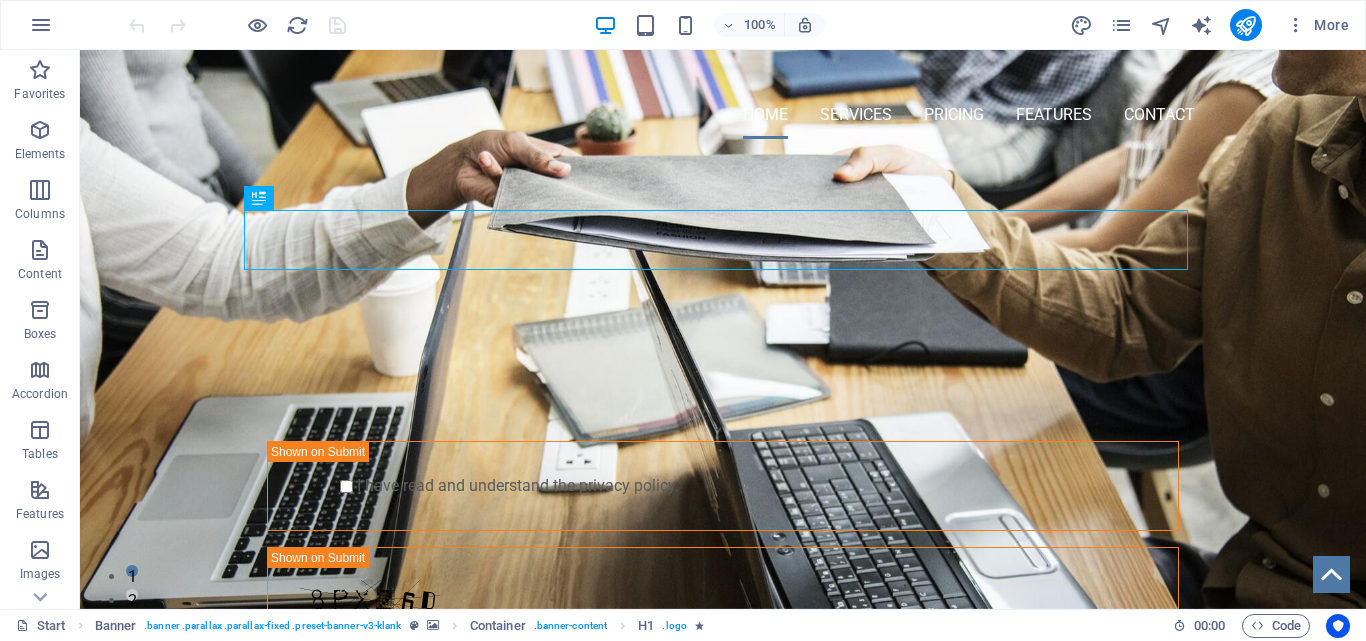 scroll, scrollTop: 0, scrollLeft: 0, axis: both 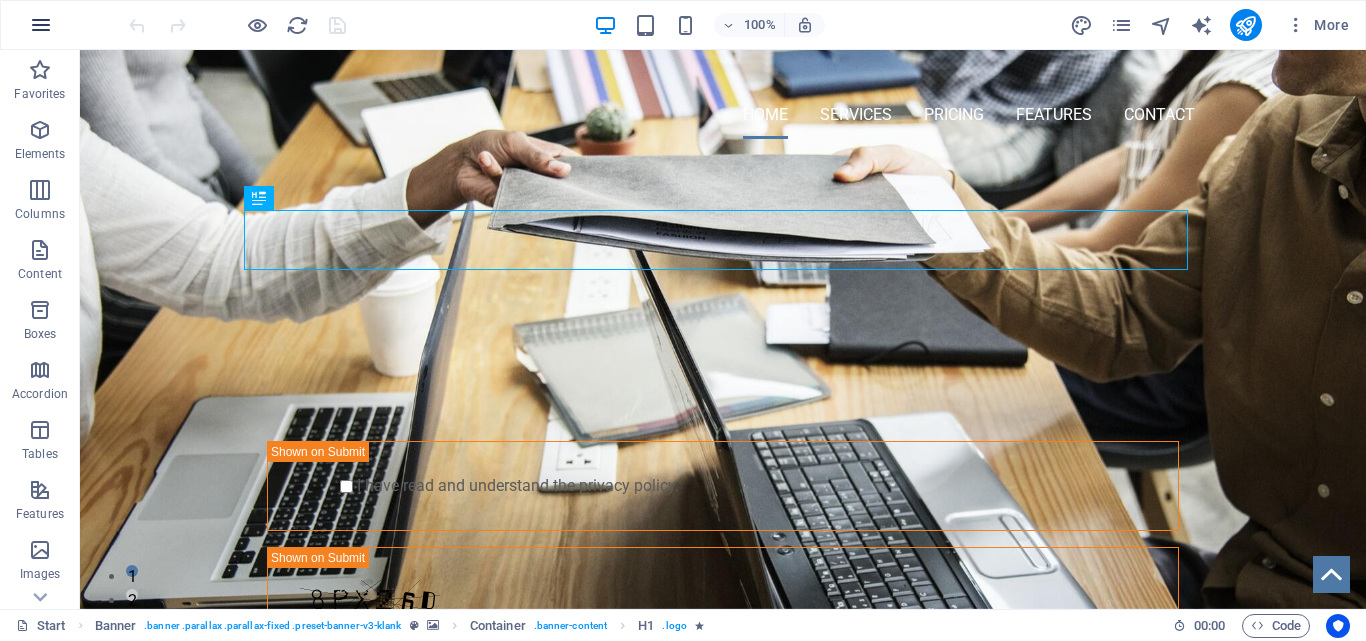 click at bounding box center (41, 25) 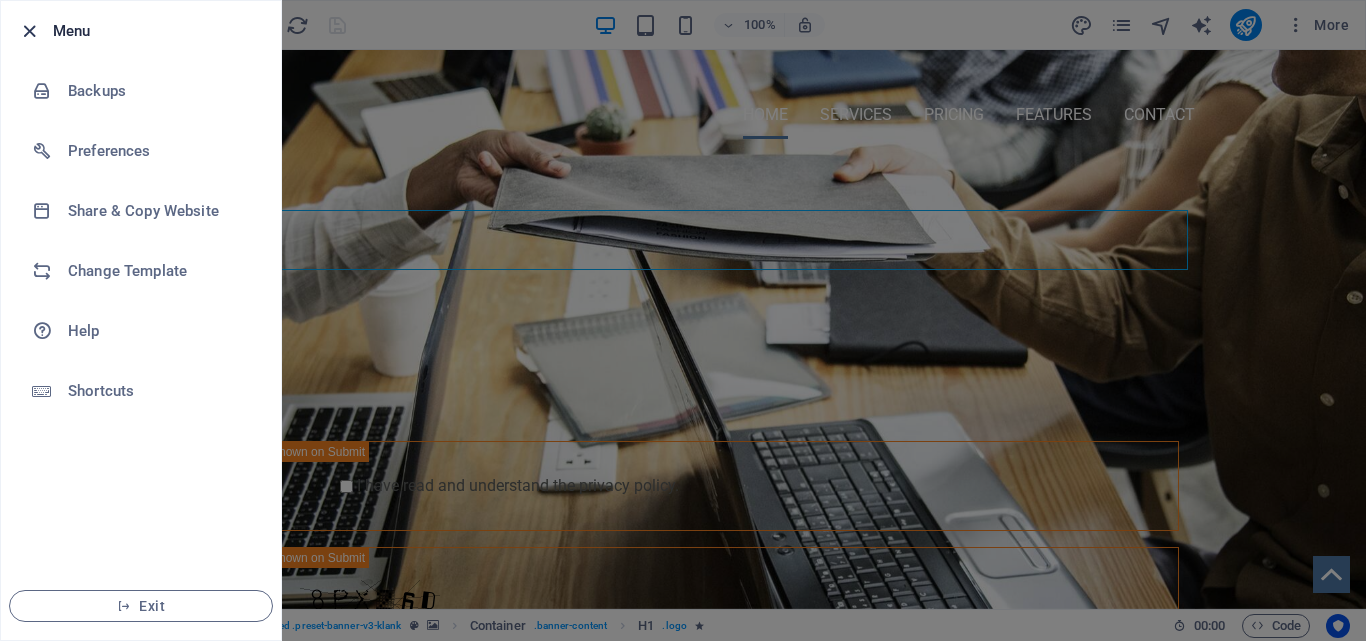 click at bounding box center (29, 31) 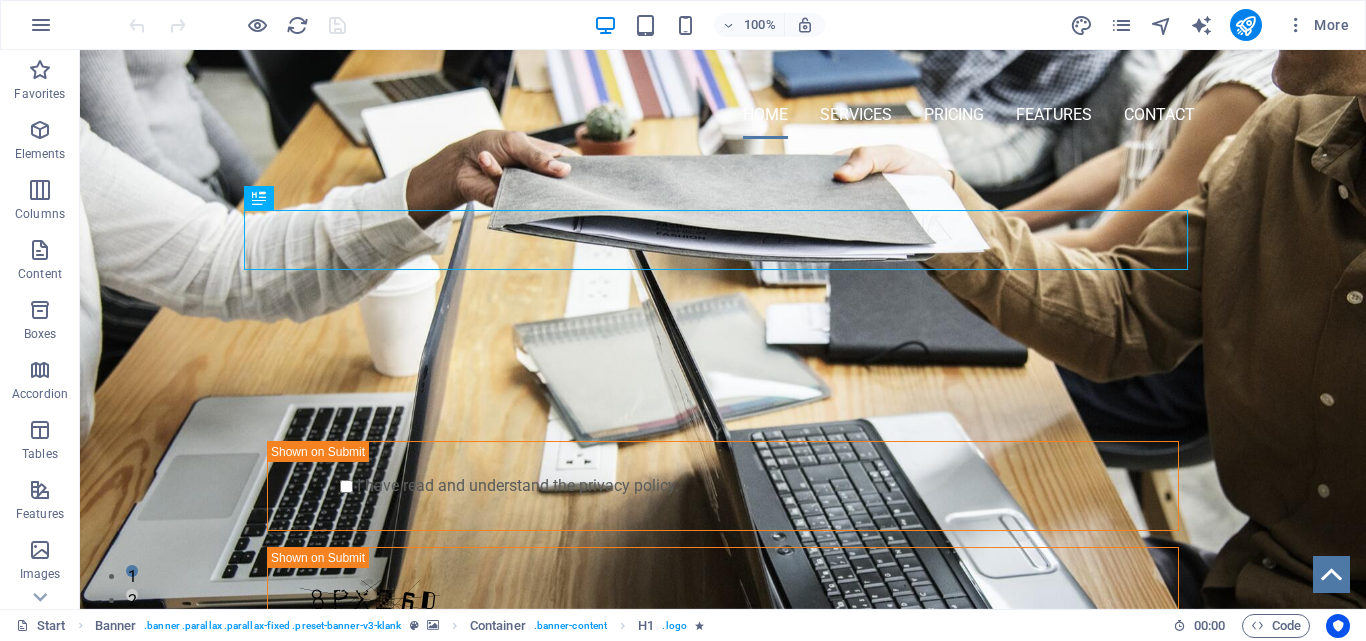 click at bounding box center [41, 25] 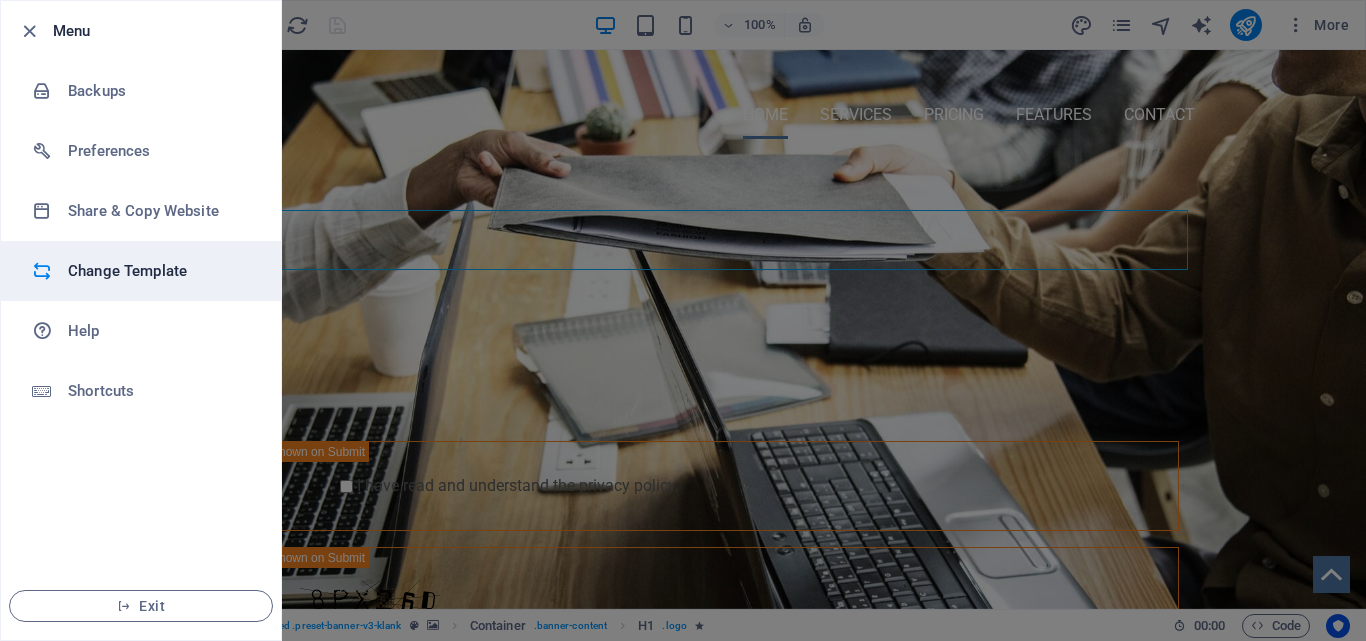 click on "Change Template" at bounding box center (141, 271) 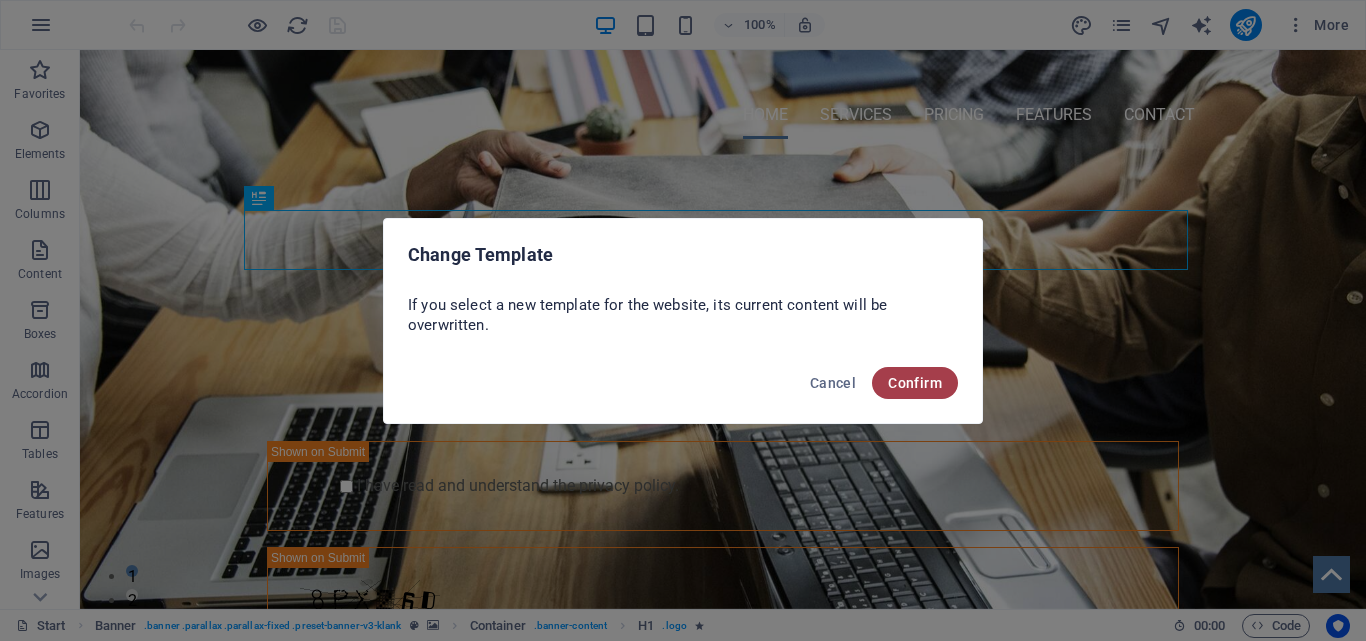 click on "Confirm" at bounding box center [915, 383] 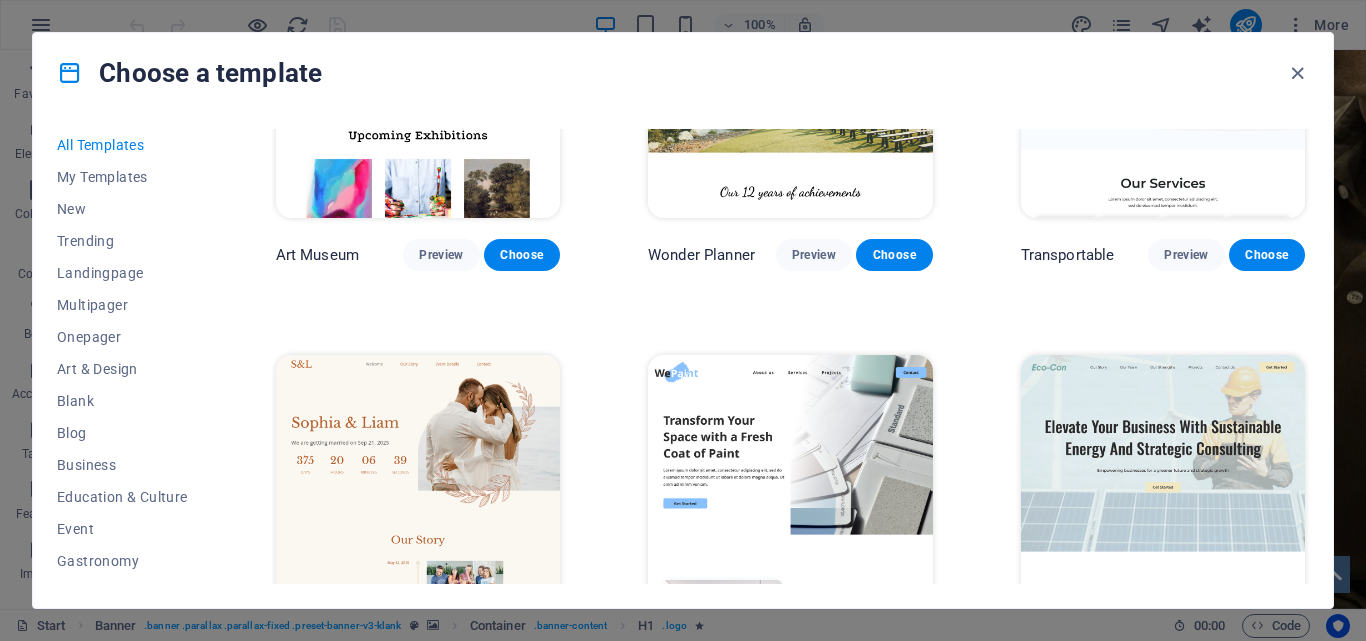 scroll, scrollTop: 600, scrollLeft: 0, axis: vertical 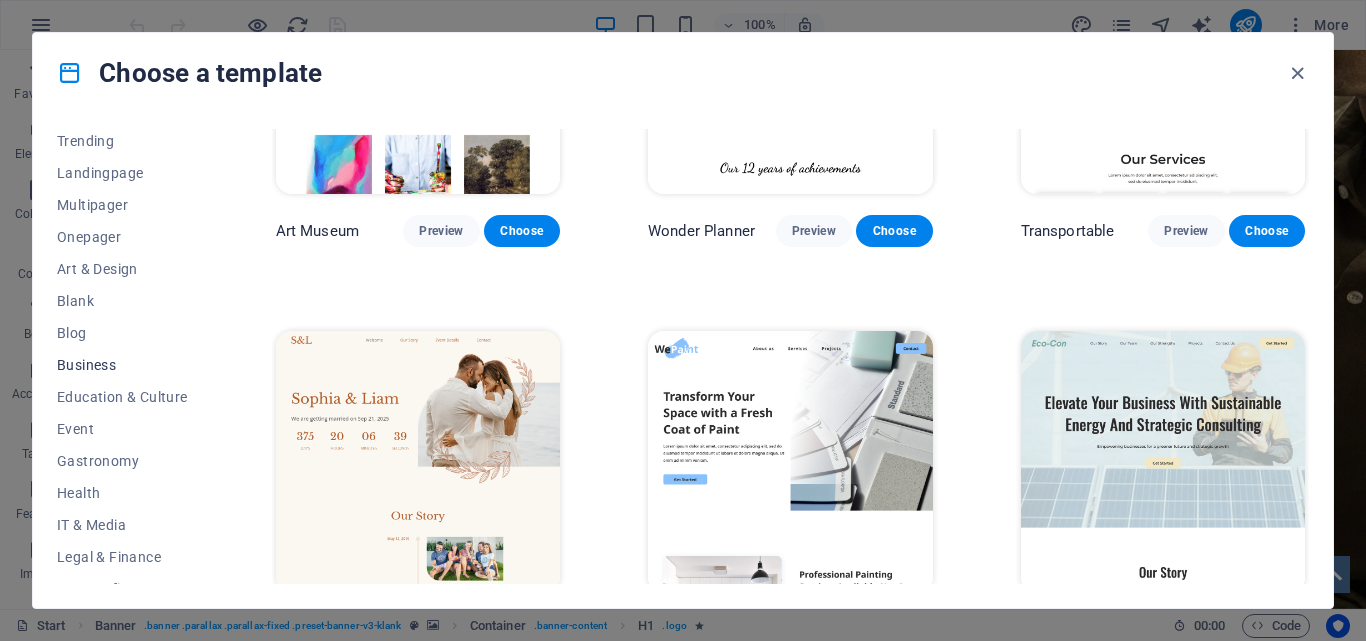 click on "Business" at bounding box center [122, 365] 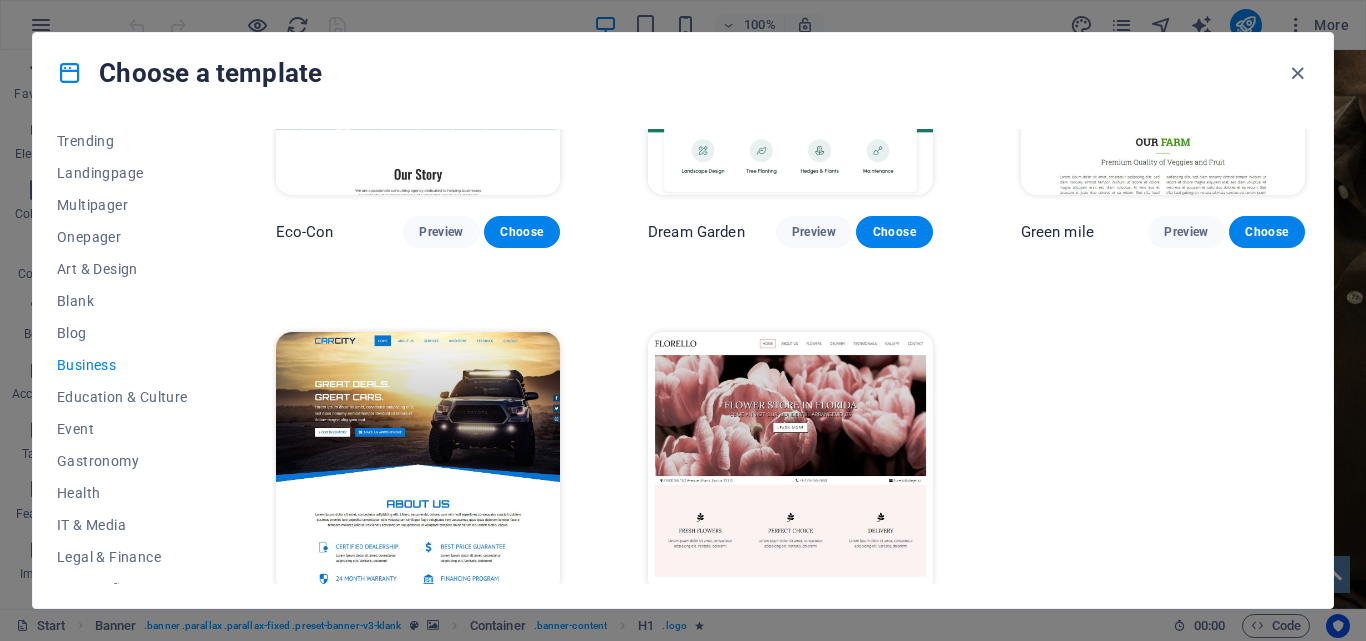 scroll, scrollTop: 259, scrollLeft: 0, axis: vertical 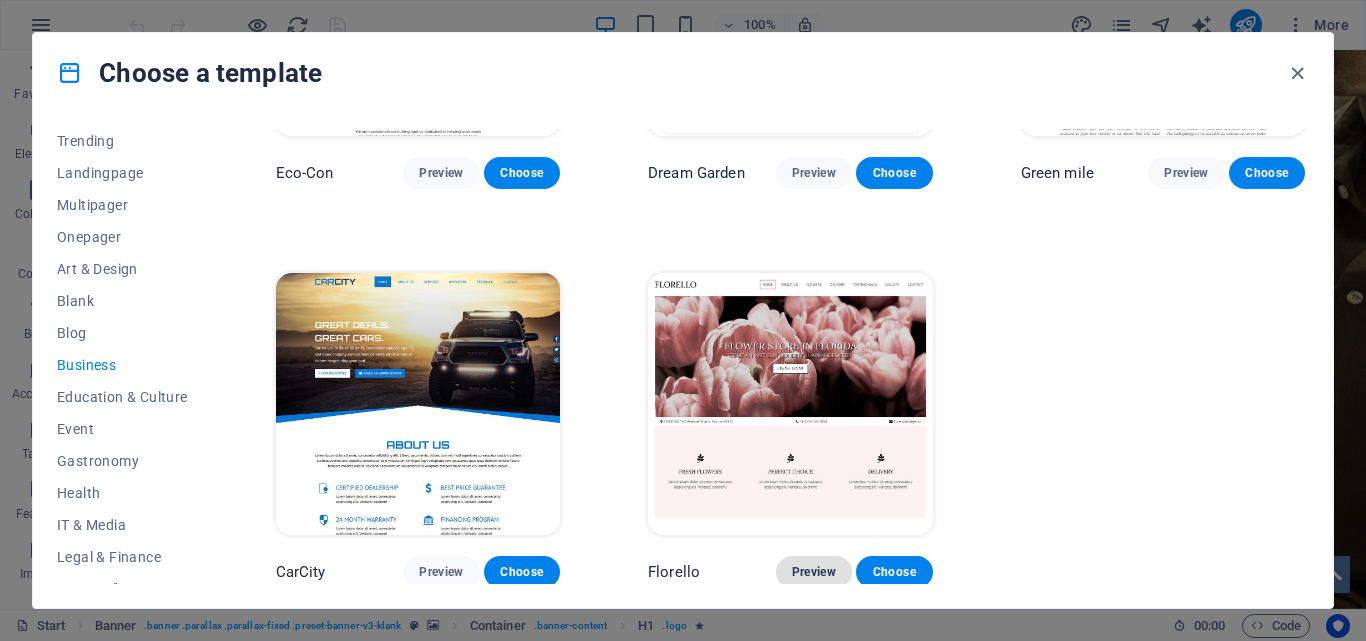 click on "Preview" at bounding box center [814, 572] 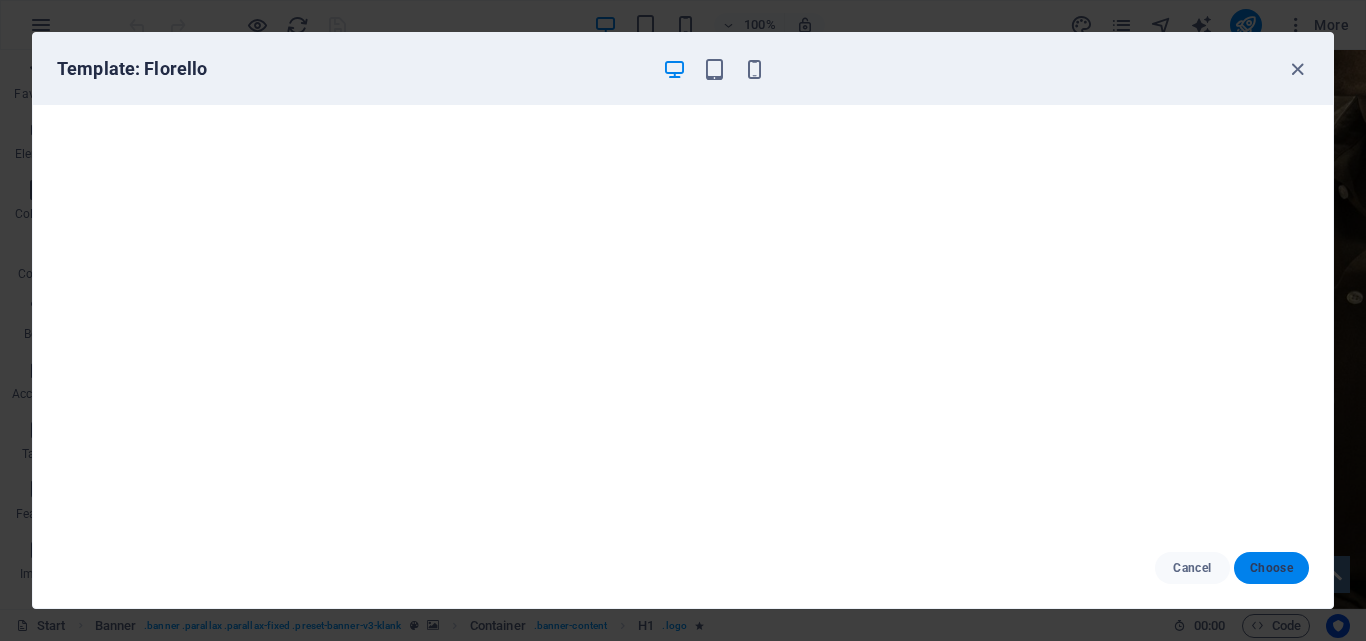 click on "Choose" at bounding box center (1271, 568) 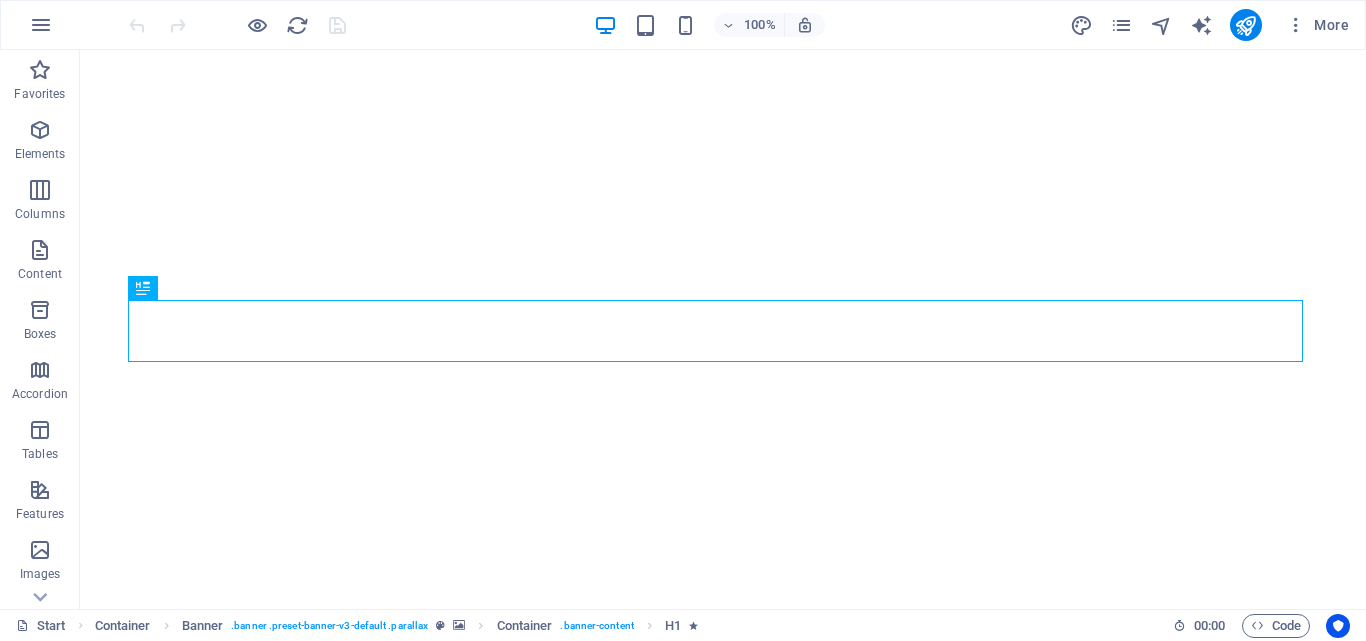 scroll, scrollTop: 0, scrollLeft: 0, axis: both 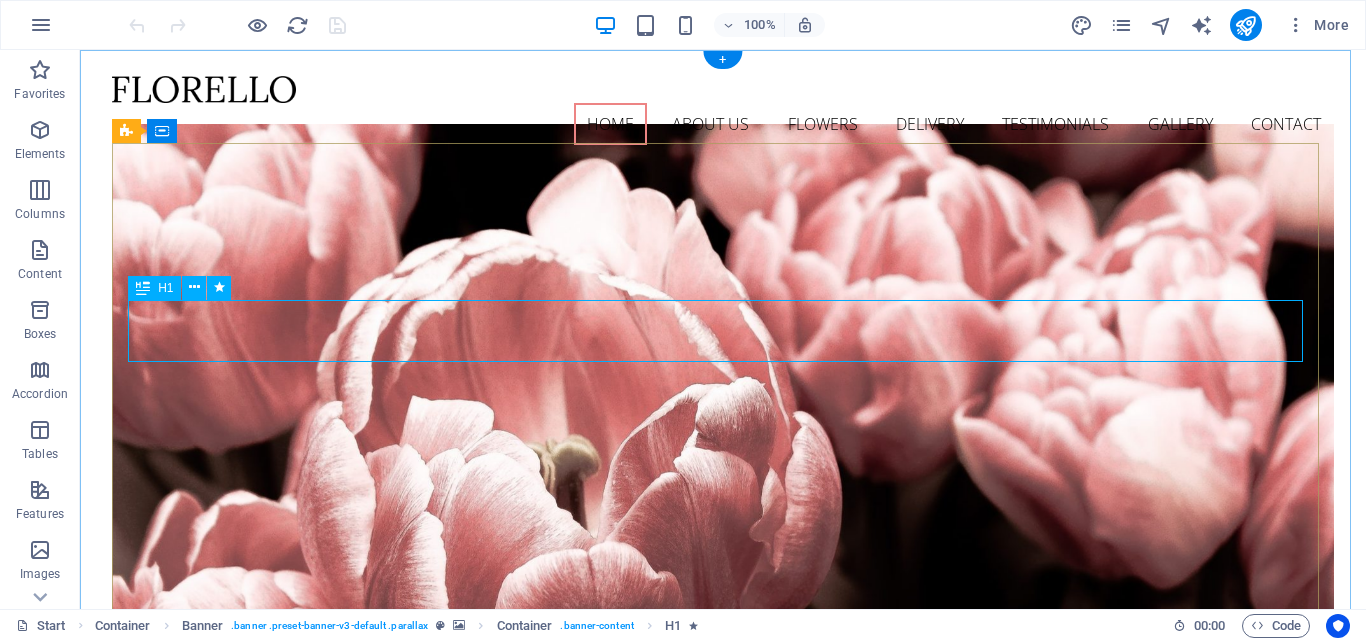 click on "Flower Store in Florida" at bounding box center [723, 837] 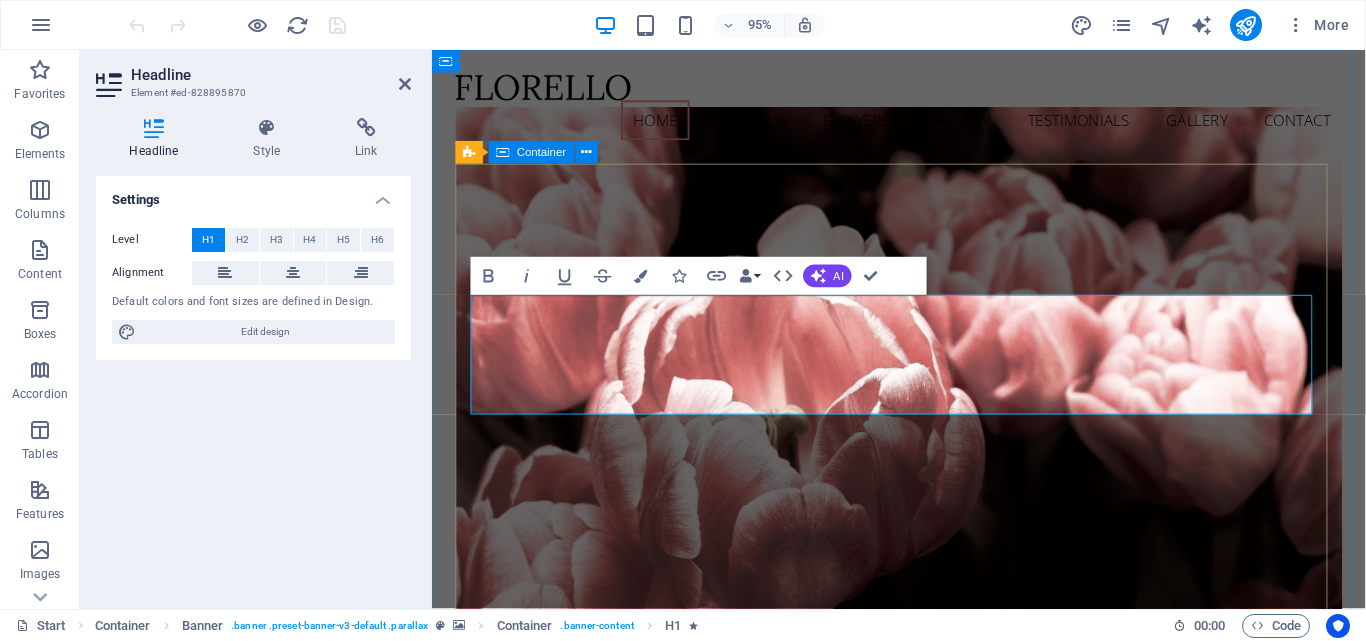 click on "LA MUERTE NO TIENE QUE SER UN PROBLEMA Come and visit our wonderful arrangements Learn more" at bounding box center [924, 953] 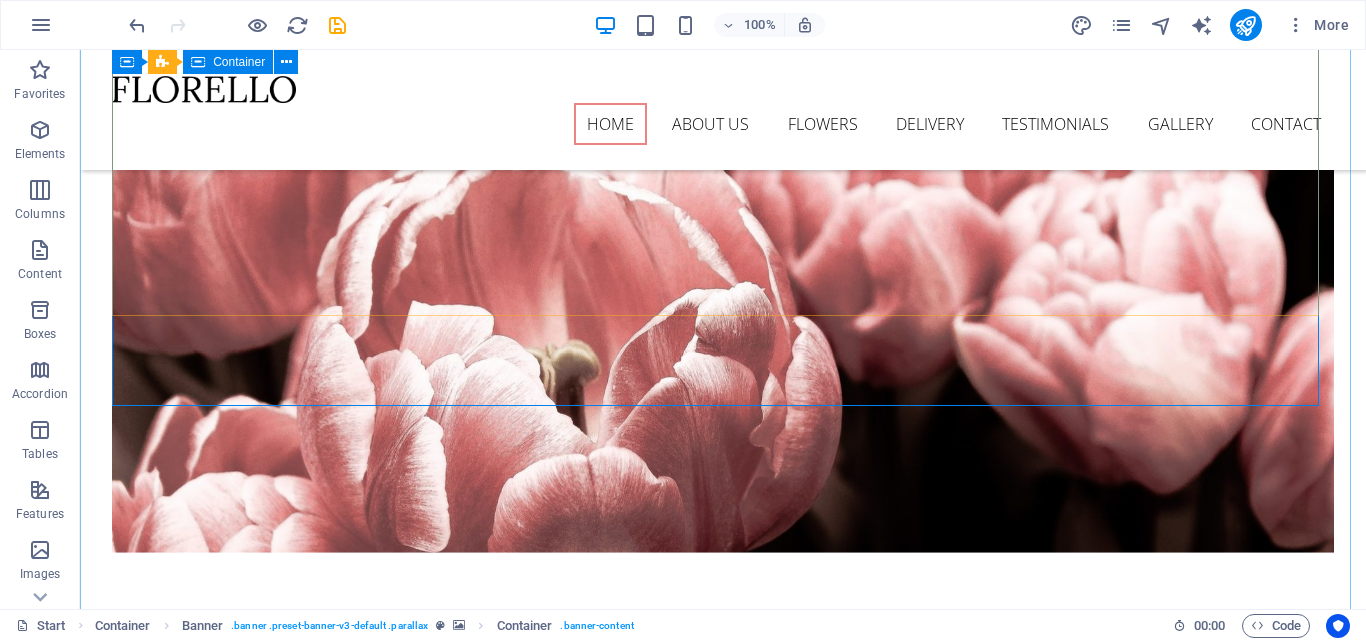scroll, scrollTop: 100, scrollLeft: 0, axis: vertical 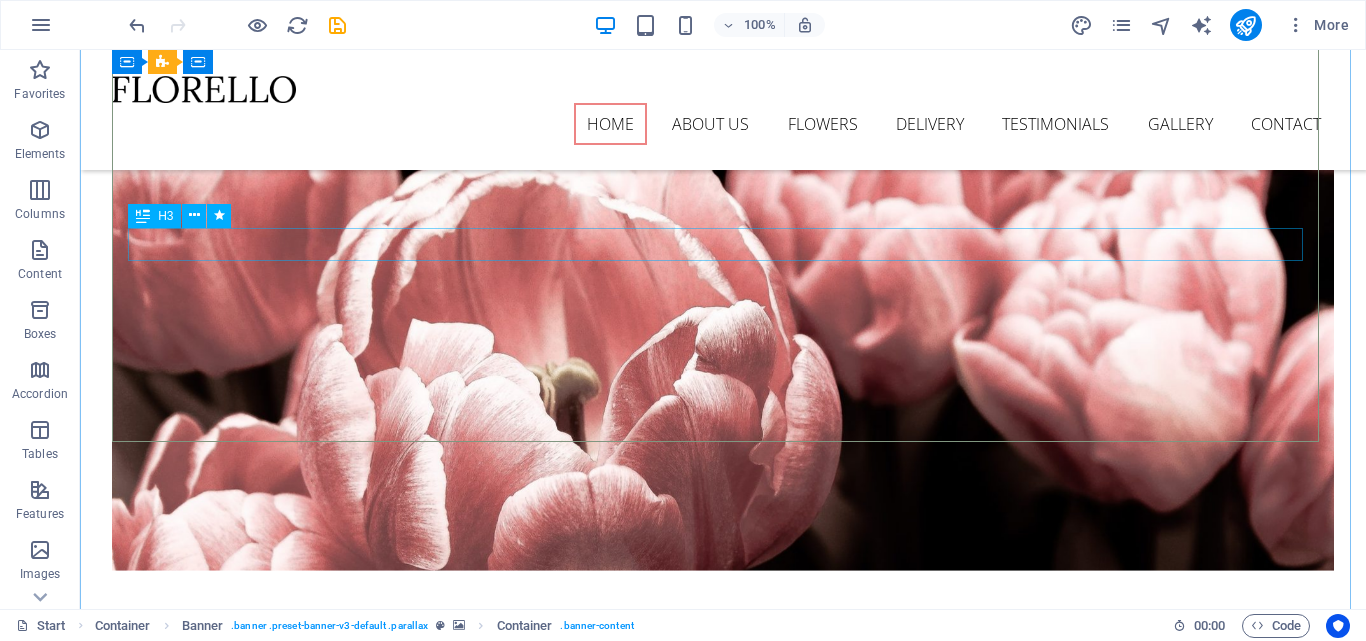 click on "Come and visit our wonderful arrangements" at bounding box center (723, 769) 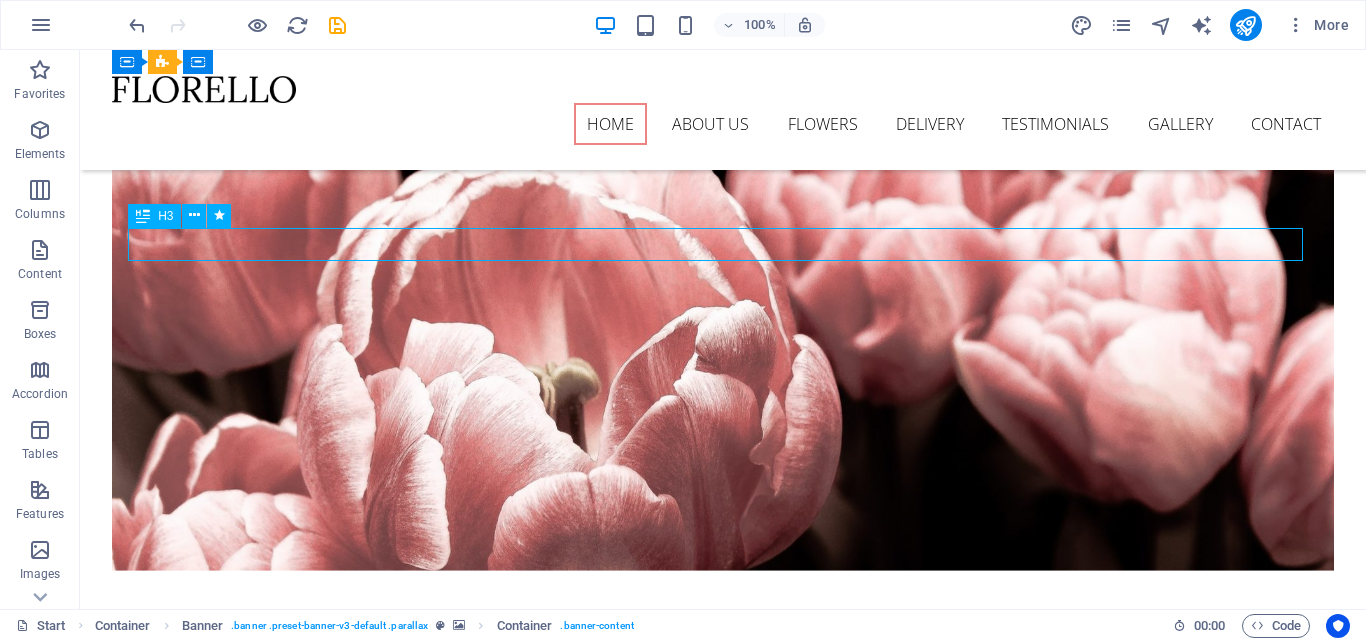 click on "Come and visit our wonderful arrangements" at bounding box center [723, 769] 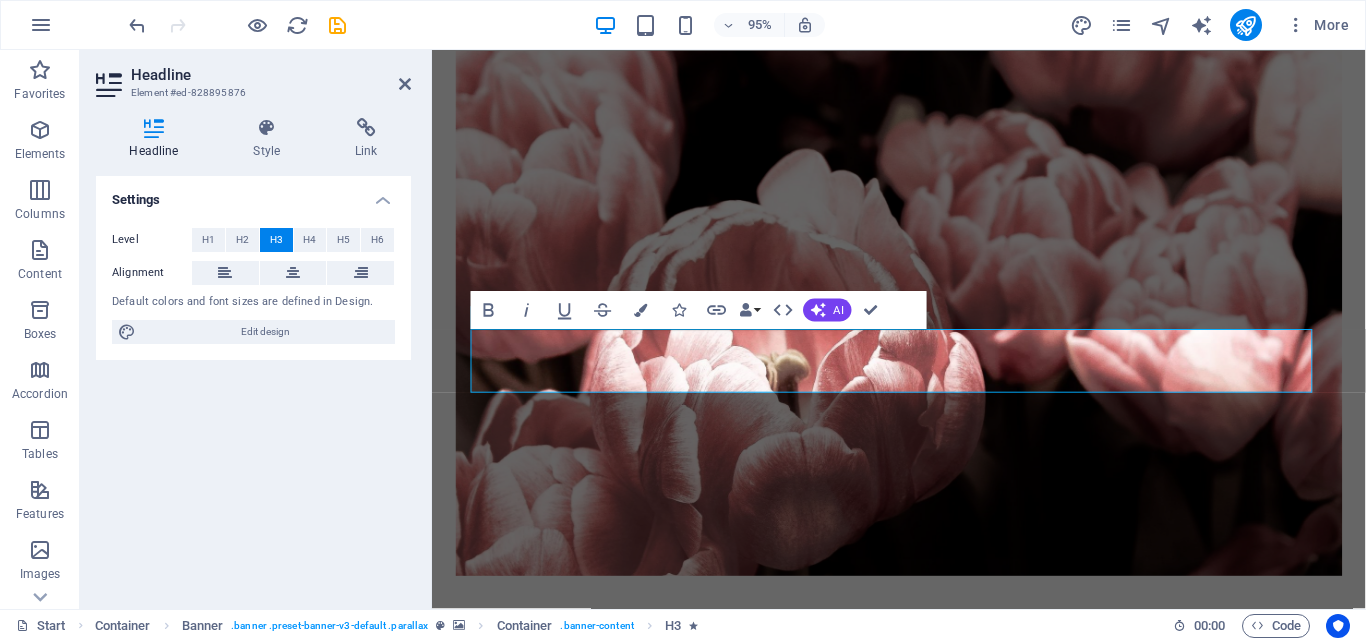 scroll, scrollTop: 83, scrollLeft: 0, axis: vertical 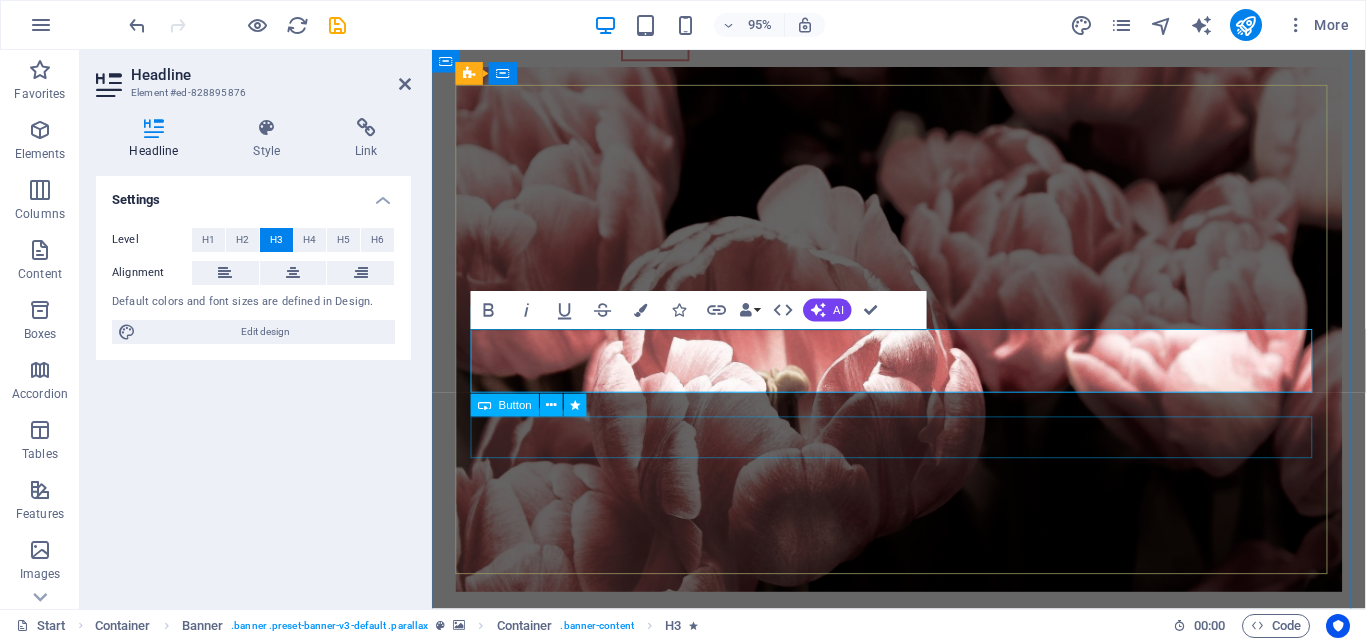 click on "Learn more" at bounding box center (924, 1001) 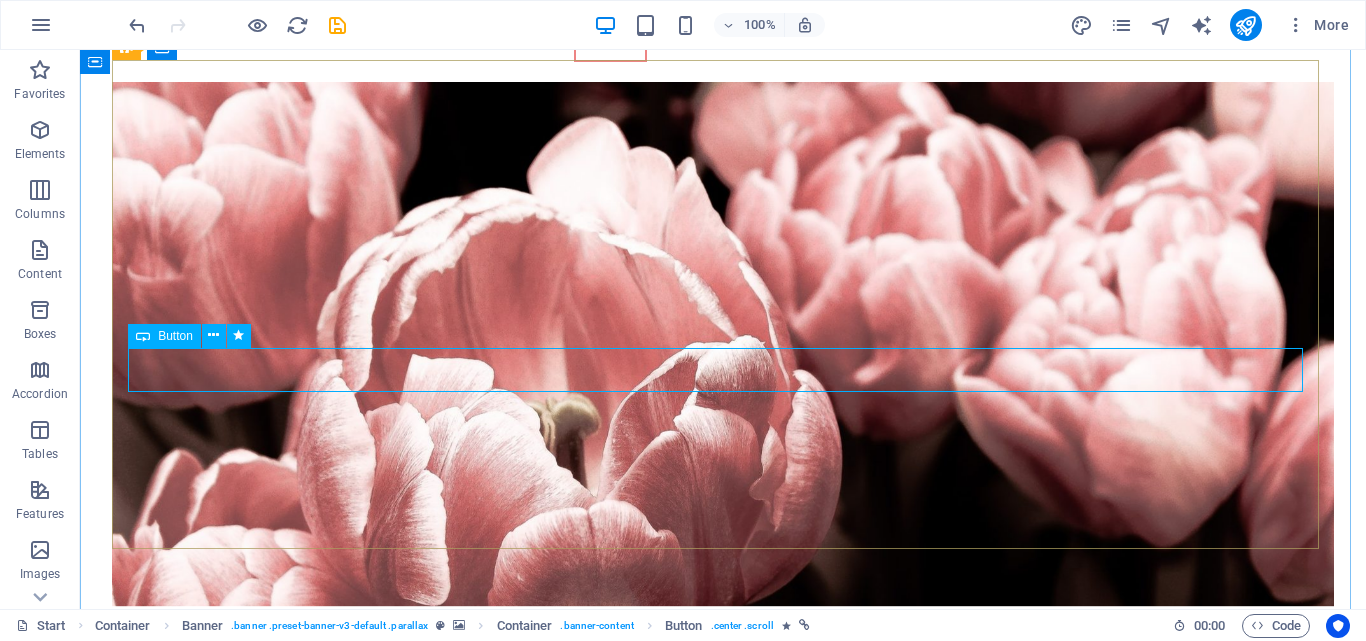 click on "Learn more" at bounding box center (723, 876) 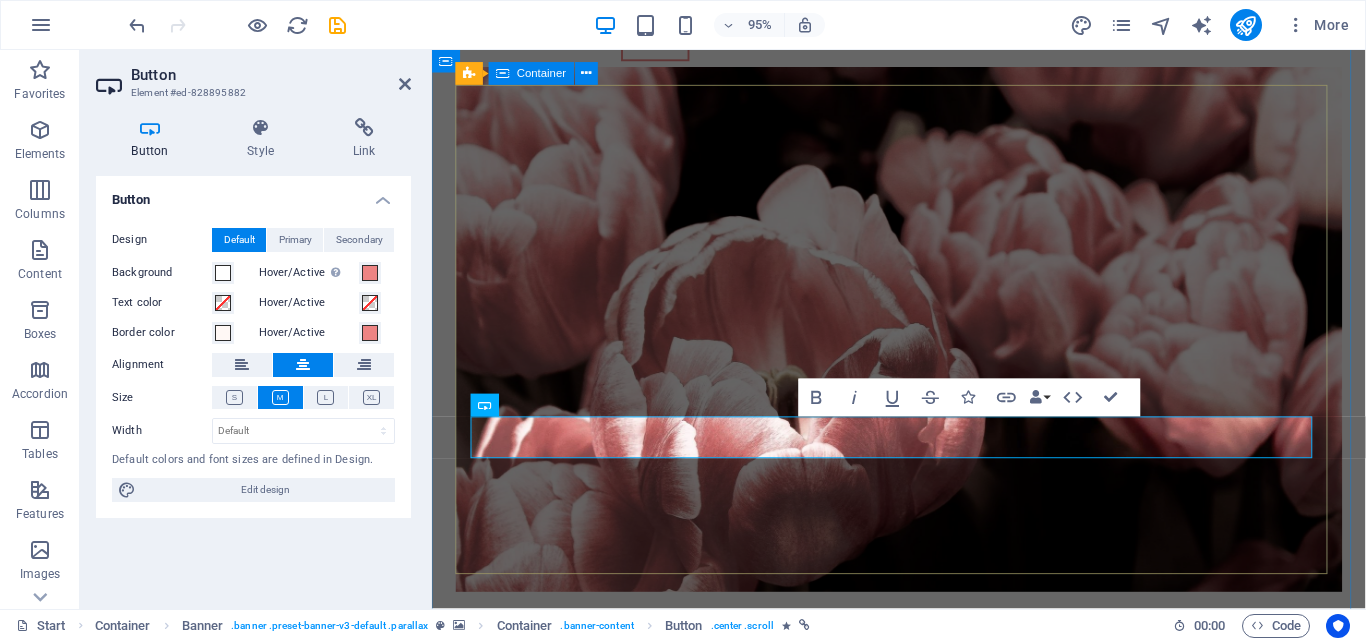 click on "LA MUERTE NO TIENE QUE SER UN PROBLEMA Realiza con nosotros tus trámites sucesorales de forma rápida y sencilla Tenemos para ti..." at bounding box center [924, 887] 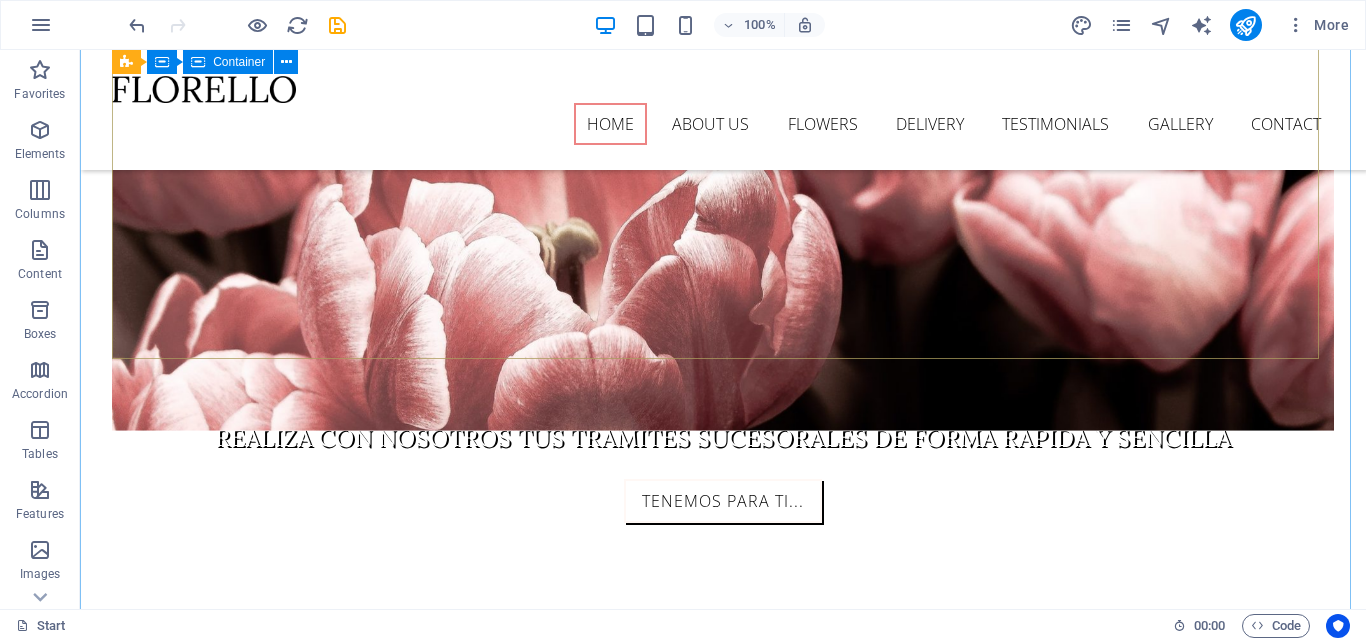 scroll, scrollTop: 183, scrollLeft: 0, axis: vertical 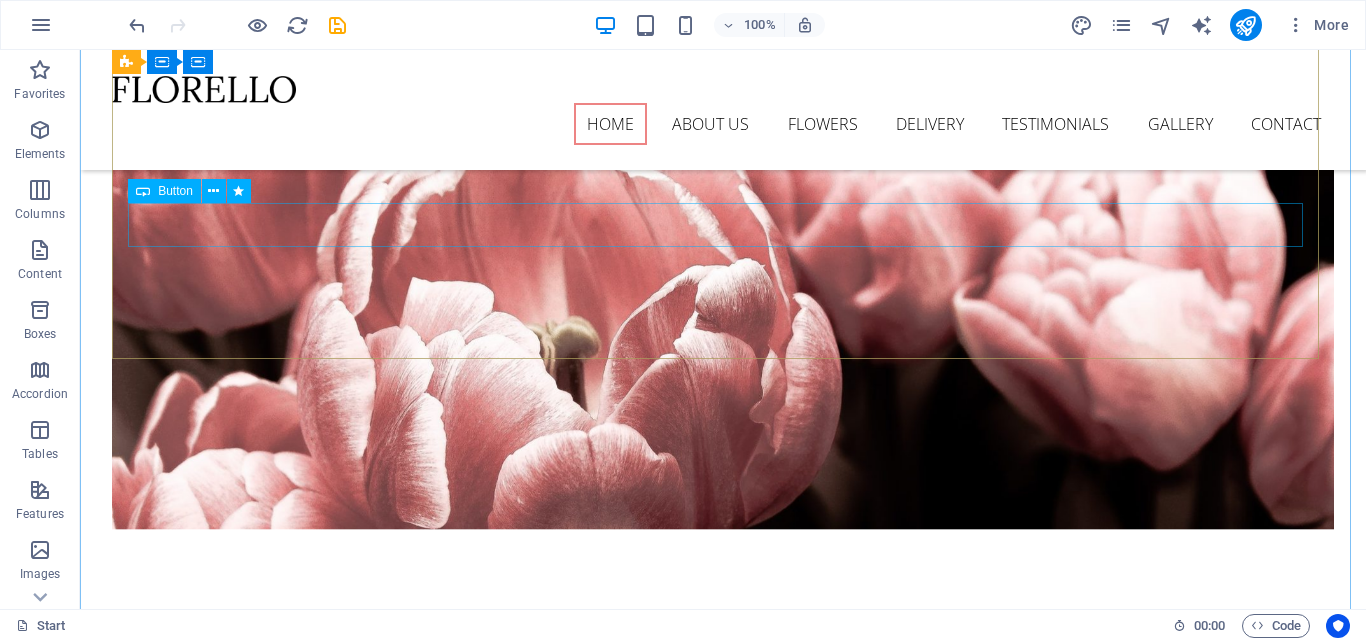 click on "Tenemos para ti..." at bounding box center (723, 749) 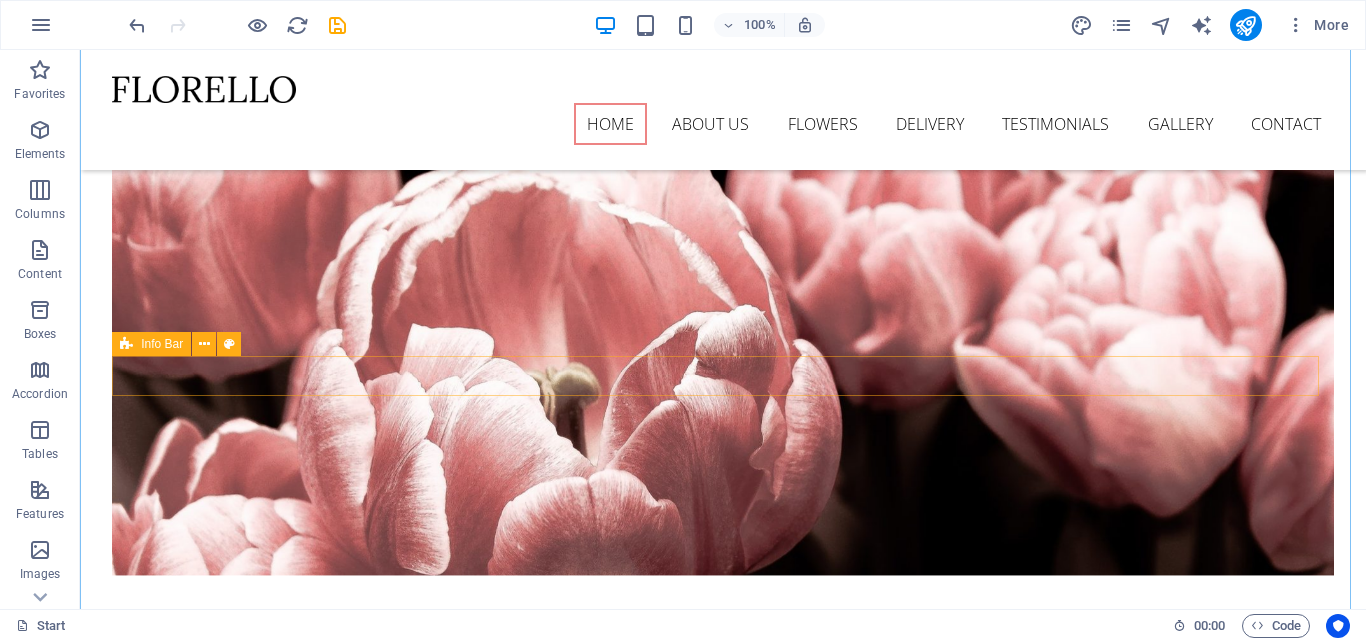 click on "Info Bar" at bounding box center (162, 344) 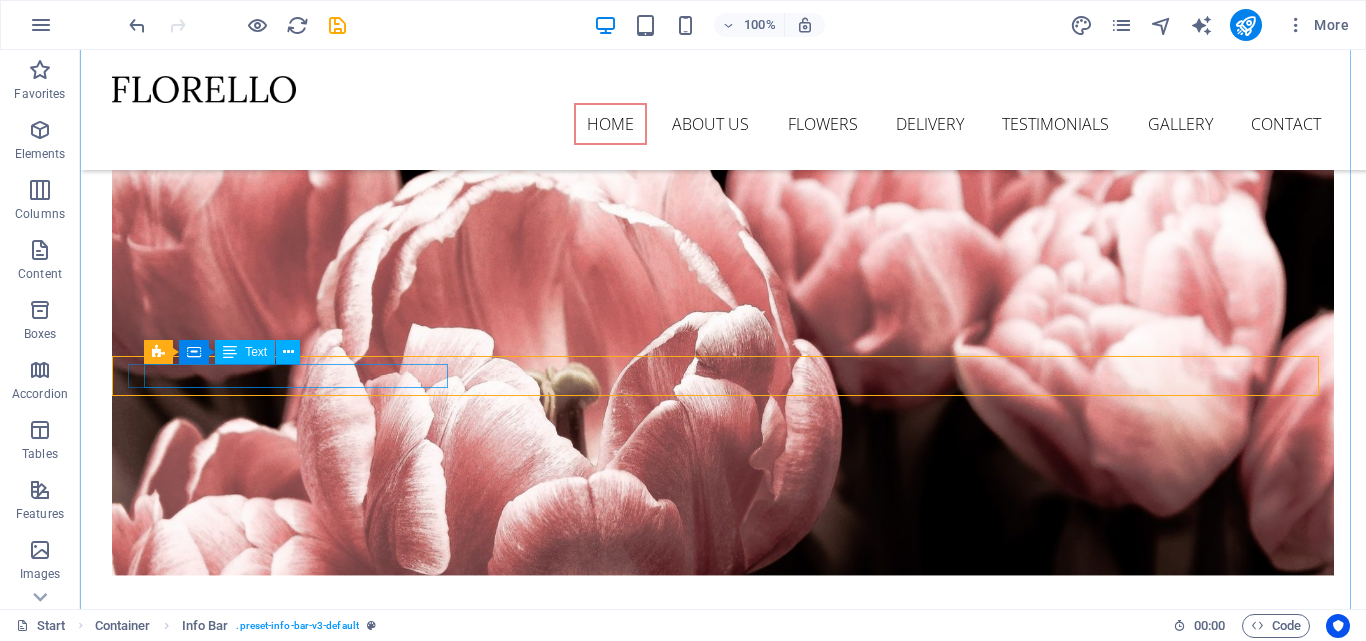 click on "11301 W Olympic Blvd ,  Los Angeles   90064" at bounding box center [715, 875] 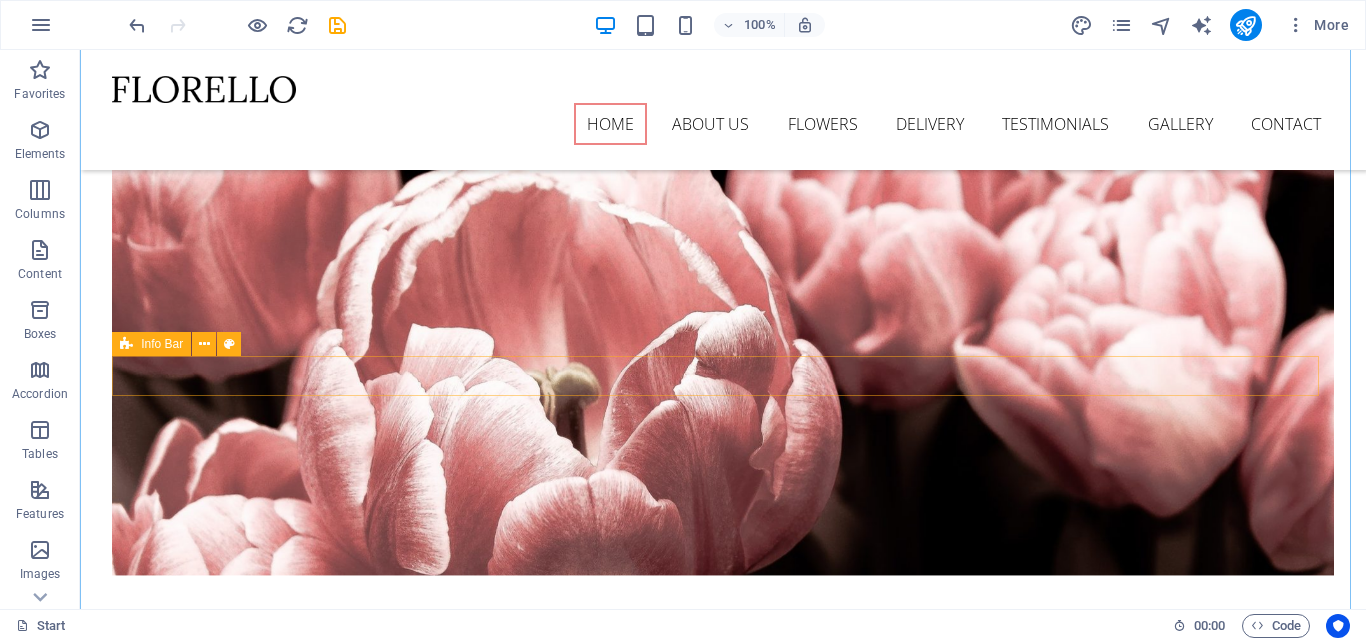 drag, startPoint x: 56, startPoint y: 310, endPoint x: 138, endPoint y: 348, distance: 90.37699 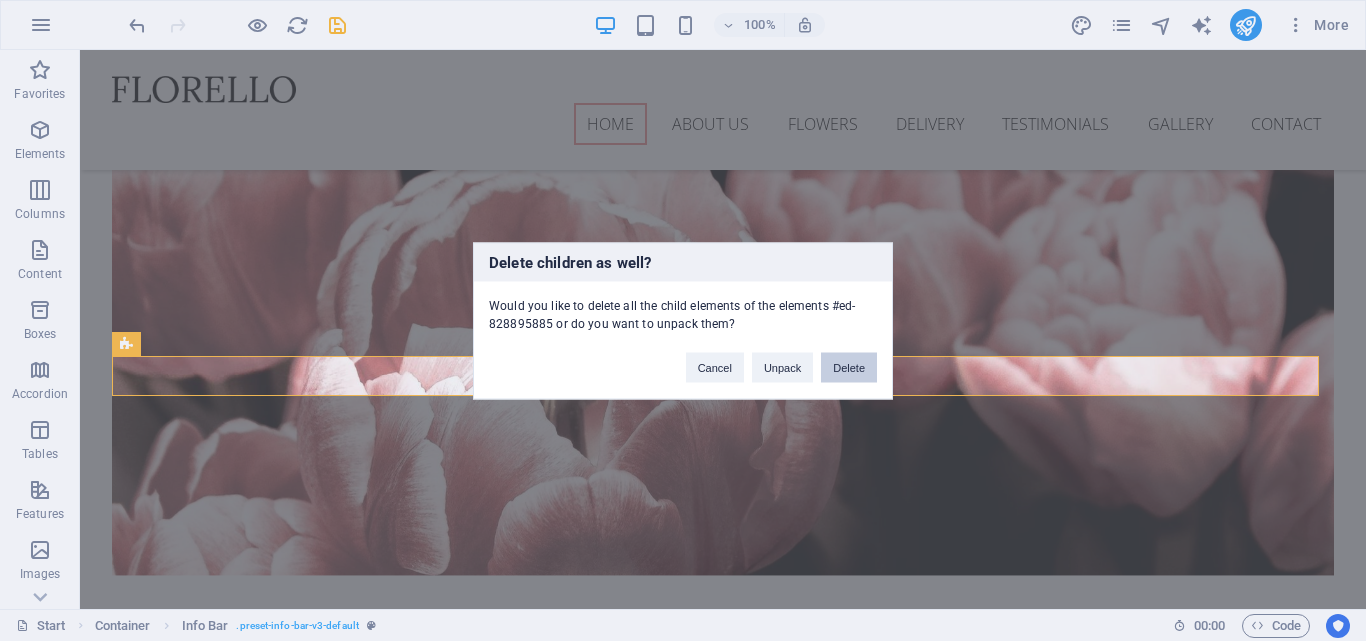 click on "Delete" at bounding box center (849, 367) 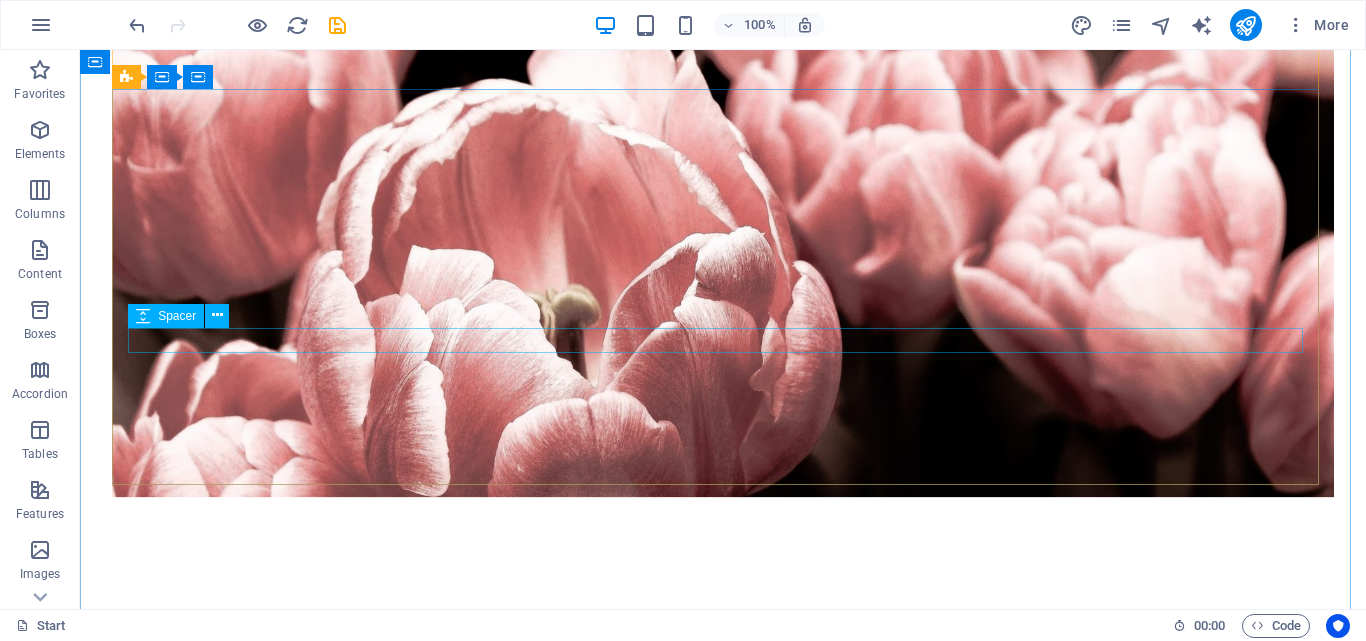 scroll, scrollTop: 0, scrollLeft: 0, axis: both 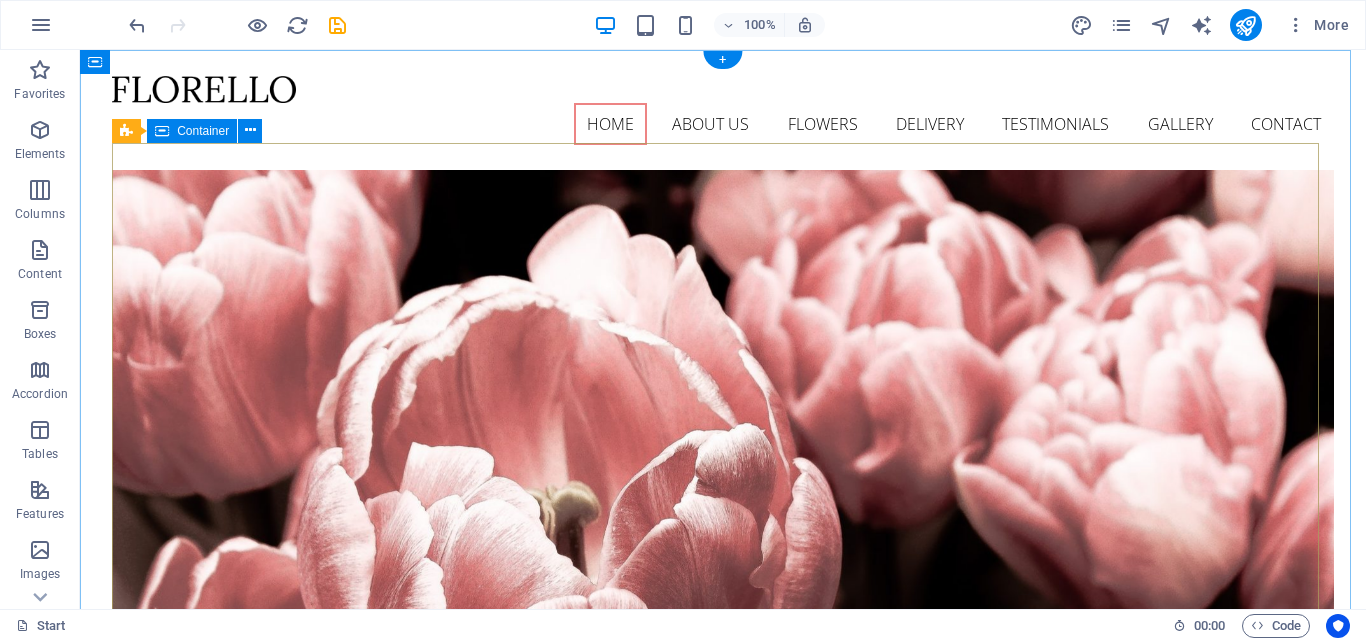 click on "LA MUERTE NO TIENE QUE SER UN PROBLEMA Realiza con nosotros tus trámites sucesorales de forma rápida y sencilla" at bounding box center [723, 871] 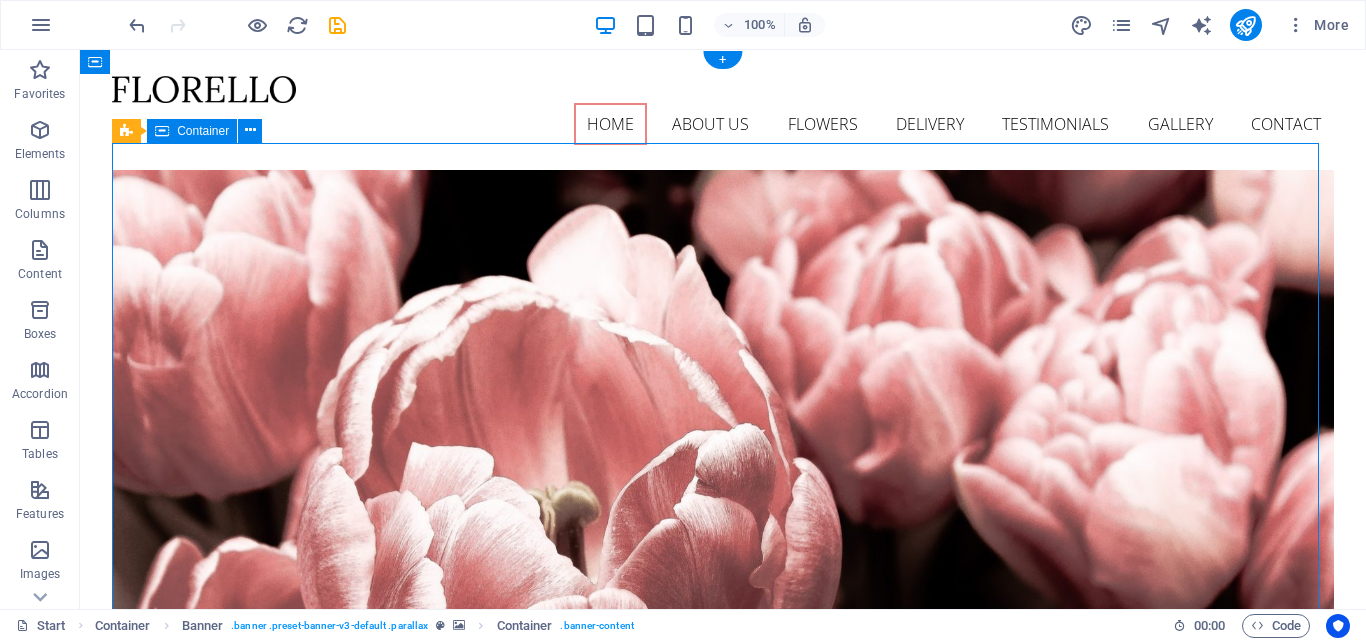 click on "LA MUERTE NO TIENE QUE SER UN PROBLEMA Realiza con nosotros tus trámites sucesorales de forma rápida y sencilla" at bounding box center (723, 871) 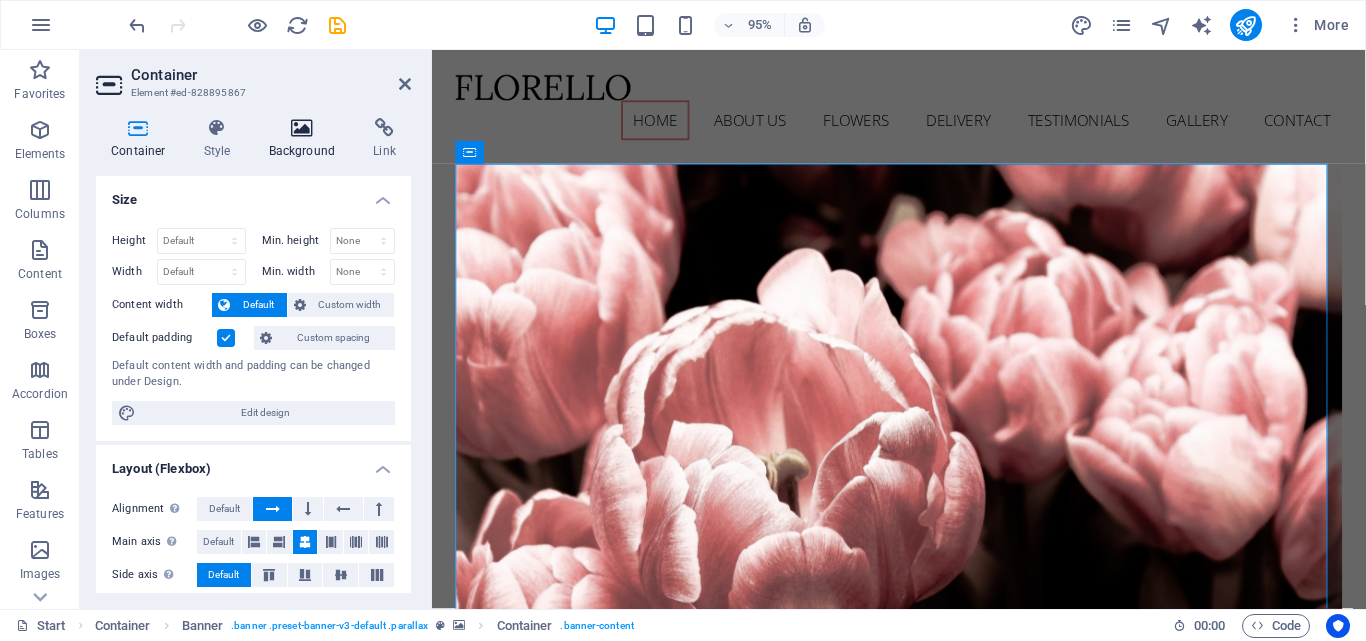 click at bounding box center (302, 128) 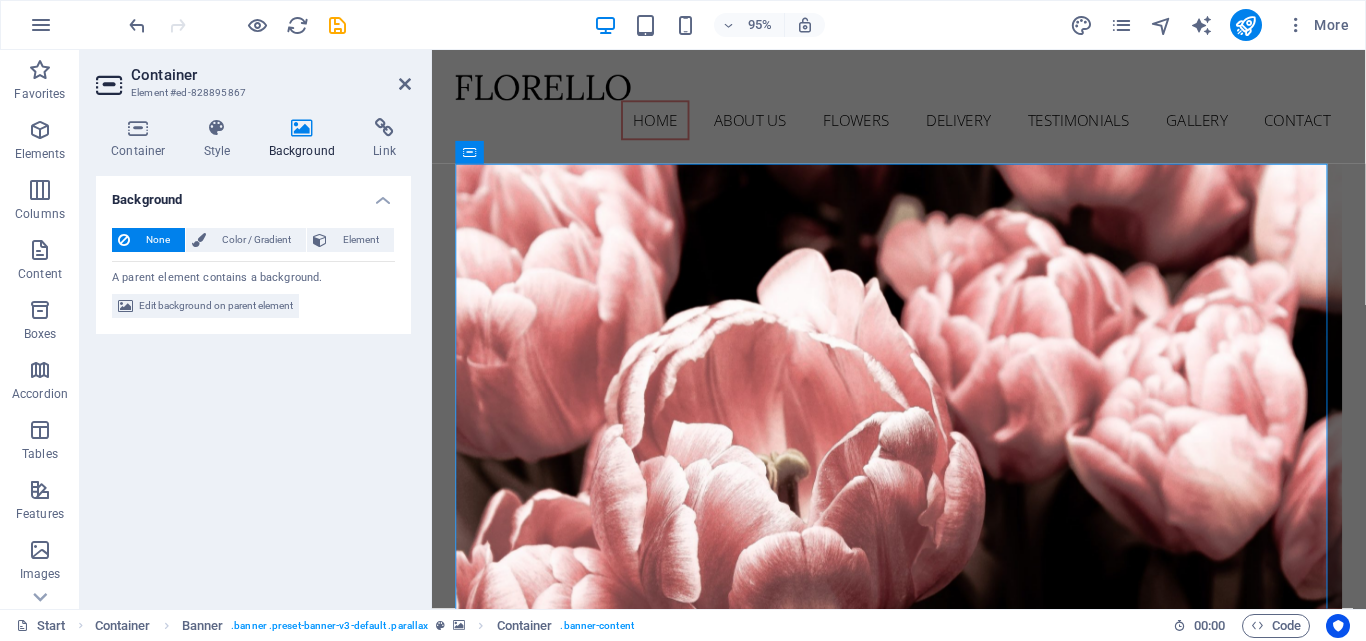 click on "A parent element contains a background." at bounding box center [253, 274] 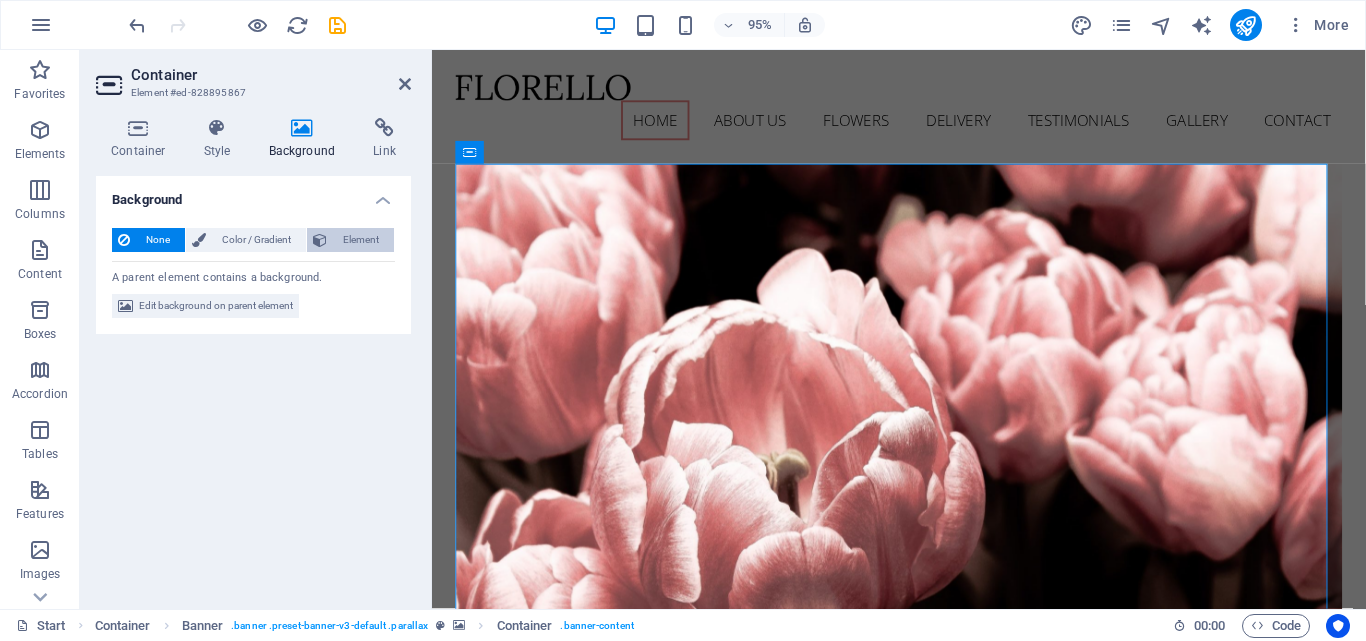 click on "Element" at bounding box center [350, 240] 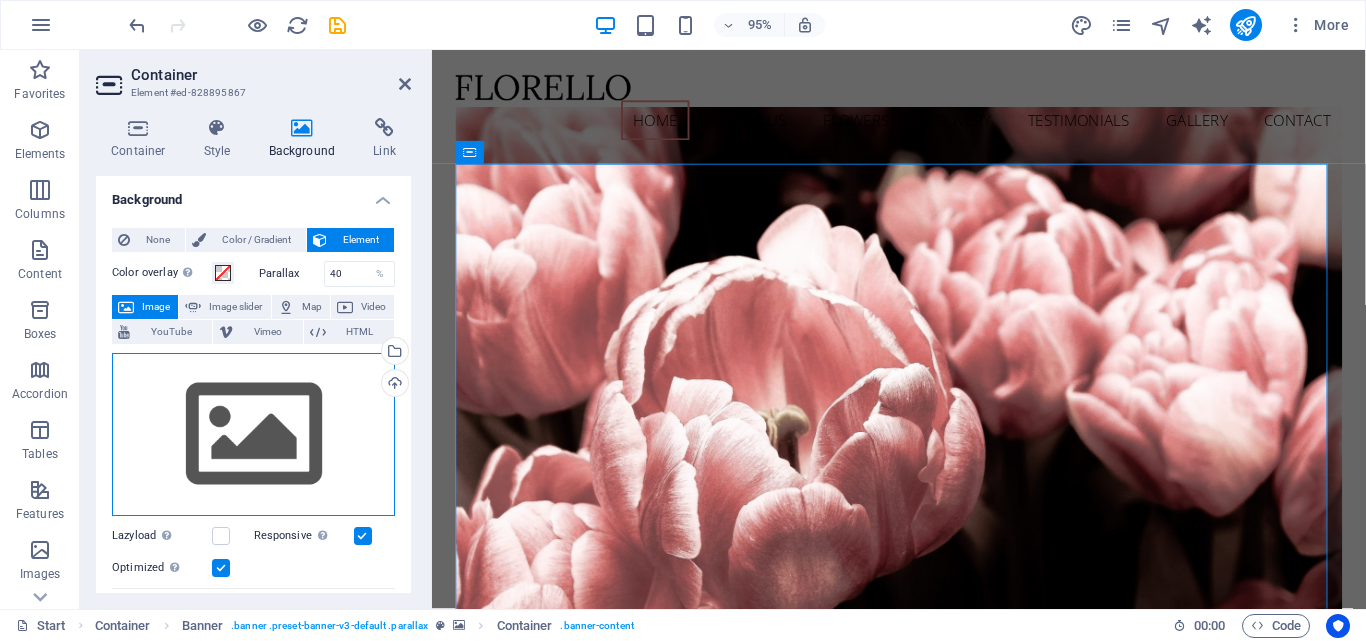 click on "Drag files here, click to choose files or select files from Files or our free stock photos & videos" at bounding box center (253, 435) 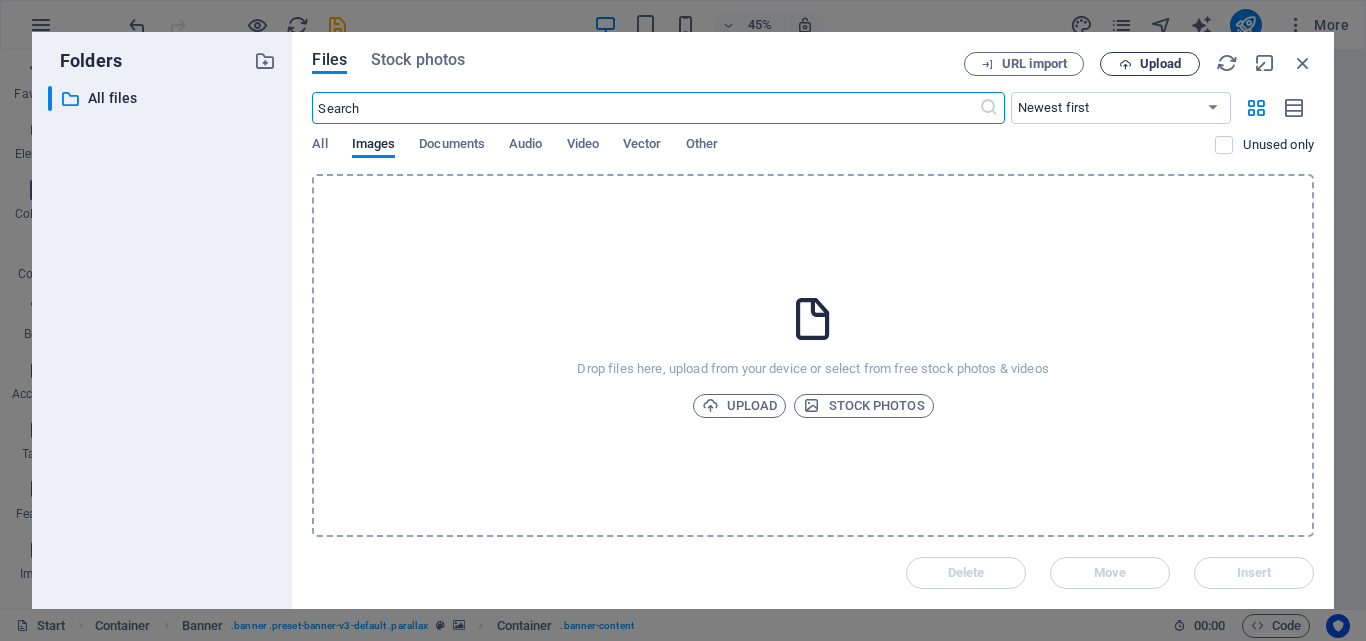 click on "Upload" at bounding box center [1160, 64] 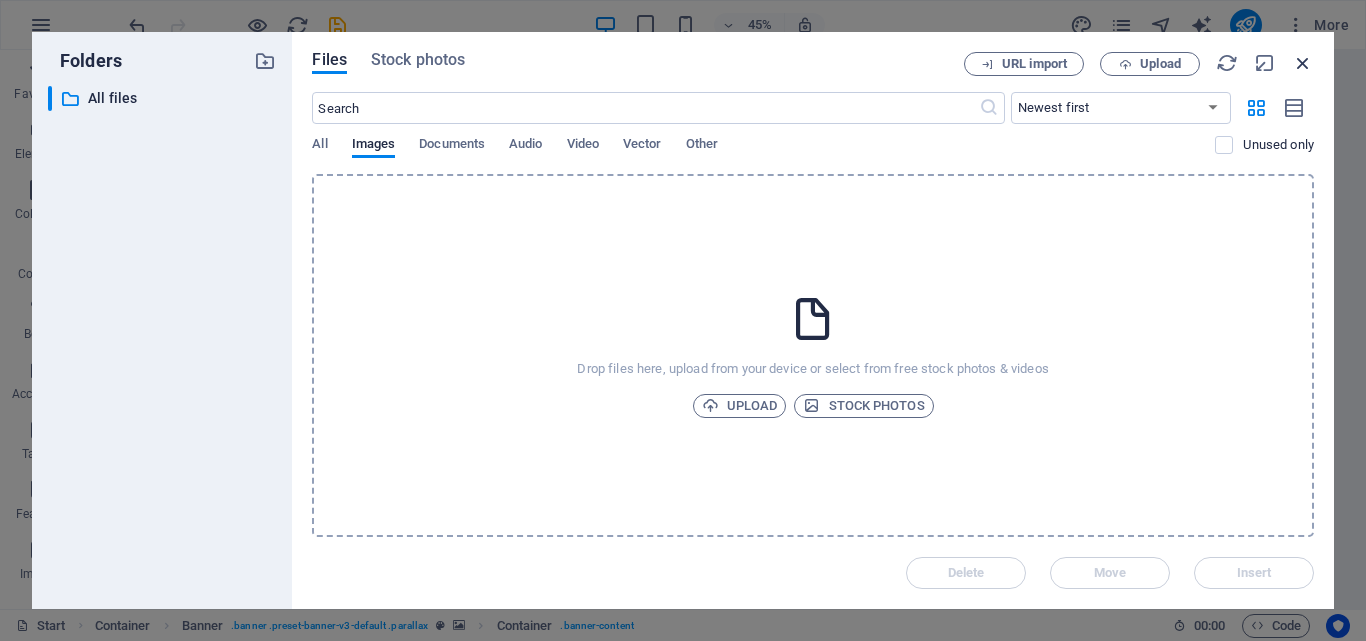 click at bounding box center (1303, 63) 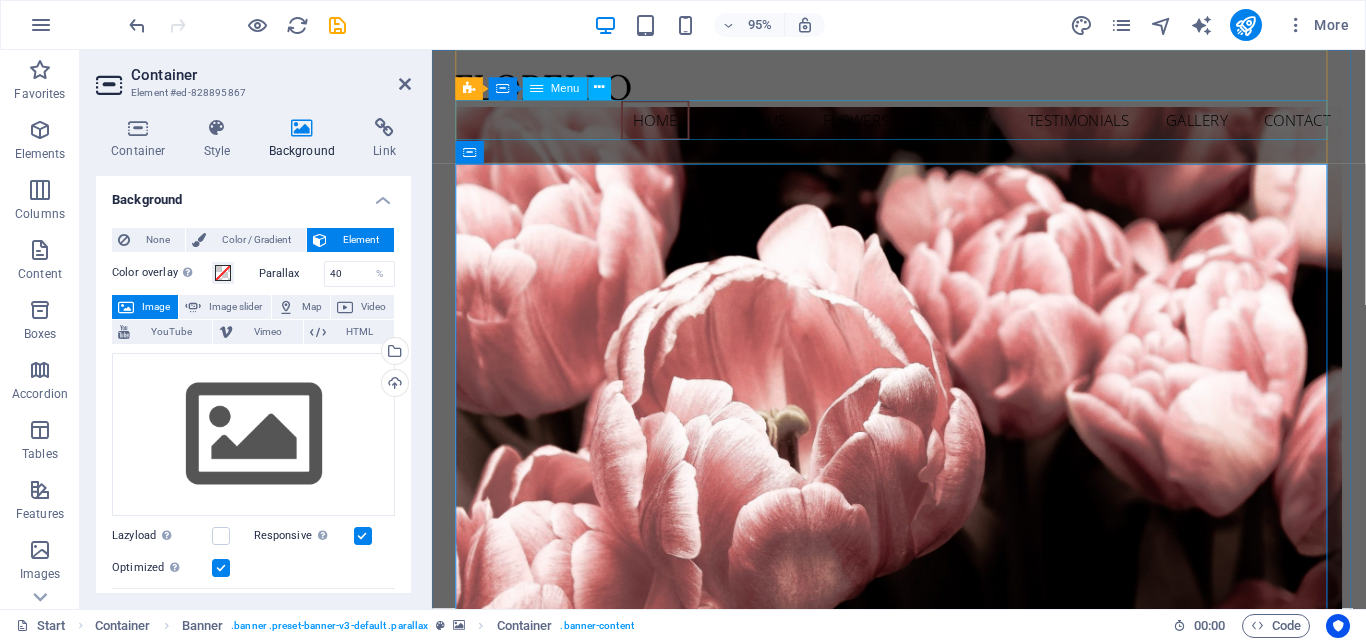 click on "Home About us Flowers Delivery Testimonials Gallery Contact" at bounding box center (924, 124) 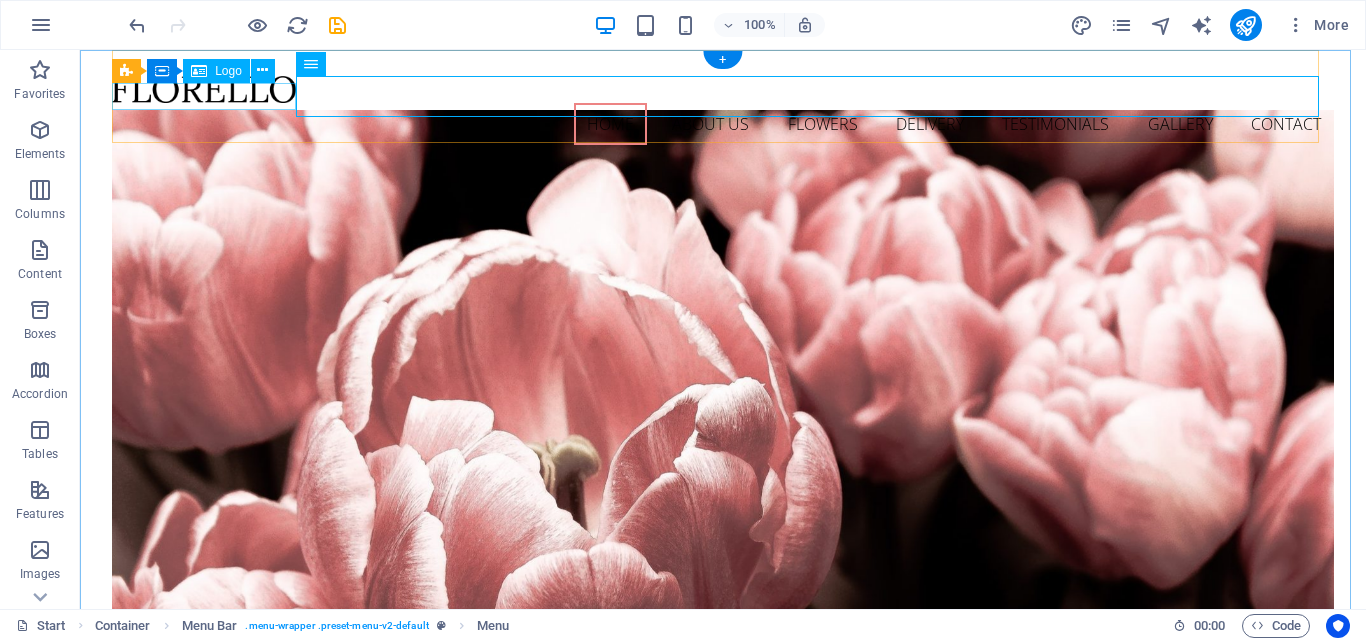 click at bounding box center [723, 89] 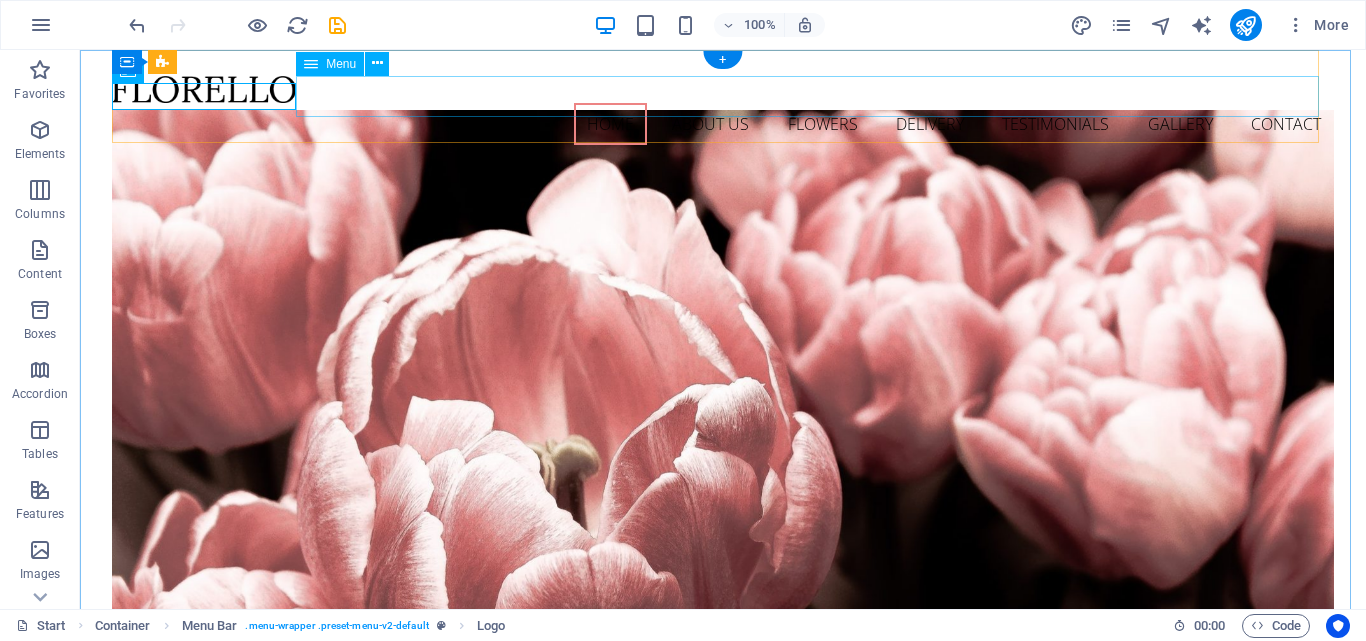 click on "Home About us Flowers Delivery Testimonials Gallery Contact" at bounding box center (723, 124) 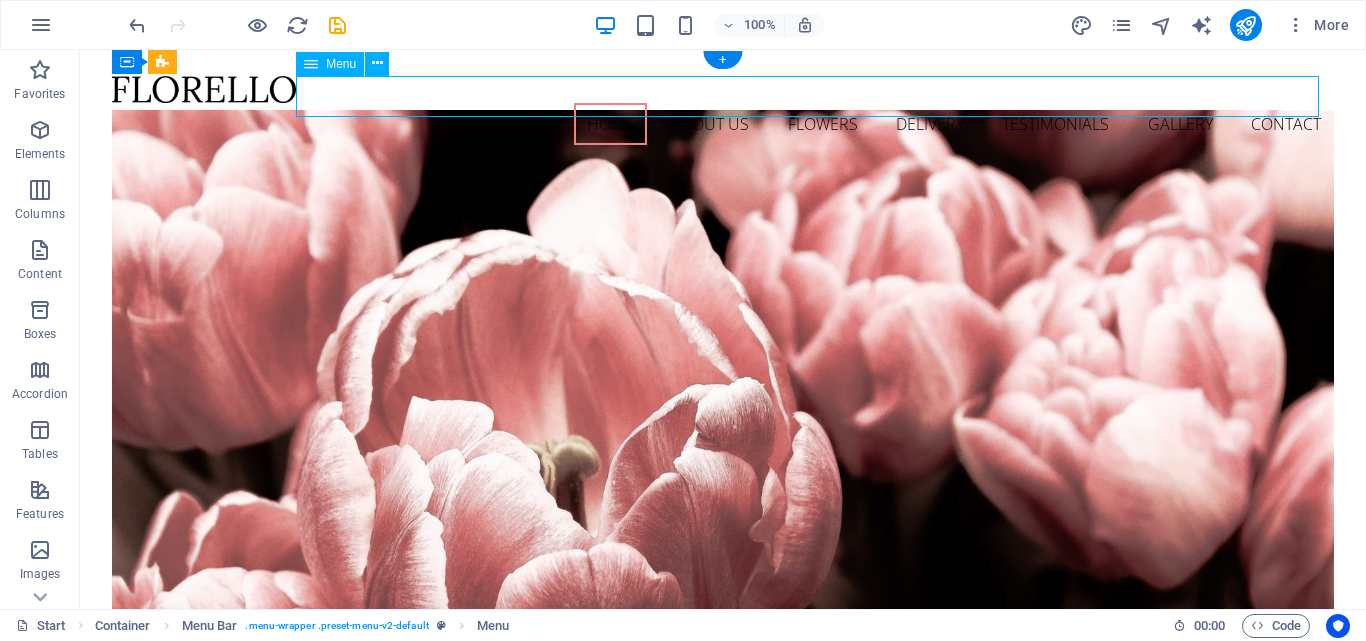 click on "Home About us Flowers Delivery Testimonials Gallery Contact" at bounding box center [723, 124] 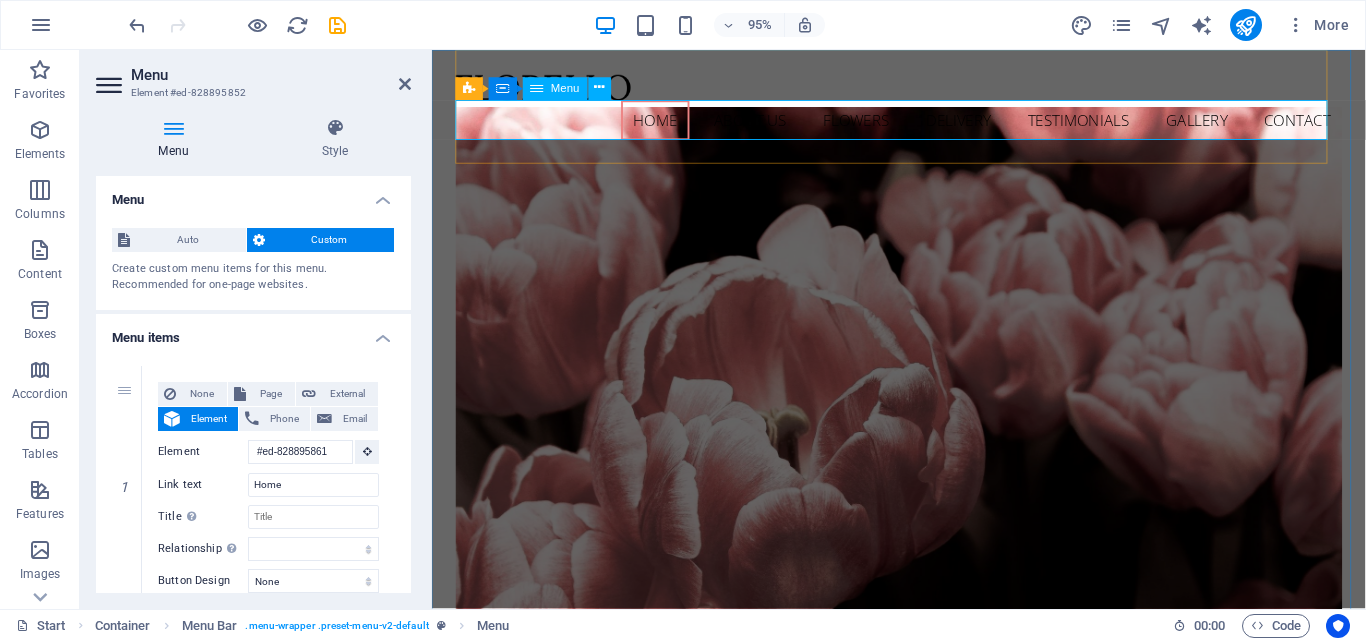 click on "Home About us Flowers Delivery Testimonials Gallery Contact" at bounding box center (924, 124) 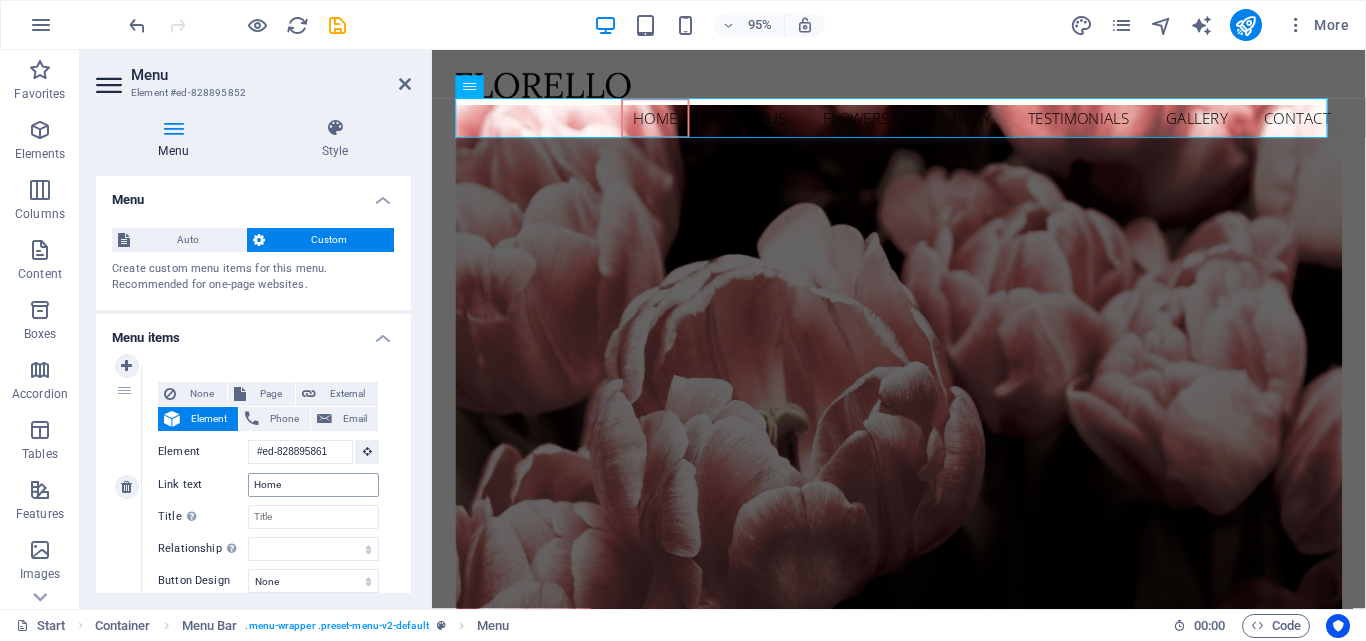 scroll, scrollTop: 0, scrollLeft: 0, axis: both 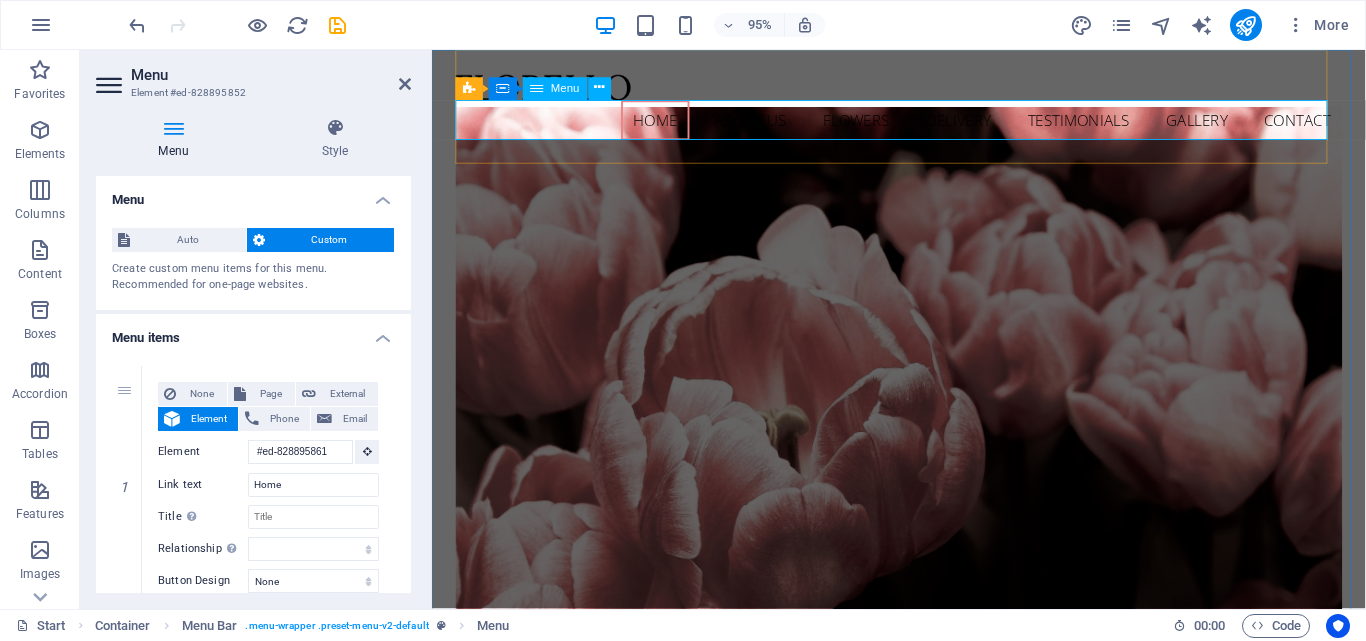 click on "Home About us Flowers Delivery Testimonials Gallery Contact" at bounding box center (924, 124) 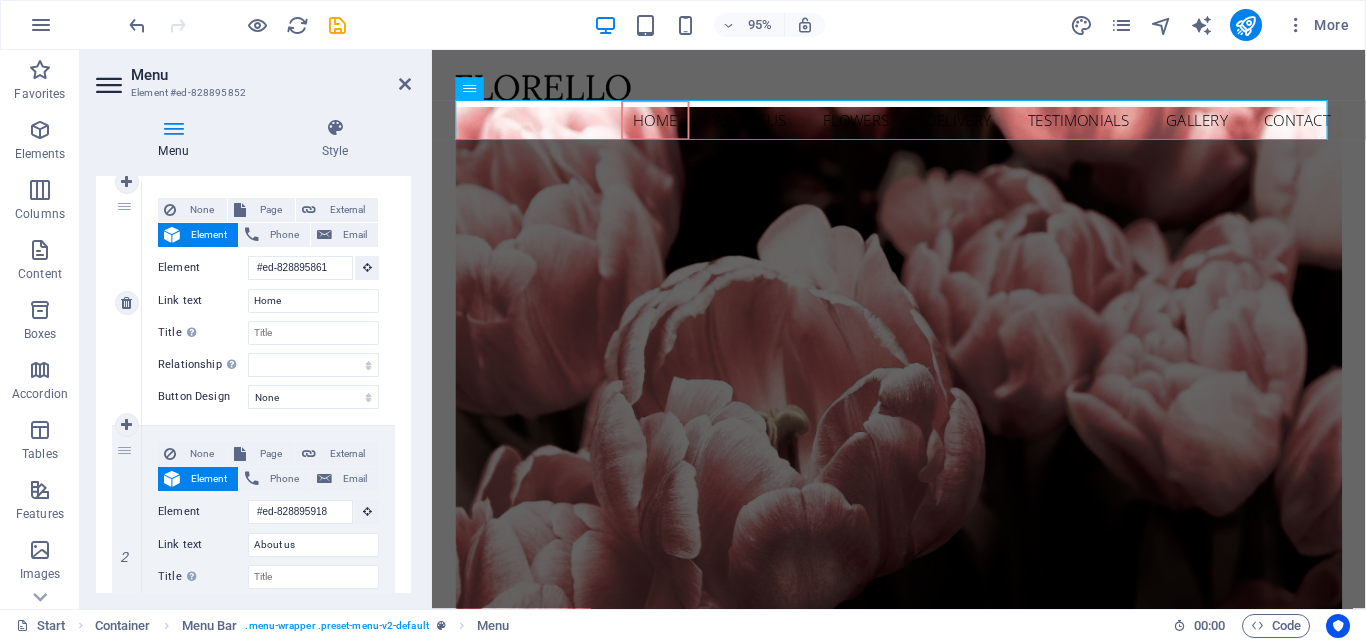 scroll, scrollTop: 300, scrollLeft: 0, axis: vertical 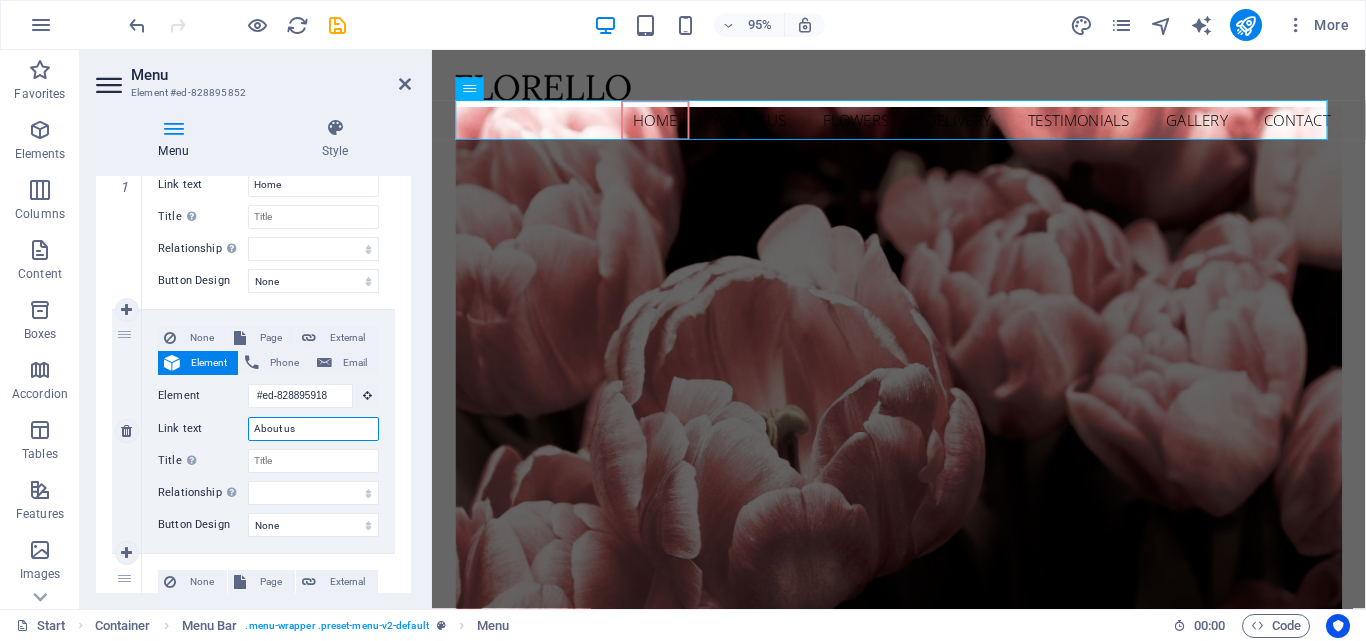 click on "About us" at bounding box center (313, 429) 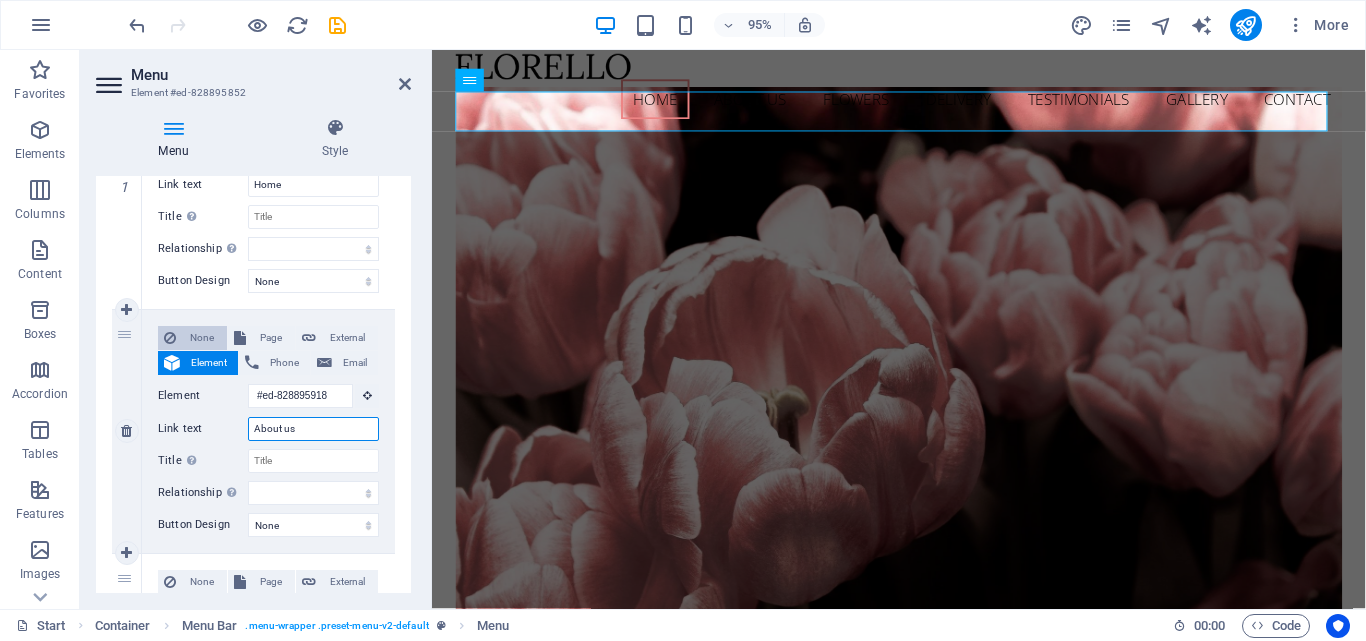 scroll, scrollTop: 0, scrollLeft: 0, axis: both 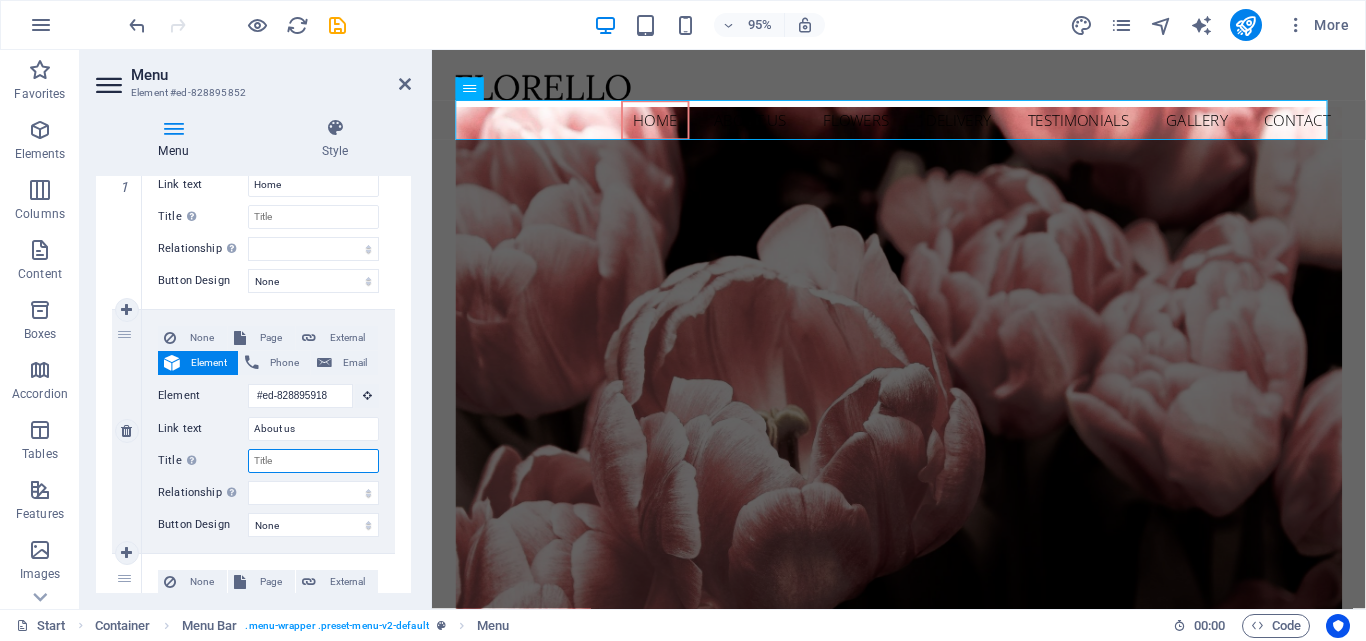 click on "Title Additional link description, should not be the same as the link text. The title is most often shown as a tooltip text when the mouse moves over the element. Leave empty if uncertain." at bounding box center [313, 461] 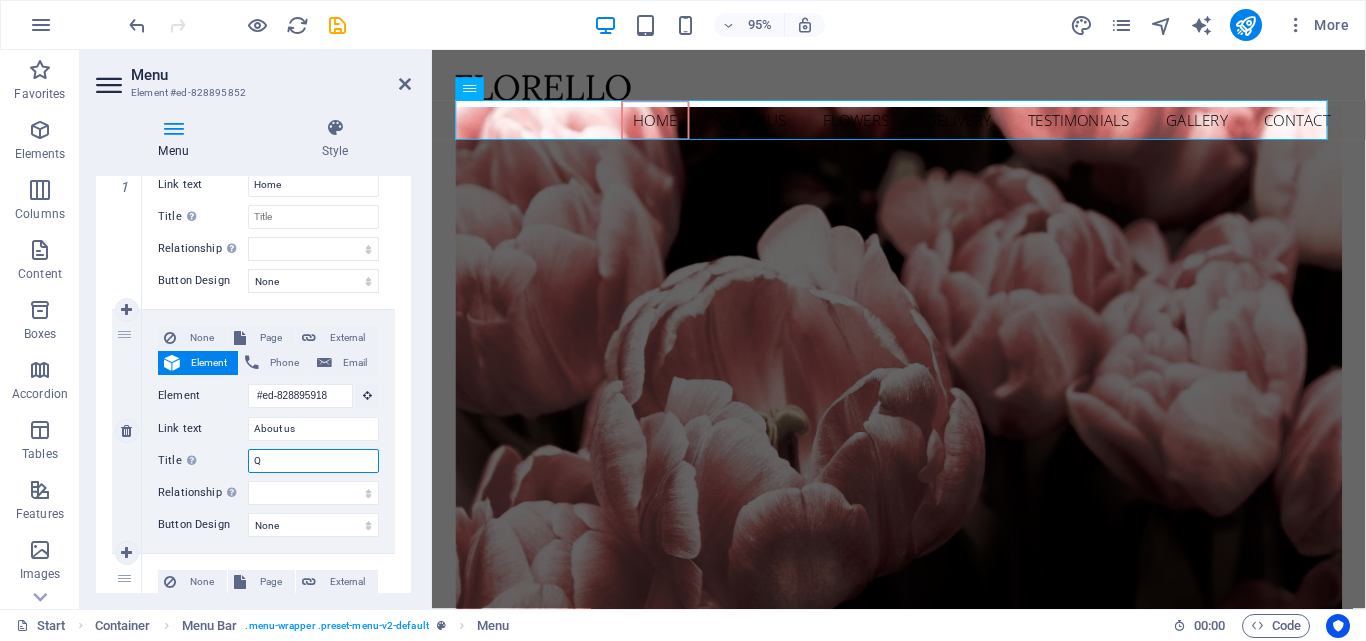 select 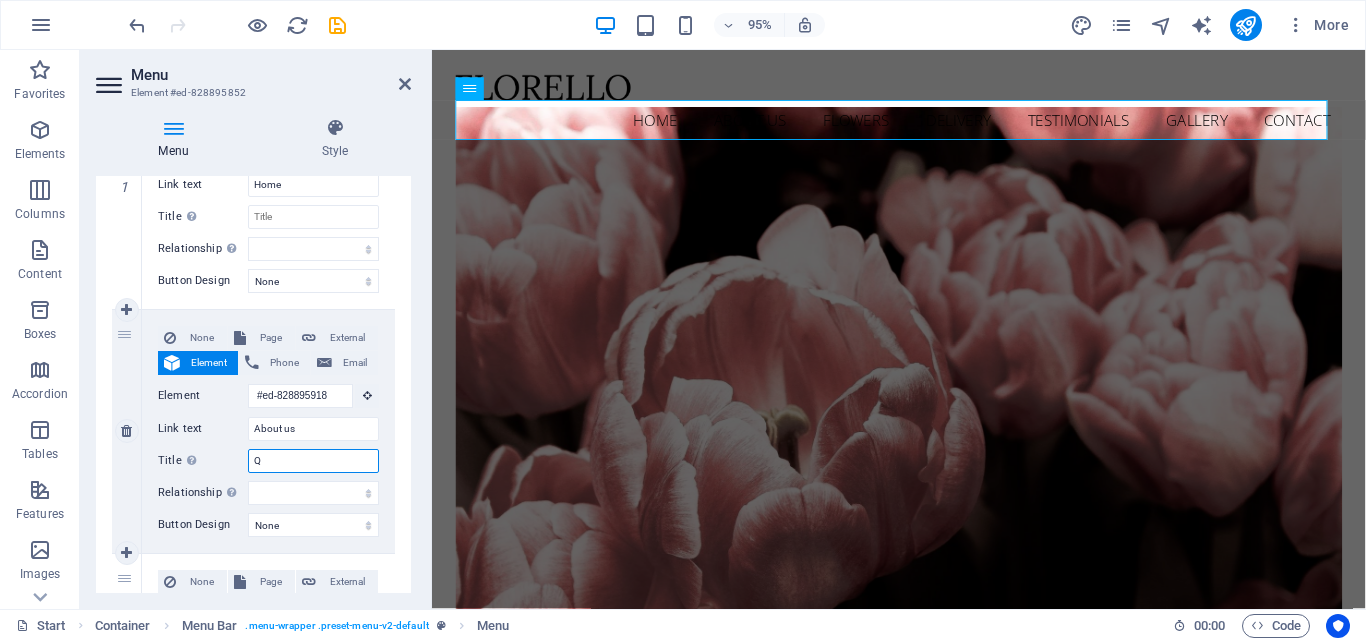type 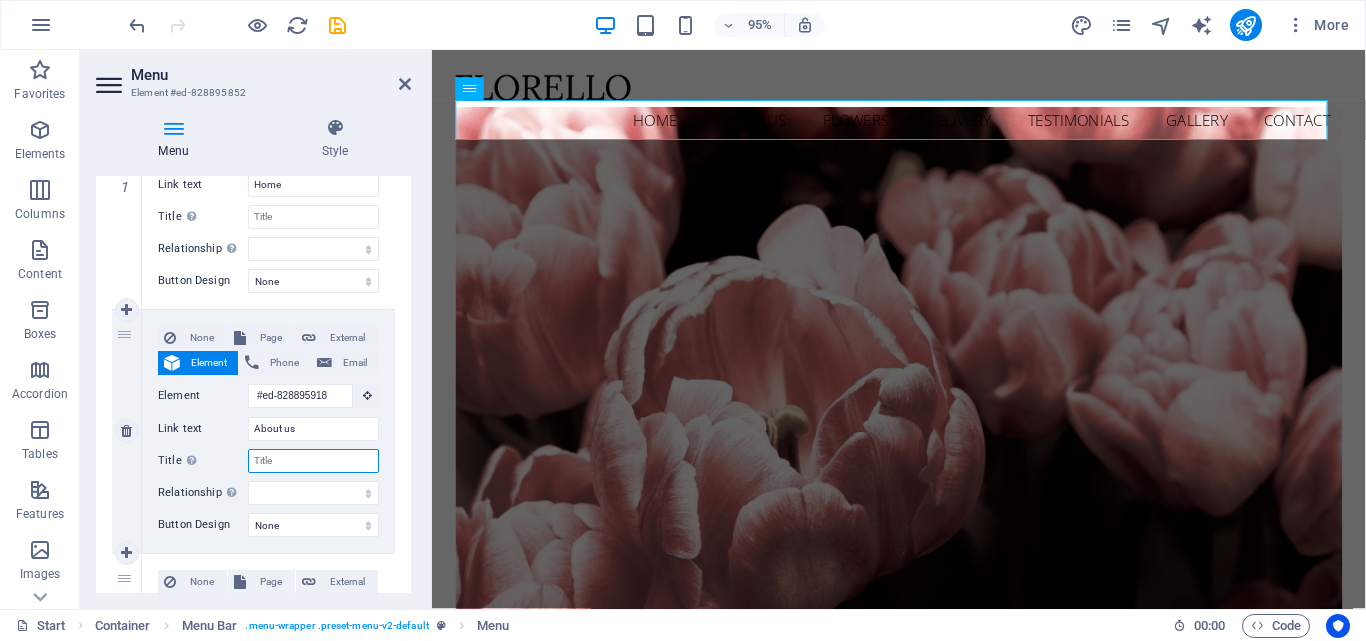 select 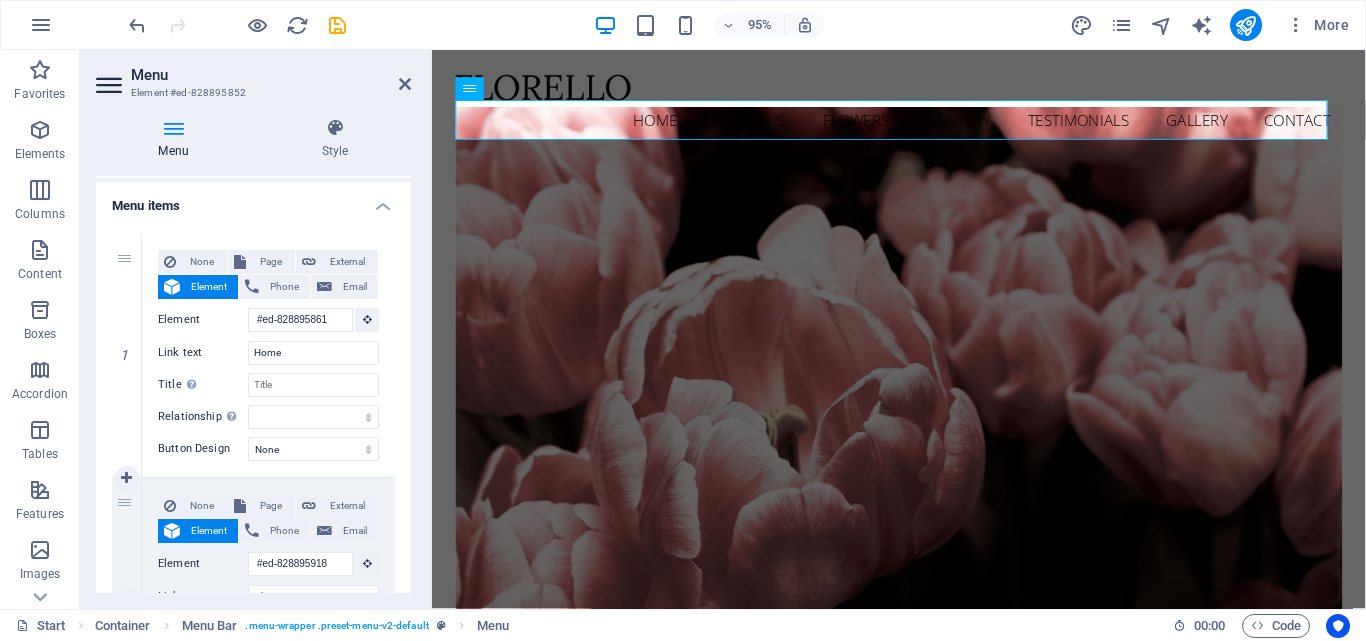 scroll, scrollTop: 100, scrollLeft: 0, axis: vertical 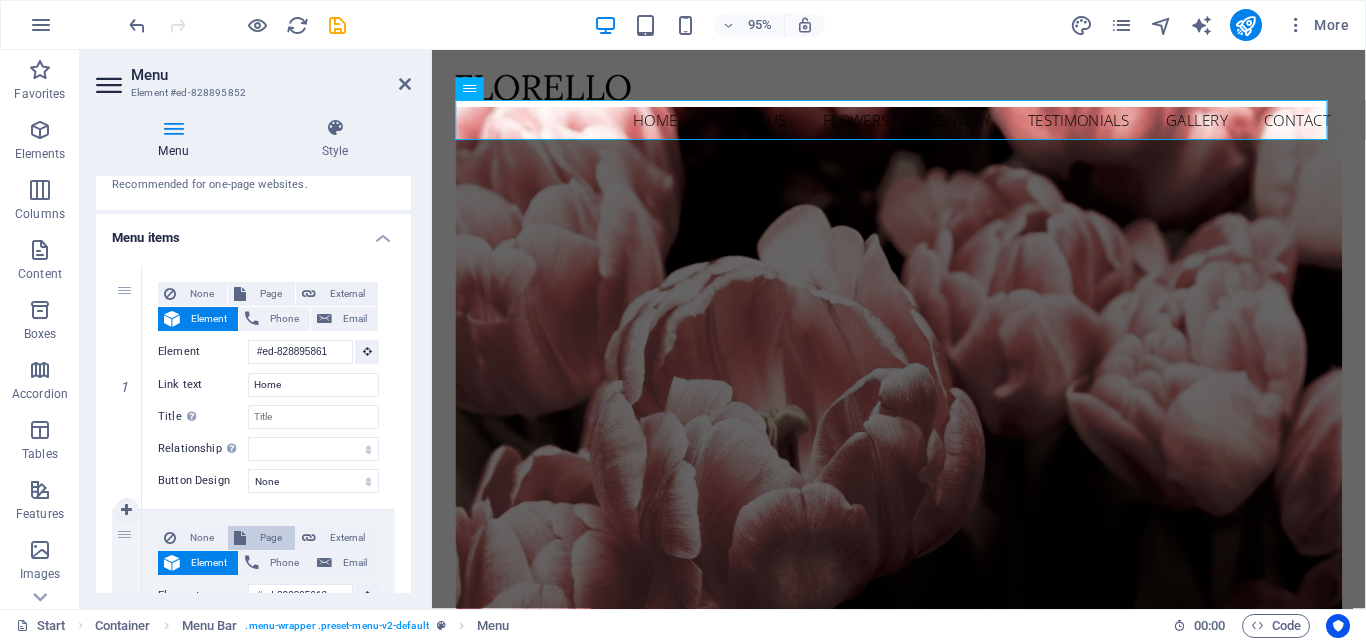 click on "Page" at bounding box center [270, 538] 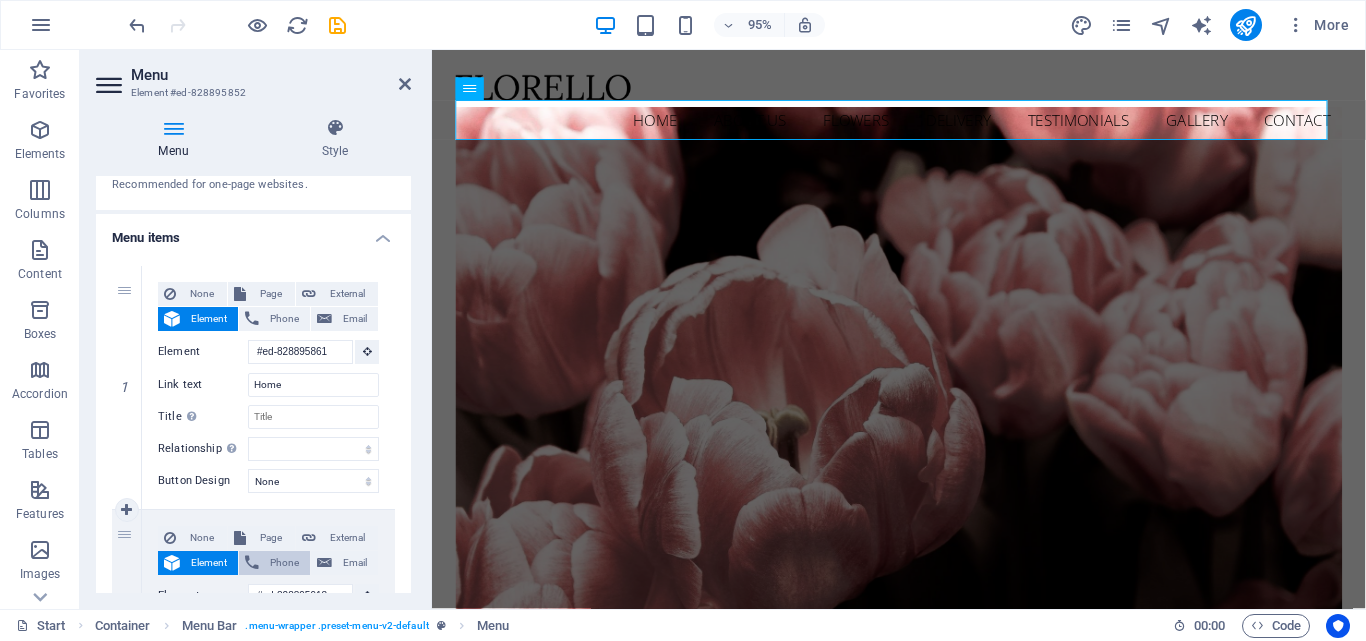 select 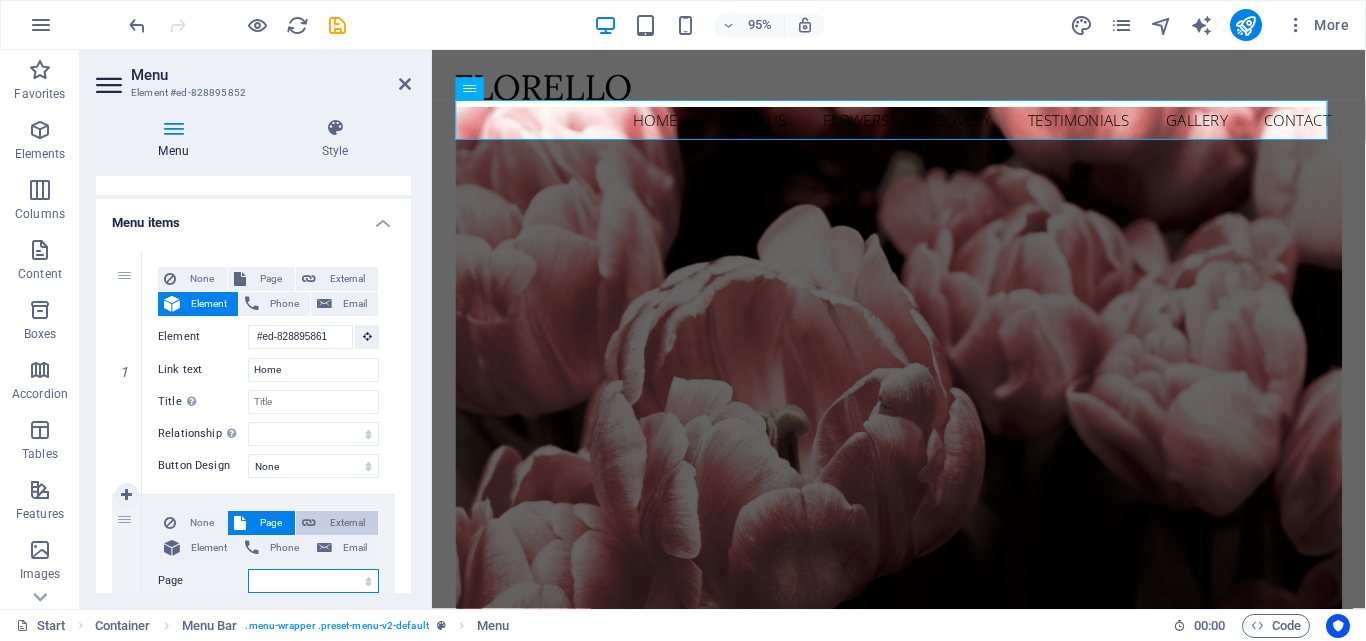 scroll, scrollTop: 315, scrollLeft: 0, axis: vertical 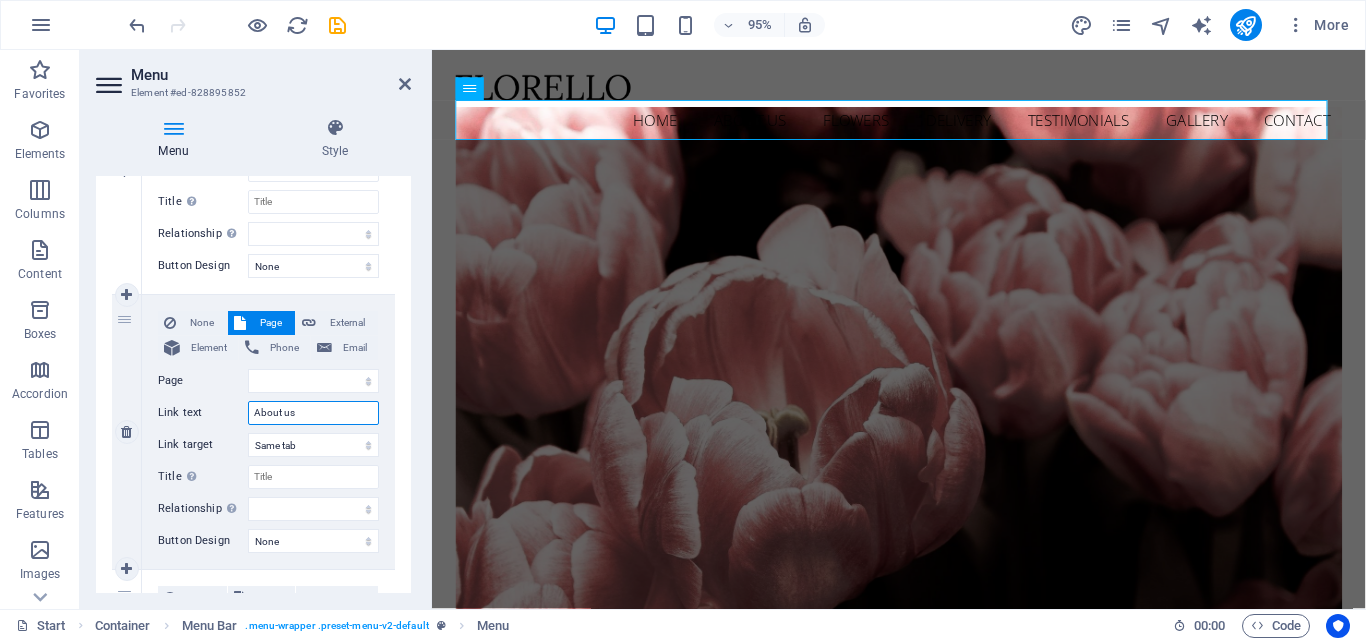 click on "About us" at bounding box center [313, 413] 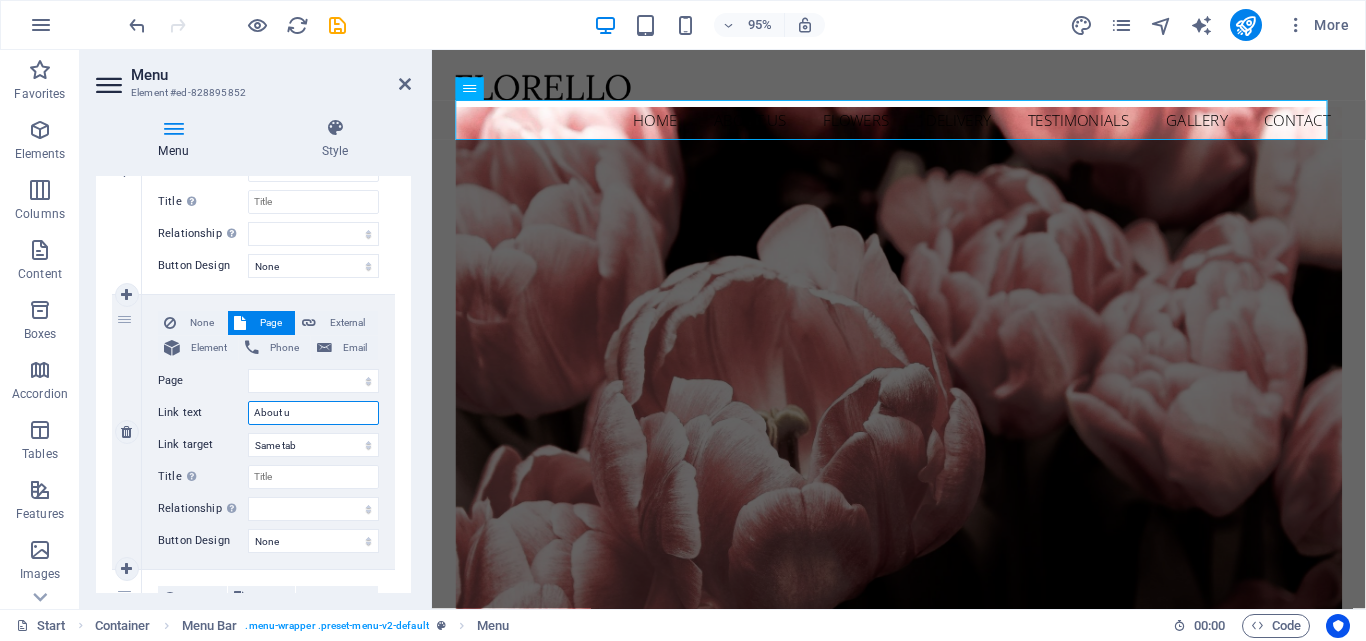 select 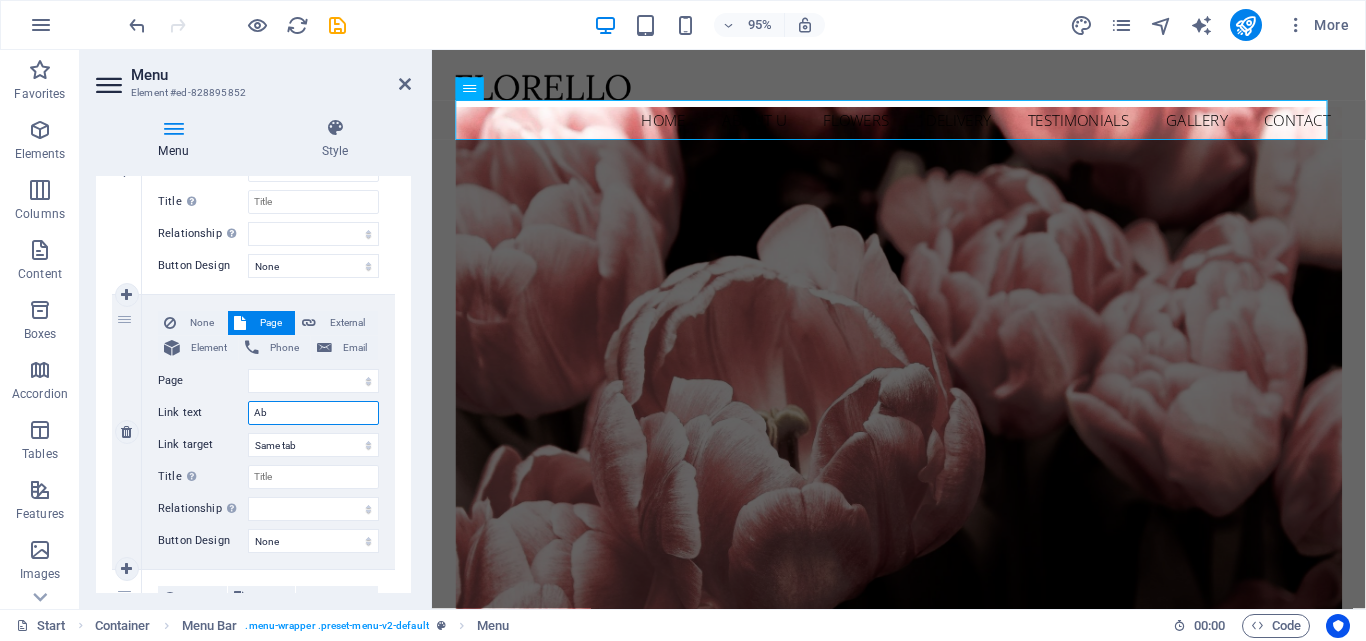 type on "A" 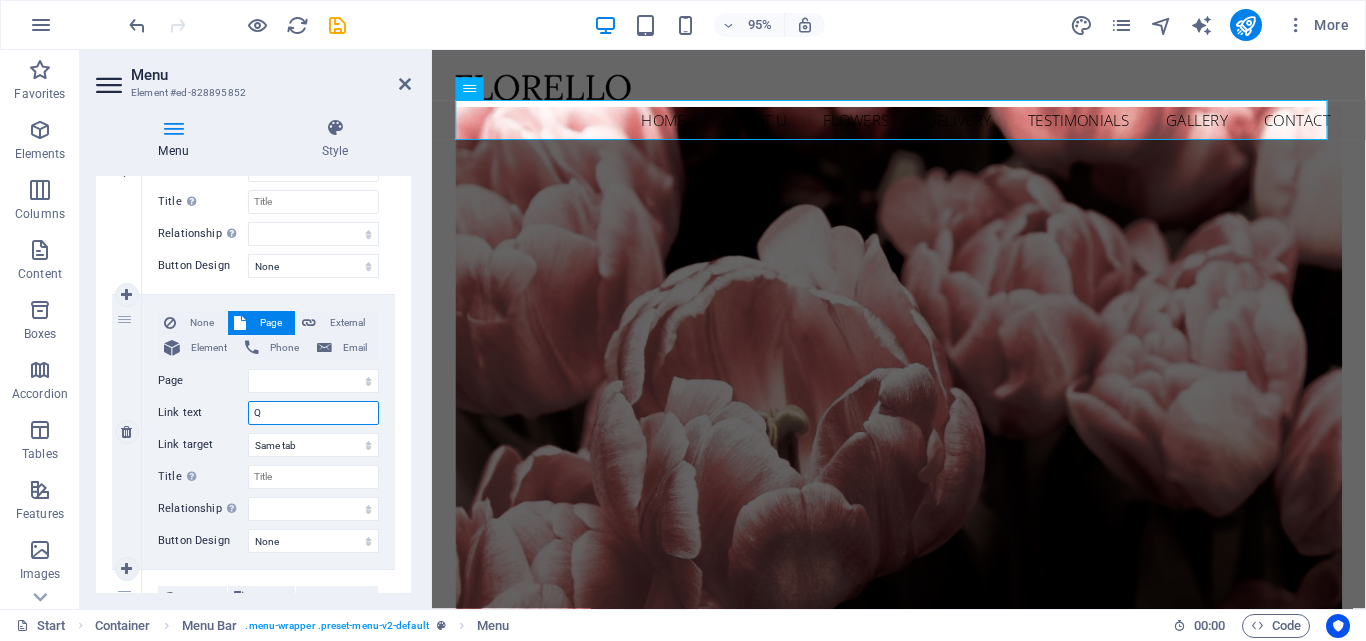 type on "Qu" 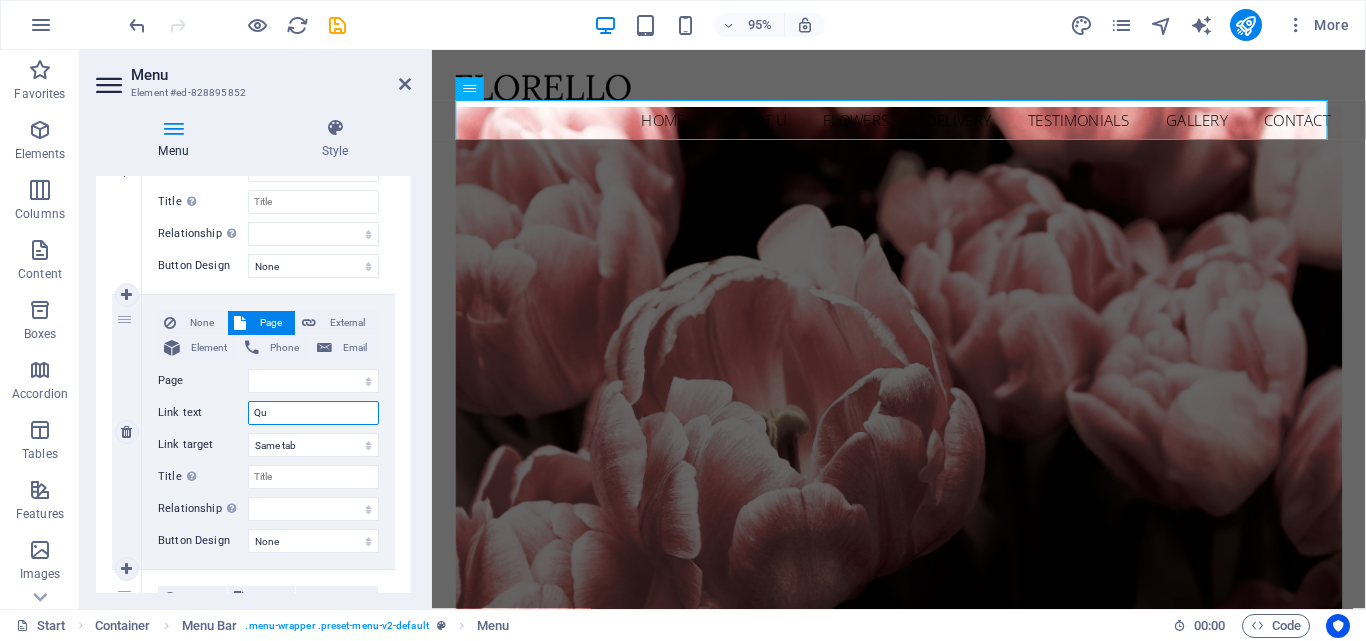 select 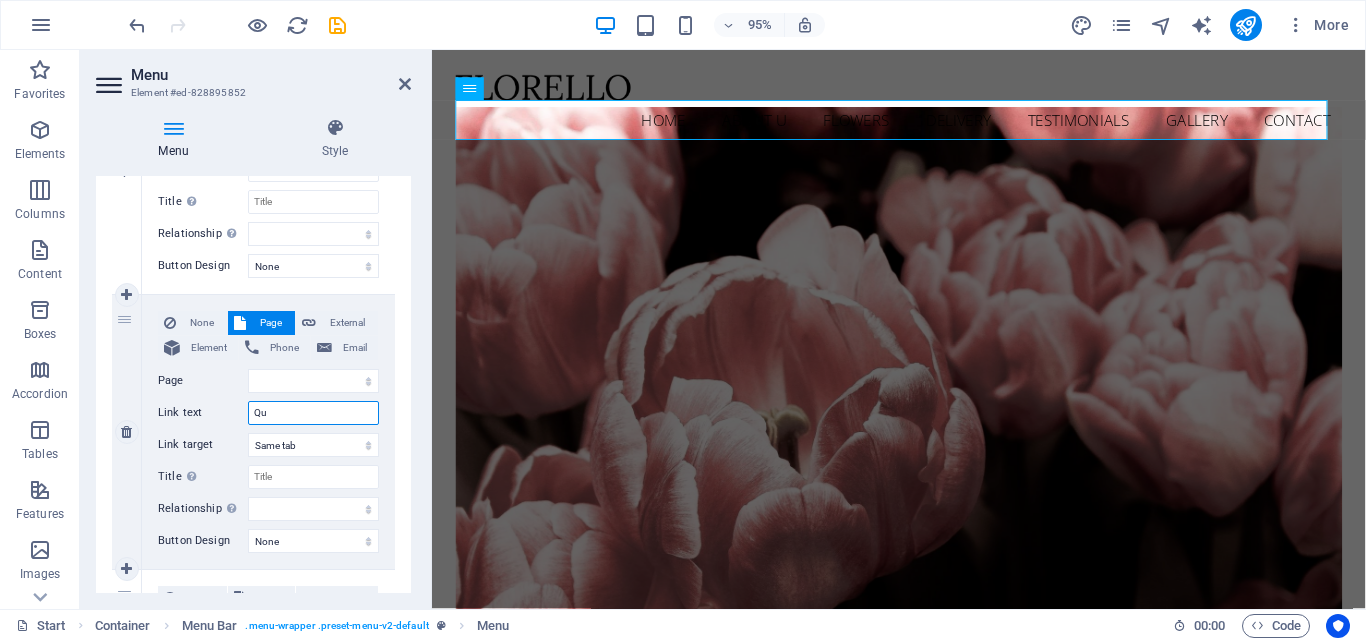 select 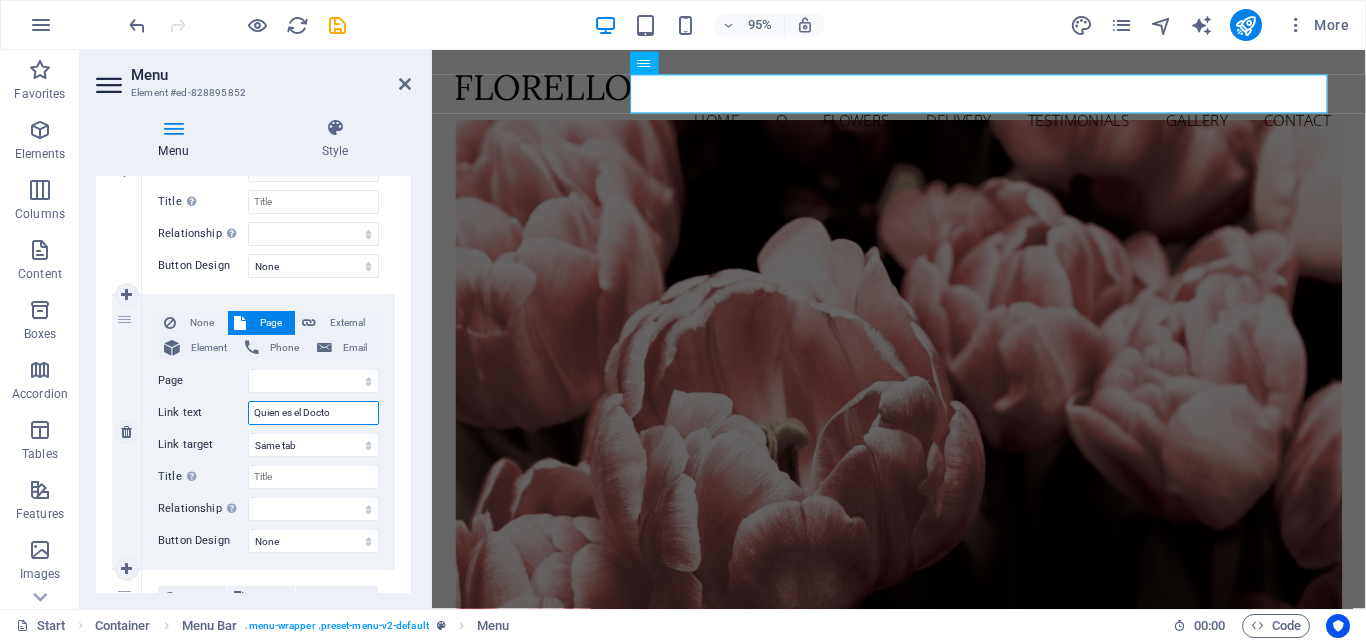 type on "Quien es el Doctor" 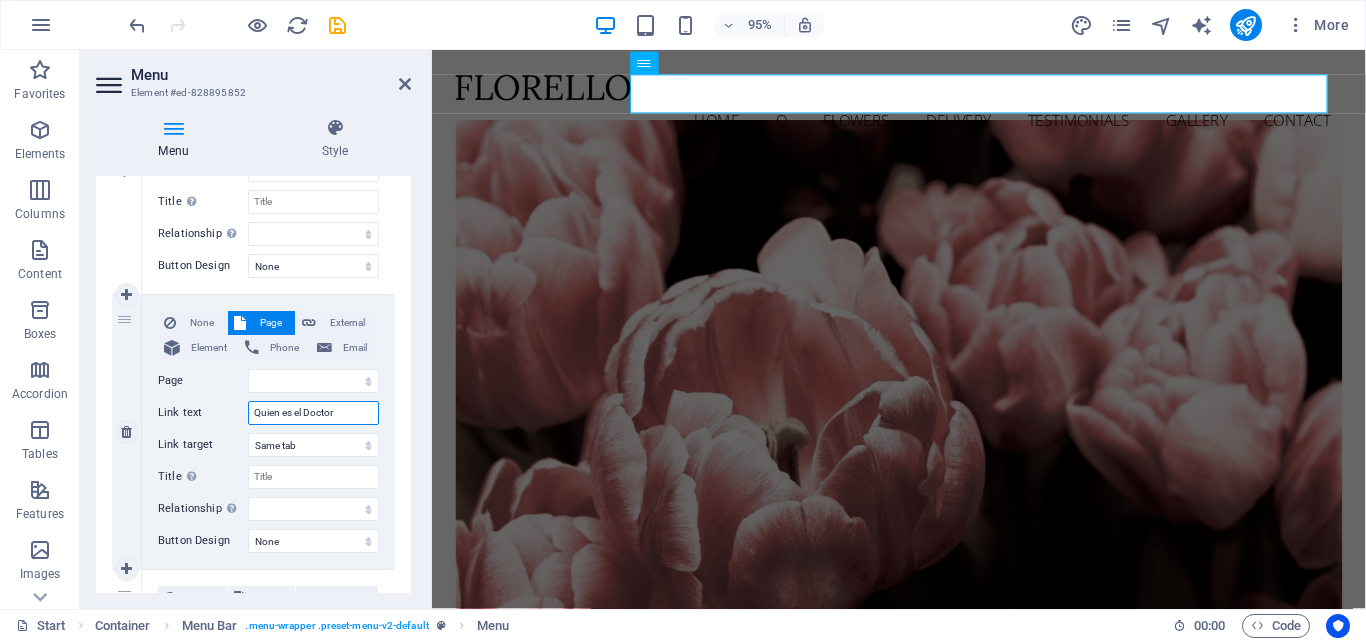 select 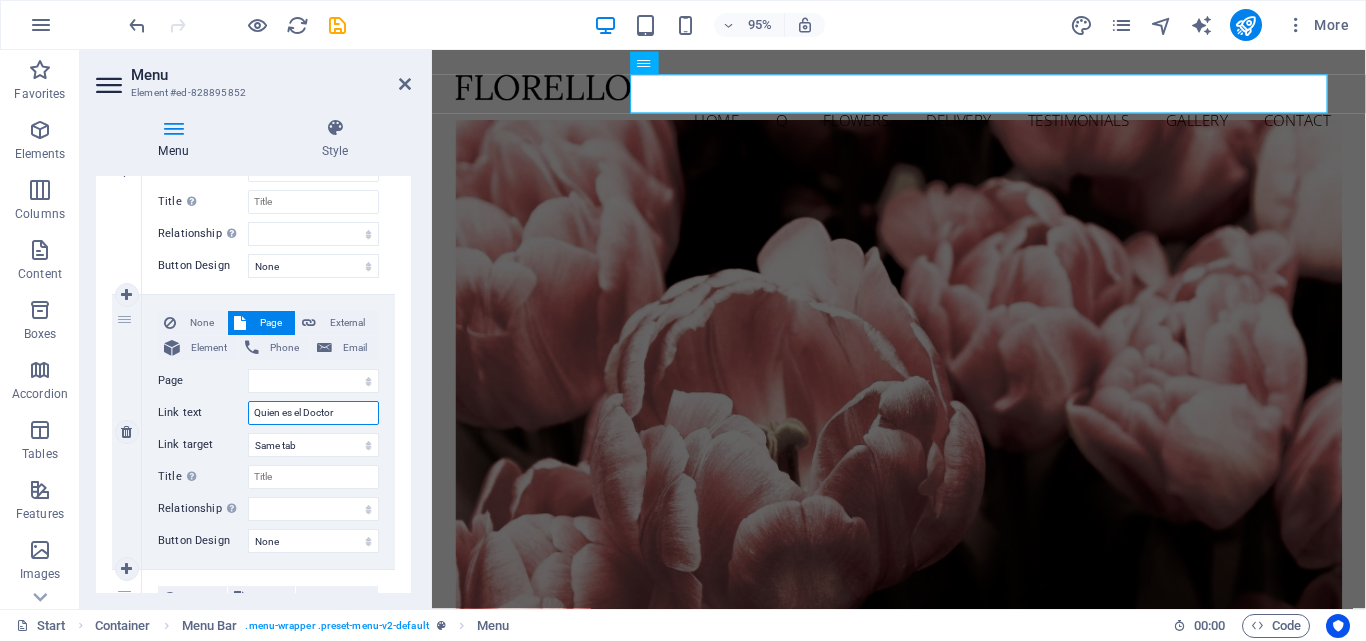 select 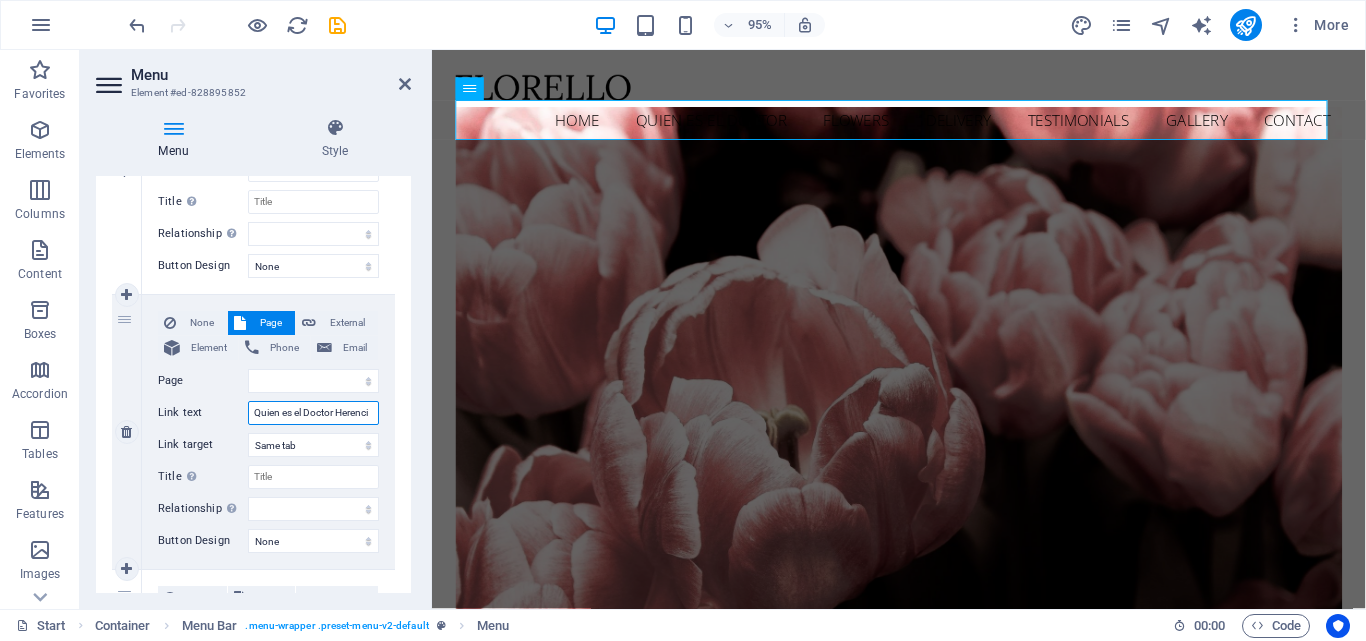 type on "Quien es el Doctor Herencia" 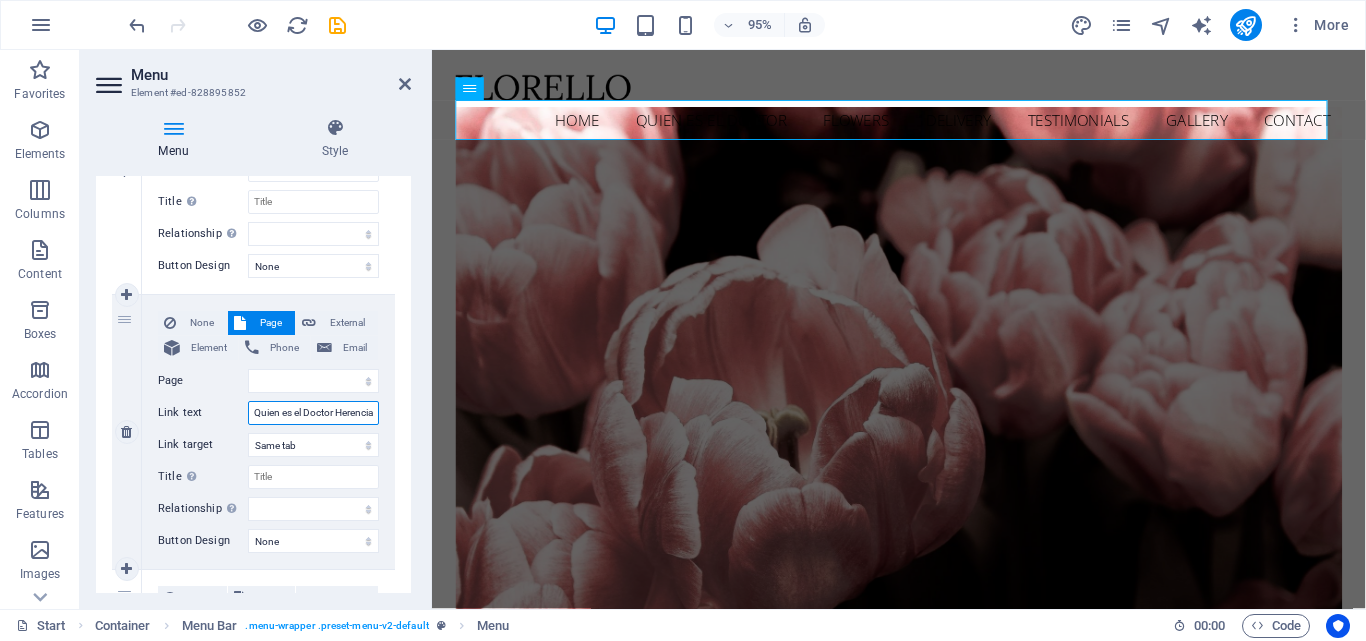 scroll, scrollTop: 0, scrollLeft: 8, axis: horizontal 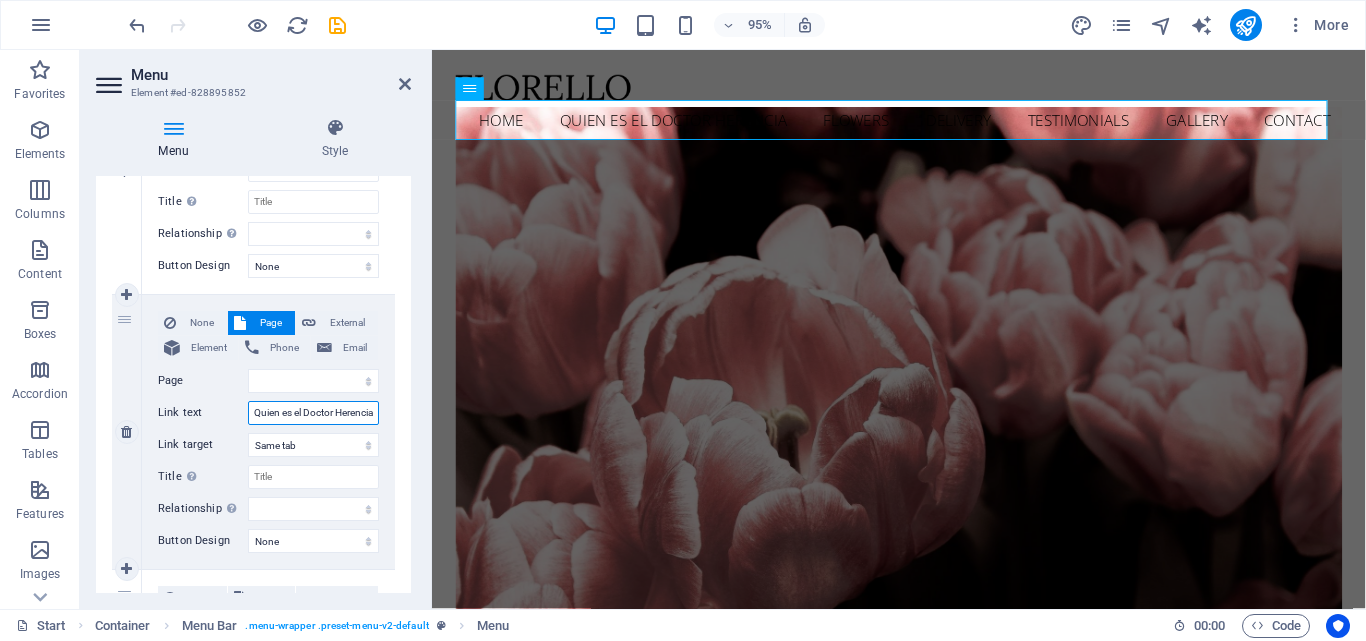 type on "Quien es el Doctor Herencia?" 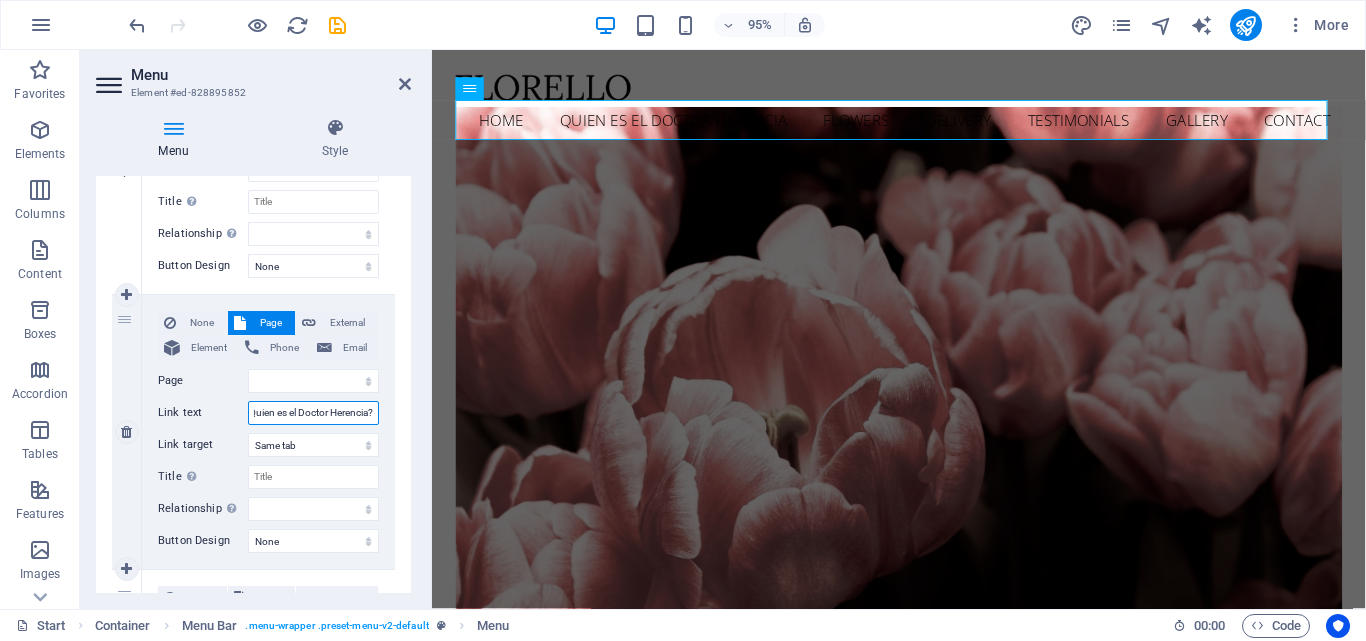 scroll, scrollTop: 0, scrollLeft: 12, axis: horizontal 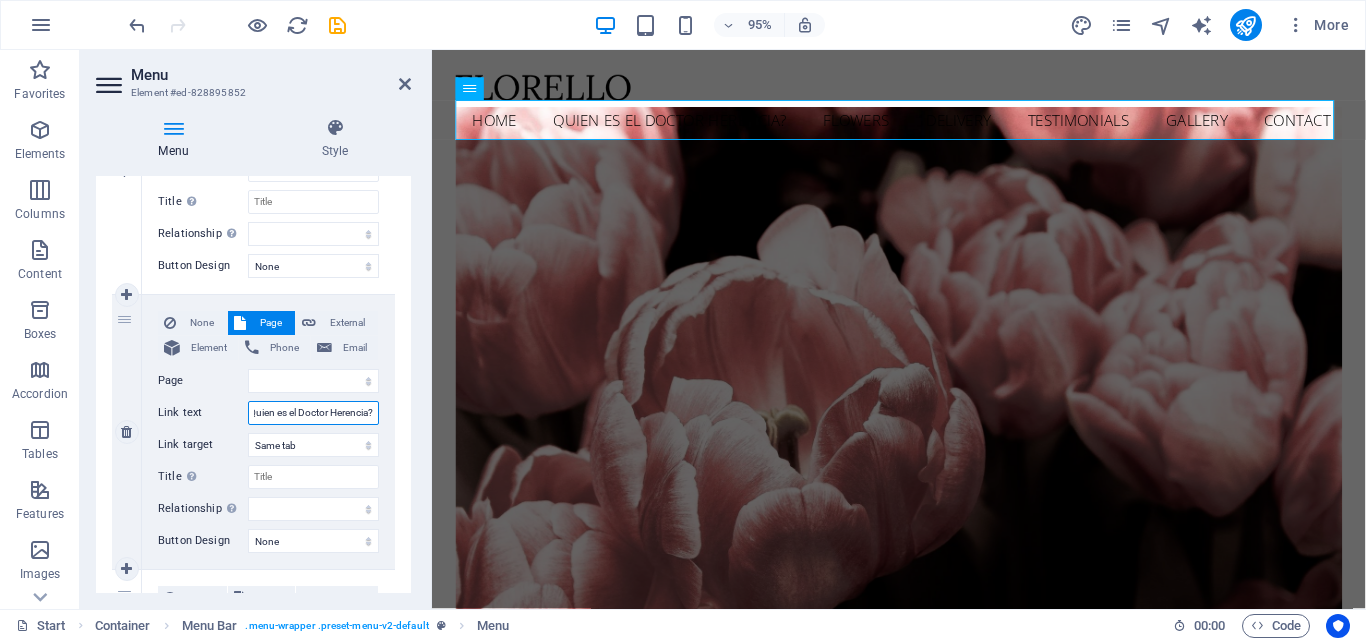 type on "Quien es el Doctor Herencia" 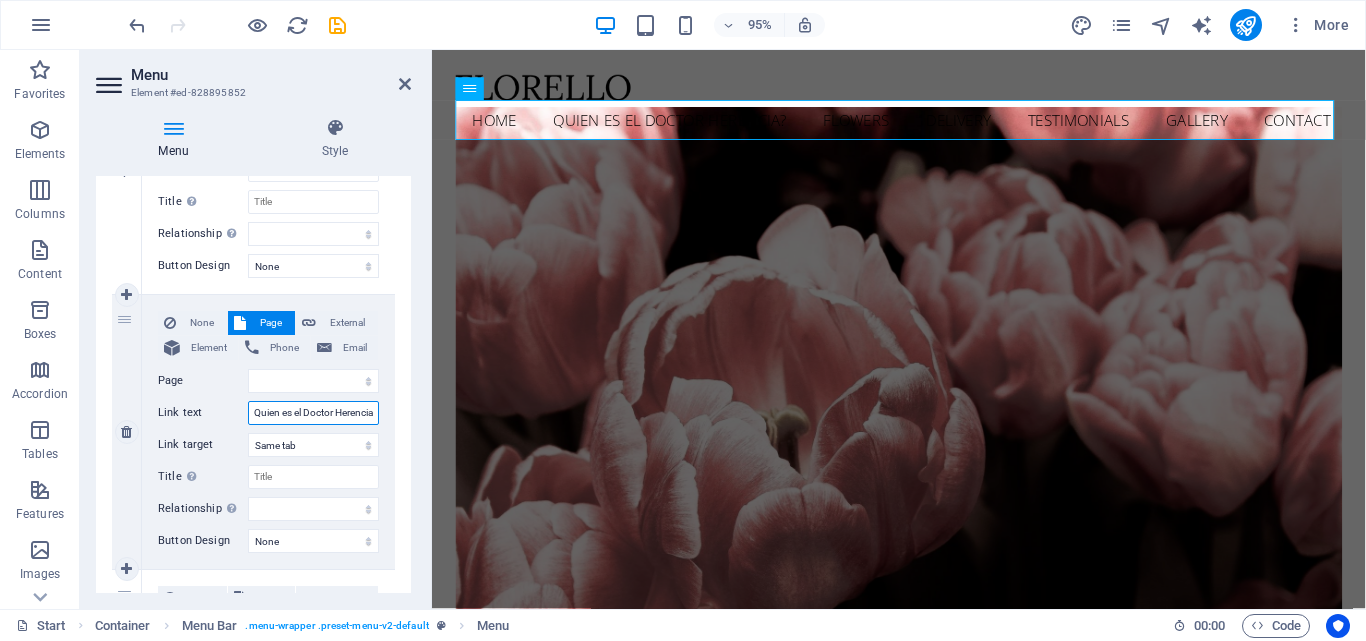 scroll, scrollTop: 0, scrollLeft: 8, axis: horizontal 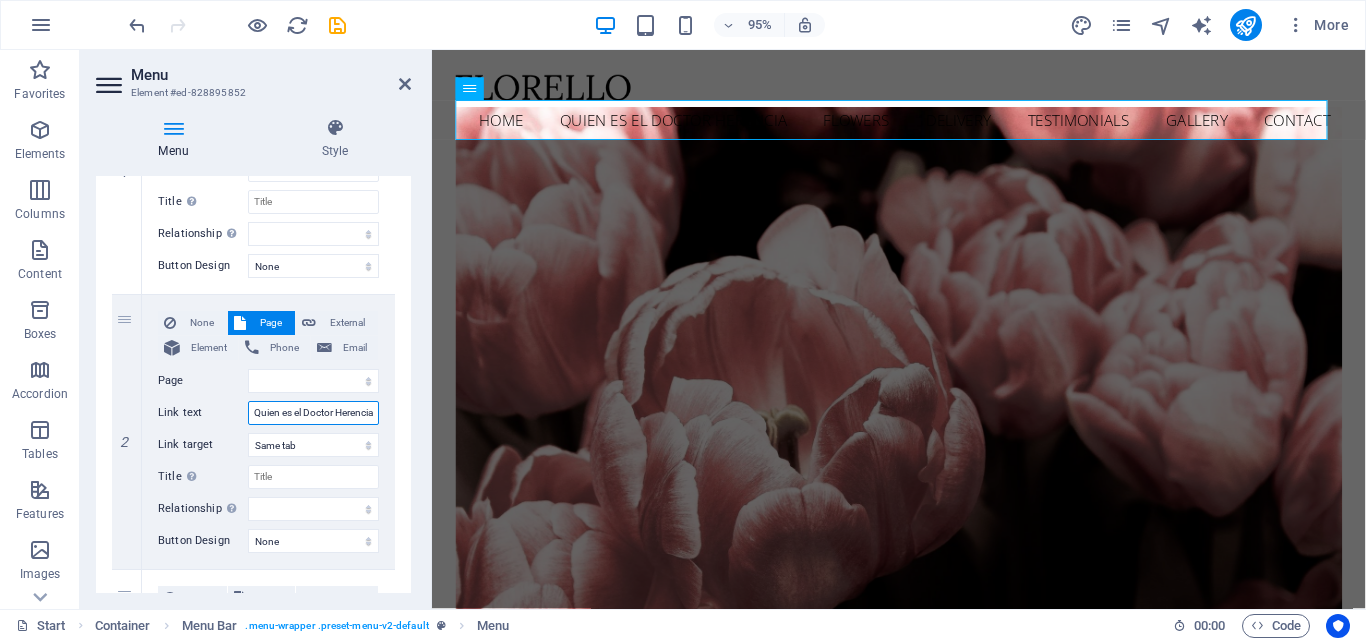 type on "Quien es el Doctor Herencia" 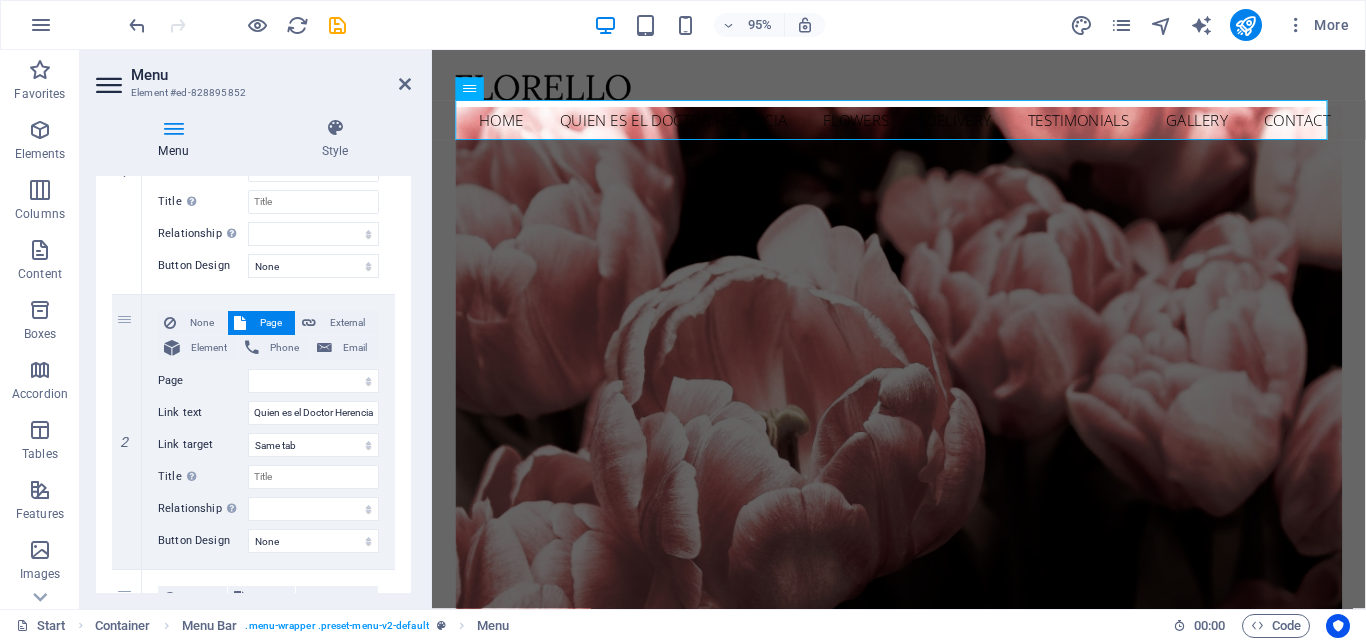 scroll, scrollTop: 0, scrollLeft: 0, axis: both 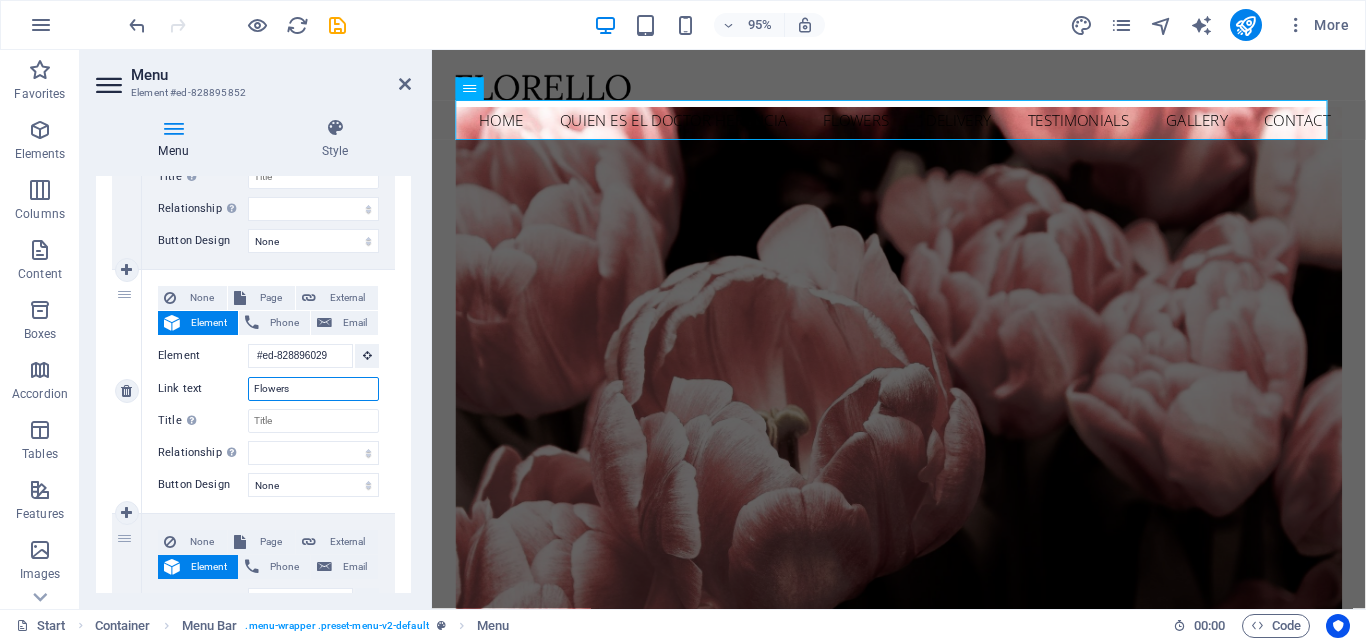 click on "Flowers" at bounding box center (313, 389) 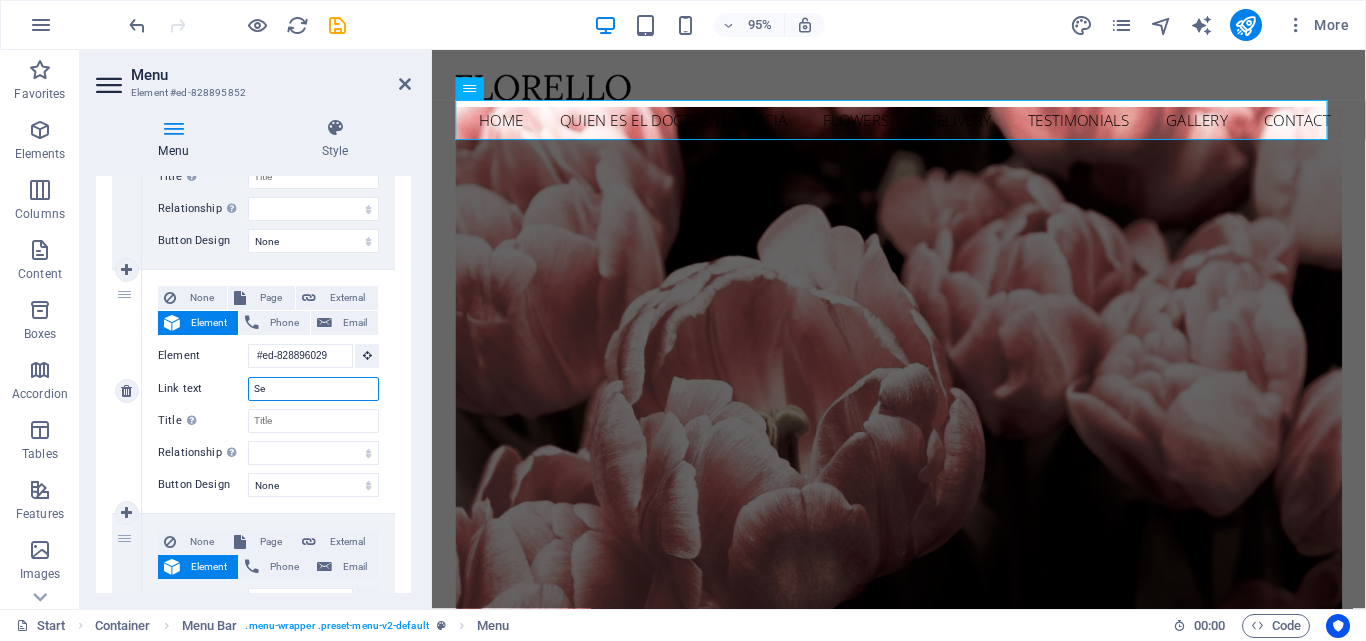 type on "Ser" 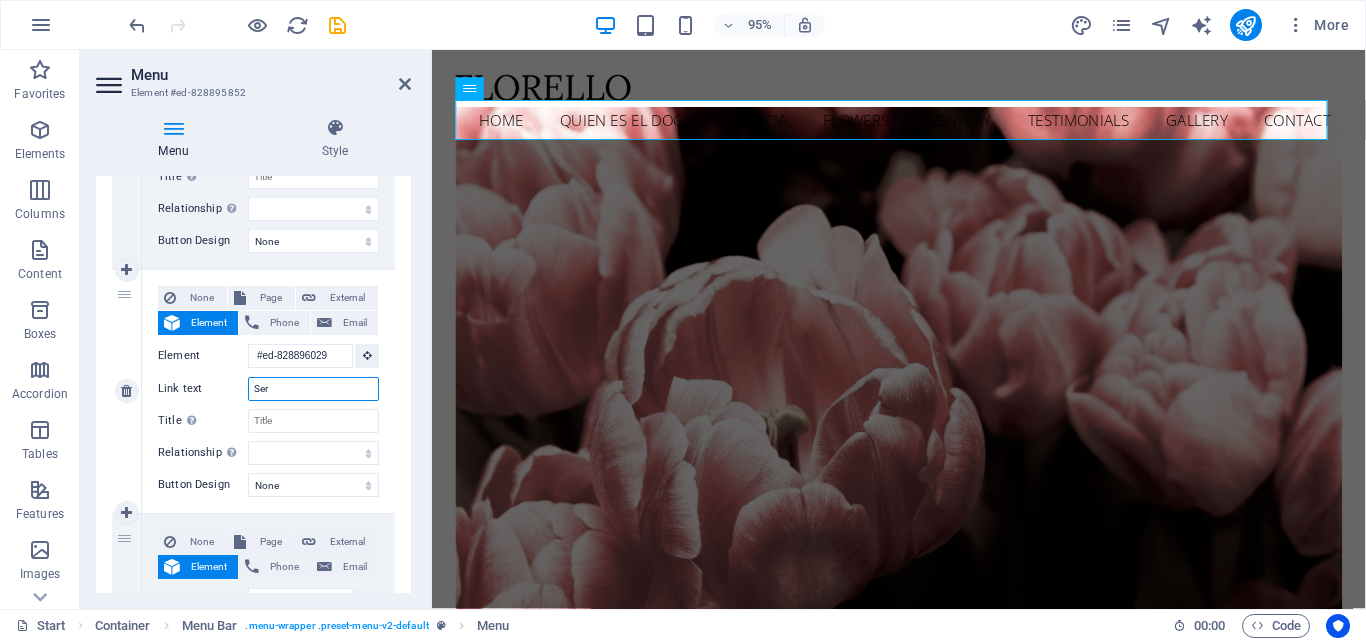 select 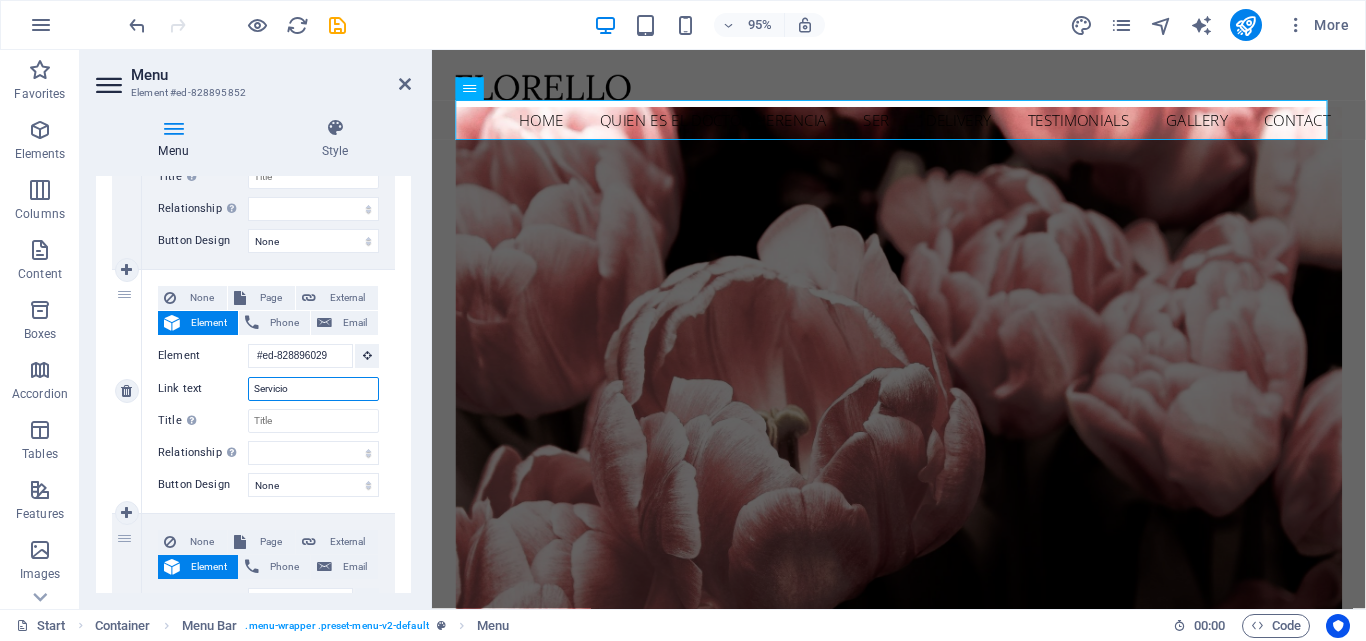 type on "Servicios" 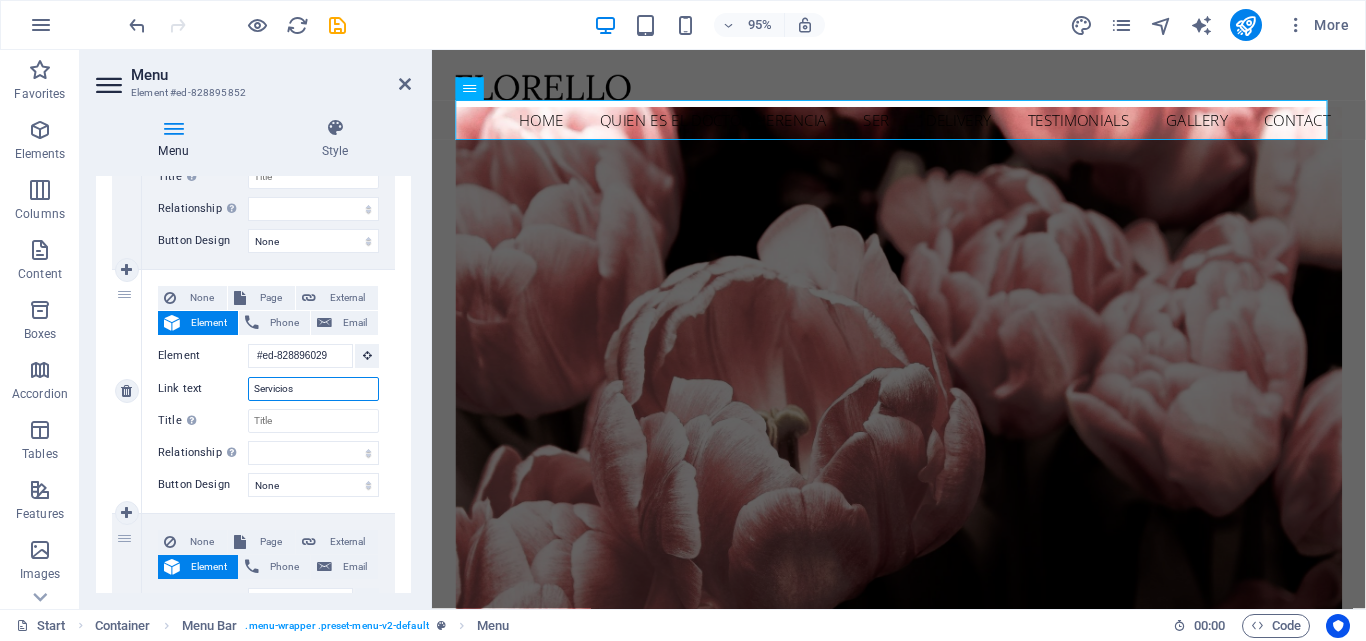 select 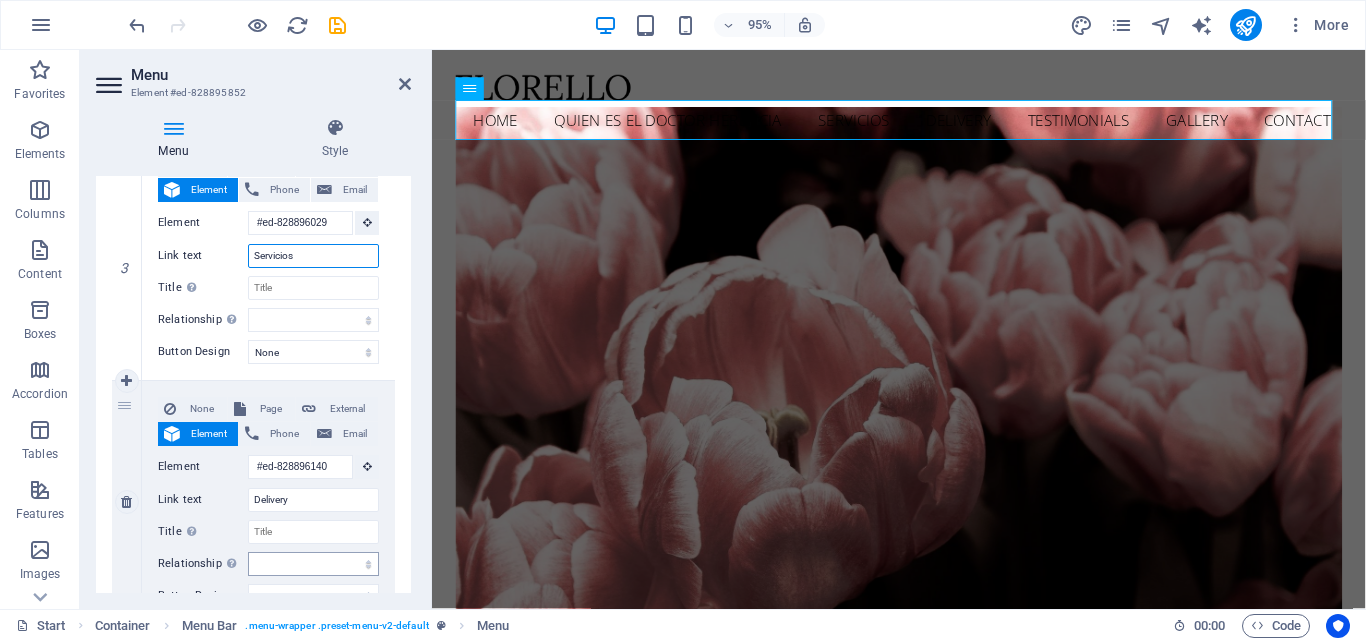 scroll, scrollTop: 915, scrollLeft: 0, axis: vertical 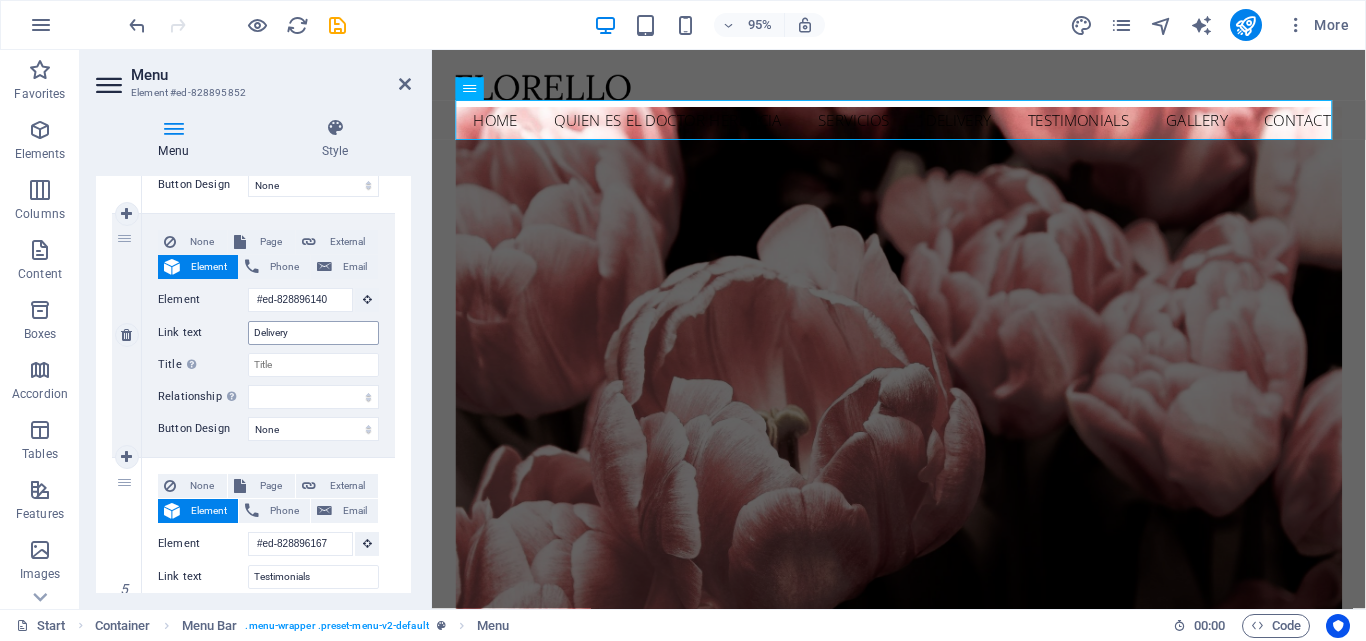 type on "Servicios" 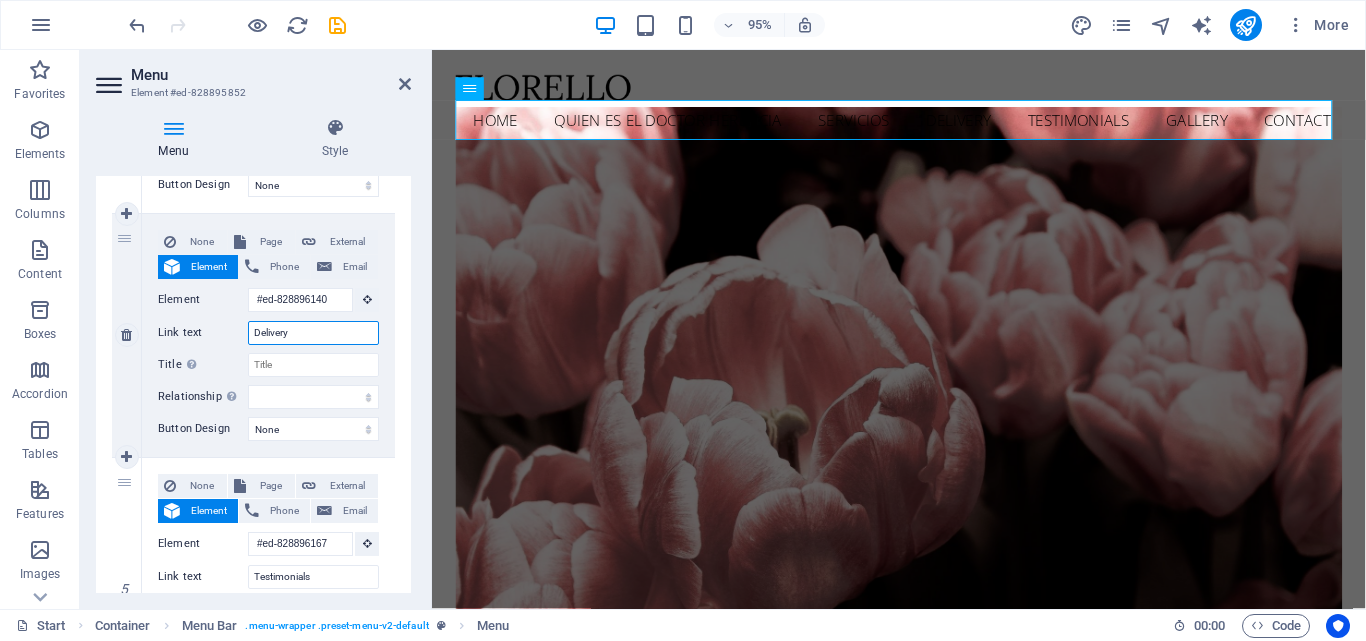 click on "Delivery" at bounding box center [313, 333] 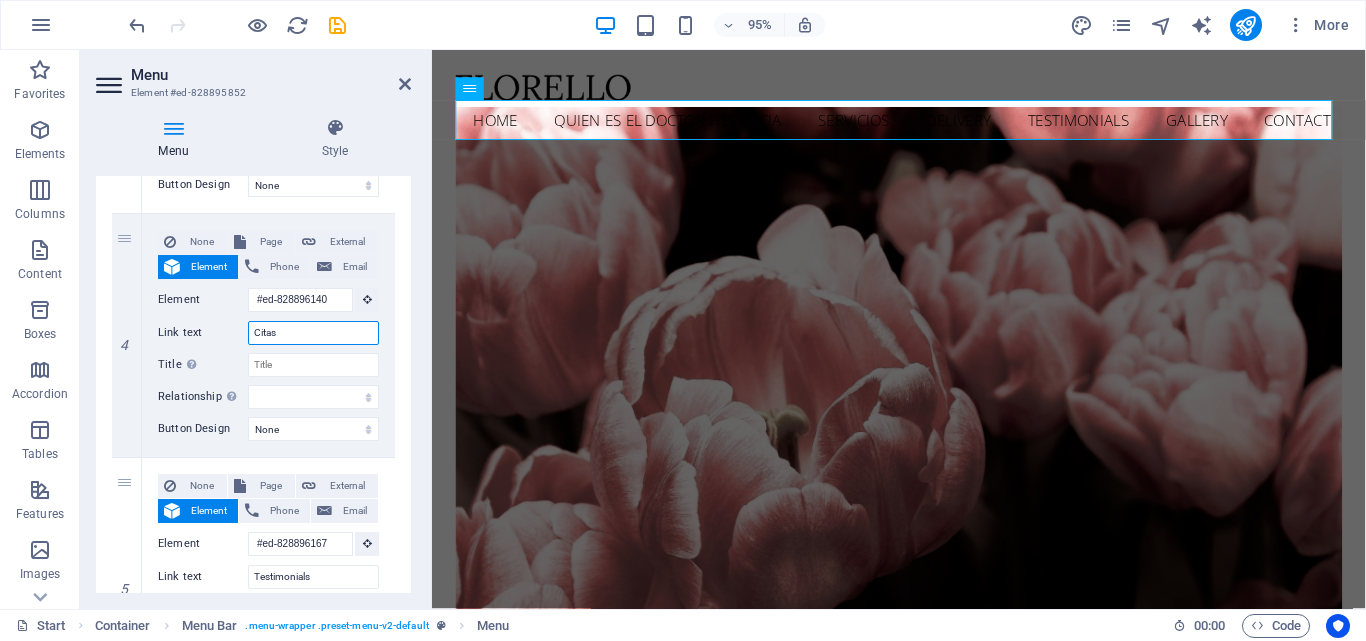 type on "Citas" 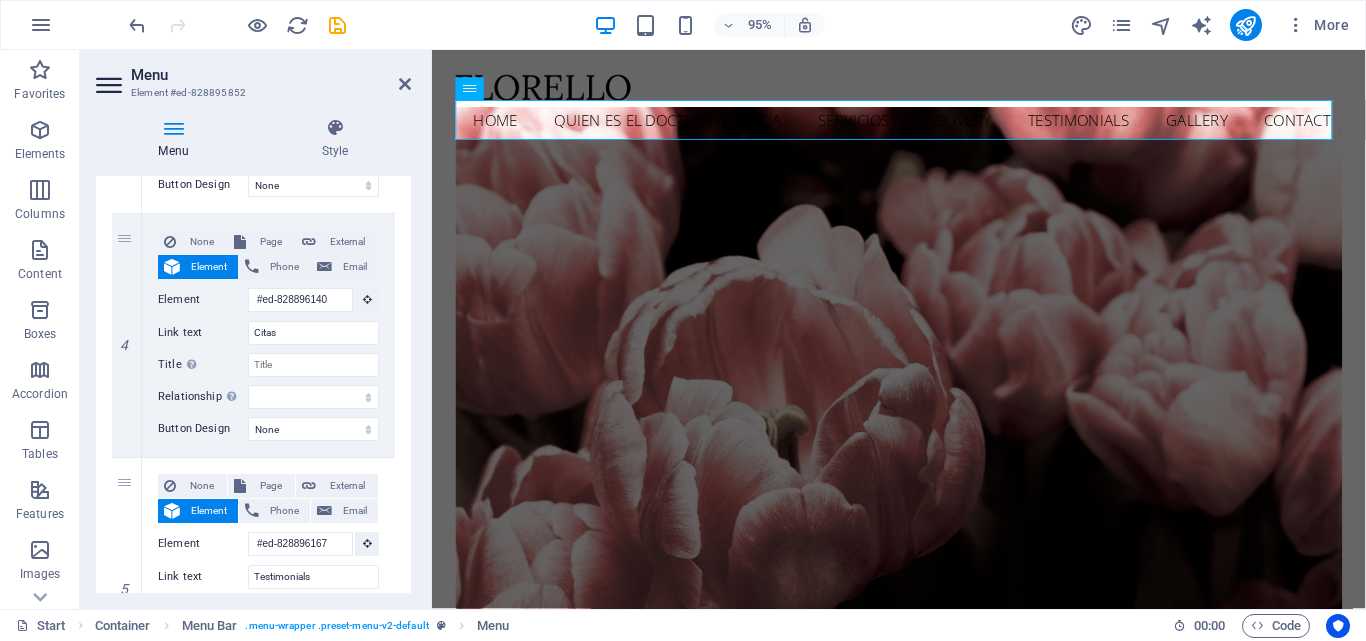select 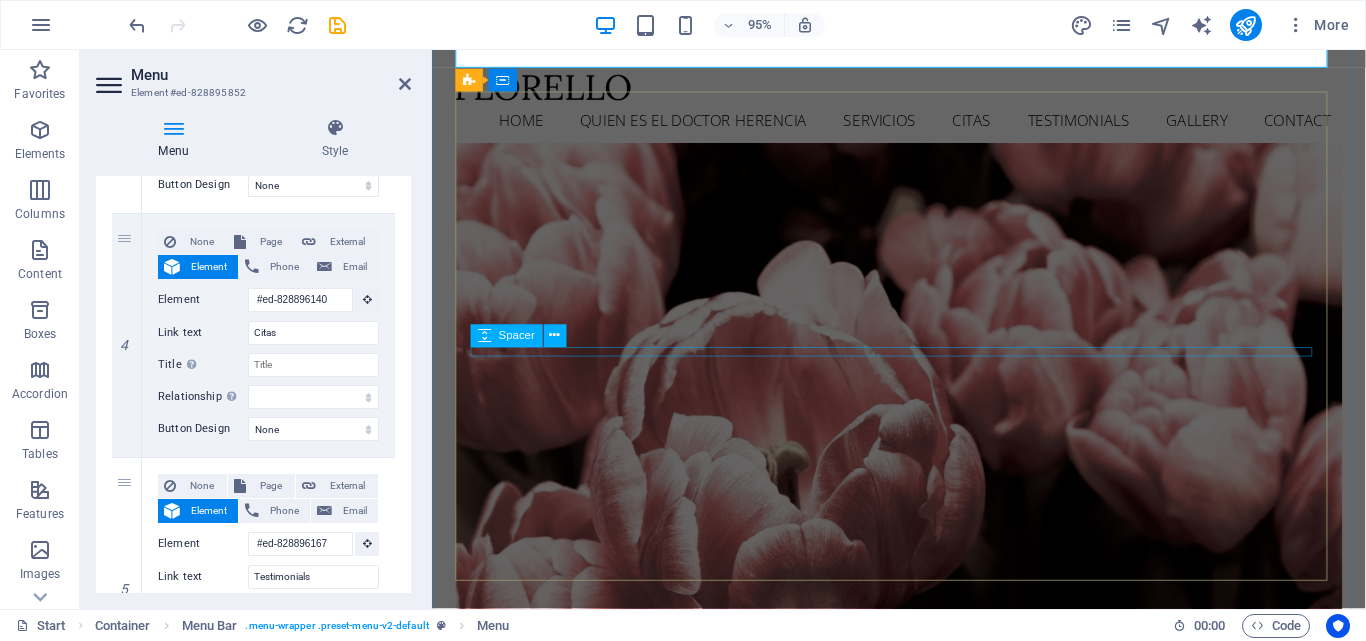 scroll, scrollTop: 100, scrollLeft: 0, axis: vertical 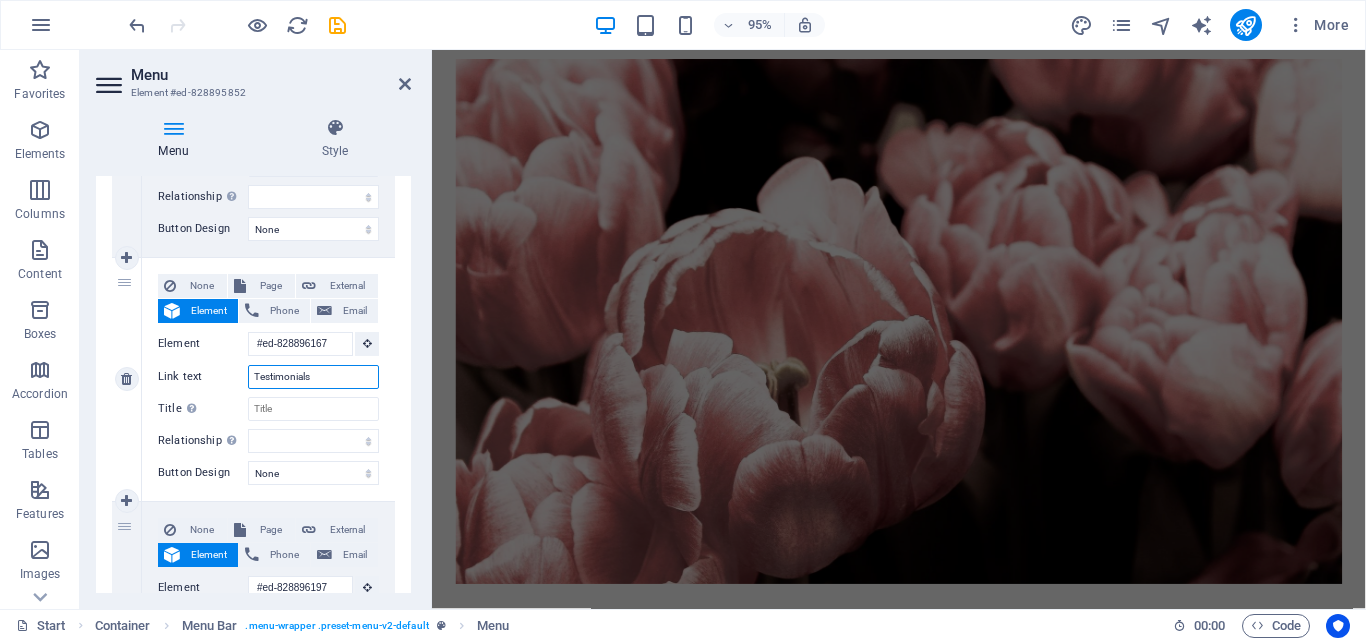 click on "Testimonials" at bounding box center [313, 377] 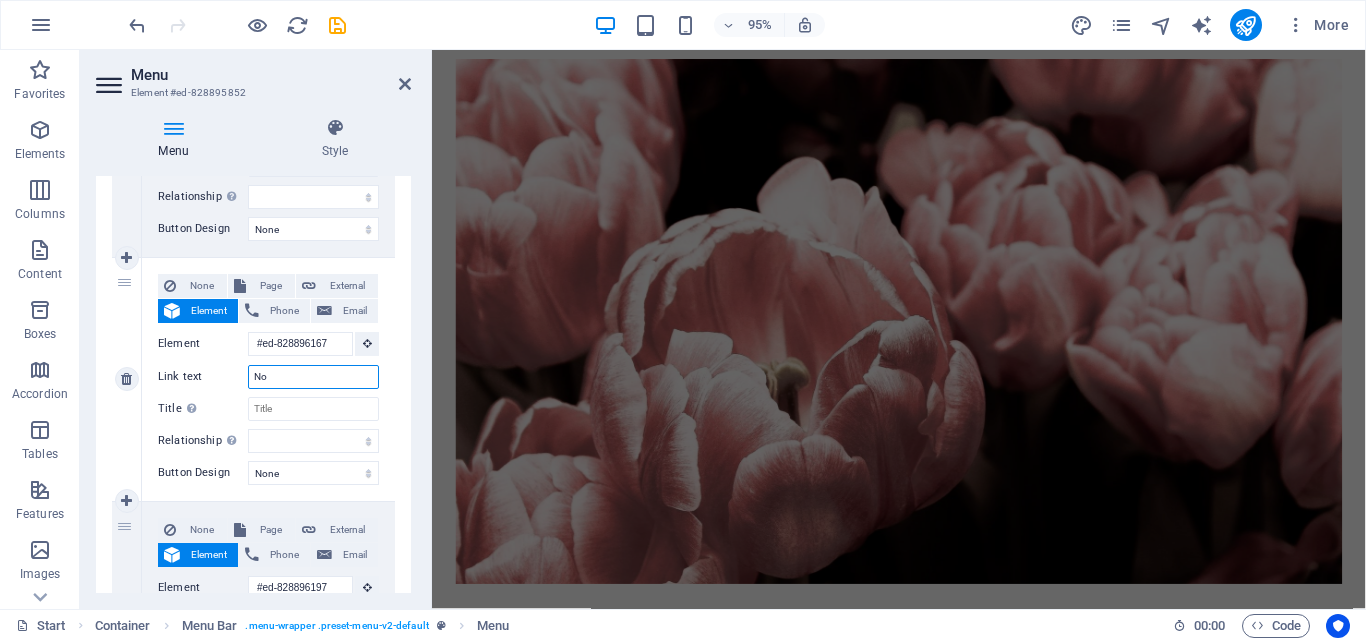 type on "Nor" 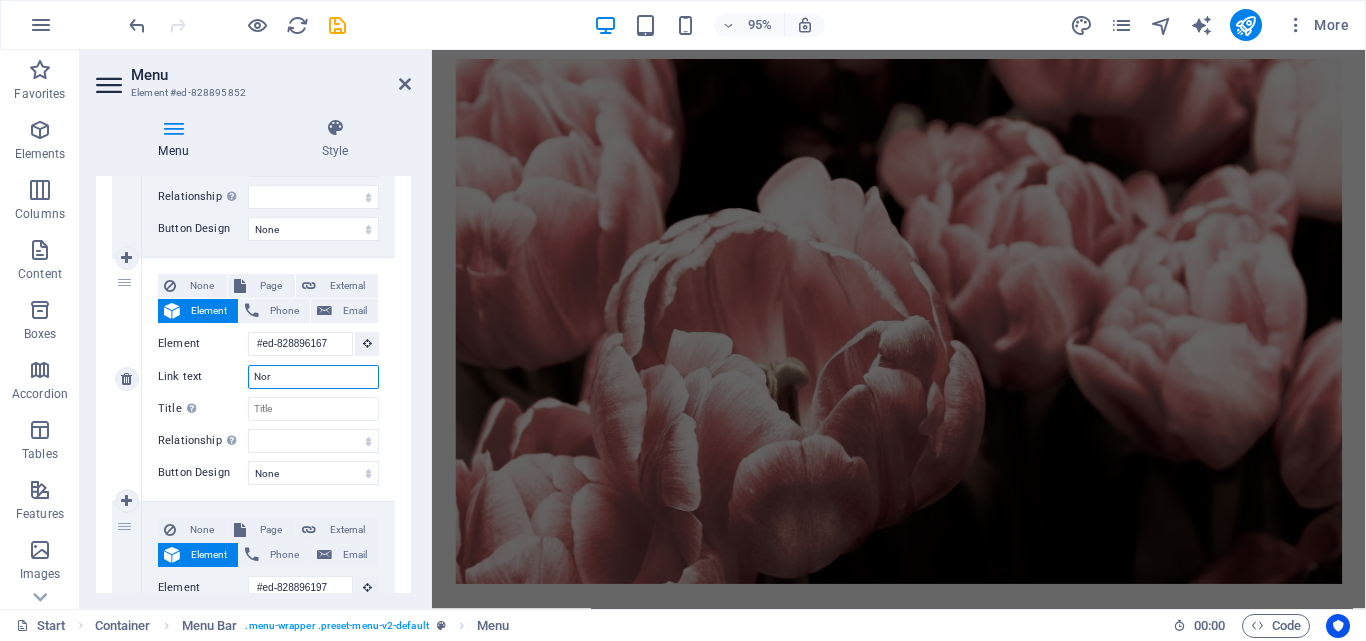 select 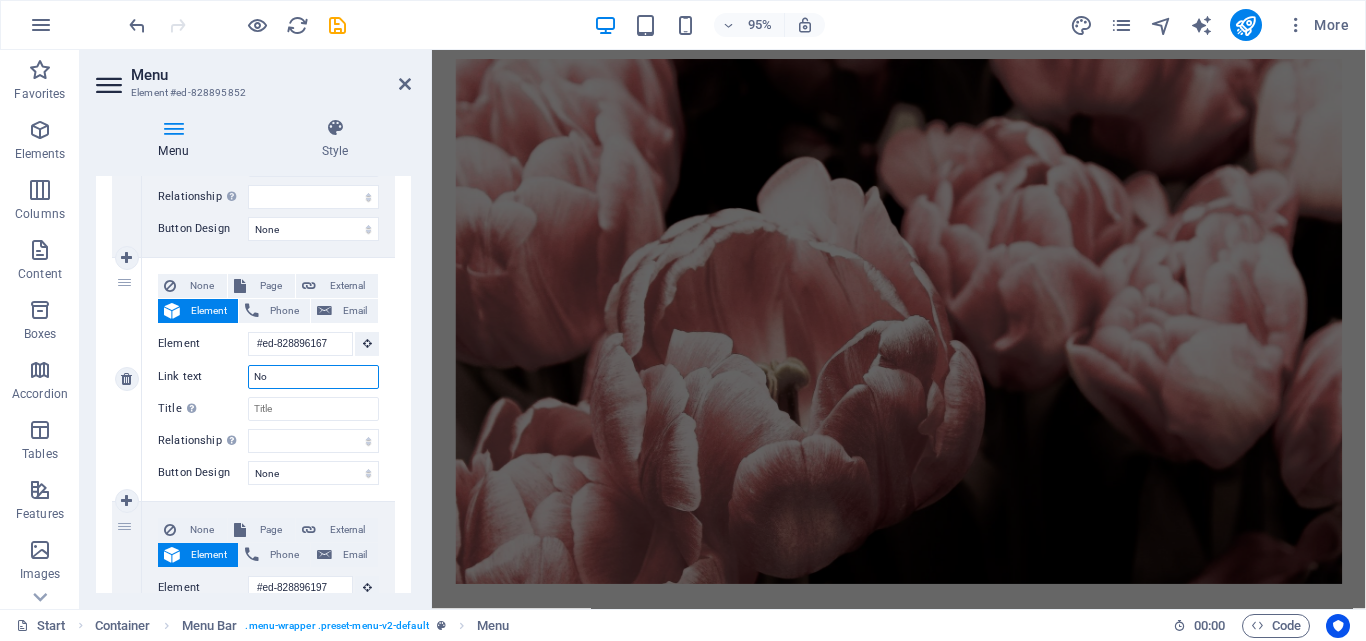 scroll, scrollTop: 0, scrollLeft: 0, axis: both 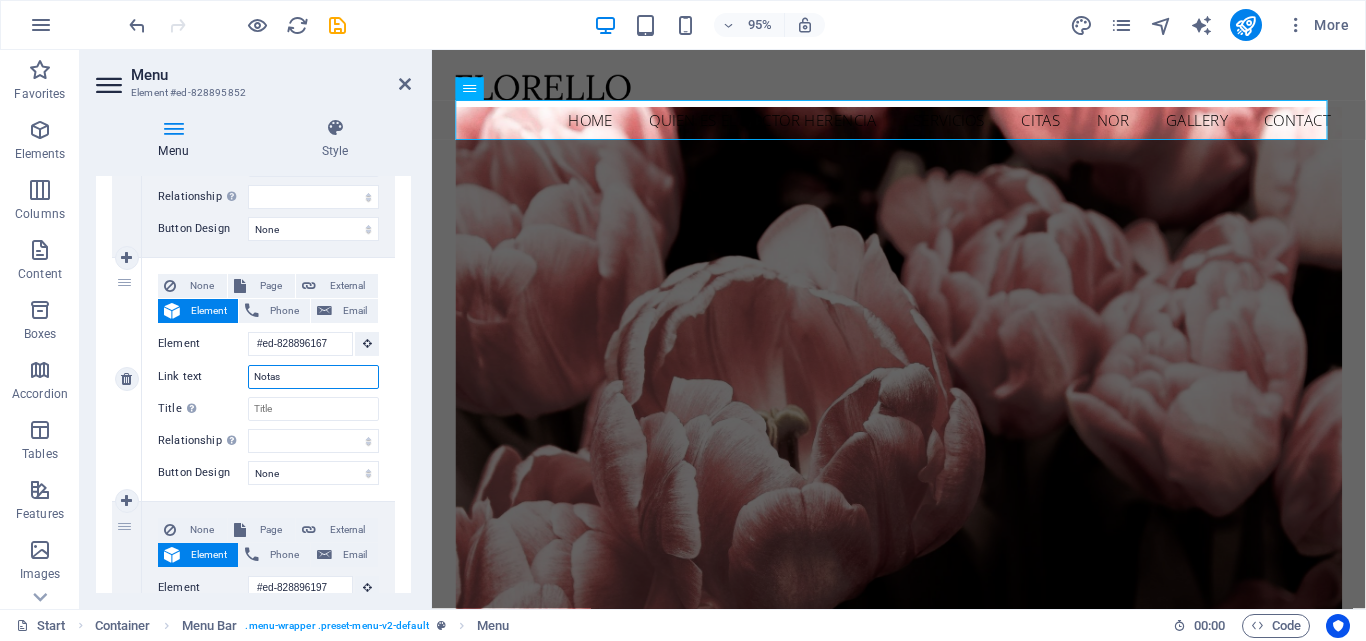 type on "Notas y" 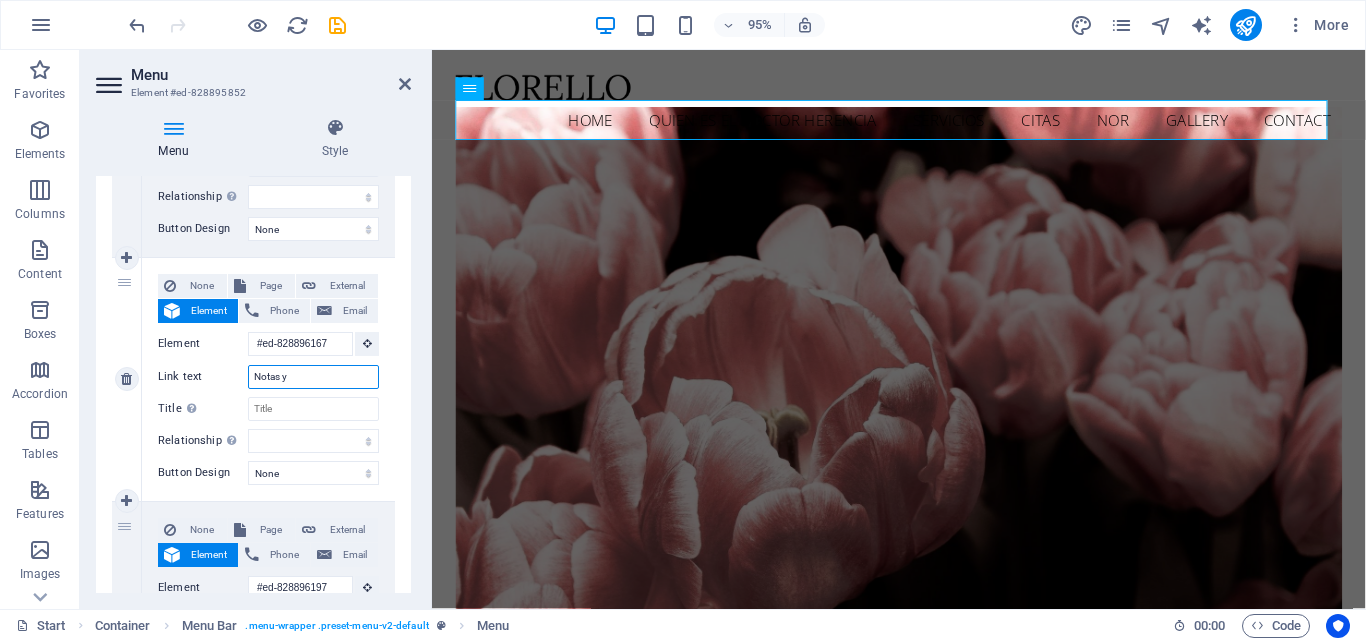 select 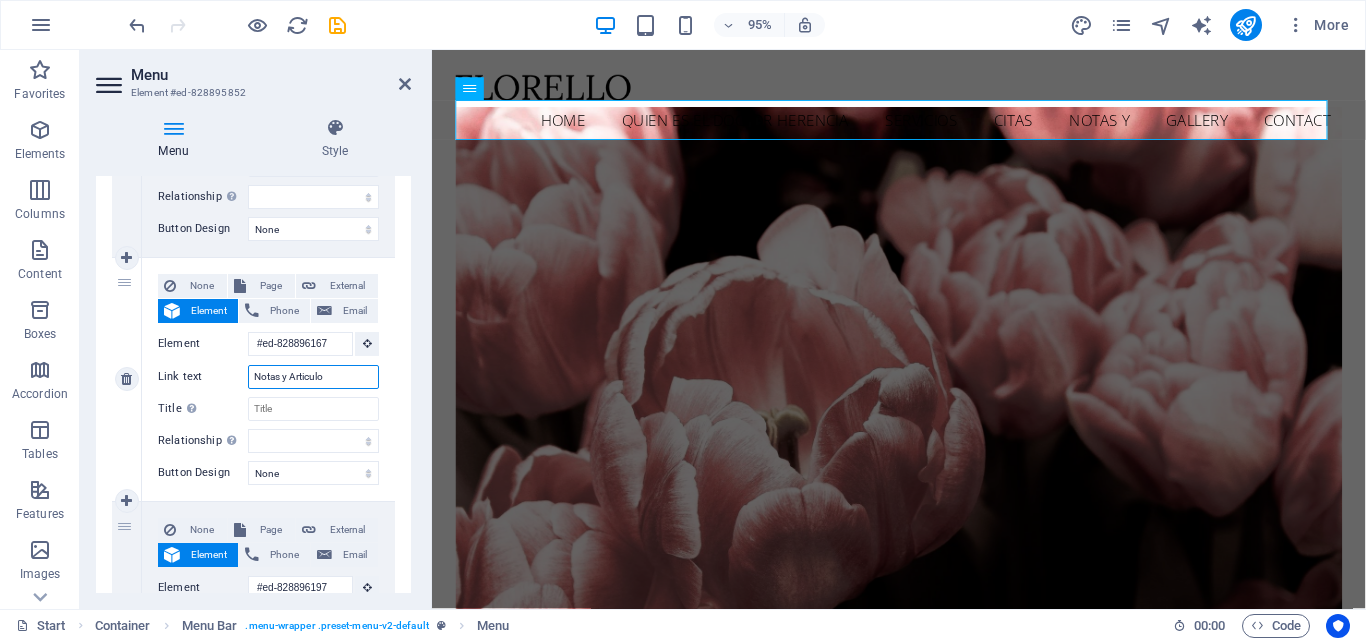 type on "Notas y Articulos" 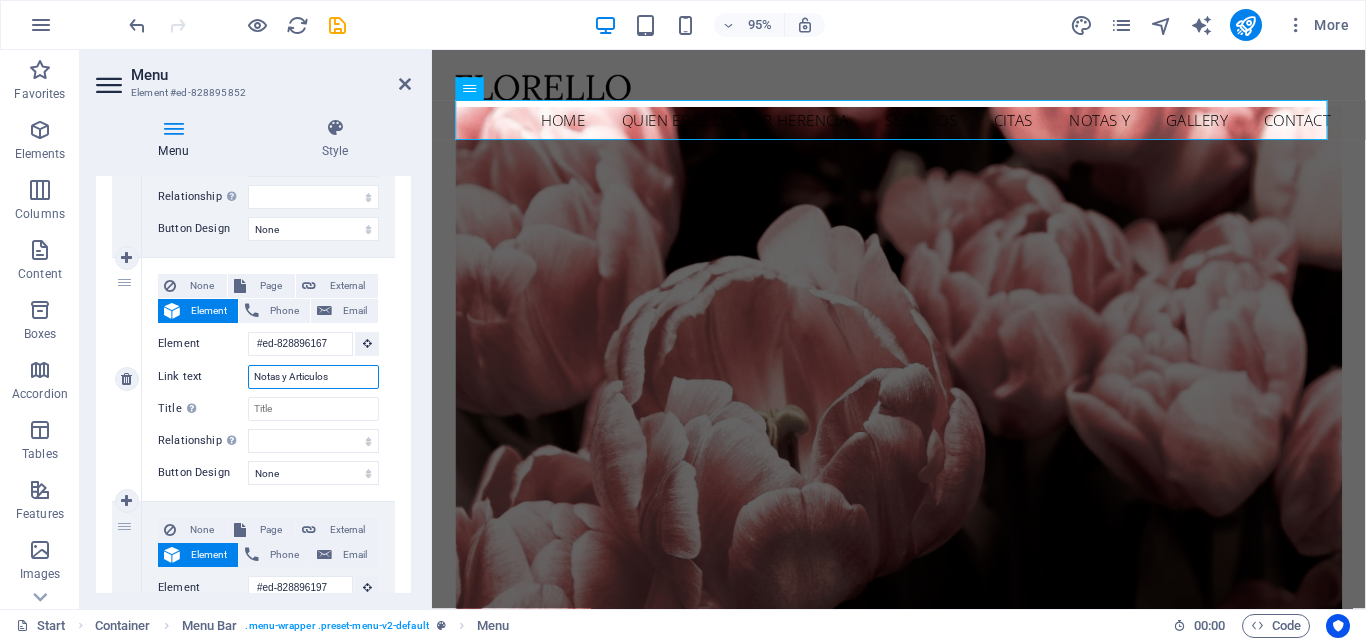 select 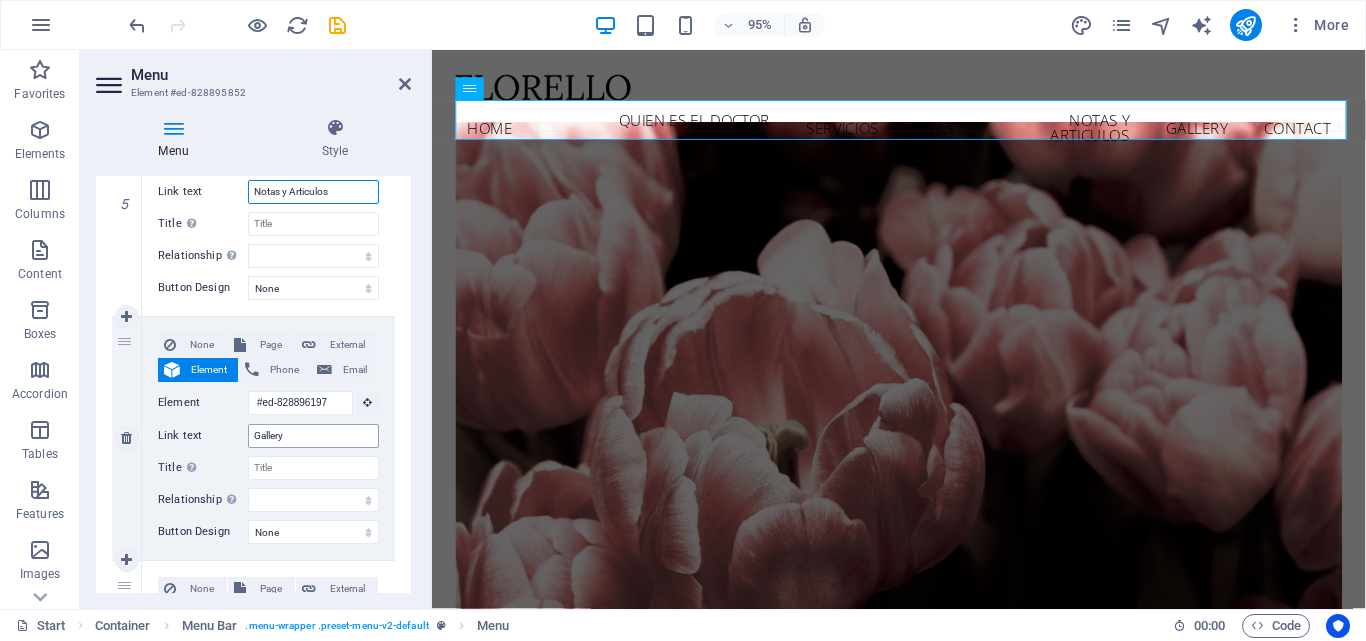 scroll, scrollTop: 1315, scrollLeft: 0, axis: vertical 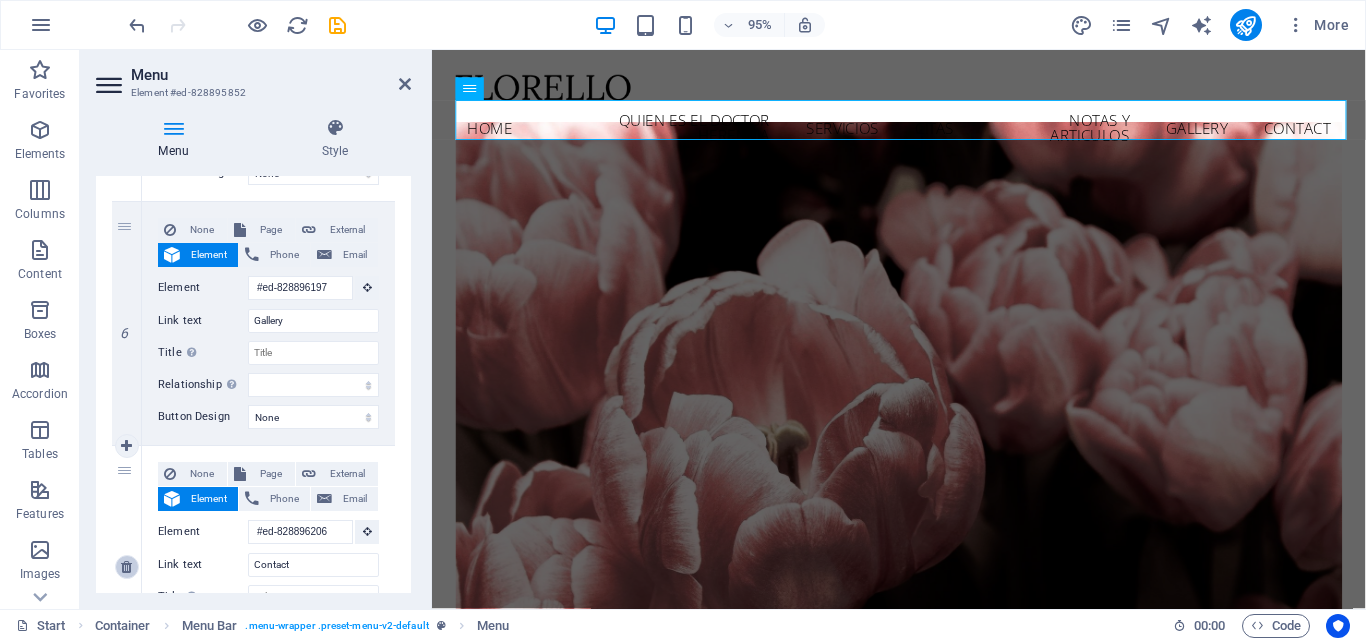 type on "Notas y Articulos" 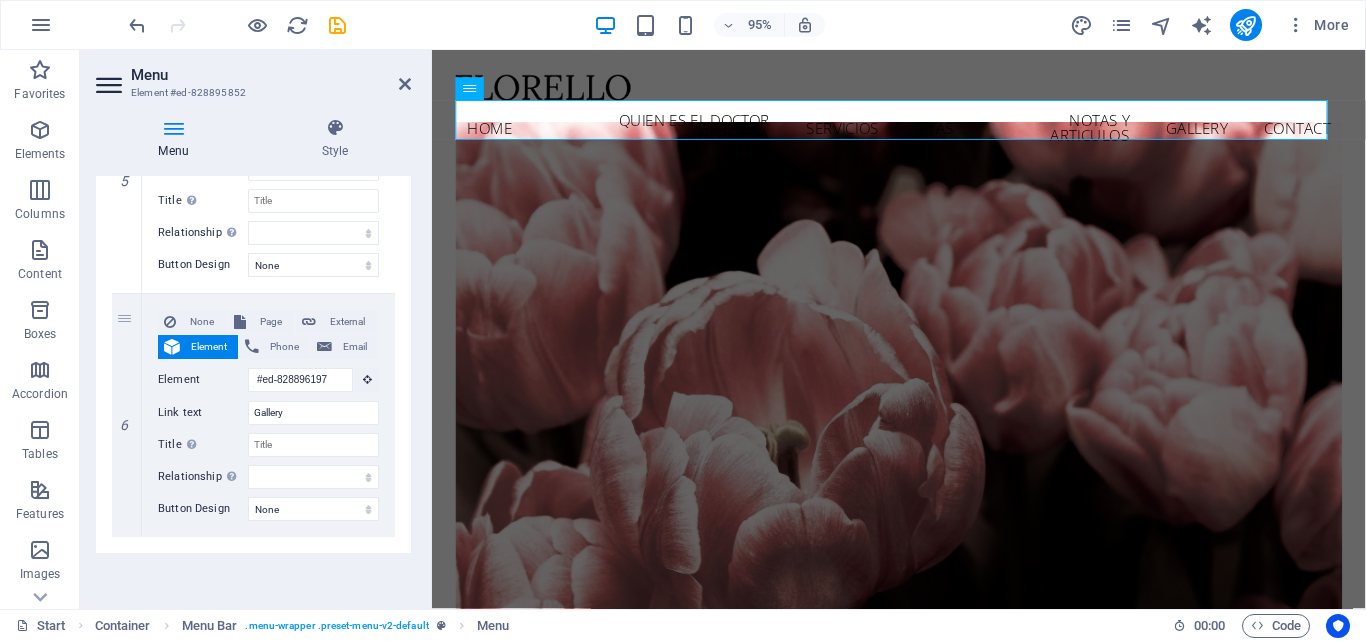 scroll, scrollTop: 1323, scrollLeft: 0, axis: vertical 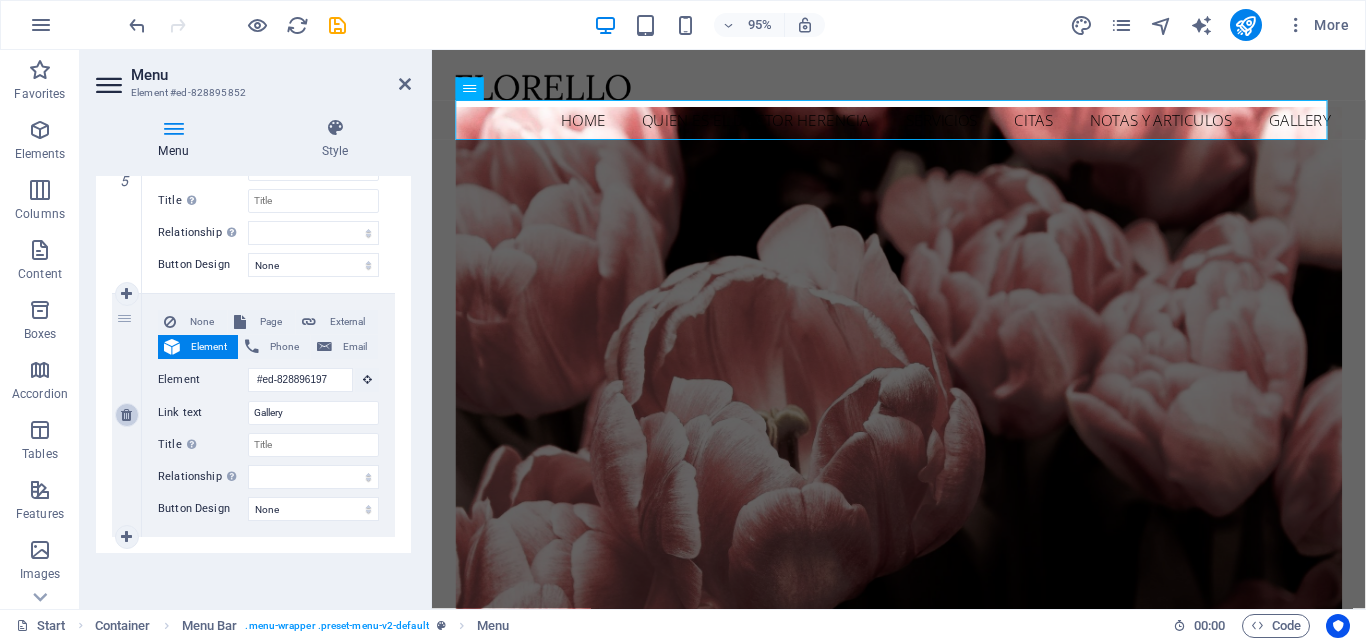click at bounding box center [126, 415] 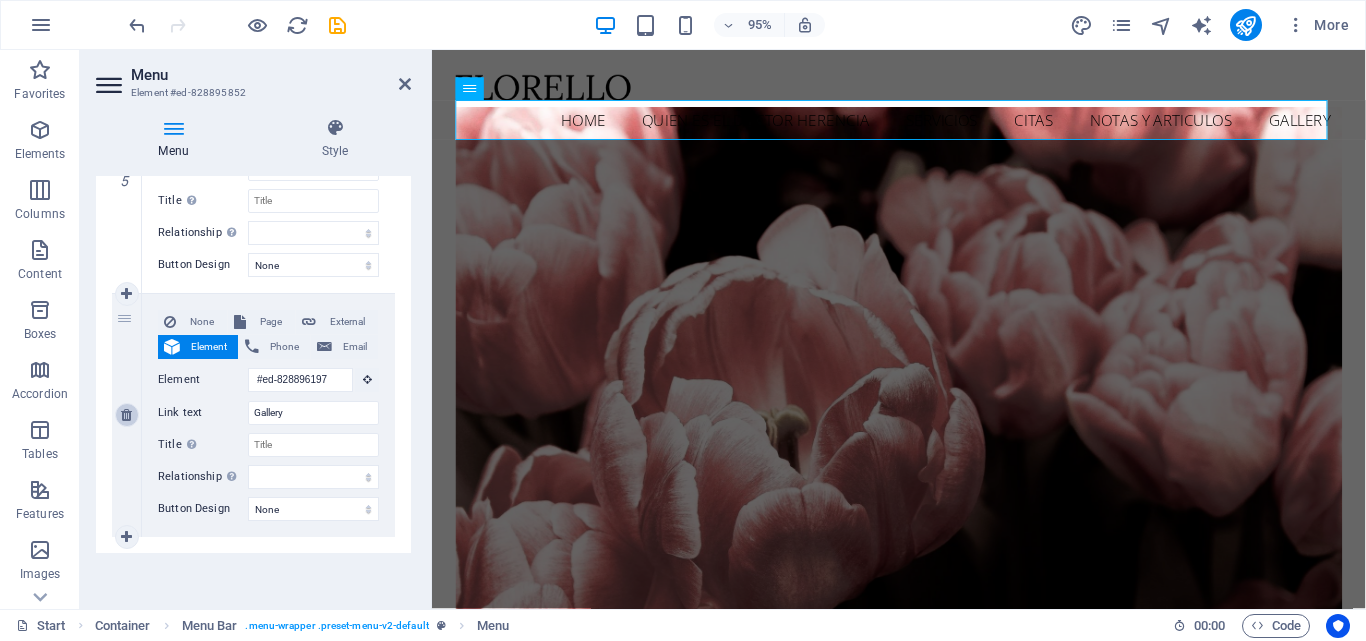 select 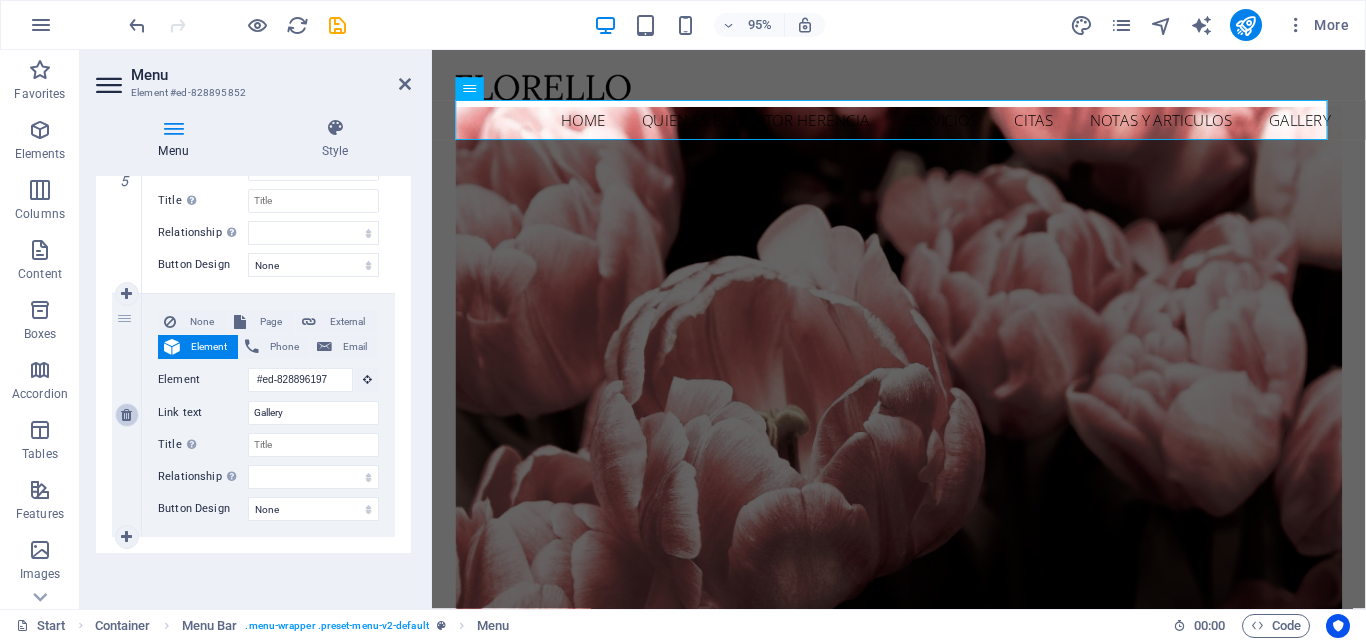 scroll, scrollTop: 1079, scrollLeft: 0, axis: vertical 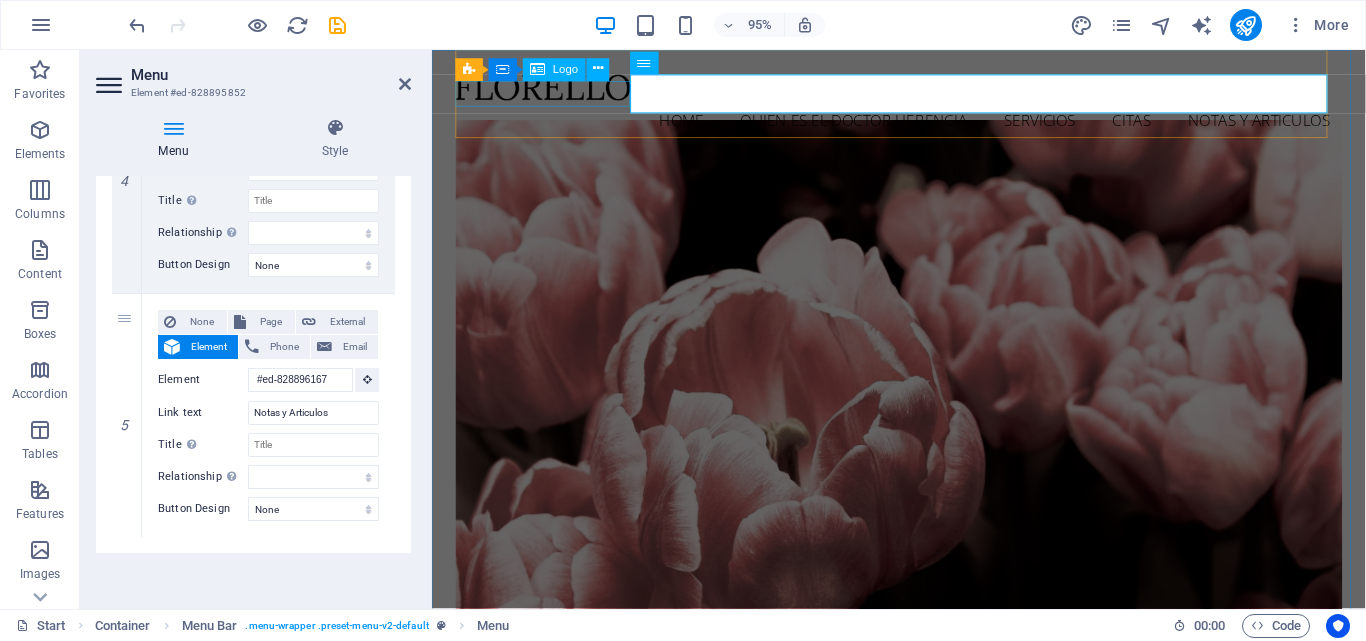 click at bounding box center (924, 89) 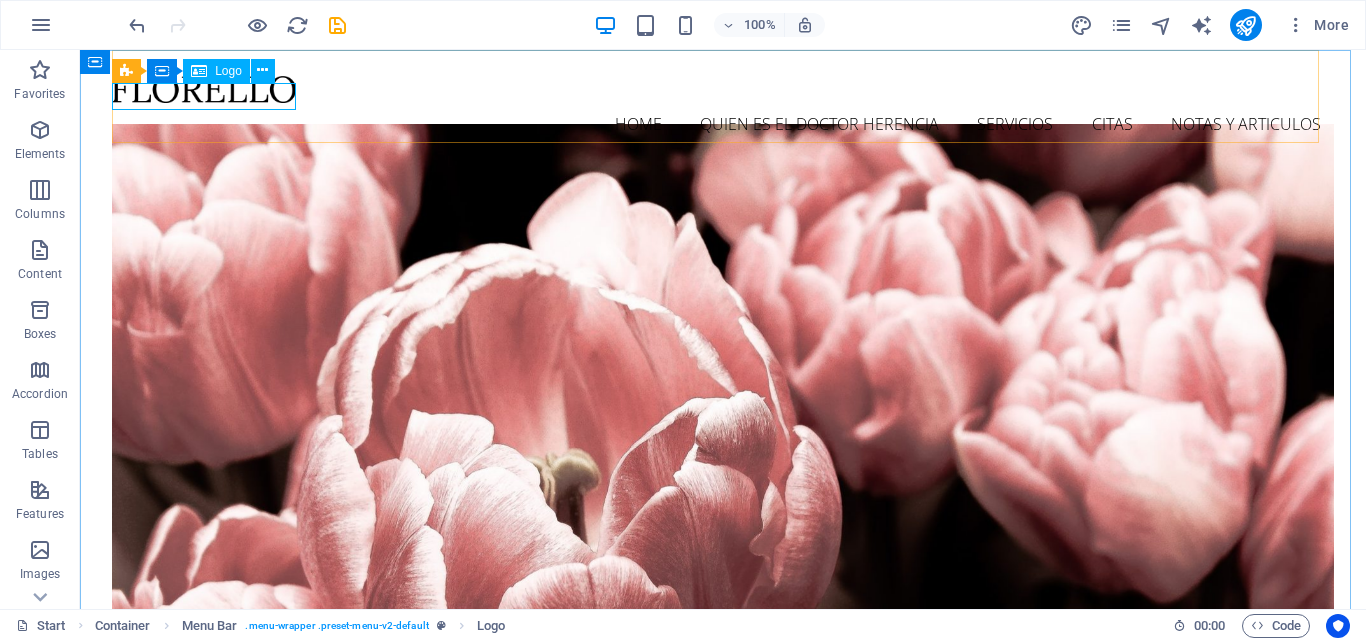 click on "Logo" at bounding box center [228, 71] 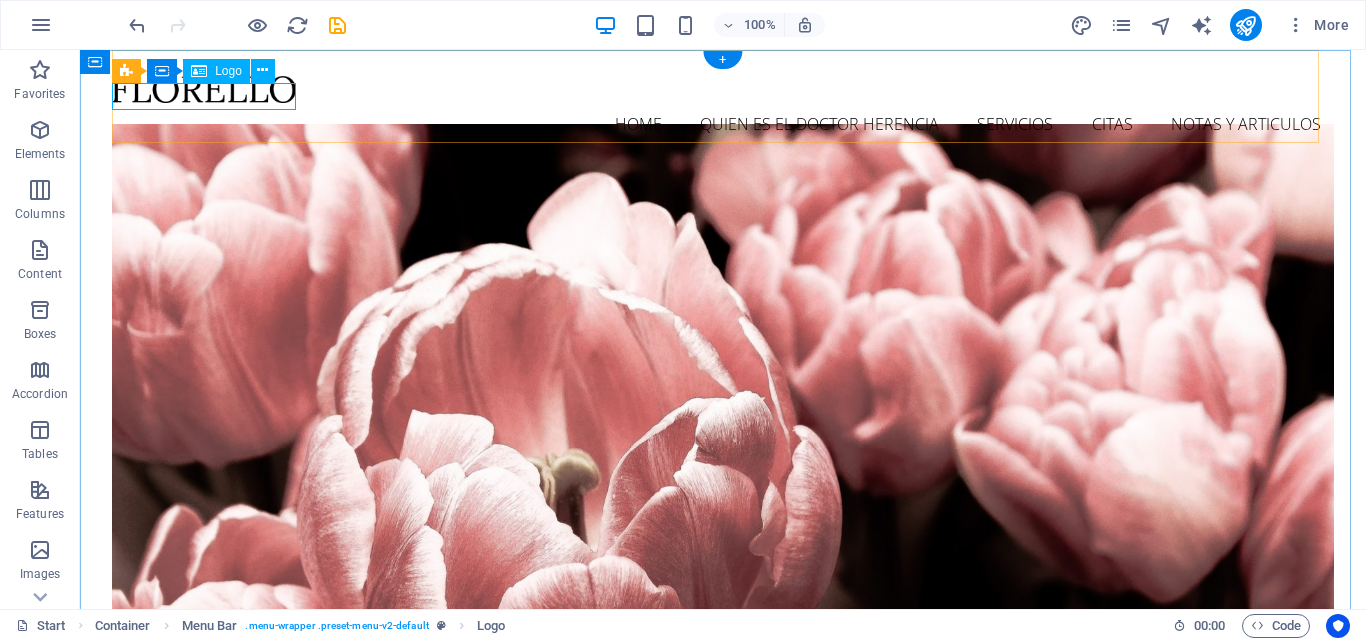 click at bounding box center [723, 89] 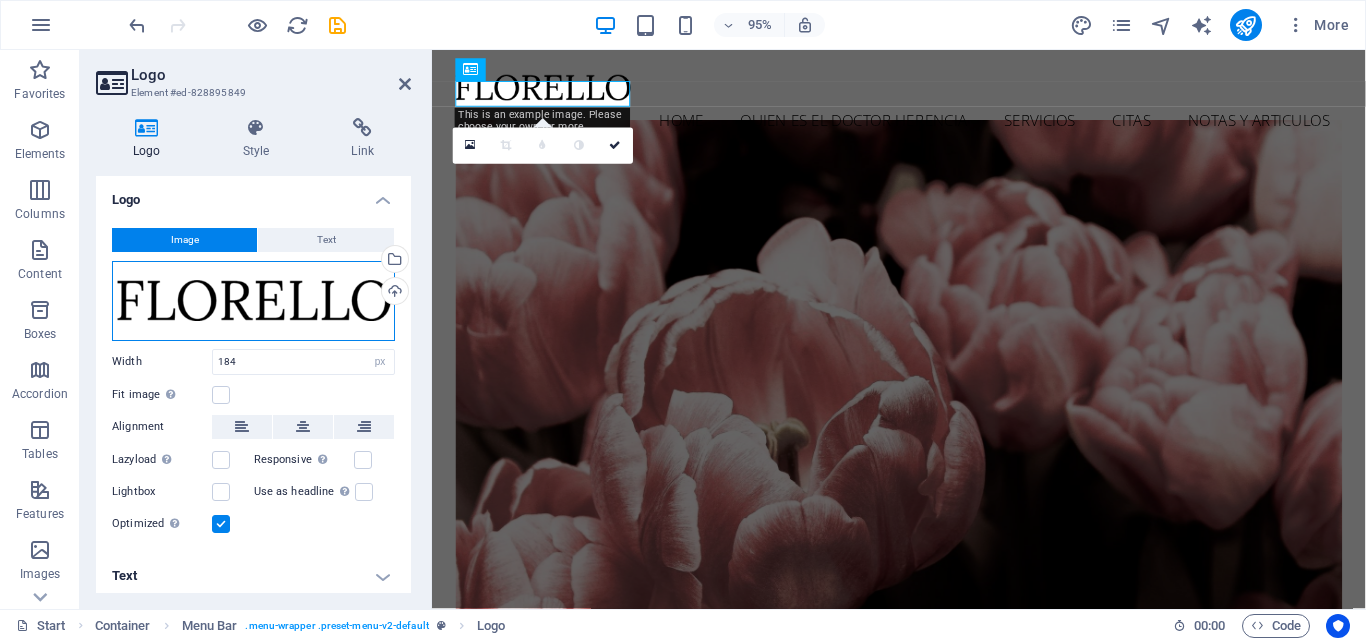 click on "Drag files here, click to choose files or select files from Files or our free stock photos & videos" at bounding box center [253, 301] 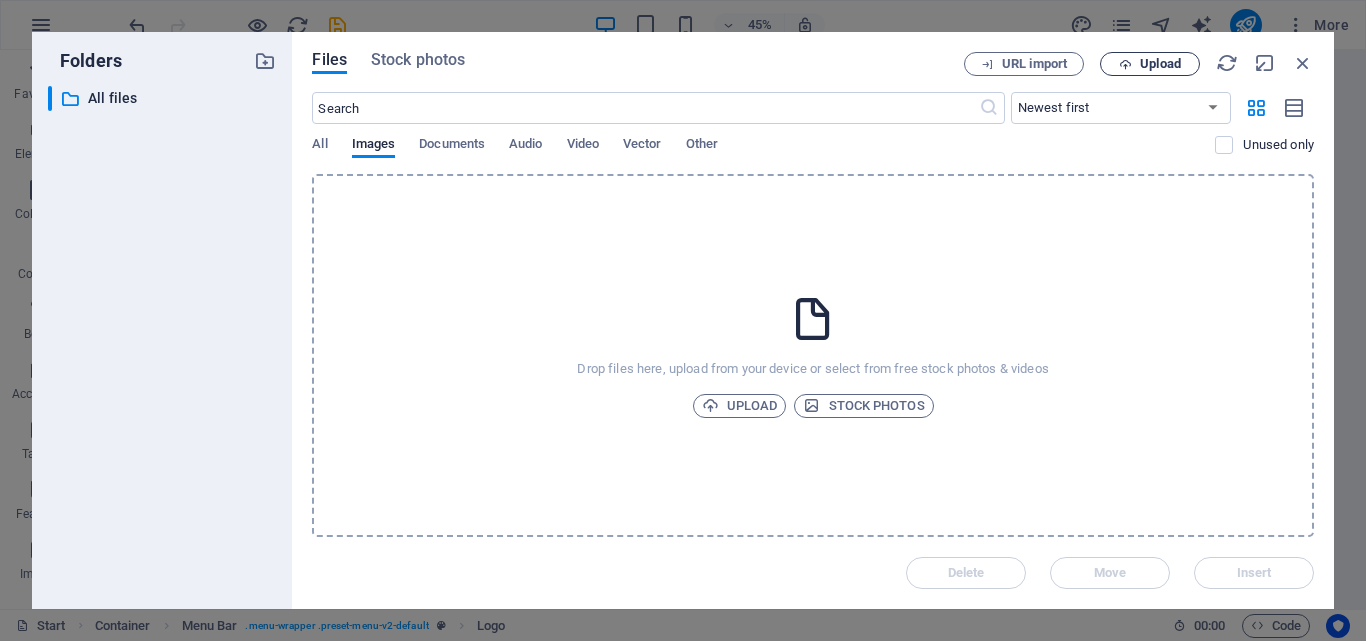 click at bounding box center (1125, 64) 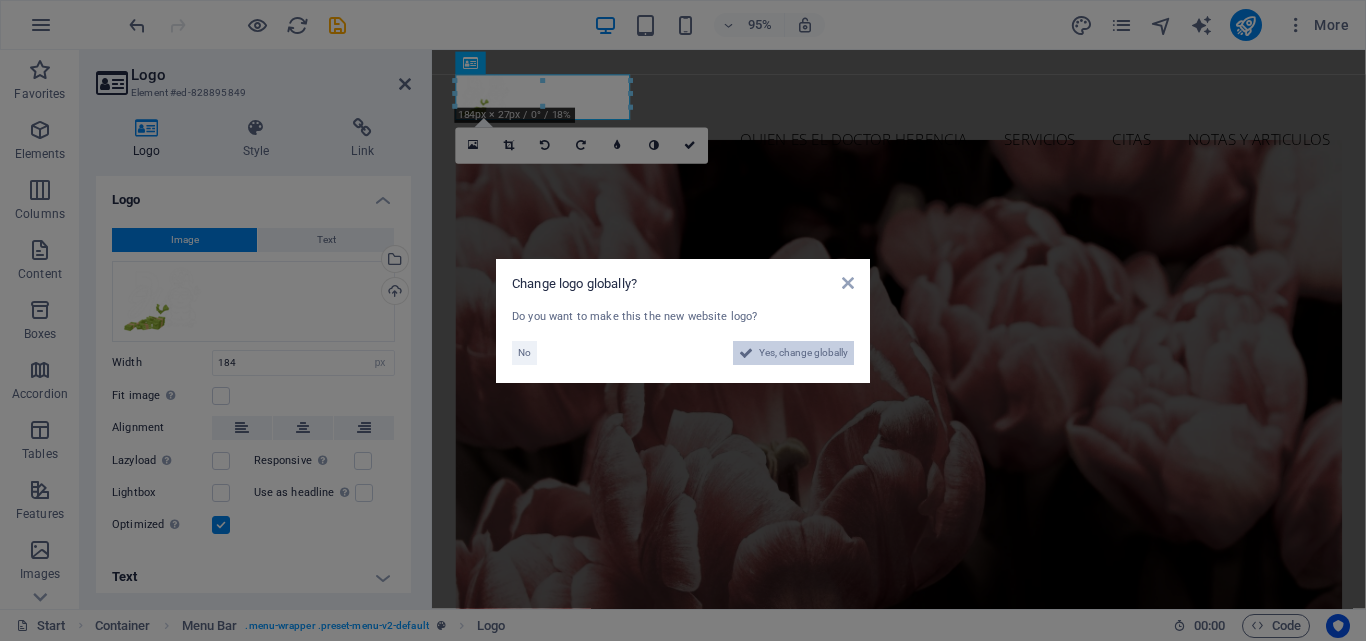 click on "Yes, change globally" at bounding box center [803, 353] 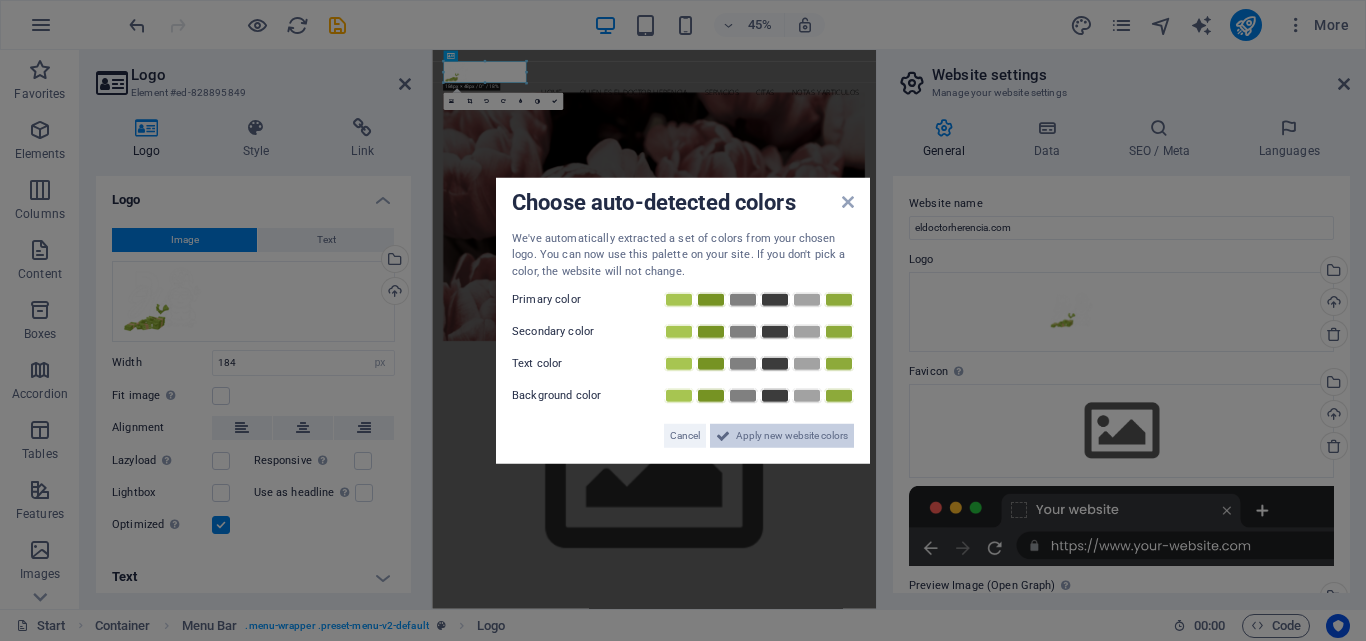 click on "Apply new website colors" at bounding box center [792, 436] 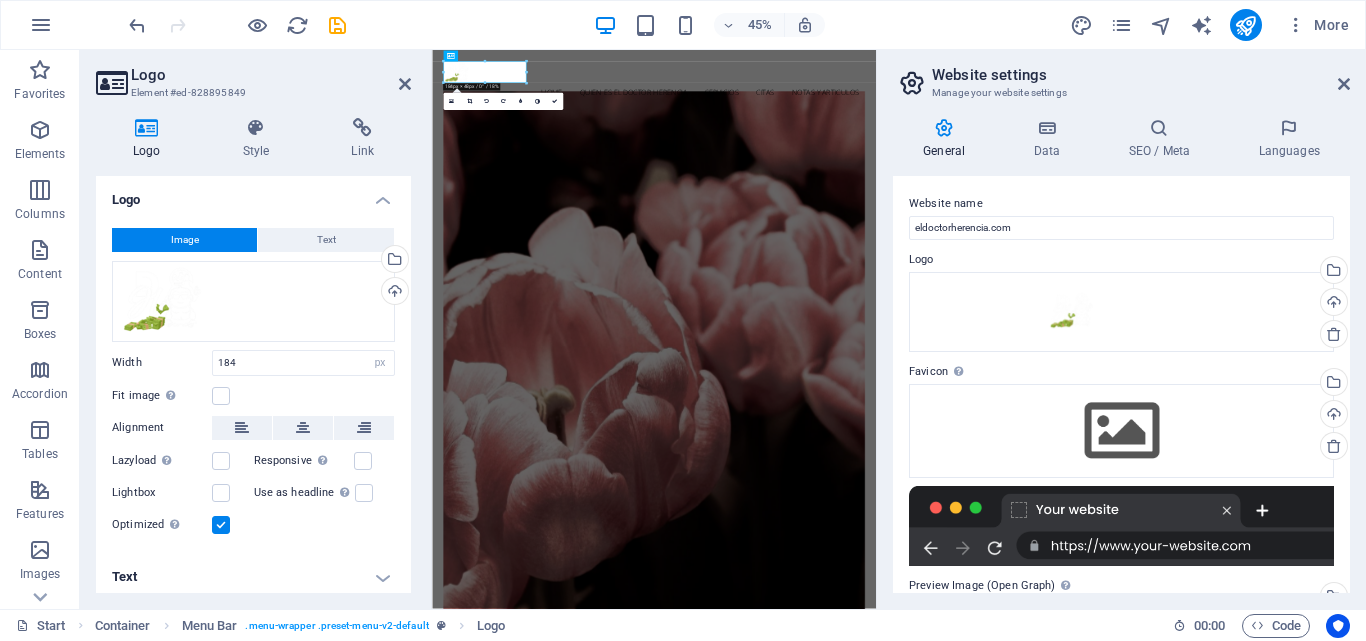 click at bounding box center [926, 1890] 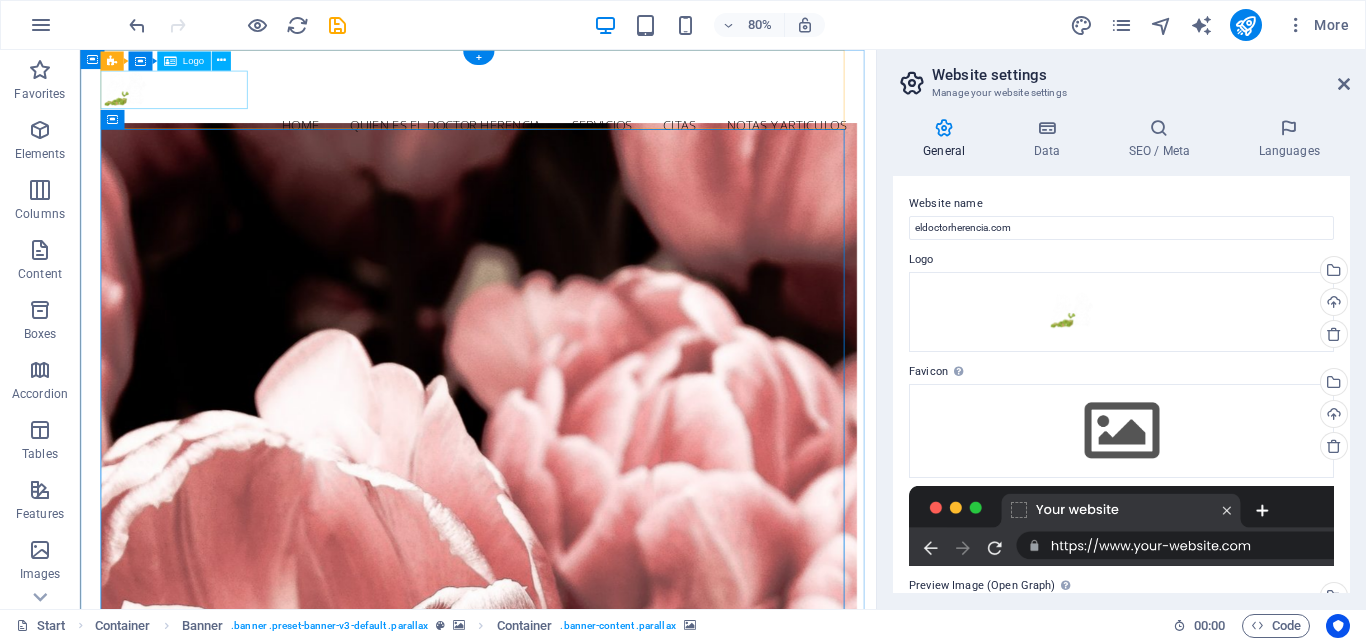 click at bounding box center (577, 100) 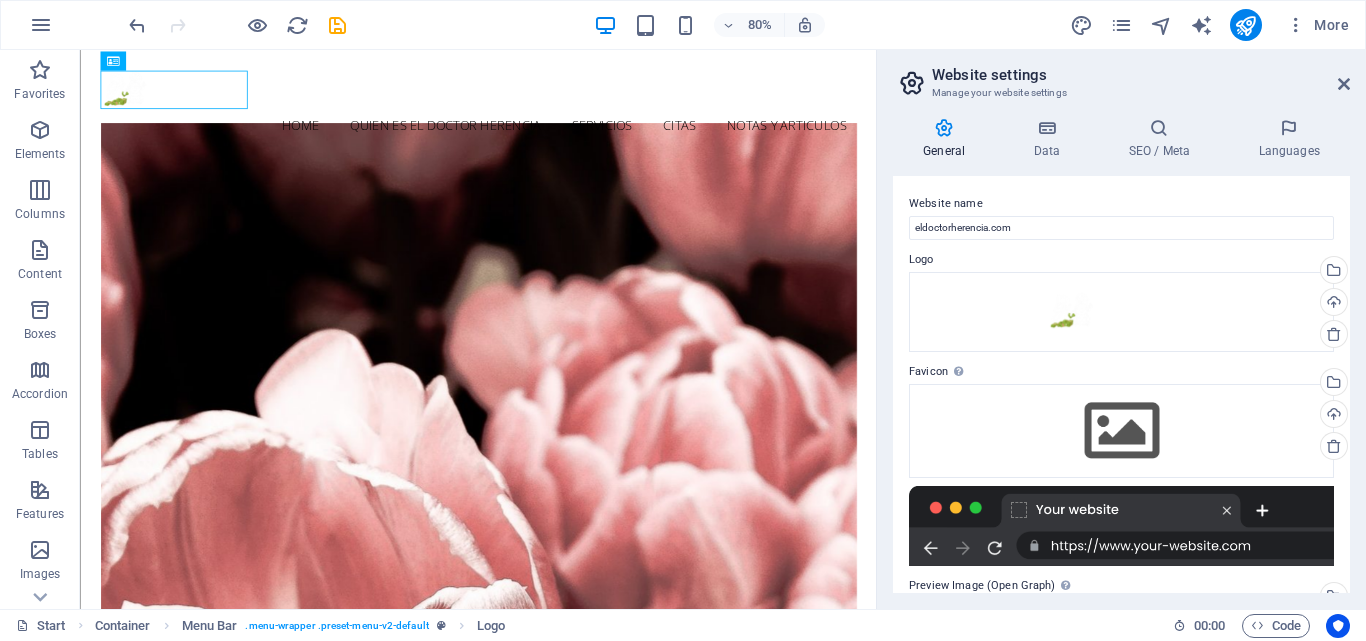 click on "Website settings" at bounding box center [1141, 75] 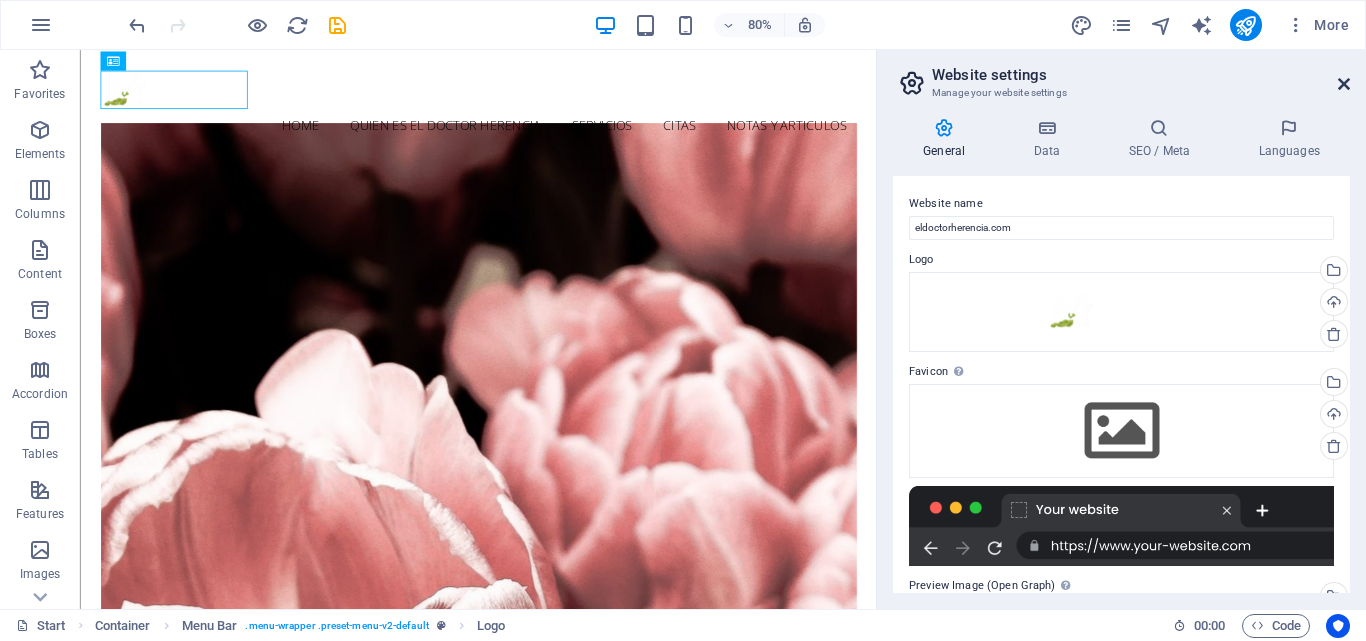 click at bounding box center (1344, 84) 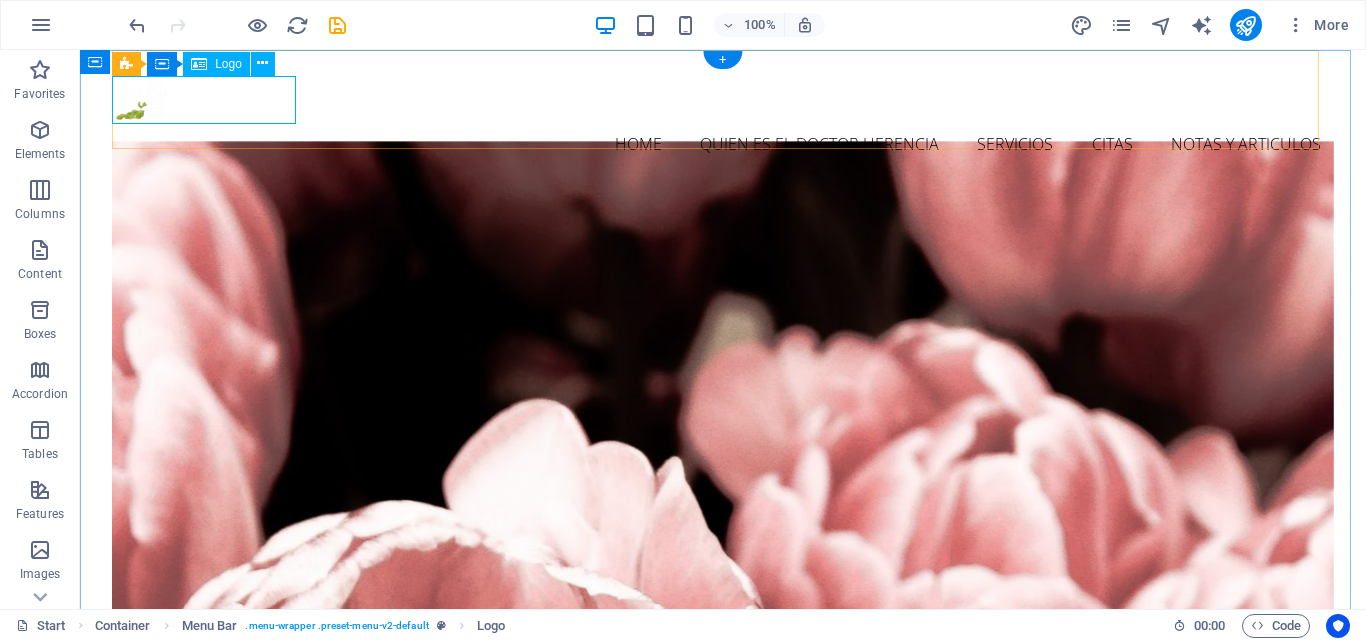 click at bounding box center [723, 100] 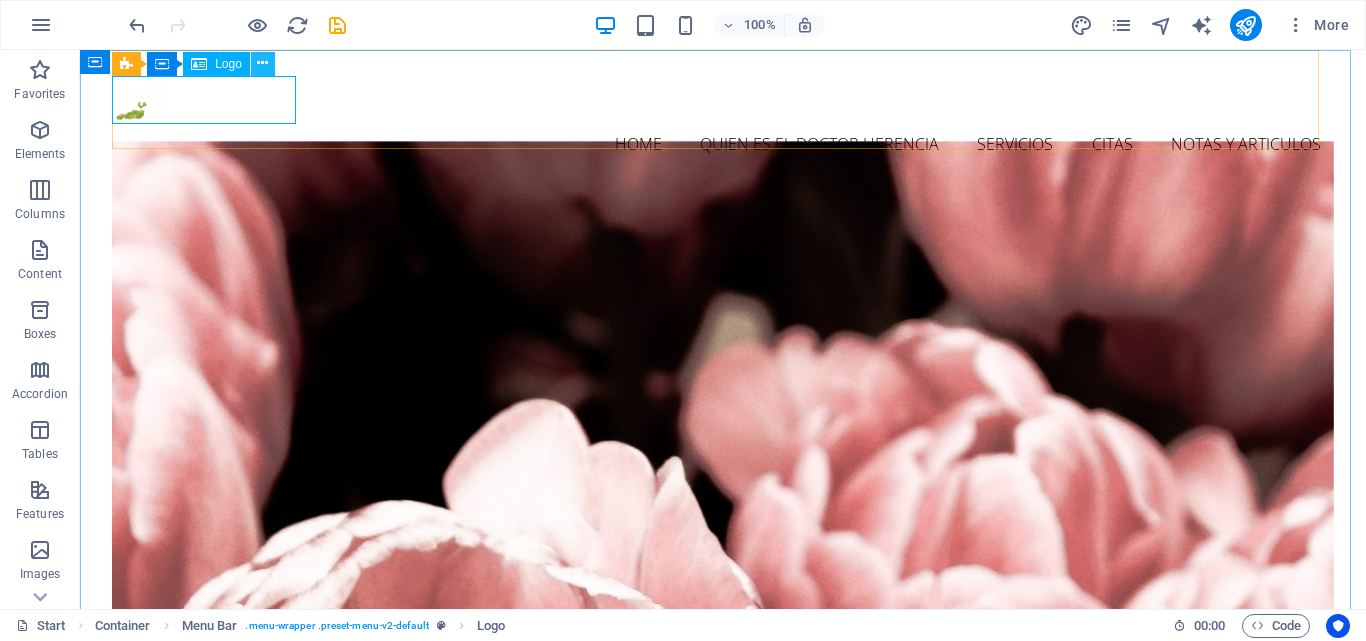 click at bounding box center (262, 63) 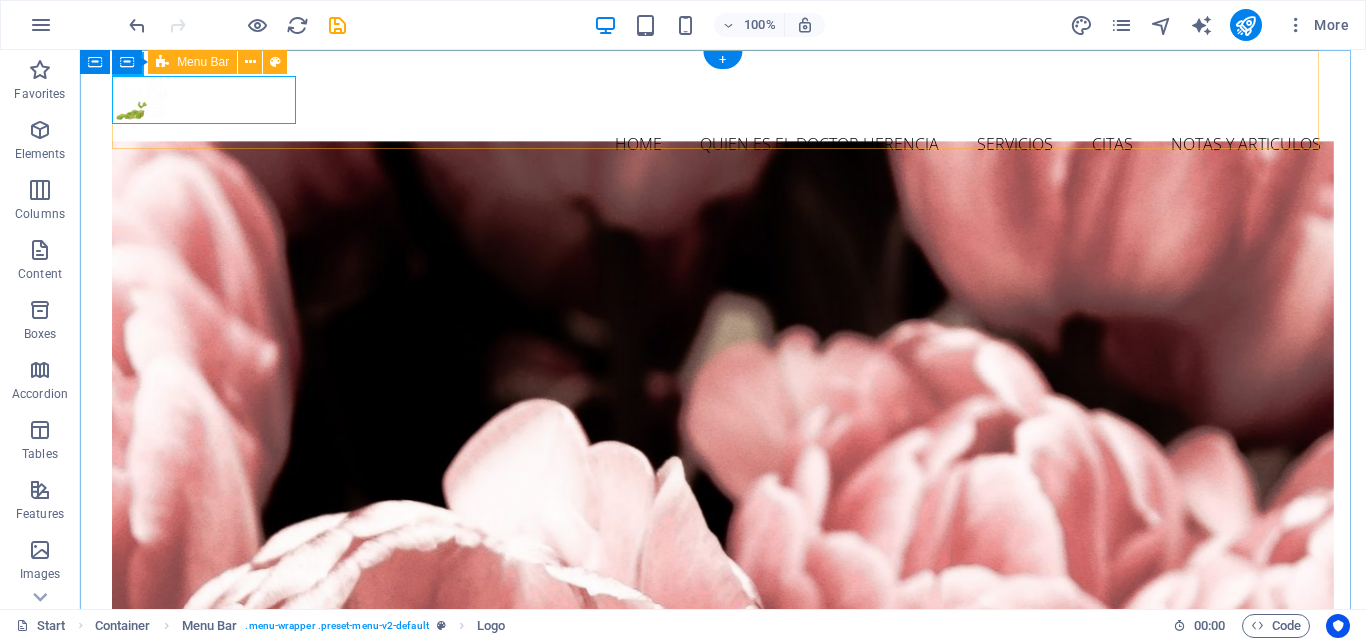 click on "Home Quien es el Doctor Herencia Servicios Citas Notas y Articulos" at bounding box center [723, 120] 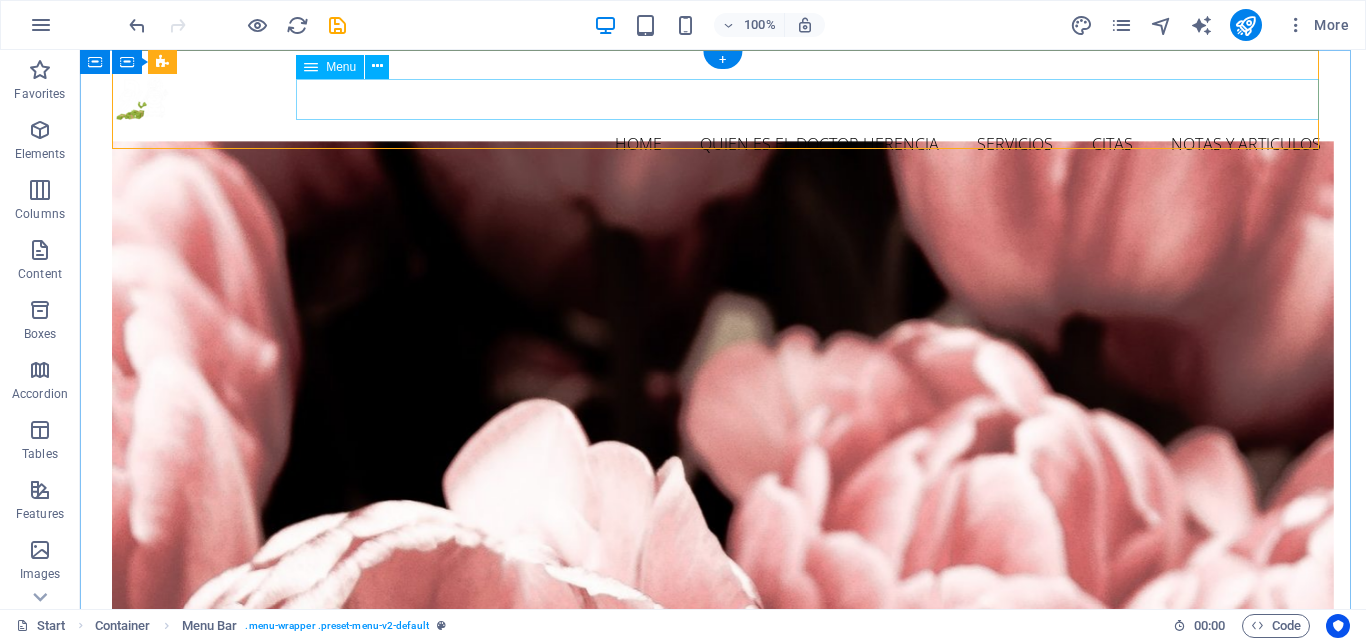 click on "Home Quien es el Doctor Herencia Servicios Citas Notas y Articulos" at bounding box center [723, 145] 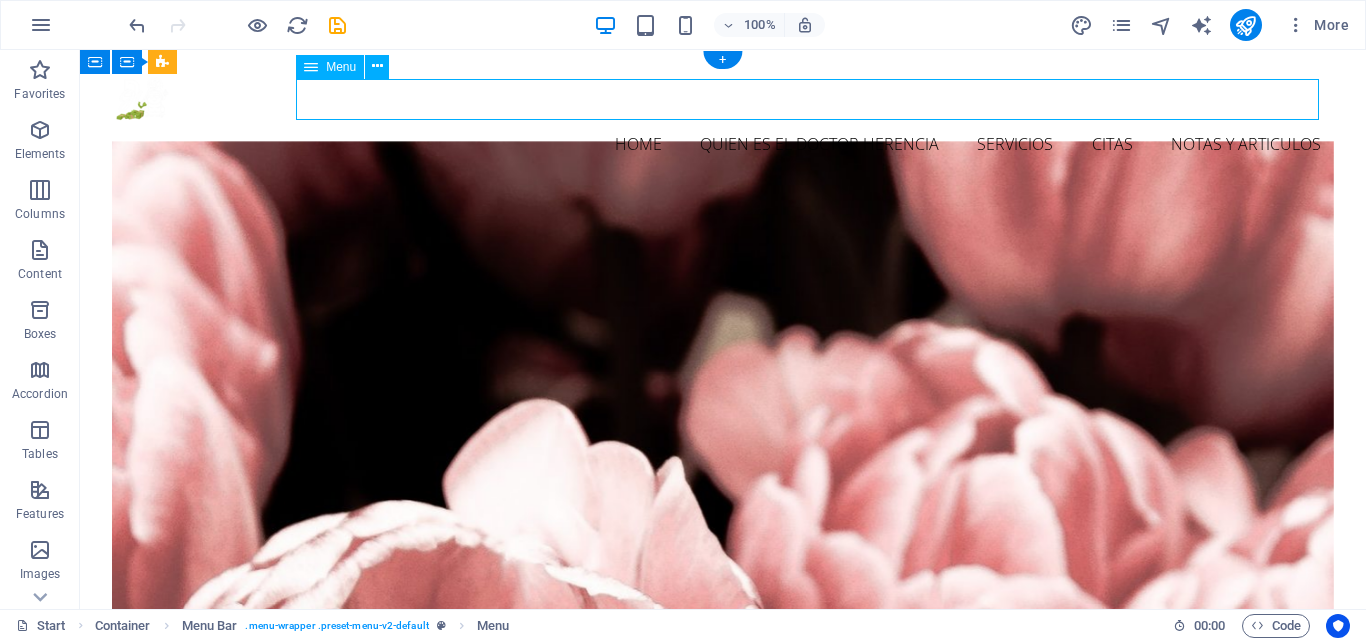 click on "Home Quien es el Doctor Herencia Servicios Citas Notas y Articulos" at bounding box center [723, 145] 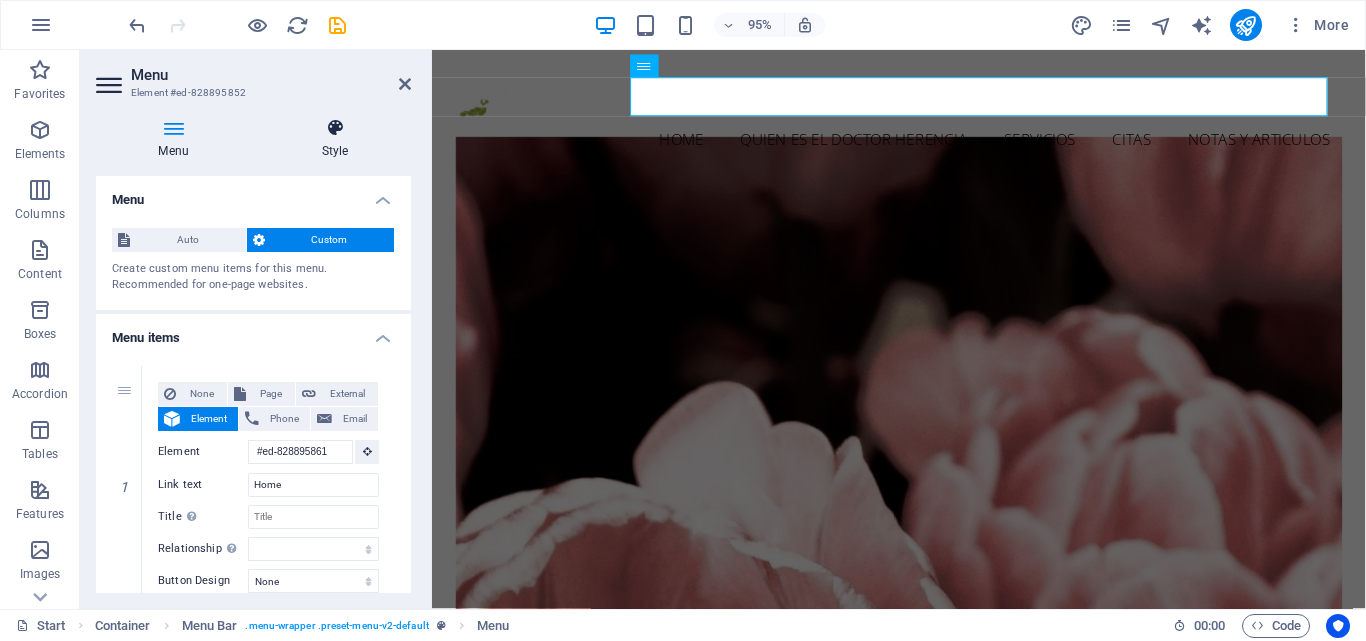 click at bounding box center (335, 128) 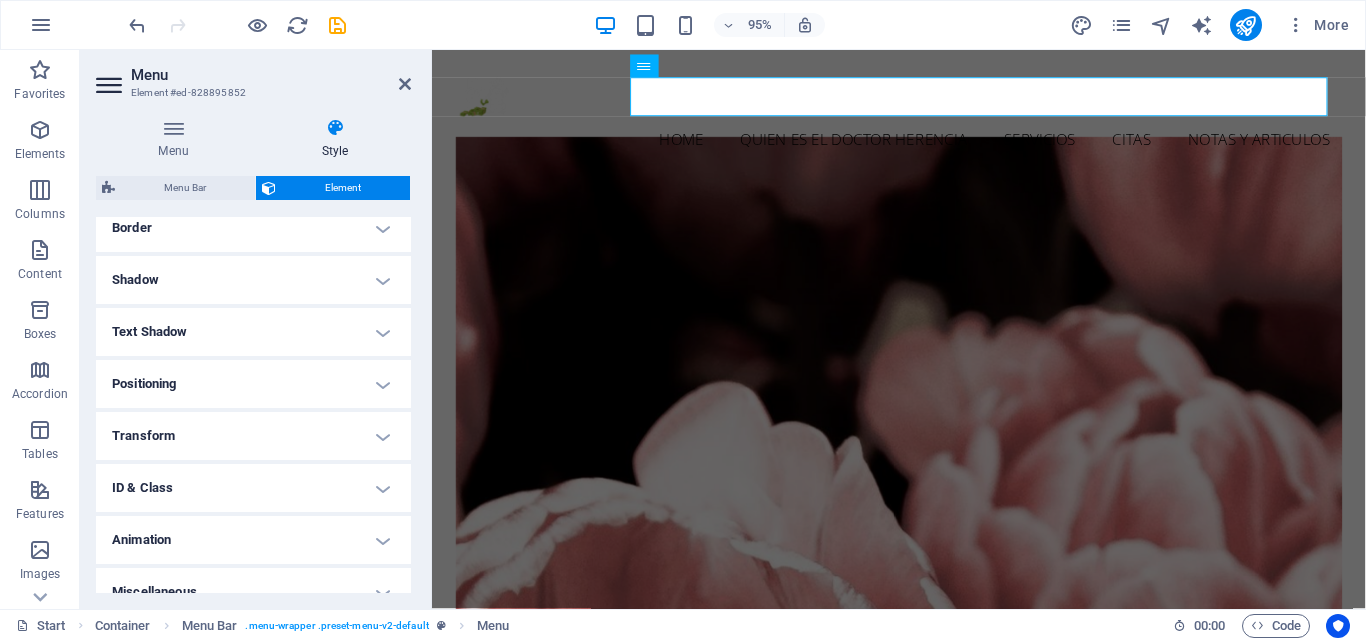 scroll, scrollTop: 469, scrollLeft: 0, axis: vertical 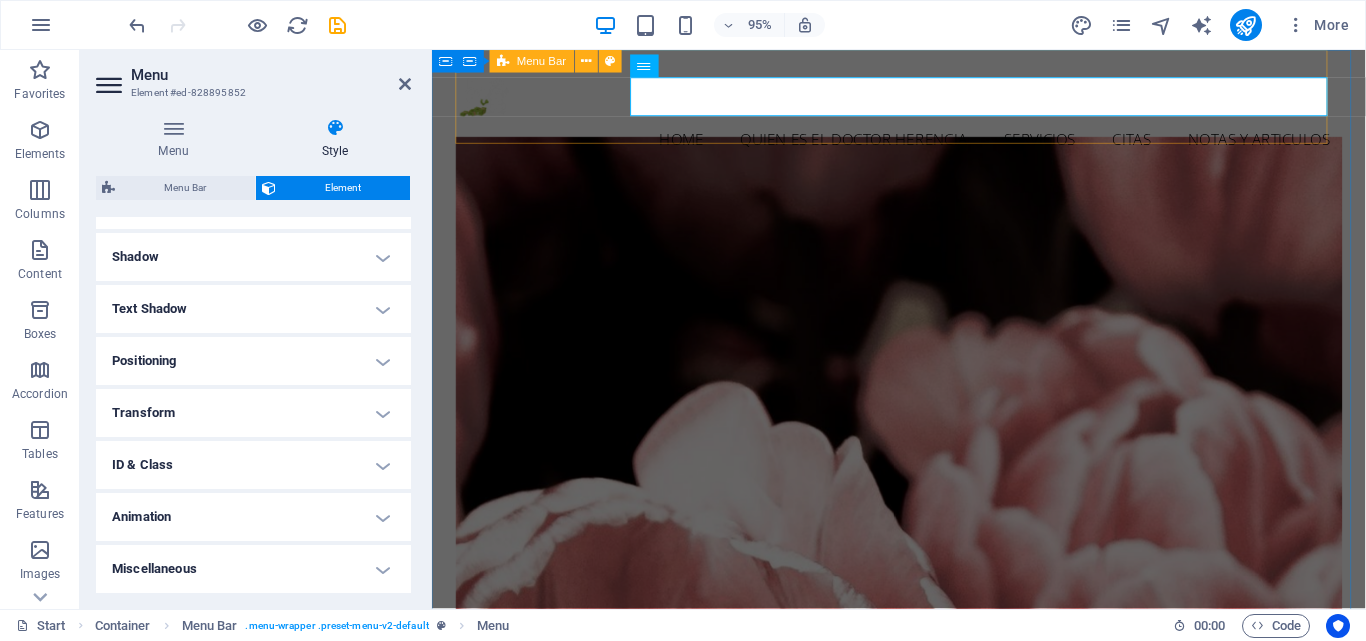 click on "Home Quien es el Doctor Herencia Servicios Citas Notas y Articulos" at bounding box center [924, 120] 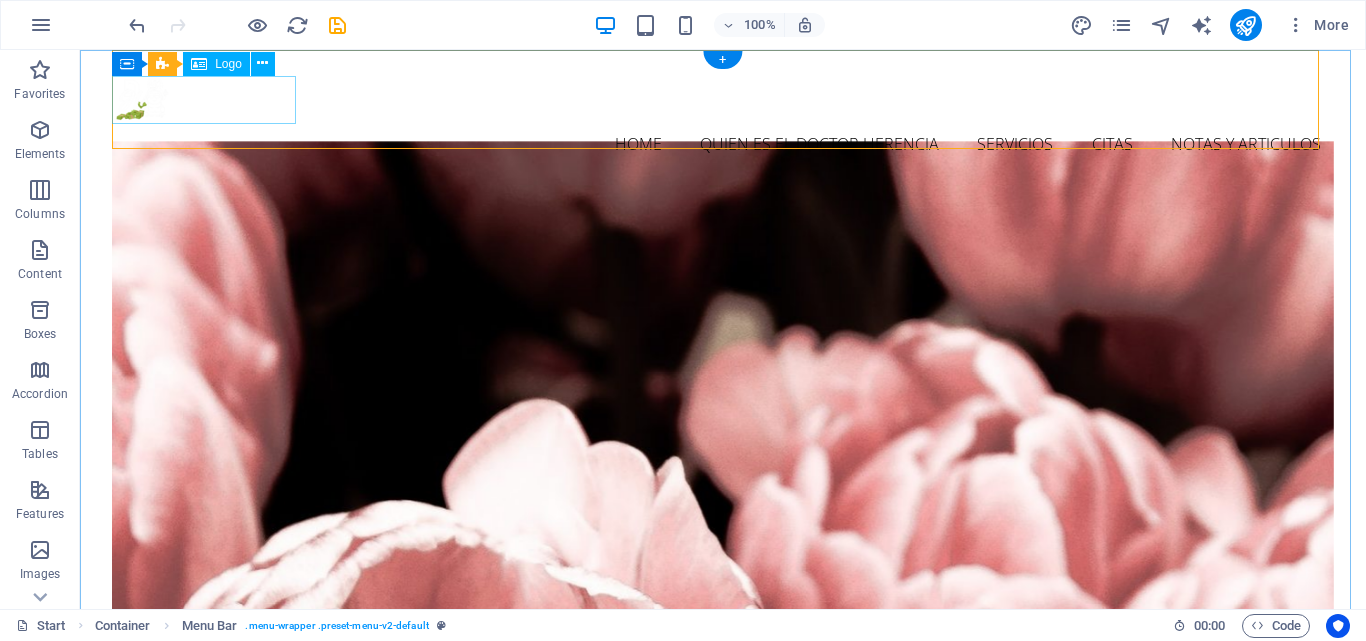 click at bounding box center (723, 100) 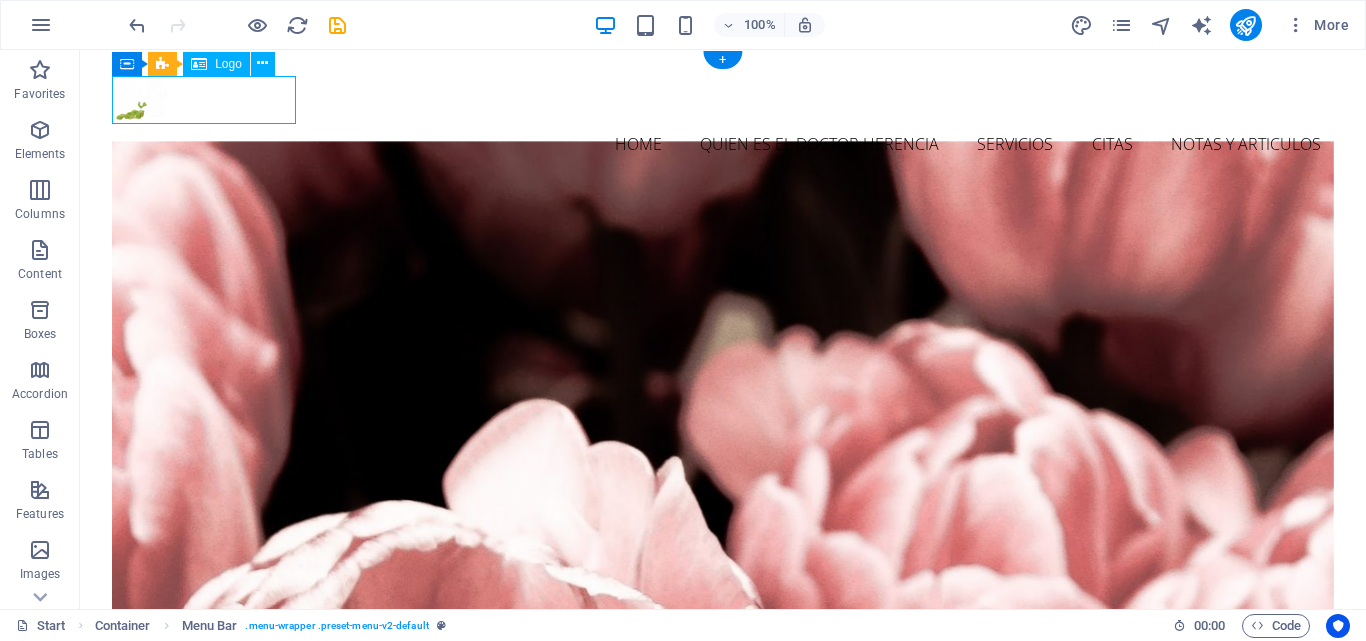 click at bounding box center [723, 100] 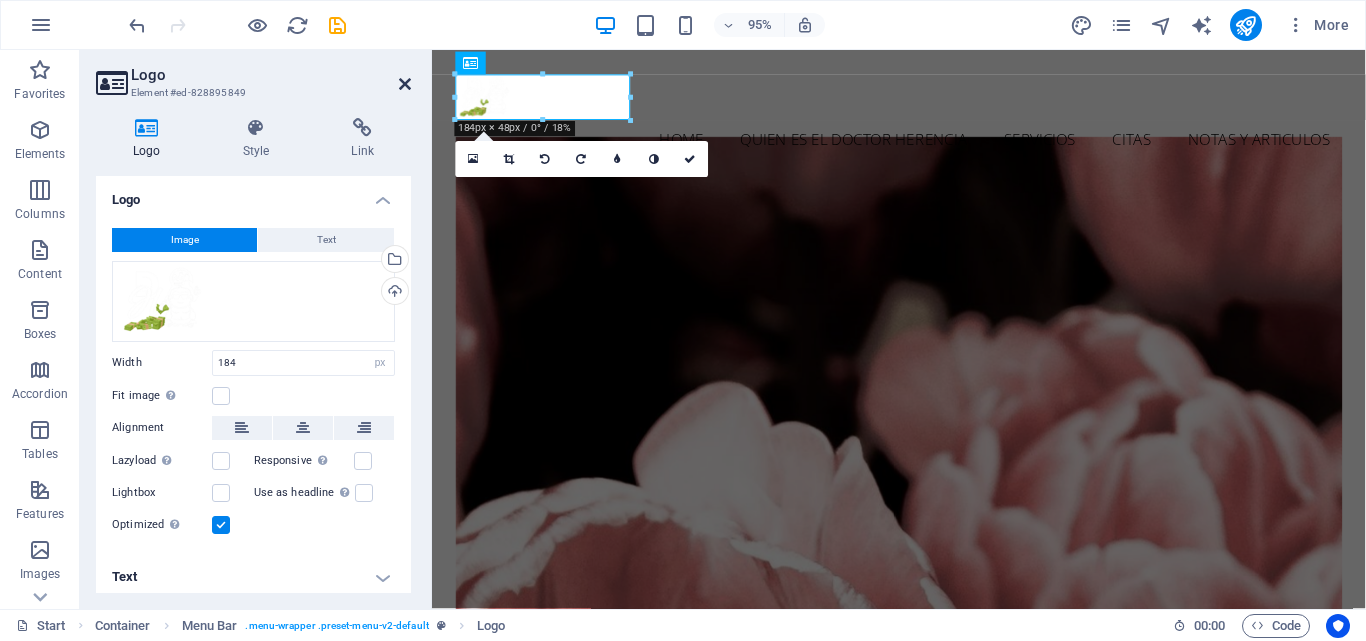 click at bounding box center (405, 84) 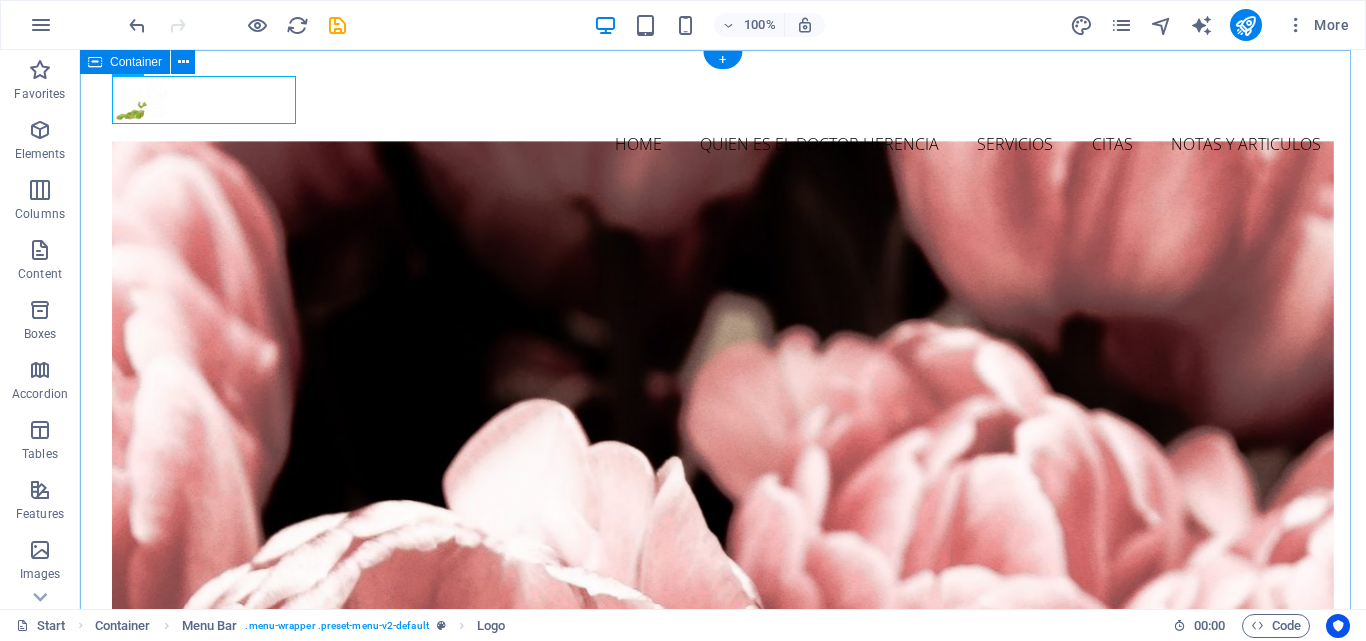 click on "Home Quien es el Doctor Herencia Servicios Citas Notas y Articulos LA MUERTE NO TIENE QUE SER UN PROBLEMA Realiza con nosotros tus trámites sucesorales de forma rápida y sencilla Fresh Flowers Lorem ipsum dolor sit amet, consectetur adipisicing elit. Veritatis, dolorem! Perfect Choice Lorem ipsum dolor sit amet, consectetur adipisicing elit. Veritatis, dolorem! Delivery Lorem ipsum dolor sit amet, consectetur adipisicing elit. Veritatis, dolorem! Let us arrange a smile Lorem ipsum dolor sit amet, consectetur adipisicing elit. Repellat, maiores, a libero atque assumenda praesentium cum magni odio dolor accusantium explicabo repudiandae molestiae itaque provident sit debitis aspernatur soluta. Deserunt incidunt ad cumque ex elit laboriosam Simtinetio mollitia molestias excepturi voluptatem atque veritatis Miusto nam nulla cum accusantium explicabo Repellat maiores a libero atque assumenda praesentium Visit us Monday 08:00 AM - 4:00 PM Tuesday 08:00 AM - 4:00 PM Wednesday 08:00 AM - 4:00 PM Thursday Friday" at bounding box center (723, 7961) 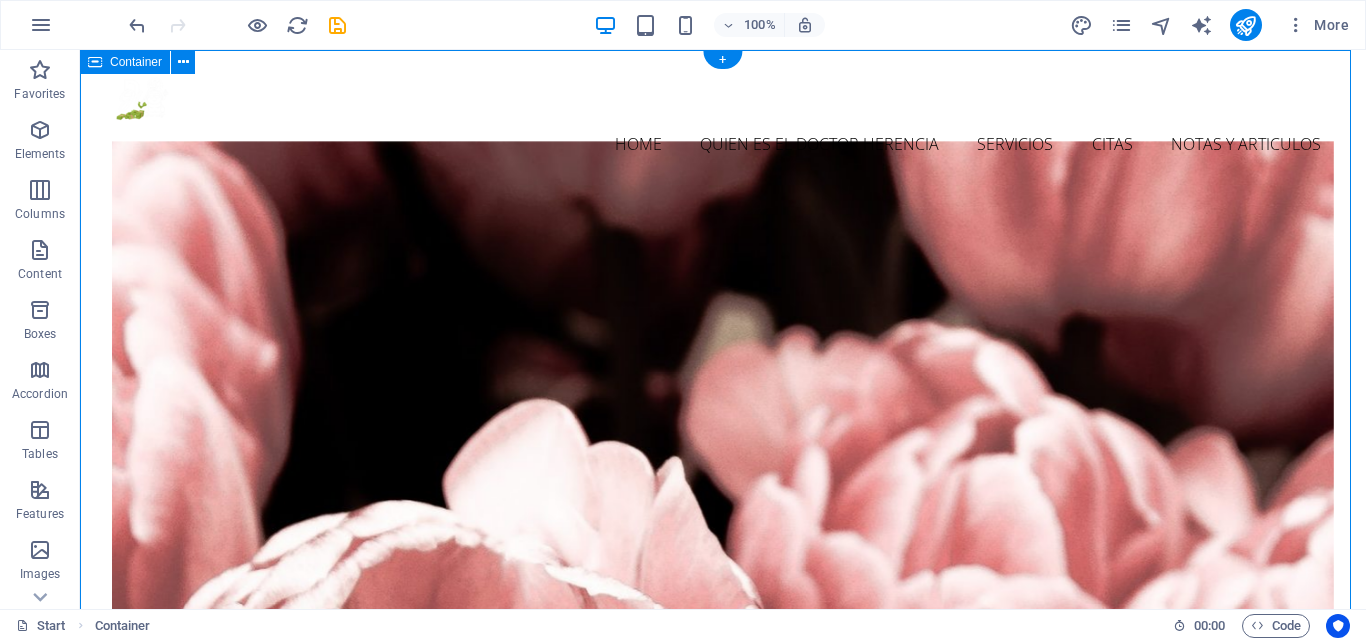 click on "Home Quien es el Doctor Herencia Servicios Citas Notas y Articulos LA MUERTE NO TIENE QUE SER UN PROBLEMA Realiza con nosotros tus trámites sucesorales de forma rápida y sencilla Fresh Flowers Lorem ipsum dolor sit amet, consectetur adipisicing elit. Veritatis, dolorem! Perfect Choice Lorem ipsum dolor sit amet, consectetur adipisicing elit. Veritatis, dolorem! Delivery Lorem ipsum dolor sit amet, consectetur adipisicing elit. Veritatis, dolorem! Let us arrange a smile Lorem ipsum dolor sit amet, consectetur adipisicing elit. Repellat, maiores, a libero atque assumenda praesentium cum magni odio dolor accusantium explicabo repudiandae molestiae itaque provident sit debitis aspernatur soluta. Deserunt incidunt ad cumque ex elit laboriosam Simtinetio mollitia molestias excepturi voluptatem atque veritatis Miusto nam nulla cum accusantium explicabo Repellat maiores a libero atque assumenda praesentium Visit us Monday 08:00 AM - 4:00 PM Tuesday 08:00 AM - 4:00 PM Wednesday 08:00 AM - 4:00 PM Thursday Friday" at bounding box center (723, 7961) 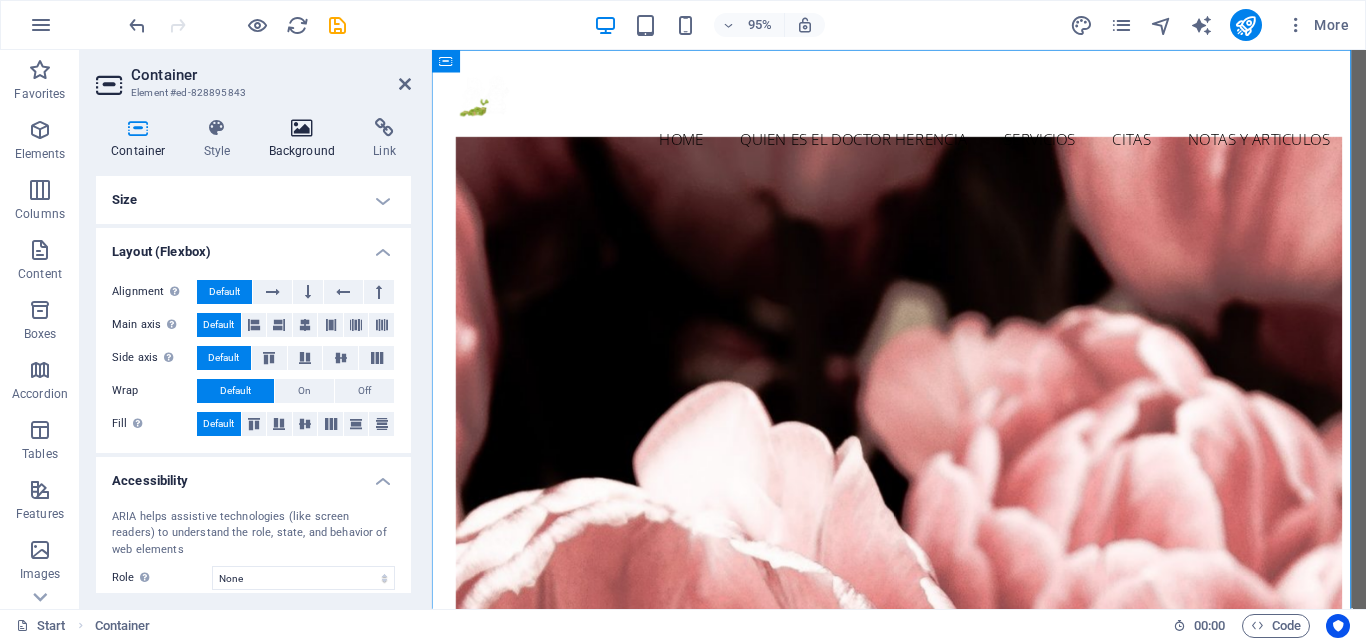 click at bounding box center [302, 128] 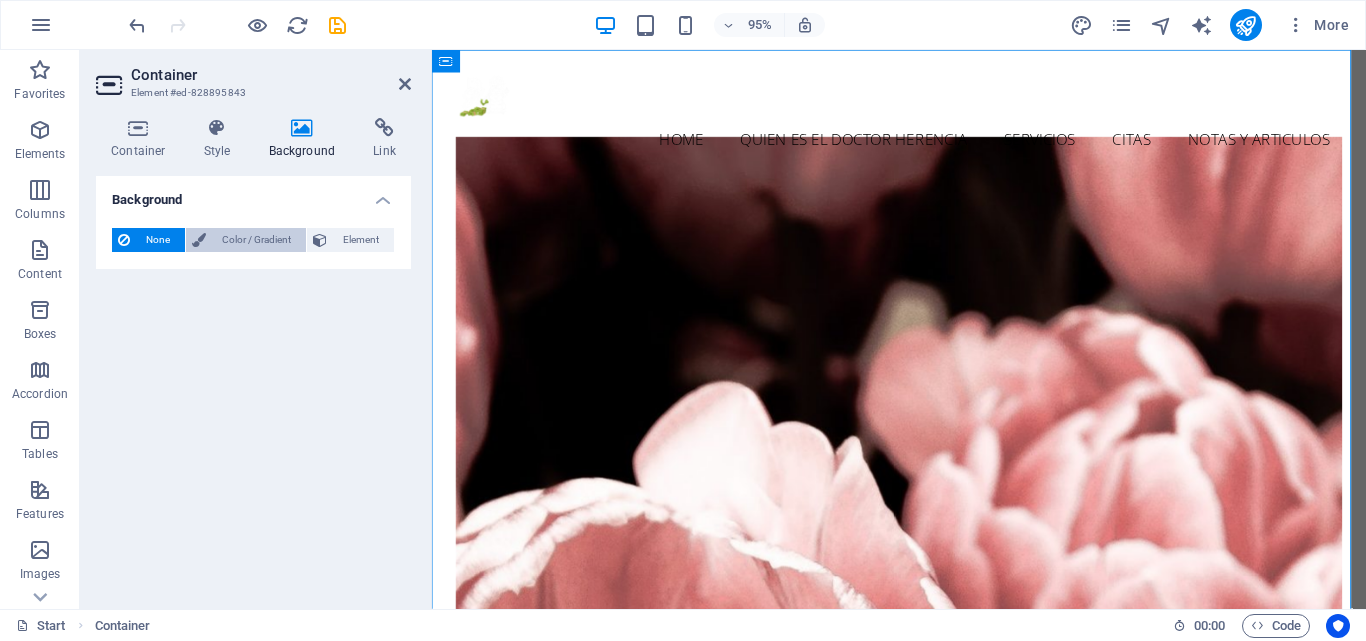 click on "Color / Gradient" at bounding box center [256, 240] 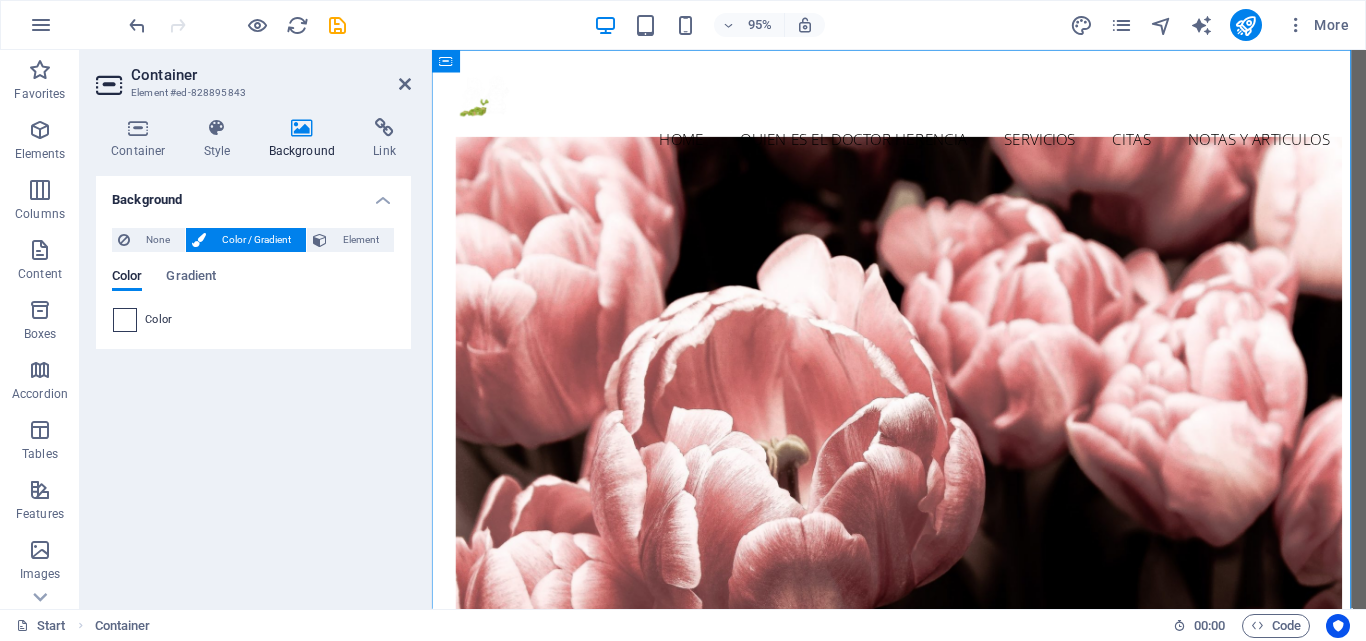 click at bounding box center [125, 320] 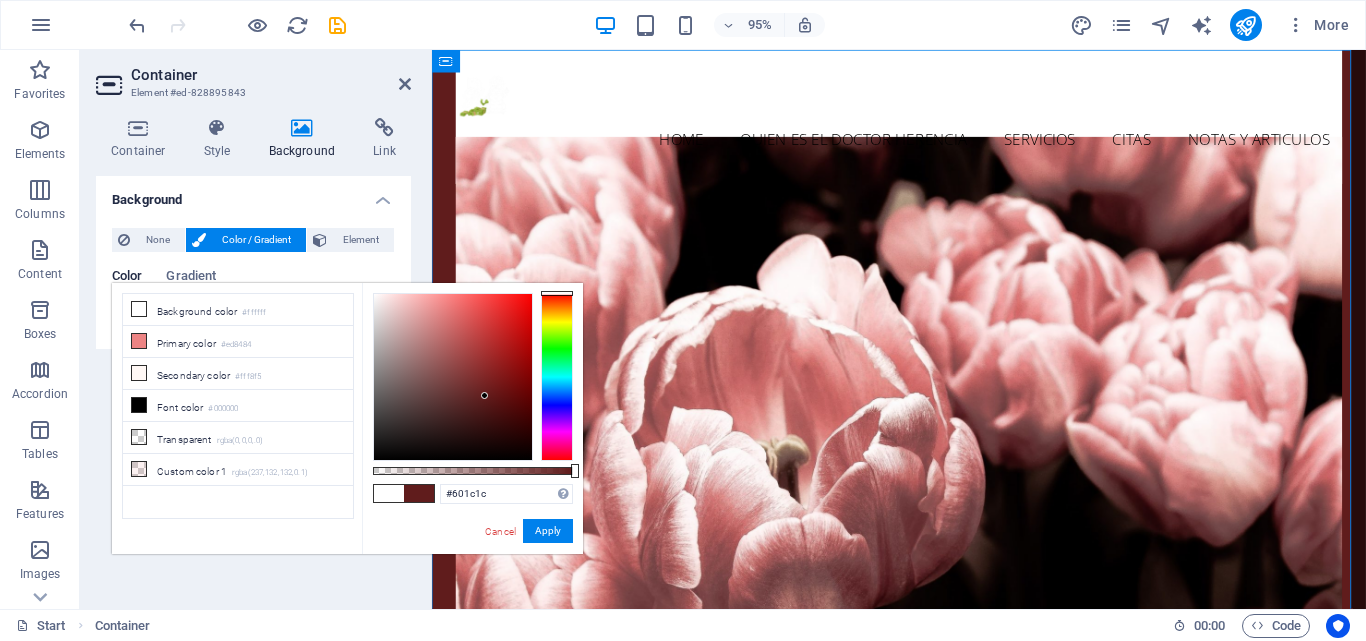 drag, startPoint x: 521, startPoint y: 333, endPoint x: 485, endPoint y: 396, distance: 72.56032 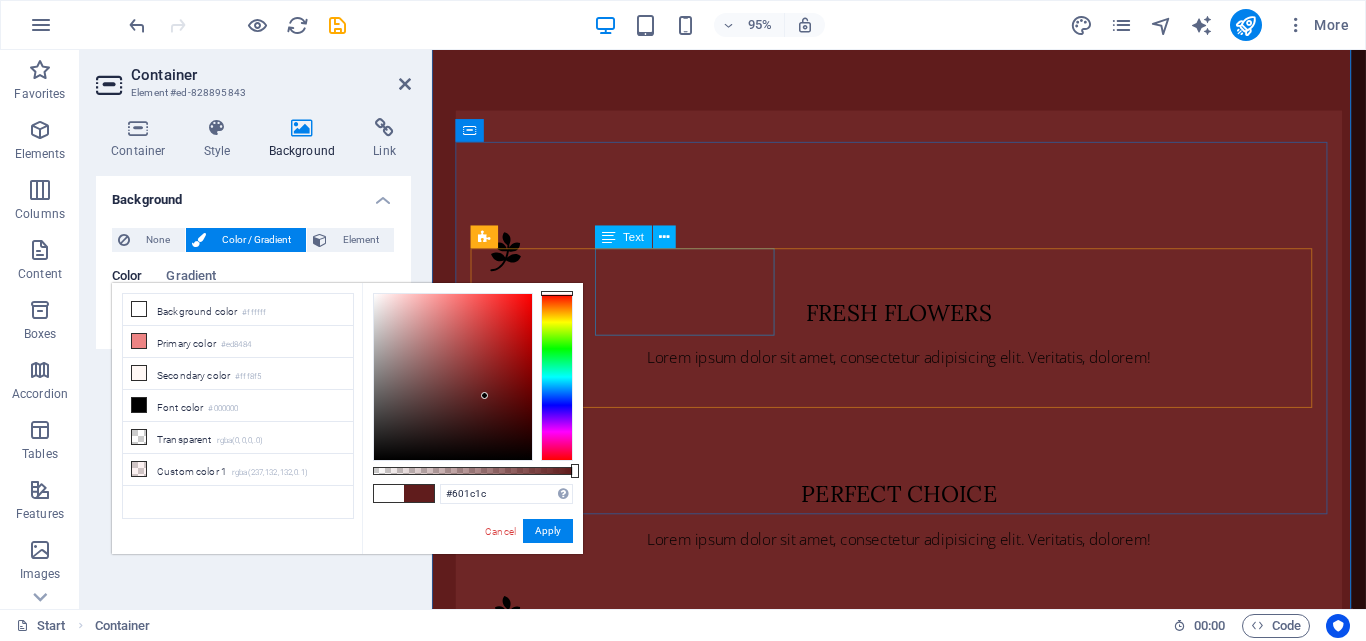 scroll, scrollTop: 1700, scrollLeft: 0, axis: vertical 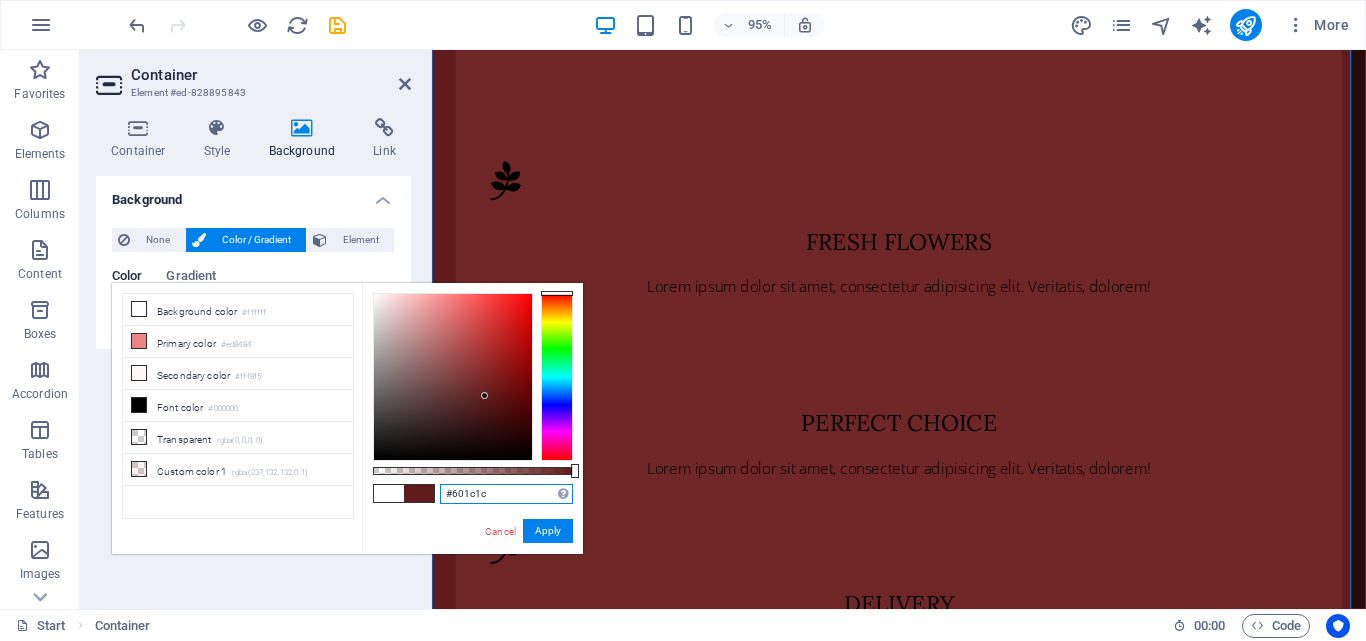 click on "#601c1c" at bounding box center (506, 494) 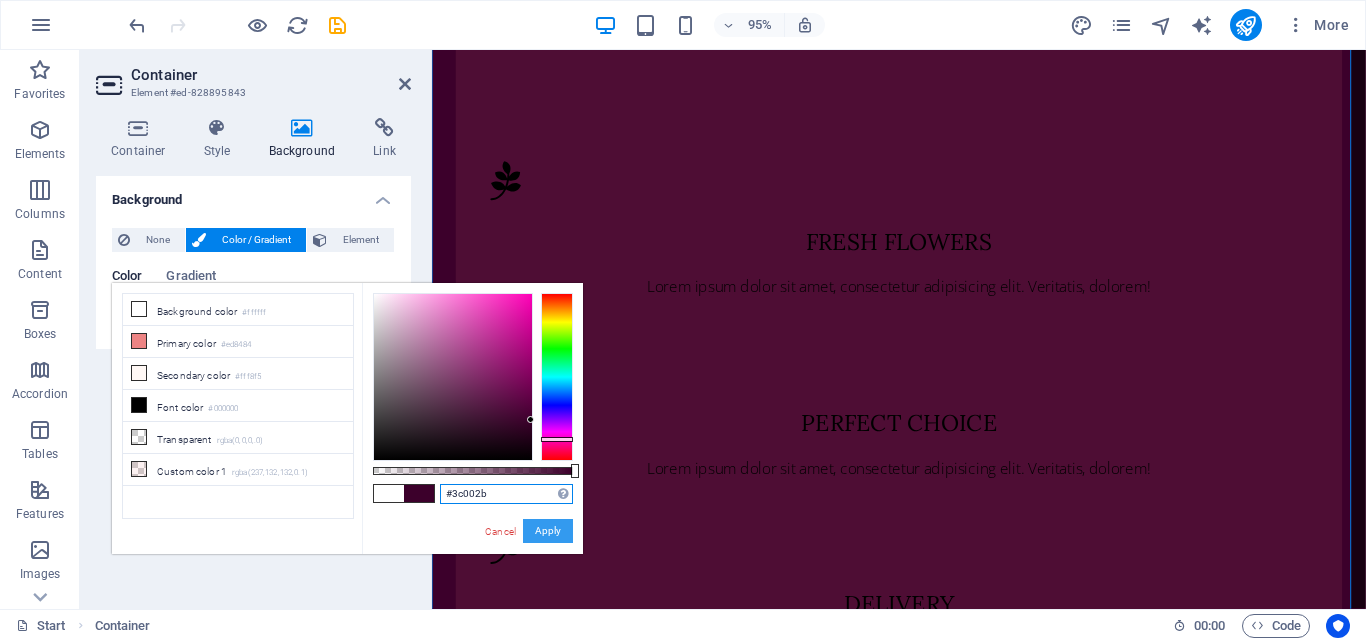 type on "#3c002b" 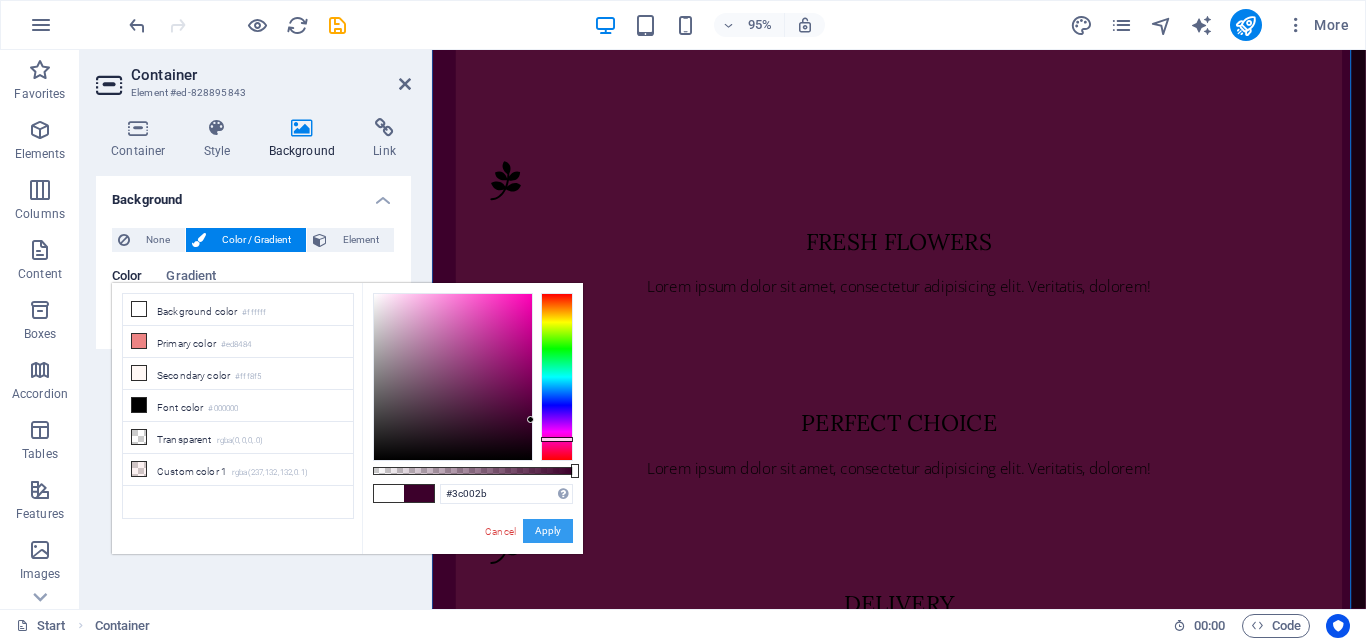 click on "Apply" at bounding box center (548, 531) 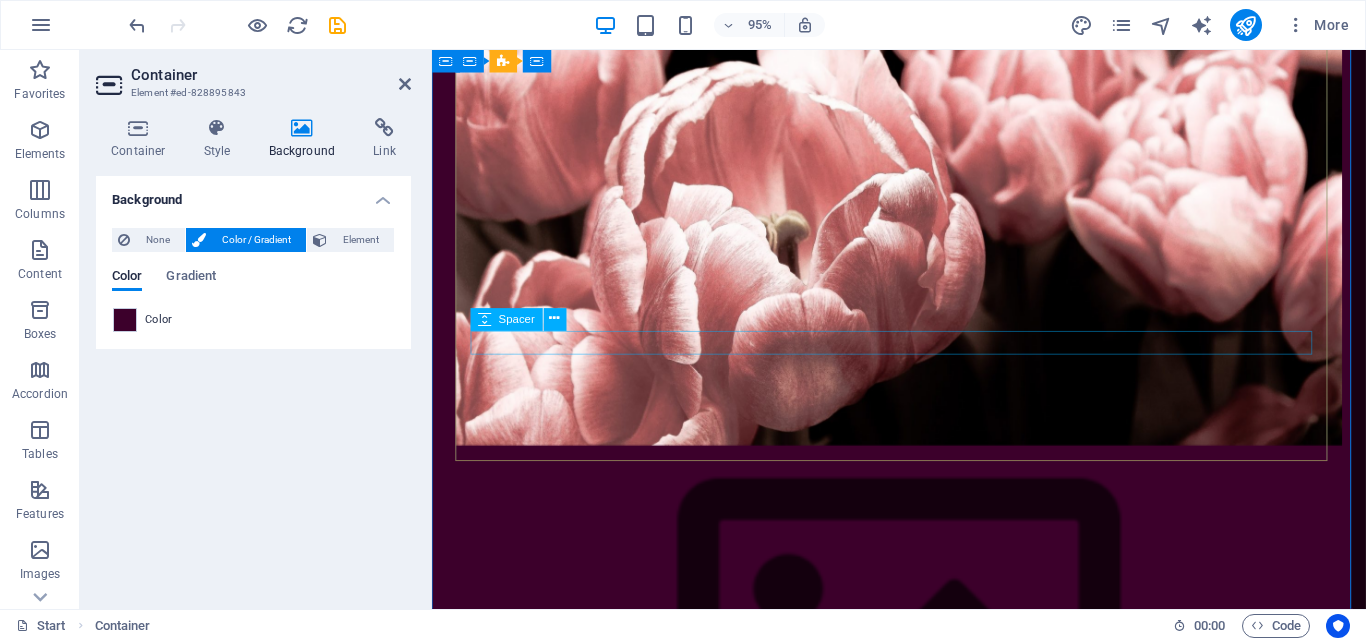 scroll, scrollTop: 0, scrollLeft: 0, axis: both 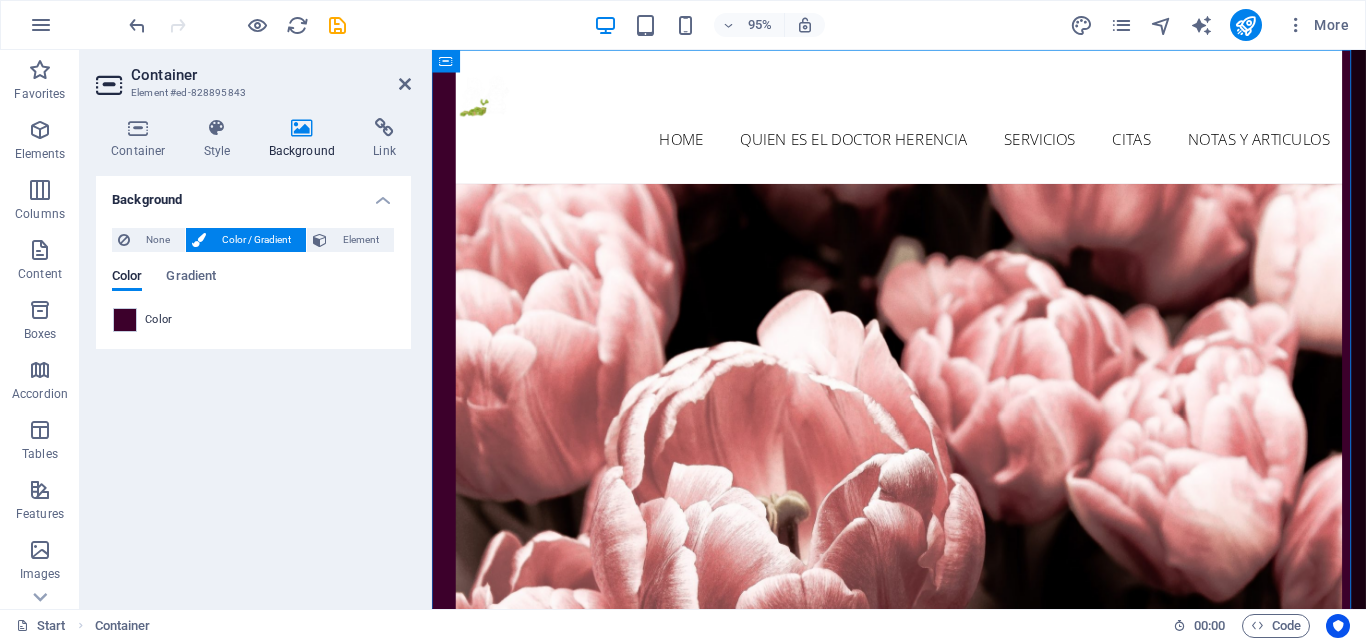 click on "Container Element #ed-828895843
Container Style Background Link Size Height Default px rem % vh vw Min. height None px rem % vh vw Width Default px rem % em vh vw Min. width None px rem % vh vw Content width Default Custom width Width Default px rem % em vh vw Min. width None px rem % vh vw Default padding Custom spacing Default content width and padding can be changed under Design. Edit design Layout (Flexbox) Alignment Determines the flex direction. Default Main axis Determine how elements should behave along the main axis inside this container (justify content). Default Side axis Control the vertical direction of the element inside of the container (align items). Default Wrap Default On Off Fill Controls the distances and direction of elements on the y-axis across several lines (align content). Default Accessibility ARIA helps assistive technologies (like screen readers) to understand the role, state, and behavior of web elements Role The ARIA role defines the purpose of an element.  None" at bounding box center [256, 329] 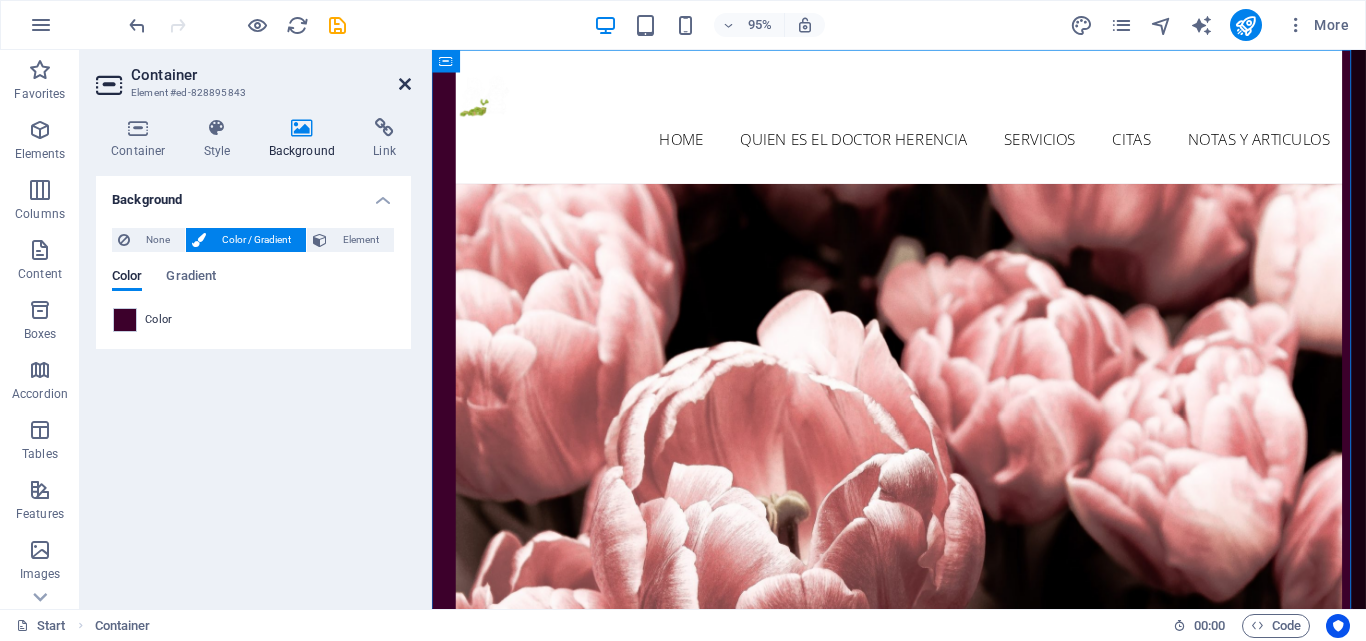 click at bounding box center (405, 84) 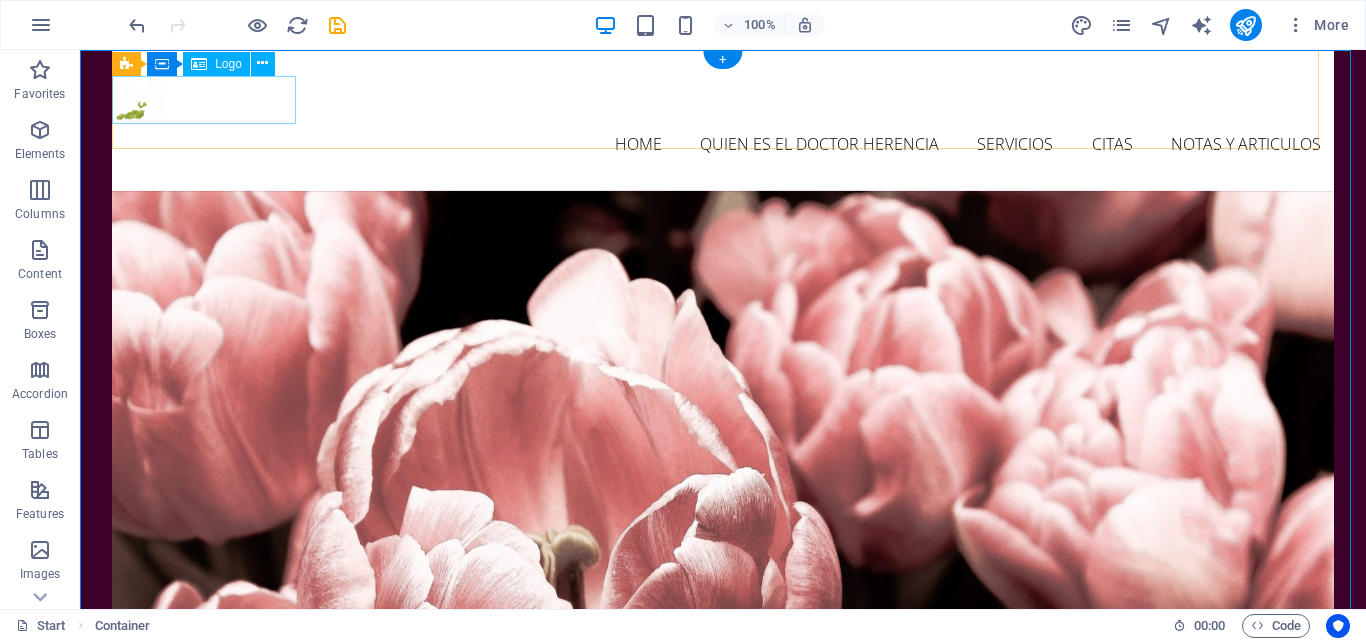 click at bounding box center [723, 100] 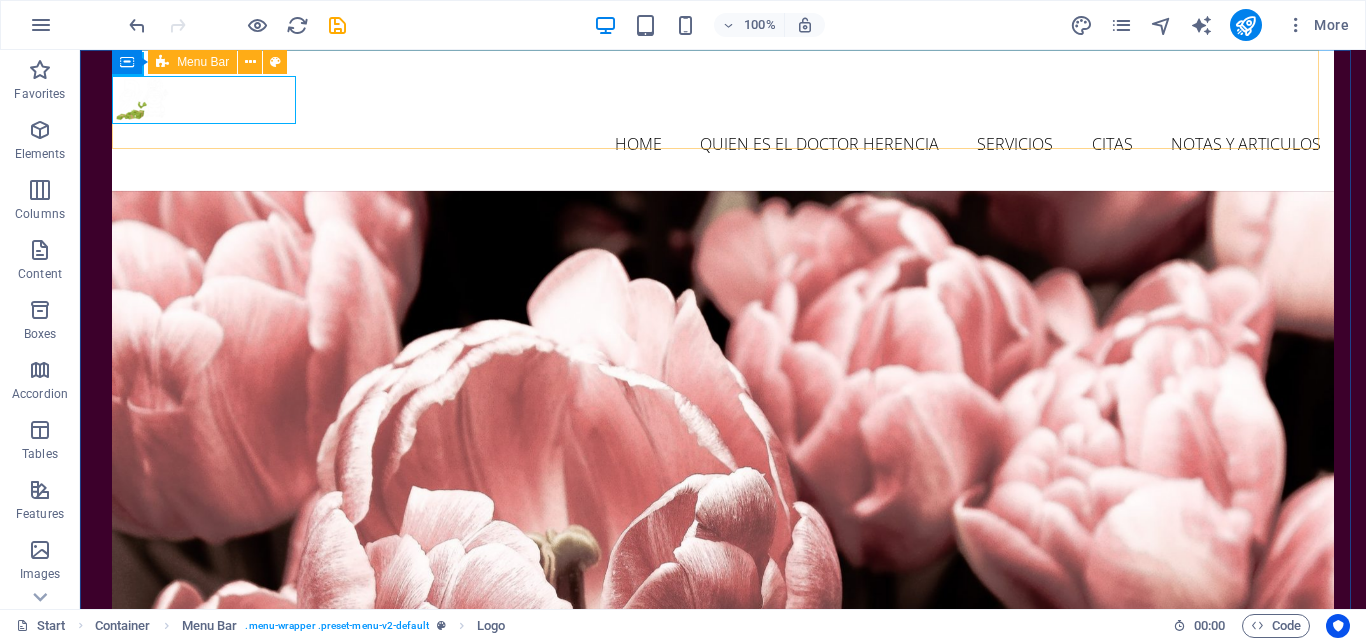 click on "Menu Bar" at bounding box center [203, 62] 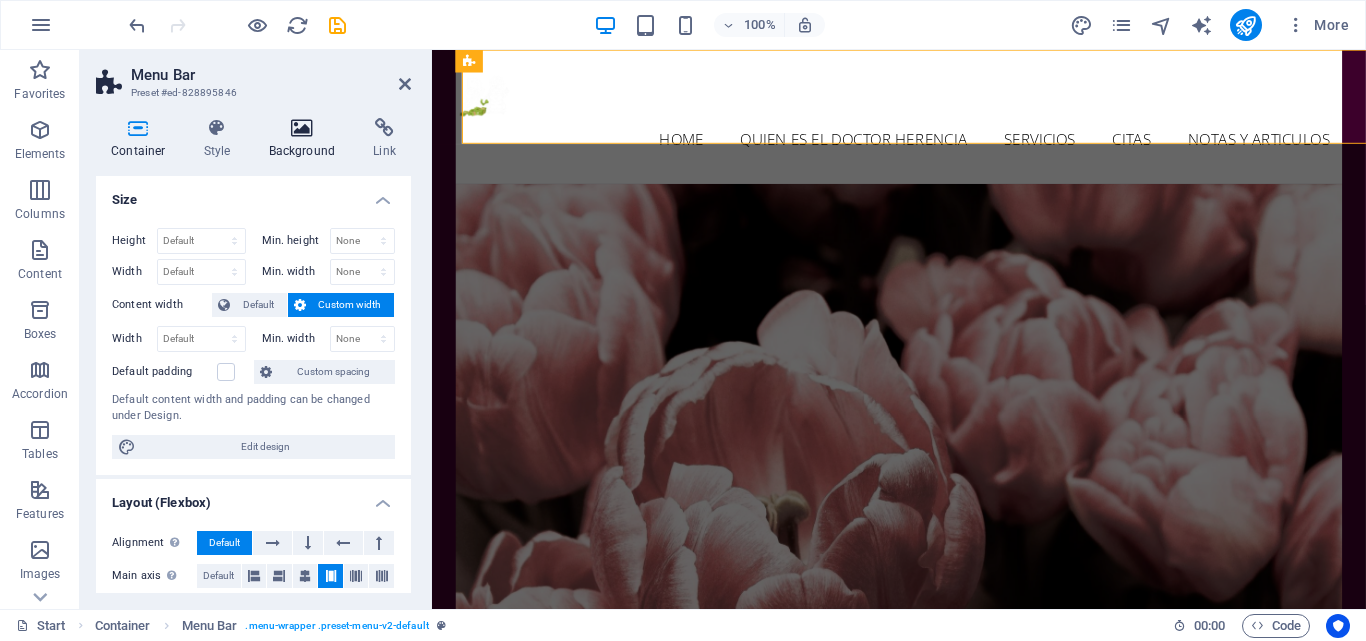 click at bounding box center (302, 128) 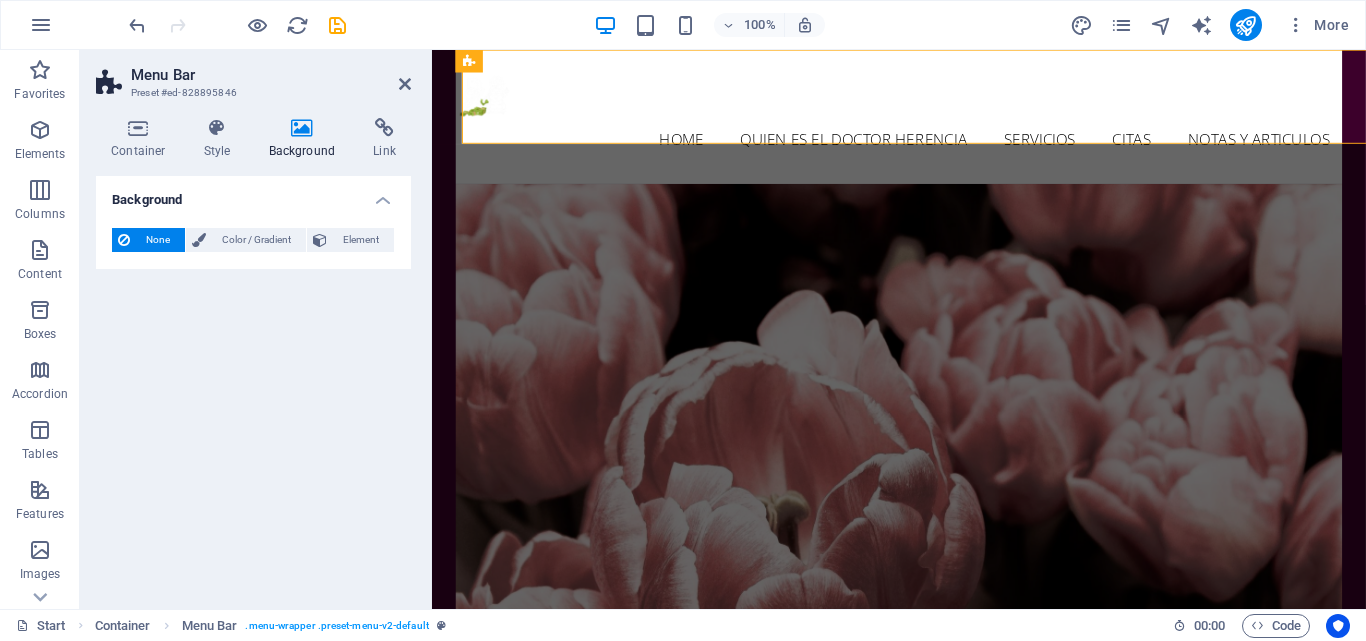 click at bounding box center [302, 128] 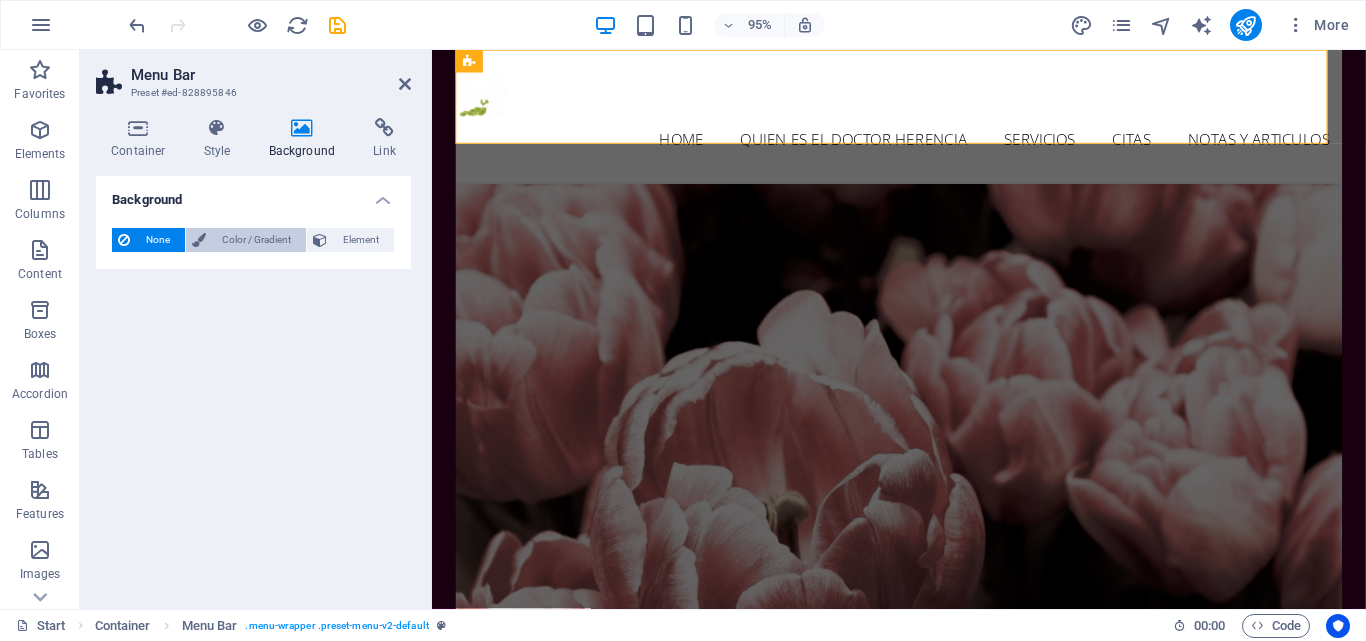 click on "Color / Gradient" at bounding box center [256, 240] 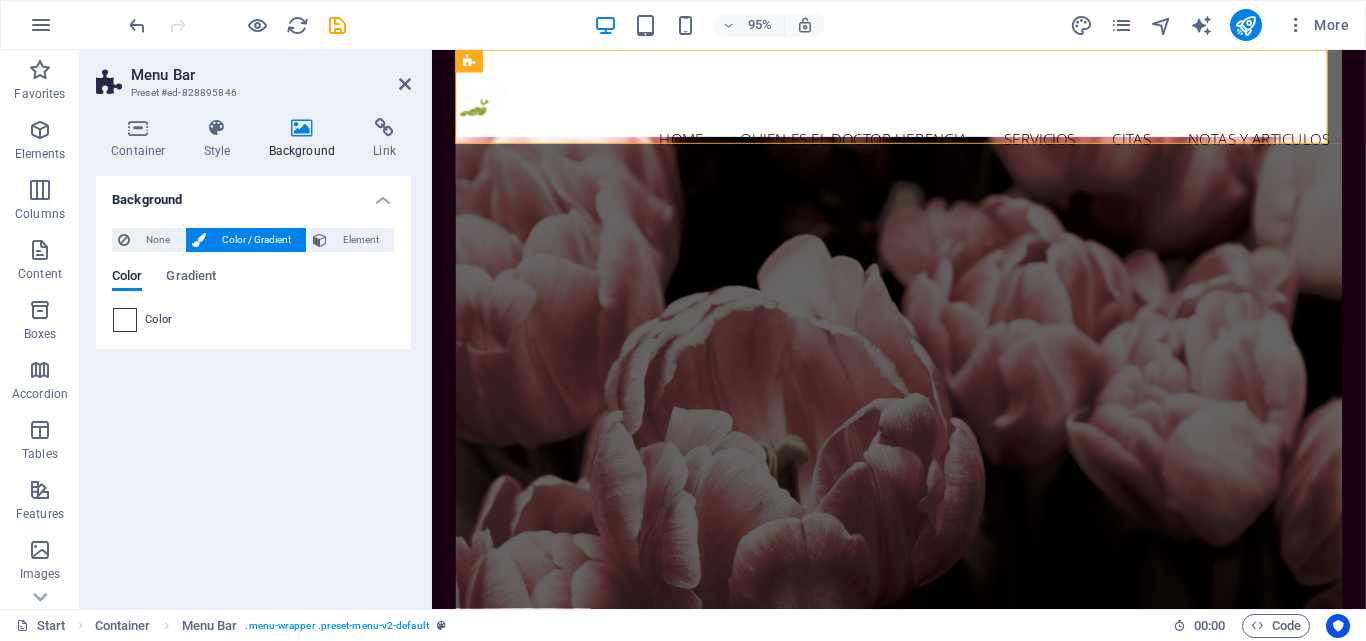 click at bounding box center [125, 320] 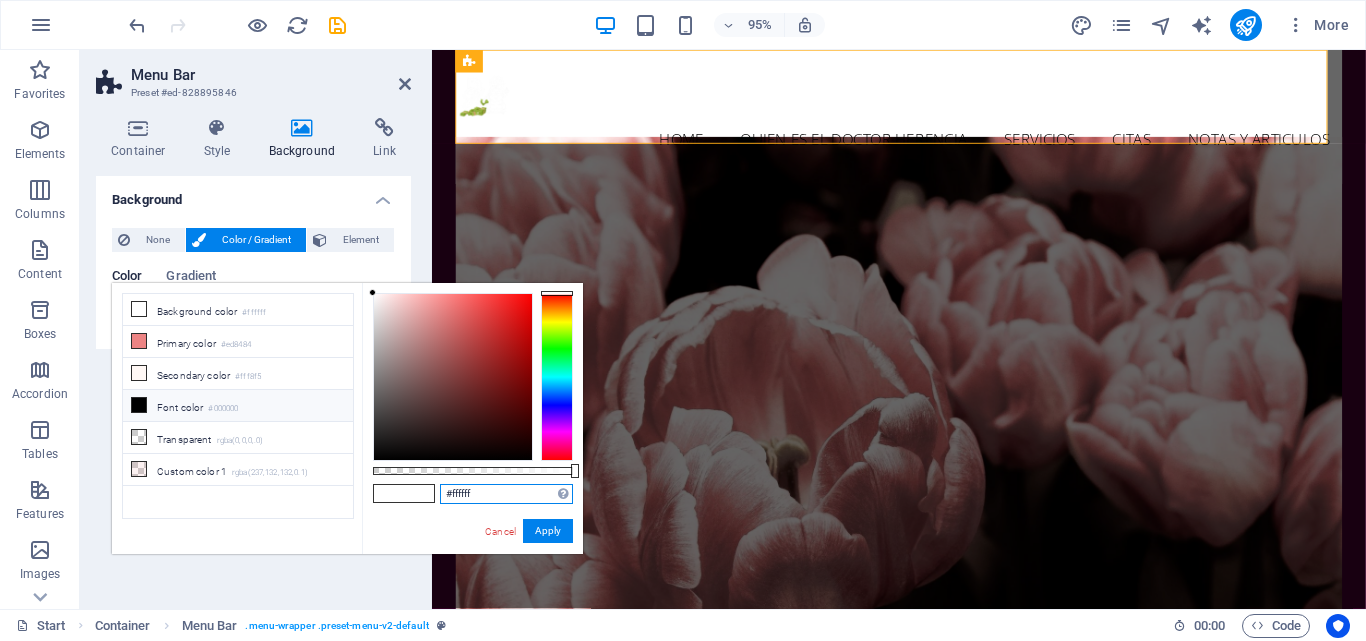 click on "#ffffff" at bounding box center (506, 494) 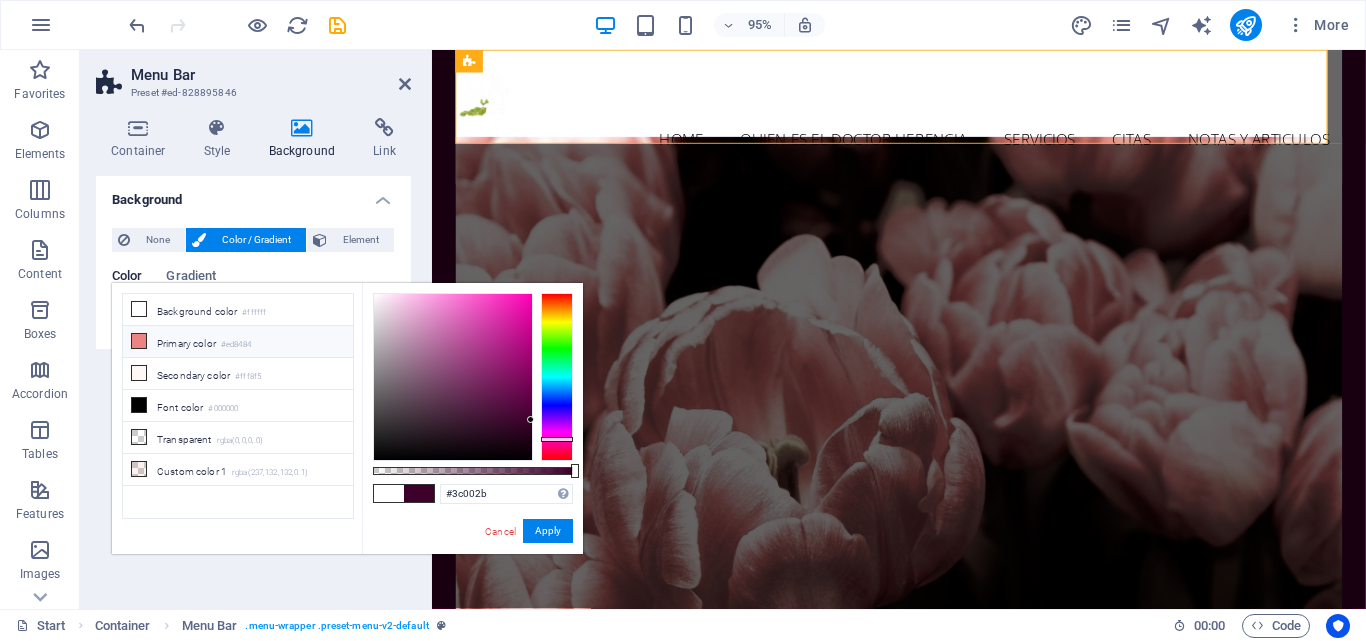 click on "Primary color
#ed8484" at bounding box center (238, 342) 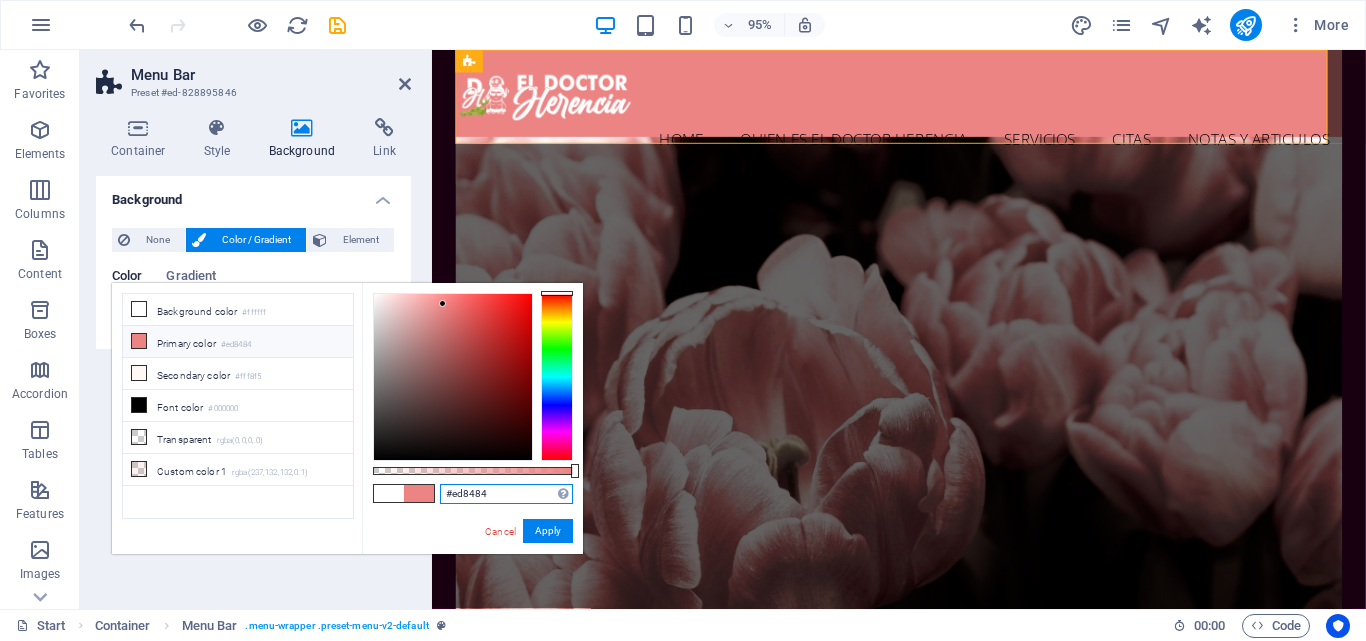click on "#ed8484" at bounding box center (506, 494) 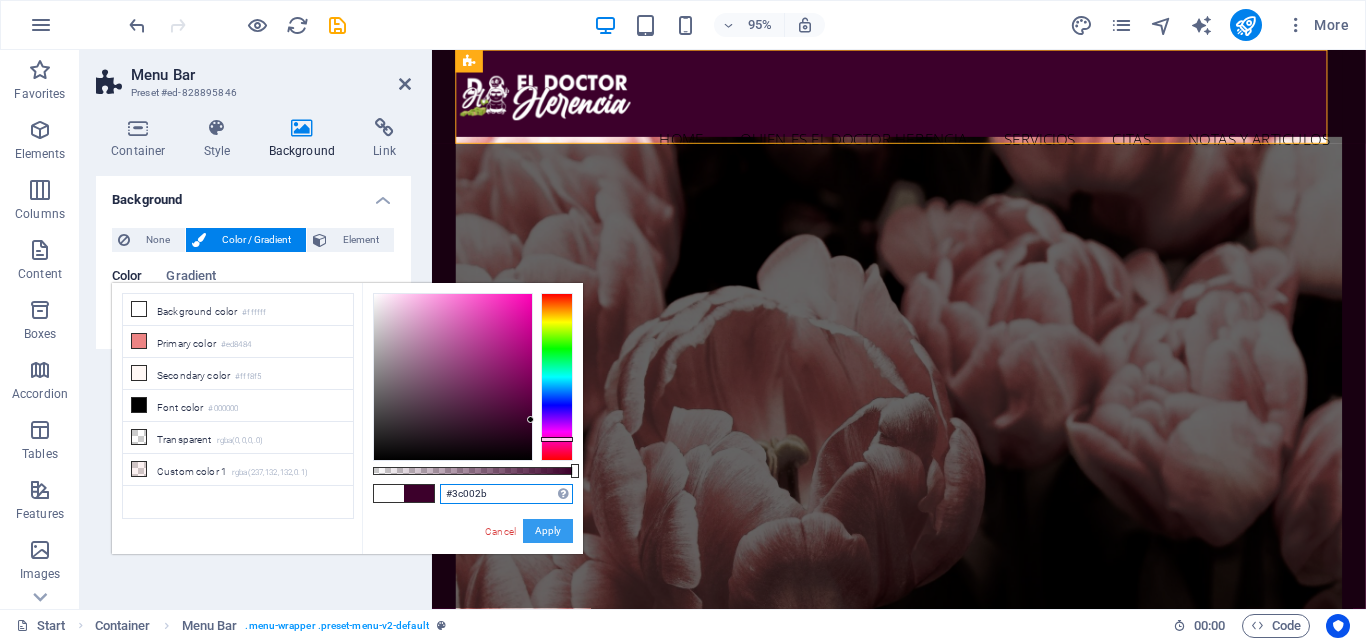 type on "#3c002b" 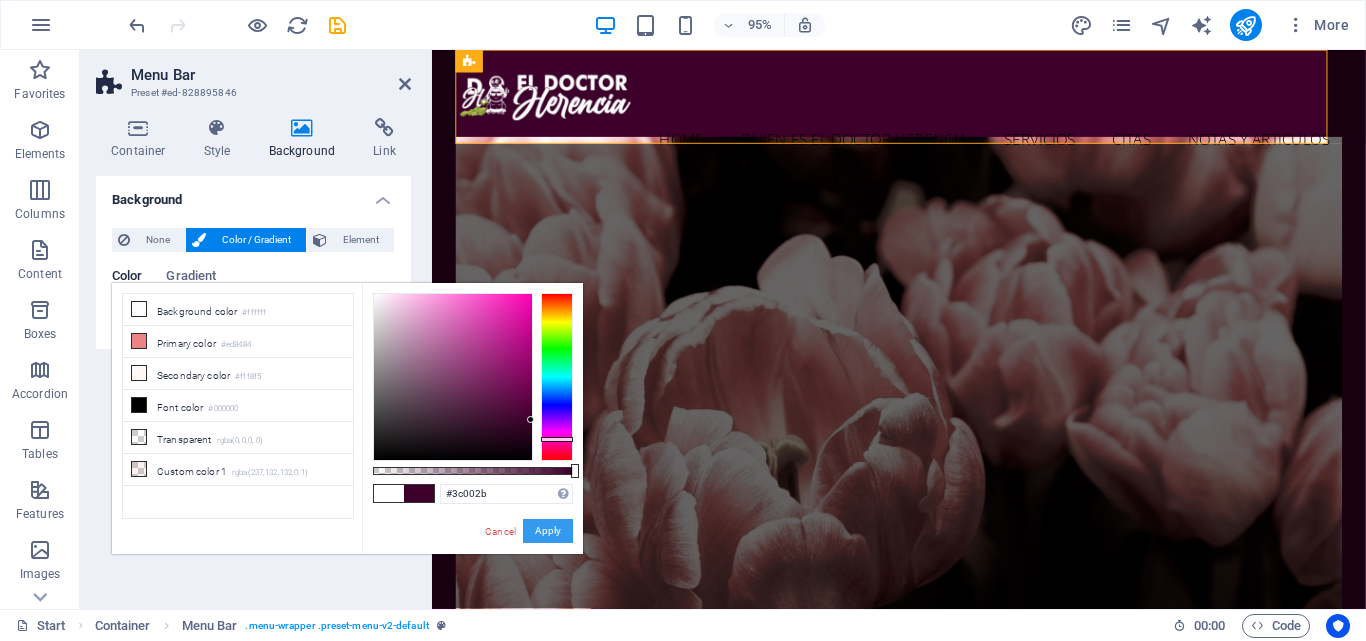 click on "Apply" at bounding box center [548, 531] 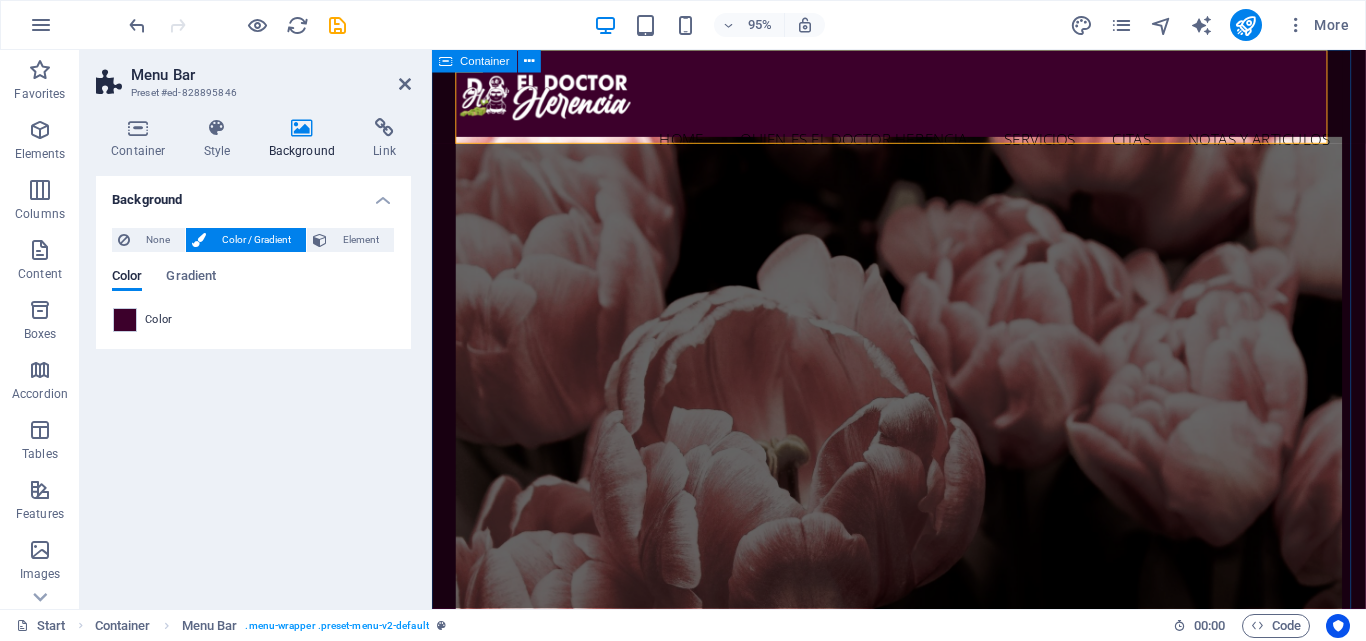 click on "Home Quien es el Doctor Herencia Servicios Citas Notas y Articulos LA MUERTE NO TIENE QUE SER UN PROBLEMA Realiza con nosotros tus trámites sucesorales de forma rápida y sencilla Fresh Flowers Lorem ipsum dolor sit amet, consectetur adipisicing elit. Veritatis, dolorem! Perfect Choice Lorem ipsum dolor sit amet, consectetur adipisicing elit. Veritatis, dolorem! Delivery Lorem ipsum dolor sit amet, consectetur adipisicing elit. Veritatis, dolorem! Let us arrange a smile Lorem ipsum dolor sit amet, consectetur adipisicing elit. Repellat, maiores, a libero atque assumenda praesentium cum magni odio dolor accusantium explicabo repudiandae molestiae itaque provident sit debitis aspernatur soluta. Deserunt incidunt ad cumque ex elit laboriosam Simtinetio mollitia molestias excepturi voluptatem atque veritatis Miusto nam nulla cum accusantium explicabo Repellat maiores a libero atque assumenda praesentium Visit us Monday 08:00 AM - 4:00 PM Tuesday 08:00 AM - 4:00 PM Wednesday 08:00 AM - 4:00 PM Thursday Friday" at bounding box center (923, 6722) 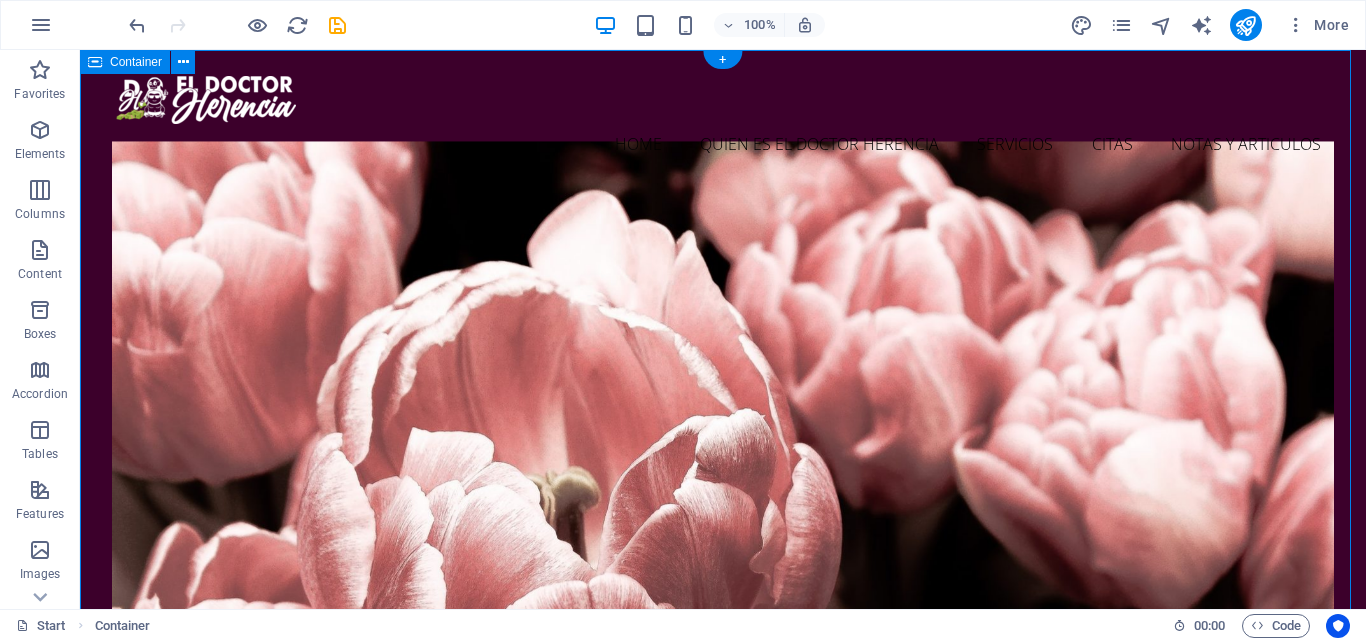 click on "Home Quien es el Doctor Herencia Servicios Citas Notas y Articulos LA MUERTE NO TIENE QUE SER UN PROBLEMA Realiza con nosotros tus trámites sucesorales de forma rápida y sencilla Fresh Flowers Lorem ipsum dolor sit amet, consectetur adipisicing elit. Veritatis, dolorem! Perfect Choice Lorem ipsum dolor sit amet, consectetur adipisicing elit. Veritatis, dolorem! Delivery Lorem ipsum dolor sit amet, consectetur adipisicing elit. Veritatis, dolorem! Let us arrange a smile Lorem ipsum dolor sit amet, consectetur adipisicing elit. Repellat, maiores, a libero atque assumenda praesentium cum magni odio dolor accusantium explicabo repudiandae molestiae itaque provident sit debitis aspernatur soluta. Deserunt incidunt ad cumque ex elit laboriosam Simtinetio mollitia molestias excepturi voluptatem atque veritatis Miusto nam nulla cum accusantium explicabo Repellat maiores a libero atque assumenda praesentium Visit us Monday 08:00 AM - 4:00 PM Tuesday 08:00 AM - 4:00 PM Wednesday 08:00 AM - 4:00 PM Thursday Friday" at bounding box center [723, 7025] 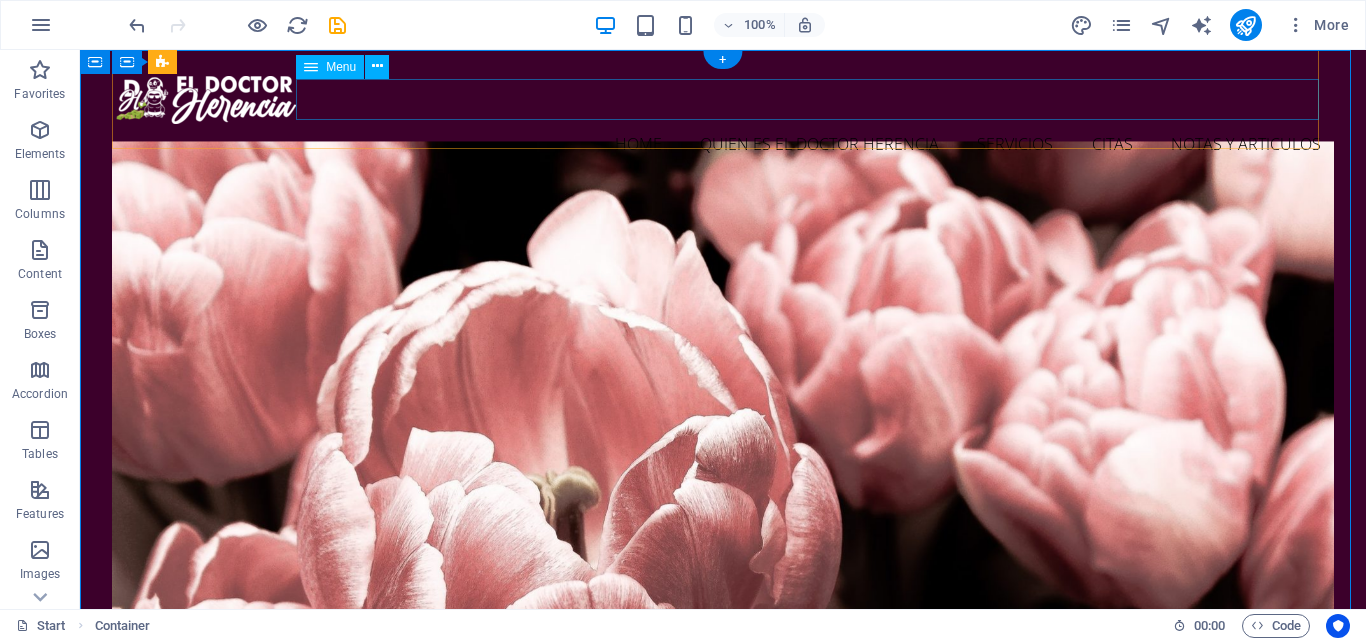 click on "Home Quien es el Doctor Herencia Servicios Citas Notas y Articulos" at bounding box center (723, 145) 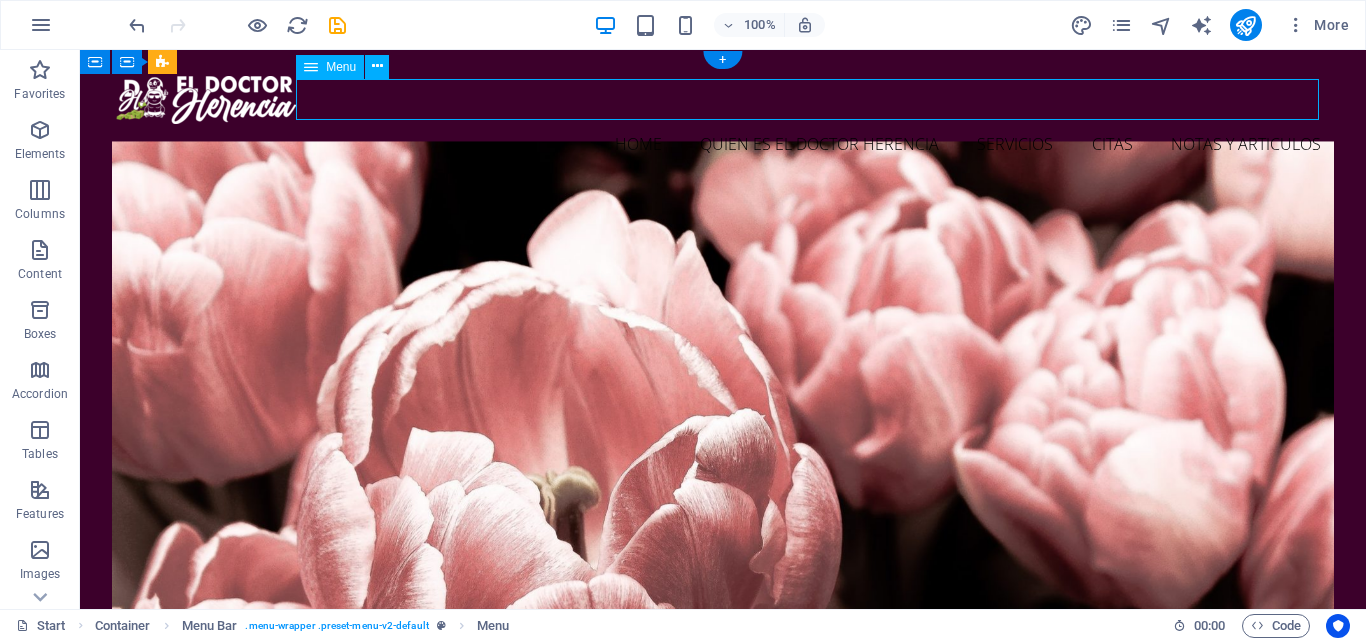 click on "Home Quien es el Doctor Herencia Servicios Citas Notas y Articulos" at bounding box center [723, 145] 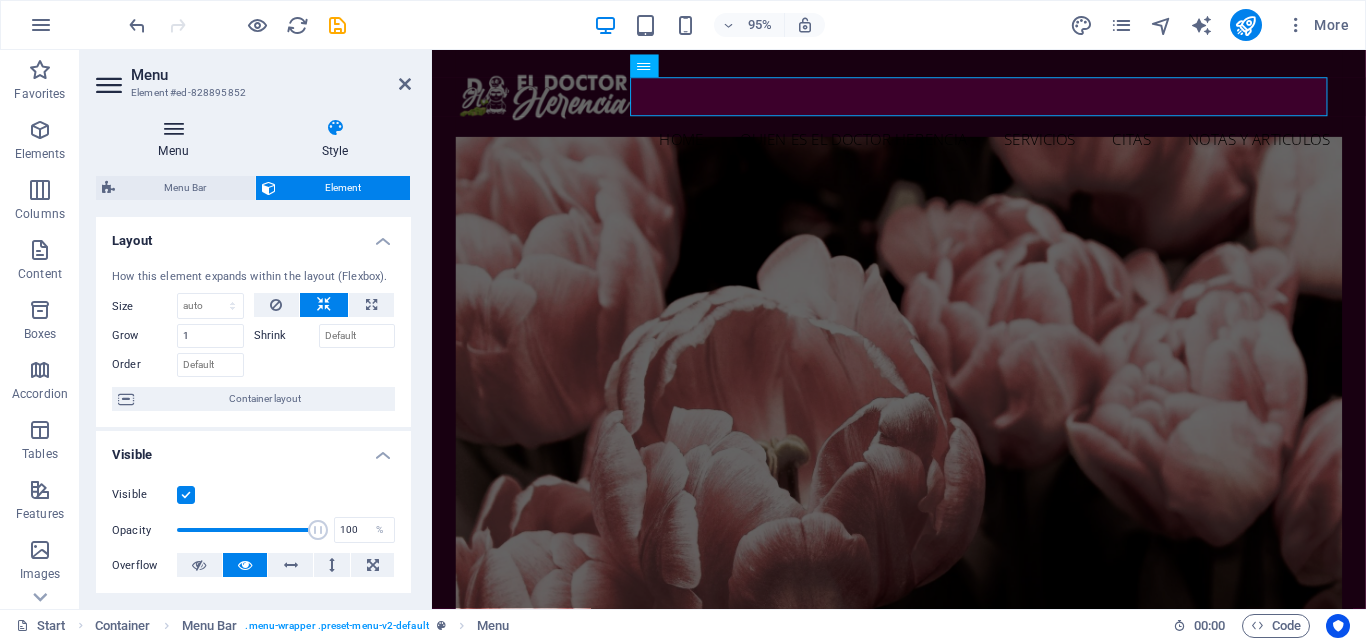 click on "Menu" at bounding box center [177, 139] 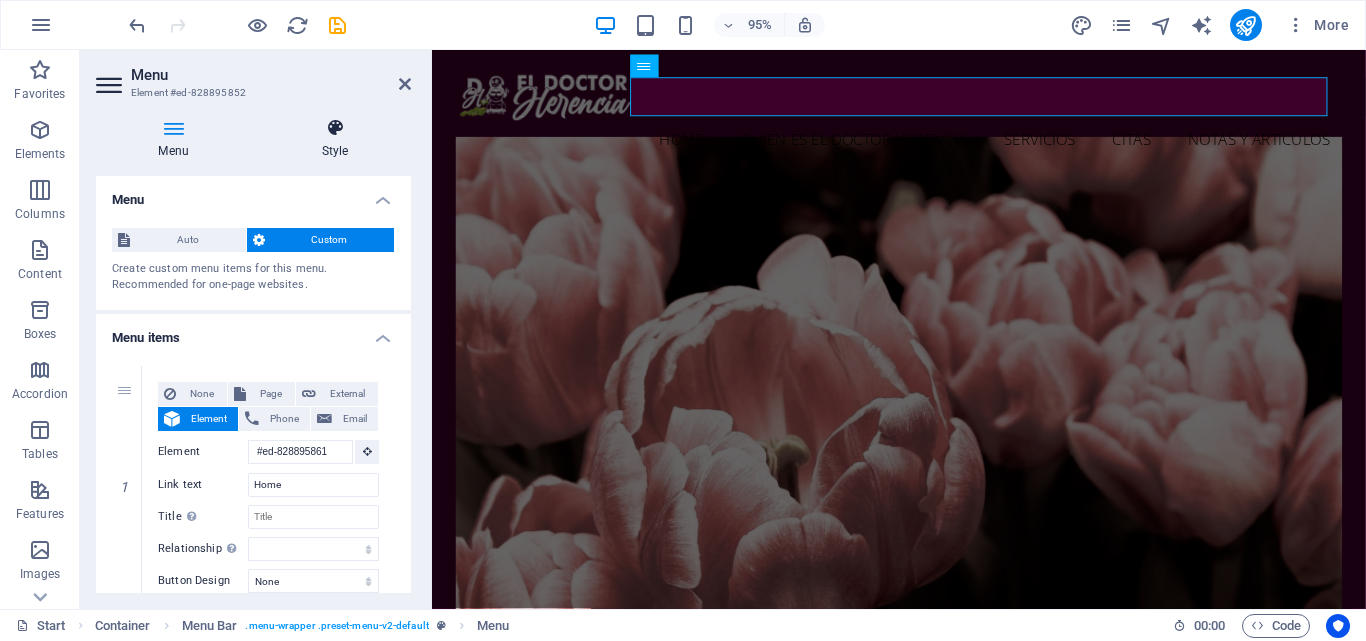 drag, startPoint x: 323, startPoint y: 137, endPoint x: 310, endPoint y: 140, distance: 13.341664 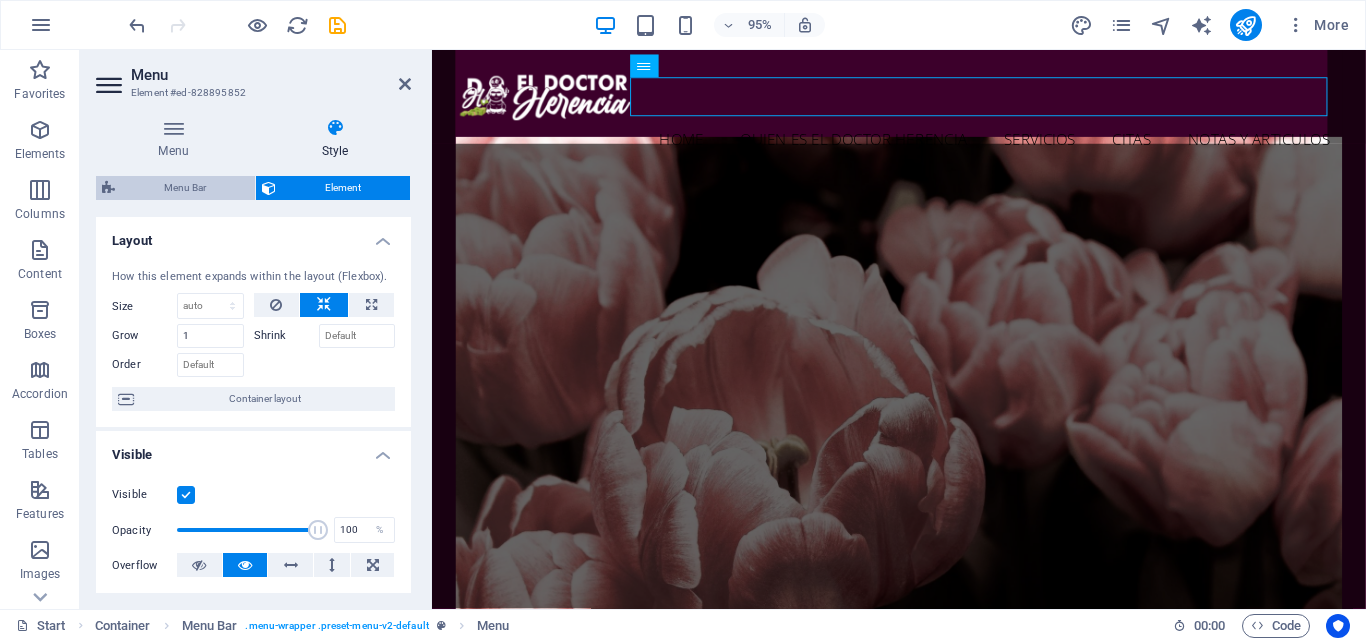 click on "Menu Bar" at bounding box center [185, 188] 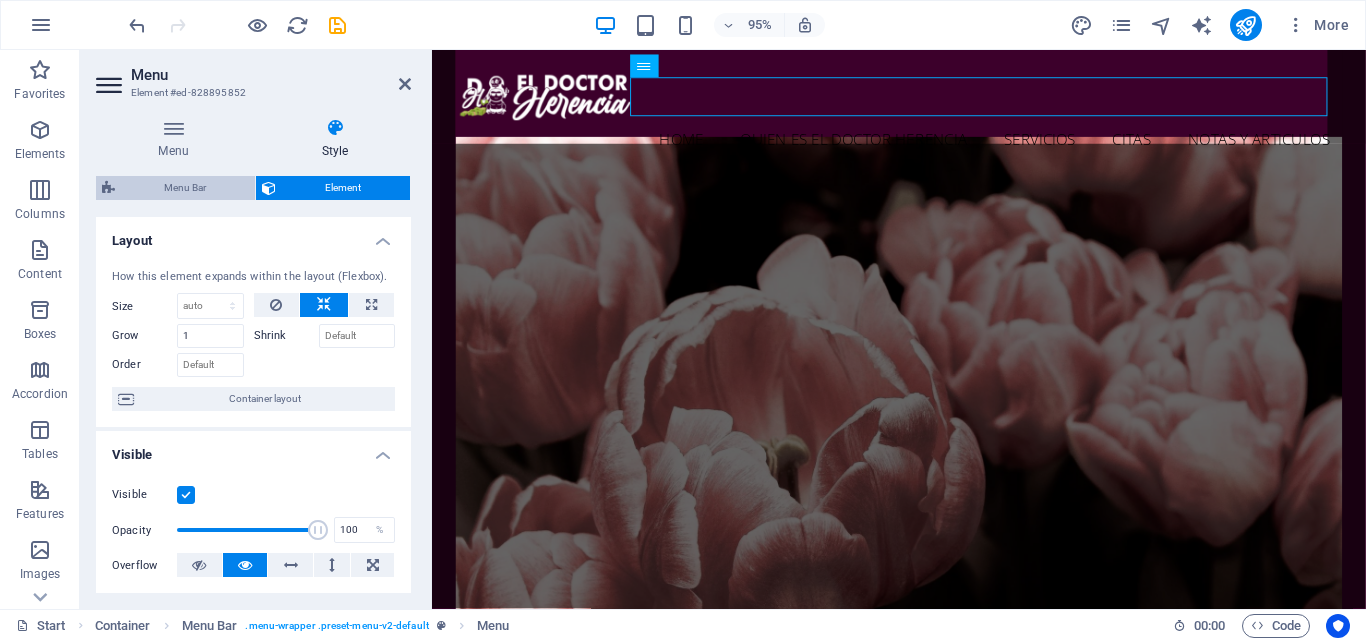 select on "rem" 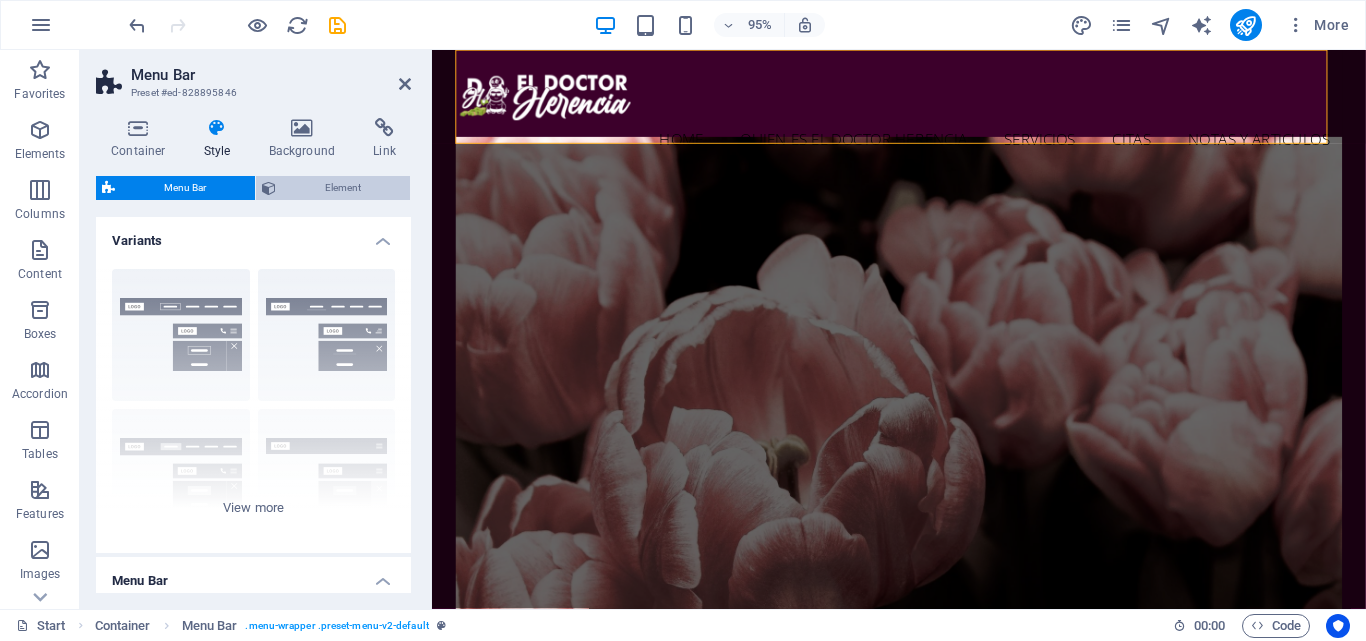 click on "Element" at bounding box center [343, 188] 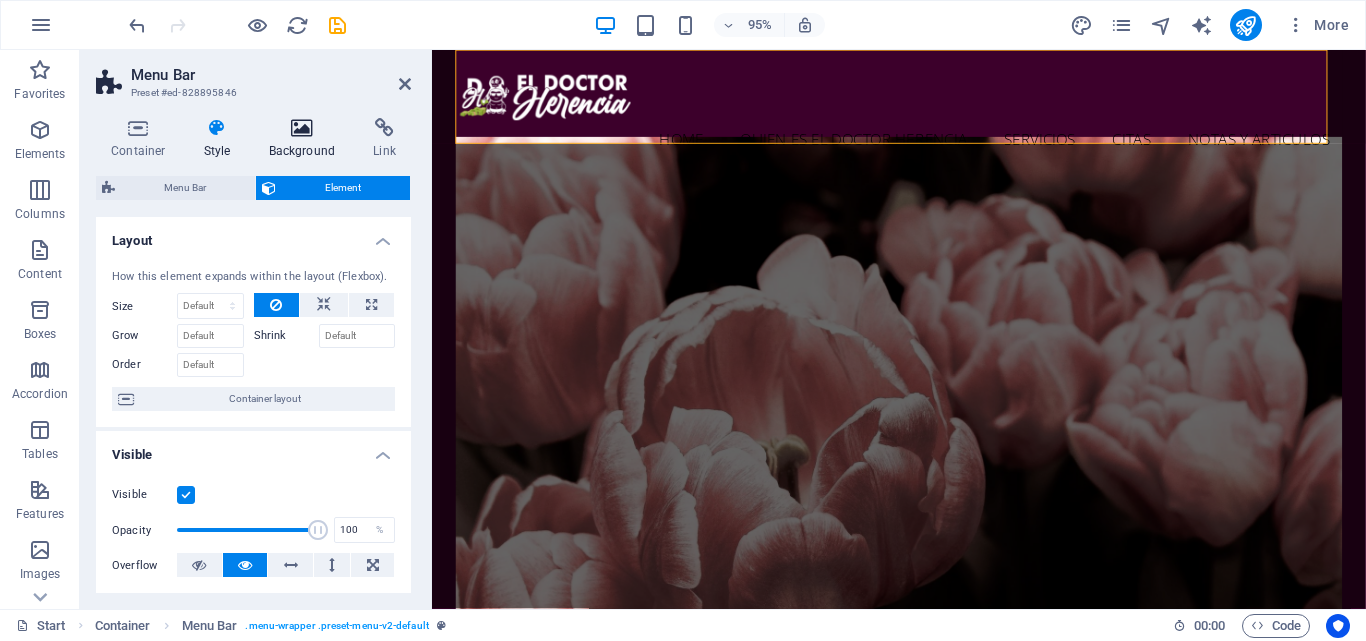 click on "Background" at bounding box center (306, 139) 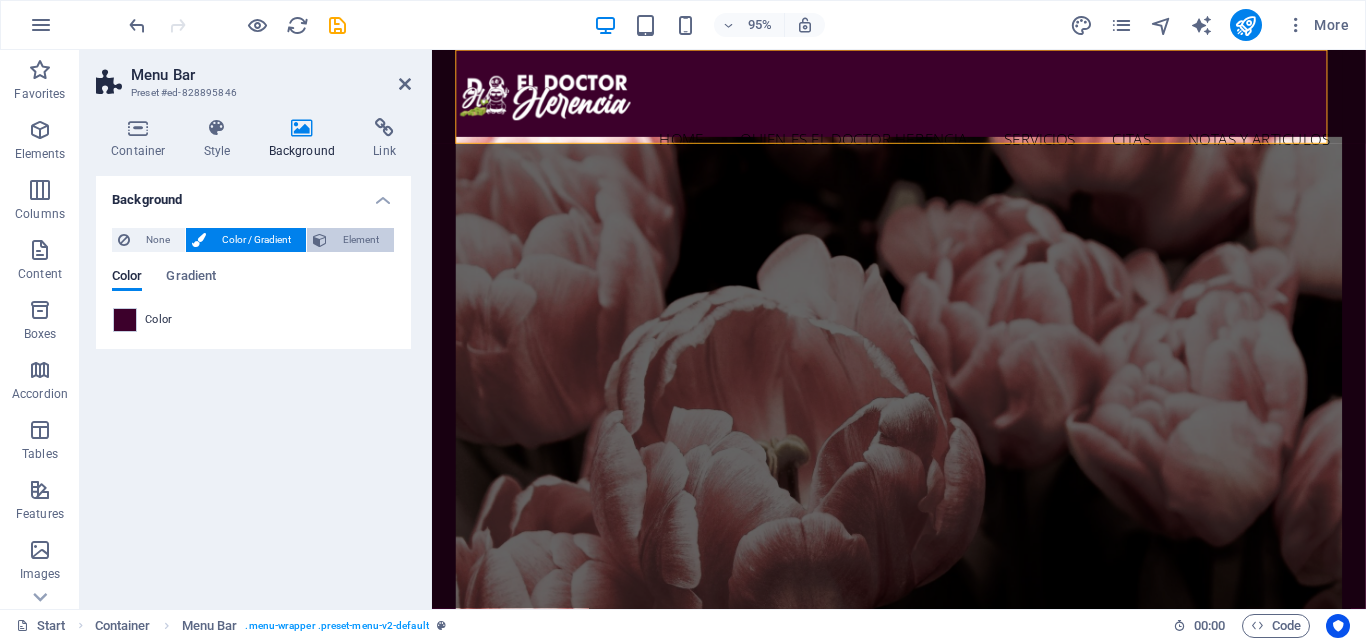 click on "Element" at bounding box center (360, 240) 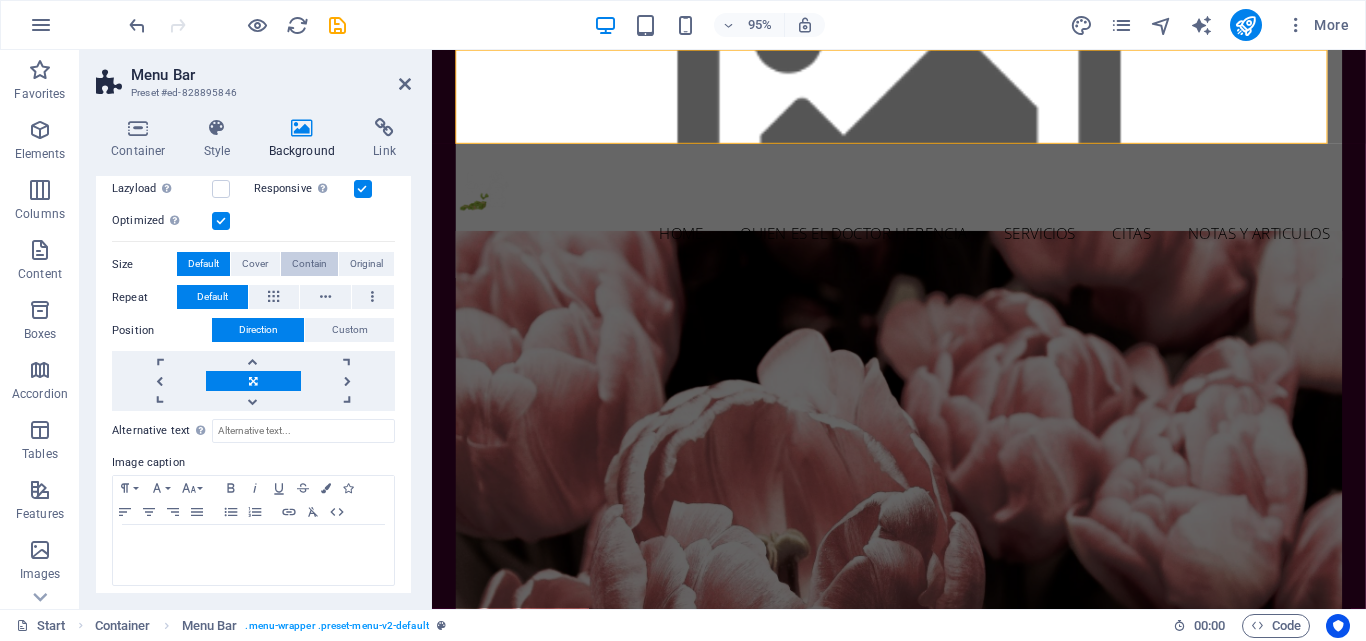 scroll, scrollTop: 355, scrollLeft: 0, axis: vertical 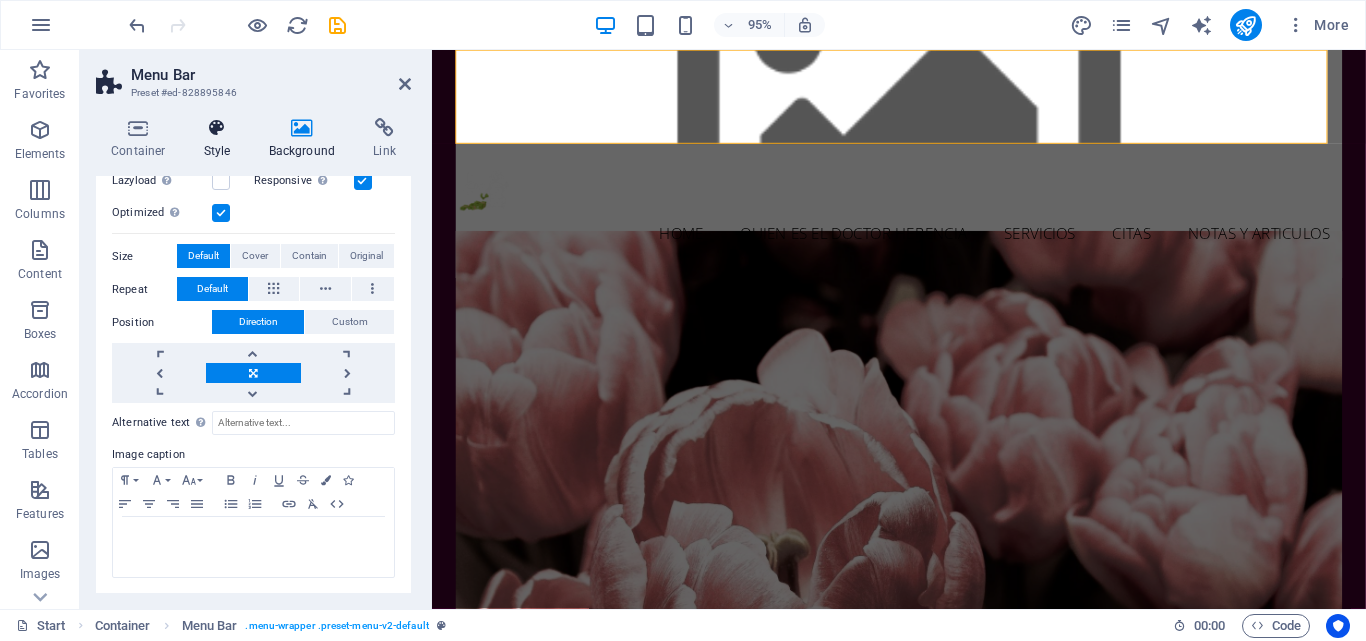 click at bounding box center [217, 128] 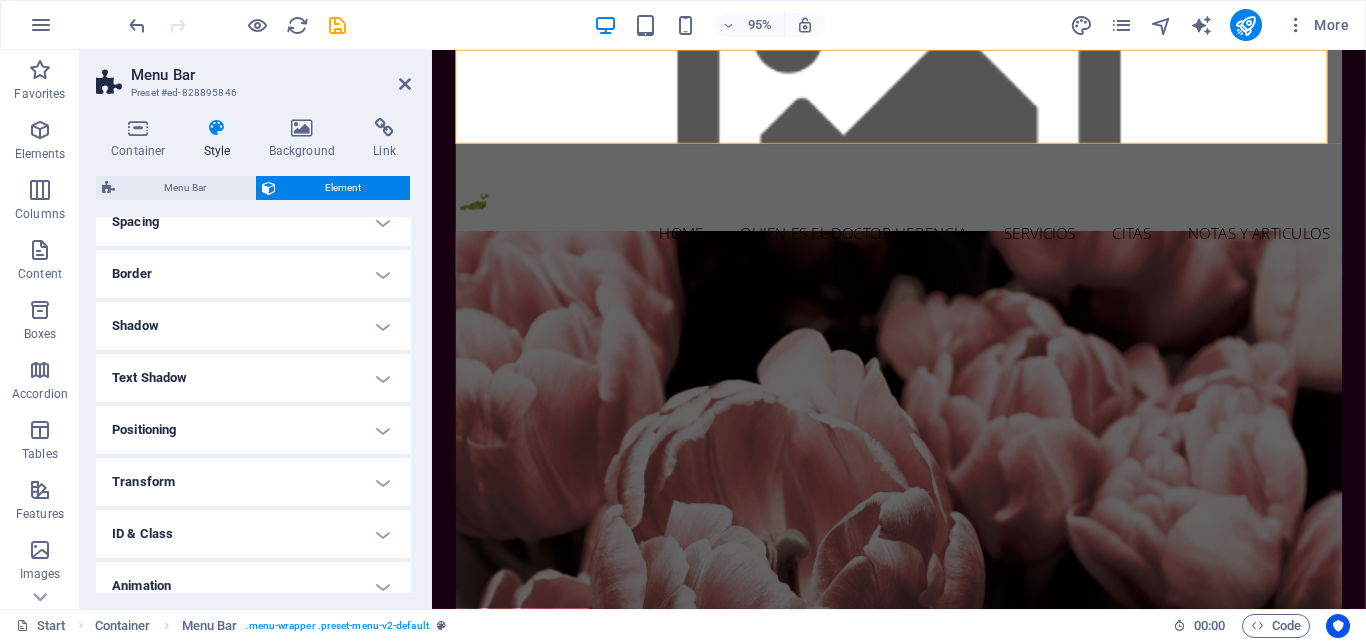 scroll, scrollTop: 469, scrollLeft: 0, axis: vertical 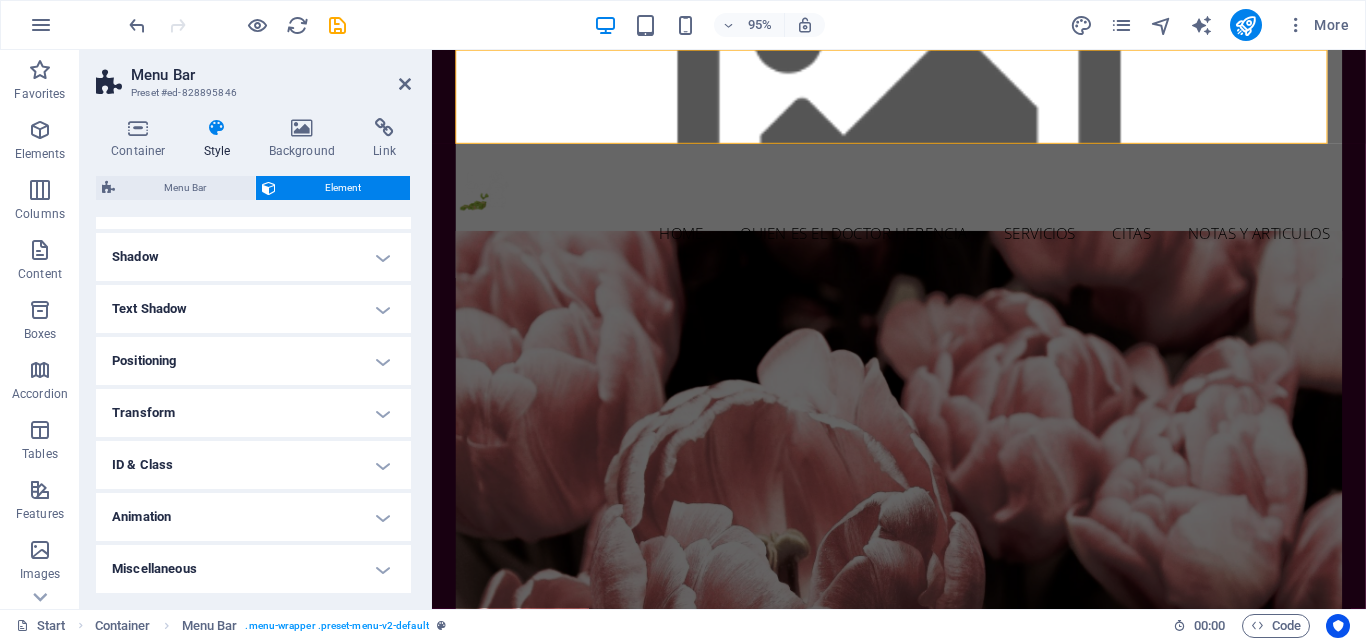 click on "Text Shadow" at bounding box center [253, 309] 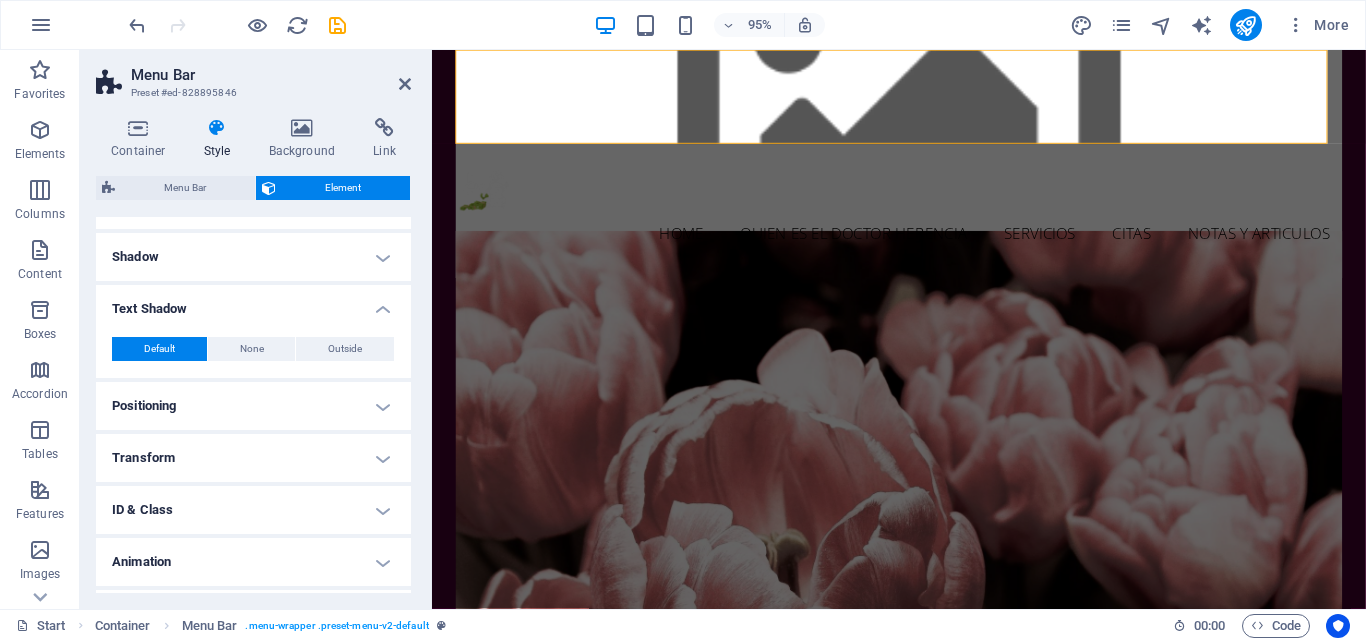 click on "Text Shadow" at bounding box center [253, 303] 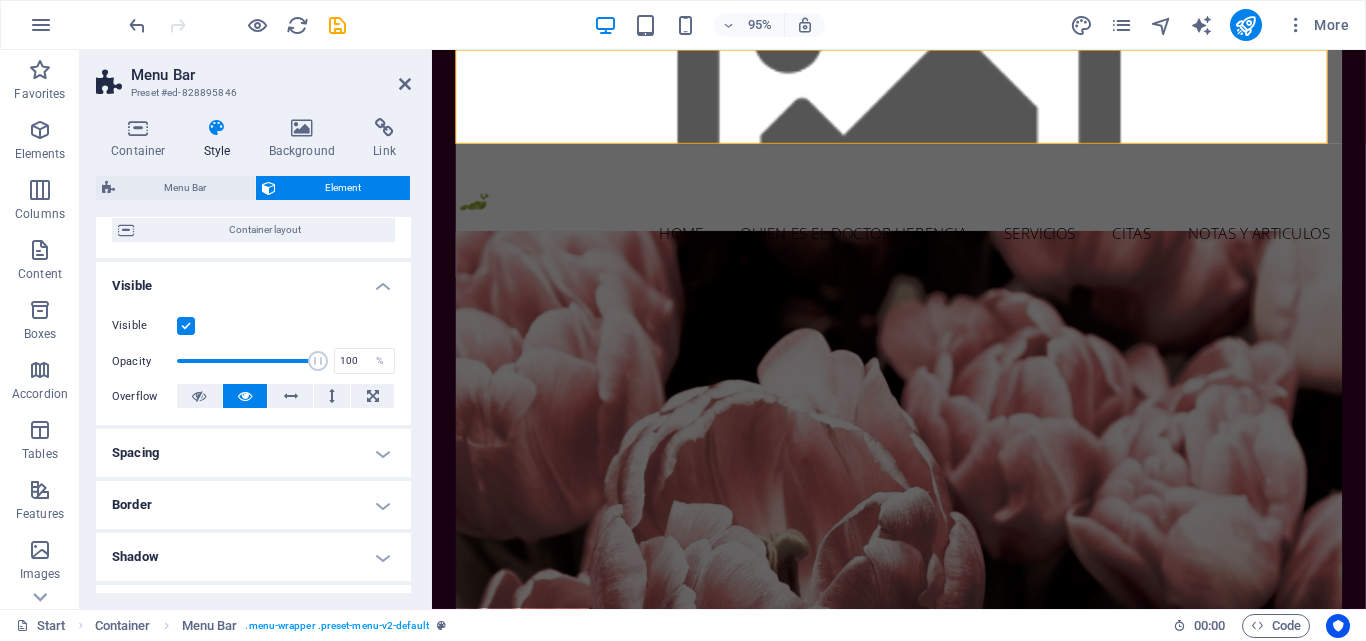 scroll, scrollTop: 0, scrollLeft: 0, axis: both 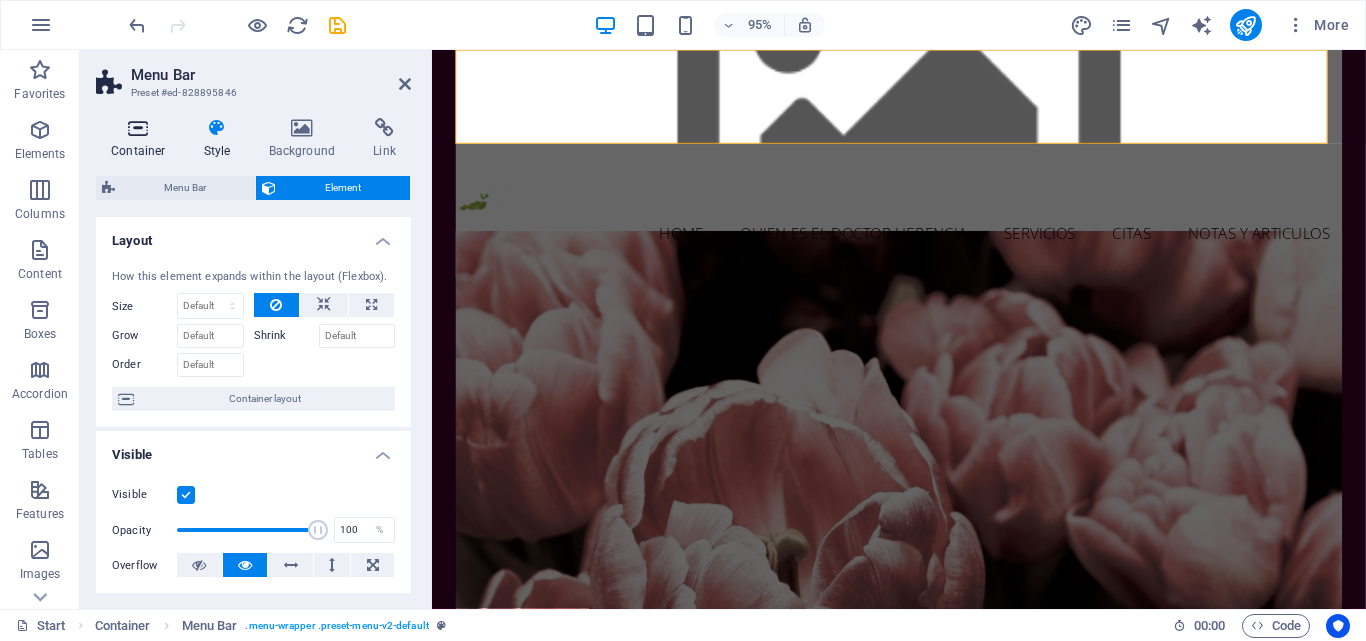 click on "Container" at bounding box center [142, 139] 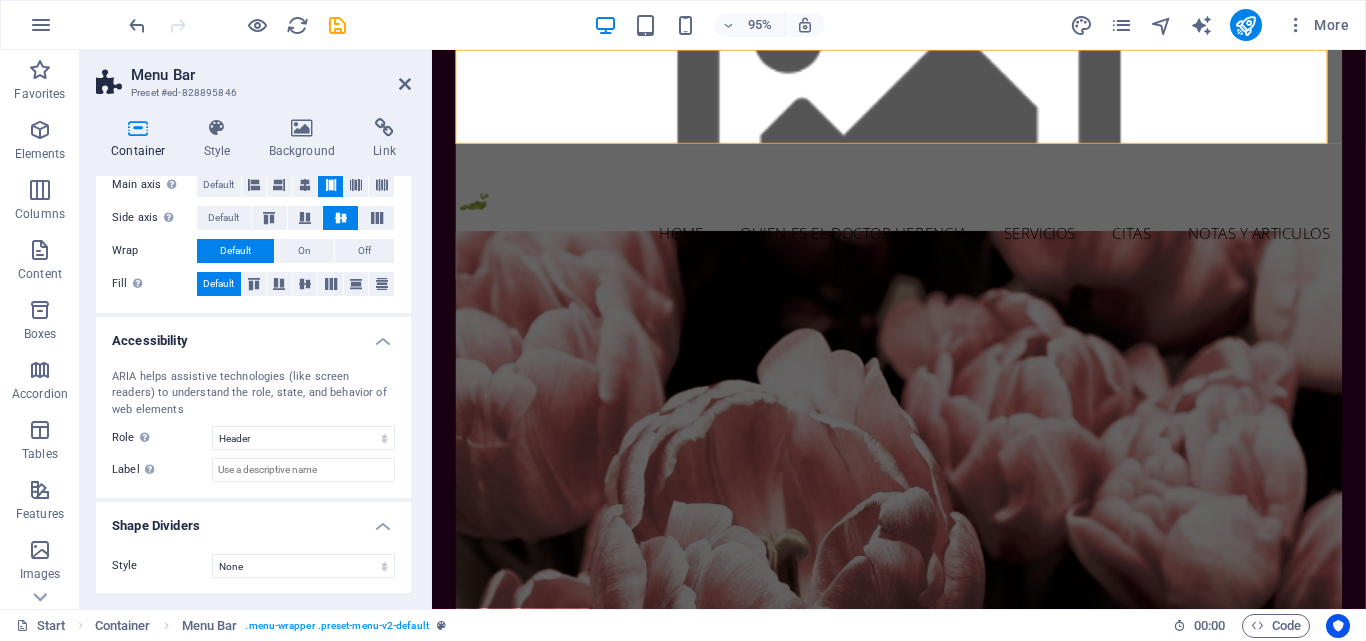 scroll, scrollTop: 392, scrollLeft: 0, axis: vertical 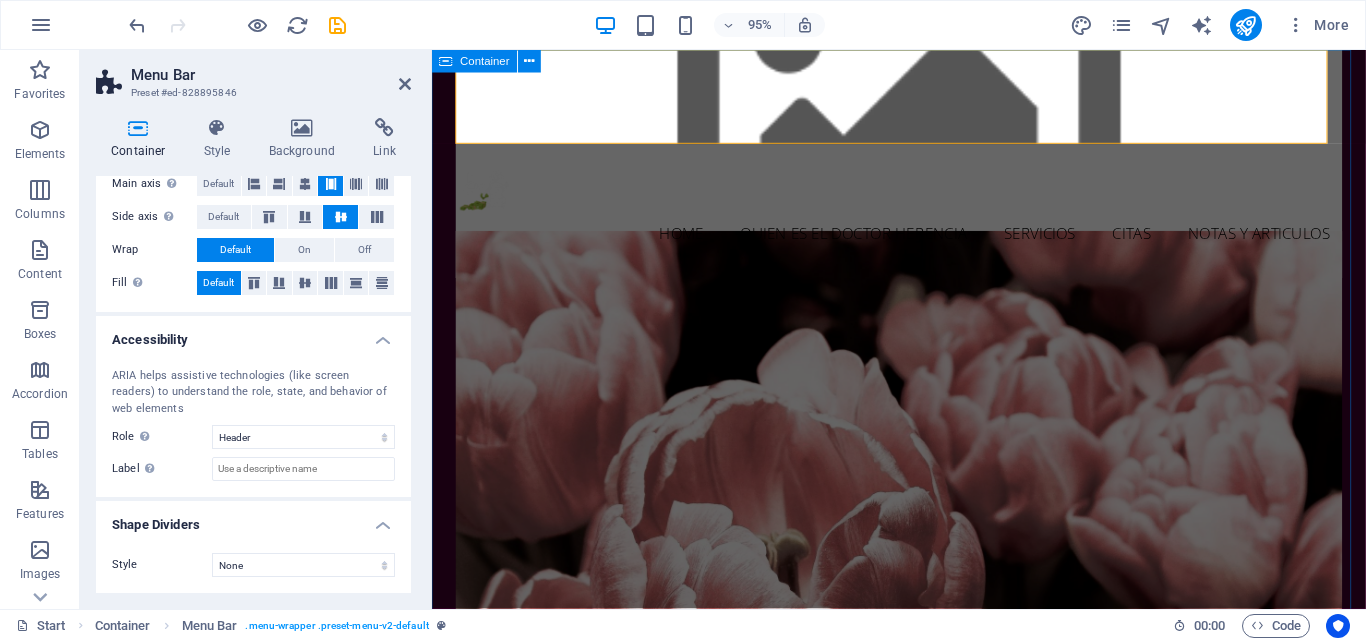 click at bounding box center [924, 1074] 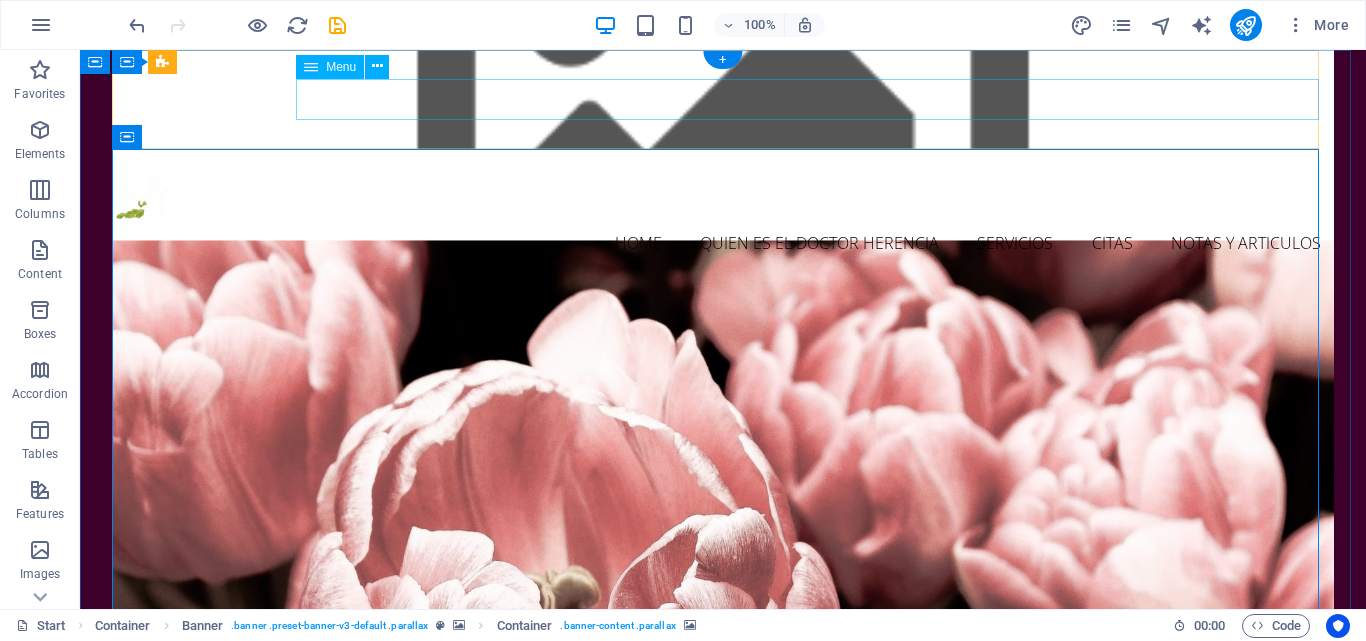 click on "Home Quien es el Doctor Herencia Servicios Citas Notas y Articulos" at bounding box center [723, 244] 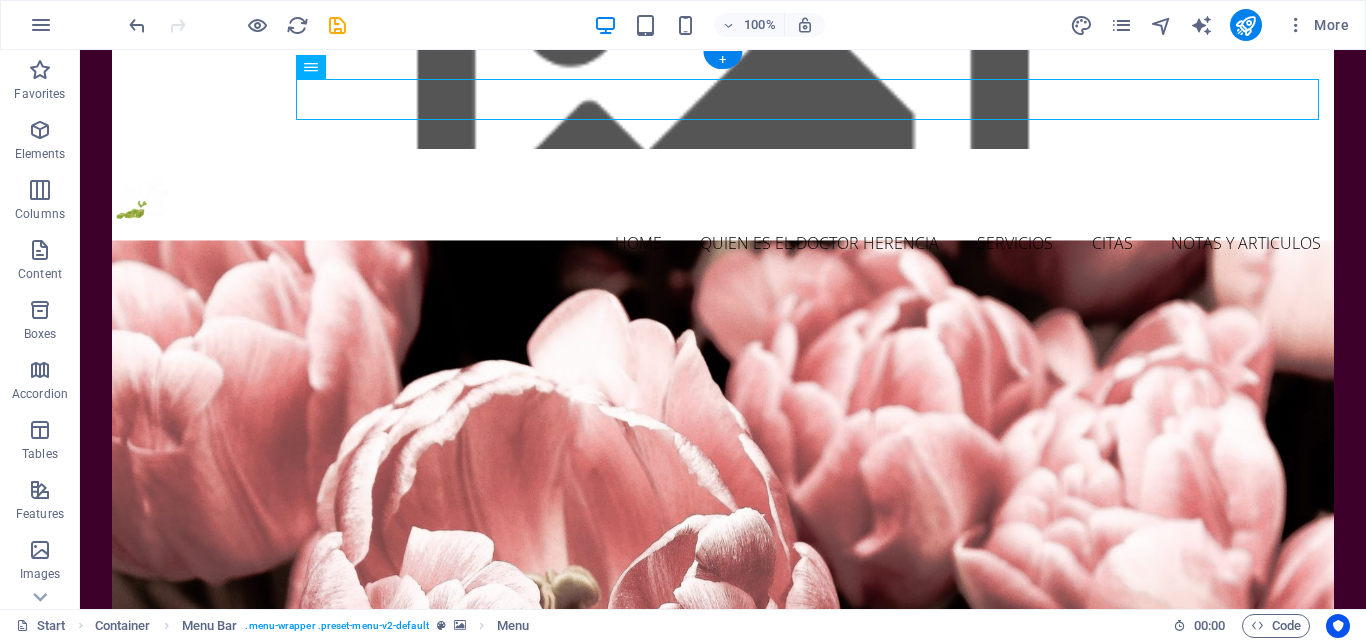 click at bounding box center (723, 99) 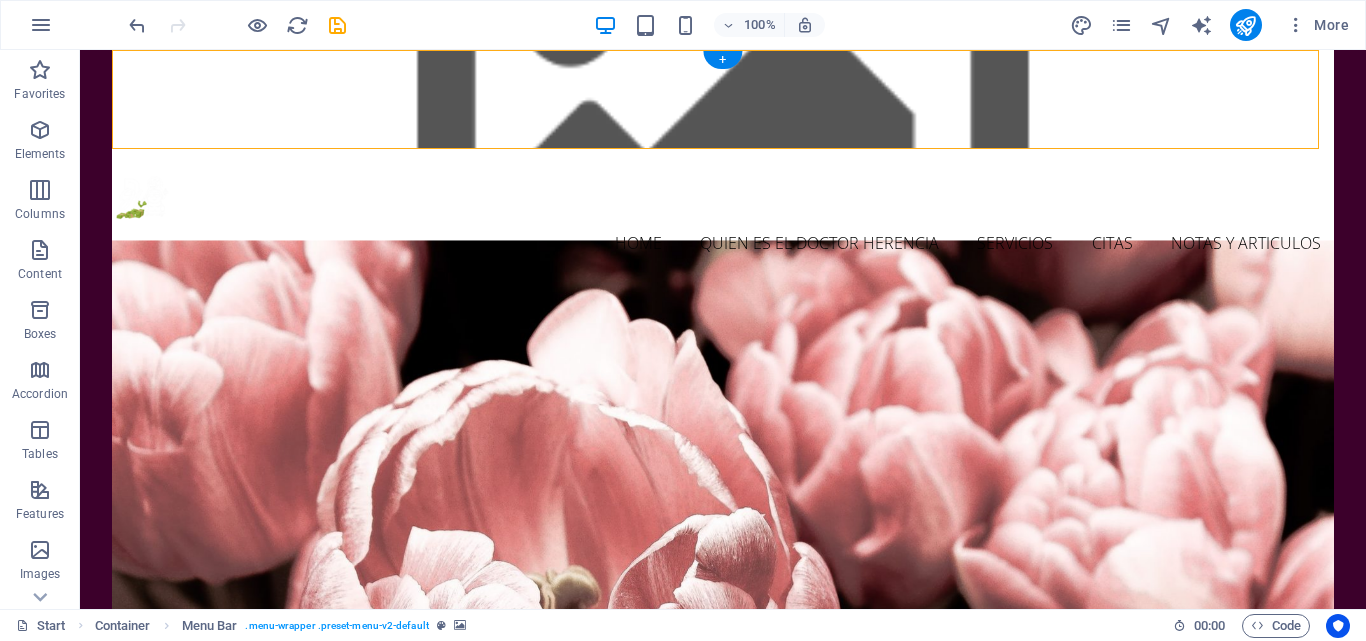 click at bounding box center (723, 99) 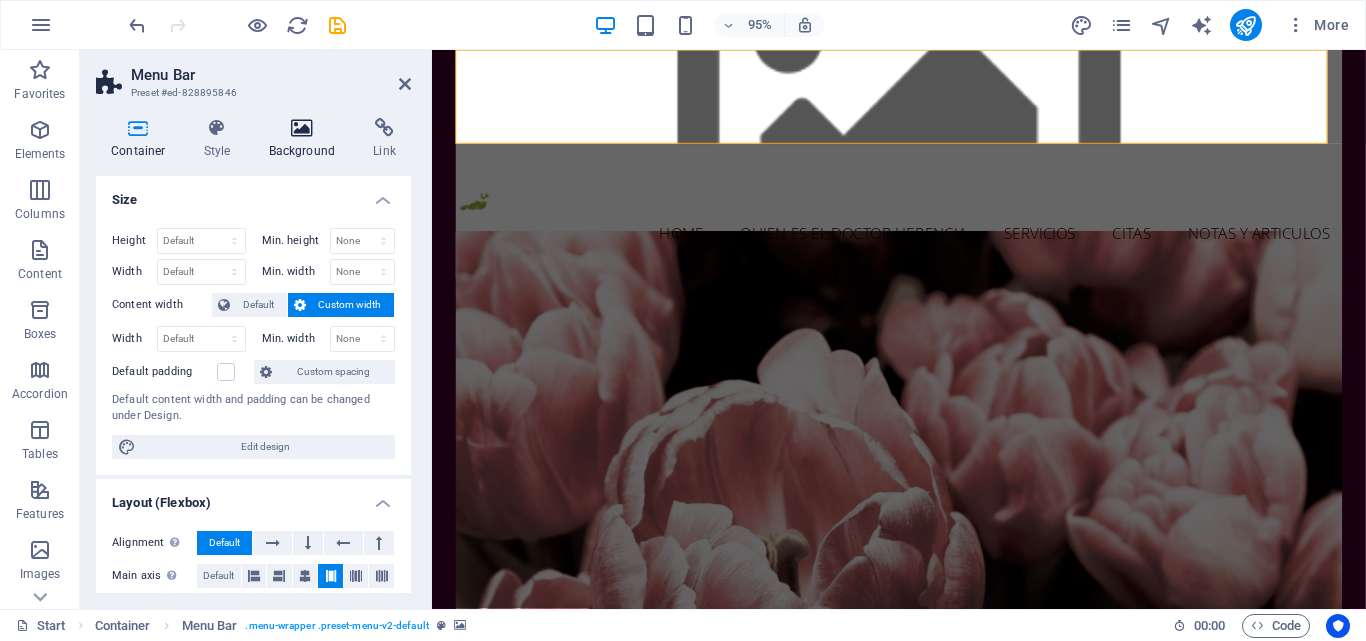click at bounding box center (302, 128) 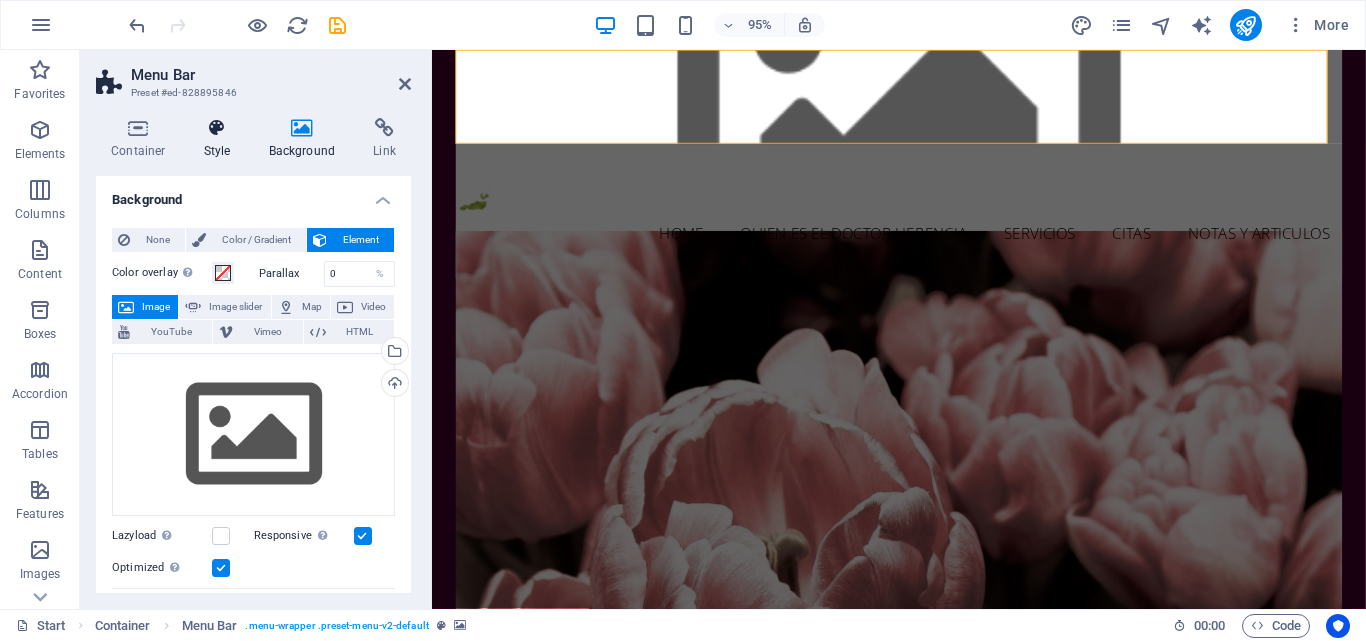 click at bounding box center (217, 128) 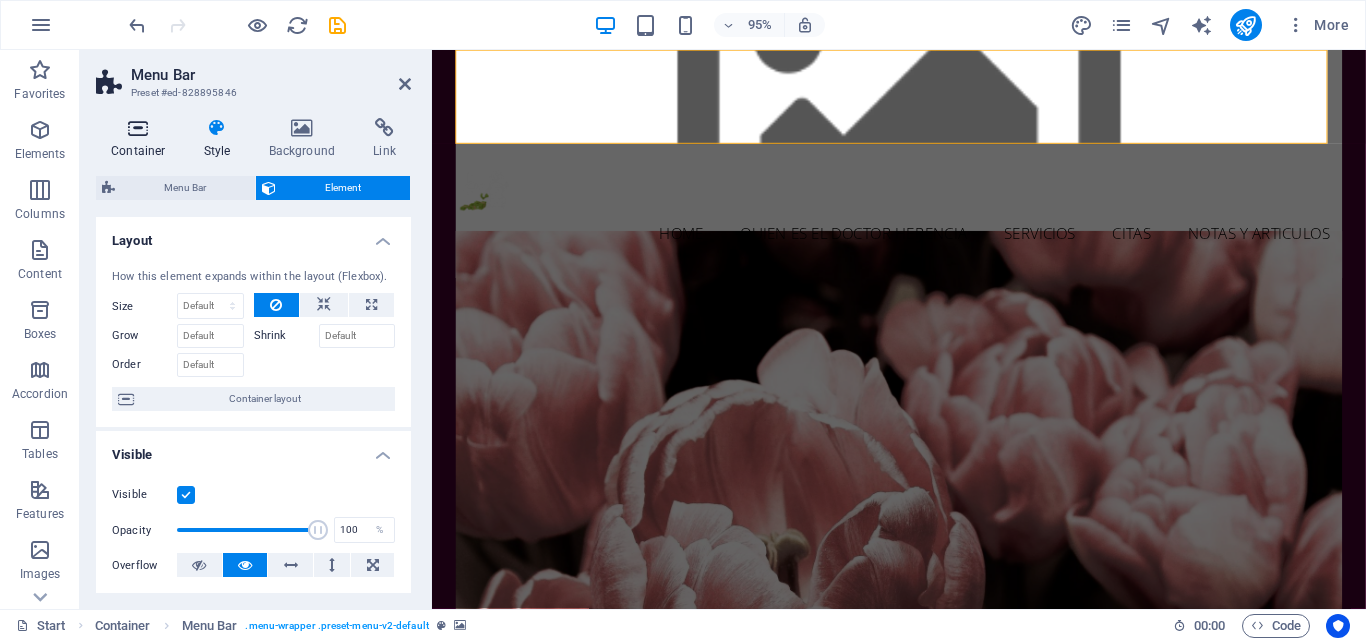 click on "Container" at bounding box center (142, 139) 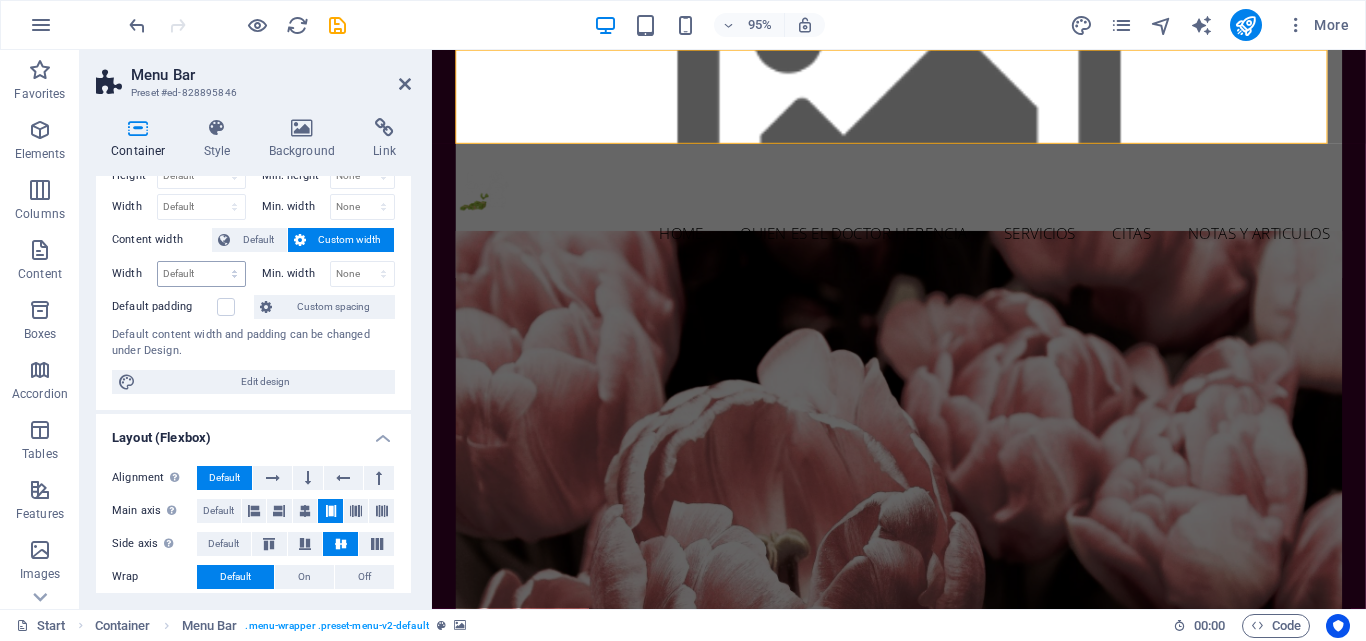 scroll, scrollTop: 0, scrollLeft: 0, axis: both 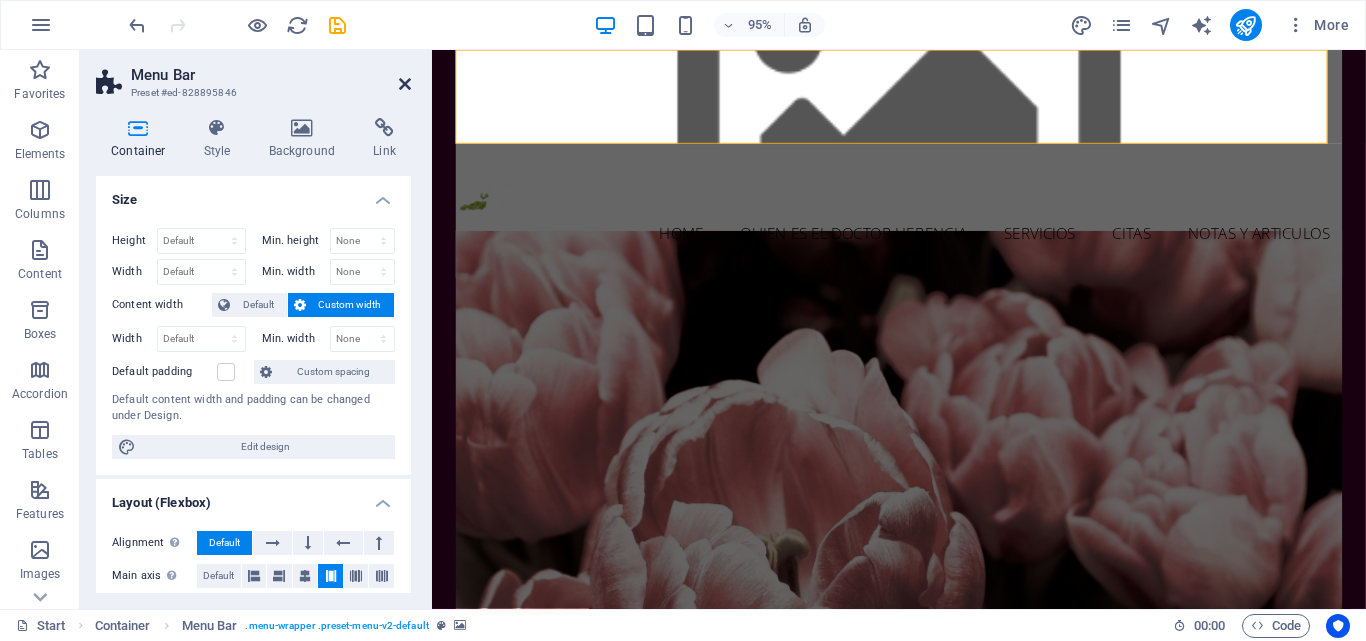 click at bounding box center [405, 84] 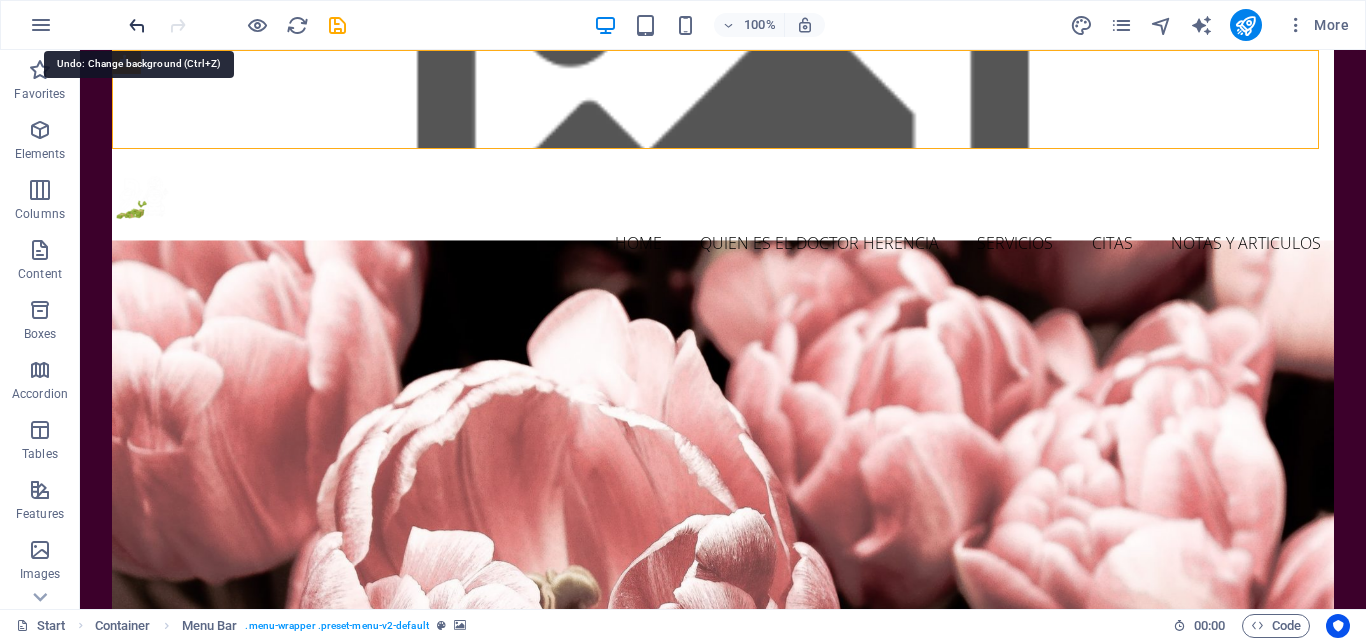 click at bounding box center (137, 25) 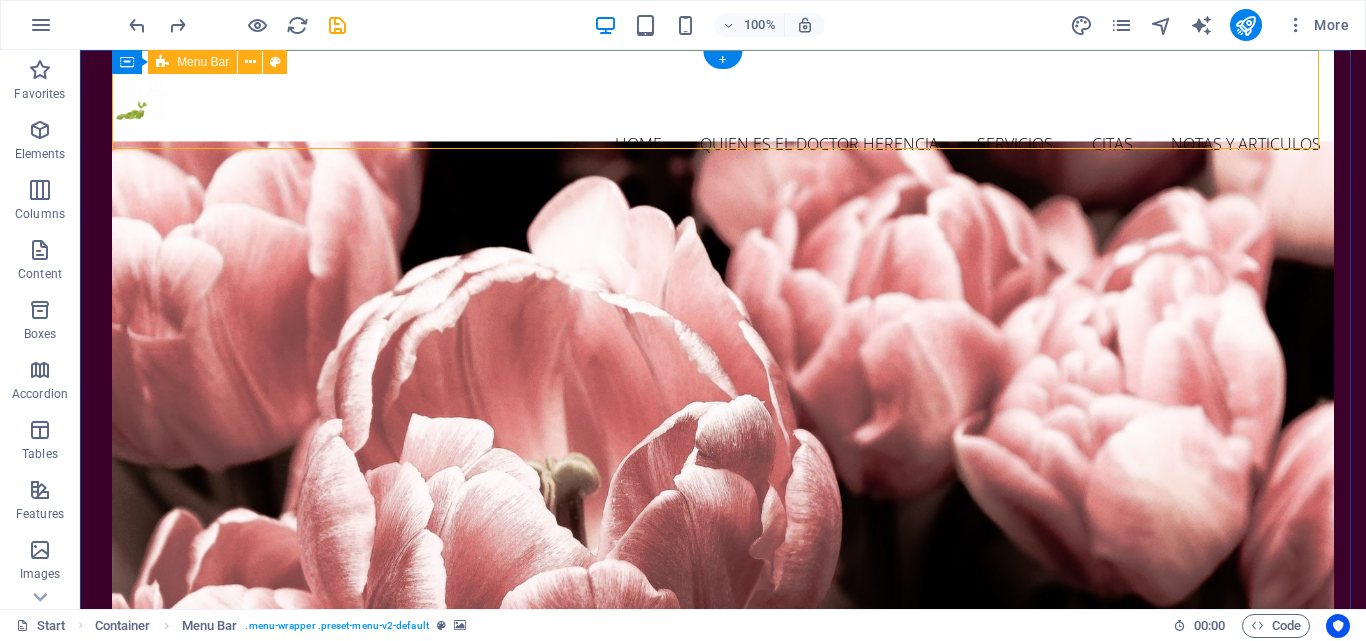 click on "Home Quien es el Doctor Herencia Servicios Citas Notas y Articulos" at bounding box center (723, 120) 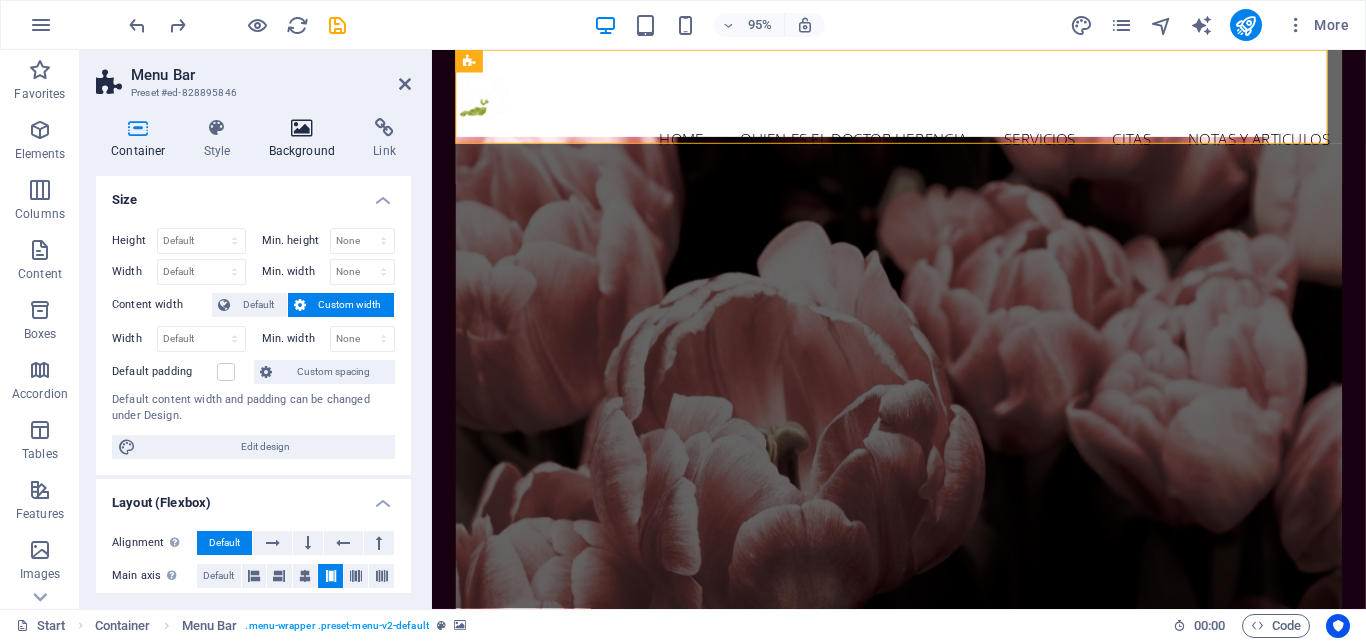 click at bounding box center (302, 128) 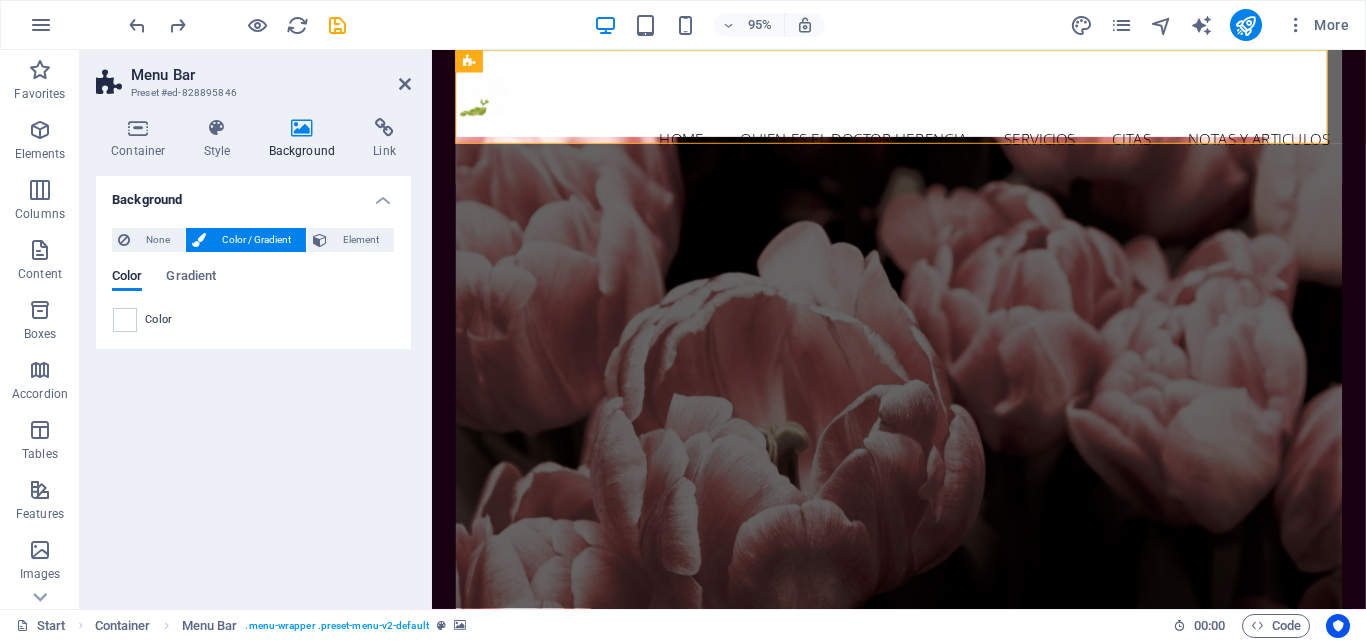 click on "None Color / Gradient Element Stretch background to full-width Color overlay Places an overlay over the background to colorize it Parallax 0 % Image Image slider Map Video YouTube Vimeo HTML Drag files here, click to choose files or select files from Files or our free stock photos & videos Select files from the file manager, stock photos, or upload file(s) Upload Lazyload Loading images after the page loads improves page speed. Responsive Automatically load retina image and smartphone optimized sizes. Optimized Images are compressed to improve page speed. Size Default Cover Contain Original Repeat Default Position Direction Custom X offset 50 px rem % vh vw Y offset 50 px rem % vh vw Alternative text The alternative text is used by devices that cannot display images (e.g. image search engines) and should be added to every image to improve website accessibility. Image caption Paragraph Format Normal Heading 1 Heading 2 Heading 3 Heading 4 Heading 5 Heading 6 Code Font Family Arial Georgia Impact Tahoma Verdana" at bounding box center (253, 280) 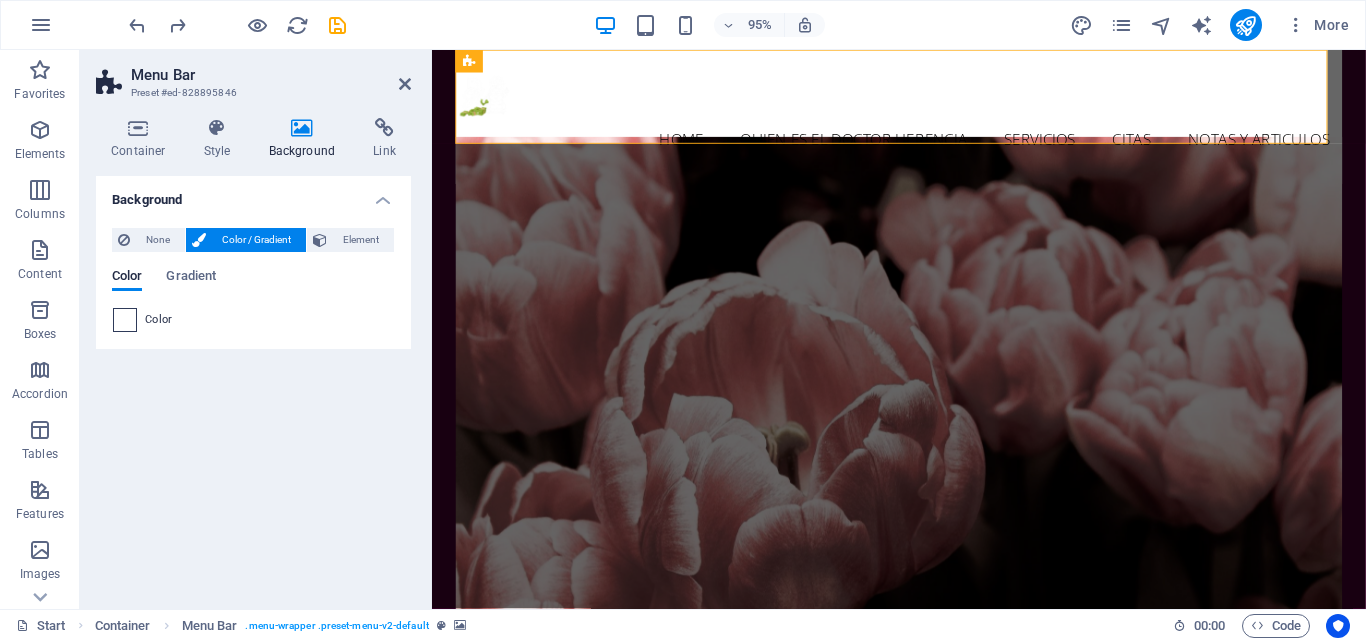 click at bounding box center (125, 320) 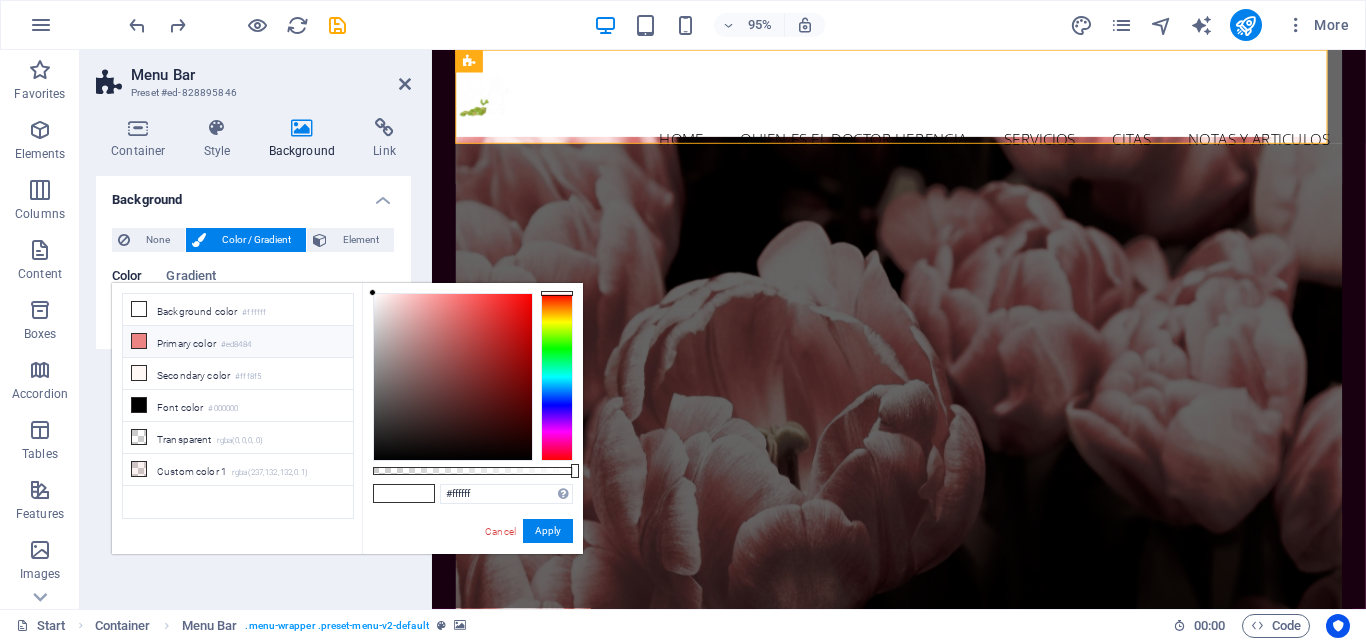 click on "#ed8484" at bounding box center (236, 345) 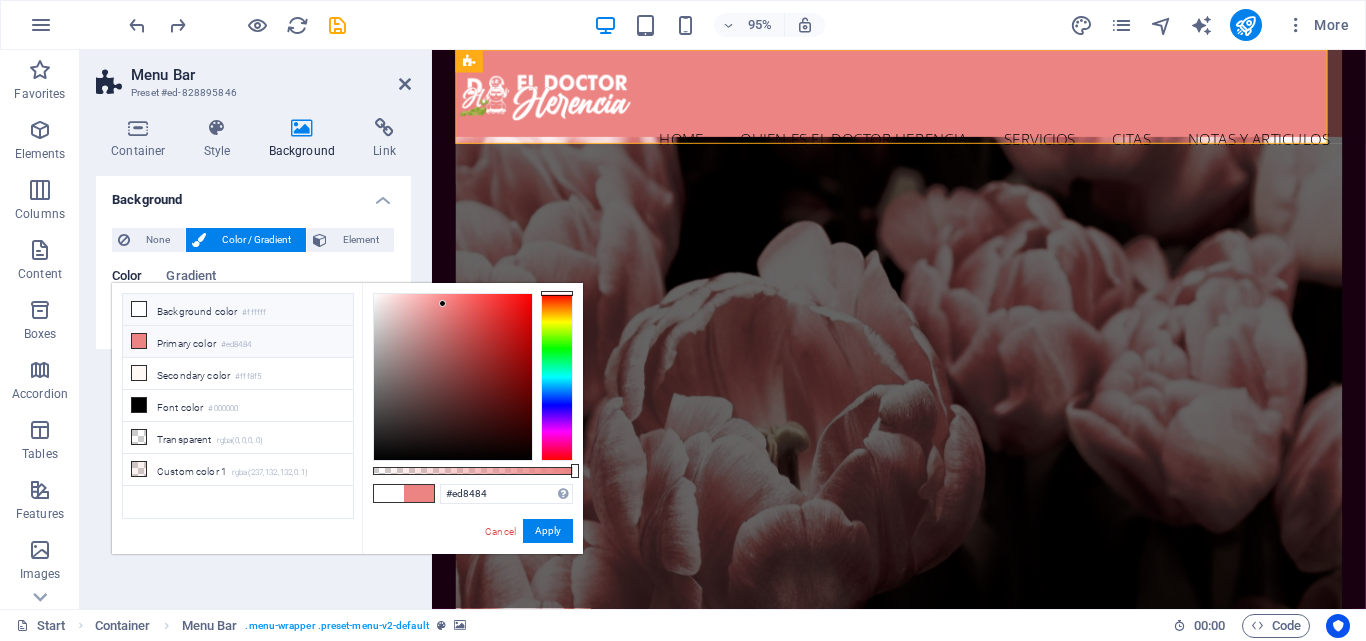 click on "Background color
#ffffff" at bounding box center (238, 310) 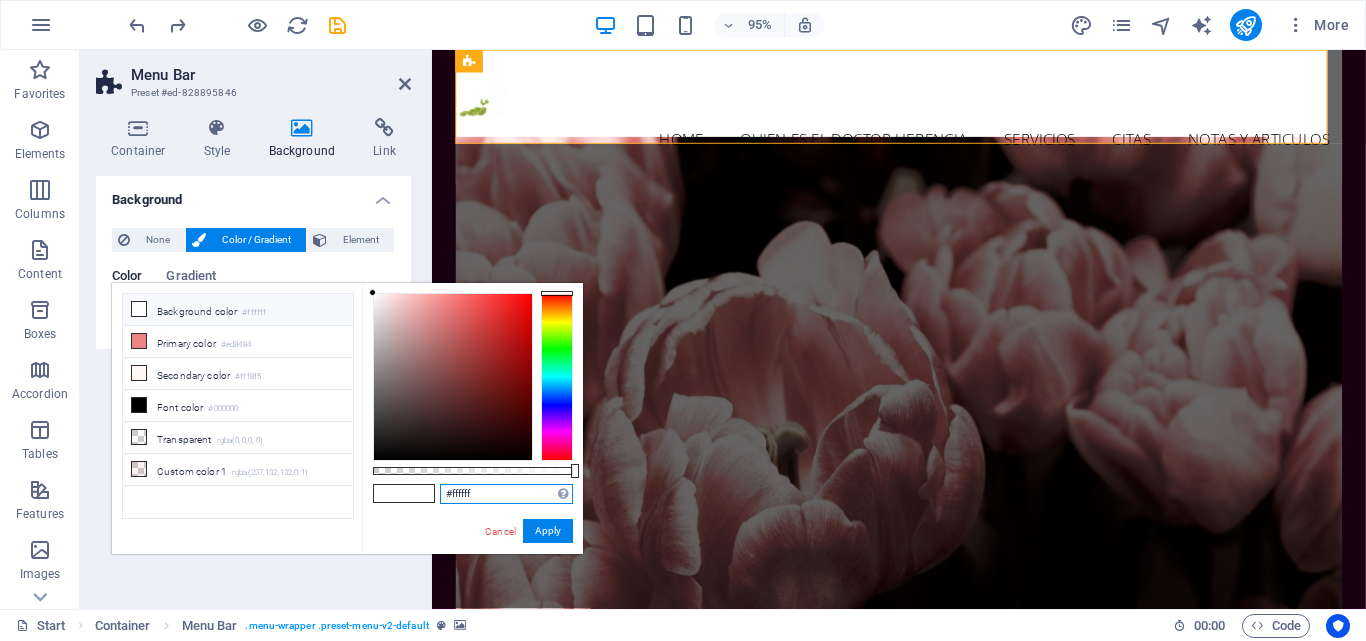 click on "#ffffff" at bounding box center [506, 494] 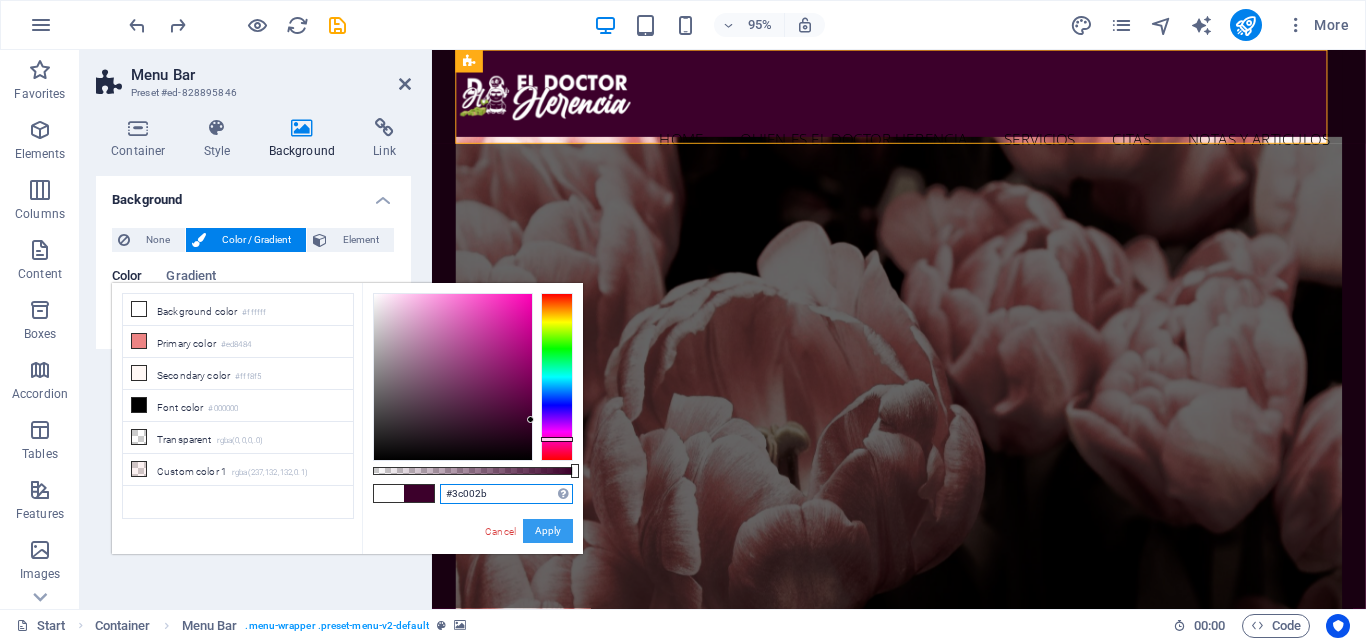 type on "#3c002b" 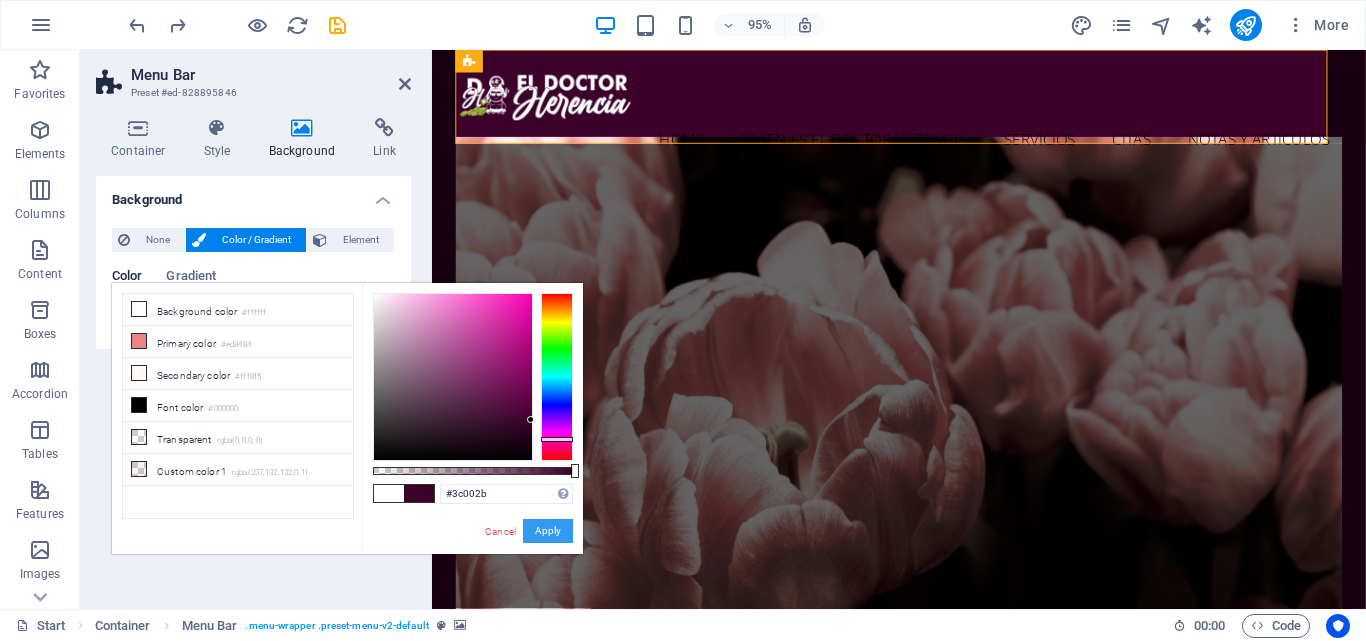 click on "Apply" at bounding box center (548, 531) 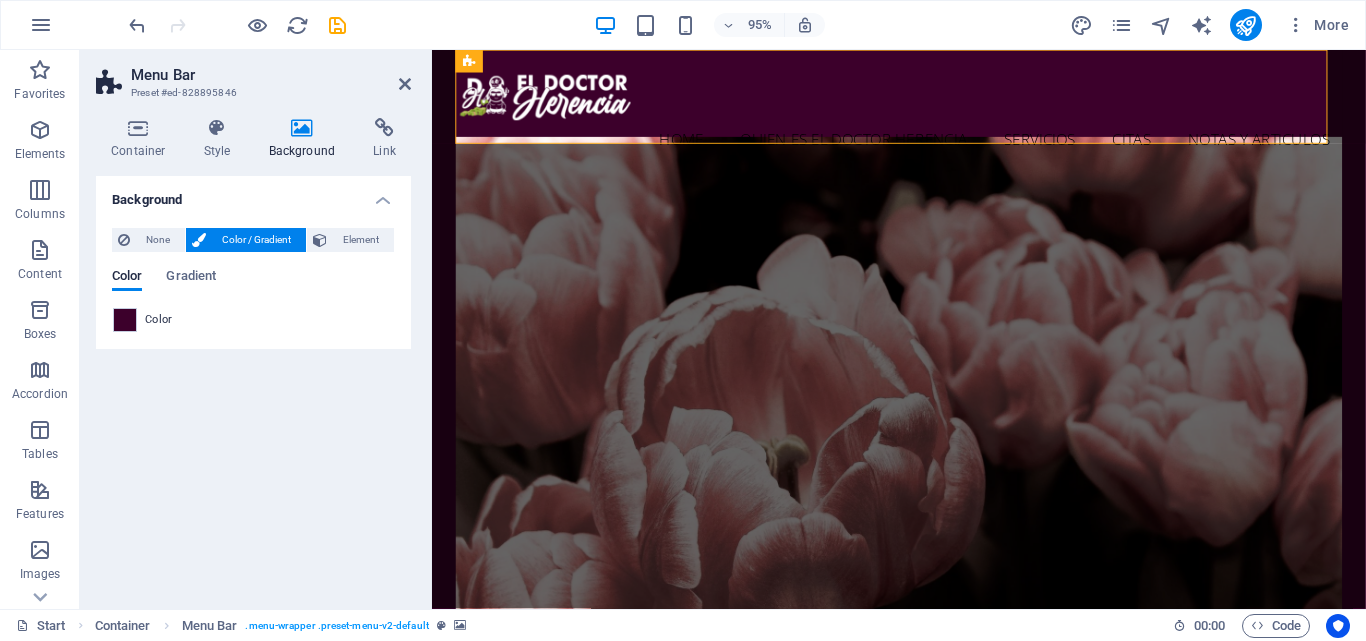 click on "Background None Color / Gradient Element Stretch background to full-width Color overlay Places an overlay over the background to colorize it Parallax 0 % Image Image slider Map Video YouTube Vimeo HTML Drag files here, click to choose files or select files from Files or our free stock photos & videos Select files from the file manager, stock photos, or upload file(s) Upload Lazyload Loading images after the page loads improves page speed. Responsive Automatically load retina image and smartphone optimized sizes. Optimized Images are compressed to improve page speed. Size Default Cover Contain Original Repeat Default Position Direction Custom X offset 50 px rem % vh vw Y offset 50 px rem % vh vw Alternative text The alternative text is used by devices that cannot display images (e.g. image search engines) and should be added to every image to improve website accessibility. Image caption Paragraph Format Normal Heading 1 Heading 2 Heading 3 Heading 4 Heading 5 Heading 6 Code Font Family Arial Georgia Impact 8 9" at bounding box center (253, 384) 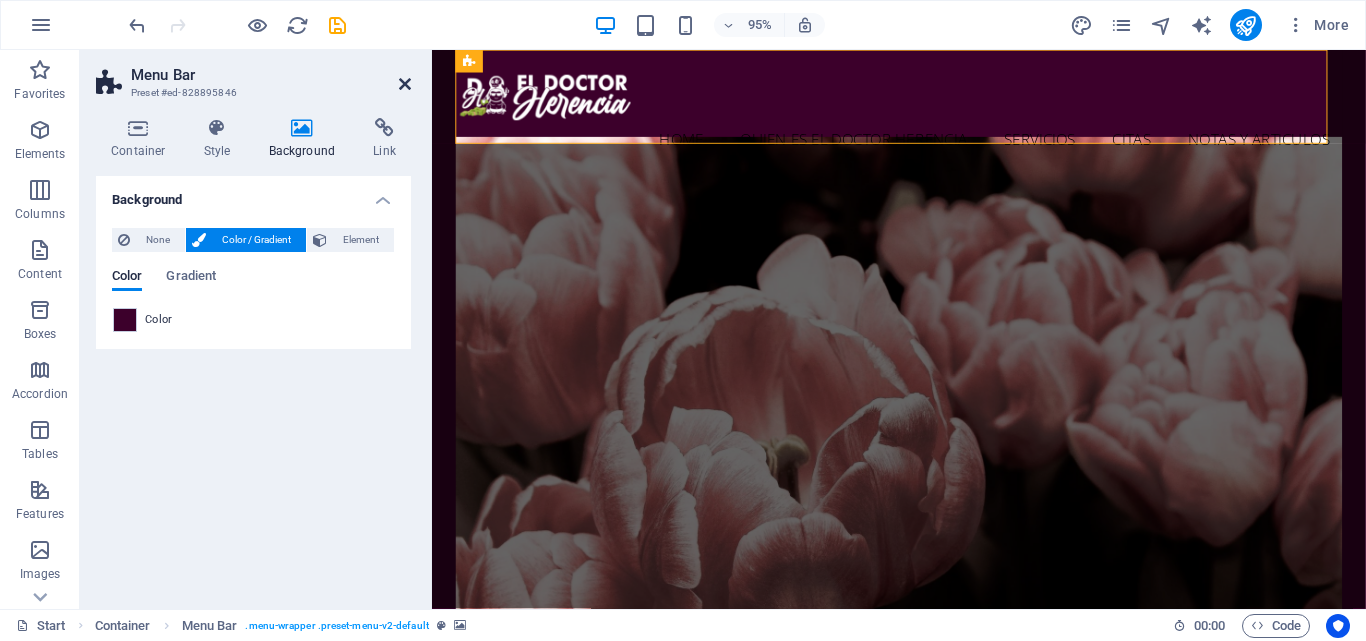 click at bounding box center (405, 84) 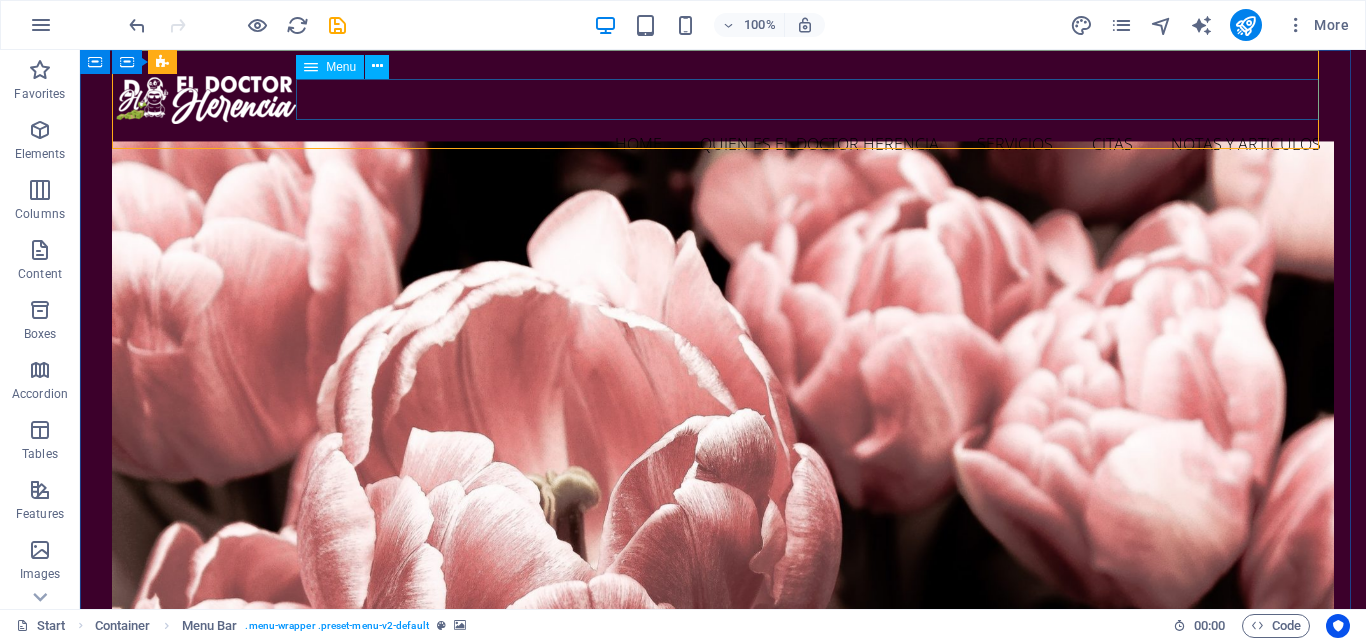 click on "Menu" at bounding box center [341, 67] 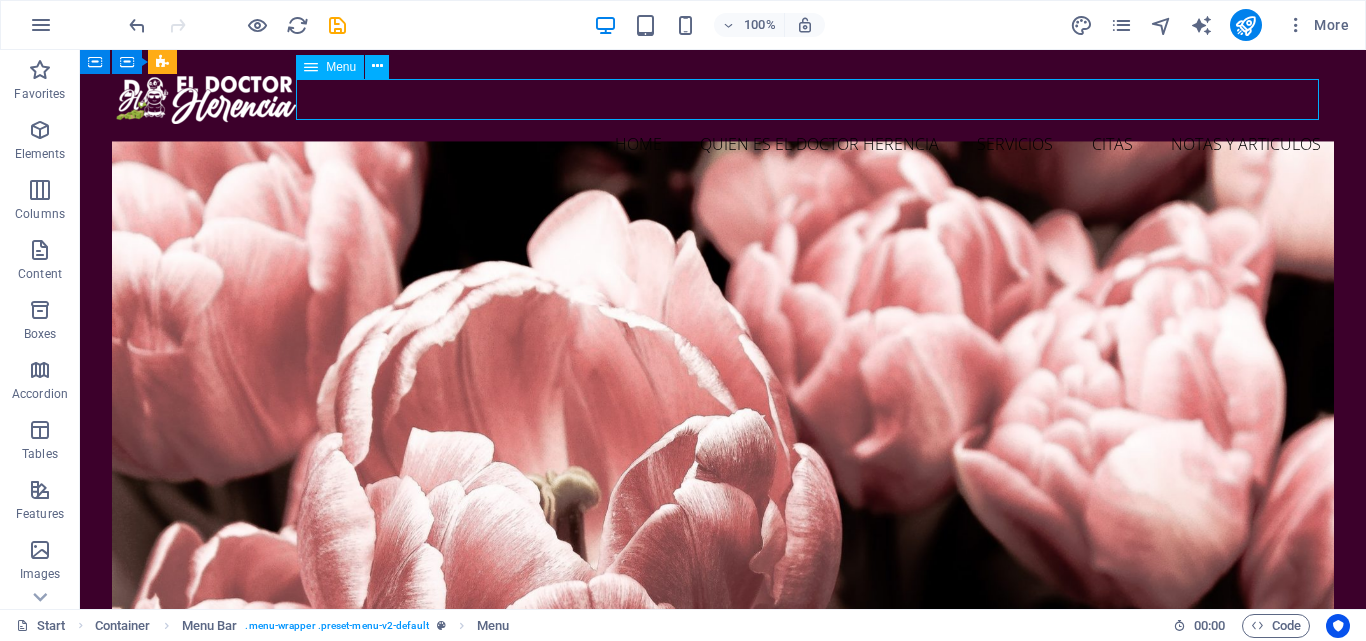 click on "Menu" at bounding box center (341, 67) 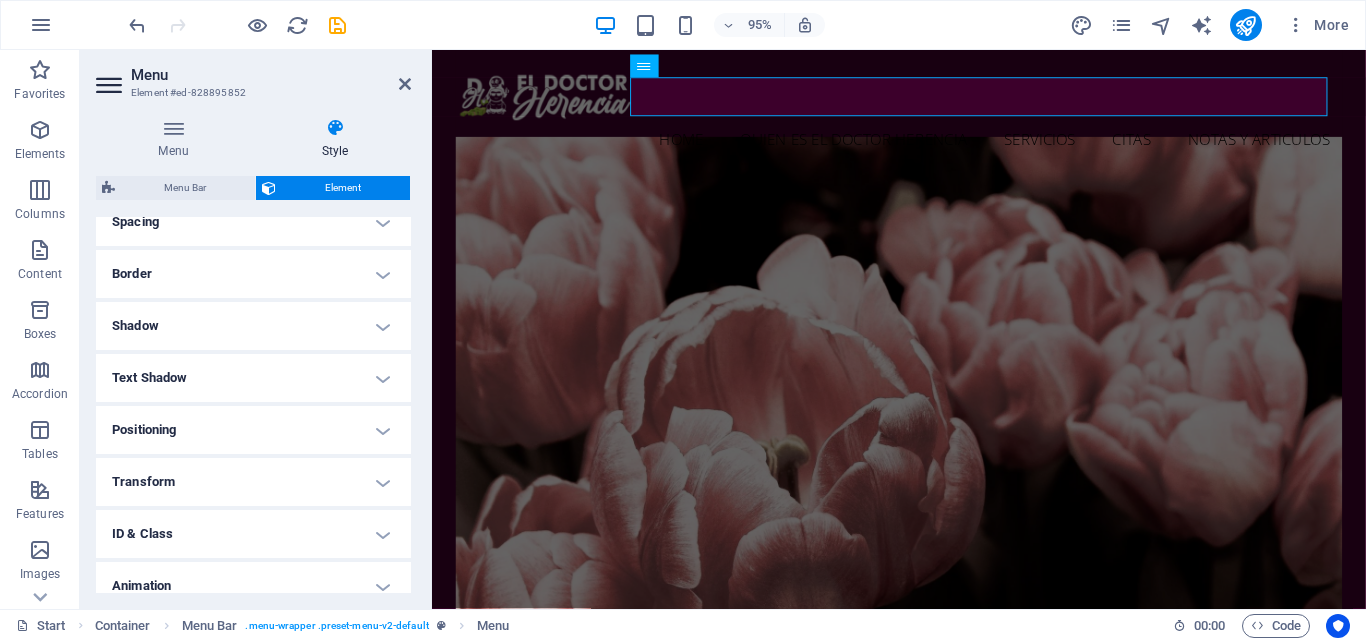 scroll, scrollTop: 469, scrollLeft: 0, axis: vertical 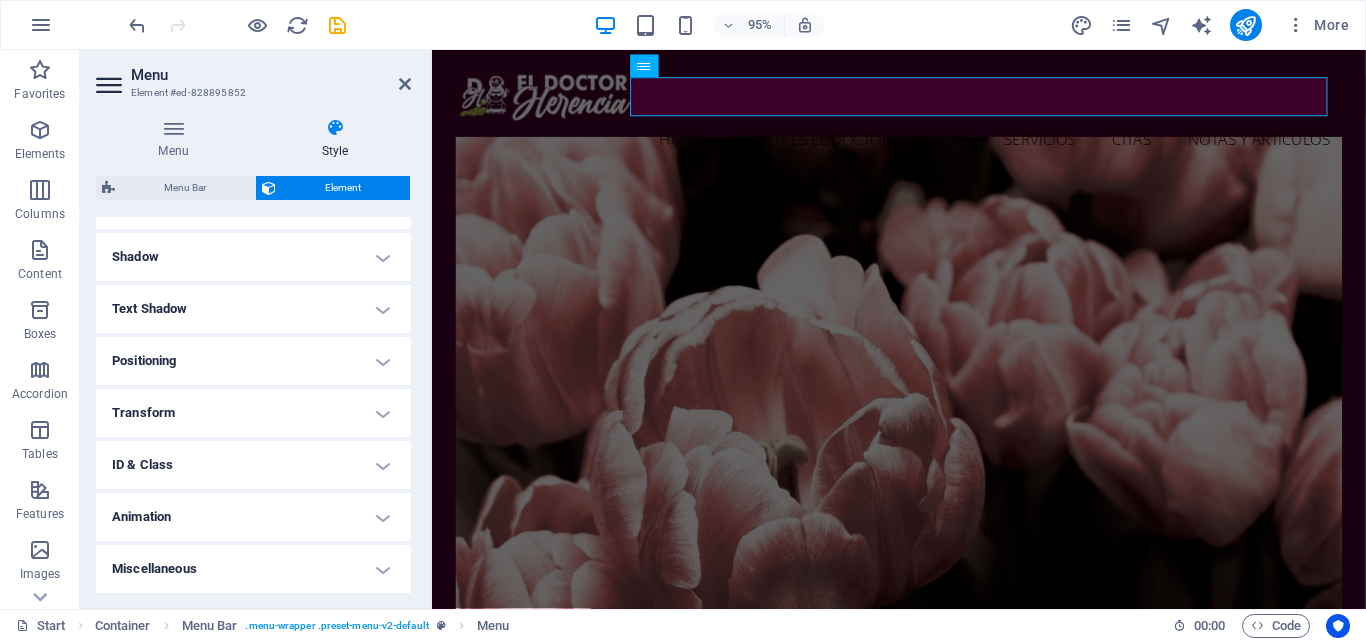 click on "Miscellaneous" at bounding box center (253, 569) 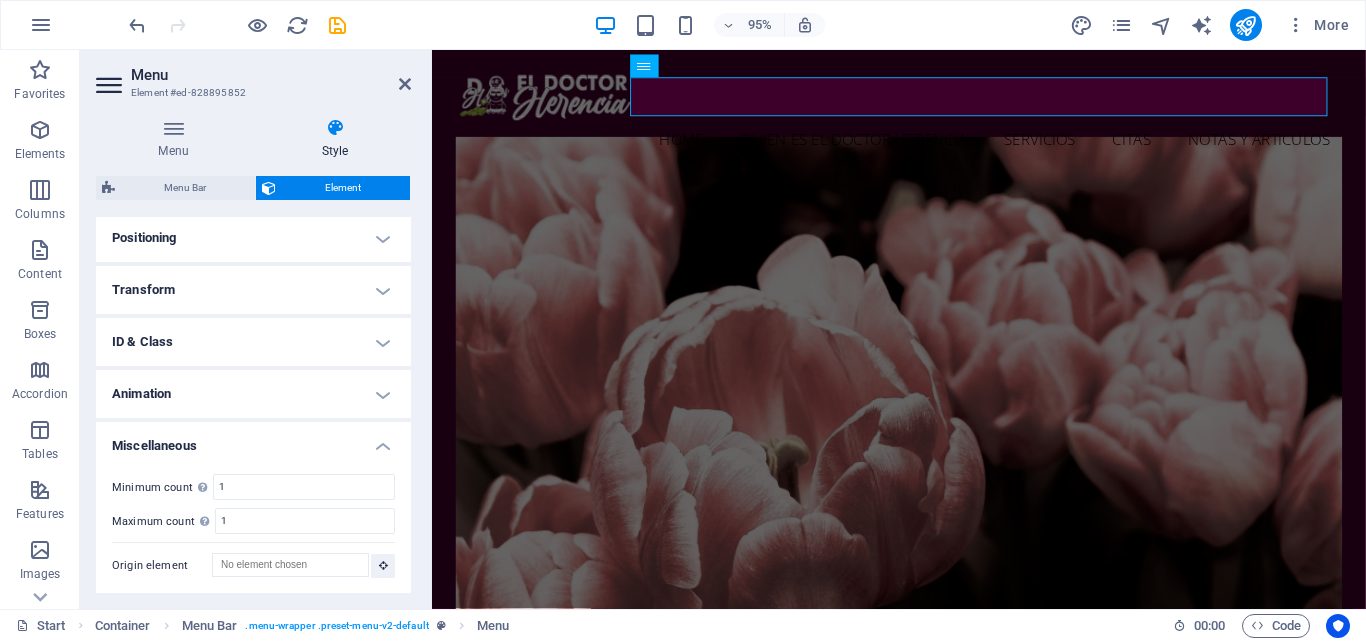 scroll, scrollTop: 593, scrollLeft: 0, axis: vertical 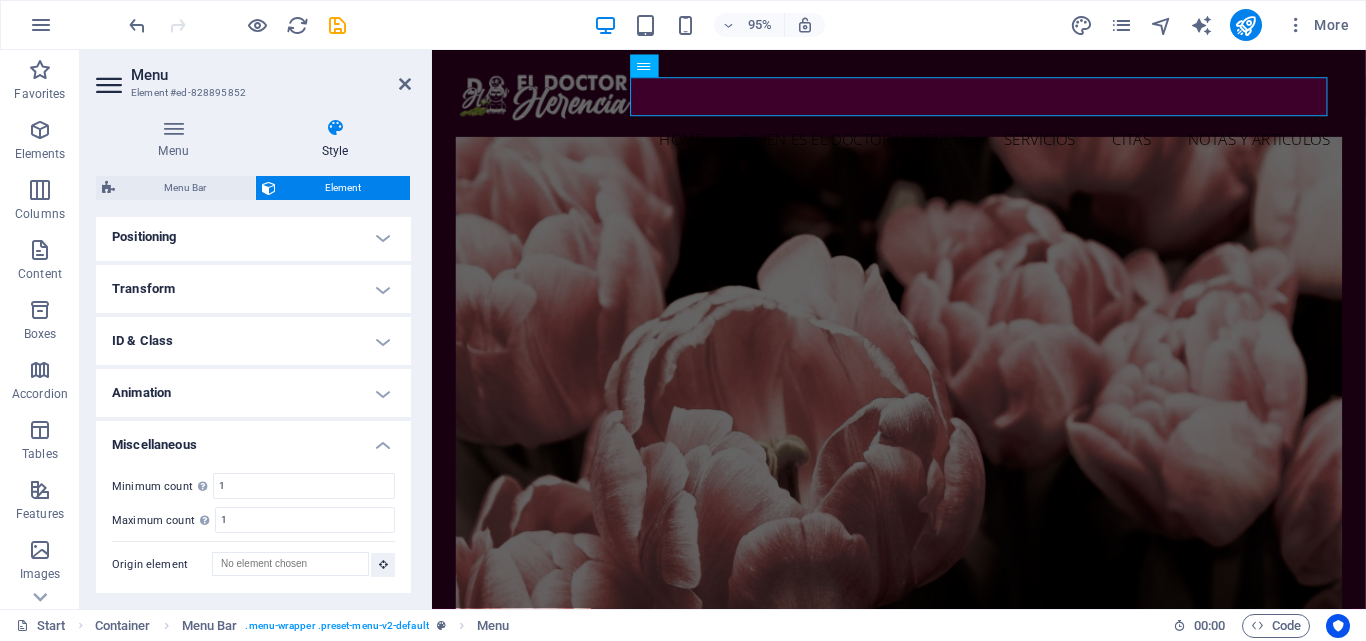 click on "Miscellaneous" at bounding box center (253, 439) 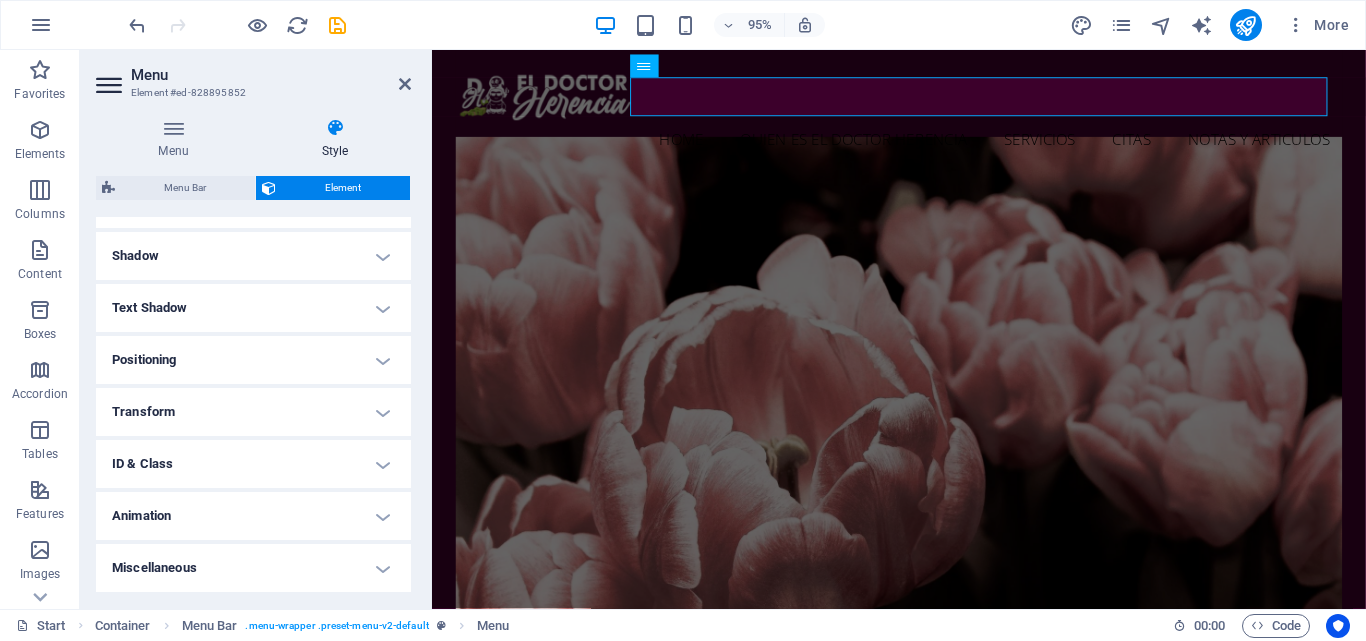scroll, scrollTop: 470, scrollLeft: 0, axis: vertical 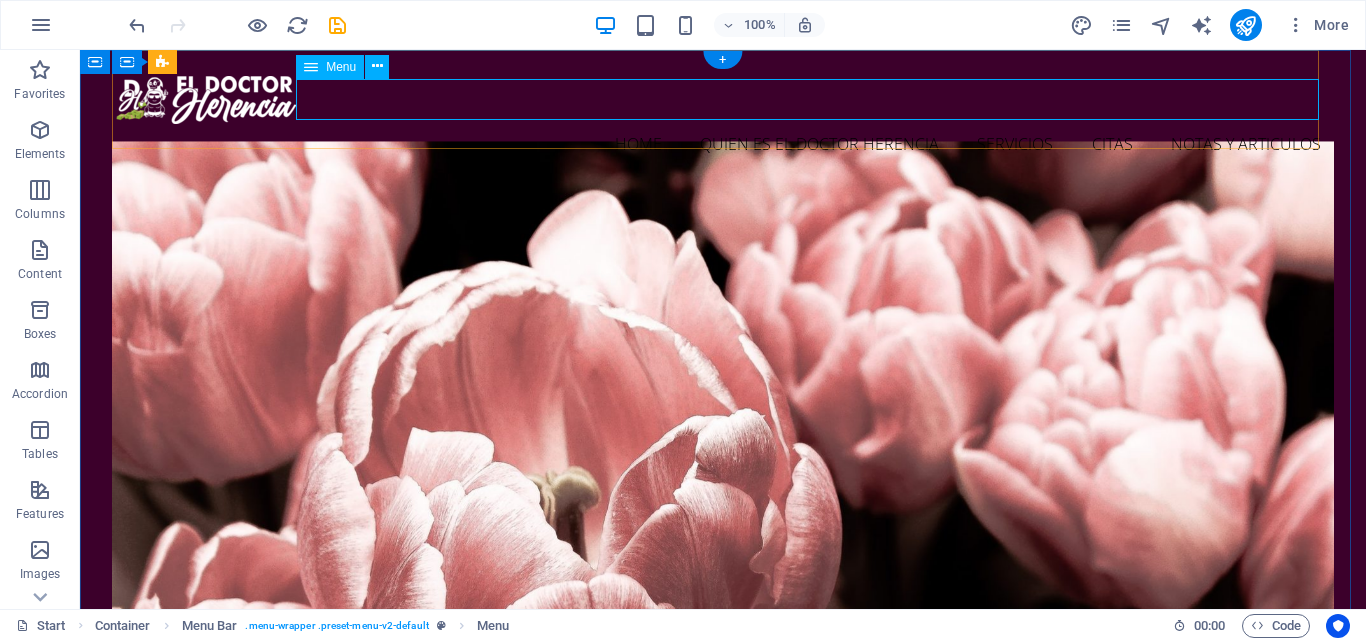 click on "Home Quien es el Doctor Herencia Servicios Citas Notas y Articulos" at bounding box center [723, 145] 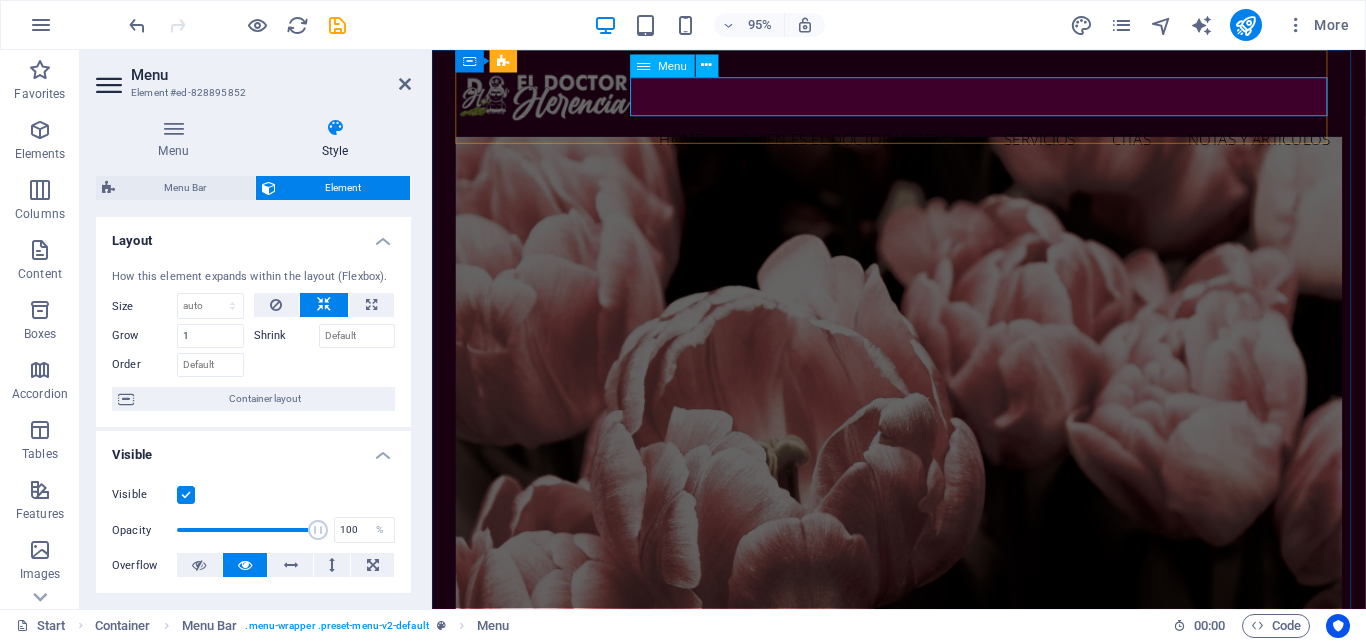 click on "Home Quien es el Doctor Herencia Servicios Citas Notas y Articulos" at bounding box center [924, 145] 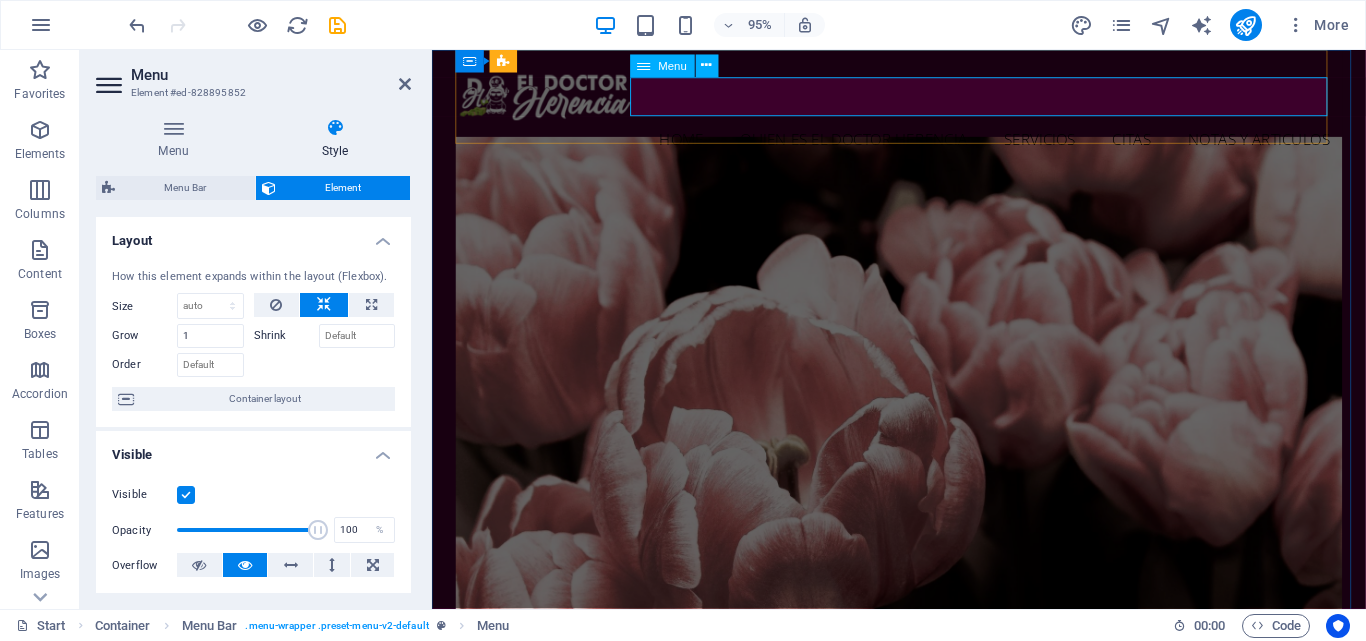 click on "Home Quien es el Doctor Herencia Servicios Citas Notas y Articulos" at bounding box center (924, 145) 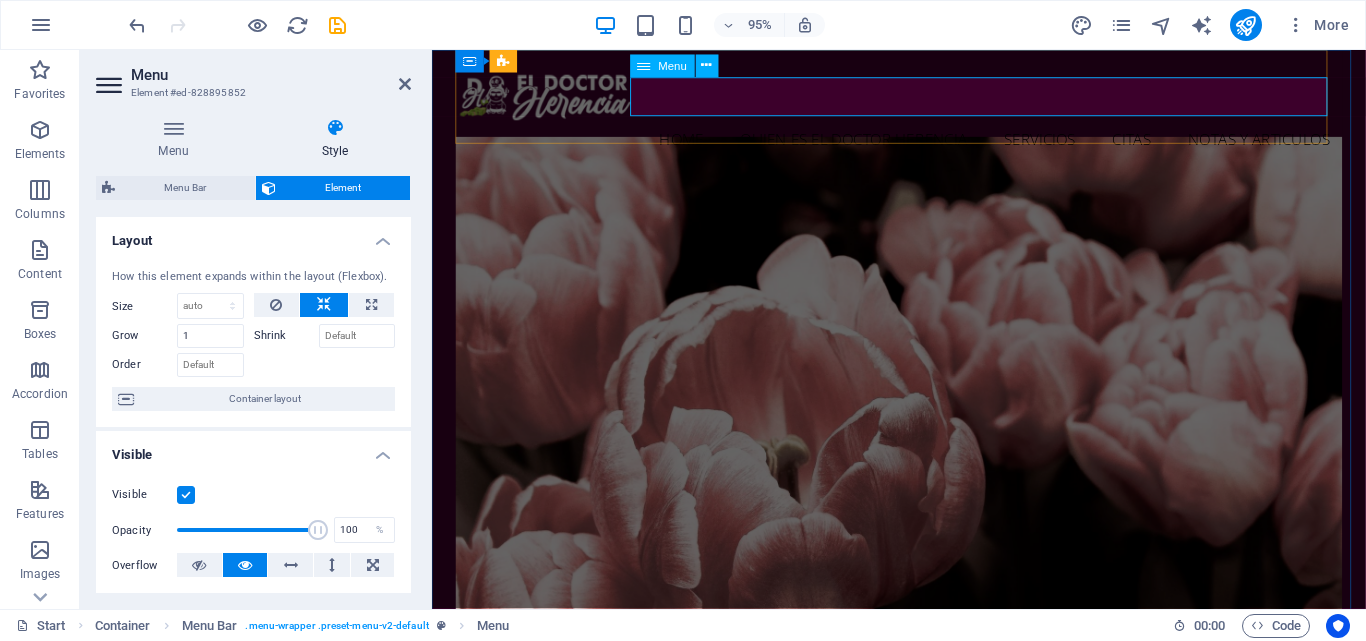 click on "Home Quien es el Doctor Herencia Servicios Citas Notas y Articulos" at bounding box center (924, 145) 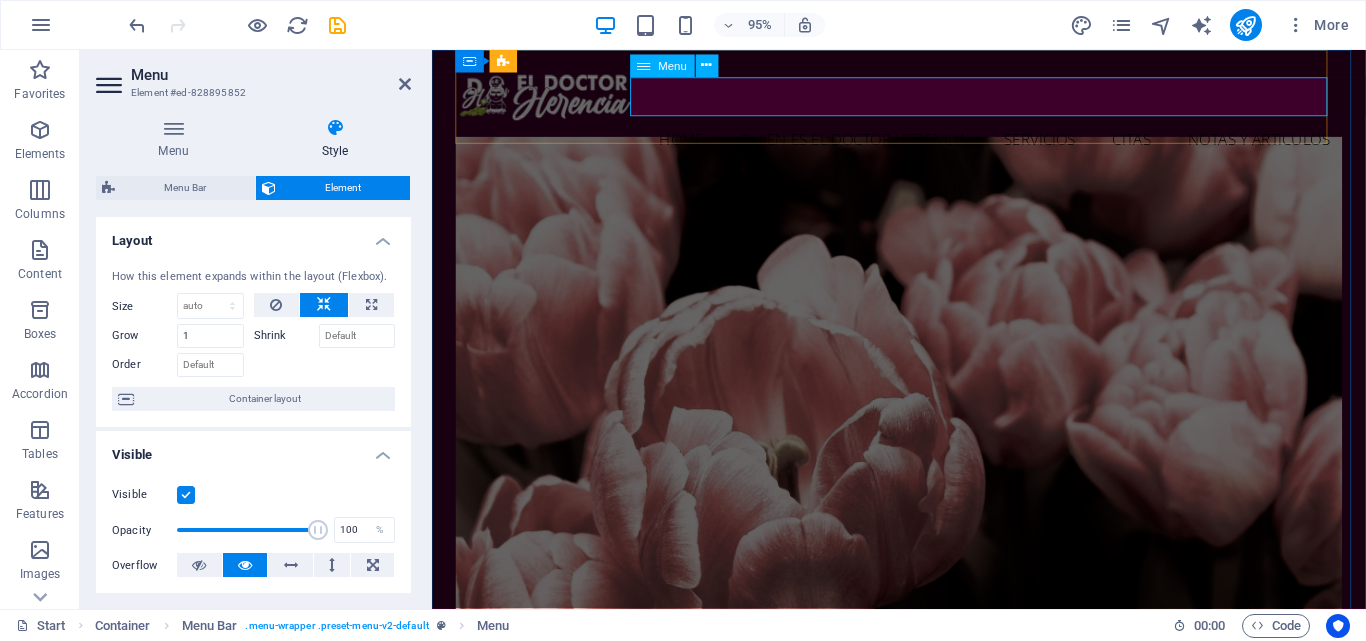 click on "Home Quien es el Doctor Herencia Servicios Citas Notas y Articulos" at bounding box center [924, 145] 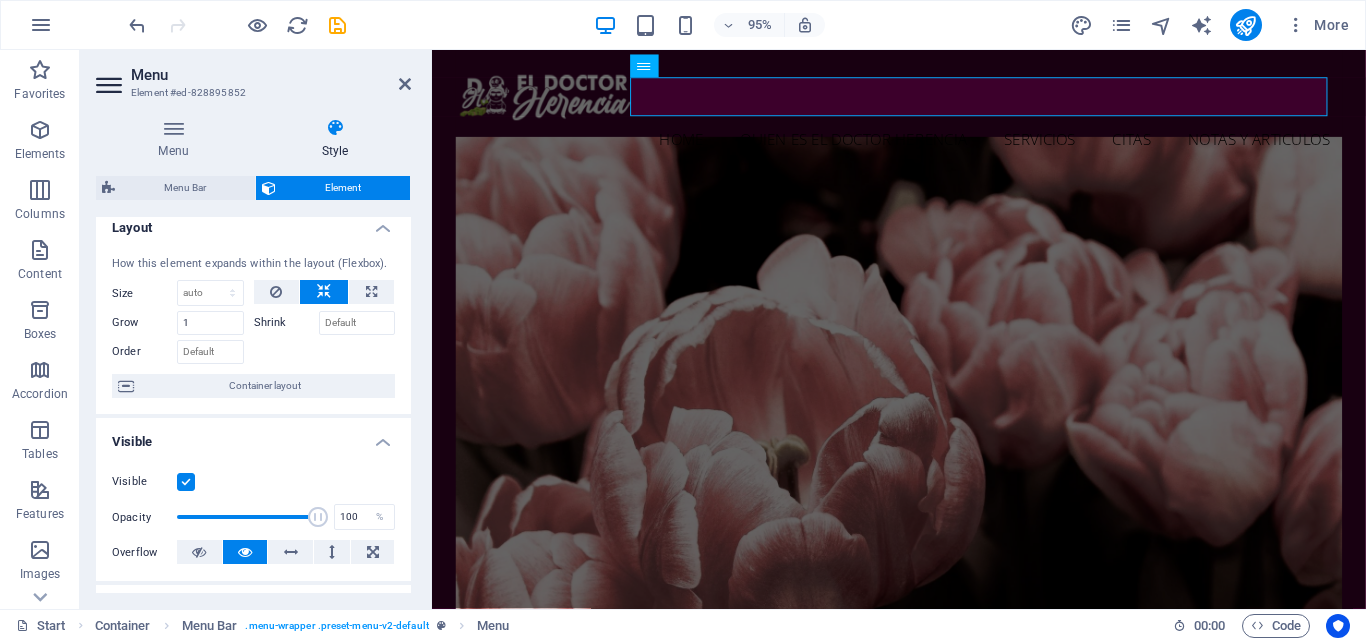 scroll, scrollTop: 0, scrollLeft: 0, axis: both 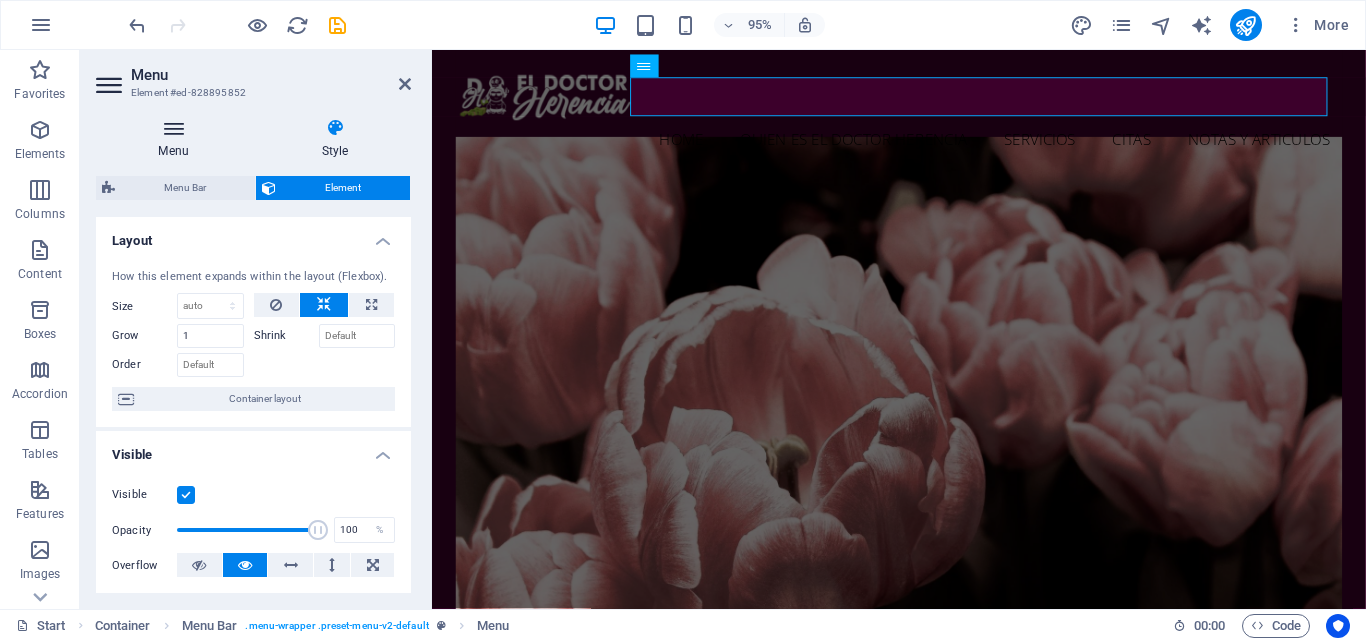 click at bounding box center [173, 128] 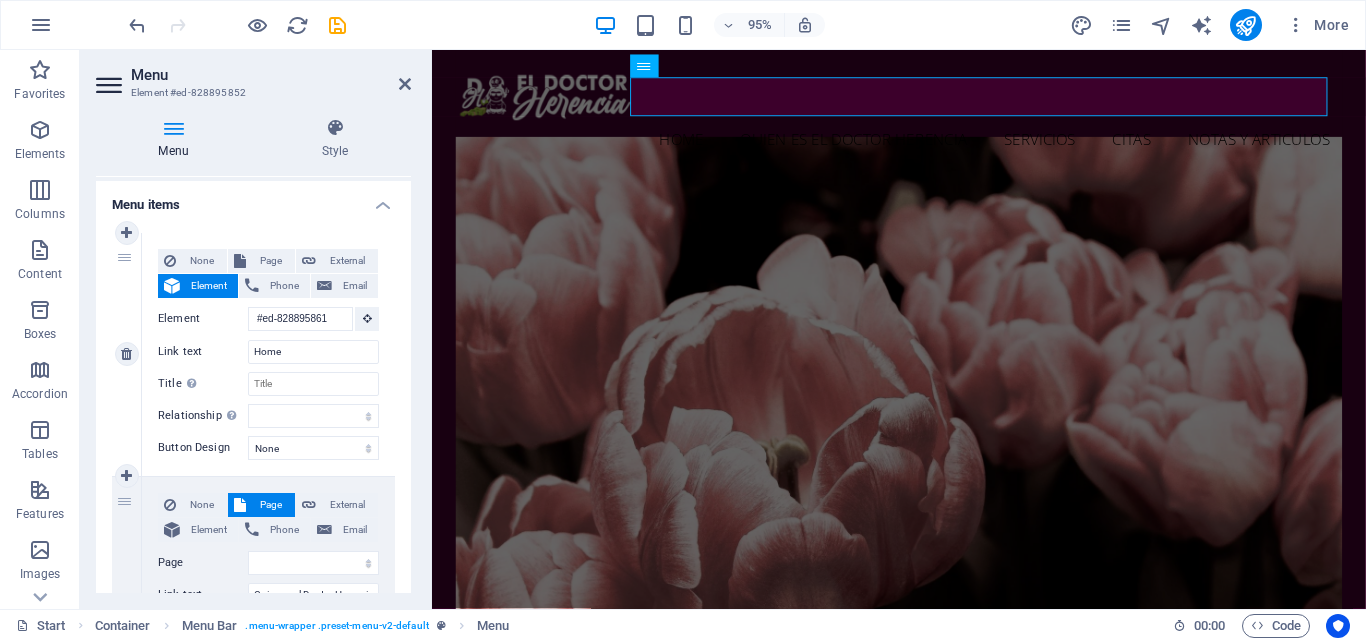 scroll, scrollTop: 100, scrollLeft: 0, axis: vertical 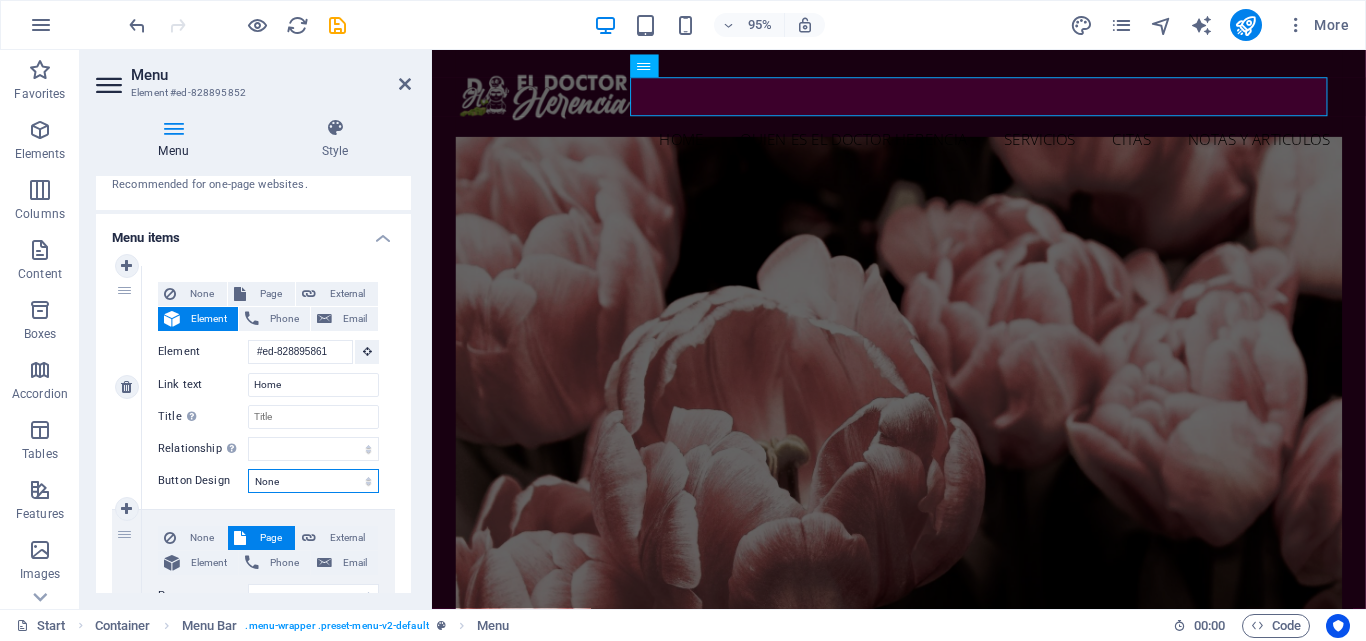 click on "None Default Primary Secondary" at bounding box center (313, 481) 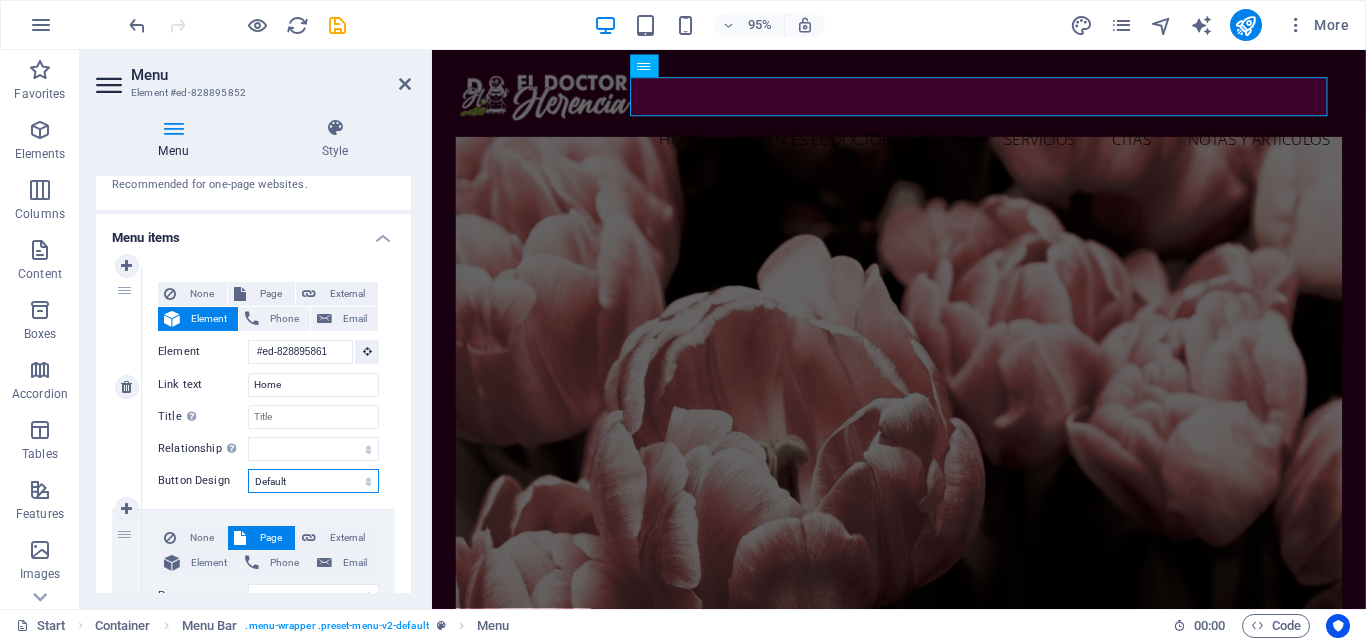 click on "None Default Primary Secondary" at bounding box center [313, 481] 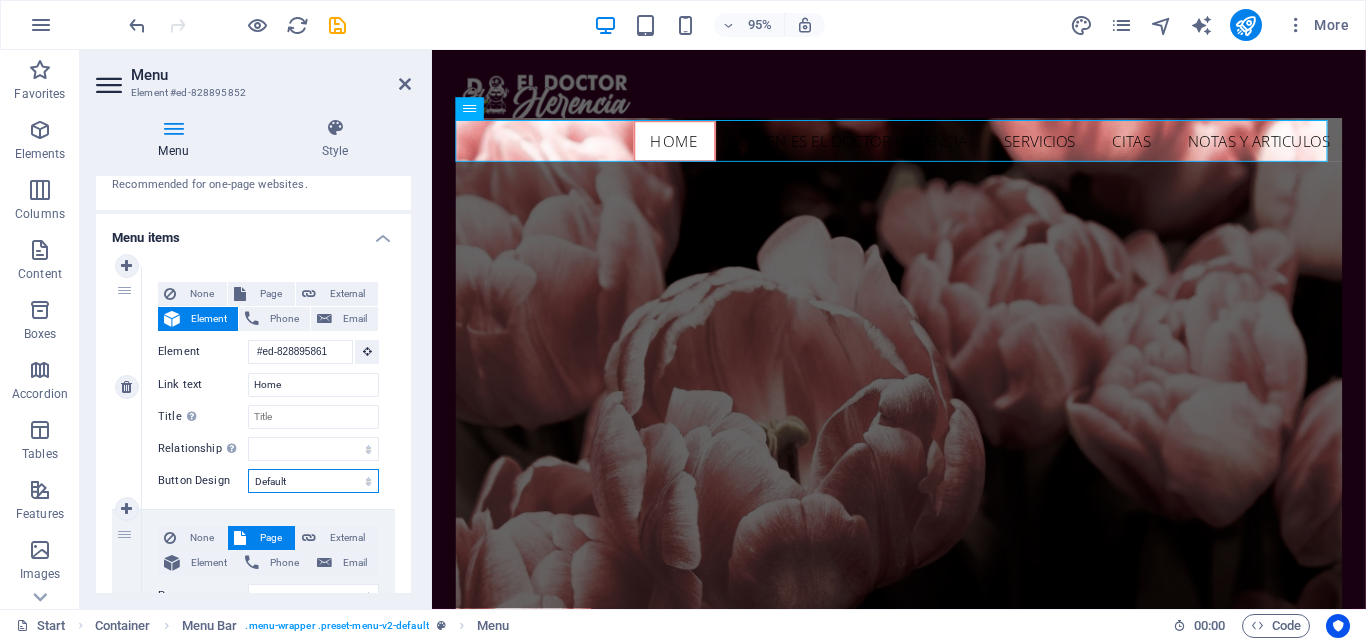 click on "None Default Primary Secondary" at bounding box center (313, 481) 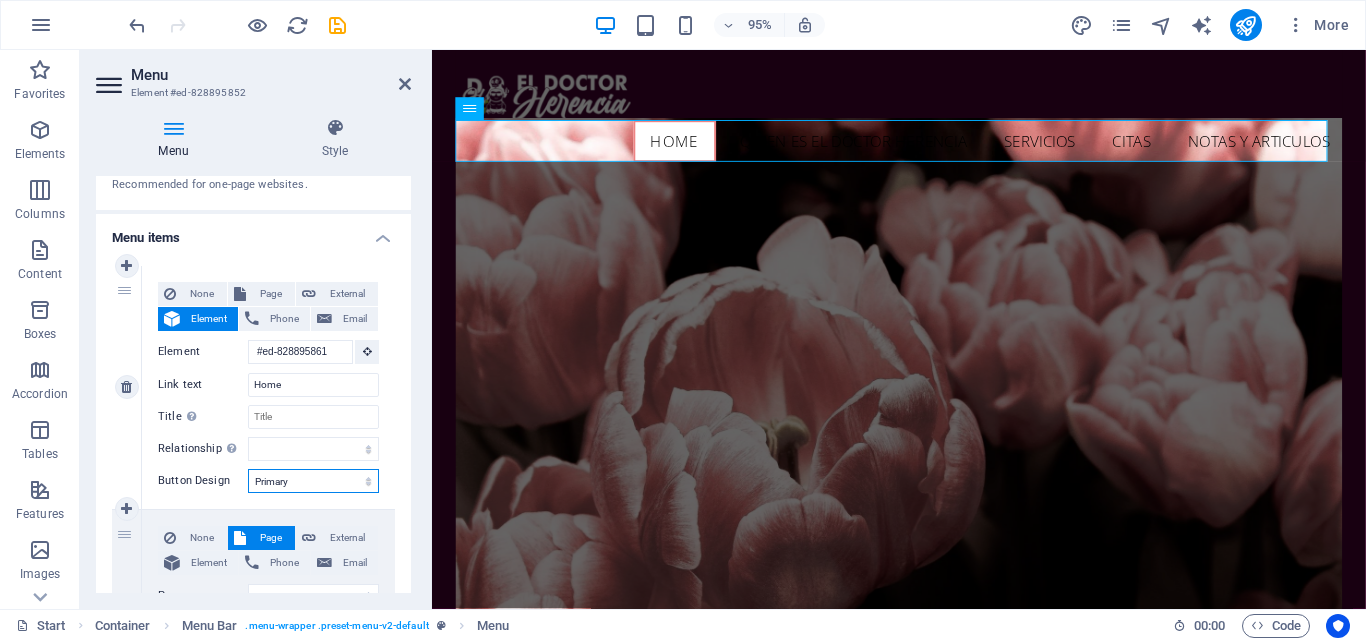 click on "None Default Primary Secondary" at bounding box center [313, 481] 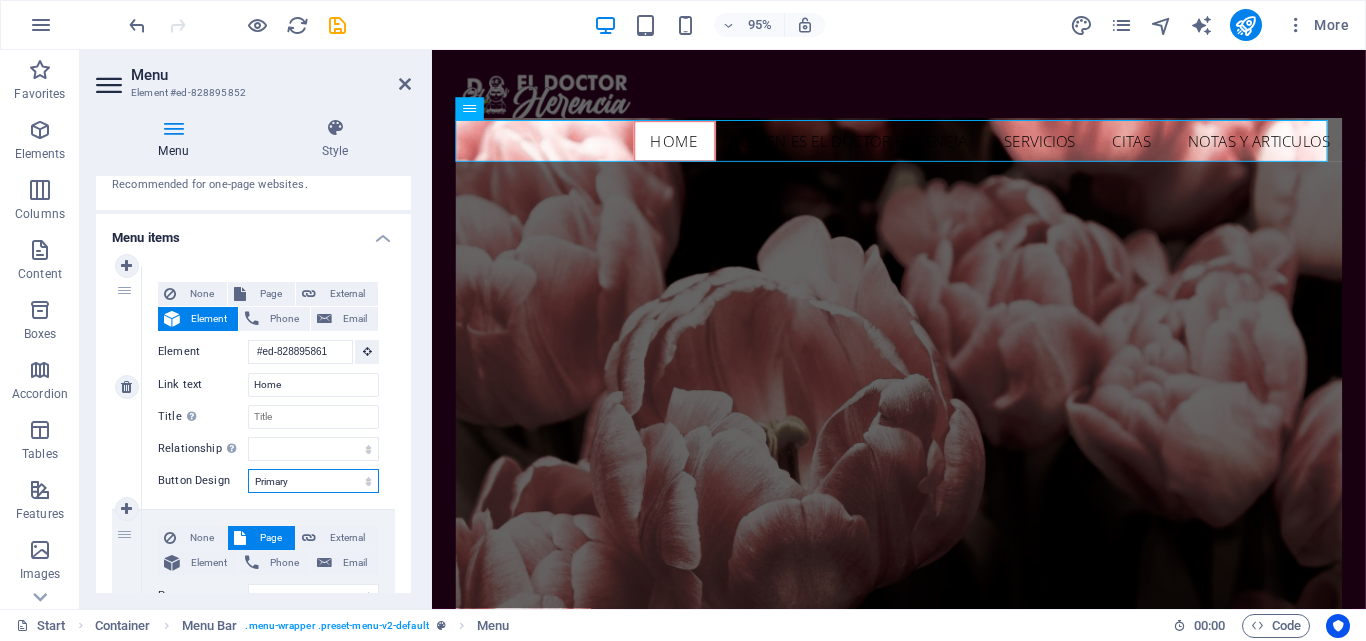 click on "None Default Primary Secondary" at bounding box center [313, 481] 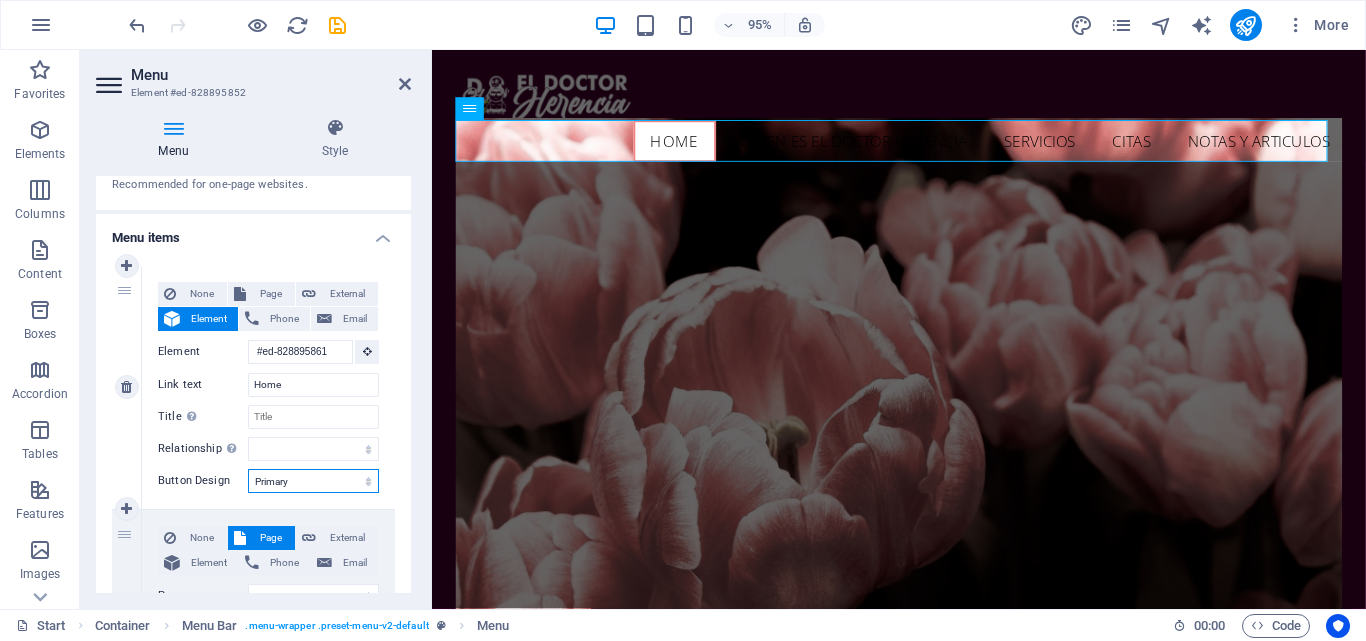 select 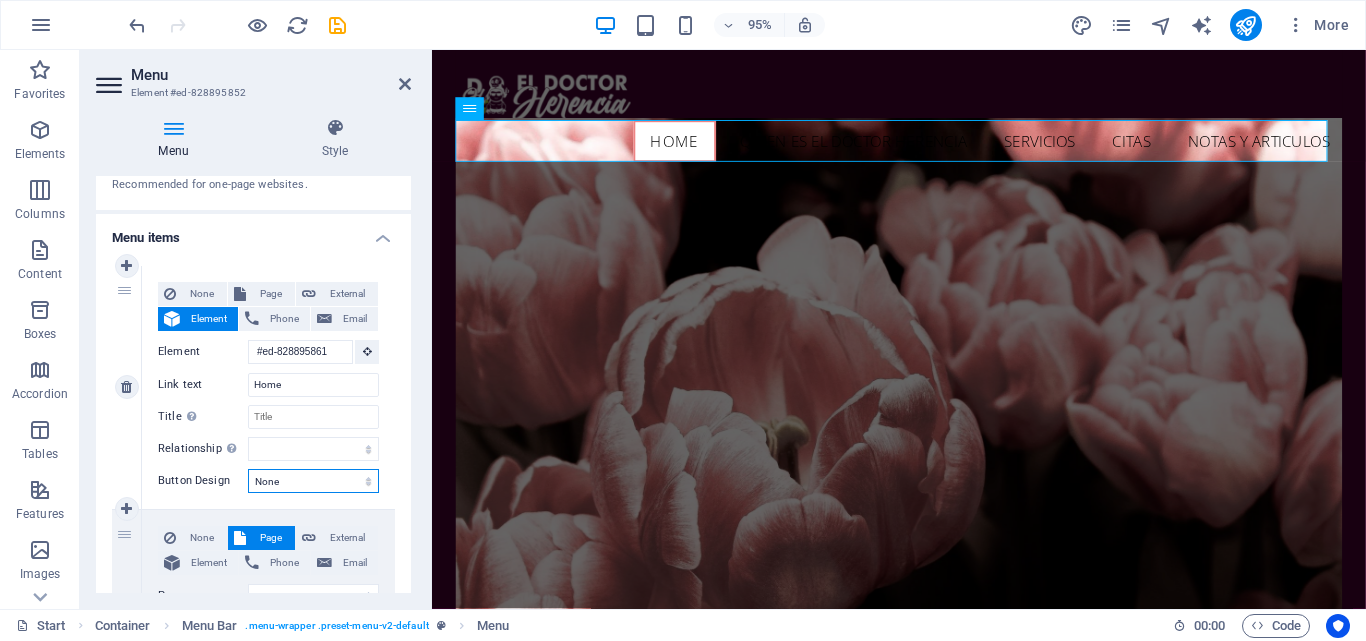 click on "None Default Primary Secondary" at bounding box center [313, 481] 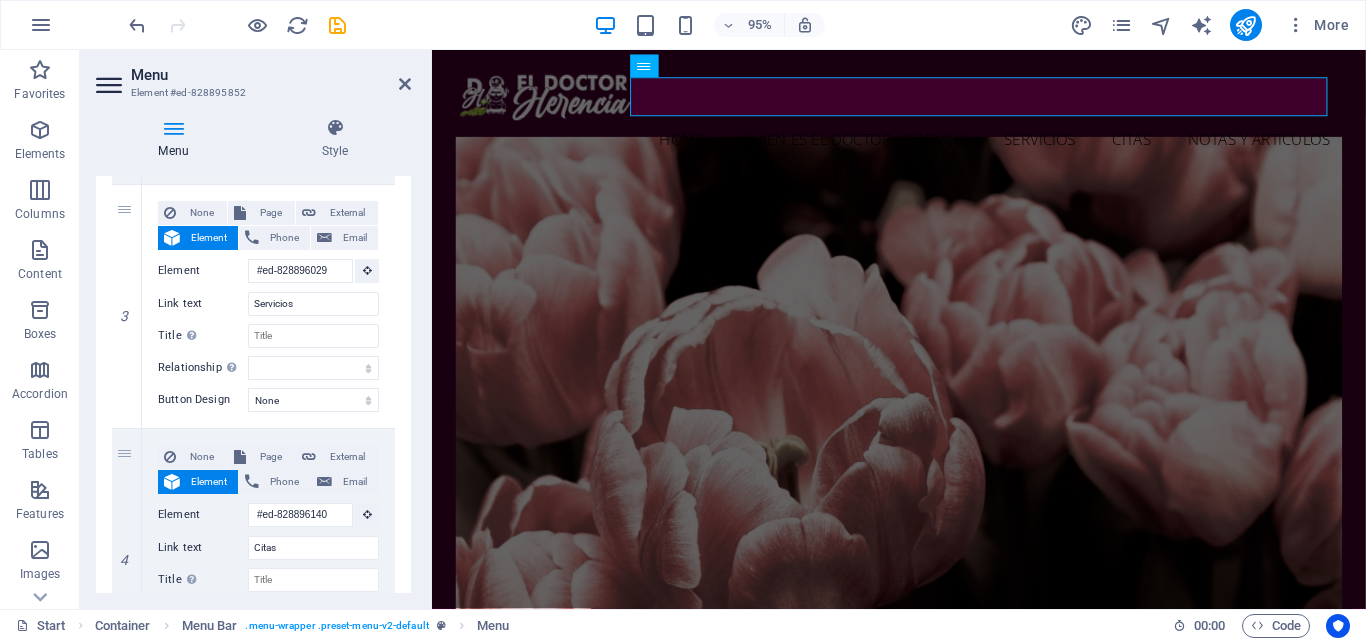 scroll, scrollTop: 1079, scrollLeft: 0, axis: vertical 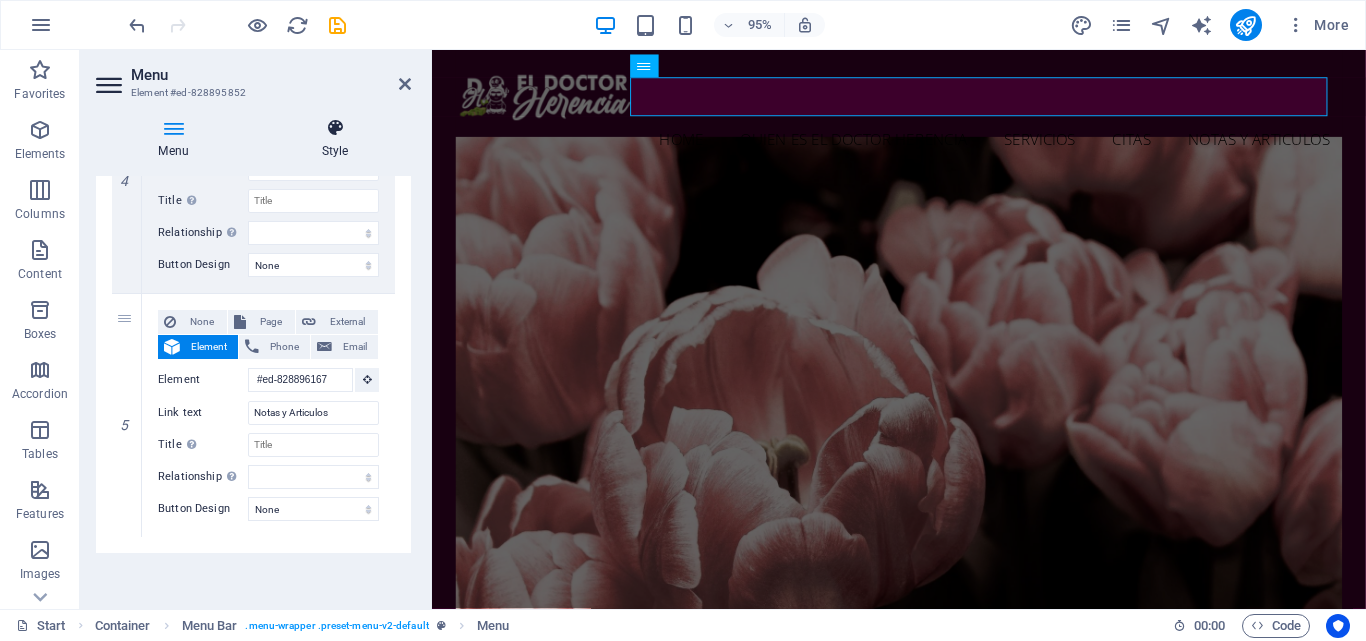 click on "Style" at bounding box center [335, 139] 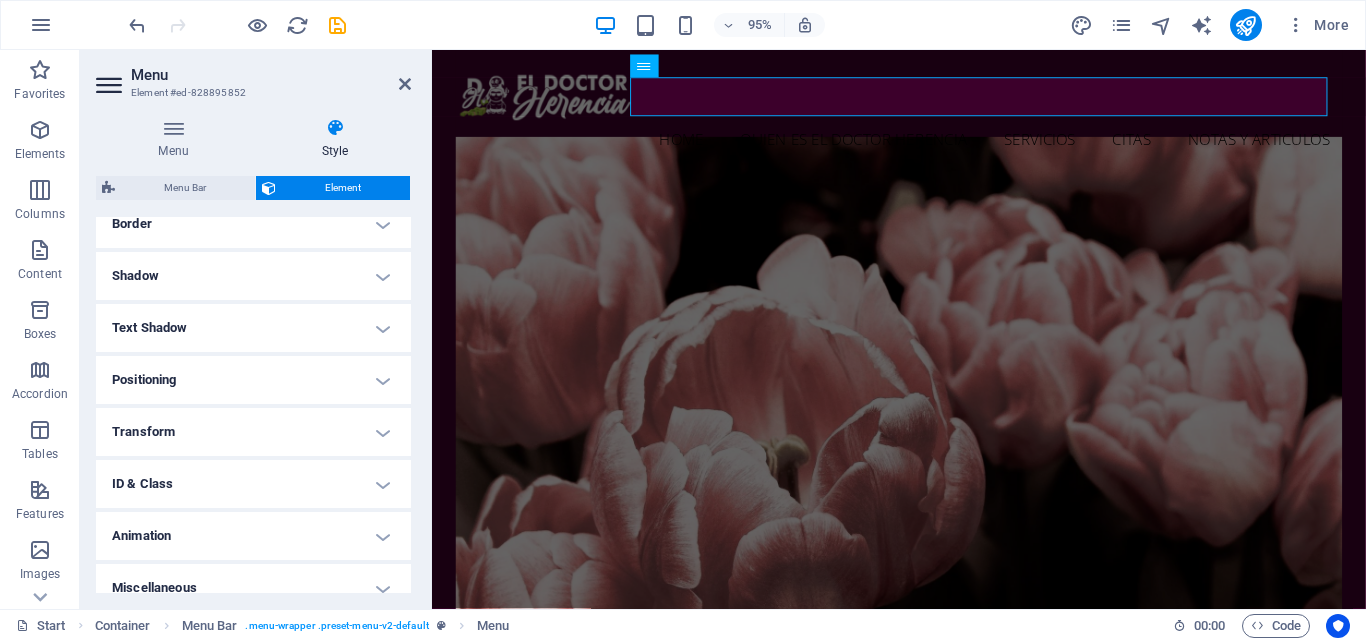 scroll, scrollTop: 469, scrollLeft: 0, axis: vertical 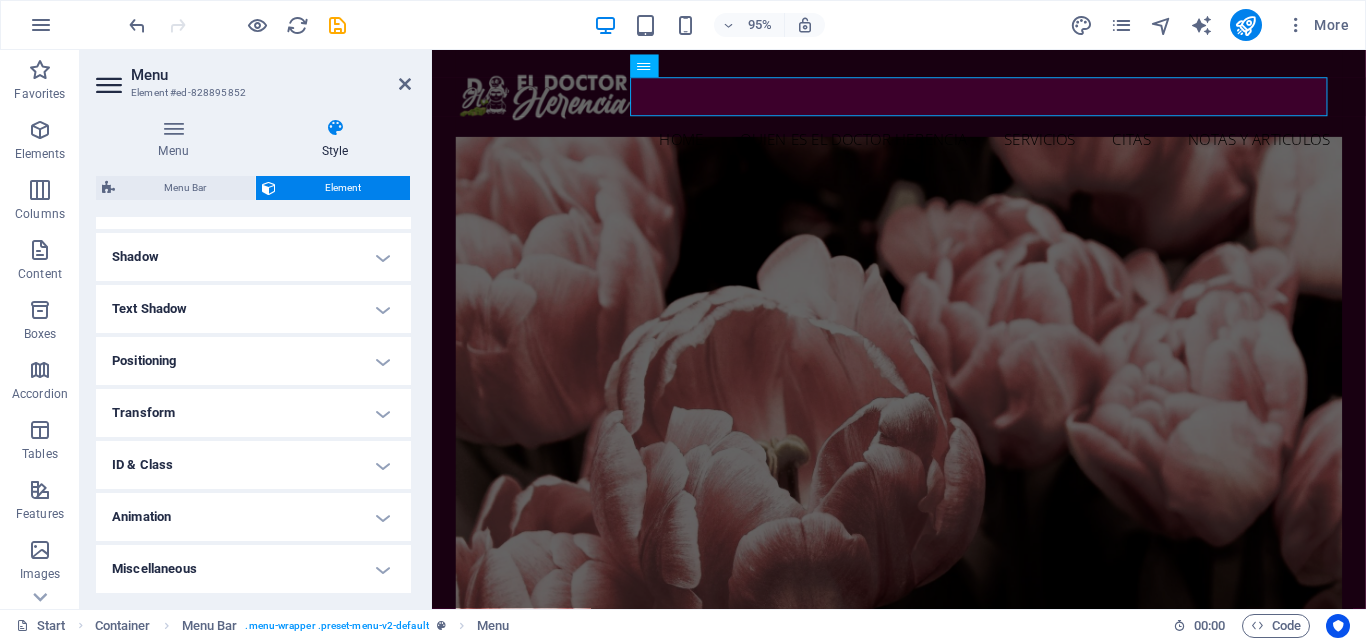 click on "Animation" at bounding box center [253, 517] 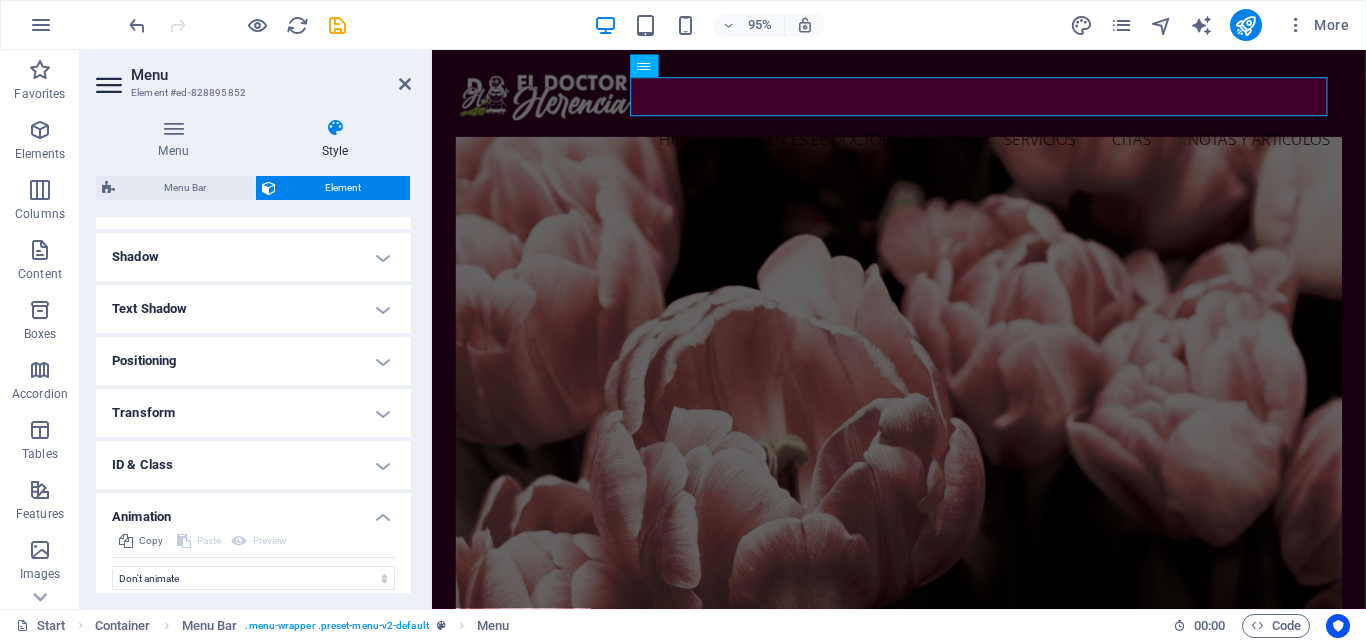 click on "Animation" at bounding box center [253, 511] 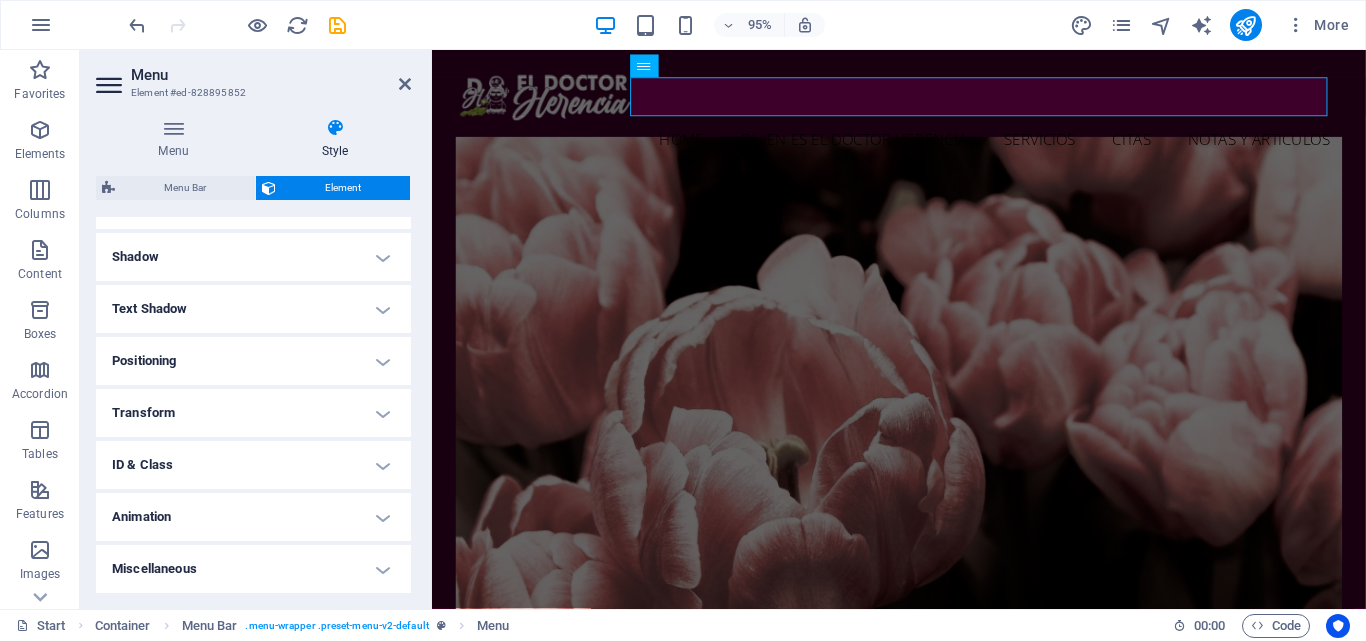 click on "Transform" at bounding box center (253, 413) 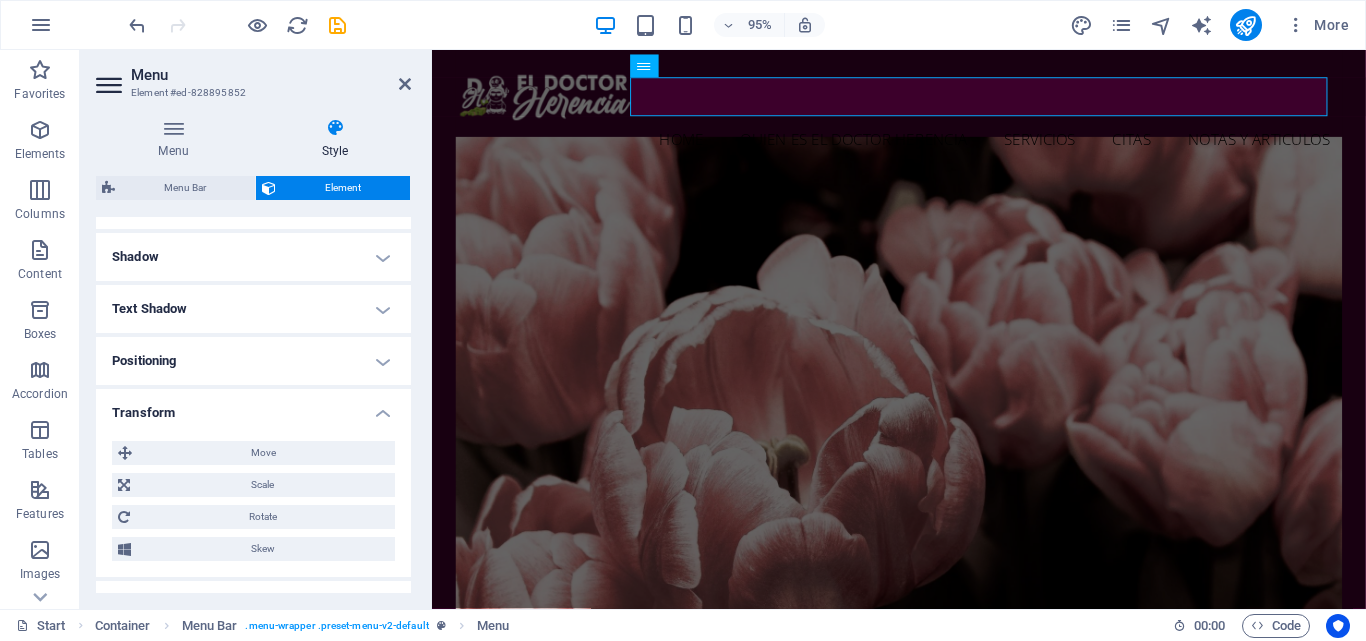 click on "Transform" at bounding box center (253, 407) 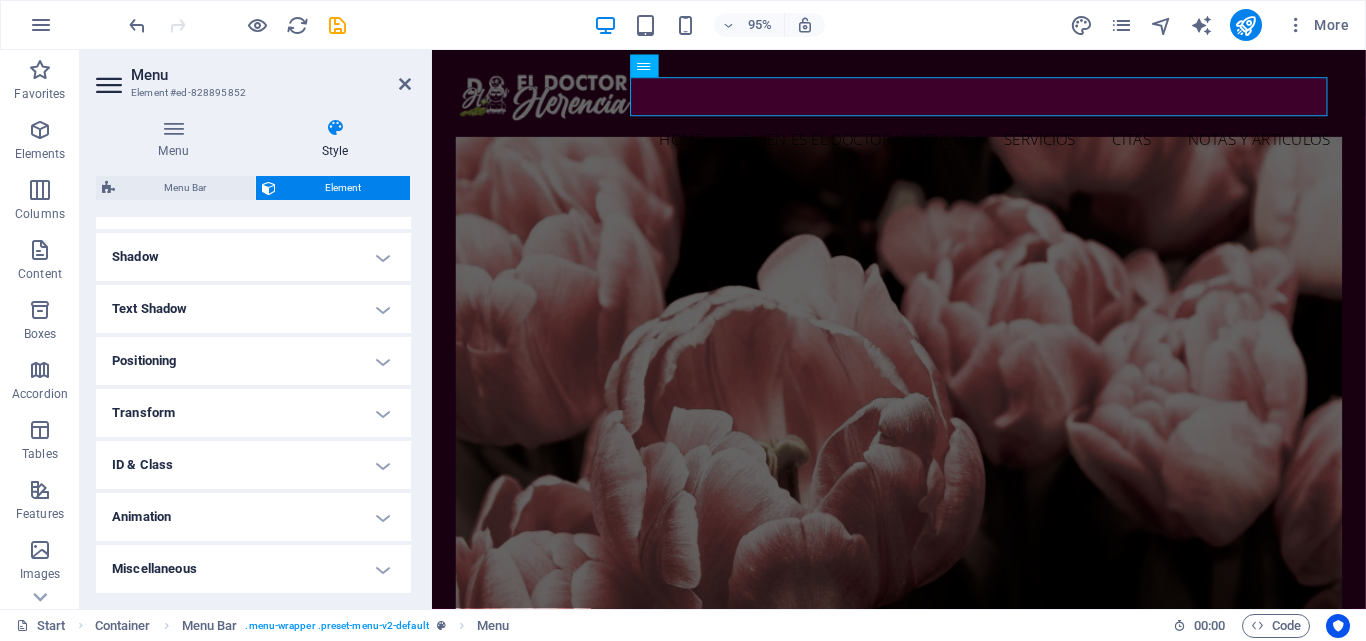 click on "Positioning" at bounding box center [253, 361] 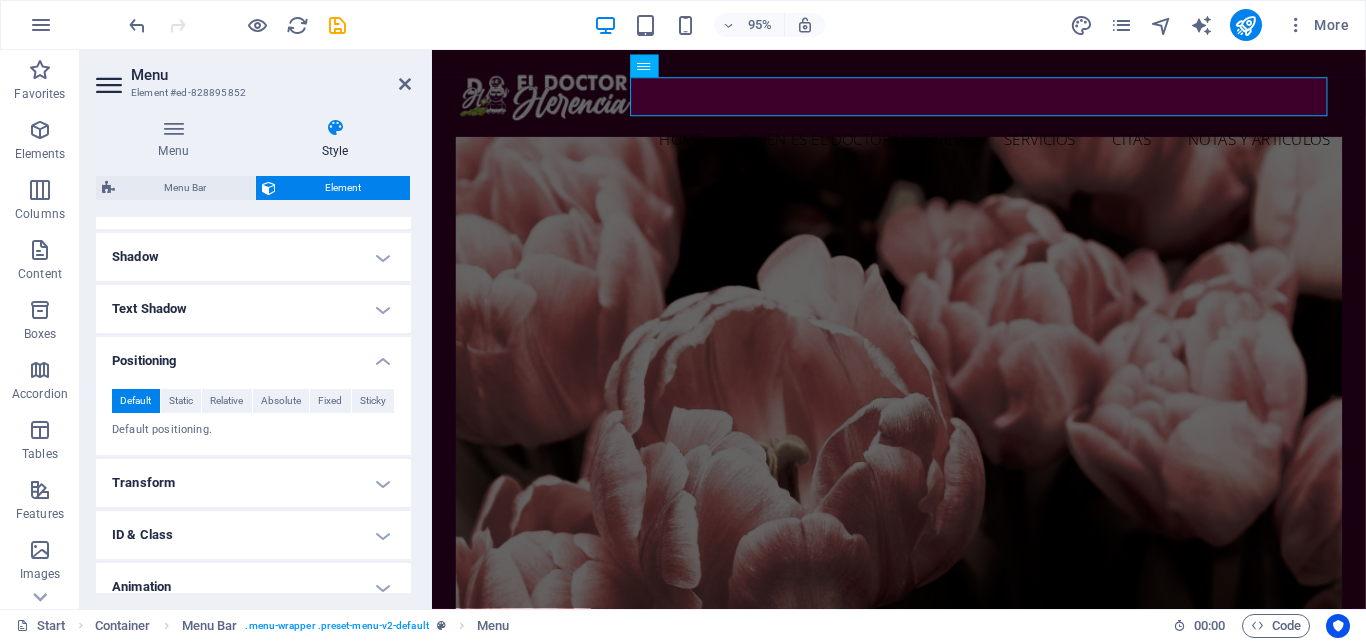 click on "Positioning" at bounding box center (253, 355) 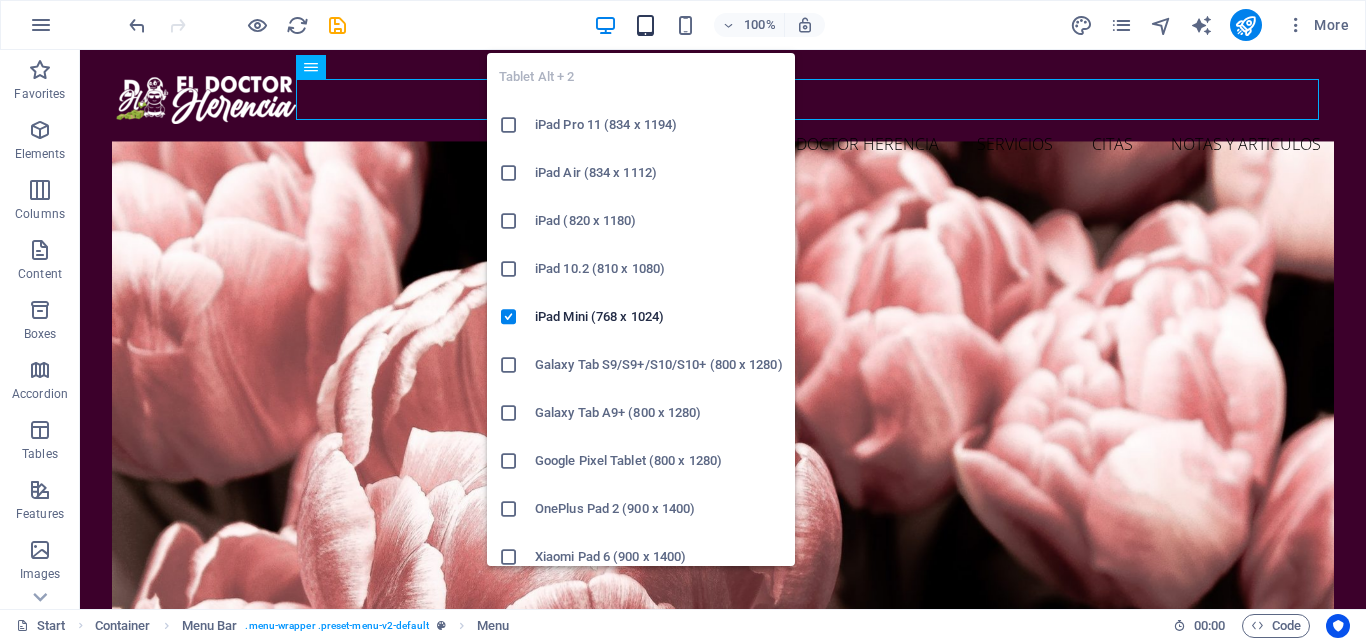 click at bounding box center [645, 25] 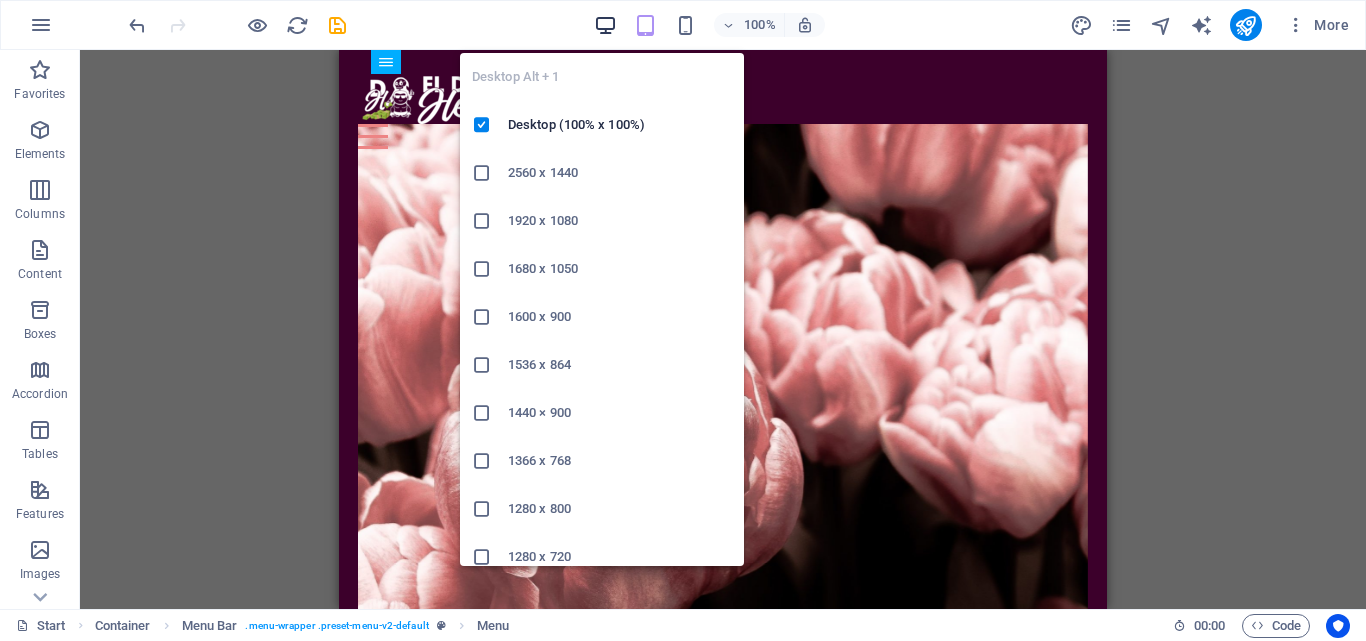 click at bounding box center [605, 25] 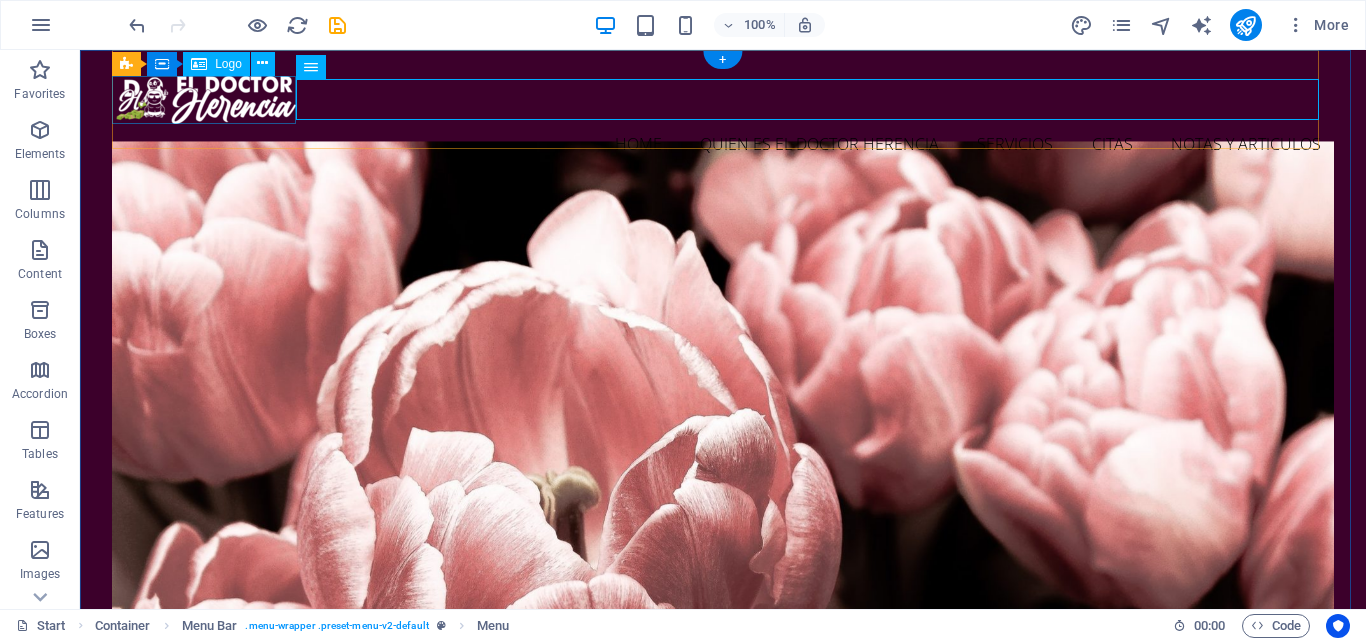 click at bounding box center (723, 100) 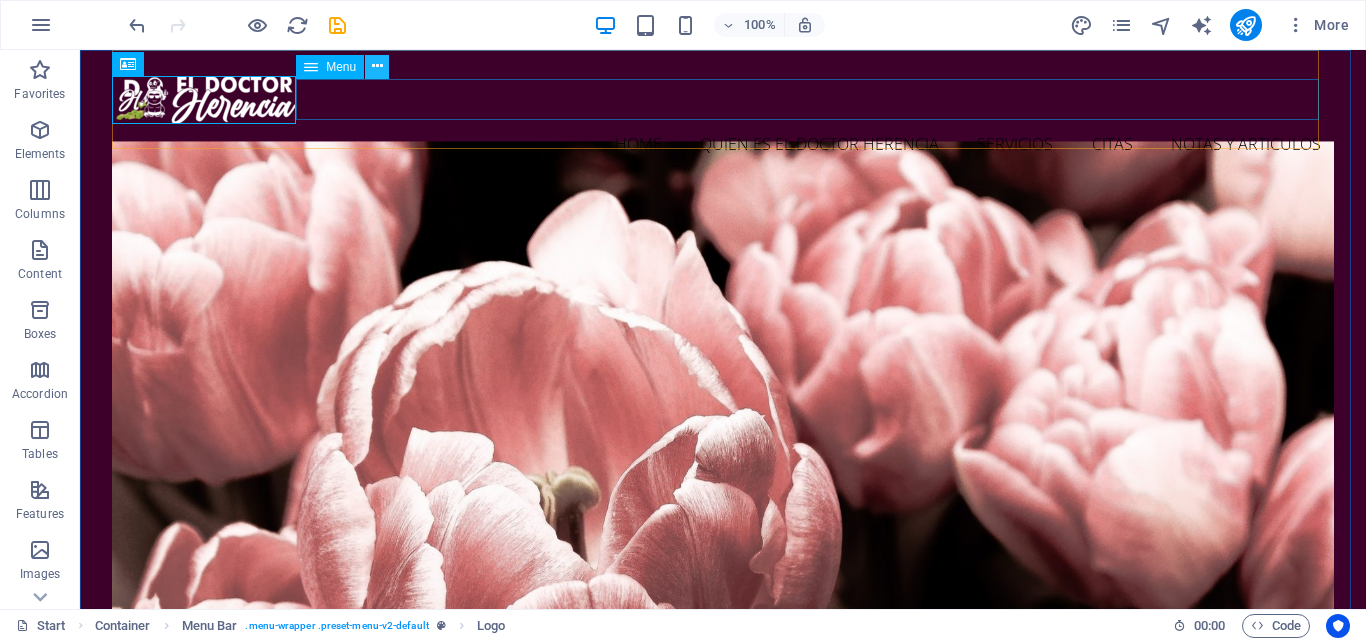 click at bounding box center (377, 66) 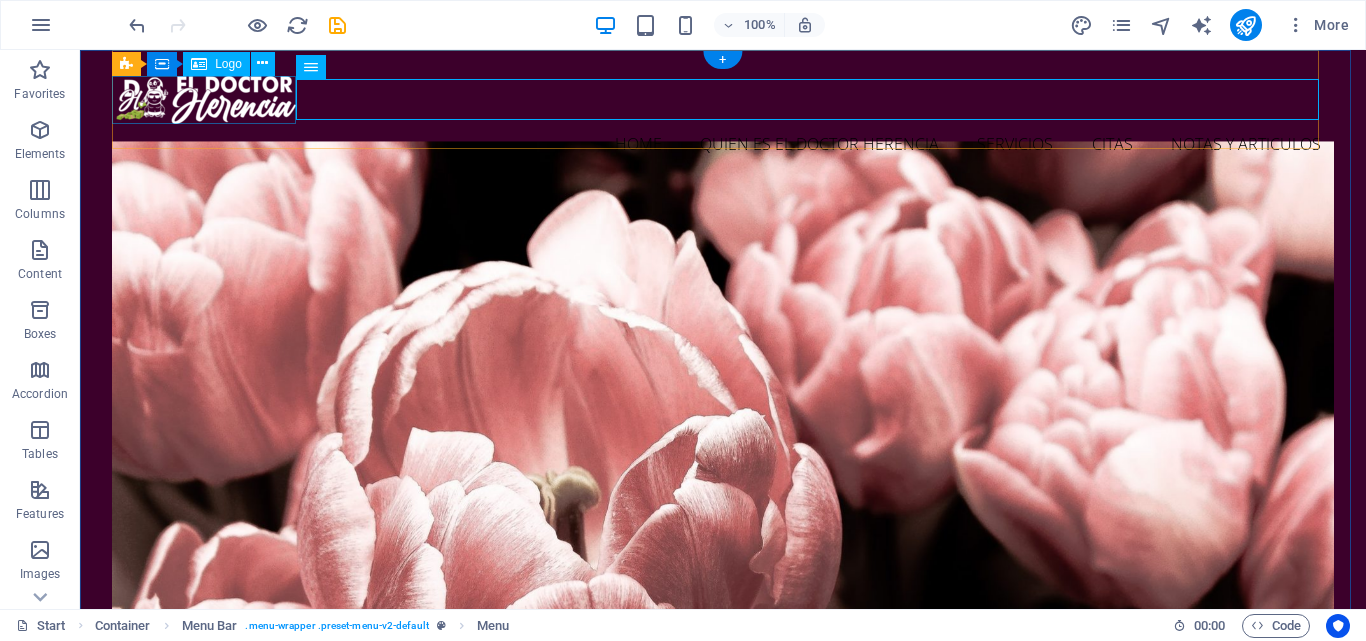 click at bounding box center (723, 100) 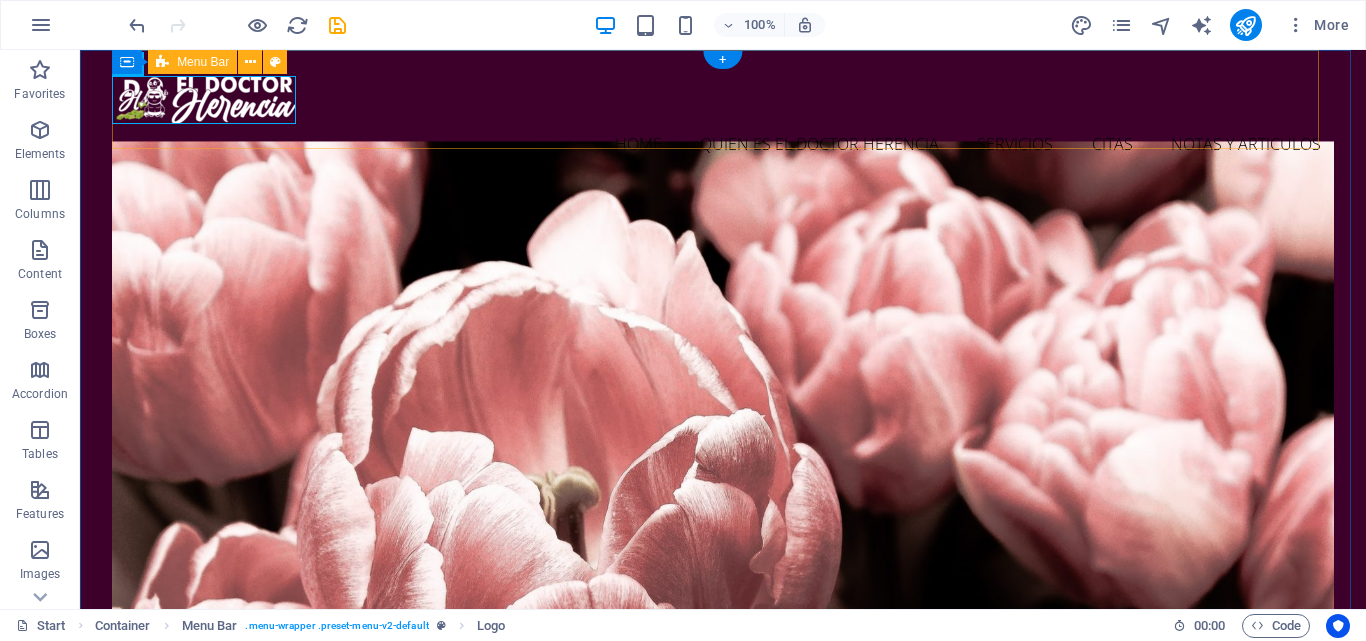 click on "Home Quien es el Doctor Herencia Servicios Citas Notas y Articulos" at bounding box center (723, 120) 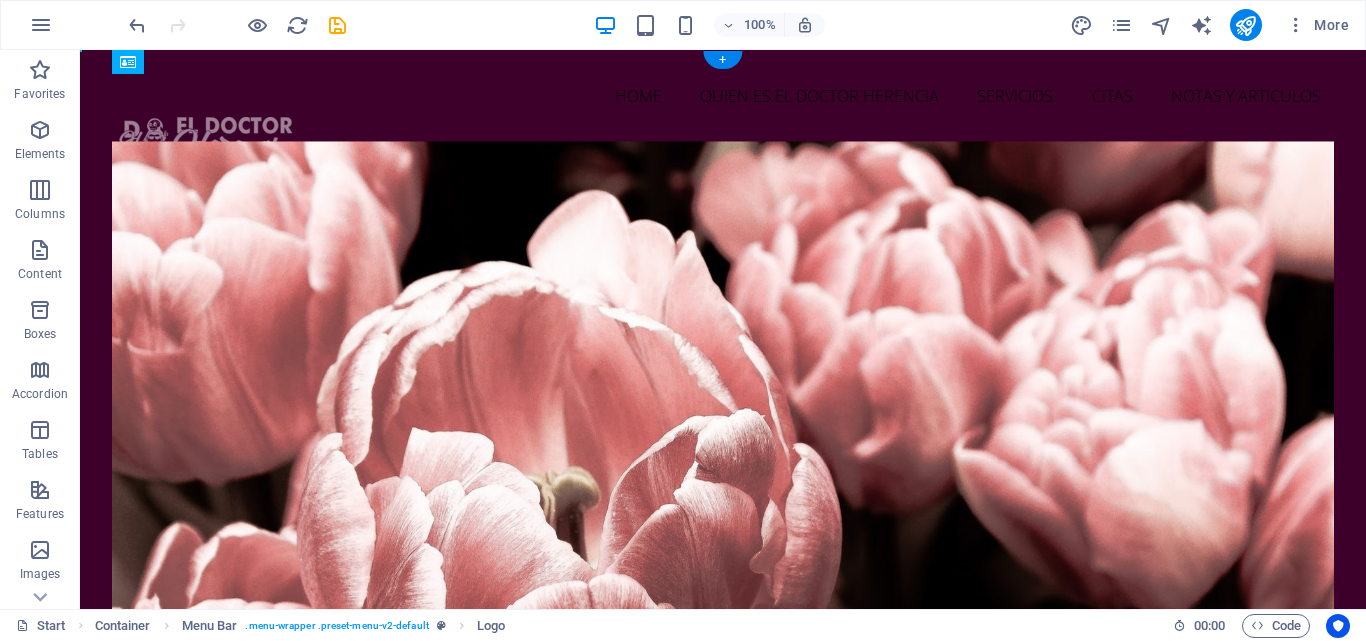 drag, startPoint x: 215, startPoint y: 105, endPoint x: 422, endPoint y: 106, distance: 207.00241 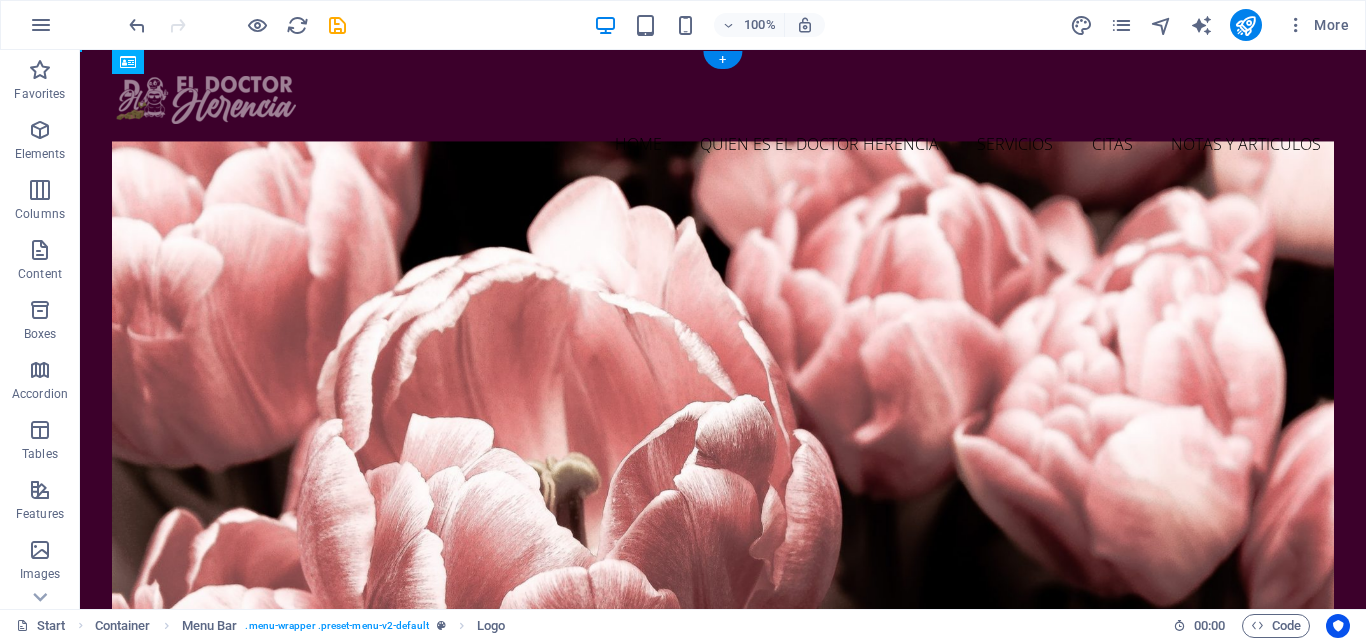 drag, startPoint x: 1199, startPoint y: 98, endPoint x: 292, endPoint y: 107, distance: 907.0447 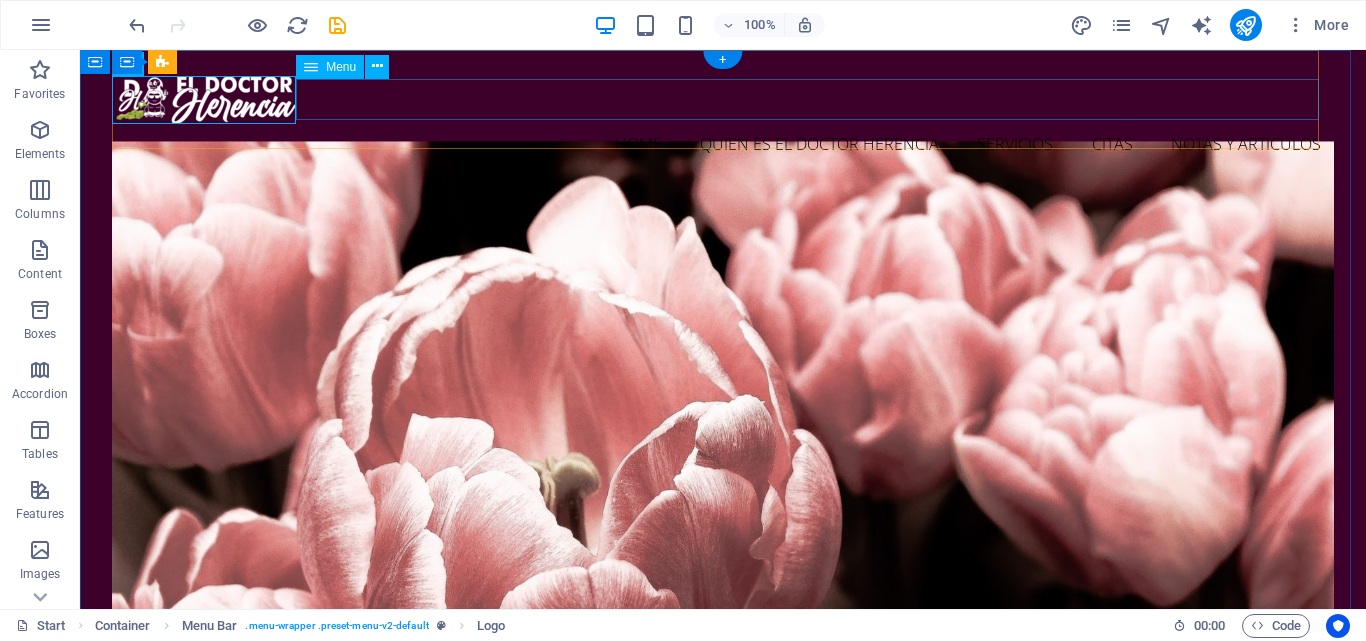 click on "Home Quien es el Doctor Herencia Servicios Citas Notas y Articulos" at bounding box center (723, 145) 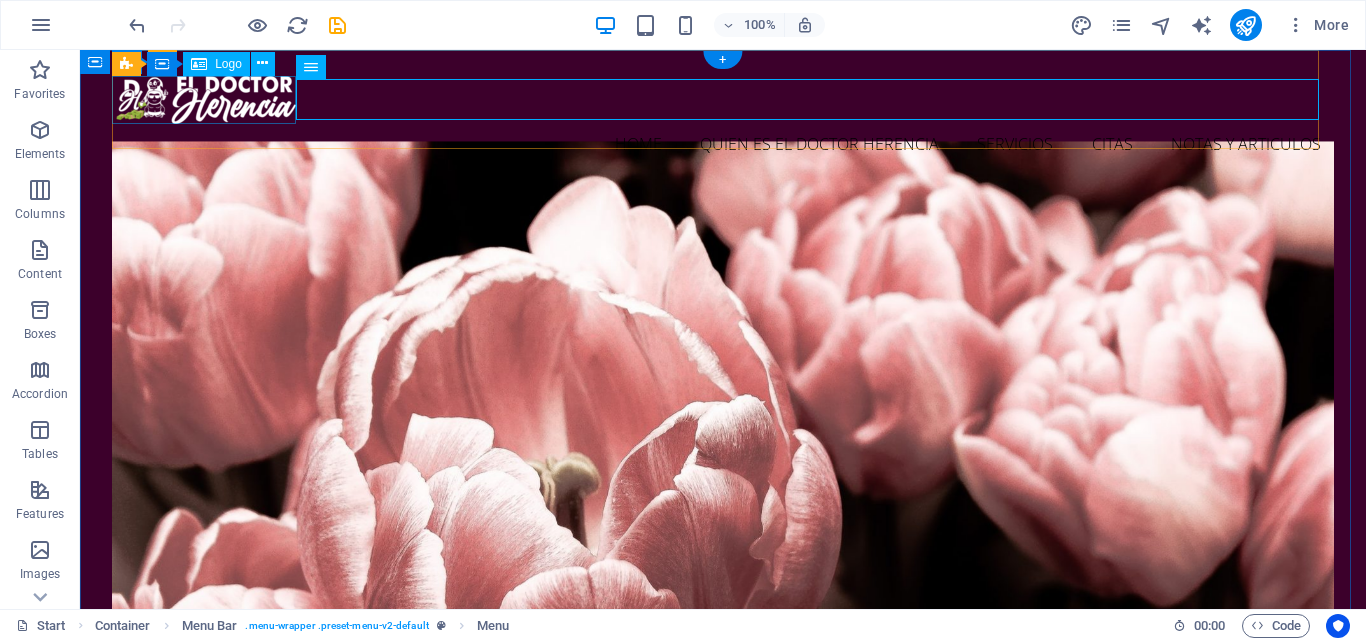 click at bounding box center (723, 100) 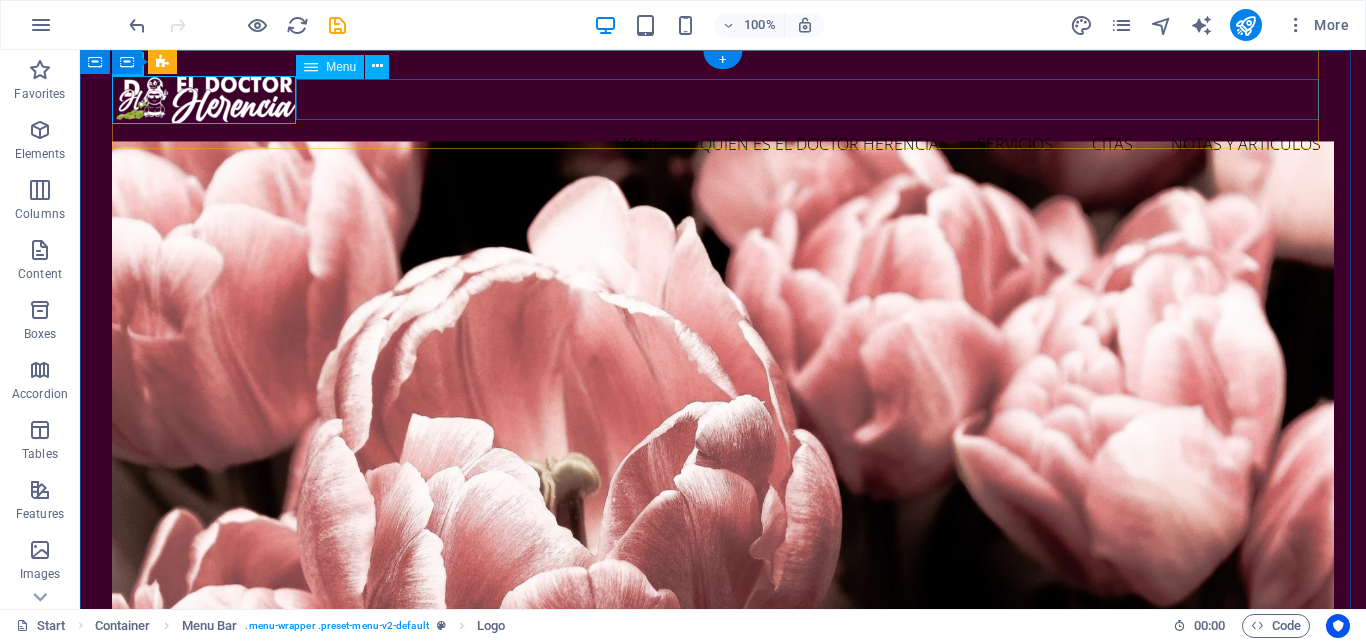 click on "Home Quien es el Doctor Herencia Servicios Citas Notas y Articulos" at bounding box center (723, 145) 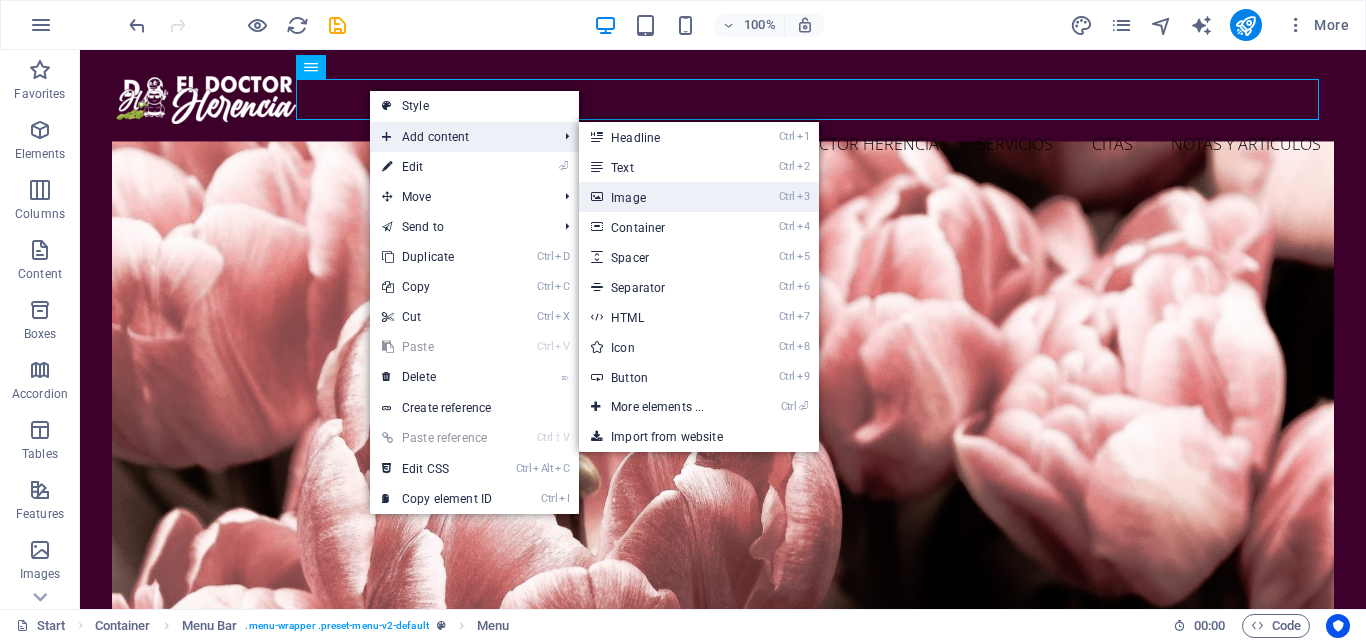 click on "Ctrl 3  Image" at bounding box center (661, 197) 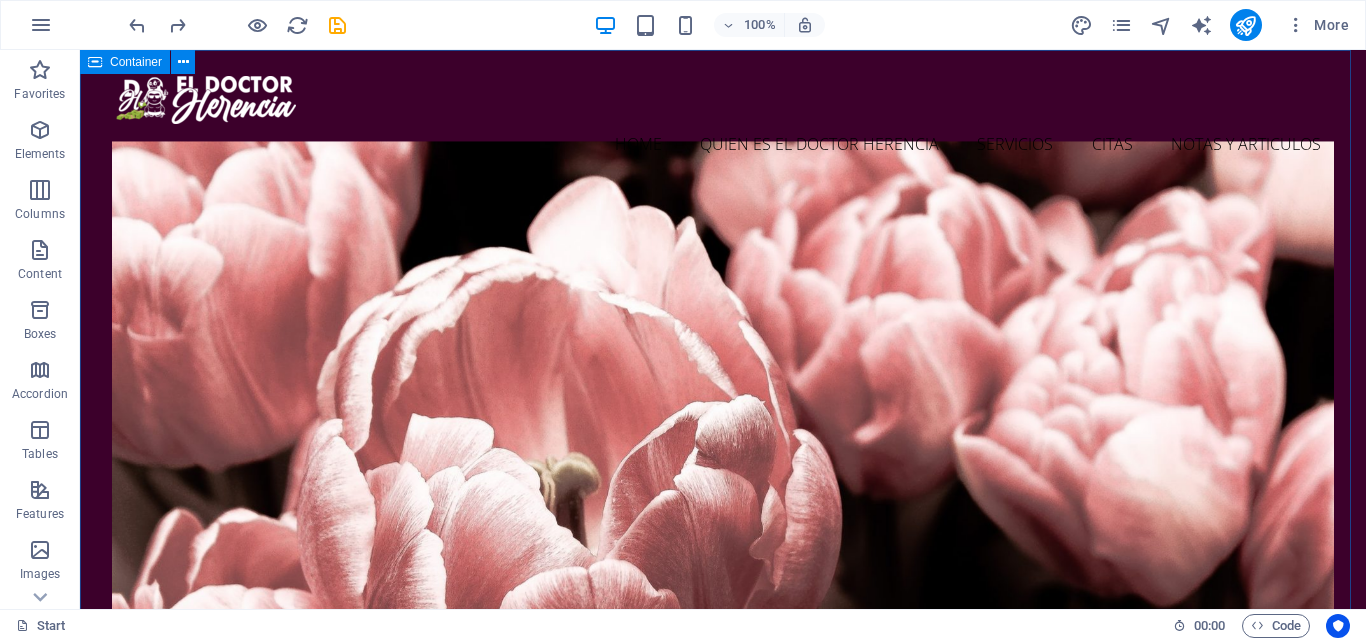 click on "Container" at bounding box center [136, 62] 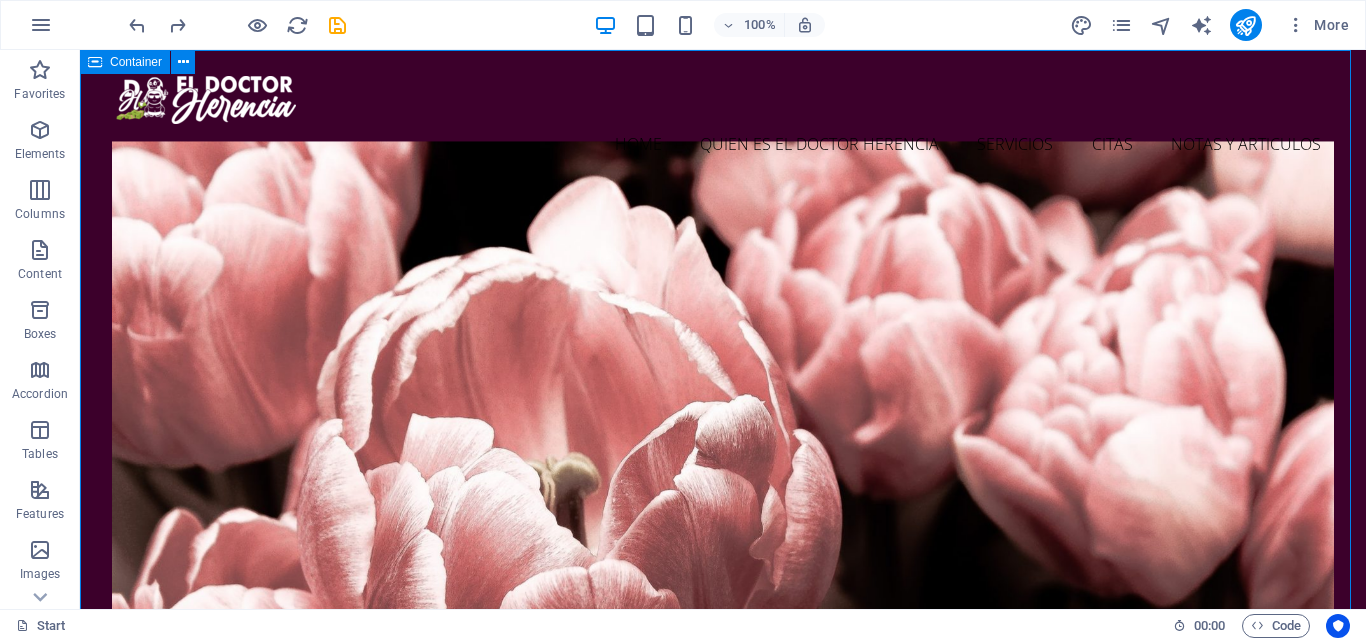 click on "Container" at bounding box center [136, 62] 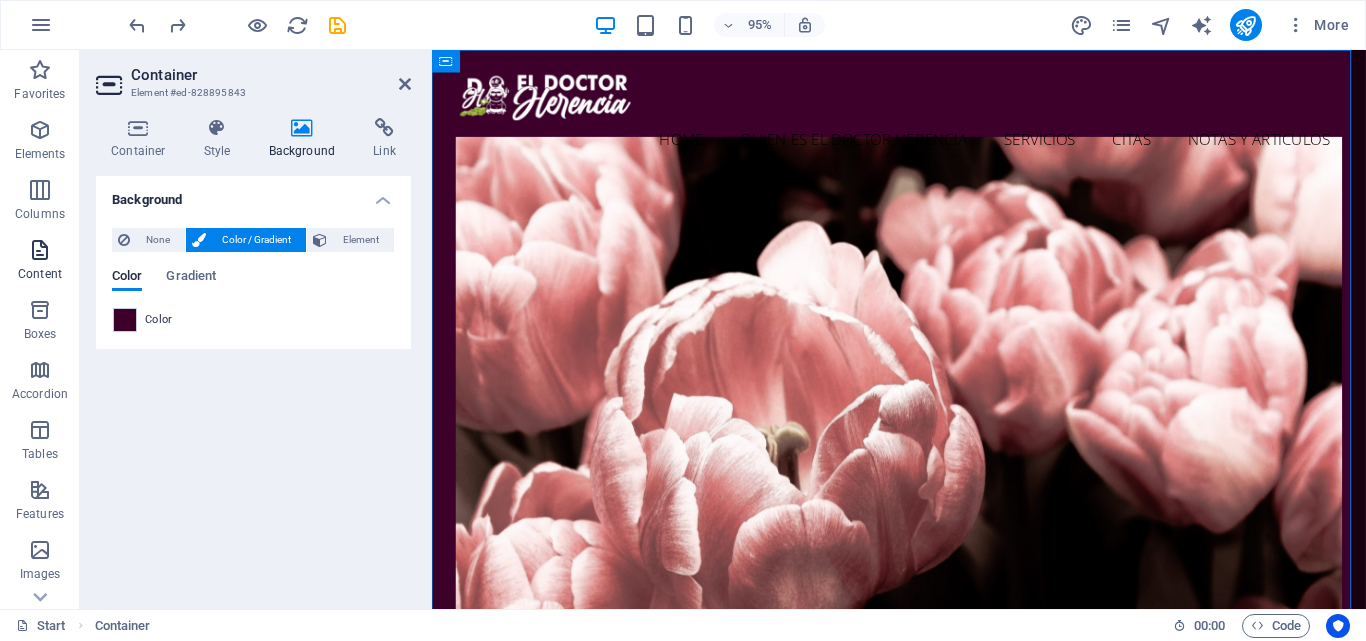 click at bounding box center [40, 250] 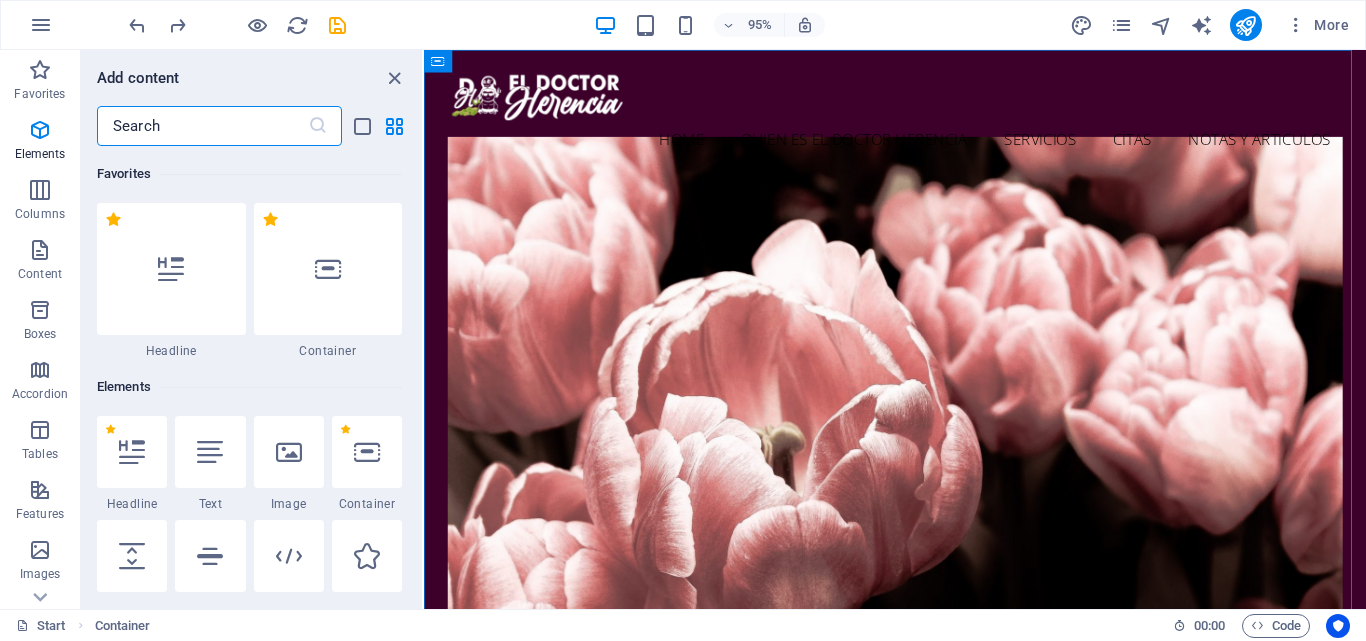 scroll, scrollTop: 3499, scrollLeft: 0, axis: vertical 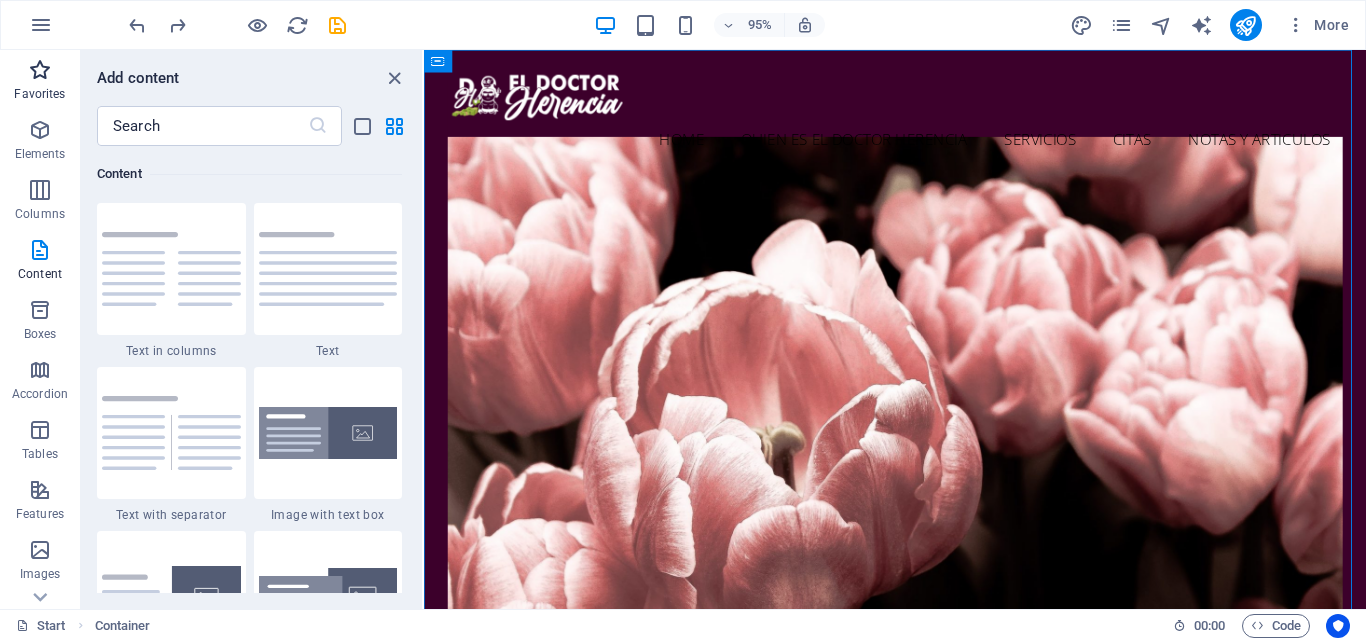 click at bounding box center (40, 70) 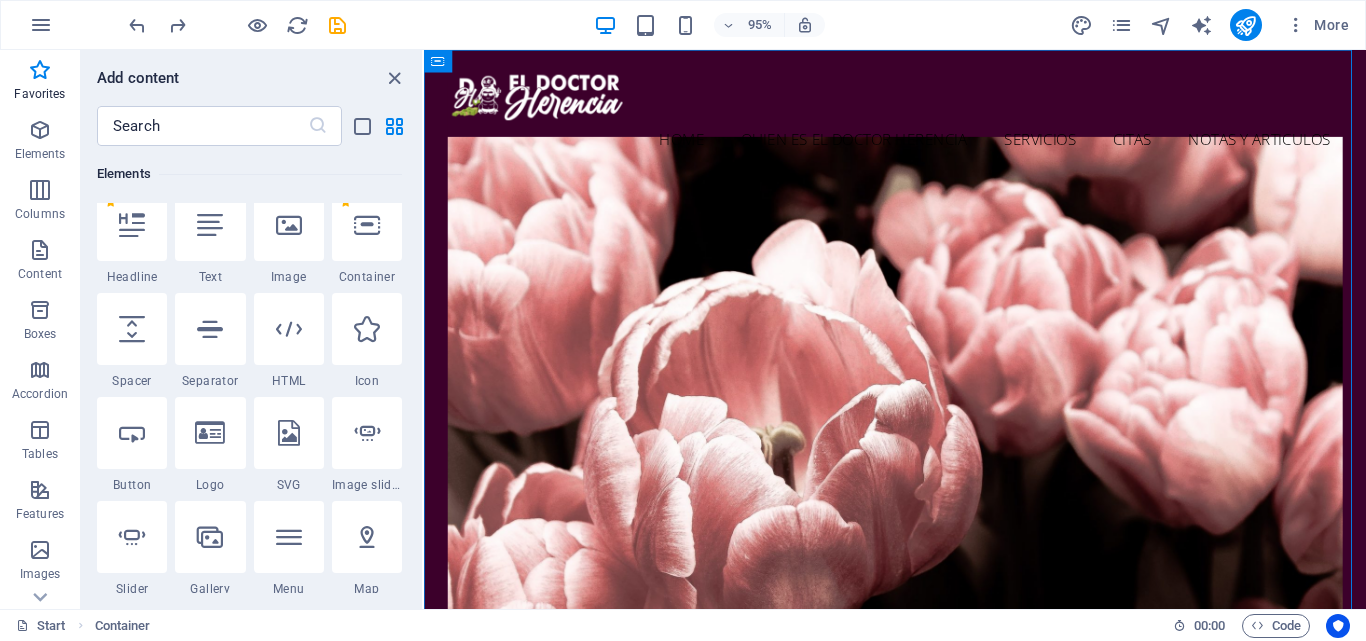 scroll, scrollTop: 0, scrollLeft: 0, axis: both 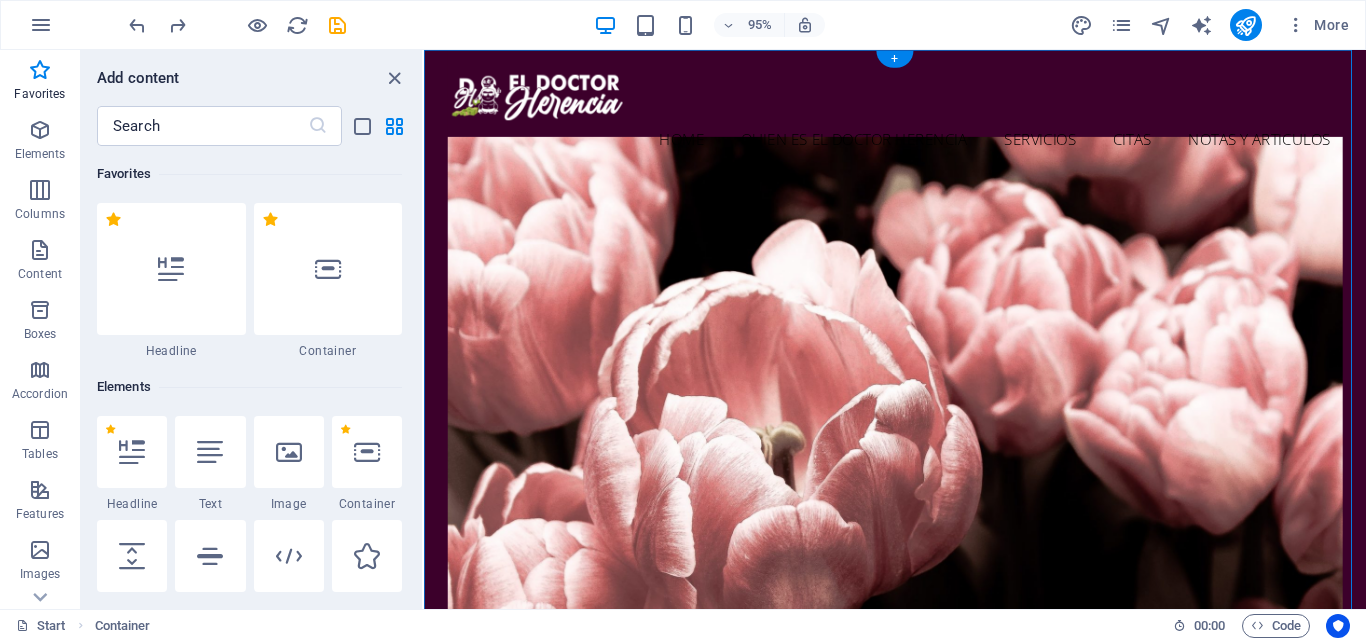 type 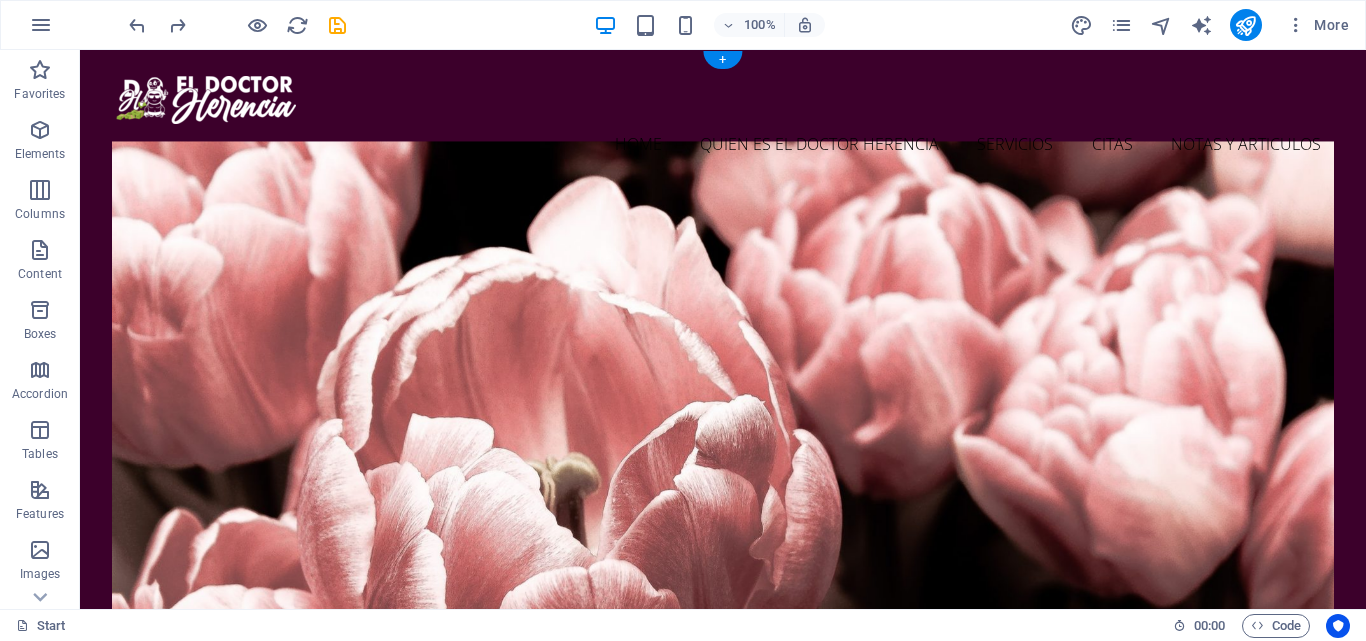 click at bounding box center (723, 933) 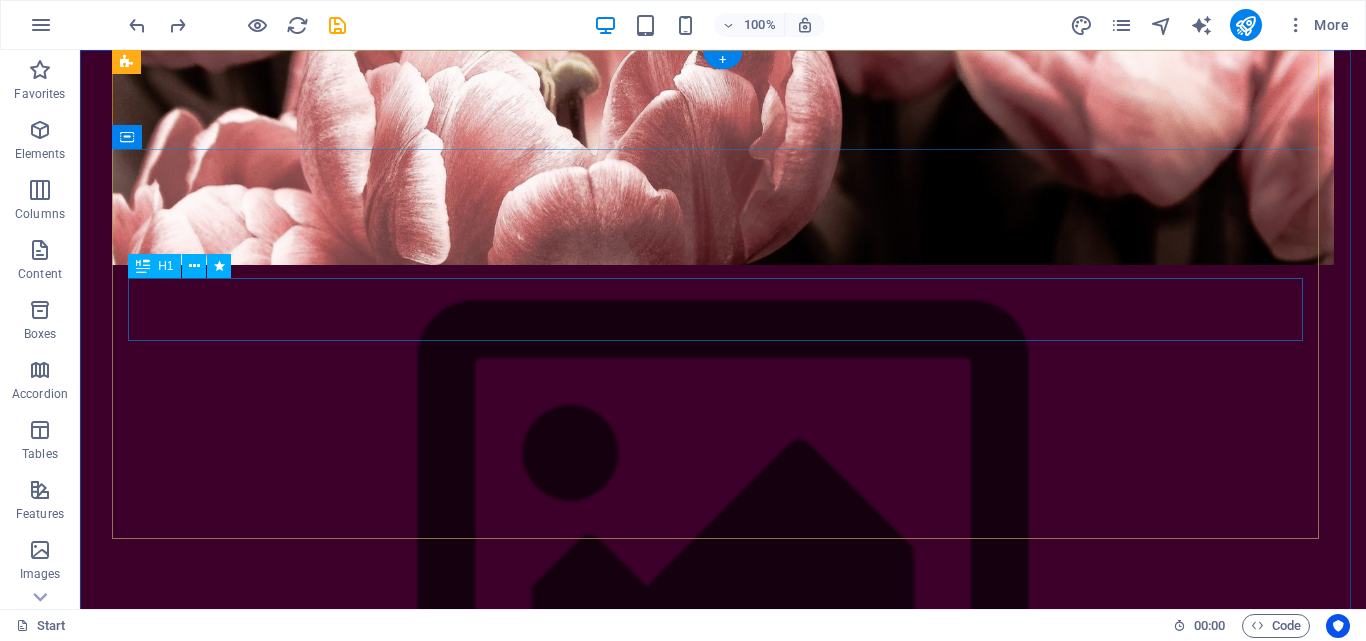 scroll, scrollTop: 0, scrollLeft: 0, axis: both 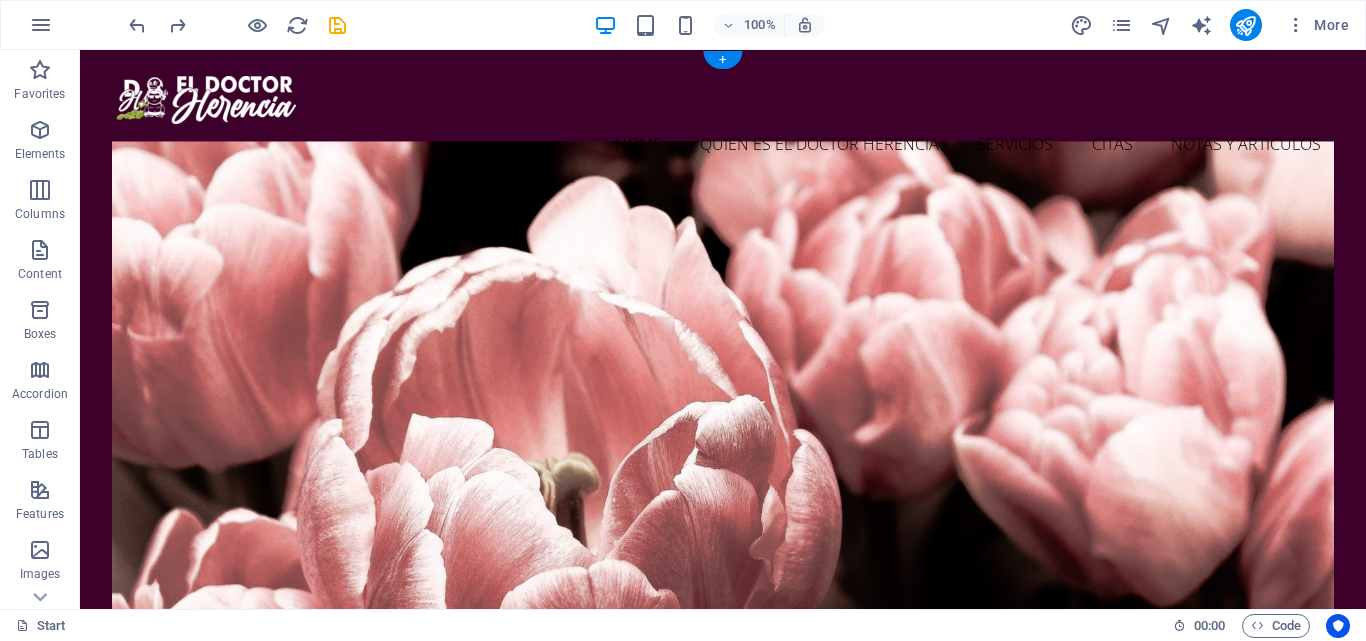click at bounding box center (723, 933) 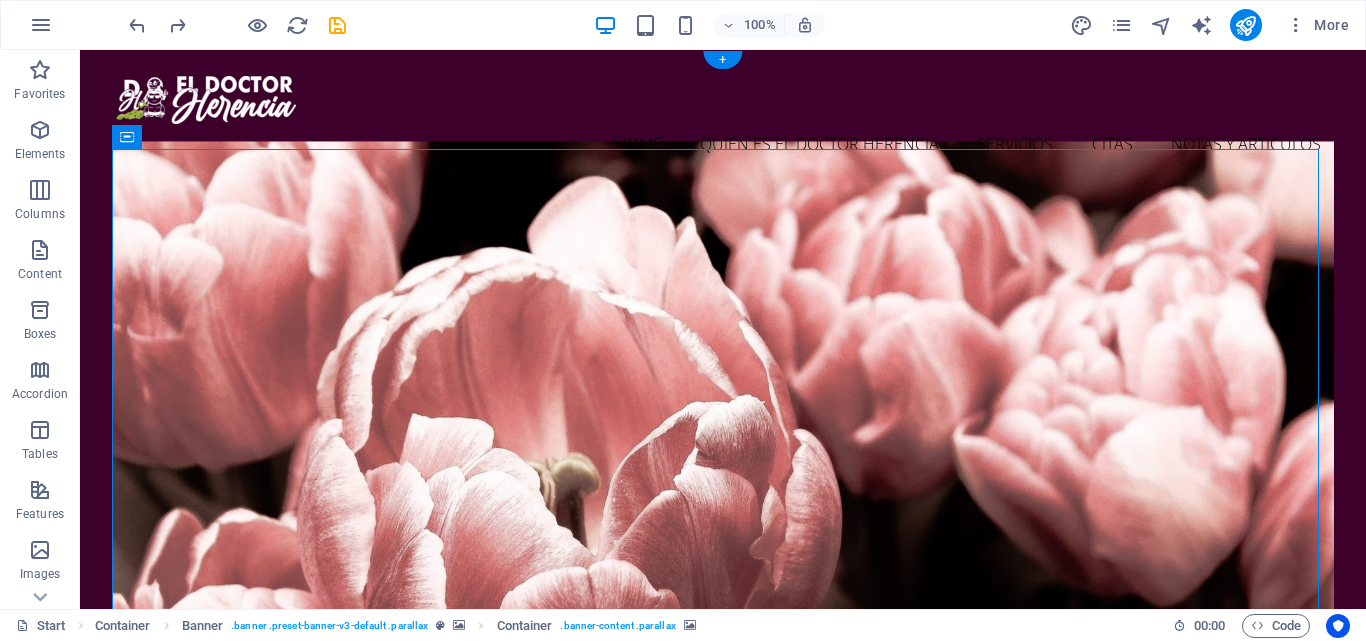 click at bounding box center (723, 933) 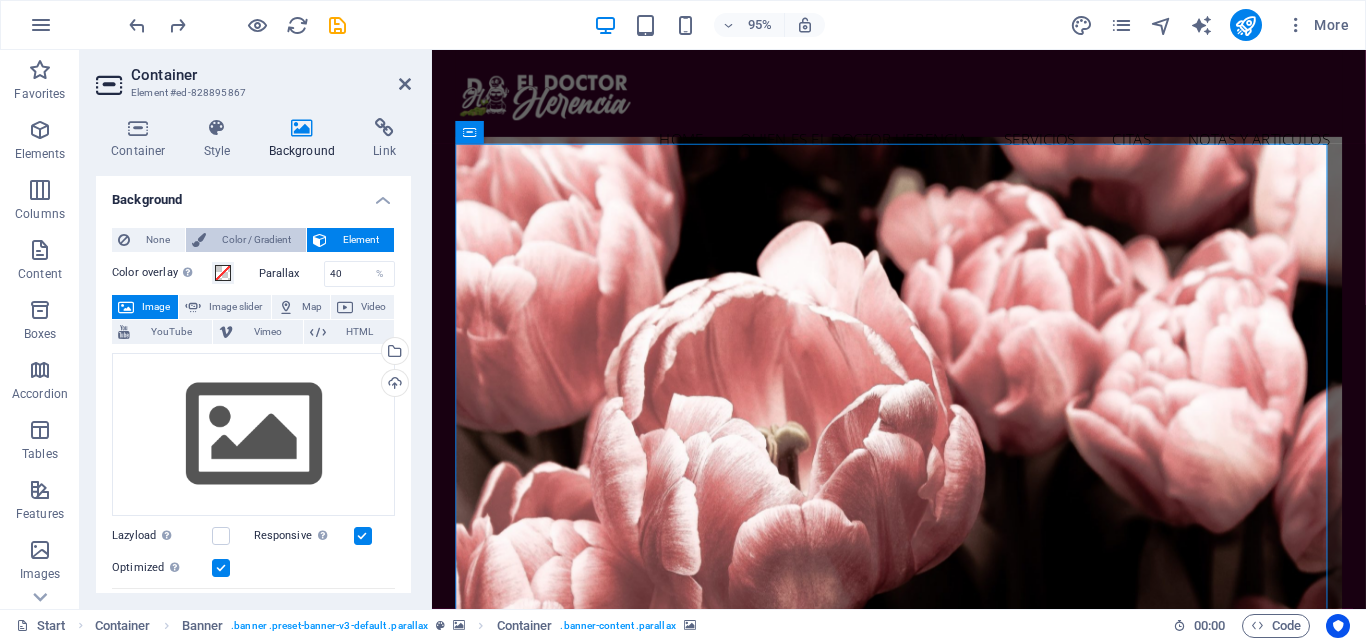 click on "Color / Gradient" at bounding box center [256, 240] 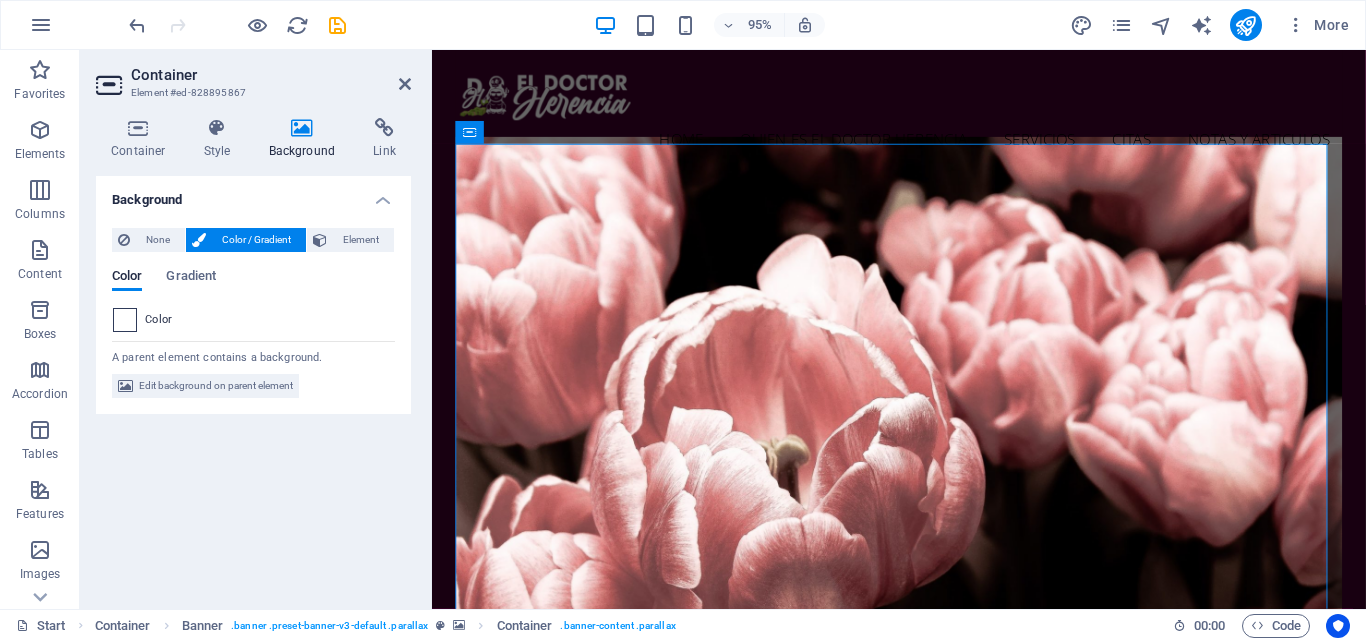 click at bounding box center (125, 320) 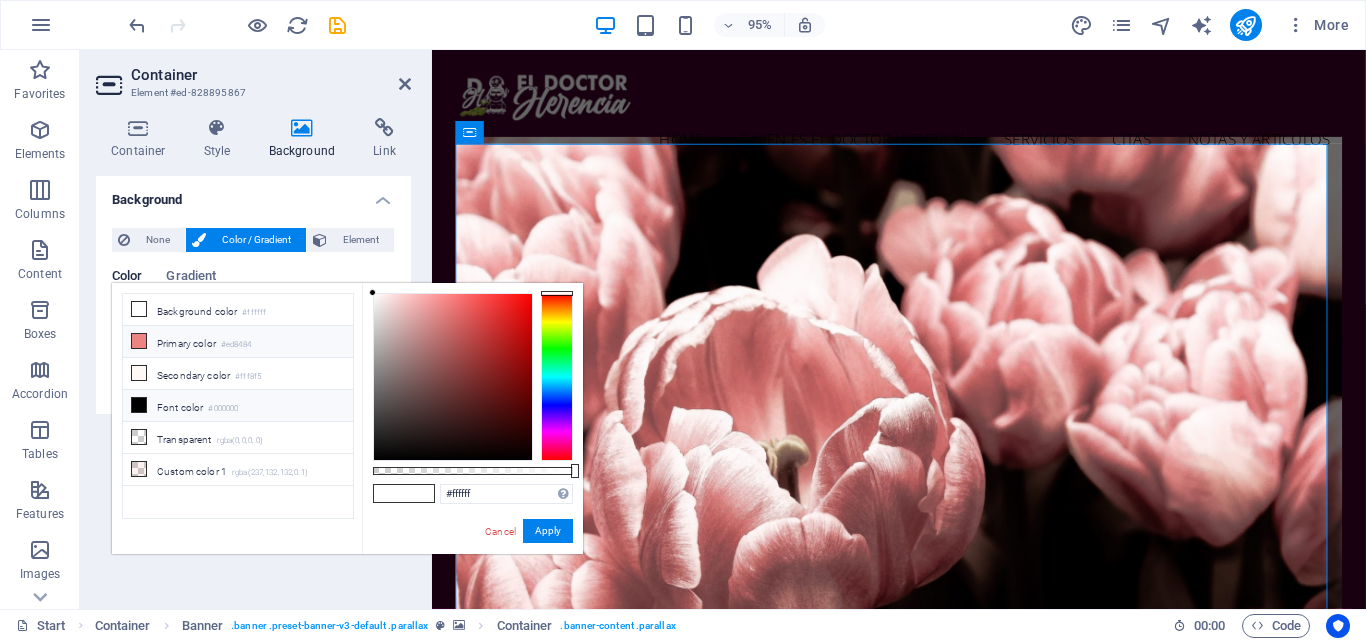 click on "#ed8484" at bounding box center [236, 345] 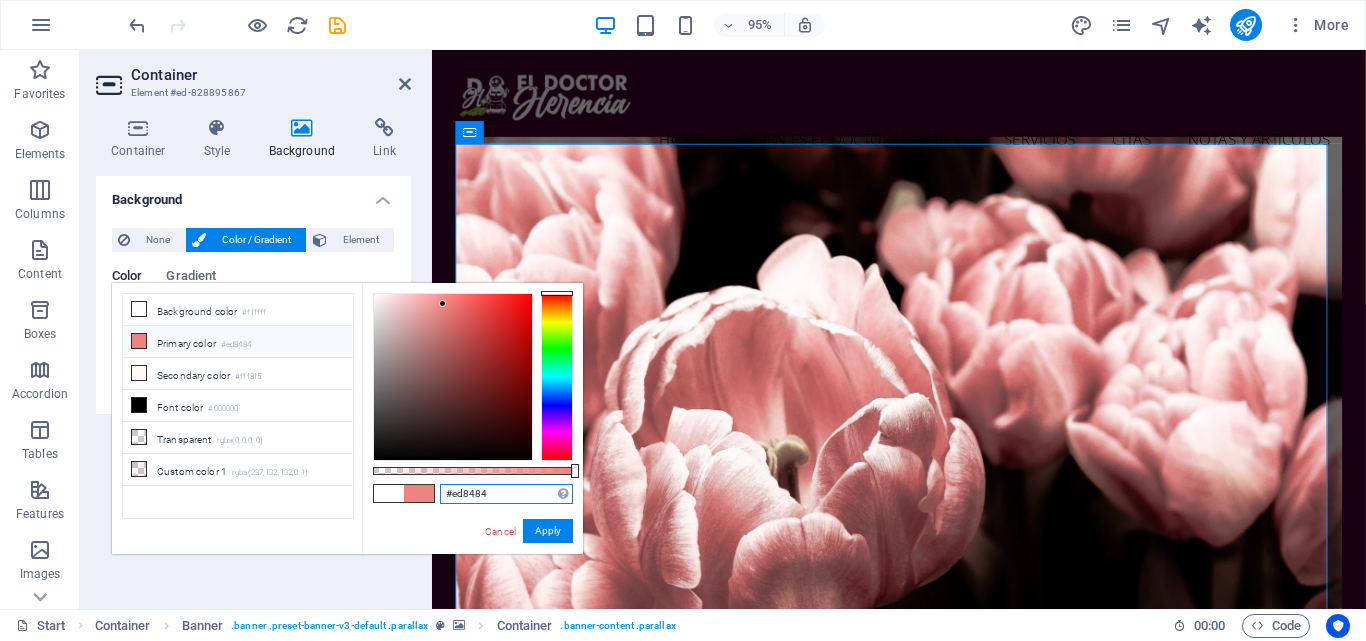 click on "#ed8484" at bounding box center [506, 494] 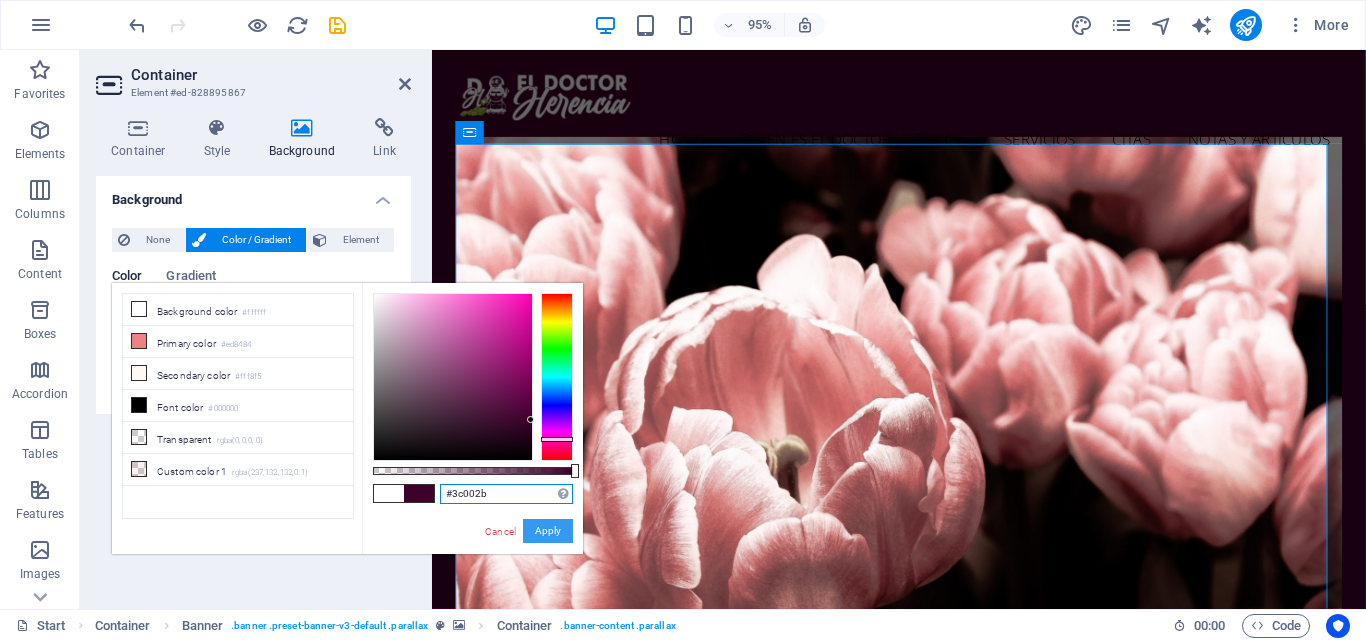 type on "#3c002b" 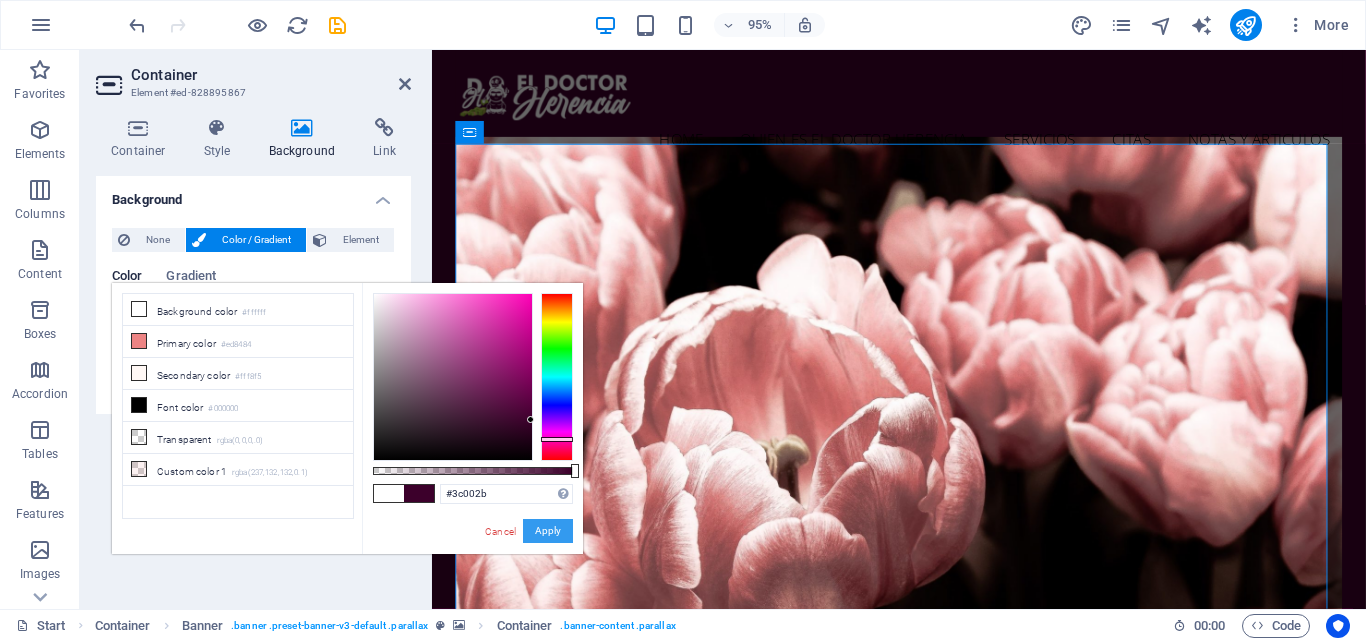click on "Apply" at bounding box center (548, 531) 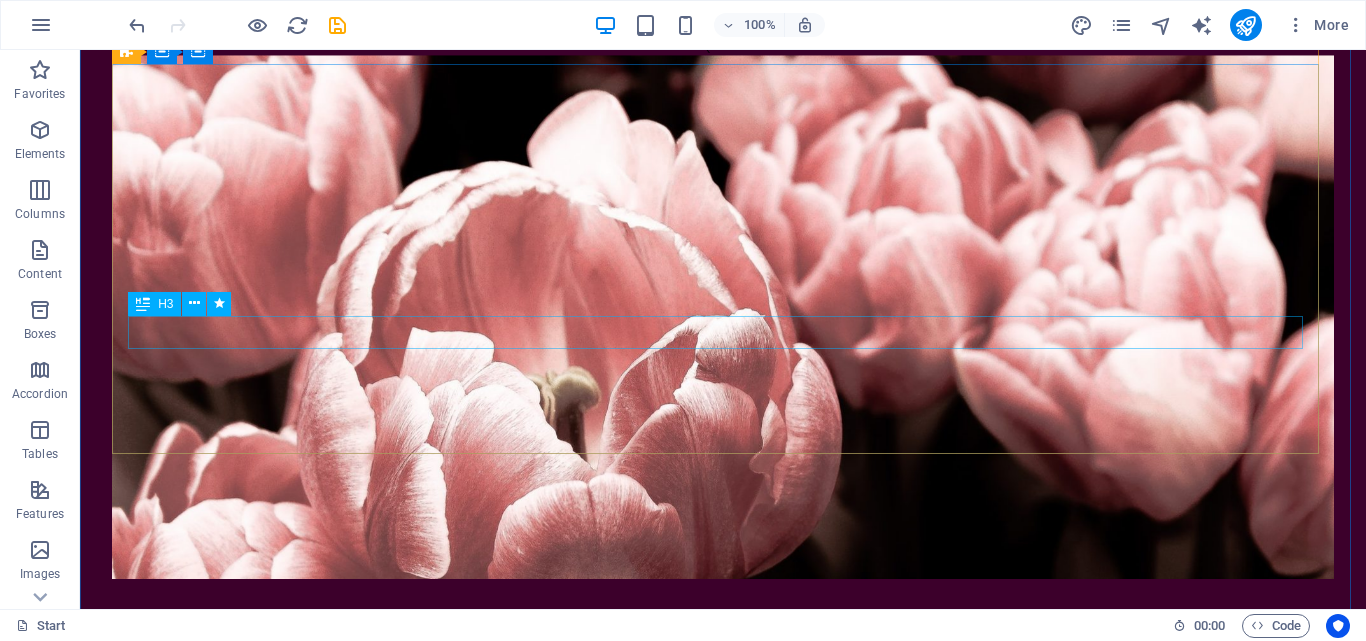 scroll, scrollTop: 0, scrollLeft: 0, axis: both 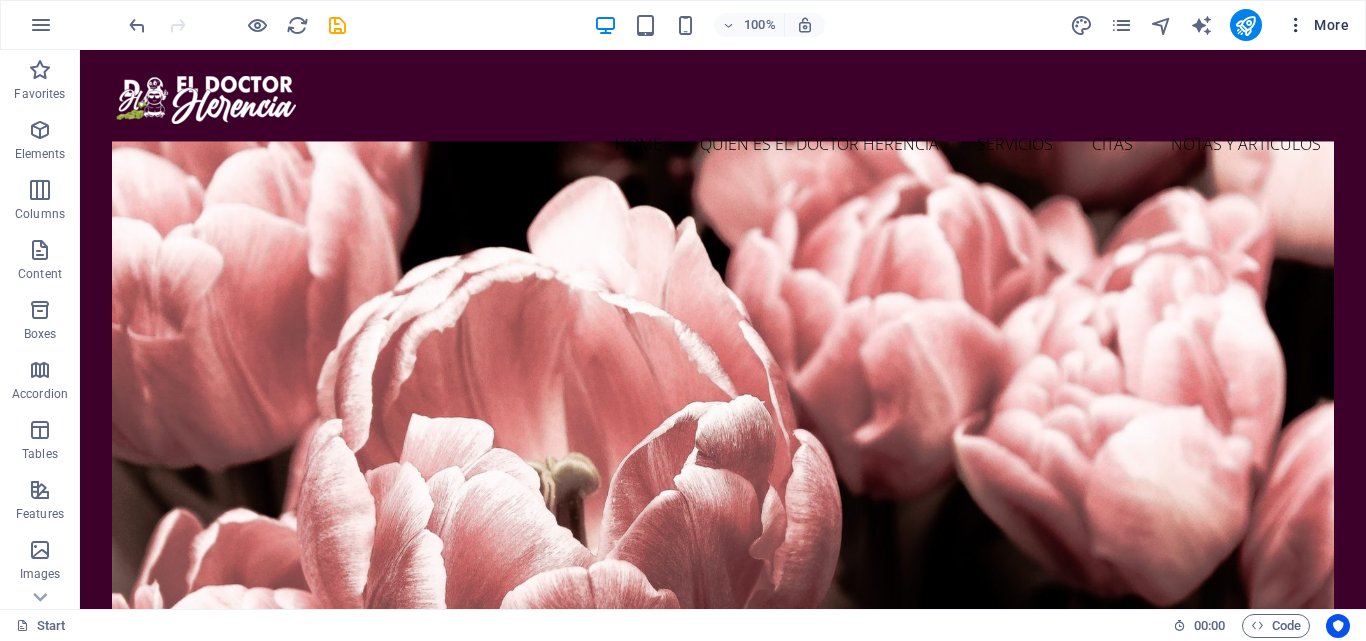 click at bounding box center (1296, 25) 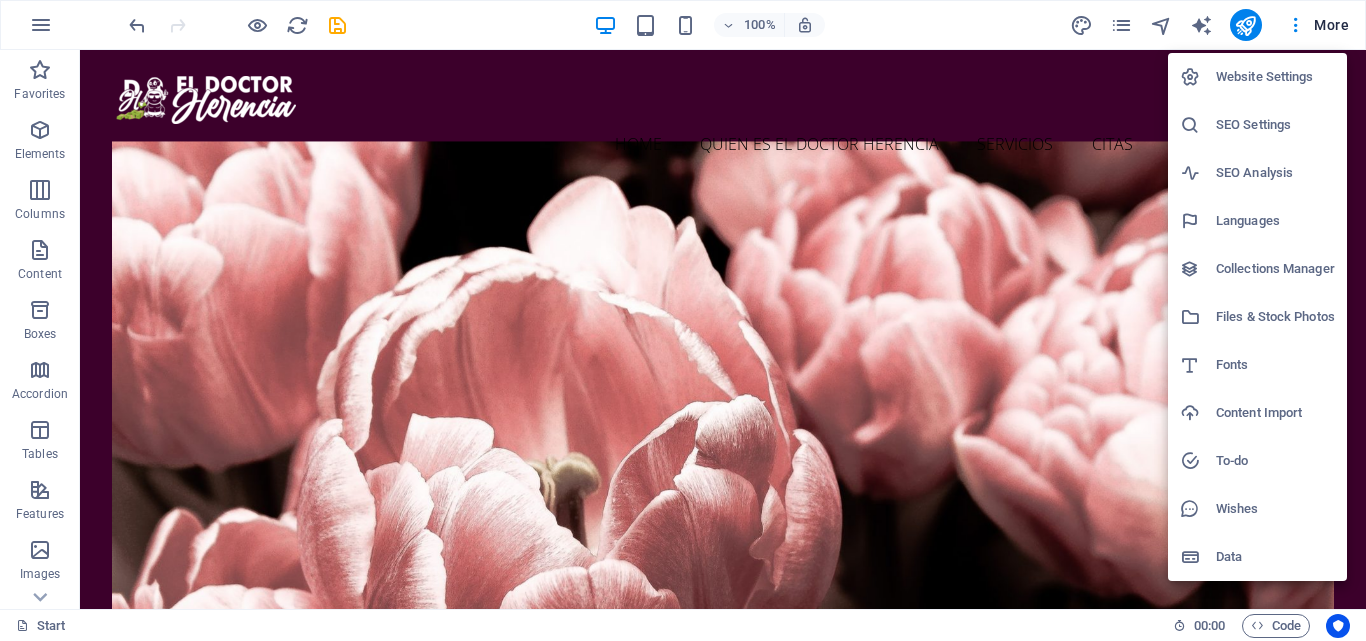 click at bounding box center [683, 320] 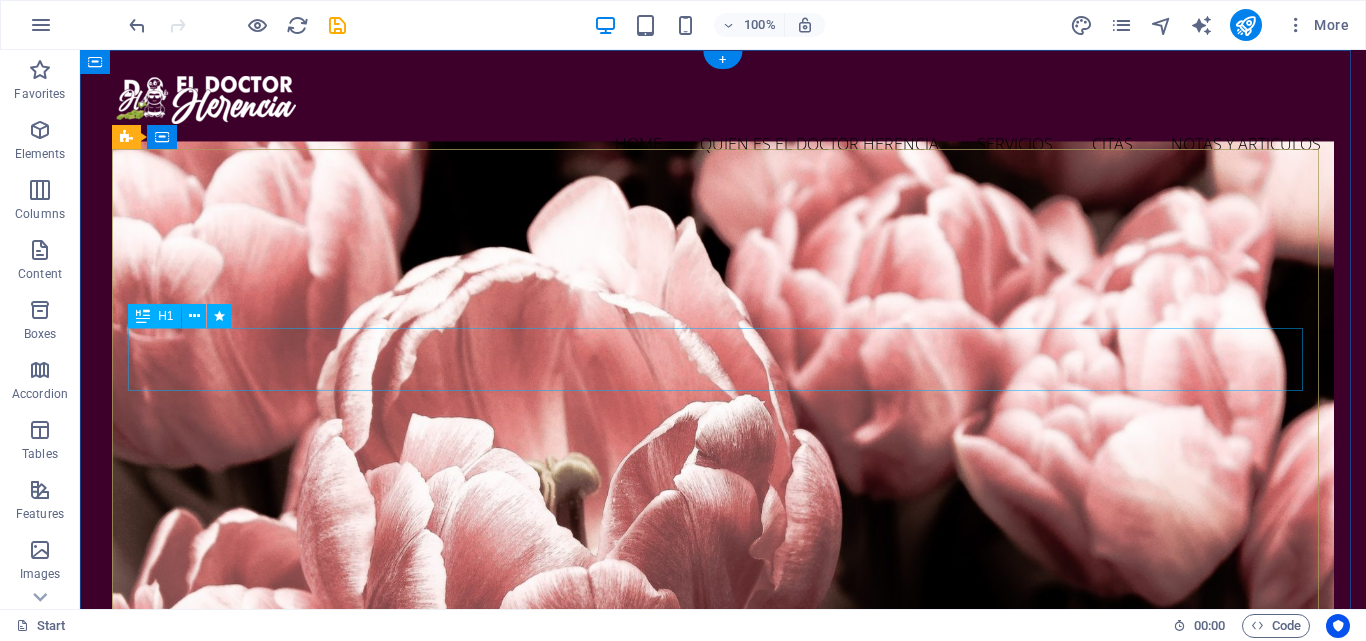 click on "LA MUERTE NO TIENE QUE SER UN PROBLEMA" at bounding box center (723, 858) 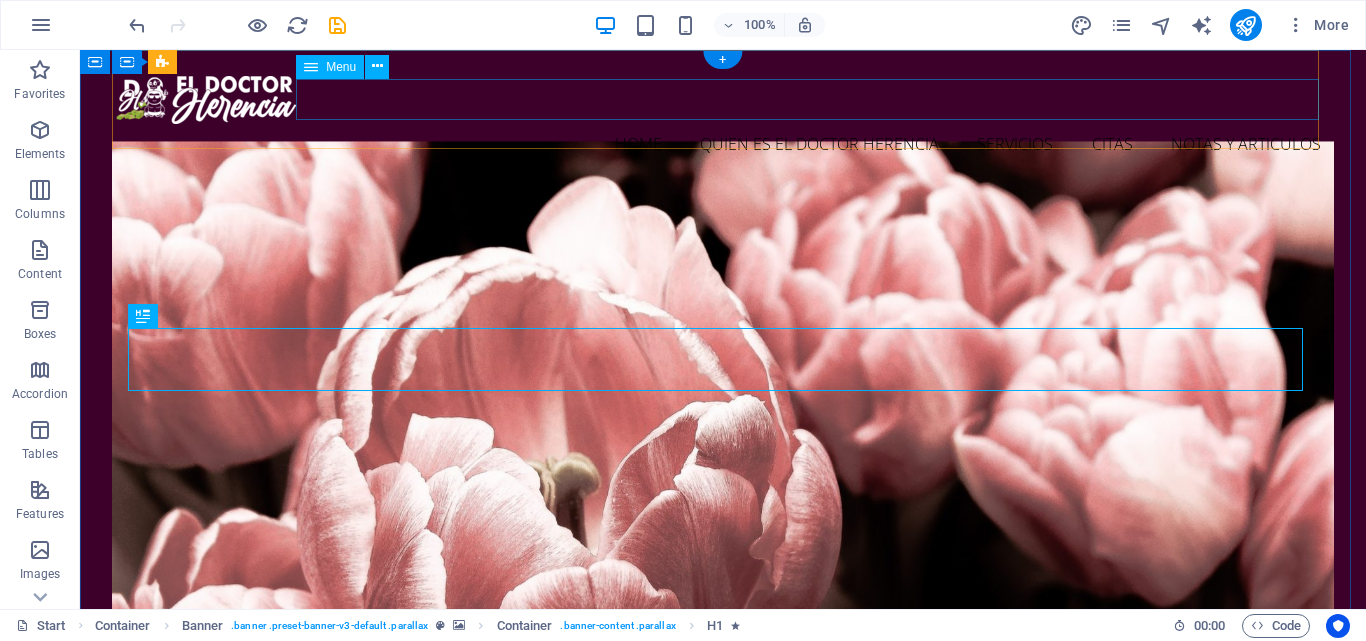 click on "Home Quien es el Doctor Herencia Servicios Citas Notas y Articulos" at bounding box center (723, 145) 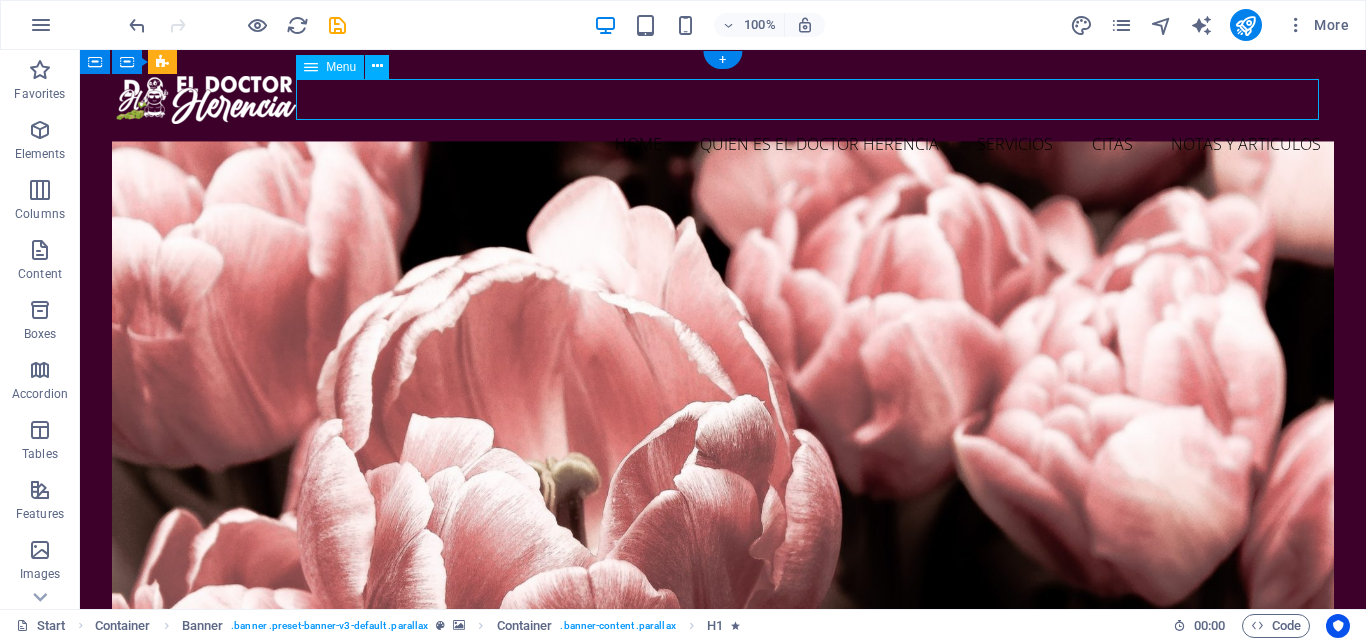 click on "Home Quien es el Doctor Herencia Servicios Citas Notas y Articulos" at bounding box center (723, 145) 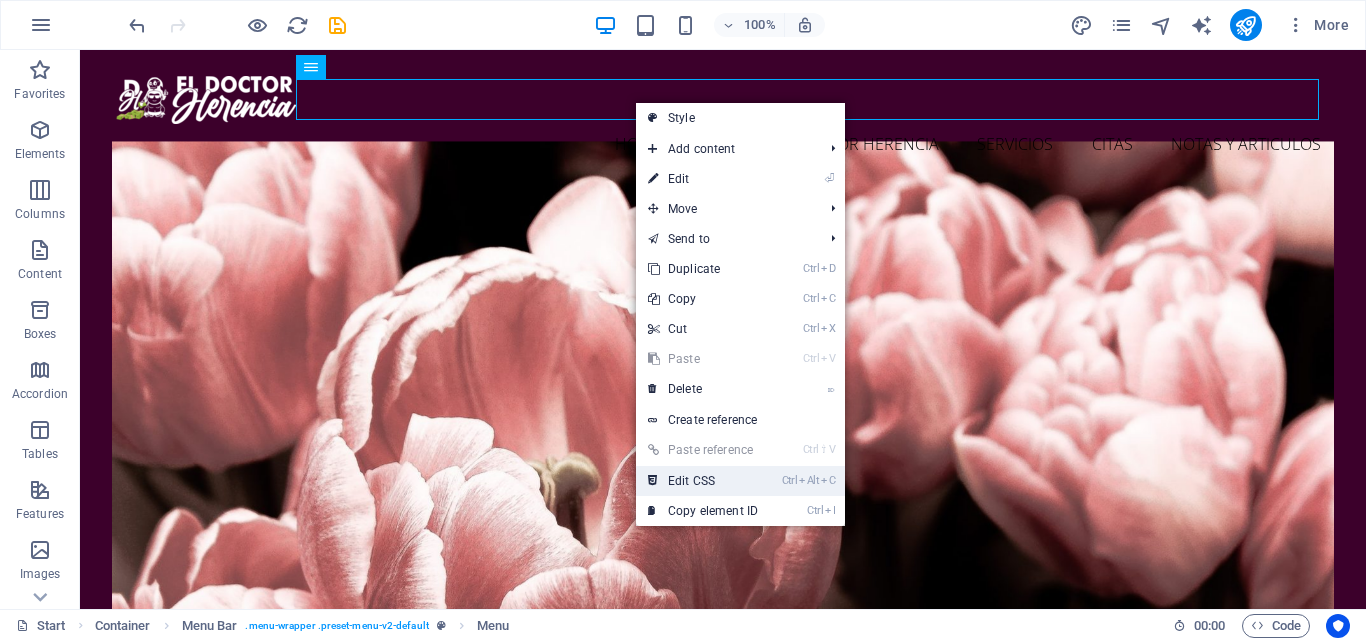 click on "Ctrl Alt C  Edit CSS" at bounding box center (703, 481) 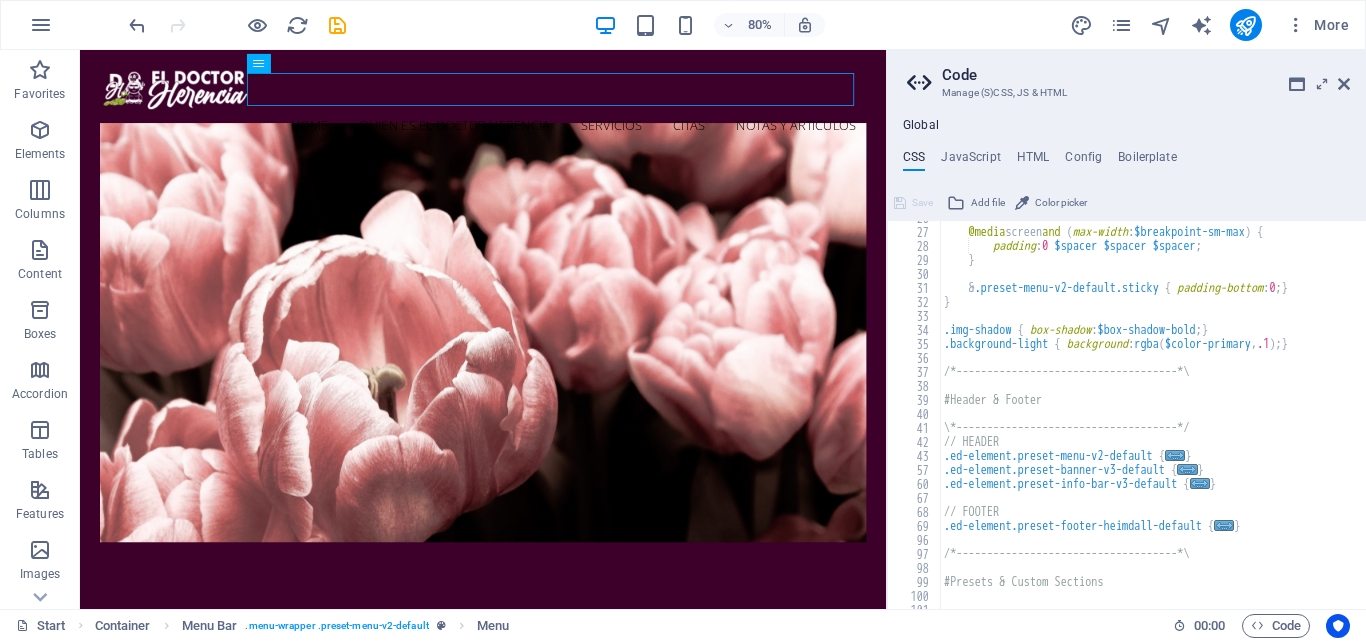 scroll, scrollTop: 300, scrollLeft: 0, axis: vertical 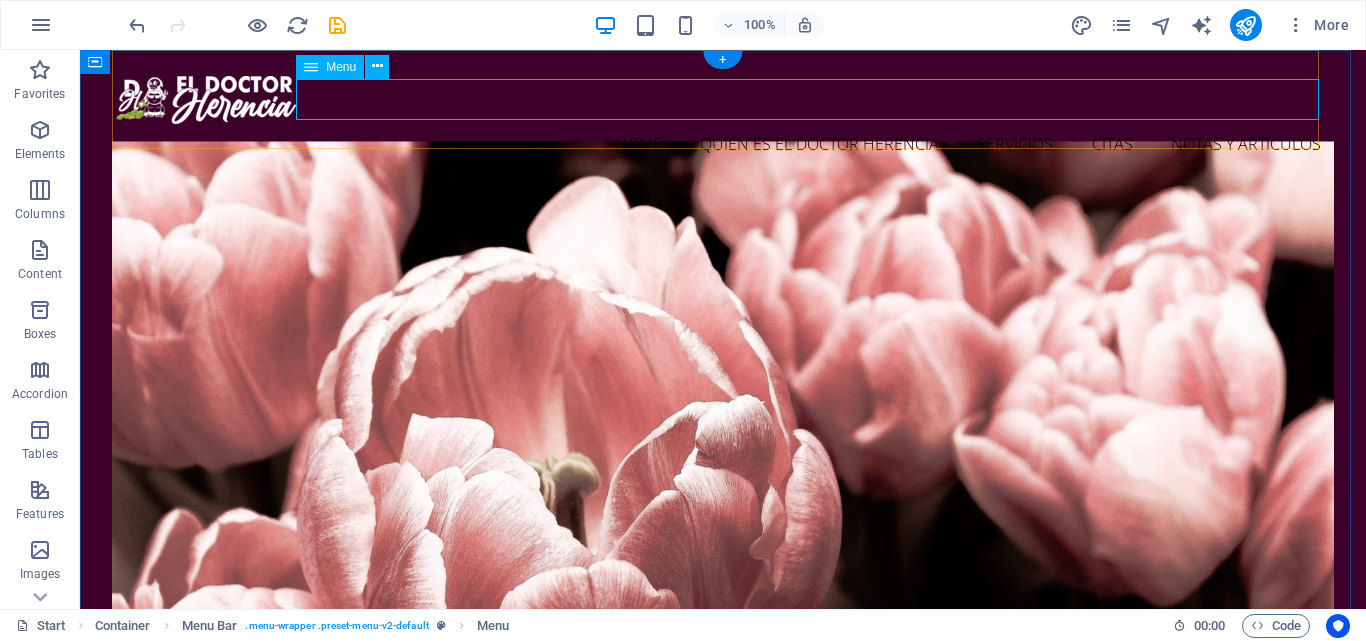 click on "Home Quien es el Doctor Herencia Servicios Citas Notas y Articulos" at bounding box center [723, 145] 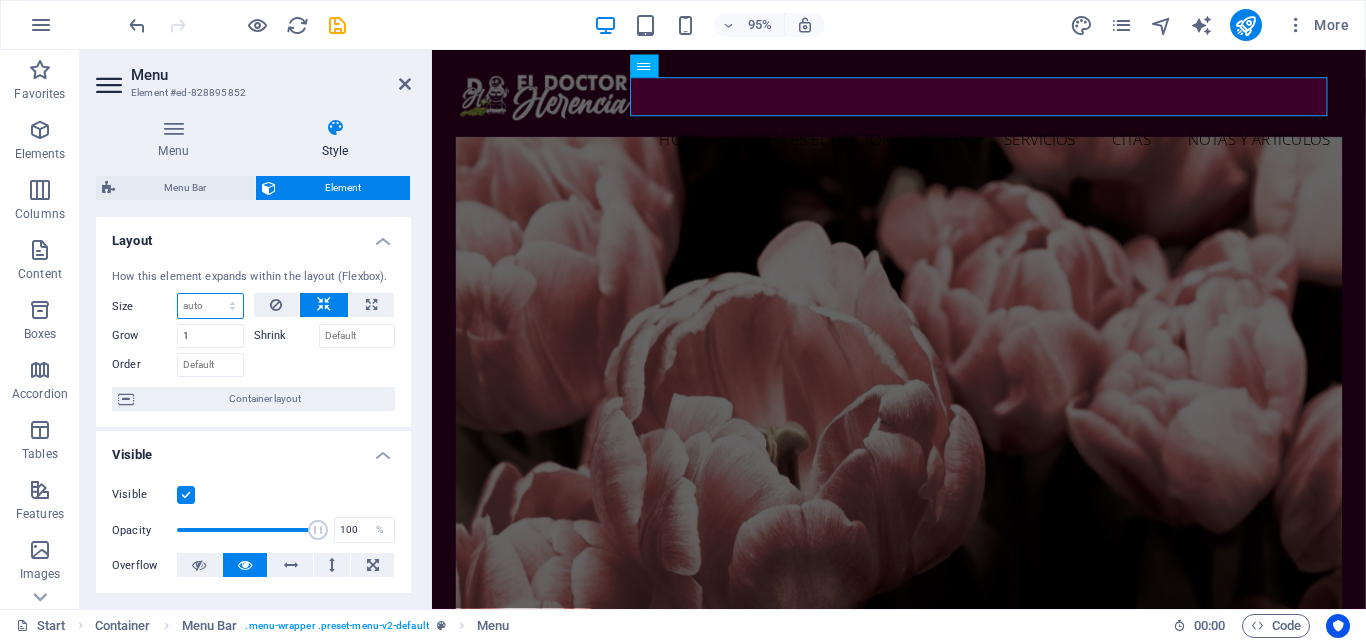 click on "Default auto px % 1/1 1/2 1/3 1/4 1/5 1/6 1/7 1/8 1/9 1/10" at bounding box center (210, 306) 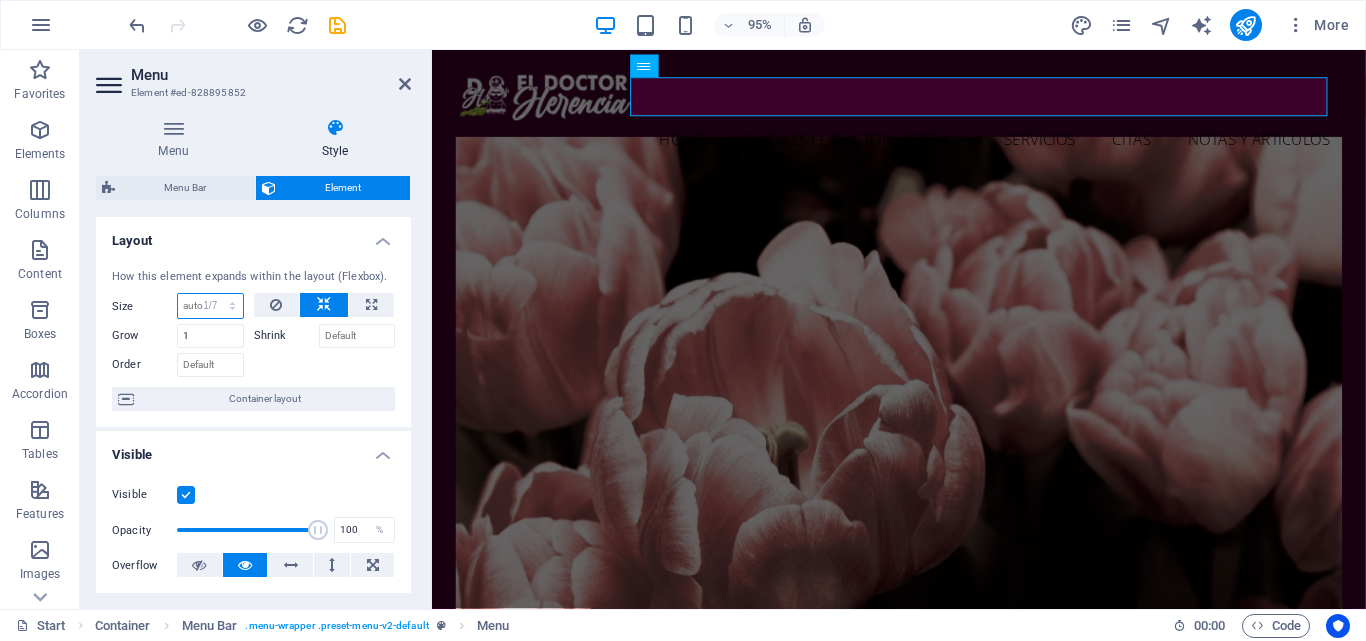 click on "Default auto px % 1/1 1/2 1/3 1/4 1/5 1/6 1/7 1/8 1/9 1/10" at bounding box center [210, 306] 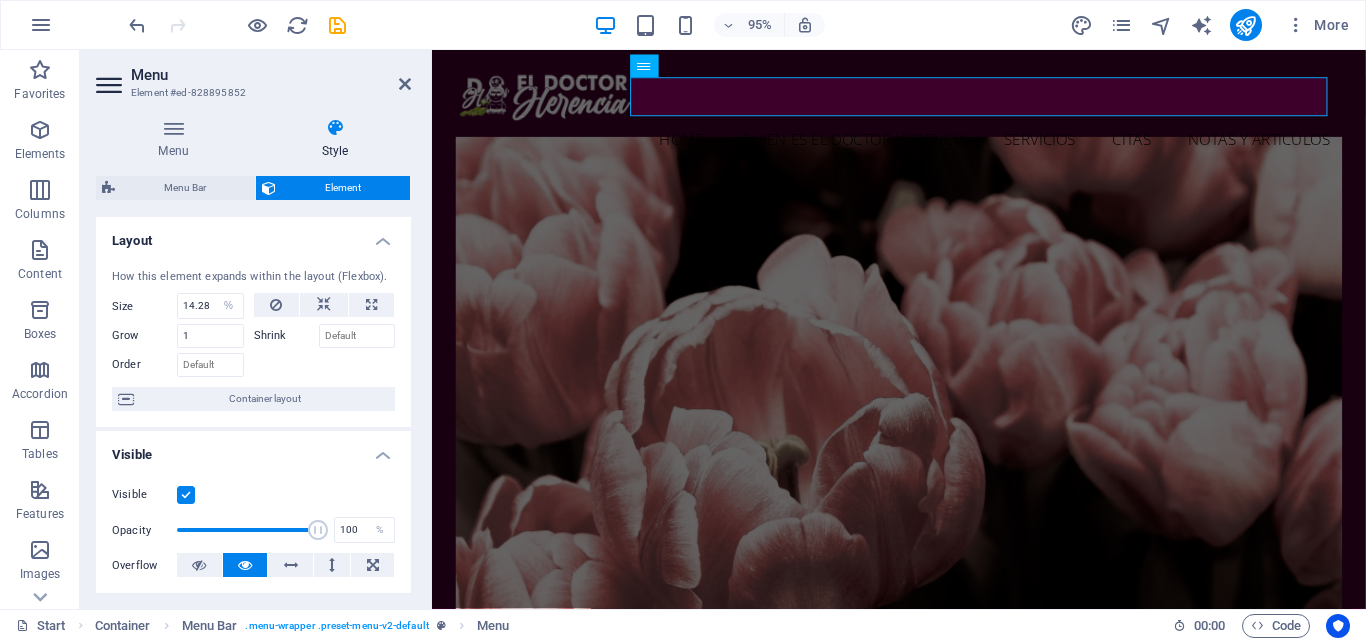 click on "How this element expands within the layout (Flexbox). Size 14.28 Default auto px % 1/1 1/2 1/3 1/4 1/5 1/6 1/7 1/8 1/9 1/10 Grow 1 Shrink Order Container layout" at bounding box center (253, 340) 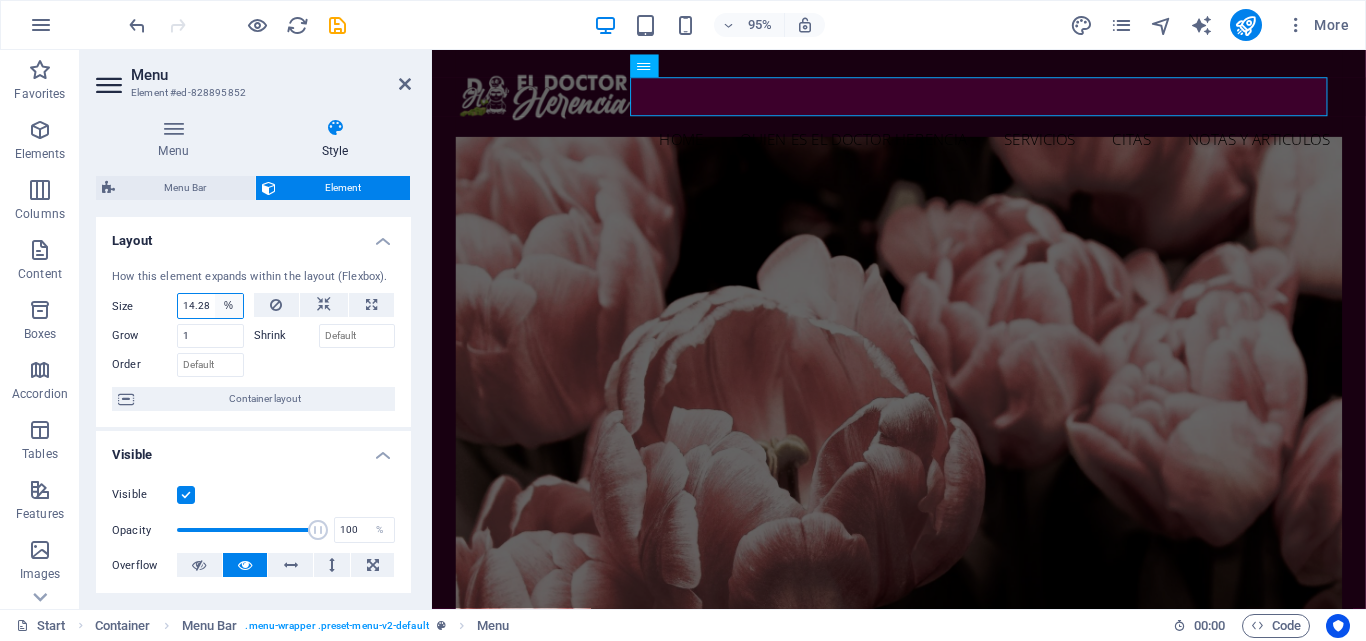 click on "Default auto px % 1/1 1/2 1/3 1/4 1/5 1/6 1/7 1/8 1/9 1/10" at bounding box center (229, 306) 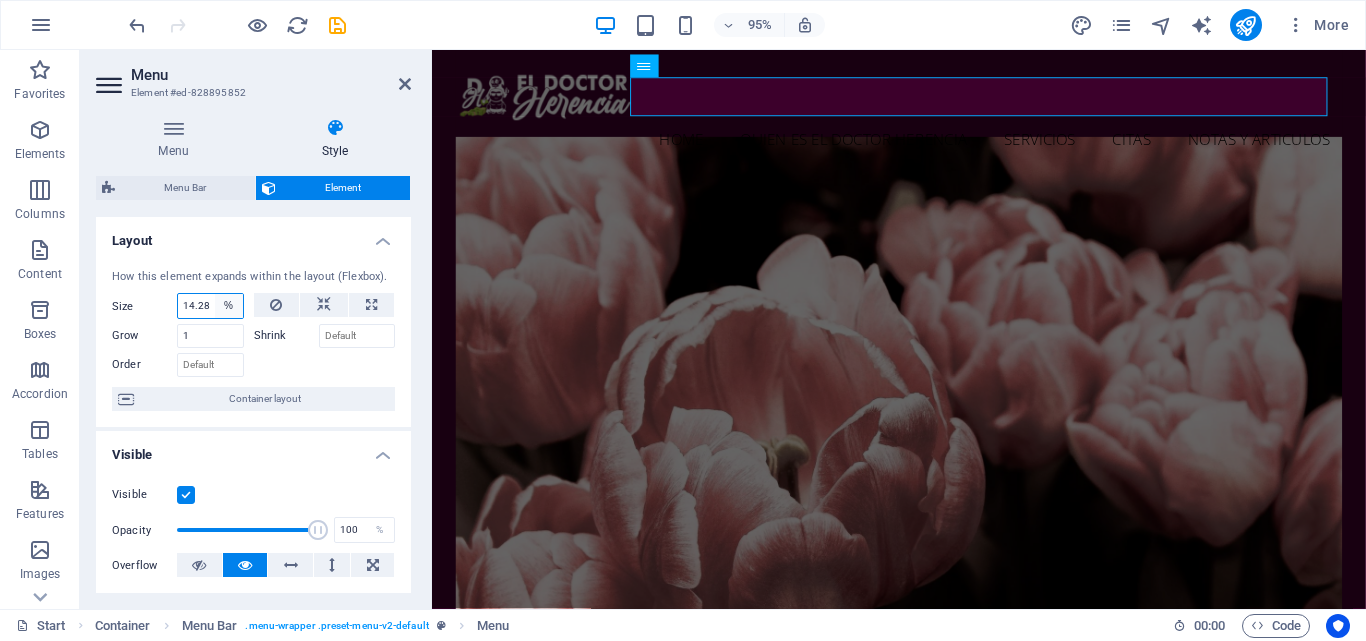 select on "ckmcl5c180g" 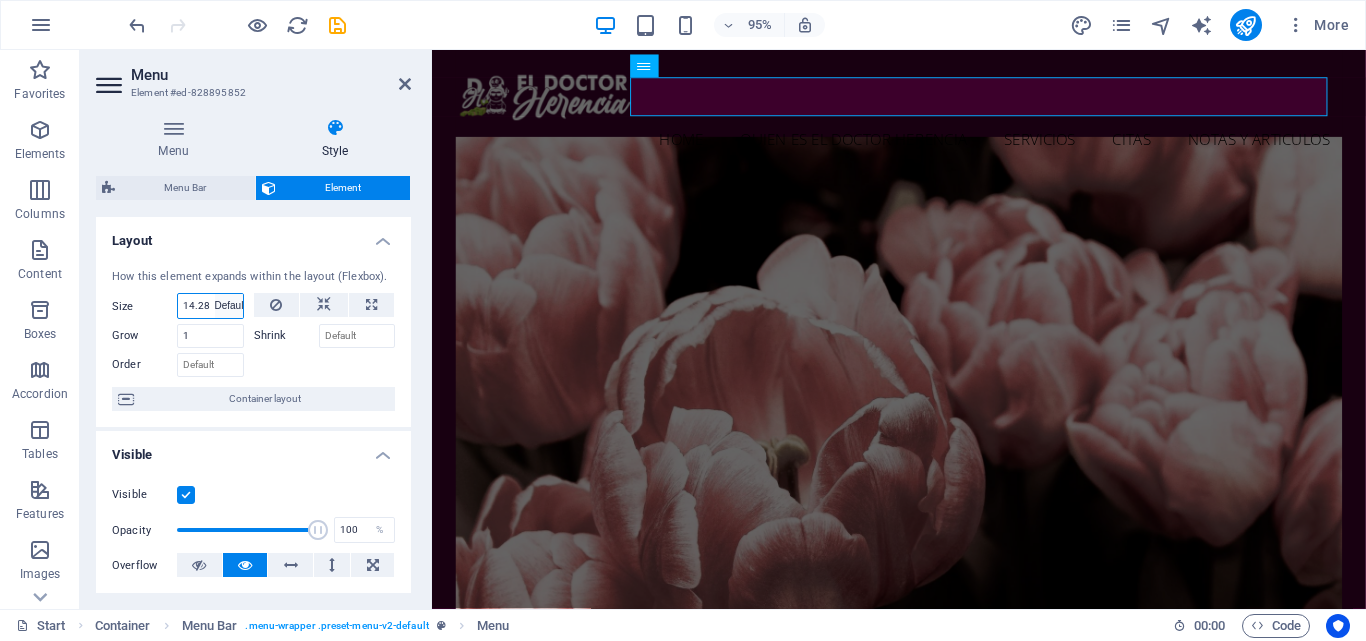 click on "Default auto px % 1/1 1/2 1/3 1/4 1/5 1/6 1/7 1/8 1/9 1/10" at bounding box center (229, 306) 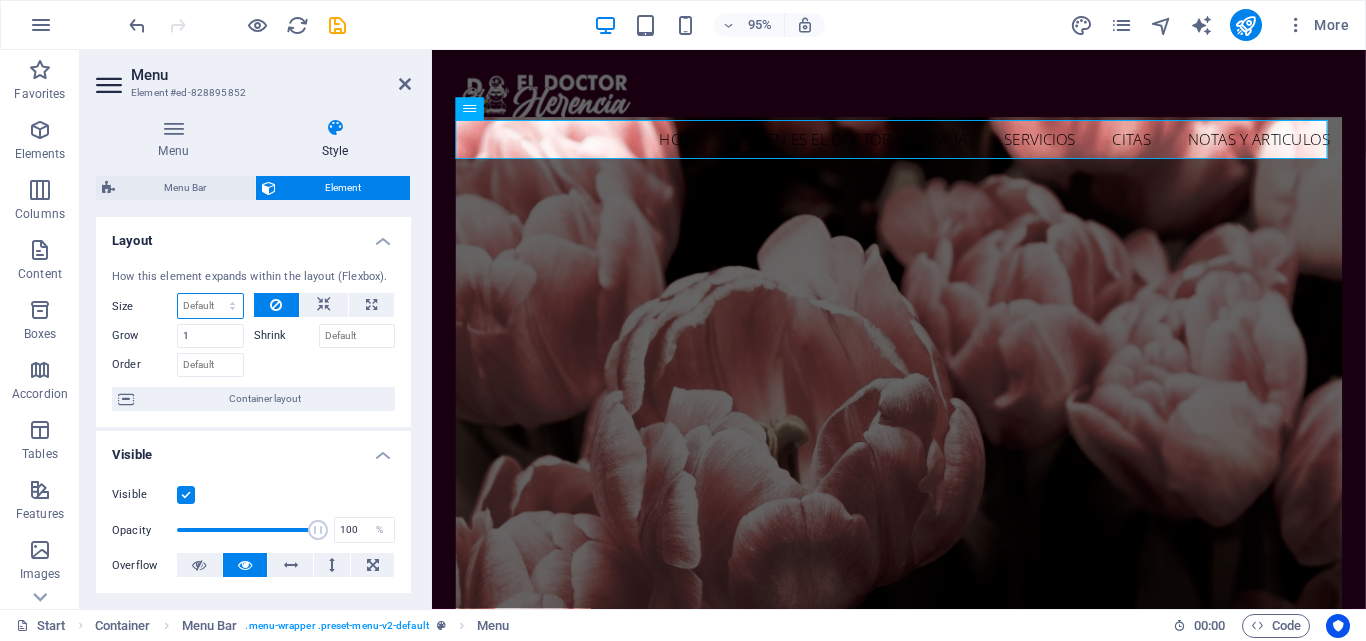 click on "Default auto px % 1/1 1/2 1/3 1/4 1/5 1/6 1/7 1/8 1/9 1/10" at bounding box center (210, 306) 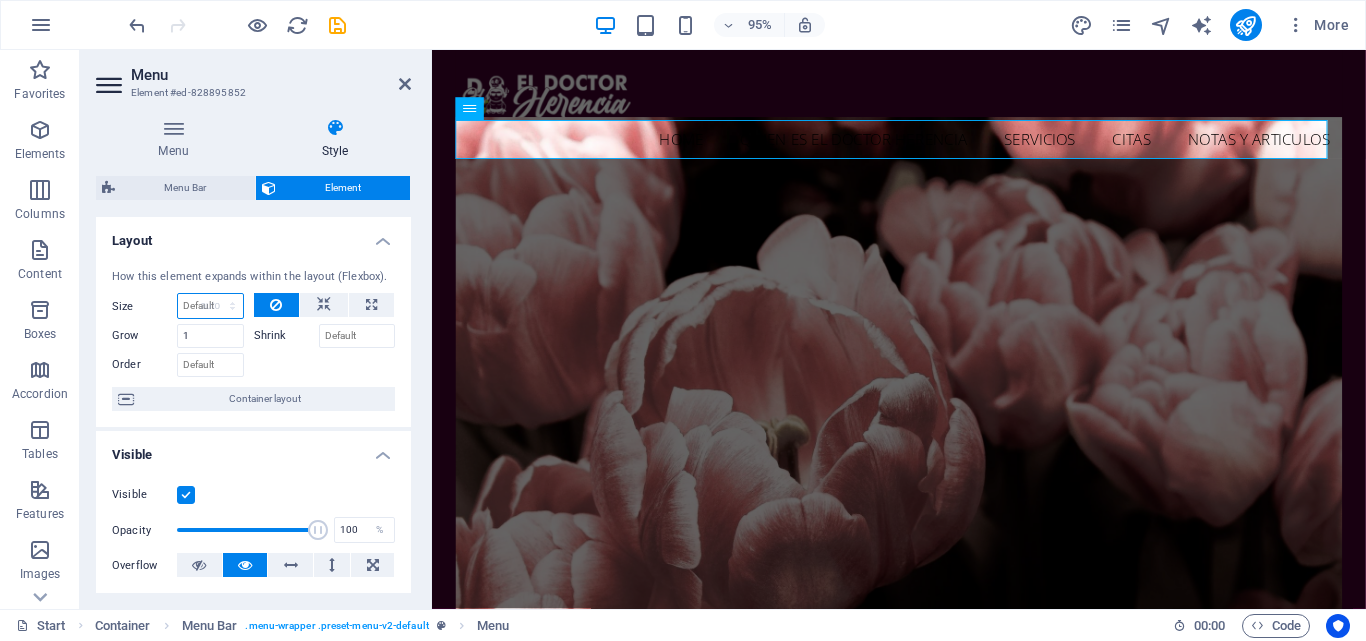 click on "Default auto px % 1/1 1/2 1/3 1/4 1/5 1/6 1/7 1/8 1/9 1/10" at bounding box center [210, 306] 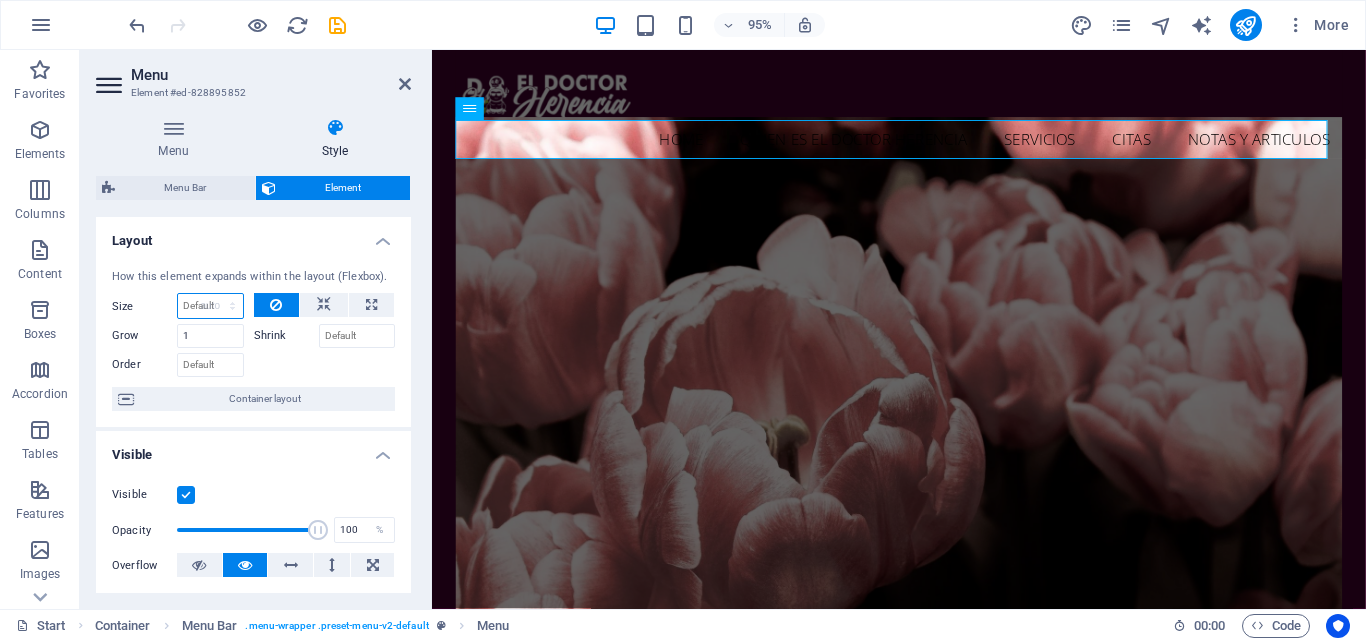 select on "DISABLED_OPTION_VALUE" 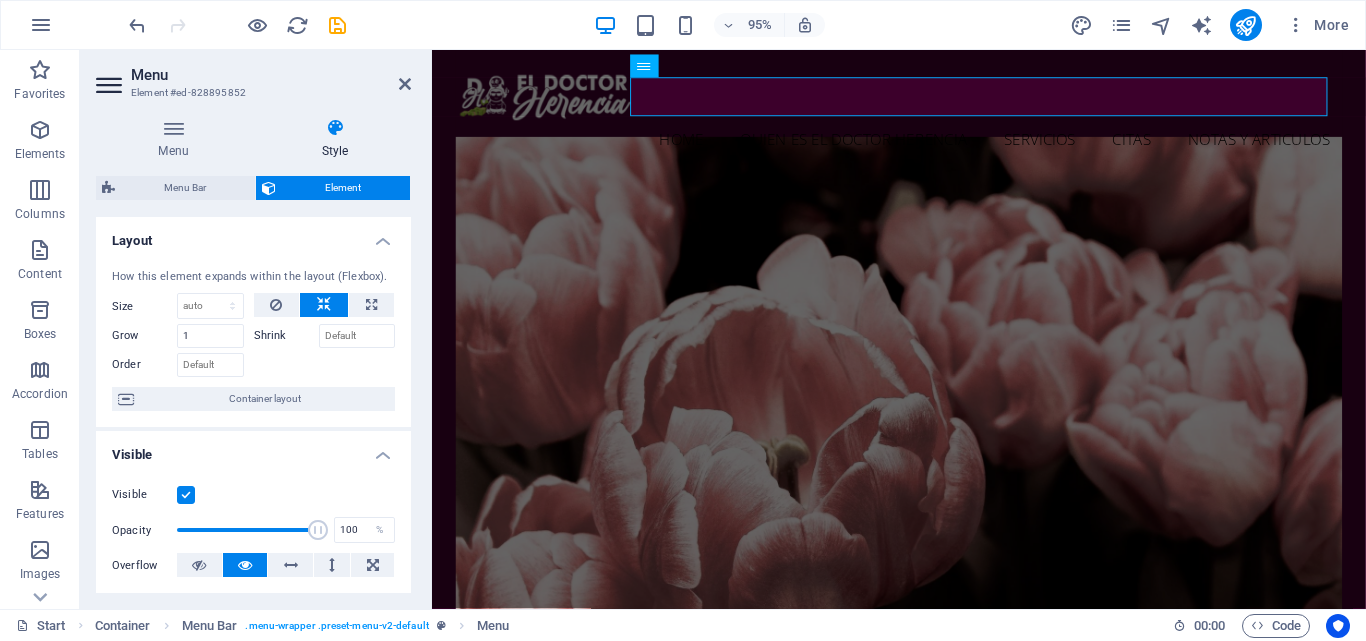 click at bounding box center [325, 362] 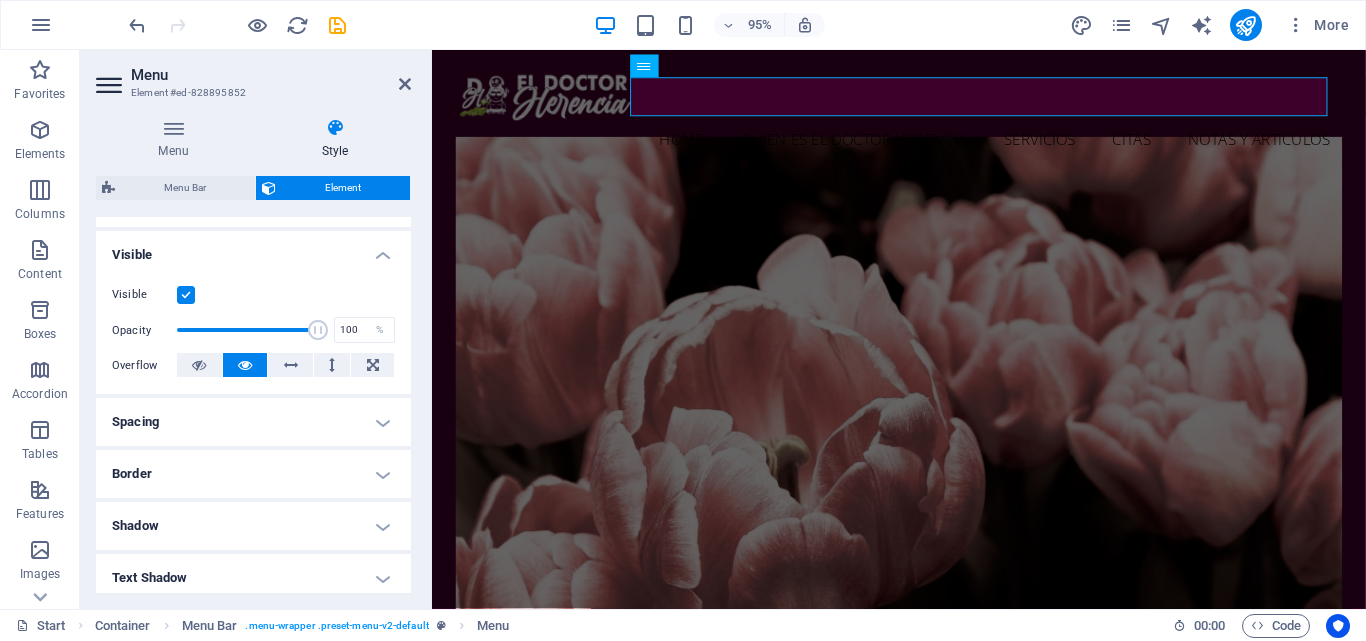 scroll, scrollTop: 400, scrollLeft: 0, axis: vertical 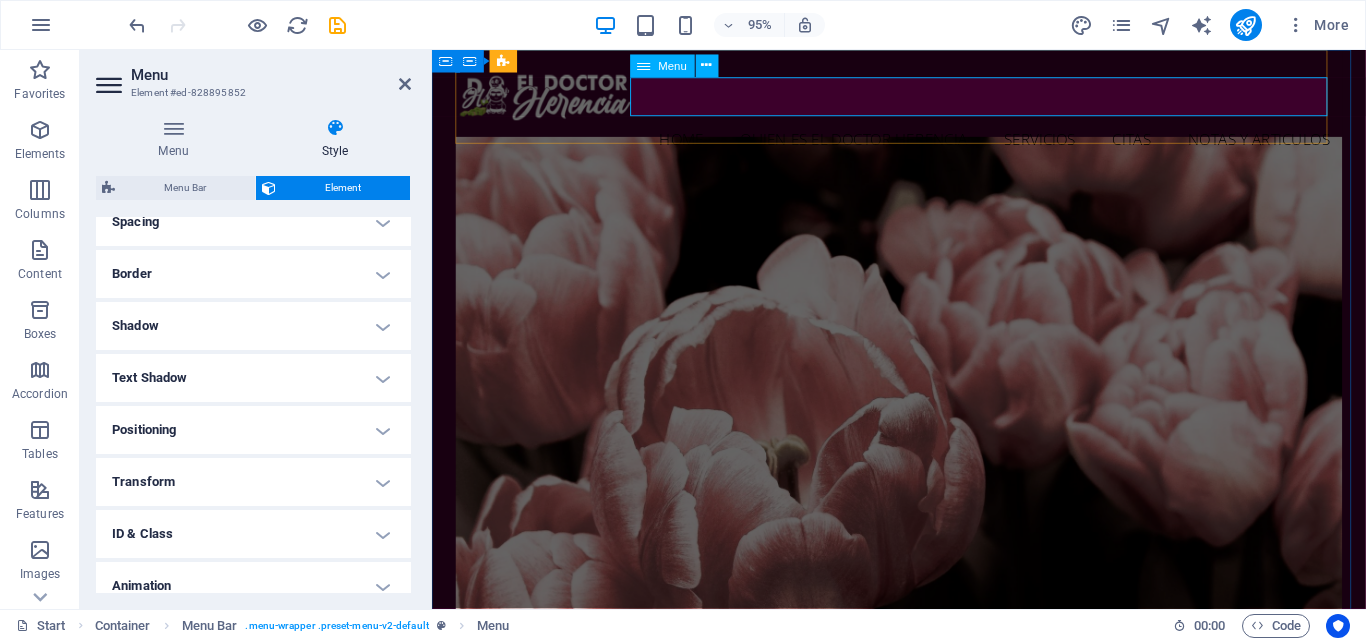 click on "Home Quien es el Doctor Herencia Servicios Citas Notas y Articulos" at bounding box center (924, 145) 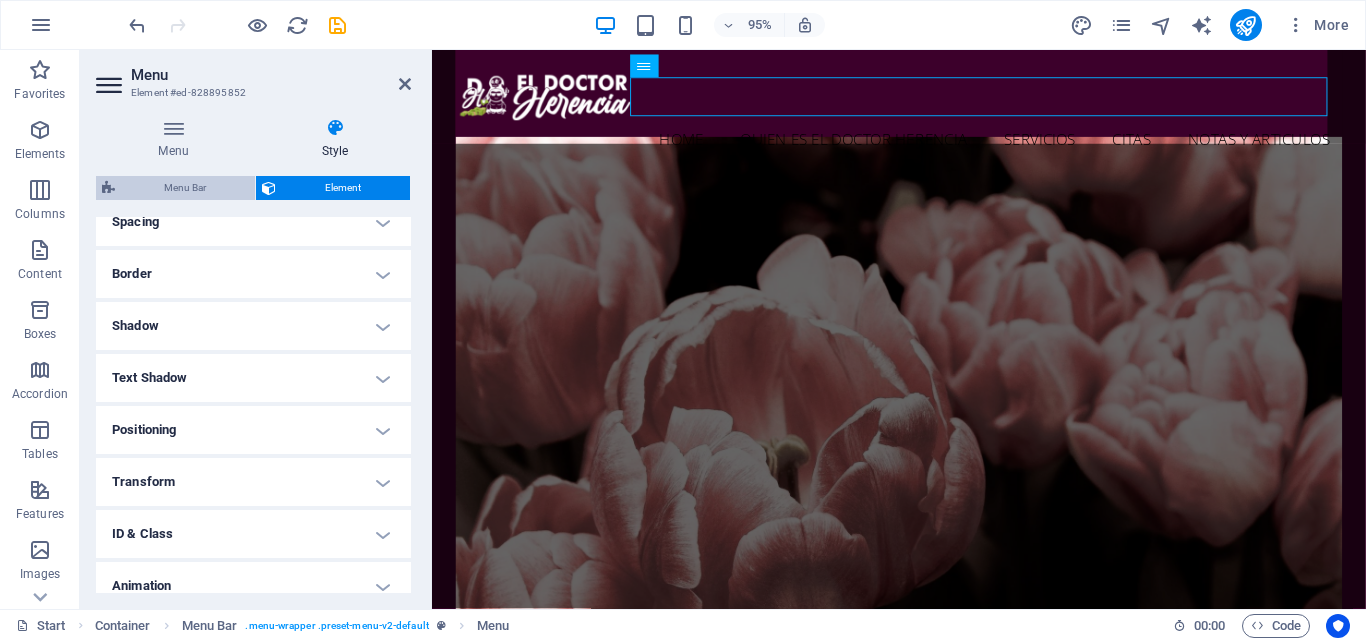 click on "Menu Bar" at bounding box center (185, 188) 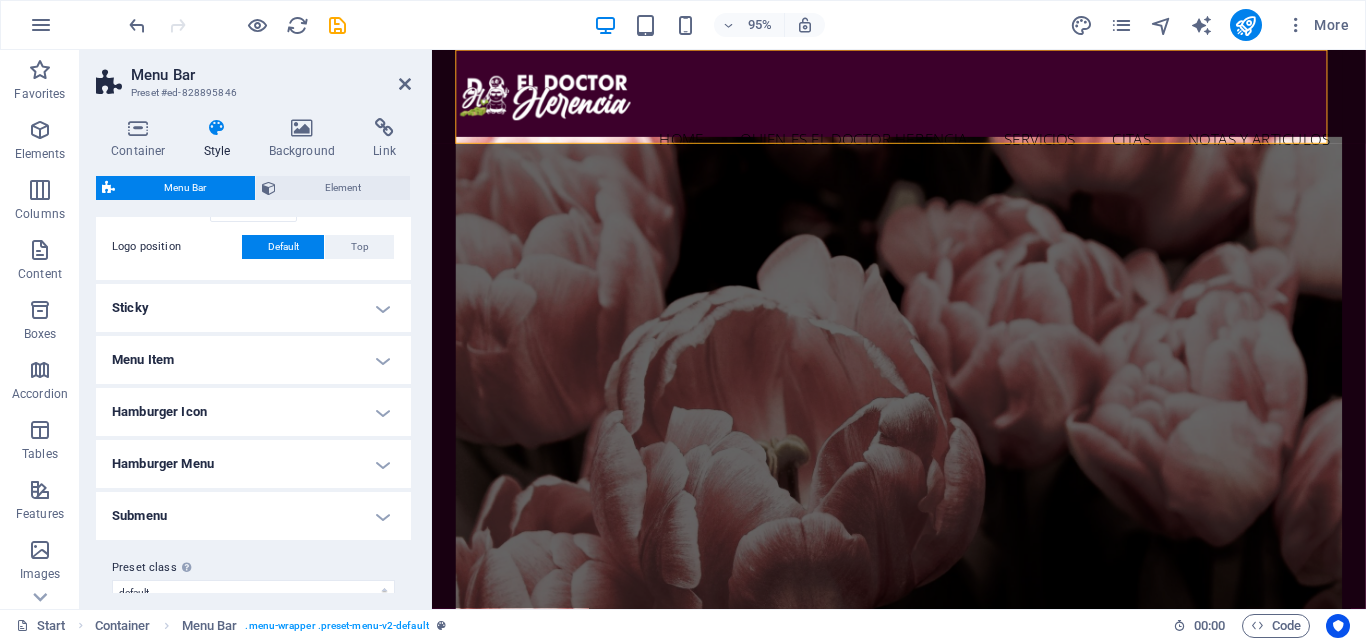 scroll, scrollTop: 579, scrollLeft: 0, axis: vertical 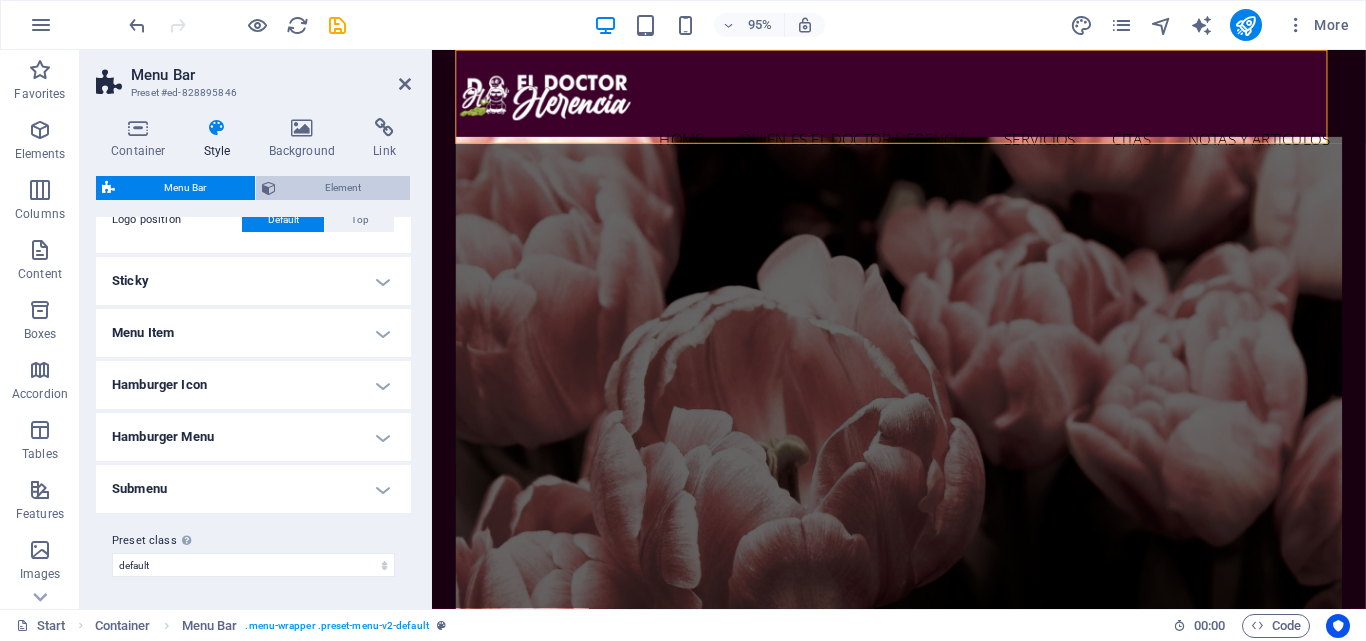 click on "Element" at bounding box center (343, 188) 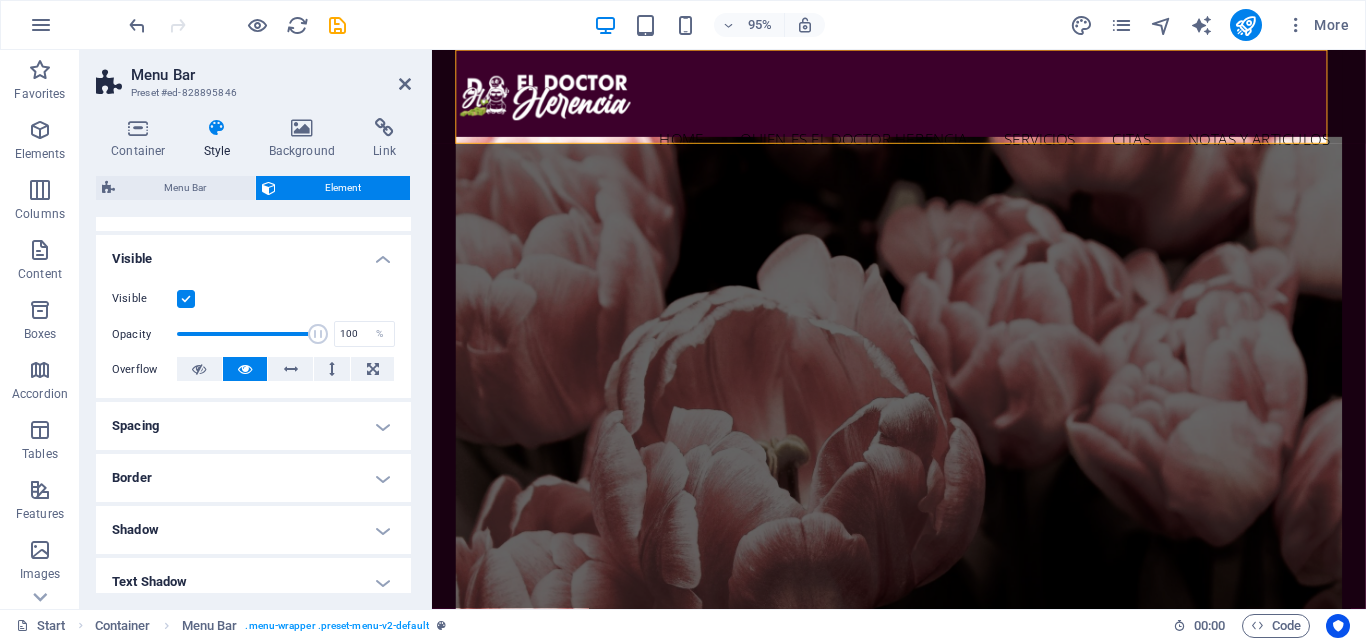 scroll, scrollTop: 0, scrollLeft: 0, axis: both 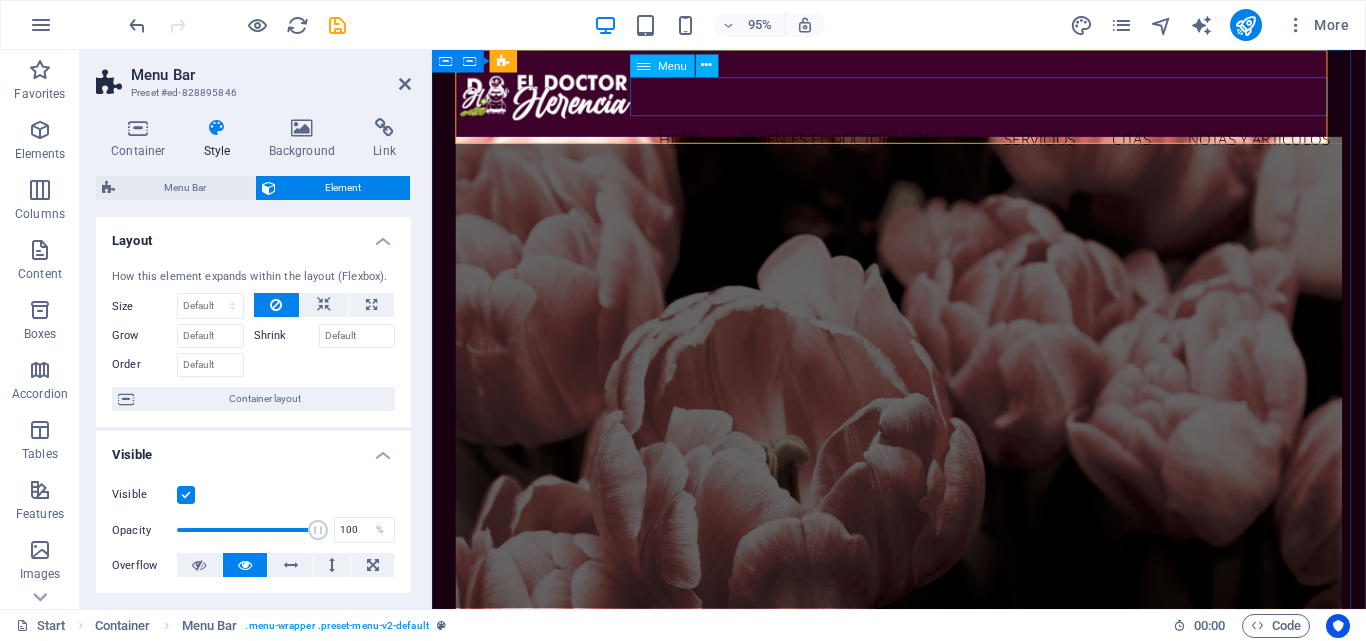 click on "Home Quien es el Doctor Herencia Servicios Citas Notas y Articulos" at bounding box center [924, 145] 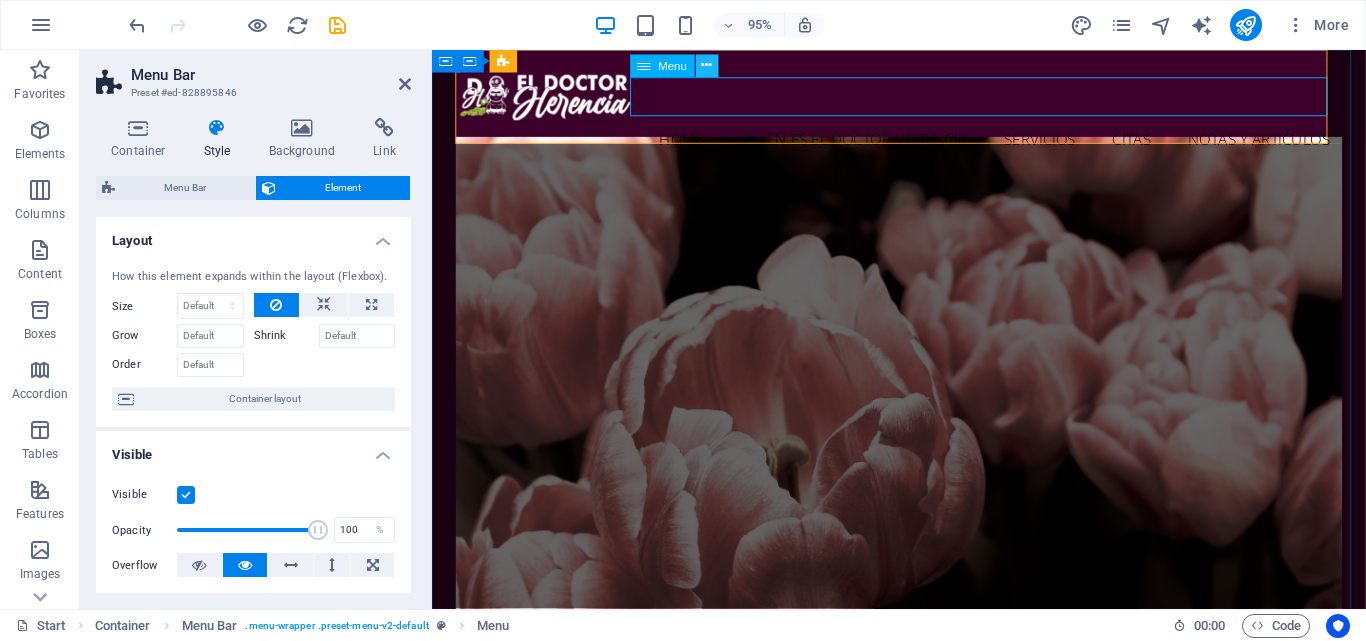 click at bounding box center (707, 66) 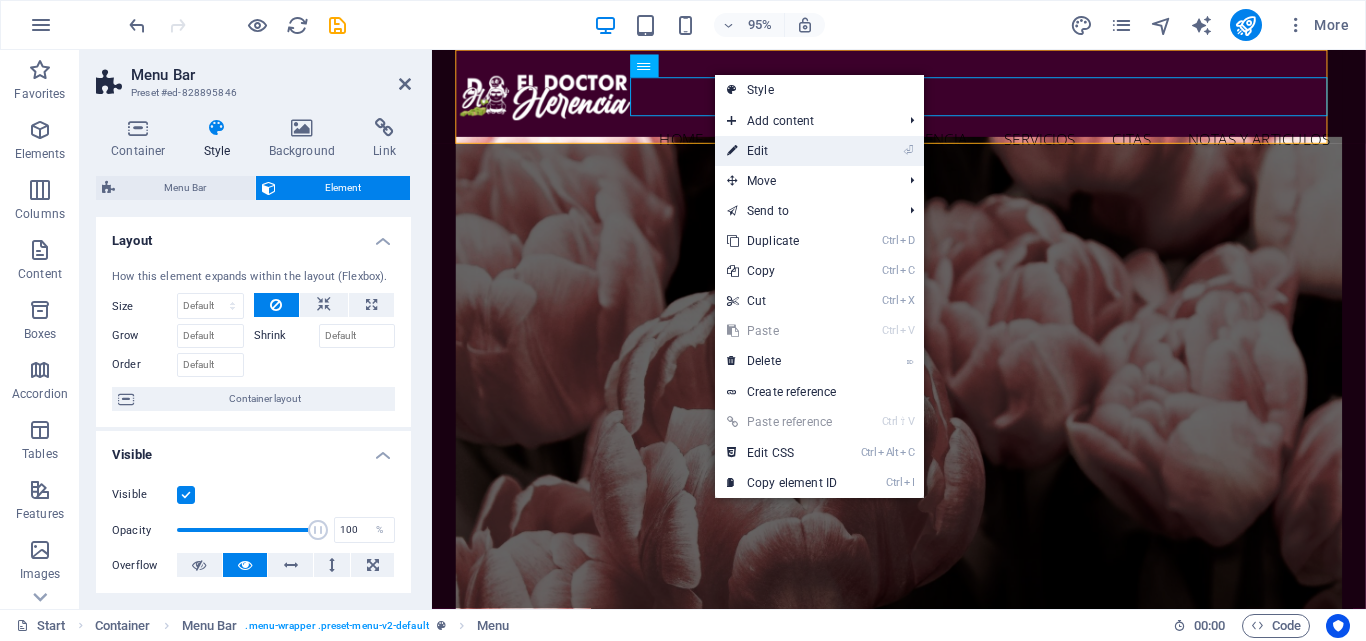 click on "⏎  Edit" at bounding box center (782, 151) 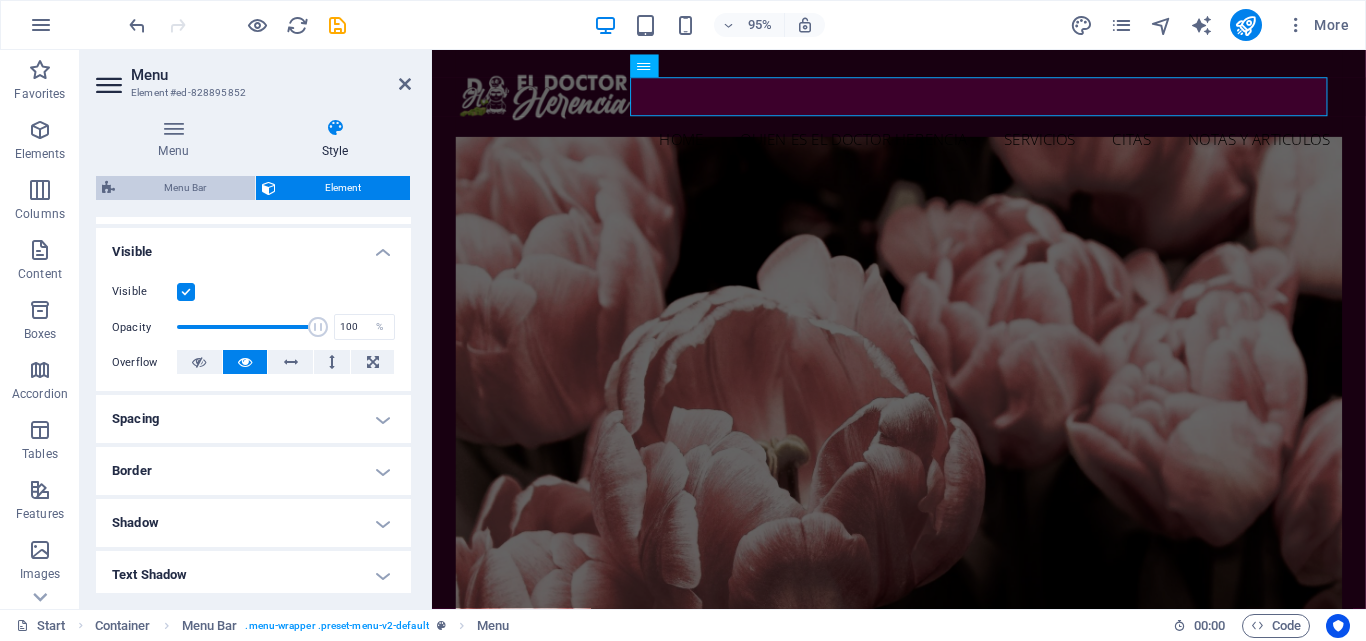 scroll, scrollTop: 169, scrollLeft: 0, axis: vertical 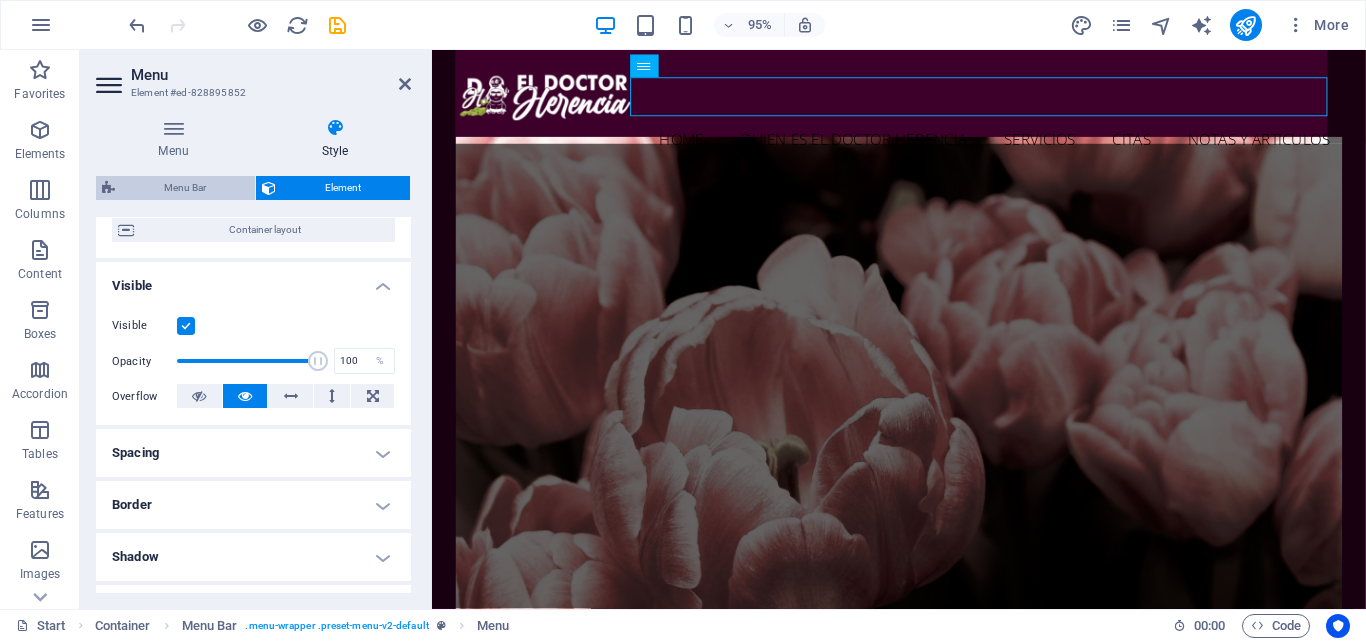 click on "Menu Bar" at bounding box center [185, 188] 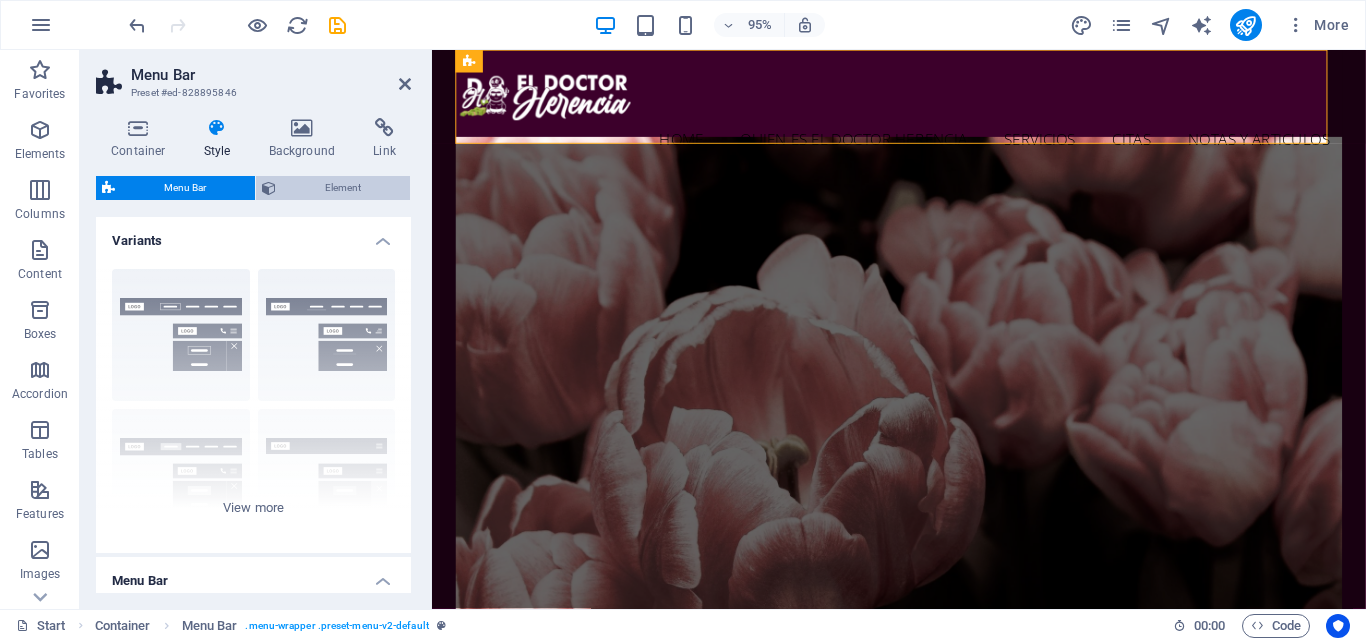 click on "Element" at bounding box center [343, 188] 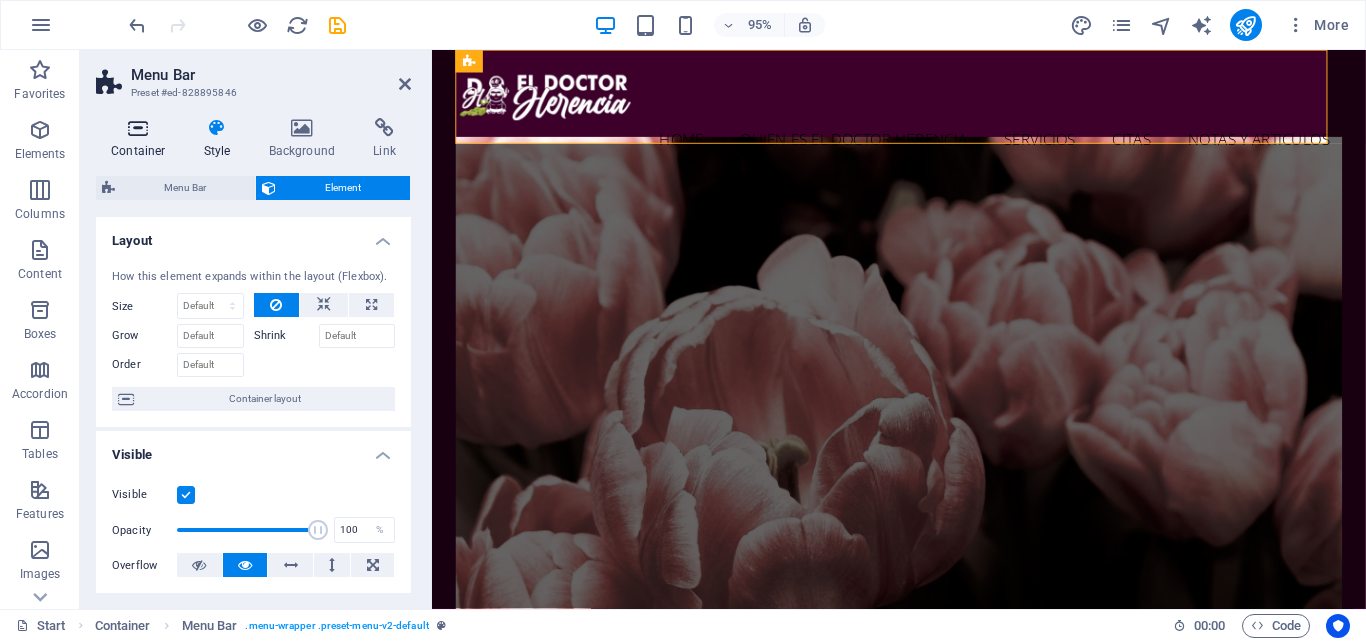 click at bounding box center [138, 128] 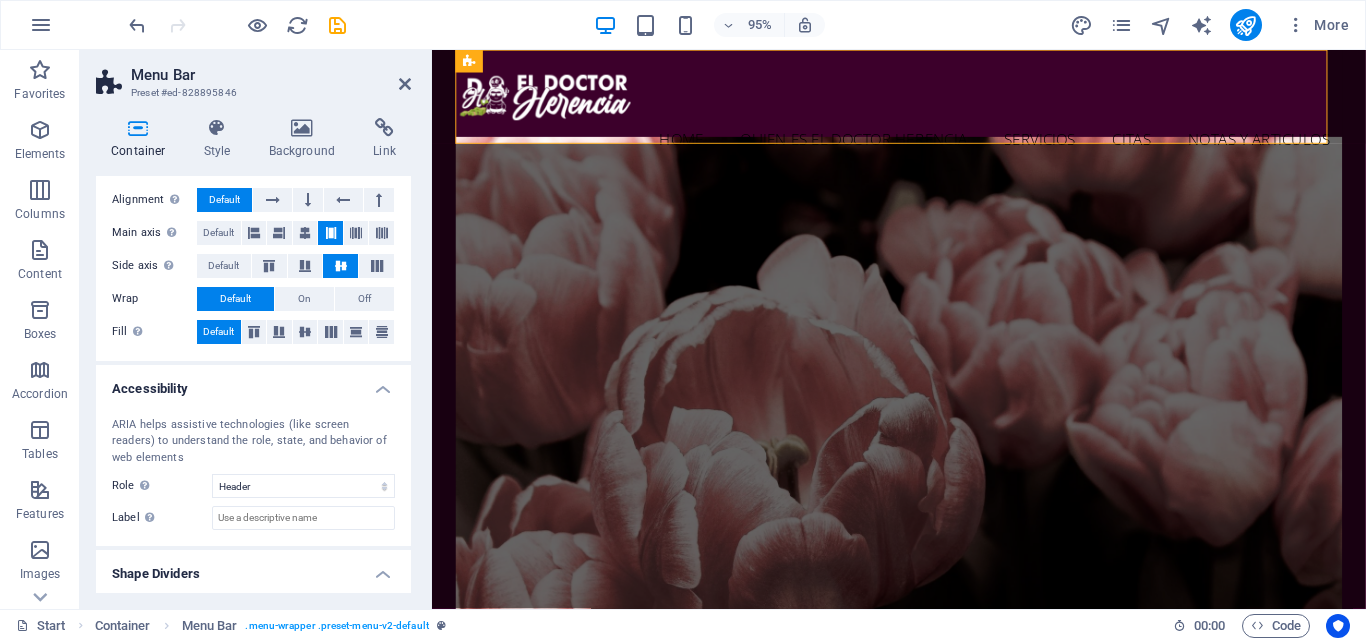 scroll, scrollTop: 392, scrollLeft: 0, axis: vertical 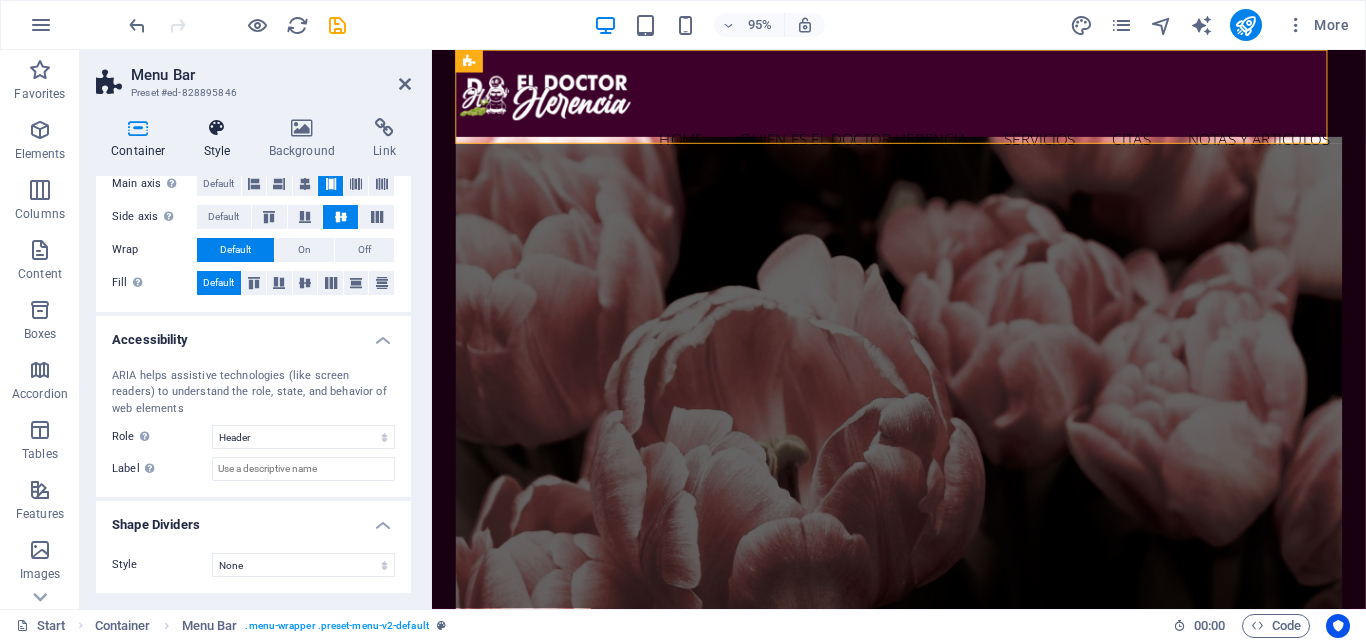 click at bounding box center (217, 128) 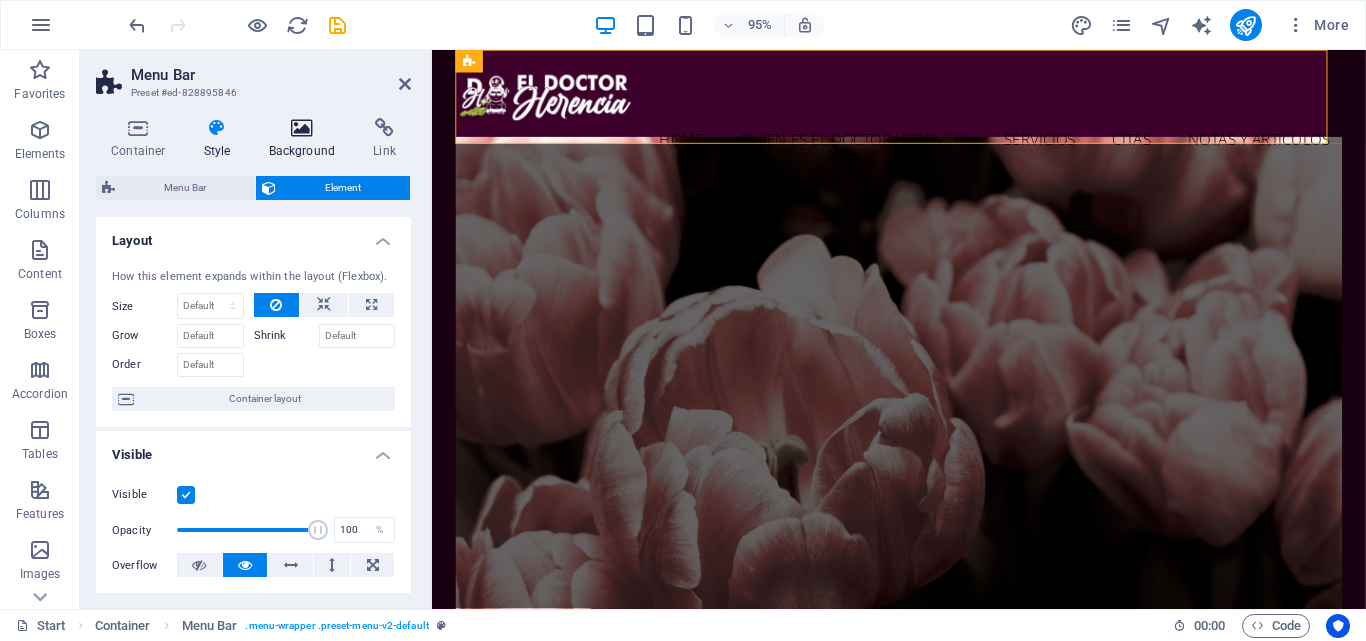 click at bounding box center (302, 128) 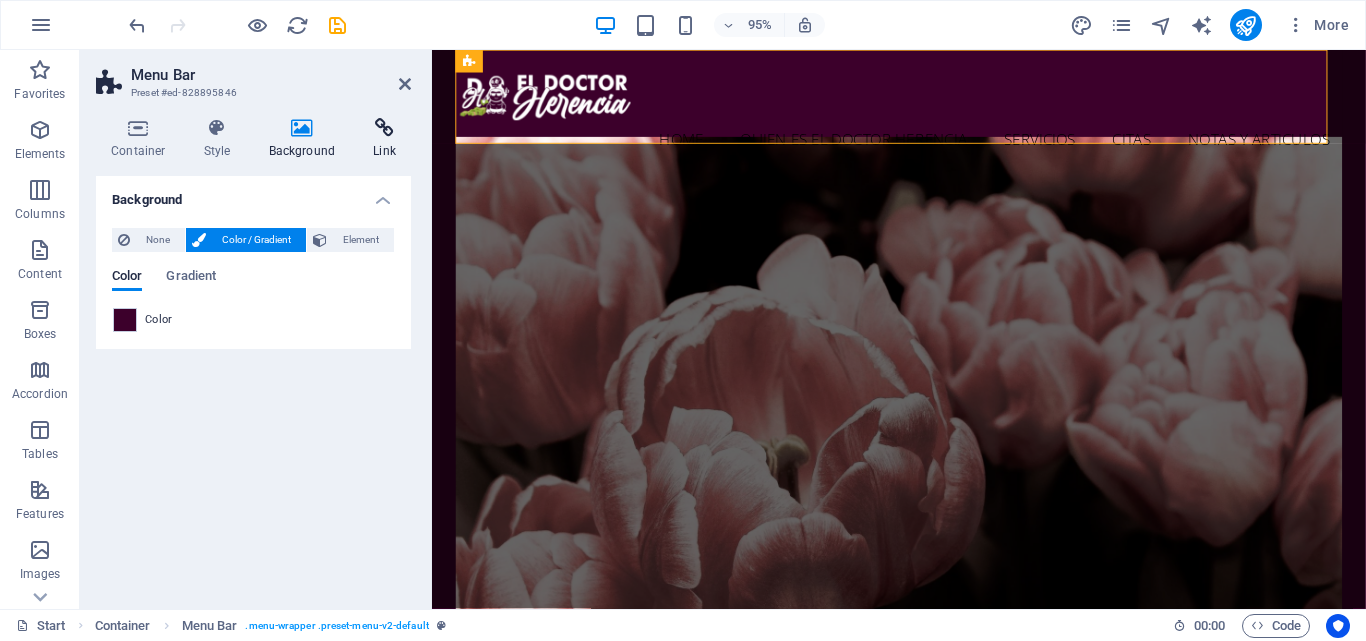 click at bounding box center (384, 128) 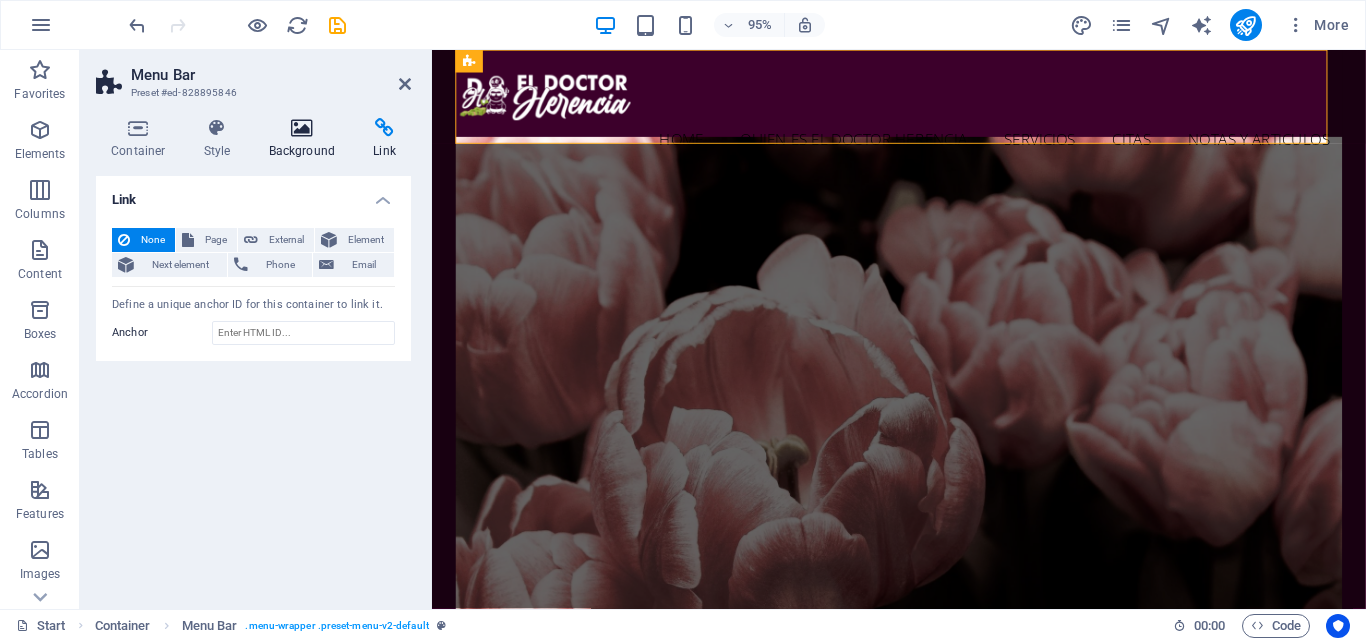 click at bounding box center [302, 128] 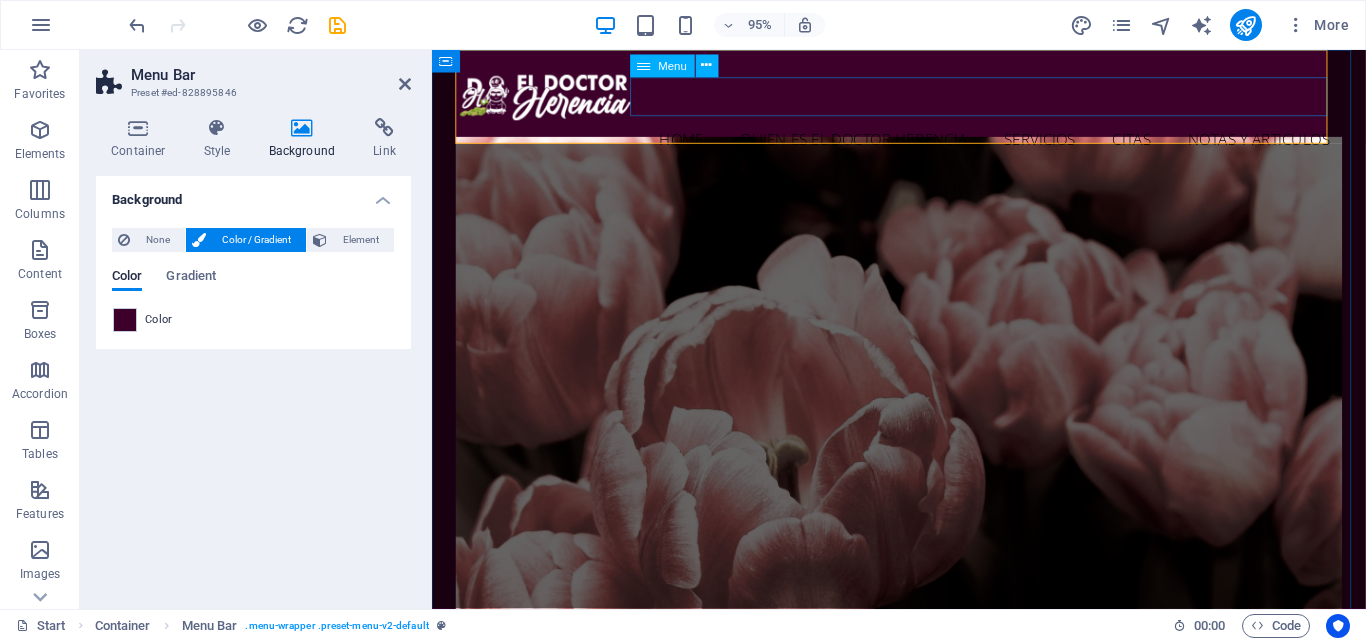 click on "Home Quien es el Doctor Herencia Servicios Citas Notas y Articulos" at bounding box center (924, 145) 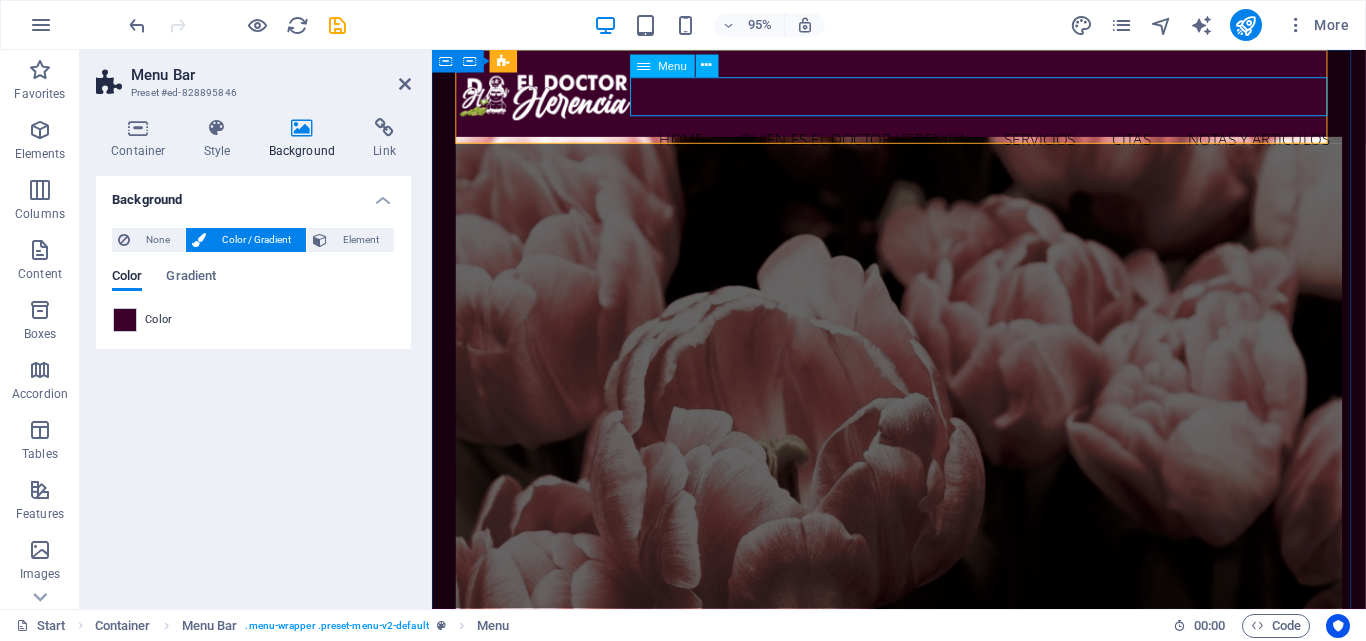 click on "Home Quien es el Doctor Herencia Servicios Citas Notas y Articulos" at bounding box center (924, 145) 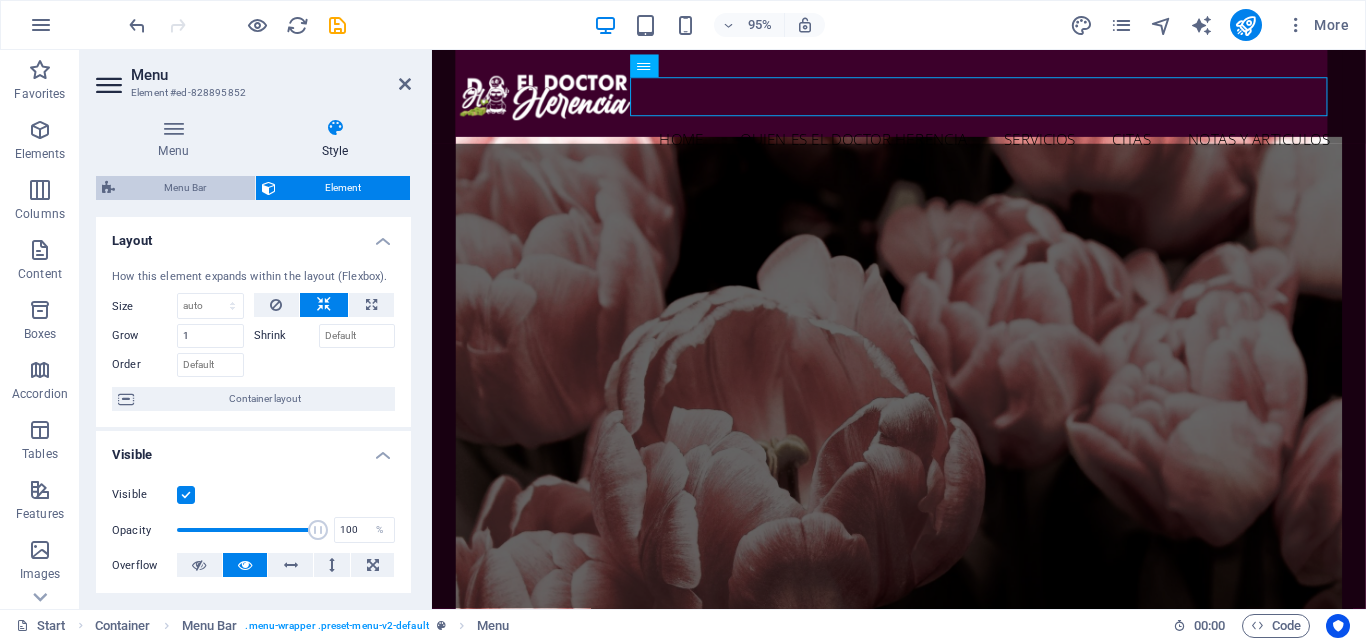 click on "Menu Bar" at bounding box center (185, 188) 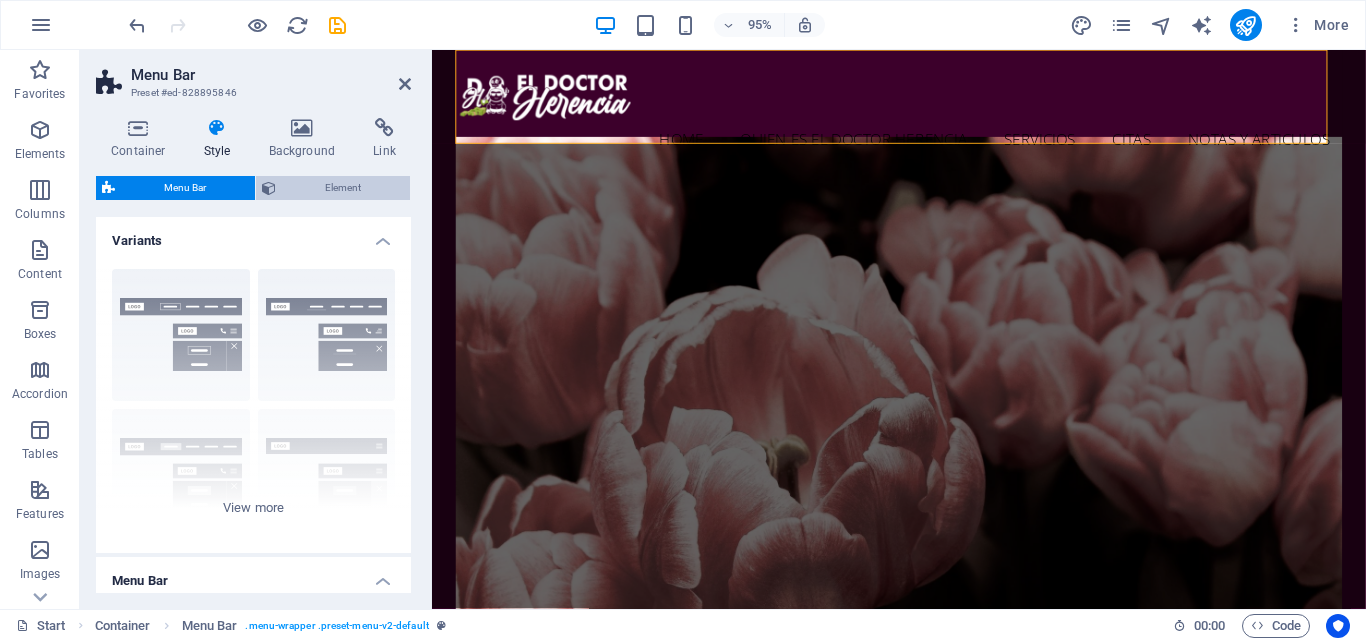 click at bounding box center [269, 188] 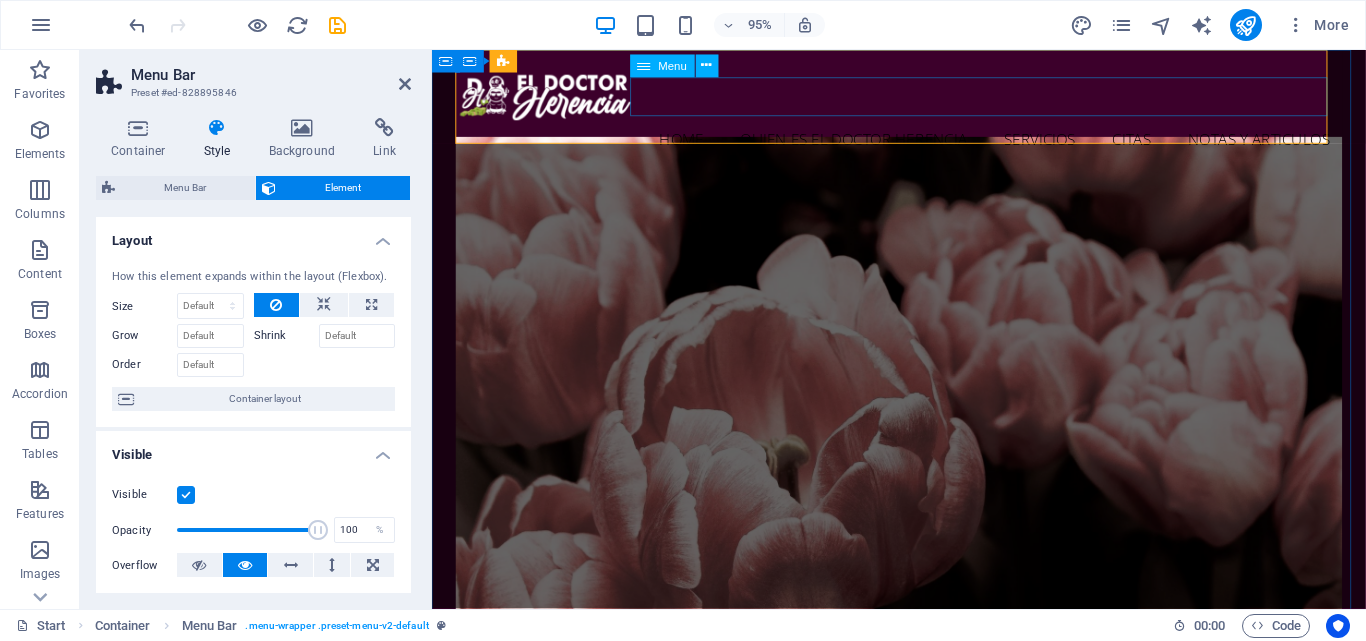 click on "Home Quien es el Doctor Herencia Servicios Citas Notas y Articulos" at bounding box center (924, 145) 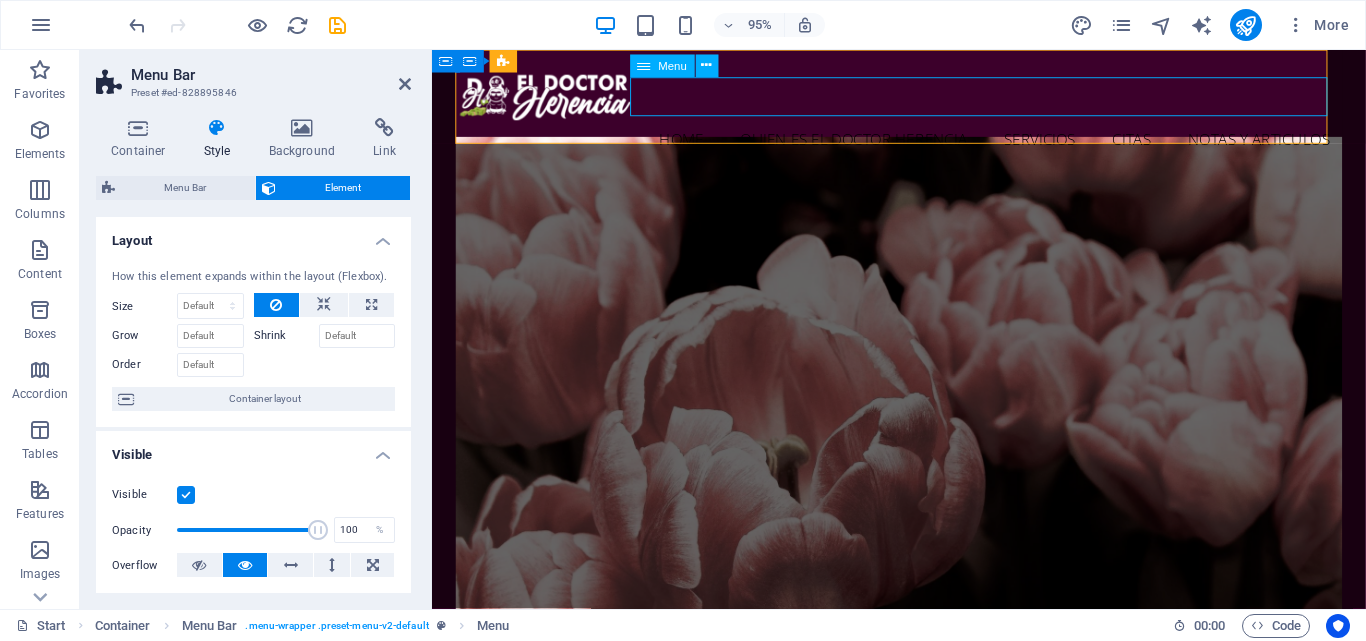 click on "Home Quien es el Doctor Herencia Servicios Citas Notas y Articulos" at bounding box center (924, 145) 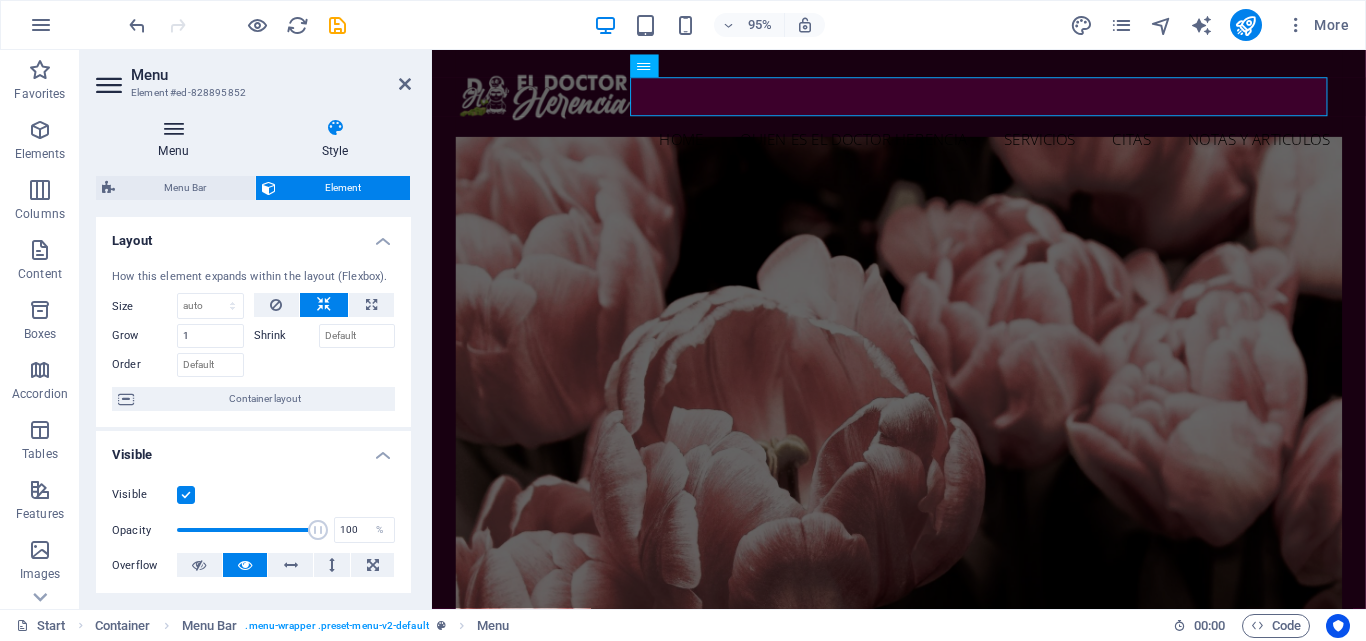 click at bounding box center [173, 128] 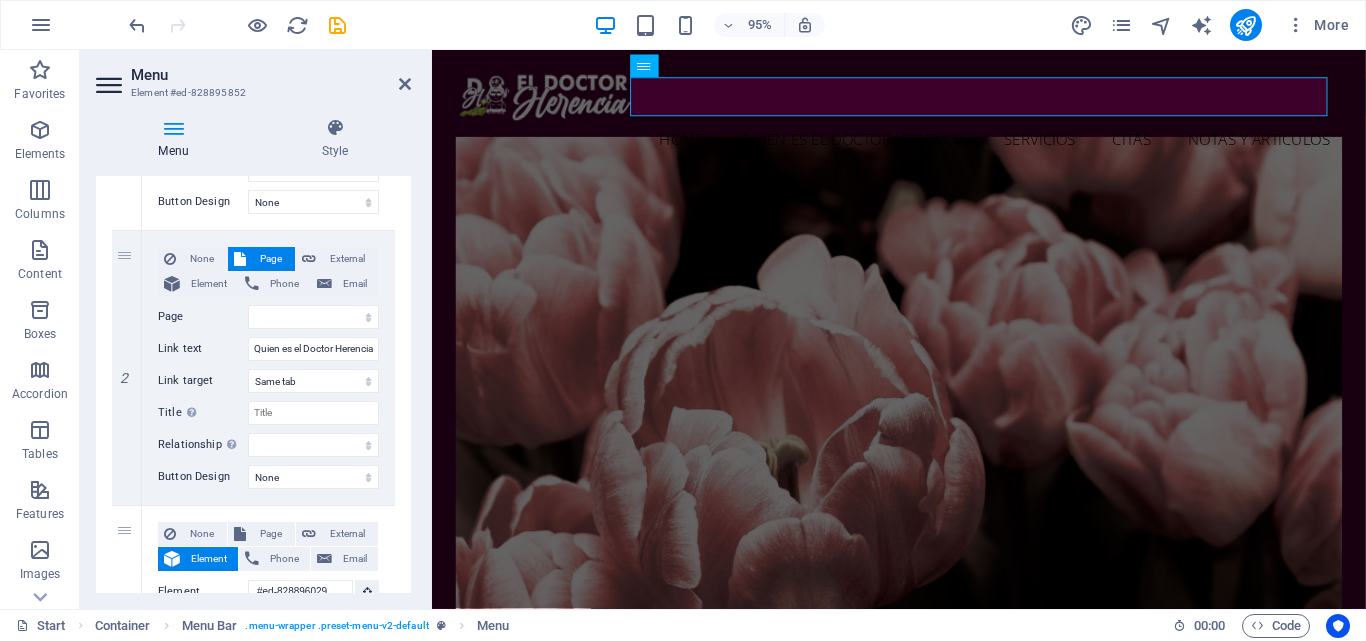 scroll, scrollTop: 0, scrollLeft: 0, axis: both 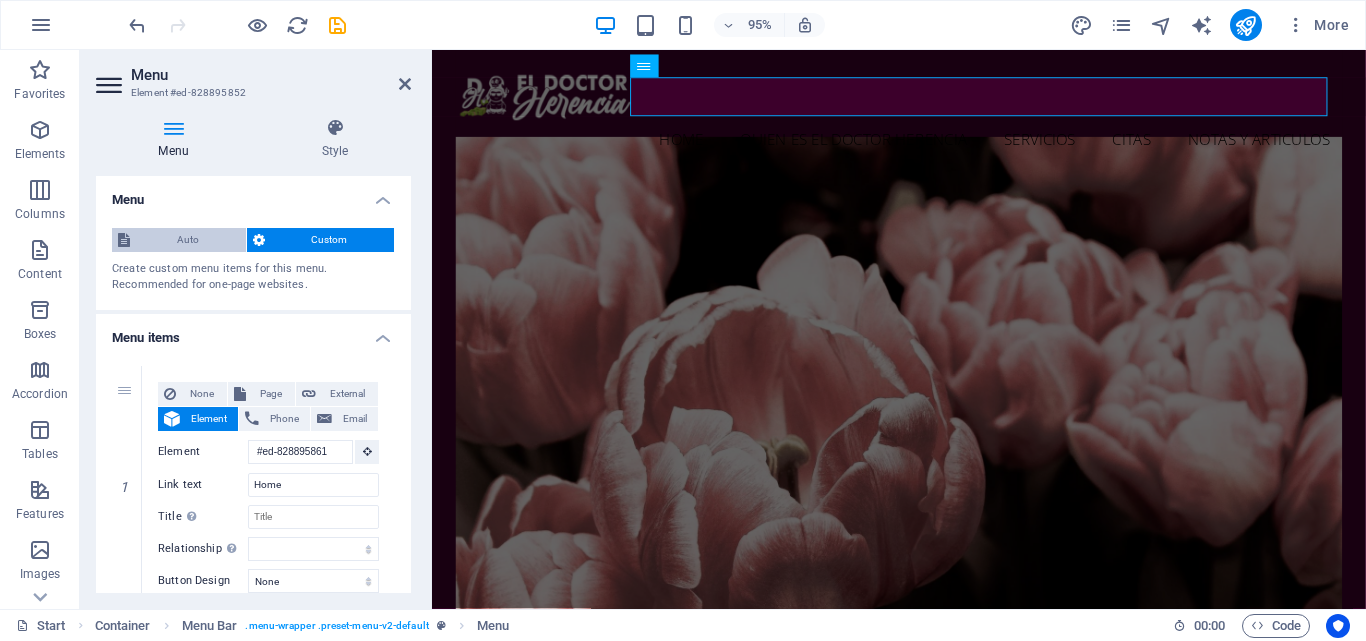 click on "Auto" at bounding box center [188, 240] 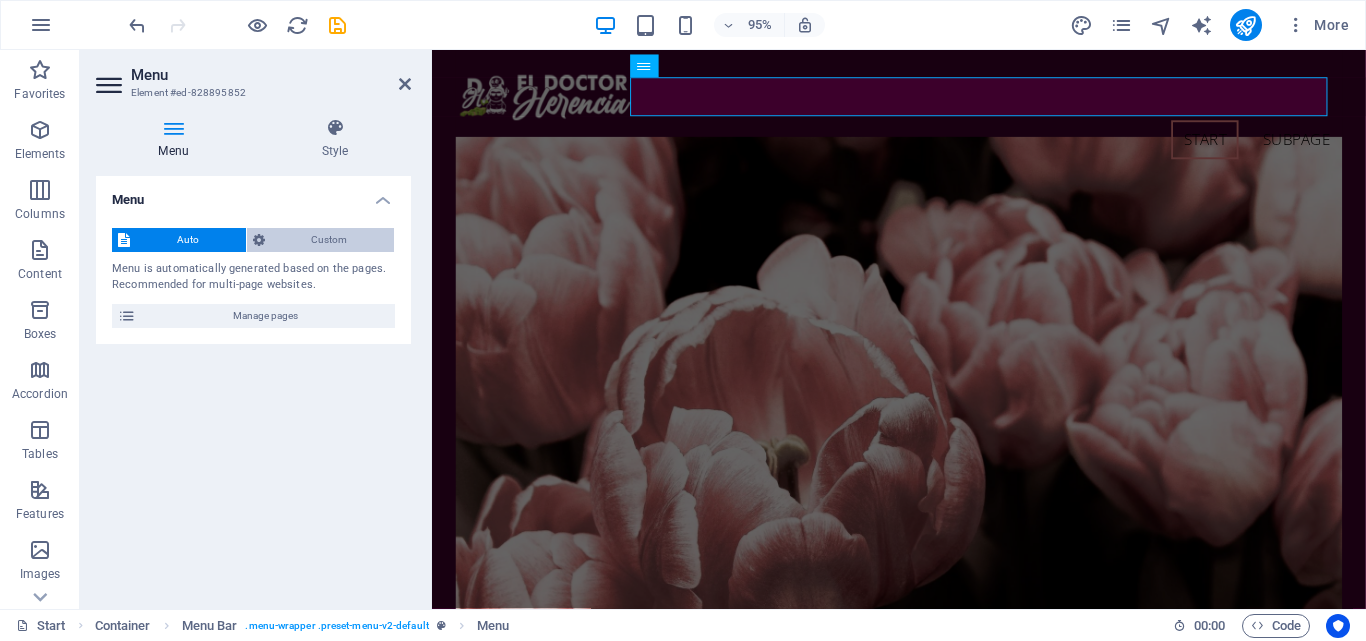 click on "Custom" at bounding box center (330, 240) 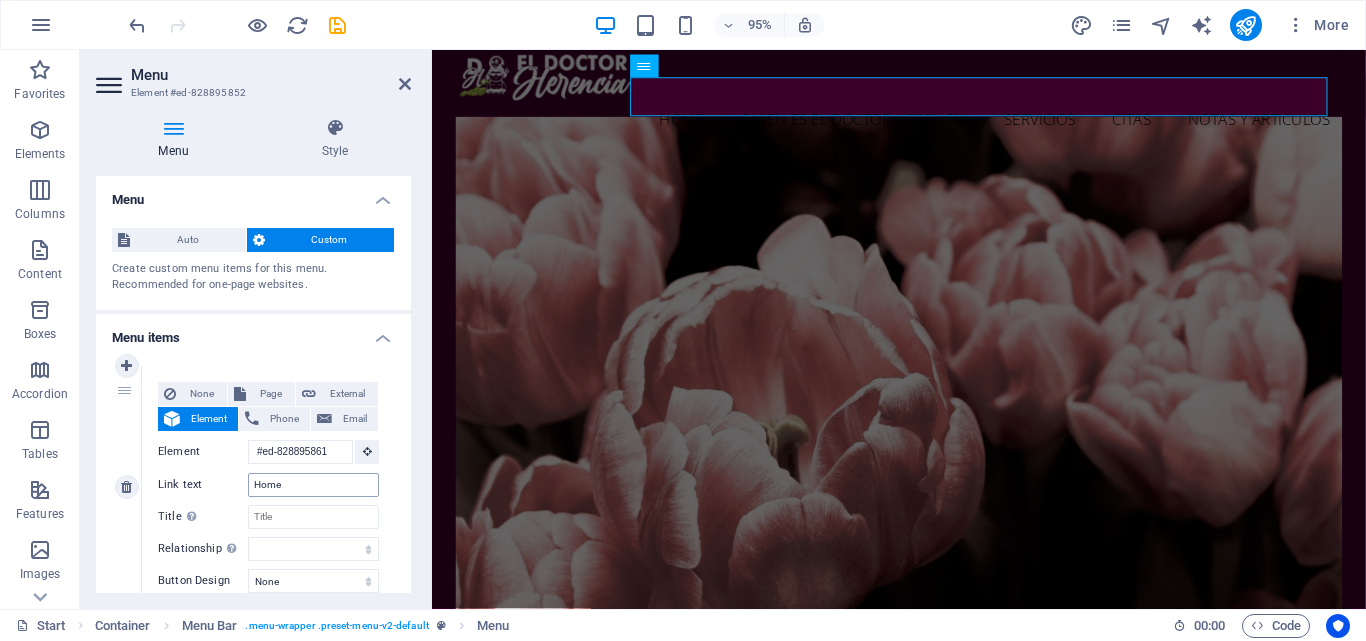 scroll, scrollTop: 0, scrollLeft: 0, axis: both 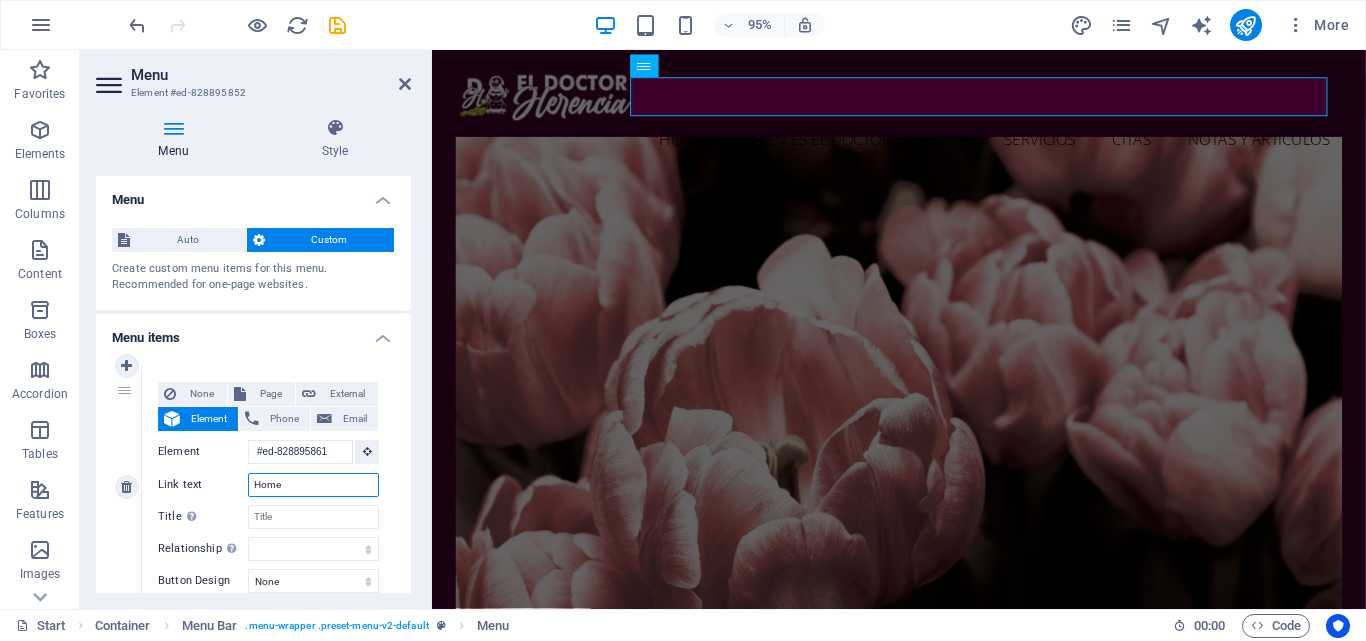 click on "Home" at bounding box center (313, 485) 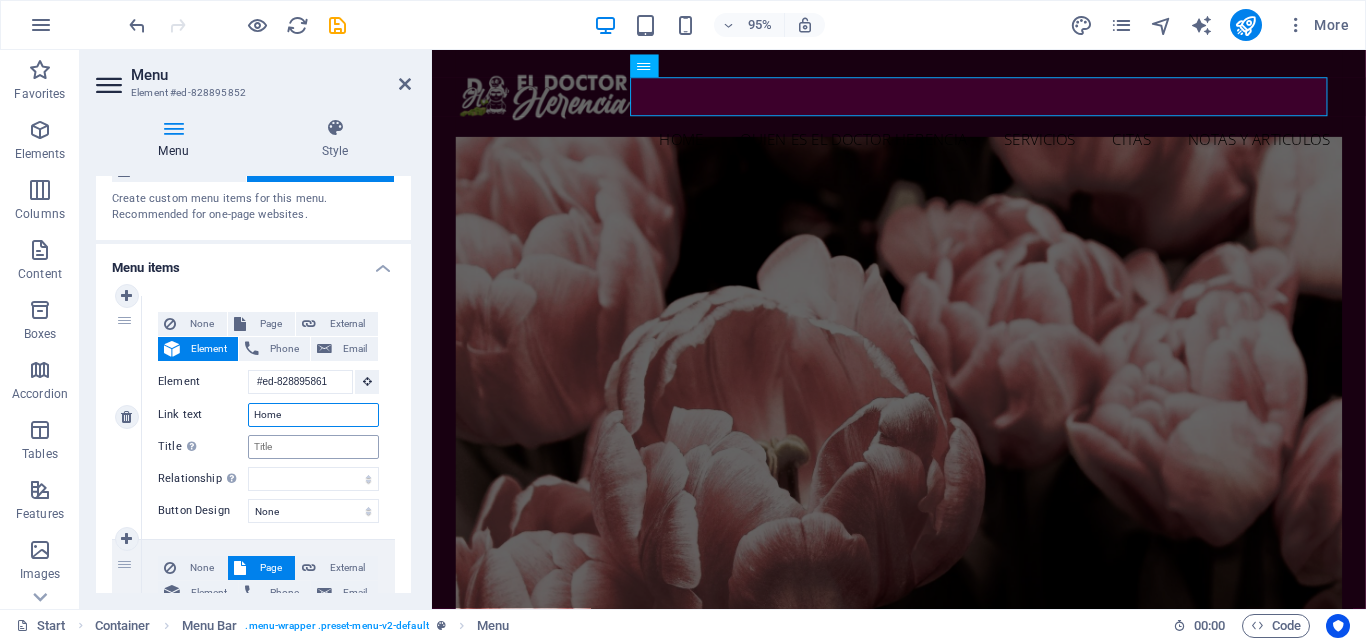 scroll, scrollTop: 100, scrollLeft: 0, axis: vertical 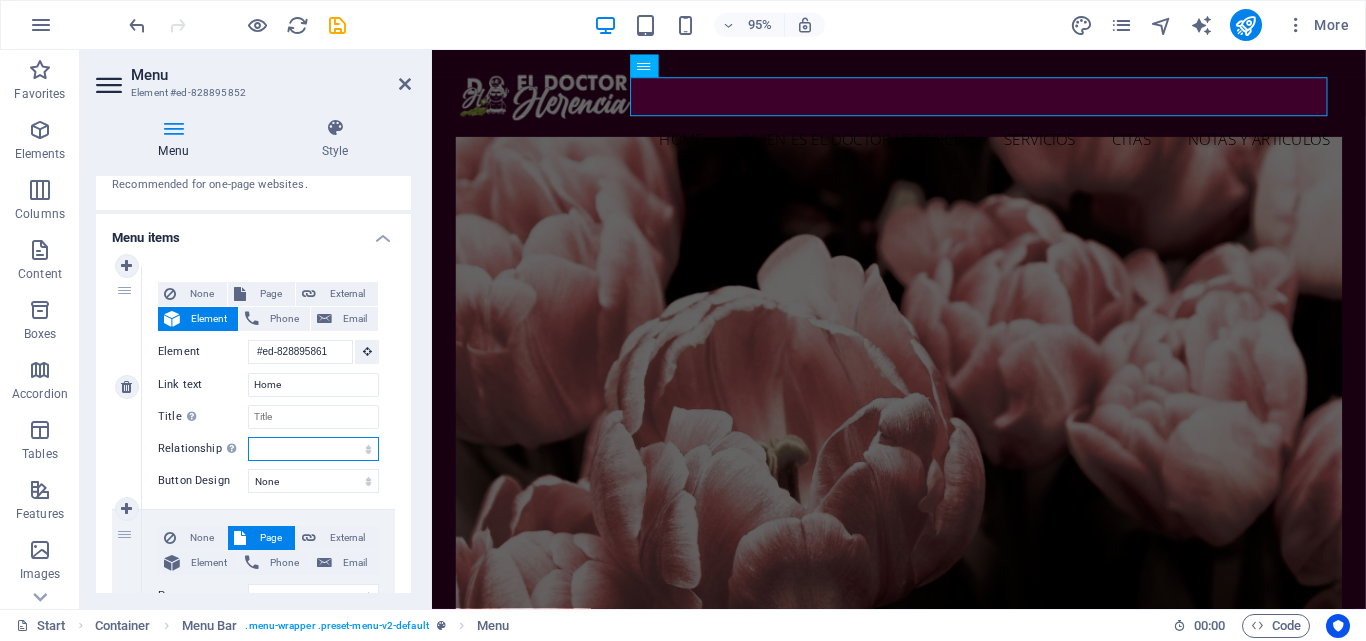 click on "alternate author bookmark external help license next nofollow noreferrer noopener prev search tag" at bounding box center [313, 449] 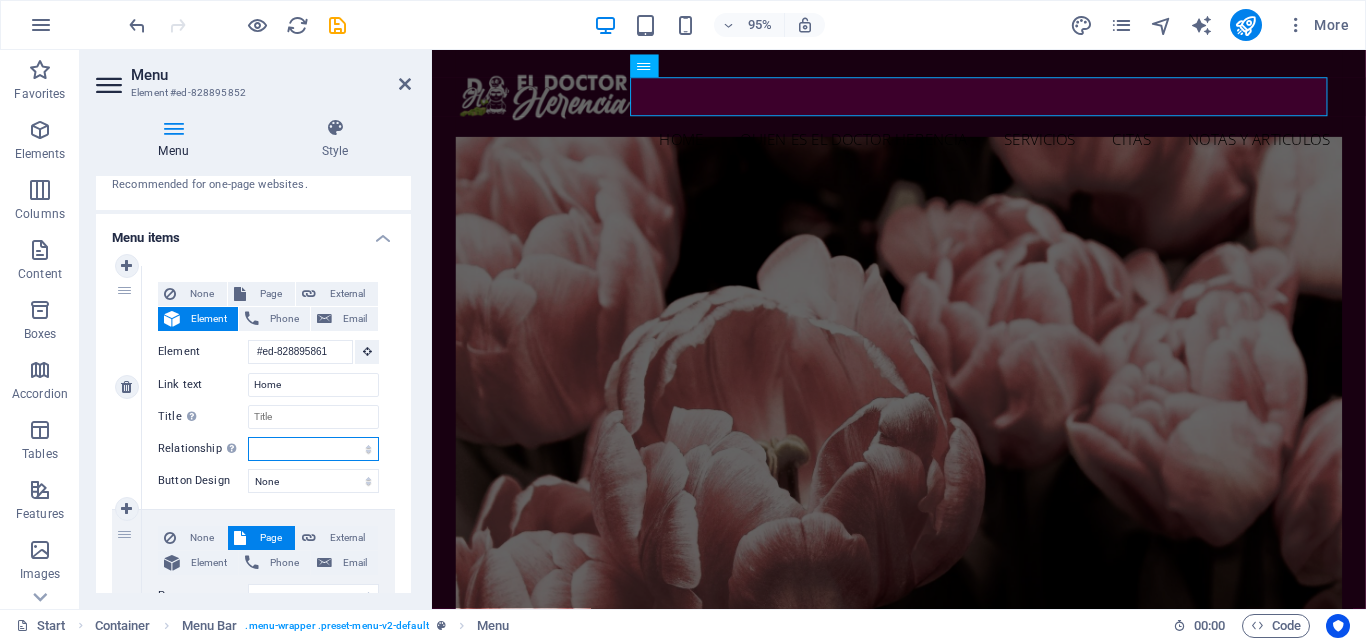 click on "alternate author bookmark external help license next nofollow noreferrer noopener prev search tag" at bounding box center (313, 449) 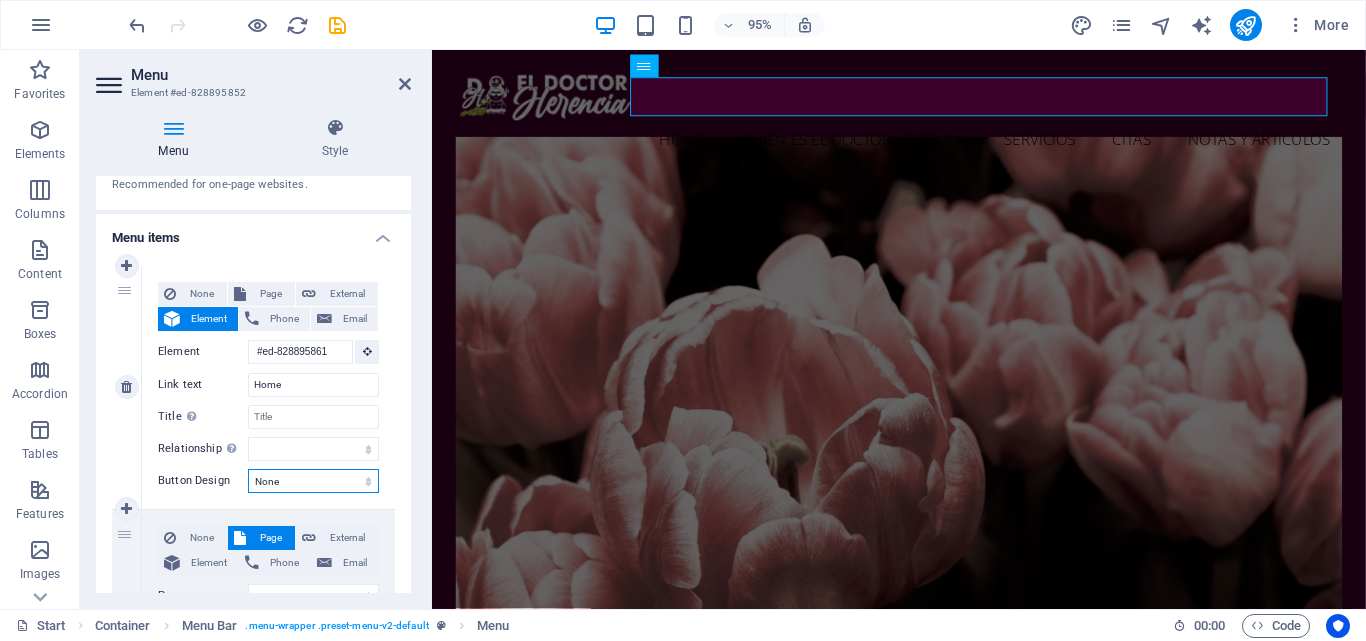 click on "None Default Primary Secondary" at bounding box center [313, 481] 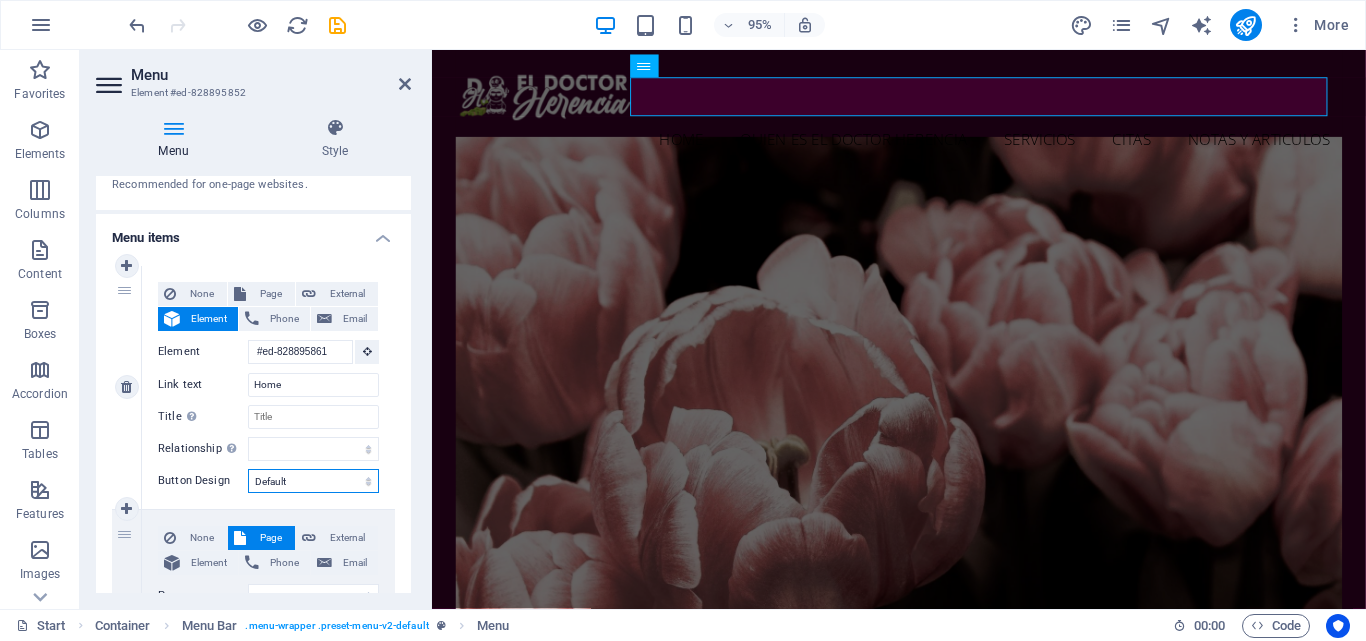 click on "None Default Primary Secondary" at bounding box center [313, 481] 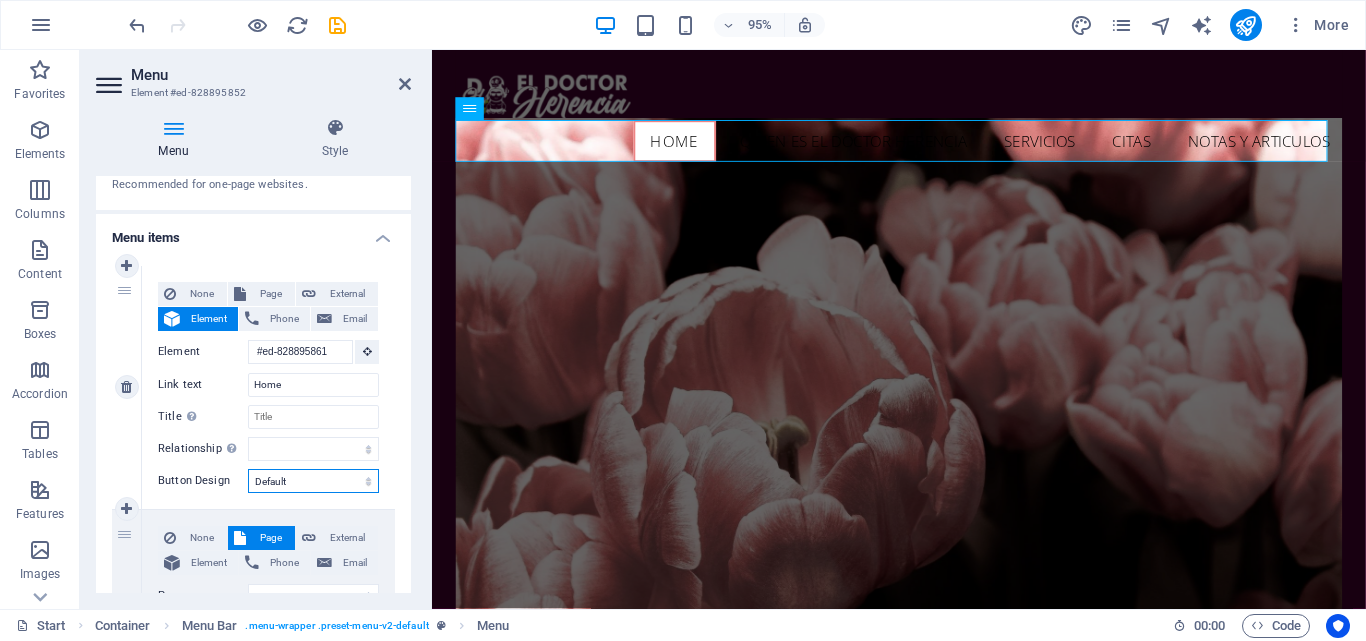 click on "None Default Primary Secondary" at bounding box center (313, 481) 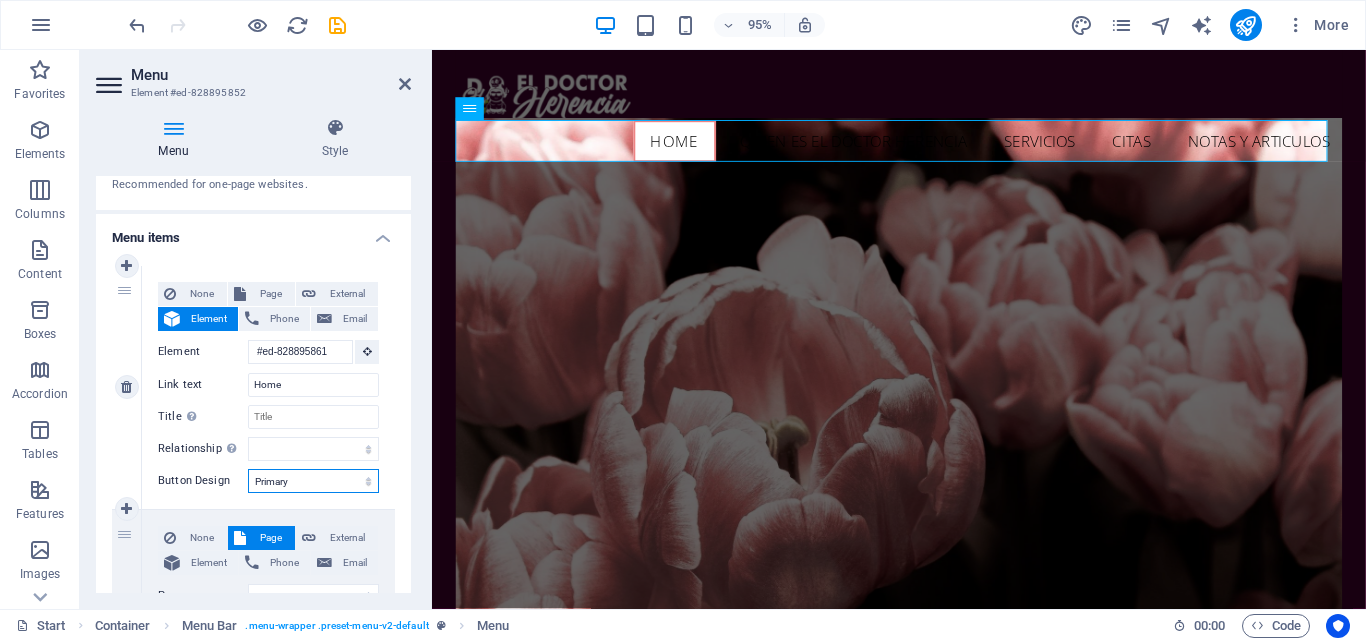 click on "None Default Primary Secondary" at bounding box center (313, 481) 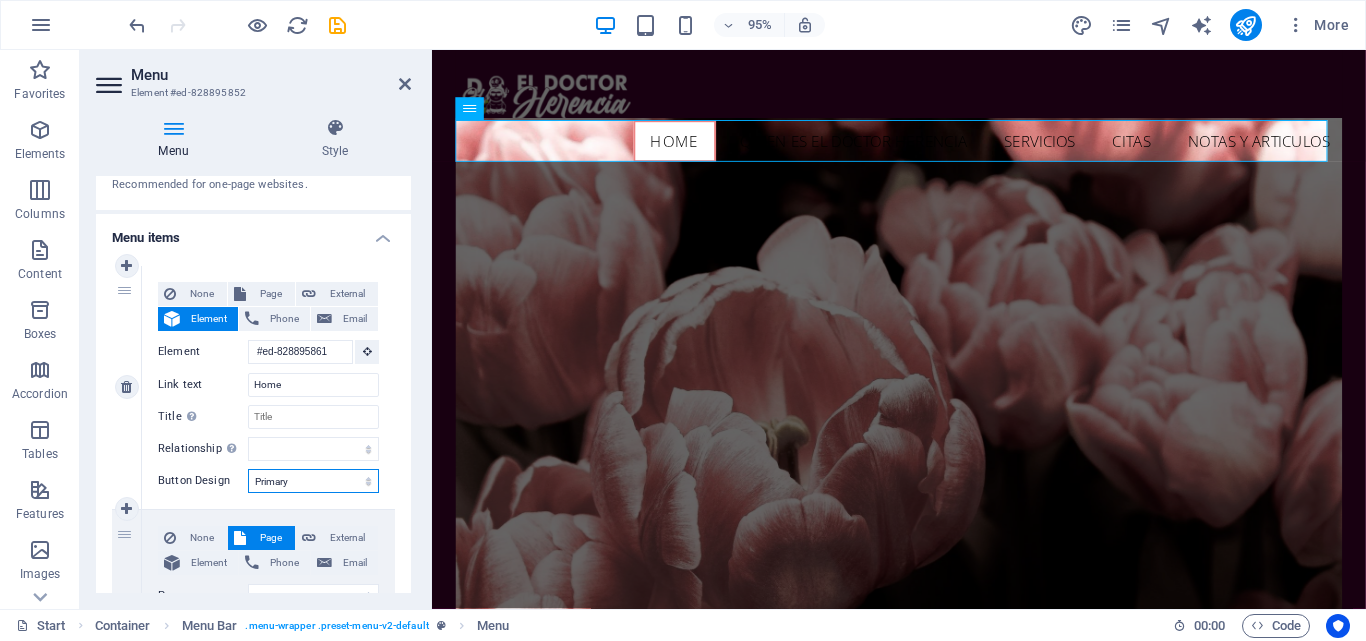 click on "None Default Primary Secondary" at bounding box center [313, 481] 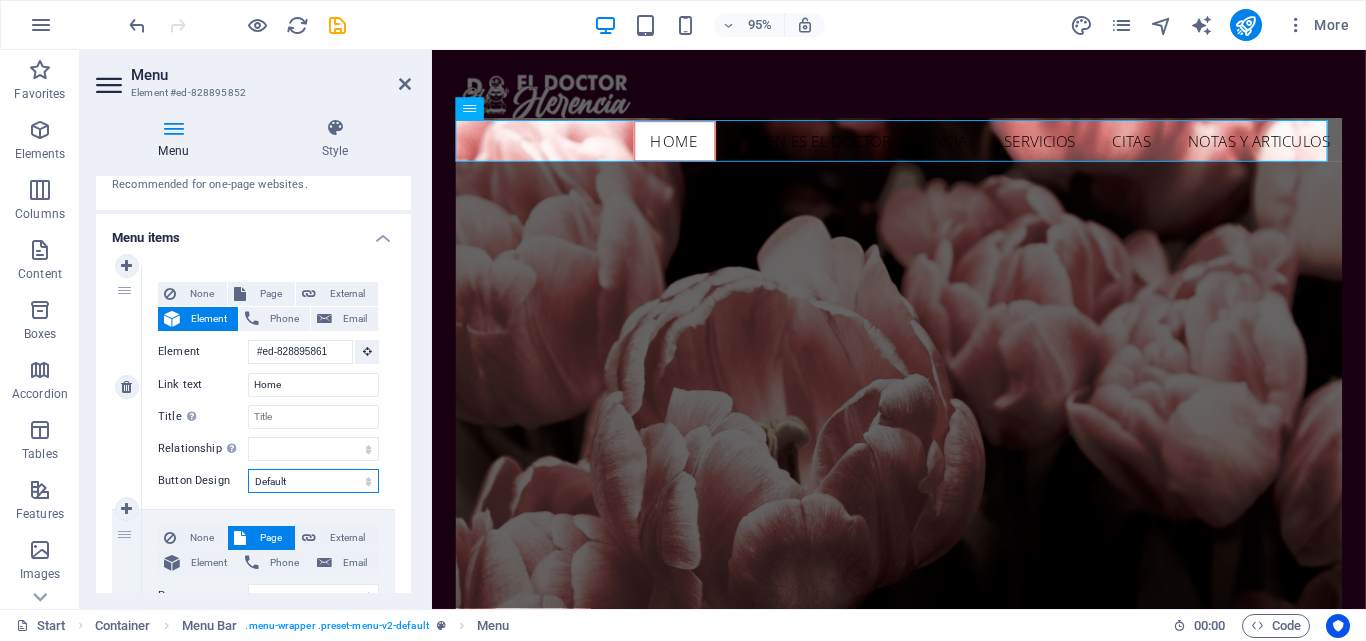 click on "None Default Primary Secondary" at bounding box center [313, 481] 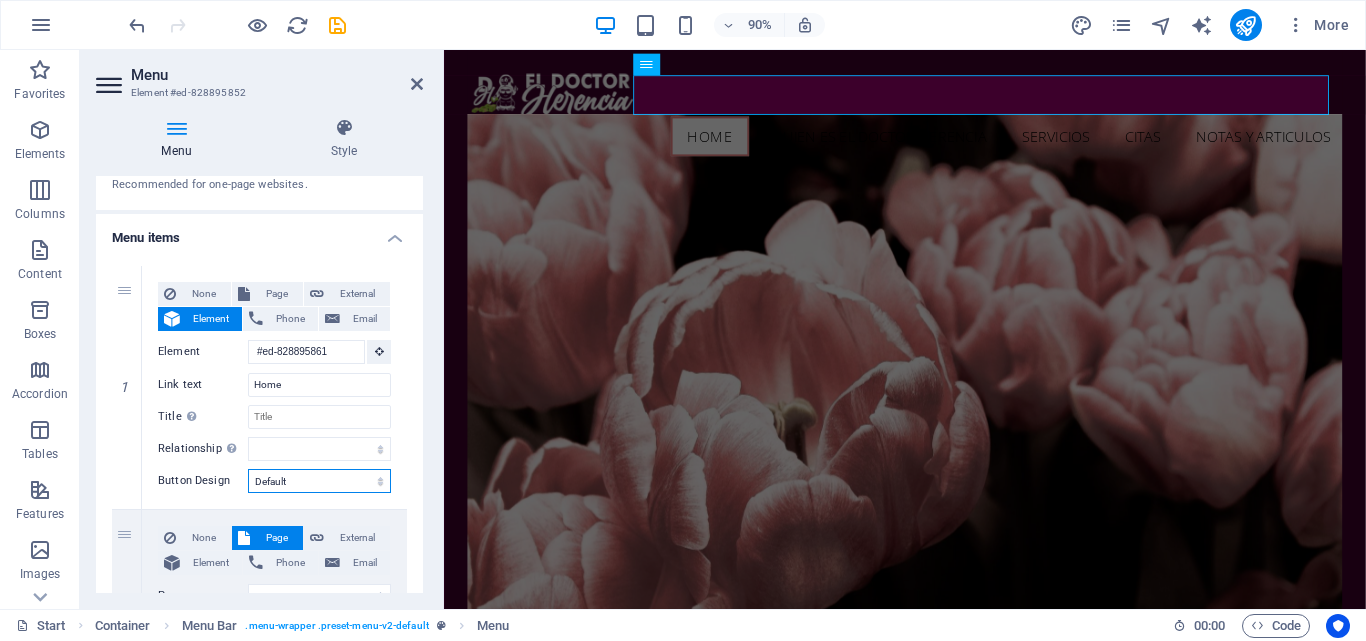 drag, startPoint x: 429, startPoint y: 137, endPoint x: 362, endPoint y: 162, distance: 71.51224 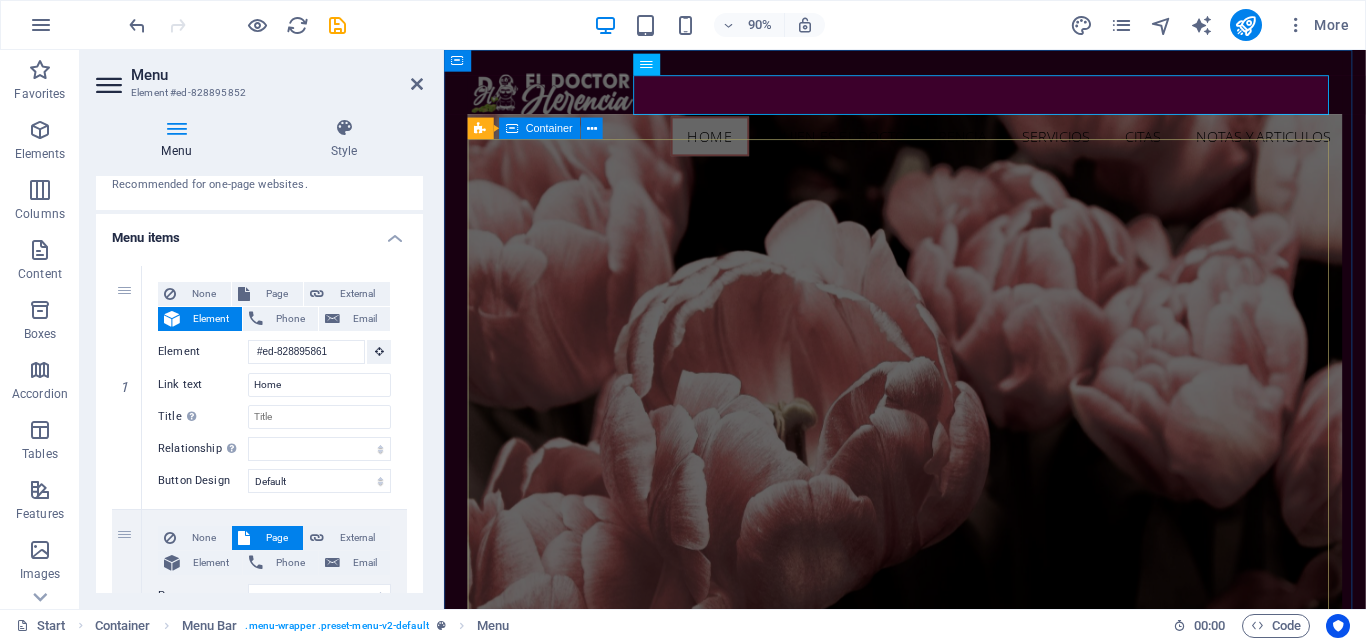 click on "LA MUERTE NO TIENE QUE SER UN PROBLEMA Realiza con nosotros tus trámites sucesorales de forma rápida y sencilla" at bounding box center (956, 971) 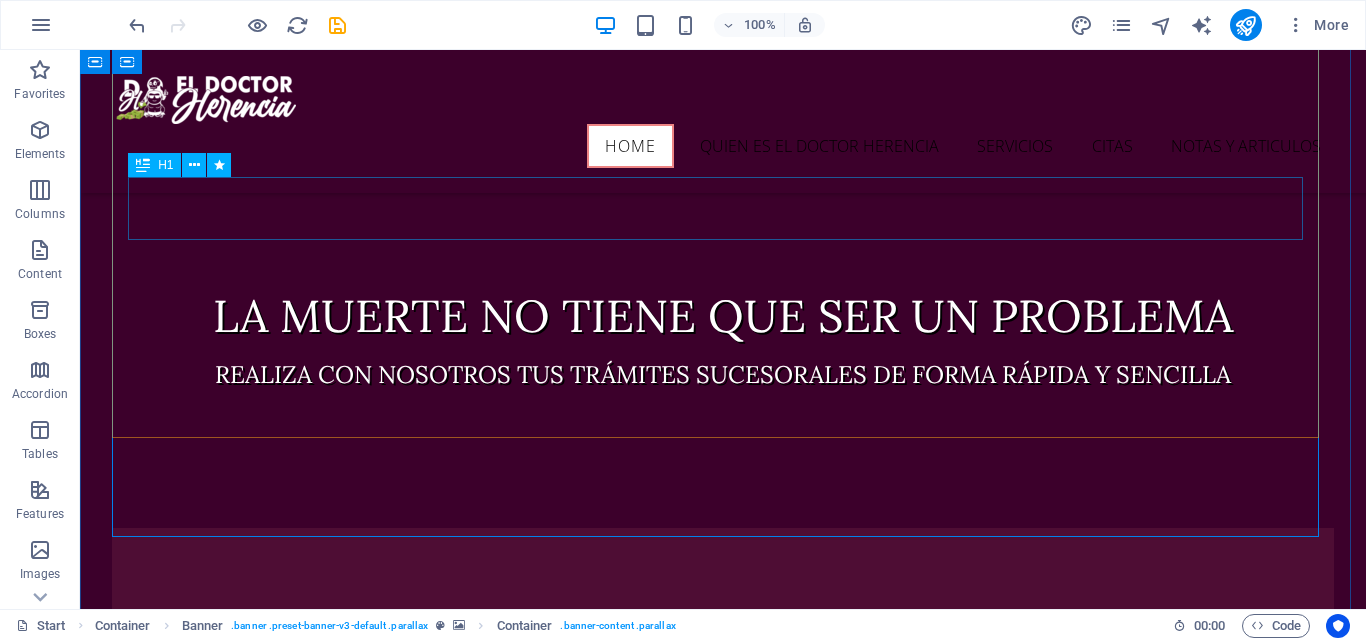 scroll, scrollTop: 0, scrollLeft: 0, axis: both 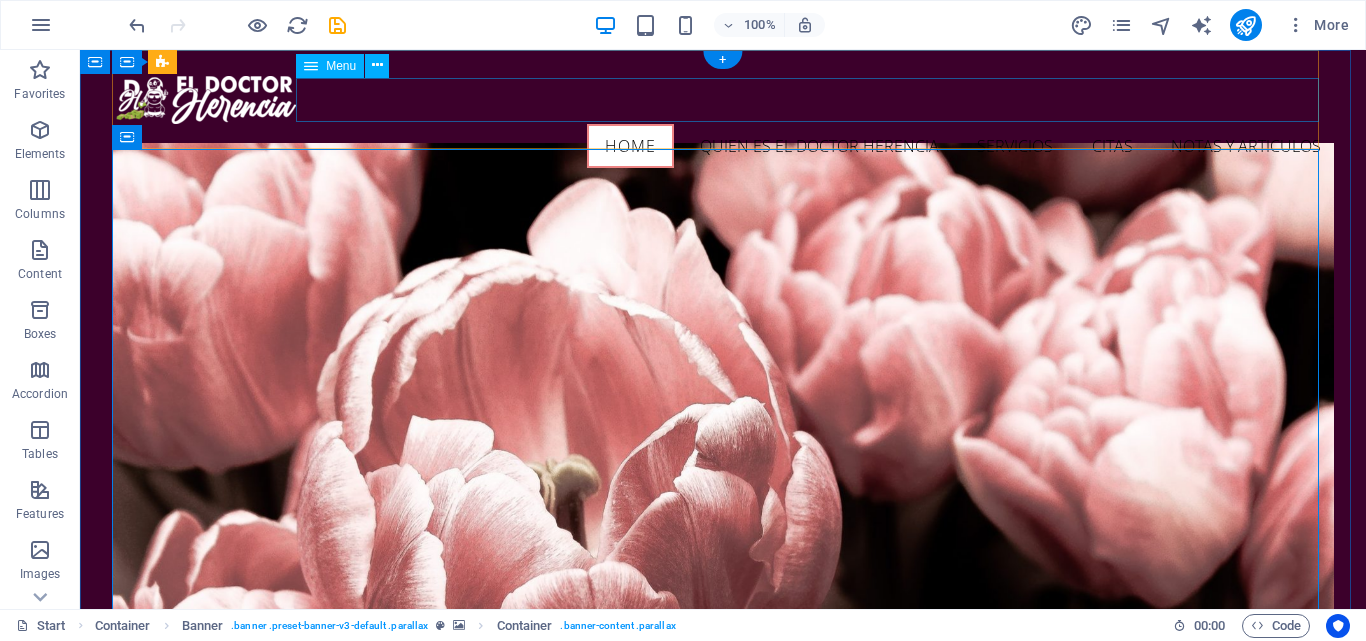 click on "Home Quien es el Doctor Herencia Servicios Citas Notas y Articulos" at bounding box center [723, 146] 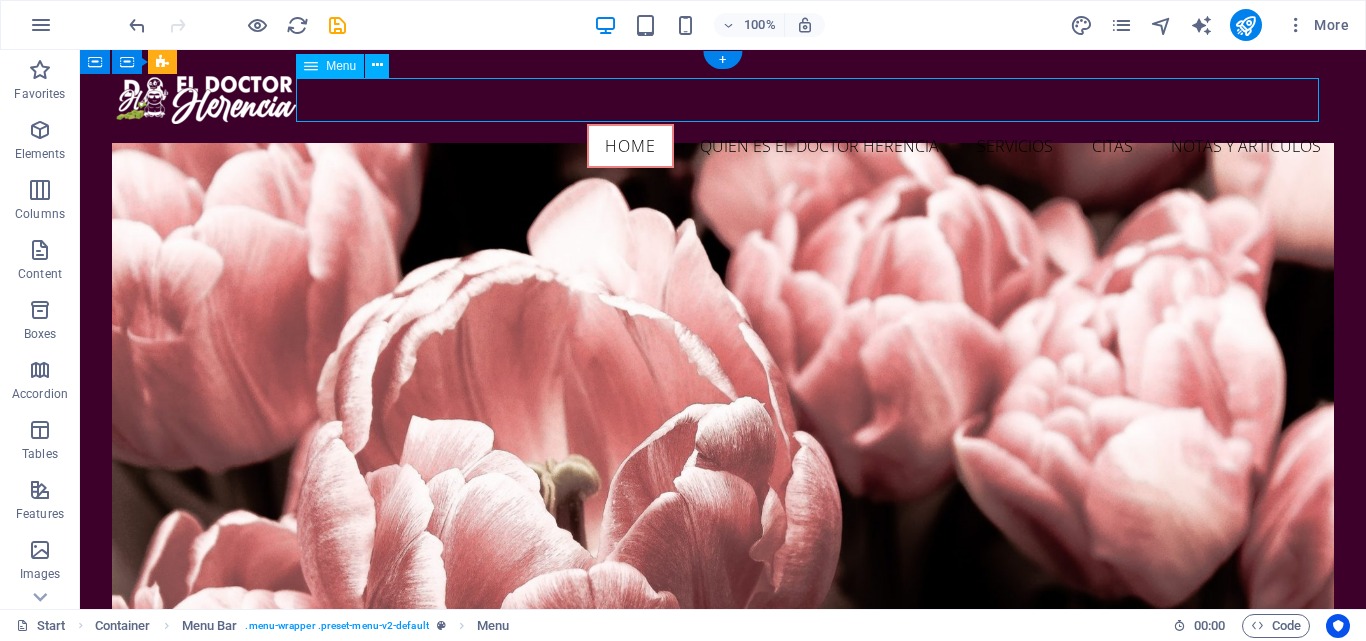 click on "Home Quien es el Doctor Herencia Servicios Citas Notas y Articulos" at bounding box center [723, 146] 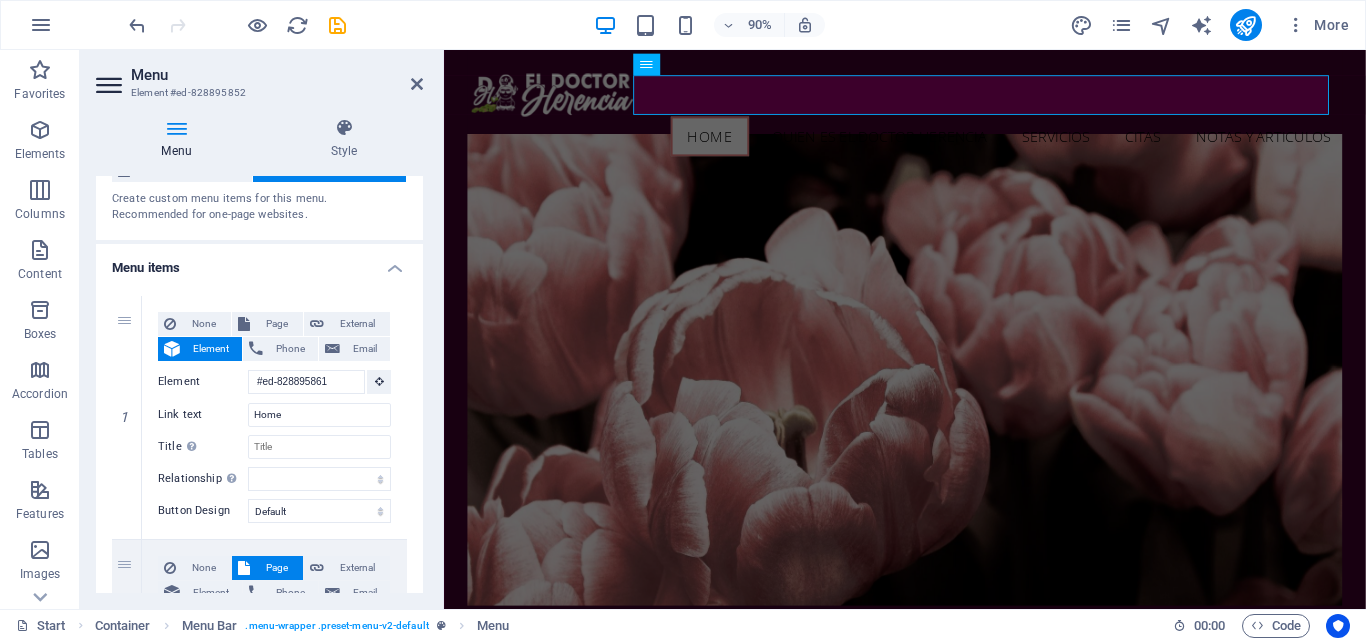 scroll, scrollTop: 100, scrollLeft: 0, axis: vertical 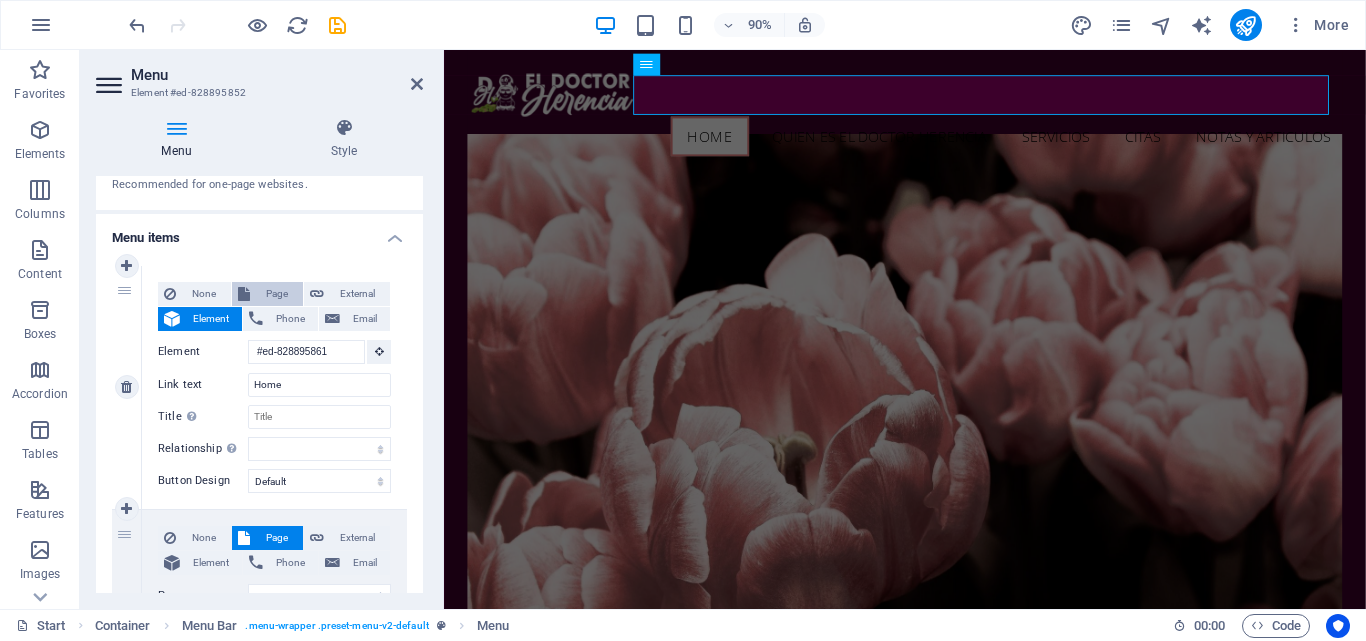 click on "Page" at bounding box center (267, 294) 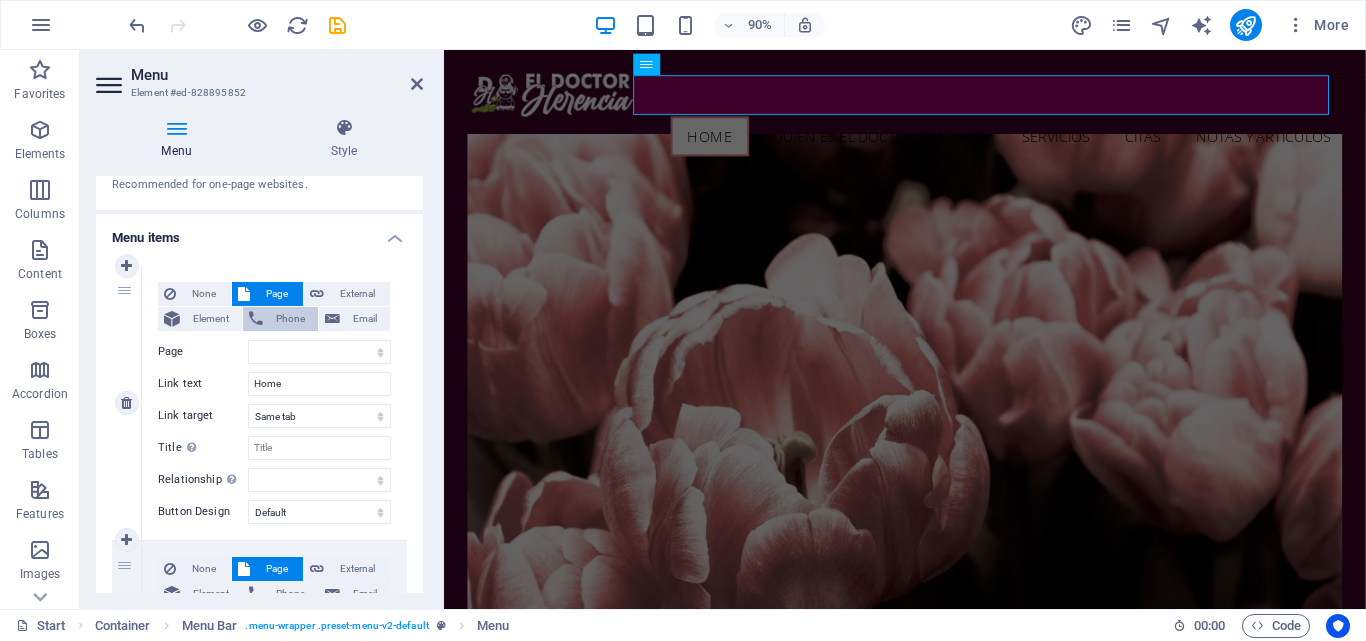 click on "Phone" at bounding box center (290, 319) 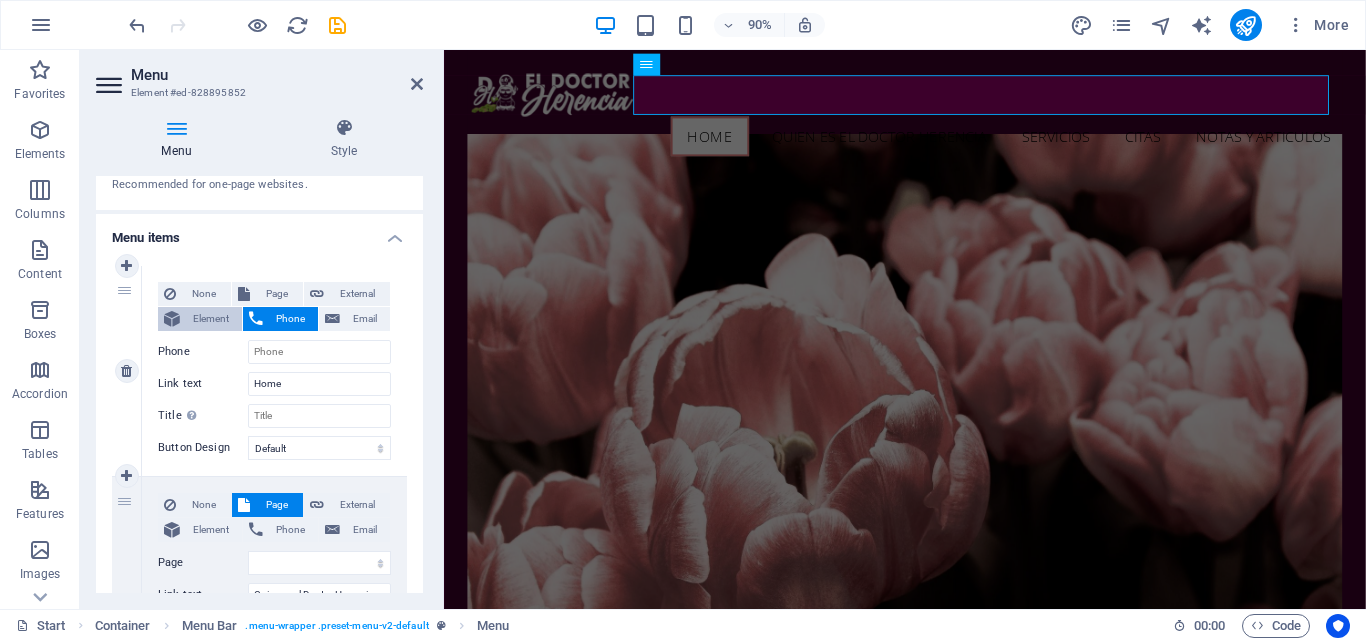 click on "Element" at bounding box center [211, 319] 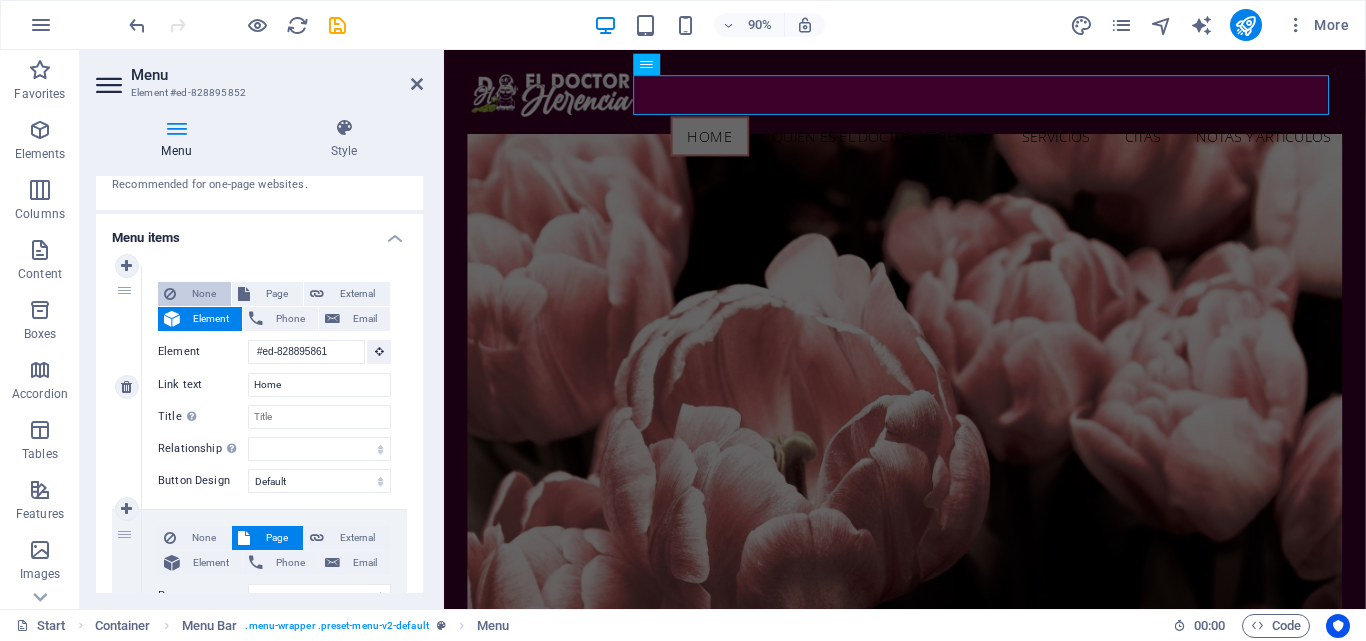 click on "None" at bounding box center (203, 294) 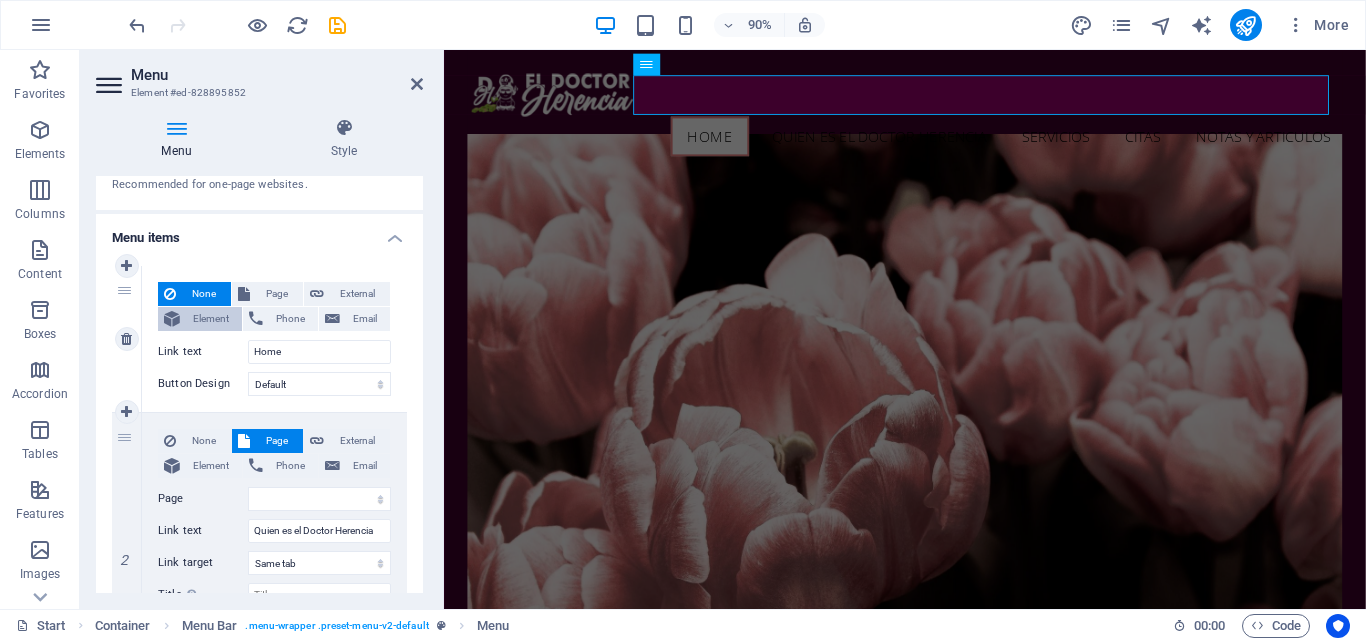 click on "Element" at bounding box center (211, 319) 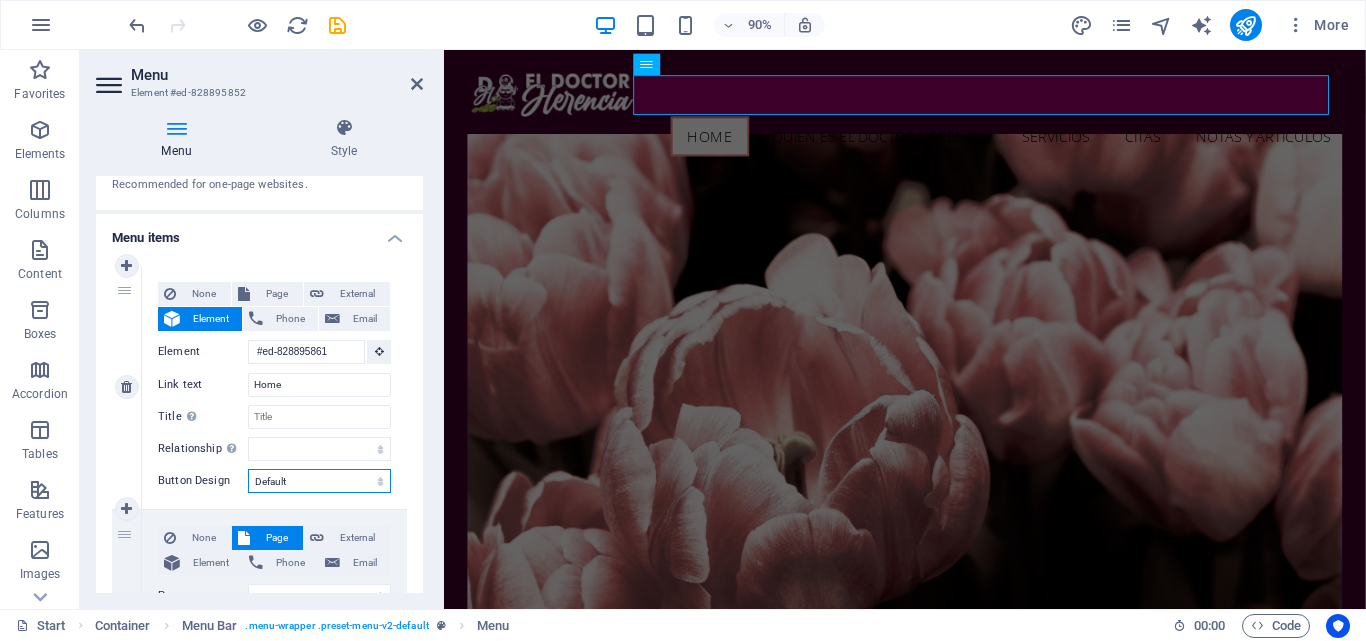 click on "None Default Primary Secondary" at bounding box center (319, 481) 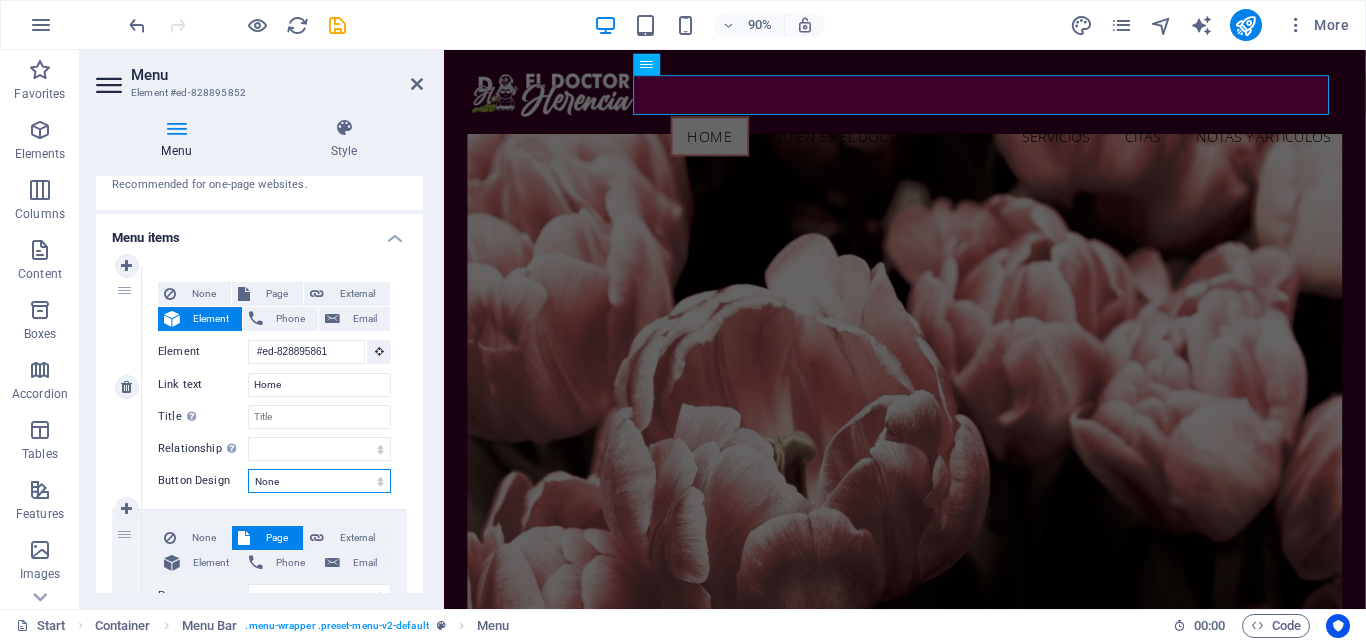 click on "None Default Primary Secondary" at bounding box center (319, 481) 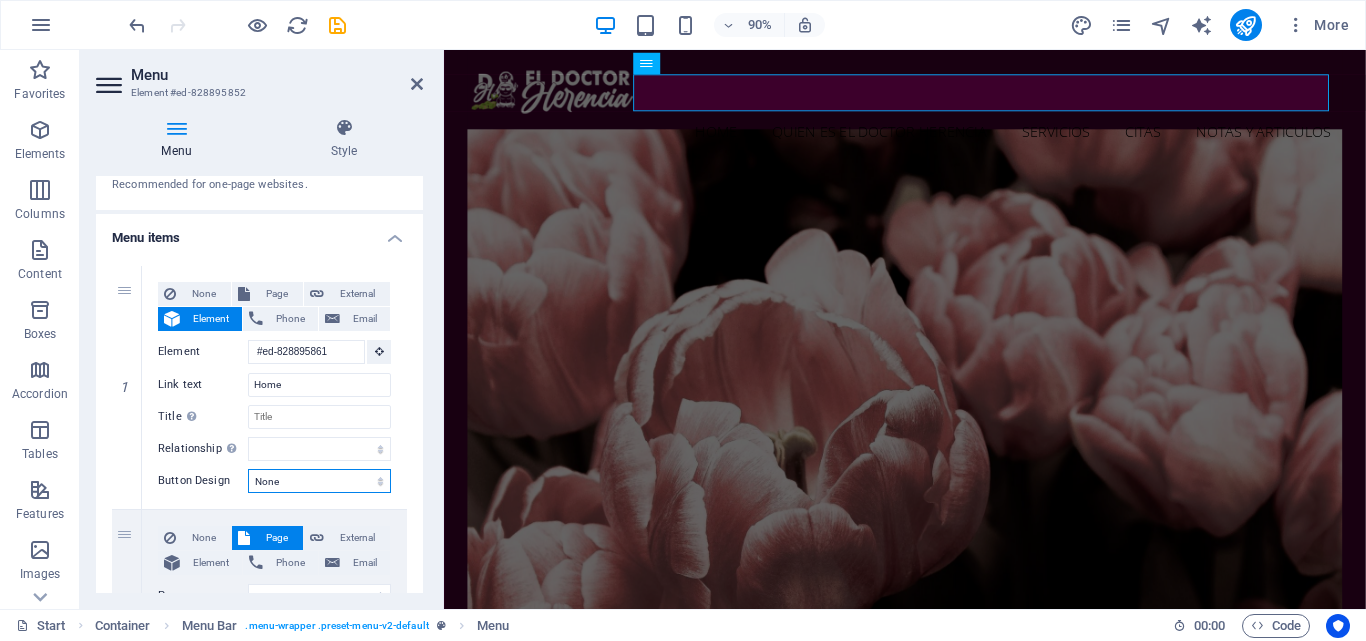 scroll, scrollTop: 0, scrollLeft: 0, axis: both 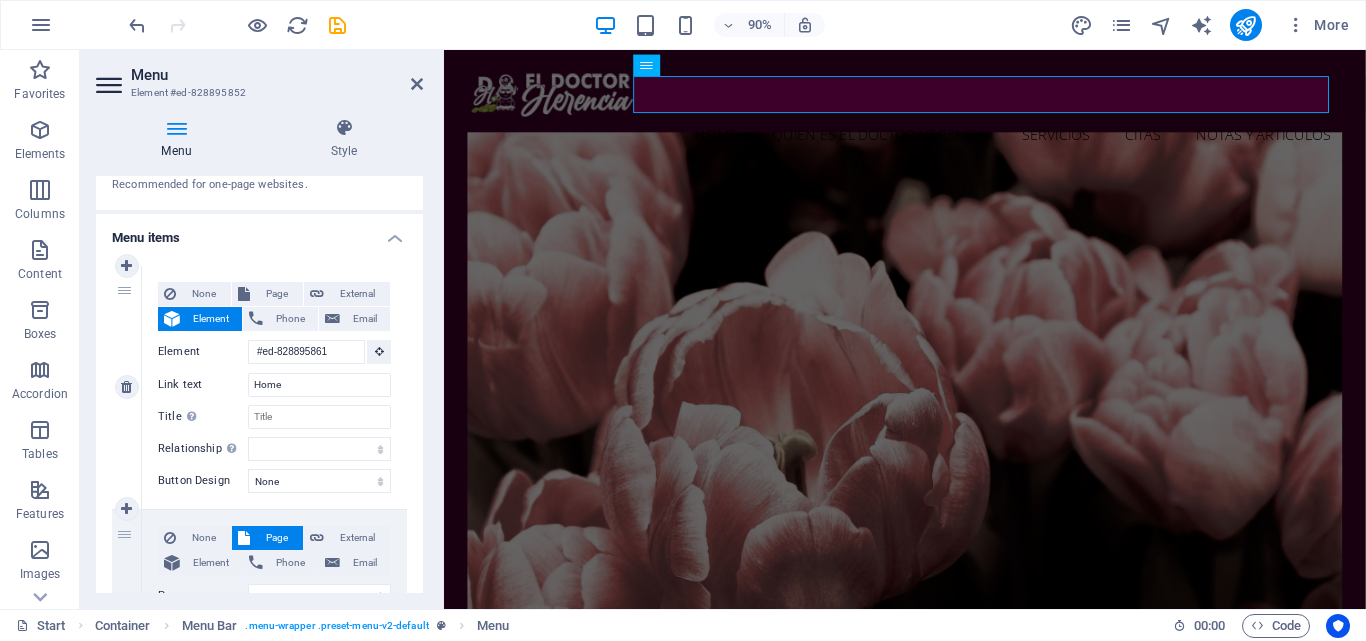 click on "1" at bounding box center [127, 387] 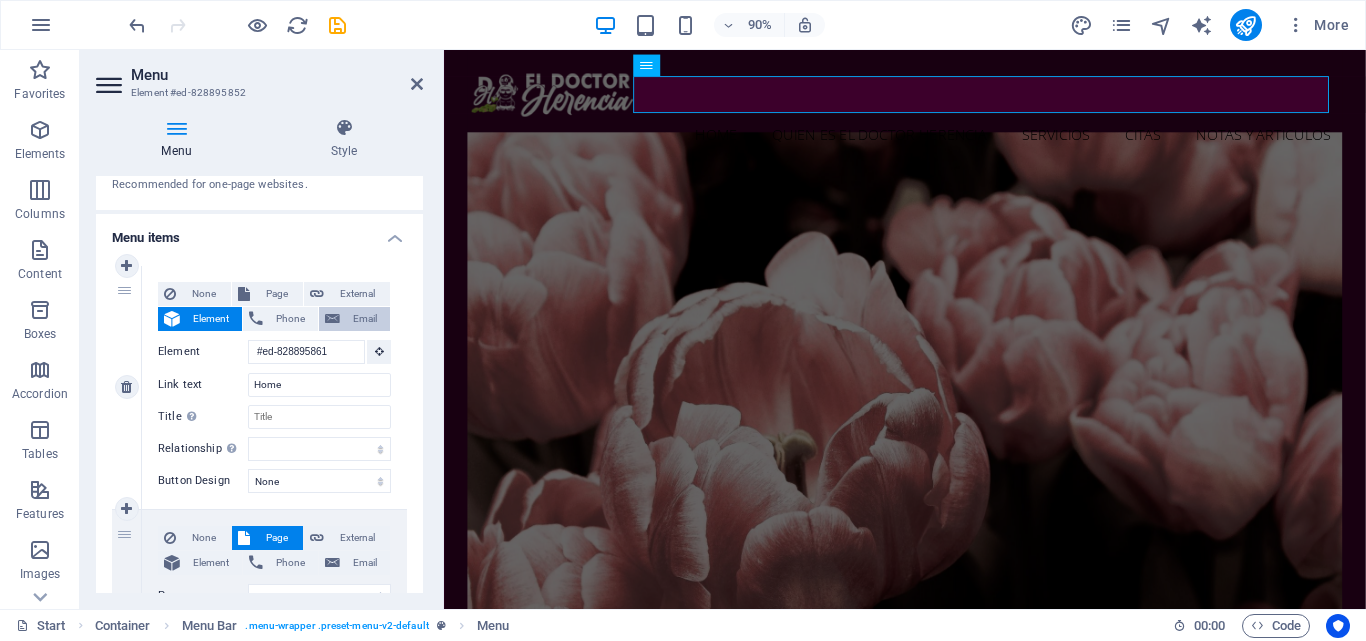 click at bounding box center [332, 319] 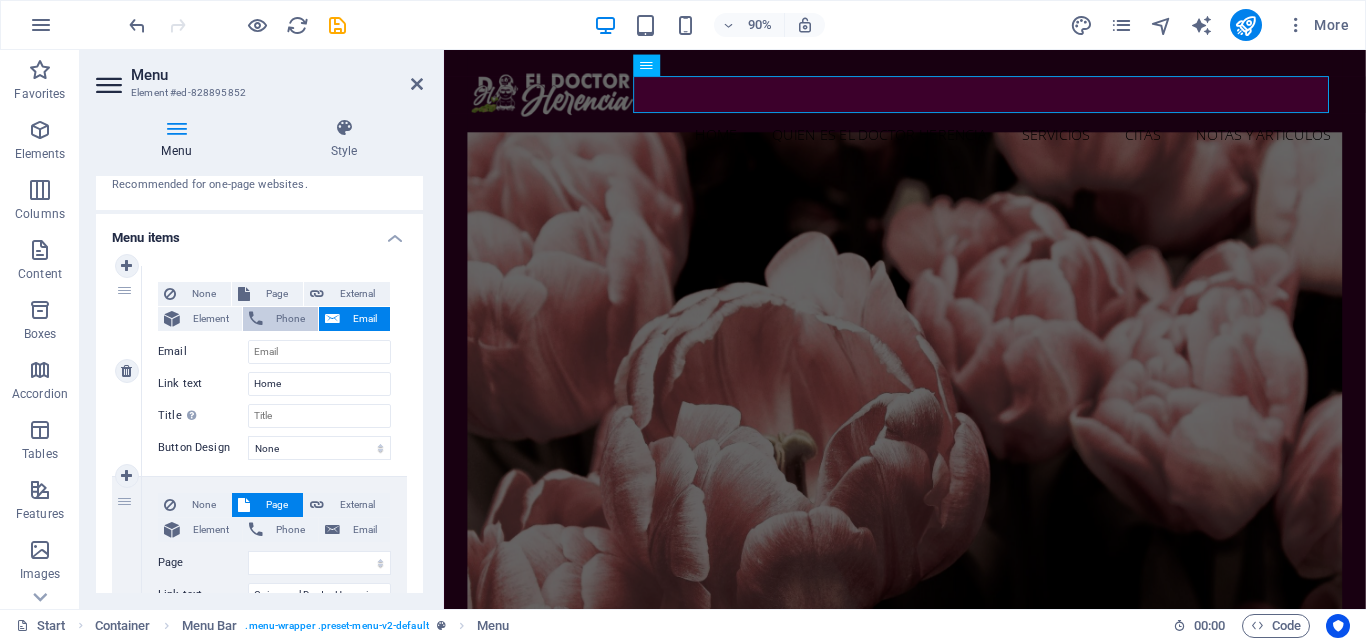 click on "Phone" at bounding box center [280, 319] 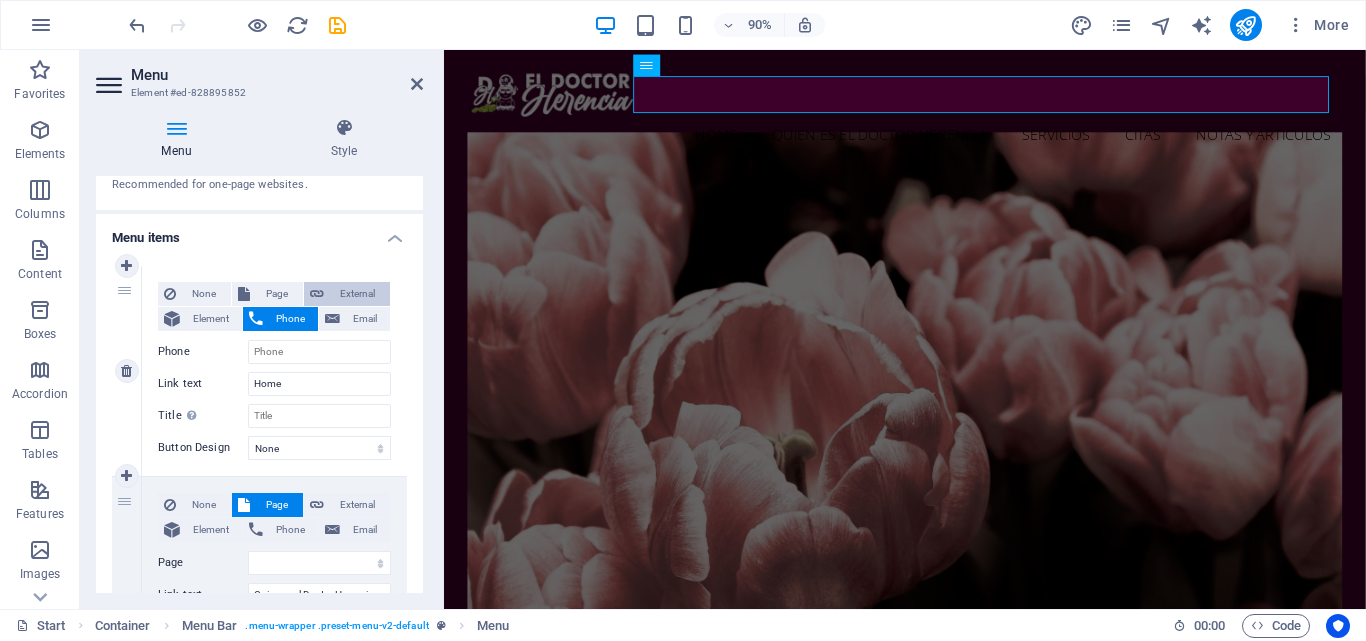 click on "External" at bounding box center (357, 294) 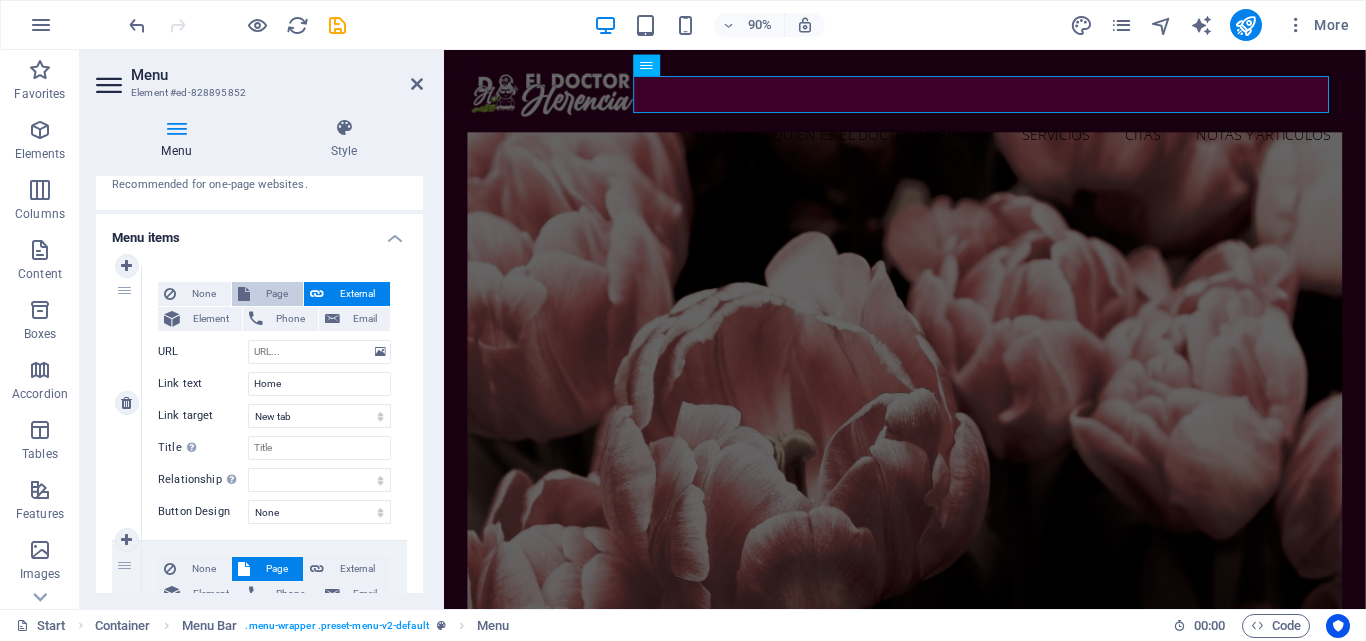 click on "Page" at bounding box center (276, 294) 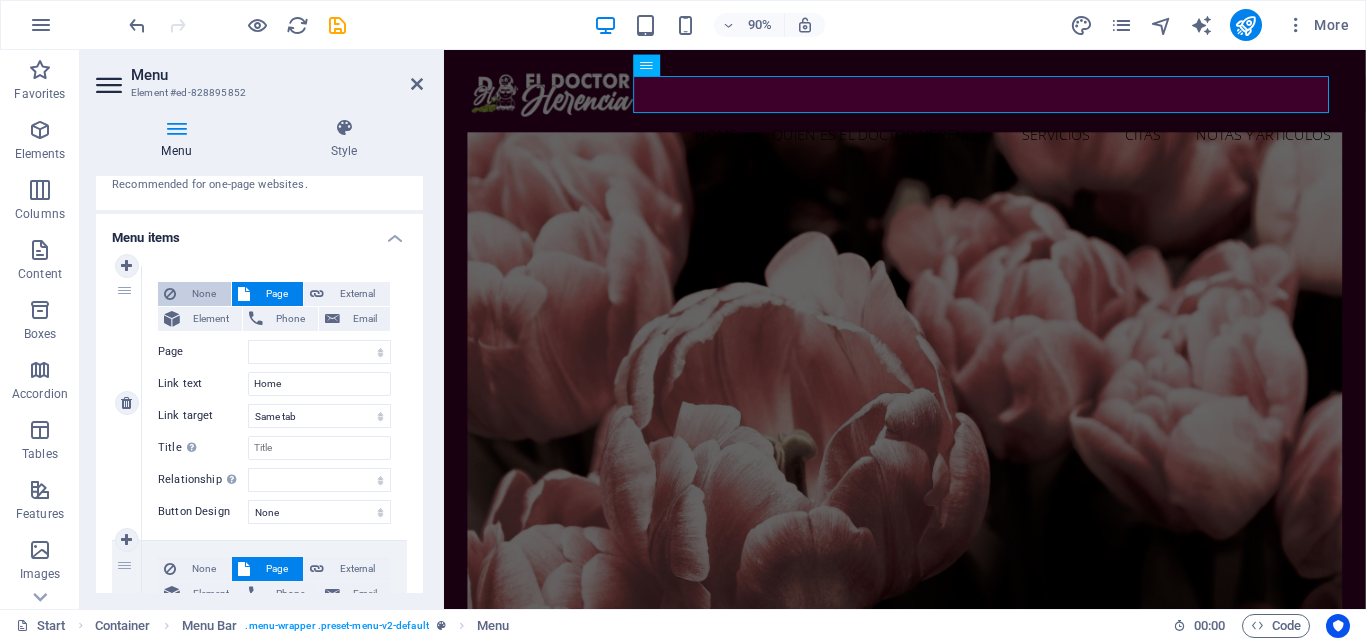 click on "None" at bounding box center (203, 294) 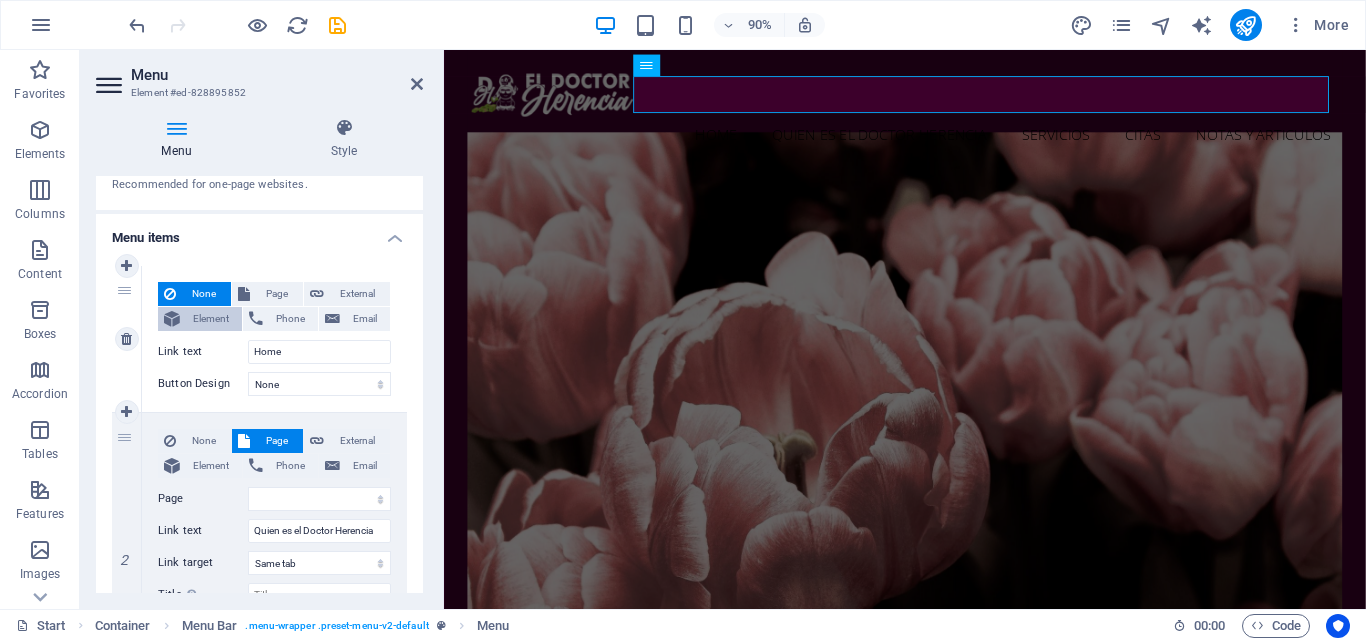 click on "Element" at bounding box center (211, 319) 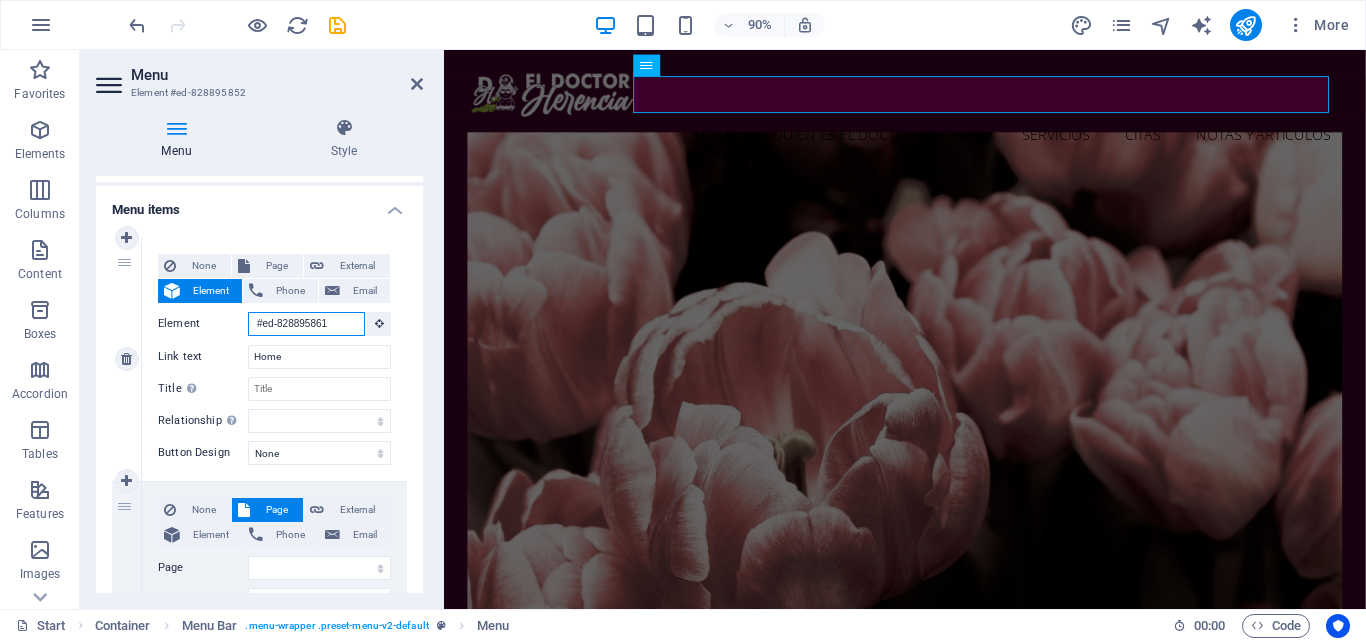 scroll, scrollTop: 100, scrollLeft: 0, axis: vertical 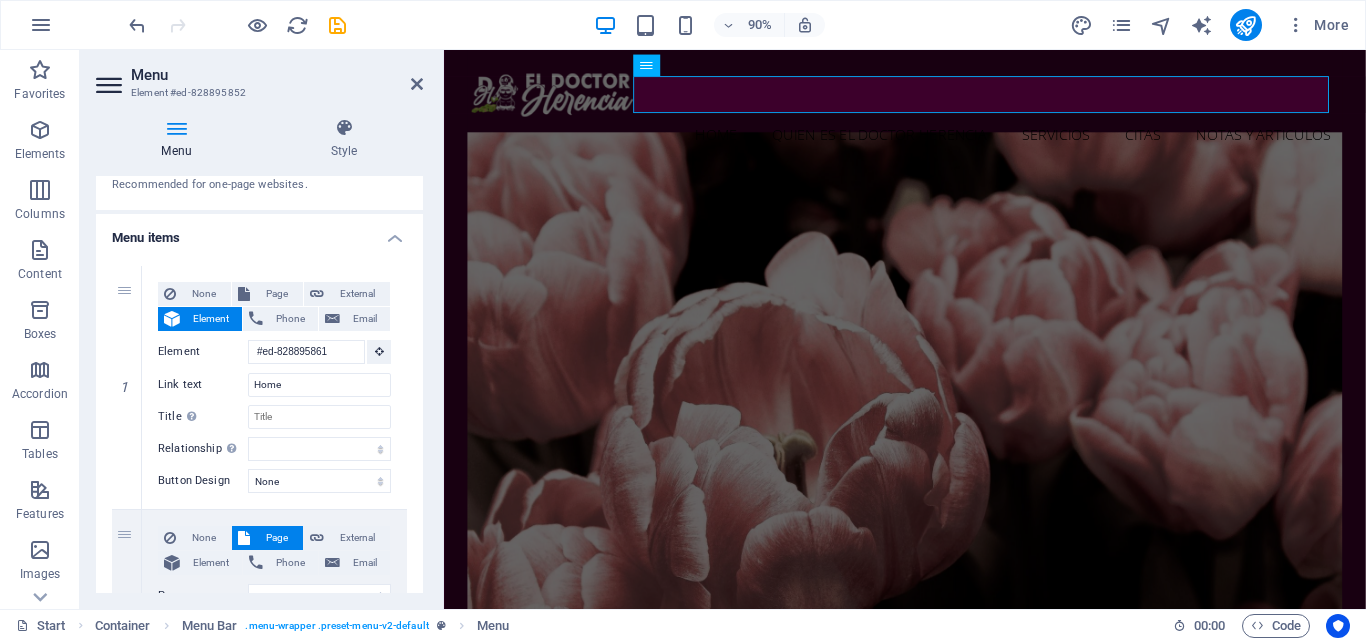 drag, startPoint x: 194, startPoint y: 273, endPoint x: 176, endPoint y: 264, distance: 20.12461 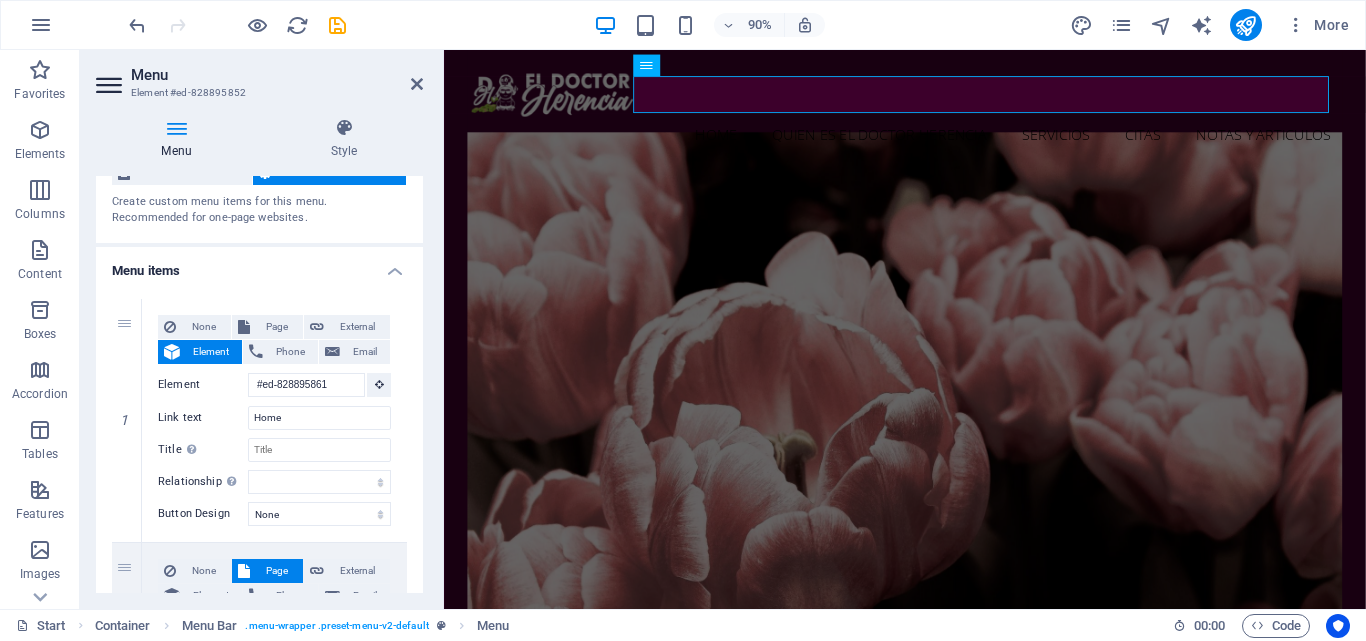 scroll, scrollTop: 100, scrollLeft: 0, axis: vertical 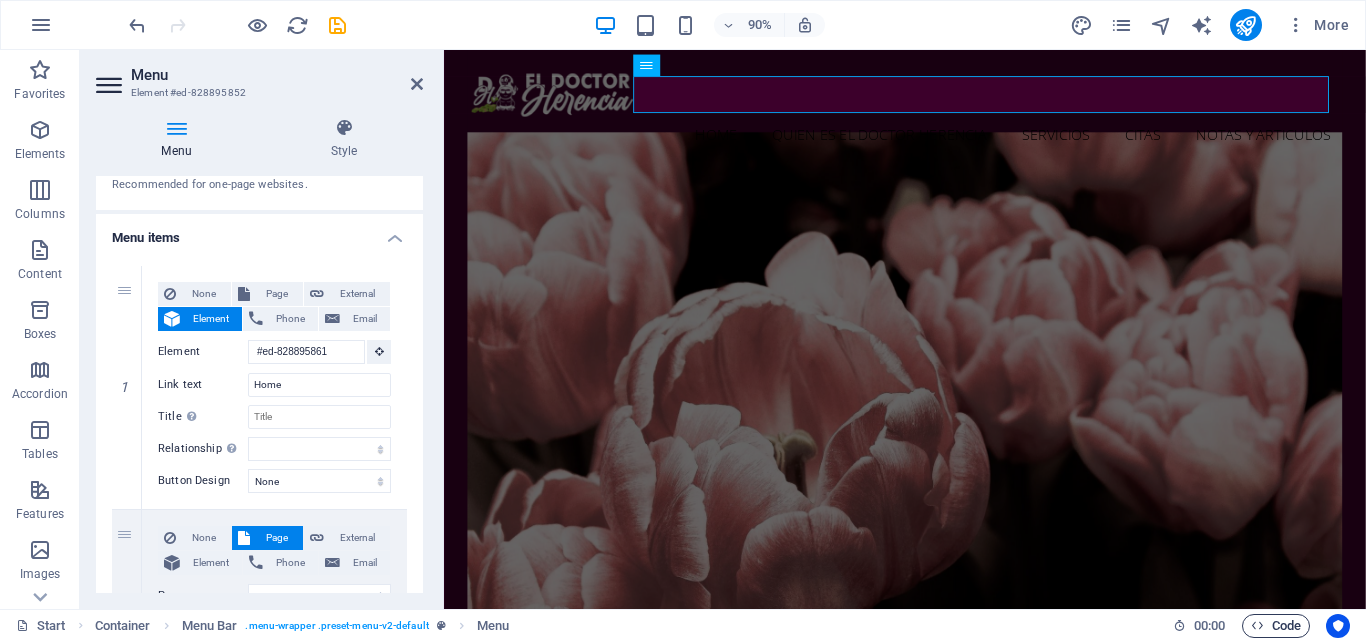 click on "Code" at bounding box center [1276, 626] 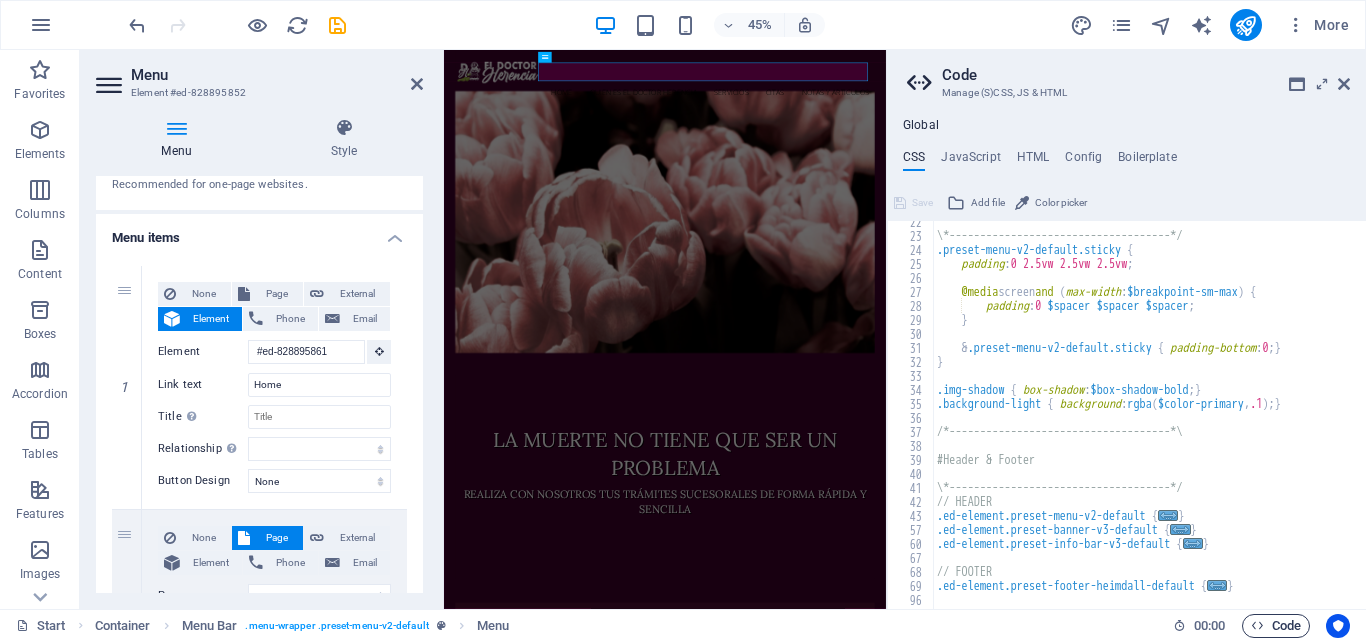 scroll, scrollTop: 300, scrollLeft: 0, axis: vertical 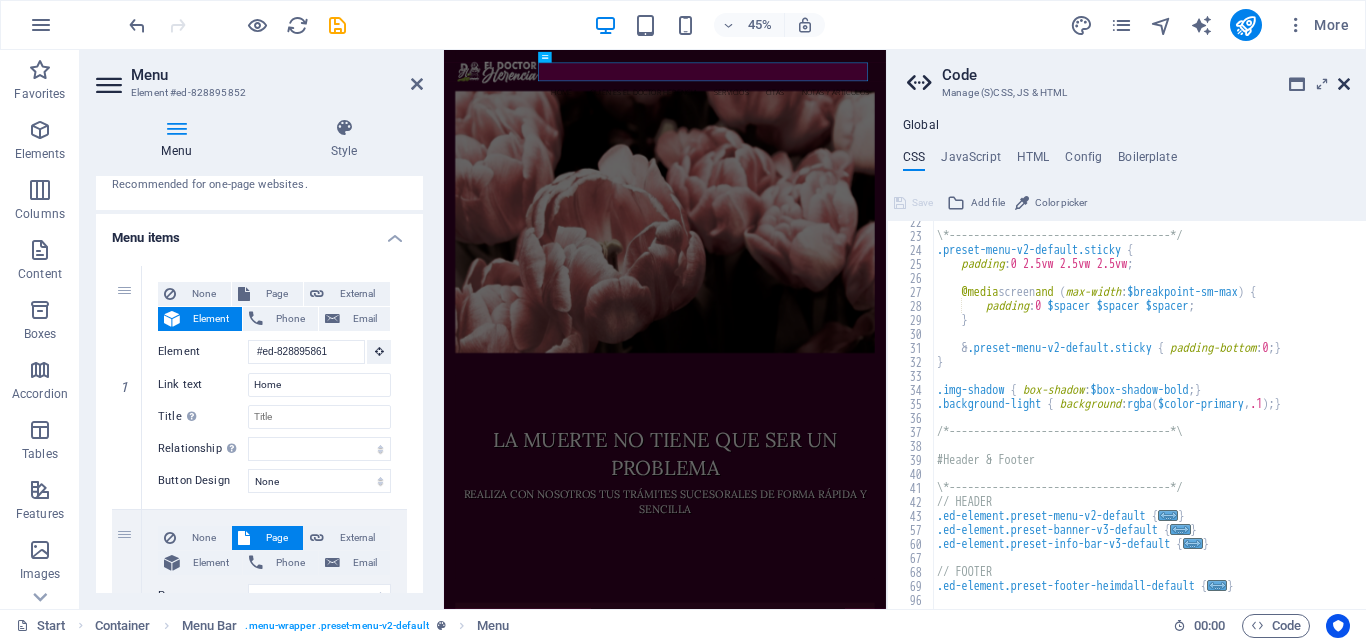 click at bounding box center (1344, 84) 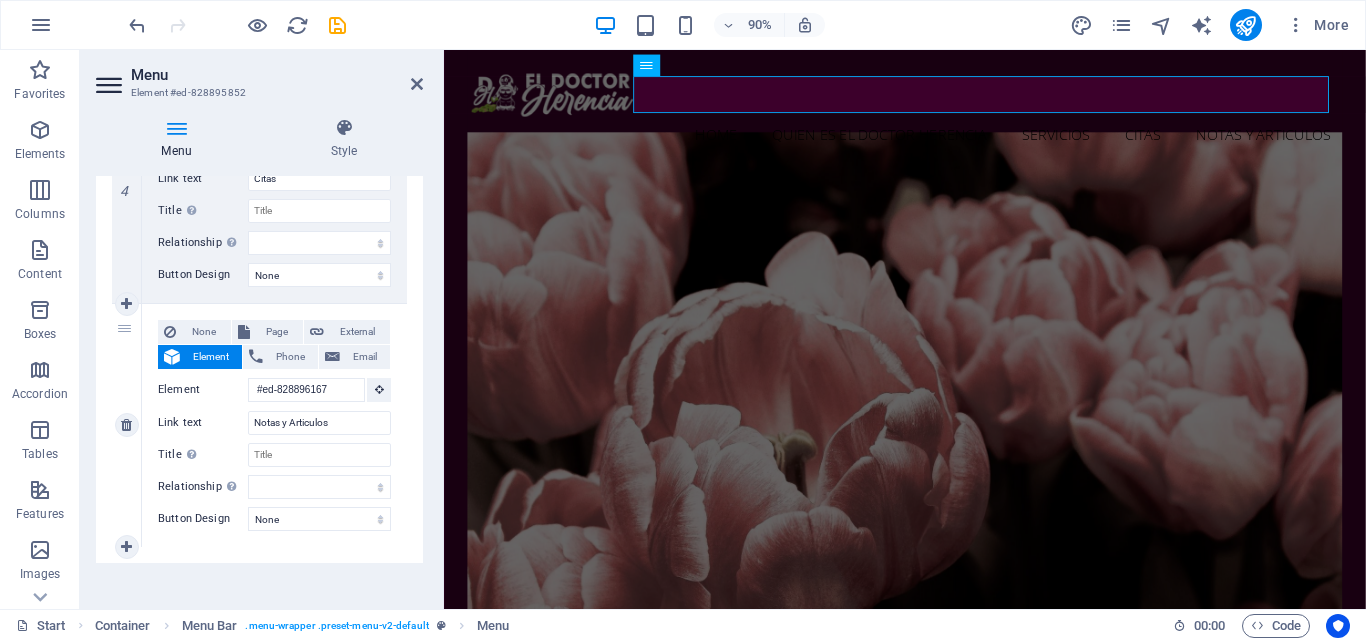 scroll, scrollTop: 1079, scrollLeft: 0, axis: vertical 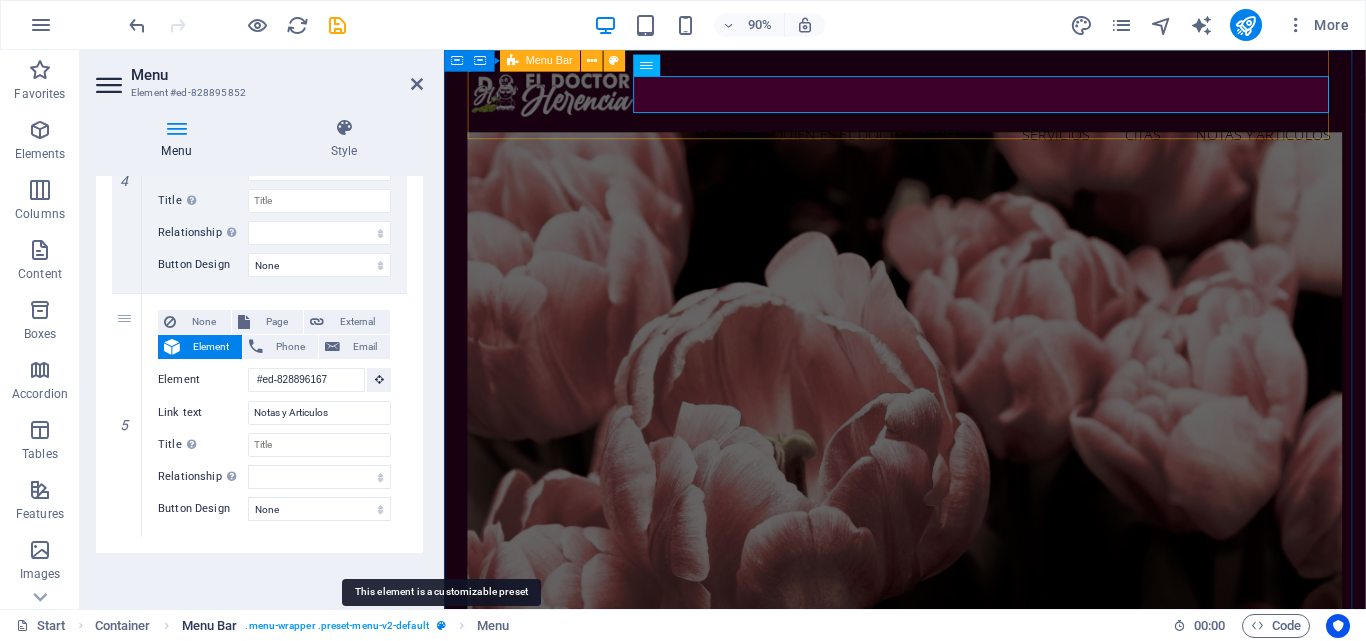 click at bounding box center (441, 625) 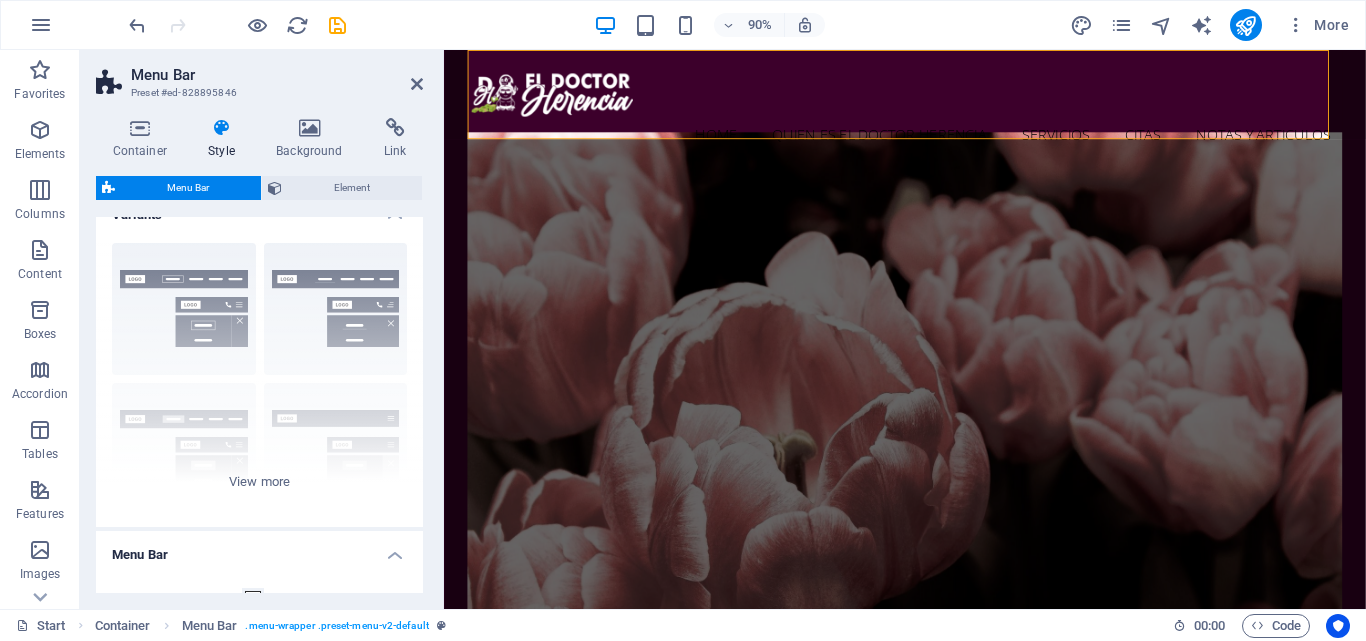 scroll, scrollTop: 0, scrollLeft: 0, axis: both 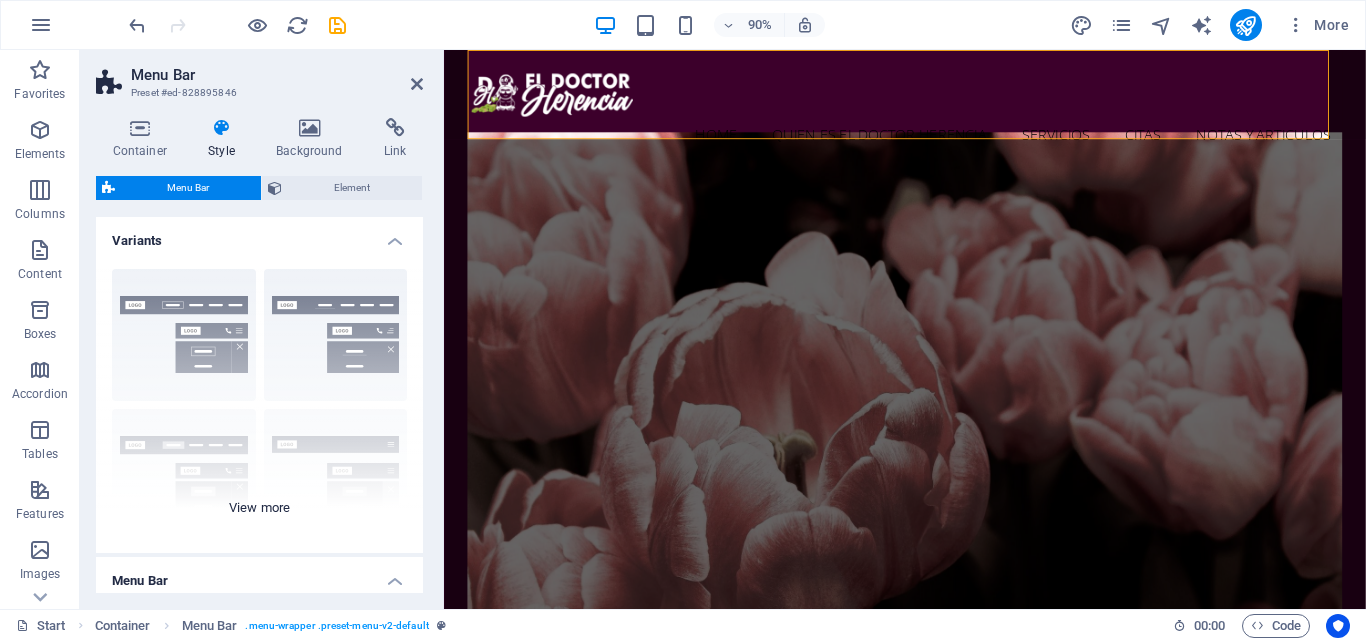 click on "Border Centered Default Fixed Loki Trigger Wide XXL" at bounding box center (259, 403) 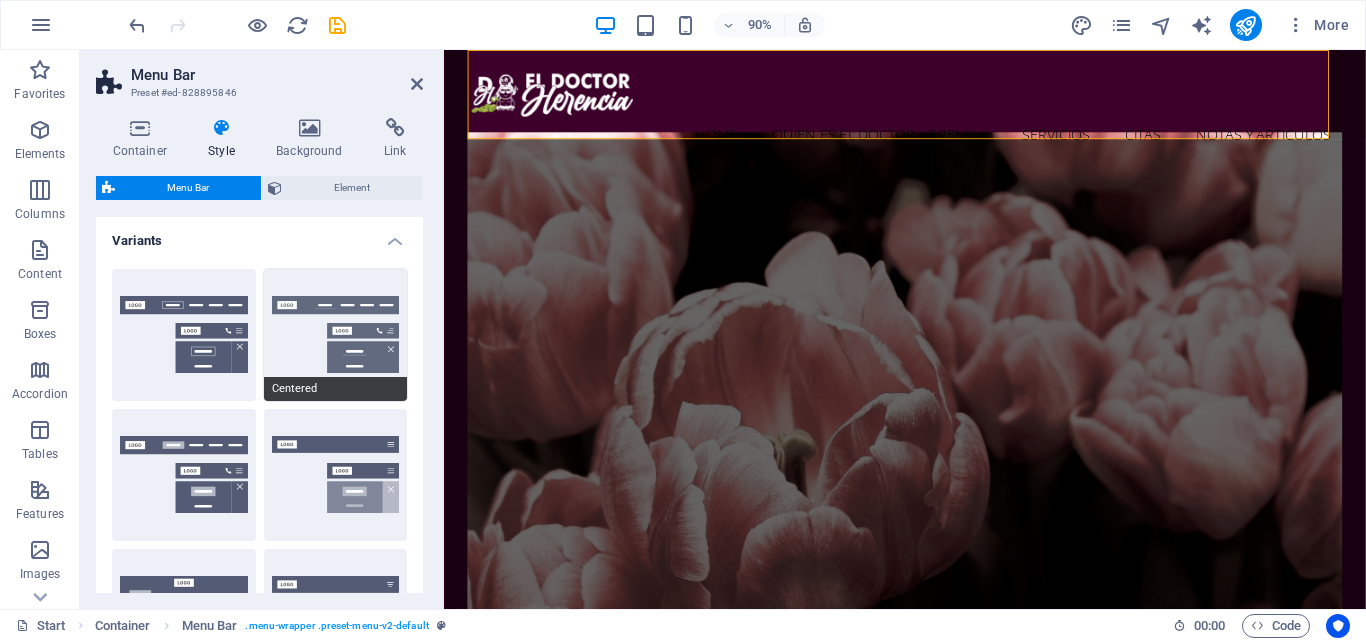 click on "Centered" at bounding box center (336, 335) 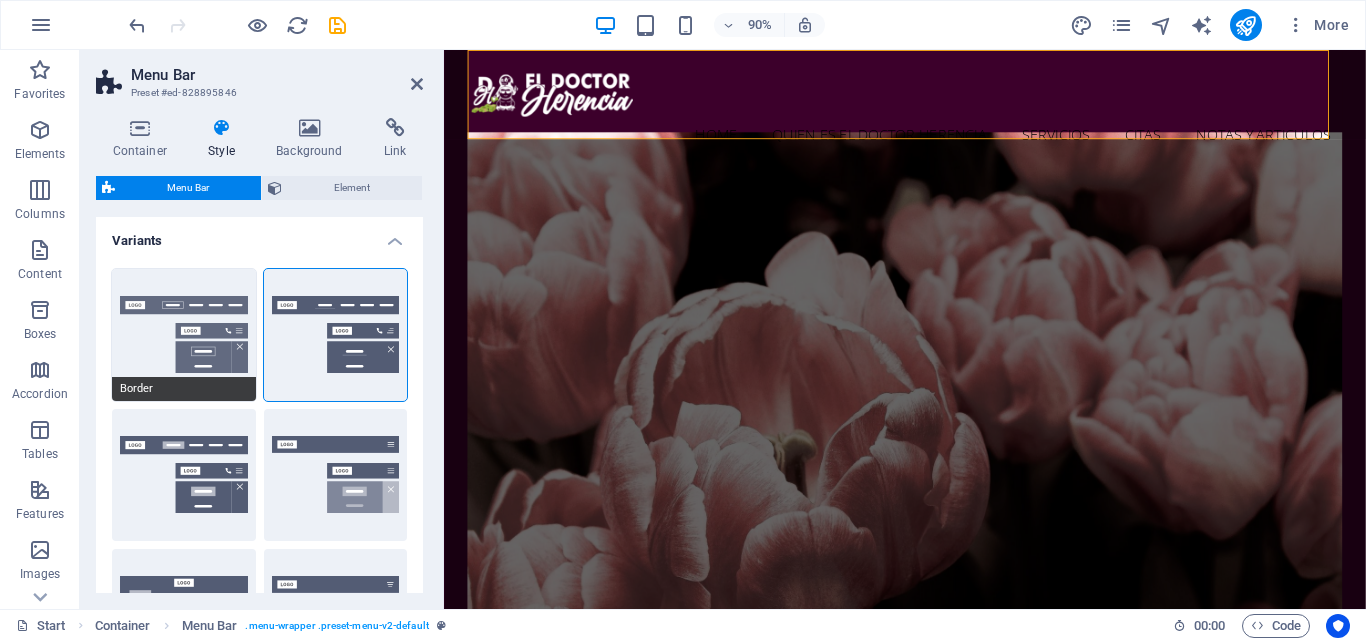 click on "Border" at bounding box center (184, 335) 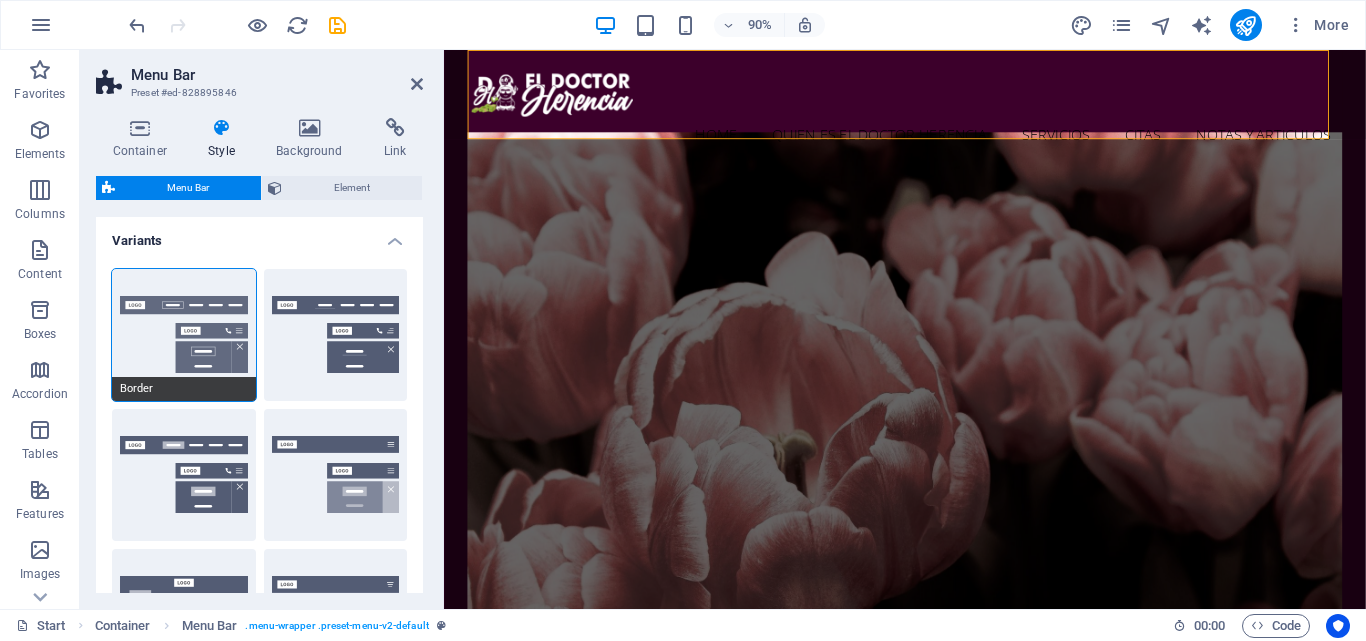 scroll, scrollTop: 100, scrollLeft: 0, axis: vertical 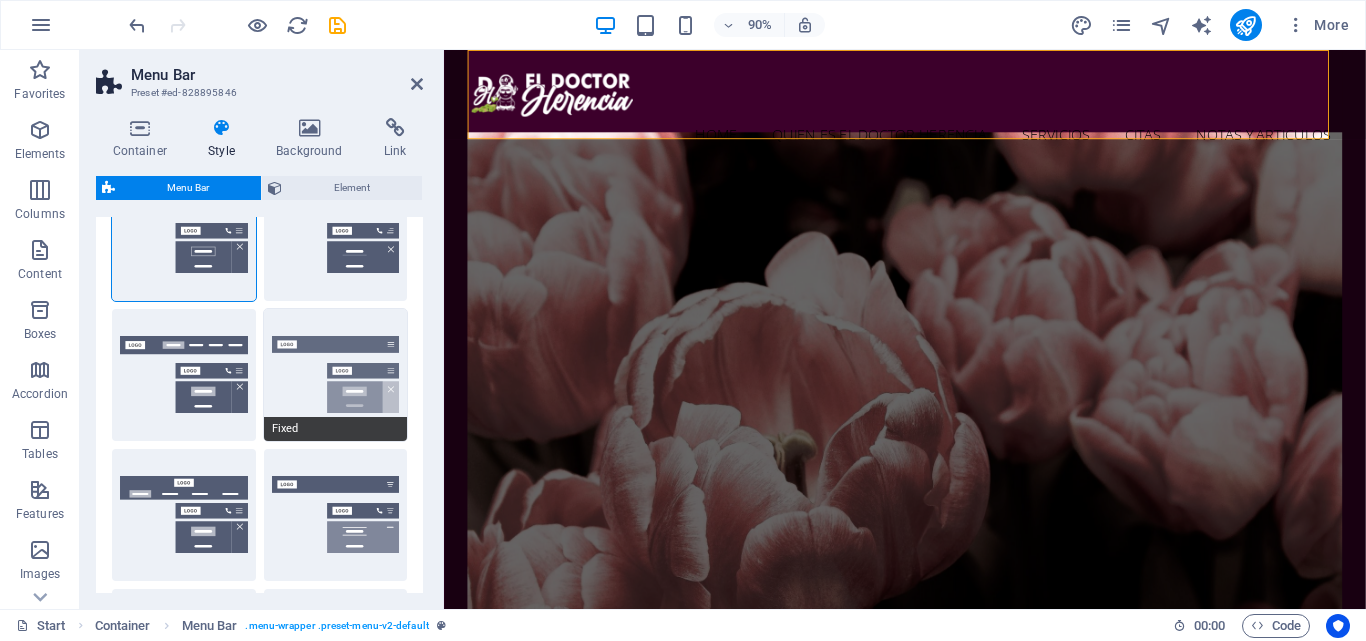 click on "Fixed" at bounding box center (336, 375) 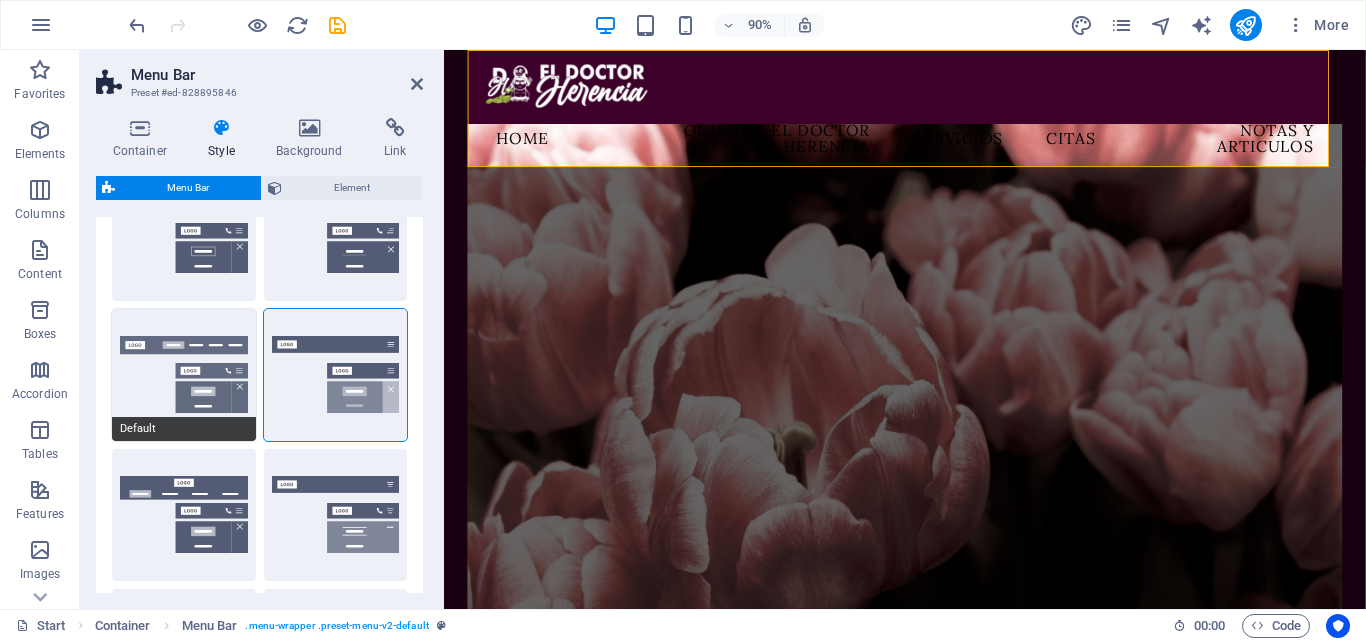 click on "Default" at bounding box center [184, 375] 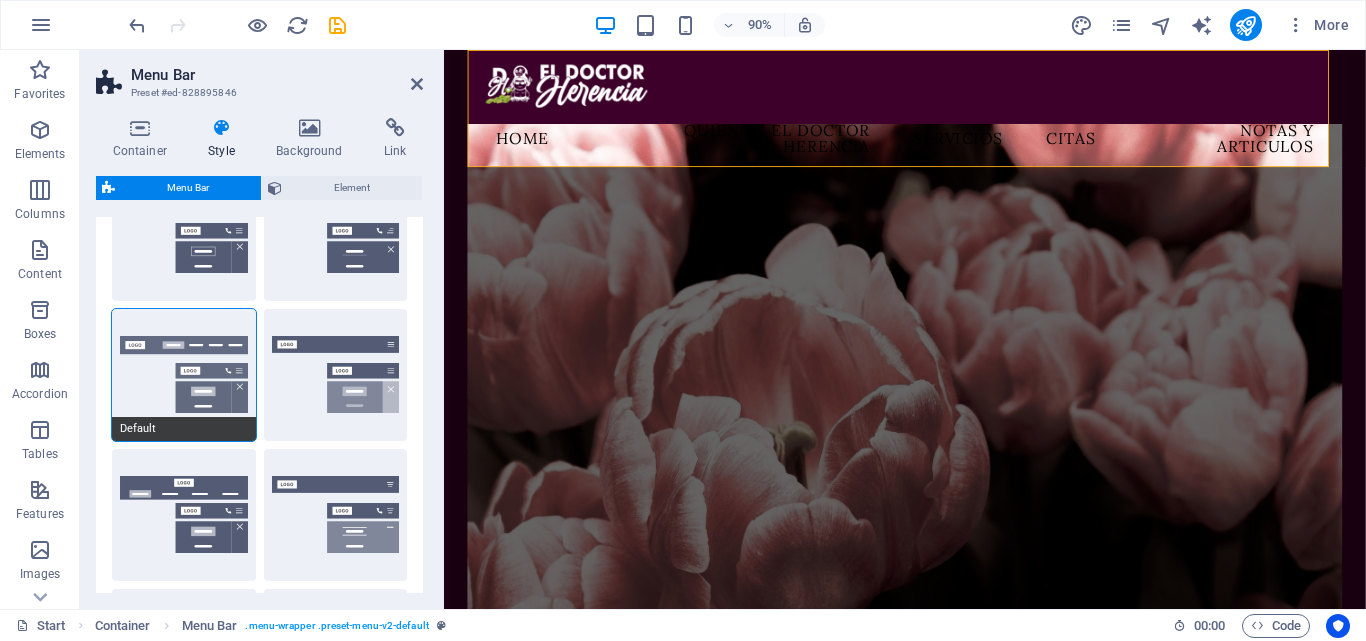 scroll, scrollTop: 200, scrollLeft: 0, axis: vertical 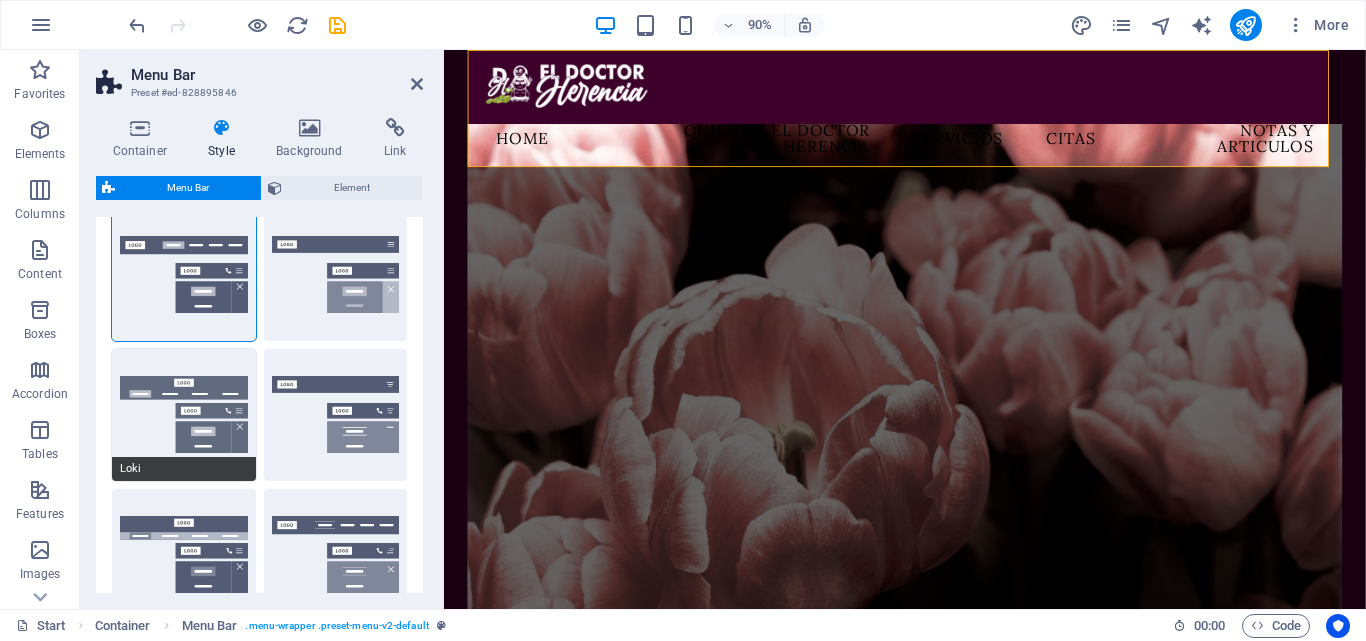 click on "Loki" at bounding box center (184, 415) 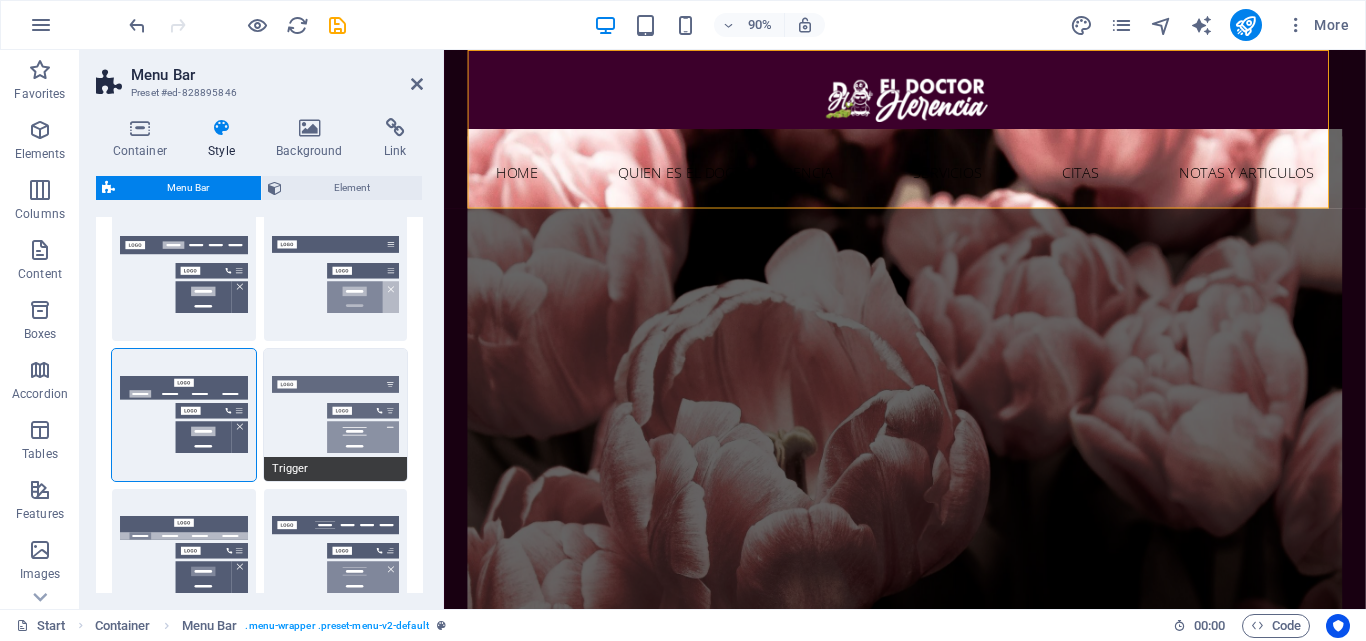 click on "Trigger" at bounding box center (336, 415) 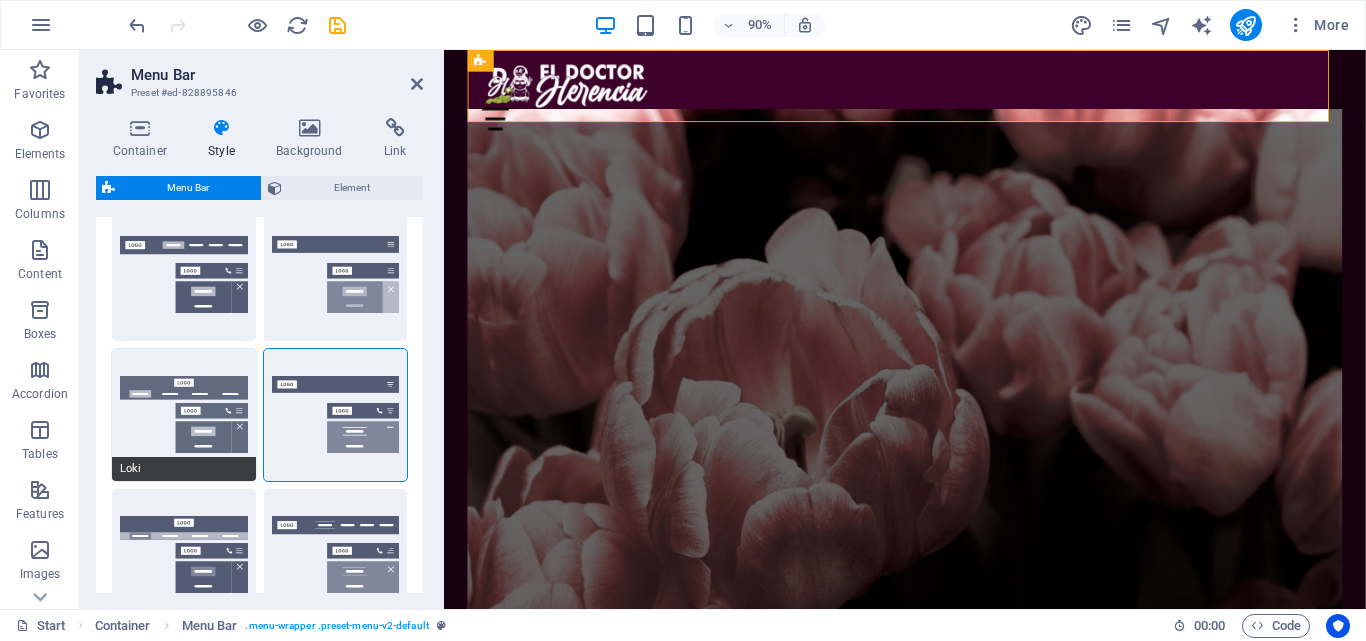 click on "Loki" at bounding box center (184, 415) 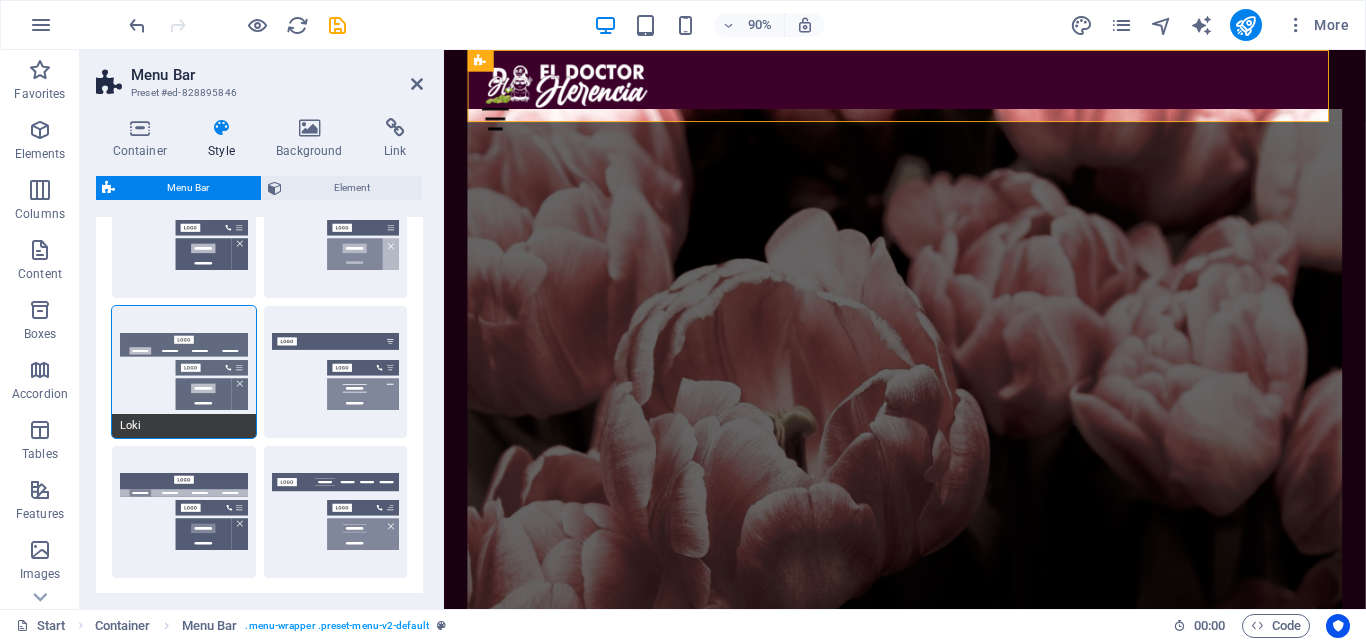 scroll, scrollTop: 300, scrollLeft: 0, axis: vertical 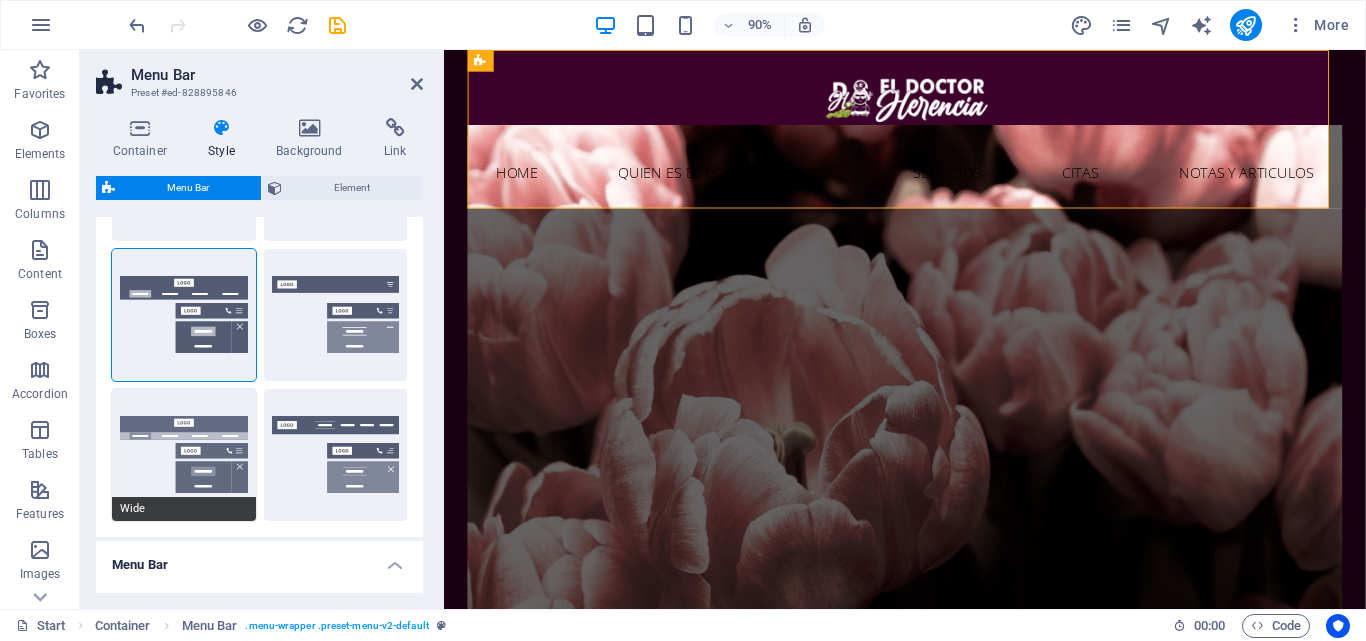 click on "Wide" at bounding box center [184, 455] 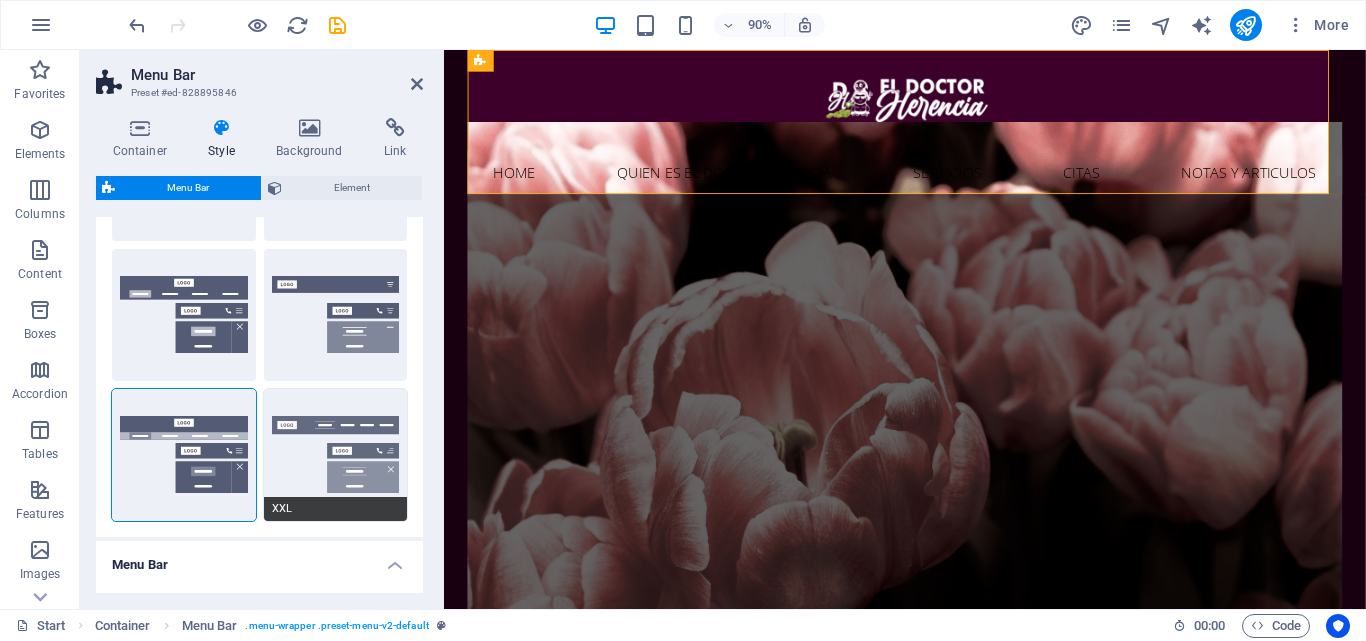 click on "XXL" at bounding box center (336, 455) 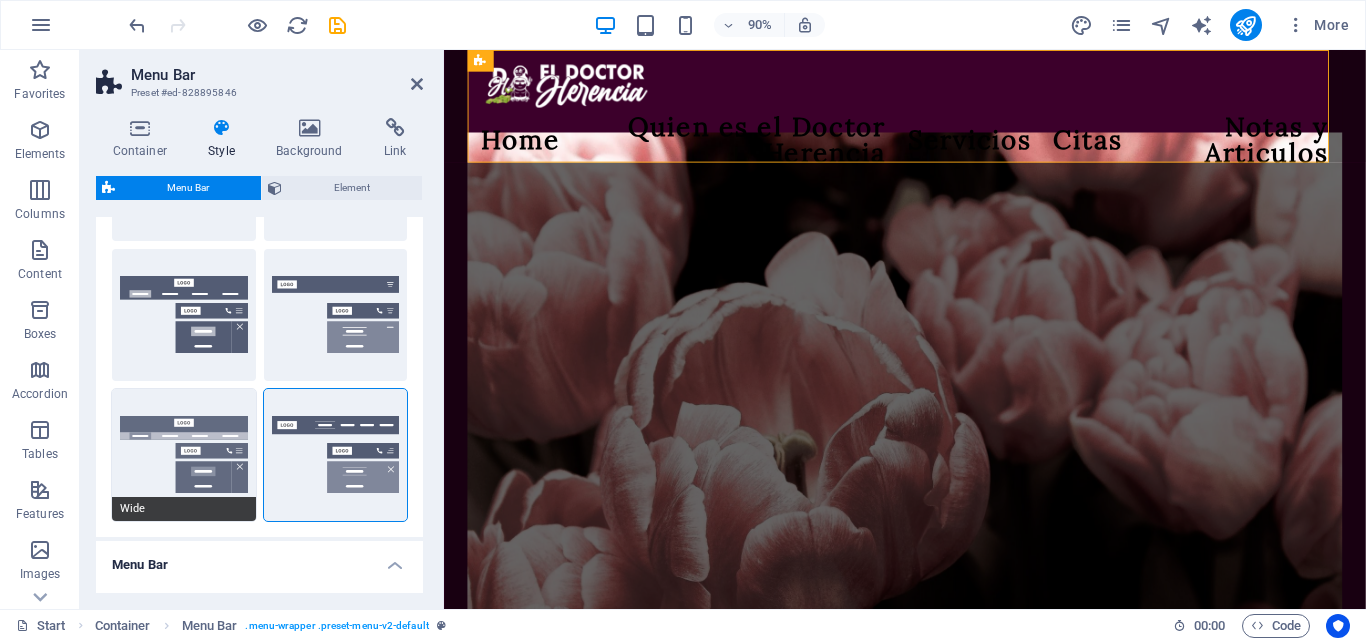 click on "Wide" at bounding box center (184, 455) 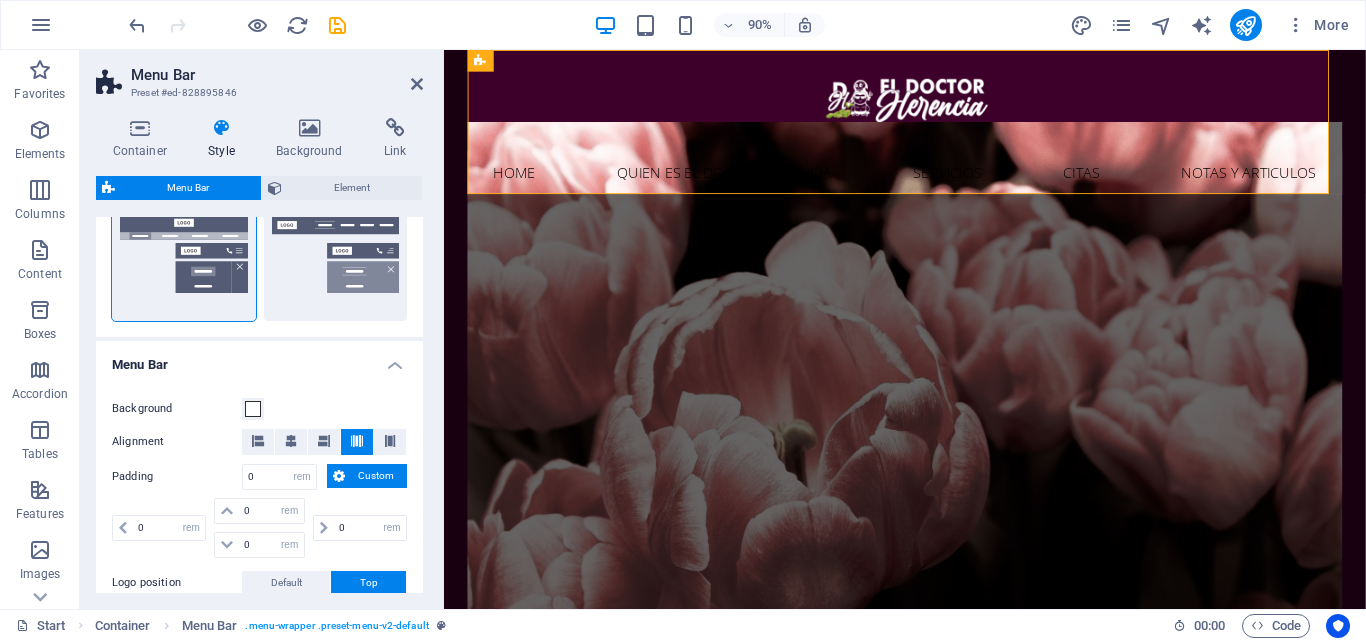 scroll, scrollTop: 300, scrollLeft: 0, axis: vertical 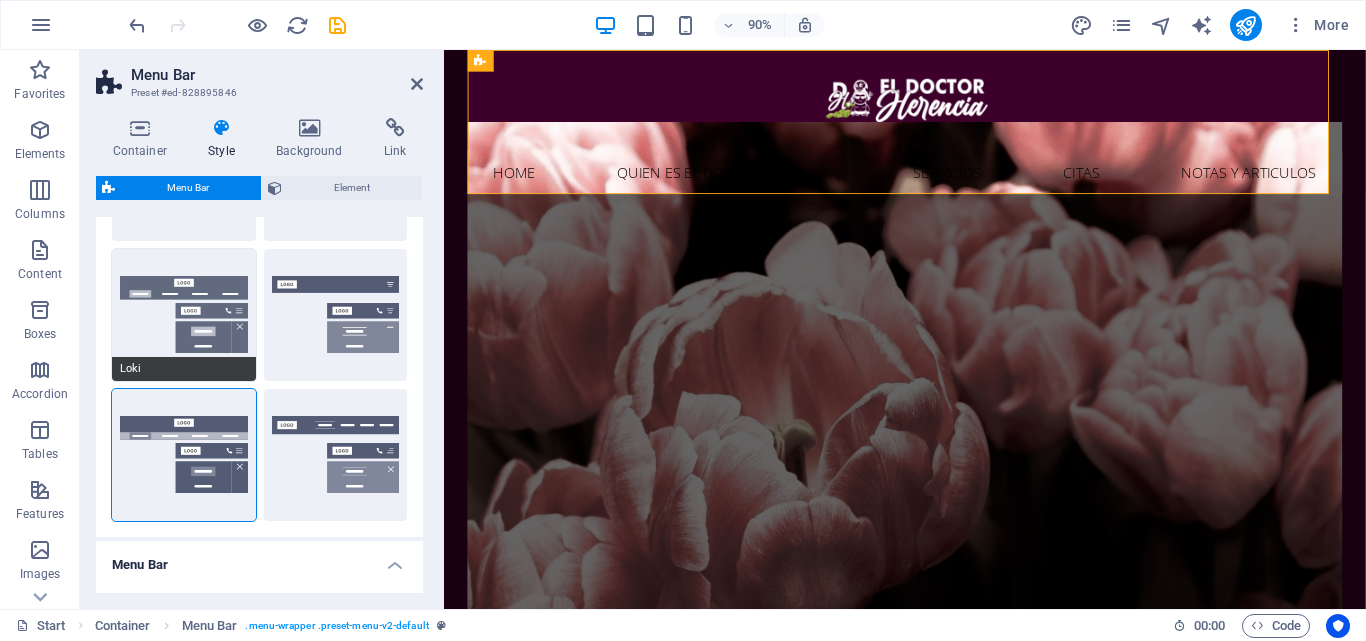 click on "Loki" at bounding box center (184, 315) 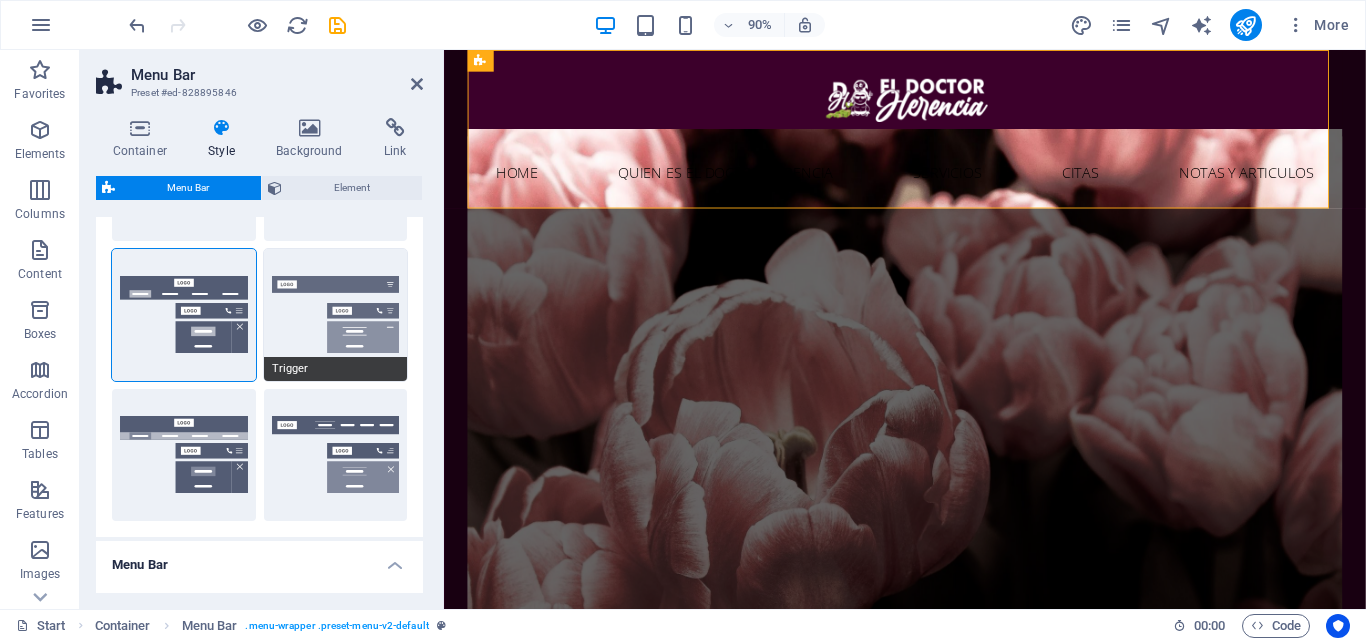 click on "Trigger" at bounding box center (336, 315) 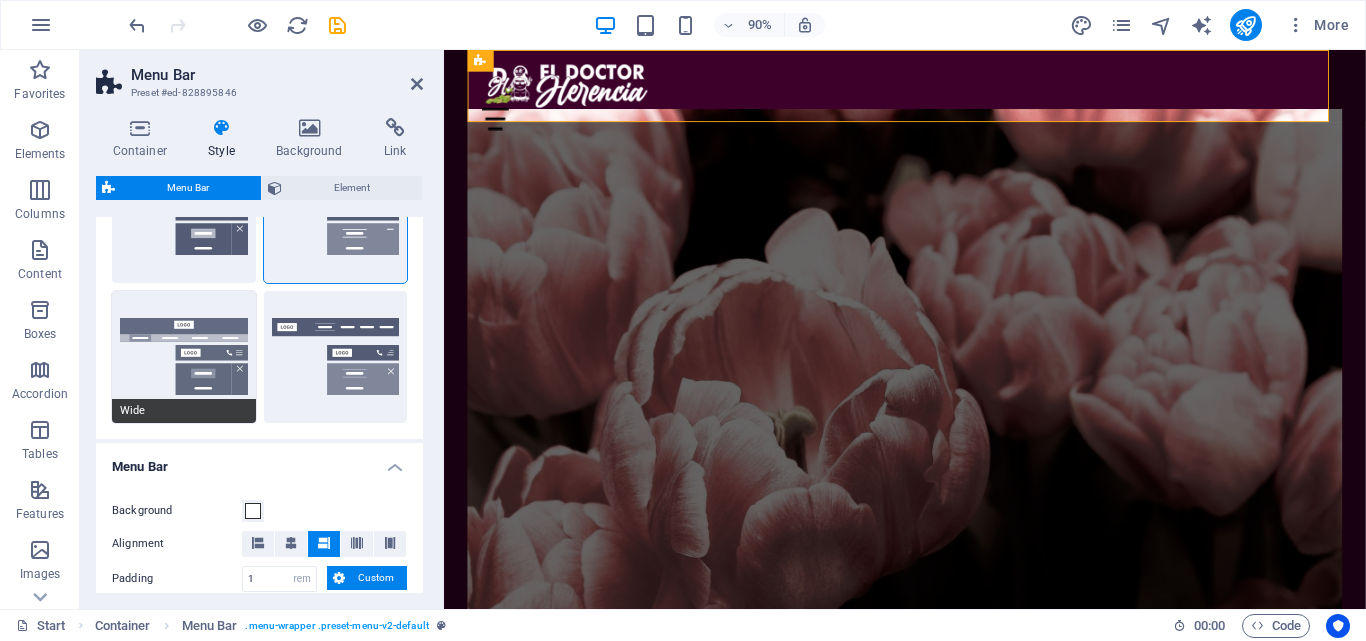 scroll, scrollTop: 400, scrollLeft: 0, axis: vertical 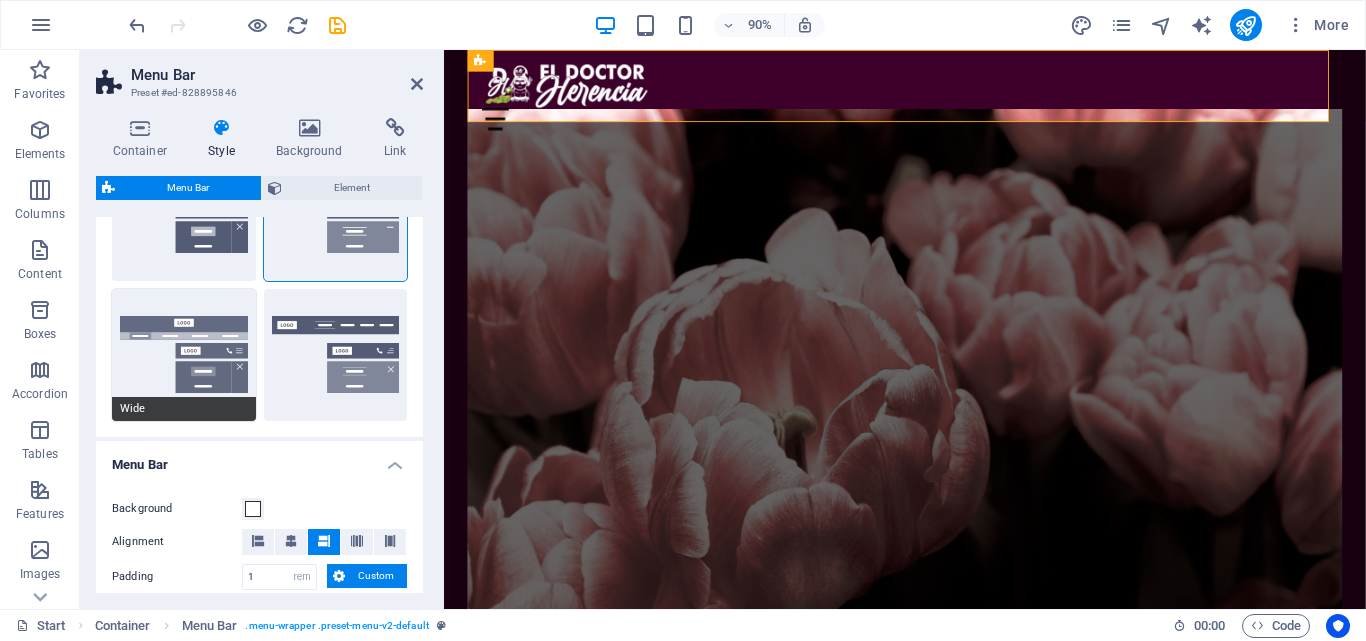 click on "Wide" at bounding box center (184, 355) 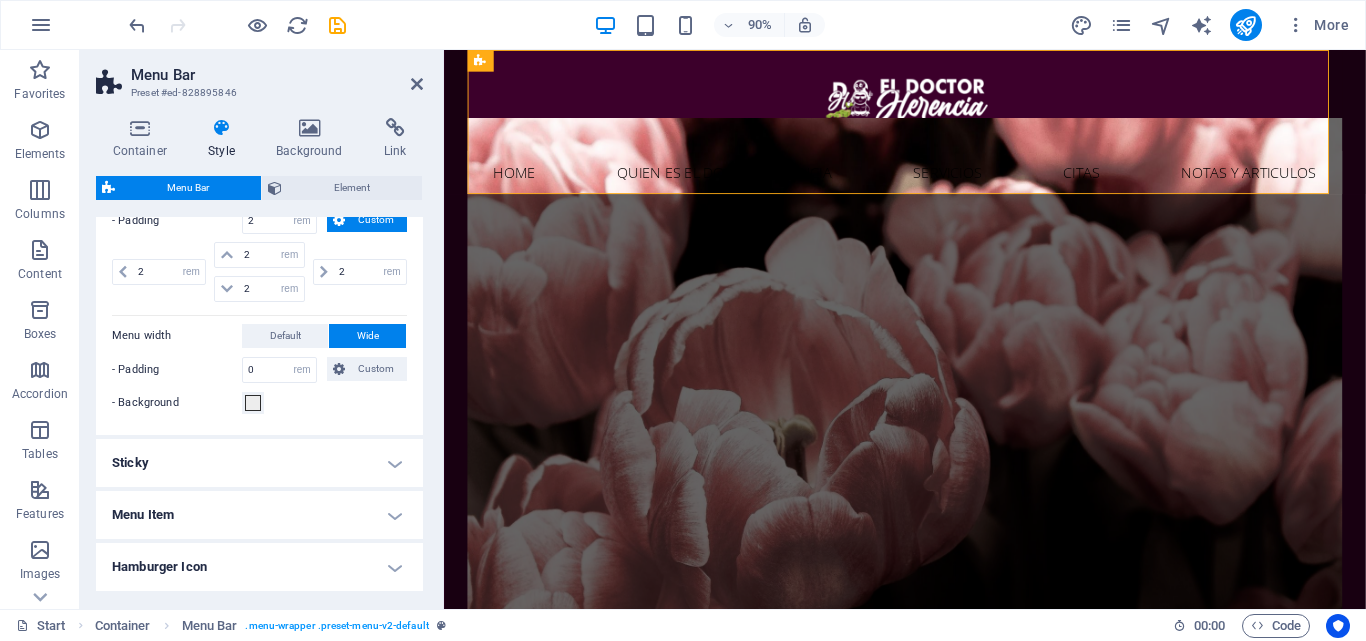 scroll, scrollTop: 900, scrollLeft: 0, axis: vertical 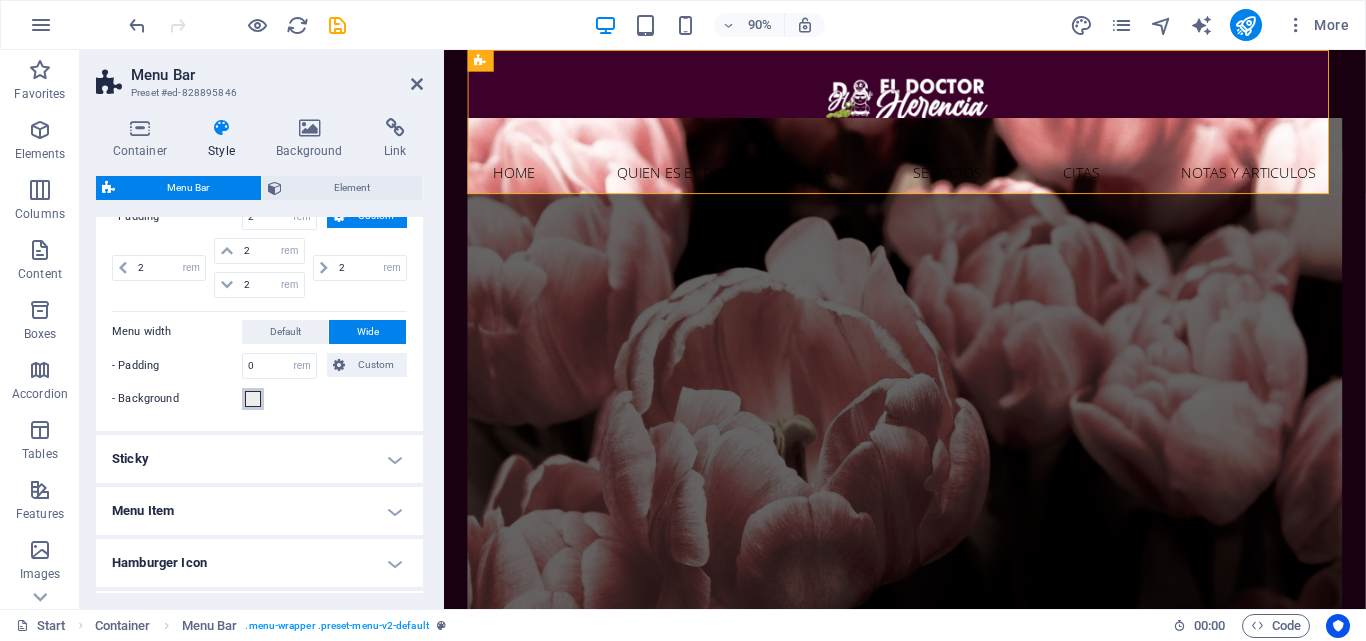 click at bounding box center [253, 399] 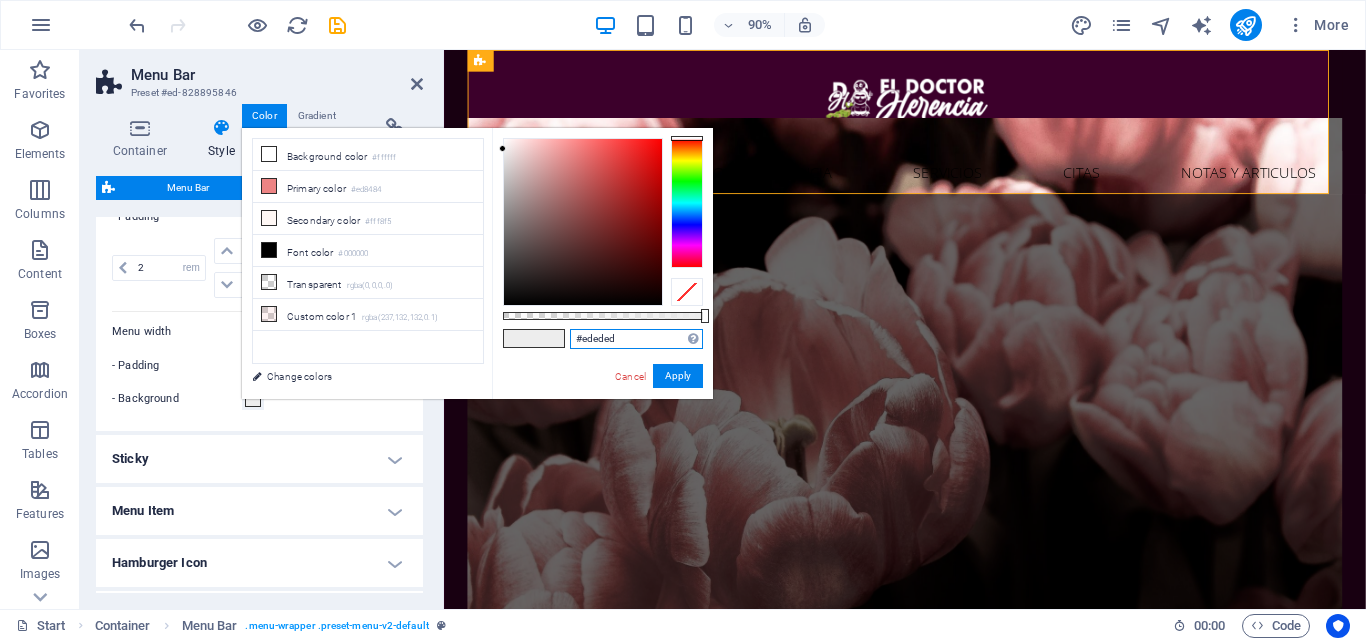 click on "#ededed" at bounding box center [636, 339] 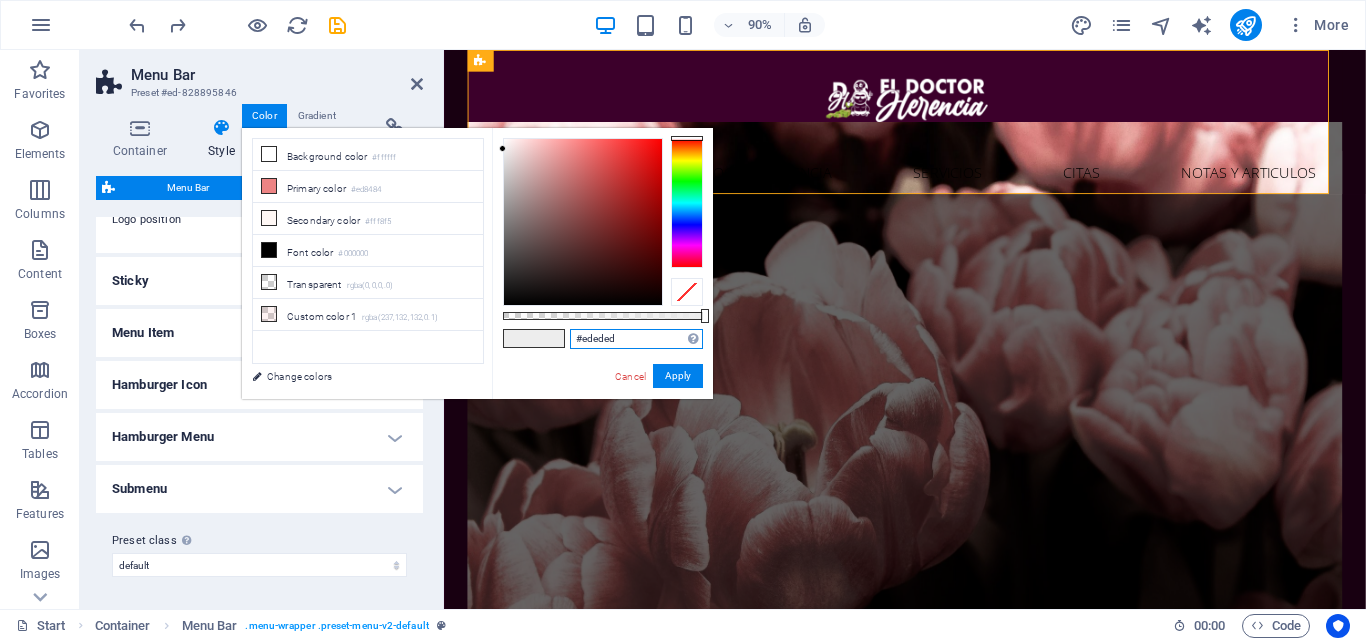 scroll, scrollTop: 863, scrollLeft: 0, axis: vertical 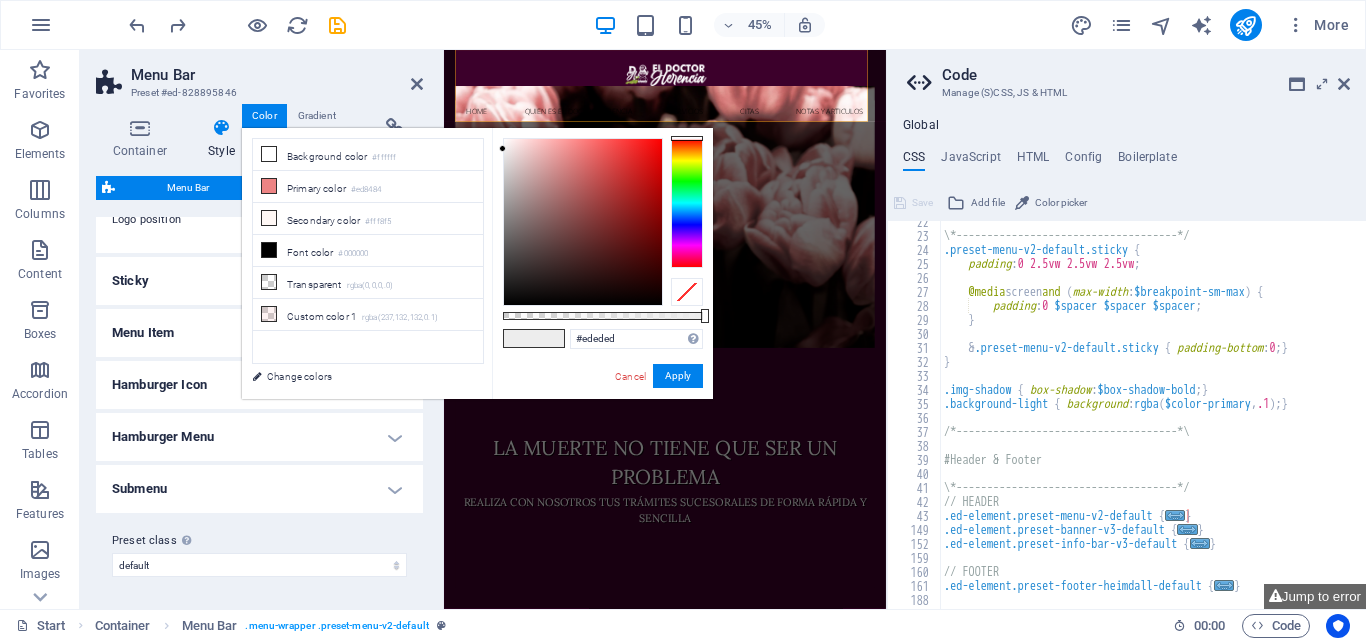 click at bounding box center [519, 338] 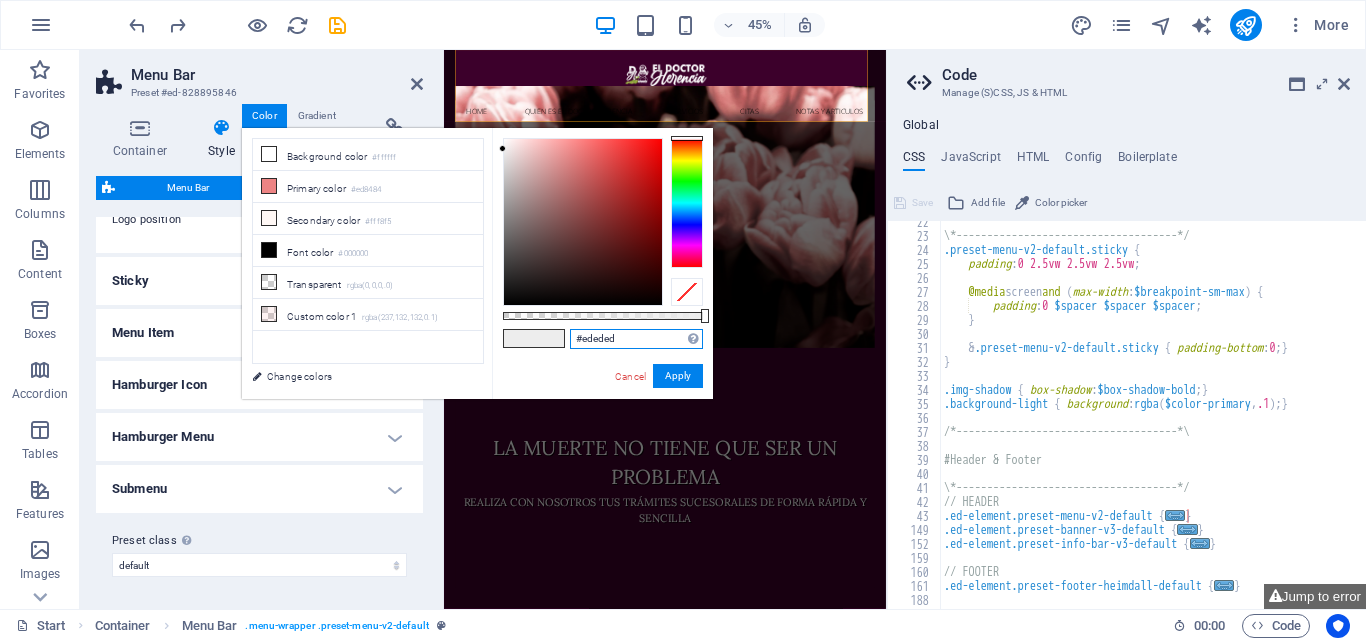 click on "#ededed" at bounding box center [636, 339] 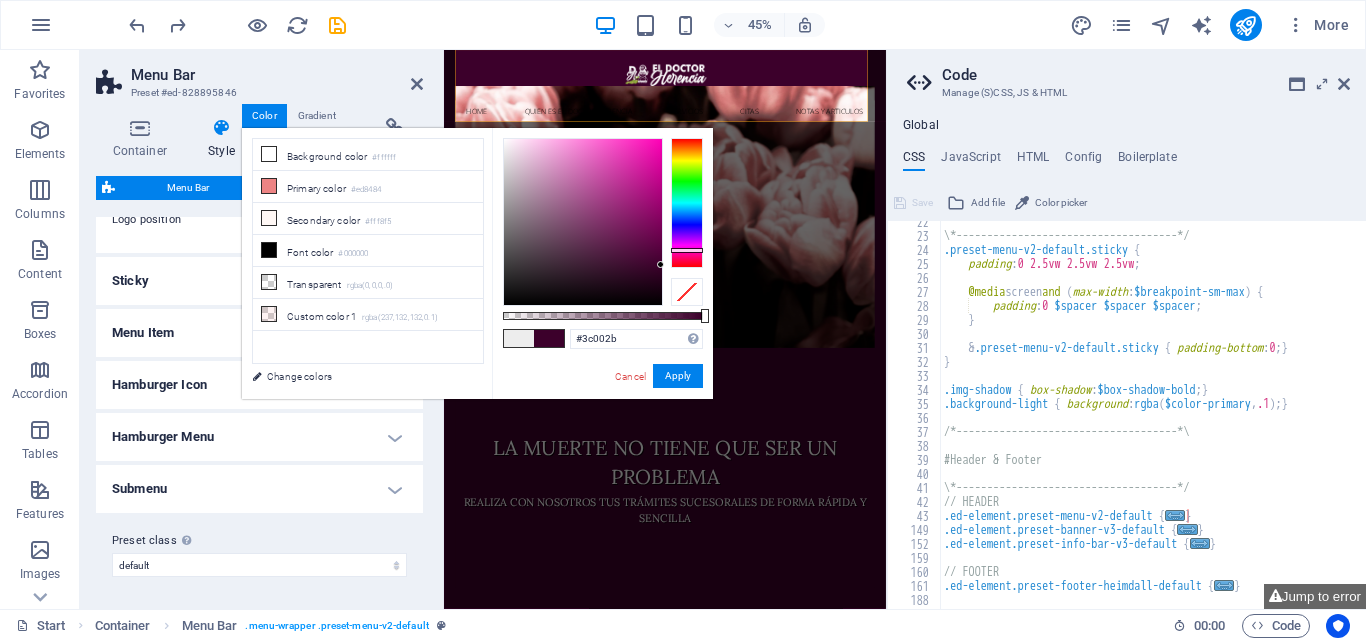 click on "Code Manage (S)CSS, JS & HTML Global CSS JavaScript HTML Config Boilerplate /*------------------------------------*\ 22 23 24 25 26 27 28 29 30 31 32 33 34 35 36 37 38 39 40 41 42 43 149 152 159 160 161 188 189 190 \*------------------------------------*/ .preset-menu-v2-default.sticky   {      padding :  0   2.5vw   2.5vw   2.5vw ;      @media  screen  and   ( max-width :  $breakpoint-sm-max )   {           padding :  0   $spacer   $spacer   $spacer ;      }      & .preset-menu-v2-default.sticky   {   padding-bottom :  0 ;  } } .img-shadow   {   box-shadow :  $box-shadow-bold ;  } .background-light   {   background :  rgba ( $color-primary , .1 ) ;  } /*------------------------------------*\     #Header & Footer \*------------------------------------*/ // HEADER .ed-element.preset-menu-v2-default   { ... } .ed-element.preset-banner-v3-default   { ... } .ed-element.preset-info-bar-v3-default   { ... } // FOOTER .ed-element.preset-footer-heimdall-default   { ... }      Jump to error Save Add file     Save" at bounding box center [1126, 329] 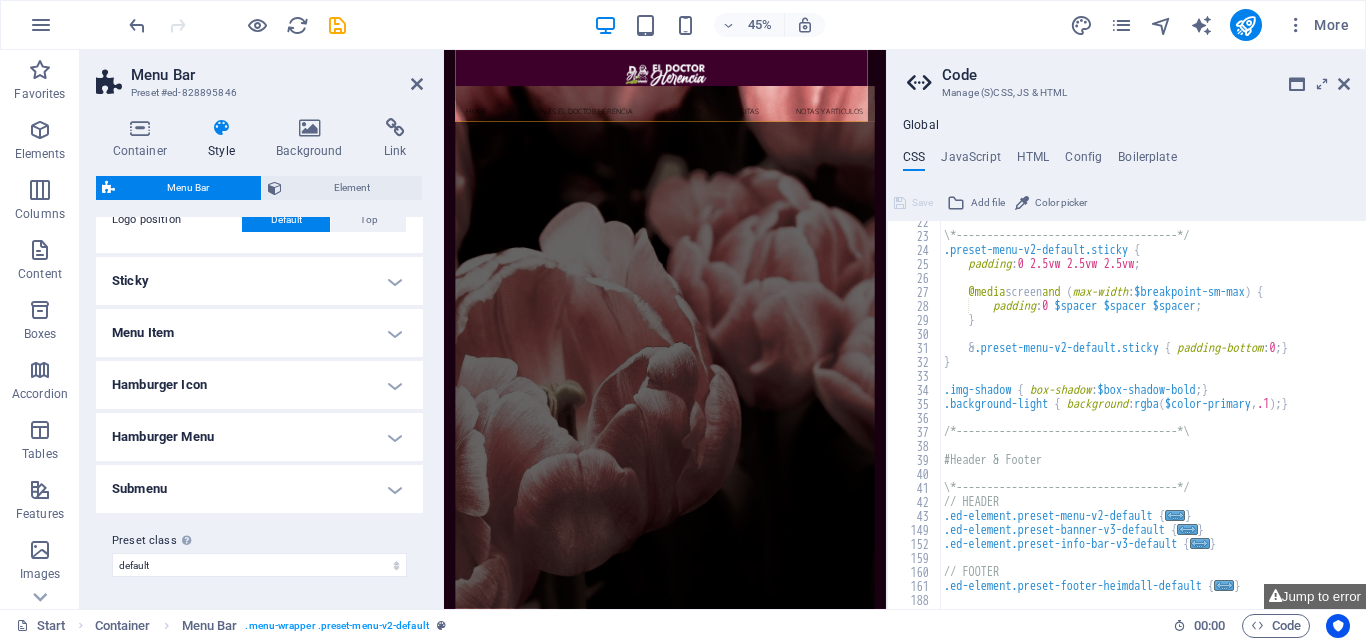 click on "Code" at bounding box center [1146, 75] 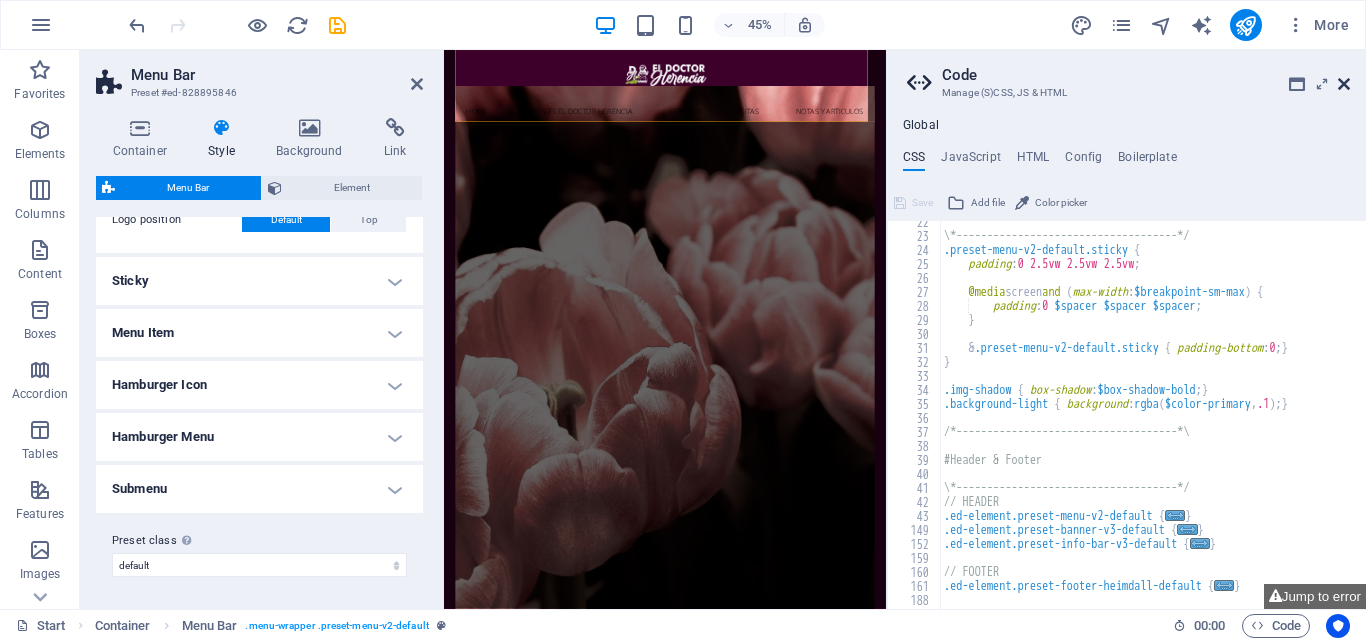 click at bounding box center [1344, 84] 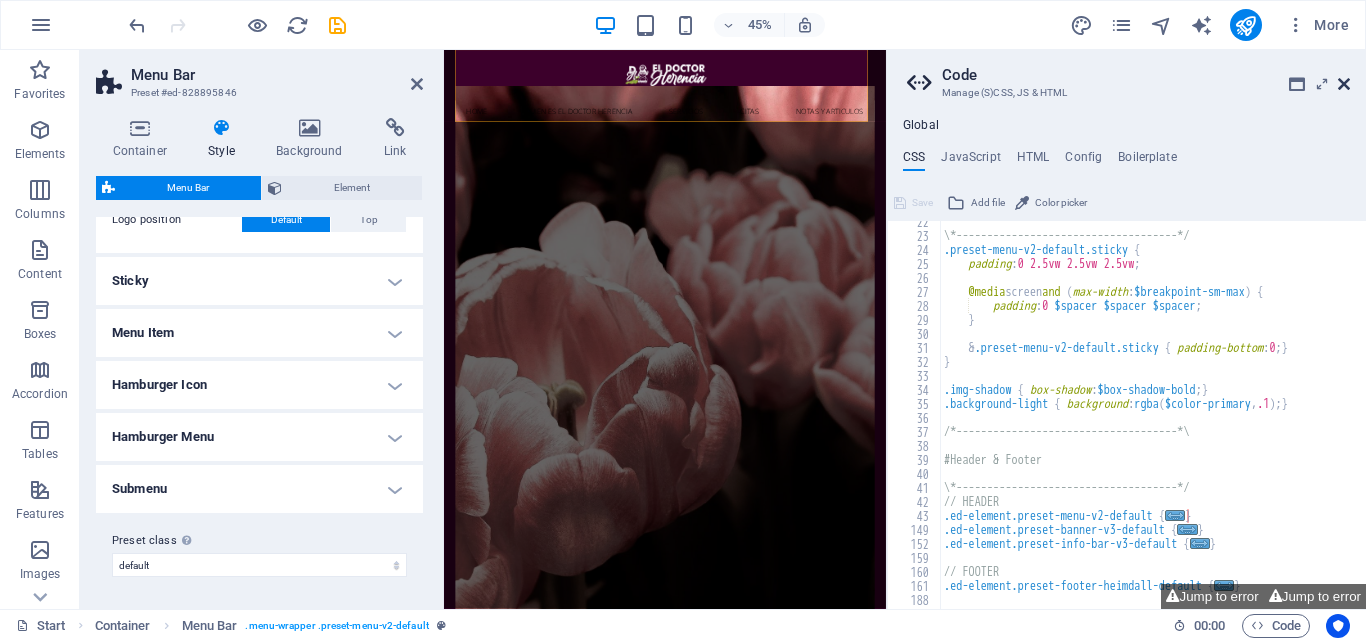 click at bounding box center (1344, 84) 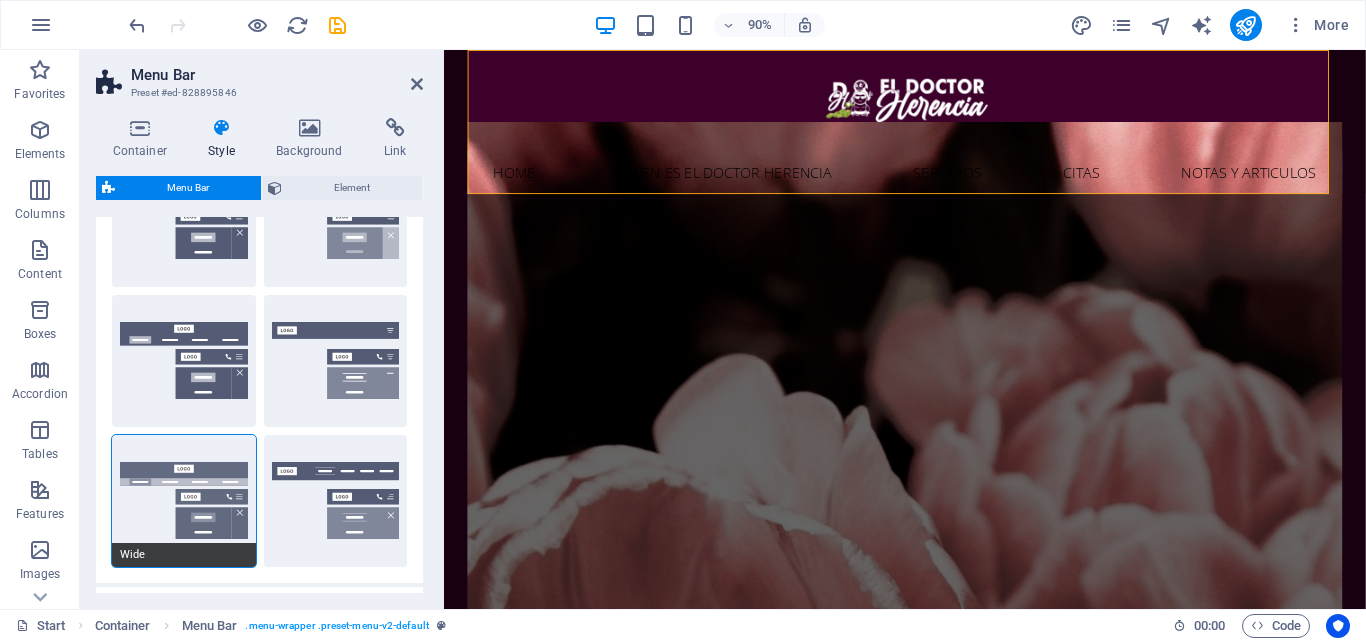 scroll, scrollTop: 363, scrollLeft: 0, axis: vertical 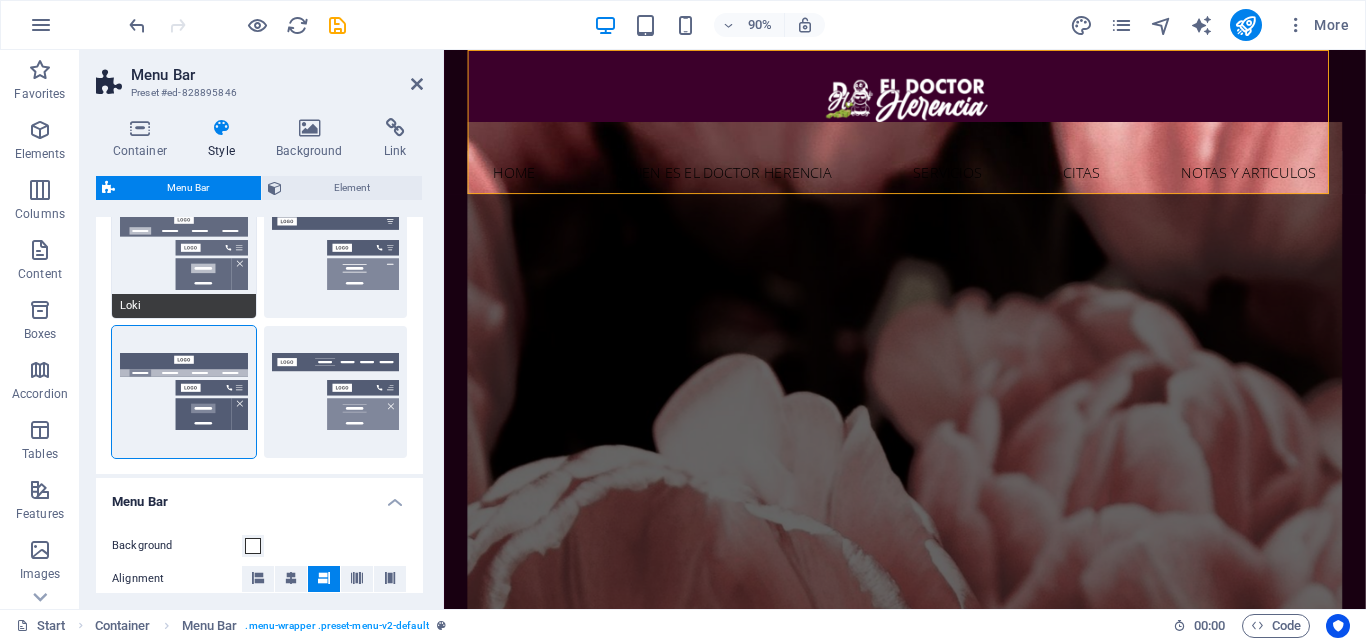 click on "Loki" at bounding box center [184, 252] 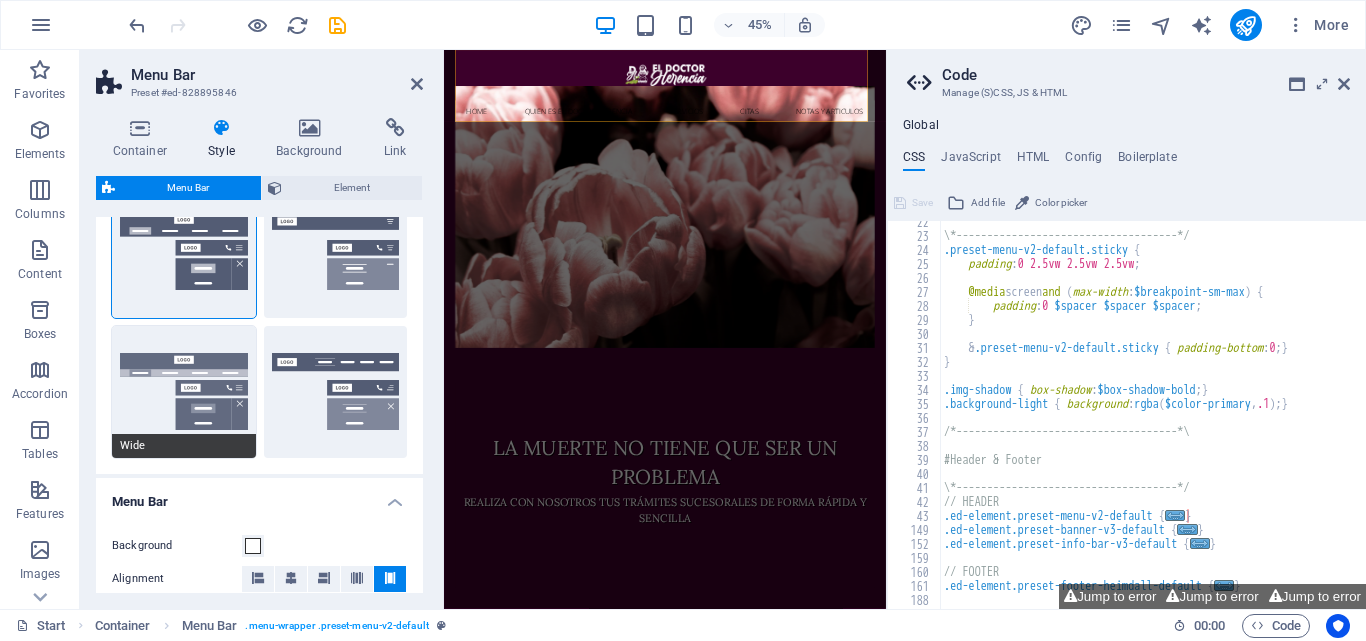 scroll, scrollTop: 300, scrollLeft: 0, axis: vertical 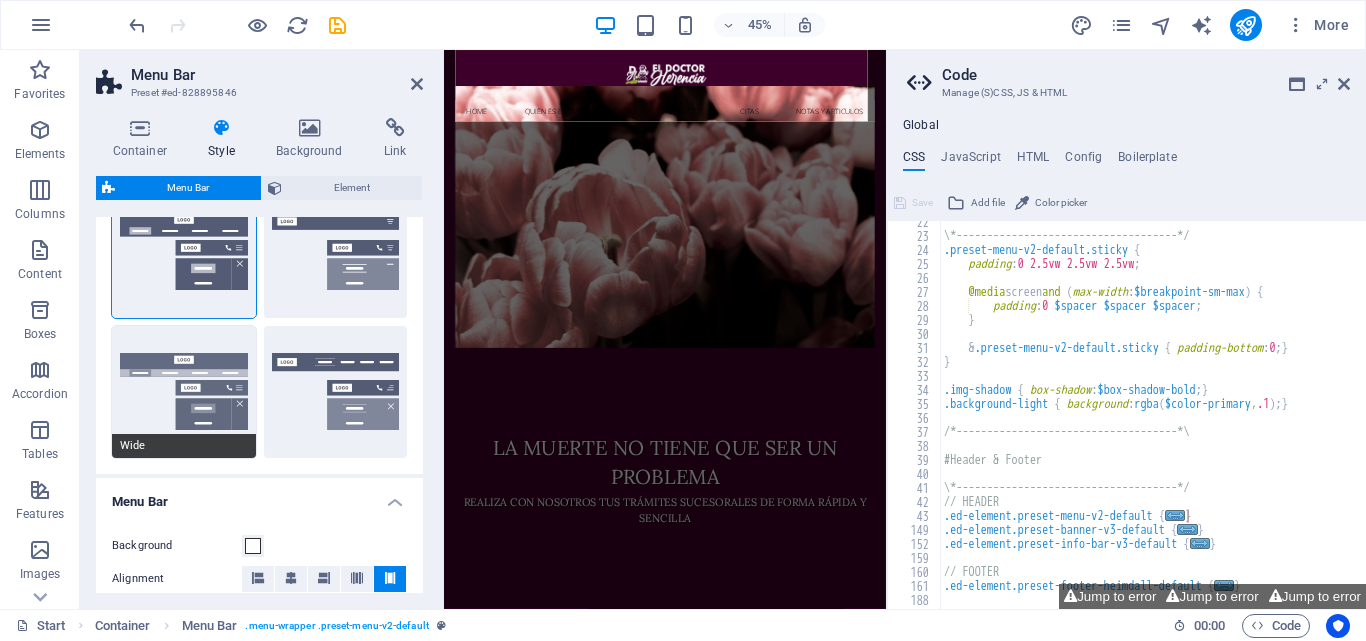 click on "Wide" at bounding box center [184, 392] 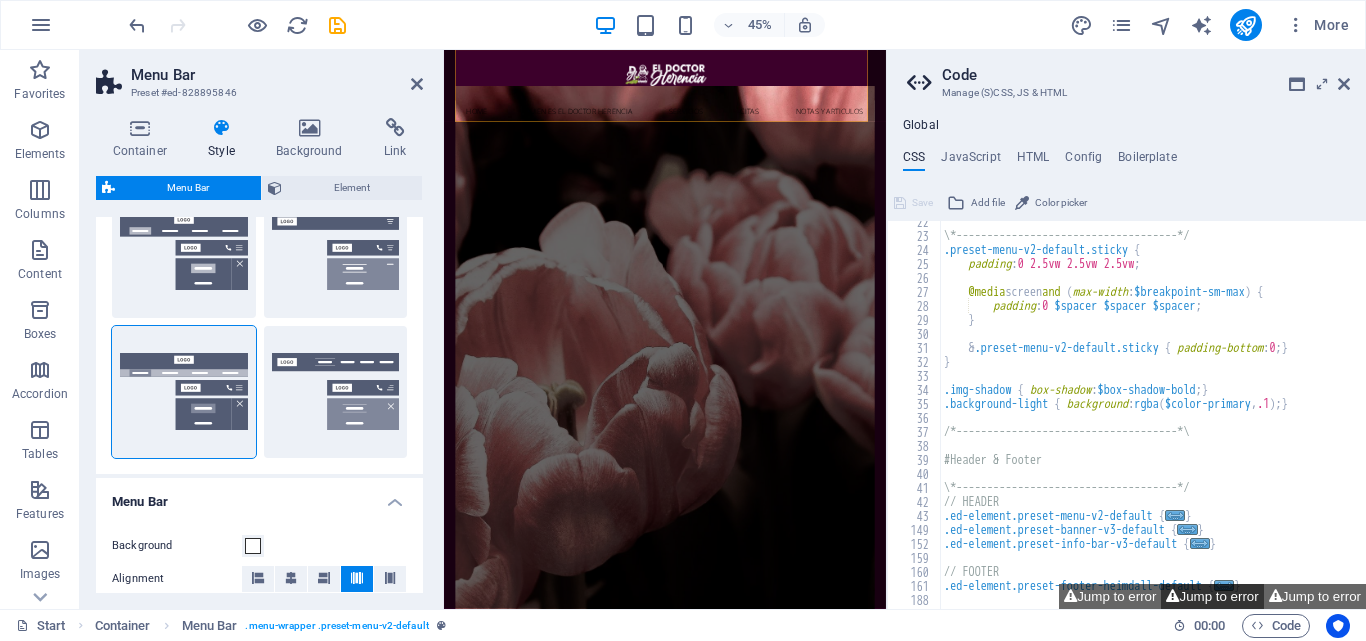 click on "Jump to error" at bounding box center [1212, 596] 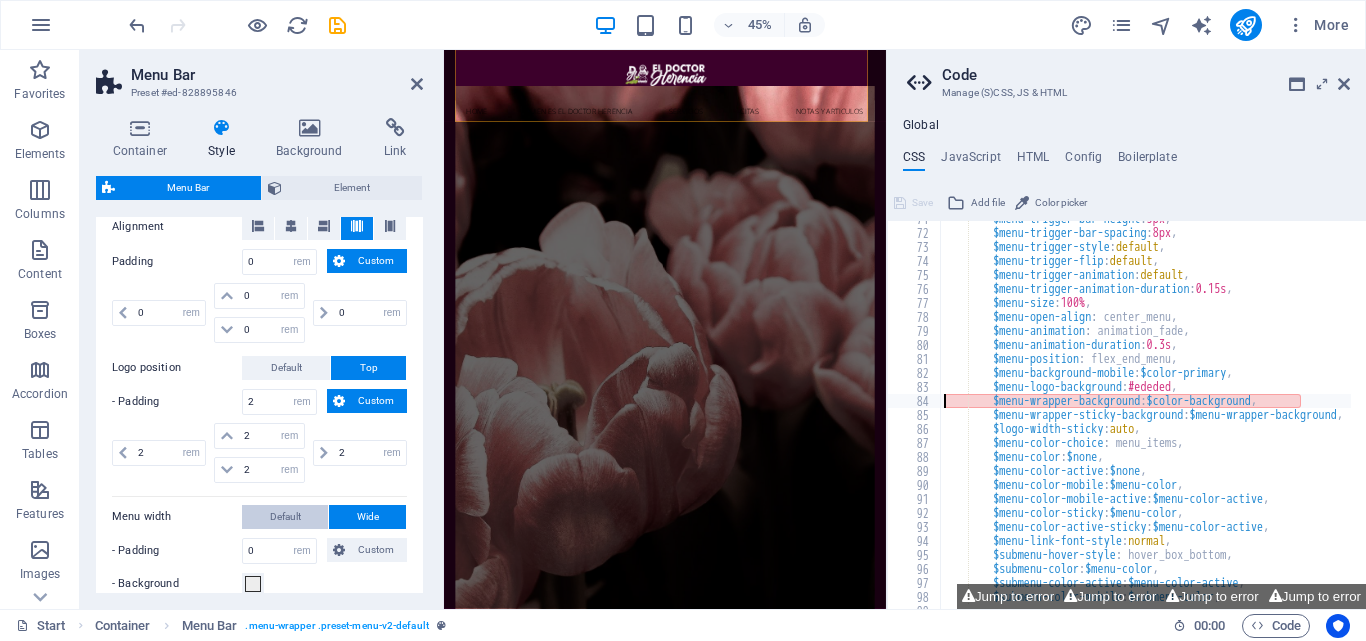 scroll, scrollTop: 763, scrollLeft: 0, axis: vertical 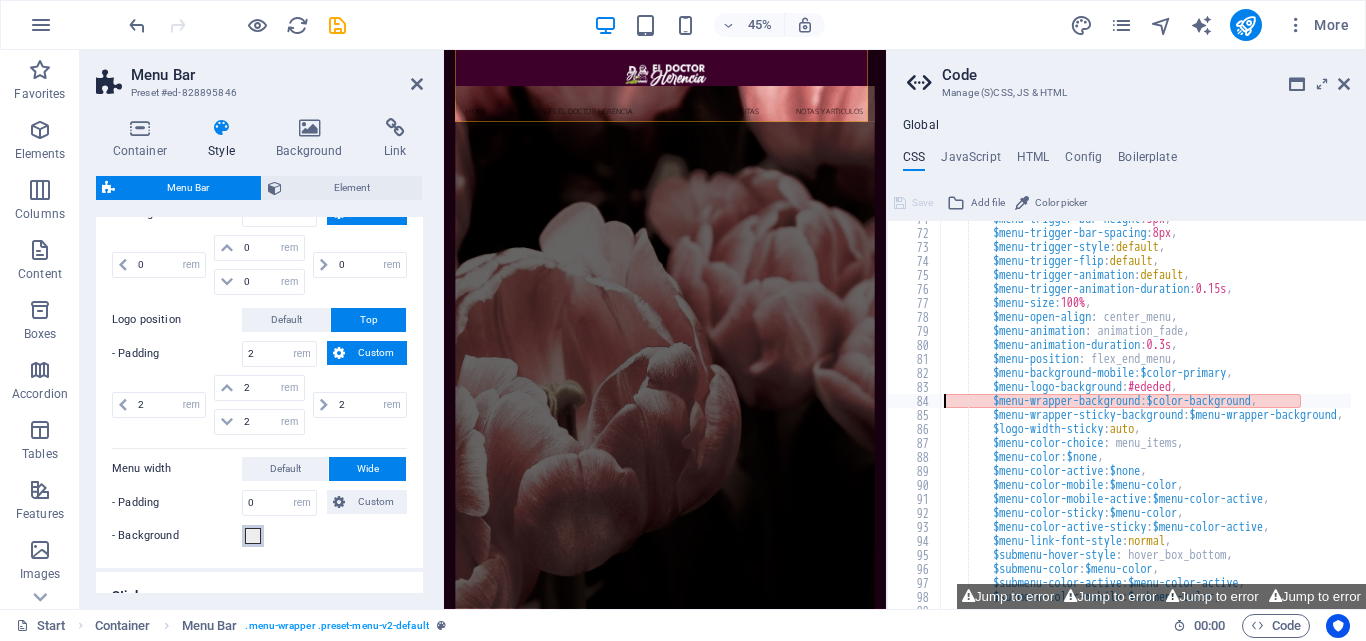 click at bounding box center (253, 536) 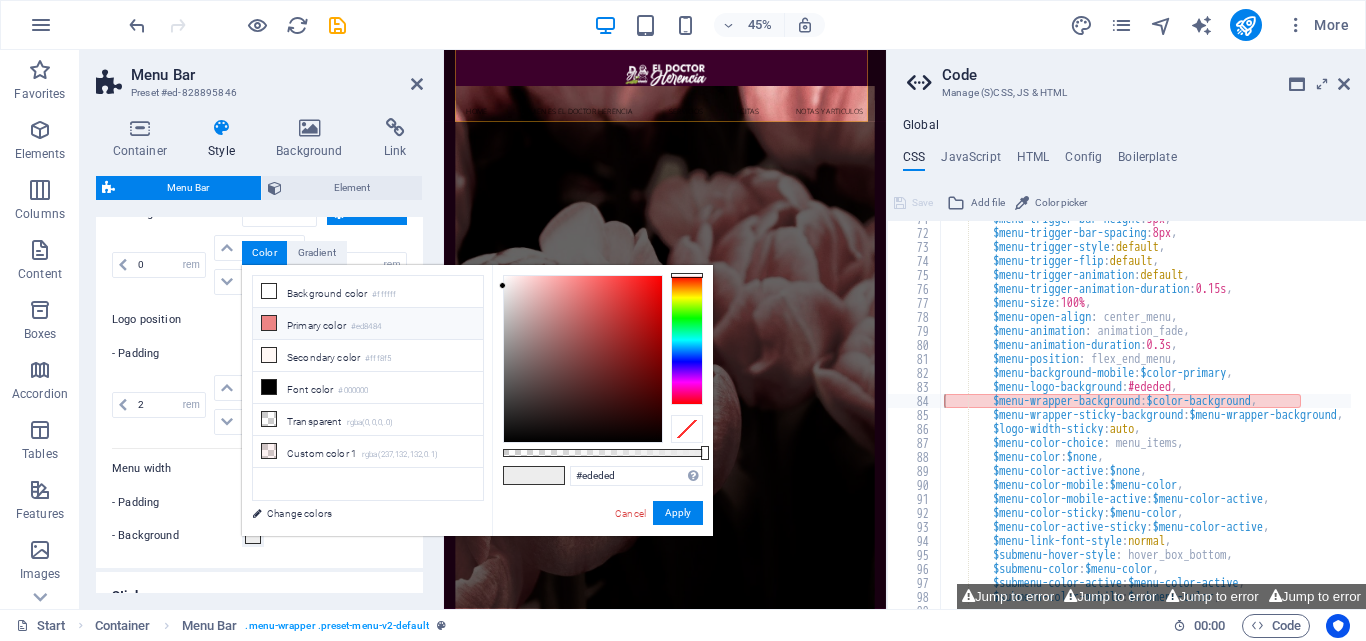 click on "Primary color
#ed8484" at bounding box center [368, 324] 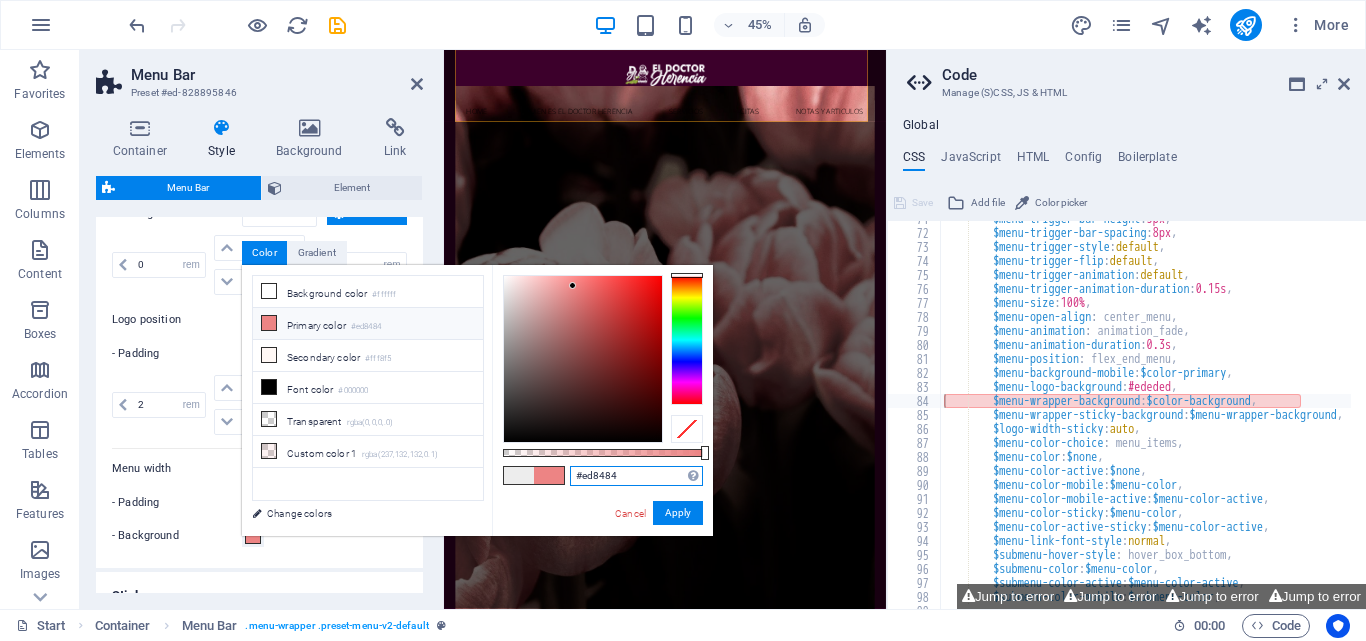 click on "#ed8484" at bounding box center [636, 476] 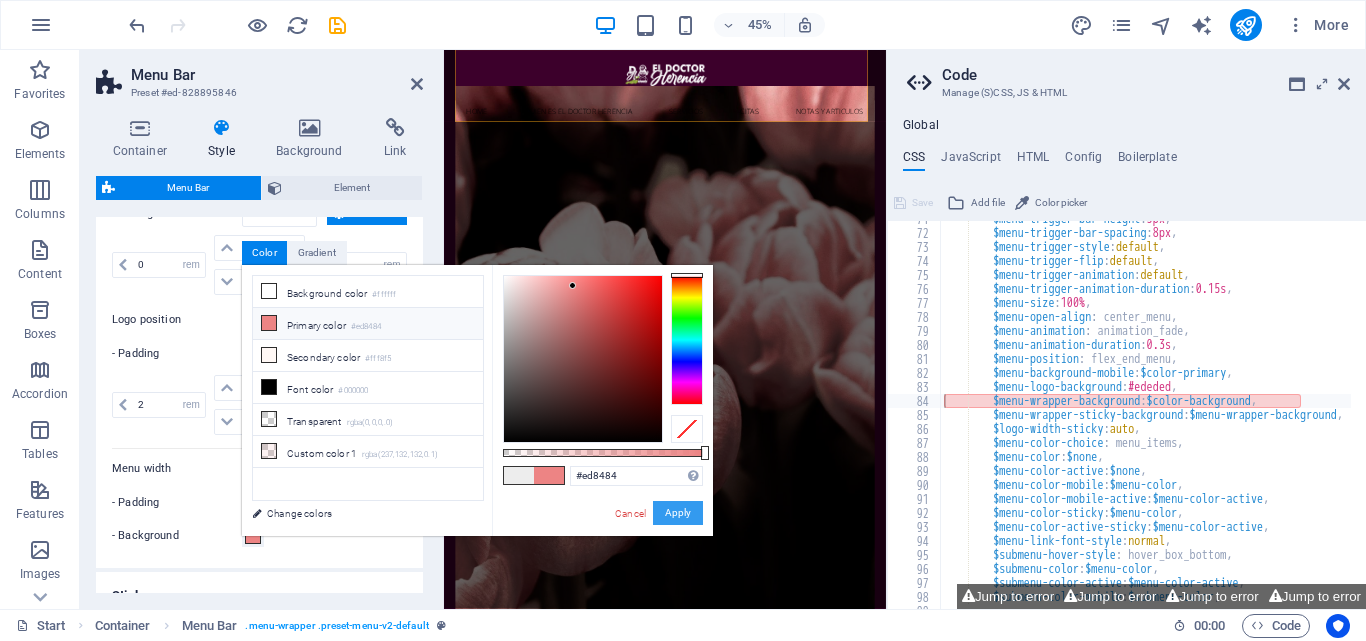 click on "Apply" at bounding box center [678, 513] 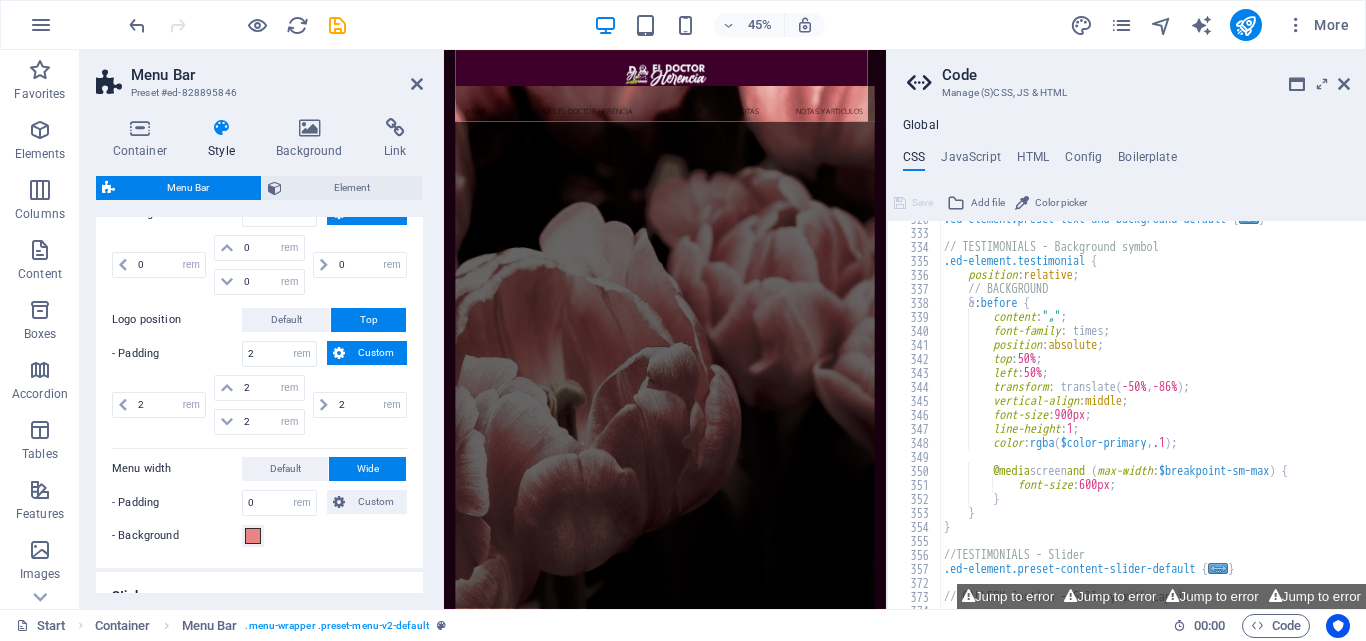 click on "Jump to error" at bounding box center (1008, 596) 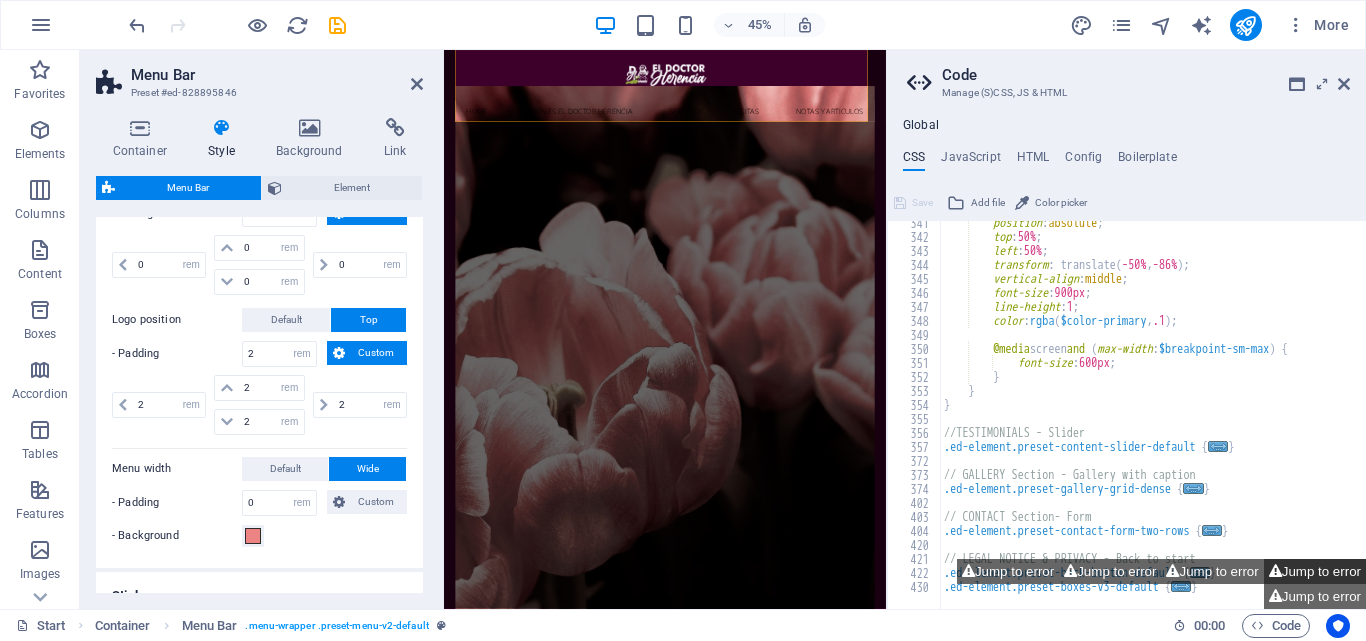 click on "Jump to error" at bounding box center (1315, 571) 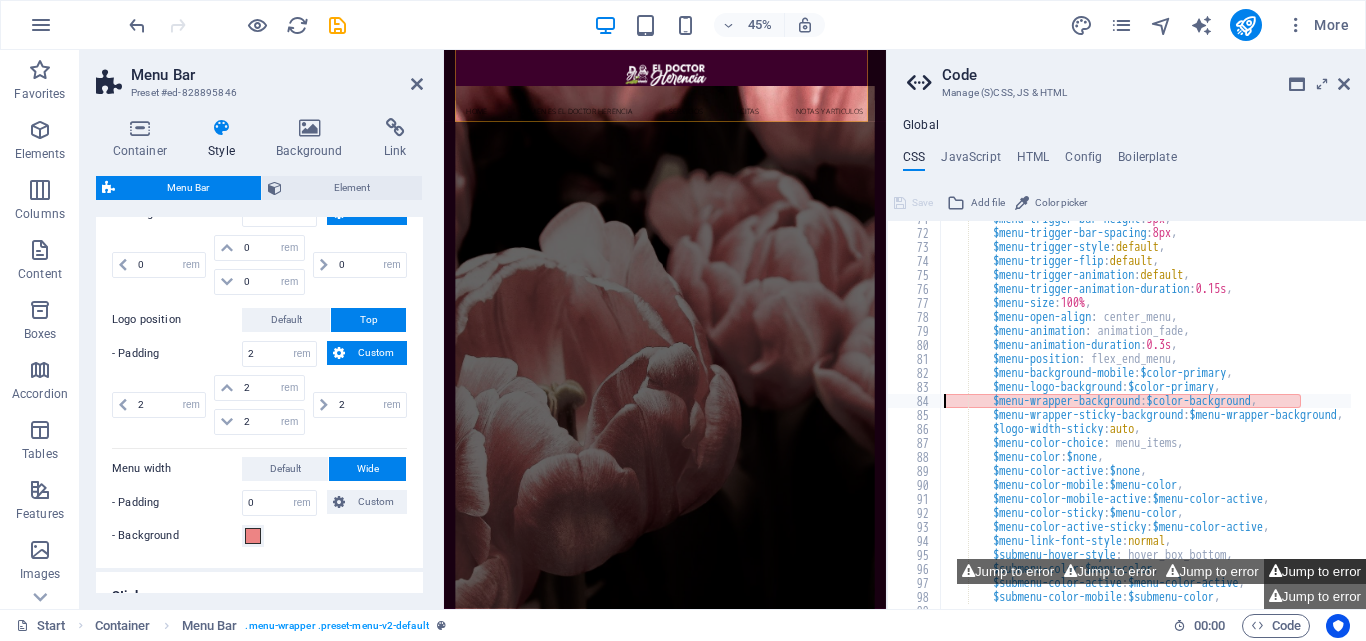 scroll, scrollTop: 990, scrollLeft: 0, axis: vertical 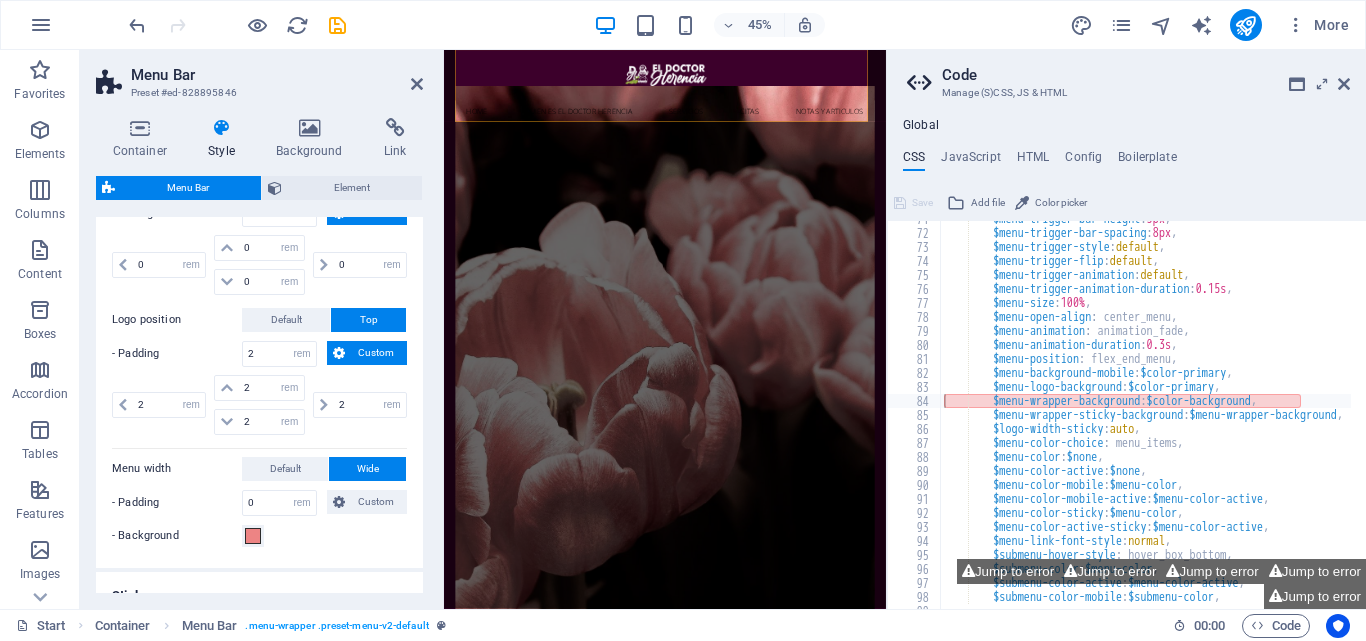 click on "45% More" at bounding box center [741, 25] 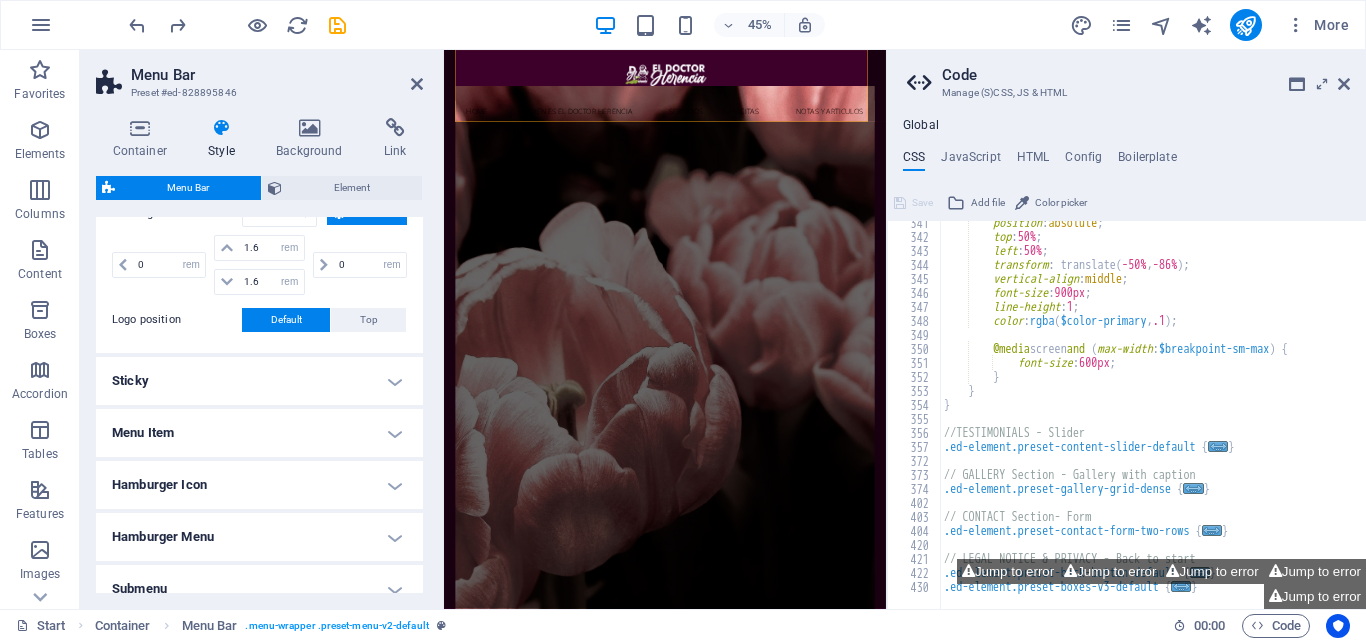 scroll, scrollTop: 1111, scrollLeft: 0, axis: vertical 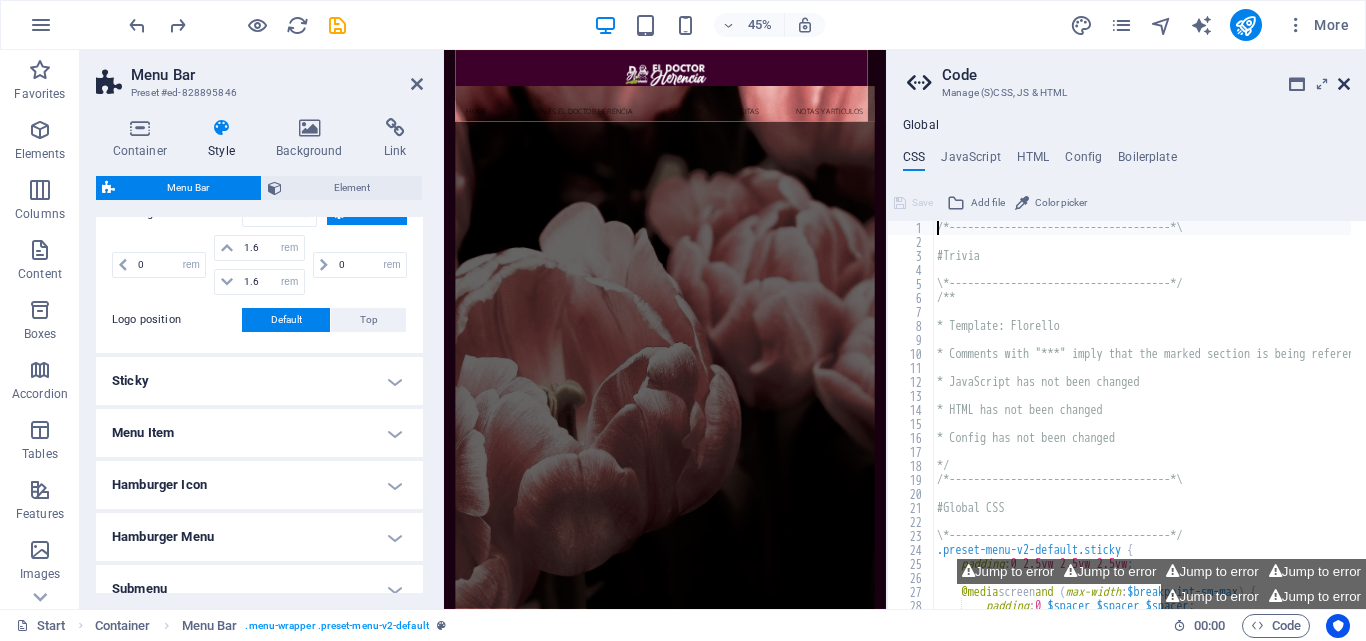 click at bounding box center (1344, 84) 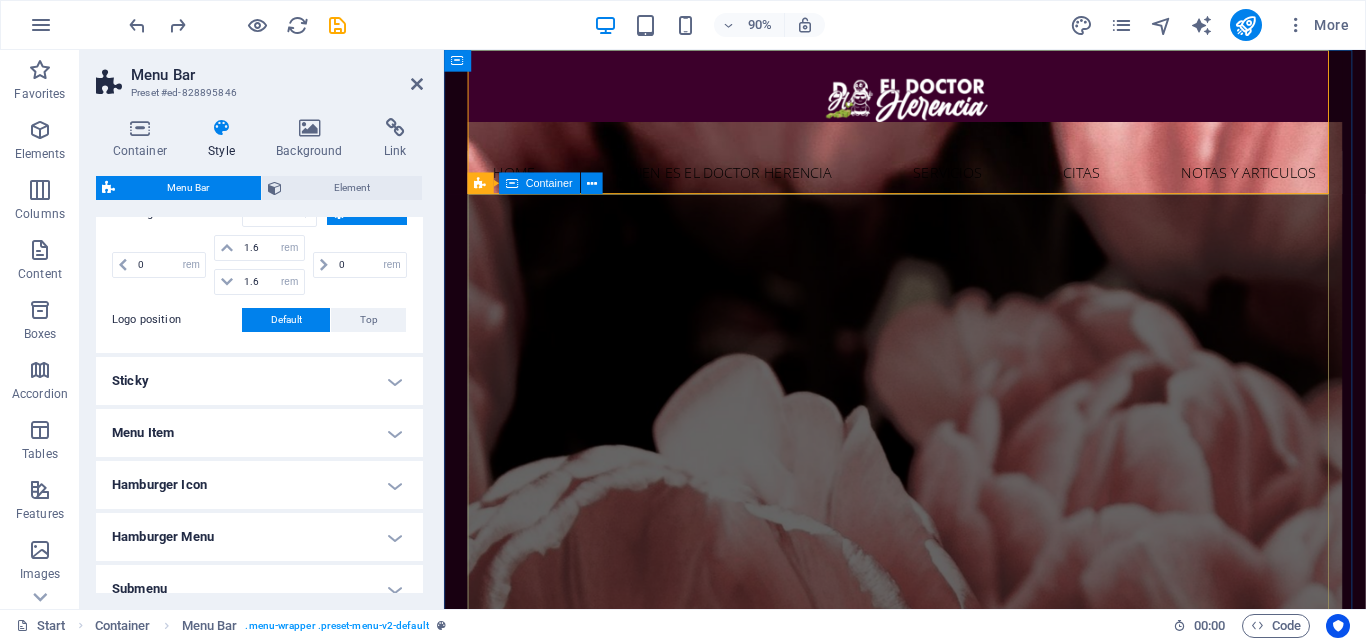 click on "LA MUERTE NO TIENE QUE SER UN PROBLEMA Realiza con nosotros tus trámites sucesorales de forma rápida y sencilla" at bounding box center [956, 1601] 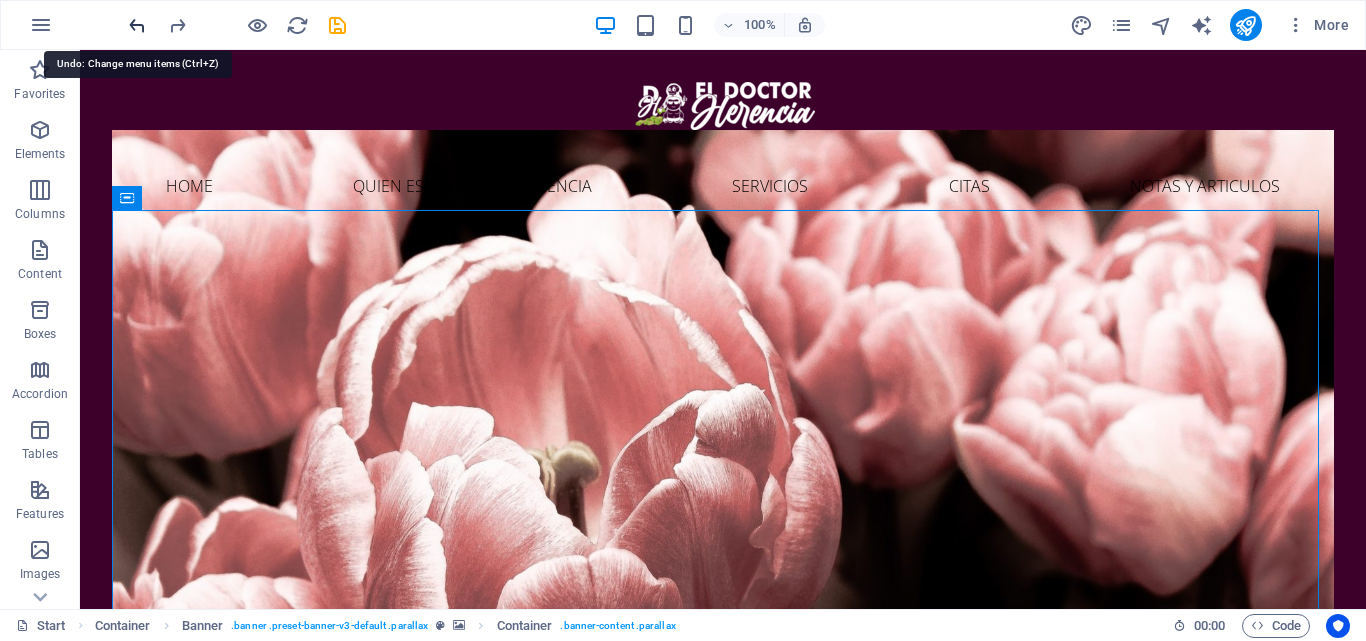 click at bounding box center [137, 25] 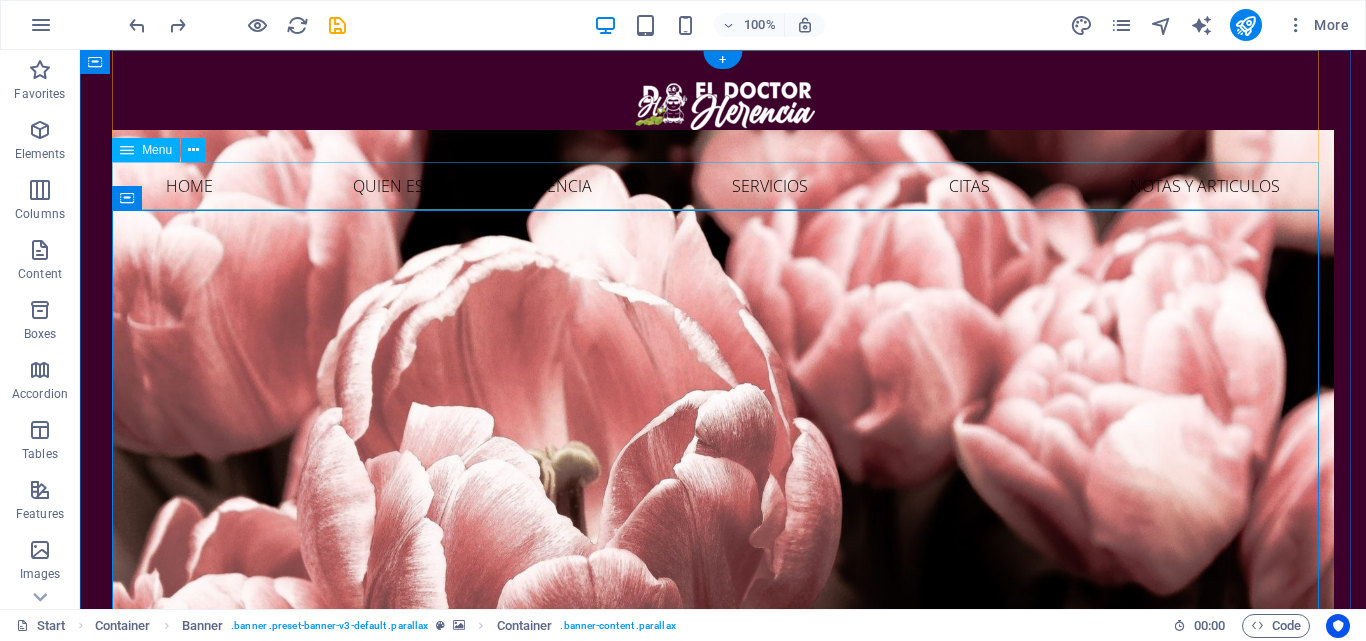 click on "Home Quien es el Doctor Herencia Servicios Citas Notas y Articulos" at bounding box center (723, 186) 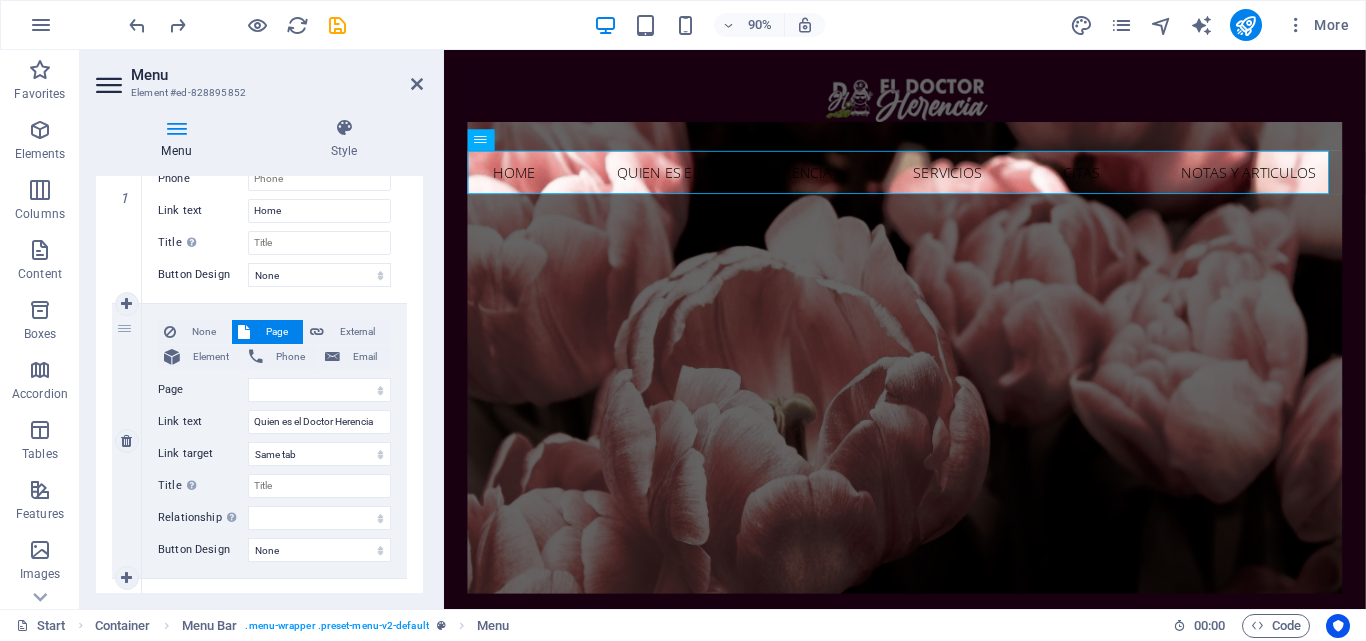 scroll, scrollTop: 0, scrollLeft: 0, axis: both 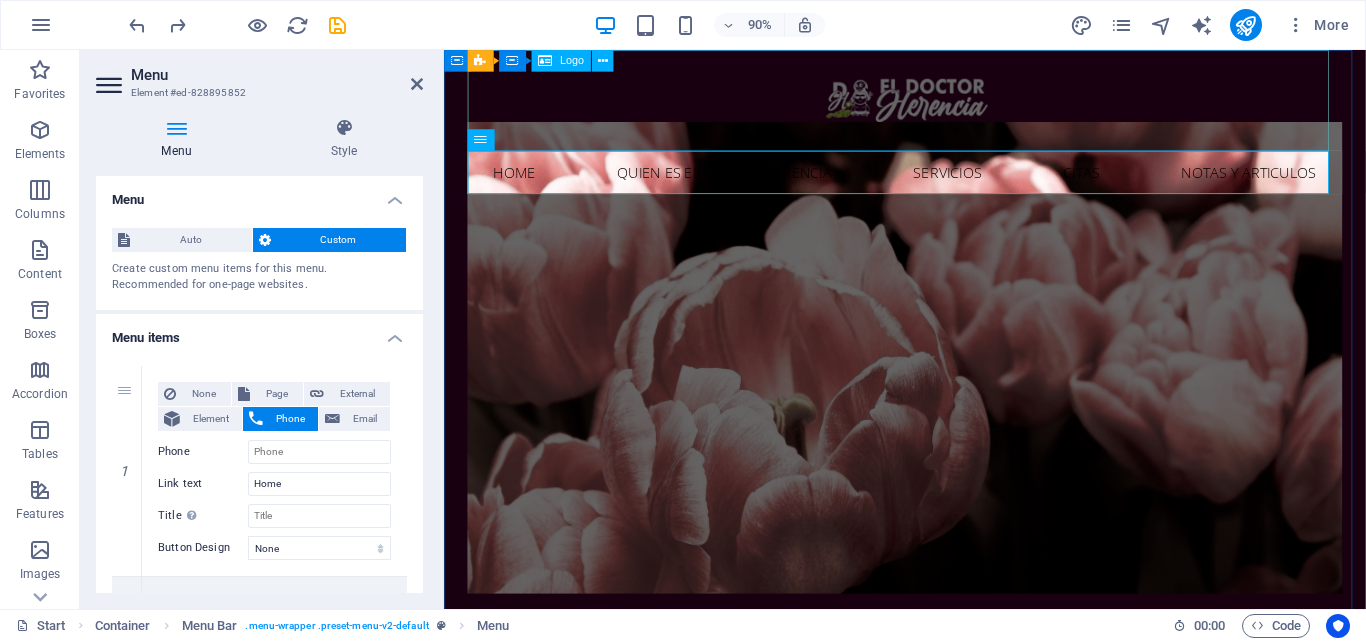 click at bounding box center (956, 106) 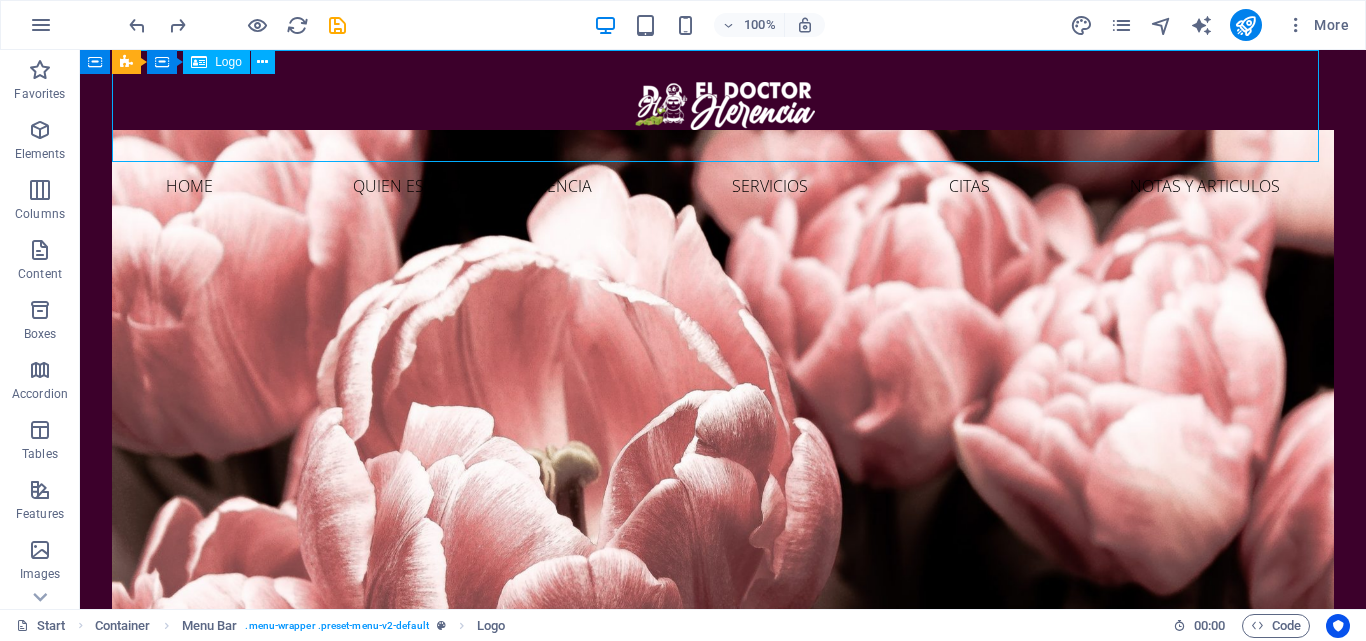 click at bounding box center [723, 106] 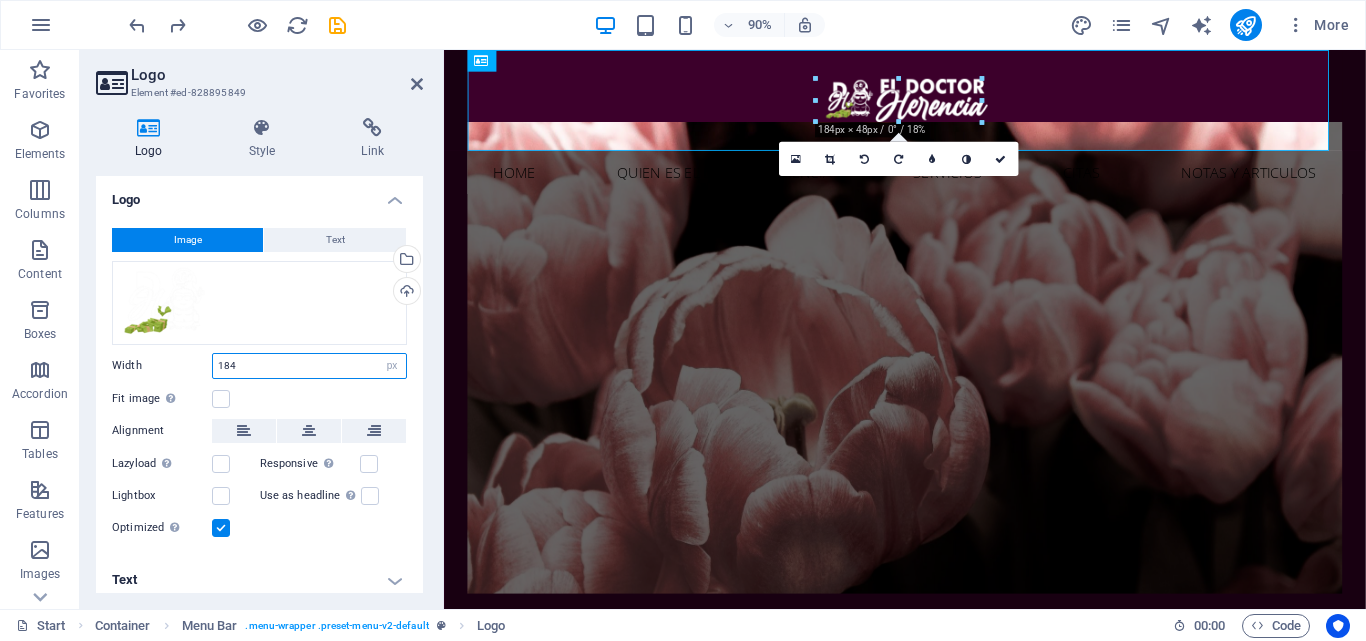 click on "184" at bounding box center [309, 366] 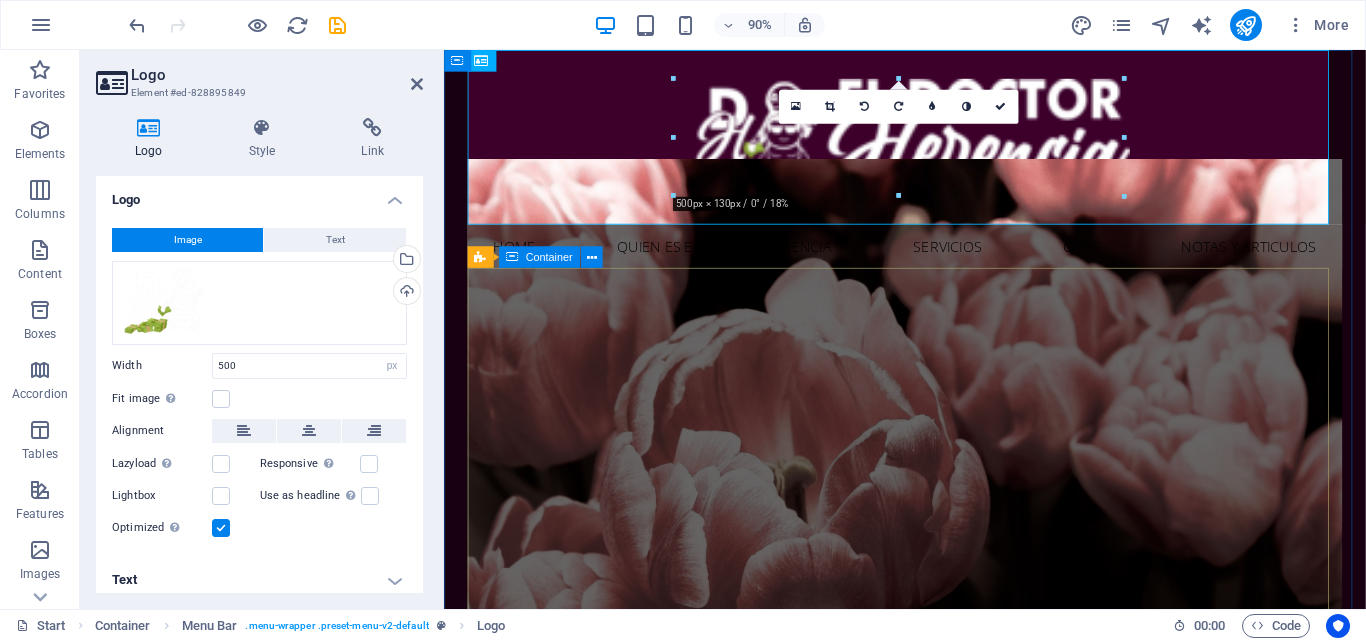 click on "LA MUERTE NO TIENE QUE SER UN PROBLEMA Realiza con nosotros tus trámites sucesorales de forma rápida y sencilla" at bounding box center (956, 1100) 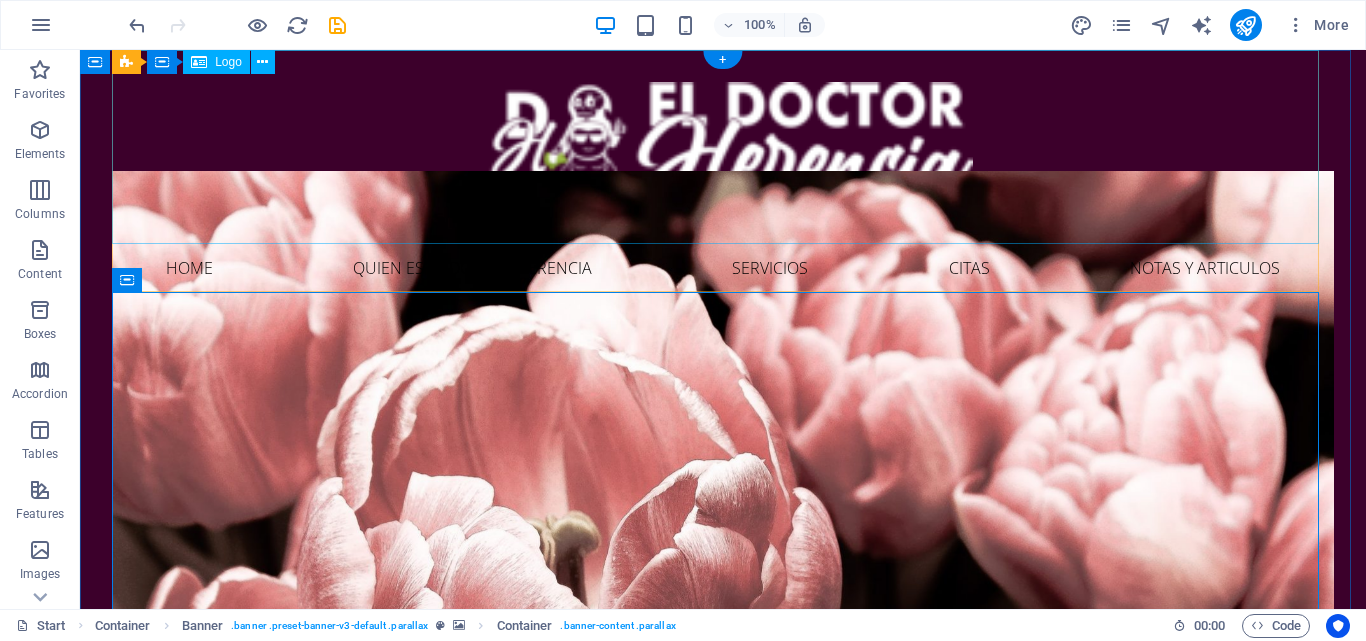 click at bounding box center [723, 147] 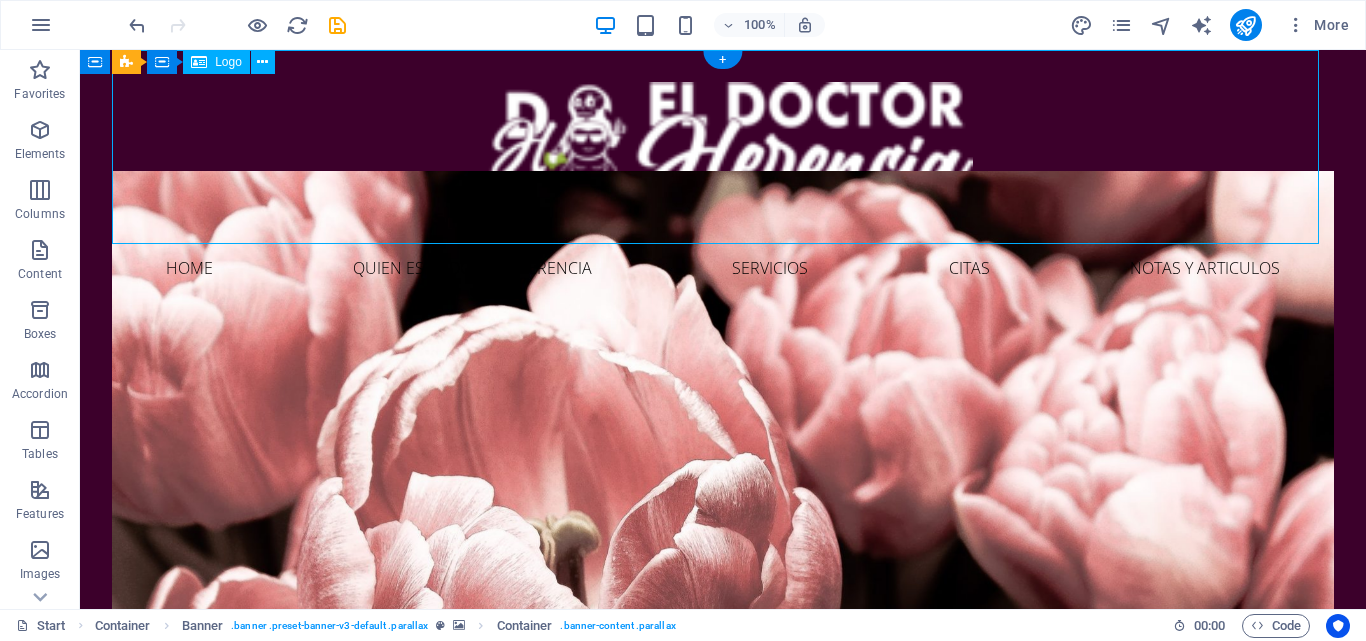 click at bounding box center [723, 147] 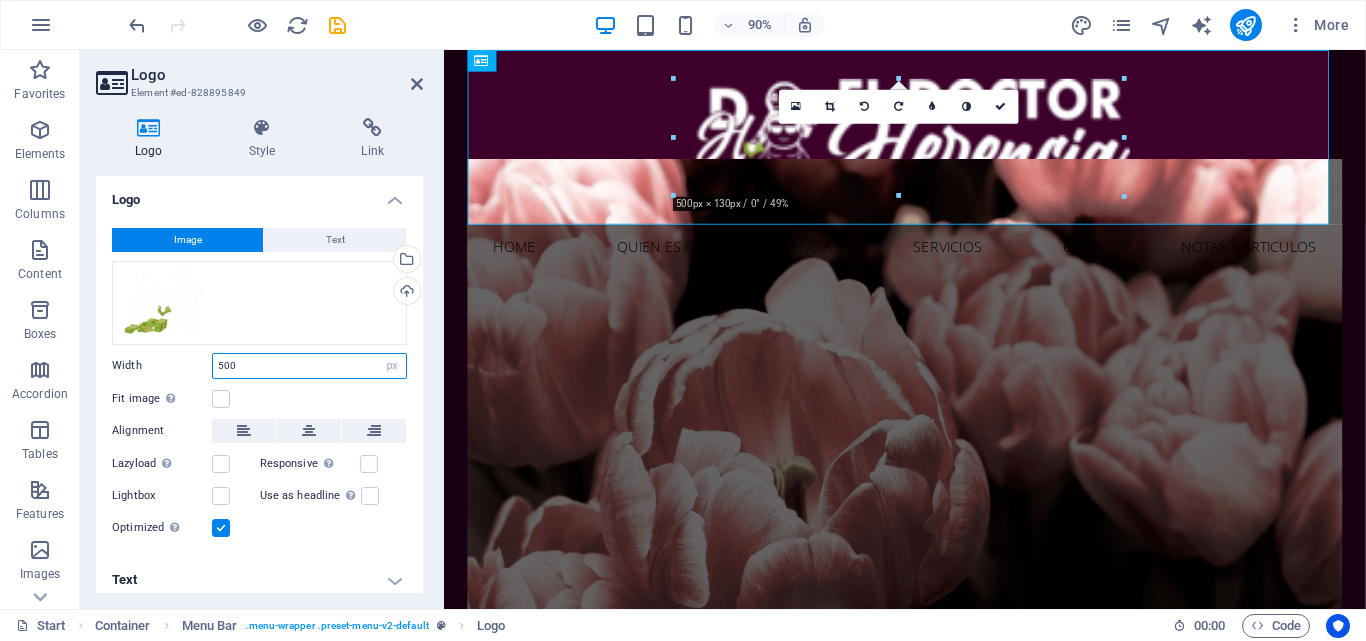 click on "500" at bounding box center [309, 366] 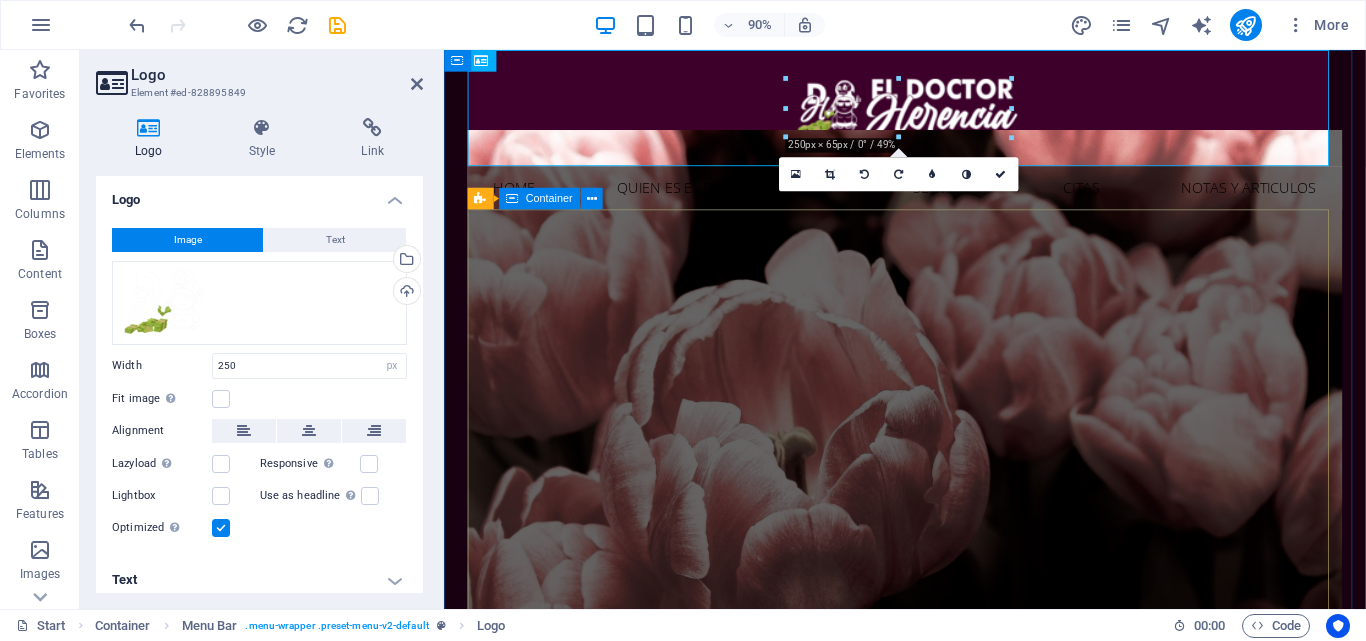 click on "LA MUERTE NO TIENE QUE SER UN PROBLEMA Realiza con nosotros tus trámites sucesorales de forma rápida y sencilla" at bounding box center [956, 1035] 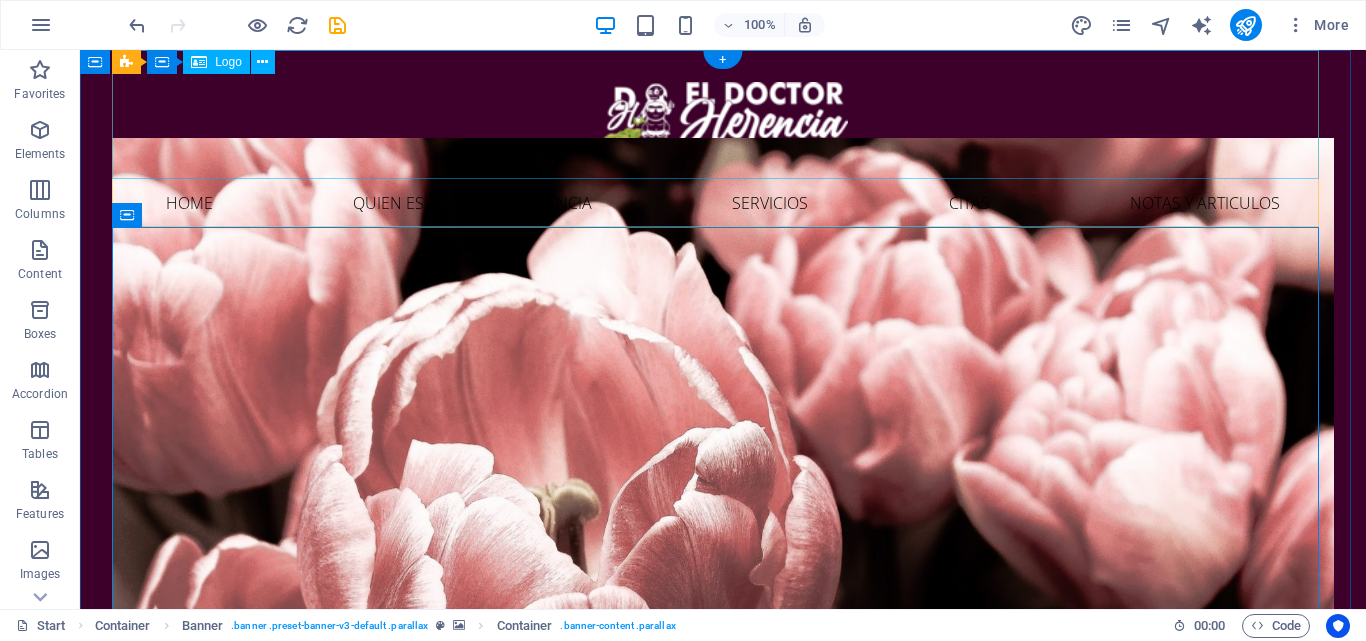 click at bounding box center (723, 114) 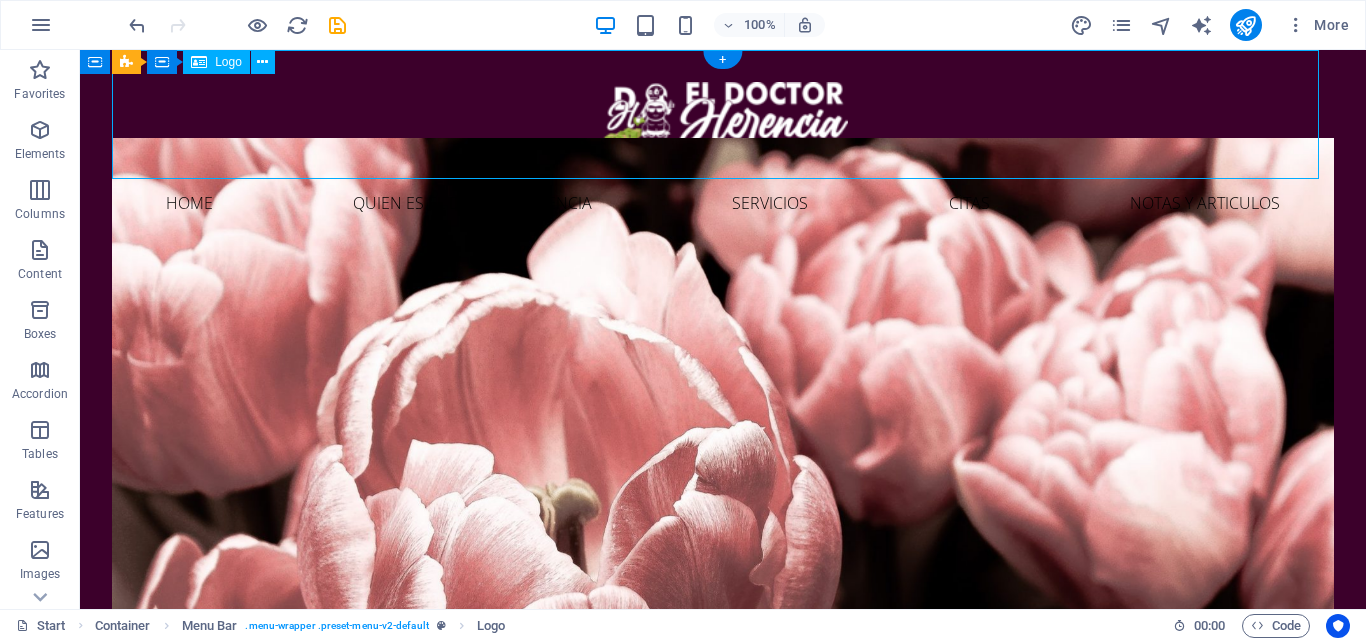 click at bounding box center (723, 114) 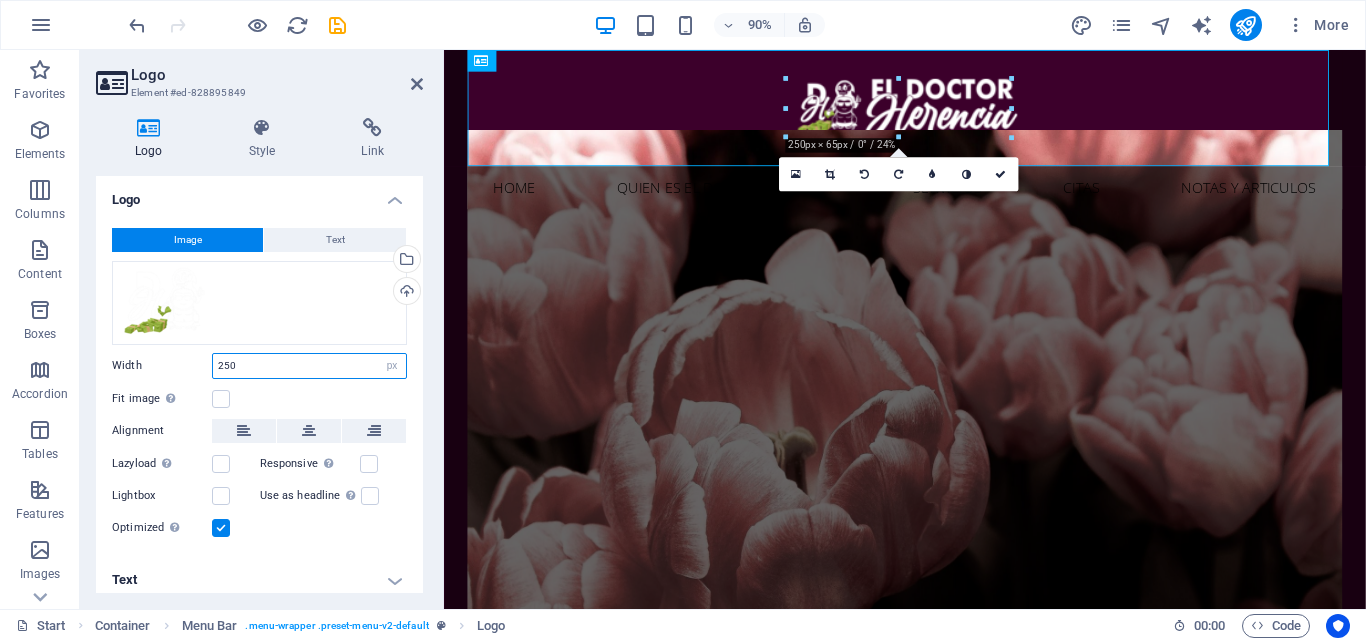 click on "250" at bounding box center (309, 366) 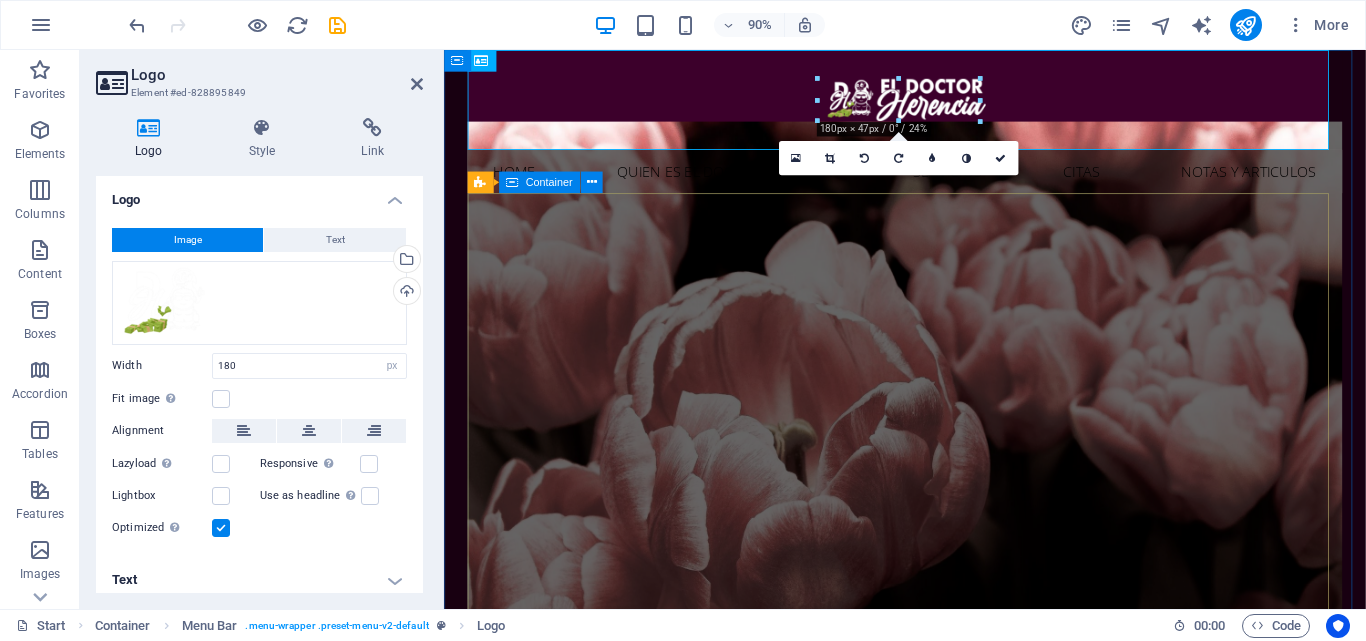 click on "LA MUERTE NO TIENE QUE SER UN PROBLEMA Realiza con nosotros tus trámites sucesorales de forma rápida y sencilla" at bounding box center (956, 1017) 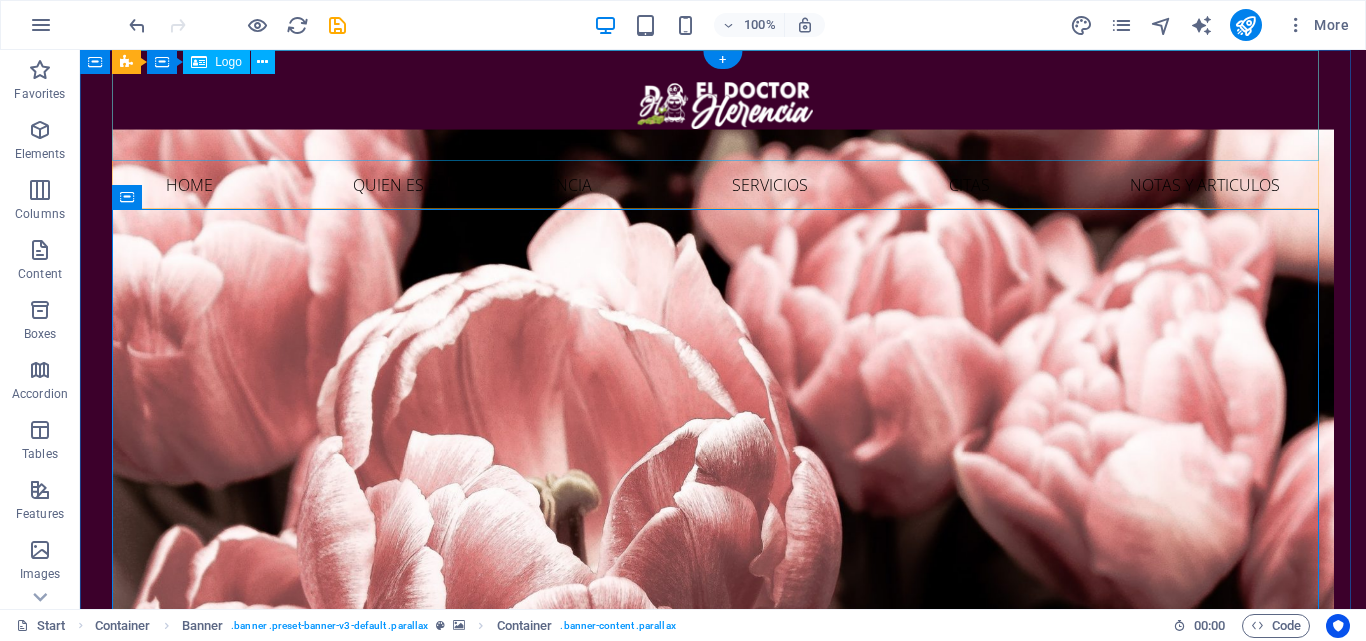 click at bounding box center [723, 105] 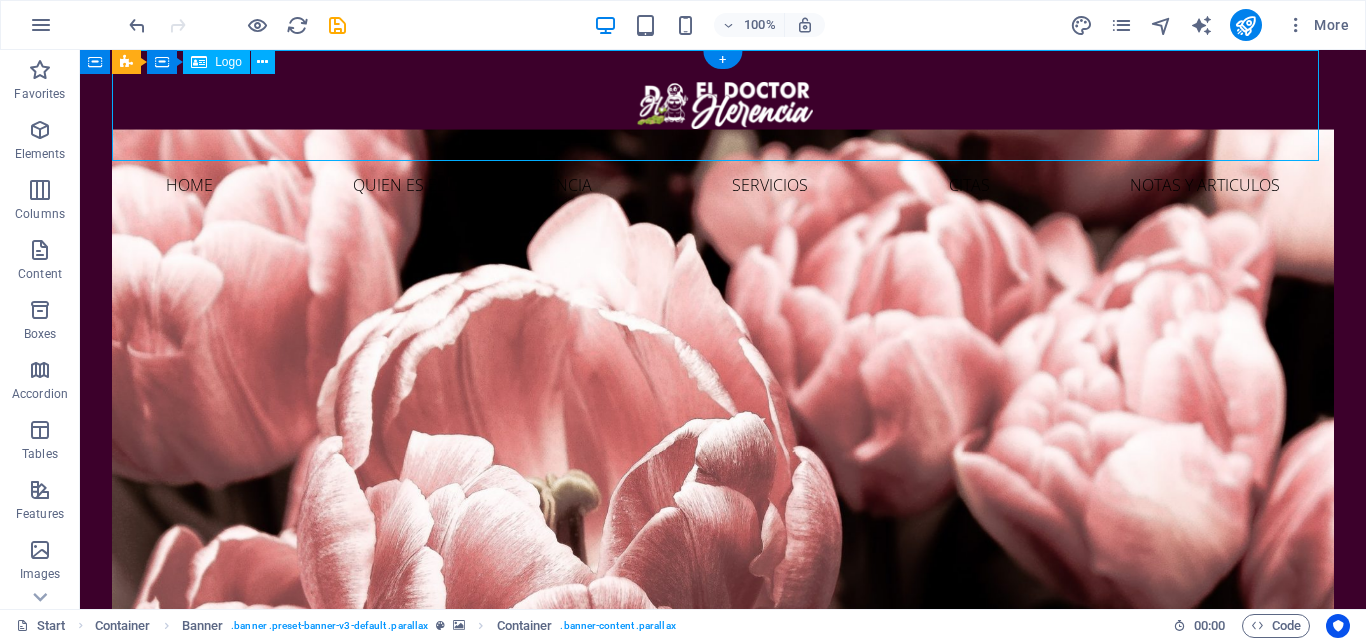 click at bounding box center [723, 105] 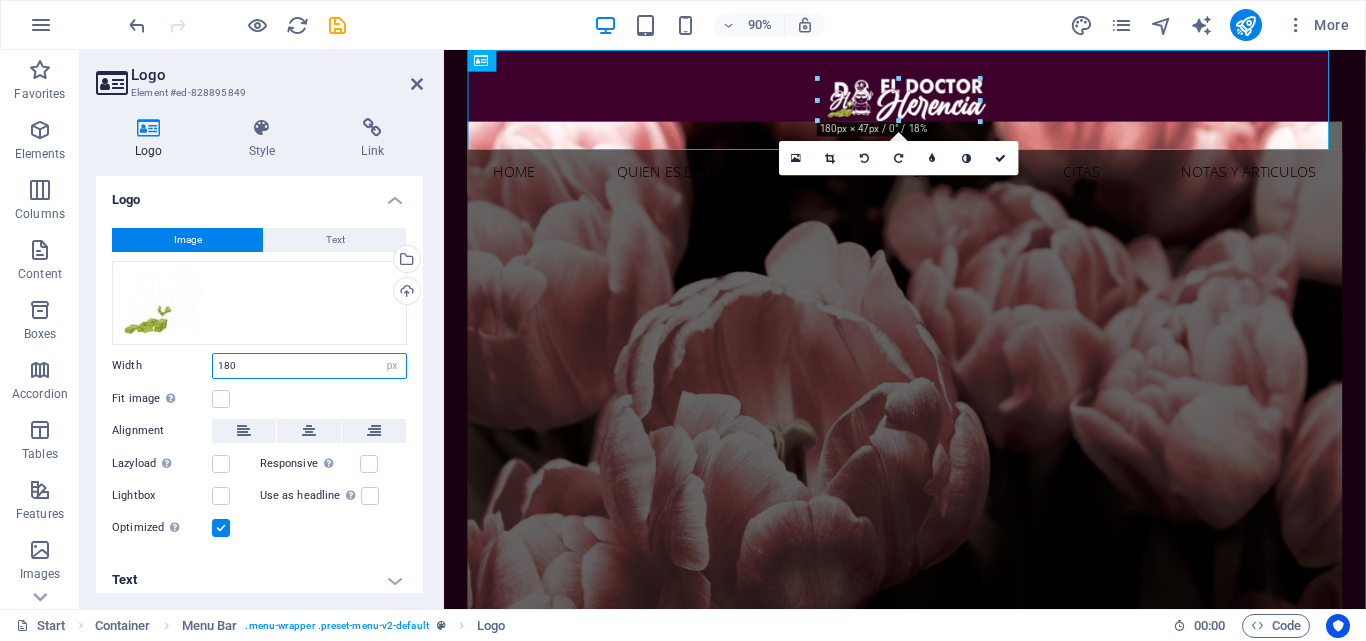 click on "180" at bounding box center [309, 366] 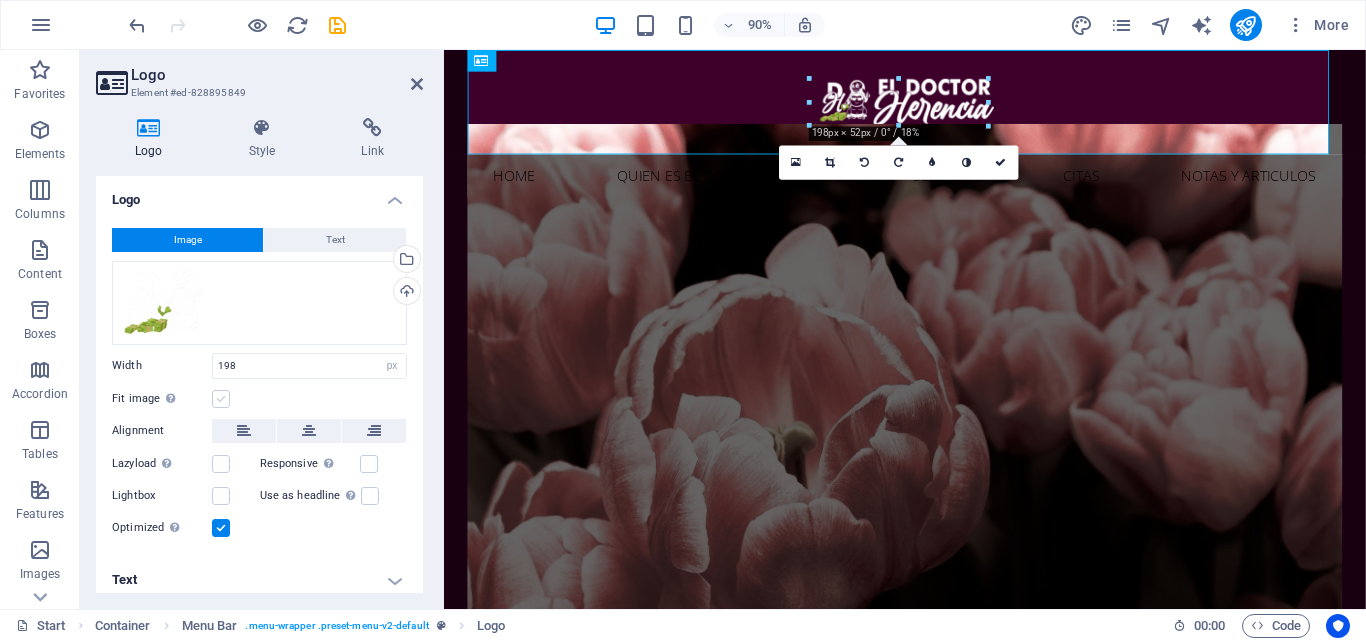 click at bounding box center [221, 399] 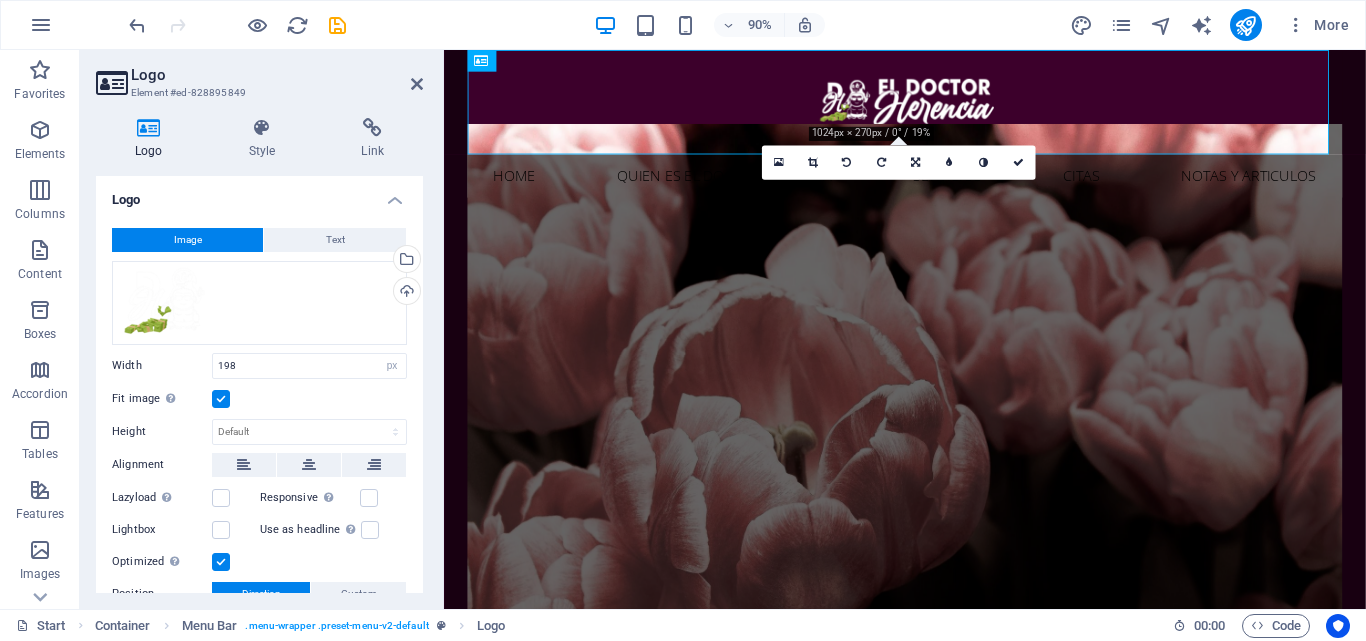 click on "Fit image Automatically fit image to a fixed width and height" at bounding box center [259, 399] 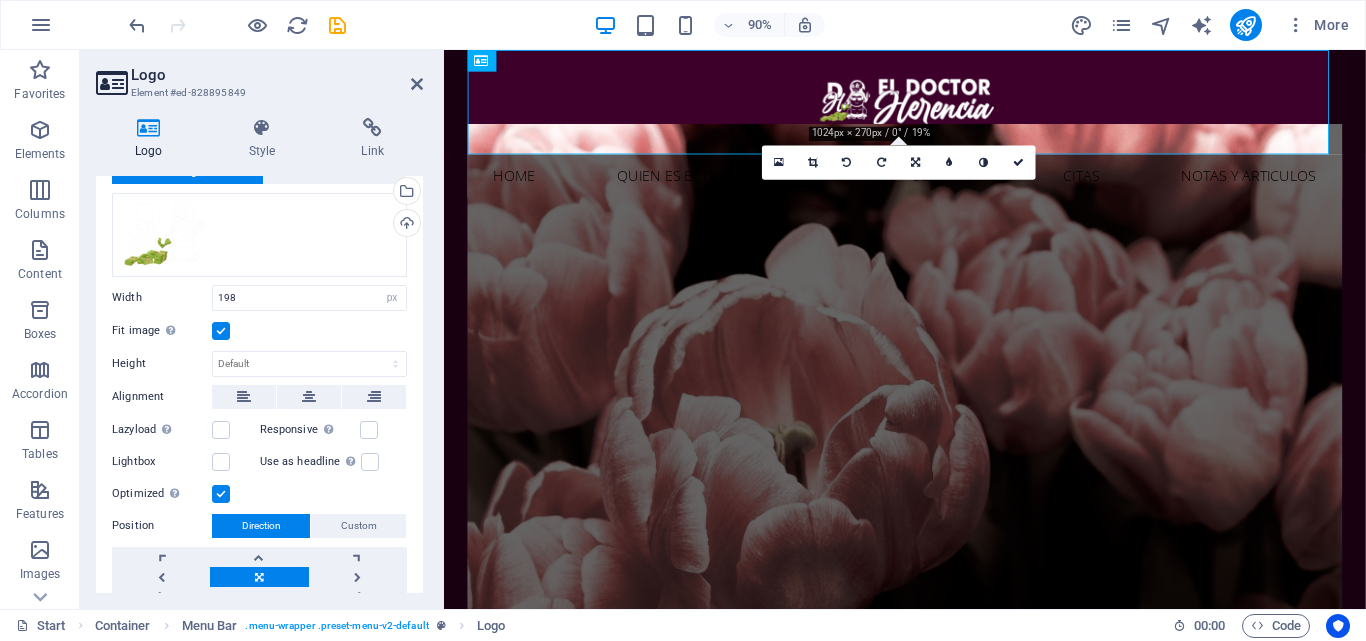 scroll, scrollTop: 100, scrollLeft: 0, axis: vertical 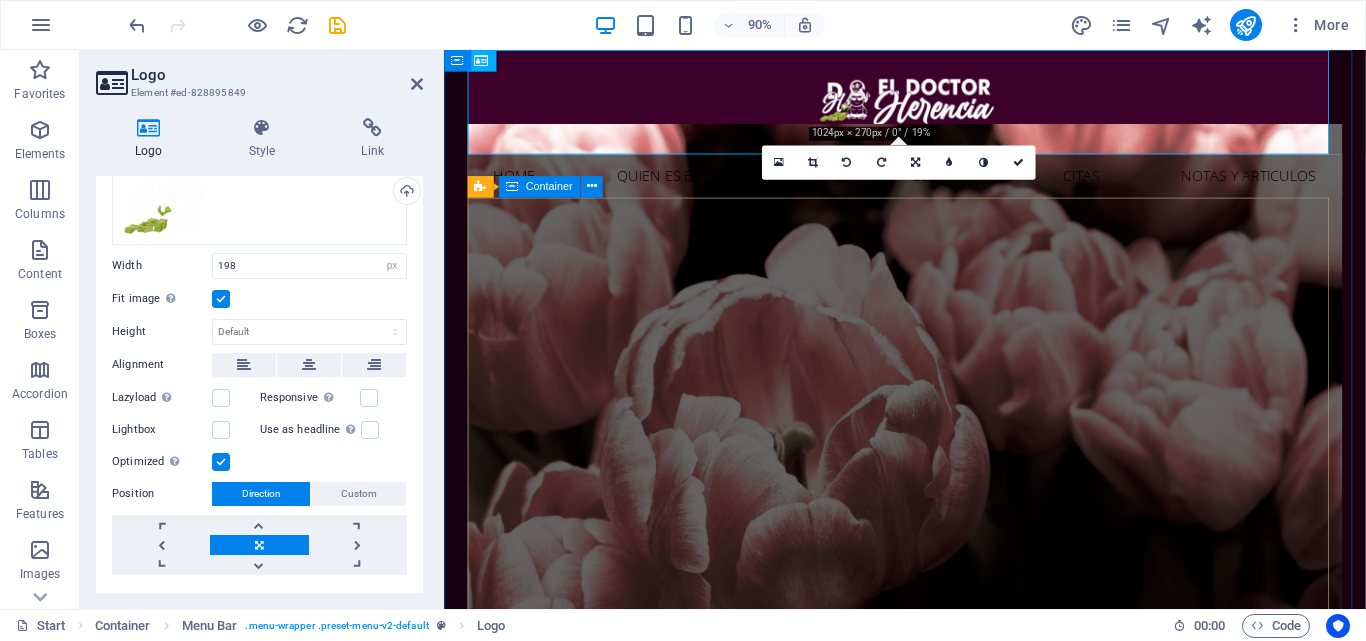 click on "LA MUERTE NO TIENE QUE SER UN PROBLEMA Realiza con nosotros tus trámites sucesorales de forma rápida y sencilla" at bounding box center (956, 1022) 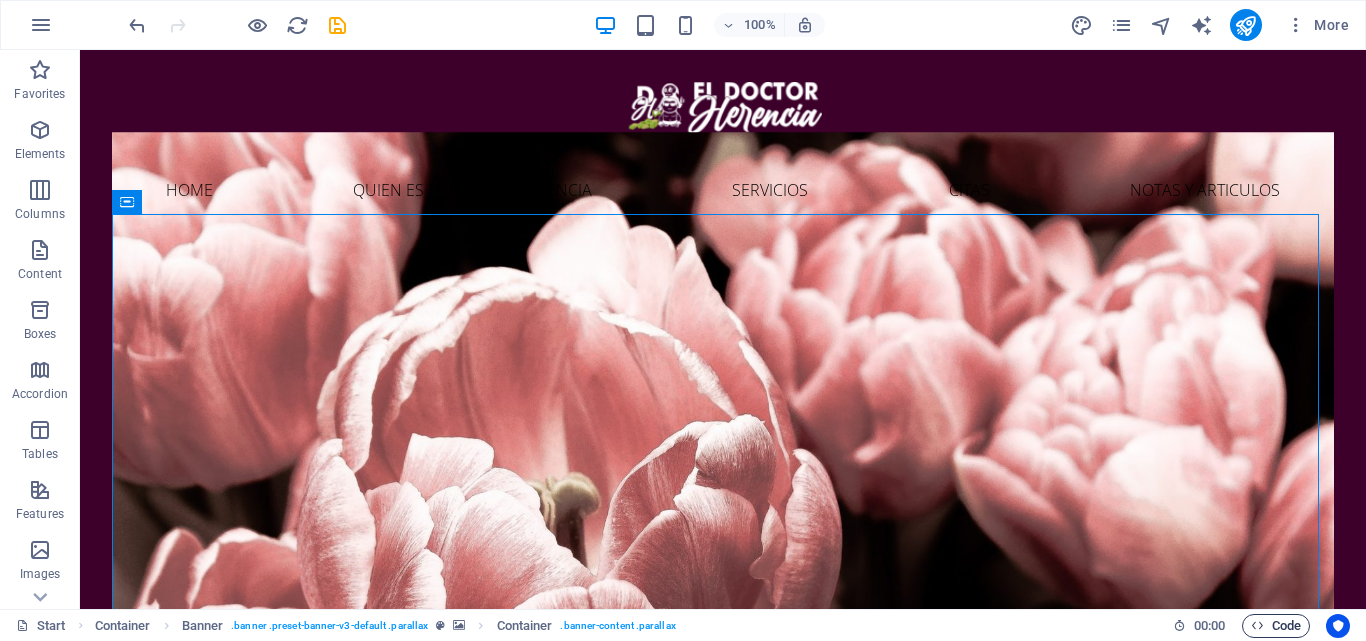 click on "Code" at bounding box center [1276, 626] 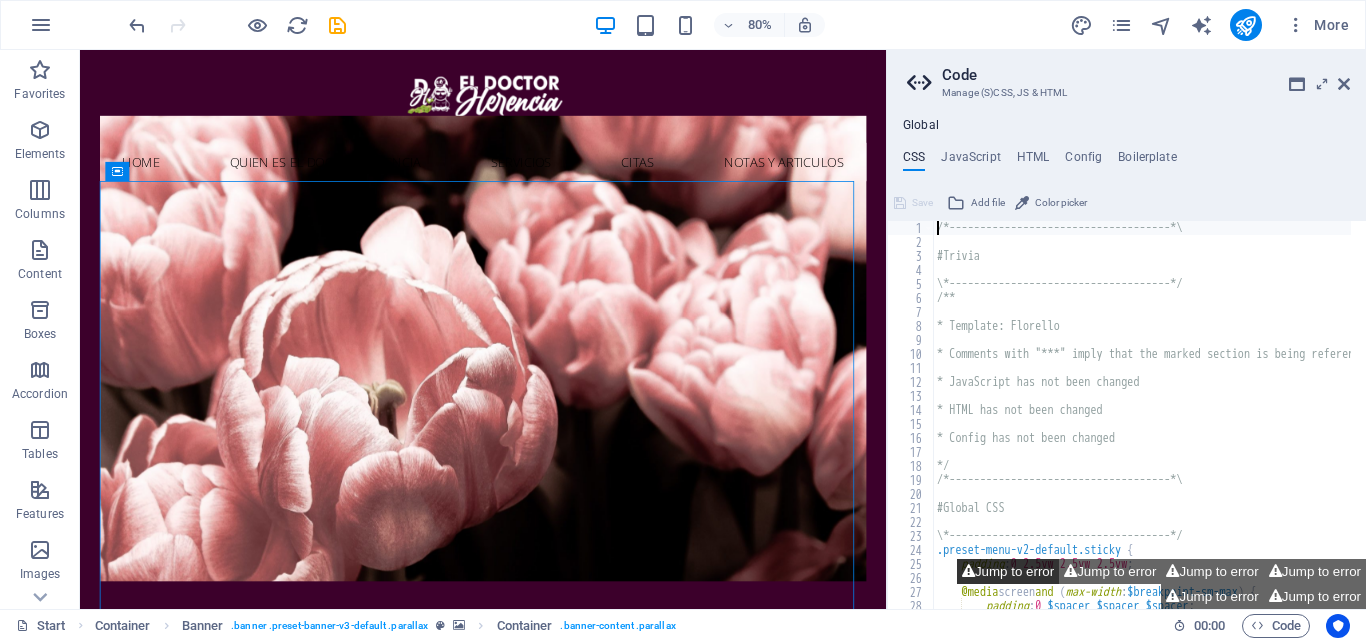 click on "Jump to error" at bounding box center (1008, 571) 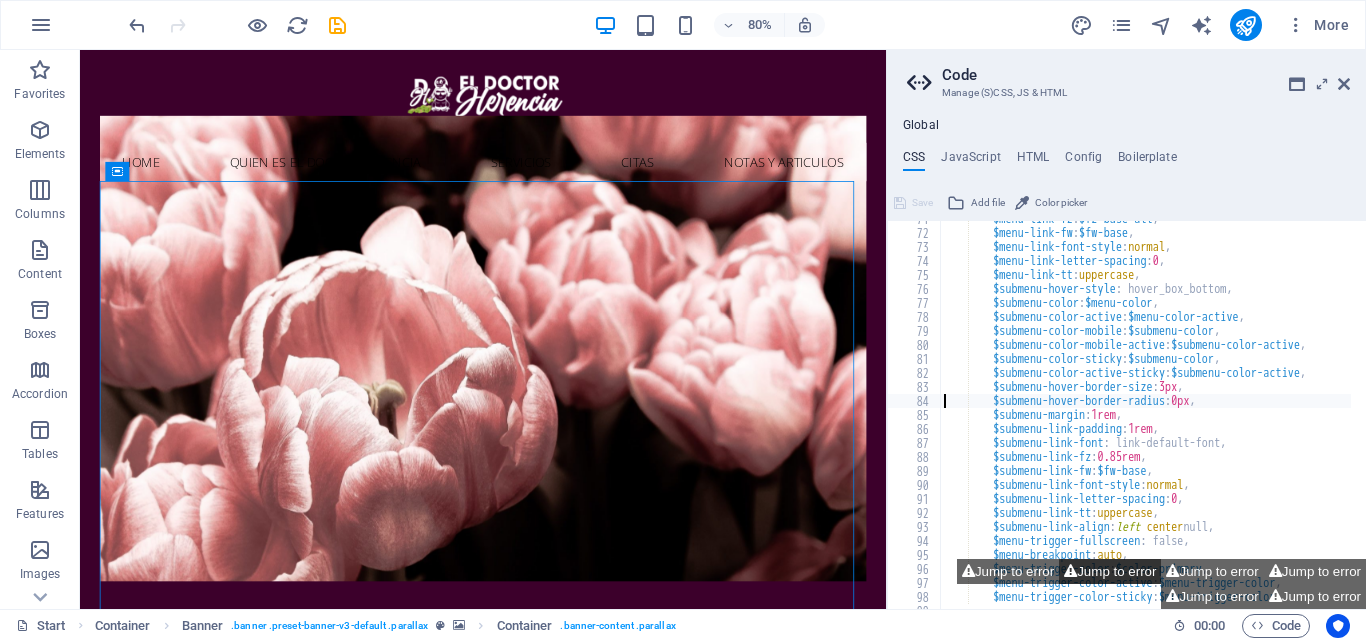 scroll, scrollTop: 990, scrollLeft: 0, axis: vertical 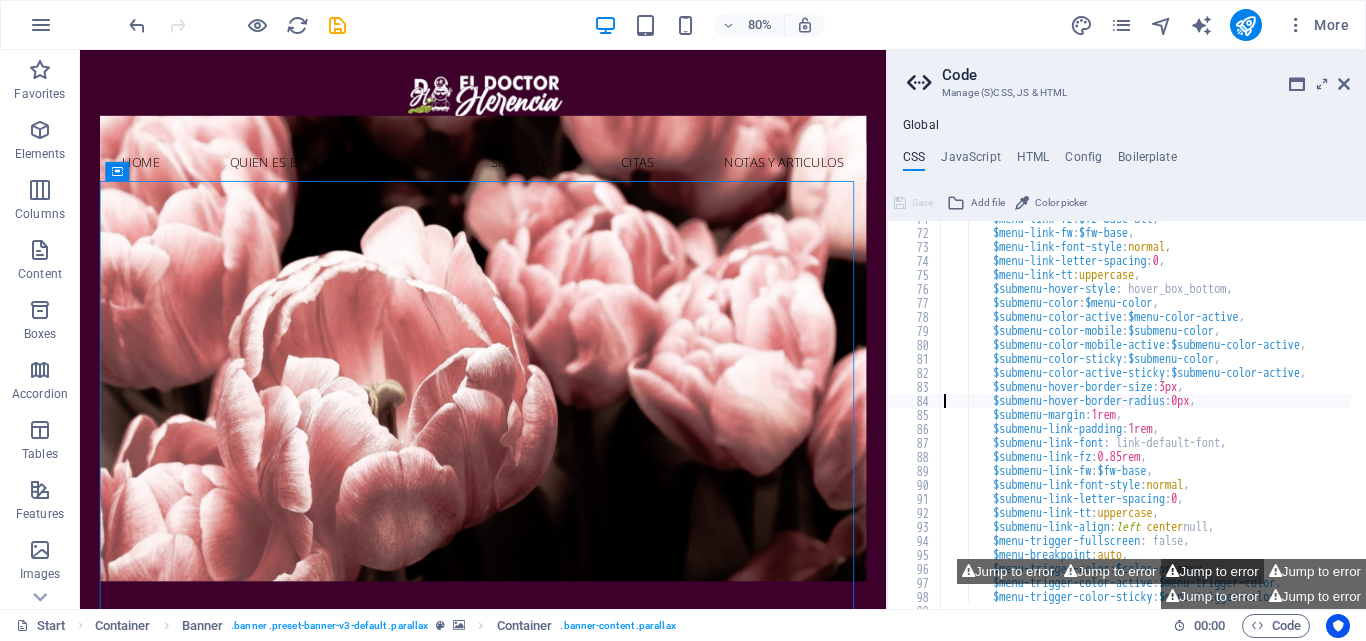 click on "Jump to error" at bounding box center (1212, 571) 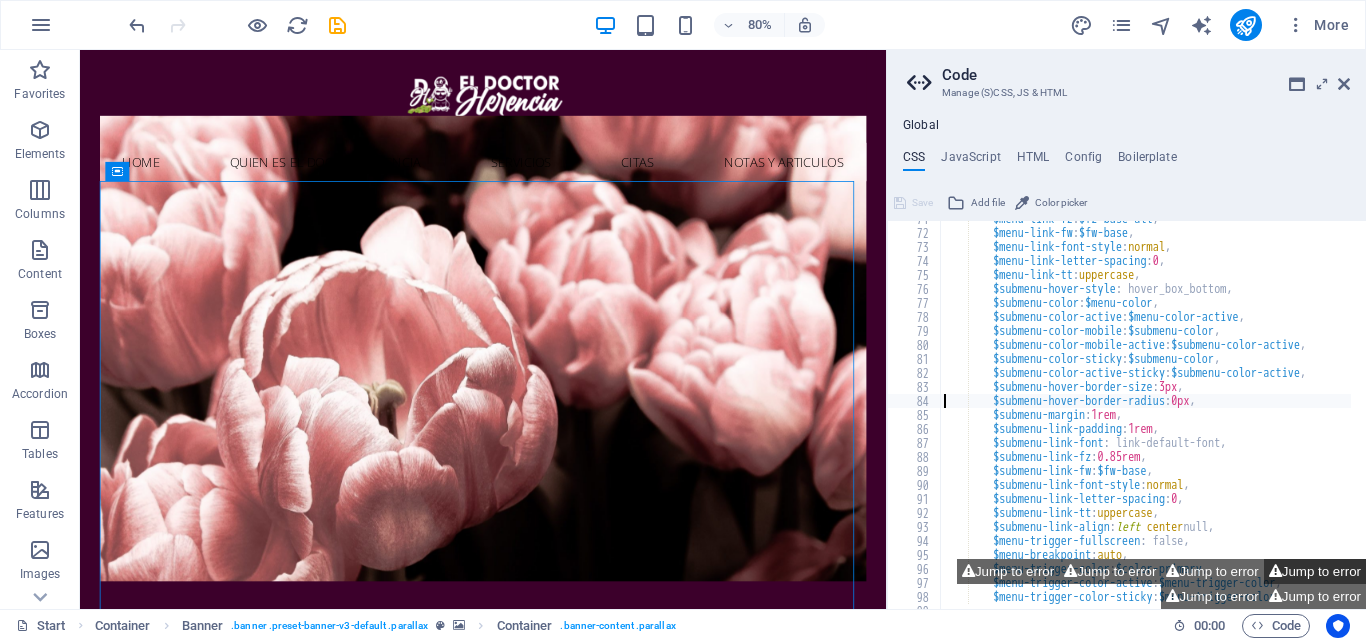 click on "Jump to error" at bounding box center [1315, 571] 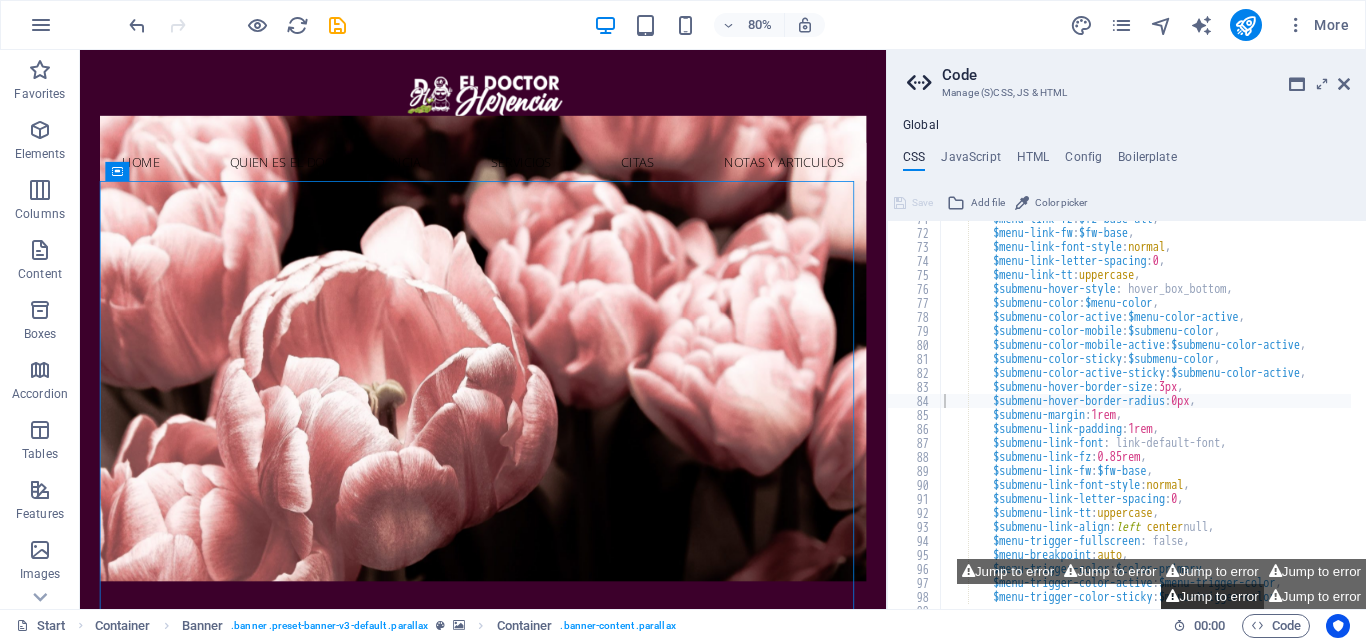 click on "Jump to error" at bounding box center [1212, 596] 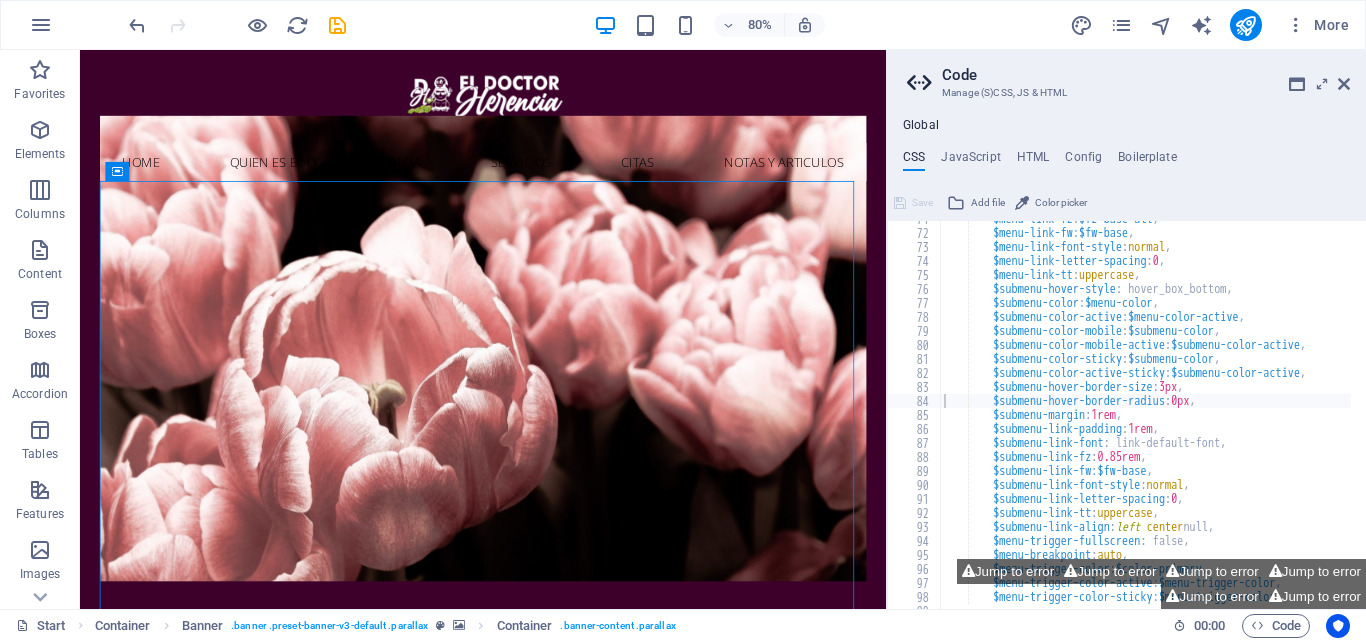 scroll, scrollTop: 528, scrollLeft: 0, axis: vertical 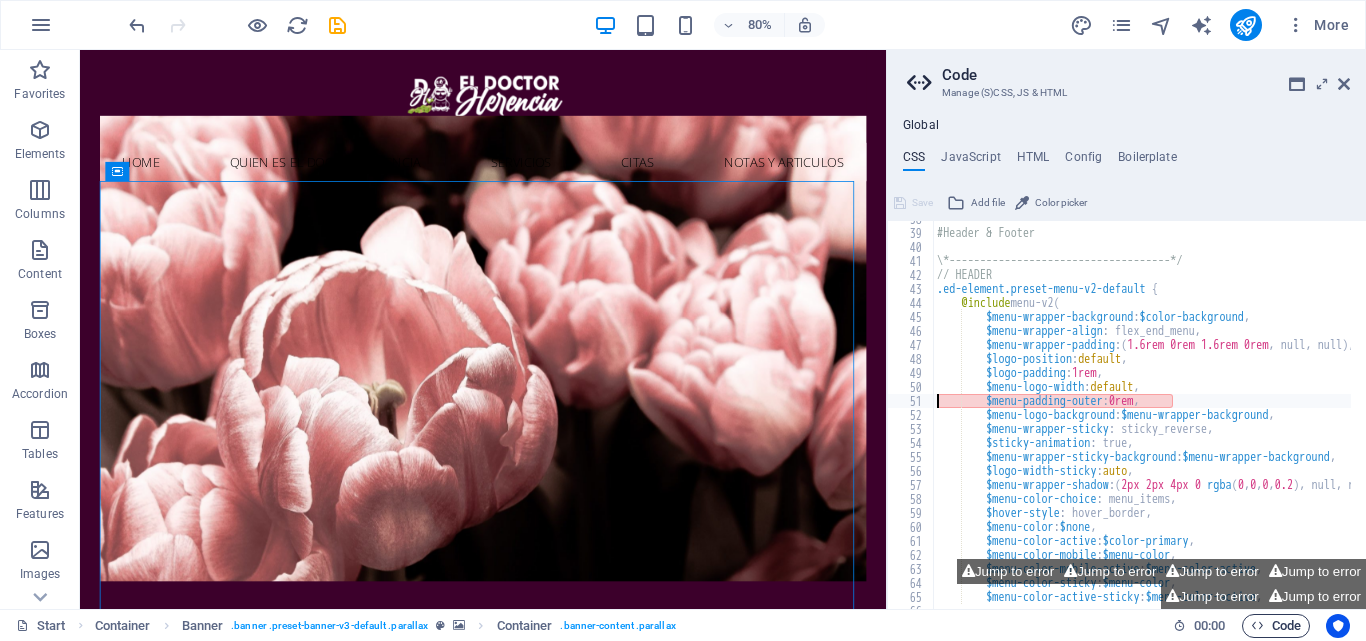 click on "Code" at bounding box center [1276, 626] 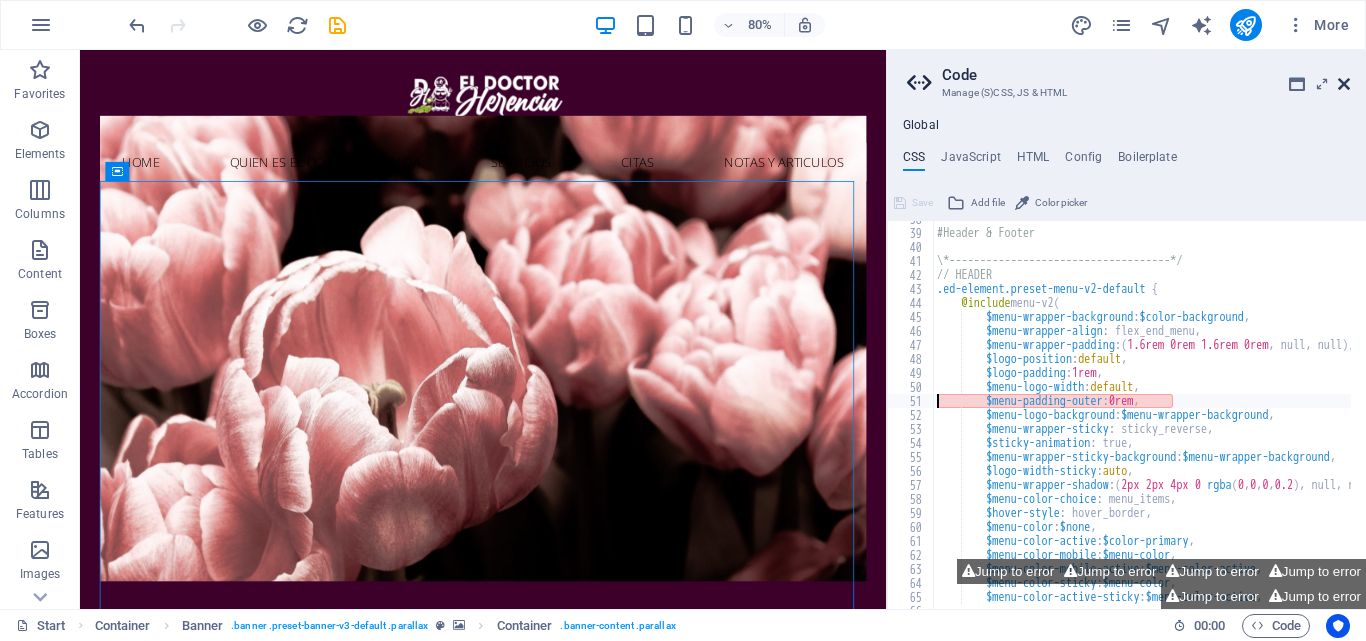 click at bounding box center [1344, 84] 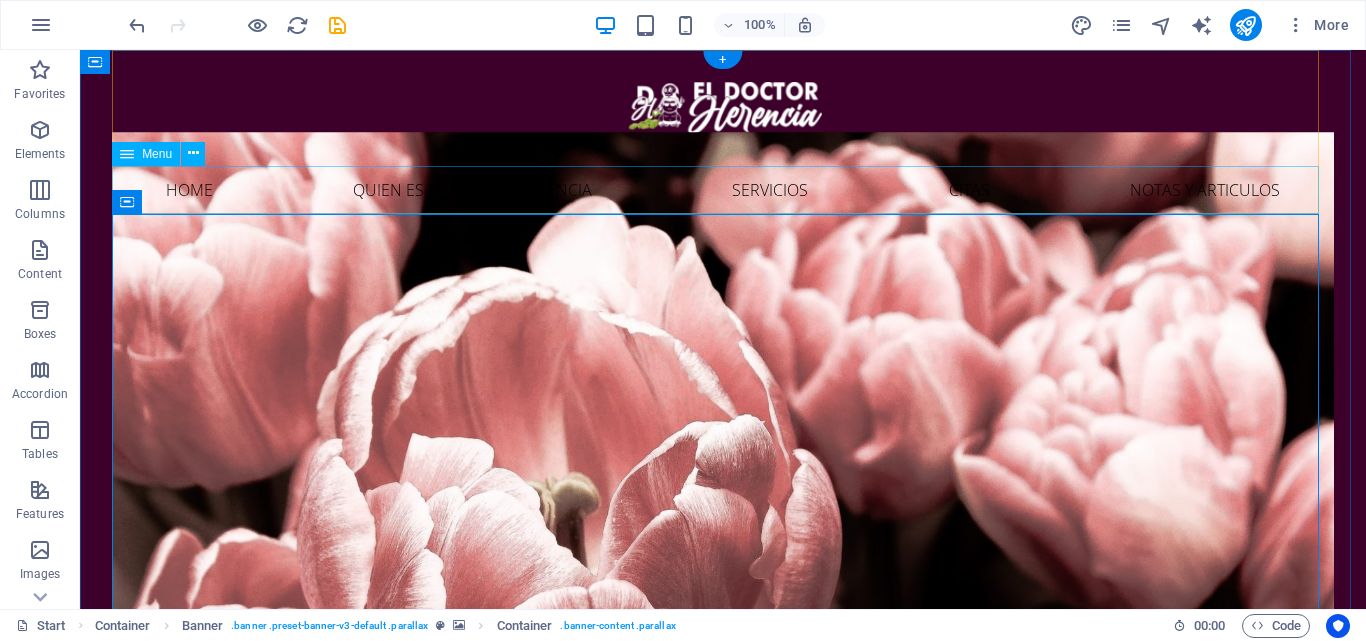 click on "Home Quien es el Doctor Herencia Servicios Citas Notas y Articulos" at bounding box center [723, 190] 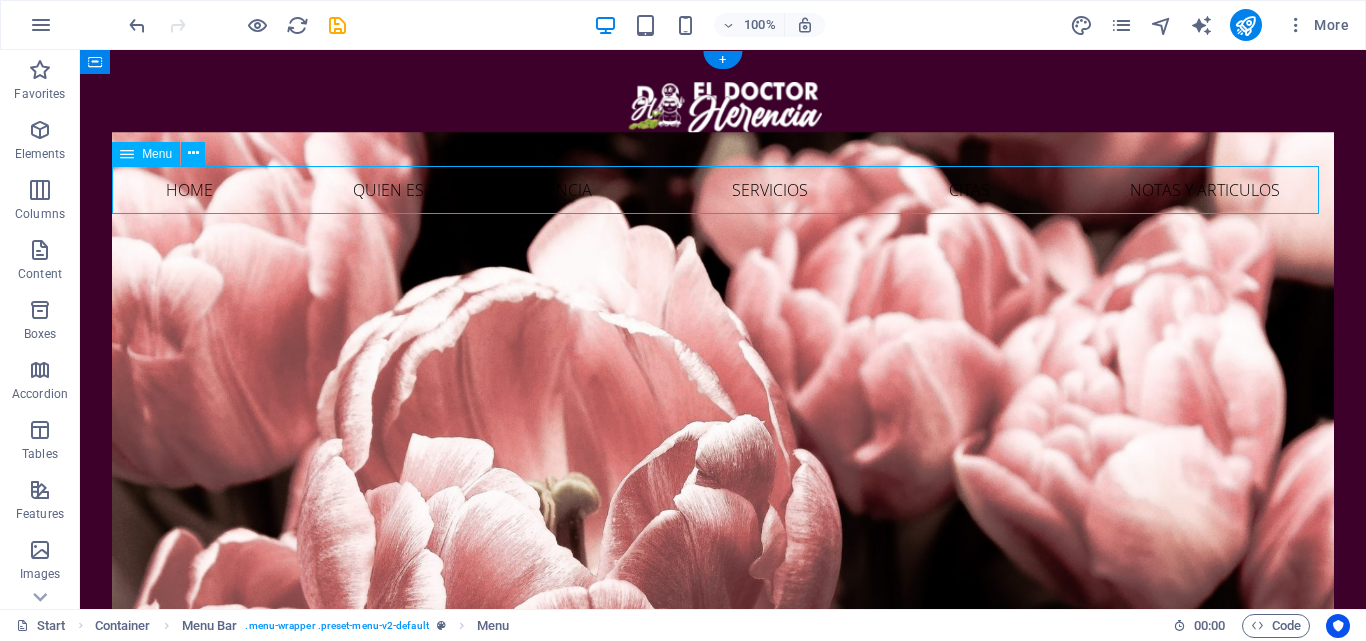 click on "Home Quien es el Doctor Herencia Servicios Citas Notas y Articulos" at bounding box center (723, 190) 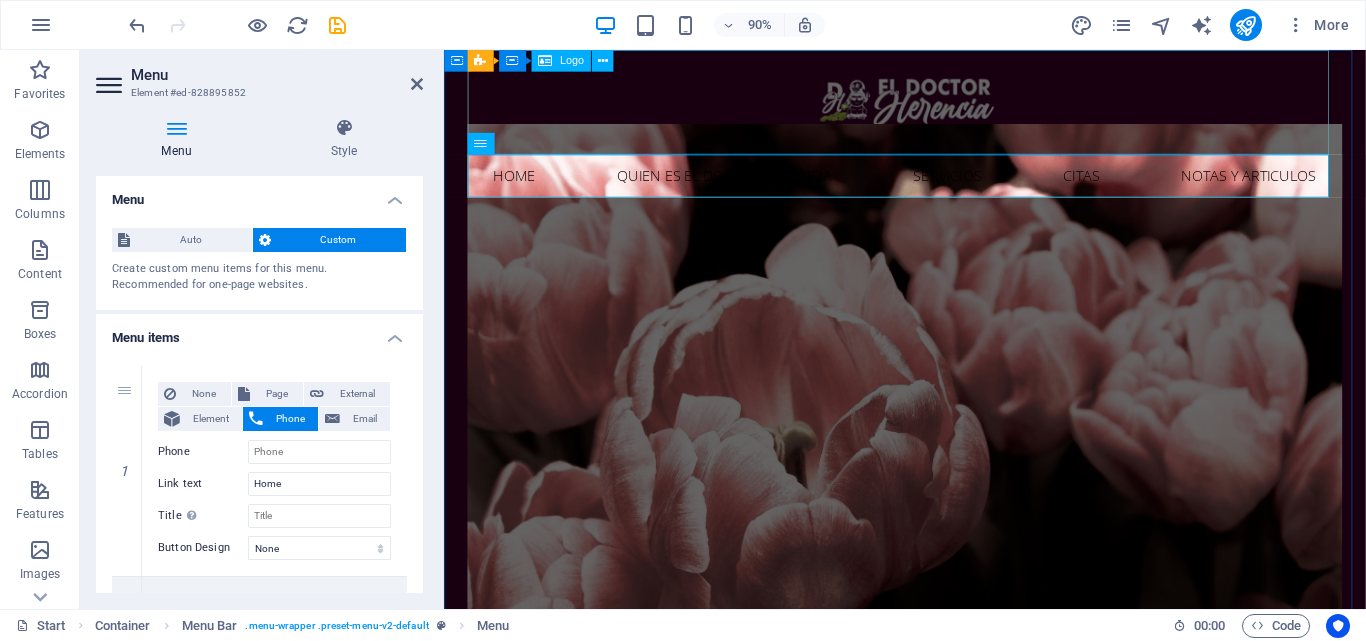 click at bounding box center (956, 108) 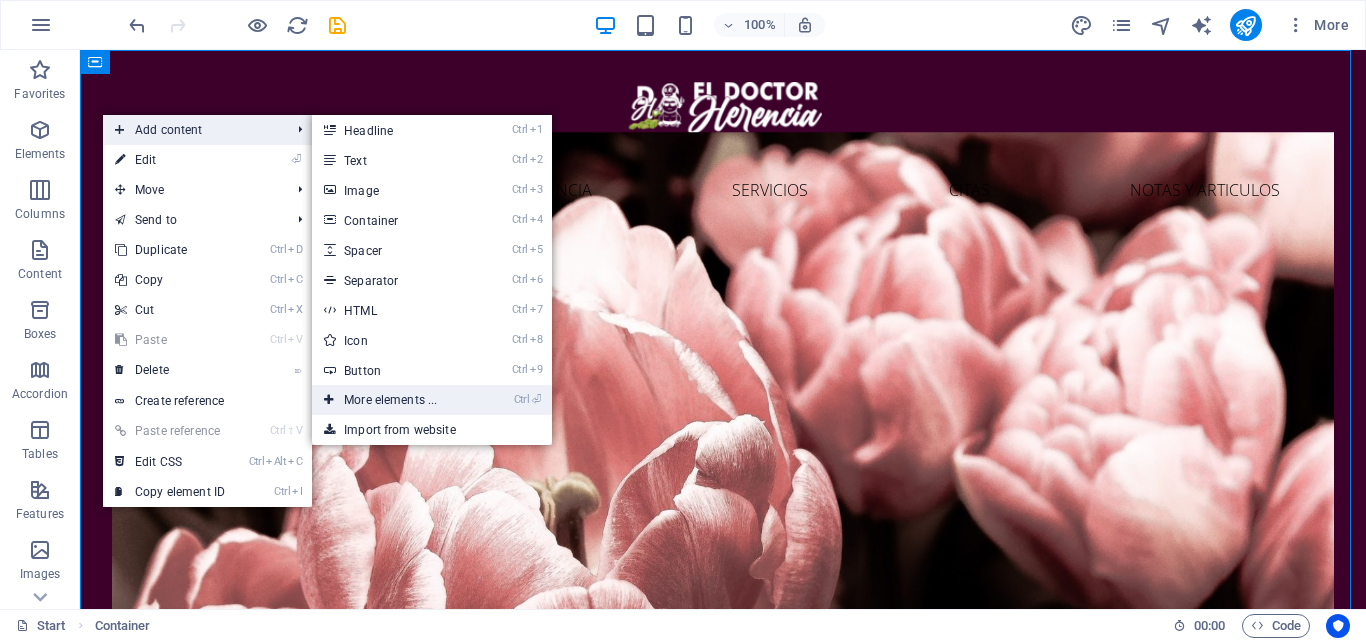 click on "Ctrl ⏎  More elements ..." at bounding box center [394, 400] 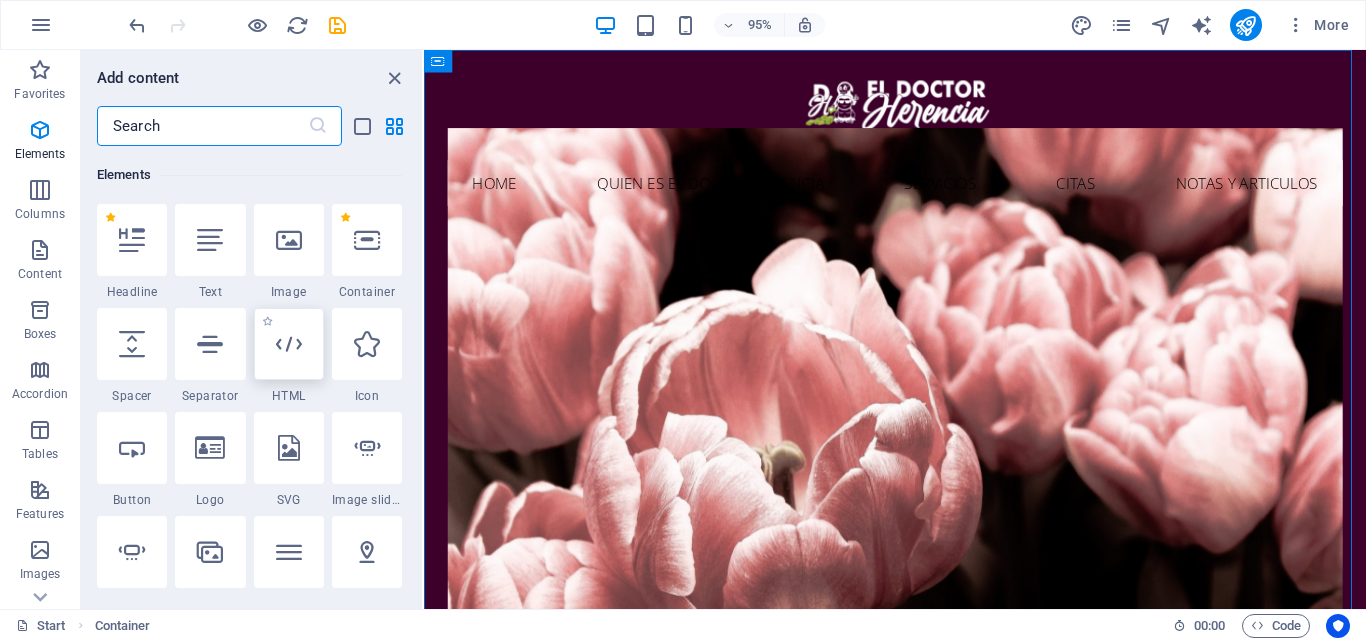 scroll, scrollTop: 213, scrollLeft: 0, axis: vertical 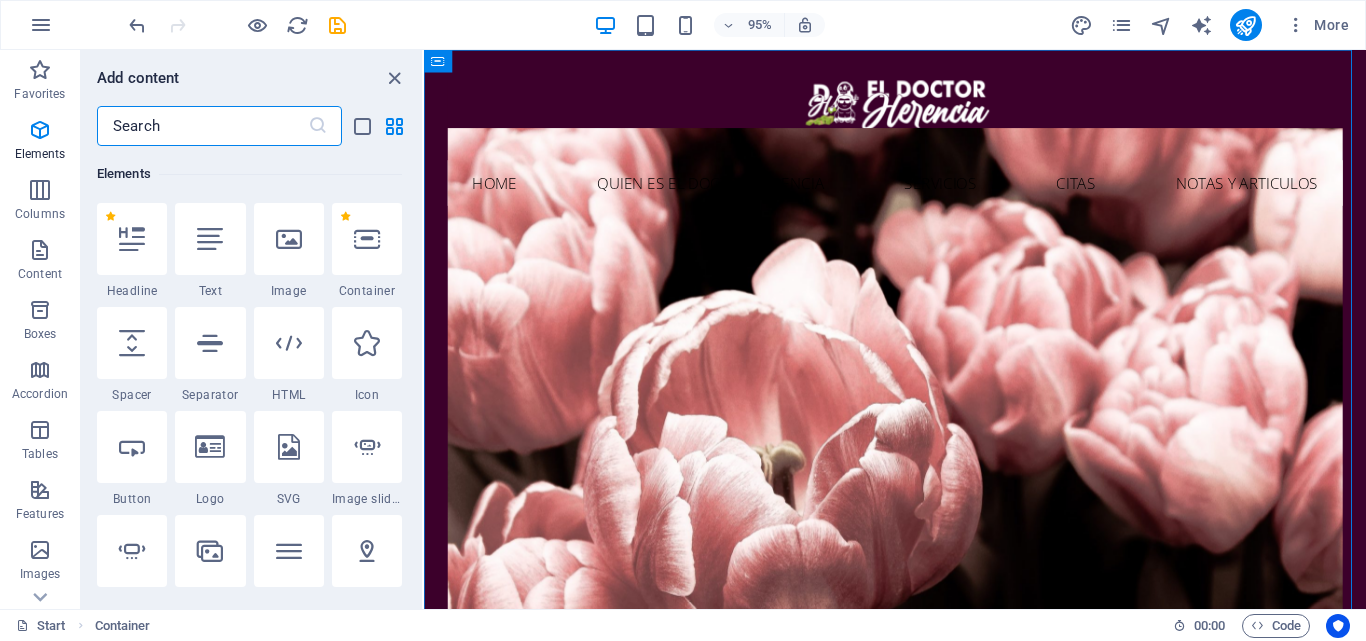 click at bounding box center (202, 126) 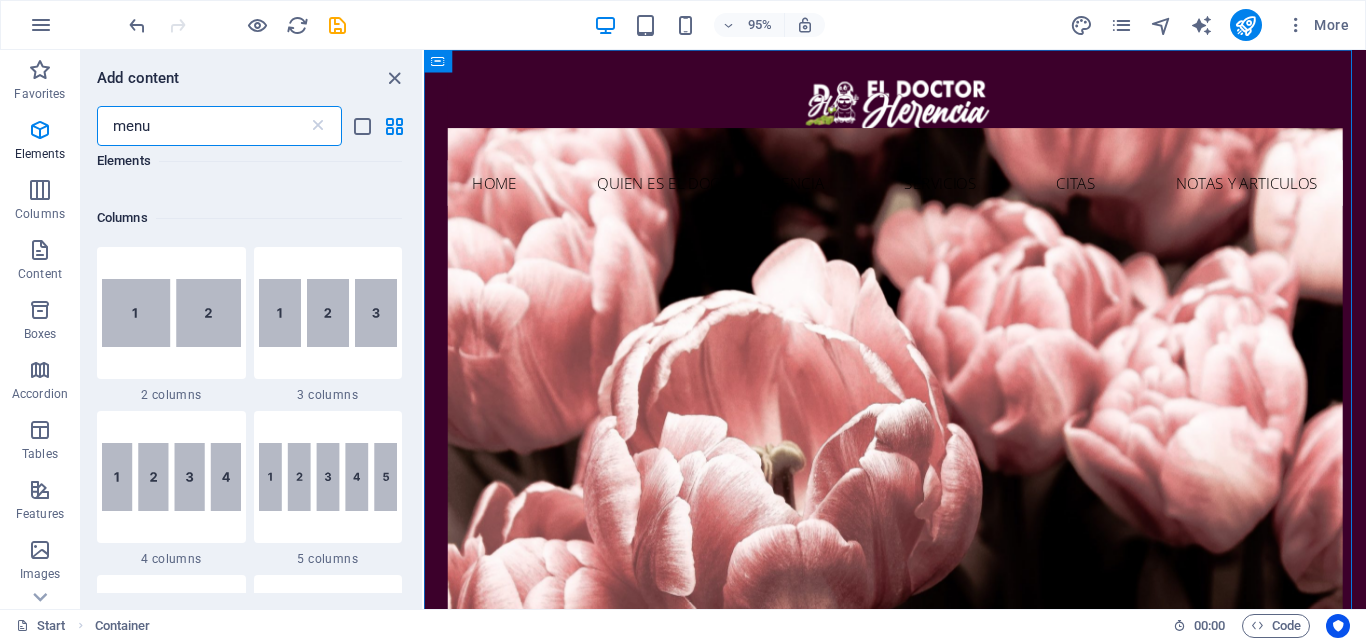 scroll, scrollTop: 0, scrollLeft: 0, axis: both 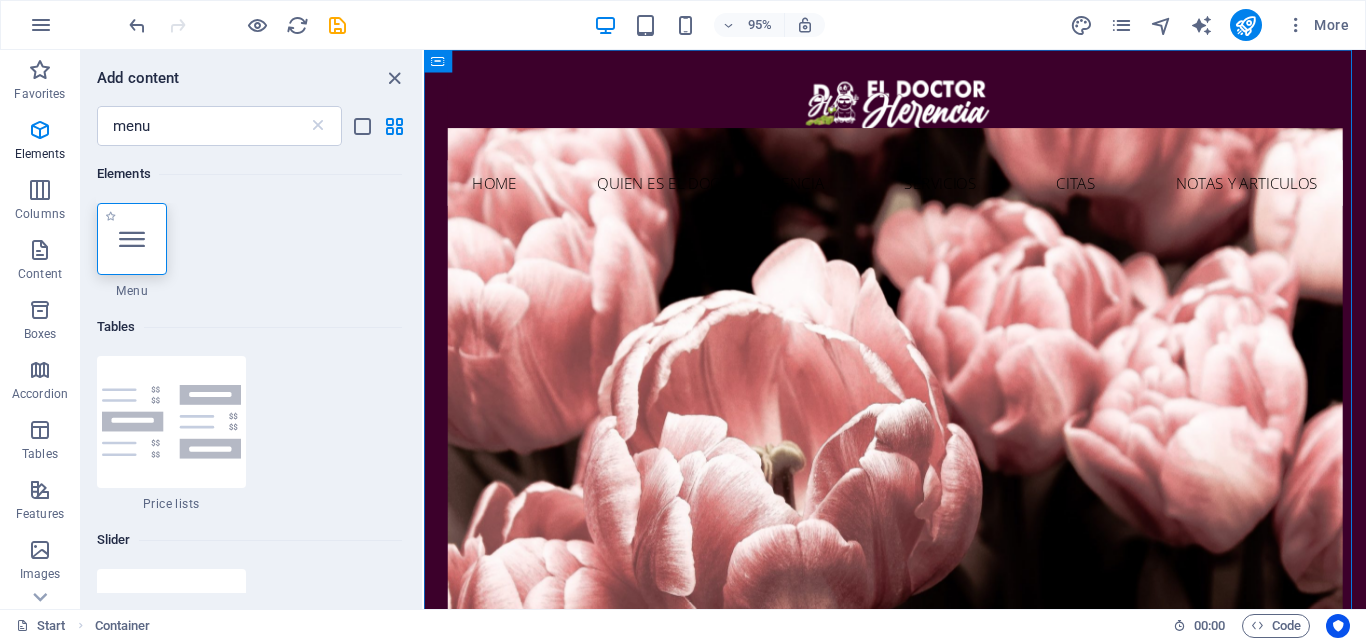 click at bounding box center [132, 239] 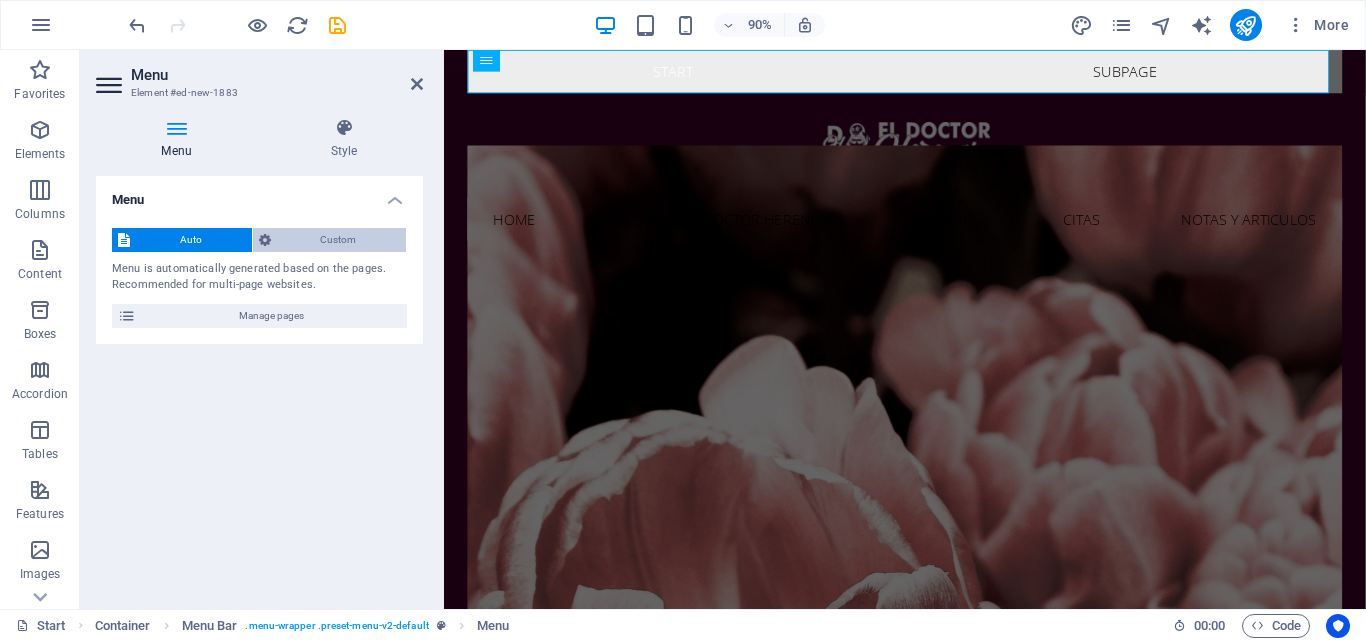click on "Custom" at bounding box center [339, 240] 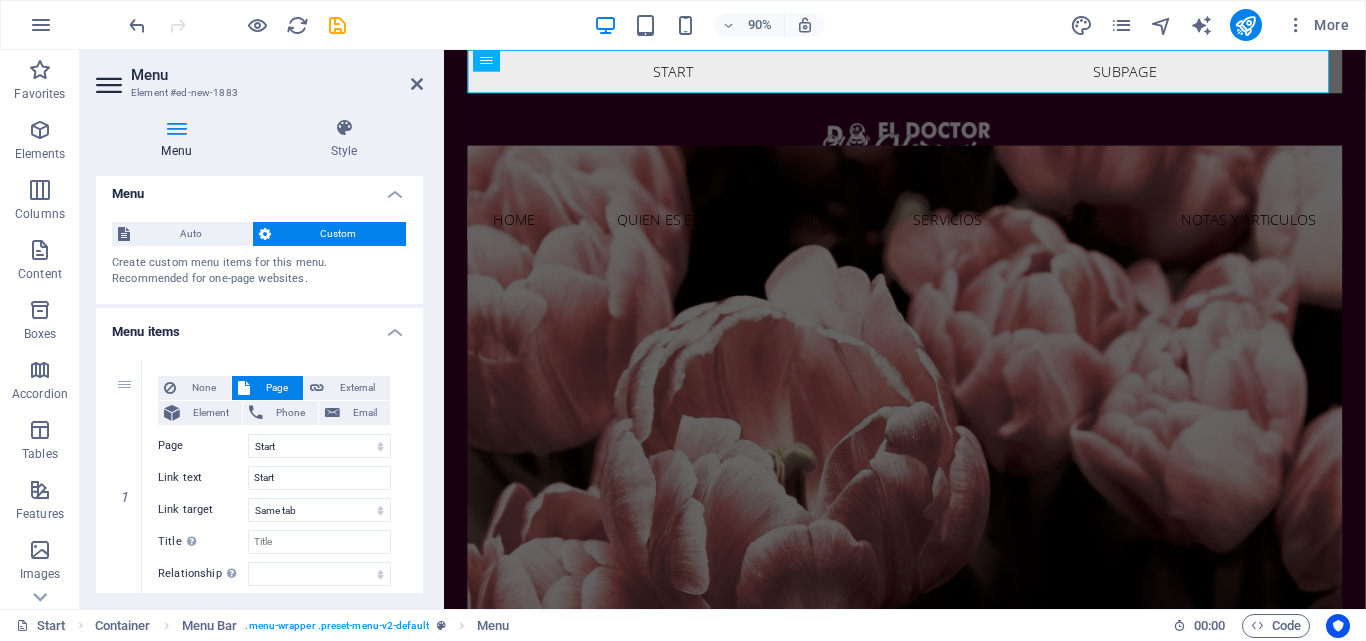 scroll, scrollTop: 0, scrollLeft: 0, axis: both 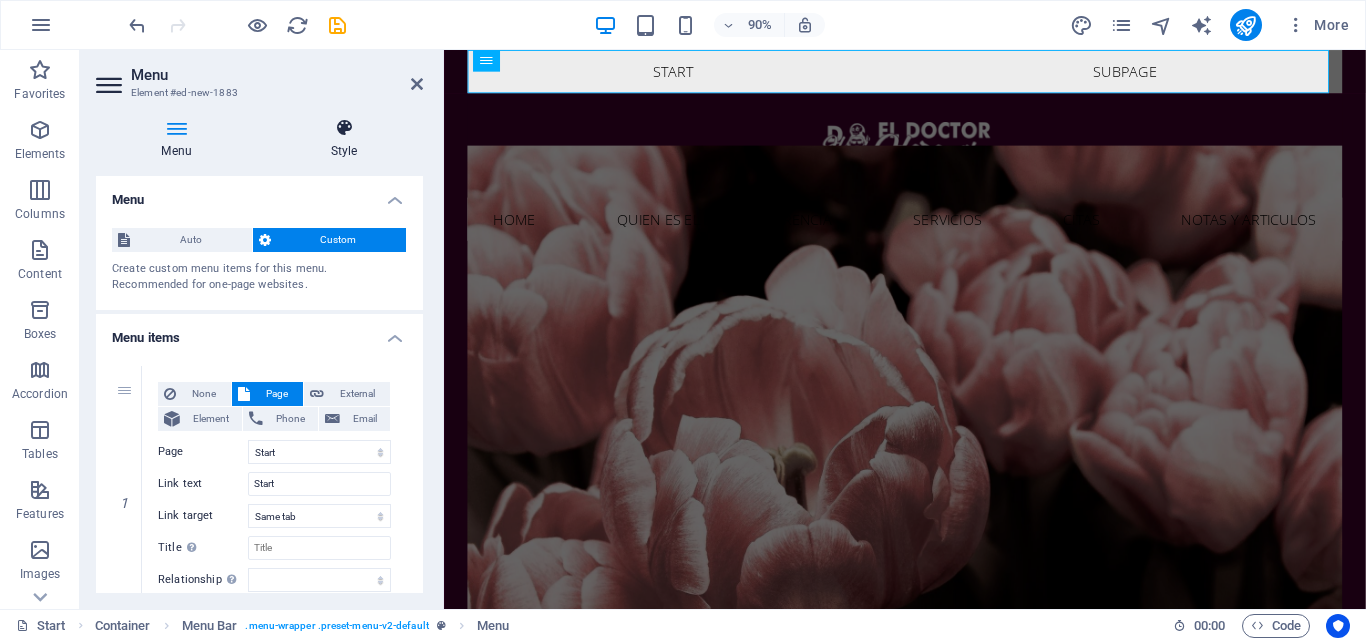 click at bounding box center (344, 128) 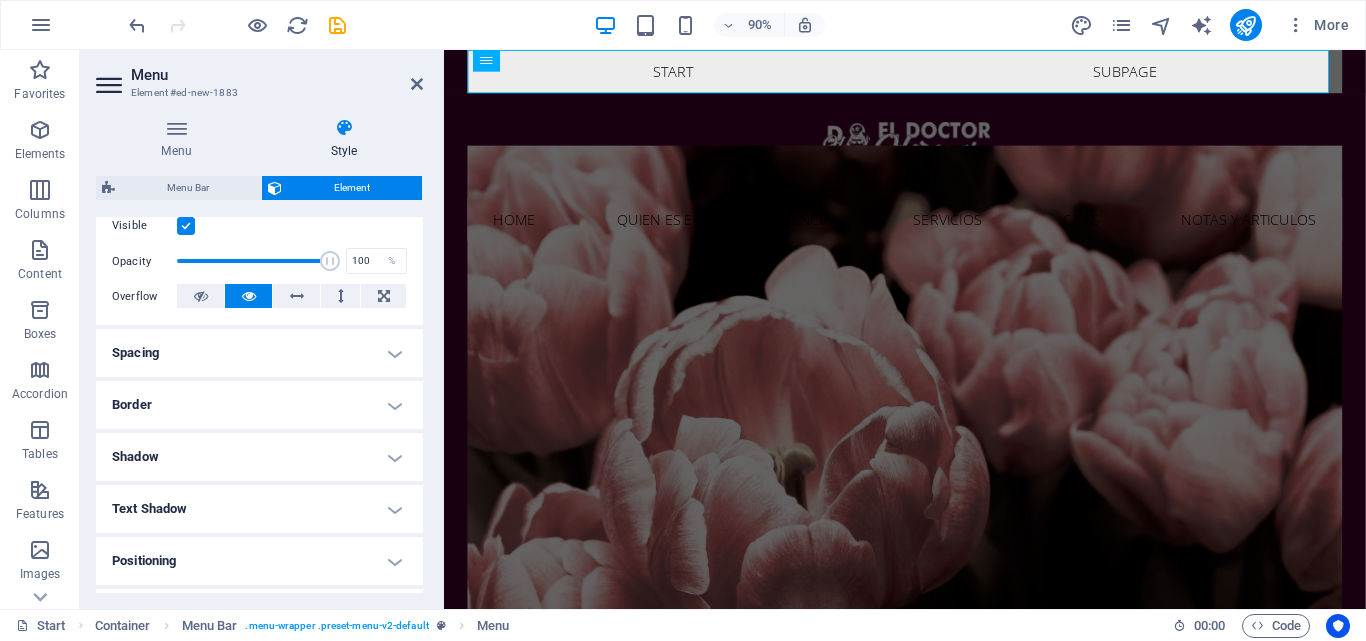 scroll, scrollTop: 300, scrollLeft: 0, axis: vertical 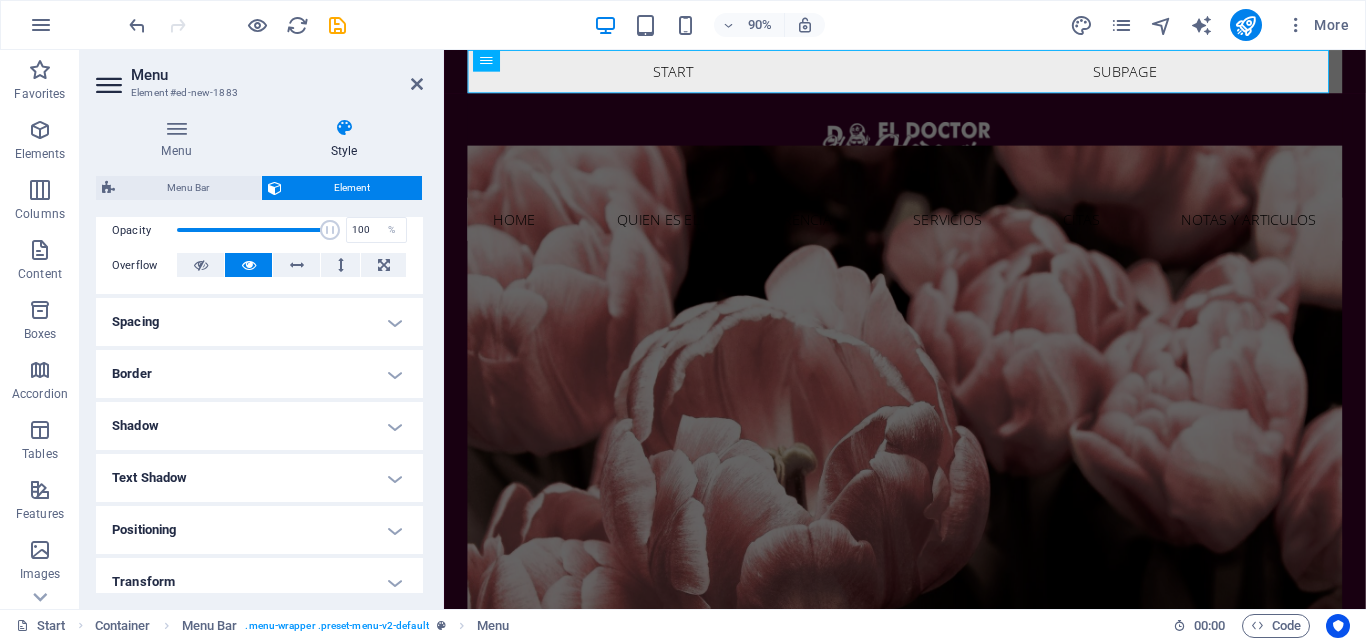 click on "Text Shadow" at bounding box center (259, 478) 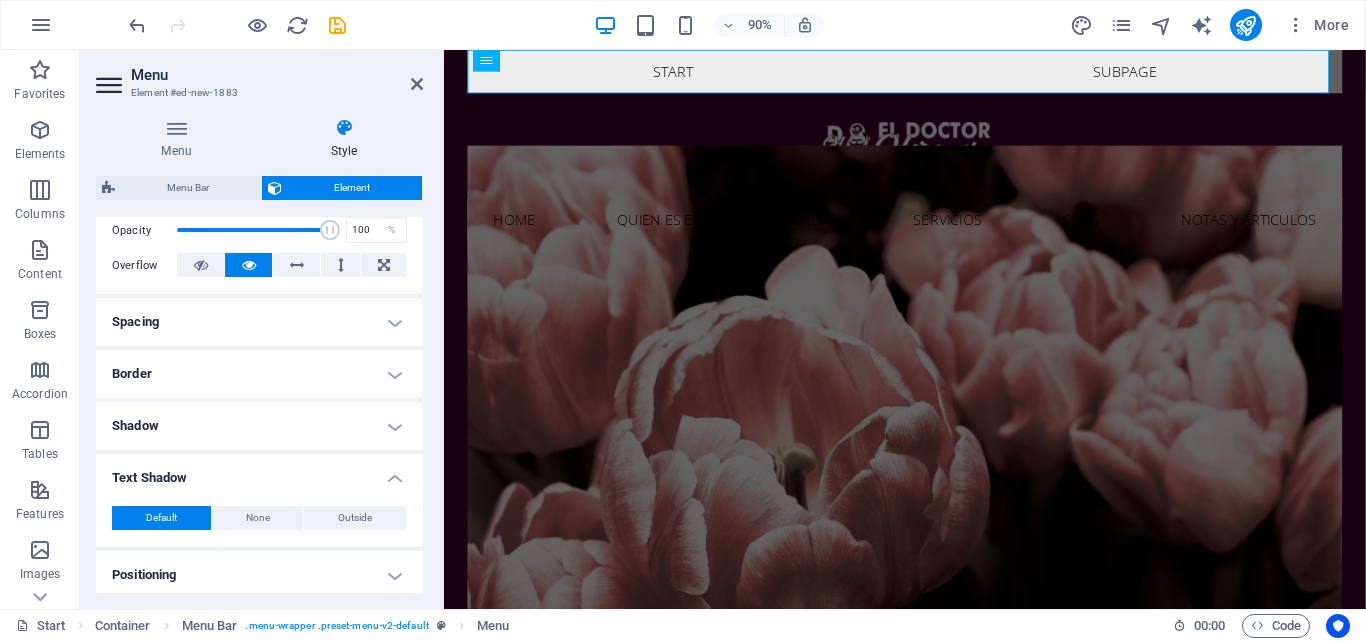 scroll, scrollTop: 500, scrollLeft: 0, axis: vertical 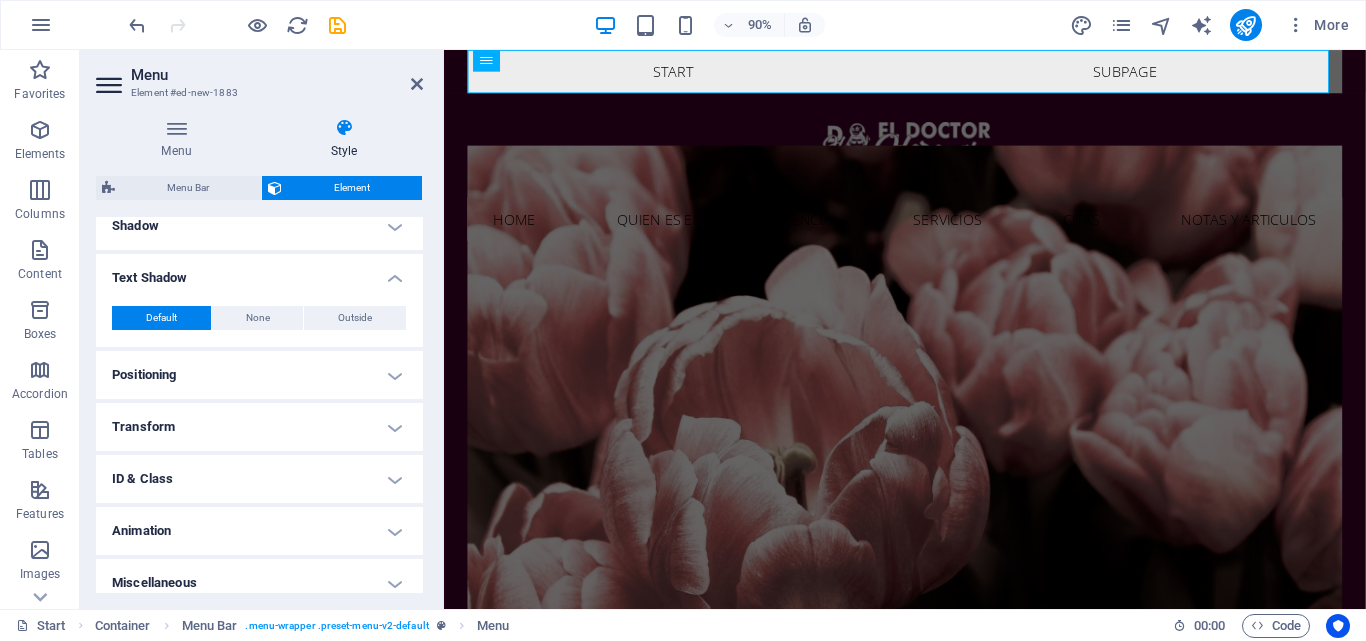 click on "Positioning" at bounding box center (259, 375) 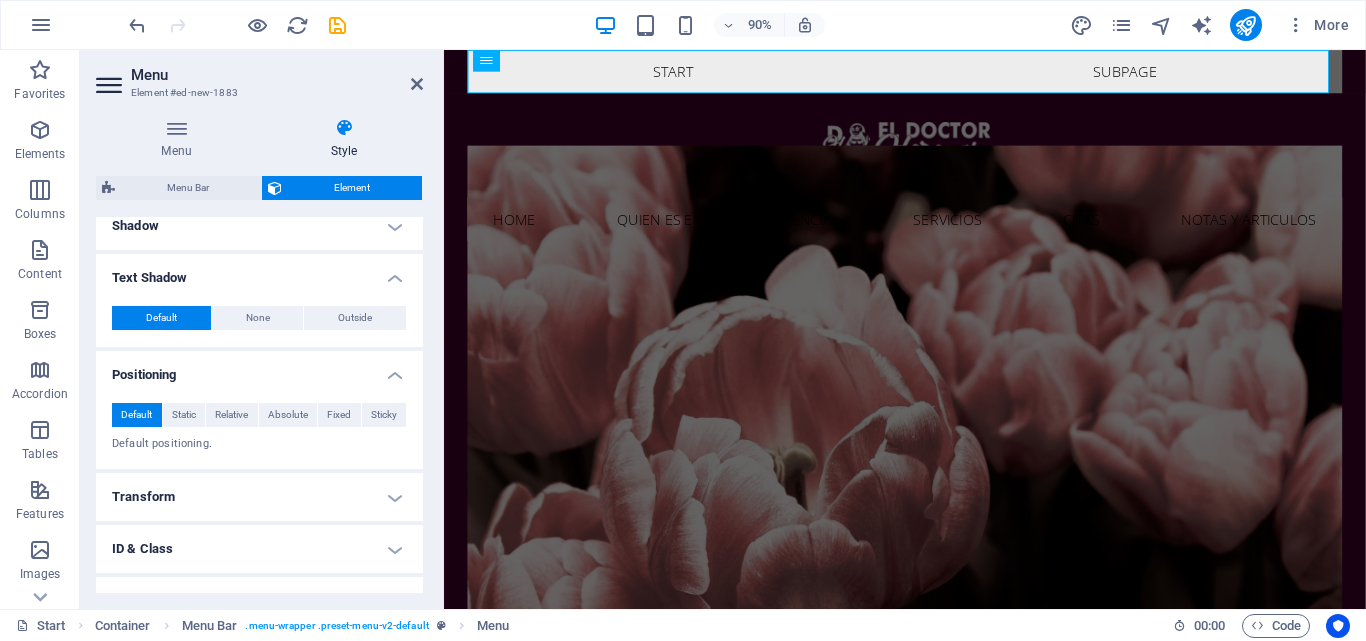 click on "Positioning" at bounding box center (259, 369) 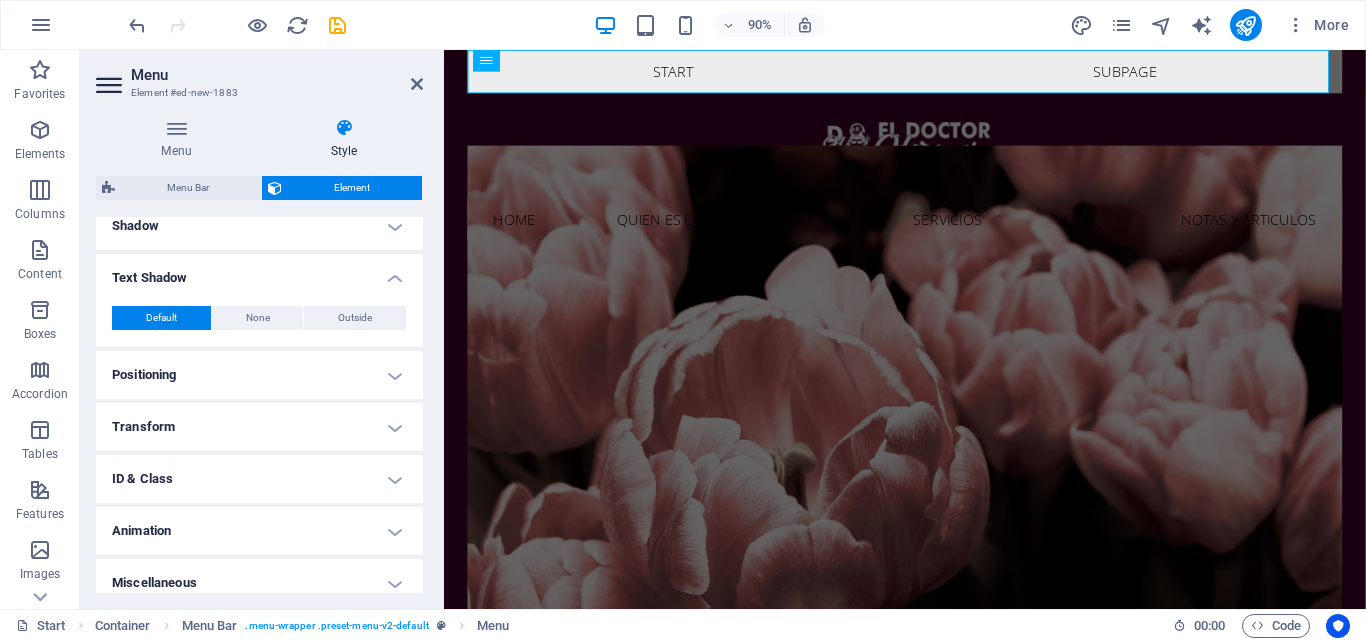 scroll, scrollTop: 514, scrollLeft: 0, axis: vertical 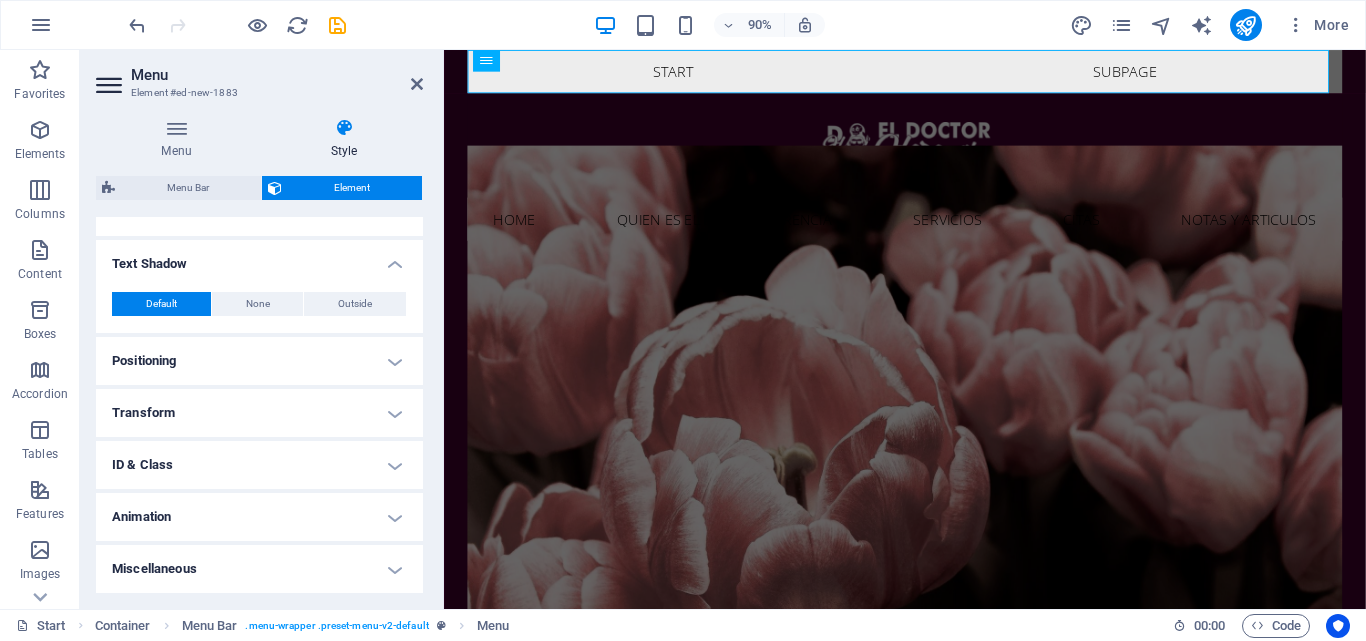 click on "Transform" at bounding box center (259, 413) 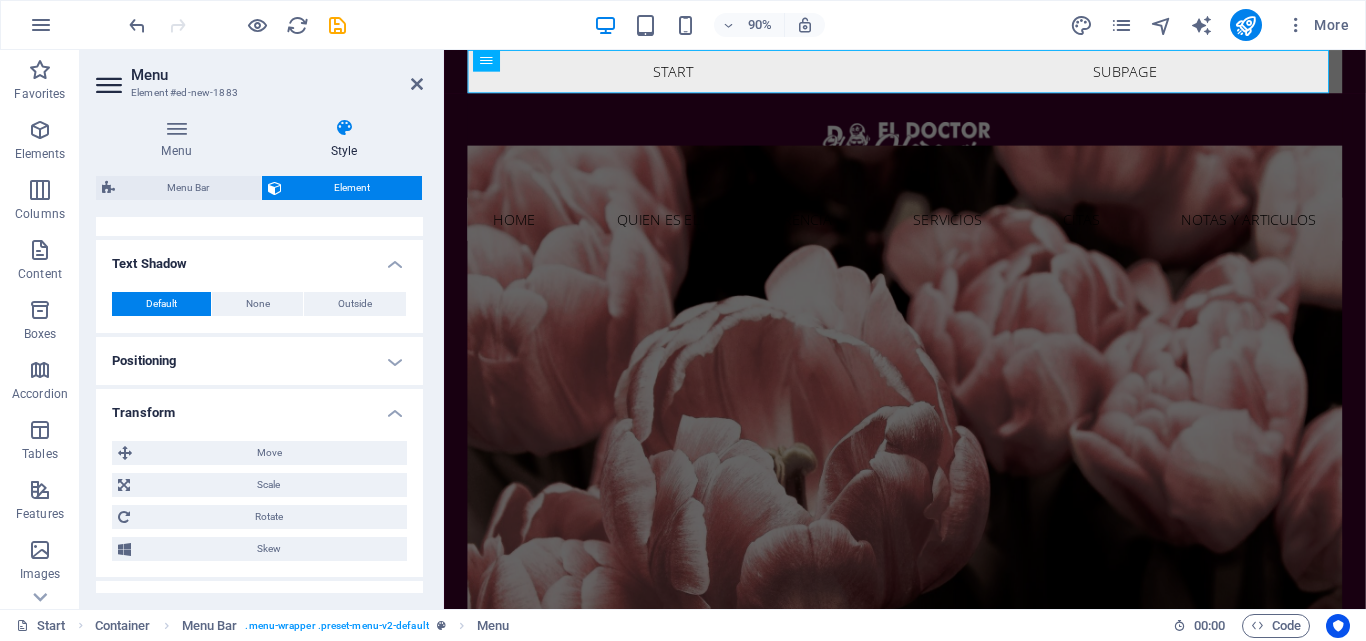 click on "Transform" at bounding box center [259, 407] 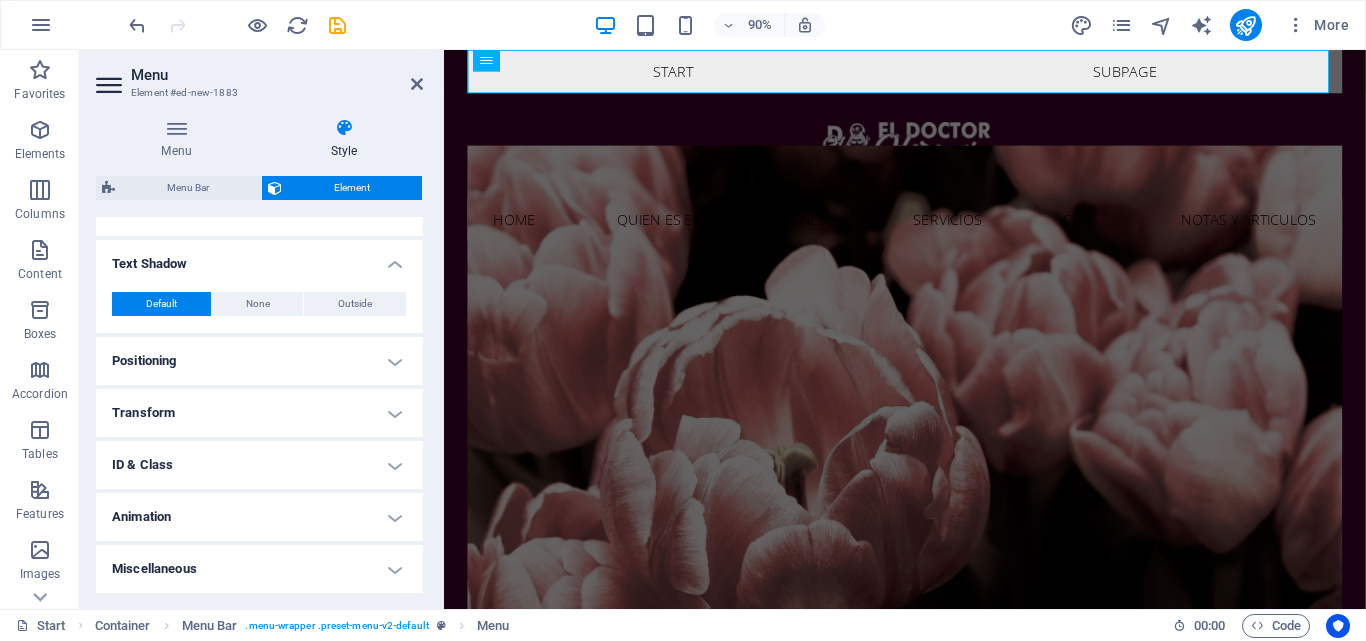click on "Miscellaneous" at bounding box center (259, 569) 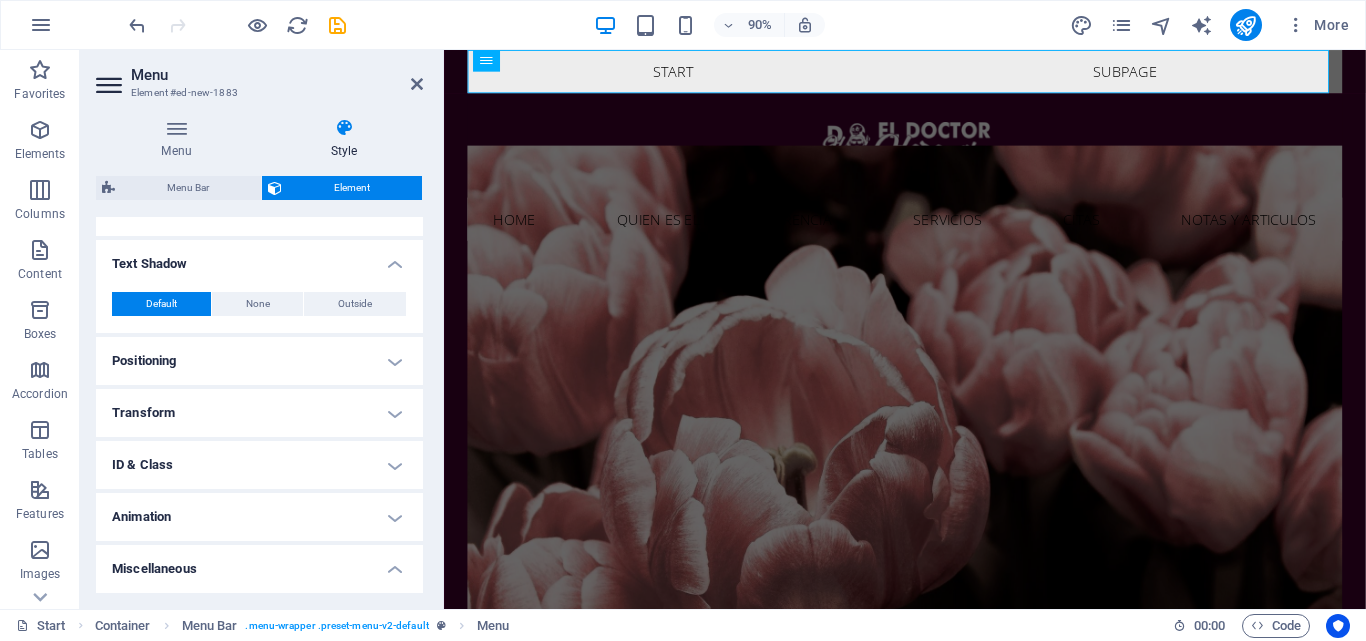click on "Miscellaneous" at bounding box center (259, 563) 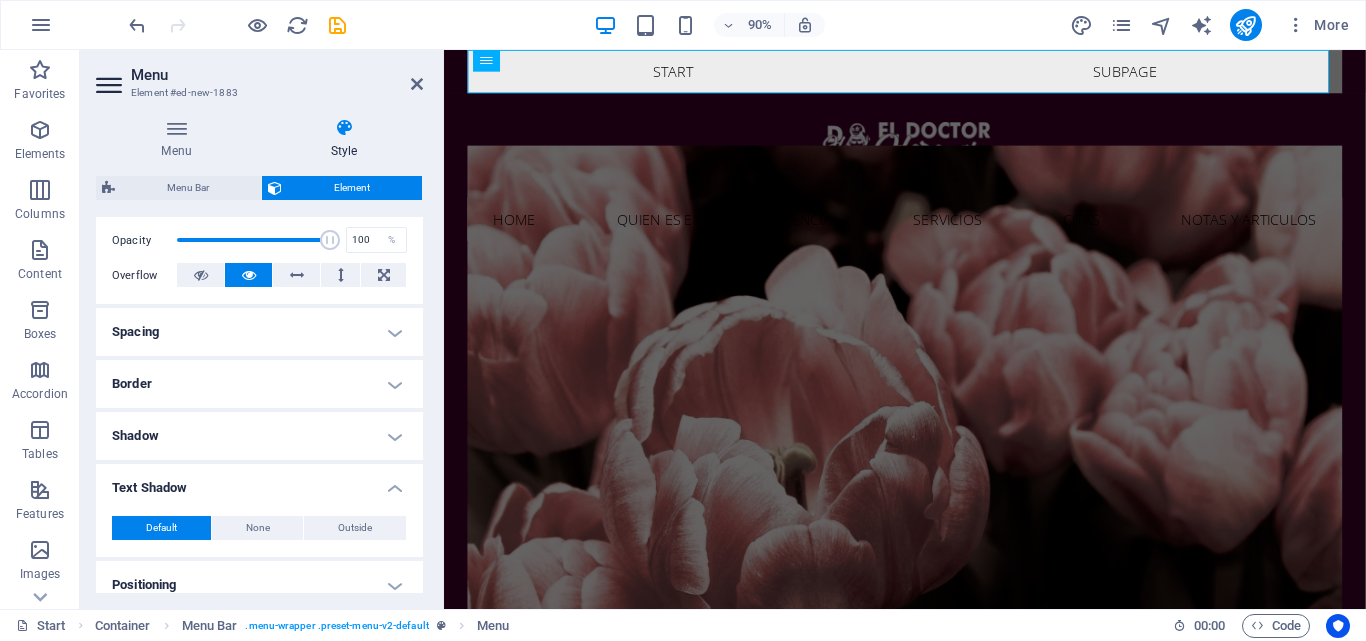 scroll, scrollTop: 214, scrollLeft: 0, axis: vertical 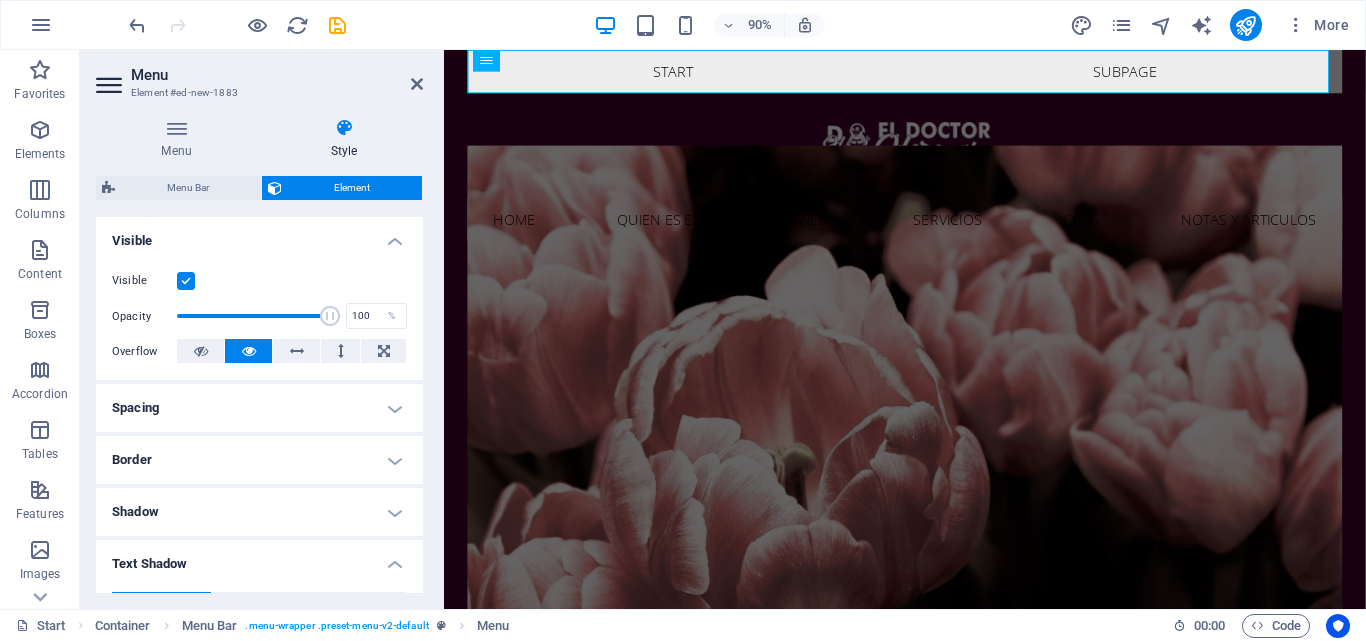 click on "Spacing" at bounding box center (259, 408) 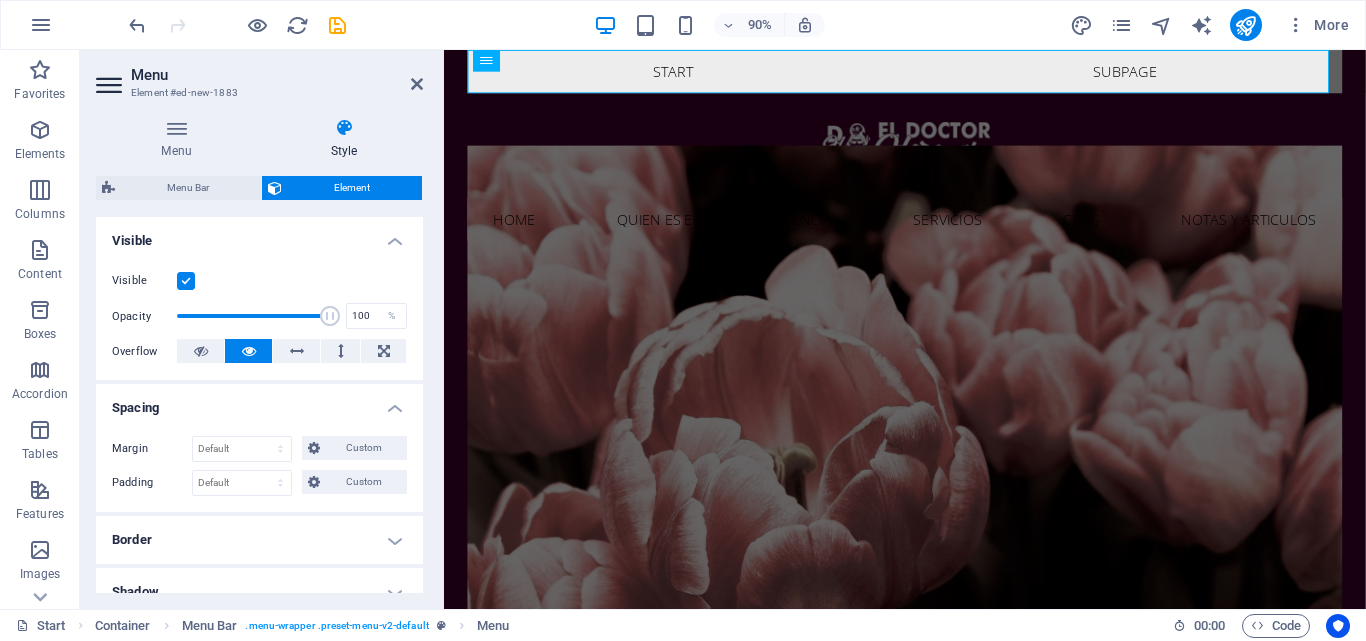 click on "Spacing" at bounding box center (259, 402) 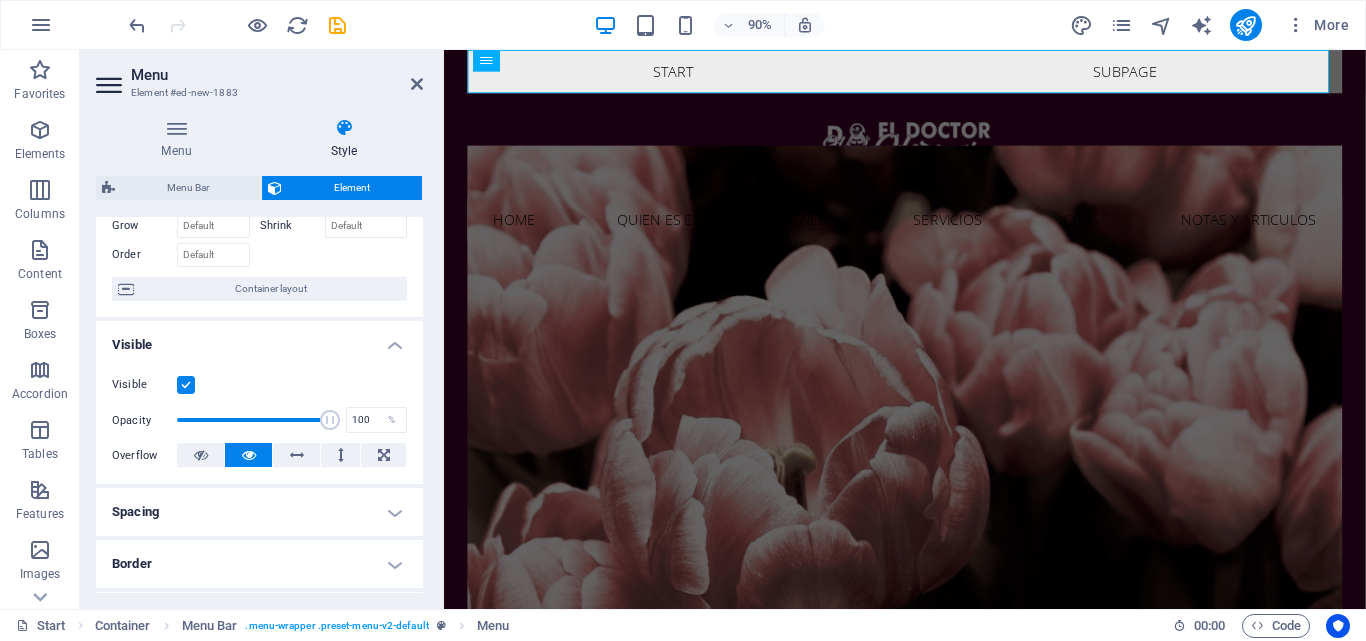 scroll, scrollTop: 14, scrollLeft: 0, axis: vertical 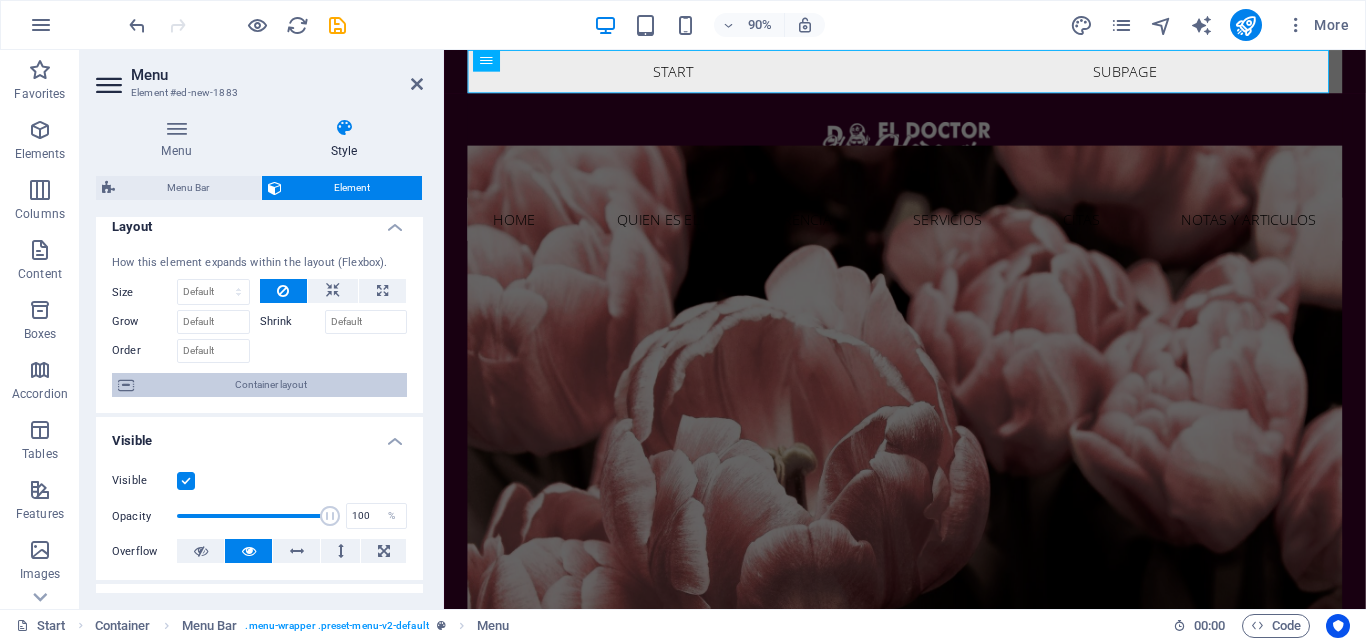 click on "Container layout" at bounding box center [270, 385] 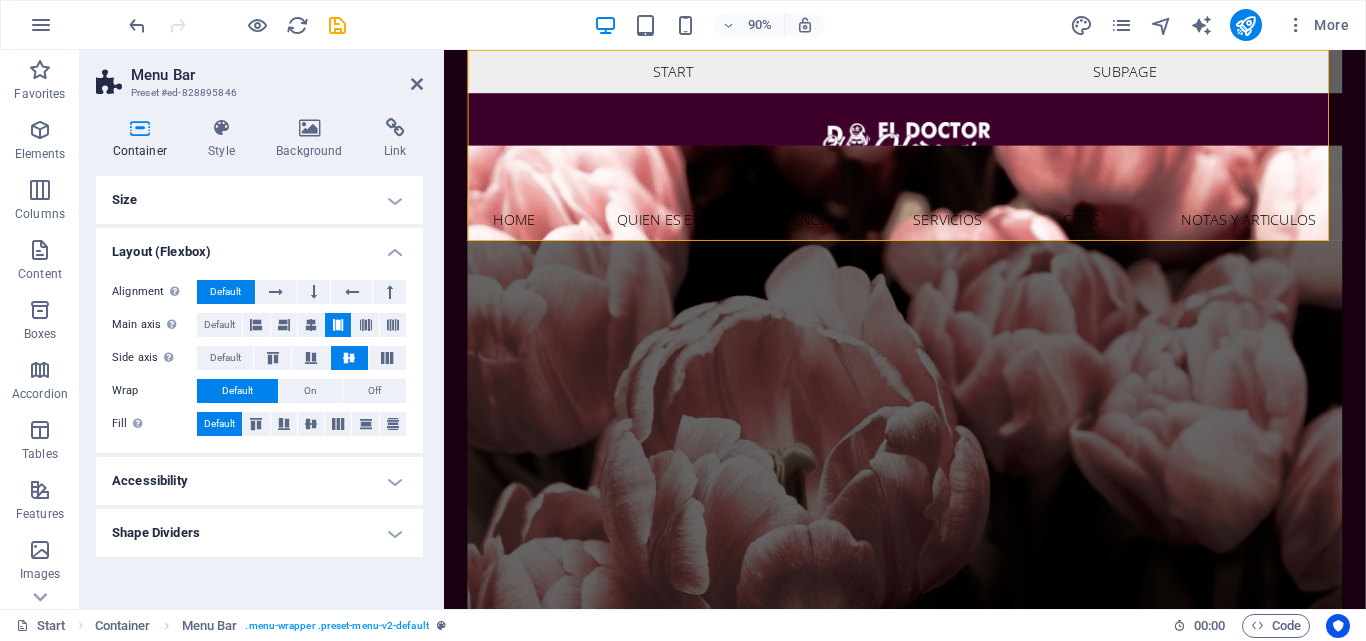 click on "Accessibility" at bounding box center [259, 481] 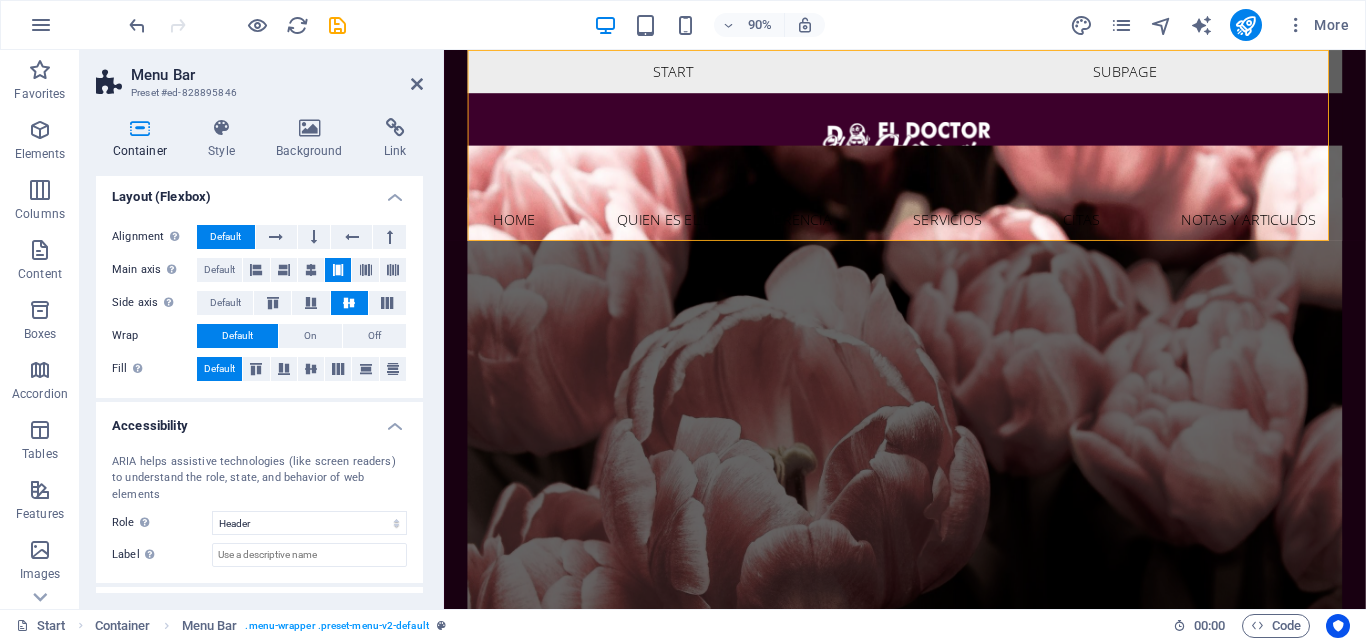 scroll, scrollTop: 81, scrollLeft: 0, axis: vertical 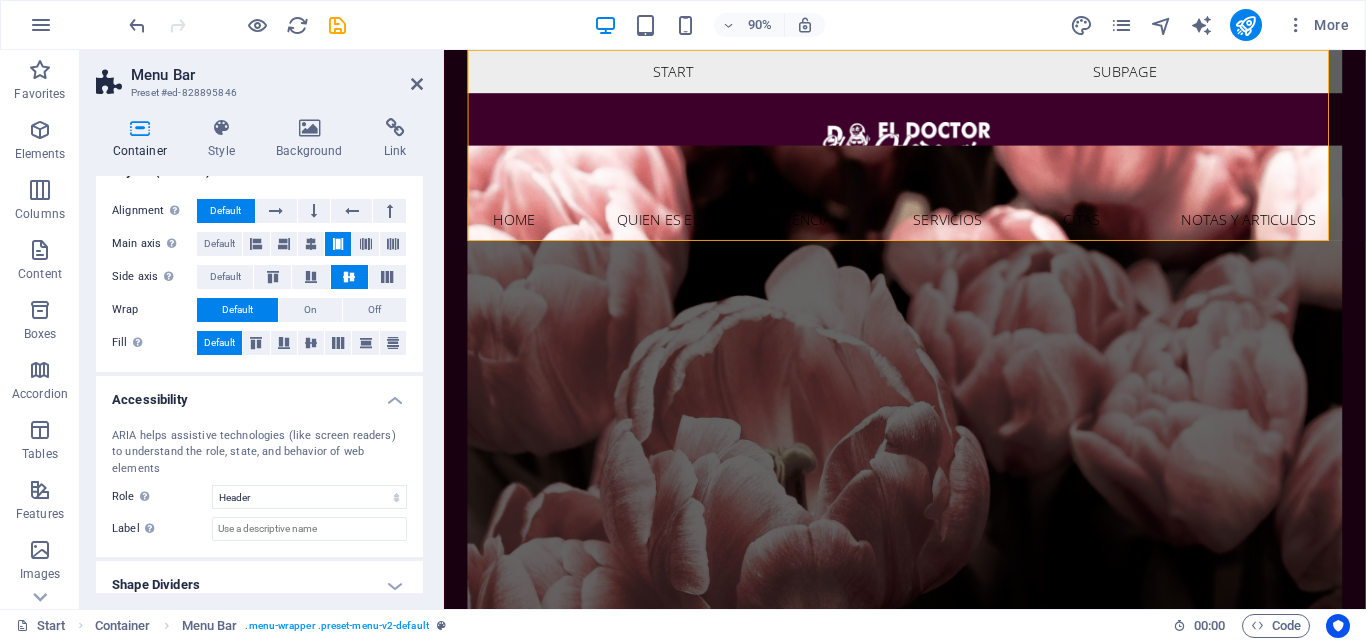 click on "Shape Dividers" at bounding box center [259, 585] 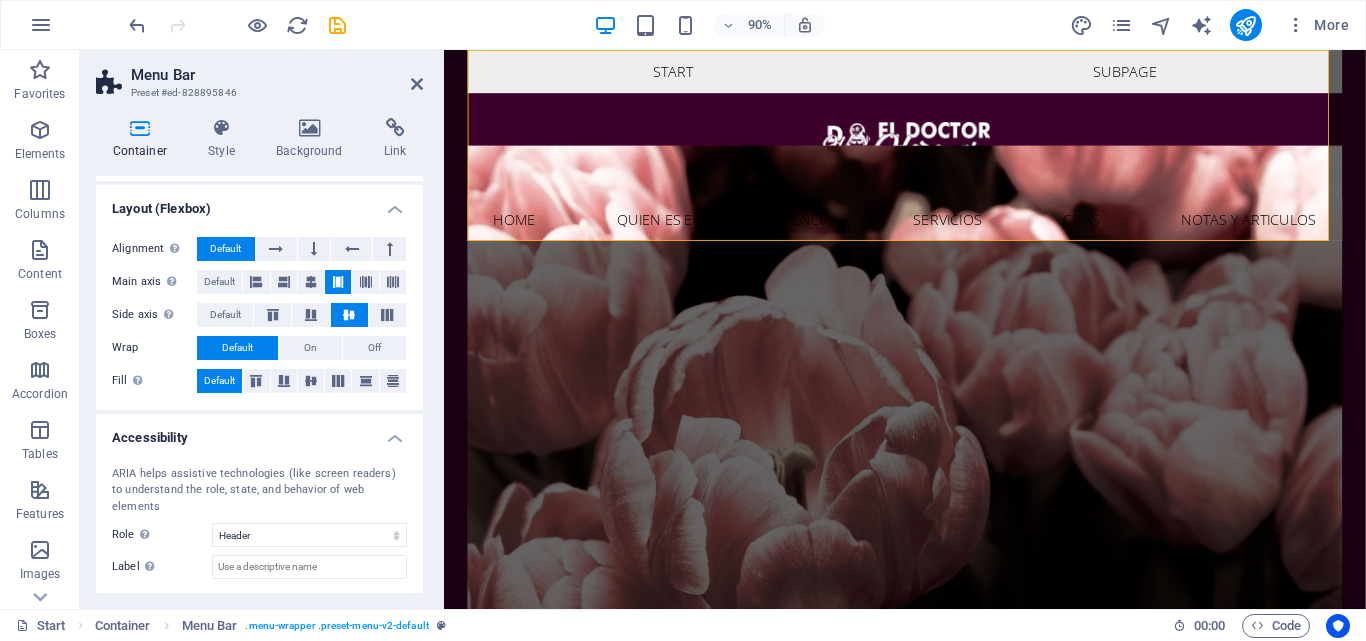 scroll, scrollTop: 0, scrollLeft: 0, axis: both 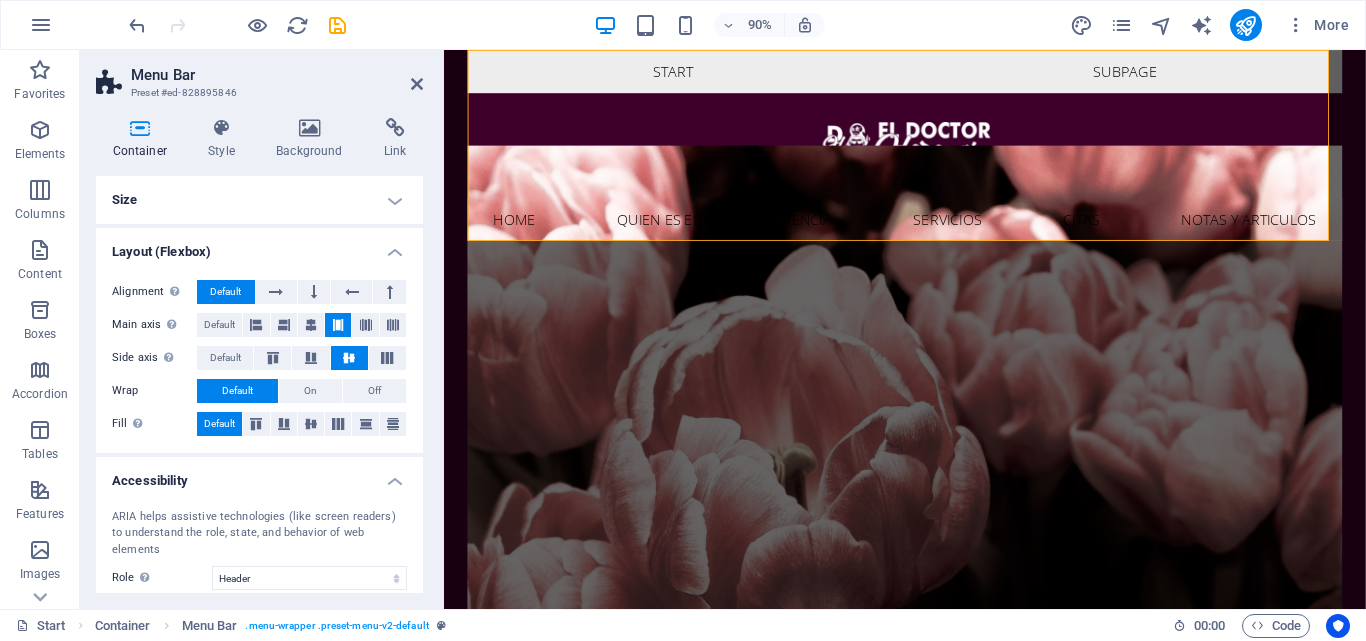 click on "Size" at bounding box center (259, 200) 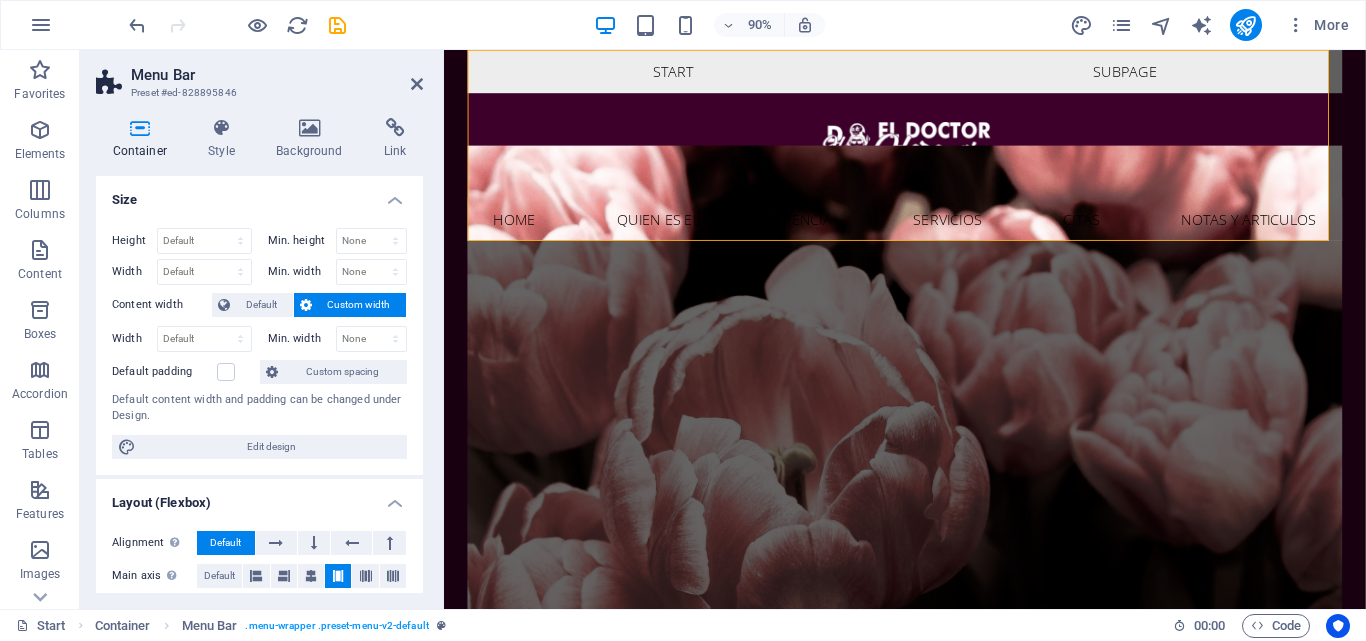 click on "Size" at bounding box center [259, 194] 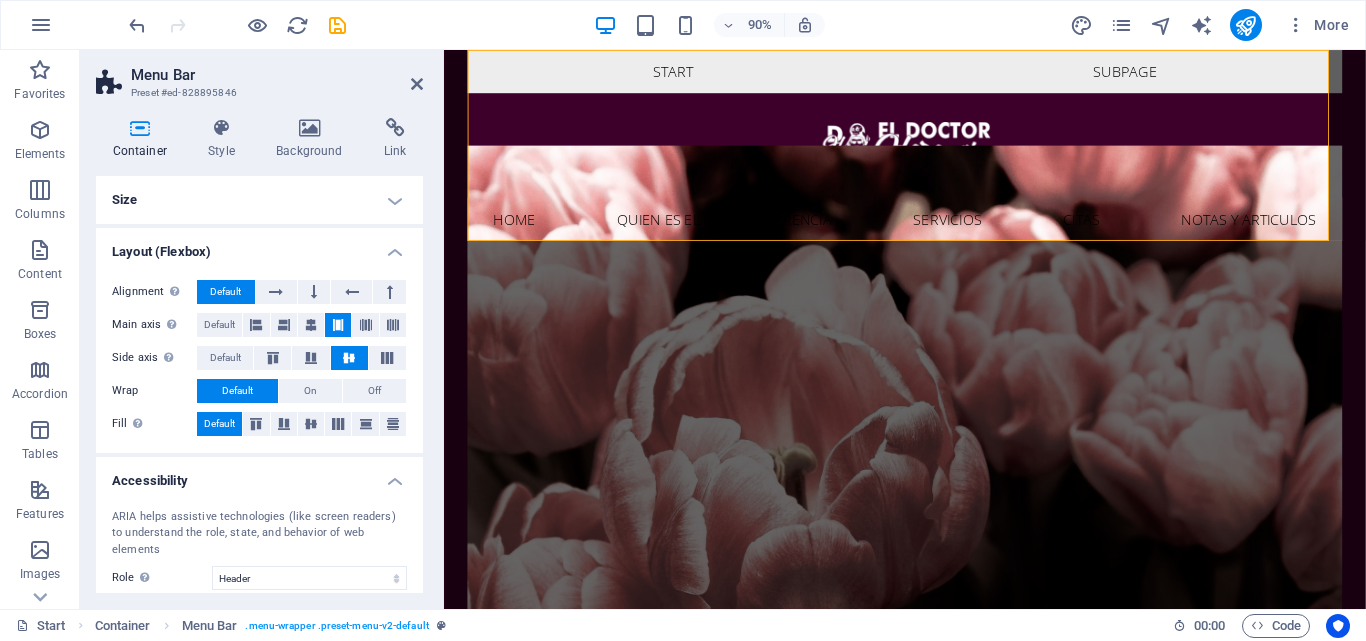 click on "Preset #ed-828895846" at bounding box center (257, 93) 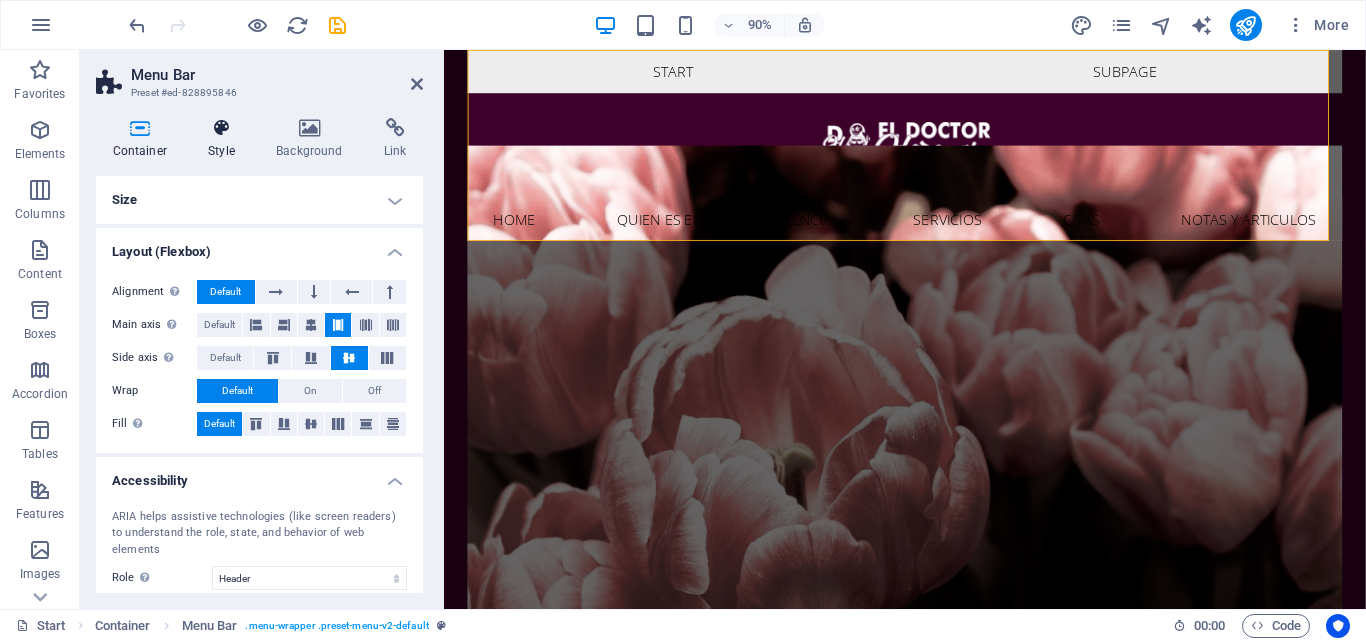 click at bounding box center (222, 128) 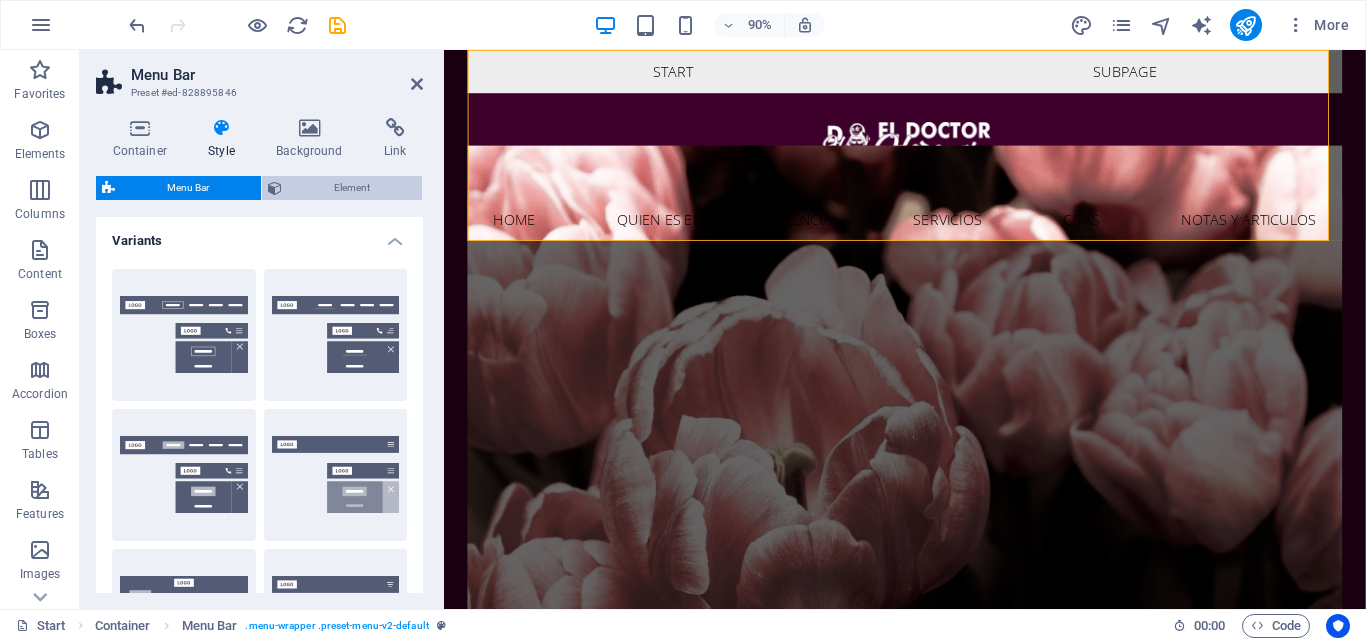 click on "Element" at bounding box center [352, 188] 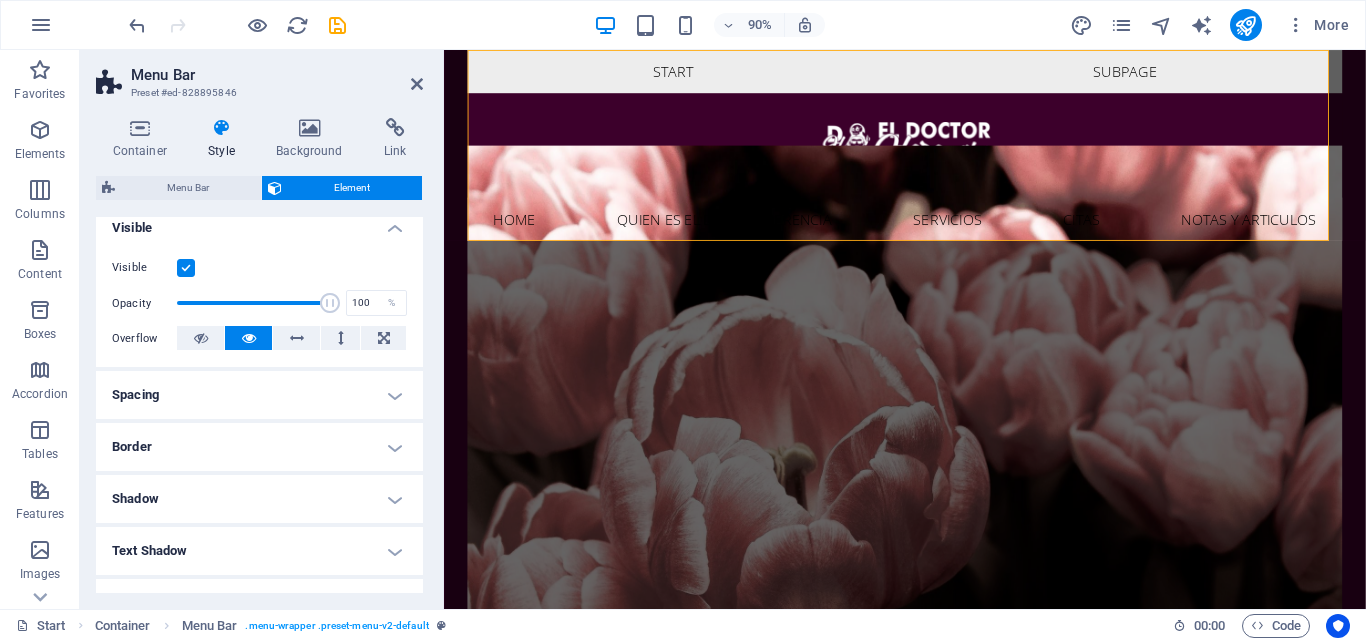 scroll, scrollTop: 169, scrollLeft: 0, axis: vertical 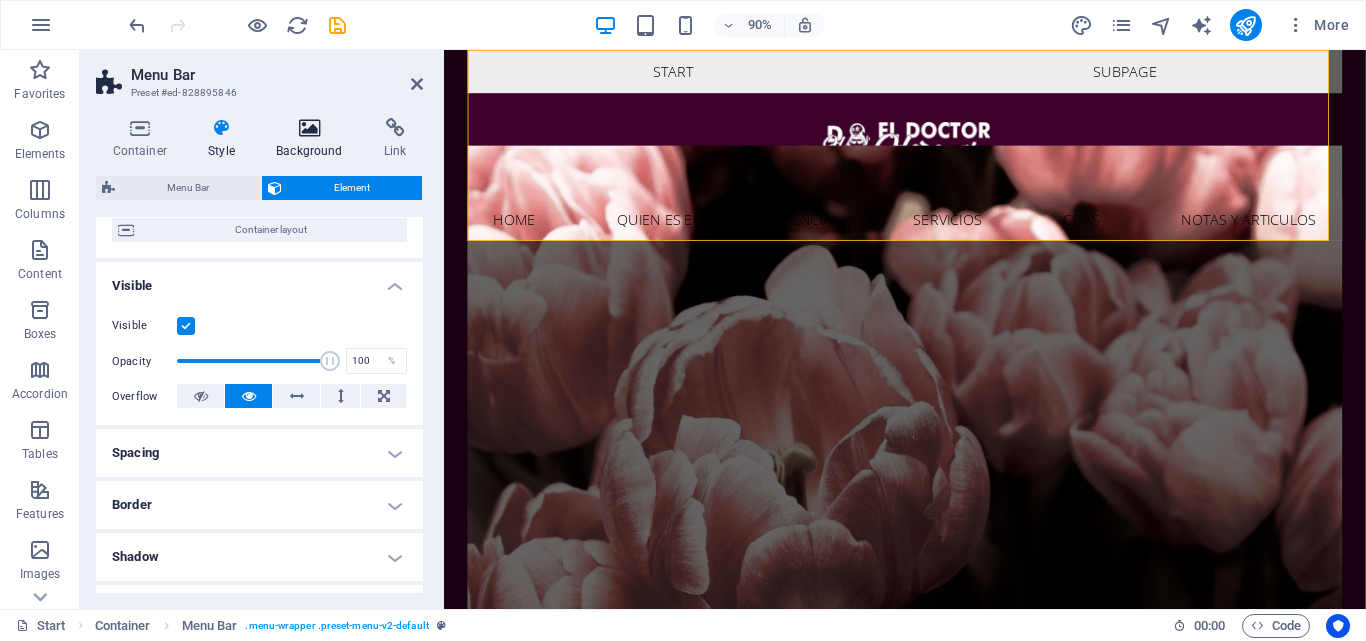 click on "Background" at bounding box center (314, 139) 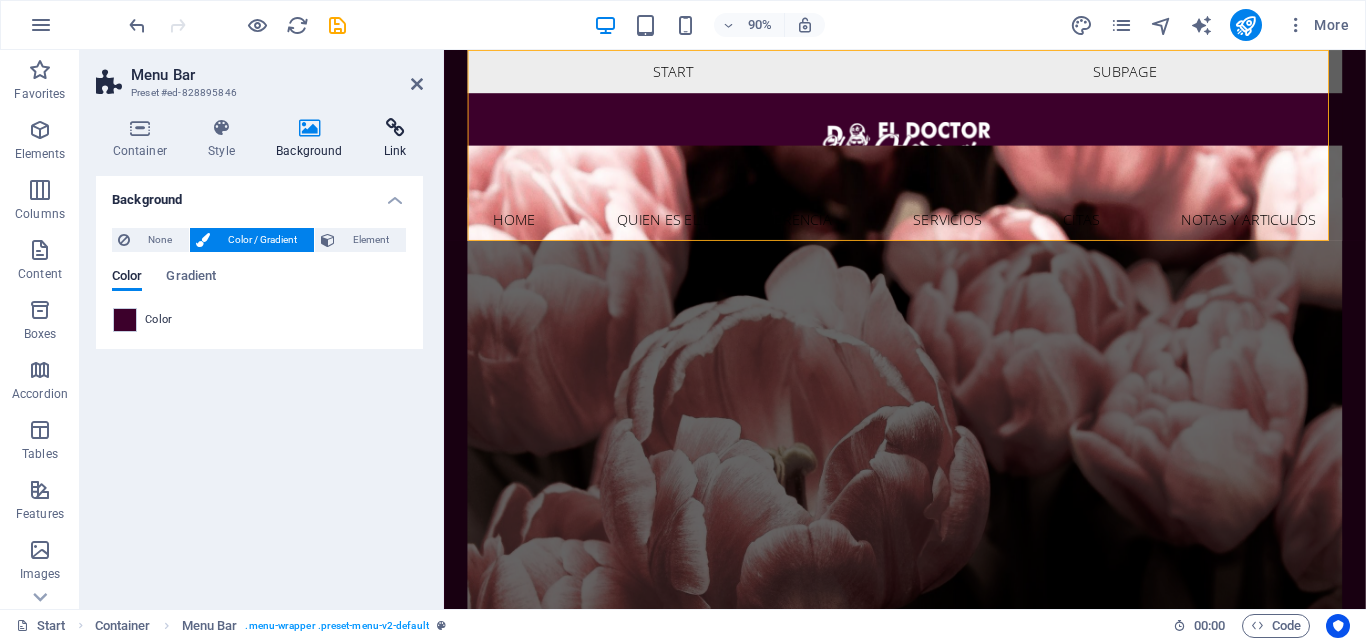 click on "Link" at bounding box center [395, 139] 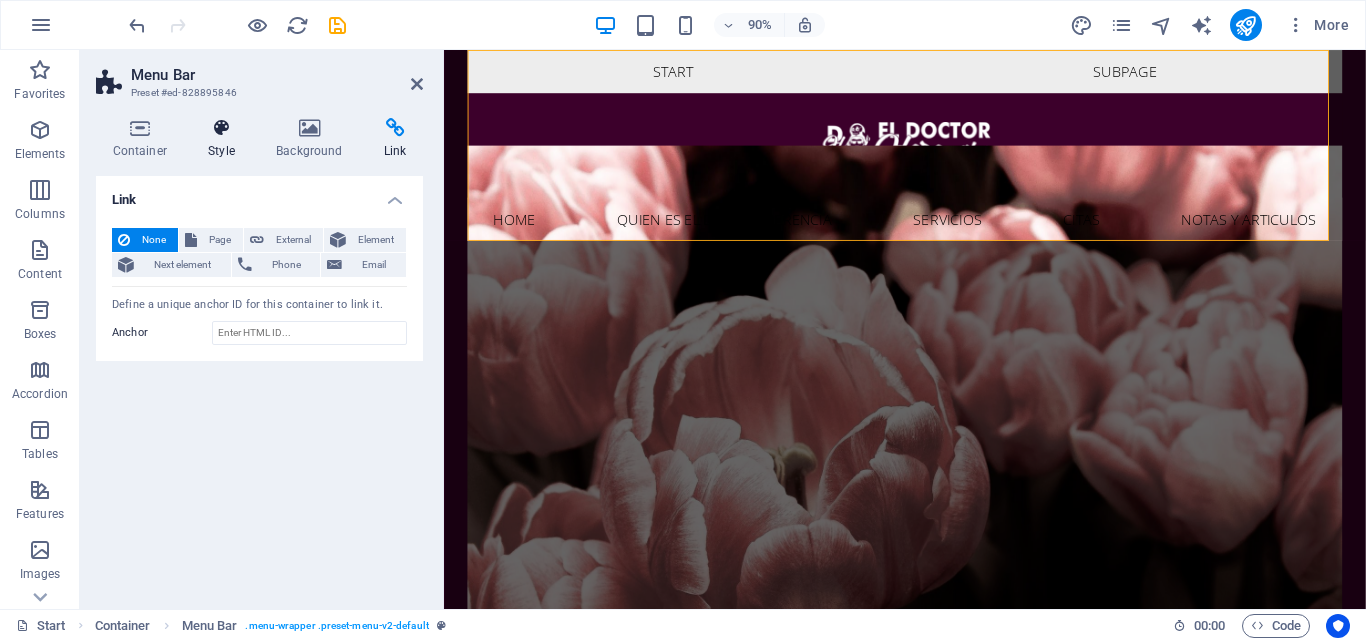 click on "Style" at bounding box center [226, 139] 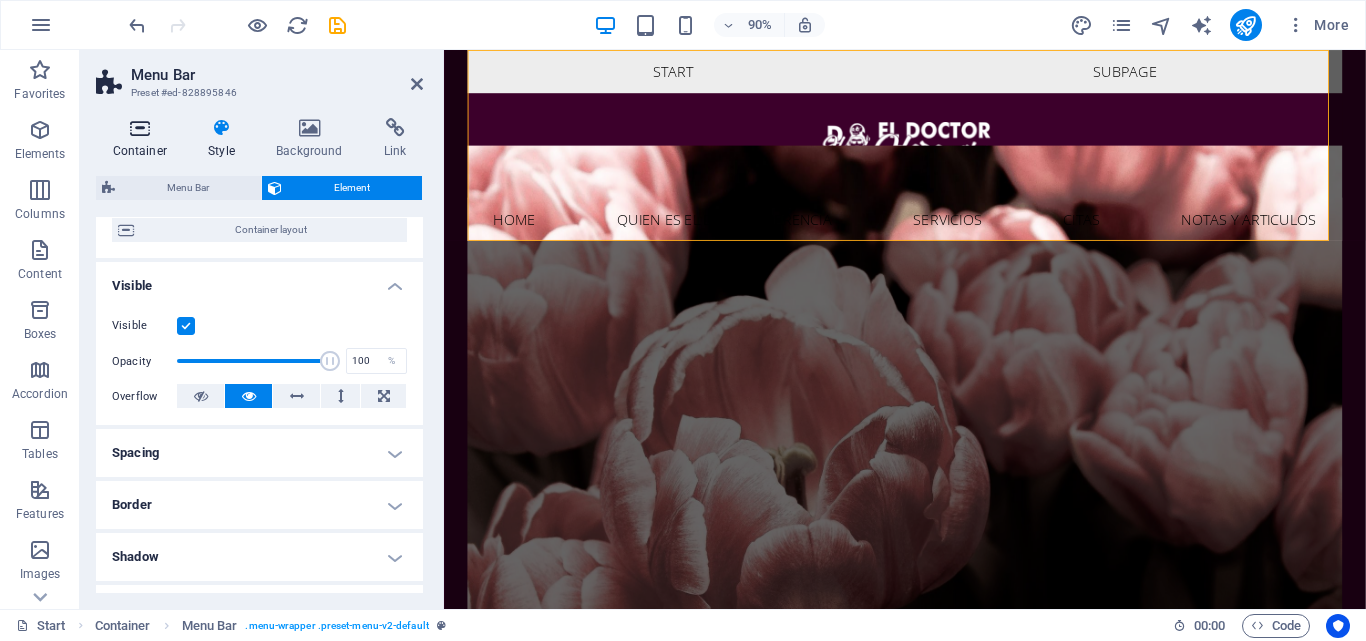 click on "Container" at bounding box center [144, 139] 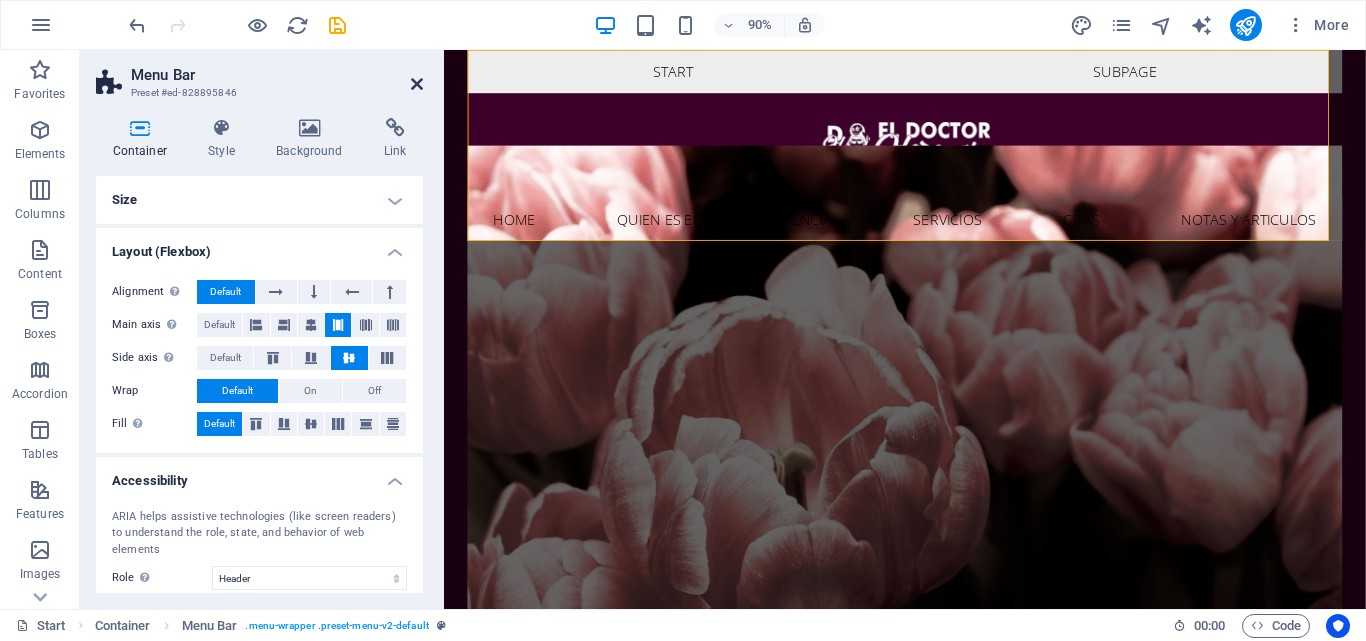 click at bounding box center [417, 84] 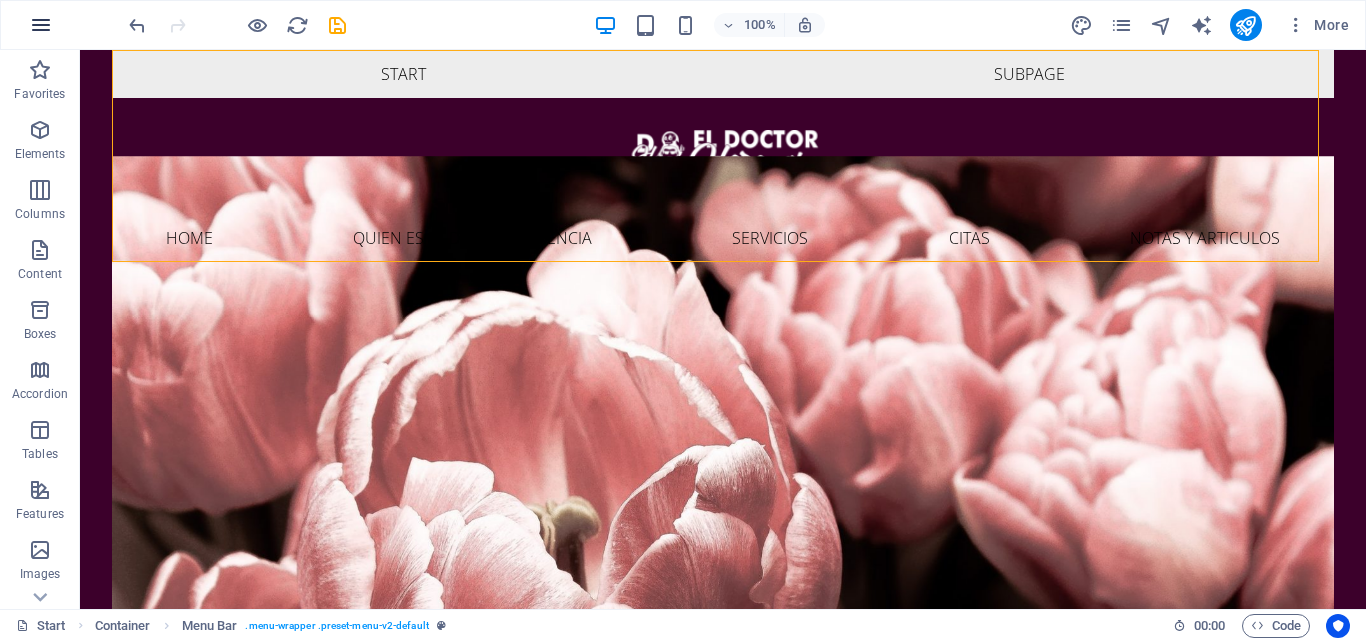 click at bounding box center (41, 25) 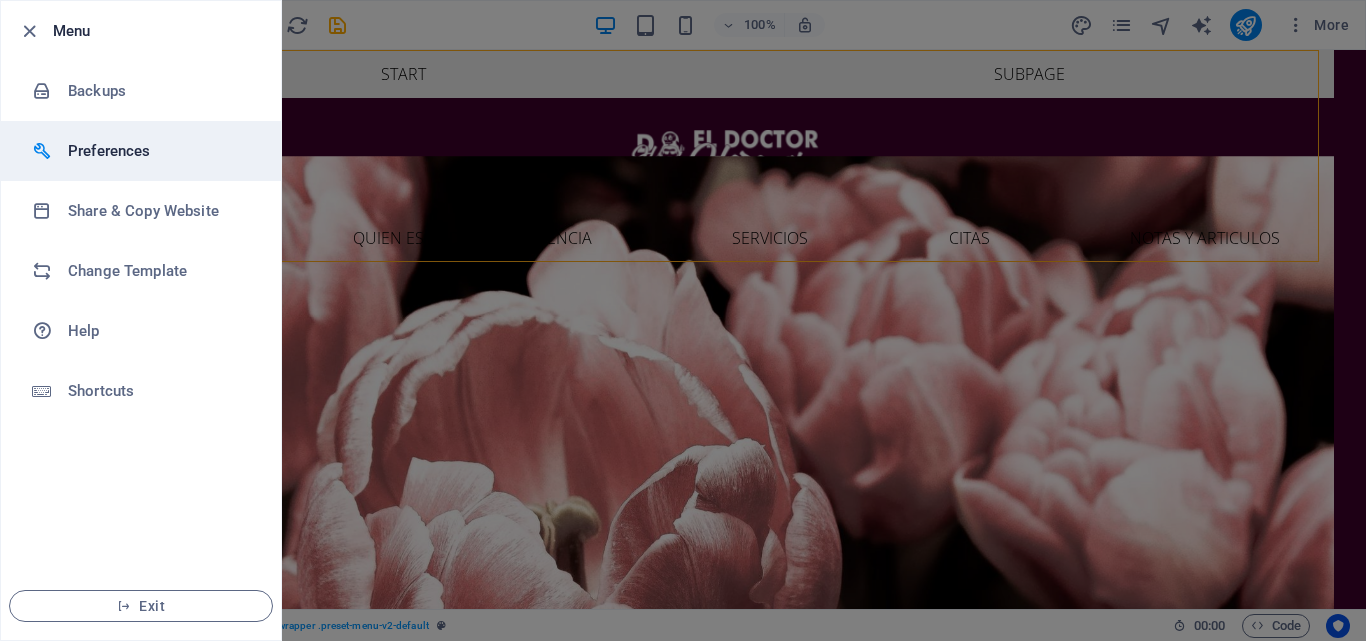 click on "Preferences" at bounding box center (160, 151) 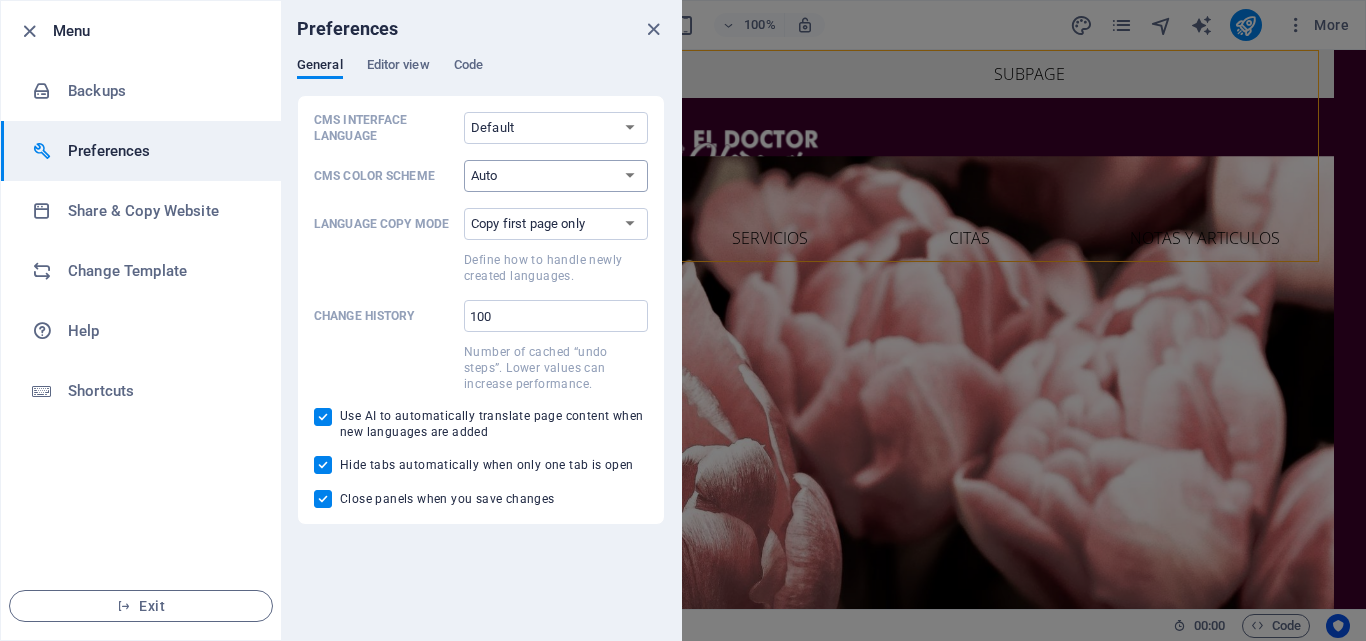 click on "Auto Dark Light" at bounding box center [556, 176] 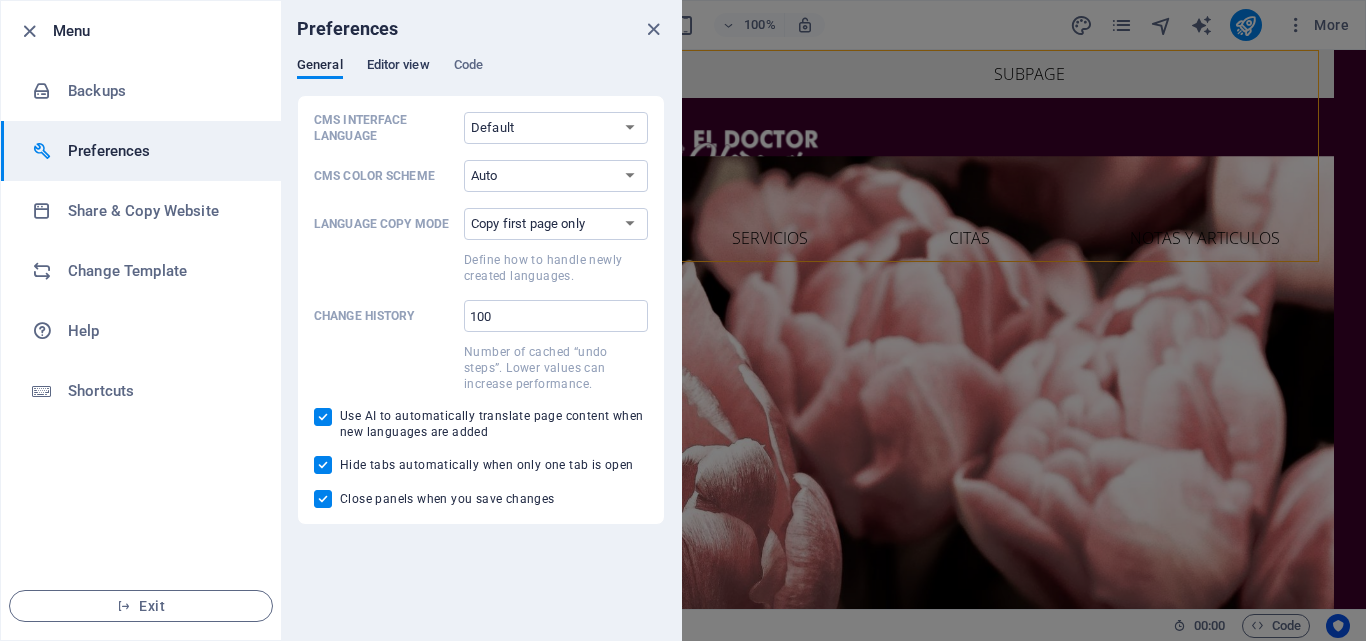 click on "Editor view" at bounding box center (398, 67) 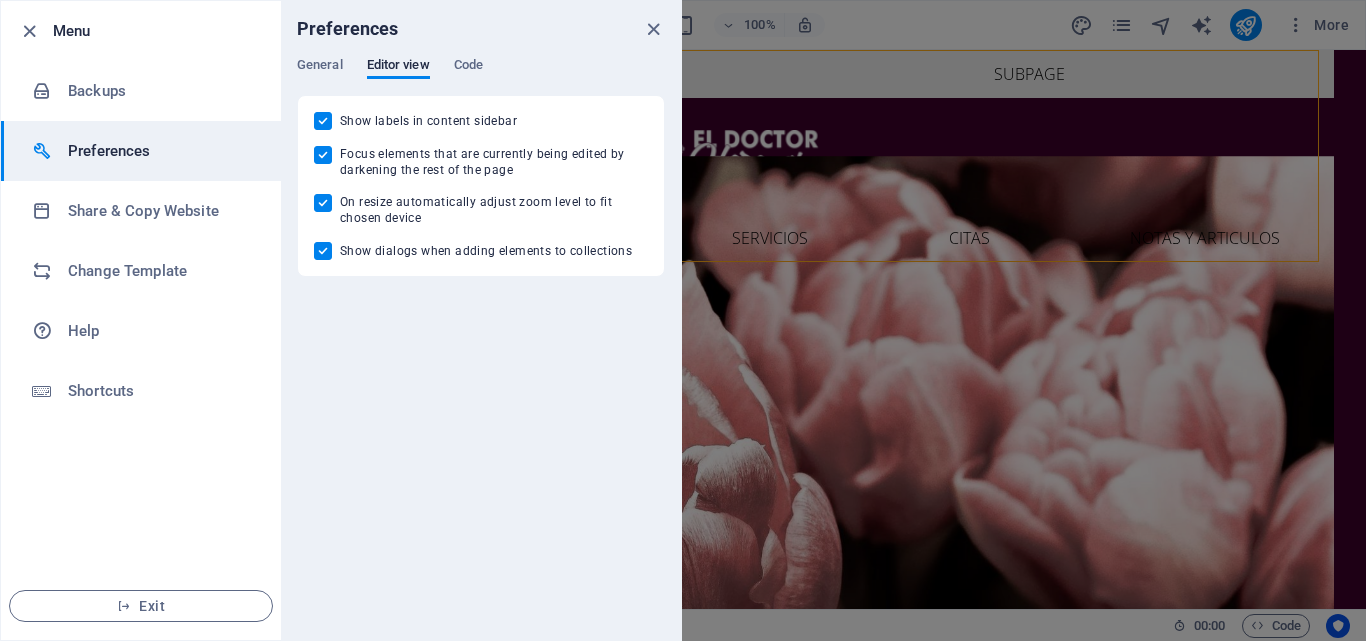 click at bounding box center [653, 29] 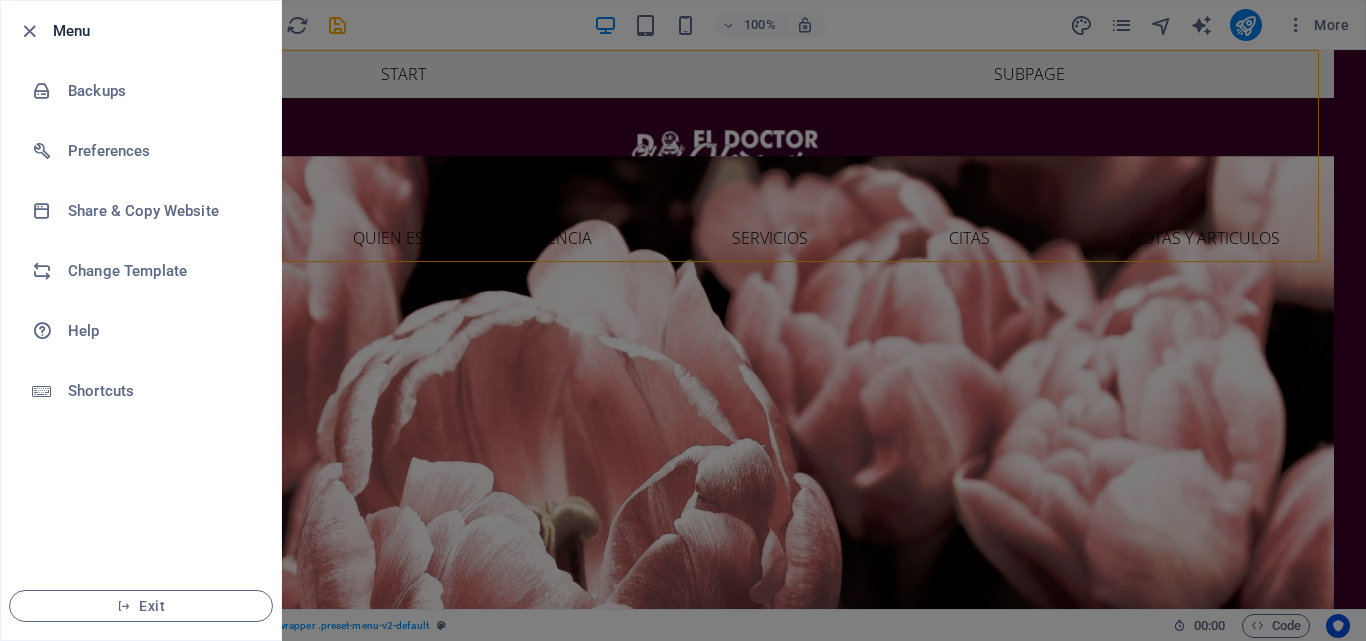 click at bounding box center [683, 320] 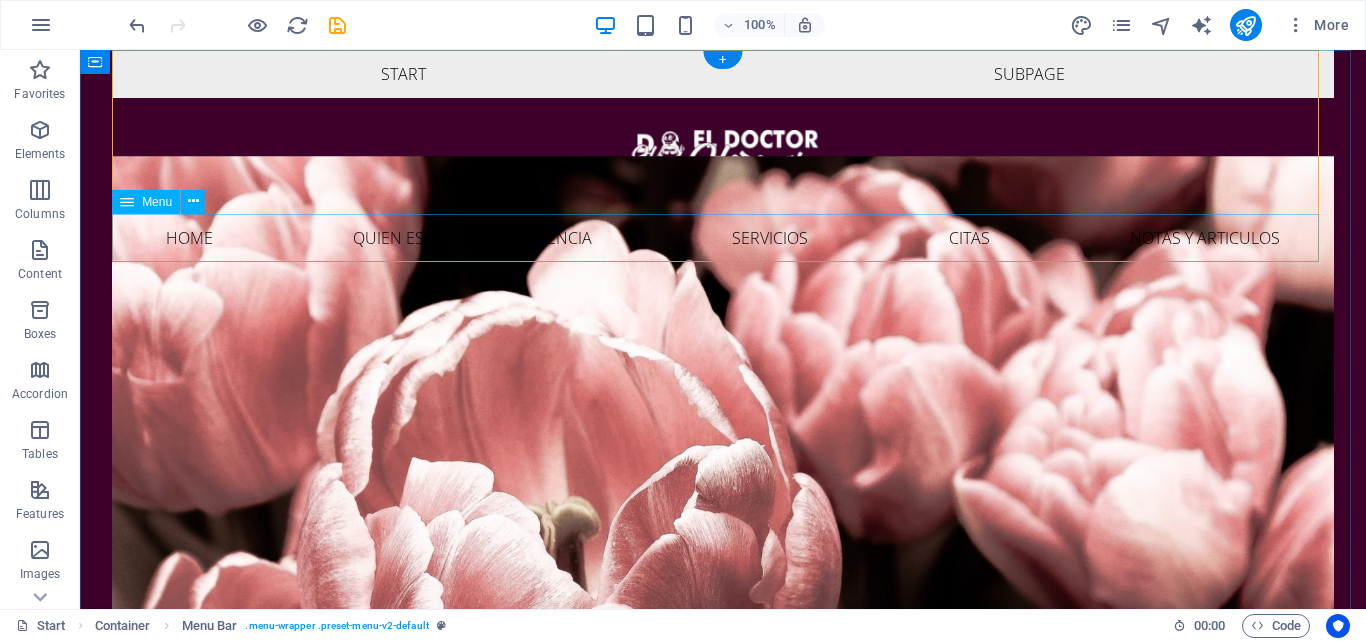 click on "Home Quien es el Doctor Herencia Servicios Citas Notas y Articulos" at bounding box center [723, 238] 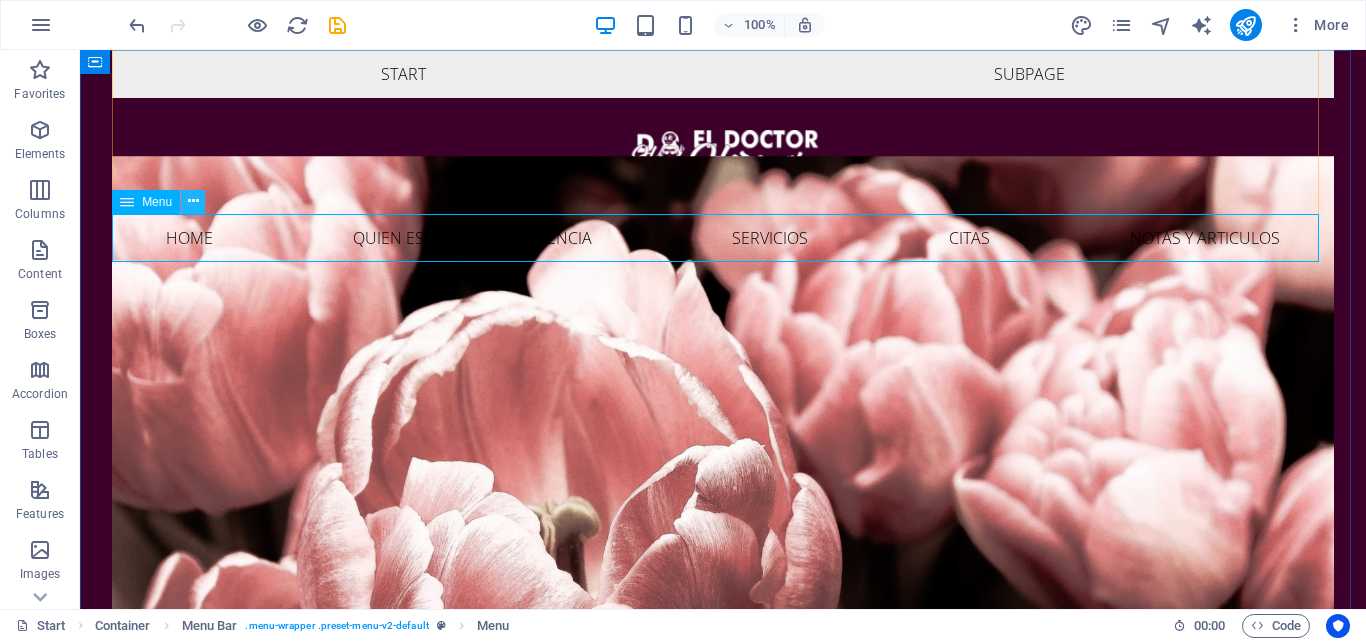 click at bounding box center [193, 201] 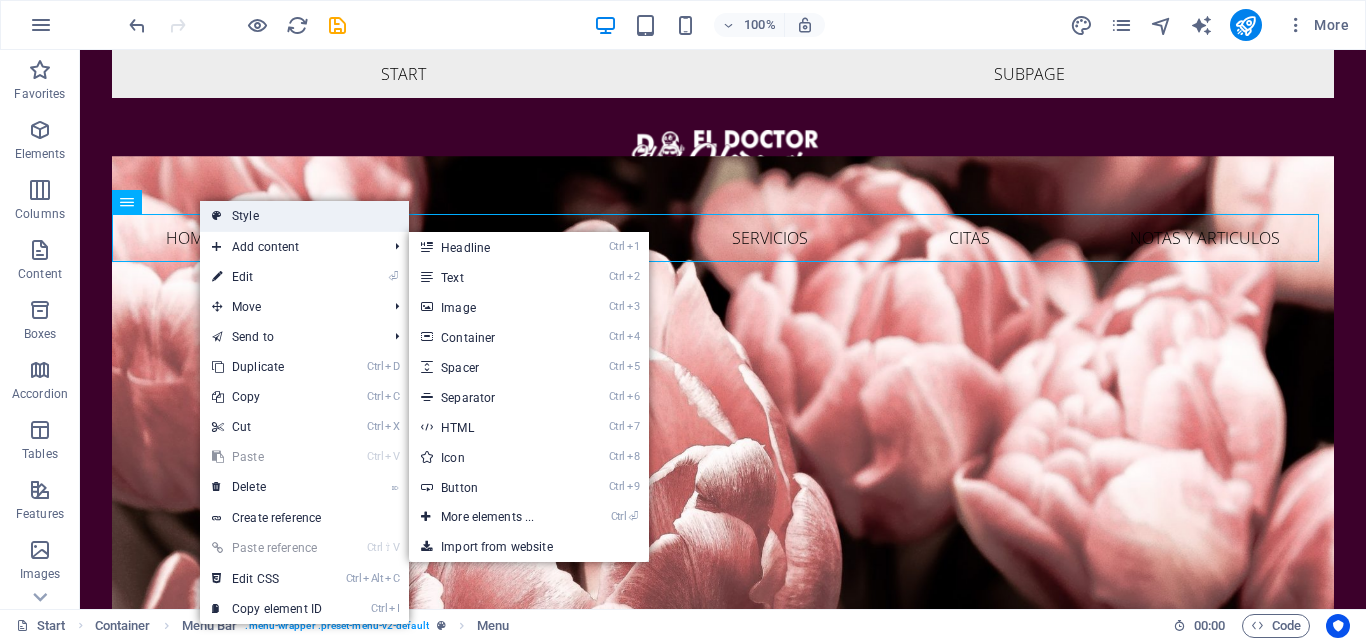 click on "Style" at bounding box center [304, 216] 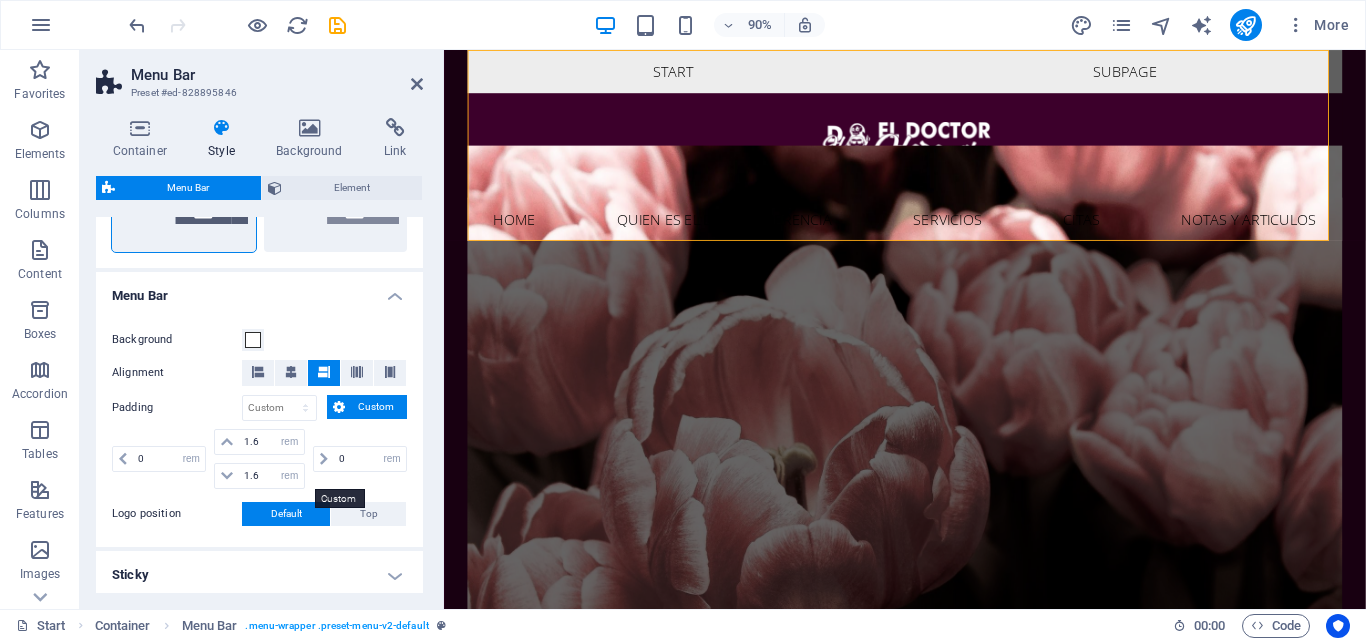 scroll, scrollTop: 600, scrollLeft: 0, axis: vertical 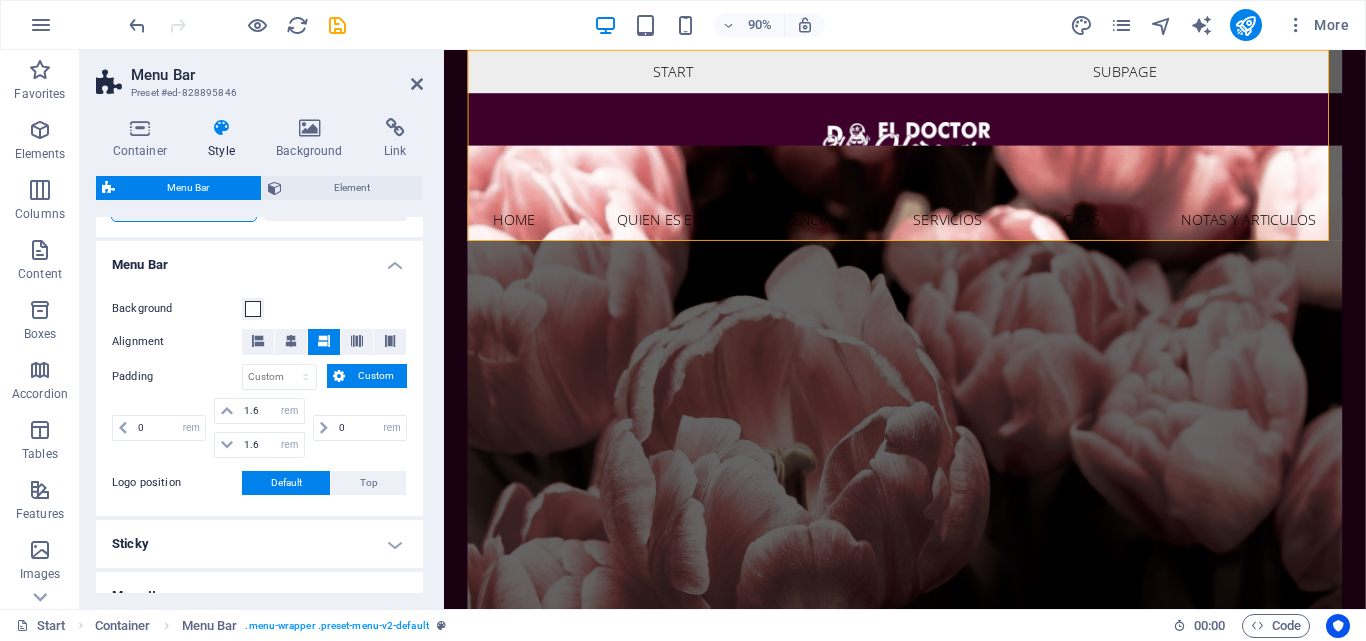 click on "Custom" at bounding box center (376, 376) 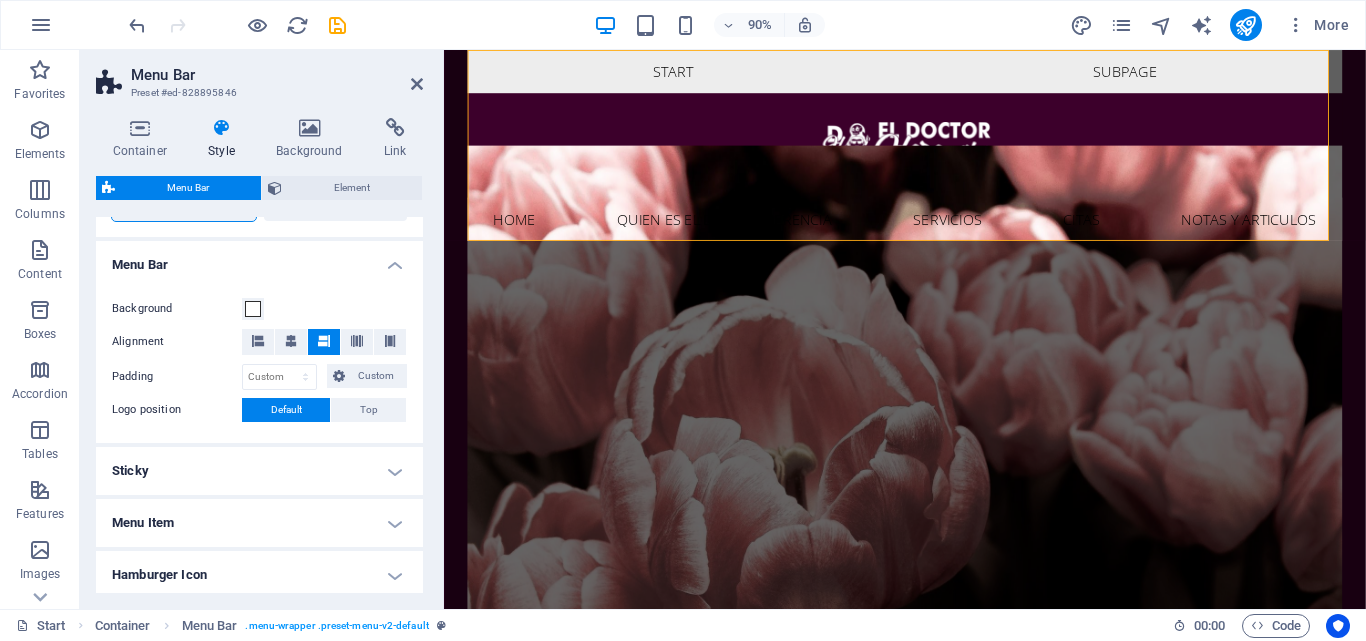 scroll, scrollTop: 700, scrollLeft: 0, axis: vertical 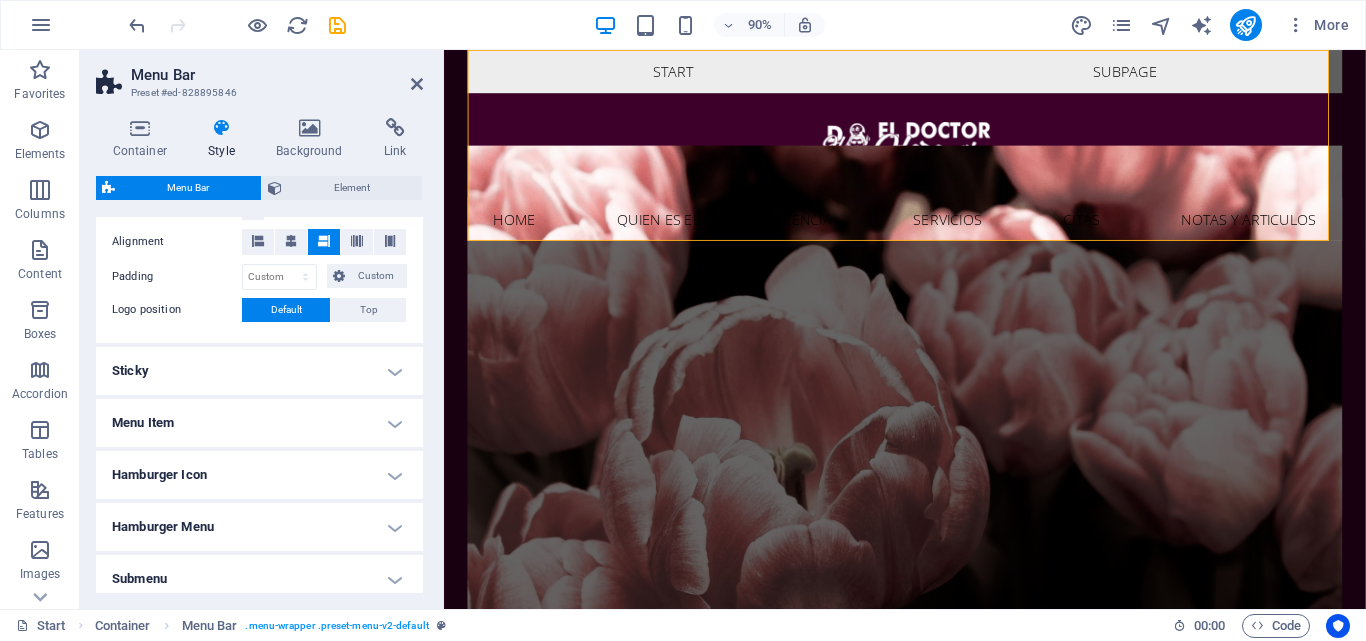 click on "Sticky" at bounding box center (259, 371) 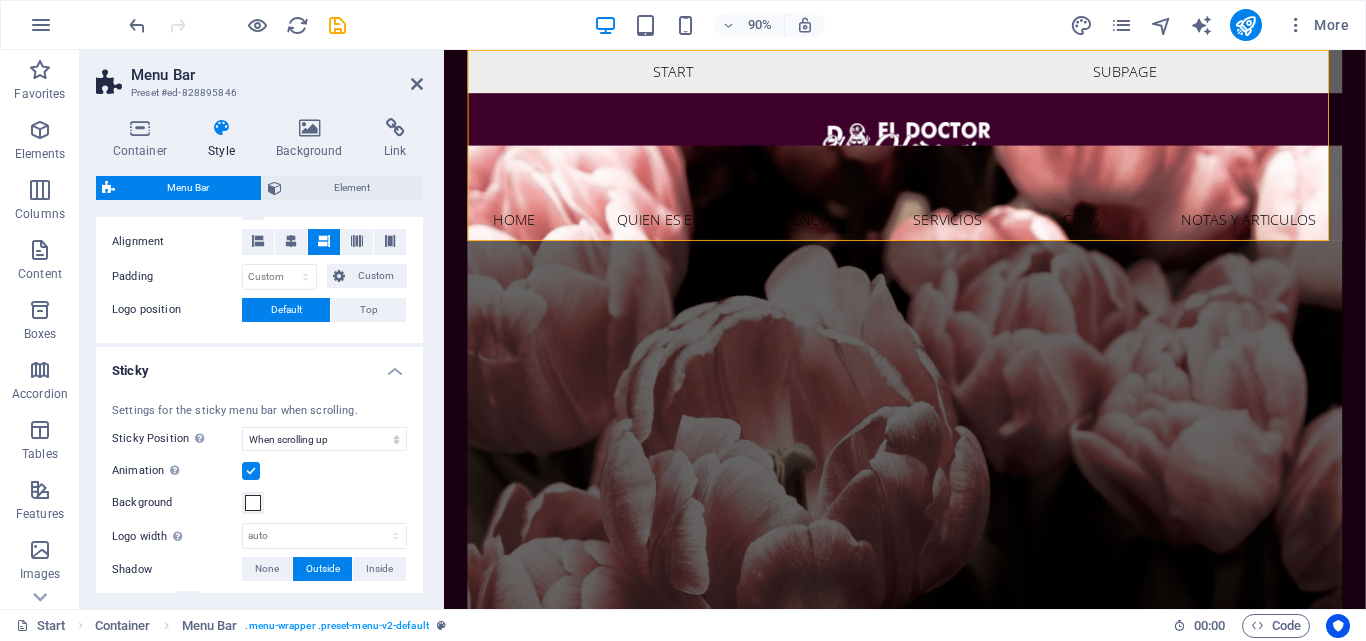 click on "Sticky" at bounding box center [259, 365] 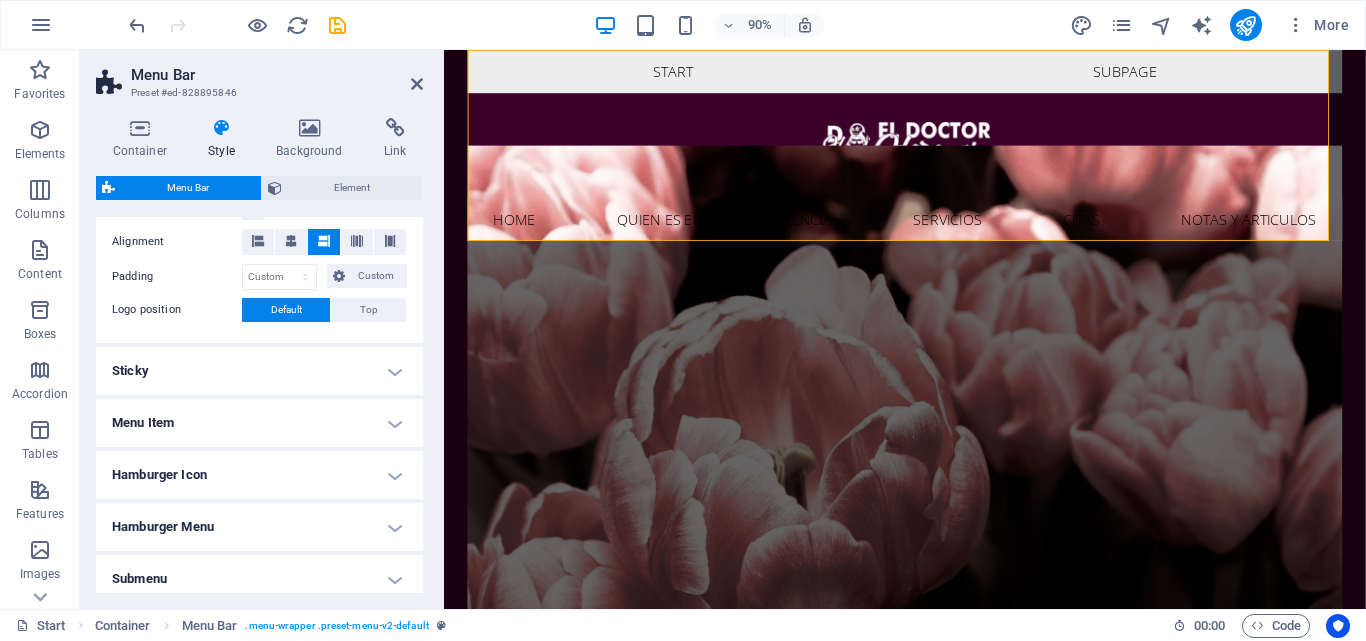 click on "Sticky" at bounding box center (259, 371) 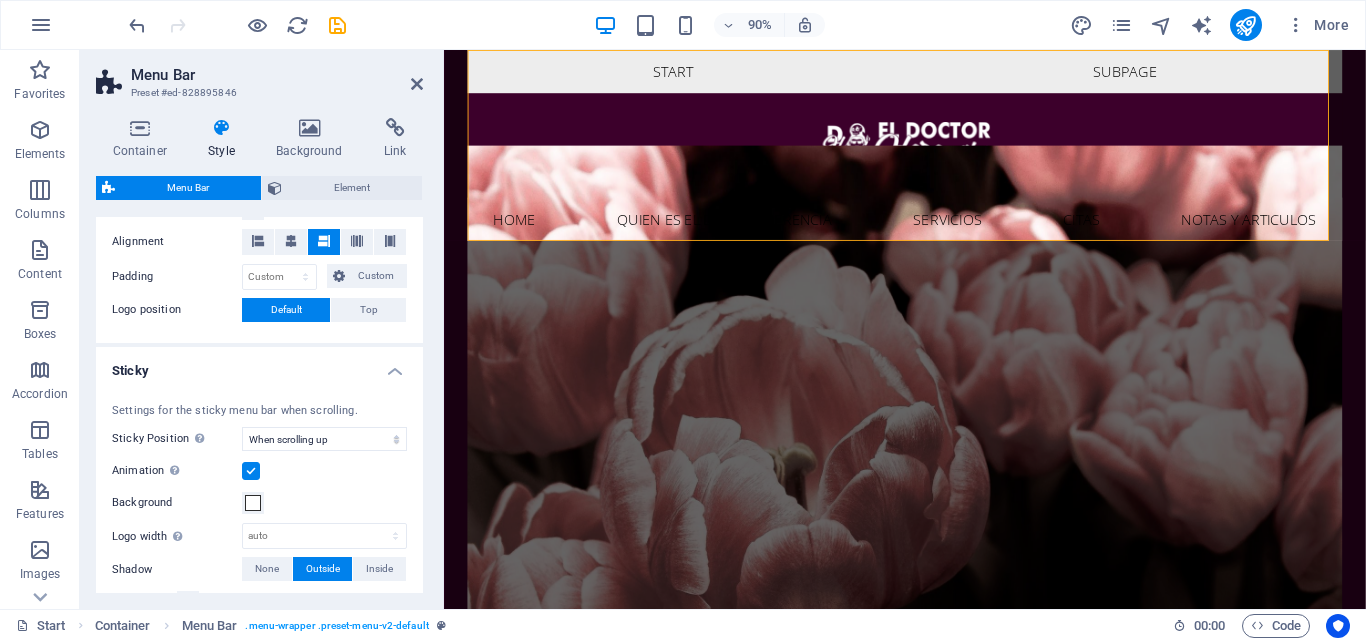 click on "Sticky" at bounding box center (259, 365) 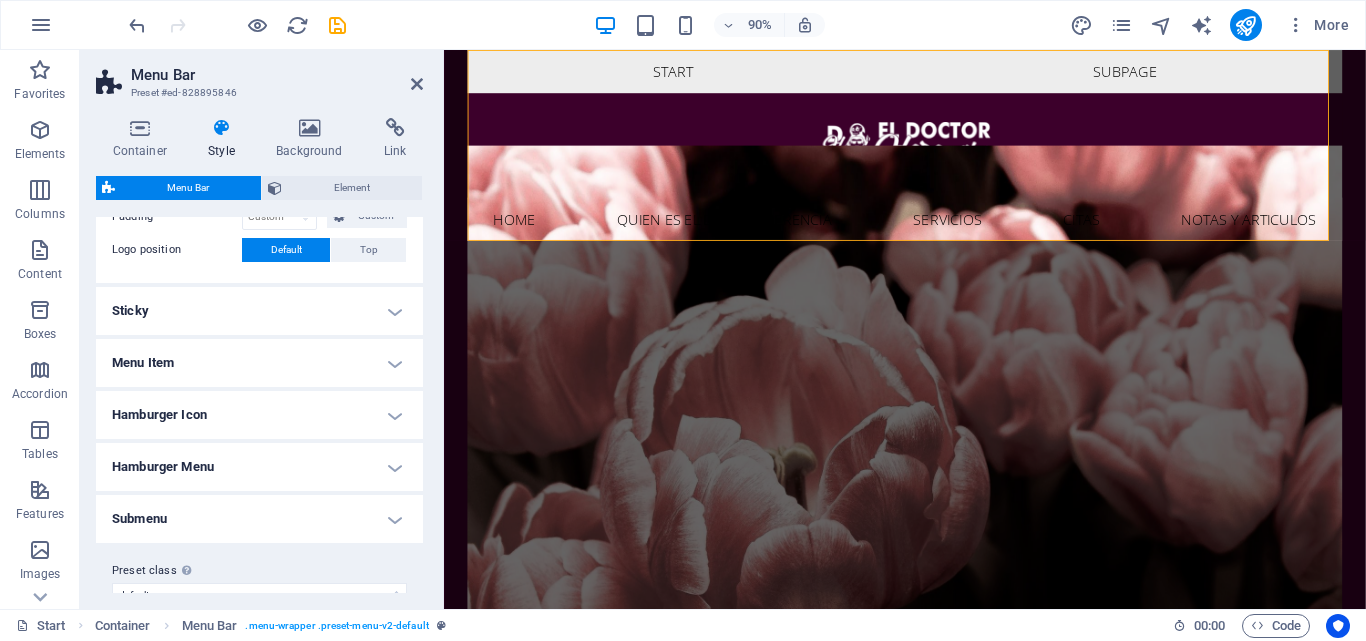 scroll, scrollTop: 790, scrollLeft: 0, axis: vertical 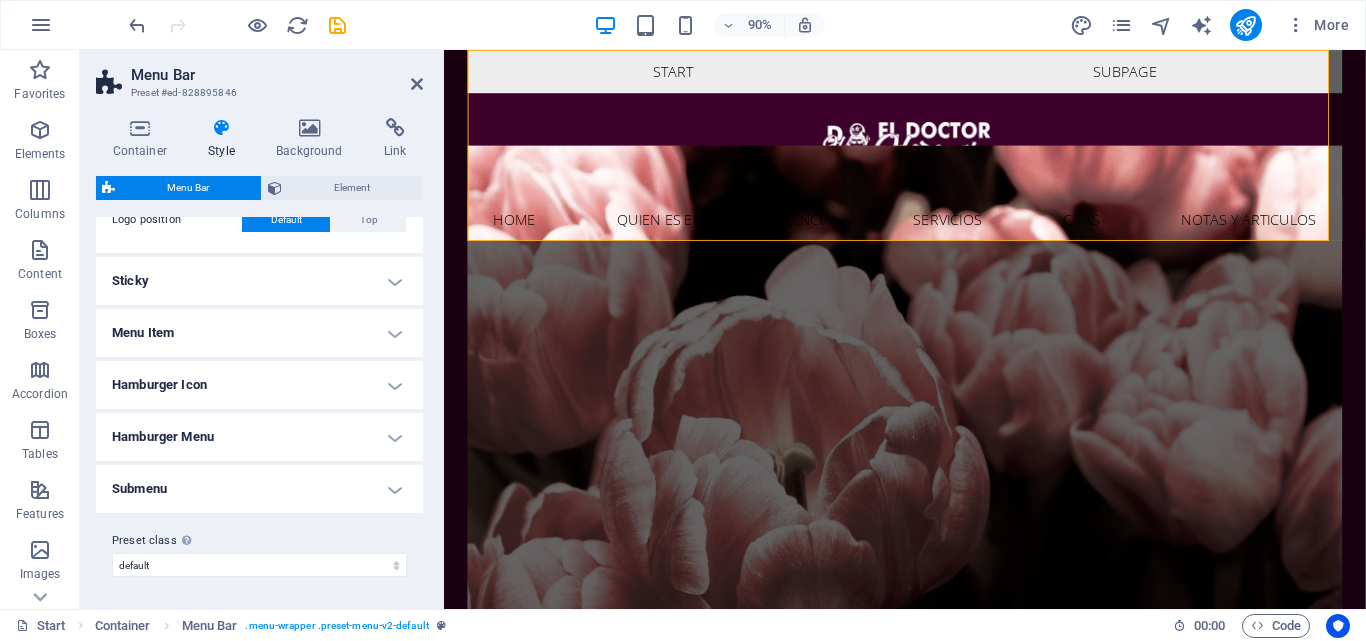 click on "Menu Item" at bounding box center (259, 333) 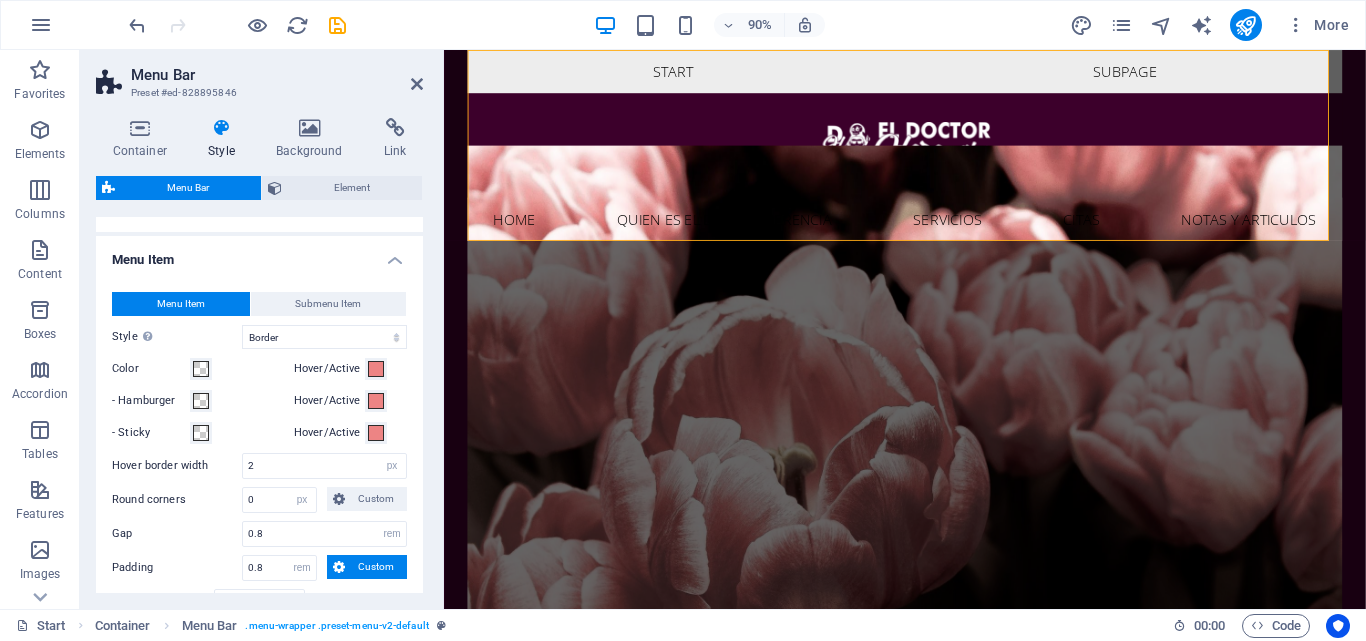 scroll, scrollTop: 890, scrollLeft: 0, axis: vertical 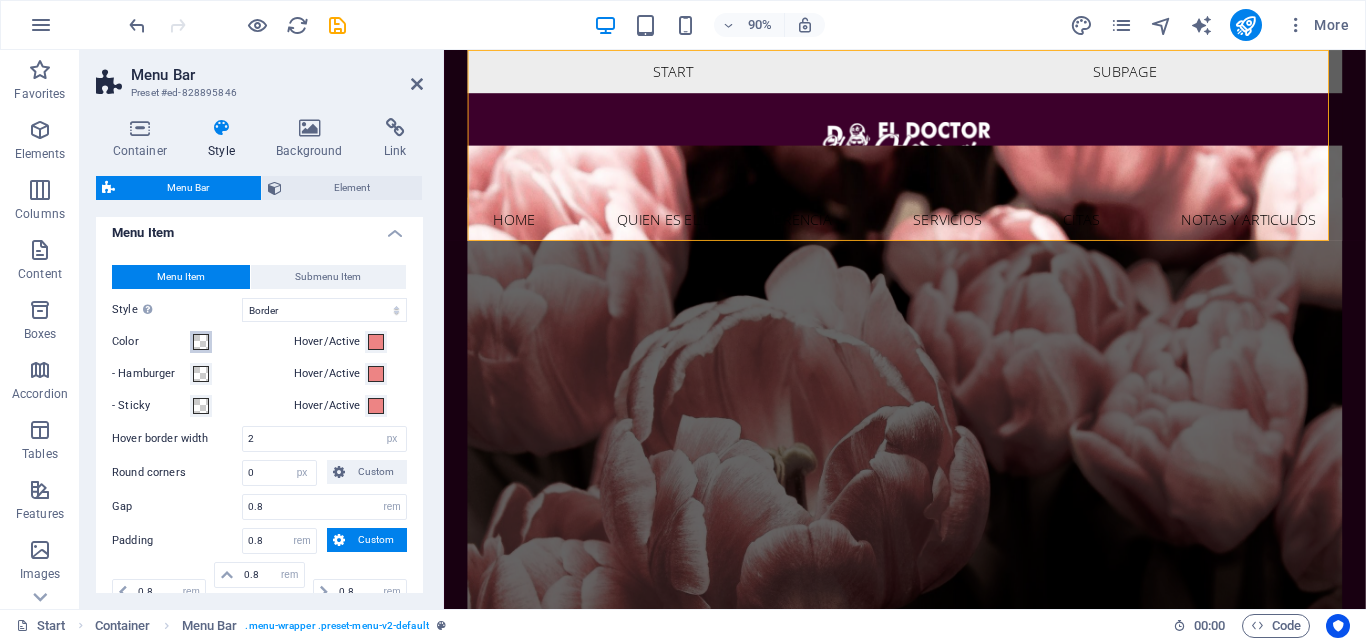 click at bounding box center (201, 342) 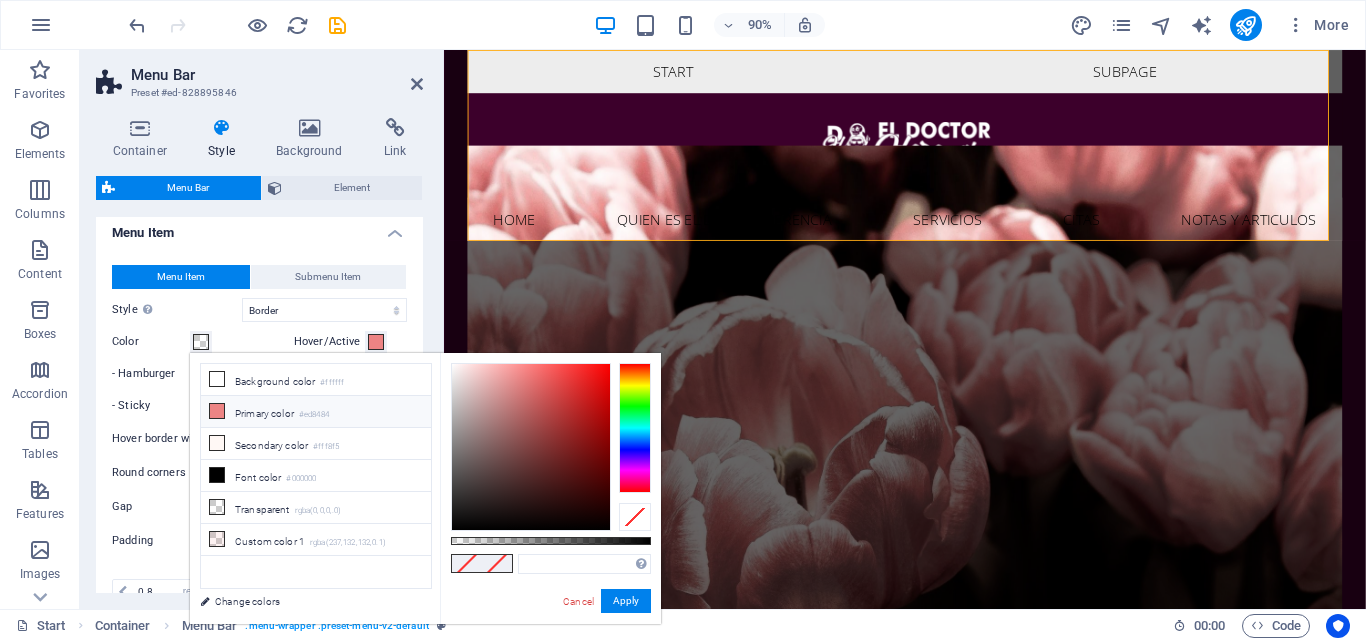 click on "Primary color
#ed8484" at bounding box center (316, 412) 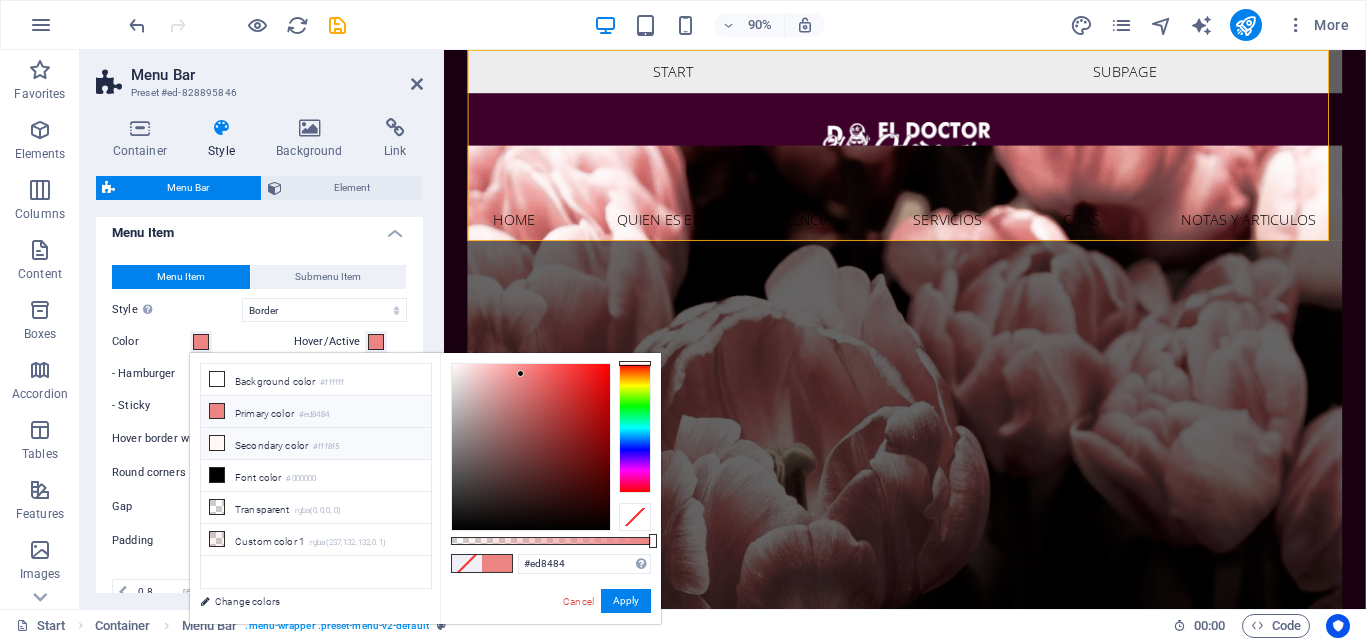 click on "Secondary color
#fff8f5" at bounding box center [316, 444] 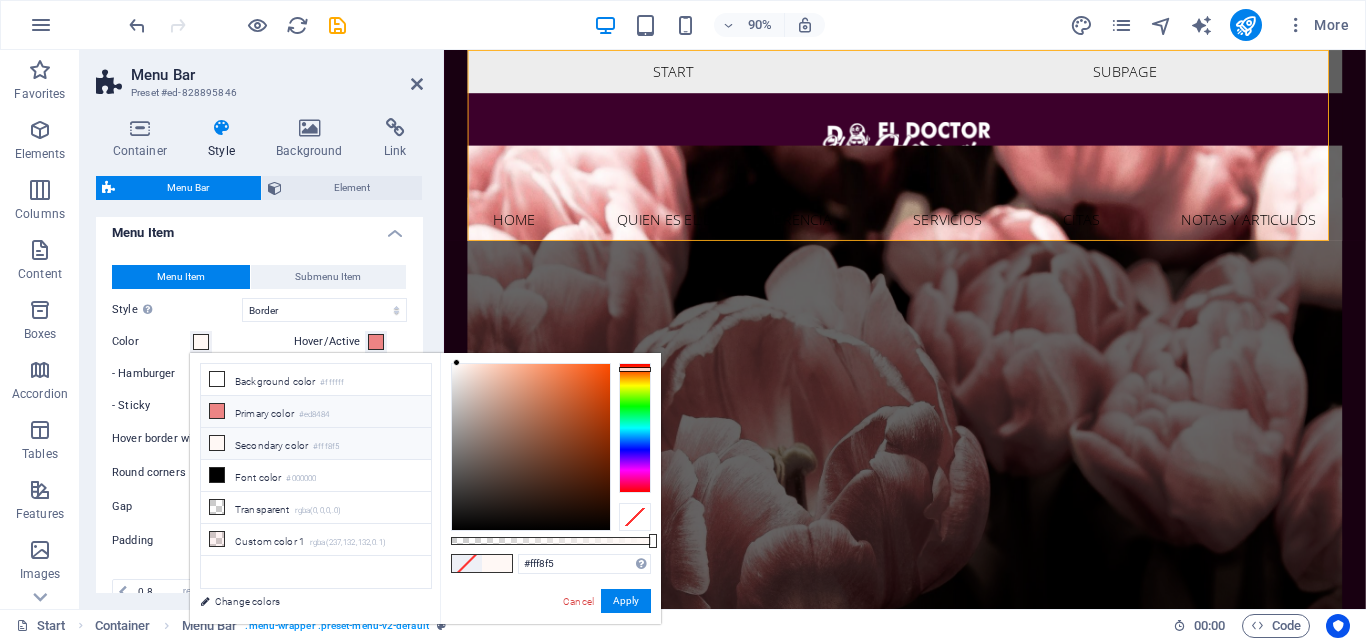 click on "Primary color
#ed8484" at bounding box center (316, 412) 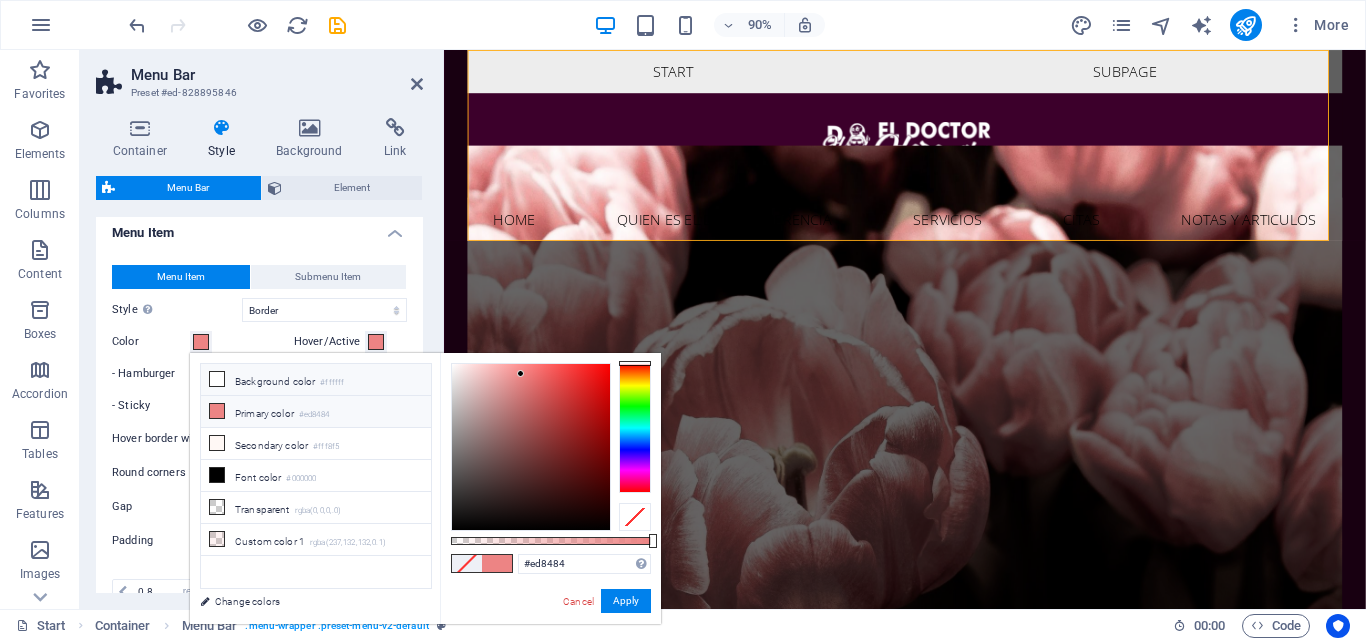 click on "Background color
#ffffff" at bounding box center [316, 380] 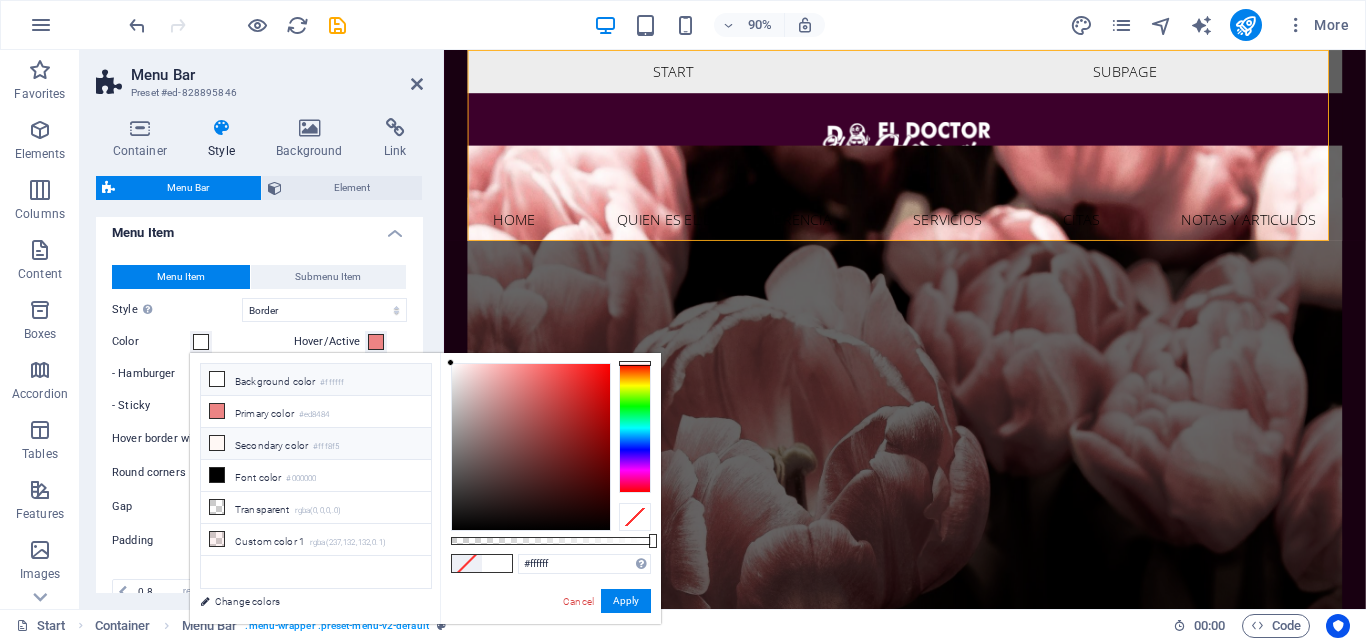 click on "Secondary color
#fff8f5" at bounding box center (316, 444) 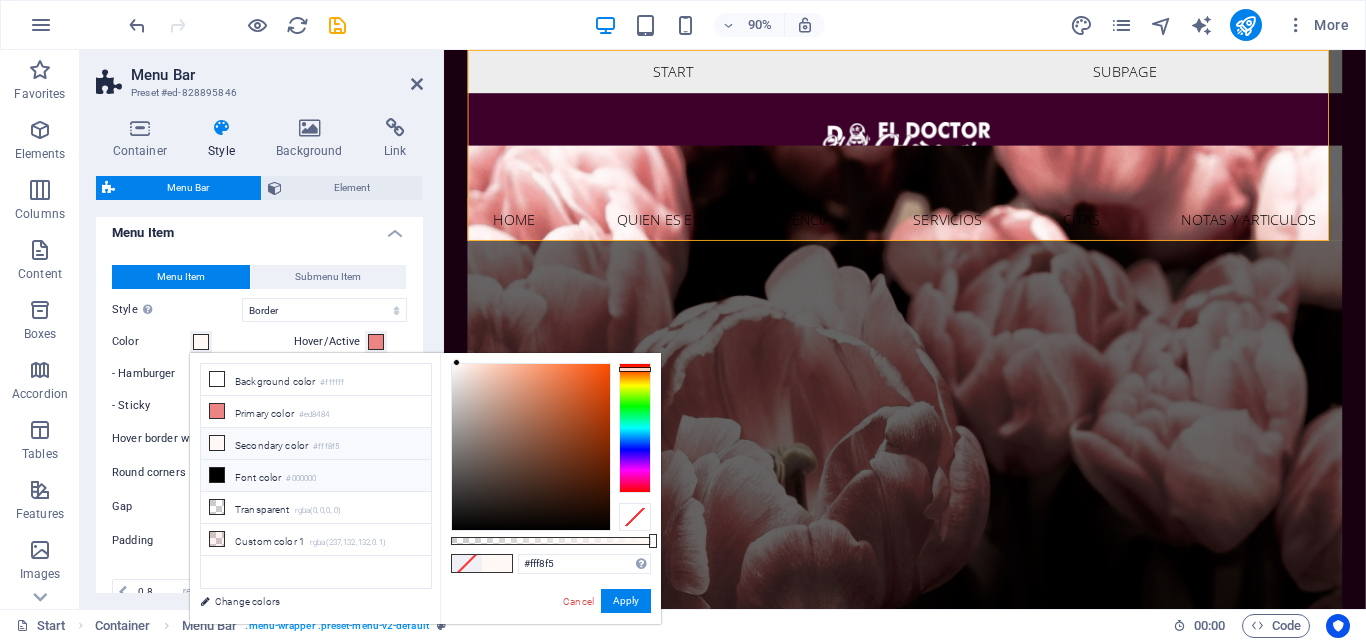 click on "Font color
#000000" at bounding box center (316, 476) 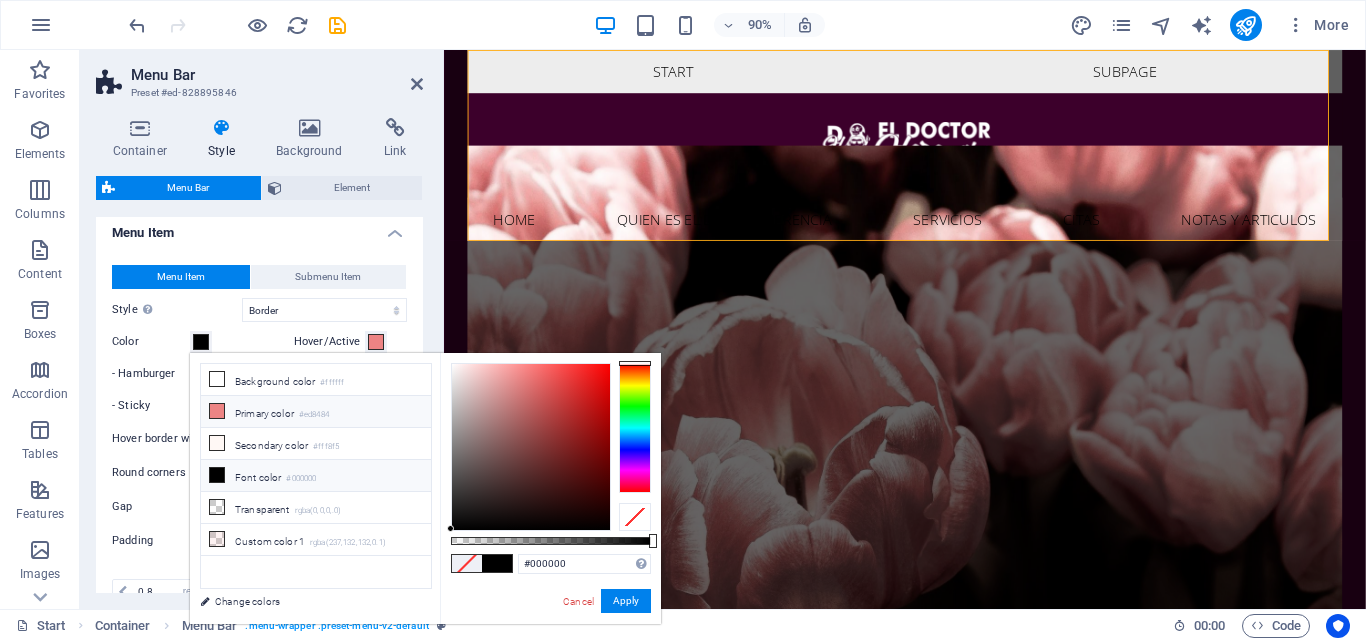 click on "Secondary color
#fff8f5" at bounding box center [316, 444] 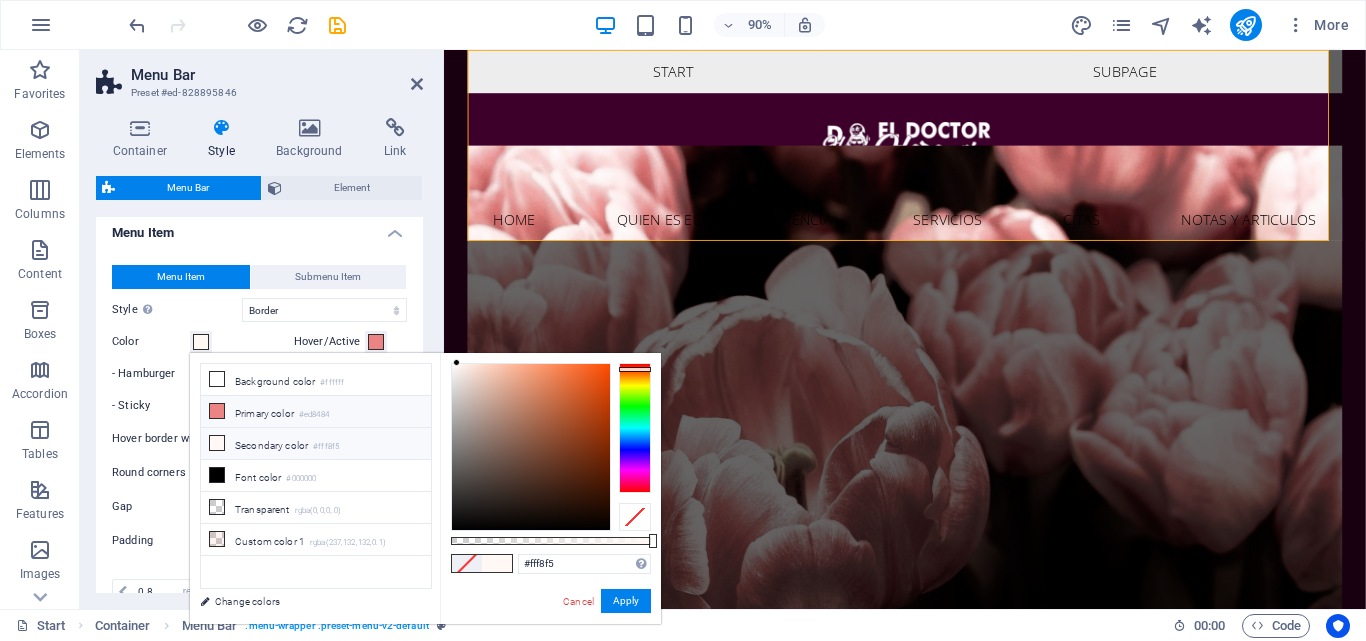 click on "Primary color
#ed8484" at bounding box center (316, 412) 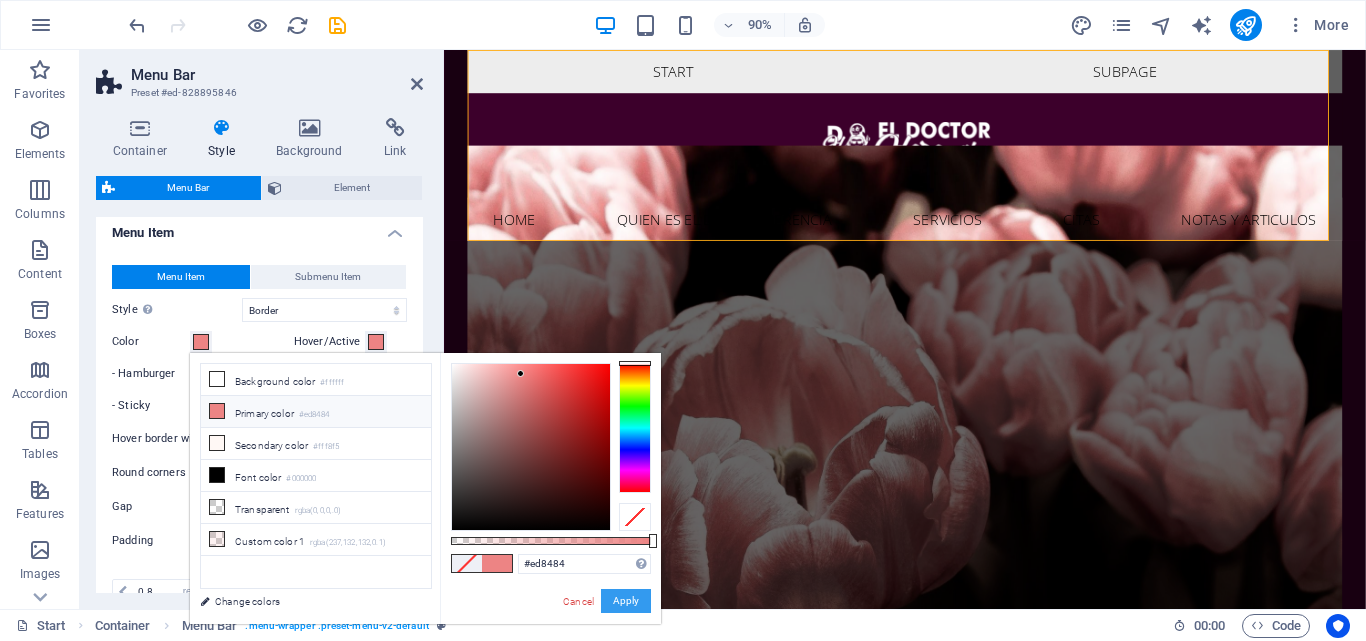 click on "Apply" at bounding box center [626, 601] 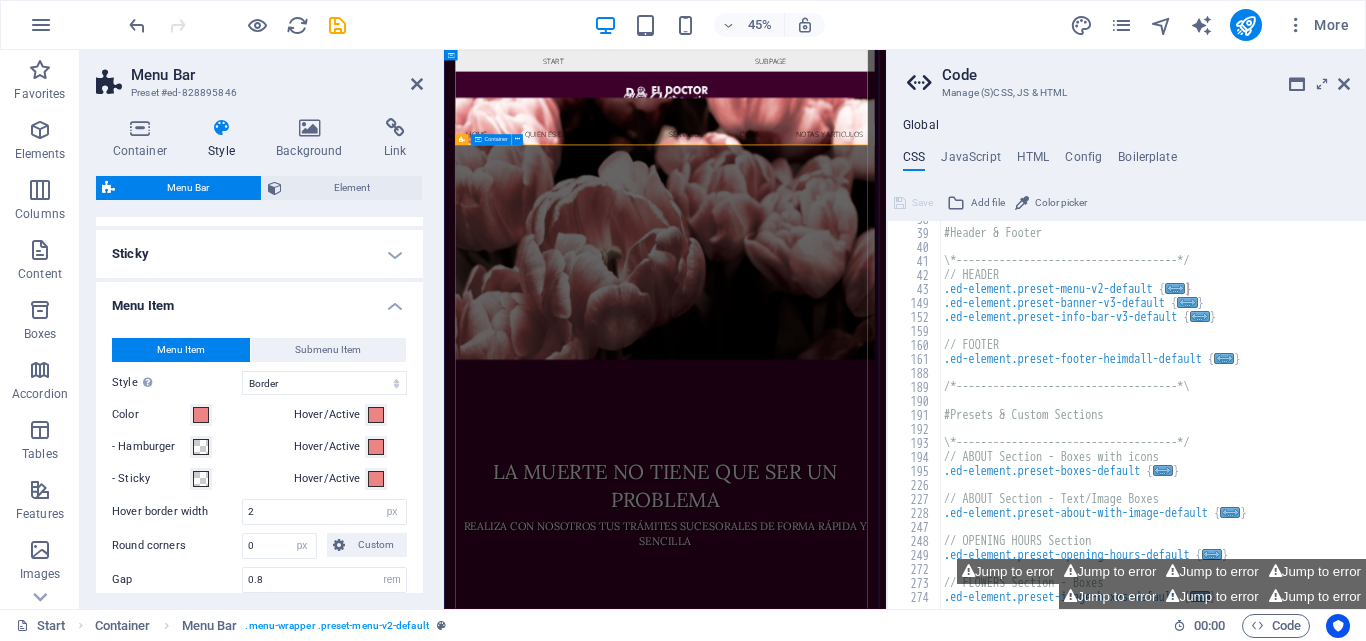 scroll, scrollTop: 528, scrollLeft: 0, axis: vertical 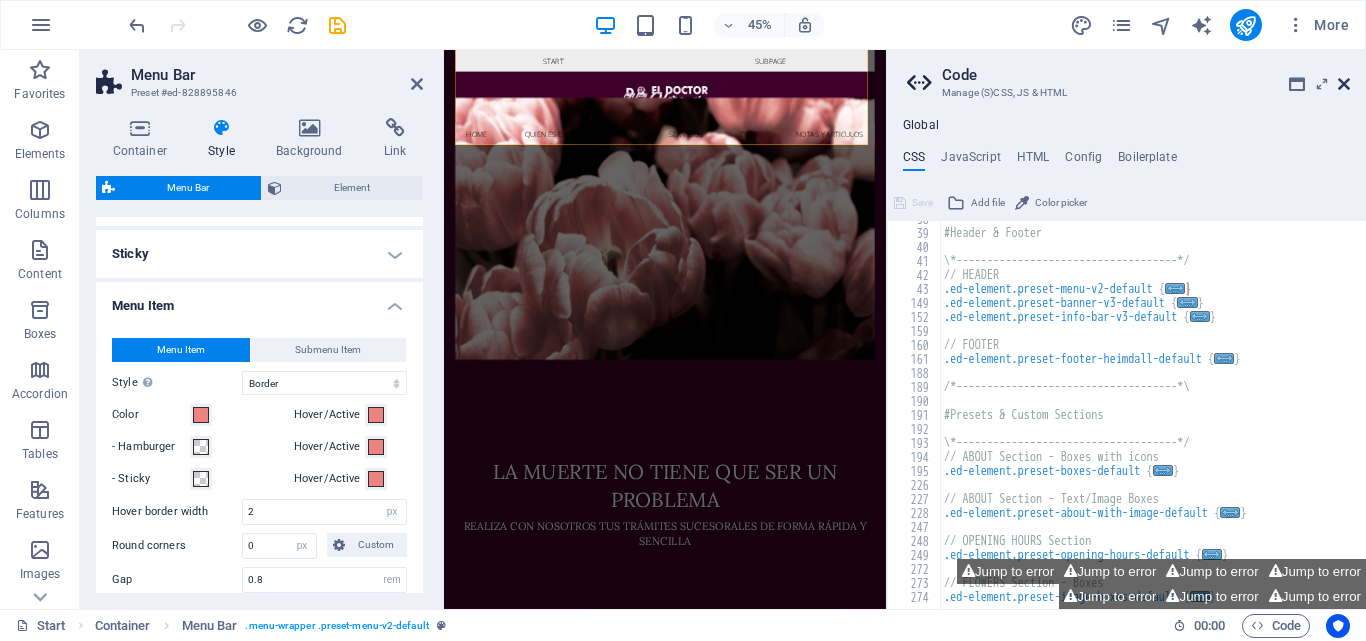 click at bounding box center [1344, 84] 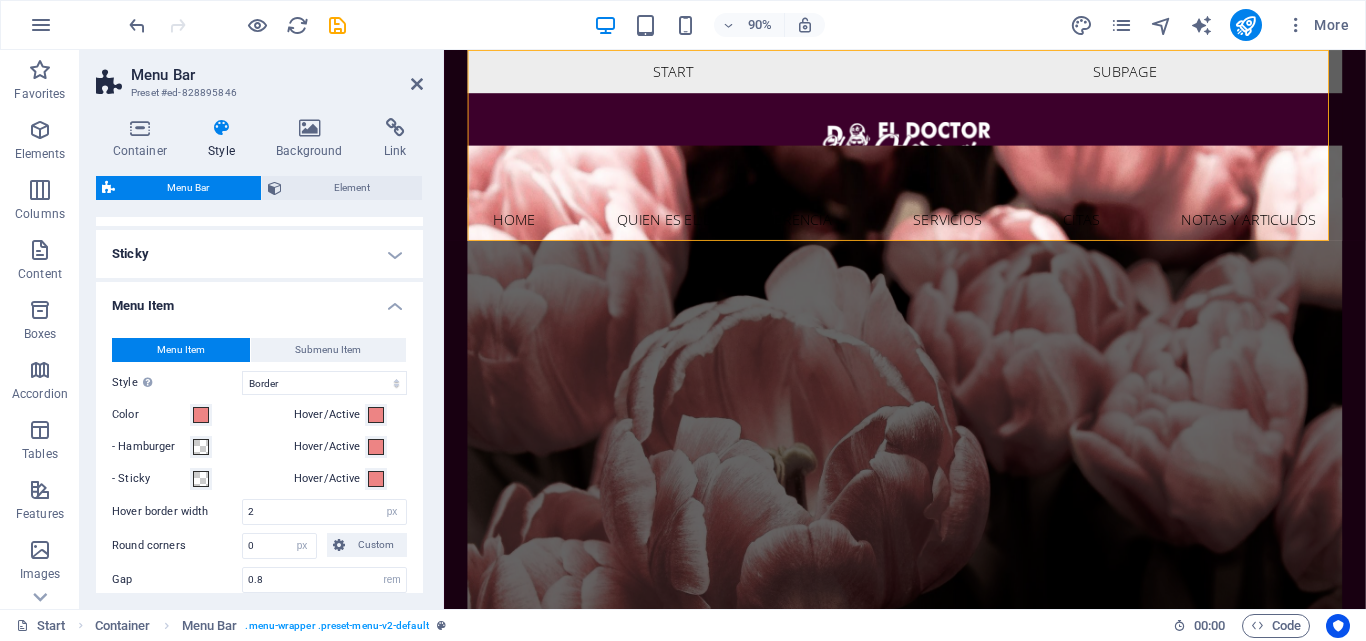 click at bounding box center (237, 25) 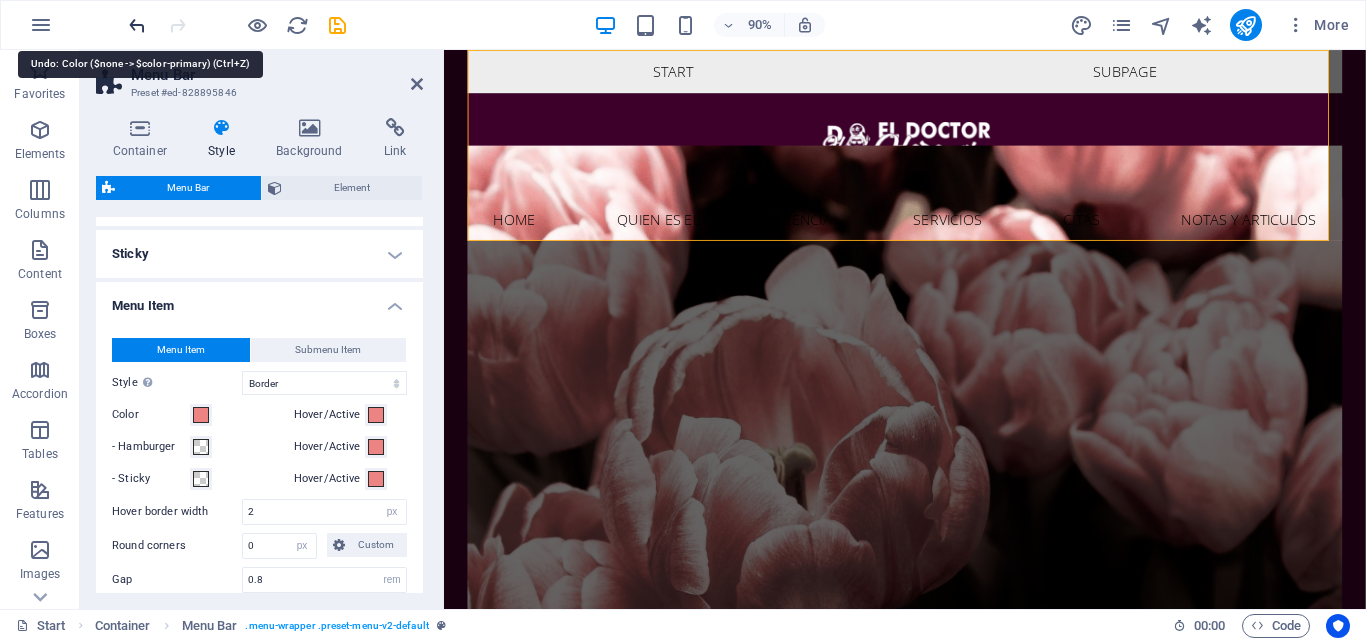 click at bounding box center [137, 25] 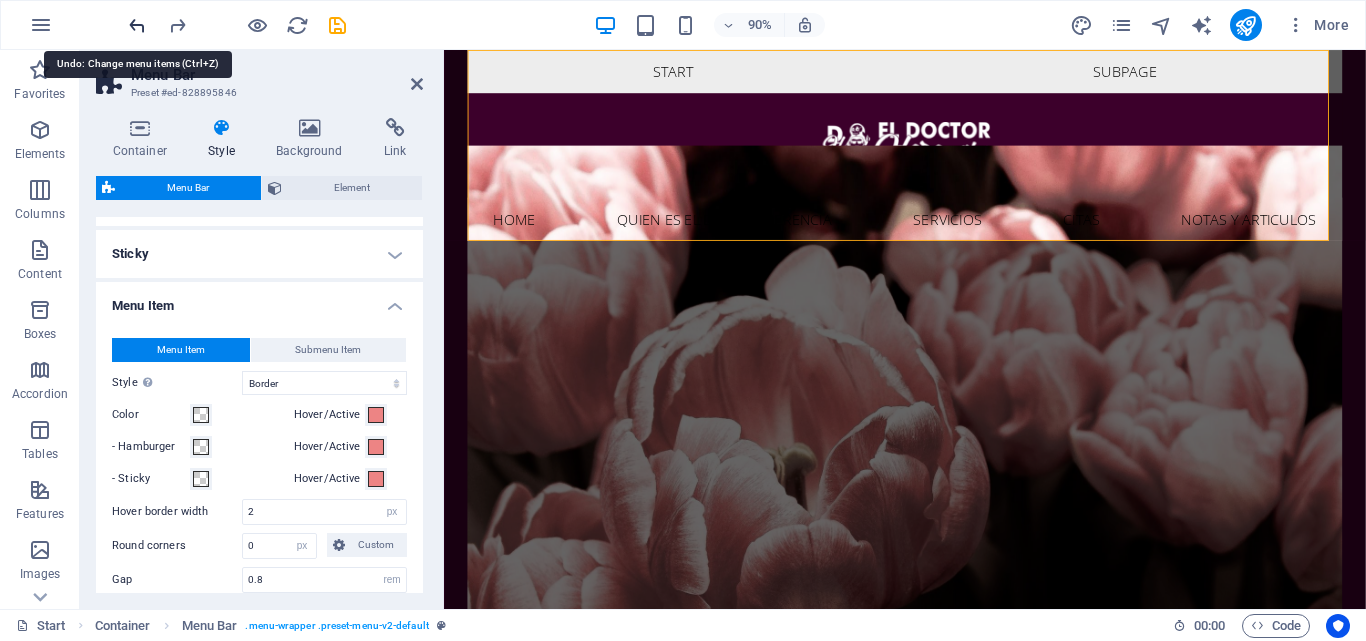 click at bounding box center (137, 25) 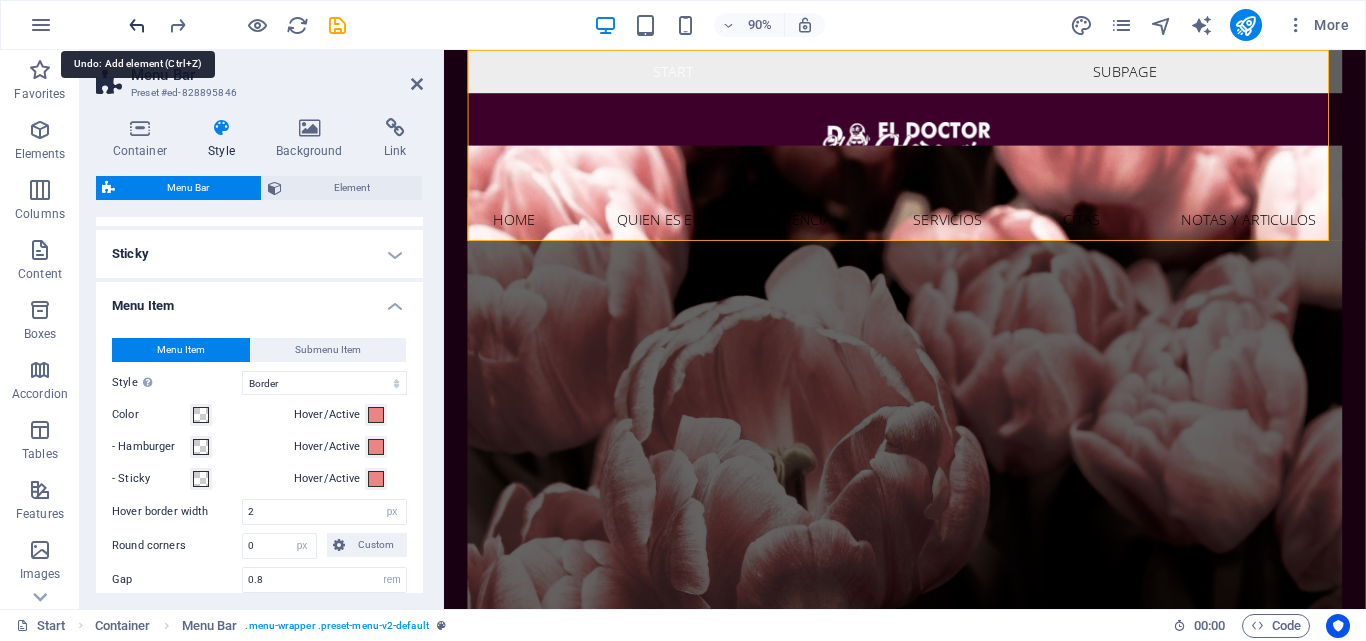 click at bounding box center (137, 25) 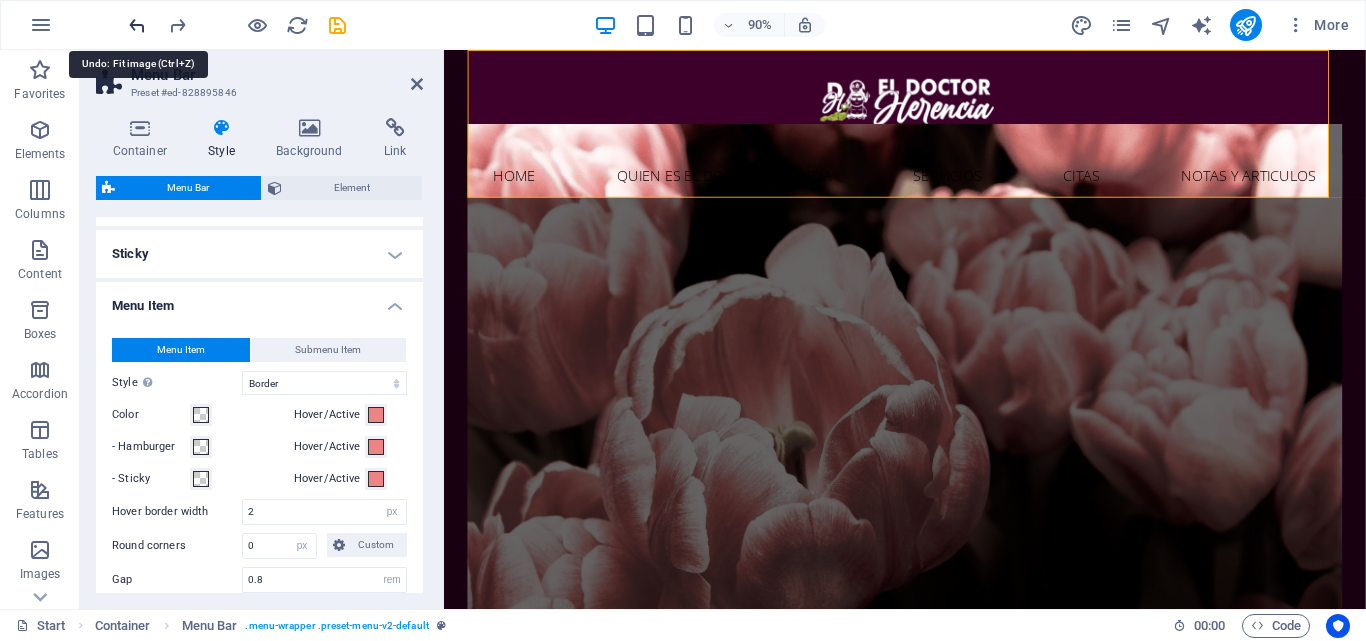 click at bounding box center (137, 25) 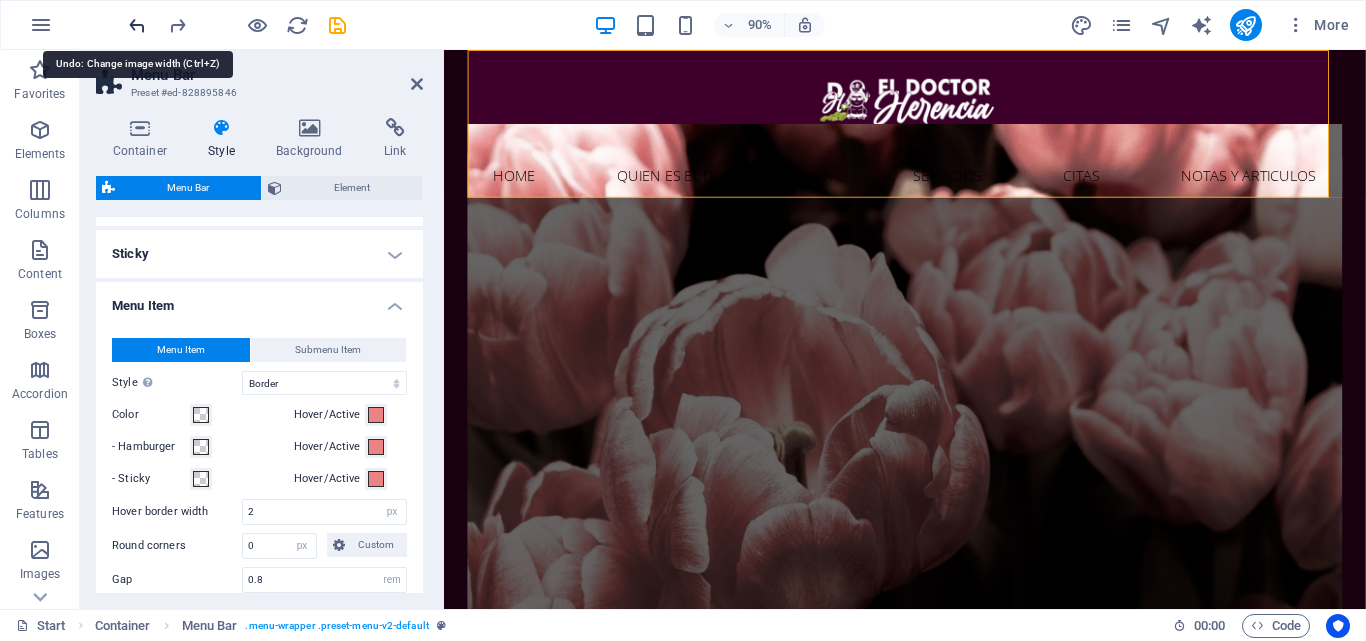 click at bounding box center [137, 25] 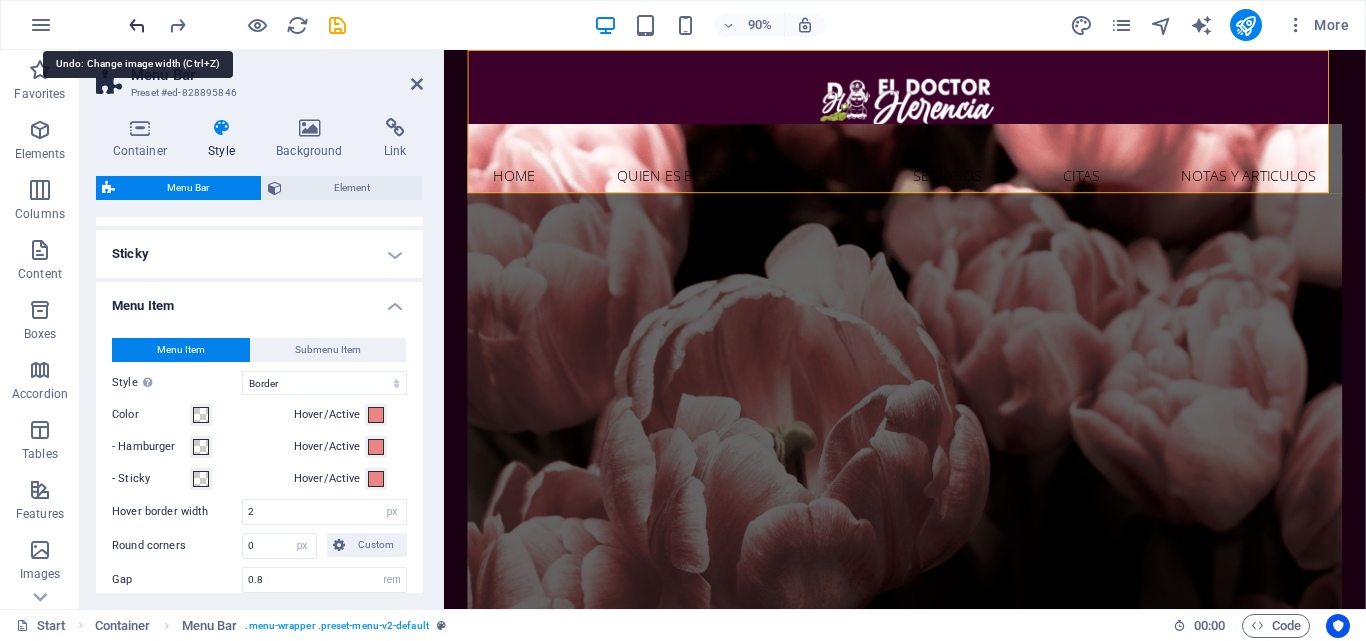 click at bounding box center (137, 25) 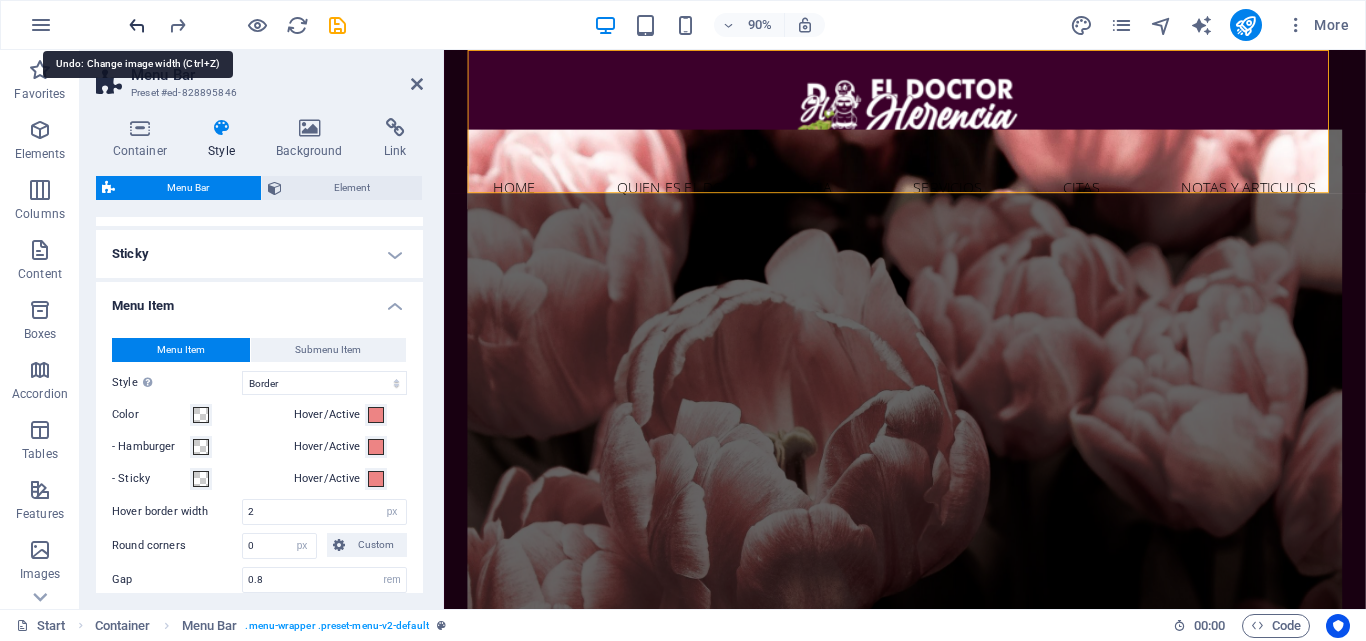 click at bounding box center [137, 25] 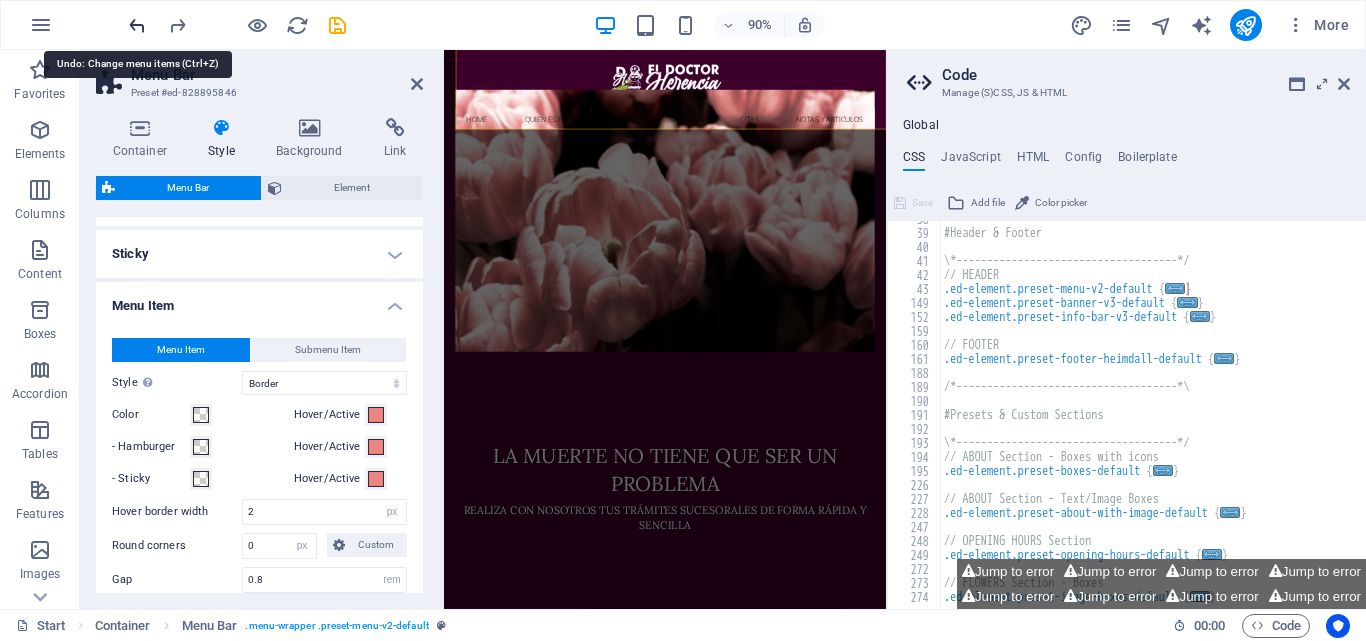 click at bounding box center [137, 25] 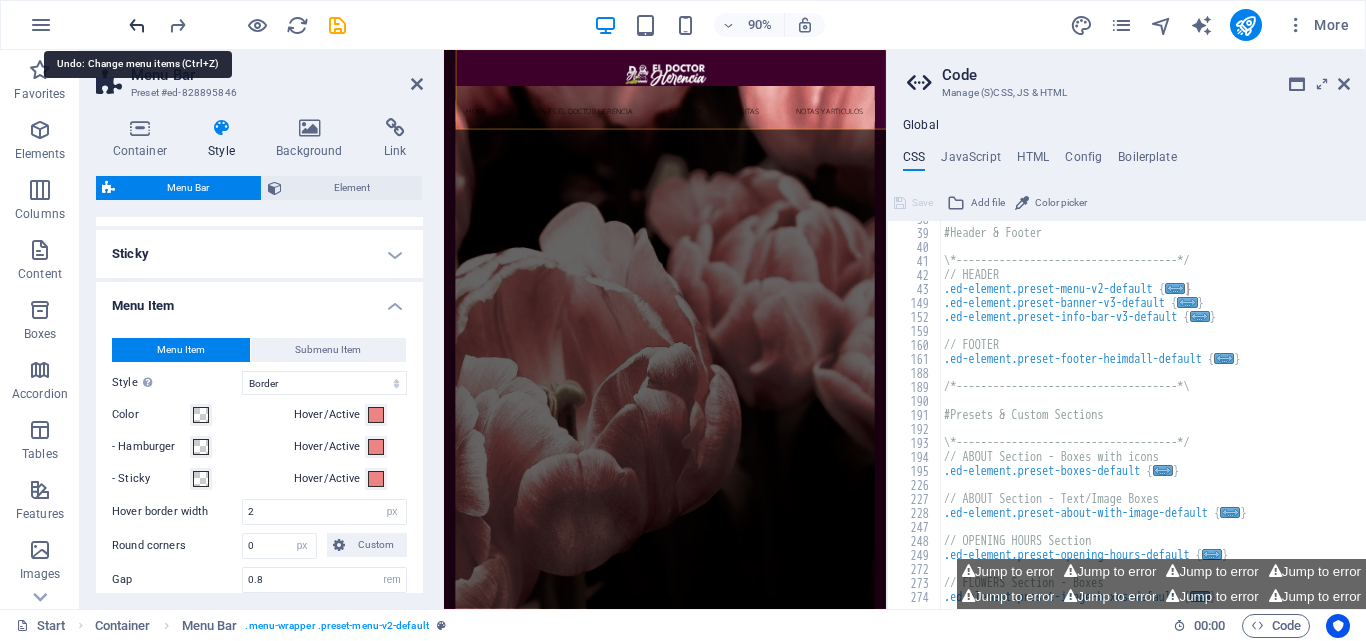 click at bounding box center (137, 25) 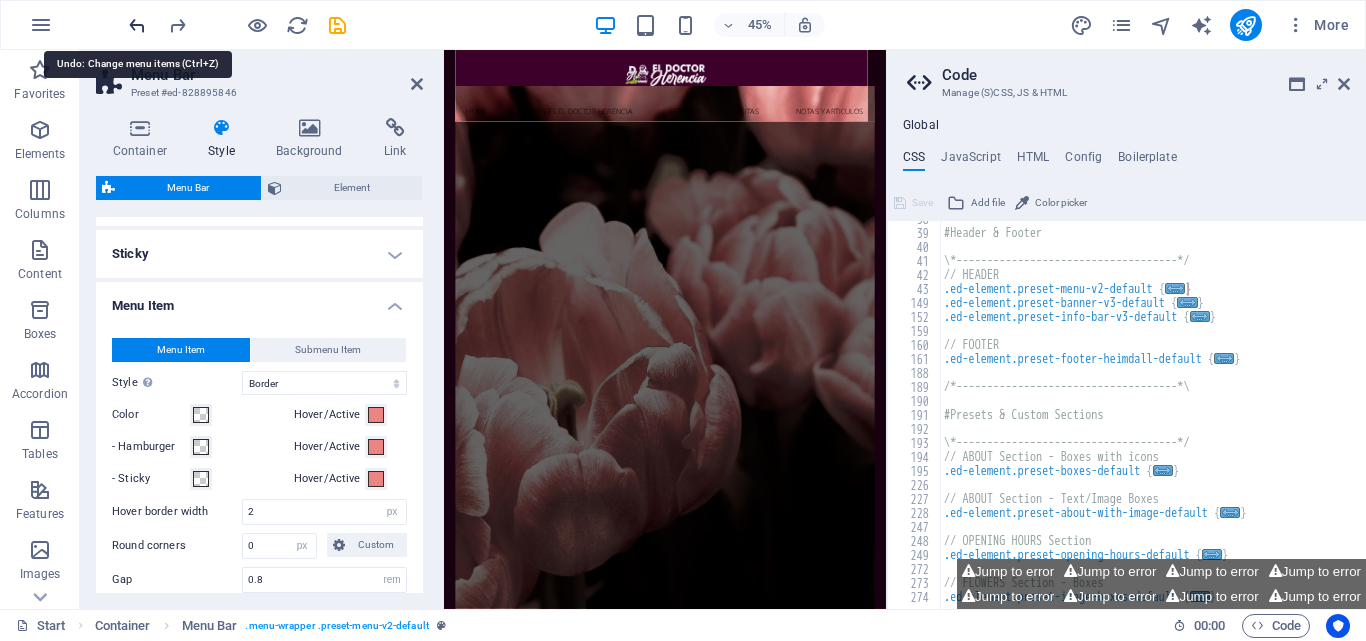 scroll, scrollTop: 528, scrollLeft: 0, axis: vertical 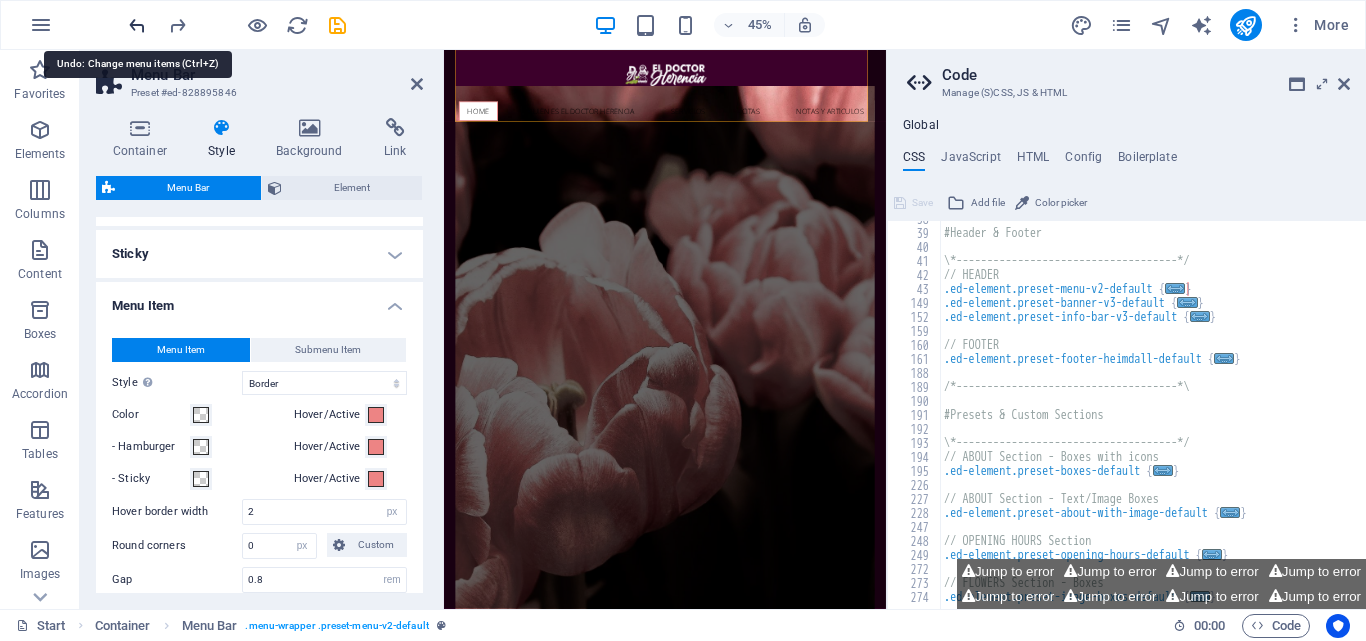 click at bounding box center (137, 25) 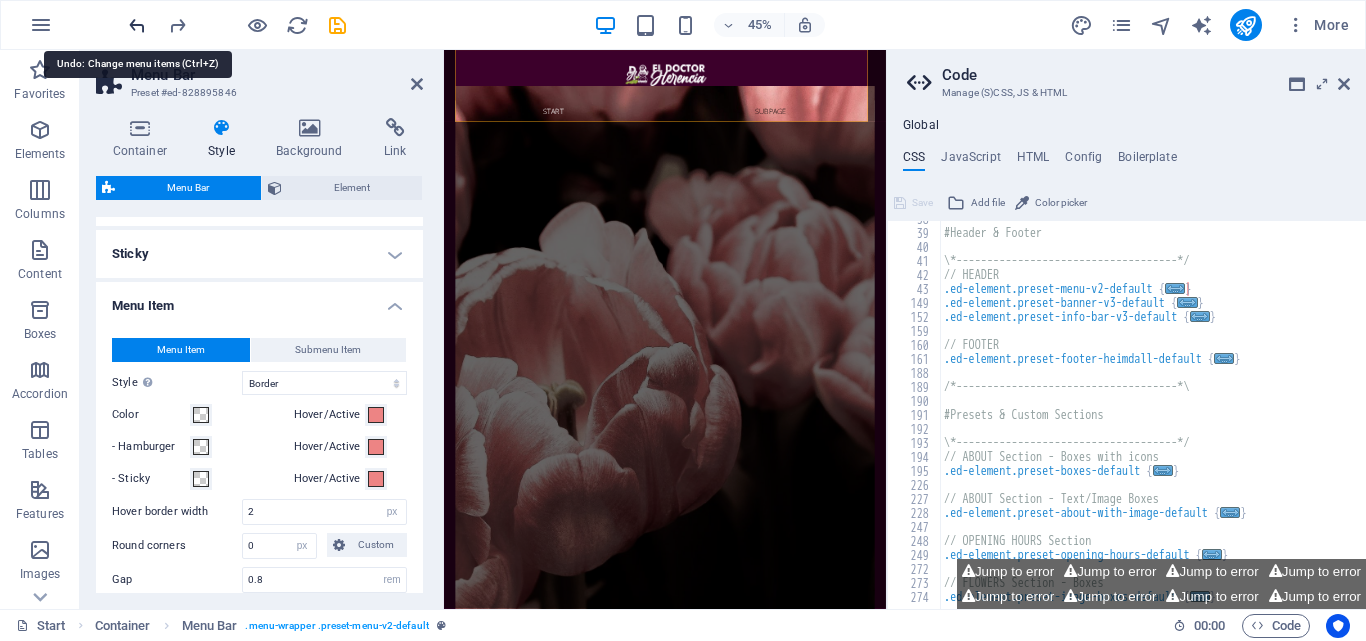 click at bounding box center [137, 25] 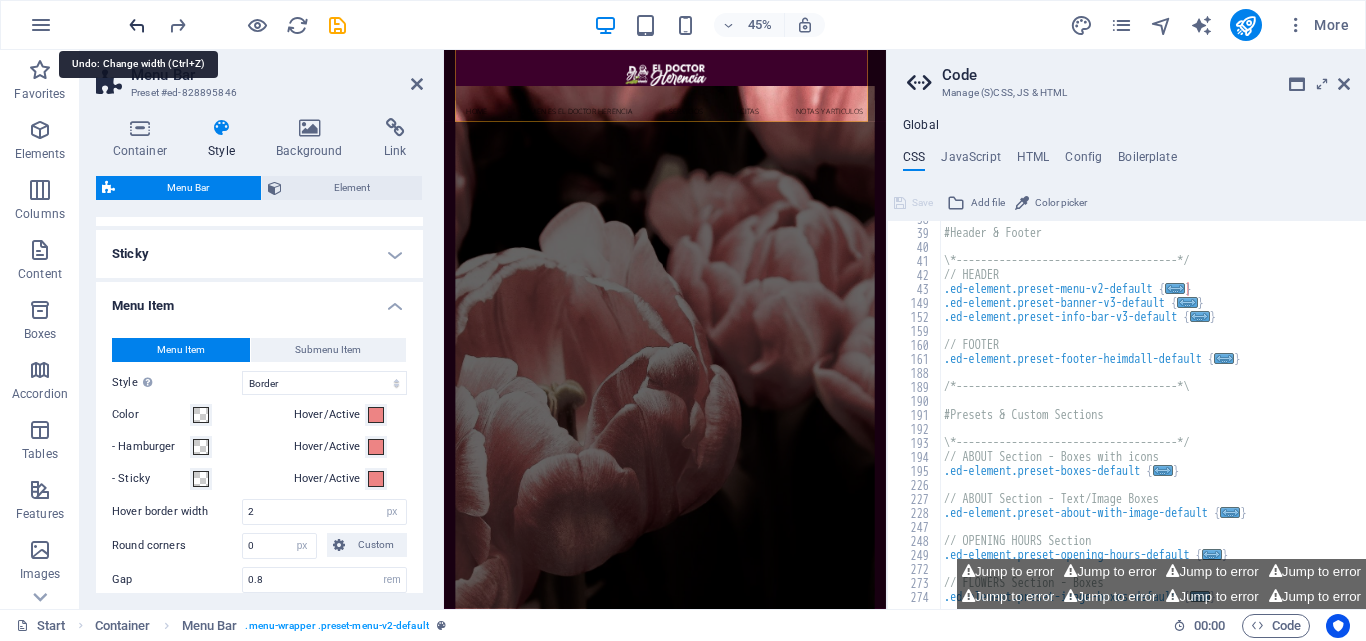 click at bounding box center (137, 25) 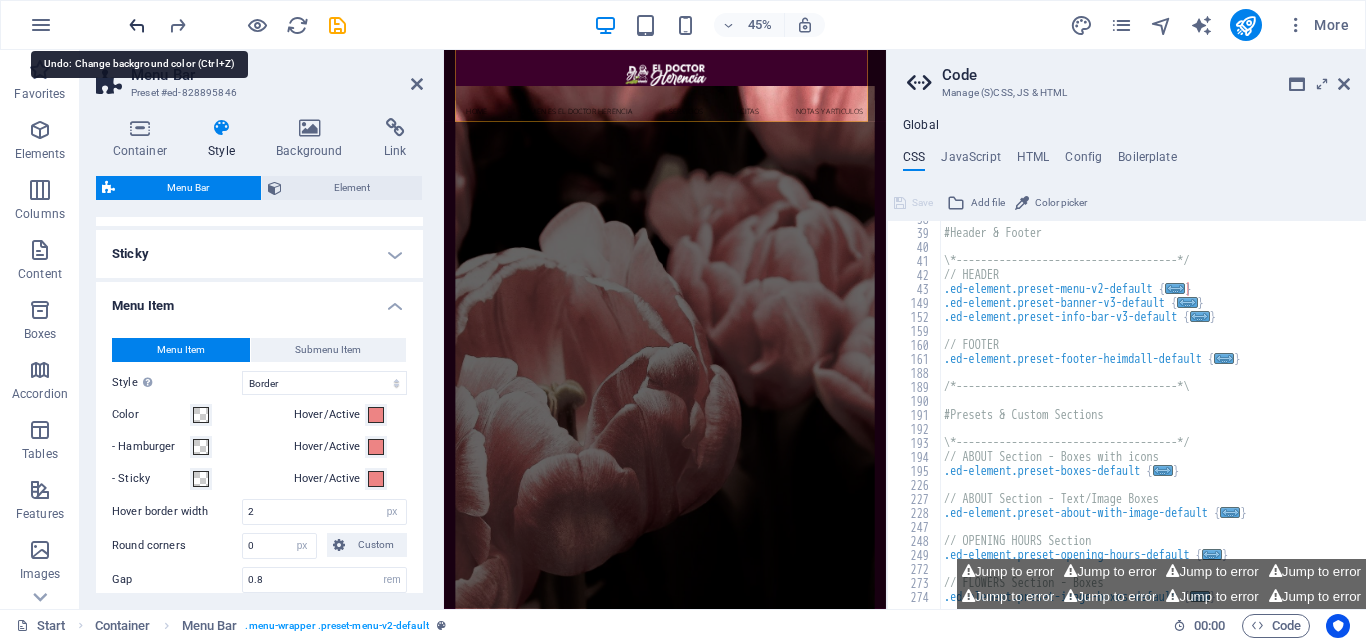 click at bounding box center [137, 25] 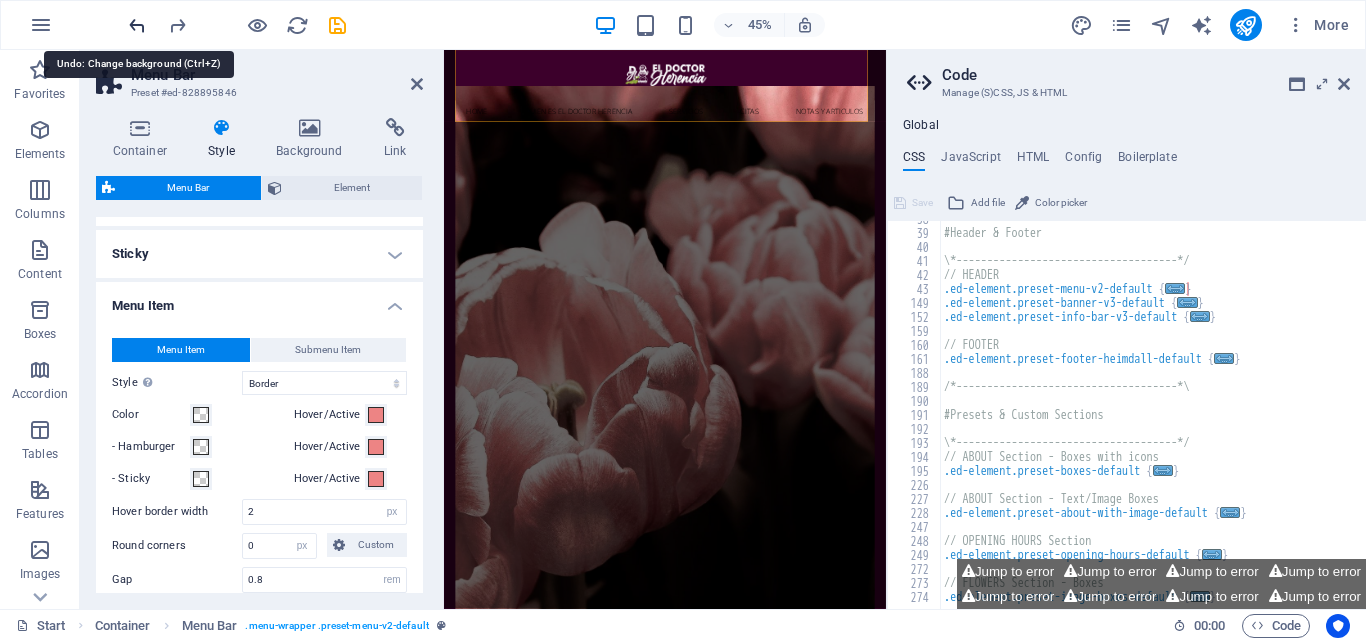 click at bounding box center [137, 25] 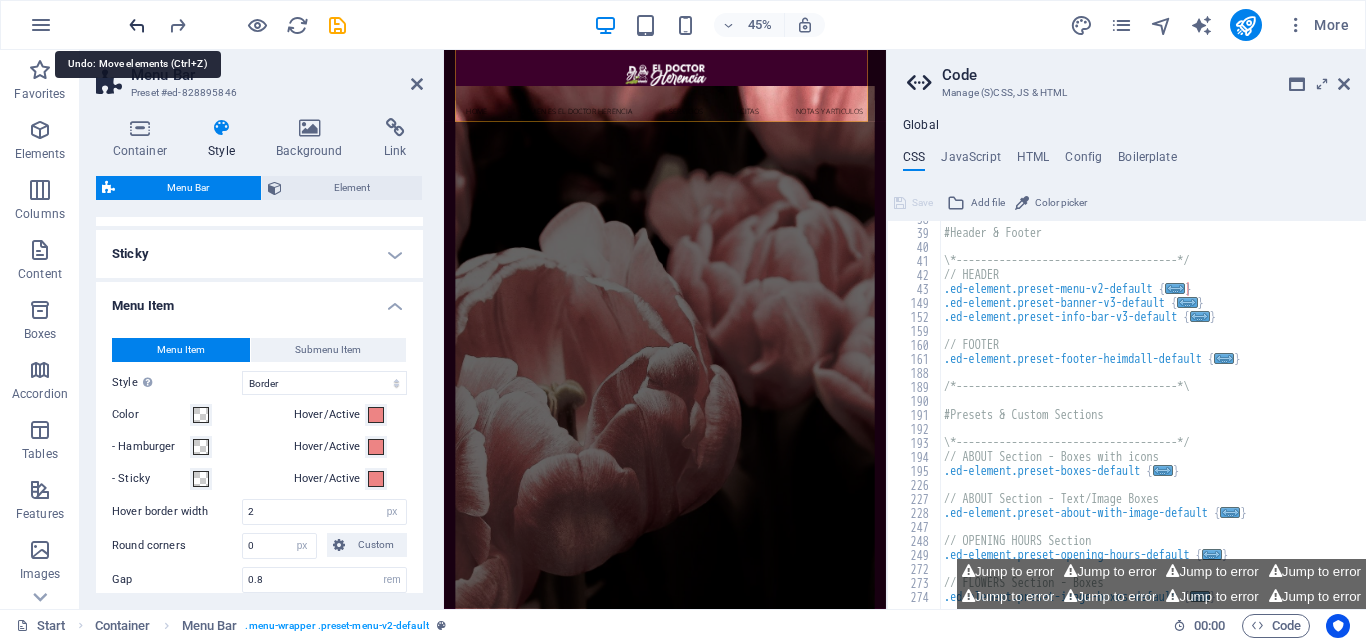 click at bounding box center [137, 25] 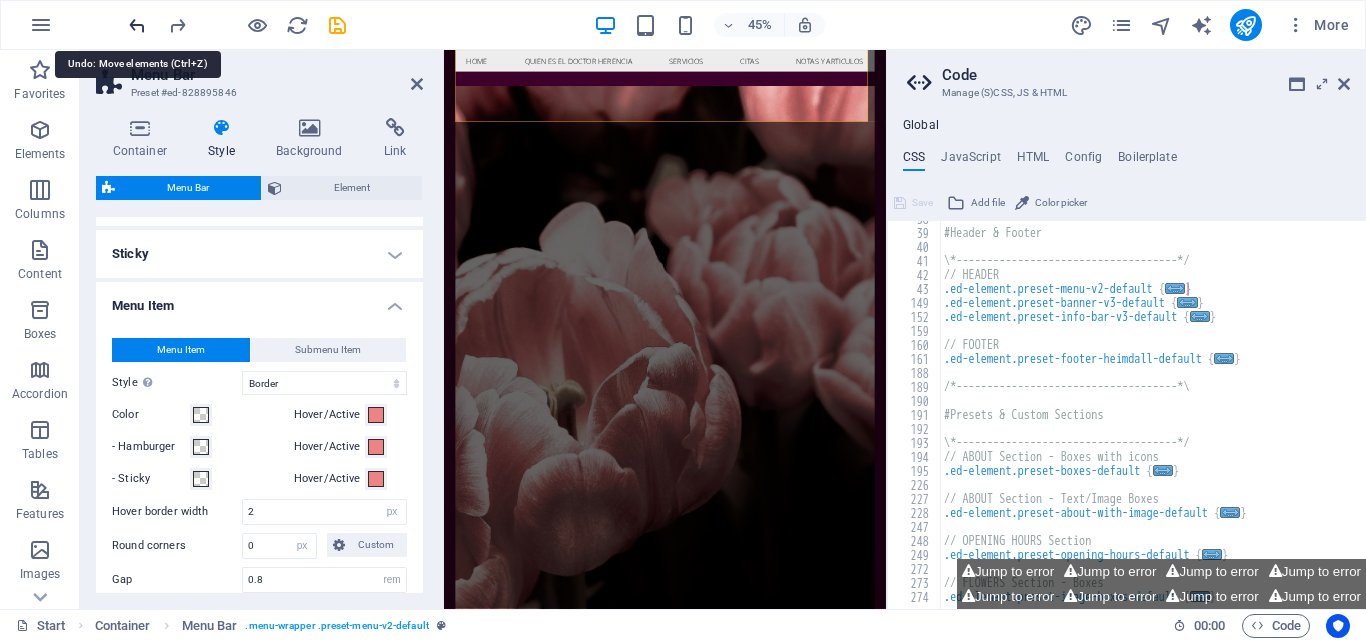click at bounding box center [137, 25] 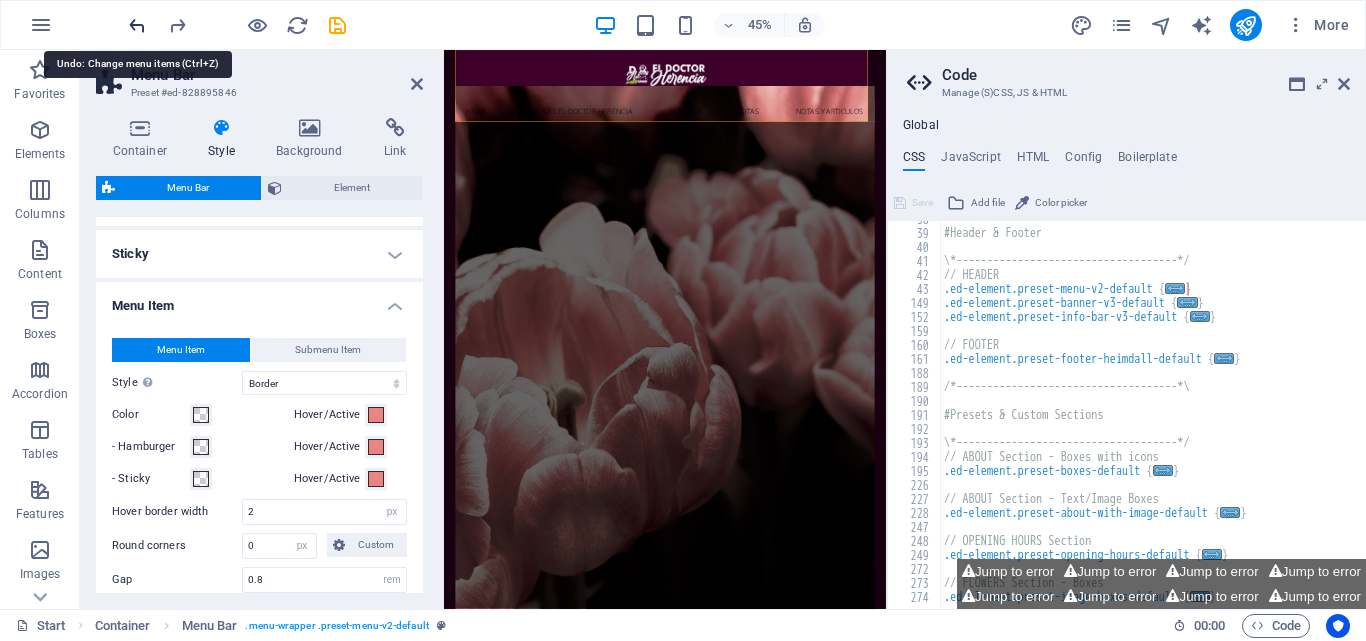 click at bounding box center [137, 25] 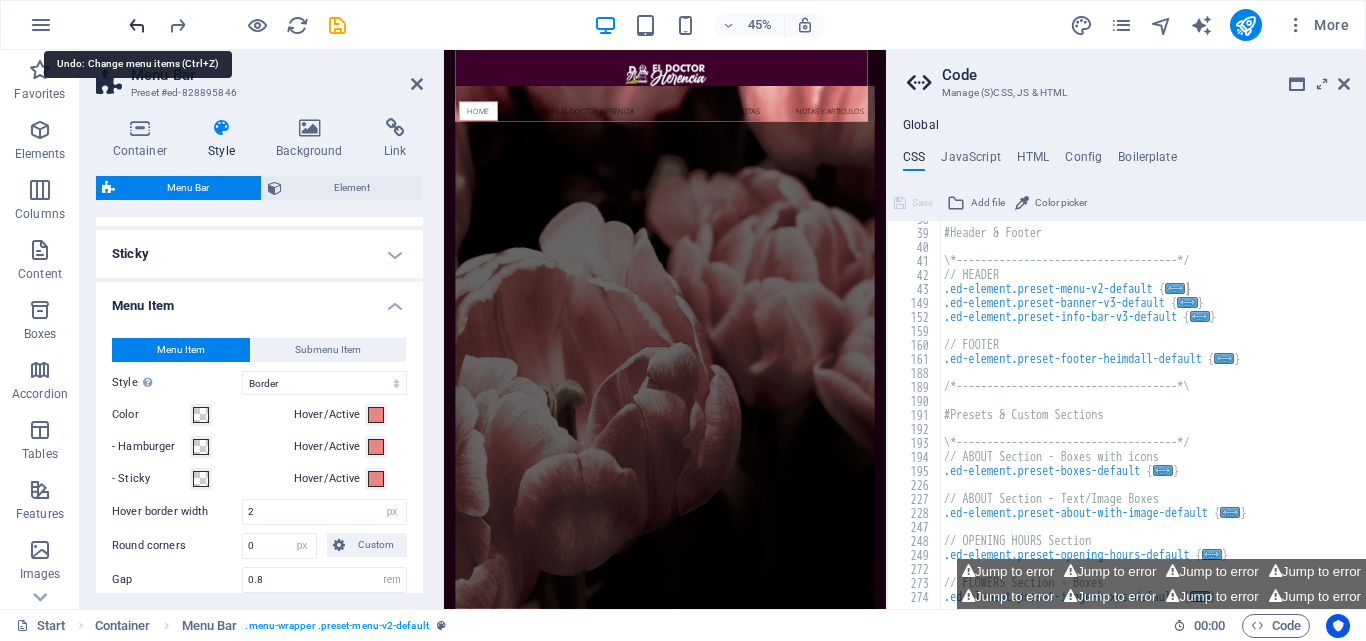 click at bounding box center [137, 25] 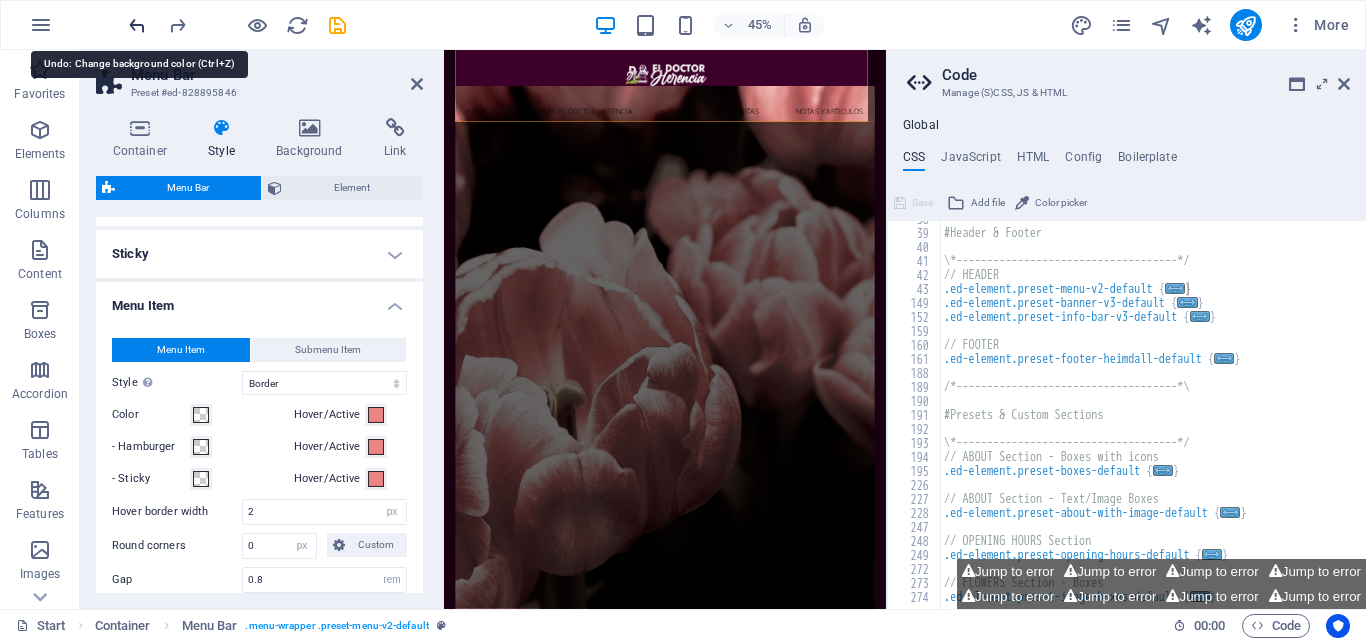click at bounding box center (137, 25) 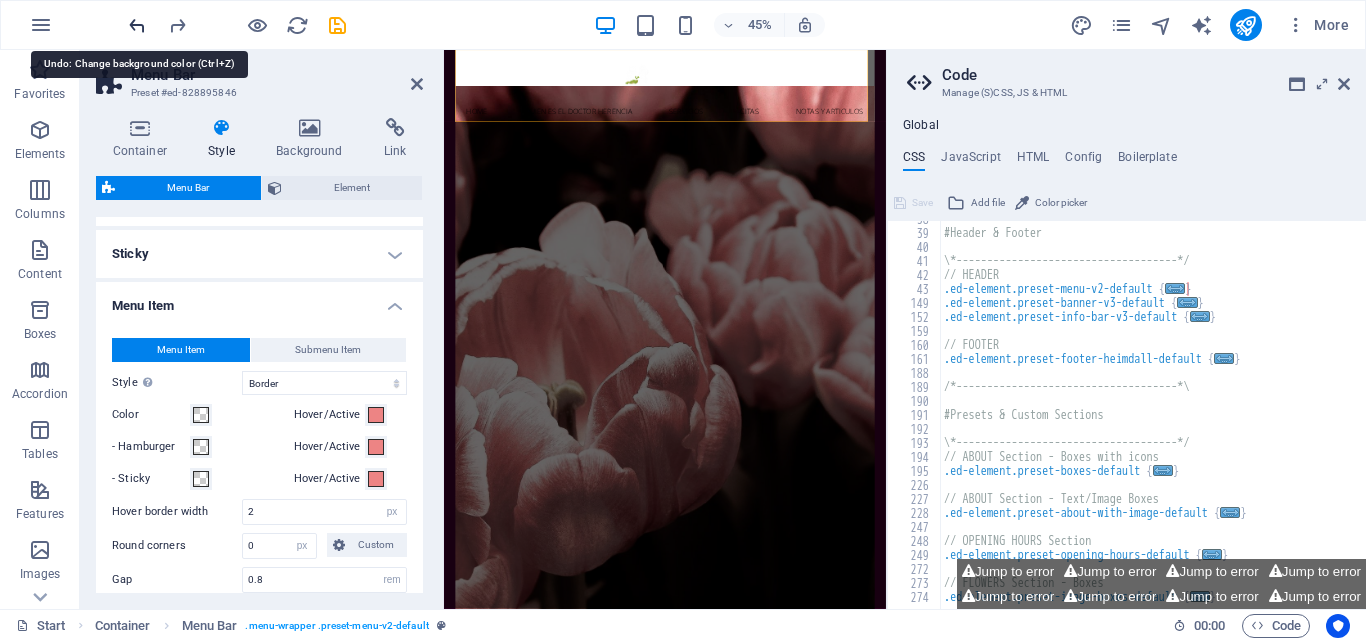 click at bounding box center (137, 25) 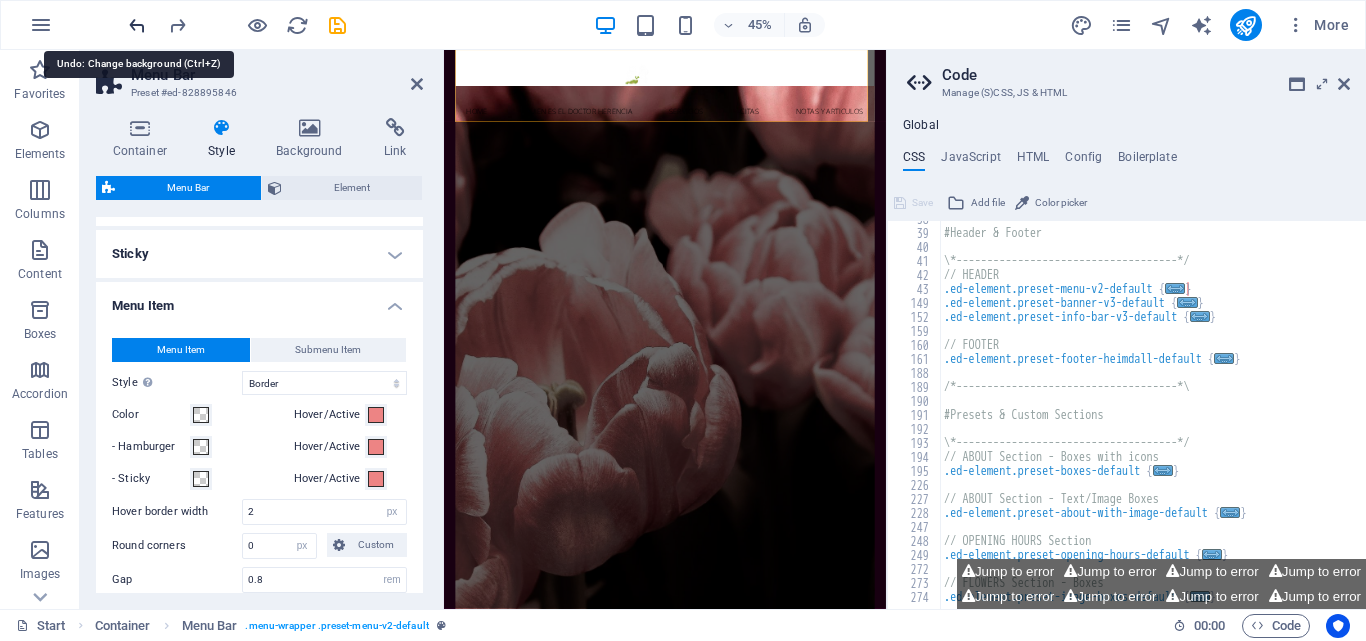 click at bounding box center (137, 25) 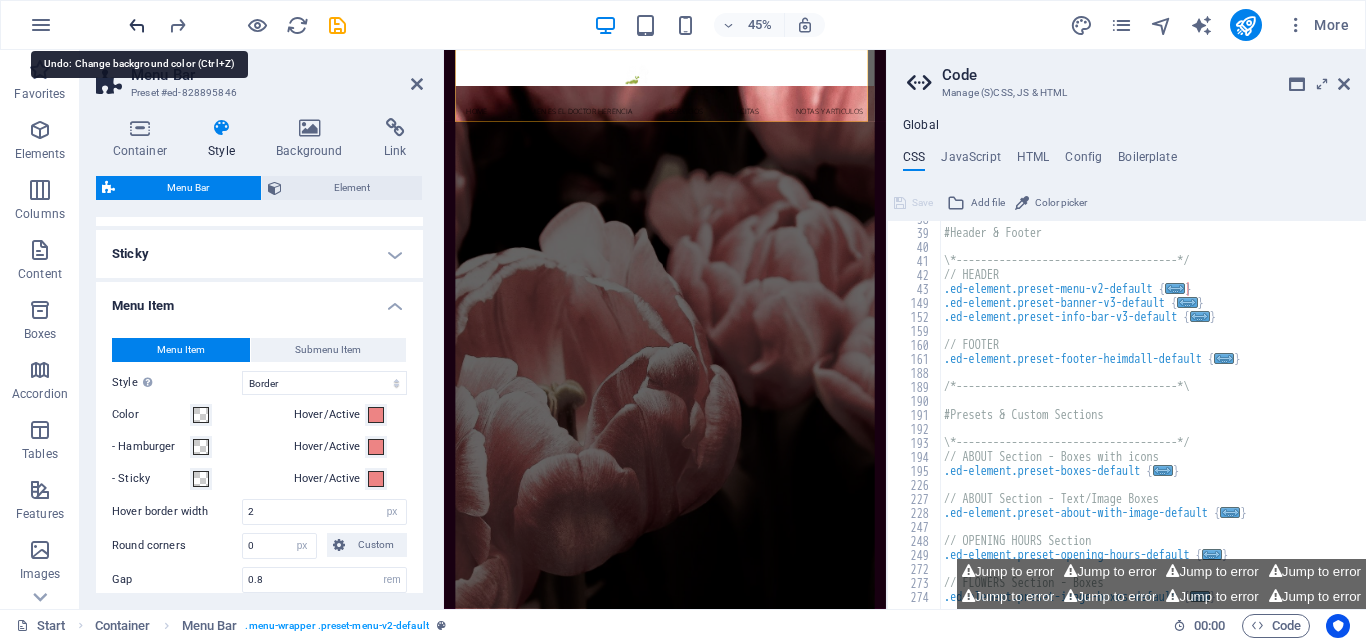 click at bounding box center [137, 25] 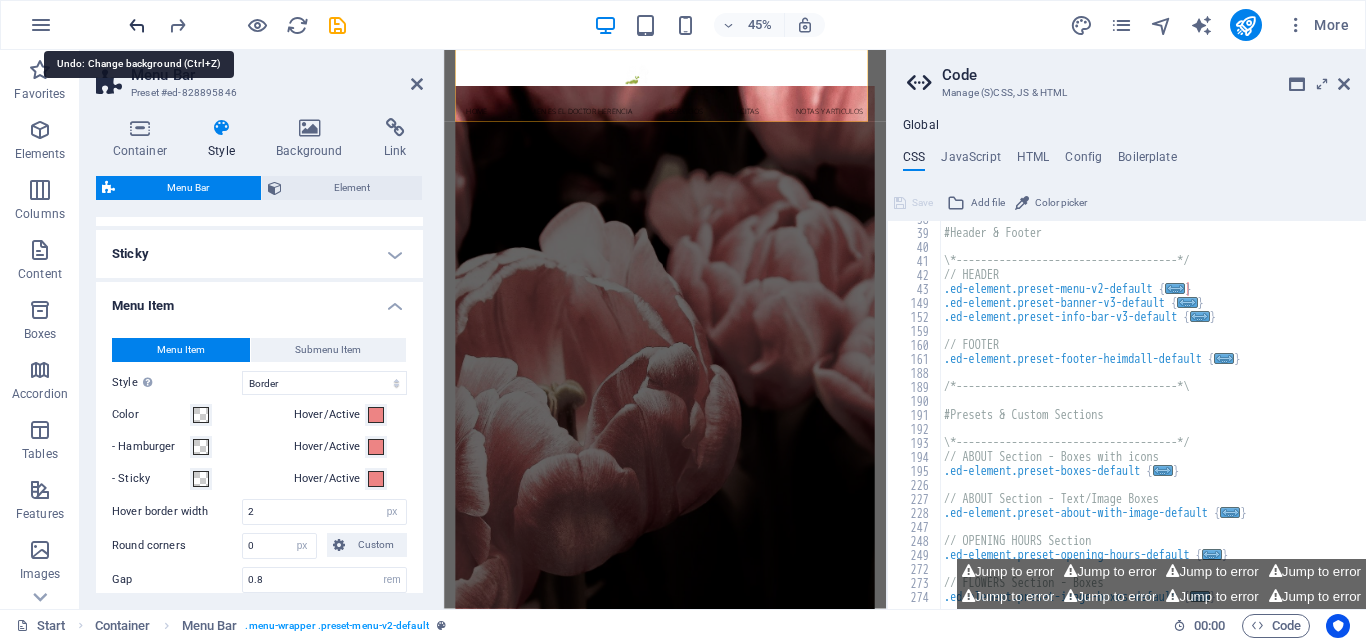 click at bounding box center [137, 25] 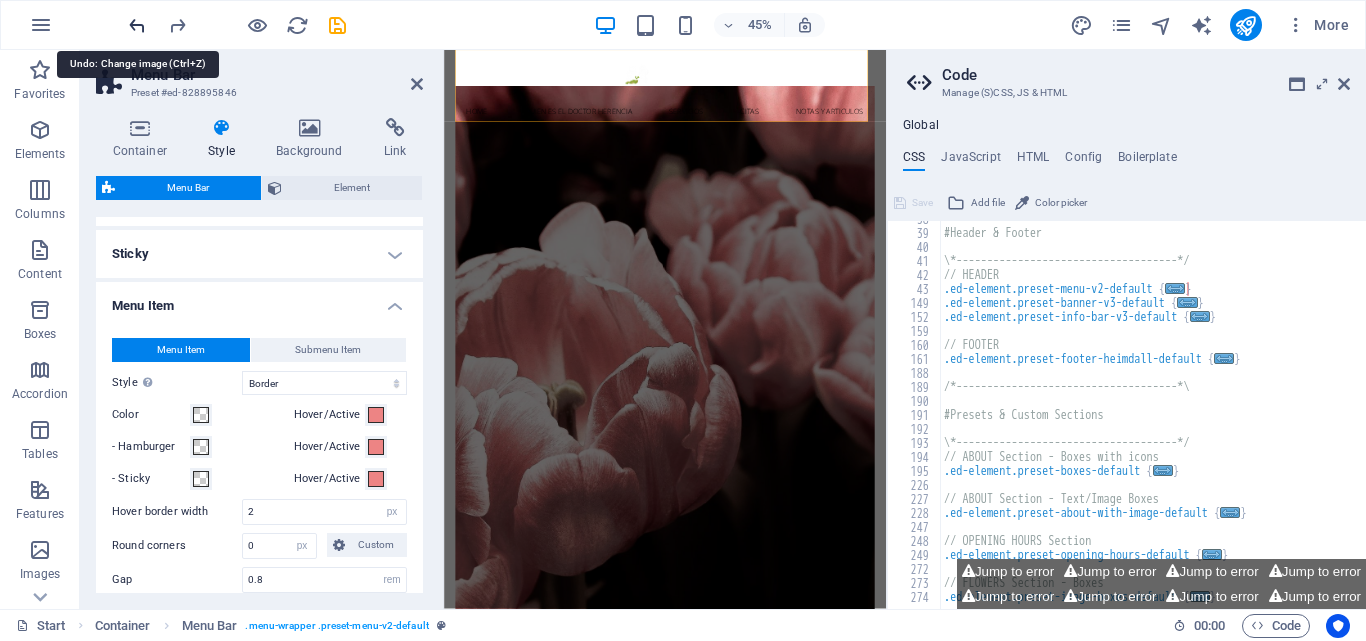 click at bounding box center [137, 25] 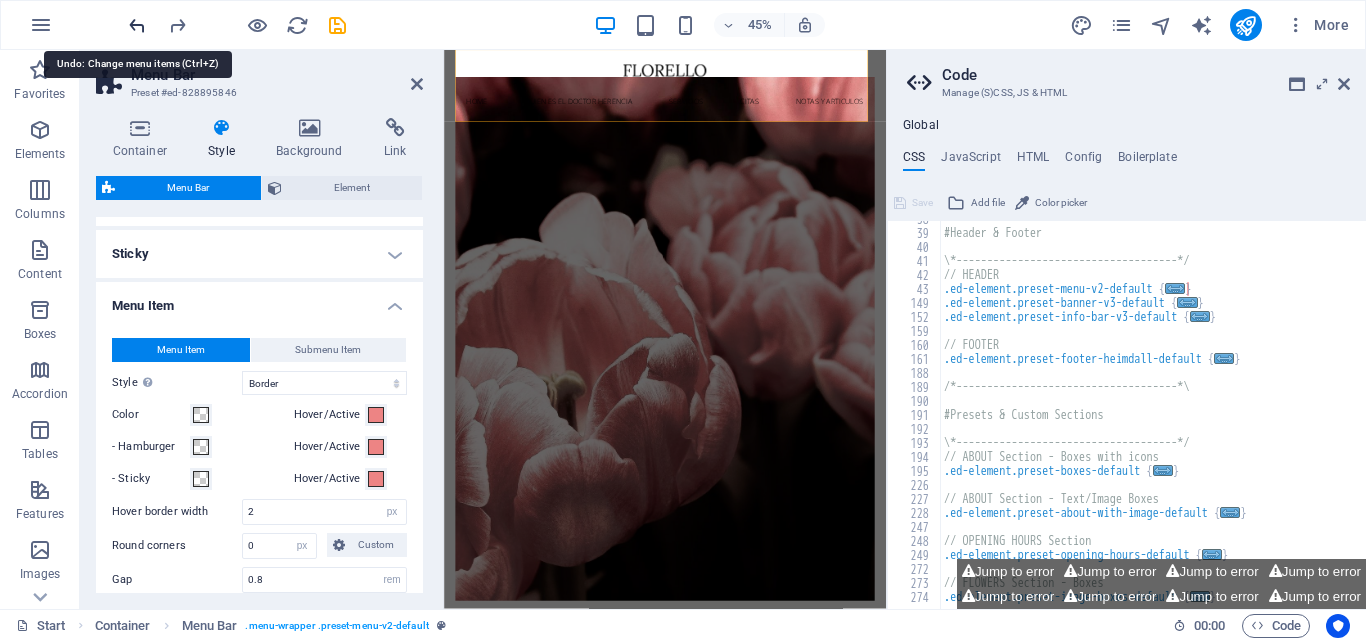 click at bounding box center [137, 25] 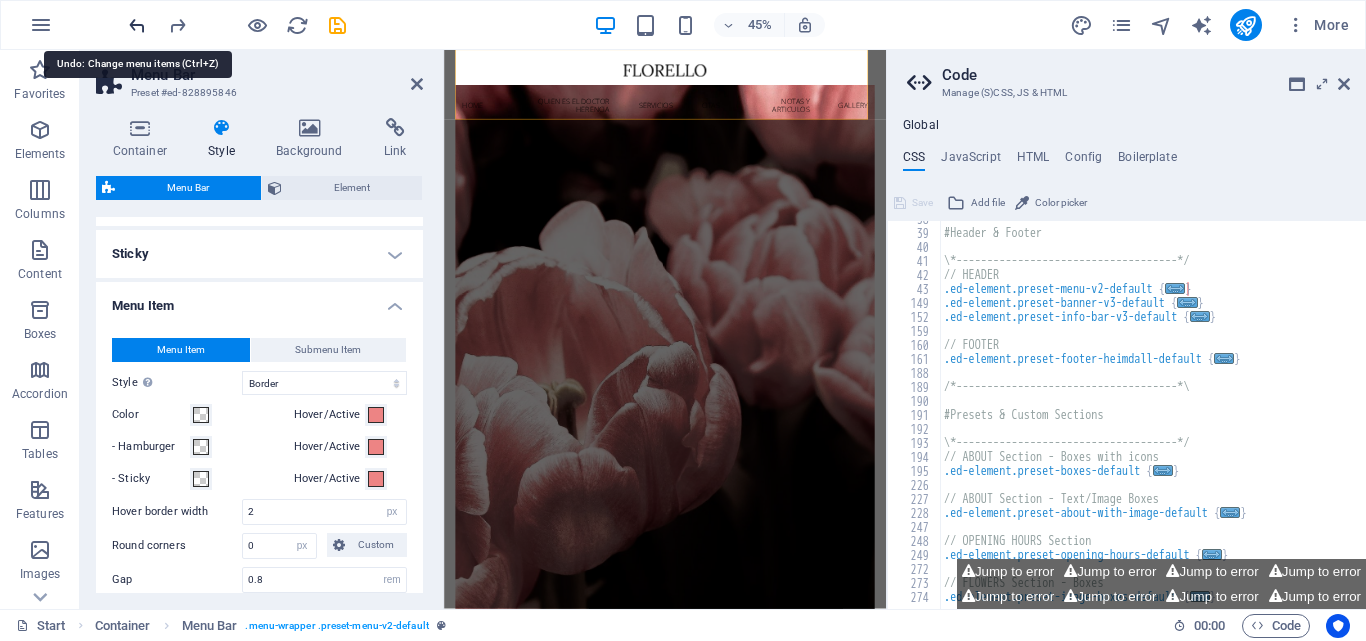 click at bounding box center (137, 25) 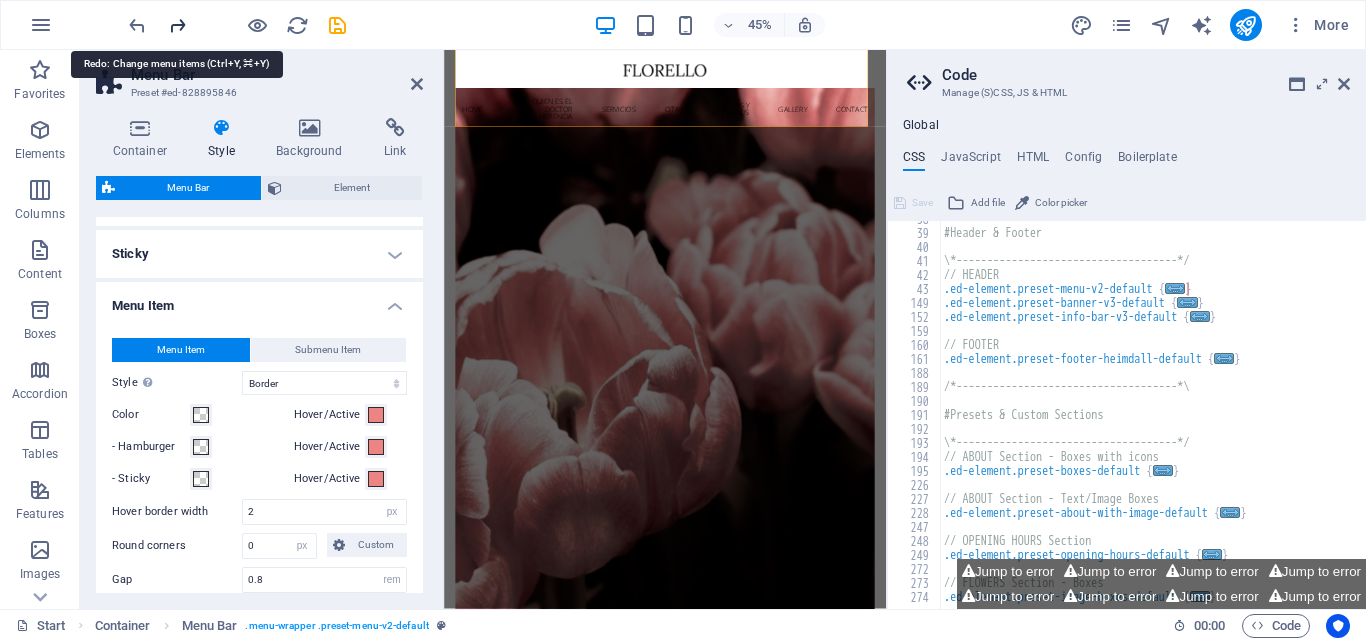 click at bounding box center [177, 25] 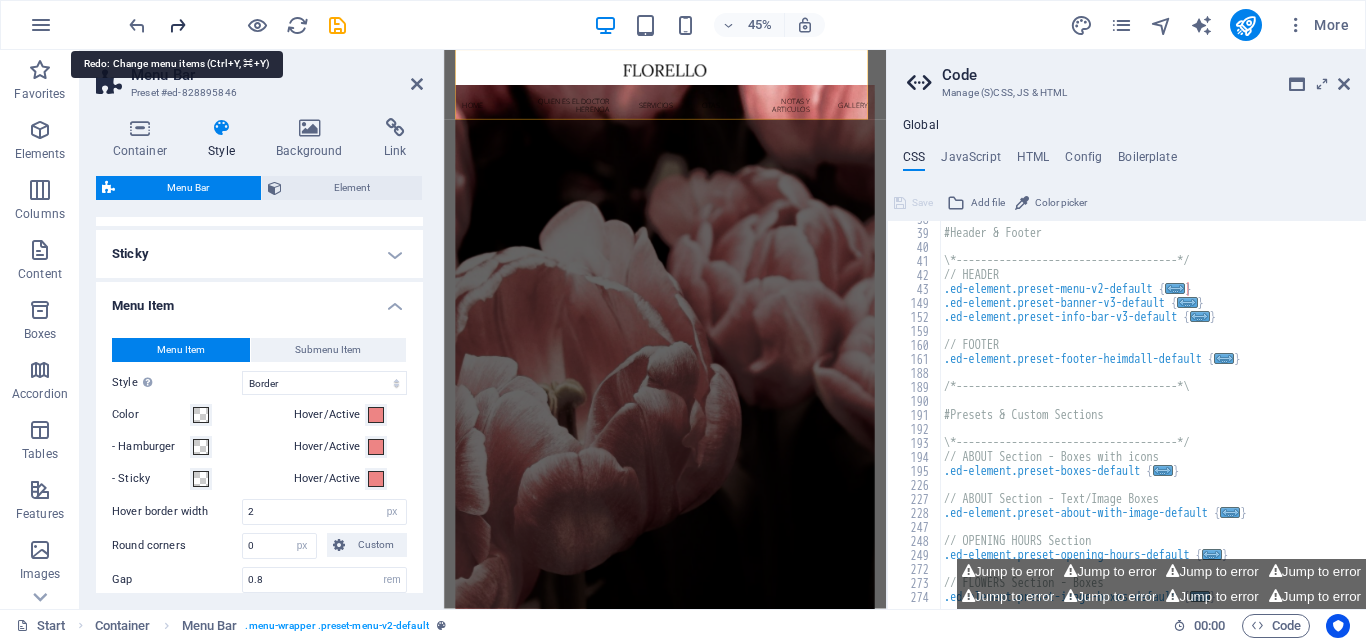 click at bounding box center [177, 25] 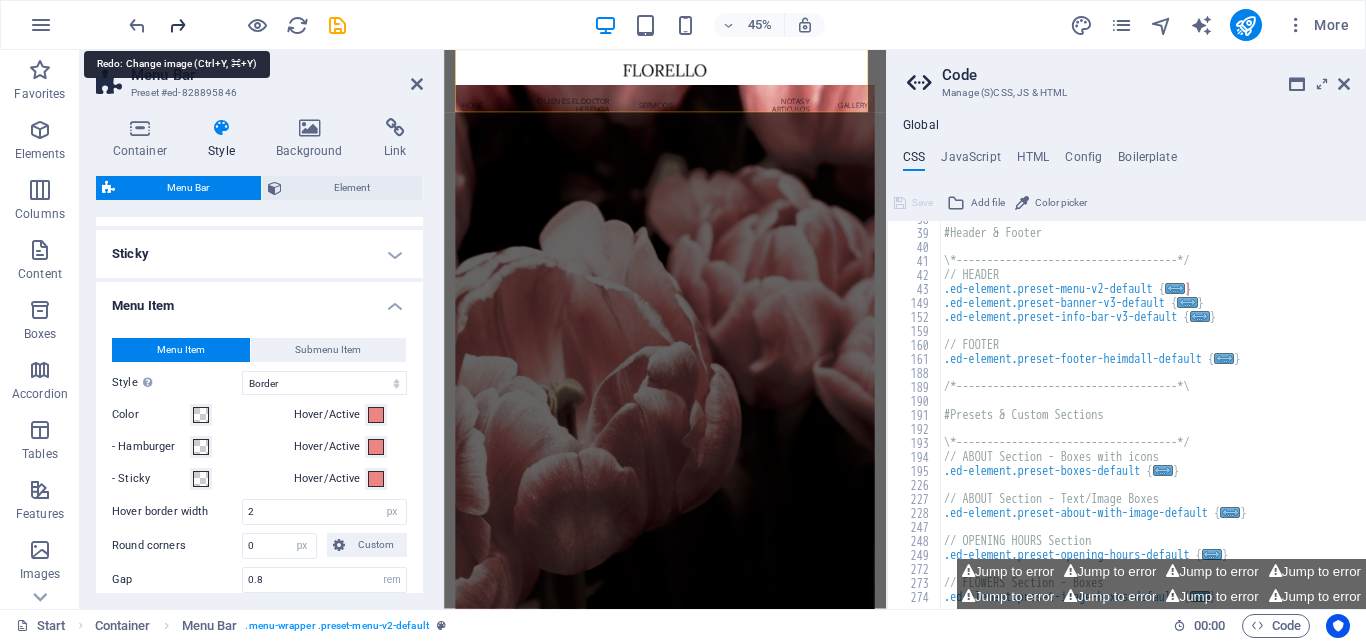 click at bounding box center [177, 25] 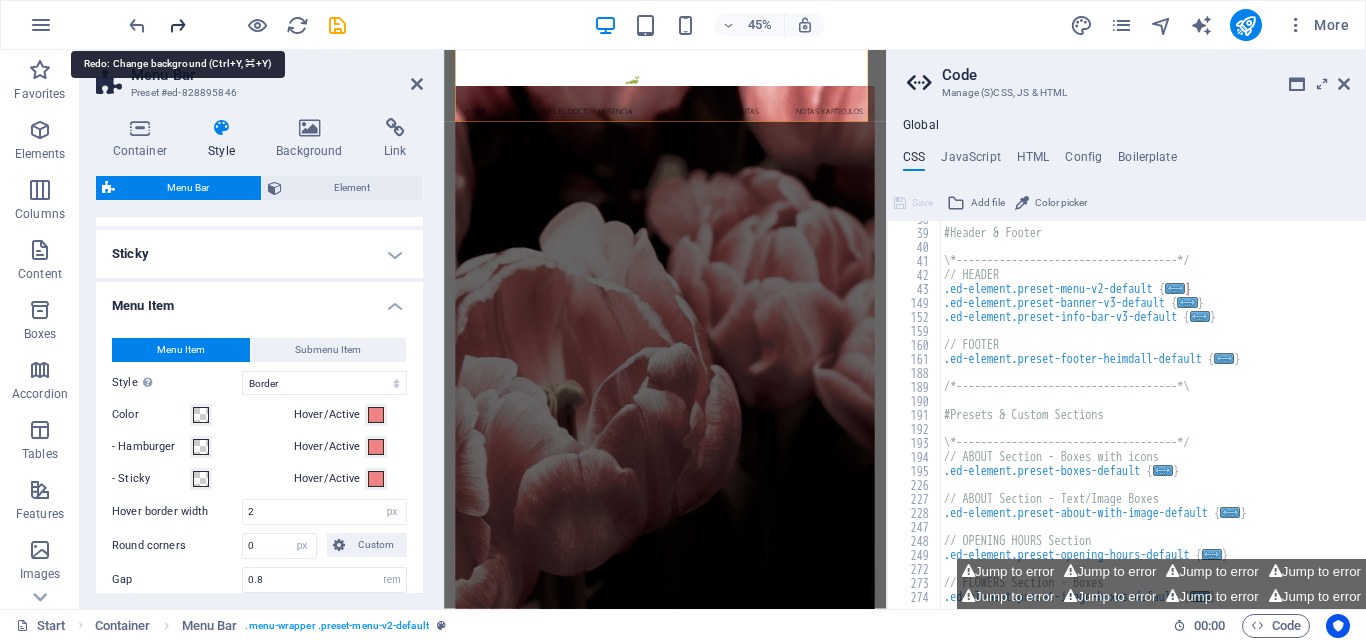 click at bounding box center [177, 25] 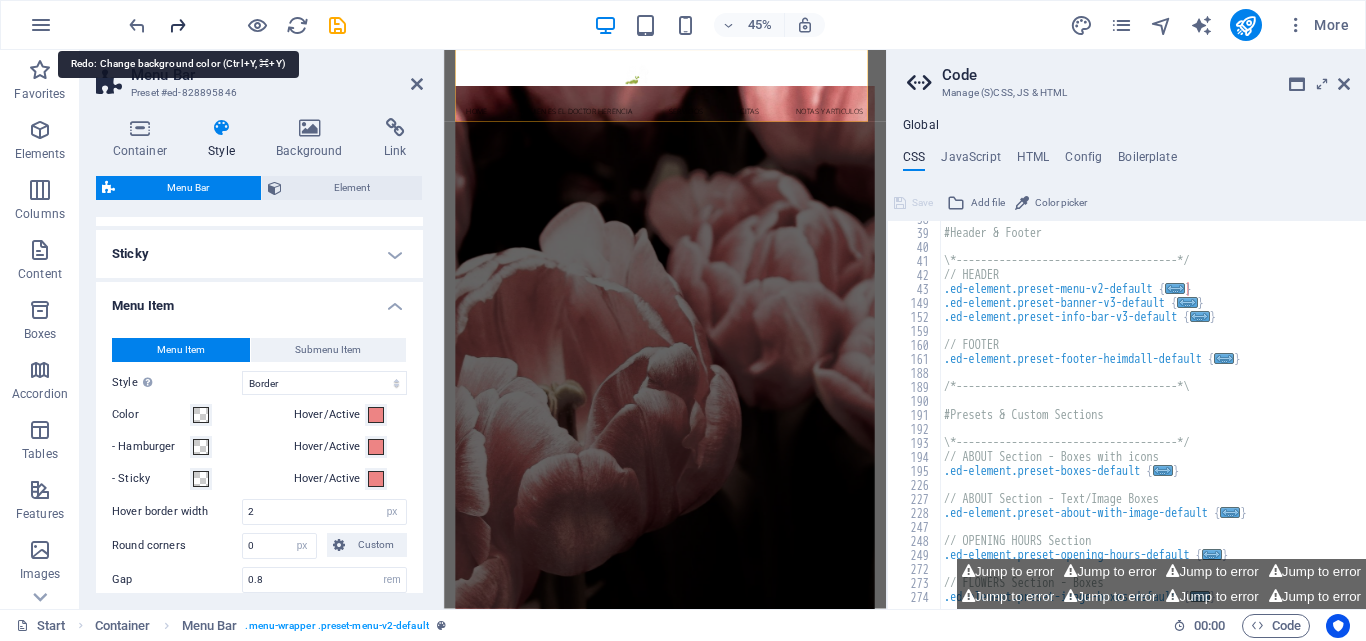 click at bounding box center (177, 25) 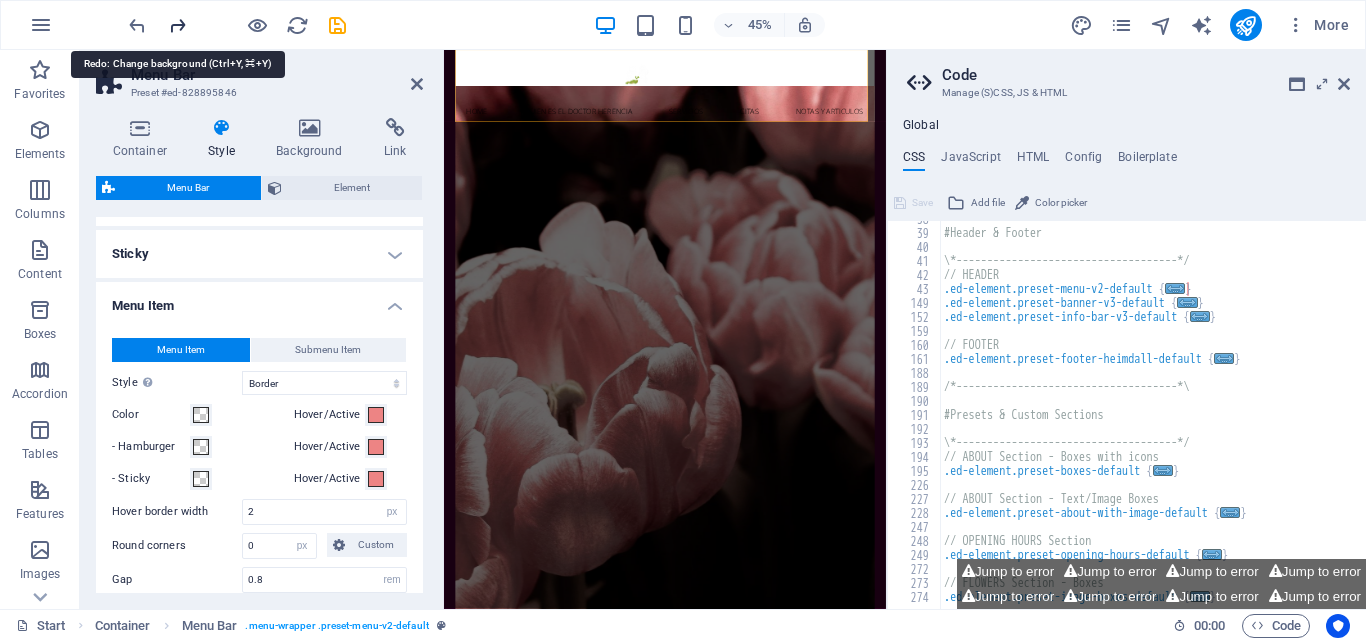 click at bounding box center [177, 25] 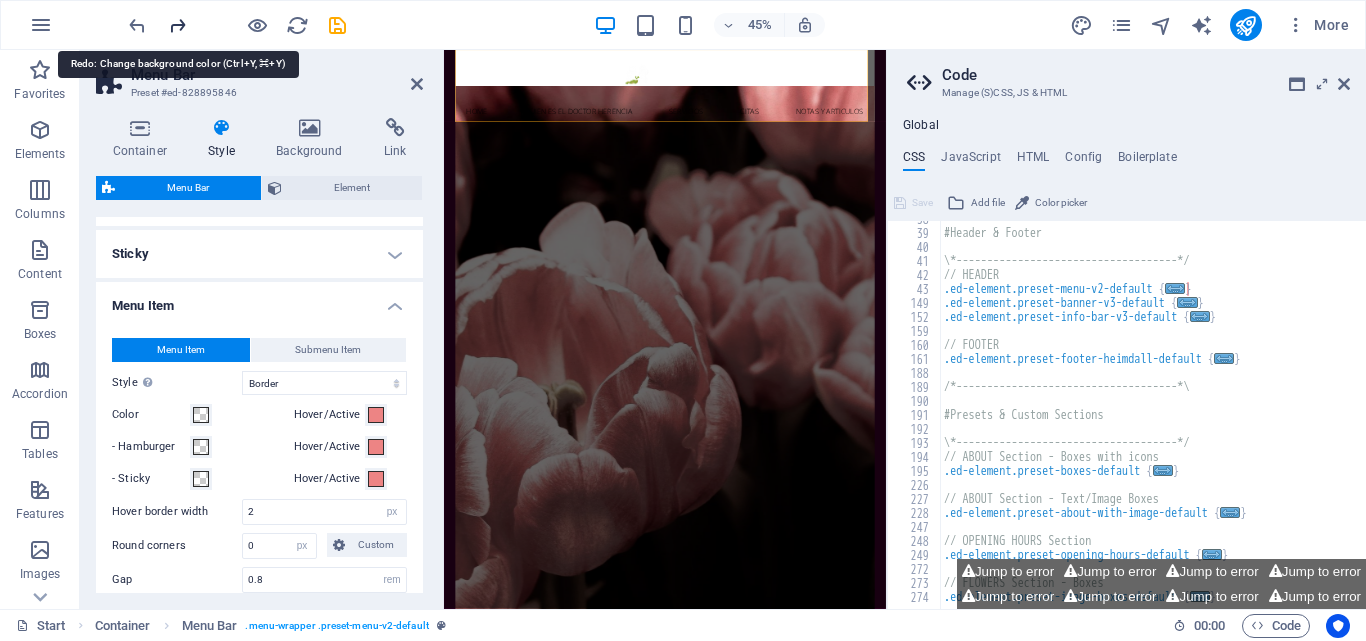 click at bounding box center [177, 25] 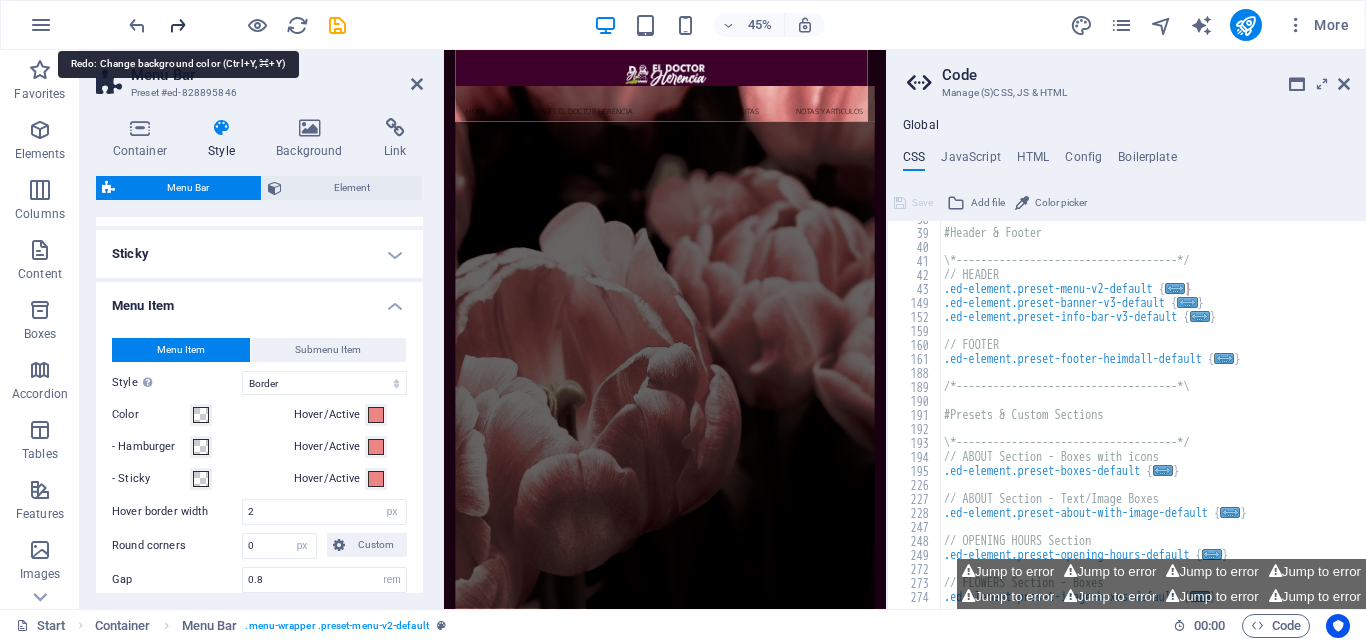 click at bounding box center (177, 25) 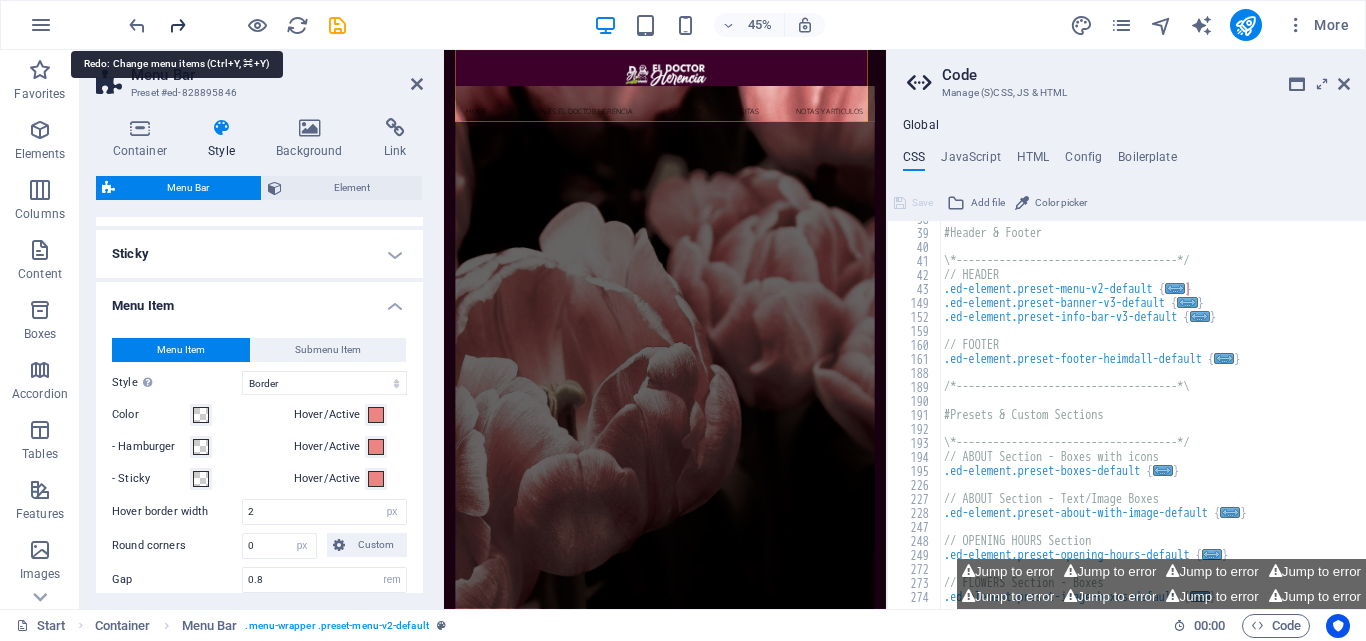 click at bounding box center [177, 25] 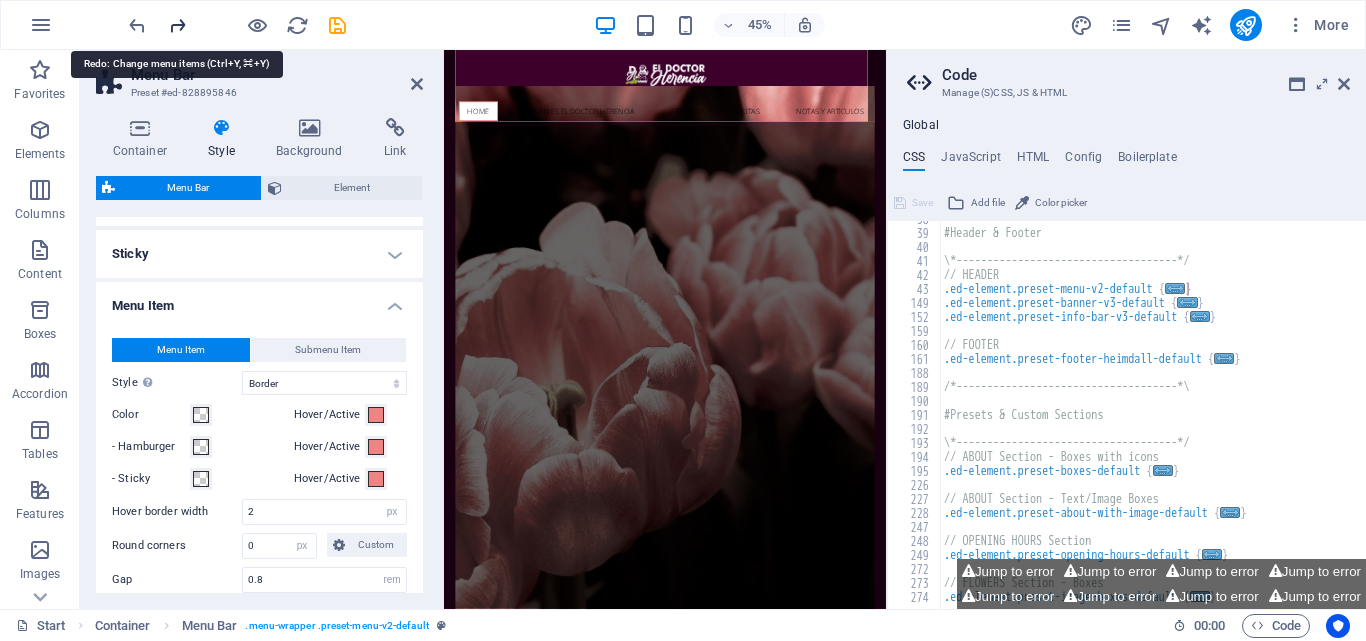 click at bounding box center [177, 25] 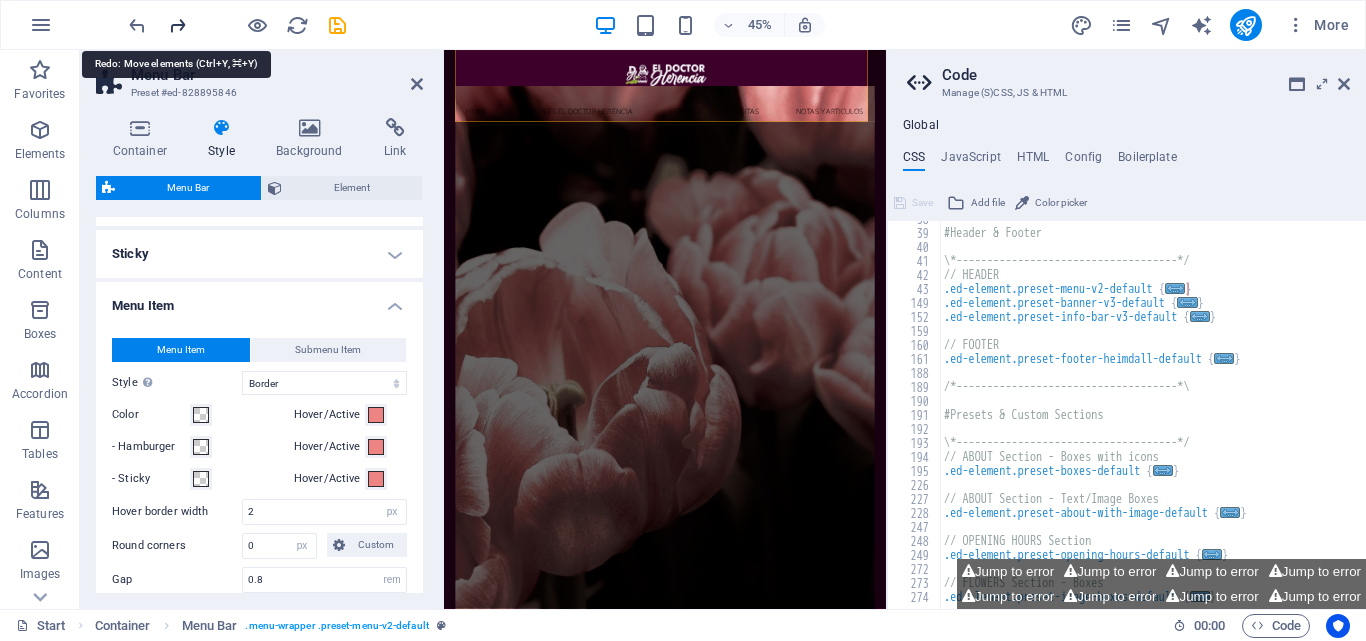 click at bounding box center [177, 25] 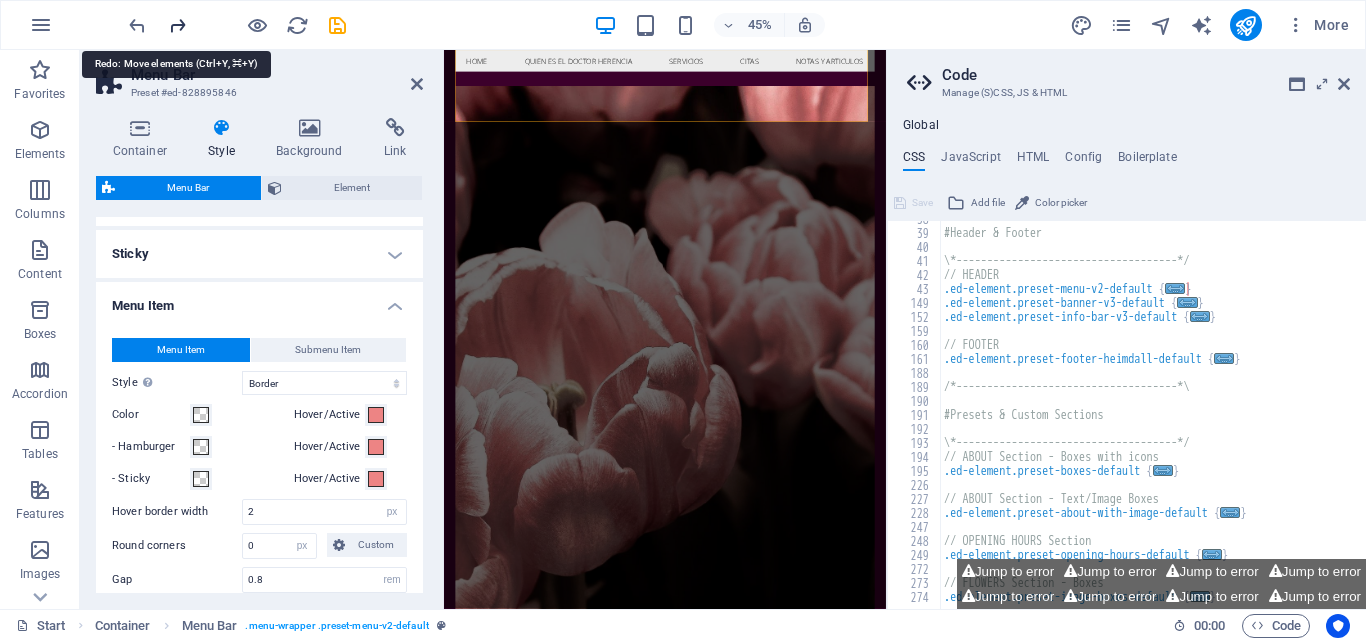 click at bounding box center (177, 25) 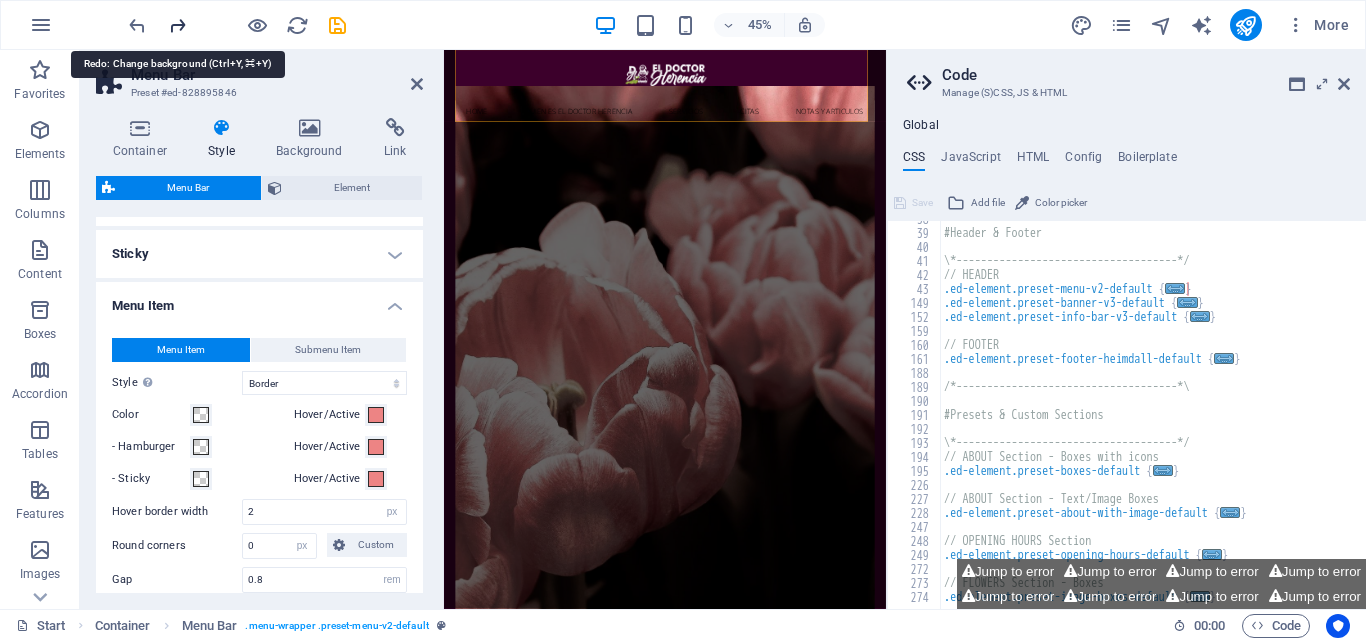click at bounding box center (177, 25) 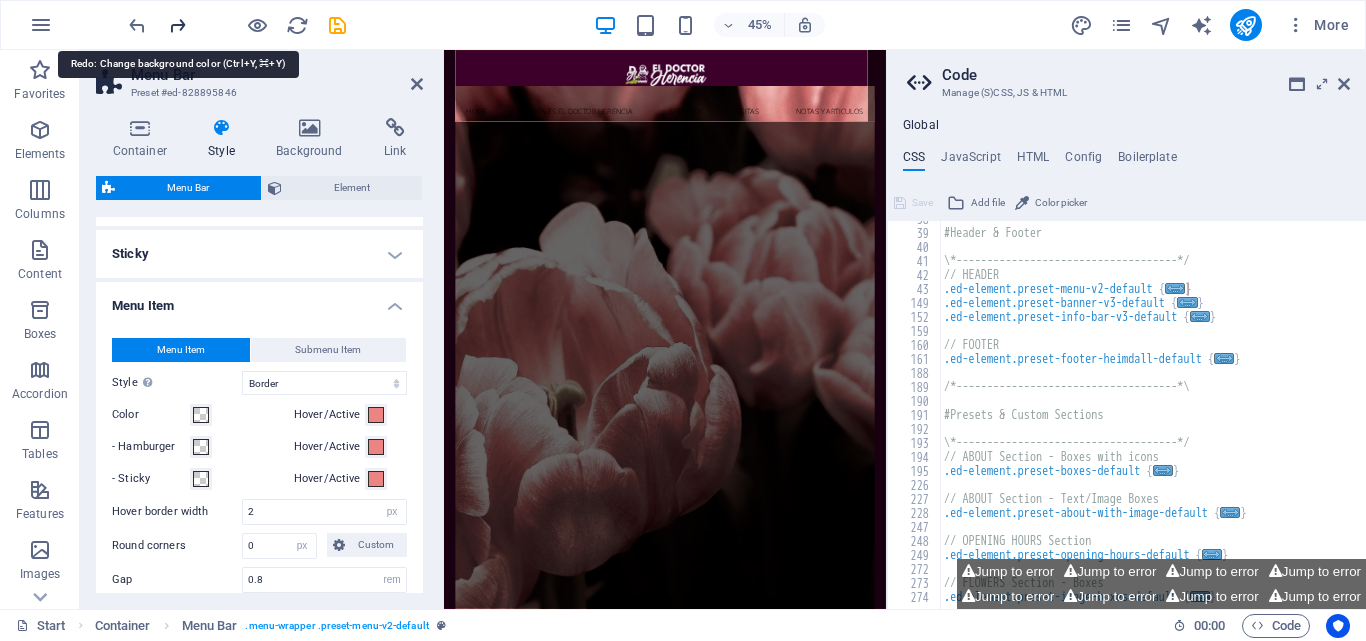 click at bounding box center [177, 25] 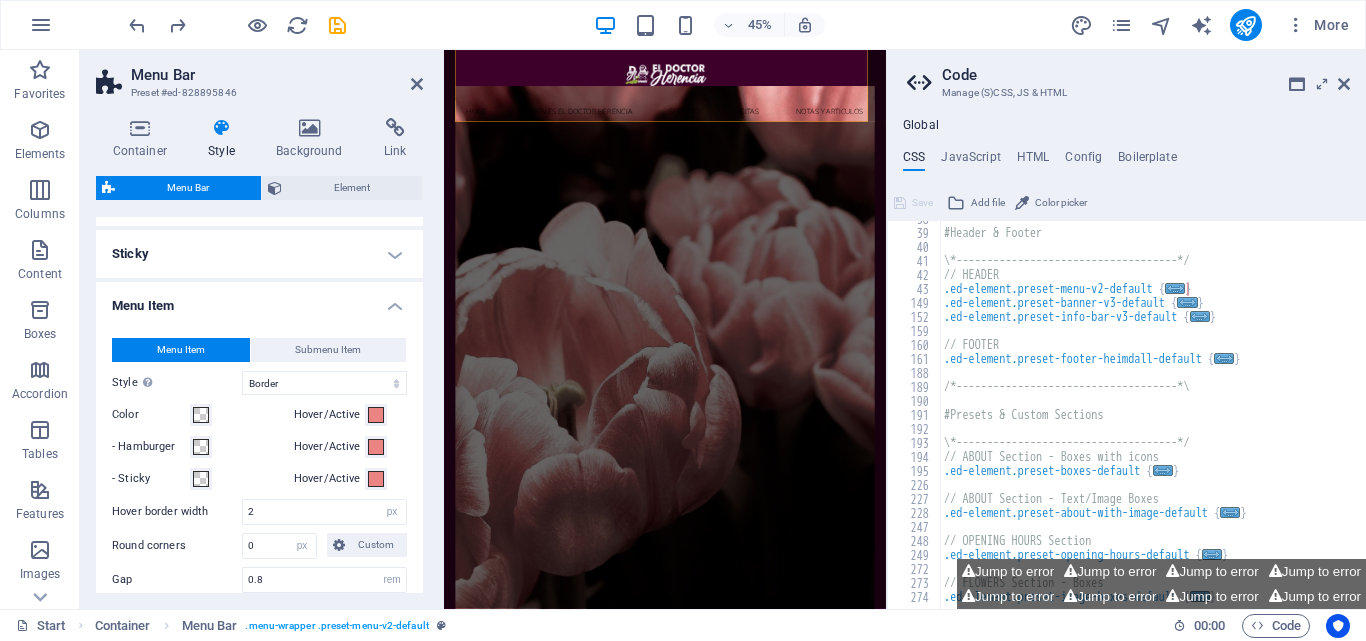 click on "Code Manage (S)CSS, JS & HTML Global CSS JavaScript HTML Config Boilerplate /*------------------------------------*\ 38 39 40 41 42 43 149 152 159 160 161 188 189 190 191 192 193 194 195 226 227 228 247 248 249 272 273 274     #Header & Footer \*------------------------------------*/ // HEADER .ed-element.preset-menu-v2-default   { ... } .ed-element.preset-banner-v3-default   { ... } .ed-element.preset-info-bar-v3-default   { ... } // FOOTER .ed-element.preset-footer-heimdall-default   { ... } /*------------------------------------*\     #Presets & Custom Sections \*------------------------------------*/ // ABOUT Section - Boxes with icons .ed-element.preset-boxes-default   { ... } // ABOUT Section - Text/Image Boxes .ed-element.preset-about-with-image-default   { ... } // OPENING HOURS Section .ed-element.preset-opening-hours-default   { ... } // FLOWERS Section - Boxes .ed-element.preset-image-boxes-default   { ... }      Jump to error  Jump to error  Jump to error  Jump to error  Jump to error Save" at bounding box center (1126, 329) 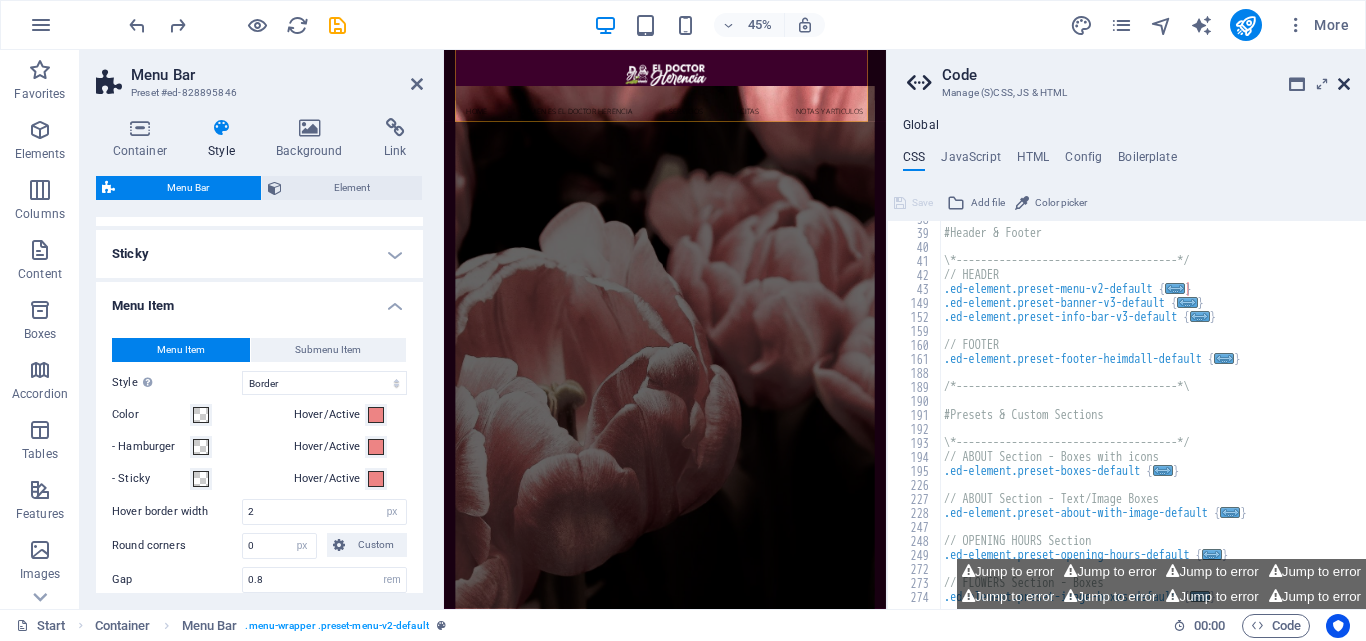 click at bounding box center [1344, 84] 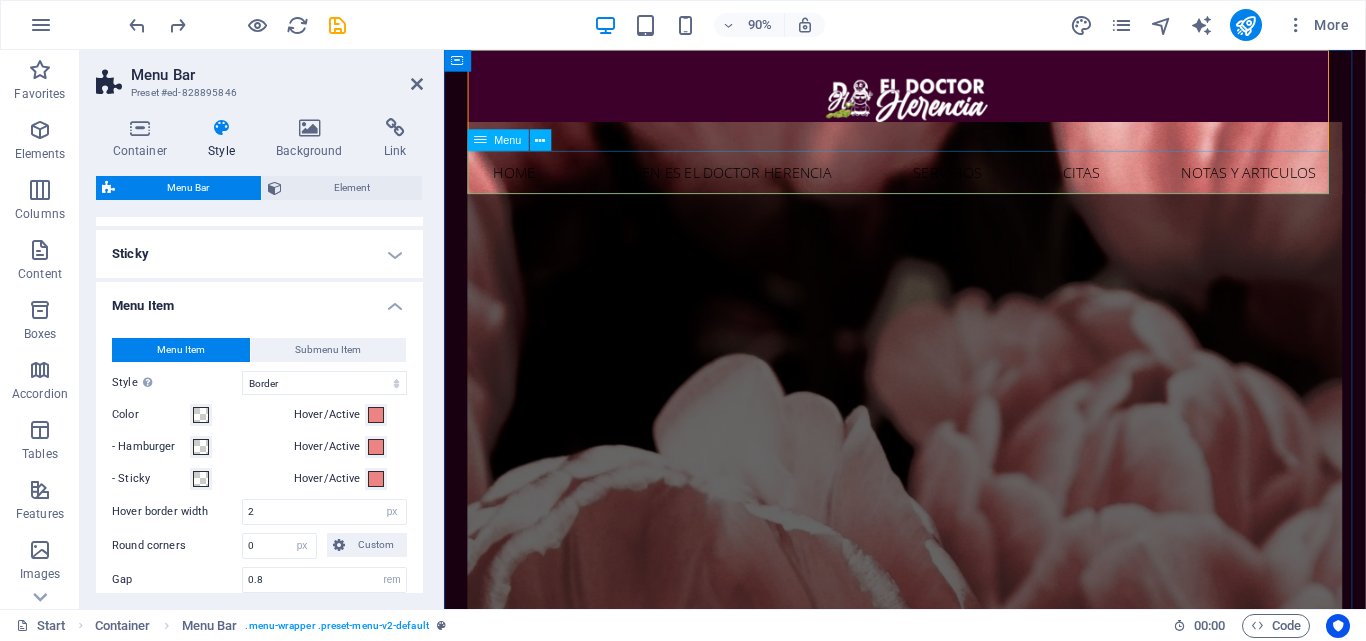 click on "Home Quien es el Doctor Herencia Servicios Citas Notas y Articulos" at bounding box center (956, 186) 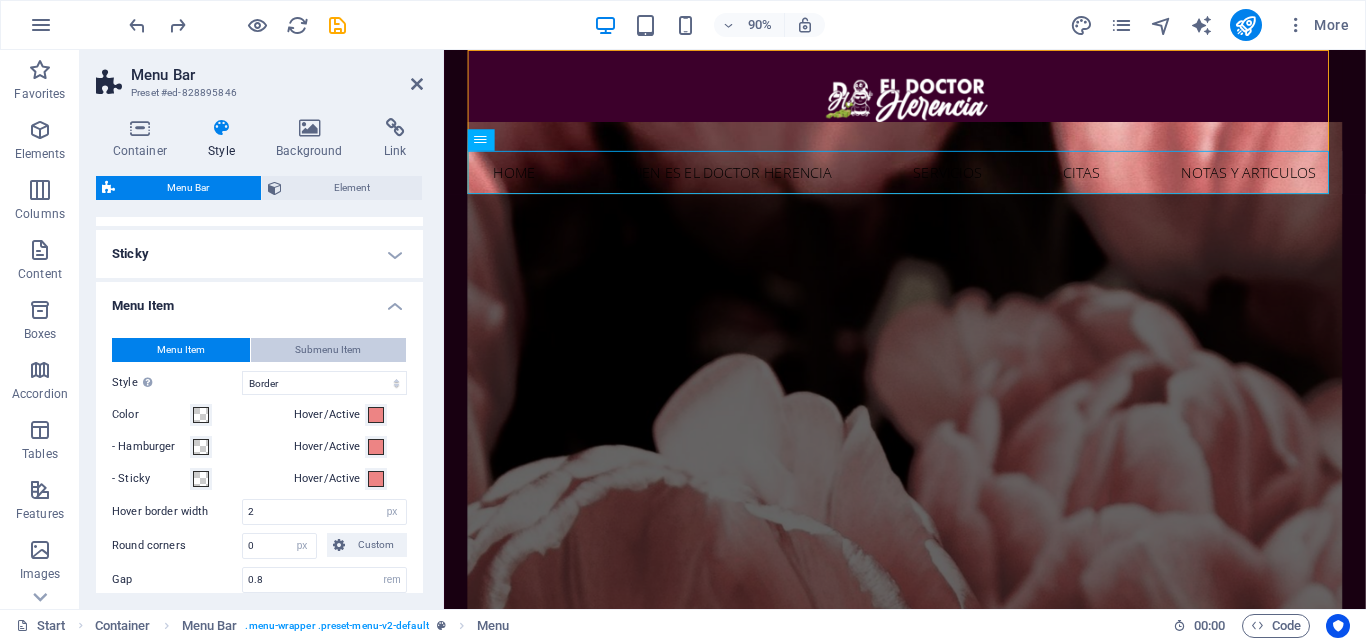 drag, startPoint x: 295, startPoint y: 344, endPoint x: 263, endPoint y: 343, distance: 32.01562 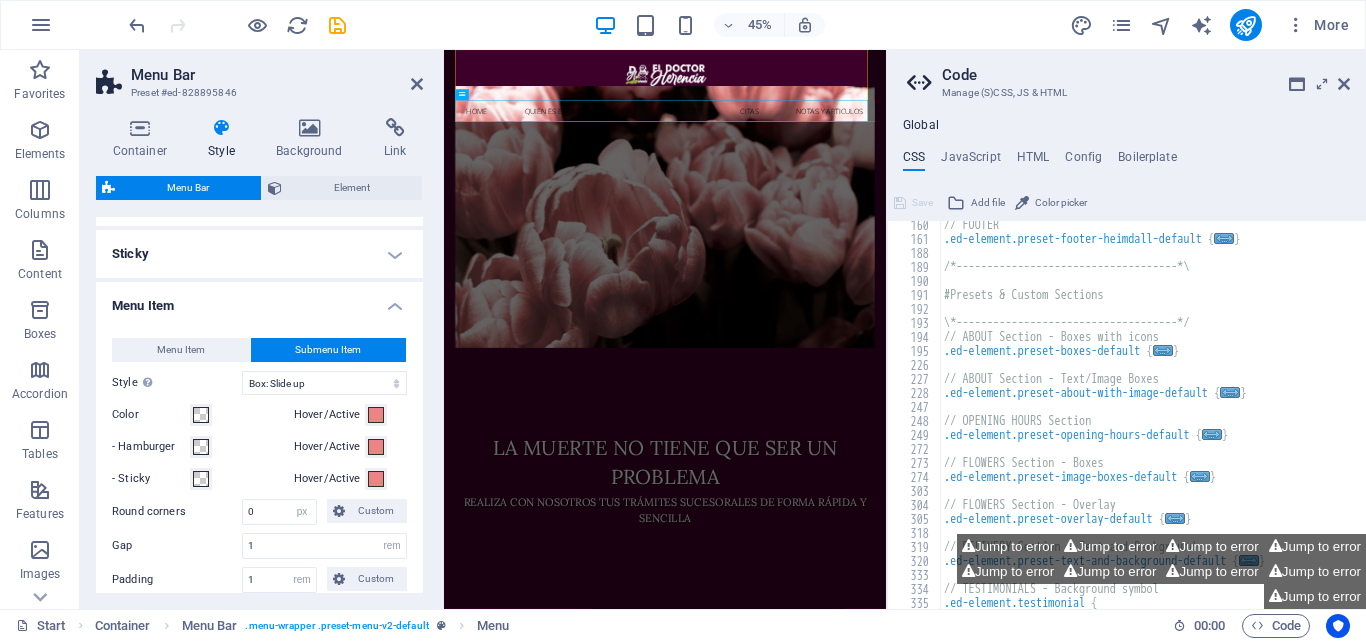 scroll, scrollTop: 708, scrollLeft: 0, axis: vertical 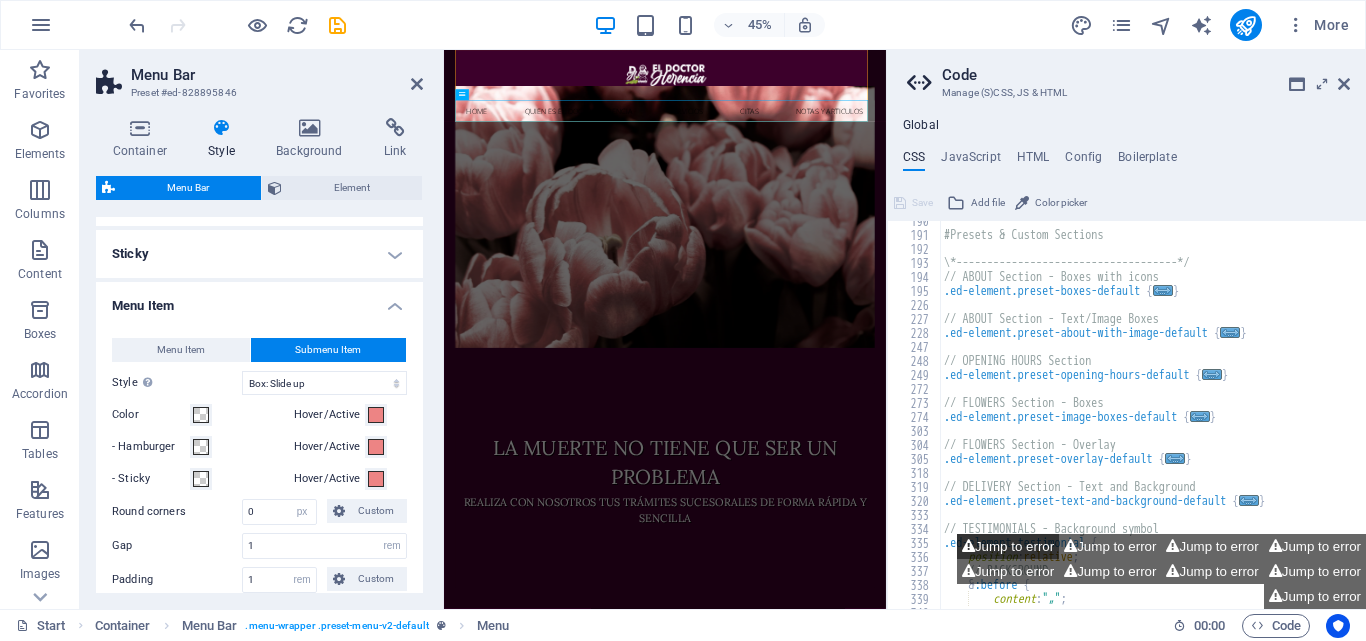 click on "Jump to error" at bounding box center (1008, 546) 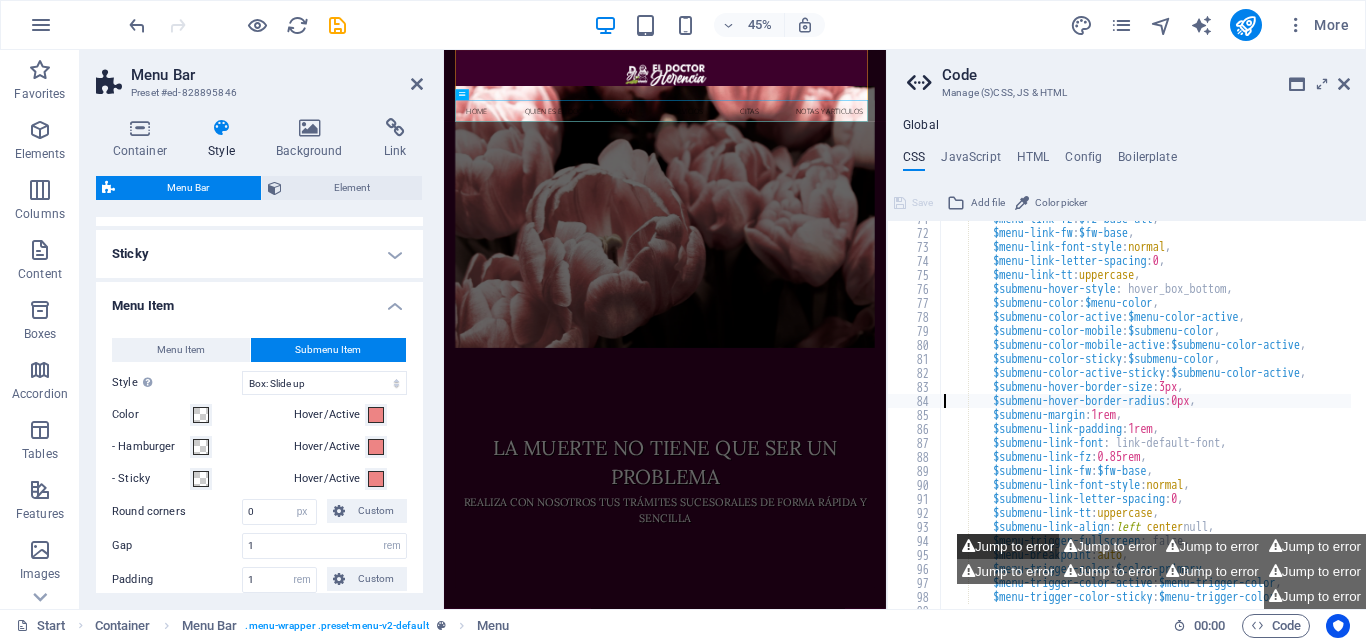 scroll, scrollTop: 990, scrollLeft: 0, axis: vertical 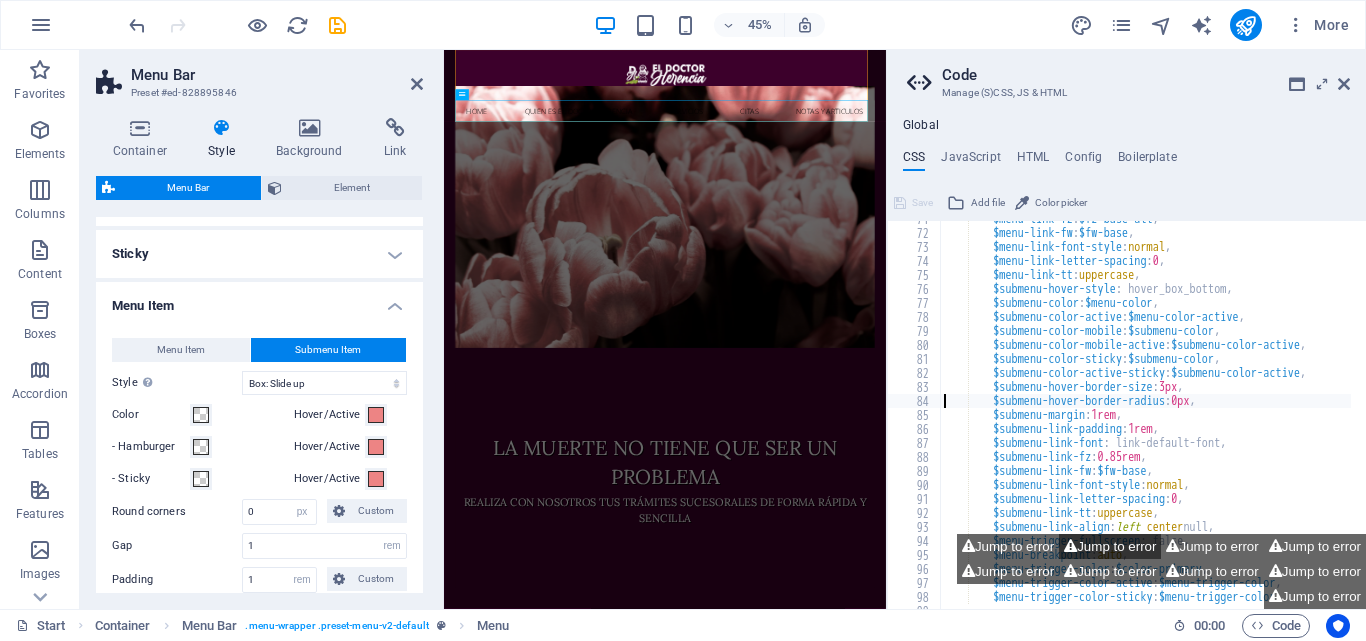 click on "Jump to error" at bounding box center (1110, 546) 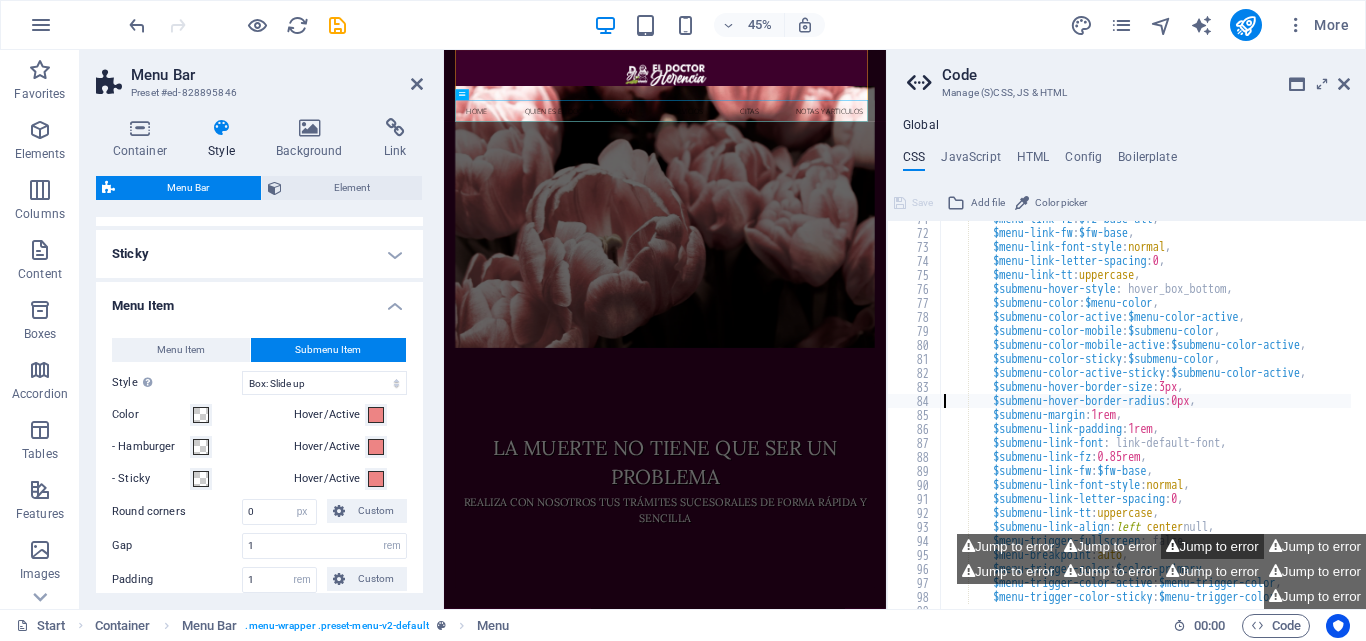 click on "Jump to error" at bounding box center [1212, 546] 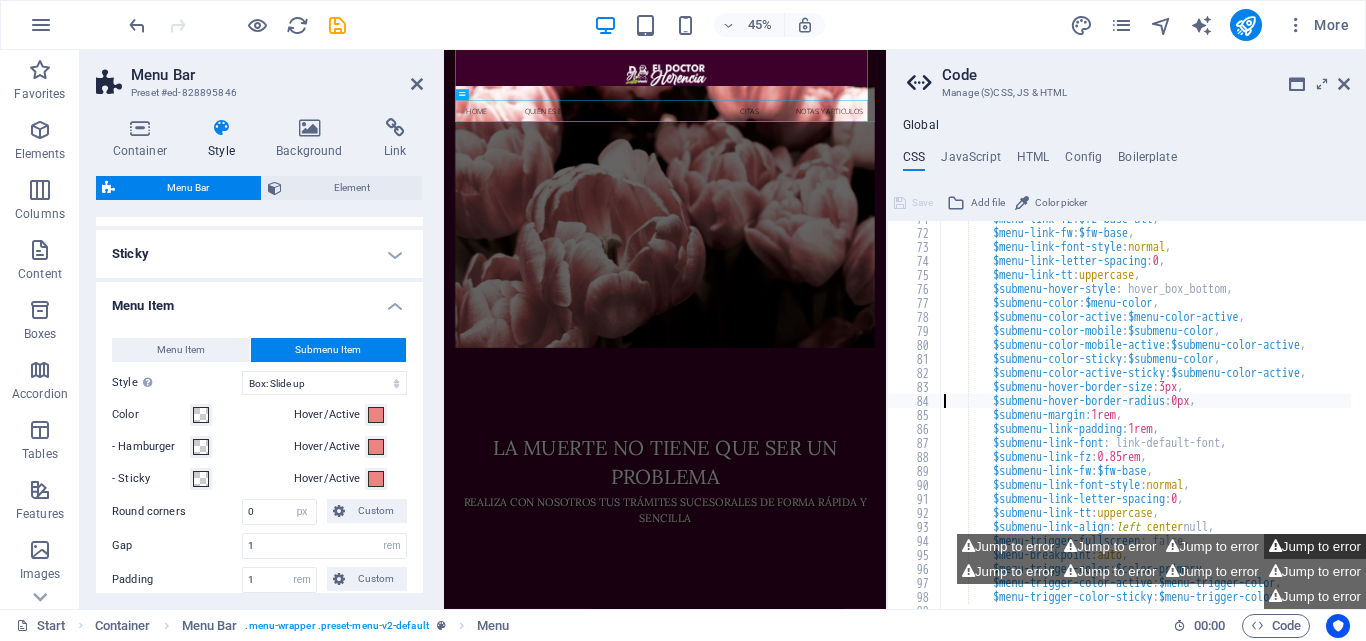 click on "Jump to error" at bounding box center [1315, 546] 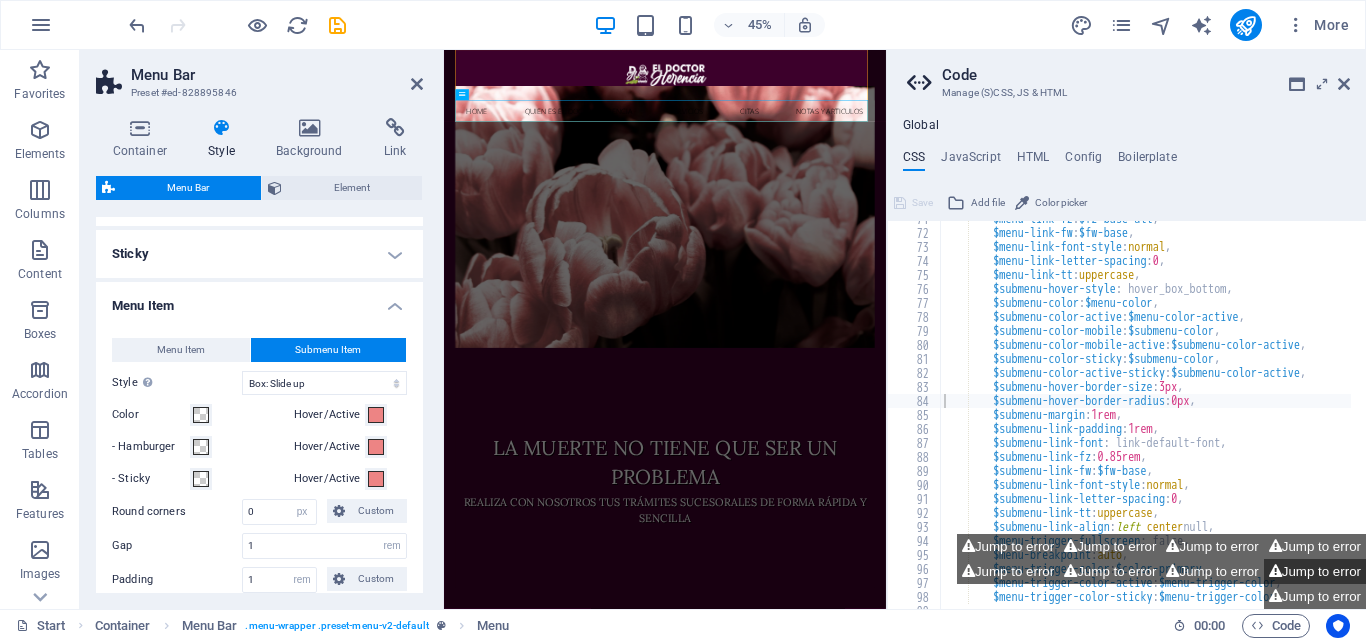 click on "Jump to error" at bounding box center [1315, 571] 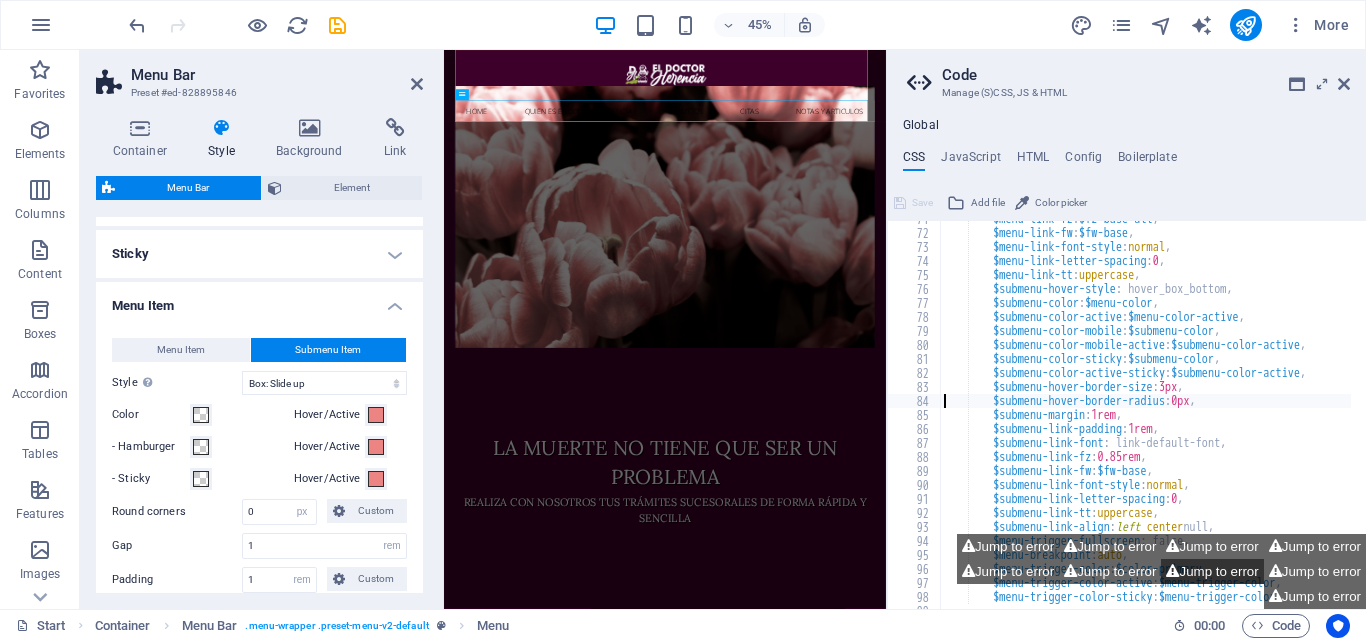 click on "Jump to error  Jump to error  Jump to error  Jump to error  Jump to error  Jump to error  Jump to error  Jump to error  Jump to error" at bounding box center [1126, 571] 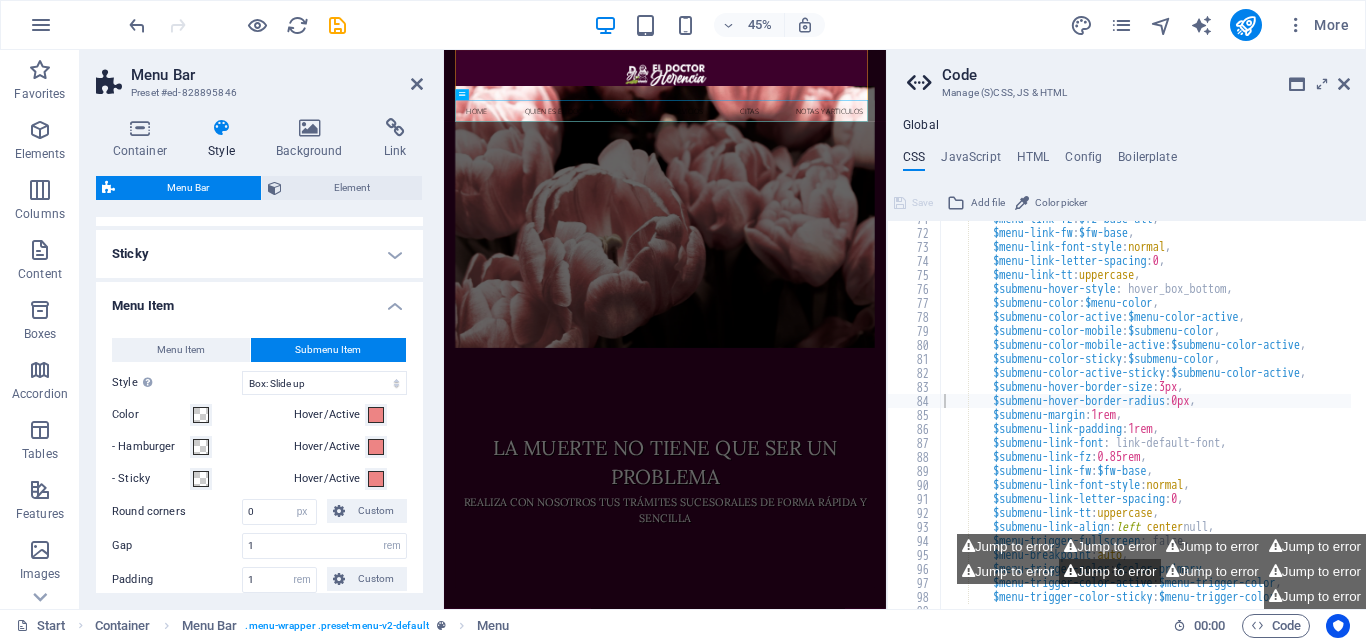 click on "Jump to error" at bounding box center (1110, 571) 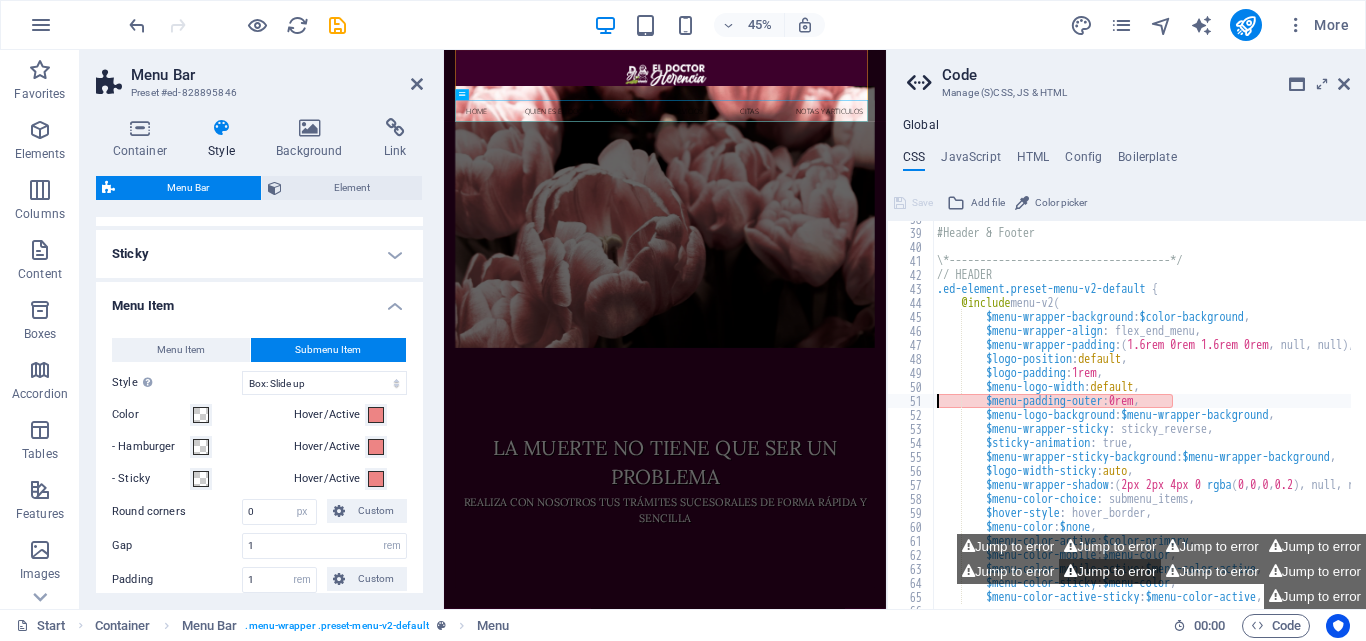 scroll, scrollTop: 528, scrollLeft: 0, axis: vertical 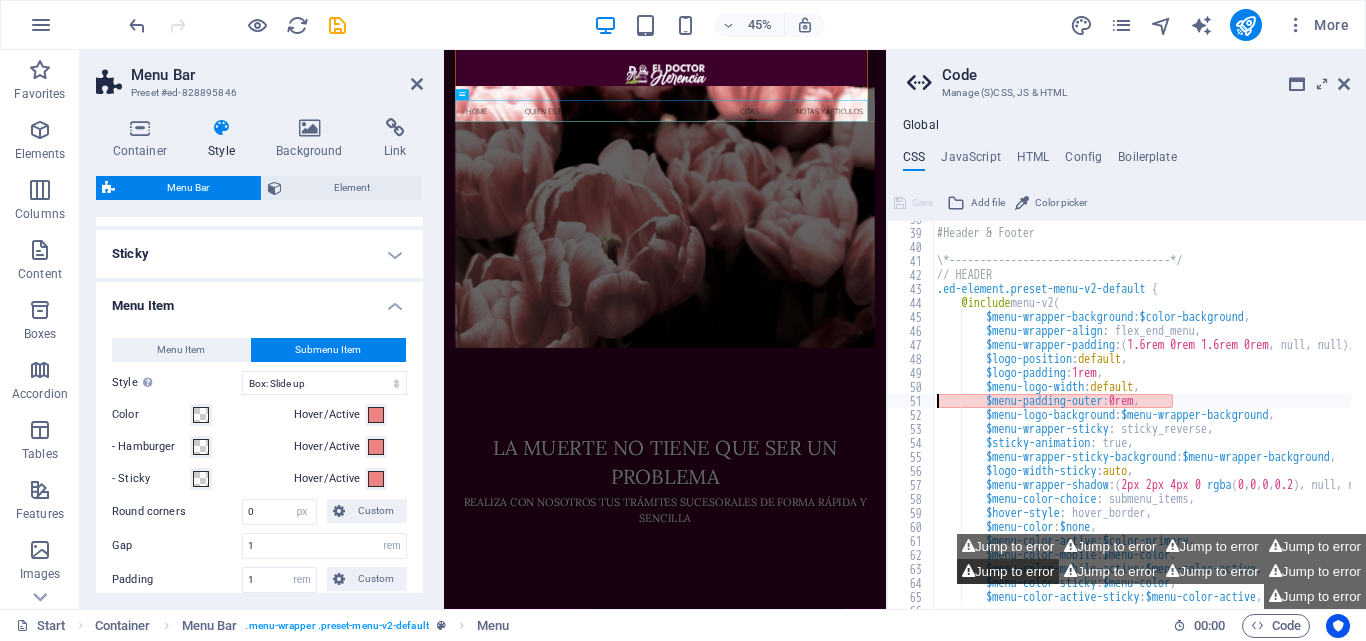click on "Jump to error" at bounding box center [1008, 571] 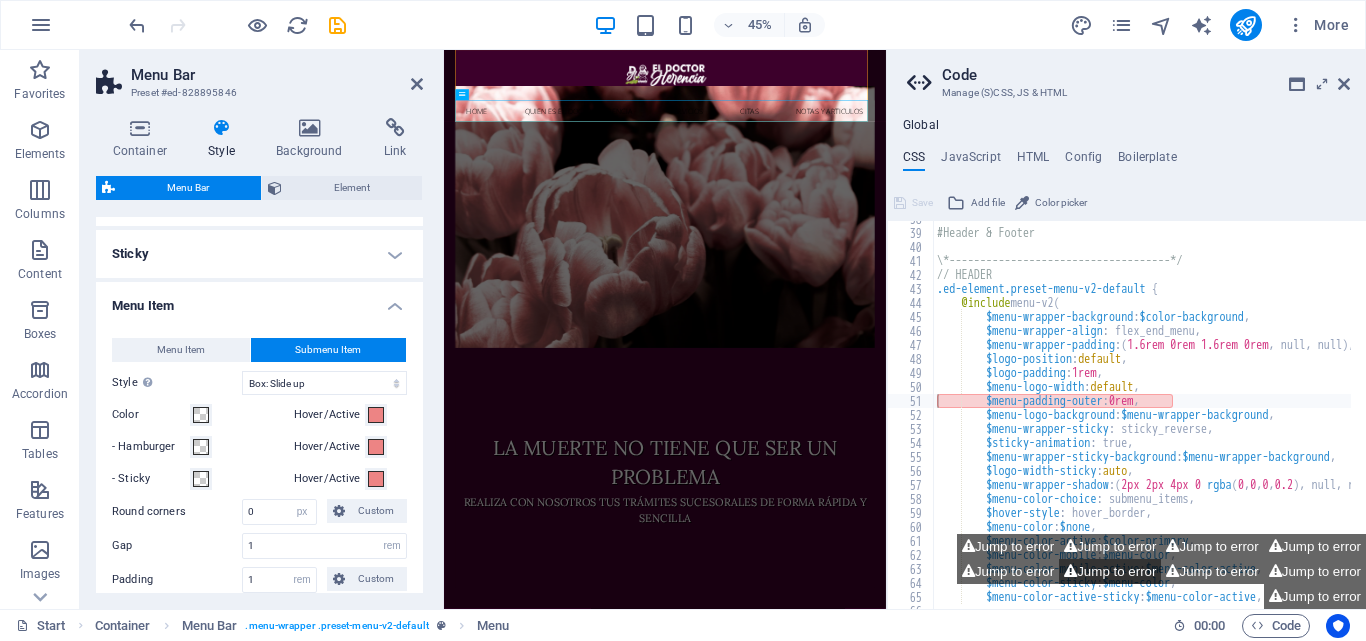 click on "Jump to error  Jump to error  Jump to error  Jump to error  Jump to error  Jump to error  Jump to error  Jump to error  Jump to error" at bounding box center [1126, 571] 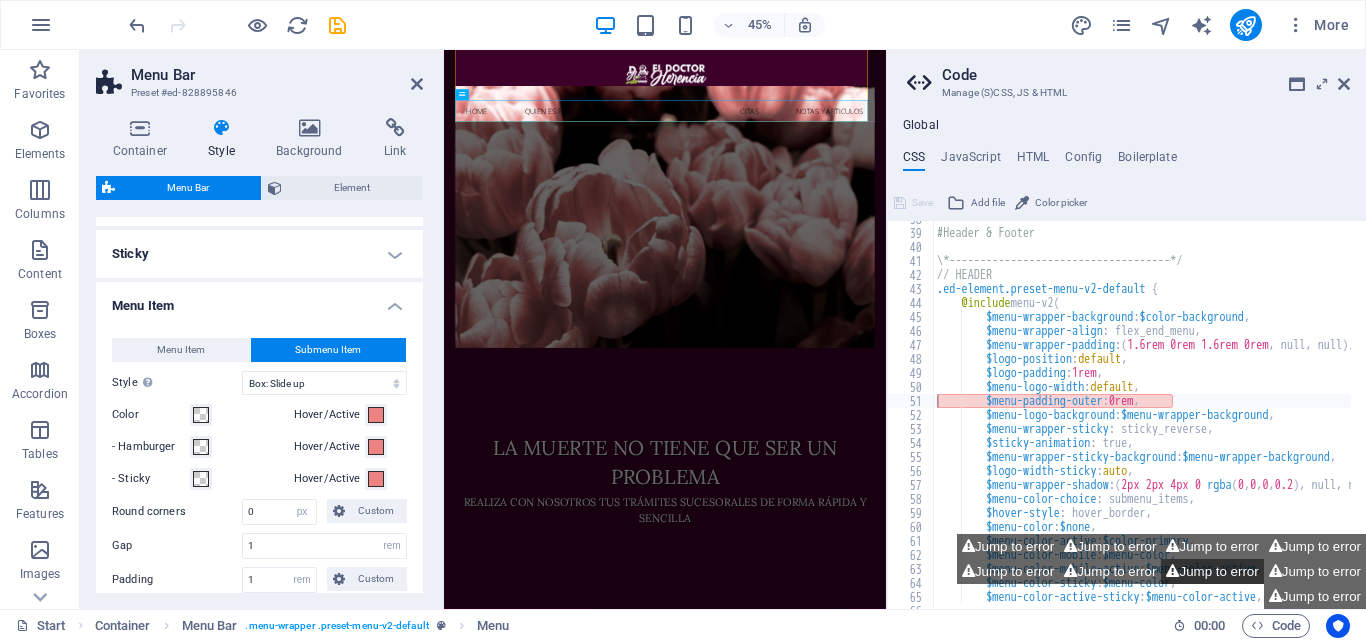 drag, startPoint x: 1109, startPoint y: 579, endPoint x: 1161, endPoint y: 579, distance: 52 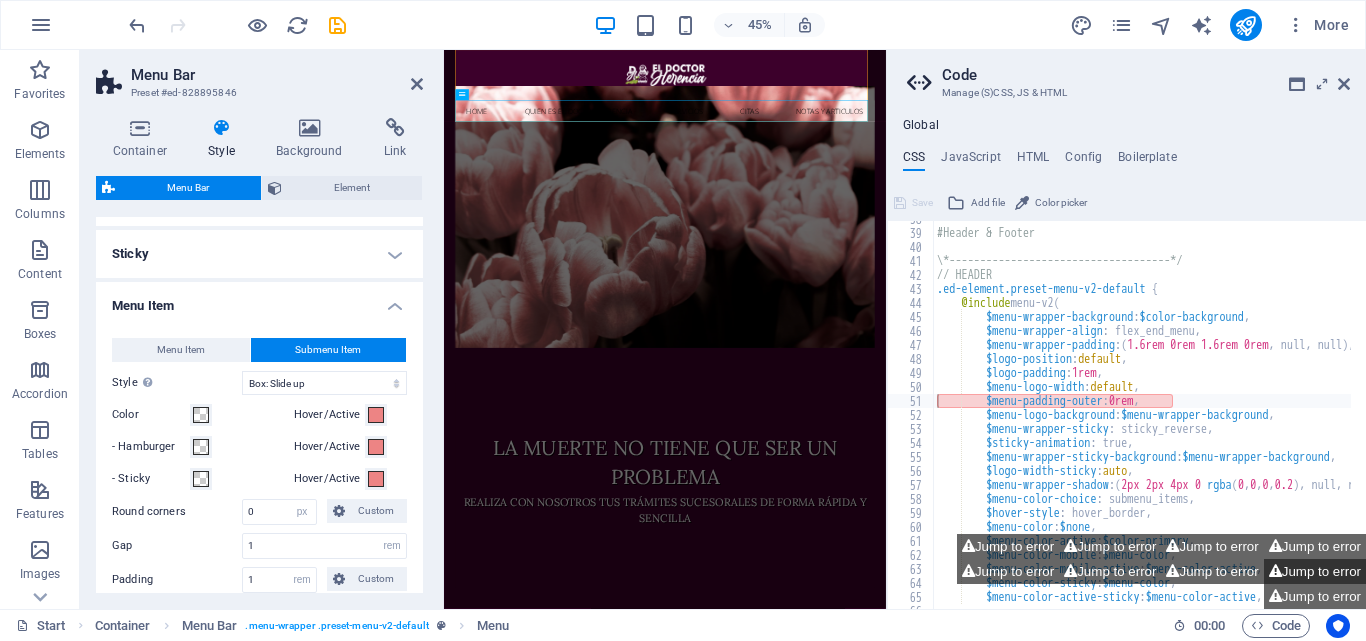 drag, startPoint x: 1205, startPoint y: 578, endPoint x: 1274, endPoint y: 577, distance: 69.00725 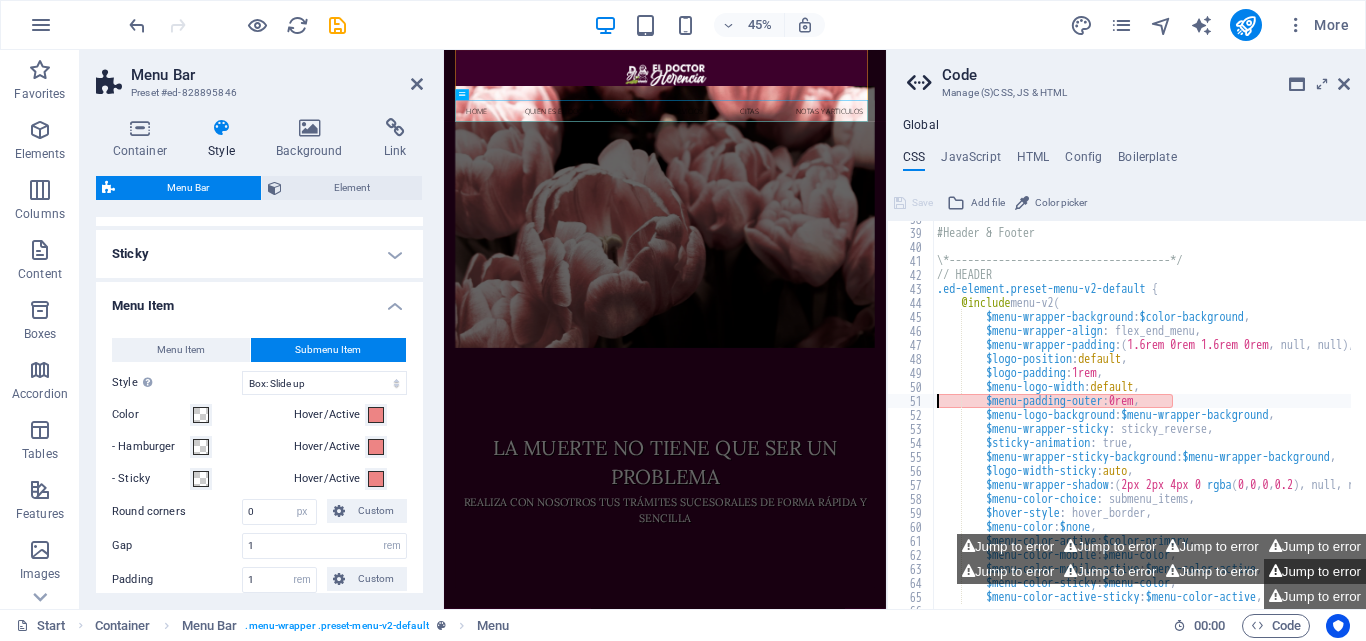 click on "Jump to error" at bounding box center [1315, 571] 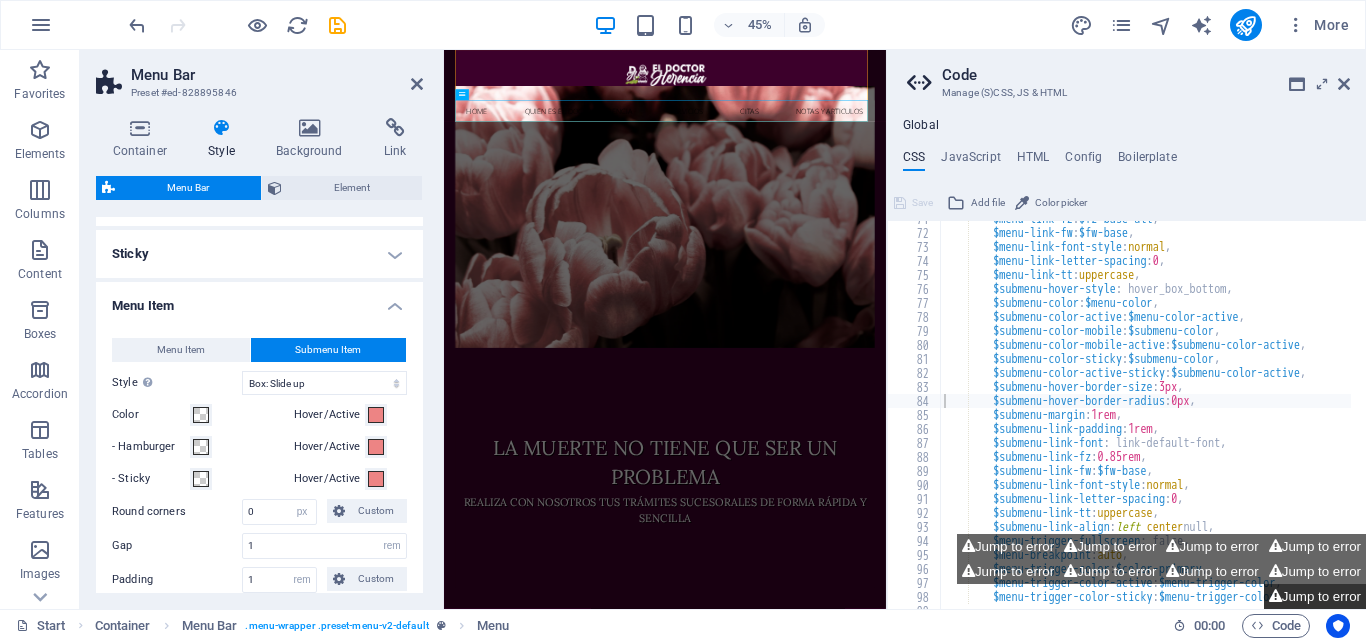 click on "Jump to error" at bounding box center (1315, 596) 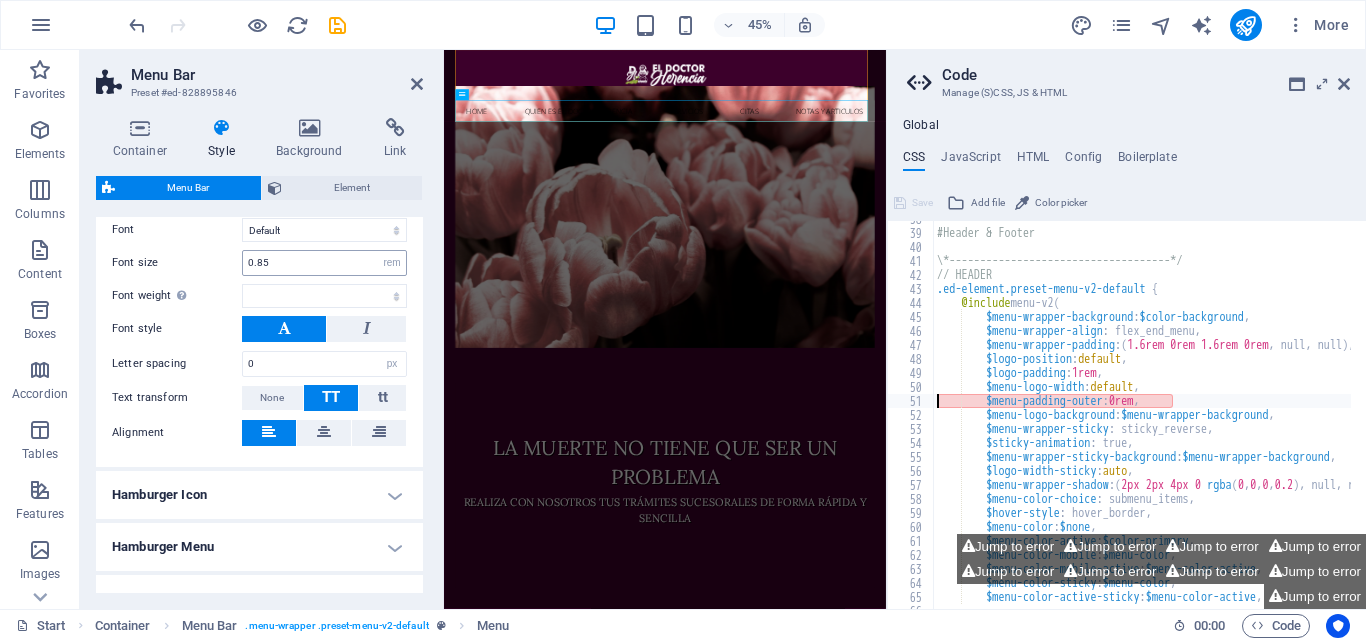 scroll, scrollTop: 1290, scrollLeft: 0, axis: vertical 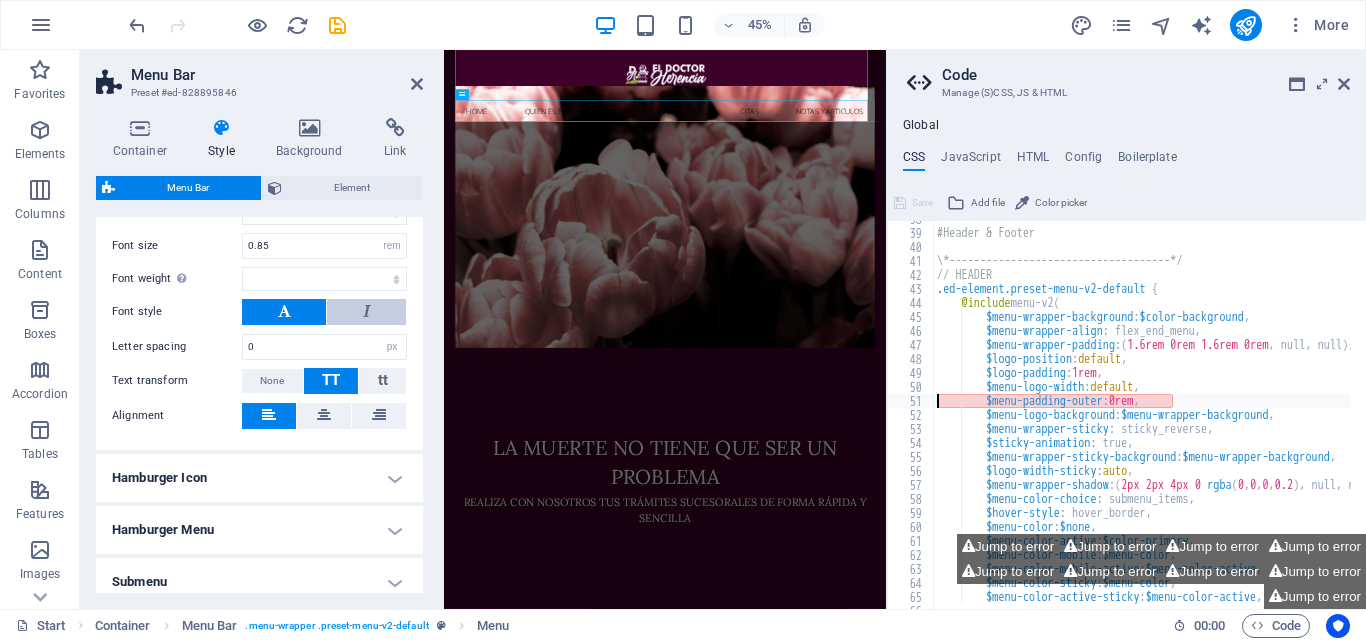 click at bounding box center [366, 312] 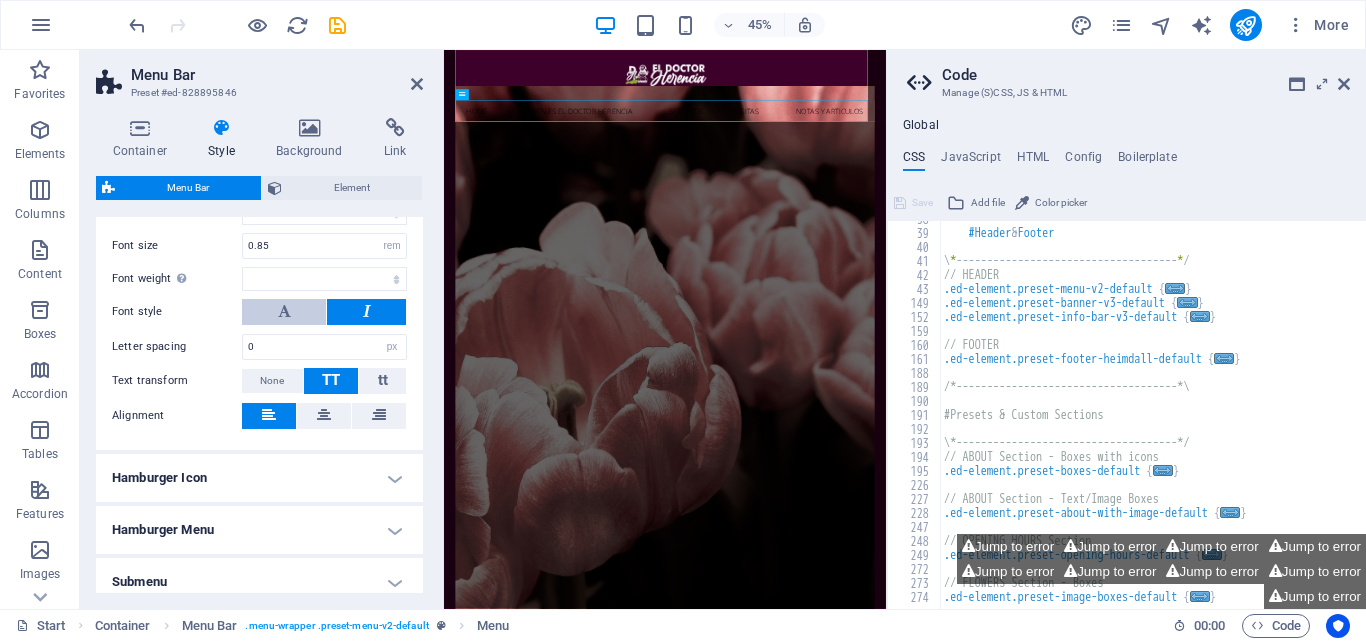 click at bounding box center [284, 312] 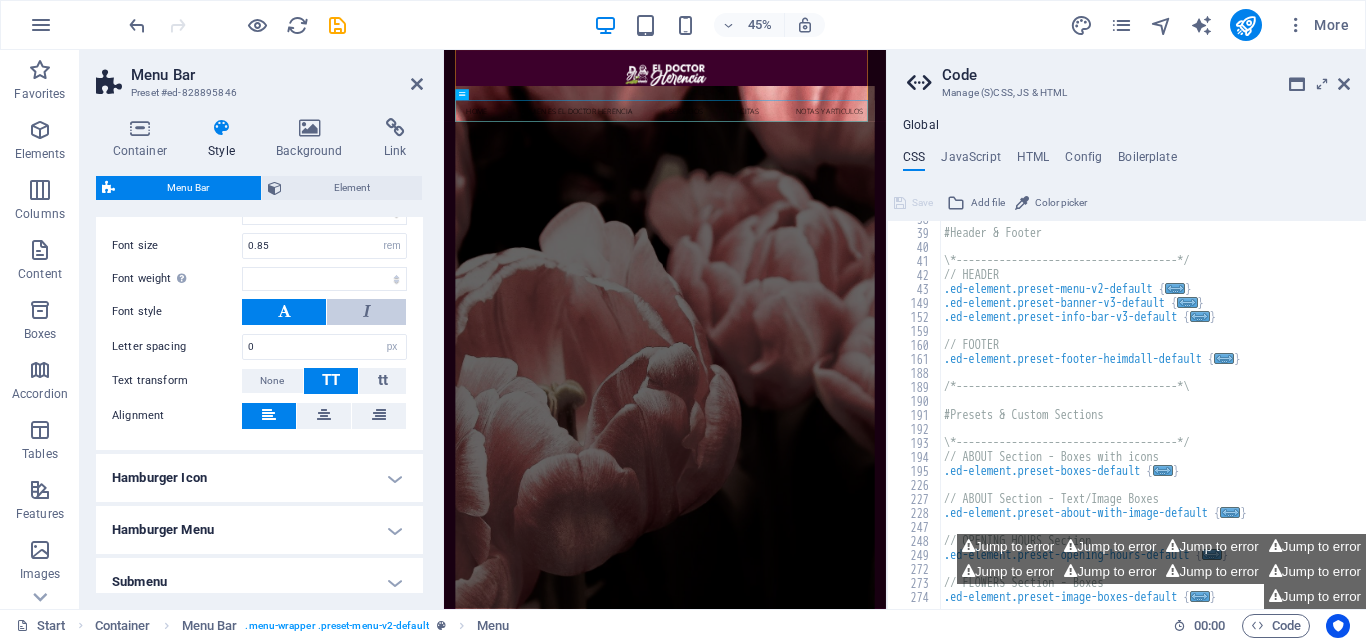 click at bounding box center (366, 312) 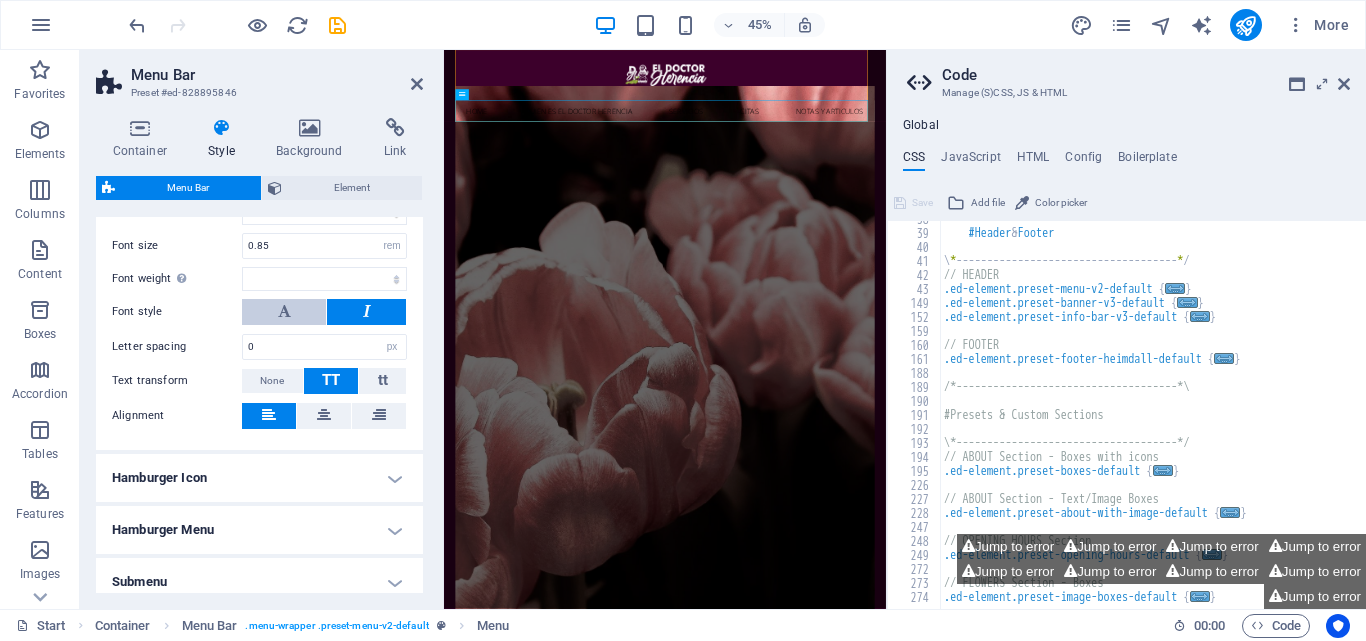 click at bounding box center (284, 311) 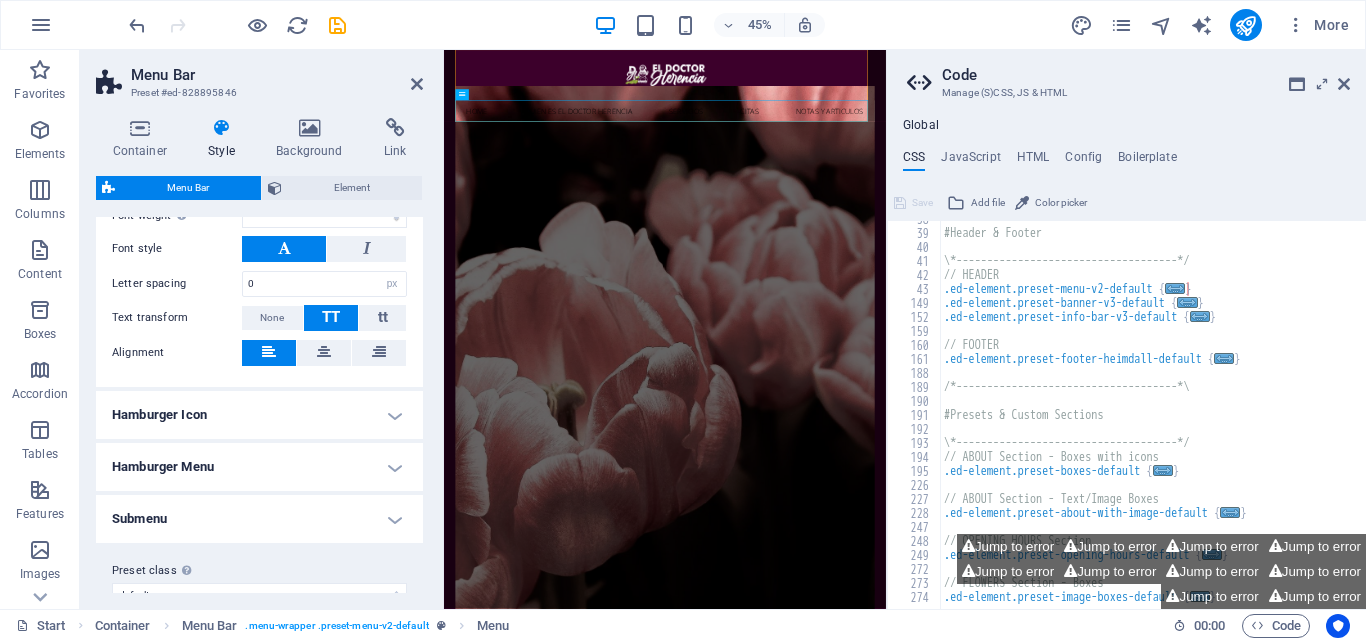 scroll, scrollTop: 1383, scrollLeft: 0, axis: vertical 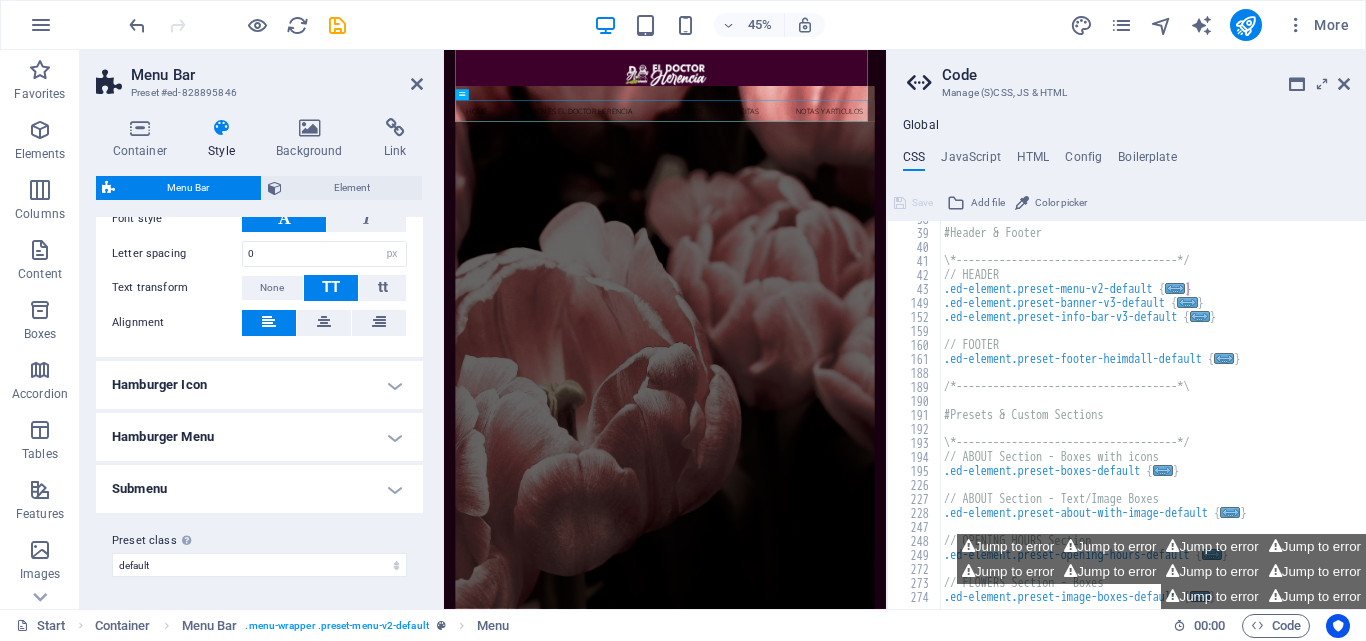 click on "Submenu" at bounding box center [259, 489] 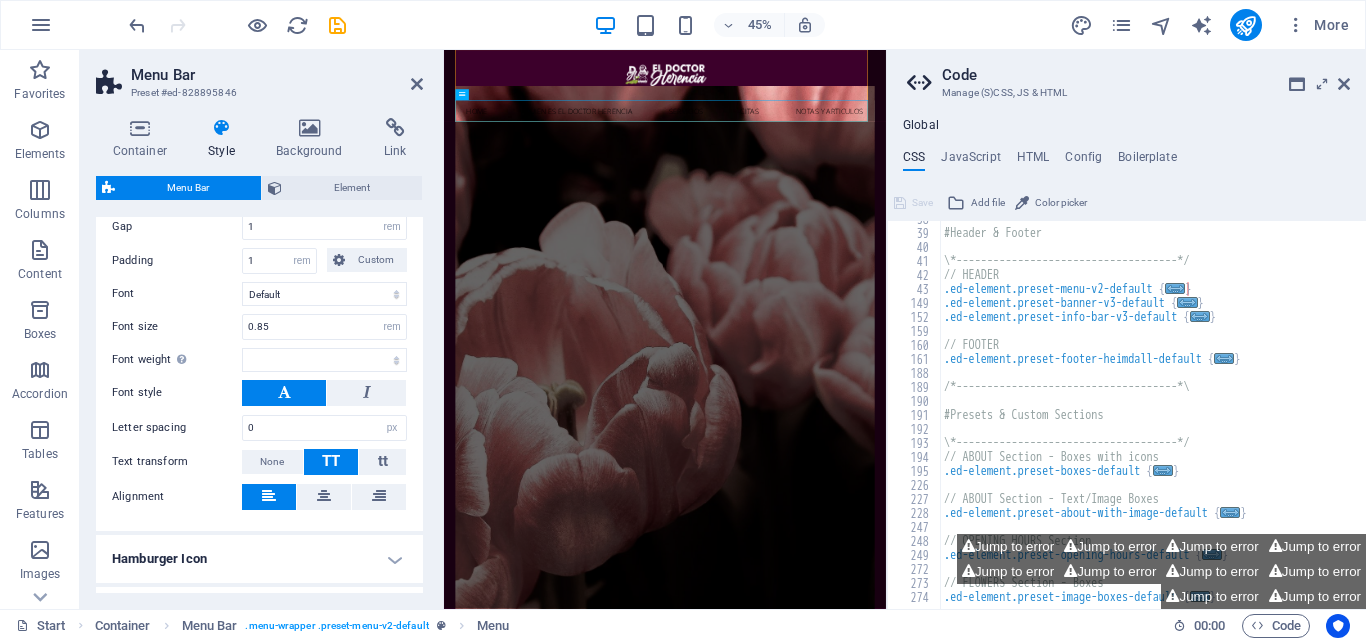 scroll, scrollTop: 1230, scrollLeft: 0, axis: vertical 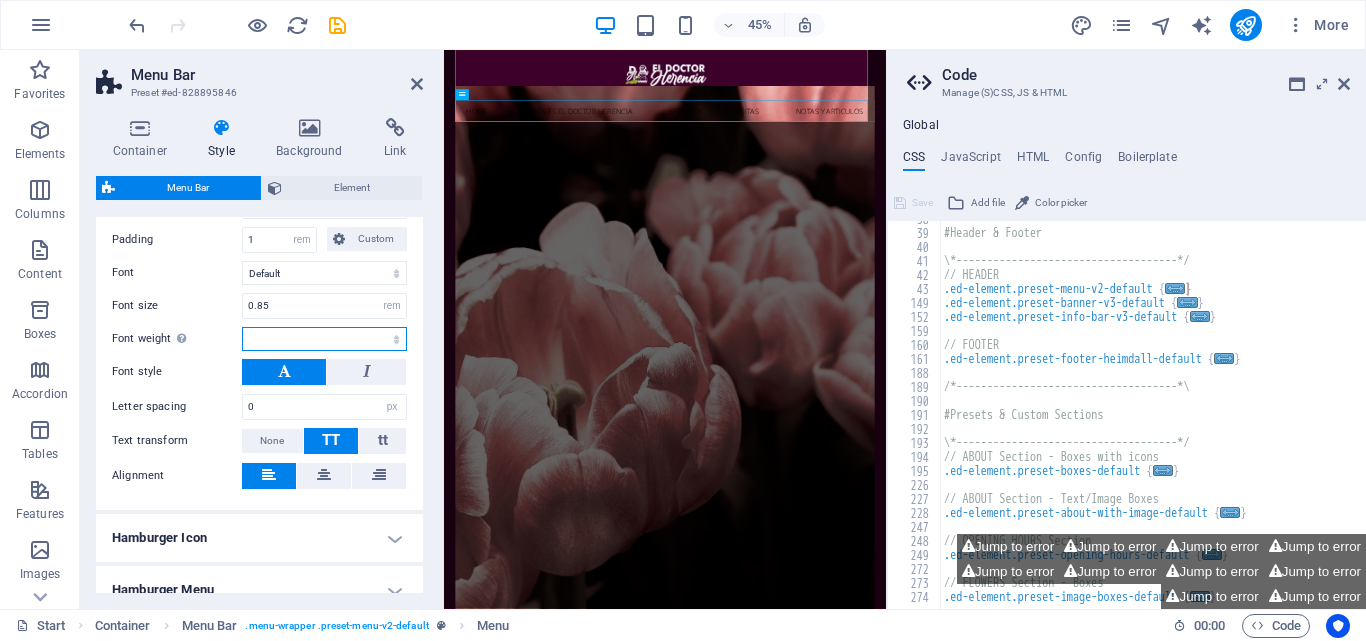 click on "Thin, 100 Extra-light, 200 Light, 300 Regular, 400 Medium, 500 Semi-bold, 600 Bold, 700 Extra-bold, 800 Black, 900" at bounding box center [324, 339] 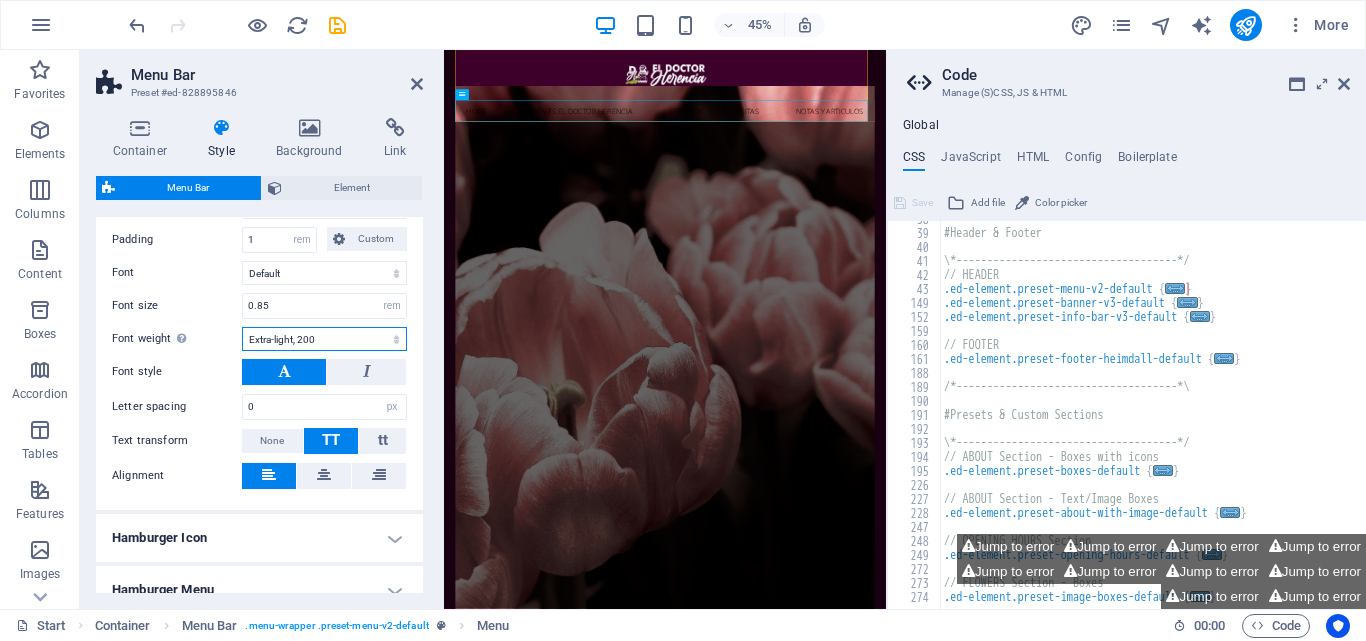 click on "Thin, 100 Extra-light, 200 Light, 300 Regular, 400 Medium, 500 Semi-bold, 600 Bold, 700 Extra-bold, 800 Black, 900" at bounding box center (324, 339) 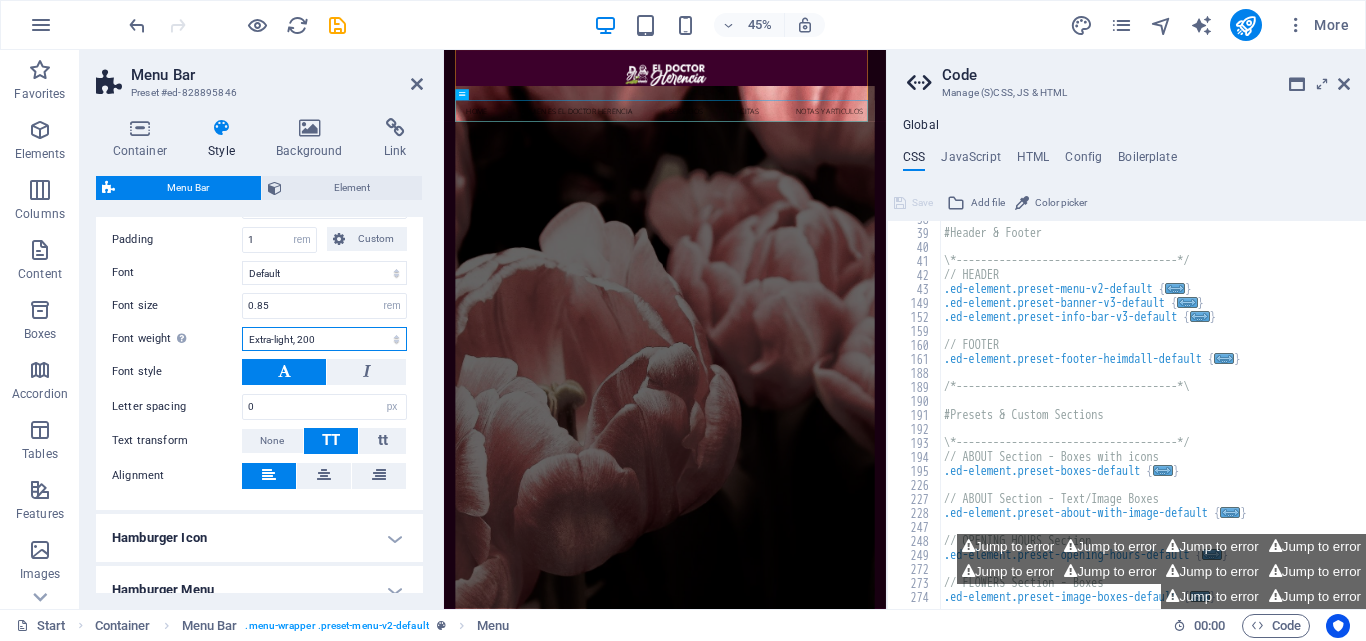 click on "Thin, 100 Extra-light, 200 Light, 300 Regular, 400 Medium, 500 Semi-bold, 600 Bold, 700 Extra-bold, 800 Black, 900" at bounding box center [324, 339] 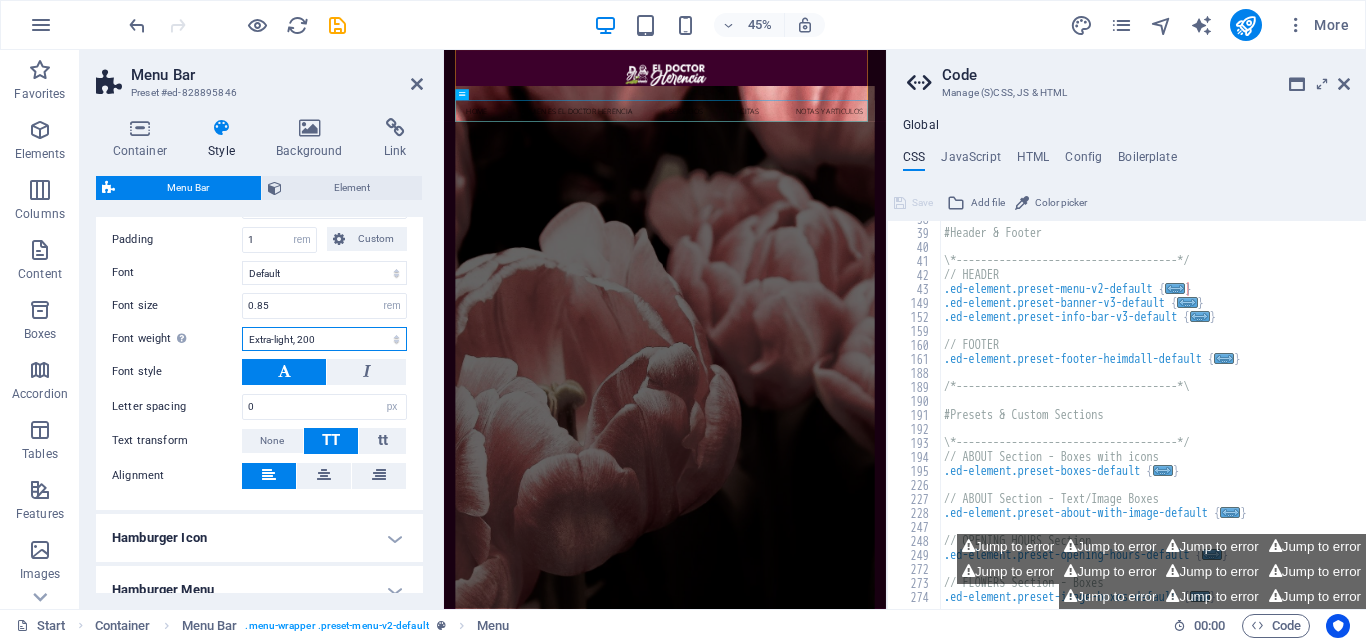 click on "Thin, 100 Extra-light, 200 Light, 300 Regular, 400 Medium, 500 Semi-bold, 600 Bold, 700 Extra-bold, 800 Black, 900" at bounding box center [324, 339] 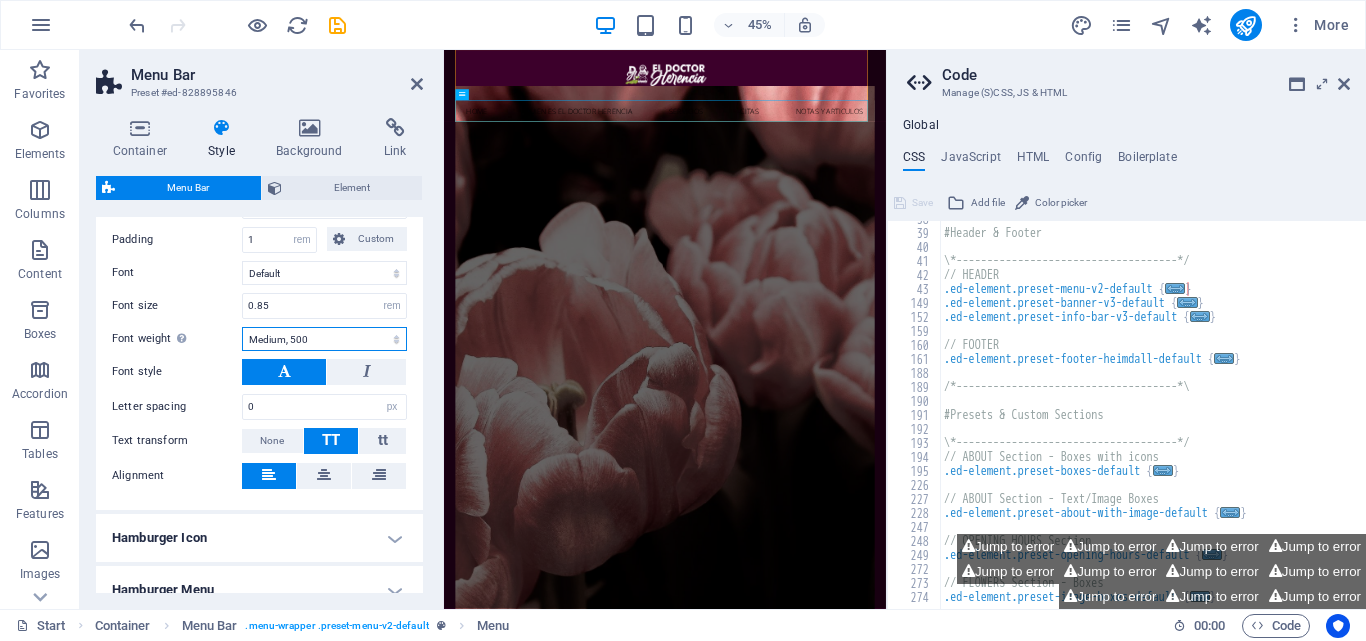 click on "Thin, 100 Extra-light, 200 Light, 300 Regular, 400 Medium, 500 Semi-bold, 600 Bold, 700 Extra-bold, 800 Black, 900" at bounding box center (324, 339) 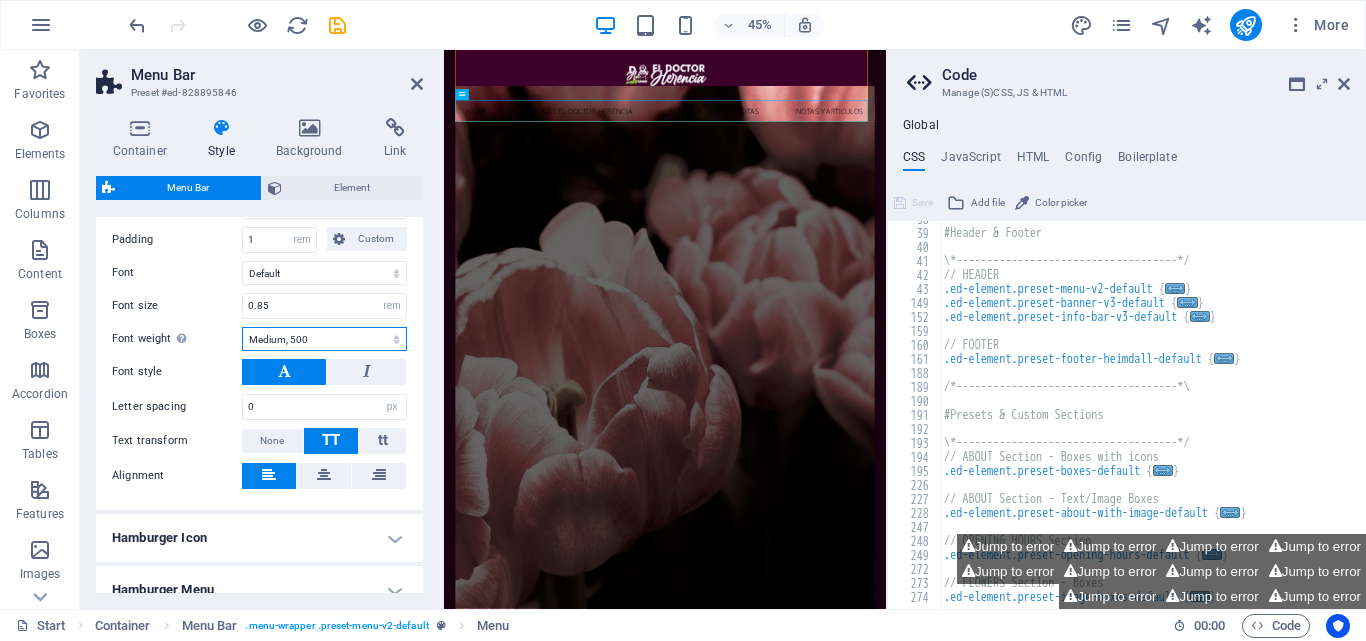 click on "Thin, 100 Extra-light, 200 Light, 300 Regular, 400 Medium, 500 Semi-bold, 600 Bold, 700 Extra-bold, 800 Black, 900" at bounding box center [324, 339] 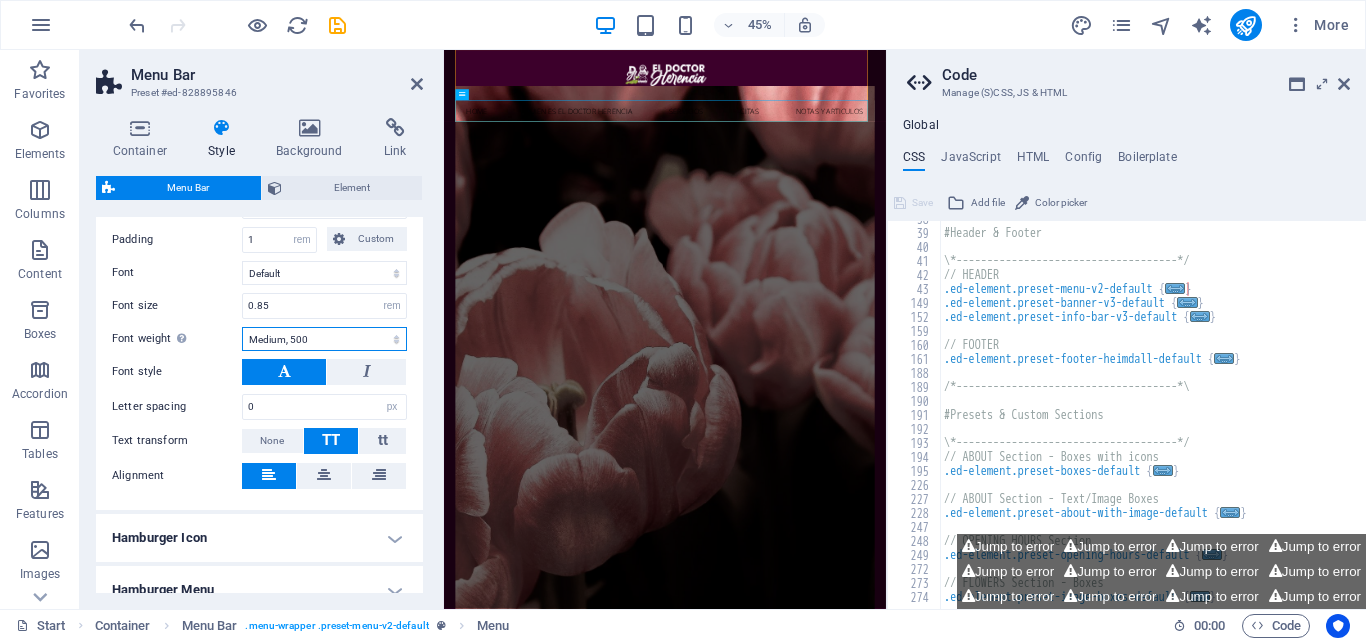 click on "Thin, 100 Extra-light, 200 Light, 300 Regular, 400 Medium, 500 Semi-bold, 600 Bold, 700 Extra-bold, 800 Black, 900" at bounding box center (324, 339) 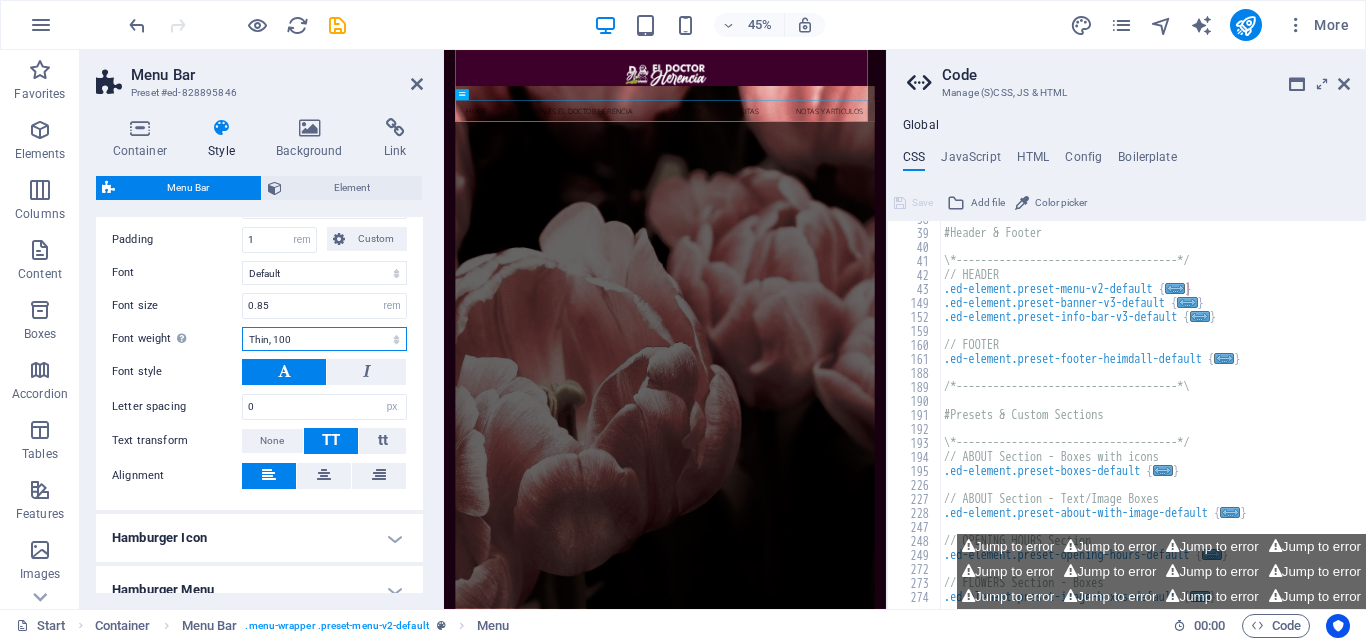 click on "Thin, 100 Extra-light, 200 Light, 300 Regular, 400 Medium, 500 Semi-bold, 600 Bold, 700 Extra-bold, 800 Black, 900" at bounding box center (324, 339) 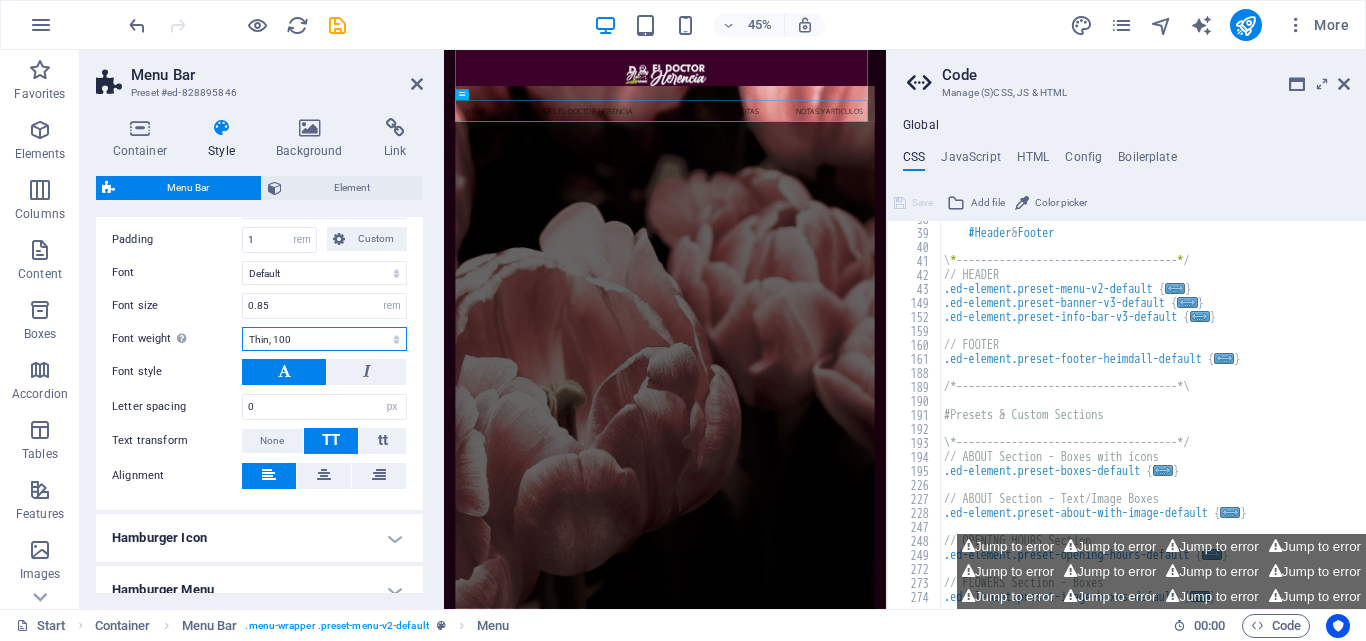 scroll, scrollTop: 1130, scrollLeft: 0, axis: vertical 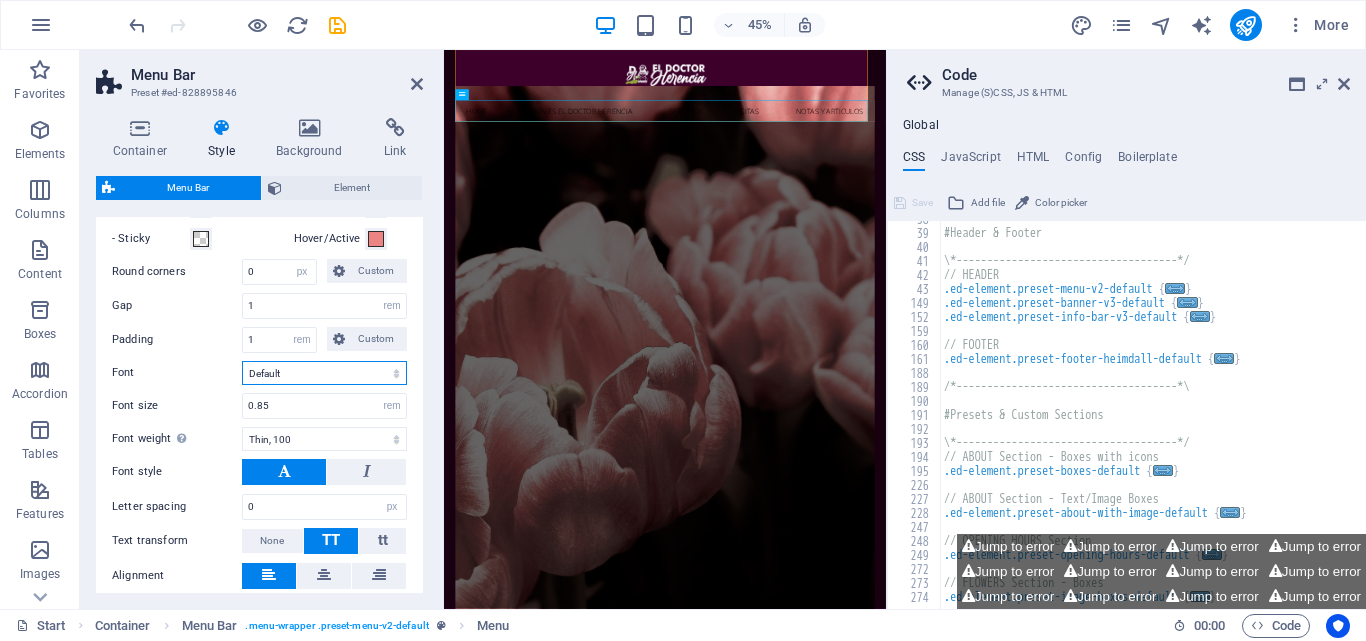 click on "Default Headlines" at bounding box center (324, 373) 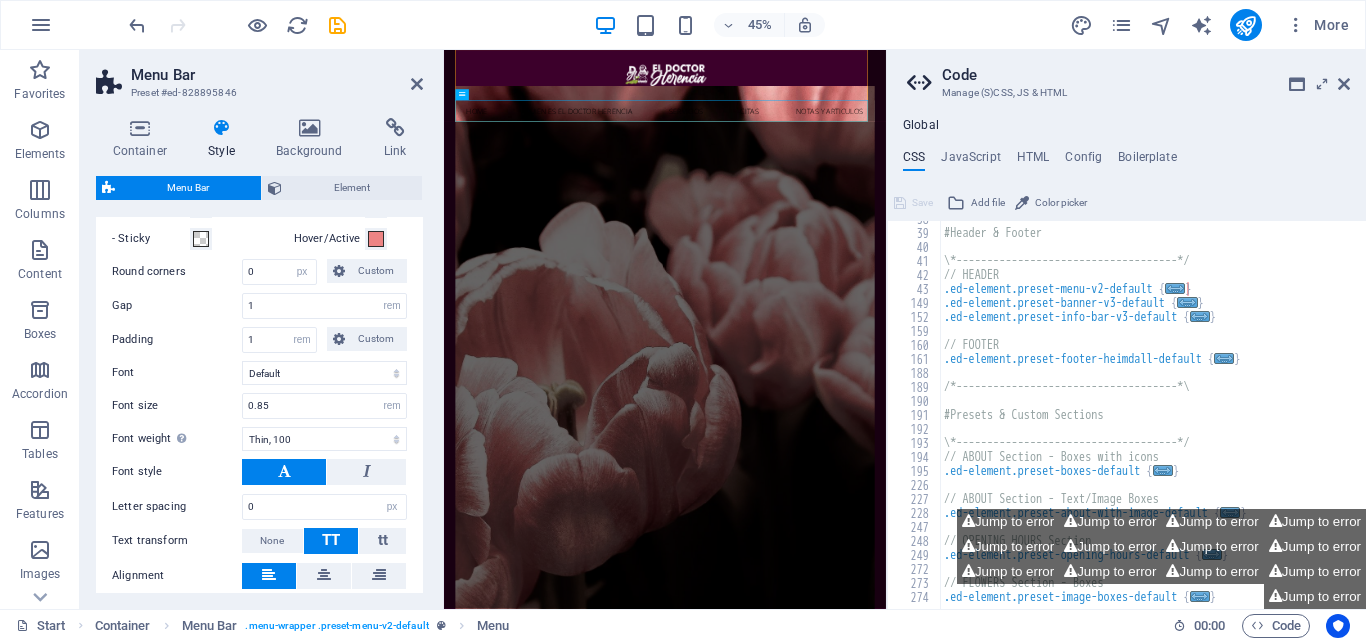 click on "Menu Item Submenu Item Style Switch to preview mode and move the mouse over menu items to test the effect. Plain Text color Box: Fade Box: Flip vertical Box: Flip horizontal Box: Slide down Box: Slide up Box: Slide right Box: Slide left Box: Zoom effect Border Border top & bottom Border left & right Border top Border bottom Color Hover/Active  - Hamburger Hover/Active  - Sticky Hover/Active Hover border width 2 px rem vh vw Round corners 0 px rem % vh vw Custom Custom 0 px rem % vh vw 0 px rem % vh vw 0 px rem % vh vw 0 px rem % vh vw Gap 0.8 px rem % vh vw Padding 0.8 px rem % vh vw Custom Custom 0.8 px rem % vh vw 0.8 px rem % vh vw 0.8 px rem % vh vw 0.8 px rem % vh vw Font Default Headlines Font size px rem % vh vw Font weight To display the font weight correctly, it may need to be enabled.  Manage Fonts Thin, 100 Extra-light, 200 Light, 300 Regular, 400 Medium, 500 Semi-bold, 600 Bold, 700 Extra-bold, 800 Black, 900 Font style Letter spacing 0 px rem vh vw Text transform None TT tt Style Plain Border 3" at bounding box center (259, 344) 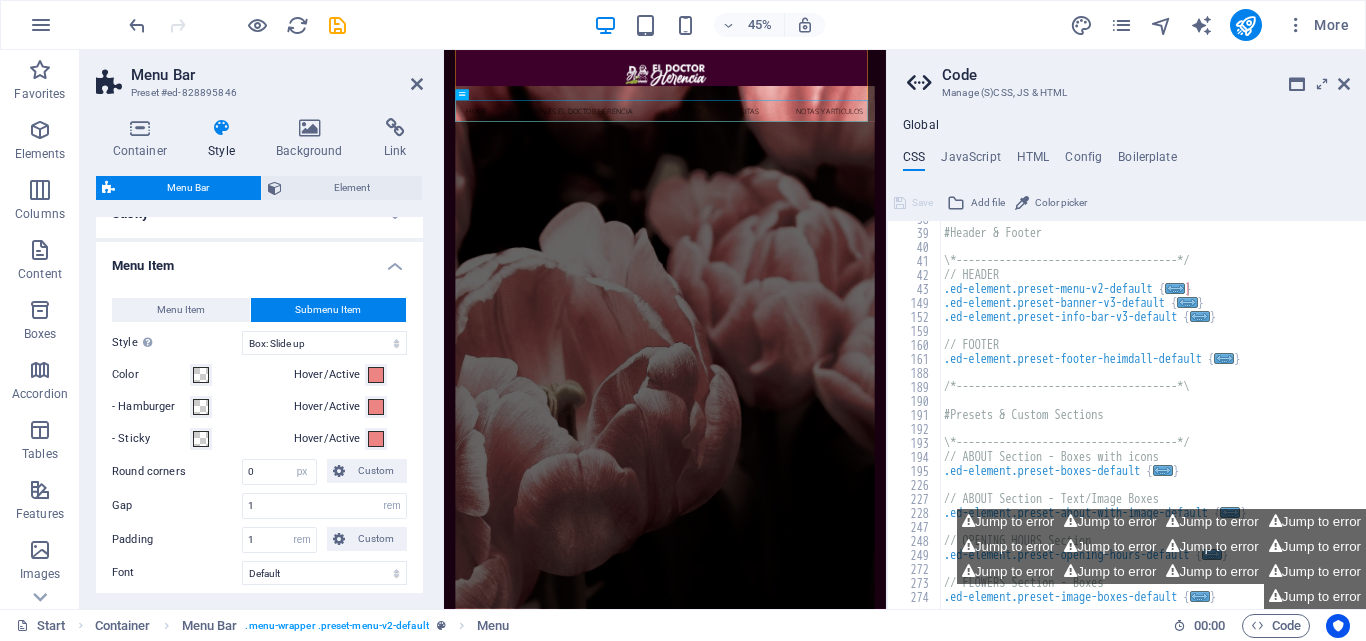 scroll, scrollTop: 830, scrollLeft: 0, axis: vertical 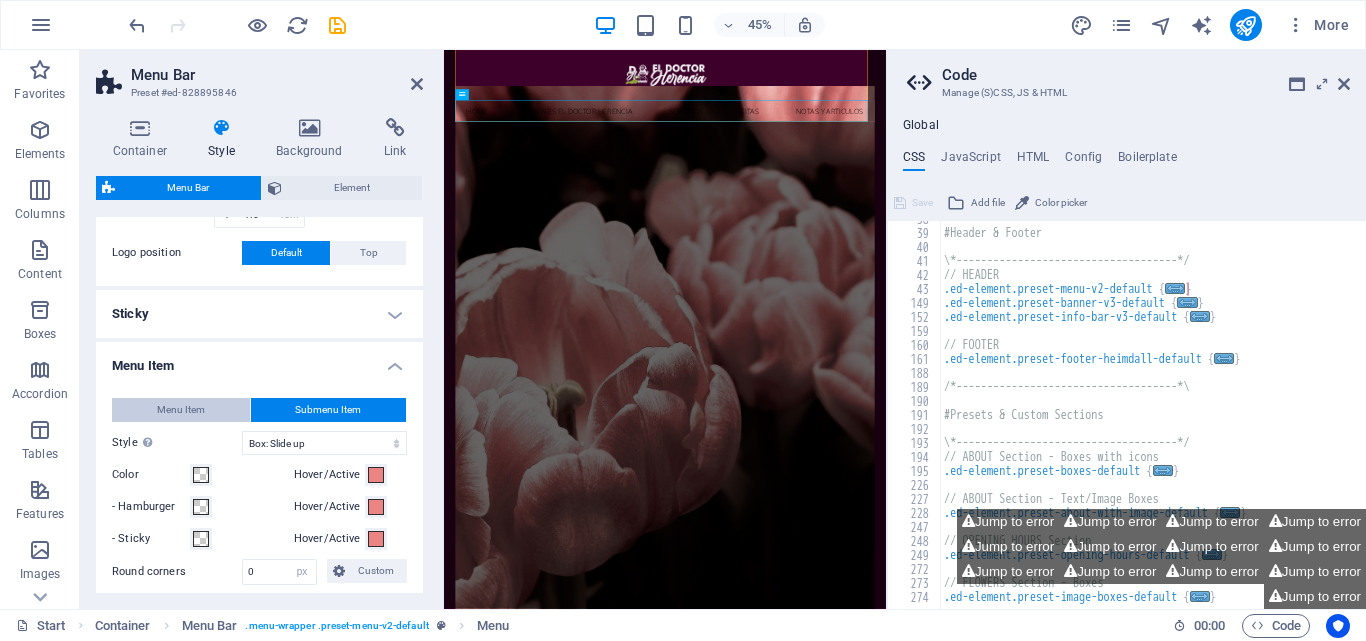 click on "Menu Item" at bounding box center (181, 410) 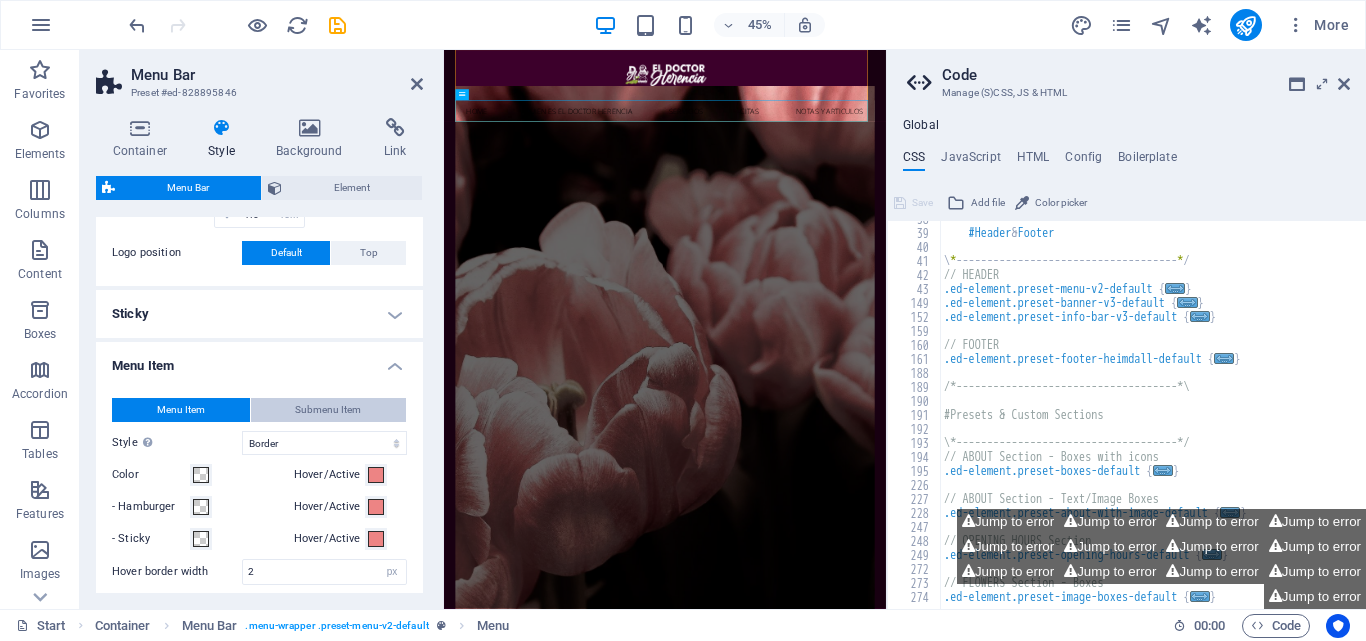 click on "Submenu Item" at bounding box center (328, 410) 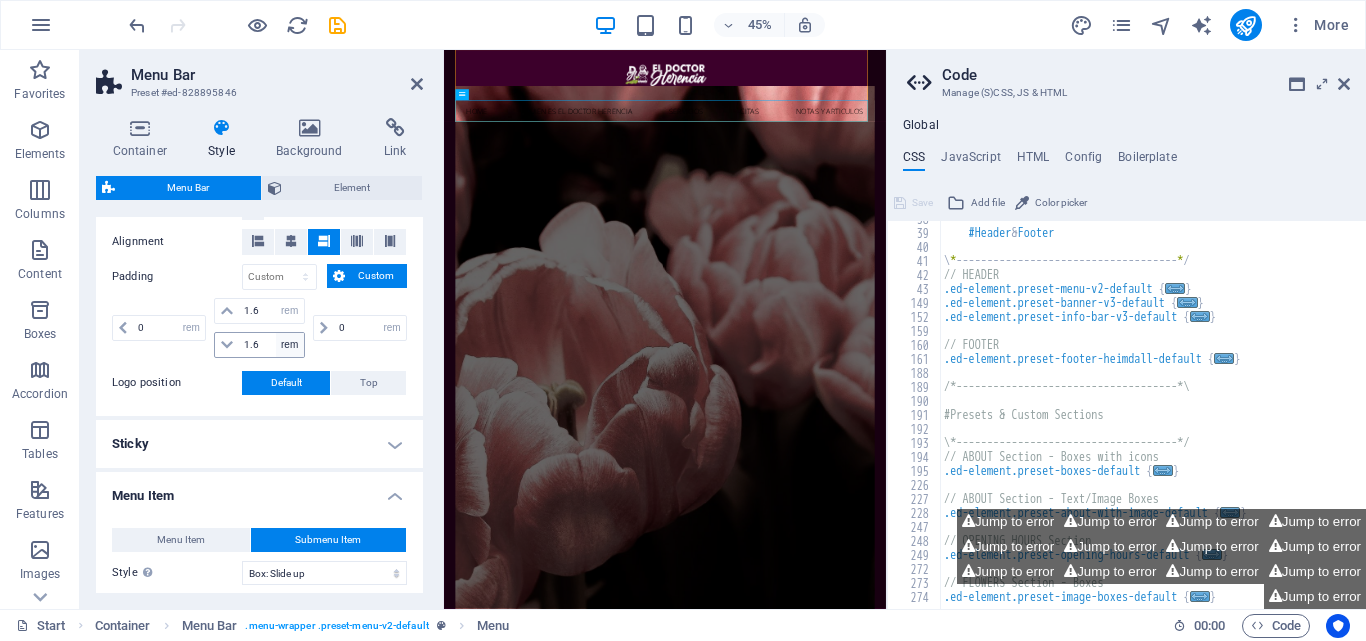 scroll, scrollTop: 630, scrollLeft: 0, axis: vertical 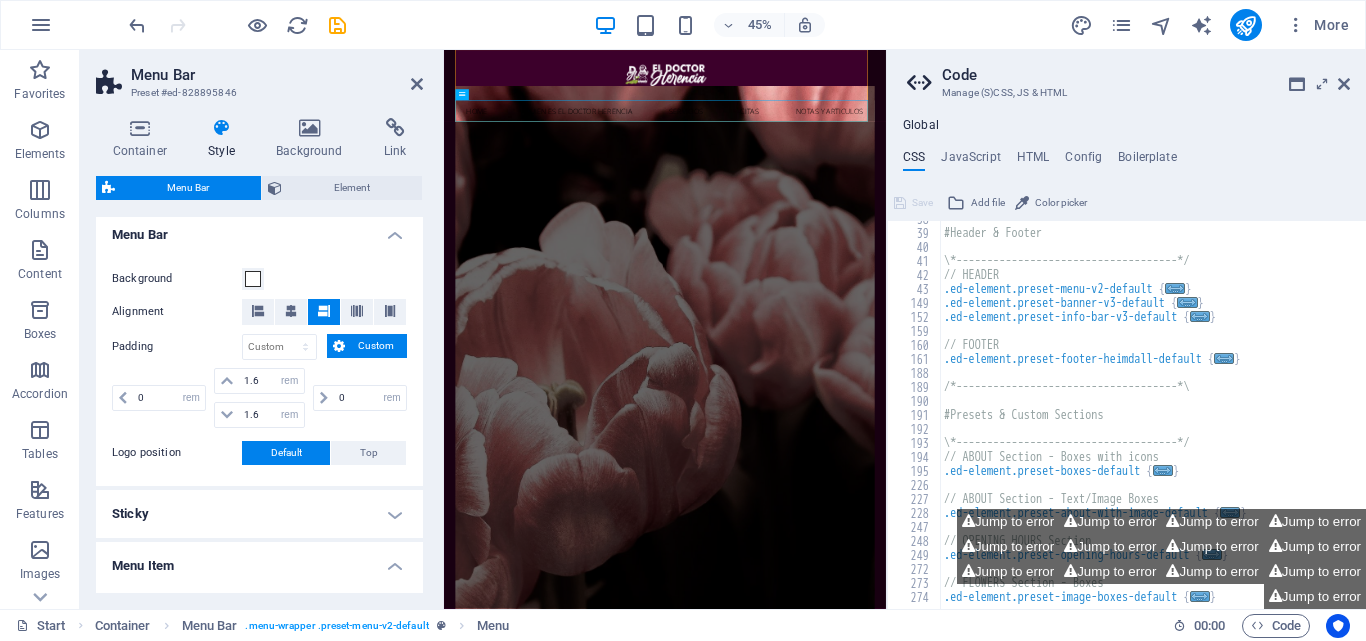 click on "Sticky" at bounding box center [259, 514] 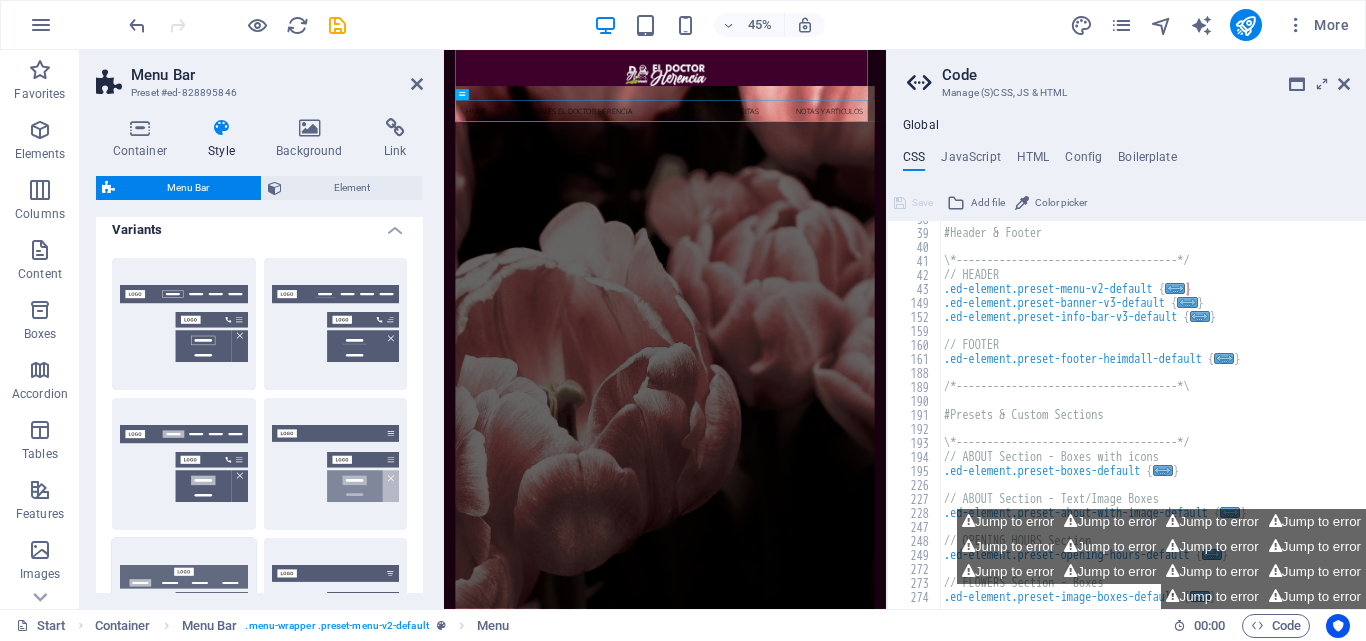 scroll, scrollTop: 0, scrollLeft: 0, axis: both 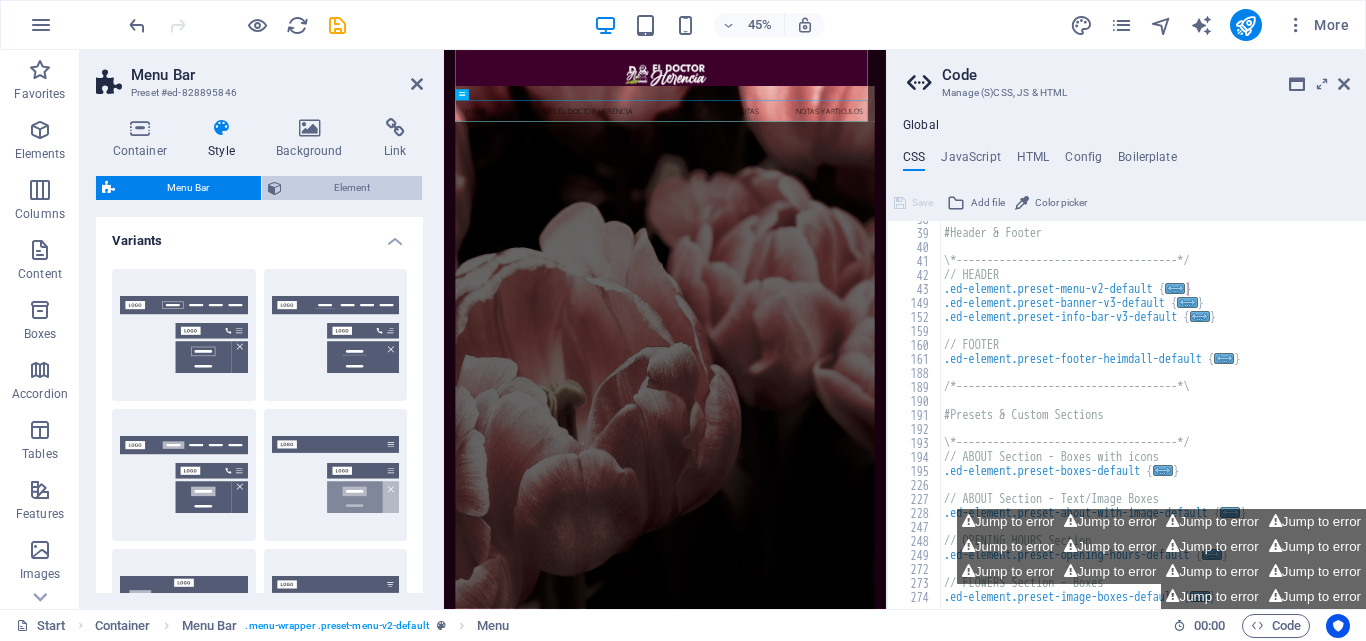 click on "Element" at bounding box center (352, 188) 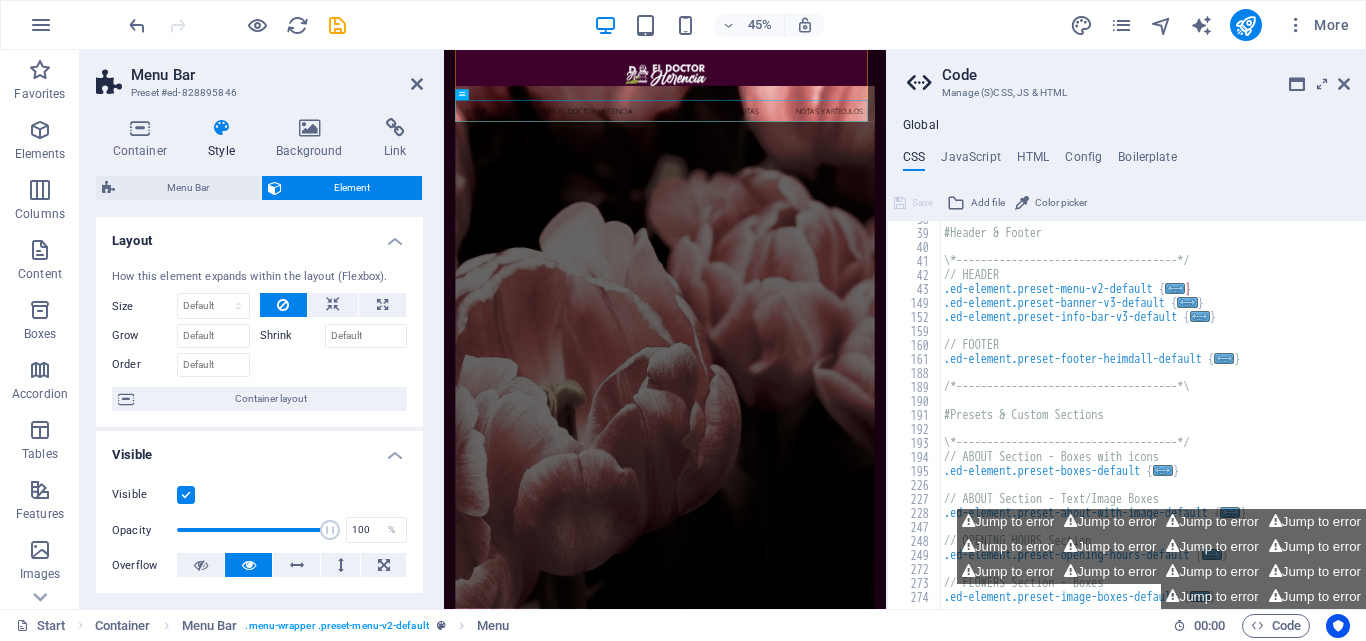 click on "Element" at bounding box center [352, 188] 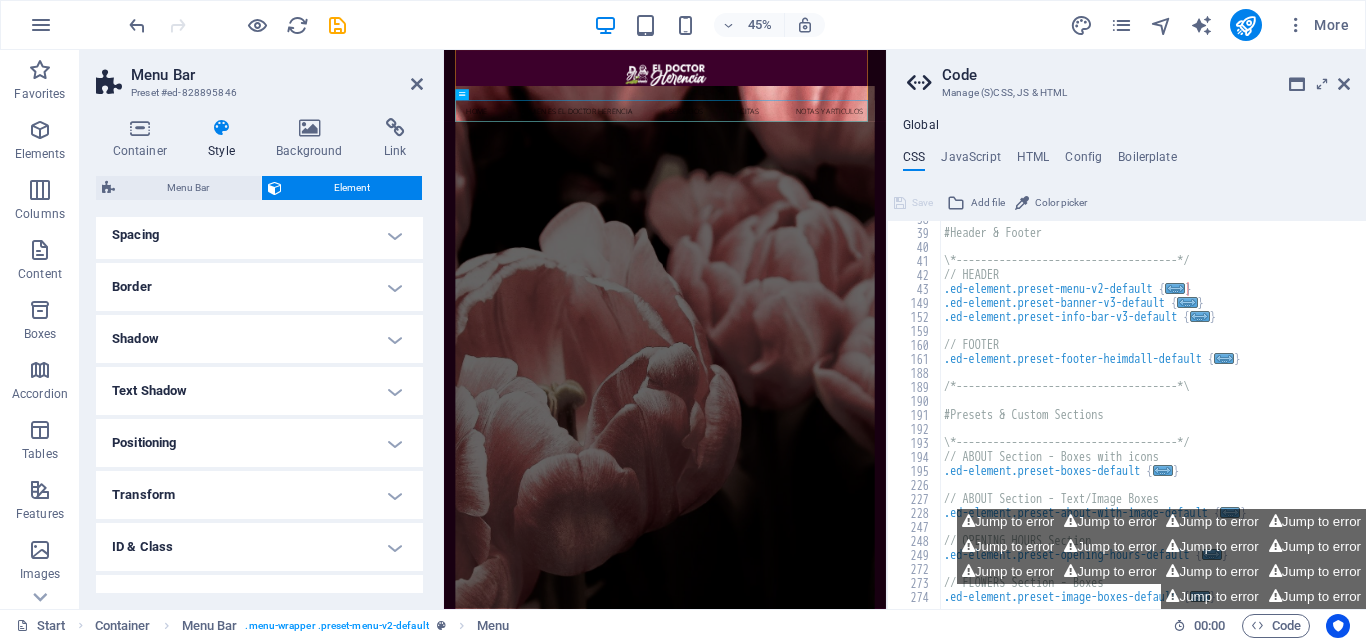 scroll, scrollTop: 400, scrollLeft: 0, axis: vertical 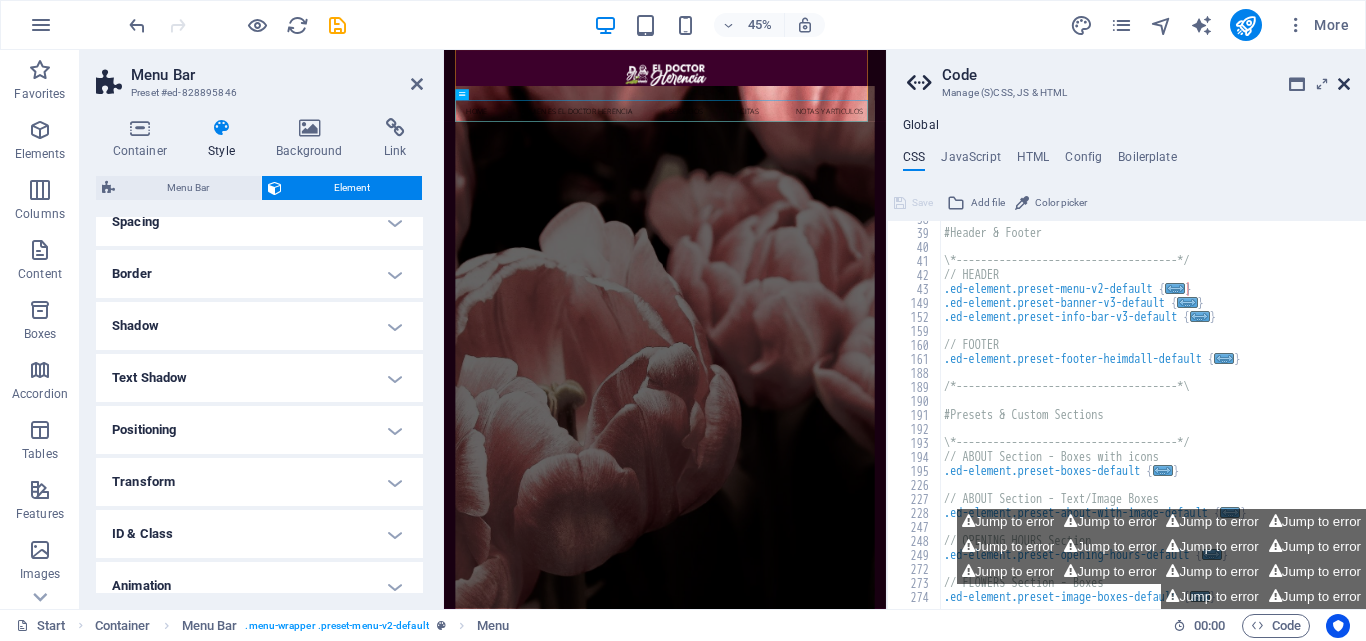 click at bounding box center (1344, 84) 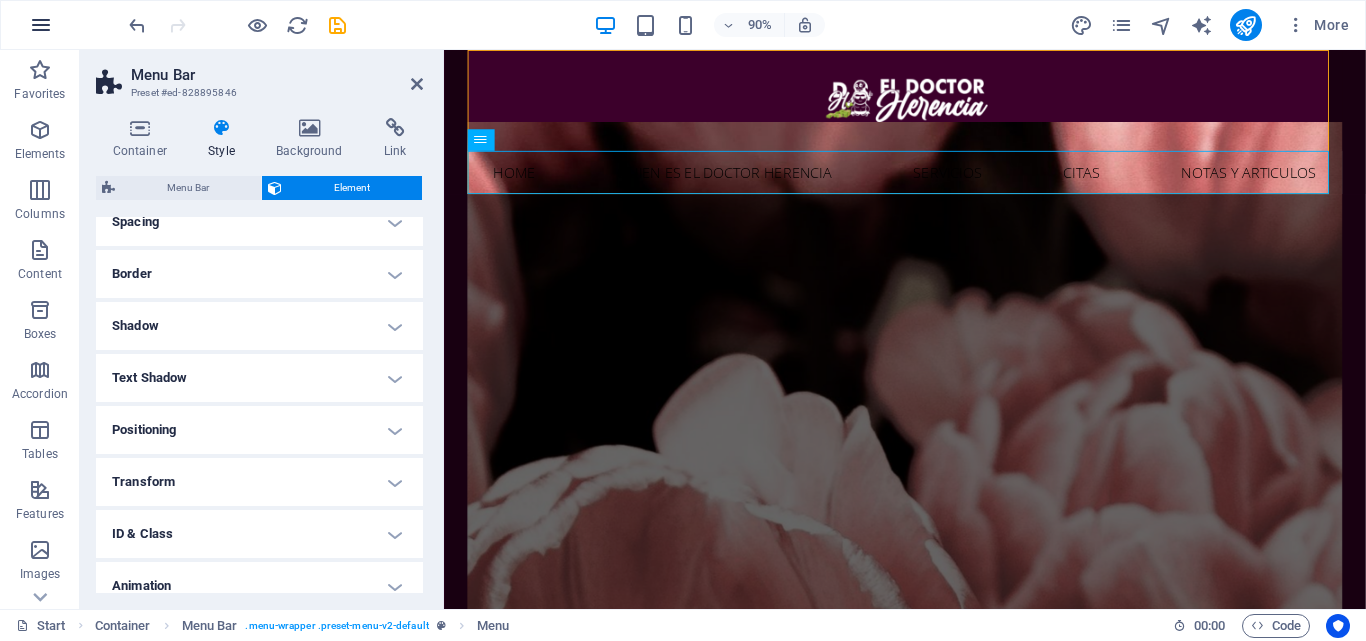 click at bounding box center [41, 25] 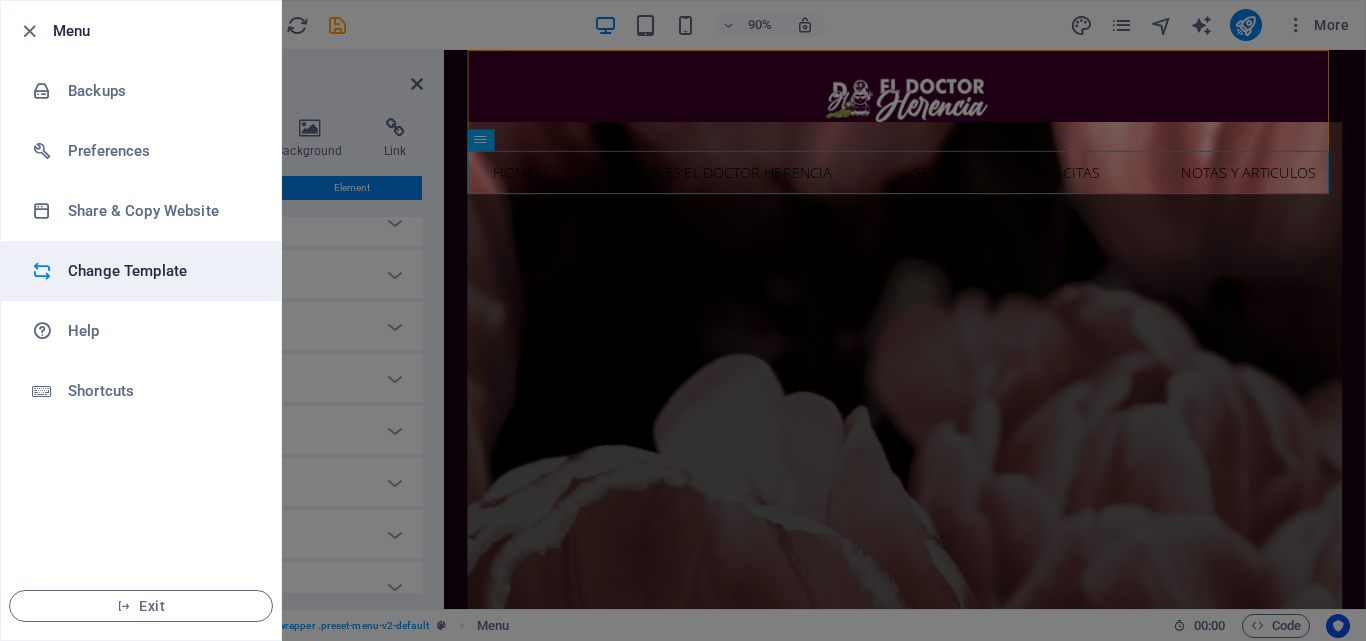 click on "Change Template" at bounding box center [160, 271] 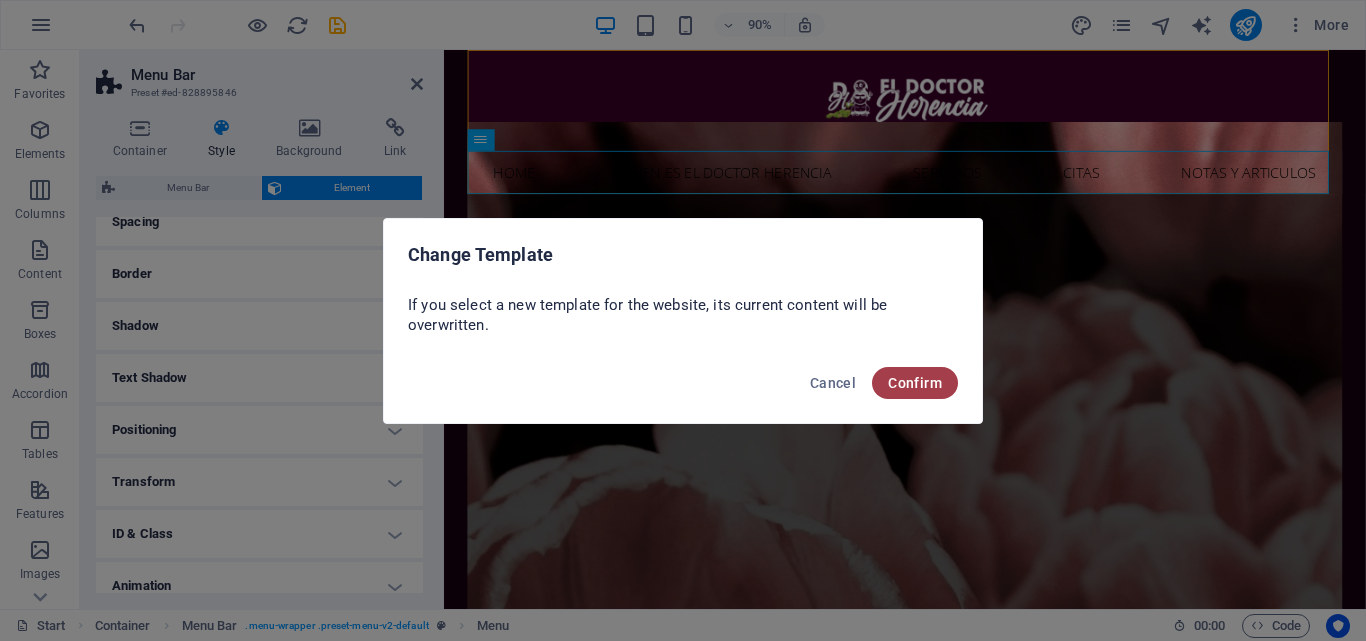 click on "Confirm" at bounding box center (915, 383) 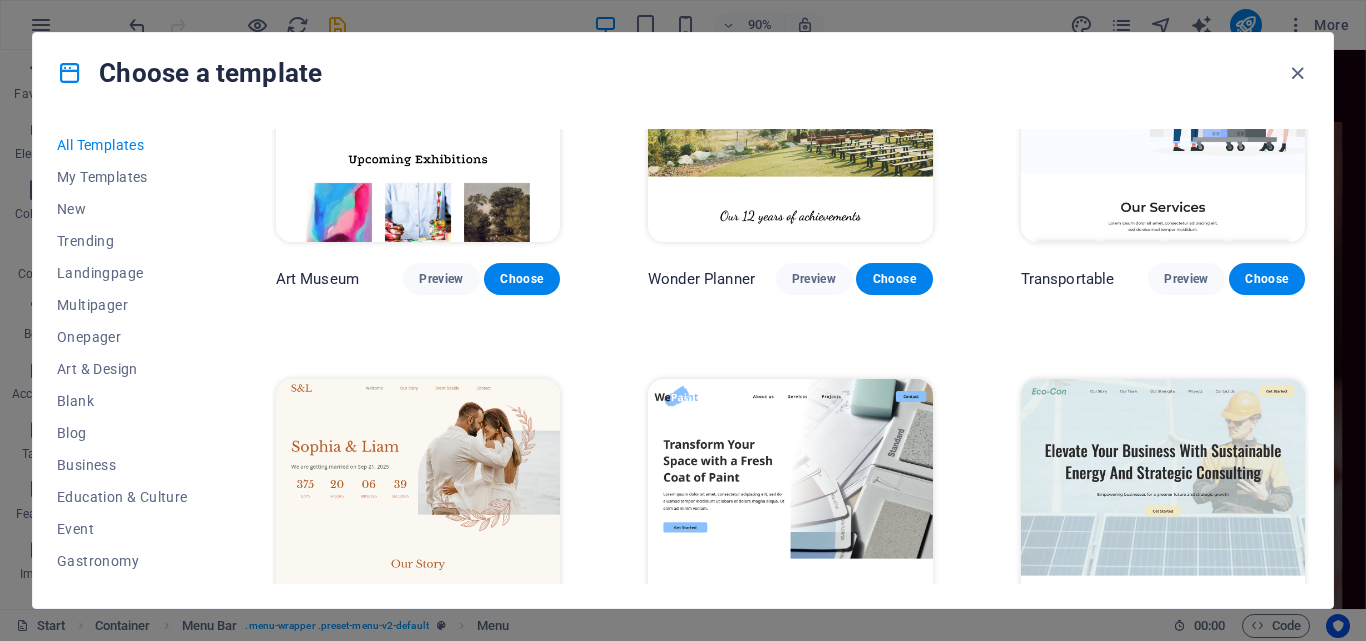 scroll, scrollTop: 800, scrollLeft: 0, axis: vertical 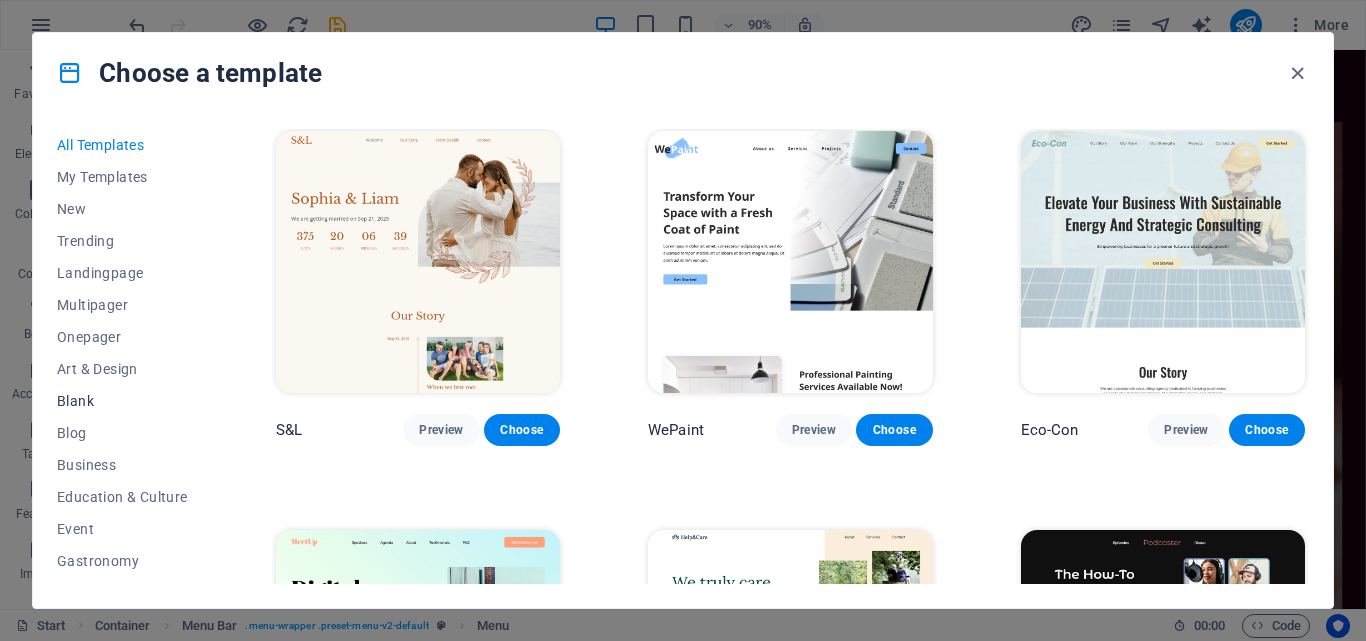 click on "Blank" at bounding box center (122, 401) 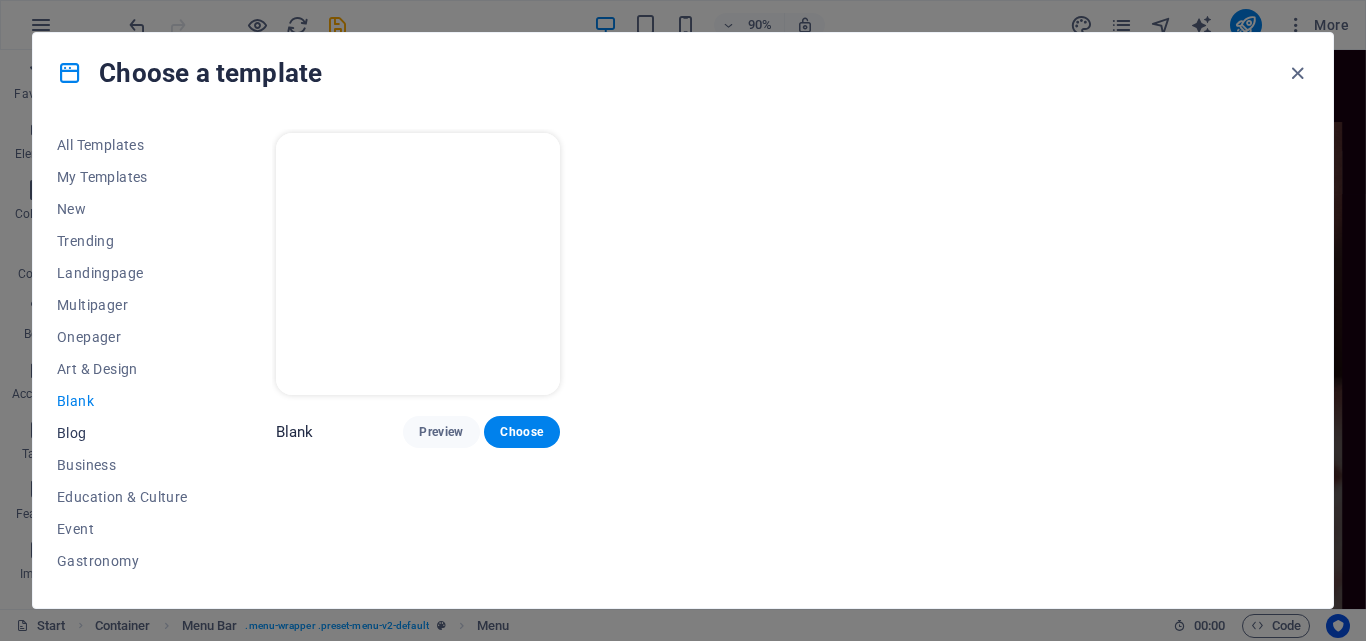 click on "Blog" at bounding box center [122, 433] 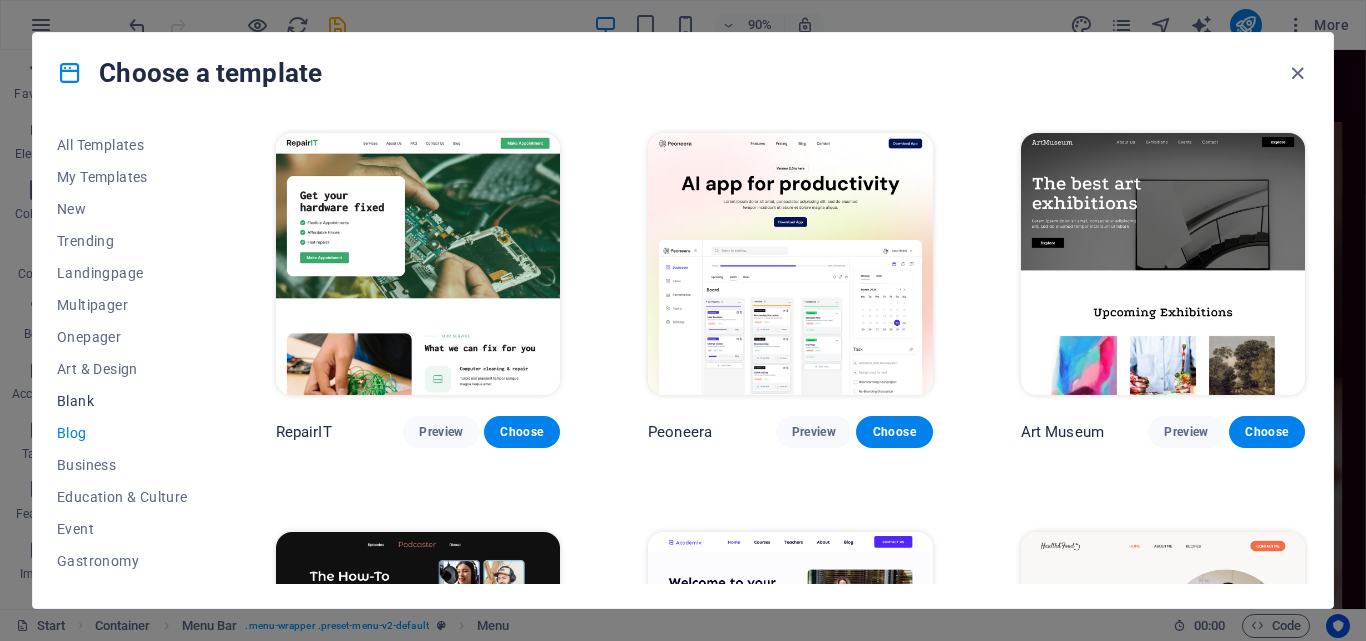 click on "Blank" at bounding box center (122, 401) 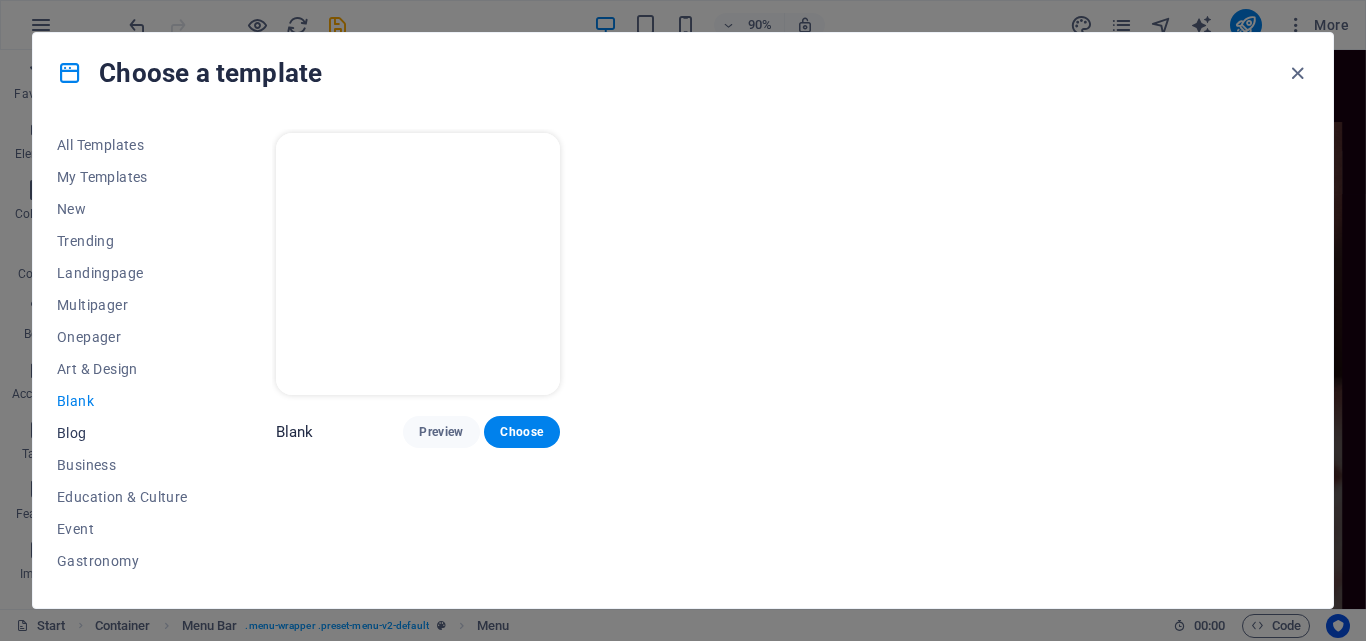 click on "Blog" at bounding box center (122, 433) 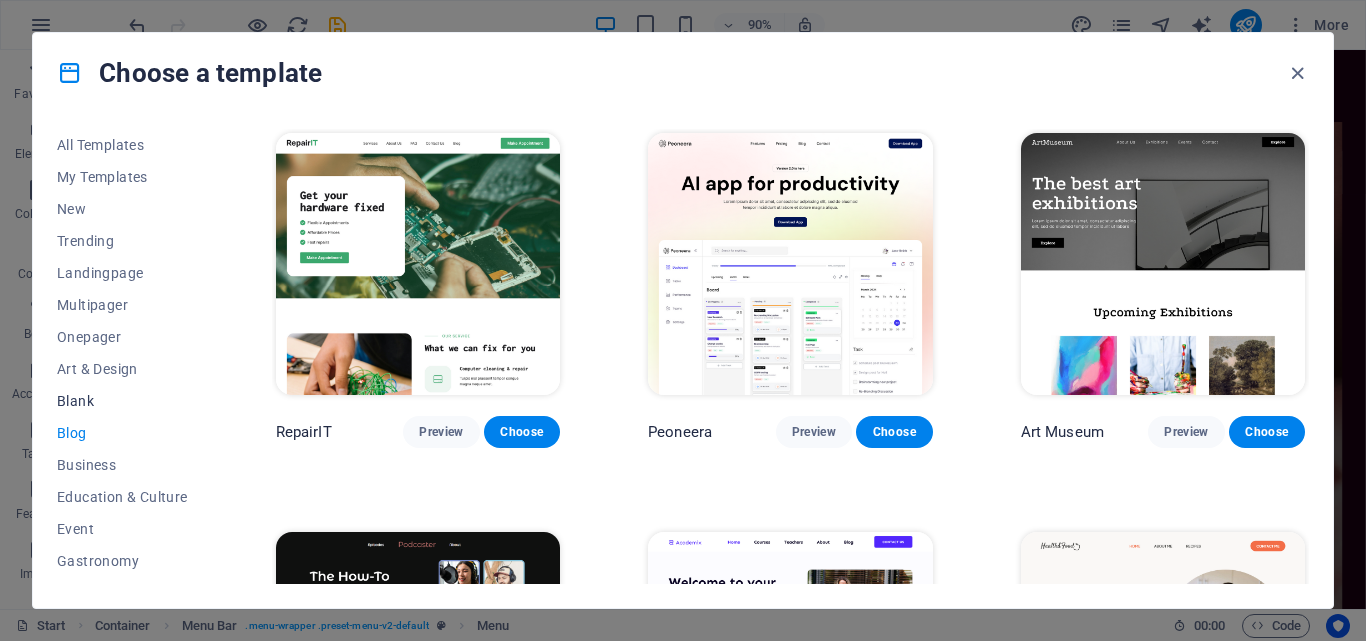 click on "Blank" at bounding box center [122, 401] 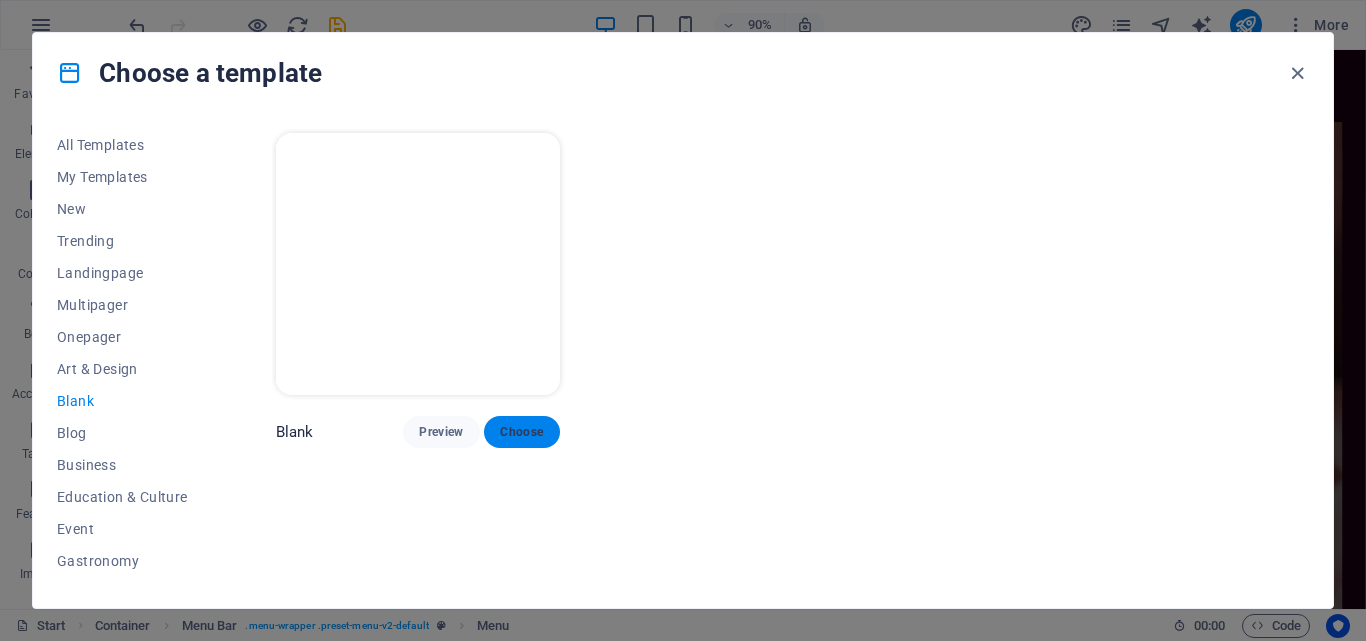 click on "Choose" at bounding box center [522, 432] 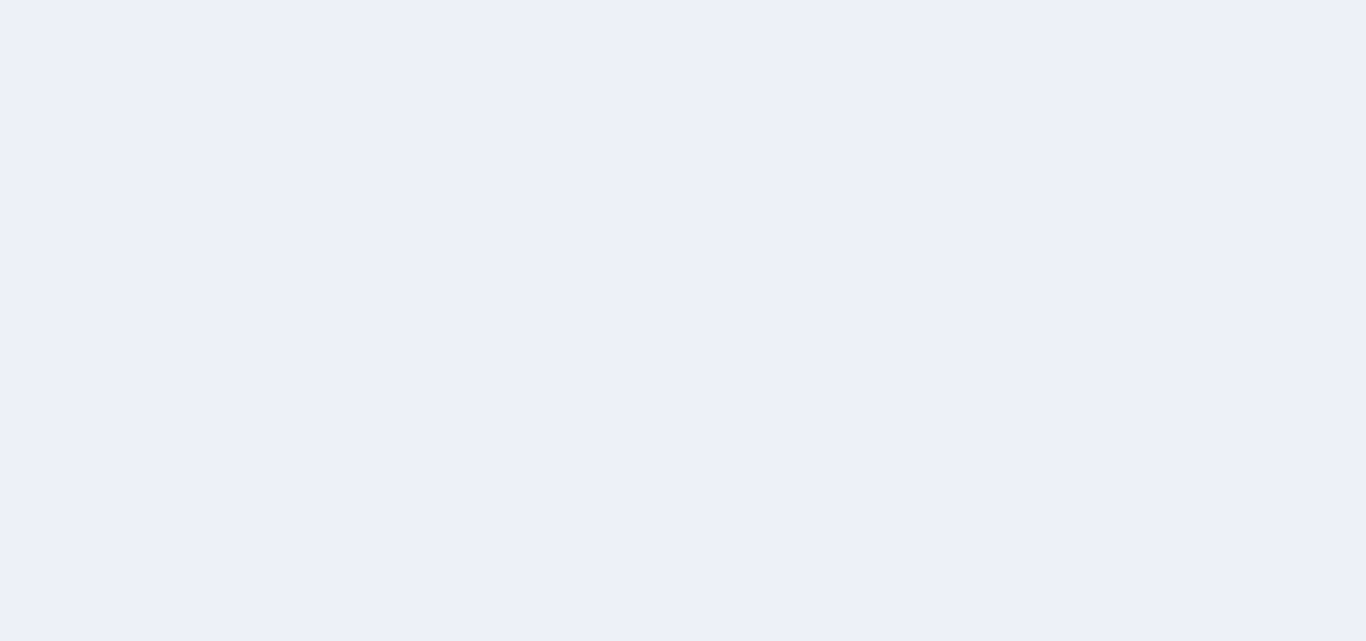 scroll, scrollTop: 0, scrollLeft: 0, axis: both 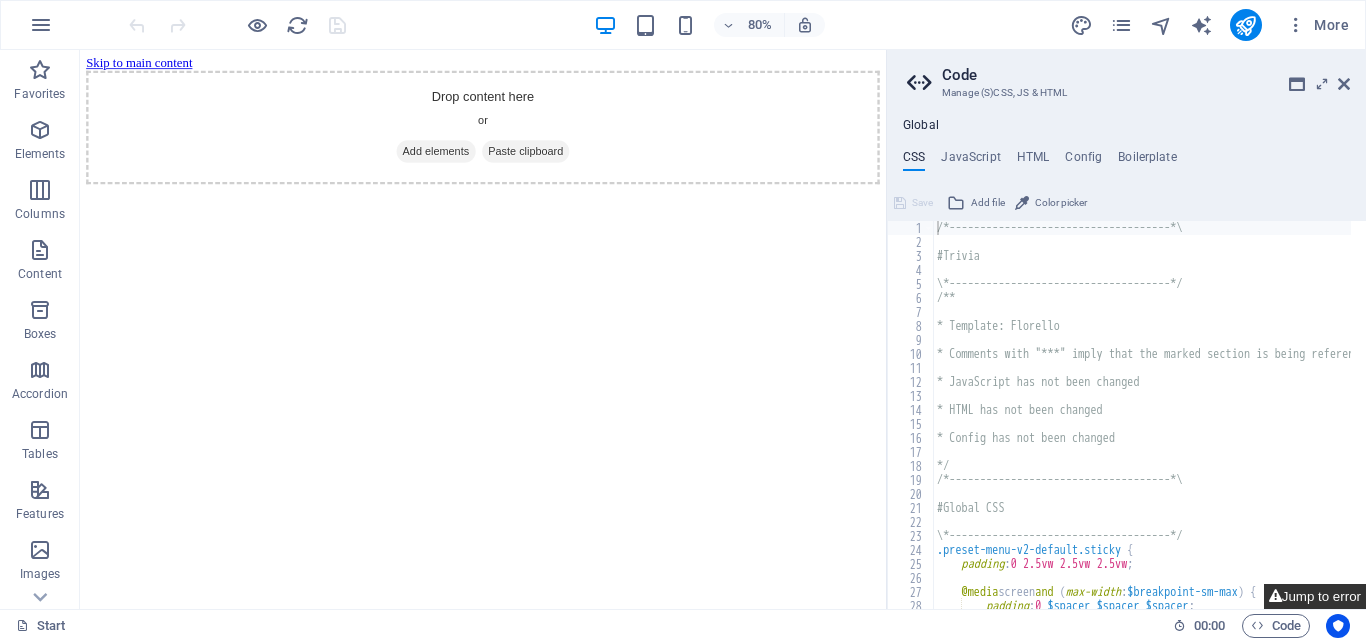 click on "Jump to error" at bounding box center [1315, 596] 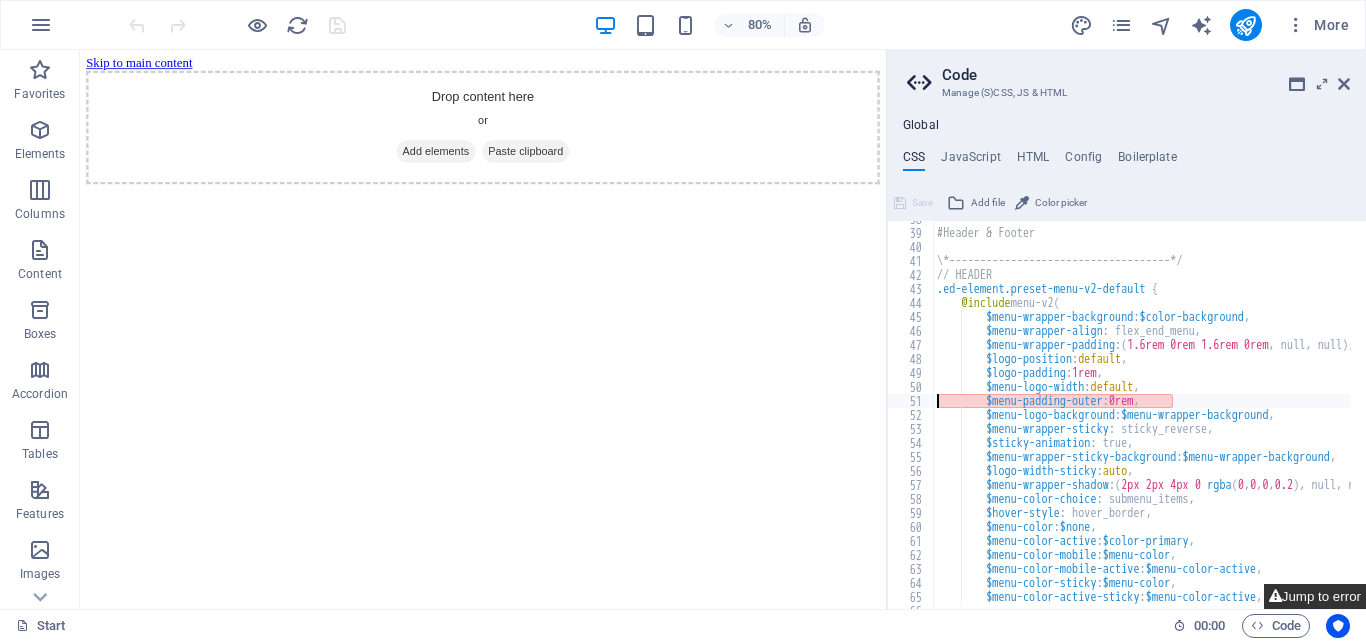 scroll, scrollTop: 528, scrollLeft: 0, axis: vertical 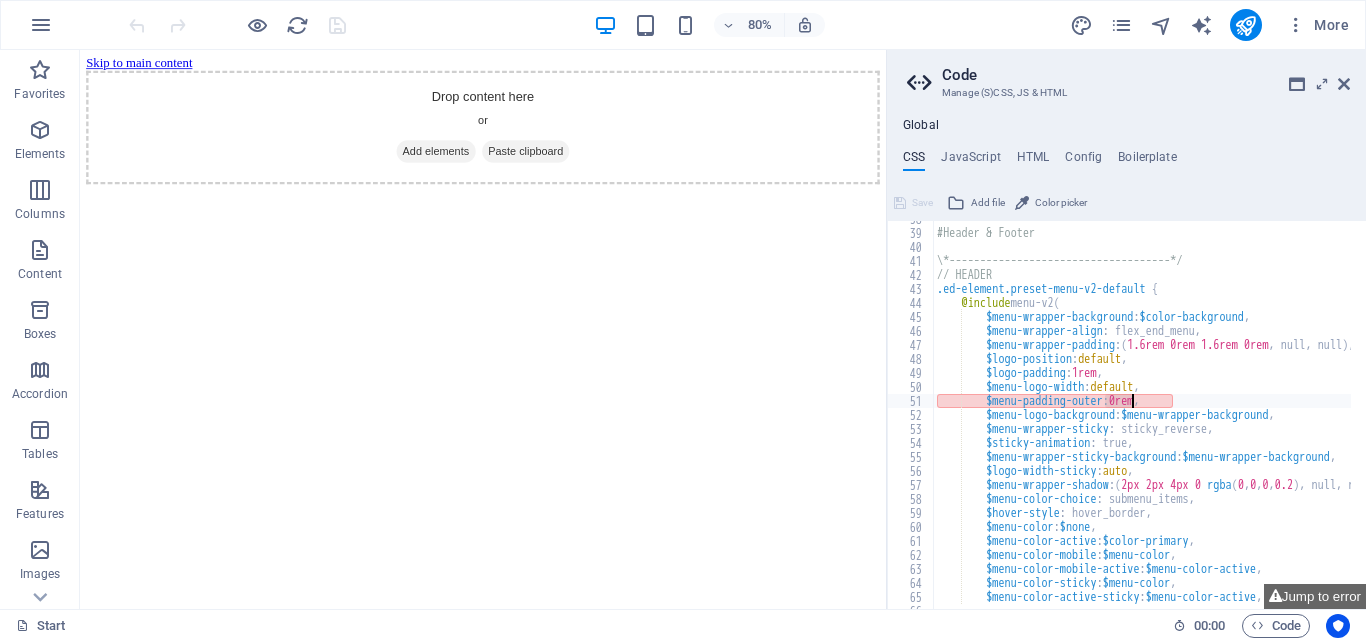 drag, startPoint x: 1142, startPoint y: 403, endPoint x: 1200, endPoint y: 405, distance: 58.034473 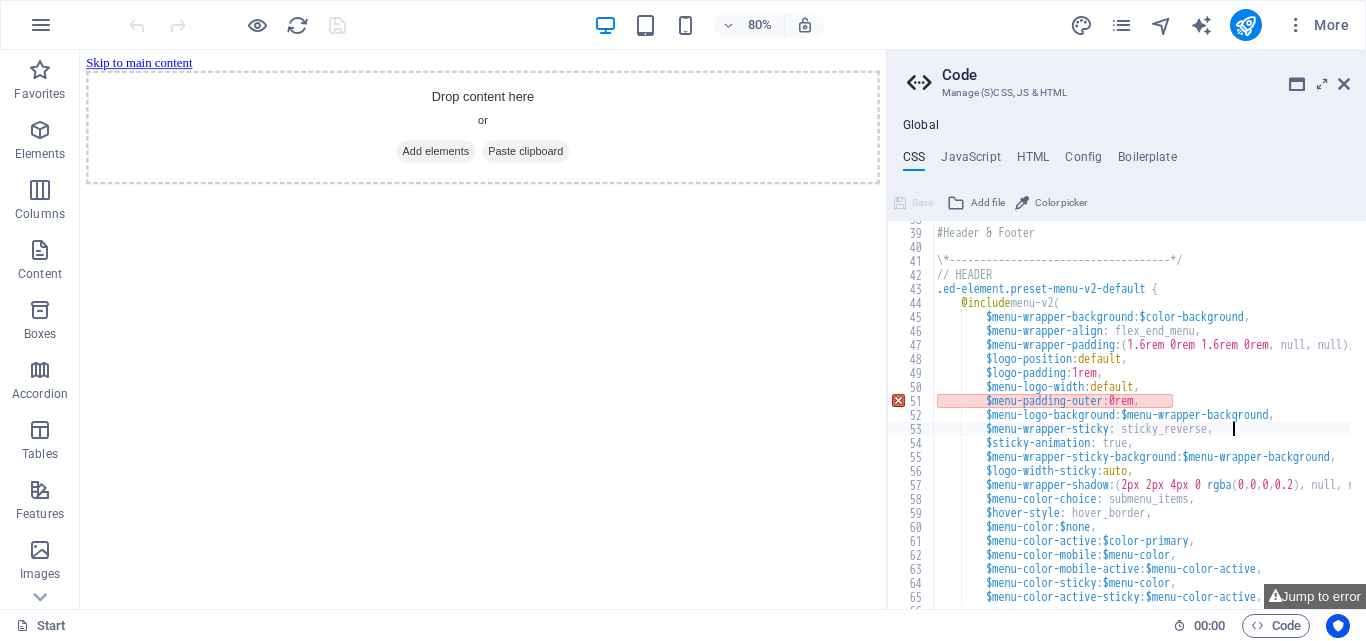 click on "#Header & Footer \*------------------------------------*/ // HEADER .ed-element.preset-menu-v2-default   {      @include  menu-v2 (           $menu-wrapper-background :  $color-background ,            $menu-wrapper-align : flex_end_menu,            $menu-wrapper-padding :  ( 1.6rem   0rem   1.6rem   0rem , null, null ) ,            $logo-position :  default ,            $logo-padding :  1rem ,            $menu-logo-width :  default ,            $menu-padding-outer :  0rem ,            $menu-logo-background :  $menu-wrapper-background ,            $menu-wrapper-sticky : sticky_reverse,            $sticky-animation : true,            $menu-wrapper-sticky-background :  $menu-wrapper-background ,            $logo-width-sticky :  auto ,            $menu-wrapper-shadow :  ( 2px   2px   4px   0   rgba ( 0 , 0 , 0 , 0.2 ) , null, null ) ,            $menu-color-choice : submenu_items,            $hover-style : hover_border,            $menu-color :  $none ,            $menu-color-active :  $color-primary ," at bounding box center [1233, 412] 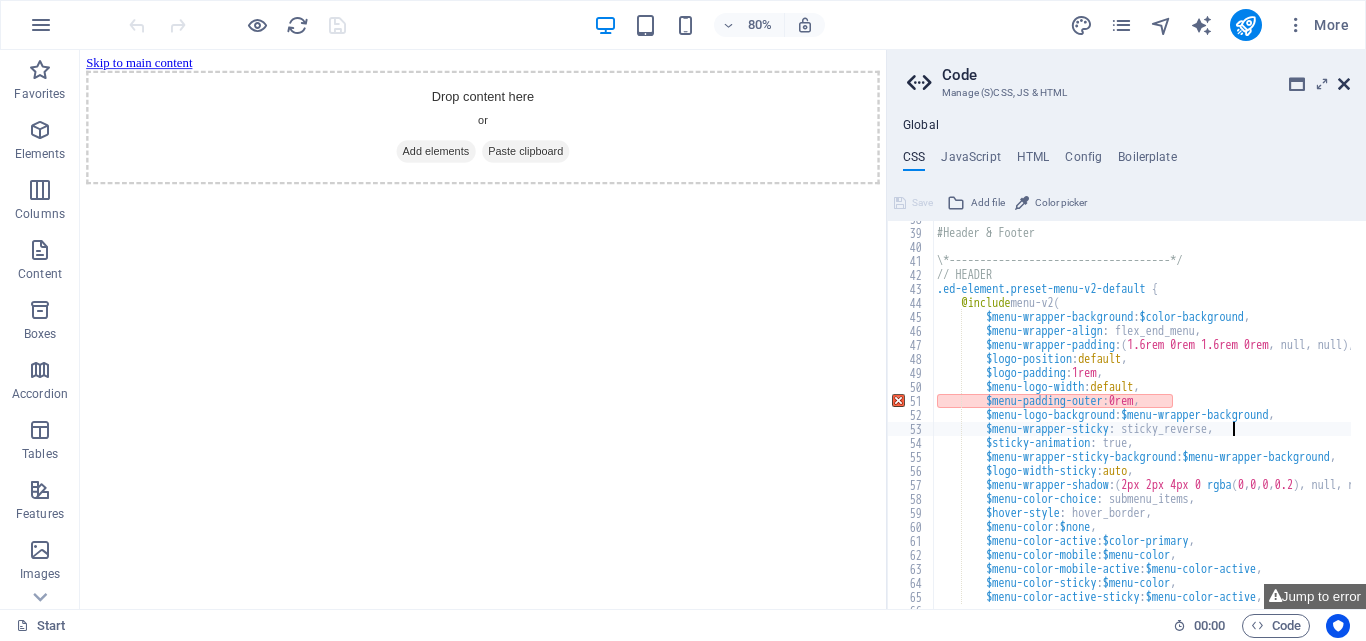 click at bounding box center [1344, 84] 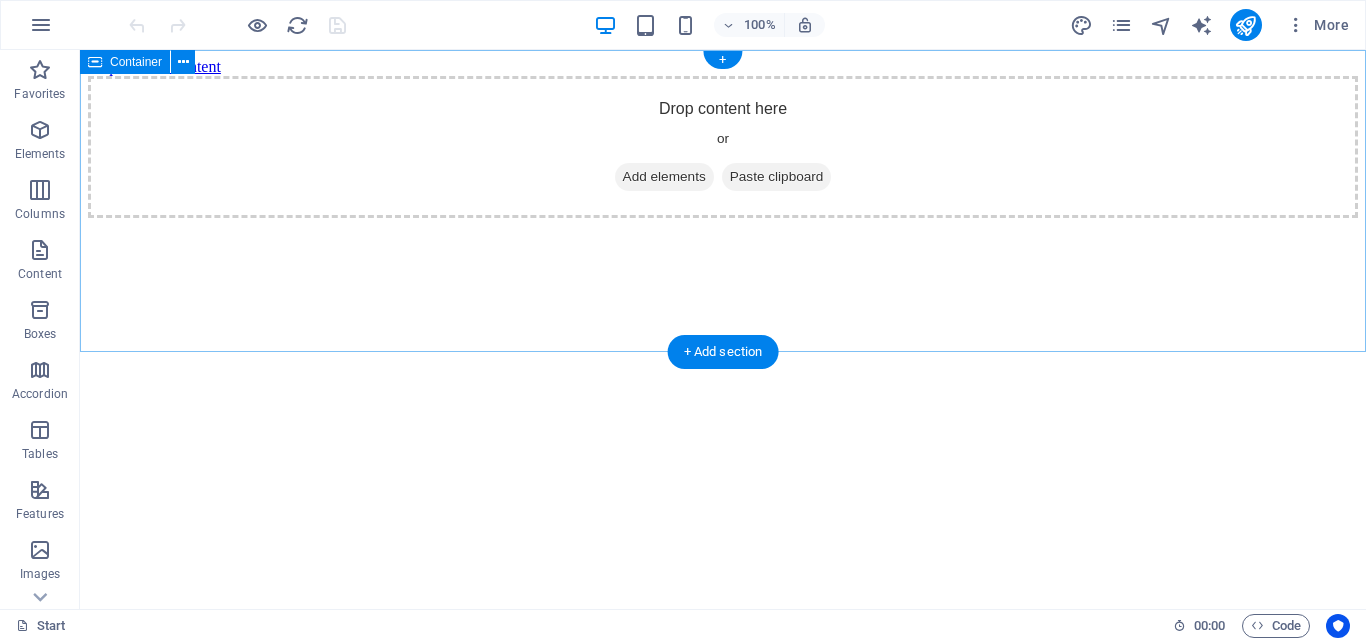 click on "Add elements" at bounding box center (664, 177) 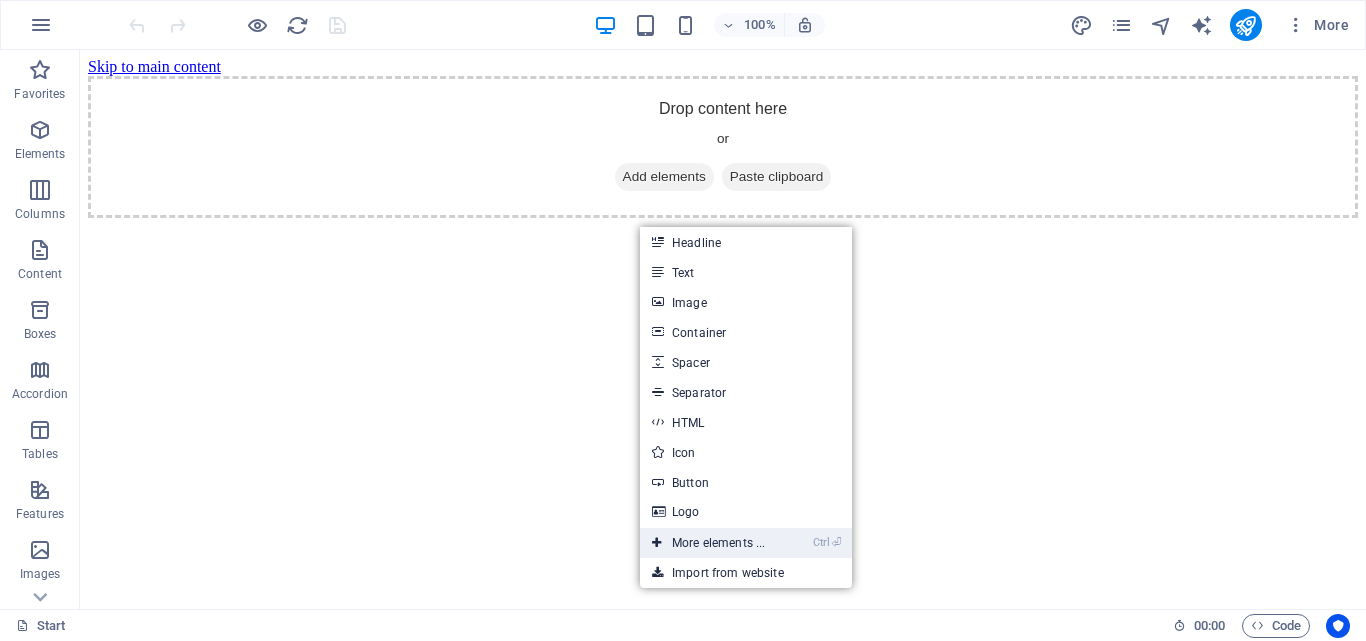 click on "Ctrl ⏎  More elements ..." at bounding box center [708, 543] 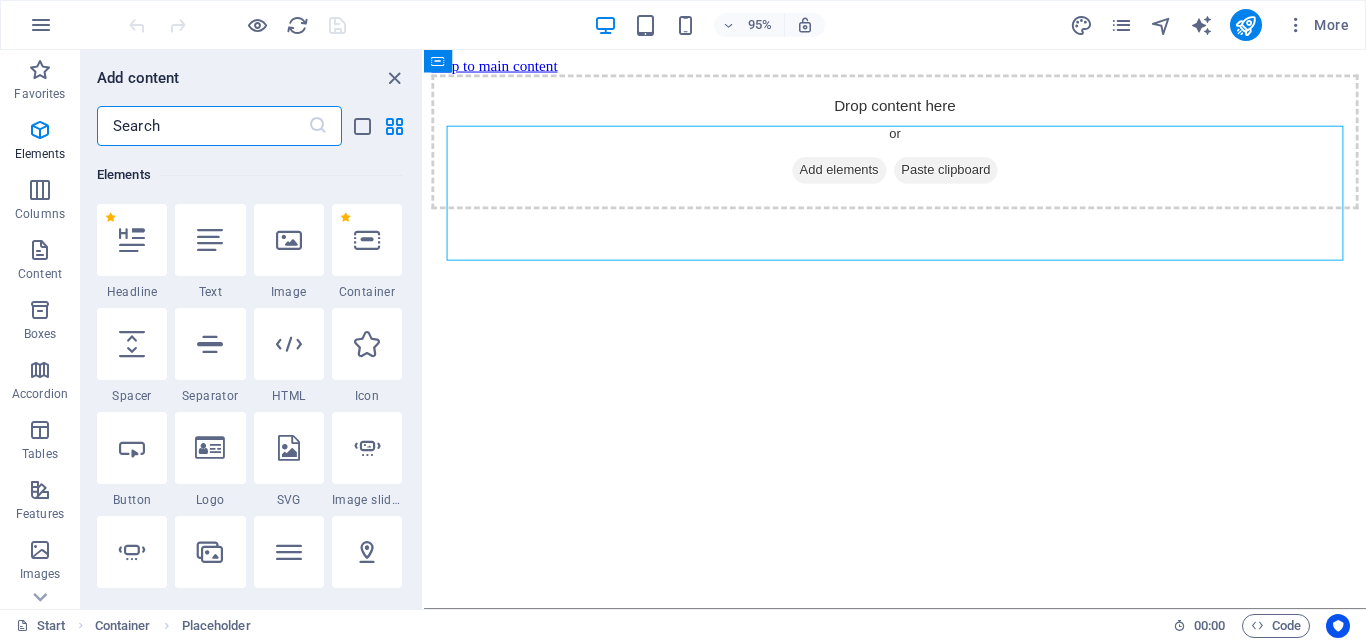scroll, scrollTop: 213, scrollLeft: 0, axis: vertical 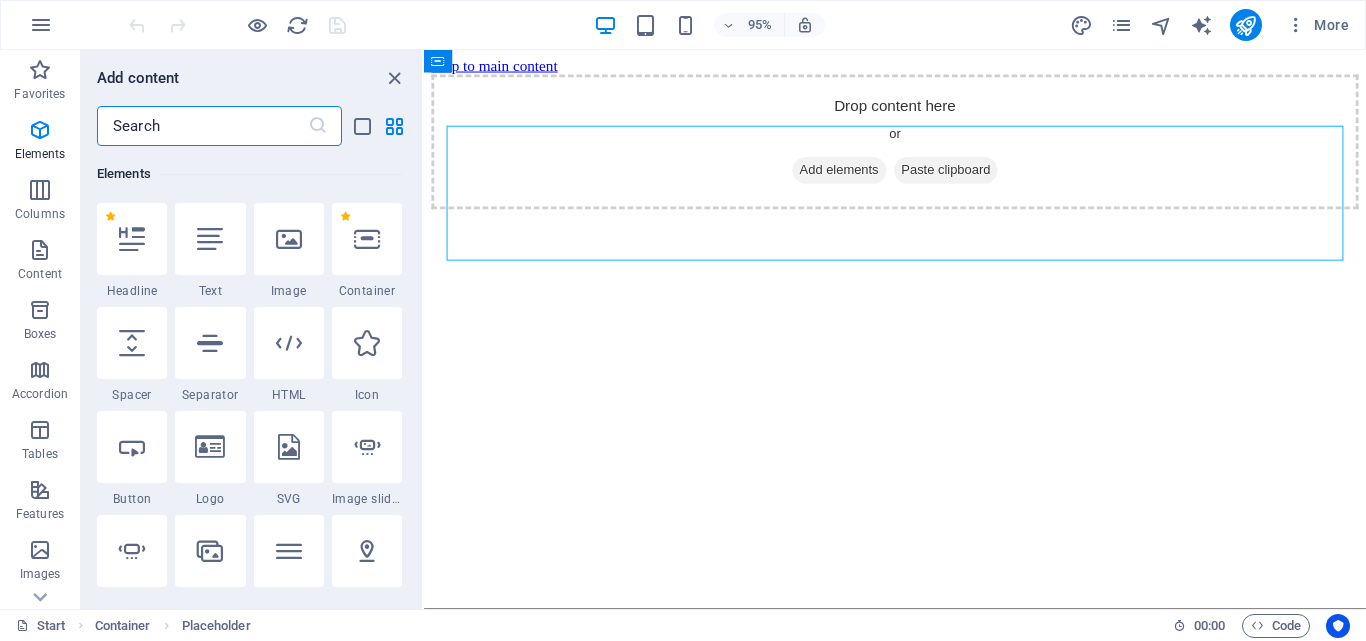 click at bounding box center [202, 126] 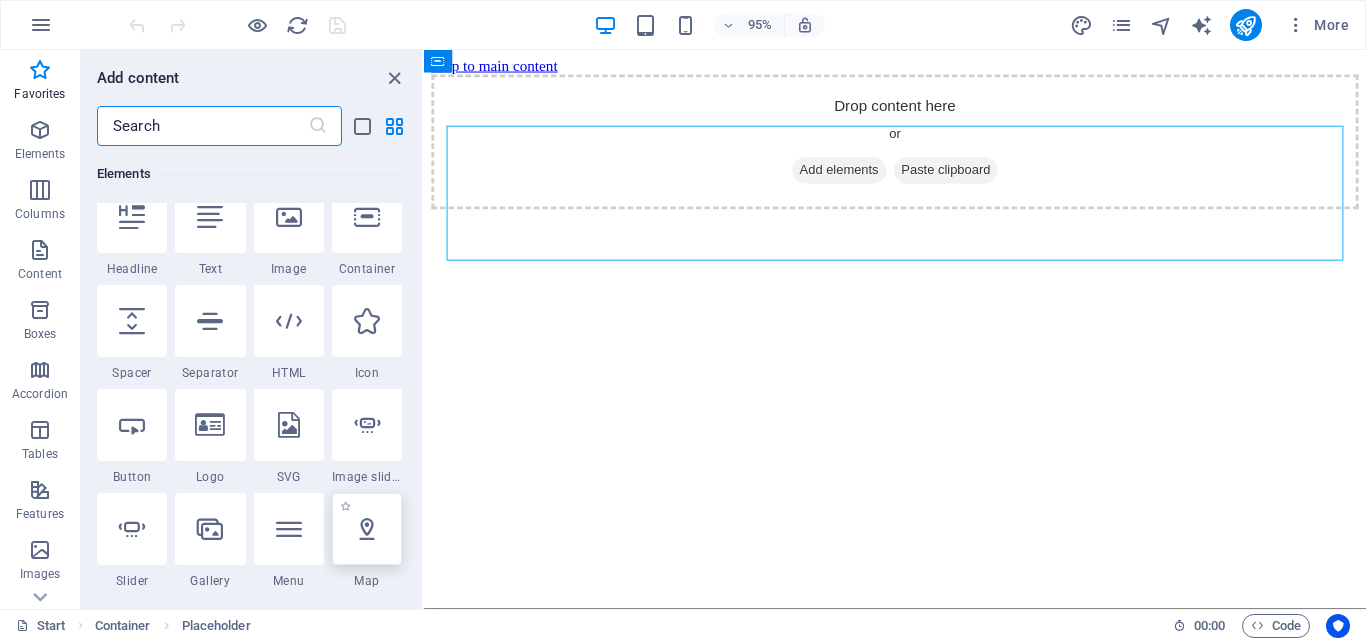 scroll, scrollTop: 0, scrollLeft: 0, axis: both 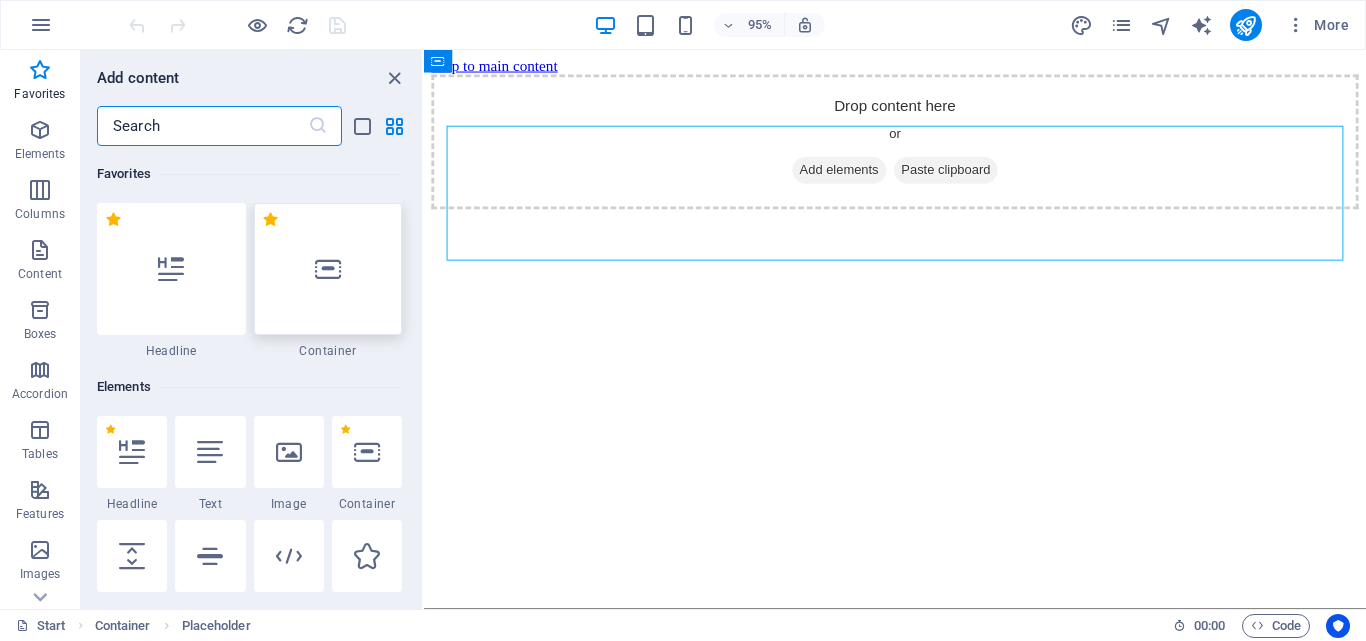 click at bounding box center [328, 269] 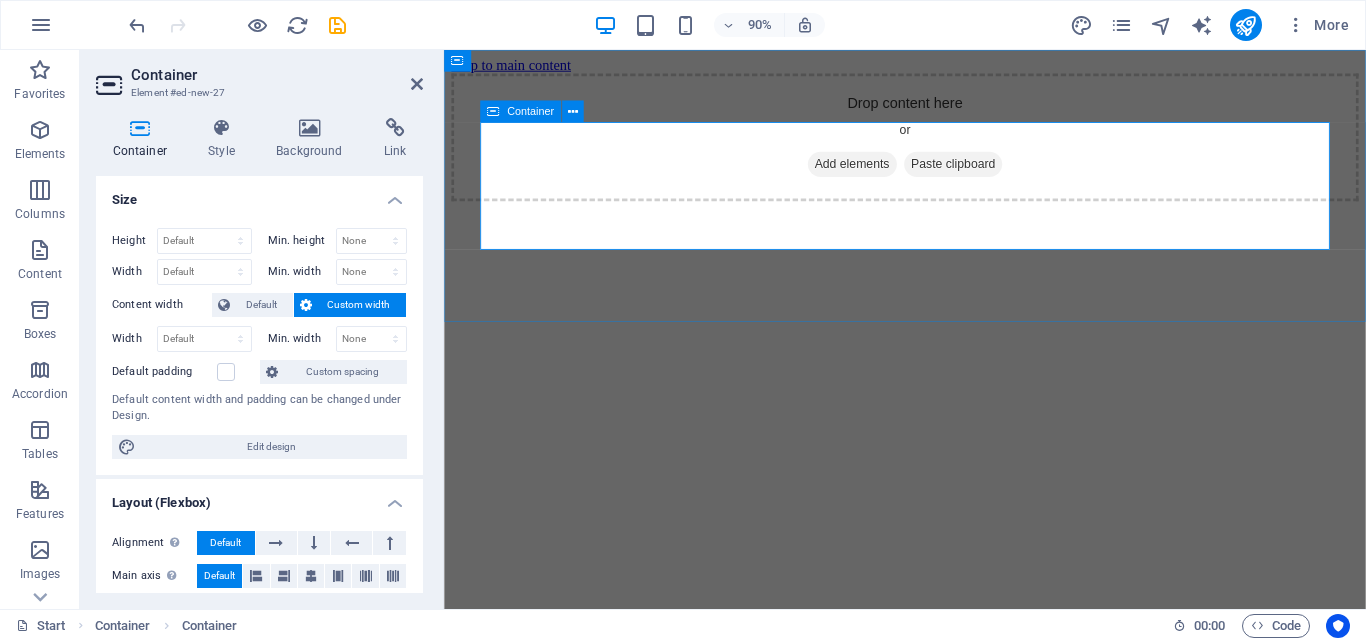 click on "Add elements" at bounding box center (897, 177) 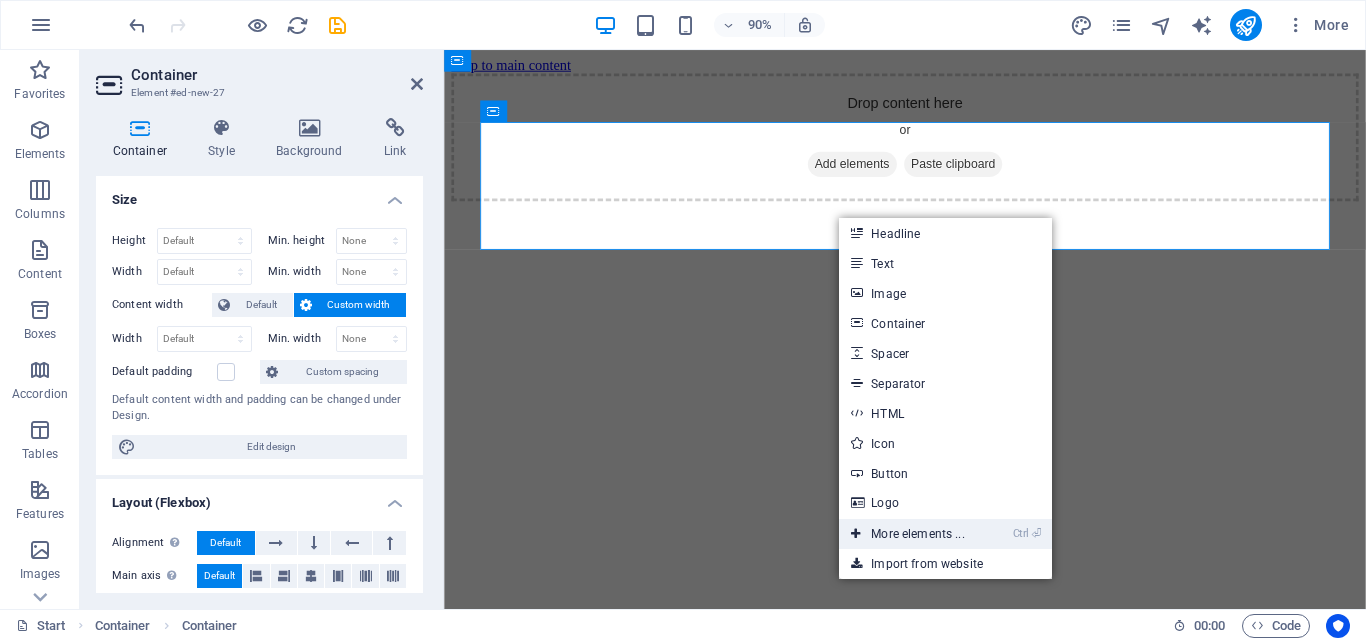 drag, startPoint x: 889, startPoint y: 537, endPoint x: 529, endPoint y: 515, distance: 360.6716 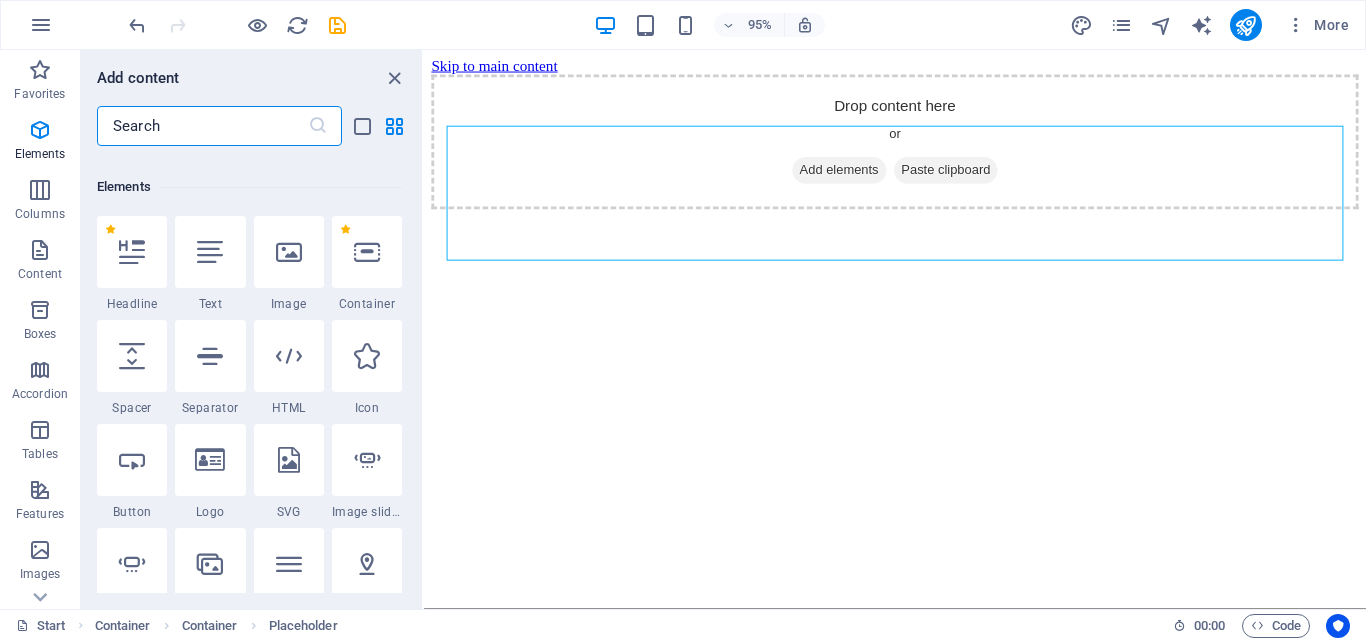 scroll, scrollTop: 213, scrollLeft: 0, axis: vertical 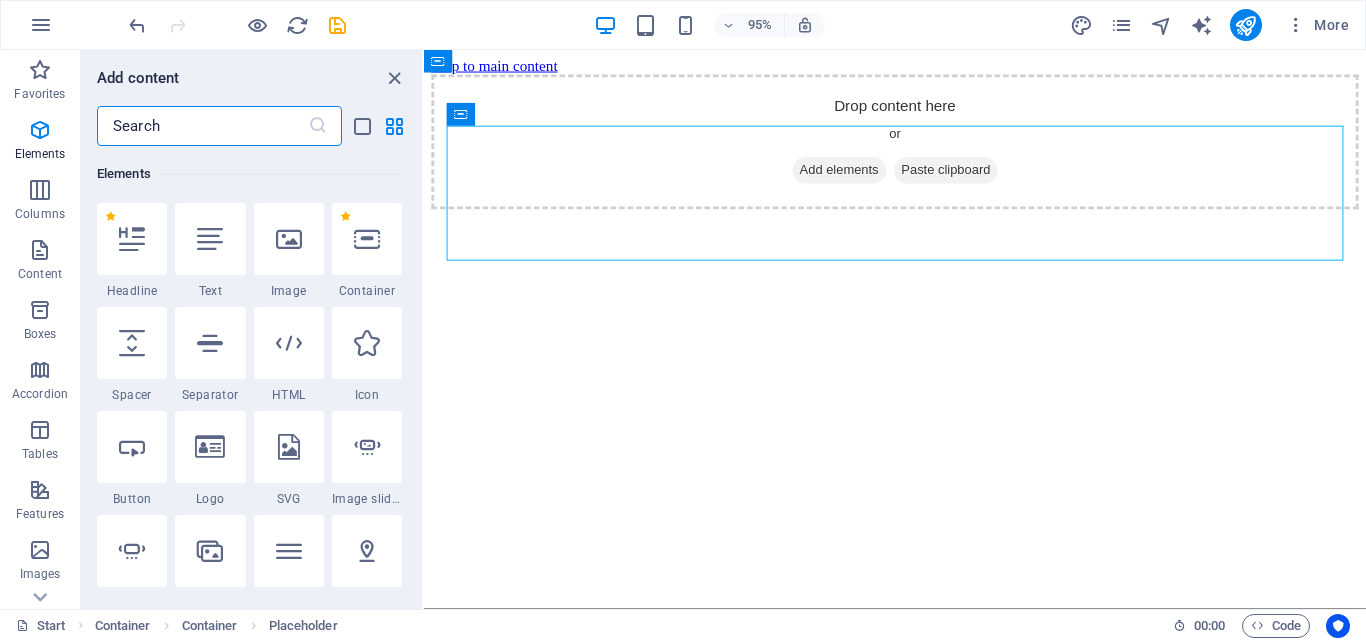 click at bounding box center [202, 126] 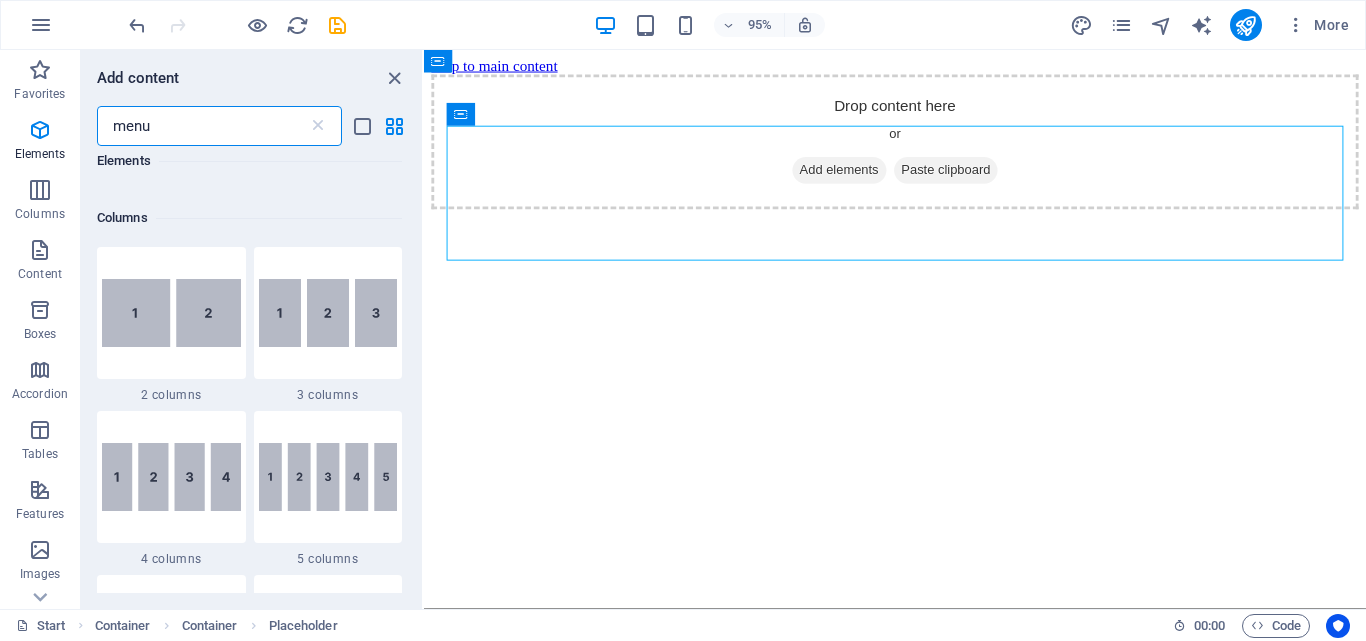 scroll, scrollTop: 0, scrollLeft: 0, axis: both 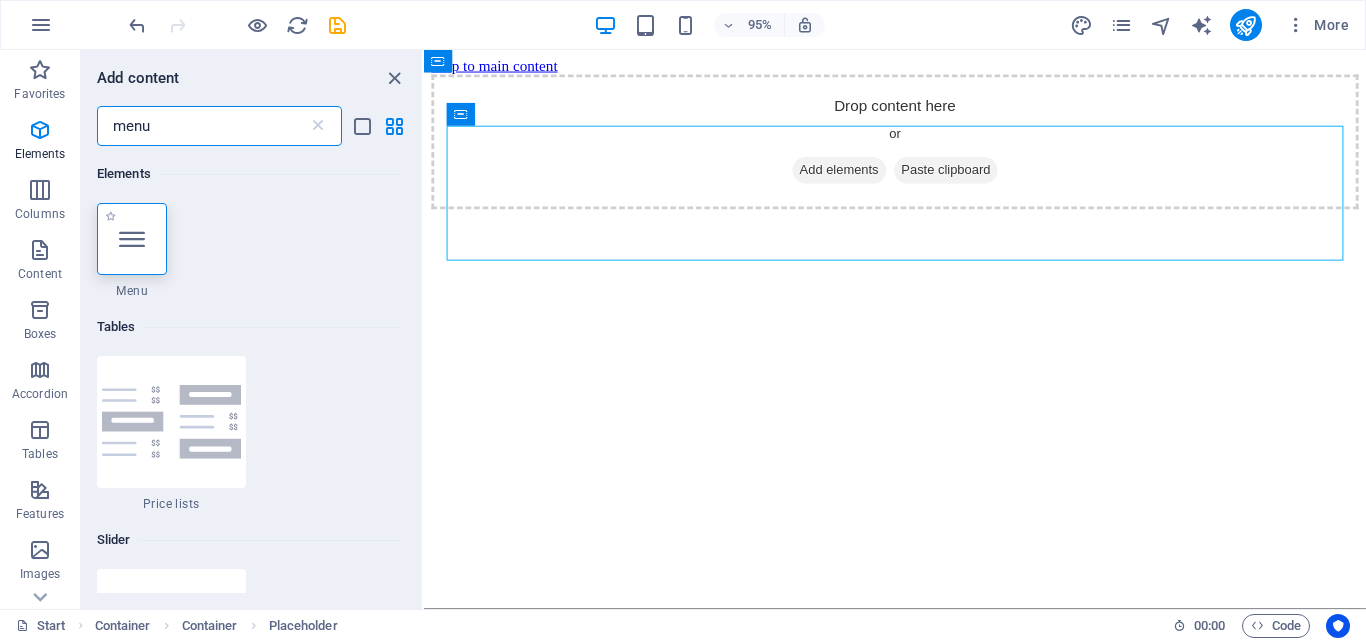 type on "menu" 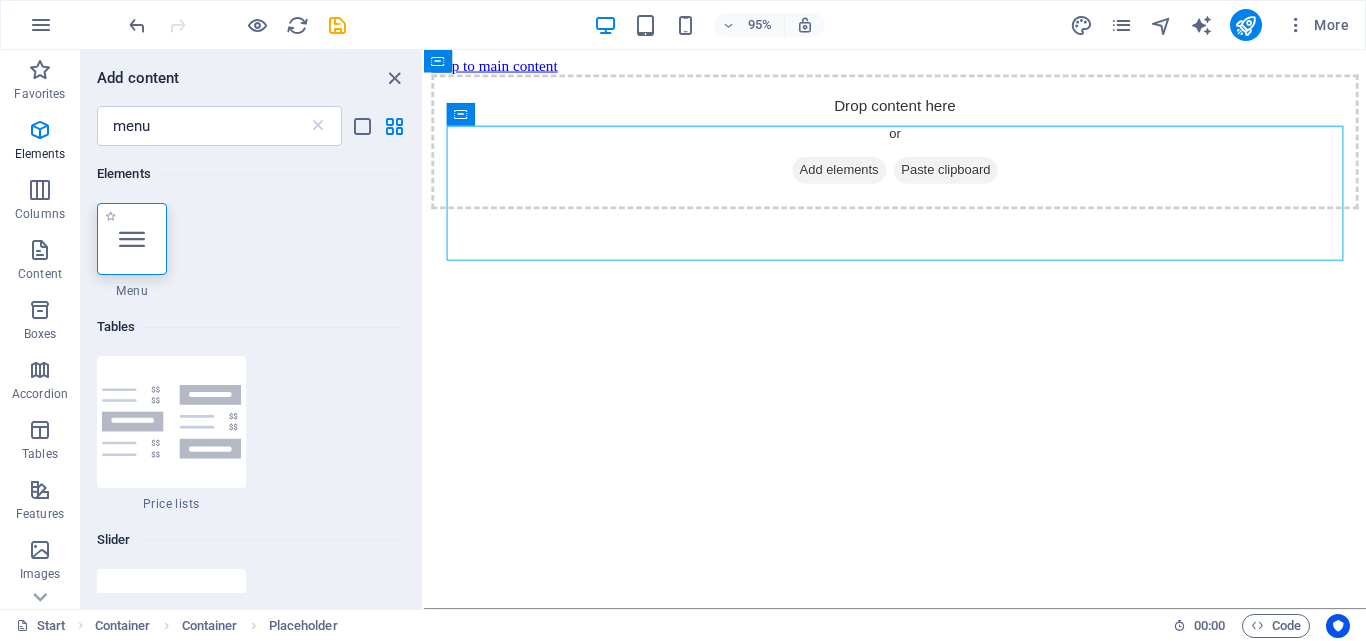 click at bounding box center (132, 239) 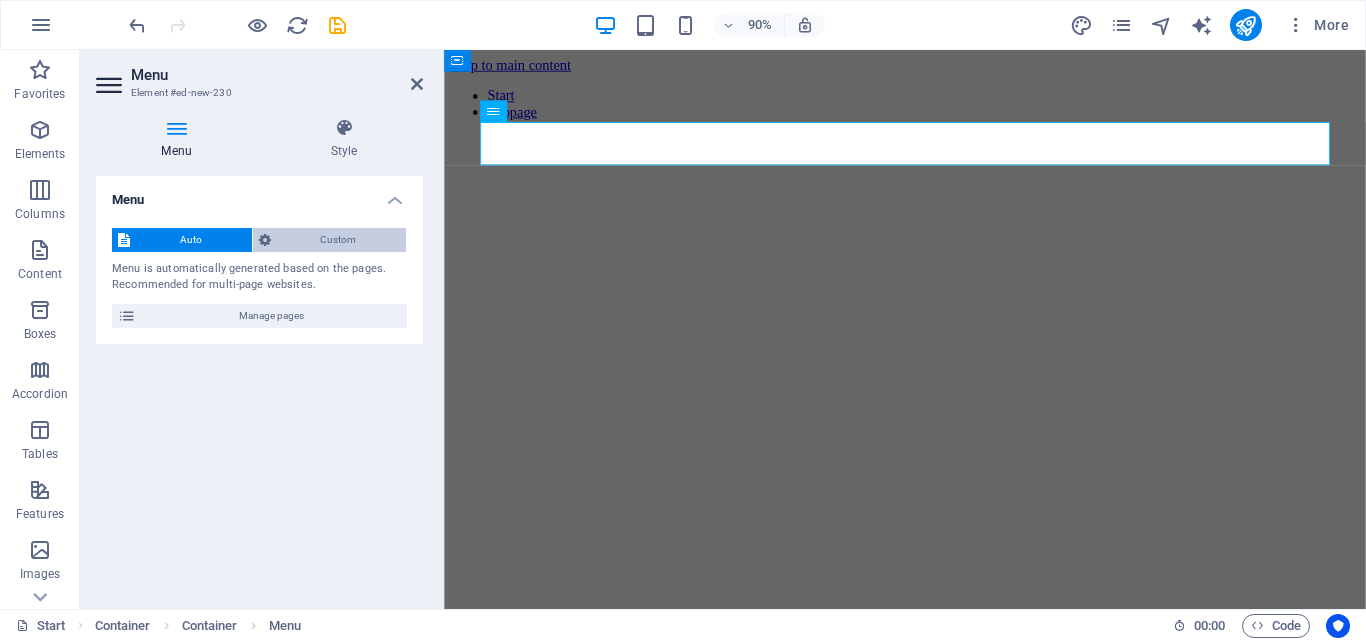 click on "Custom" at bounding box center (339, 240) 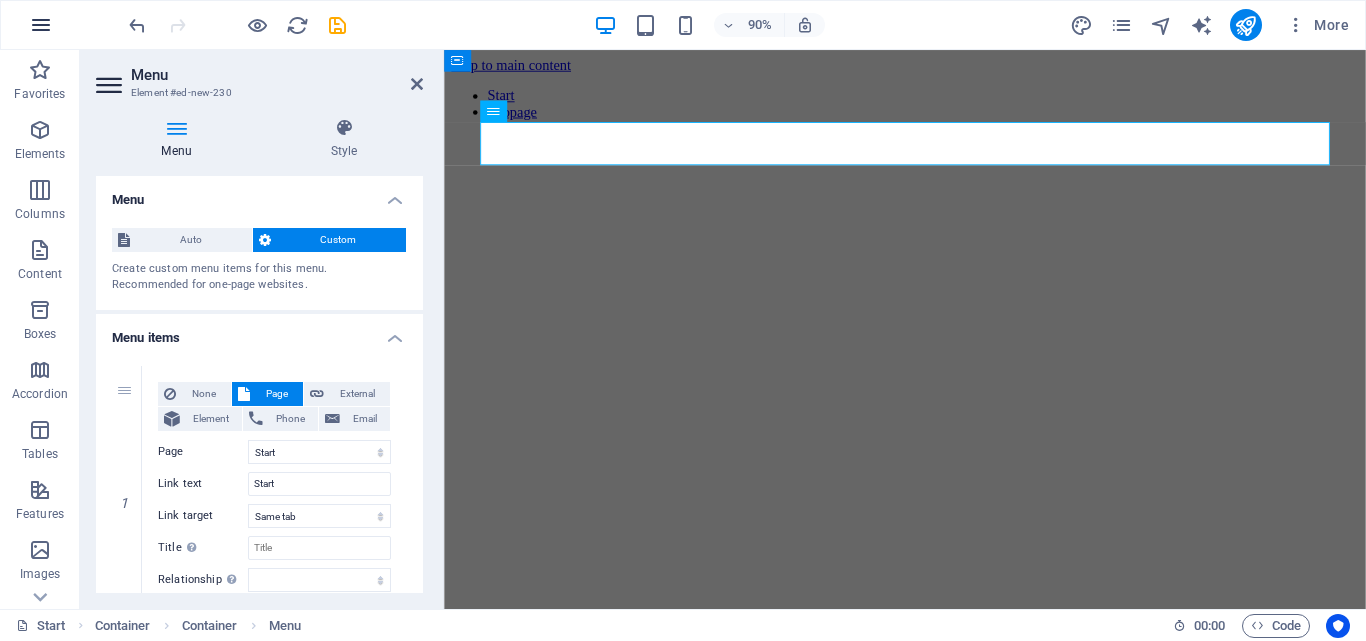 click at bounding box center [41, 25] 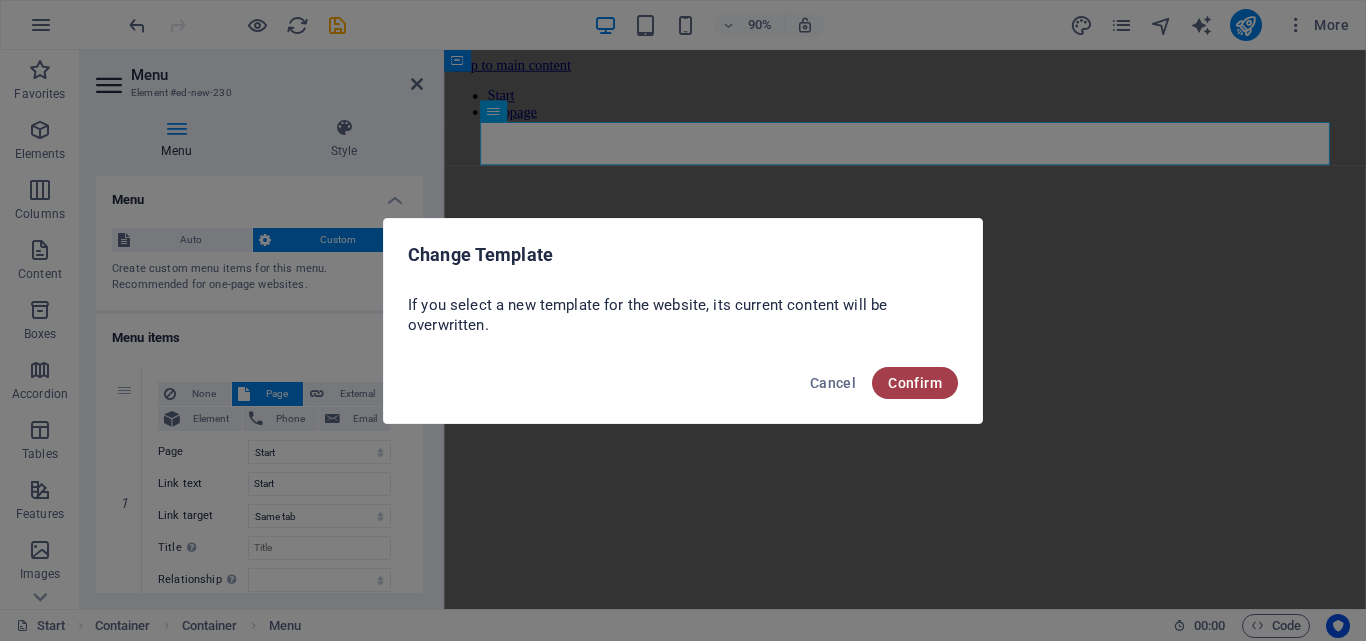 click on "Confirm" at bounding box center [915, 383] 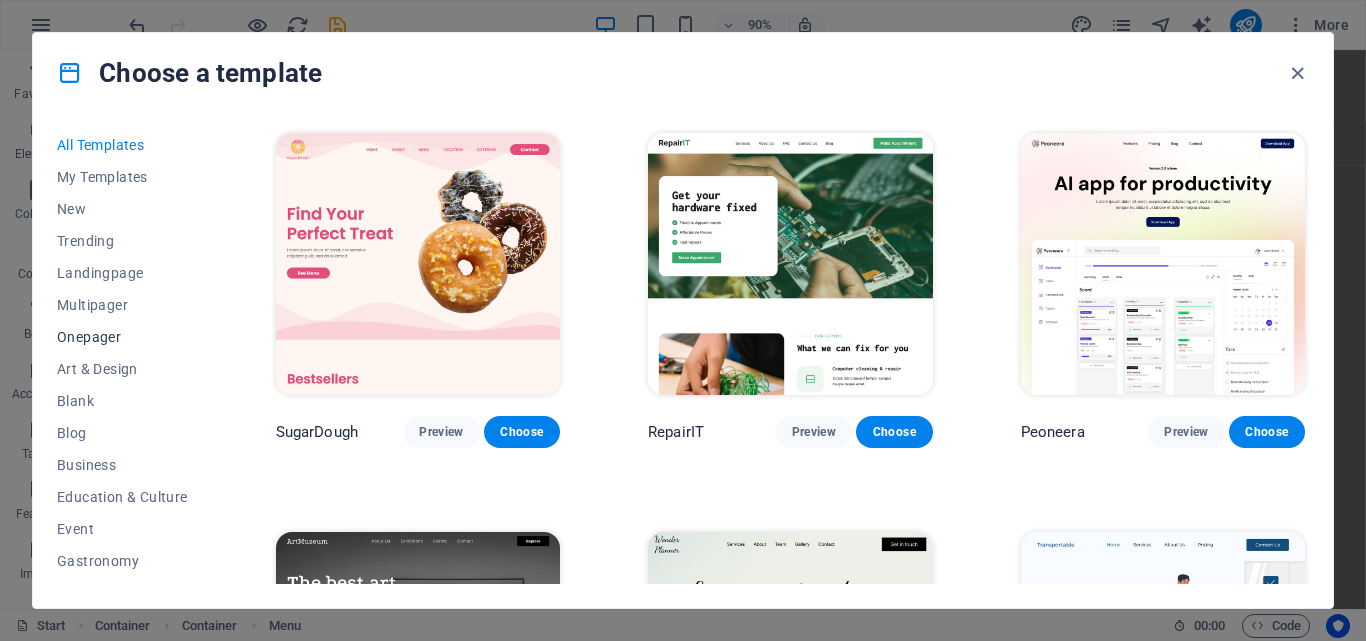 click on "Onepager" at bounding box center (122, 337) 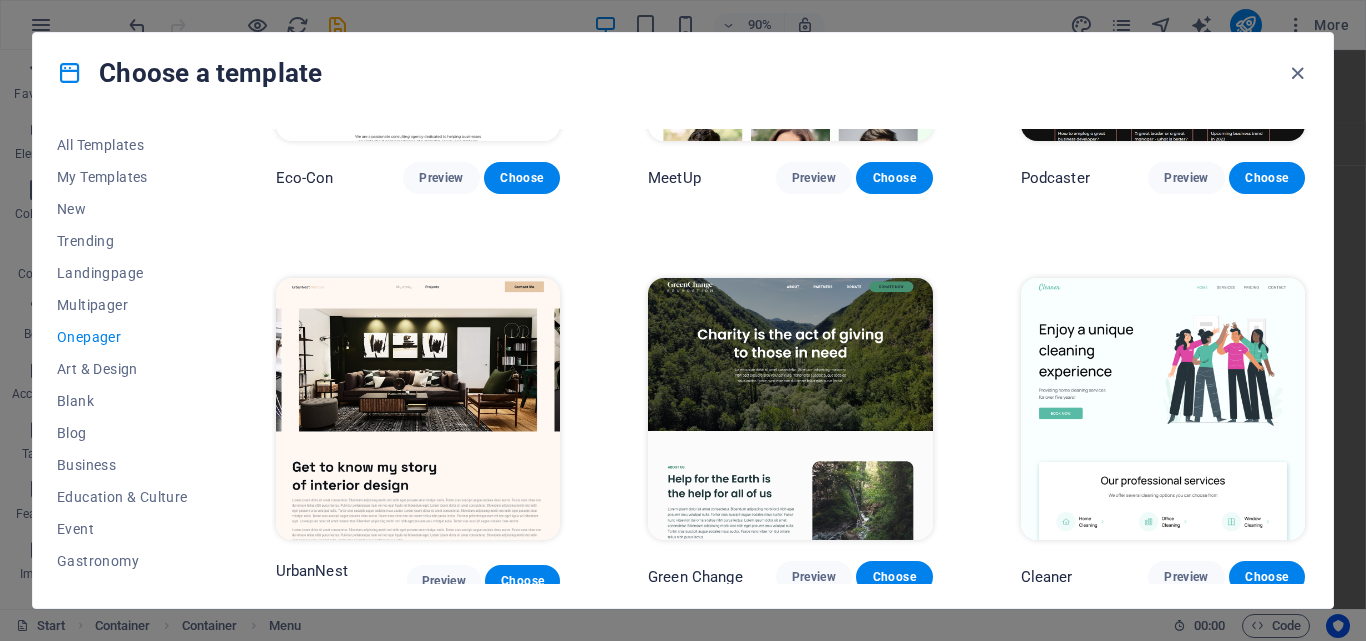 scroll, scrollTop: 400, scrollLeft: 0, axis: vertical 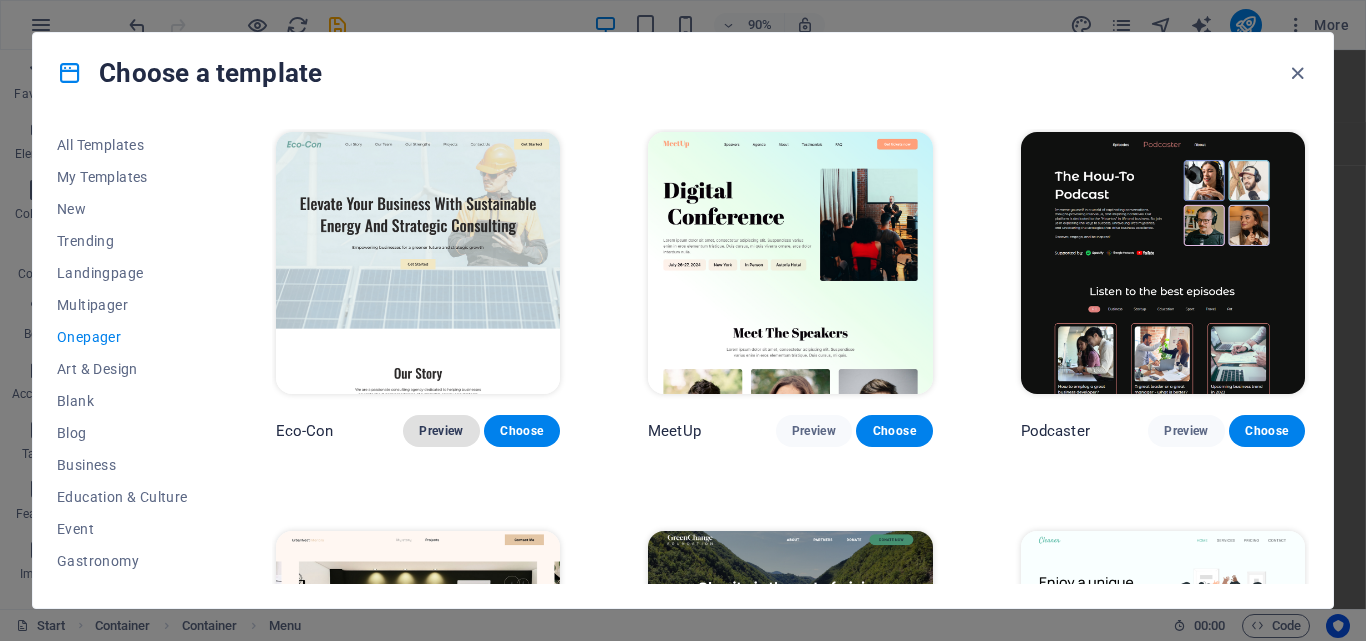 click on "Preview" at bounding box center (441, 431) 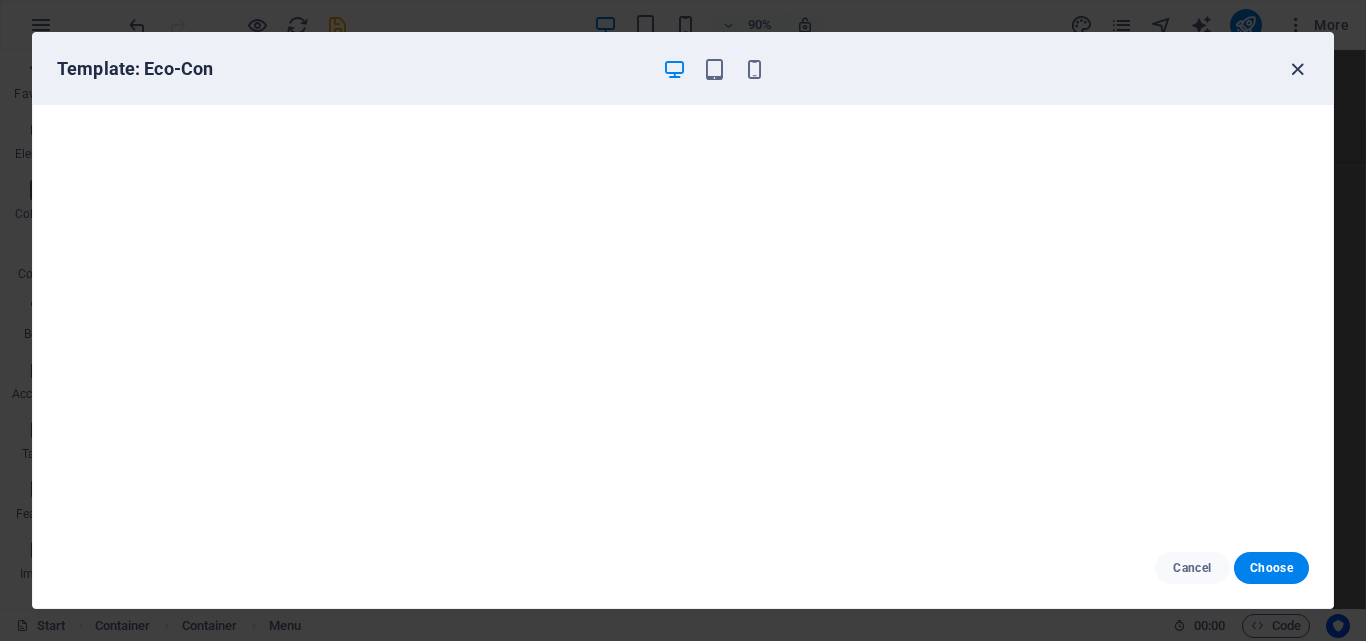 click at bounding box center [1297, 69] 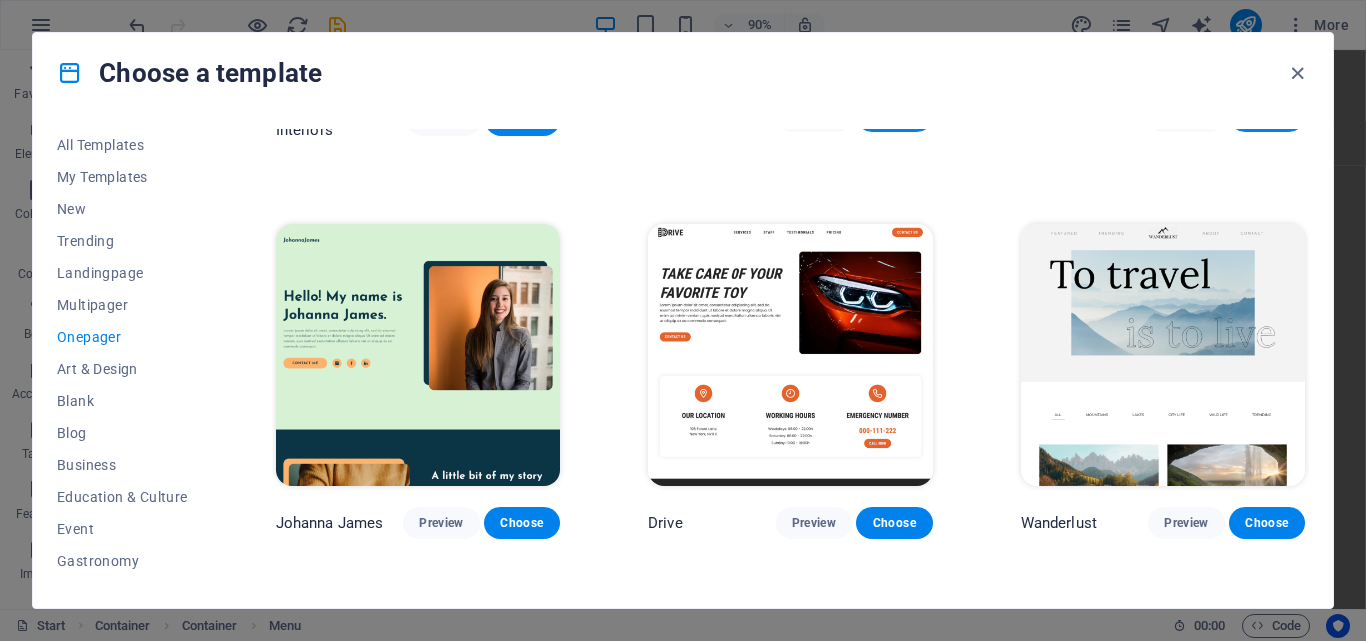 scroll, scrollTop: 1200, scrollLeft: 0, axis: vertical 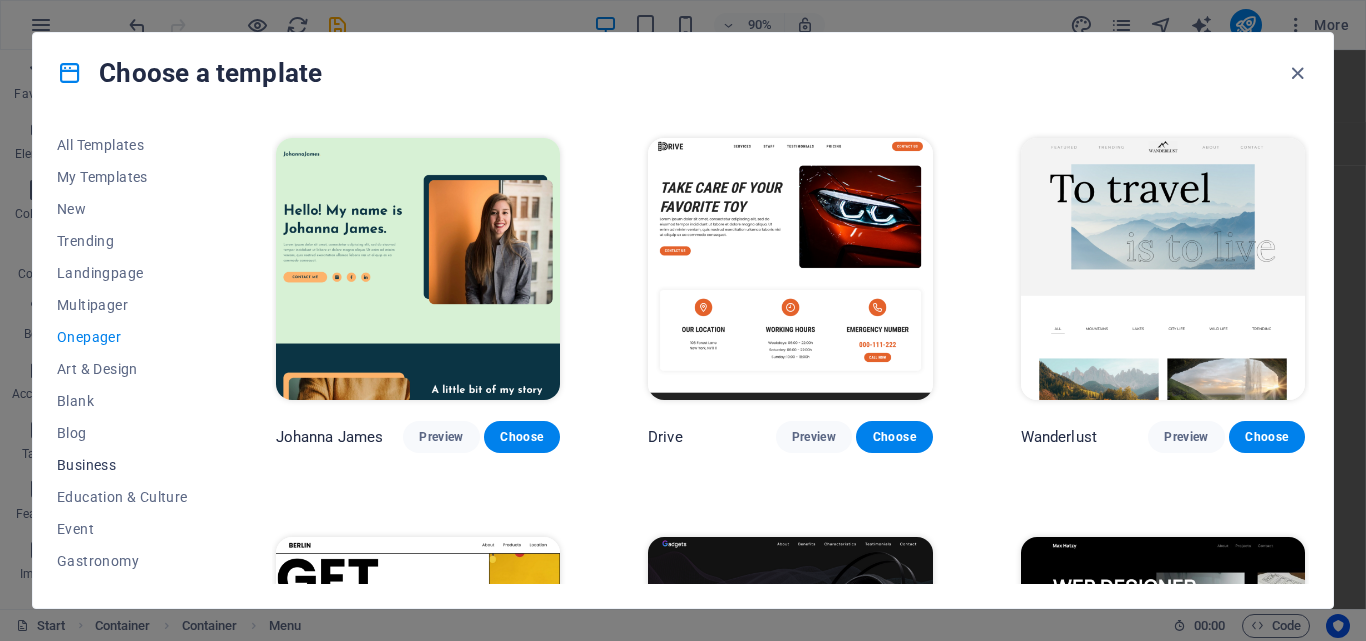 click on "Business" at bounding box center (122, 465) 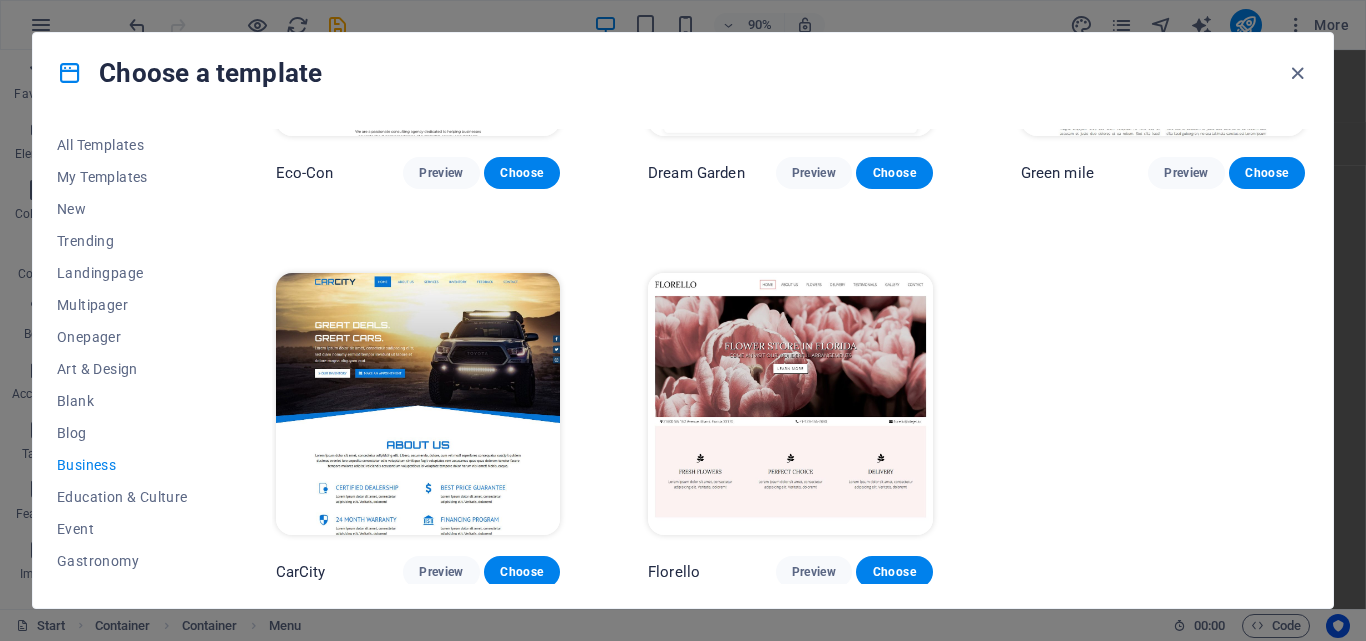 click at bounding box center (418, 404) 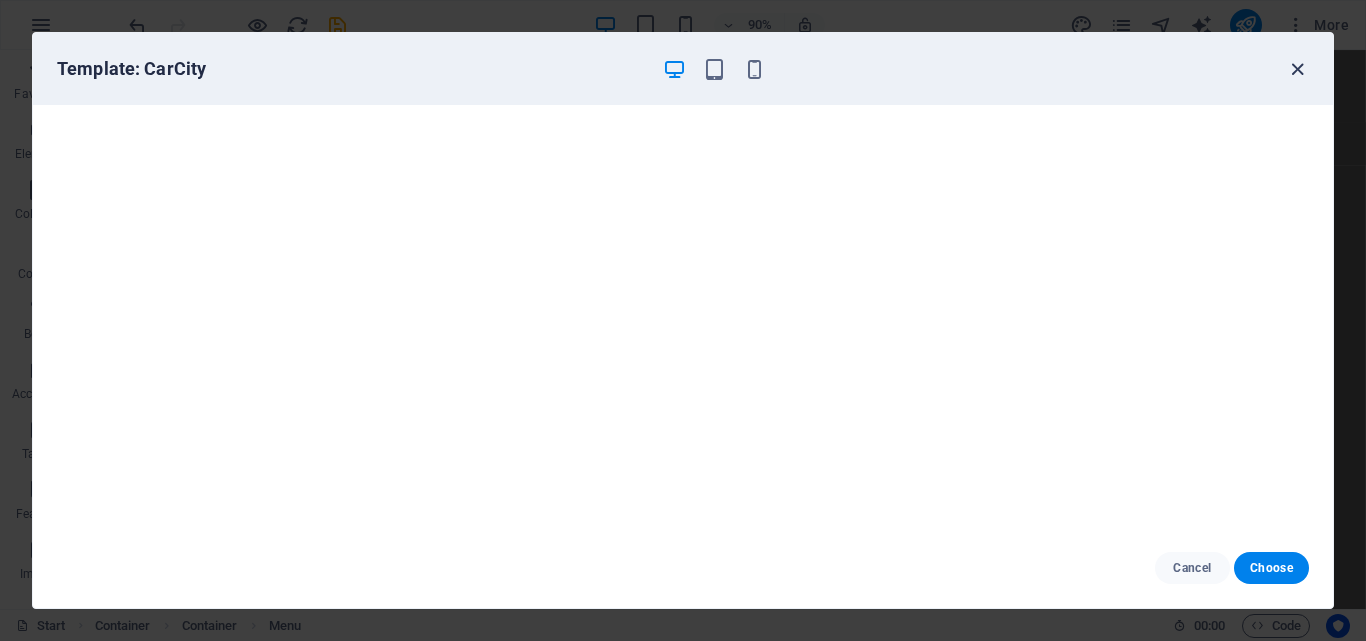 click at bounding box center (1297, 69) 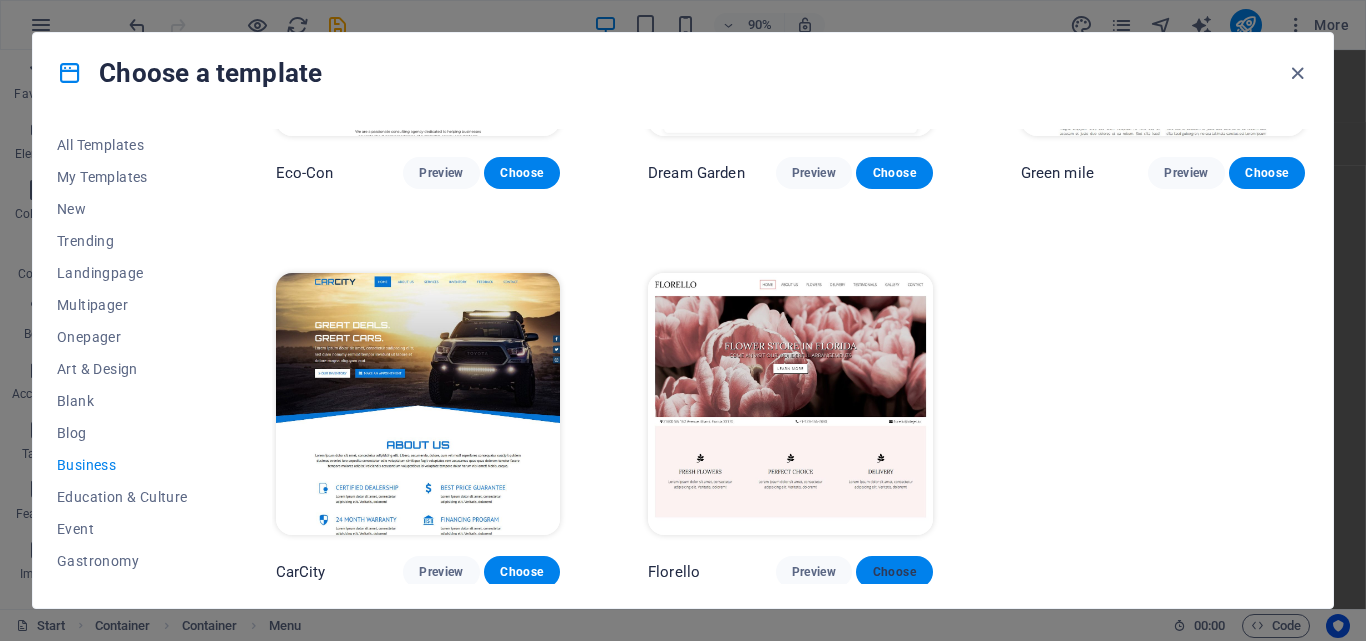 click on "Choose" at bounding box center [894, 572] 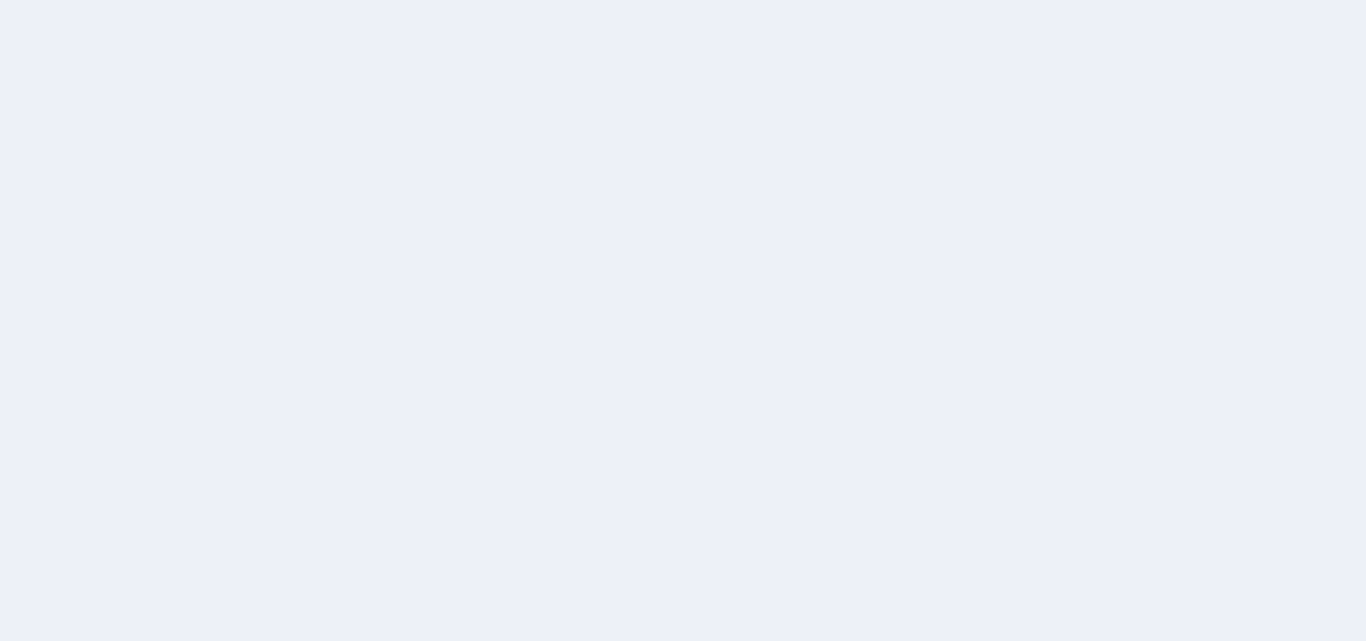 scroll, scrollTop: 0, scrollLeft: 0, axis: both 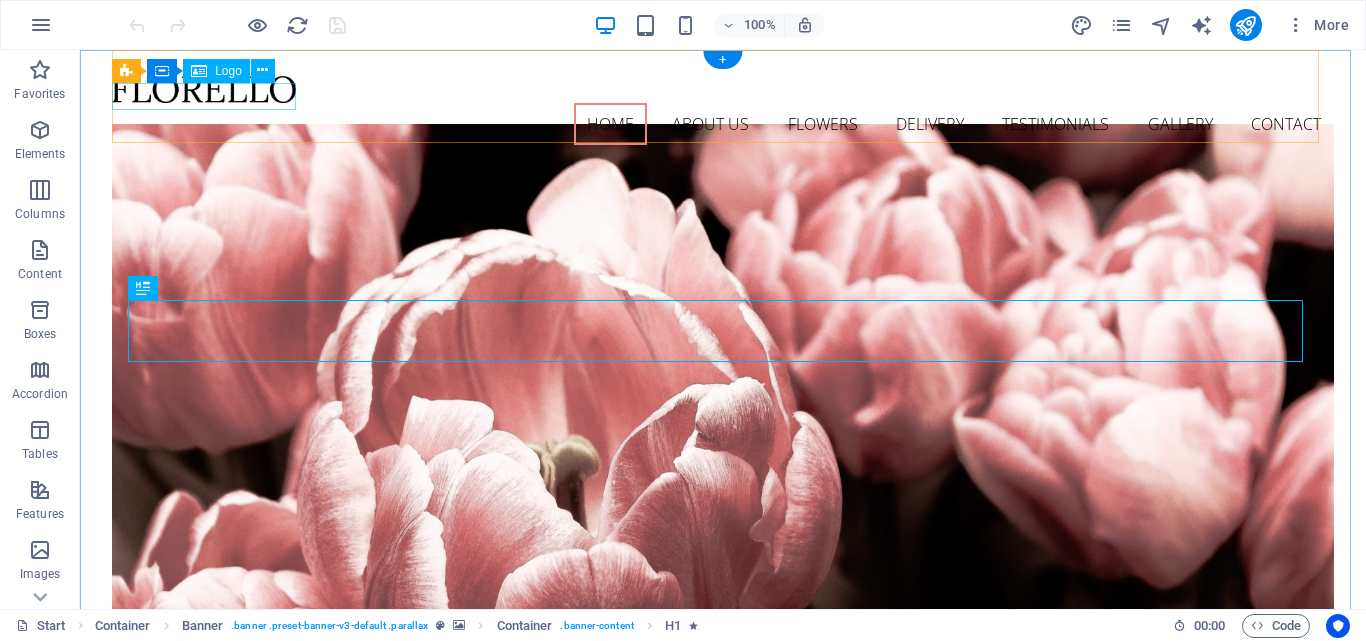 click at bounding box center (723, 89) 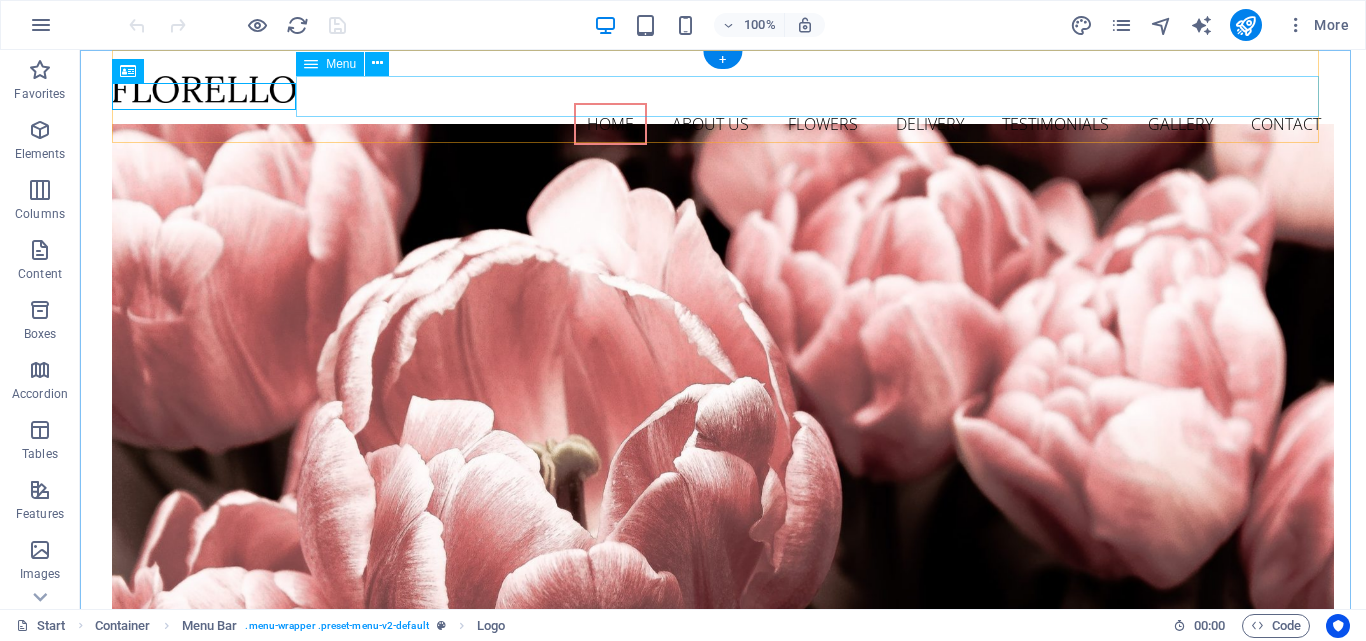 click on "Home About us Flowers Delivery Testimonials Gallery Contact" at bounding box center (723, 124) 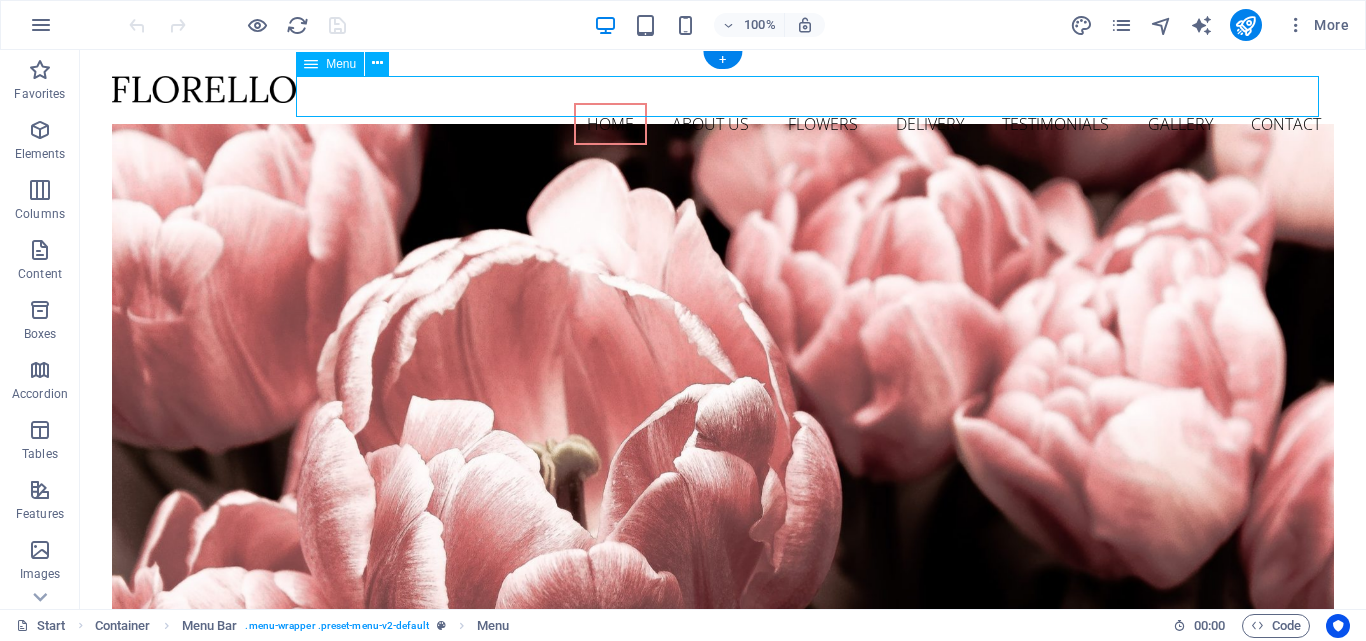 click on "Home About us Flowers Delivery Testimonials Gallery Contact" at bounding box center [723, 124] 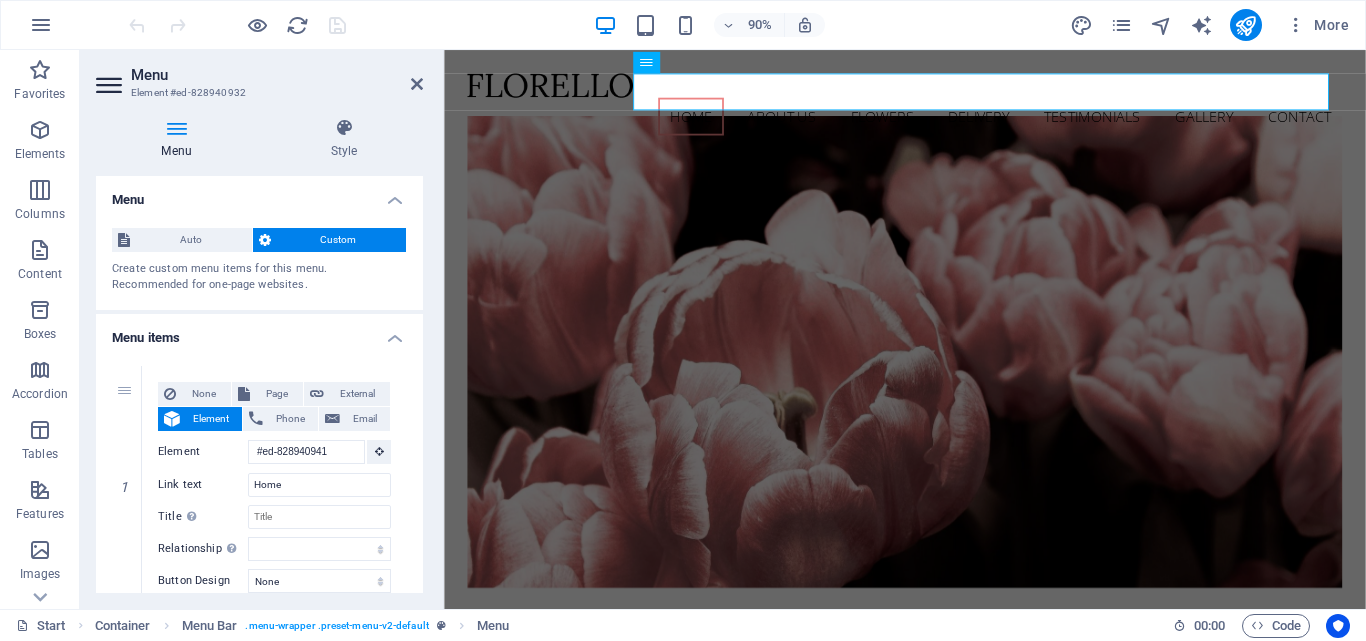 scroll, scrollTop: 100, scrollLeft: 0, axis: vertical 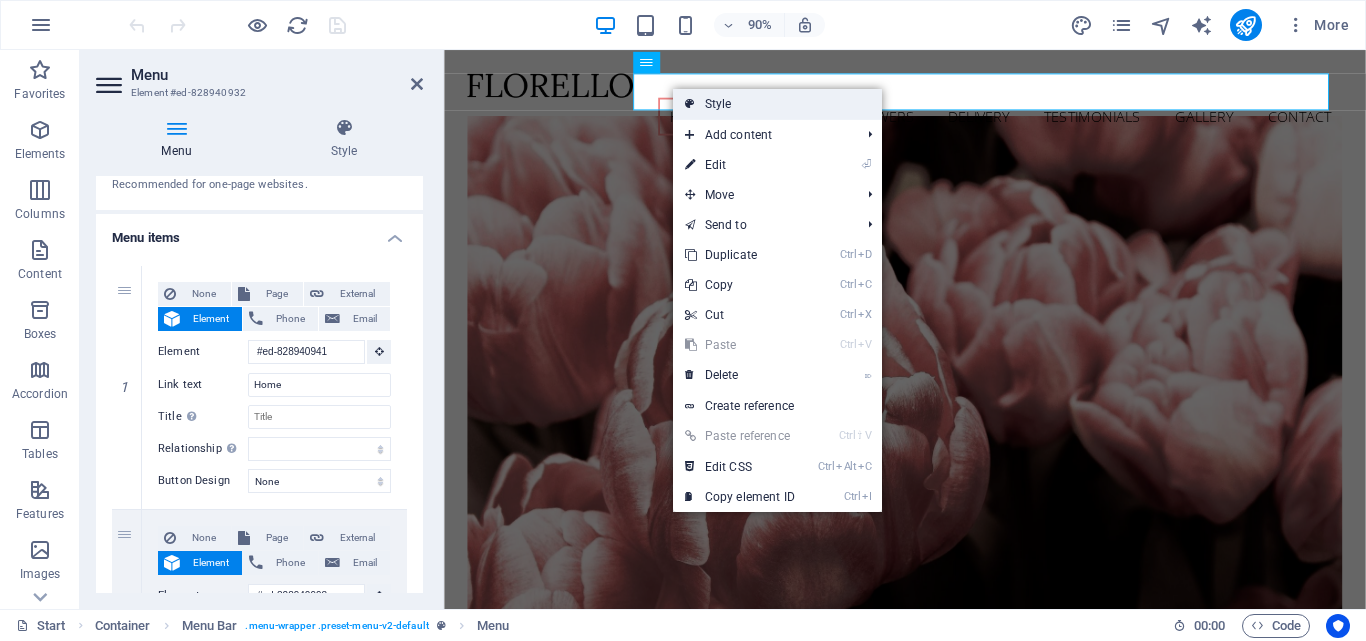 click on "Style" at bounding box center (777, 104) 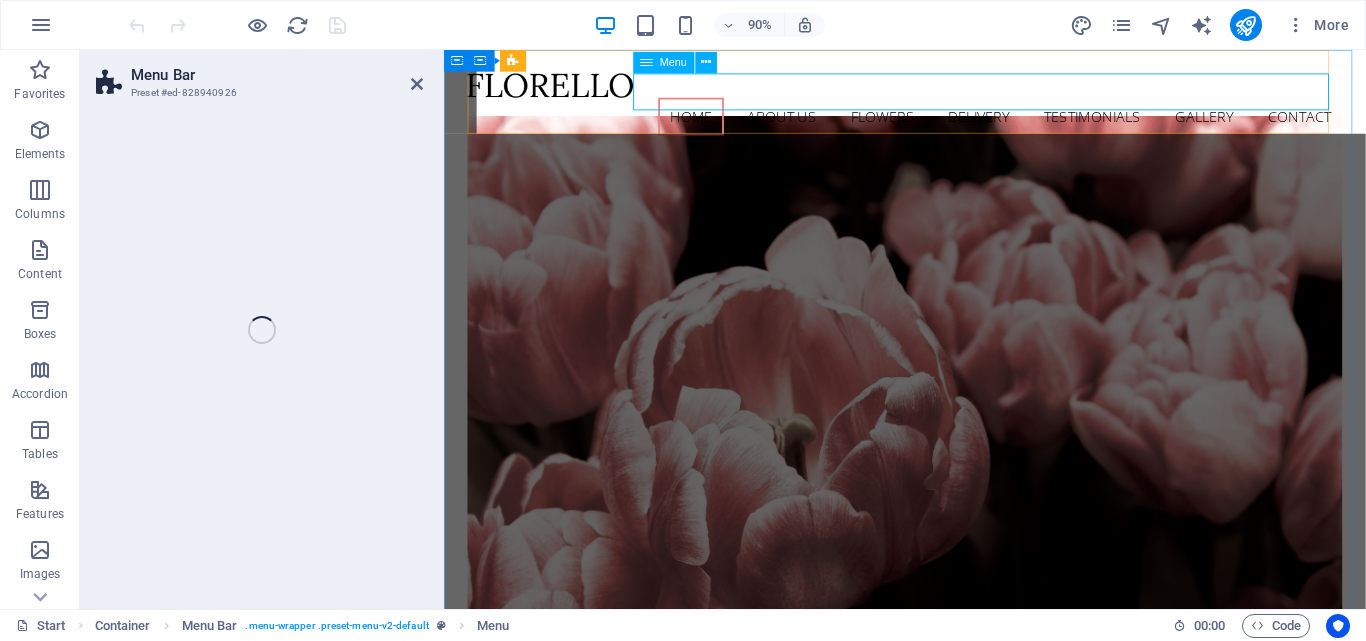 select on "rem" 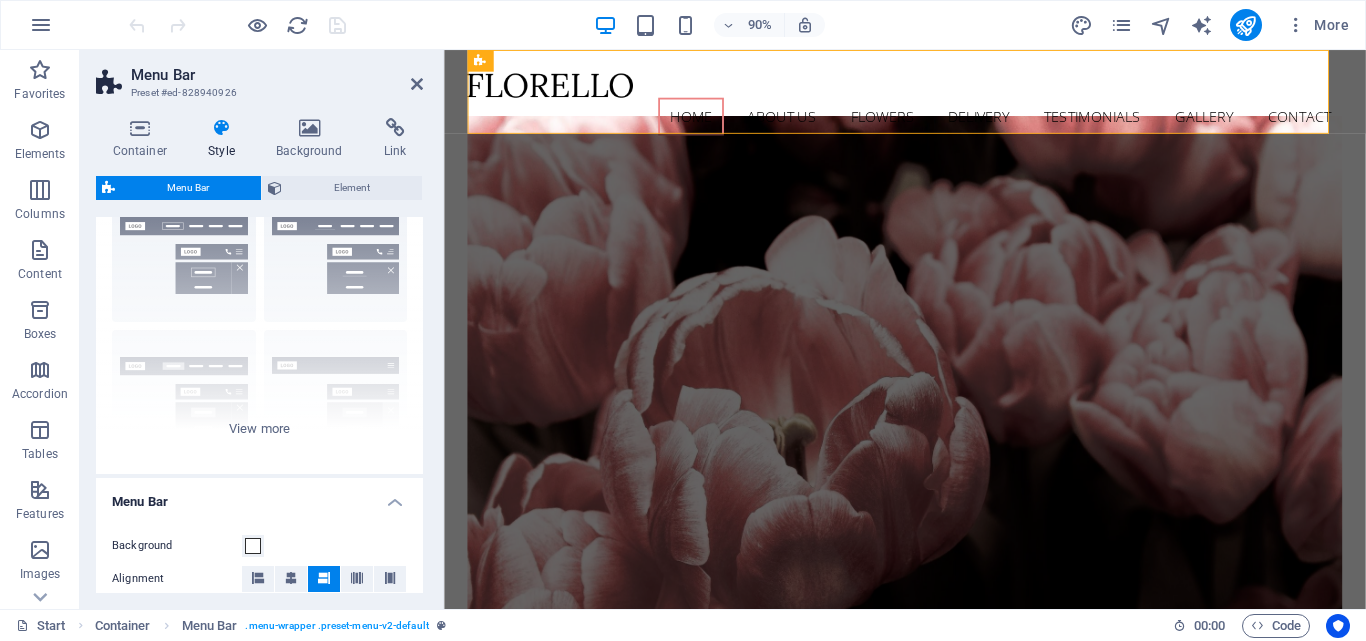 scroll, scrollTop: 0, scrollLeft: 0, axis: both 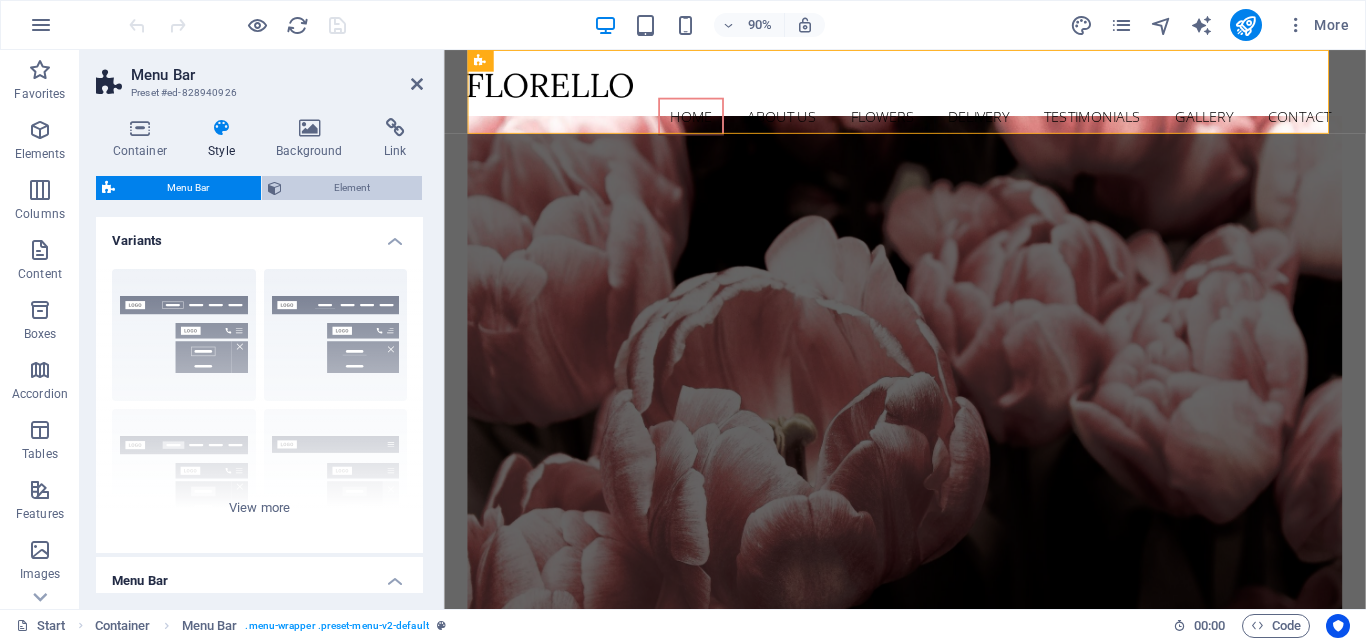 click on "Element" at bounding box center (352, 188) 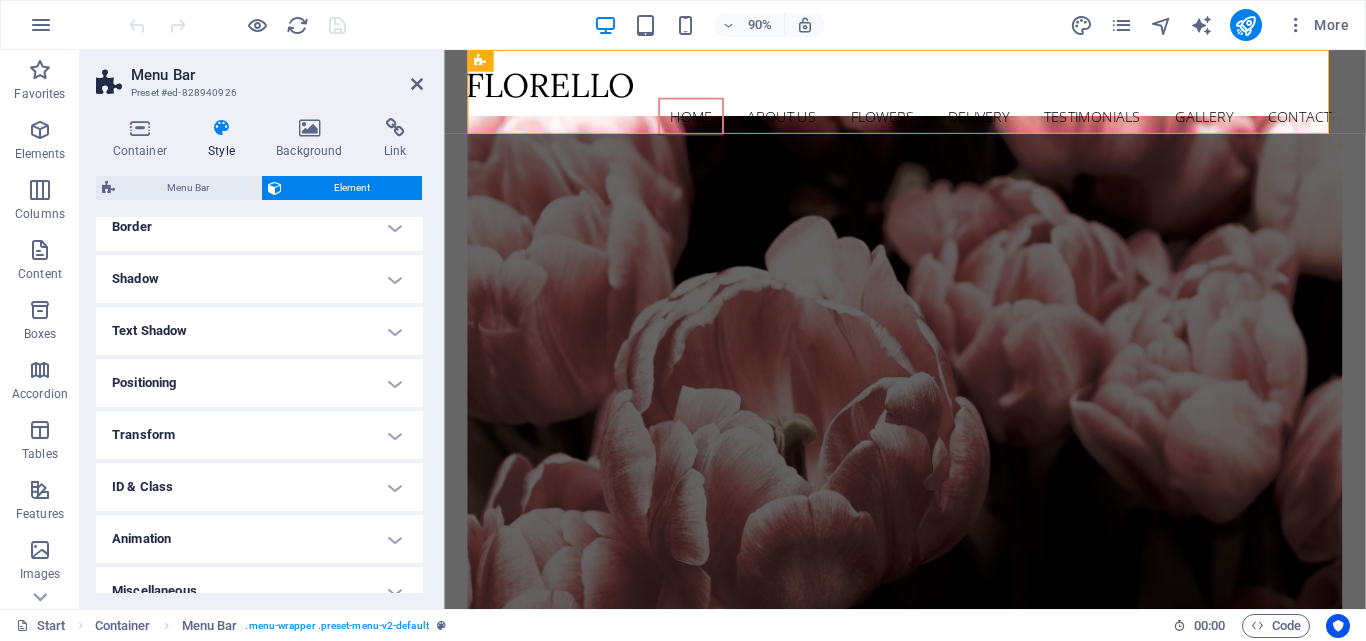scroll, scrollTop: 469, scrollLeft: 0, axis: vertical 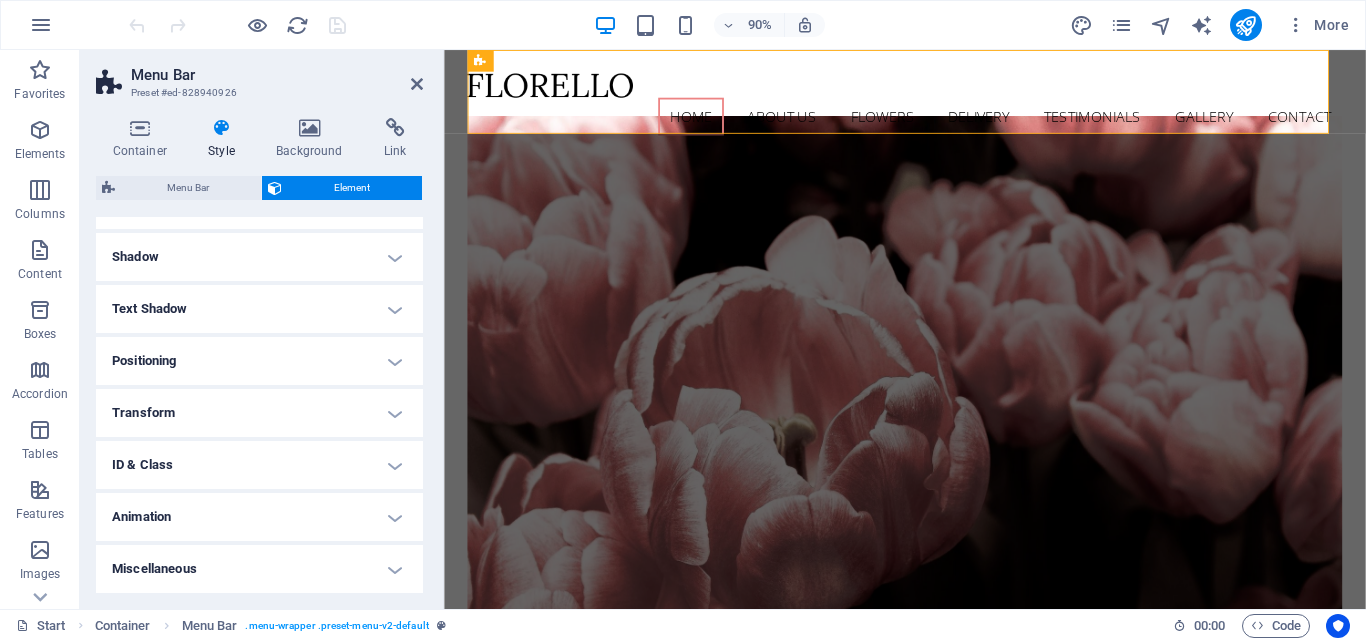 click on "ID & Class" at bounding box center (259, 465) 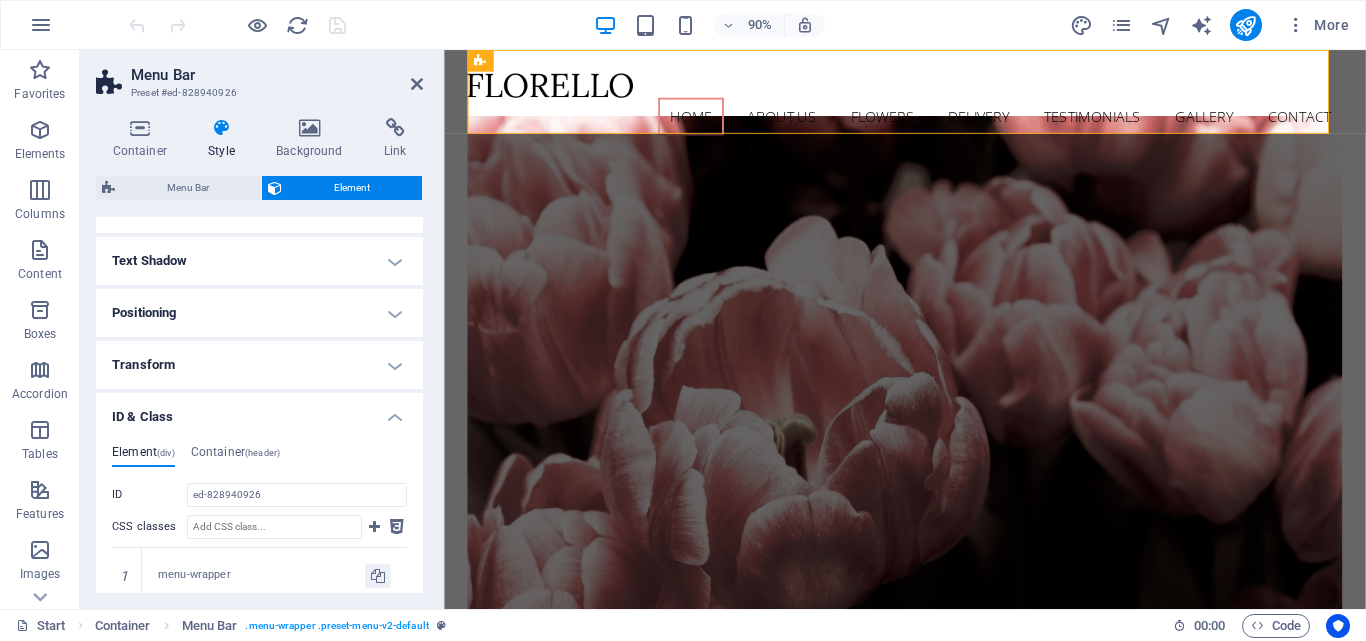 scroll, scrollTop: 619, scrollLeft: 0, axis: vertical 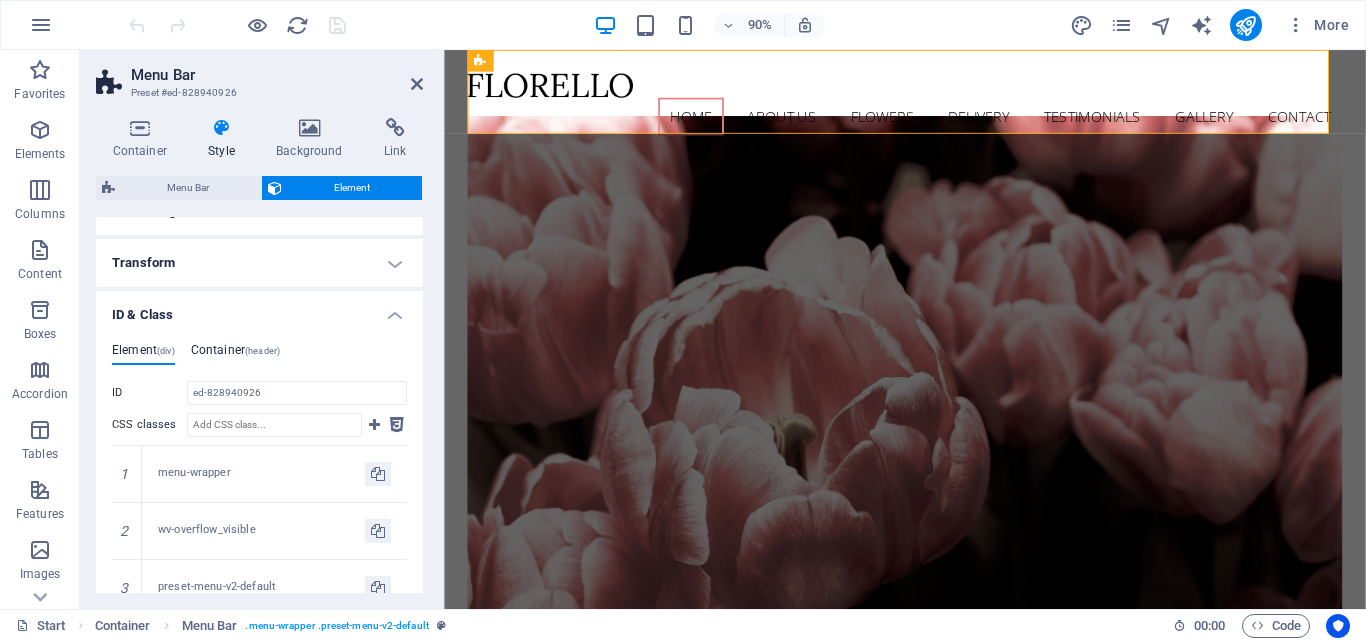 click on "Container  (header)" at bounding box center (235, 354) 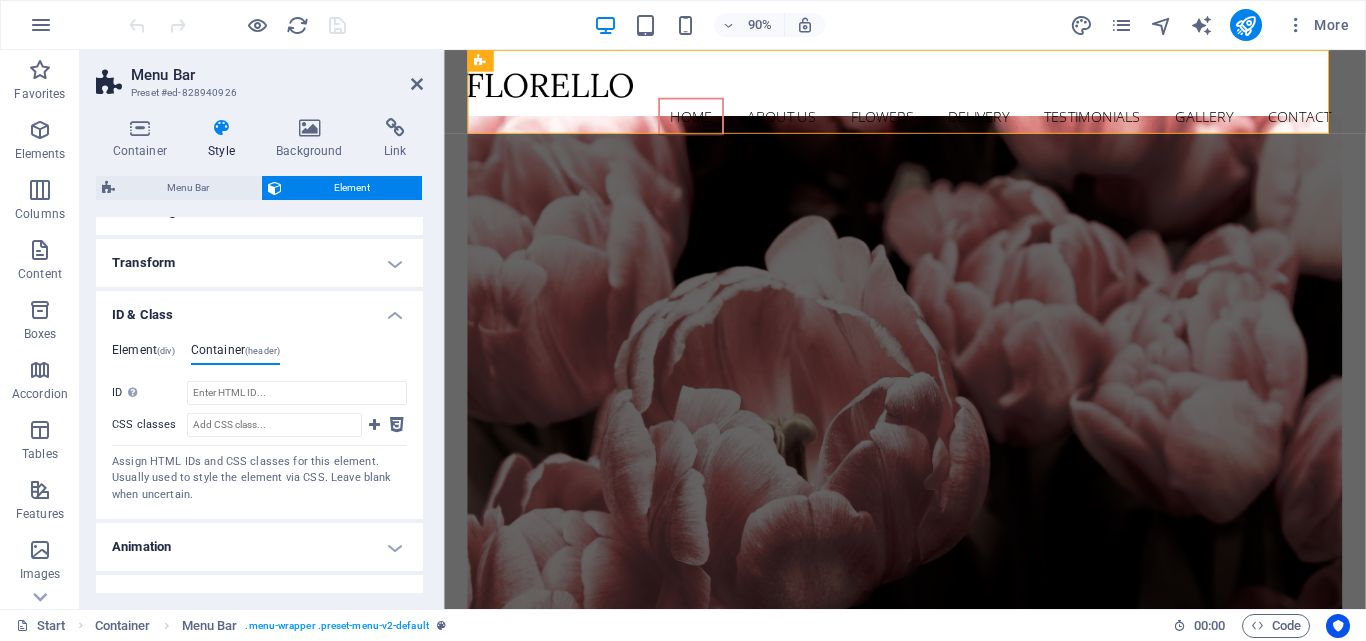 click on "Element  (div)" at bounding box center [143, 354] 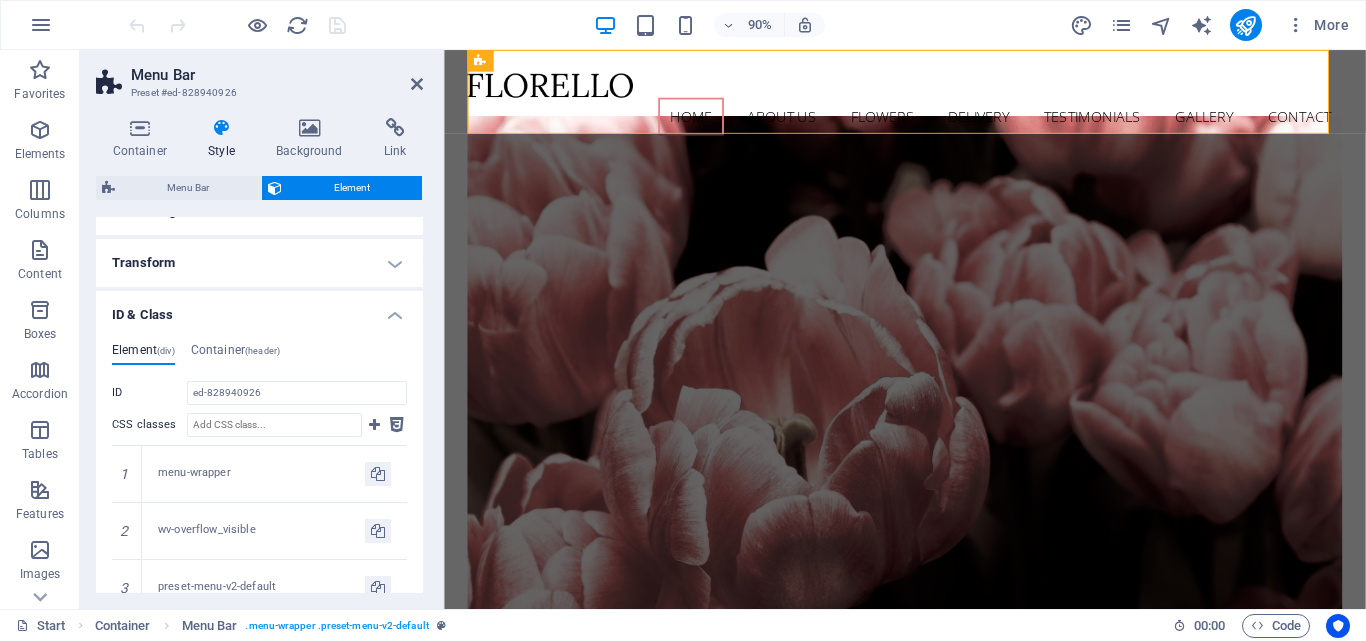 scroll, scrollTop: 519, scrollLeft: 0, axis: vertical 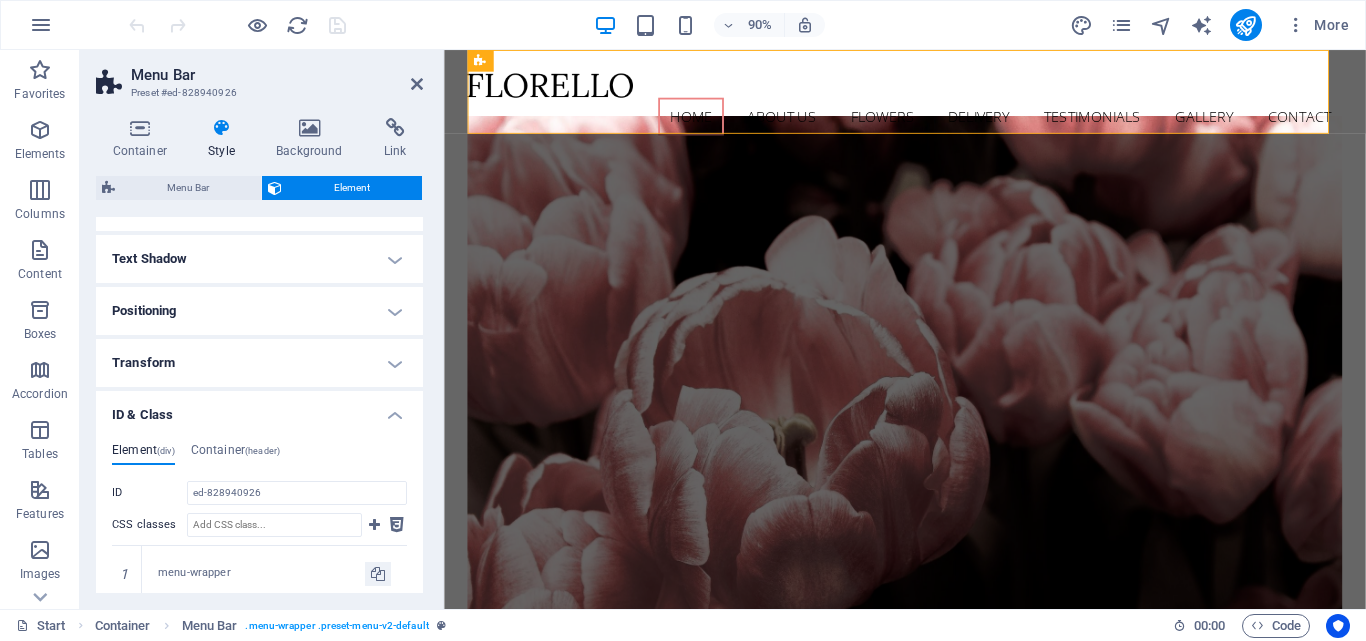 click on "Transform" at bounding box center [259, 363] 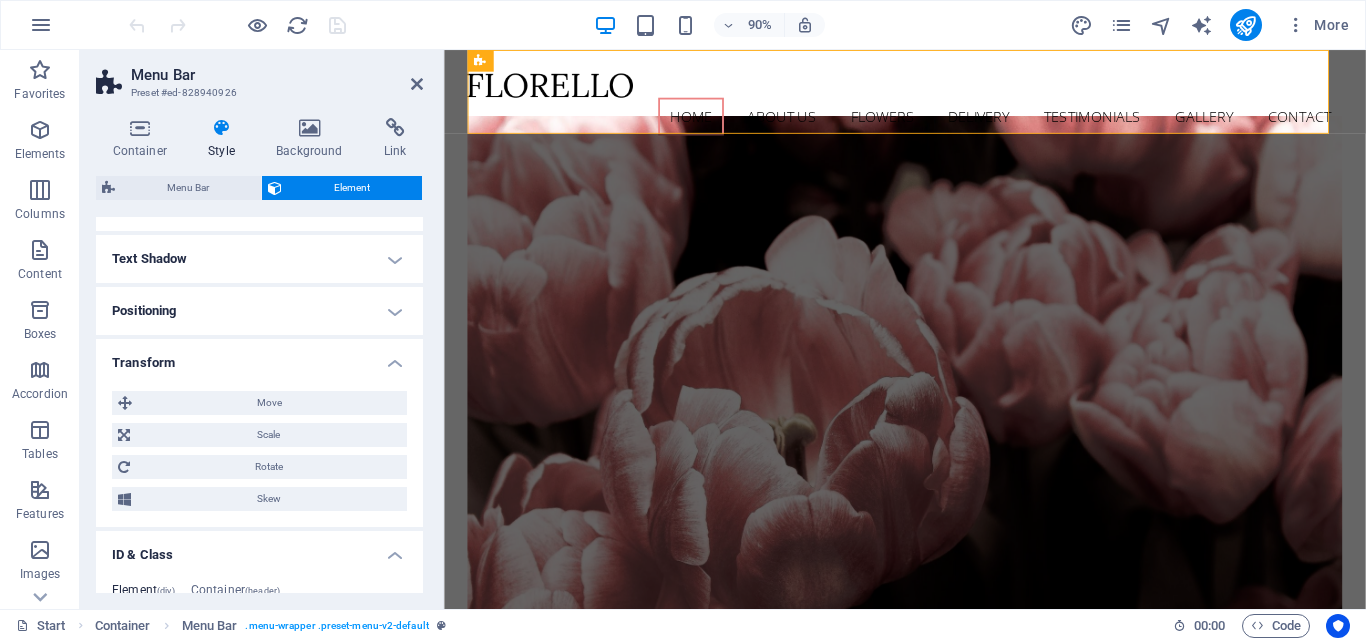 click on "Transform" at bounding box center [259, 357] 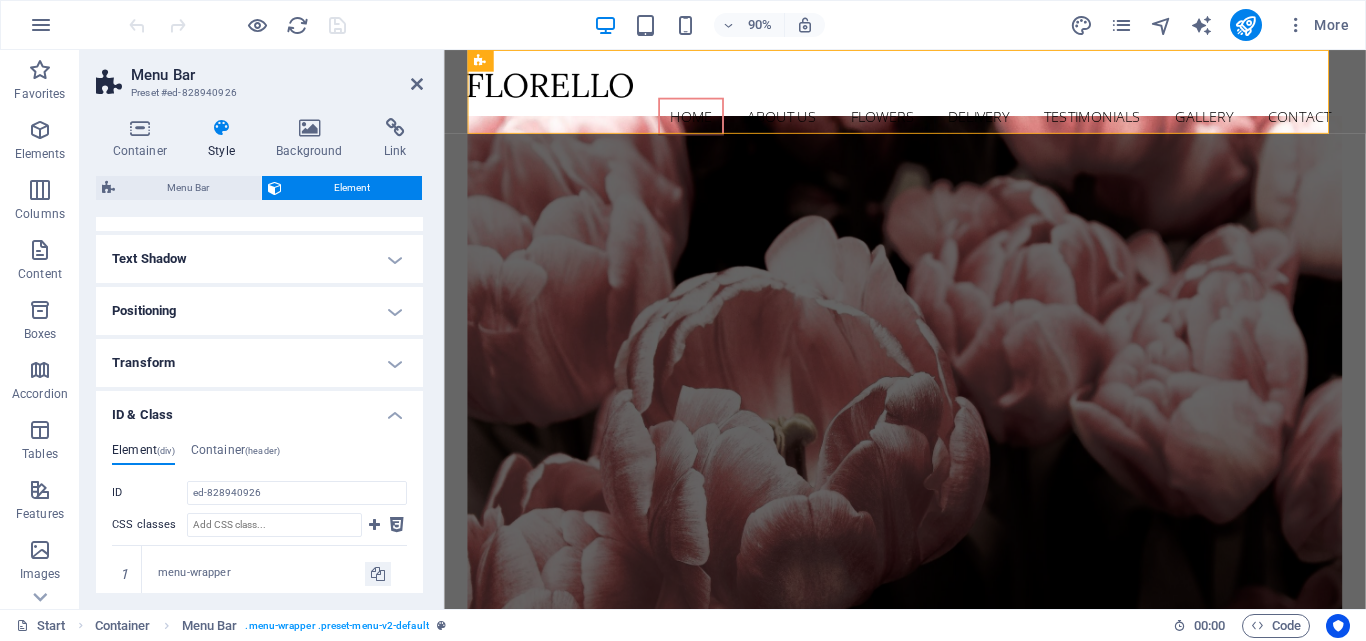 click on "Positioning" at bounding box center [259, 311] 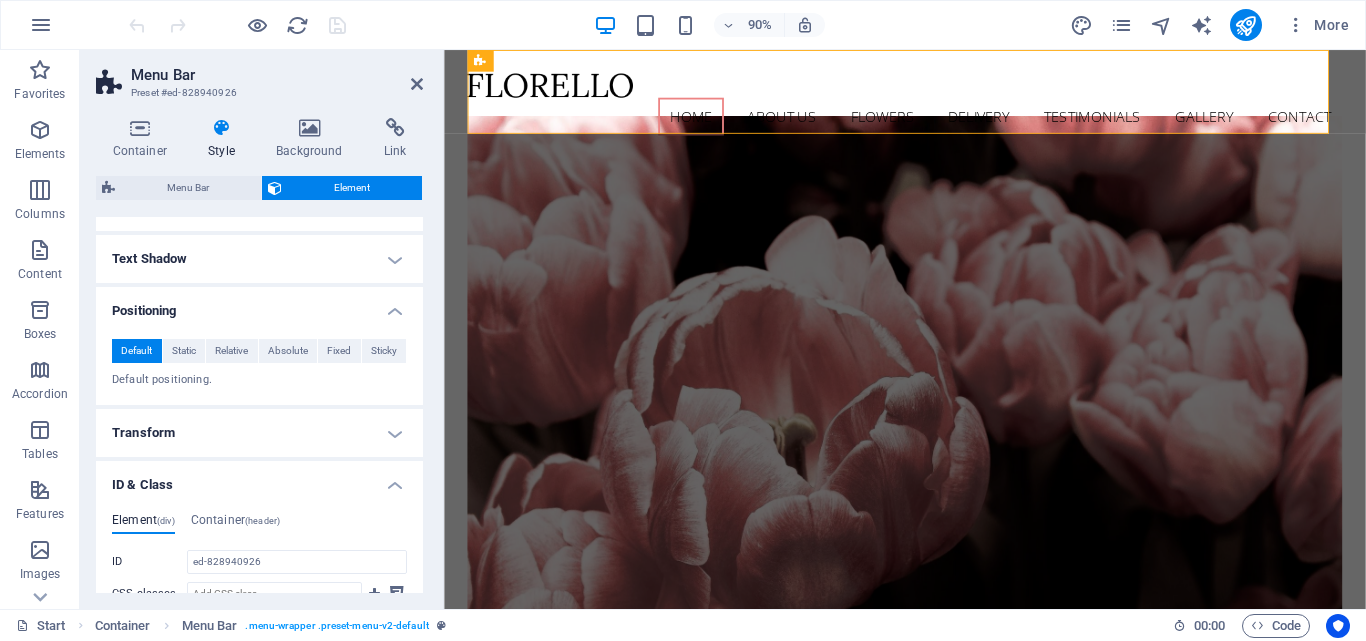 click on "Positioning" at bounding box center [259, 305] 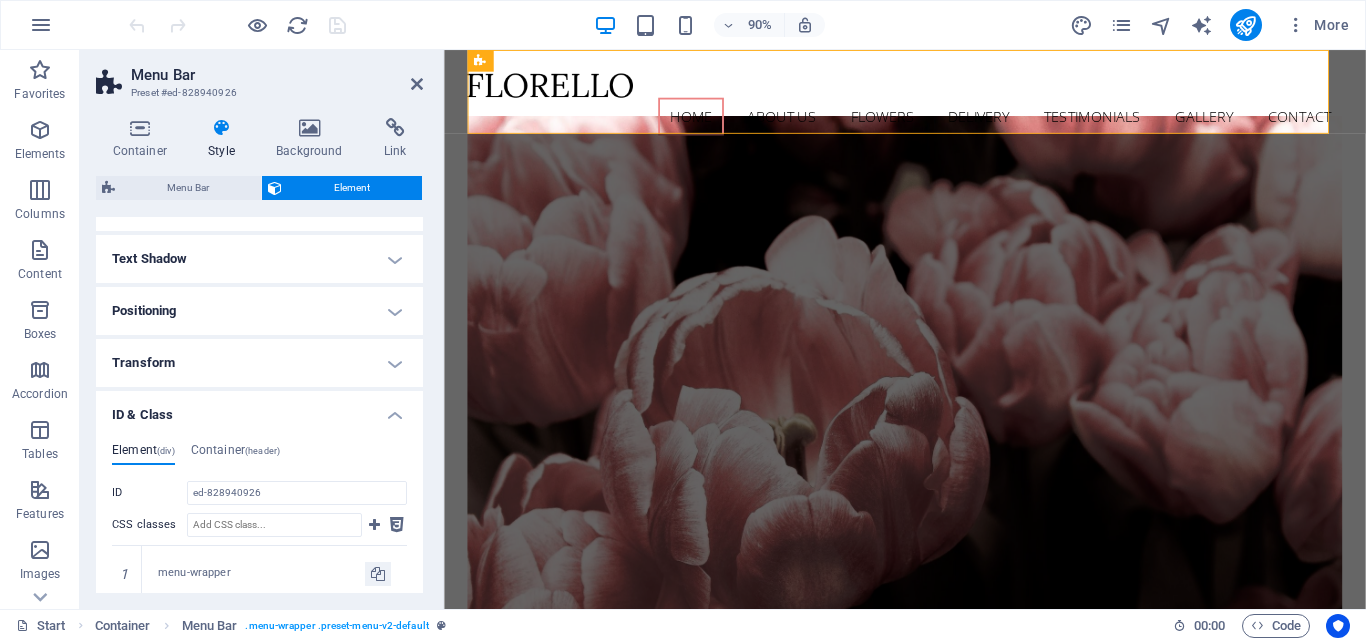 scroll, scrollTop: 419, scrollLeft: 0, axis: vertical 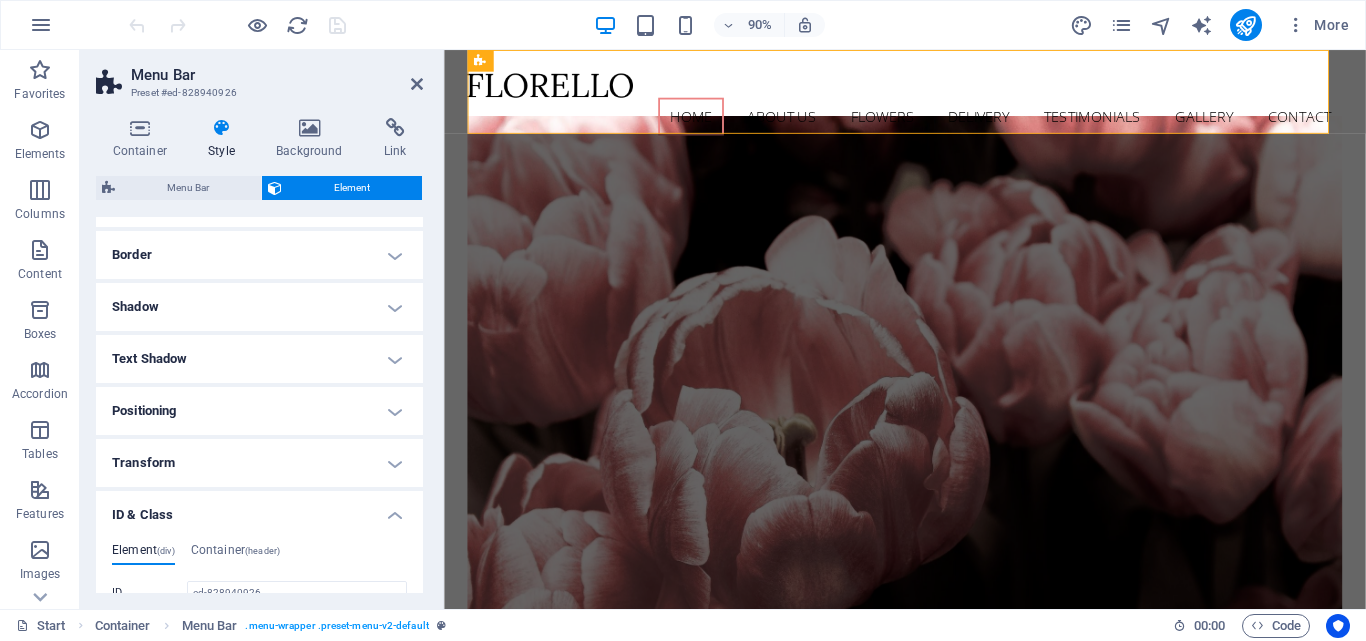 click on "Text Shadow" at bounding box center (259, 359) 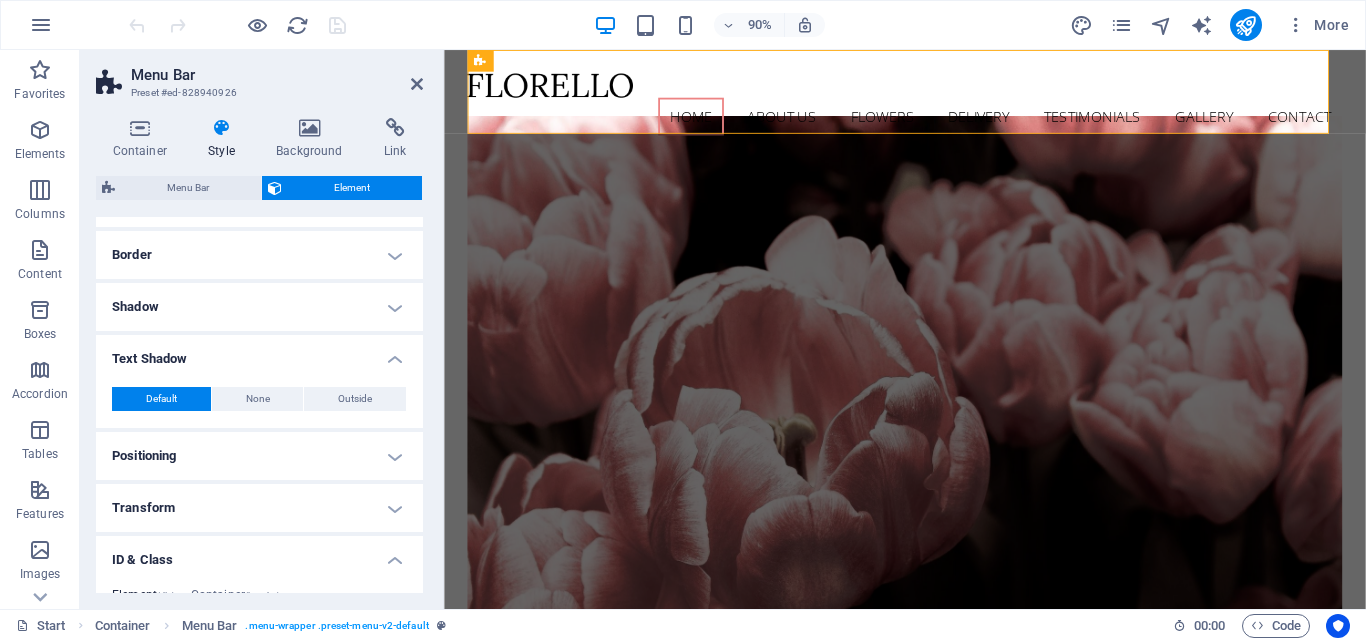 click on "Text Shadow" at bounding box center [259, 353] 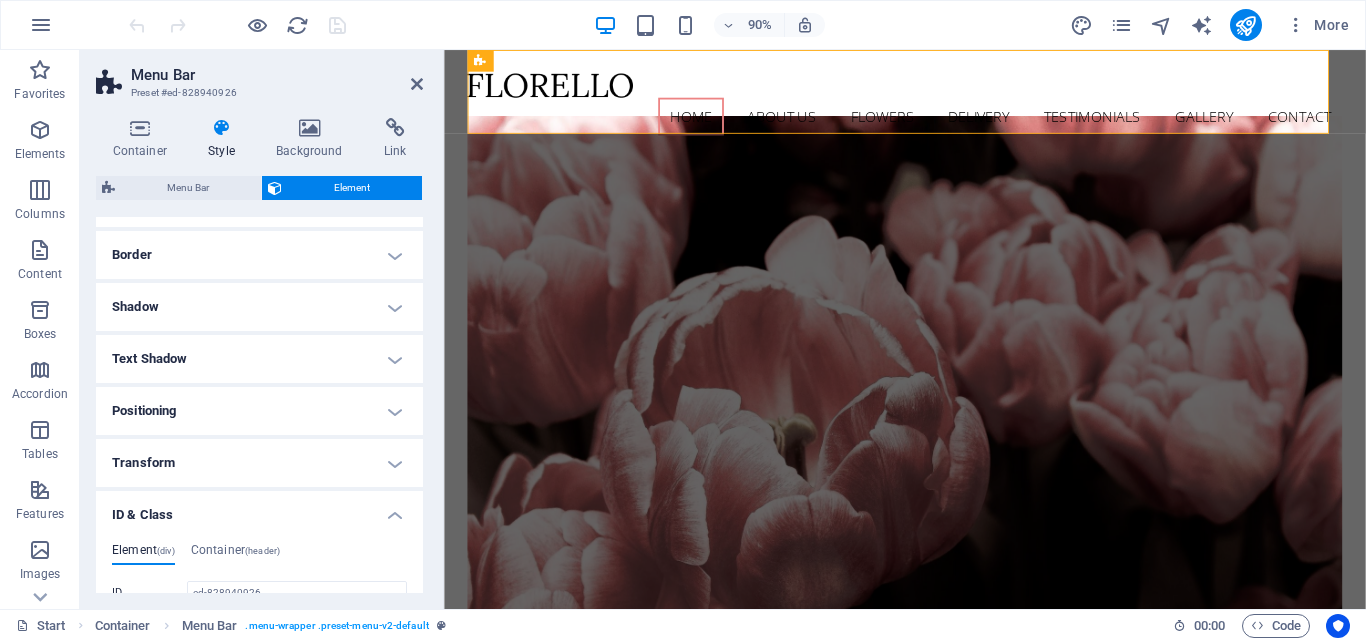 click on "Shadow" at bounding box center (259, 307) 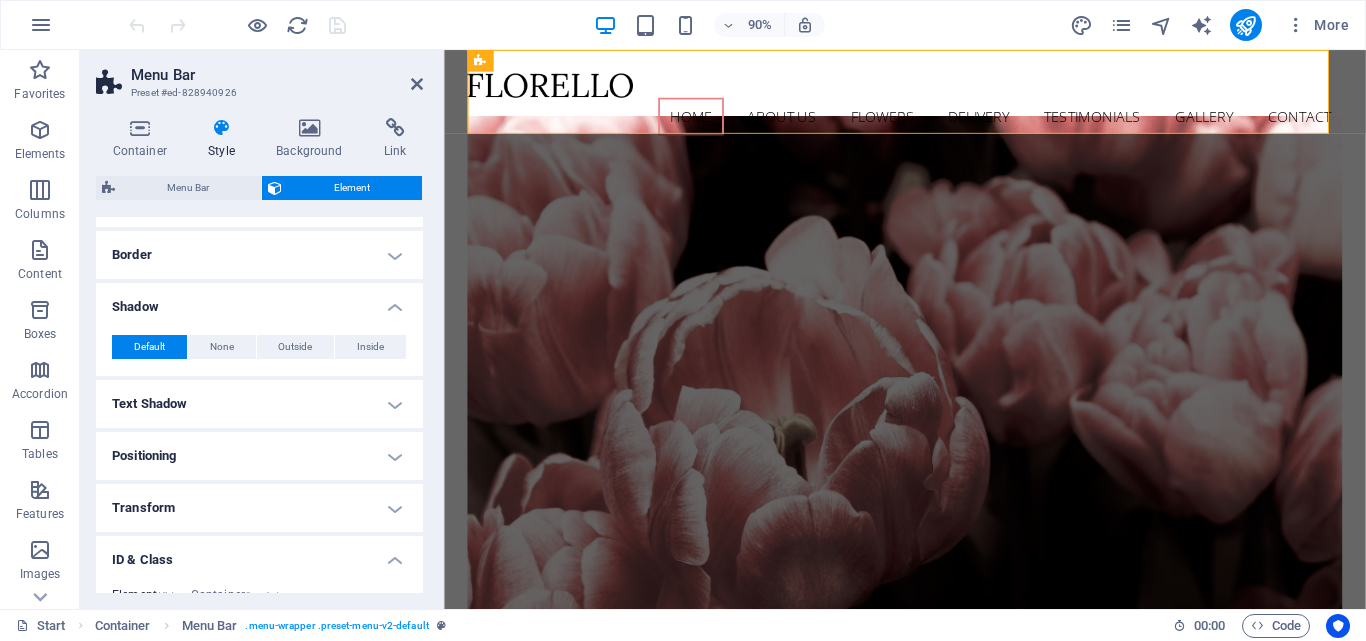 click on "Shadow" at bounding box center (259, 301) 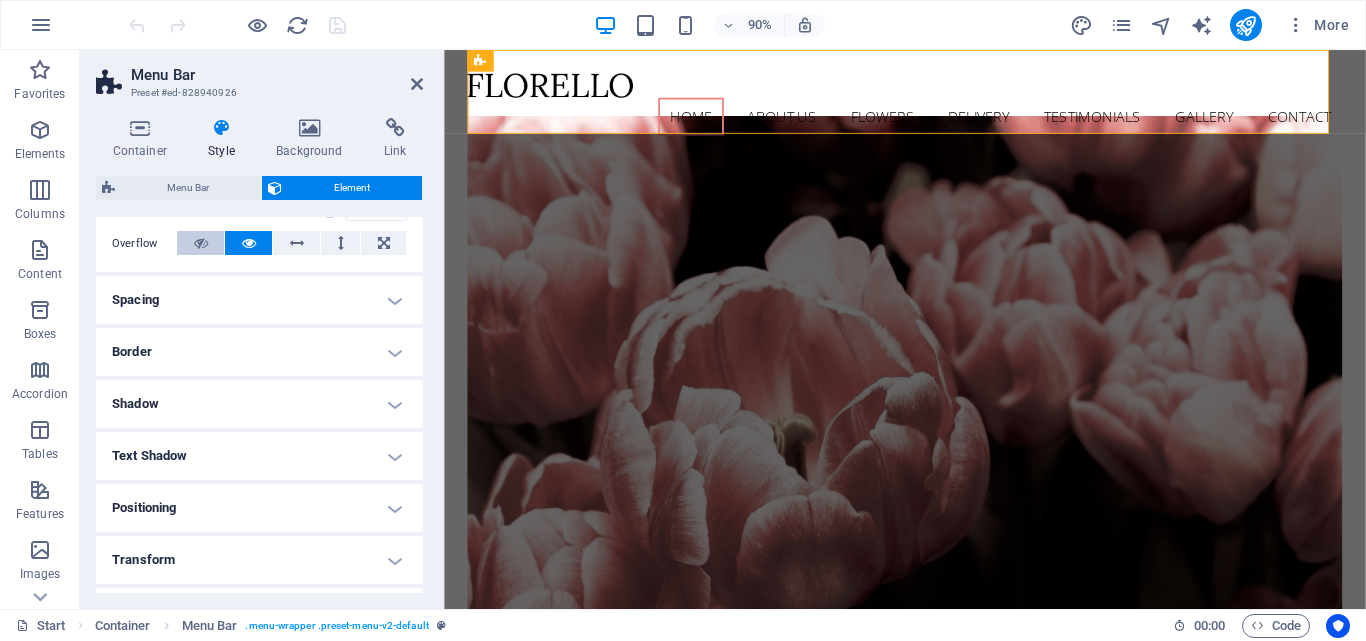 scroll, scrollTop: 219, scrollLeft: 0, axis: vertical 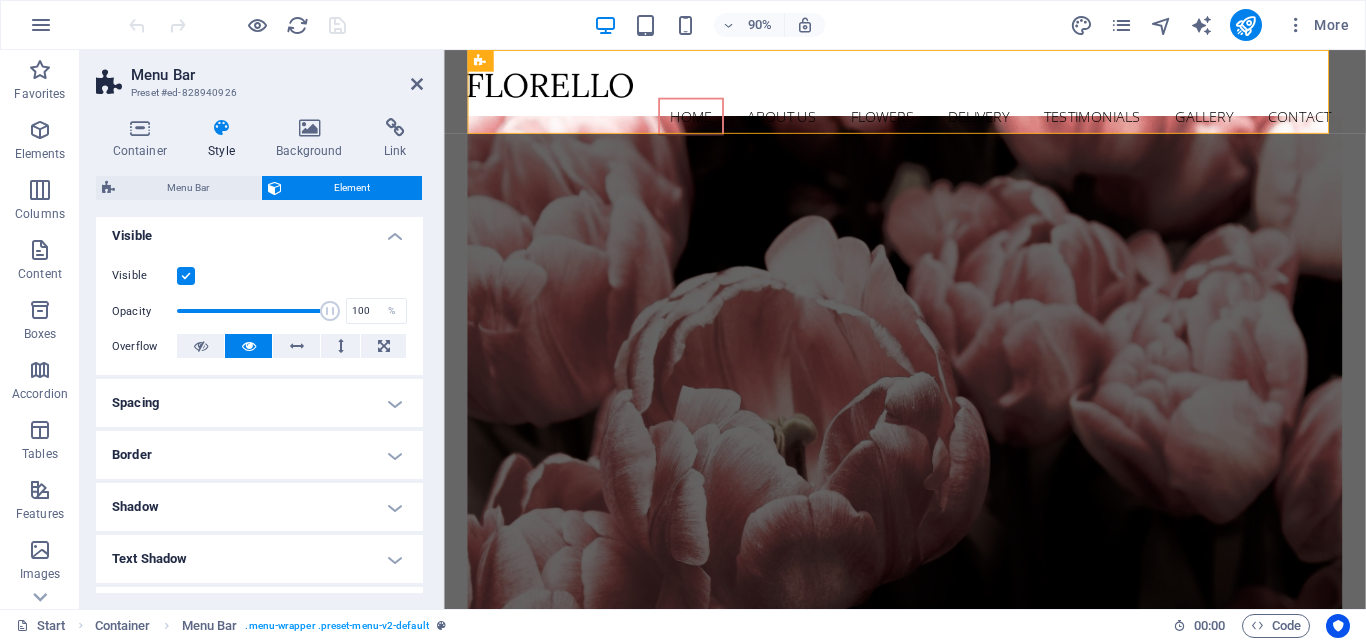 click on "Border" at bounding box center (259, 455) 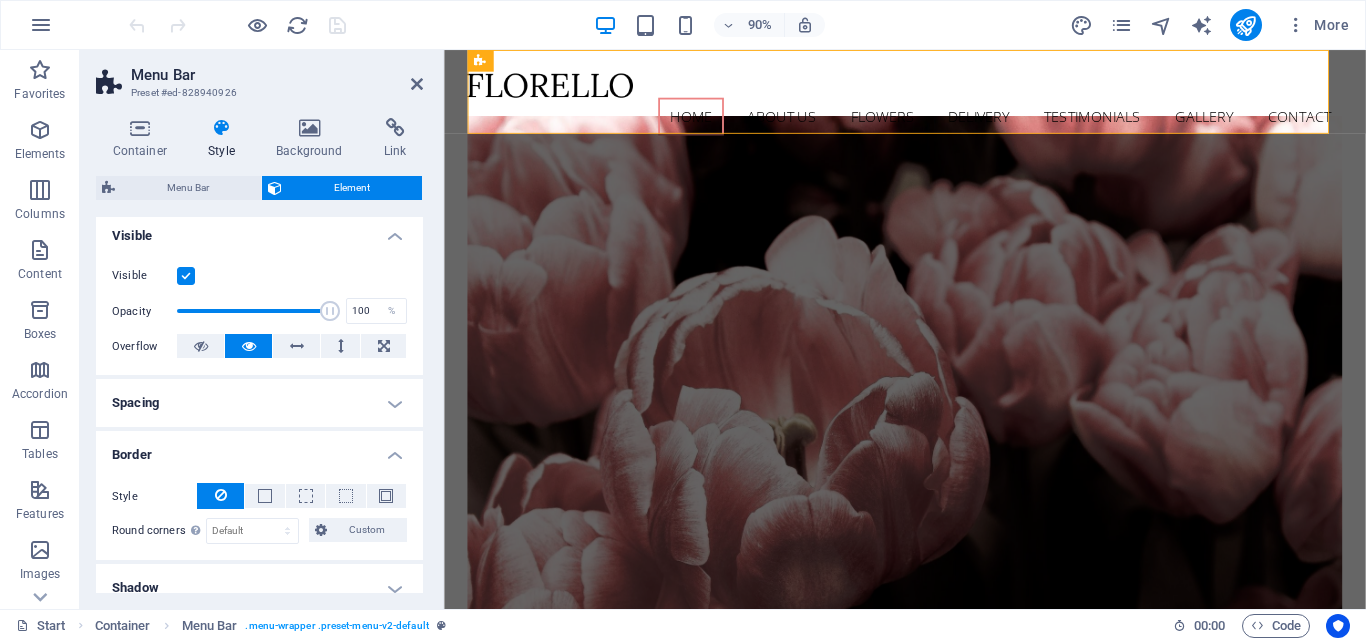 click on "Border" at bounding box center [259, 449] 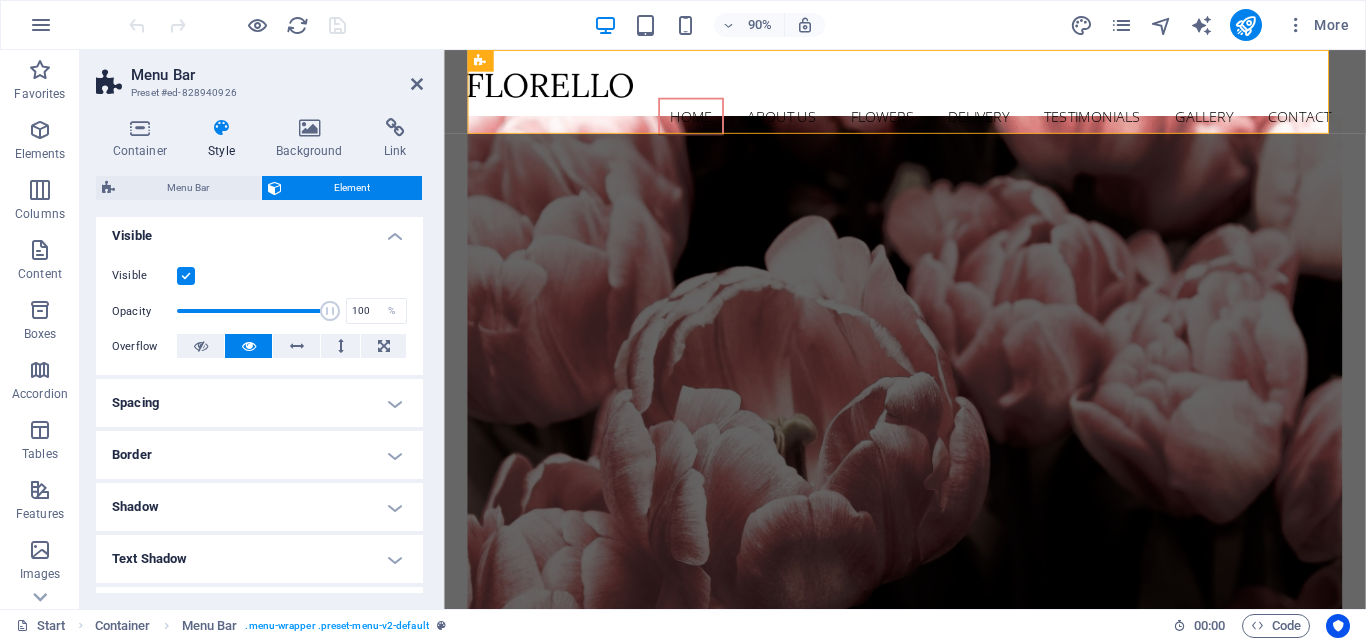 click on "Spacing" at bounding box center [259, 403] 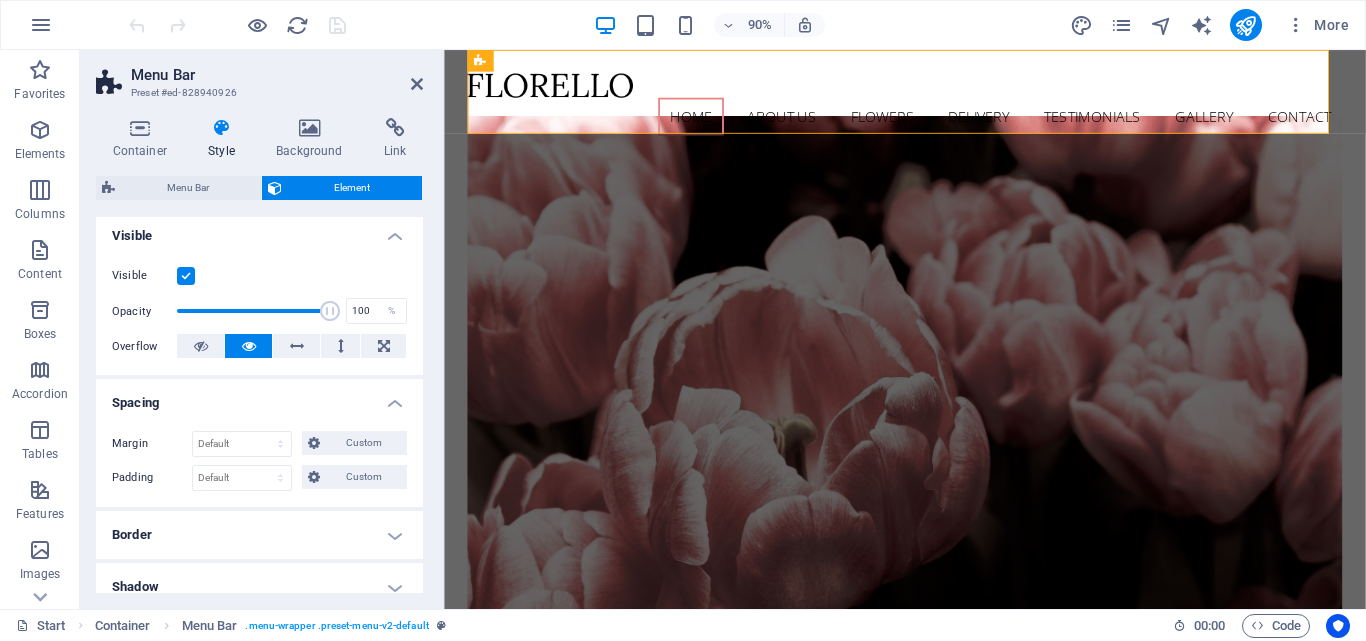 click on "Spacing" at bounding box center [259, 397] 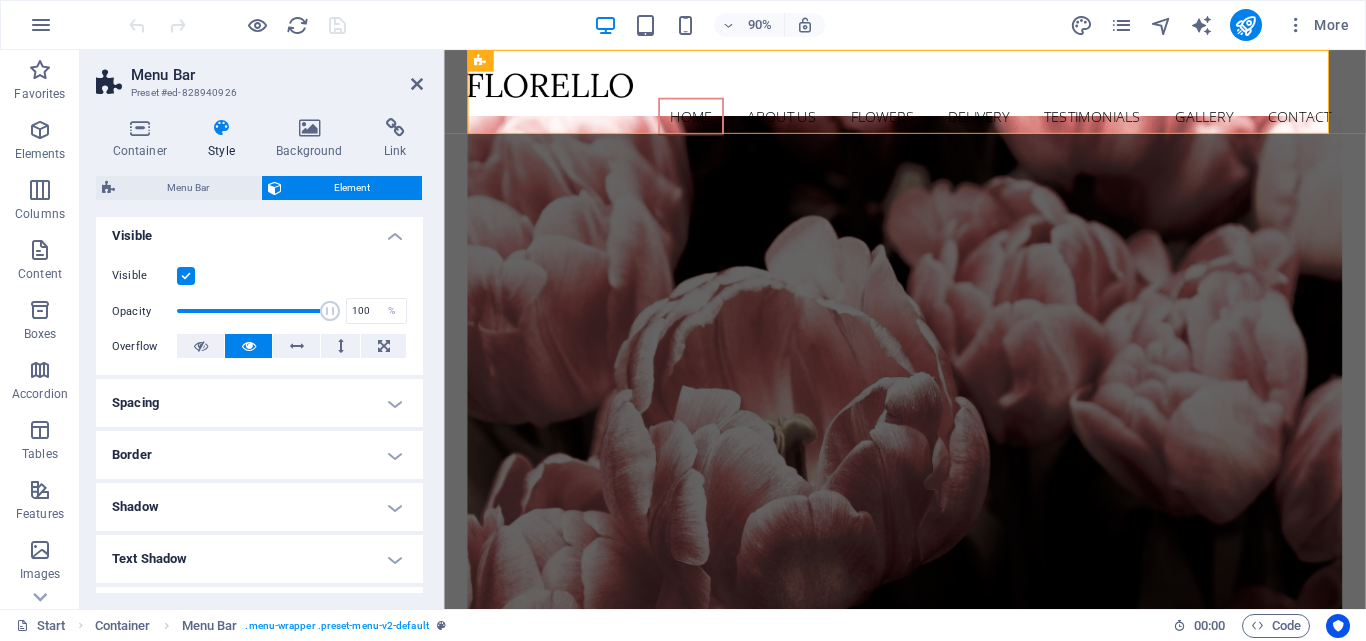 click on "Border" at bounding box center [259, 455] 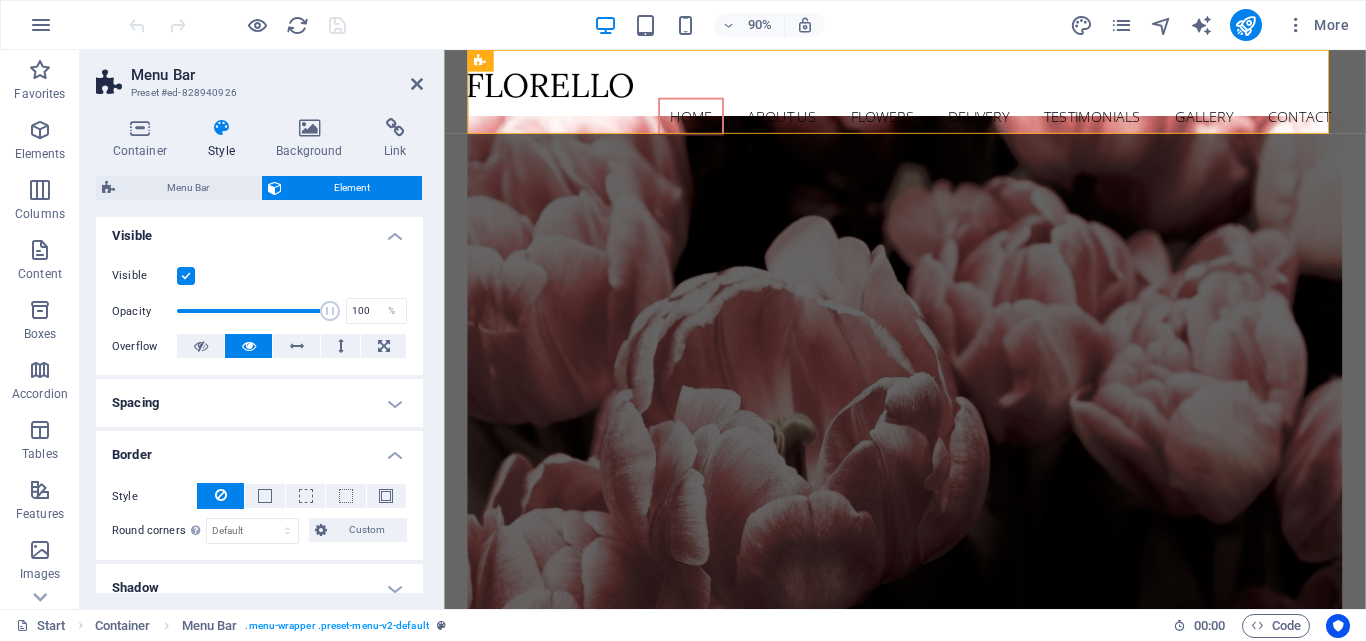 click on "Border" at bounding box center [259, 449] 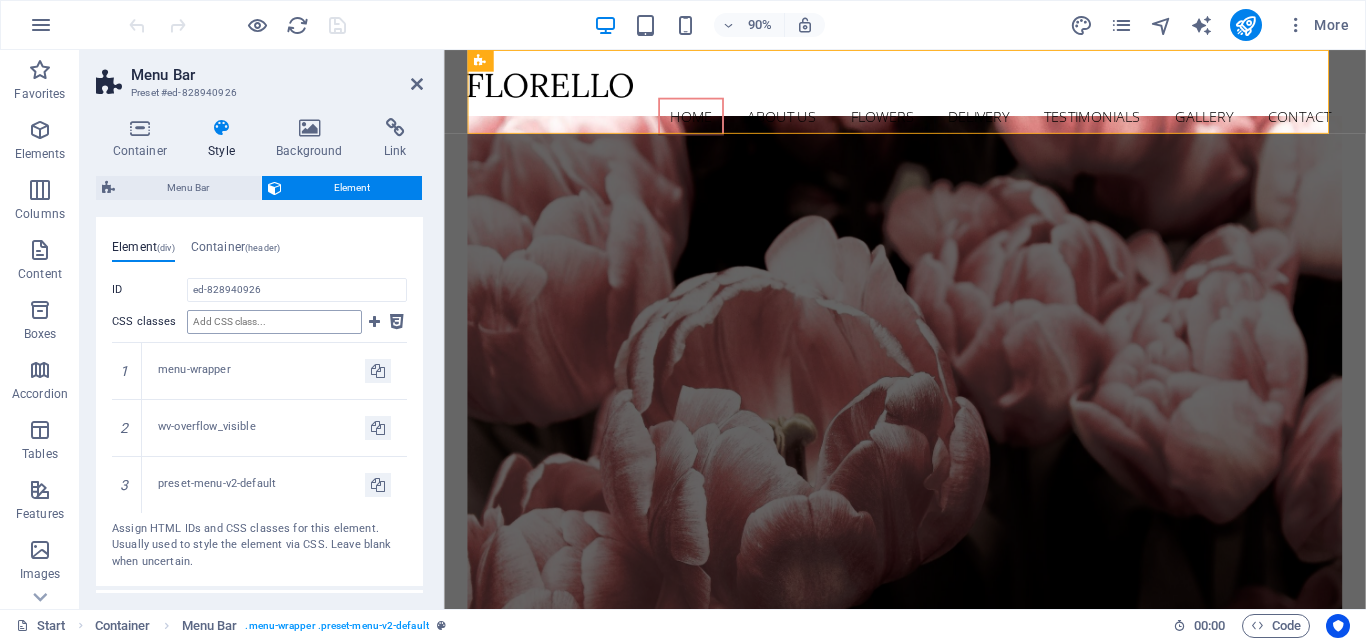 scroll, scrollTop: 819, scrollLeft: 0, axis: vertical 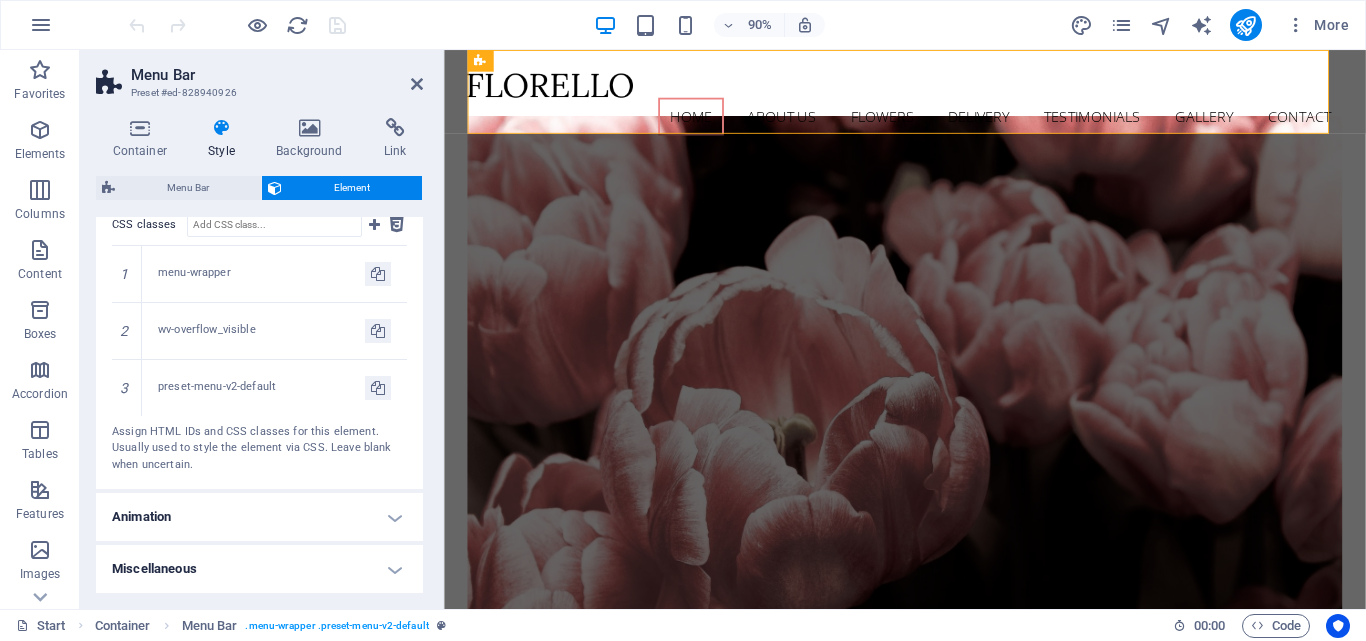 click on "Animation" at bounding box center [259, 517] 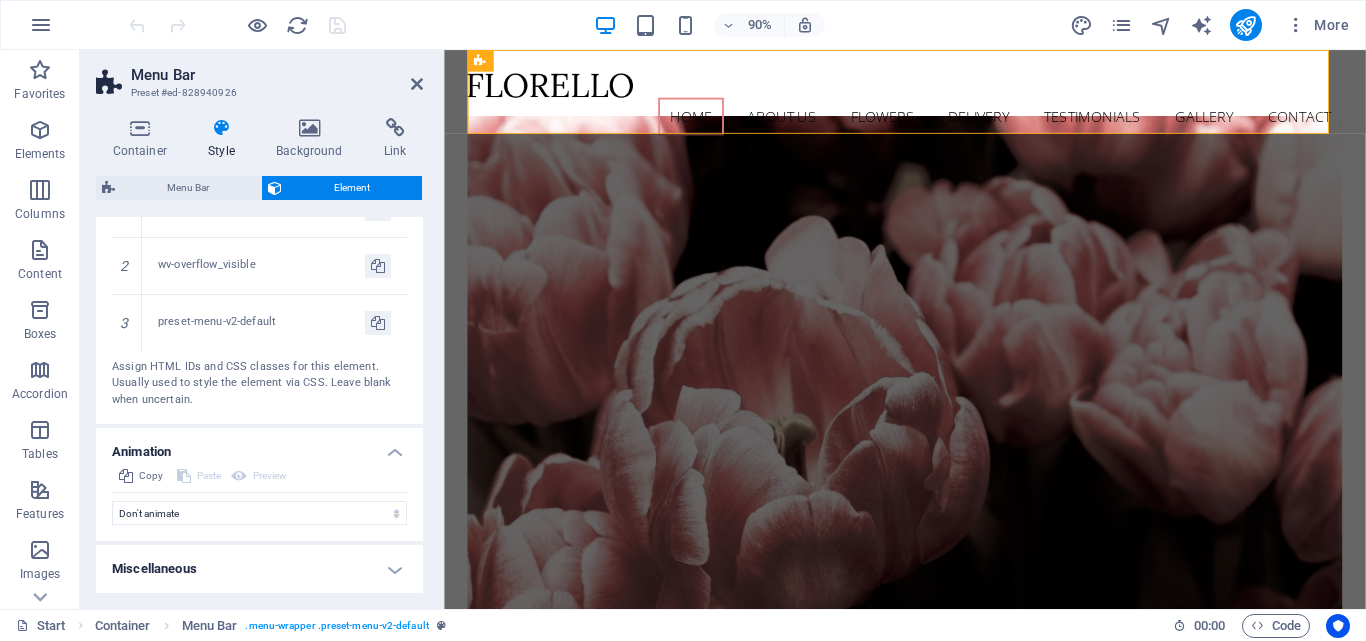click on "Animation" at bounding box center [259, 446] 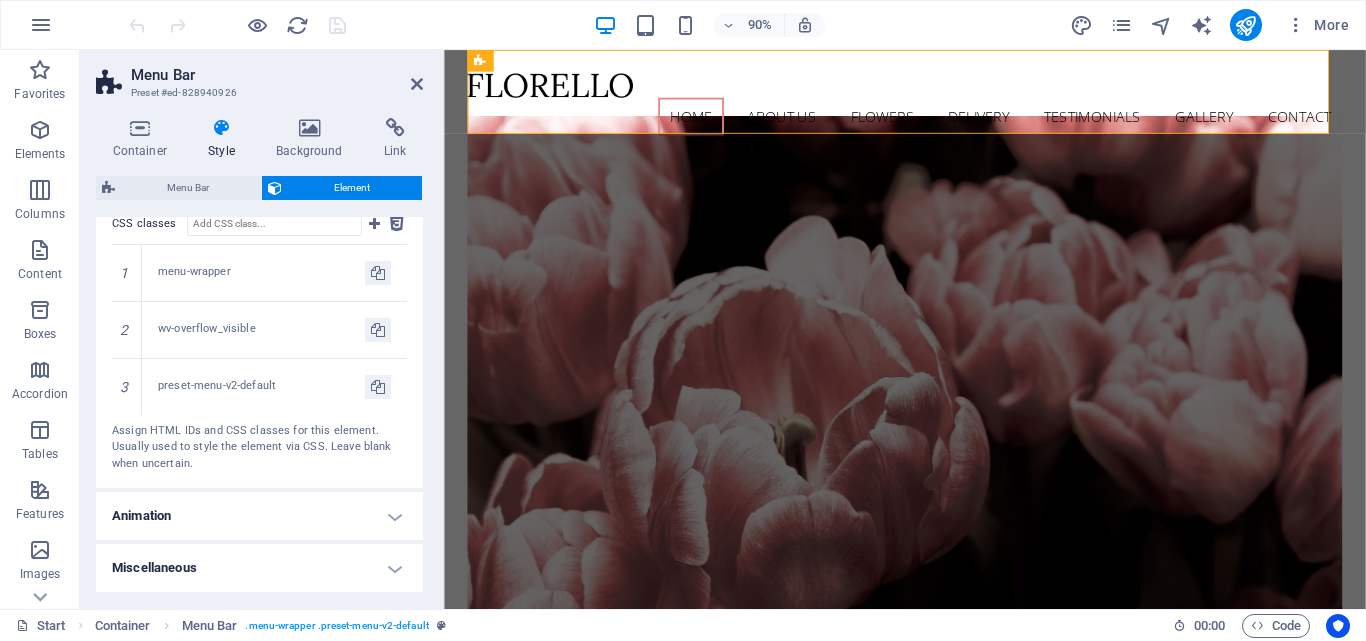 click on "Miscellaneous" at bounding box center (259, 568) 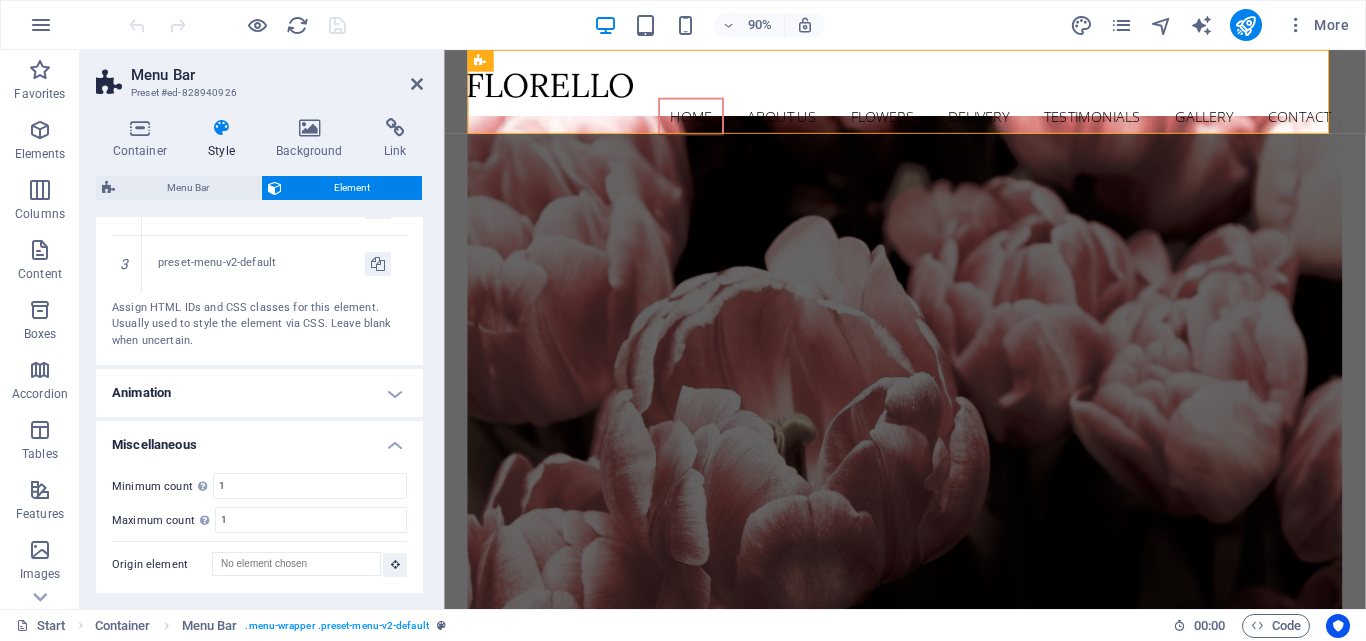 click on "Miscellaneous" at bounding box center (259, 439) 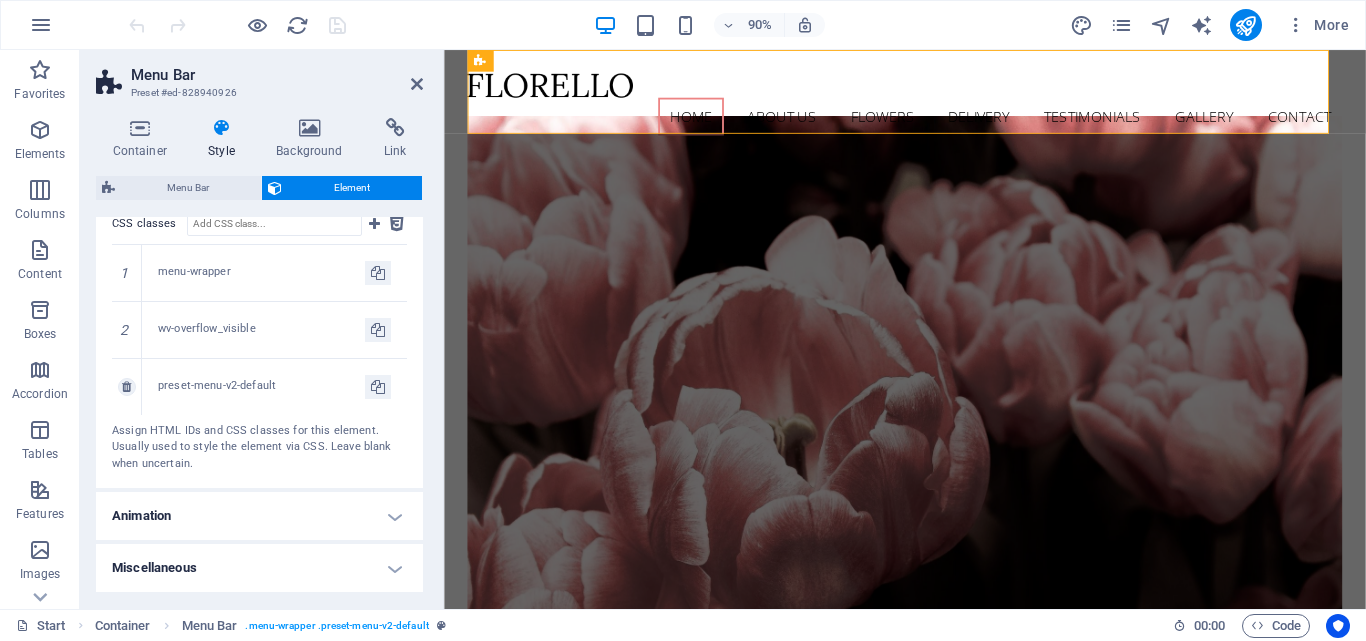 scroll, scrollTop: 820, scrollLeft: 0, axis: vertical 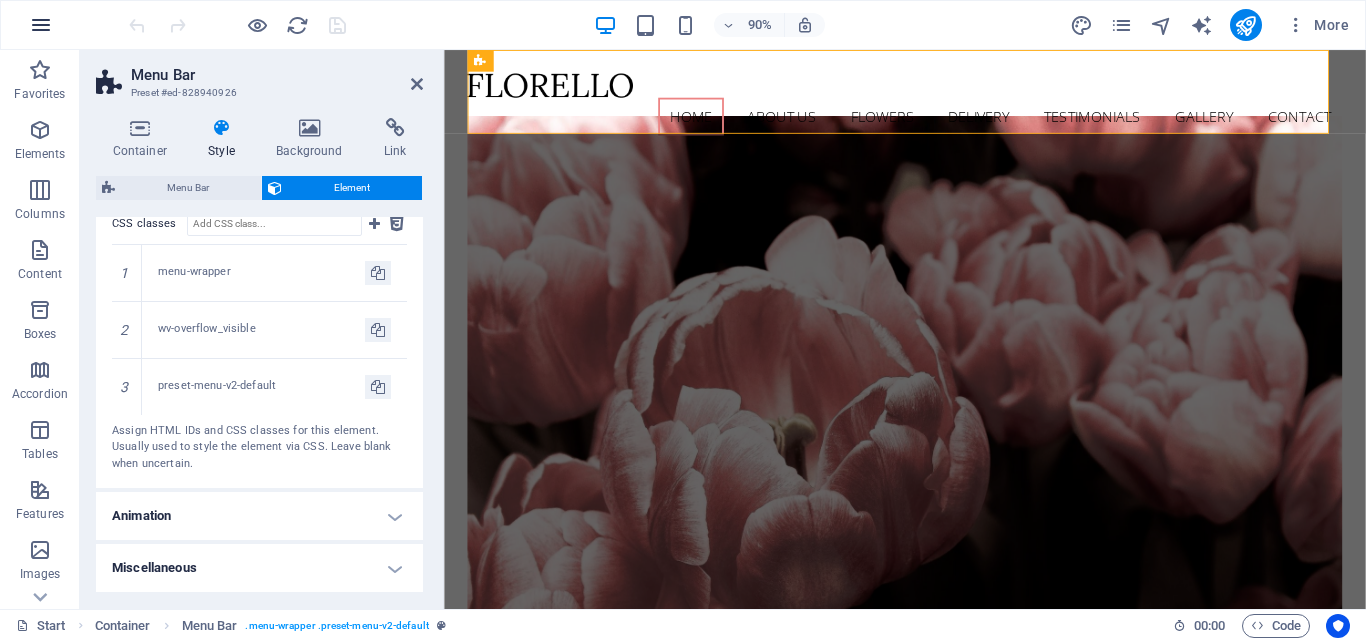 click at bounding box center (41, 25) 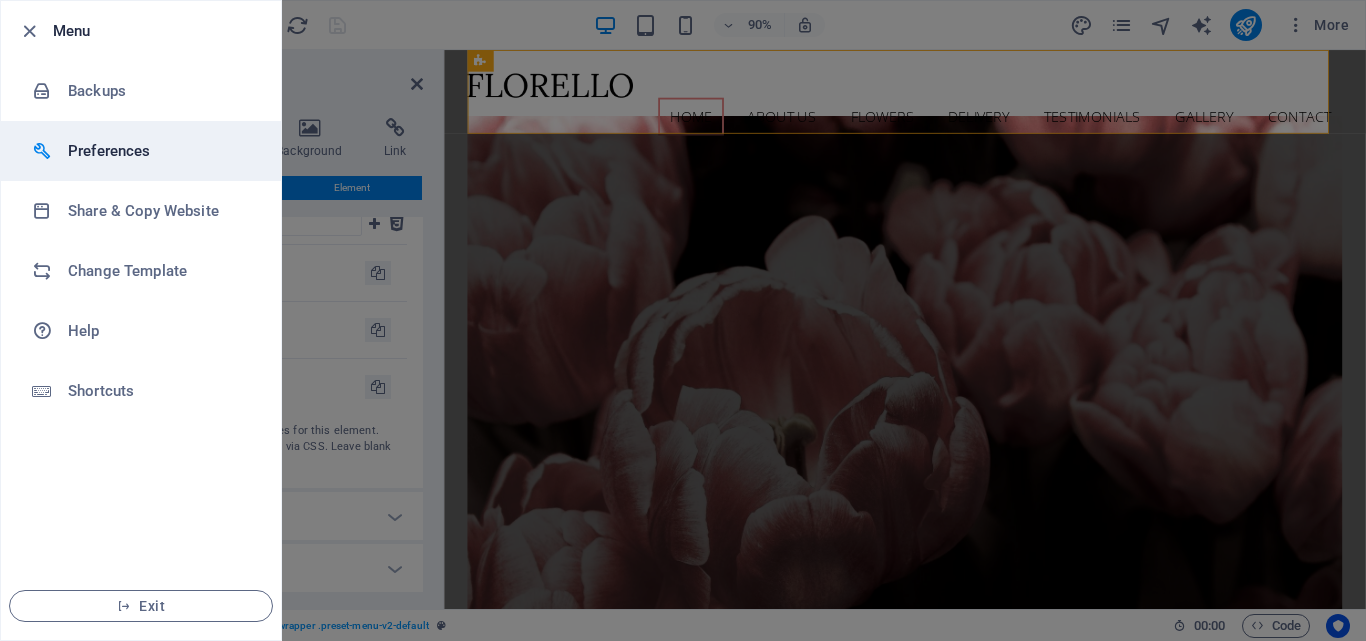 click on "Preferences" at bounding box center (160, 151) 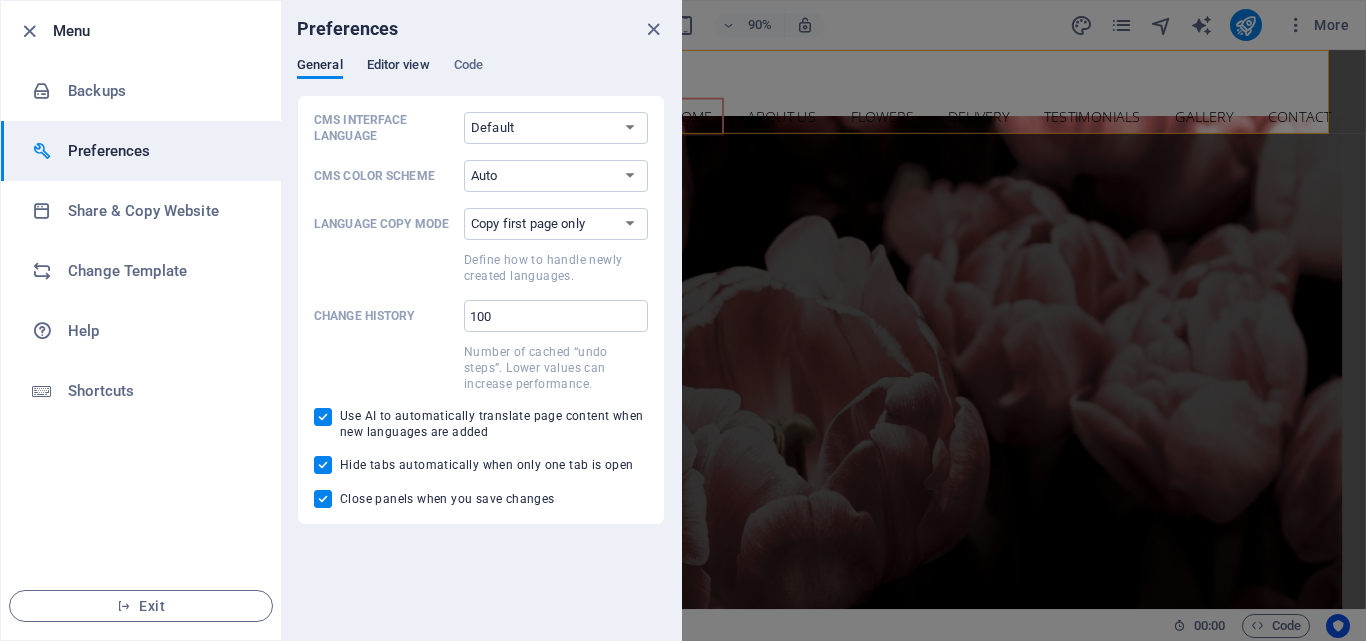 click on "Editor view" at bounding box center [398, 67] 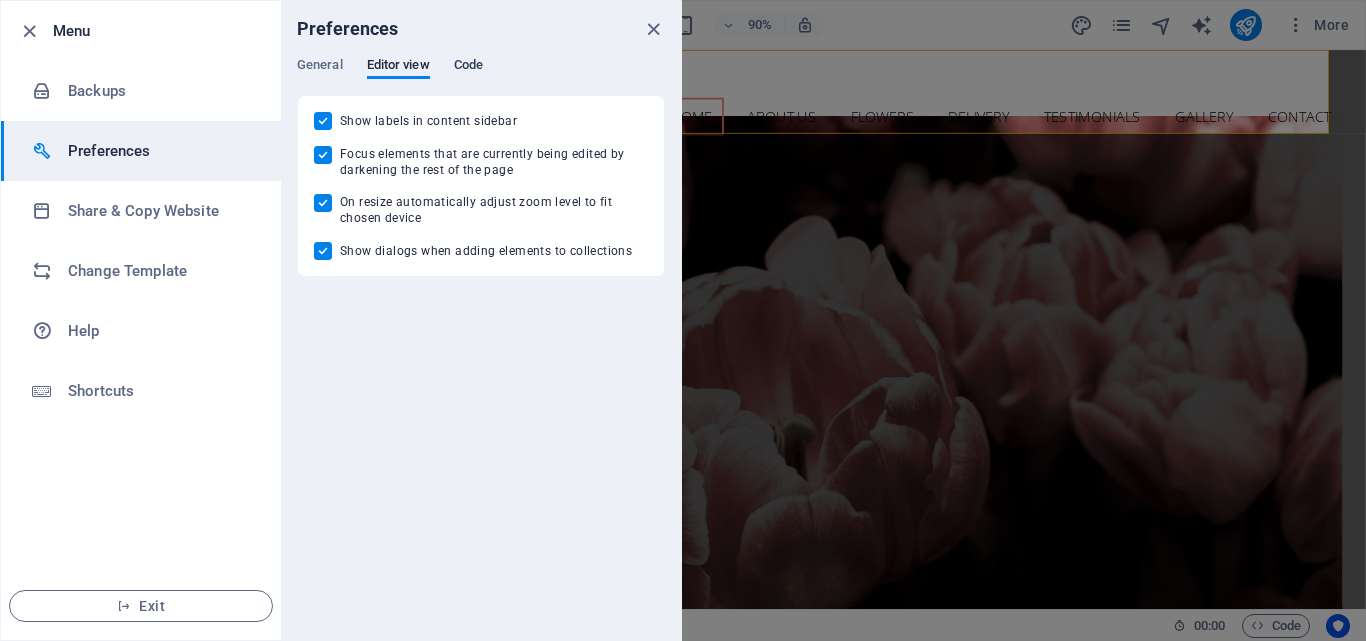 click on "Code" at bounding box center [468, 67] 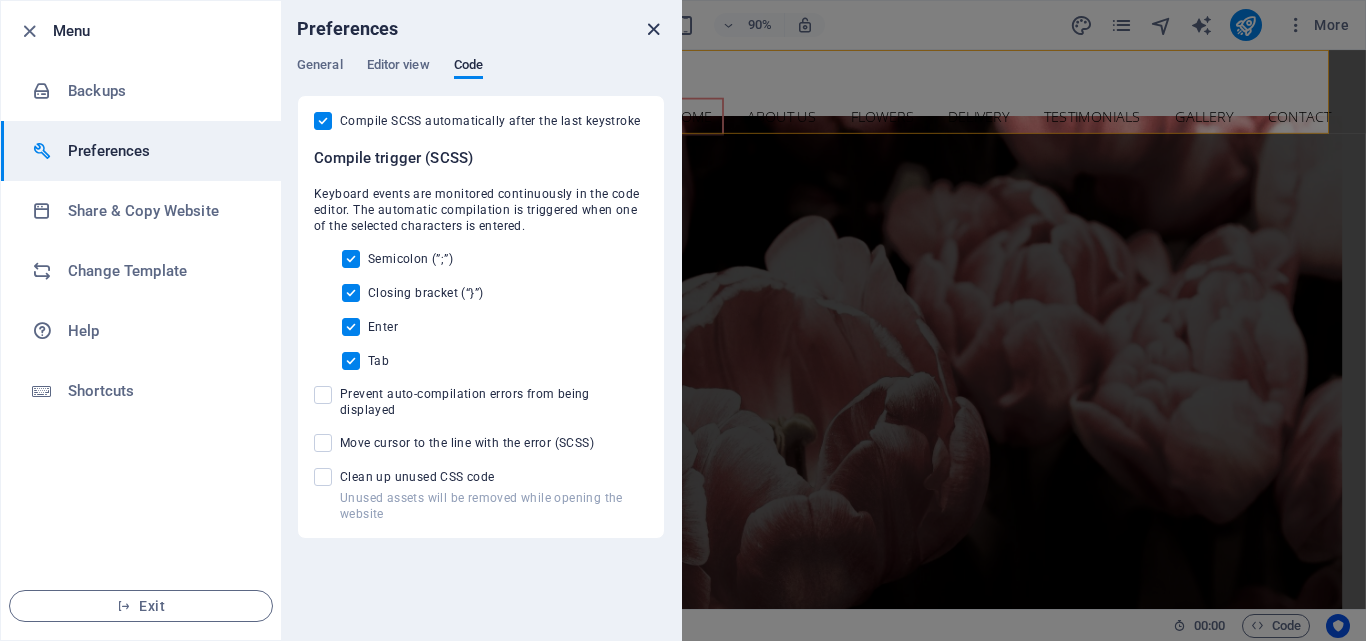 click at bounding box center [653, 29] 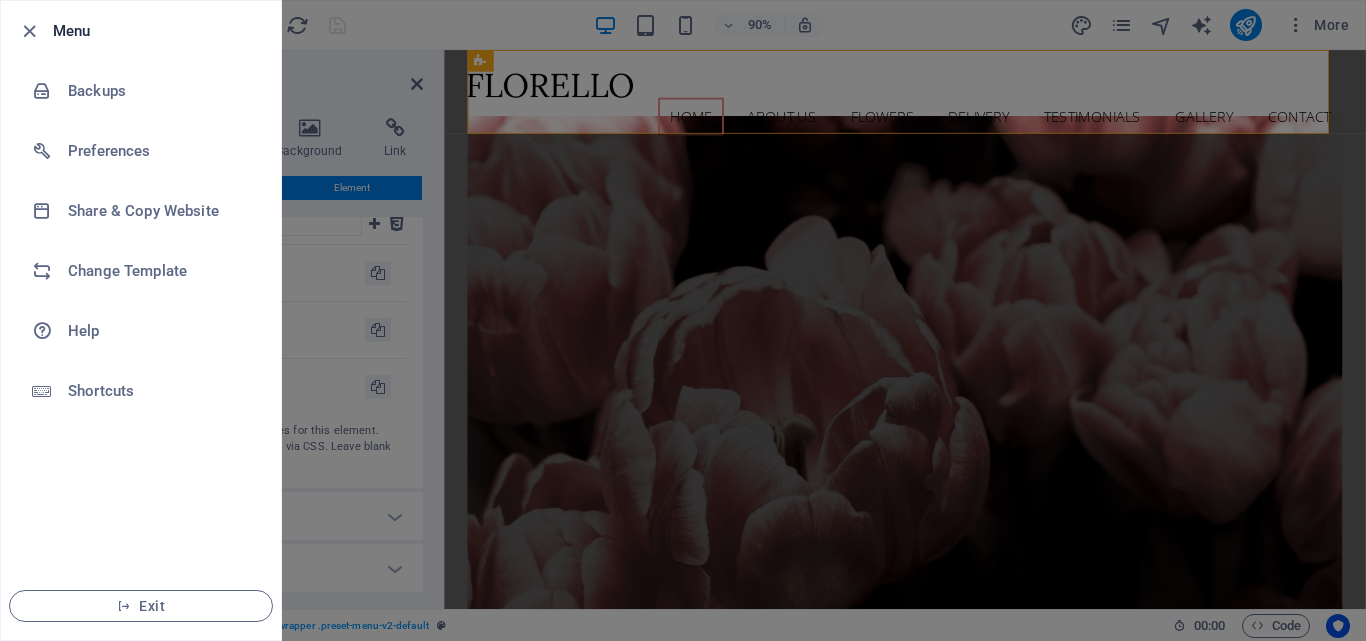 click at bounding box center [683, 320] 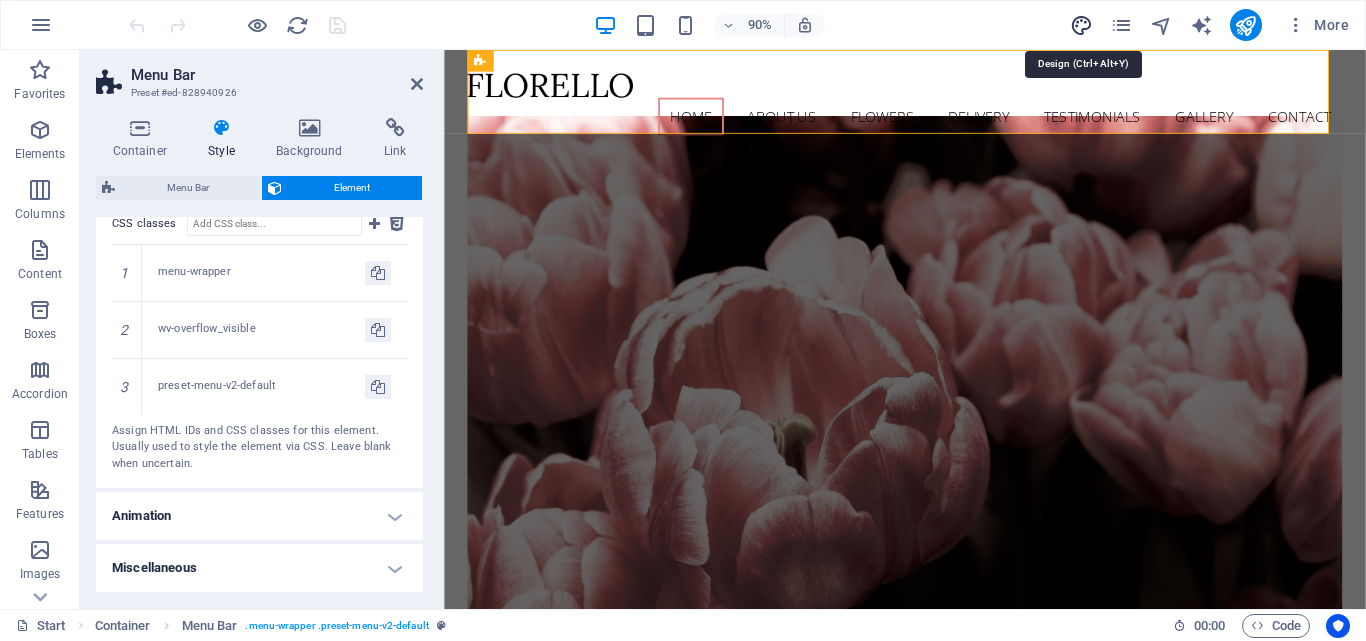 click at bounding box center (1081, 25) 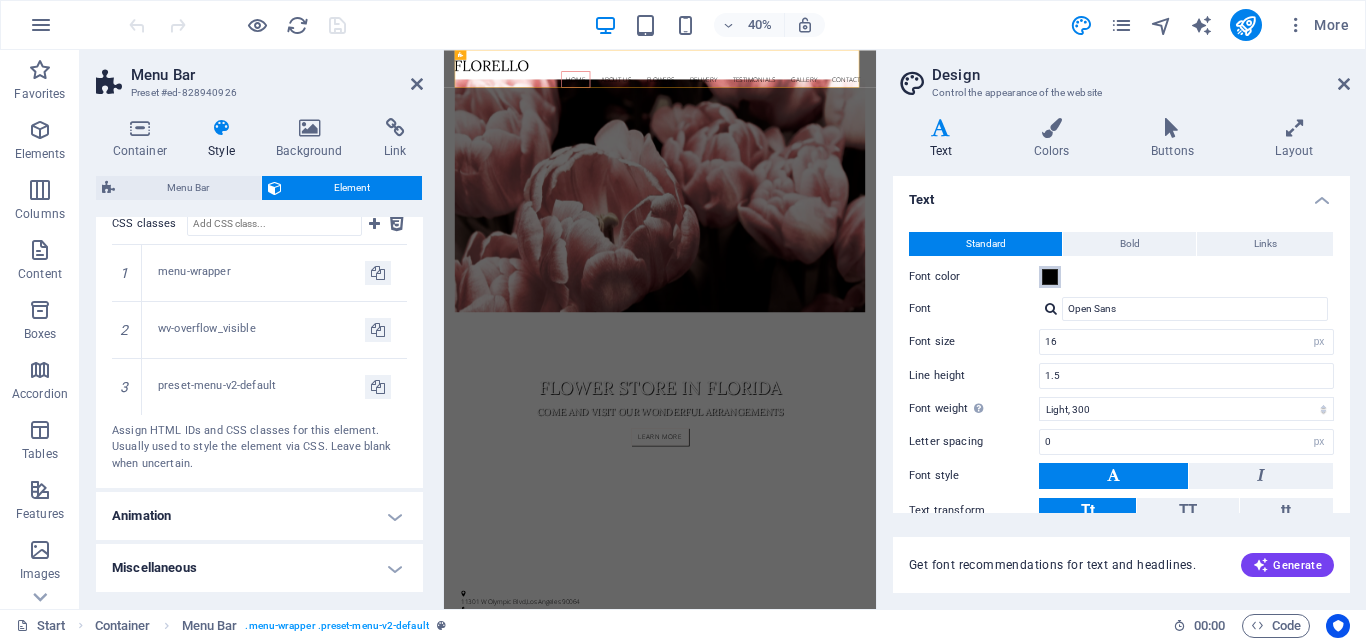 click at bounding box center (1050, 277) 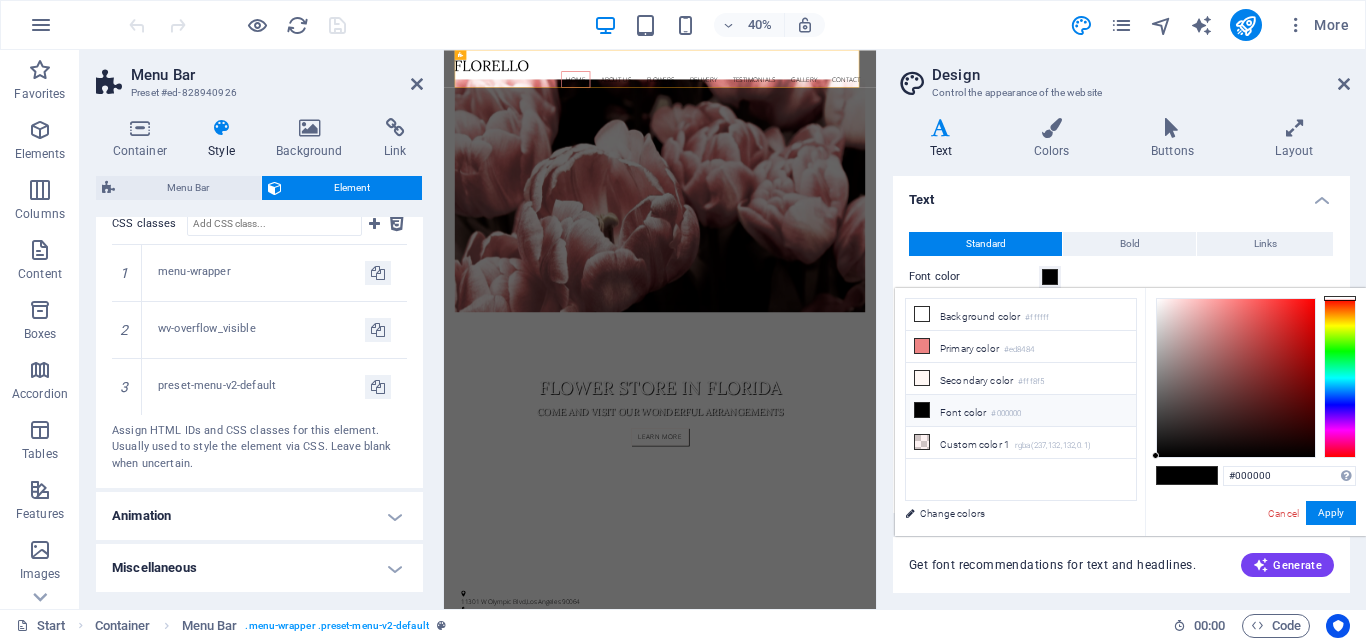 click on "Font color
#000000" at bounding box center [1021, 411] 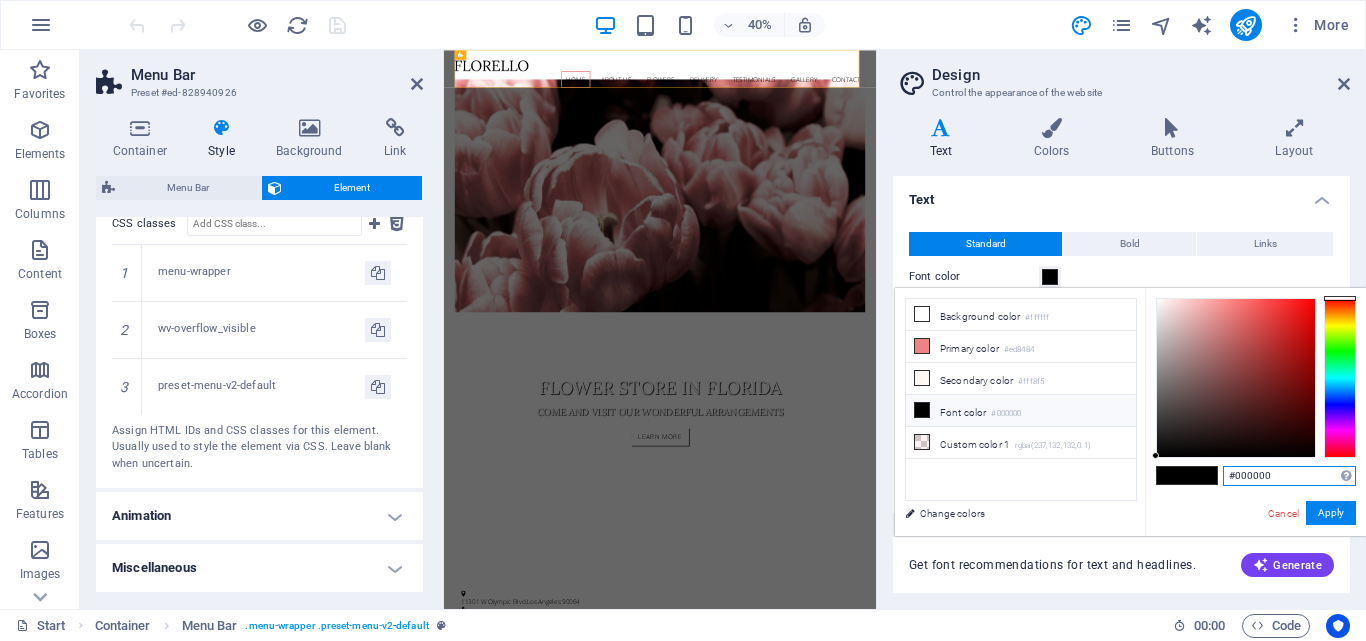 click on "#000000" at bounding box center (1289, 476) 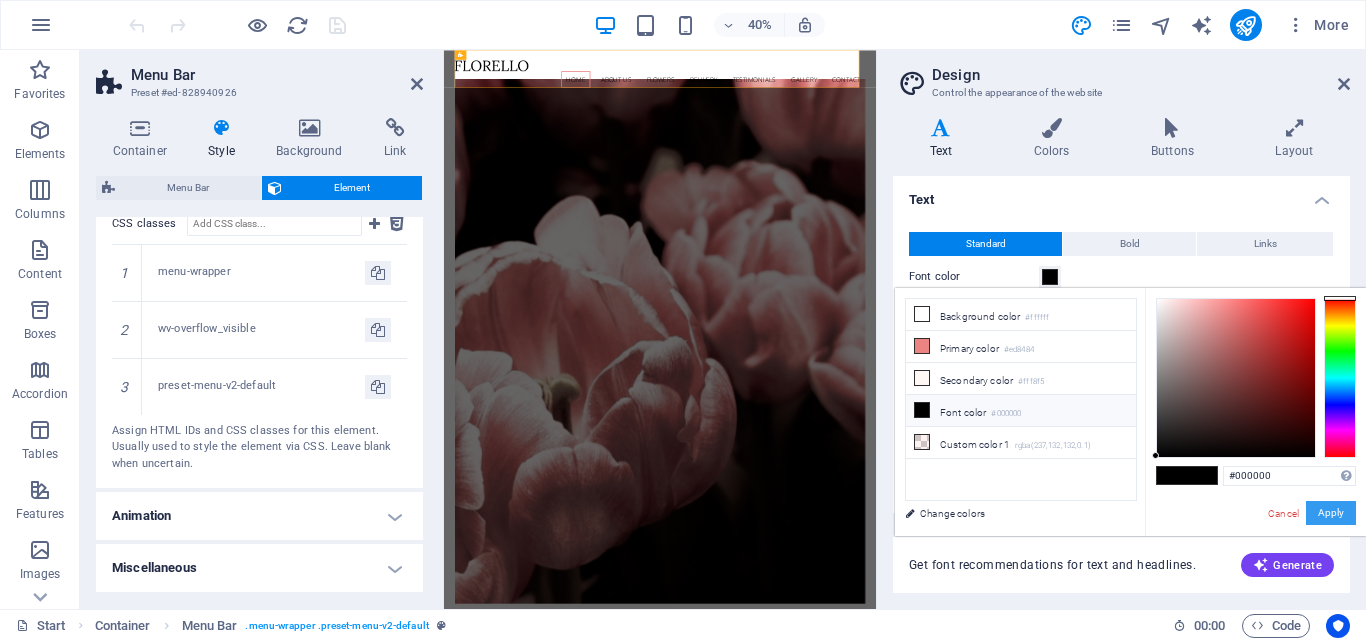 click on "Apply" at bounding box center (1331, 513) 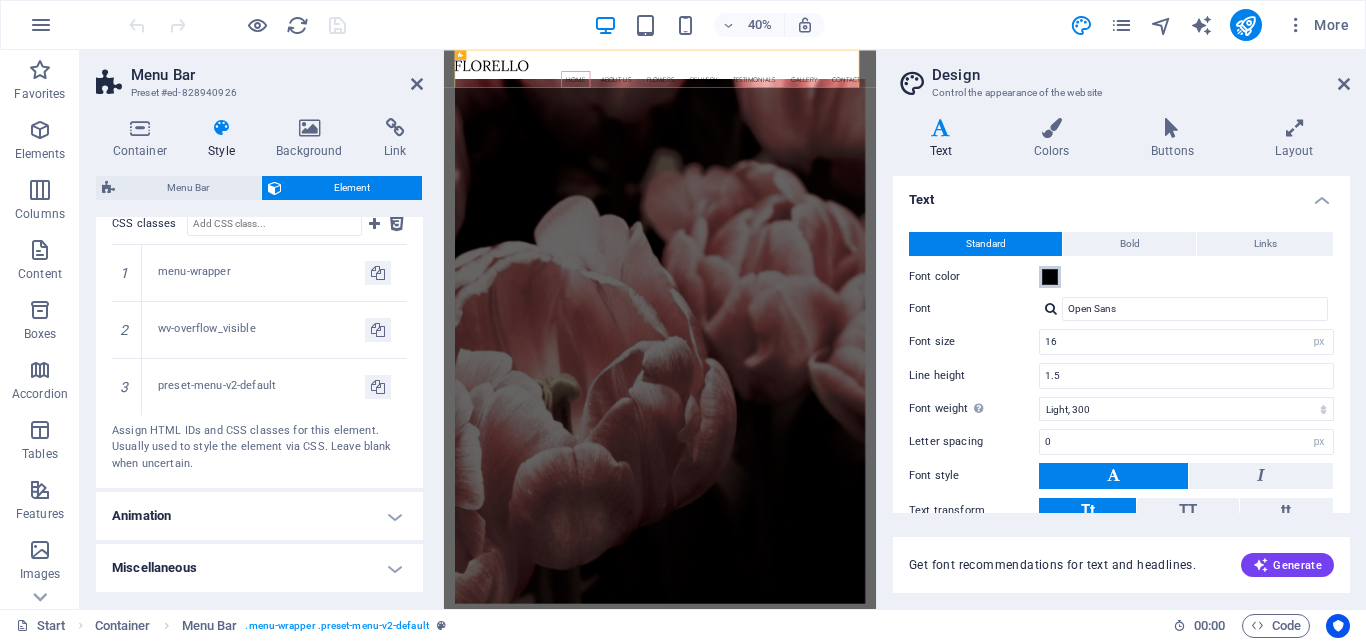 click at bounding box center (1050, 277) 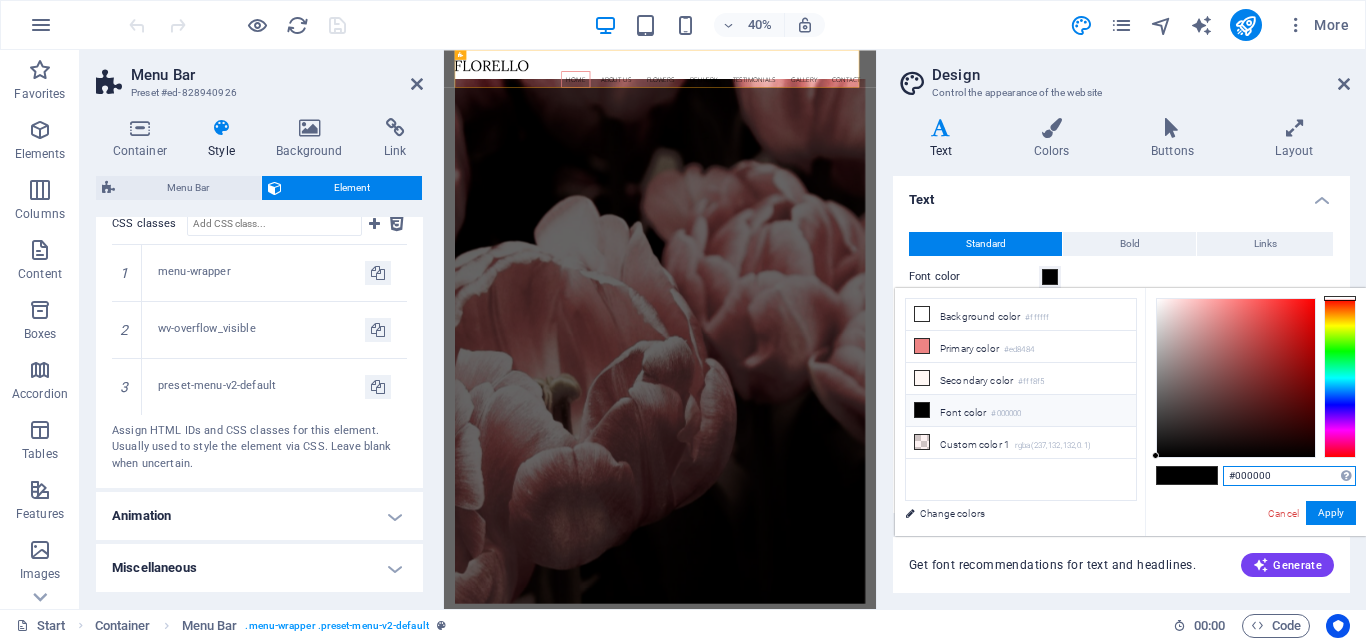 click on "#000000" at bounding box center (1289, 476) 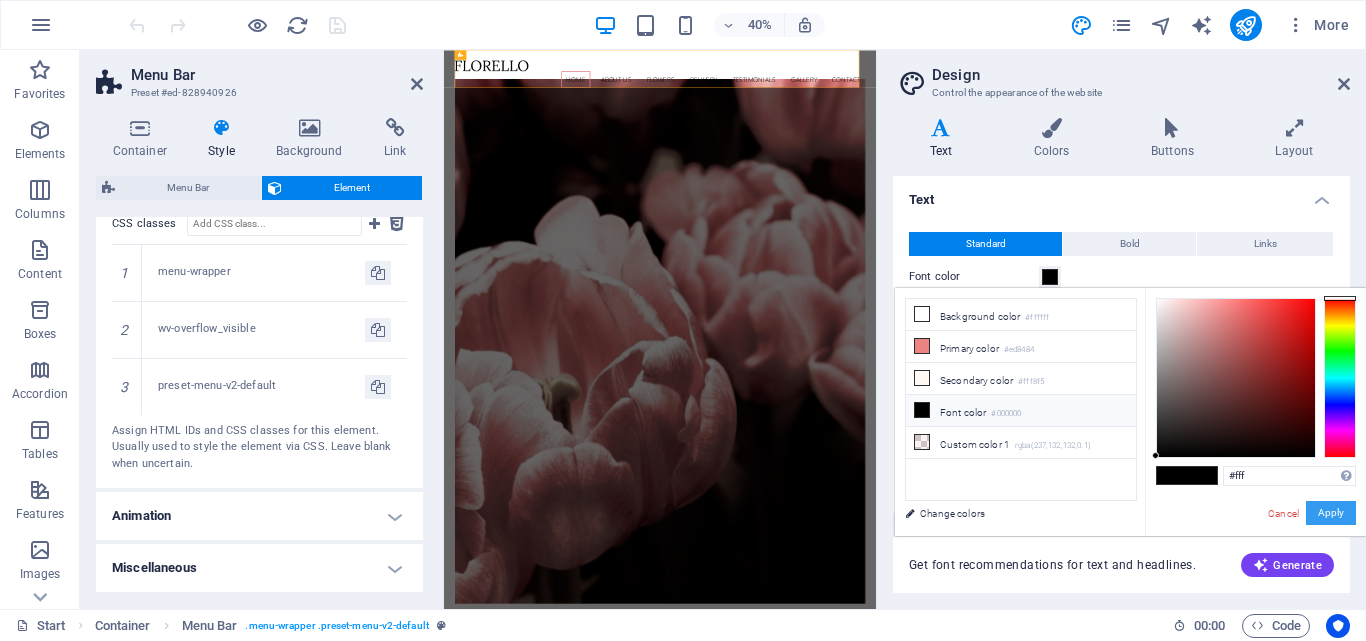 type on "#ffffff" 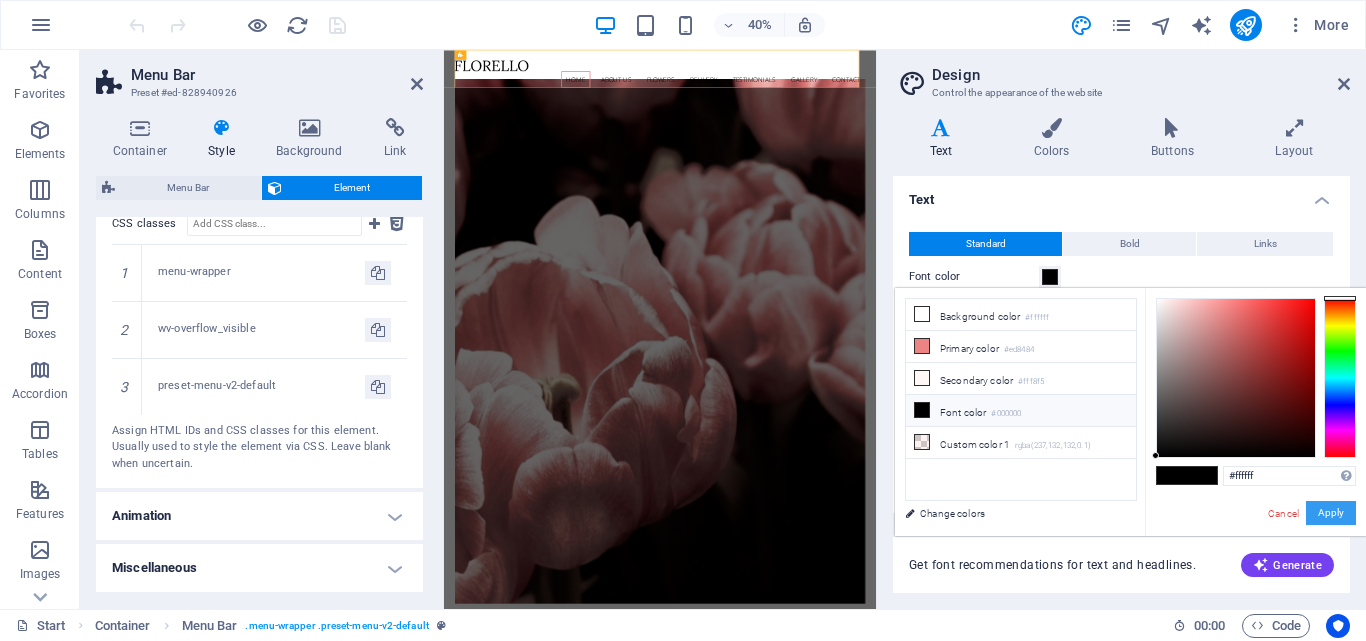 click on "Apply" at bounding box center [1331, 513] 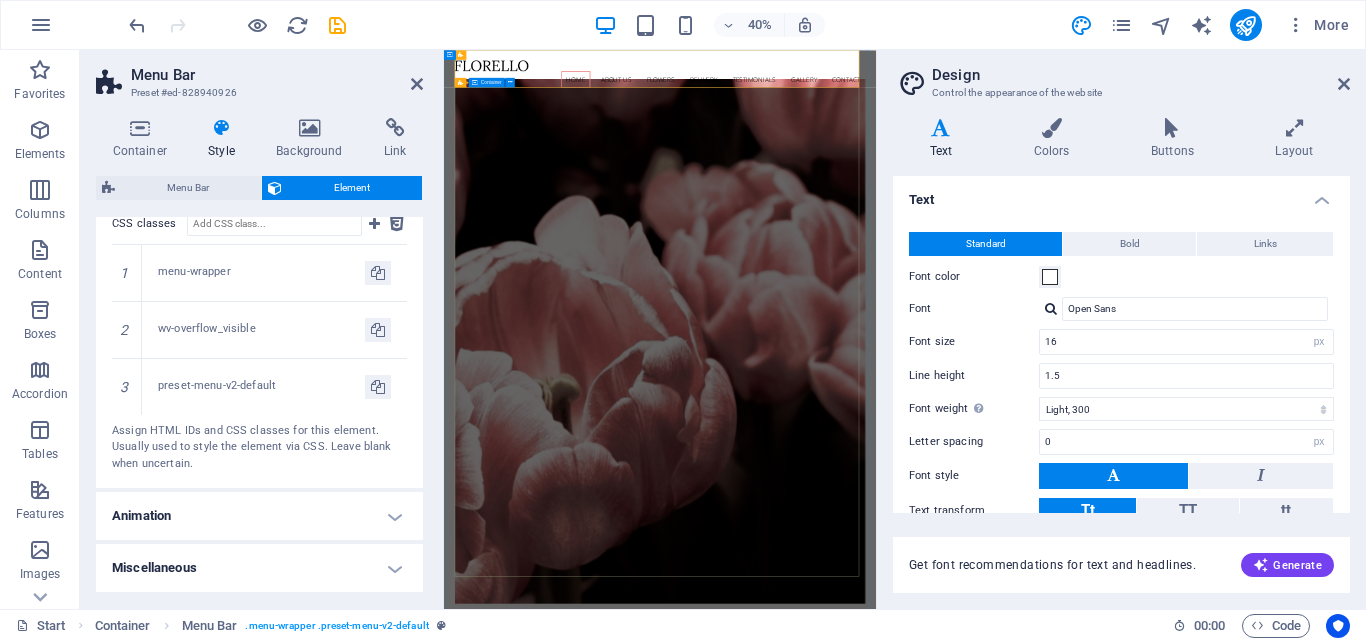 click on "Flower Store in Florida Come and visit our wonderful arrangements Learn more" at bounding box center (984, 1680) 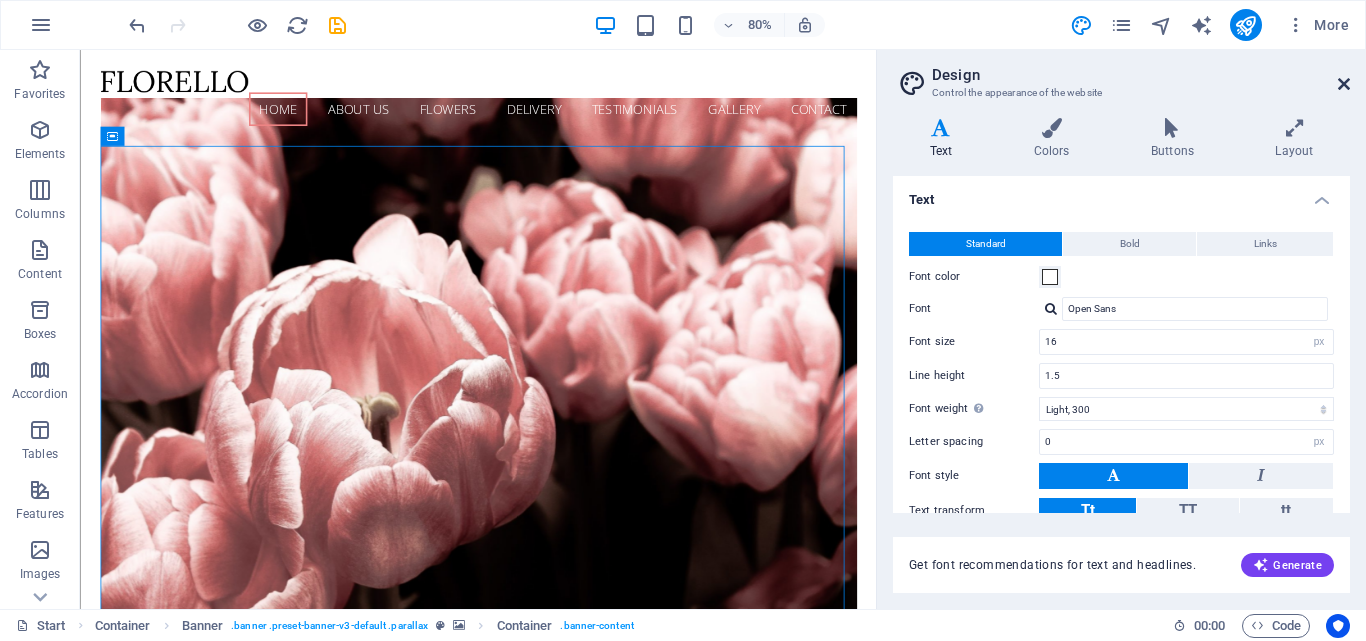 click at bounding box center (1344, 84) 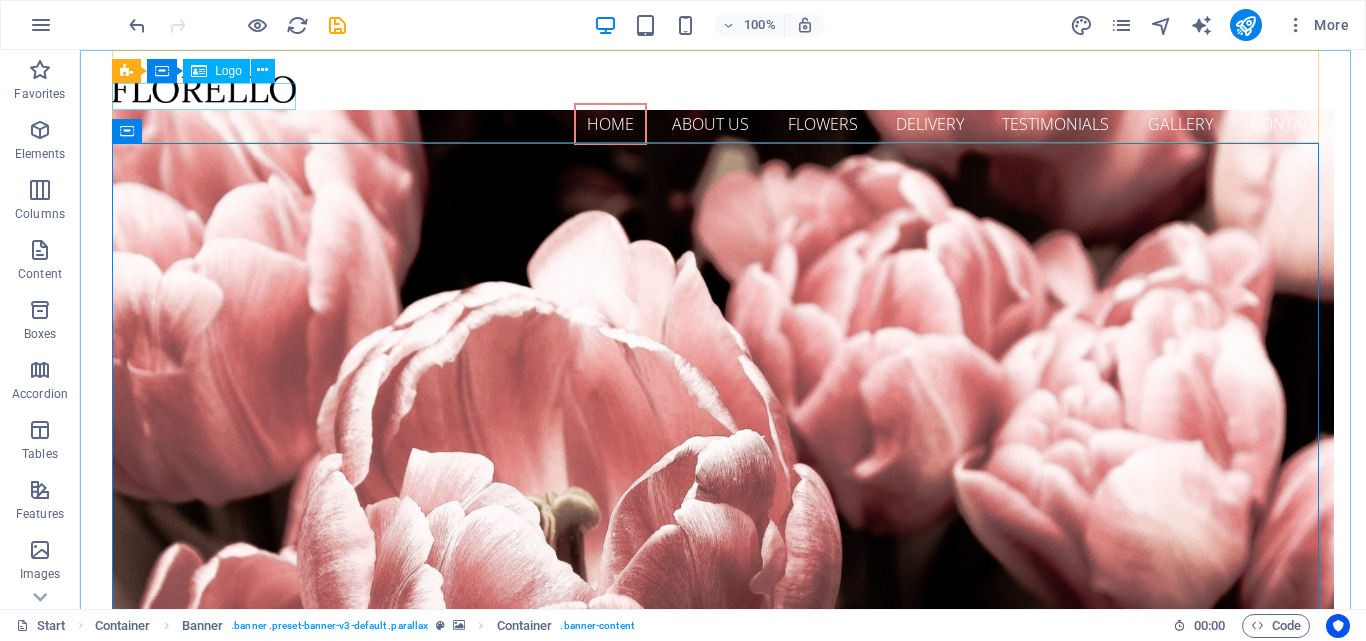 click on "Logo" at bounding box center (228, 71) 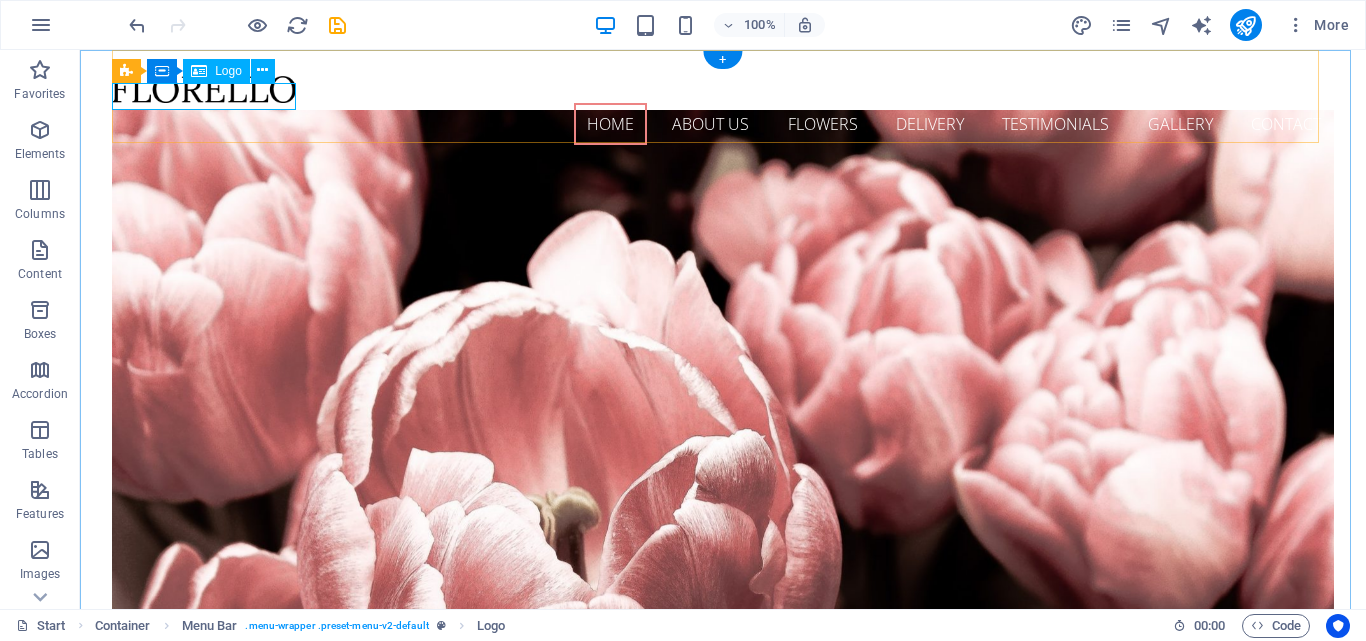 click at bounding box center [723, 89] 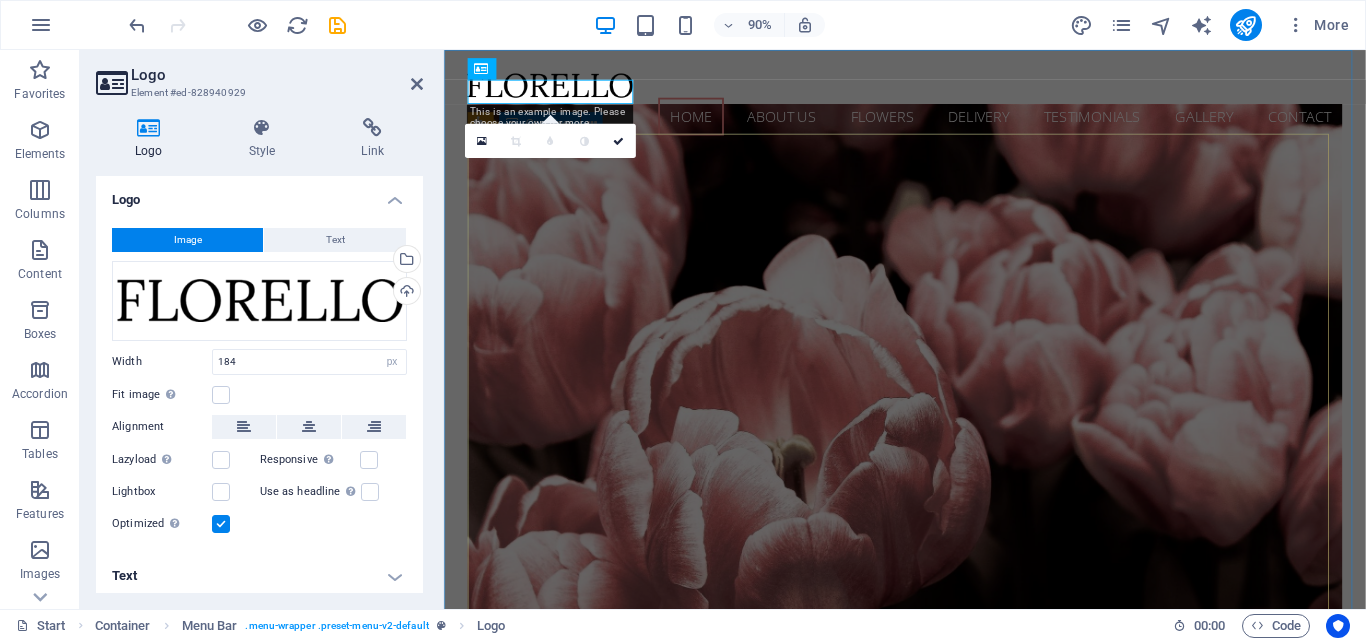 click on "Flower Store in Florida Come and visit our wonderful arrangements Learn more" at bounding box center [956, 1025] 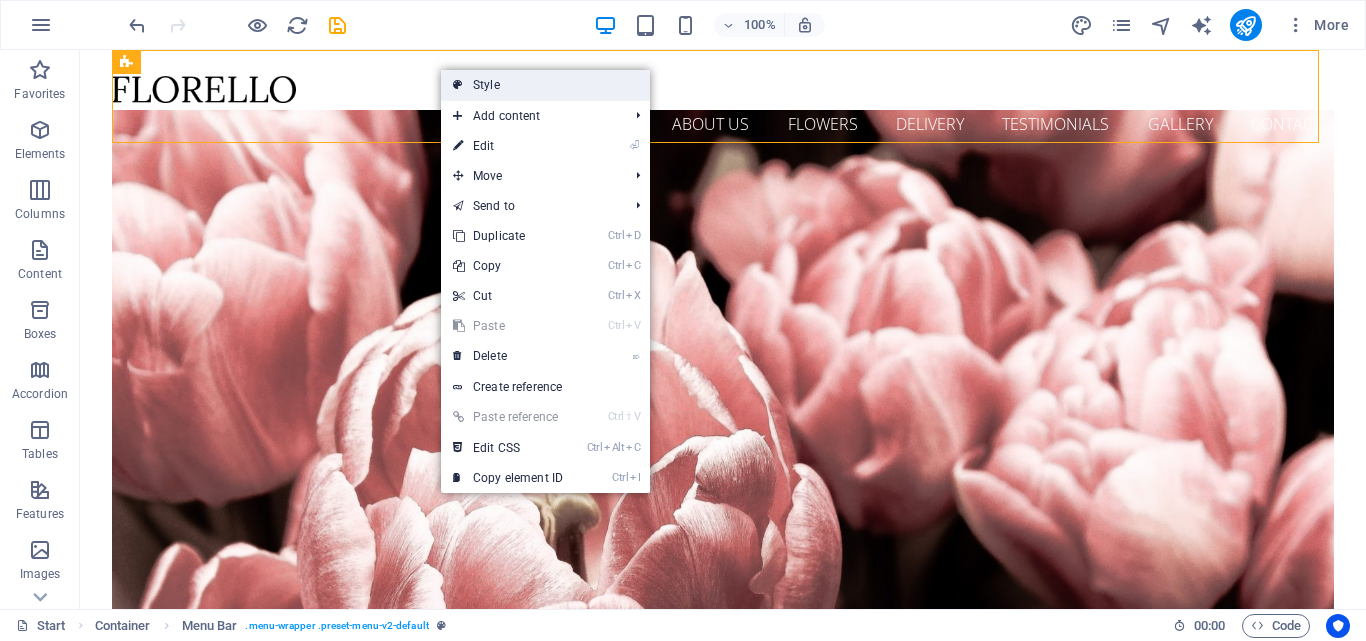 click on "Style" at bounding box center [545, 85] 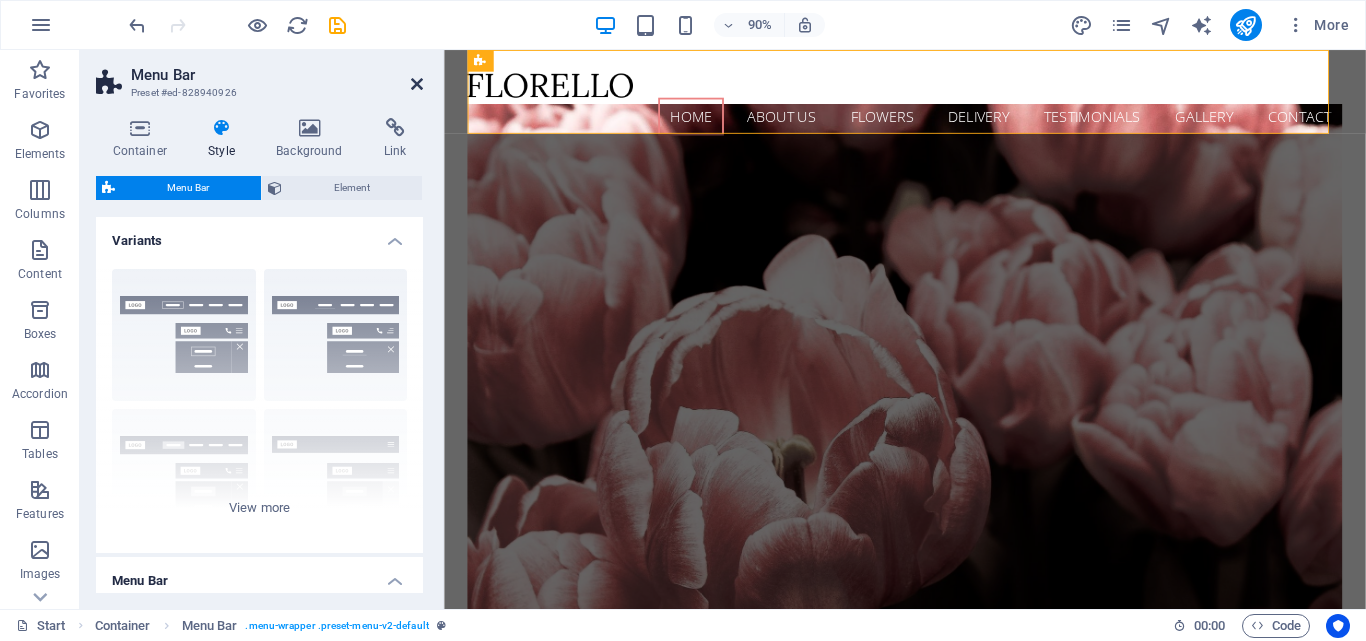 click at bounding box center (417, 84) 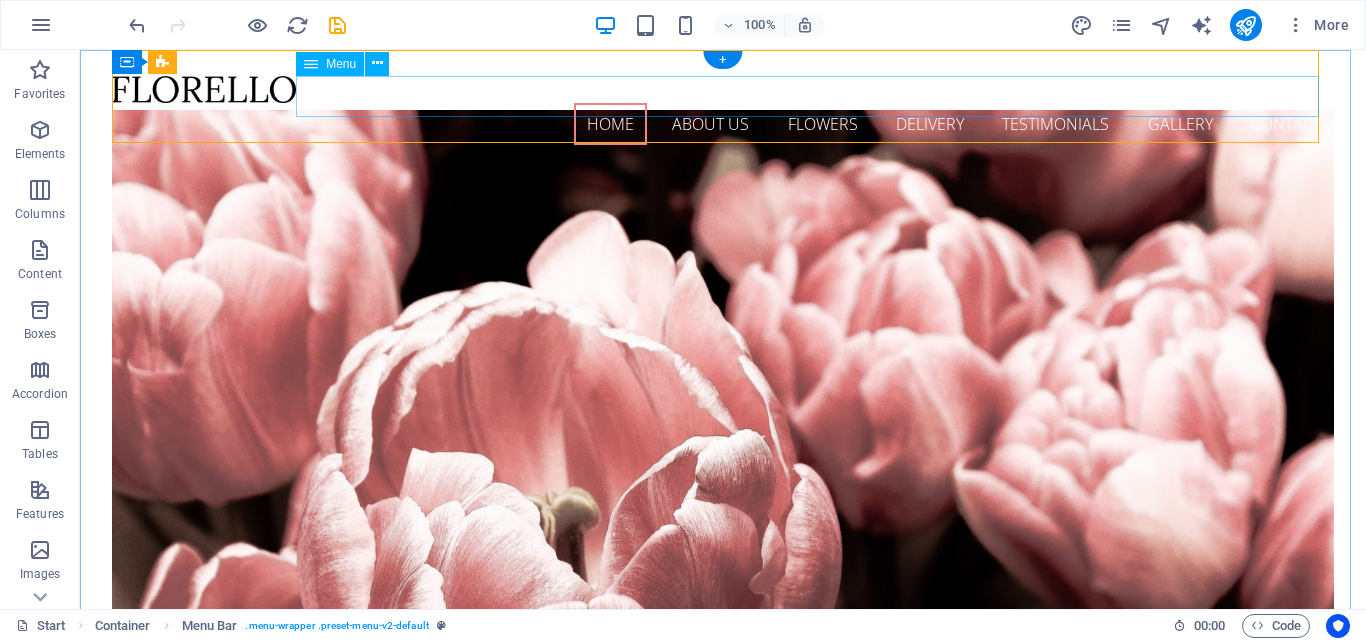 click on "Home About us Flowers Delivery Testimonials Gallery Contact" at bounding box center [723, 124] 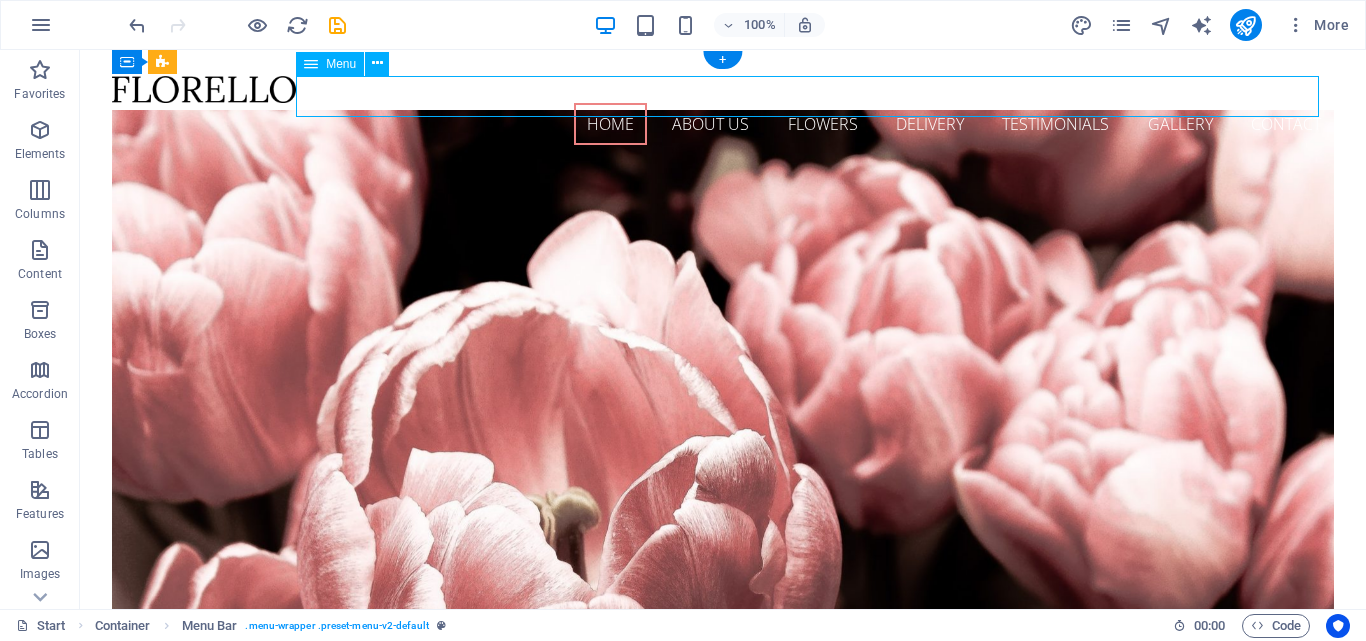 click on "Home About us Flowers Delivery Testimonials Gallery Contact" at bounding box center (723, 124) 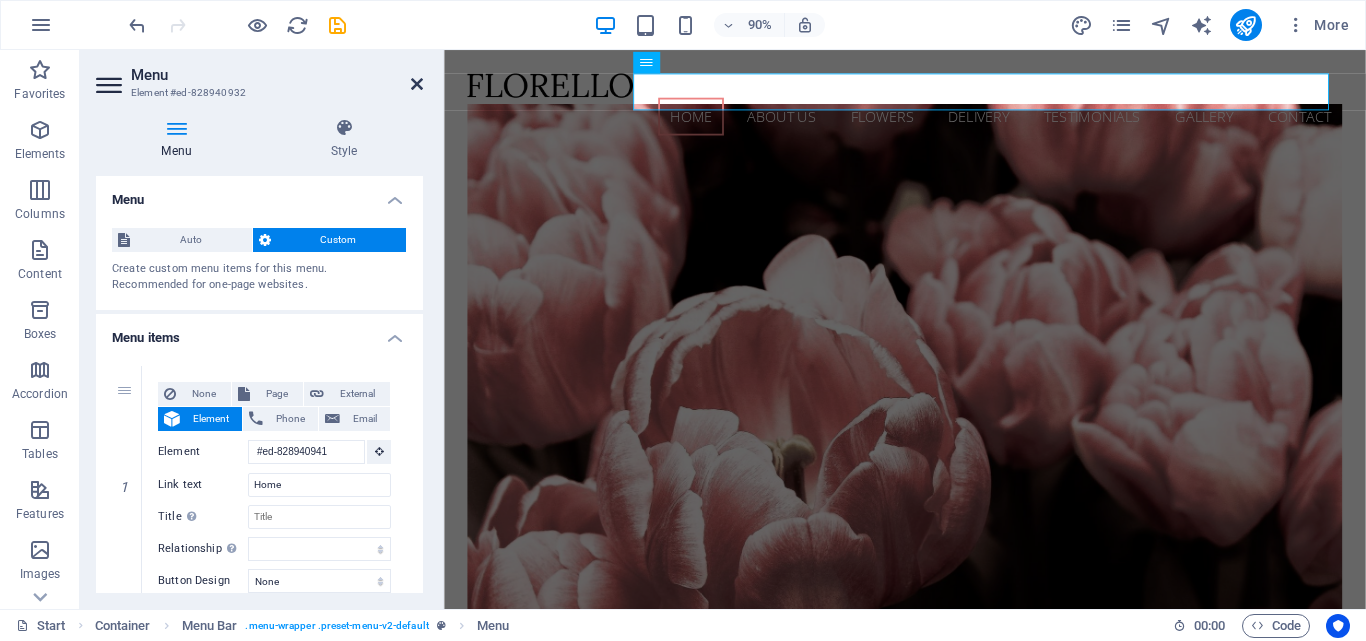 click at bounding box center (417, 84) 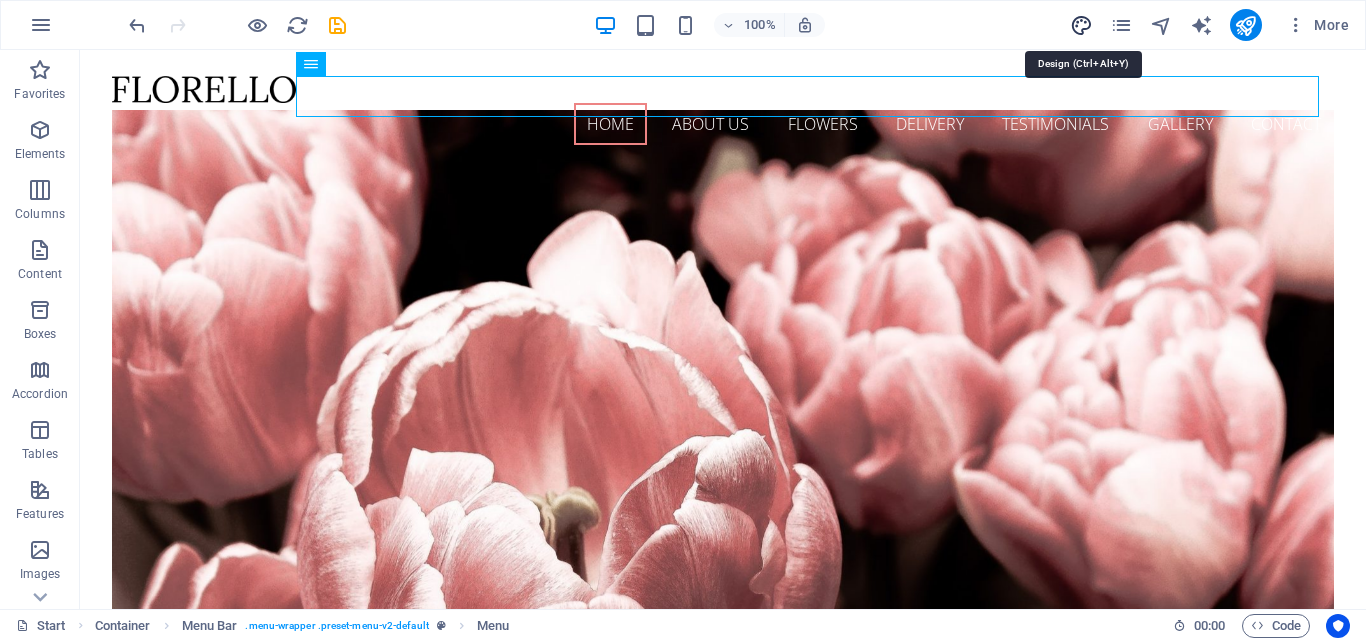 click at bounding box center (1081, 25) 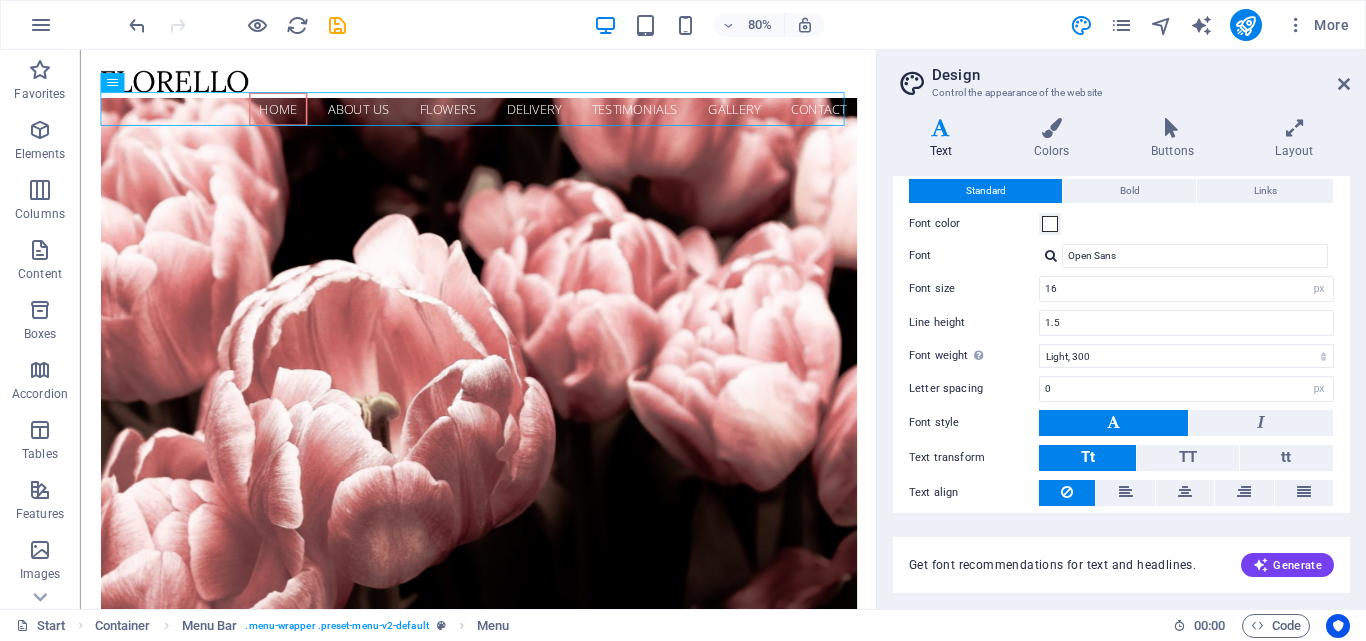 scroll, scrollTop: 0, scrollLeft: 0, axis: both 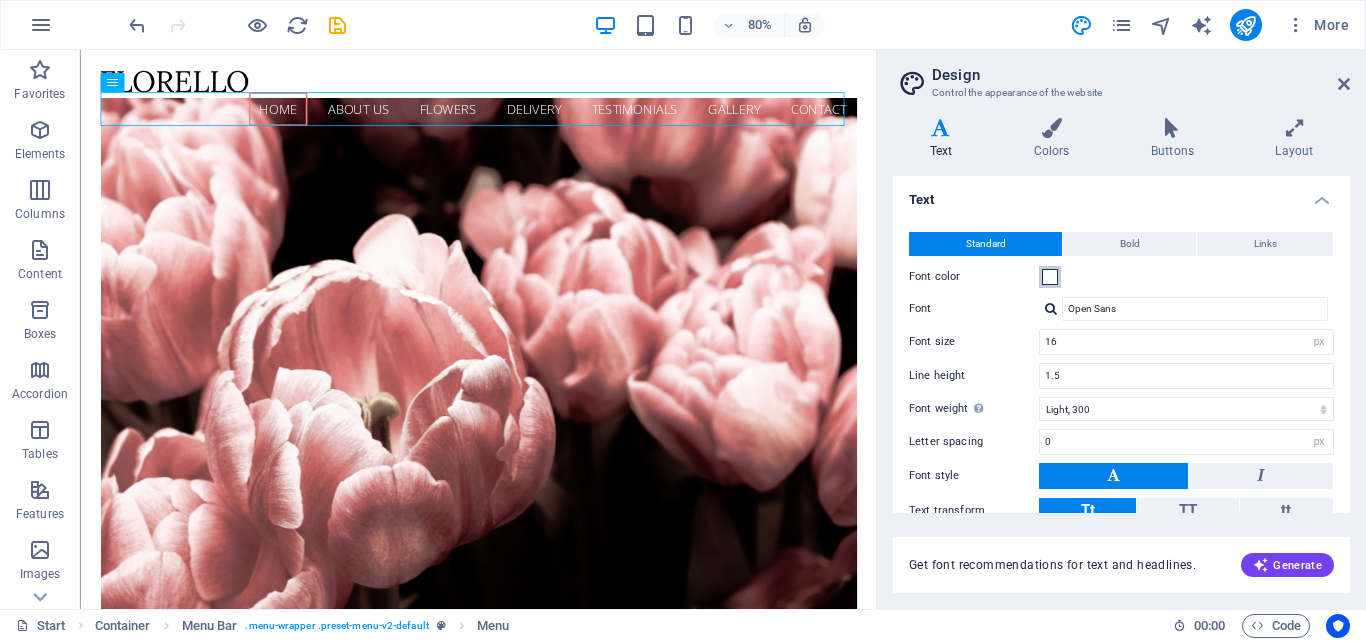 click at bounding box center [1050, 277] 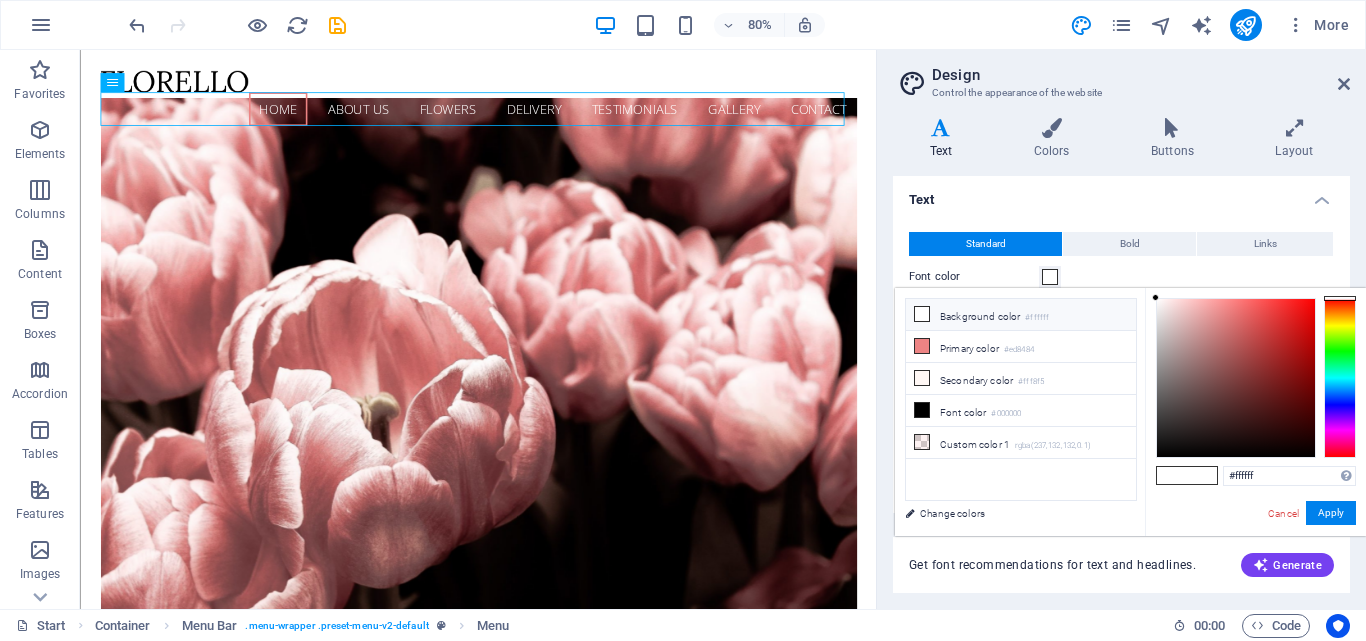 click on "Background color
#ffffff" at bounding box center (1021, 315) 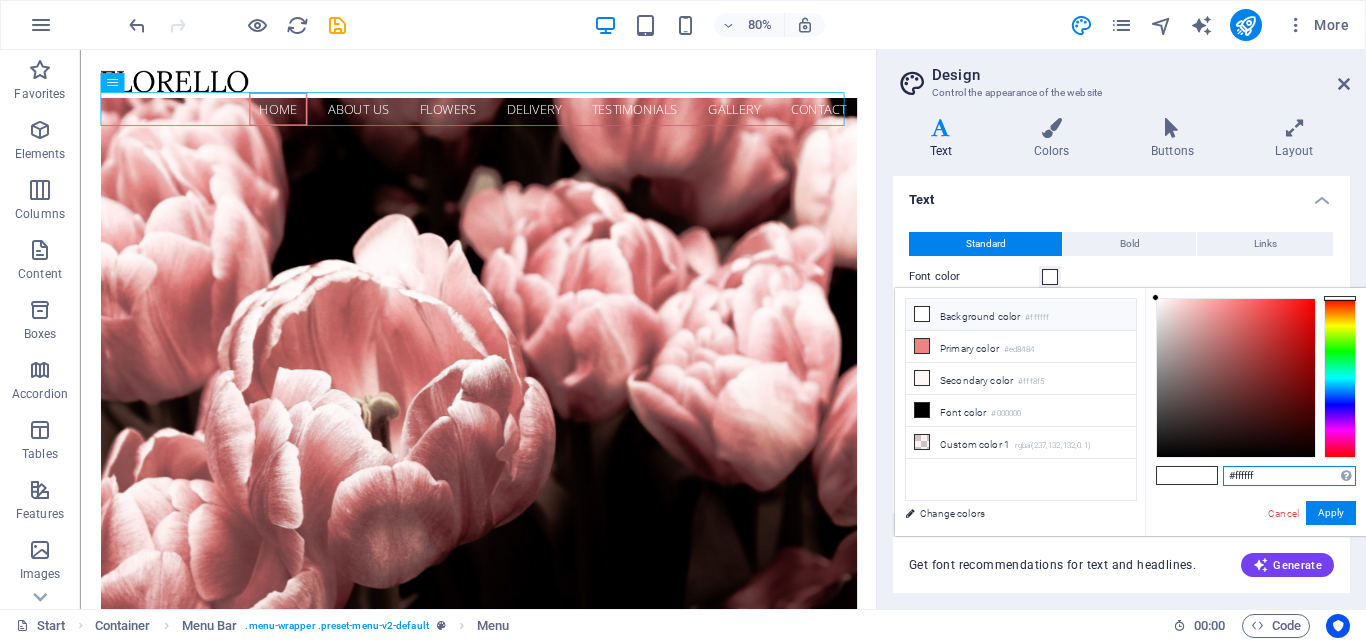 click on "#ffffff" at bounding box center (1289, 476) 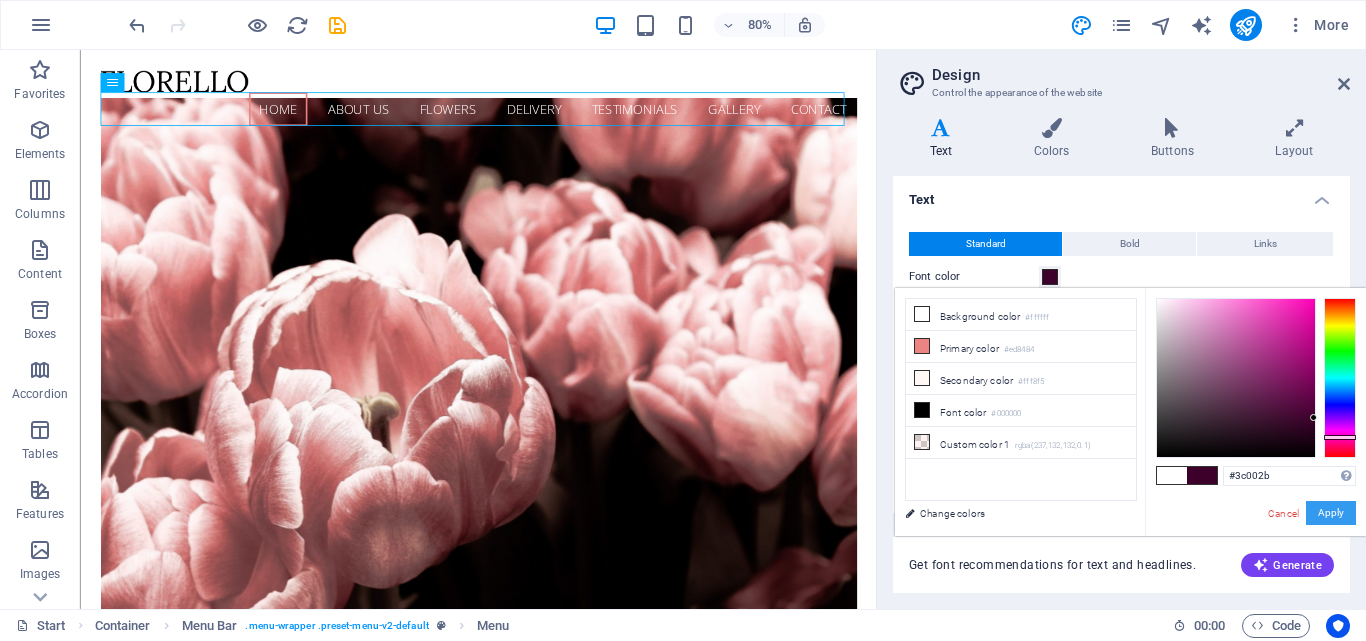 click on "Apply" at bounding box center (1331, 513) 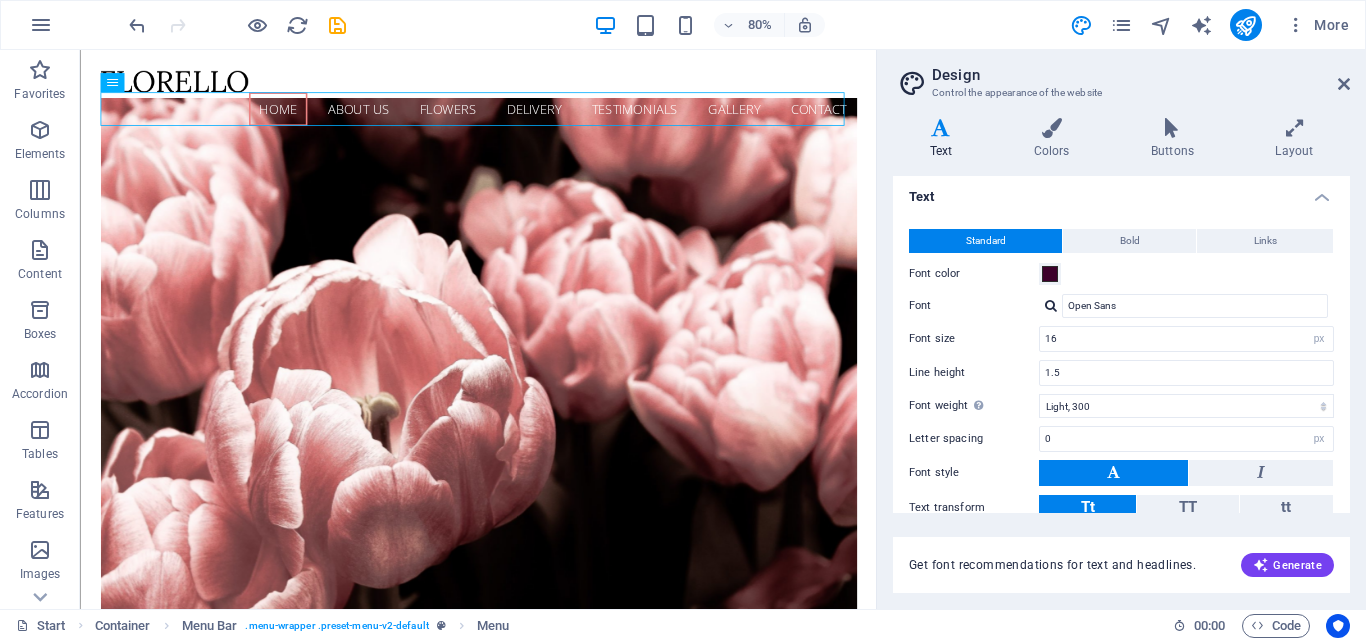 scroll, scrollTop: 0, scrollLeft: 0, axis: both 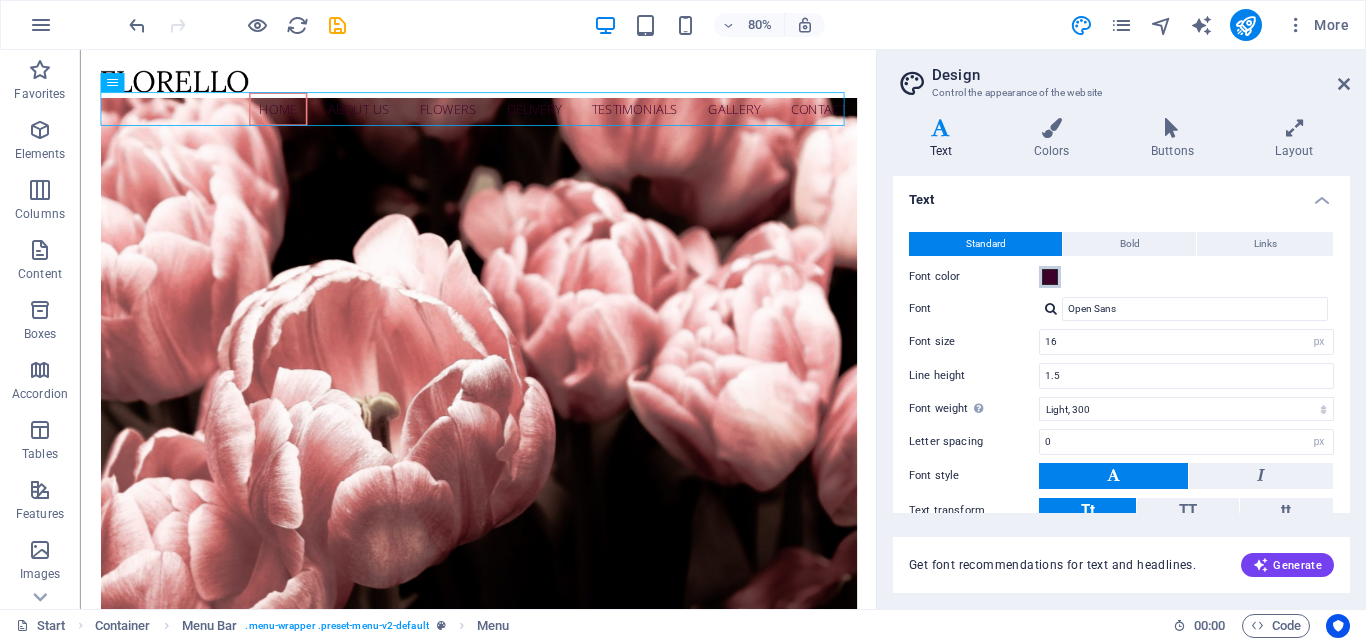 click at bounding box center [1050, 277] 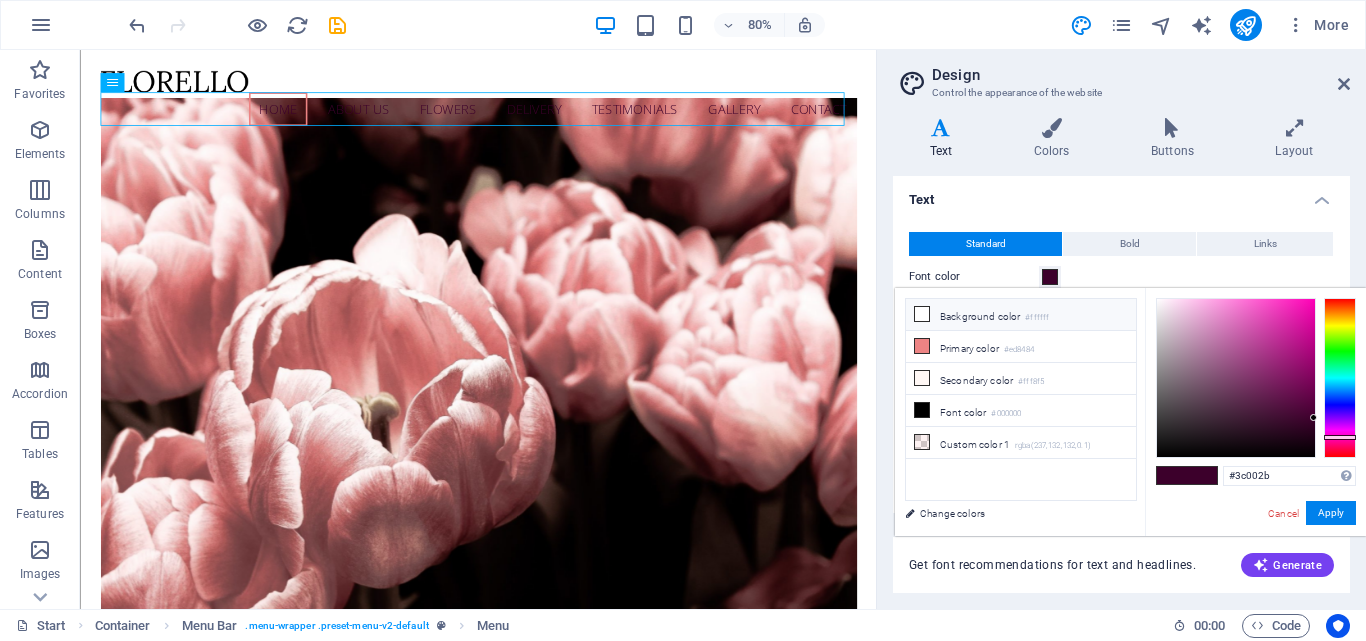 click on "Background color
#ffffff" at bounding box center [1021, 315] 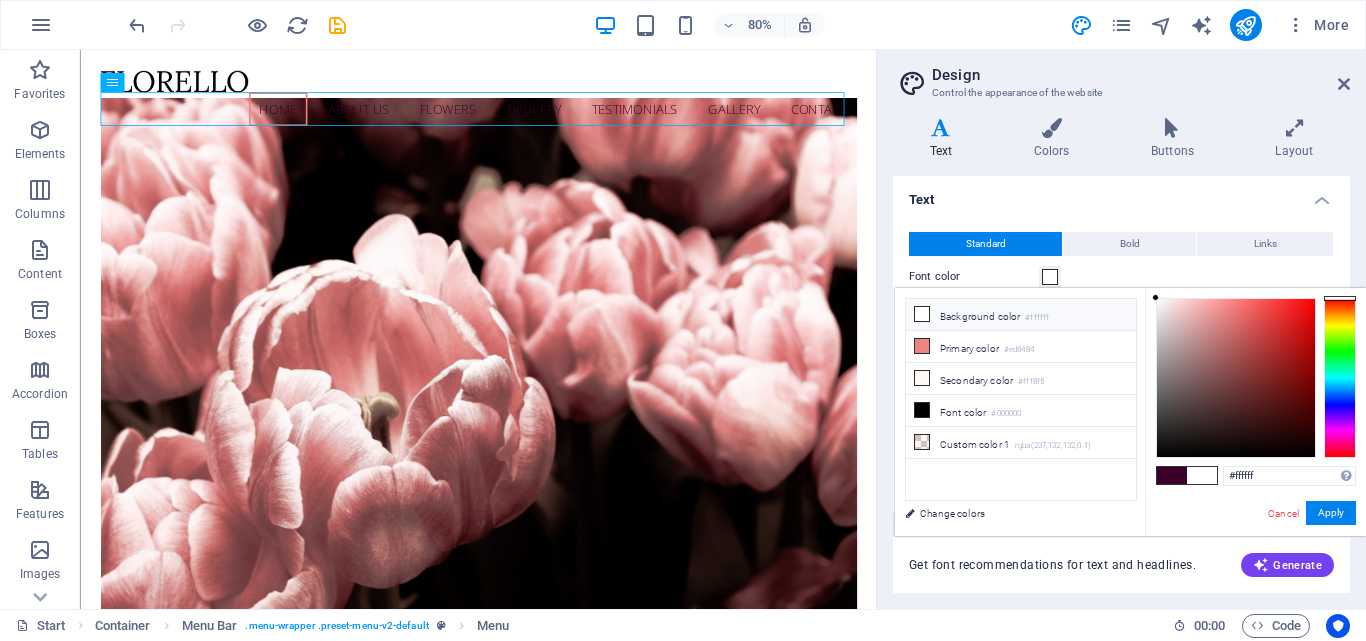 click at bounding box center (1202, 475) 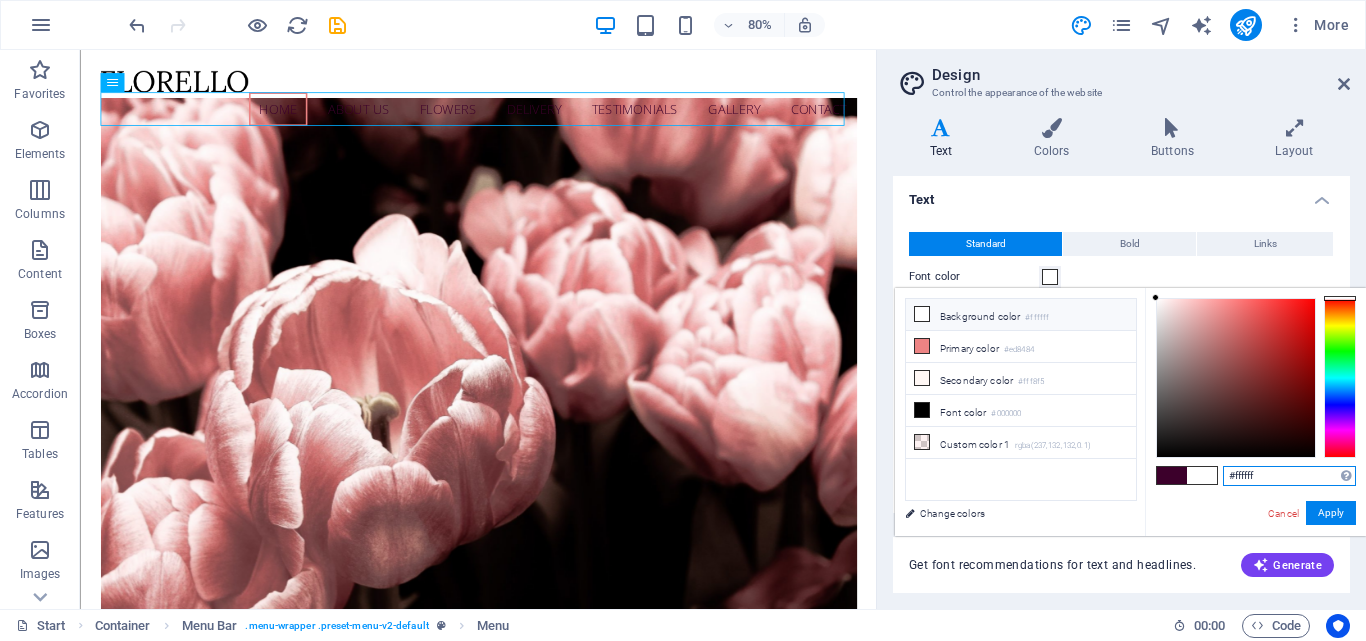 click on "#ffffff" at bounding box center [1289, 476] 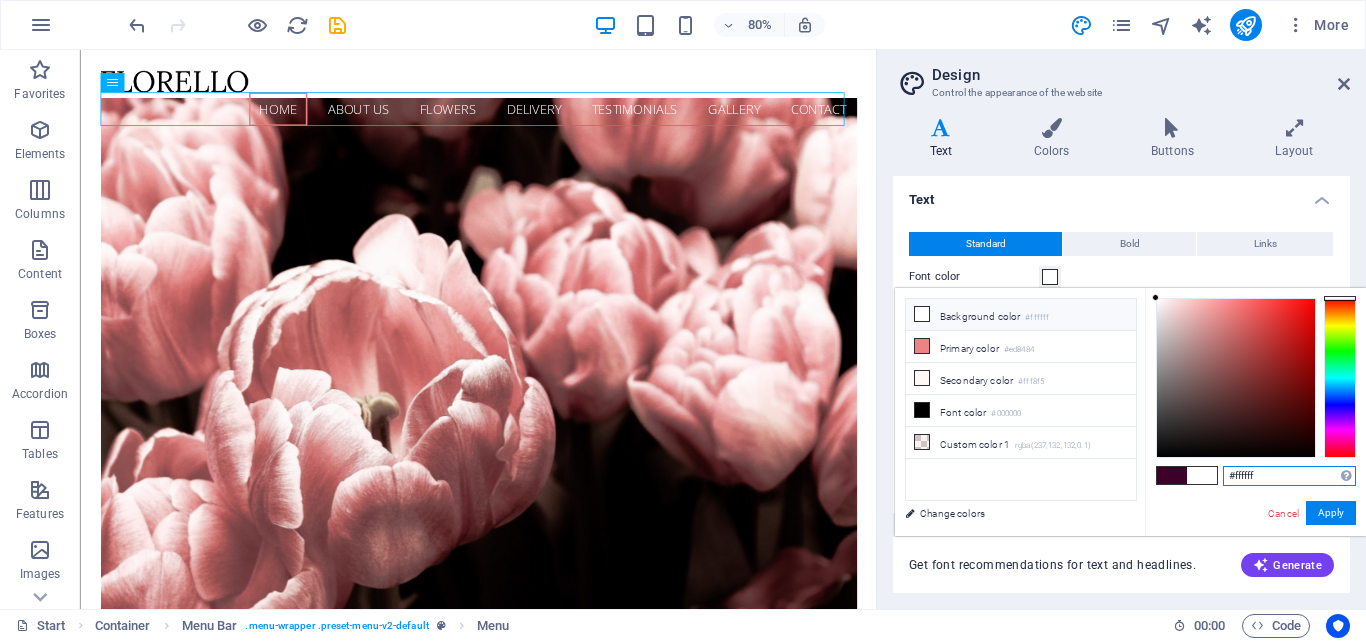 paste on "3C002B" 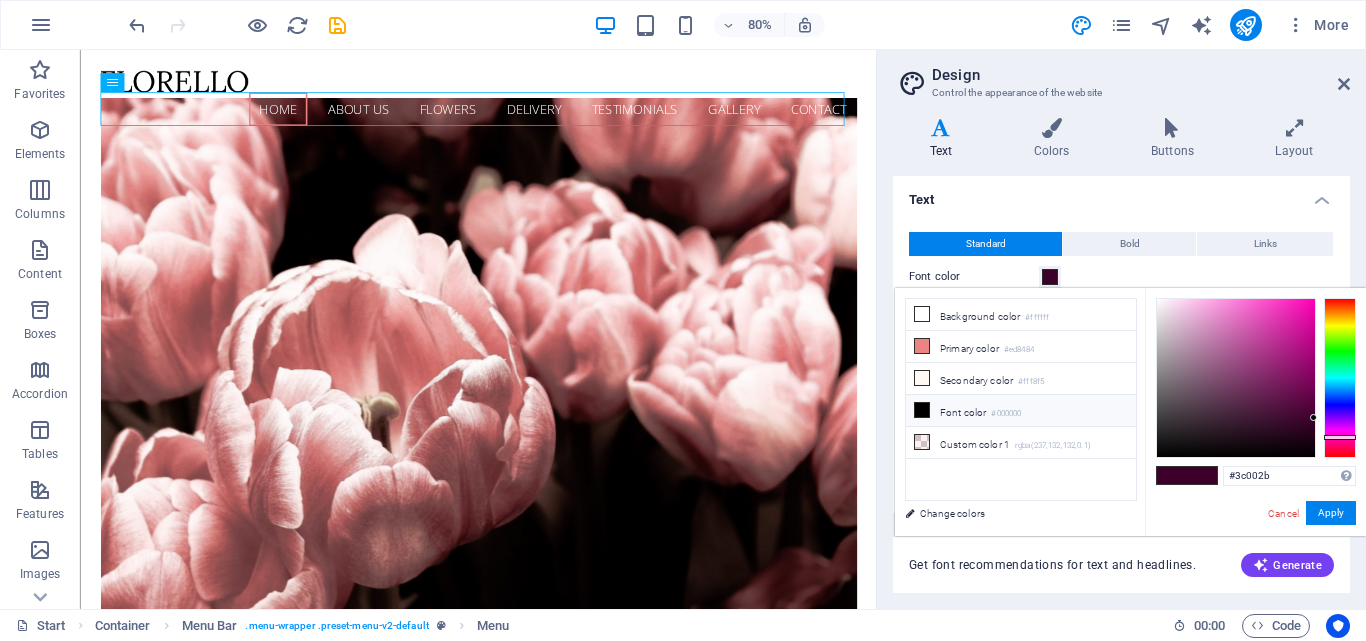 click on "#000000" at bounding box center (1006, 414) 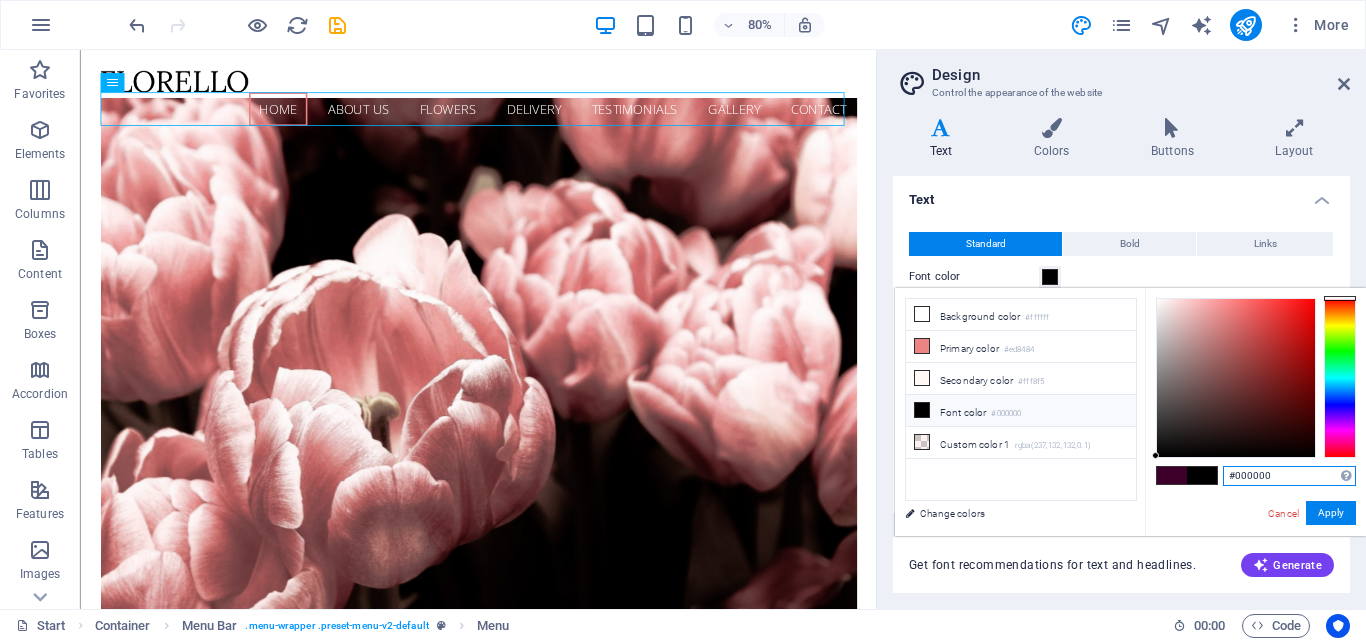 click on "#000000" at bounding box center [1289, 476] 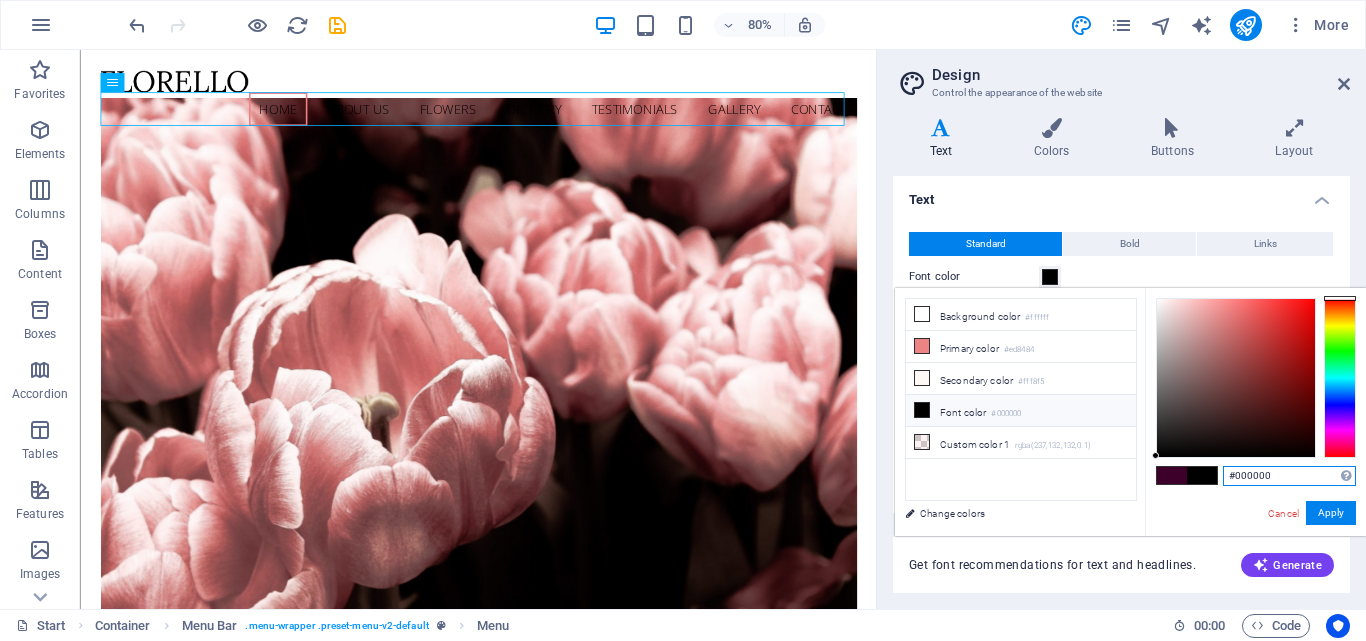 click on "#000000" at bounding box center (1289, 476) 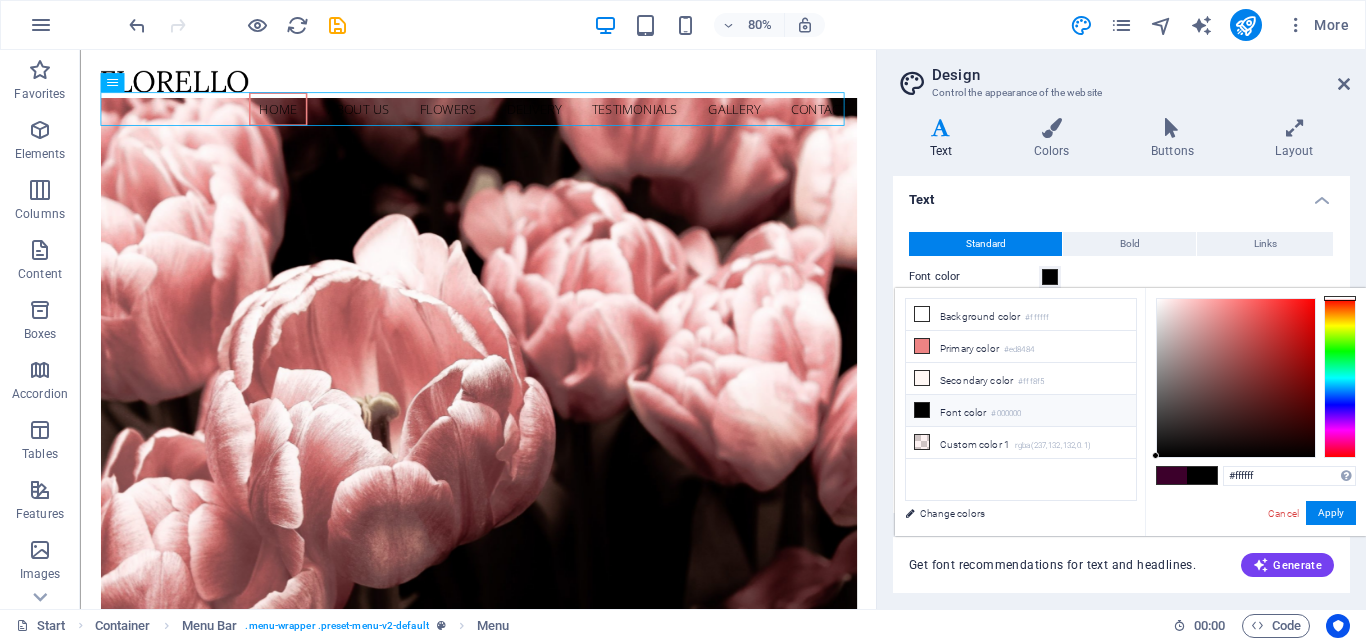 click on "#ffffff Supported formats #0852ed rgb(8, 82, 237) rgba(8, 82, 237, 90%) hsv(221,97,93) hsl(221, 93%, 48%) Cancel Apply" at bounding box center [1255, 557] 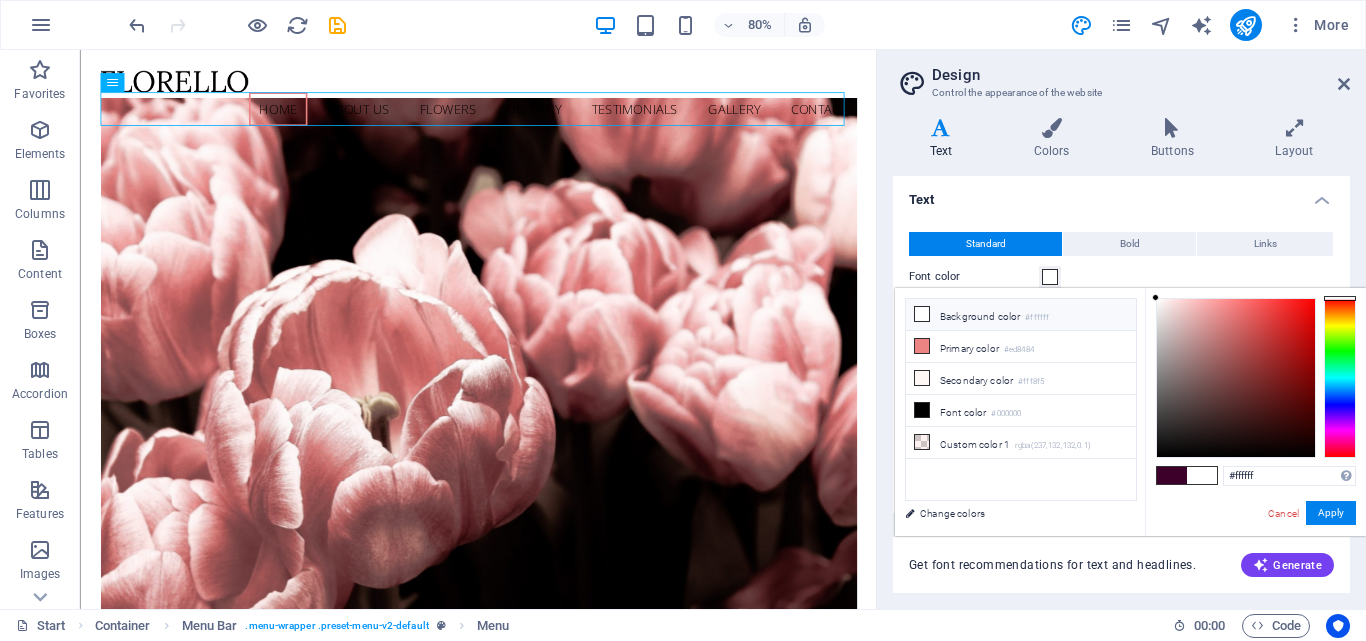 click on "Background color
#ffffff" at bounding box center [1021, 315] 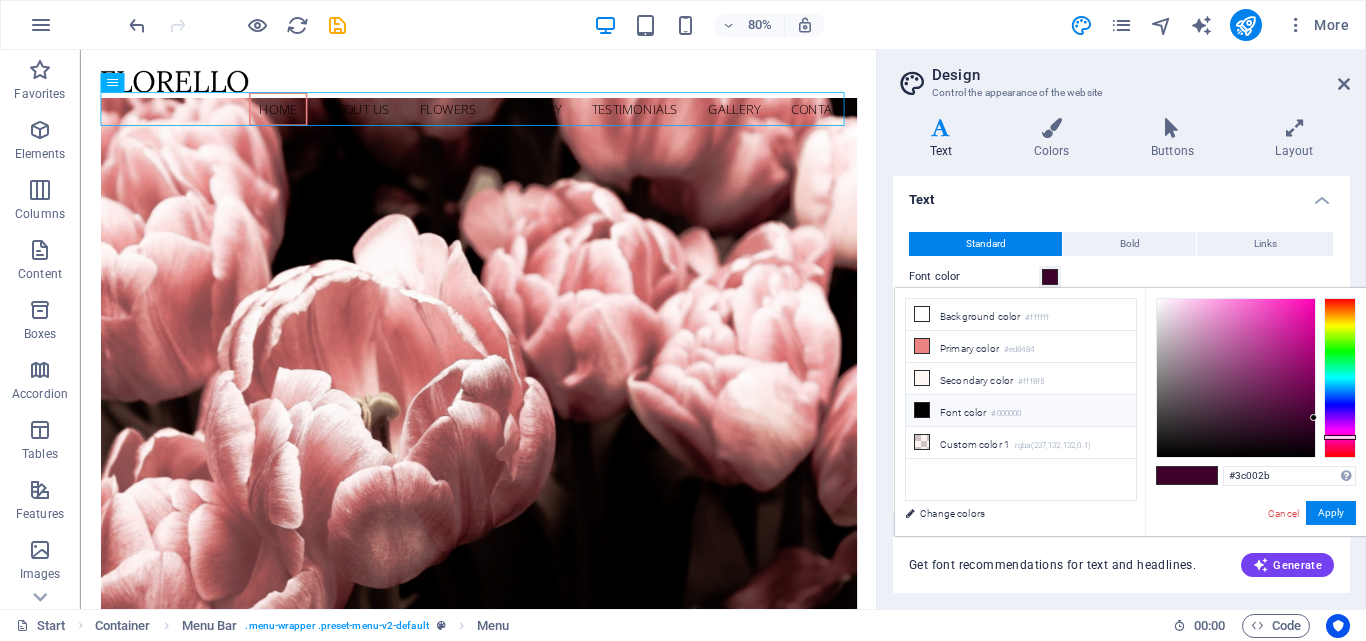 click on "#000000" at bounding box center [1006, 414] 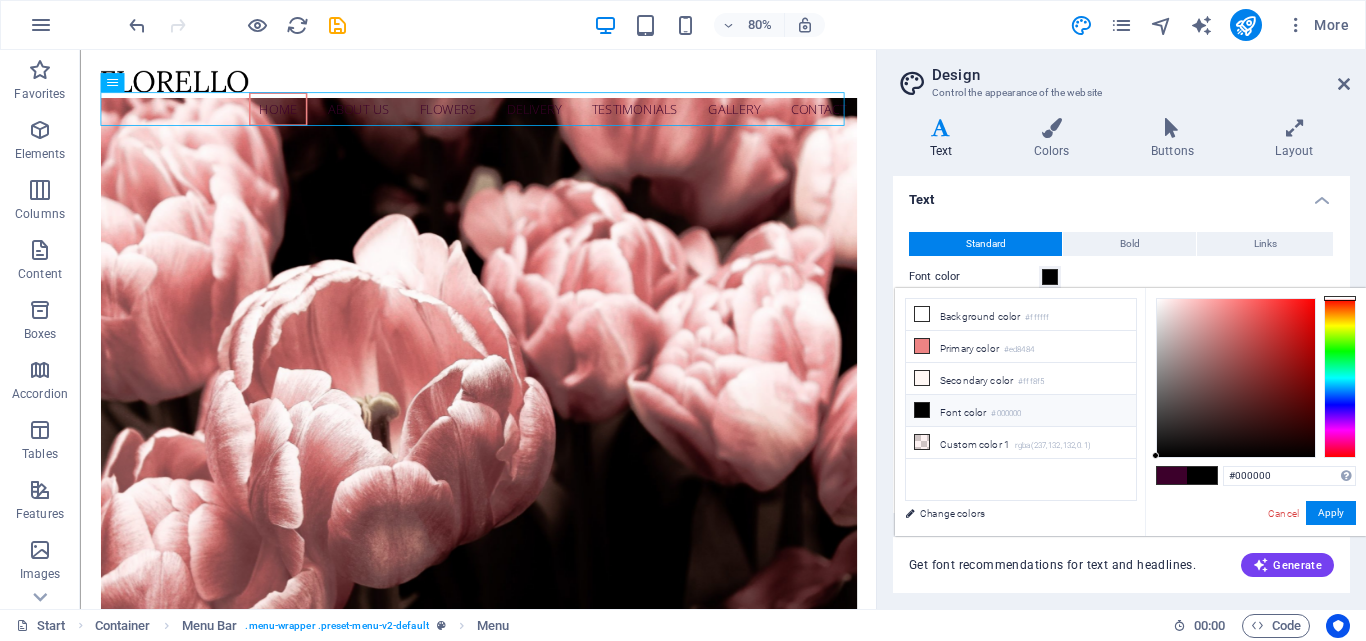 click at bounding box center [1172, 475] 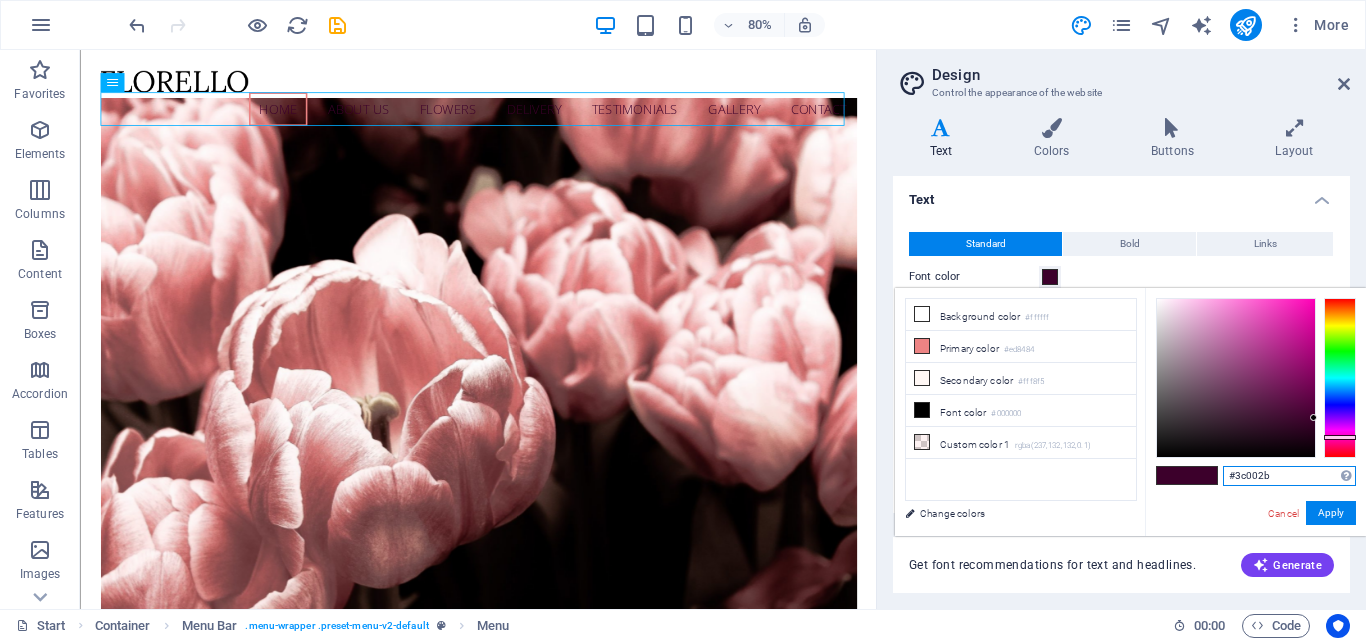 click on "#3c002b" at bounding box center [1289, 476] 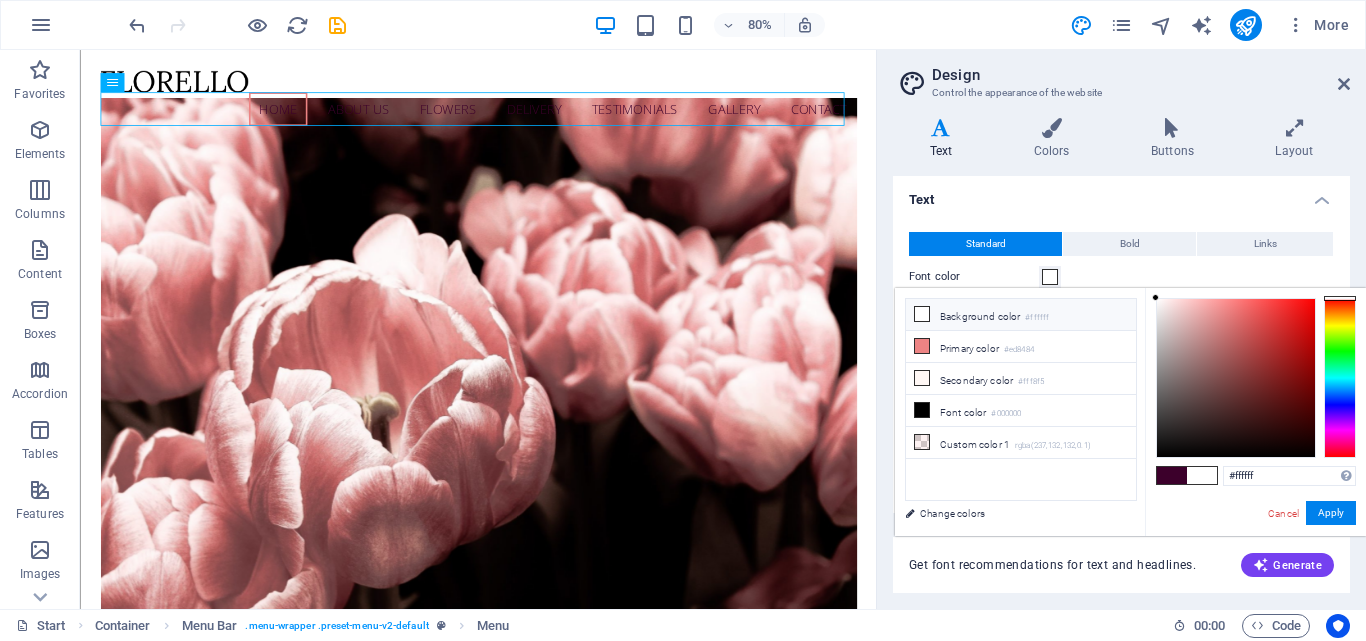 click at bounding box center (1202, 475) 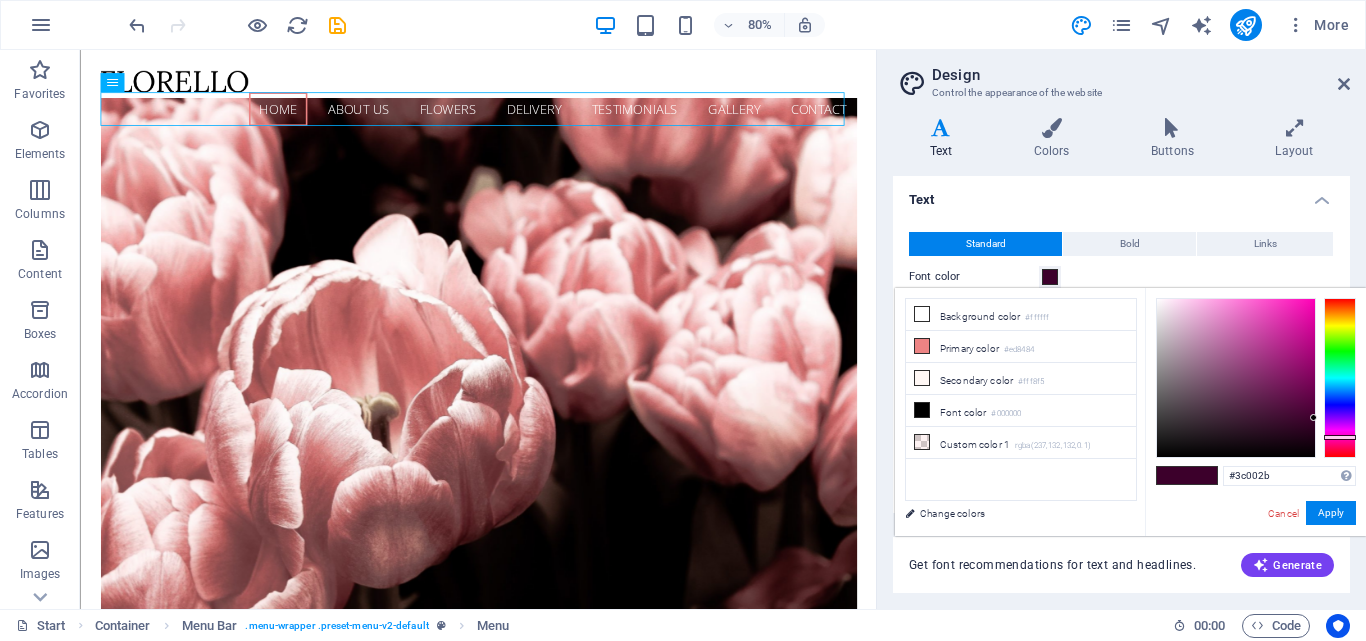 click at bounding box center (1202, 475) 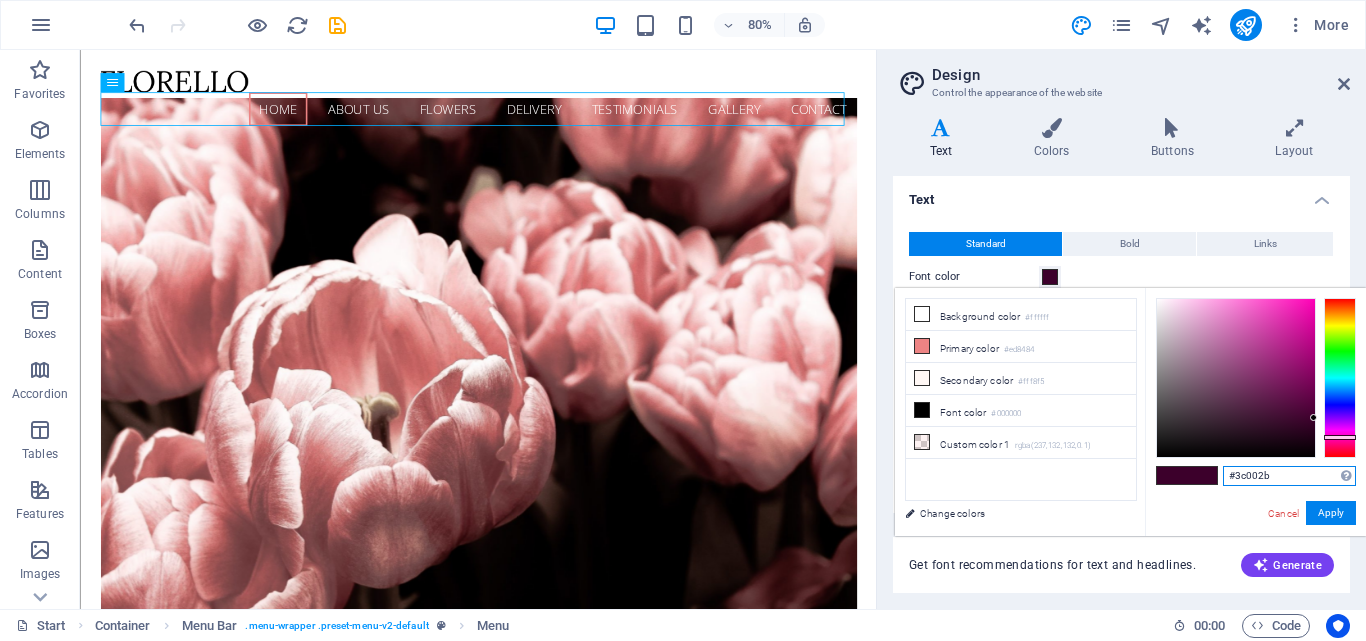 click on "#3c002b" at bounding box center [1289, 476] 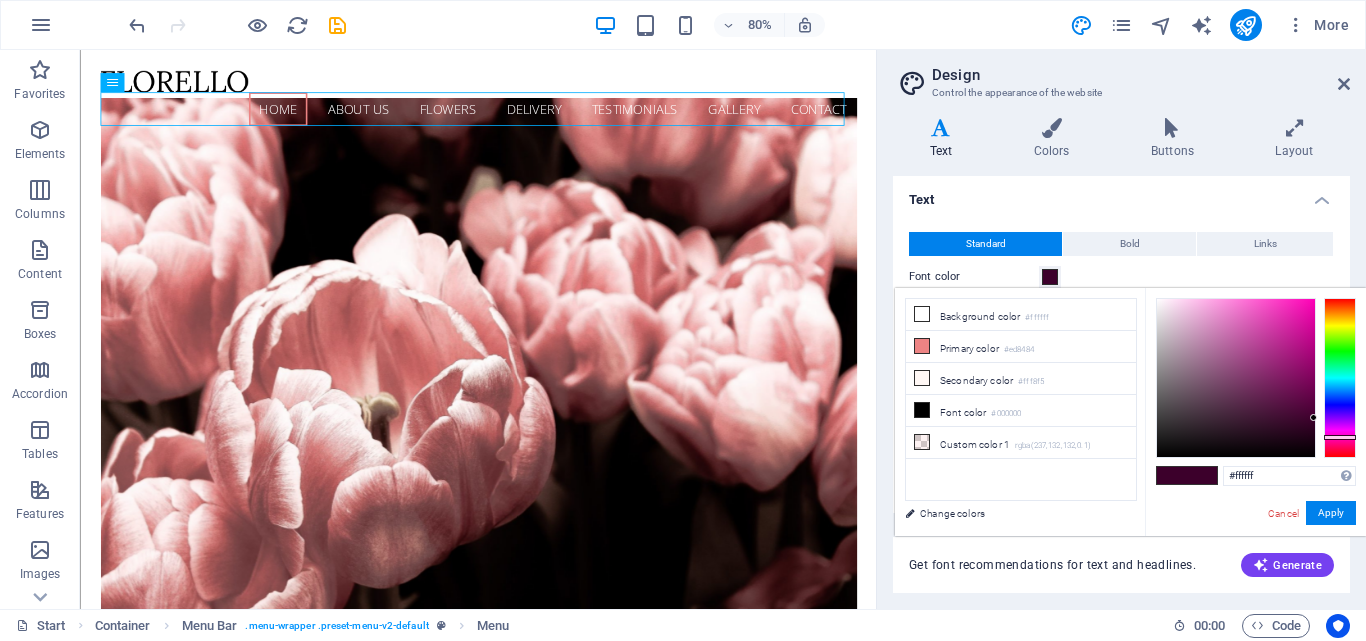click on "#ffffff Supported formats #0852ed rgb(8, 82, 237) rgba(8, 82, 237, 90%) hsv(221,97,93) hsl(221, 93%, 48%) Cancel Apply" at bounding box center [1255, 557] 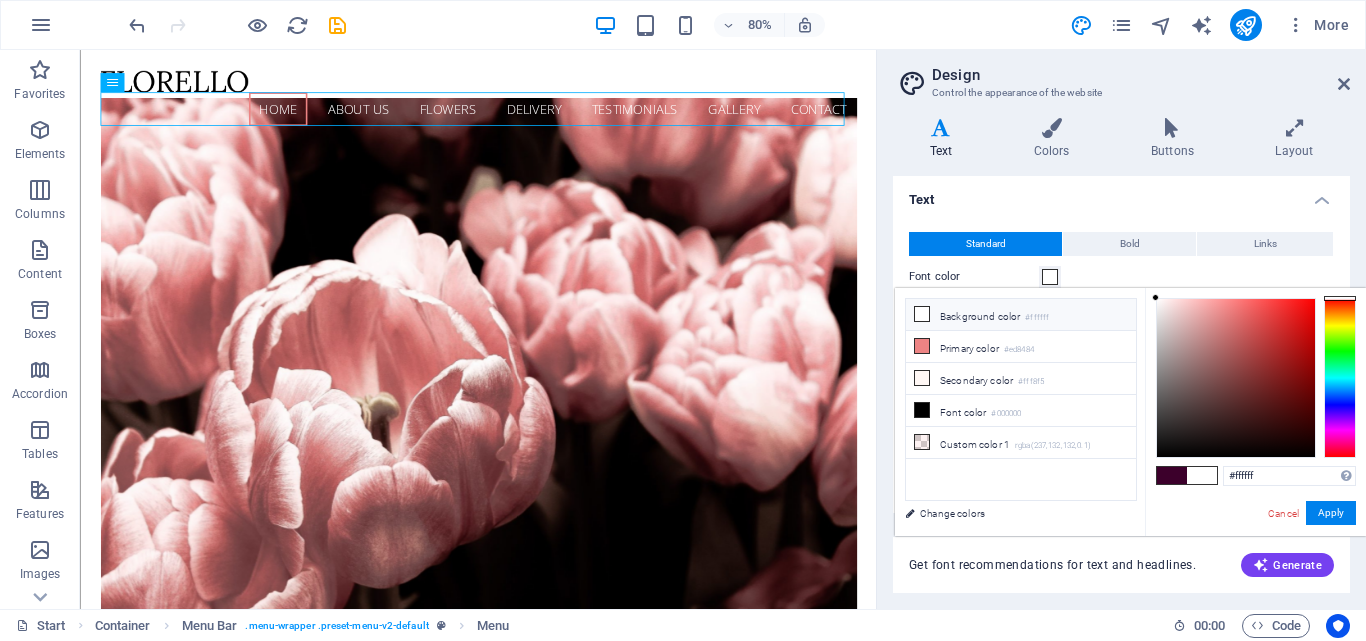 click on "Background color
#ffffff" at bounding box center (1021, 315) 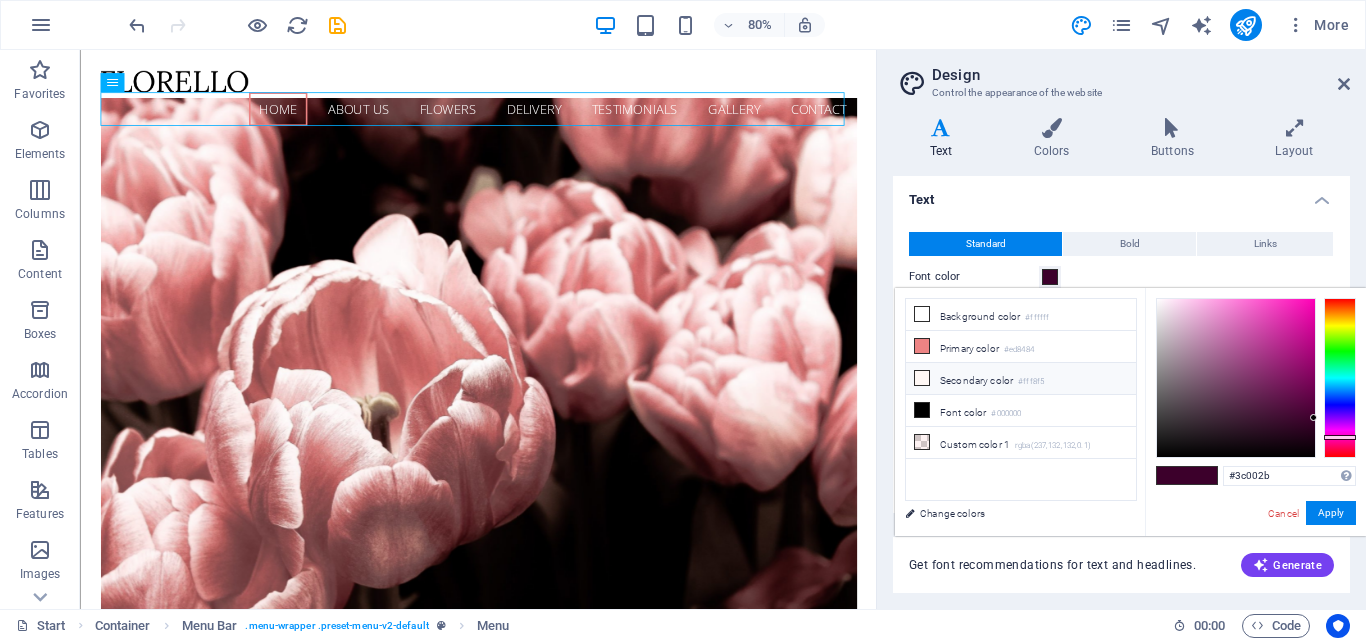click on "Secondary color
#fff8f5" at bounding box center [1021, 379] 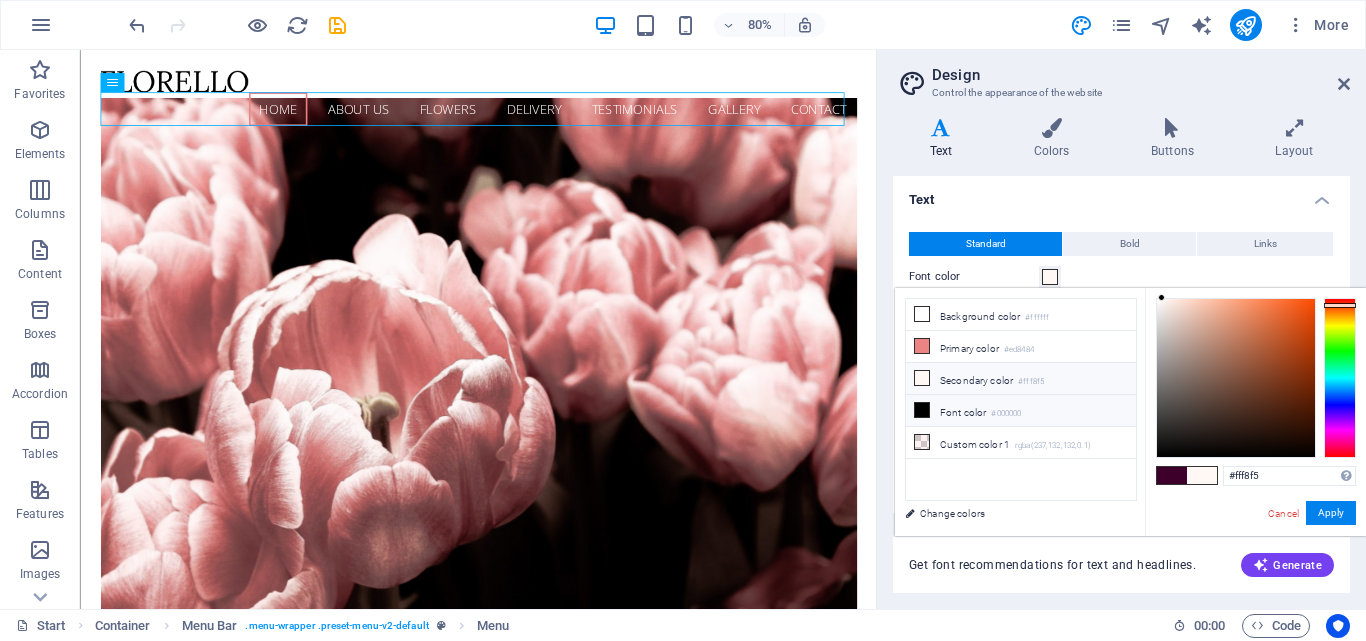 click on "Font color
#000000" at bounding box center [1021, 411] 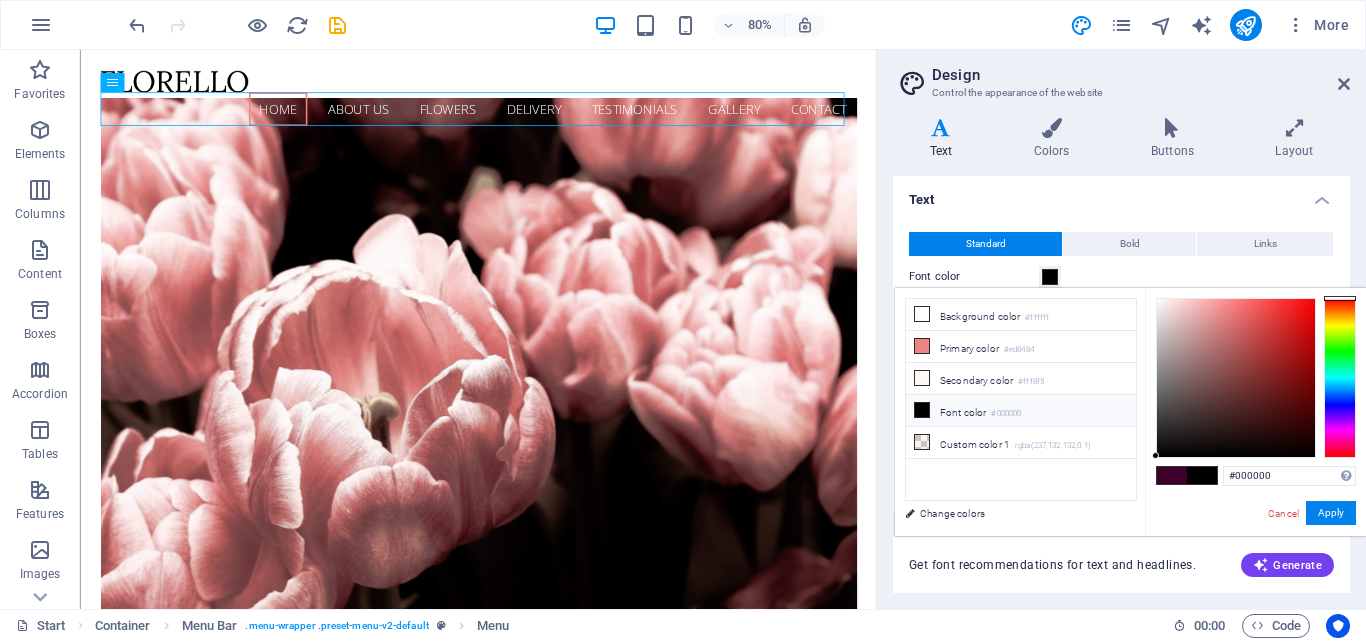 click at bounding box center (1202, 475) 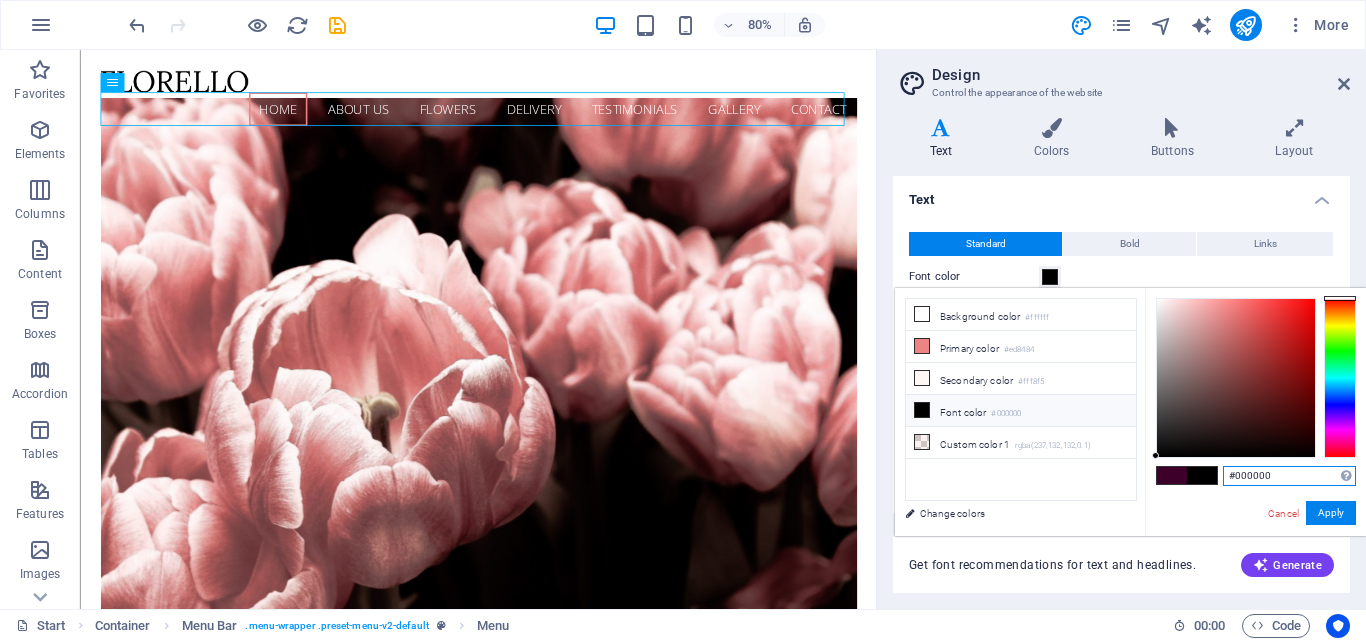 click on "#000000" at bounding box center (1289, 476) 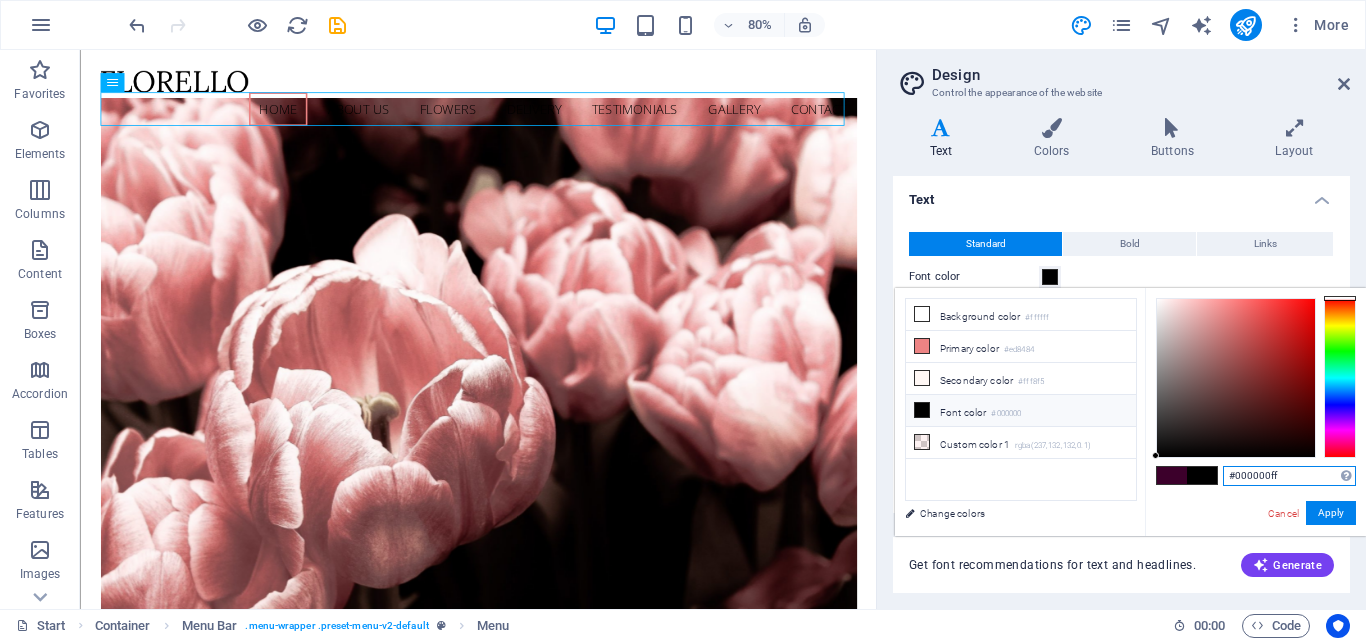 click on "#000000ff" at bounding box center [1289, 476] 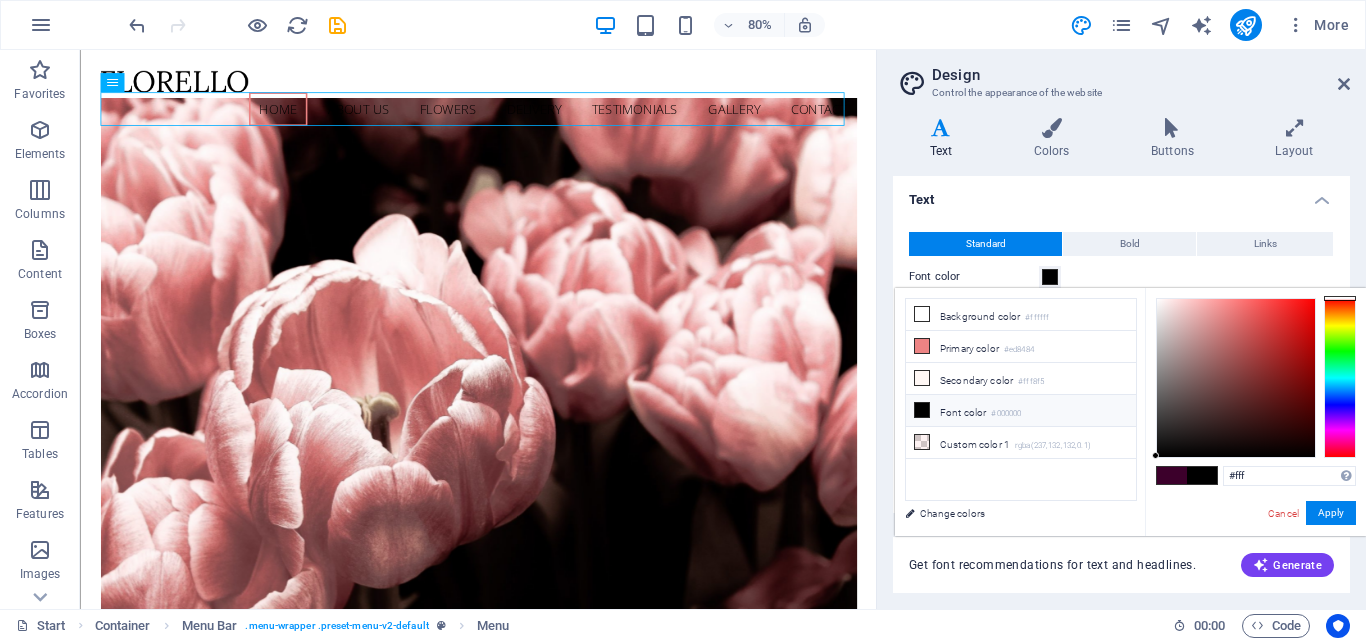 type on "#ffffff" 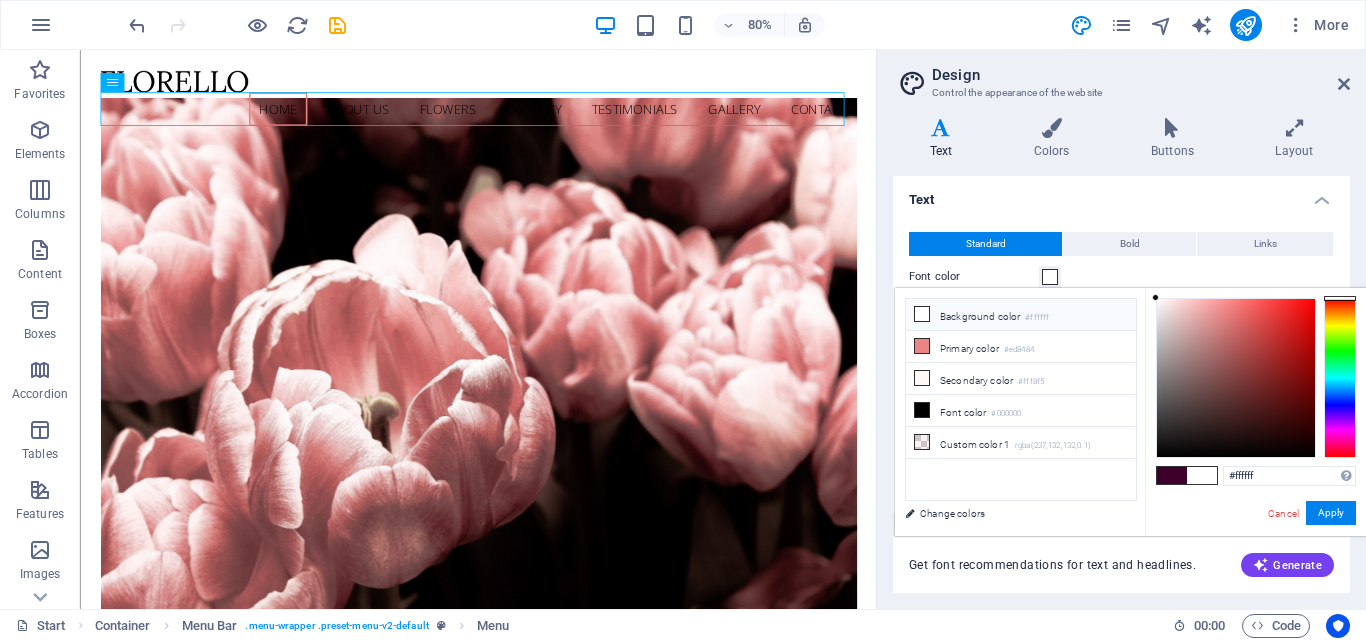 click on "#ffffff Supported formats #0852ed rgb(8, 82, 237) rgba(8, 82, 237, 90%) hsv(221,97,93) hsl(221, 93%, 48%) Cancel Apply" at bounding box center (1255, 557) 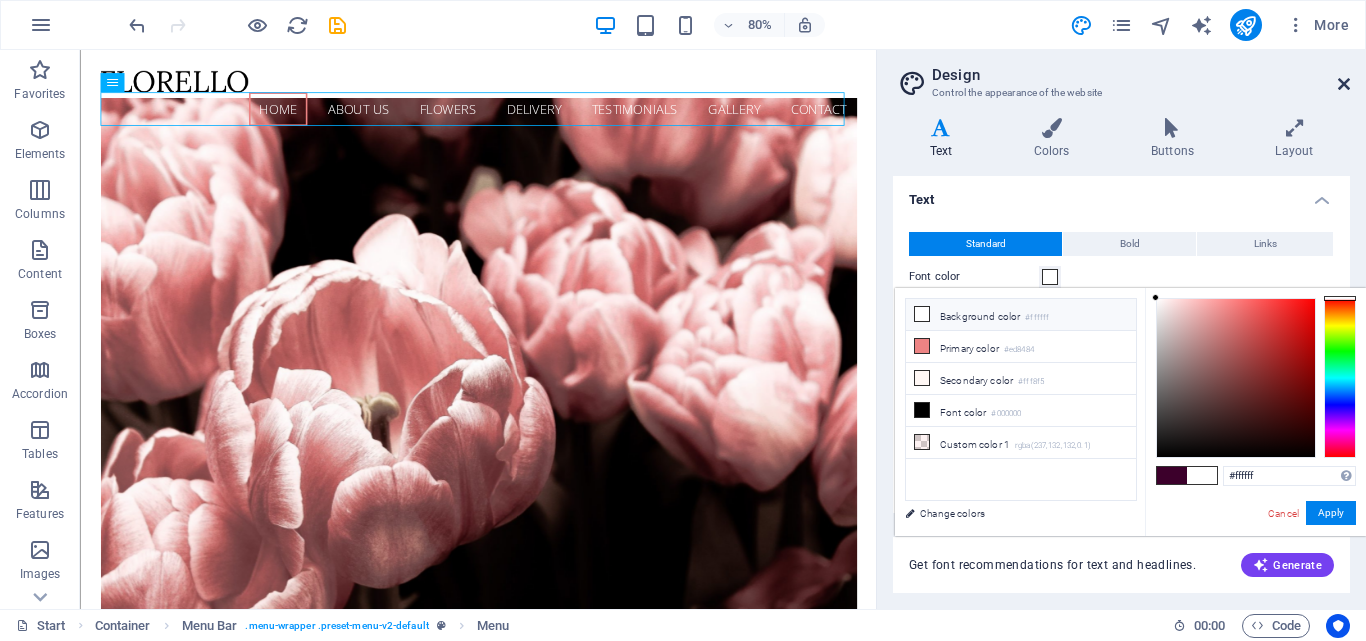 click at bounding box center [1344, 84] 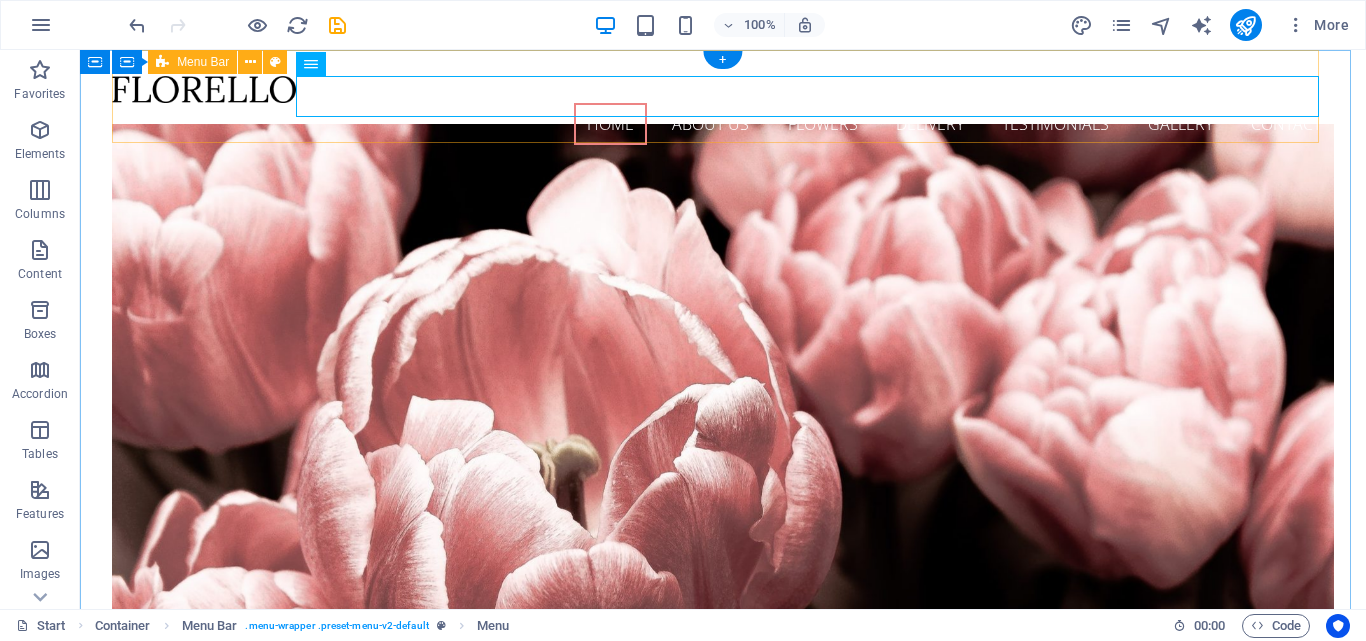 click on "Home About us Flowers Delivery Testimonials Gallery Contact" at bounding box center (723, 110) 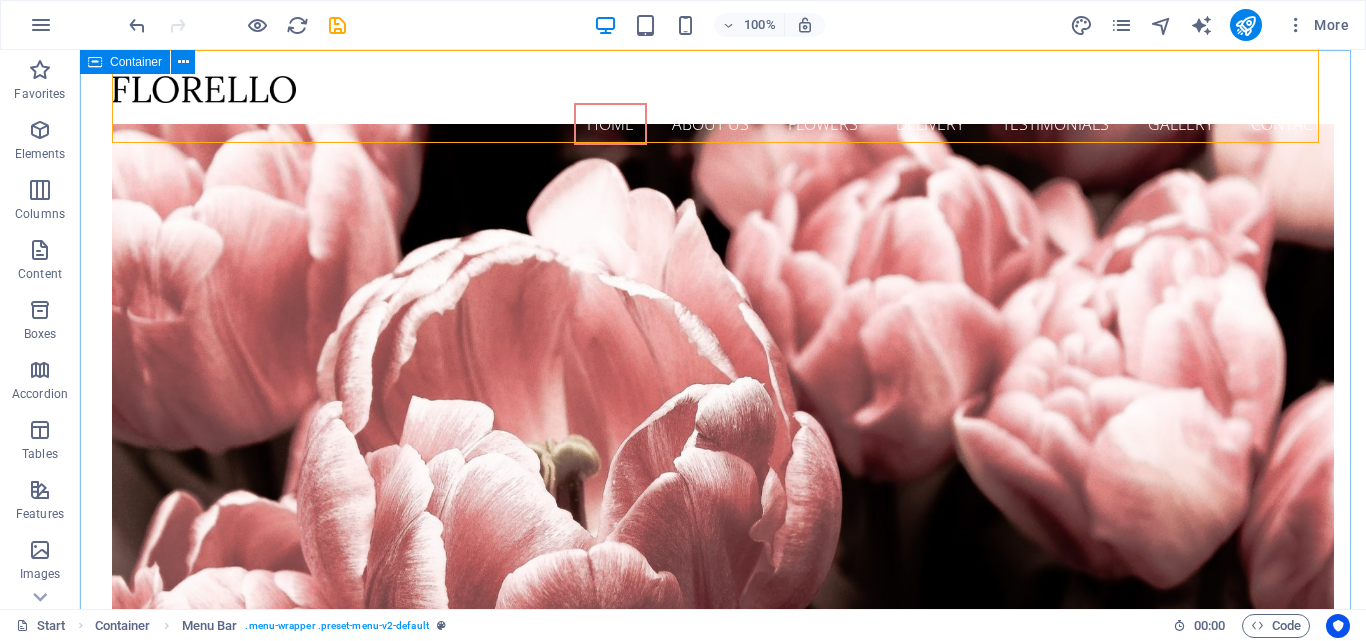 click on "Container" at bounding box center (136, 62) 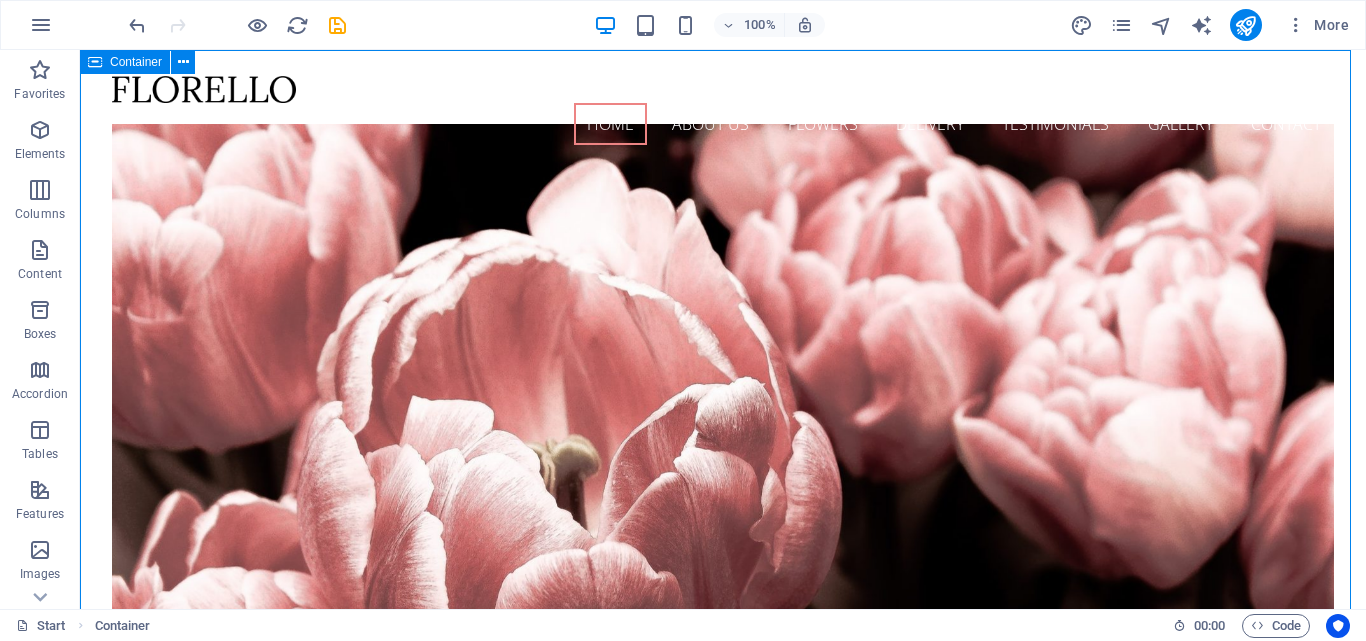 click on "Container" at bounding box center [136, 62] 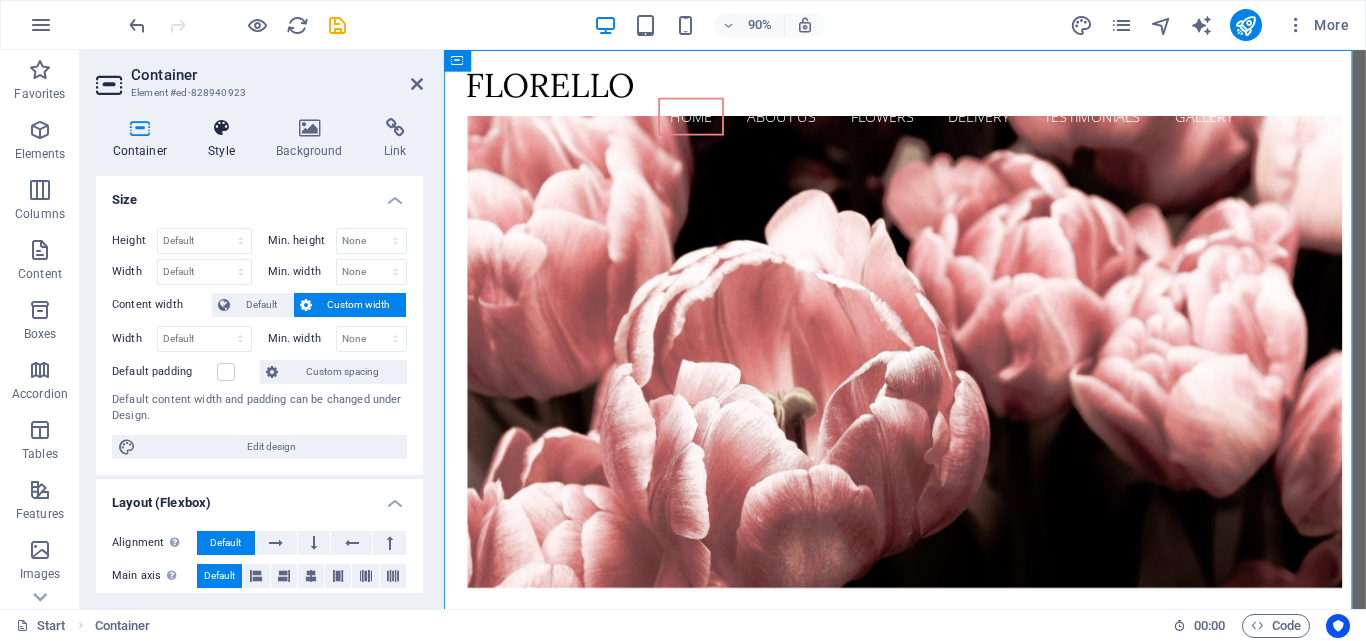 click at bounding box center [222, 128] 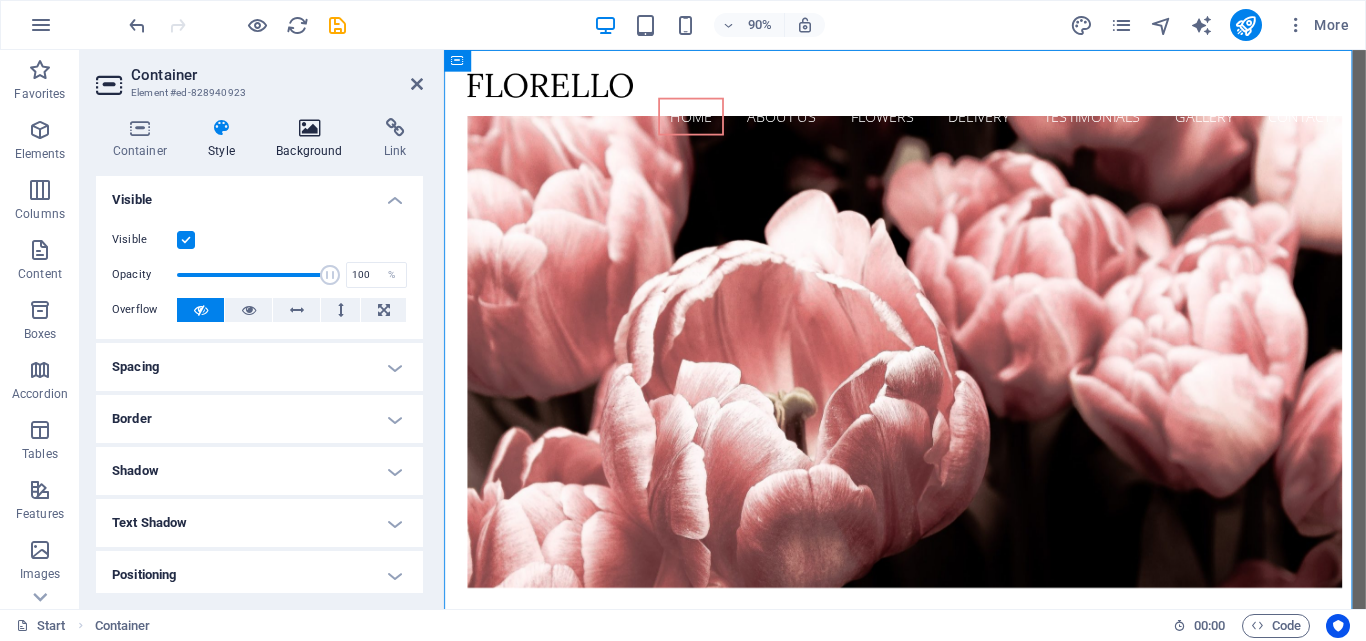 click at bounding box center (310, 128) 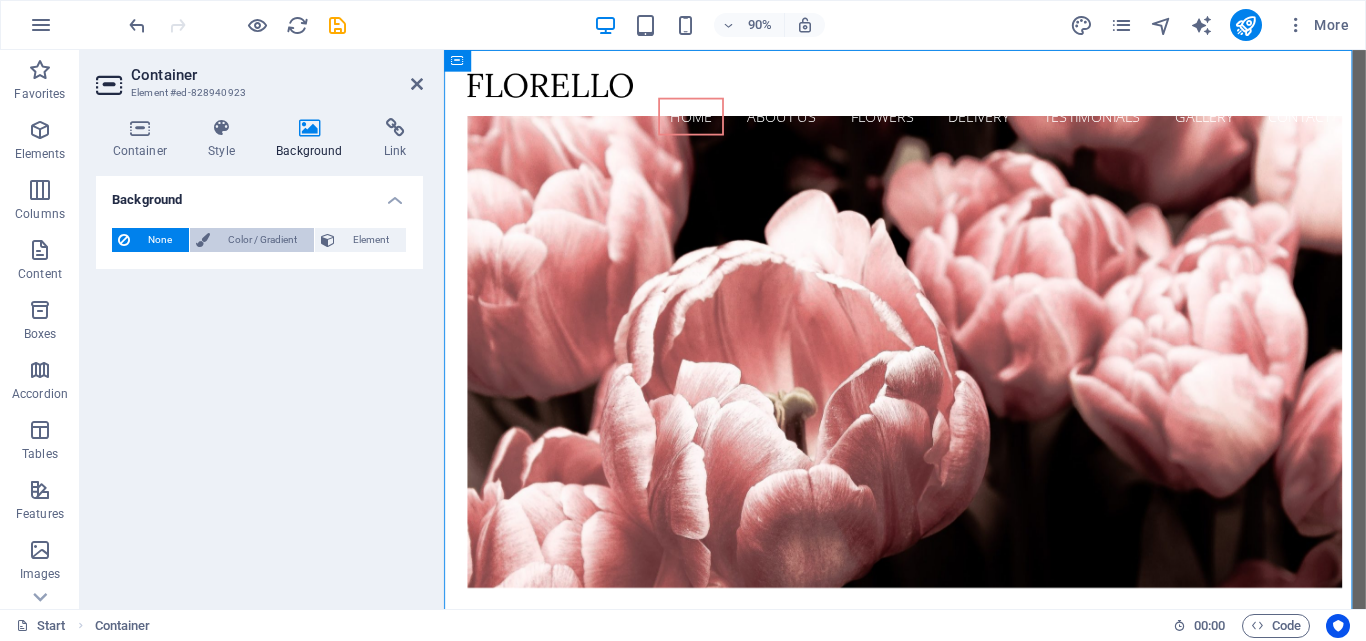click on "Color / Gradient" at bounding box center (262, 240) 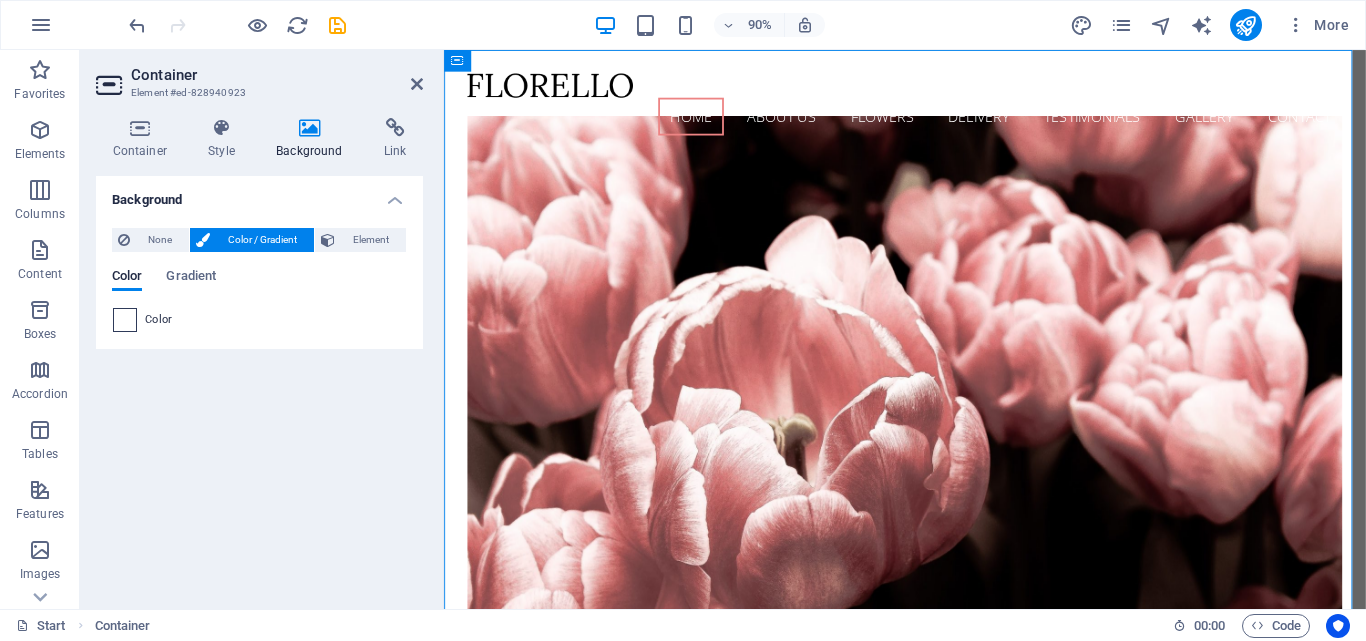 click at bounding box center (125, 320) 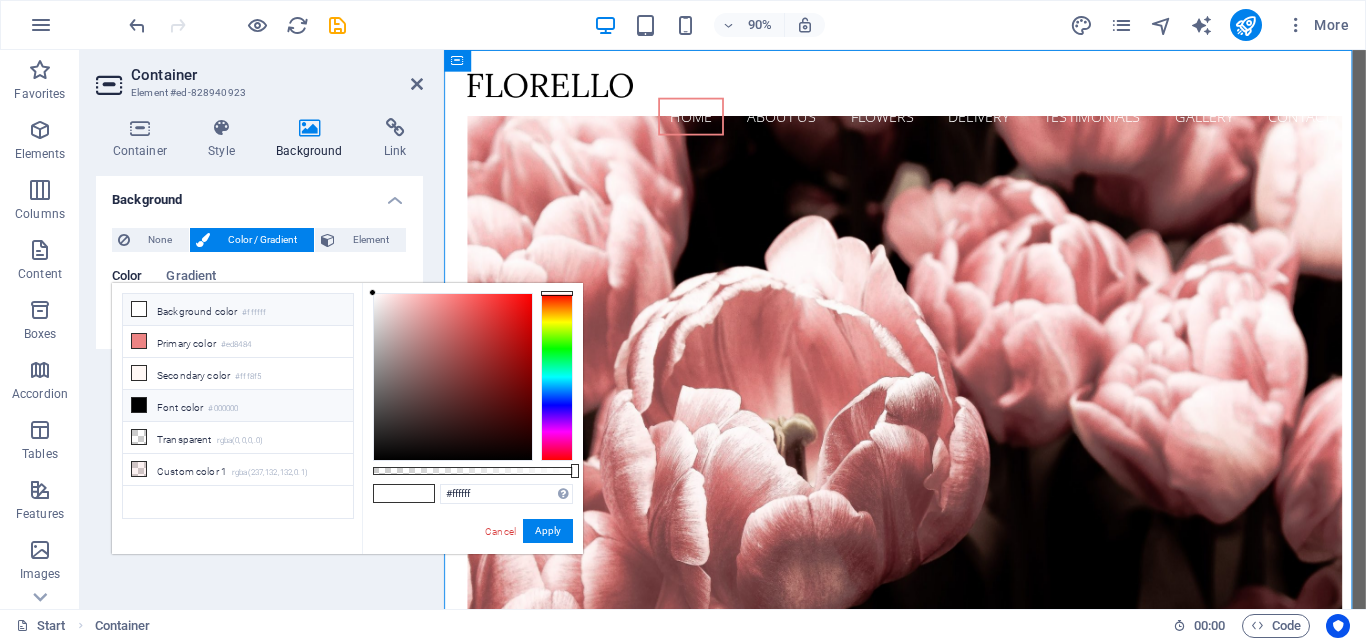 click on "Background color
#ffffff" at bounding box center [238, 310] 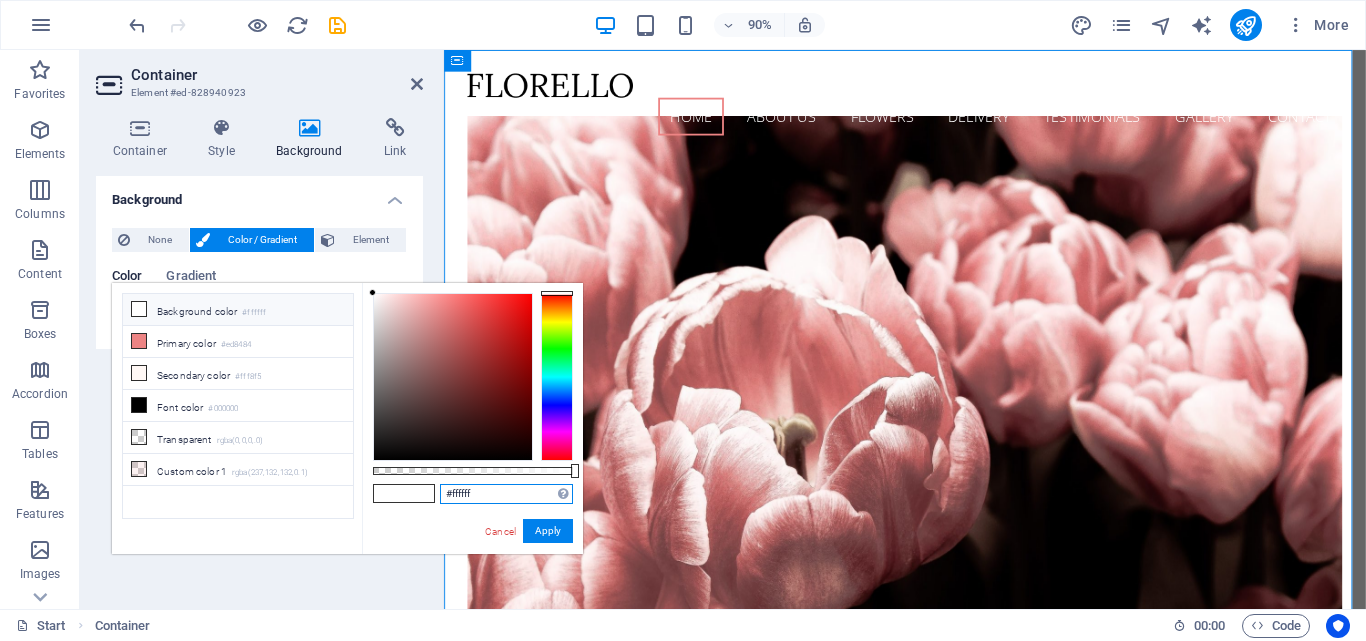 click on "#ffffff" at bounding box center [506, 494] 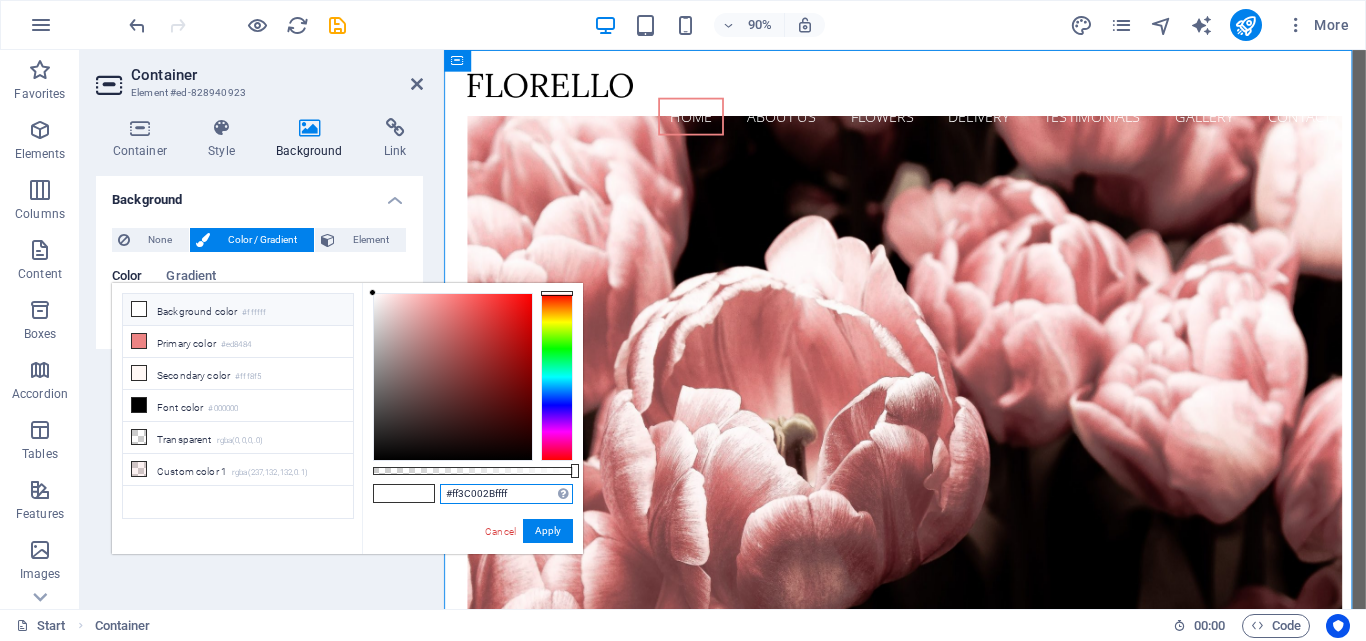 click on "#ff3C002Bffff" at bounding box center [506, 494] 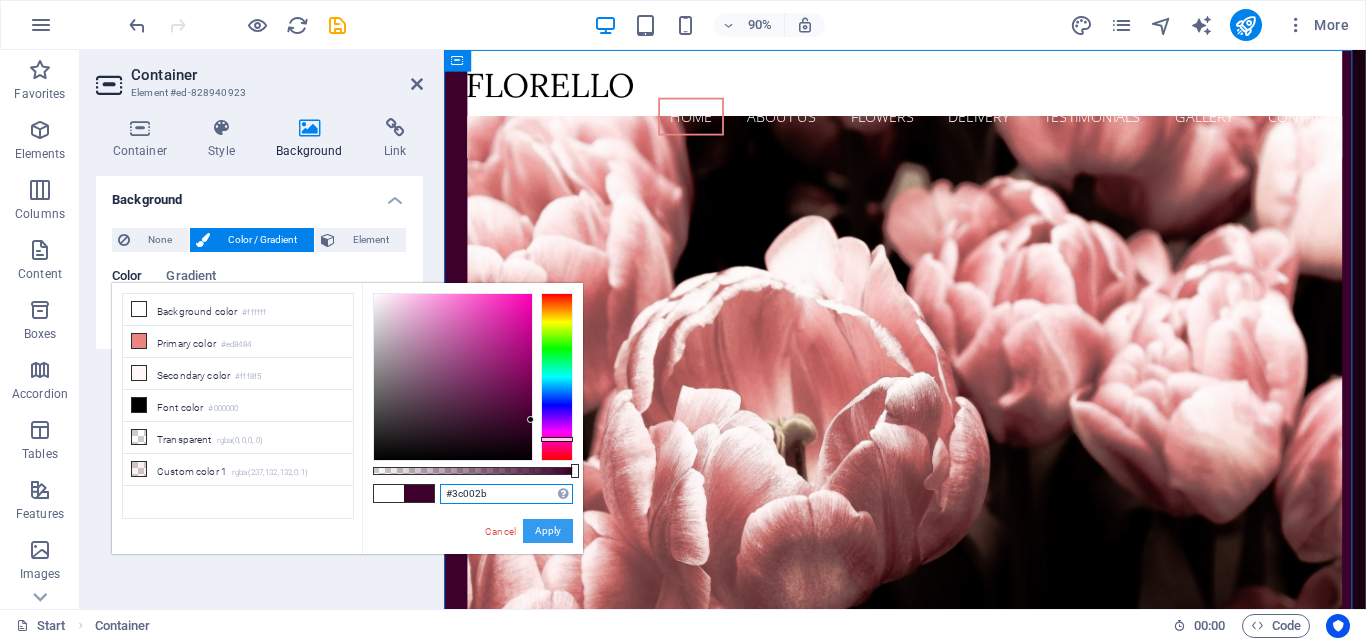type on "#3c002b" 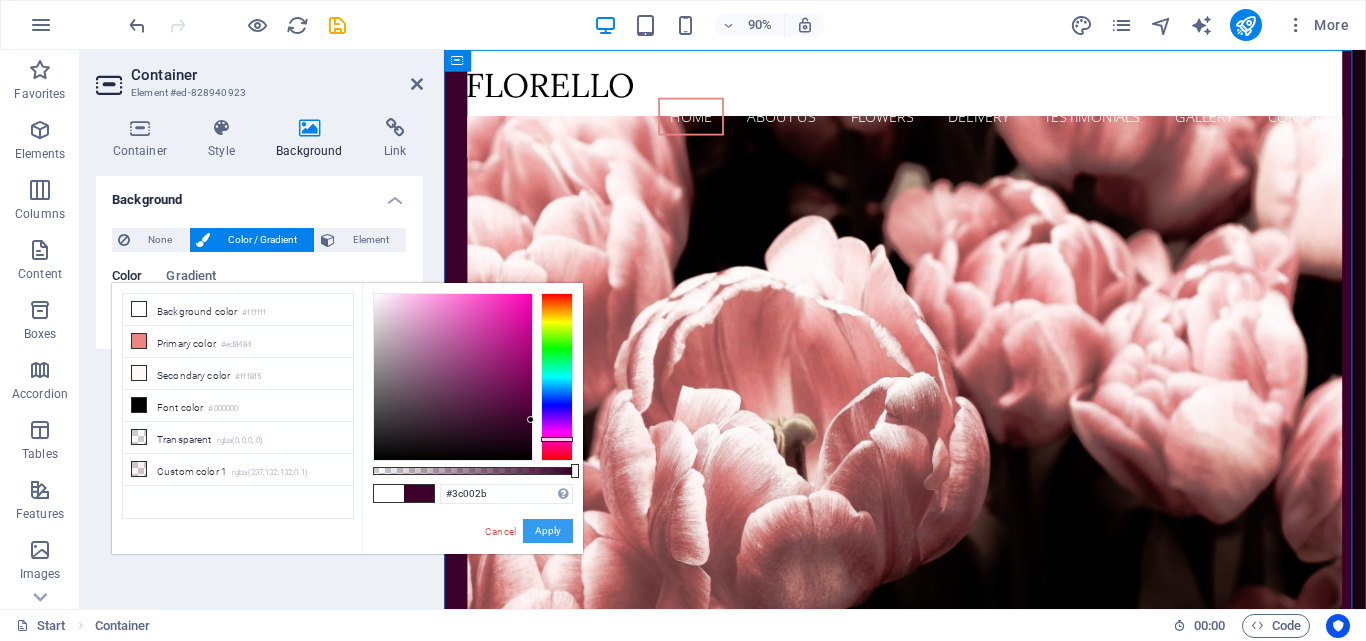 click on "Apply" at bounding box center [548, 531] 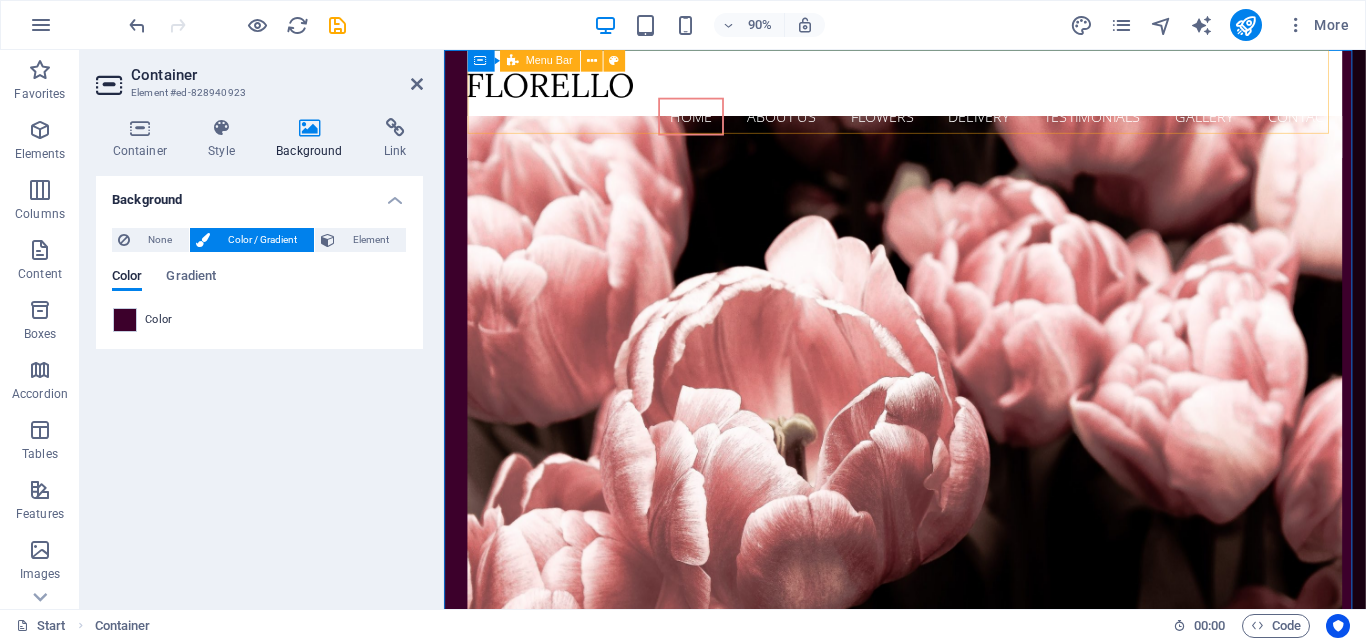 click on "Menu Bar" at bounding box center [549, 60] 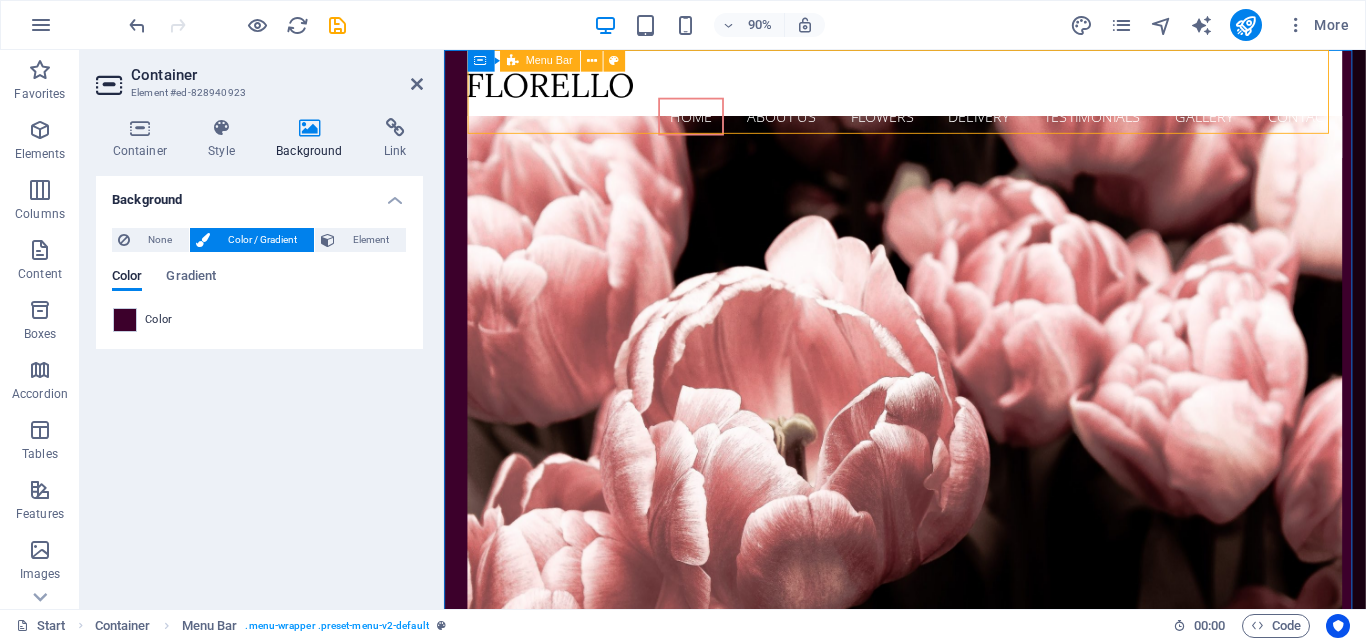 click on "Menu Bar" at bounding box center (549, 60) 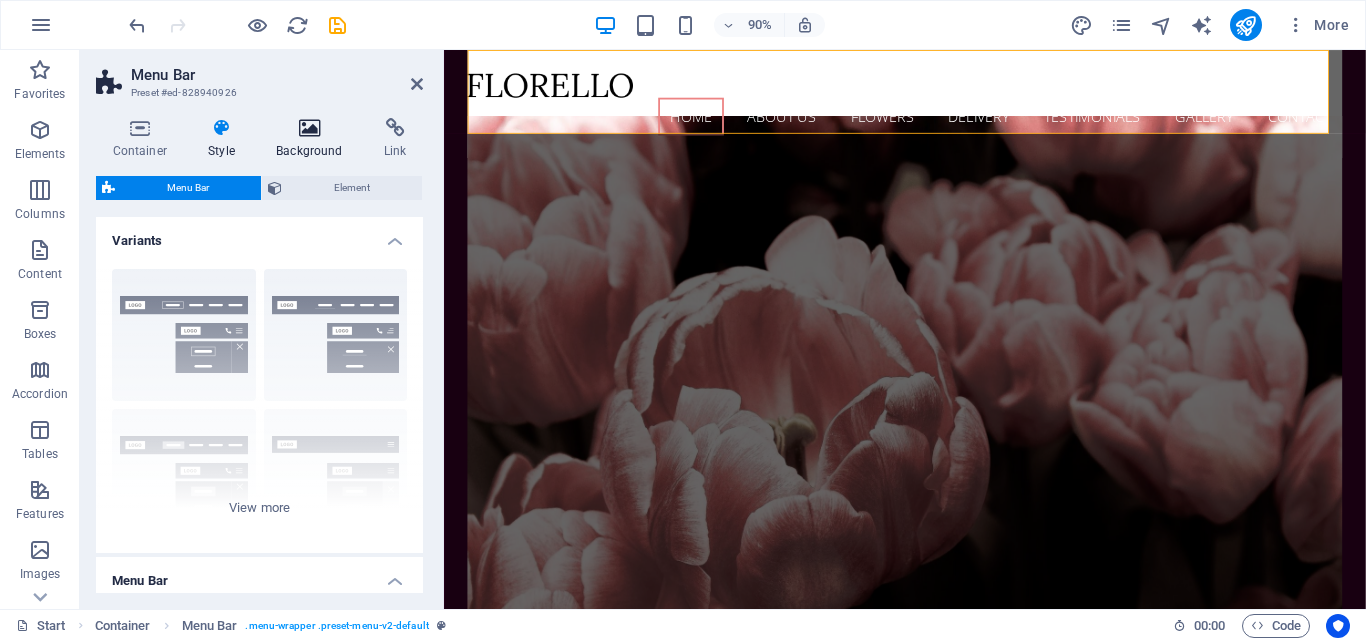 click at bounding box center (310, 128) 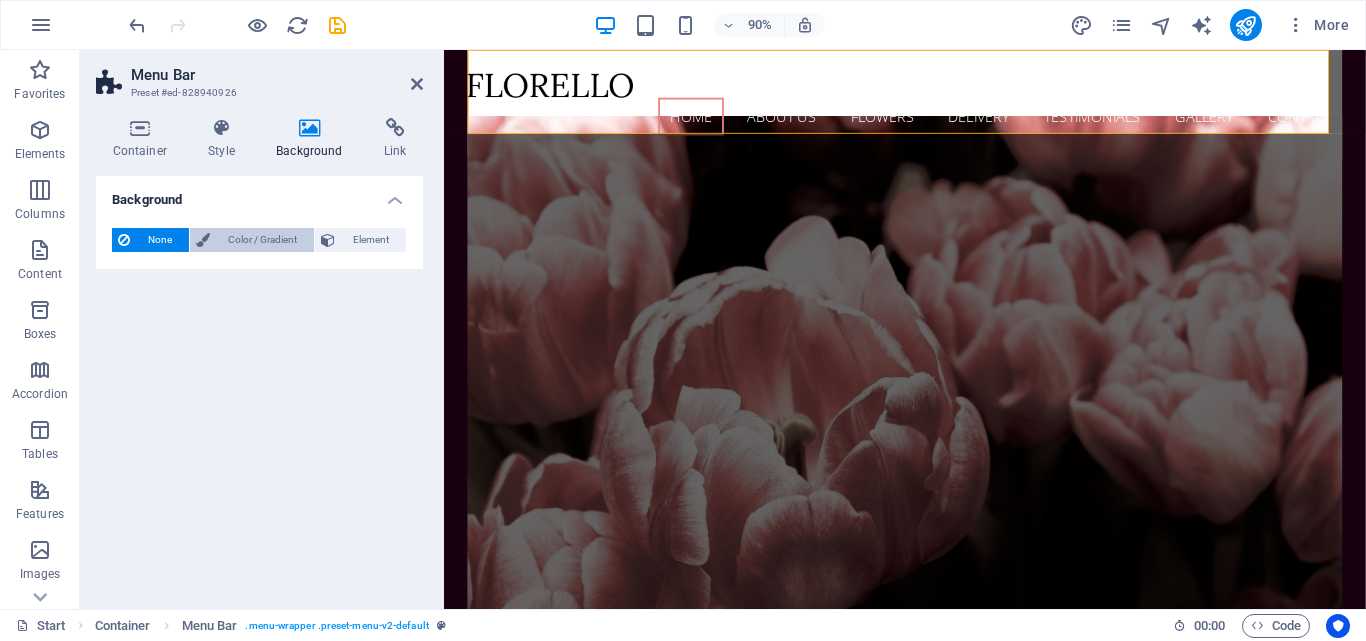 click on "Color / Gradient" at bounding box center [262, 240] 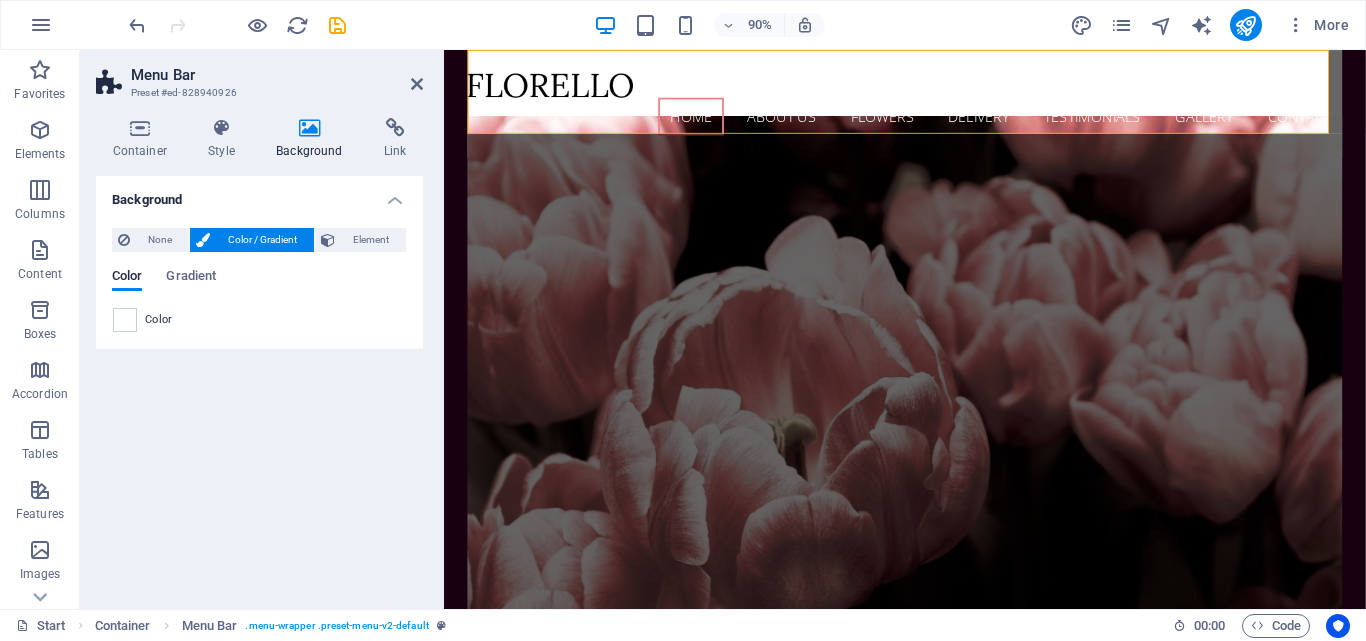 click on "Color" at bounding box center (159, 320) 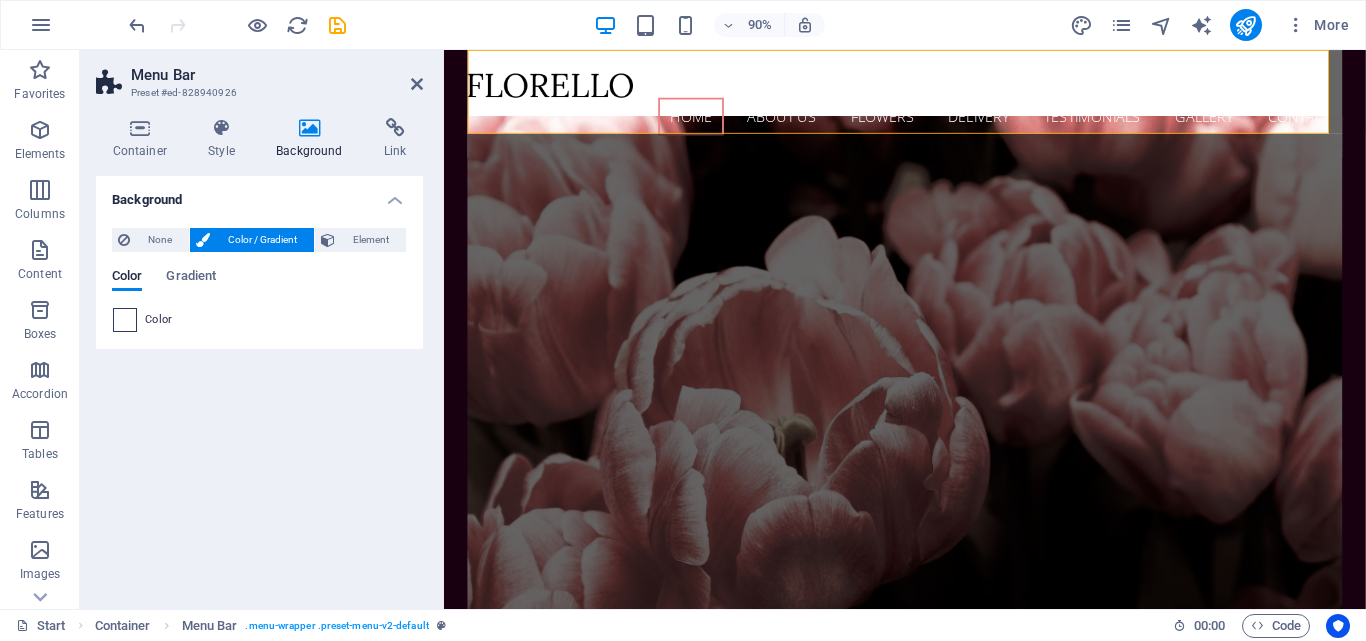 click at bounding box center (125, 320) 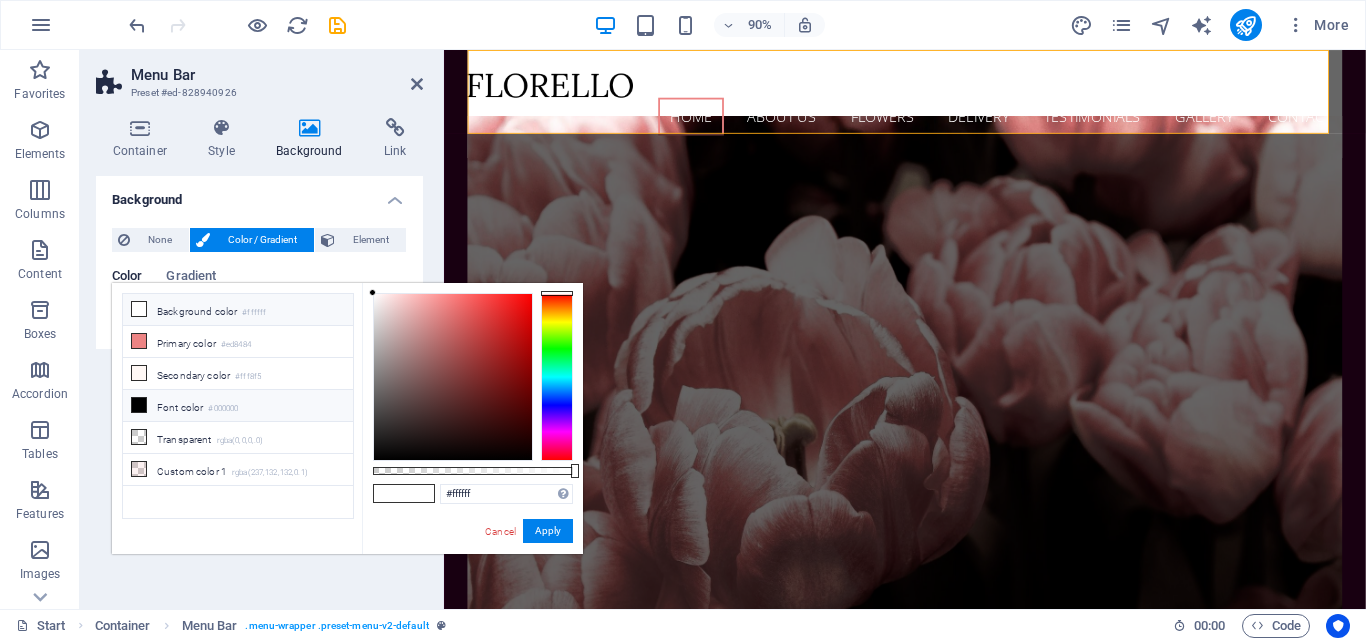 click on "Background color
#ffffff" at bounding box center (238, 310) 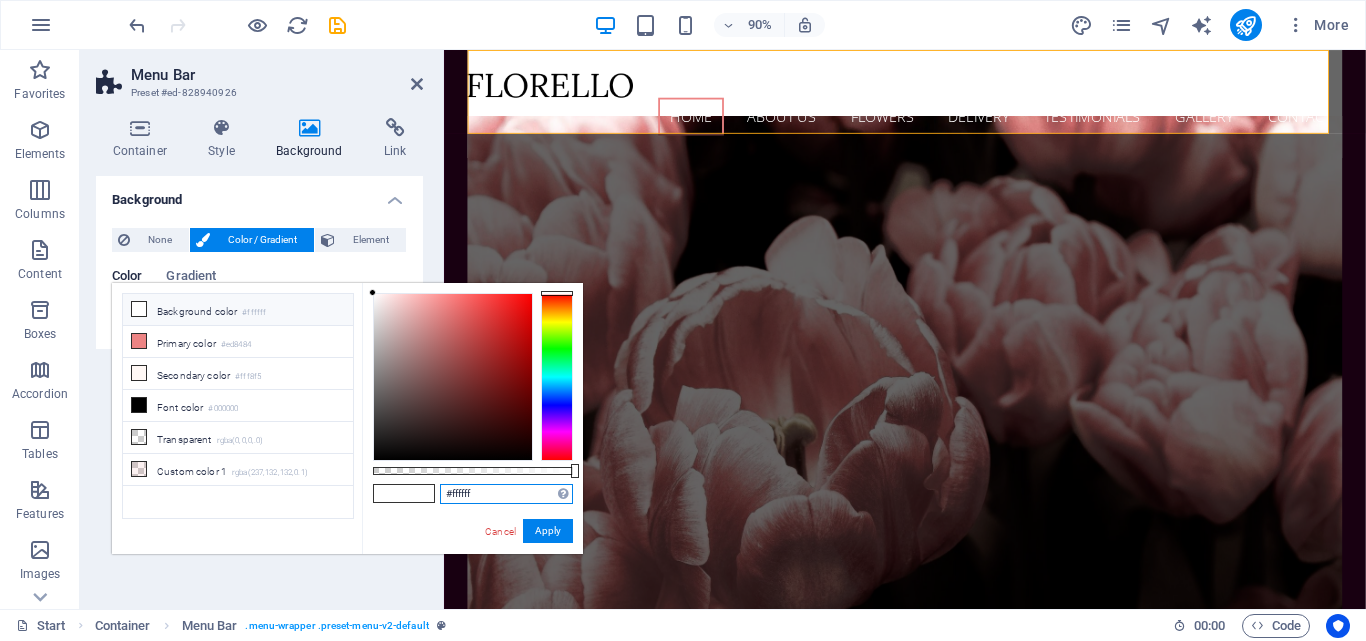 click on "#ffffff" at bounding box center [506, 494] 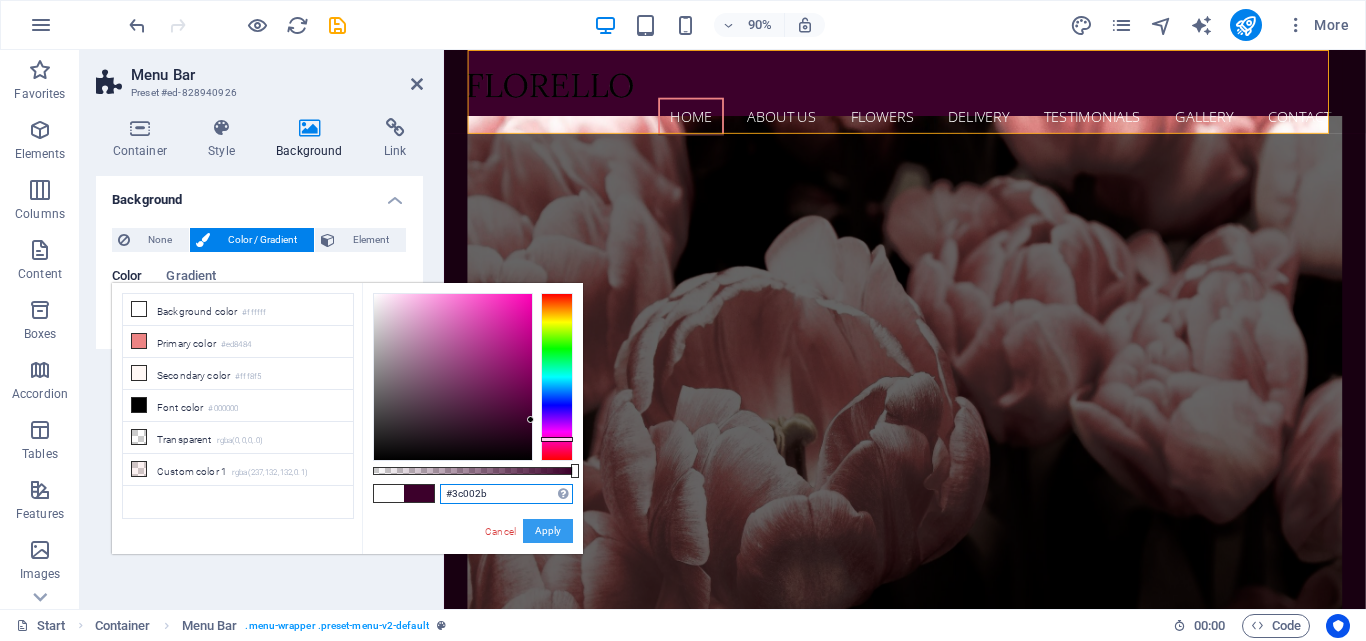 type on "#3c002b" 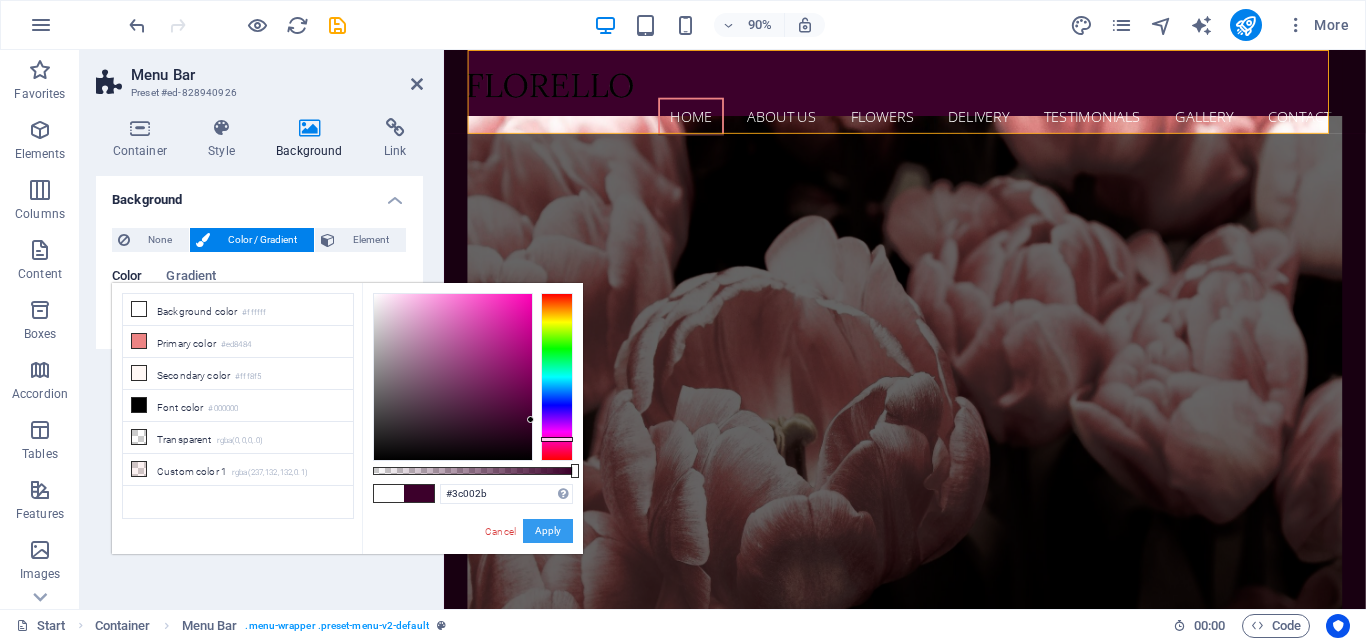 click on "Apply" at bounding box center (548, 531) 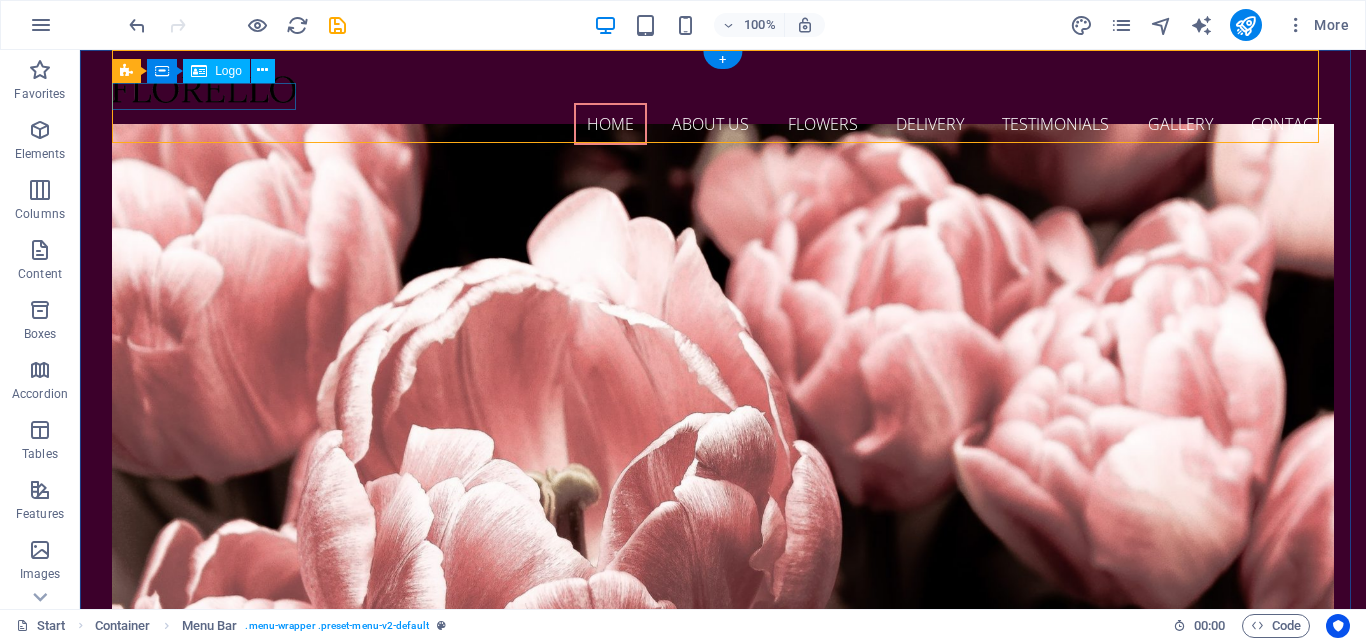 click at bounding box center (723, 89) 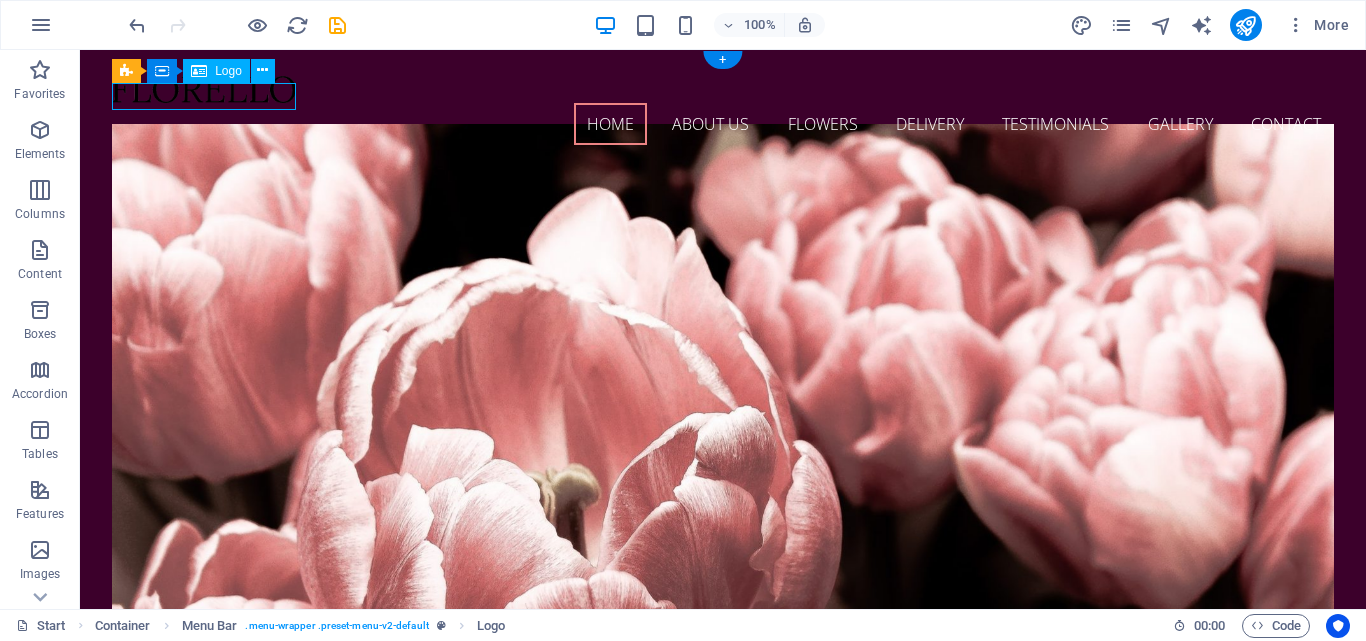 click at bounding box center [723, 89] 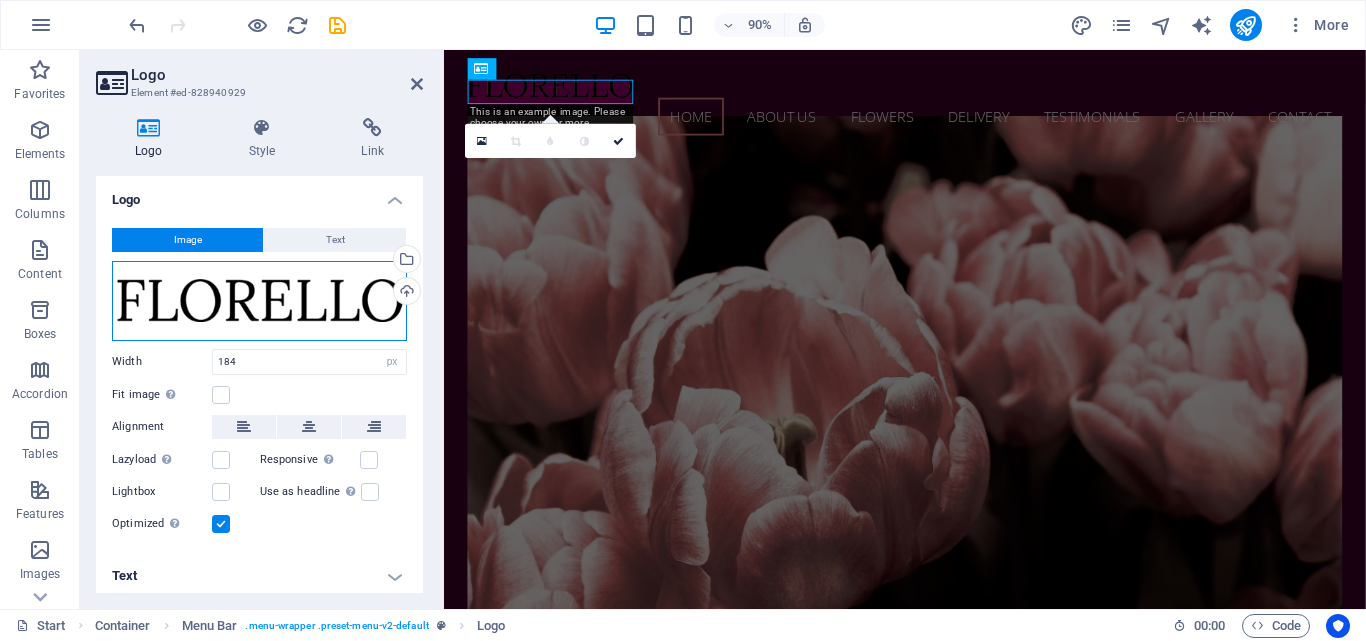 click on "Drag files here, click to choose files or select files from Files or our free stock photos & videos" at bounding box center (259, 301) 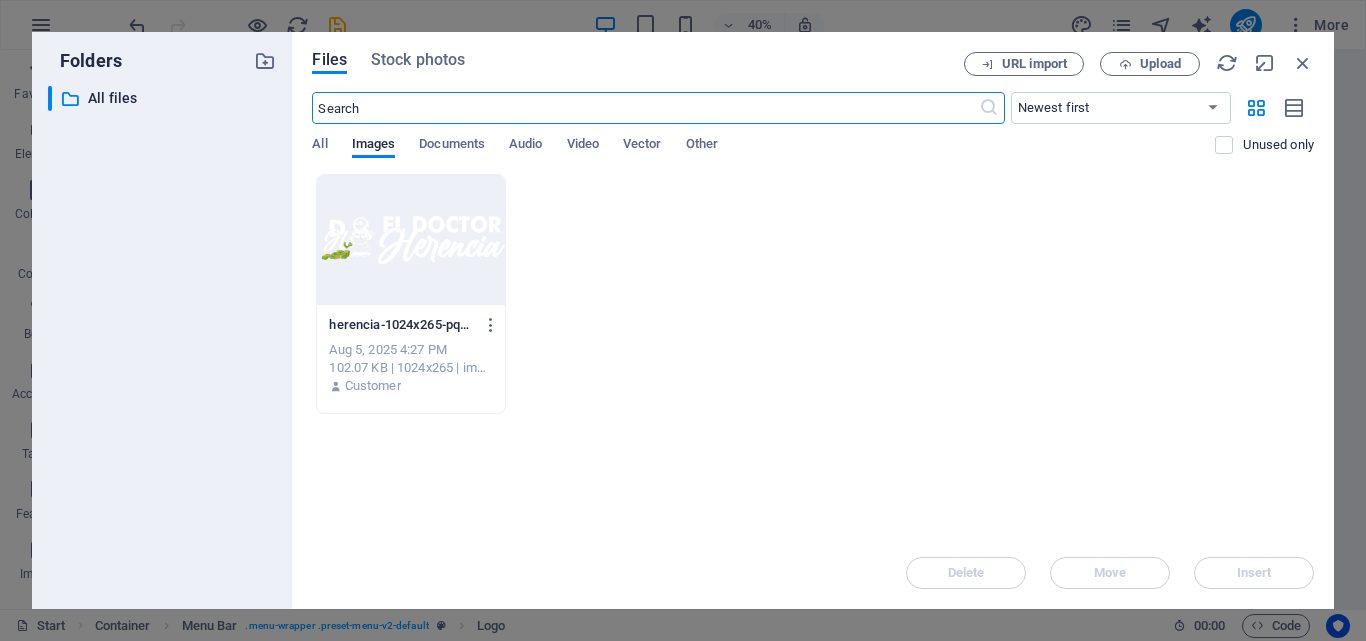 click at bounding box center (410, 240) 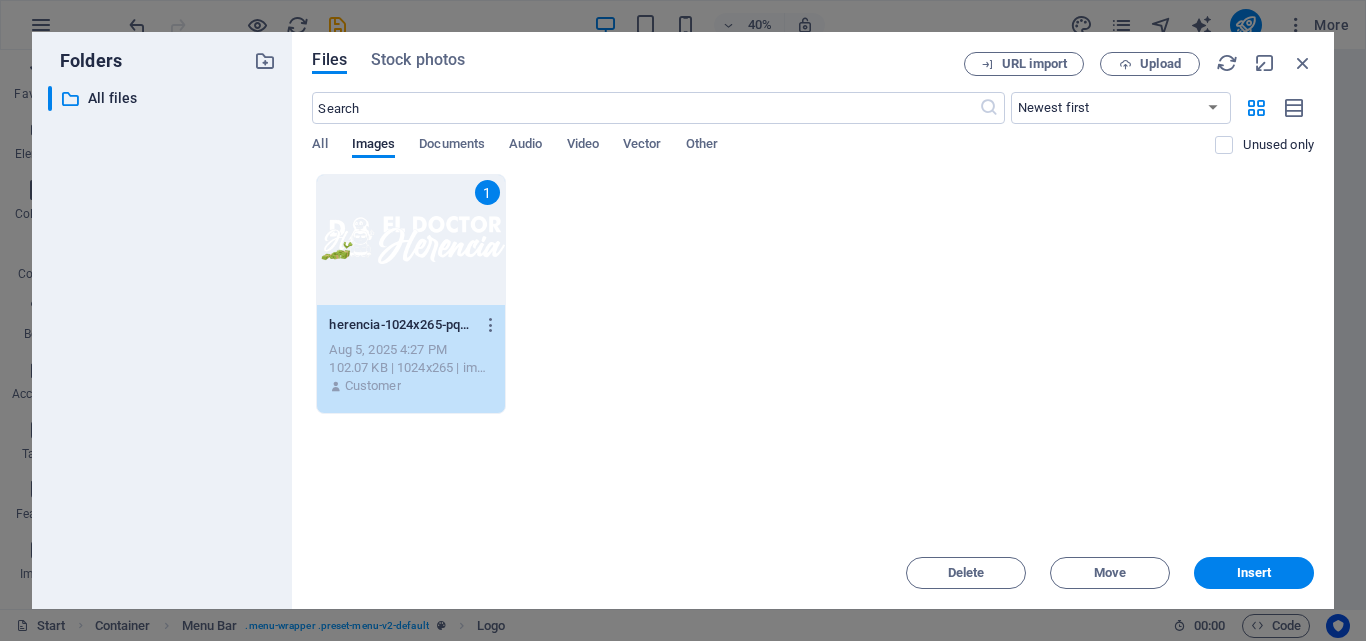 click on "1" at bounding box center (410, 240) 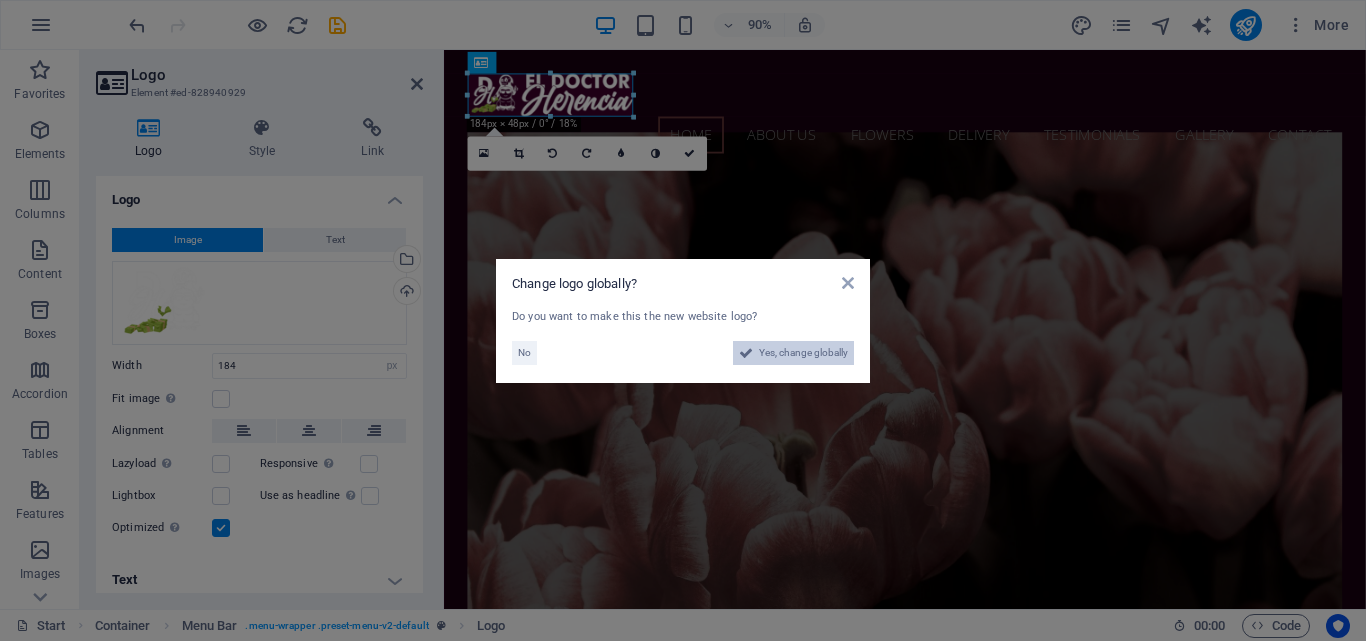 click on "Yes, change globally" at bounding box center [803, 353] 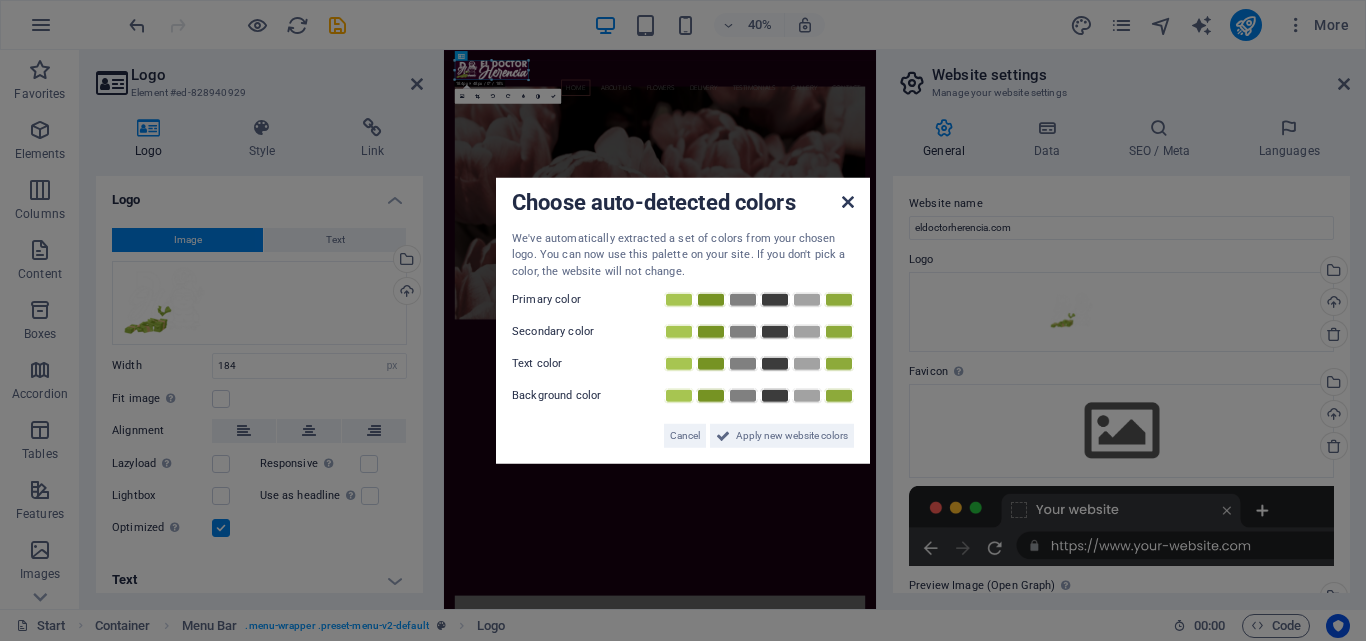 click at bounding box center (848, 201) 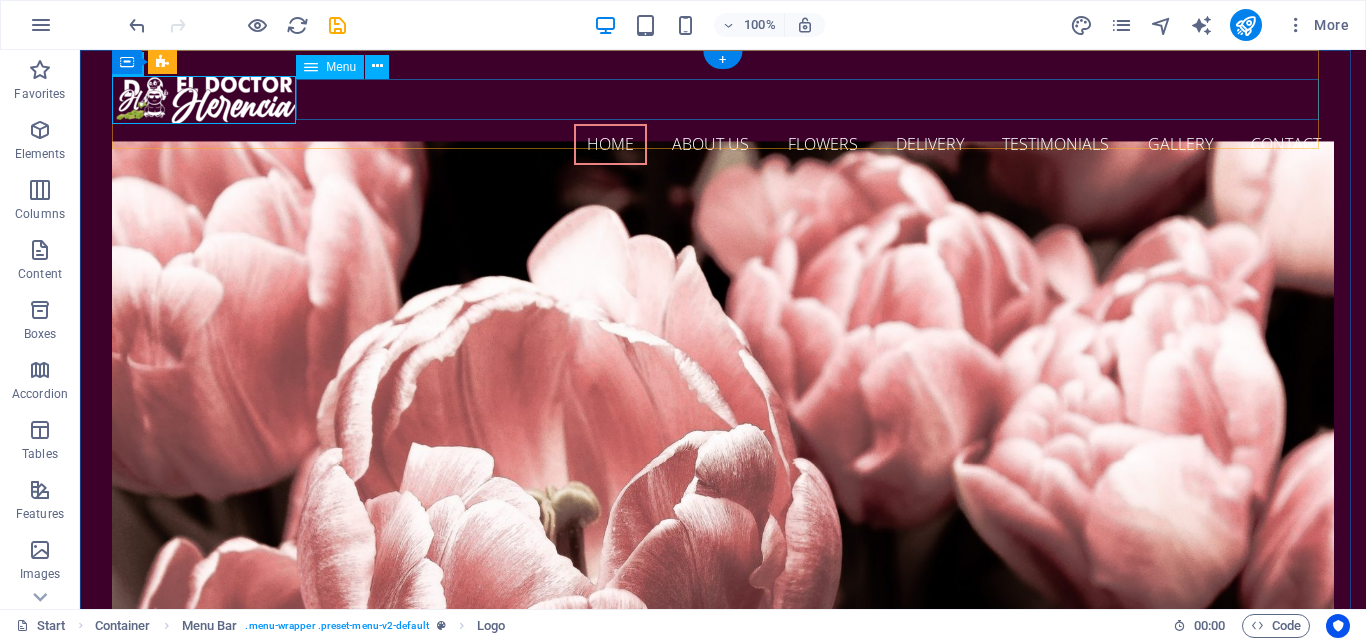click on "Home About us Flowers Delivery Testimonials Gallery Contact" at bounding box center (723, 145) 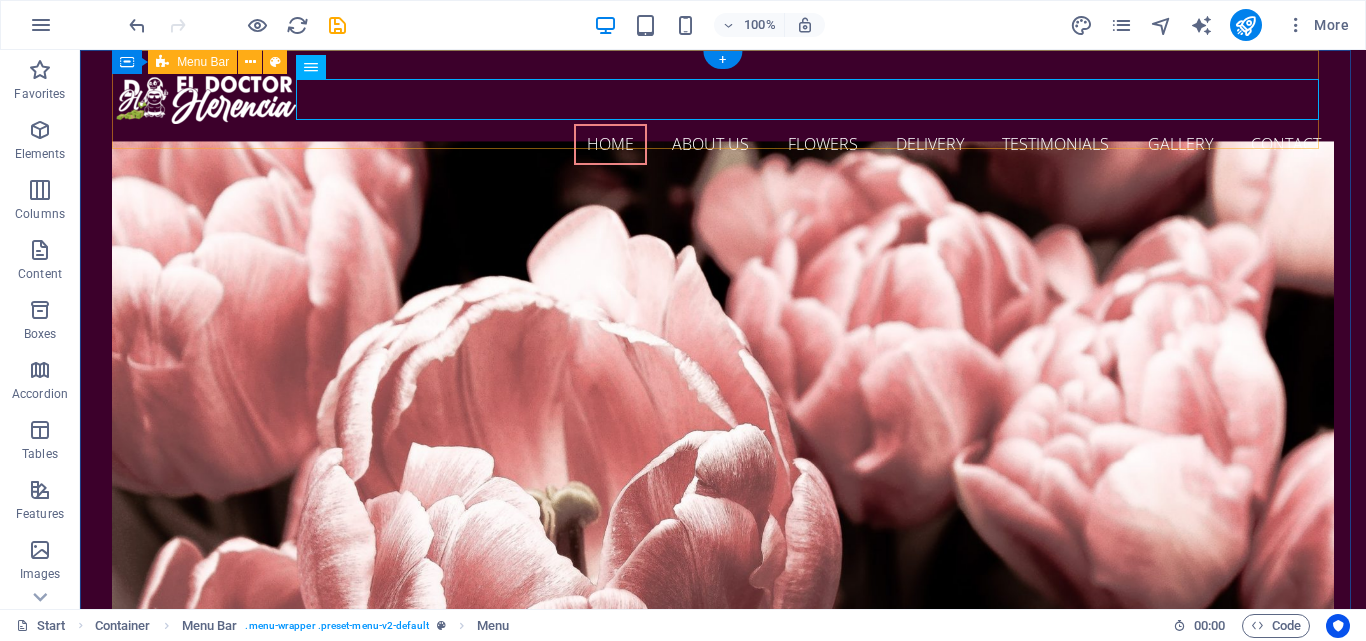 click on "Home About us Flowers Delivery Testimonials Gallery Contact" at bounding box center [723, 120] 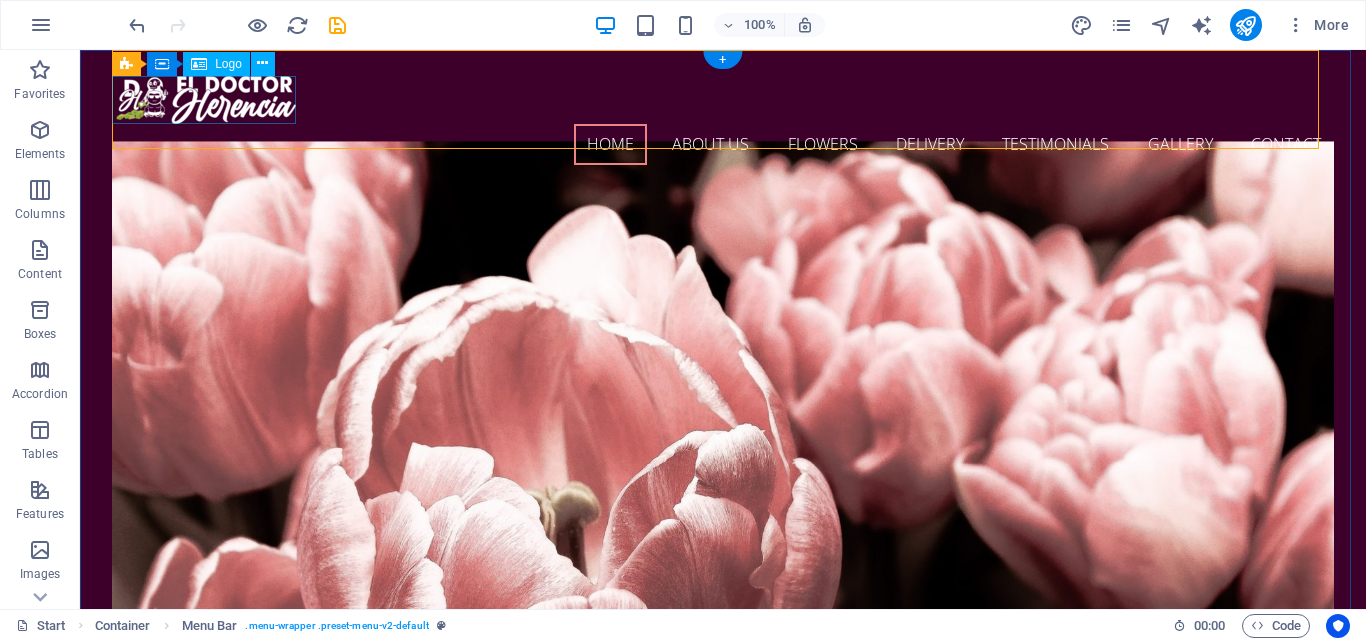 click at bounding box center [723, 100] 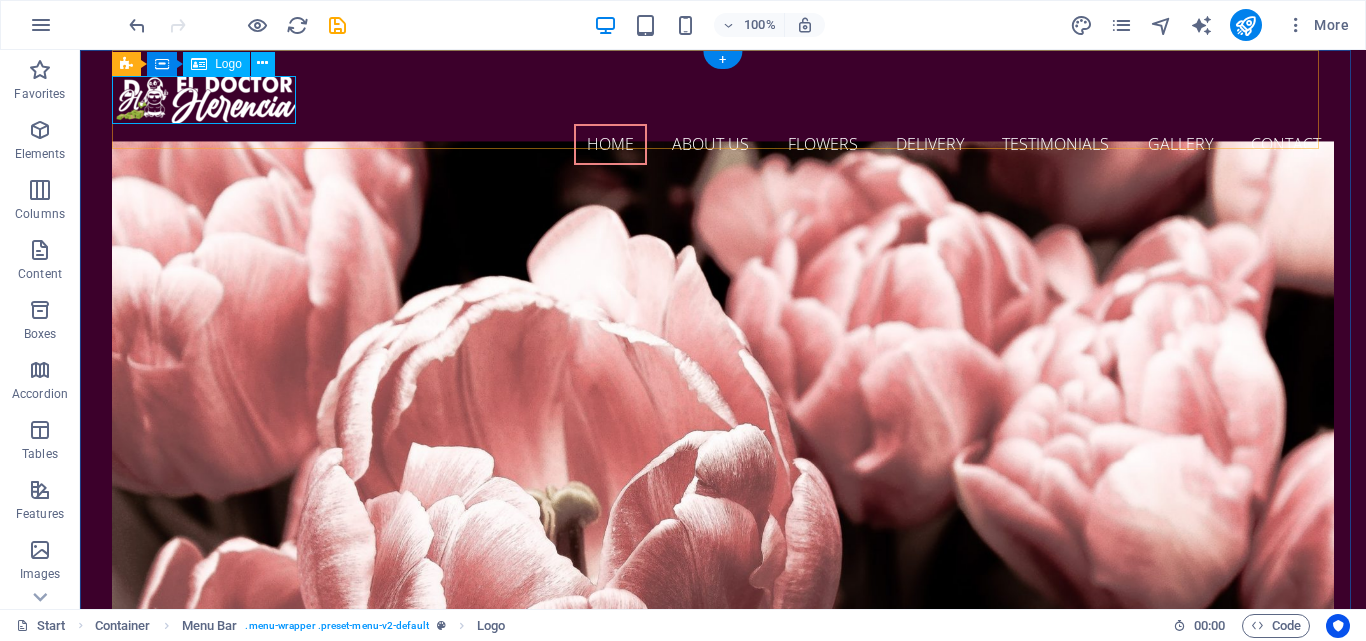 click at bounding box center (723, 100) 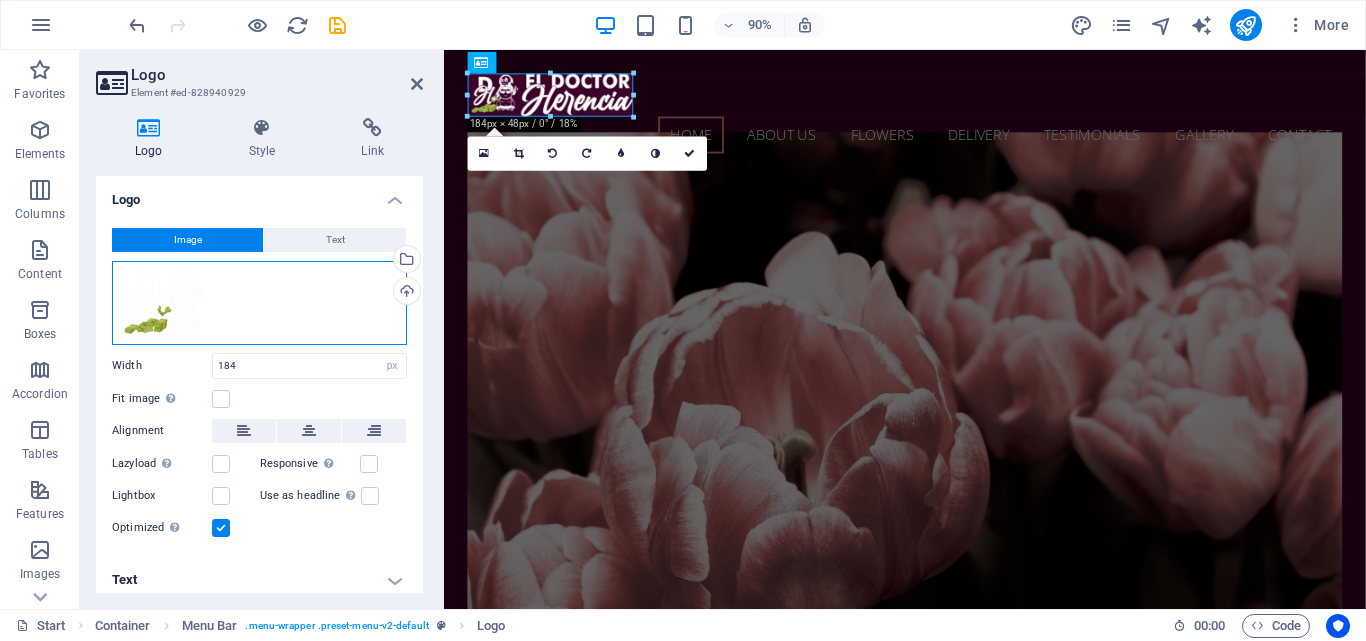 click on "Drag files here, click to choose files or select files from Files or our free stock photos & videos" at bounding box center (259, 303) 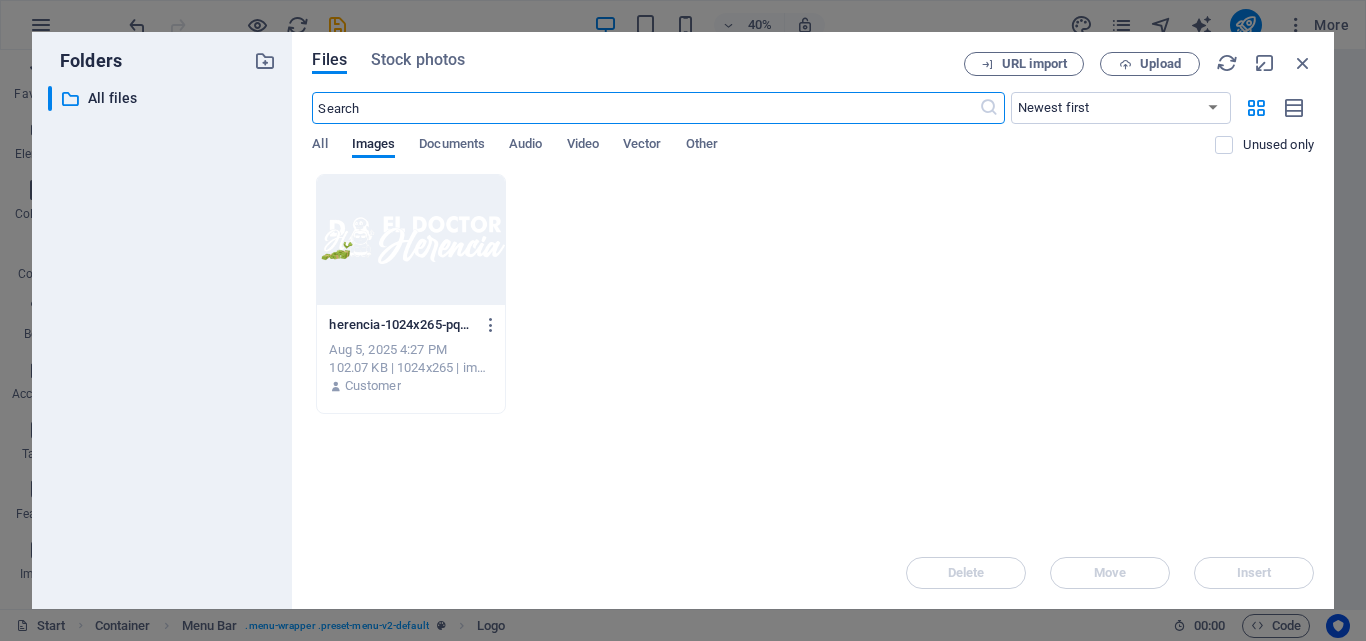 click at bounding box center (410, 240) 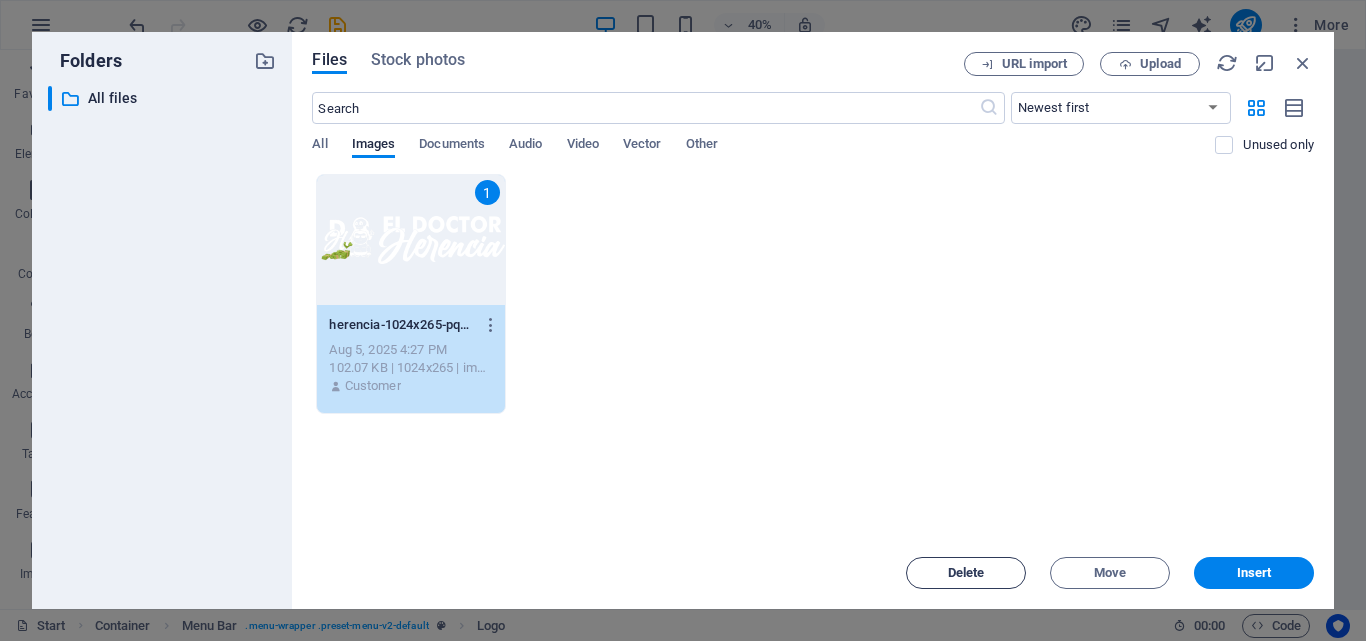 click on "Delete" at bounding box center (966, 573) 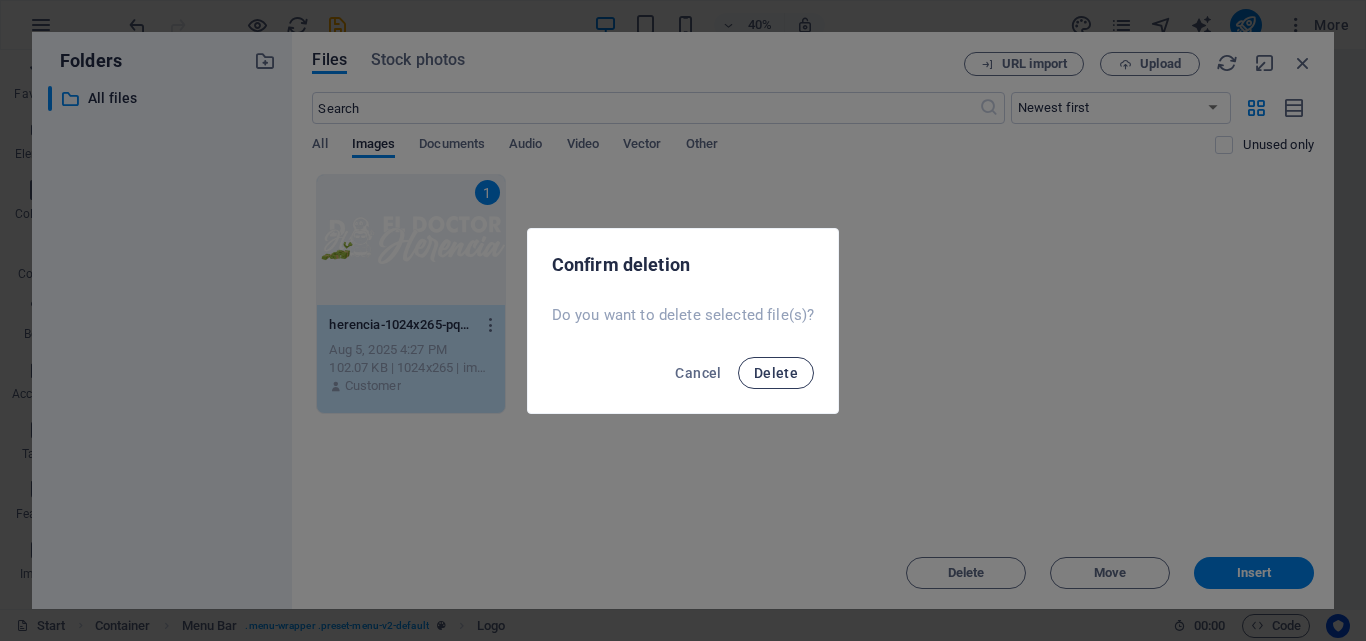 click on "Delete" at bounding box center (776, 373) 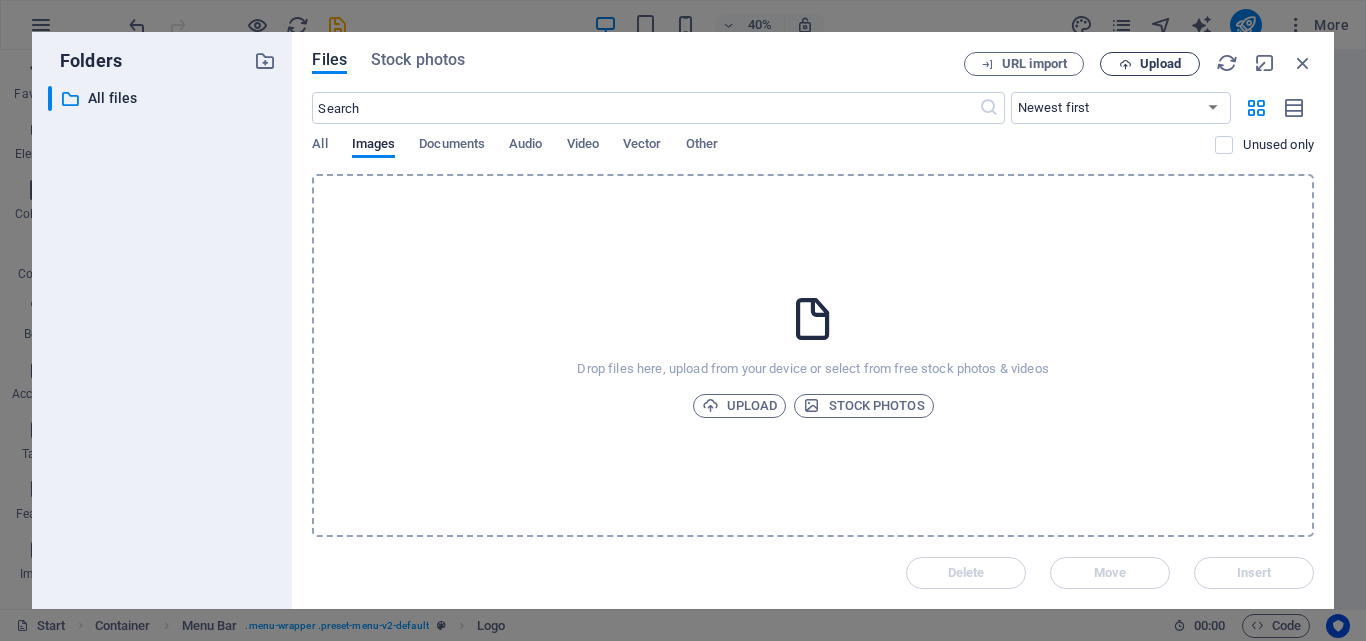 click at bounding box center [1125, 64] 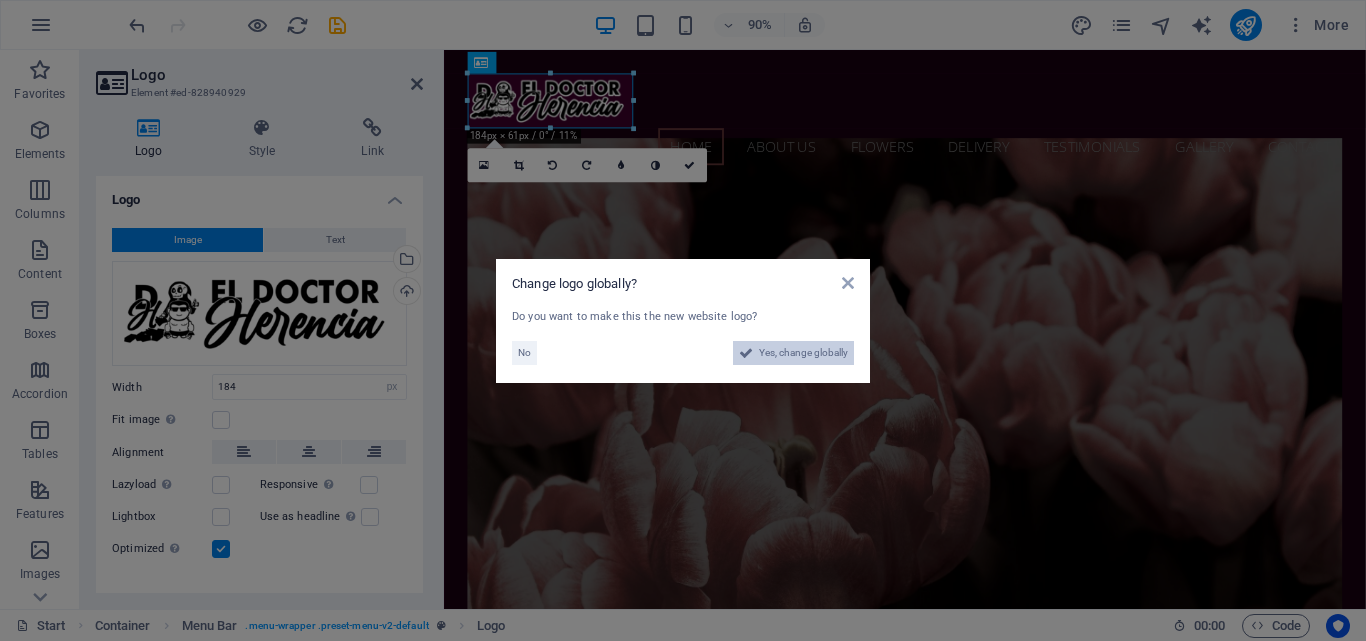 click on "Yes, change globally" at bounding box center (803, 353) 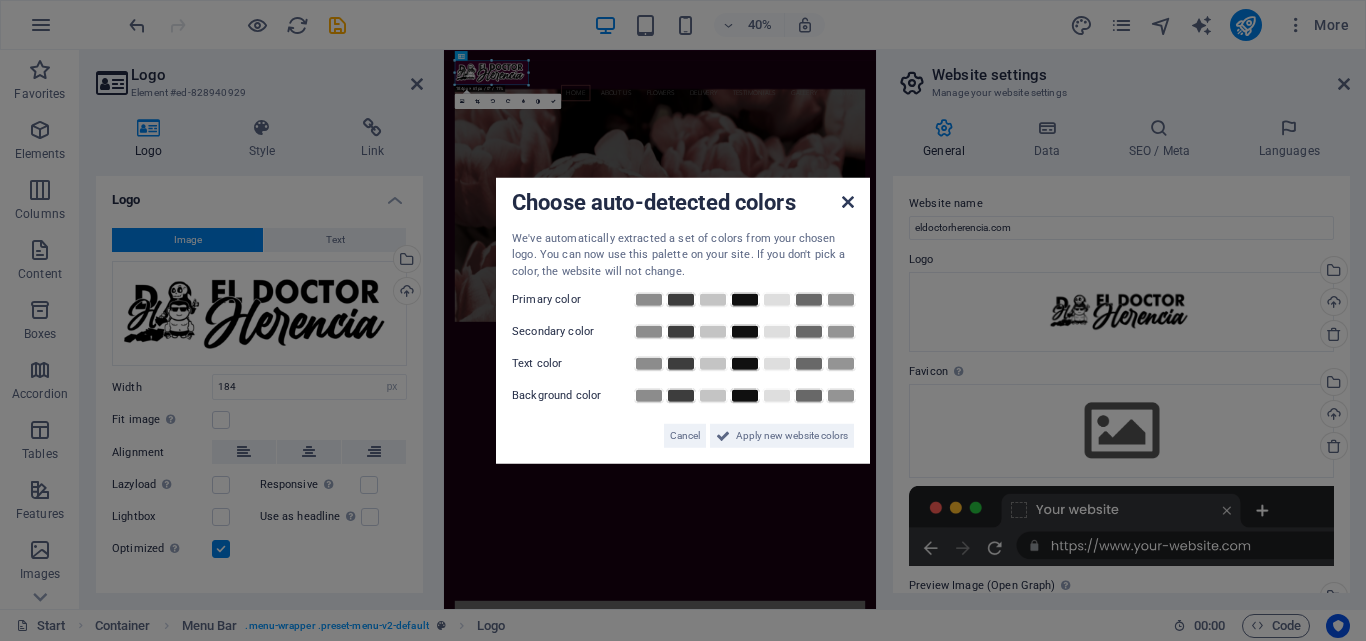 click at bounding box center [848, 201] 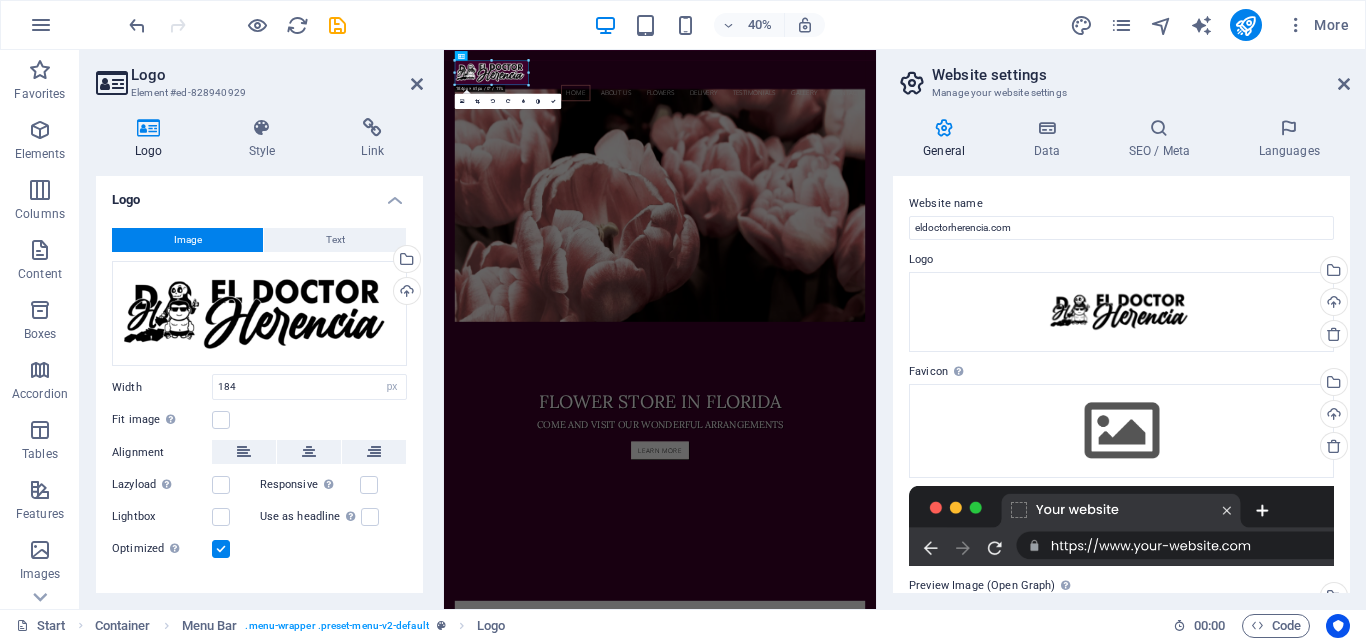 click on "Logo Style Link Logo Image Text Drag files here, click to choose files or select files from Files or our free stock photos & videos Select files from the file manager, stock photos, or upload file(s) Upload Width 184 Default auto px rem % em vh vw Fit image Automatically fit image to a fixed width and height Height Default auto px Alignment Lazyload Loading images after the page loads improves page speed. Responsive Automatically load retina image and smartphone optimized sizes. Lightbox Use as headline The image will be wrapped in an H1 headline tag. Useful for giving alternative text the weight of an H1 headline, e.g. for the logo. Leave unchecked if uncertain. Optimized Images are compressed to improve page speed. Position Direction Custom X offset 50 px rem % vh vw Y offset 50 px rem % vh vw Edit design Text Float No float Image left Image right Determine how text should behave around the image. Text Alternative text Image caption Paragraph Format Normal Heading 1 Heading 2 Heading 3 Heading 4 Heading 5 8" at bounding box center [259, 355] 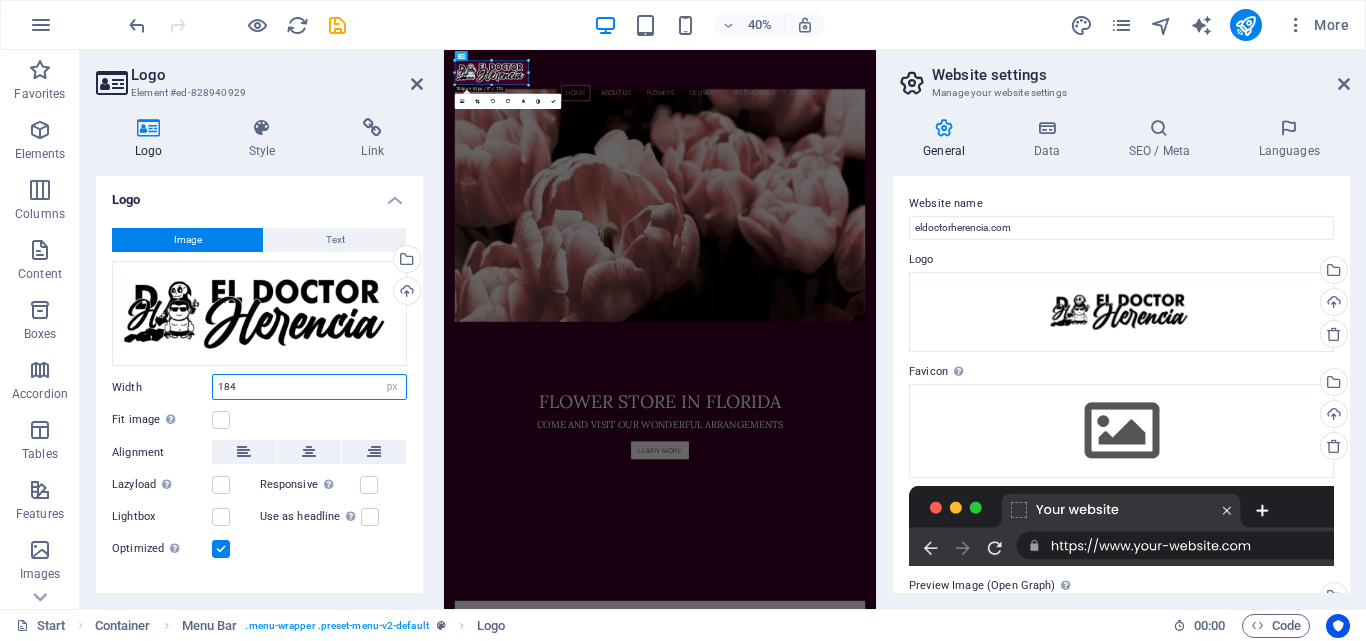 click on "184" at bounding box center [309, 387] 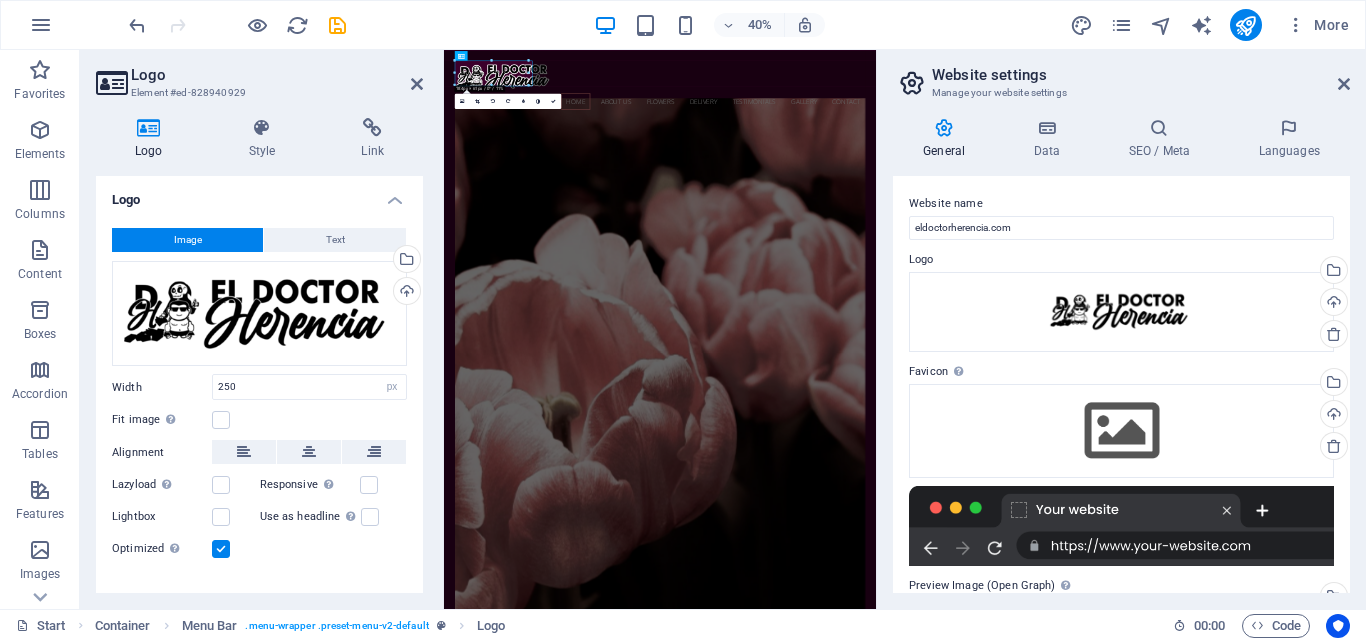 click on "Fit image Automatically fit image to a fixed width and height" at bounding box center (259, 420) 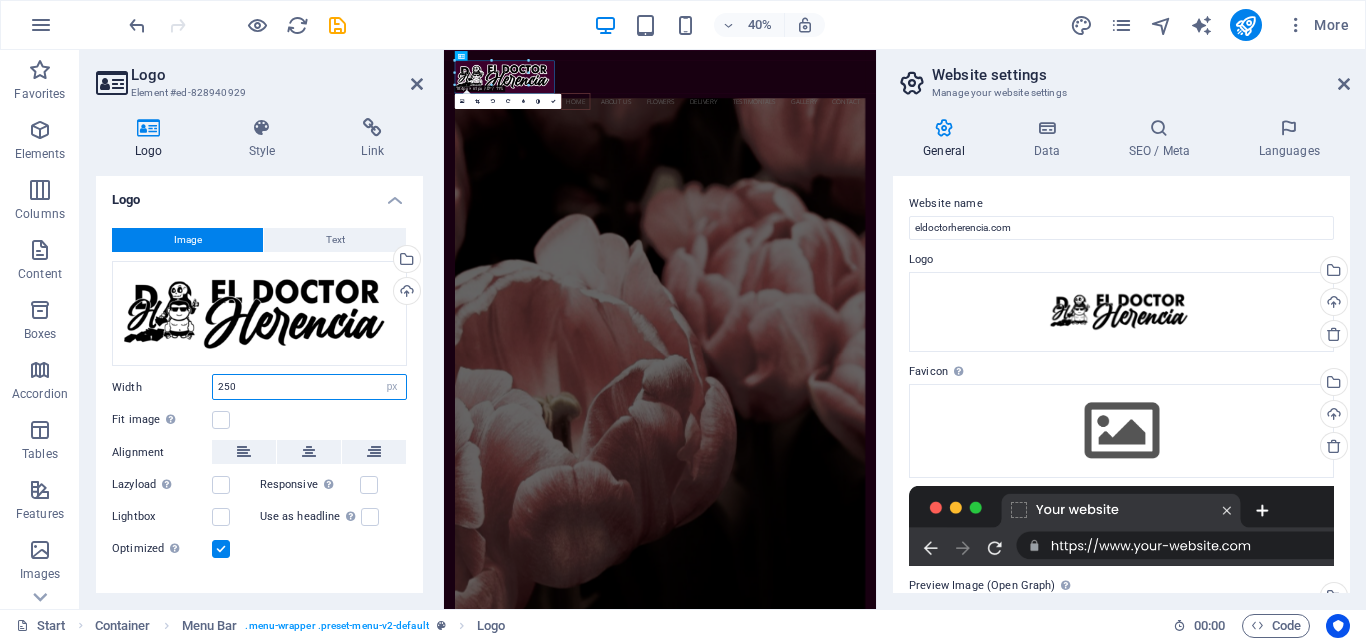 click on "250" at bounding box center [309, 387] 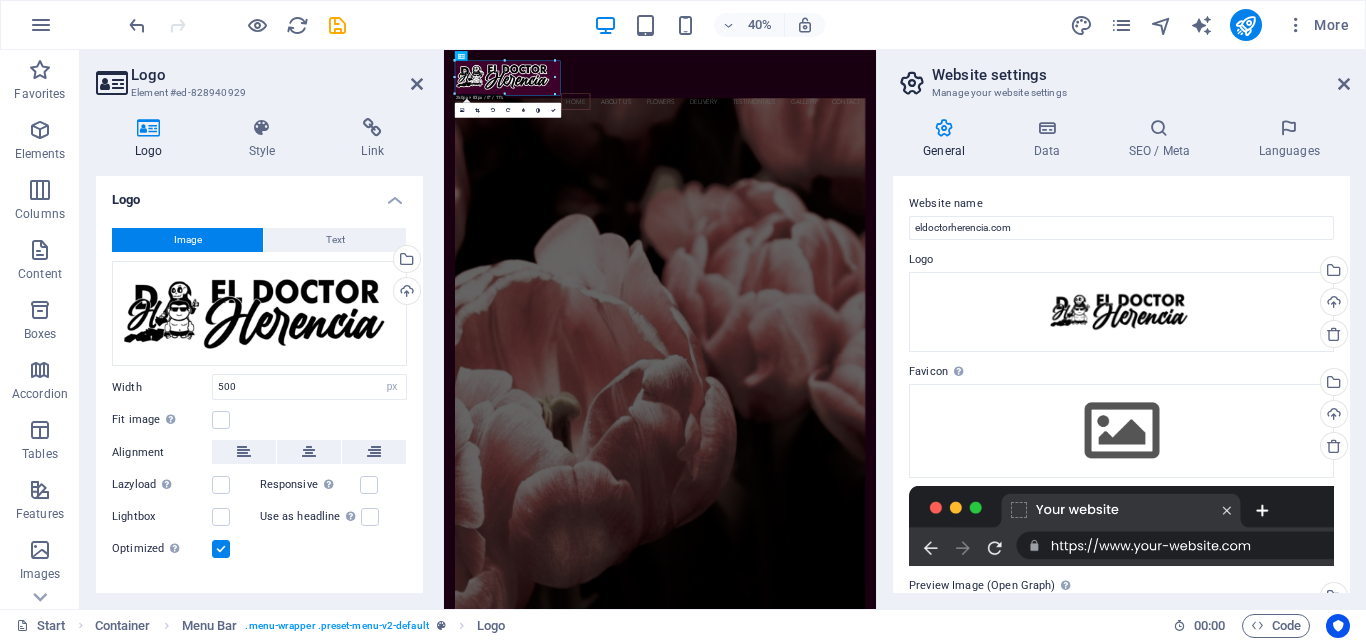 click on "Fit image Automatically fit image to a fixed width and height" at bounding box center (259, 420) 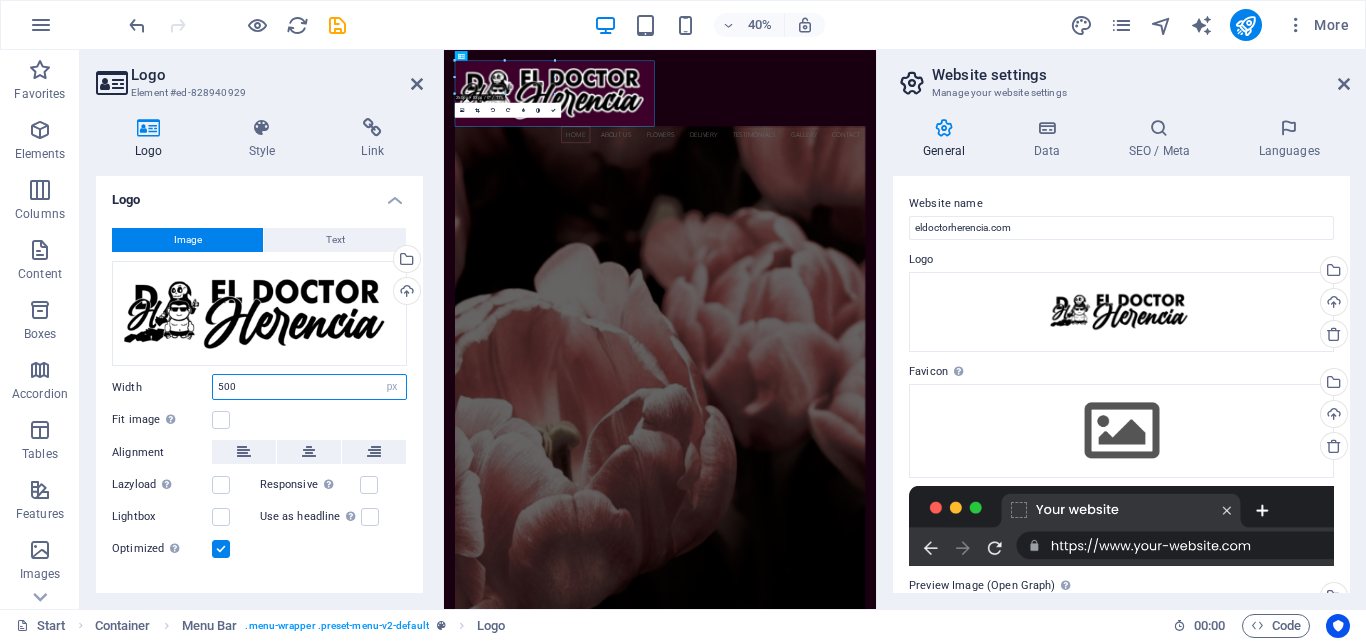 click on "500" at bounding box center (309, 387) 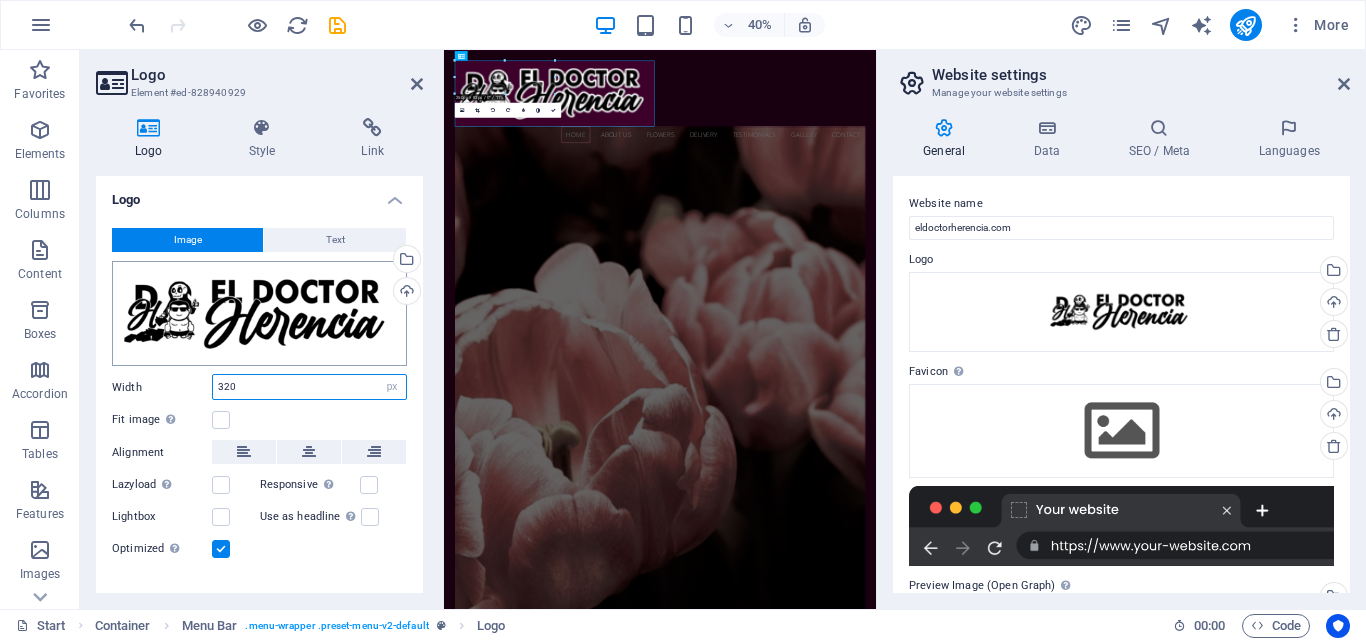 type on "320" 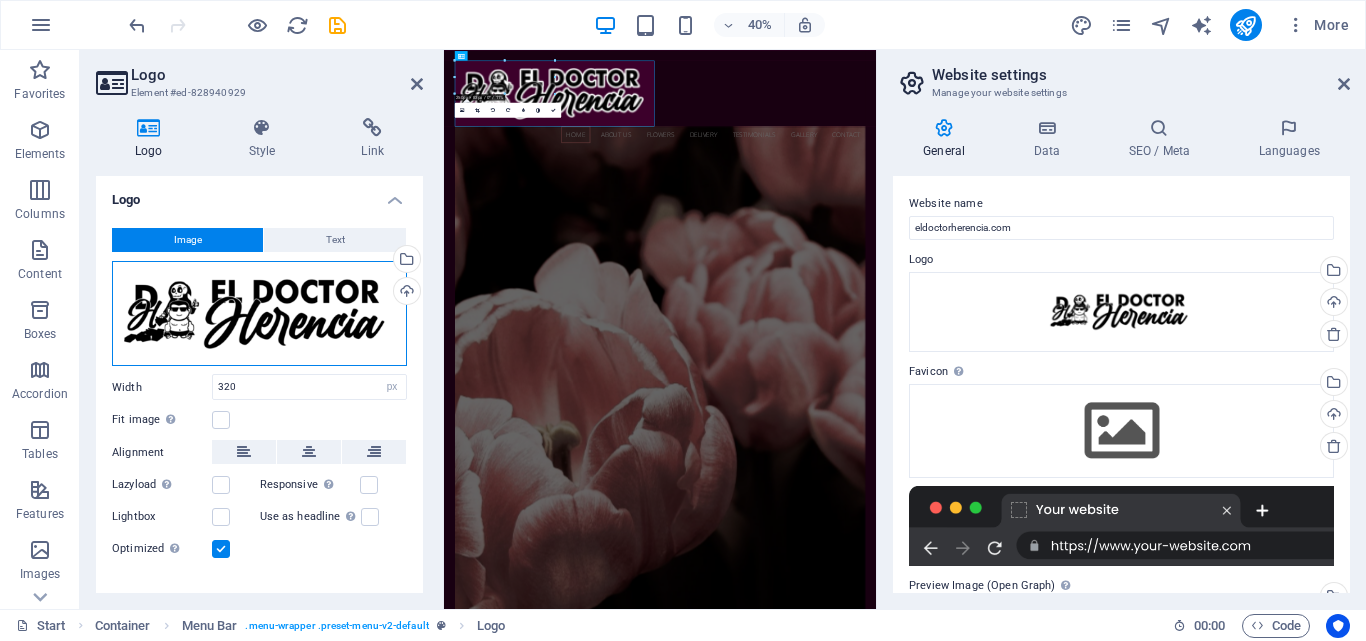 click on "Drag files here, click to choose files or select files from Files or our free stock photos & videos" at bounding box center (259, 313) 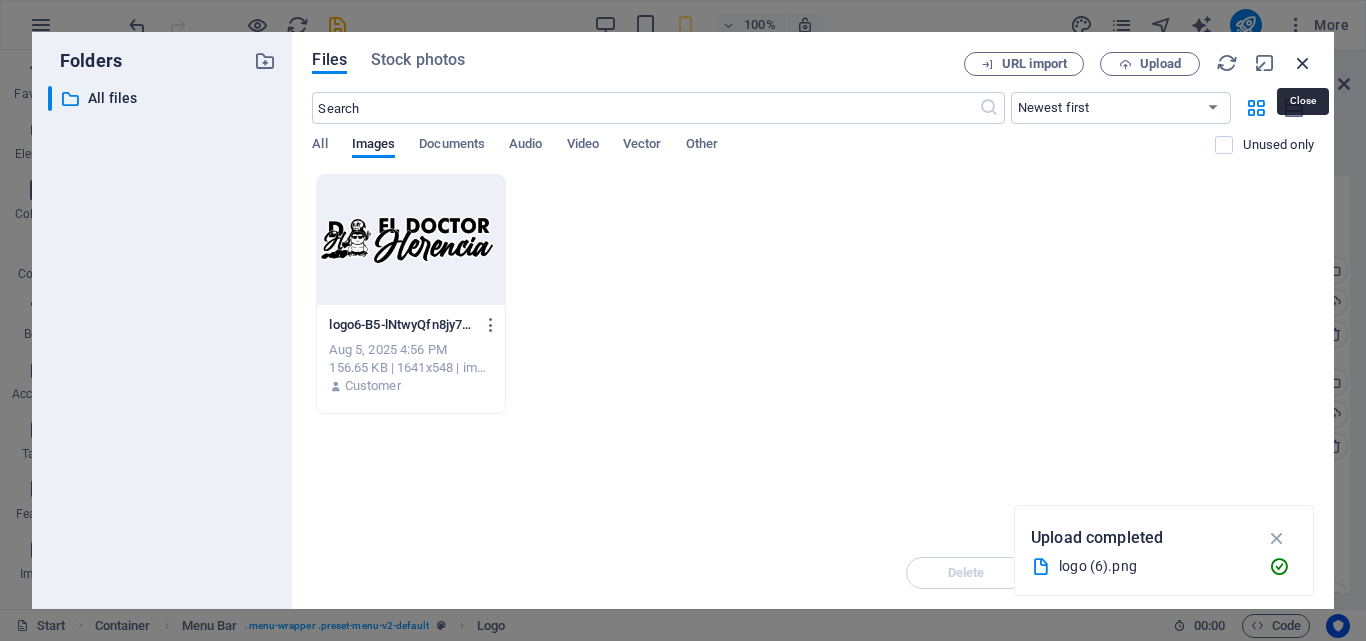 click at bounding box center (1303, 63) 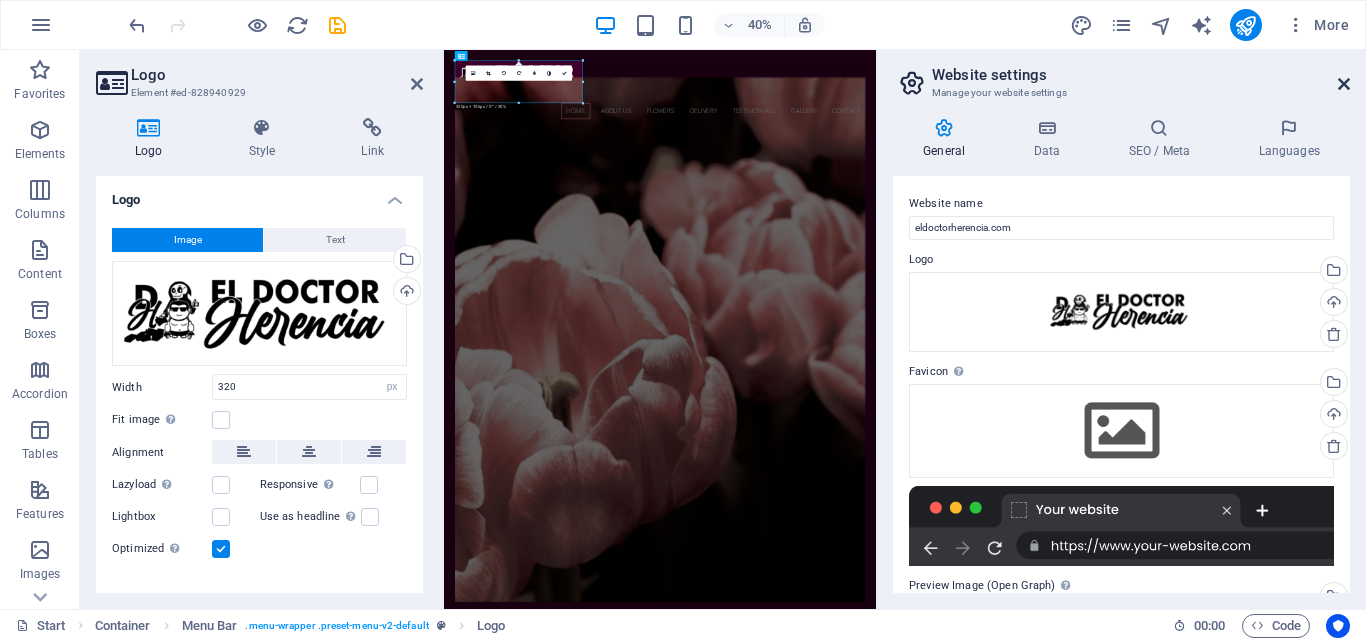 click at bounding box center [1344, 84] 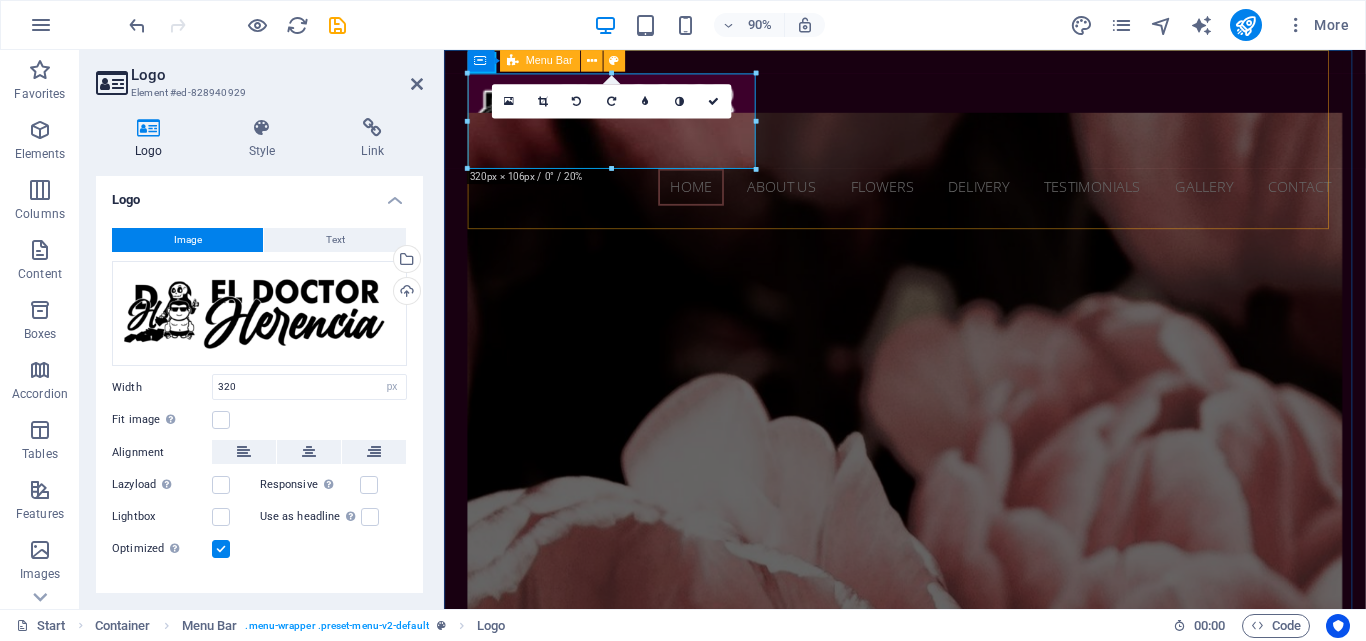 click on "Home About us Flowers Delivery Testimonials Gallery Contact" at bounding box center (956, 149) 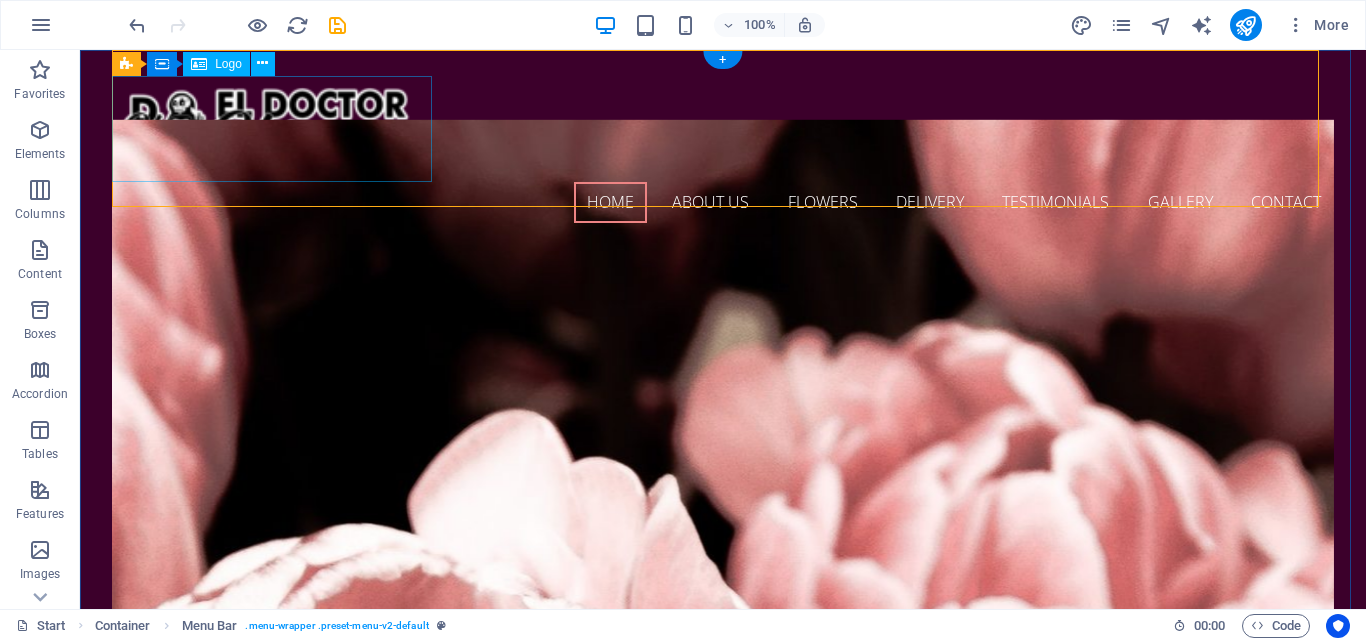 click at bounding box center (723, 129) 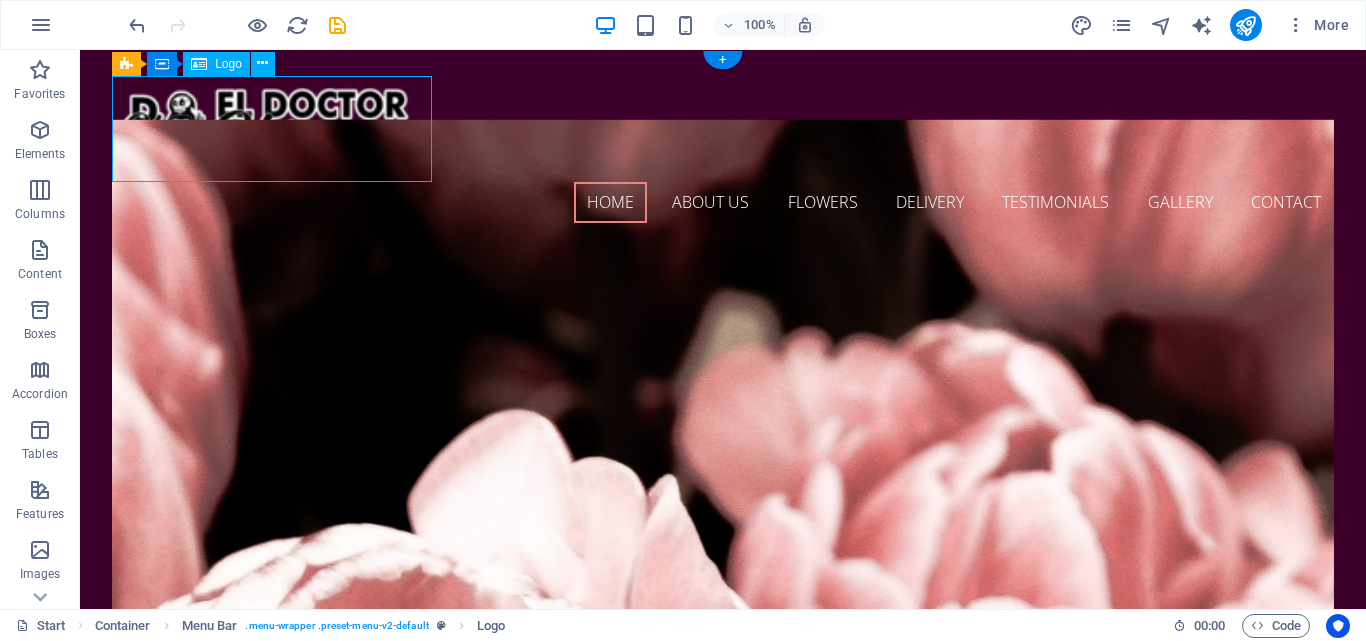 click at bounding box center [723, 129] 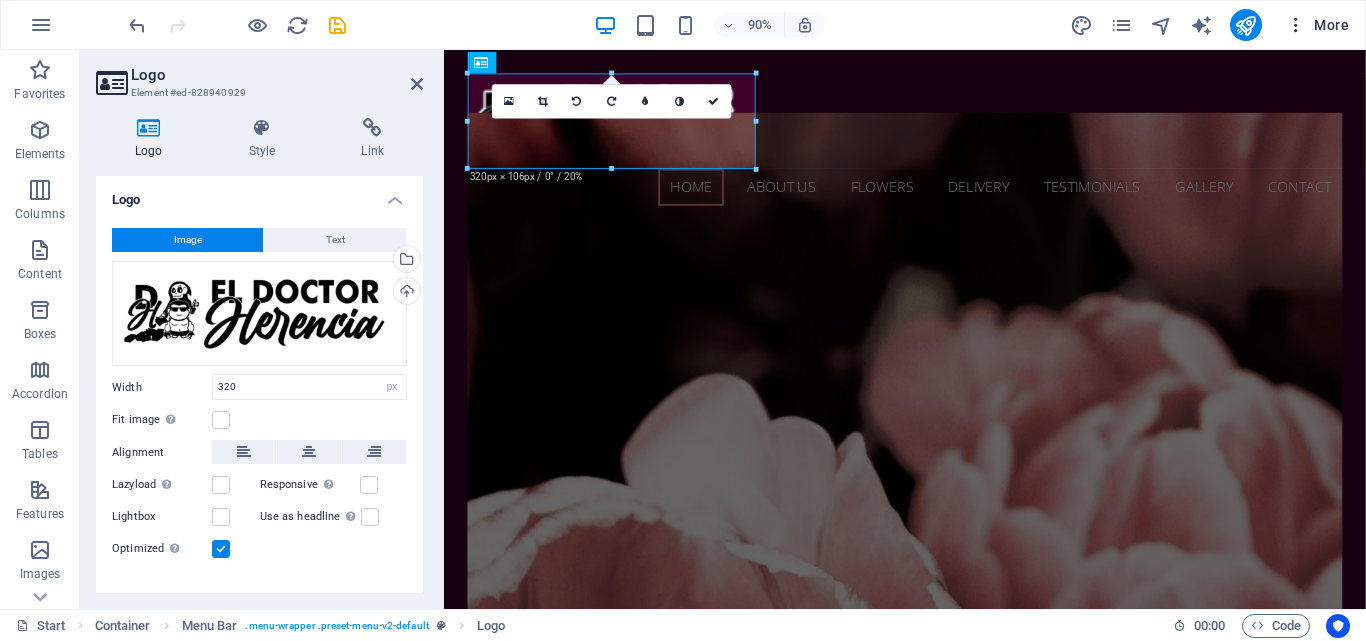 click at bounding box center (1296, 25) 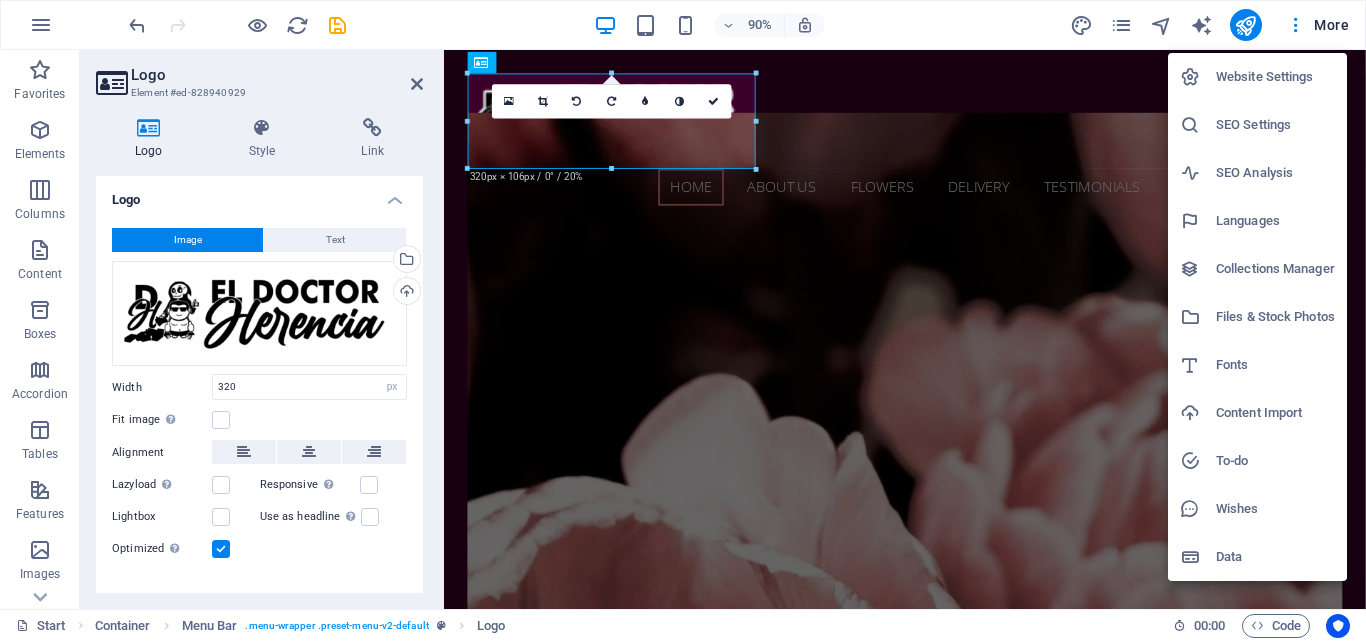 click at bounding box center [683, 320] 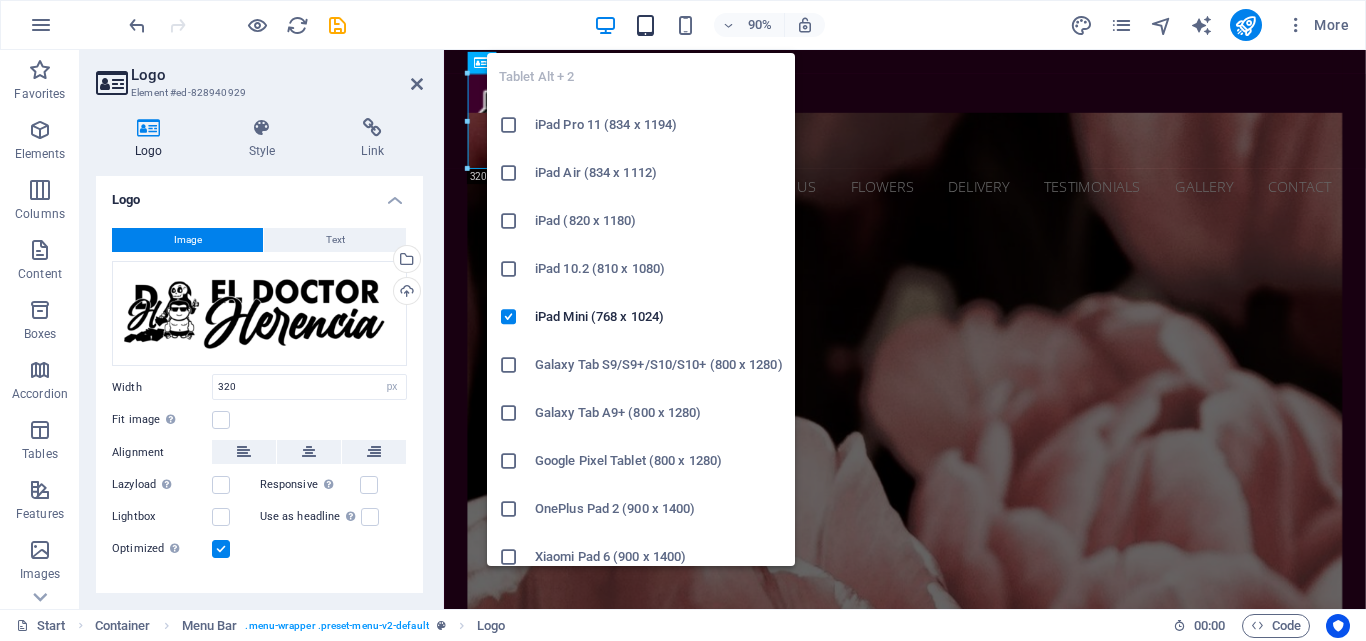 click at bounding box center [645, 25] 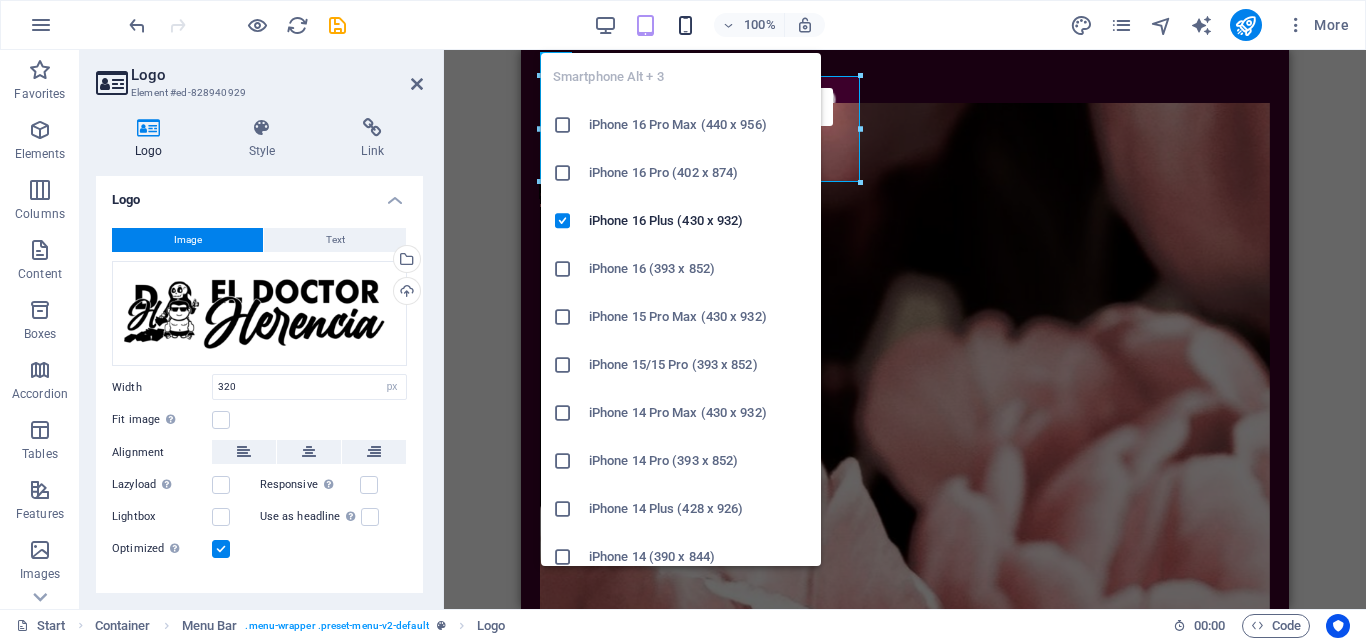 click at bounding box center [685, 25] 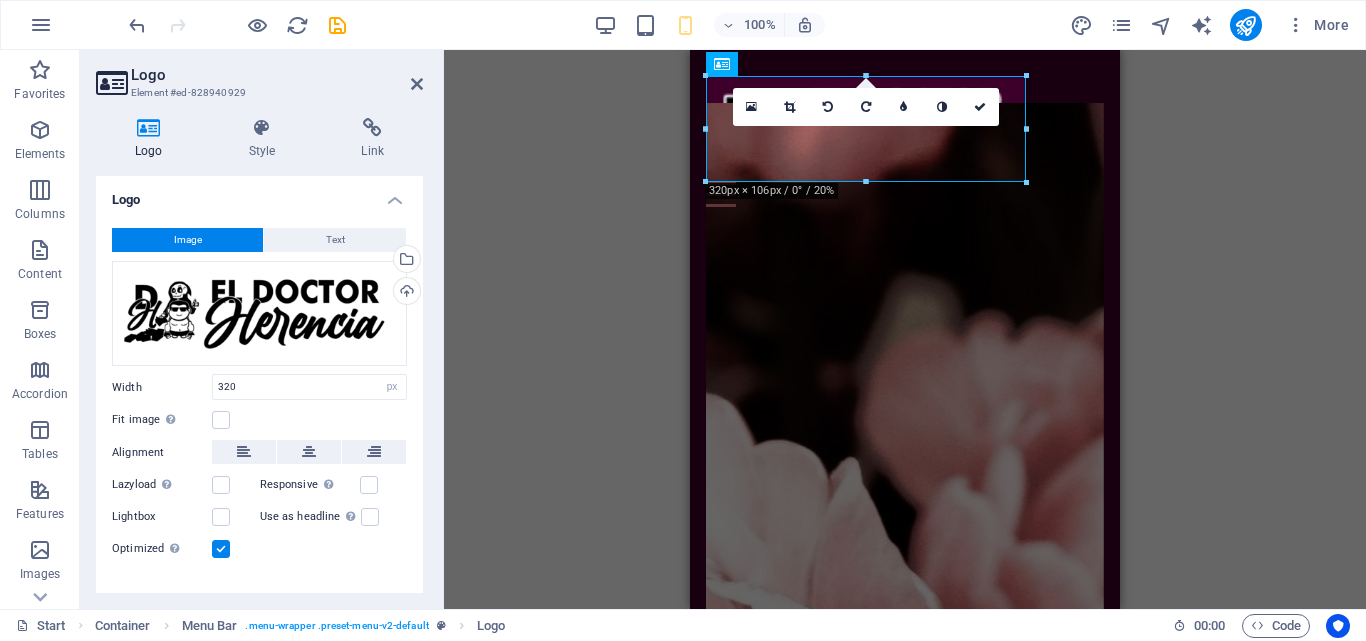 click on "100% More" at bounding box center [741, 25] 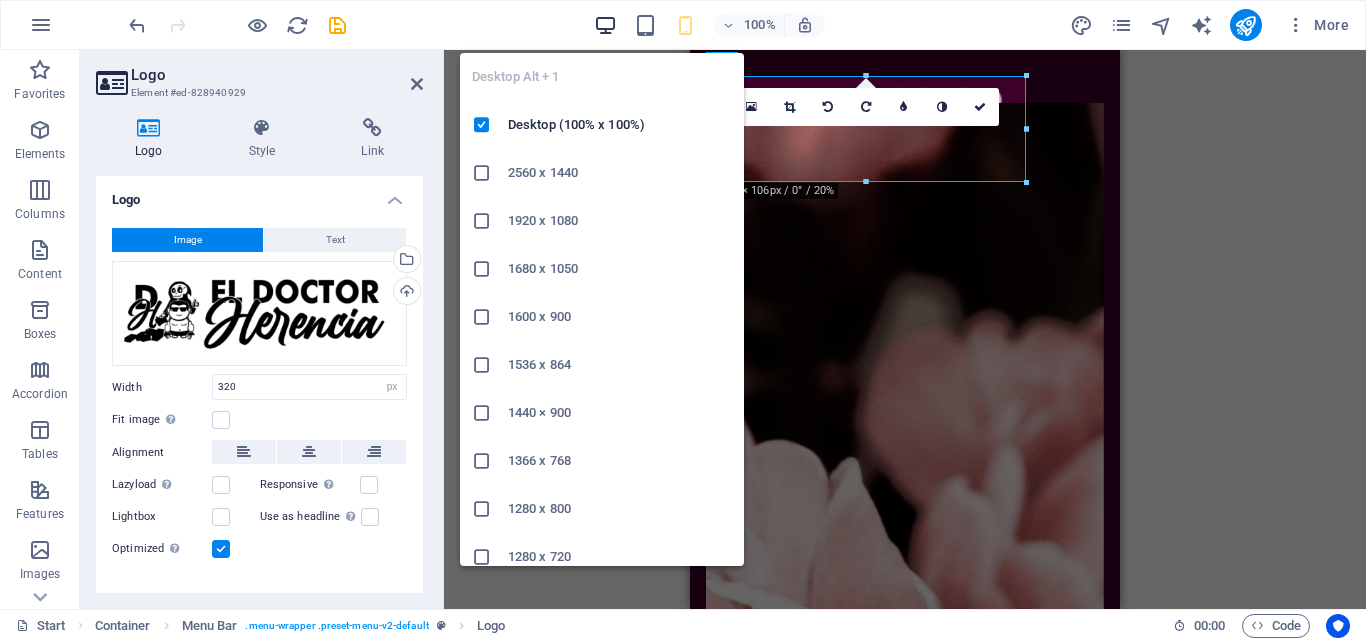 click at bounding box center [605, 25] 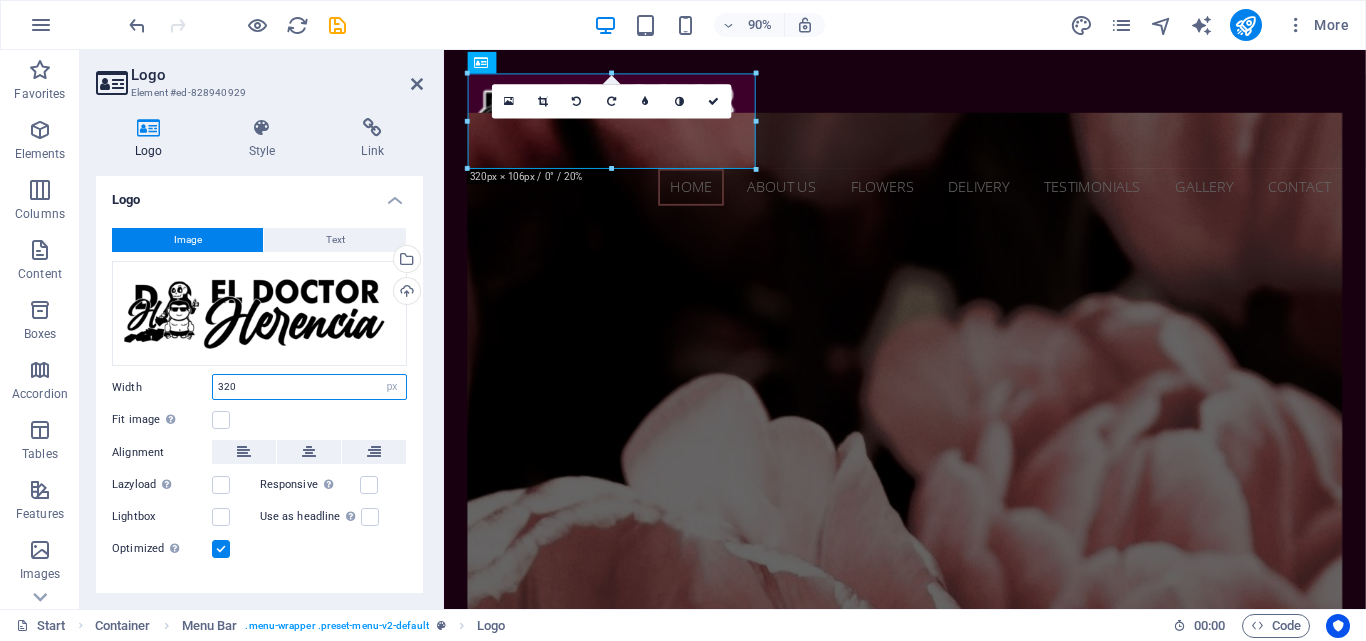 click on "320" at bounding box center [309, 387] 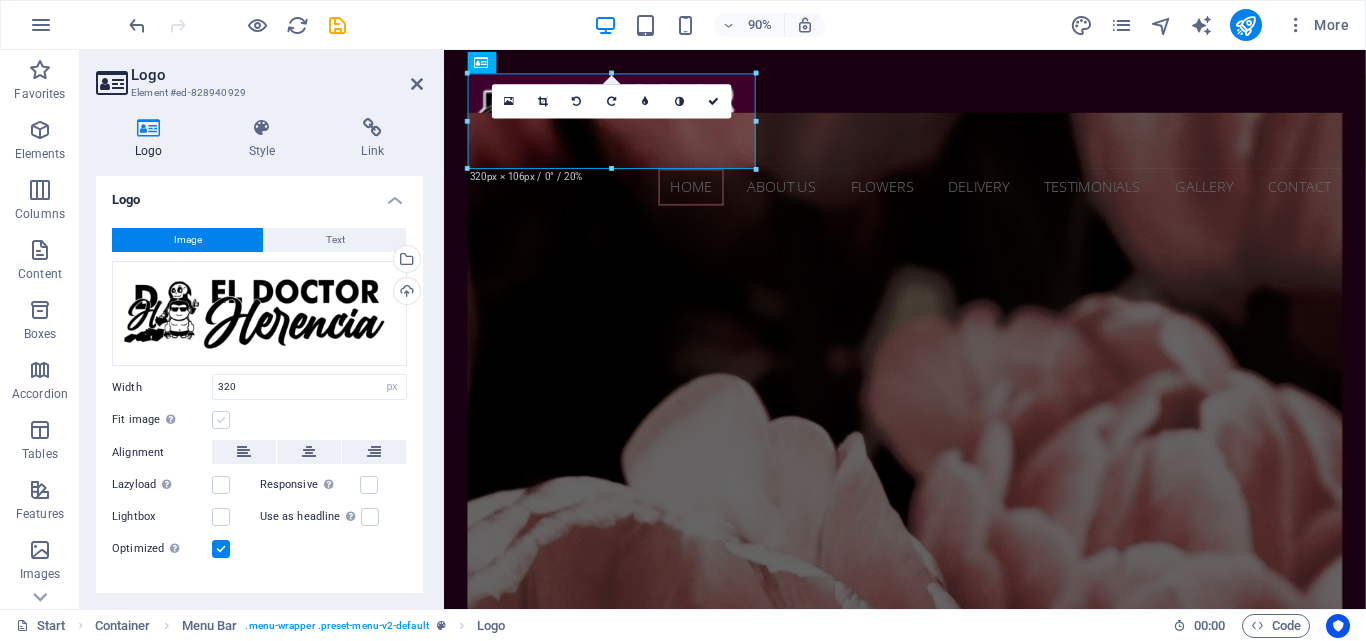 click at bounding box center [221, 420] 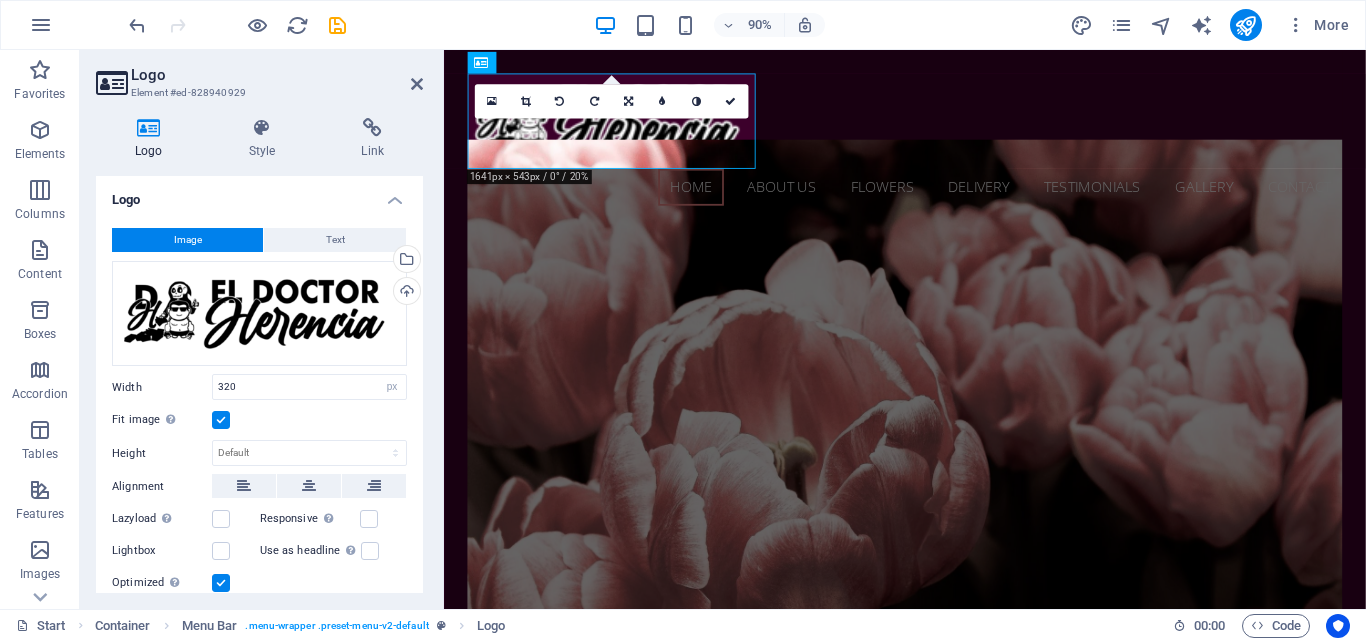 click at bounding box center [221, 420] 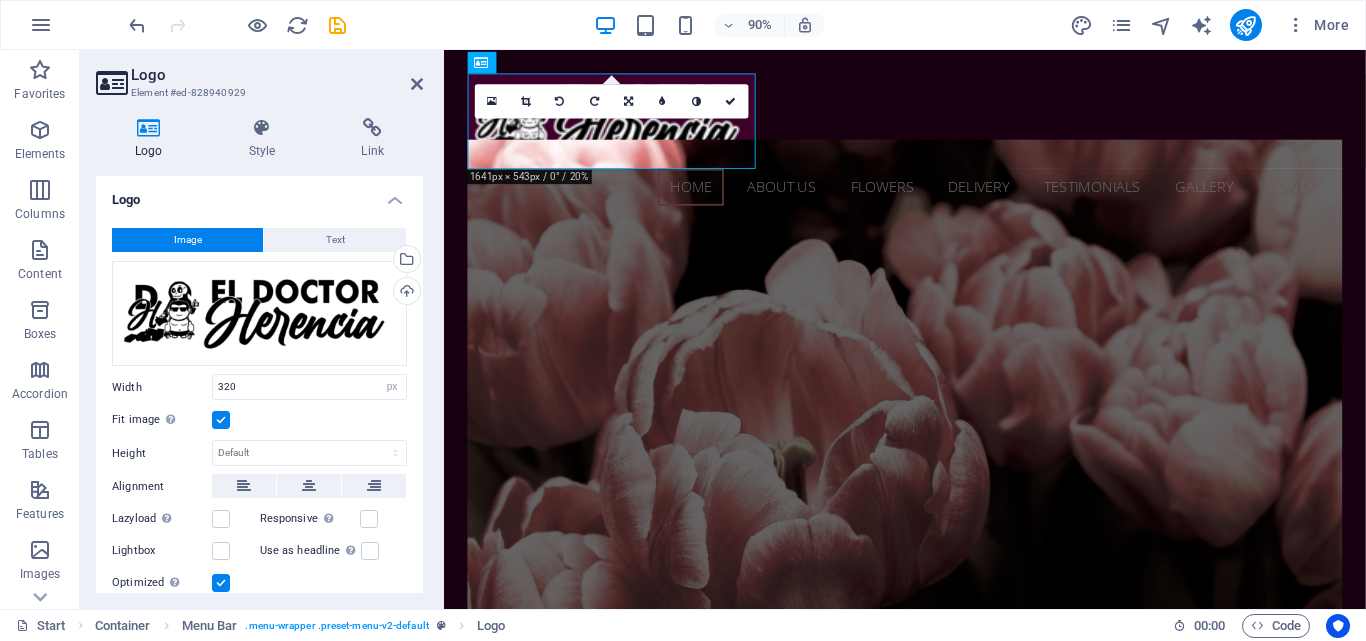 click on "Fit image Automatically fit image to a fixed width and height" at bounding box center [0, 0] 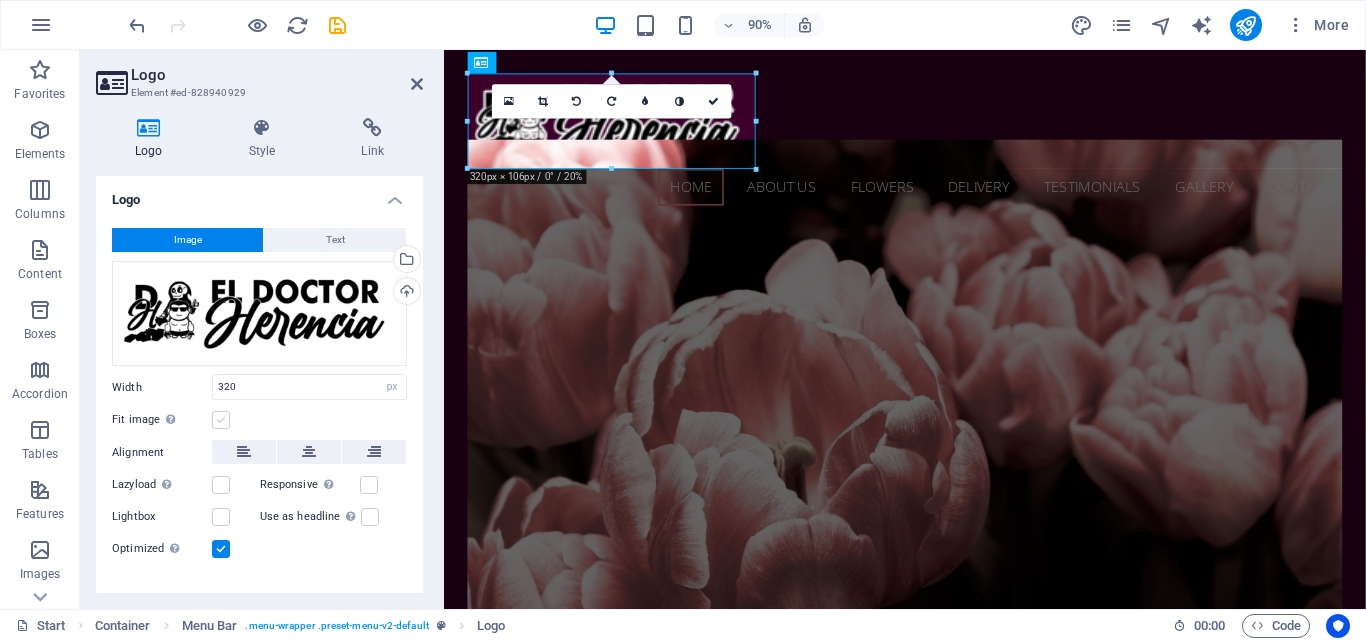 click at bounding box center [221, 420] 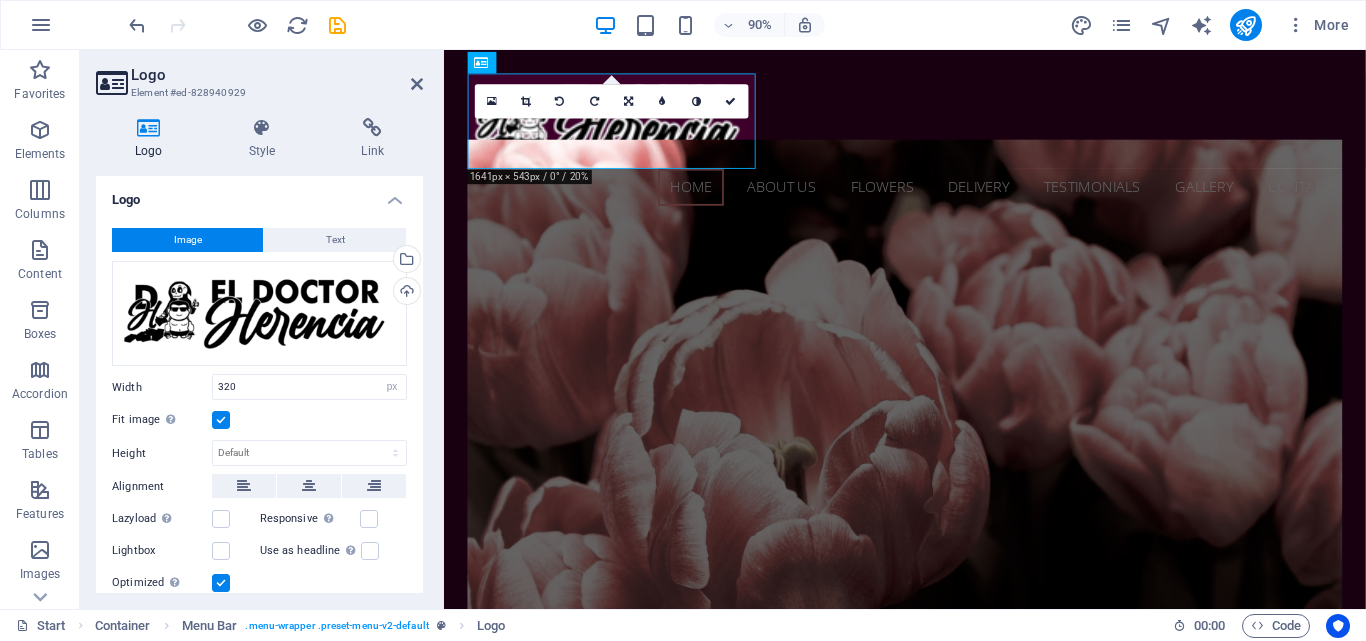click at bounding box center (221, 420) 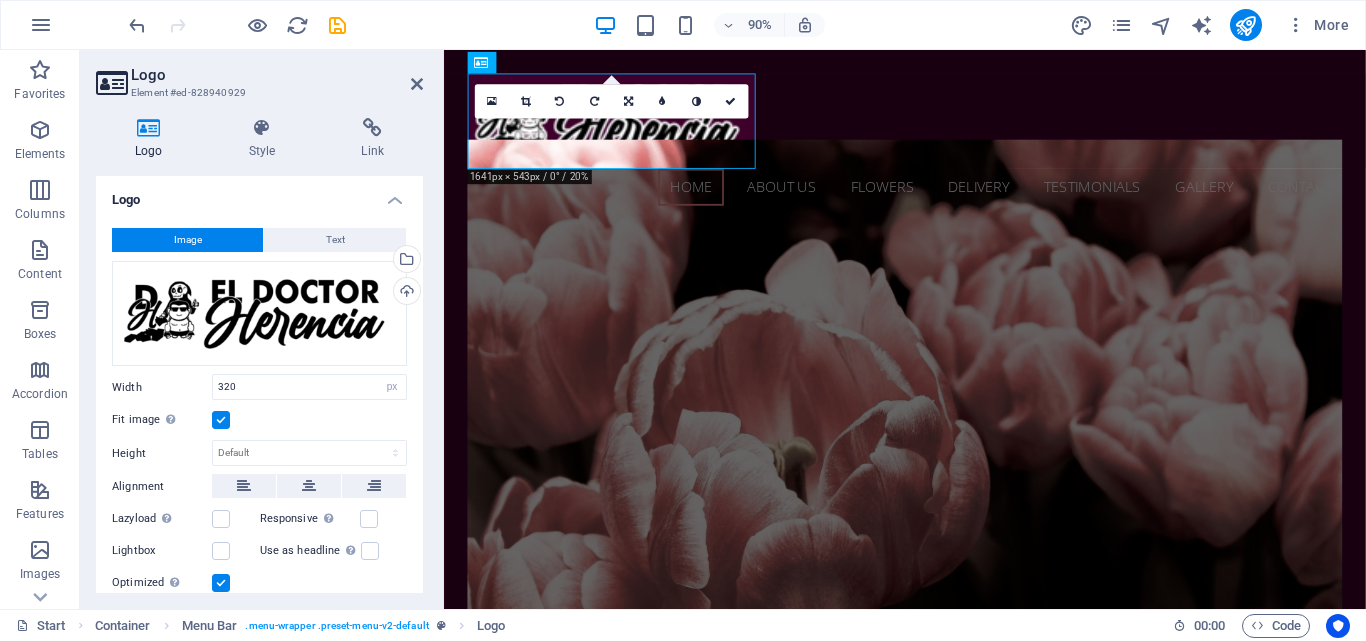 click on "Fit image Automatically fit image to a fixed width and height" at bounding box center (0, 0) 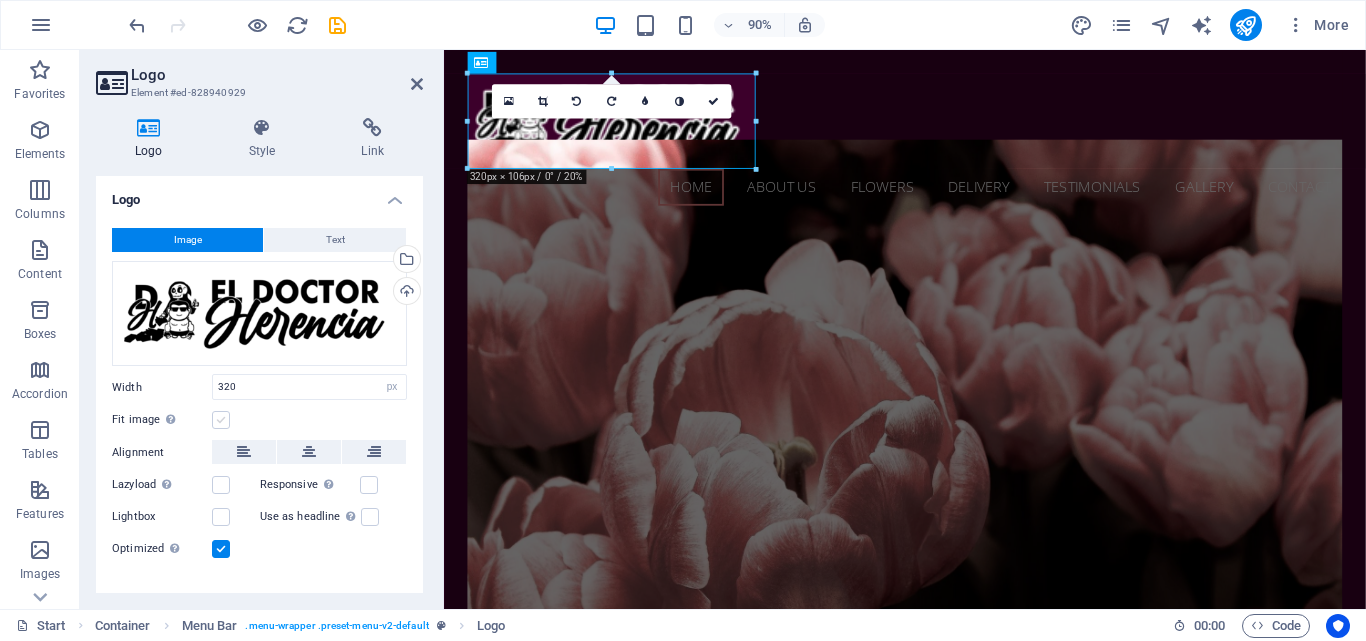 click at bounding box center [221, 420] 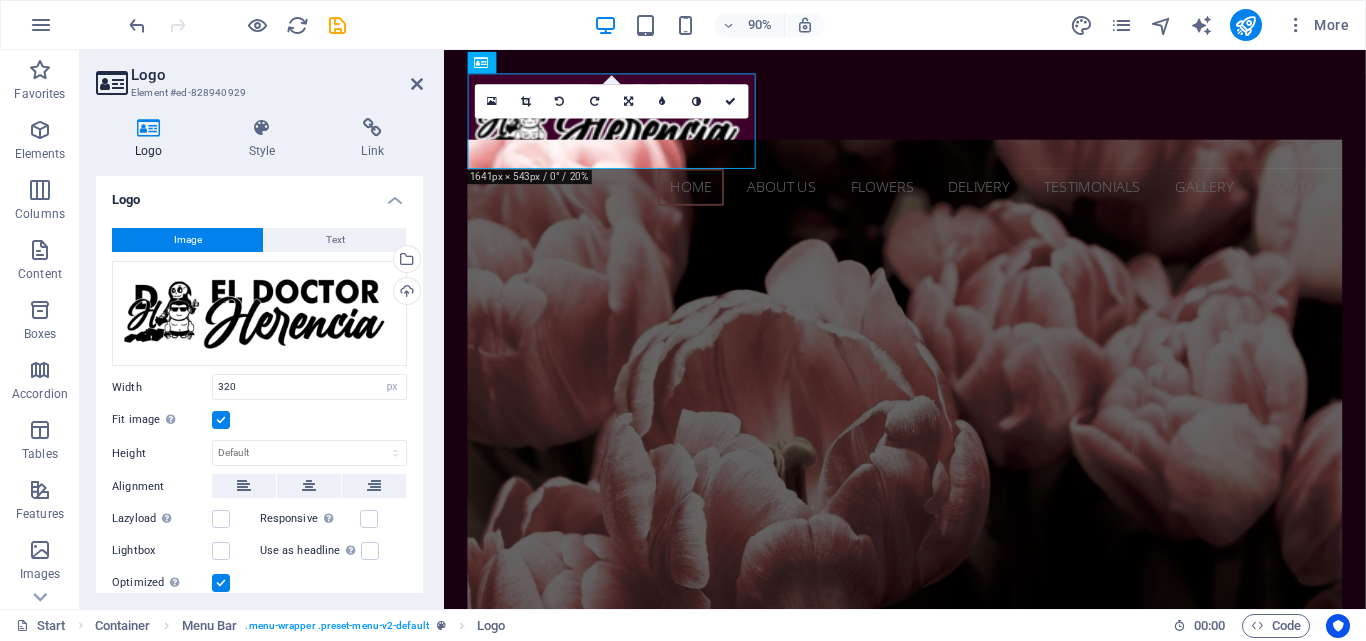 click at bounding box center [221, 583] 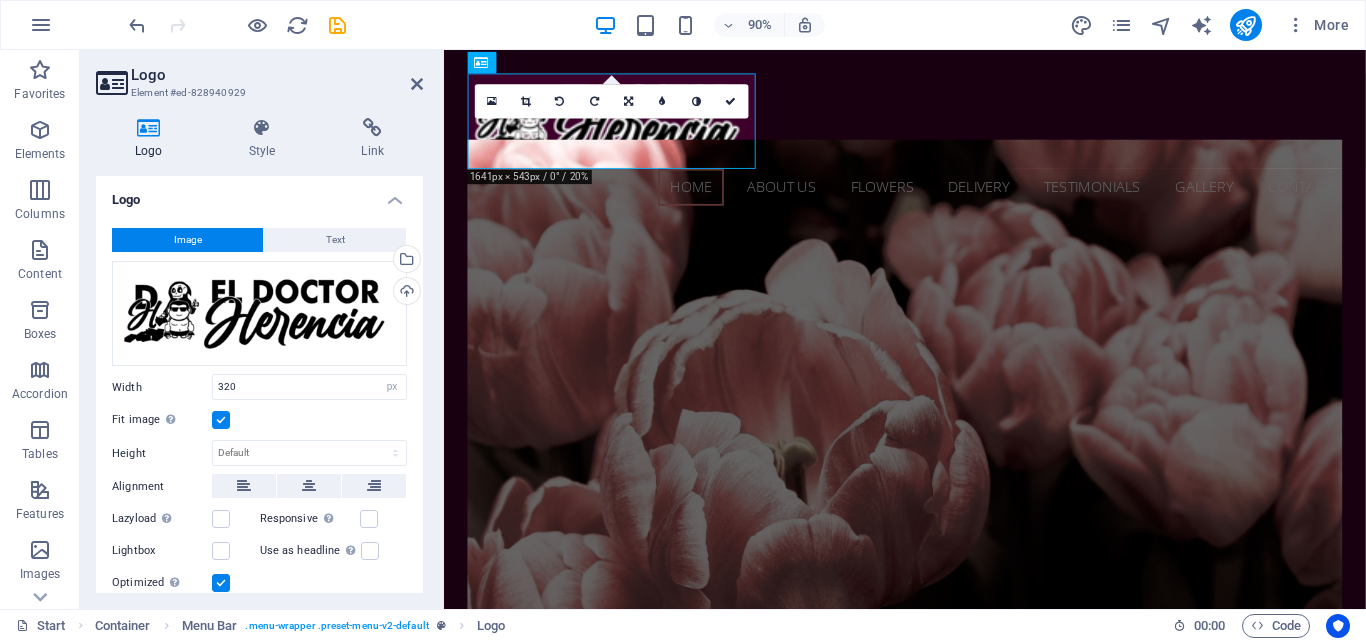 click on "Optimized Images are compressed to improve page speed." at bounding box center (0, 0) 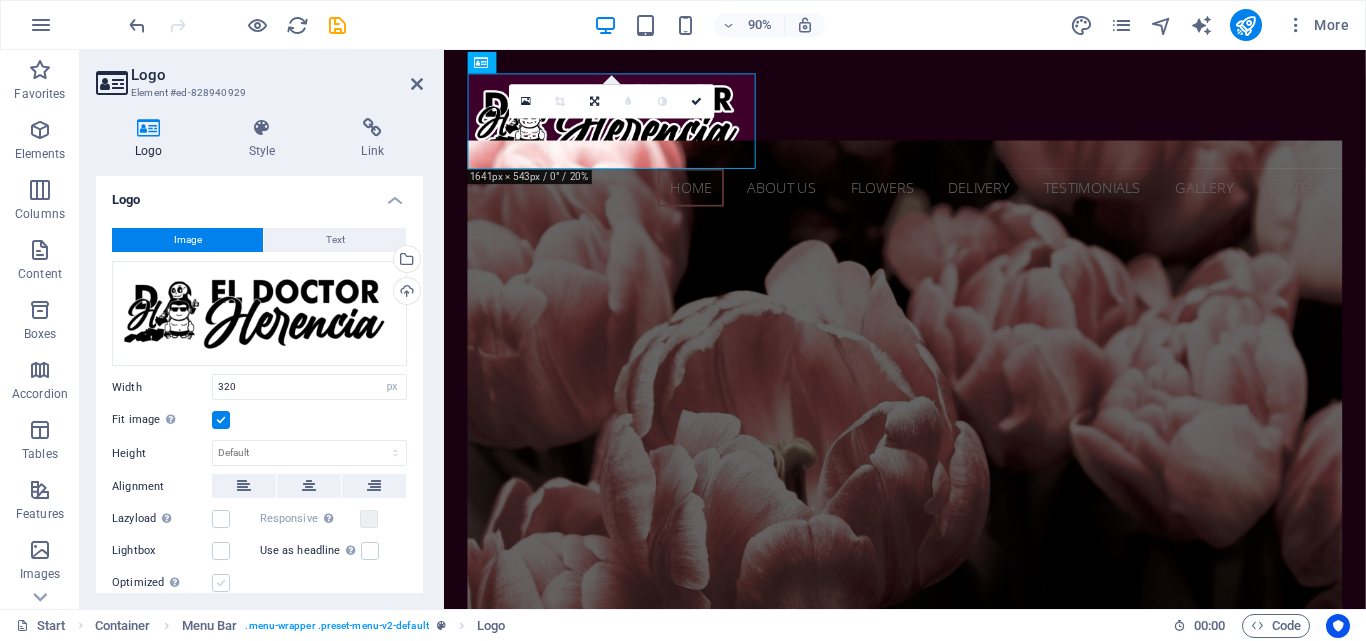 click at bounding box center (221, 583) 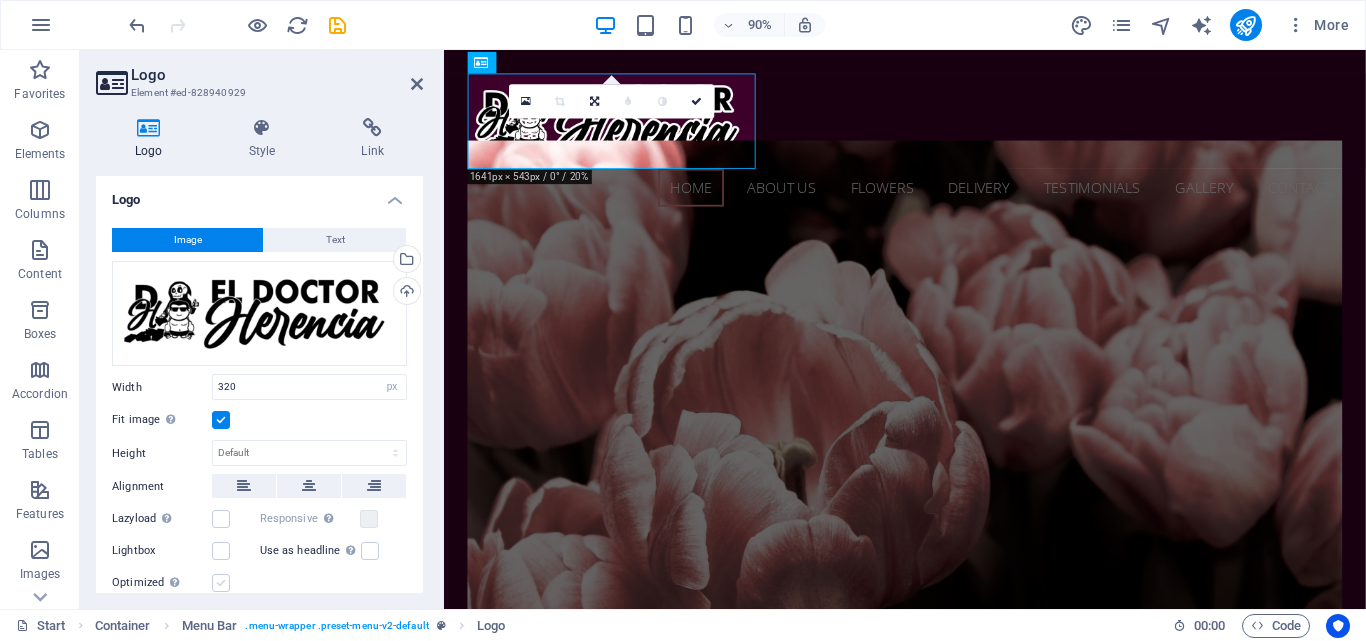 click on "Optimized Images are compressed to improve page speed." at bounding box center (0, 0) 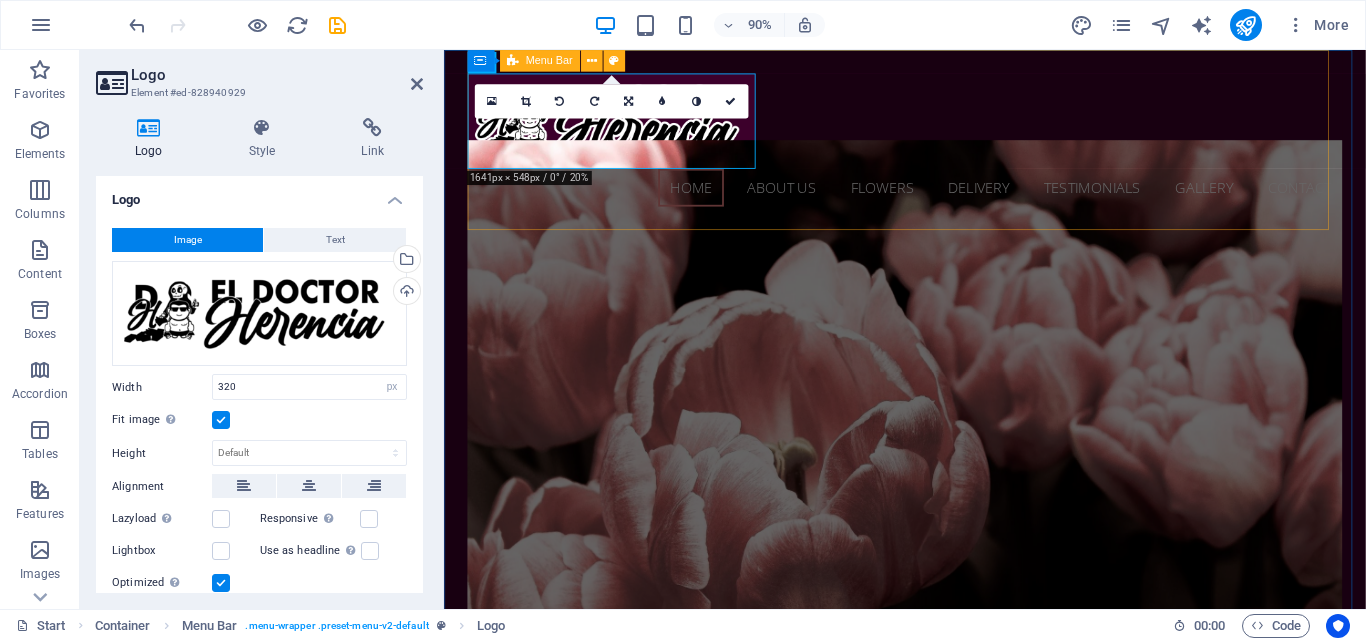 click on "Home About us Flowers Delivery Testimonials Gallery Contact" at bounding box center [956, 150] 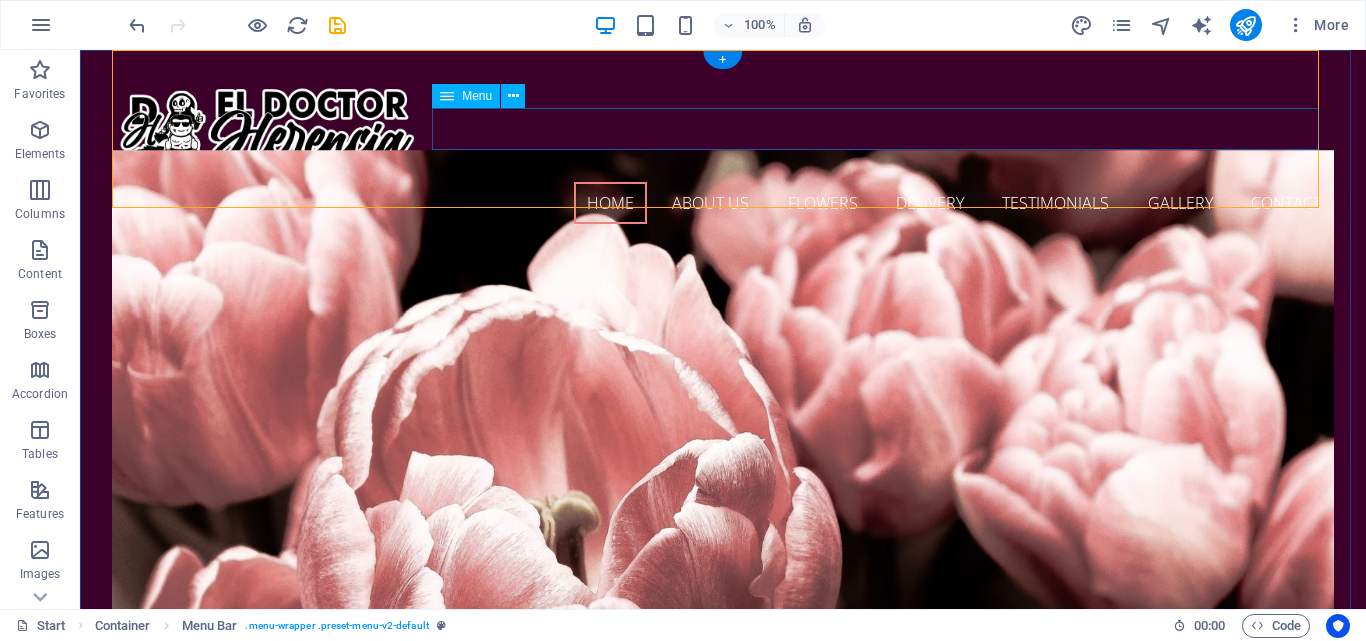 click on "Home About us Flowers Delivery Testimonials Gallery Contact" at bounding box center [723, 203] 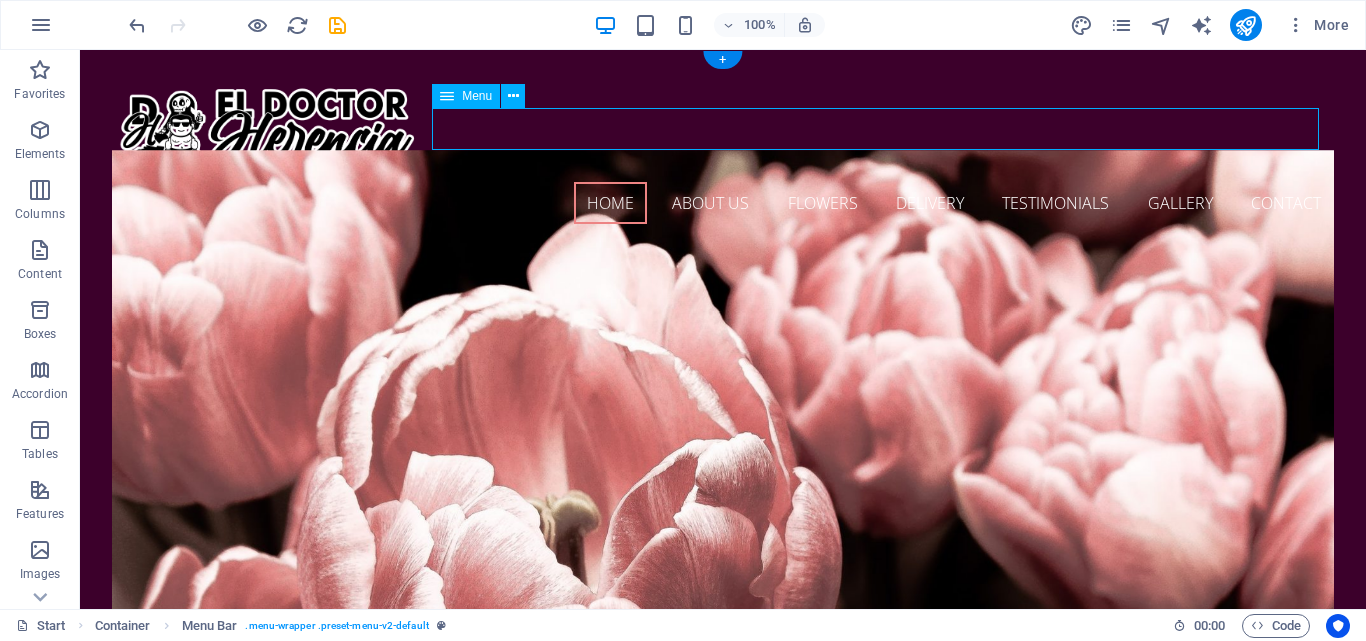 click on "Home About us Flowers Delivery Testimonials Gallery Contact" at bounding box center [723, 203] 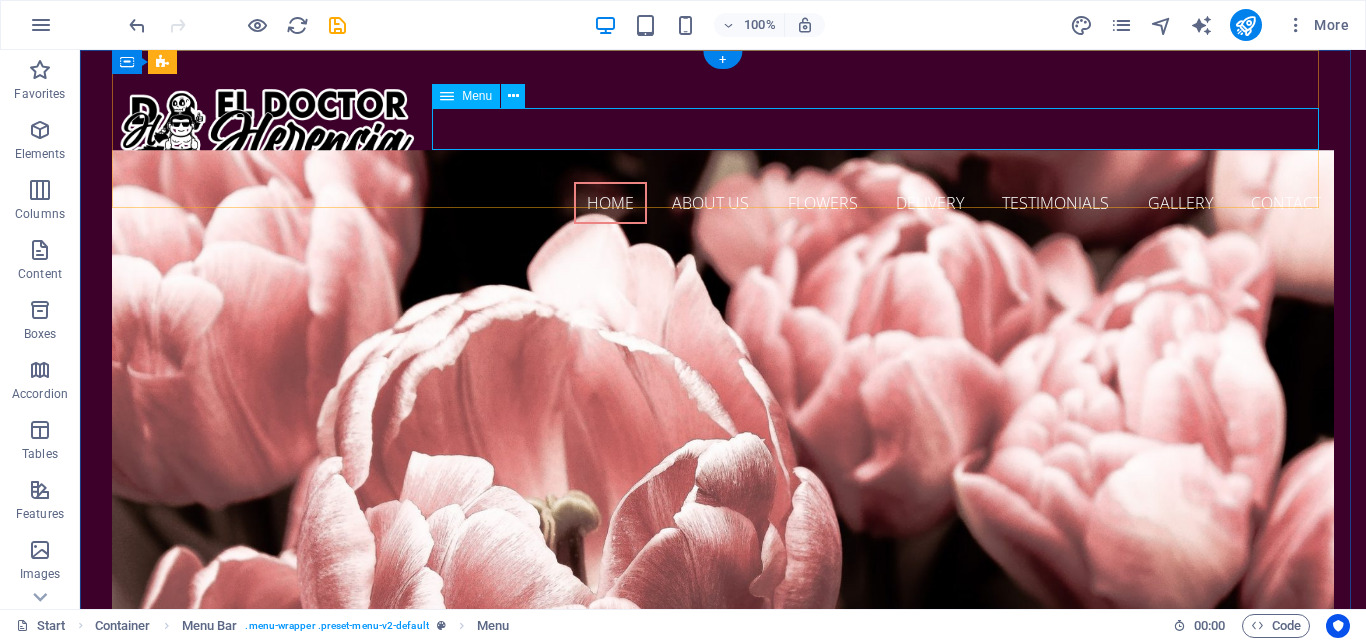 click on "Home About us Flowers Delivery Testimonials Gallery Contact" at bounding box center (723, 203) 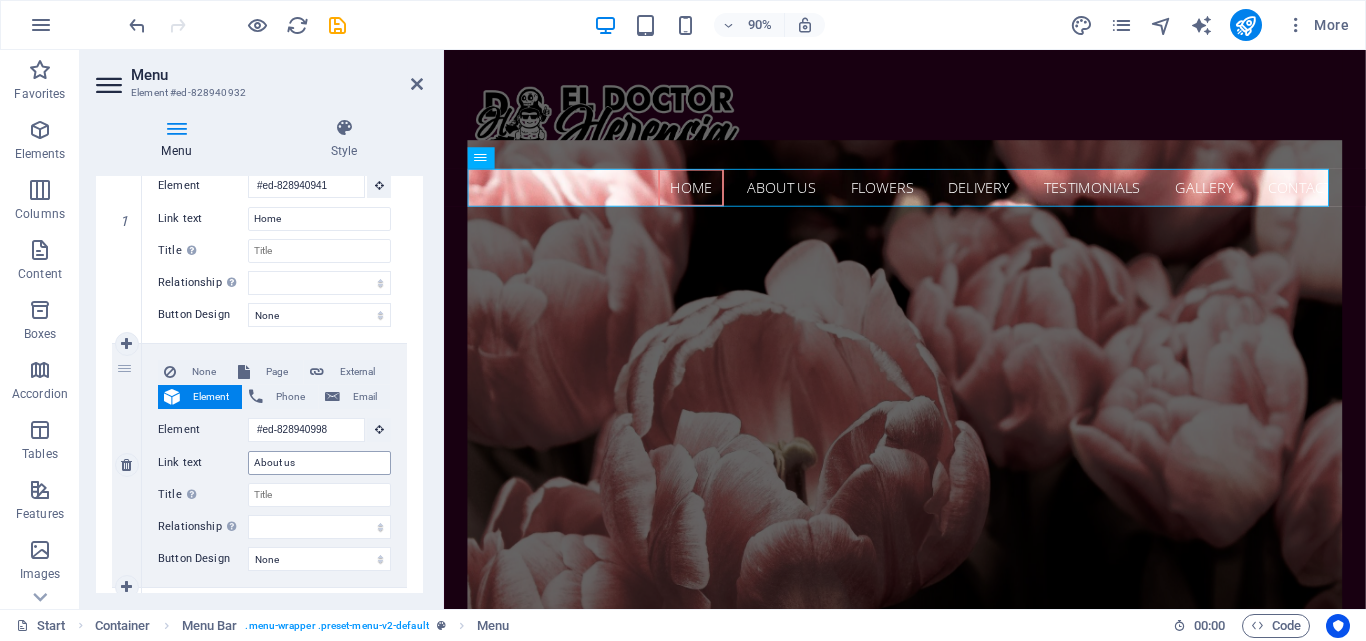 scroll, scrollTop: 300, scrollLeft: 0, axis: vertical 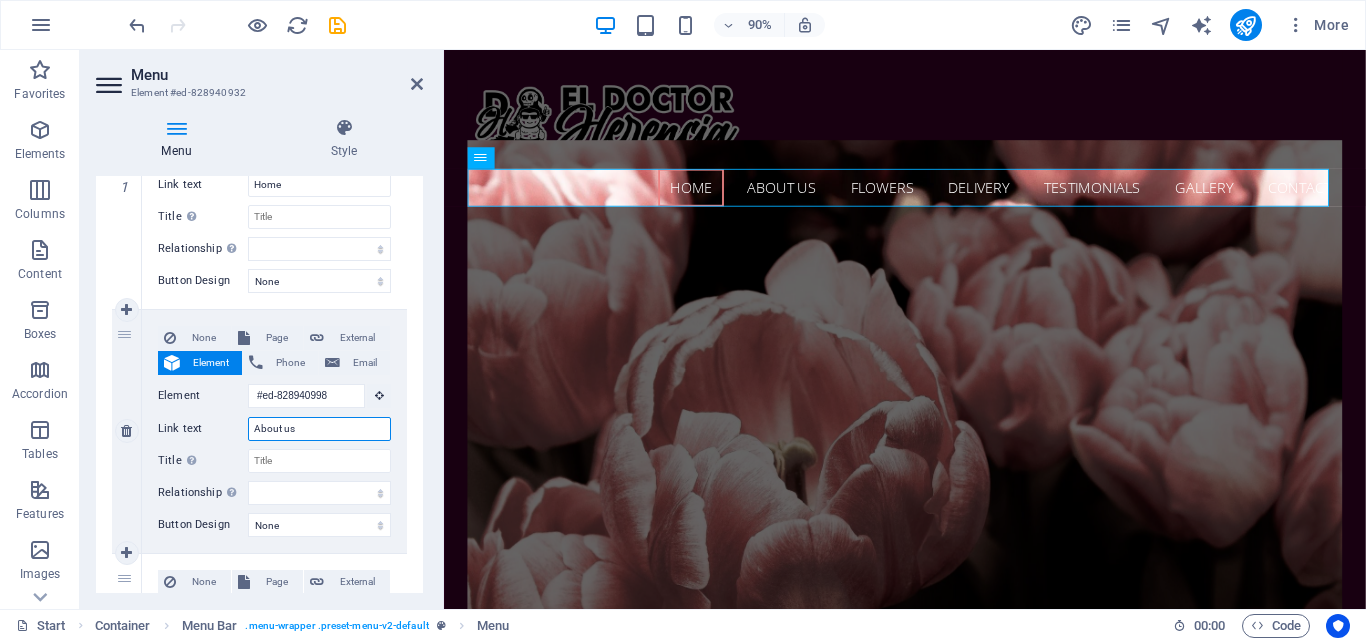 click on "About us" at bounding box center [319, 429] 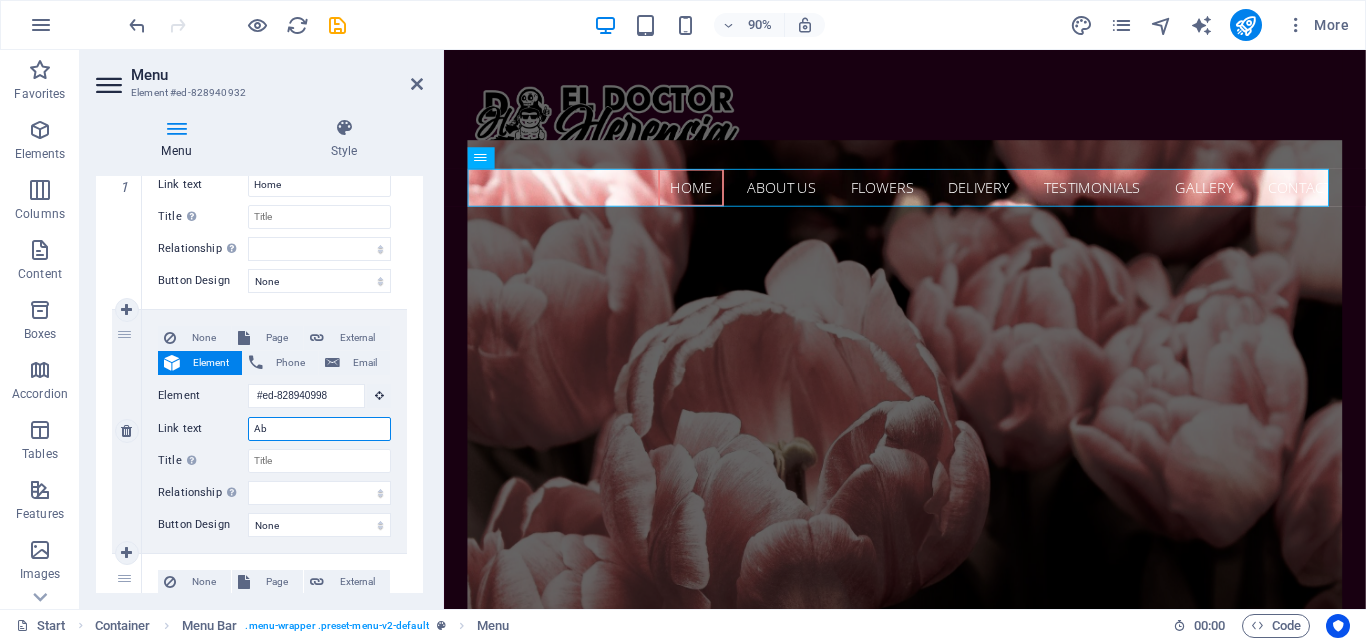 type on "A" 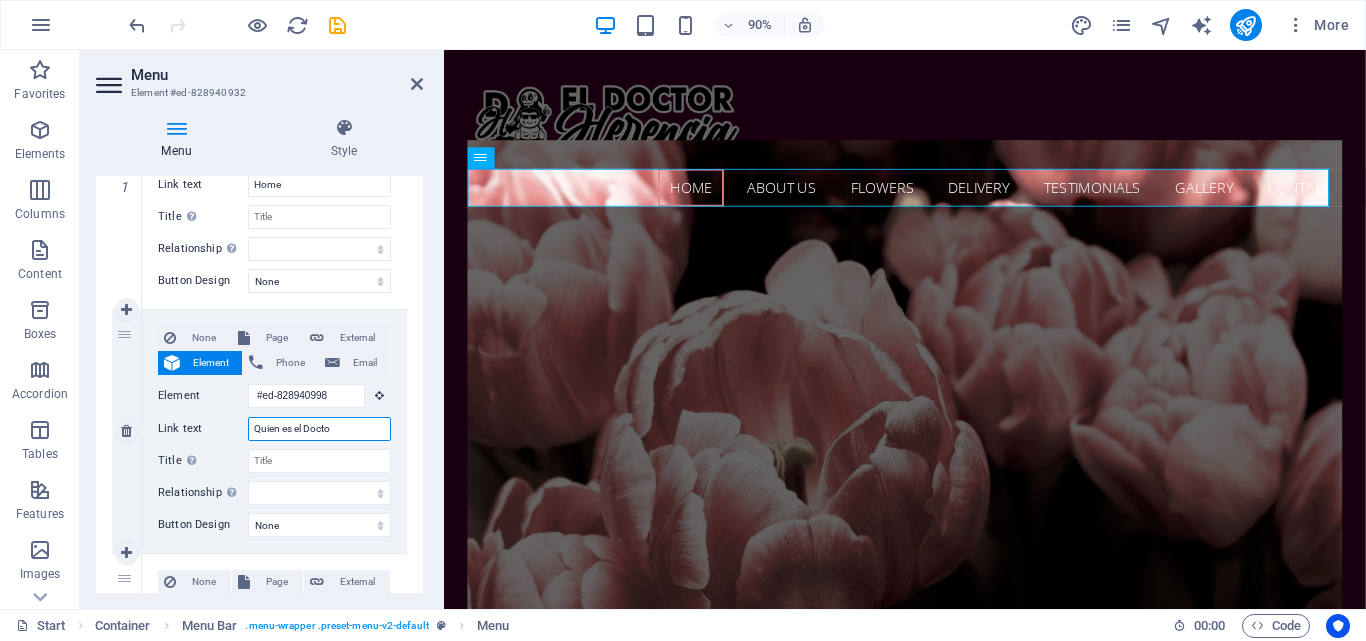 type on "Quien es el Doctor" 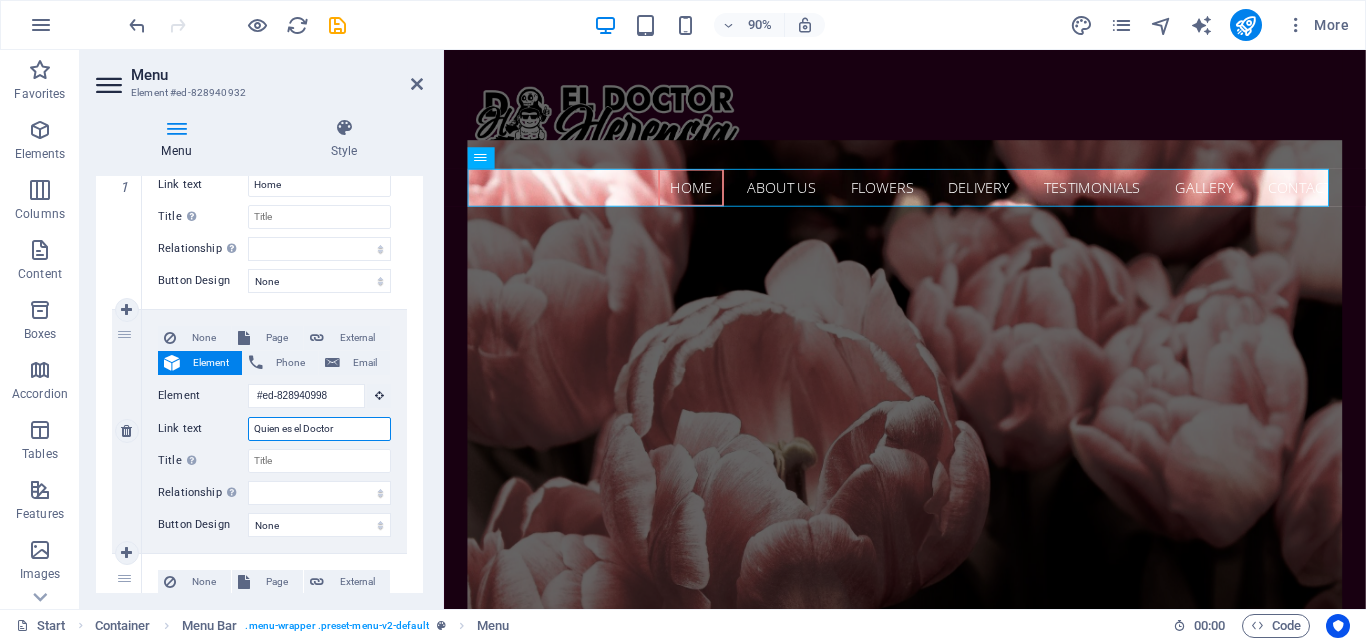 select 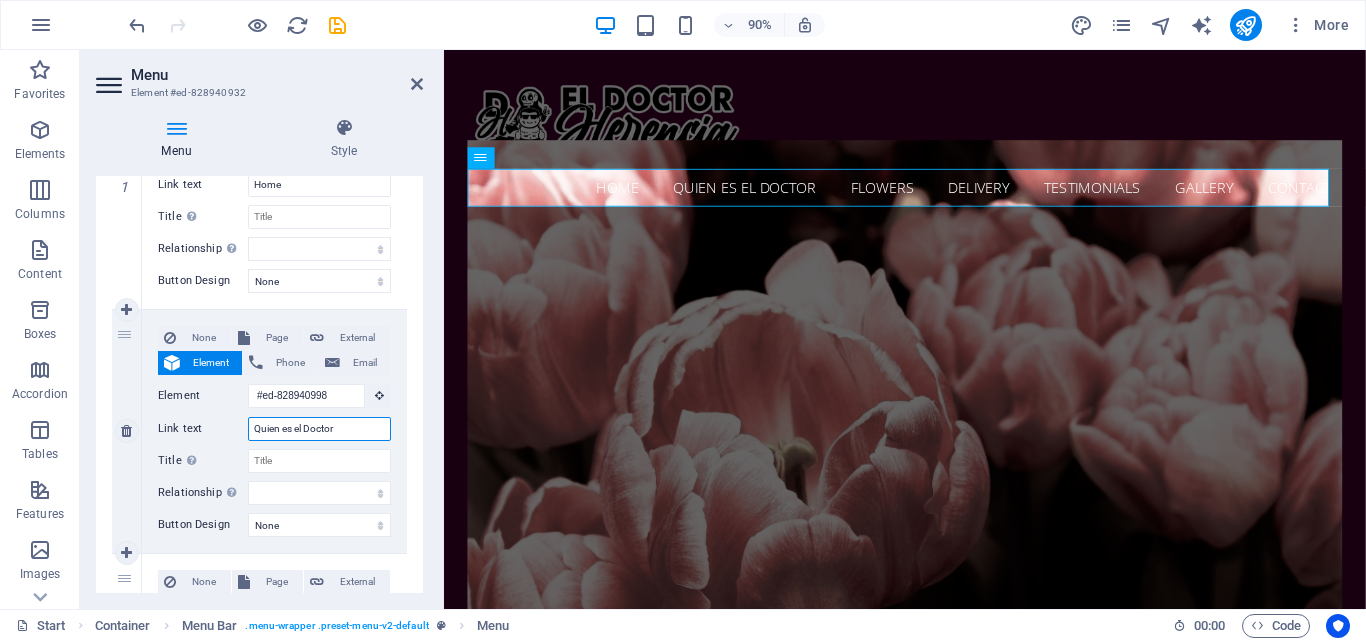 select 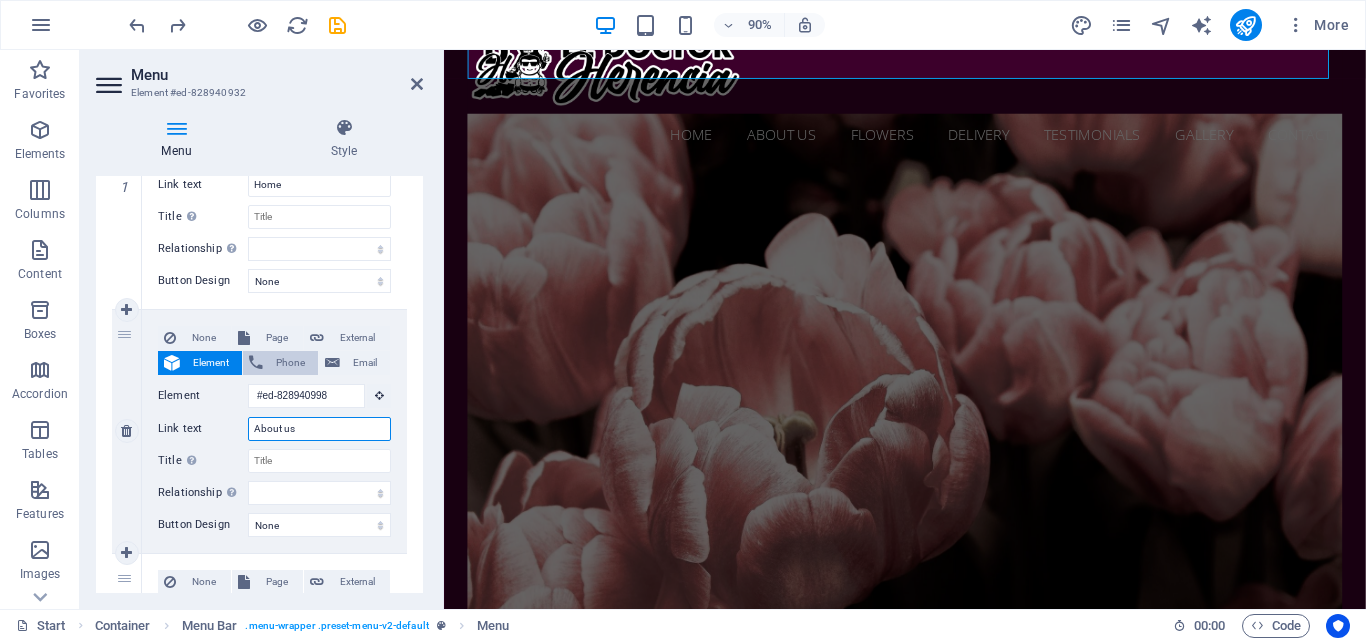 scroll, scrollTop: 0, scrollLeft: 0, axis: both 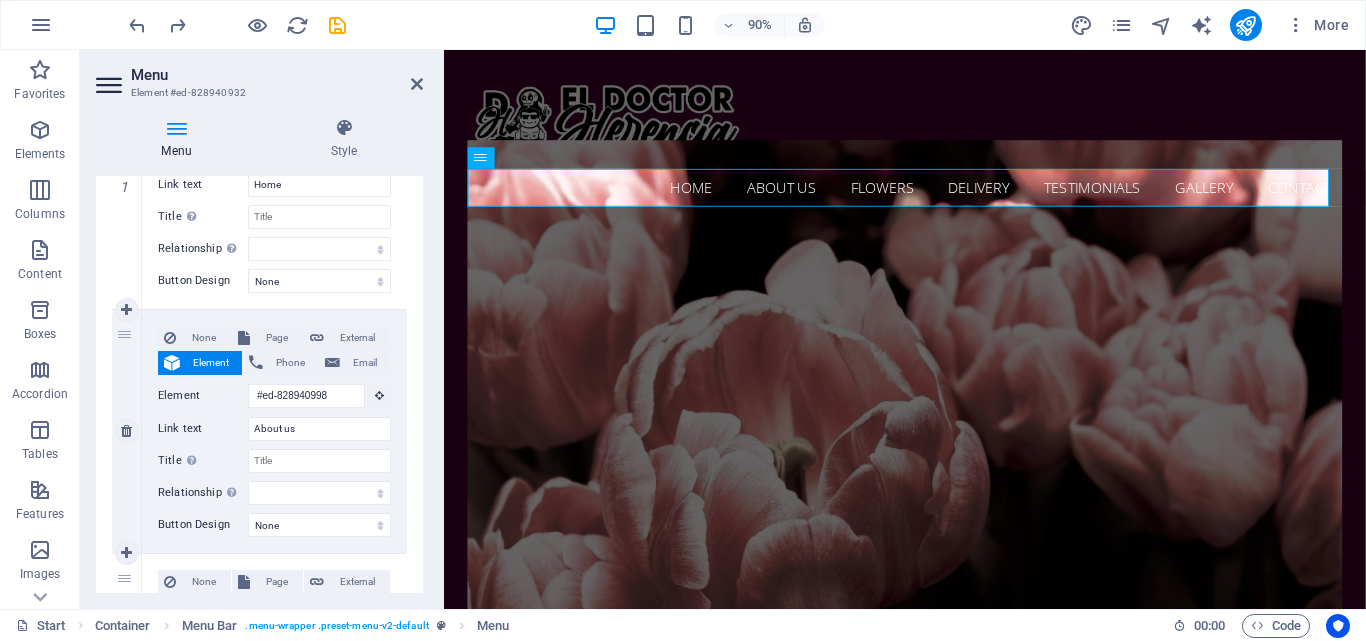 click on "None Page External Element Phone Email Page Start Subpage Legal Notice Privacy Element #ed-828940998
URL Phone Email Link text About us Link target New tab Same tab Overlay Title Additional link description, should not be the same as the link text. The title is most often shown as a tooltip text when the mouse moves over the element. Leave empty if uncertain. Relationship Sets the  relationship of this link to the link target . For example, the value "nofollow" instructs search engines not to follow the link. Can be left empty. alternate author bookmark external help license next nofollow noreferrer noopener prev search tag Button Design None Default Primary Secondary" at bounding box center [274, 431] 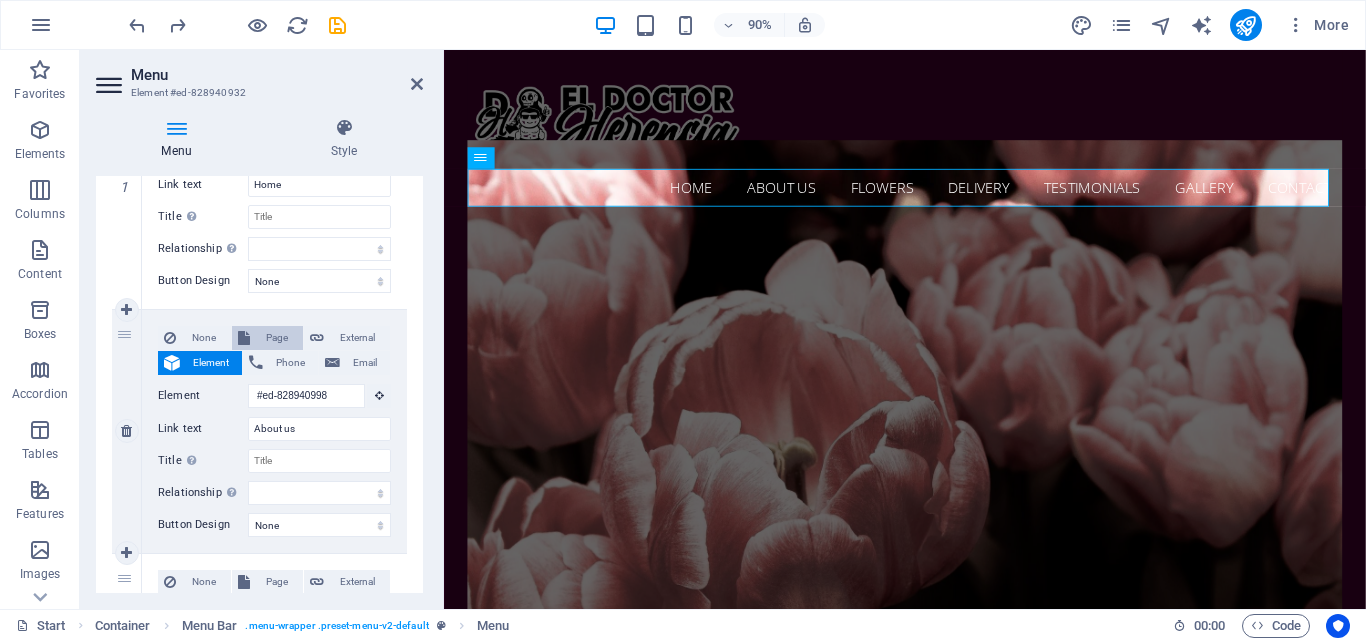 click on "Page" at bounding box center (276, 338) 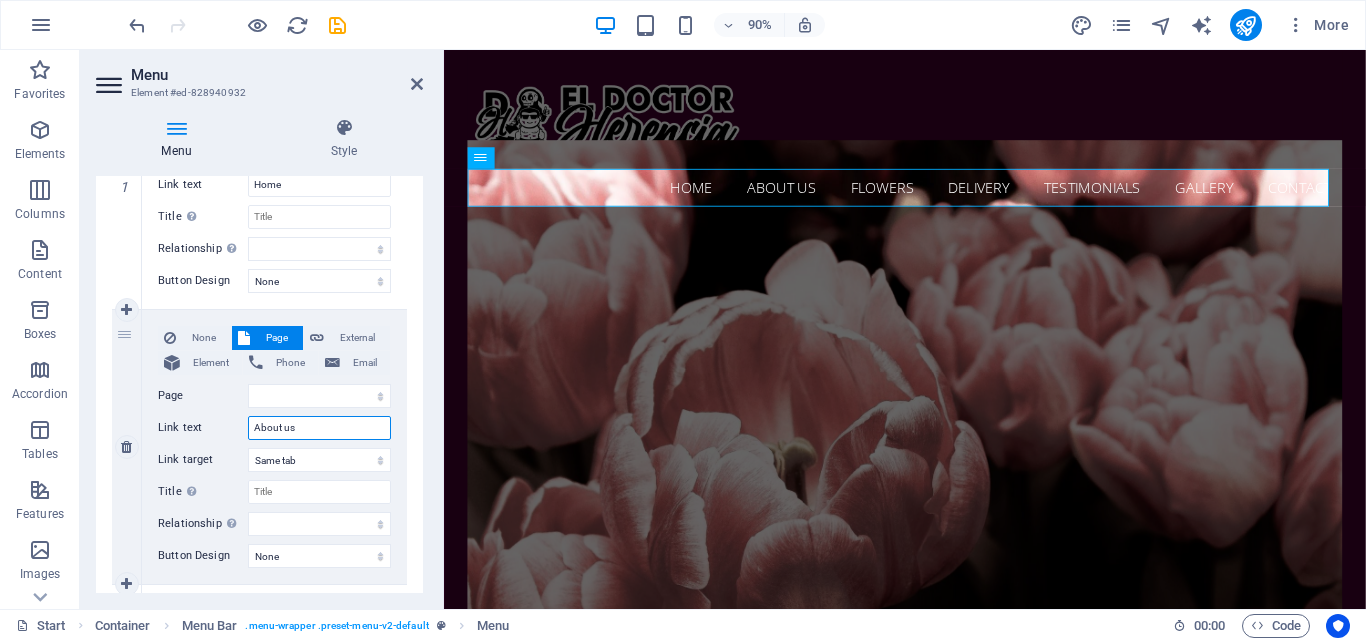 click on "About us" at bounding box center (319, 428) 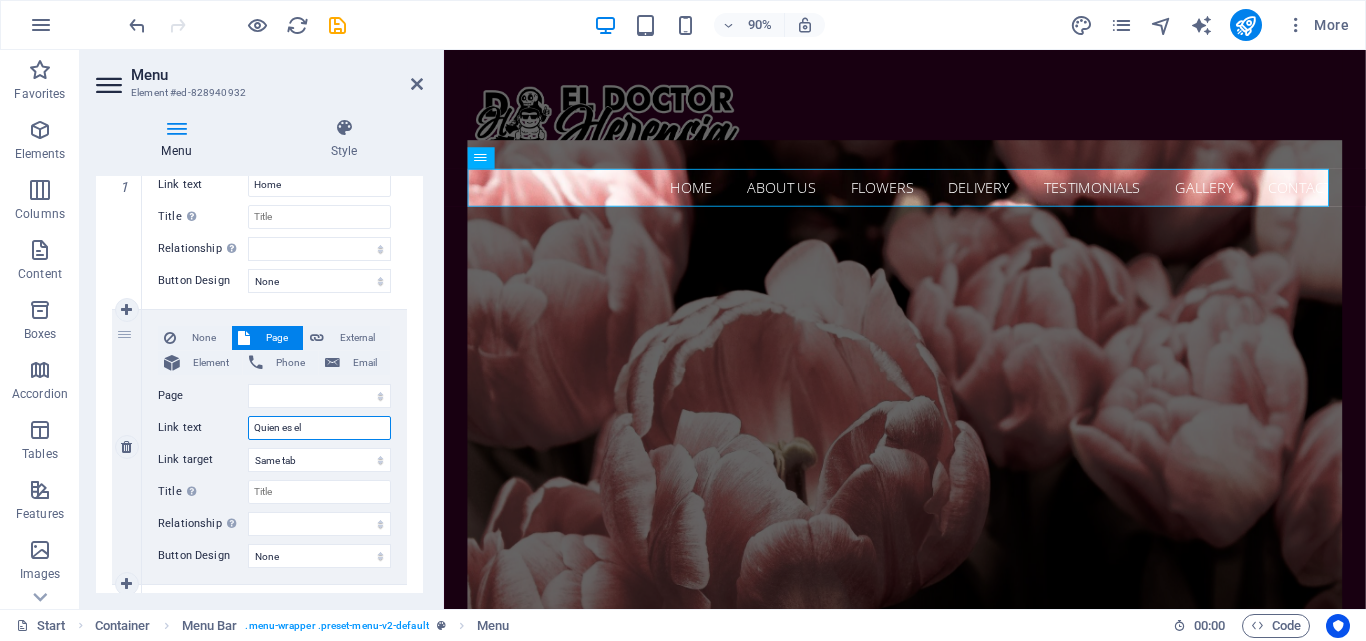 type on "Quien es el D" 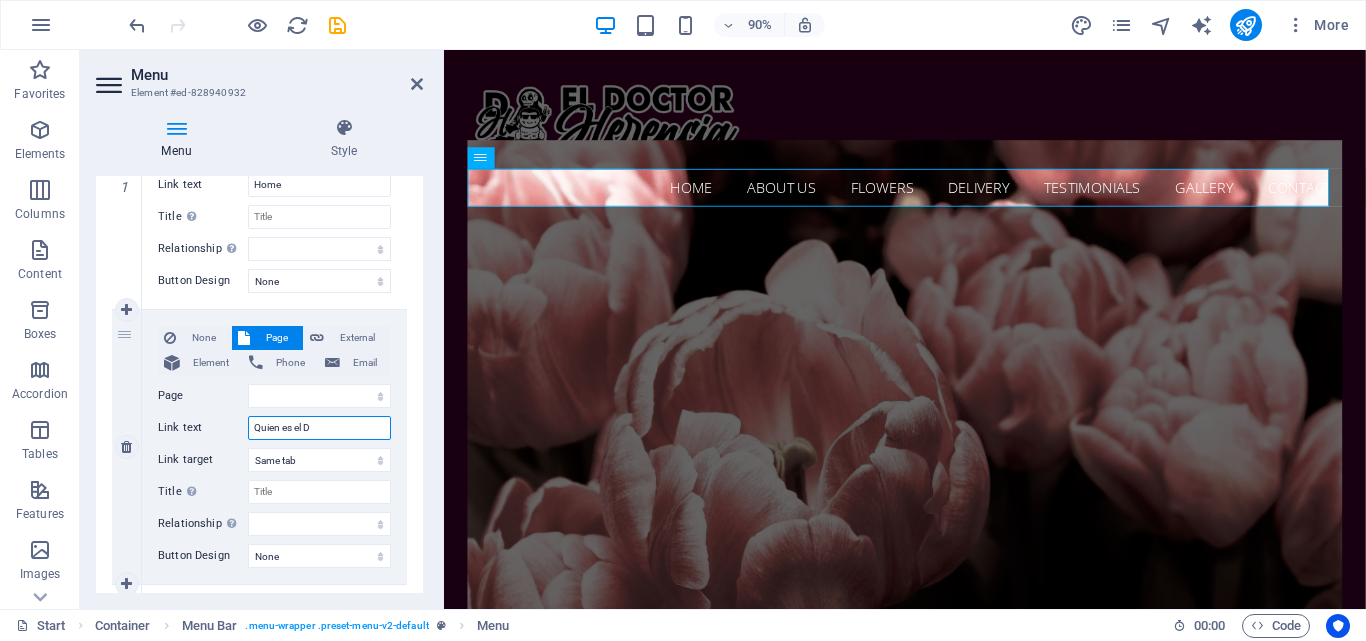 select 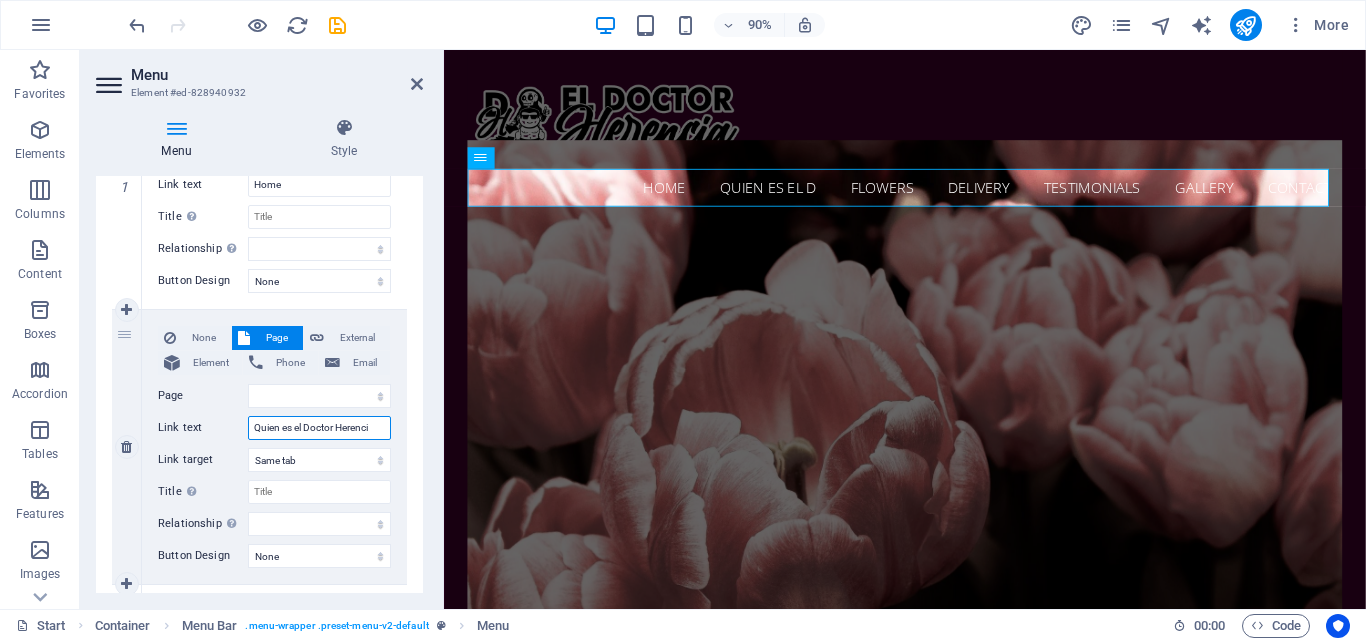 type on "Quien es el Doctor Herencia" 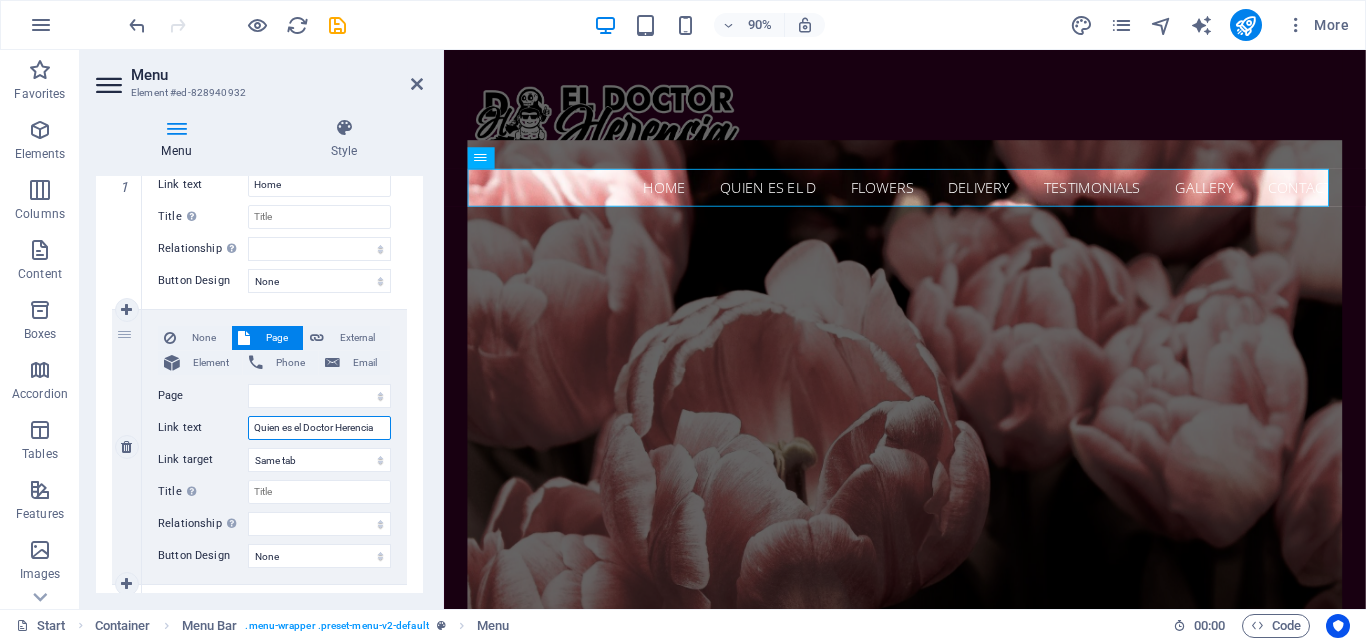 select 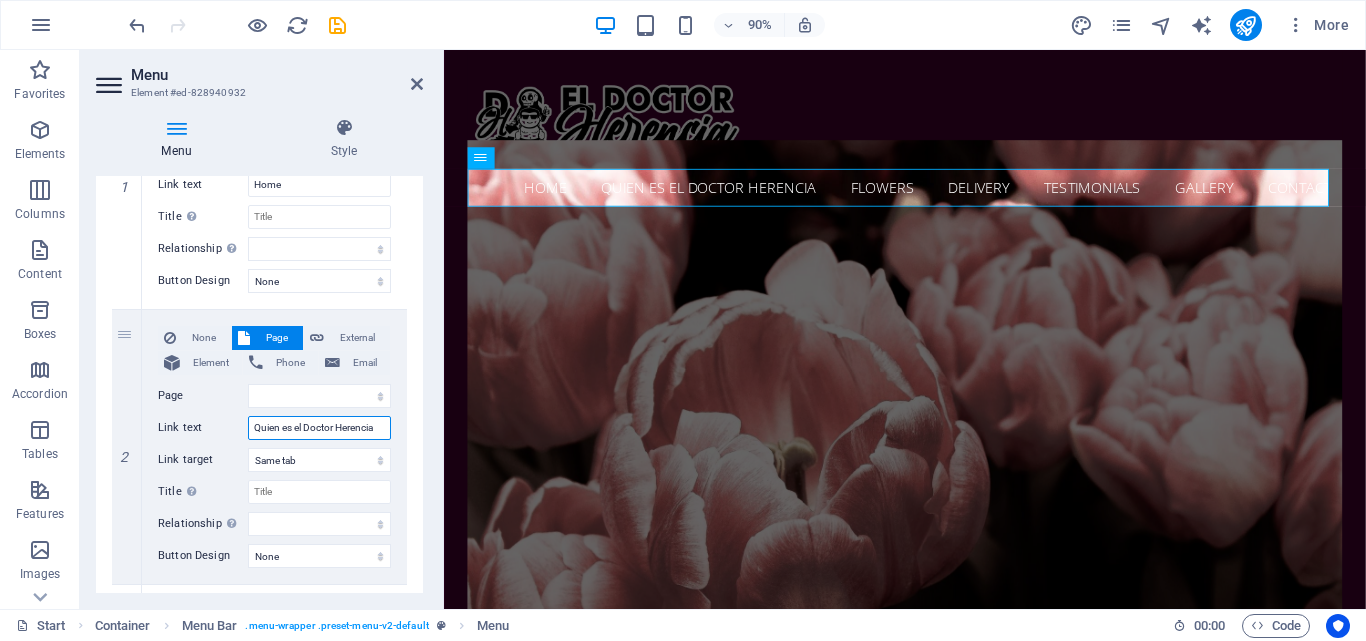 type on "Quien es el Doctor Herencia" 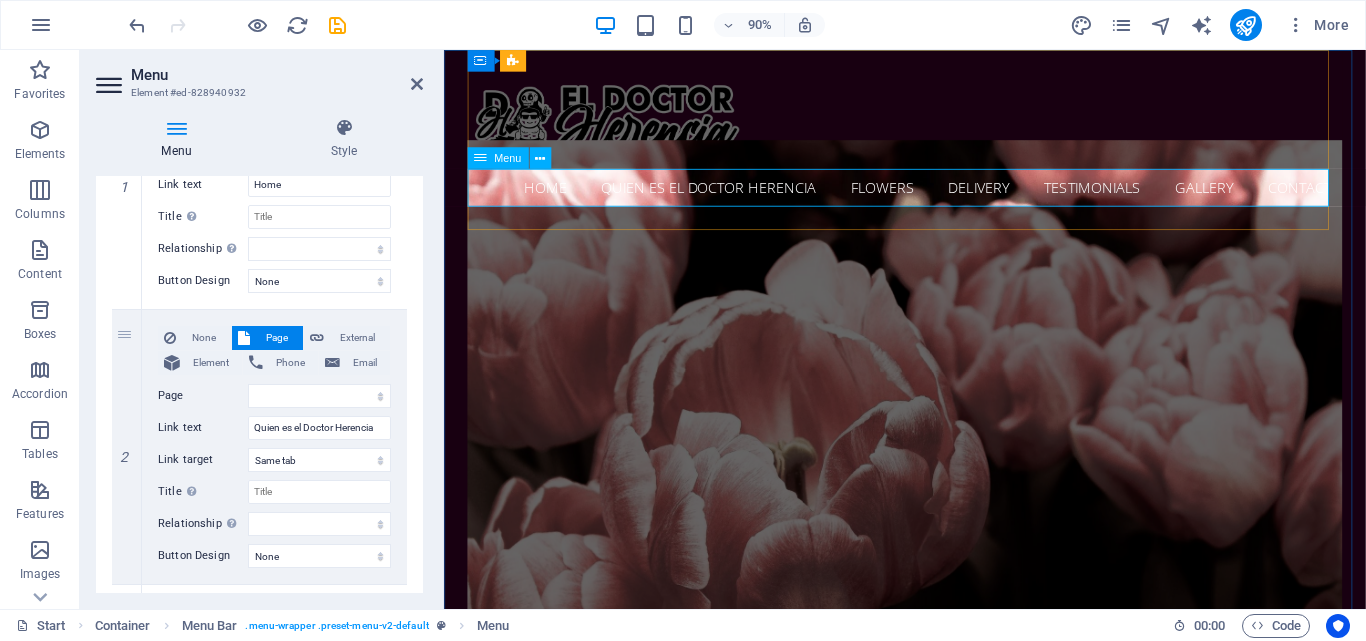 click on "Home Quien es el Doctor Herencia Flowers Delivery Testimonials Gallery Contact" at bounding box center [956, 203] 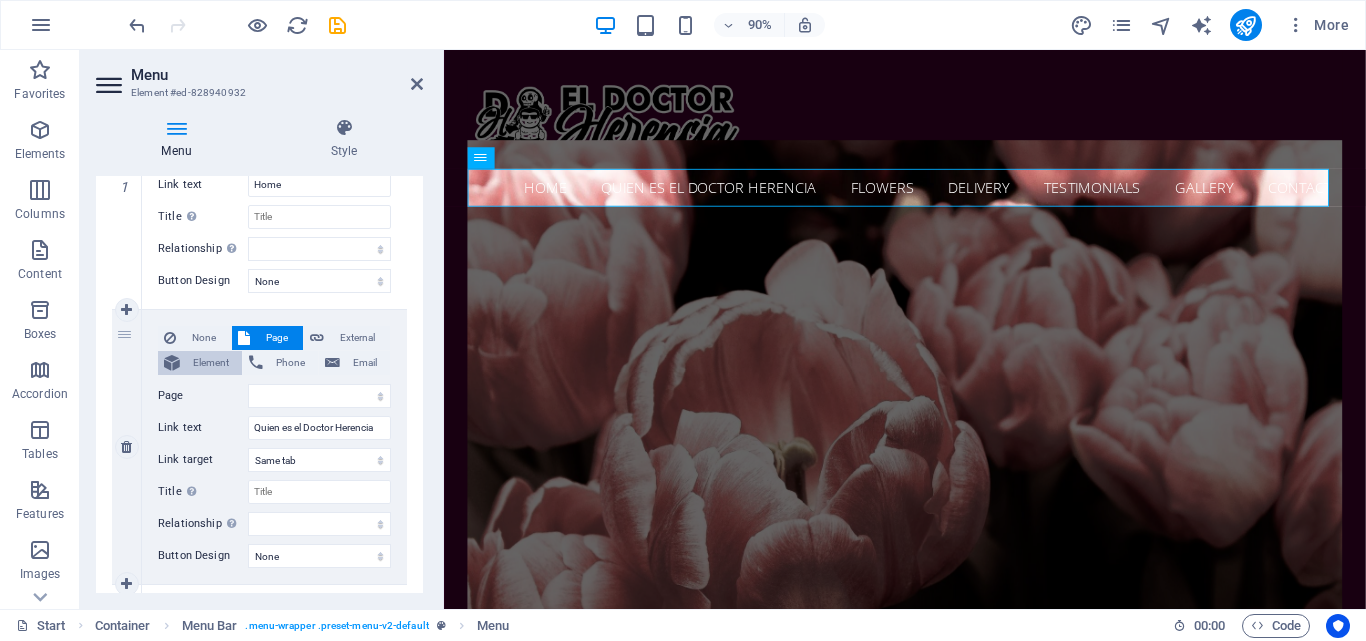 scroll, scrollTop: 600, scrollLeft: 0, axis: vertical 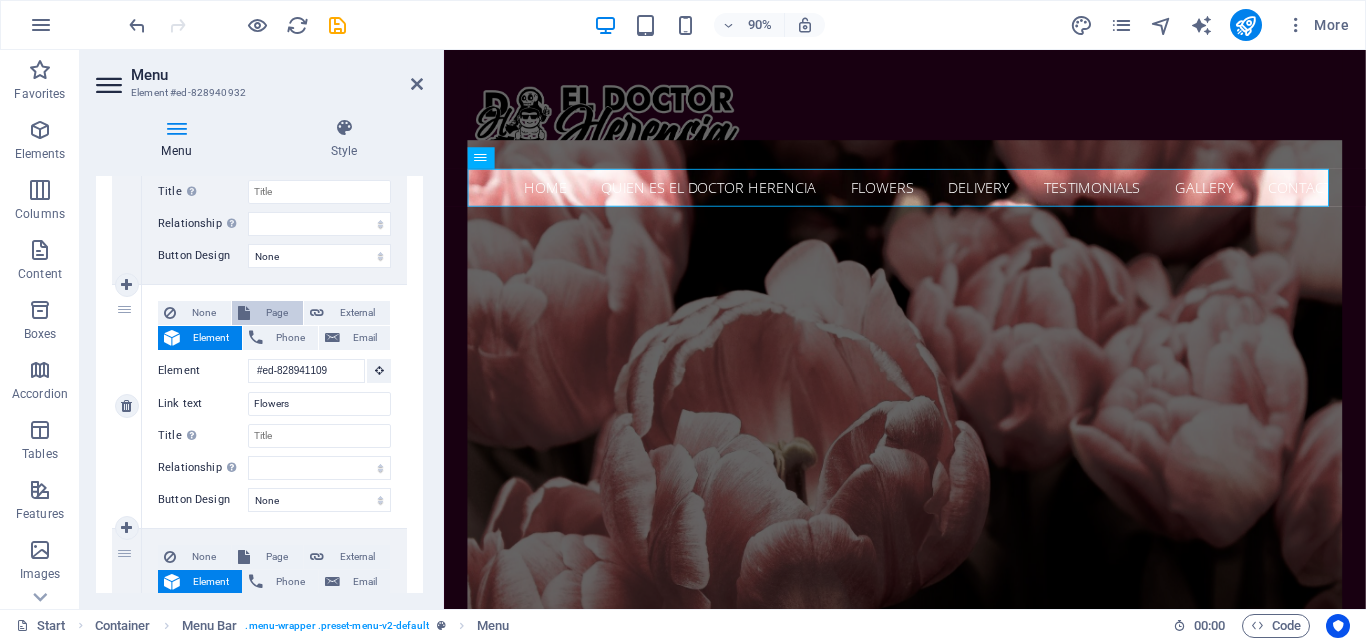 click on "Page" at bounding box center [276, 313] 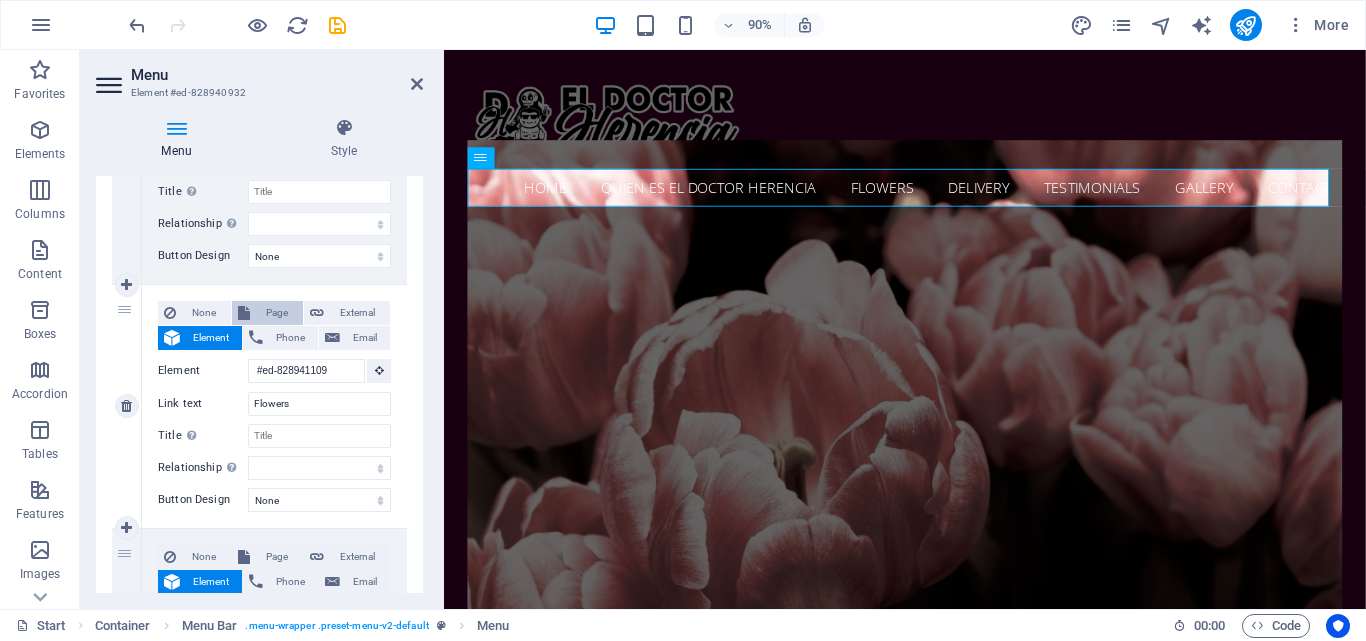 select 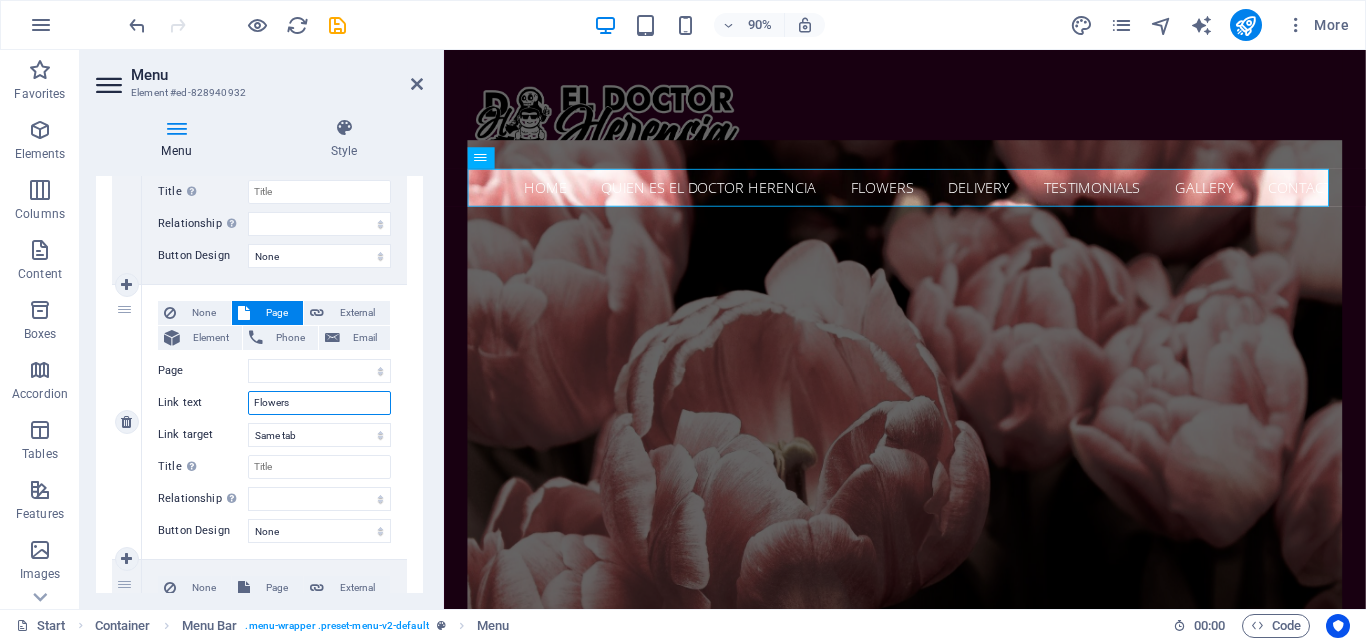 click on "Flowers" at bounding box center [319, 403] 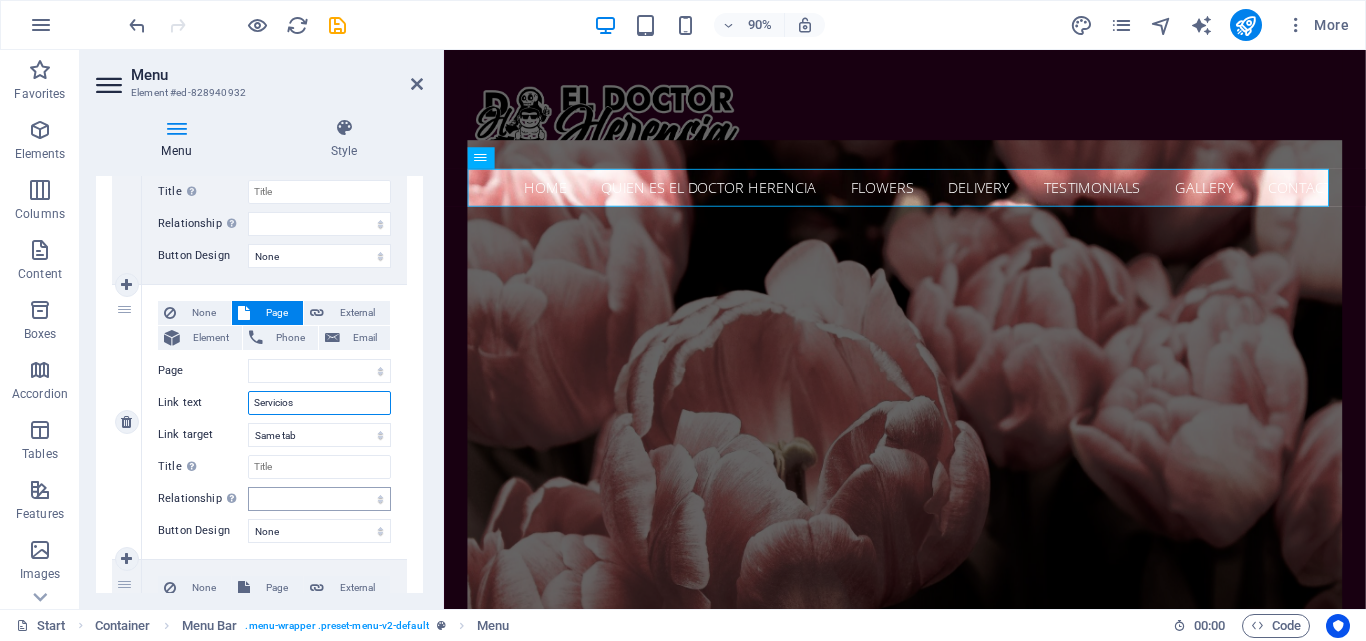 select 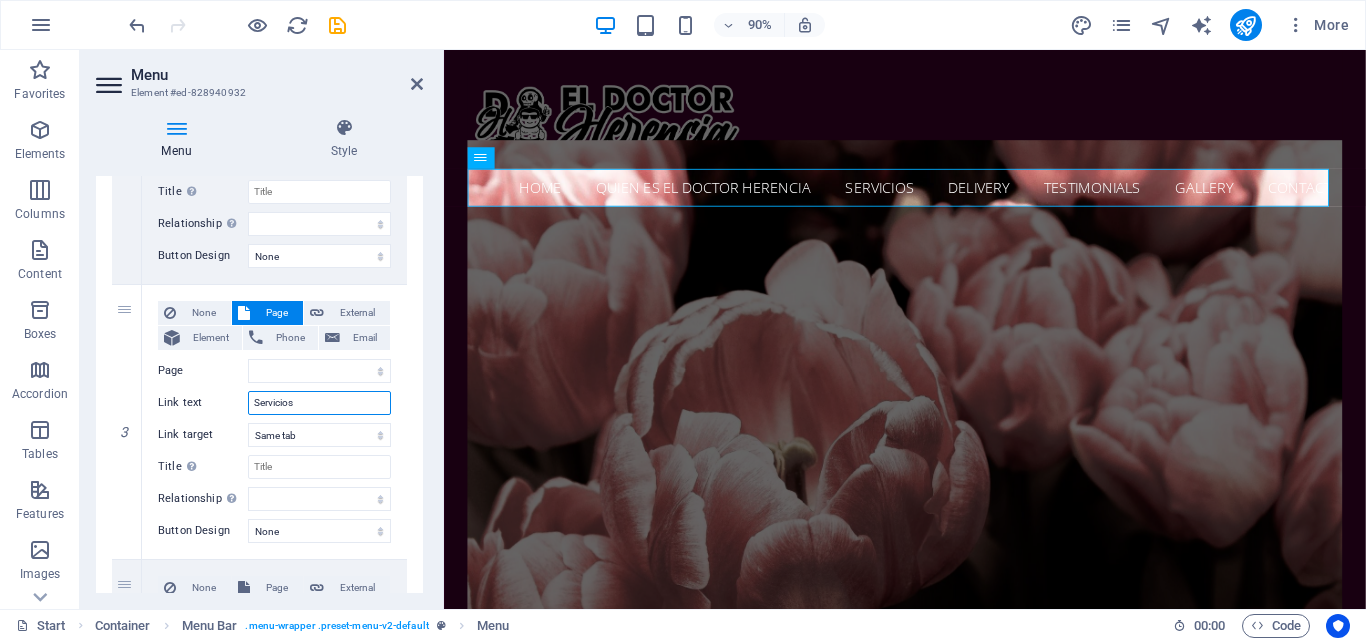 type on "Servicios" 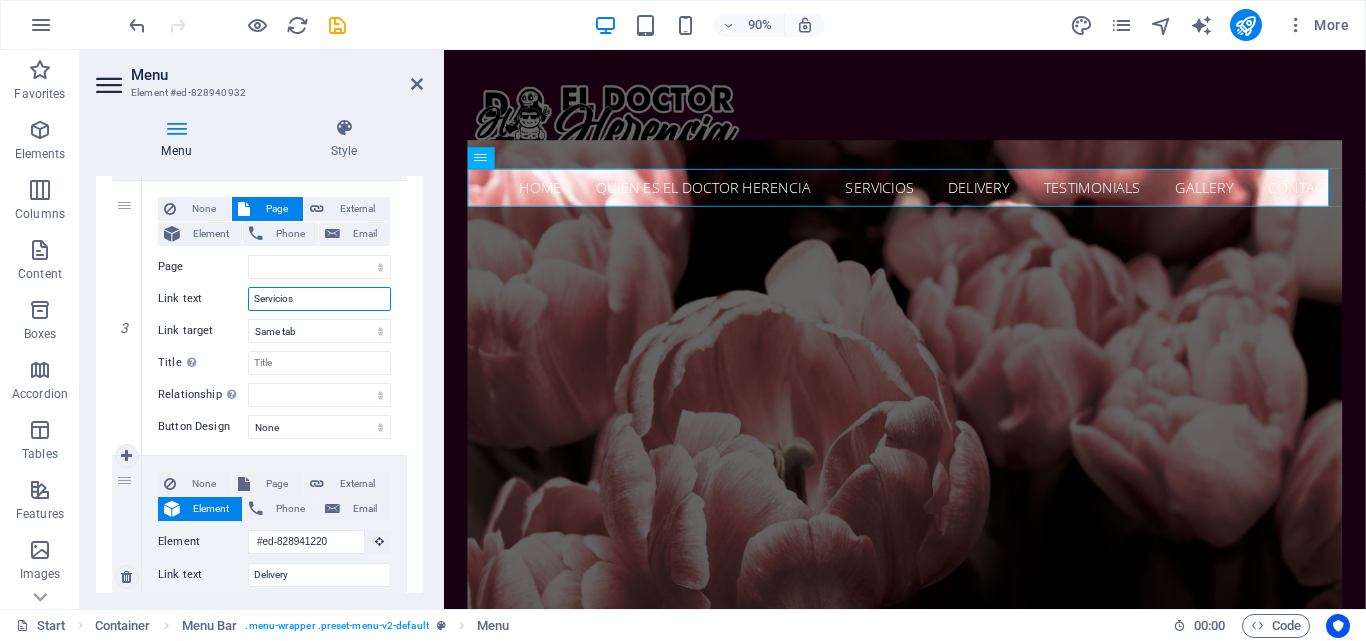 scroll, scrollTop: 800, scrollLeft: 0, axis: vertical 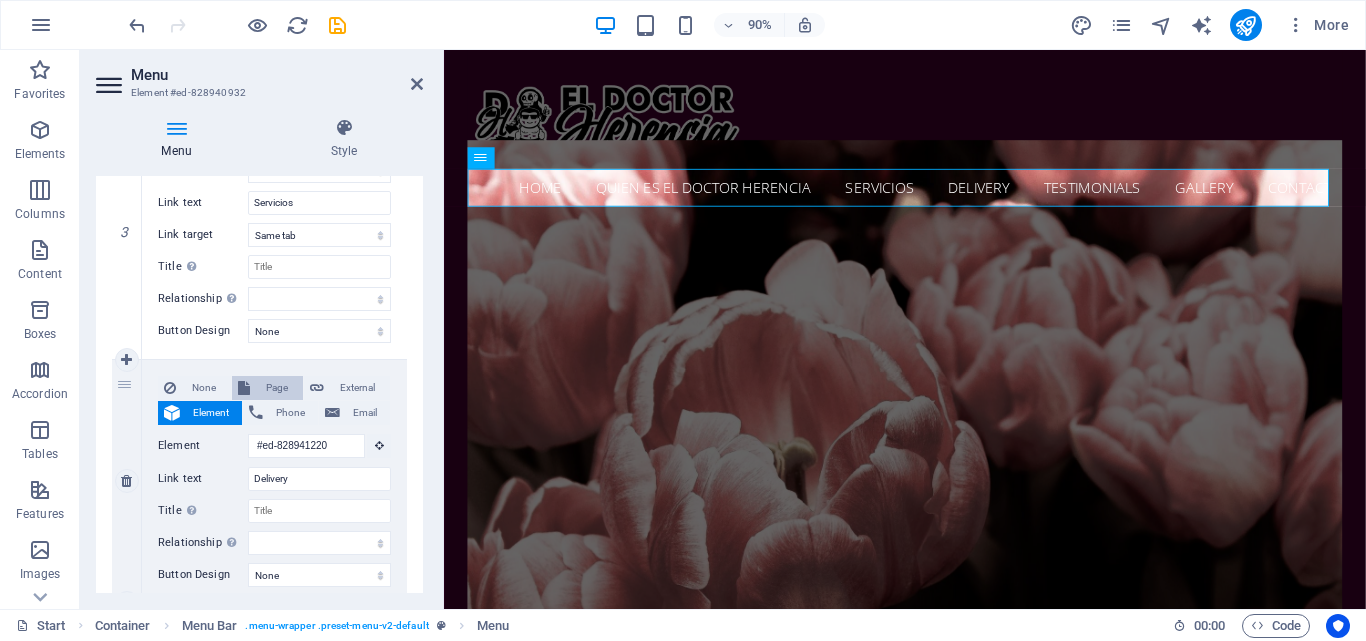 click on "Page" at bounding box center [276, 388] 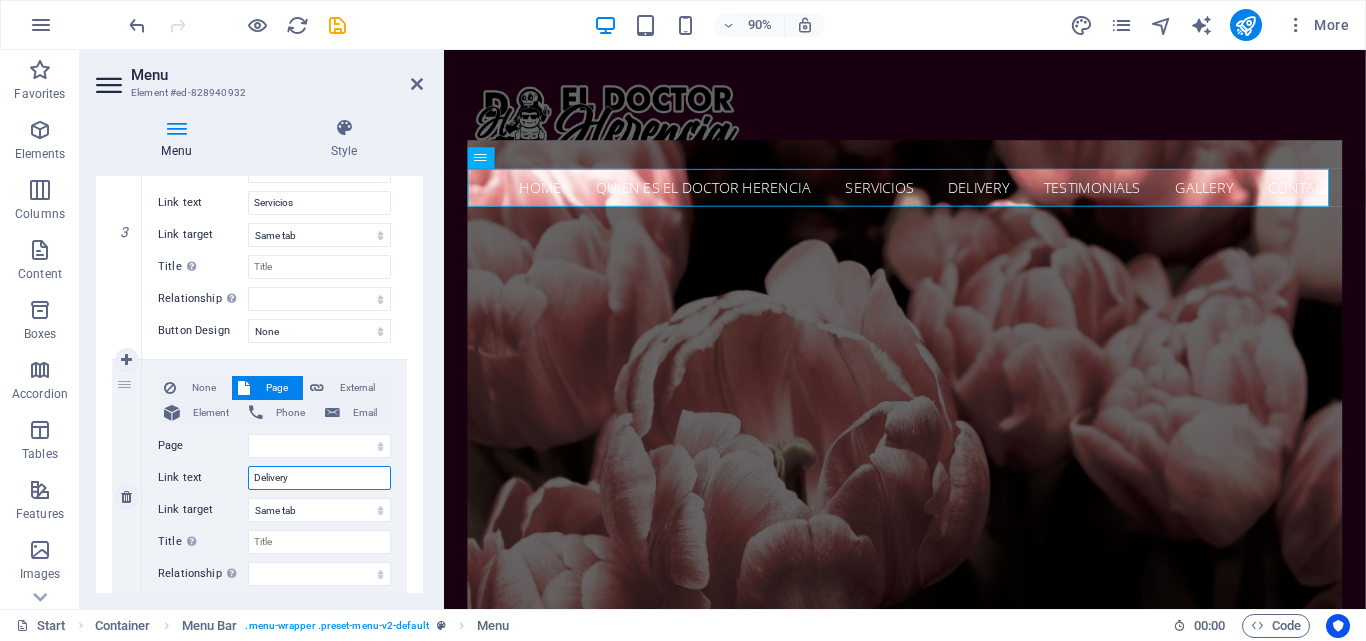 click on "Delivery" at bounding box center (319, 478) 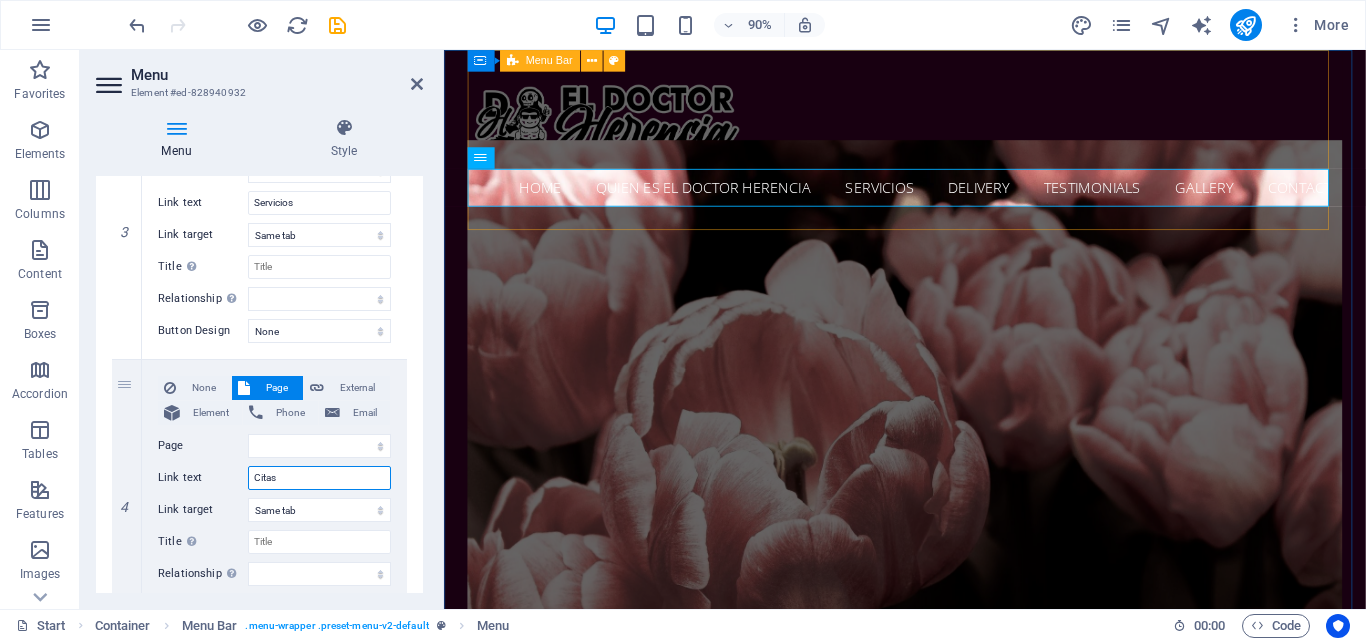 select 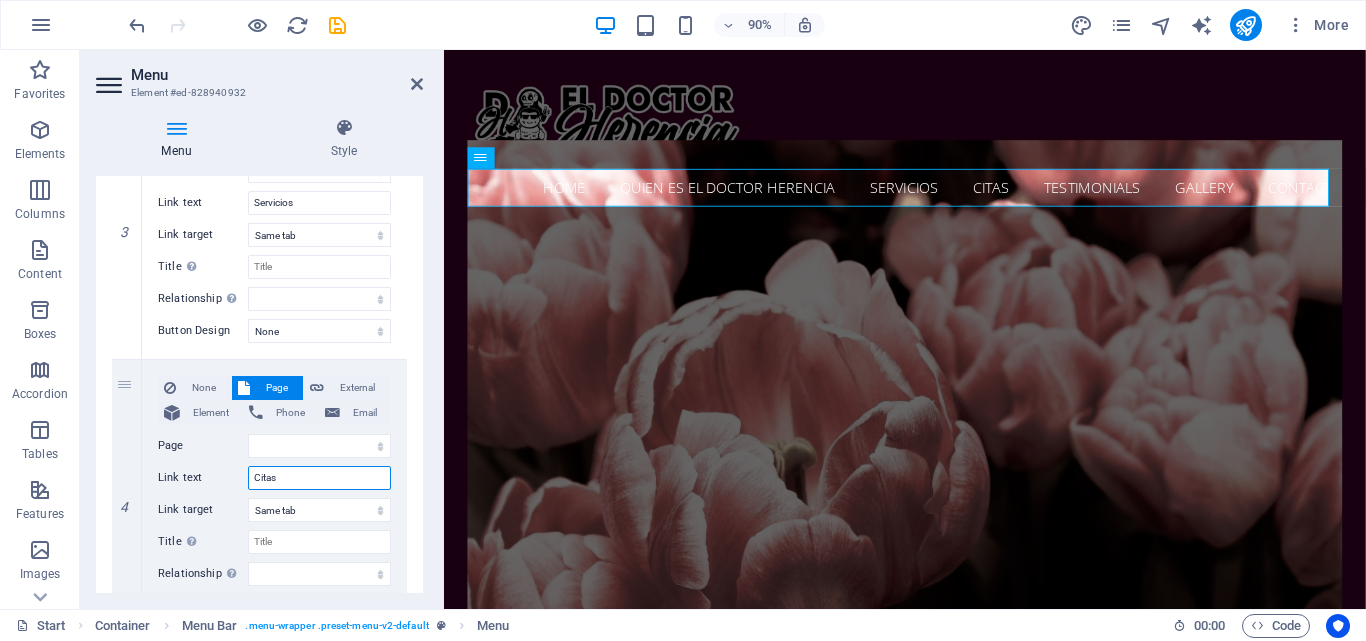 type on "Citas" 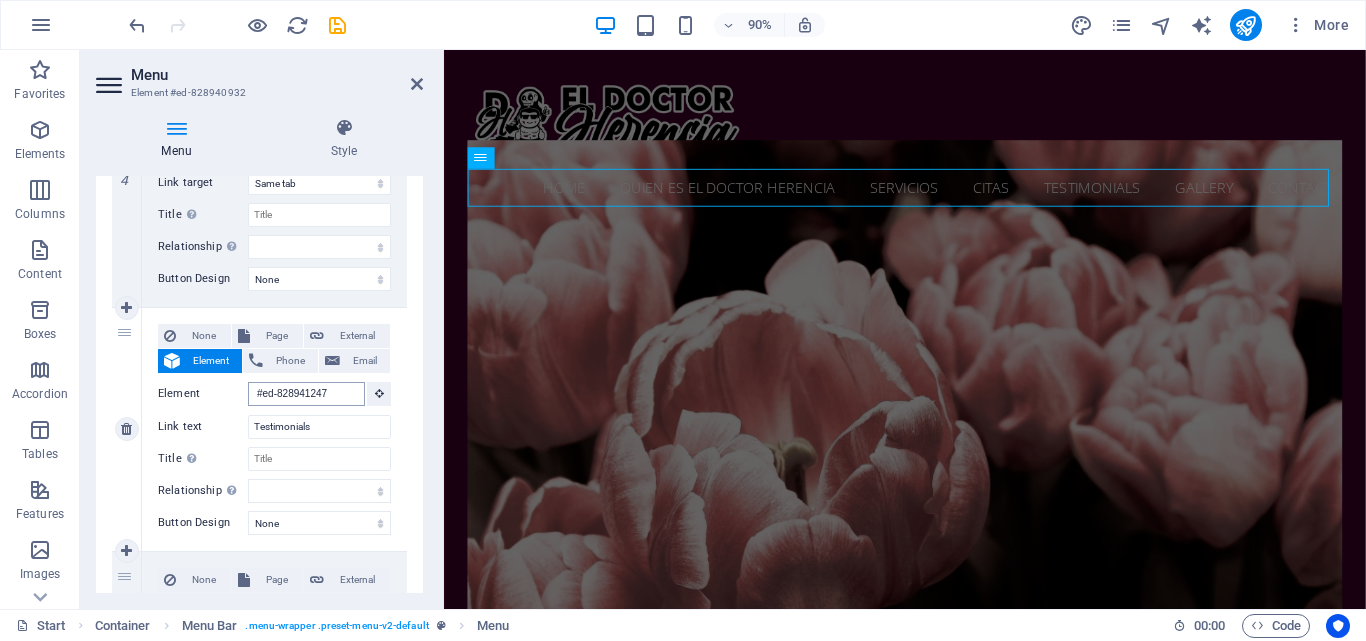 scroll, scrollTop: 1100, scrollLeft: 0, axis: vertical 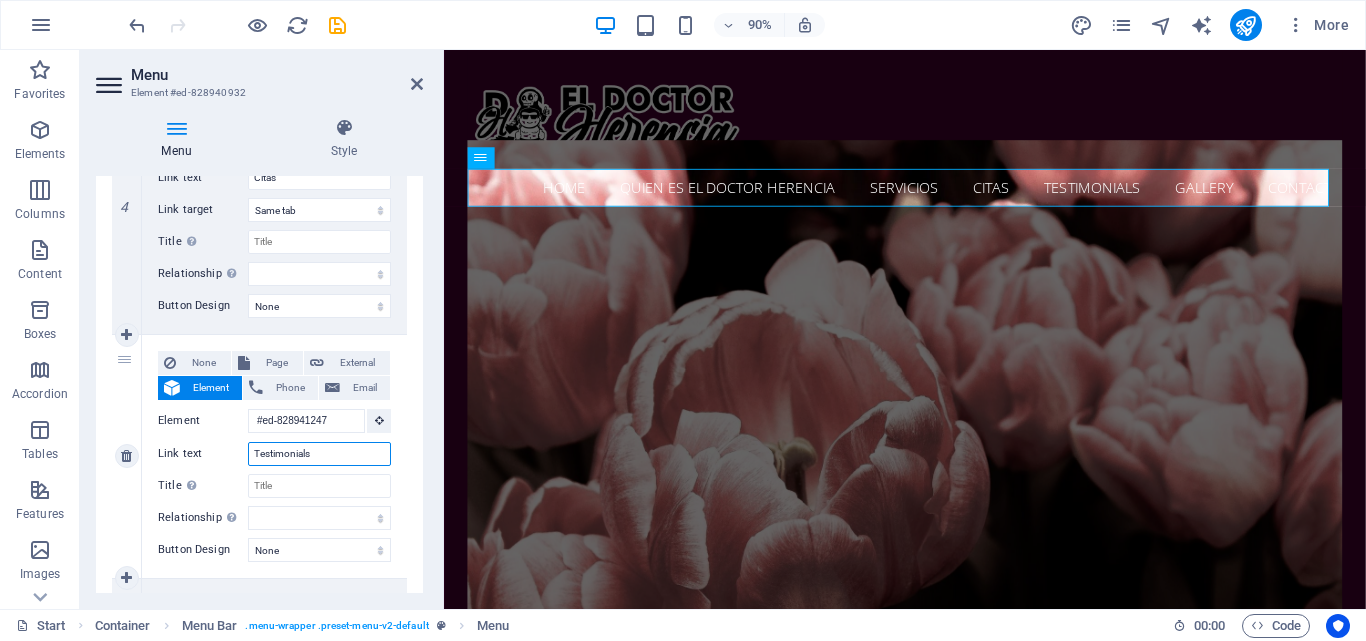 click on "Testimonials" at bounding box center [319, 454] 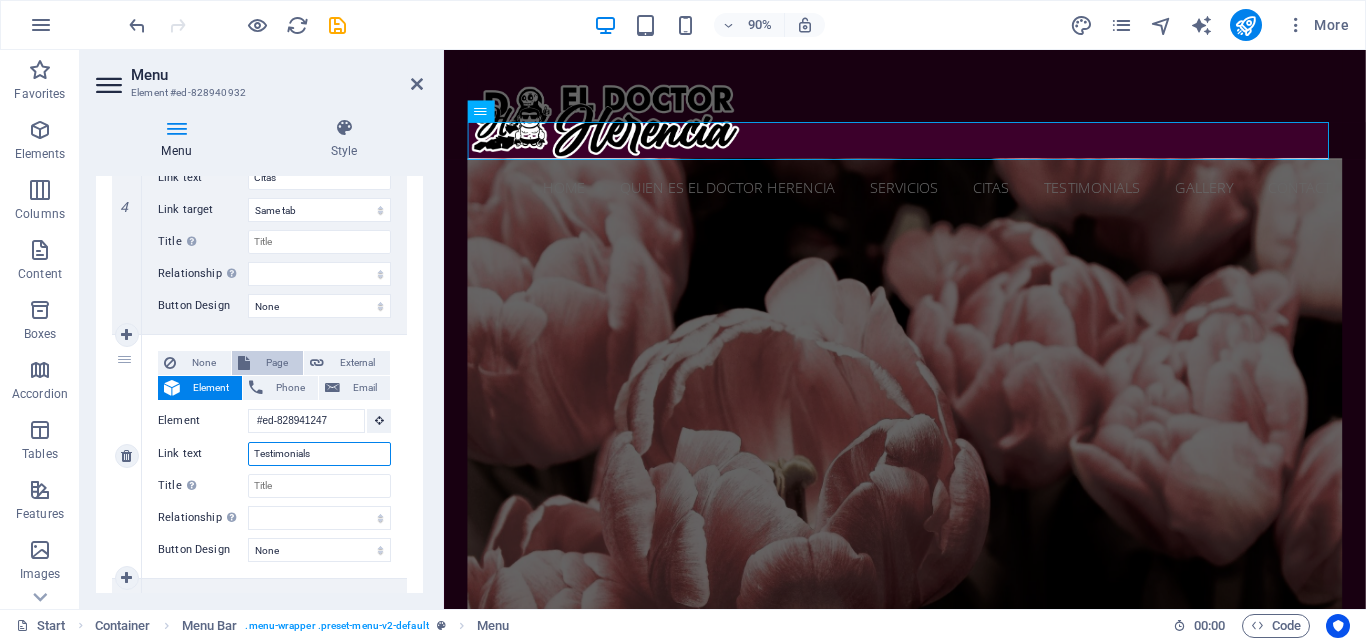 scroll, scrollTop: 3, scrollLeft: 0, axis: vertical 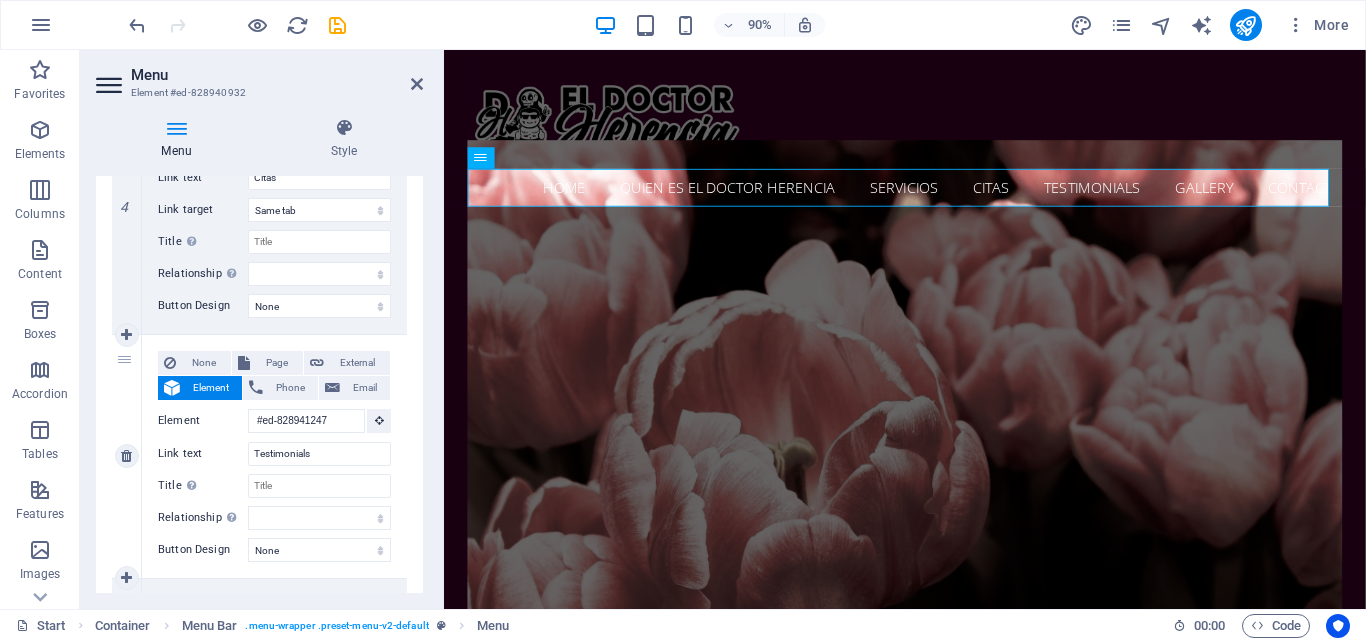 drag, startPoint x: 278, startPoint y: 358, endPoint x: 307, endPoint y: 425, distance: 73.00685 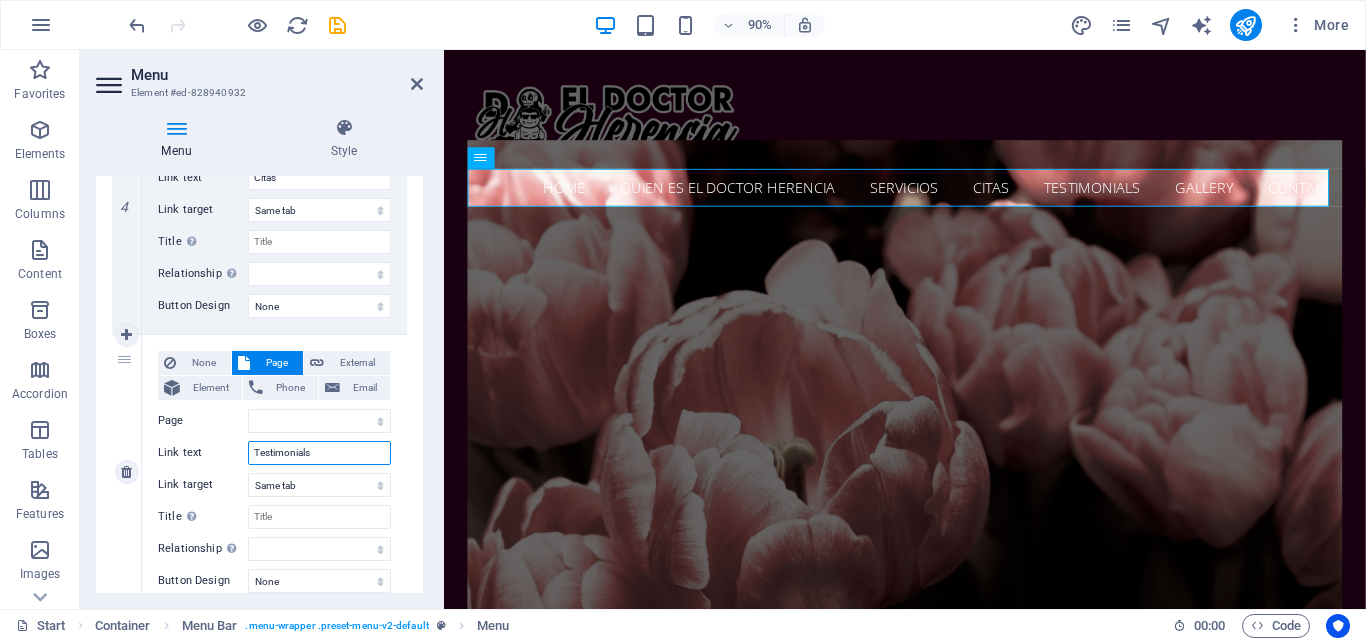 click on "Testimonials" at bounding box center (319, 453) 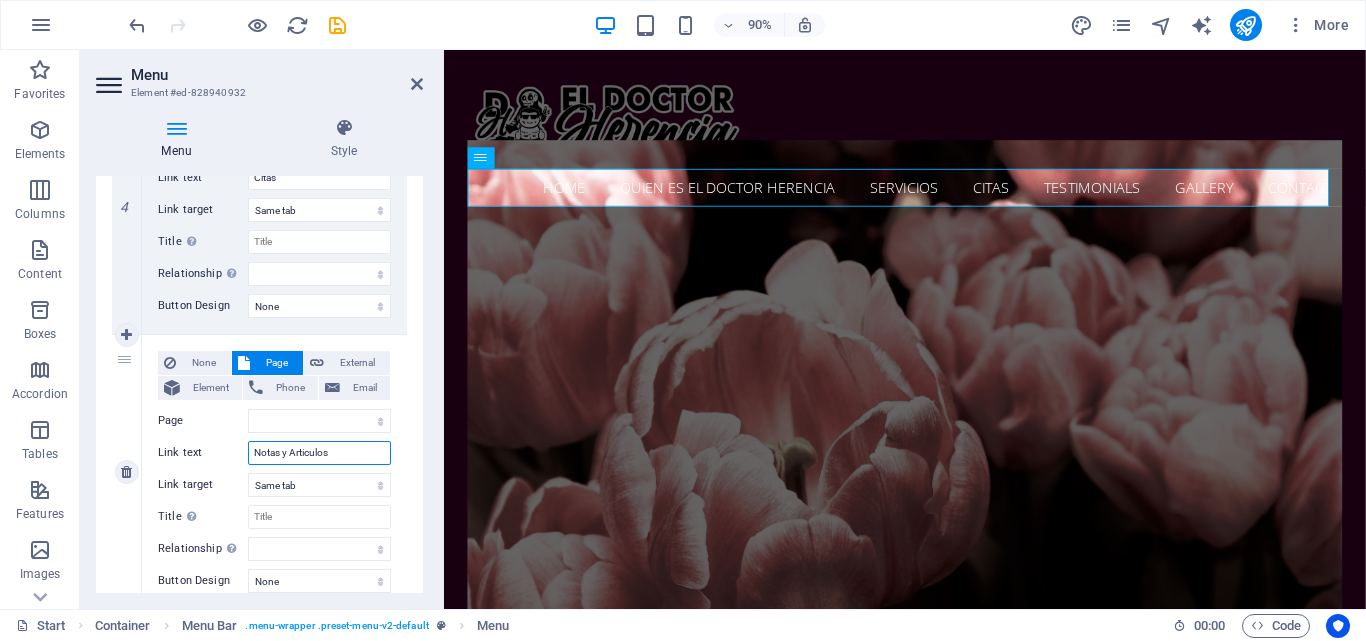 select 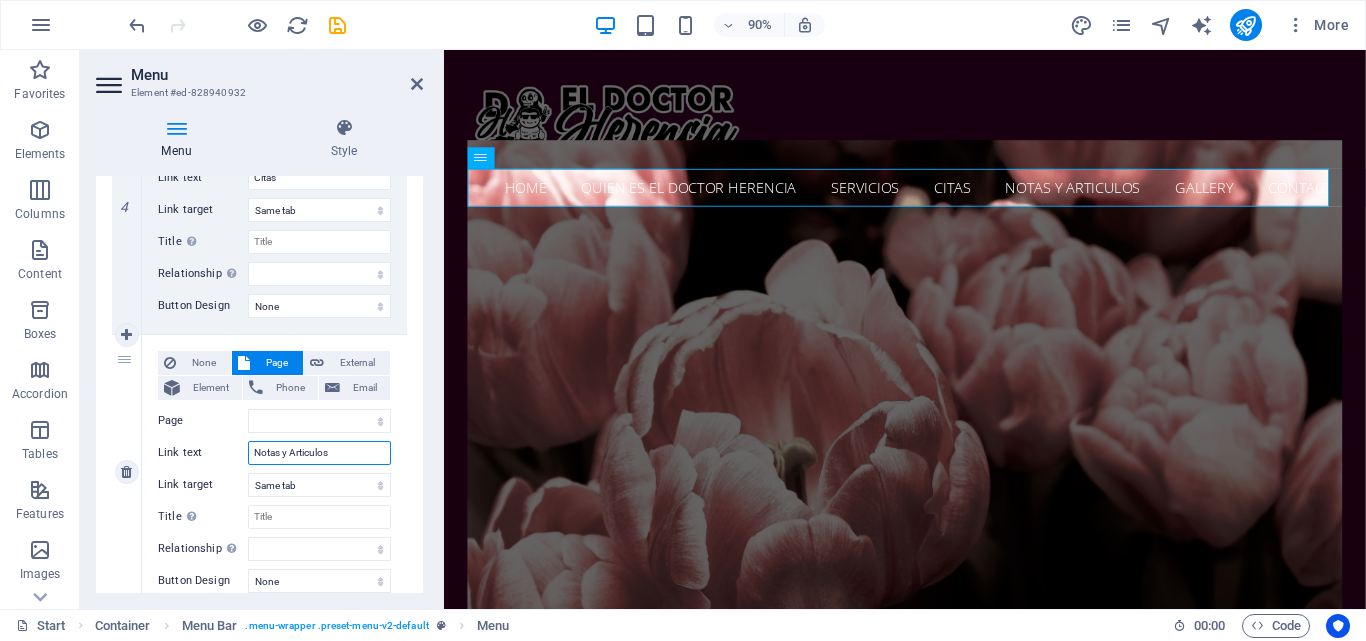 scroll, scrollTop: 1400, scrollLeft: 0, axis: vertical 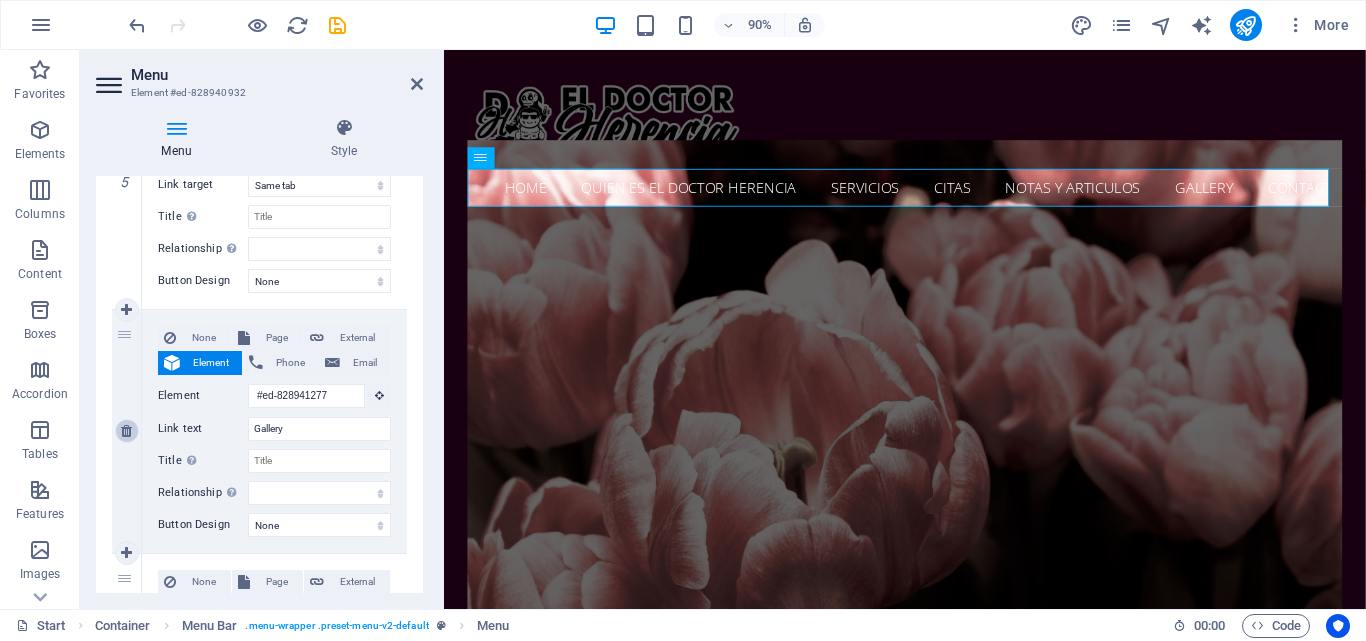 type on "Notas y Articulos" 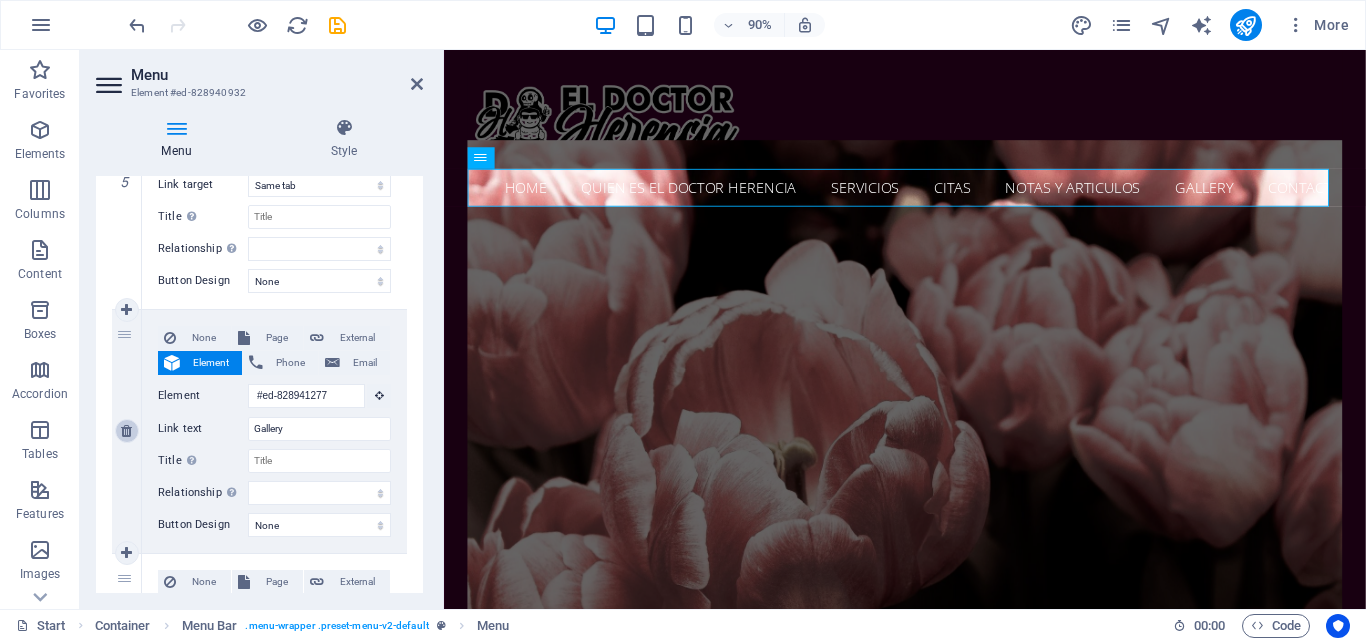 click at bounding box center (126, 431) 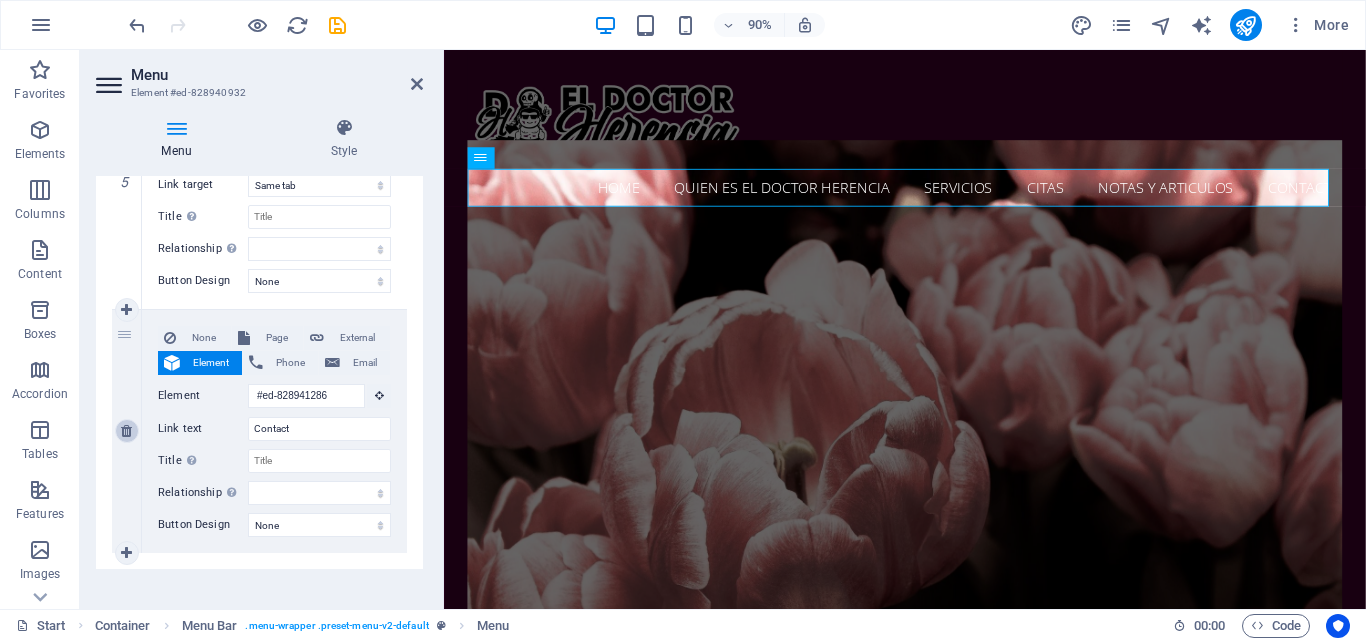 click at bounding box center [126, 431] 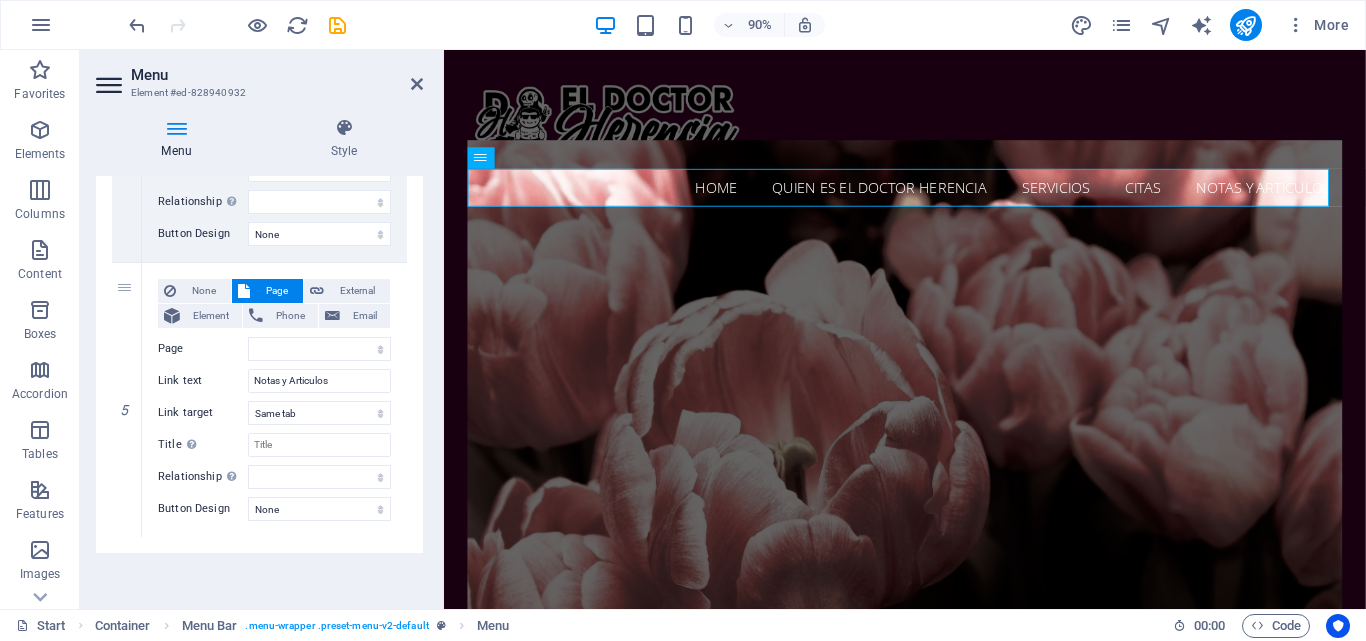 scroll, scrollTop: 1172, scrollLeft: 0, axis: vertical 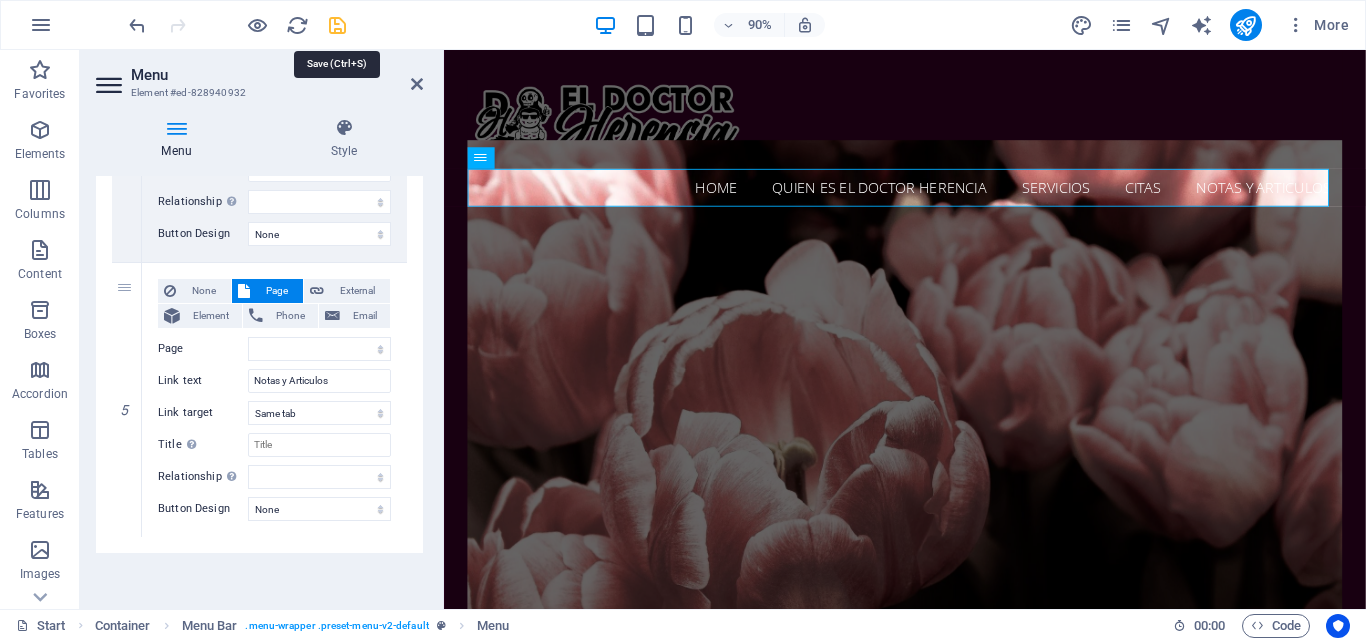 click at bounding box center [337, 25] 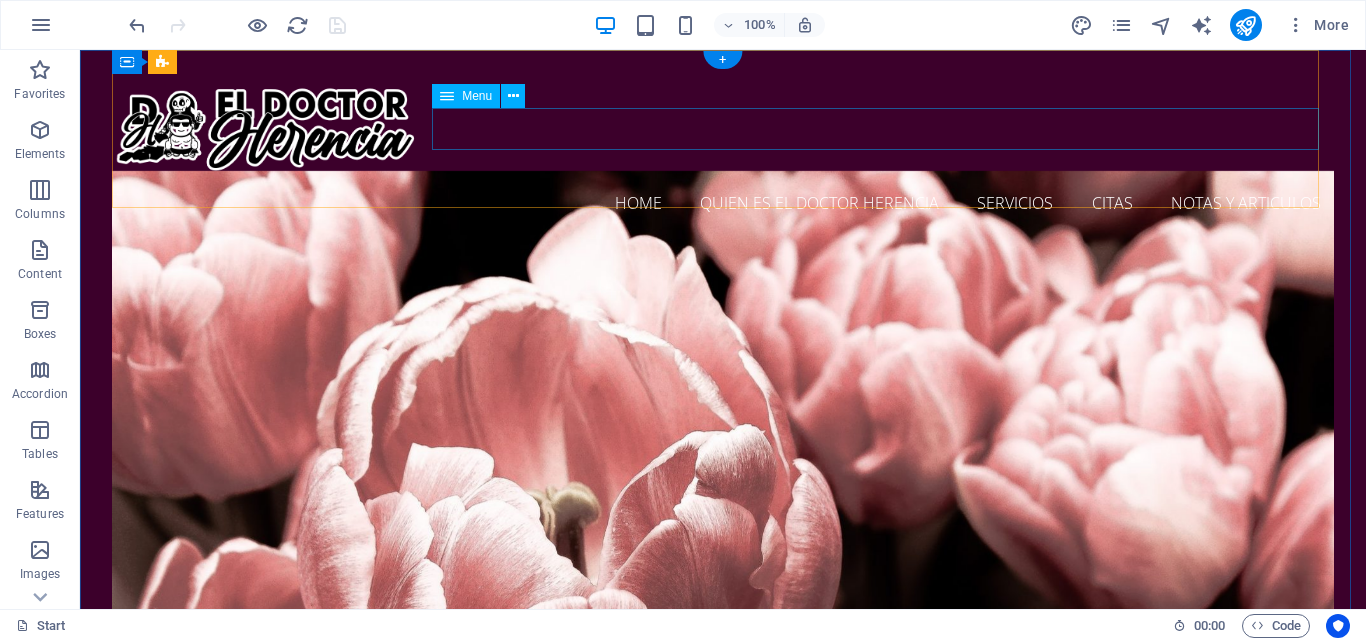 click on "Home Quien es el Doctor Herencia Servicios Citas Notas y Articulos" at bounding box center (723, 203) 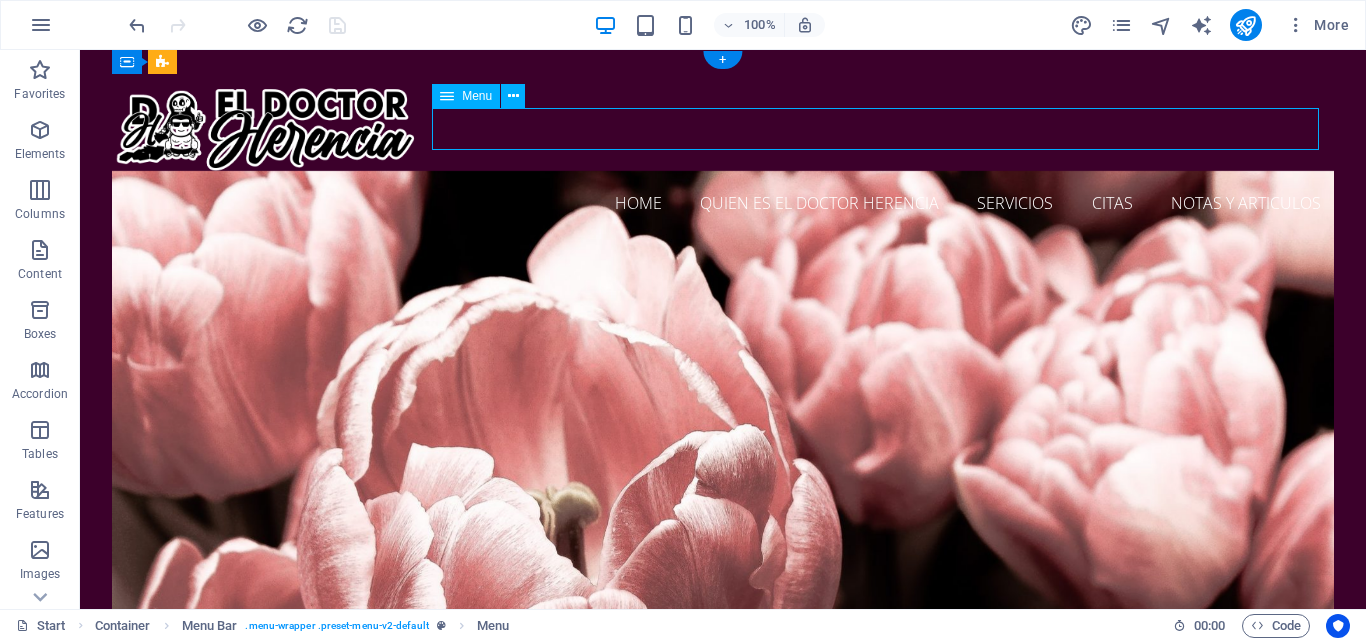 click on "Home Quien es el Doctor Herencia Servicios Citas Notas y Articulos" at bounding box center (723, 203) 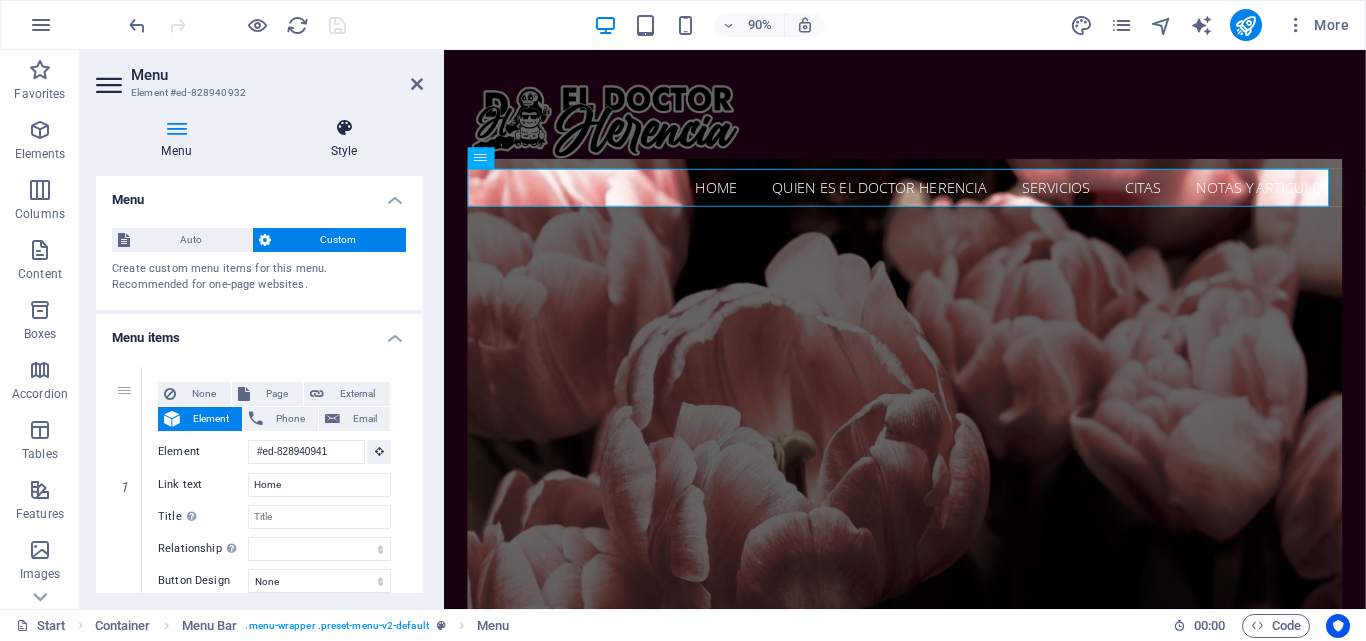 click at bounding box center [344, 128] 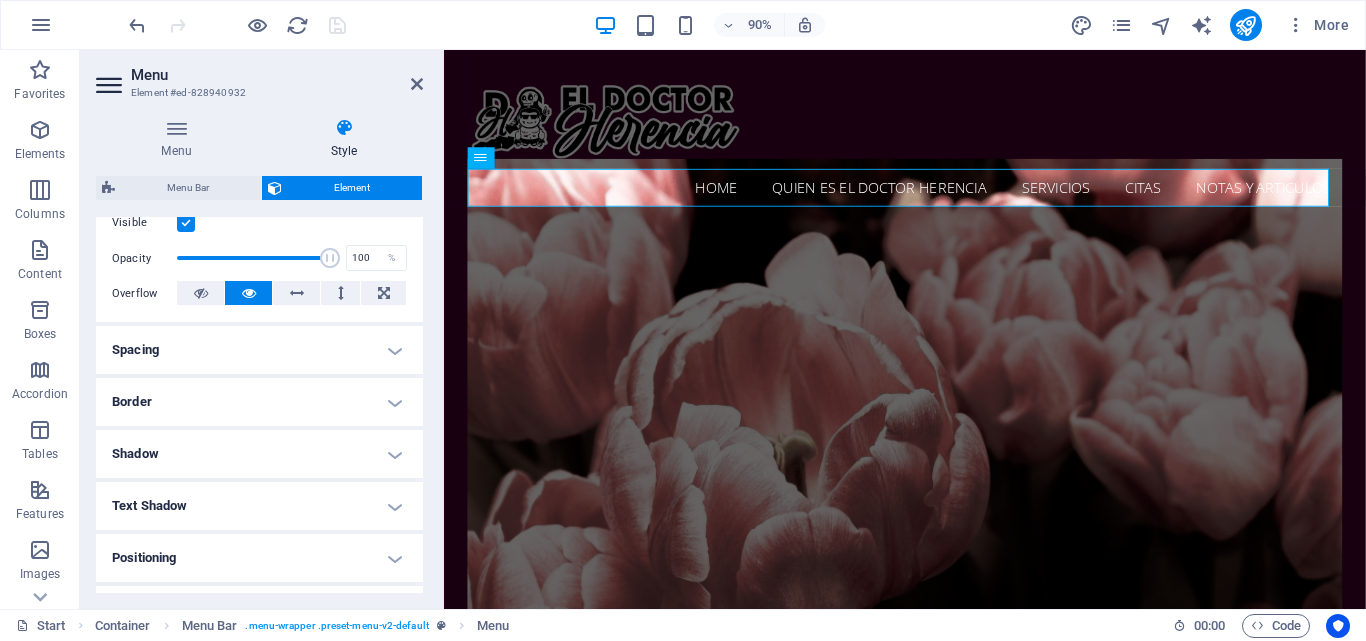 scroll, scrollTop: 300, scrollLeft: 0, axis: vertical 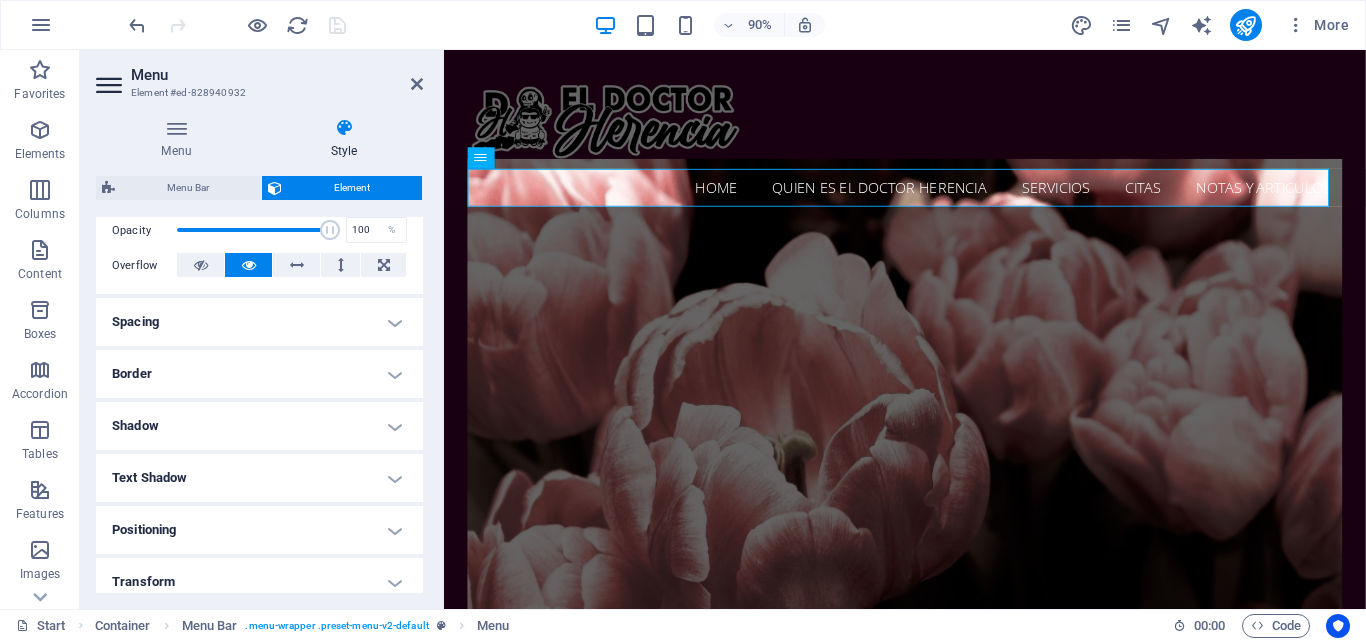 click on "Border" at bounding box center [259, 374] 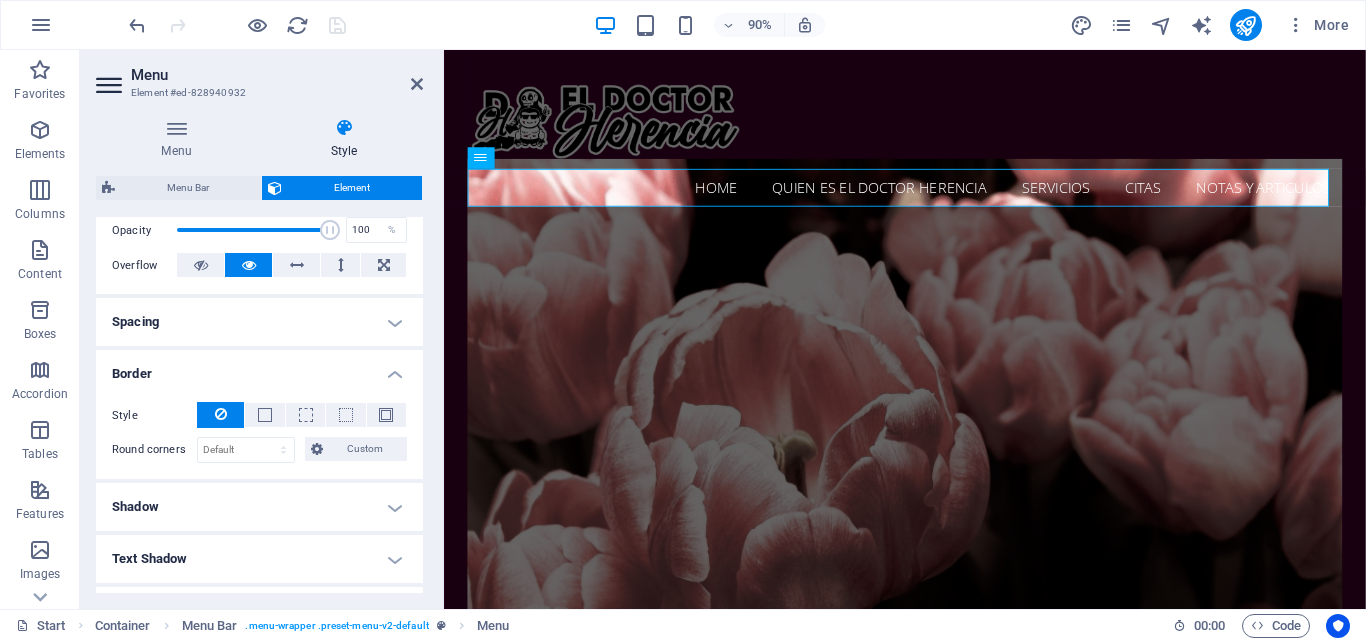 click on "Border" at bounding box center (259, 368) 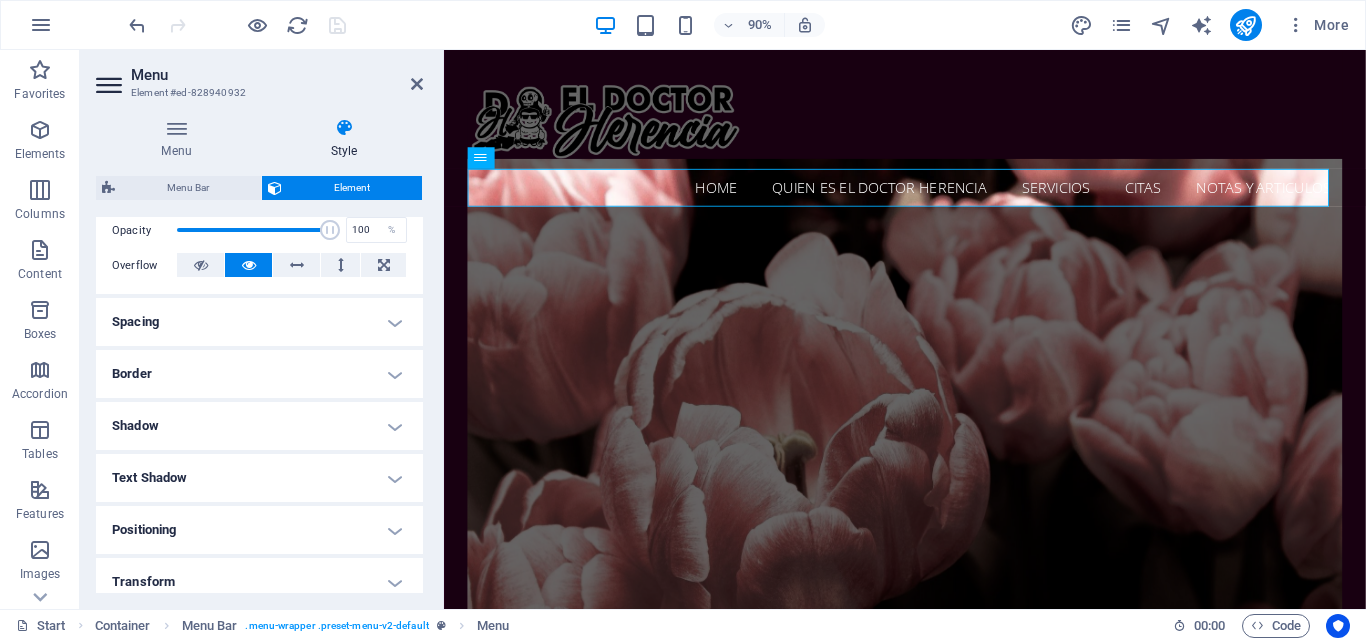 scroll, scrollTop: 469, scrollLeft: 0, axis: vertical 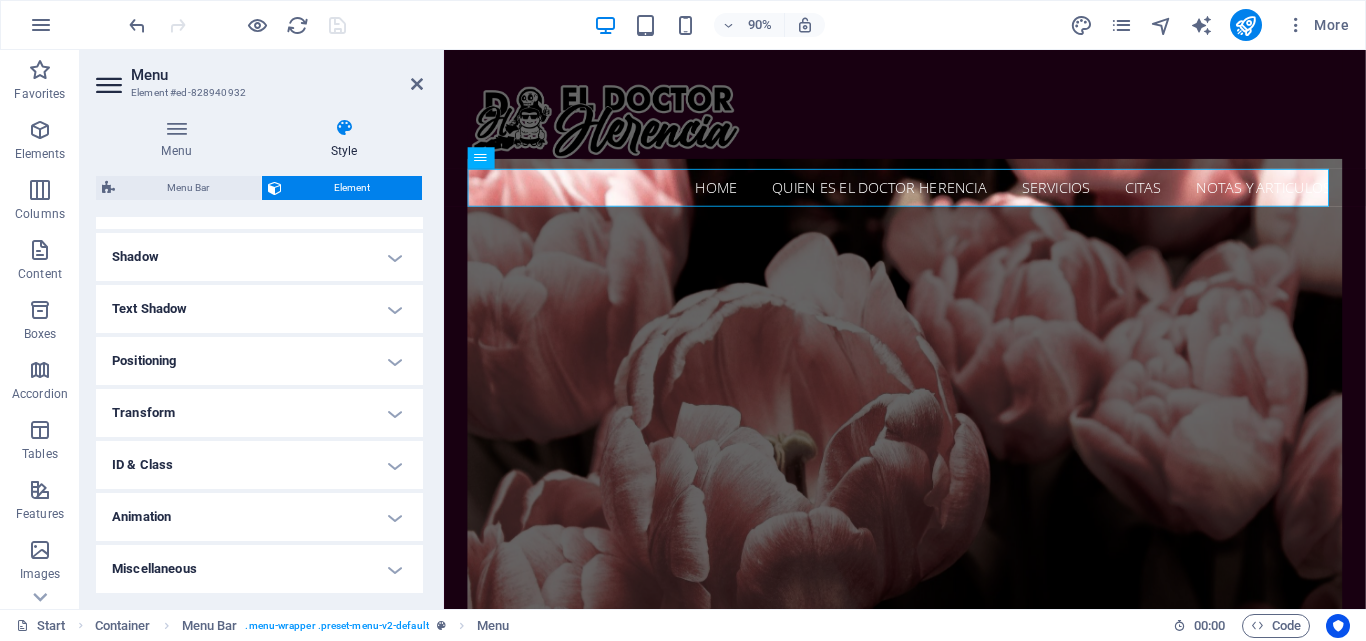 click on "Transform" at bounding box center (259, 413) 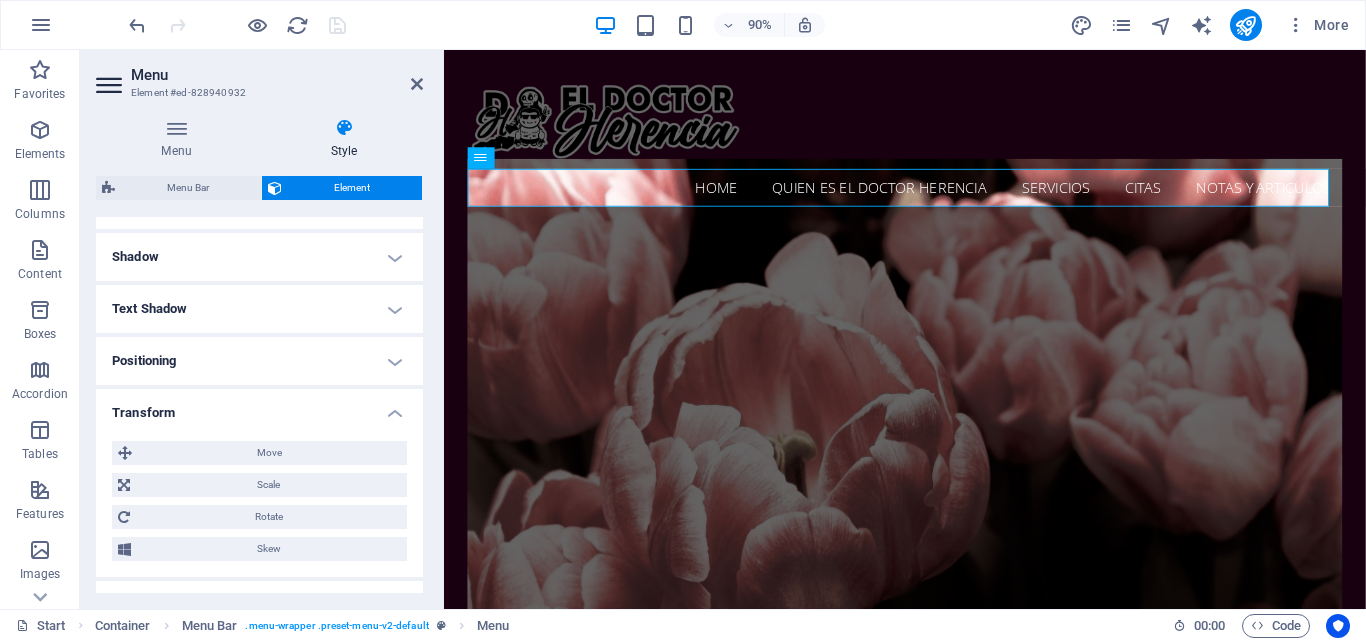click on "Transform" at bounding box center (259, 407) 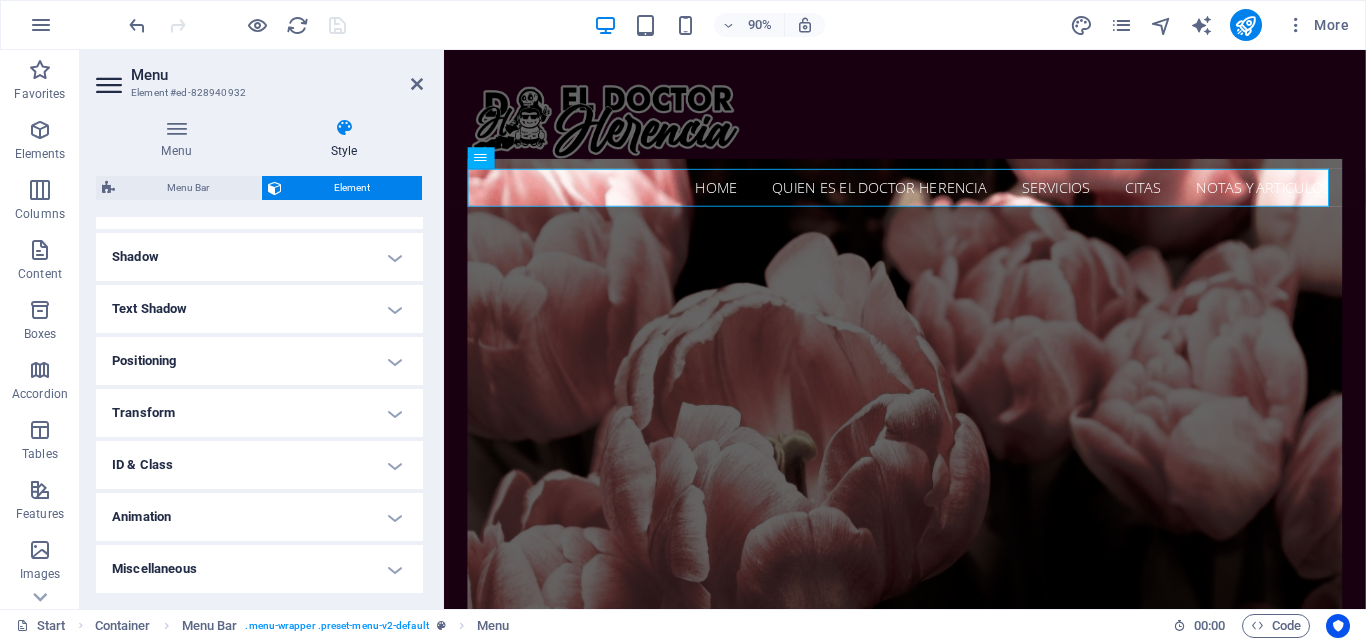 click on "Positioning" at bounding box center [259, 361] 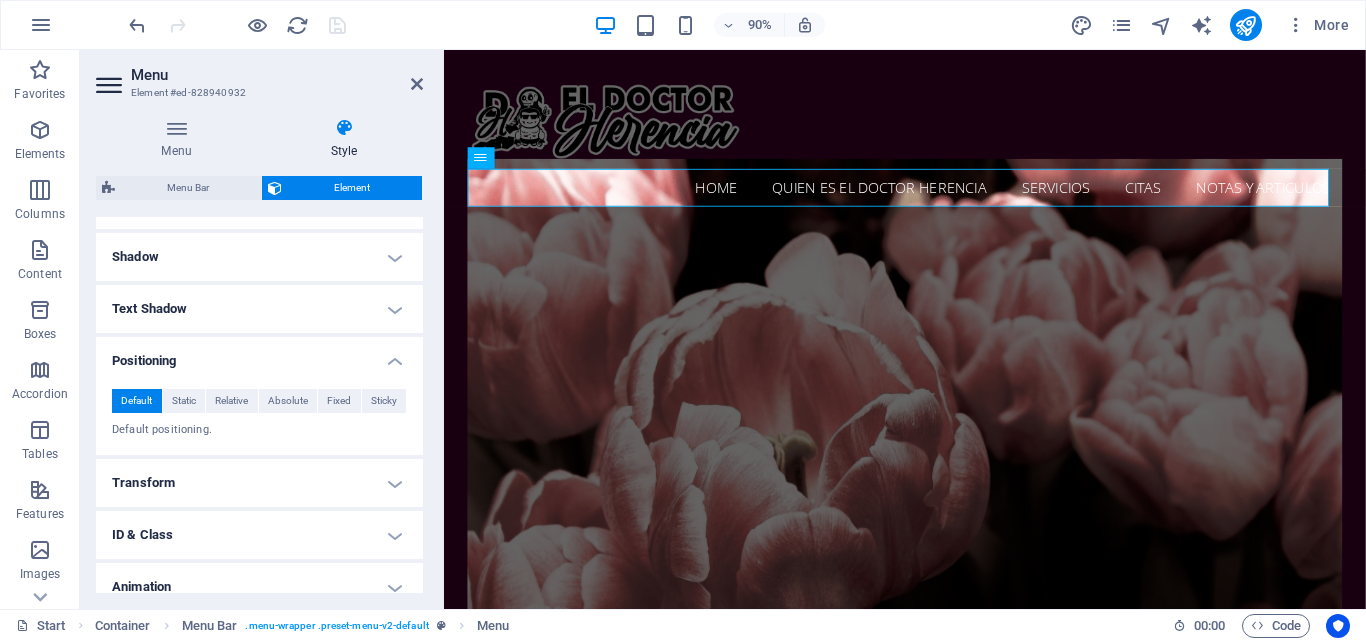 click on "Positioning" at bounding box center (259, 355) 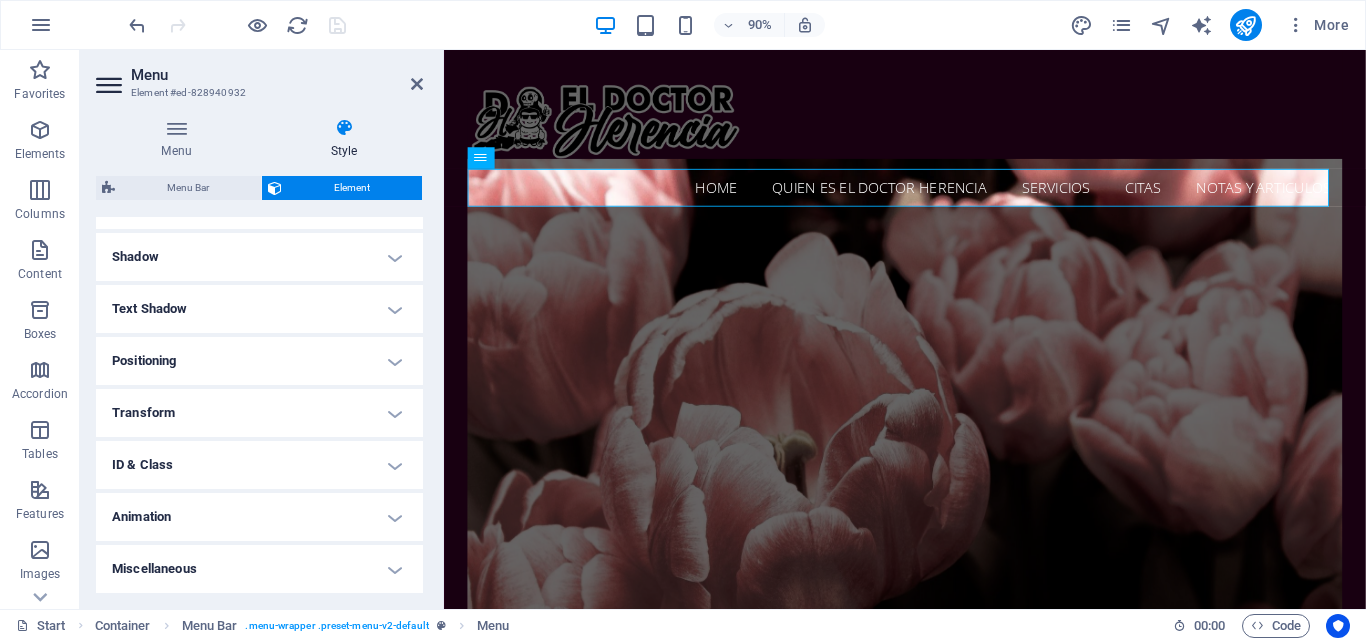 click on "Text Shadow" at bounding box center [259, 309] 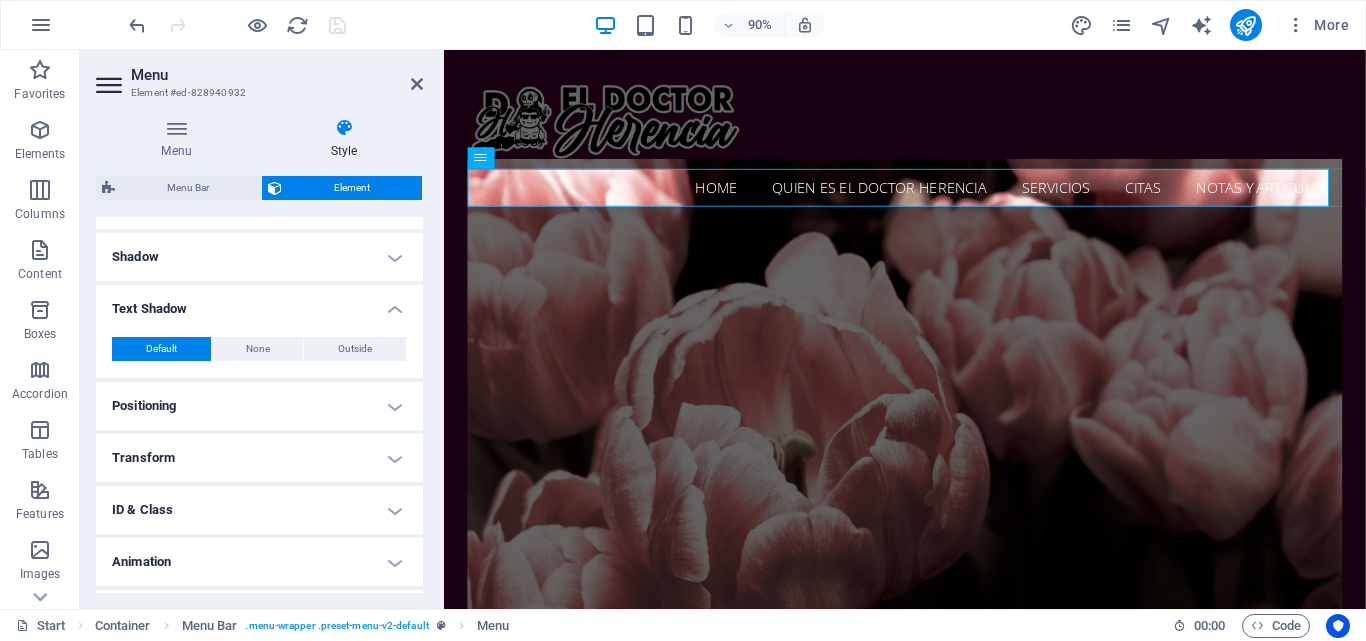 click on "Text Shadow" at bounding box center [259, 303] 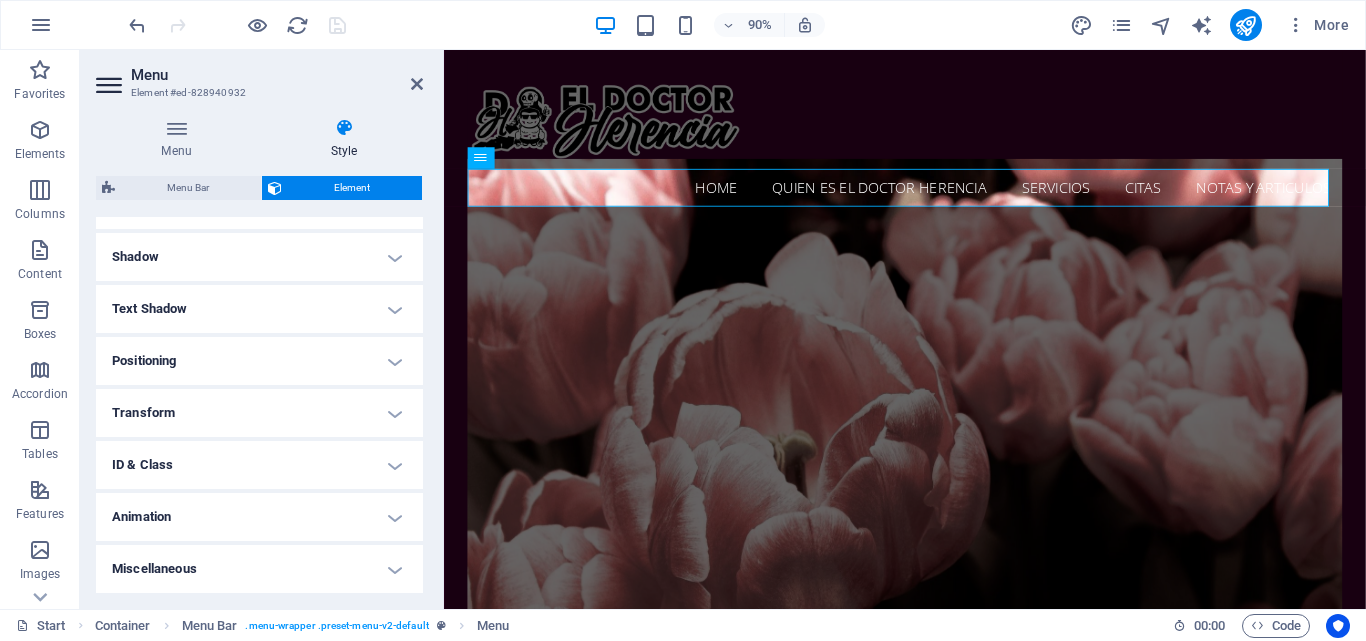 click on "Shadow" at bounding box center [259, 257] 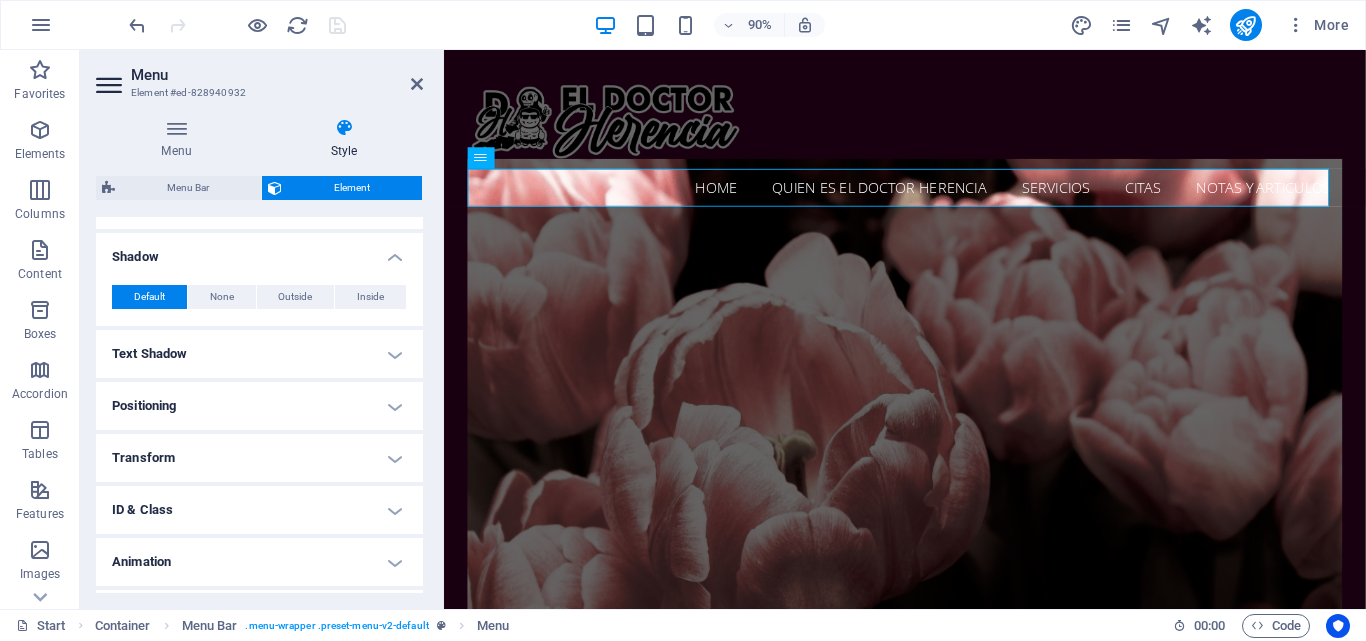 click on "Shadow" at bounding box center (259, 251) 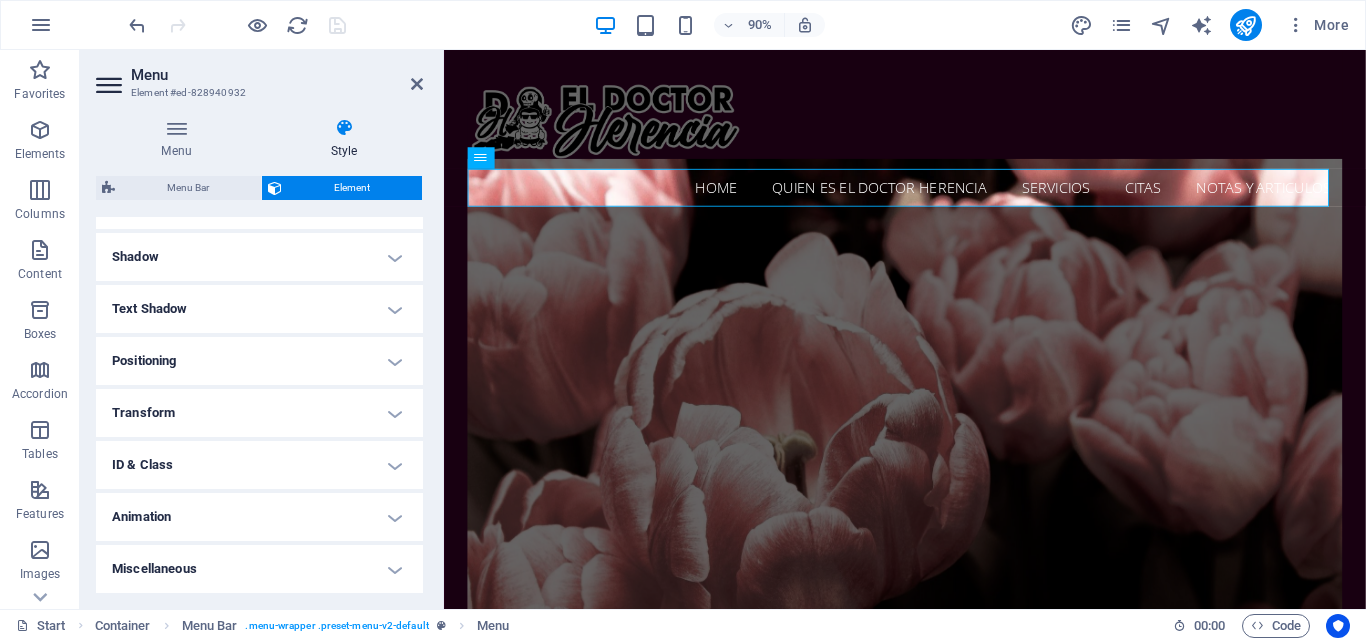 click on "Shadow" at bounding box center (259, 257) 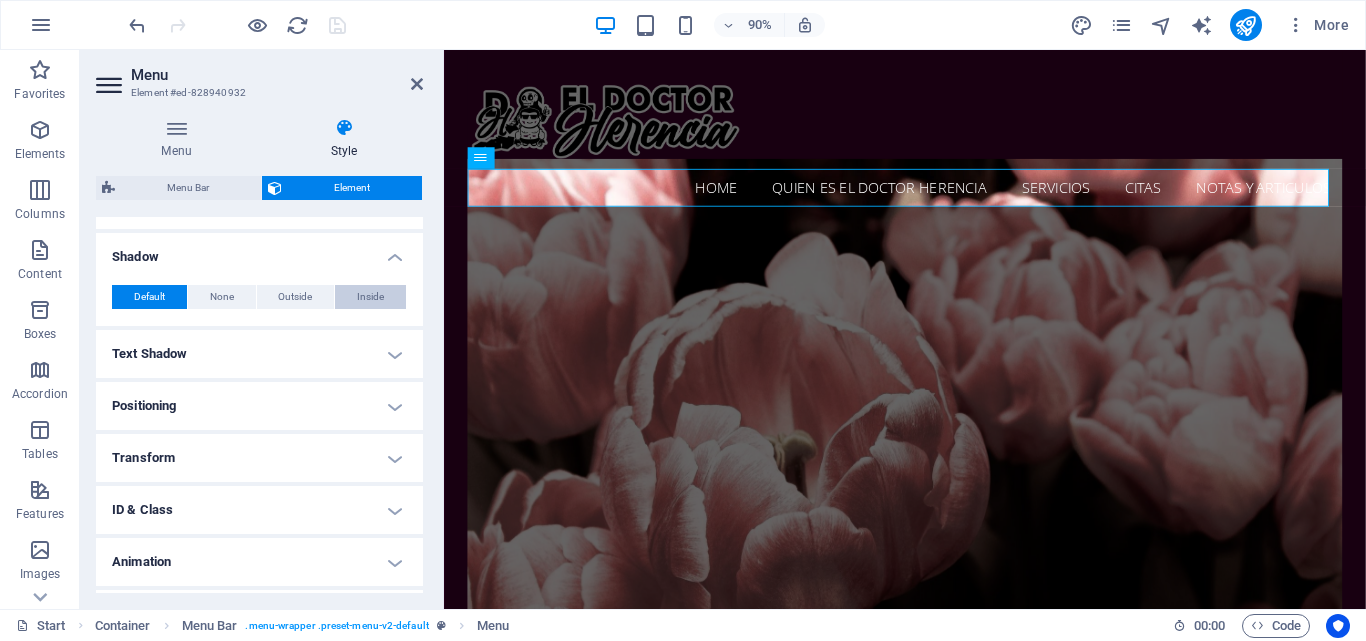 click on "Inside" at bounding box center (370, 297) 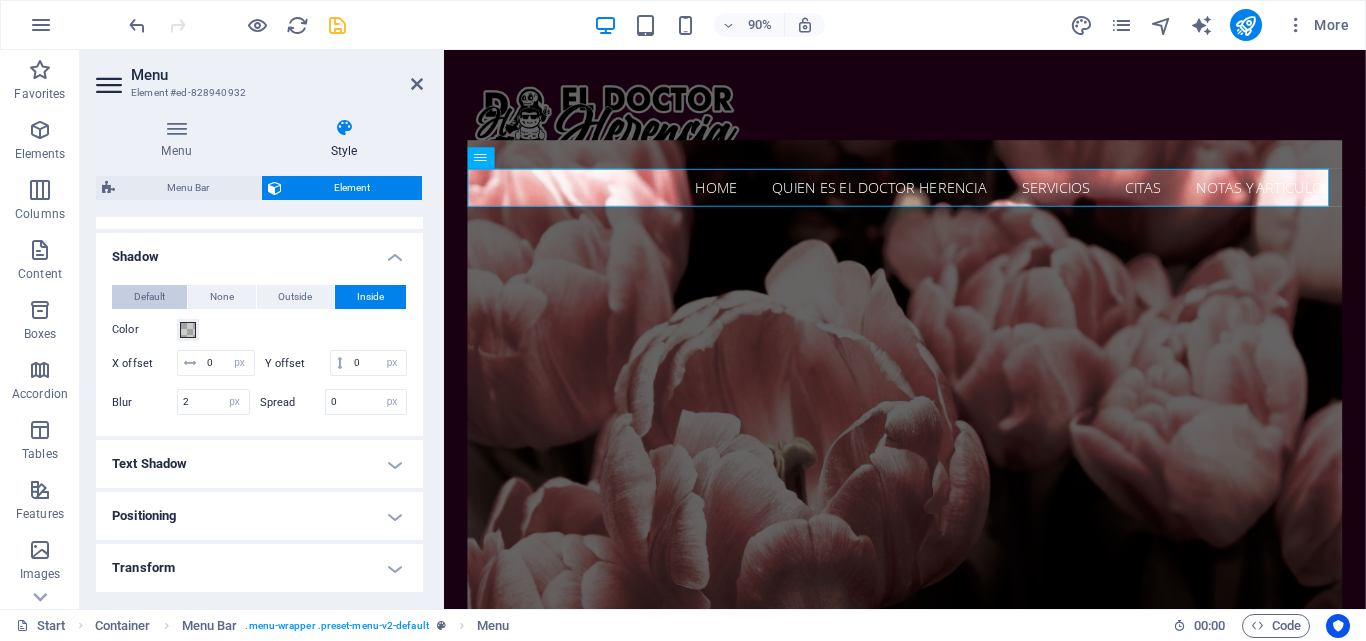 click on "Default" at bounding box center [149, 297] 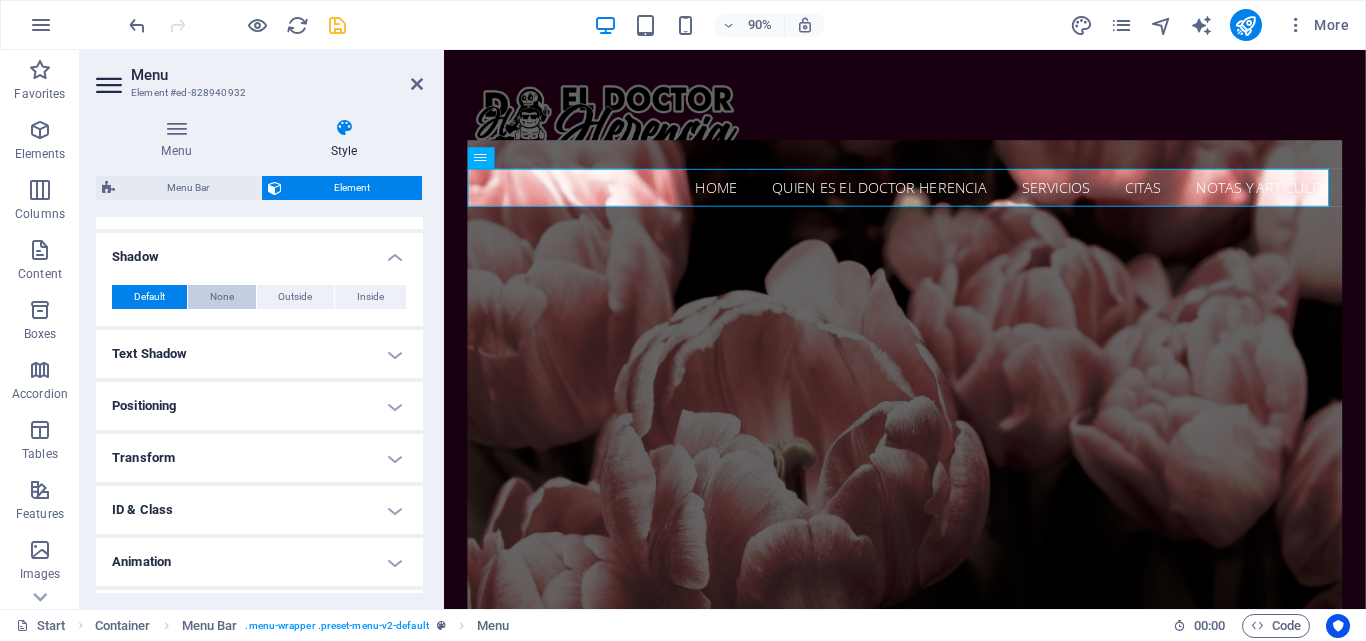 click on "None" at bounding box center [222, 297] 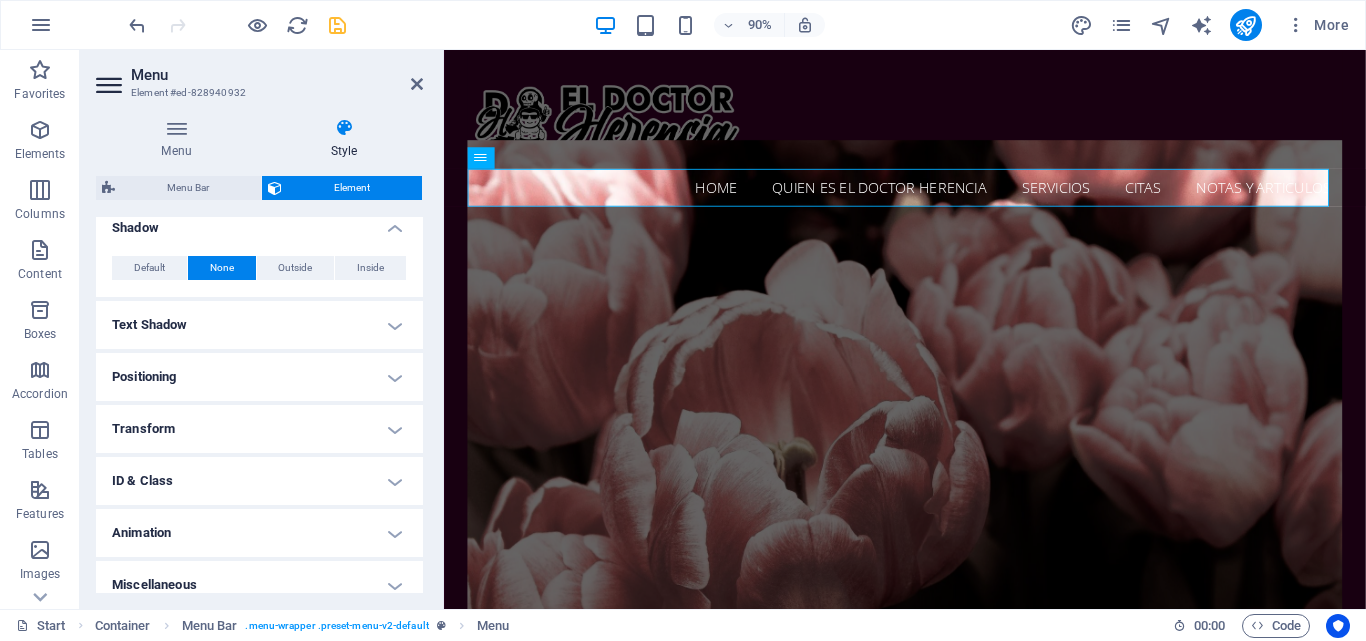 scroll, scrollTop: 514, scrollLeft: 0, axis: vertical 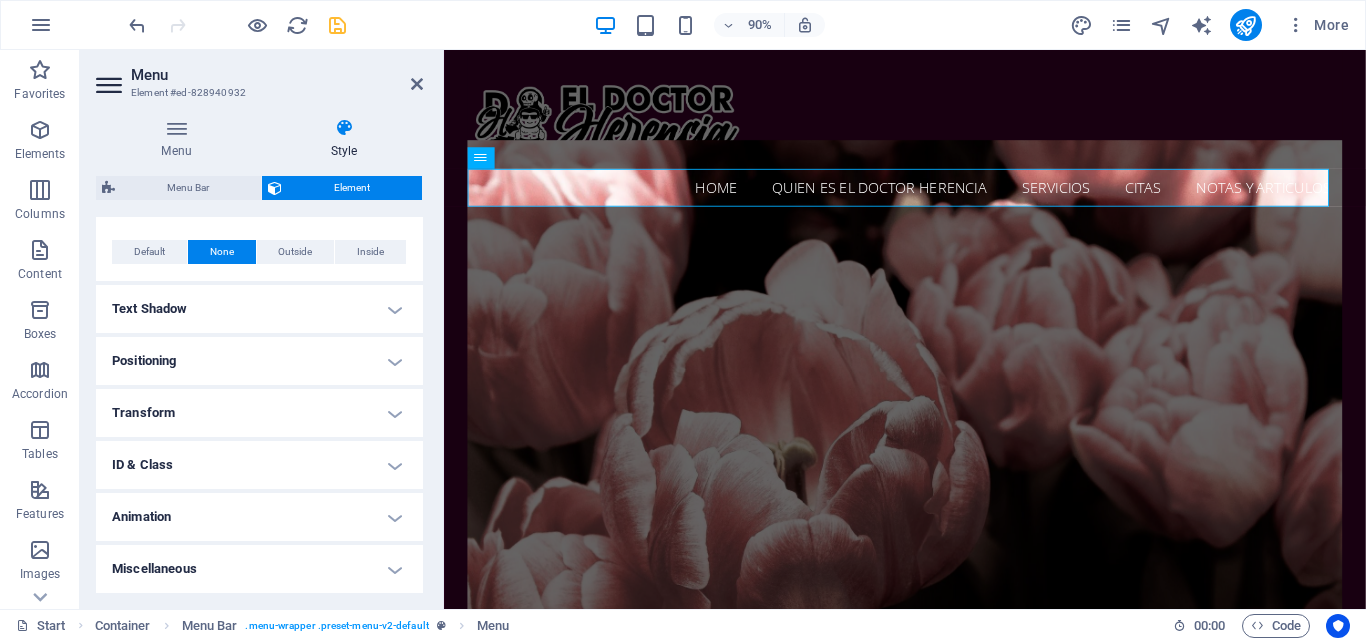 click on "Miscellaneous" at bounding box center (259, 569) 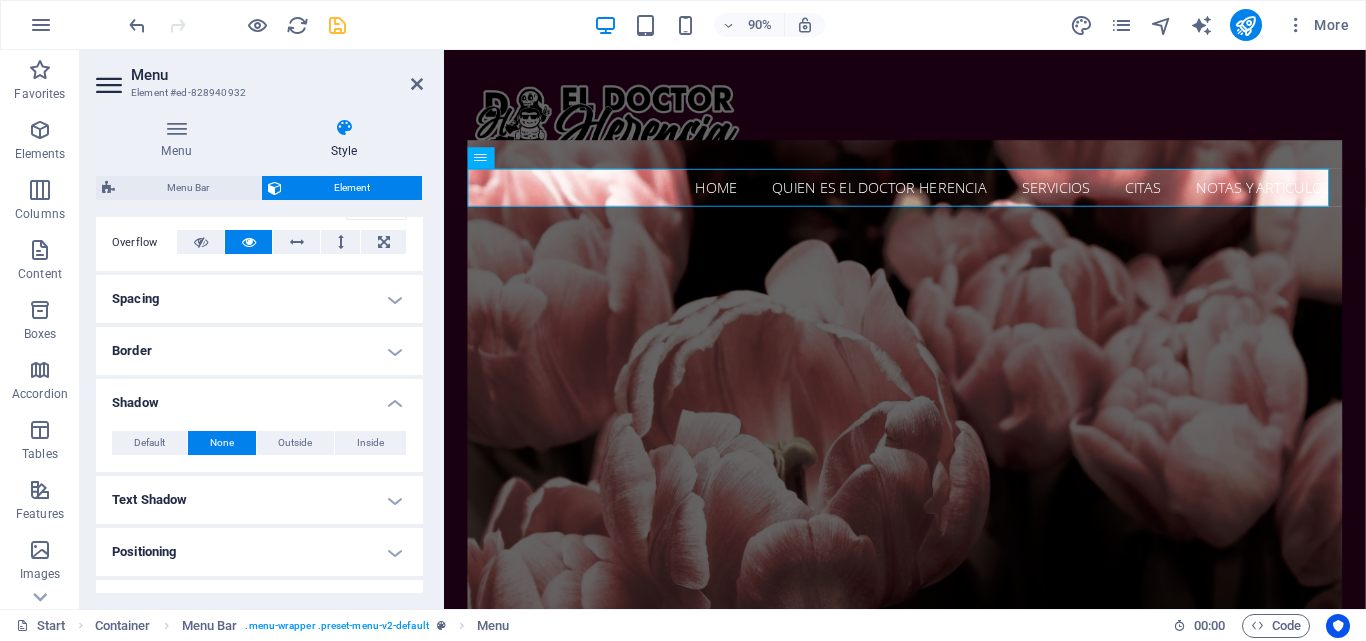 scroll, scrollTop: 138, scrollLeft: 0, axis: vertical 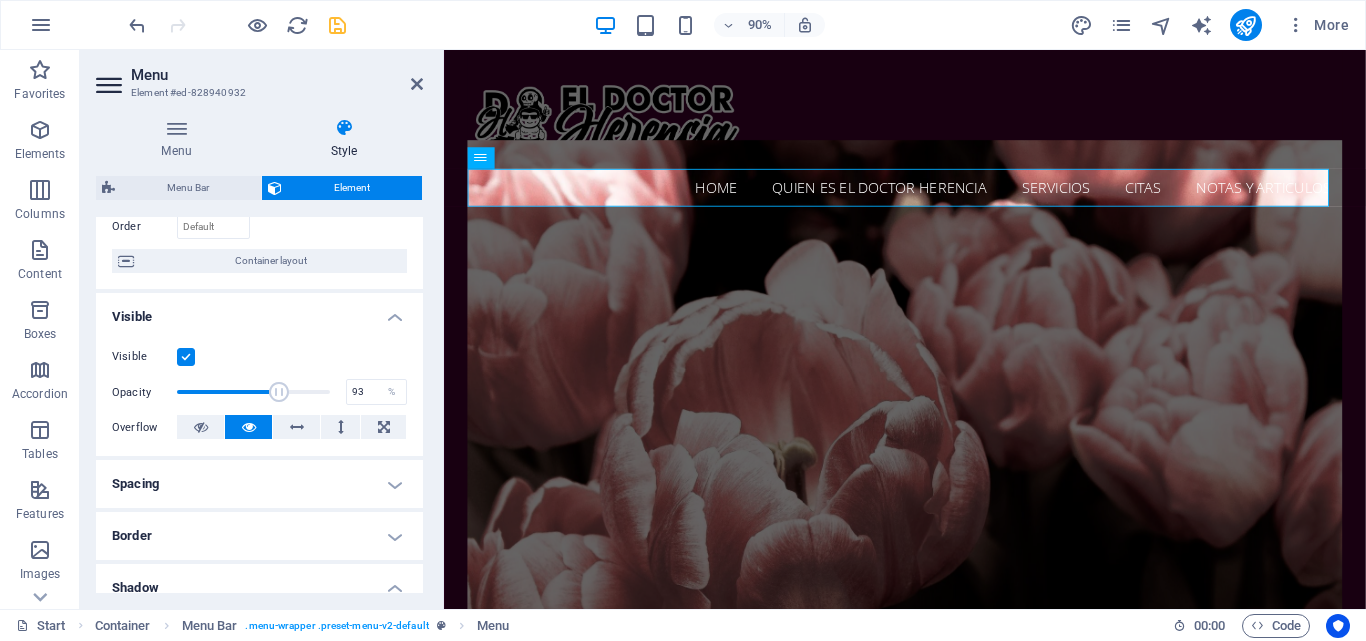 type on "100" 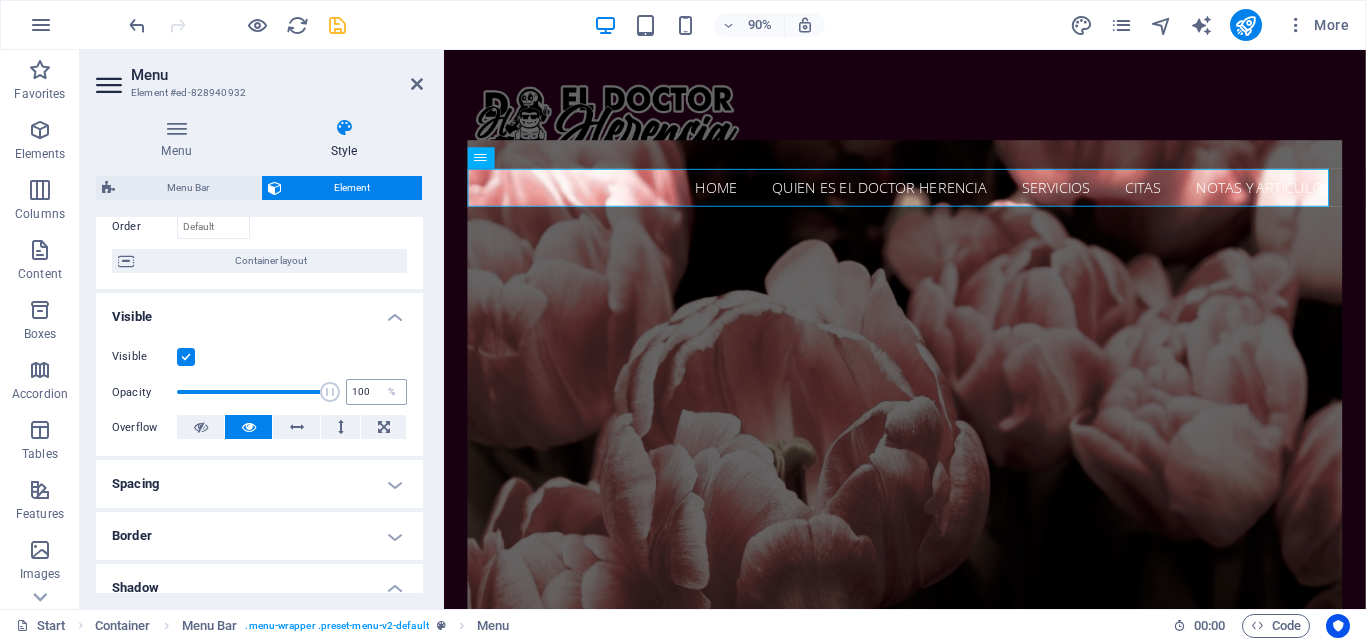 drag, startPoint x: 334, startPoint y: 393, endPoint x: 358, endPoint y: 389, distance: 24.33105 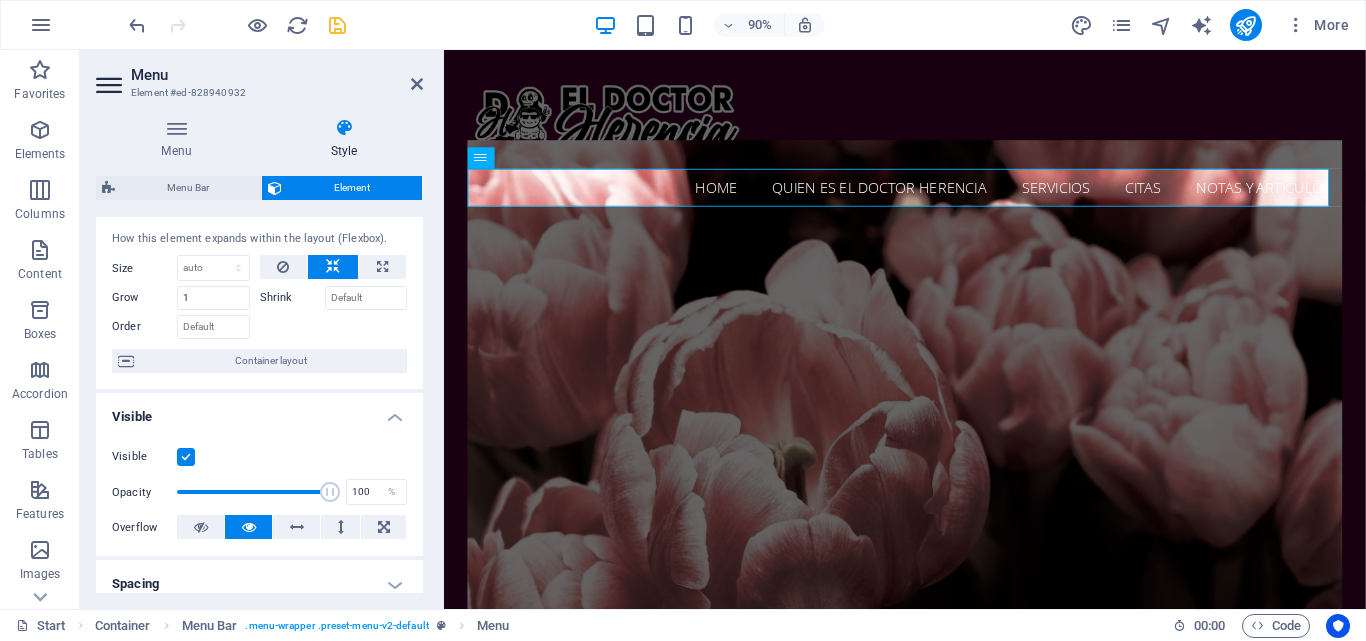 scroll, scrollTop: 0, scrollLeft: 0, axis: both 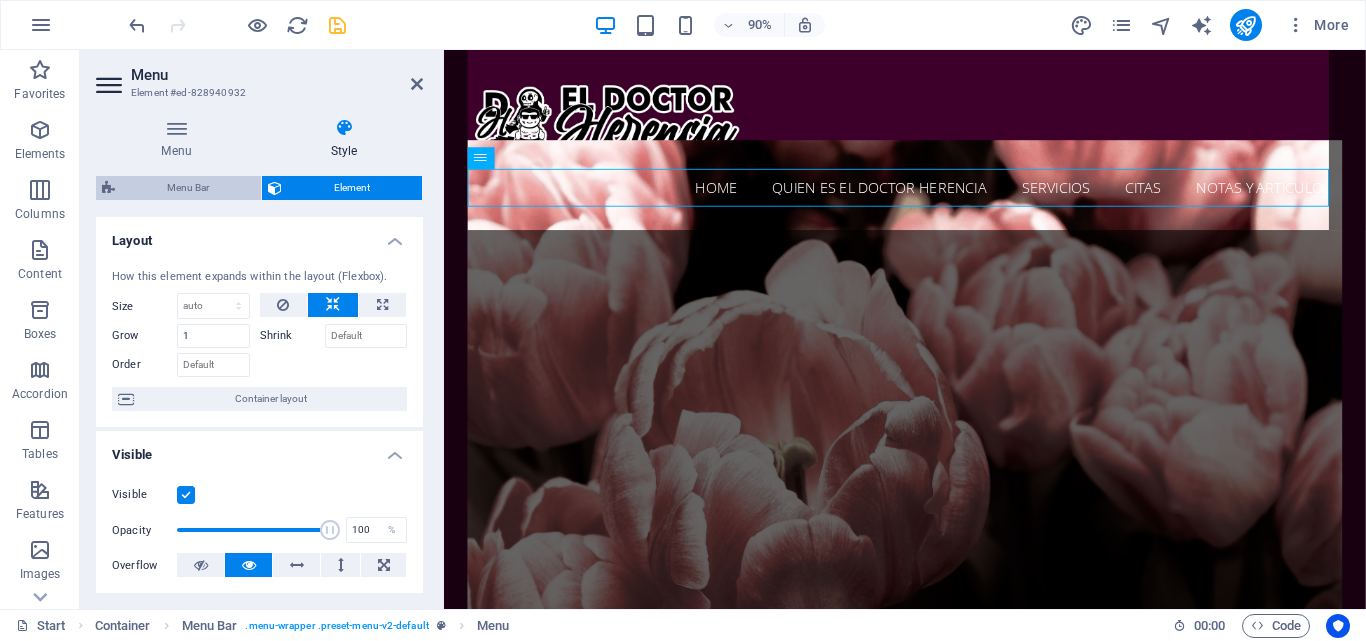 click on "Menu Bar" at bounding box center (188, 188) 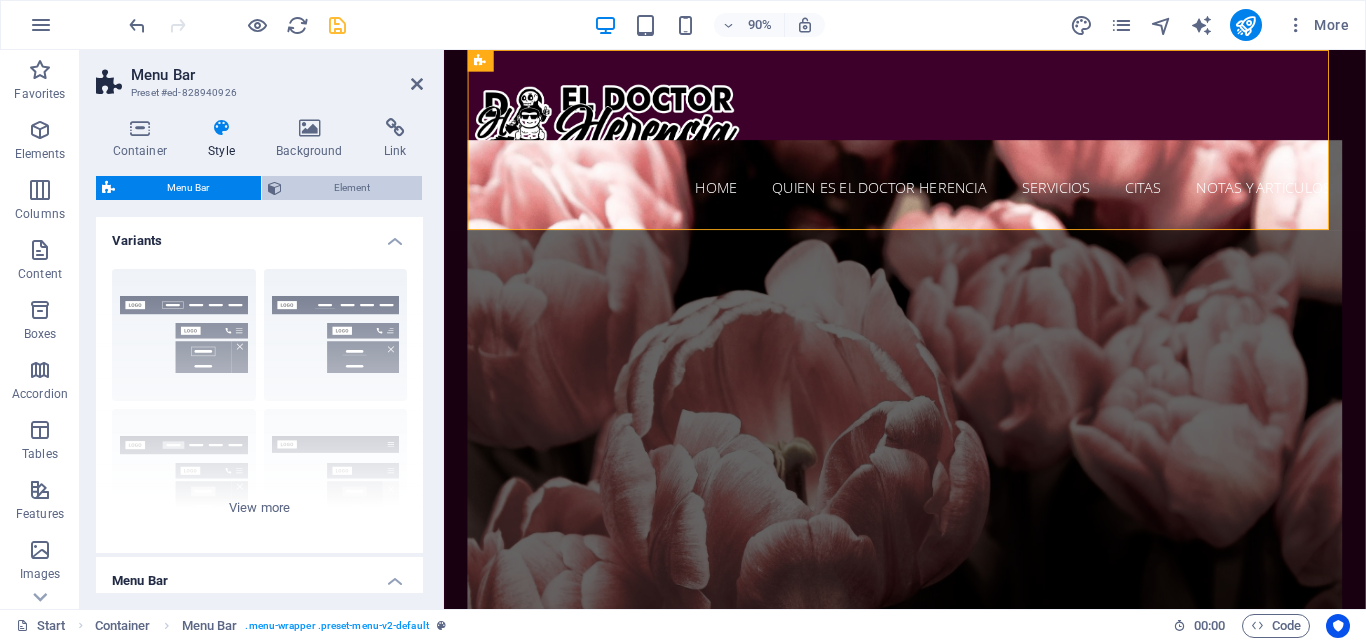 click on "Element" at bounding box center [352, 188] 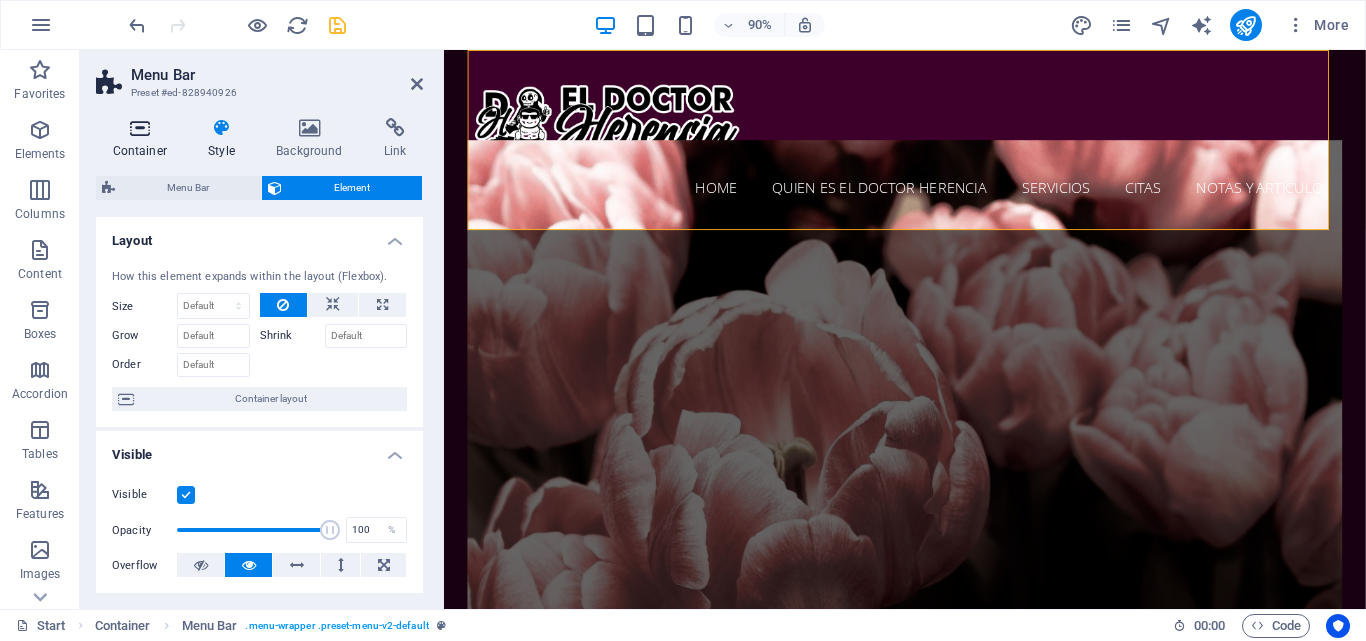 click on "Container" at bounding box center (144, 139) 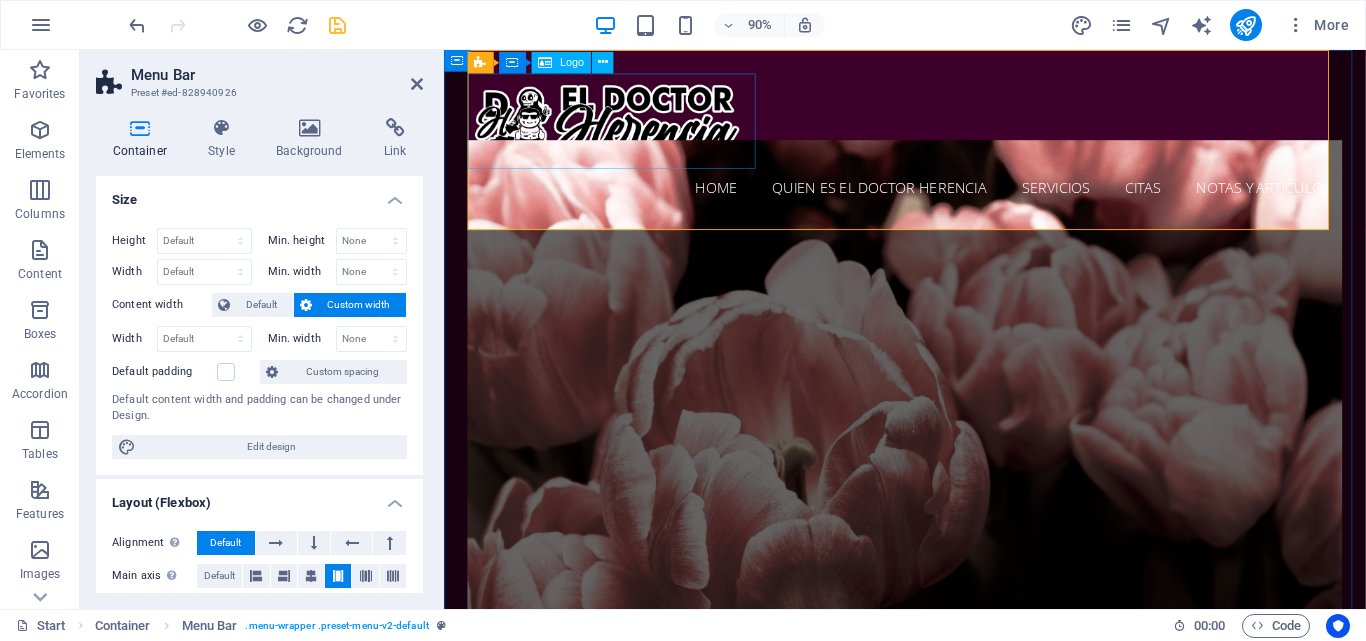 click at bounding box center [956, 129] 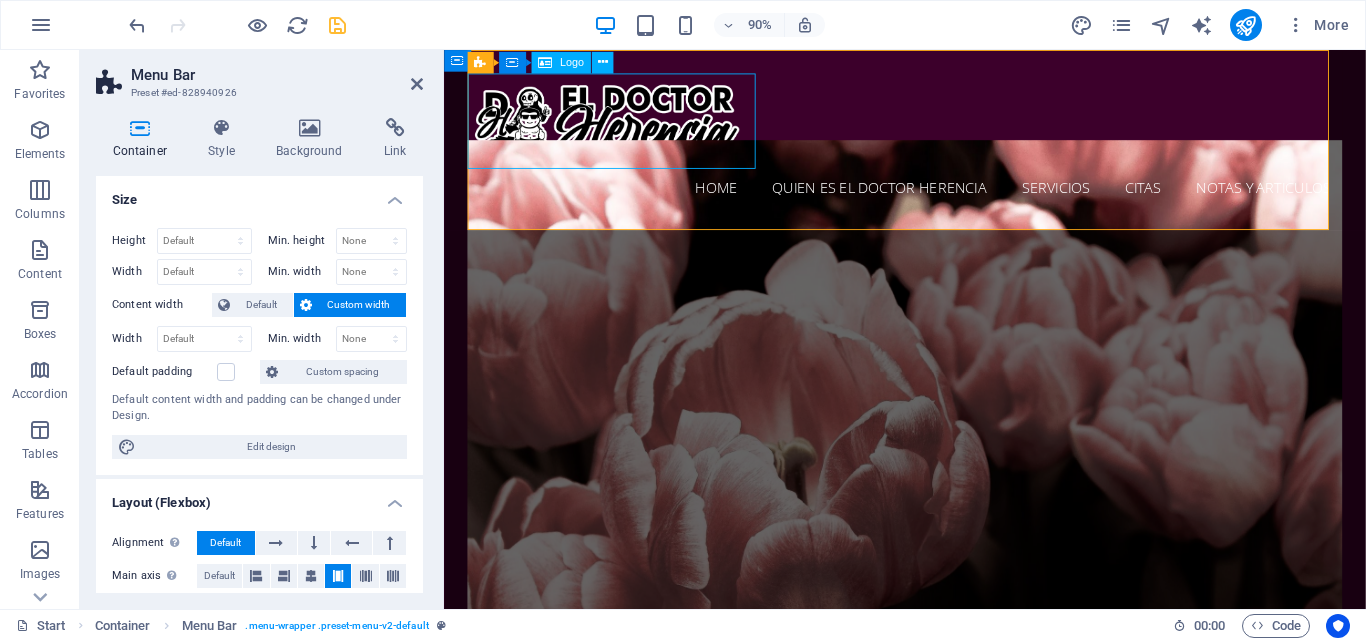 click at bounding box center [956, 129] 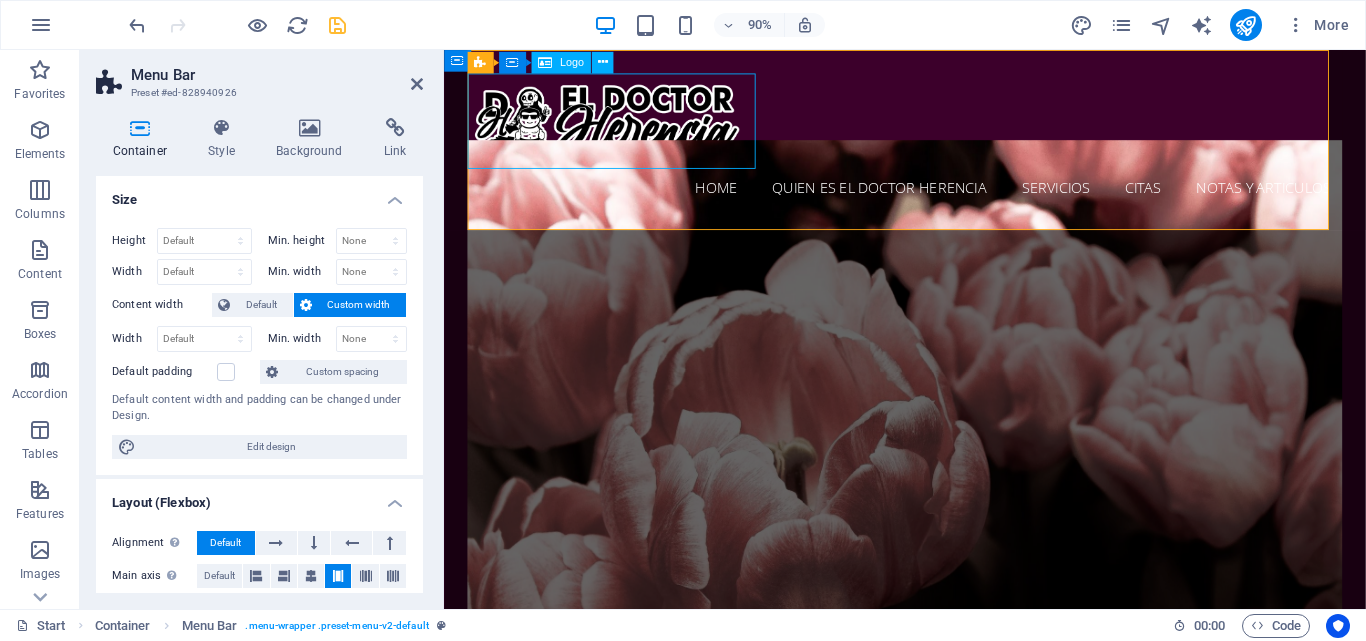 select on "px" 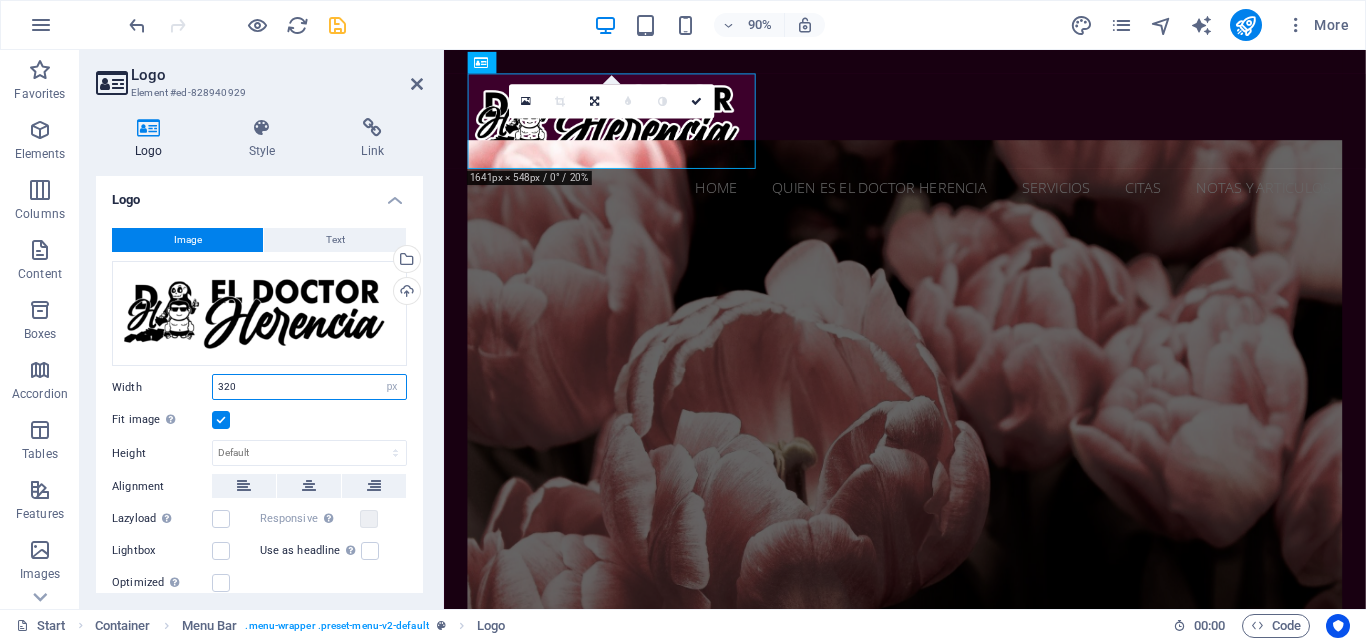 click on "320" at bounding box center [309, 387] 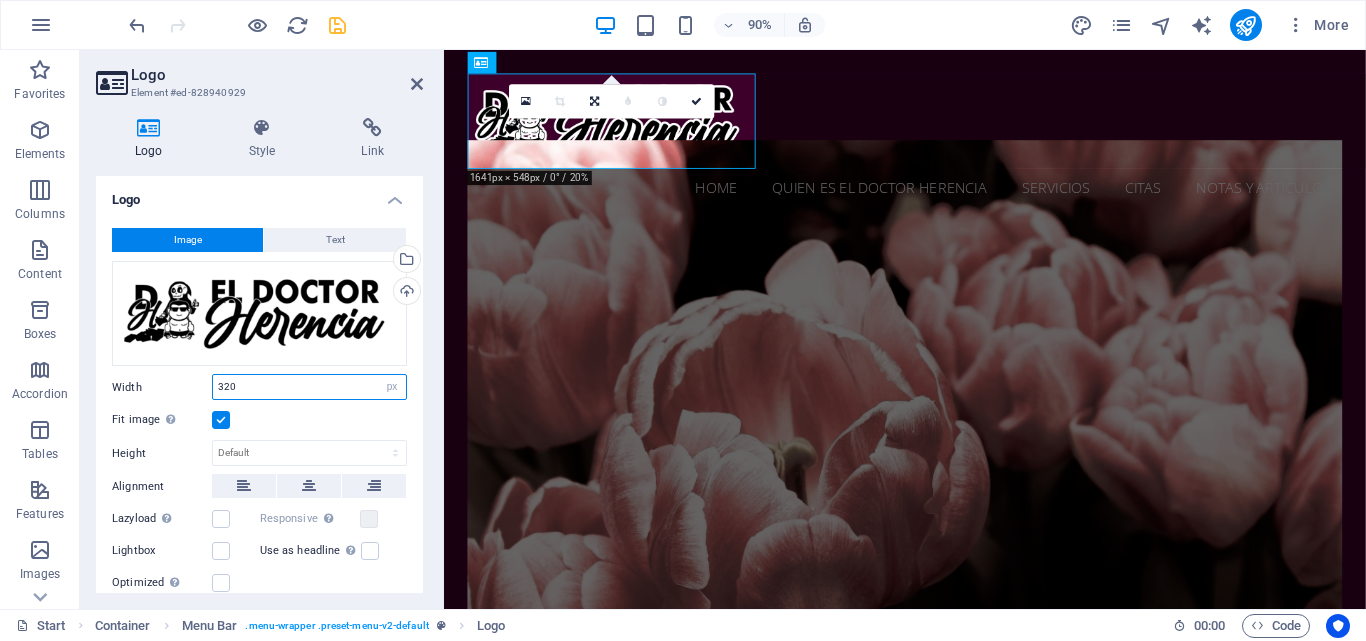 click on "320" at bounding box center [309, 387] 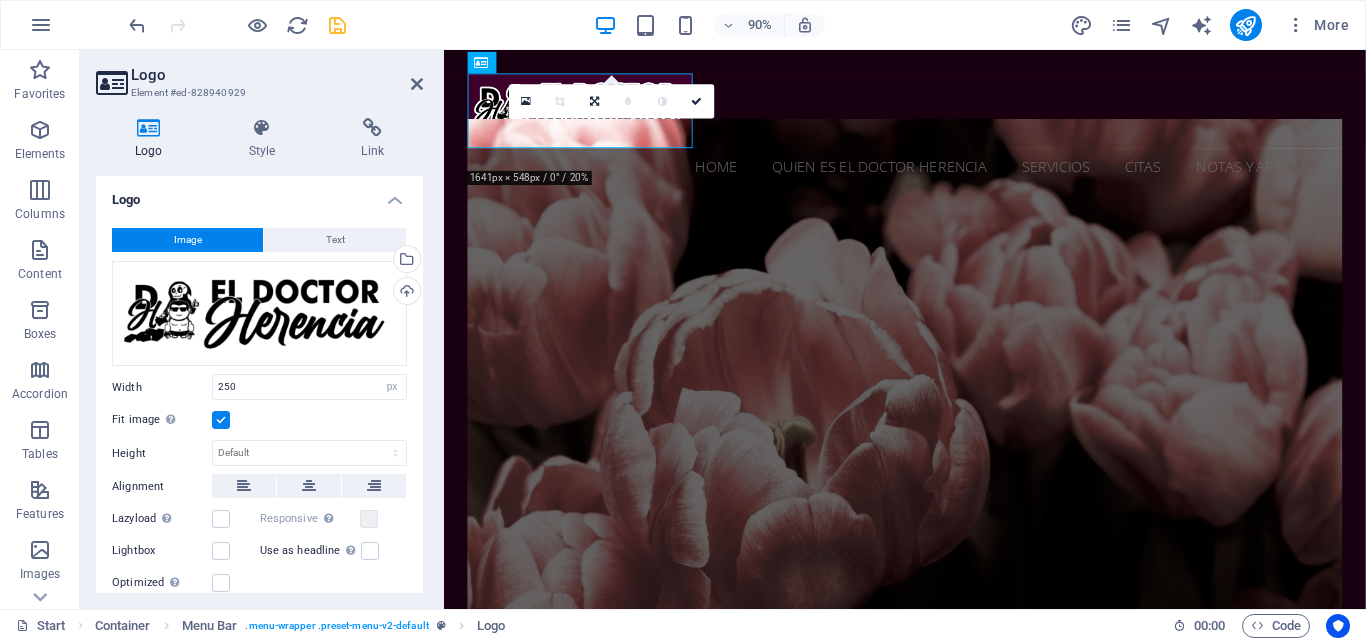 click on "Image Text Drag files here, click to choose files or select files from Files or our free stock photos & videos Select files from the file manager, stock photos, or upload file(s) Upload Width 250 Default auto px rem % em vh vw Fit image Automatically fit image to a fixed width and height Height Default auto px Alignment Lazyload Loading images after the page loads improves page speed. Responsive Automatically load retina image and smartphone optimized sizes. Lightbox Use as headline The image will be wrapped in an H1 headline tag. Useful for giving alternative text the weight of an H1 headline, e.g. for the logo. Leave unchecked if uncertain. Optimized Images are compressed to improve page speed. Position Direction Custom X offset 50 px rem % vh vw Y offset 50 px rem % vh vw Edit design" at bounding box center (259, 462) 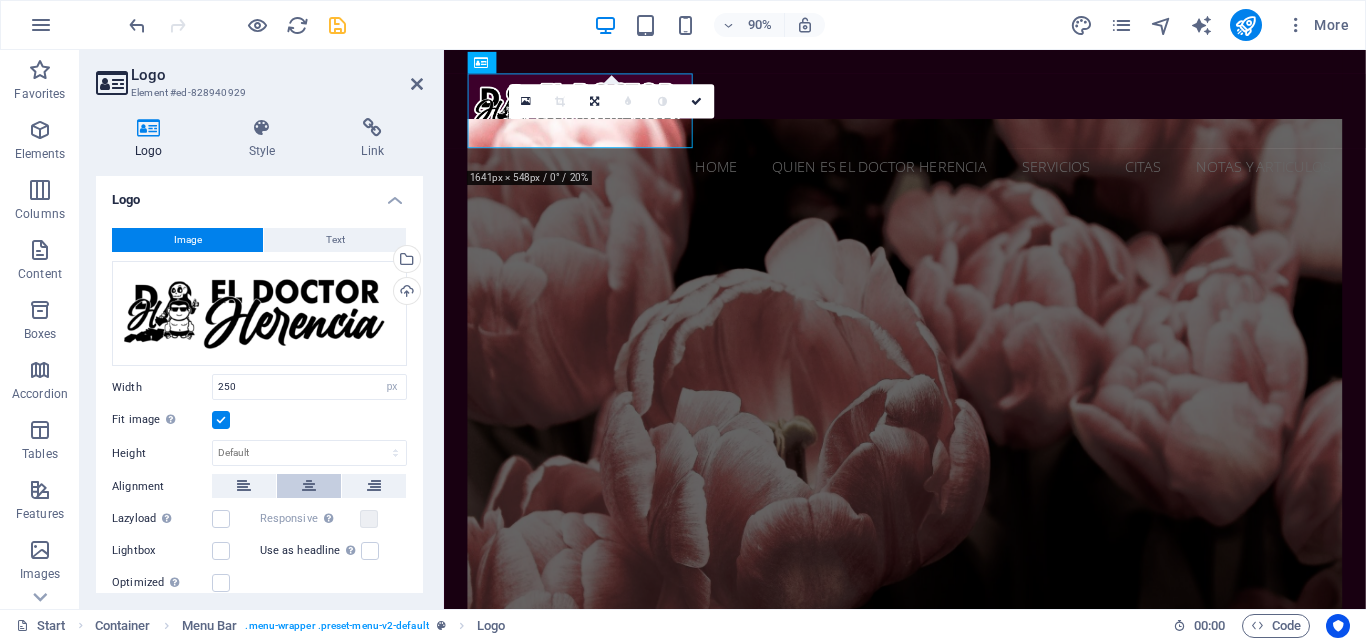 click at bounding box center (309, 486) 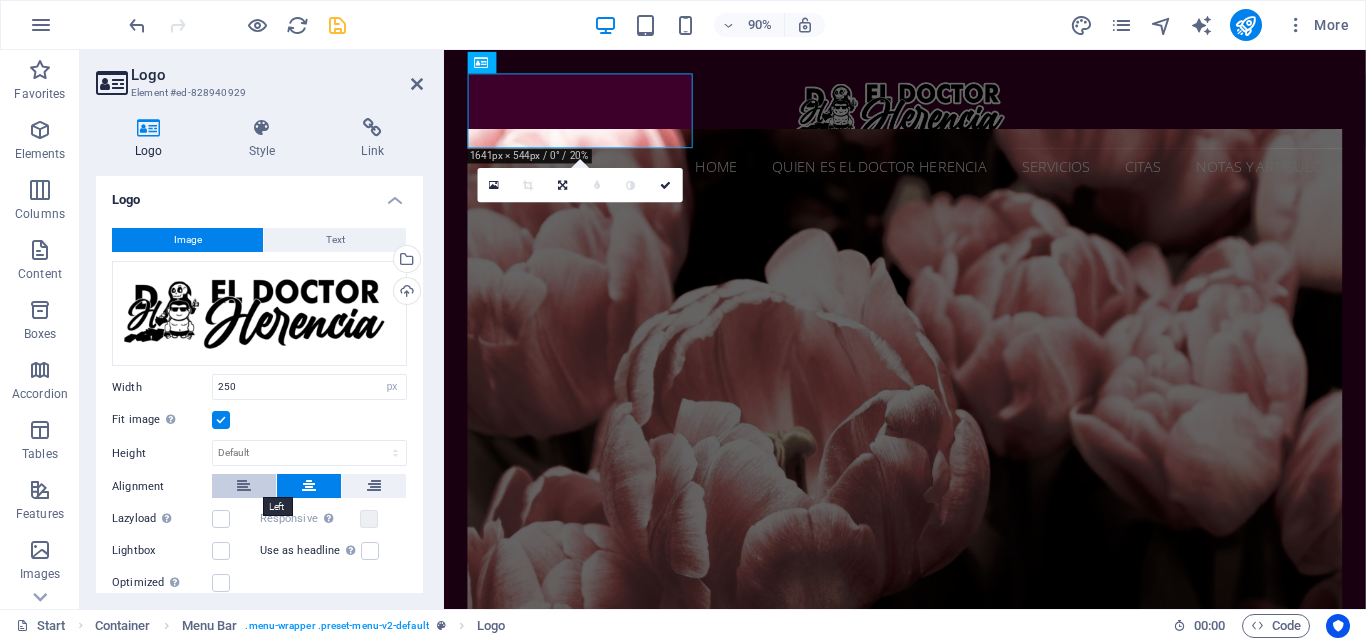 click at bounding box center (244, 486) 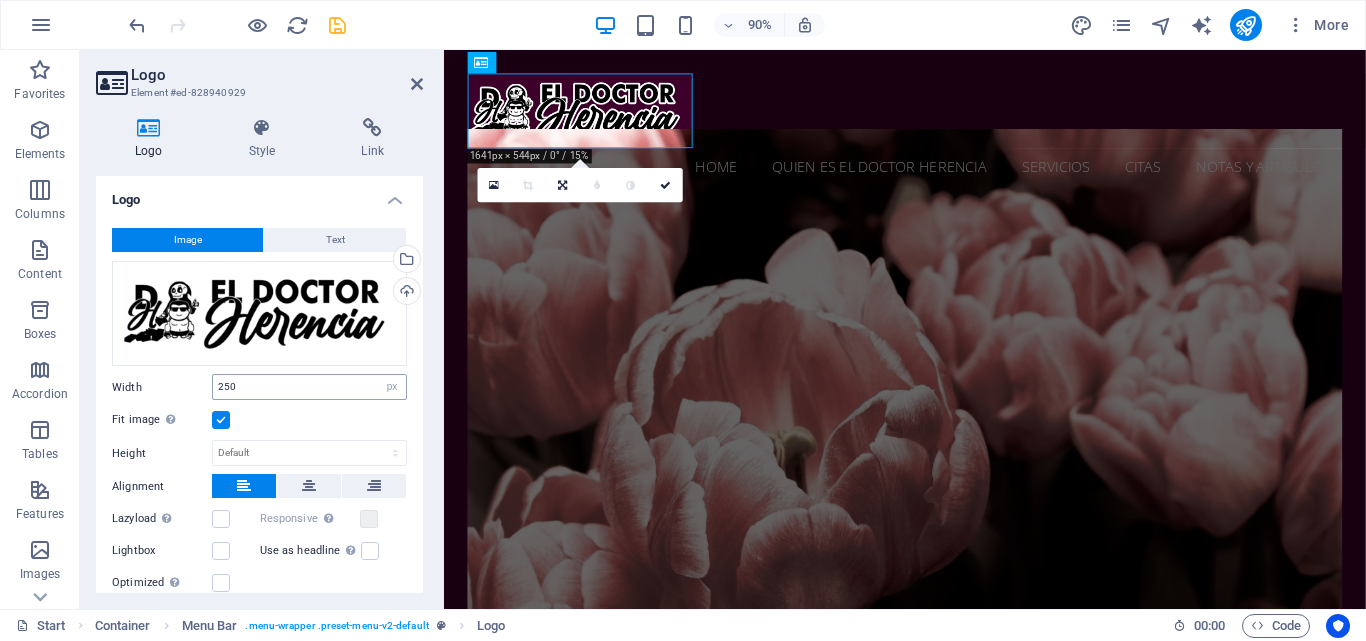 click on "250 Default auto px rem % em vh vw" at bounding box center [309, 387] 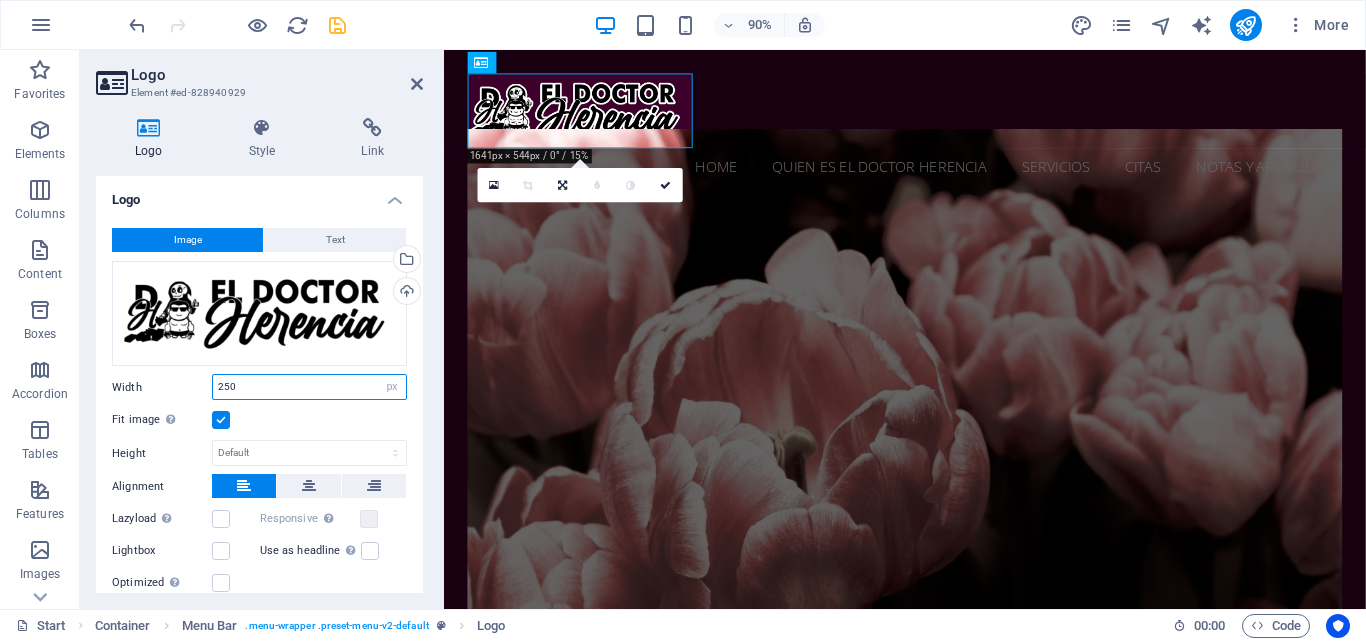 click on "250" at bounding box center (309, 387) 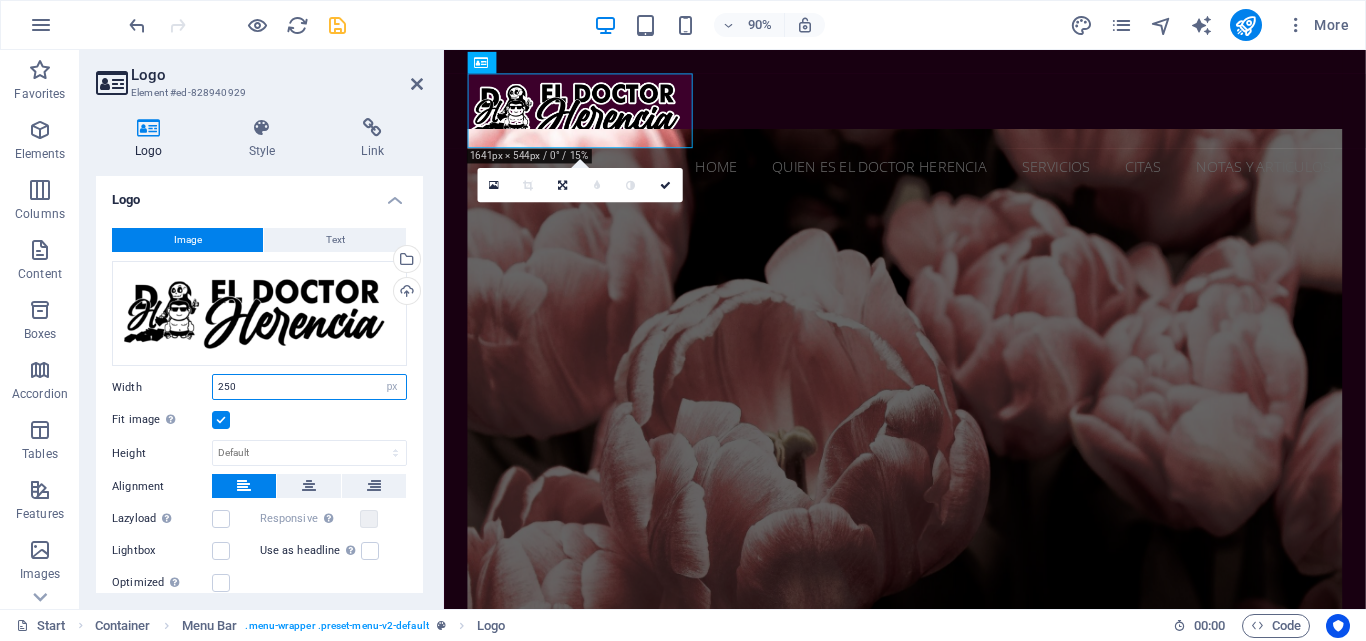 click on "250" at bounding box center (309, 387) 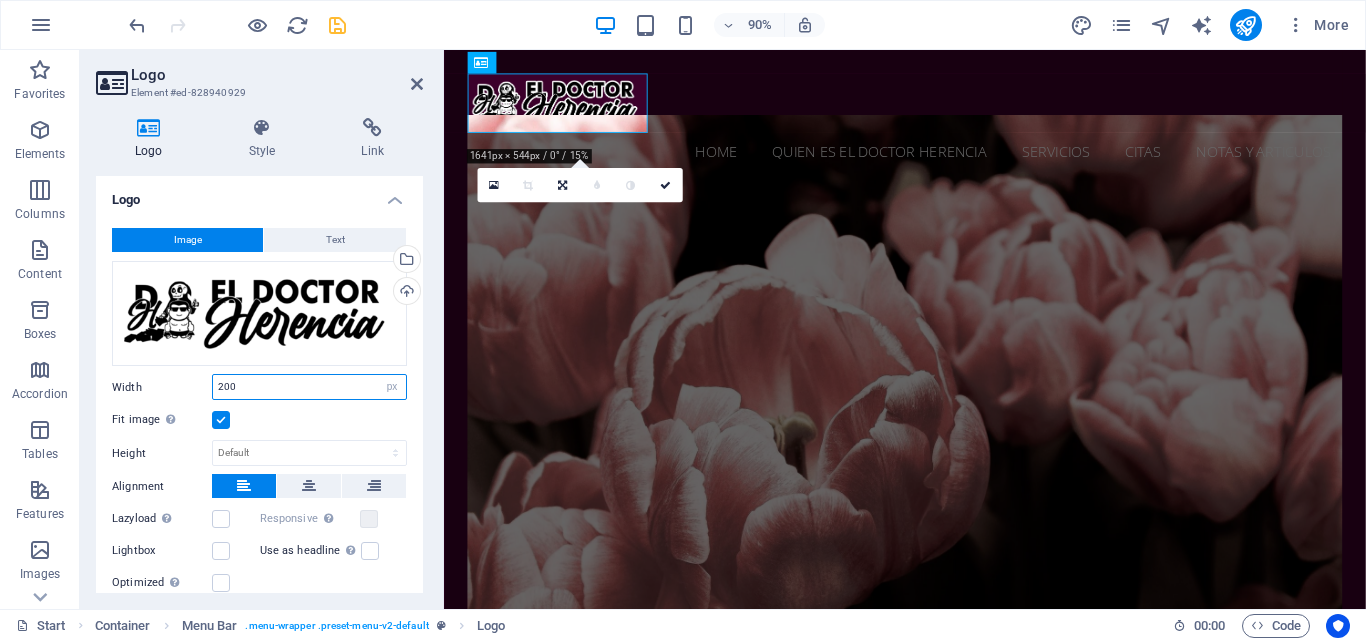 type on "200" 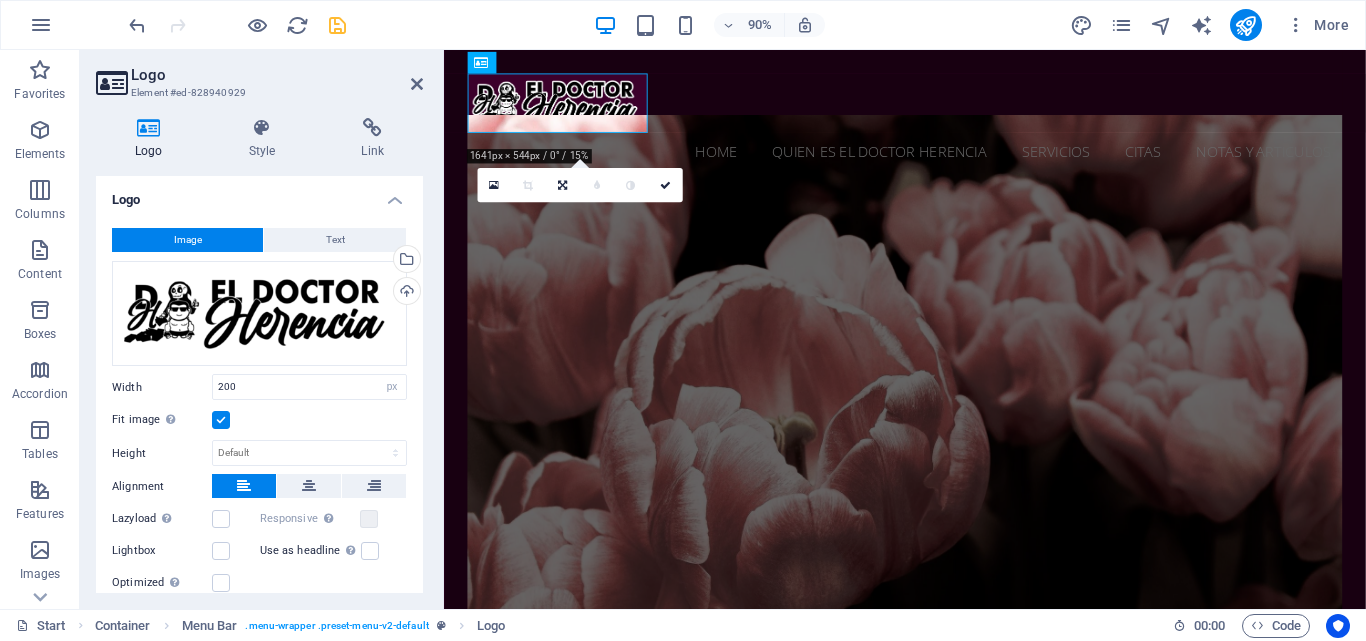 click on "Image Text Drag files here, click to choose files or select files from Files or our free stock photos & videos Select files from the file manager, stock photos, or upload file(s) Upload Width 200 Default auto px rem % em vh vw Fit image Automatically fit image to a fixed width and height Height Default auto px Alignment Lazyload Loading images after the page loads improves page speed. Responsive Automatically load retina image and smartphone optimized sizes. Lightbox Use as headline The image will be wrapped in an H1 headline tag. Useful for giving alternative text the weight of an H1 headline, e.g. for the logo. Leave unchecked if uncertain. Optimized Images are compressed to improve page speed. Position Direction Custom X offset 50 px rem % vh vw Y offset 50 px rem % vh vw Edit design" at bounding box center [259, 462] 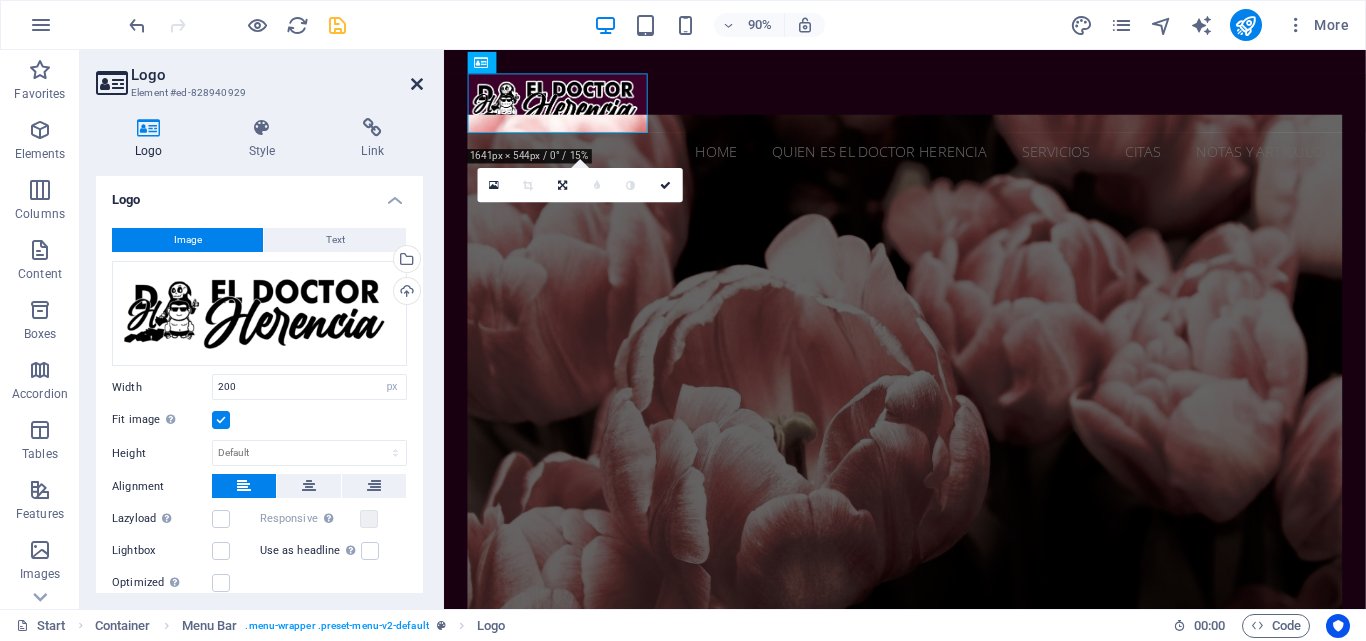 click at bounding box center (417, 84) 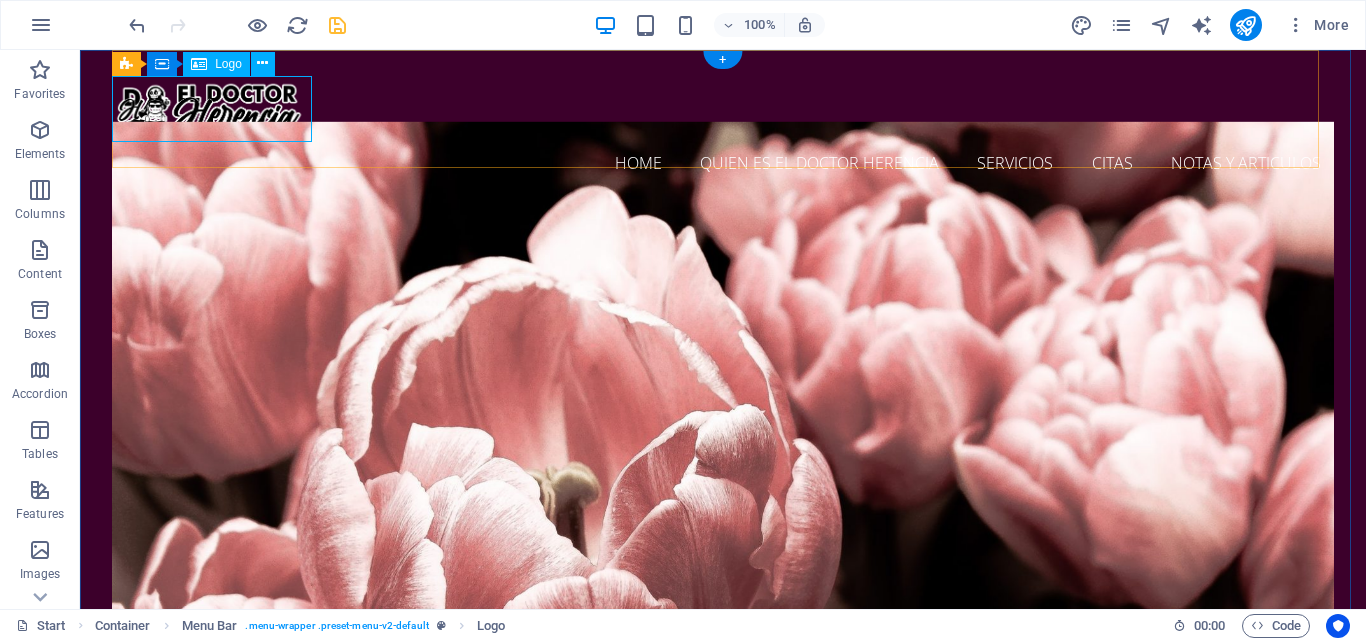 click at bounding box center [723, 109] 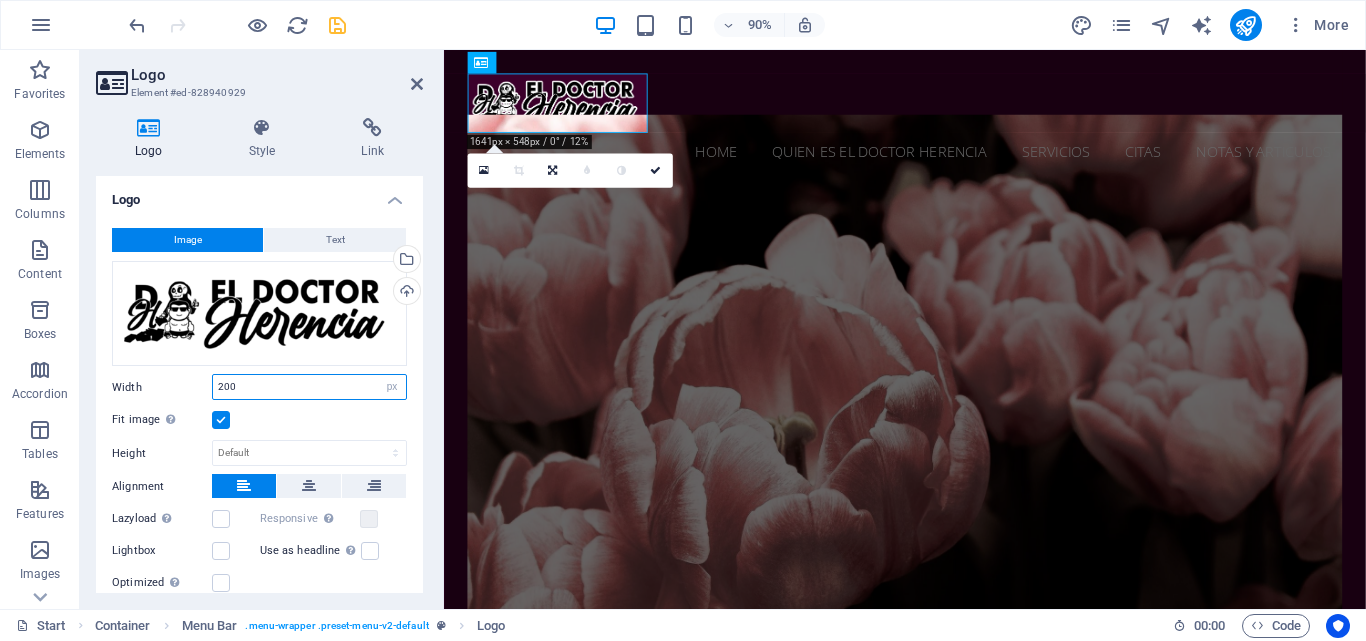click on "200" at bounding box center (309, 387) 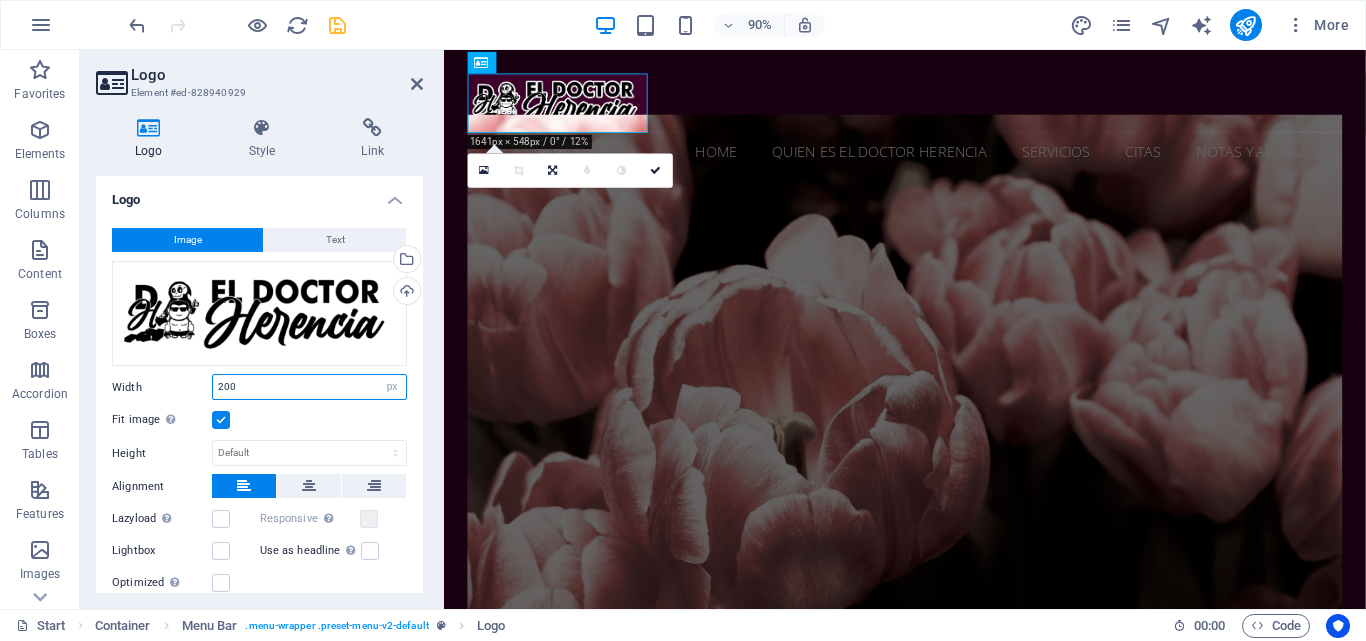 click on "200" at bounding box center [309, 387] 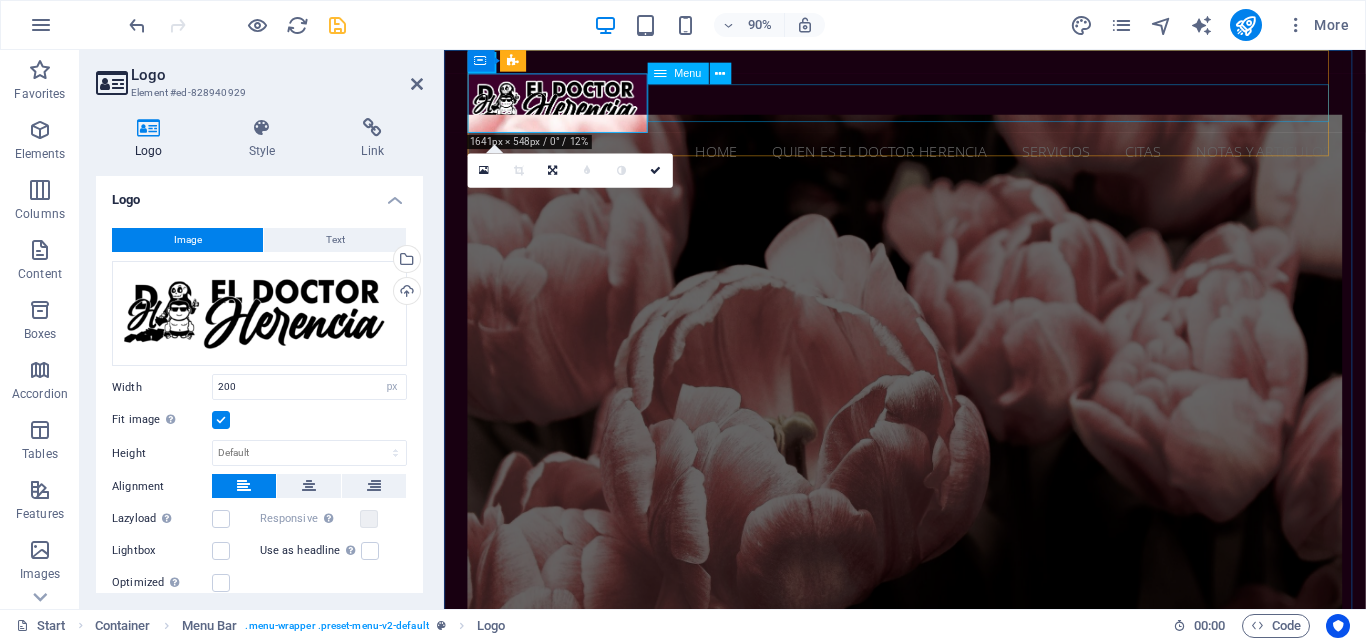 click on "Home Quien es el Doctor Herencia Servicios Citas Notas y Articulos" at bounding box center [956, 163] 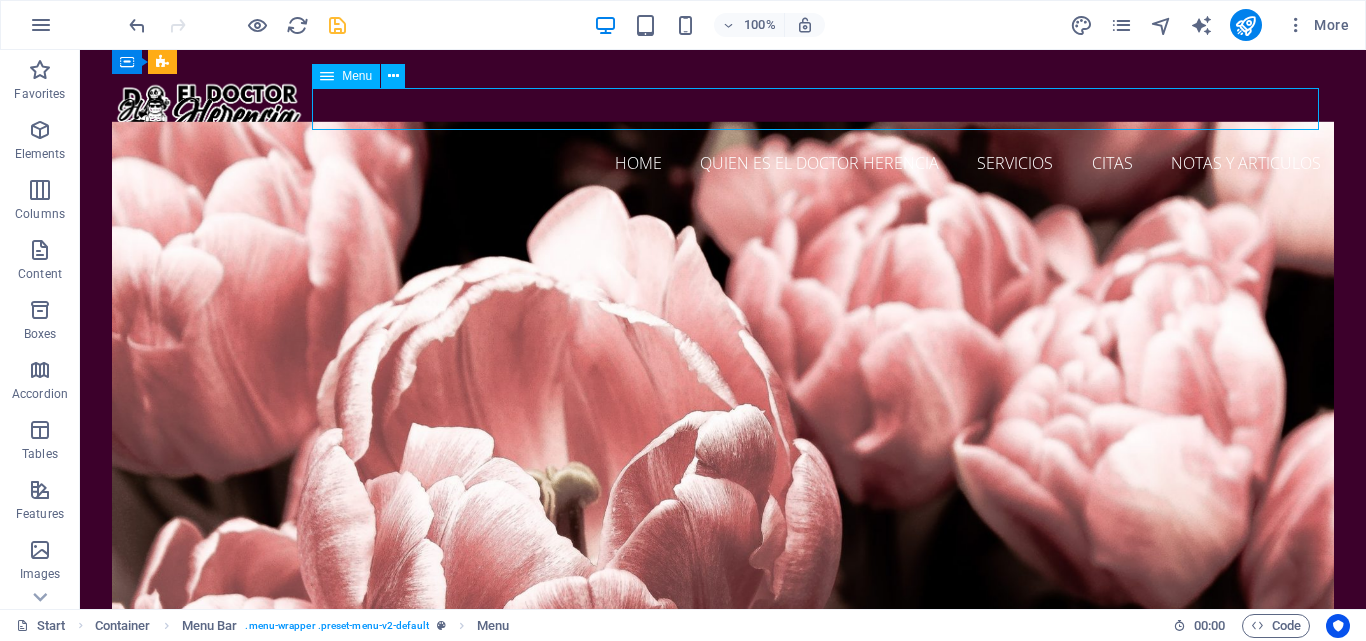 click on "Home Quien es el Doctor Herencia Servicios Citas Notas y Articulos" at bounding box center (723, 163) 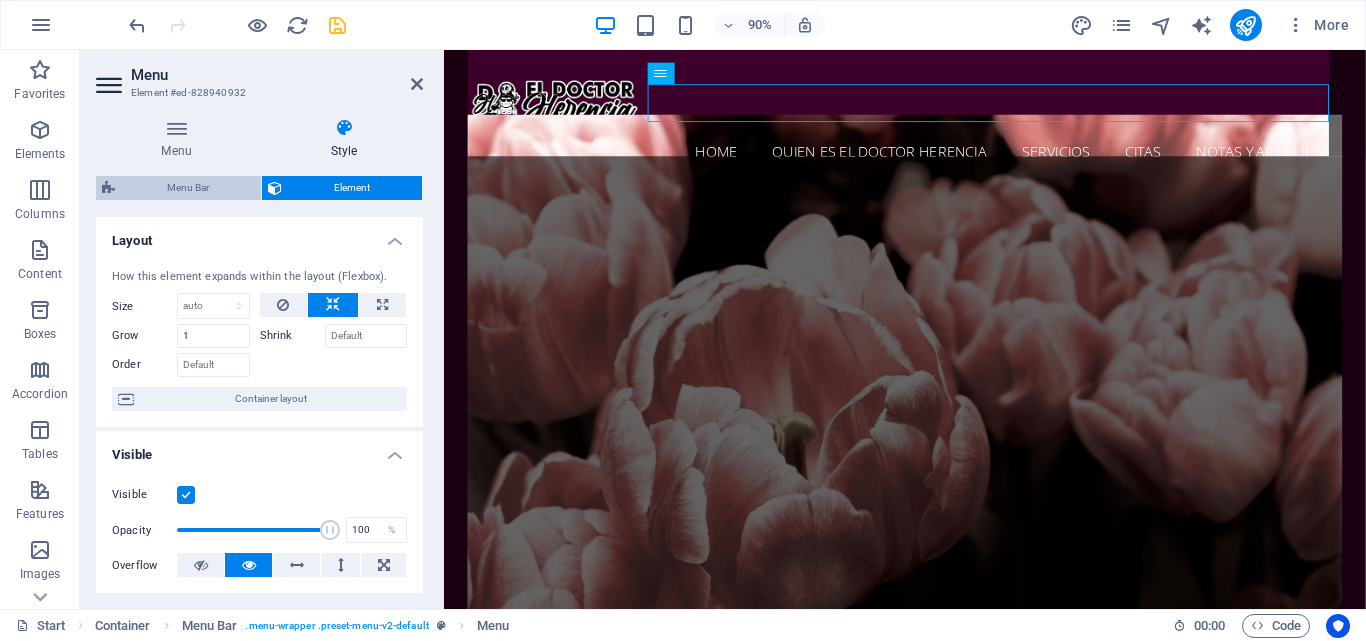 click on "Menu Bar" at bounding box center [188, 188] 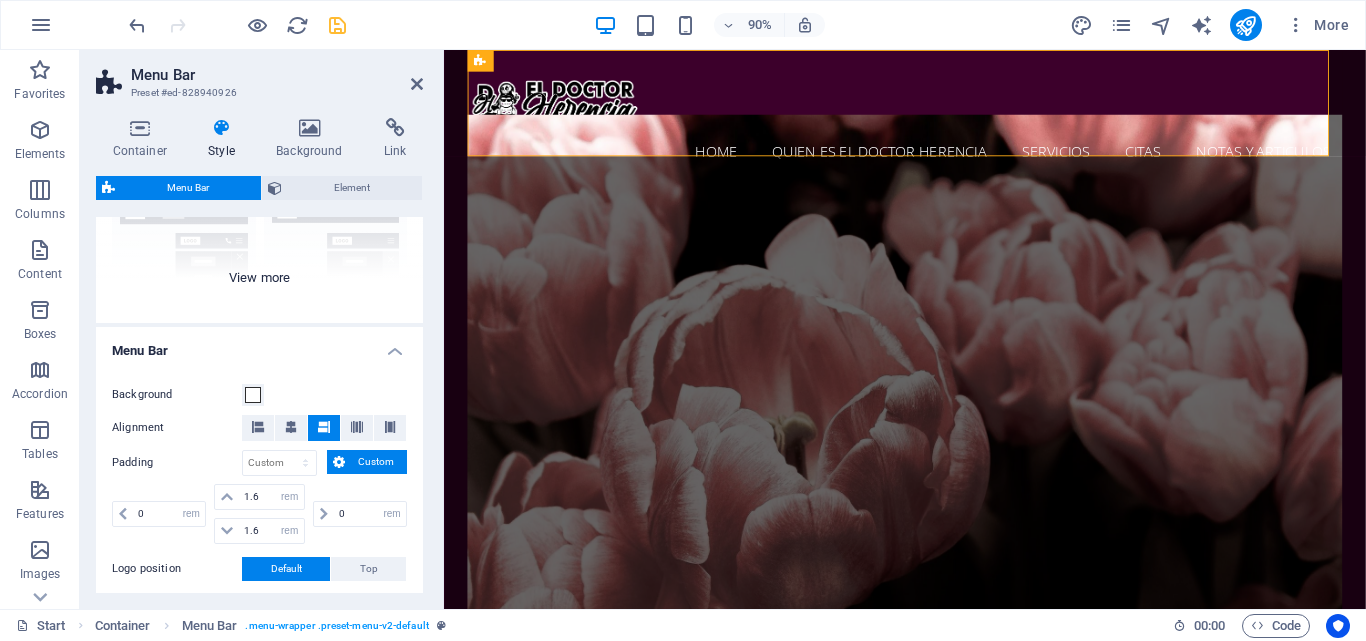 scroll, scrollTop: 200, scrollLeft: 0, axis: vertical 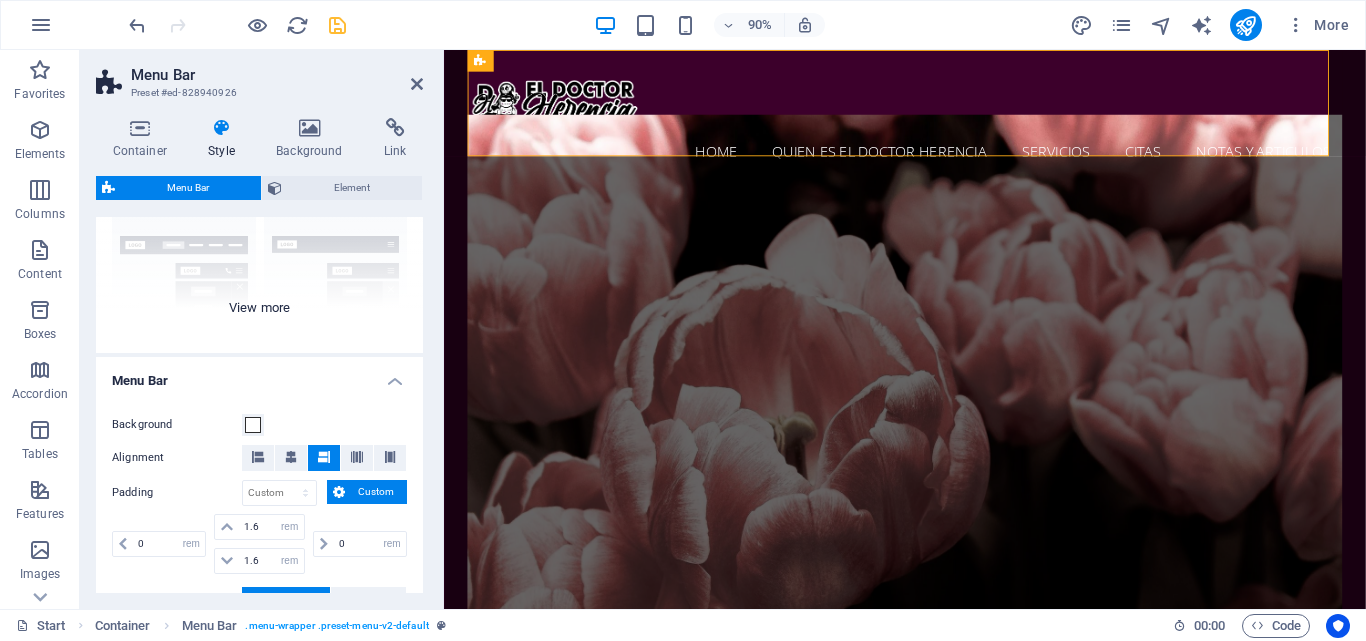 click on "Border Centered Default Fixed Loki Trigger Wide XXL" at bounding box center (259, 203) 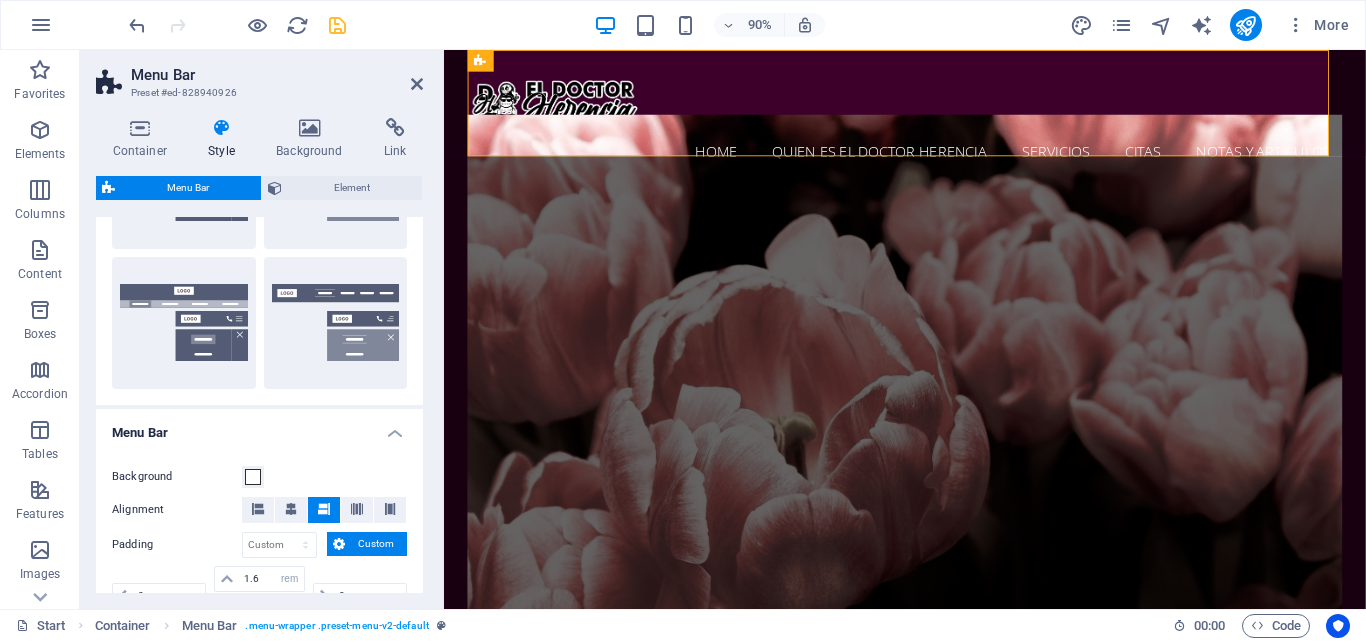 scroll, scrollTop: 500, scrollLeft: 0, axis: vertical 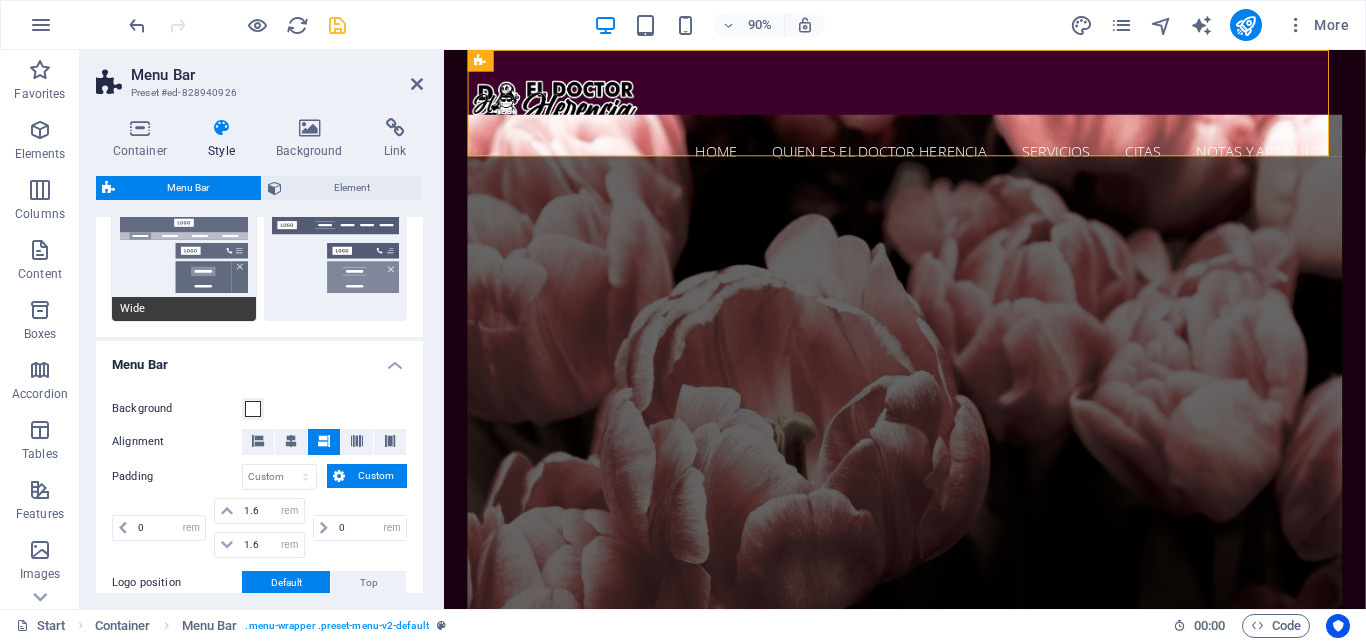 click on "Wide" at bounding box center (184, 255) 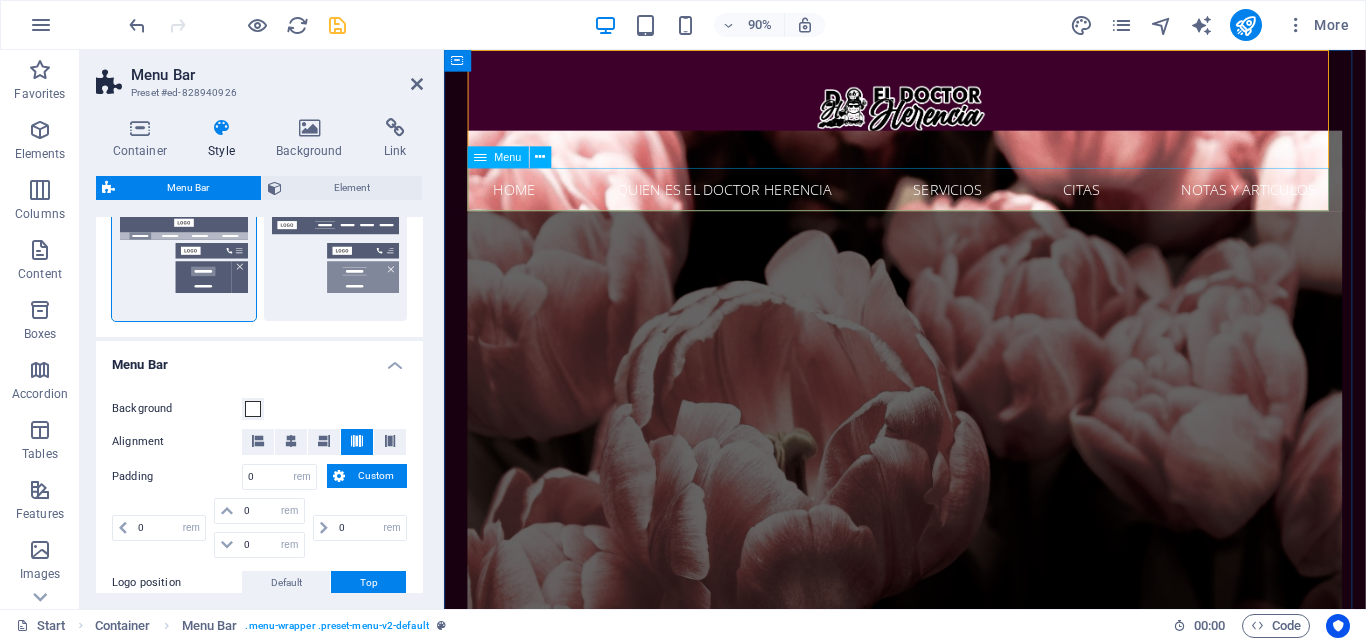 click on "Home Quien es el Doctor Herencia Servicios Citas Notas y Articulos" at bounding box center [956, 205] 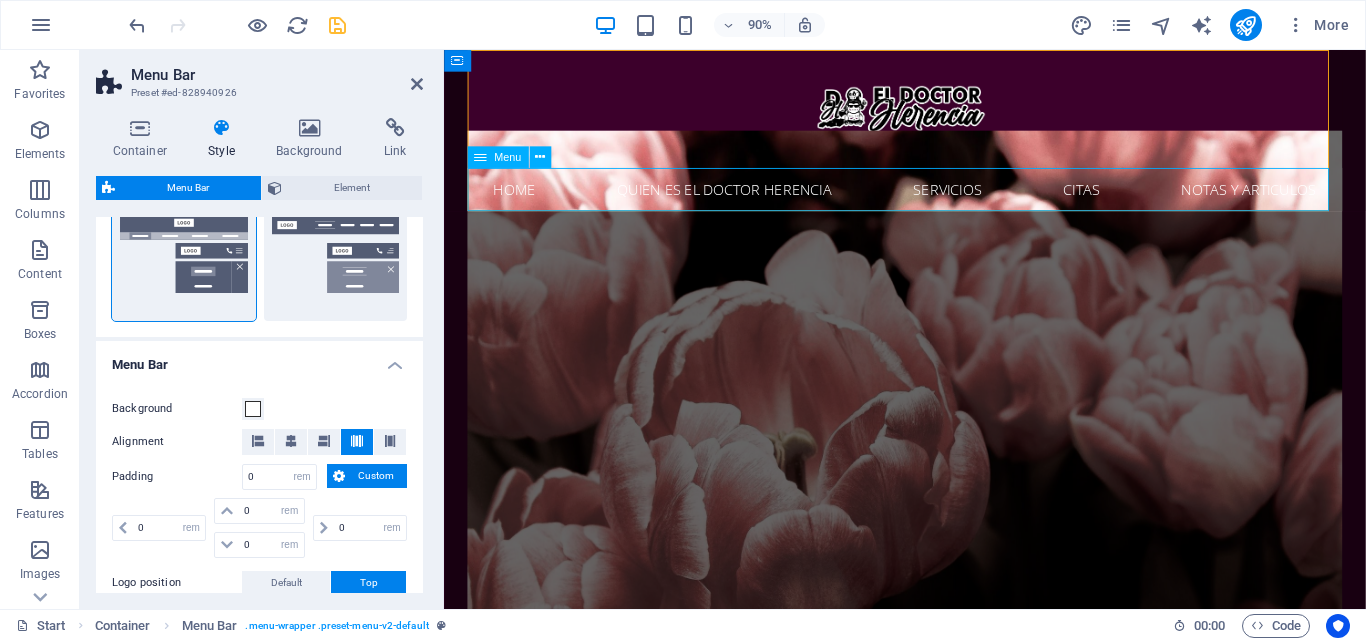 click on "Home Quien es el Doctor Herencia Servicios Citas Notas y Articulos" at bounding box center [956, 205] 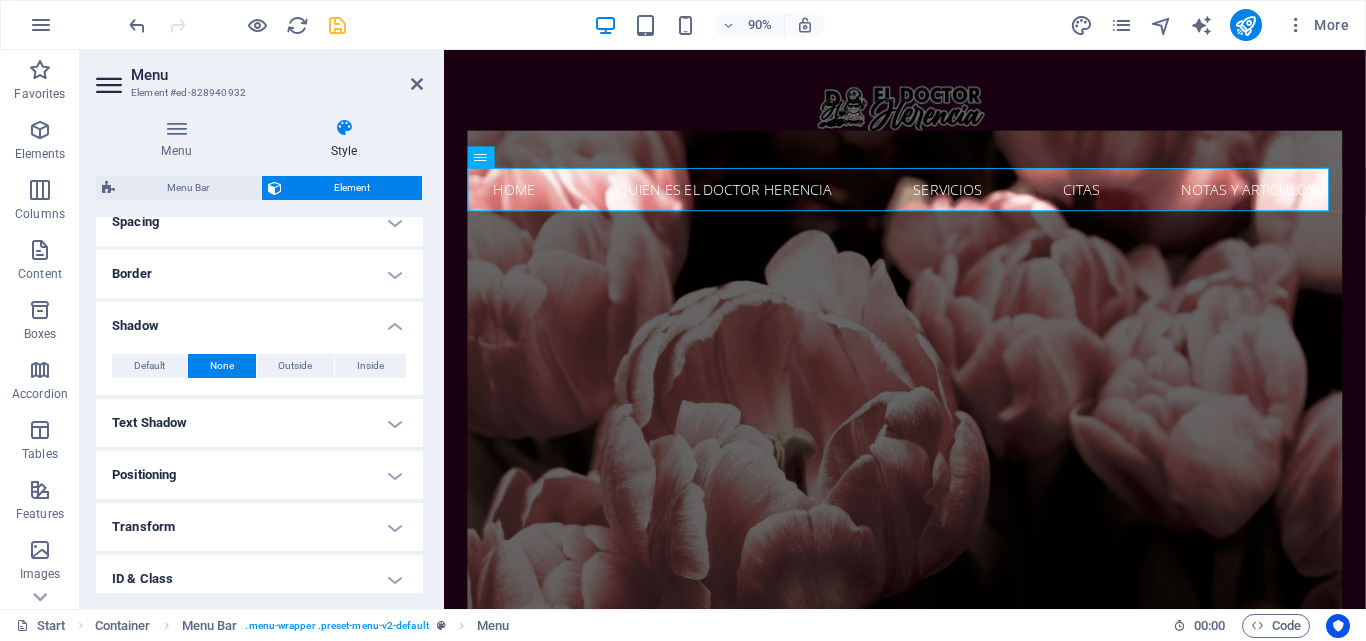 scroll, scrollTop: 0, scrollLeft: 0, axis: both 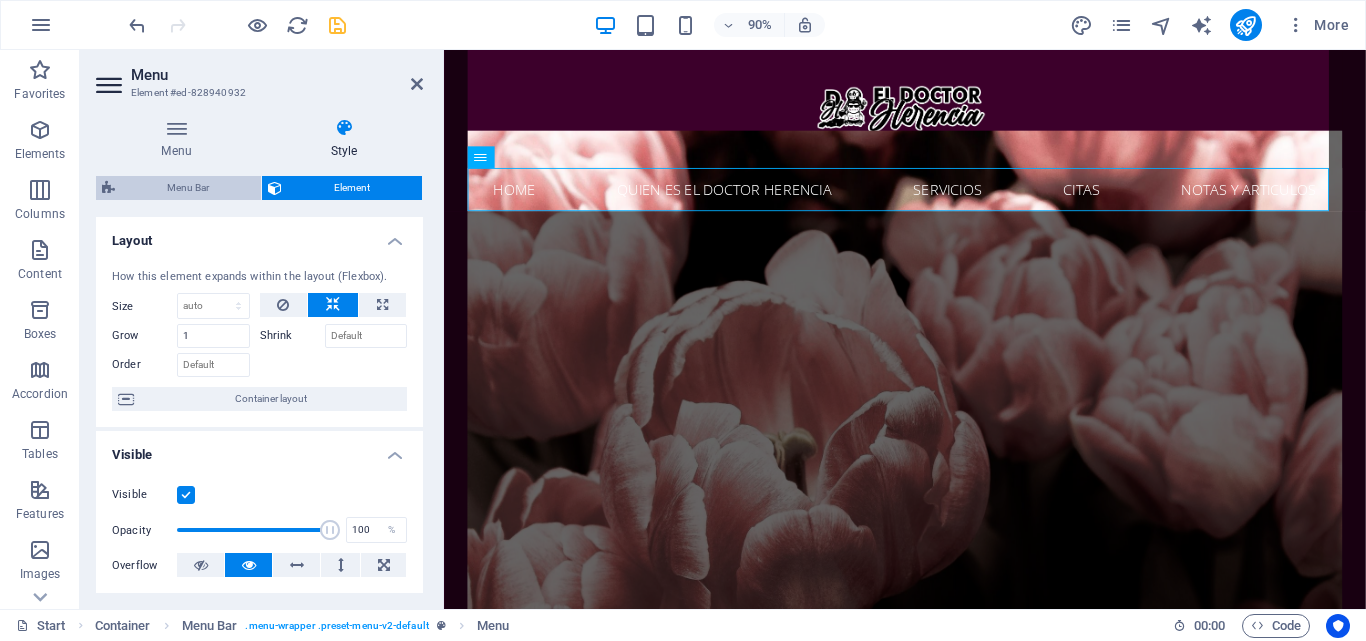 click on "Menu Bar" at bounding box center (188, 188) 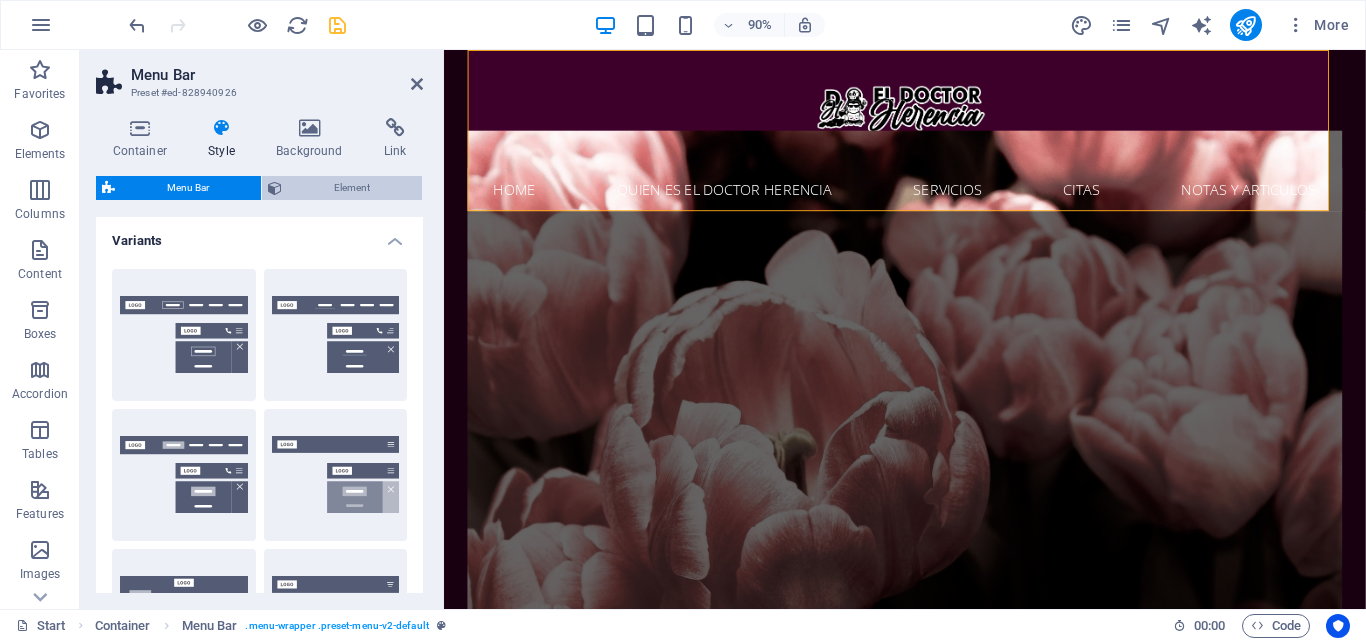 click on "Element" at bounding box center (352, 188) 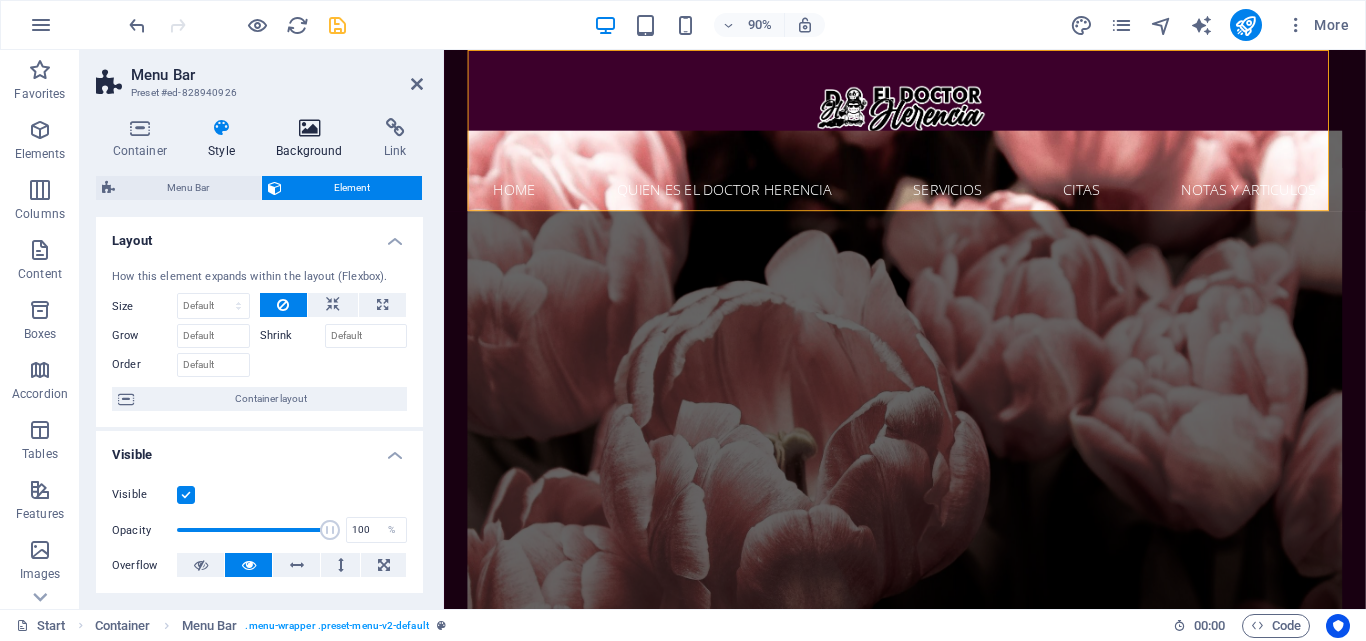 click on "Background" at bounding box center [314, 139] 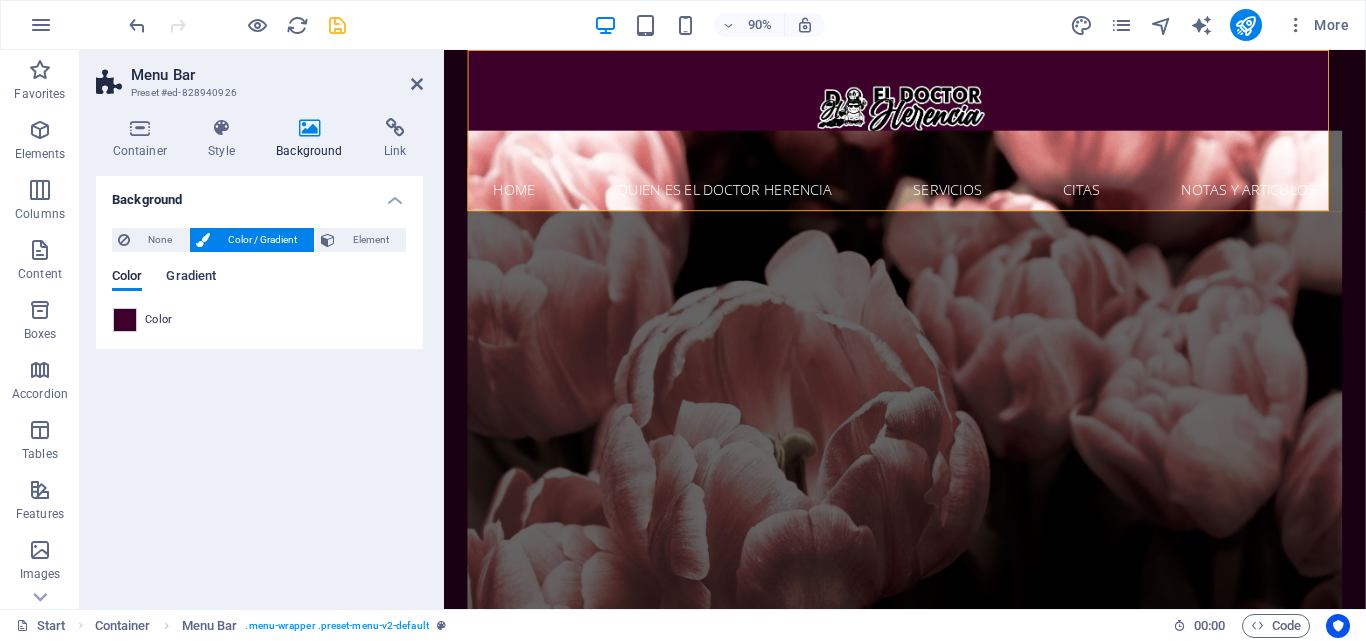 click on "Gradient" at bounding box center (191, 278) 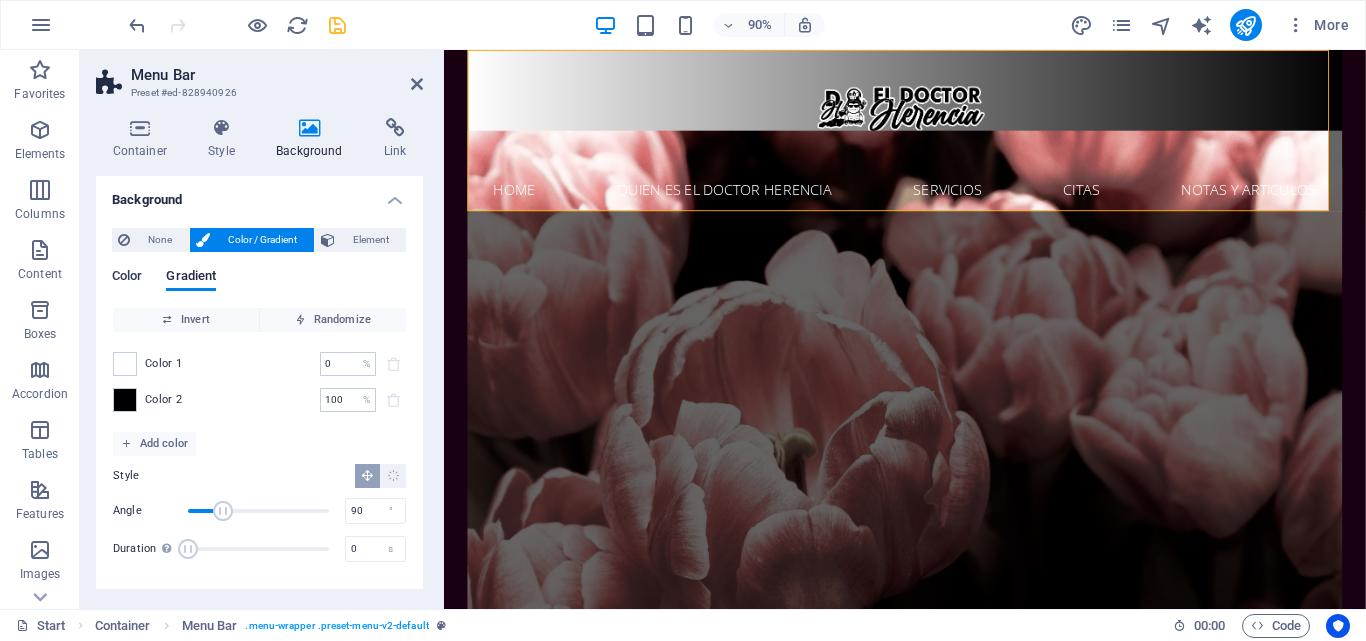 click on "Color" at bounding box center (127, 278) 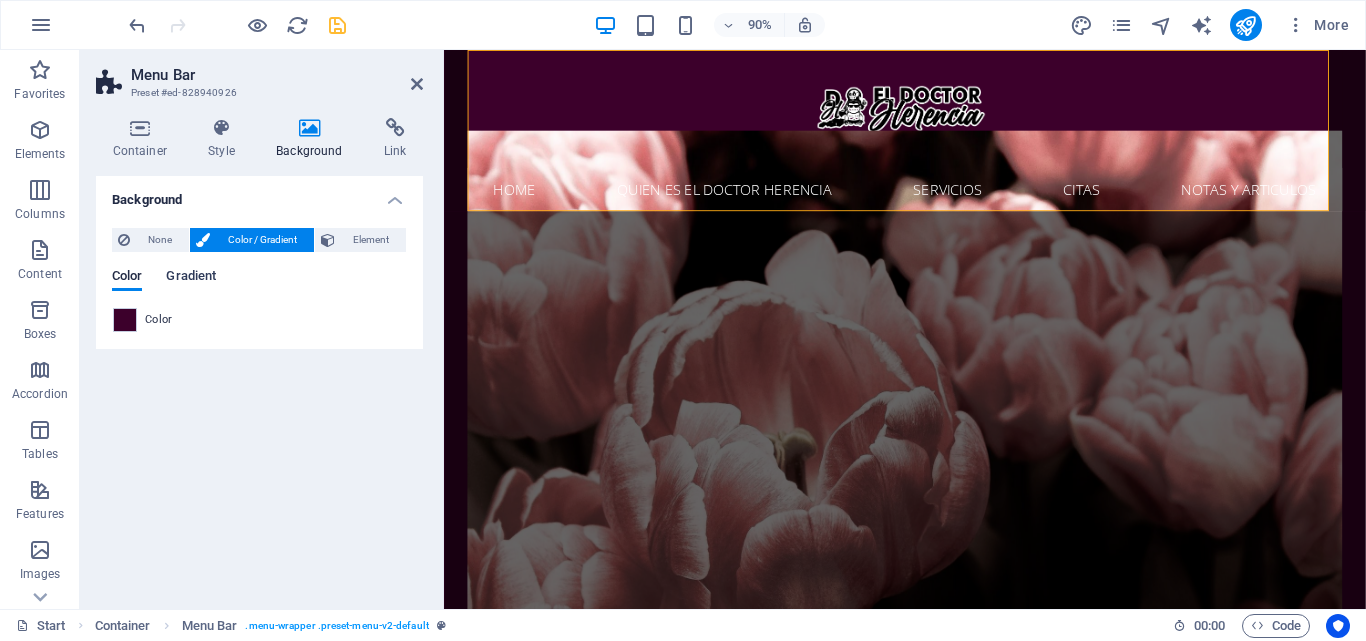 click on "Gradient" at bounding box center (191, 278) 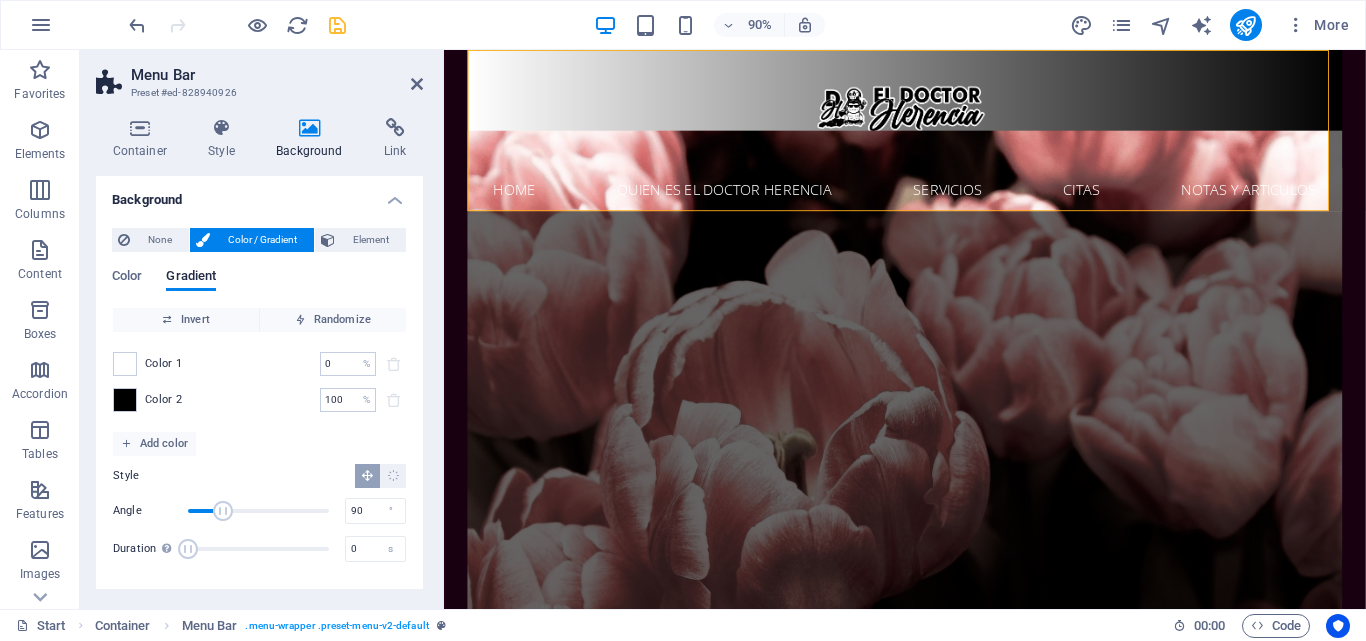 click on "Color Gradient" at bounding box center [259, 288] 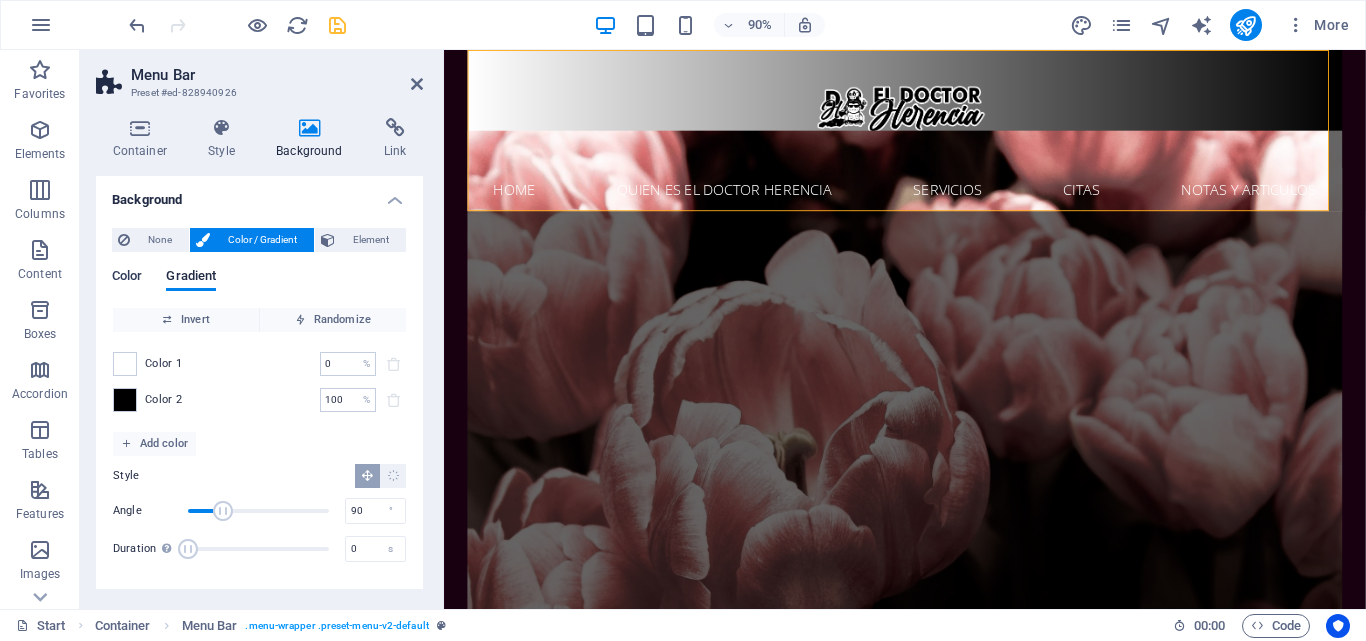 click on "Color" at bounding box center [127, 278] 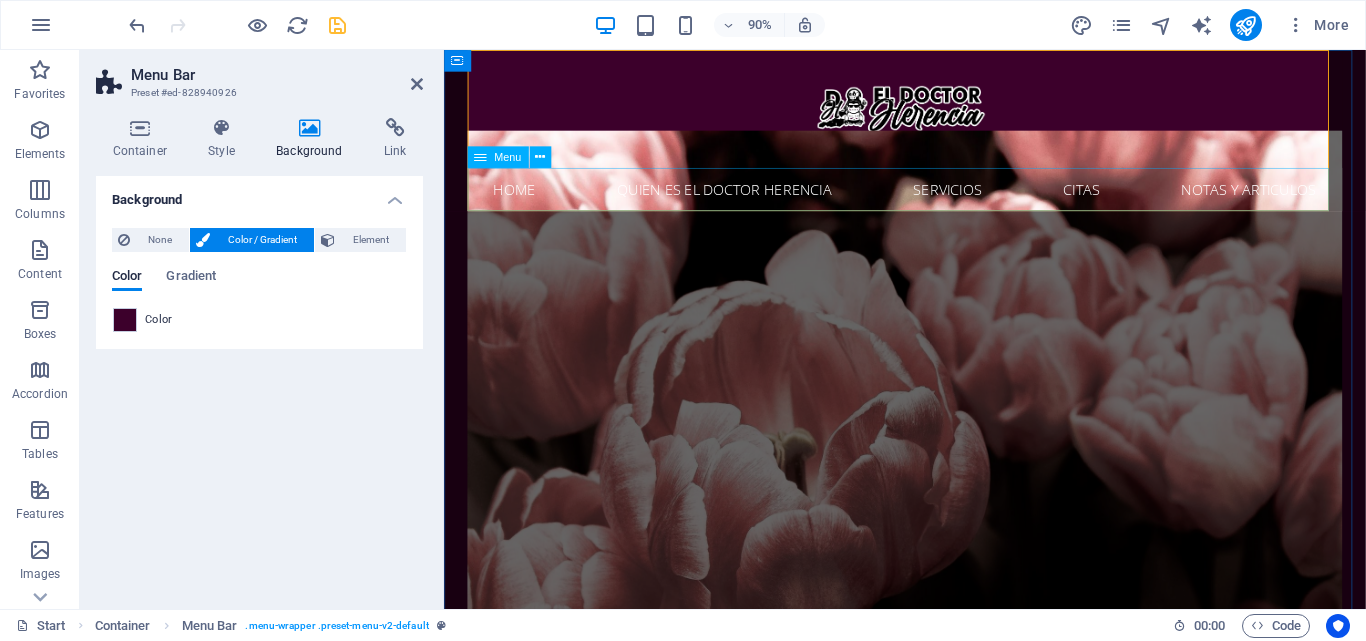 click on "Home Quien es el Doctor Herencia Servicios Citas Notas y Articulos" at bounding box center (956, 205) 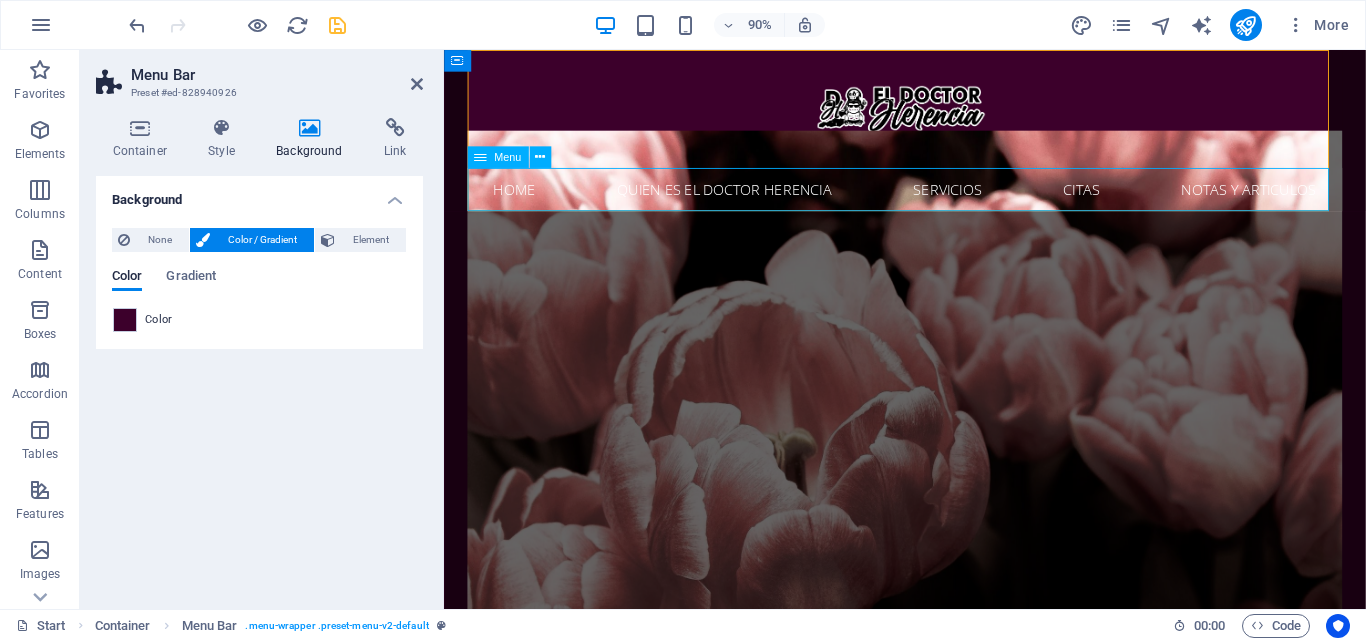 click on "Home Quien es el Doctor Herencia Servicios Citas Notas y Articulos" at bounding box center (956, 205) 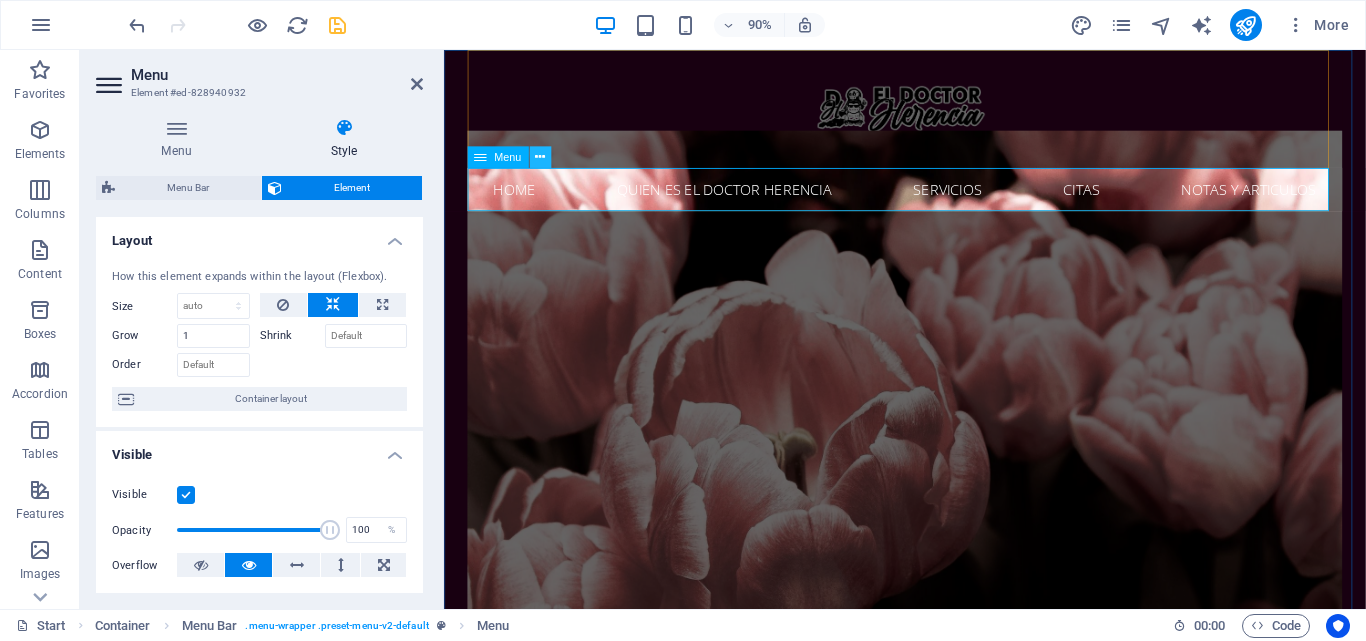 click at bounding box center (540, 156) 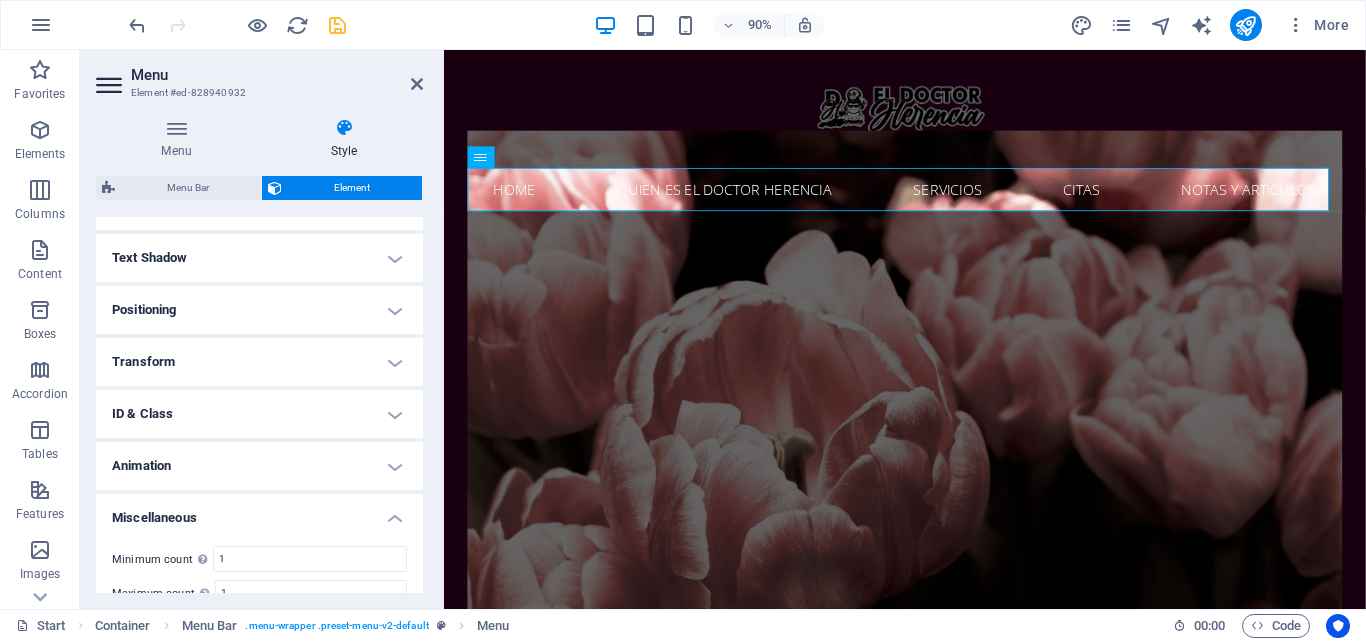 scroll, scrollTop: 638, scrollLeft: 0, axis: vertical 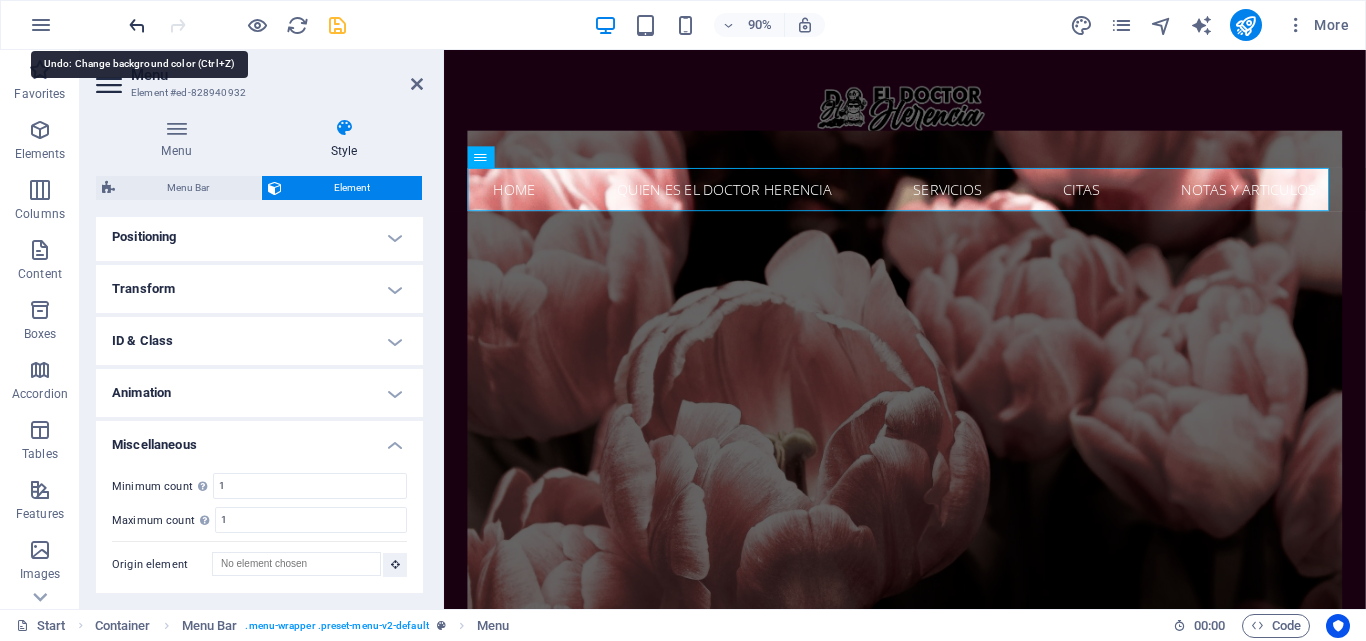 click at bounding box center (137, 25) 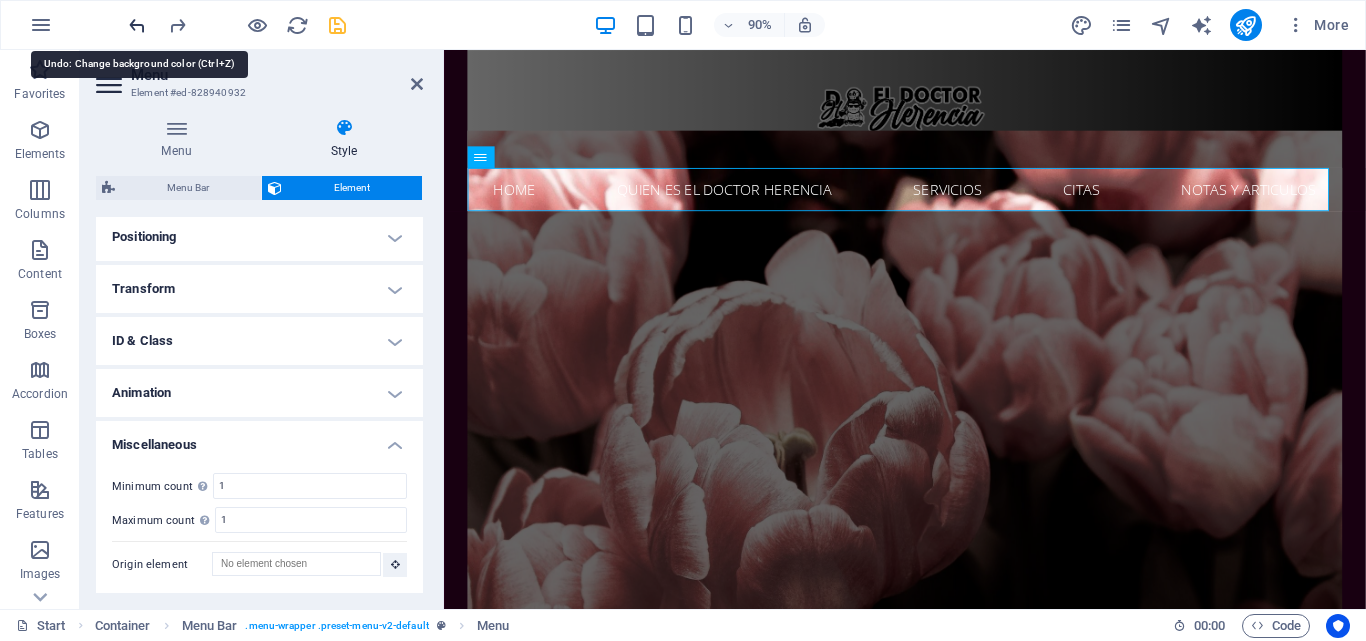 click at bounding box center (137, 25) 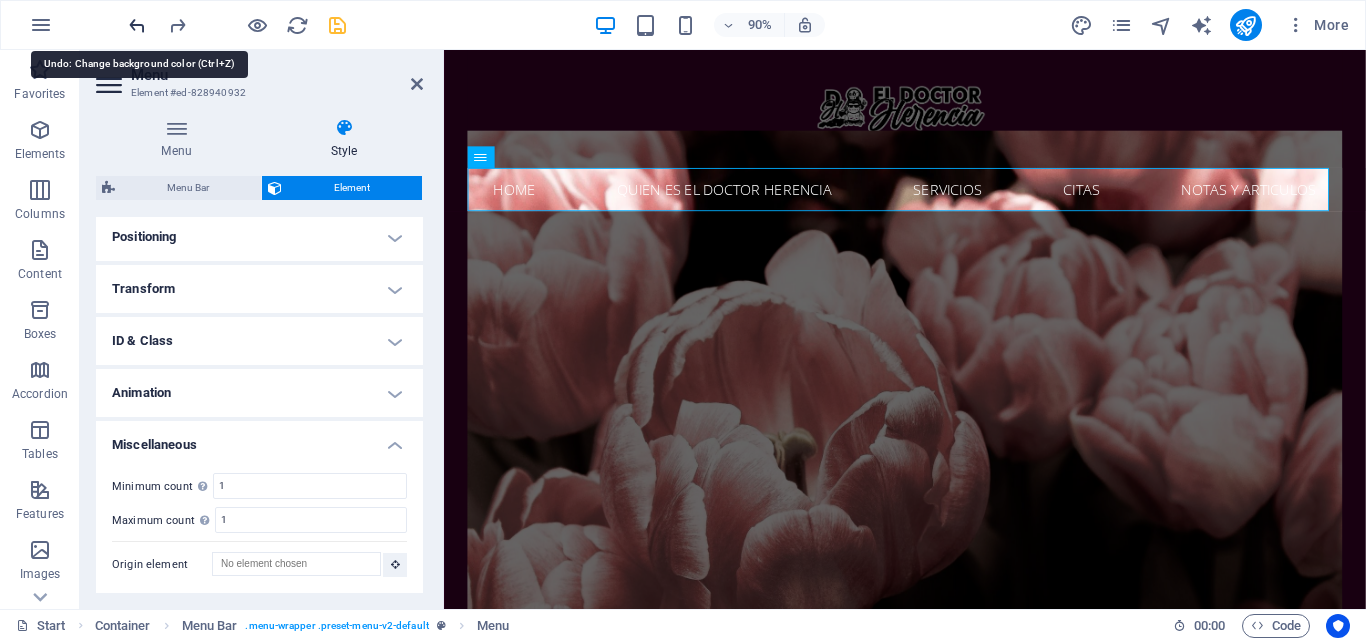 click at bounding box center (137, 25) 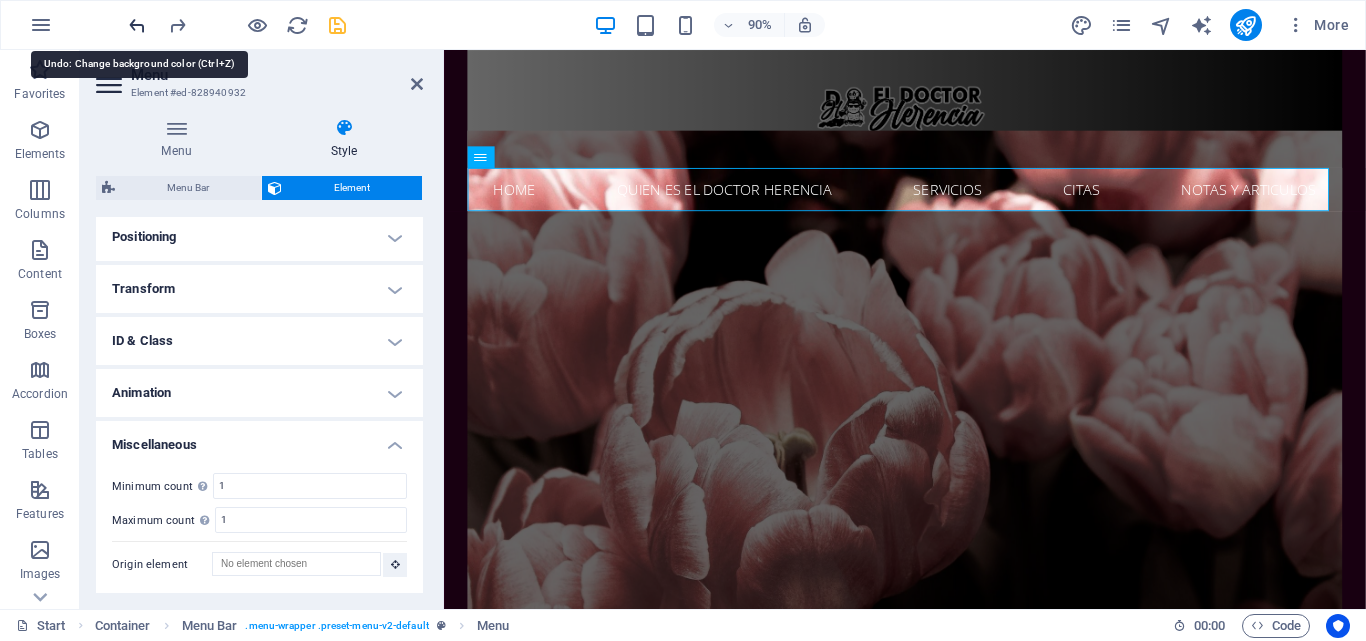 click at bounding box center (137, 25) 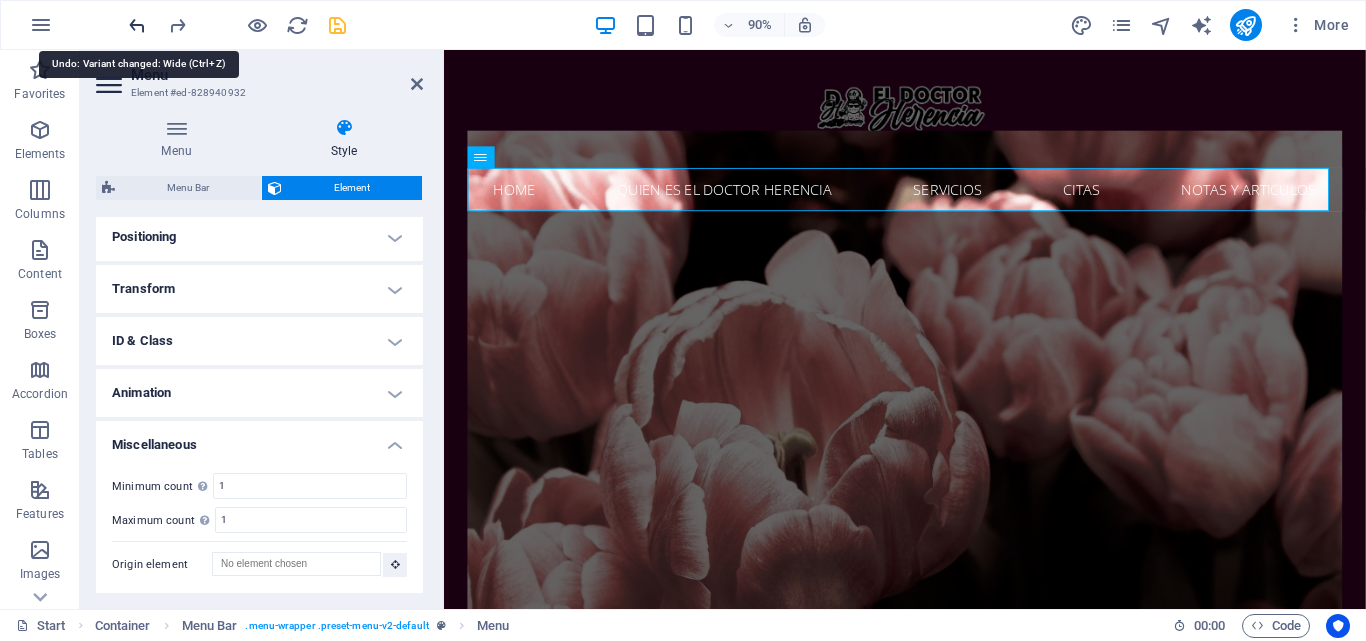 click at bounding box center (137, 25) 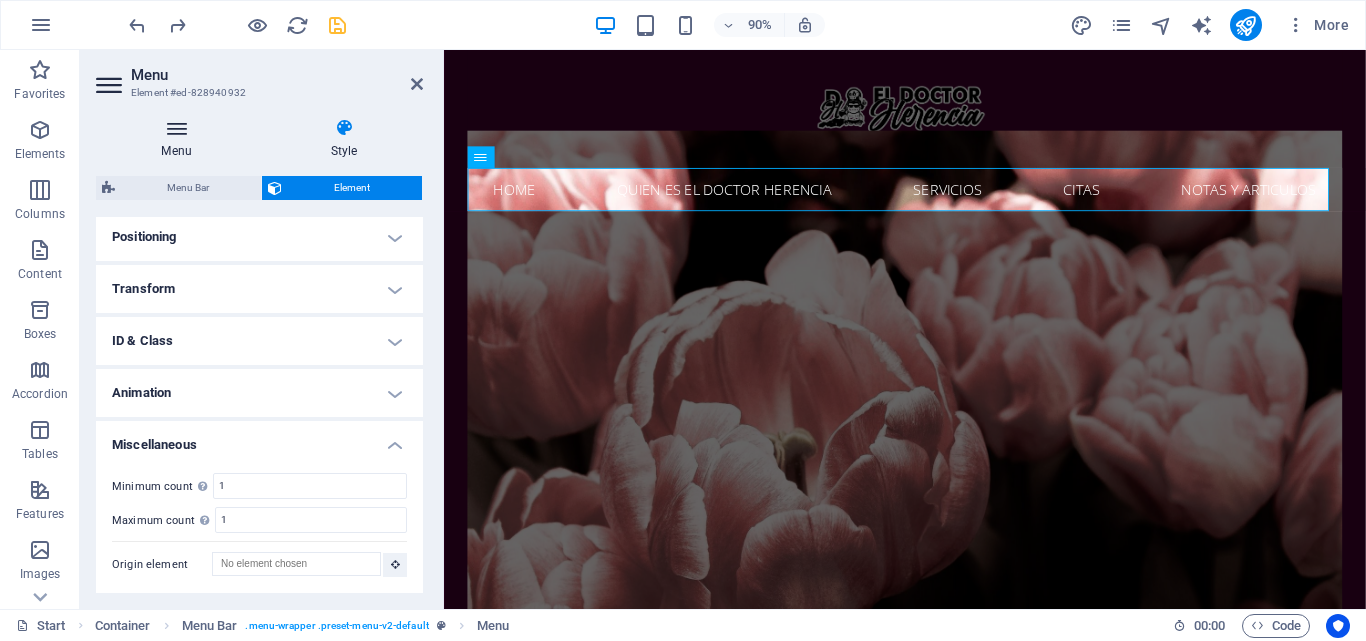 click on "Menu" at bounding box center (180, 139) 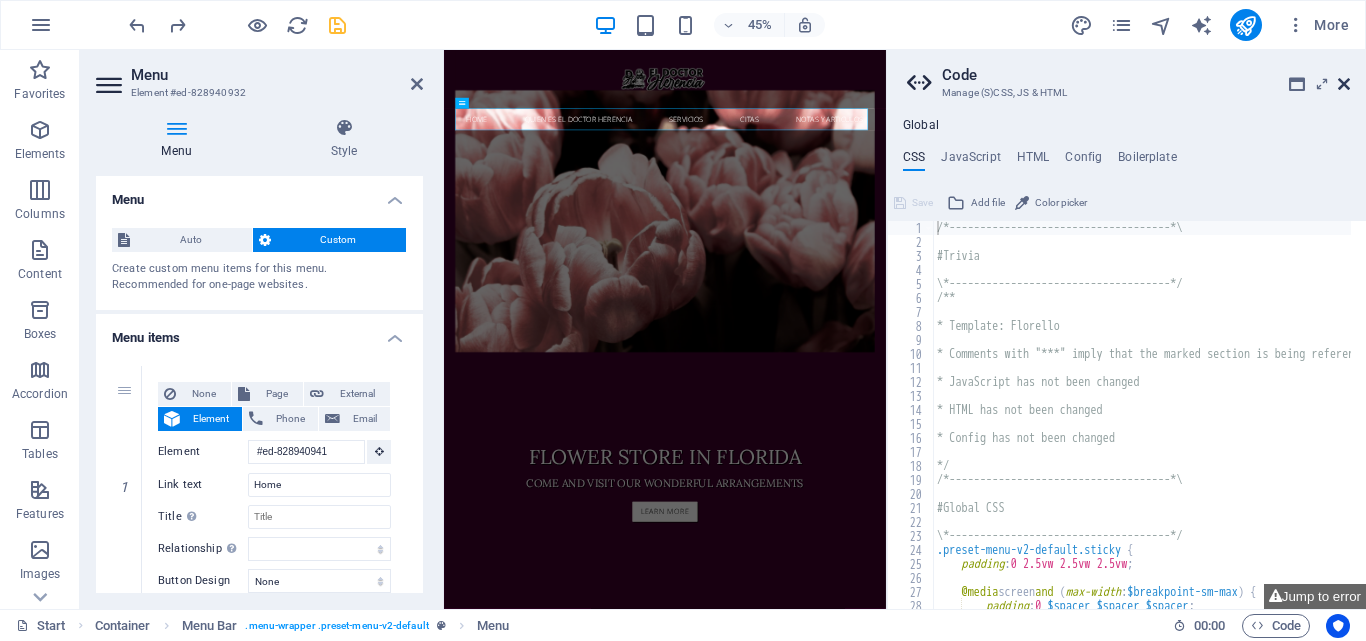 click at bounding box center [1344, 84] 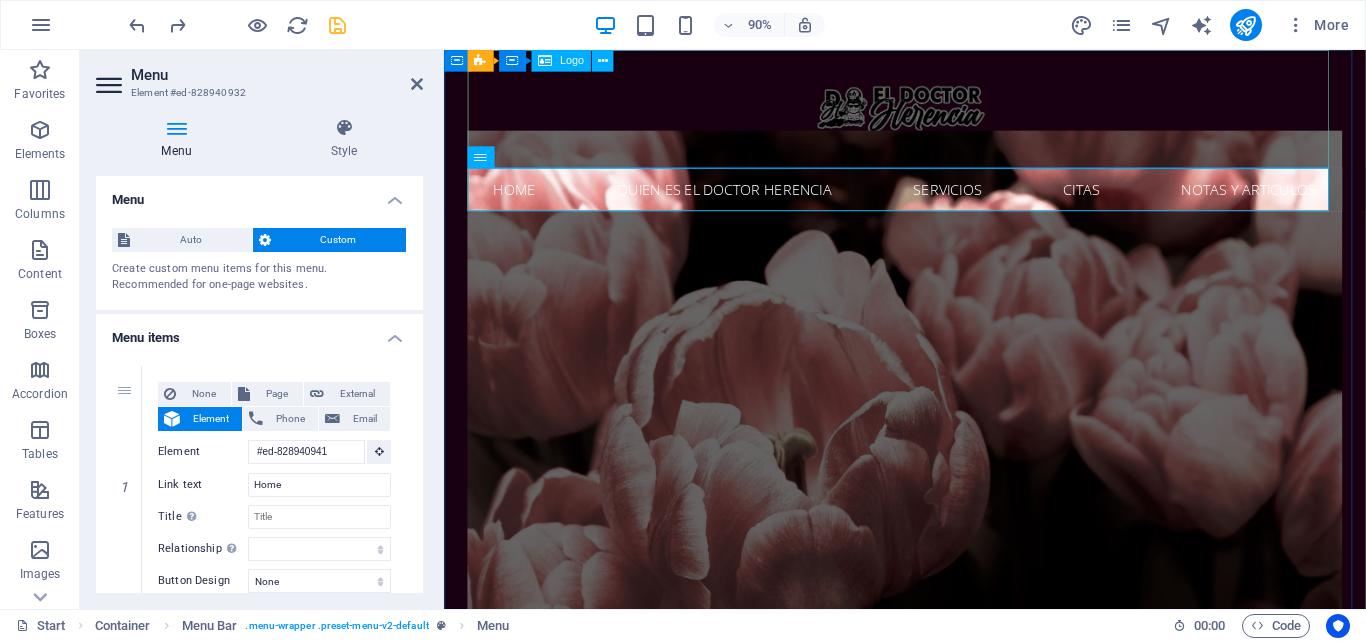 drag, startPoint x: 670, startPoint y: 145, endPoint x: 1013, endPoint y: 134, distance: 343.17633 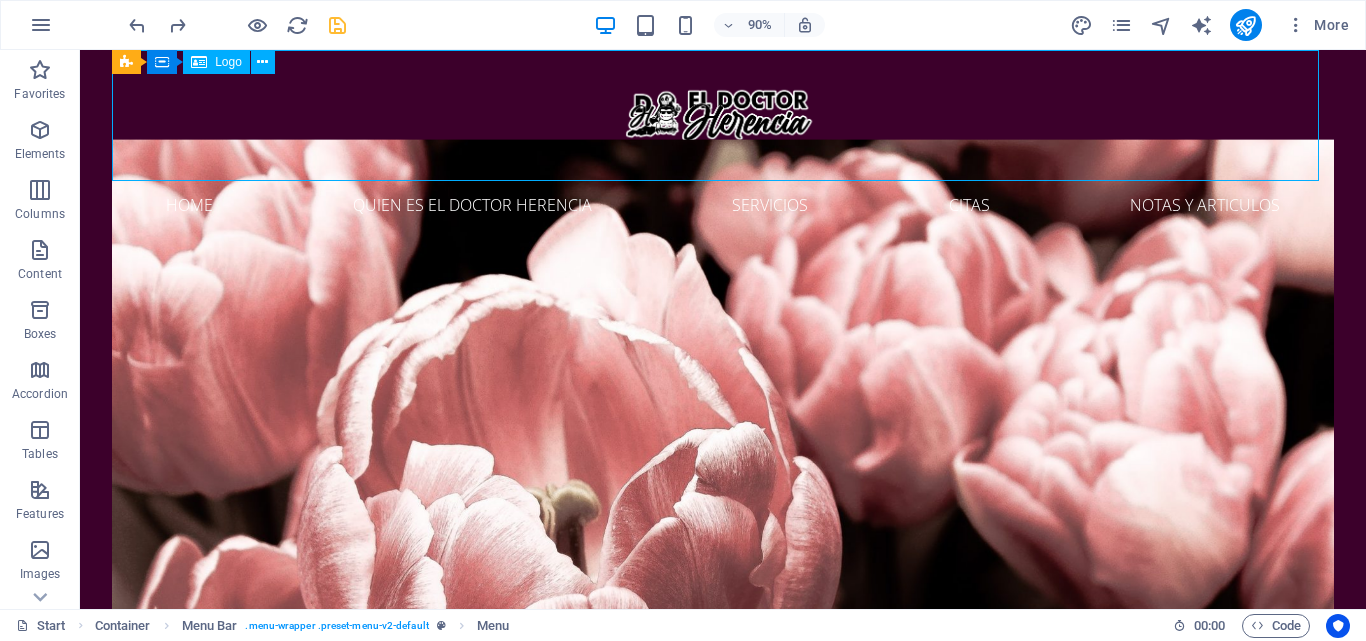 click at bounding box center (723, 115) 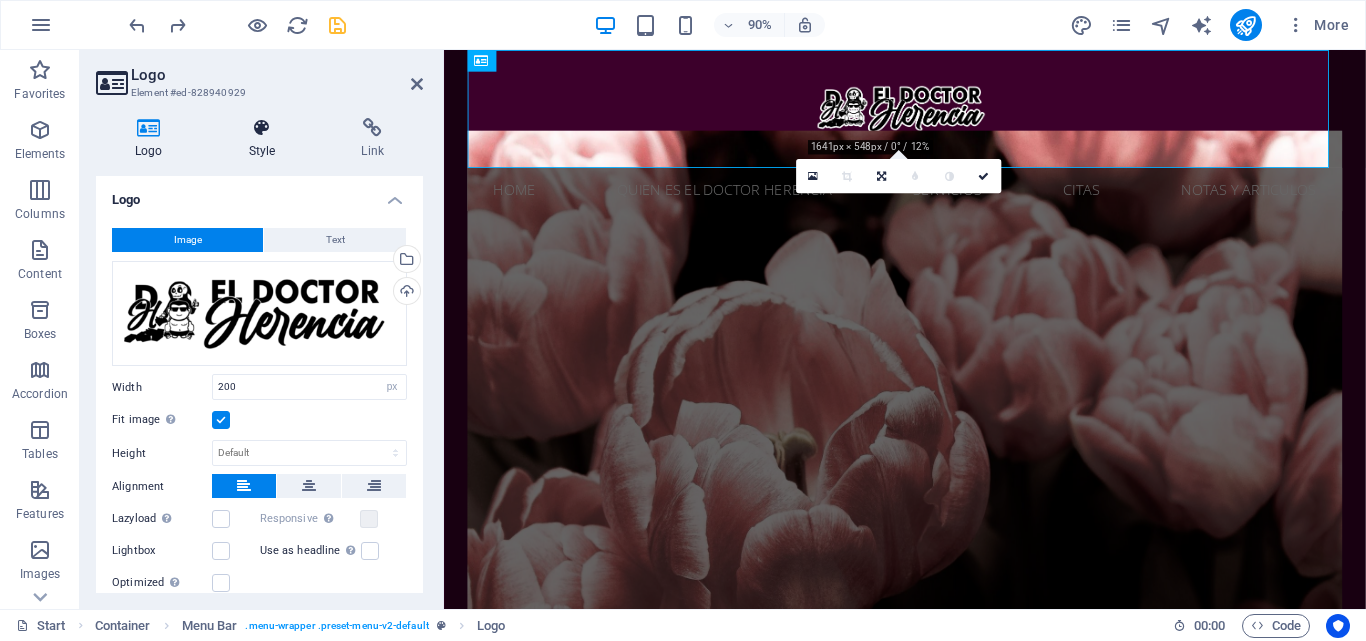 click on "Style" at bounding box center [266, 139] 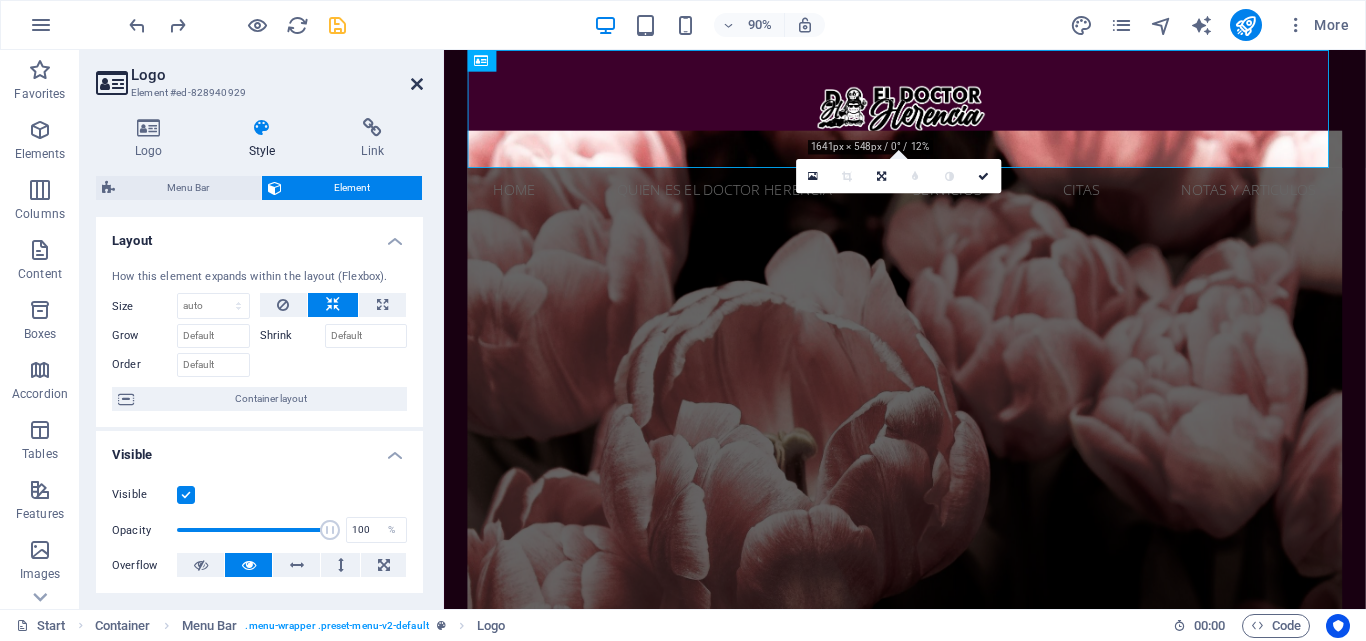 click at bounding box center (417, 84) 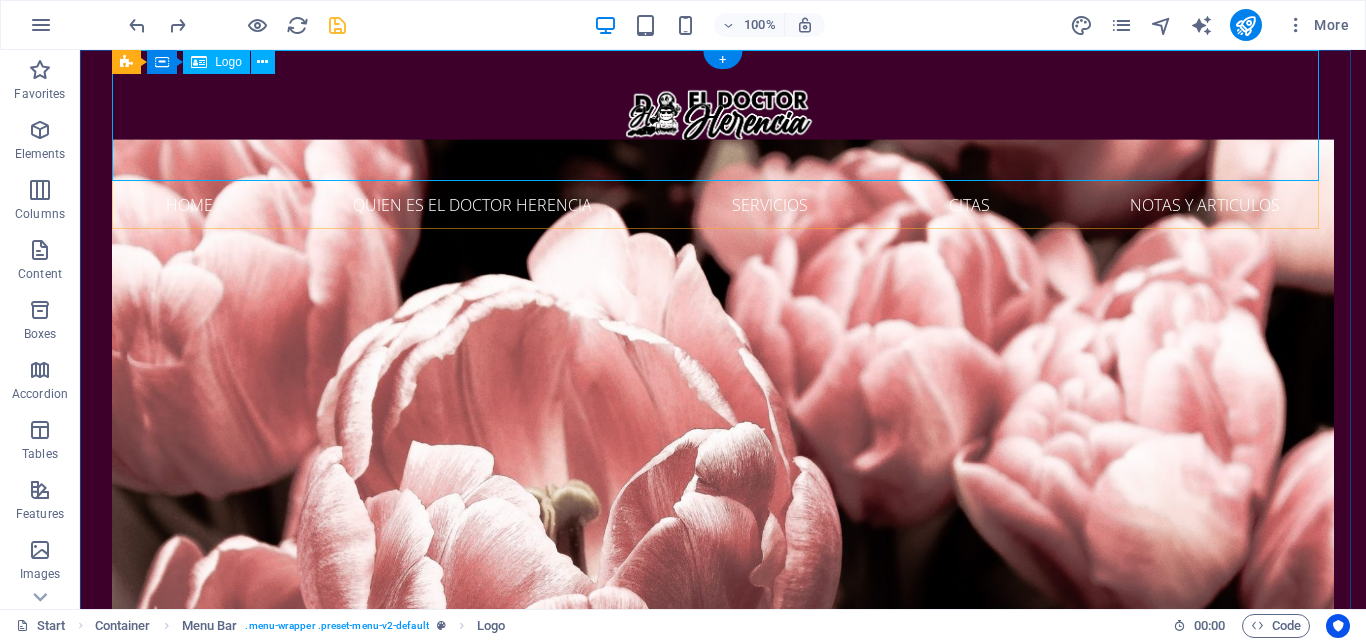 click at bounding box center (723, 115) 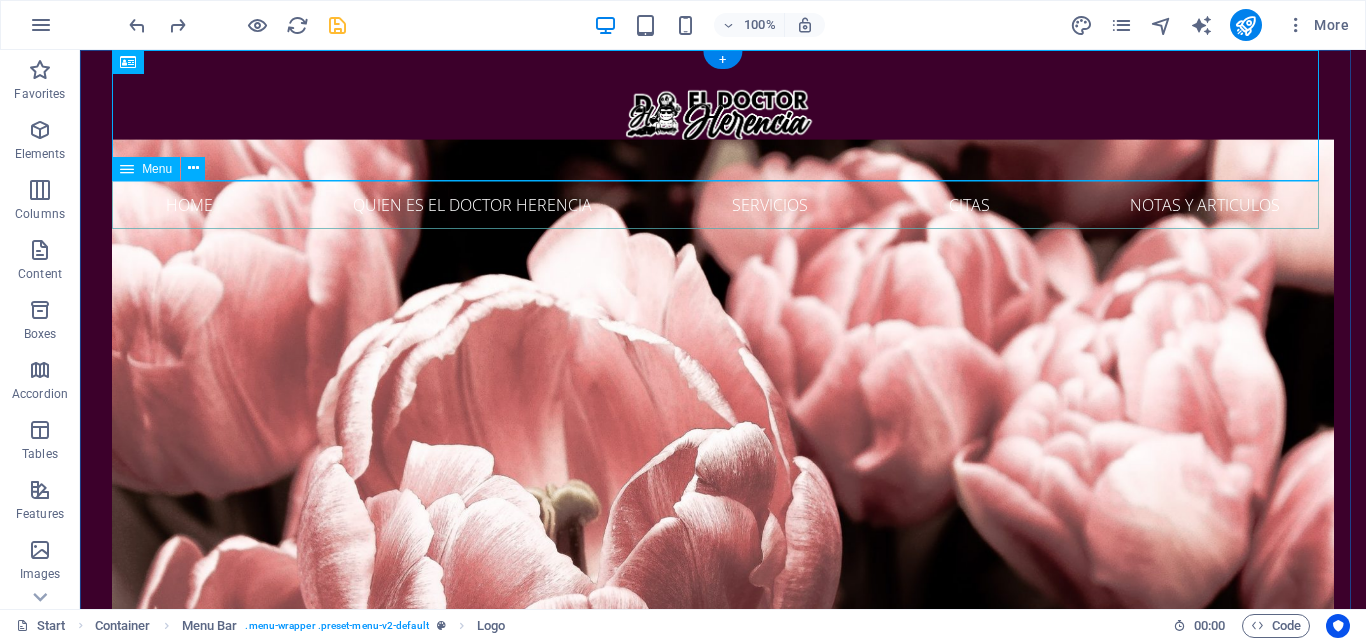 click on "Home Quien es el Doctor Herencia Servicios Citas Notas y Articulos" at bounding box center (723, 205) 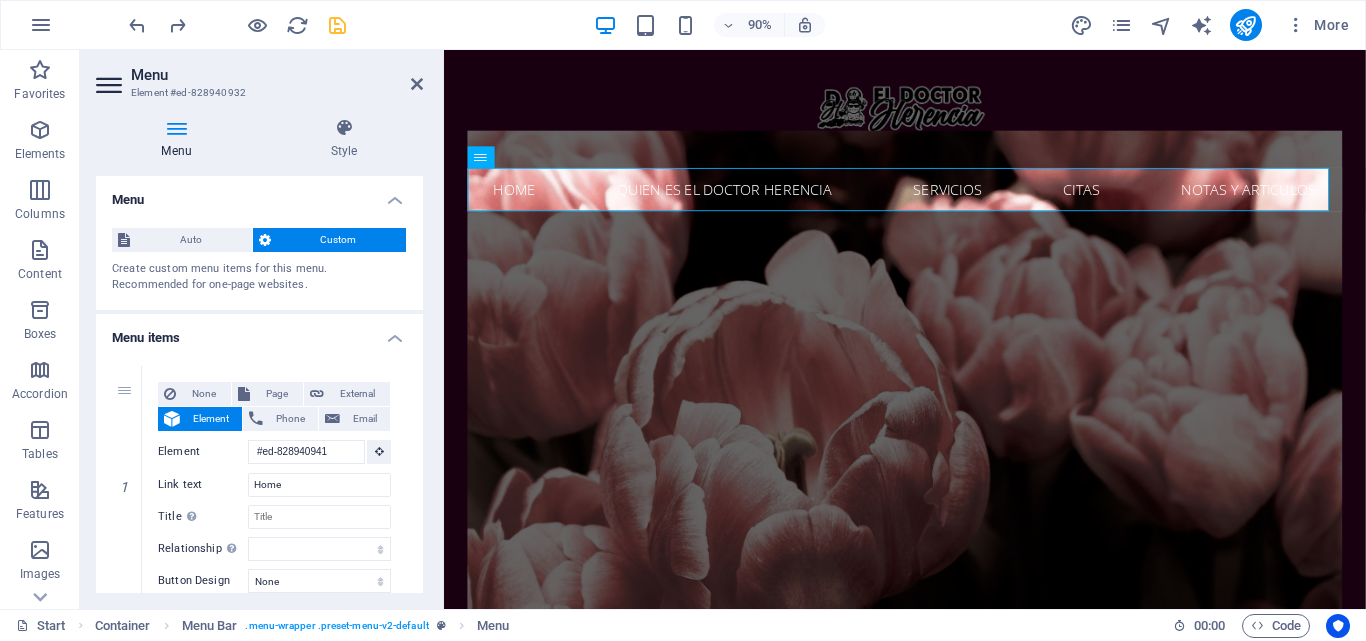 click on "Menu" at bounding box center [180, 139] 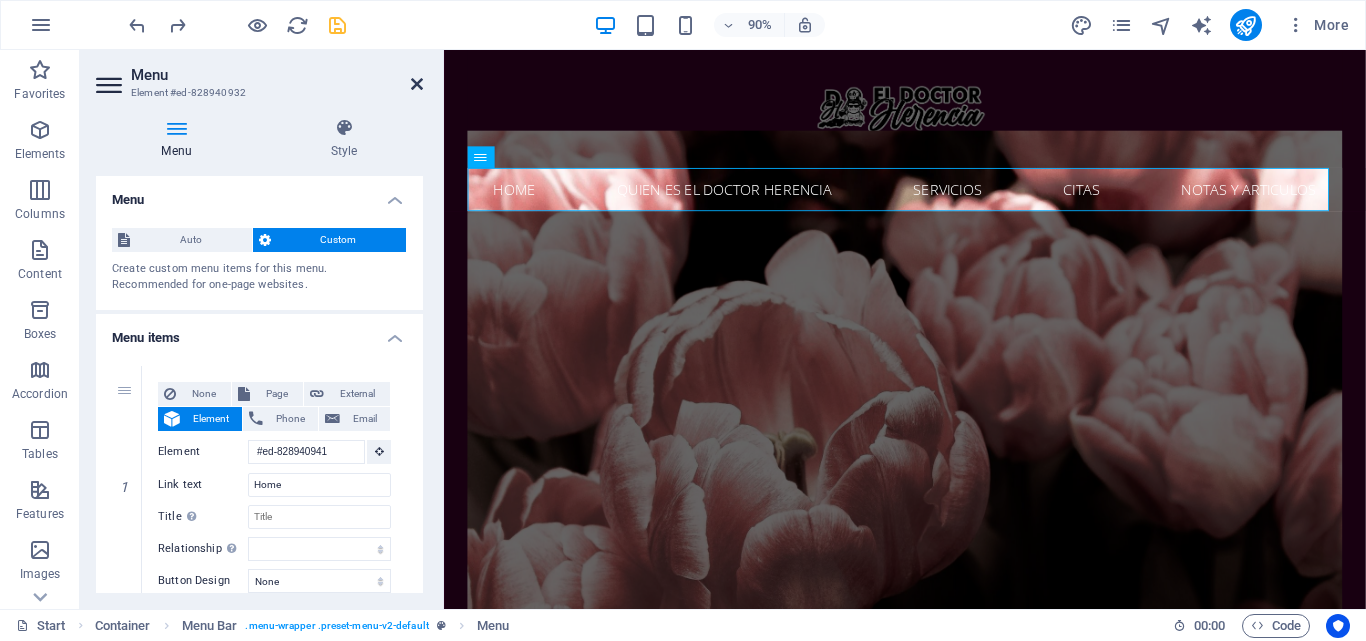 click at bounding box center [417, 84] 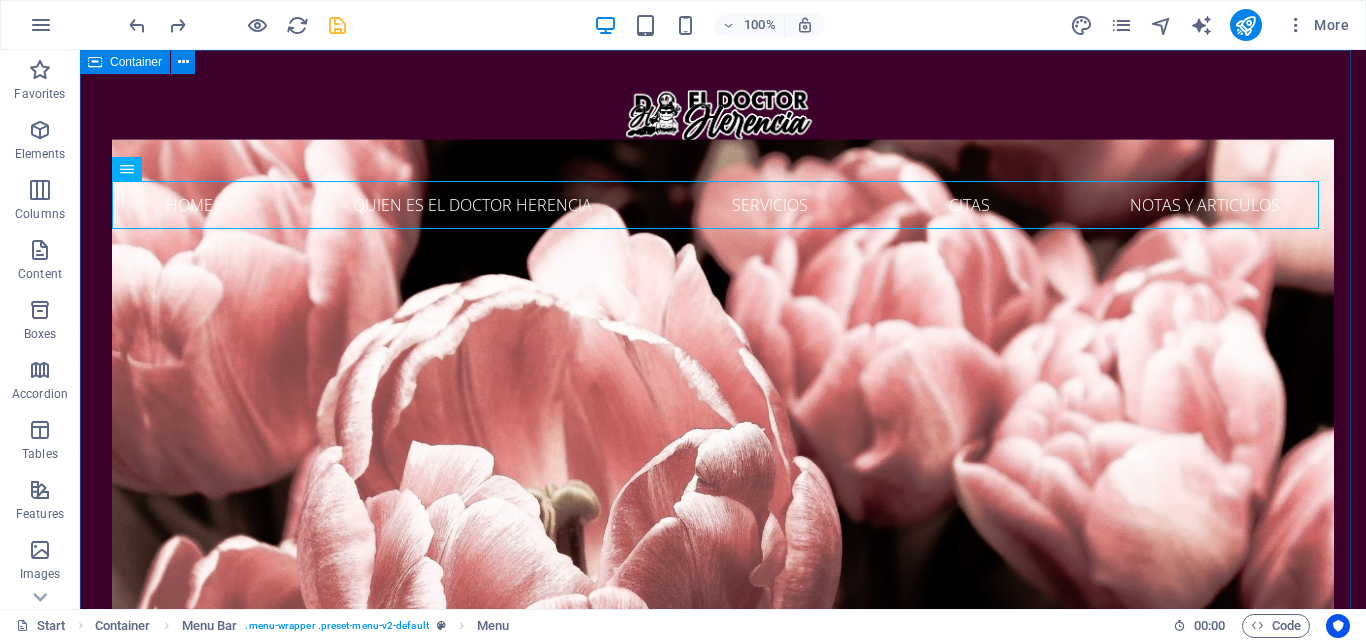 click on "Container" at bounding box center (136, 62) 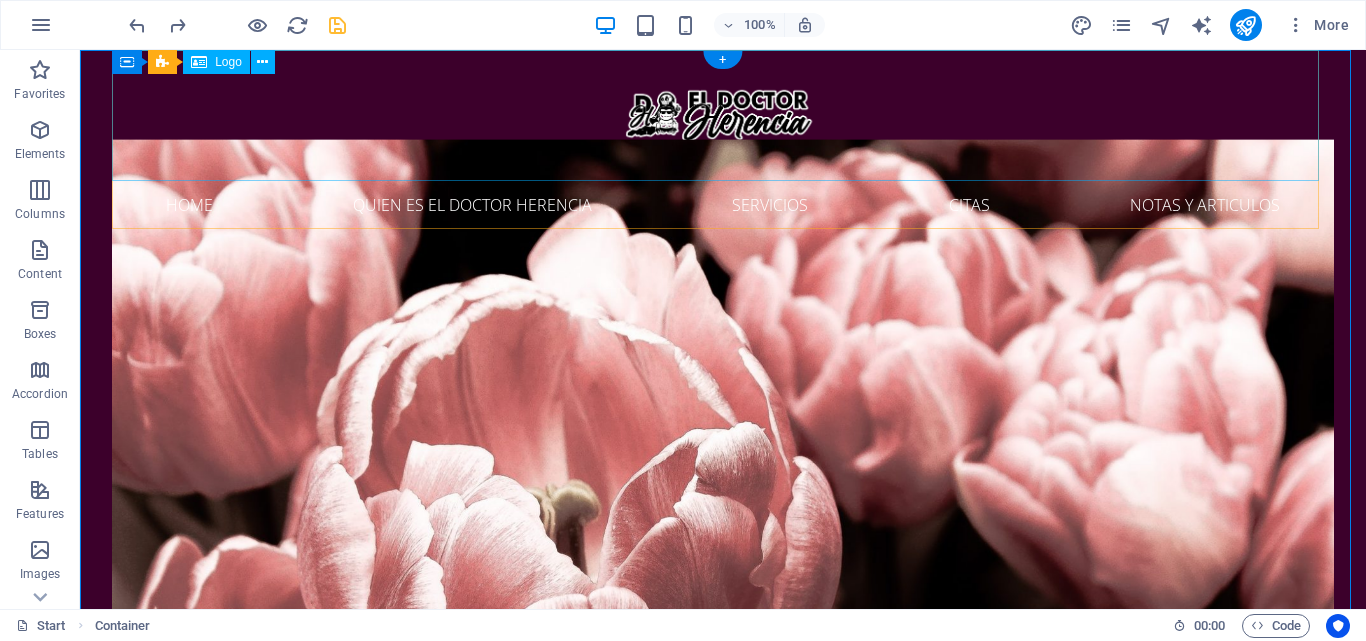 click at bounding box center [723, 115] 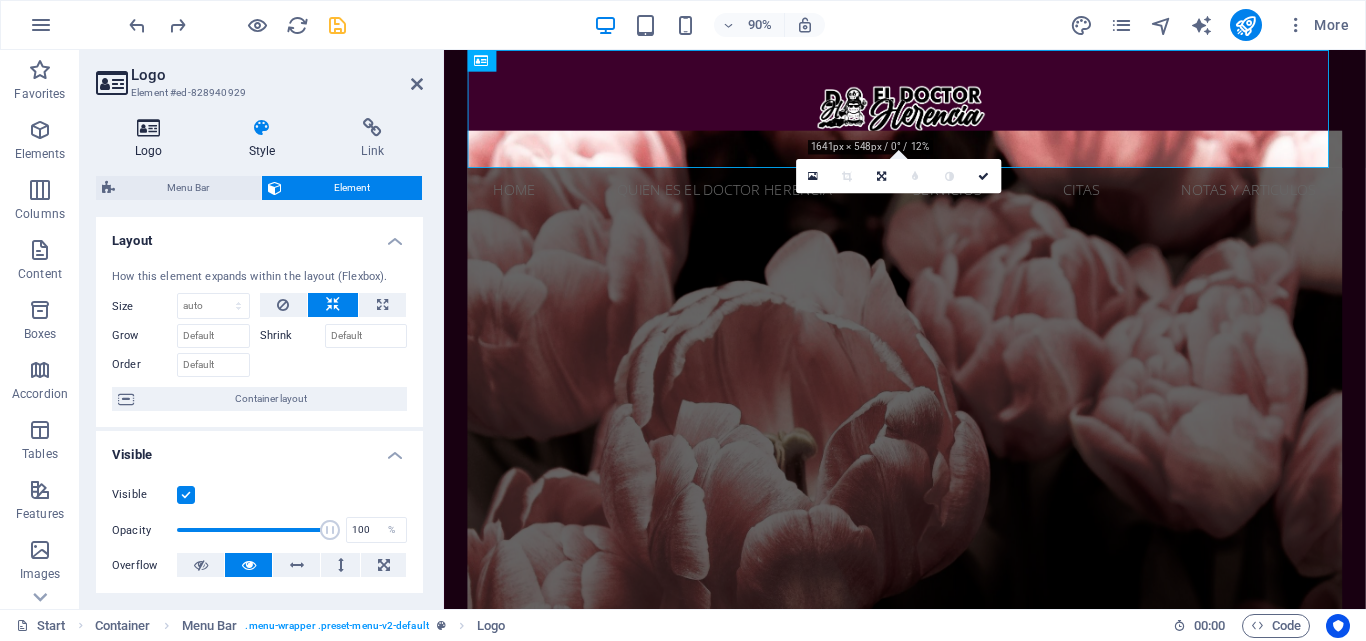 click on "Logo" at bounding box center [153, 139] 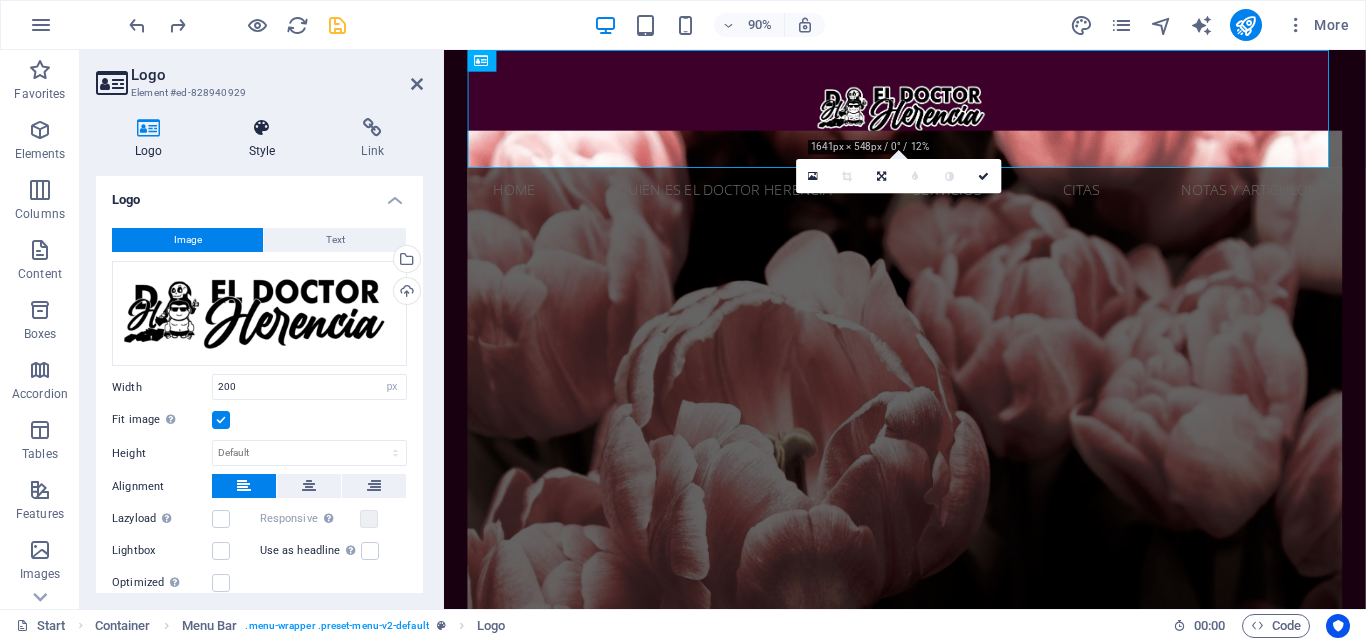 click at bounding box center (262, 128) 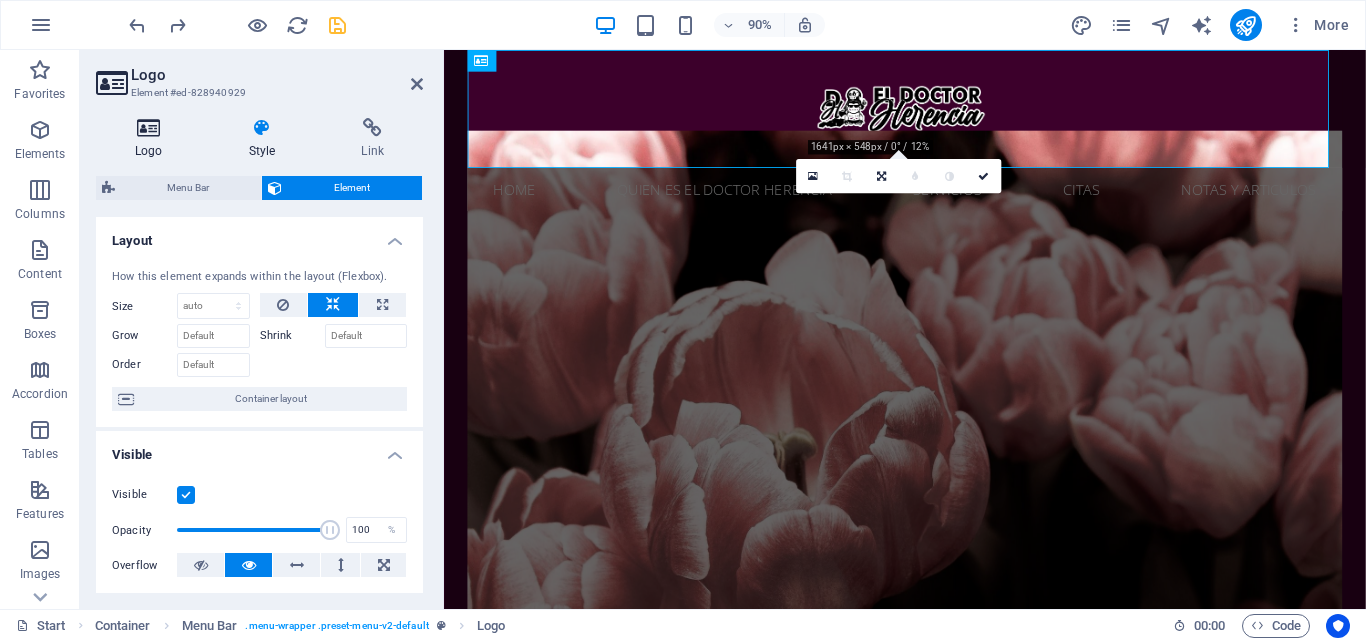 click at bounding box center [149, 128] 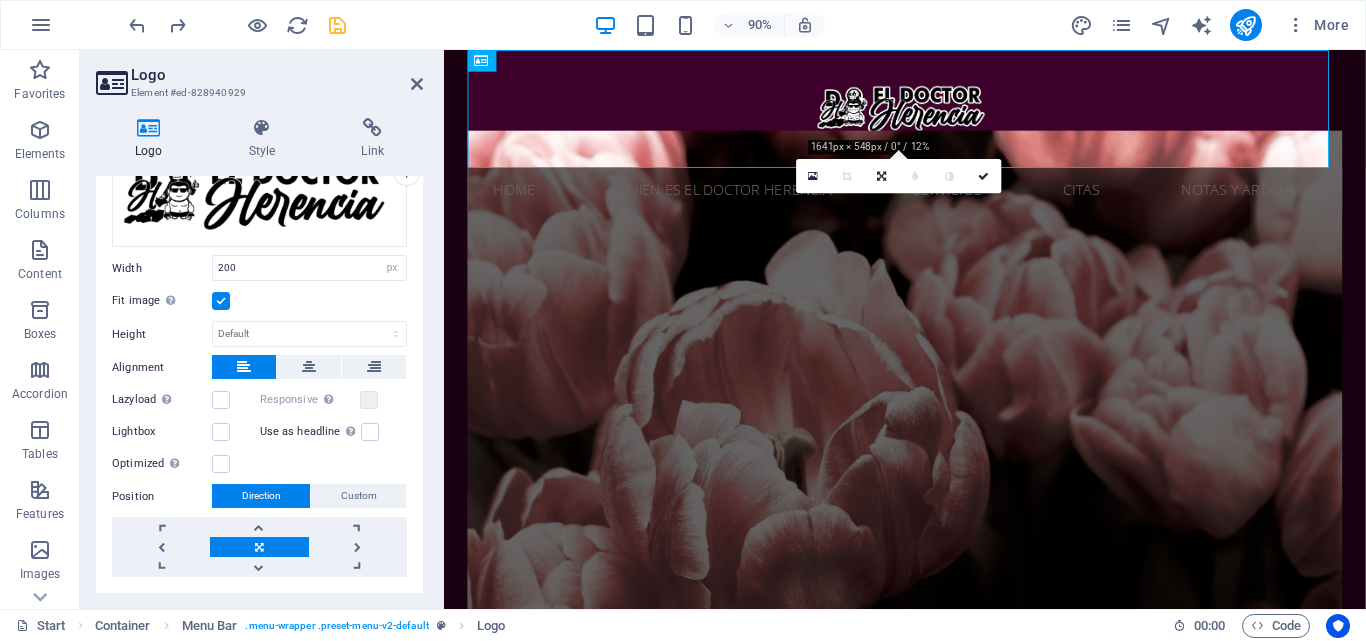 scroll, scrollTop: 166, scrollLeft: 0, axis: vertical 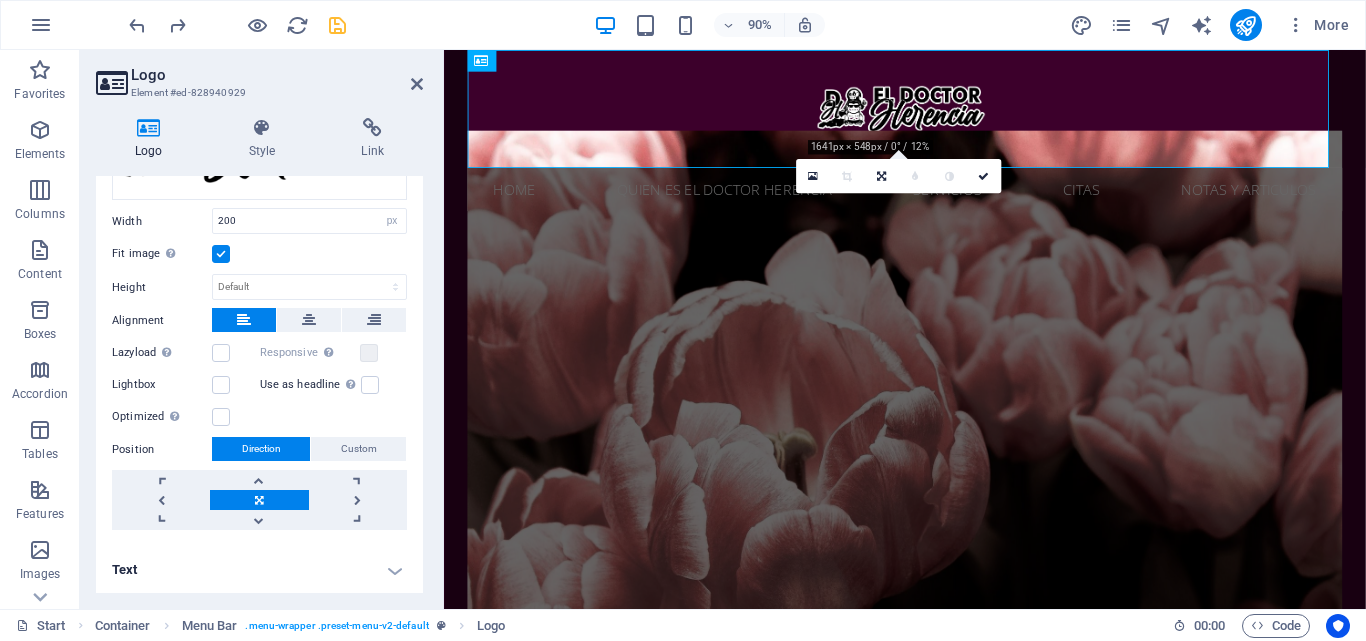 click on "Text" at bounding box center (259, 570) 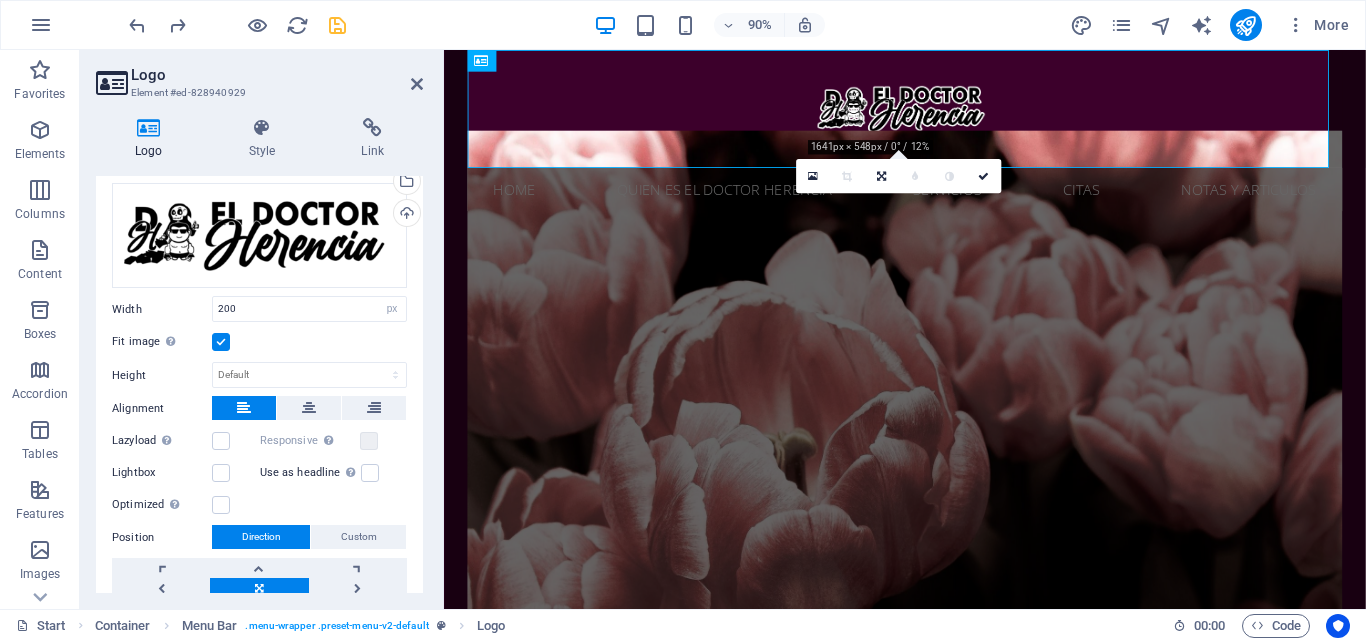 scroll, scrollTop: 0, scrollLeft: 0, axis: both 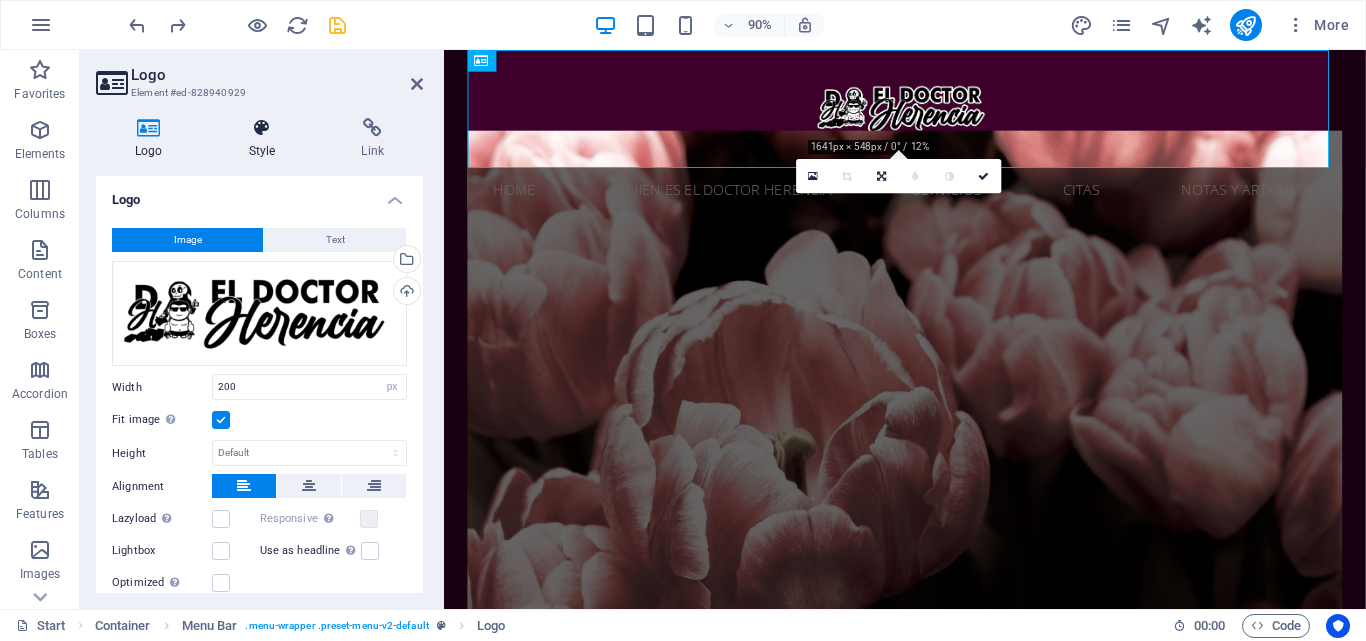 click at bounding box center [262, 128] 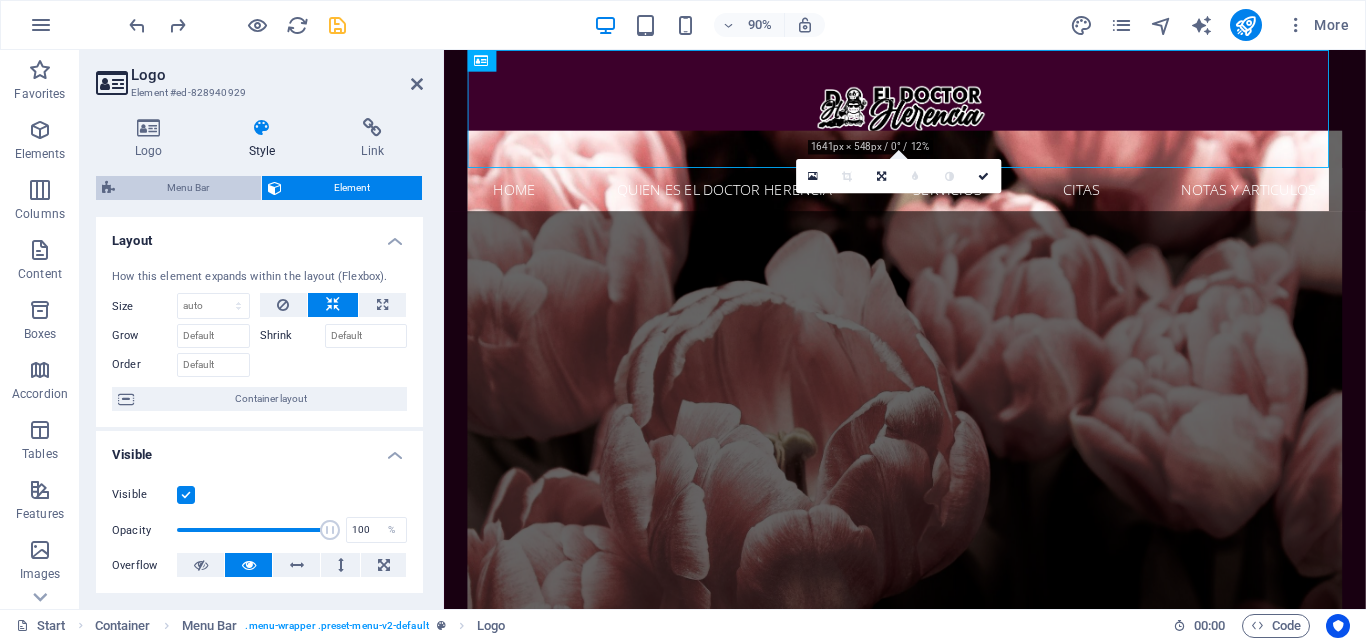 click on "Menu Bar" at bounding box center (188, 188) 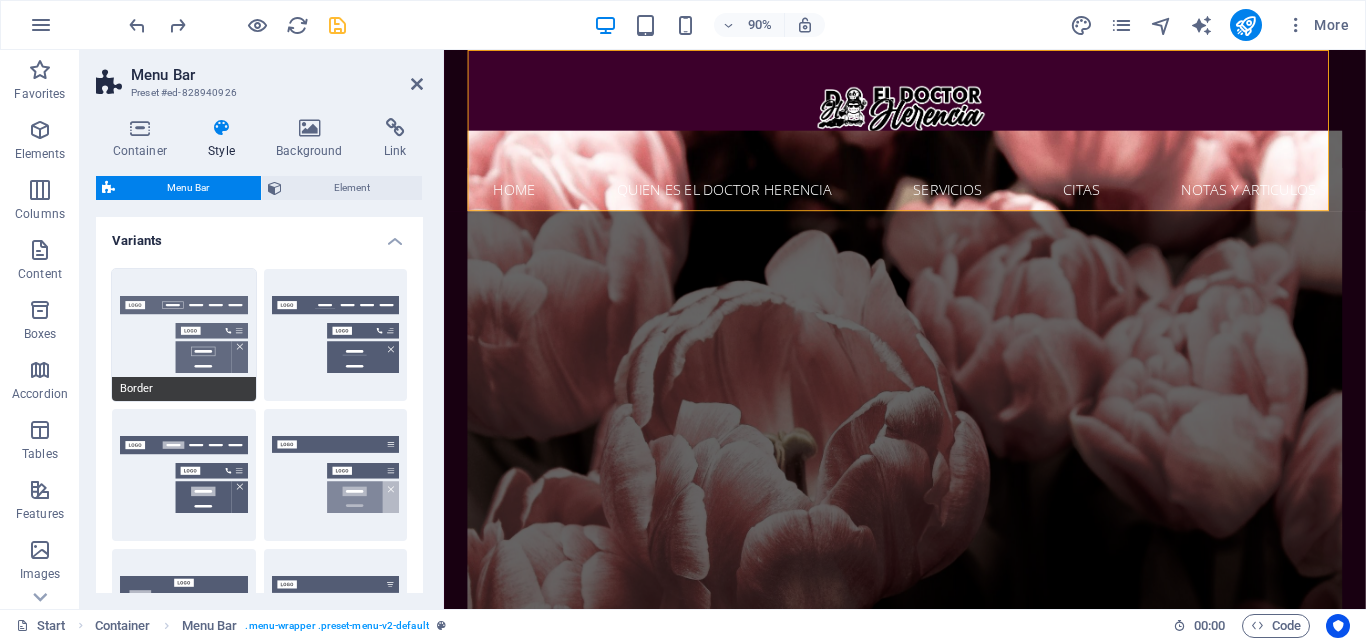 click on "Border" at bounding box center [184, 335] 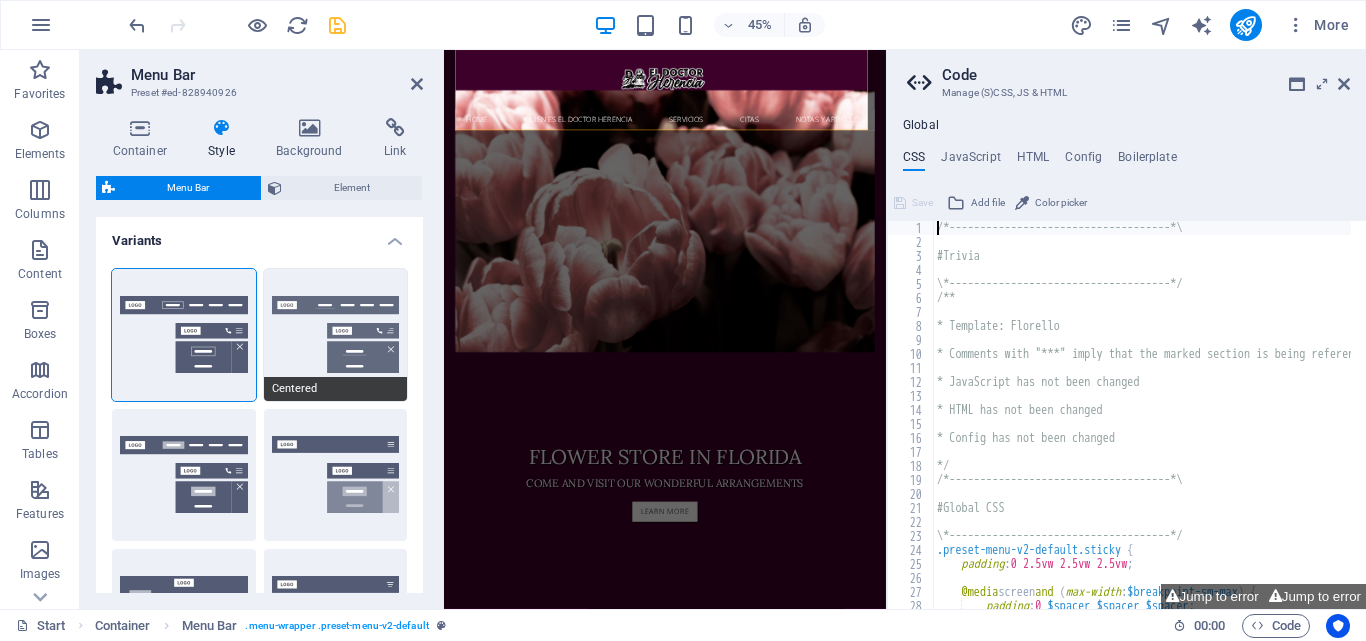 click on "Centered" at bounding box center (336, 335) 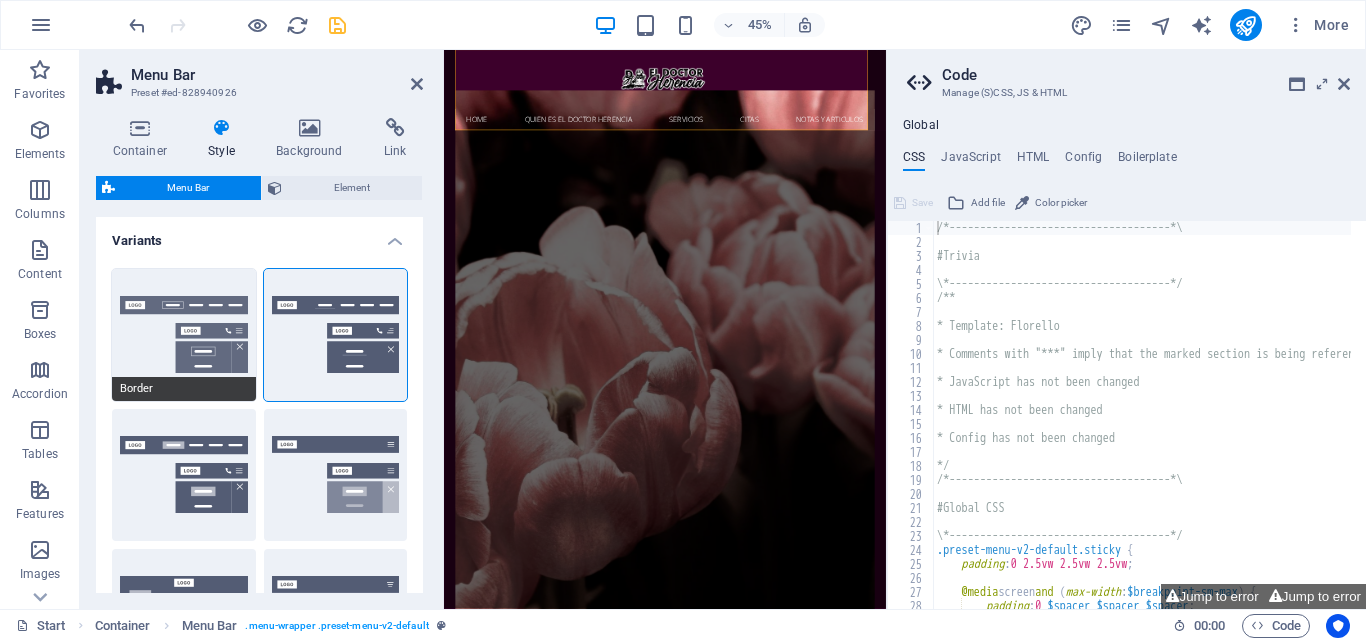 click on "Border" at bounding box center [184, 335] 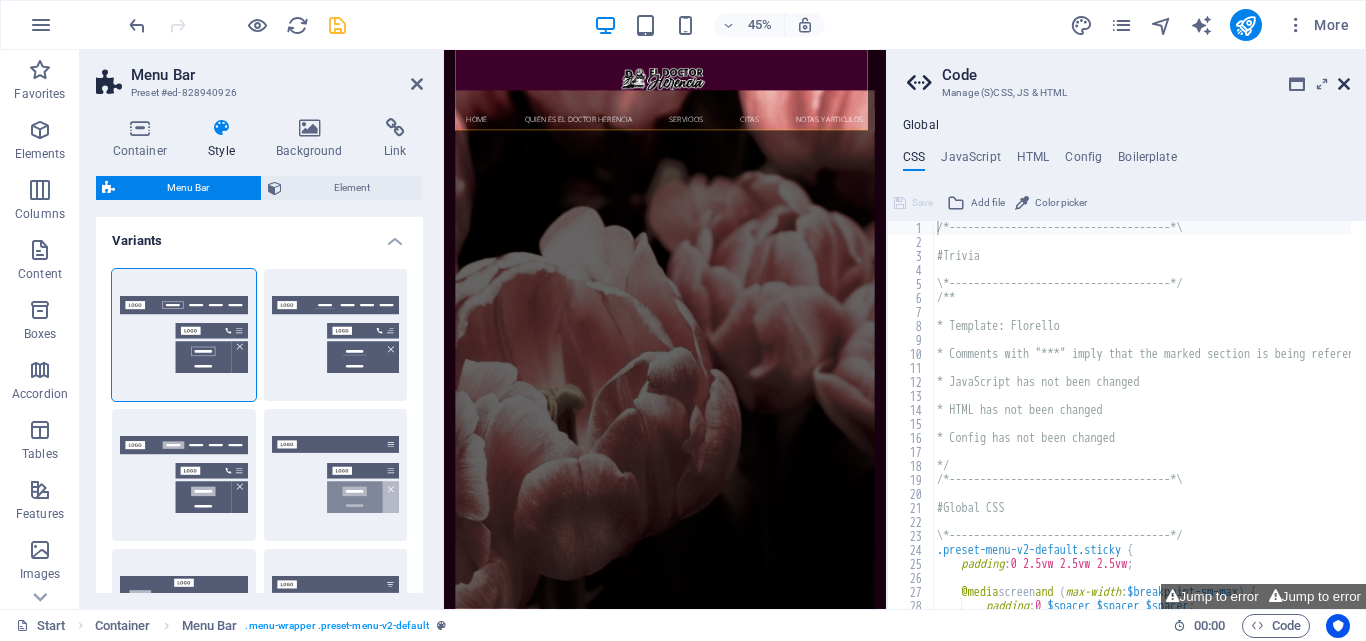 click at bounding box center (1344, 84) 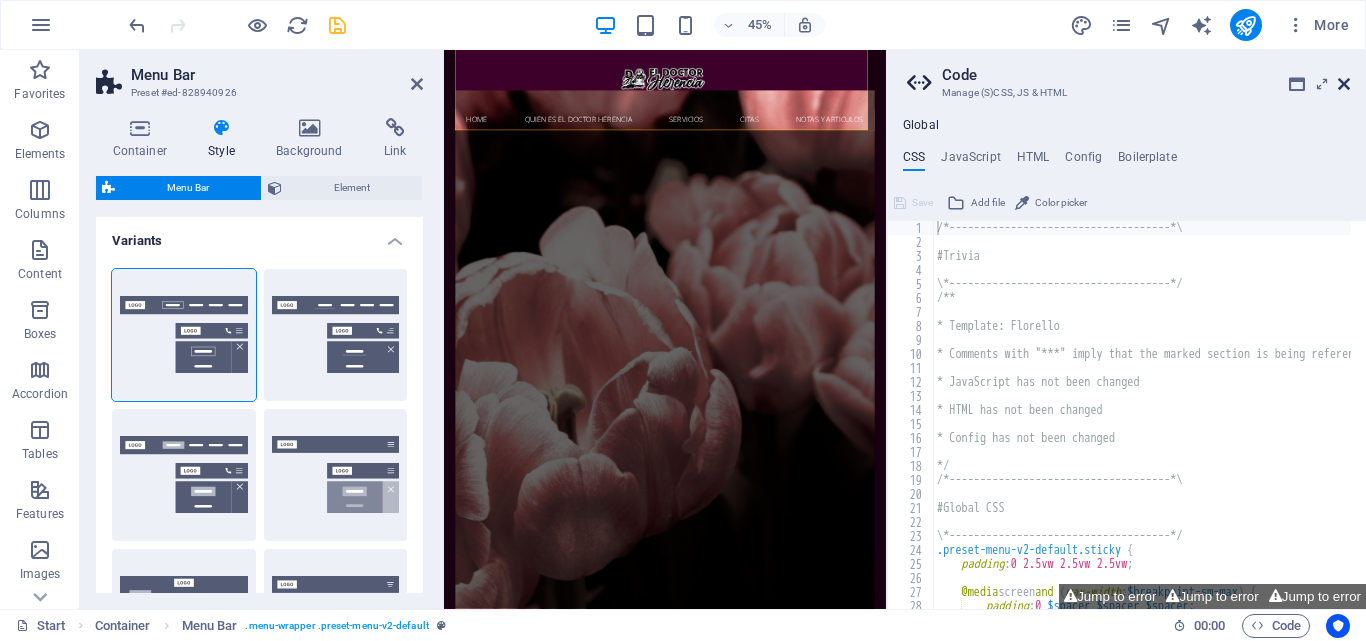 click at bounding box center [1344, 84] 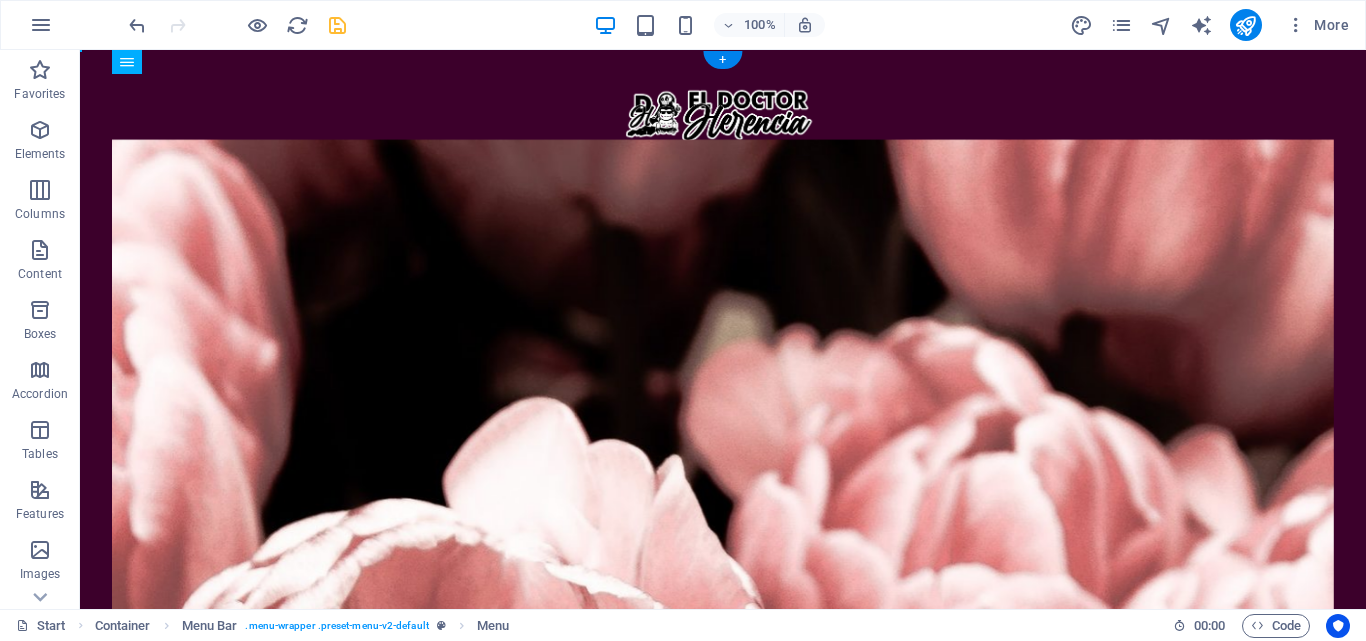 drag, startPoint x: 221, startPoint y: 203, endPoint x: 849, endPoint y: 153, distance: 629.9873 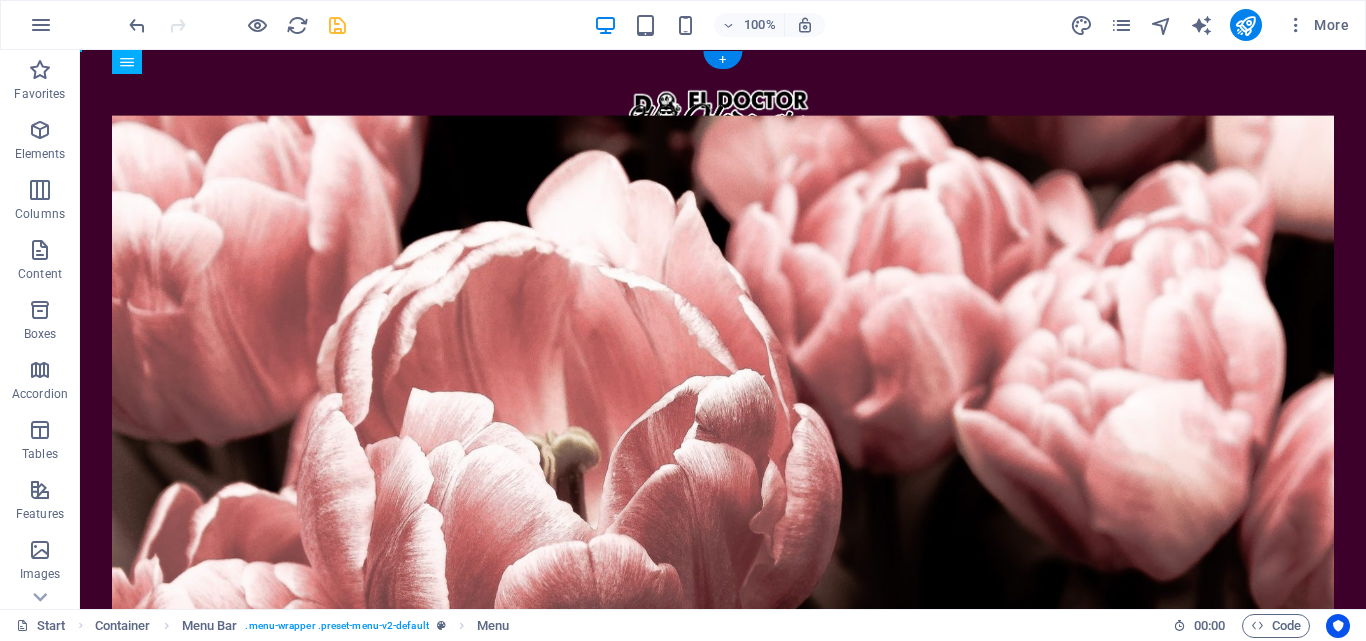 drag, startPoint x: 152, startPoint y: 200, endPoint x: 916, endPoint y: 154, distance: 765.38354 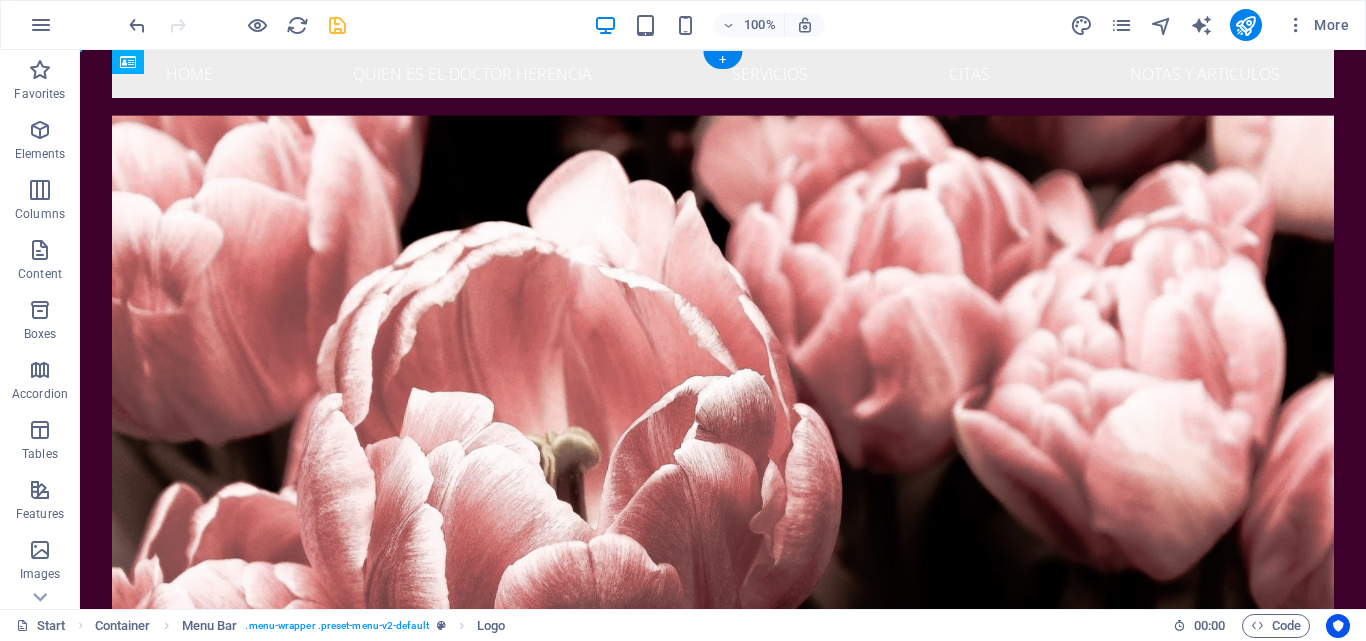 drag, startPoint x: 691, startPoint y: 121, endPoint x: 127, endPoint y: 145, distance: 564.51044 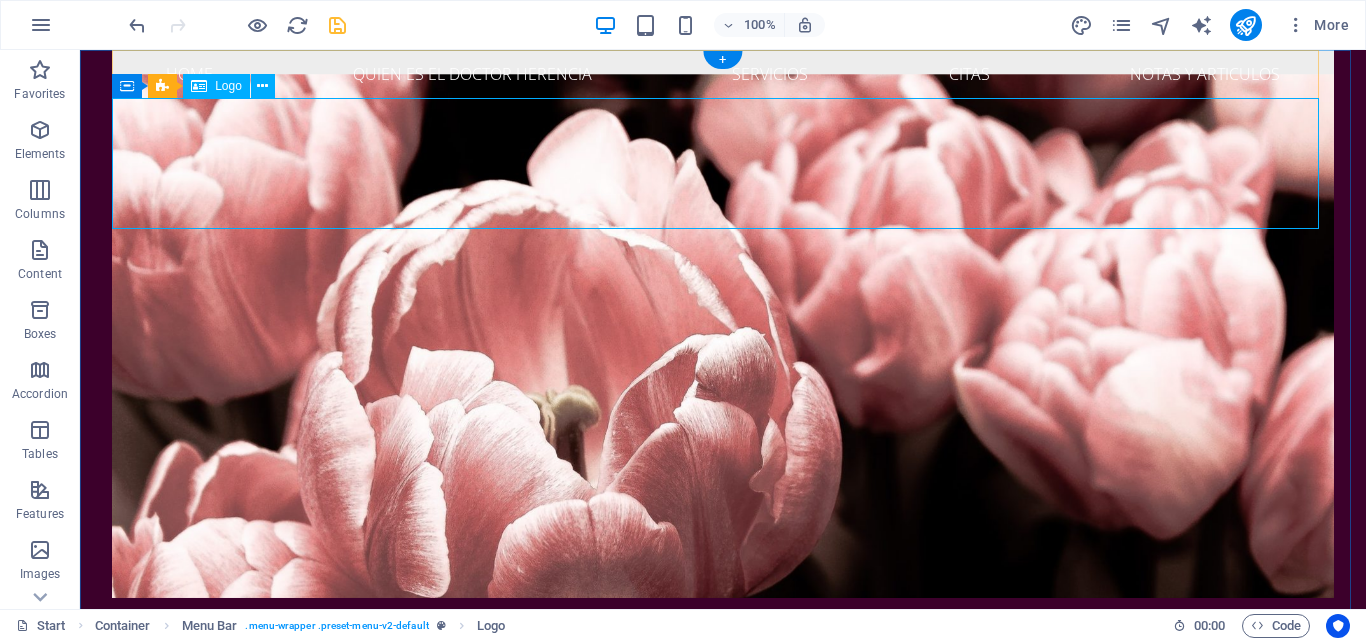 click at bounding box center [723, 163] 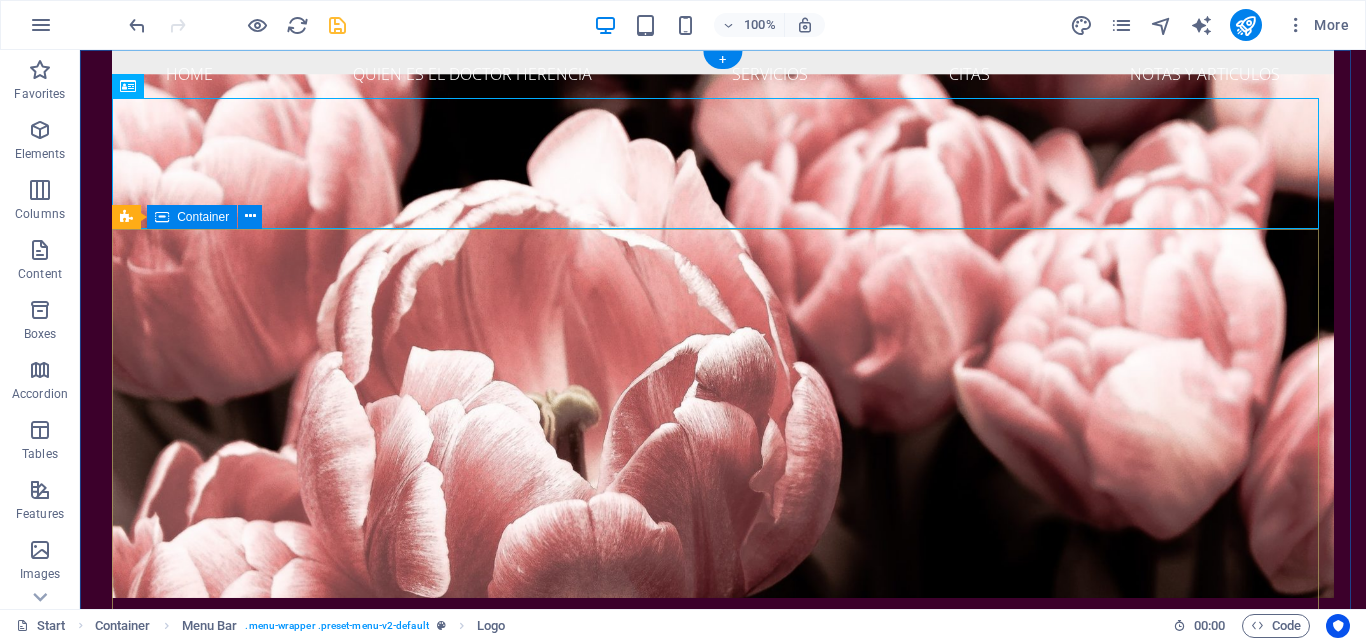 click on "Flower Store in Florida Come and visit our wonderful arrangements Learn more" at bounding box center (723, 952) 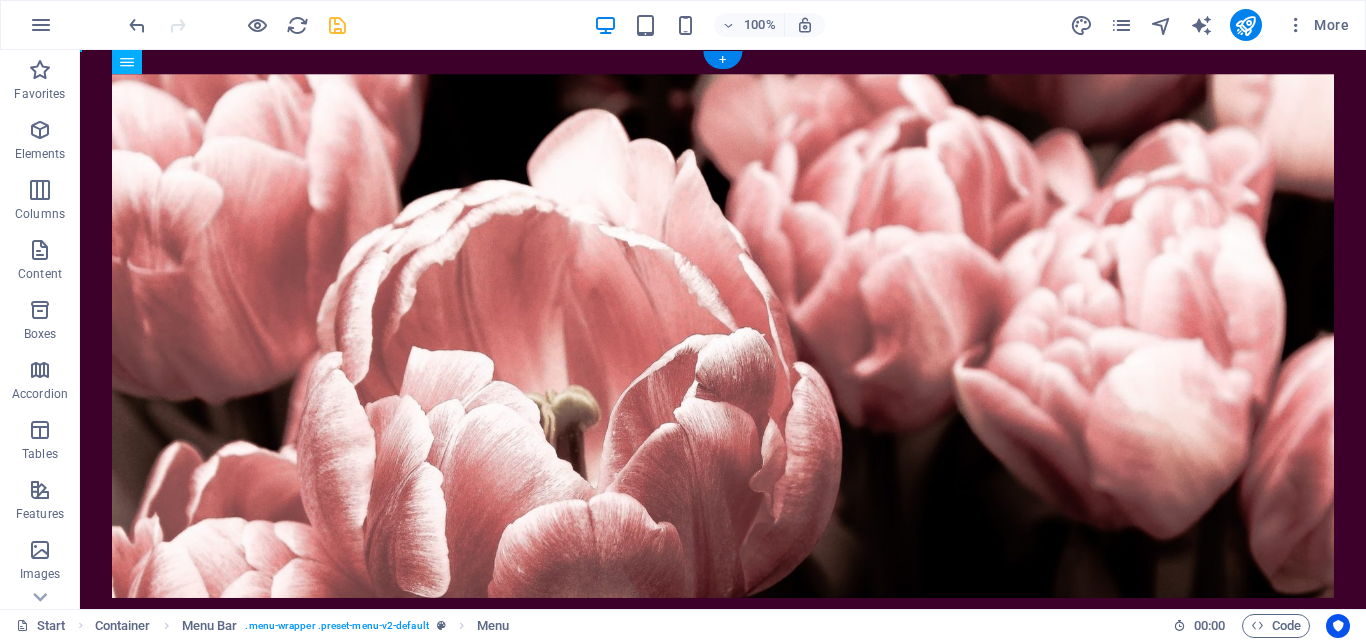 drag, startPoint x: 497, startPoint y: 71, endPoint x: 492, endPoint y: 173, distance: 102.122475 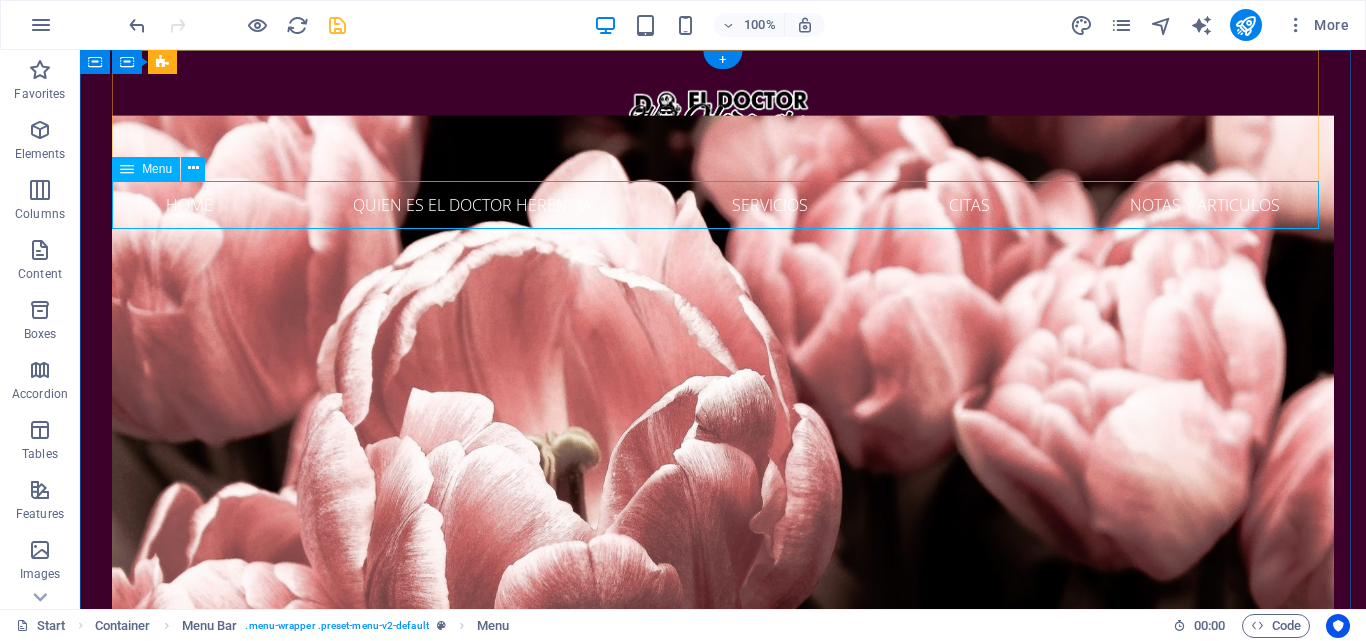 click on "Home Quien es el Doctor Herencia Servicios Citas Notas y Articulos" at bounding box center [723, 205] 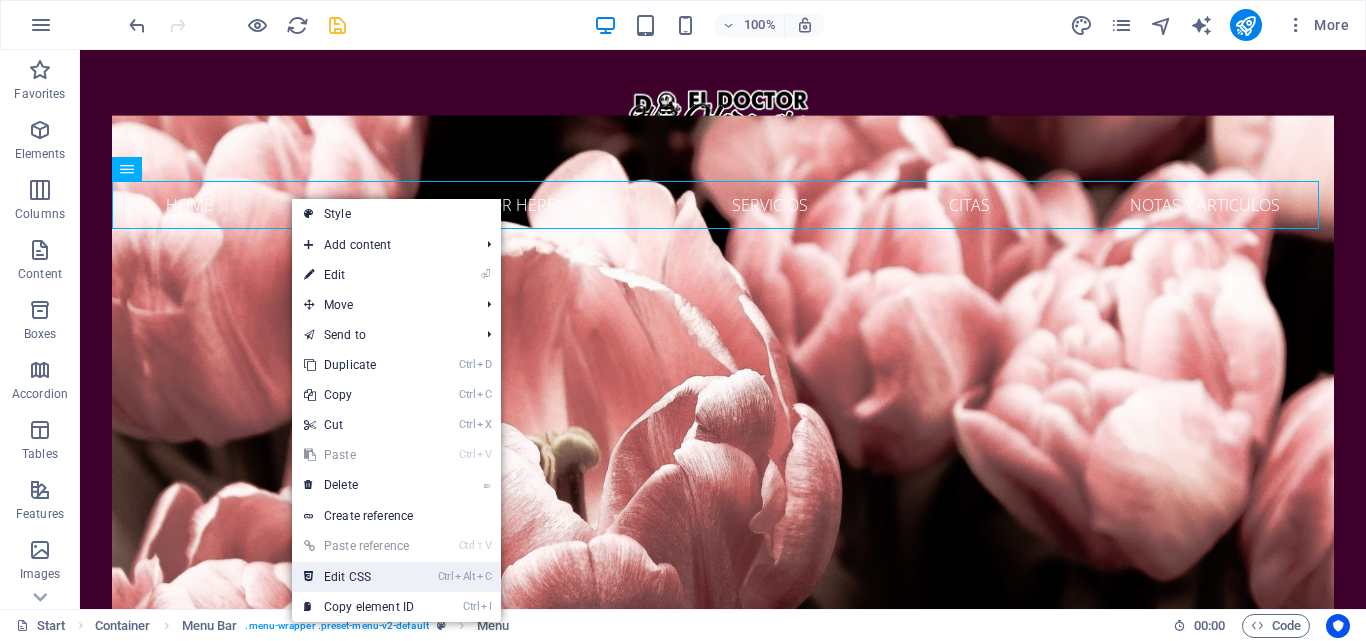 click on "Ctrl Alt C  Edit CSS" at bounding box center (359, 577) 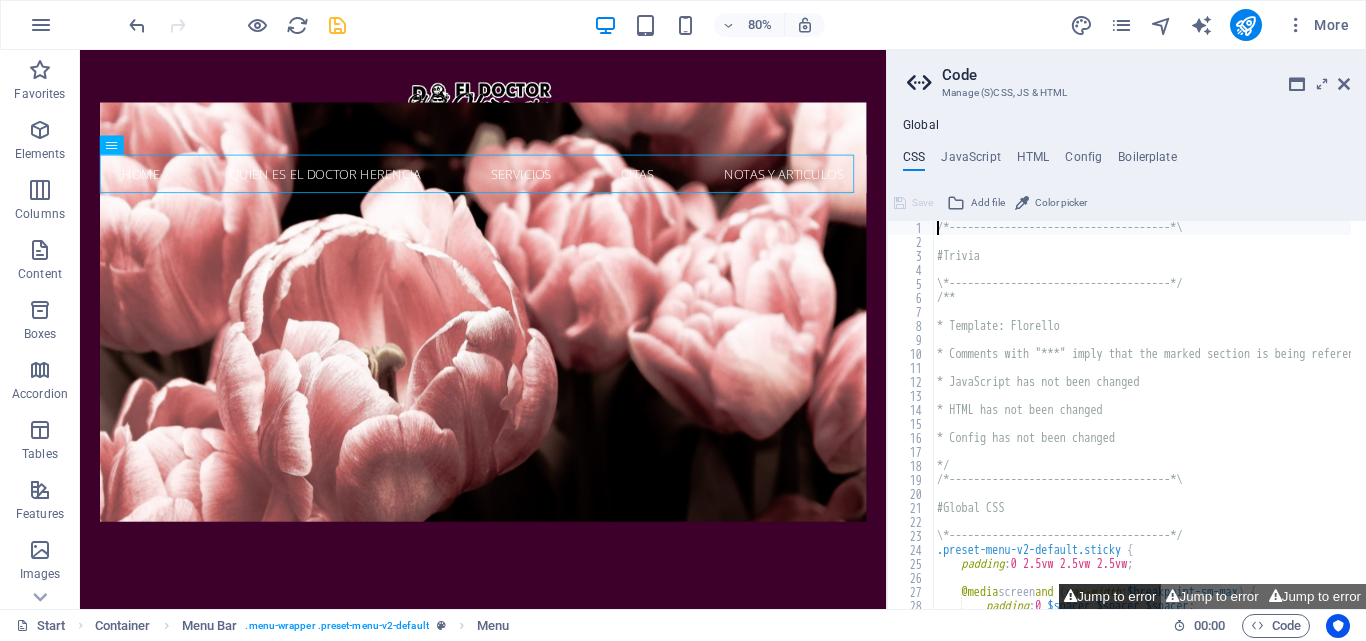 click on "Jump to error" at bounding box center [1110, 596] 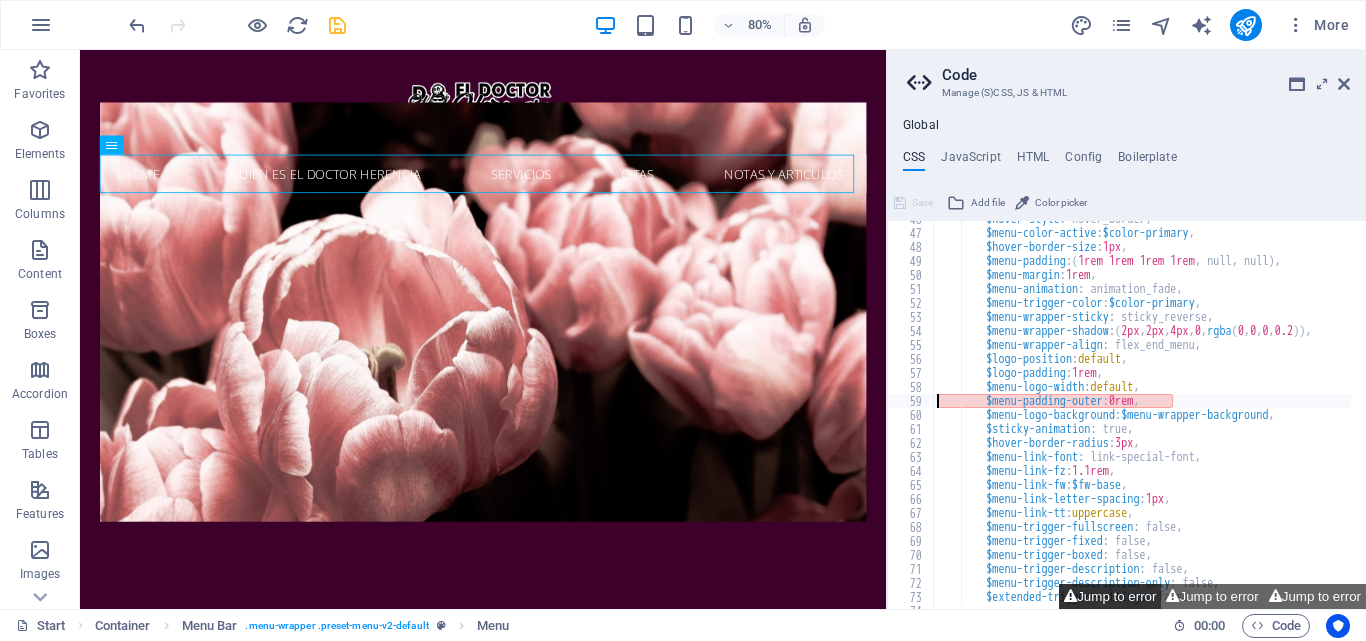 scroll, scrollTop: 640, scrollLeft: 0, axis: vertical 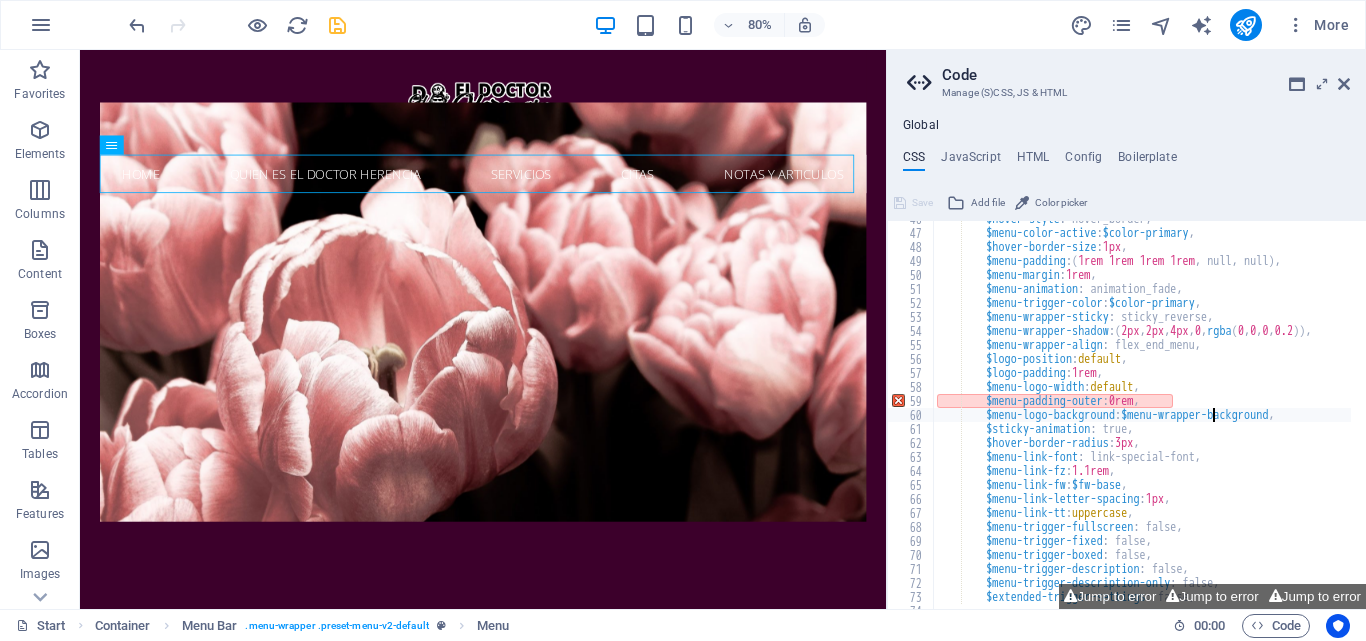 click on "$hover-style : hover_border,            $menu-color-active :  $color-primary ,            $hover-border-size :  1px ,            $menu-padding :  ( 1rem   1rem   1rem   1rem , null, null ) ,            $menu-margin :  1rem ,            $menu-animation : animation_fade,            $menu-trigger-color :  $color-primary ,            $menu-wrapper-sticky : sticky_reverse,            $menu-wrapper-shadow :  ( 2px ,  2px ,  4px ,  0 ,  rgba ( 0 ,  0 ,  0 ,  0.2 )) ,            $menu-wrapper-align : flex_end_menu,            $logo-position :  default ,            $logo-padding :  1rem ,            $menu-logo-width :  default ,            $menu-padding-outer :  0rem ,            $menu-logo-background :  $menu-wrapper-background ,            $sticky-animation : true,            $hover-border-radius :  3px ,            $menu-link-font : link-special-font,            $menu-link-fz :  1.1rem ,            $menu-link-fw :  $fw-base ,            $menu-link-letter-spacing :  1px ,            $menu-link-tt :  ," at bounding box center (1233, 412) 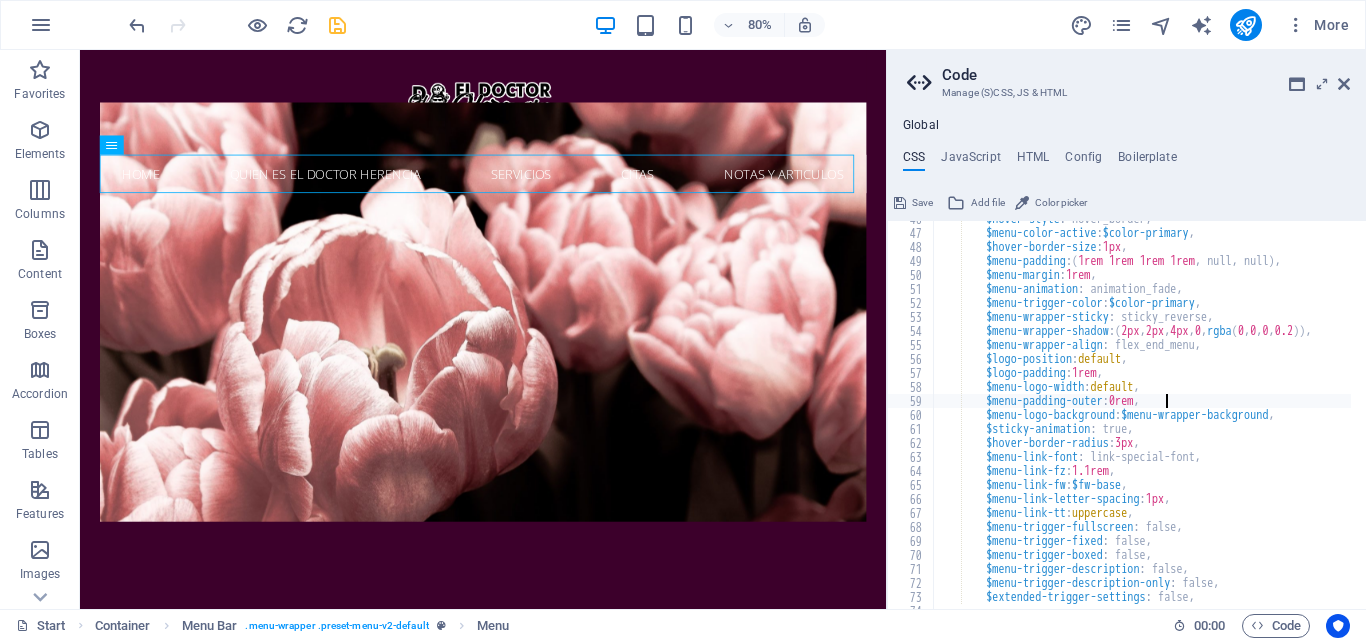 click on "$hover-style : hover_border,            $menu-color-active :  $color-primary ,            $hover-border-size :  1px ,            $menu-padding :  ( 1rem   1rem   1rem   1rem , null, null ) ,            $menu-margin :  1rem ,            $menu-animation : animation_fade,            $menu-trigger-color :  $color-primary ,            $menu-wrapper-sticky : sticky_reverse,            $menu-wrapper-shadow :  ( 2px ,  2px ,  4px ,  0 ,  rgba ( 0 ,  0 ,  0 ,  0.2 )) ,            $menu-wrapper-align : flex_end_menu,            $logo-position :  default ,            $logo-padding :  1rem ,            $menu-logo-width :  default ,            $menu-padding-outer :  0rem ,           $menu-logo-background :  $menu-wrapper-background ,            $sticky-animation : true,            $hover-border-radius :  3px ,            $menu-link-font : link-special-font,            $menu-link-fz :  1.1rem ,            $menu-link-fw :  $fw-base ,            $menu-link-letter-spacing :  1px ,            $menu-link-tt :  ," at bounding box center (1233, 412) 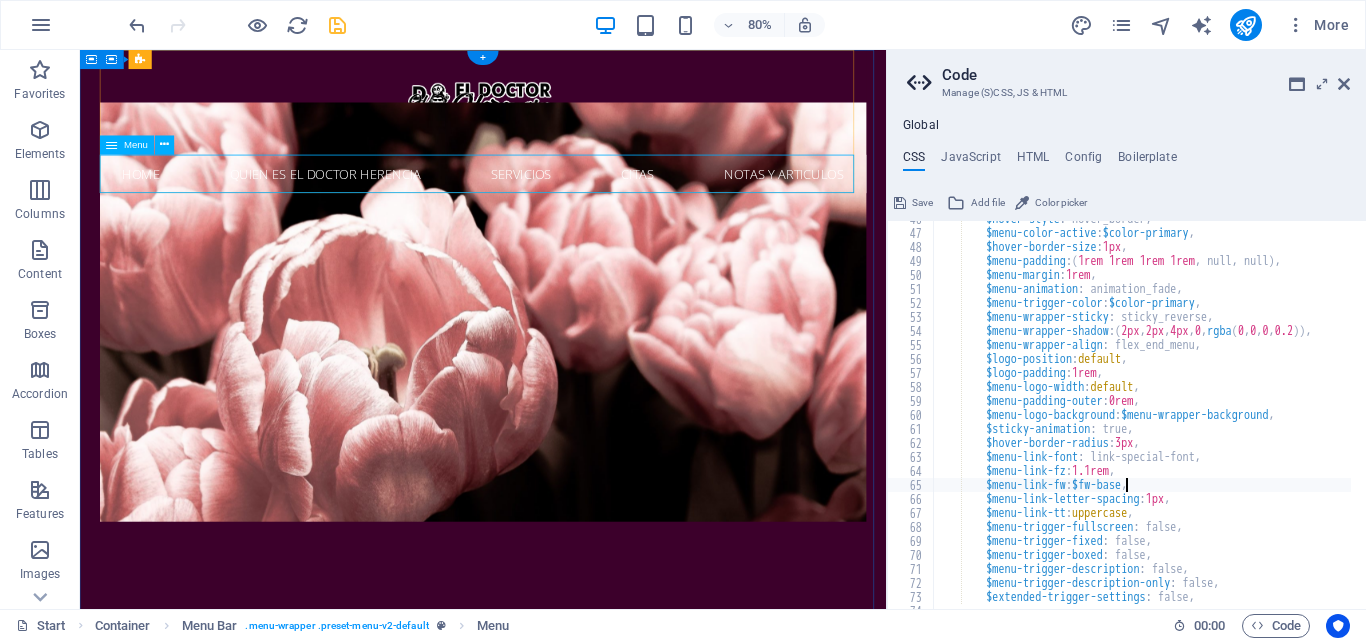 click on "Home Quien es el Doctor Herencia Servicios Citas Notas y Articulos" at bounding box center [584, 205] 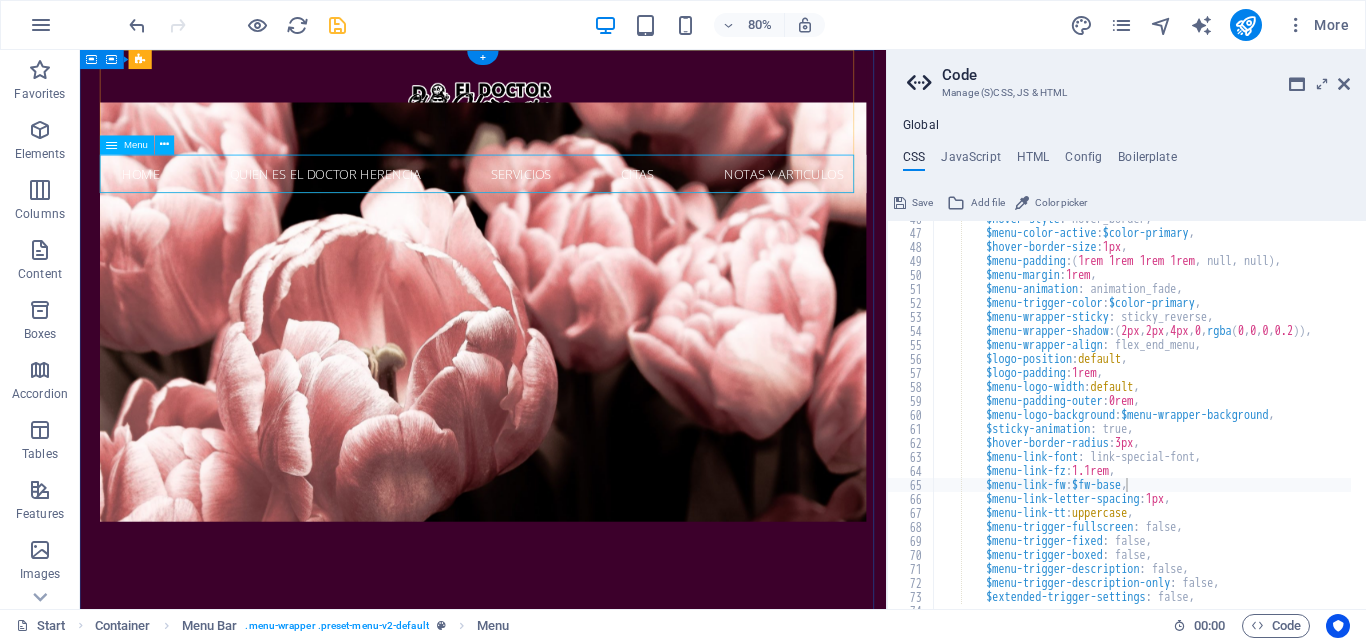 click on "Home Quien es el Doctor Herencia Servicios Citas Notas y Articulos" at bounding box center [584, 205] 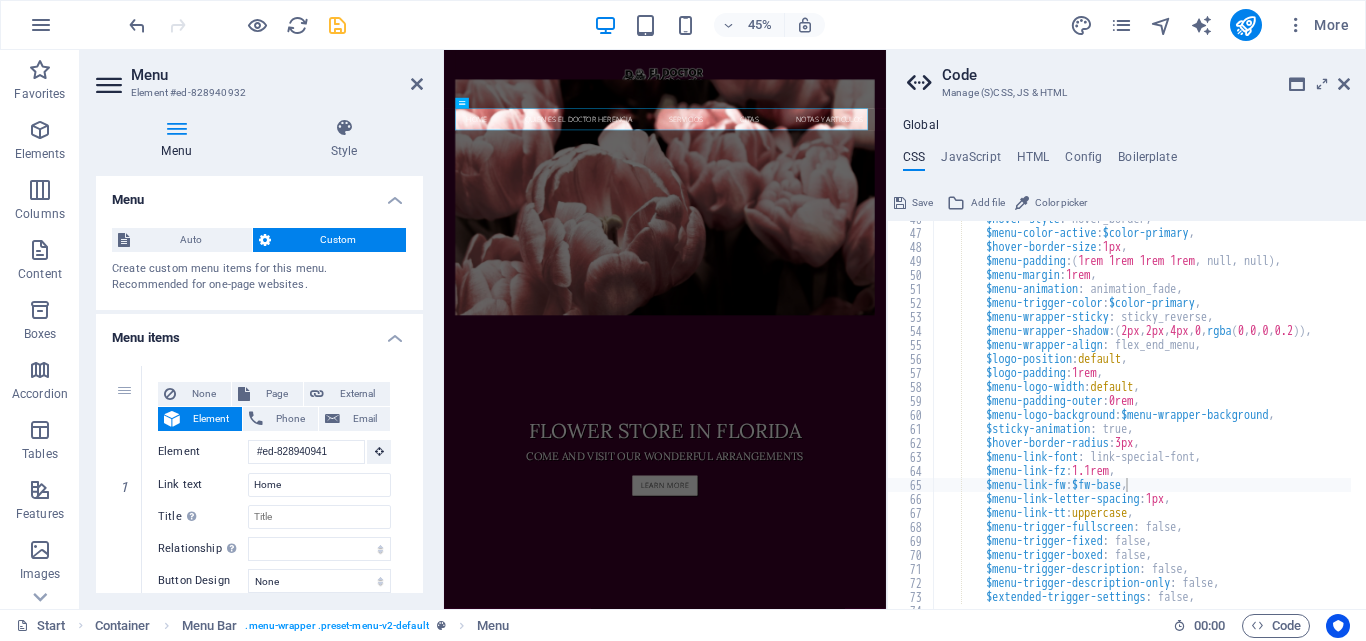 click on "Menu" at bounding box center (180, 139) 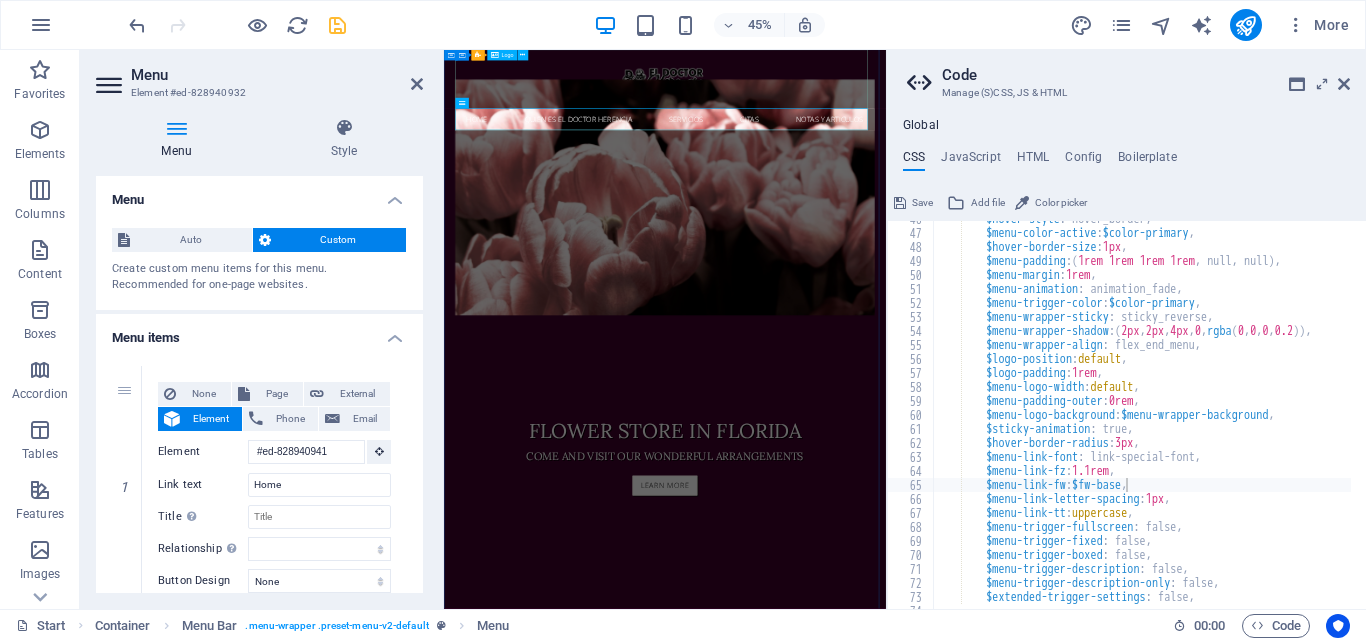 click at bounding box center [935, 115] 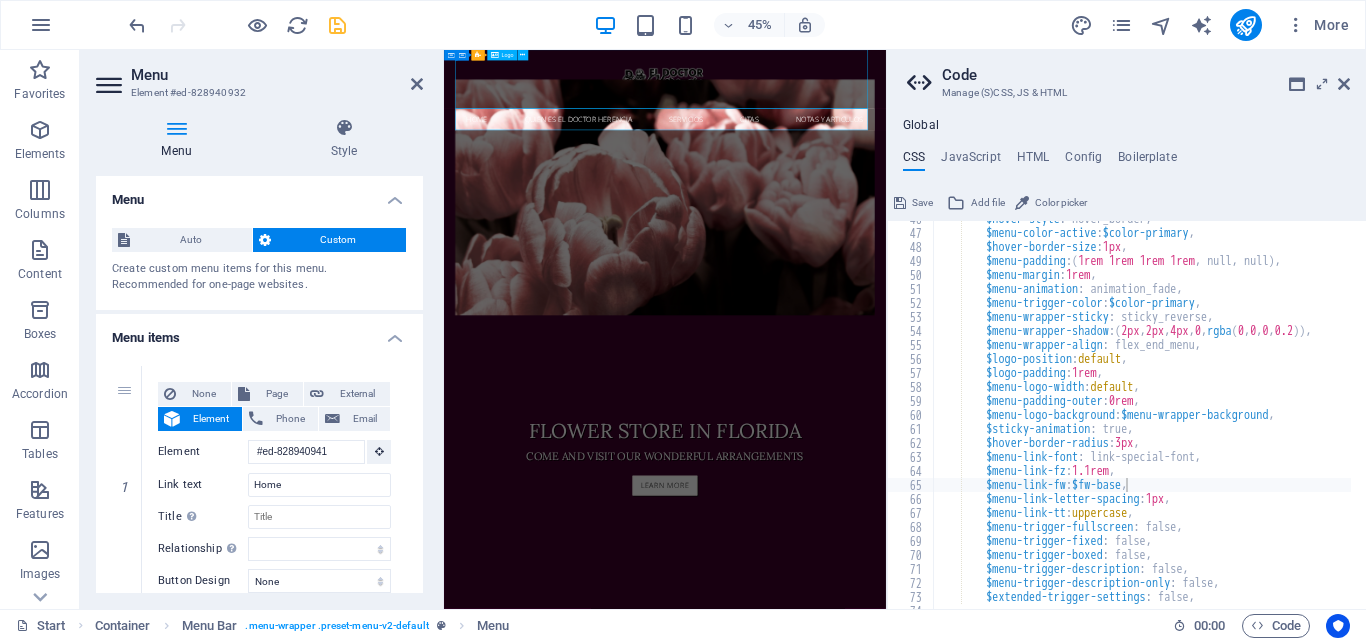 click at bounding box center [935, 115] 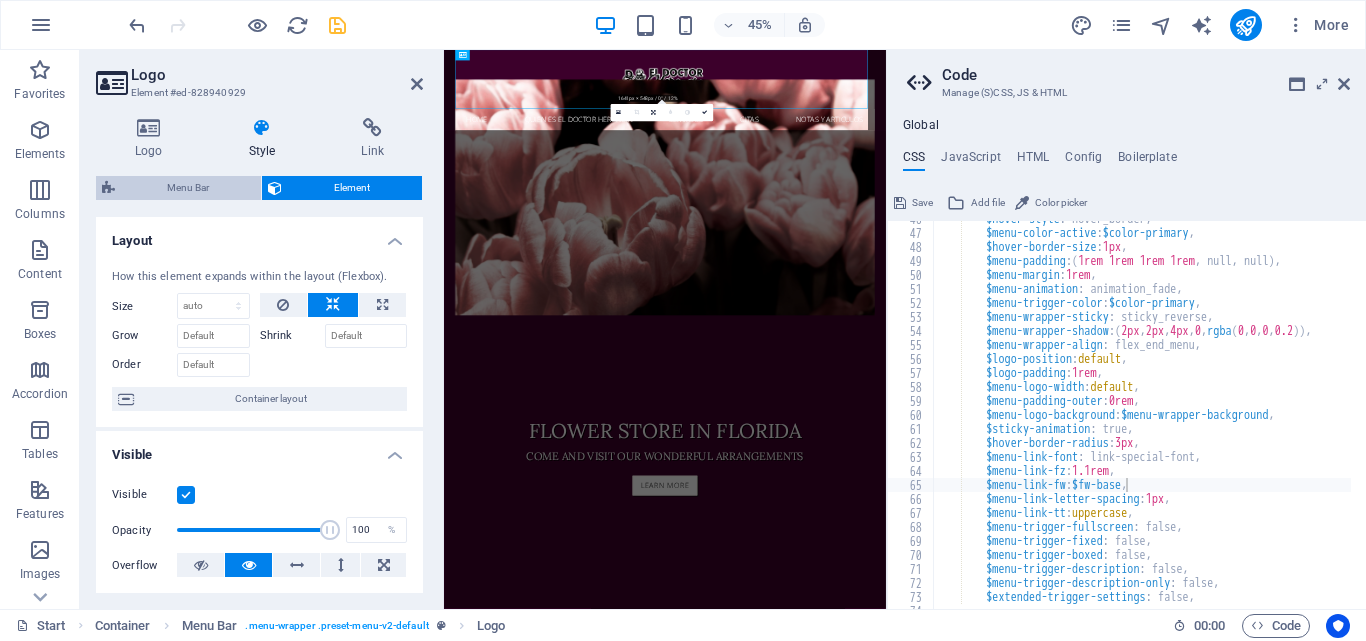 click on "Menu Bar" at bounding box center [188, 188] 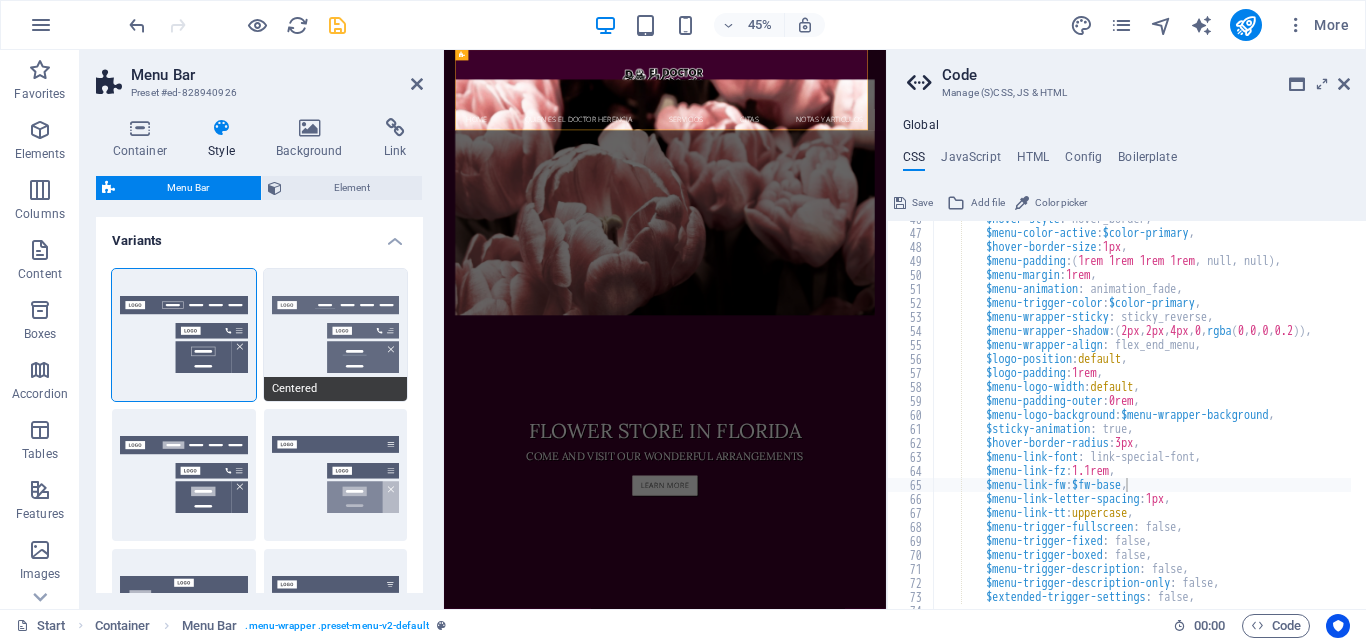click on "Centered" at bounding box center (336, 335) 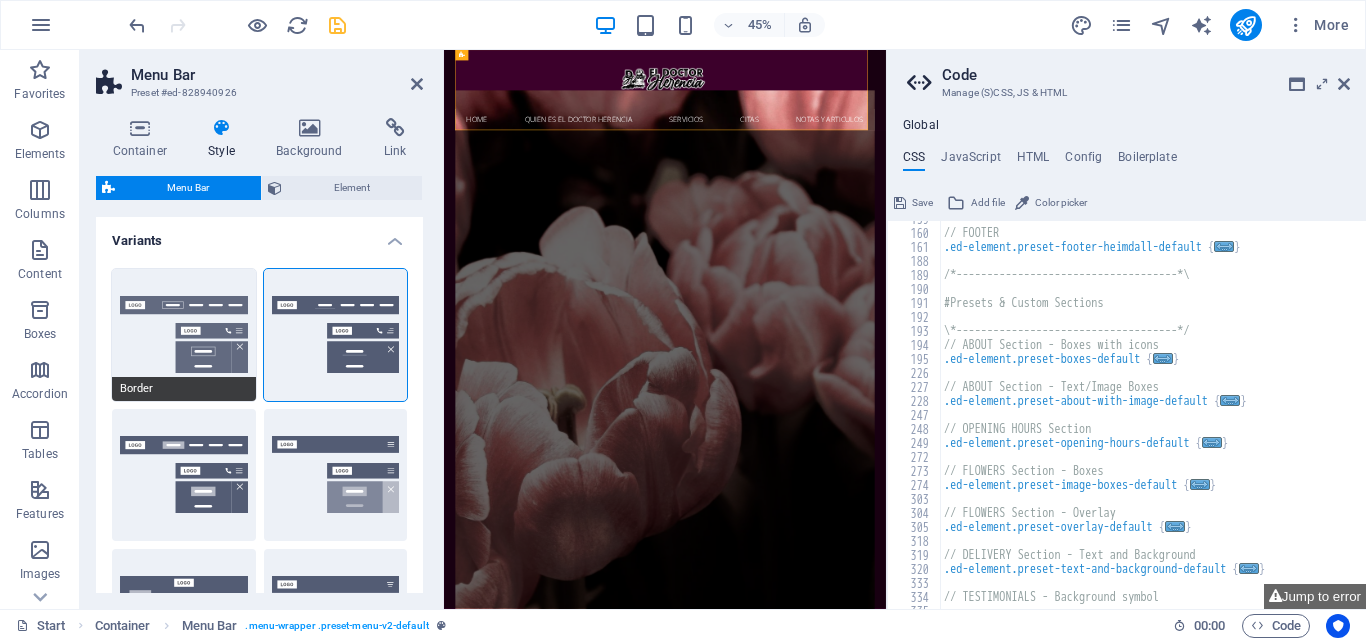 click on "Border" at bounding box center (184, 335) 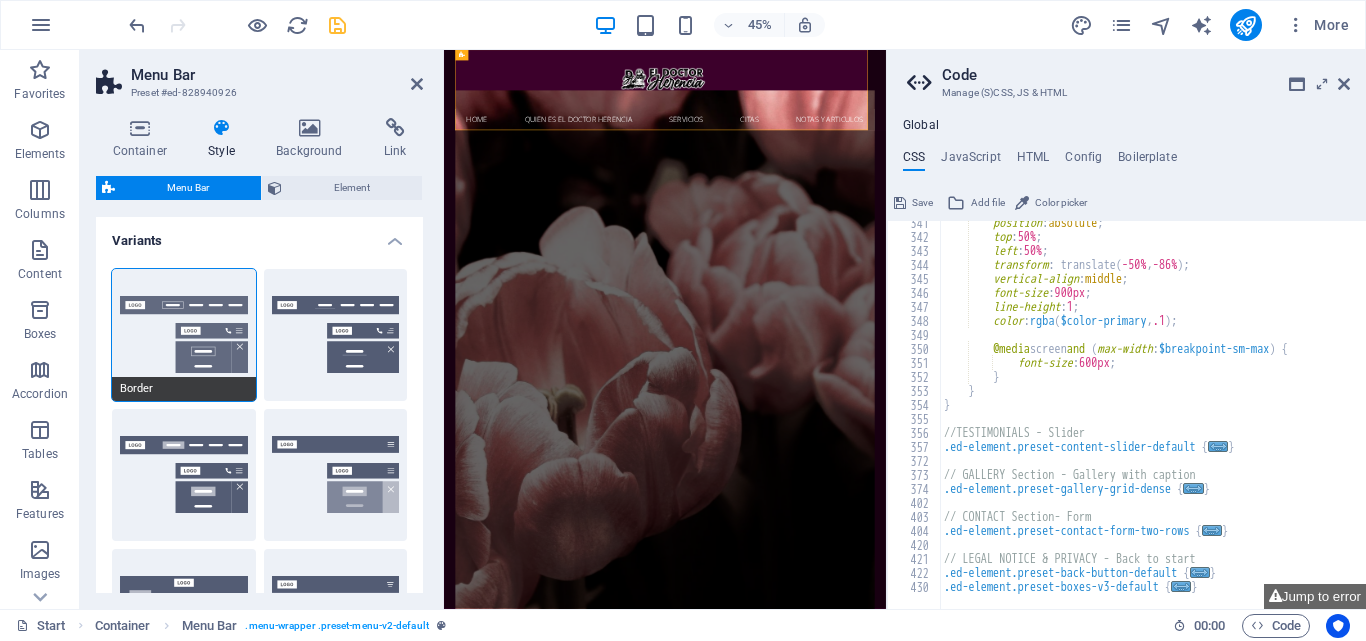 scroll, scrollTop: 1111, scrollLeft: 0, axis: vertical 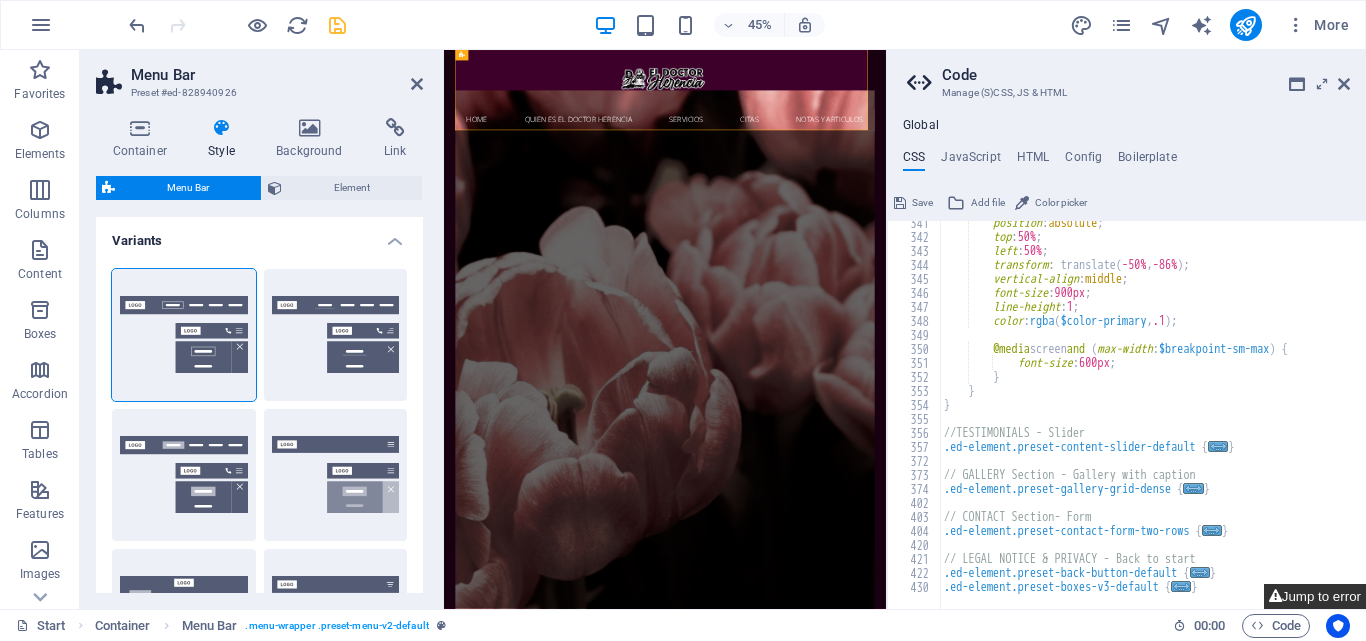 click on "Jump to error" at bounding box center [1315, 596] 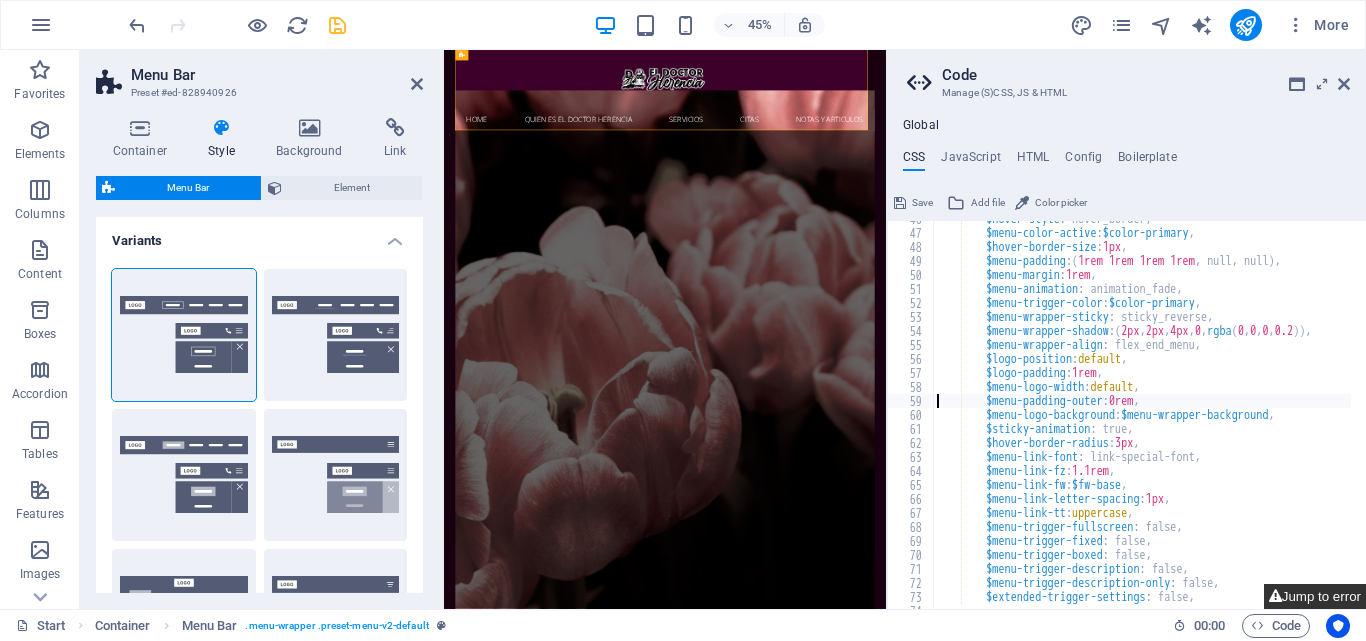 scroll, scrollTop: 640, scrollLeft: 0, axis: vertical 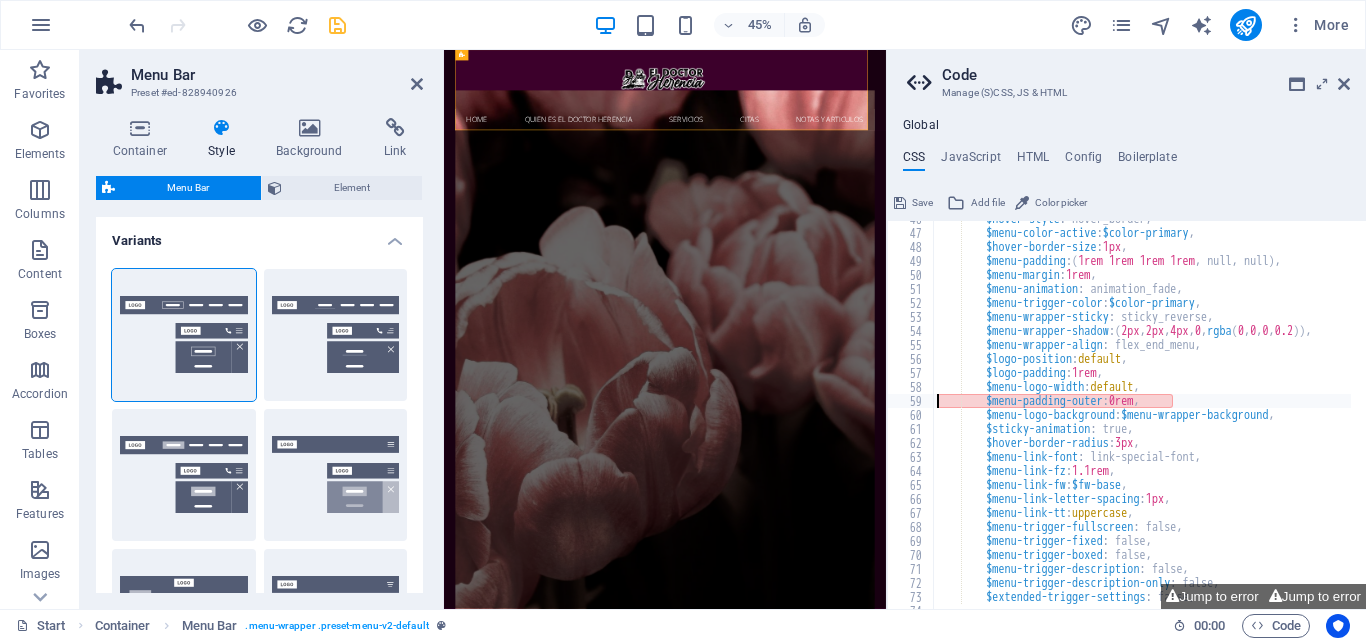 click on "Code" at bounding box center (1146, 75) 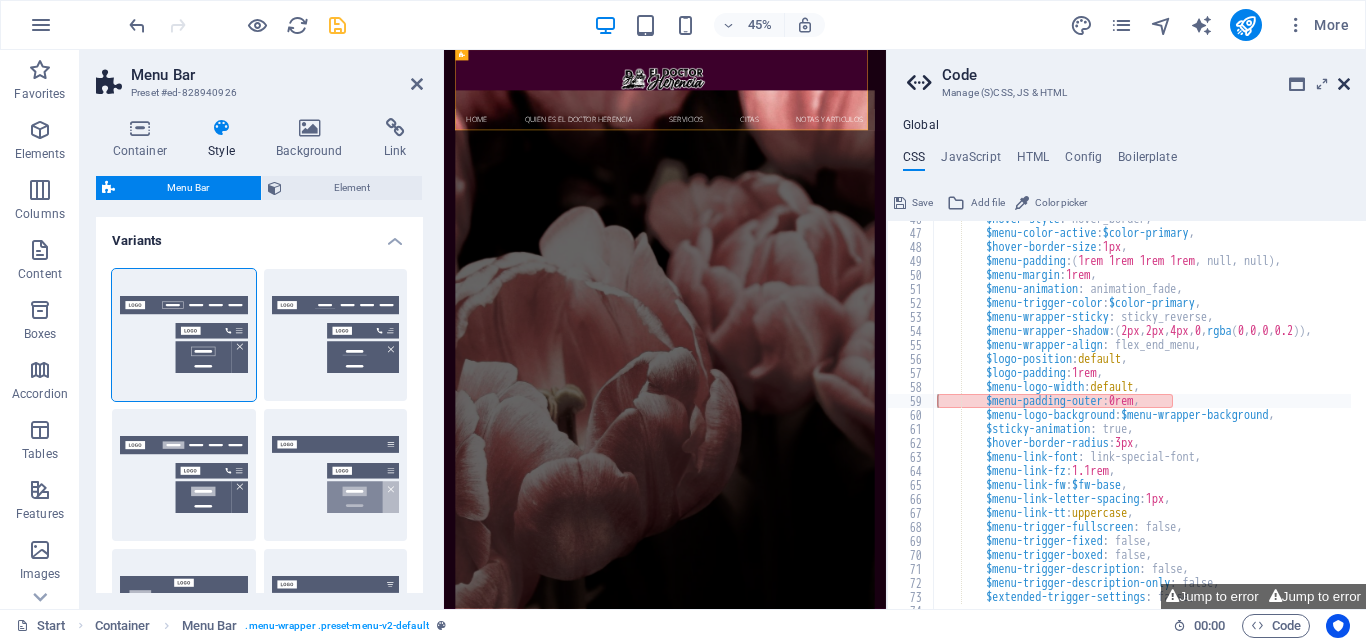 click at bounding box center (1344, 84) 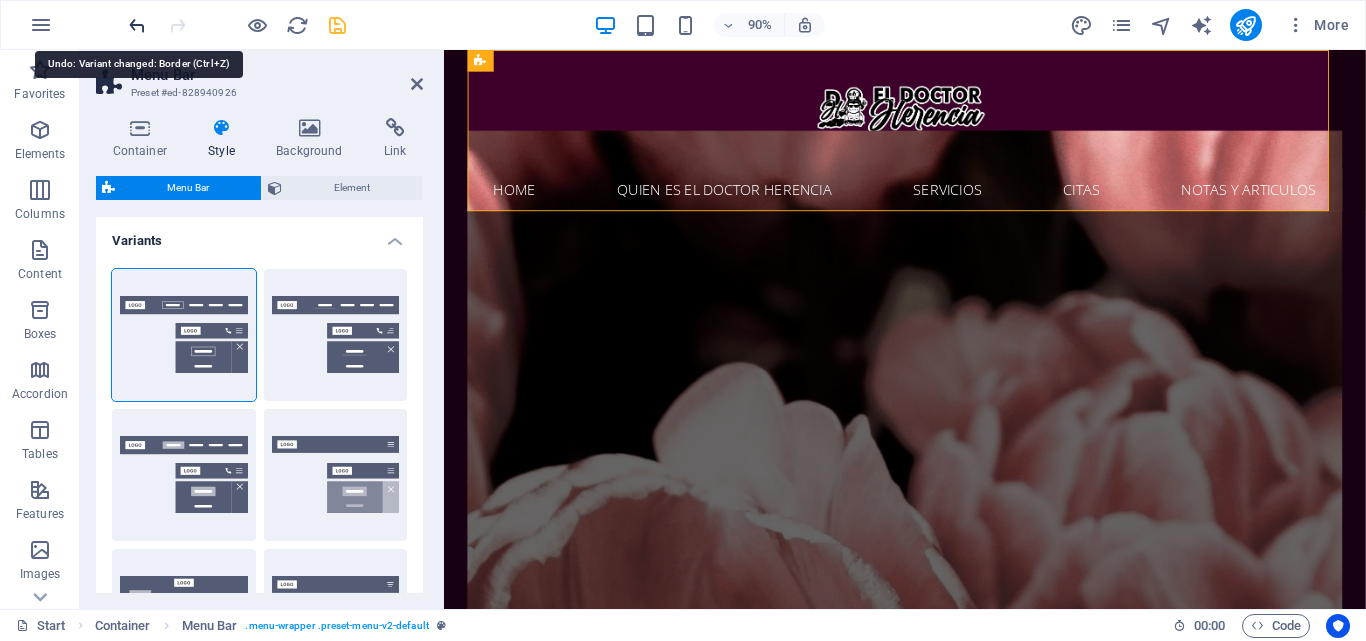 click at bounding box center [137, 25] 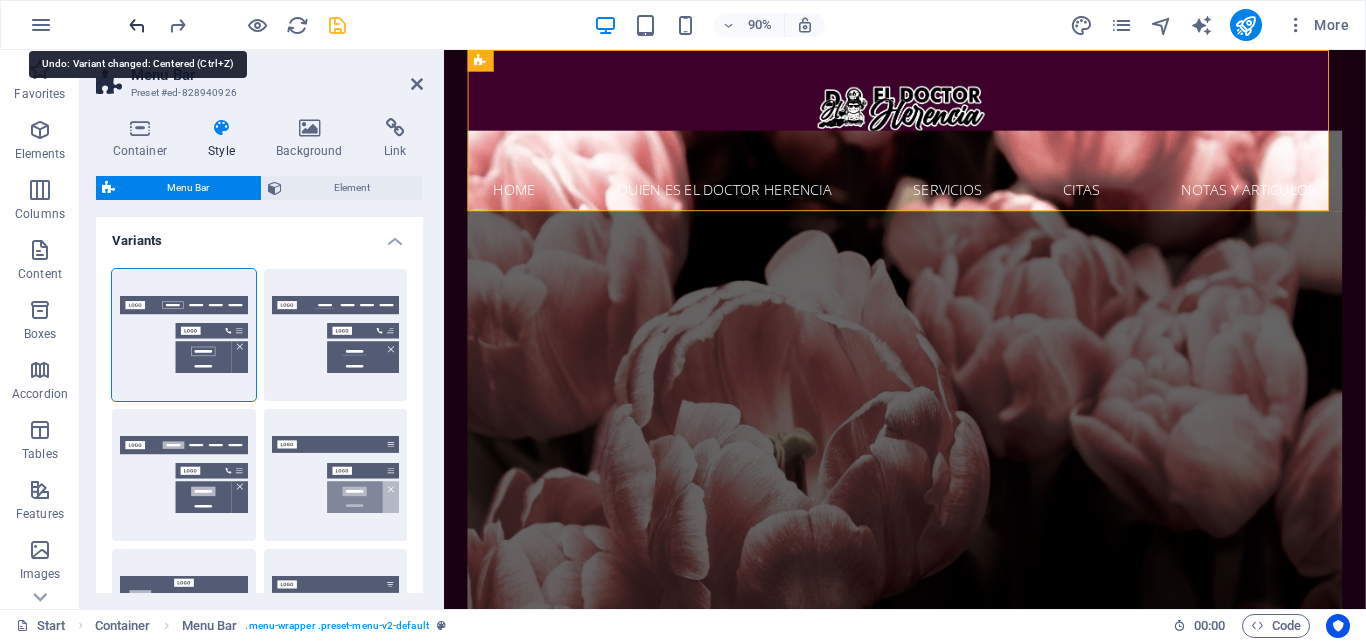 click at bounding box center (137, 25) 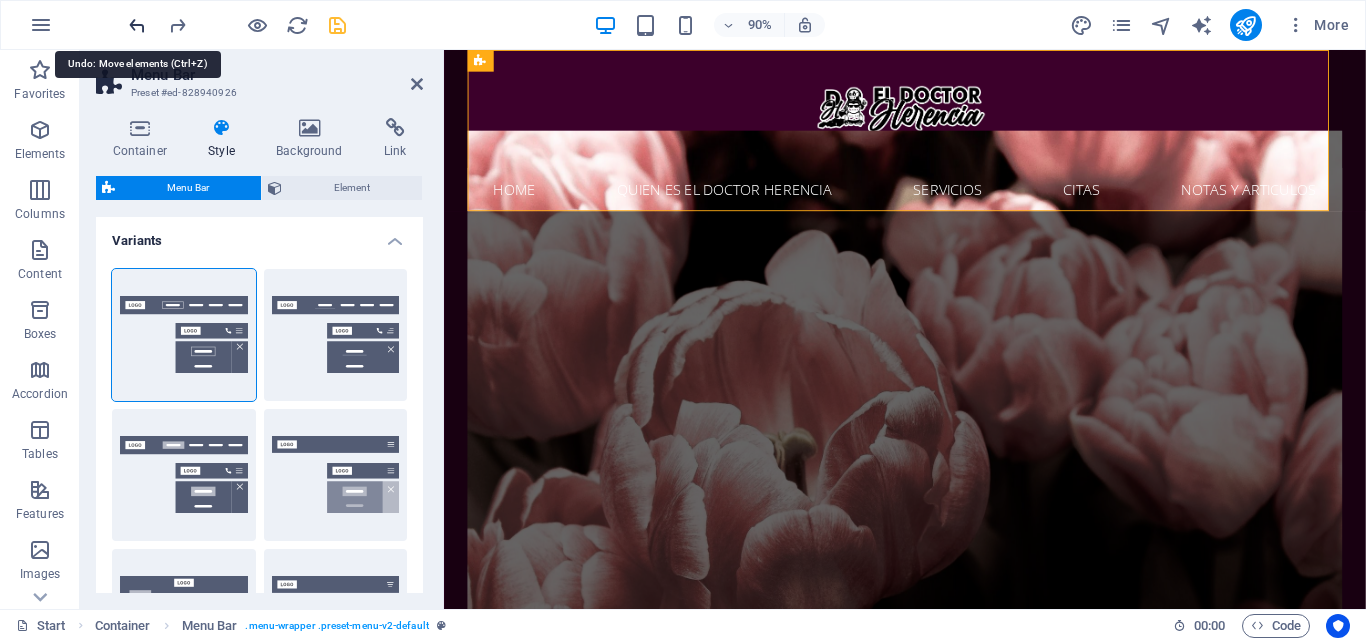 click at bounding box center (137, 25) 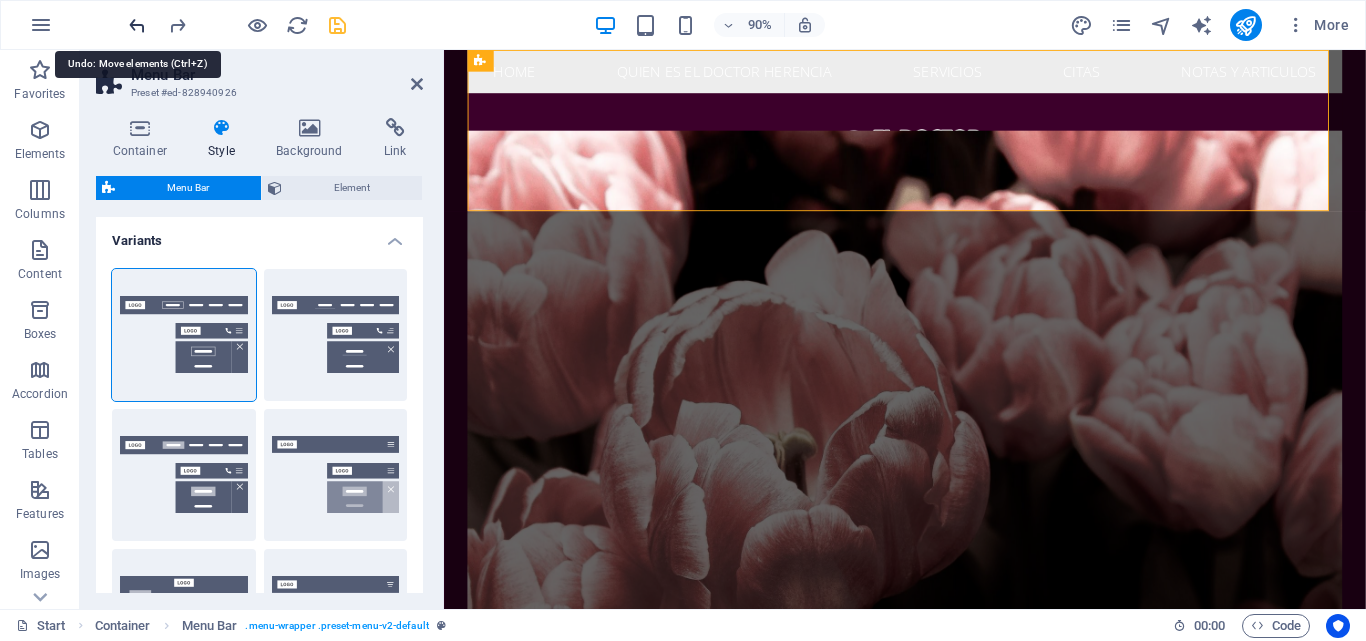 click at bounding box center (137, 25) 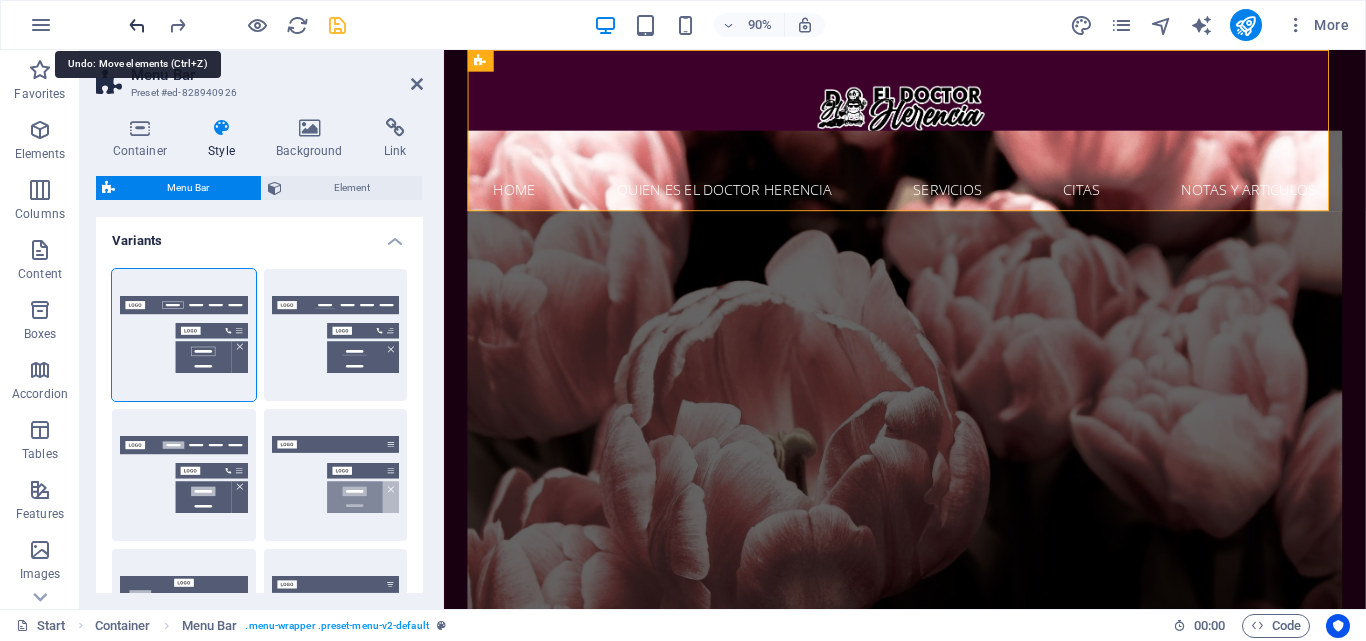 click at bounding box center (137, 25) 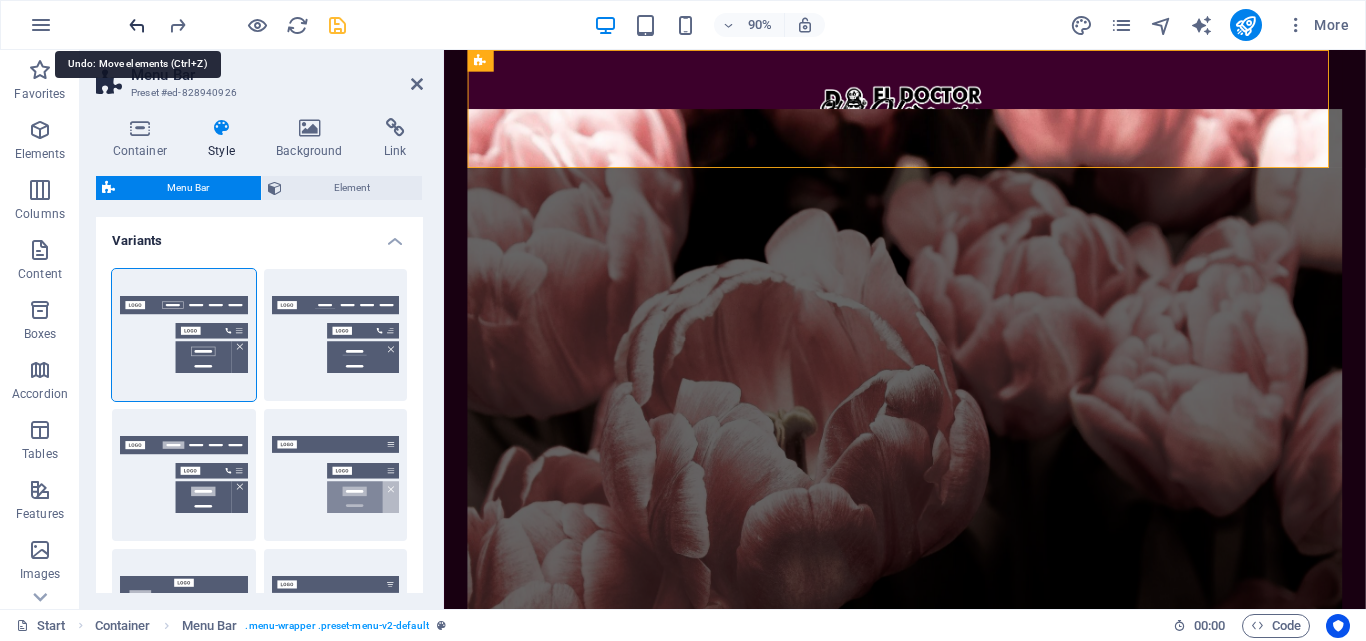 click at bounding box center [137, 25] 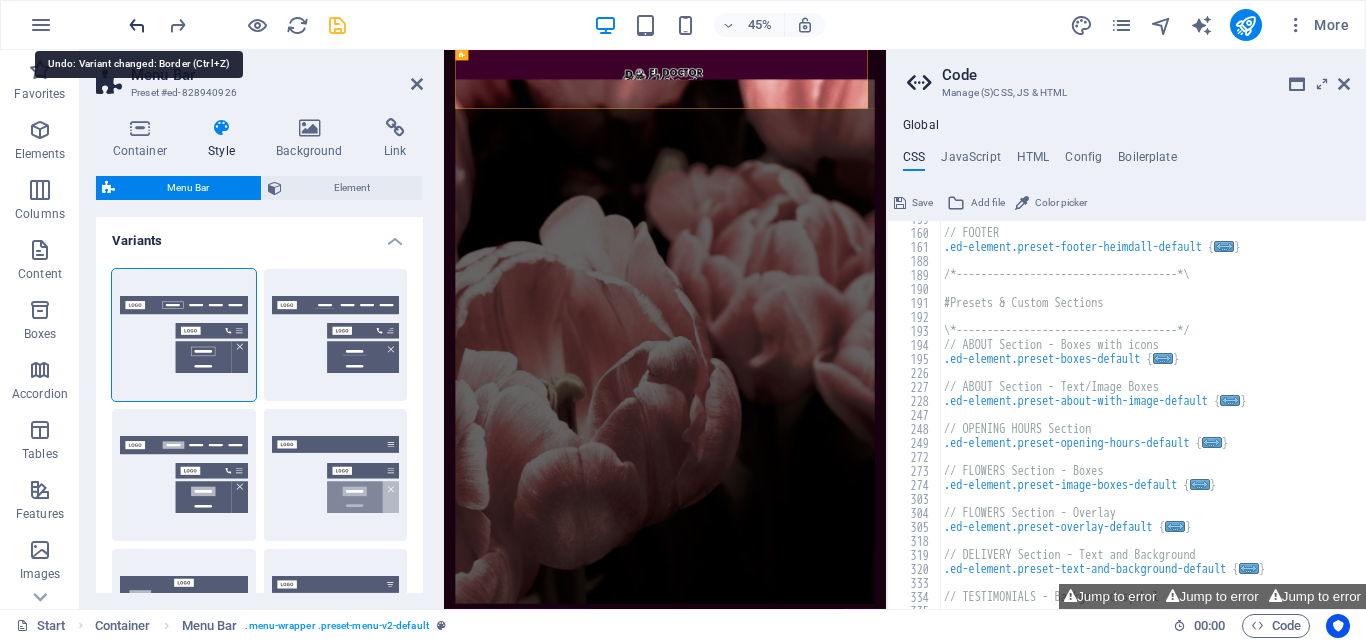 scroll, scrollTop: 640, scrollLeft: 0, axis: vertical 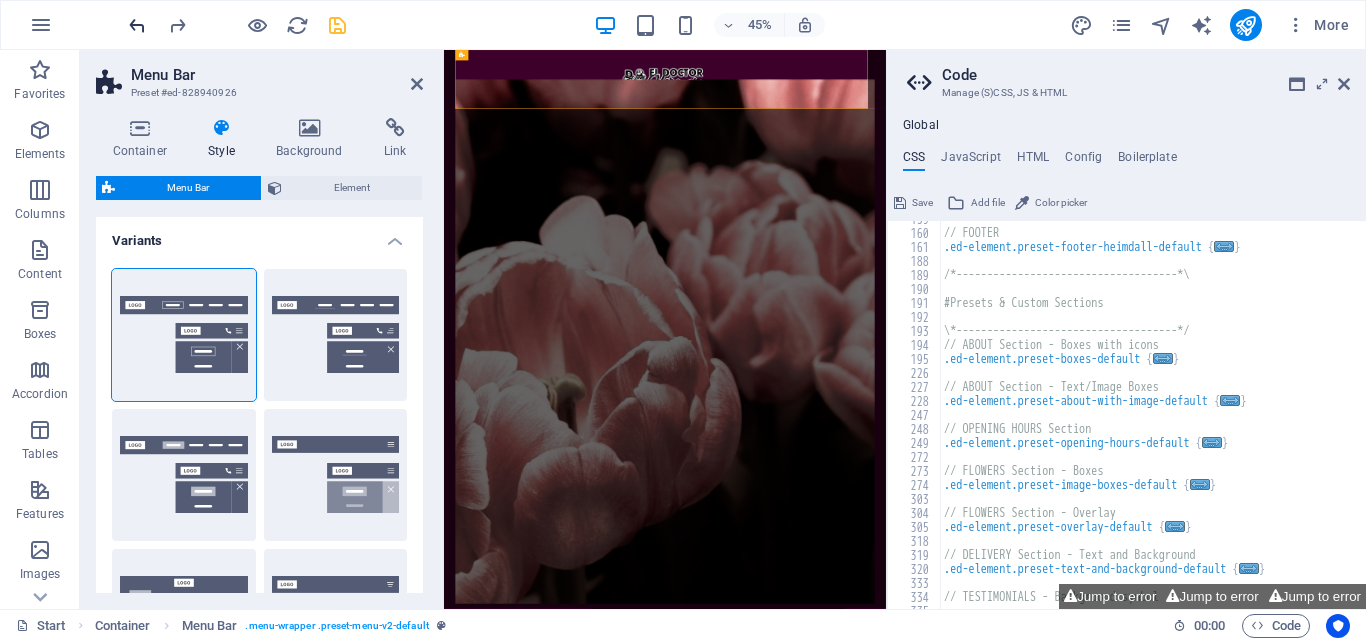 click at bounding box center (137, 25) 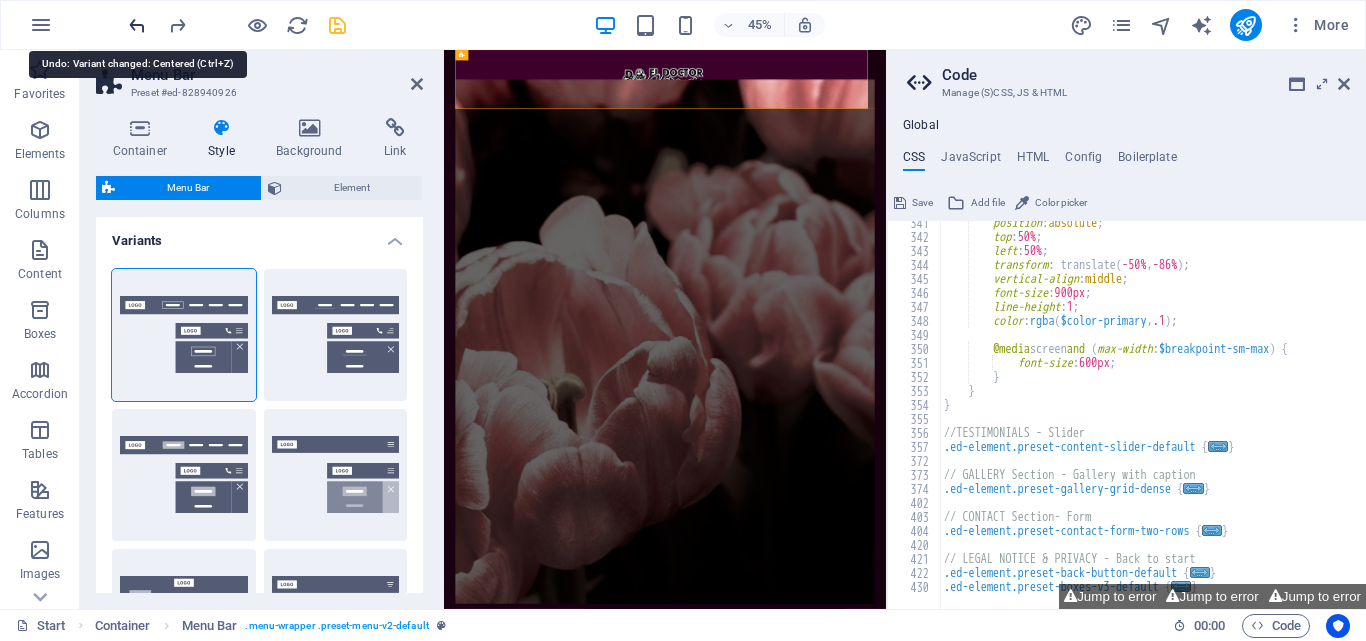 click at bounding box center (137, 25) 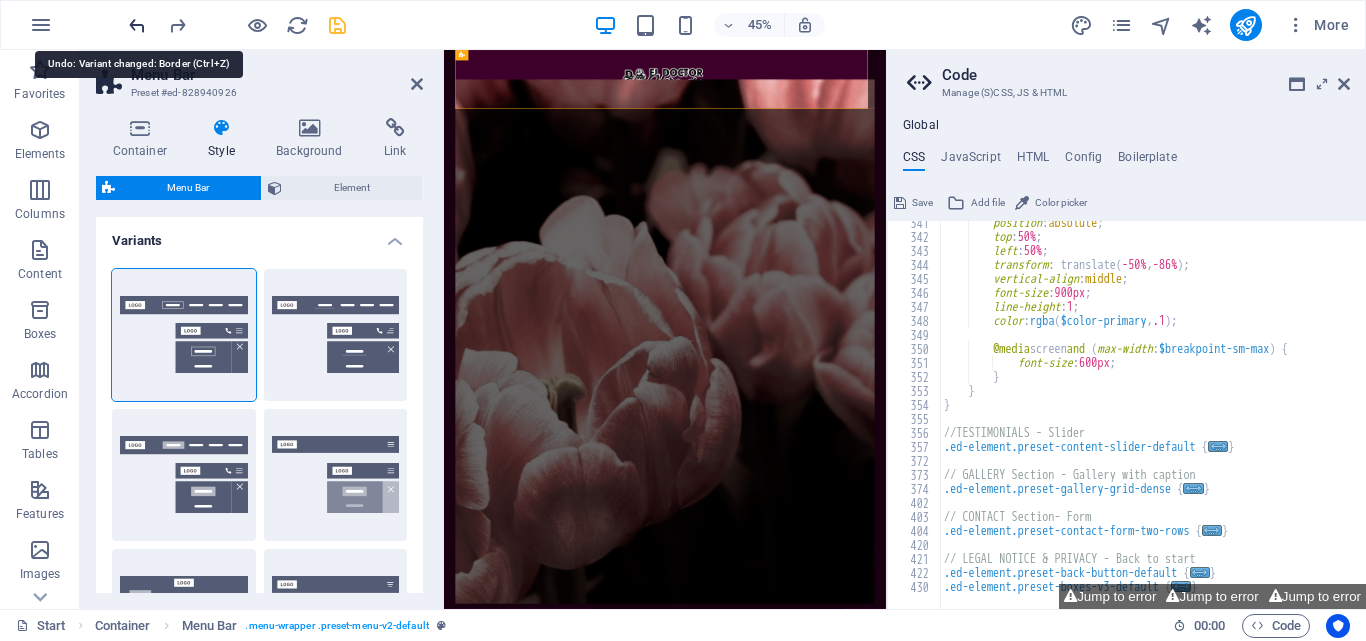 click at bounding box center [137, 25] 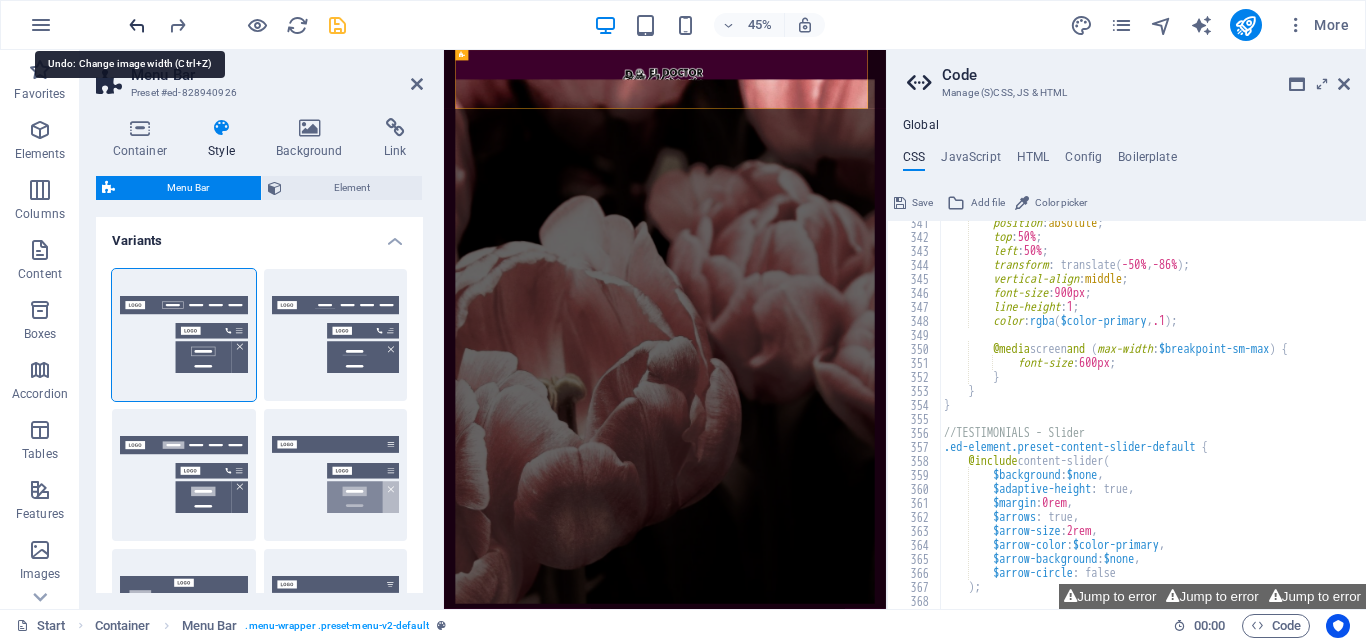 scroll, scrollTop: 1111, scrollLeft: 0, axis: vertical 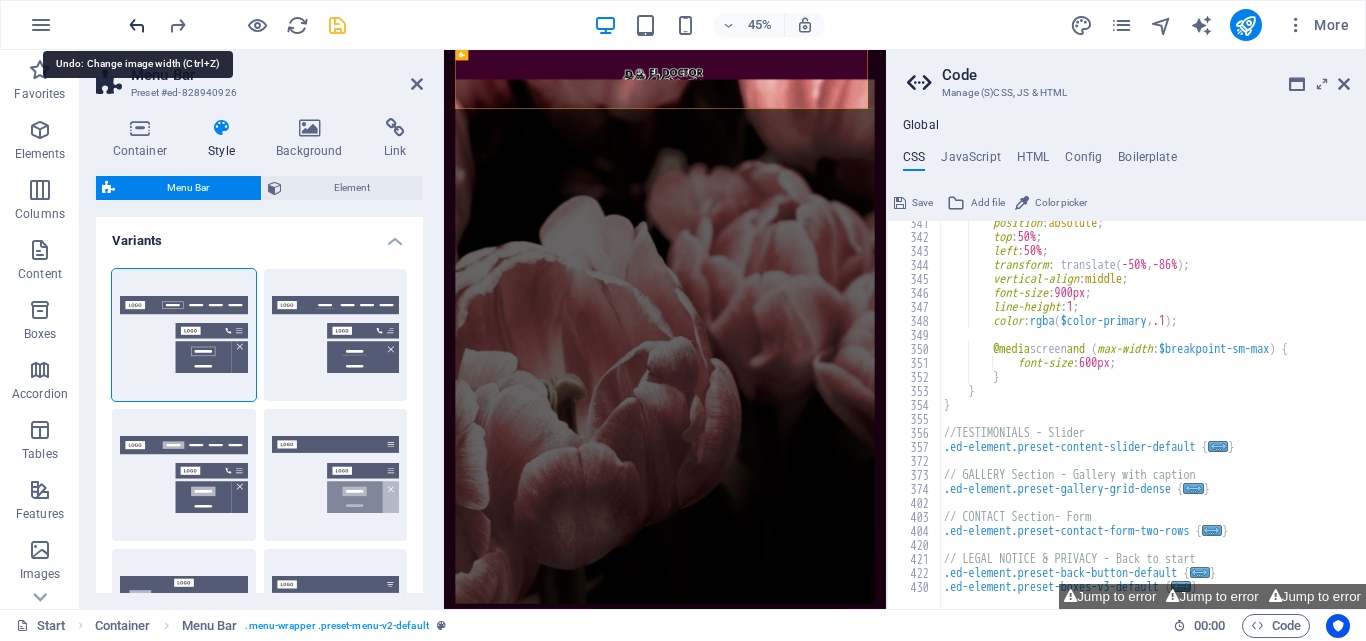 click at bounding box center (137, 25) 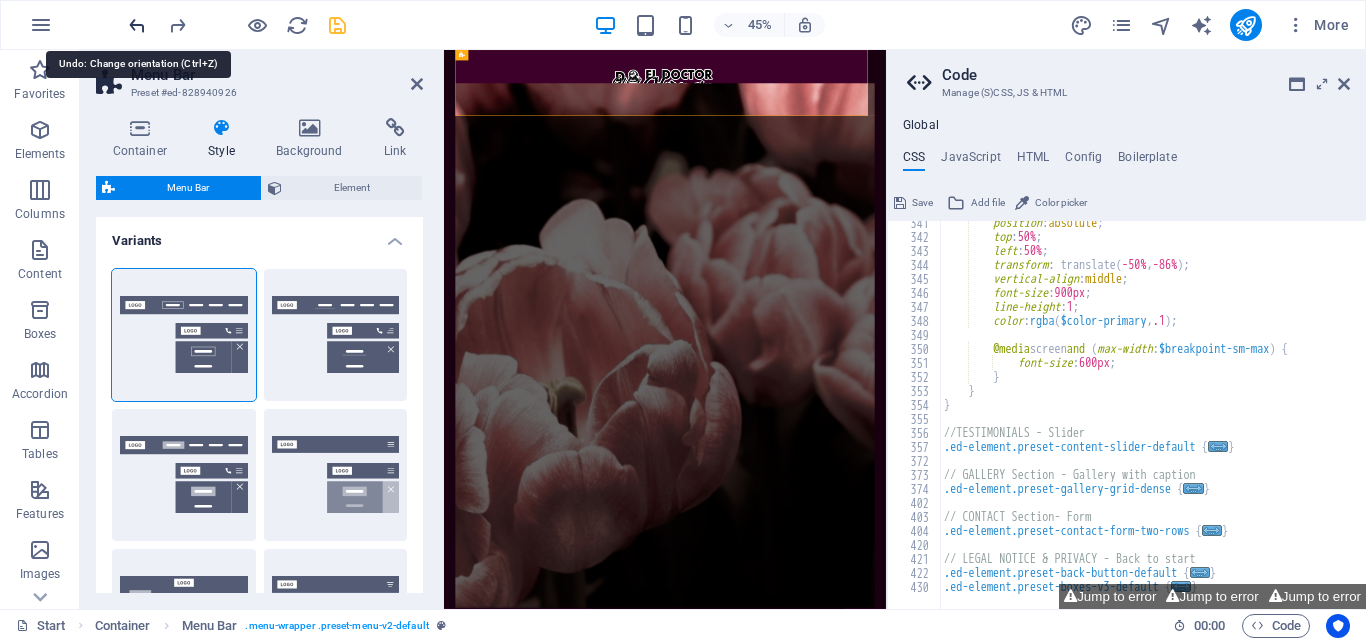 click at bounding box center (137, 25) 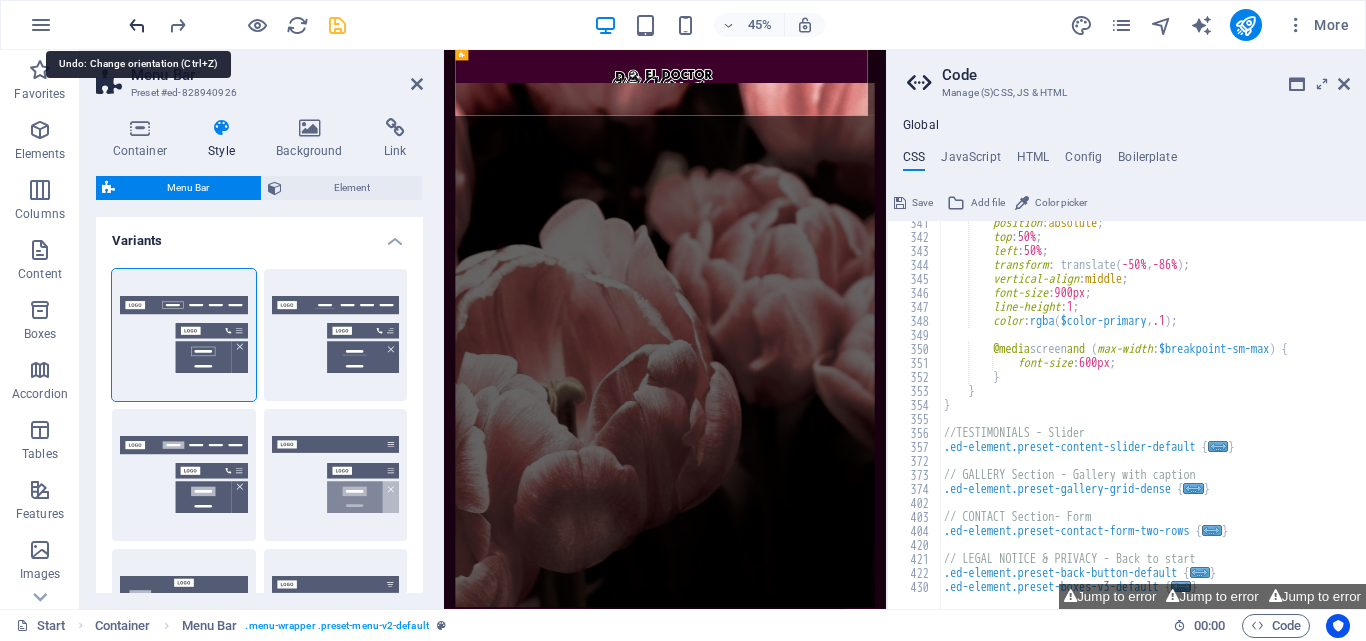 click at bounding box center (137, 25) 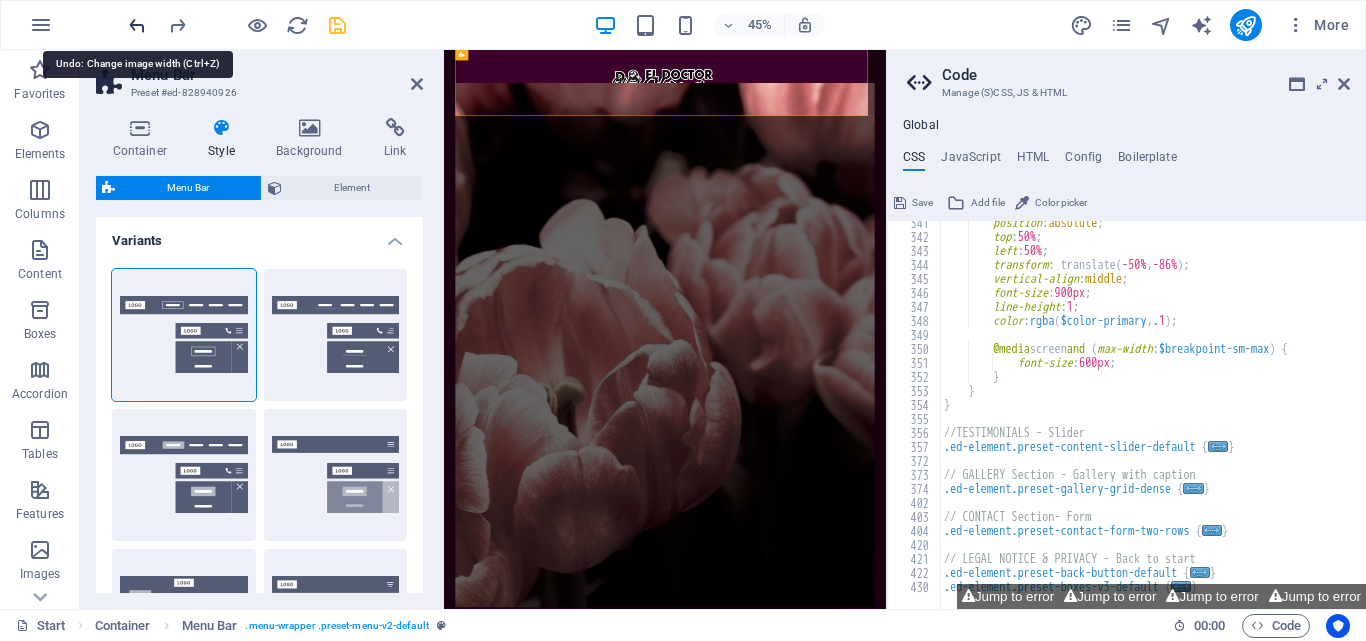 click at bounding box center (137, 25) 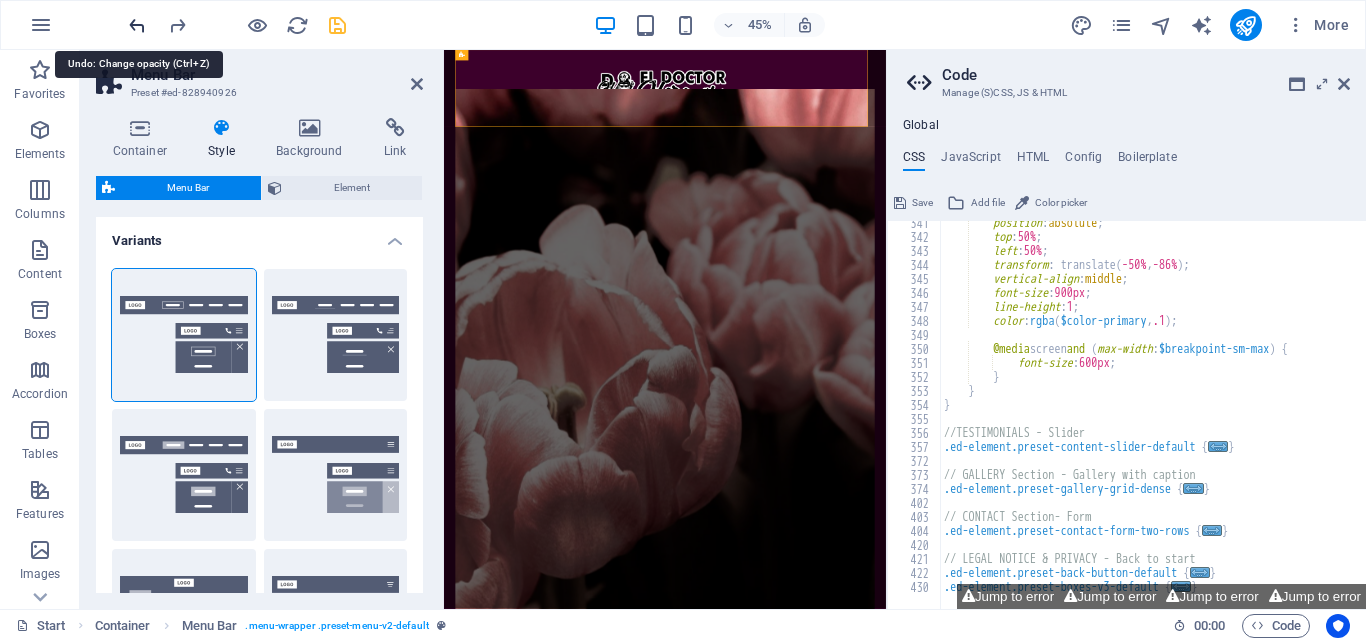 click at bounding box center (137, 25) 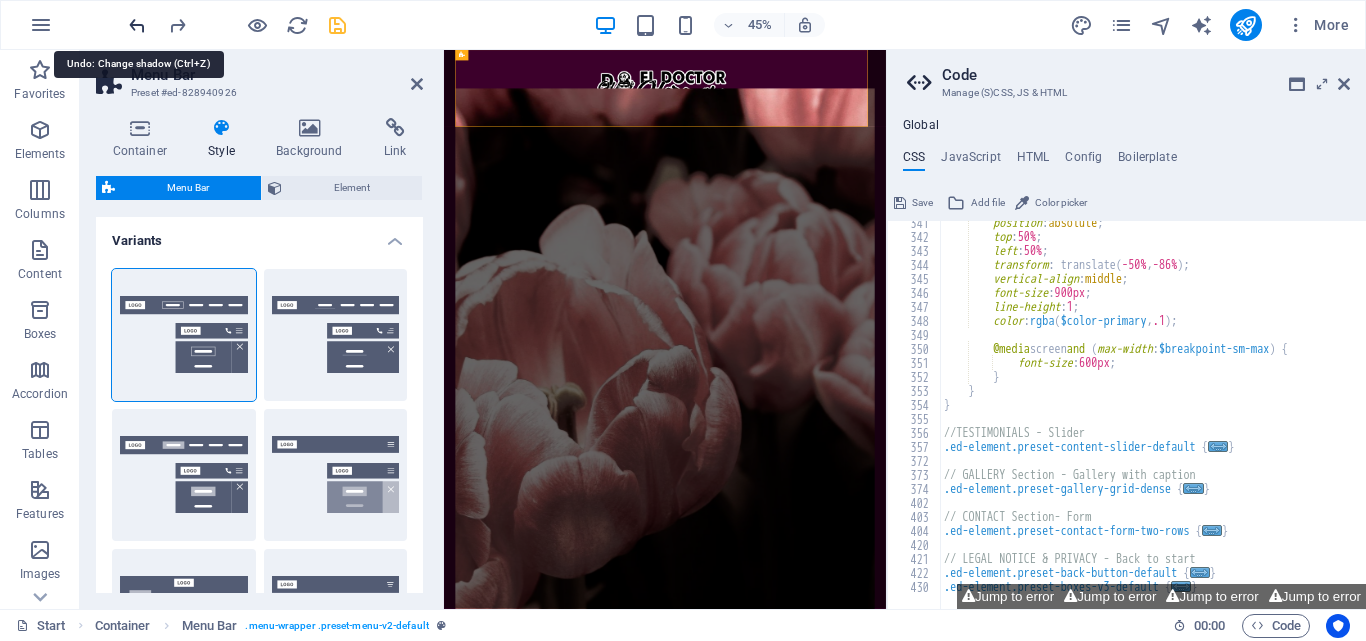 click at bounding box center [137, 25] 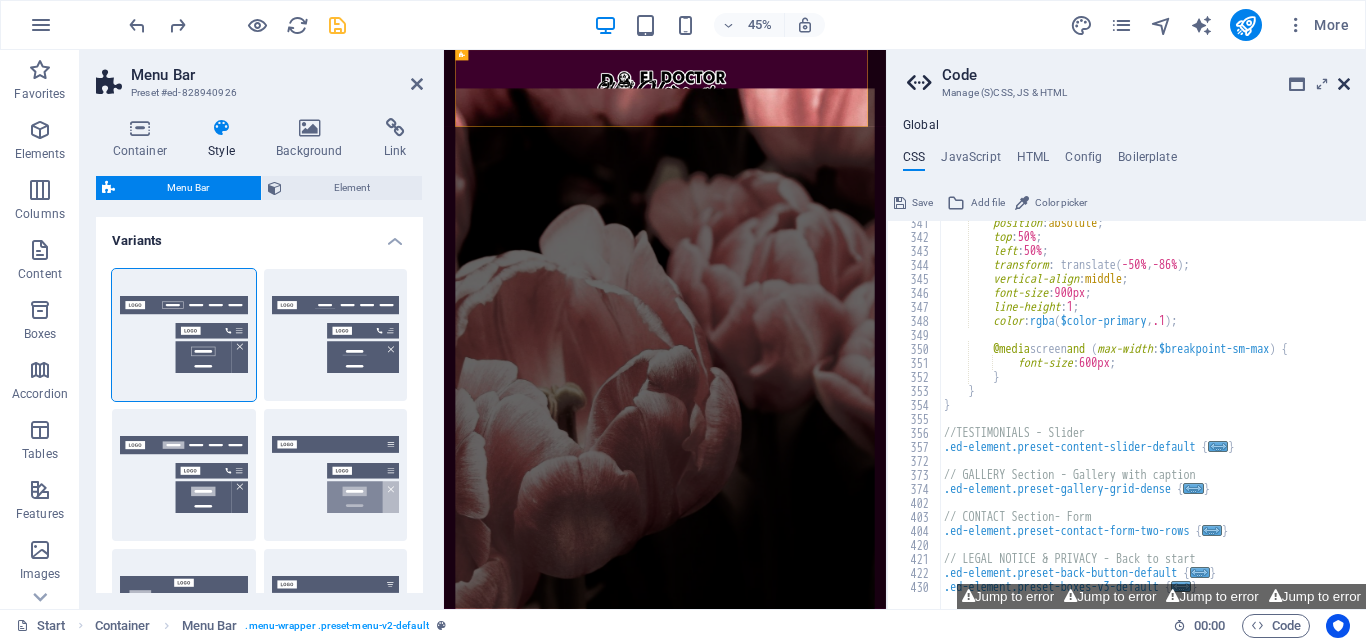 click at bounding box center (1344, 84) 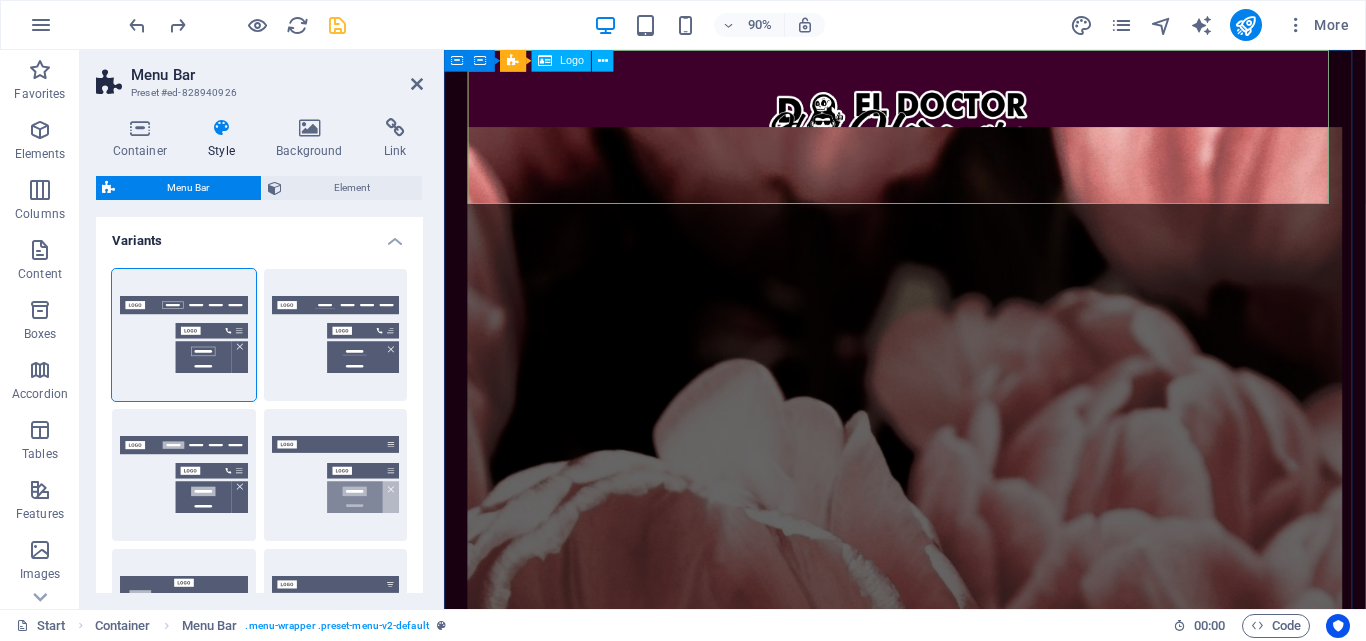 click at bounding box center (956, 135) 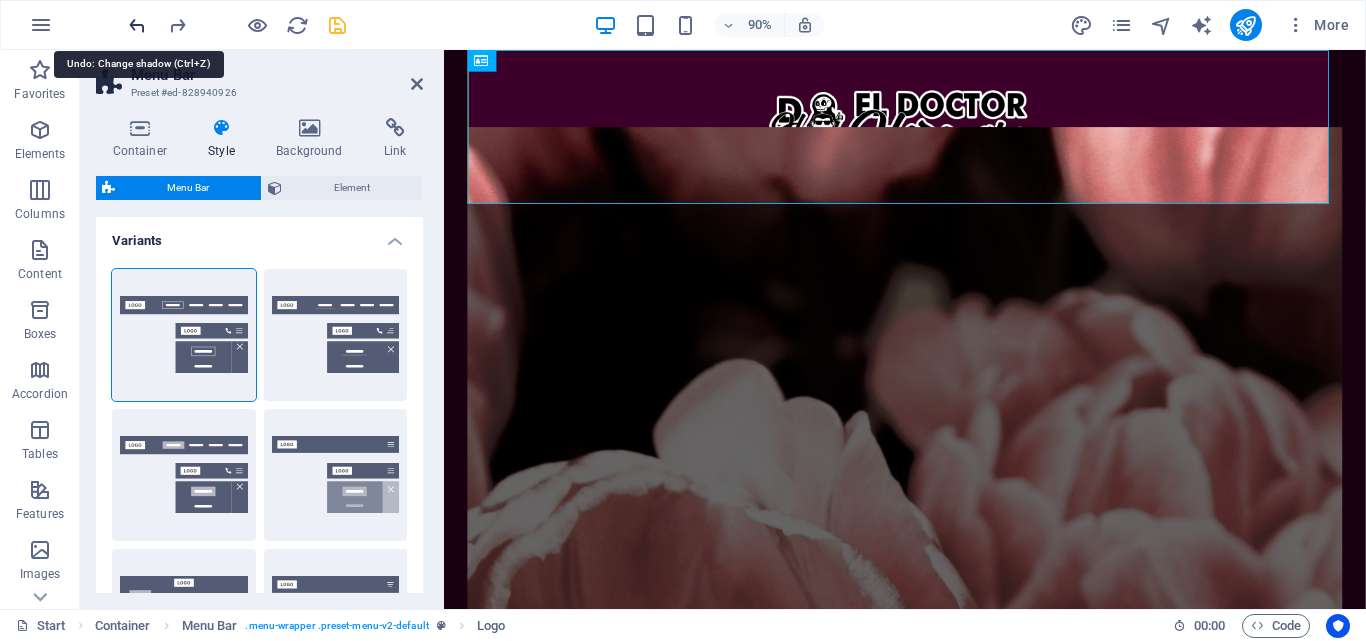 click at bounding box center (137, 25) 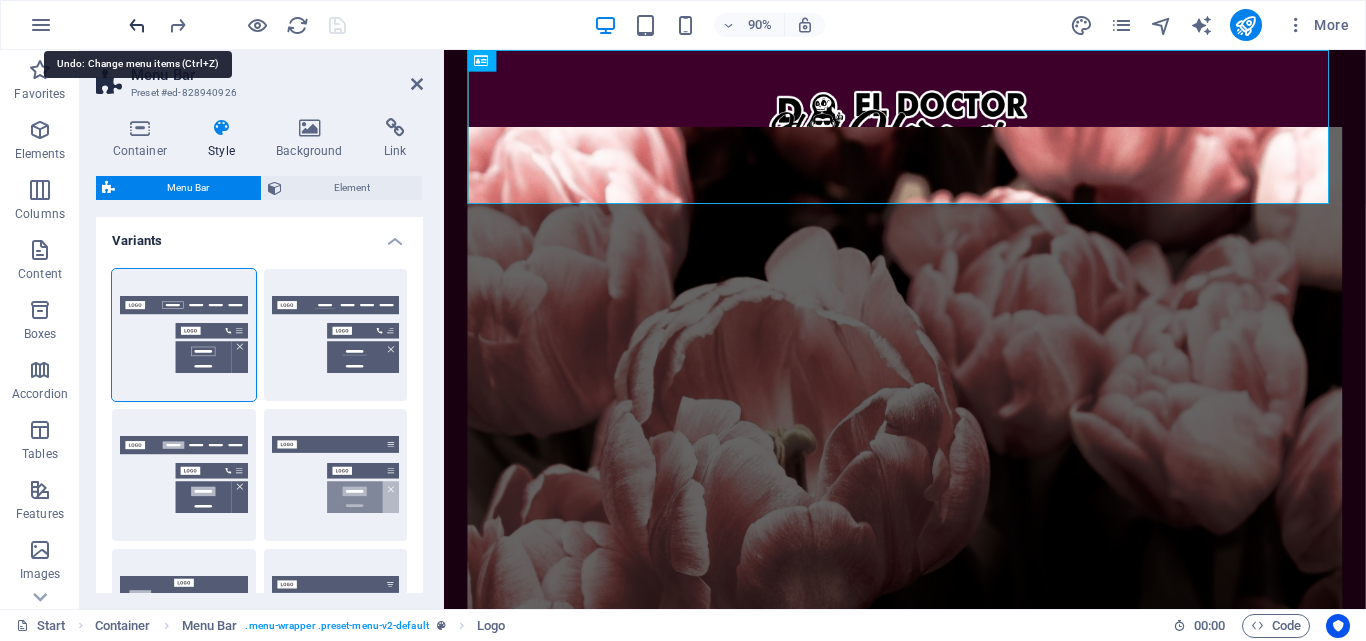 click at bounding box center (137, 25) 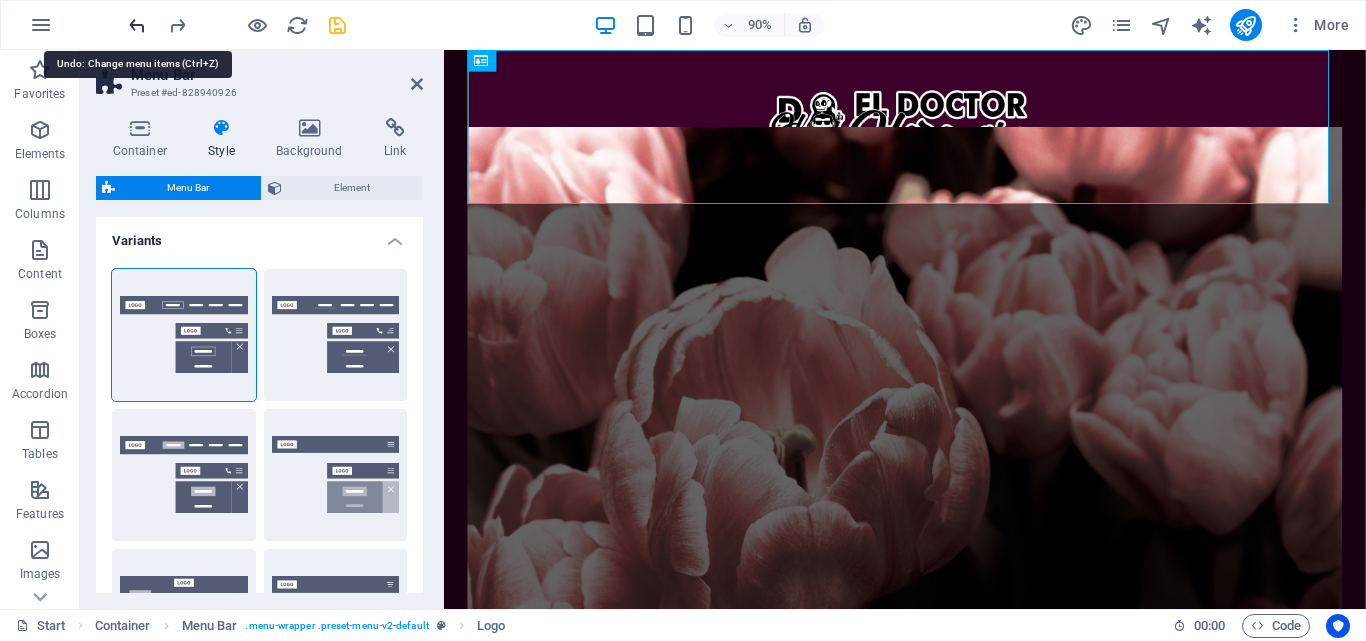 click at bounding box center [137, 25] 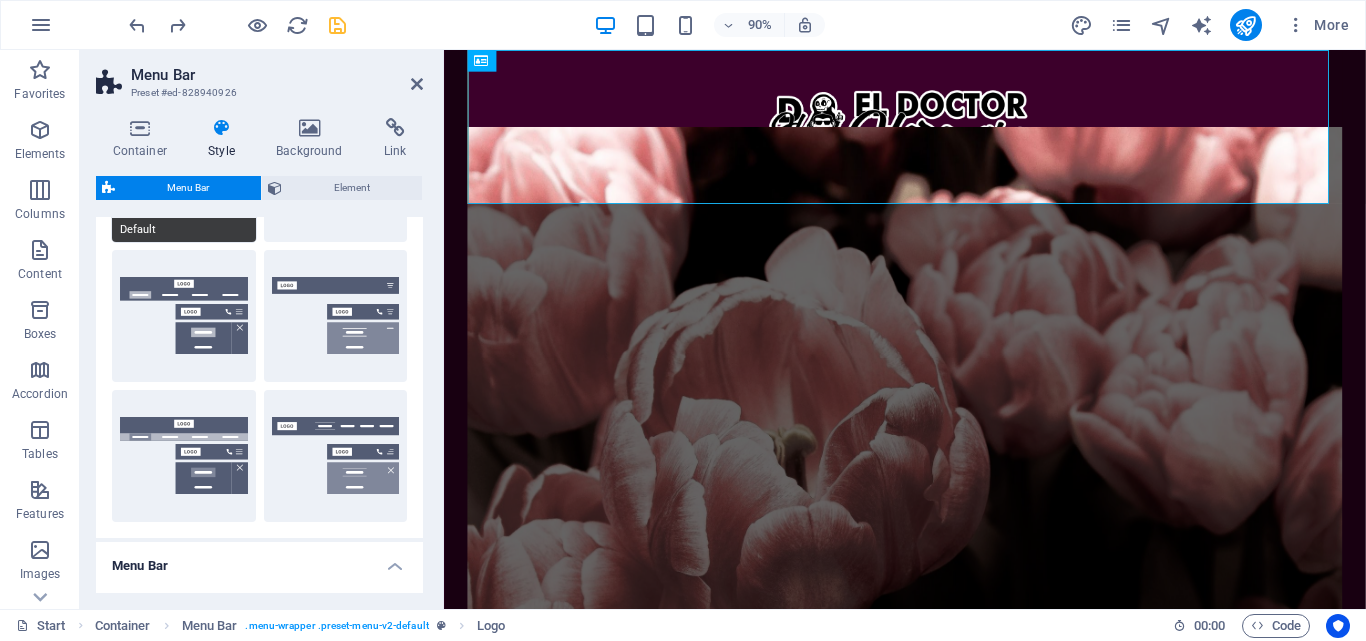 scroll, scrollTop: 300, scrollLeft: 0, axis: vertical 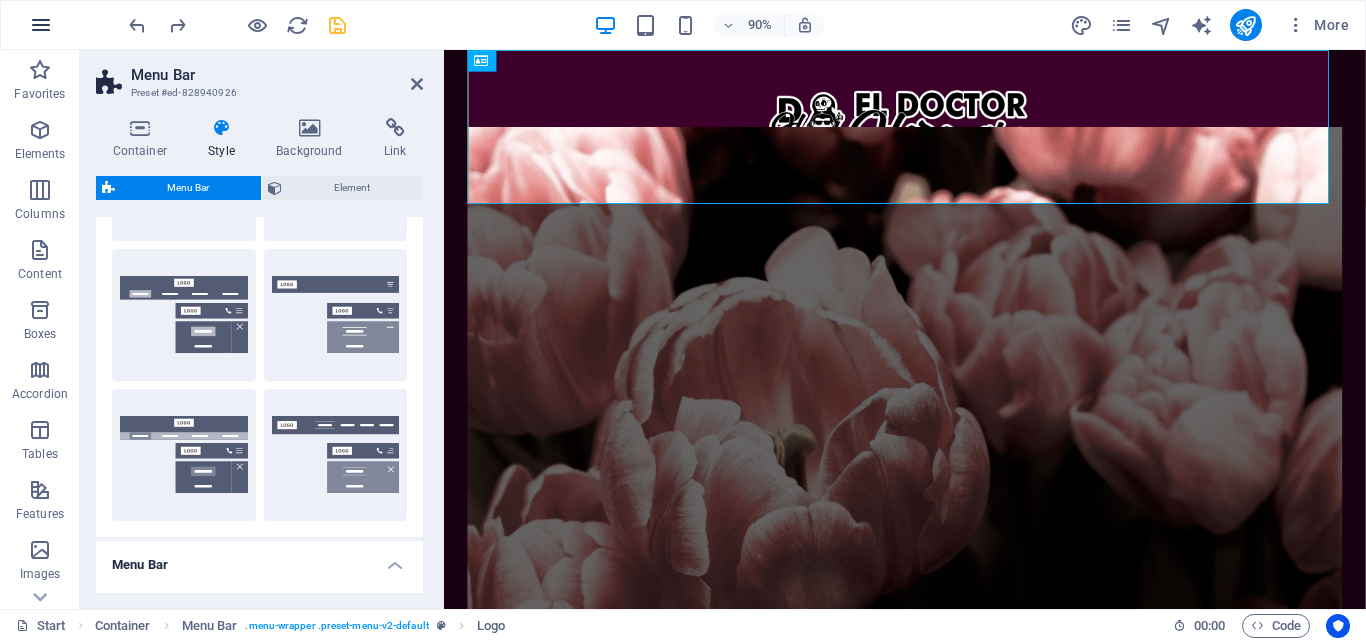 click at bounding box center (41, 25) 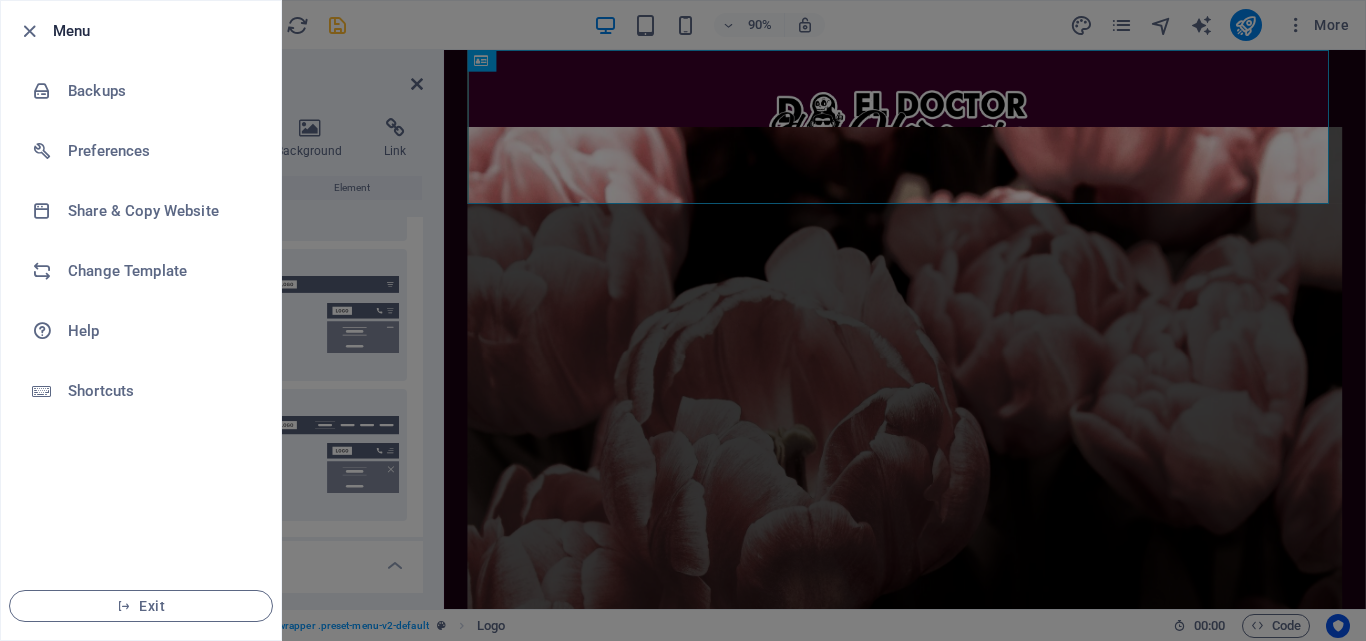 click at bounding box center [683, 320] 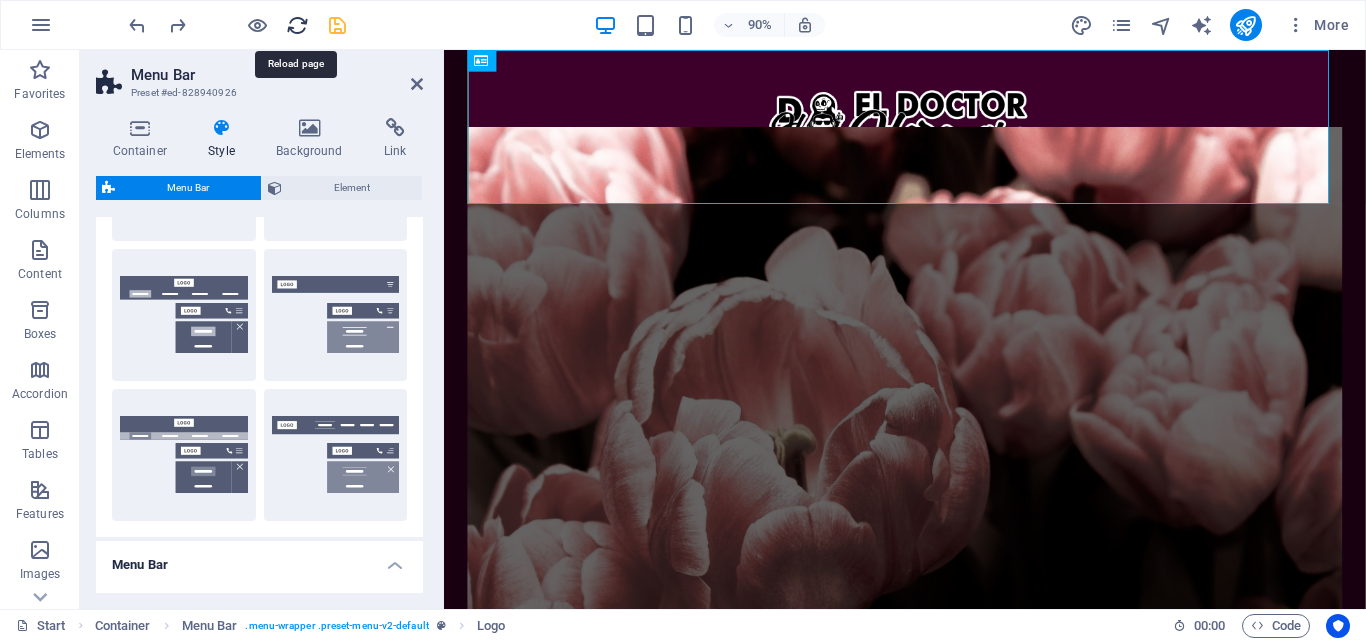 click at bounding box center [297, 25] 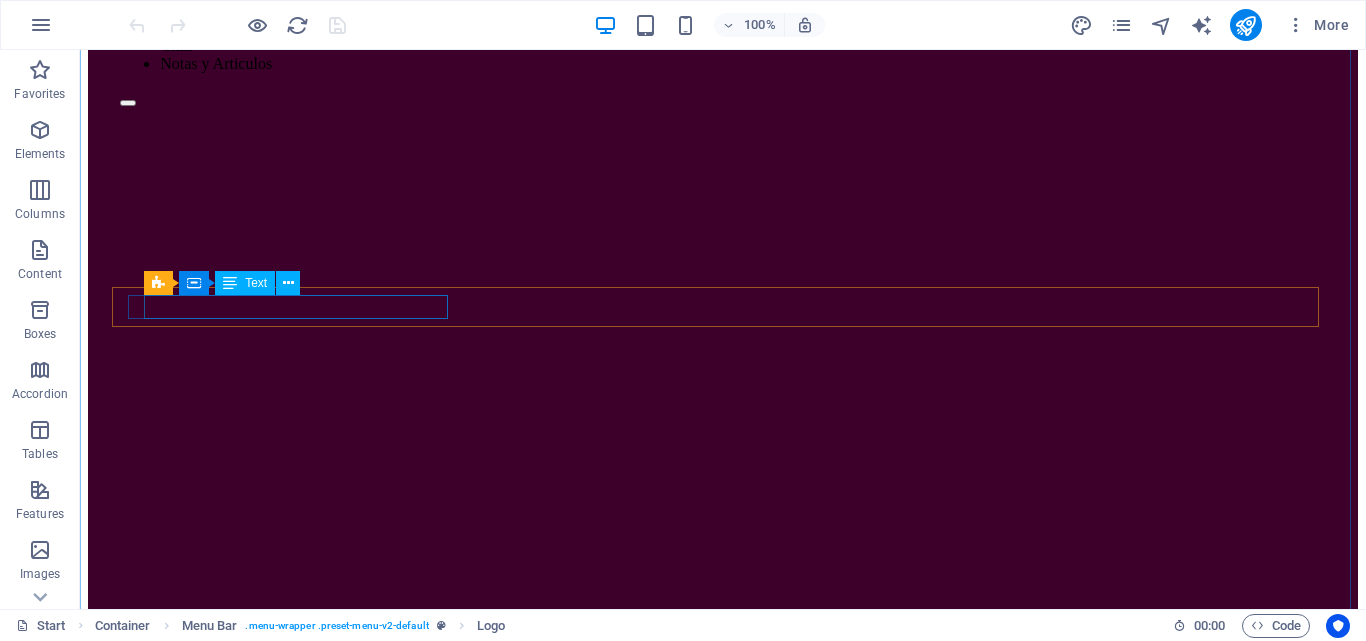 scroll, scrollTop: 0, scrollLeft: 0, axis: both 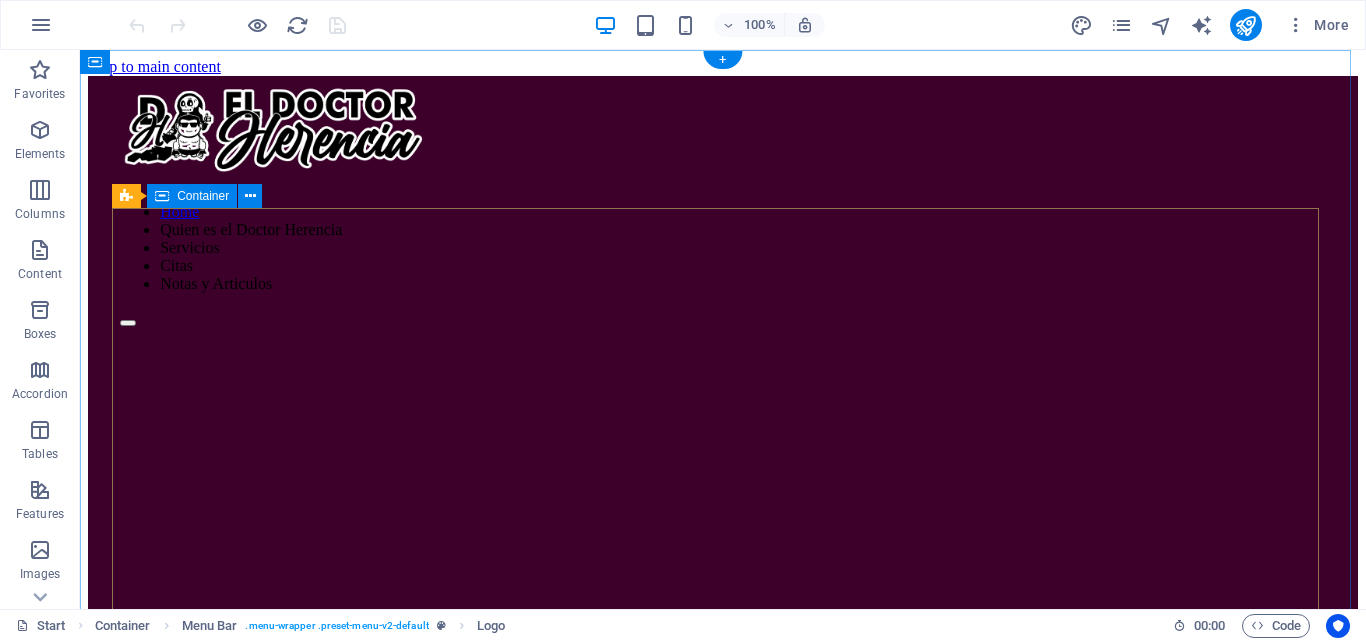 click on "Flower Store in Florida Come and visit our wonderful arrangements Learn more" at bounding box center (723, 948) 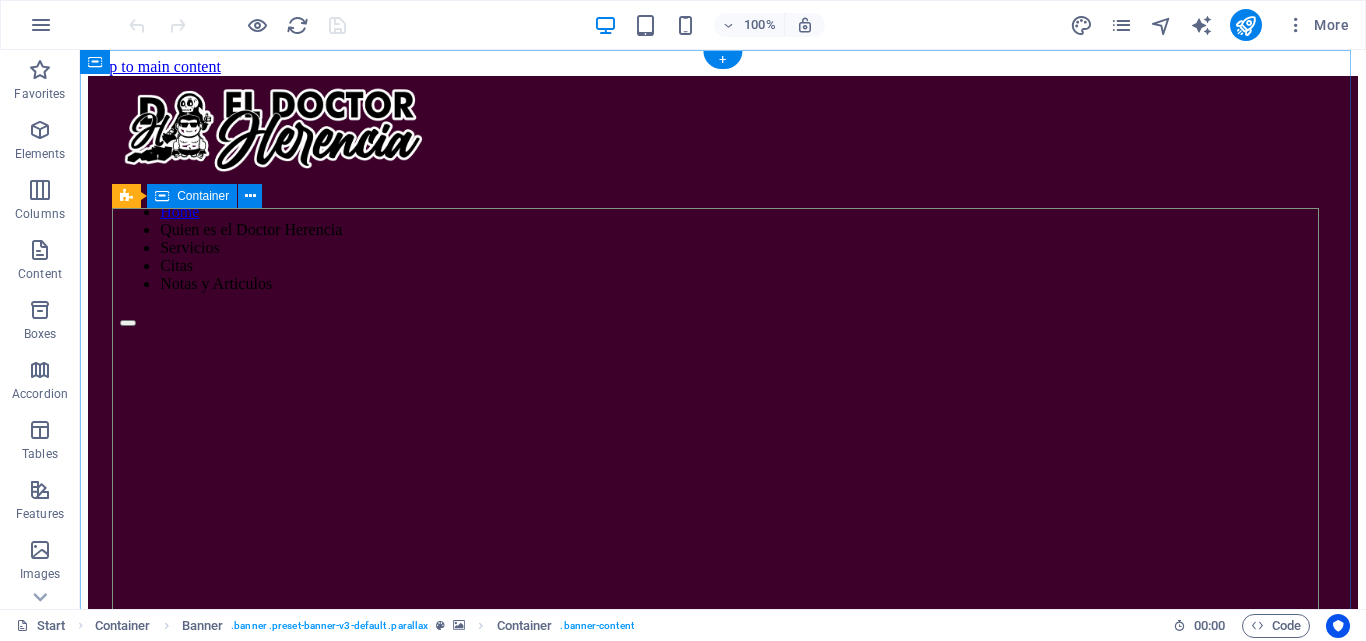 click on "Flower Store in Florida Come and visit our wonderful arrangements Learn more" at bounding box center [723, 948] 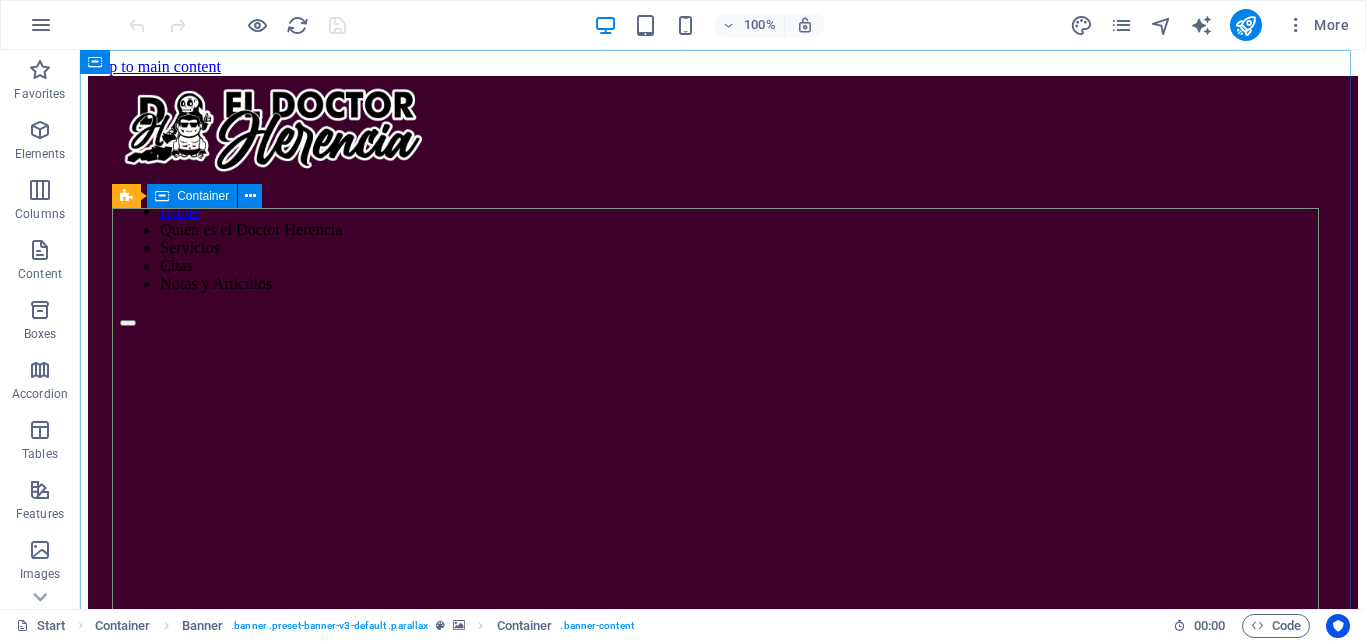 click on "Container" at bounding box center [203, 196] 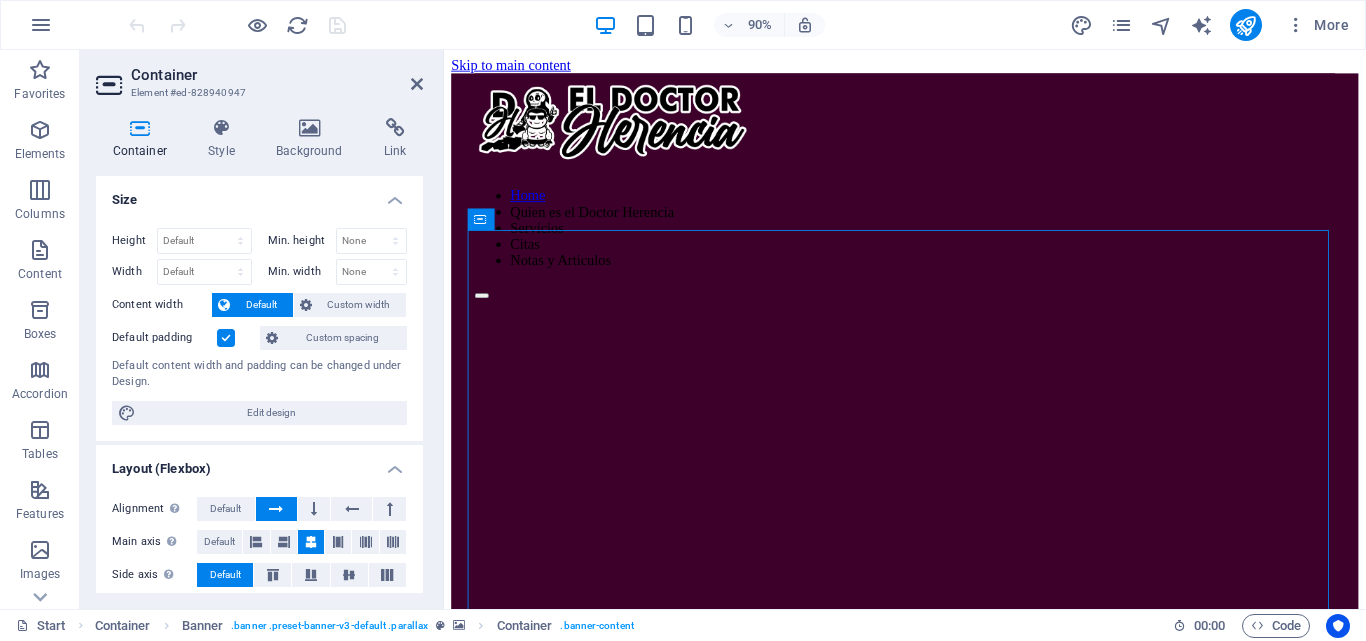 click at bounding box center [226, 338] 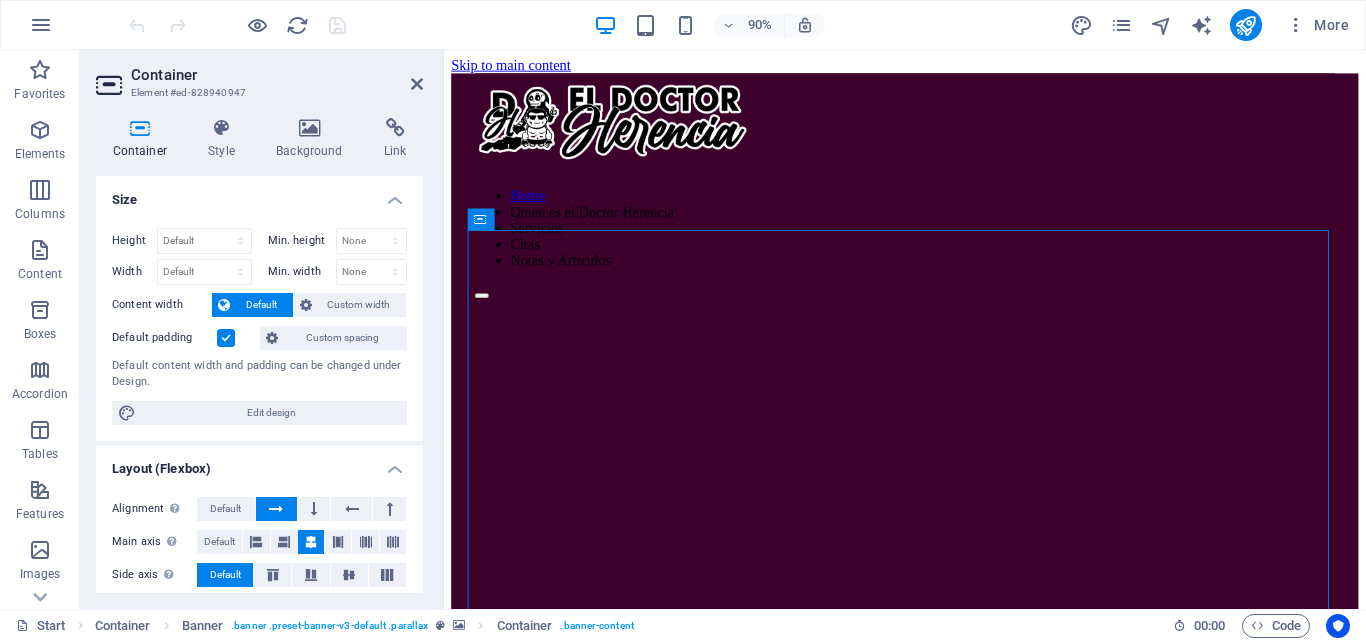 click on "Default padding" at bounding box center [0, 0] 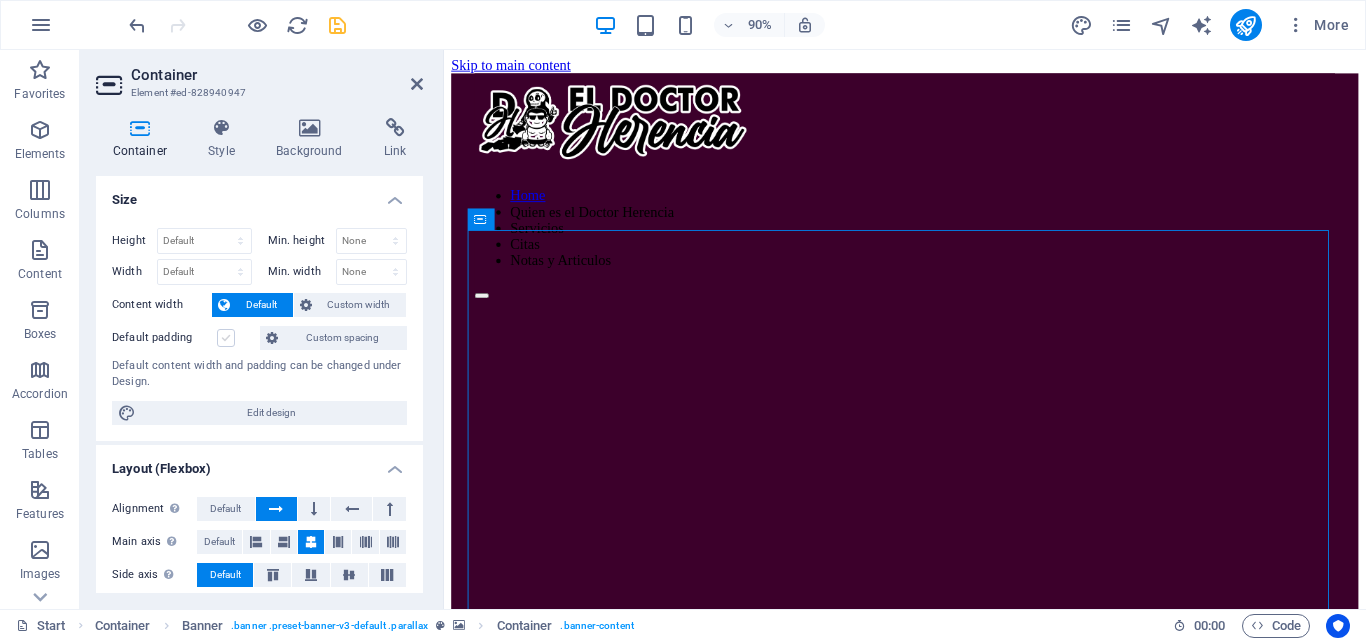click at bounding box center [226, 338] 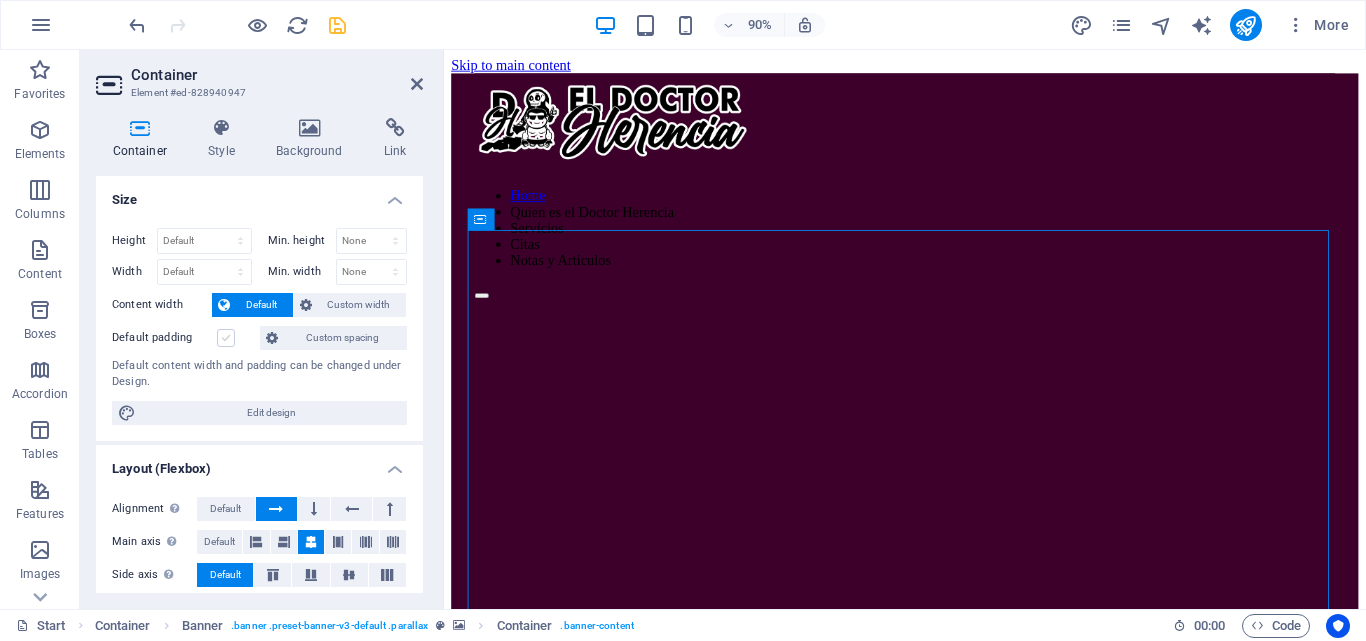 click on "Default padding" at bounding box center [0, 0] 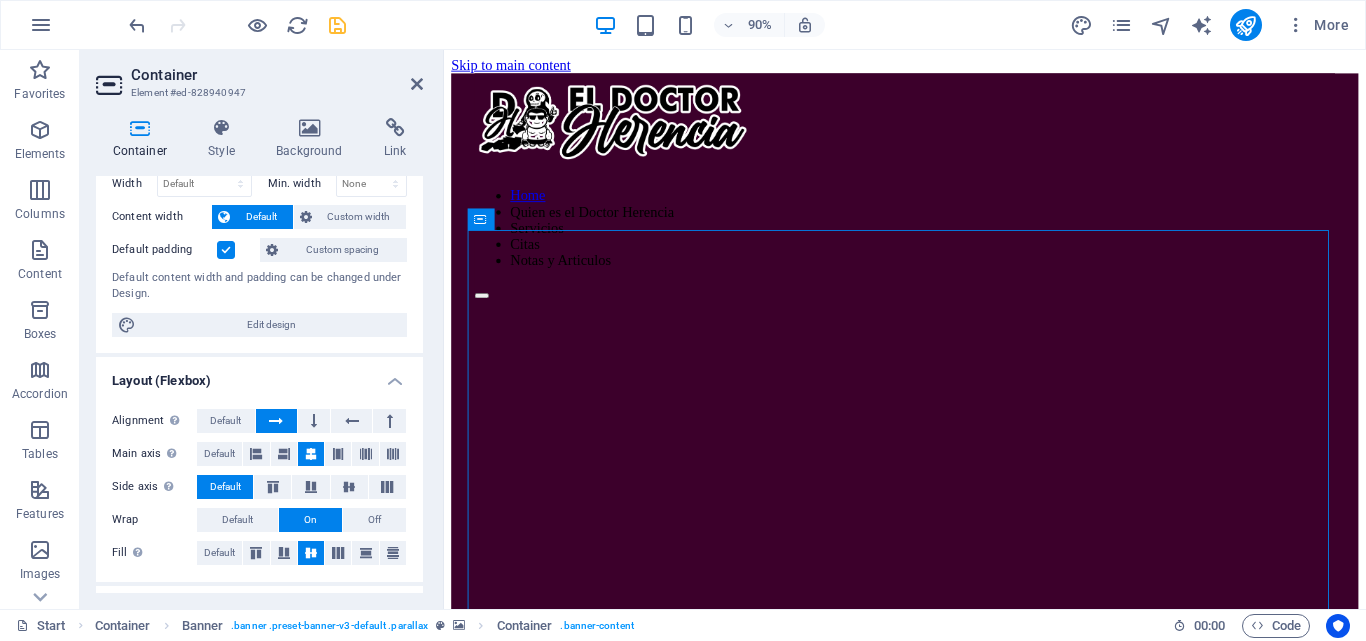 scroll, scrollTop: 200, scrollLeft: 0, axis: vertical 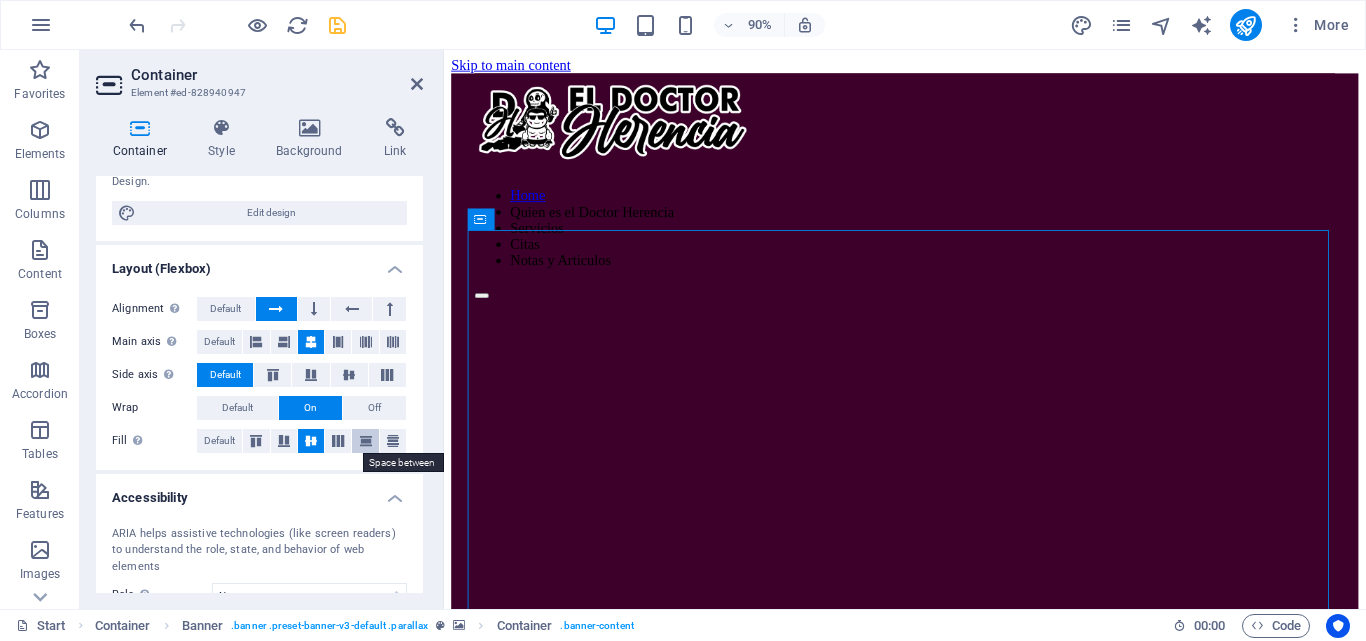 click at bounding box center [366, 441] 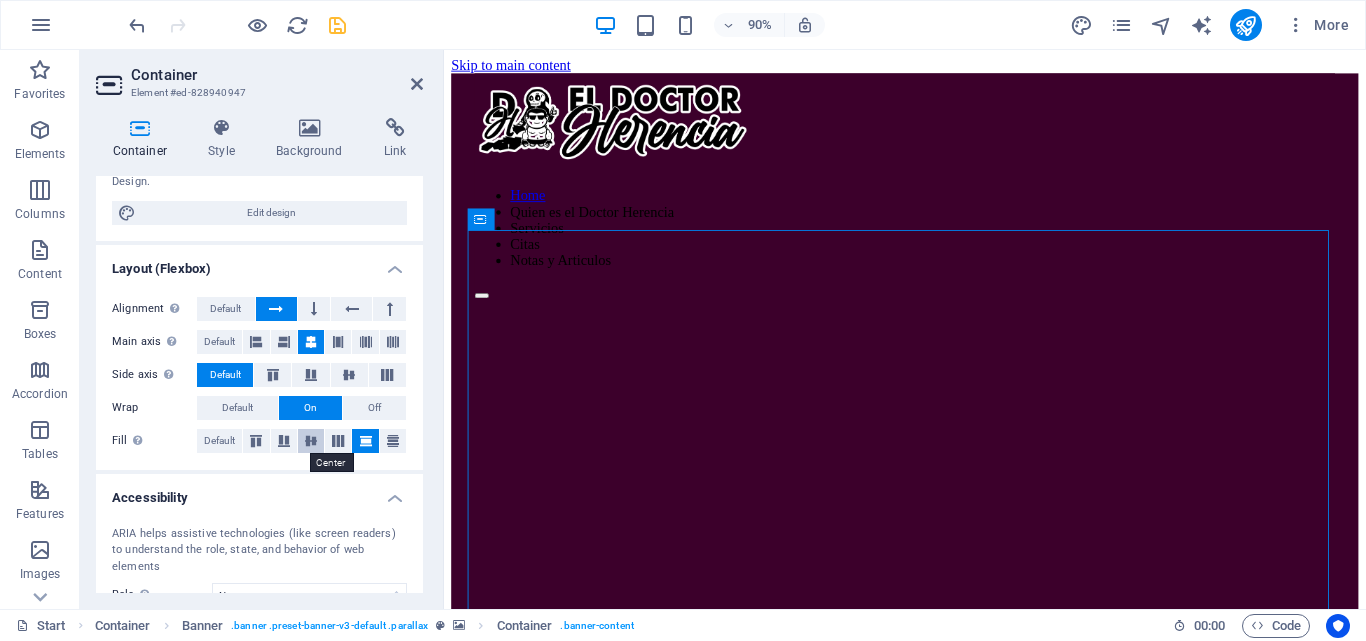 click at bounding box center (311, 441) 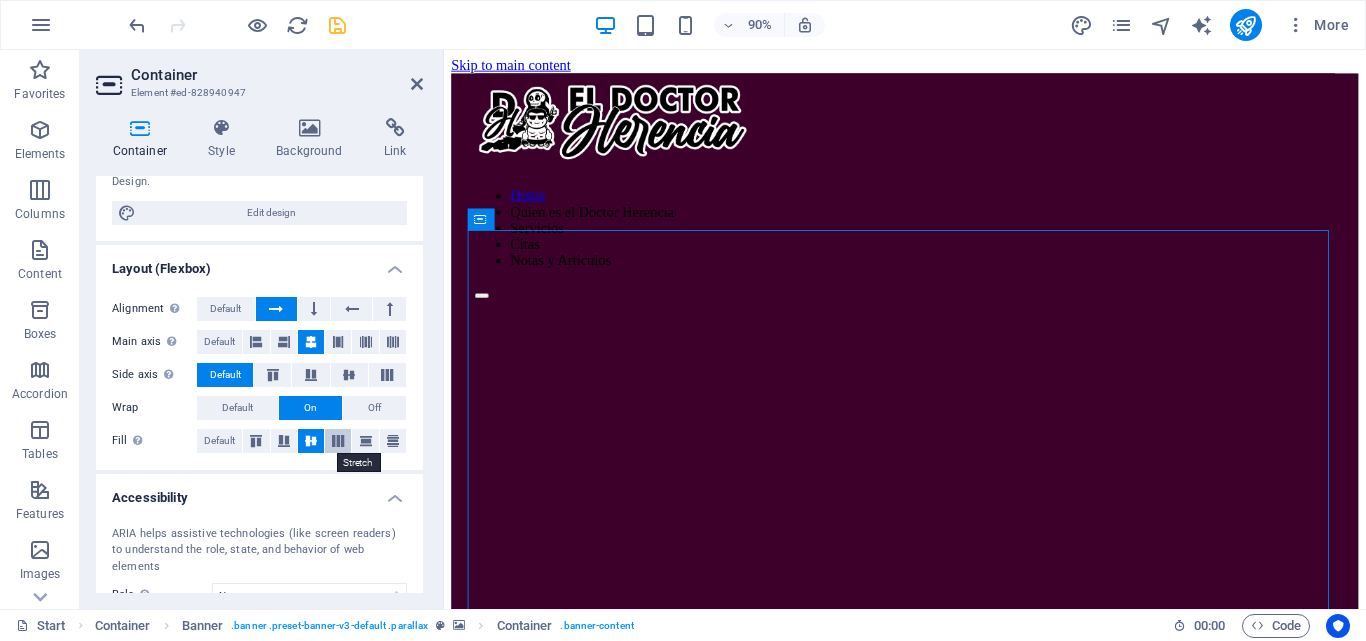 click at bounding box center [338, 441] 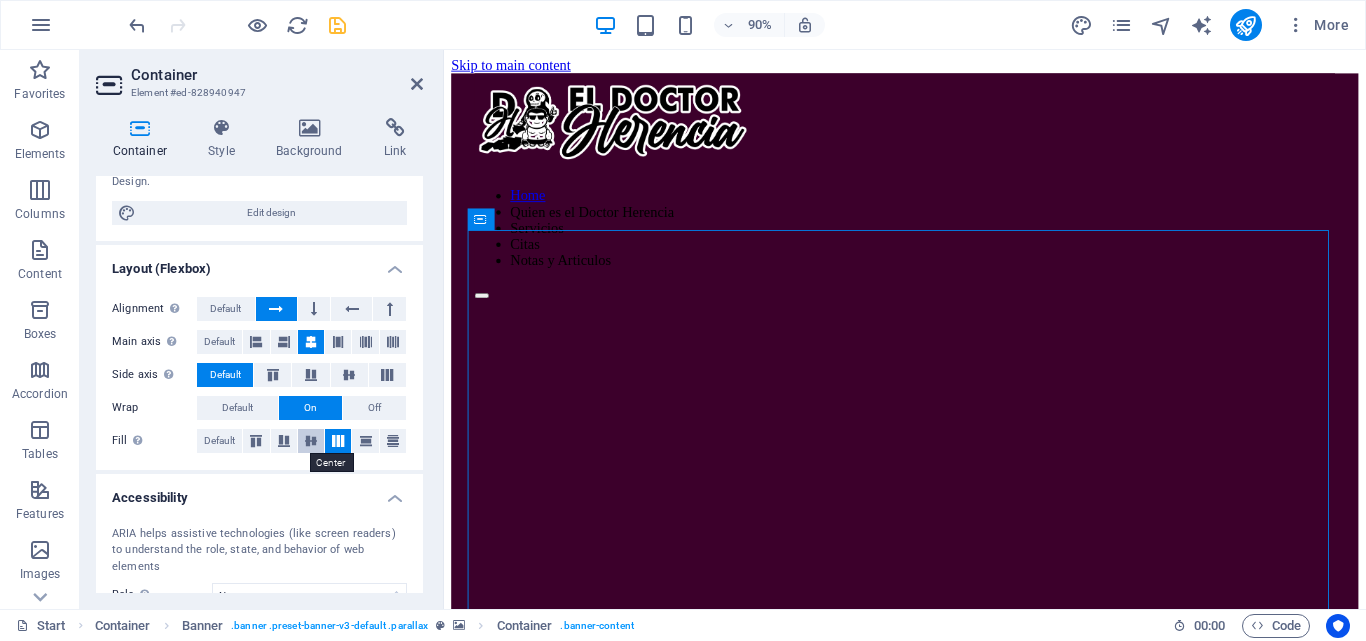 click at bounding box center (311, 441) 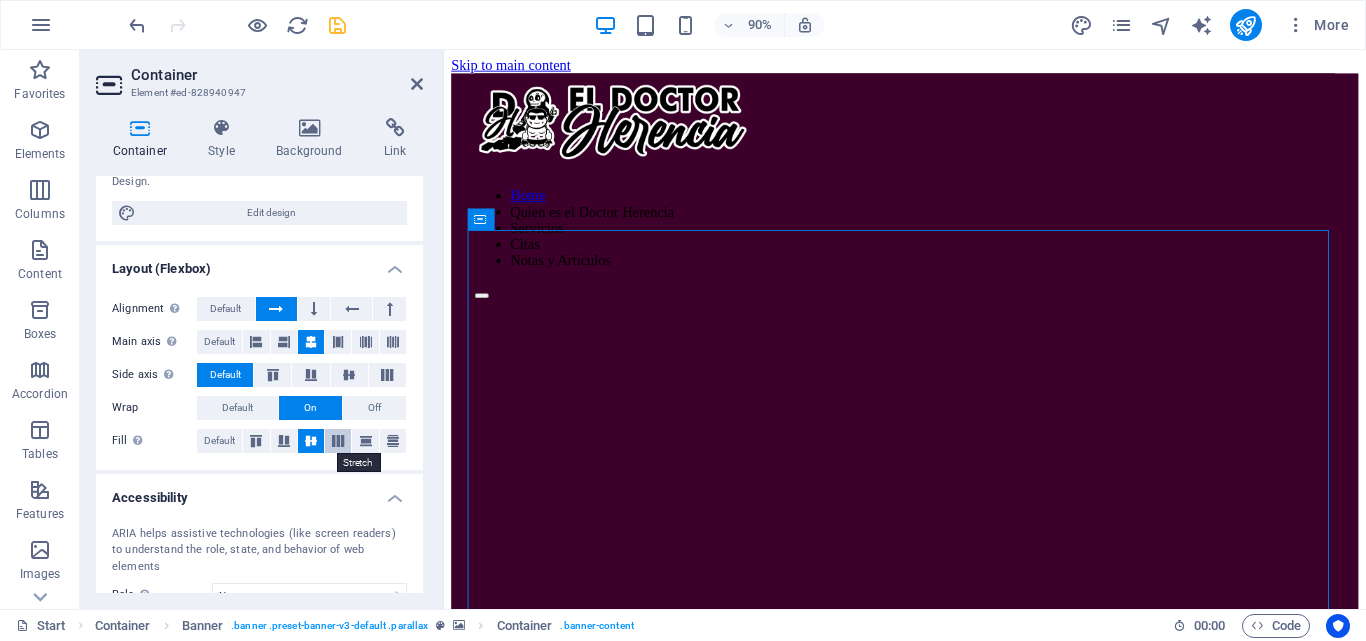 click at bounding box center [338, 441] 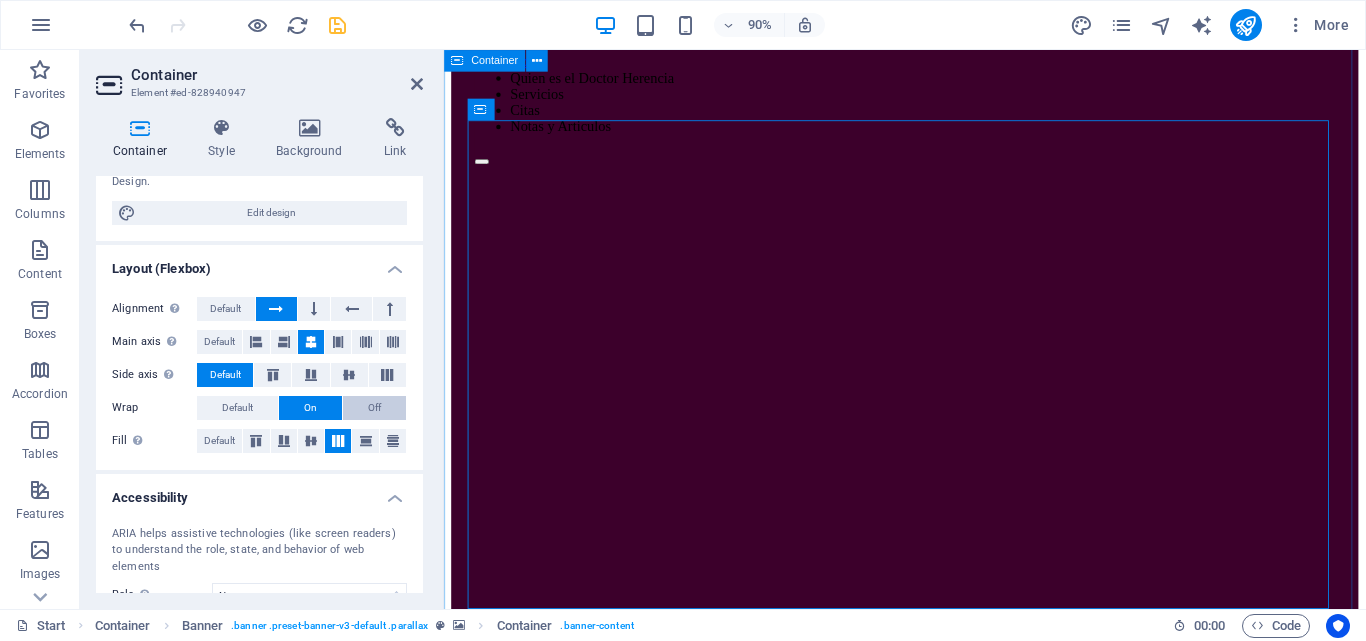 scroll, scrollTop: 100, scrollLeft: 0, axis: vertical 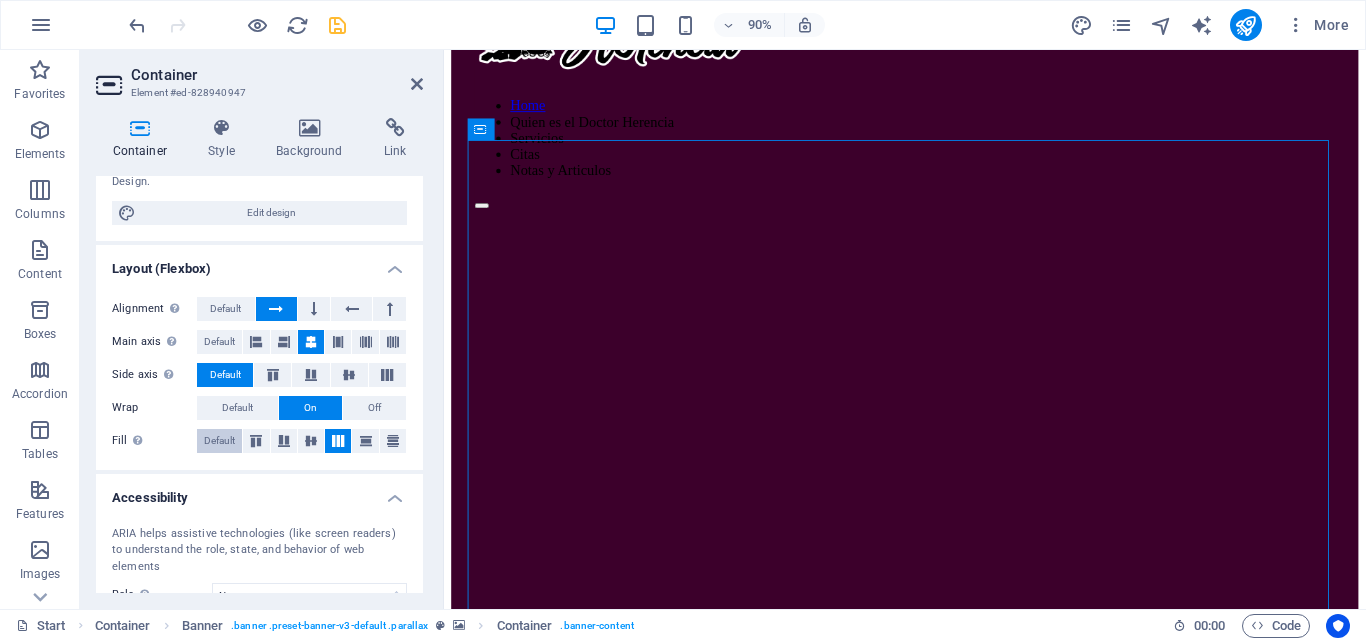click on "Default" at bounding box center [219, 441] 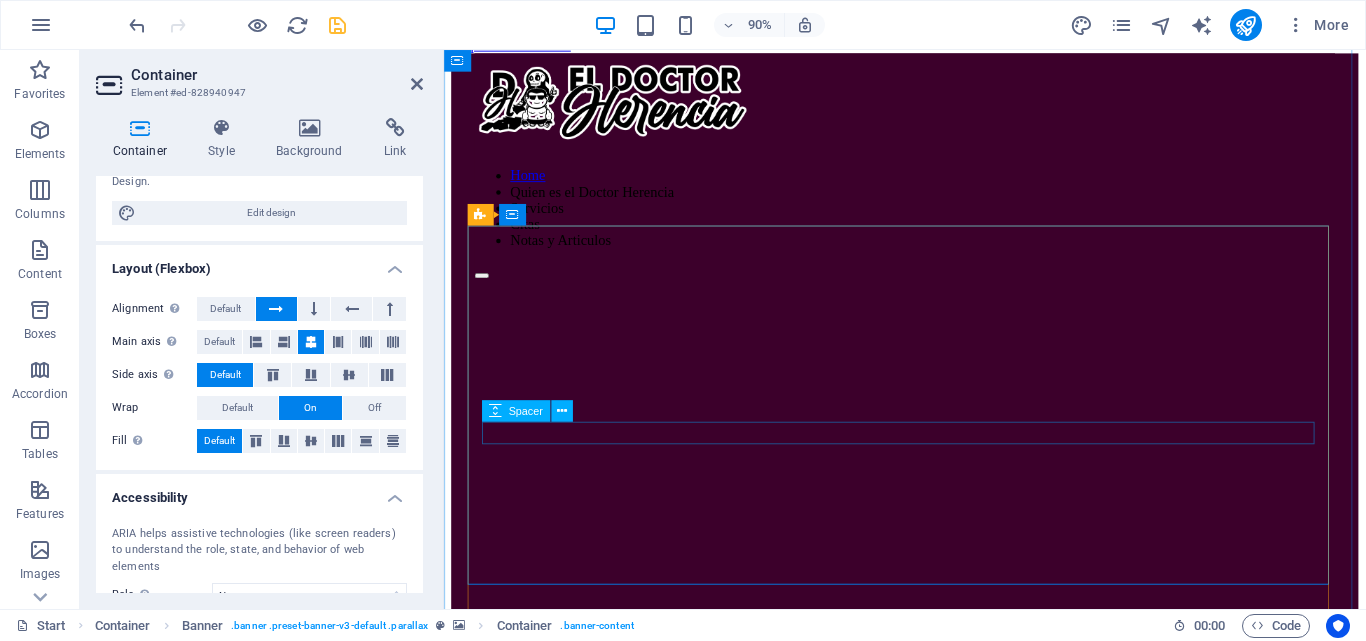 scroll, scrollTop: 0, scrollLeft: 0, axis: both 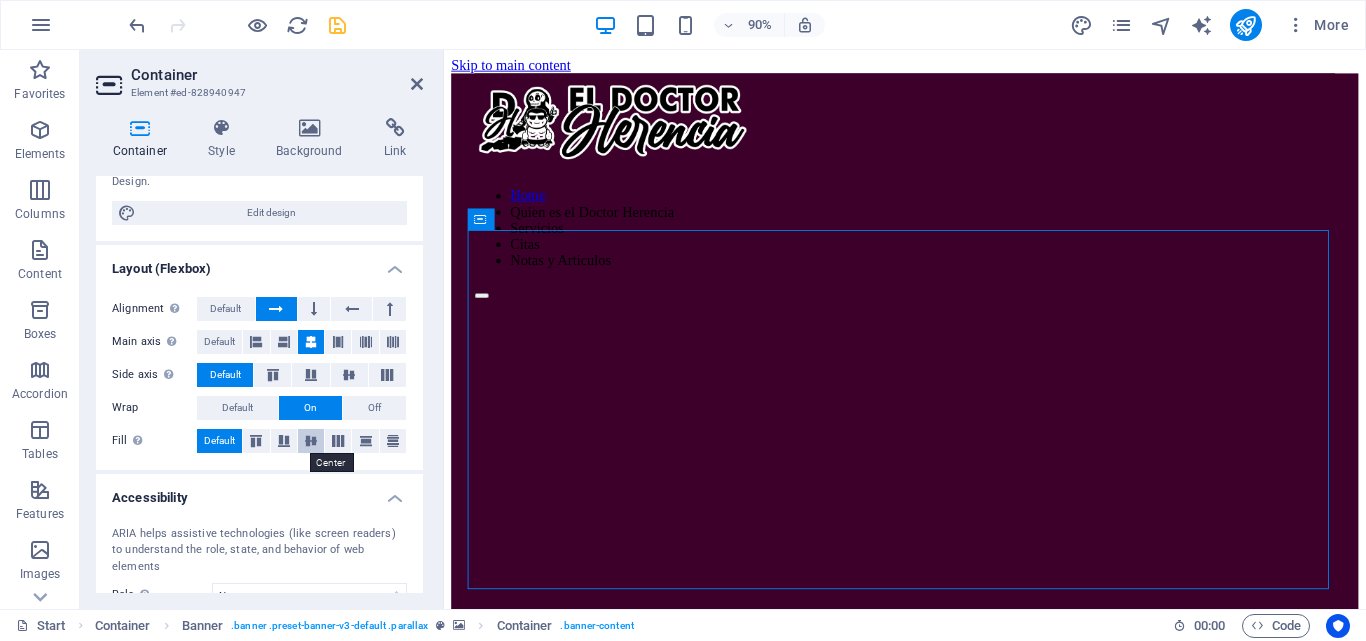 click at bounding box center [311, 441] 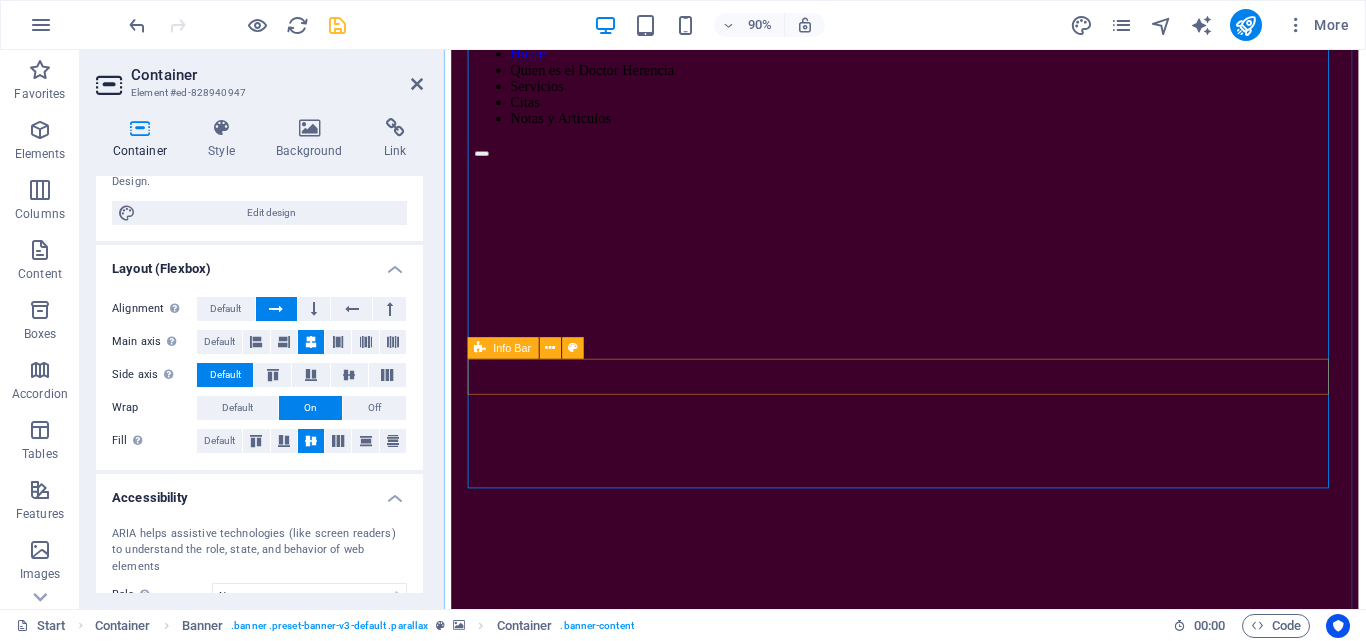 scroll, scrollTop: 100, scrollLeft: 0, axis: vertical 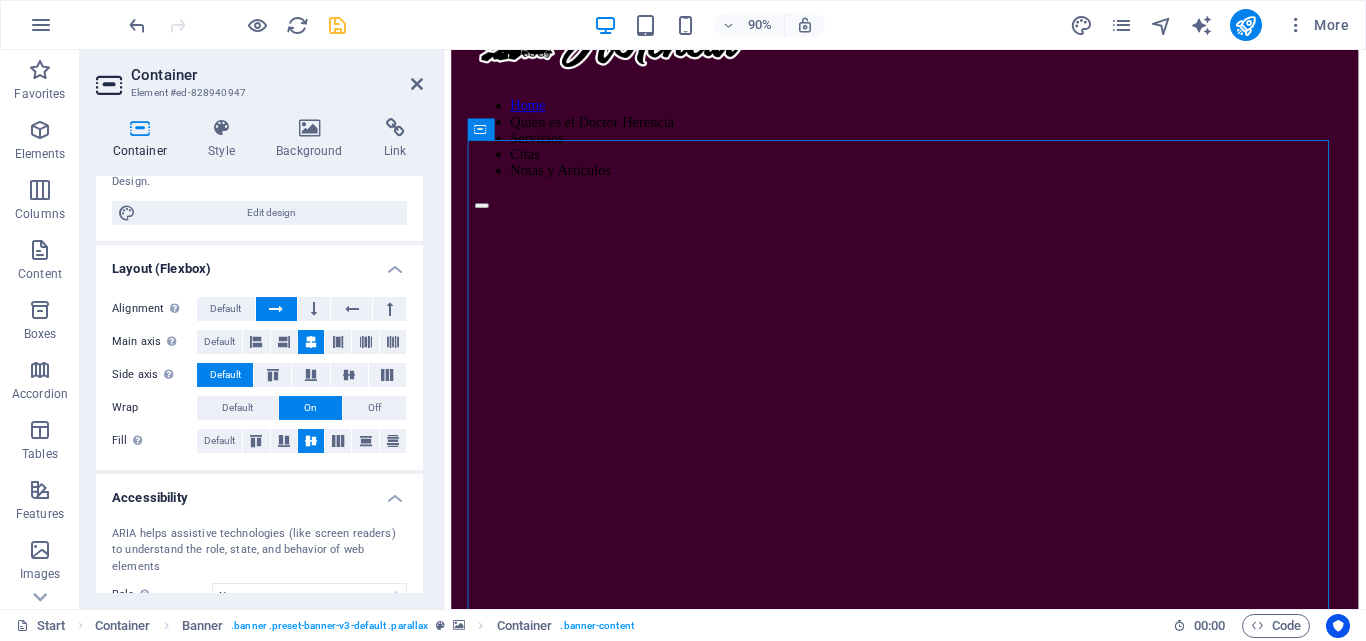 click on "Container" at bounding box center (277, 75) 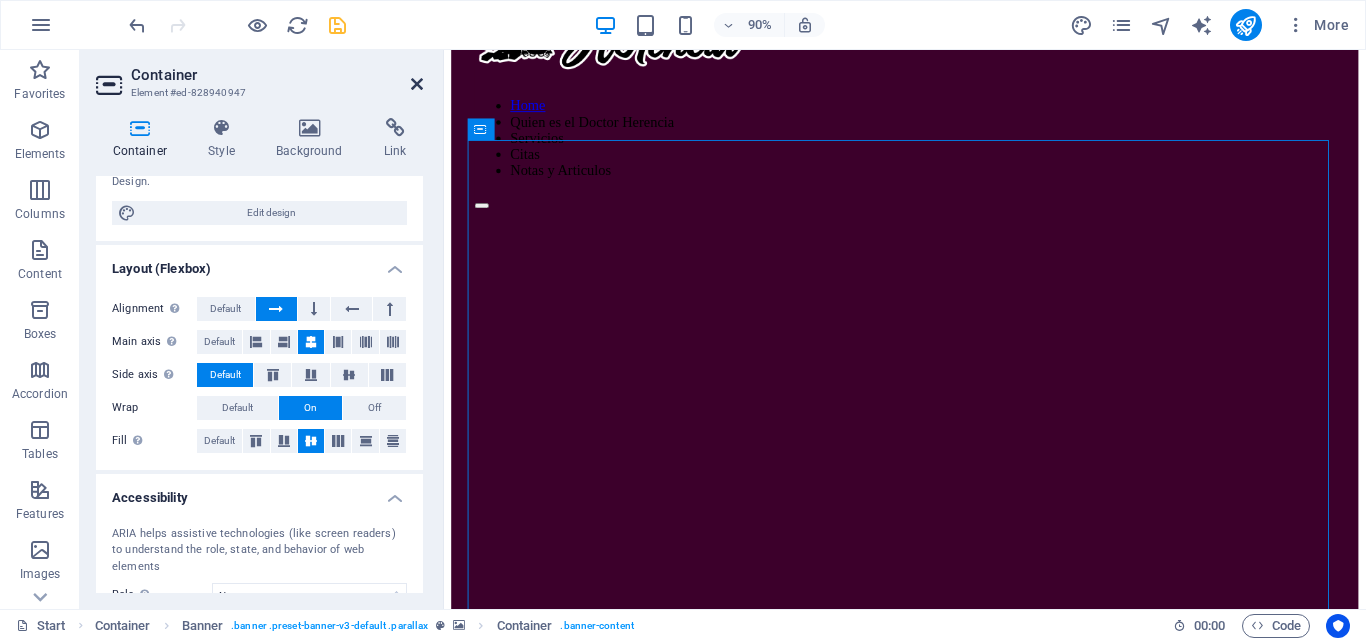 click at bounding box center [417, 84] 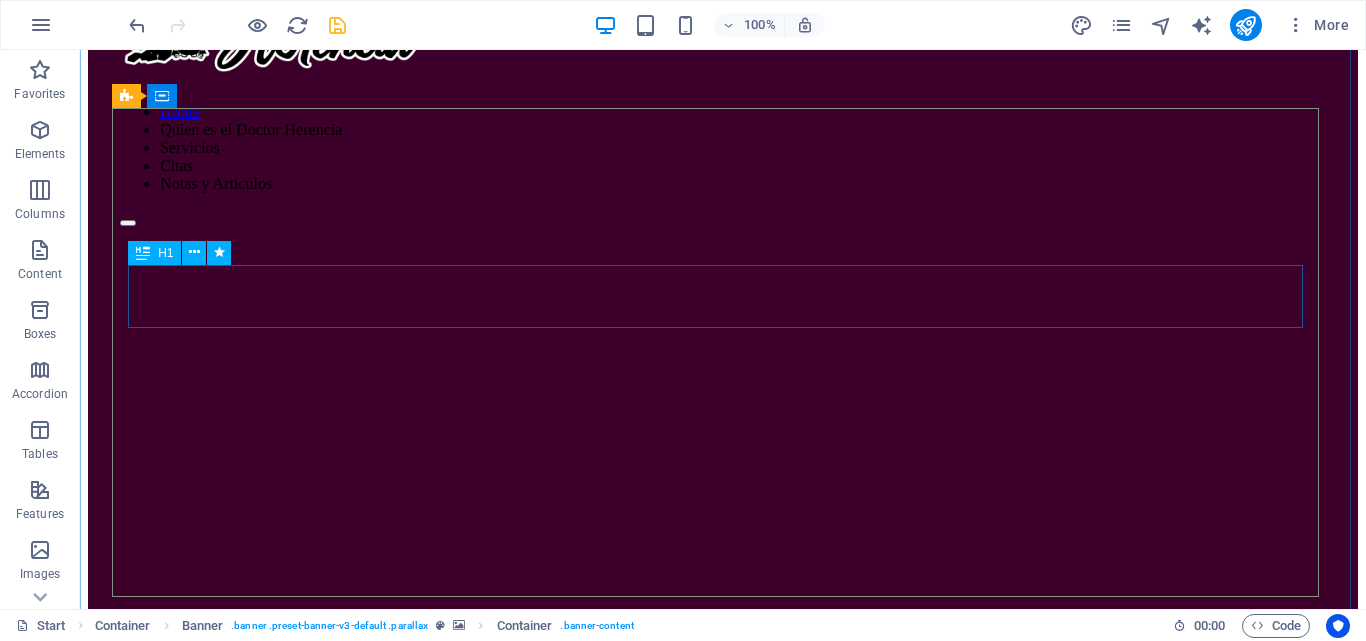 click on "Flower Store in Florida" at bounding box center (723, 849) 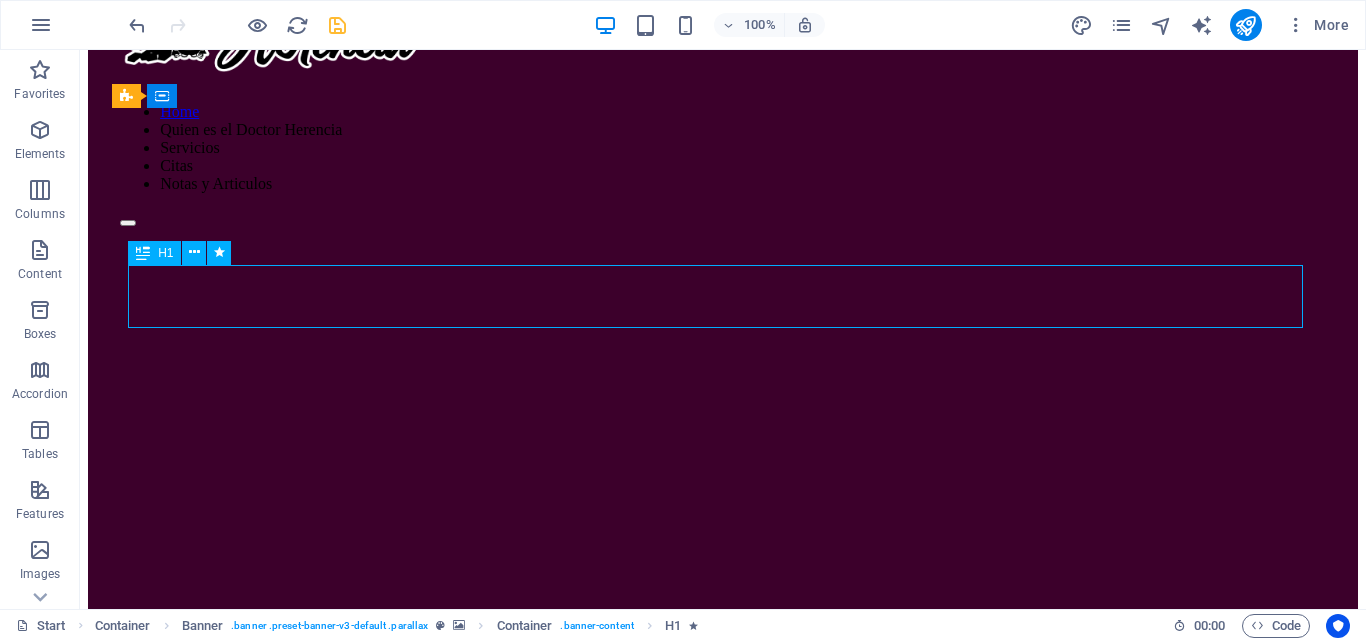 click on "Flower Store in Florida" at bounding box center (723, 849) 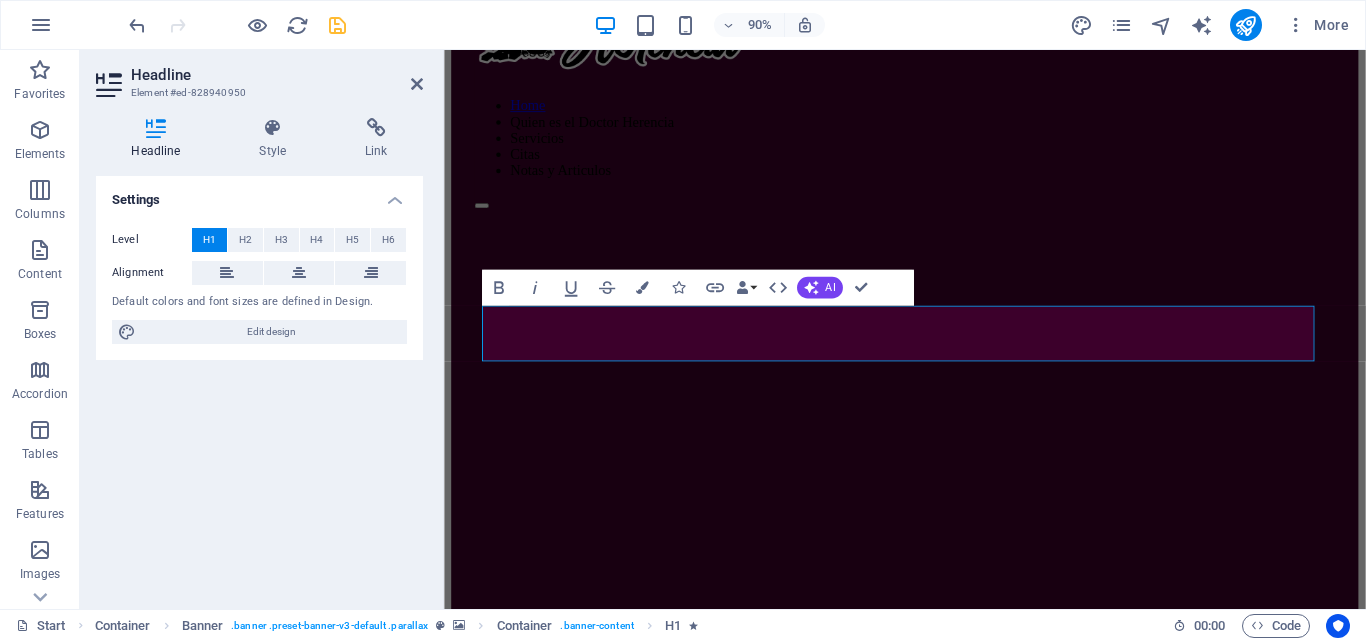 scroll, scrollTop: 68, scrollLeft: 0, axis: vertical 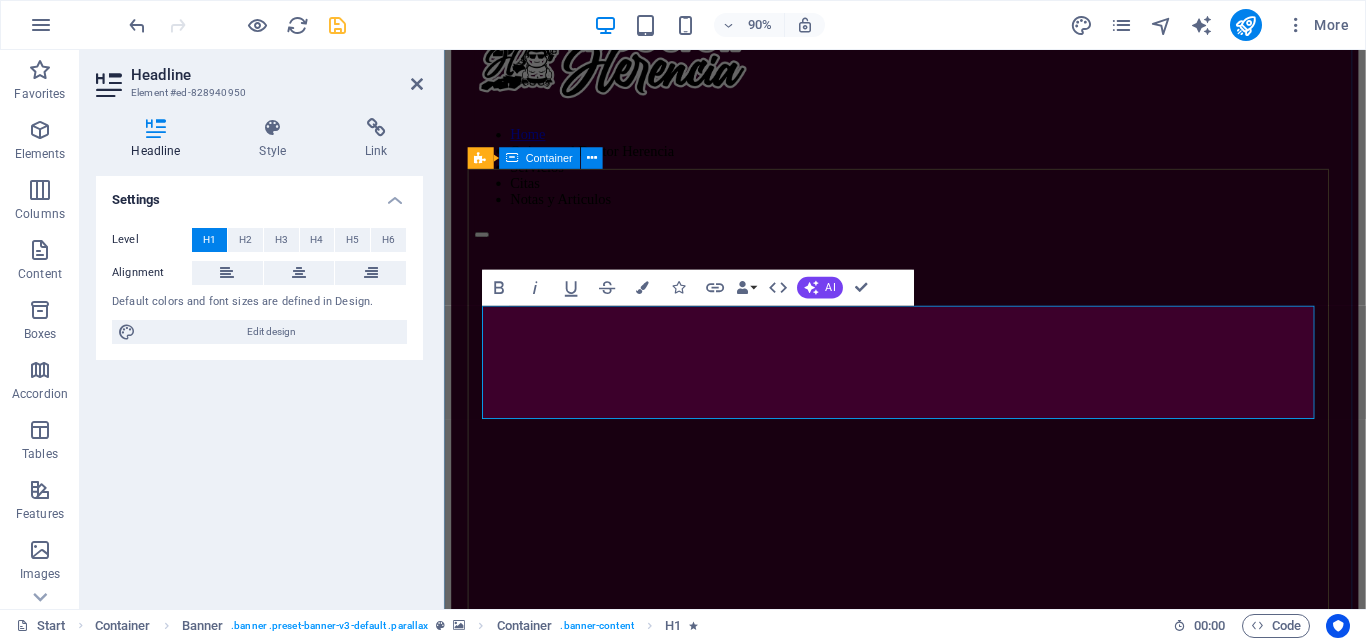 click on "LA MUERTE NO TIENE QUE SER UN PROBLEMA Come and visit our wonderful arrangements Learn more" at bounding box center (956, 938) 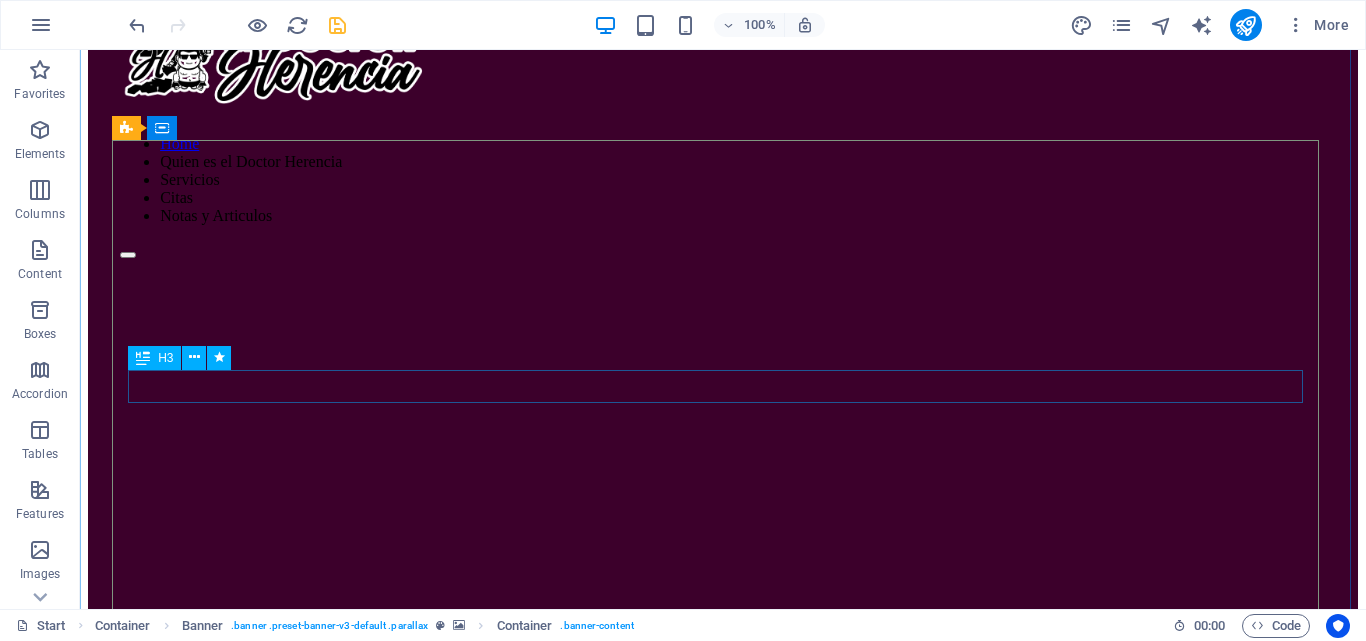 click on "Come and visit our wonderful arrangements" at bounding box center (723, 903) 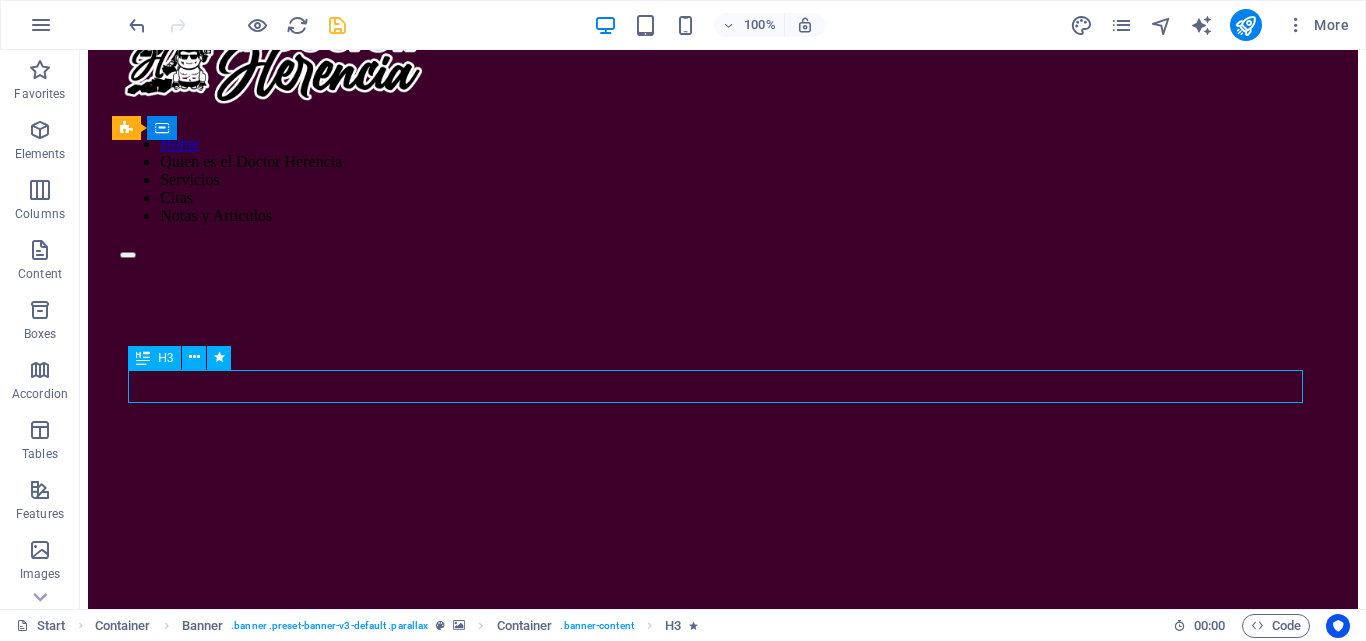 click on "Come and visit our wonderful arrangements" at bounding box center [723, 903] 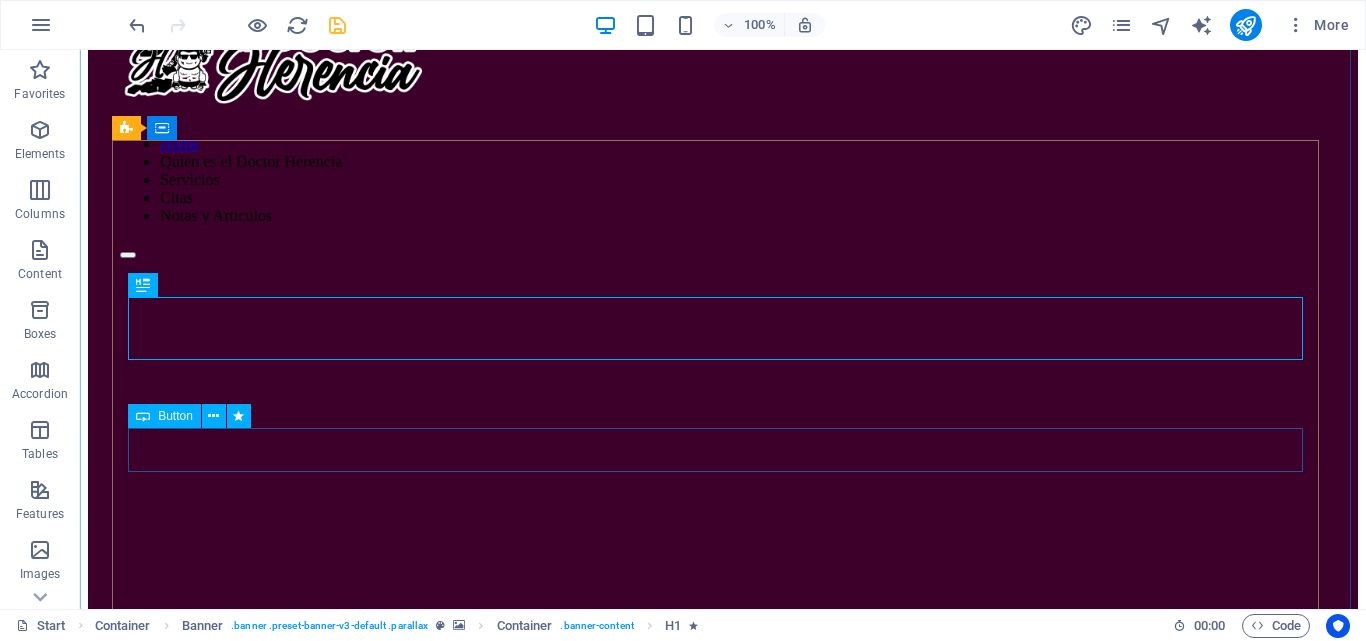 click on "Learn more" at bounding box center [723, 967] 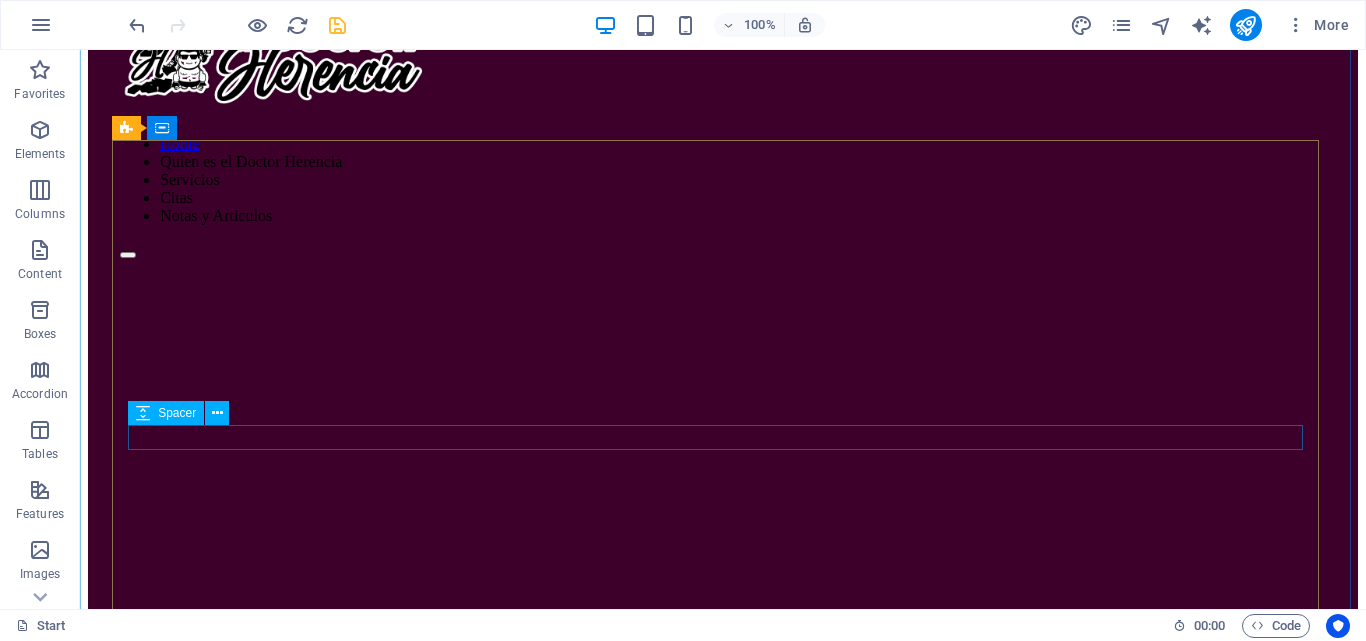 scroll, scrollTop: 268, scrollLeft: 0, axis: vertical 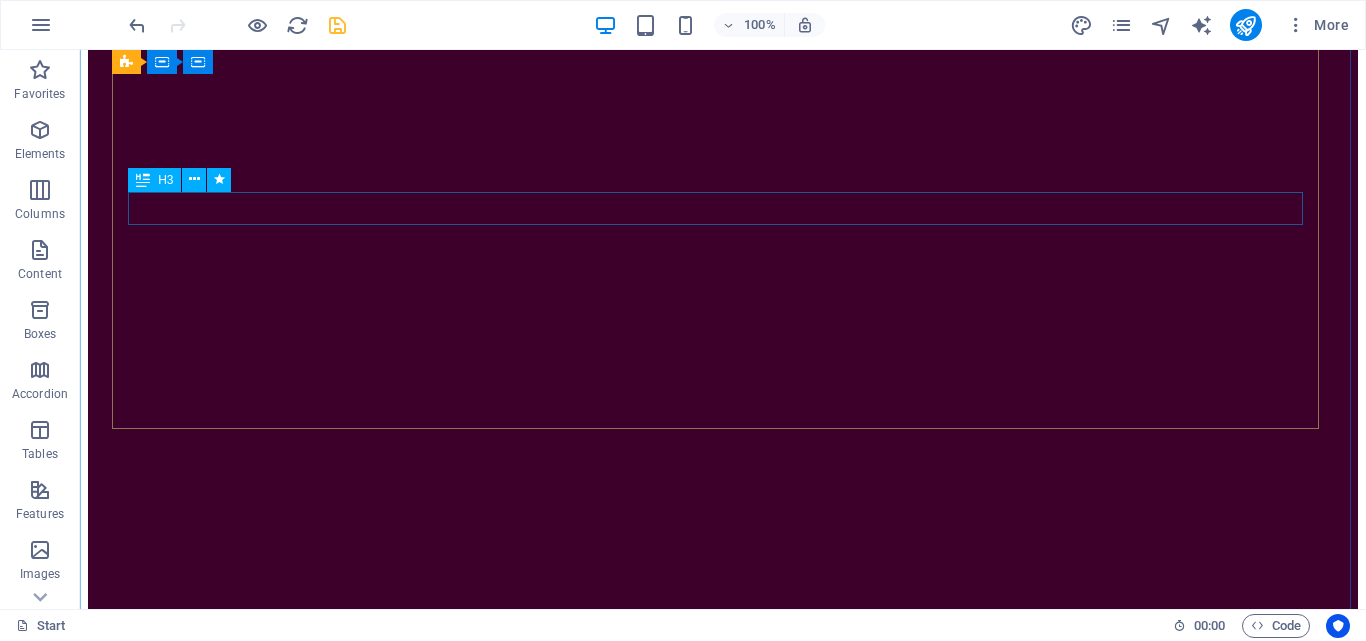 click on "Come and visit our wonderful arrangements" at bounding box center (723, 703) 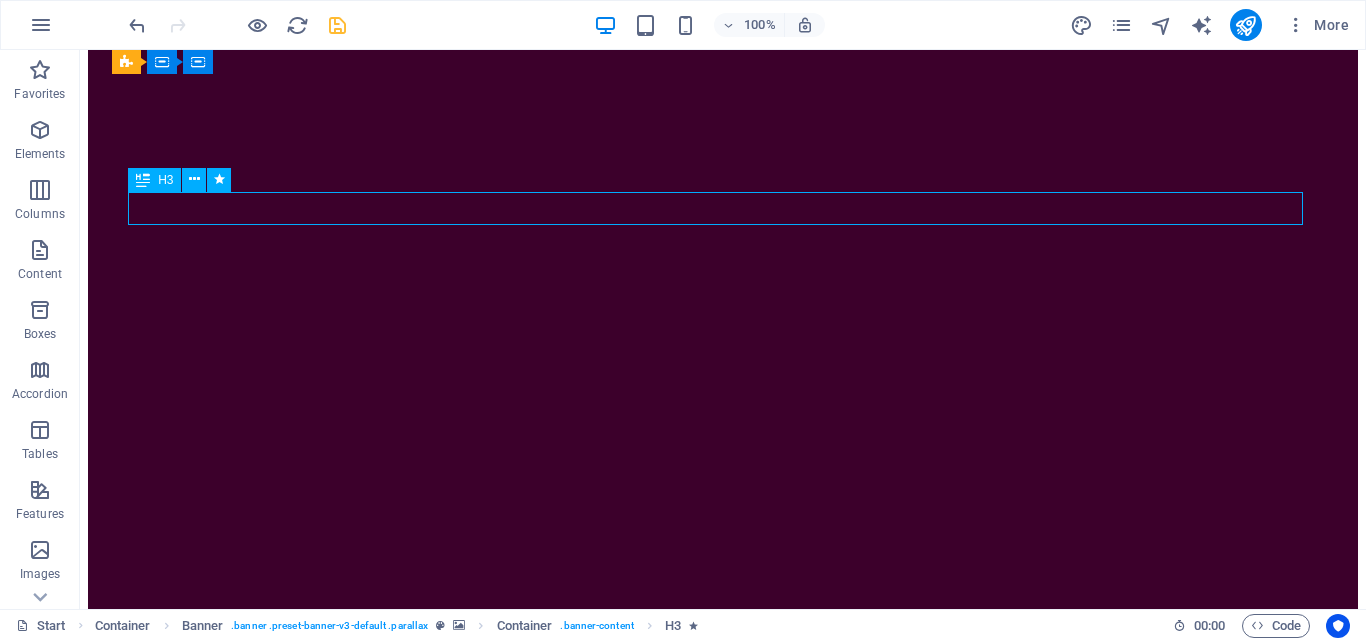 click on "Come and visit our wonderful arrangements" at bounding box center [723, 703] 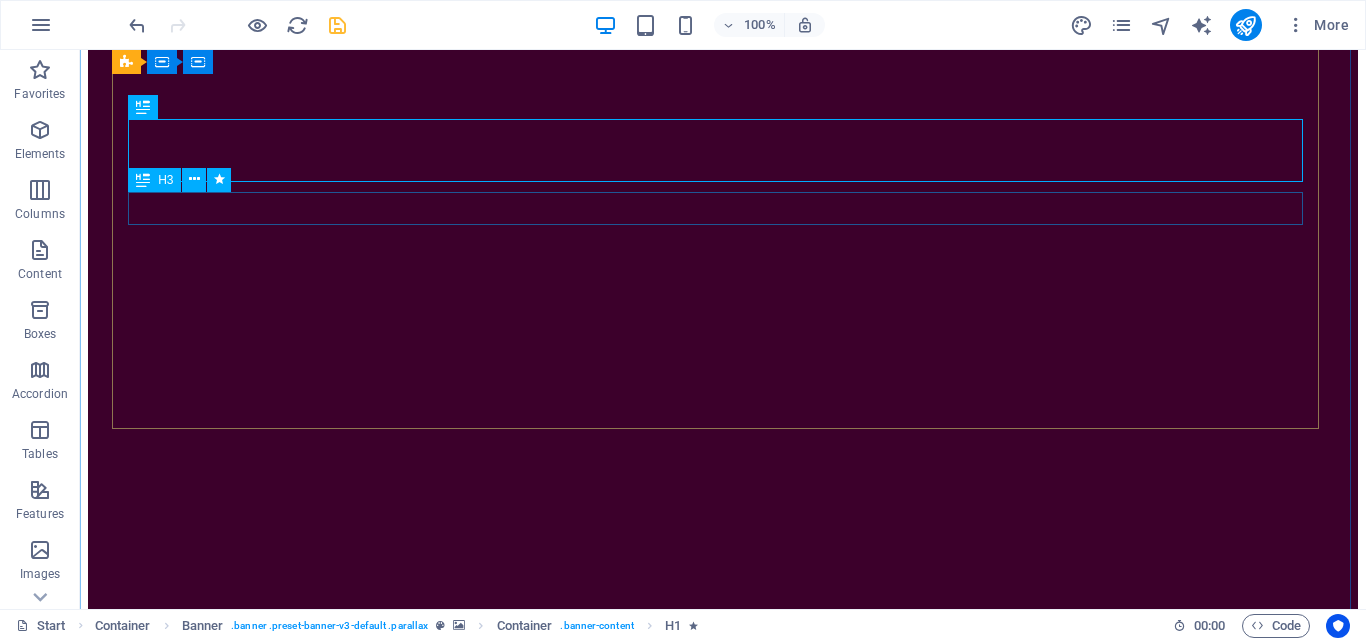 click on "Come and visit our wonderful arrangements" at bounding box center (723, 703) 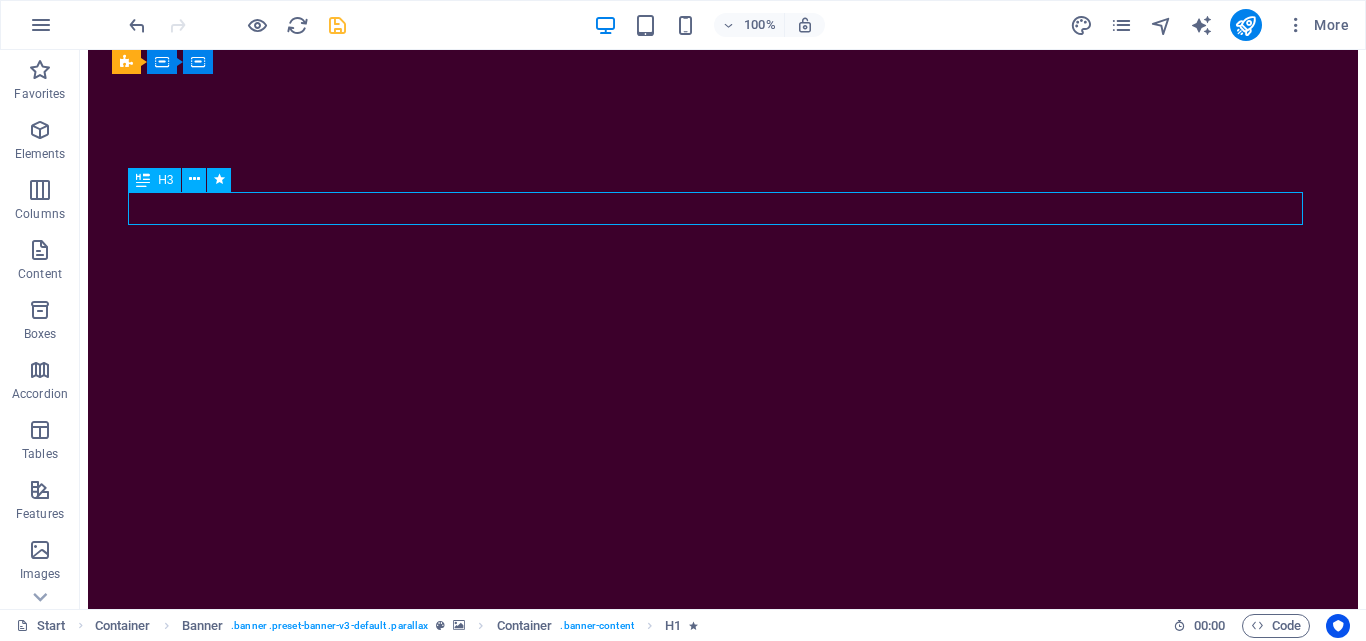 click on "Come and visit our wonderful arrangements" at bounding box center [723, 703] 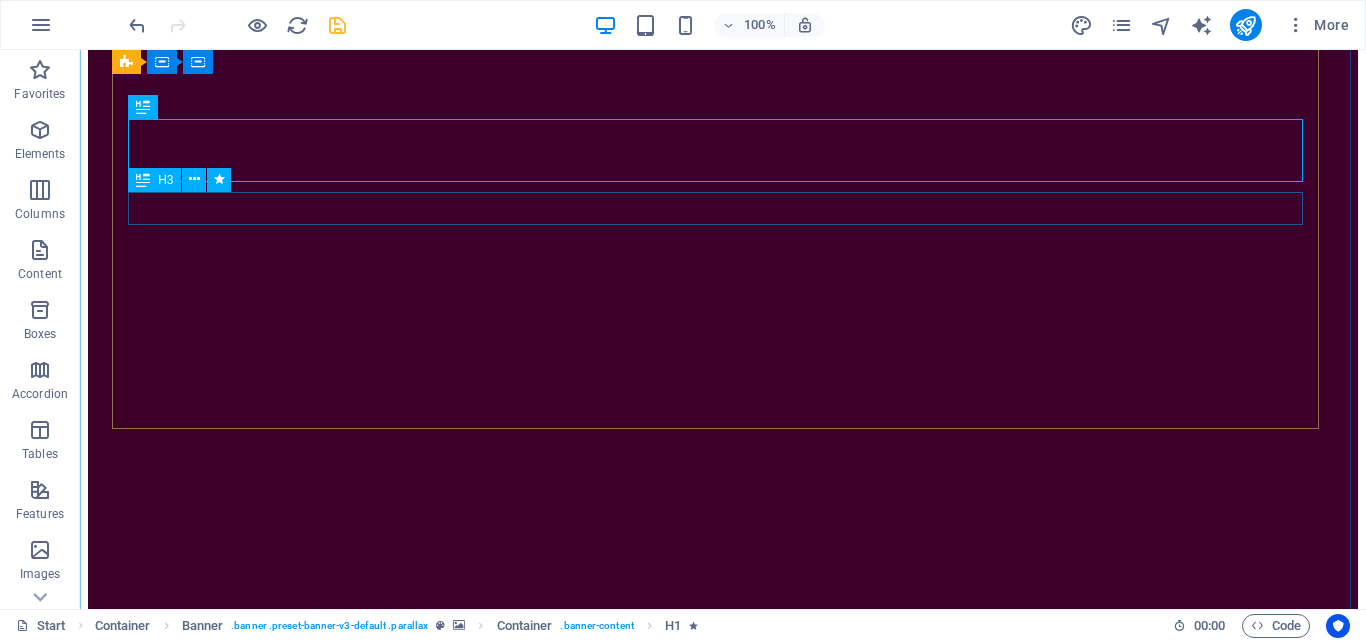 drag, startPoint x: 345, startPoint y: 228, endPoint x: 683, endPoint y: 211, distance: 338.42725 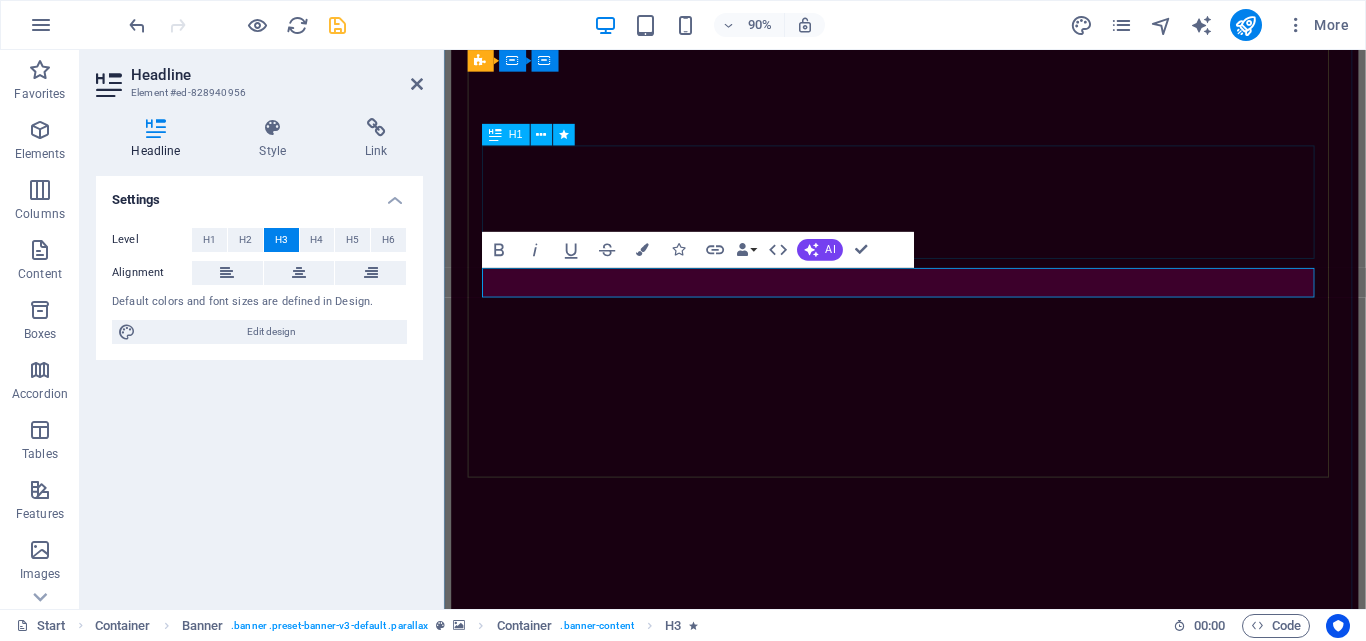 scroll, scrollTop: 251, scrollLeft: 0, axis: vertical 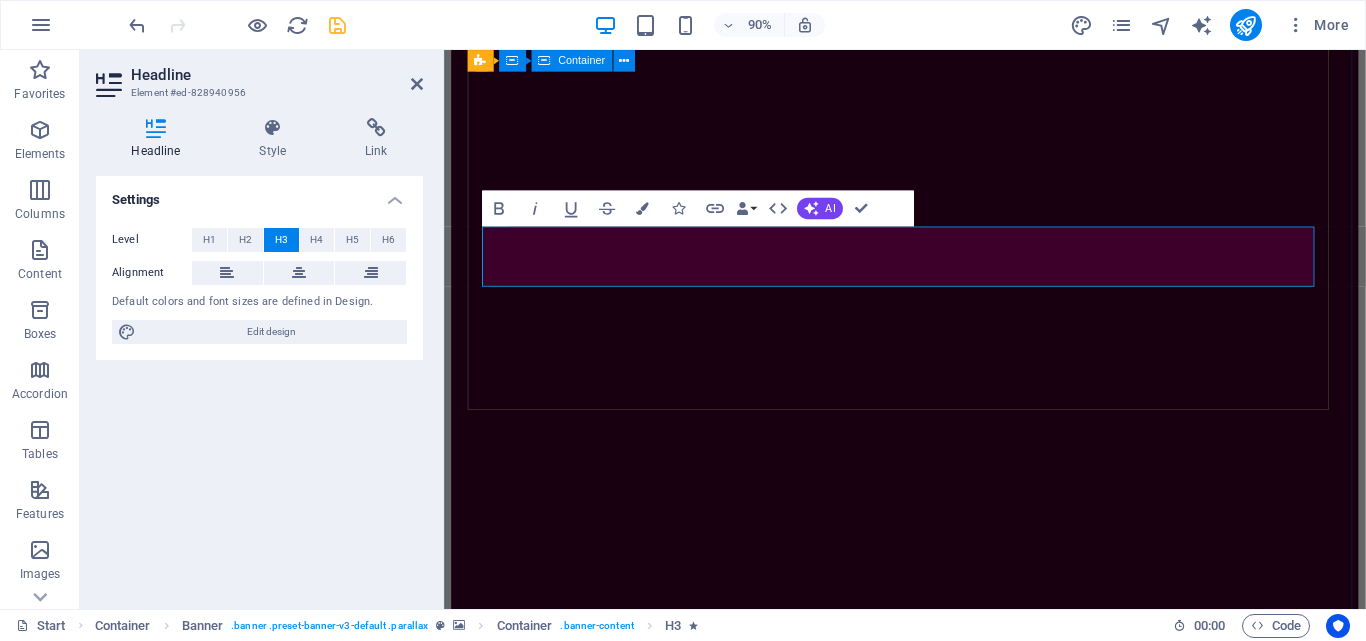 click on "LA MUERTE NO TIENE QUE SER UN PROBLEMA Realiza con nosotros tus trámites sucesorales de forma rápida y sencilla" at bounding box center (956, 746) 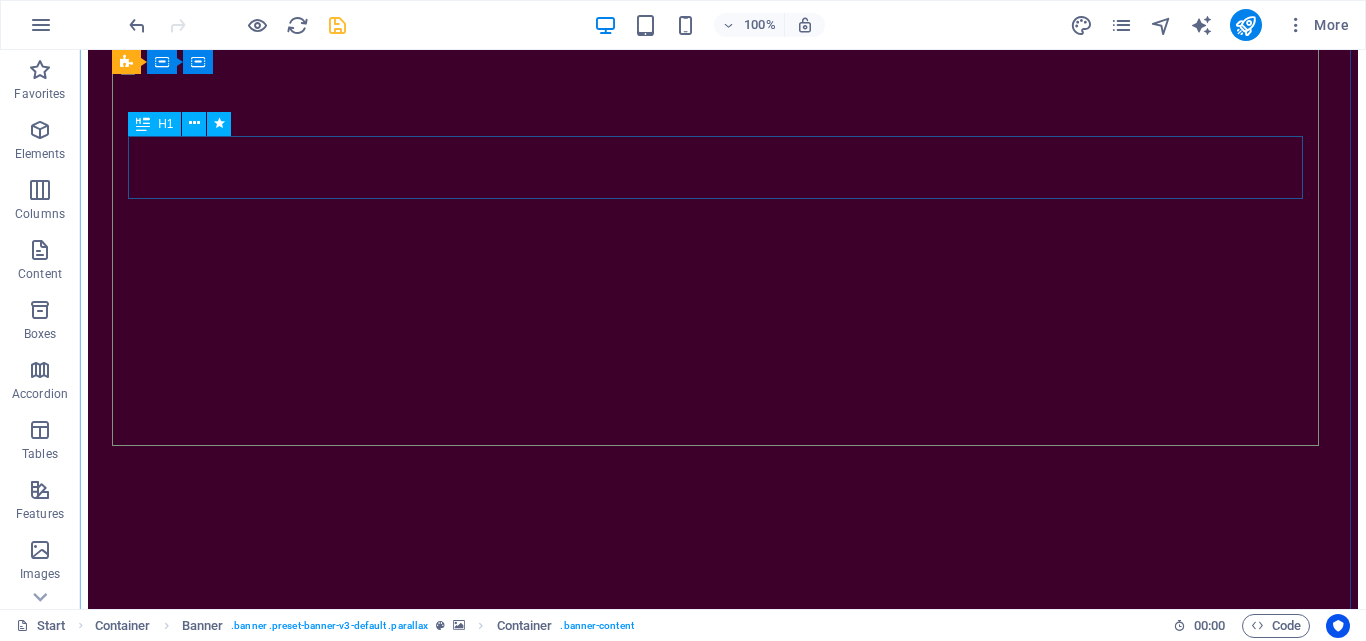 click on "LA MUERTE NO TIENE QUE SER UN PROBLEMA" at bounding box center [723, 672] 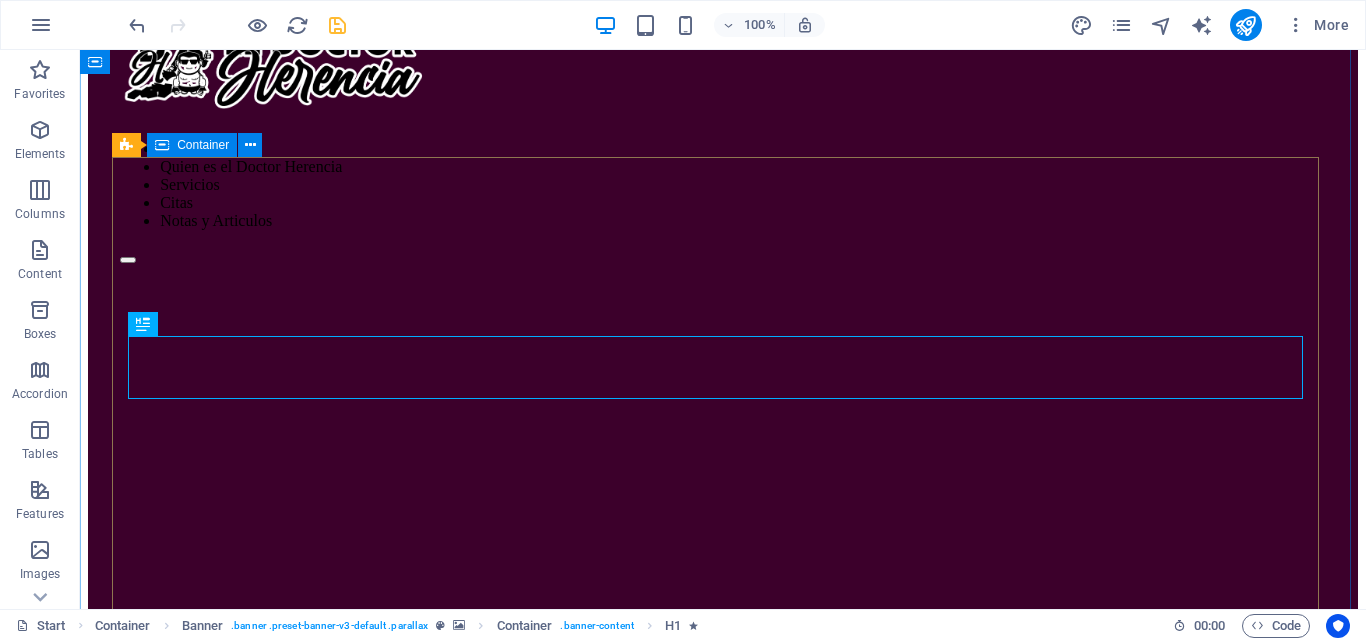 scroll, scrollTop: 51, scrollLeft: 0, axis: vertical 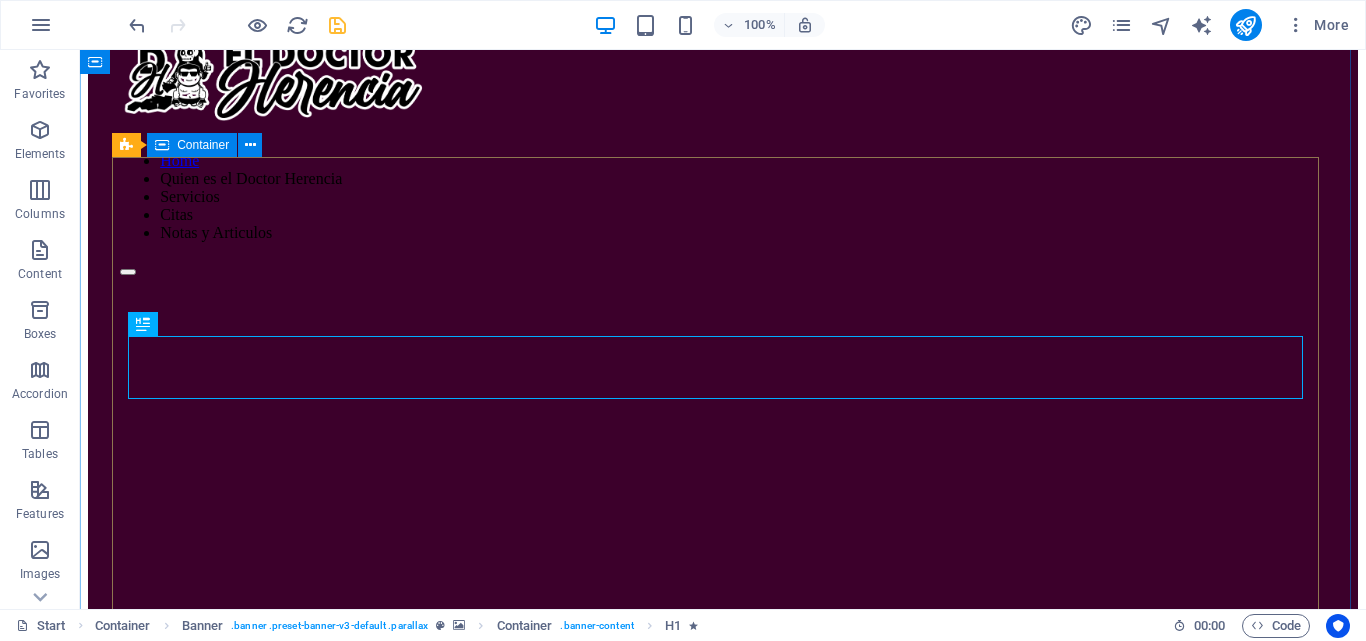 click on "LA MUERTE NO TIENE QUE SER UN PROBLEMA Realiza con nosotros tus trámites sucesorales de forma rápida y sencilla" at bounding box center (723, 888) 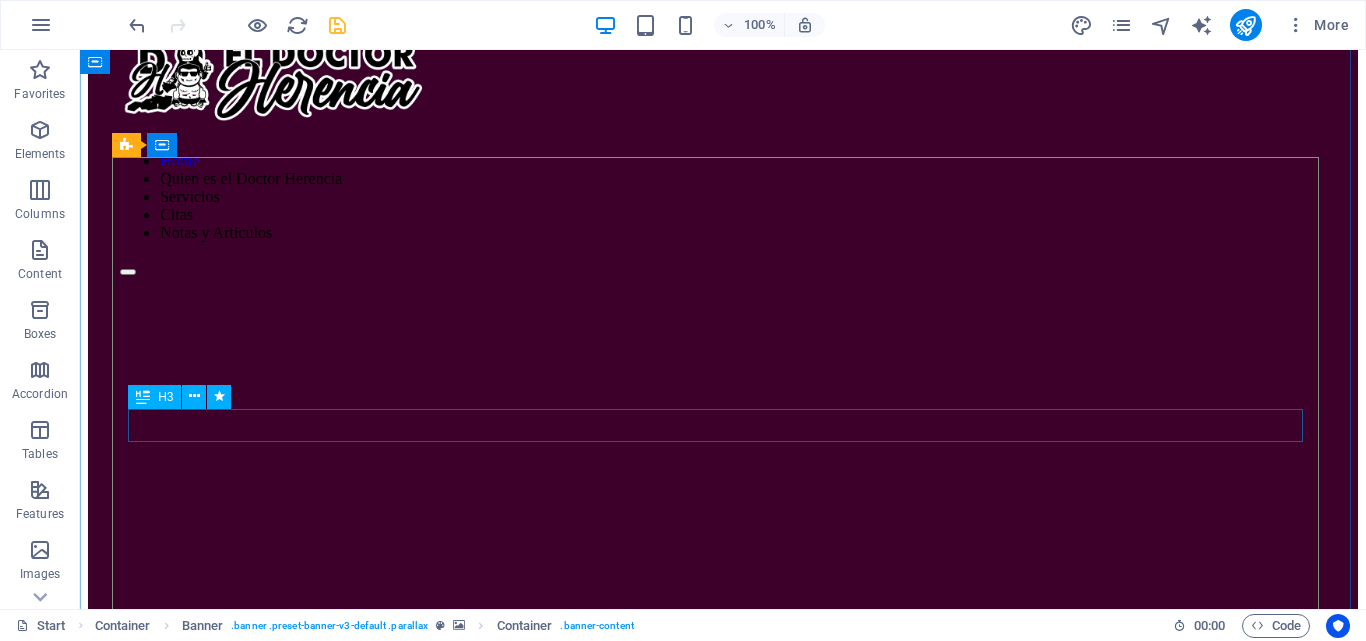 click on "Realiza con nosotros tus trámites sucesorales de forma rápida y sencilla" at bounding box center [723, 920] 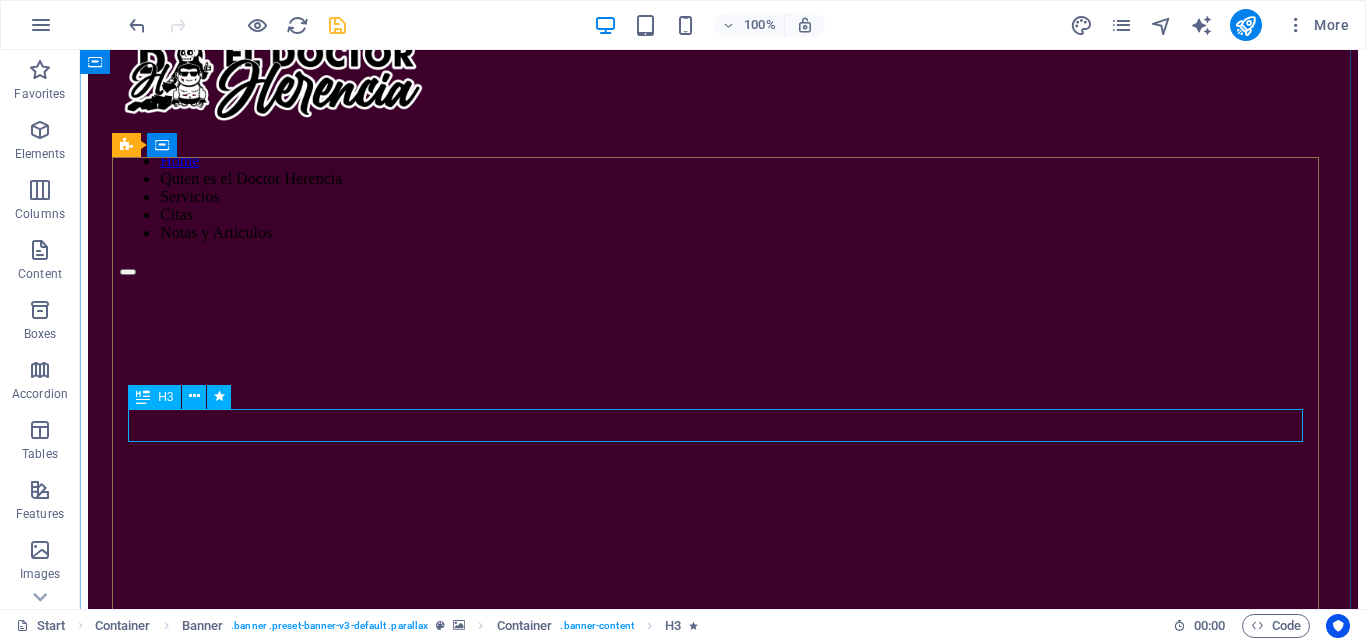 click on "Realiza con nosotros tus trámites sucesorales de forma rápida y sencilla" at bounding box center (723, 920) 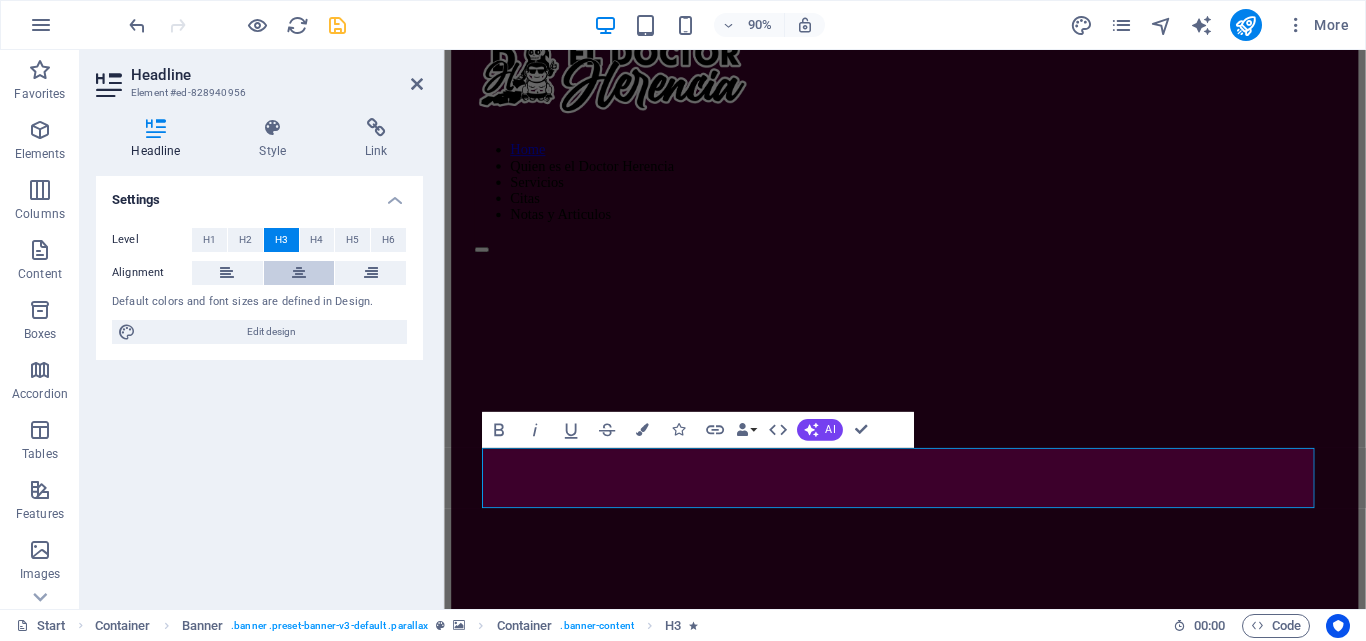 click at bounding box center (299, 273) 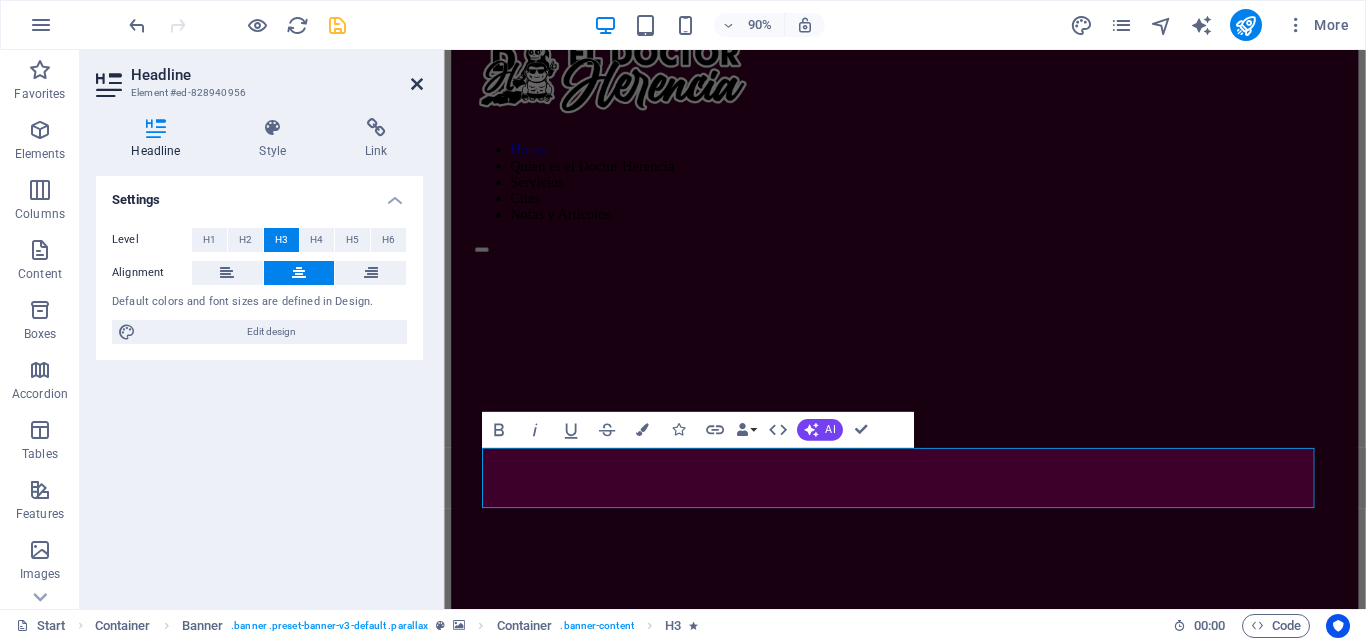 click at bounding box center [417, 84] 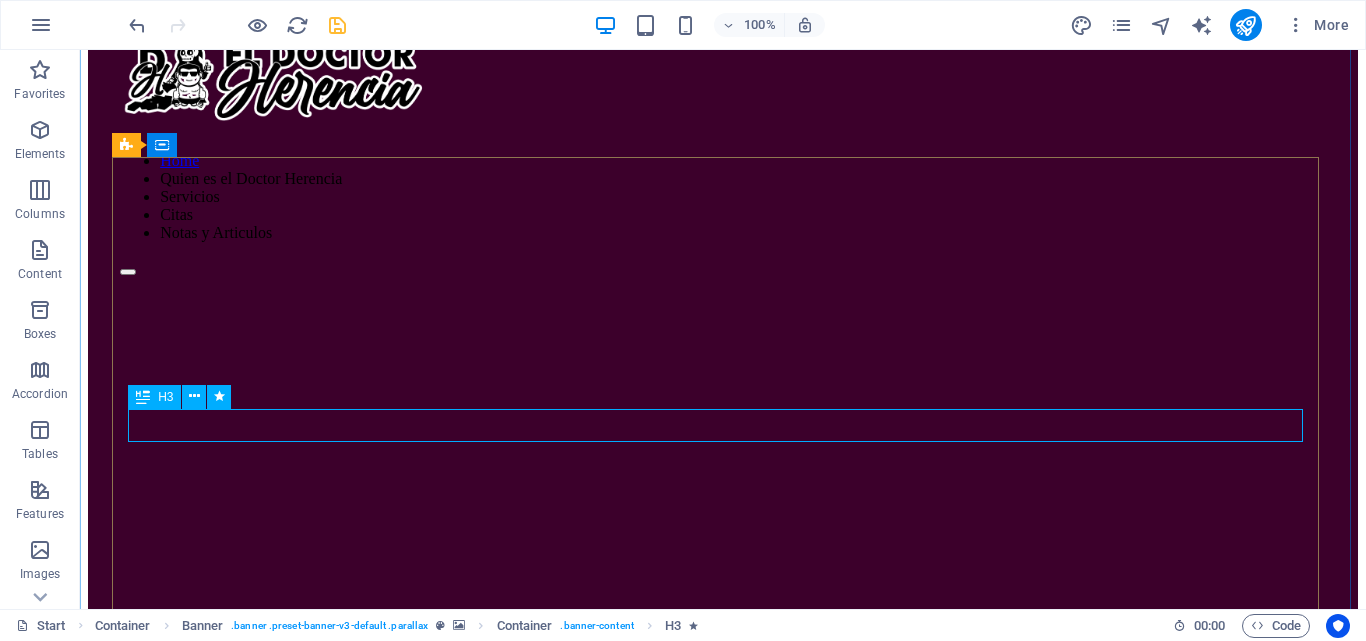 click on "Realiza con nosotros tus trámites sucesorales de forma rápida y sencilla" at bounding box center [723, 978] 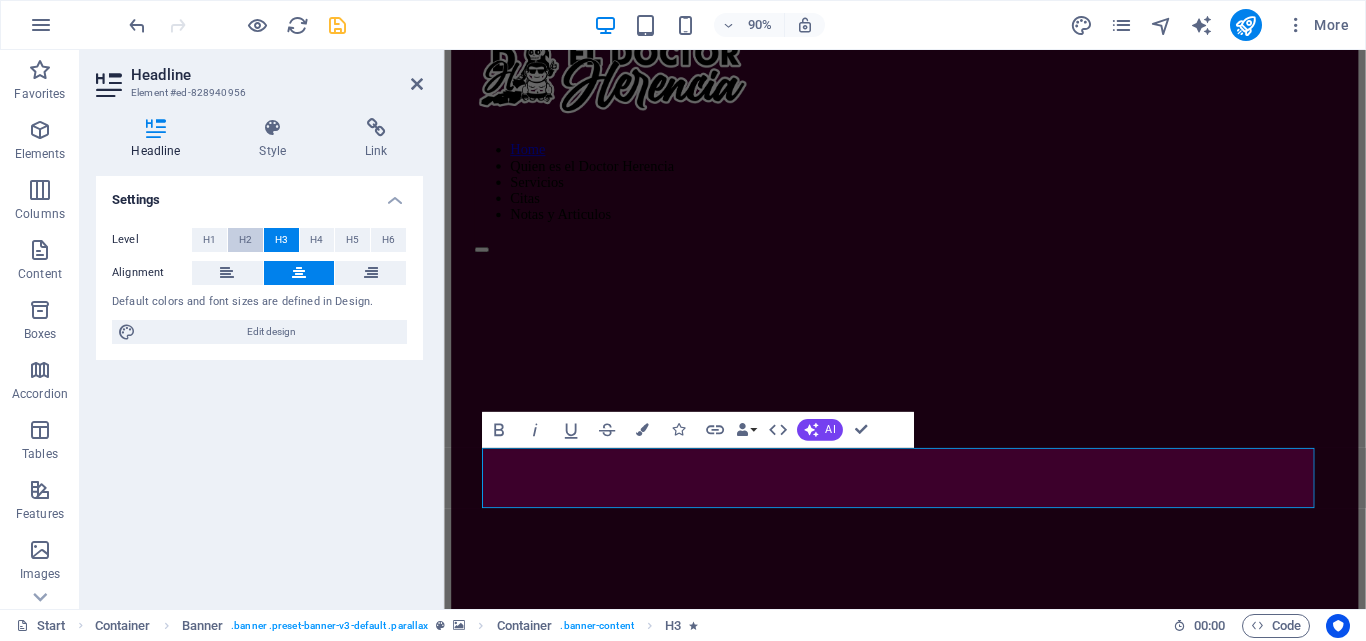 click on "H2" at bounding box center [245, 240] 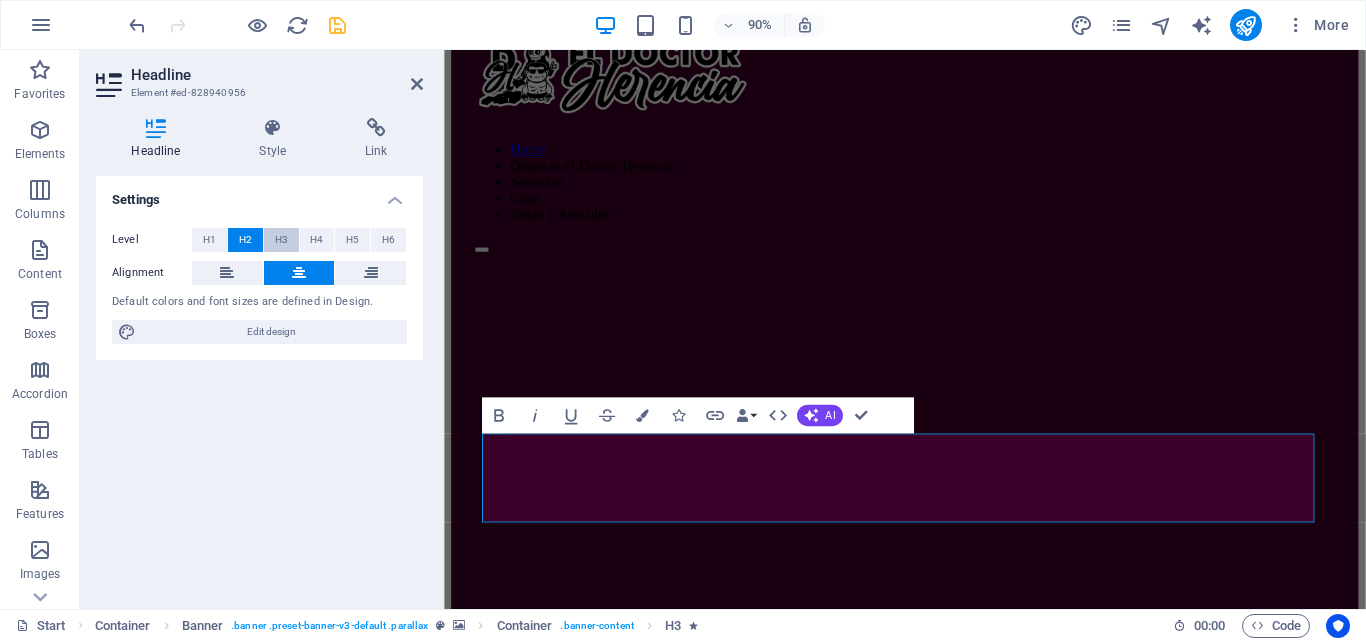 click on "H3" at bounding box center [281, 240] 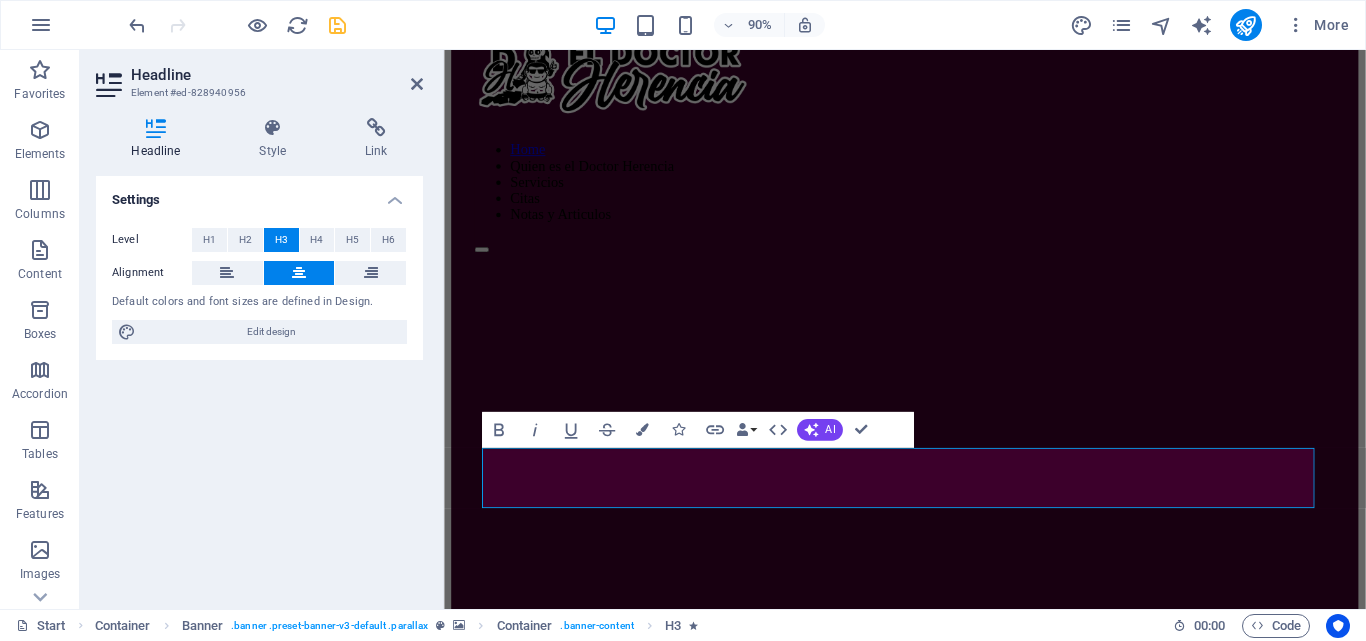 click on "Settings Level H1 H2 H3 H4 H5 H6 Alignment Default colors and font sizes are defined in Design. Edit design" at bounding box center (259, 384) 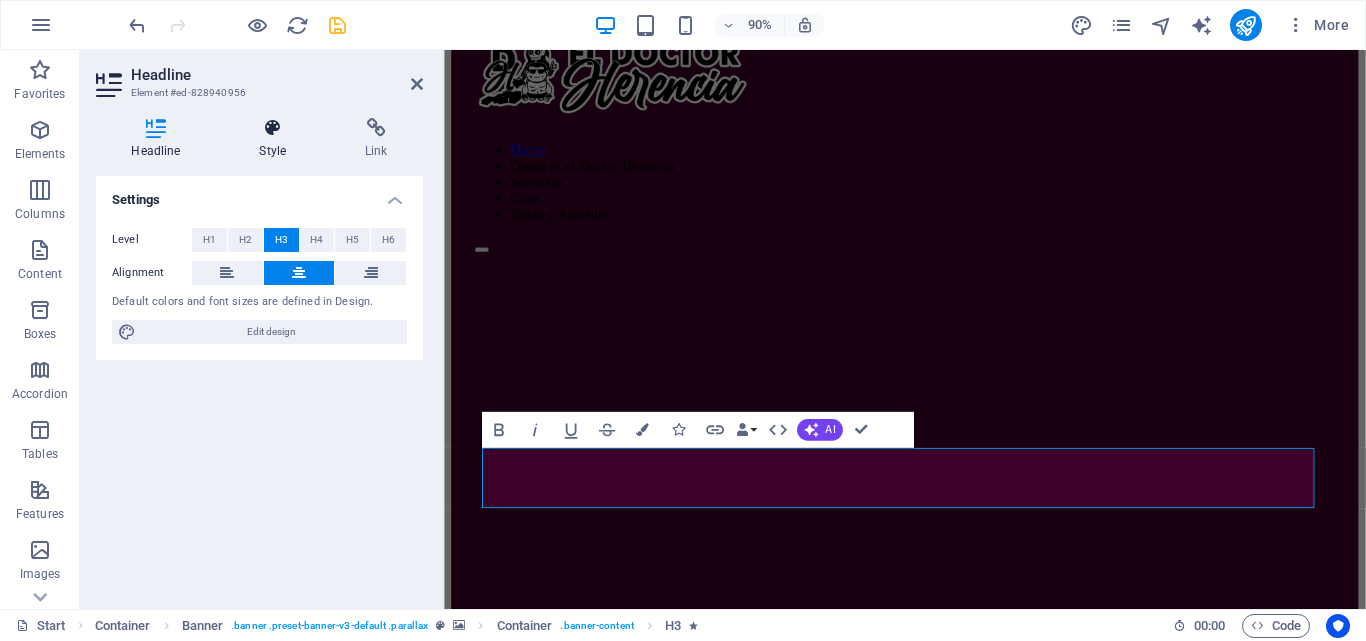 click at bounding box center [273, 128] 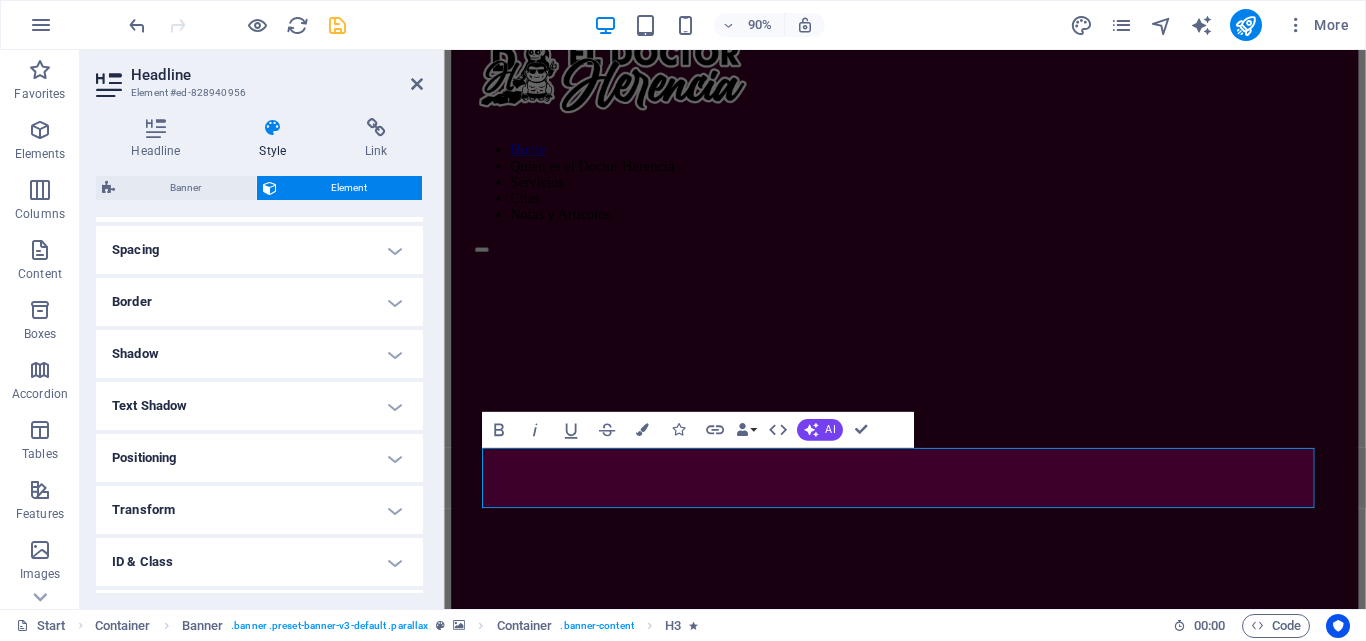scroll, scrollTop: 400, scrollLeft: 0, axis: vertical 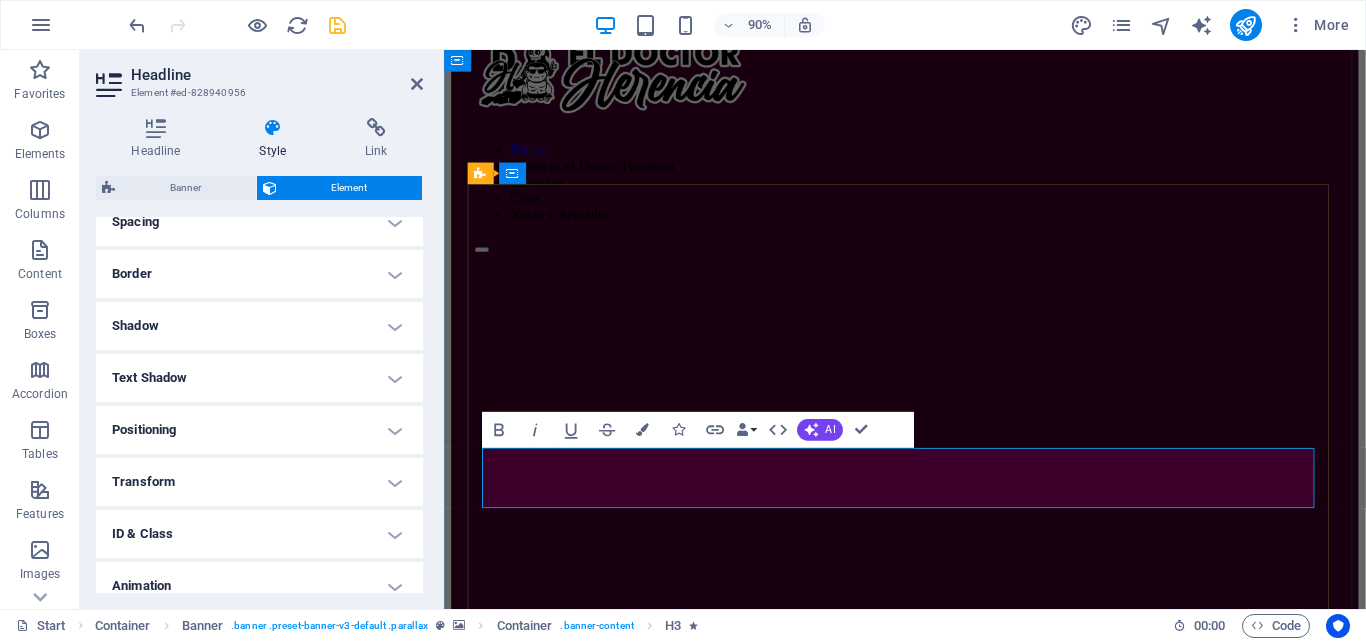 click on "Realiza con nosotros tus trámites sucesorales de forma rápida y sencilla" at bounding box center [956, 977] 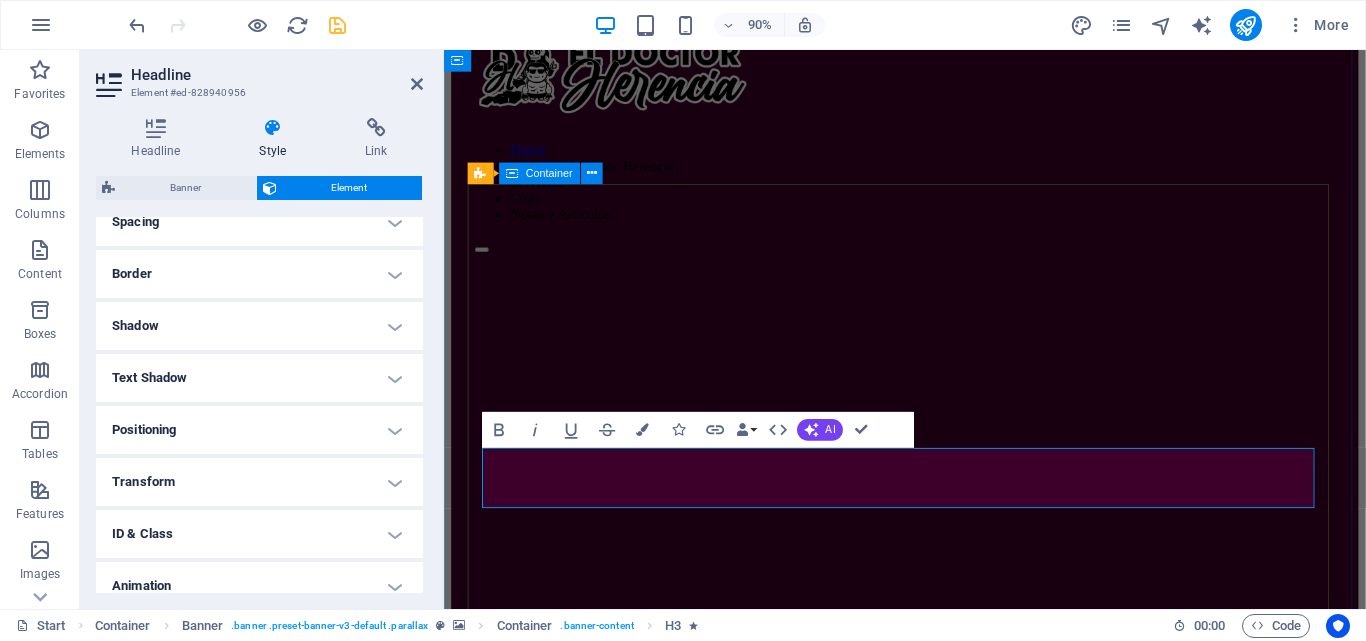 drag, startPoint x: 1036, startPoint y: 599, endPoint x: 1345, endPoint y: 536, distance: 315.35693 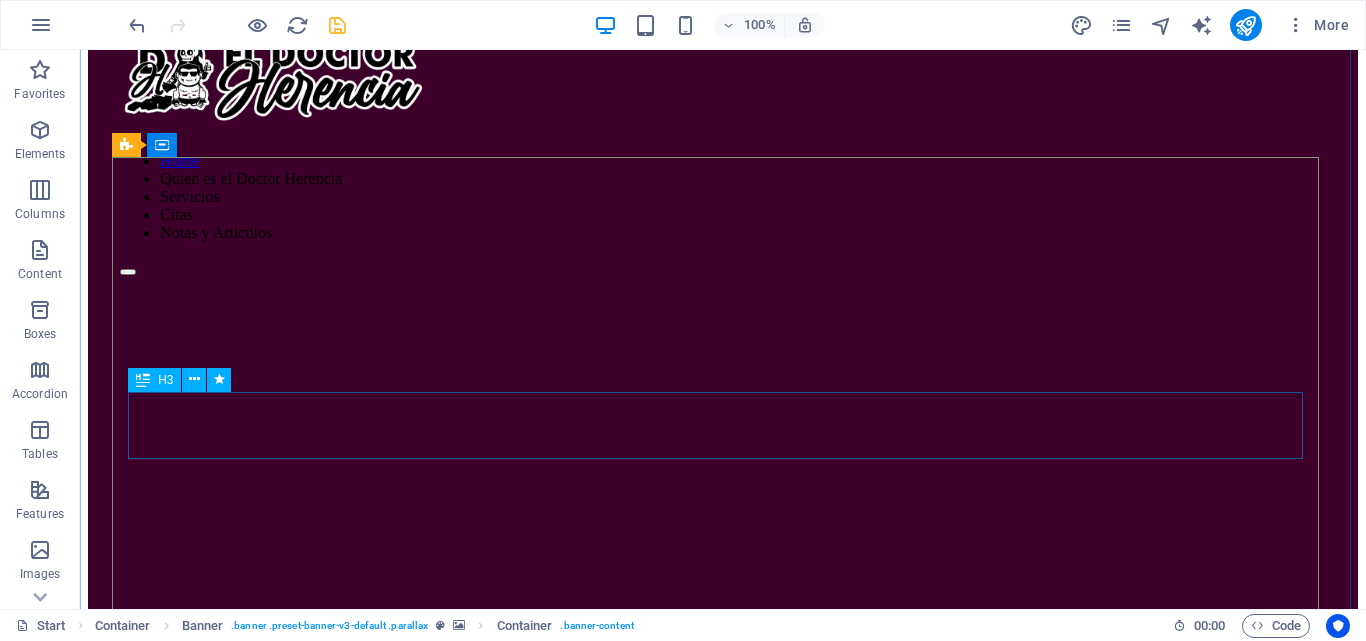 click on "Realiza con nosotros tus trámites sucesorales  de forma rápida y sencilla" at bounding box center [723, 931] 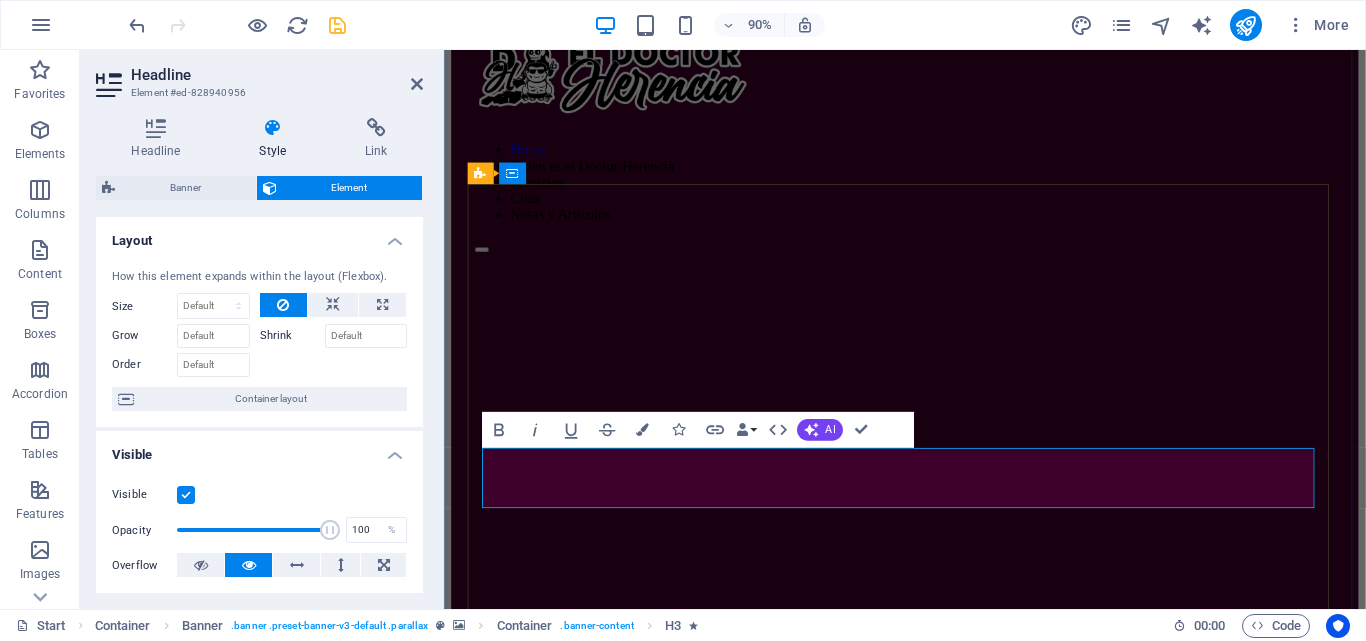 click on "Realiza con nosotros tus trámites sucesorales  de forma rápida y sencilla" at bounding box center [956, 930] 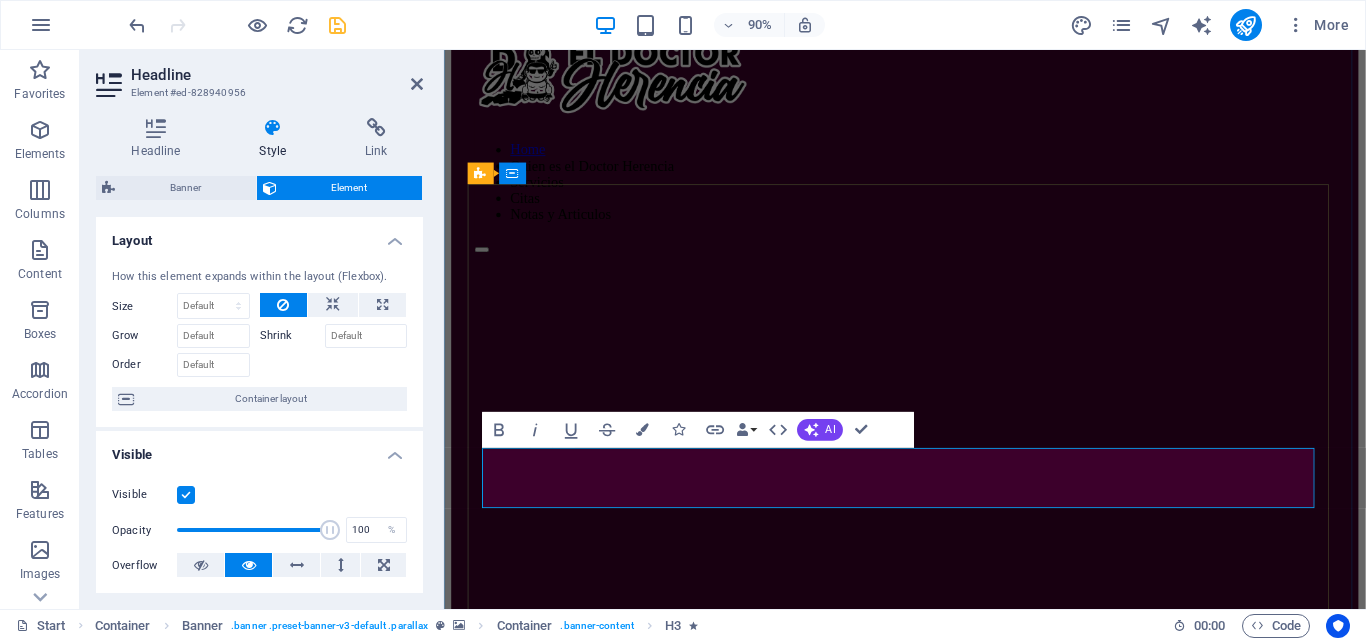 scroll, scrollTop: 34, scrollLeft: 0, axis: vertical 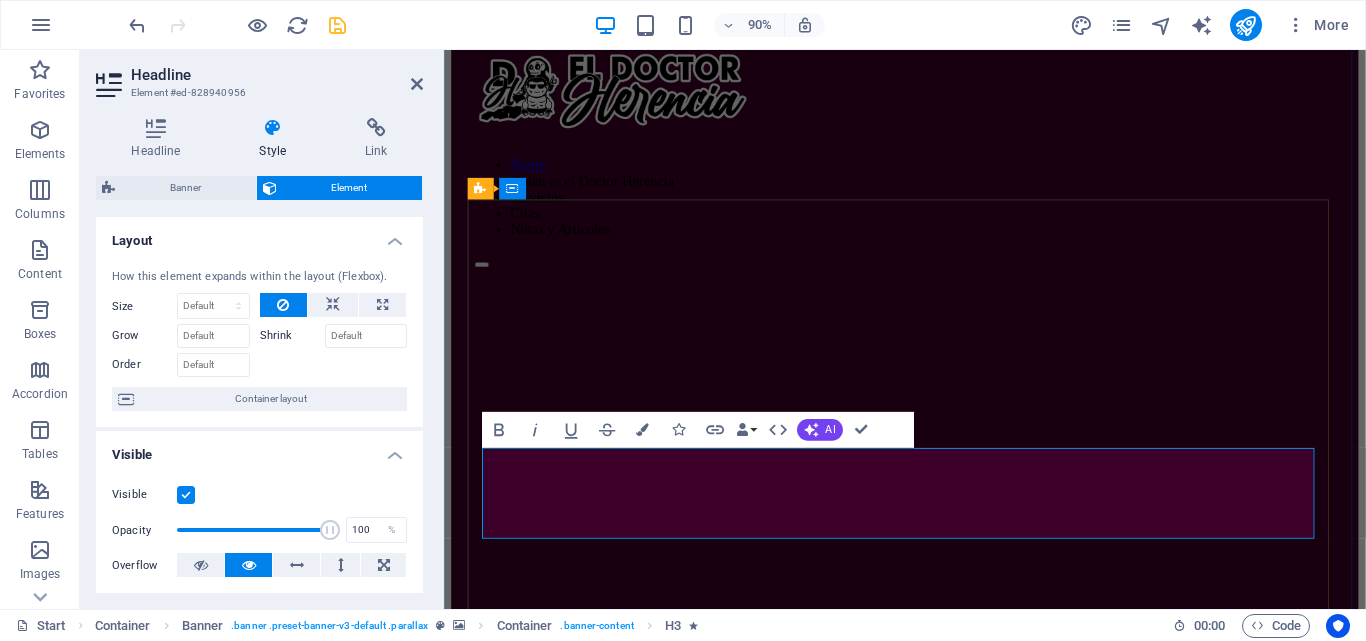 click on "Realiza con nosotros tus trámites sucesorales  de forma ‌ rápida y sencilla" at bounding box center [956, 1016] 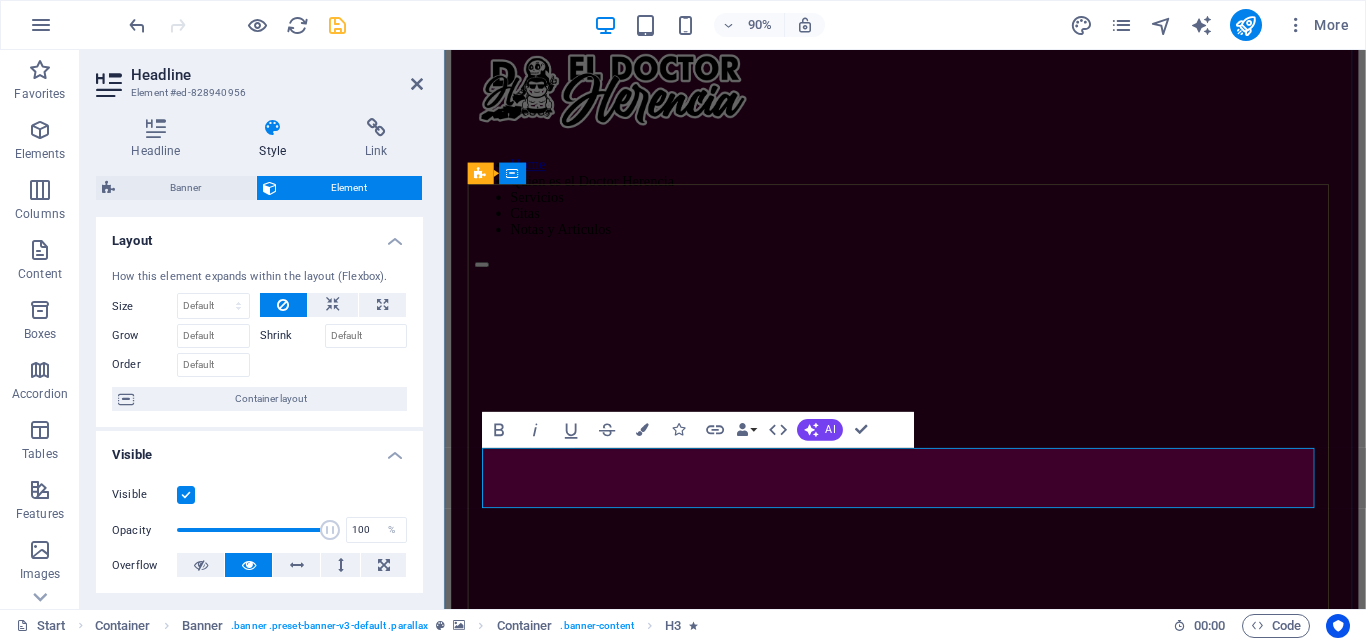scroll, scrollTop: 51, scrollLeft: 0, axis: vertical 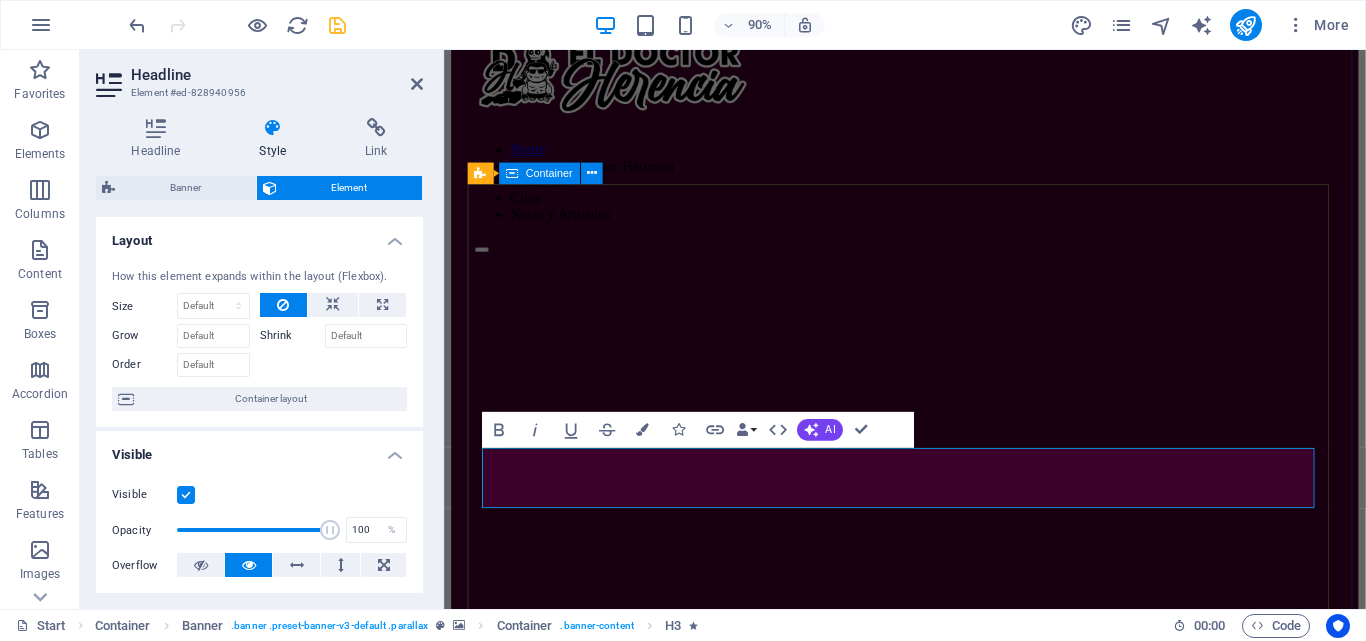 click on "LA MUERTE NO TIENE QUE SER UN PROBLEMA Realiza con nosotros tus trámites sucesorales de forma ‌ rápida y sencilla" at bounding box center (956, 957) 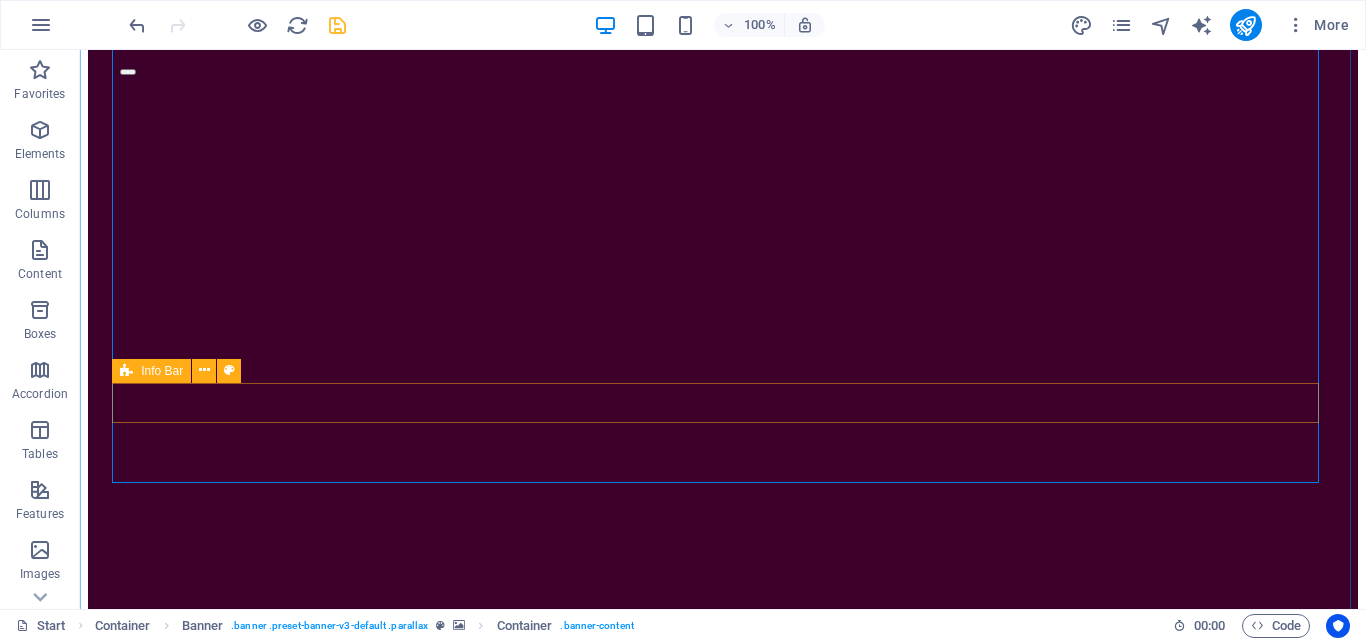 scroll, scrollTop: 0, scrollLeft: 0, axis: both 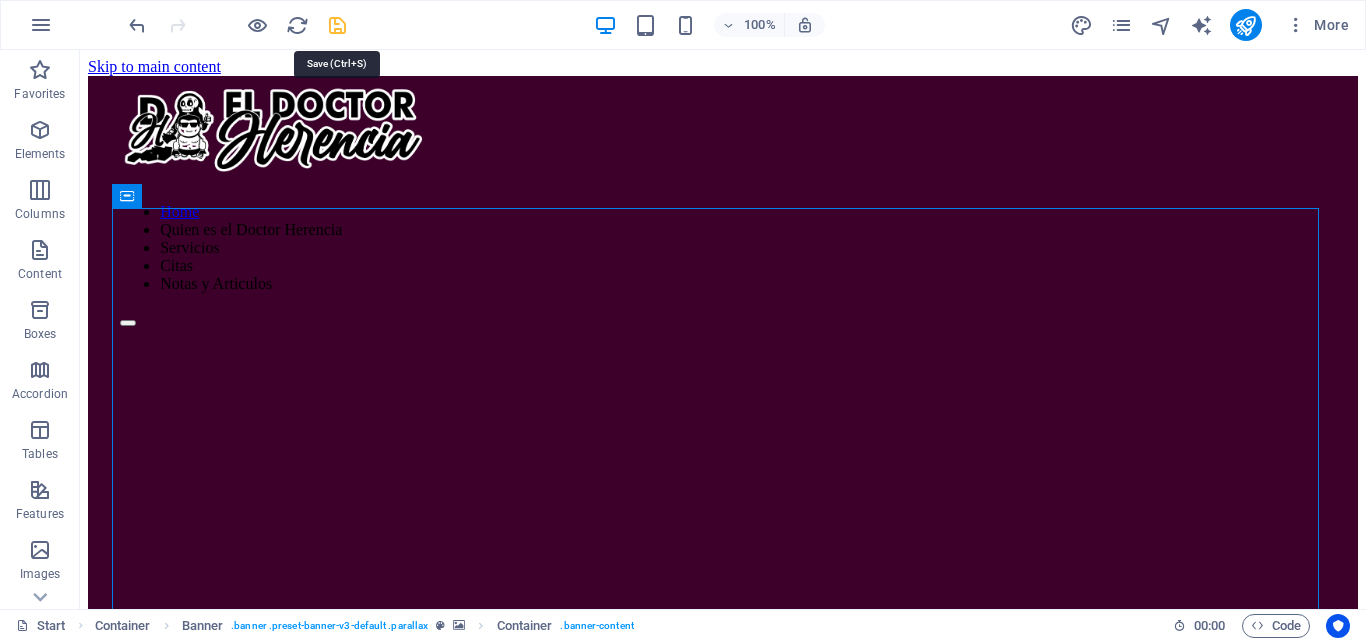 click at bounding box center (337, 25) 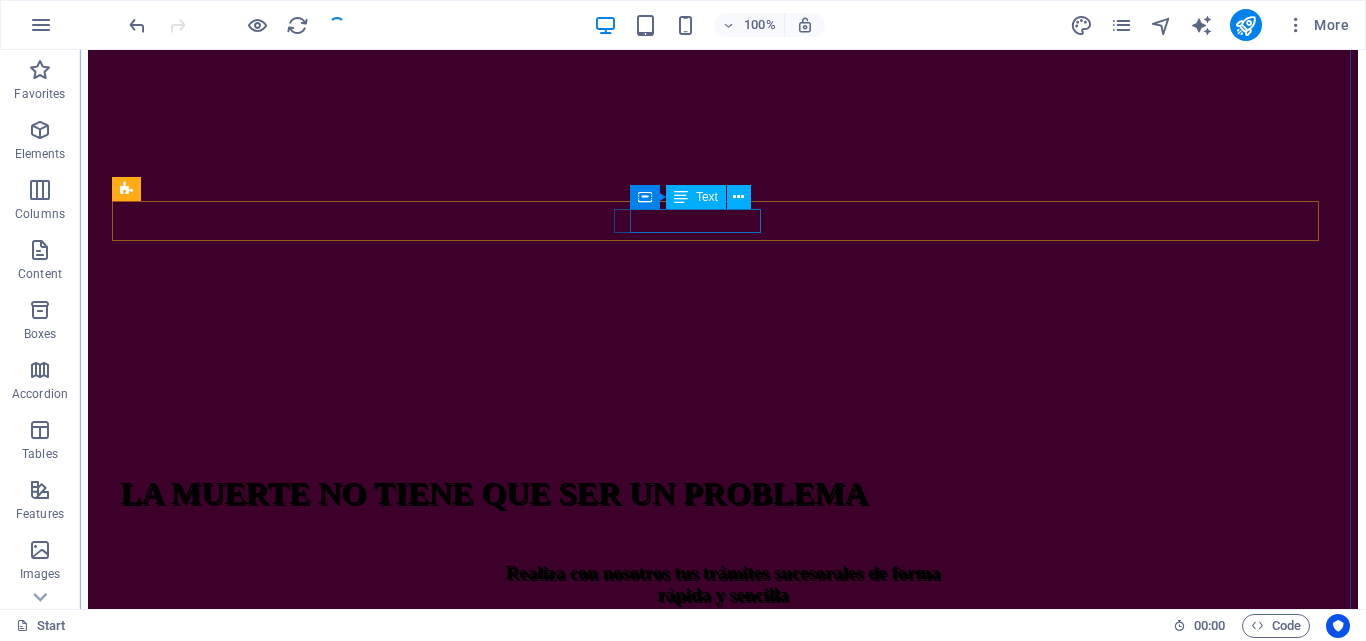 scroll, scrollTop: 700, scrollLeft: 0, axis: vertical 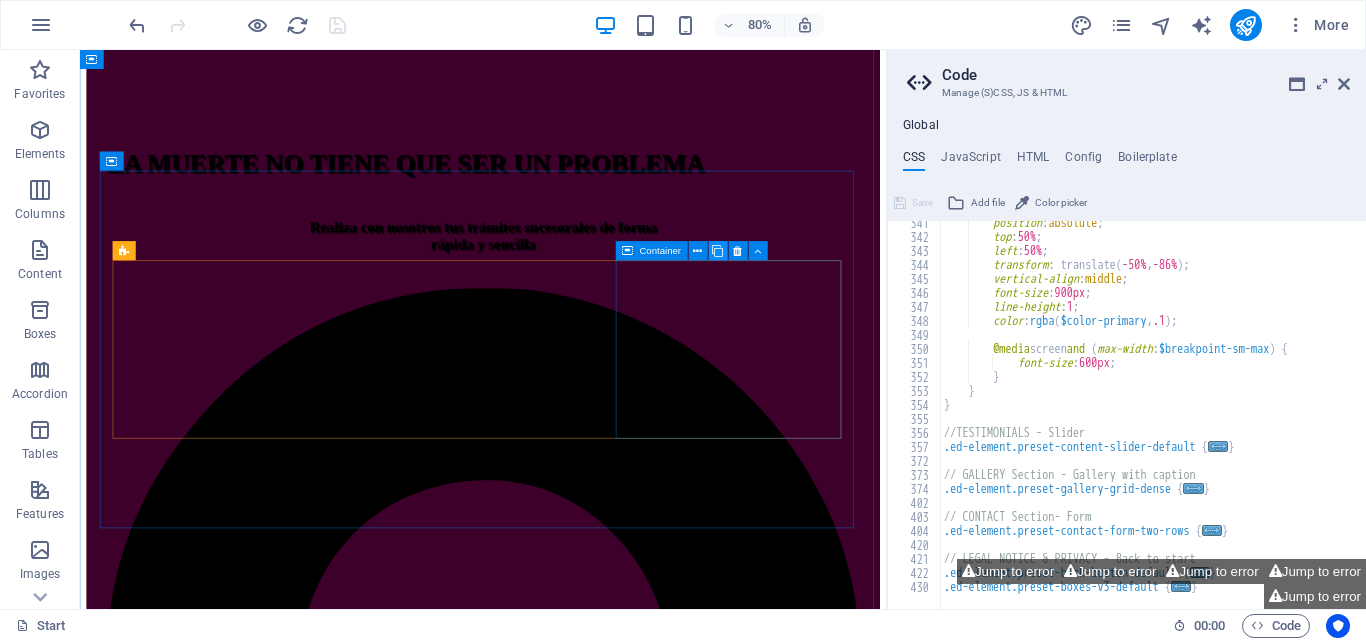 click at bounding box center [718, 251] 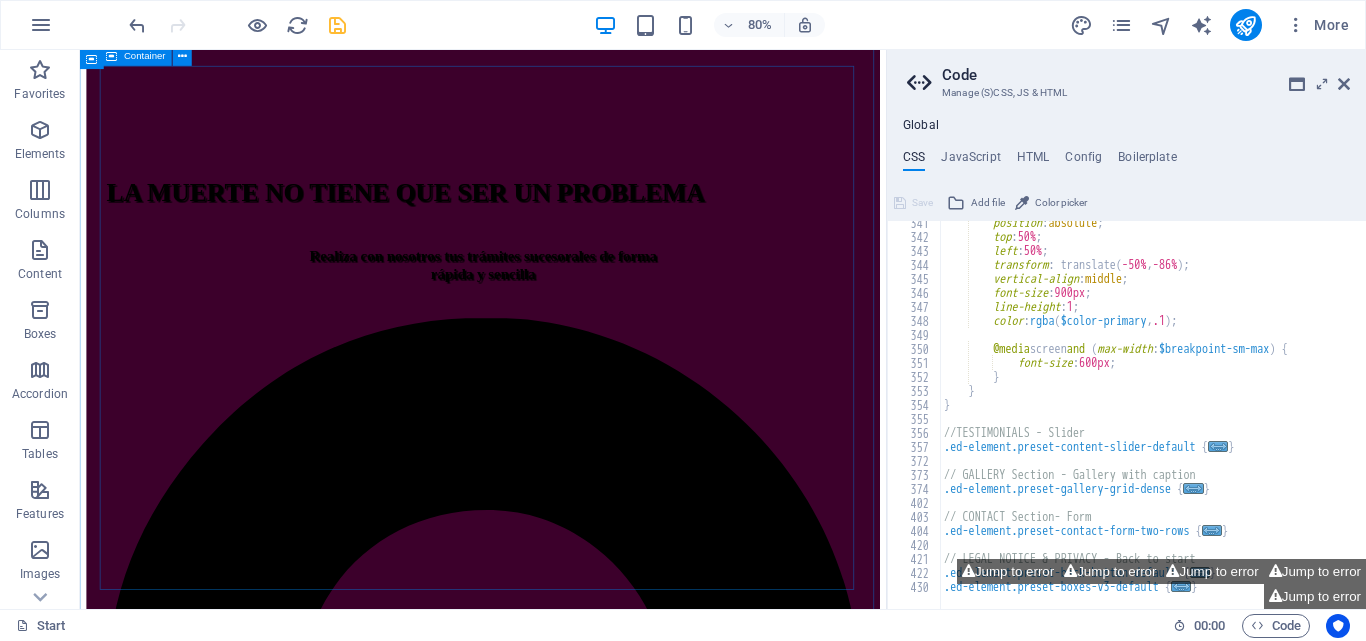 scroll, scrollTop: 900, scrollLeft: 0, axis: vertical 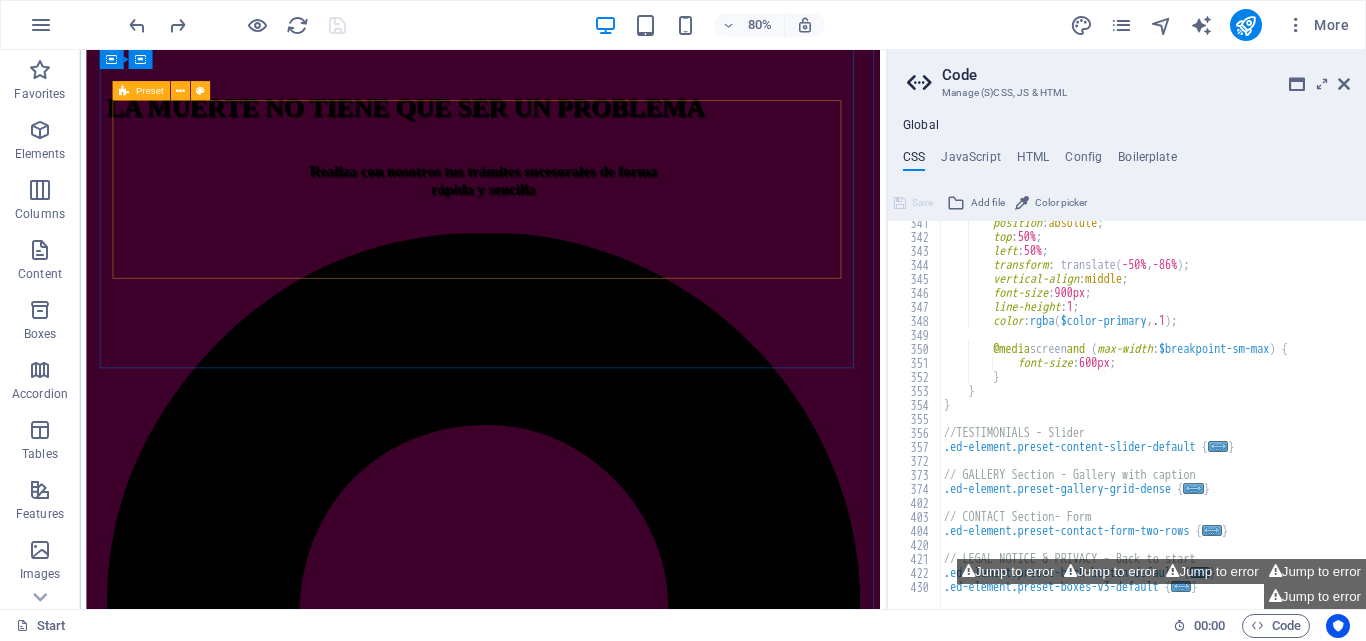 click at bounding box center (124, 90) 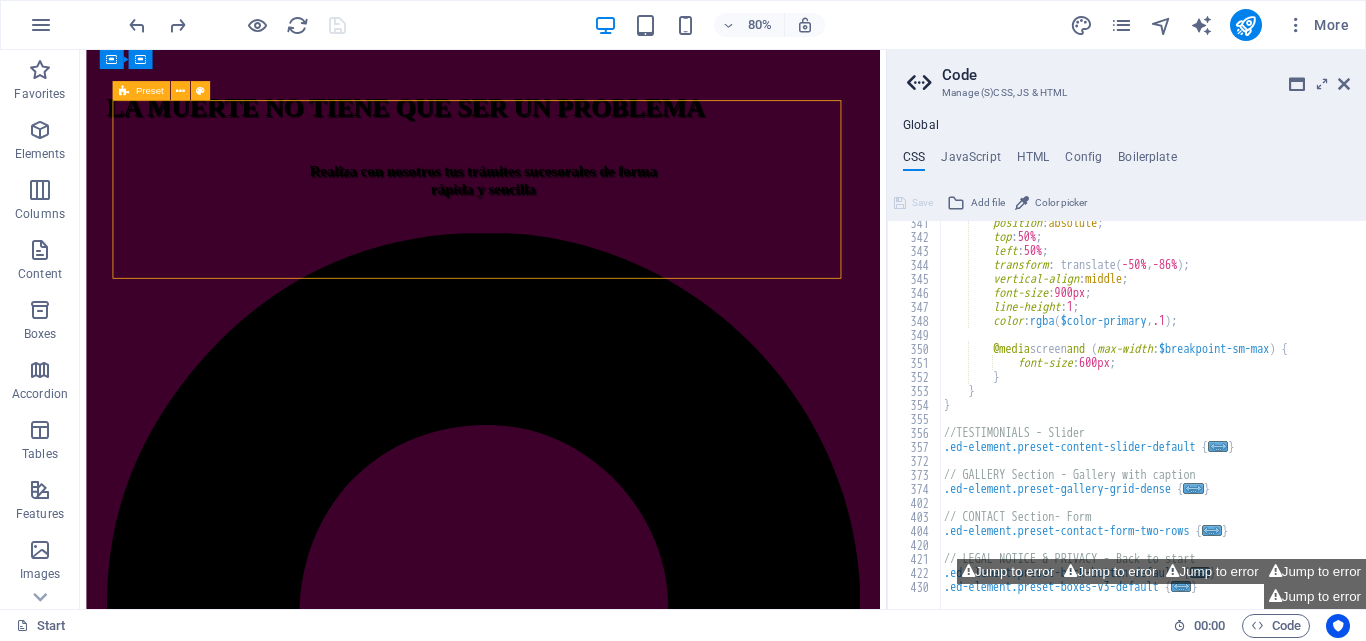 click at bounding box center [124, 90] 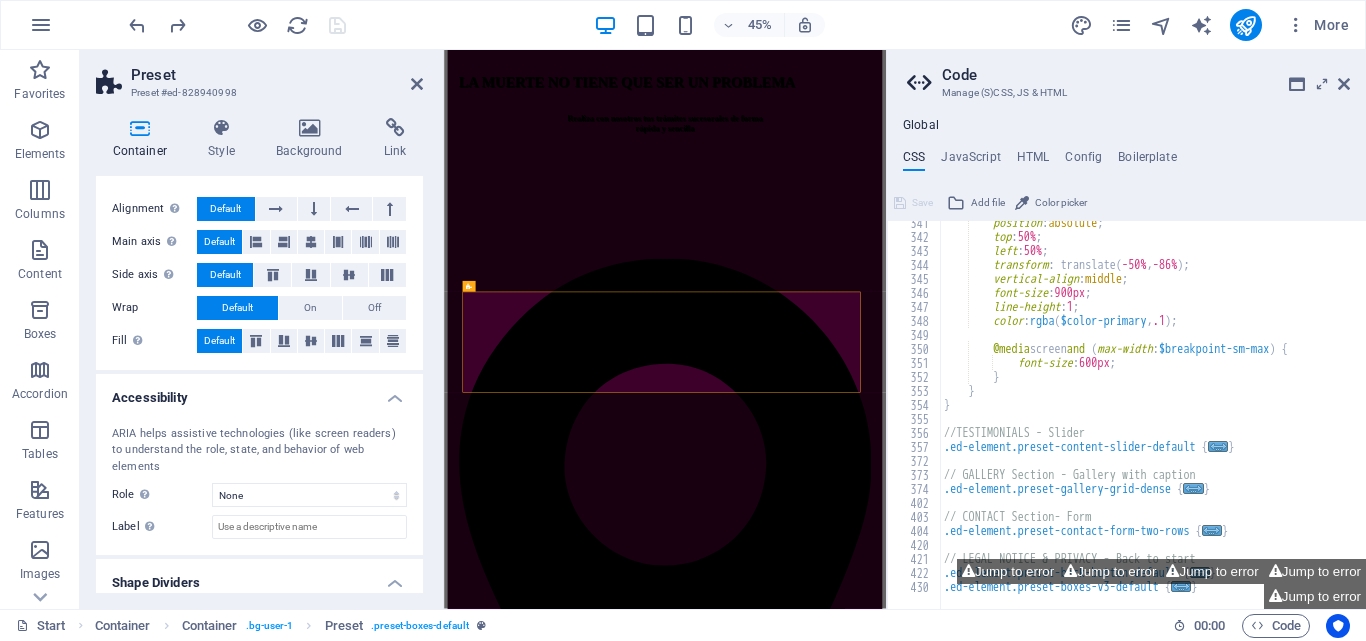 scroll, scrollTop: 342, scrollLeft: 0, axis: vertical 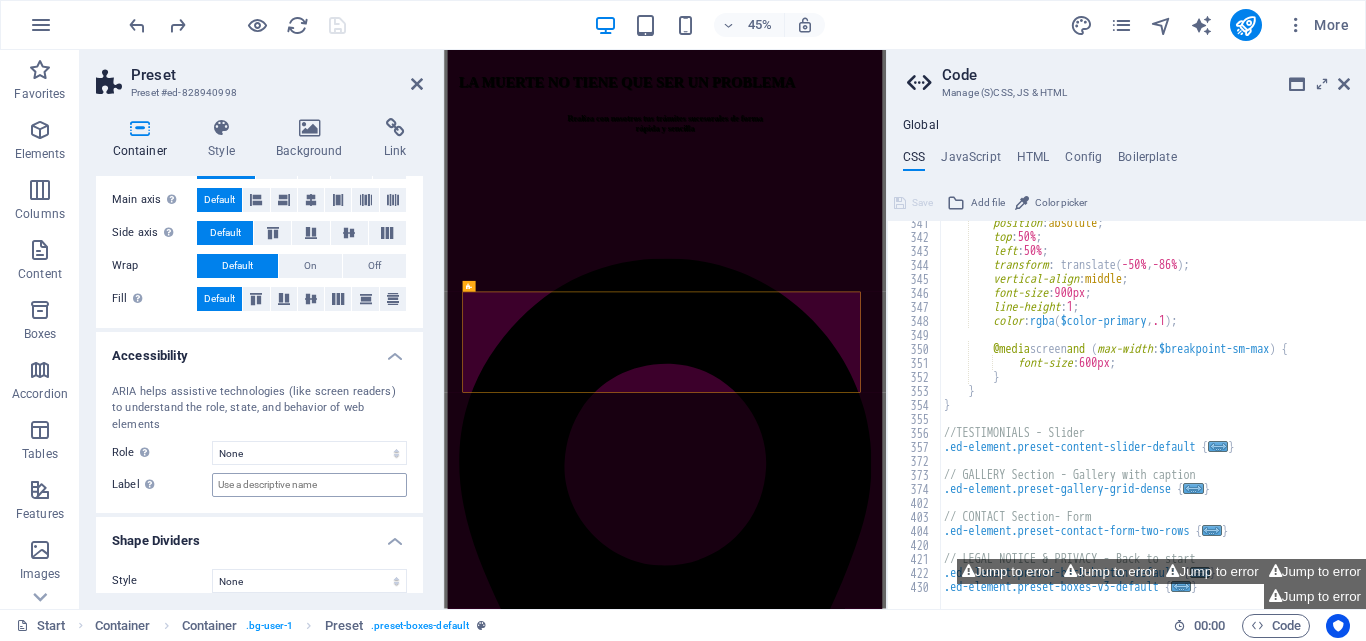 click on "Shape Dividers" at bounding box center (259, 535) 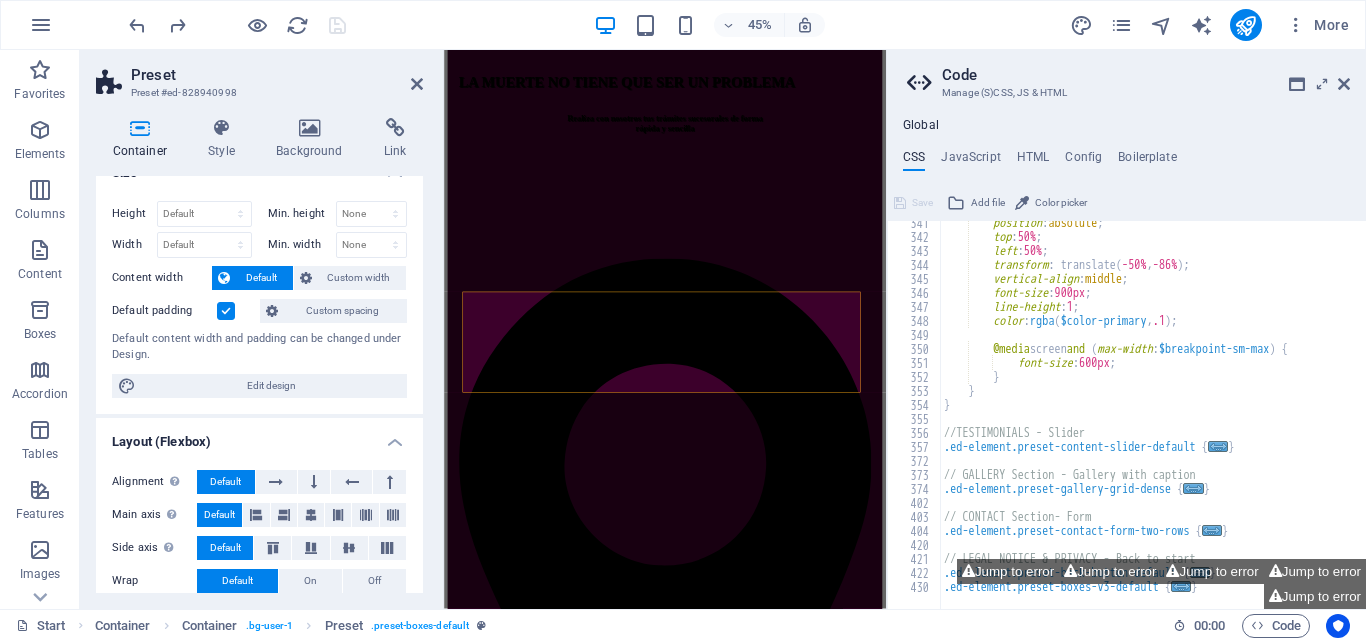 scroll, scrollTop: 0, scrollLeft: 0, axis: both 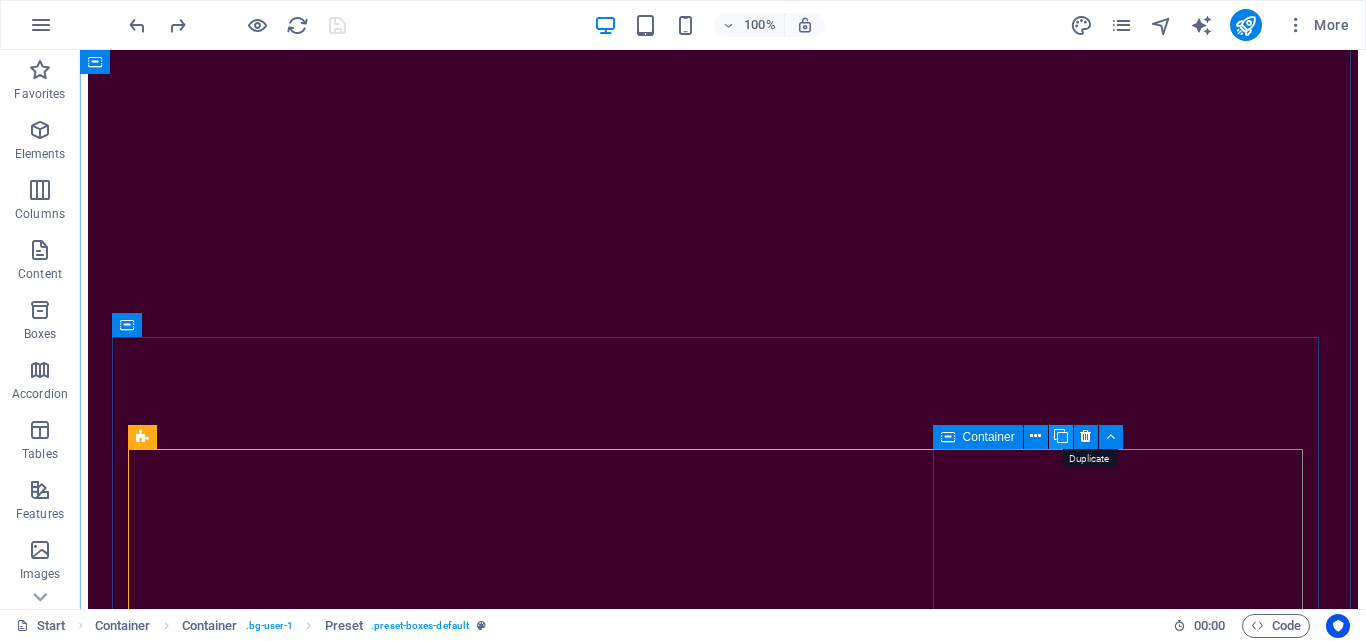 click at bounding box center [1061, 436] 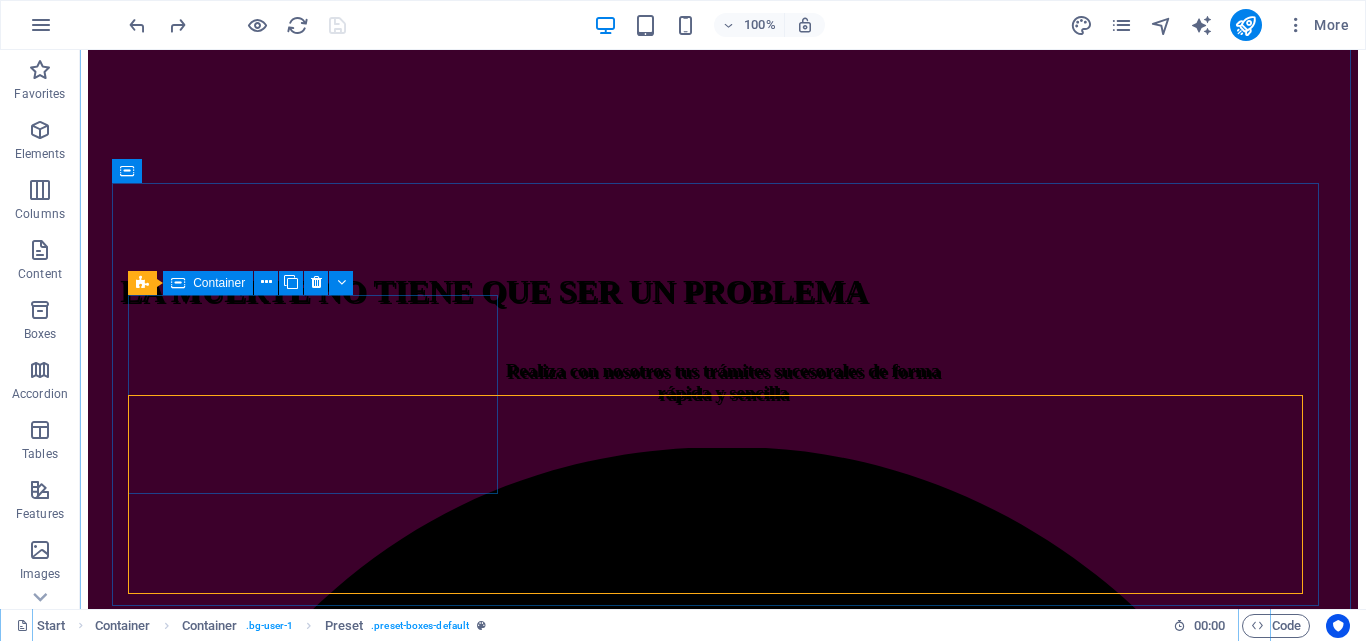 scroll, scrollTop: 200, scrollLeft: 0, axis: vertical 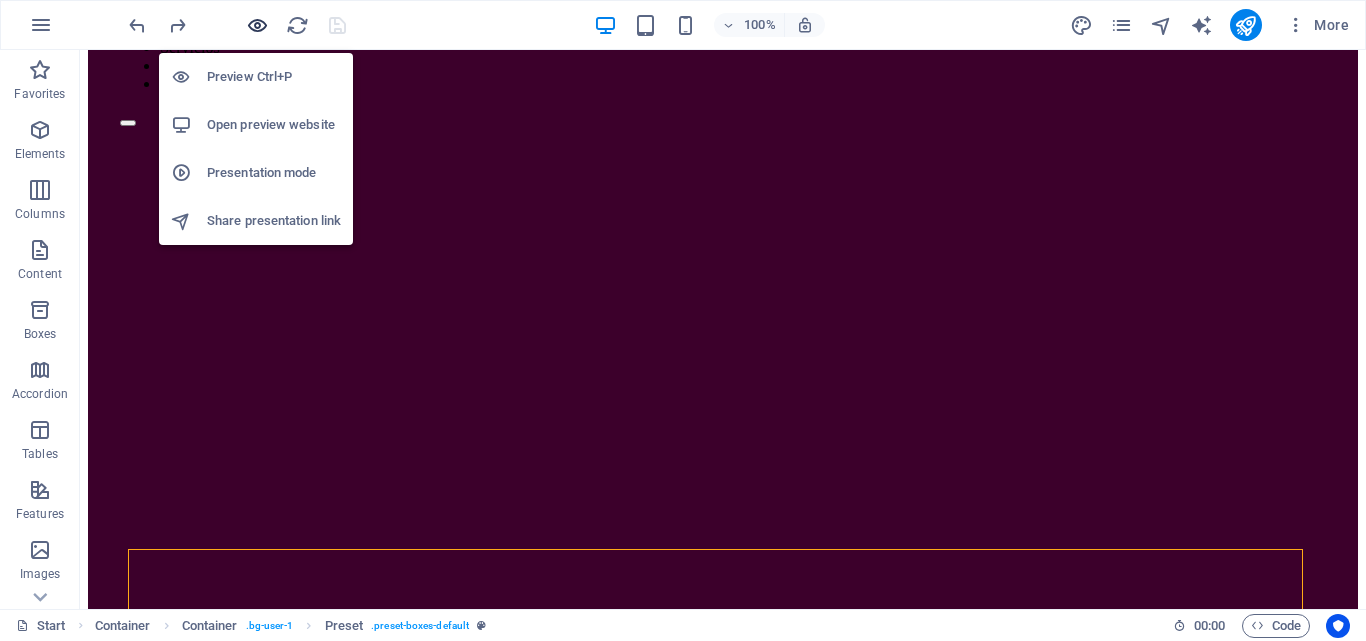 click at bounding box center (257, 25) 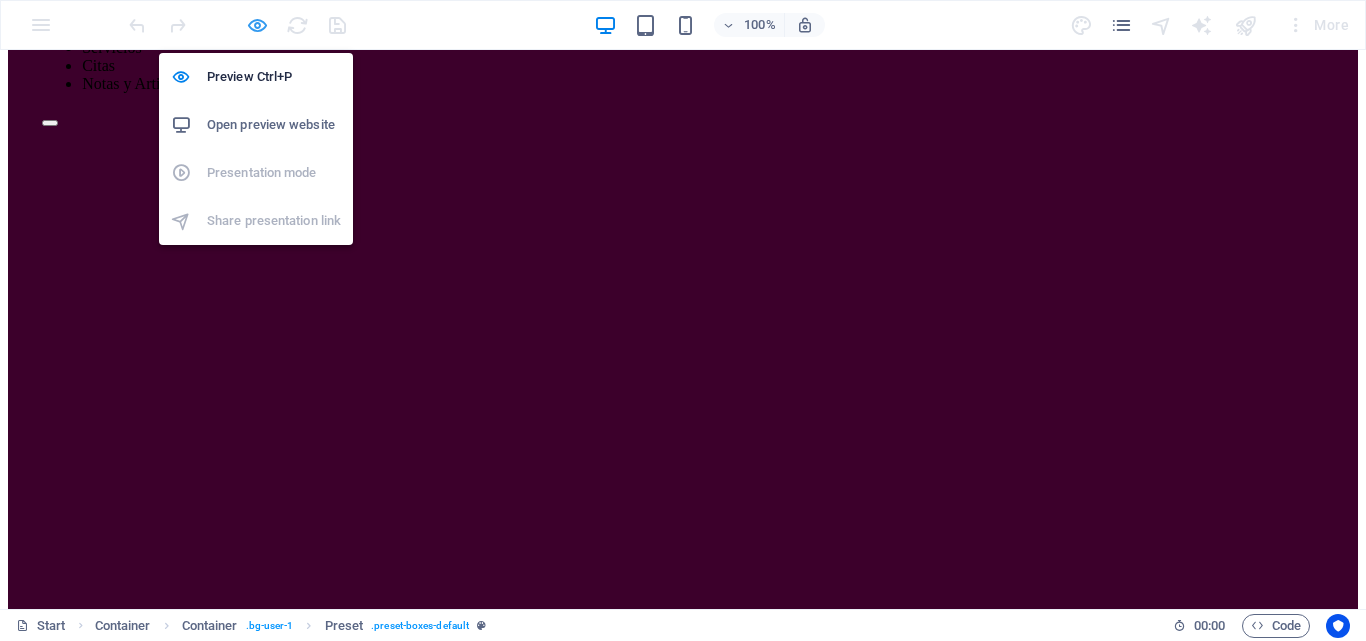 scroll, scrollTop: 619, scrollLeft: 0, axis: vertical 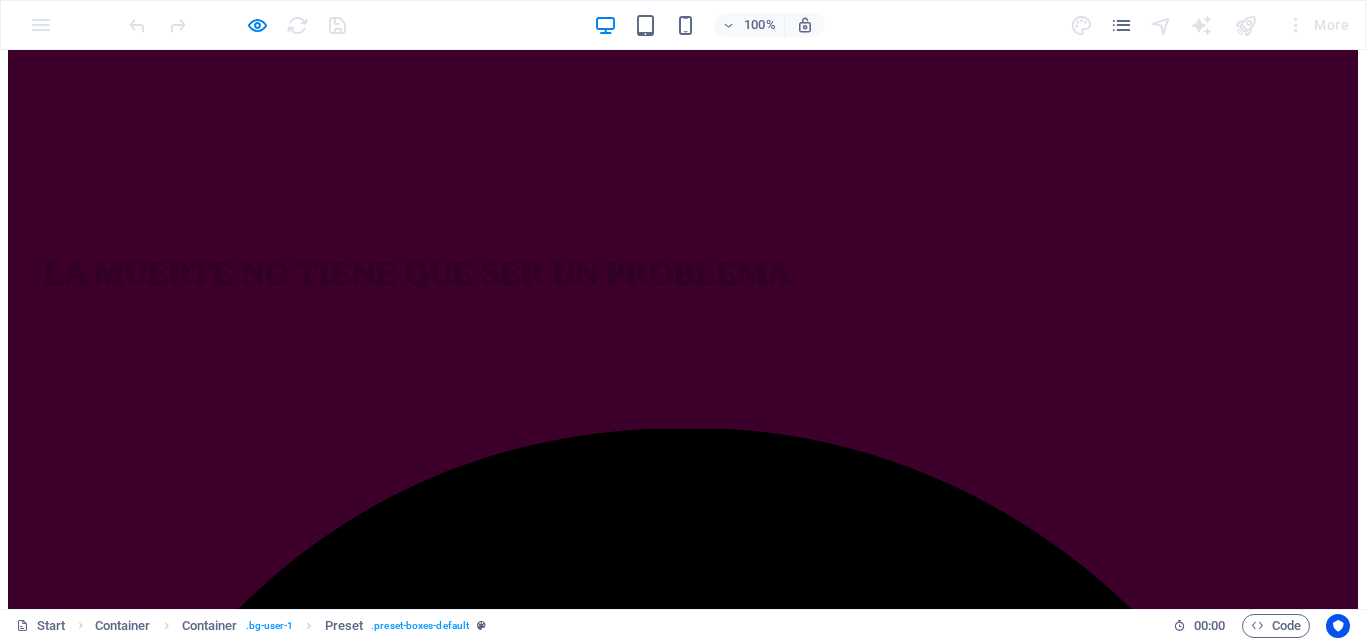 click on "Home Quien es el Doctor Herencia Servicios Citas Notas y Articulos LA MUERTE NO TIENE QUE SER UN PROBLEMA Realiza con nosotros tus trámites sucesorales de forma  rápida y sencilla 11301 W Olympic Blvd ,  Los Angeles   90064 +1 310 - 222 - 444 bd781e6278e50748ef771f4d962179@plesk.local Fresh Flowers Lorem ipsum dolor sit amet, consectetur adipisicing elit. Veritatis, dolorem! Perfect Choice Lorem ipsum dolor sit amet, consectetur adipisicing elit. Veritatis, dolorem! Delivery Lorem ipsum dolor sit amet, consectetur adipisicing elit. Veritatis, dolorem! Let us arrange a smile Lorem ipsum dolor sit amet, consectetur adipisicing elit. Repellat, maiores, a libero atque assumenda praesentium cum magni odio dolor accusantium explicabo repudiandae molestiae itaque provident sit debitis aspernatur soluta. Deserunt incidunt ad cumque ex elit laboriosam Simtinetio mollitia molestias excepturi voluptatem atque veritatis Miusto nam nulla cum accusantium explicabo Repellat maiores a libero atque assumenda praesentium" at bounding box center [683, 14602] 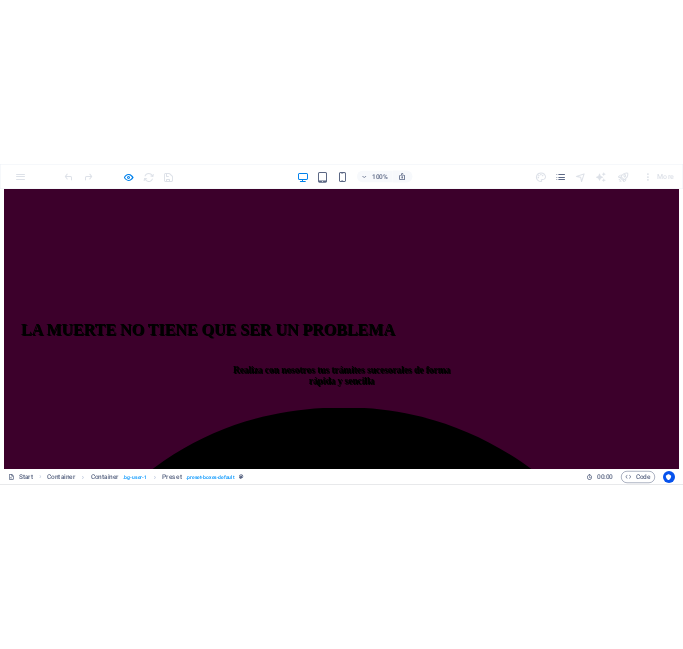 scroll, scrollTop: 700, scrollLeft: 0, axis: vertical 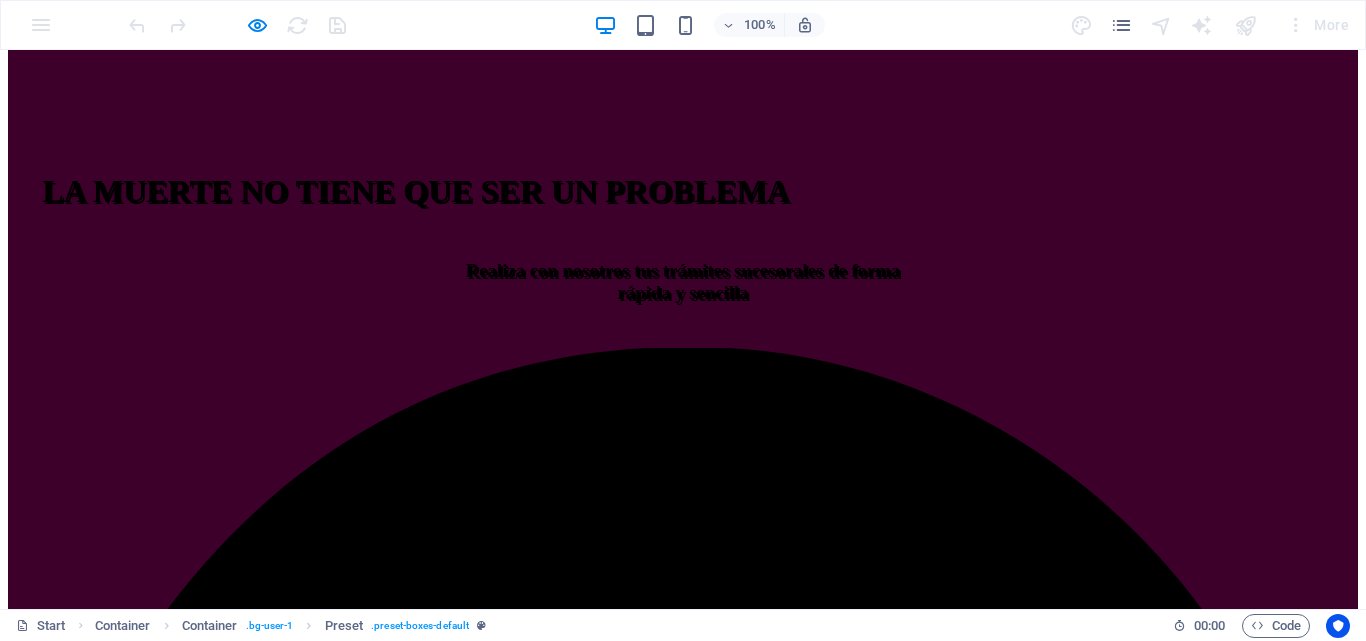 click on "Fresh Flowers" at bounding box center [683, 6625] 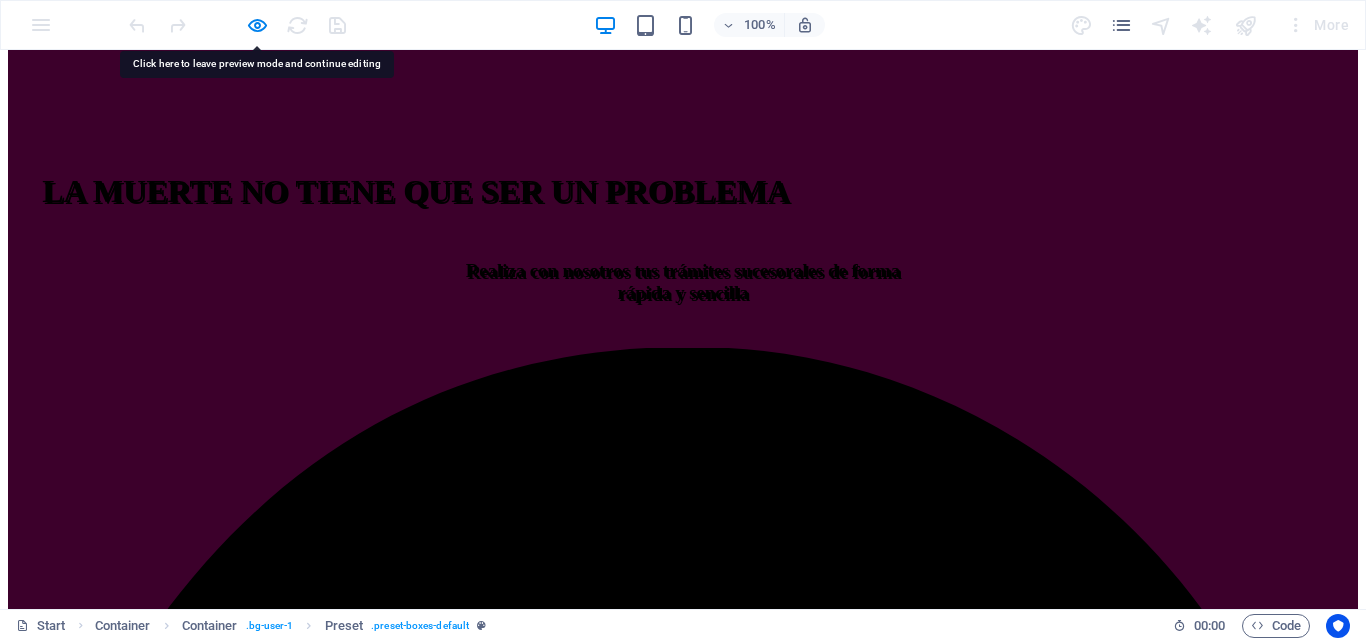 click on "Fresh Flowers" at bounding box center [683, 6625] 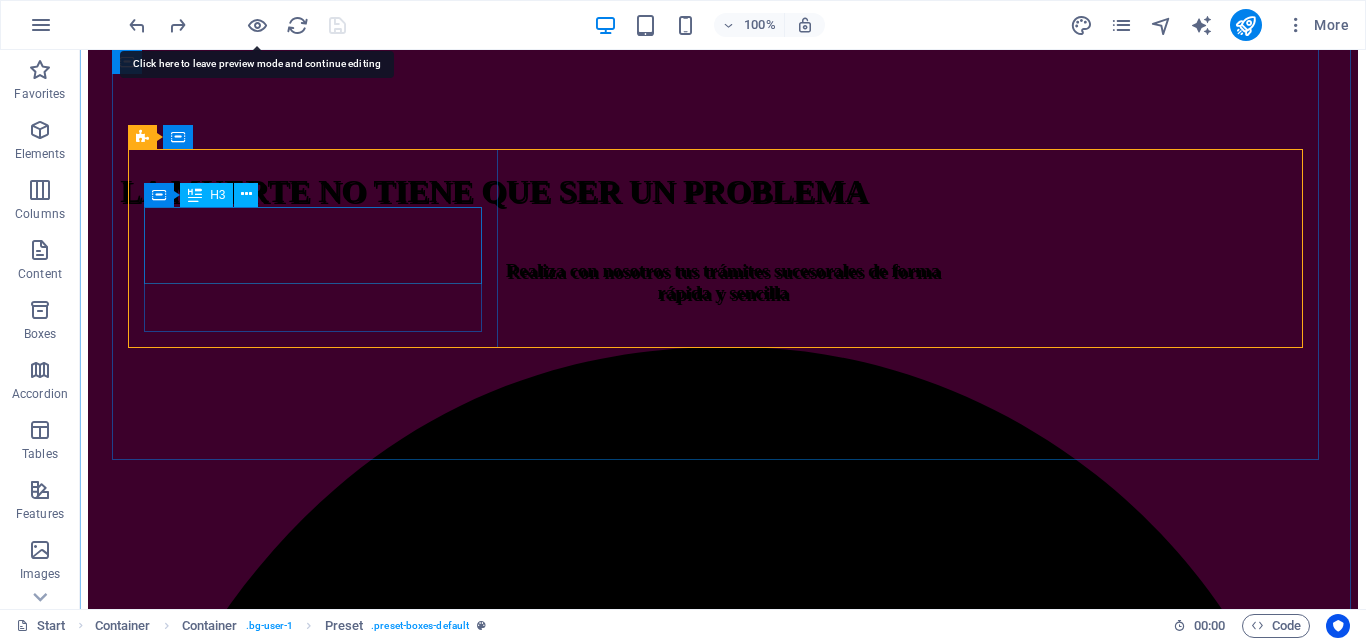 click on "Fresh Flowers" at bounding box center [723, 6264] 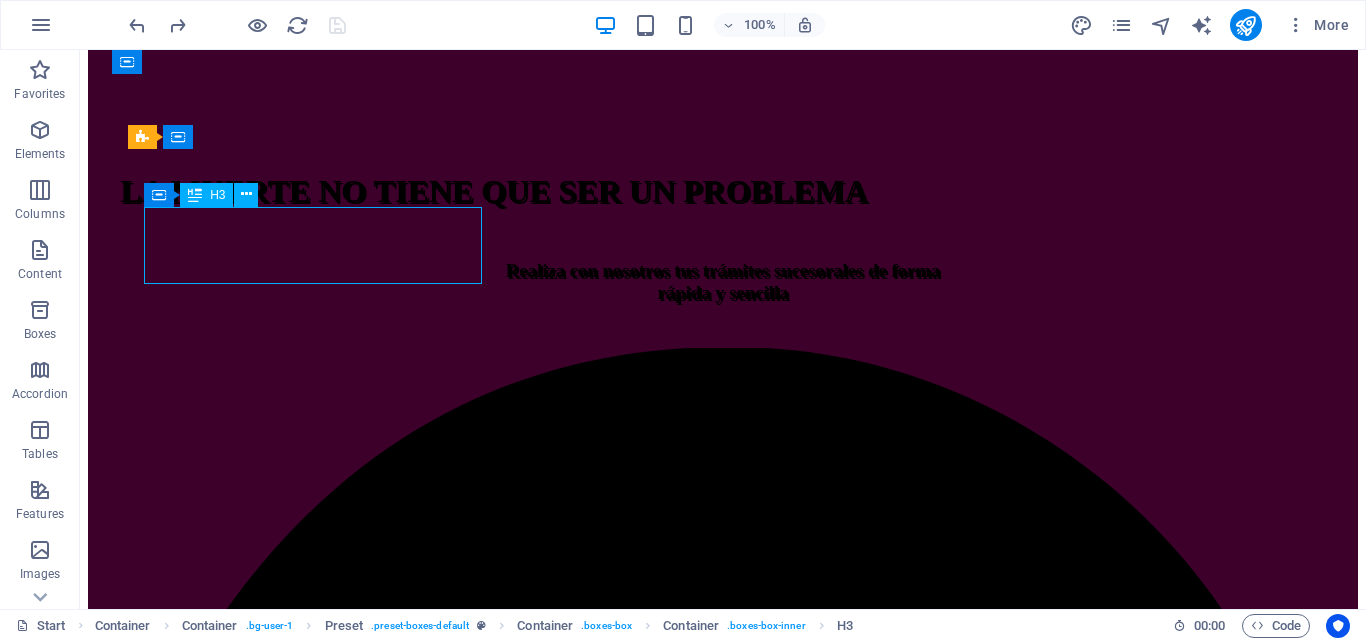 click on "Fresh Flowers" at bounding box center [723, 6264] 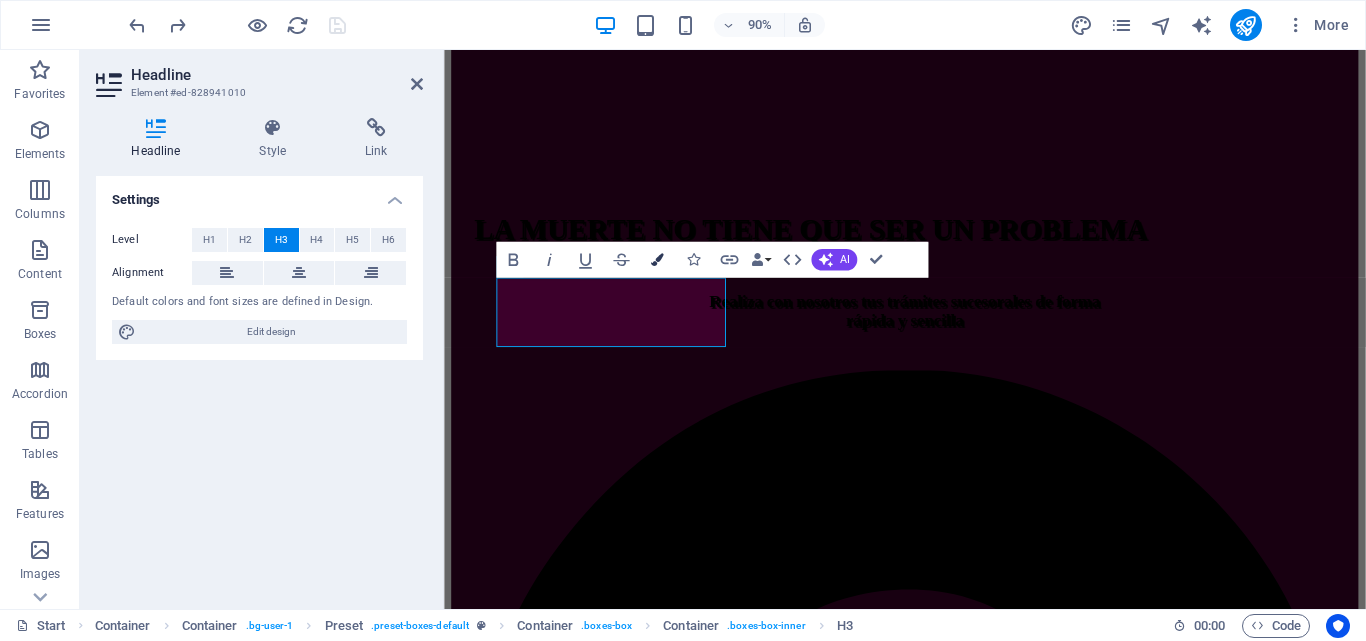 click at bounding box center [657, 259] 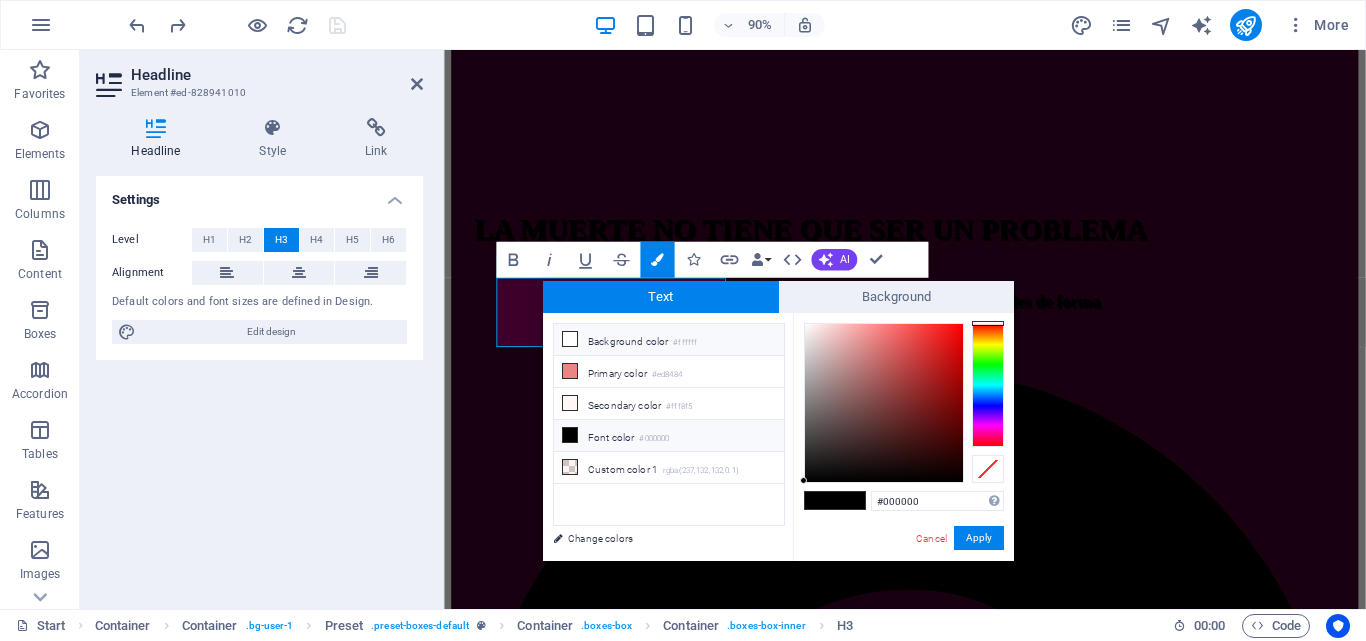 click on "Background color
#ffffff" at bounding box center (669, 340) 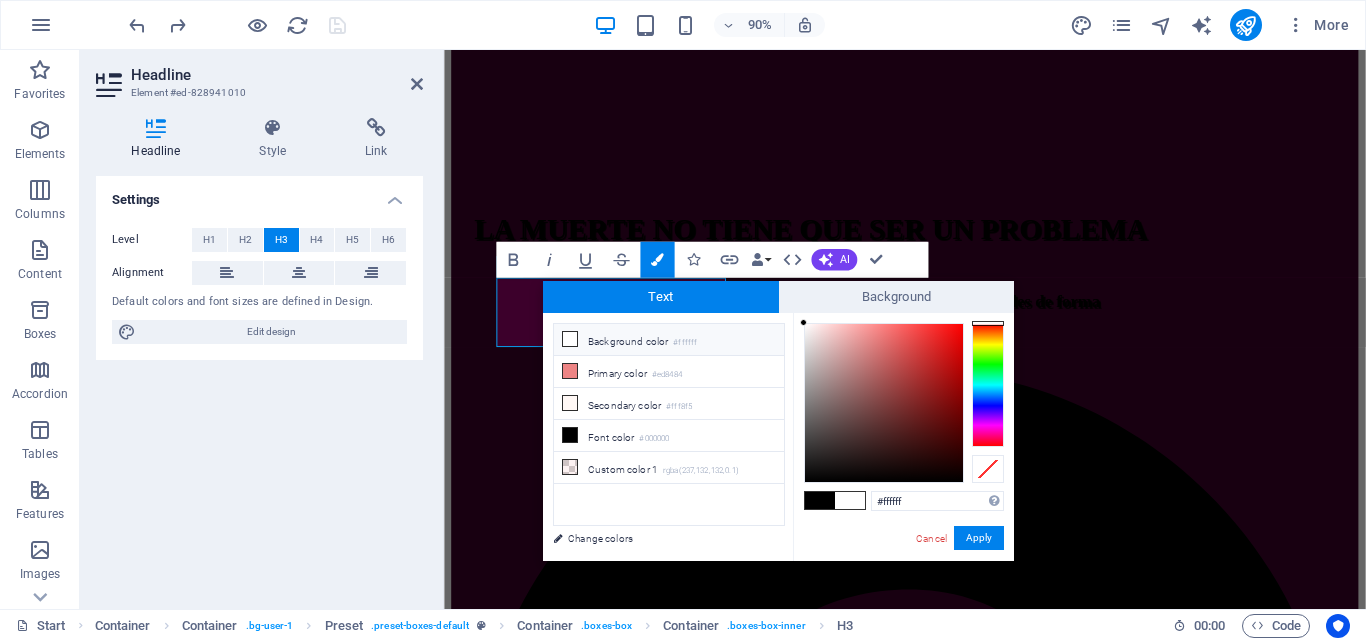 click at bounding box center [850, 500] 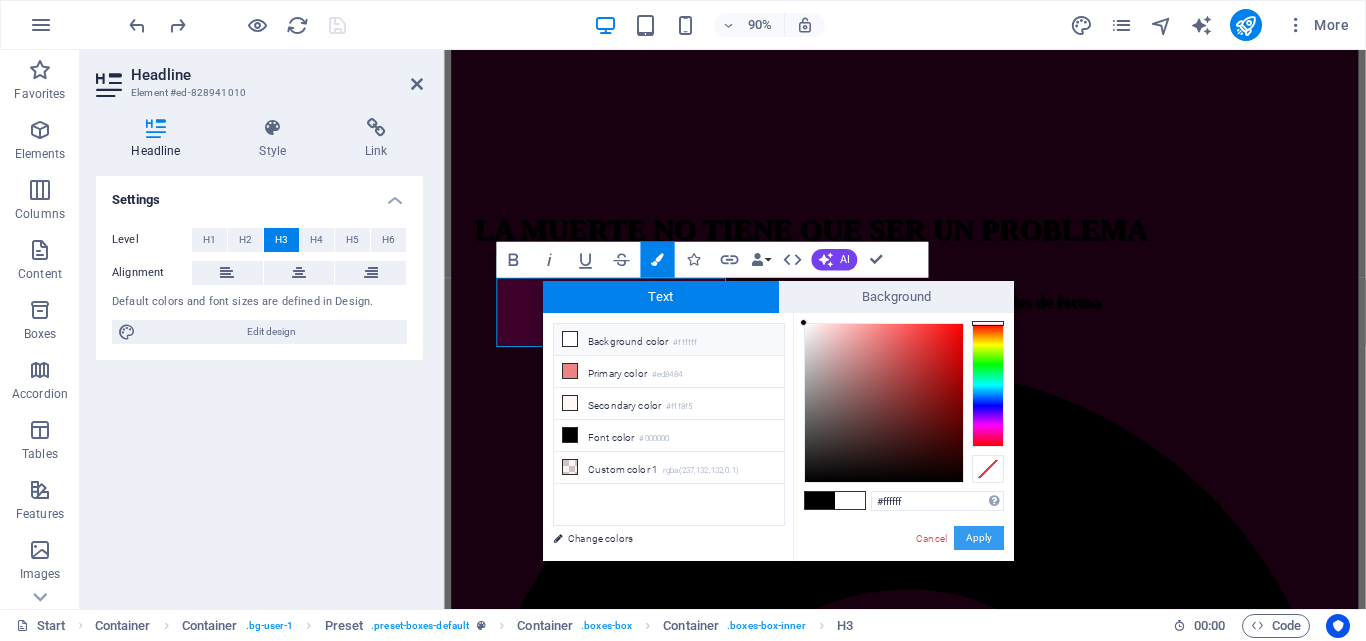 click on "Apply" at bounding box center [979, 538] 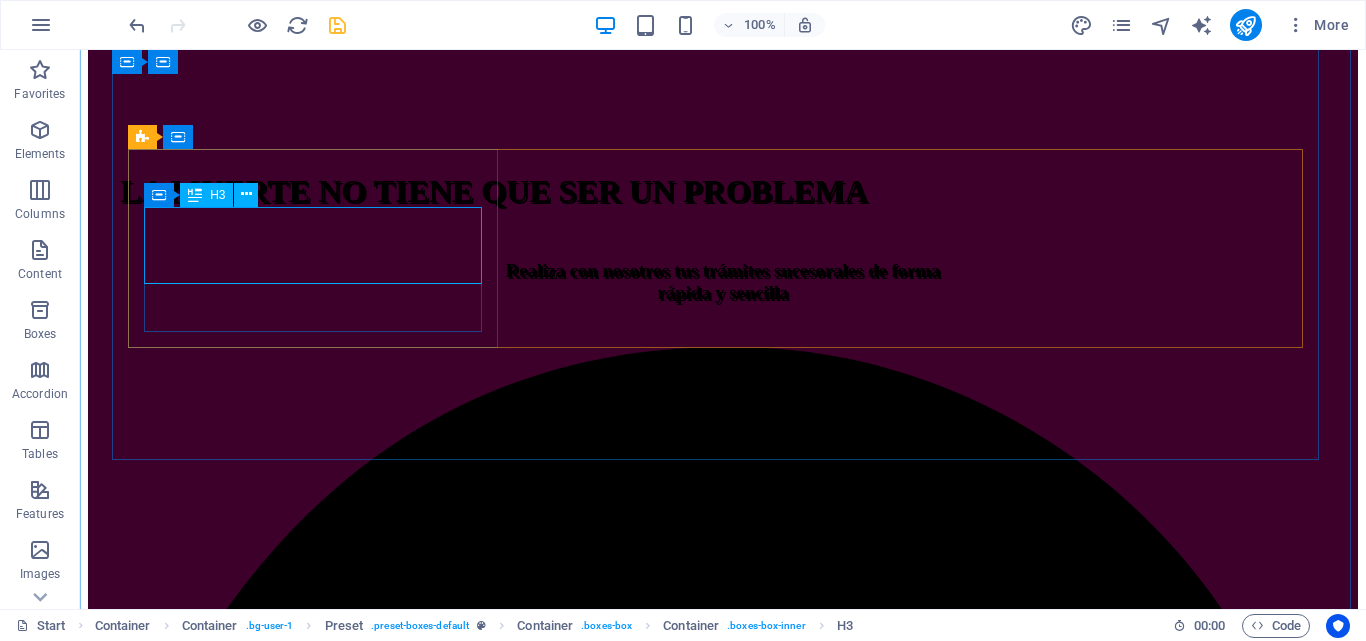 click on "ASESORIAS" at bounding box center [723, 6264] 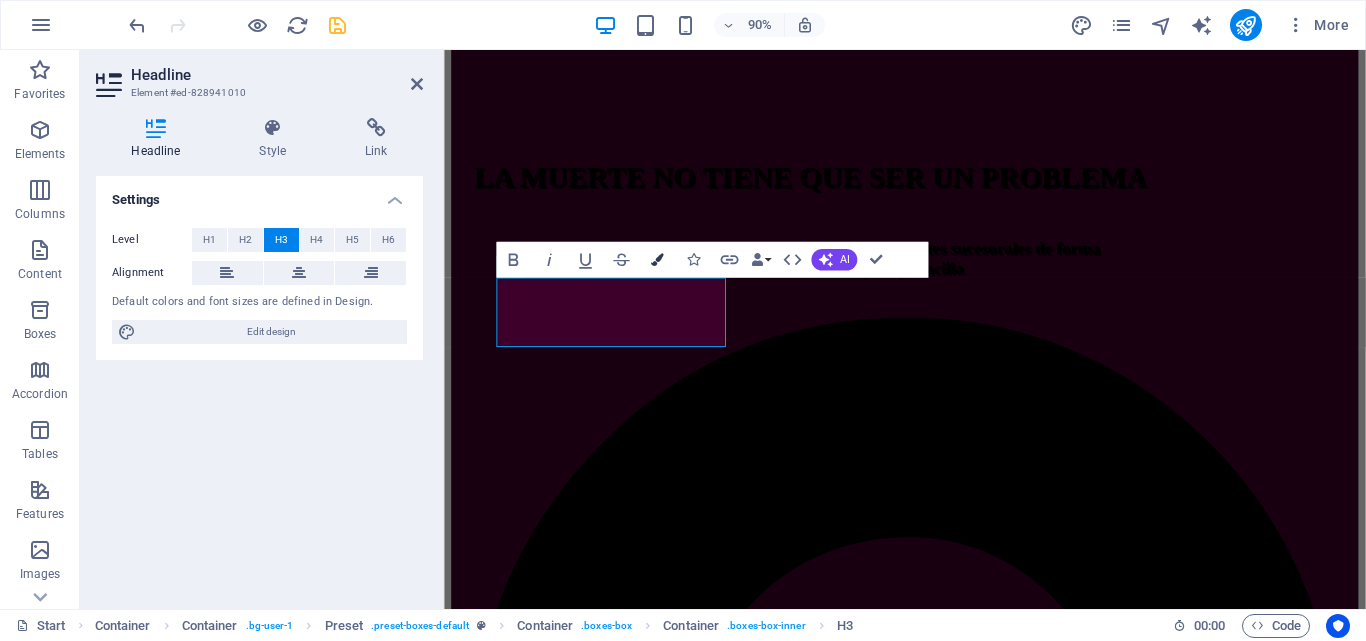 click at bounding box center (657, 259) 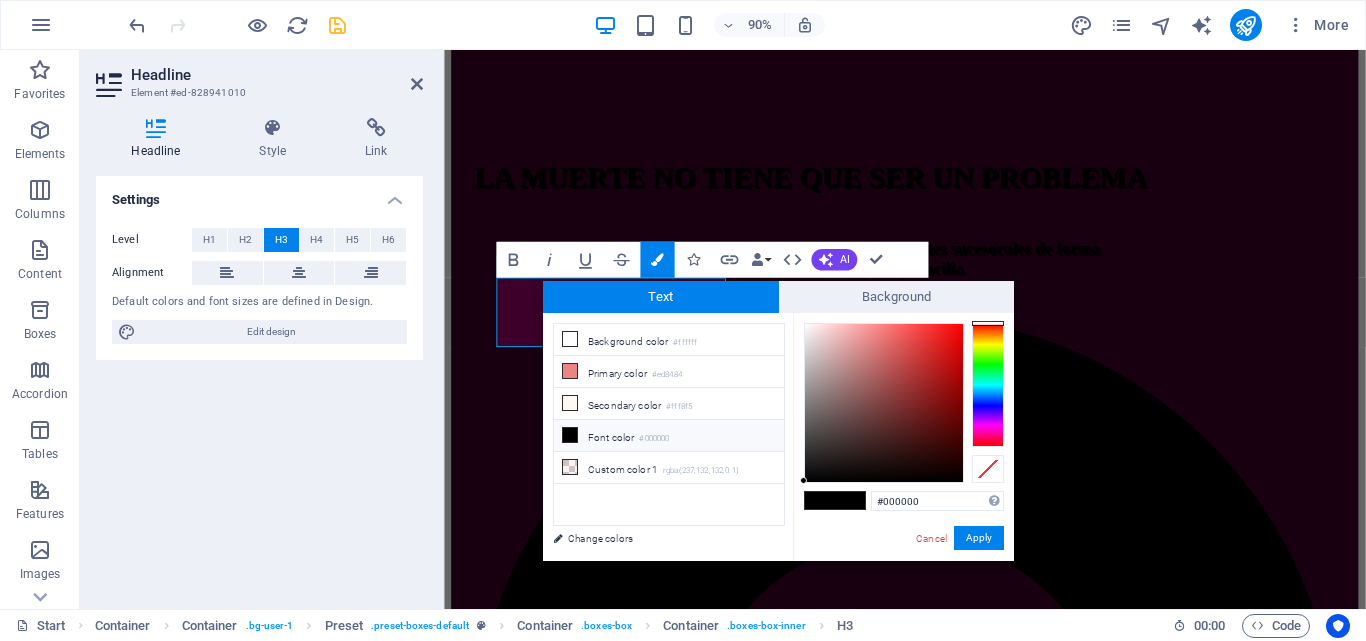 click on "Font color
#000000" at bounding box center [669, 436] 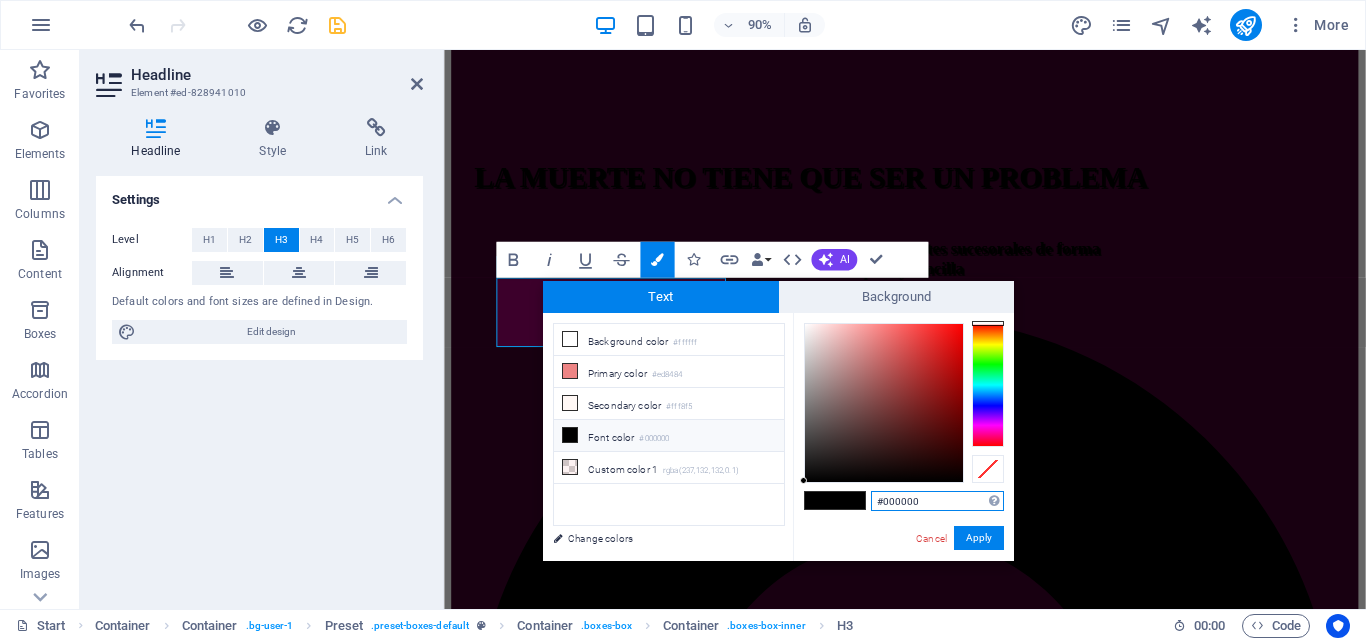 click on "#000000" at bounding box center (937, 501) 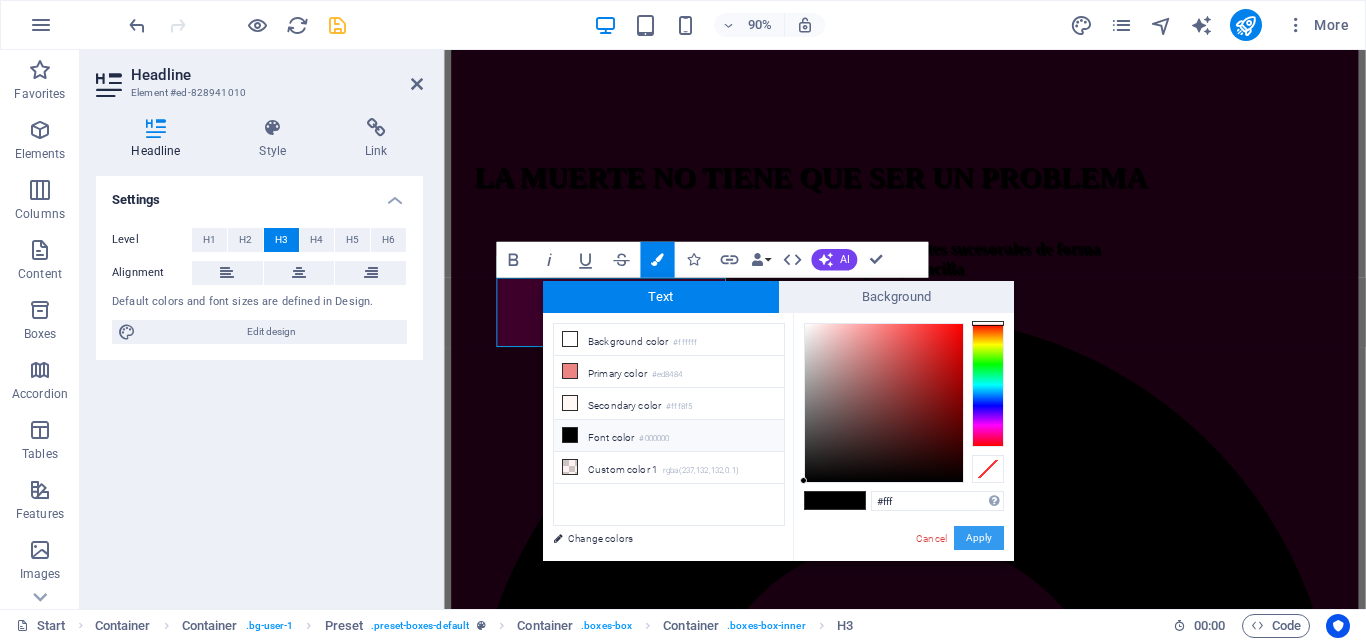 click on "Apply" at bounding box center (979, 538) 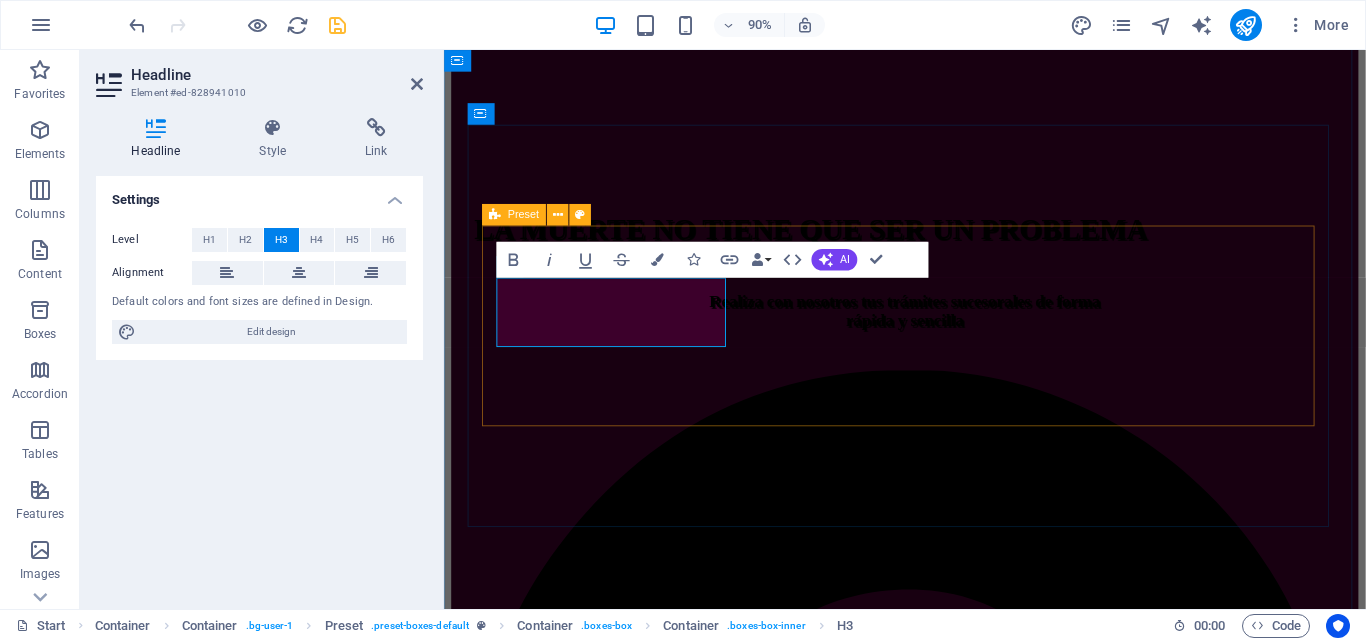 click on "ASESORIAS Lorem ipsum dolor sit amet, consectetur adipisicing elit. Veritatis, dolorem! Perfect Choice Lorem ipsum dolor sit amet, consectetur adipisicing elit. Veritatis, dolorem! Delivery Lorem ipsum dolor sit amet, consectetur adipisicing elit. Veritatis, dolorem!" at bounding box center [956, 5858] 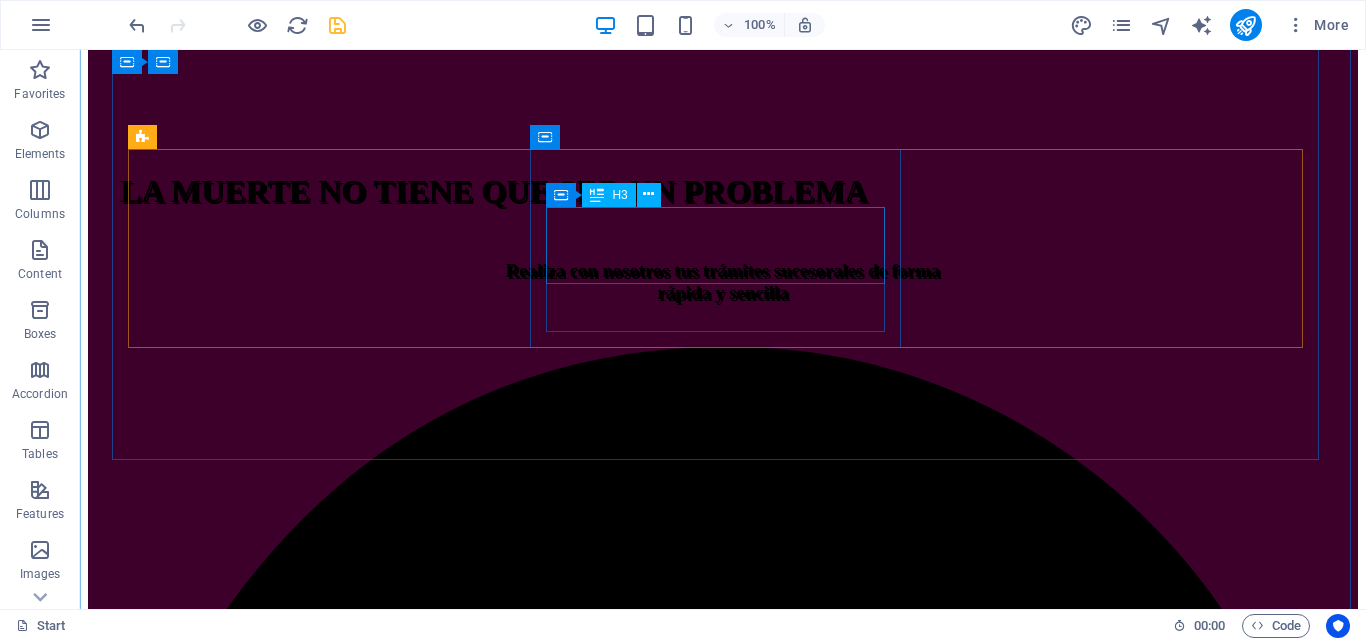 click on "Perfect Choice" at bounding box center (723, 7904) 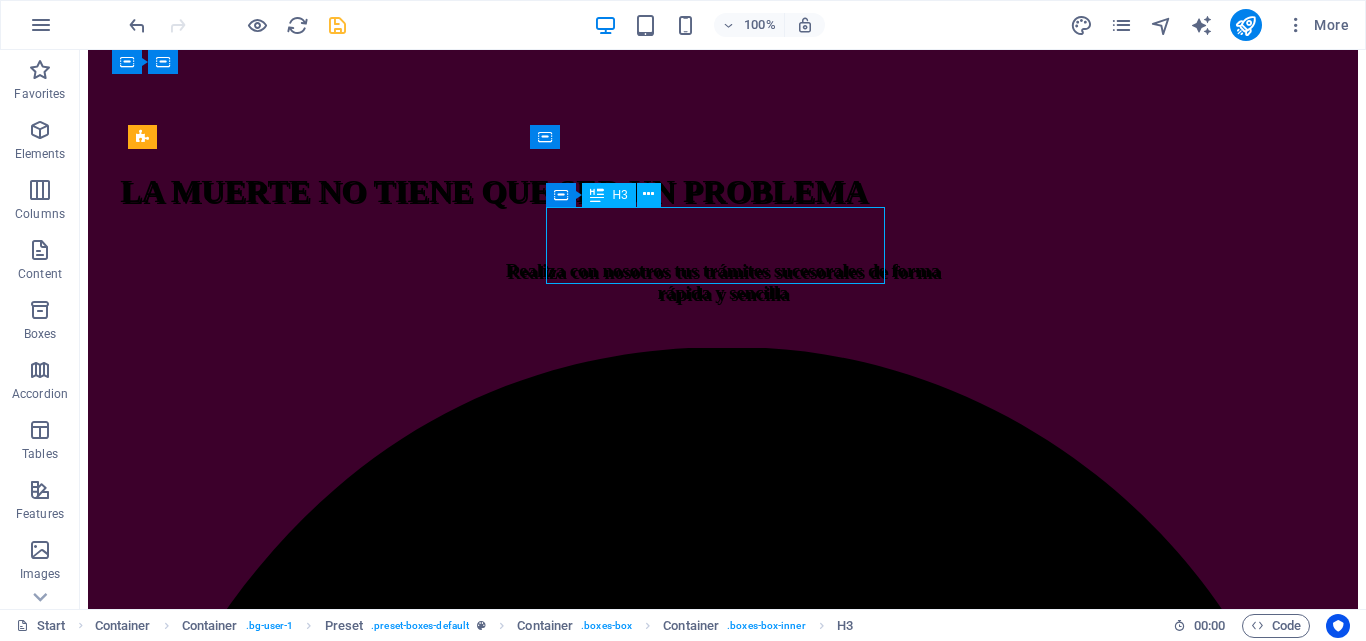 click on "Perfect Choice" at bounding box center (723, 7904) 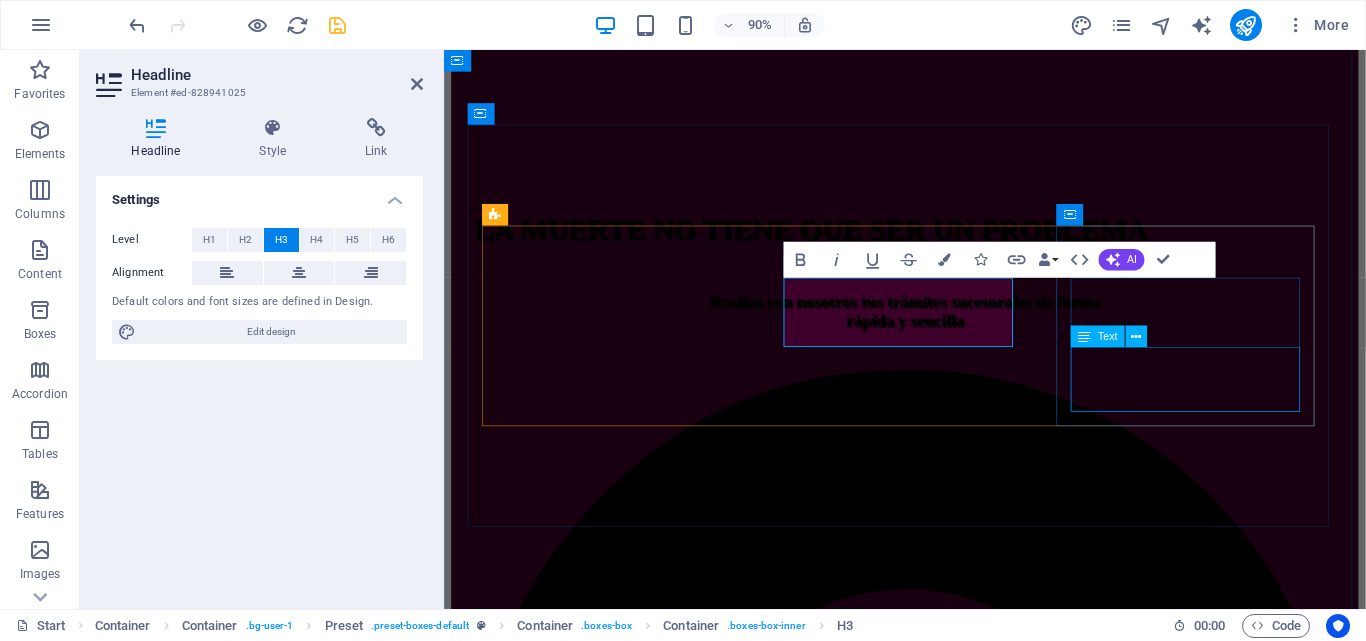 click on "Text" at bounding box center [1115, 337] 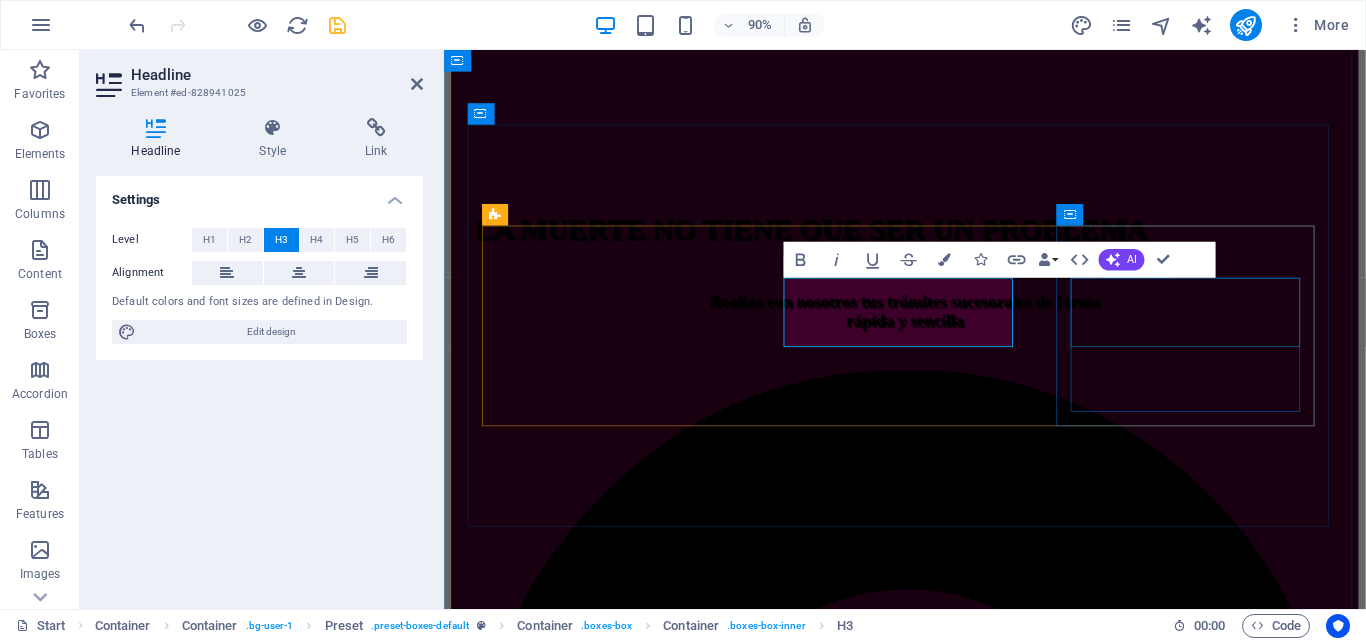 click on "Delivery" at bounding box center [956, 7784] 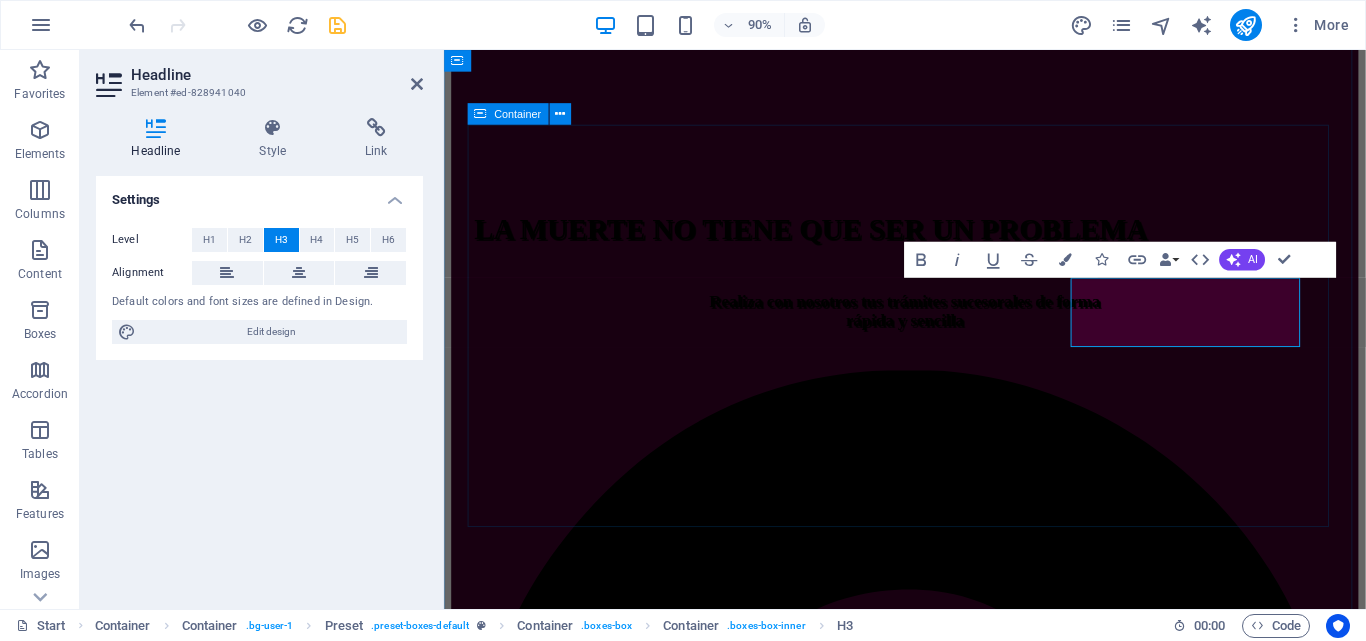 click on "ASESORIAS Lorem ipsum dolor sit amet, consectetur adipisicing elit. Veritatis, dolorem! TRAMITES Lorem ipsum dolor sit amet, consectetur adipisicing elit. Veritatis, dolorem! ARTICULOS Lorem ipsum dolor sit amet, consectetur adipisicing elit. Veritatis, dolorem!" at bounding box center (956, 5858) 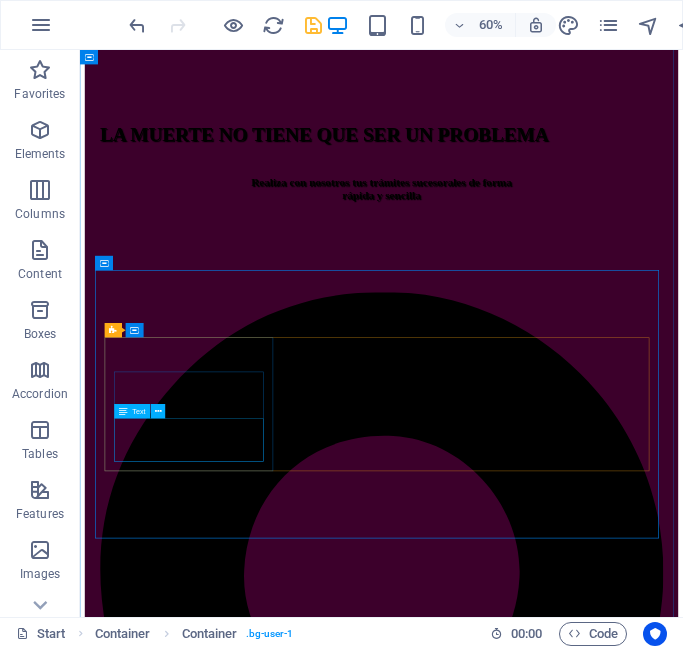 click on "Lorem ipsum dolor sit amet, consectetur adipisicing elit. Veritatis, dolorem!" at bounding box center (582, 5142) 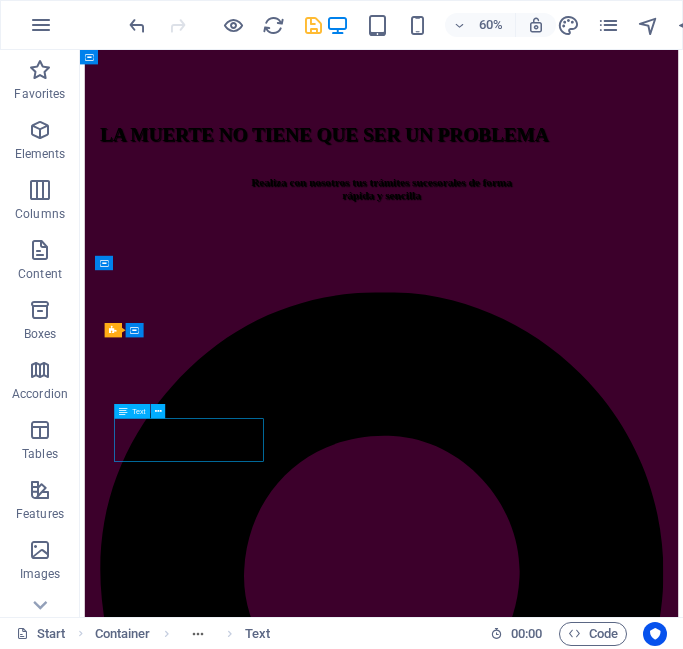 click on "Lorem ipsum dolor sit amet, consectetur adipisicing elit. Veritatis, dolorem!" at bounding box center (582, 5142) 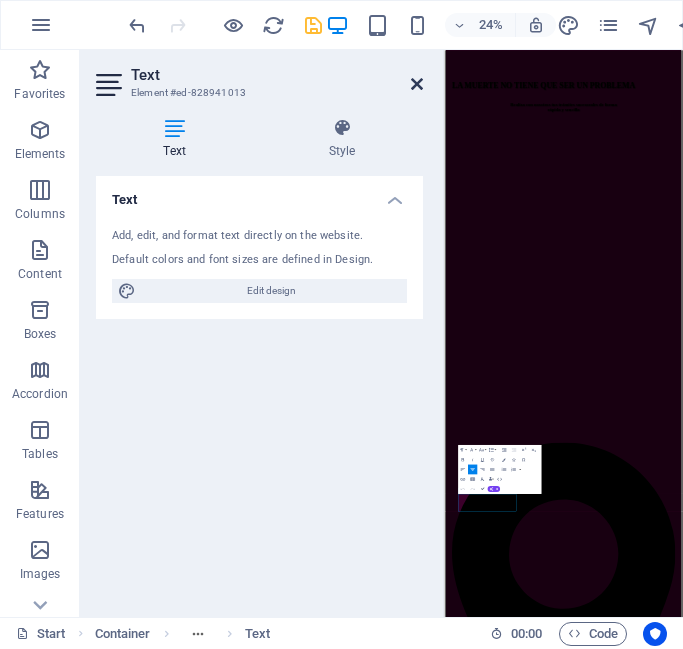 click at bounding box center (417, 84) 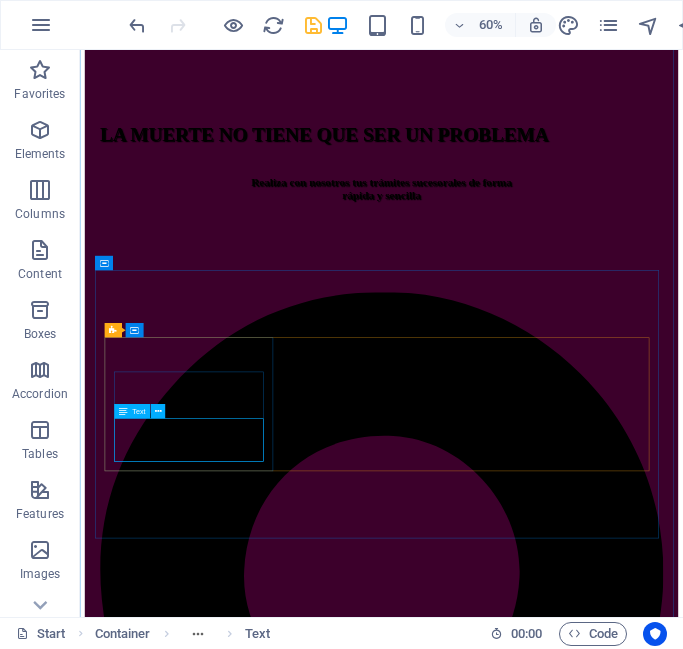 click on "Lorem ipsum dolor sit amet, consectetur adipisicing elit. Veritatis, dolorem!" at bounding box center [582, 5142] 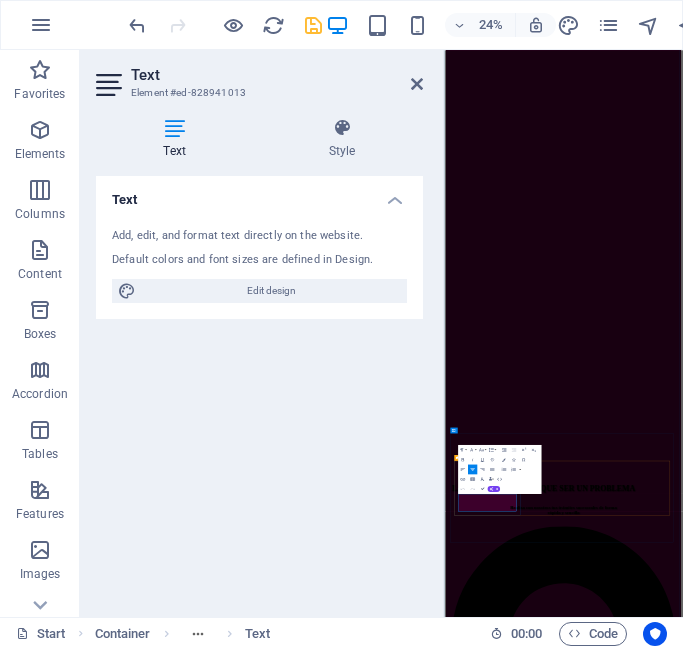 click on "Lorem ipsum dolor sit amet, consectetur adipisicing elit. Veritatis, dolorem!" at bounding box center (931, 6552) 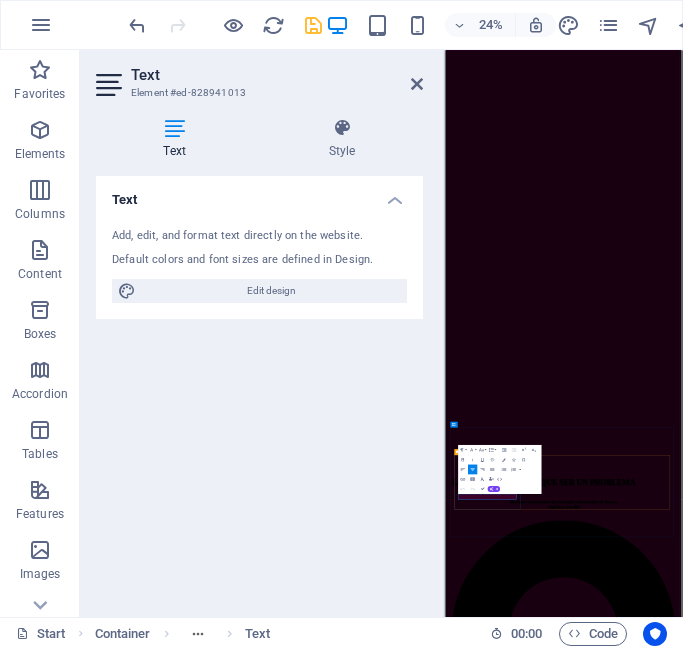 scroll, scrollTop: 700, scrollLeft: 0, axis: vertical 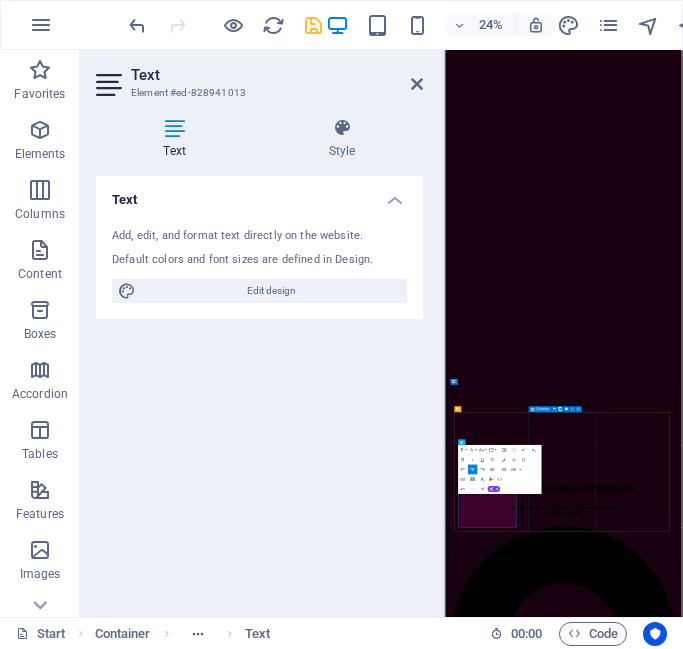 click on "TRAMITES Lorem ipsum dolor sit amet, consectetur adipisicing elit. Veritatis, dolorem!" at bounding box center (931, 7236) 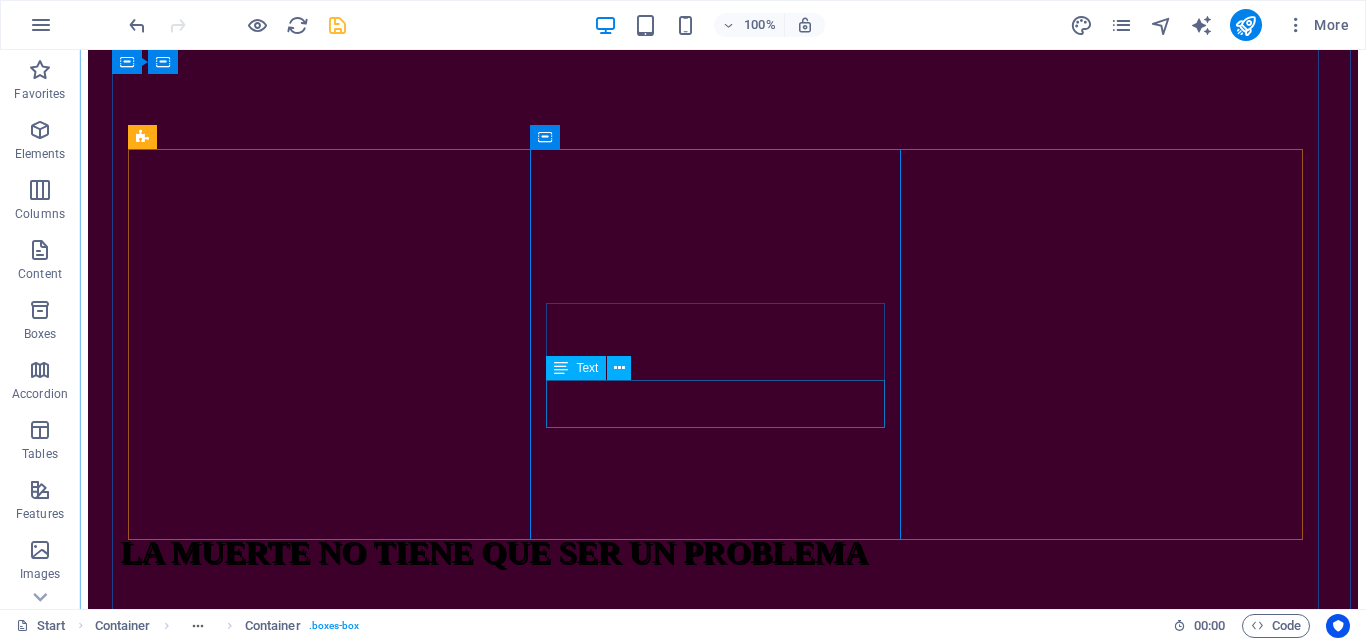 click on "Lorem ipsum dolor sit amet, consectetur adipisicing elit. Veritatis, dolorem!" at bounding box center [723, 8340] 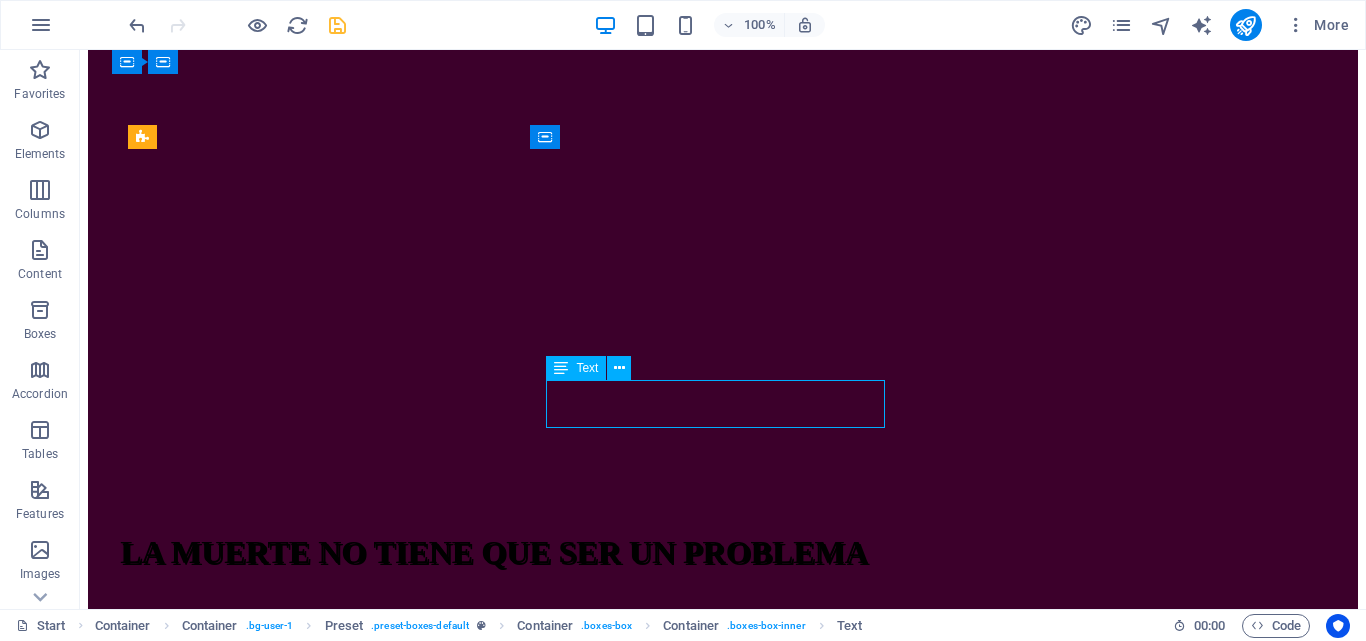 click on "Lorem ipsum dolor sit amet, consectetur adipisicing elit. Veritatis, dolorem!" at bounding box center (723, 8340) 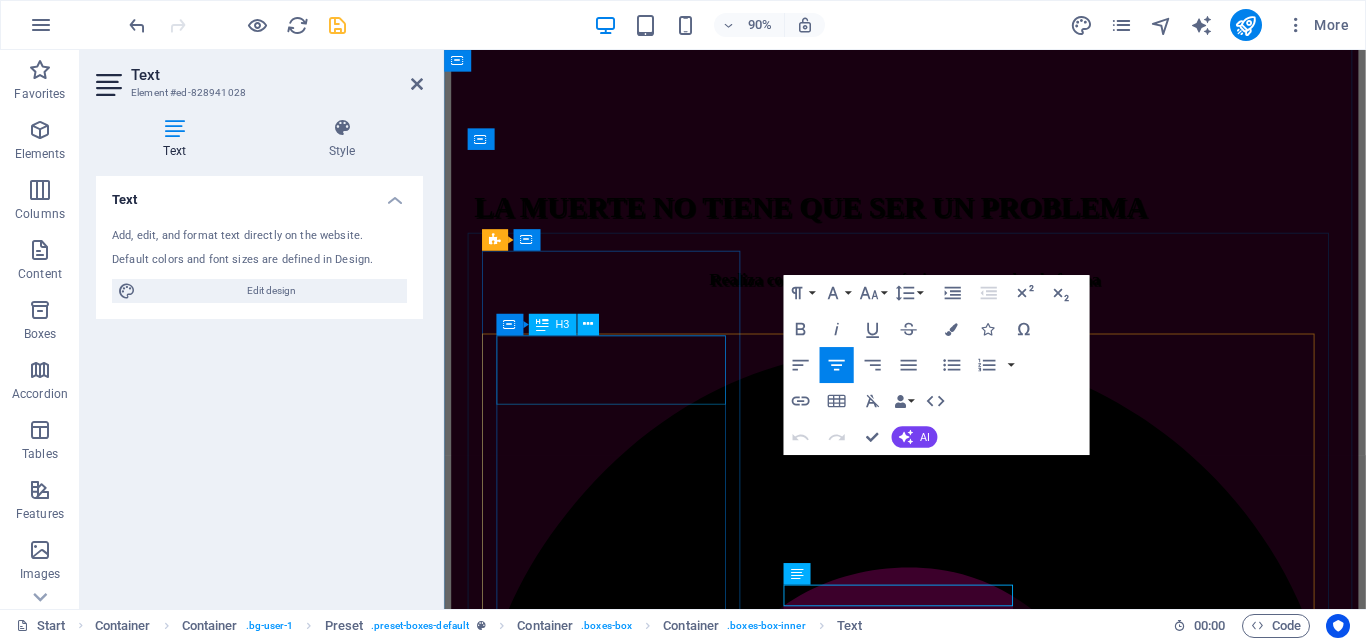 scroll, scrollTop: 580, scrollLeft: 0, axis: vertical 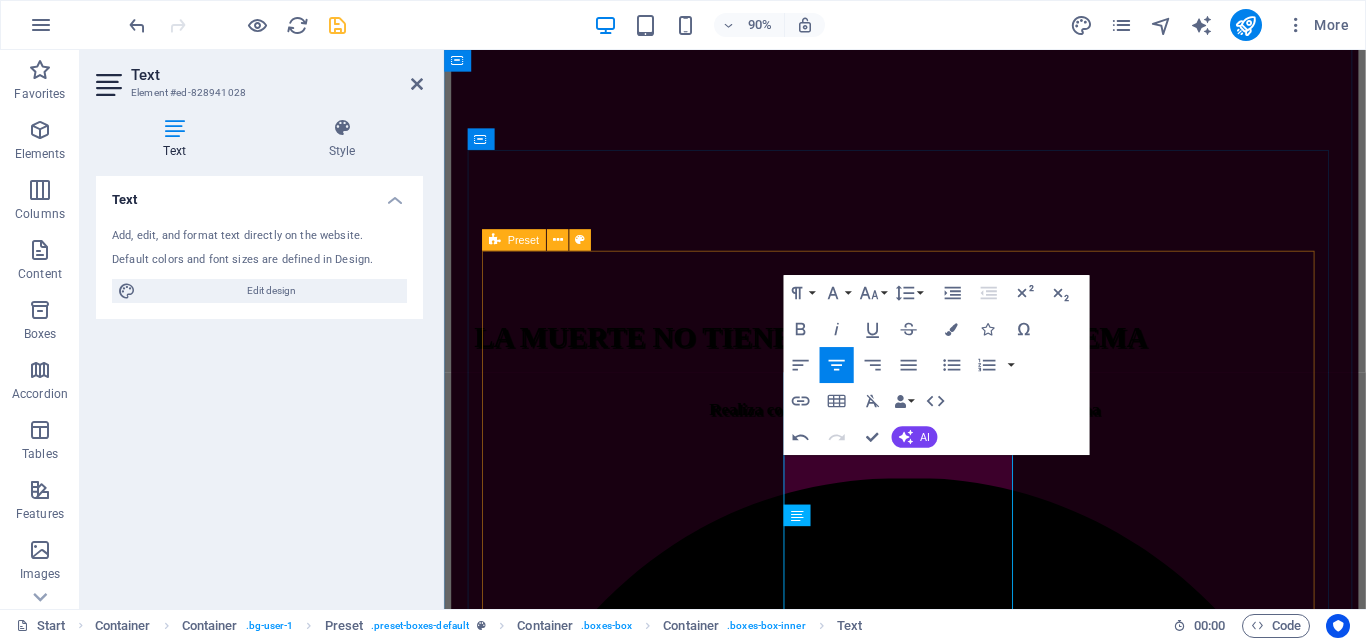 click on "ASESORIAS Realizamos todos los trámites relacionados con la declaración sucesoral: Rif. Sucesoral y de los herederos; diseño, elaboración y presentación de la declaración sucesoral en el portal Fiscal y consignación de toda la documentación ante la respectiva oficina de sucesines del SENIAT a nivel nacional, haciendo seguimiento y monitoreo de todo el proceso hasta la entrega de la Solvencia Sucesoral TRAMITES Tramitamos la emisión de toda clase de documentos relacionados y necesarios para la elaboración y presentación de la declaración sucesoral: Acta de defunción, Acta de matrimonio; acta de nacimiento, Declaración de Únicos y Universales Herederos, datos filiatorios (Saime), Legalizaciones y traducciones de documentos de filiación y/o defunción (interprete Público), Copias certificadas de documentos de propiedad de activos (Registros y Notarías), Balances y Estados financieros de empresas etc ARTICULOS Lorem ipsum dolor sit amet, consectetur adipisicing elit. Veritatis, dolorem!" at bounding box center (956, 6023) 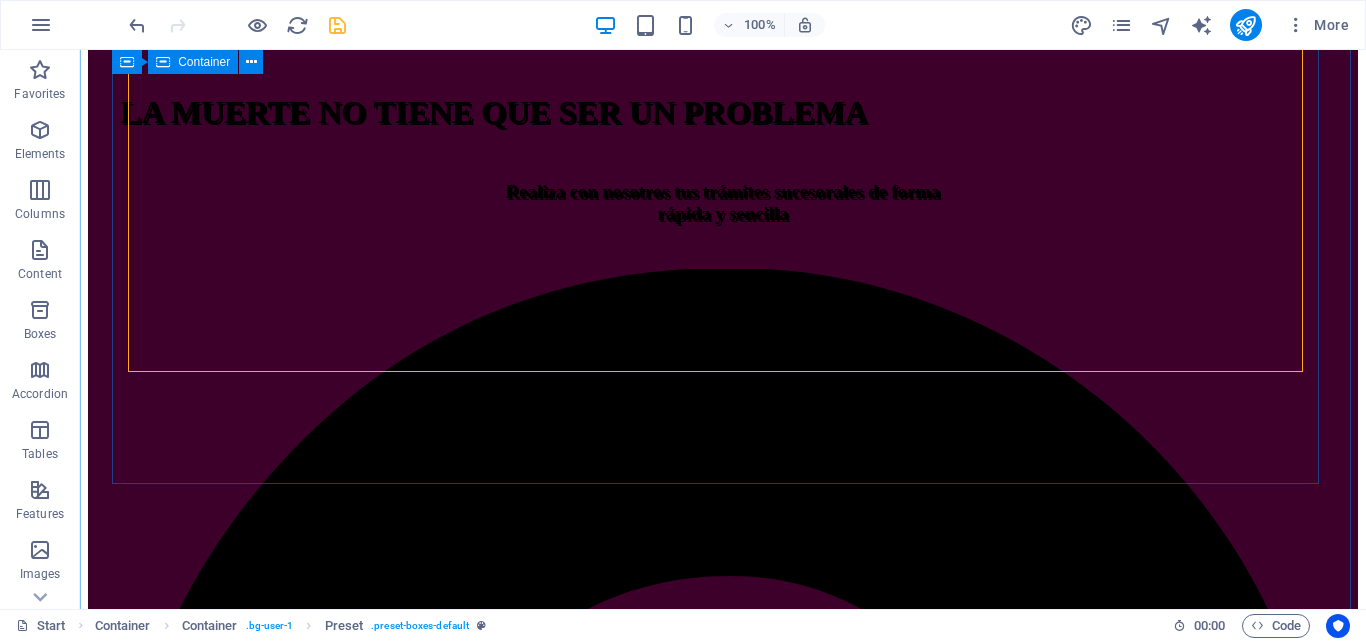 scroll, scrollTop: 980, scrollLeft: 0, axis: vertical 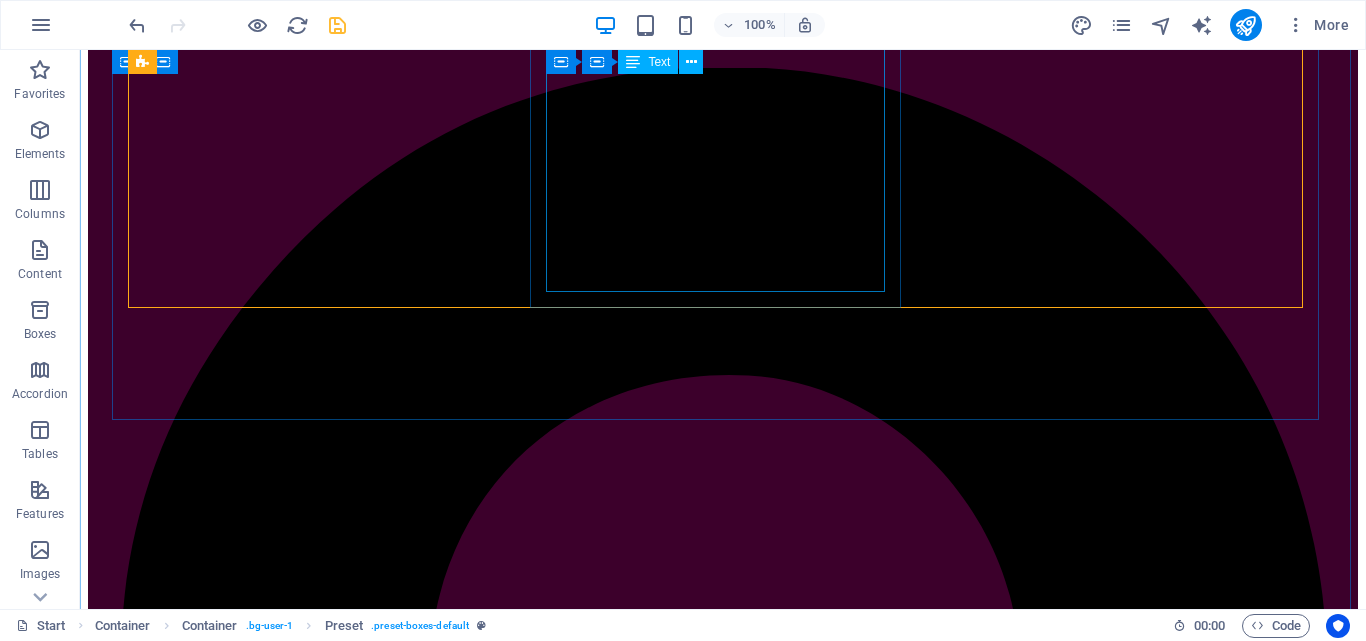 click on "Tramitamos la emisión de toda clase de documentos relacionados y necesarios para la elaboración y presentación de la declaración sucesoral: Acta de defunción, Acta de matrimonio; acta de nacimiento, Declaración de Únicos y Universales Herederos, datos filiatorios (Saime), Legalizaciones y traducciones de documentos de filiación y/o defunción (interprete Público), Copias certificadas de documentos de propiedad de activos (Registros y Notarías), Balances y Estados financieros de empresas etc" at bounding box center [723, 7717] 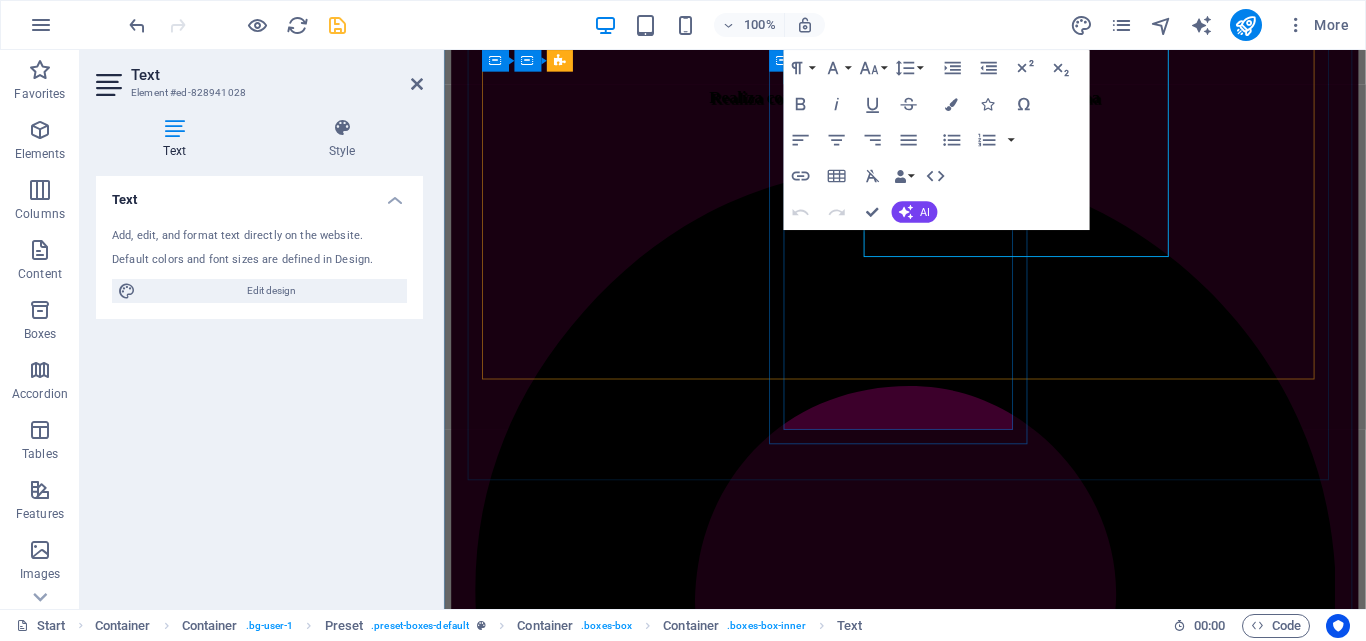 scroll, scrollTop: 992, scrollLeft: 0, axis: vertical 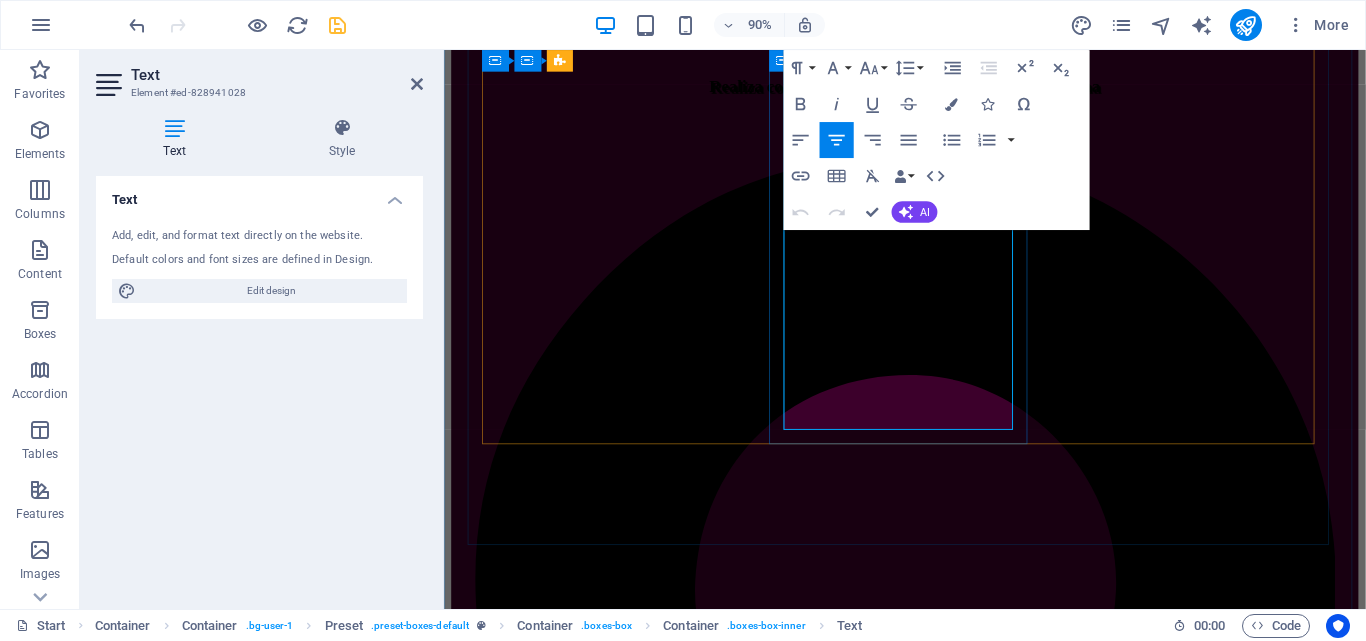 click on "Tramitamos la emisión de toda clase de documentos relacionados y necesarios para la elaboración y presentación de la declaración sucesoral: Acta de defunción, Acta de matrimonio; acta de nacimiento, Declaración de Únicos y Universales Herederos, datos filiatorios (Saime), Legalizaciones y traducciones de documentos de filiación y/o defunción (interprete Público), Copias certificadas de documentos de propiedad de activos (Registros y Notarías), Balances y Estados financieros de empresas etc" at bounding box center (956, 6327) 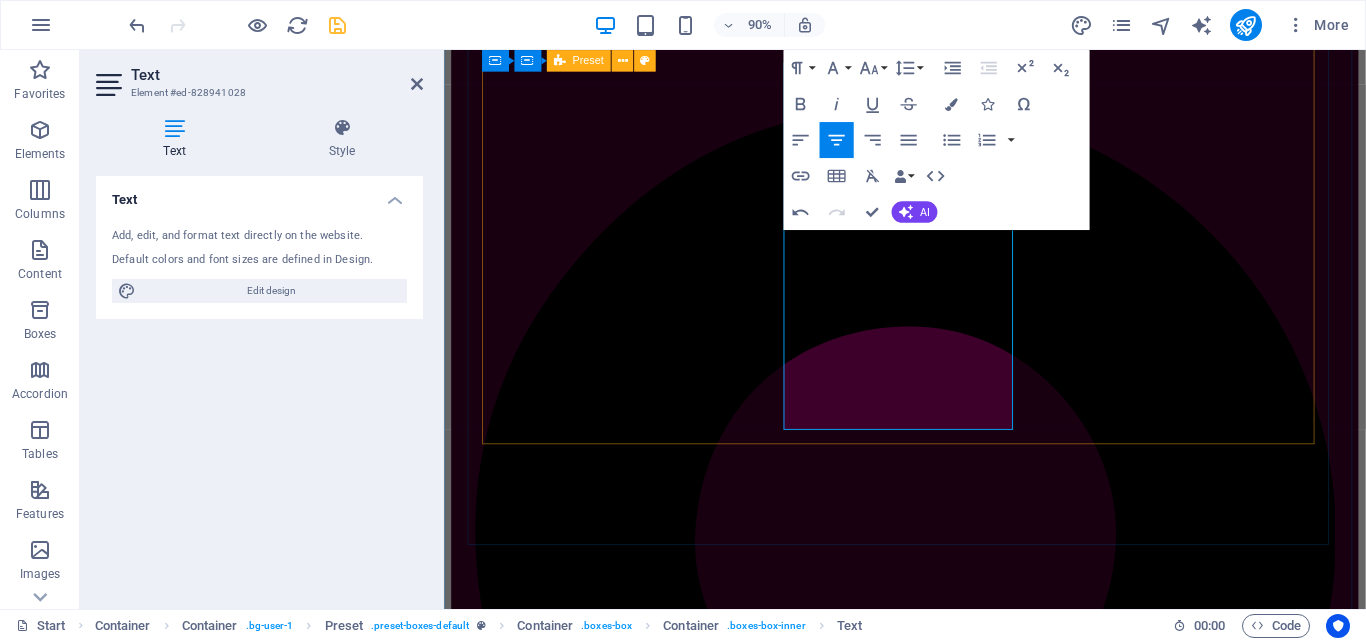 click on "Realizamos todos los trámites relacionados con la declaración sucesoral: Rif. Sucesoral y de los herederos; diseño, elaboración y presentación de la declaración sucesoral en el portal Fiscal y consignación de toda la documentación ante la respectiva oficina de sucesines del SENIAT a nivel nacional, haciendo seguimiento y monitoreo de todo el proceso hasta la entrega de la Solvencia Sucesoral" at bounding box center [956, 4906] 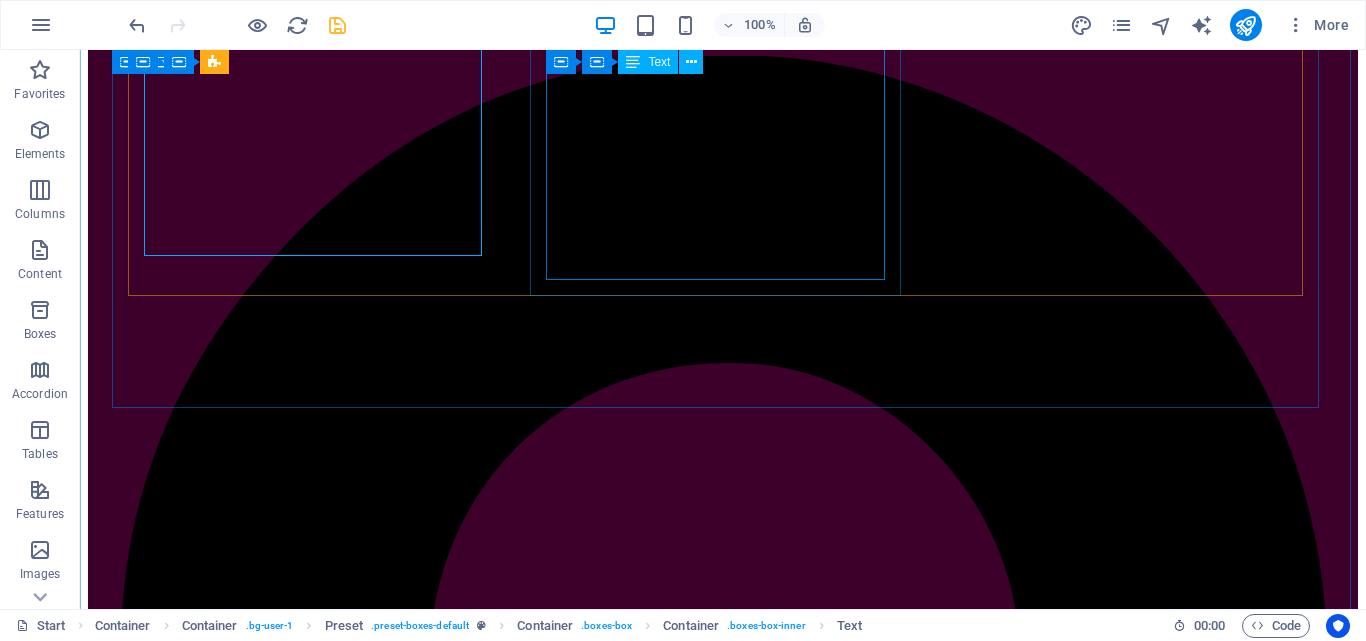 click on "Tramitamos la emisión de toda clase de documentos relacionados y necesarios para la elaboración y presentación de la declaración sucesoral: Acta de defunción, Acta de matrimonio; acta de nacimiento, Declaración de Únicos y Universales Herederos, datos filiatorios (Saime), Legalizaciones y traducciones de documentos de filiación y/o defunción (interprete Público), Copias certificadas de documentos de propiedad de activos (Registros y Notarías), Balances y Estados financieros de empresas ,etc." at bounding box center [723, 7705] 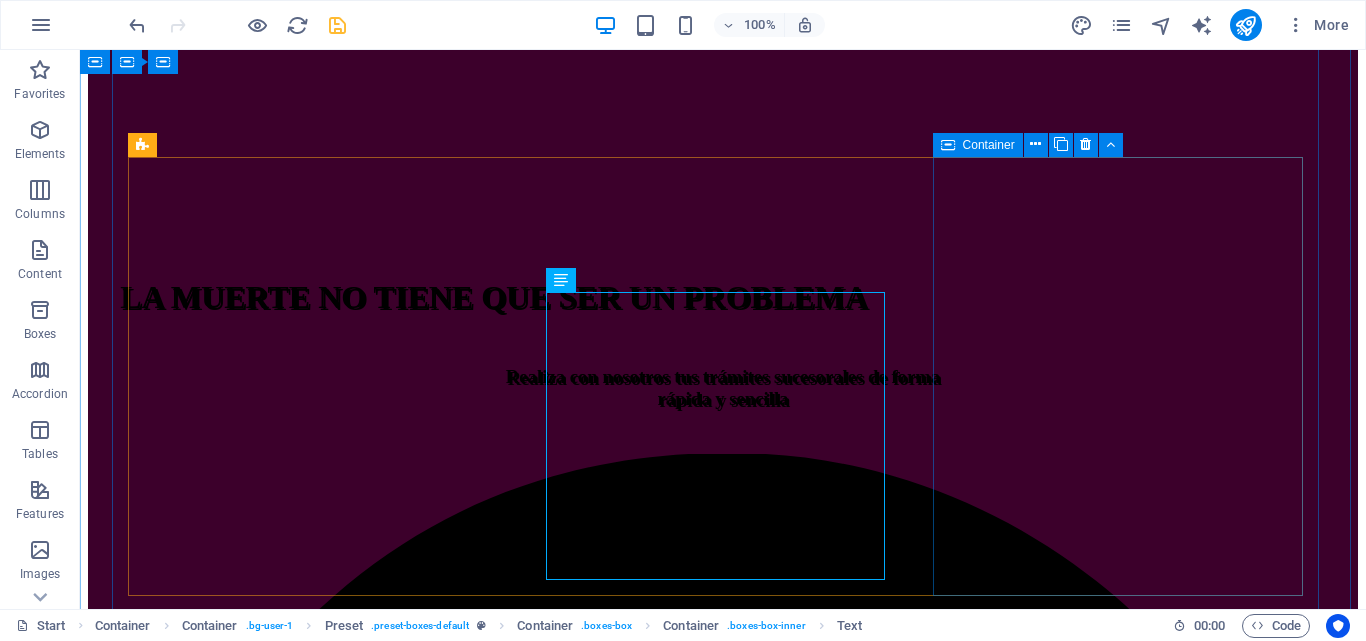 scroll, scrollTop: 592, scrollLeft: 0, axis: vertical 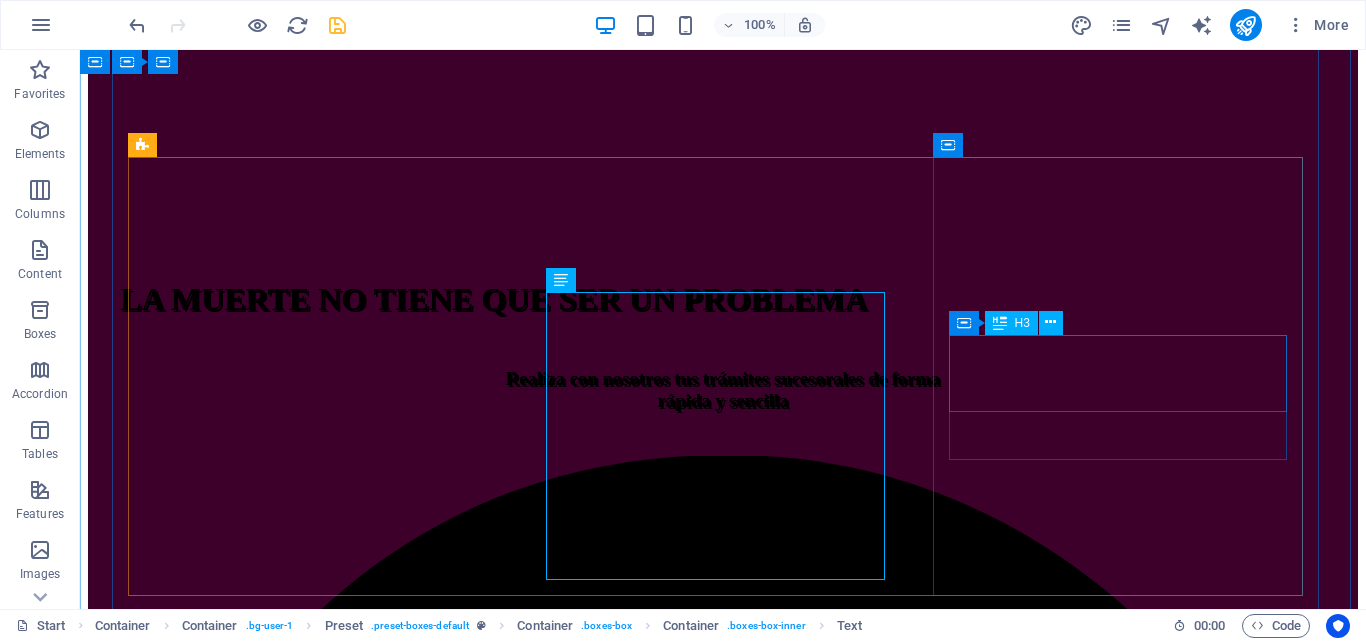 click on "ARTICULOS" at bounding box center [723, 9724] 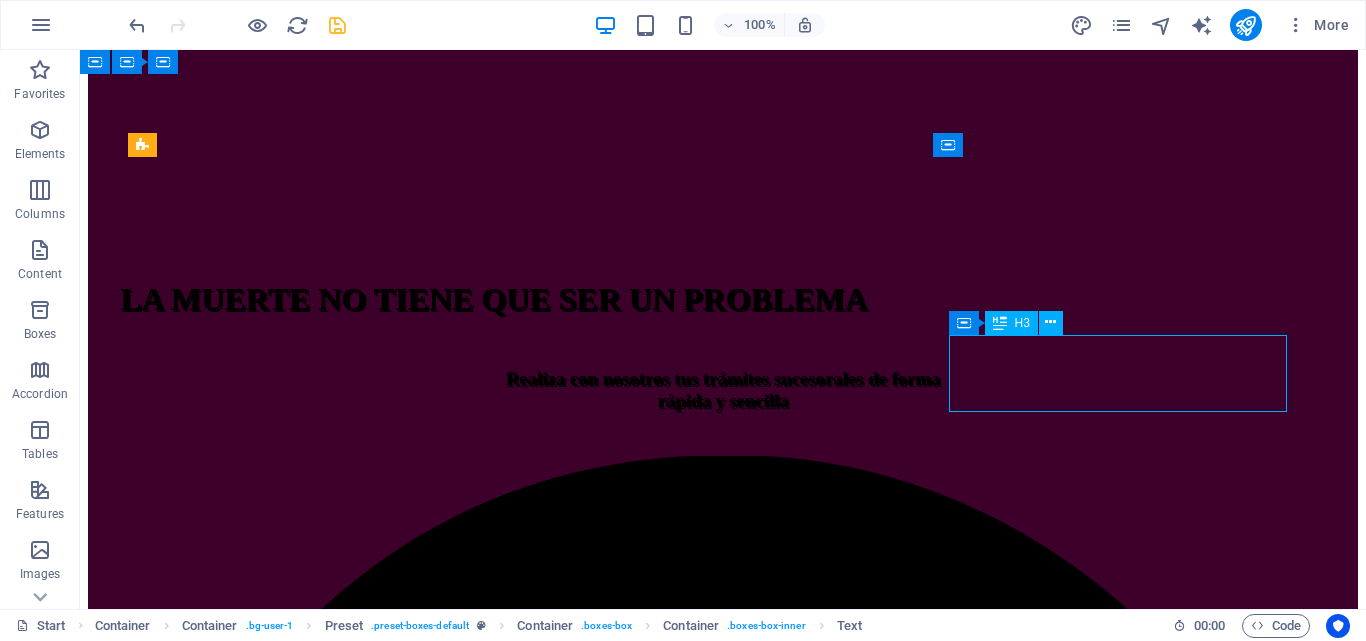 click on "ARTICULOS" at bounding box center (723, 9724) 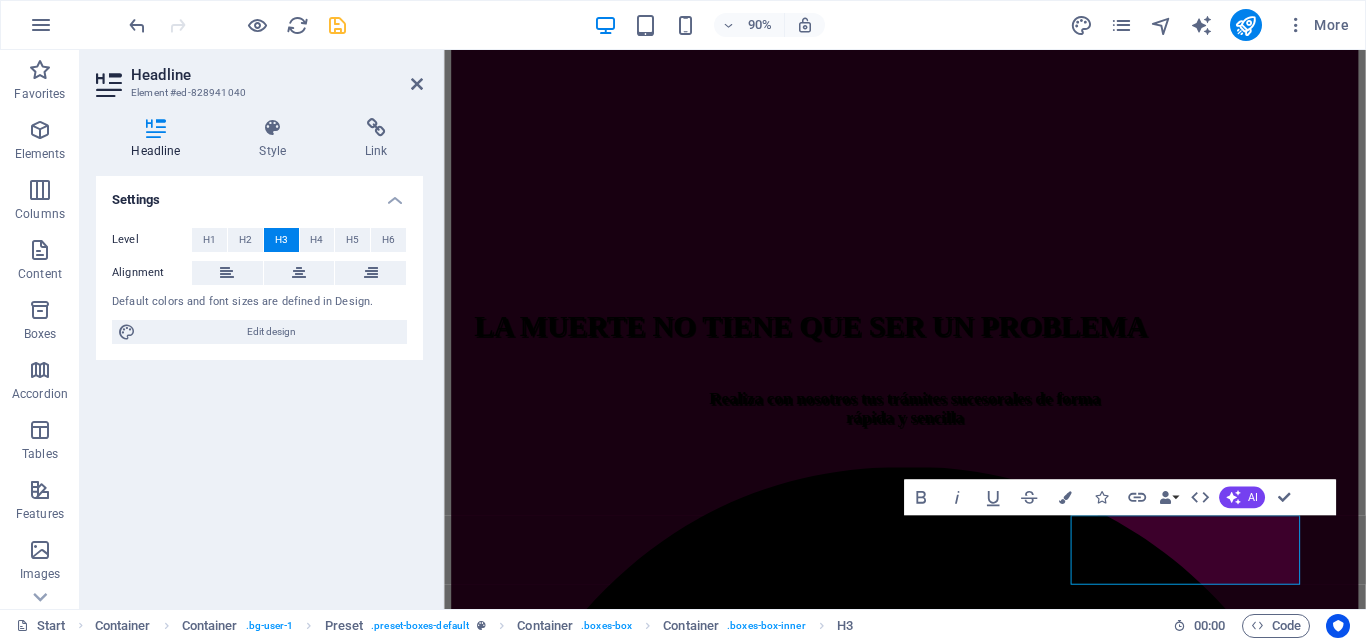scroll, scrollTop: 0, scrollLeft: 6, axis: horizontal 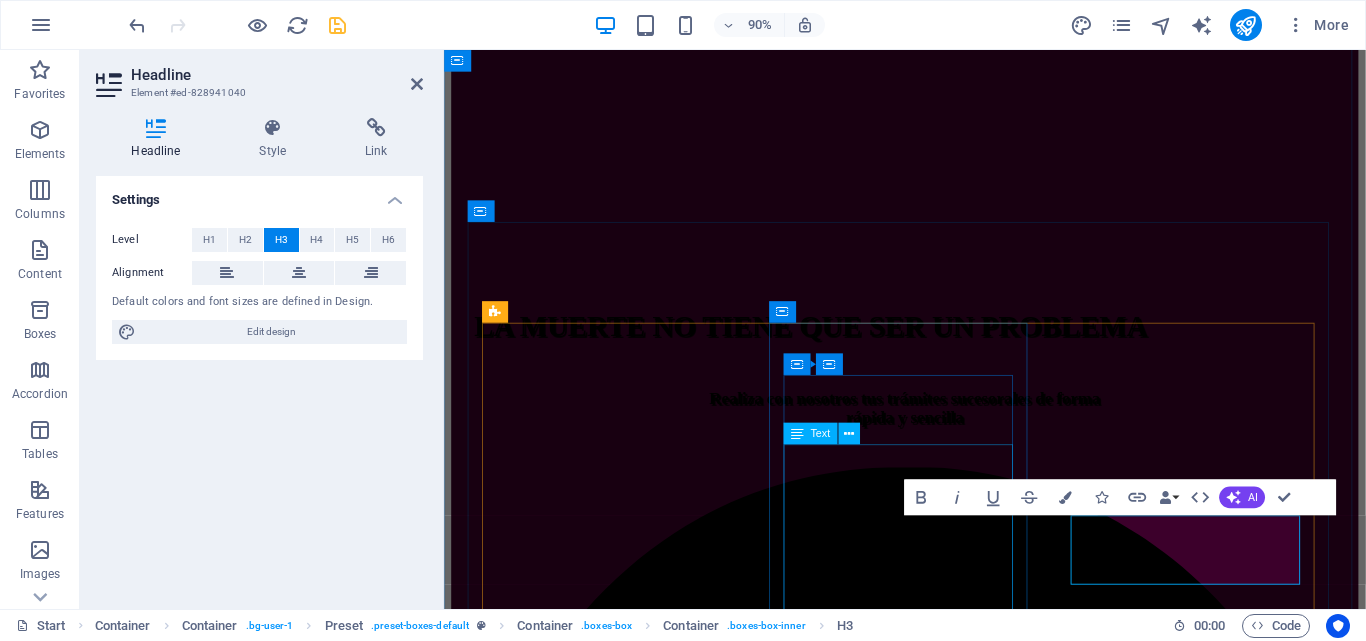 click on "Tramitamos la emisión de toda clase de documentos relacionados y necesarios para la elaboración y presentación de la declaración sucesoral: Acta de defunción, Acta de matrimonio; acta de nacimiento, Declaración de Únicos y Universales Herederos, datos filiatorios (Saime), Legalizaciones y traducciones de documentos de filiación y/o defunción (interprete Público), Copias certificadas de documentos de propiedad de activos (Registros y Notarías), Balances y Estados financieros de empresas ,etc." at bounding box center [956, 6673] 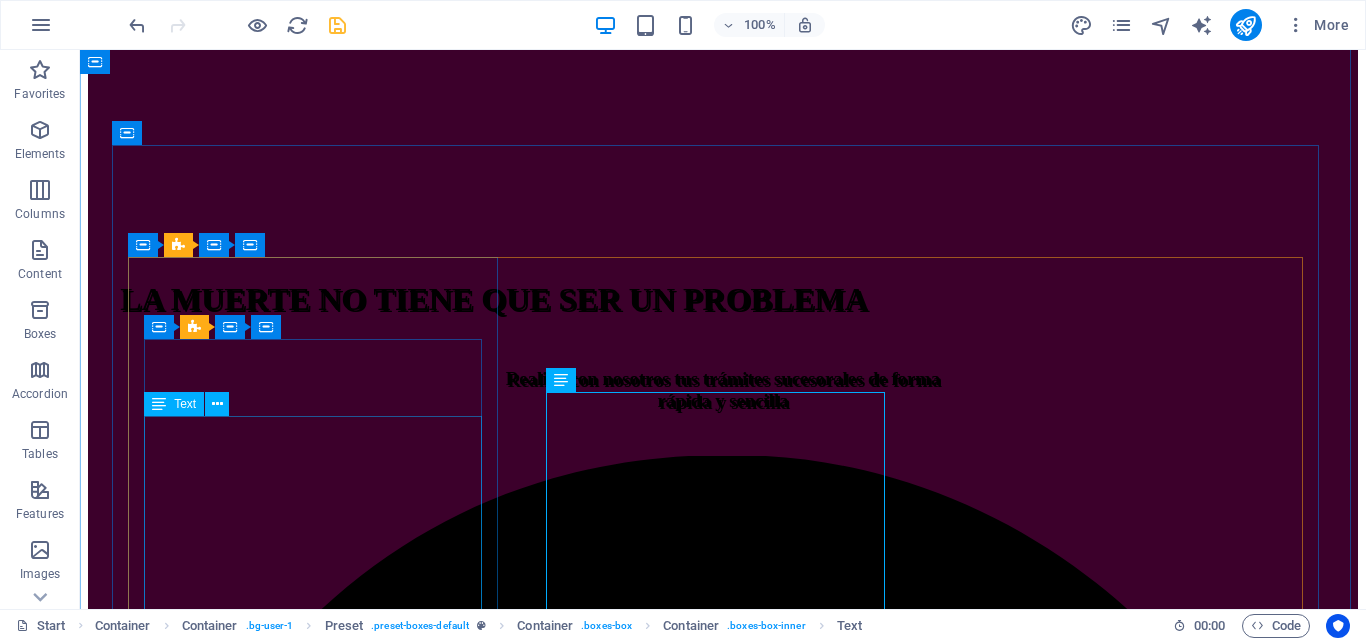 click on "Realizamos todos los trámites relacionados con la declaración sucesoral: Rif. Sucesoral y de los herederos; diseño, elaboración y presentación de la declaración sucesoral en el portal Fiscal y consignación de toda la documentación ante la respectiva oficina de sucesines del SENIAT a nivel nacional, haciendo seguimiento y monitoreo de todo el proceso hasta la entrega de la Solvencia Sucesoral" at bounding box center [723, 6429] 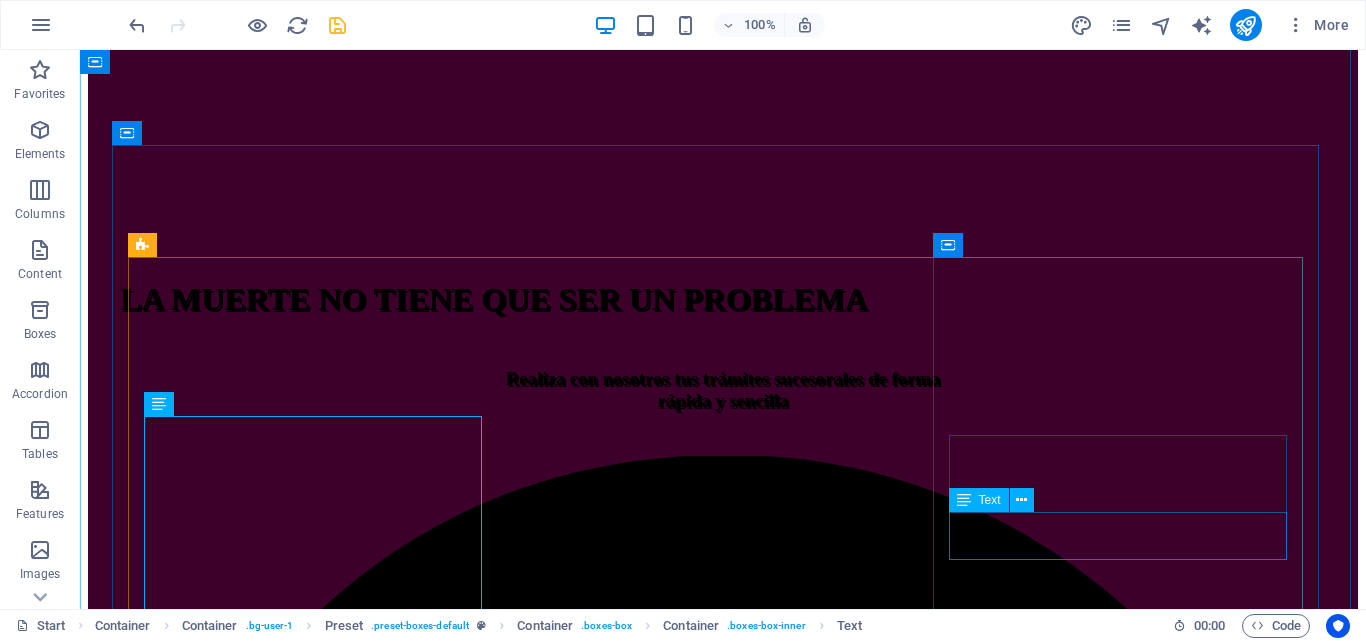 click on "Lorem ipsum dolor sit amet, consectetur adipisicing elit. Veritatis, dolorem!" at bounding box center (723, 9763) 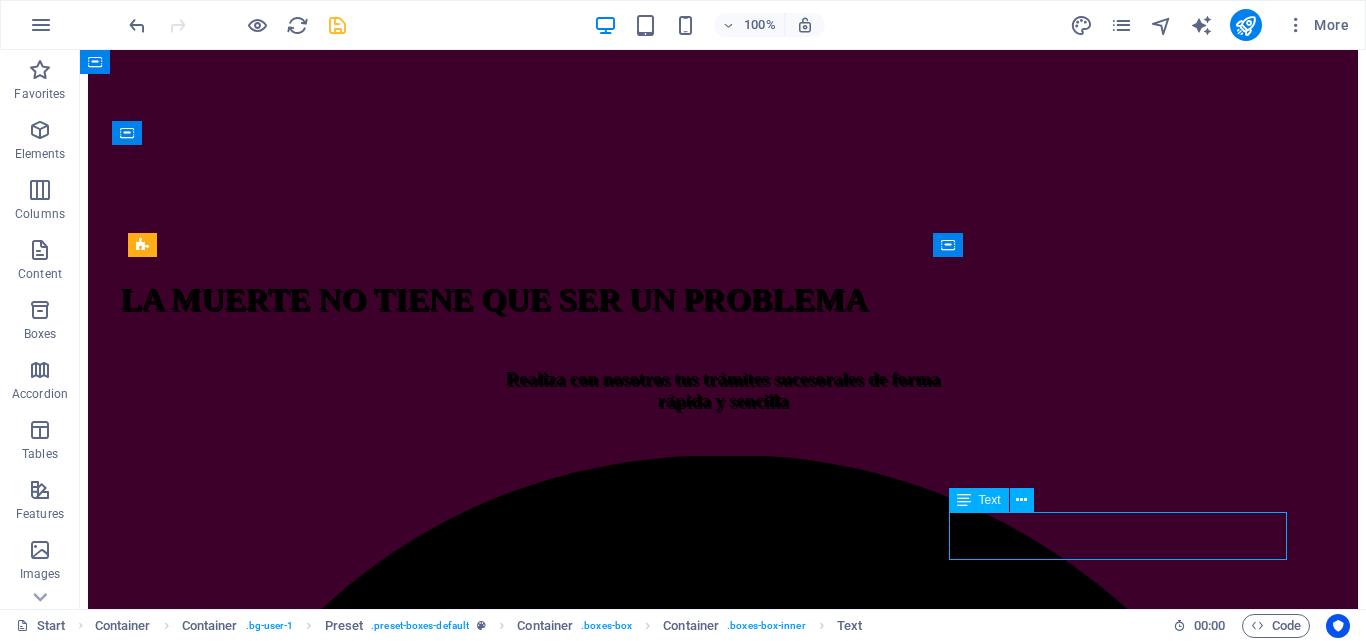 click on "Lorem ipsum dolor sit amet, consectetur adipisicing elit. Veritatis, dolorem!" at bounding box center (723, 9763) 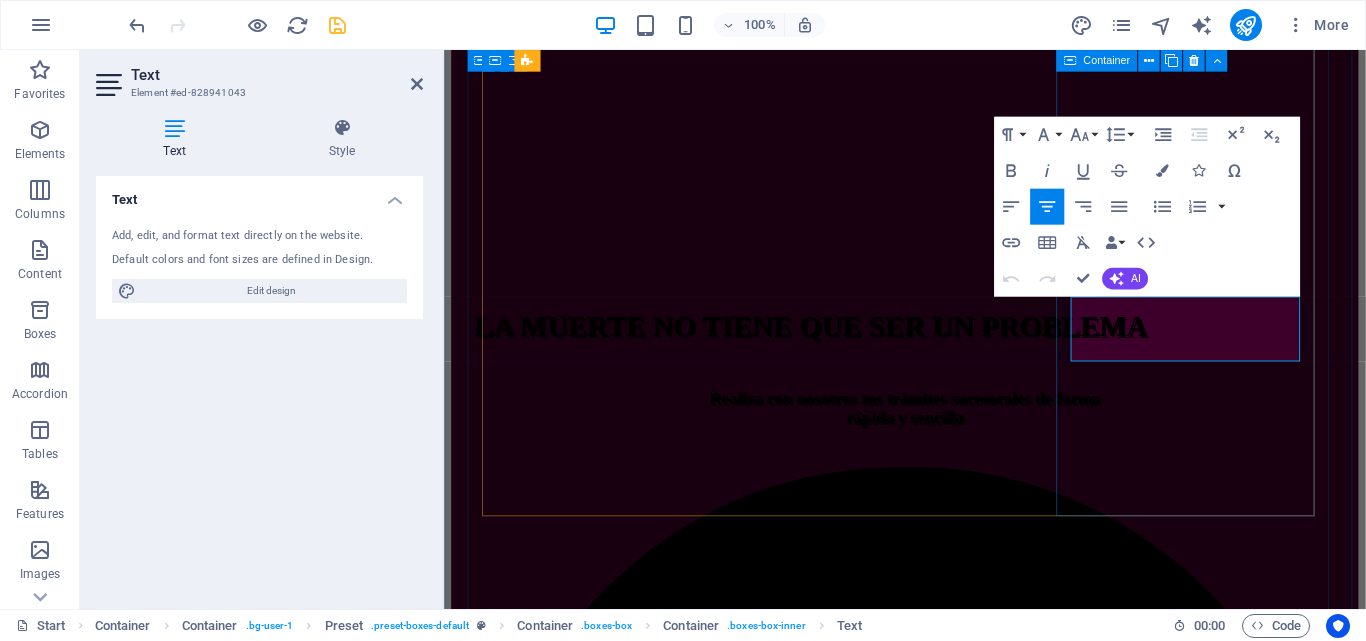 scroll, scrollTop: 912, scrollLeft: 0, axis: vertical 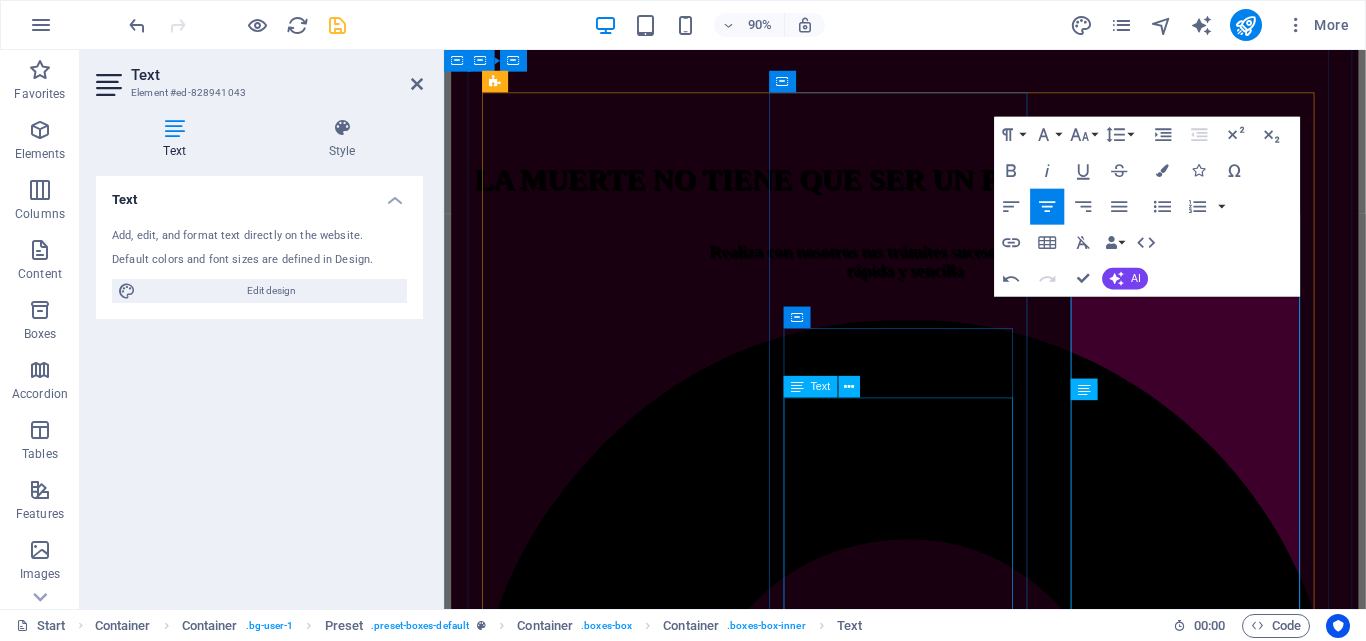 click on "Tramitamos la emisión de toda clase de documentos relacionados y necesarios para la elaboración y presentación de la declaración sucesoral: Acta de defunción, Acta de matrimonio; acta de nacimiento, Declaración de Únicos y Universales Herederos, datos filiatorios (Saime), Legalizaciones y traducciones de documentos de filiación y/o defunción (interprete Público), Copias certificadas de documentos de propiedad de activos (Registros y Notarías), Balances y Estados financieros de empresas ,etc." at bounding box center [956, 6509] 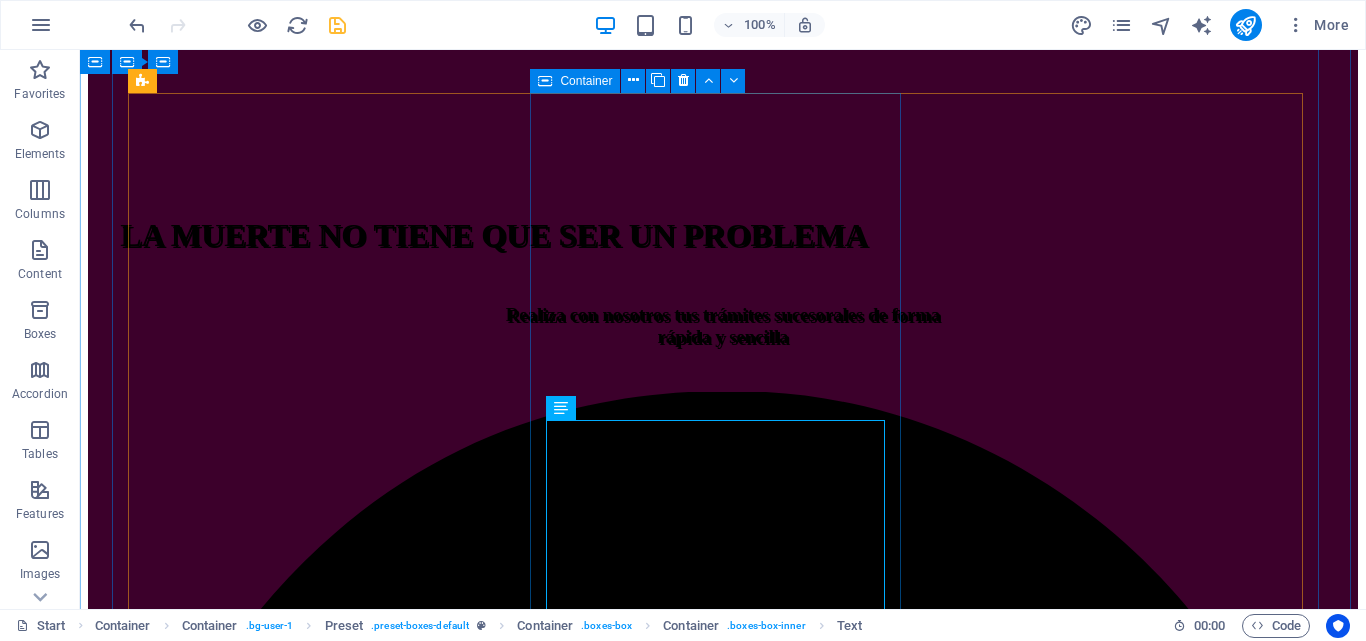 scroll, scrollTop: 556, scrollLeft: 0, axis: vertical 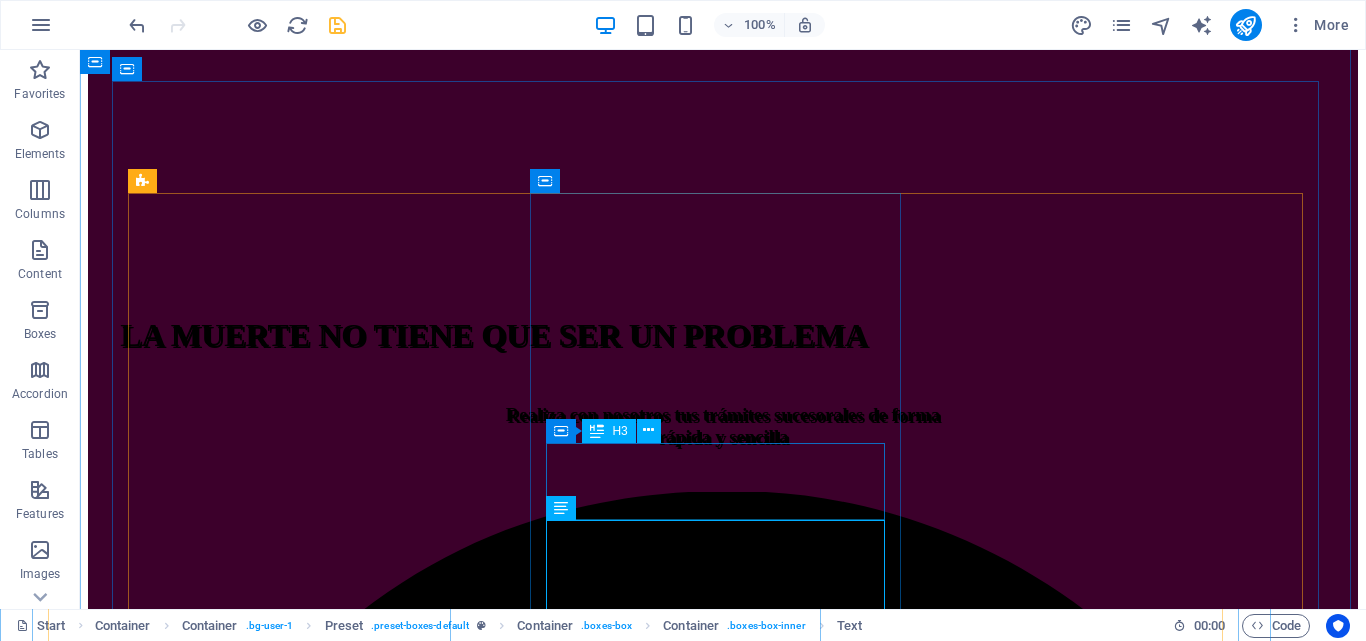 click on "TRAMITES" at bounding box center (723, 8084) 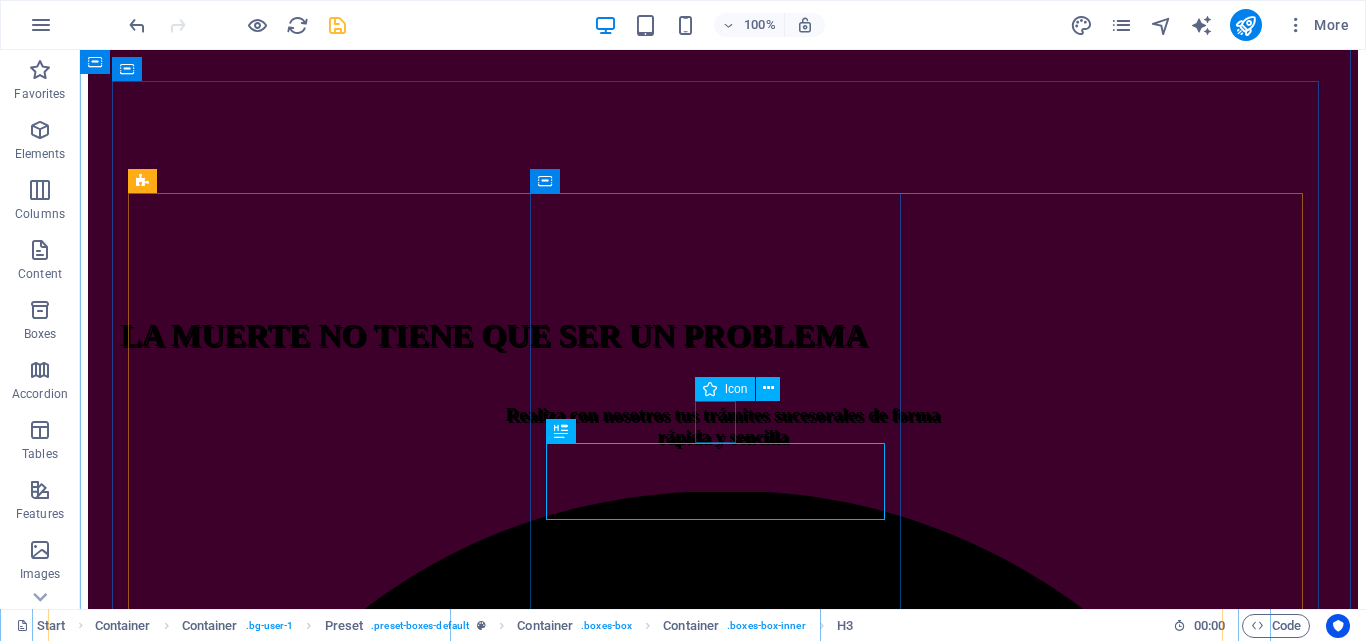 click at bounding box center [723, 7281] 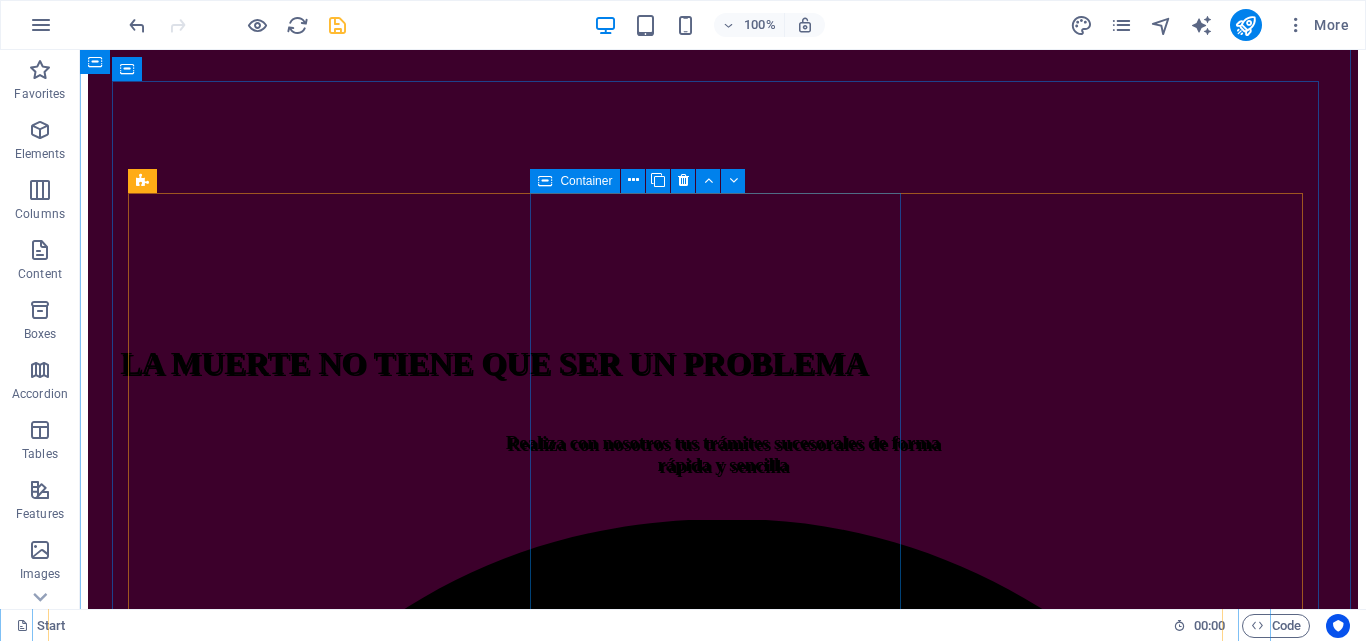 click on "TRAMITES Tramitamos la emisión de toda clase de documentos relacionados y necesarios para la elaboración y presentación de la declaración sucesoral: Acta de defunción, Acta de matrimonio; acta de nacimiento, Declaración de Únicos y Universales Herederos, datos filiatorios (Saime), Legalizaciones y traducciones de documentos de filiación y/o defunción (interprete Público), Copias certificadas de documentos de propiedad de activos (Registros y Notarías), Balances y Estados financieros de empresas ,etc." at bounding box center (723, 6602) 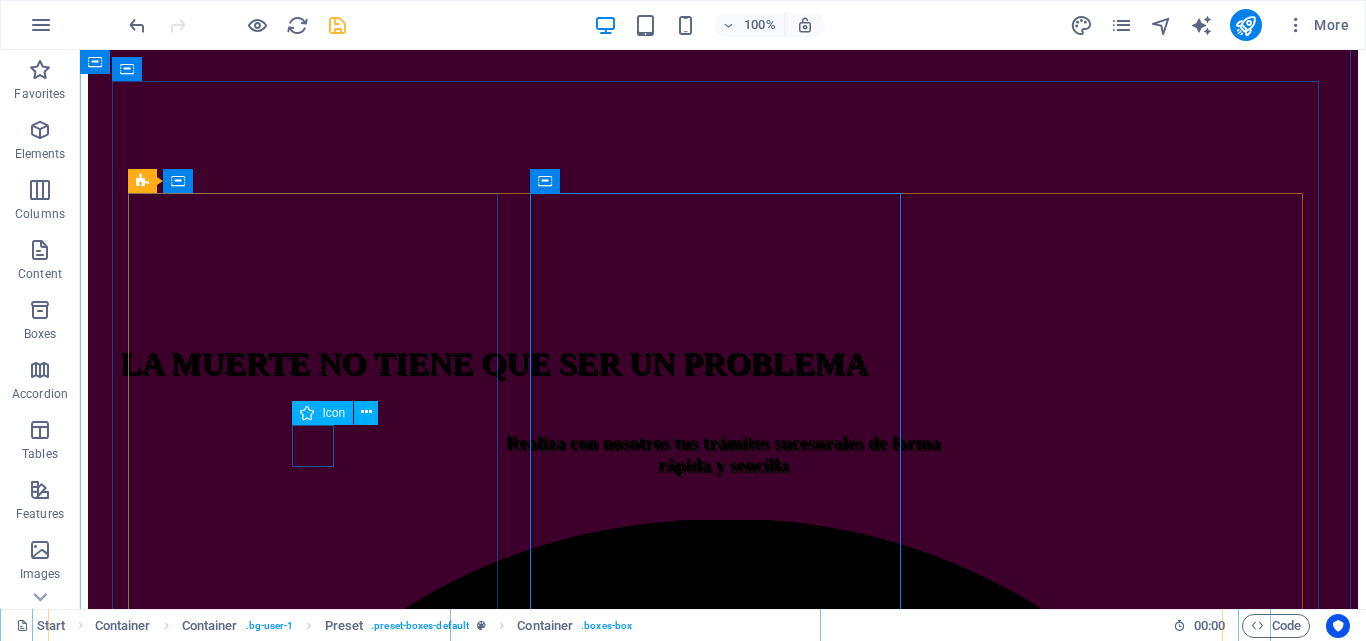 click at bounding box center [723, 5633] 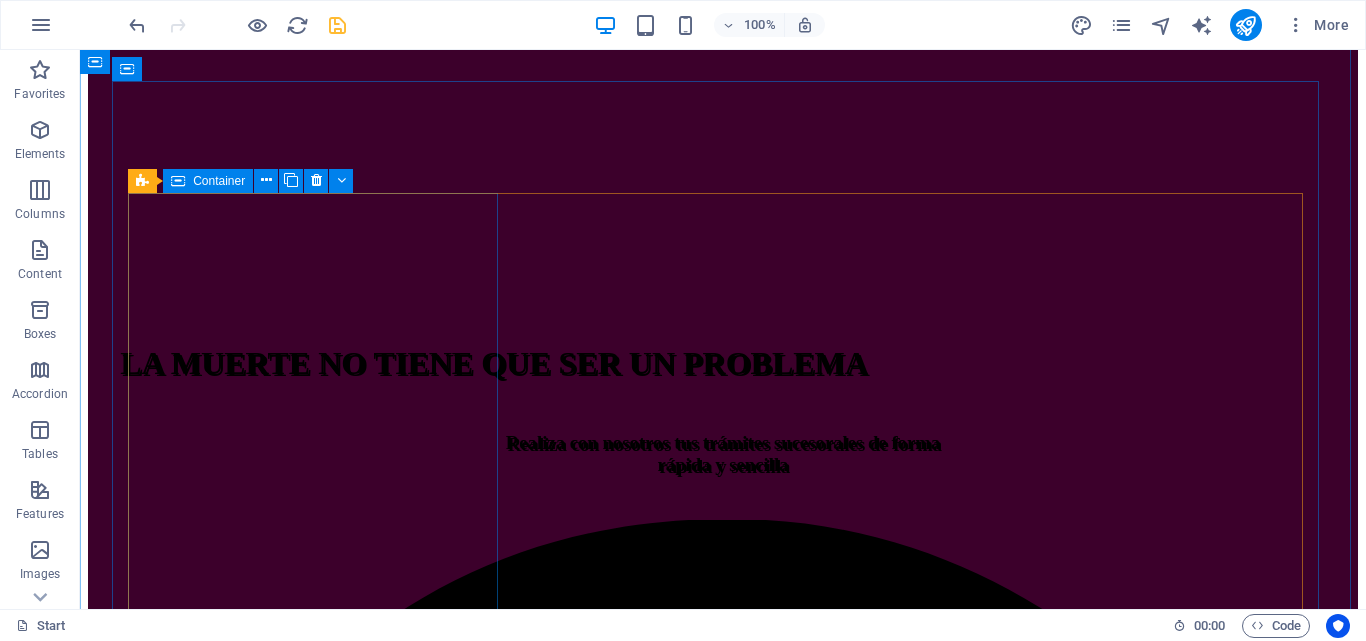 click on "ASESORIAS Realizamos todos los trámites relacionados con la declaración sucesoral: Rif. Sucesoral y de los herederos; diseño, elaboración y presentación de la declaración sucesoral en el portal Fiscal y consignación de toda la documentación ante la respectiva oficina de sucesines del SENIAT a nivel nacional, haciendo seguimiento y monitoreo de todo el proceso hasta la entrega de la Solvencia Sucesoral" at bounding box center (723, 4924) 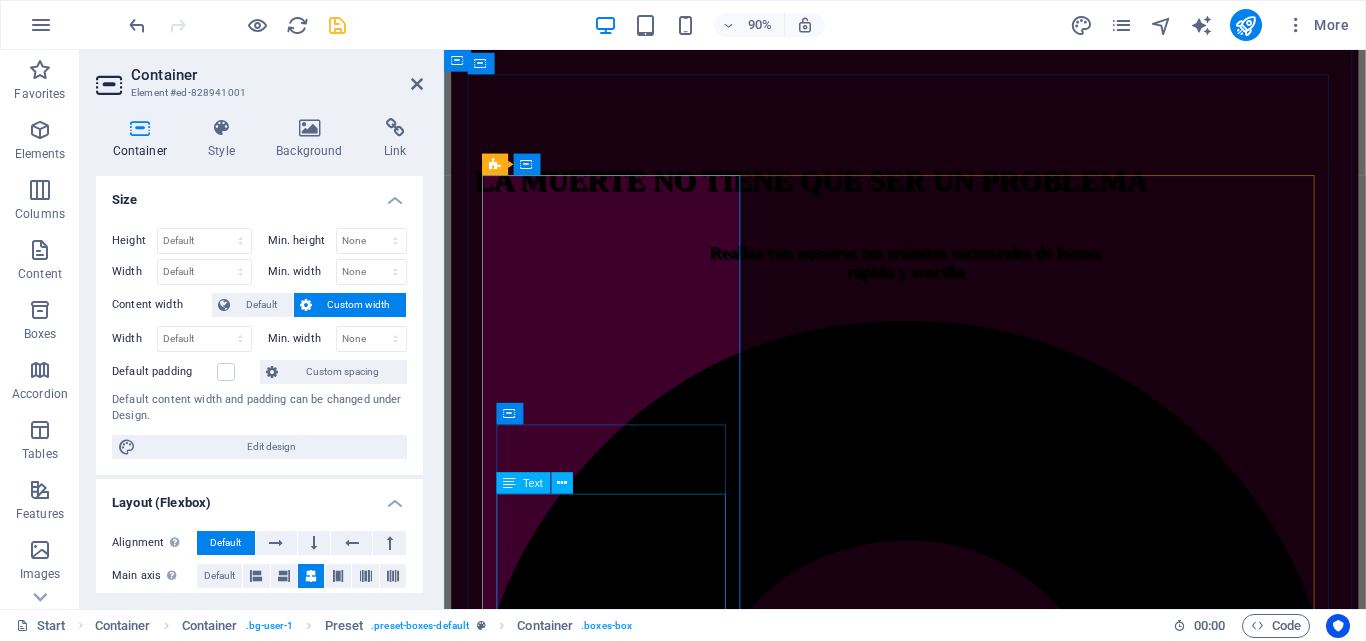 scroll, scrollTop: 756, scrollLeft: 0, axis: vertical 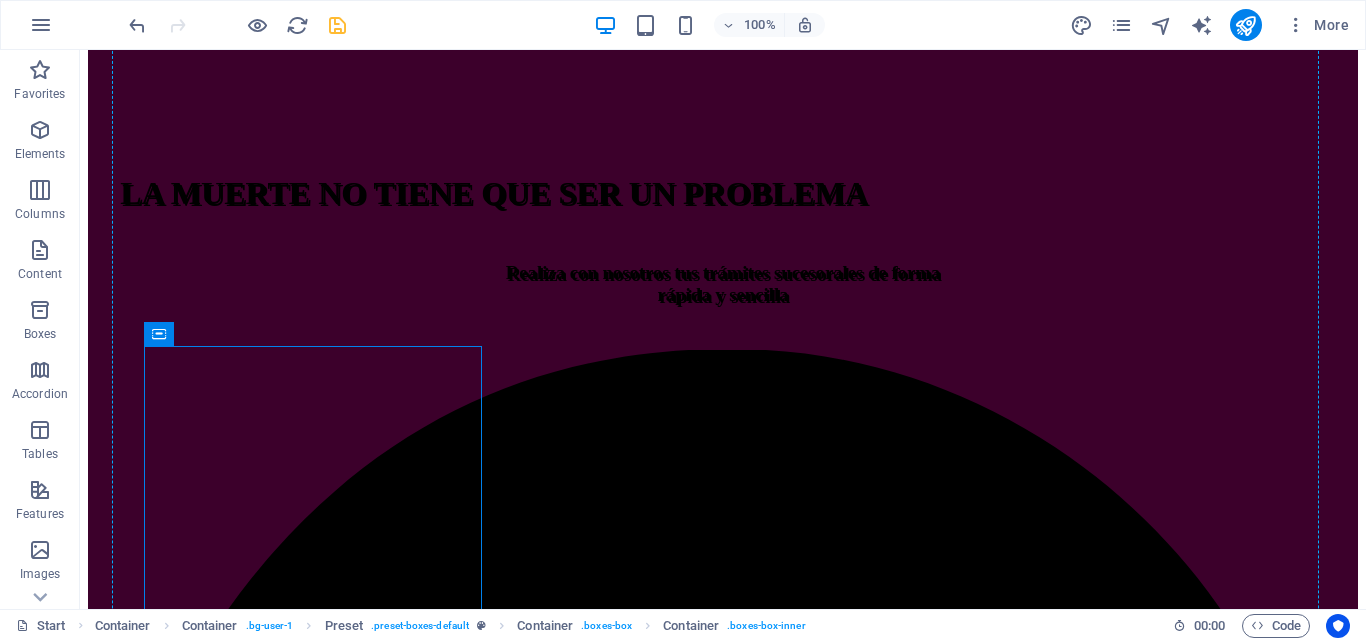 drag, startPoint x: 592, startPoint y: 468, endPoint x: 507, endPoint y: 204, distance: 277.34634 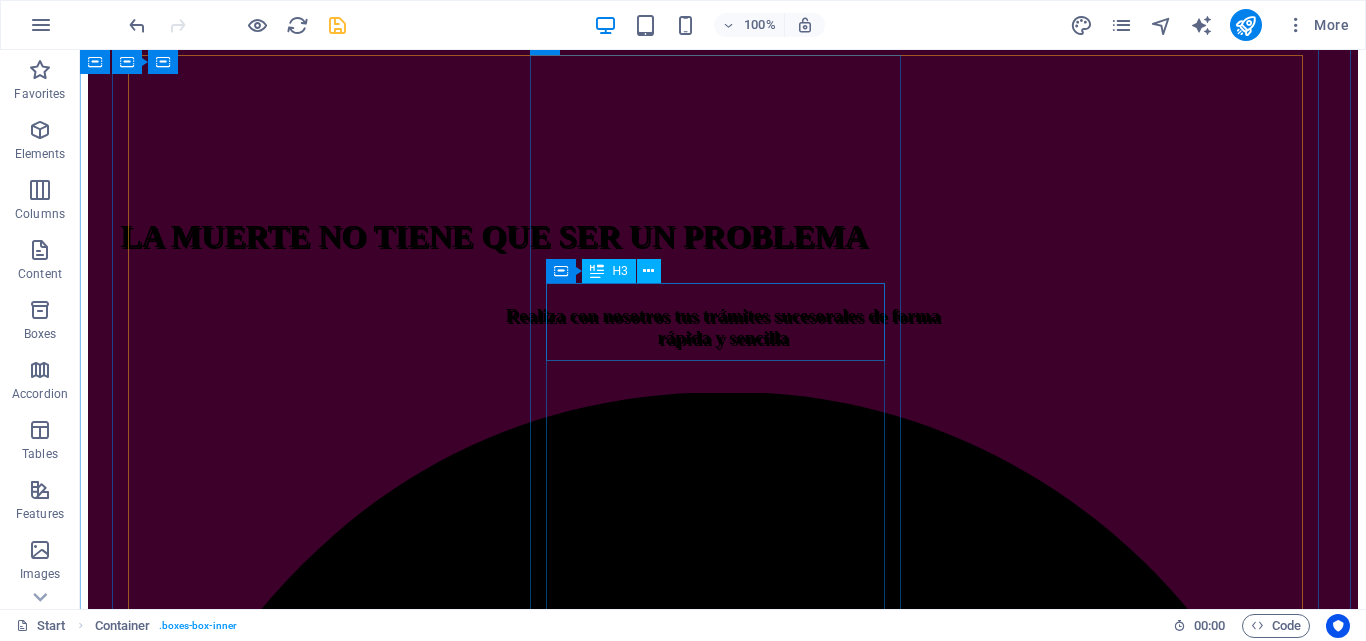 scroll, scrollTop: 700, scrollLeft: 0, axis: vertical 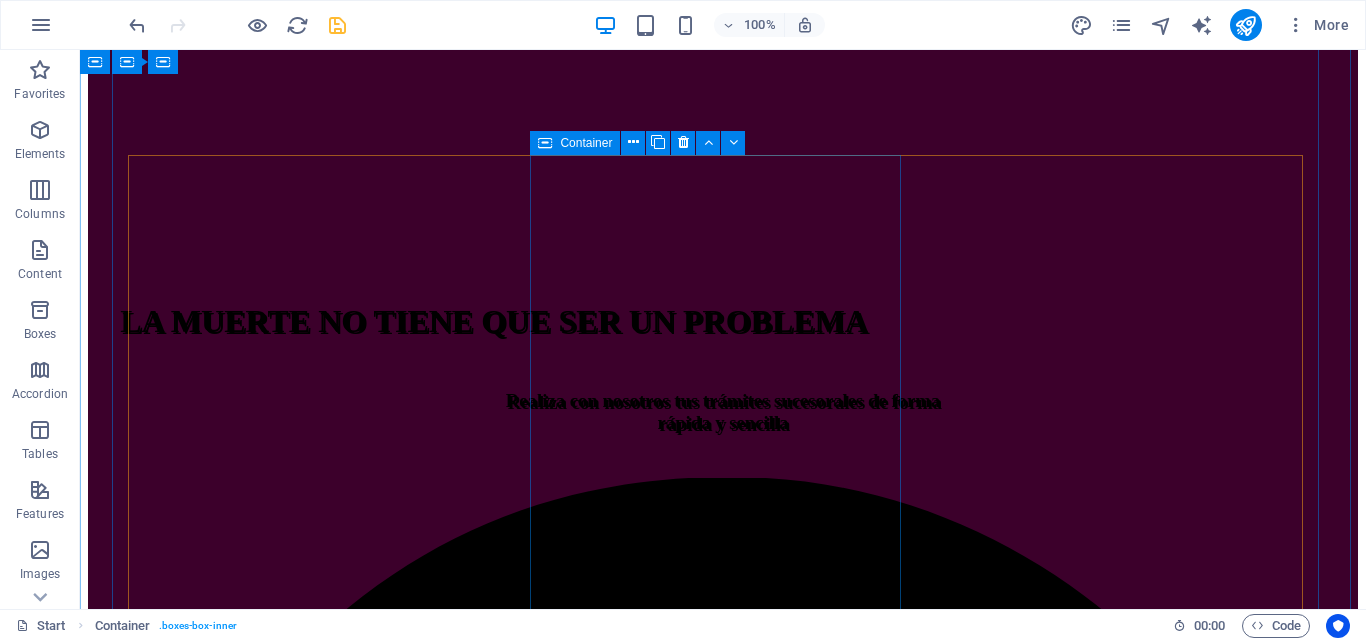 click on "TRAMITES Tramitamos la emisión de toda clase de documentos relacionados y necesarios para la elaboración y presentación de la declaración sucesoral: Acta de defunción, Acta de matrimonio; acta de nacimiento, Declaración de Únicos y Universales Herederos, datos filiatorios (Saime), Legalizaciones y traducciones de documentos de filiación y/o defunción (interprete Público), Copias certificadas de documentos de propiedad de activos (Registros y Notarías), Balances y Estados financieros de empresas ,etc." at bounding box center [723, 5025] 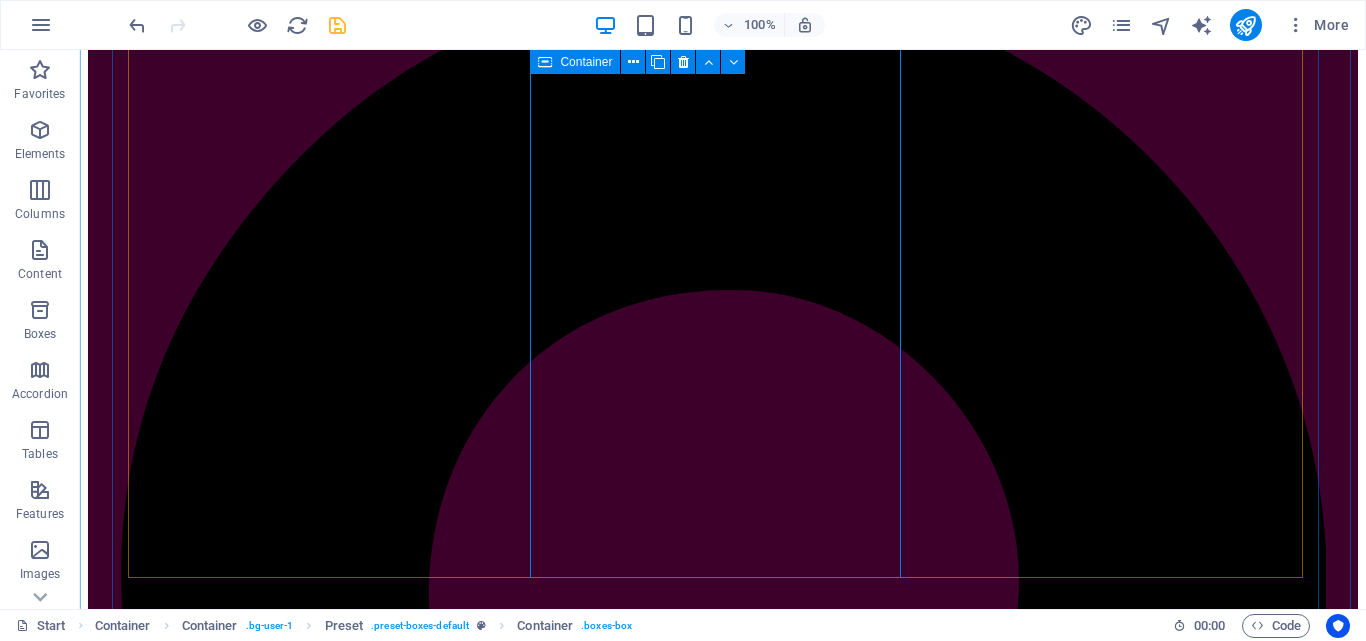 scroll, scrollTop: 1200, scrollLeft: 0, axis: vertical 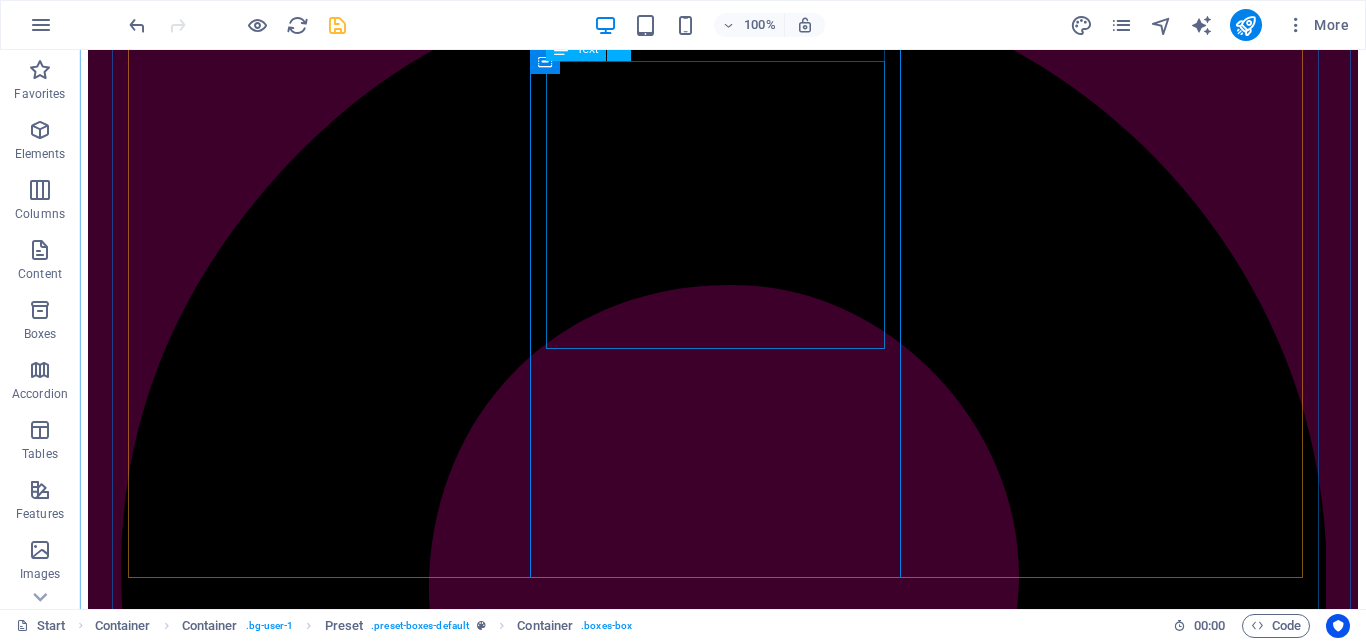 click on "Tramitamos la emisión de toda clase de documentos relacionados y necesarios para la elaboración y presentación de la declaración sucesoral: Acta de defunción, Acta de matrimonio; acta de nacimiento, Declaración de Únicos y Universales Herederos, datos filiatorios (Saime), Legalizaciones y traducciones de documentos de filiación y/o defunción (interprete Público), Copias certificadas de documentos de propiedad de activos (Registros y Notarías), Balances y Estados financieros de empresas ,etc." at bounding box center [723, 4546] 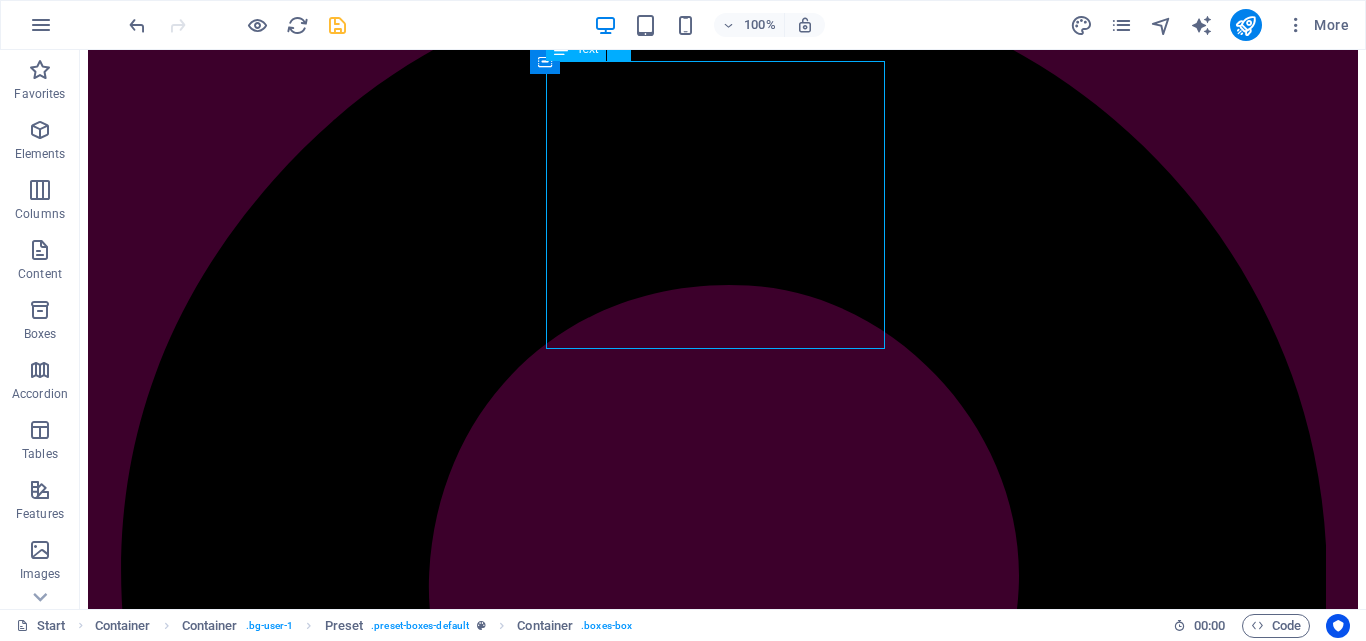 click on "Tramitamos la emisión de toda clase de documentos relacionados y necesarios para la elaboración y presentación de la declaración sucesoral: Acta de defunción, Acta de matrimonio; acta de nacimiento, Declaración de Únicos y Universales Herederos, datos filiatorios (Saime), Legalizaciones y traducciones de documentos de filiación y/o defunción (interprete Público), Copias certificadas de documentos de propiedad de activos (Registros y Notarías), Balances y Estados financieros de empresas ,etc." at bounding box center [723, 4546] 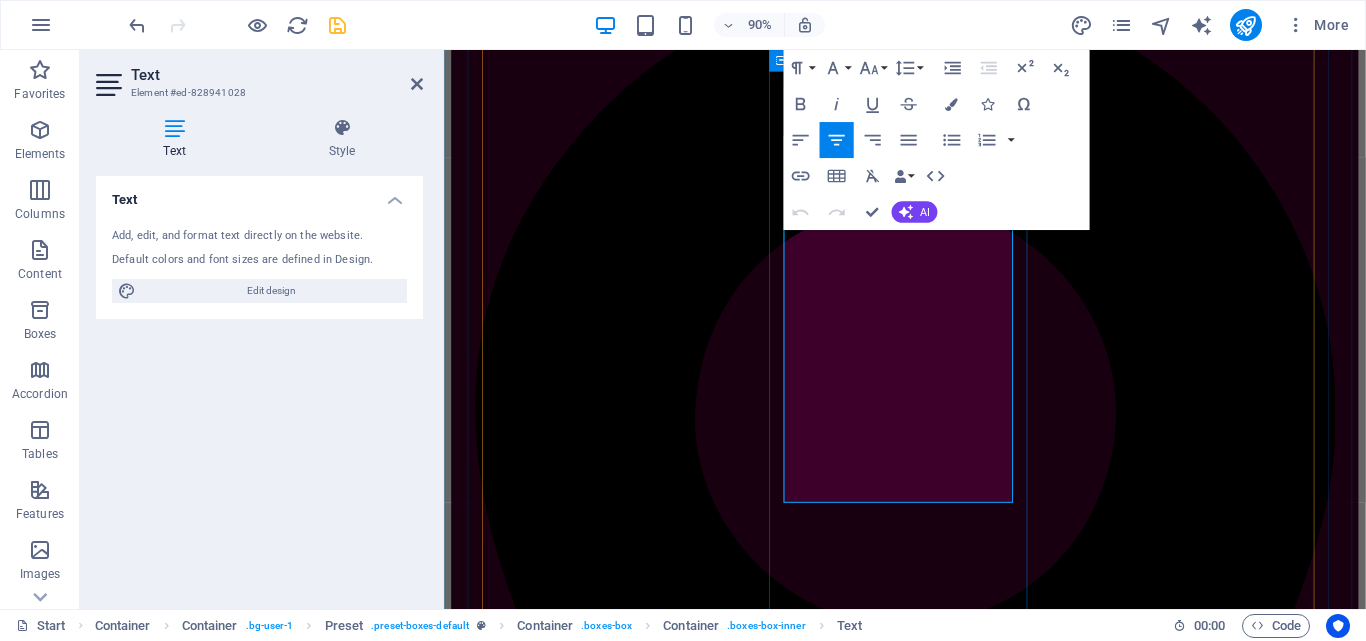 click on "Tramitamos la emisión de toda clase de documentos relacionados y necesarios para la elaboración y presentación de la declaración sucesoral: Acta de defunción, Acta de matrimonio; acta de nacimiento, Declaración de Únicos y Universales Herederos, datos filiatorios (Saime), Legalizaciones y traducciones de documentos de filiación y/o defunción (interprete Público), Copias certificadas de documentos de propiedad de activos (Registros y Notarías), Balances y Estados financieros de empresas ,etc." at bounding box center (956, 3692) 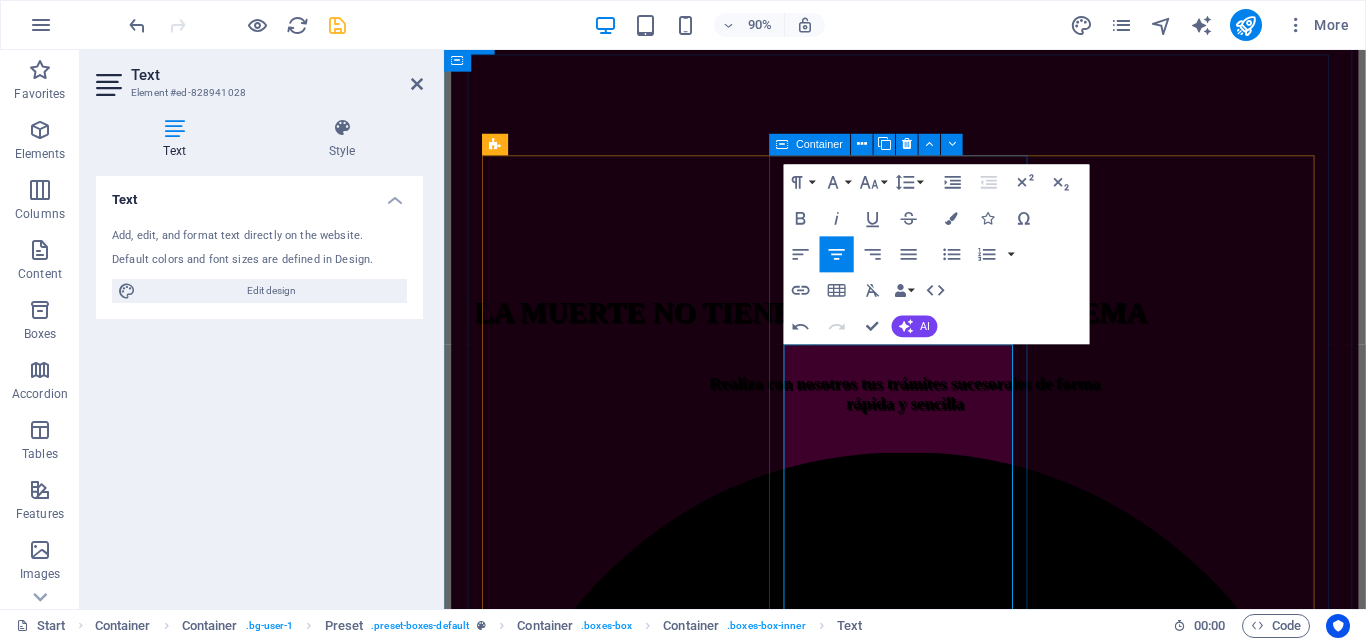 scroll, scrollTop: 780, scrollLeft: 0, axis: vertical 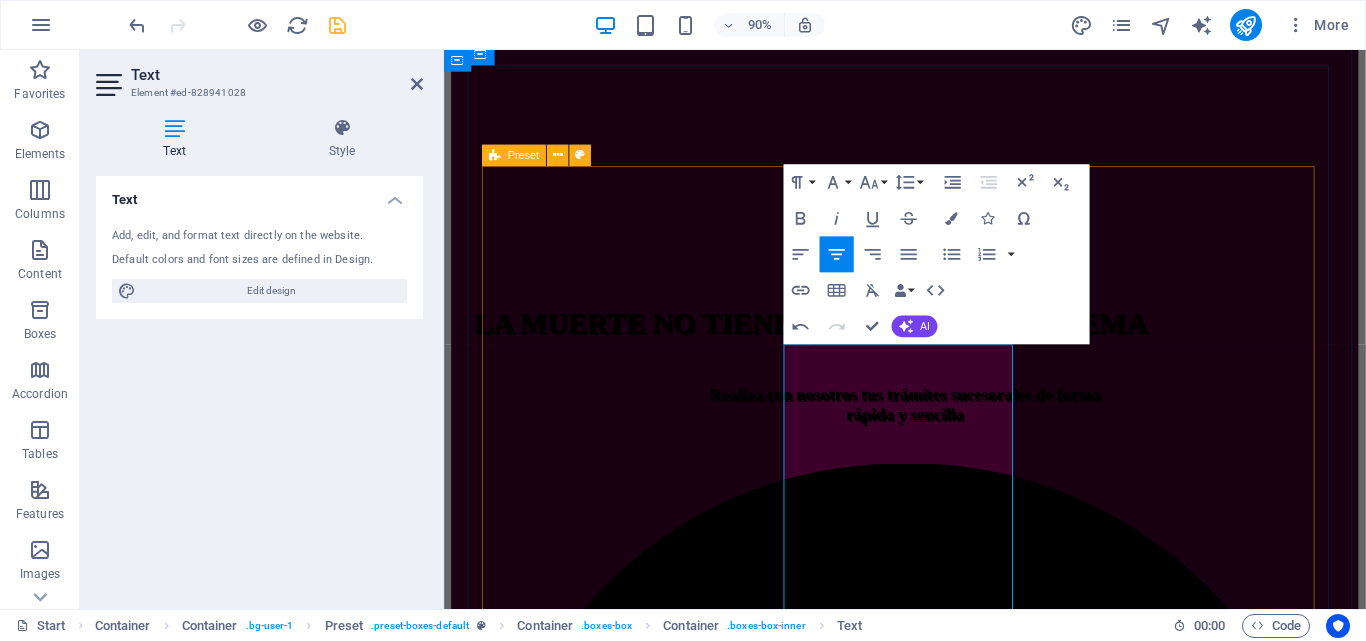 click on "Drop content here or  Add elements  Paste clipboard TRAMITES Tramitamos la emisión de toda clase de documentos relacionados y necesarios para la elaboración y presentación de la declaración sucesoral: Acta de defunción, Acta de matrimonio; acta de nacimiento, Declaración de Únicos y Universales Herederos, datos filiatorios (Saime), Legalizaciones y traducciones de documentos de filiación y/o defunción (interprete Público), Copias certificadas de documentos de propiedad de activos (Registros y Notarías), Balances y Estados financieros de empresas ,etc. Especiales - Redacción y registro de Testamentos - Redacción, calculo y presentación de declaración de DONACION. - Avalúos y Valoración de Activos ( Inmuebles, acciones, Vehículos, maquinarias. joyas etc.) - Investigaciones Patrimoniales (Ubicamos los bienes muebles e inmuebles a nombre del fallecido) - Partición de herencias (amistosas o contenciosas) - Demandas de desalojo y recuperación de activos ocupados o invadidos." at bounding box center (956, 5235) 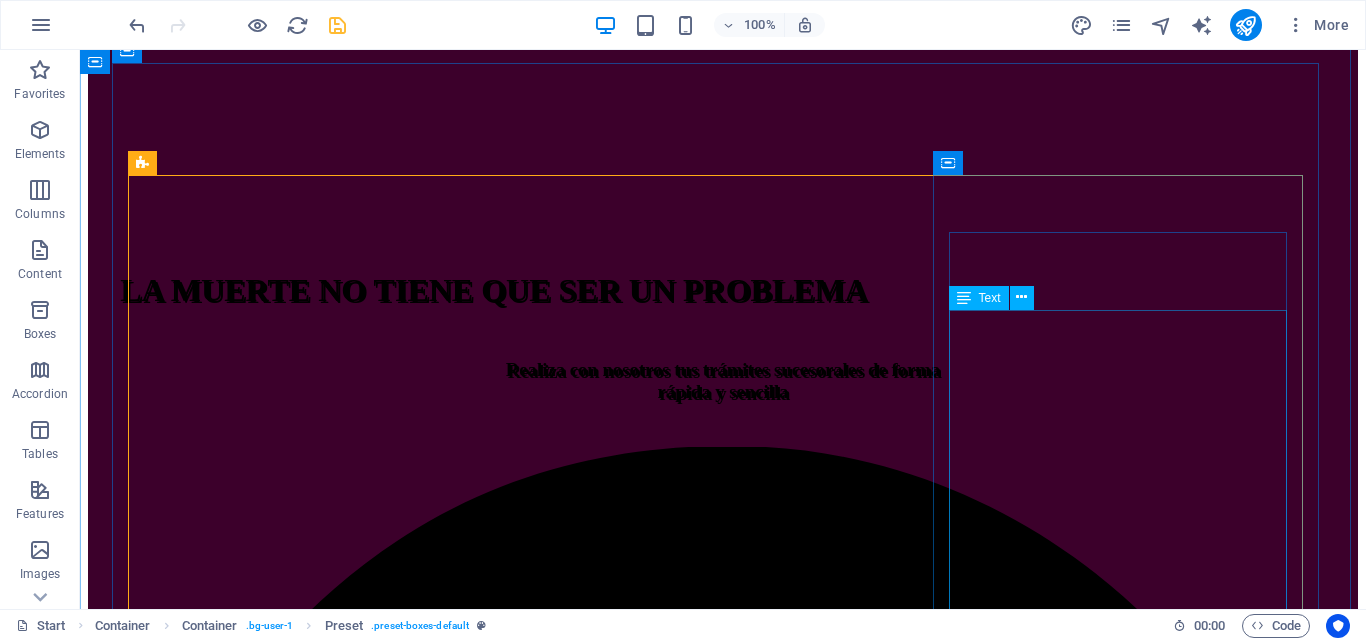 click on "- Redacción y registro de Testamentos - Redacción, calculo y presentación de declaración de DONACION. - Avalúos y Valoración de Activos ( Inmuebles, acciones, Vehículos, maquinarias. joyas etc.) - Investigaciones Patrimoniales (Ubicamos los bienes muebles e inmuebles a nombre del fallecido) - Reconocimiento de vocación Hereditaria (Inquisición de paternidad, pruebas de ADN, Relaciones estables de hecho-concubinato, justificativos de perpetua memoria etc. - Partición de herencias (amistosas o contenciosas) - Demandas de desalojo y recuperación de activos ocupados o invadidos. -Herencias Yacentes, prescripción adquisitiva (Usucapión) -Cualquier otro trámite relacionado con derecho sucesoral y de familia." at bounding box center [723, 7285] 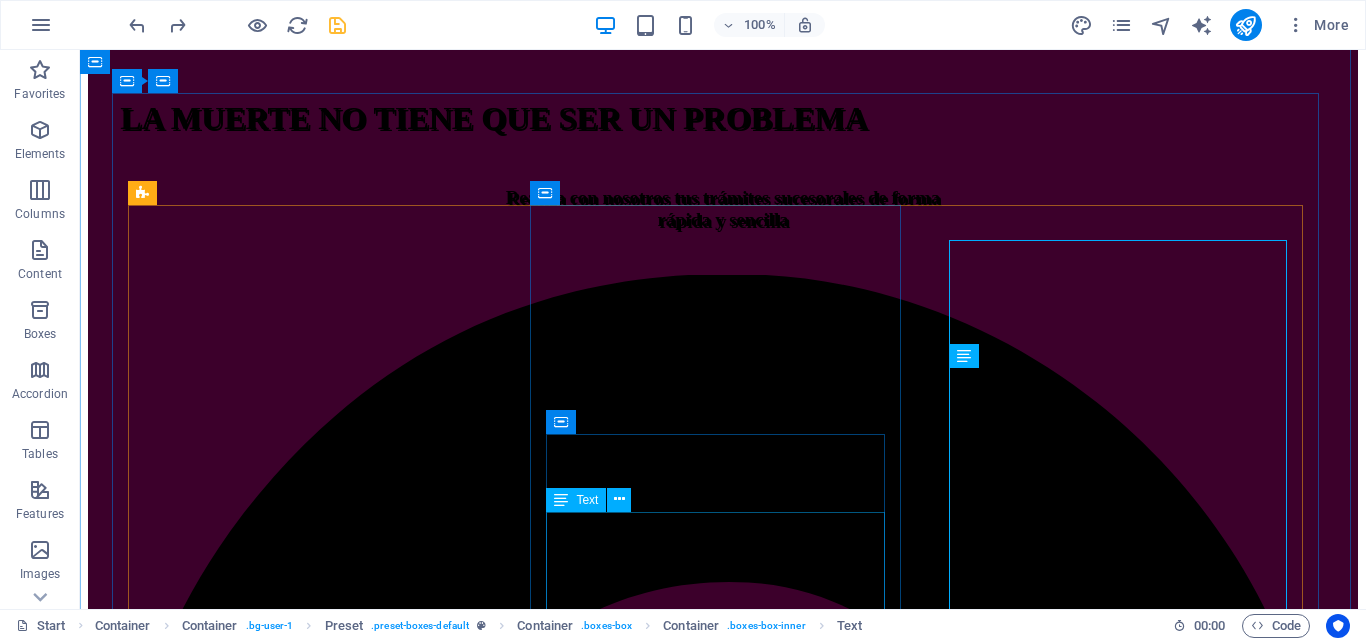scroll, scrollTop: 895, scrollLeft: 0, axis: vertical 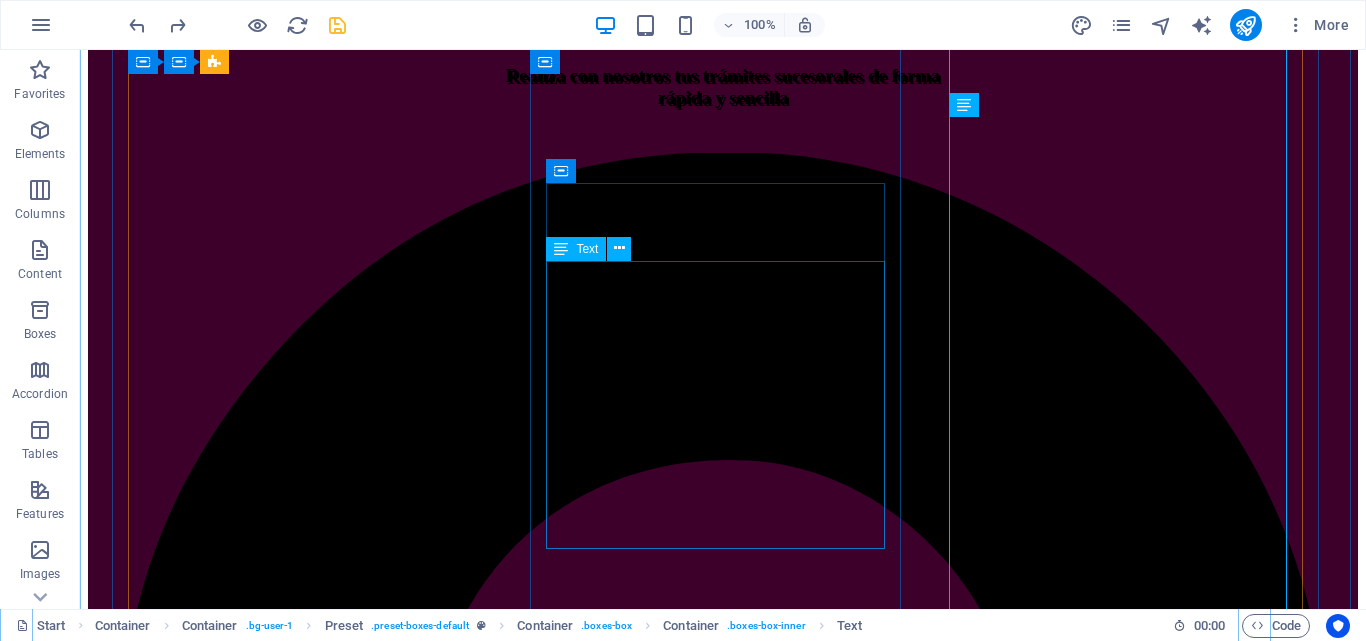 click on "Tramitamos la emisión de toda clase de documentos relacionados y necesarios para la elaboración y presentación de la declaración sucesoral: Acta de defunción, Acta de matrimonio; acta de nacimiento, Declaración de Únicos y Universales Herederos, datos filiatorios (Saime), Legalizaciones y traducciones de documentos de filiación y/o defunción (interprete Público), Copias certificadas de documentos de propiedad de activos (Registros y Notarías), Balances y Estados financieros de empresas ,etc." at bounding box center [723, 6255] 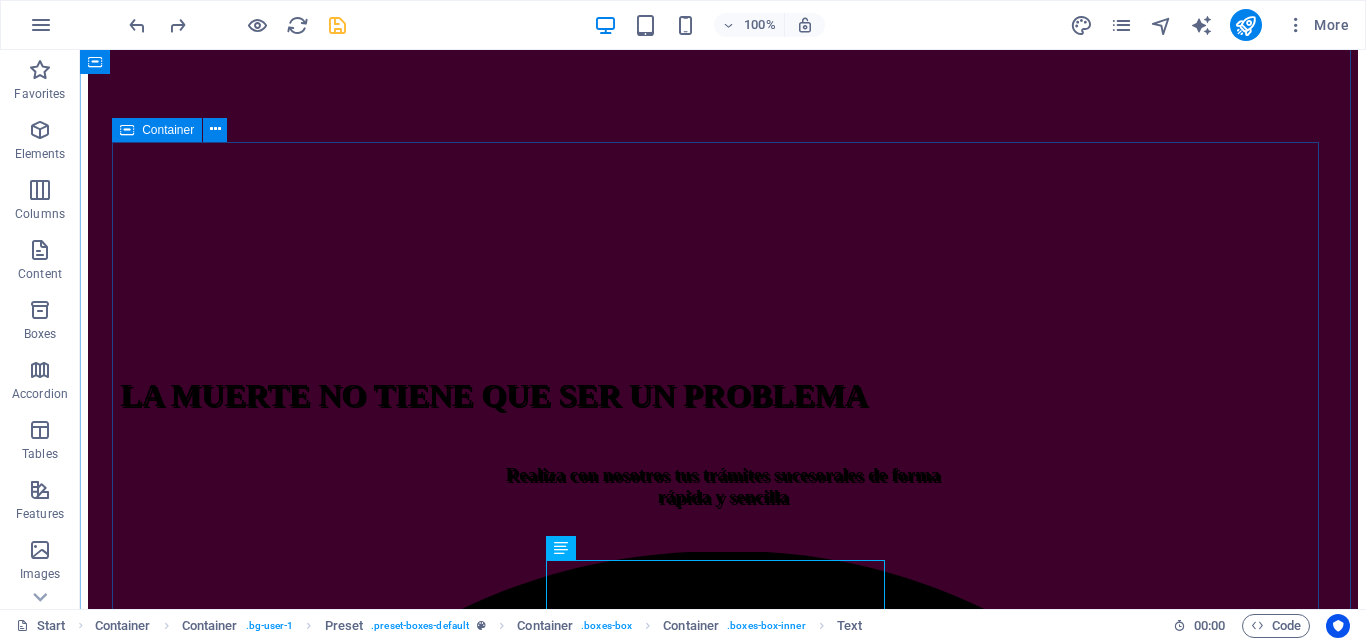scroll, scrollTop: 495, scrollLeft: 0, axis: vertical 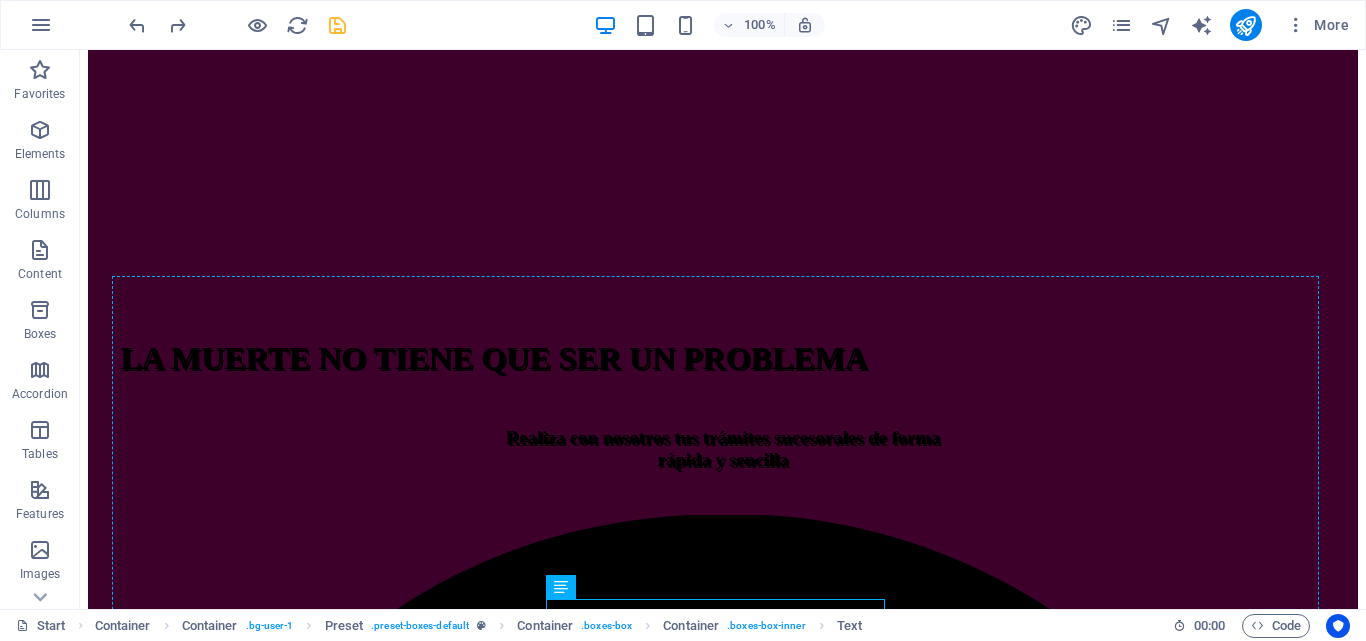 drag, startPoint x: 645, startPoint y: 592, endPoint x: 467, endPoint y: 538, distance: 186.01076 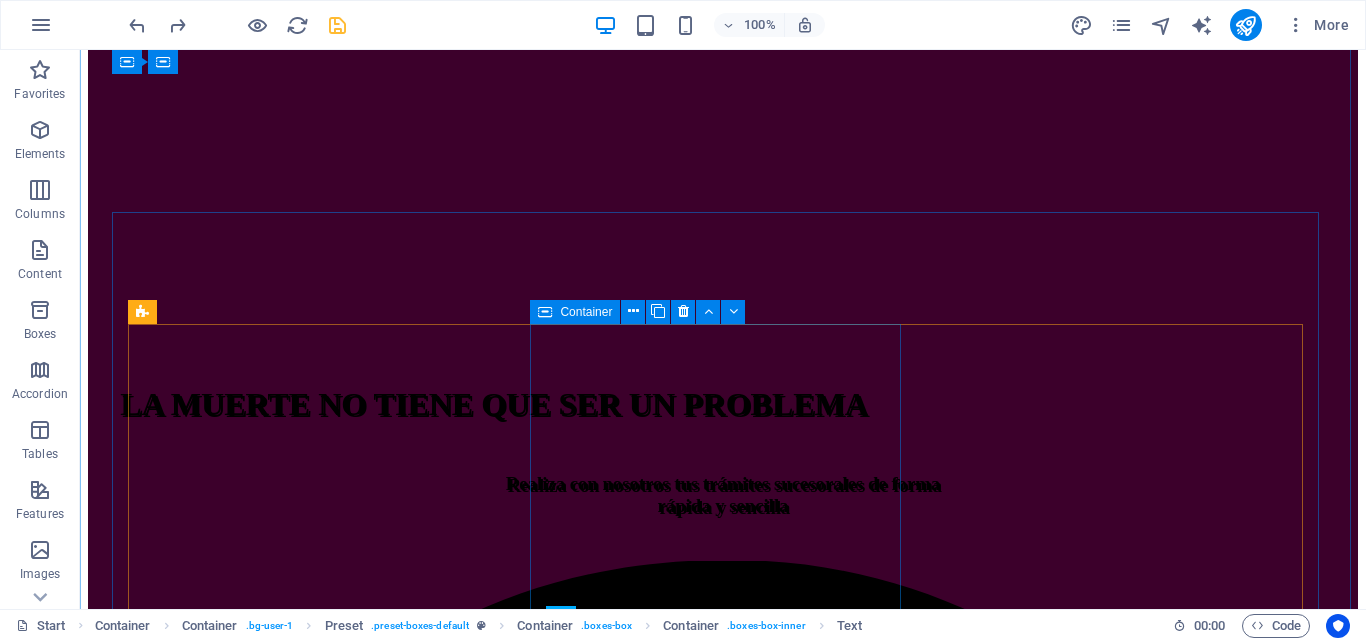 scroll, scrollTop: 400, scrollLeft: 0, axis: vertical 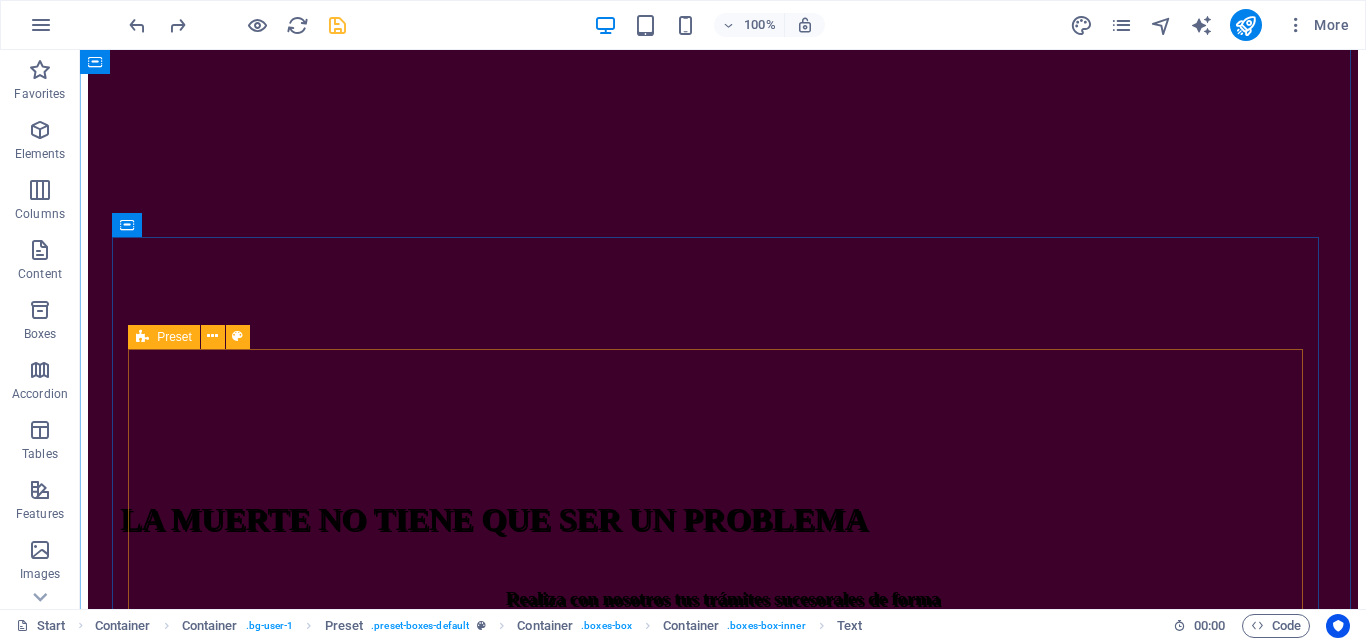 click at bounding box center [142, 337] 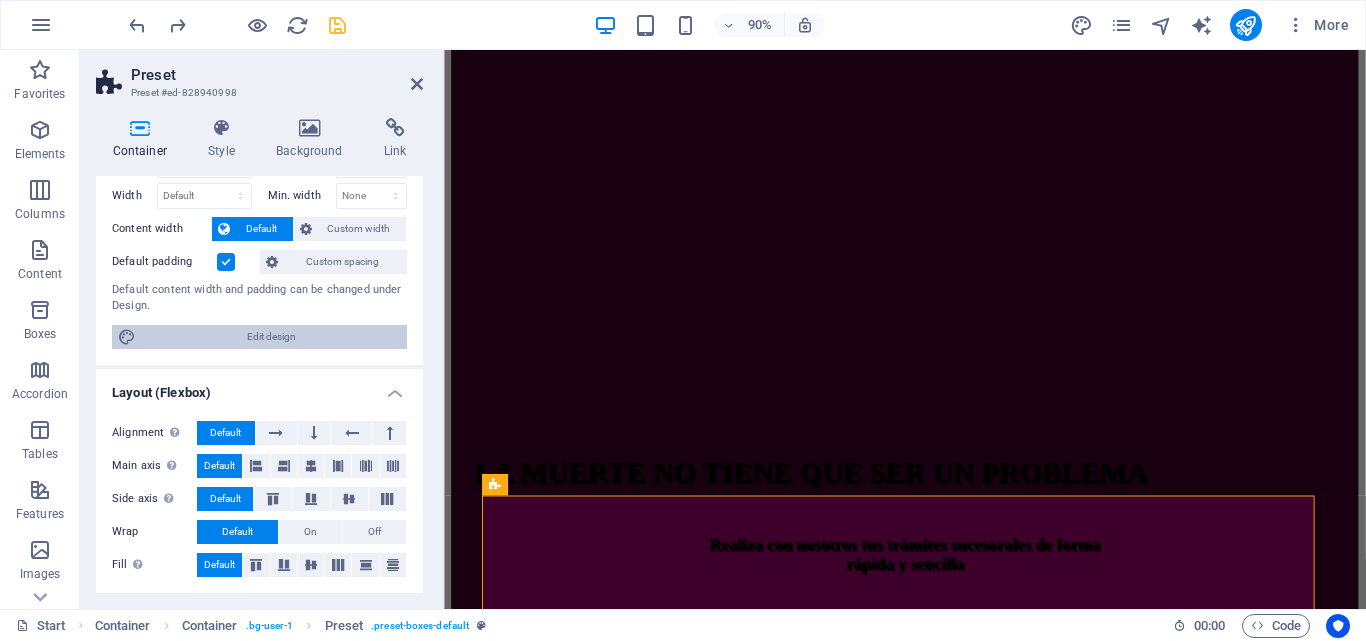 scroll, scrollTop: 200, scrollLeft: 0, axis: vertical 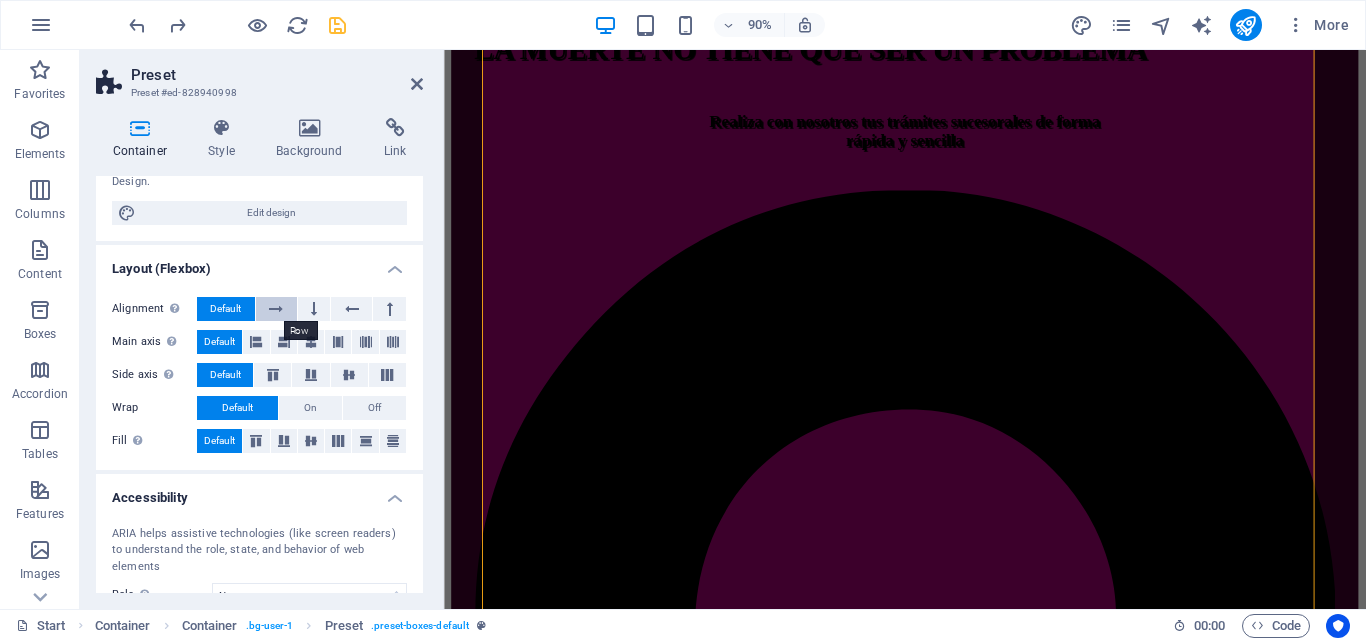click at bounding box center [276, 309] 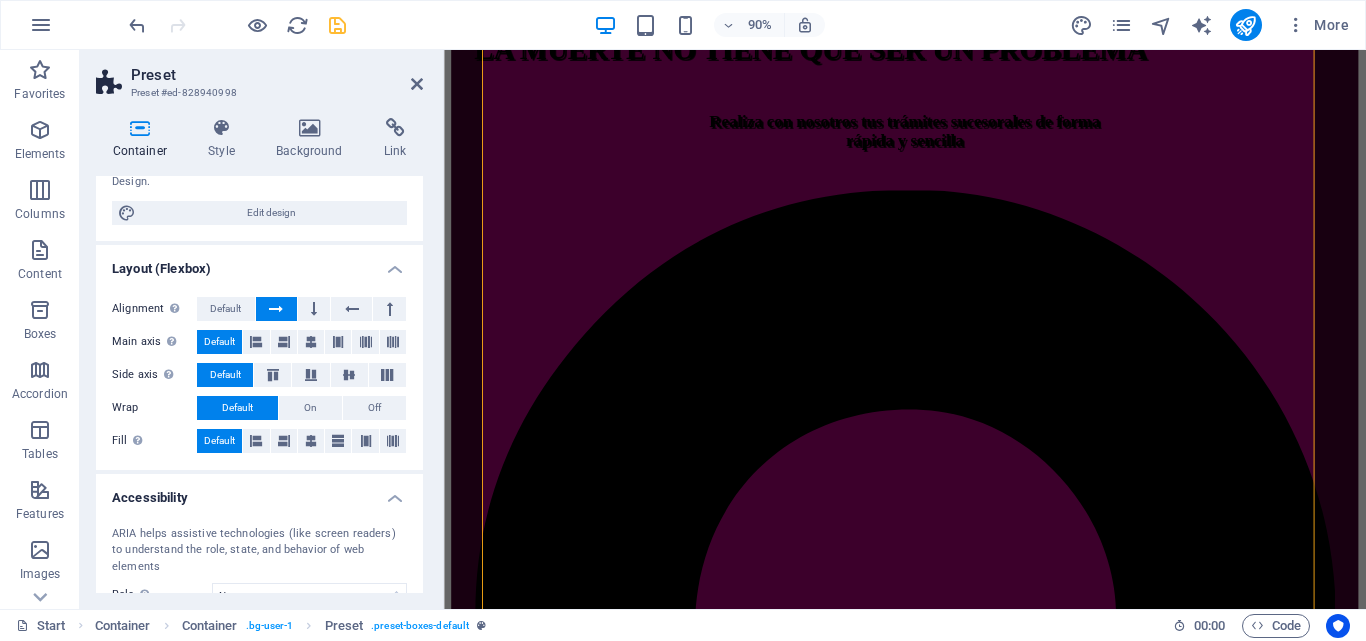 drag, startPoint x: 226, startPoint y: 307, endPoint x: 285, endPoint y: 306, distance: 59.008472 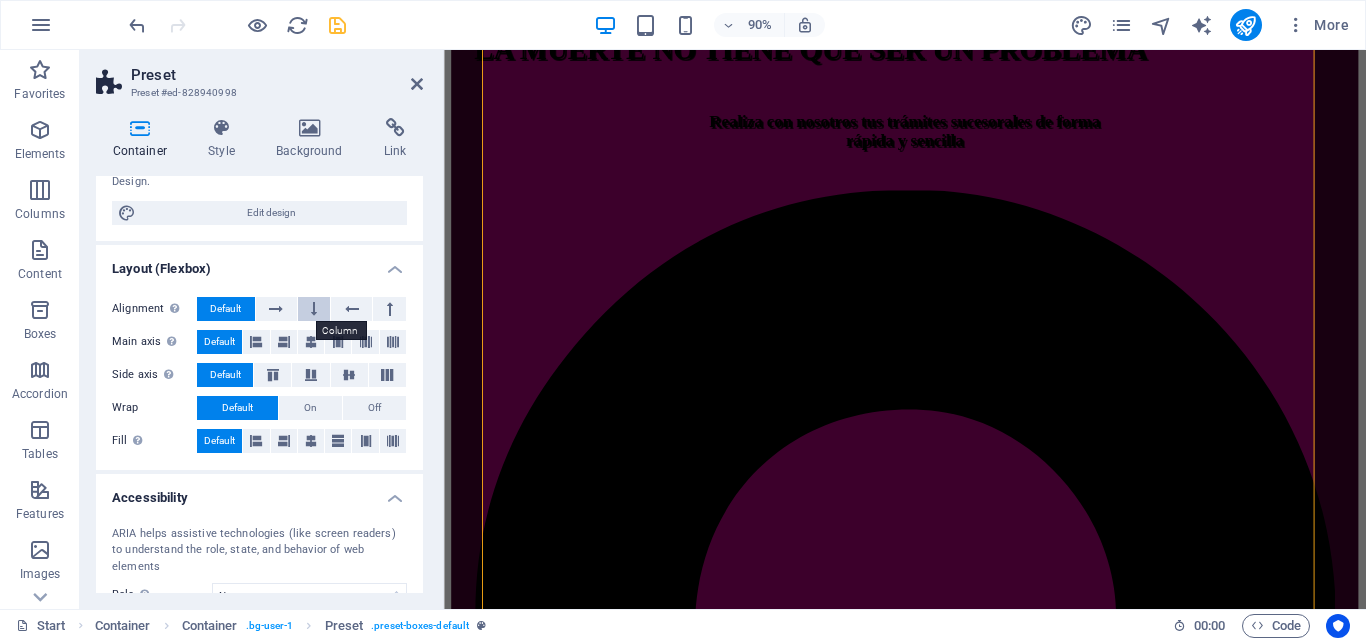 click at bounding box center (314, 309) 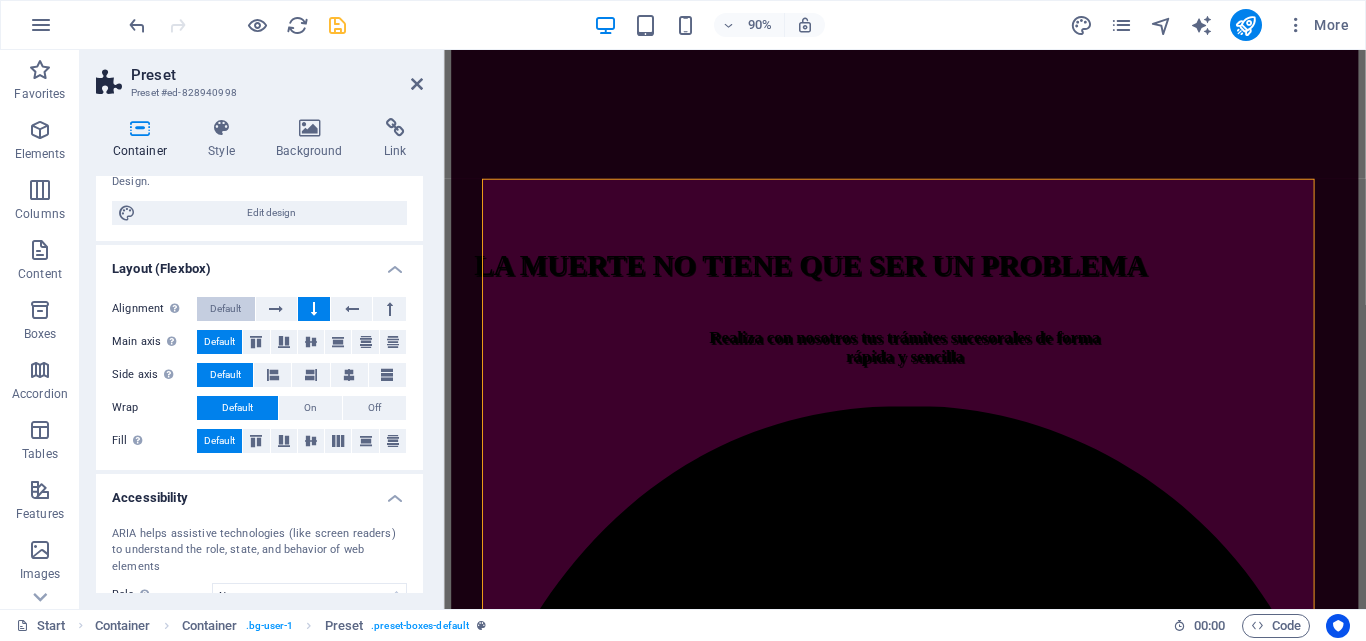 click on "Default" at bounding box center (225, 309) 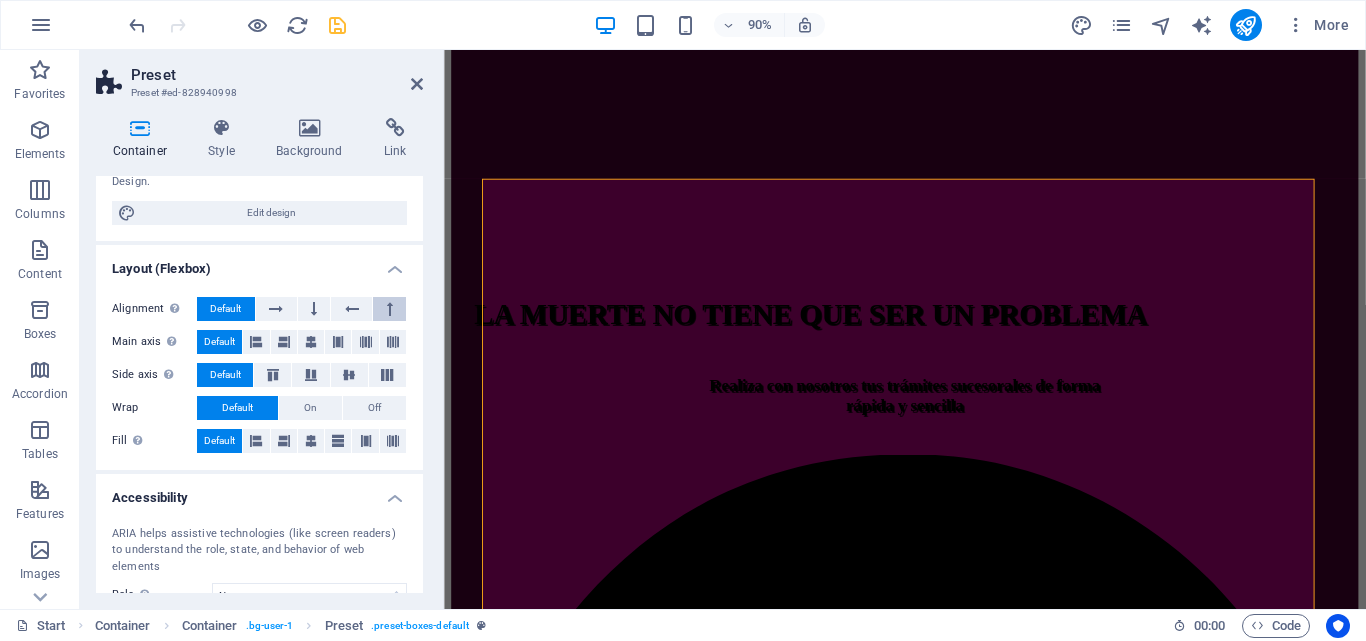 click at bounding box center (390, 309) 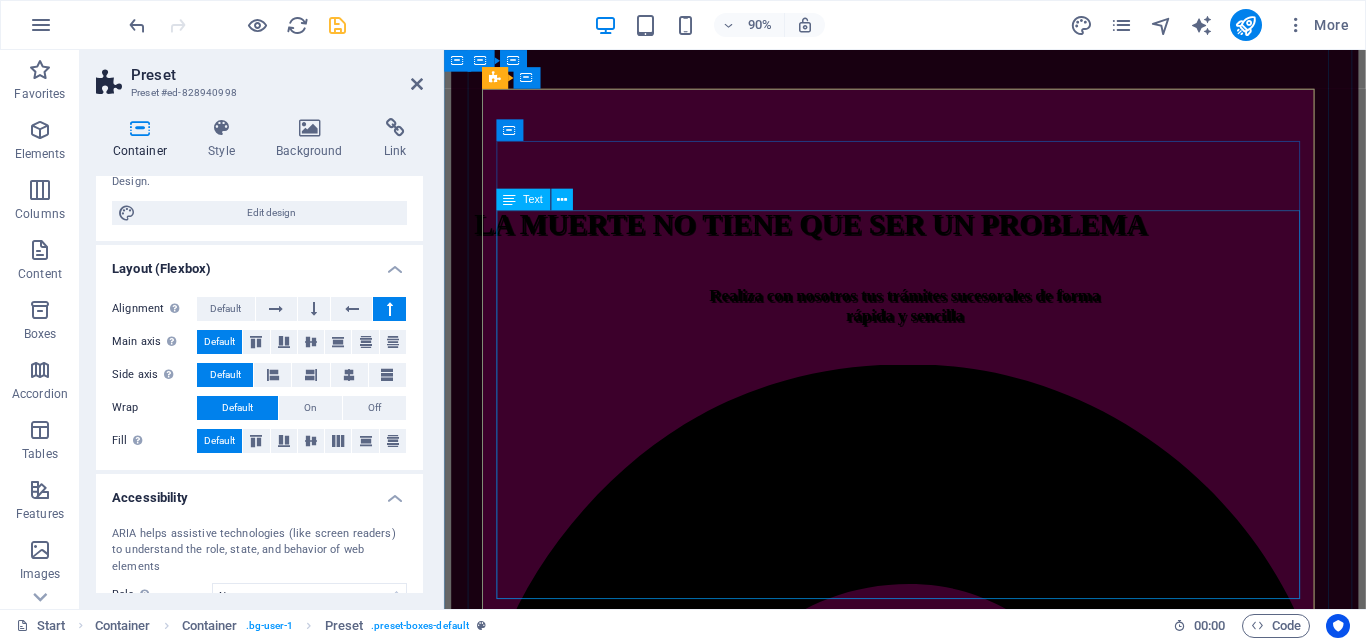 scroll, scrollTop: 560, scrollLeft: 0, axis: vertical 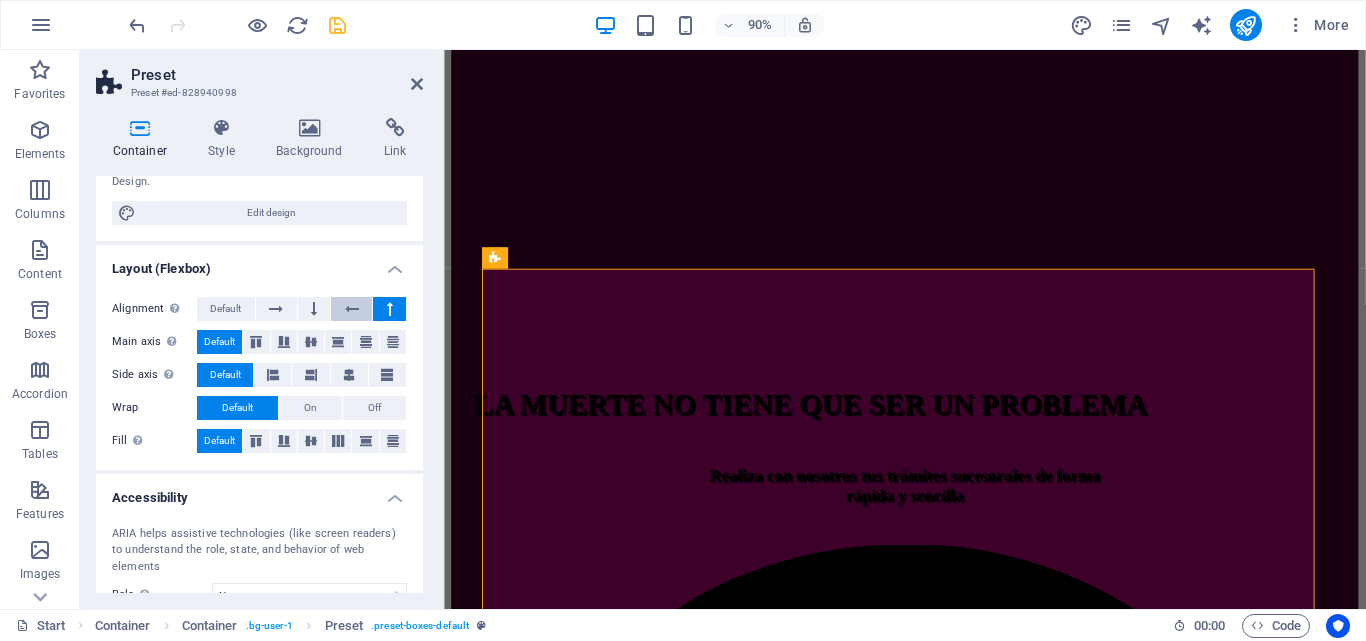 click at bounding box center (352, 309) 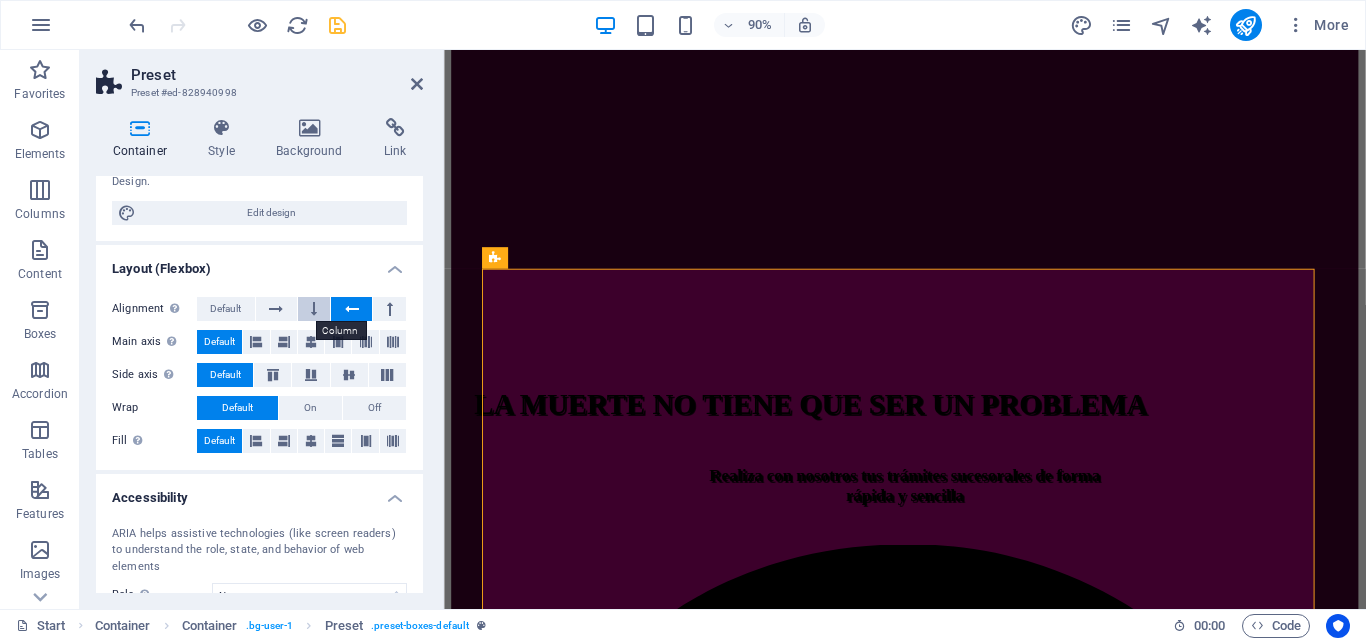 click at bounding box center (314, 309) 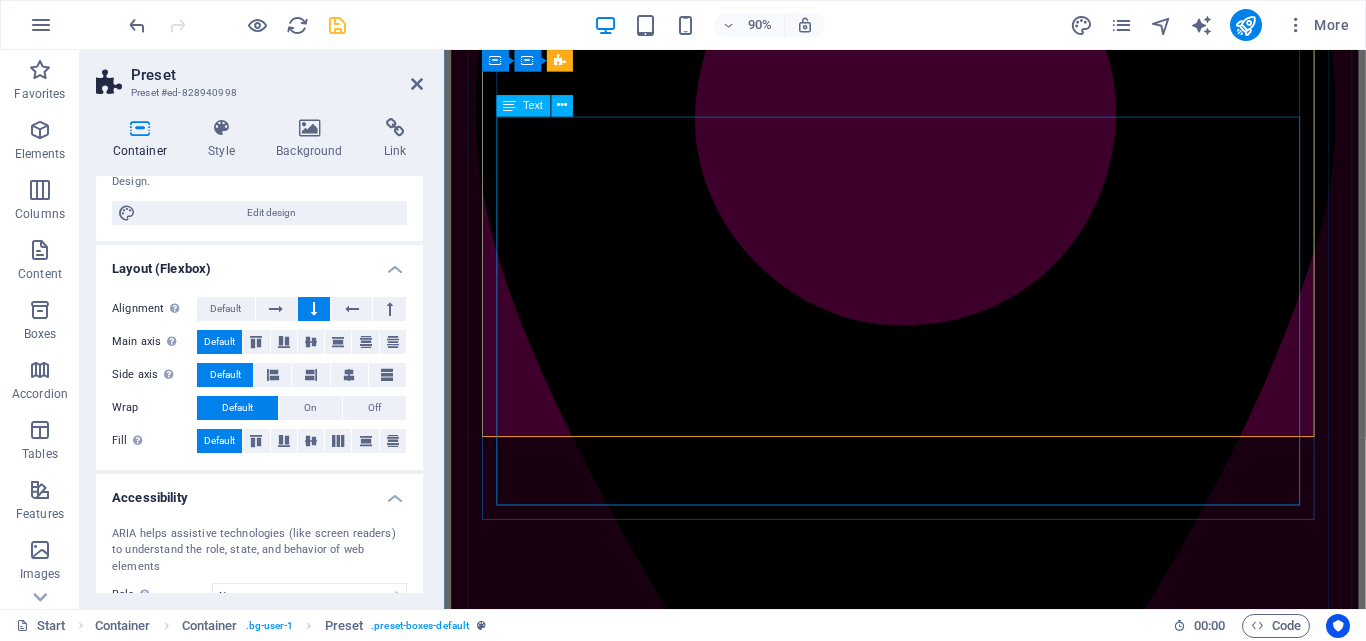scroll, scrollTop: 1660, scrollLeft: 0, axis: vertical 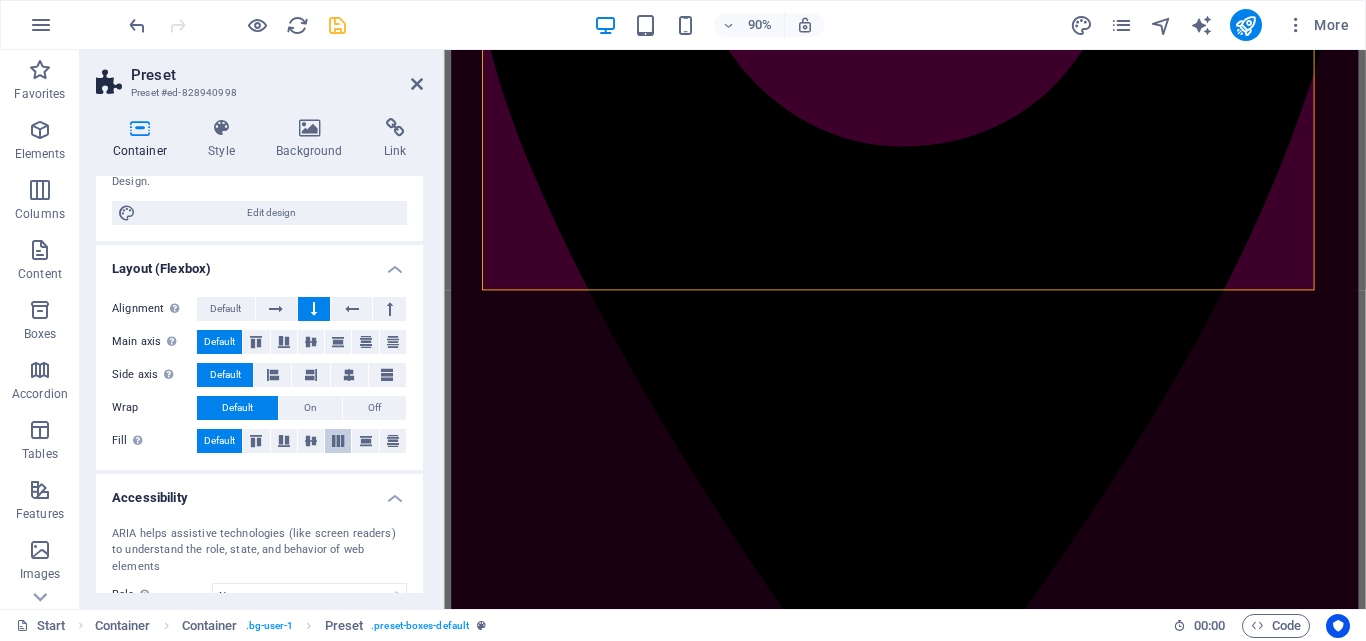 click at bounding box center [338, 441] 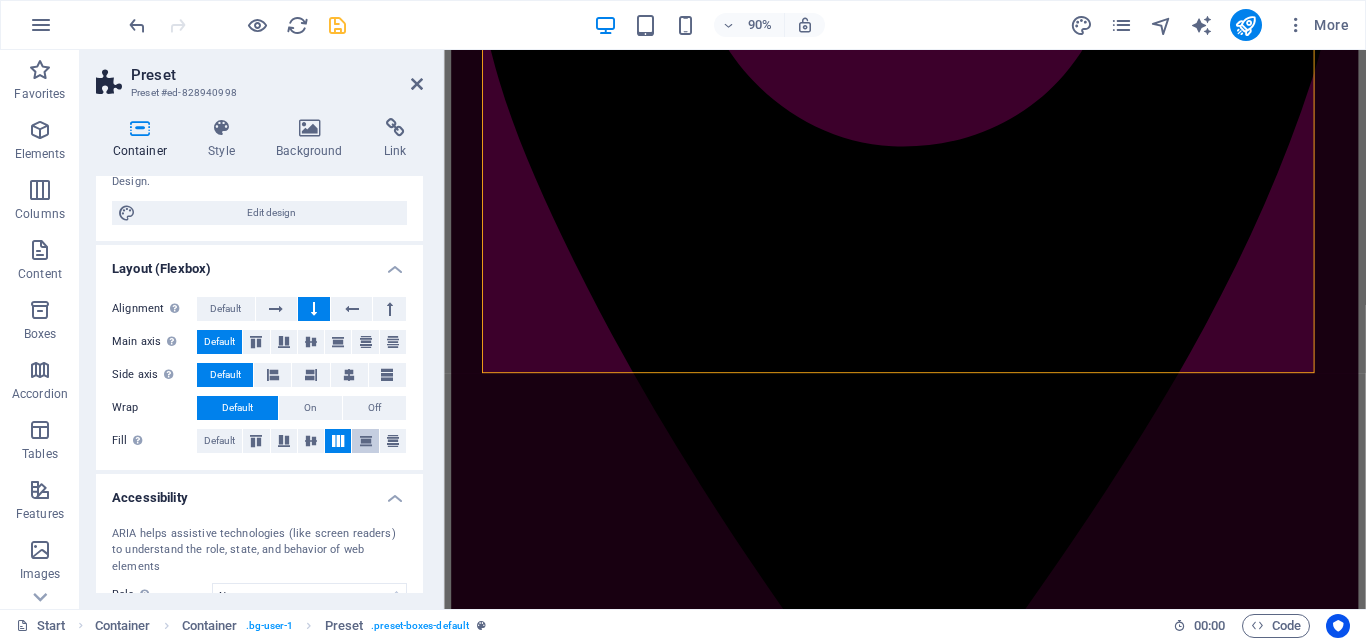 click at bounding box center [366, 441] 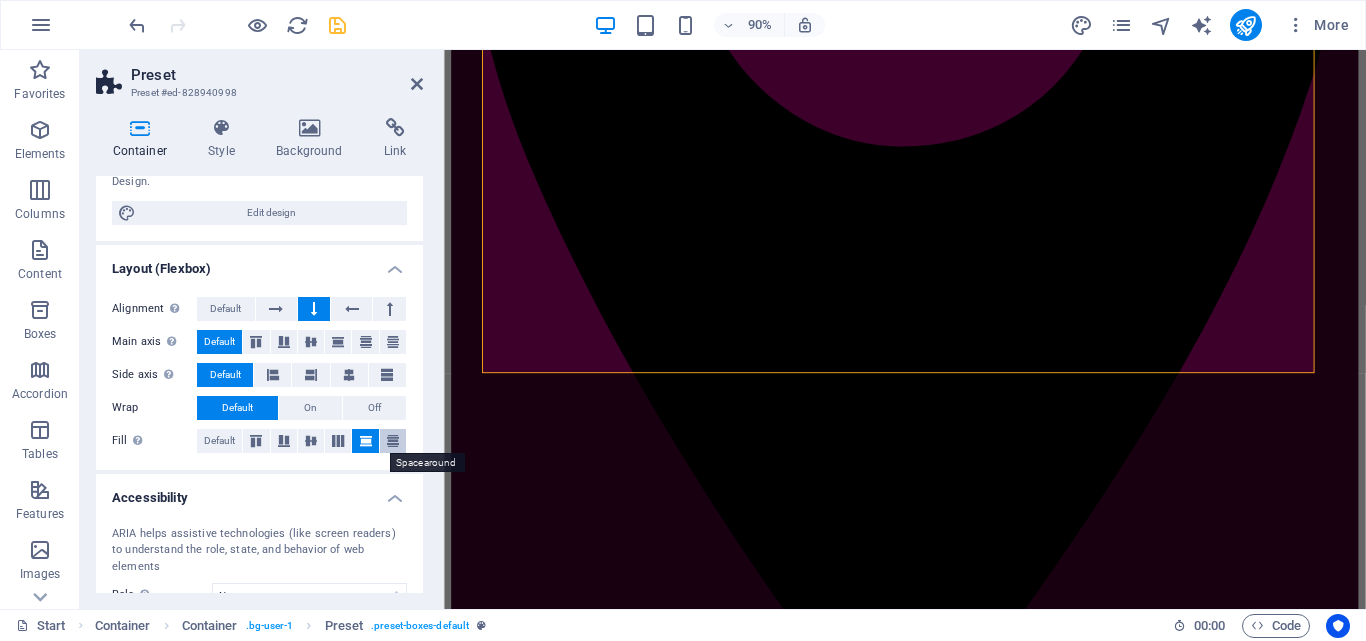 click at bounding box center (393, 441) 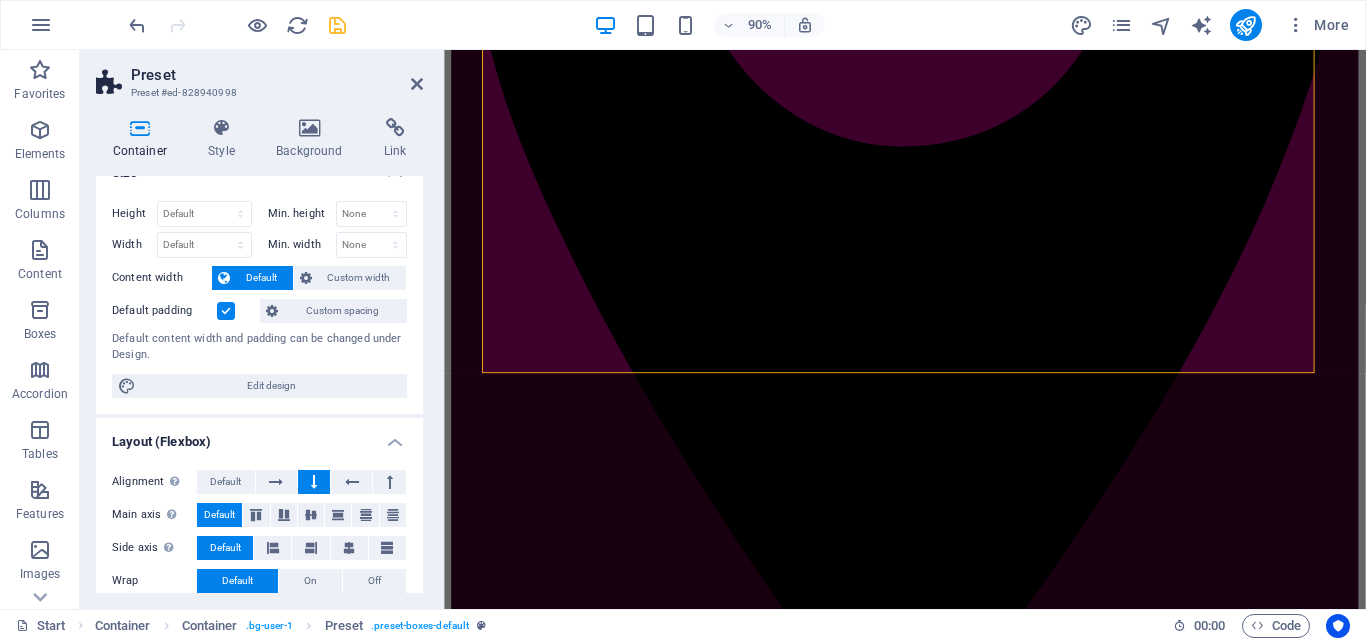 scroll, scrollTop: 0, scrollLeft: 0, axis: both 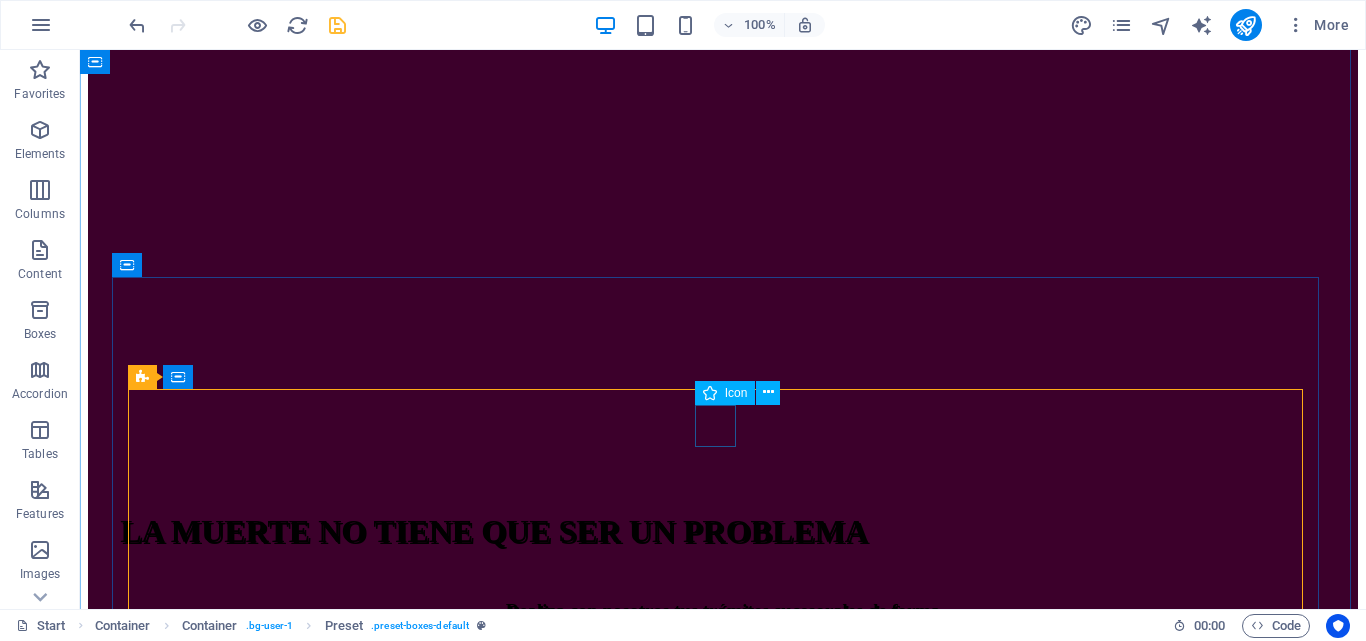 click at bounding box center [723, 5801] 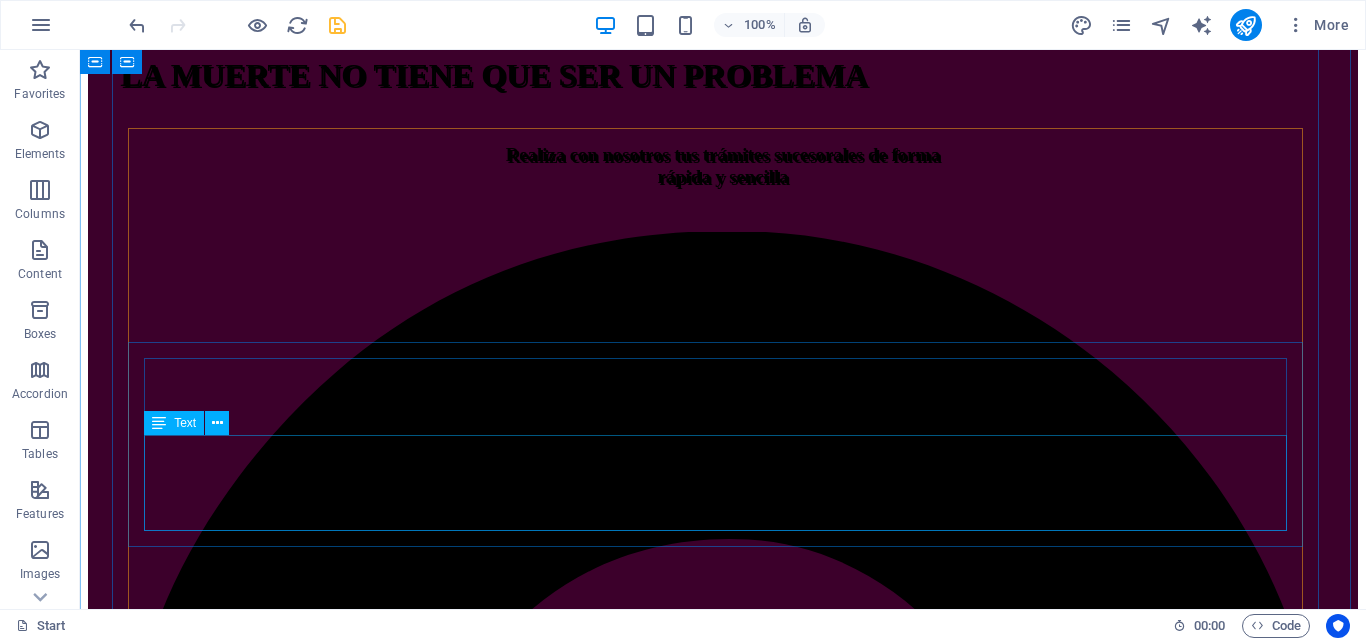 scroll, scrollTop: 960, scrollLeft: 0, axis: vertical 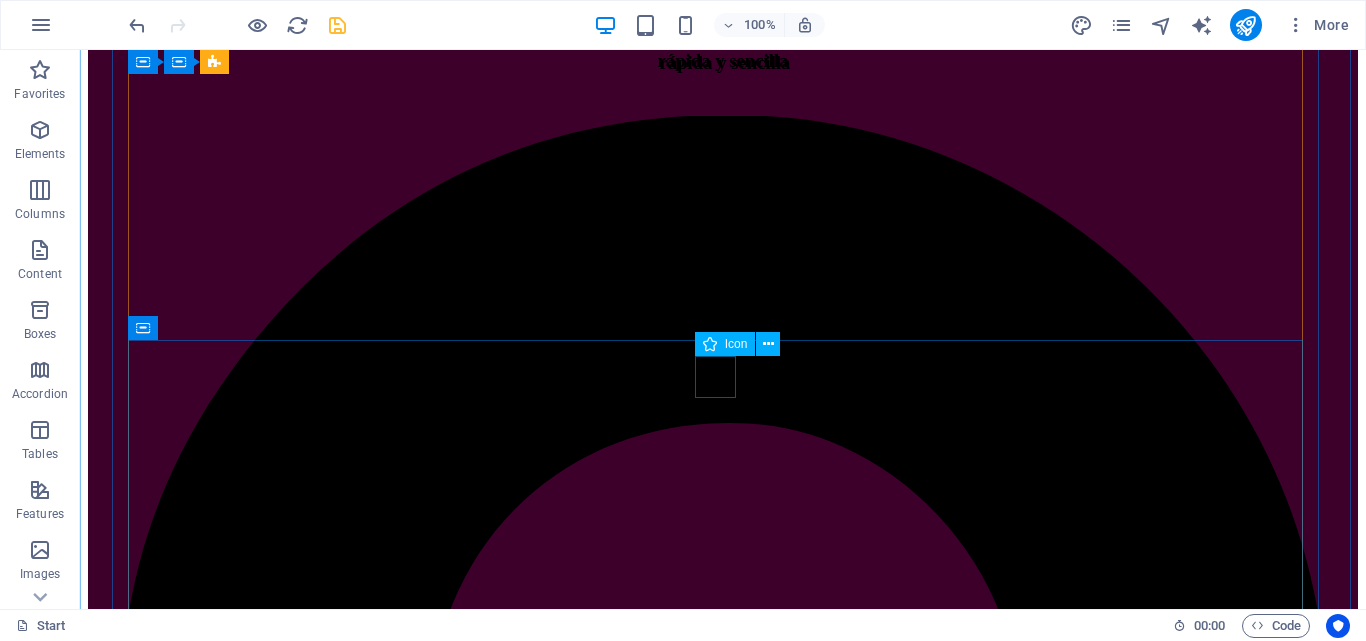 click at bounding box center (723, 5488) 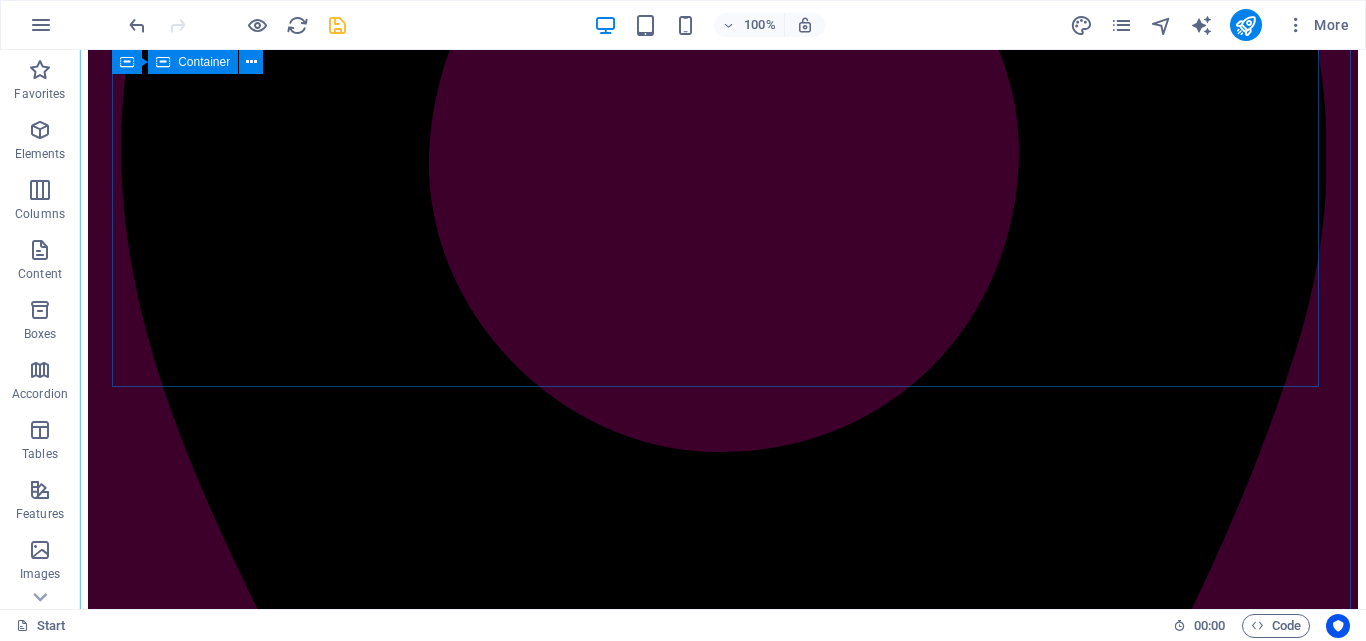 scroll, scrollTop: 1360, scrollLeft: 0, axis: vertical 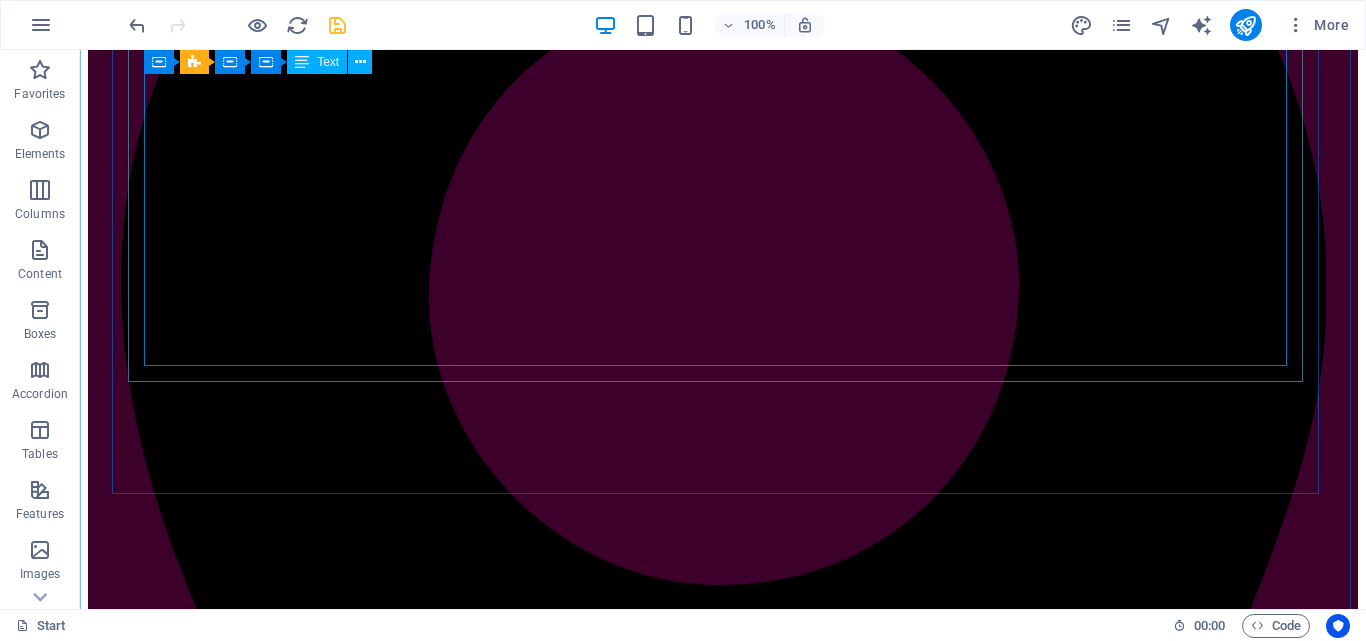 click on "- Redacción y registro de Testamentos - Redacción, calculo y presentación de declaración de DONACION. - Avalúos y Valoración de Activos ( Inmuebles, acciones, Vehículos, maquinarias. joyas etc.) - Investigaciones Patrimoniales (Ubicamos los bienes muebles e inmuebles a nombre del fallecido) - Reconocimiento de vocación Hereditaria (Inquisición de paternidad, pruebas de ADN, Relaciones estables de hecho-concubinato, justificativos de perpetua memoria etc. - Partición de herencias (amistosas o contenciosas) - Demandas de desalojo y recuperación de activos ocupados o invadidos. -Herencias Yacentes, prescripción adquisitiva (Usucapión) -Cualquier otro trámite relacionado con derecho sucesoral y de familia." at bounding box center (723, 4611) 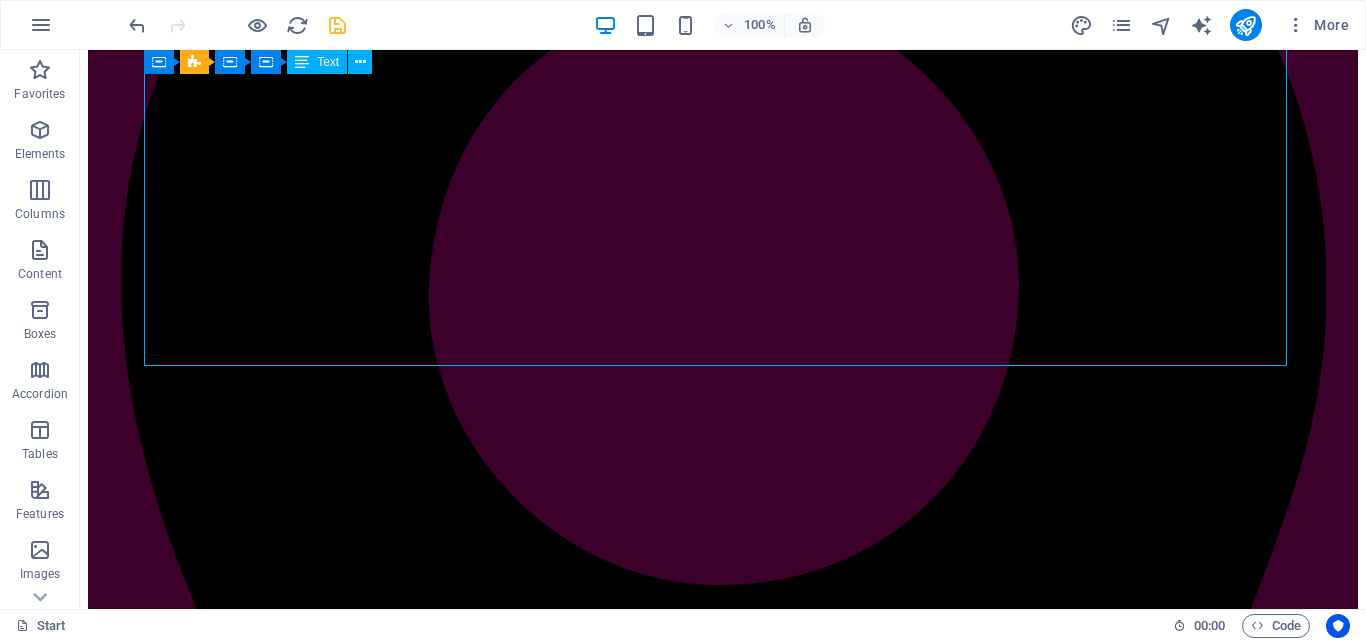 click on "- Redacción y registro de Testamentos - Redacción, calculo y presentación de declaración de DONACION. - Avalúos y Valoración de Activos ( Inmuebles, acciones, Vehículos, maquinarias. joyas etc.) - Investigaciones Patrimoniales (Ubicamos los bienes muebles e inmuebles a nombre del fallecido) - Reconocimiento de vocación Hereditaria (Inquisición de paternidad, pruebas de ADN, Relaciones estables de hecho-concubinato, justificativos de perpetua memoria etc. - Partición de herencias (amistosas o contenciosas) - Demandas de desalojo y recuperación de activos ocupados o invadidos. -Herencias Yacentes, prescripción adquisitiva (Usucapión) -Cualquier otro trámite relacionado con derecho sucesoral y de familia." at bounding box center (723, 4611) 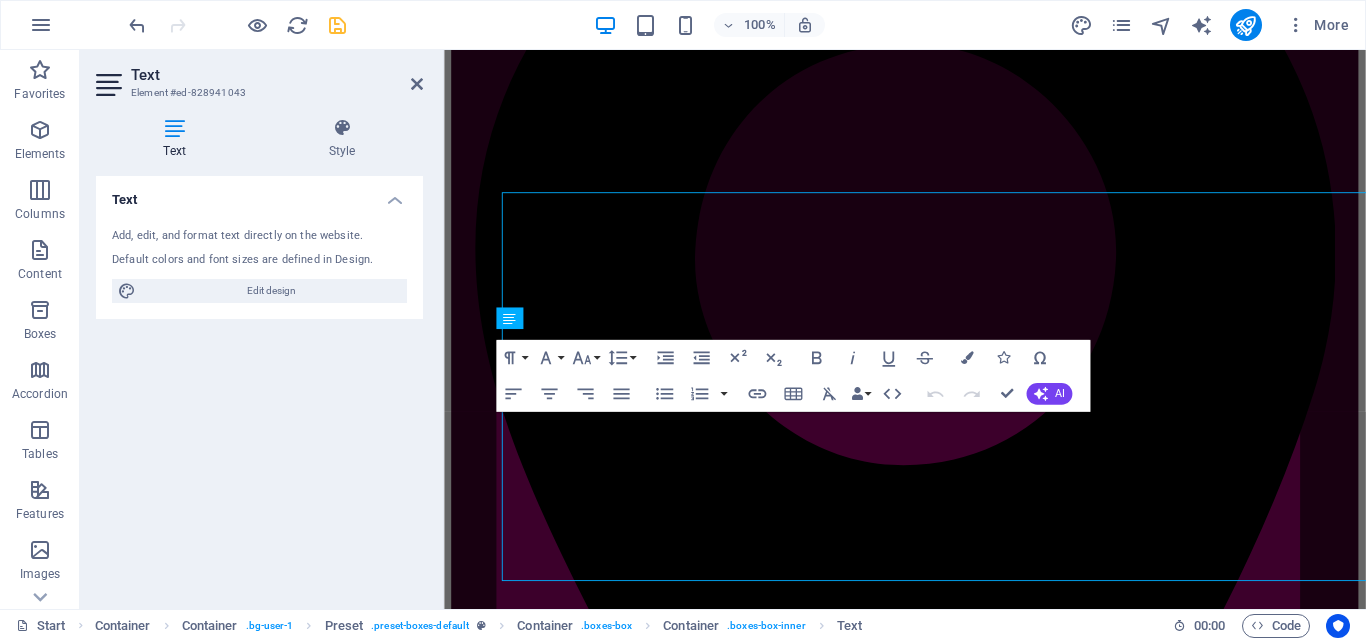 scroll, scrollTop: 1086, scrollLeft: 0, axis: vertical 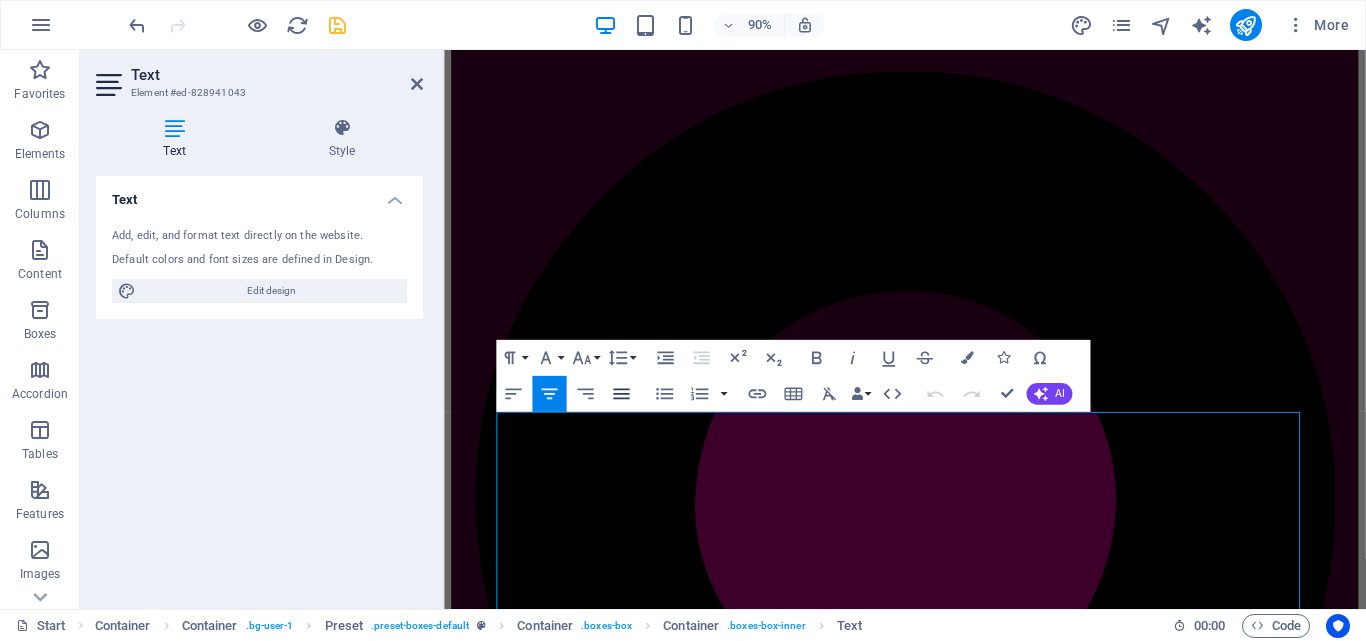 click 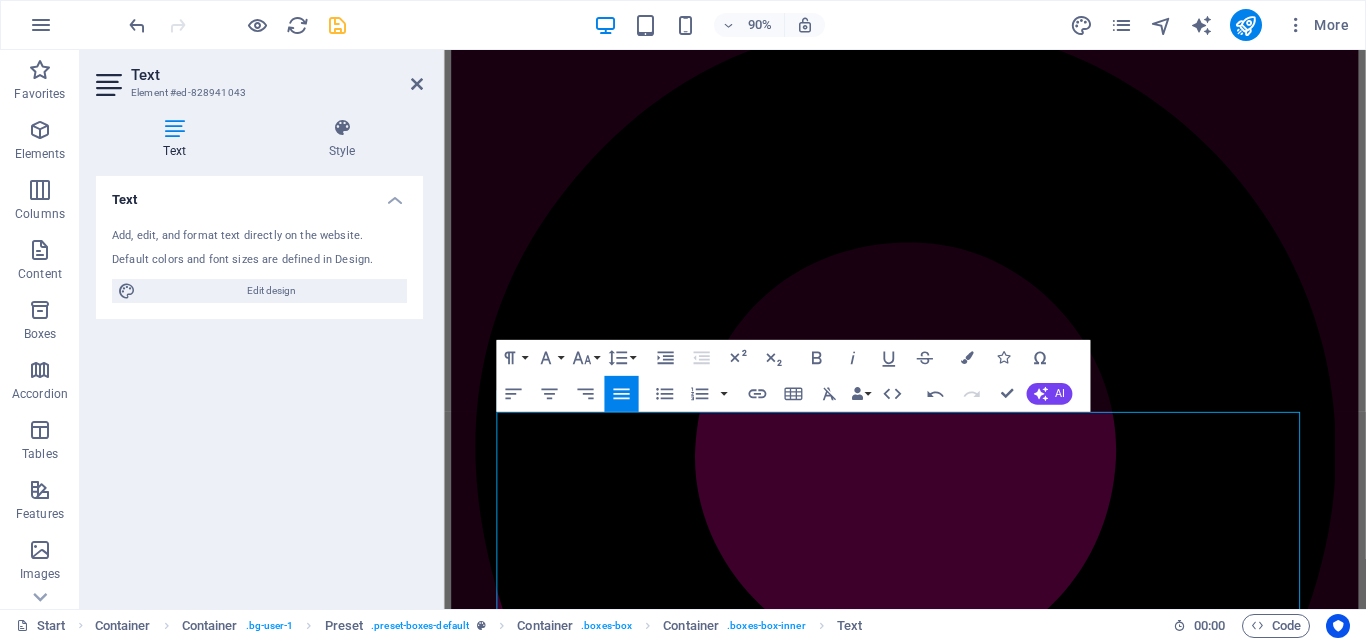click 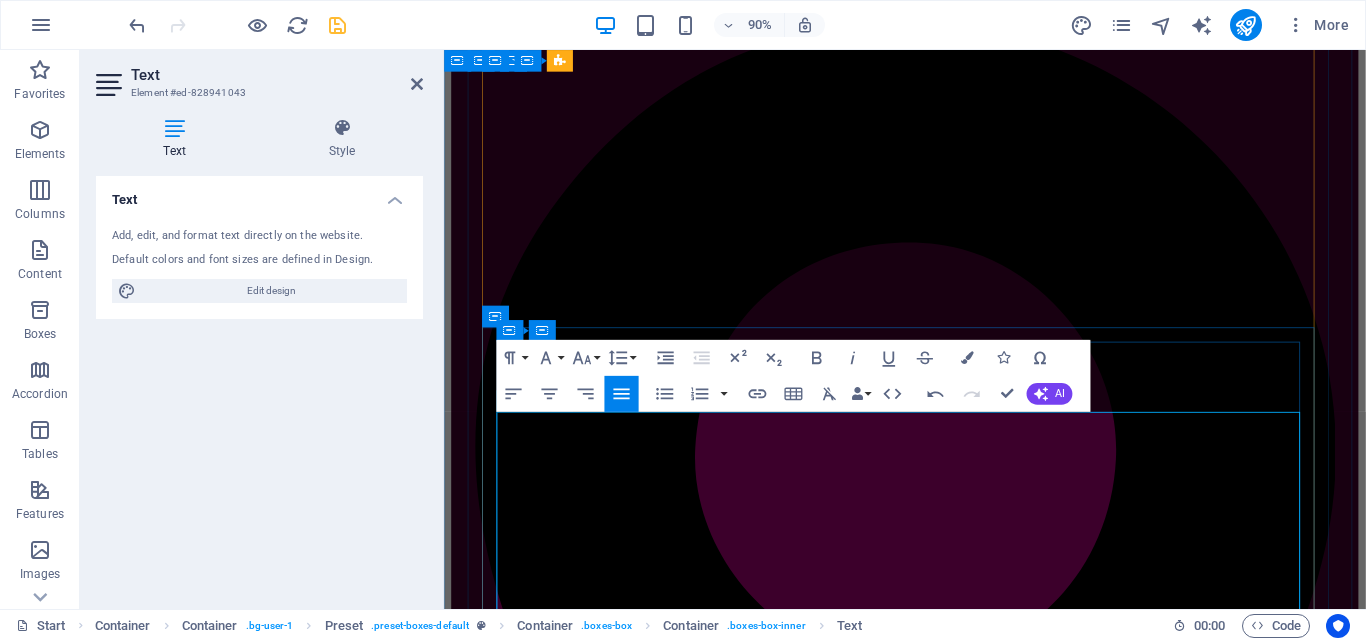 click on "- Redacción, calculo y presentación de declaración de DONACION." at bounding box center [956, 3895] 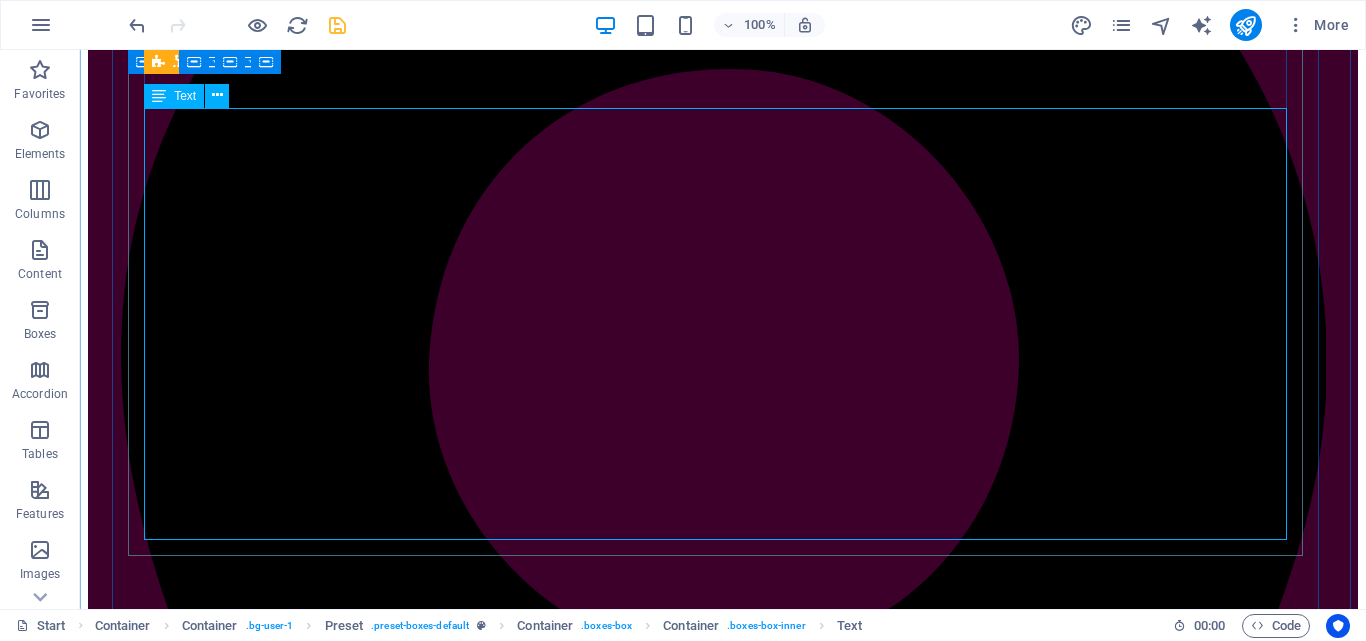 scroll, scrollTop: 1186, scrollLeft: 0, axis: vertical 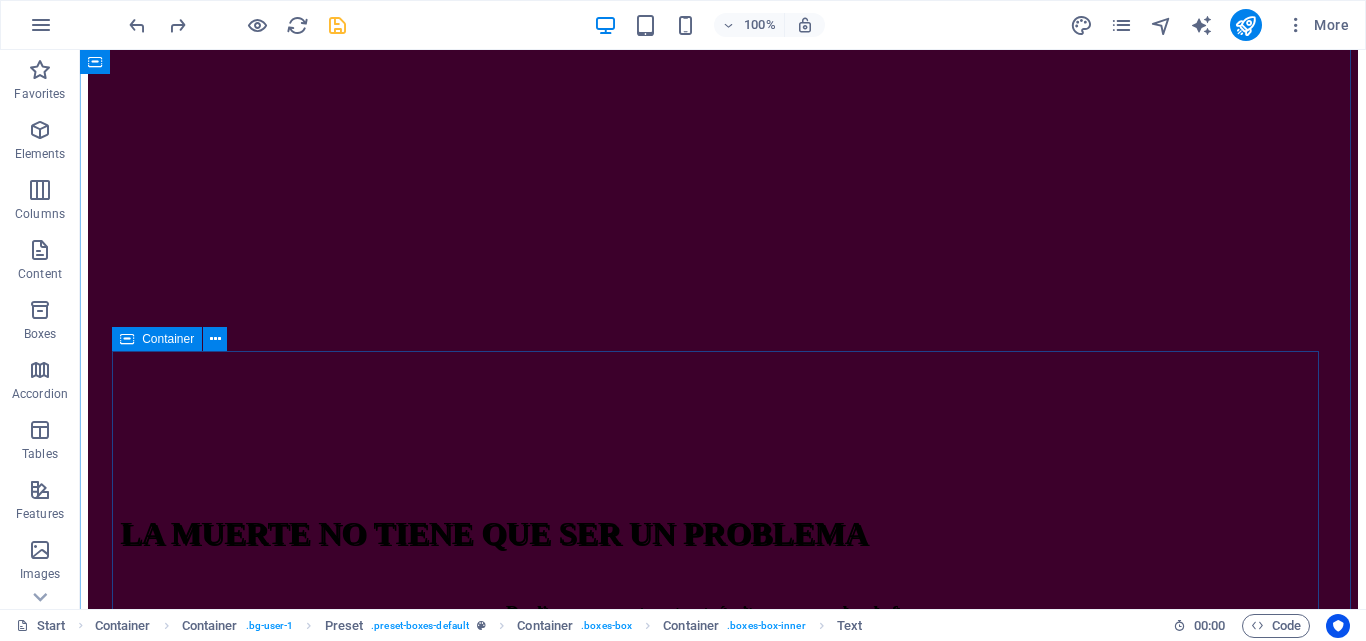 click on "ASESORIAS Realizamos todos los trámites relacionados con la declaración sucesoral: Rif. Sucesoral y de los herederos; diseño, elaboración y presentación de la declaración sucesoral en el portal Fiscal y consignación de toda la documentación ante la respectiva oficina de sucesines del SENIAT a nivel nacional, haciendo seguimiento y monitoreo de todo el proceso hasta la entrega de la Solvencia Sucesoral TRAMITES Tramitamos la emisión de toda clase de documentos relacionados y necesarios para la elaboración y presentación de la declaración sucesoral: Acta de defunción, Acta de matrimonio; acta de nacimiento, Declaración de Únicos y Universales Herederos, datos filiatorios (Saime), Legalizaciones y traducciones de documentos de filiación y/o defunción (interprete Público), Copias certificadas de documentos de propiedad de activos (Registros y Notarías), Balances y Estados financieros de empresas ,etc. Especiales - Redacción y registro de Testamentos" at bounding box center (723, 5470) 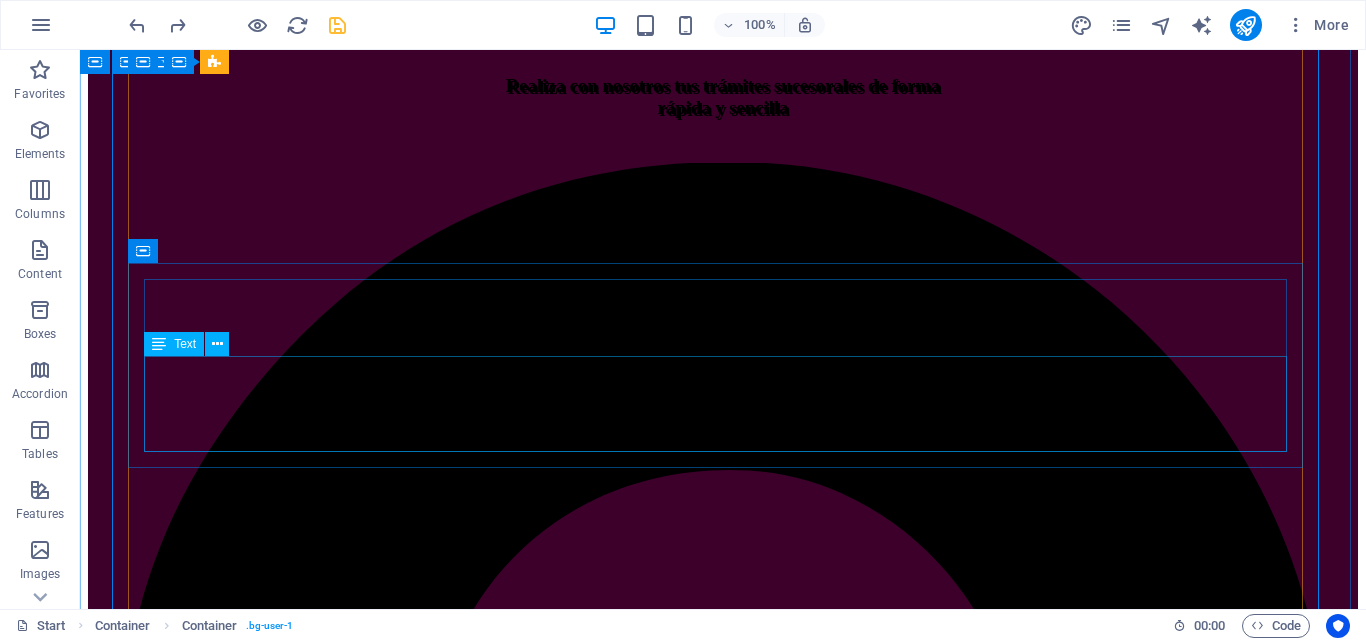 scroll, scrollTop: 686, scrollLeft: 0, axis: vertical 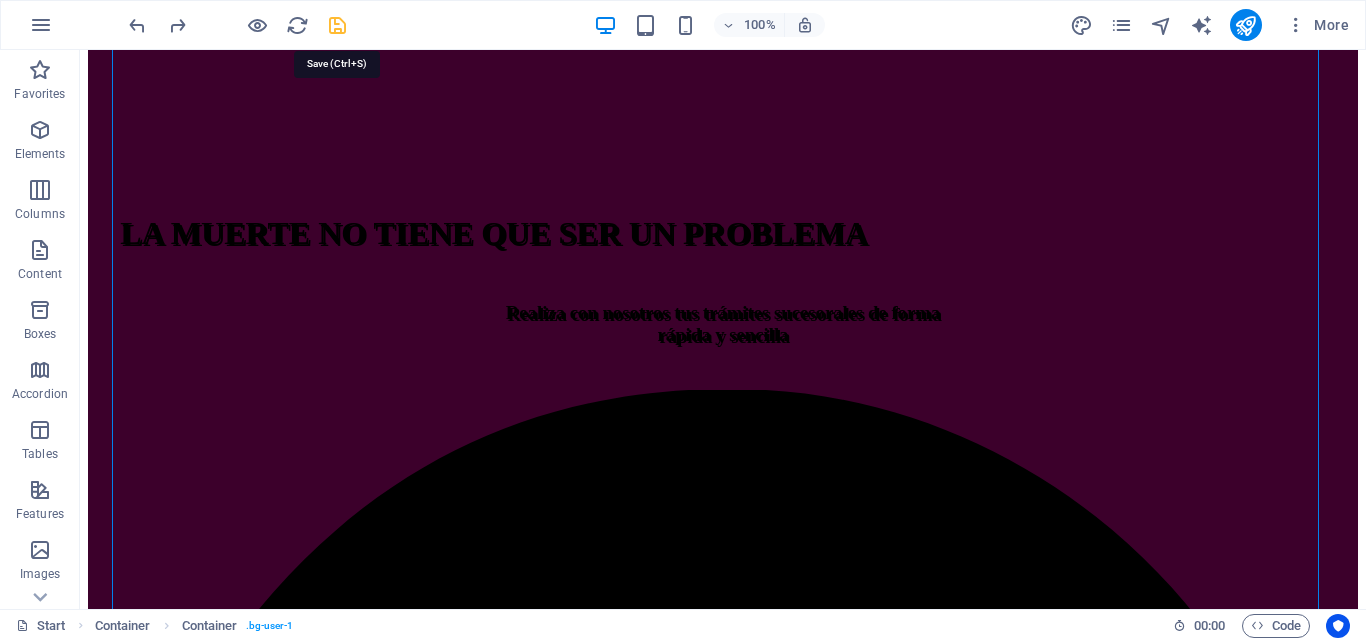 click at bounding box center (337, 25) 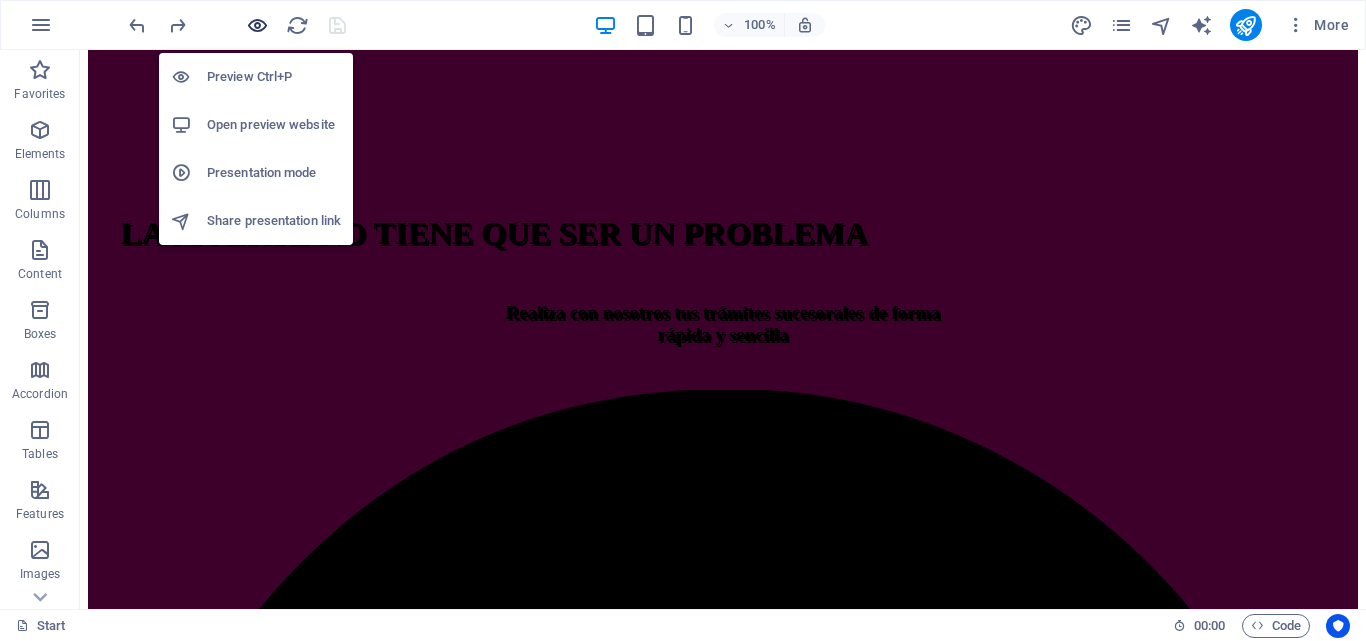 click at bounding box center (257, 25) 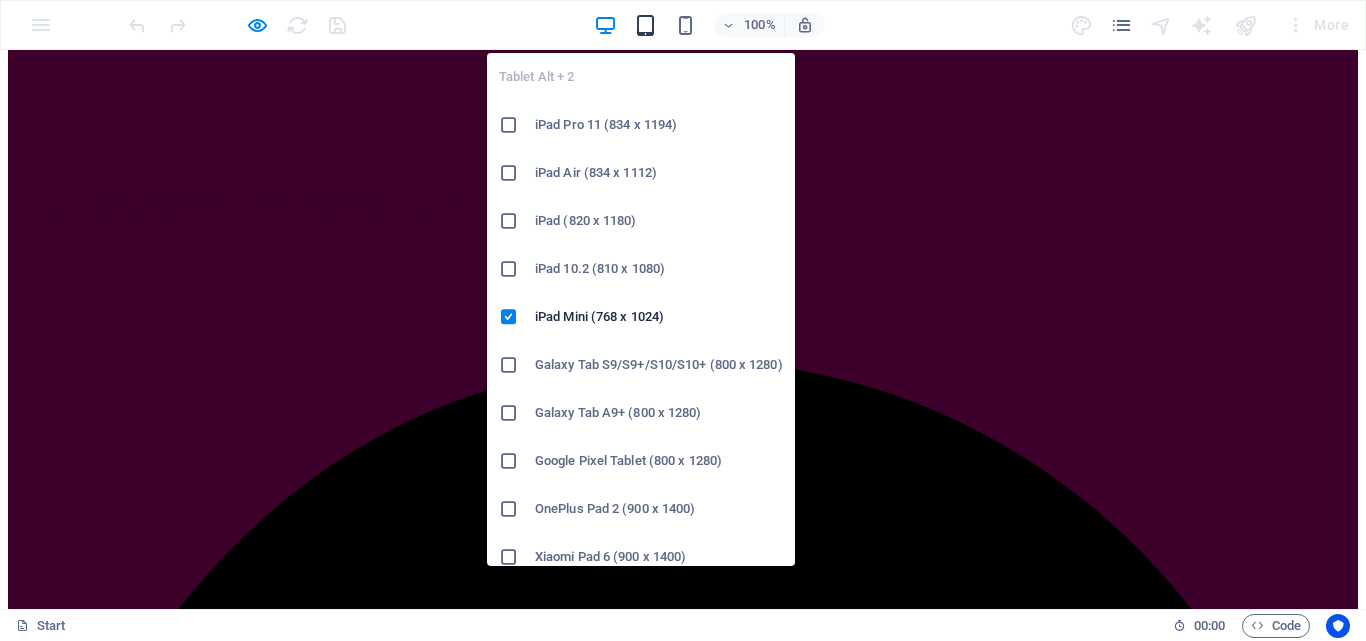 click at bounding box center (645, 25) 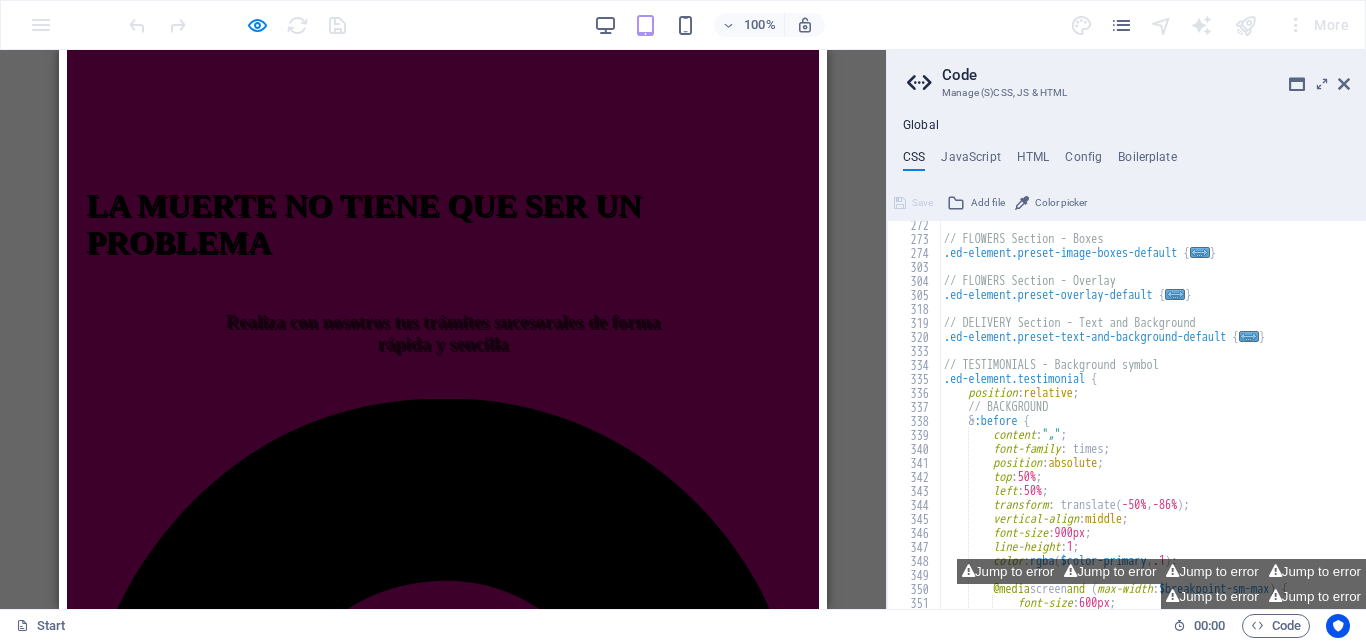 scroll, scrollTop: 811, scrollLeft: 0, axis: vertical 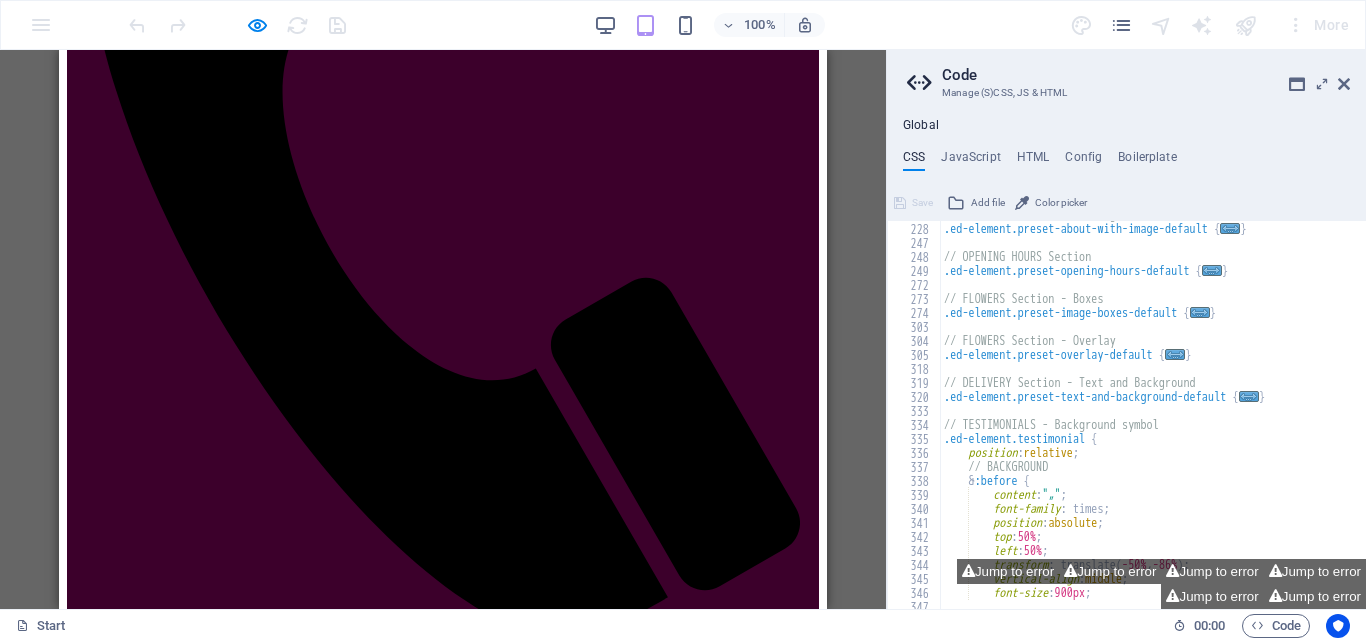 click at bounding box center (1344, 84) 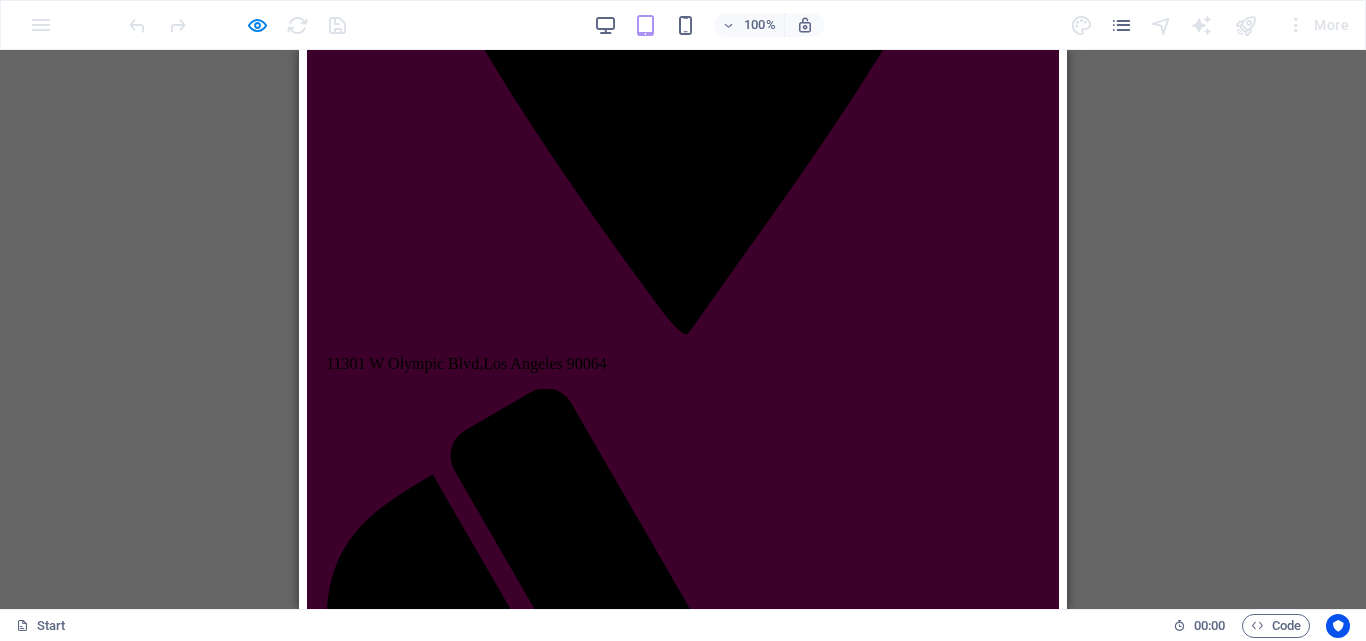 scroll, scrollTop: 2200, scrollLeft: 0, axis: vertical 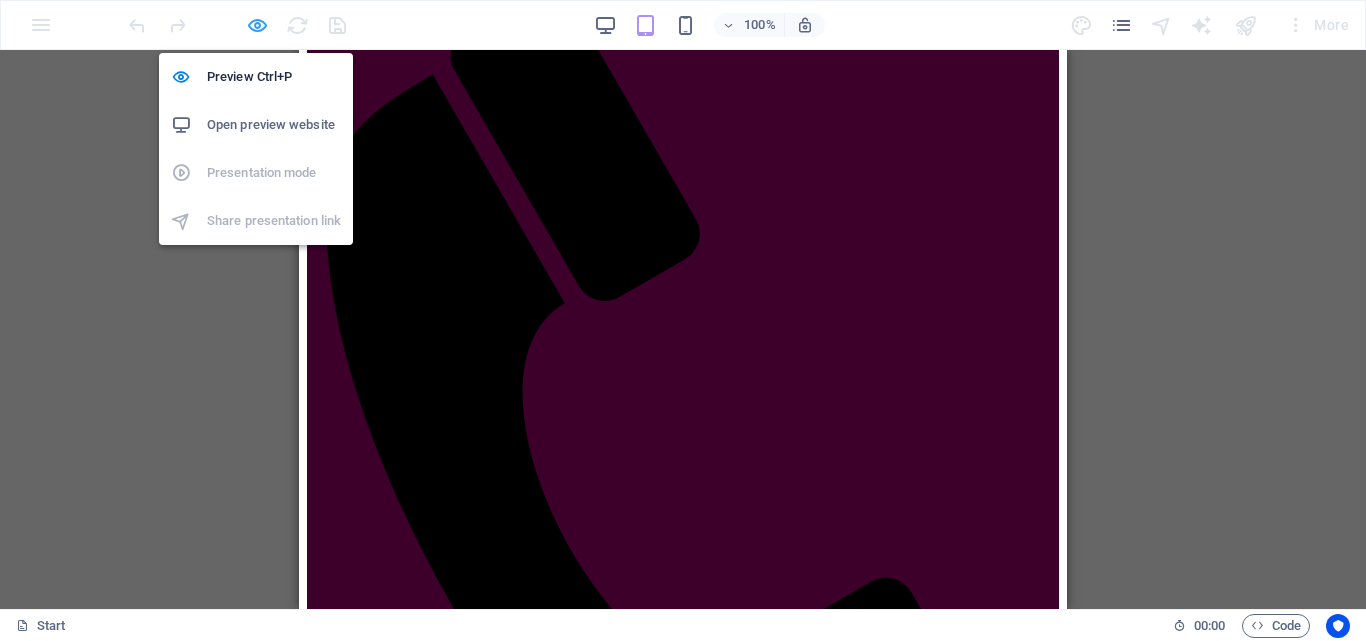 click at bounding box center [257, 25] 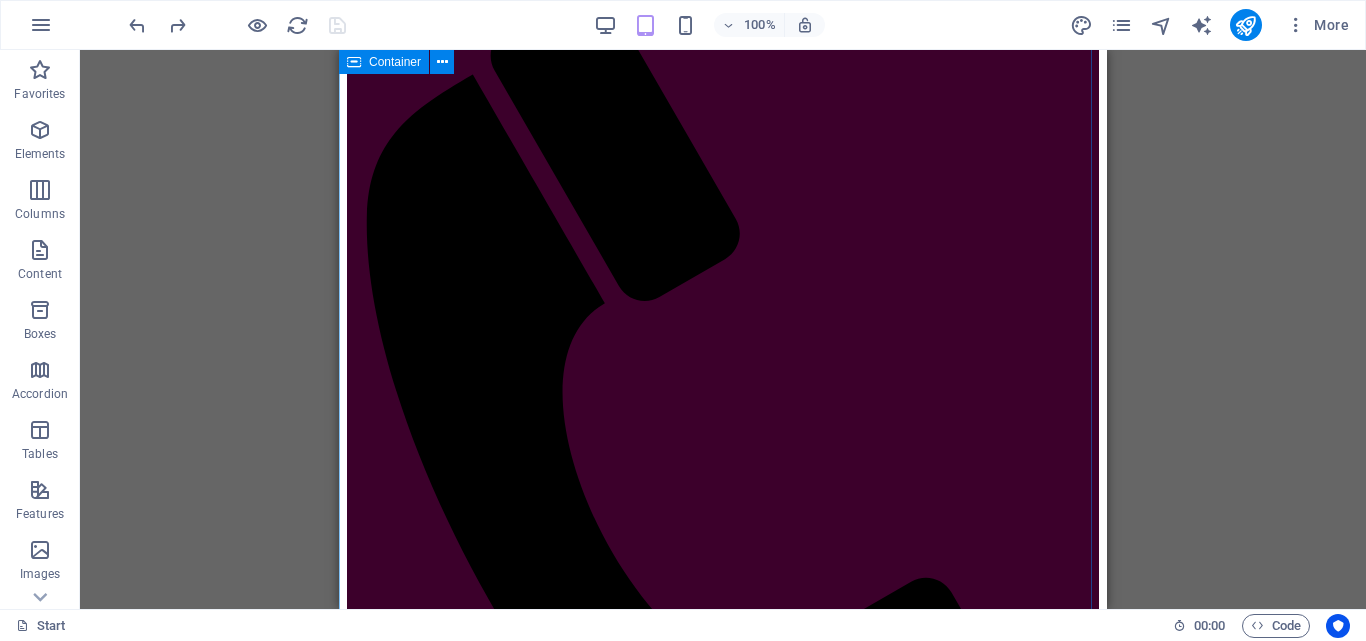 click on "Lorem ipsum dolor sit amet, consectetur adipisicing elit. Repellat, maiores, a libero atque assumenda praesentium cum magni odio dolor accusantium explicabo repudiandae molestiae itaque provident sit debitis aspernatur soluta. Deserunt incidunt ad cumque ex elit laboriosam Simtinetio mollitia molestias excepturi voluptatem atque veritatis Miusto nam nulla cum accusantium explicabo Repellat maiores a libero atque assumenda praesentium" at bounding box center [723, 2663] 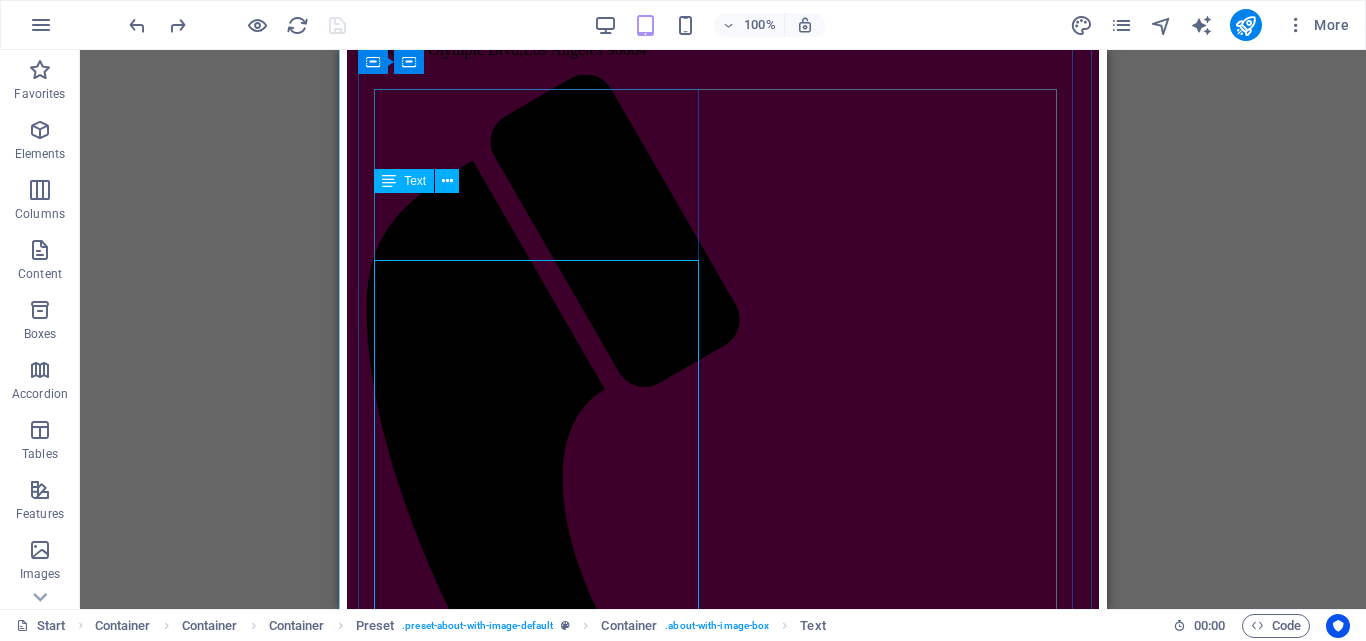 scroll, scrollTop: 2000, scrollLeft: 0, axis: vertical 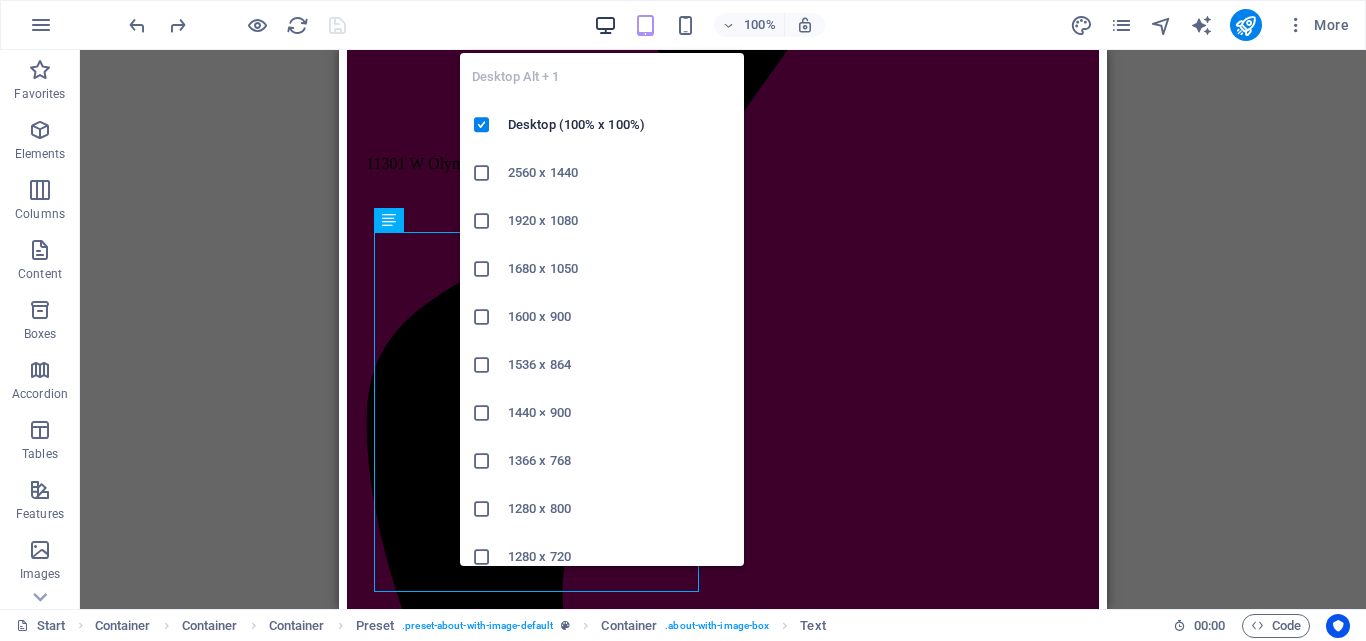 click at bounding box center (605, 25) 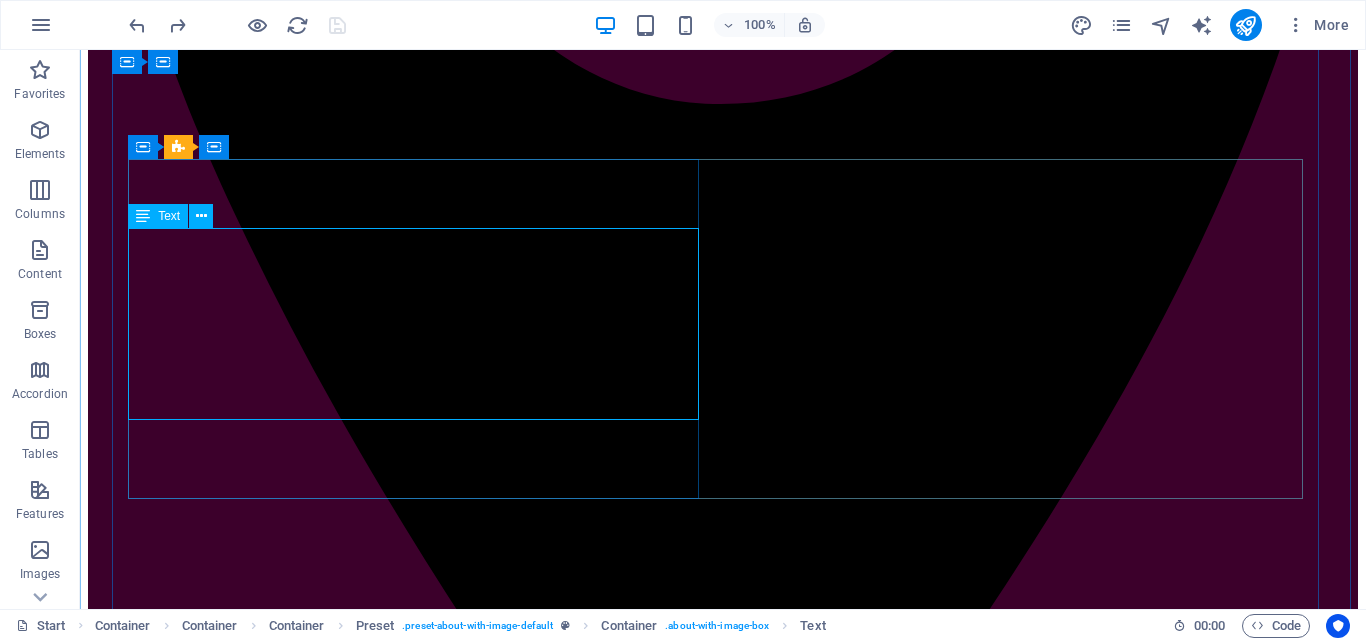 scroll, scrollTop: 1700, scrollLeft: 0, axis: vertical 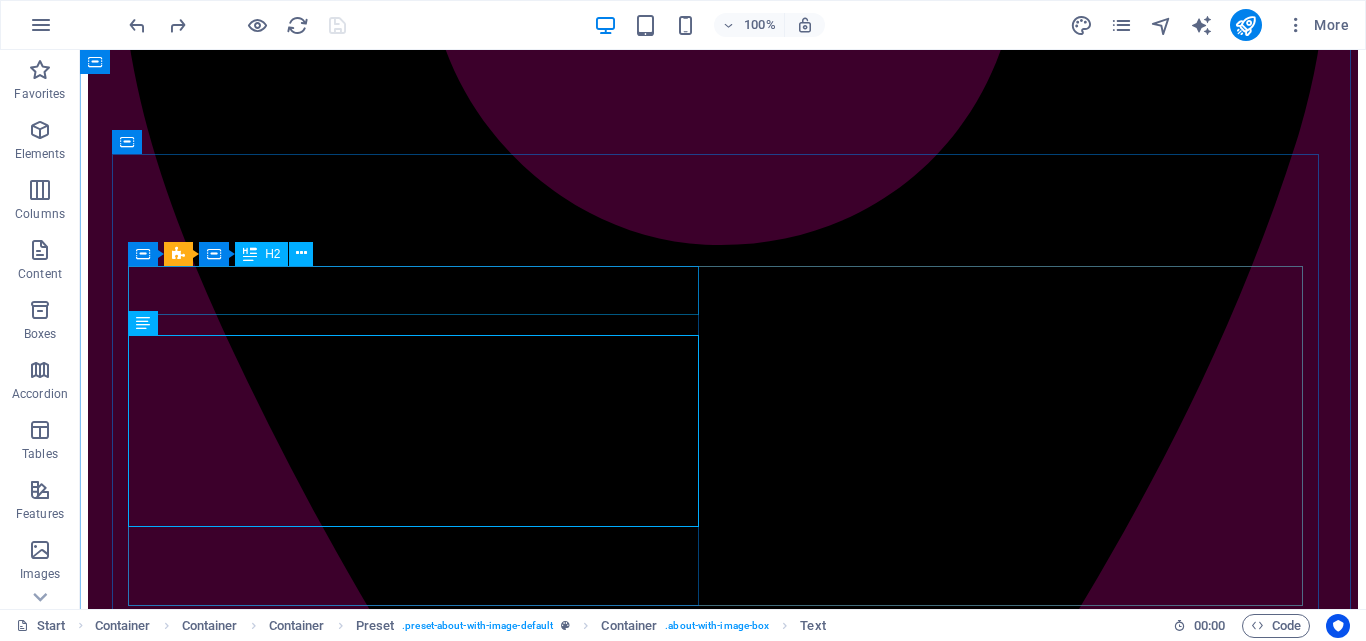 click on "Let us arrange a smile" at bounding box center [723, 4601] 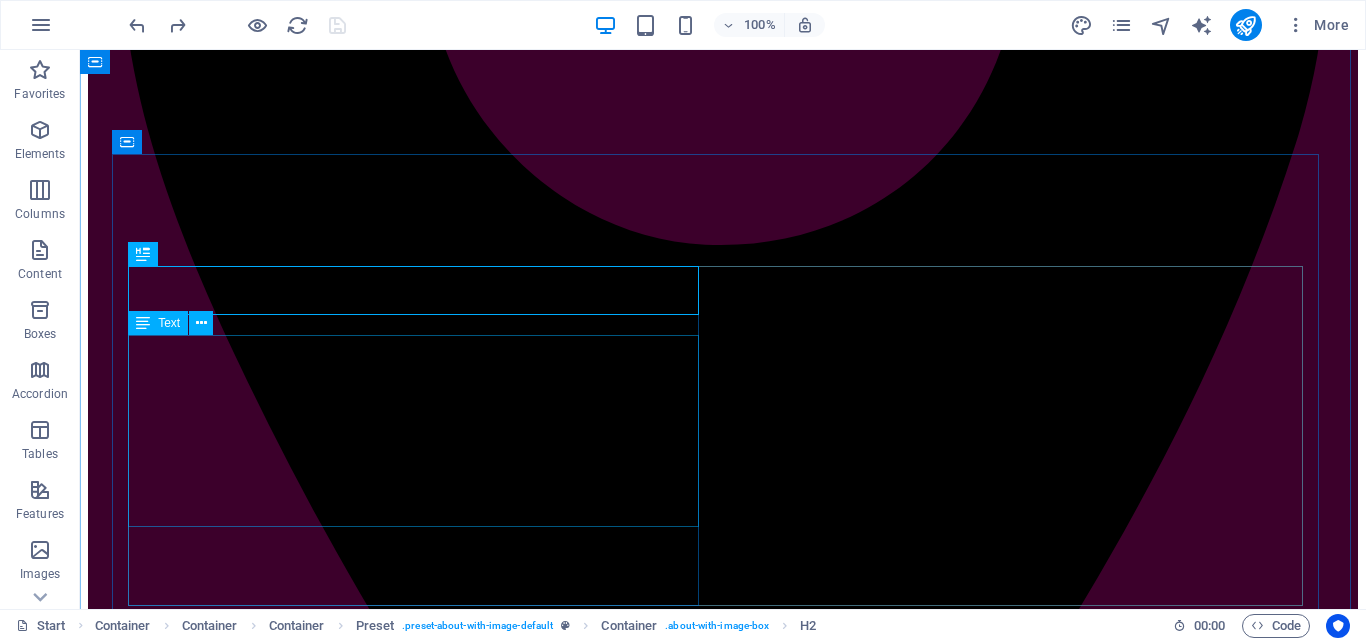 click on "Lorem ipsum dolor sit amet, consectetur adipisicing elit. Repellat, maiores, a libero atque assumenda praesentium cum magni odio dolor accusantium explicabo repudiandae molestiae itaque provident sit debitis aspernatur soluta. Deserunt incidunt ad cumque ex elit laboriosam Simtinetio mollitia molestias excepturi voluptatem atque veritatis Miusto nam nulla cum accusantium explicabo Repellat maiores a libero atque assumenda praesentium" at bounding box center (723, 4750) 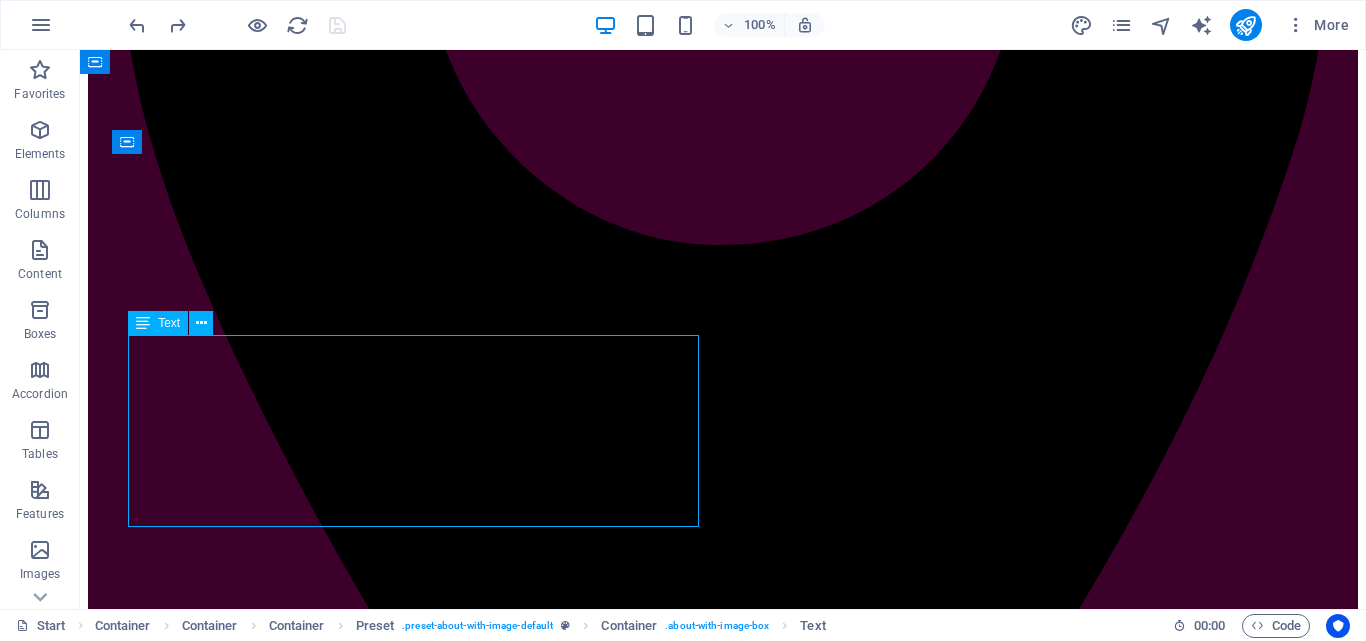 click on "Lorem ipsum dolor sit amet, consectetur adipisicing elit. Repellat, maiores, a libero atque assumenda praesentium cum magni odio dolor accusantium explicabo repudiandae molestiae itaque provident sit debitis aspernatur soluta. Deserunt incidunt ad cumque ex elit laboriosam Simtinetio mollitia molestias excepturi voluptatem atque veritatis Miusto nam nulla cum accusantium explicabo Repellat maiores a libero atque assumenda praesentium" at bounding box center [723, 4750] 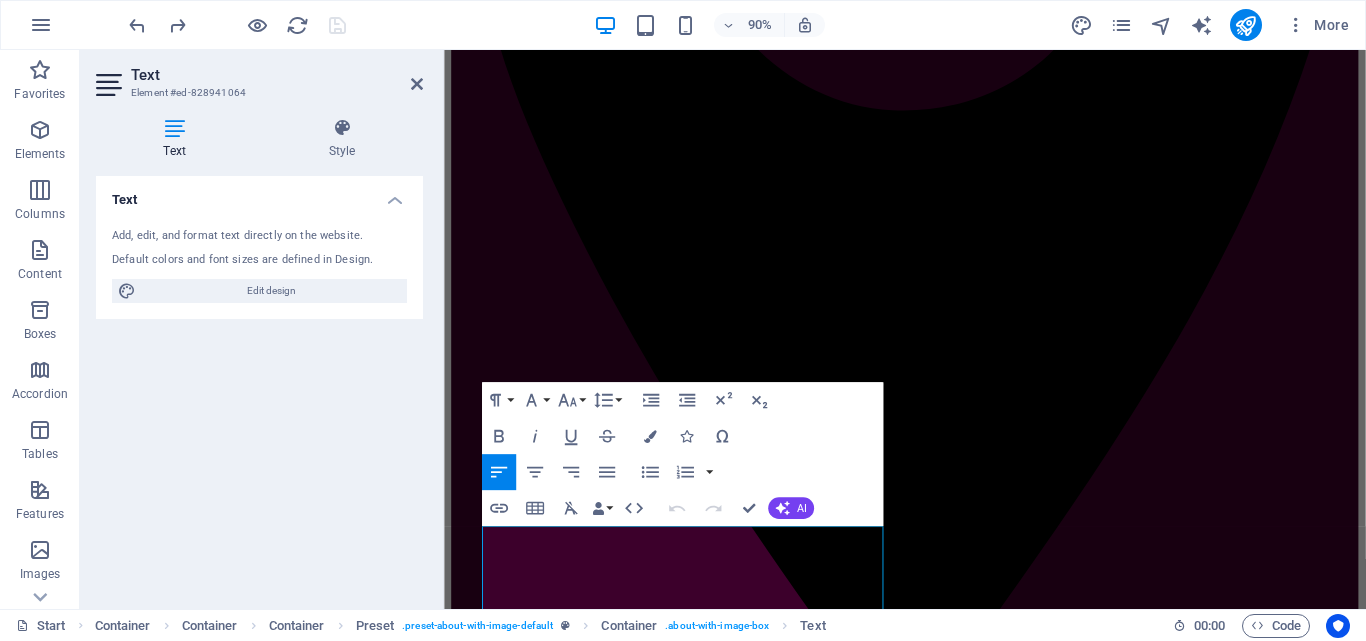 scroll, scrollTop: 31353, scrollLeft: 8, axis: both 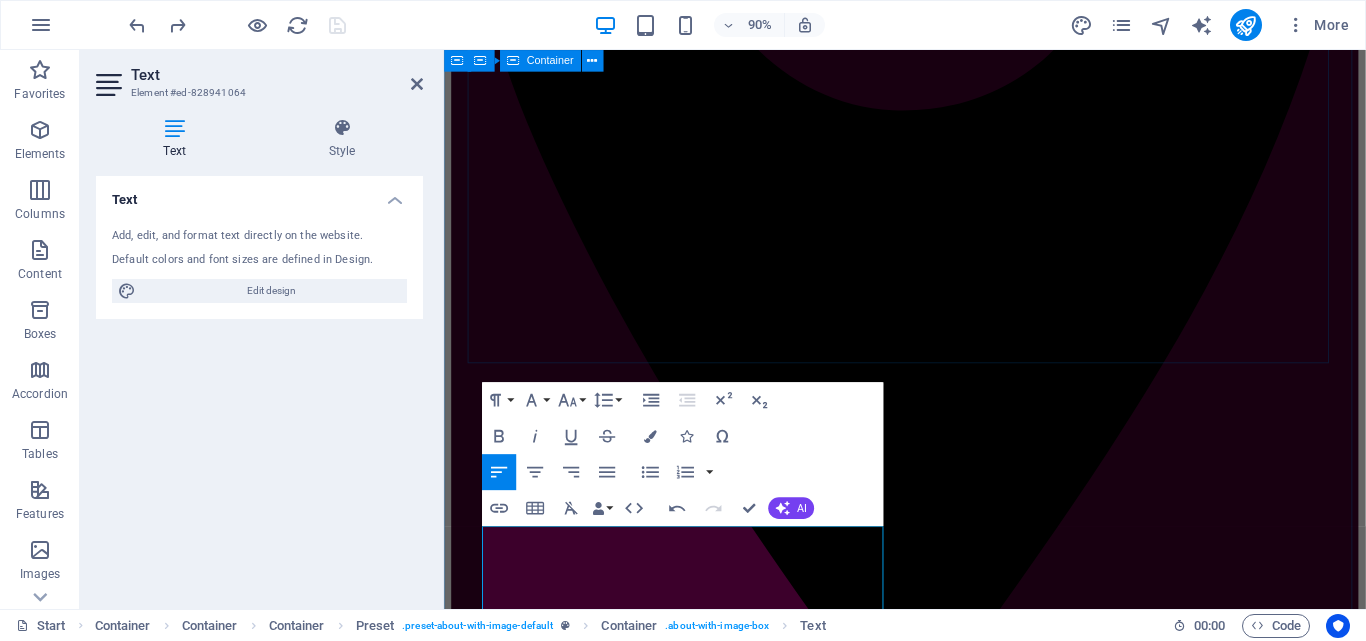 click on "ASESORIAS Realizamos todos los trámites relacionados con la declaración sucesoral: Rif. Sucesoral y de los herederos; diseño, elaboración y presentación de la declaración sucesoral en el portal Fiscal y consignación de toda la documentación ante la respectiva oficina de sucesines del SENIAT a nivel nacional, haciendo seguimiento y monitoreo de todo el proceso hasta la entrega de la Solvencia Sucesoral TRAMITES Tramitamos la emisión de toda clase de documentos relacionados y necesarios para la elaboración y presentación de la declaración sucesoral: Acta de defunción, Acta de matrimonio; acta de nacimiento, Declaración de Únicos y Universales Herederos, datos filiatorios (Saime), Legalizaciones y traducciones de documentos de filiación y/o defunción (interprete Público), Copias certificadas de documentos de propiedad de activos (Registros y Notarías), Balances y Estados financieros de empresas ,etc. Especiales - Redacción y registro de Testamentos" at bounding box center [956, 3342] 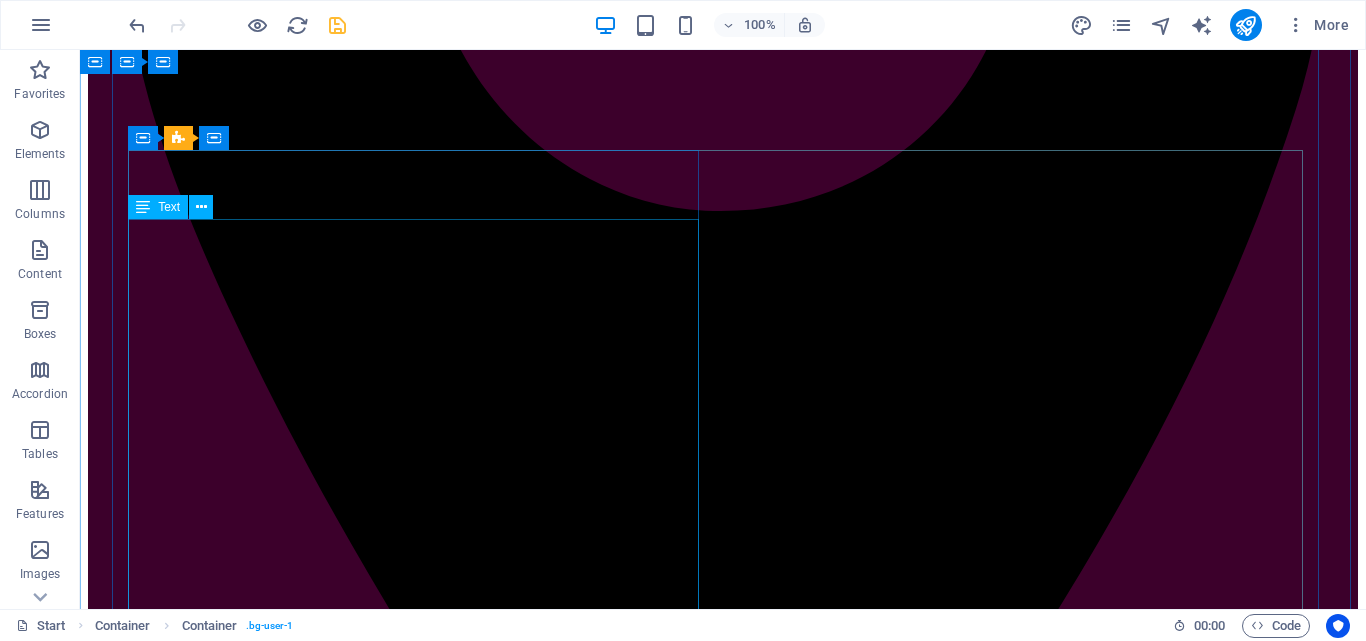 scroll, scrollTop: 1716, scrollLeft: 0, axis: vertical 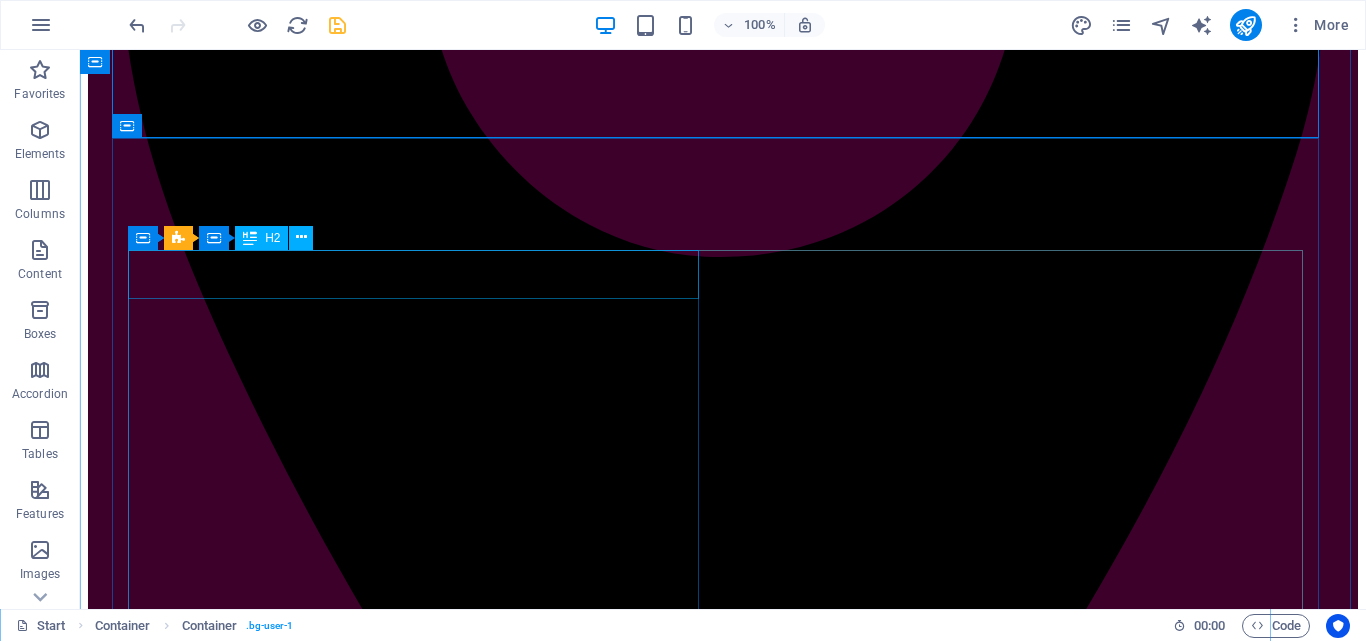 click on "Let us arrange a smile" at bounding box center [723, 4613] 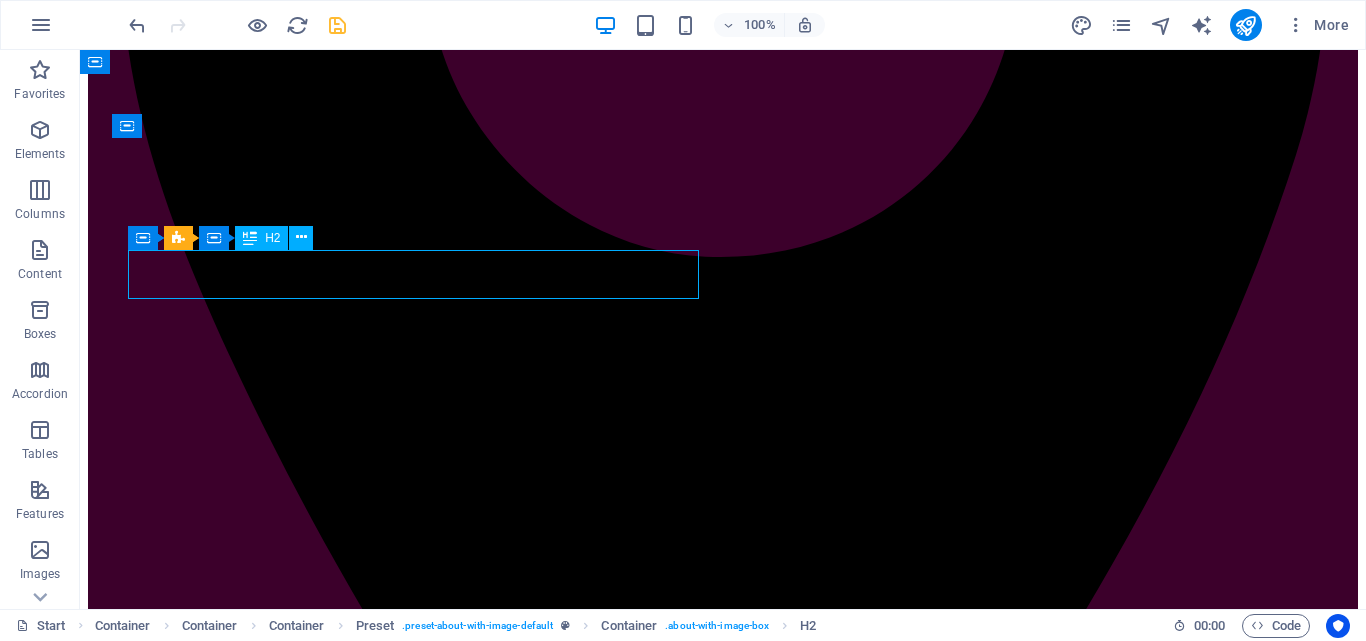 click on "Let us arrange a smile" at bounding box center [723, 4613] 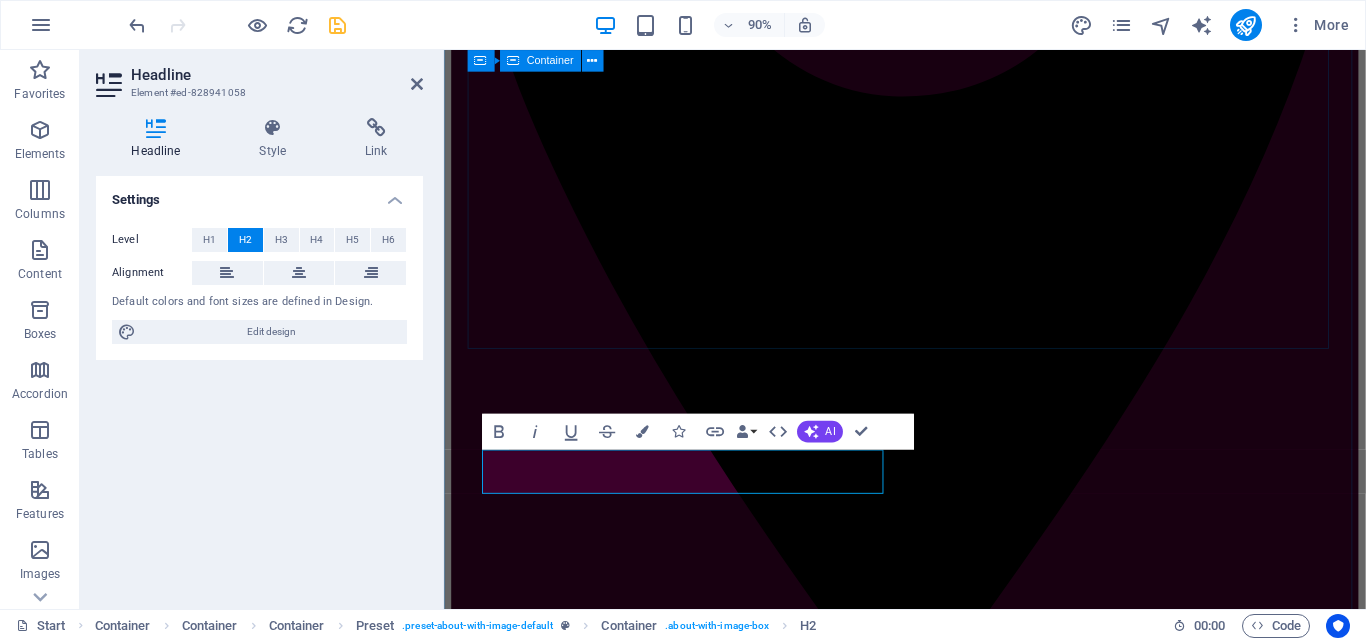 click on "ASESORIAS Realizamos todos los trámites relacionados con la declaración sucesoral: Rif. Sucesoral y de los herederos; diseño, elaboración y presentación de la declaración sucesoral en el portal Fiscal y consignación de toda la documentación ante la respectiva oficina de sucesines del SENIAT a nivel nacional, haciendo seguimiento y monitoreo de todo el proceso hasta la entrega de la Solvencia Sucesoral TRAMITES Tramitamos la emisión de toda clase de documentos relacionados y necesarios para la elaboración y presentación de la declaración sucesoral: Acta de defunción, Acta de matrimonio; acta de nacimiento, Declaración de Únicos y Universales Herederos, datos filiatorios (Saime), Legalizaciones y traducciones de documentos de filiación y/o defunción (interprete Público), Copias certificadas de documentos de propiedad de activos (Registros y Notarías), Balances y Estados financieros de empresas ,etc. Especiales - Redacción y registro de Testamentos" at bounding box center (956, 3326) 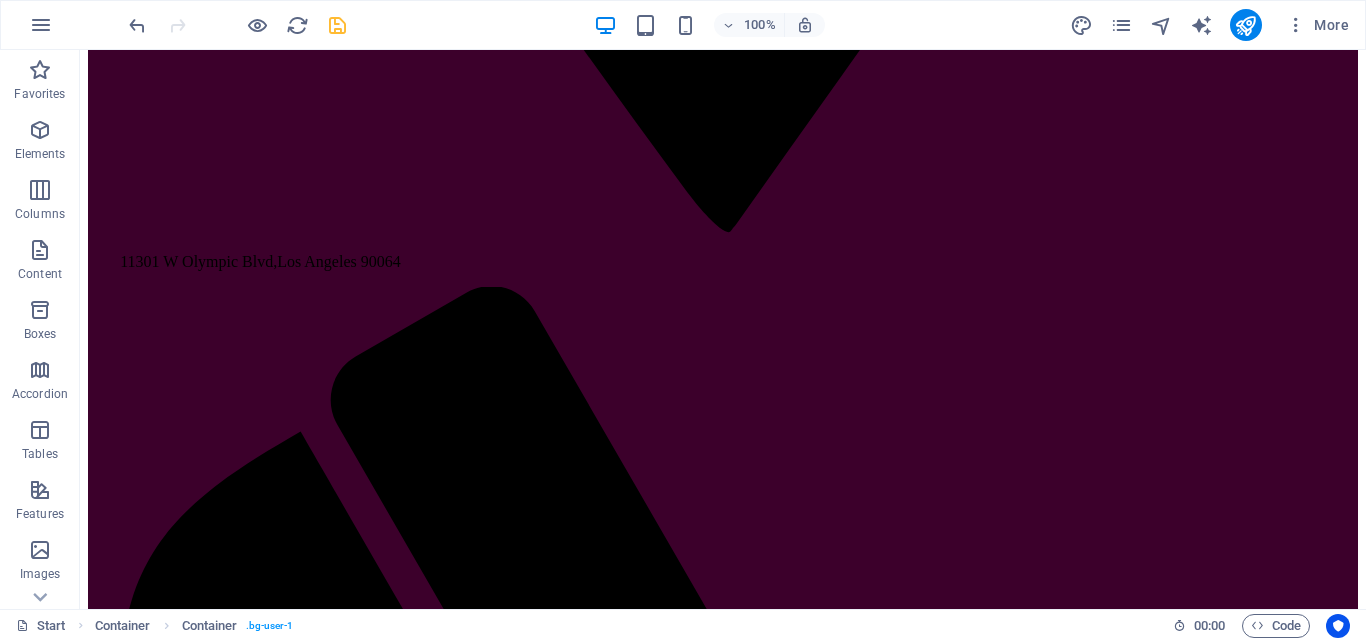 scroll, scrollTop: 2516, scrollLeft: 0, axis: vertical 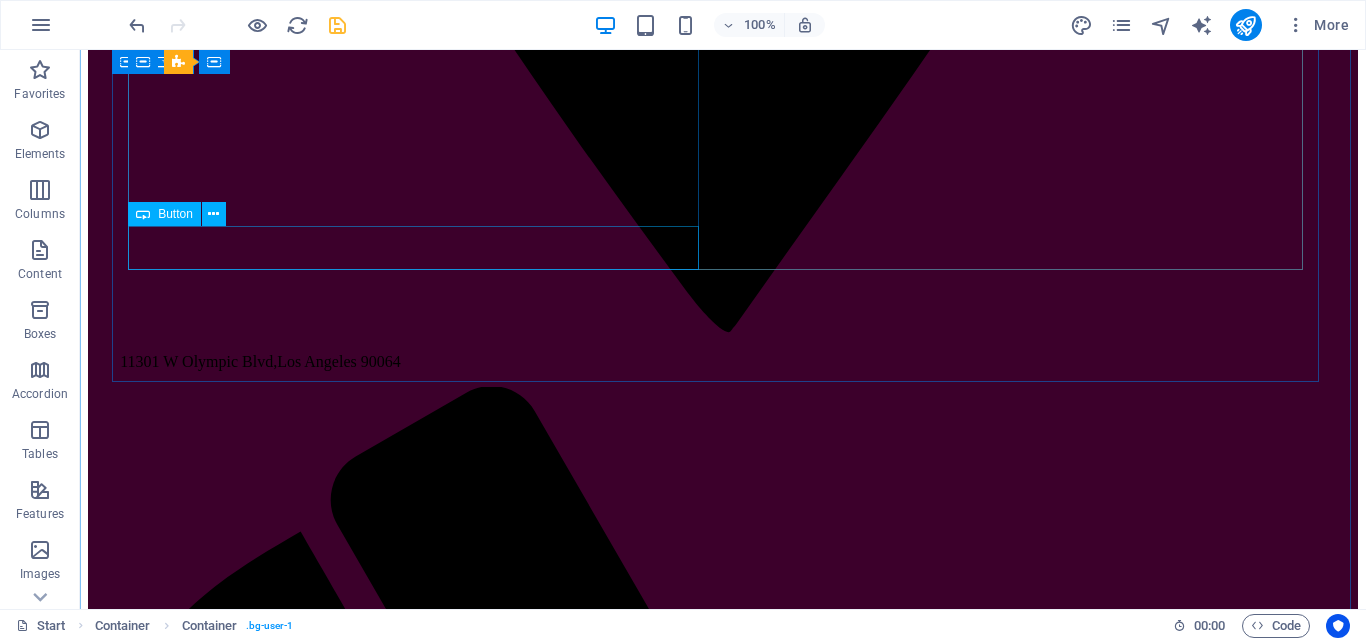 click on "Visit us" at bounding box center (723, 4309) 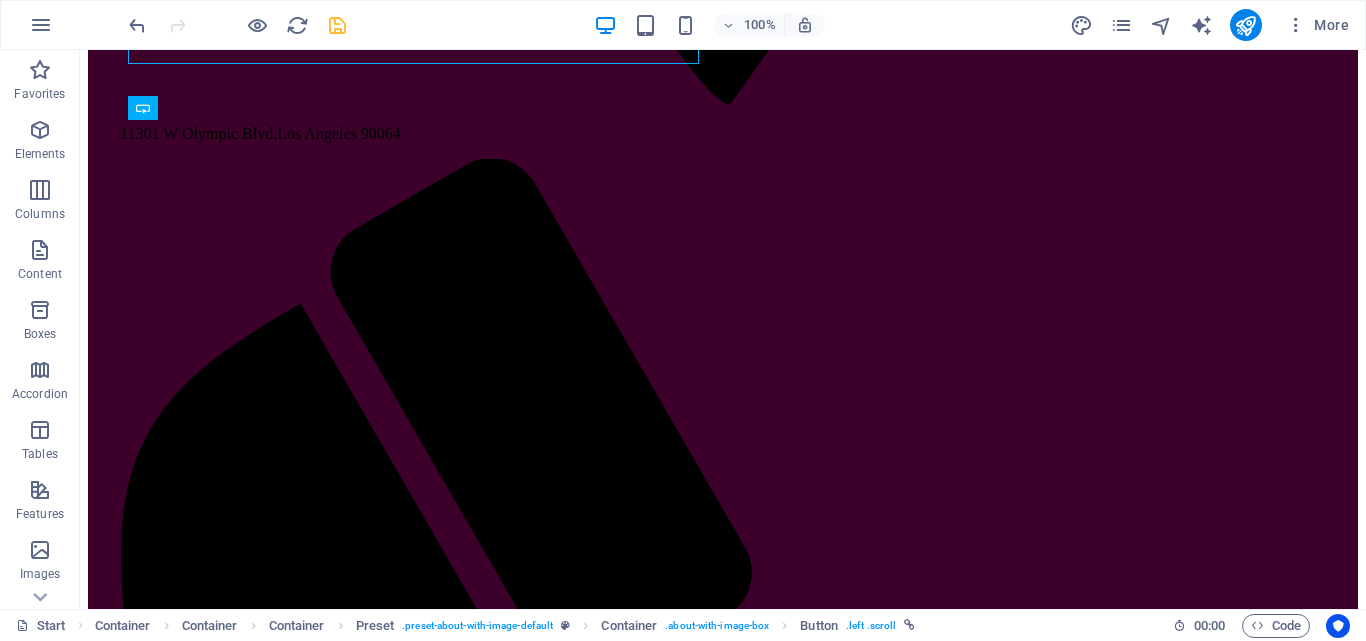 scroll, scrollTop: 2816, scrollLeft: 0, axis: vertical 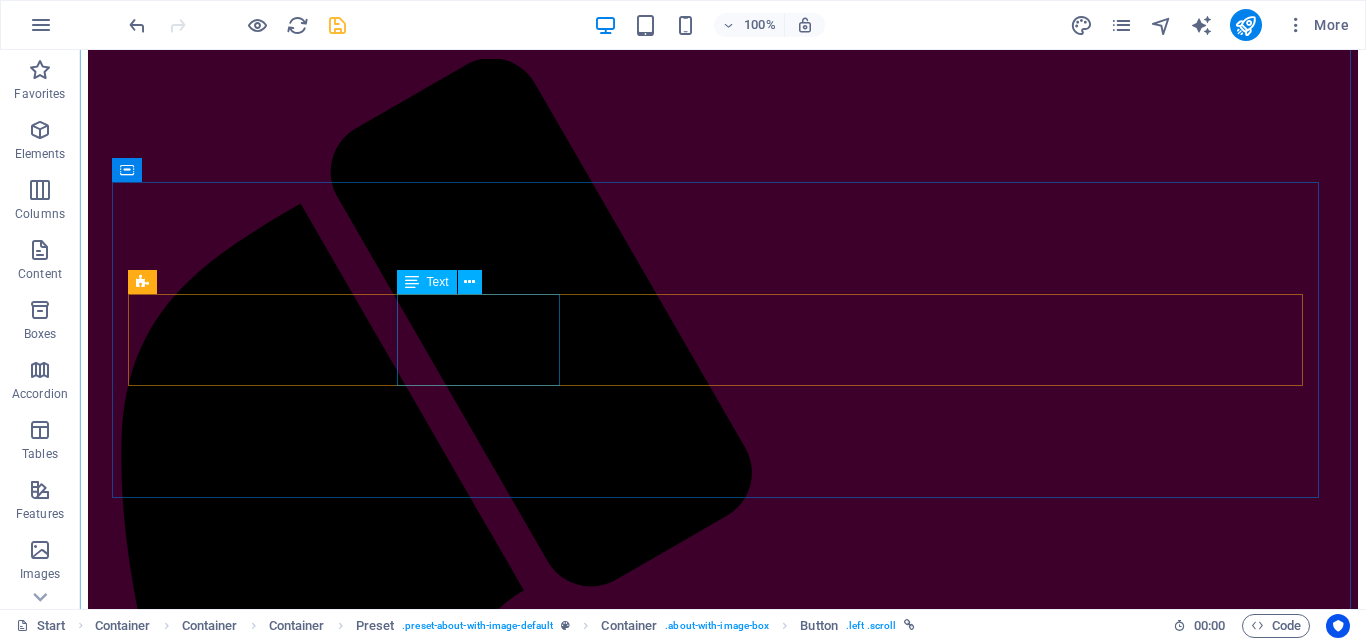 click on "Tuesday 08:00 AM - 4:00 PM" at bounding box center [723, 5993] 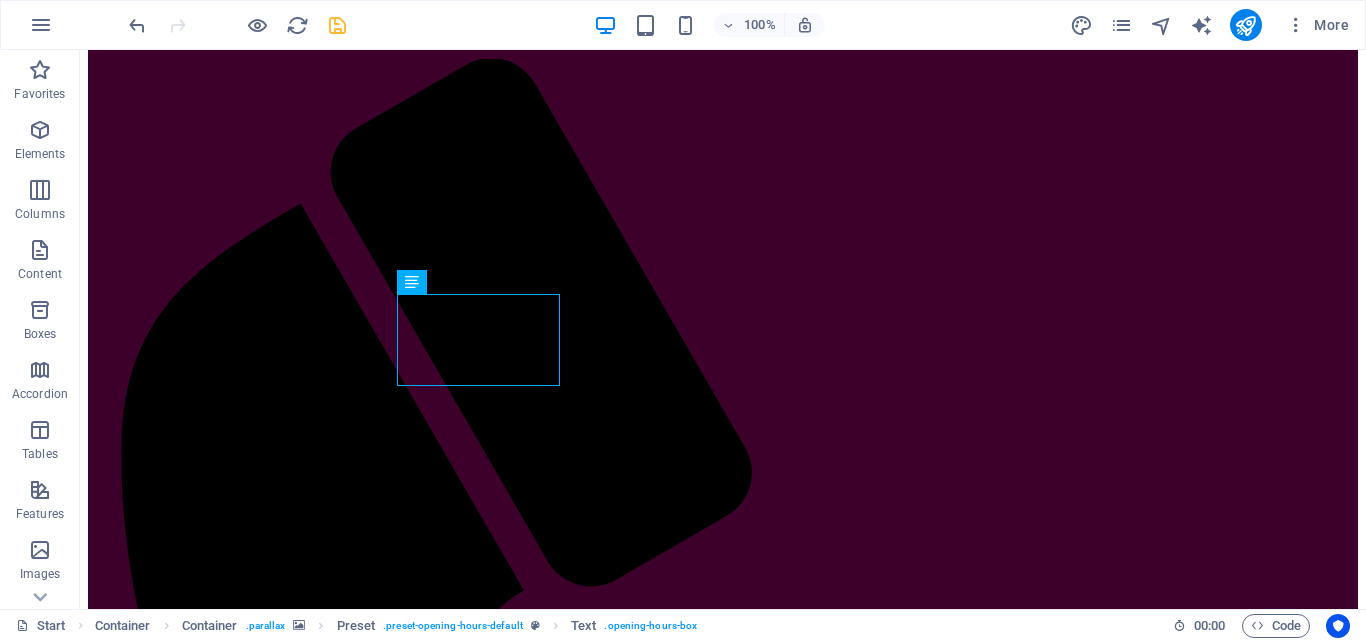 click at bounding box center (723, 4169) 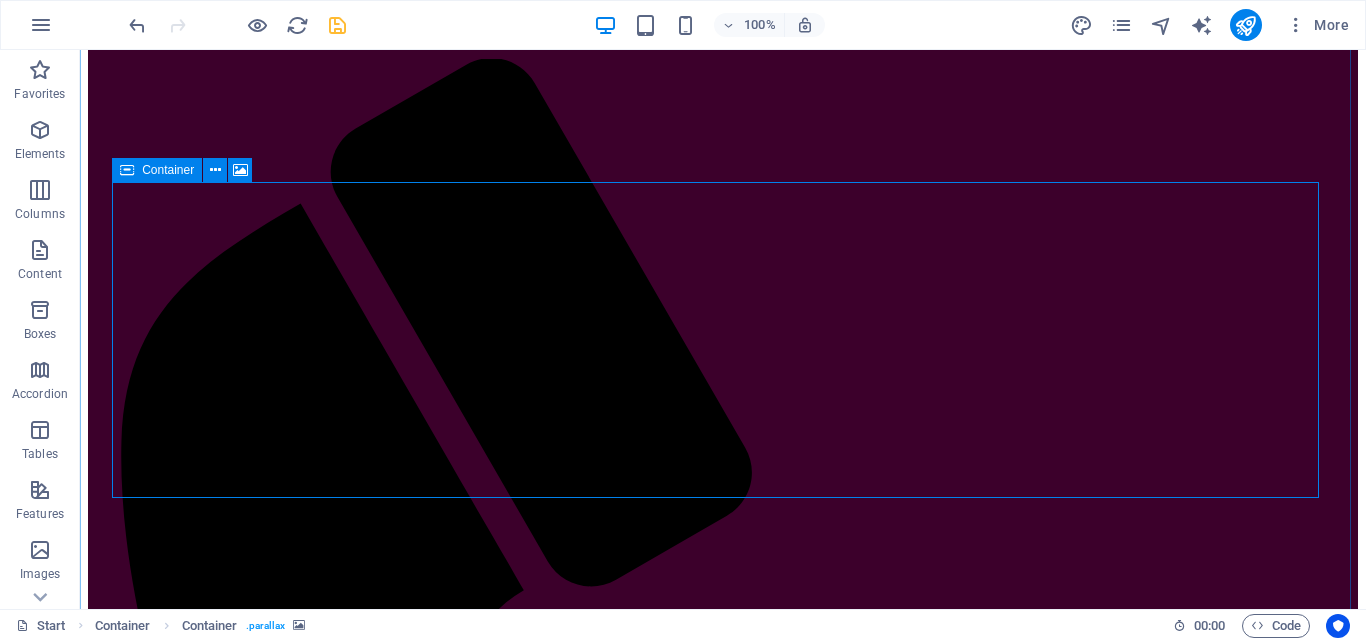 click on "Container" at bounding box center (157, 170) 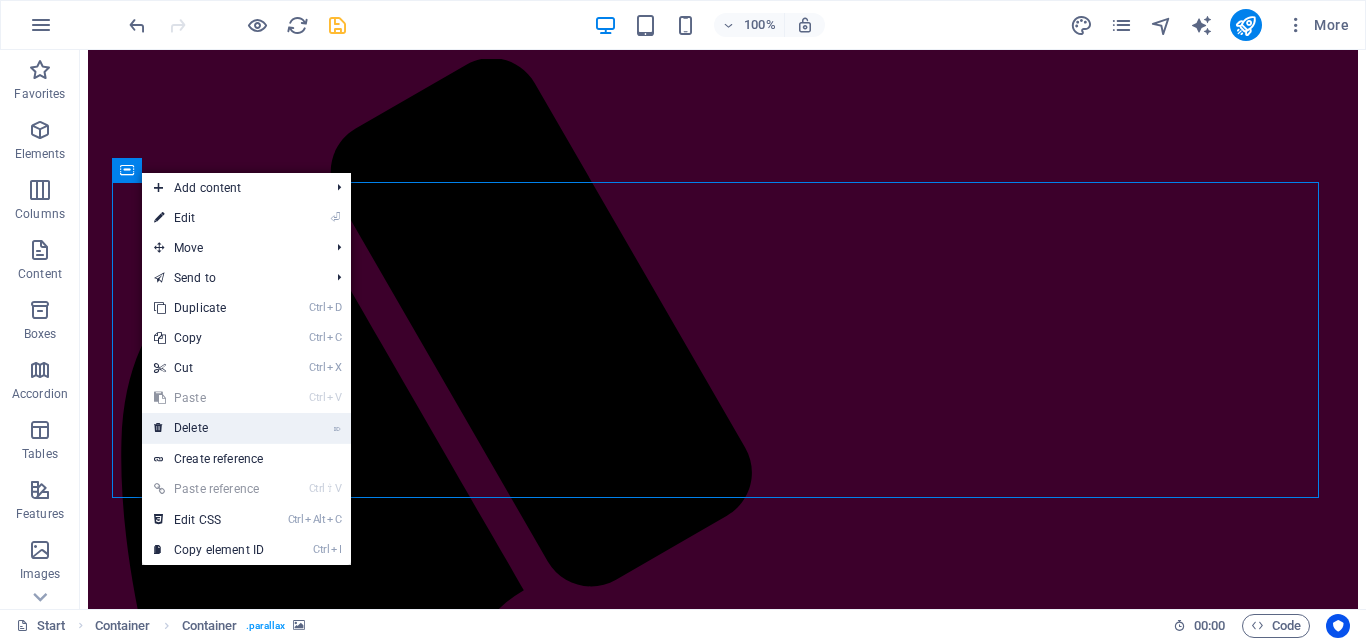 click on "⌦  Delete" at bounding box center (209, 428) 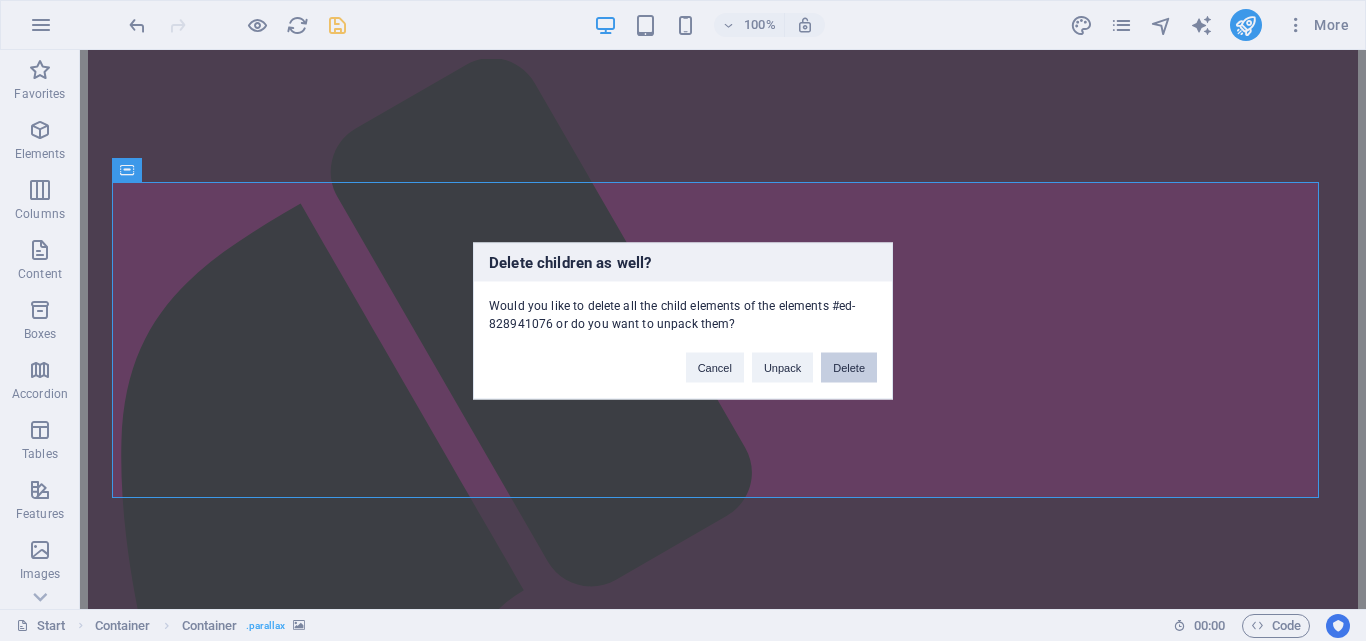 click on "Delete" at bounding box center (849, 367) 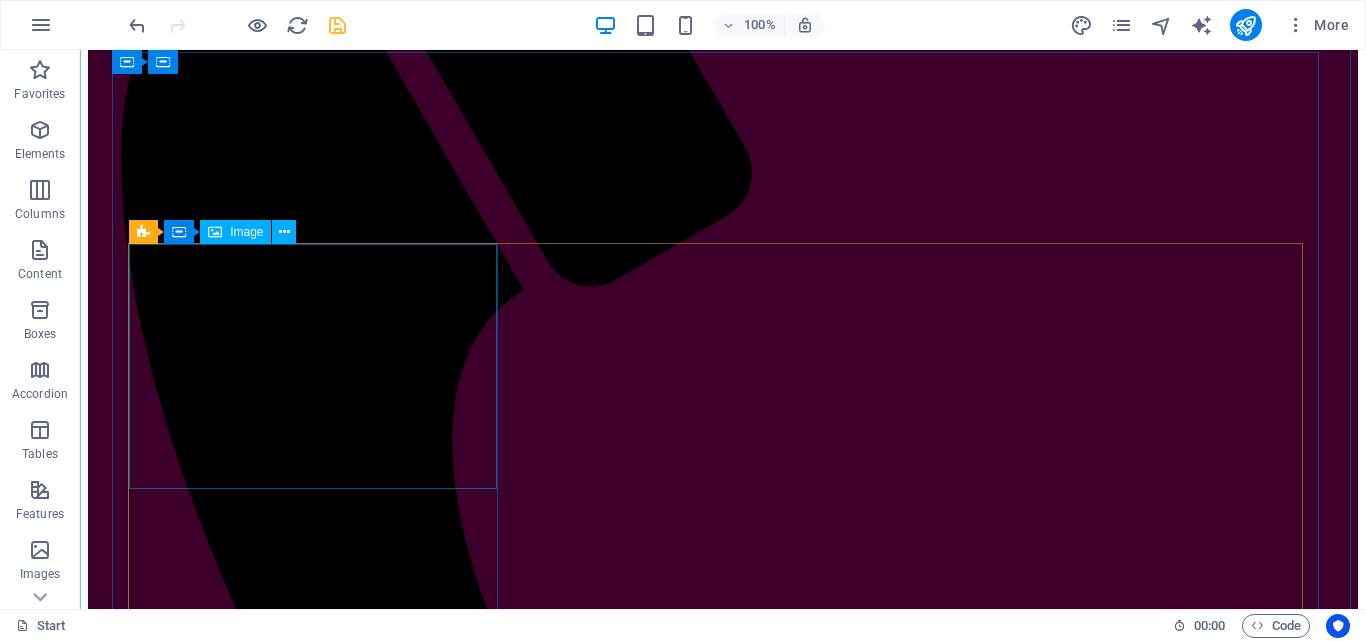 scroll, scrollTop: 2716, scrollLeft: 0, axis: vertical 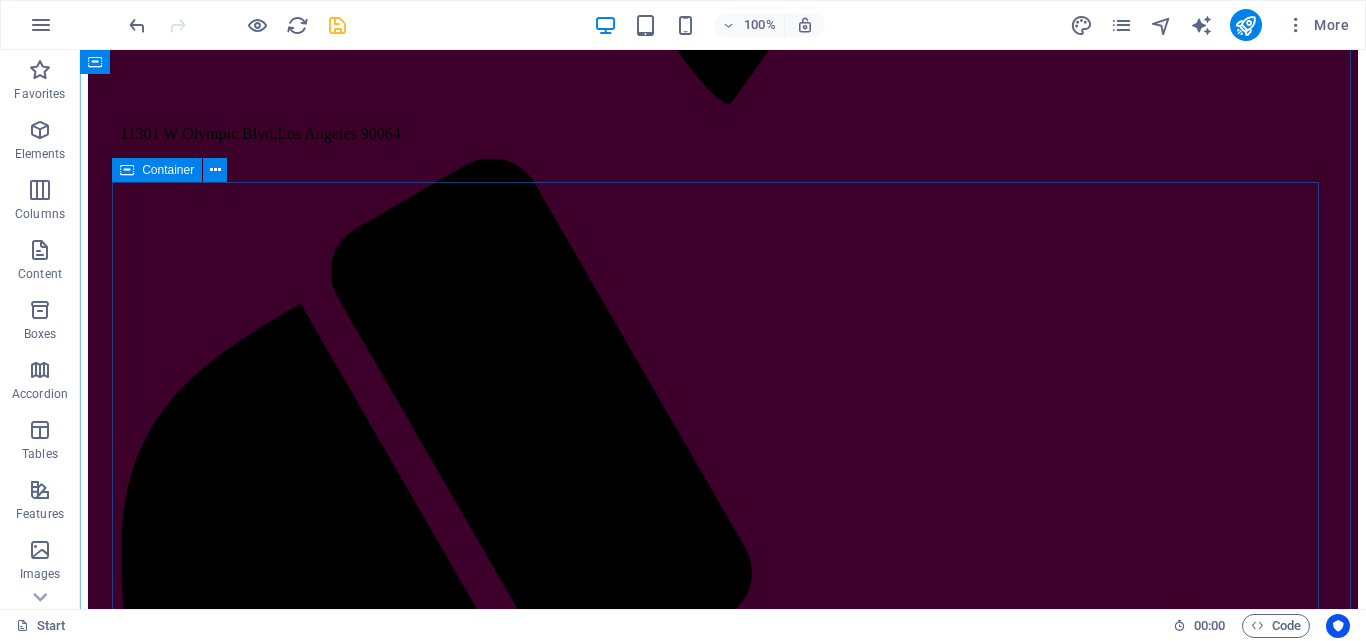 click on "Our Flowers Wedding Lorem ipsum dolor Sitamund amet consectetur Adipisicing elit veritatison Miusto nam nulla cum Read more Anniversary Lorem ipsum dolor Sitamund amet consectetur Adipisicing elit veritatison Miusto nam nulla cum Read more Birthday Lorem ipsum dolor Sitamund amet consectetur Adipisicing elit veritatison Miusto nam nulla cum Read more" at bounding box center (723, 6022) 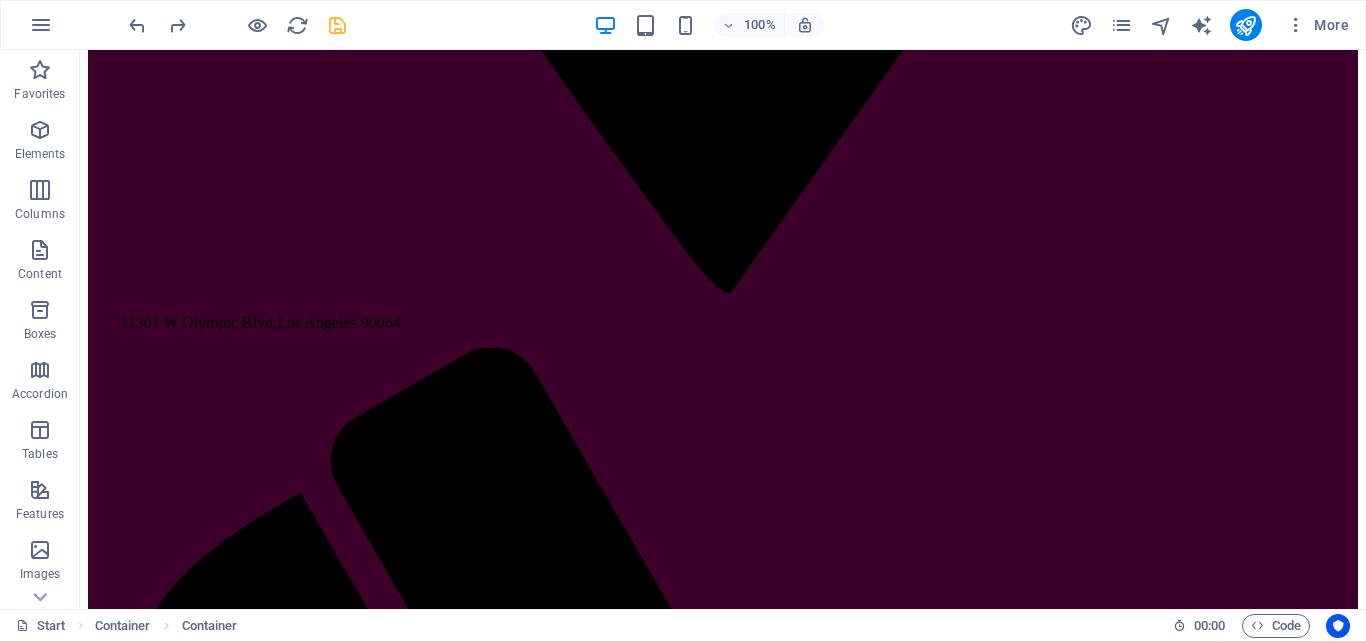 scroll, scrollTop: 2827, scrollLeft: 0, axis: vertical 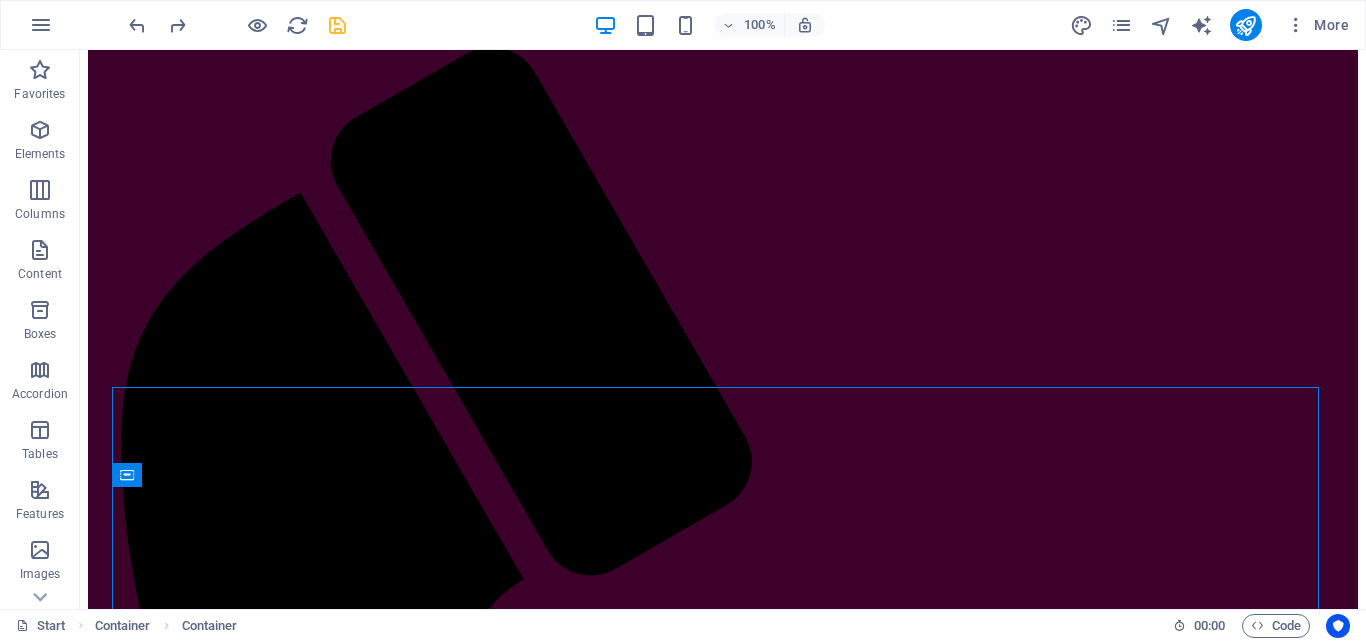 click at bounding box center [723, 4164] 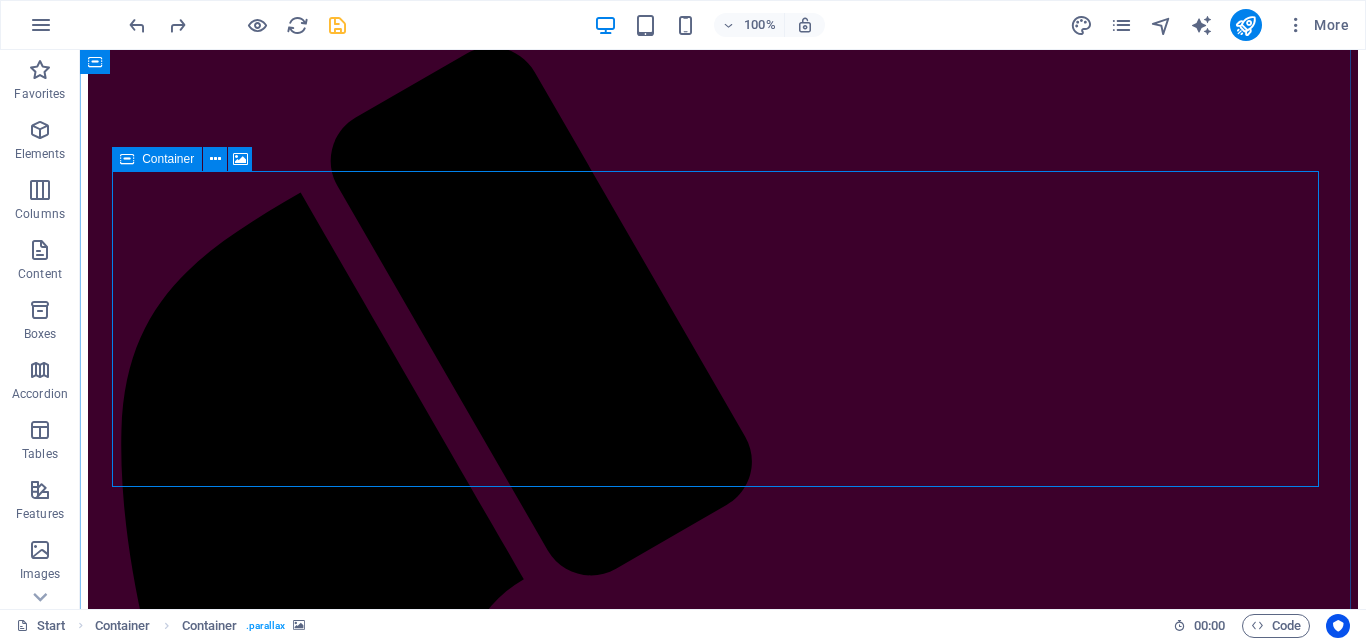 click at bounding box center (127, 159) 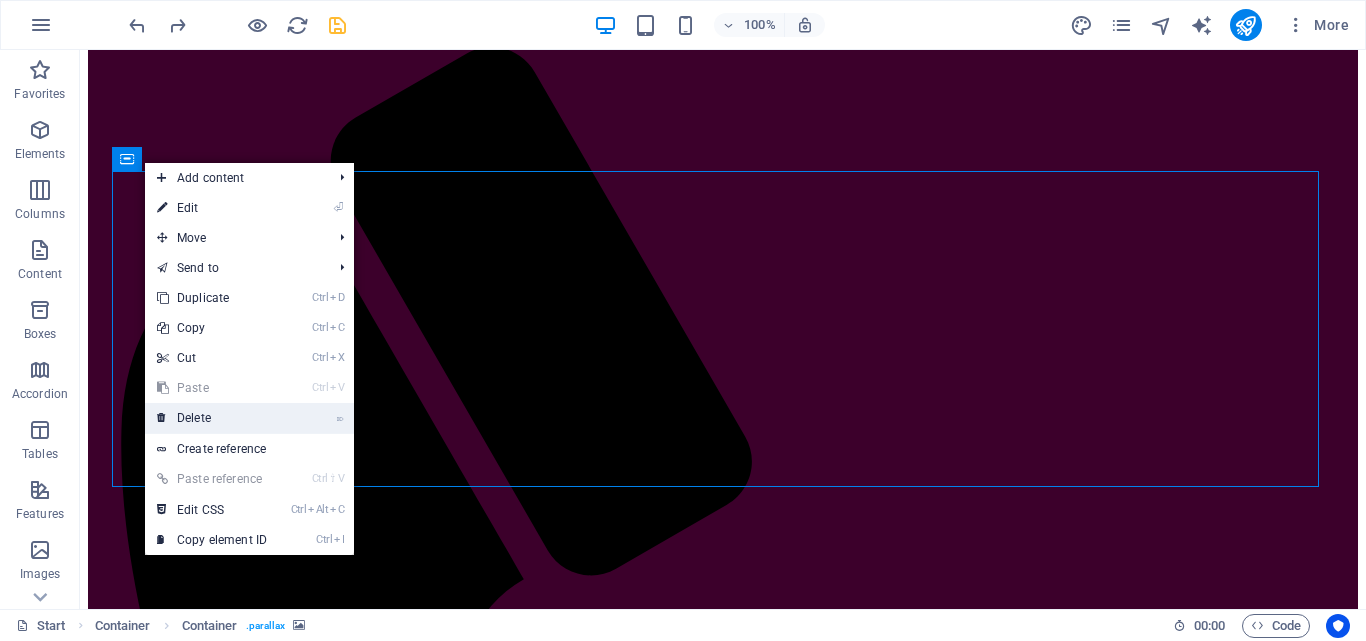 click on "⌦  Delete" at bounding box center [212, 418] 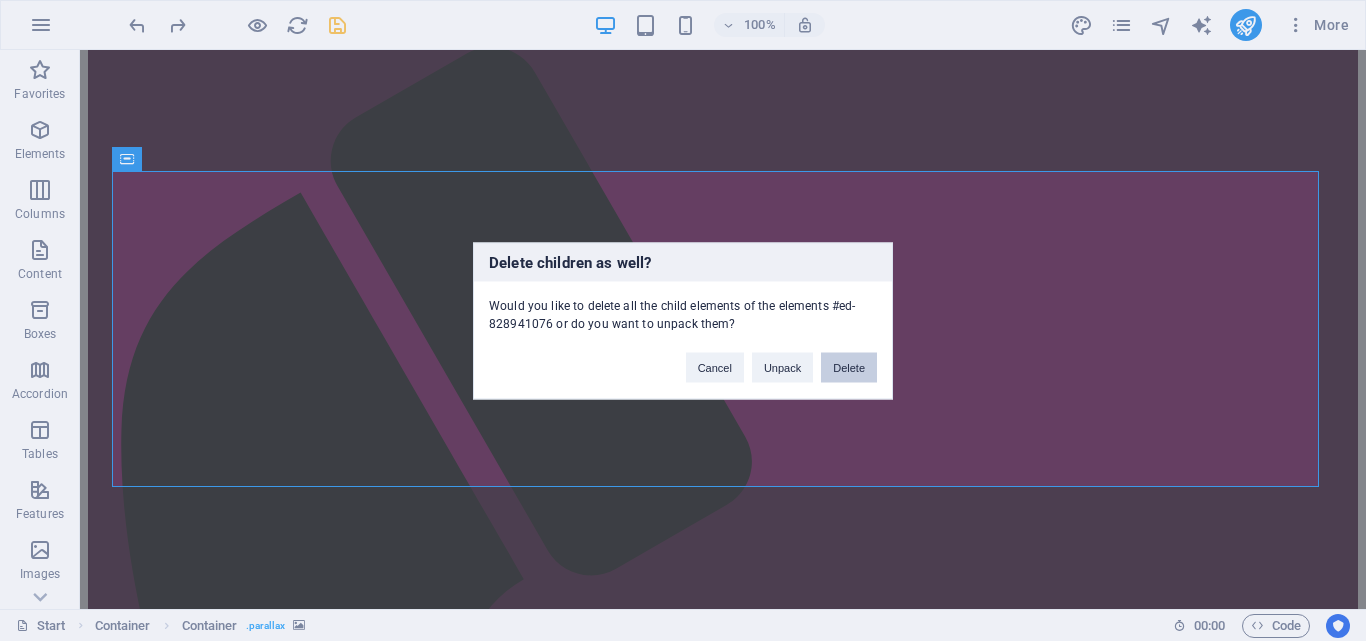 click on "Delete" at bounding box center [849, 367] 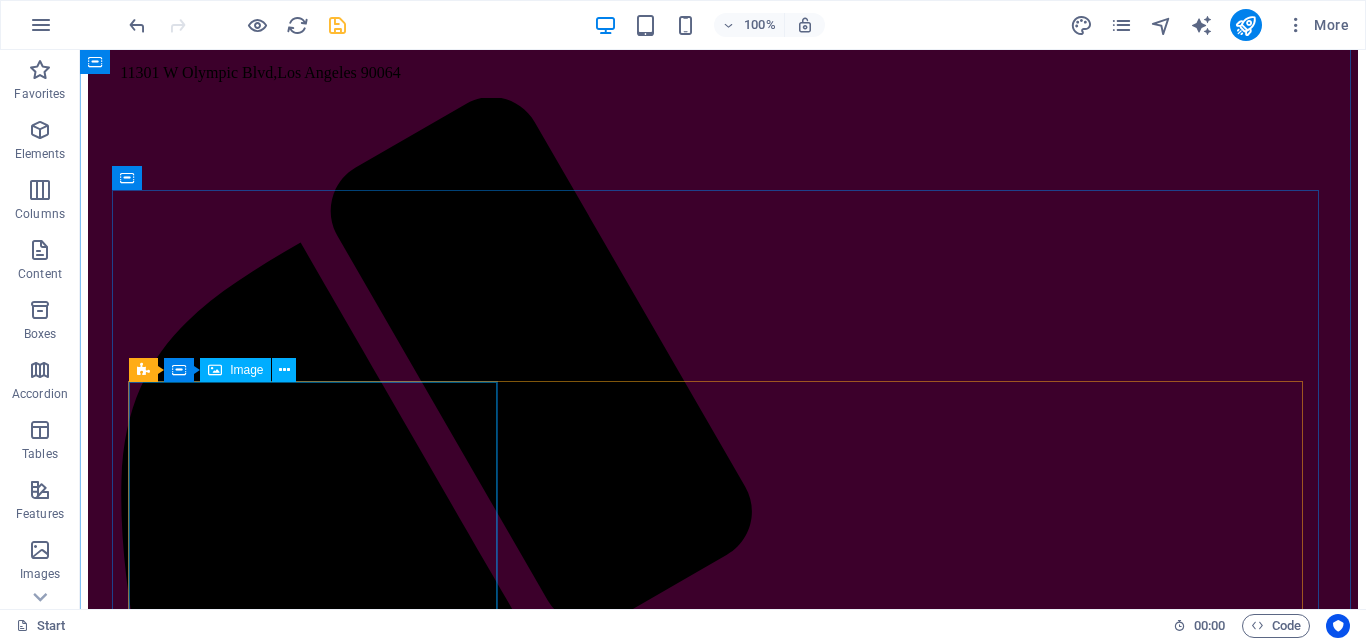 scroll, scrollTop: 2627, scrollLeft: 0, axis: vertical 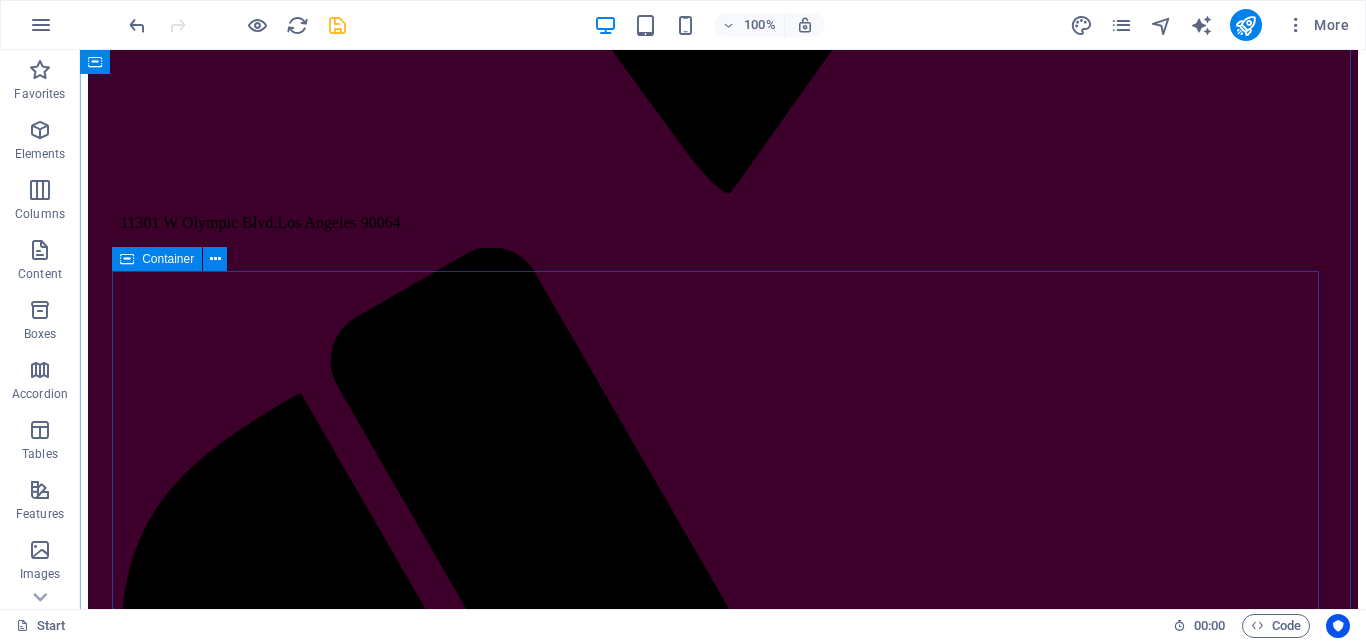 click on "Container" at bounding box center [157, 259] 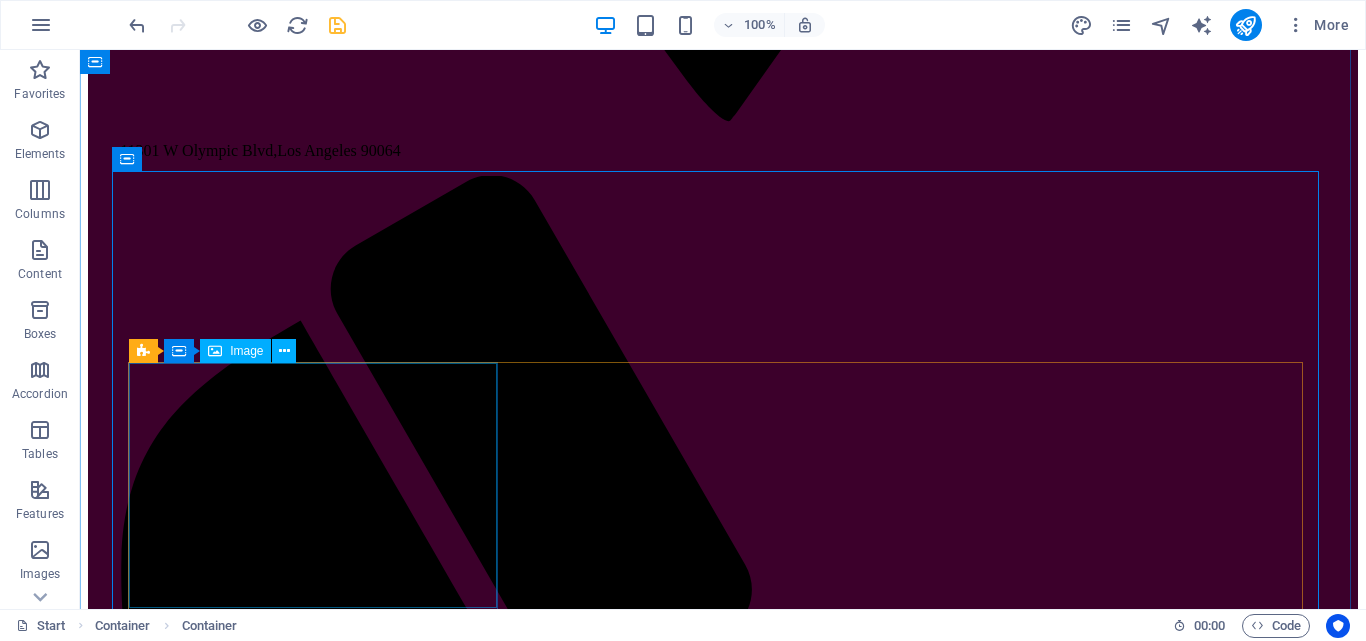 scroll, scrollTop: 2827, scrollLeft: 0, axis: vertical 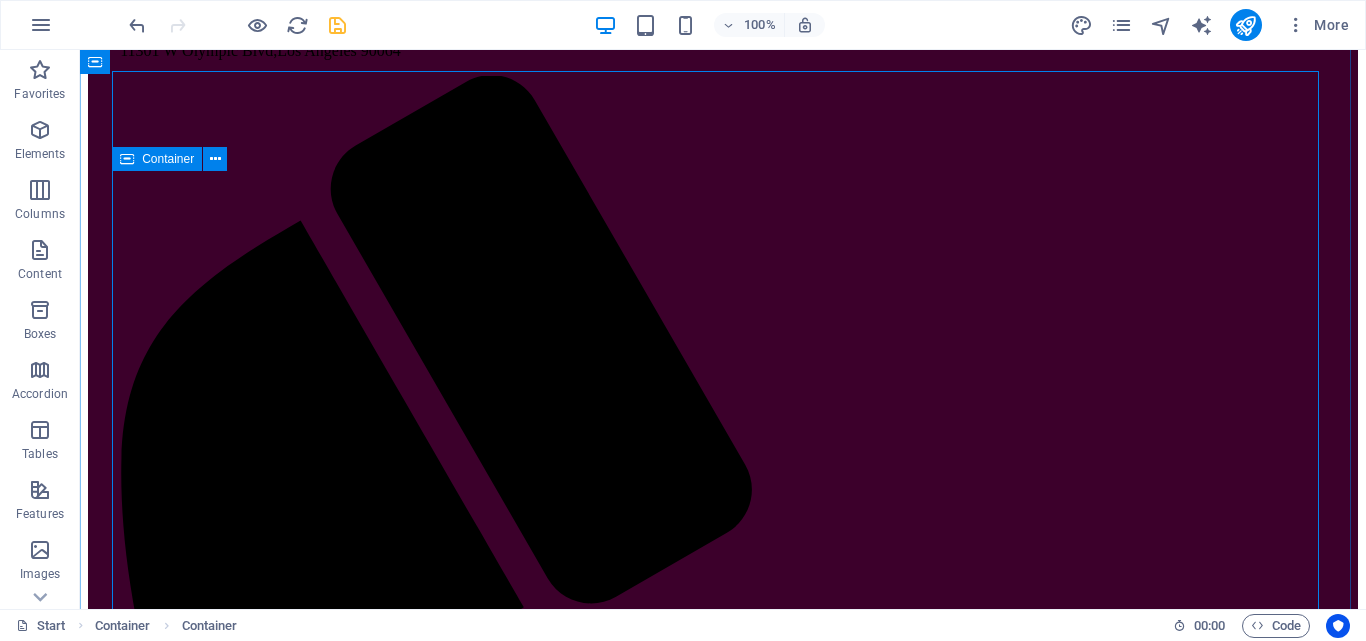 click on "Container" at bounding box center [168, 159] 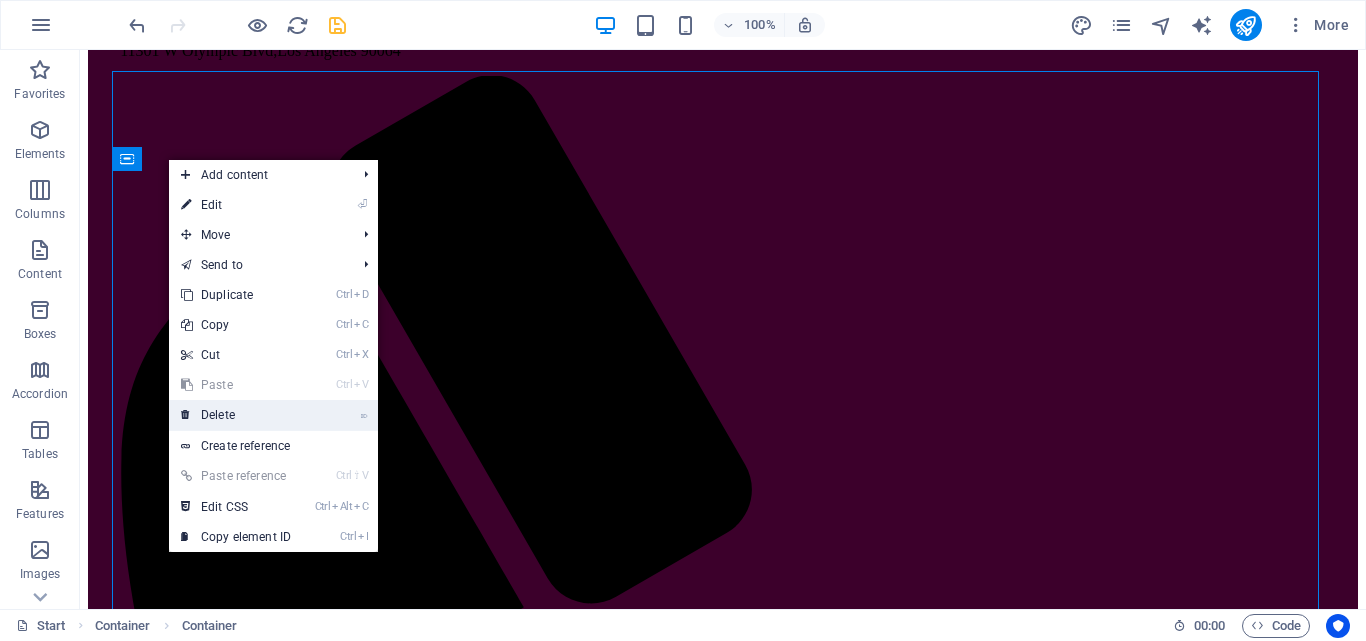 click on "⌦  Delete" at bounding box center (236, 415) 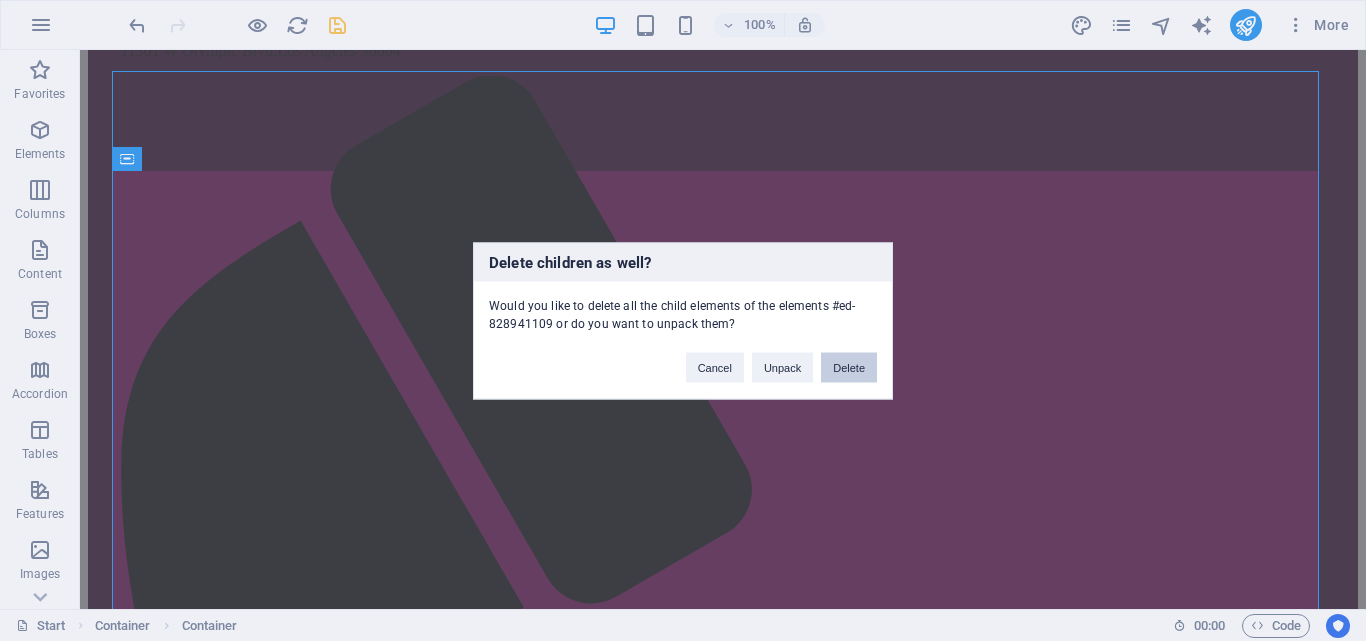 click on "Delete" at bounding box center [849, 367] 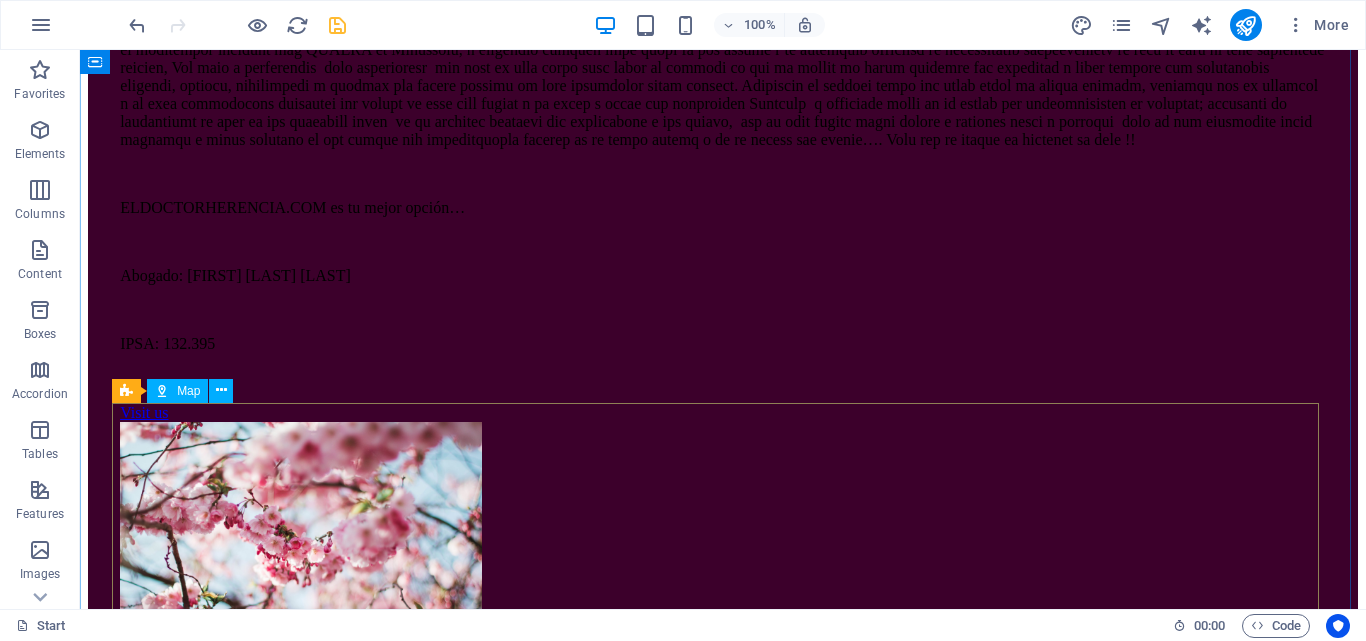 scroll, scrollTop: 6284, scrollLeft: 0, axis: vertical 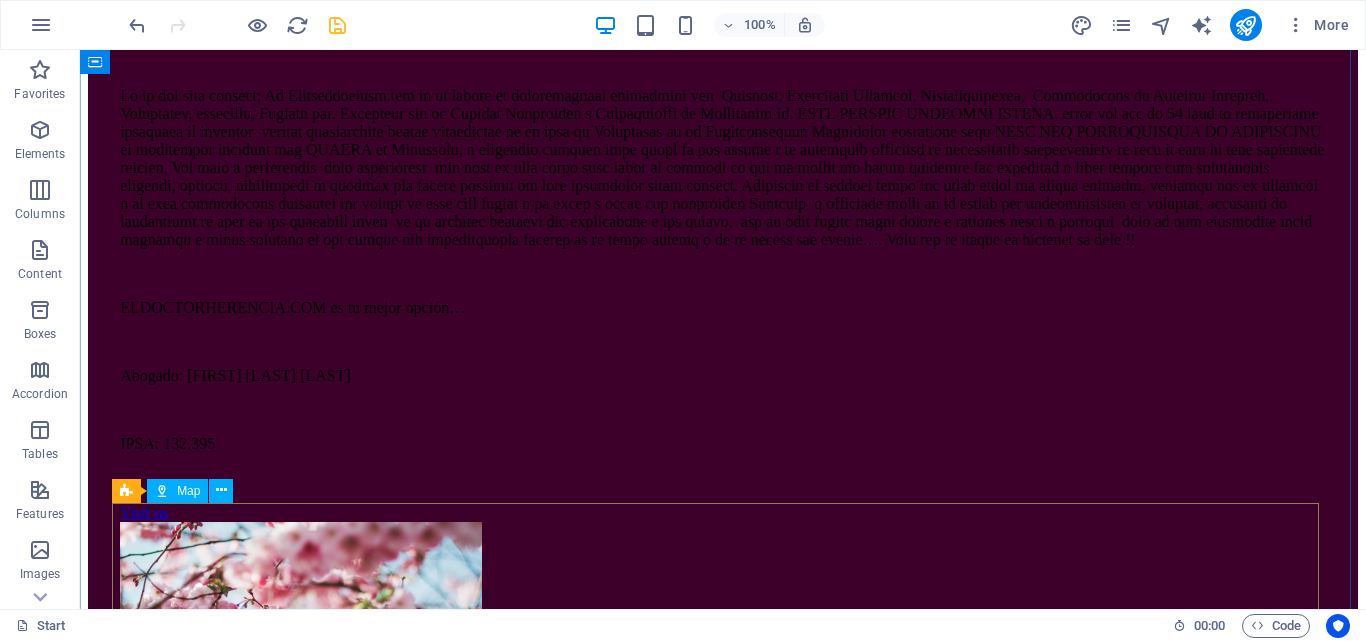 click at bounding box center (723, 9061) 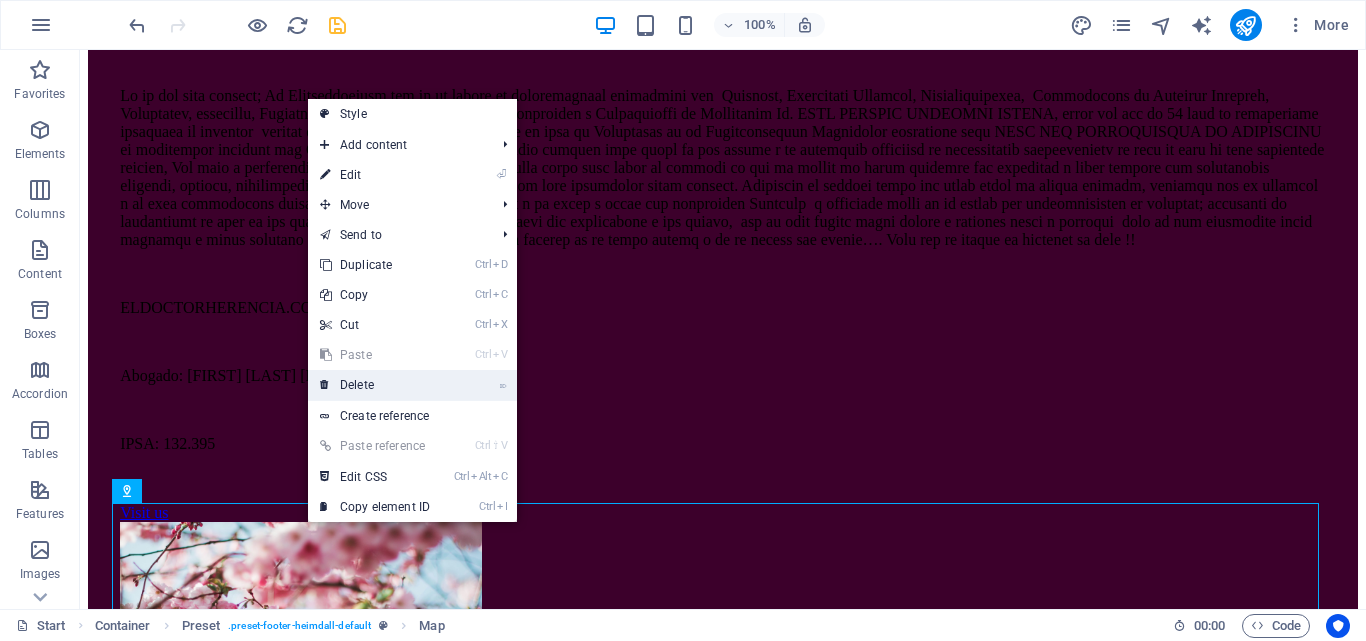 click on "⌦  Delete" at bounding box center (375, 385) 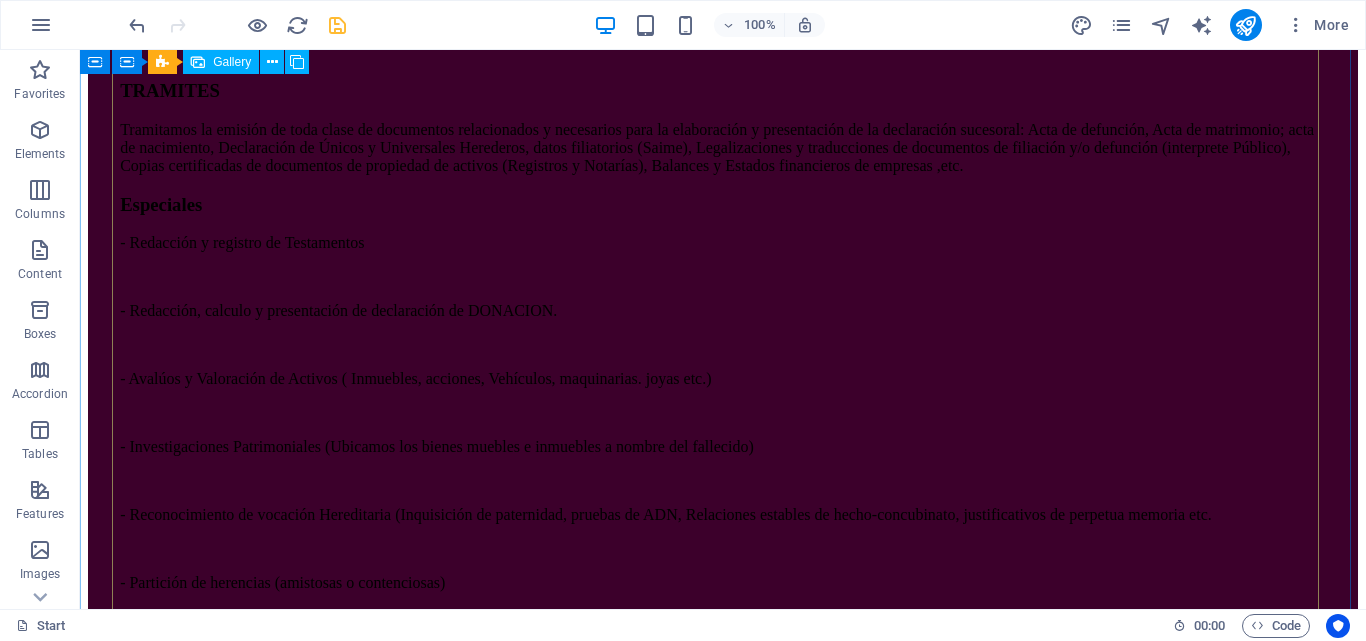 scroll, scrollTop: 5284, scrollLeft: 0, axis: vertical 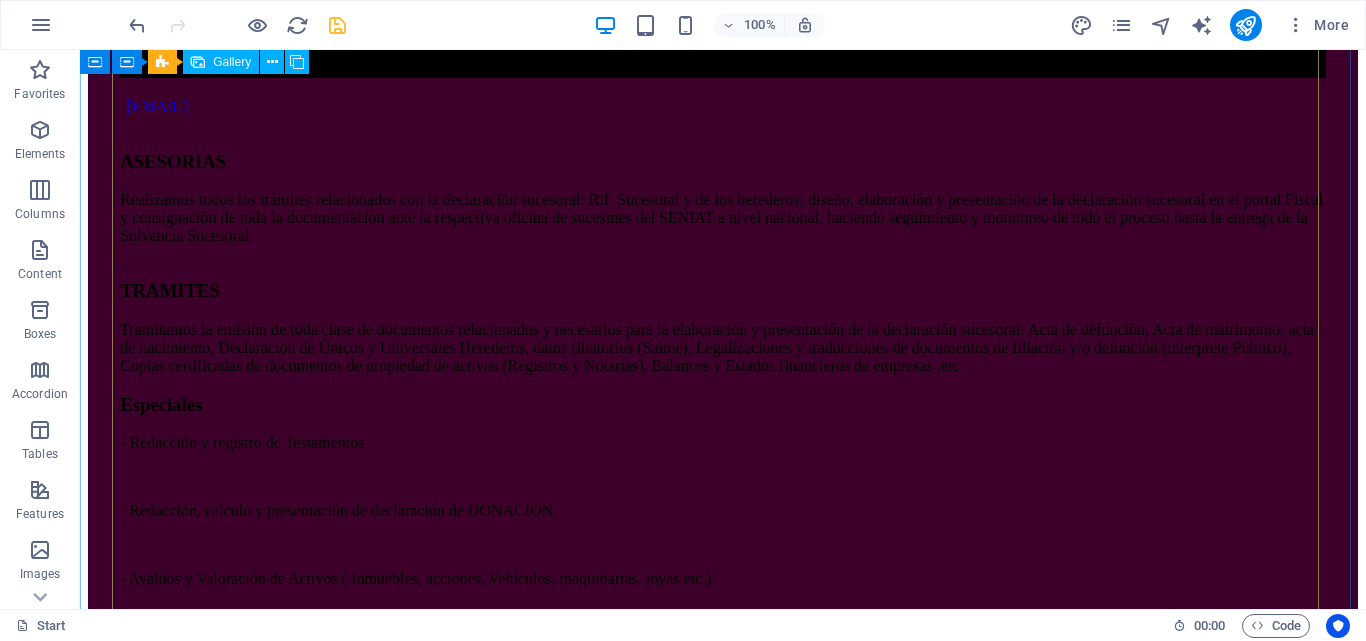 click at bounding box center [560, 4548] 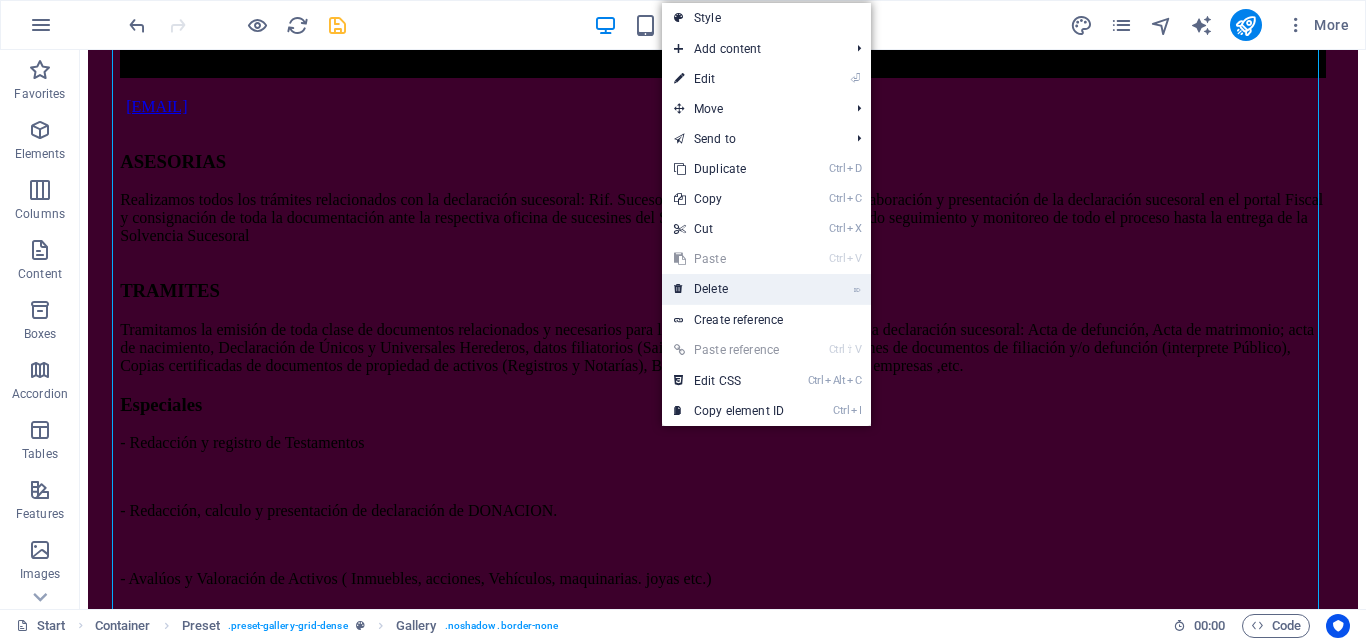 click on "⌦  Delete" at bounding box center [729, 289] 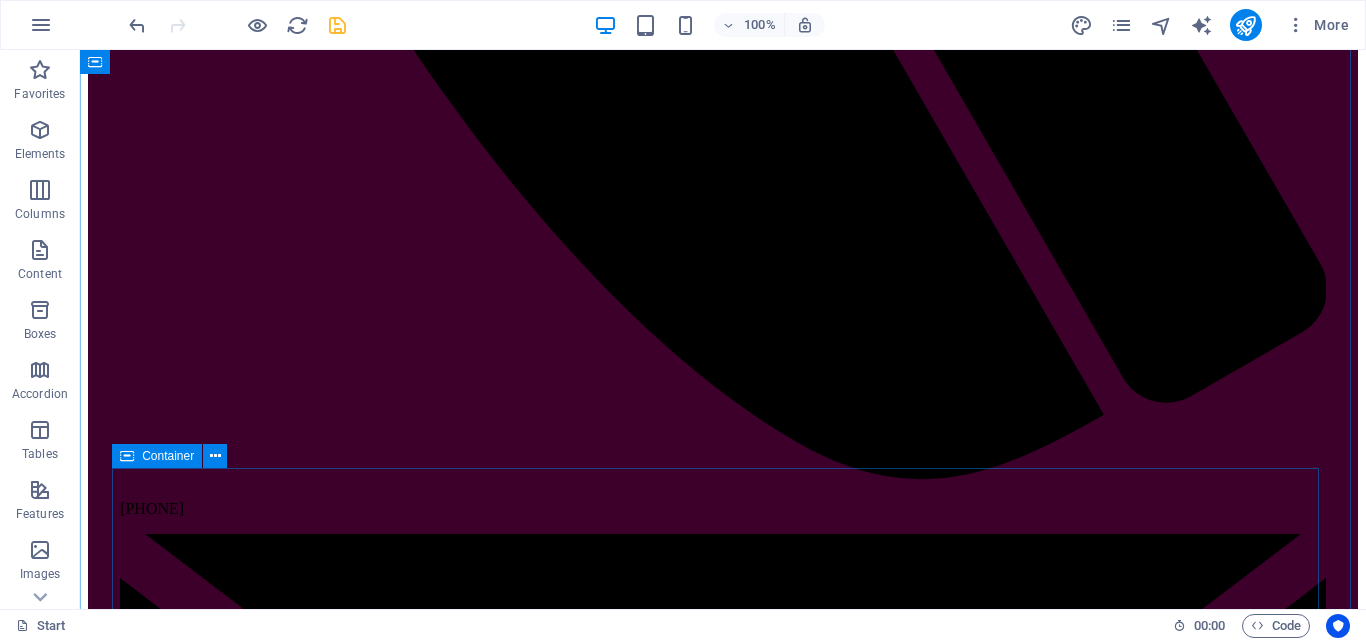 scroll, scrollTop: 4084, scrollLeft: 0, axis: vertical 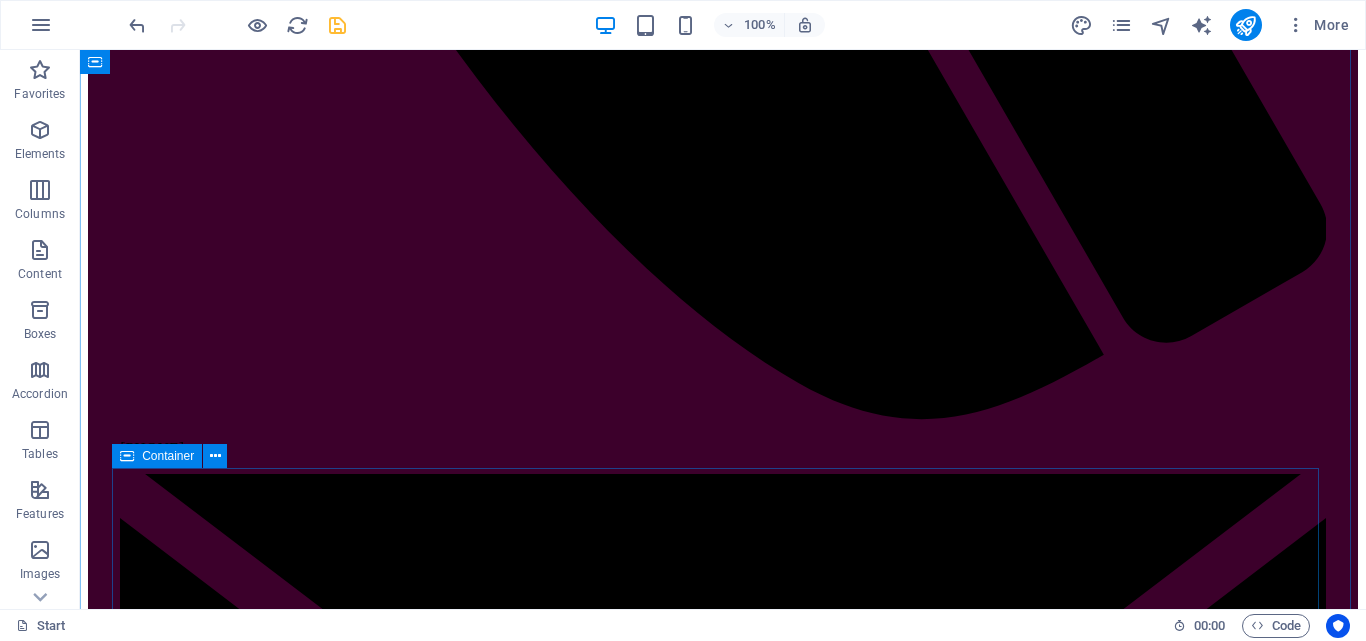 click on "Testimonials Lorem Ipsum   is simply dummy text of the printing and typesetting industry. Lorem Ipsum has been the industry's standard dummy text ever since the 1500s, when an unknown printer took a galley of type and scrambled it to make a type specimen book. It has survived not only five centuries, but also the leap into electronic typesetting, remaining essentially unchanged. It was popularised in the 1960s with the release of Letraset sheets. Jennifer Rodgers Lorem Ipsum is simply dummy text of the printing and typesetting industry. Lorem Ipsum has been the industry's standard dummy text ever since the 1500s, when an unknown printer took a galley of type and scrambled it to make a type specimen book. It has survived not only five centuries, but also the leap into electronic typesetting, remaining essentially unchanged. It was popularised in the 1960s with the release of Letraset sheets. Adam Millner David Santos" at bounding box center (723, 5084) 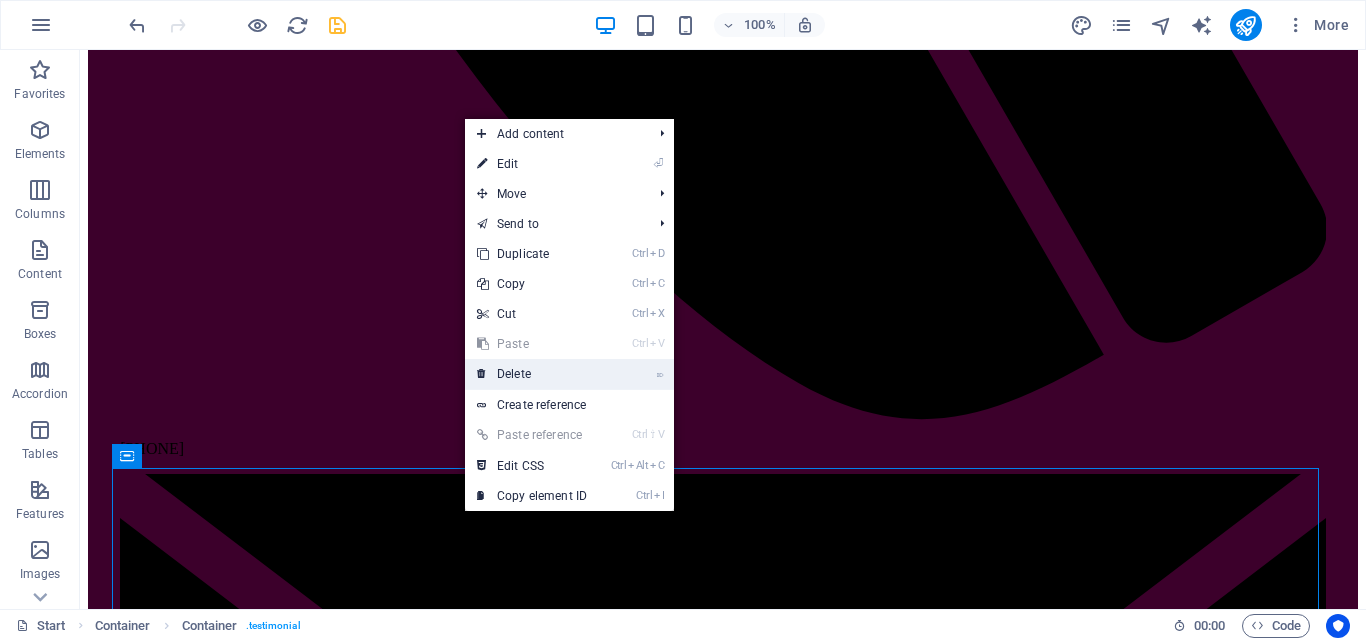 click on "⌦  Delete" at bounding box center [532, 374] 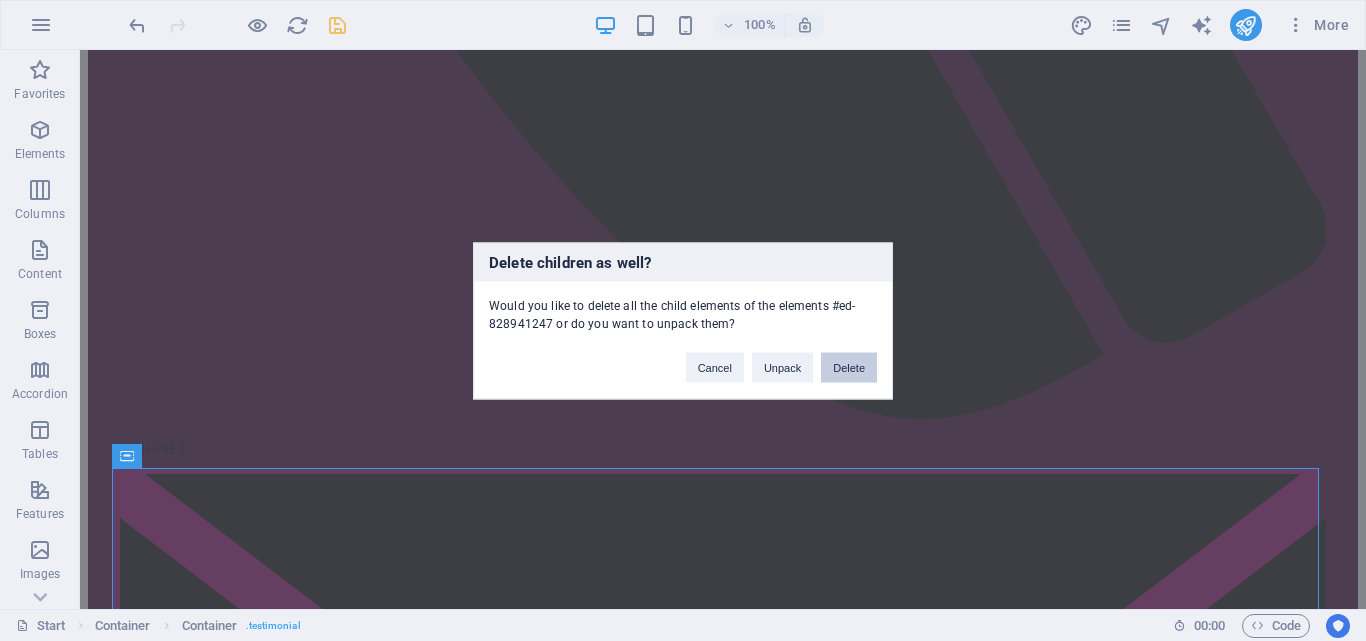 click on "Delete" at bounding box center [849, 367] 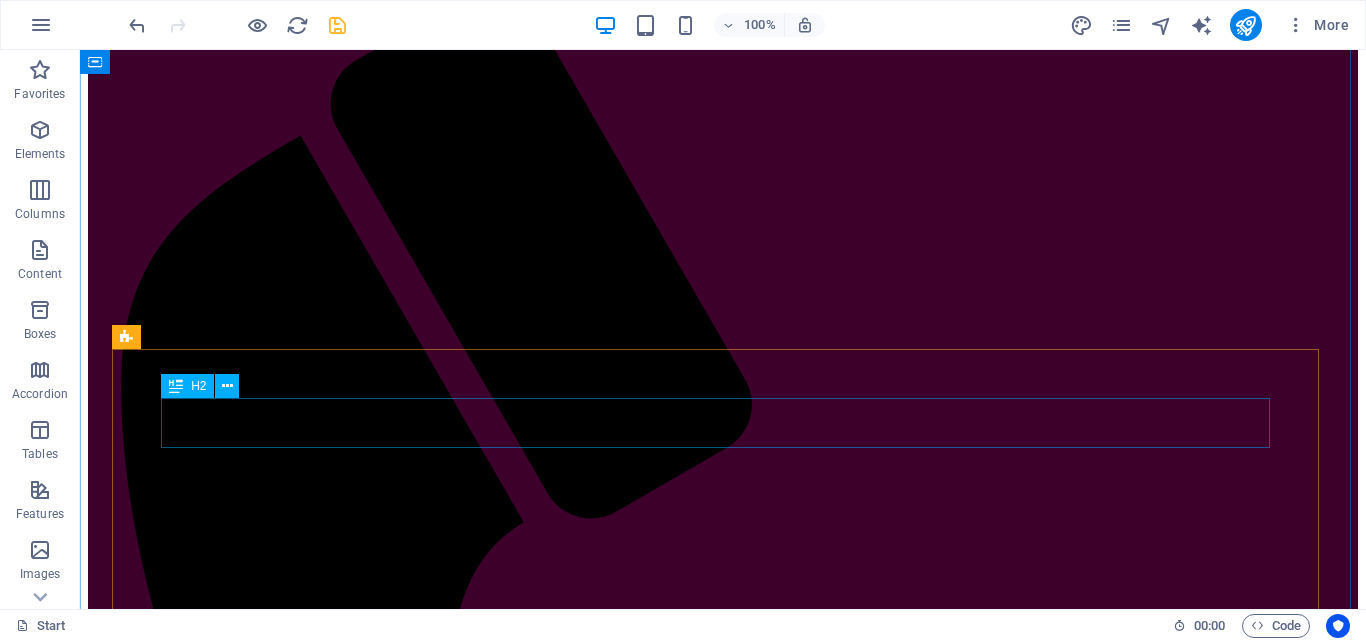 scroll, scrollTop: 2484, scrollLeft: 0, axis: vertical 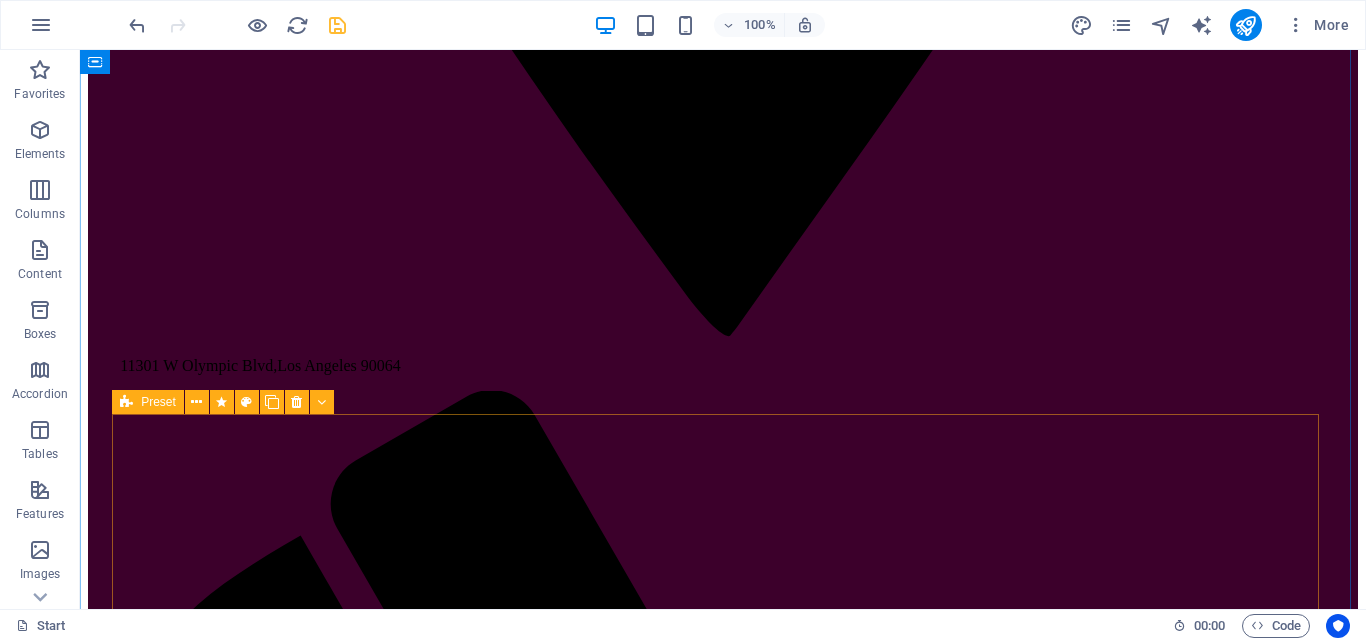 click on "Wedding Lorem ipsum dolor sit amet, consectetur adipisicing elit. Repellat, maiores, a libero atque assumenda praesentium cum magni odio dolor accusantium explicabo repudiandae molestiae itaque provident sit debitis aspernatur soluta. Deserunt incidunt ad cumque ex elit laboriosam Simtinetio mollitia molestias excepturi voluptatem atque   veritatis Miusto nam nulla cum accusantium explicabo Repellat maiores a libero atque assumenda praesentium" at bounding box center (723, 4707) 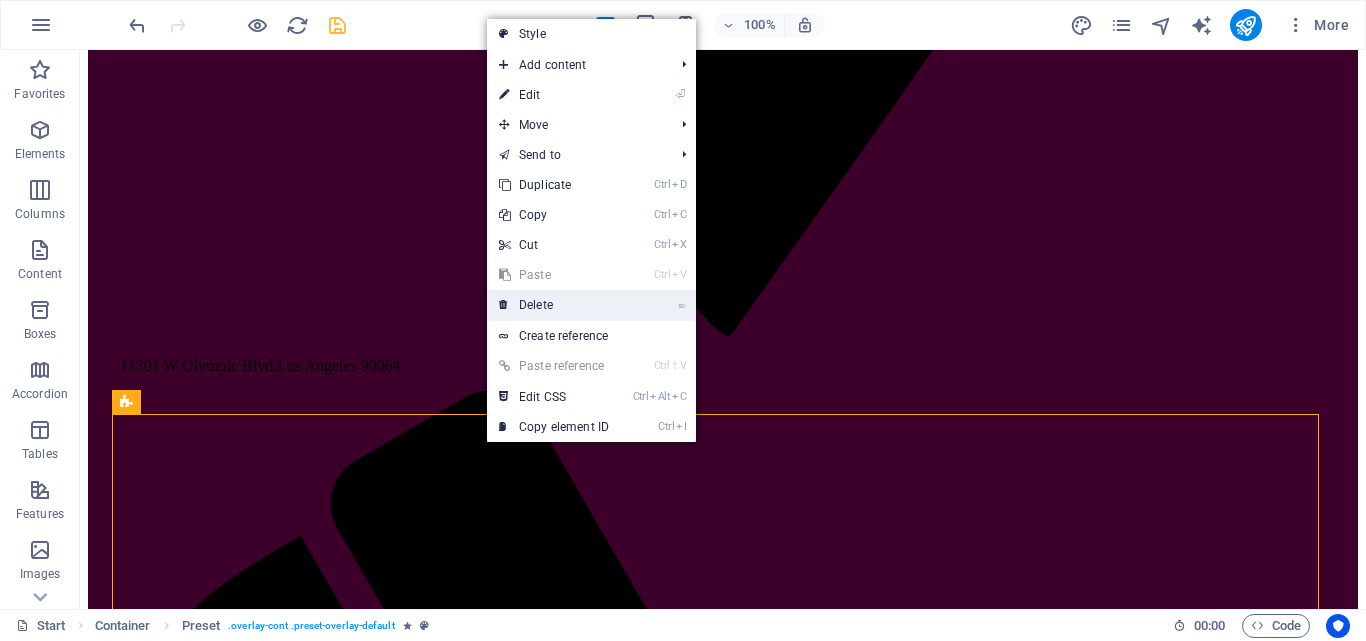 click on "⌦  Delete" at bounding box center (554, 305) 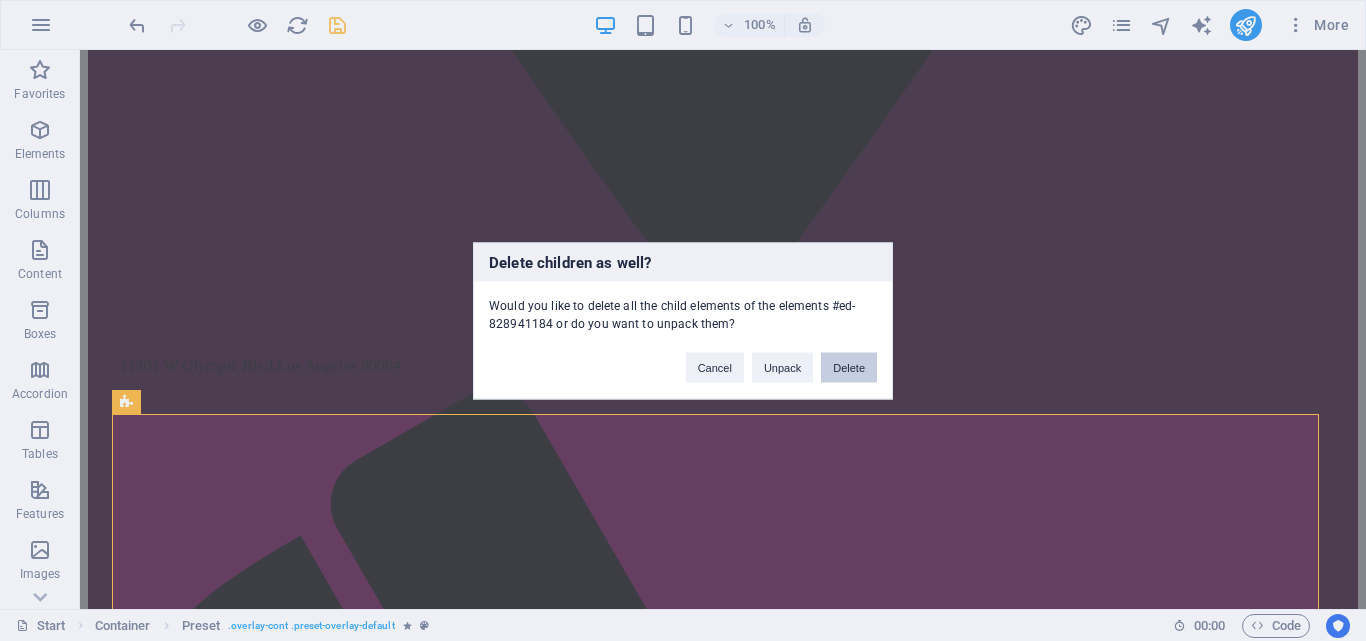 click on "Delete" at bounding box center (849, 367) 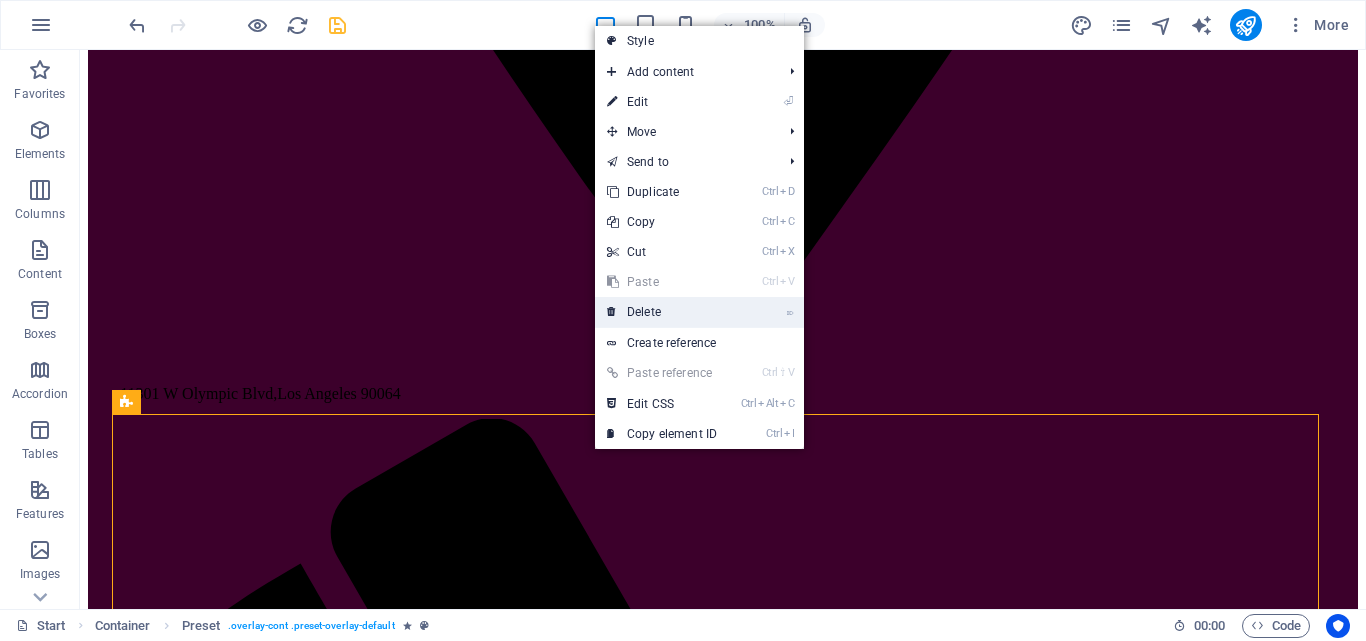 click on "⌦  Delete" at bounding box center [662, 312] 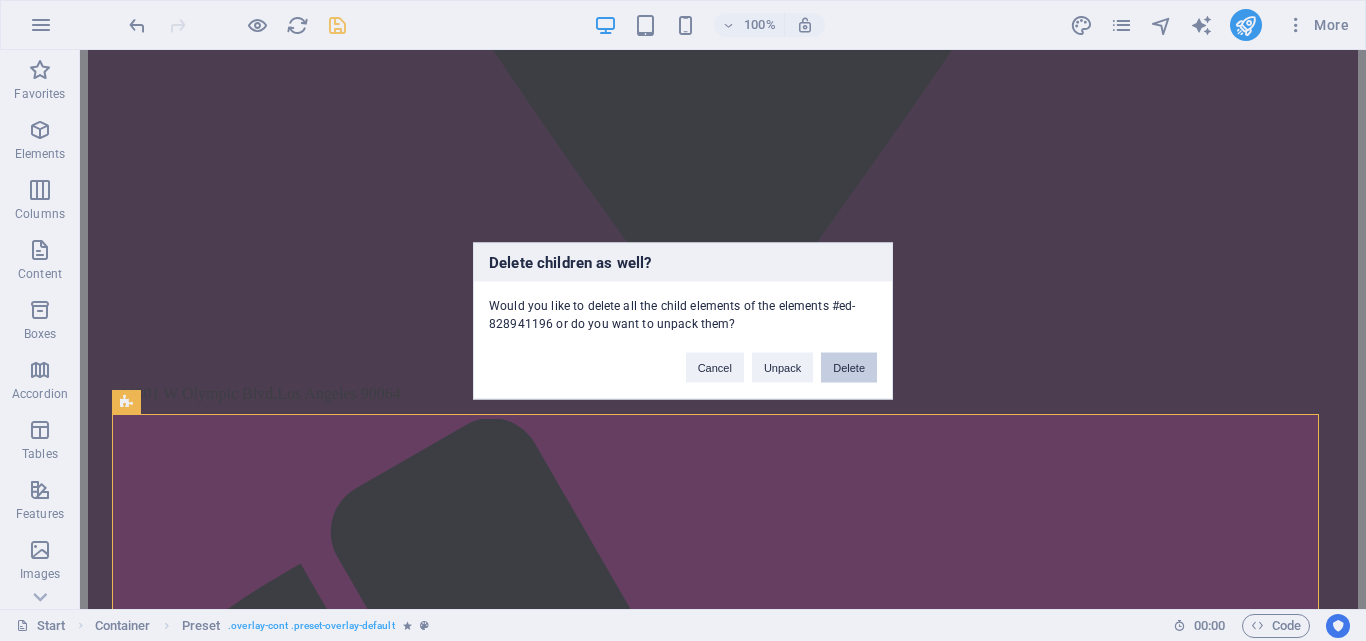 click on "Delete" at bounding box center (849, 367) 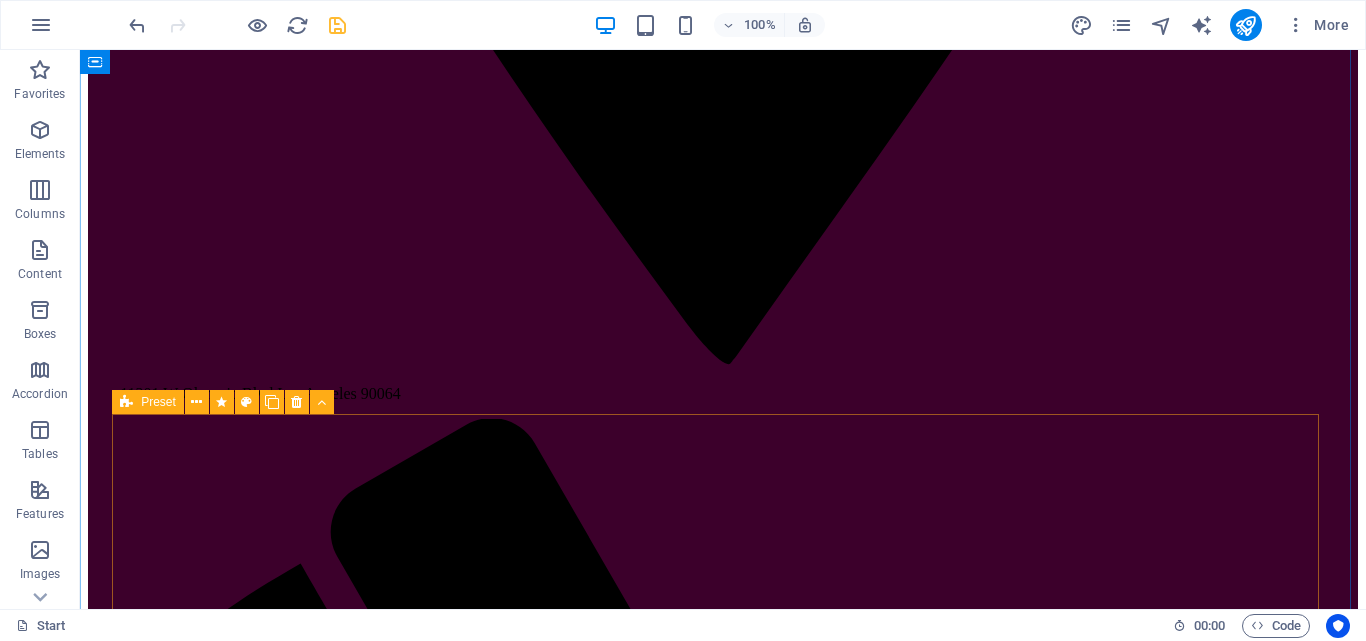click on "Birthday Lorem ipsum dolor sit amet, consectetur adipisicing elit. Repellat, maiores, a libero atque assumenda praesentium cum magni odio dolor accusantium explicabo repudiandae molestiae itaque provident sit debitis aspernatur soluta. Deserunt incidunt ad cumque ex elit laboriosam Simtinetio mollitia molestias excepturi voluptatem atque   veritatis Miusto nam nulla cum accusantium explicabo Repellat maiores a libero atque assumenda praesentium" at bounding box center (723, 4735) 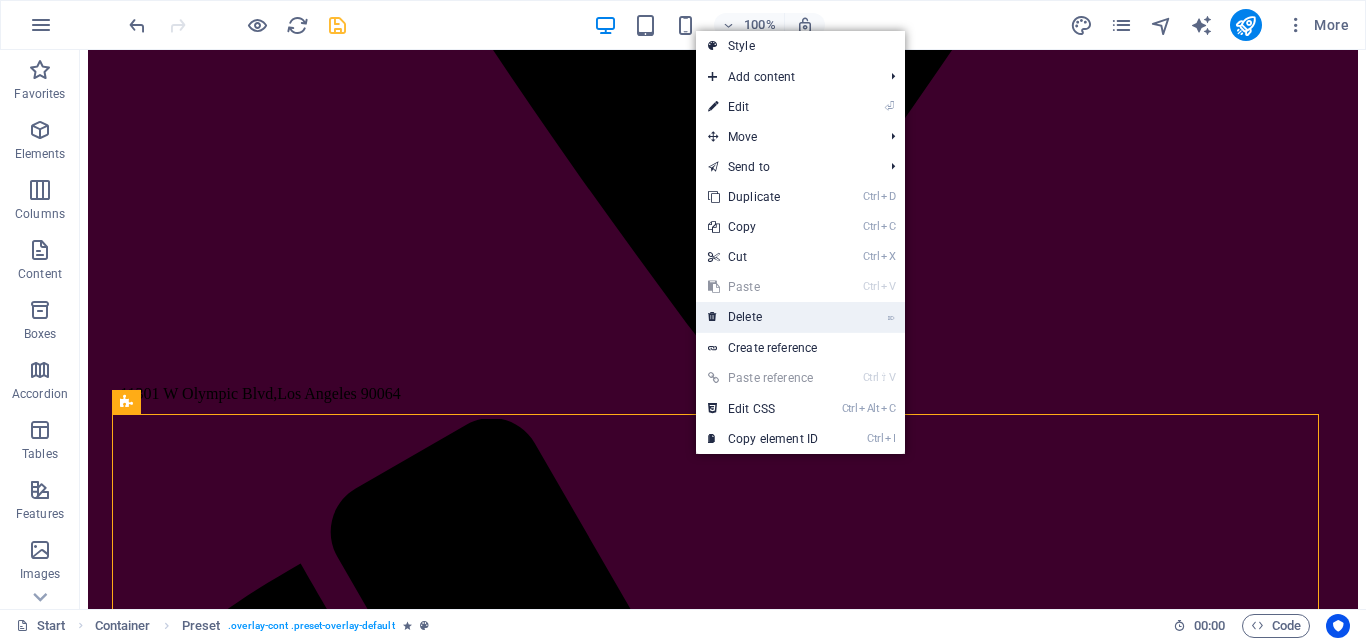 click on "⌦  Delete" at bounding box center (763, 317) 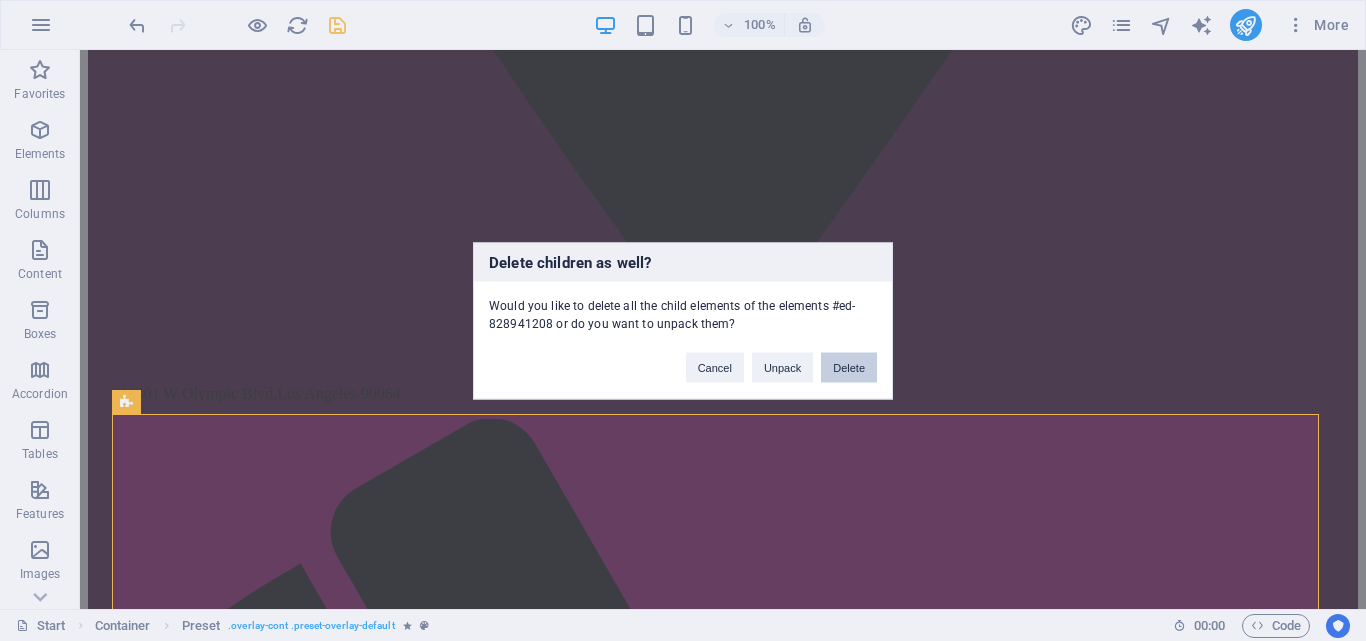 click on "Delete" at bounding box center (849, 367) 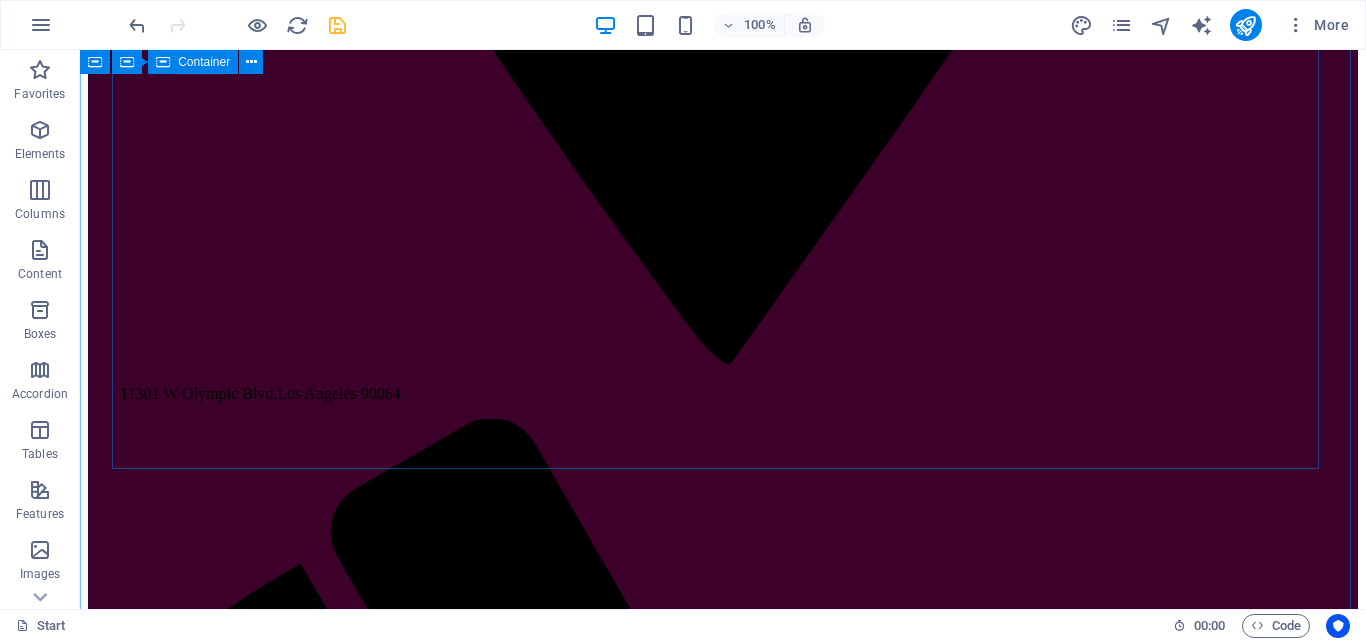 scroll, scrollTop: 2684, scrollLeft: 0, axis: vertical 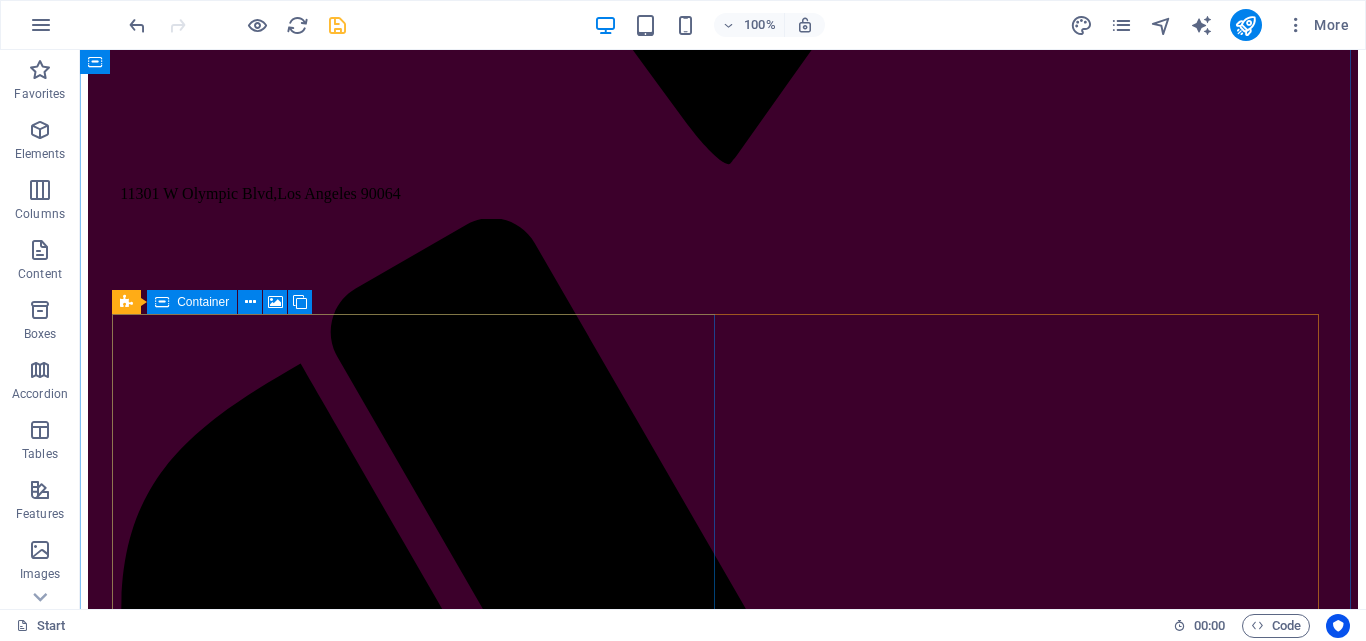click on "Drop content here or  Add elements  Paste clipboard" at bounding box center [723, 5020] 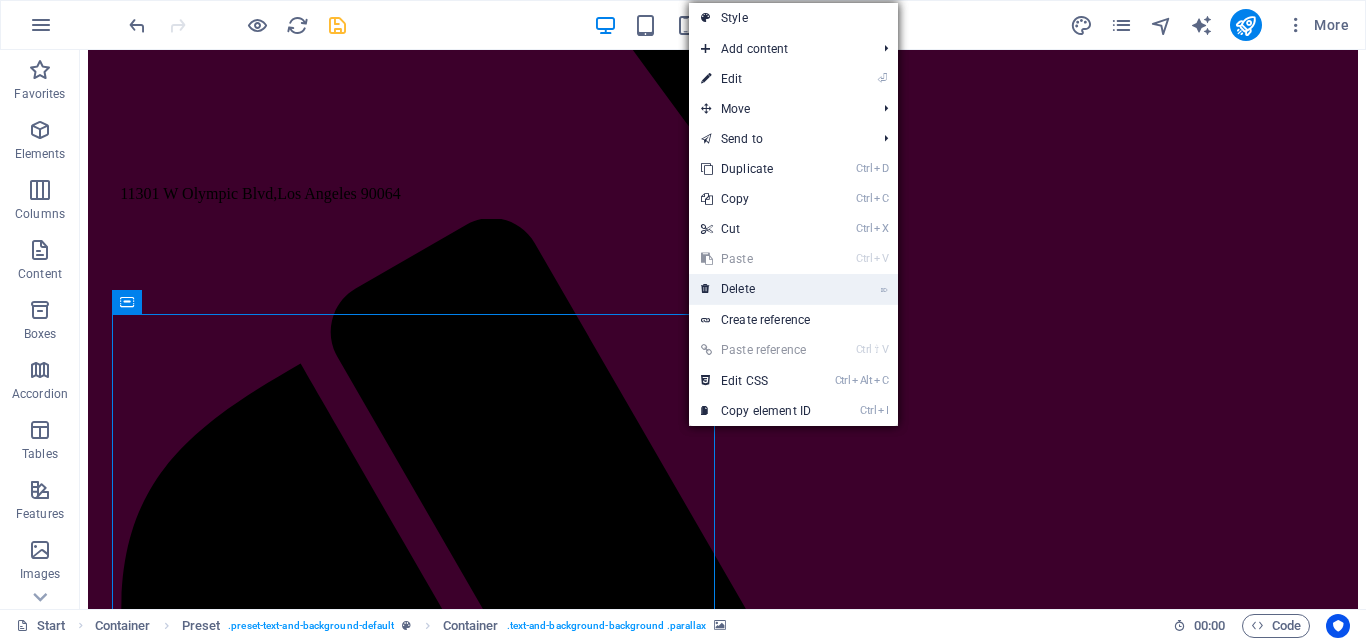 click on "⌦  Delete" at bounding box center (756, 289) 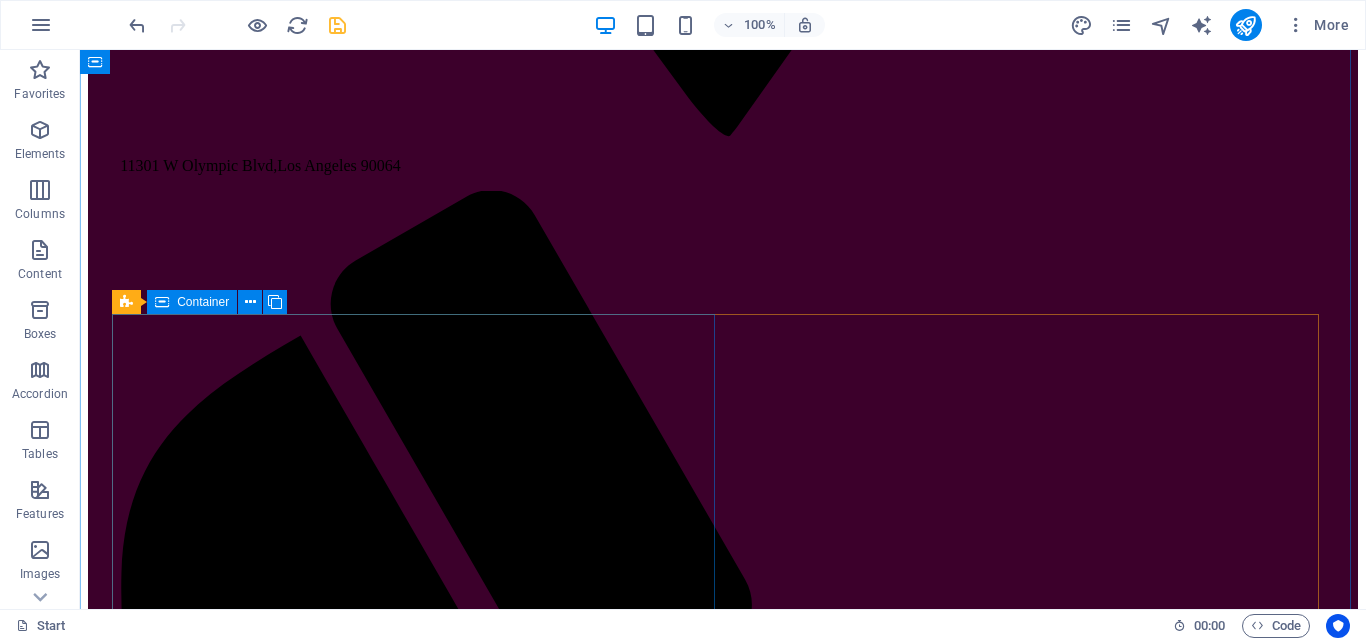 click on "Delivery Lorem ipsum dolor sit amet, consectetur adipisicing elit. Repellat, maiores, a libero atque assumenda praesentium cum magni odio dolor accusantium explicabo repudiandae molestiae itaque provident sit debitis aspernatur soluta. Deserunt incidunt ad cumque ex elit laboriosam Simtinetio mollitia molestias excepturi voluptatem atque   veritatis Miusto nam nulla cum accusantium explicabo Repellat maiores a libero atque assumenda praesentium Order now" at bounding box center [723, 4542] 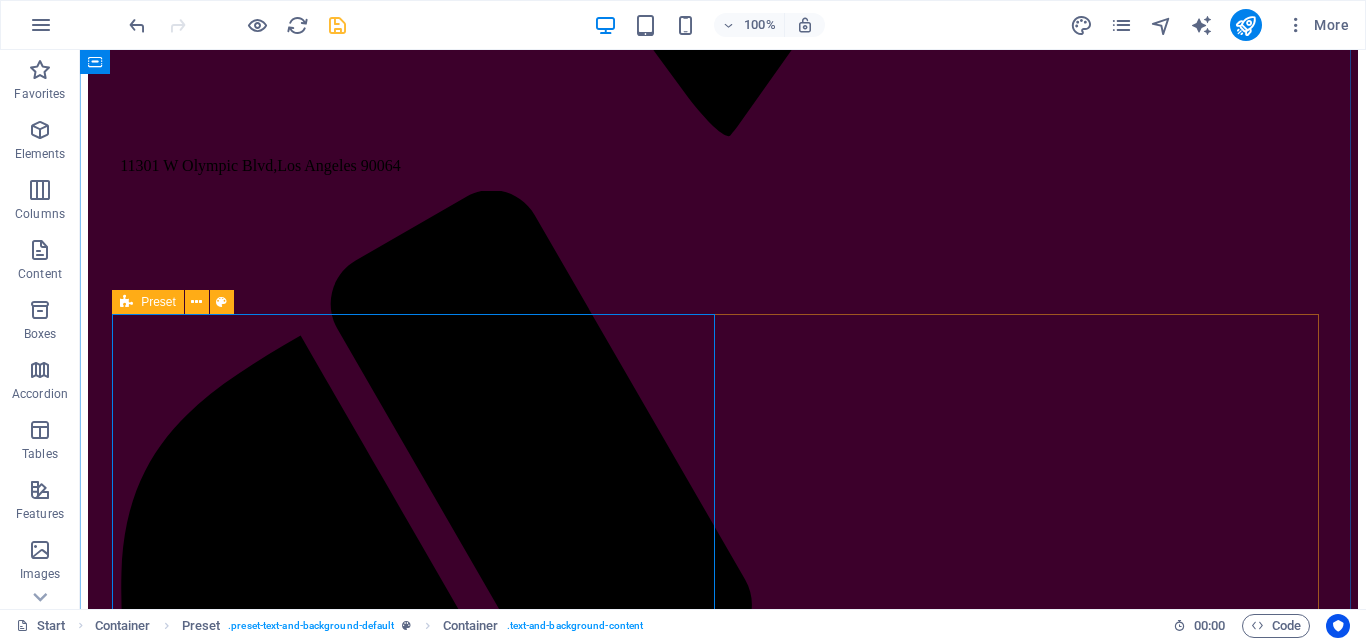 click on "Preset" at bounding box center [148, 302] 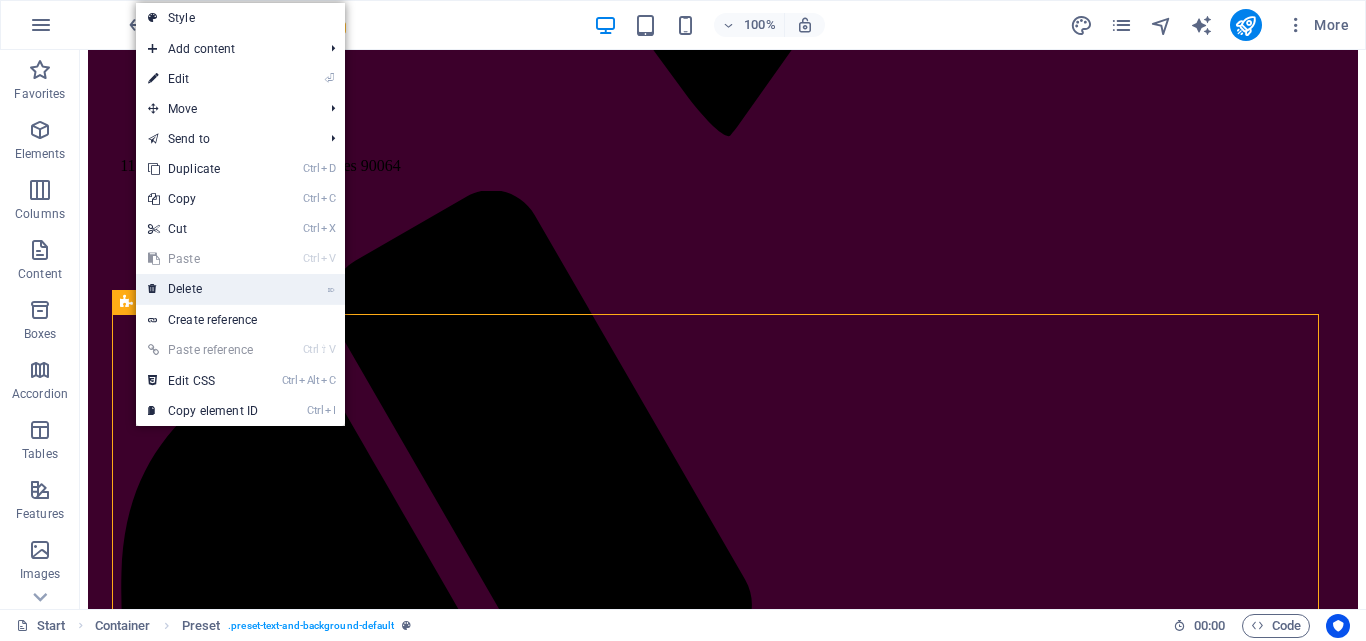 click on "⌦  Delete" at bounding box center [203, 289] 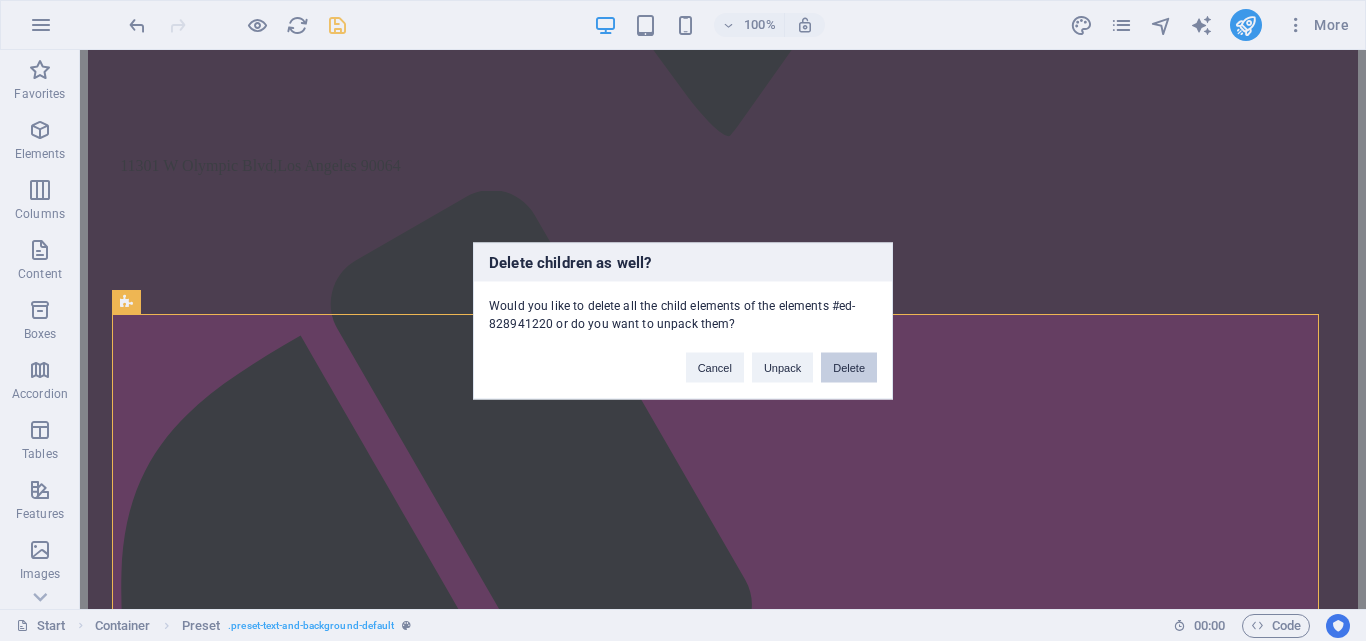 click on "Delete" at bounding box center [849, 367] 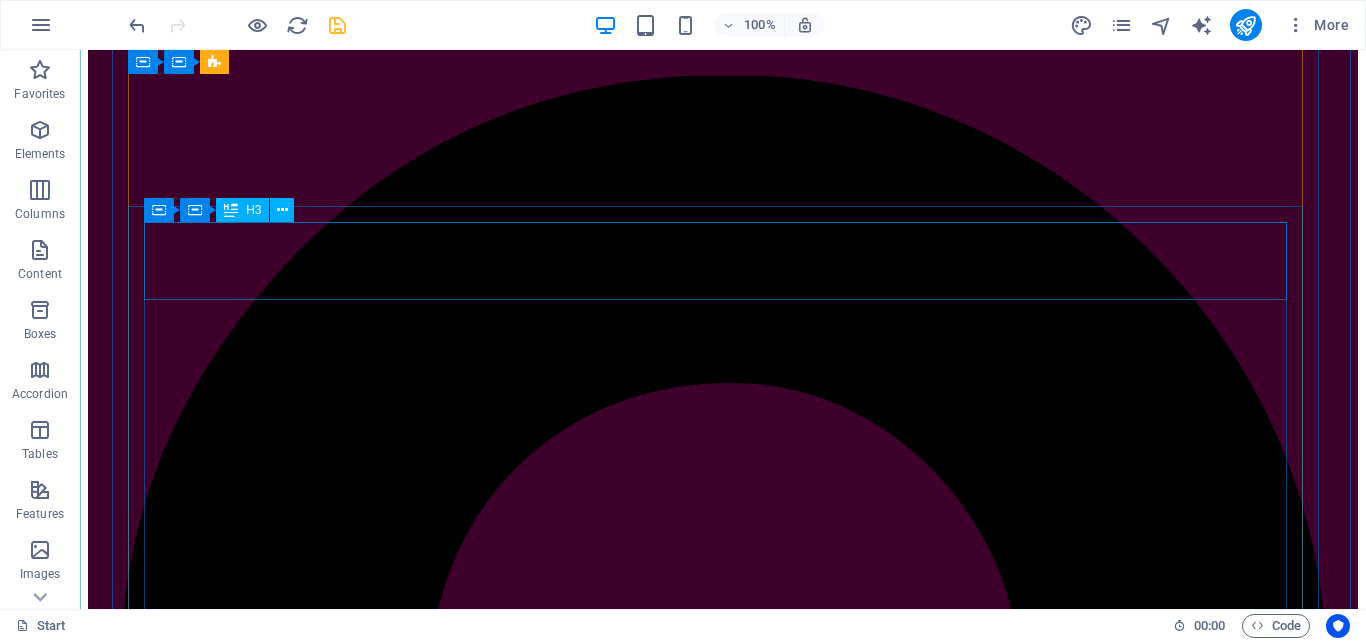 scroll, scrollTop: 800, scrollLeft: 0, axis: vertical 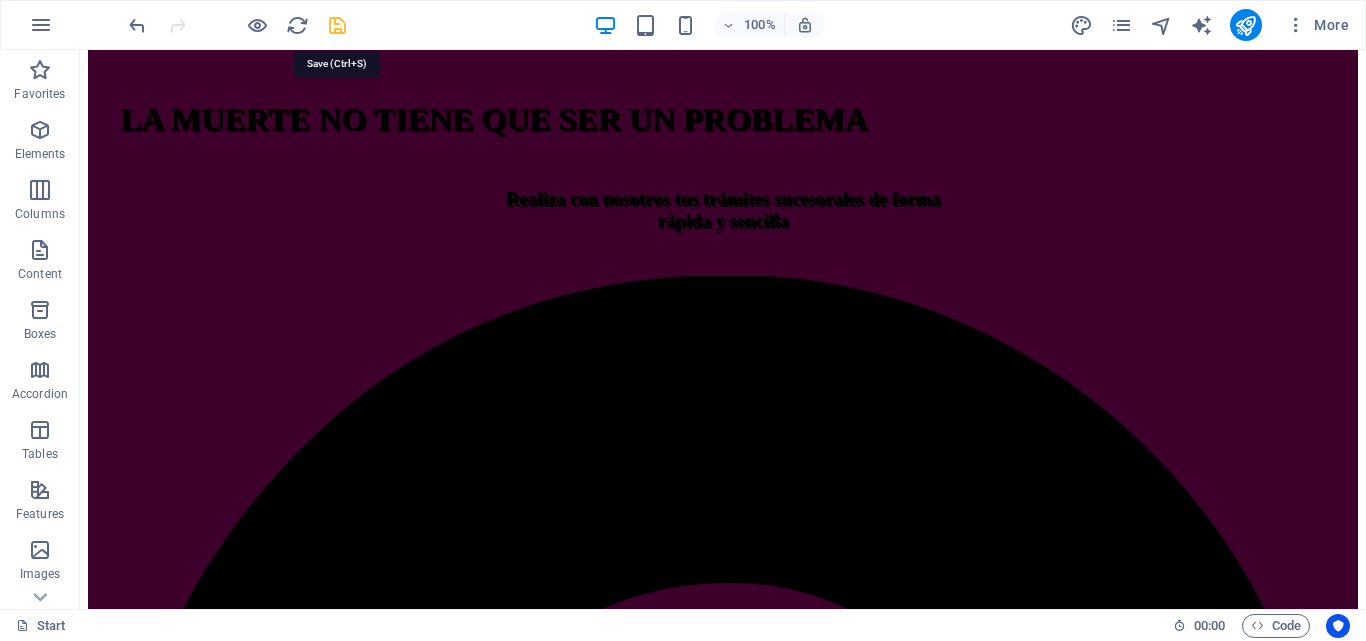 click at bounding box center [337, 25] 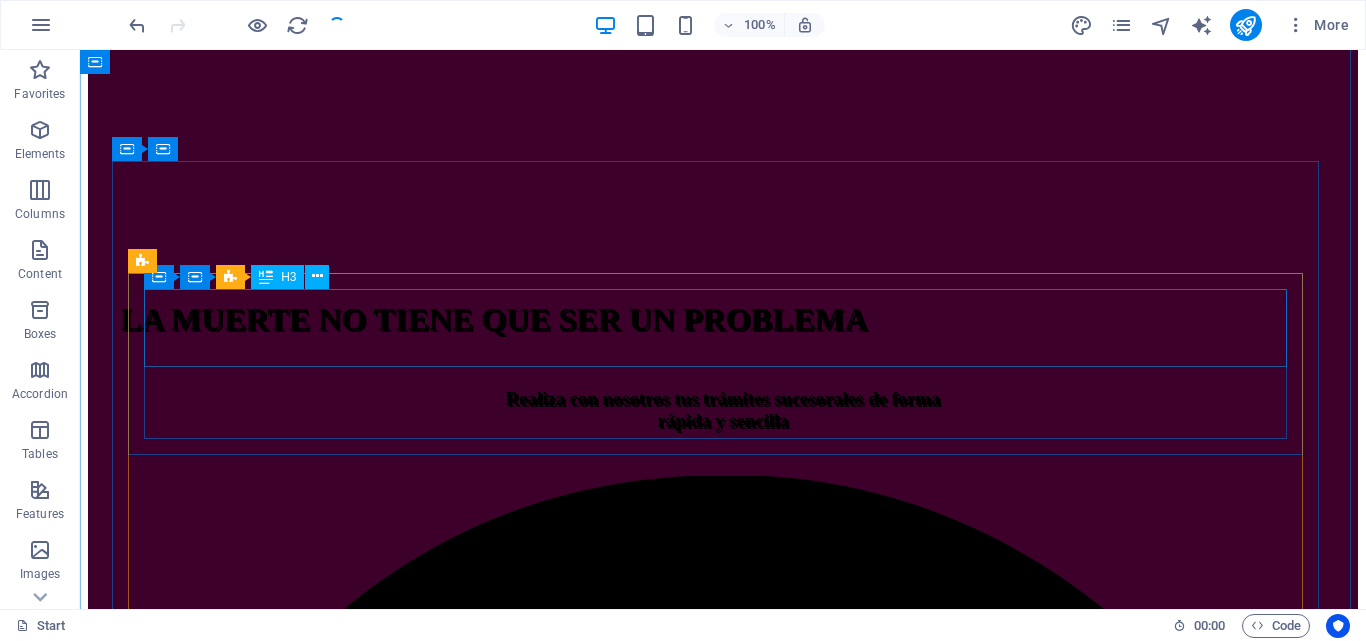 scroll, scrollTop: 400, scrollLeft: 0, axis: vertical 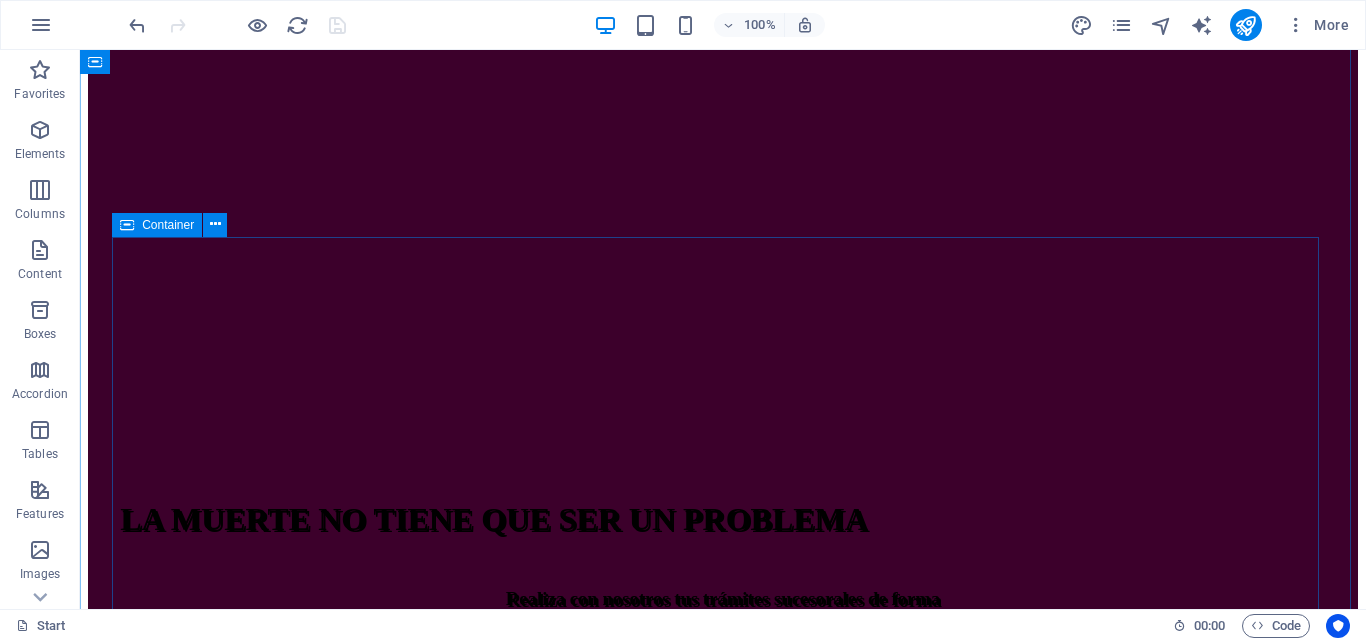 click on "ASESORIAS Realizamos todos los trámites relacionados con la declaración sucesoral: Rif. Sucesoral y de los herederos; diseño, elaboración y presentación de la declaración sucesoral en el portal Fiscal y consignación de toda la documentación ante la respectiva oficina de sucesines del SENIAT a nivel nacional, haciendo seguimiento y monitoreo de todo el proceso hasta la entrega de la Solvencia Sucesoral TRAMITES Tramitamos la emisión de toda clase de documentos relacionados y necesarios para la elaboración y presentación de la declaración sucesoral: Acta de defunción, Acta de matrimonio; acta de nacimiento, Declaración de Únicos y Universales Herederos, datos filiatorios (Saime), Legalizaciones y traducciones de documentos de filiación y/o defunción (interprete Público), Copias certificadas de documentos de propiedad de activos (Registros y Notarías), Balances y Estados financieros de empresas ,etc. Especiales - Redacción y registro de Testamentos" at bounding box center [723, 5456] 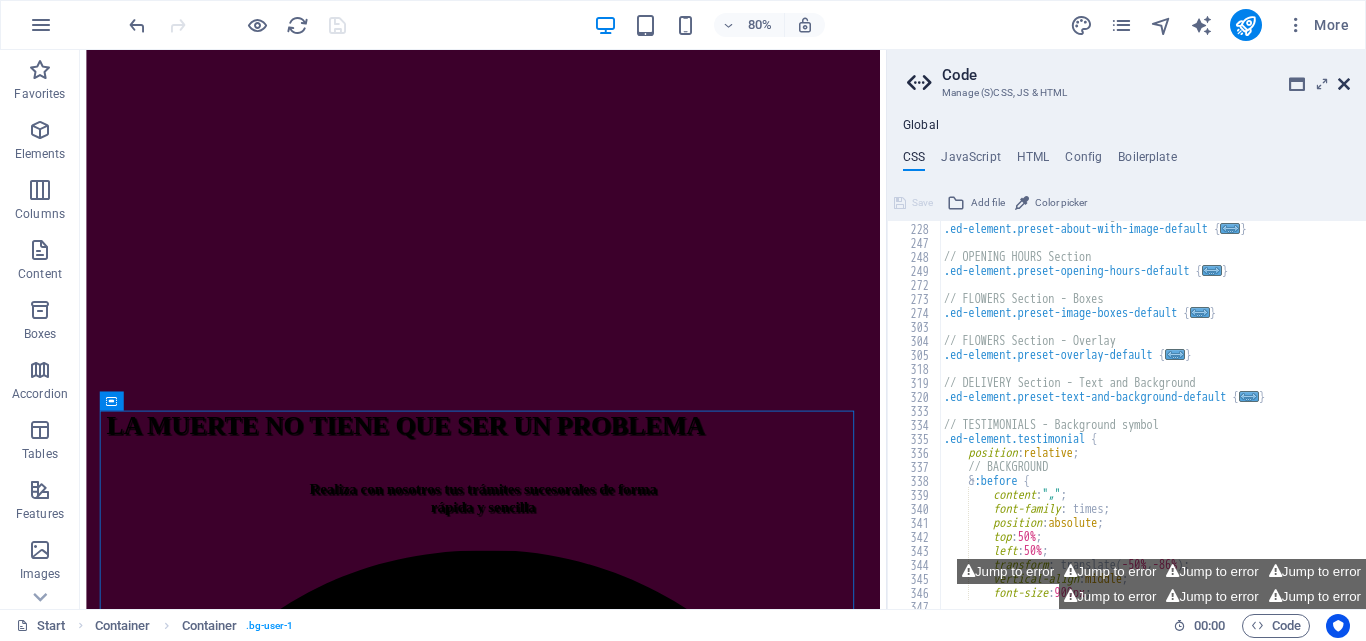click at bounding box center (1344, 84) 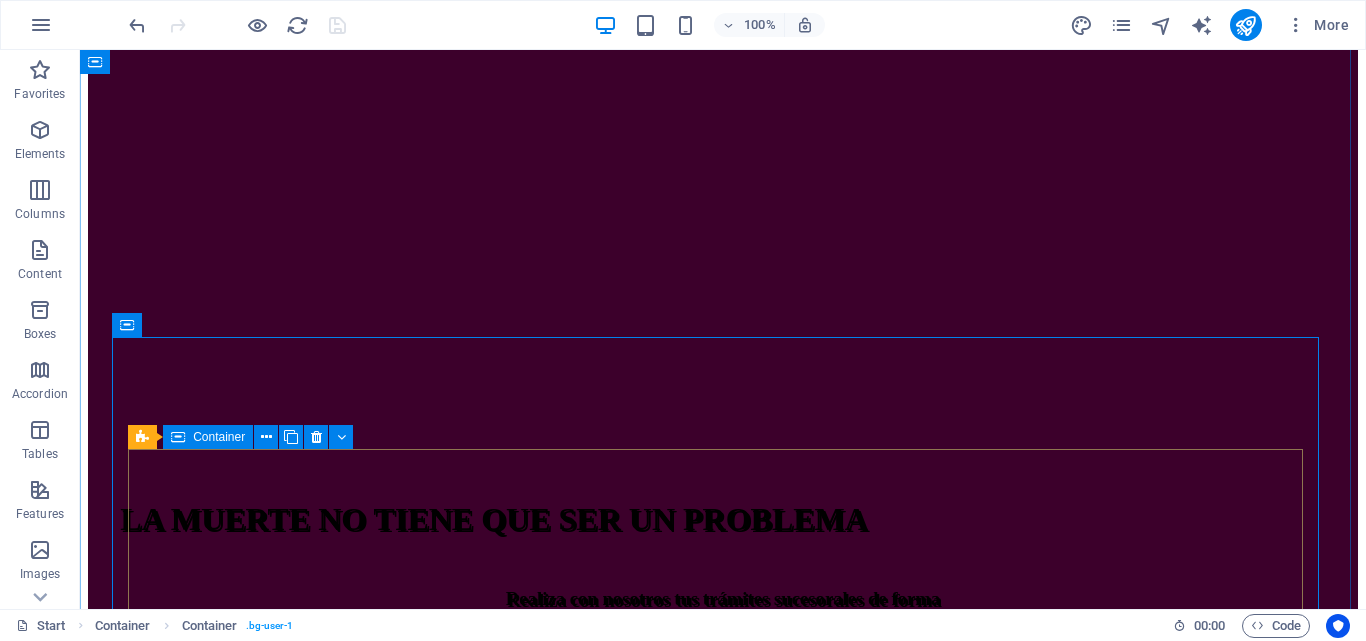 click on "ASESORIAS Realizamos todos los trámites relacionados con la declaración sucesoral: Rif. Sucesoral y de los herederos; diseño, elaboración y presentación de la declaración sucesoral en el portal Fiscal y consignación de toda la documentación ante la respectiva oficina de sucesines del SENIAT a nivel nacional, haciendo seguimiento y monitoreo de todo el proceso hasta la entrega de la Solvencia Sucesoral" at bounding box center [723, 5080] 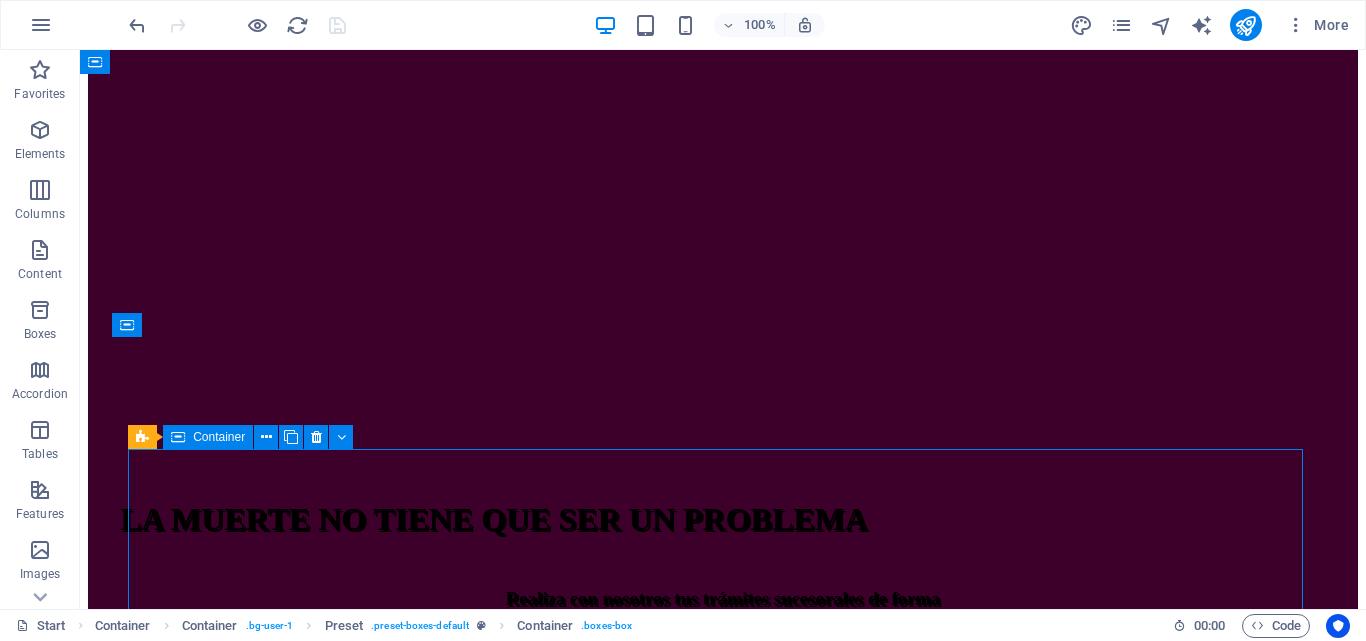 click on "ASESORIAS Realizamos todos los trámites relacionados con la declaración sucesoral: Rif. Sucesoral y de los herederos; diseño, elaboración y presentación de la declaración sucesoral en el portal Fiscal y consignación de toda la documentación ante la respectiva oficina de sucesines del SENIAT a nivel nacional, haciendo seguimiento y monitoreo de todo el proceso hasta la entrega de la Solvencia Sucesoral" at bounding box center [723, 5080] 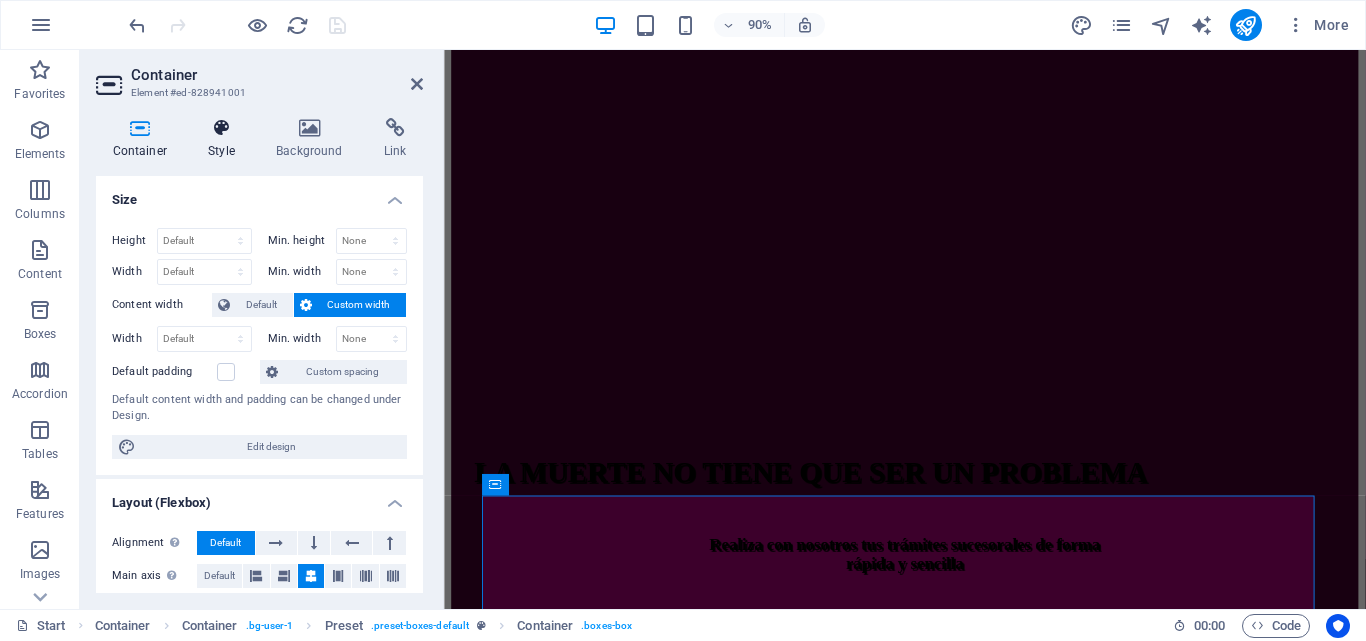 click at bounding box center (222, 128) 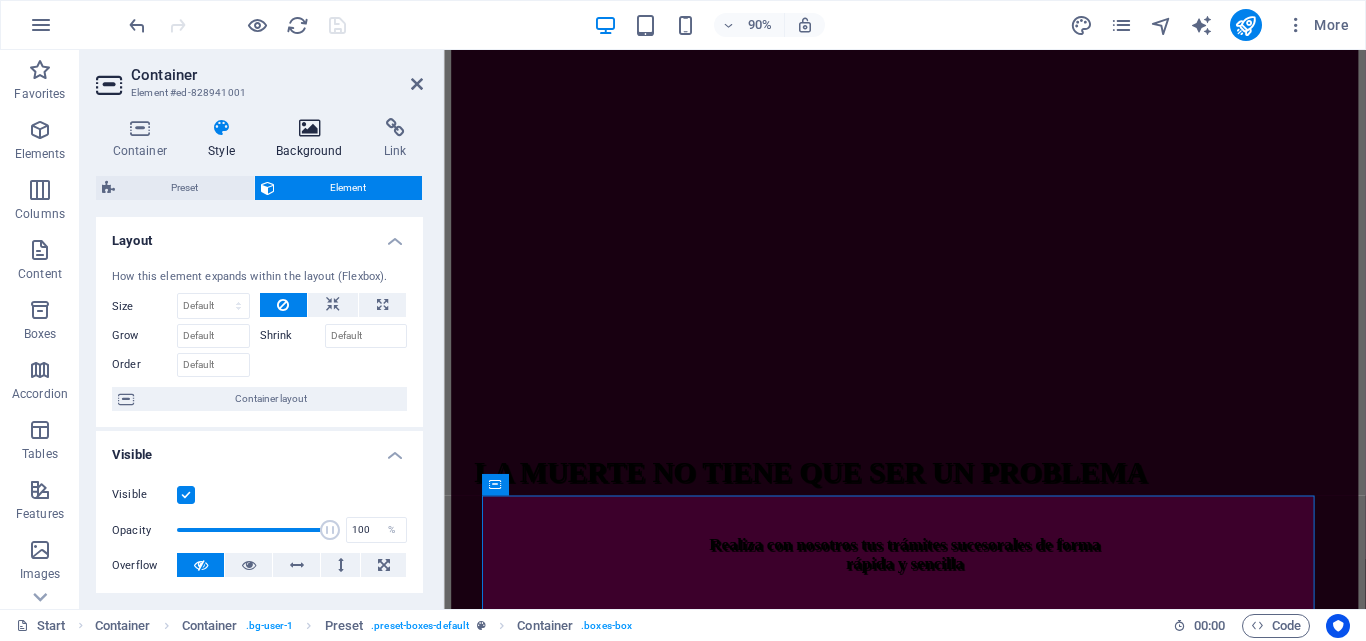 click at bounding box center [310, 128] 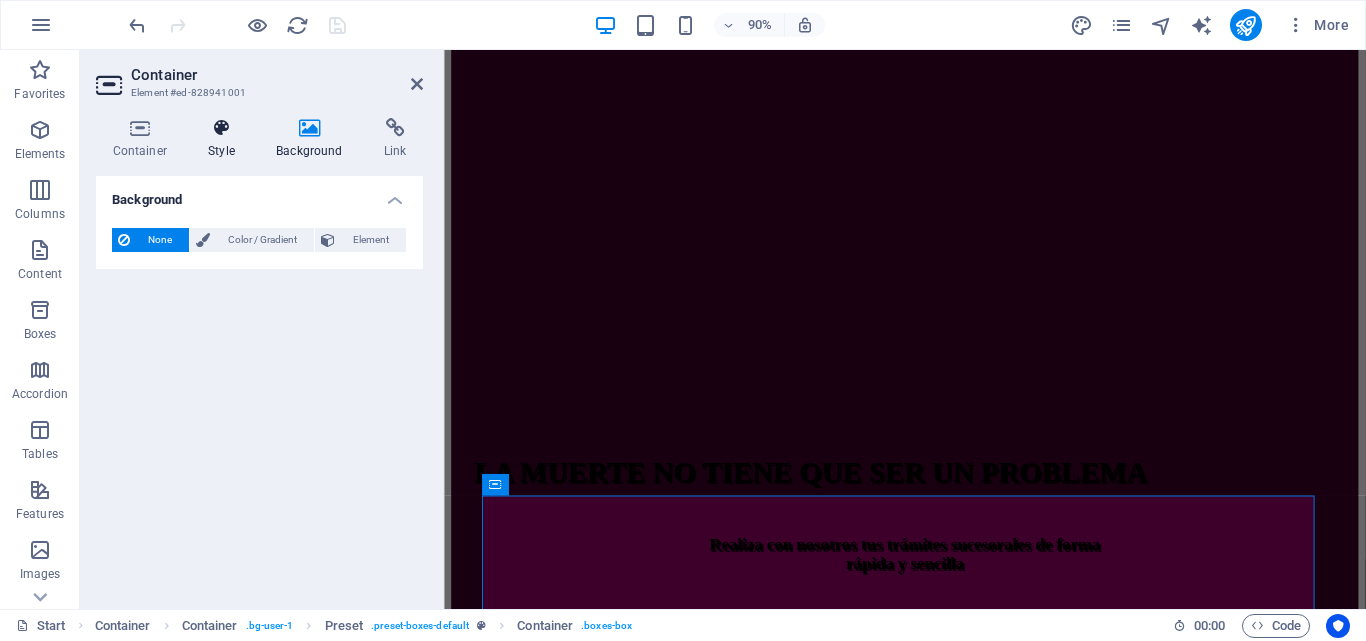 click at bounding box center (222, 128) 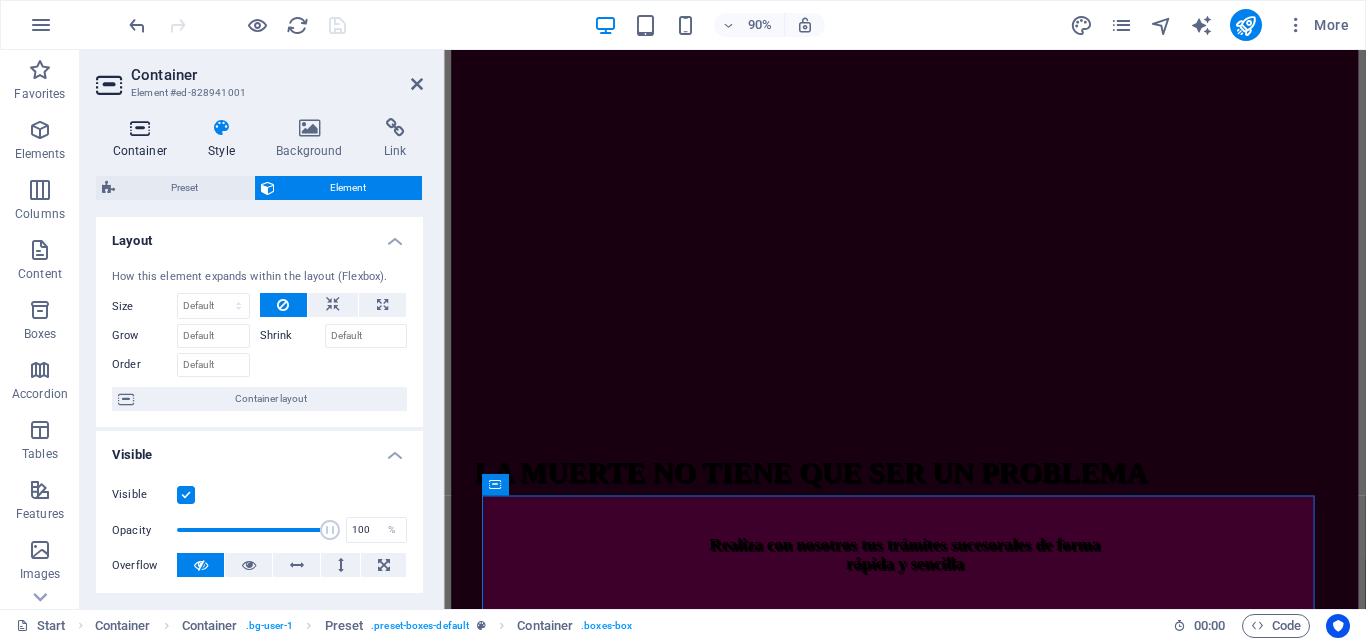 click on "Container" at bounding box center (144, 139) 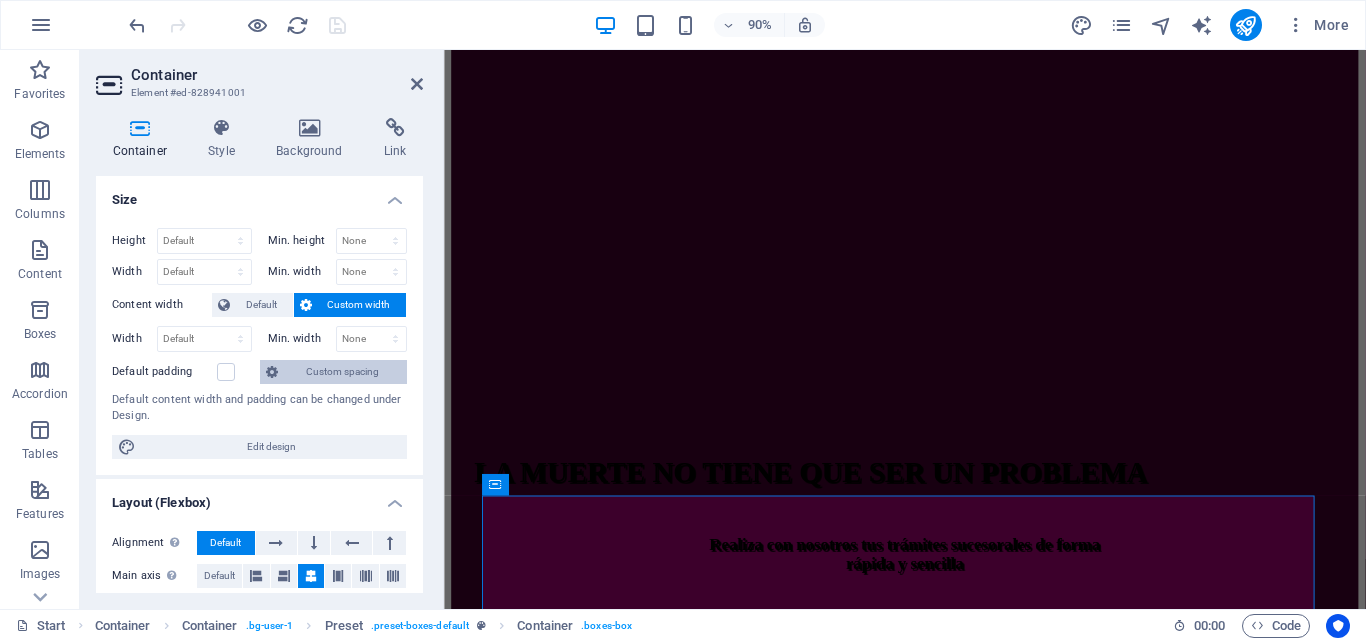 scroll, scrollTop: 100, scrollLeft: 0, axis: vertical 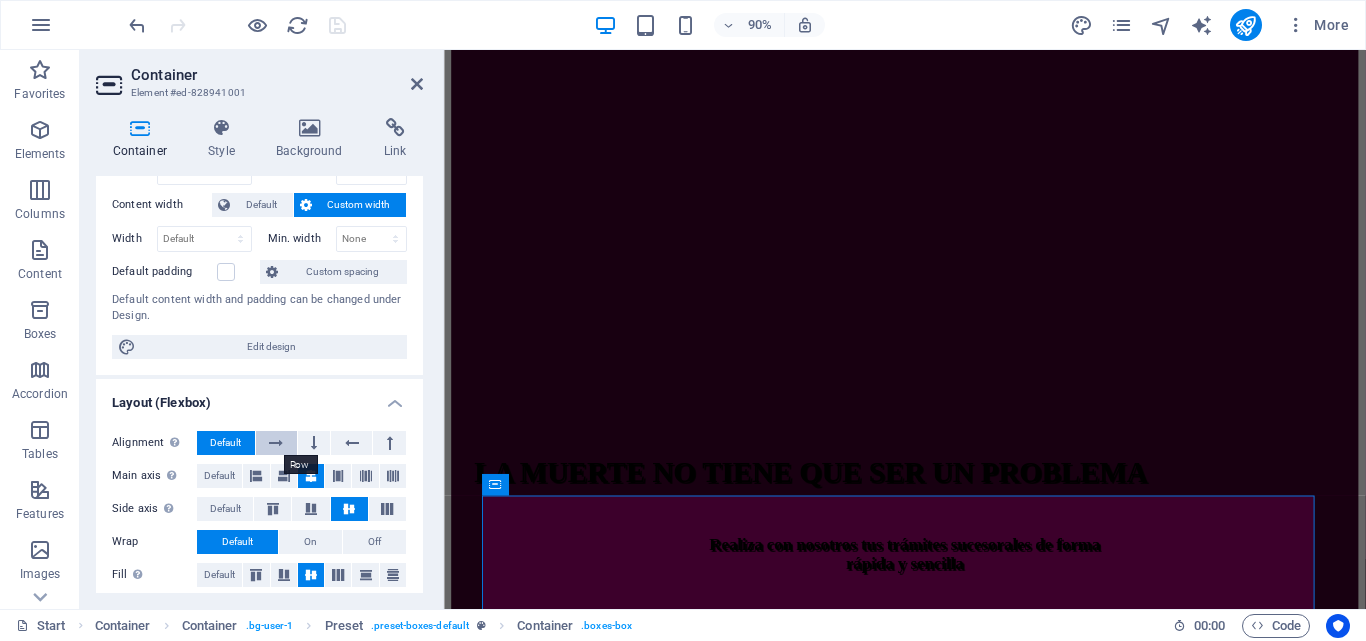 click at bounding box center (276, 443) 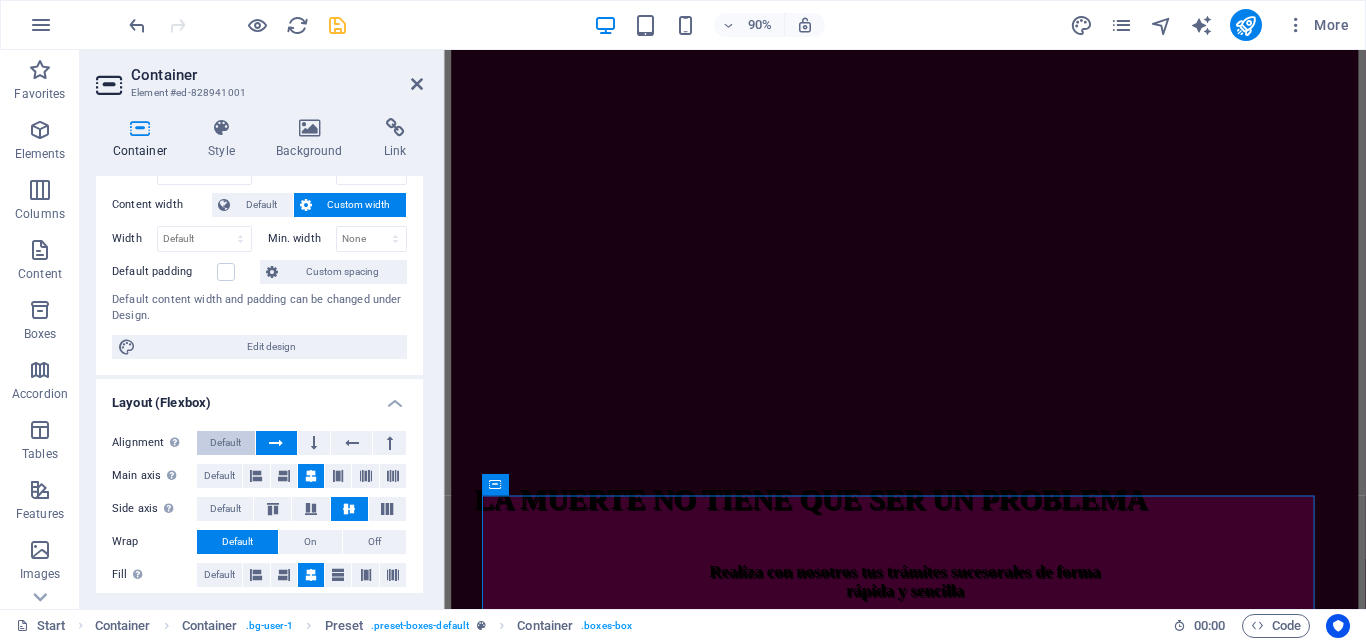 click on "Default" at bounding box center (225, 443) 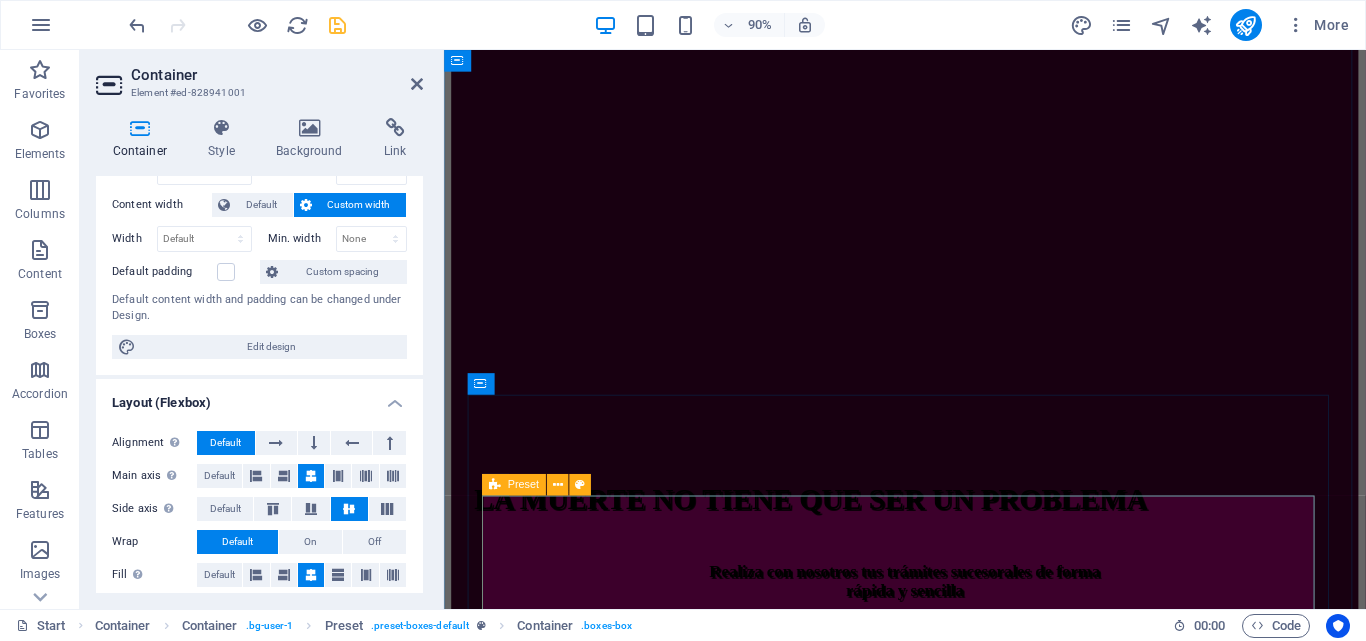 click on "Preset" at bounding box center (513, 485) 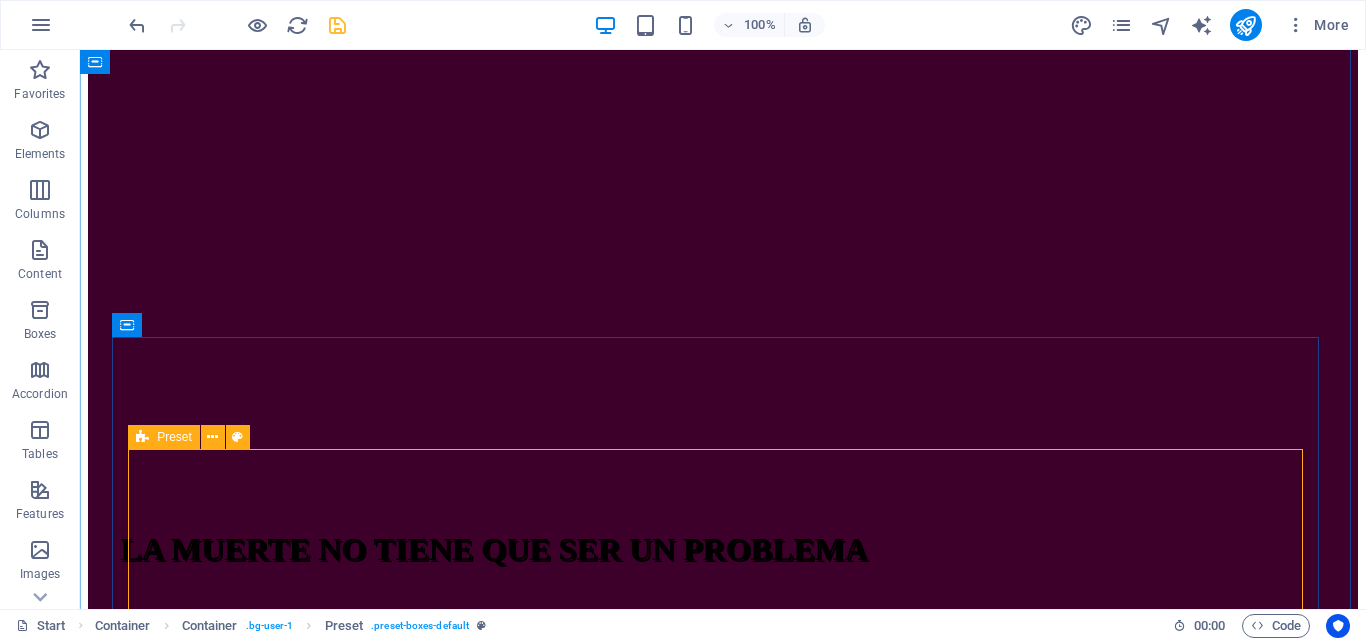 click at bounding box center (142, 437) 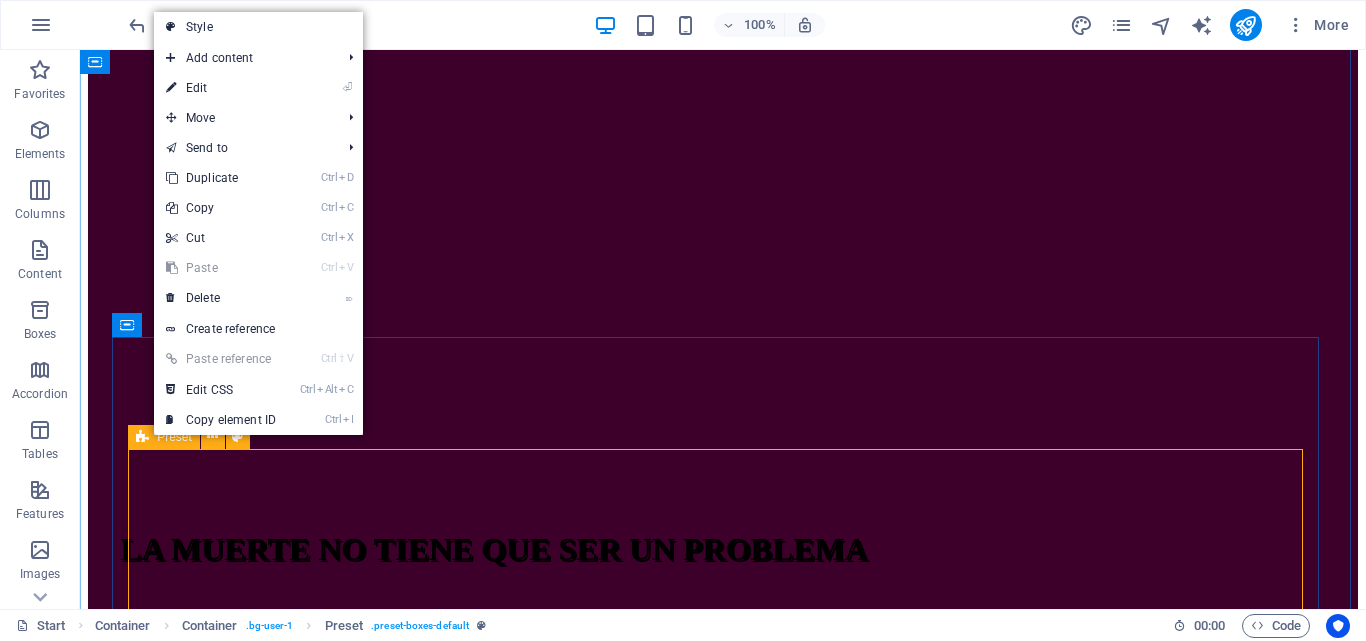 click on "Preset" at bounding box center [164, 437] 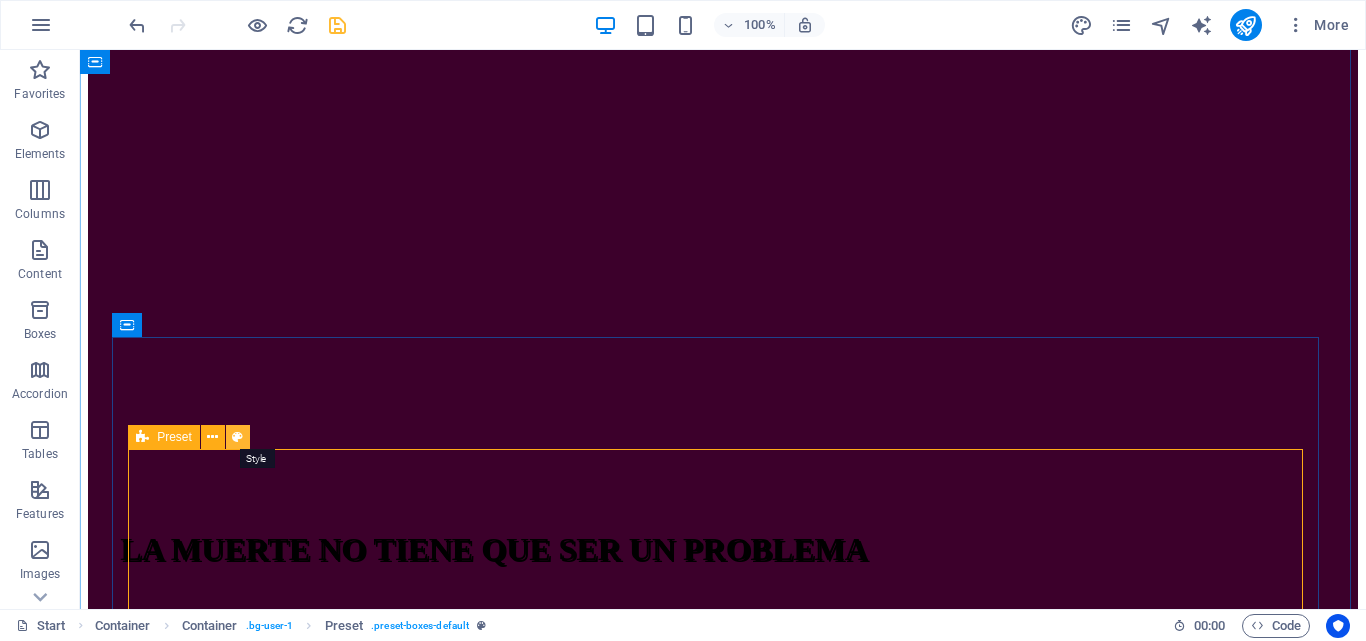 click at bounding box center [237, 437] 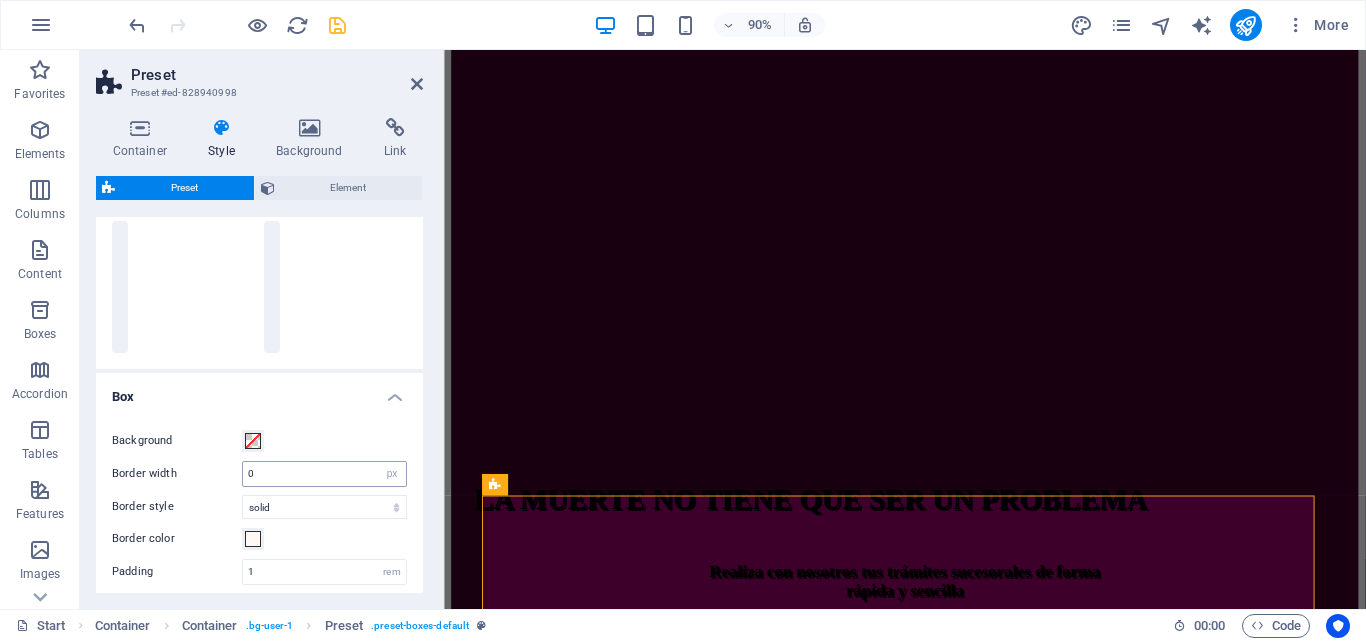 scroll, scrollTop: 100, scrollLeft: 0, axis: vertical 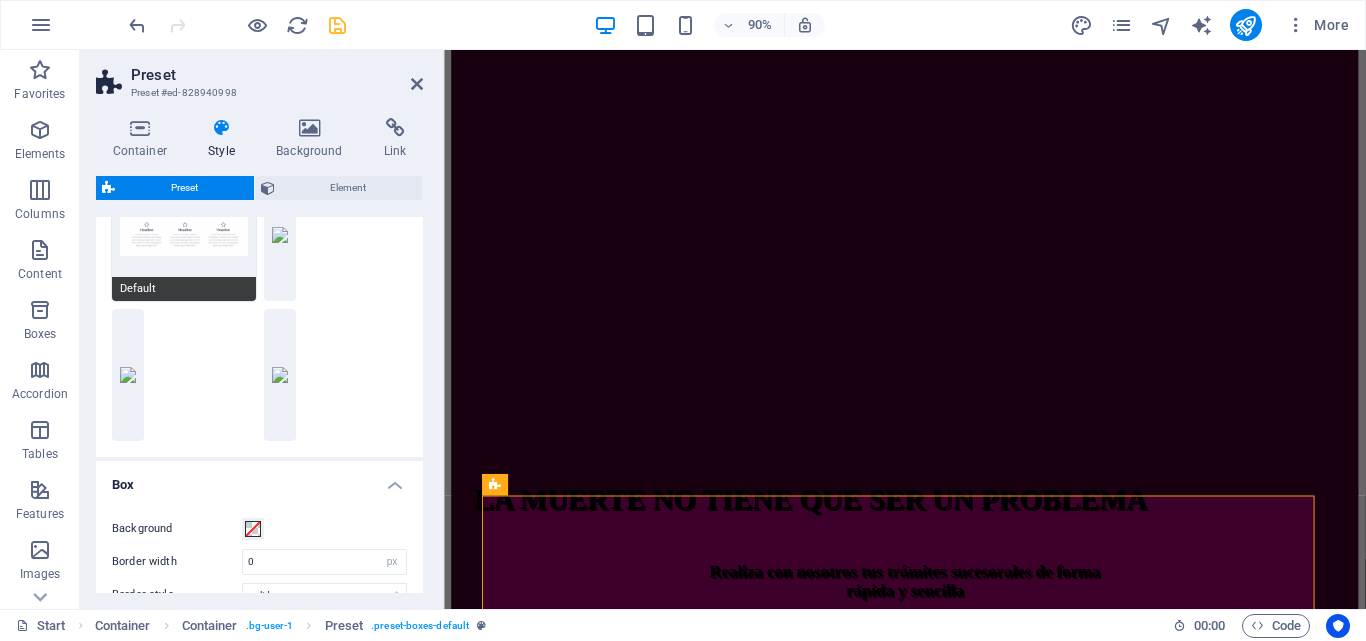 click on "Default" at bounding box center [184, 235] 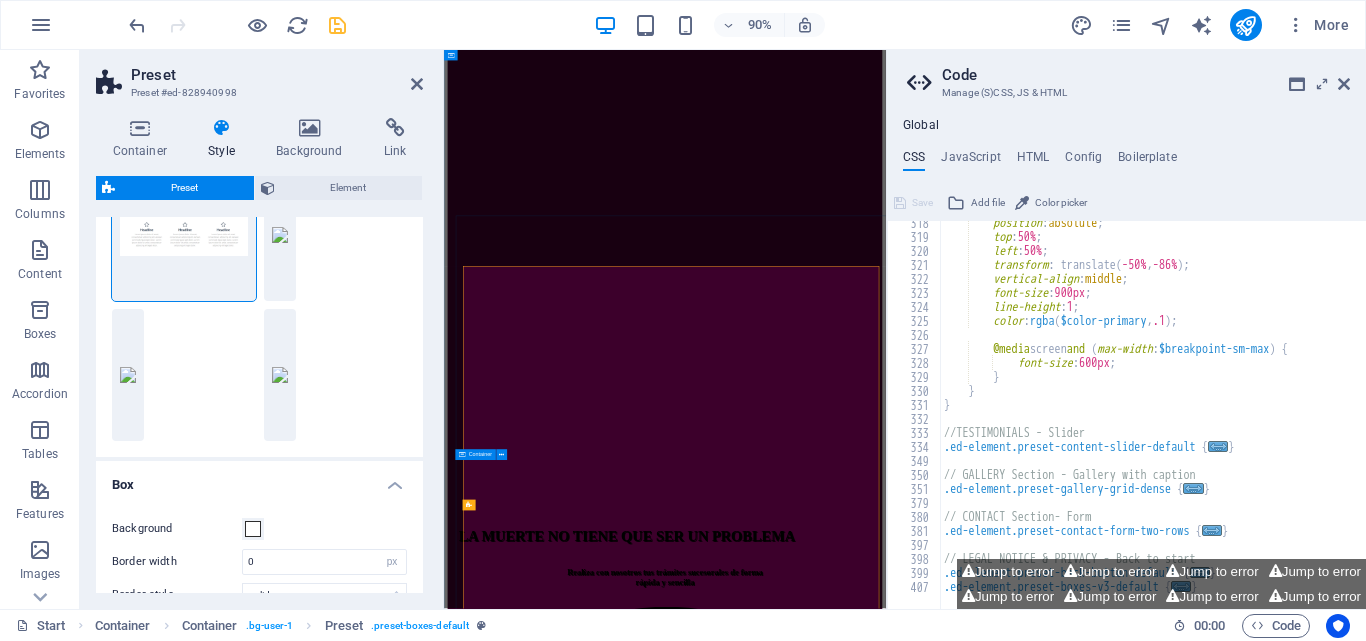 scroll, scrollTop: 600, scrollLeft: 0, axis: vertical 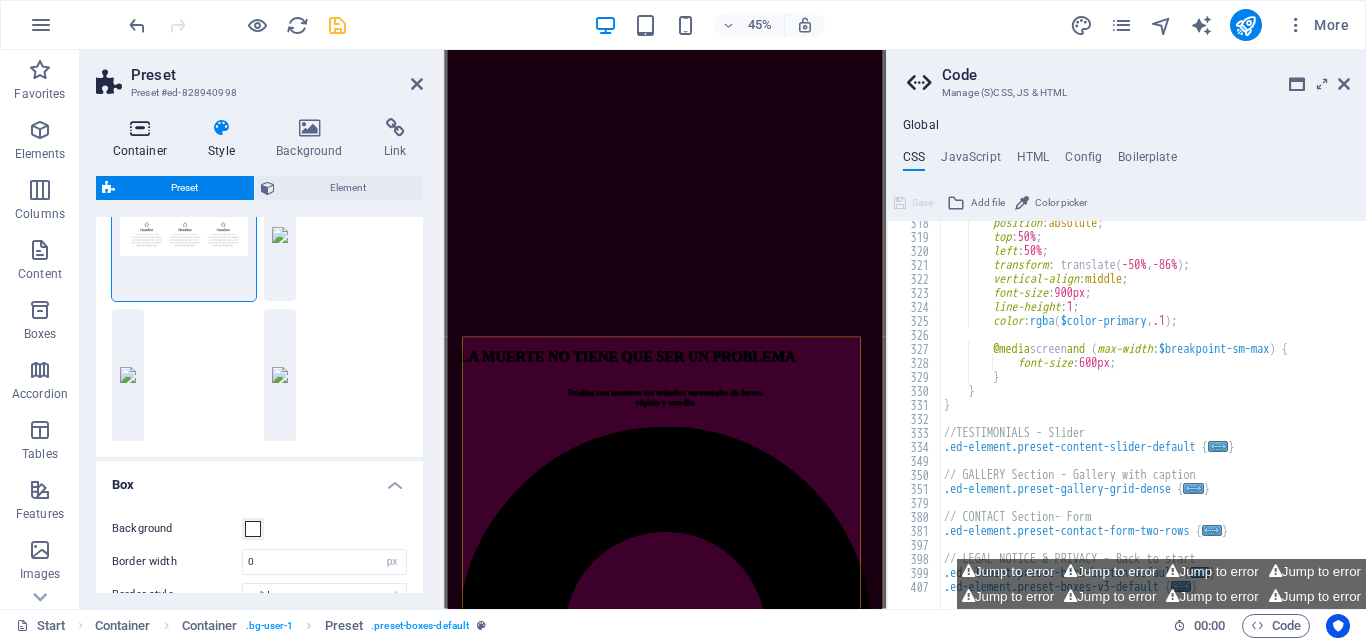 click at bounding box center (140, 128) 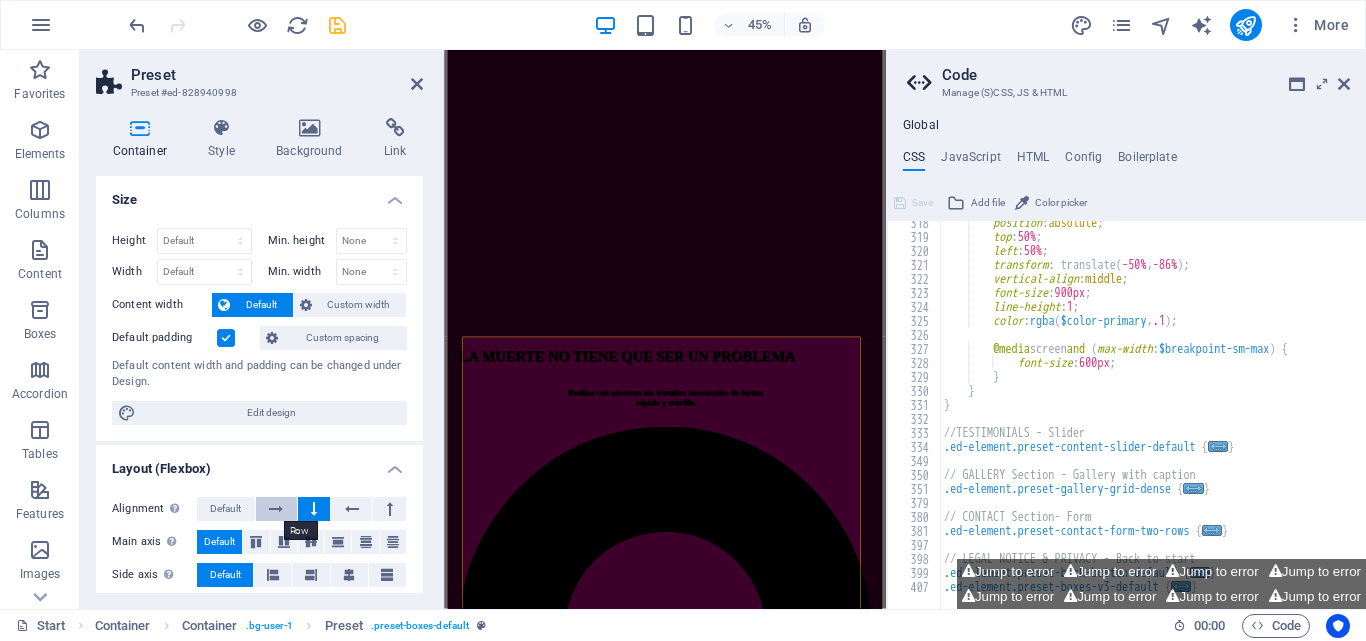 click at bounding box center [276, 509] 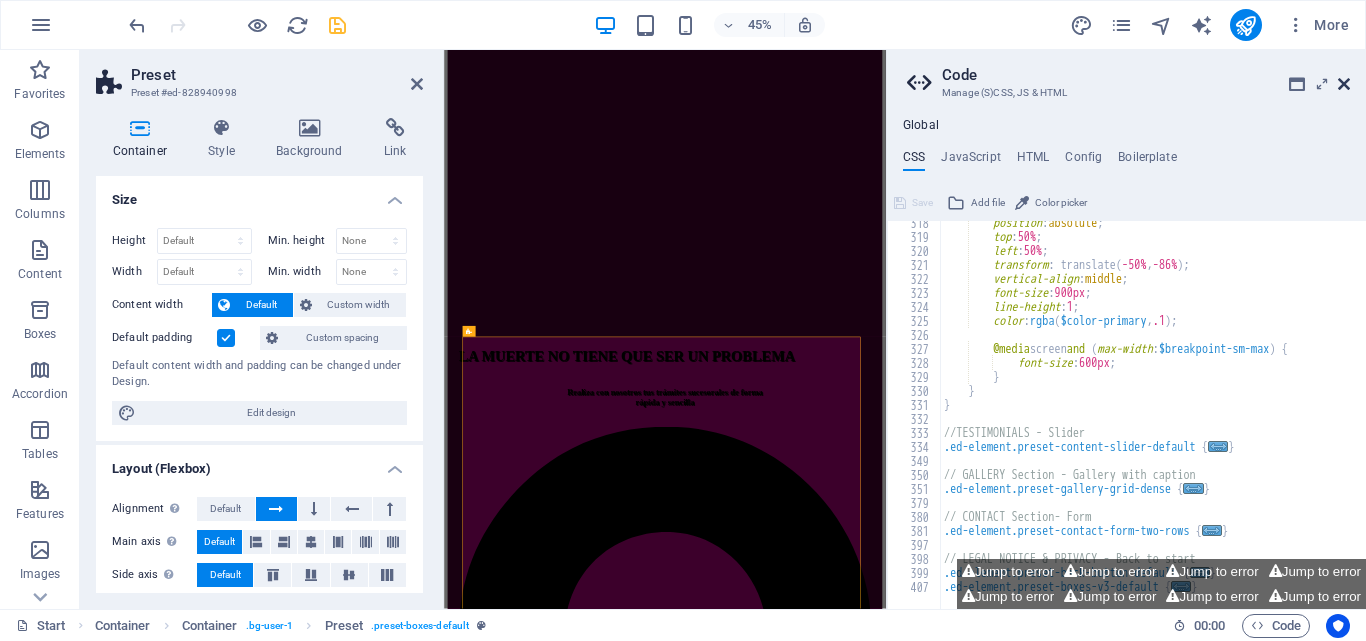 click at bounding box center [1344, 84] 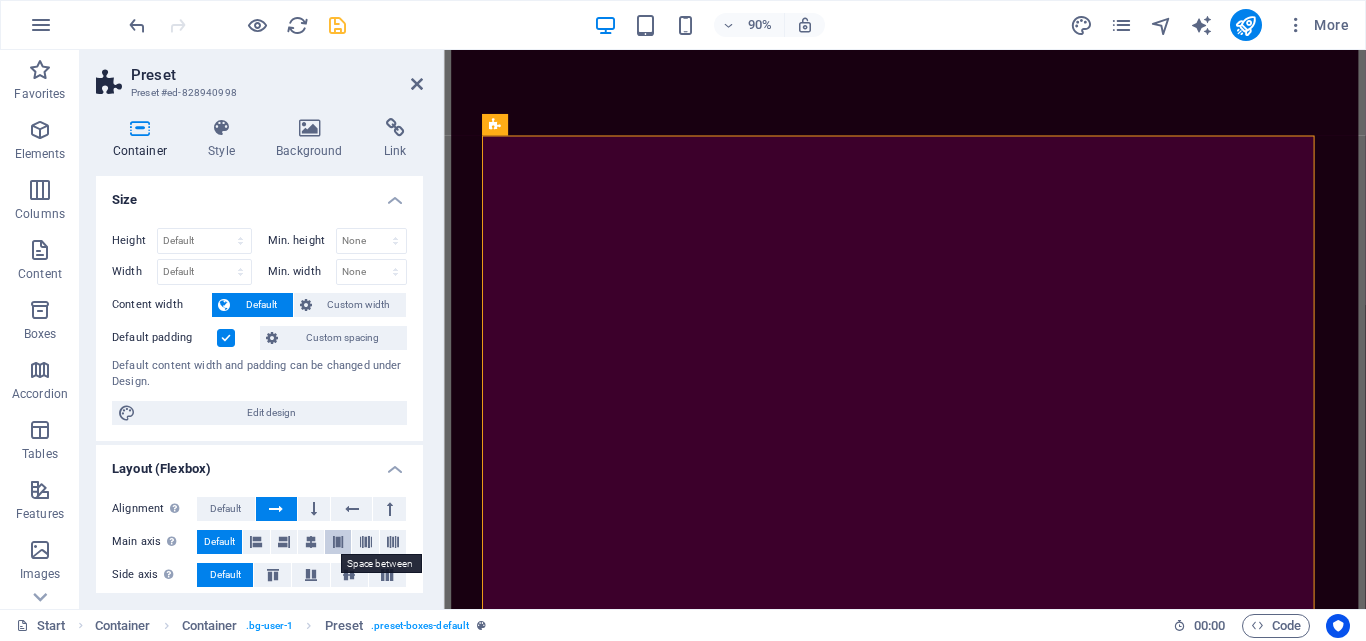 click at bounding box center [338, 542] 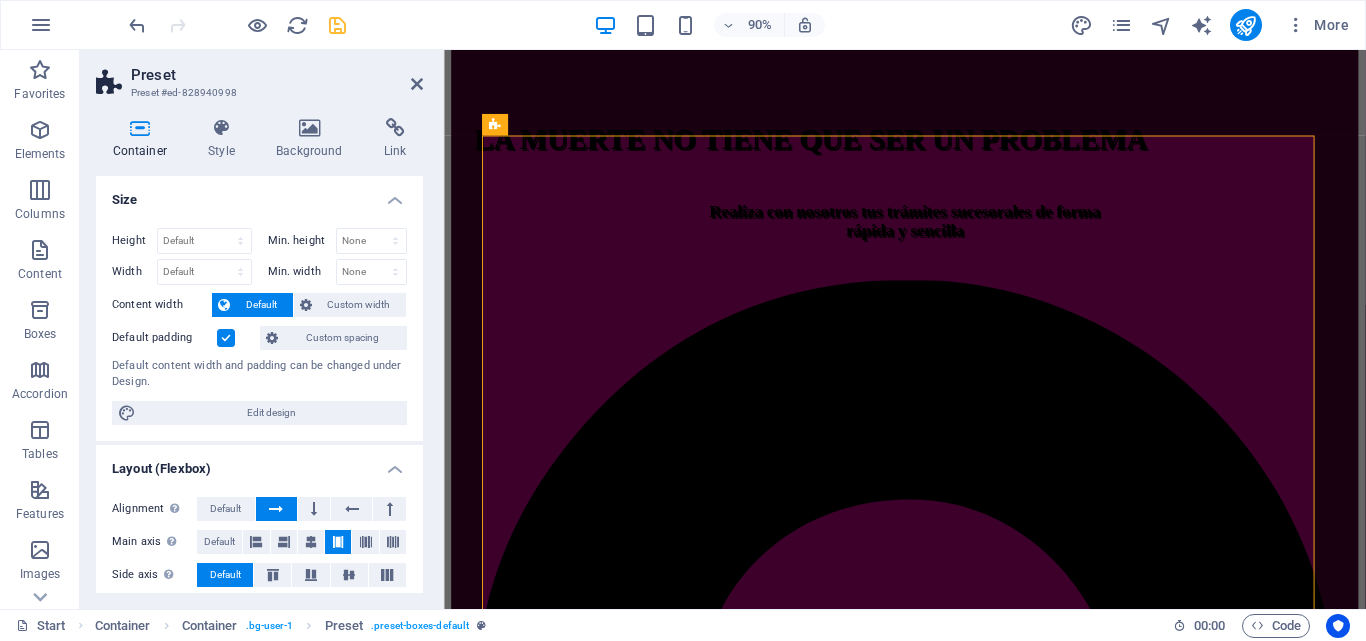 click at bounding box center (338, 542) 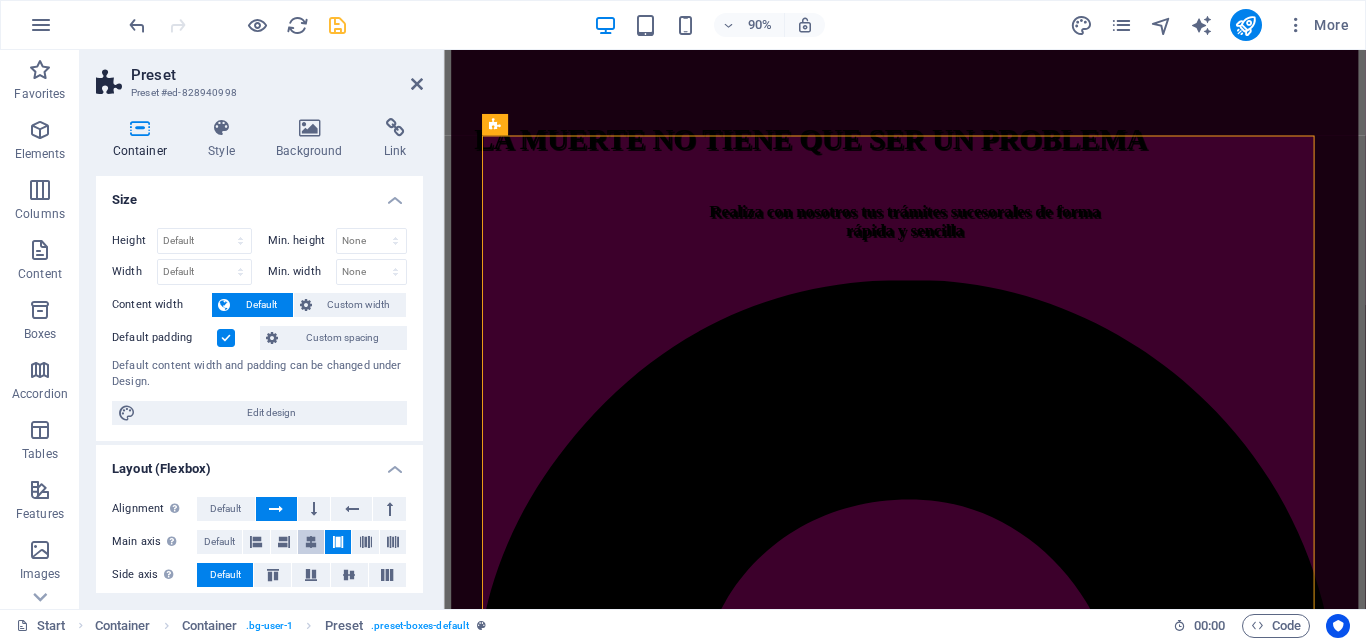 click at bounding box center [311, 542] 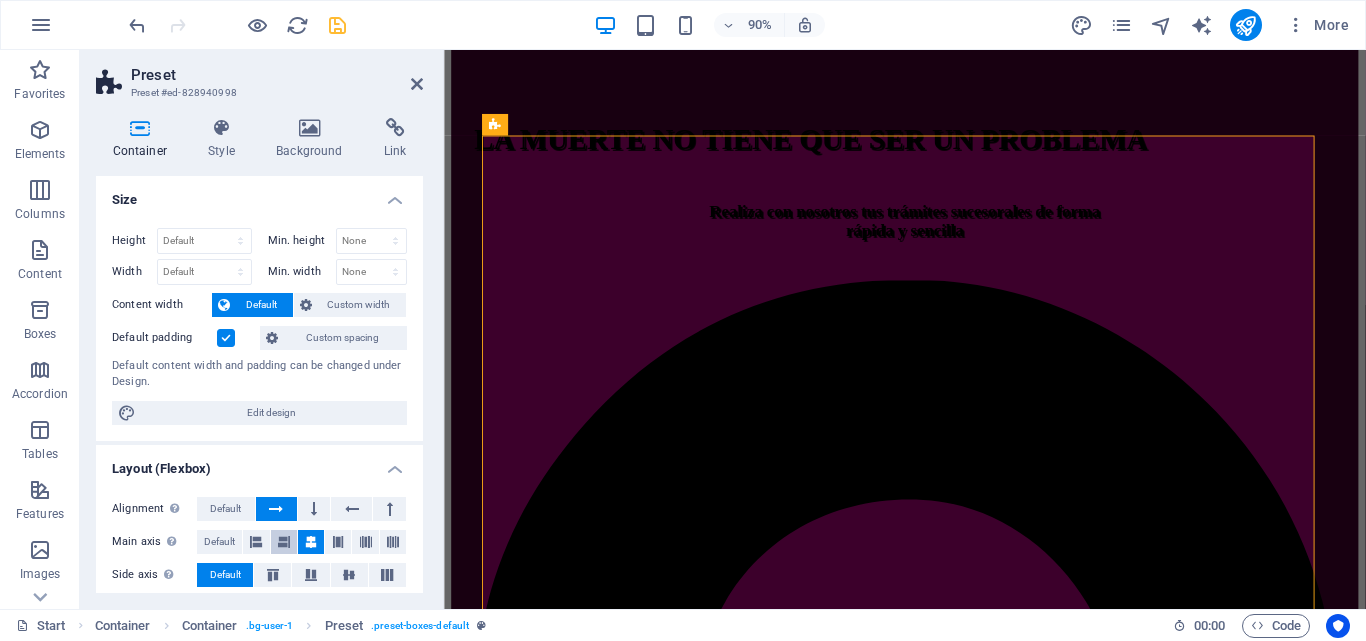 click at bounding box center (284, 542) 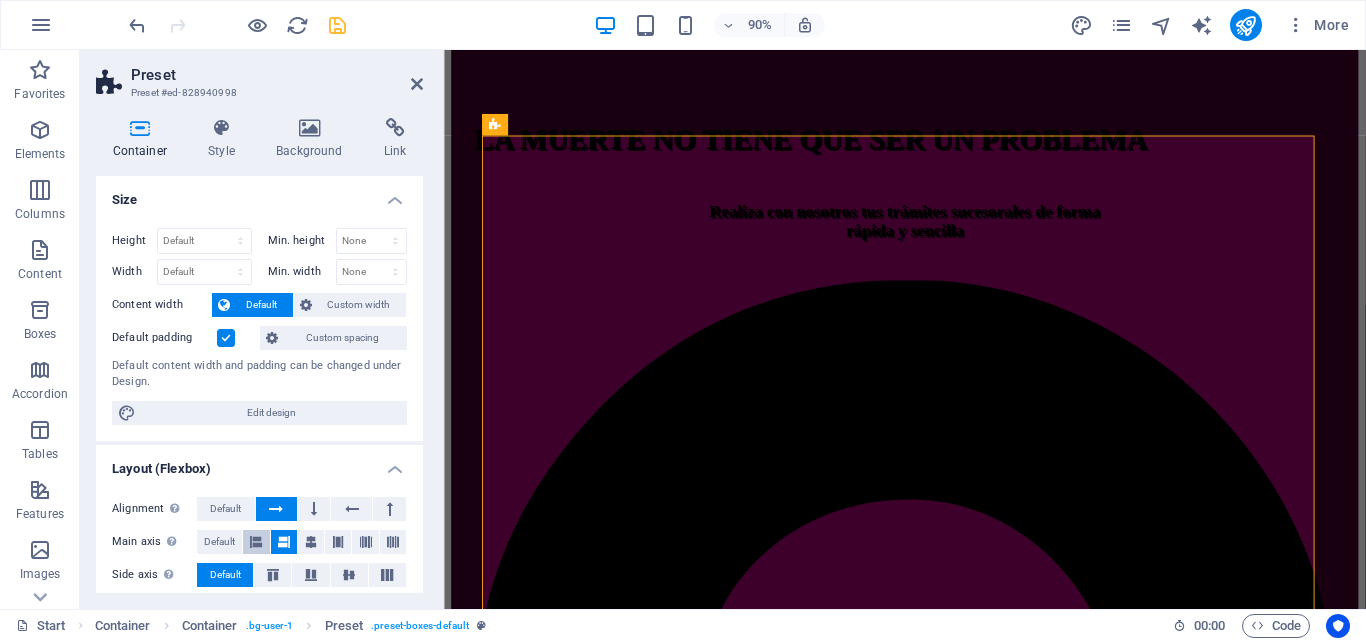 click at bounding box center (256, 542) 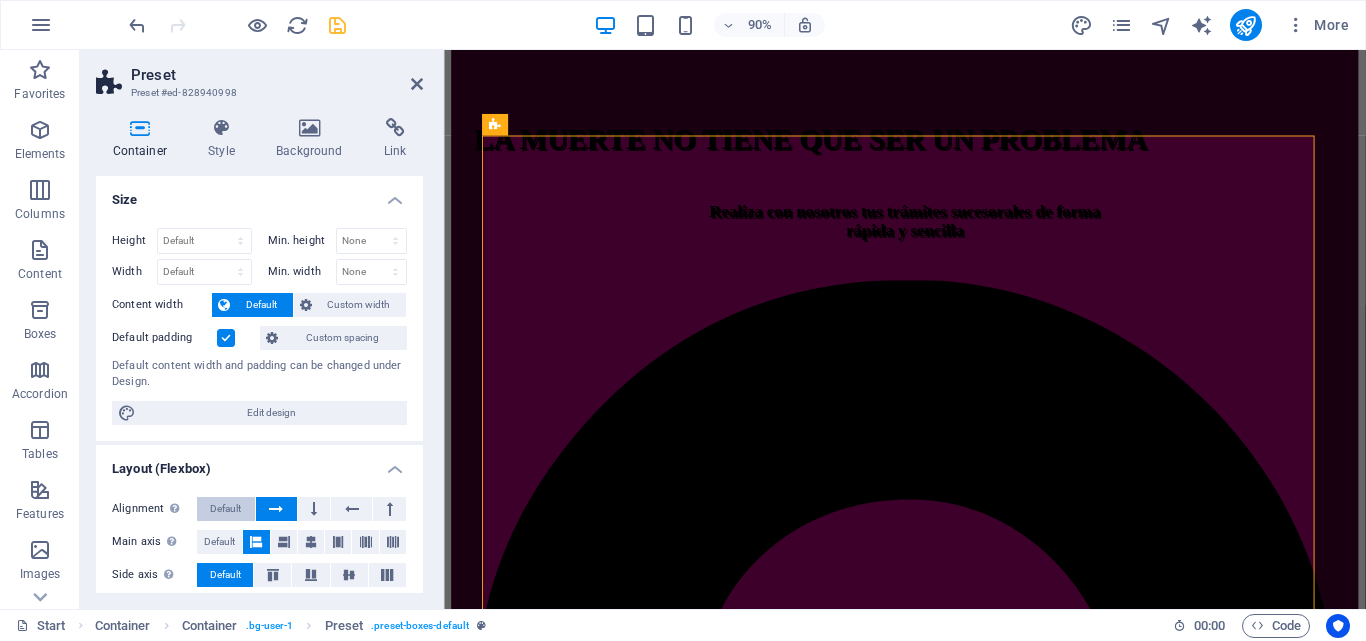 click on "Default" at bounding box center [225, 509] 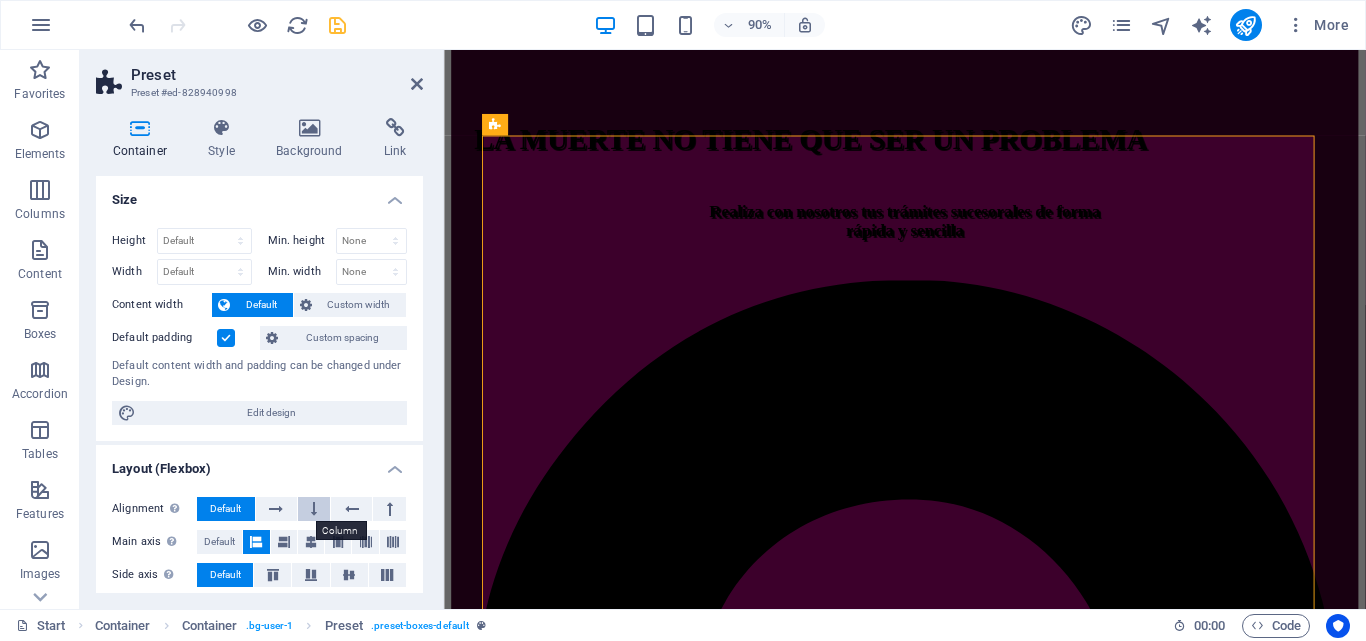 click at bounding box center [314, 509] 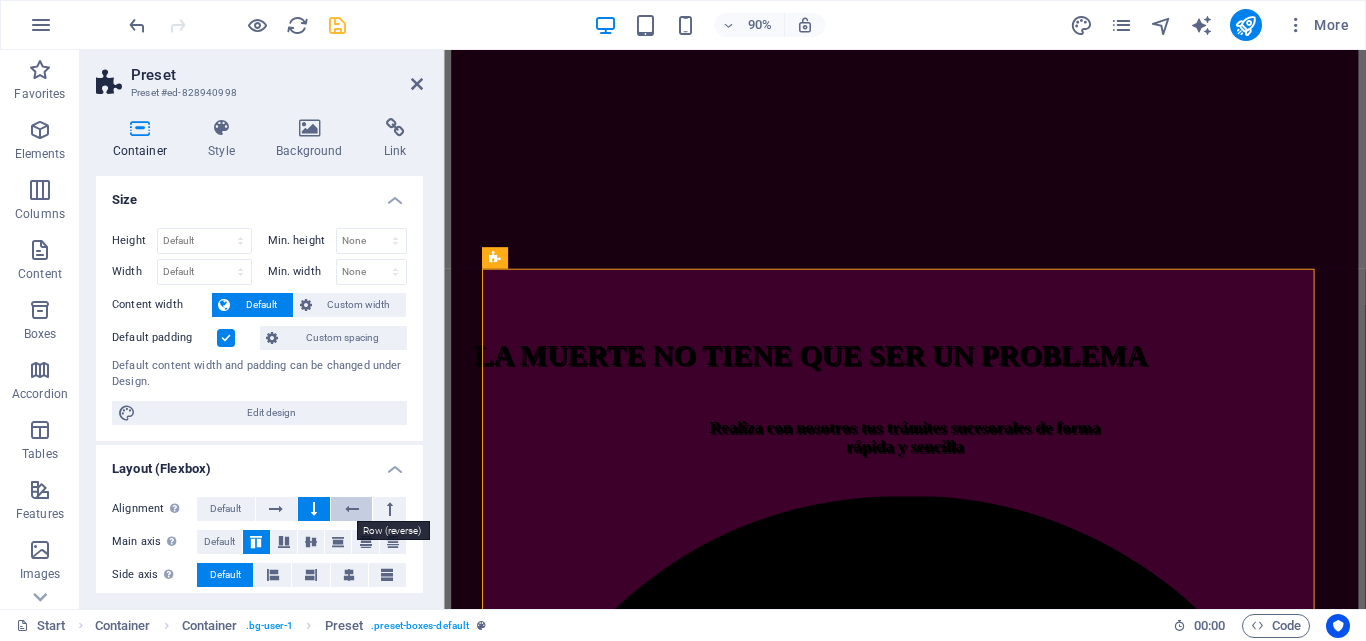 click at bounding box center [352, 509] 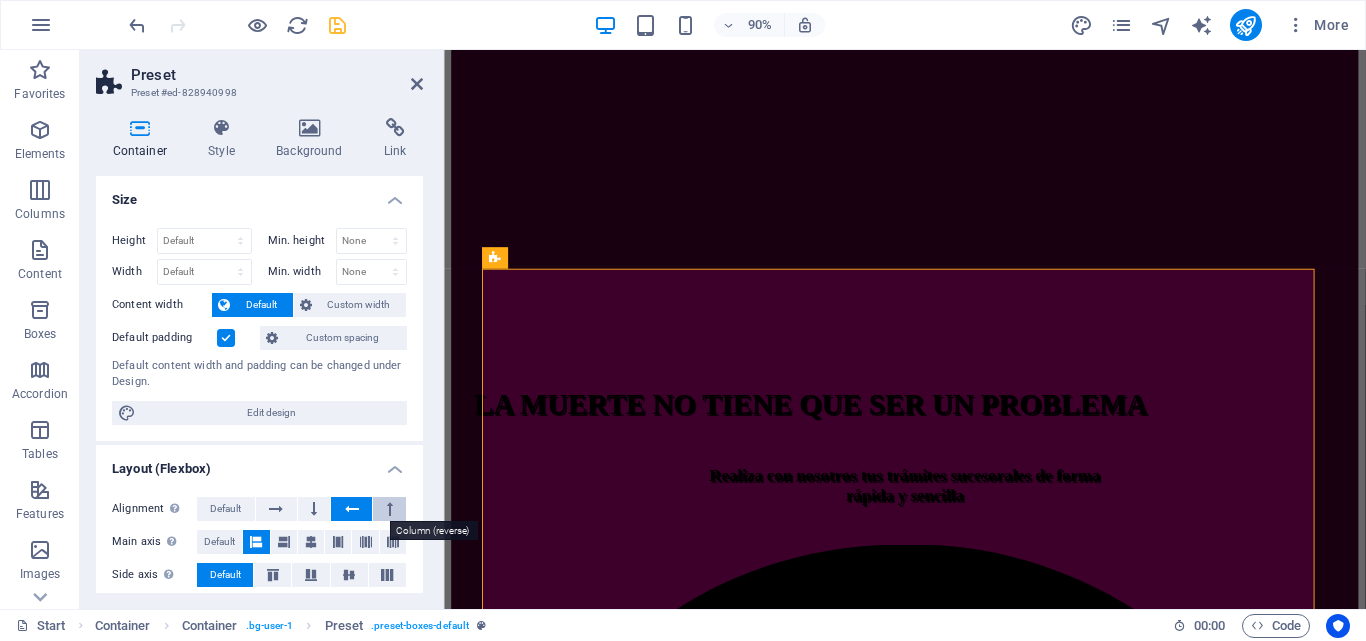 click at bounding box center [390, 509] 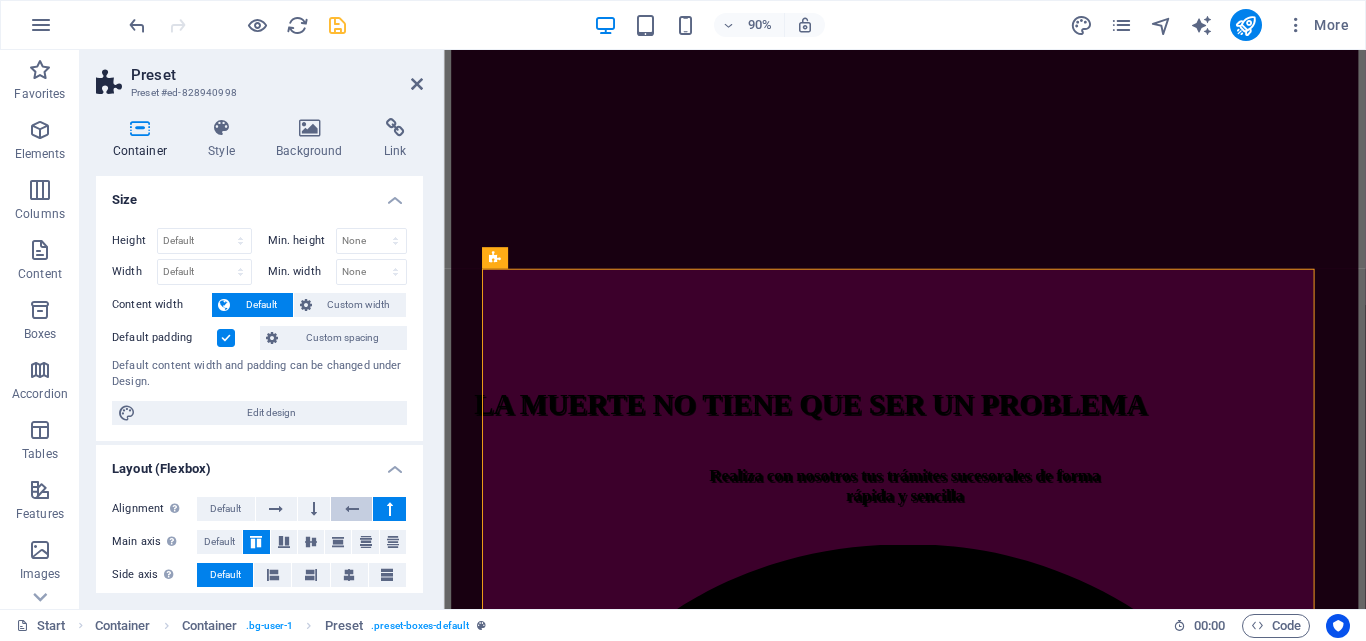 click at bounding box center (351, 509) 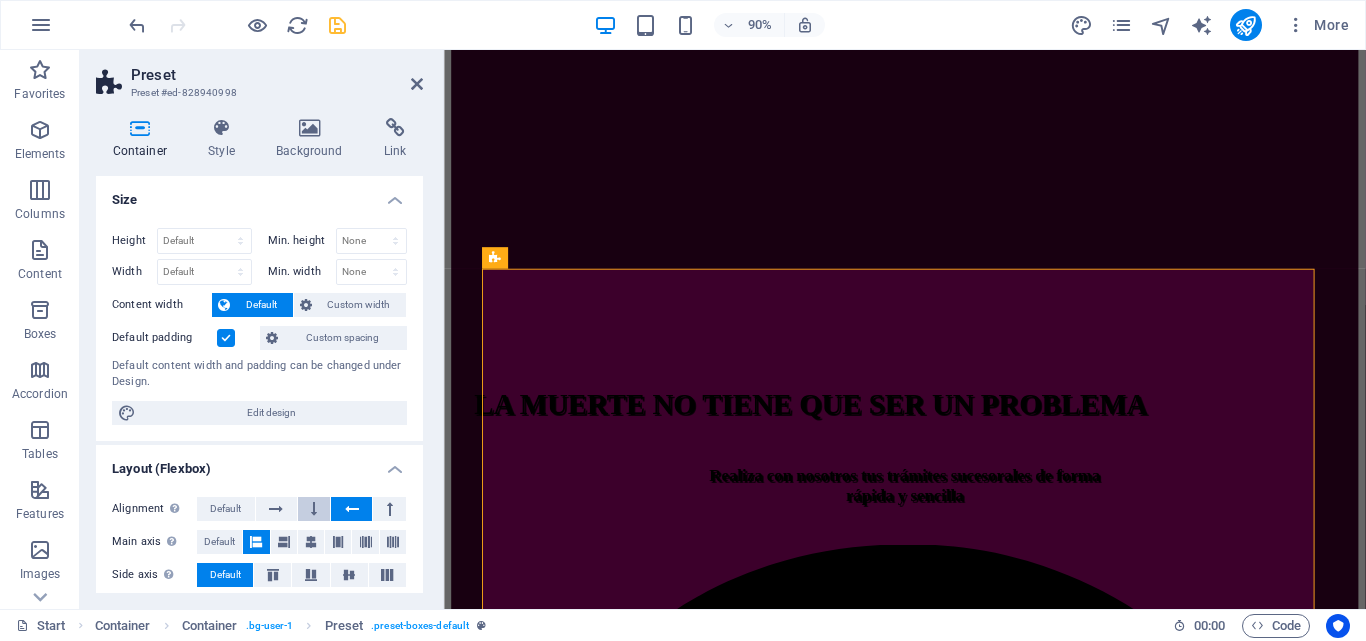click at bounding box center (314, 509) 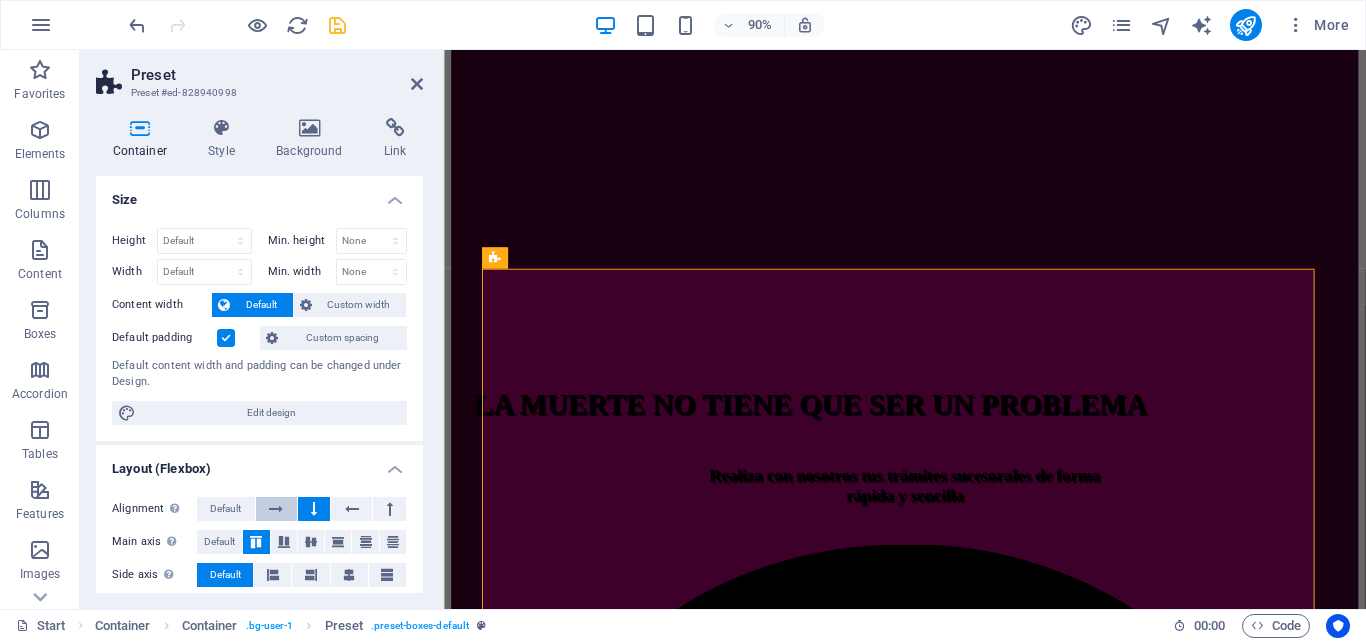 click at bounding box center [276, 509] 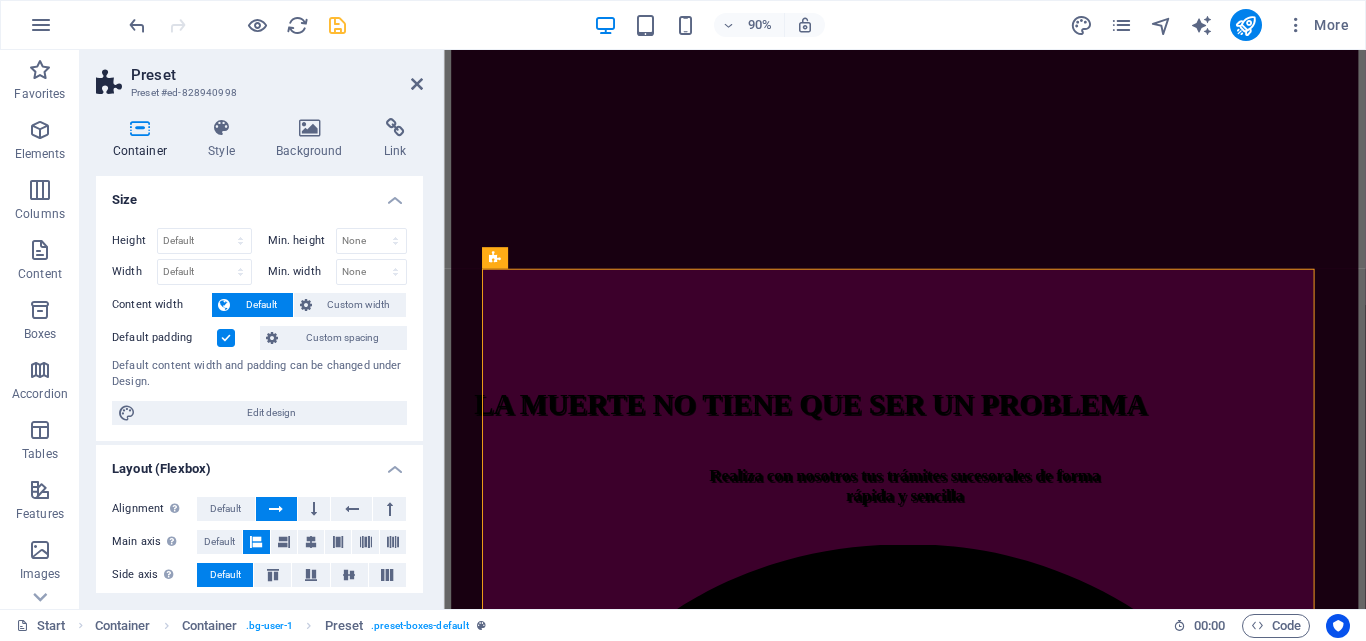 click at bounding box center [226, 338] 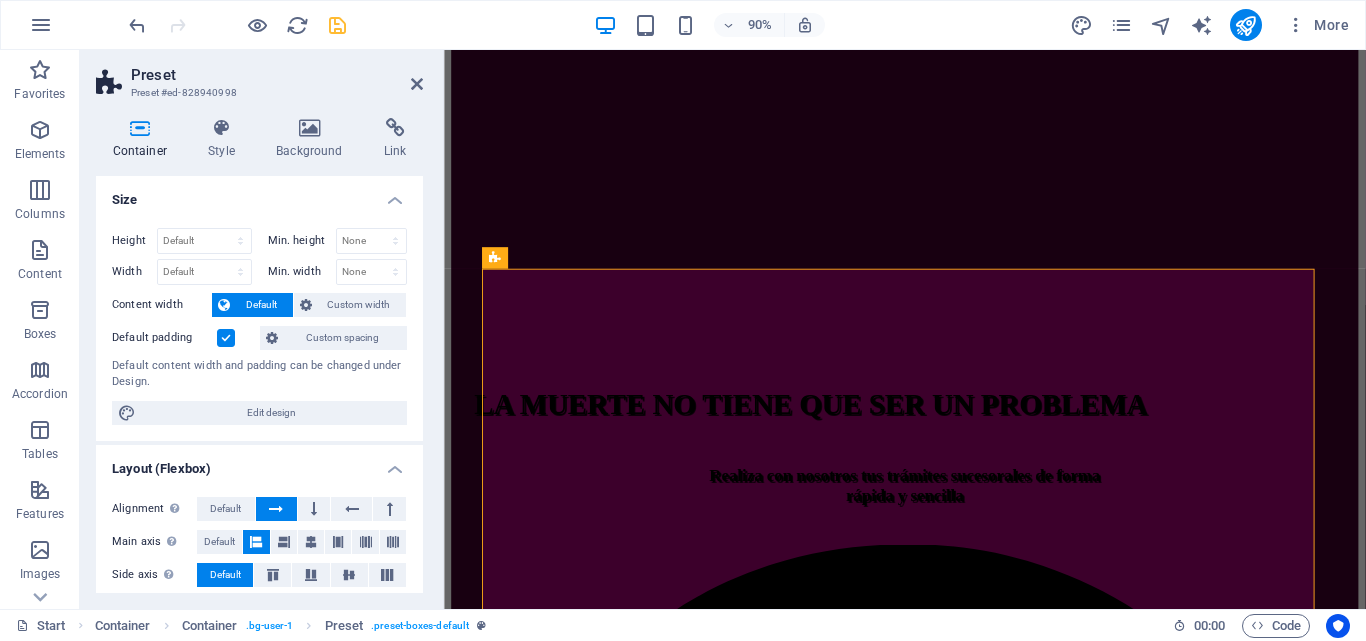 click on "Default padding" at bounding box center [0, 0] 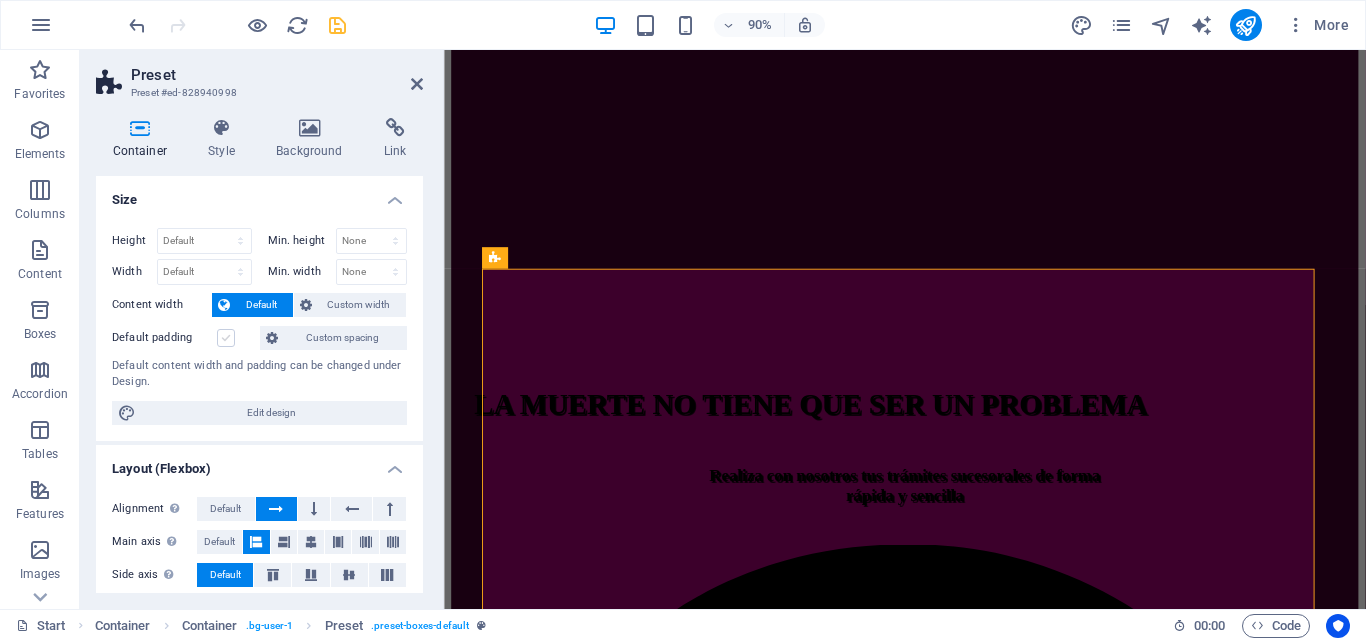 click at bounding box center (226, 338) 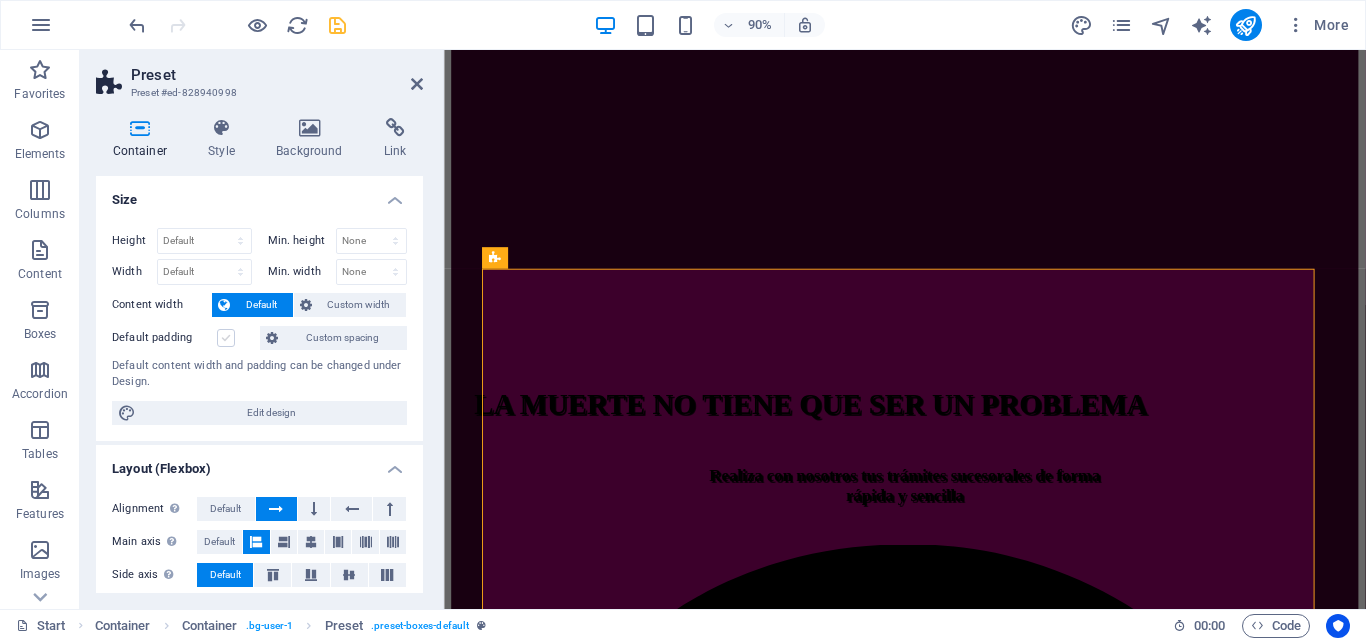 click on "Default padding" at bounding box center (0, 0) 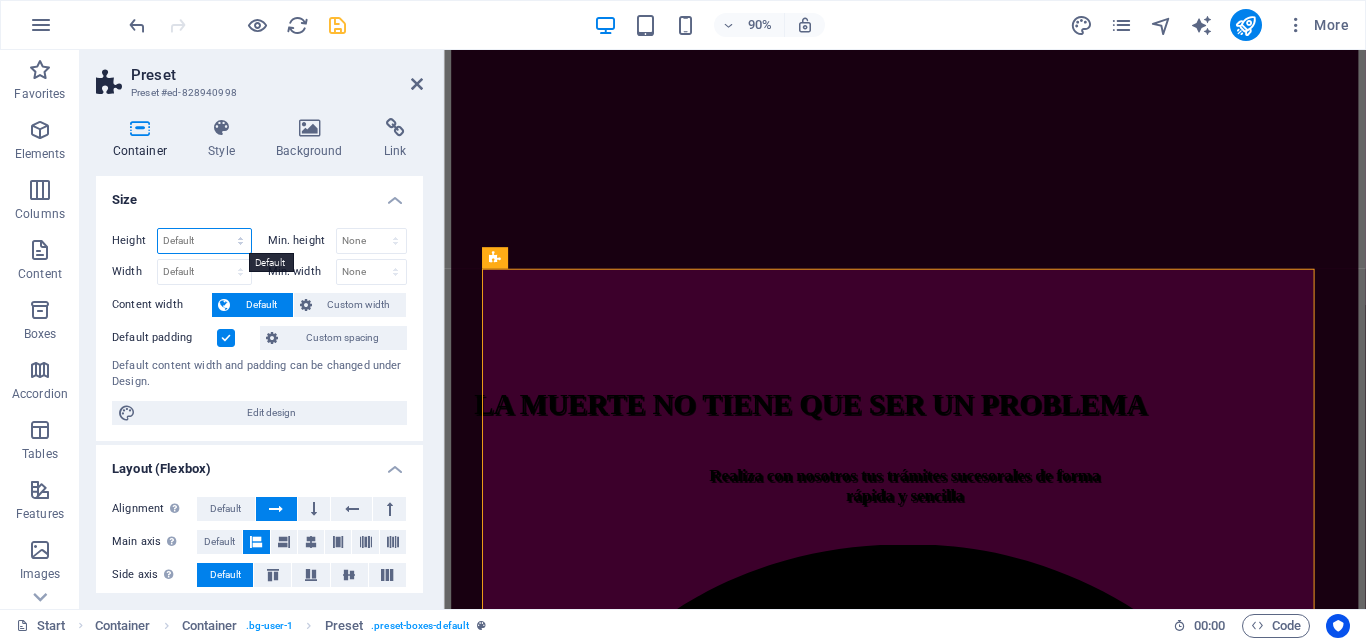 click on "Default px rem % vh vw" at bounding box center [204, 241] 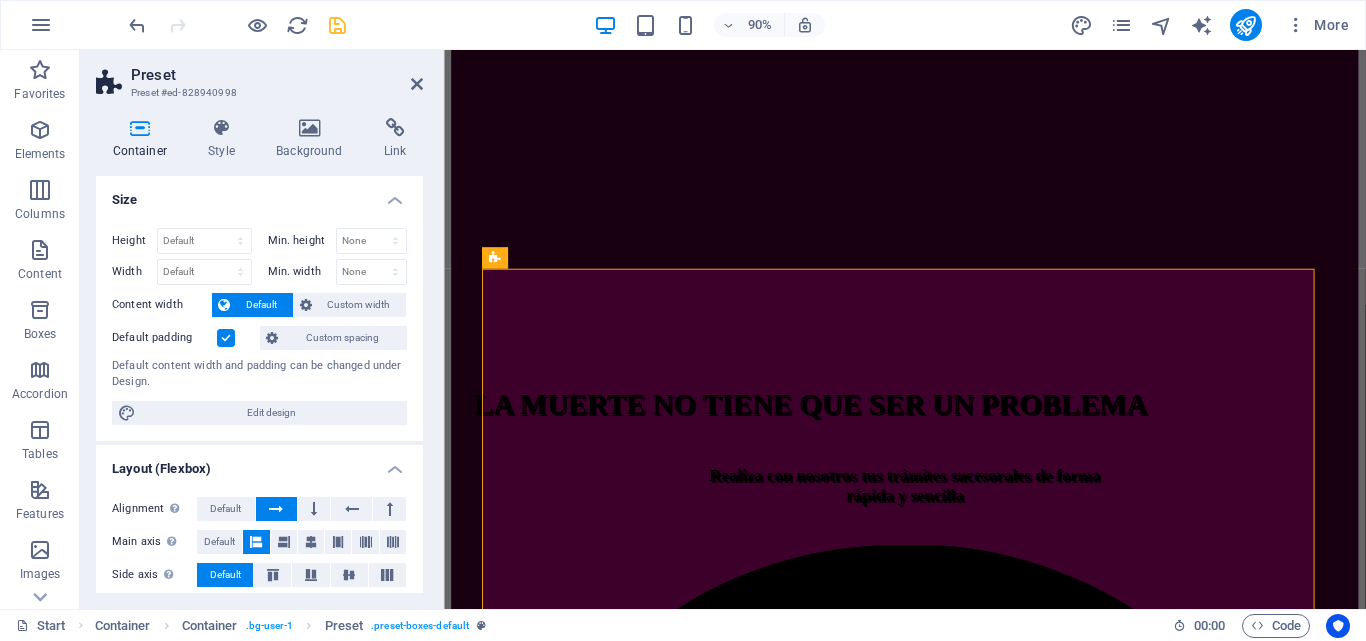 click on "Size" at bounding box center (259, 194) 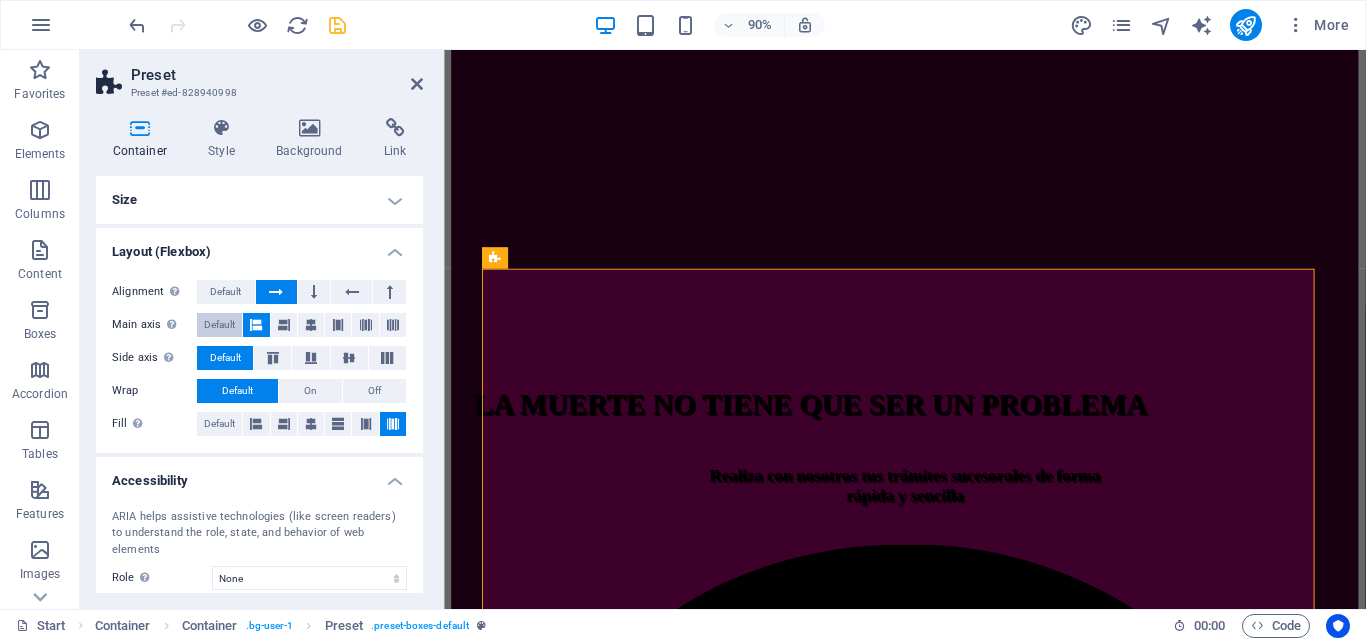 click on "Default" at bounding box center [219, 325] 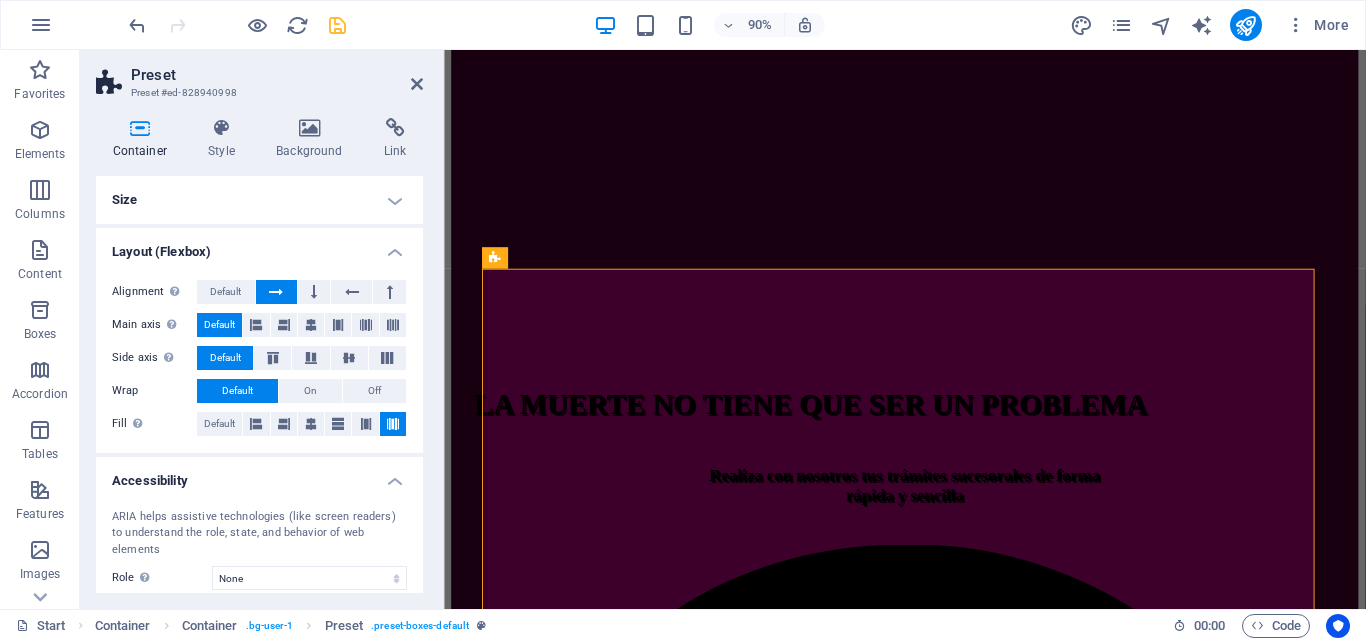click on "Default" at bounding box center [219, 325] 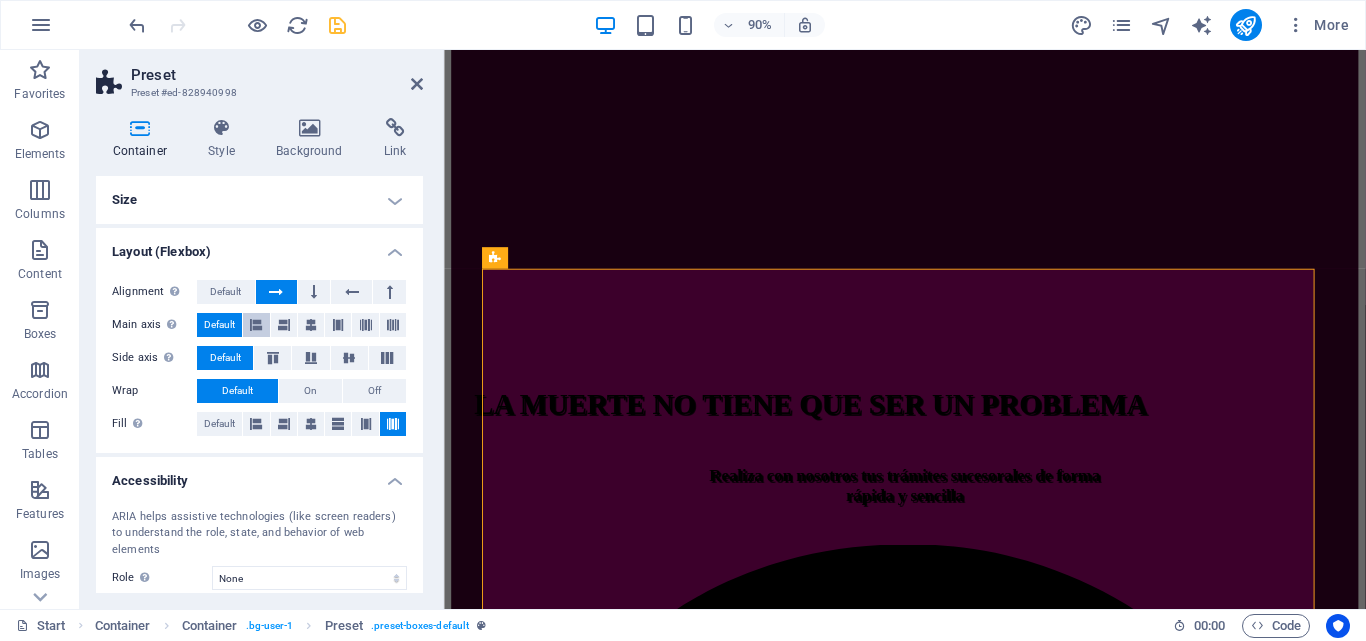click at bounding box center [256, 325] 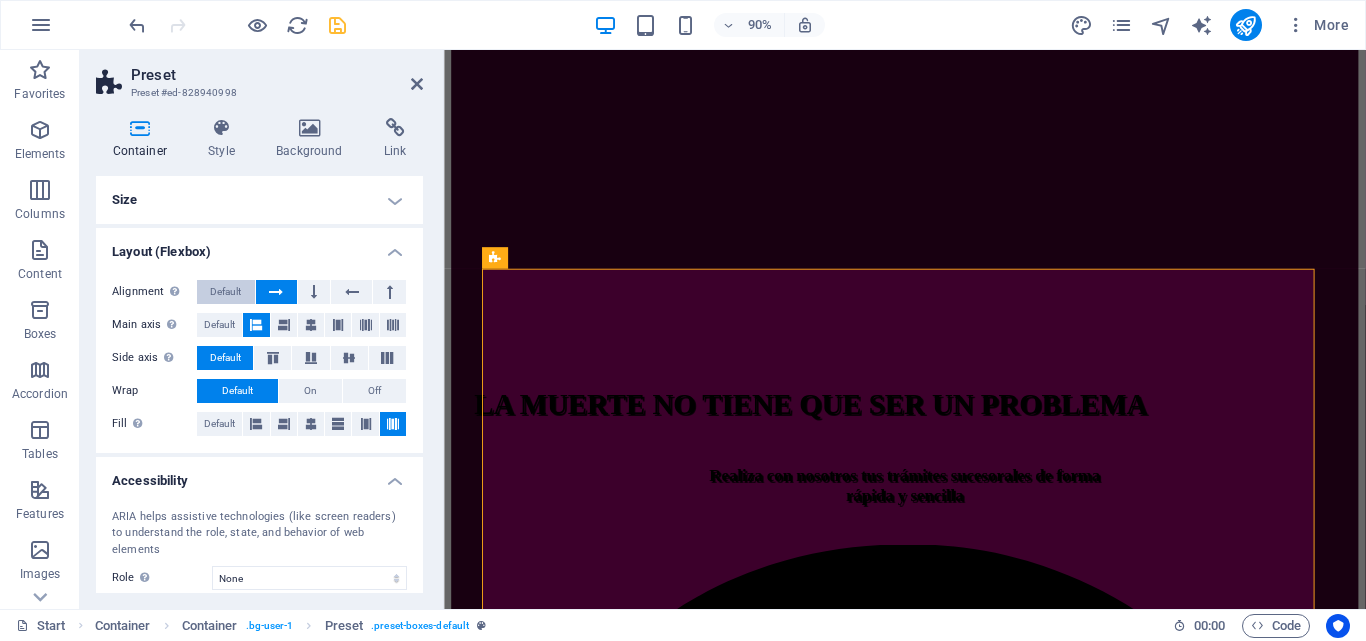 click on "Default" at bounding box center (226, 292) 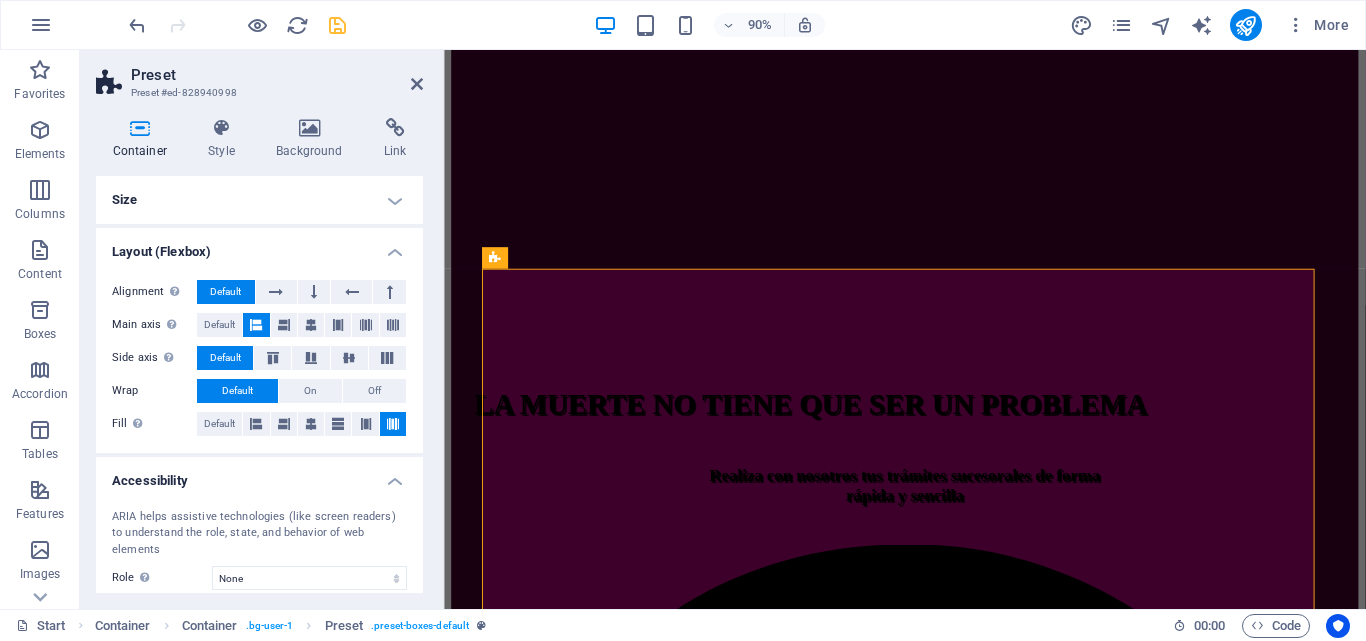 click on "Default" at bounding box center (226, 292) 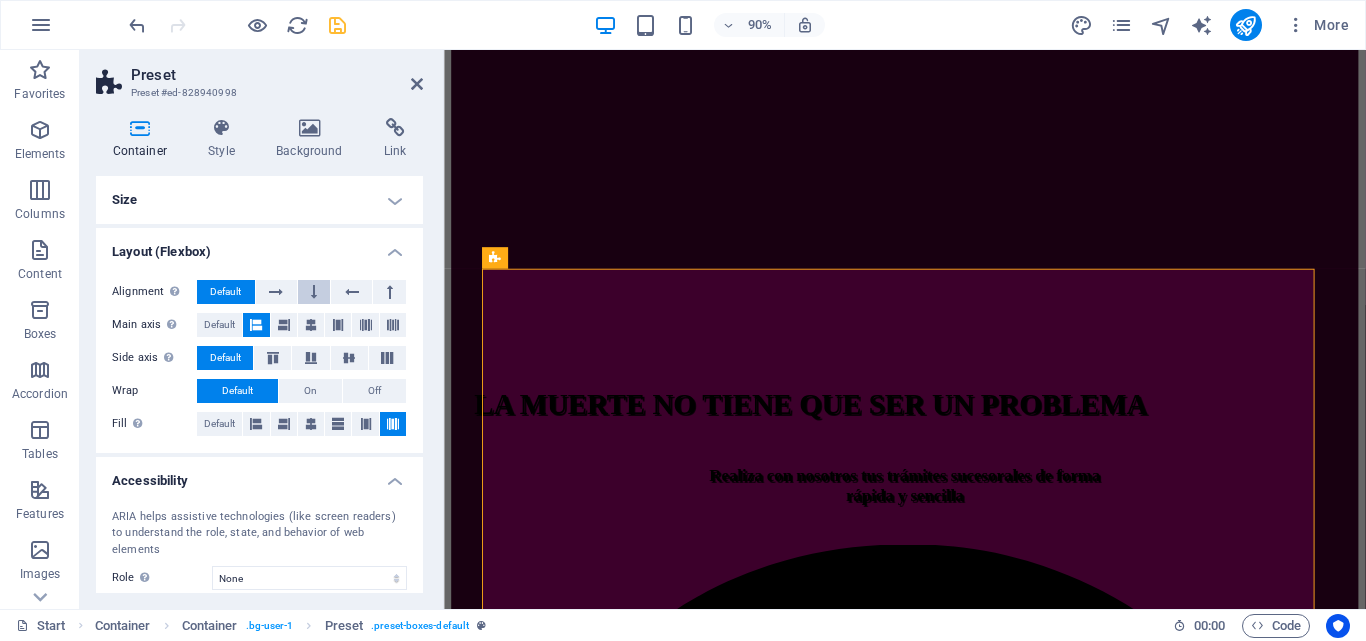 click at bounding box center (314, 292) 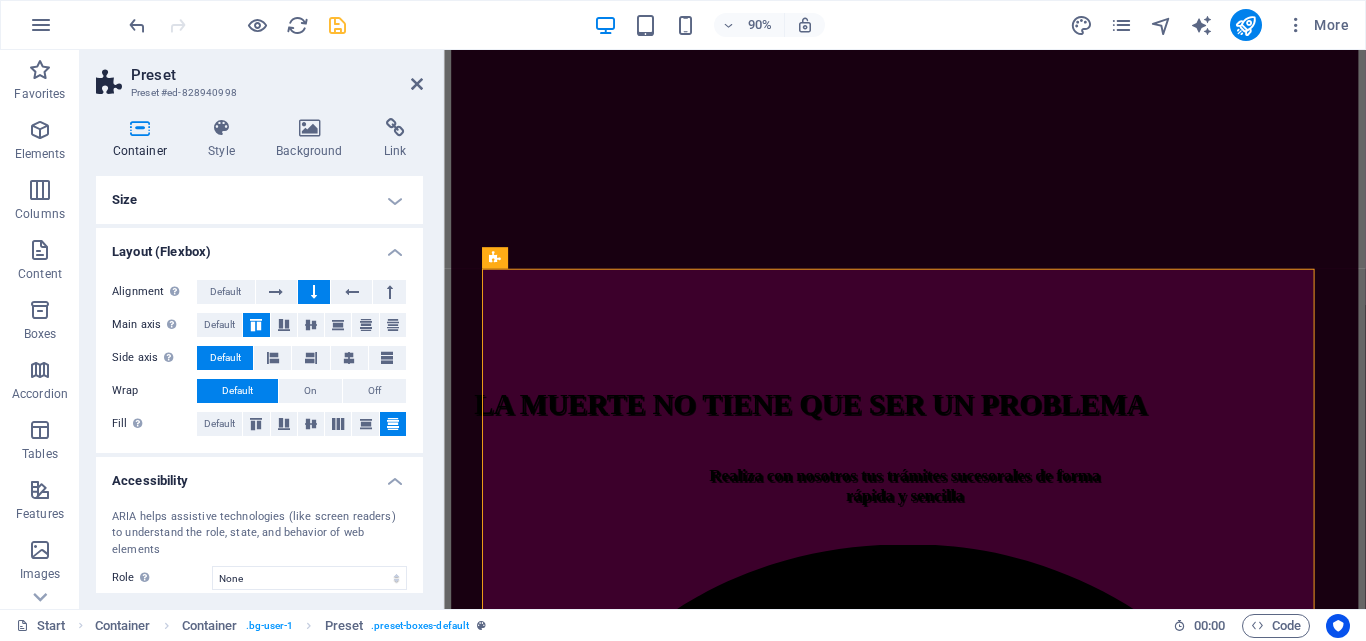click at bounding box center (314, 292) 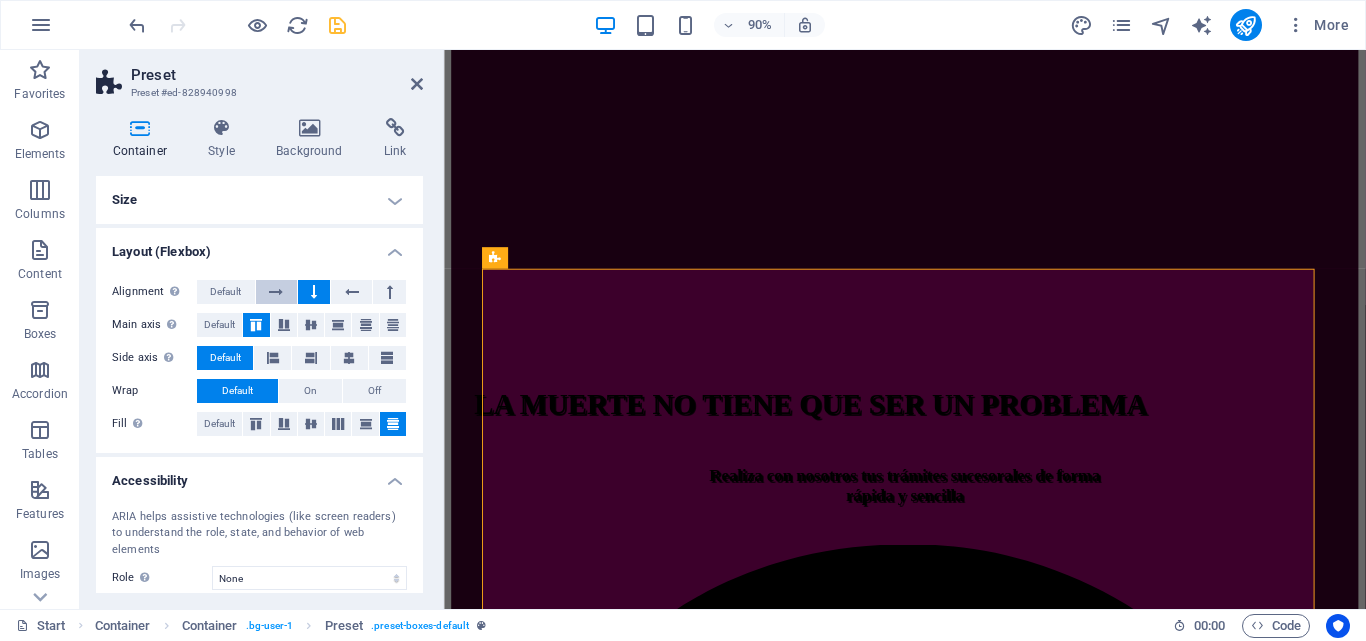 click at bounding box center (276, 292) 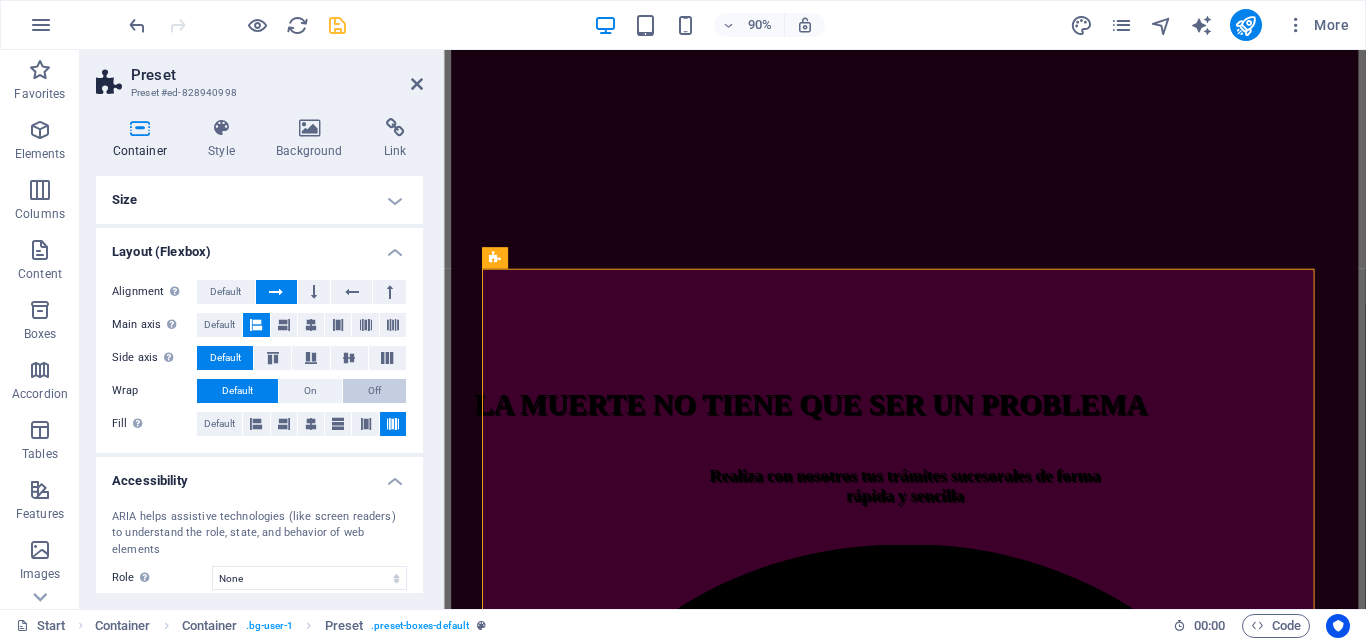 click on "Off" at bounding box center [374, 391] 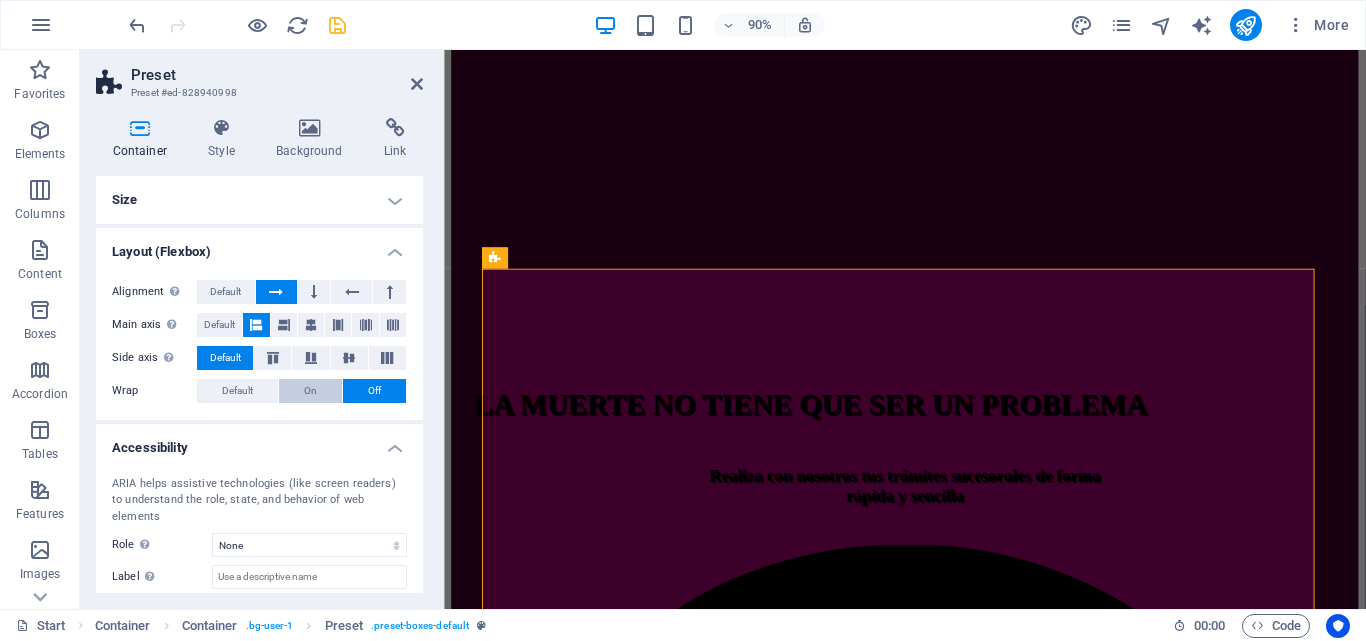 click on "On" at bounding box center [310, 391] 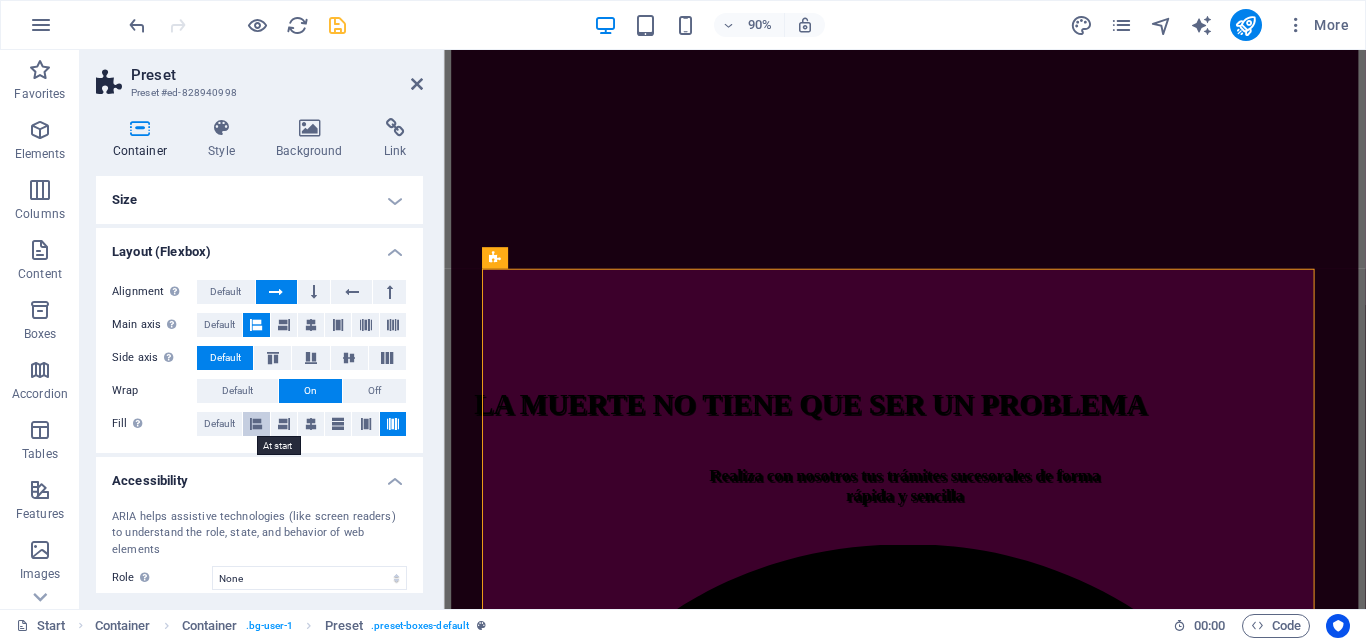 click at bounding box center [256, 424] 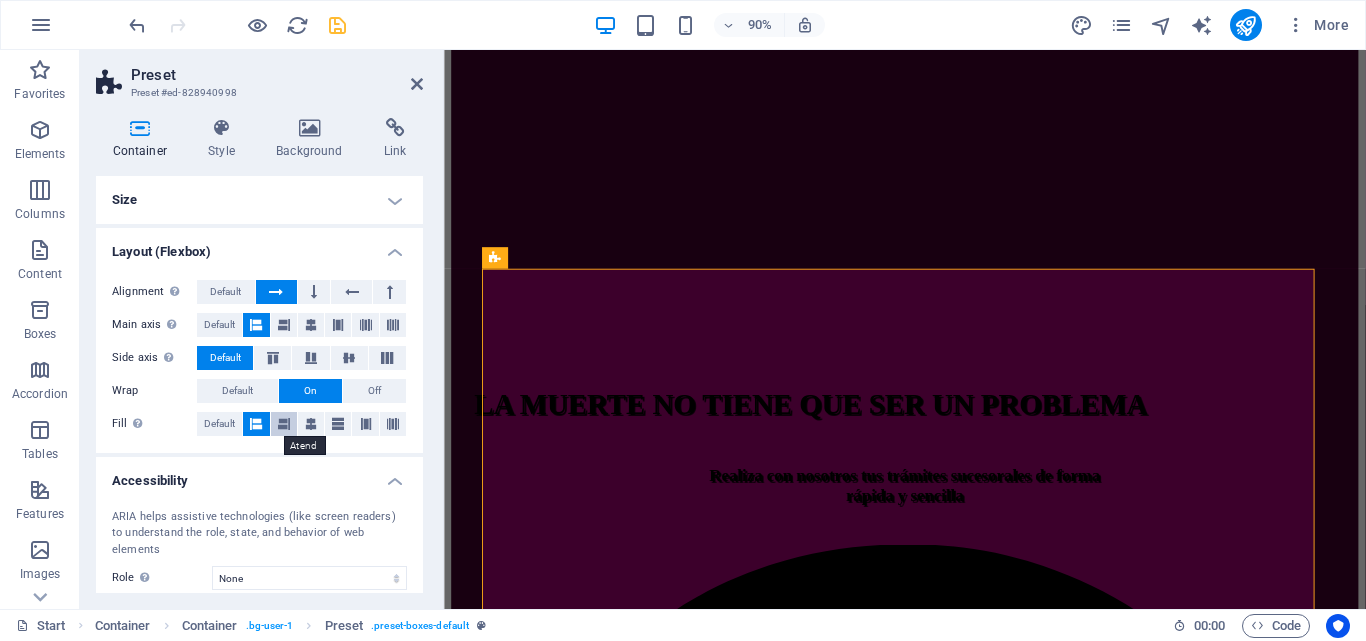 click at bounding box center [284, 424] 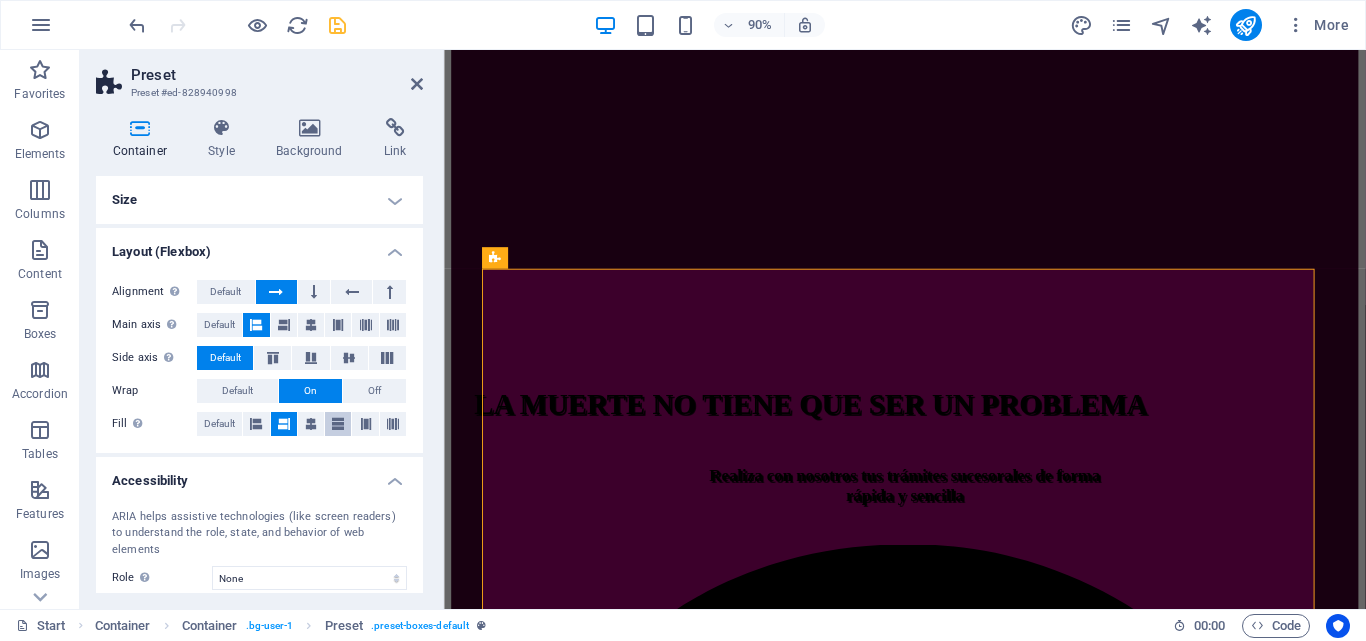 drag, startPoint x: 303, startPoint y: 420, endPoint x: 328, endPoint y: 420, distance: 25 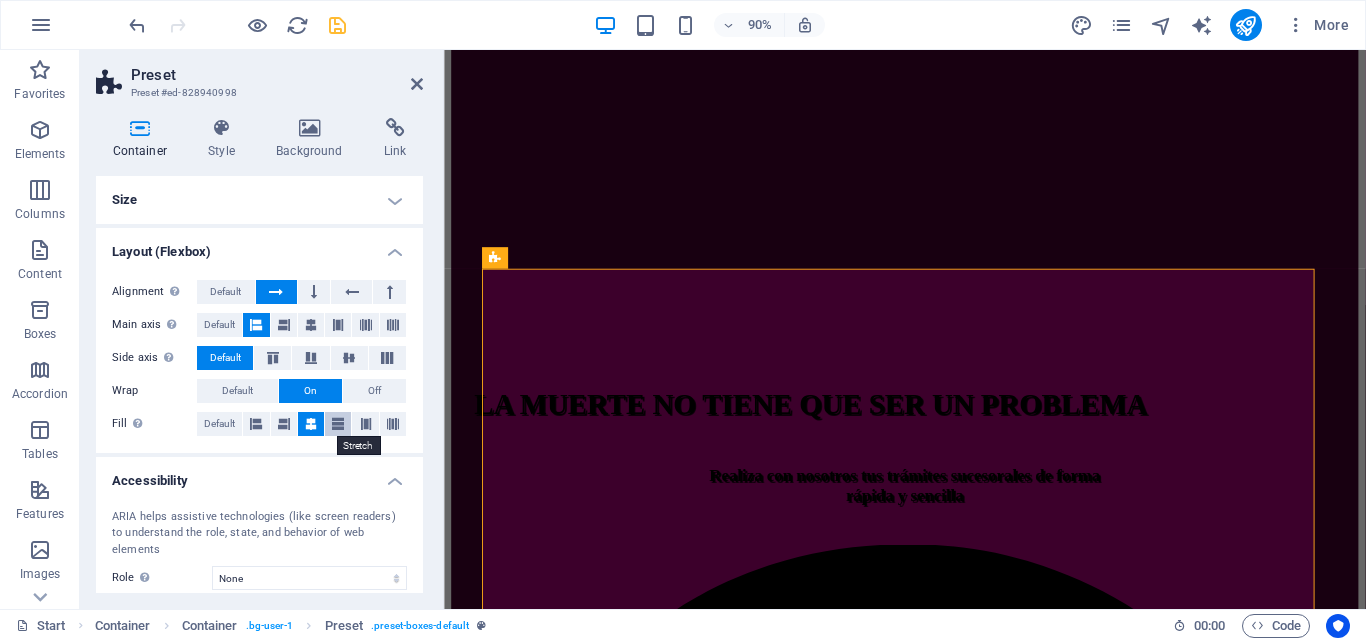 click at bounding box center (338, 424) 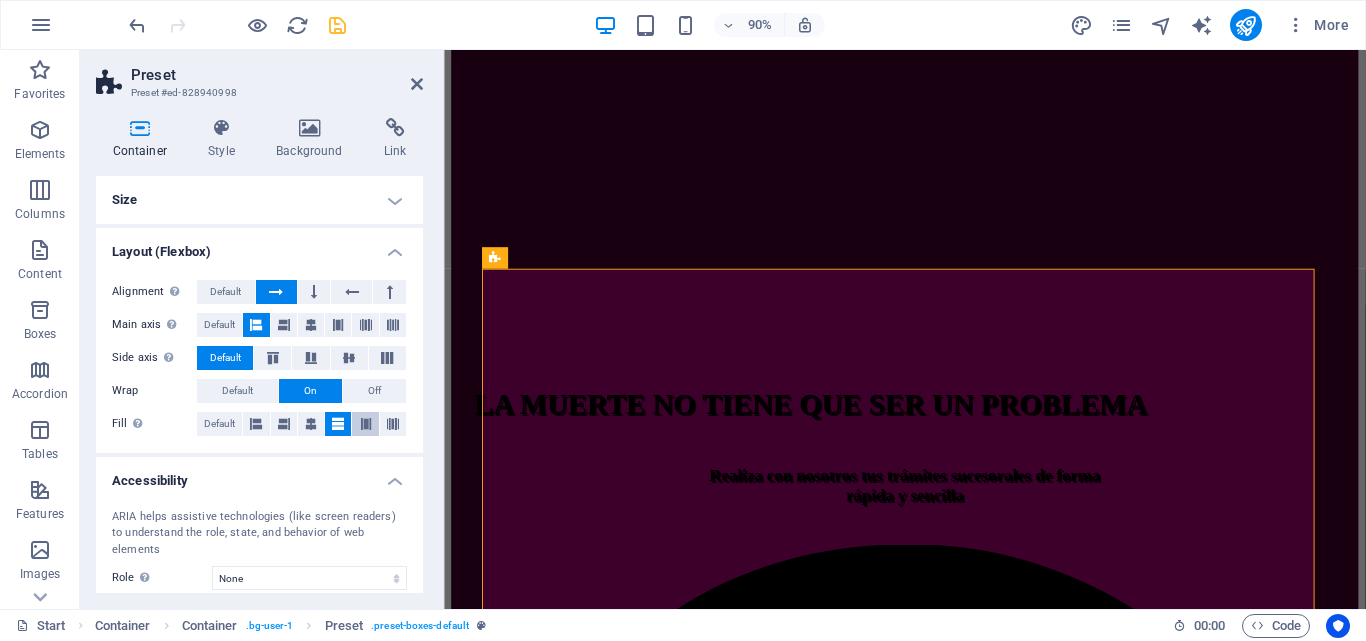 click at bounding box center (365, 424) 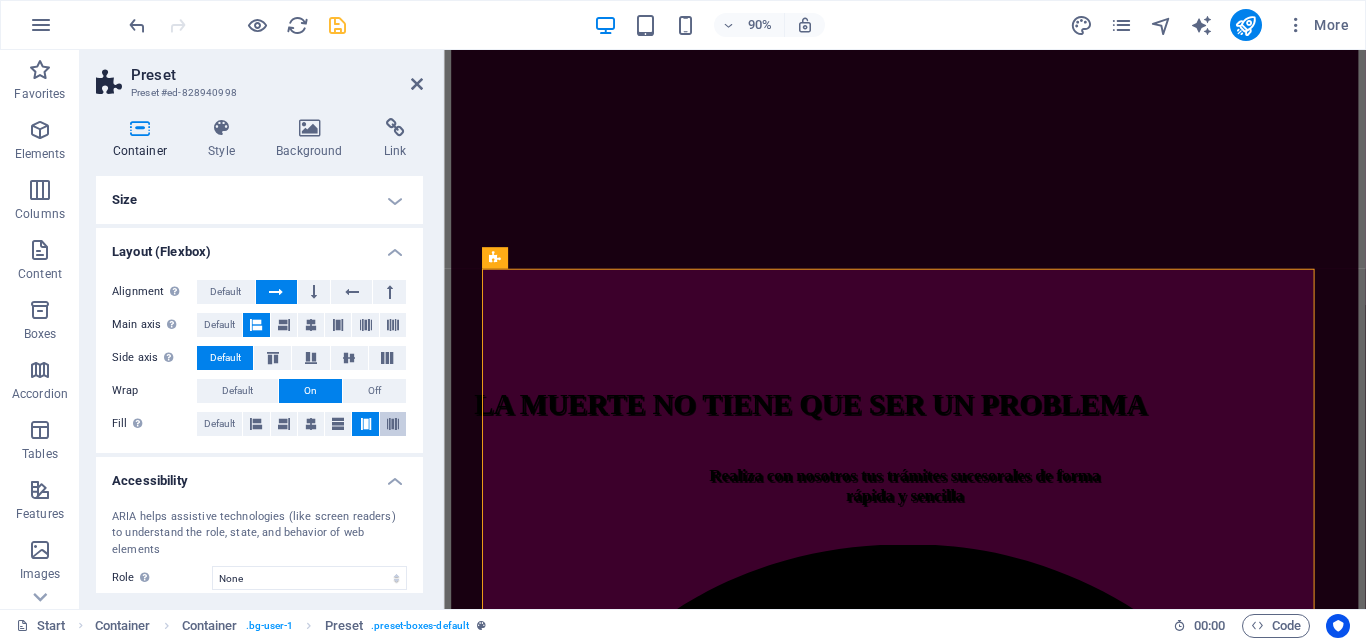 click at bounding box center [393, 424] 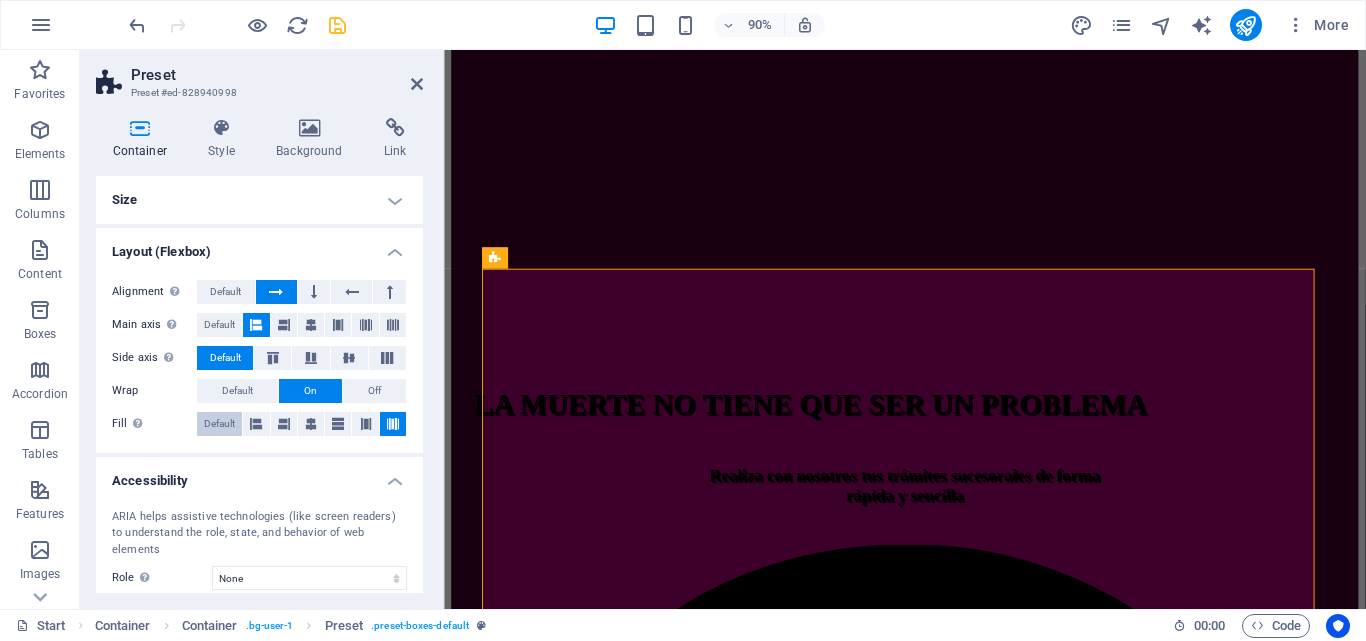 click on "Default" at bounding box center (219, 424) 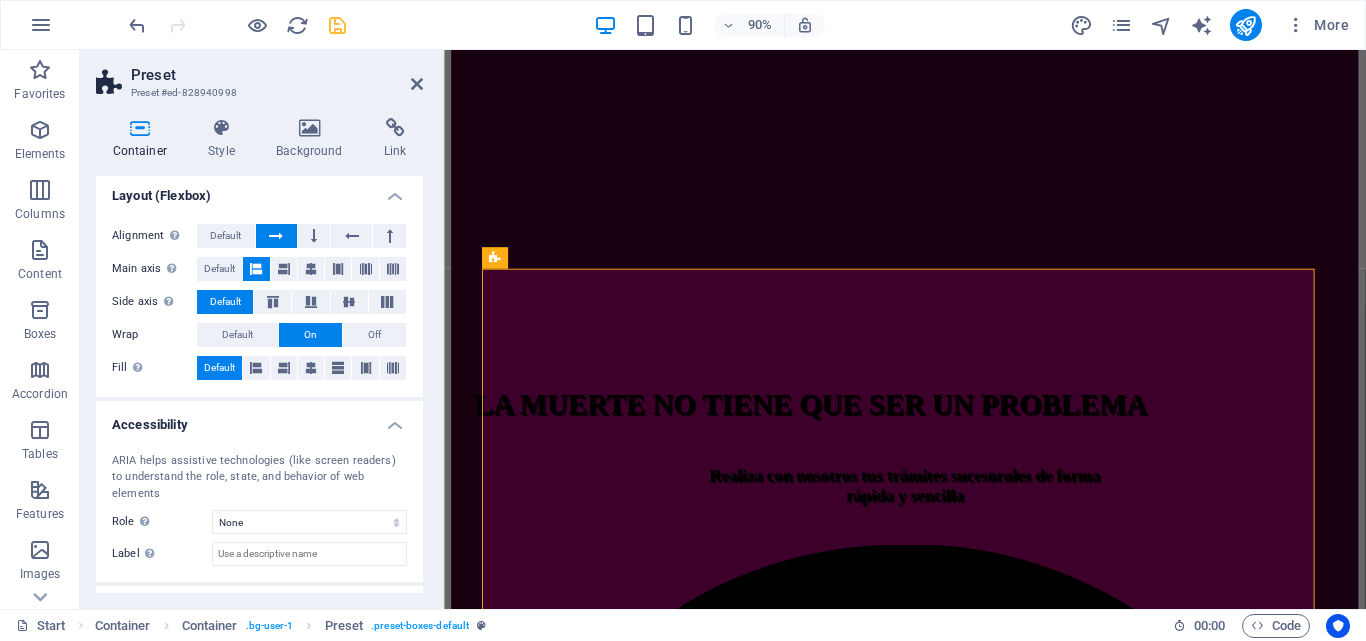 scroll, scrollTop: 81, scrollLeft: 0, axis: vertical 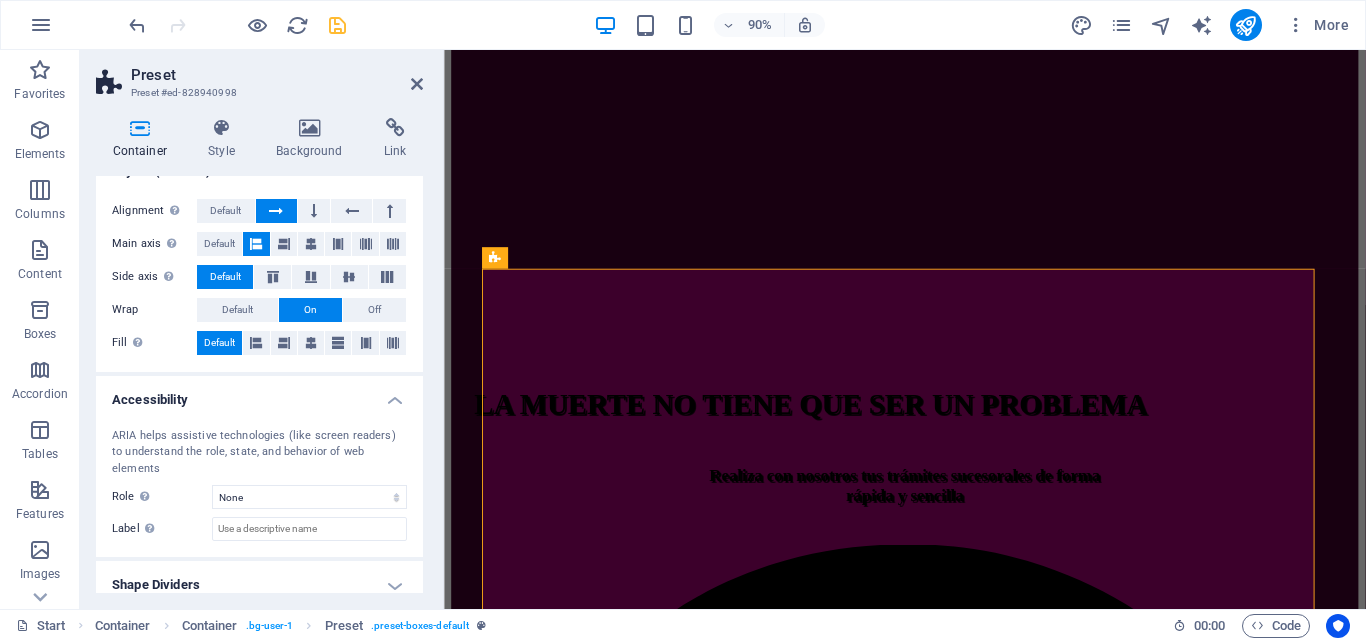 click on "Shape Dividers" at bounding box center [259, 585] 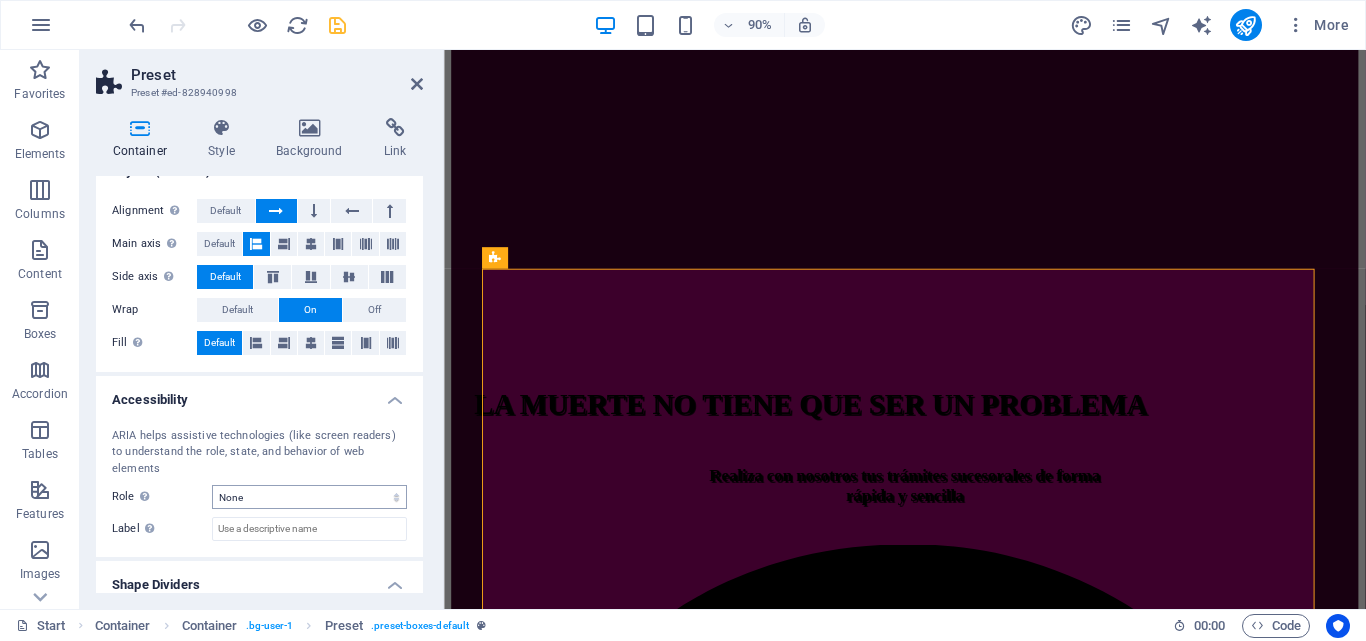 scroll, scrollTop: 125, scrollLeft: 0, axis: vertical 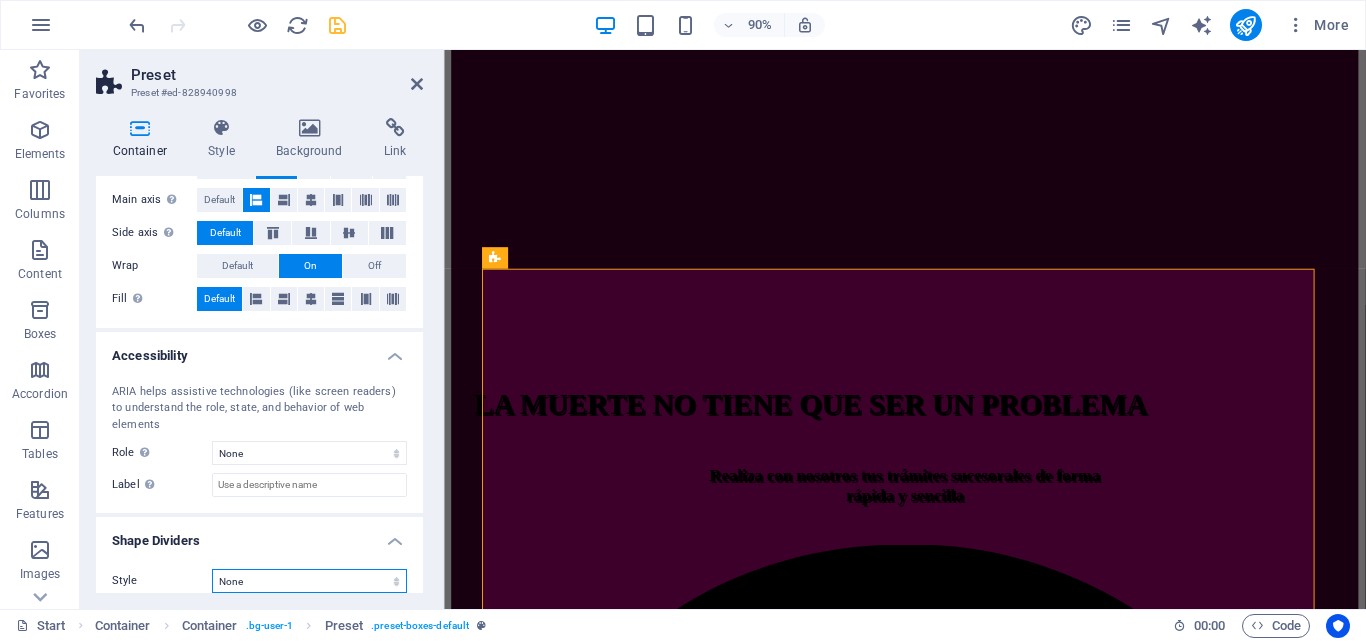 click on "None Triangle Square Diagonal Polygon 1 Polygon 2 Zigzag Multiple Zigzags Waves Multiple Waves Half Circle Circle Circle Shadow Blocks Hexagons Clouds Multiple Clouds Fan Pyramids Book Paint Drip Fire Shredded Paper Arrow" at bounding box center [309, 581] 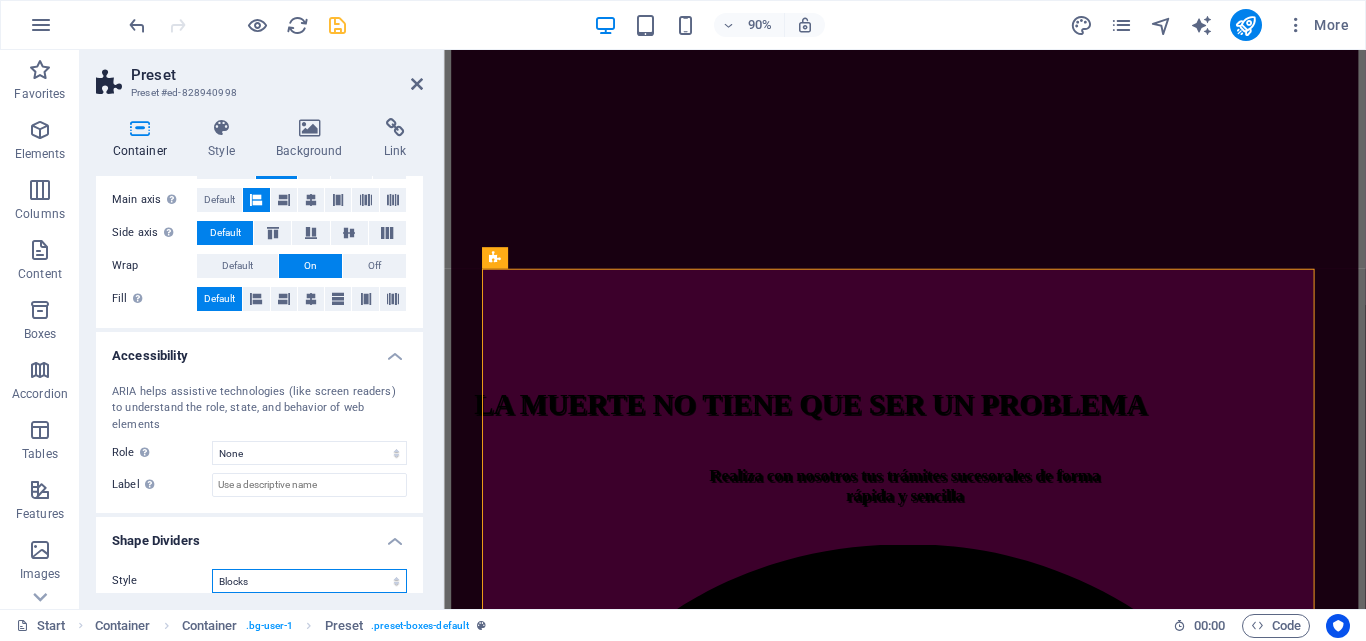 click on "None Triangle Square Diagonal Polygon 1 Polygon 2 Zigzag Multiple Zigzags Waves Multiple Waves Half Circle Circle Circle Shadow Blocks Hexagons Clouds Multiple Clouds Fan Pyramids Book Paint Drip Fire Shredded Paper Arrow" at bounding box center [309, 581] 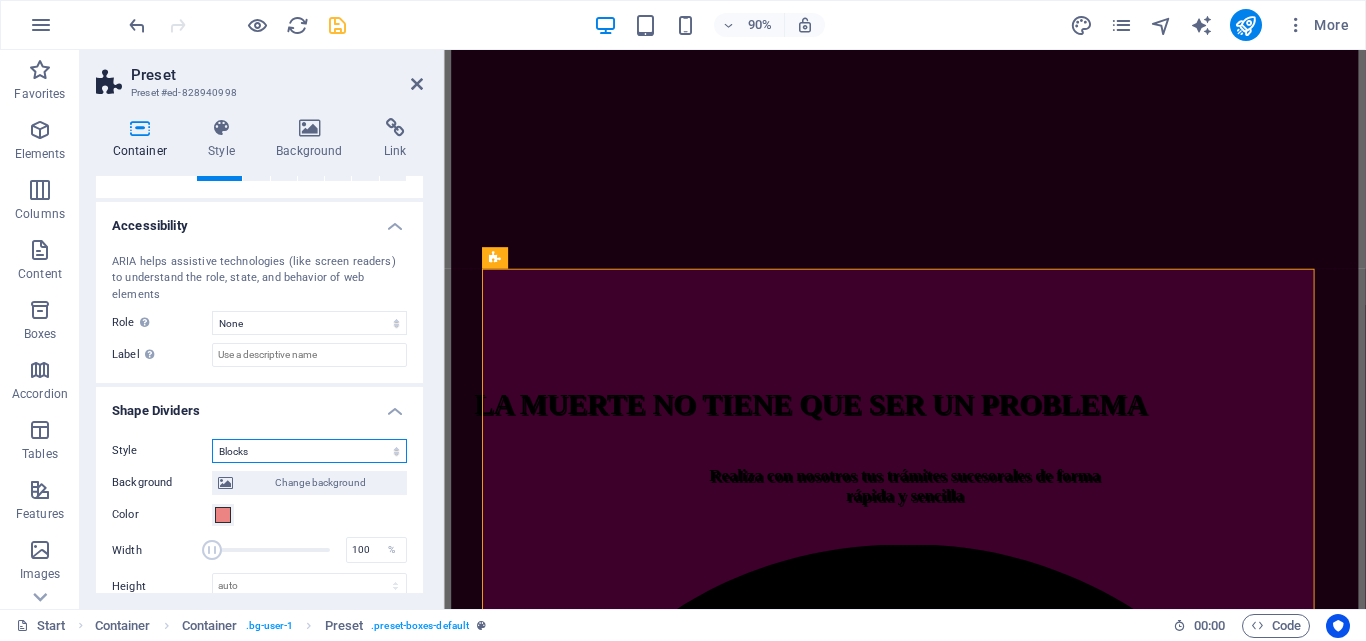 scroll, scrollTop: 398, scrollLeft: 0, axis: vertical 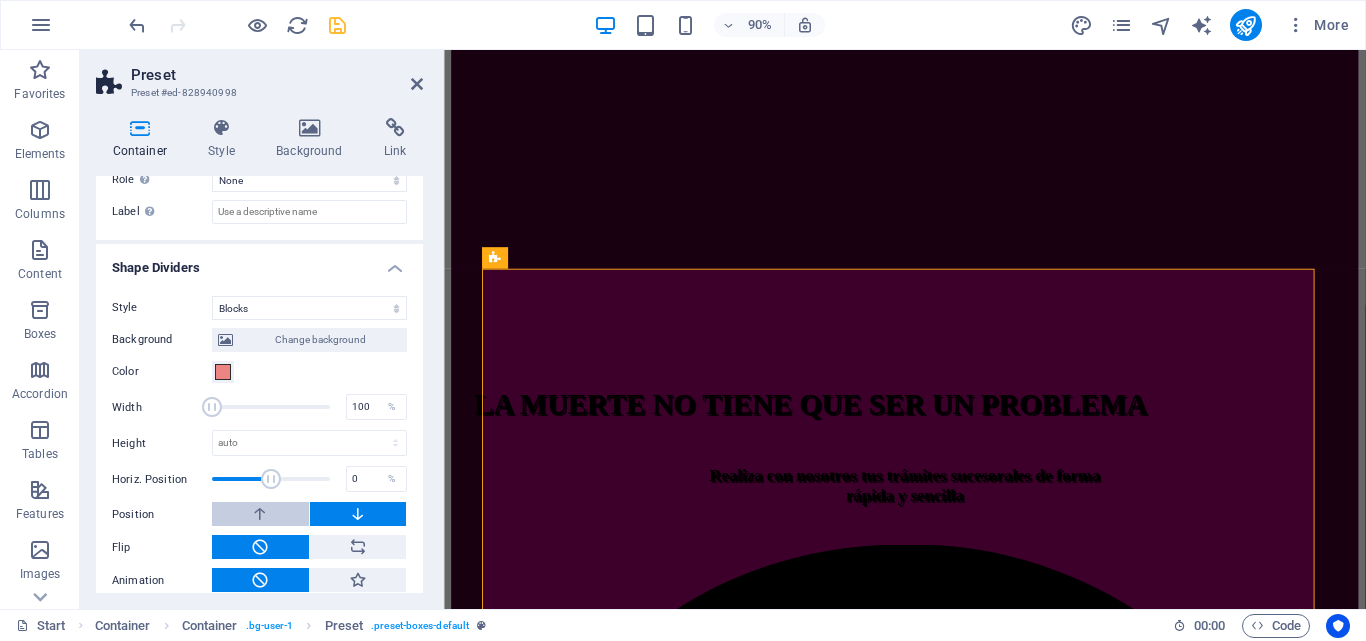 click at bounding box center [260, 514] 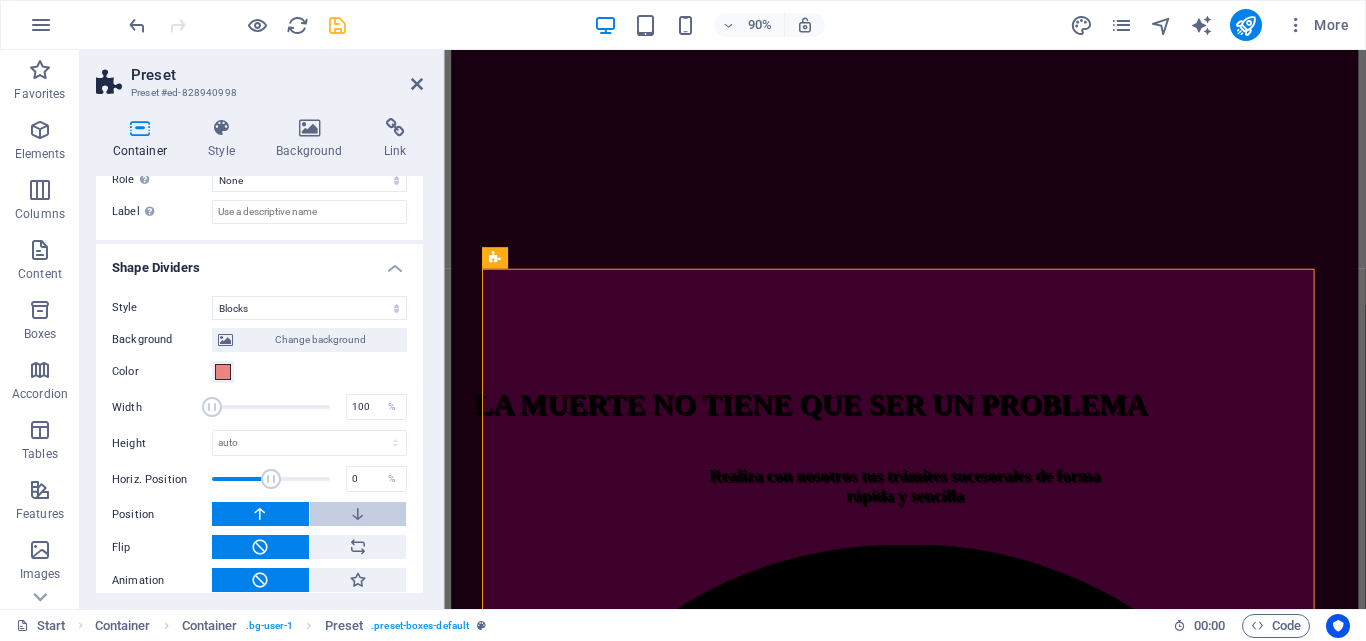 click at bounding box center (358, 514) 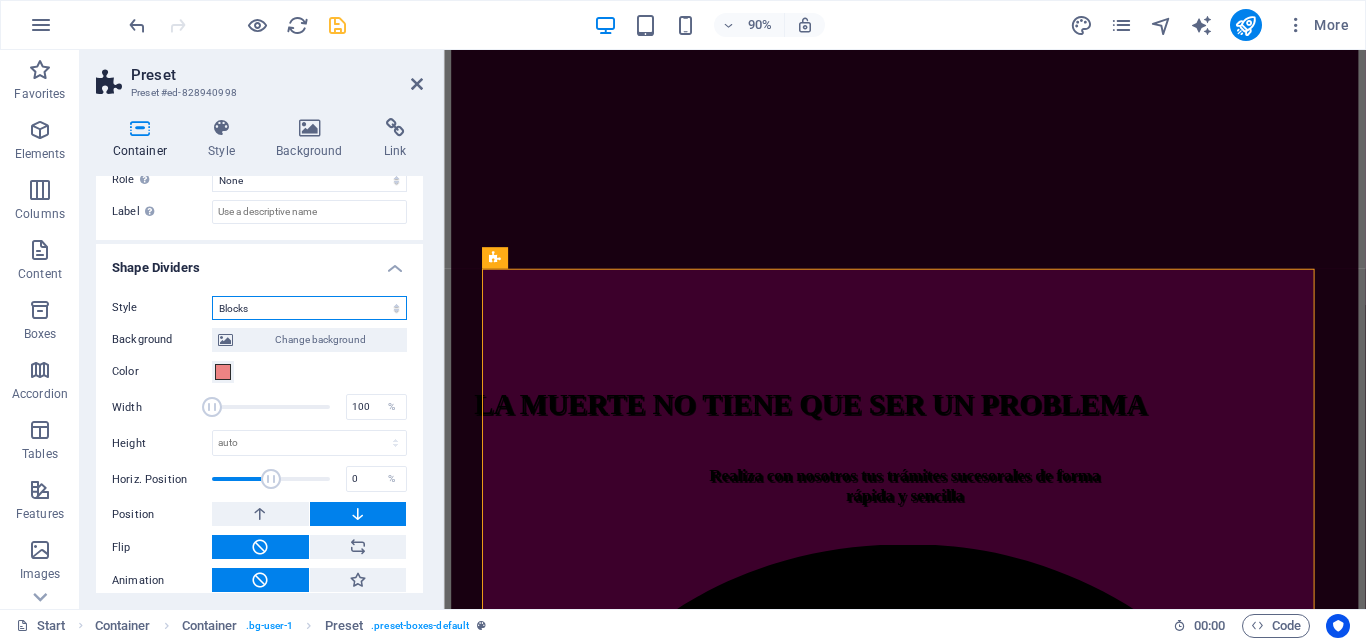 click on "None Triangle Square Diagonal Polygon 1 Polygon 2 Zigzag Multiple Zigzags Waves Multiple Waves Half Circle Circle Circle Shadow Blocks Hexagons Clouds Multiple Clouds Fan Pyramids Book Paint Drip Fire Shredded Paper Arrow" at bounding box center (309, 308) 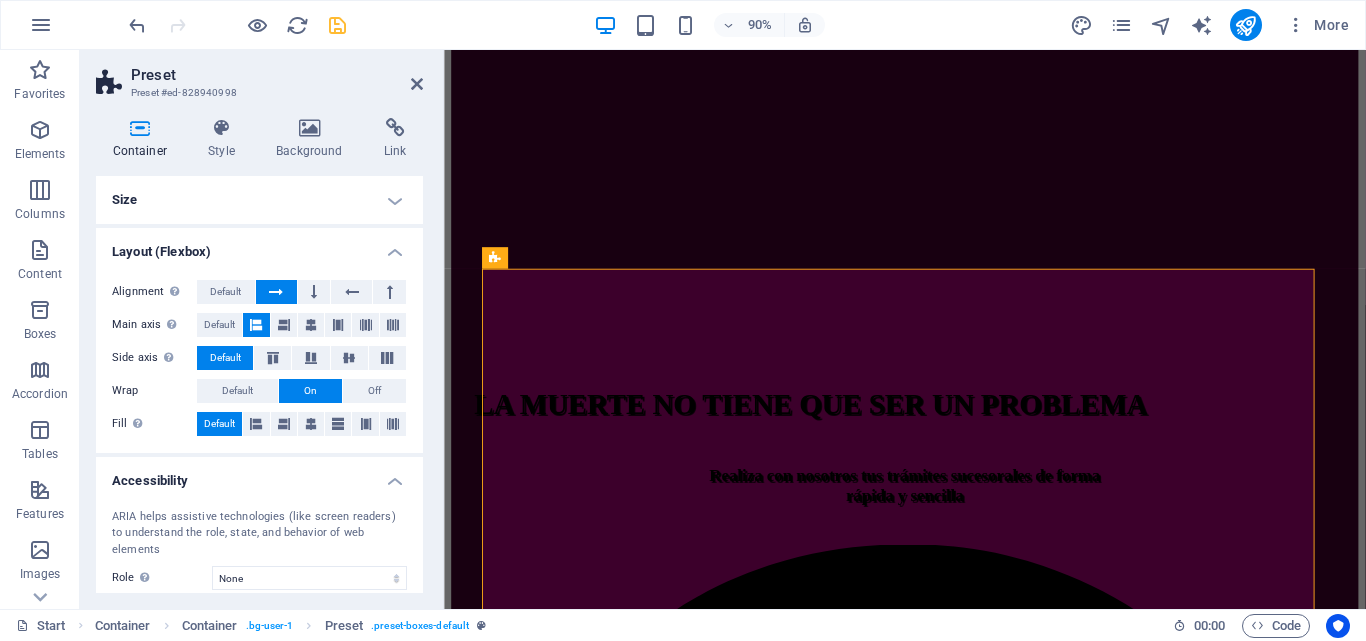 scroll, scrollTop: 398, scrollLeft: 0, axis: vertical 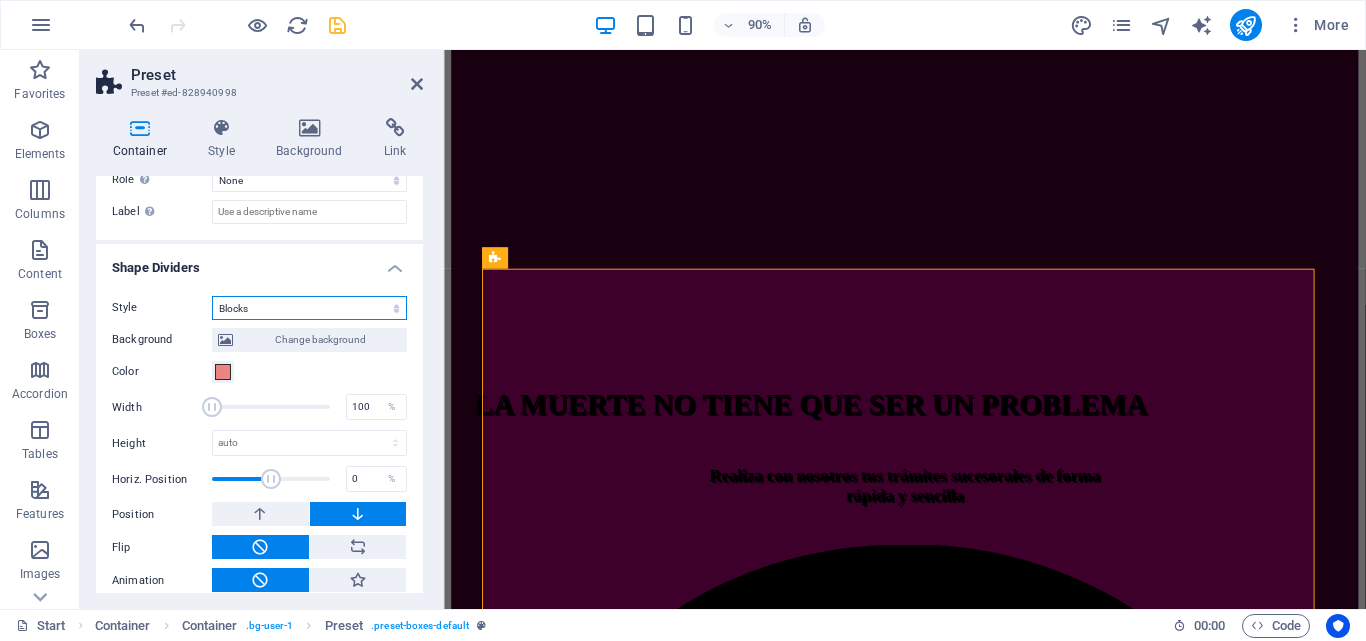 click on "None Triangle Square Diagonal Polygon 1 Polygon 2 Zigzag Multiple Zigzags Waves Multiple Waves Half Circle Circle Circle Shadow Blocks Hexagons Clouds Multiple Clouds Fan Pyramids Book Paint Drip Fire Shredded Paper Arrow" at bounding box center (309, 308) 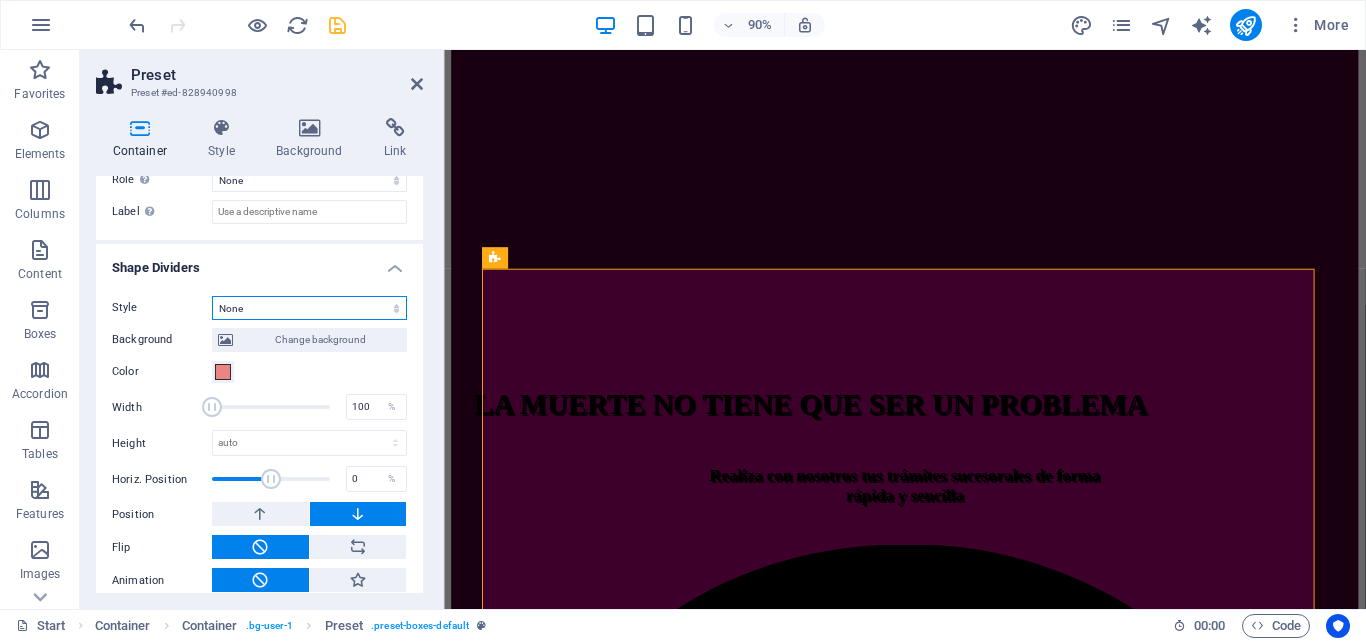 click on "None Triangle Square Diagonal Polygon 1 Polygon 2 Zigzag Multiple Zigzags Waves Multiple Waves Half Circle Circle Circle Shadow Blocks Hexagons Clouds Multiple Clouds Fan Pyramids Book Paint Drip Fire Shredded Paper Arrow" at bounding box center (309, 308) 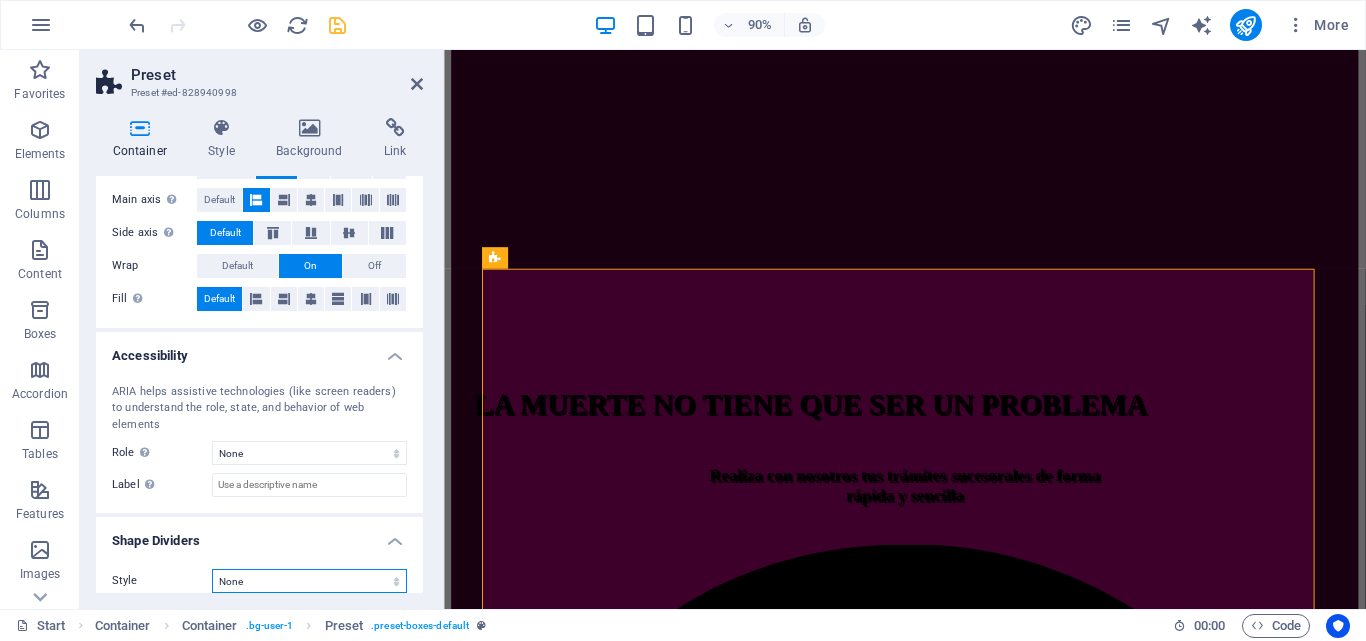 scroll, scrollTop: 0, scrollLeft: 0, axis: both 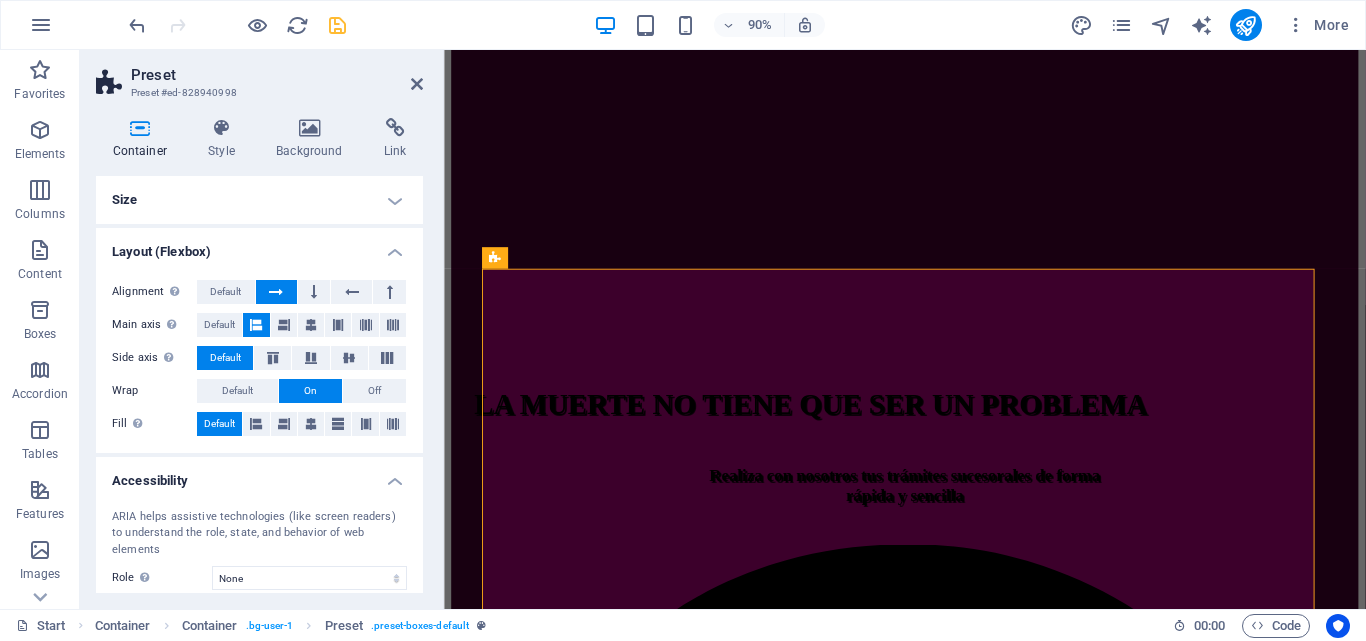 click on "Size" at bounding box center (259, 200) 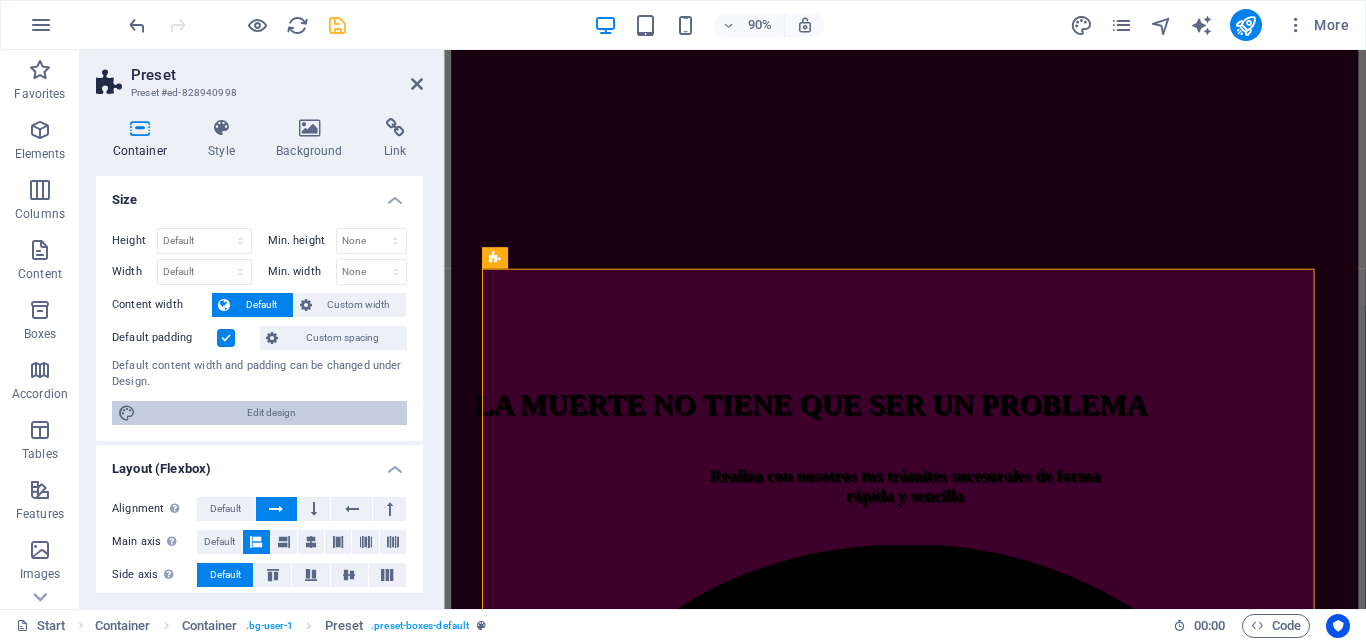 click on "Edit design" at bounding box center (271, 413) 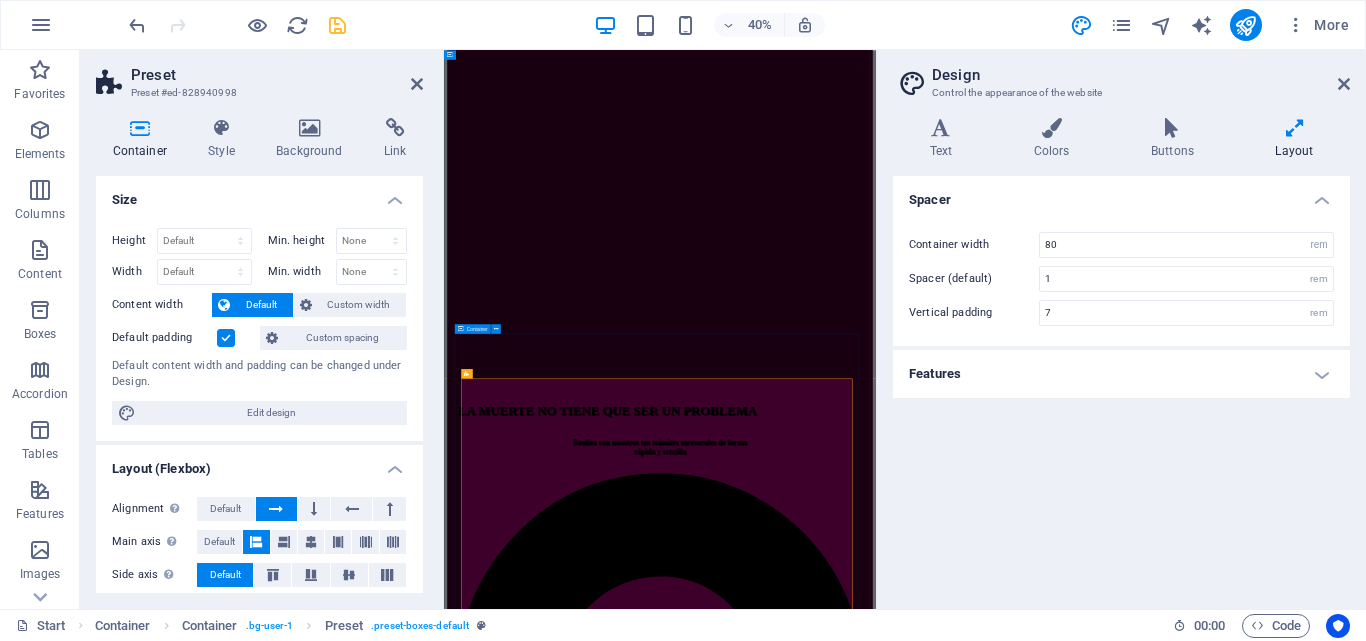 scroll, scrollTop: 760, scrollLeft: 0, axis: vertical 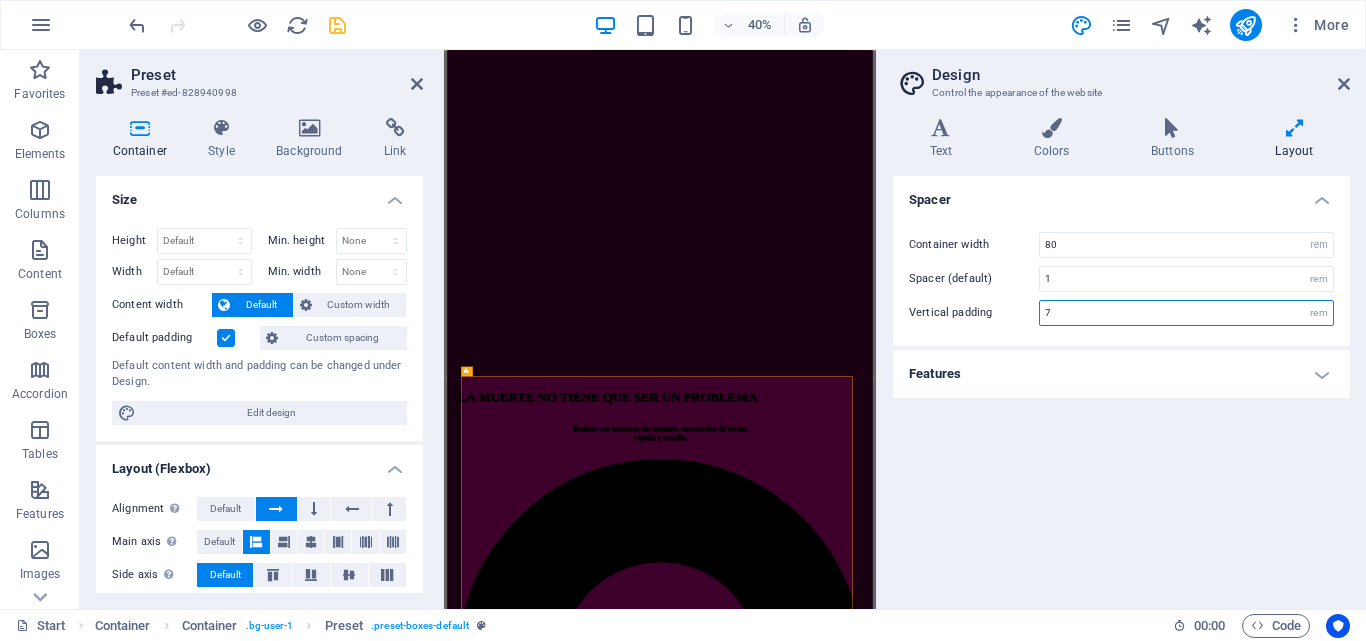 click on "7" at bounding box center [1186, 313] 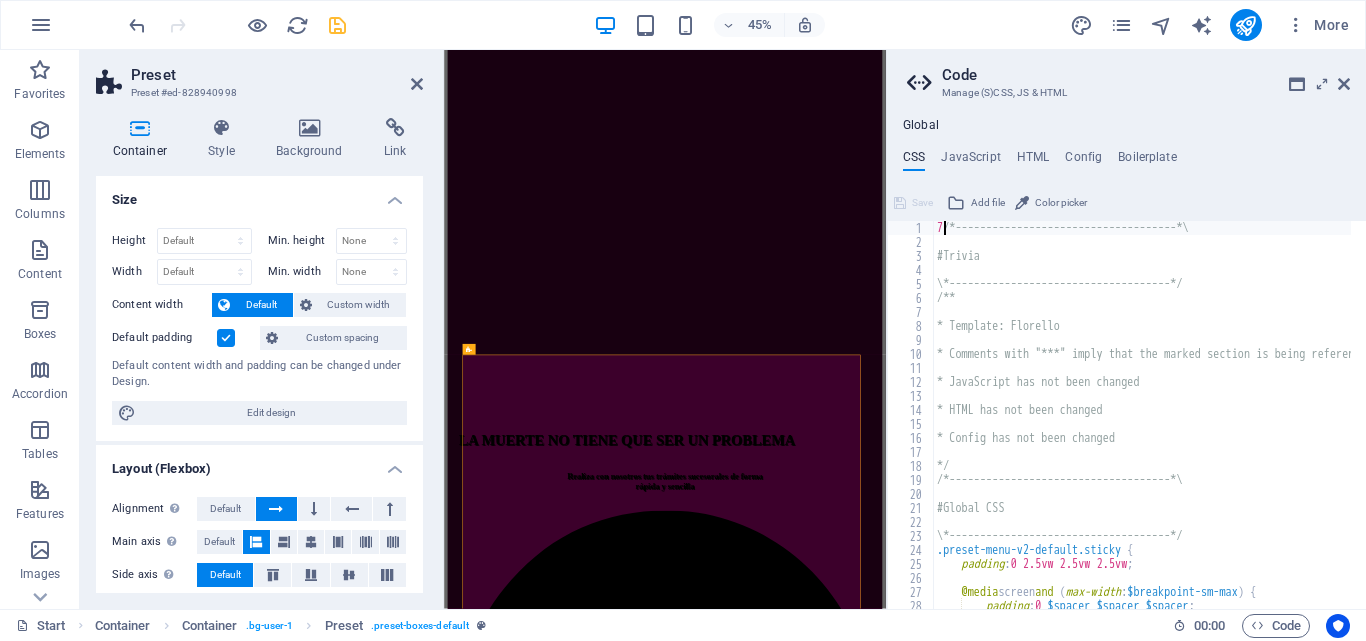 scroll, scrollTop: 0, scrollLeft: 0, axis: both 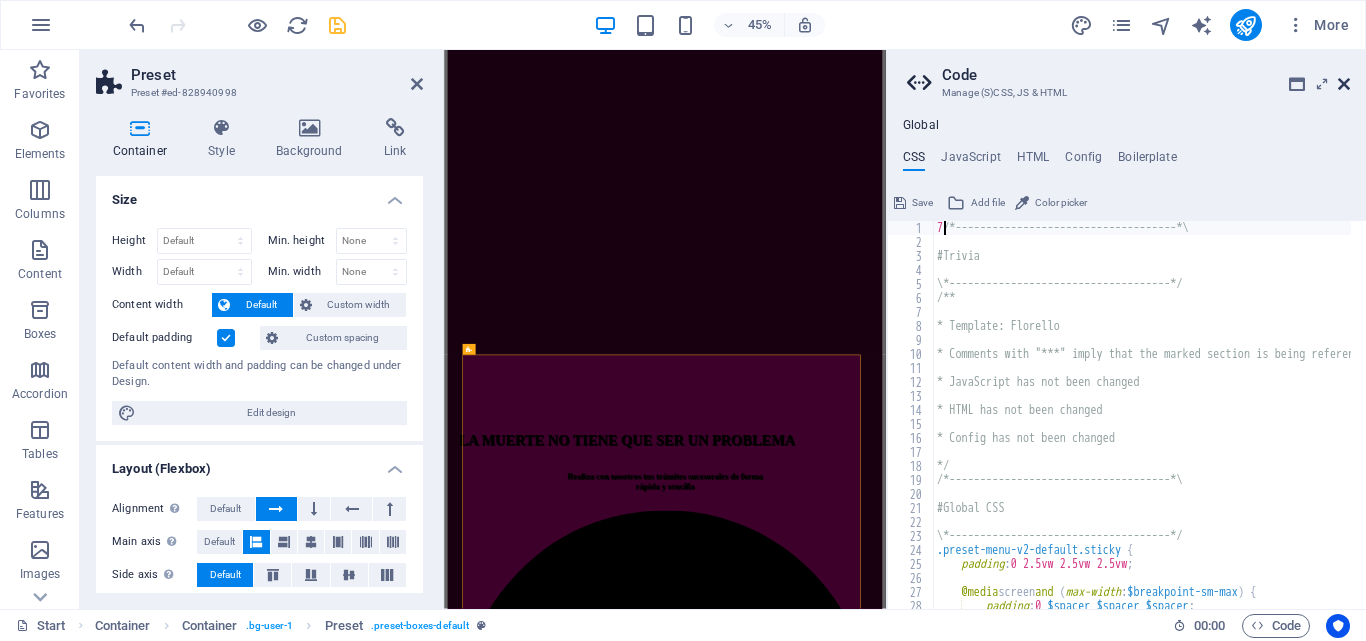 click at bounding box center [1344, 84] 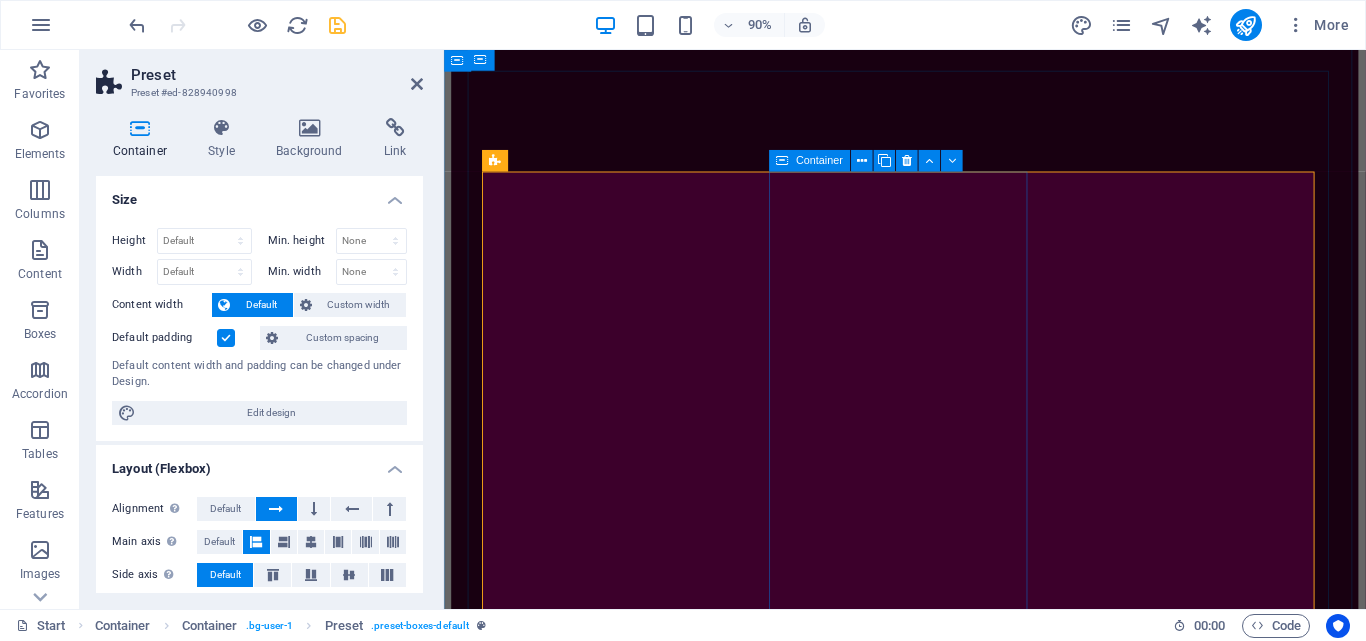 click on "TRAMITES Tramitamos la emisión de toda clase de documentos relacionados y necesarios para la elaboración y presentación de la declaración sucesoral: Acta de defunción, Acta de matrimonio; acta de nacimiento, Declaración de Únicos y Universales Herederos, datos filiatorios (Saime), Legalizaciones y traducciones de documentos de filiación y/o defunción (interprete Público), Copias certificadas de documentos de propiedad de activos (Registros y Notarías), Balances y Estados financieros de empresas ,etc." at bounding box center (956, 4756) 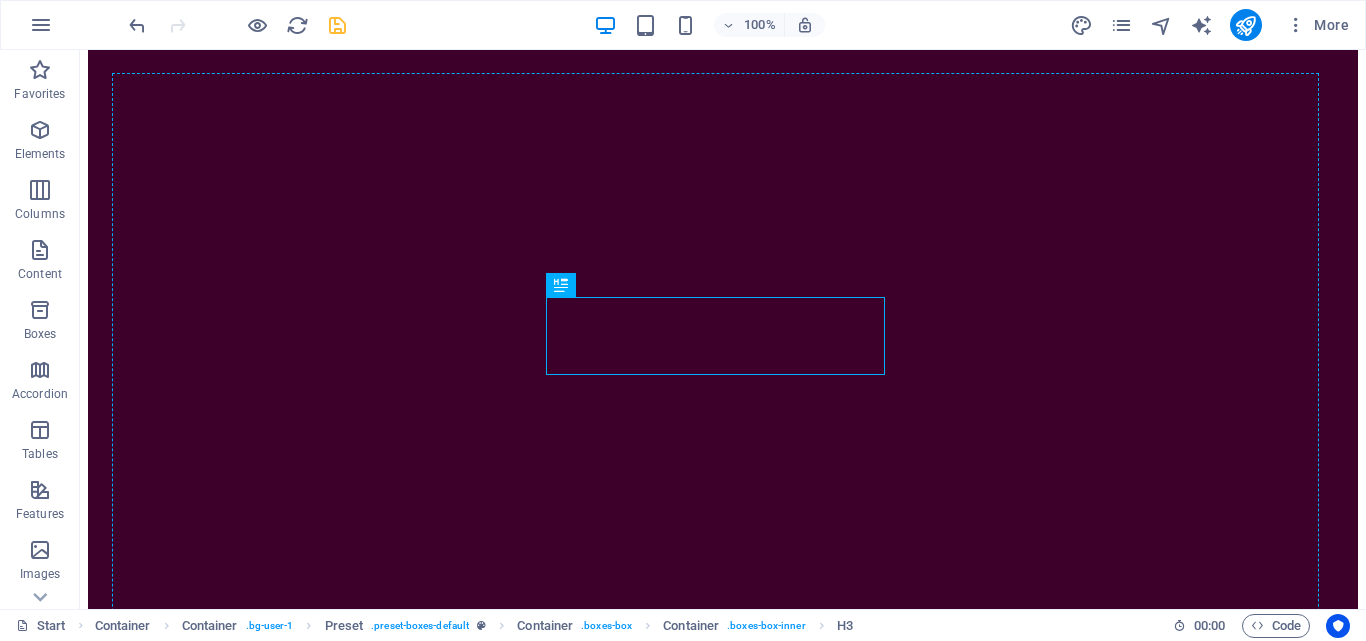 drag, startPoint x: 657, startPoint y: 422, endPoint x: 837, endPoint y: 236, distance: 258.83585 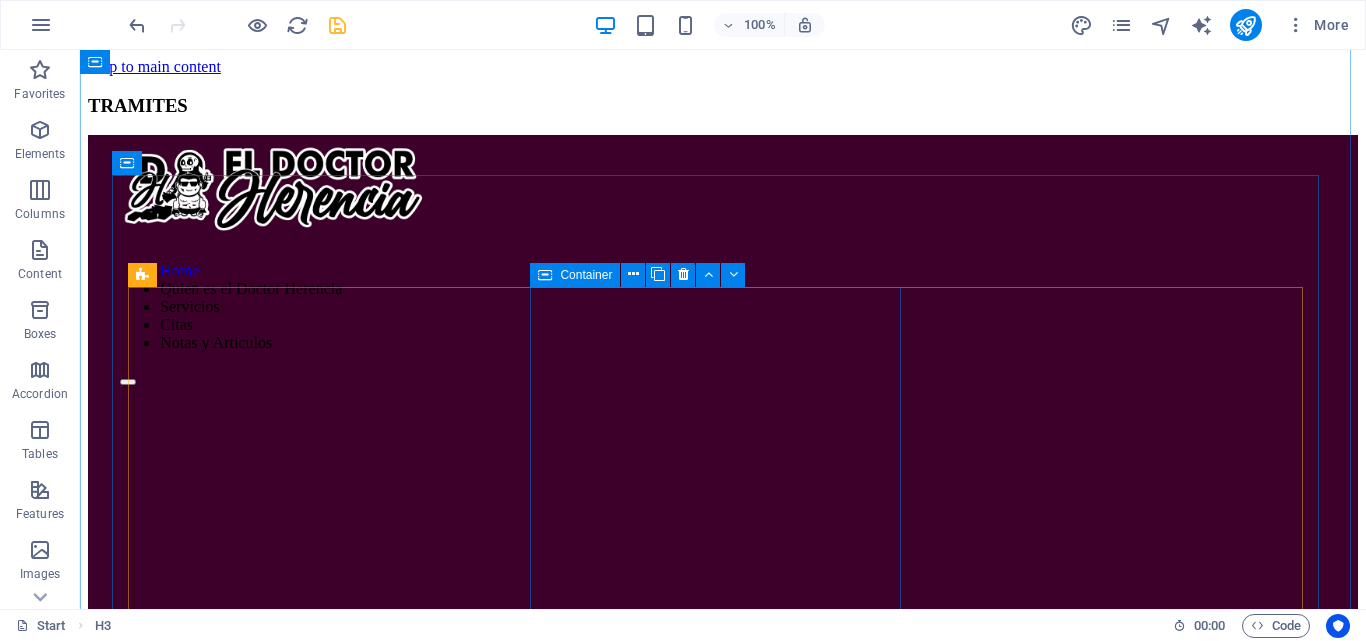 scroll, scrollTop: 600, scrollLeft: 0, axis: vertical 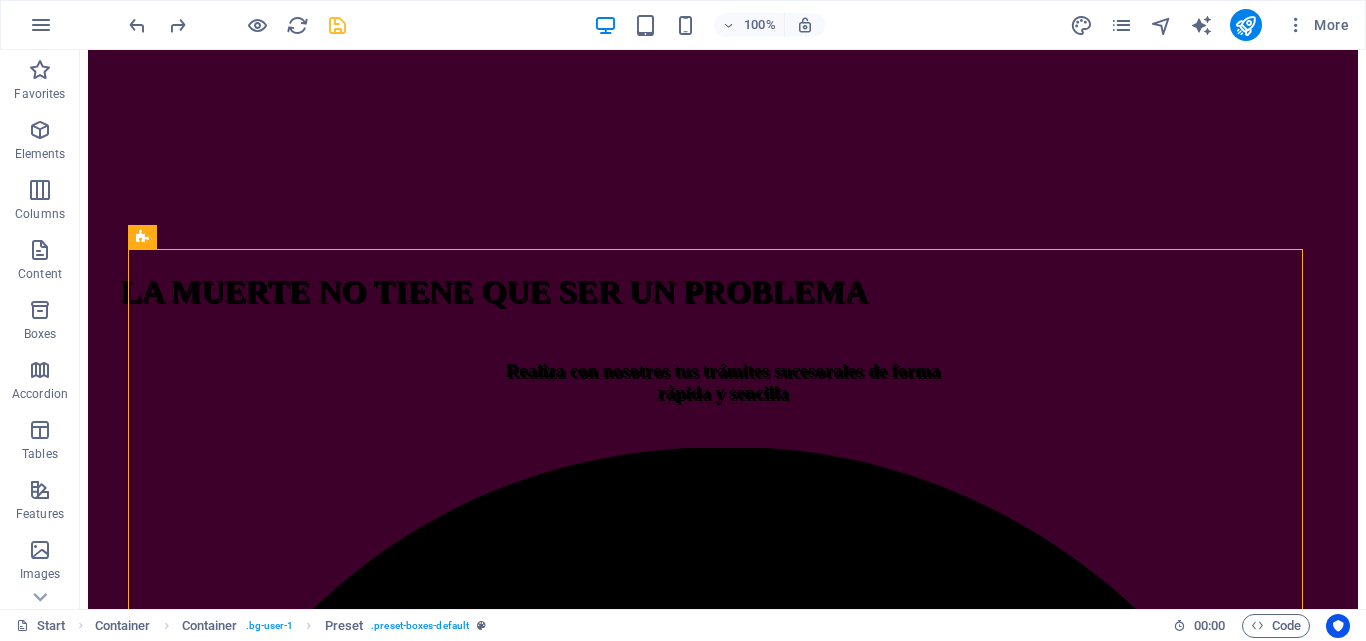 drag, startPoint x: 225, startPoint y: 287, endPoint x: 138, endPoint y: 191, distance: 129.55693 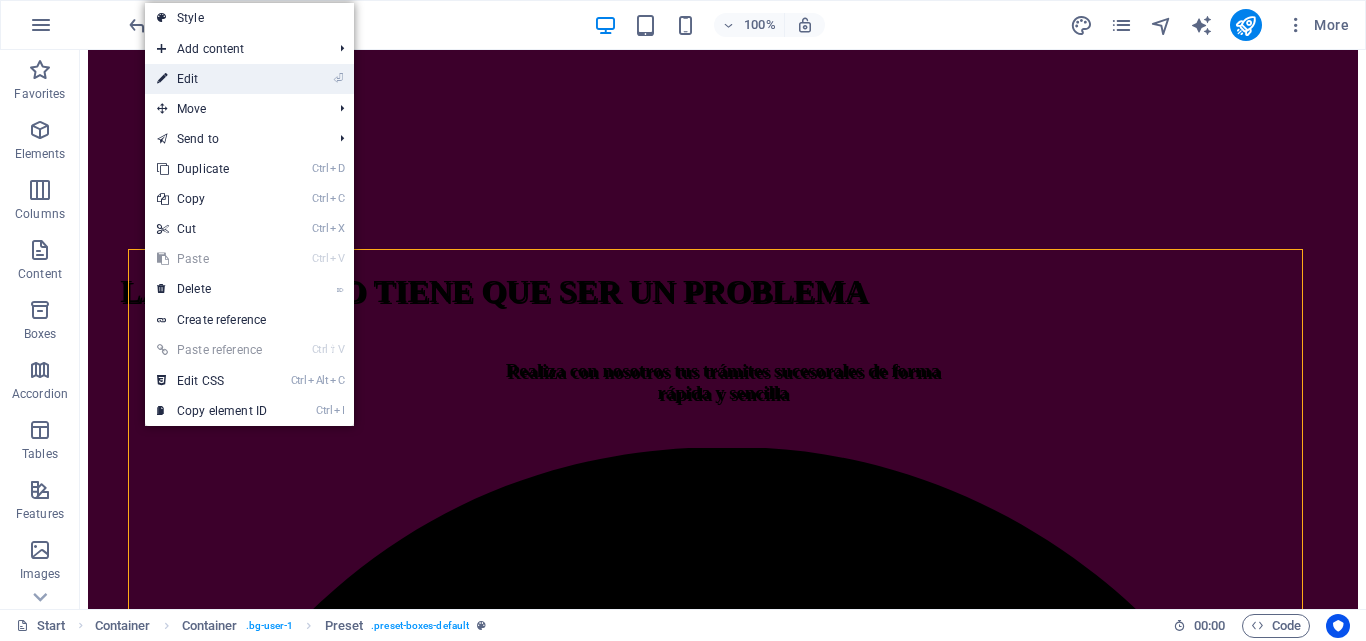 click on "⏎  Edit" at bounding box center [249, 79] 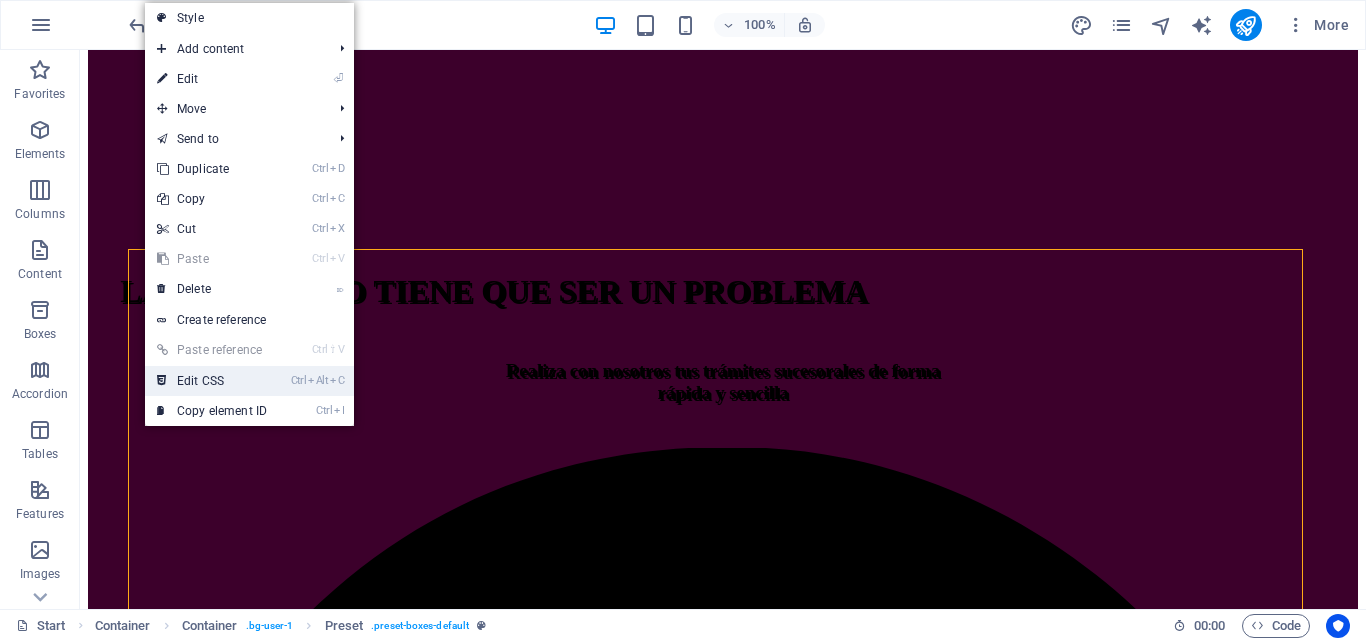 click on "Ctrl Alt C  Edit CSS" at bounding box center [212, 381] 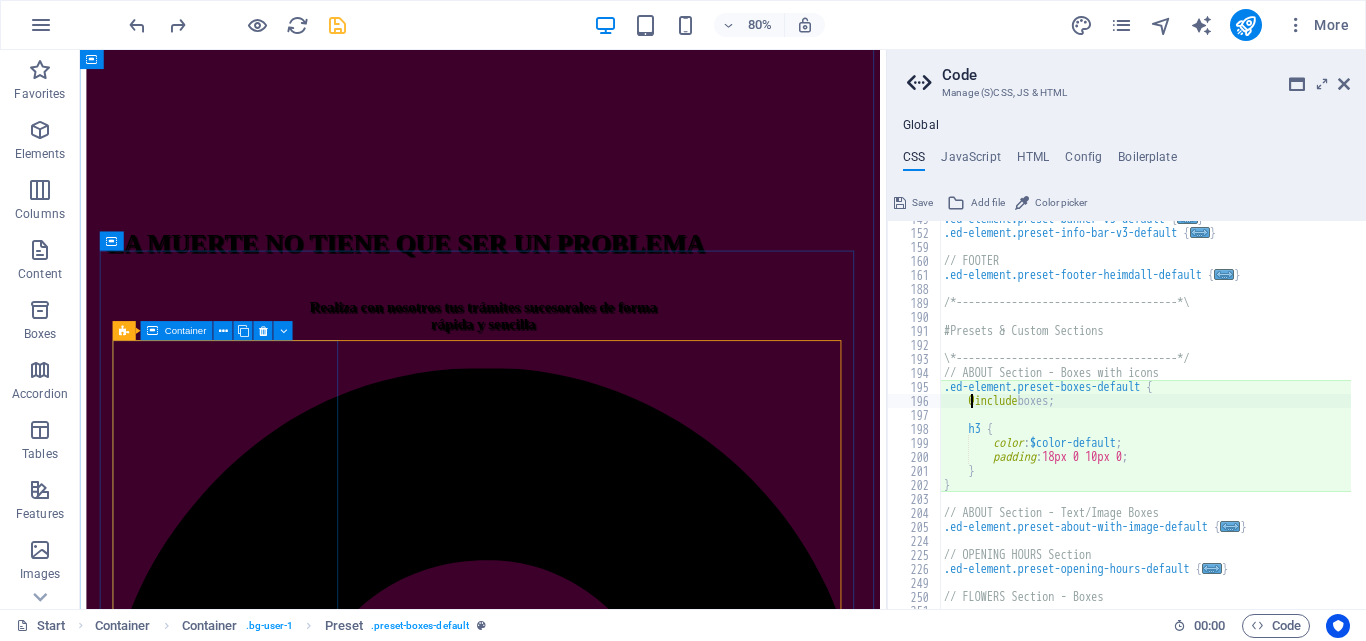 scroll, scrollTop: 612, scrollLeft: 0, axis: vertical 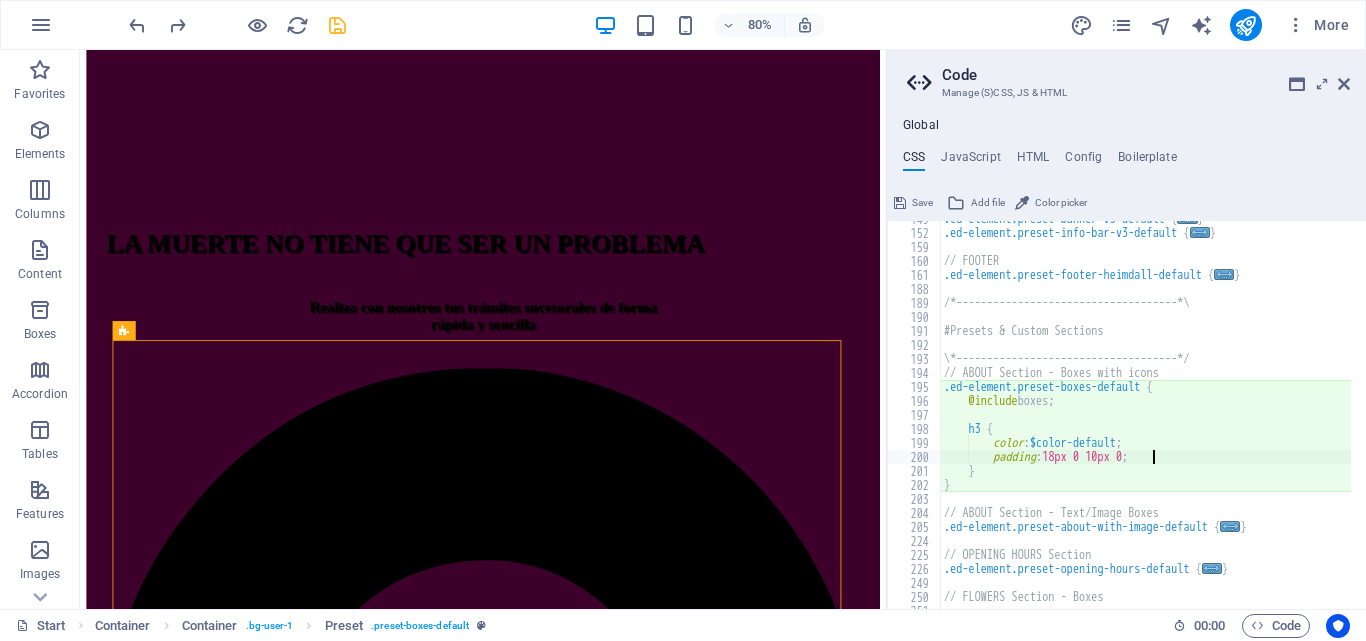 click on ".ed-element.preset-banner-v3-default   { ... } .ed-element.preset-info-bar-v3-default   { ... } // FOOTER .ed-element.preset-footer-heimdall-default   { ... } /*------------------------------------*\     #Presets & Custom Sections \*------------------------------------*/ // ABOUT Section - Boxes with icons .ed-element.preset-boxes-default   {      @include  boxes;      h3   {           color :  $color-default ;           padding :  18px   0   10px   0 ;      } } // ABOUT Section - Text/Image Boxes .ed-element.preset-about-with-image-default   { ... } // OPENING HOURS Section .ed-element.preset-opening-hours-default   { ... } // FLOWERS Section - Boxes" at bounding box center [1240, 412] 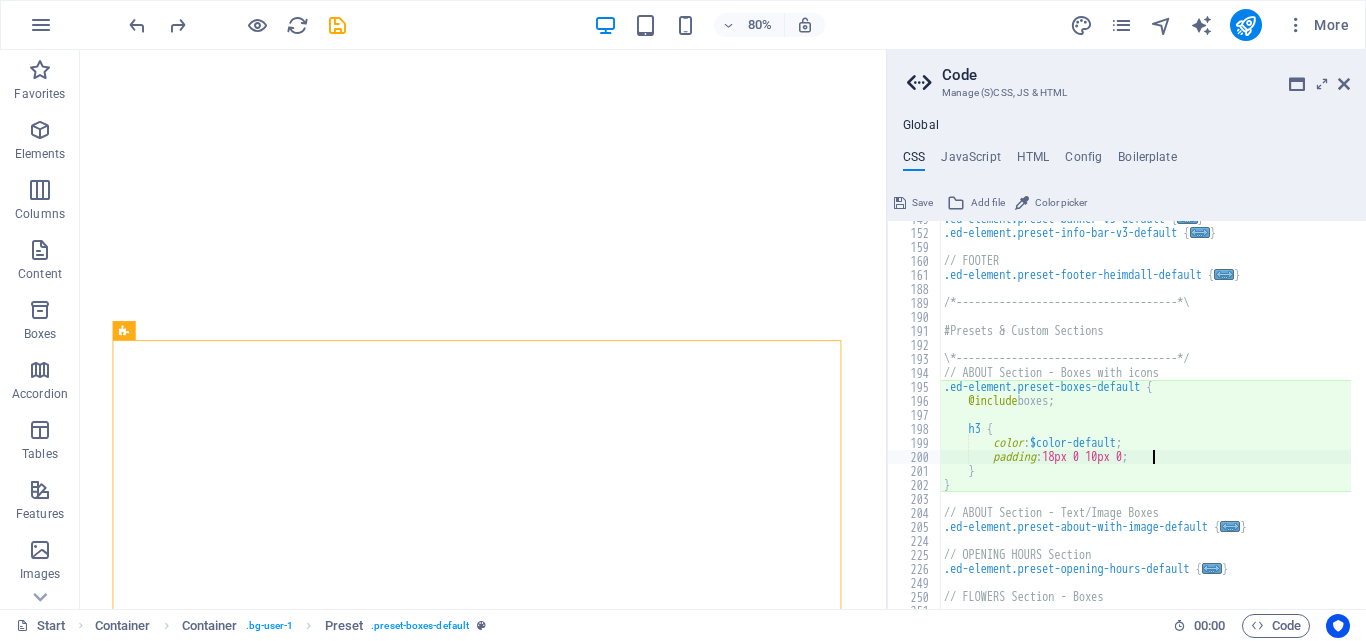scroll, scrollTop: 0, scrollLeft: 0, axis: both 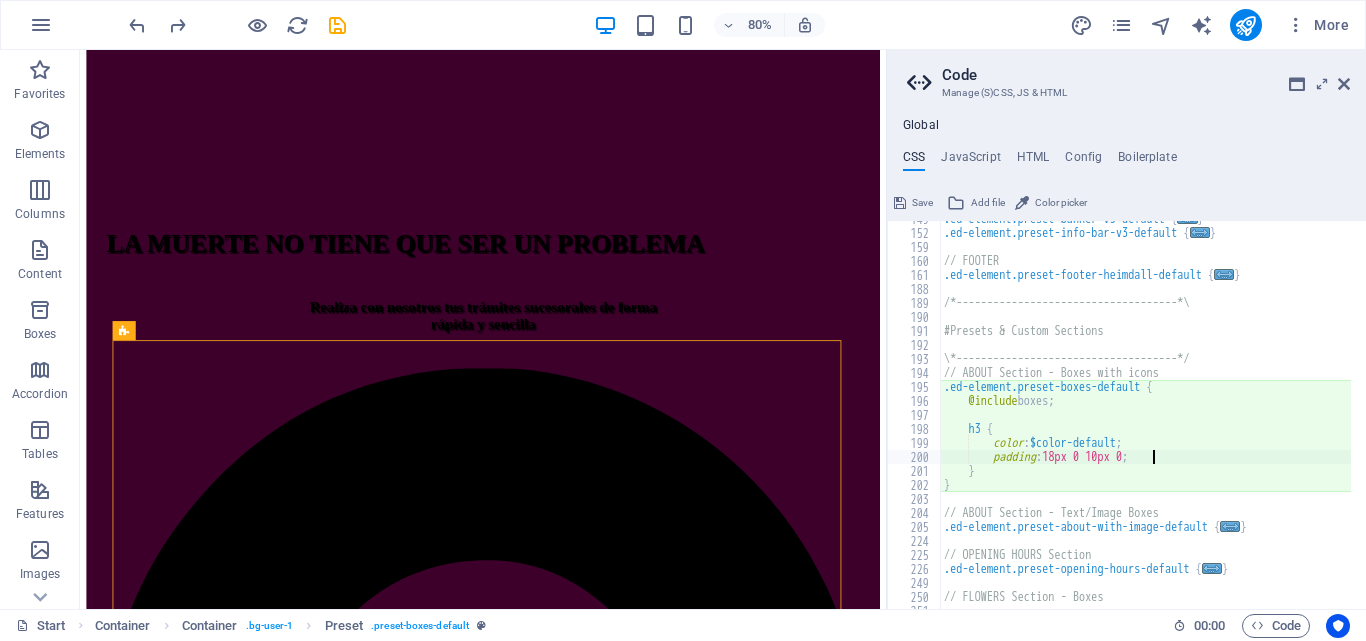 click on ".ed-element.preset-banner-v3-default   { ... } .ed-element.preset-info-bar-v3-default   { ... } // FOOTER .ed-element.preset-footer-heimdall-default   { ... } /*------------------------------------*\     #Presets & Custom Sections \*------------------------------------*/ // ABOUT Section - Boxes with icons .ed-element.preset-boxes-default   {      @include  boxes;      h3   {           color :  $color-default ;           padding :  18px   0   10px   0 ;      } } // ABOUT Section - Text/Image Boxes .ed-element.preset-about-with-image-default   { ... } // OPENING HOURS Section .ed-element.preset-opening-hours-default   { ... } // FLOWERS Section - Boxes" at bounding box center (1240, 412) 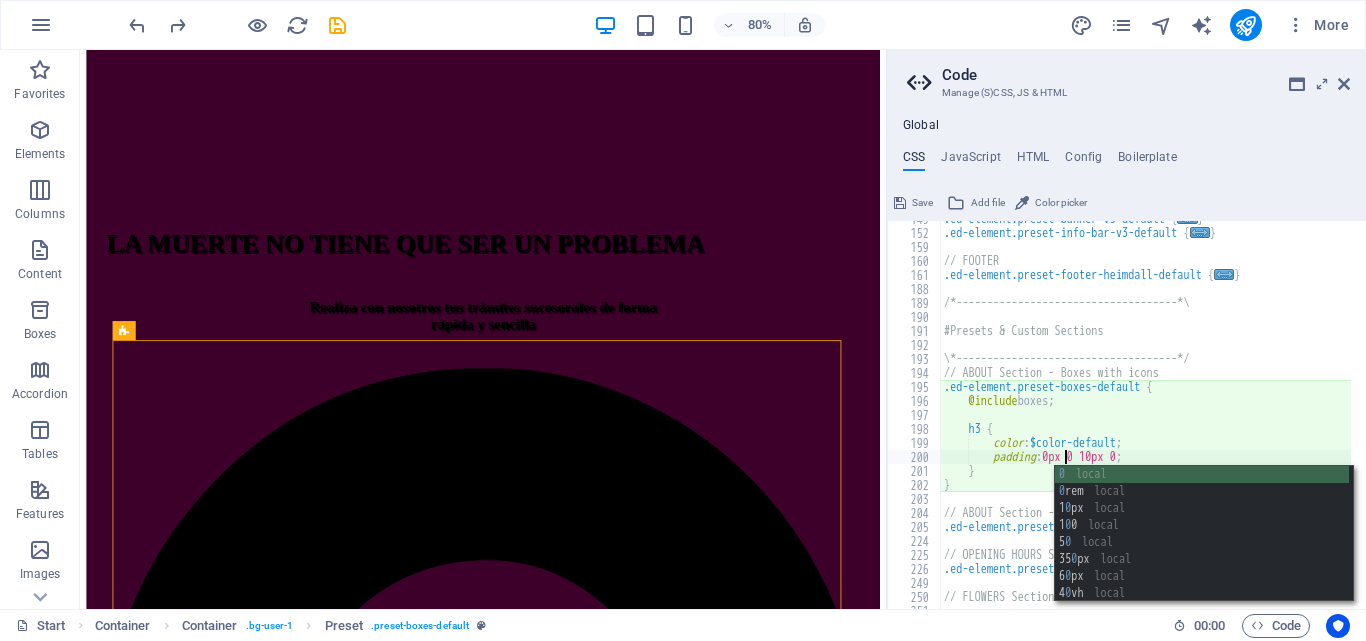 scroll, scrollTop: 0, scrollLeft: 14, axis: horizontal 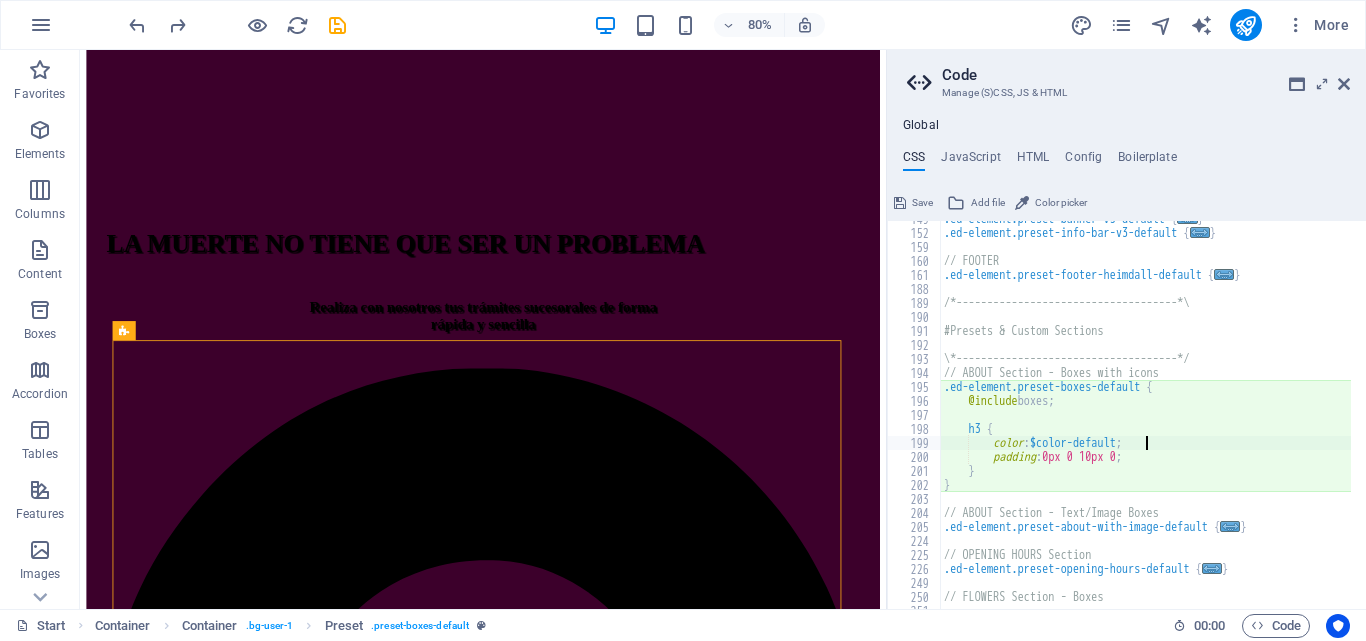 click on ".ed-element.preset-banner-v3-default   { ... } .ed-element.preset-info-bar-v3-default   { ... } // FOOTER .ed-element.preset-footer-heimdall-default   { ... } /*------------------------------------*\     #Presets & Custom Sections \*------------------------------------*/ // ABOUT Section - Boxes with icons .ed-element.preset-boxes-default   {      @include  boxes;      h3   {           color :  $color-default ;           padding :  0px   0   10px   0 ;      } } // ABOUT Section - Text/Image Boxes .ed-element.preset-about-with-image-default   { ... } // OPENING HOURS Section .ed-element.preset-opening-hours-default   { ... } // FLOWERS Section - Boxes" at bounding box center (1240, 412) 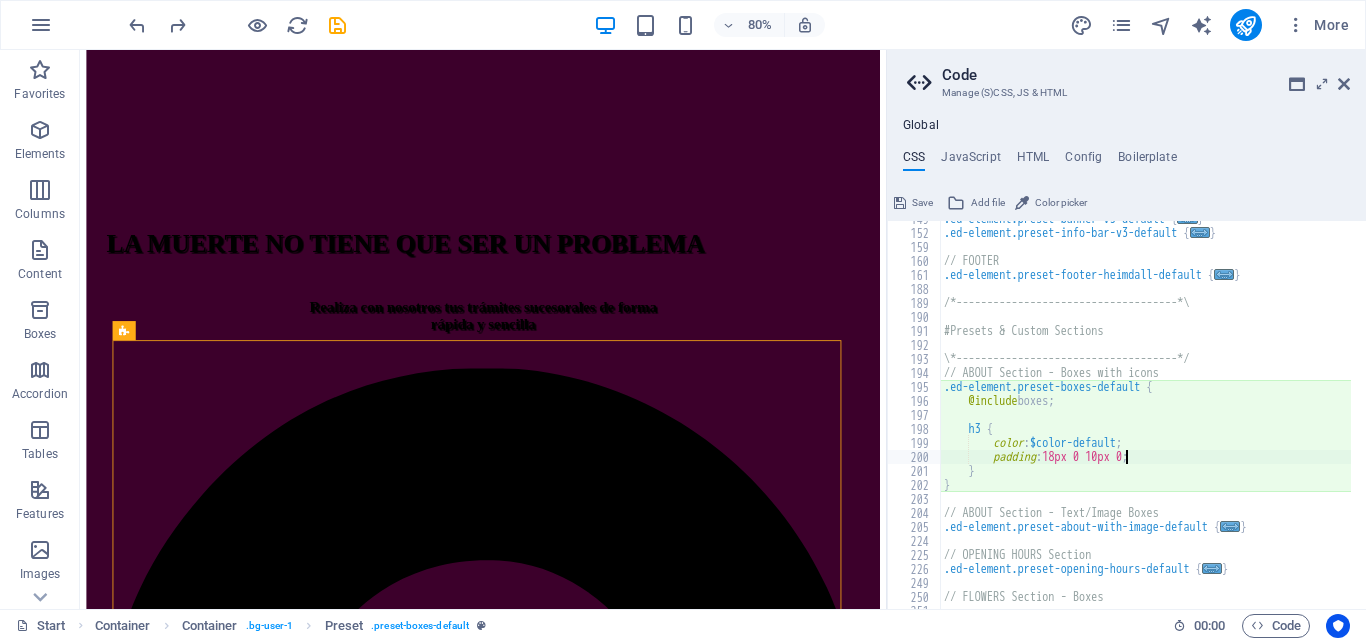 click on ".ed-element.preset-banner-v3-default   { ... } .ed-element.preset-info-bar-v3-default   { ... } // FOOTER .ed-element.preset-footer-heimdall-default   { ... } /*------------------------------------*\     #Presets & Custom Sections \*------------------------------------*/ // ABOUT Section - Boxes with icons .ed-element.preset-boxes-default   {      @include  boxes;      h3   {           color :  $color-default ;           padding :  18px   0   10px   0 ;      } } // ABOUT Section - Text/Image Boxes .ed-element.preset-about-with-image-default   { ... } // OPENING HOURS Section .ed-element.preset-opening-hours-default   { ... } // FLOWERS Section - Boxes" at bounding box center (1240, 412) 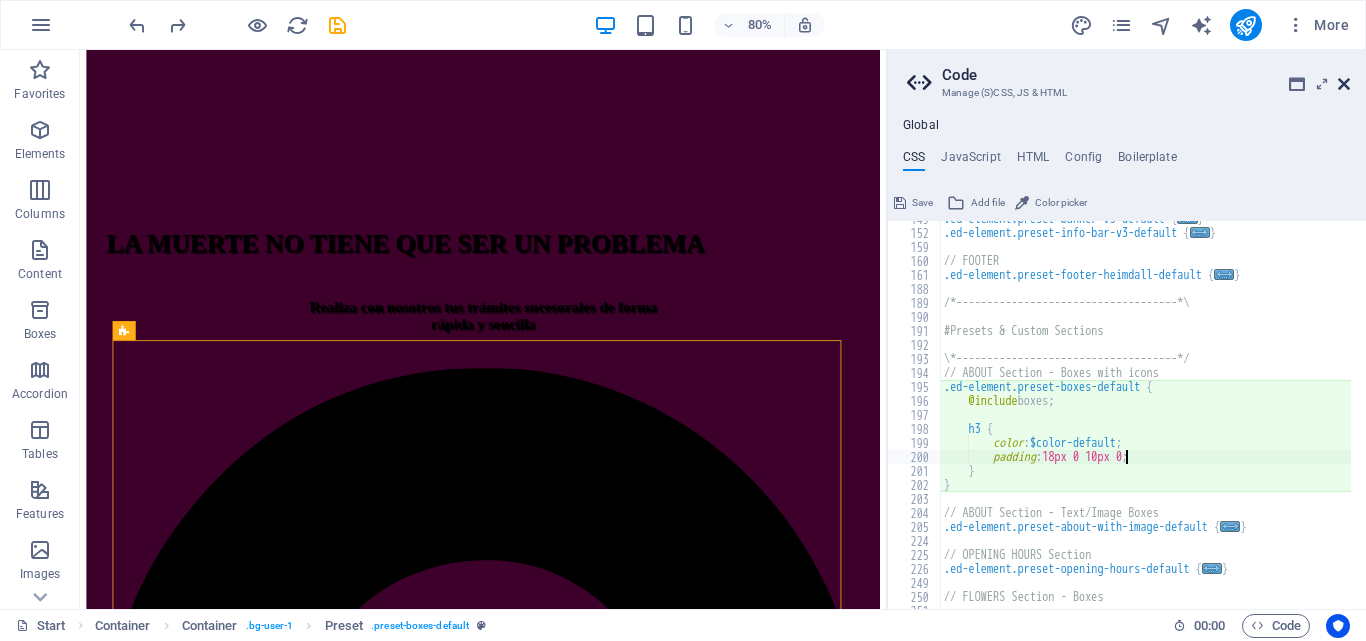 type on "padding: 18px 0 10px 0;" 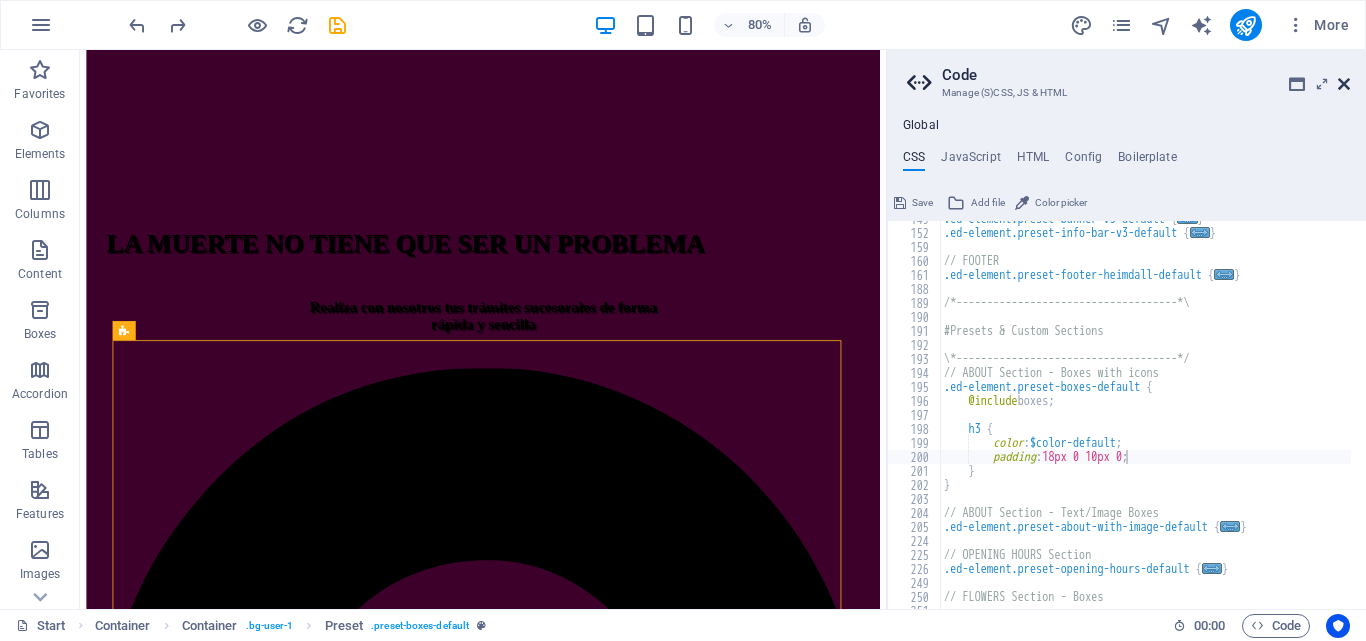 click at bounding box center (1344, 84) 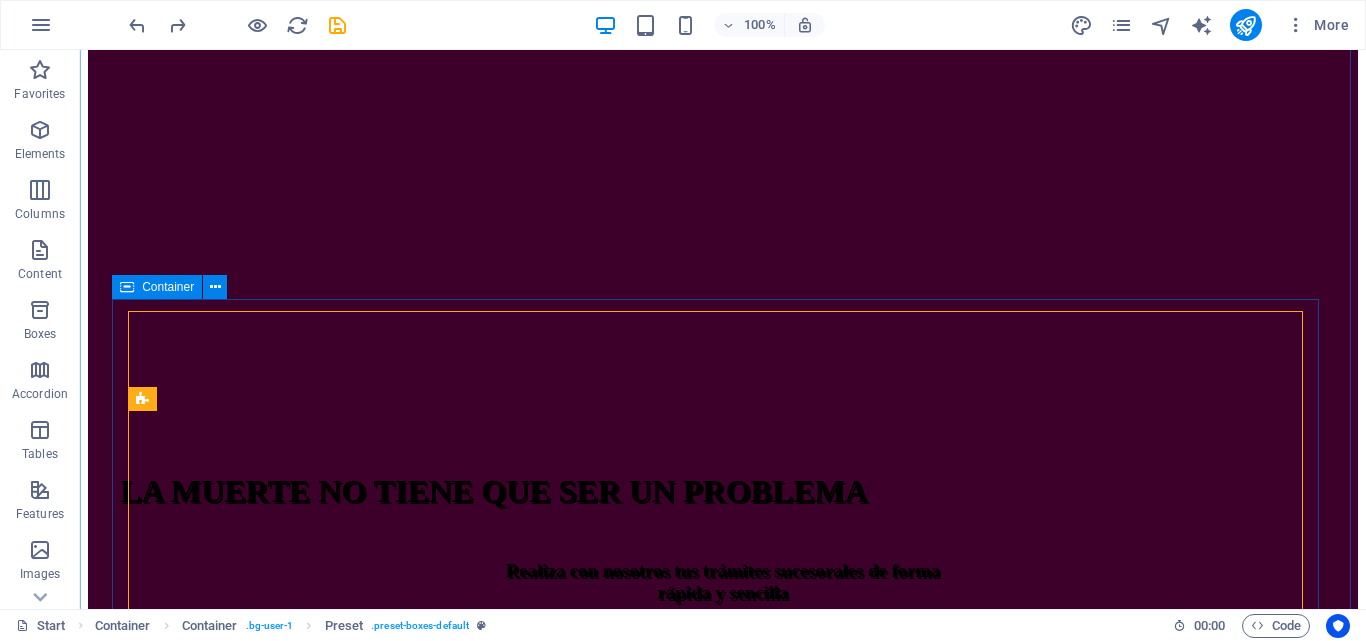 scroll, scrollTop: 500, scrollLeft: 0, axis: vertical 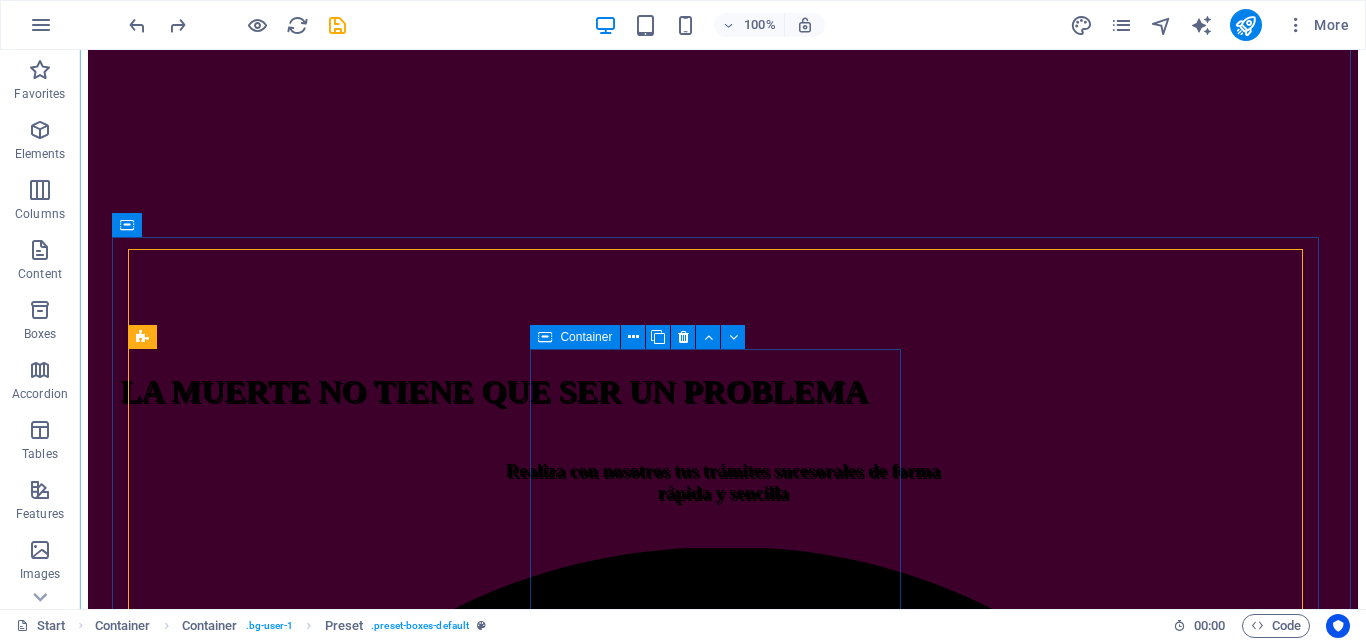 click on "TRAMITES Tramitamos la emisión de toda clase de documentos relacionados y necesarios para la elaboración y presentación de la declaración sucesoral: Acta de defunción, Acta de matrimonio; acta de nacimiento, Declaración de Únicos y Universales Herederos, datos filiatorios (Saime), Legalizaciones y traducciones de documentos de filiación y/o defunción (interprete Público), Copias certificadas de documentos de propiedad de activos (Registros y Notarías), Balances y Estados financieros de empresas ,etc." at bounding box center [723, 5083] 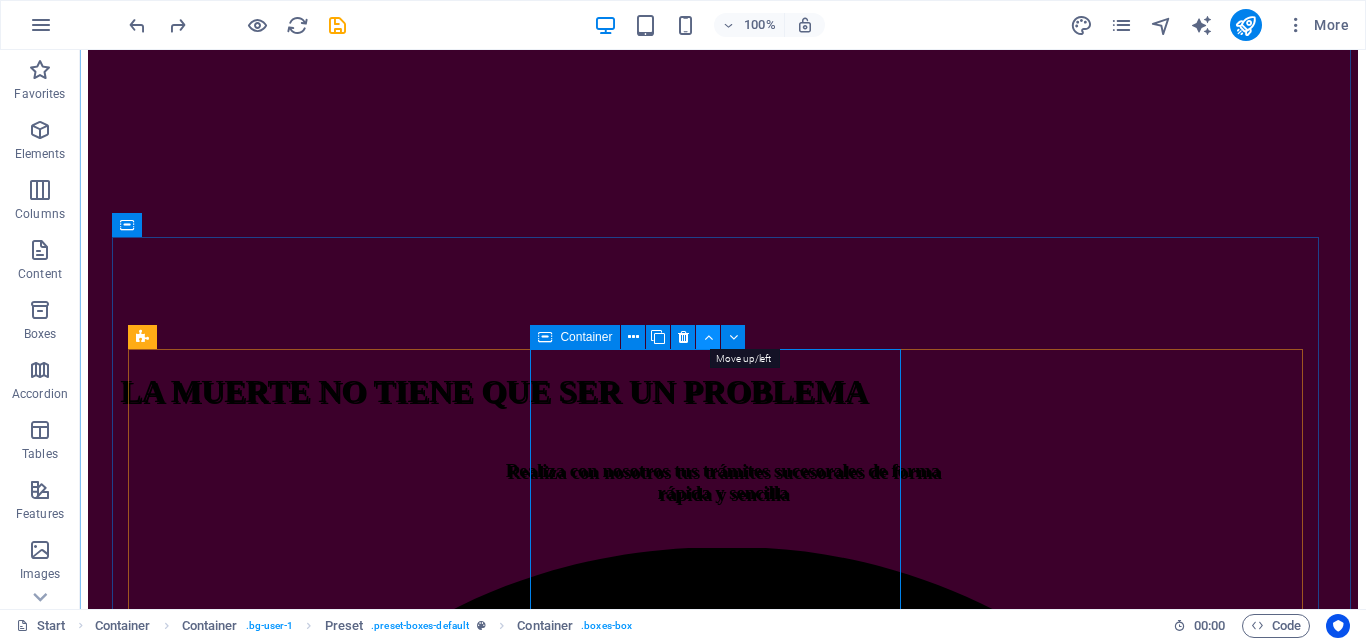 click at bounding box center (708, 337) 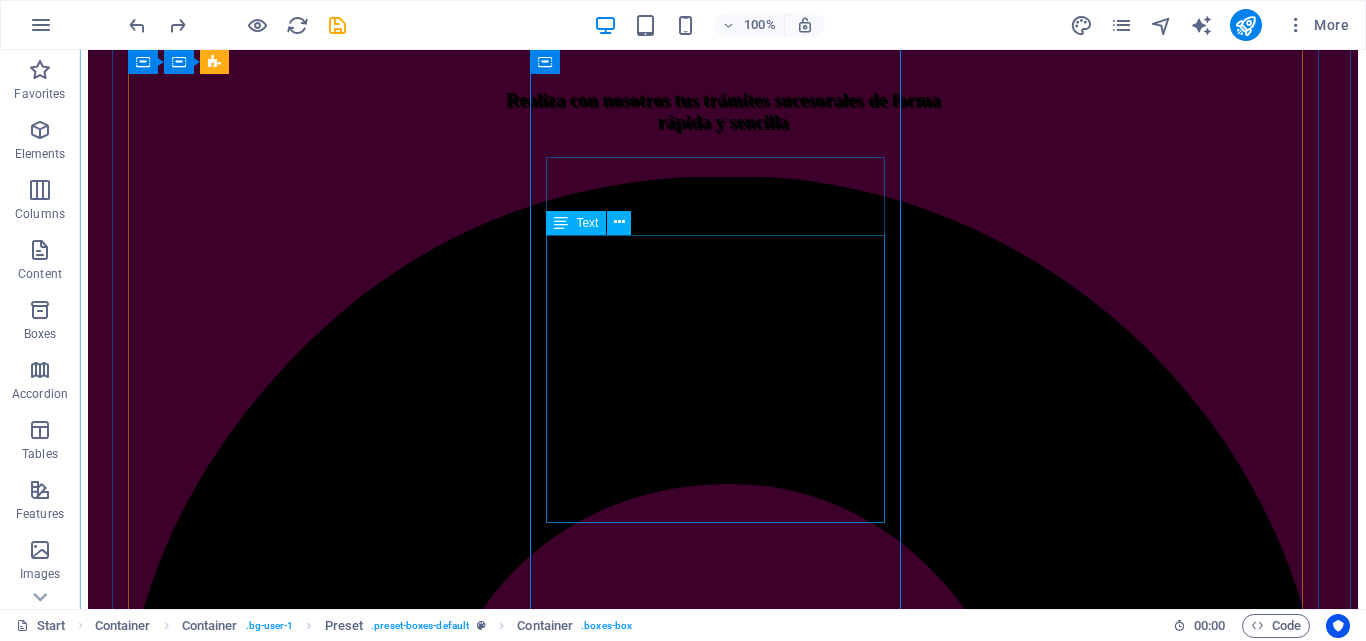 scroll, scrollTop: 900, scrollLeft: 0, axis: vertical 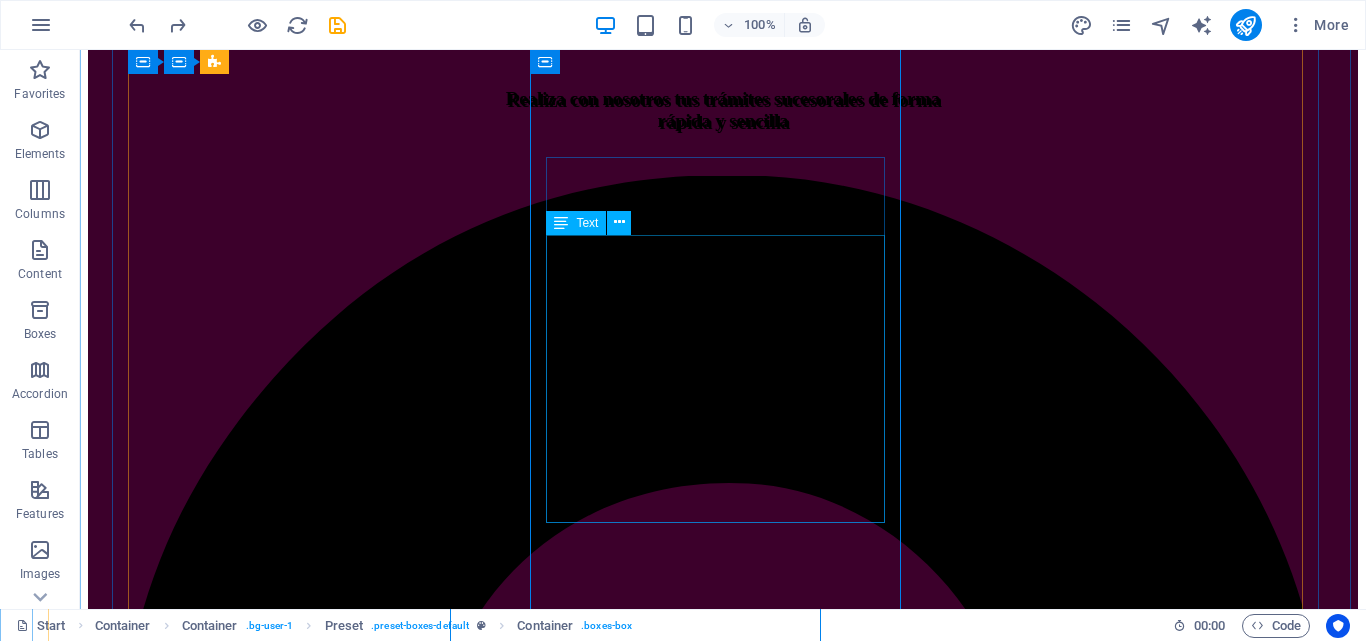 click on "Tramitamos la emisión de toda clase de documentos relacionados y necesarios para la elaboración y presentación de la declaración sucesoral: Acta de defunción, Acta de matrimonio; acta de nacimiento, Declaración de Únicos y Universales Herederos, datos filiatorios (Saime), Legalizaciones y traducciones de documentos de filiación y/o defunción (interprete Público), Copias certificadas de documentos de propiedad de activos (Registros y Notarías), Balances y Estados financieros de empresas ,etc." at bounding box center [723, 4732] 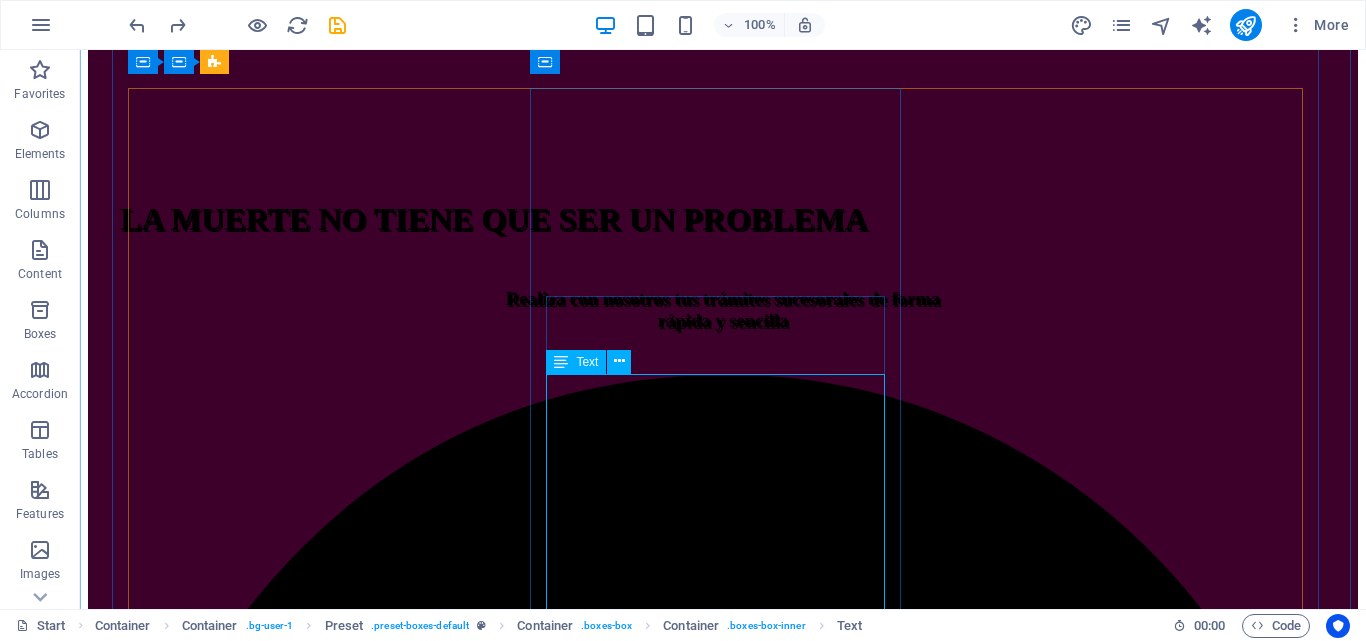 scroll, scrollTop: 600, scrollLeft: 0, axis: vertical 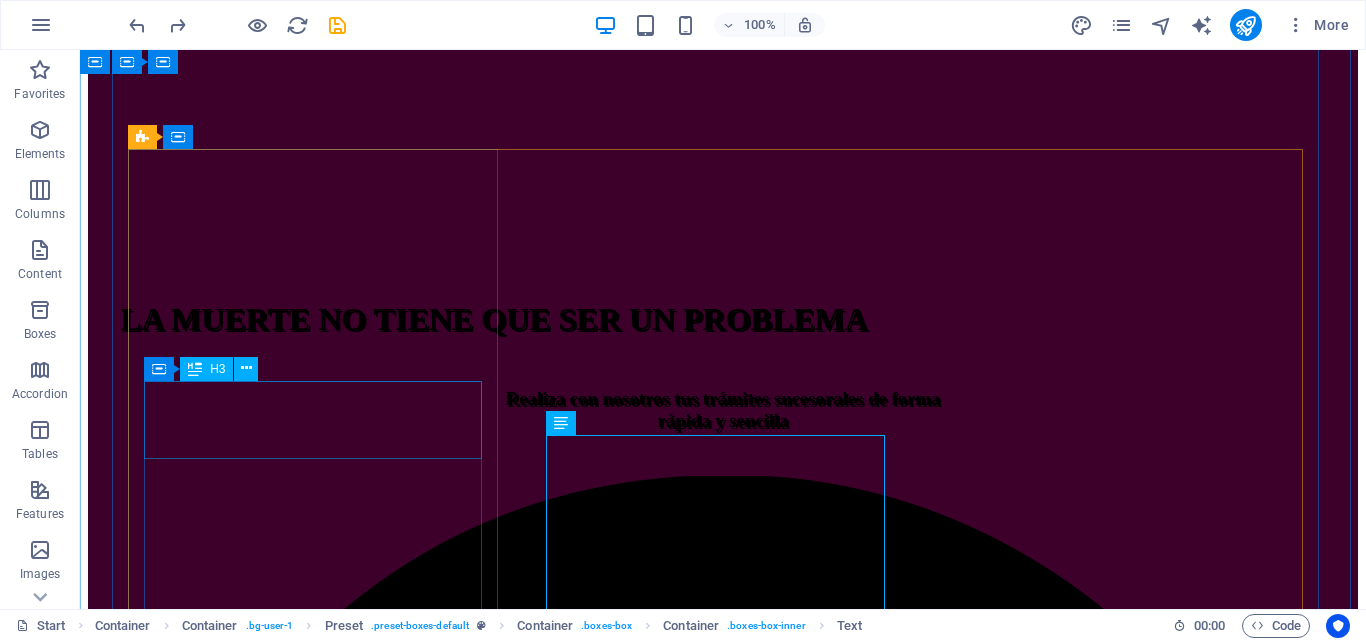 click on "ASESORIAS" at bounding box center [723, 4846] 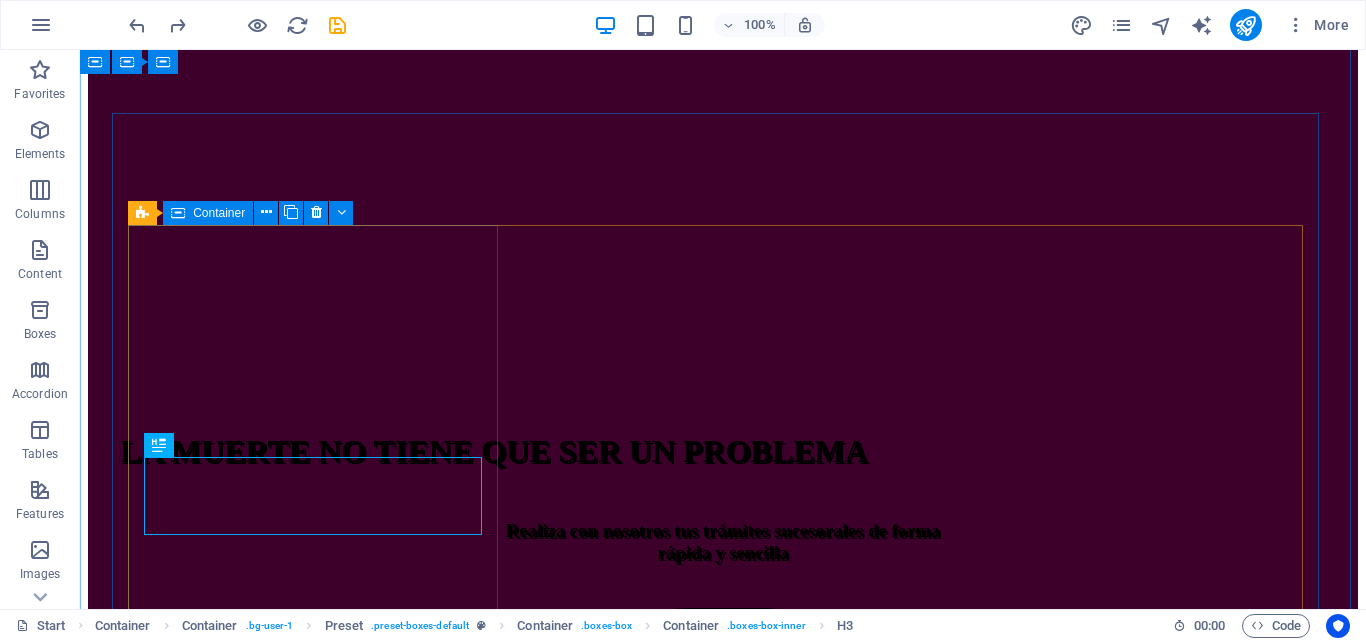 scroll, scrollTop: 400, scrollLeft: 0, axis: vertical 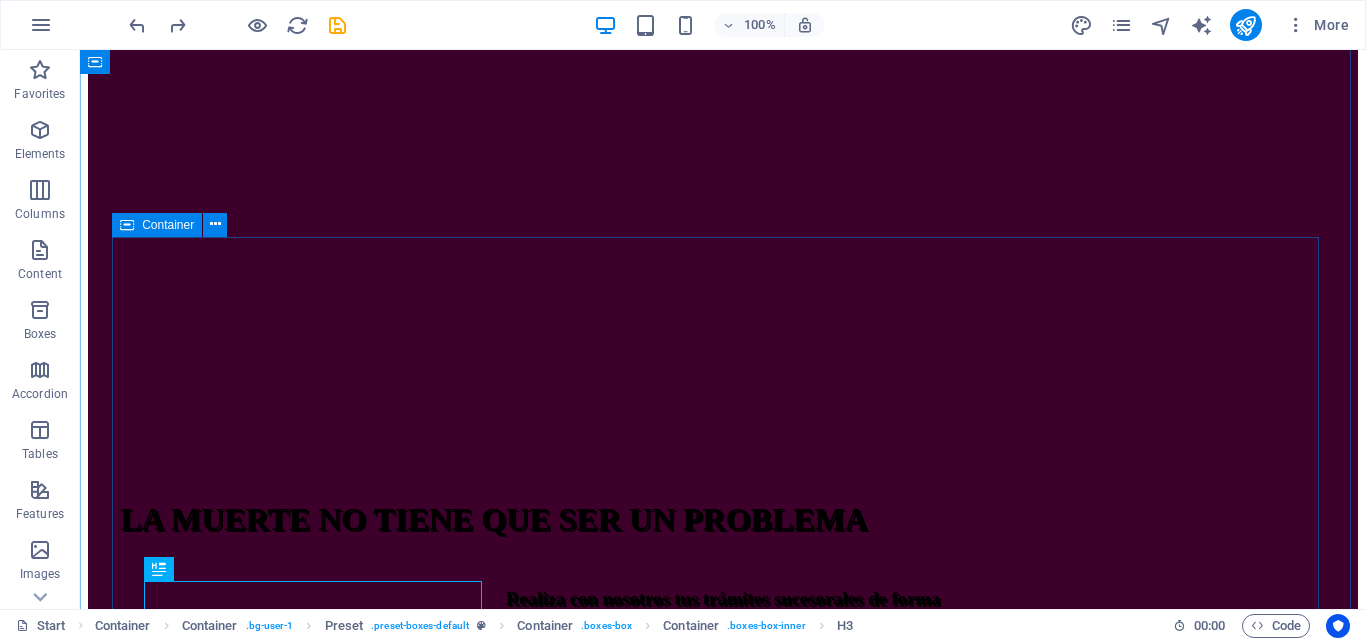 click on "ASESORIAS Realizamos todos los trámites relacionados con la declaración sucesoral: Rif. Sucesoral y de los herederos; diseño, elaboración y presentación de la declaración sucesoral en el portal Fiscal y consignación de toda la documentación ante la respectiva oficina de sucesines del SENIAT a nivel nacional, haciendo seguimiento y monitoreo de todo el proceso hasta la entrega de la Solvencia Sucesoral TRAMITES Tramitamos la emisión de toda clase de documentos relacionados y necesarios para la elaboración y presentación de la declaración sucesoral: Acta de defunción, Acta de matrimonio; acta de nacimiento, Declaración de Únicos y Universales Herederos, datos filiatorios (Saime), Legalizaciones y traducciones de documentos de filiación y/o defunción (interprete Público), Copias certificadas de documentos de propiedad de activos (Registros y Notarías), Balances y Estados financieros de empresas ,etc. Especiales - Redacción y registro de Testamentos" at bounding box center [723, 5448] 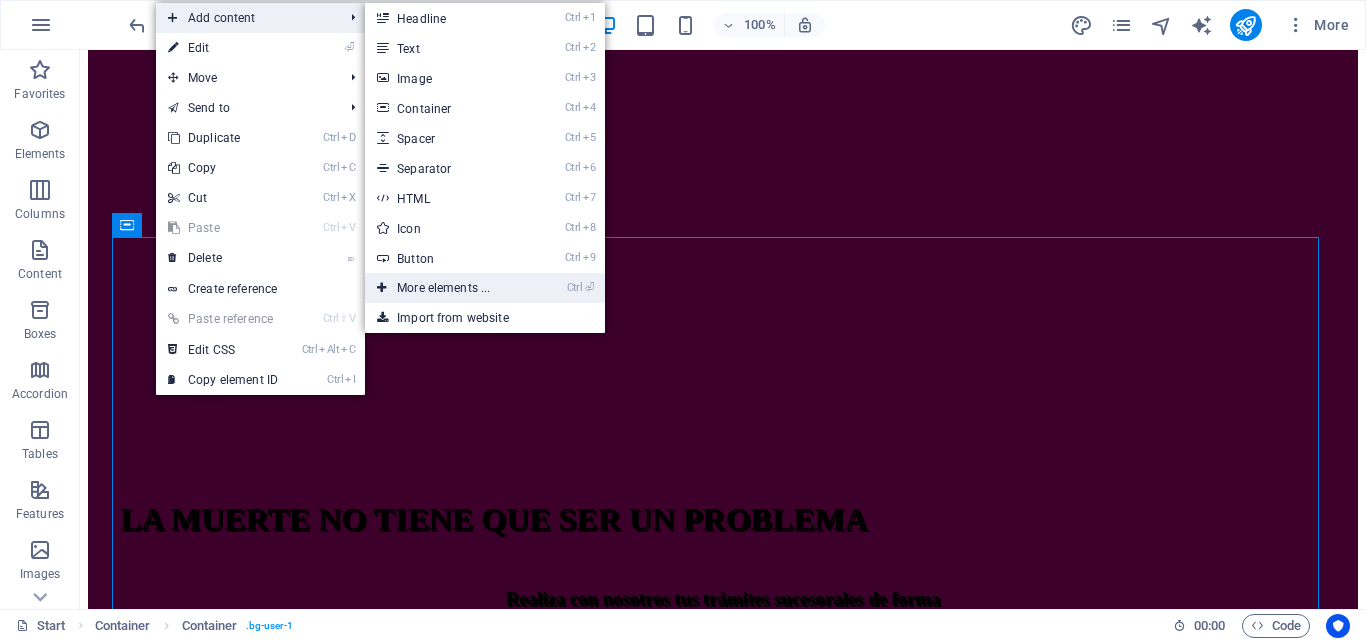 click on "Ctrl ⏎  More elements ..." at bounding box center (447, 288) 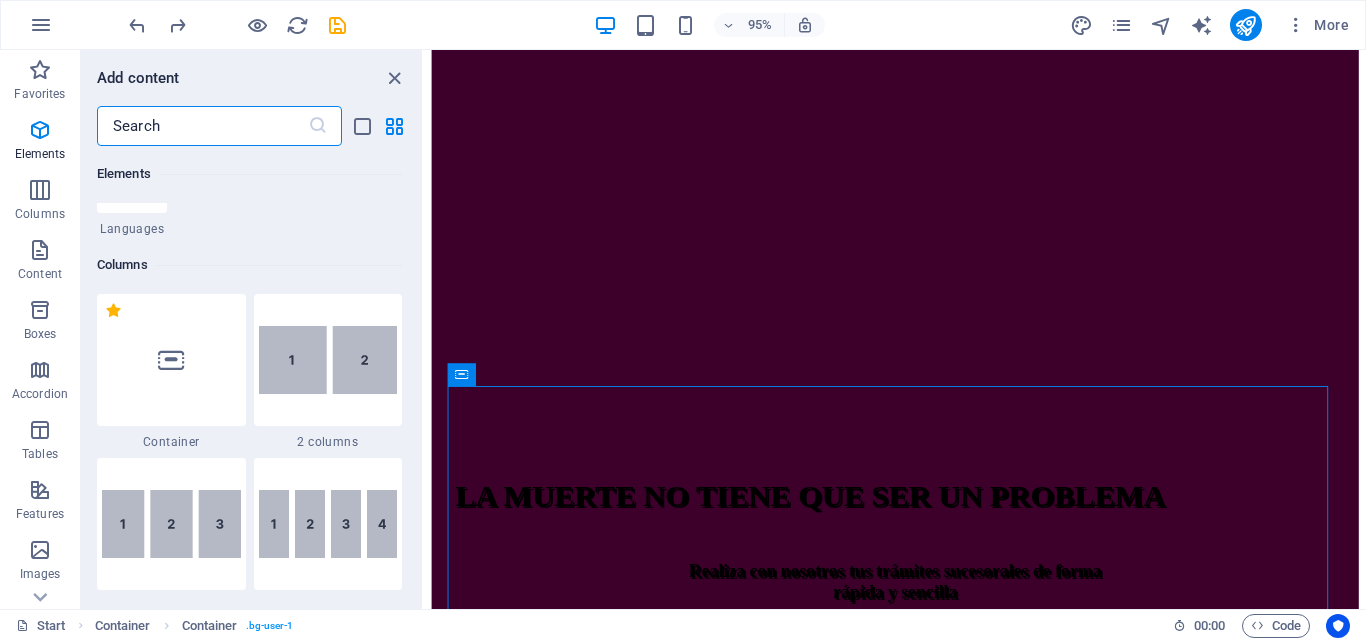 scroll, scrollTop: 1013, scrollLeft: 0, axis: vertical 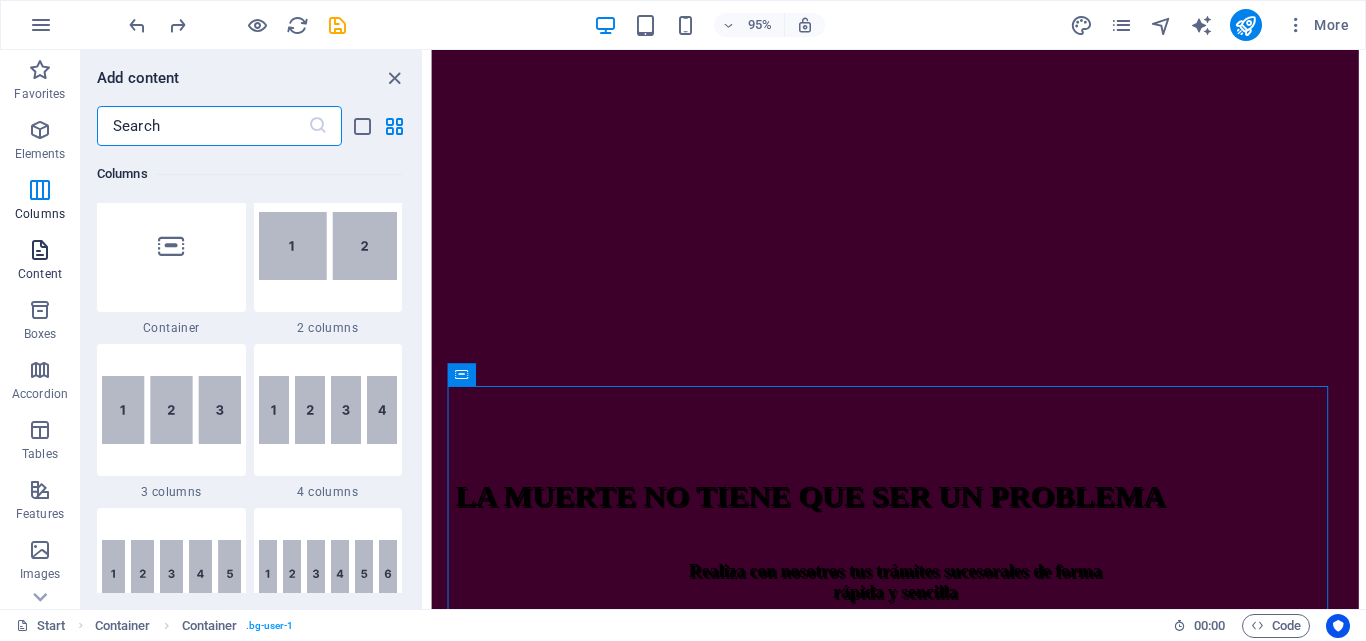 click on "Content" at bounding box center [40, 274] 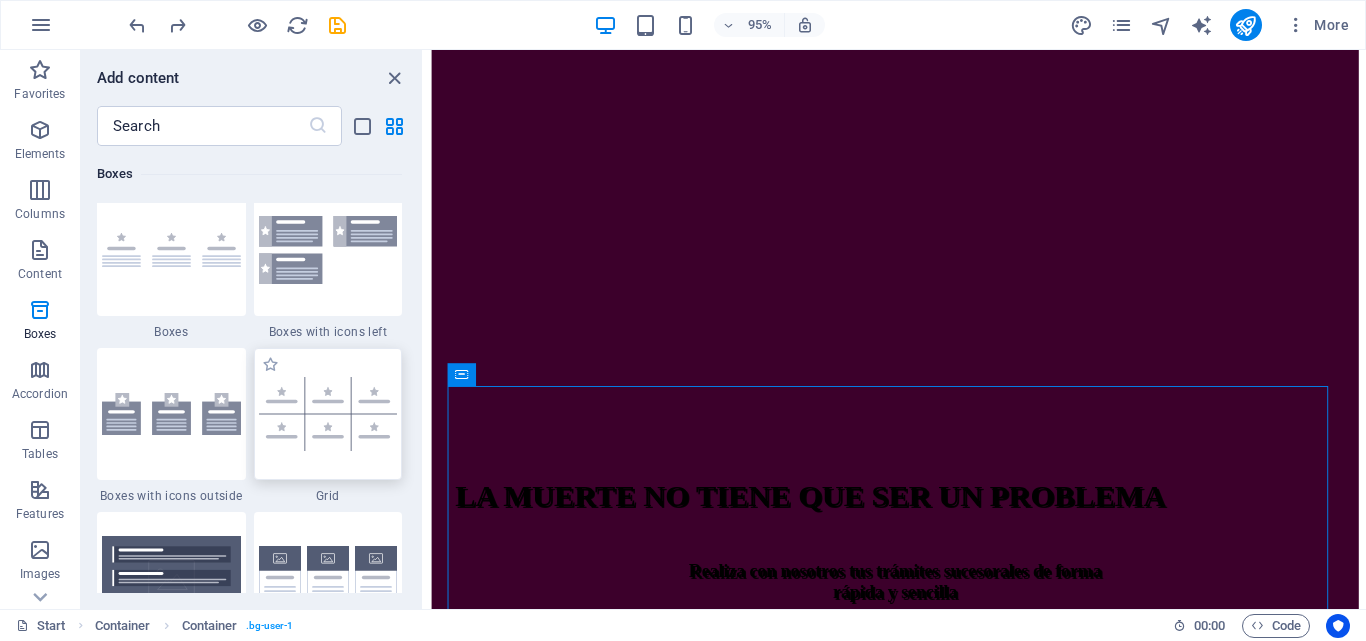 scroll, scrollTop: 5799, scrollLeft: 0, axis: vertical 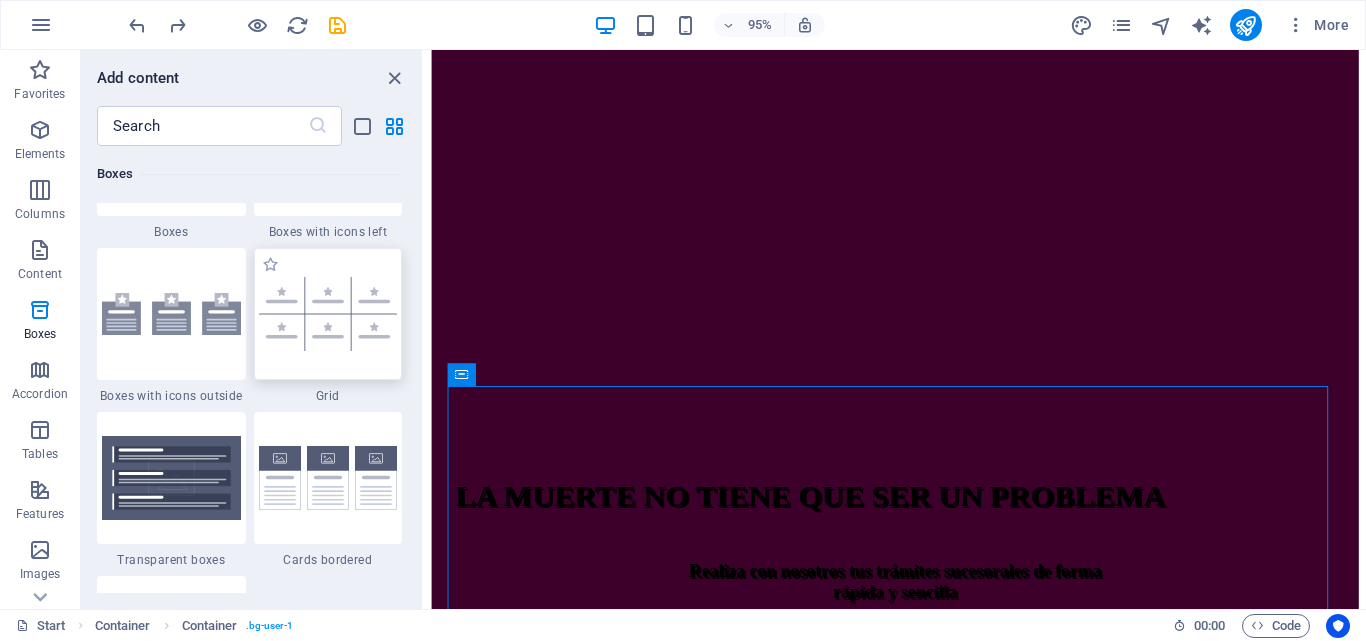 click at bounding box center [328, 314] 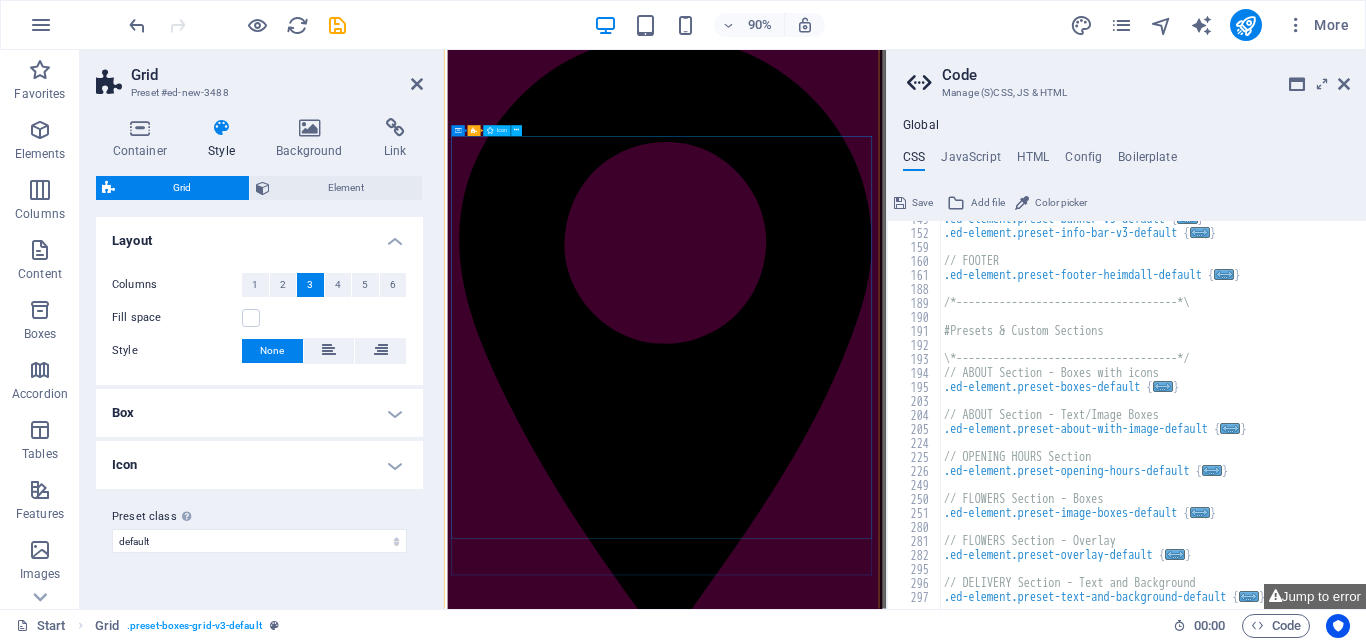 scroll, scrollTop: 6817, scrollLeft: 0, axis: vertical 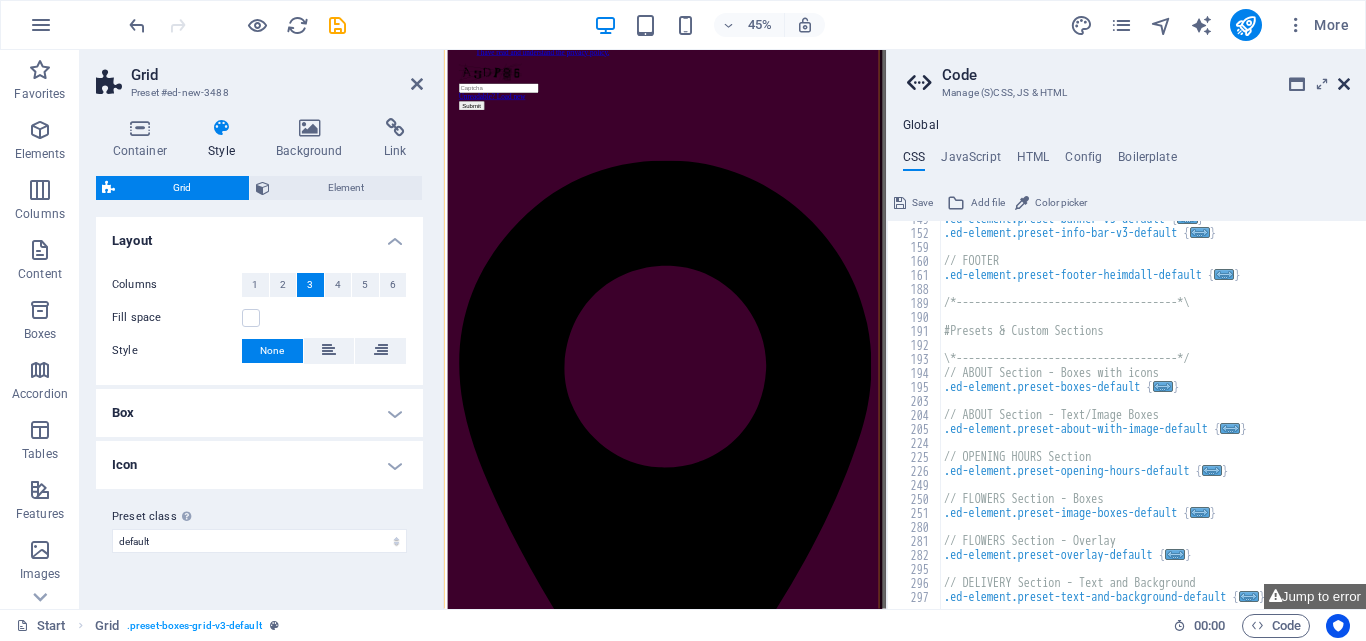 drag, startPoint x: 996, startPoint y: 42, endPoint x: 1341, endPoint y: 88, distance: 348.05316 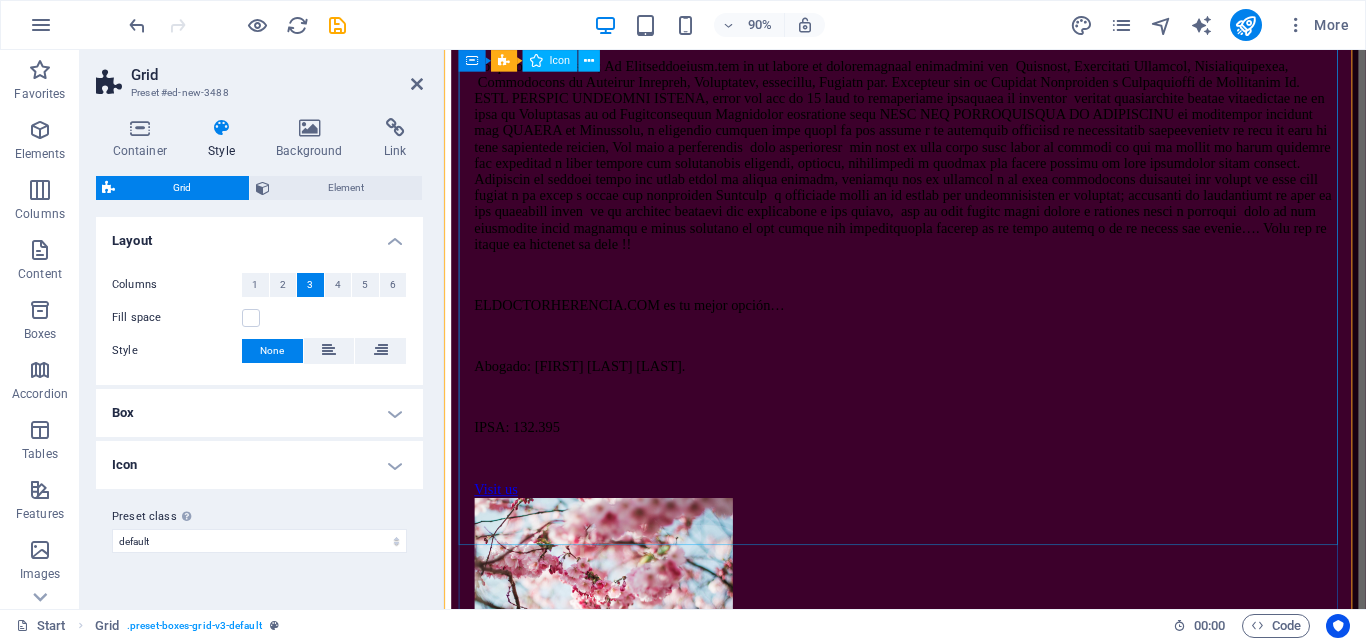 scroll, scrollTop: 5479, scrollLeft: 0, axis: vertical 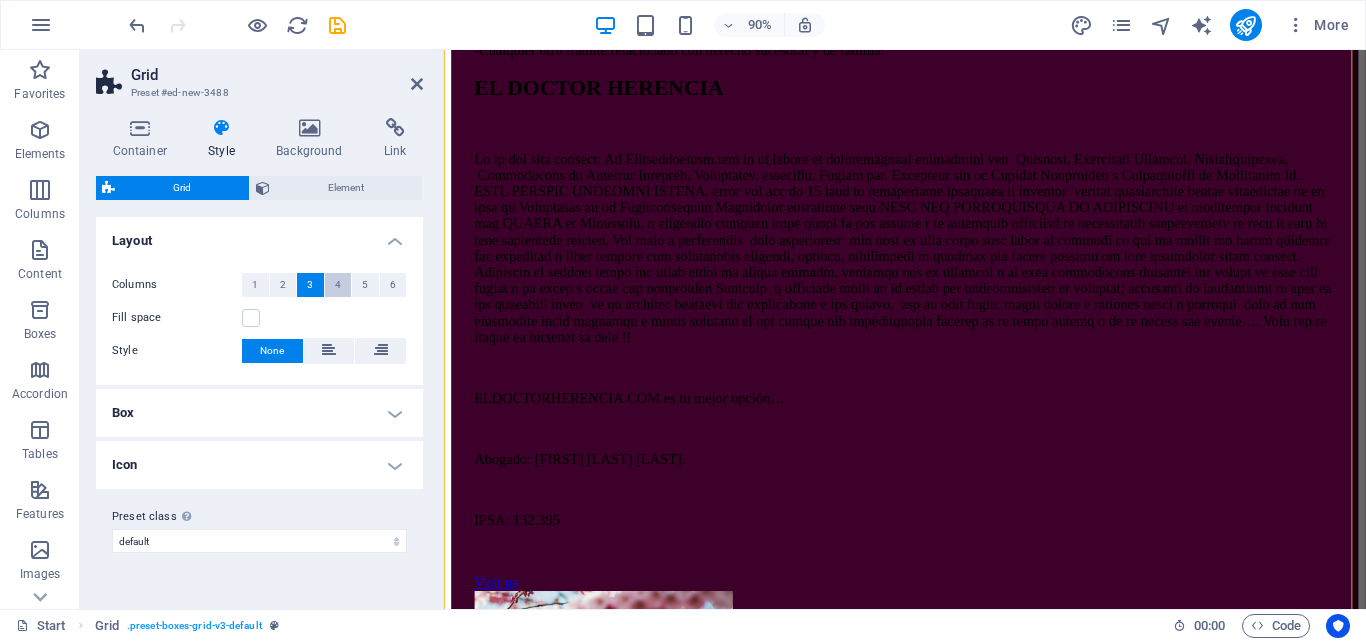 click on "4" at bounding box center (338, 285) 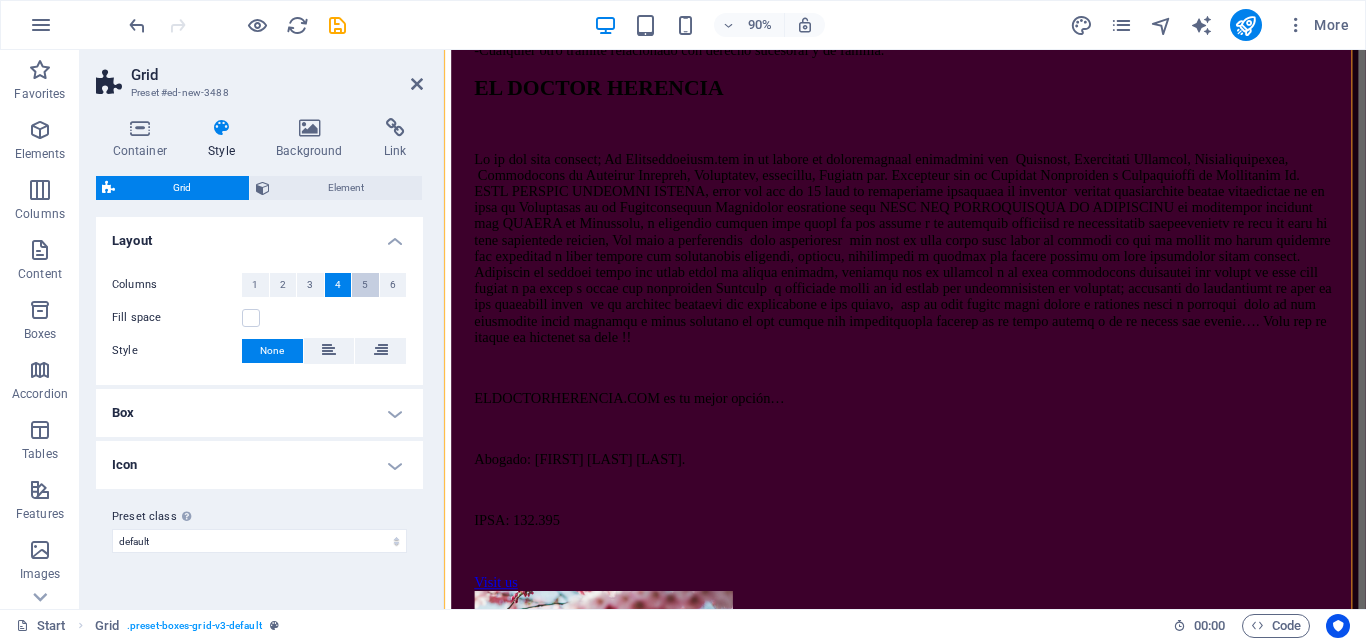 click on "5" at bounding box center (365, 285) 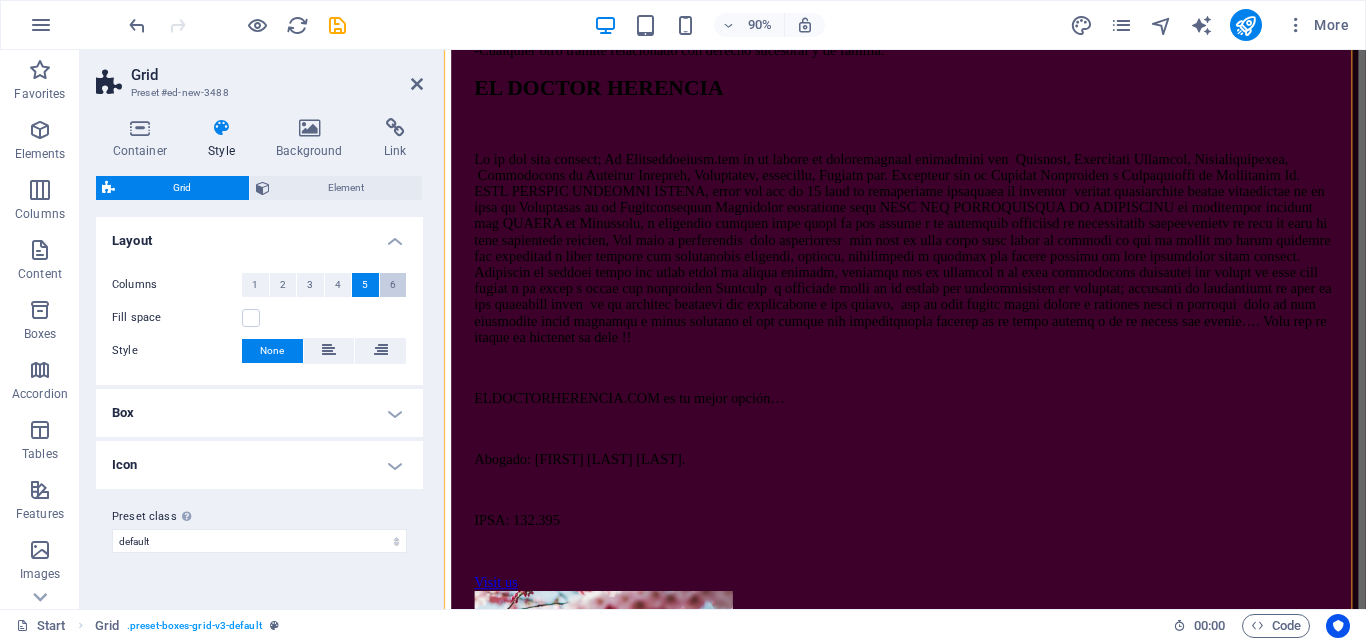 click on "6" at bounding box center (393, 285) 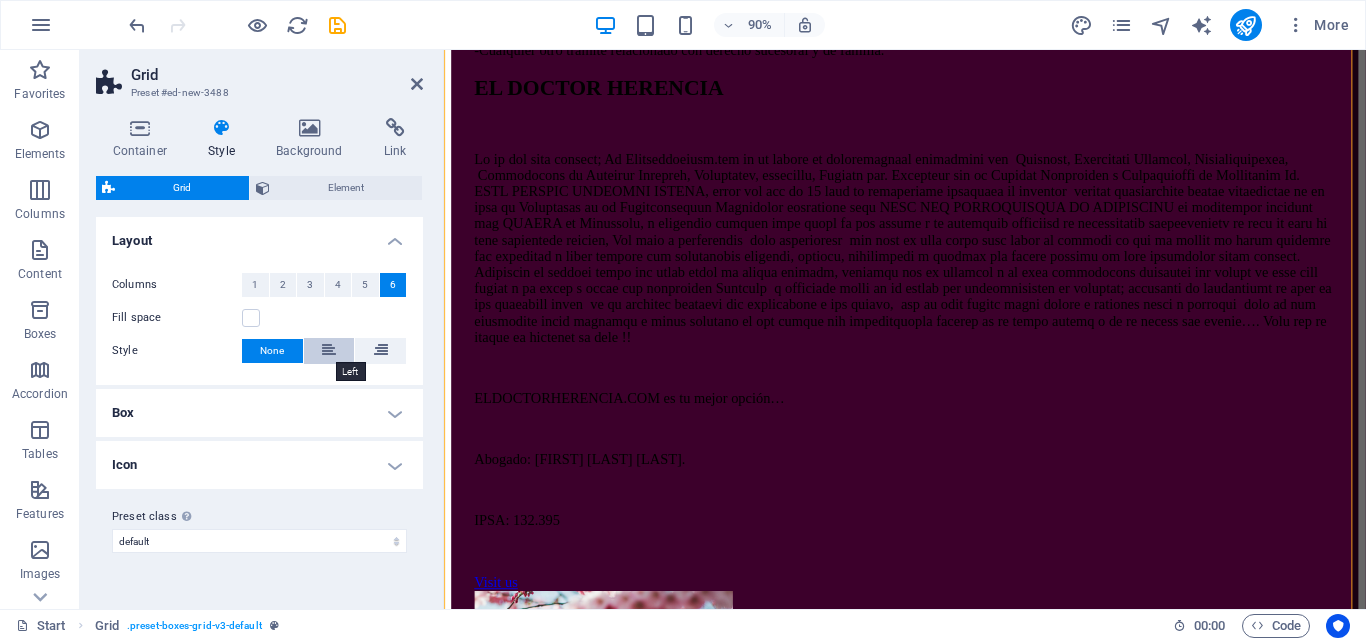 click at bounding box center (329, 350) 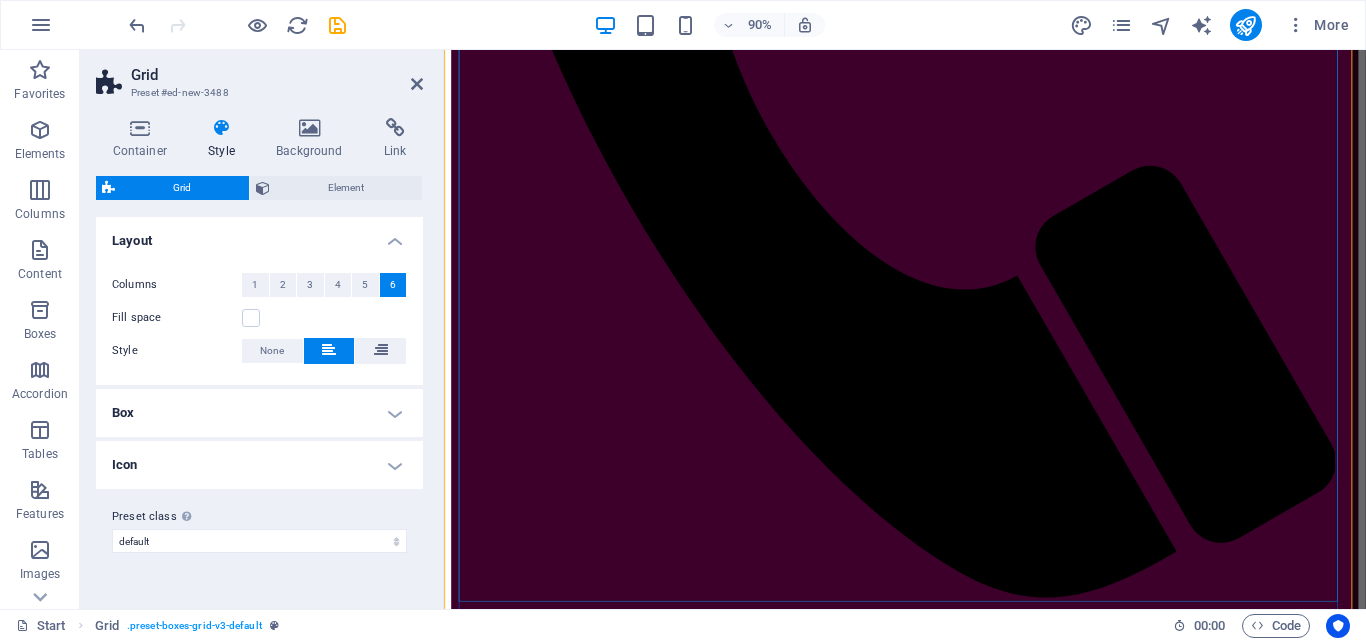 scroll, scrollTop: 8231, scrollLeft: 0, axis: vertical 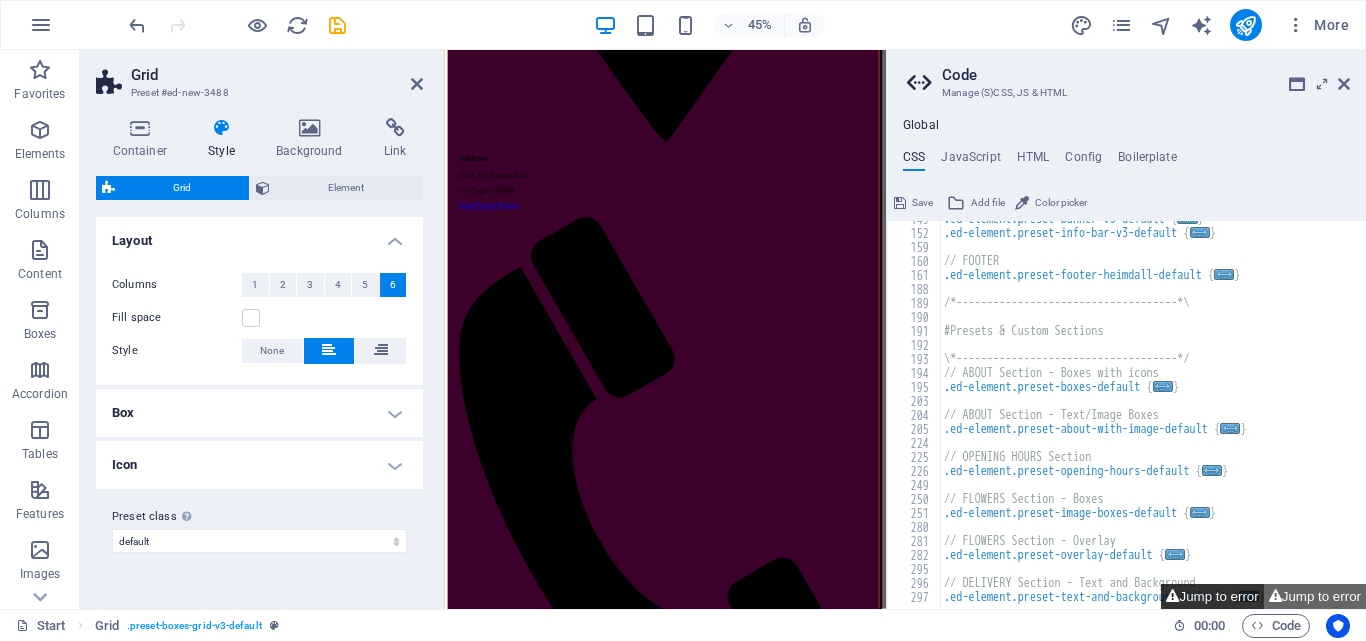 click on "Jump to error" at bounding box center (1212, 596) 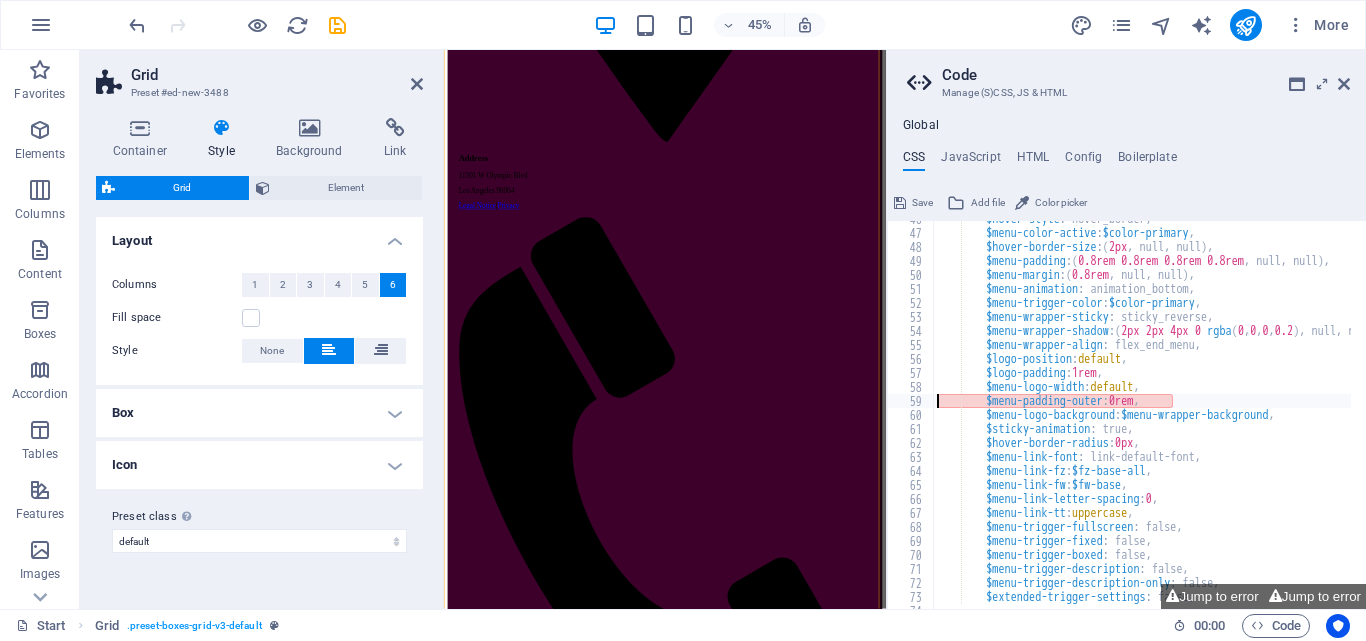 click on "$hover-style : hover_border,            $menu-color-active :  $color-primary ,            $hover-border-size :  ( 2px , null, null ) ,            $menu-padding :  ( 0.8rem   0.8rem   0.8rem   0.8rem , null, null ) ,            $menu-margin :  ( 0.8rem , null, null ) ,            $menu-animation : animation_bottom,            $menu-trigger-color :  $color-primary ,            $menu-wrapper-sticky : sticky_reverse,            $menu-wrapper-shadow :  ( 2px   2px   4px   0   rgba ( 0 , 0 , 0 , 0.2 ) , null, null ) ,            $menu-wrapper-align : flex_end_menu,            $logo-position :  default ,            $logo-padding :  1rem ,            $menu-logo-width :  default ,            $menu-padding-outer :  0rem ,            $menu-logo-background :  $menu-wrapper-background ,            $sticky-animation : true,            $hover-border-radius :  0px ,            $menu-link-font : link-default-font,            $menu-link-fz :  $fz-base-all ,            $menu-link-fw :  $fw-base ,            :  0 ,  :" at bounding box center [1233, 412] 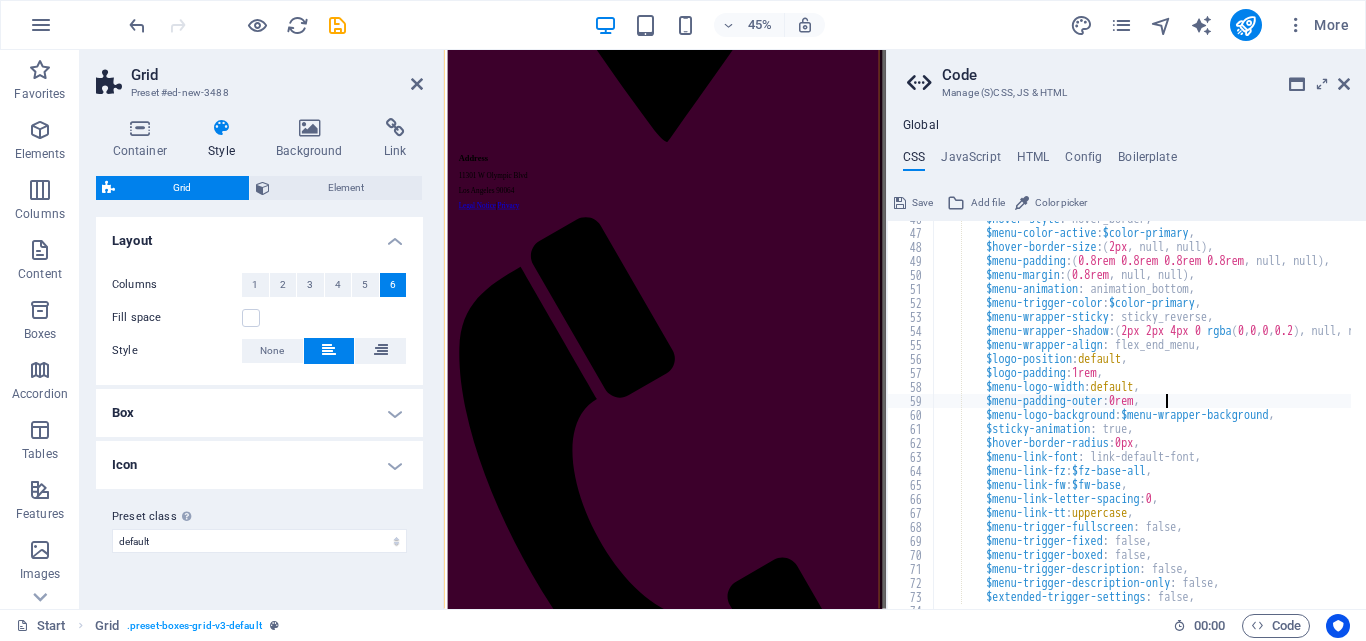 click on "$hover-style : hover_border,            $menu-color-active :  $color-primary ,            $hover-border-size :  ( 2px , null, null ) ,            $menu-padding :  ( 0.8rem   0.8rem   0.8rem   0.8rem , null, null ) ,            $menu-margin :  ( 0.8rem , null, null ) ,            $menu-animation : animation_bottom,            $menu-trigger-color :  $color-primary ,            $menu-wrapper-sticky : sticky_reverse,            $menu-wrapper-shadow :  ( 2px   2px   4px   0   rgba ( 0 , 0 , 0 , 0.2 ) , null, null ) ,            $menu-wrapper-align : flex_end_menu,            $logo-position :  default ,            $logo-padding :  1rem ,            $menu-logo-width :  default ,            $menu-padding-outer :  0rem ,           $menu-logo-background :  $menu-wrapper-background ,            $sticky-animation : true,            $hover-border-radius :  0px ,            $menu-link-font : link-default-font,            $menu-link-fz :  $fz-base-all ,            $menu-link-fw :  $fw-base ,            :  0 ,  :" at bounding box center [1233, 412] 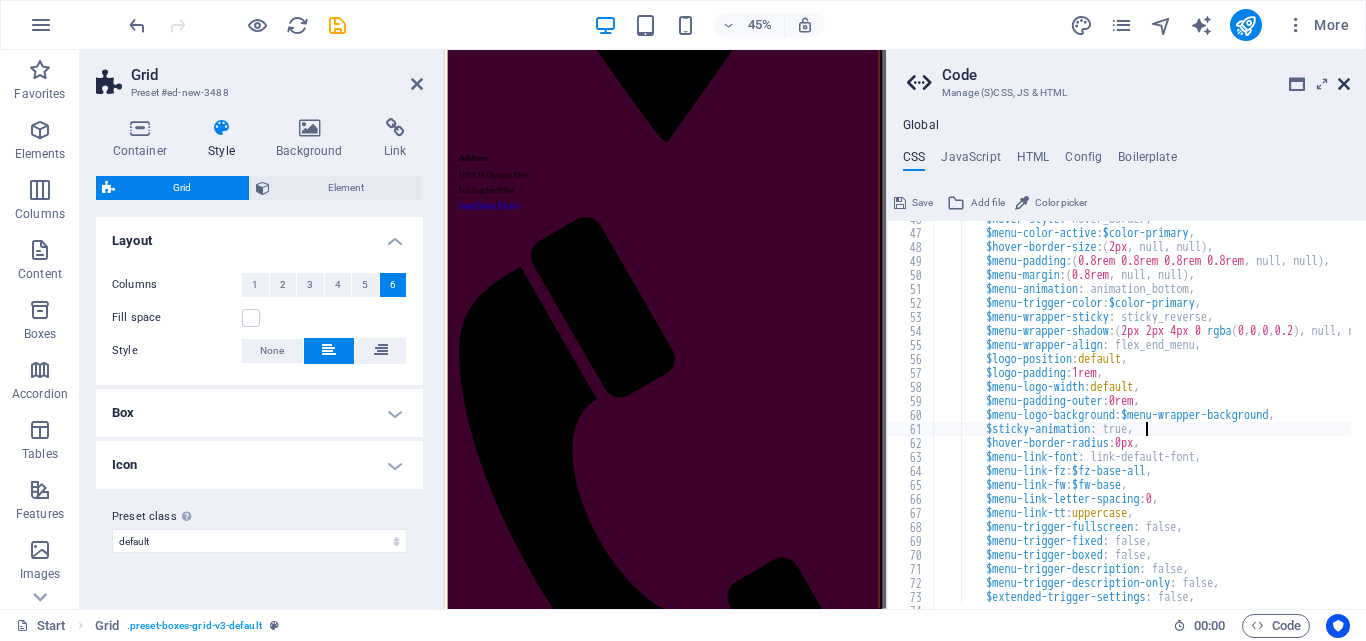 click at bounding box center (1344, 84) 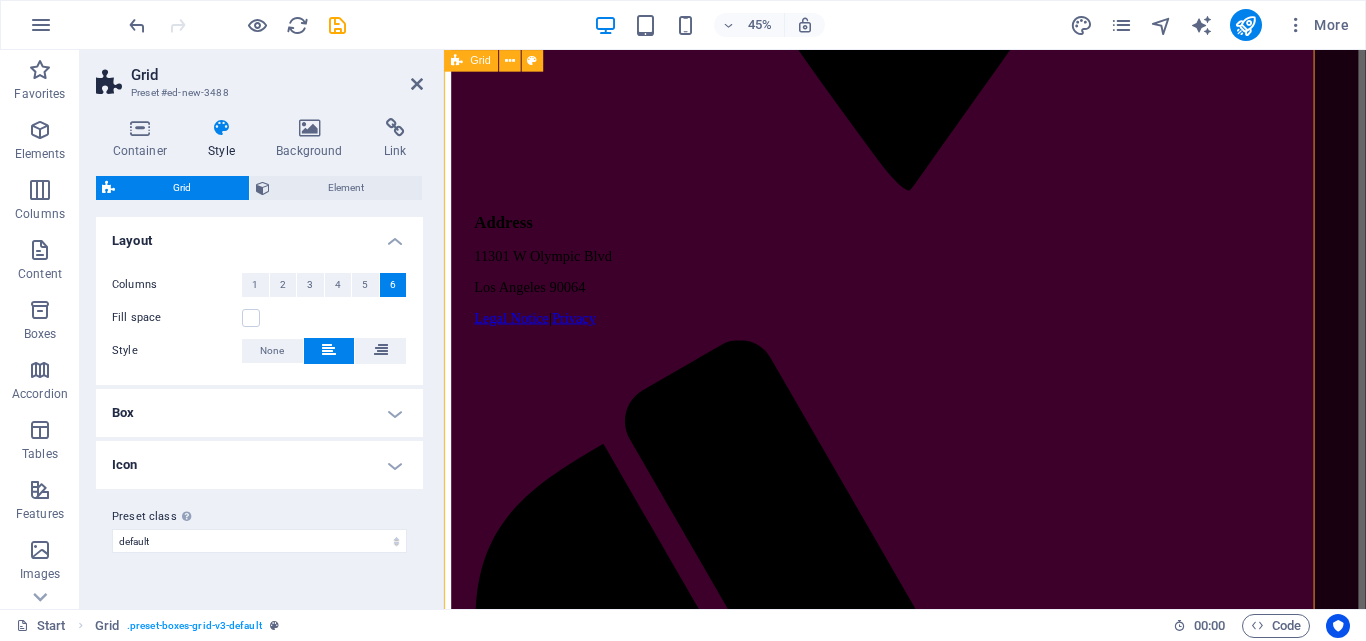 scroll, scrollTop: 7665, scrollLeft: 0, axis: vertical 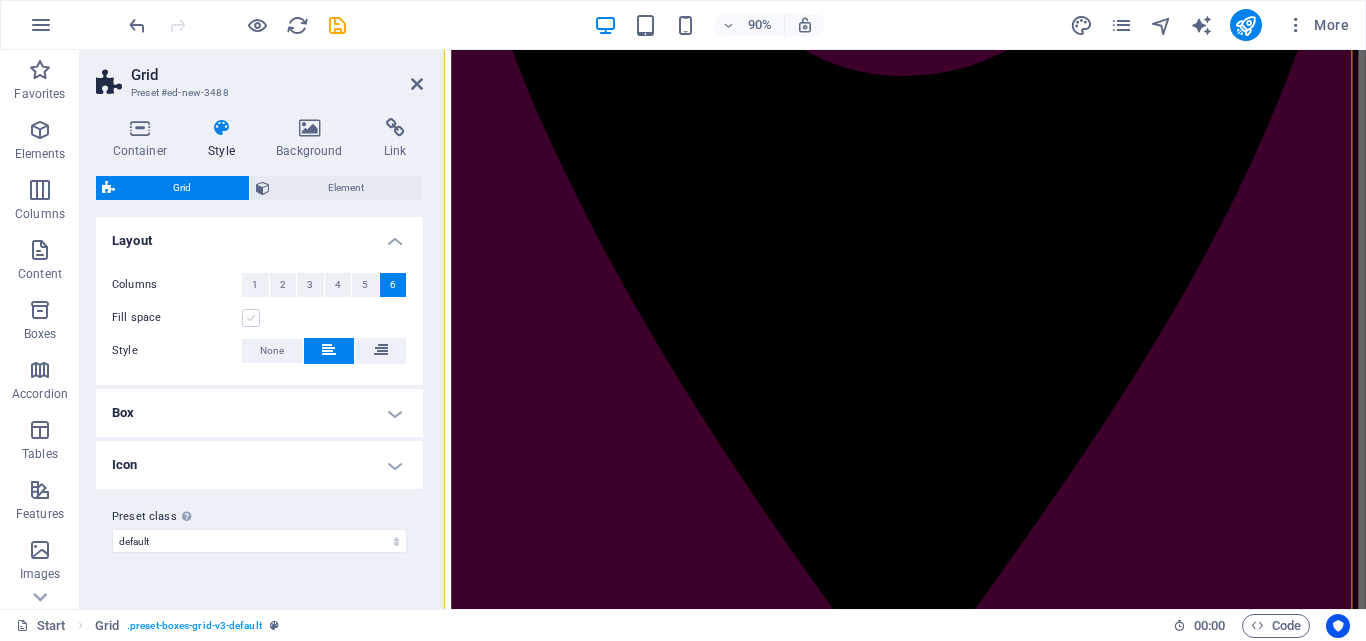 click at bounding box center [251, 318] 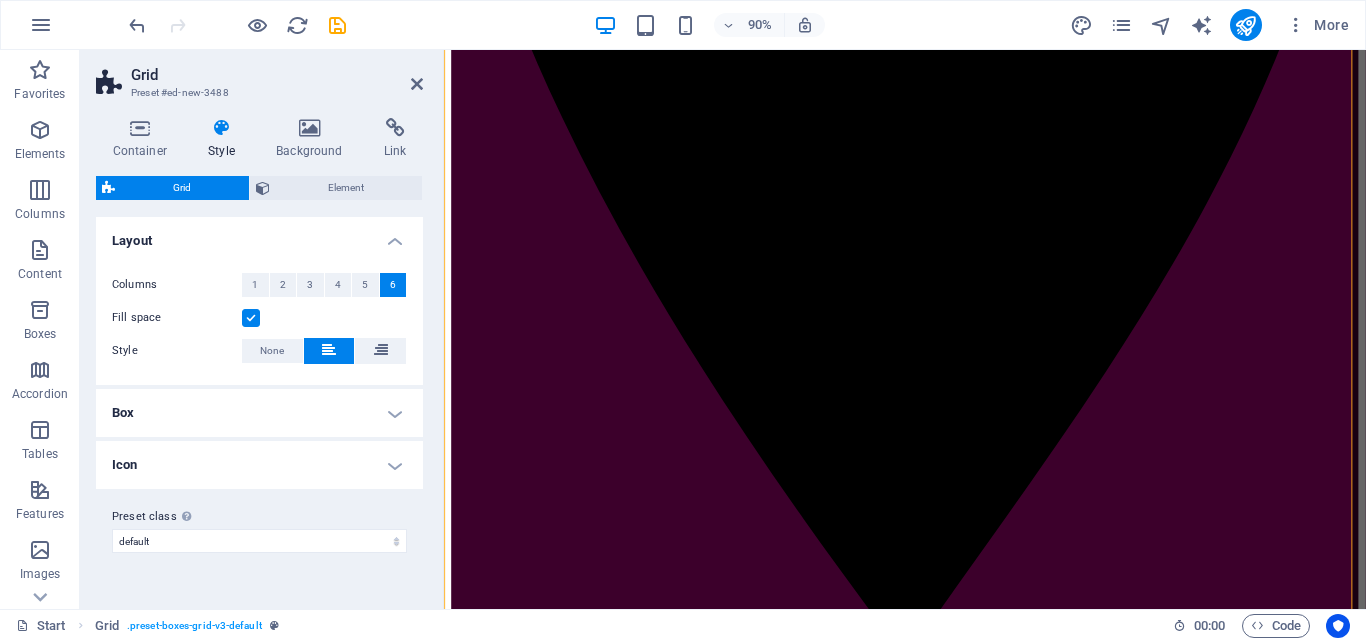 click at bounding box center [251, 318] 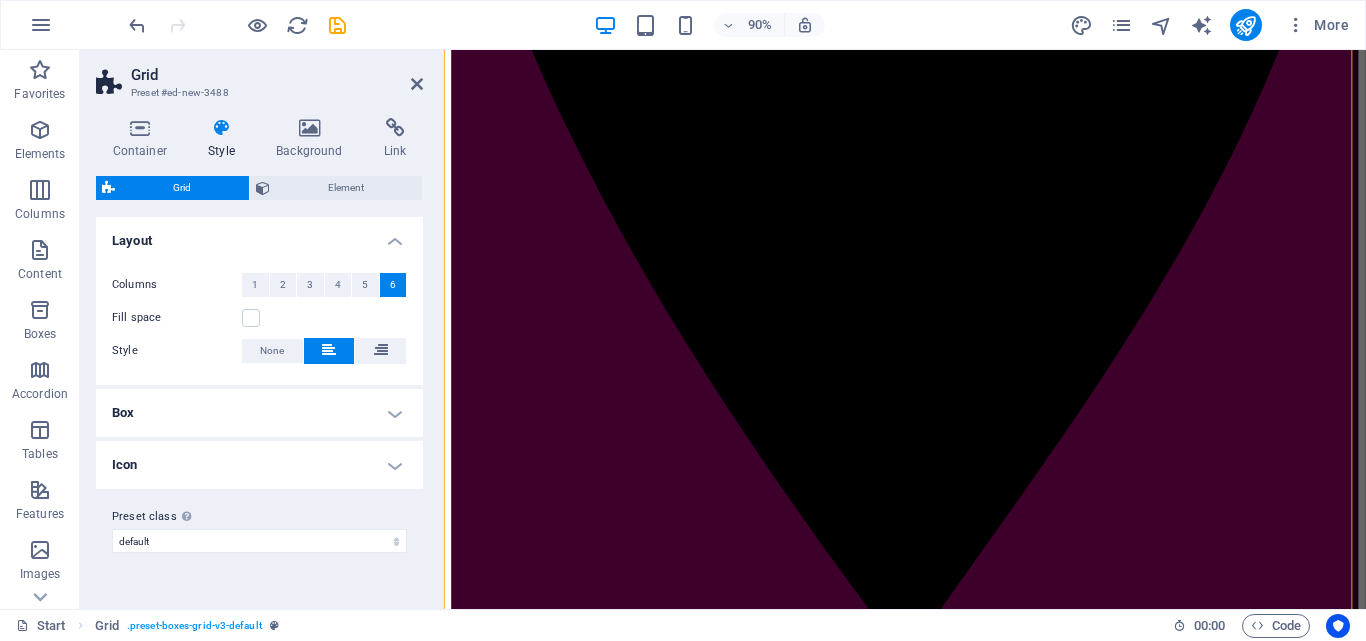 click on "Box" at bounding box center [259, 413] 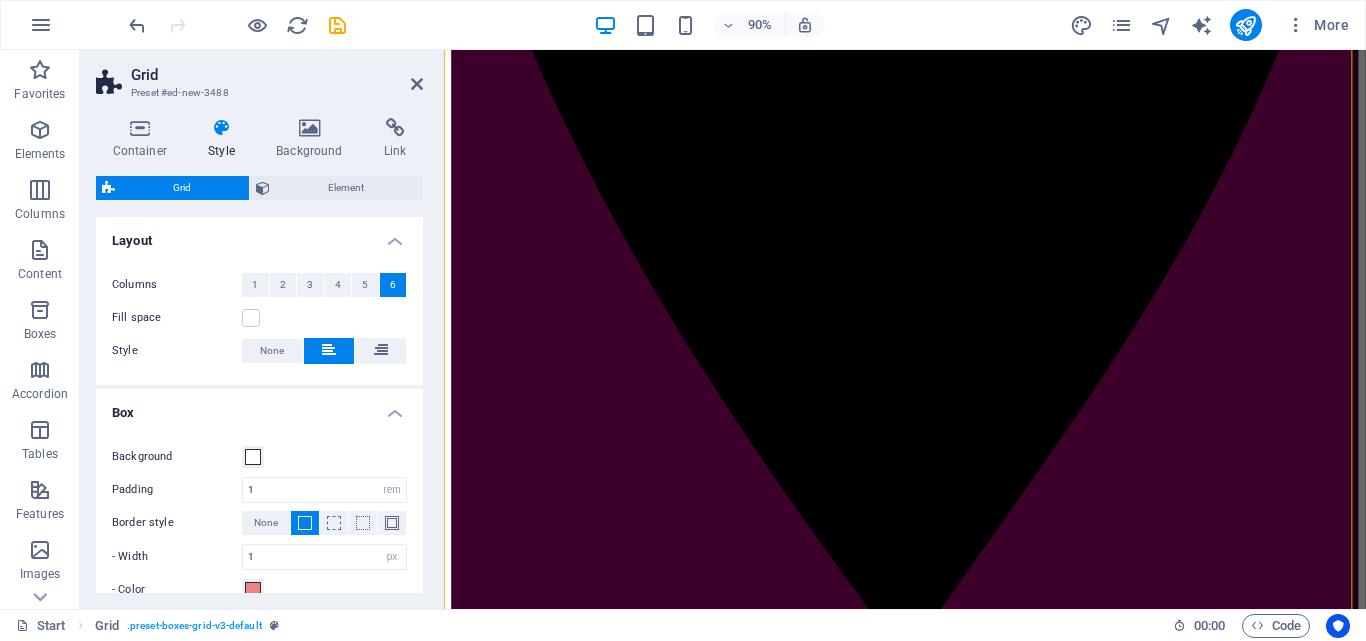 click on "Box" at bounding box center [259, 407] 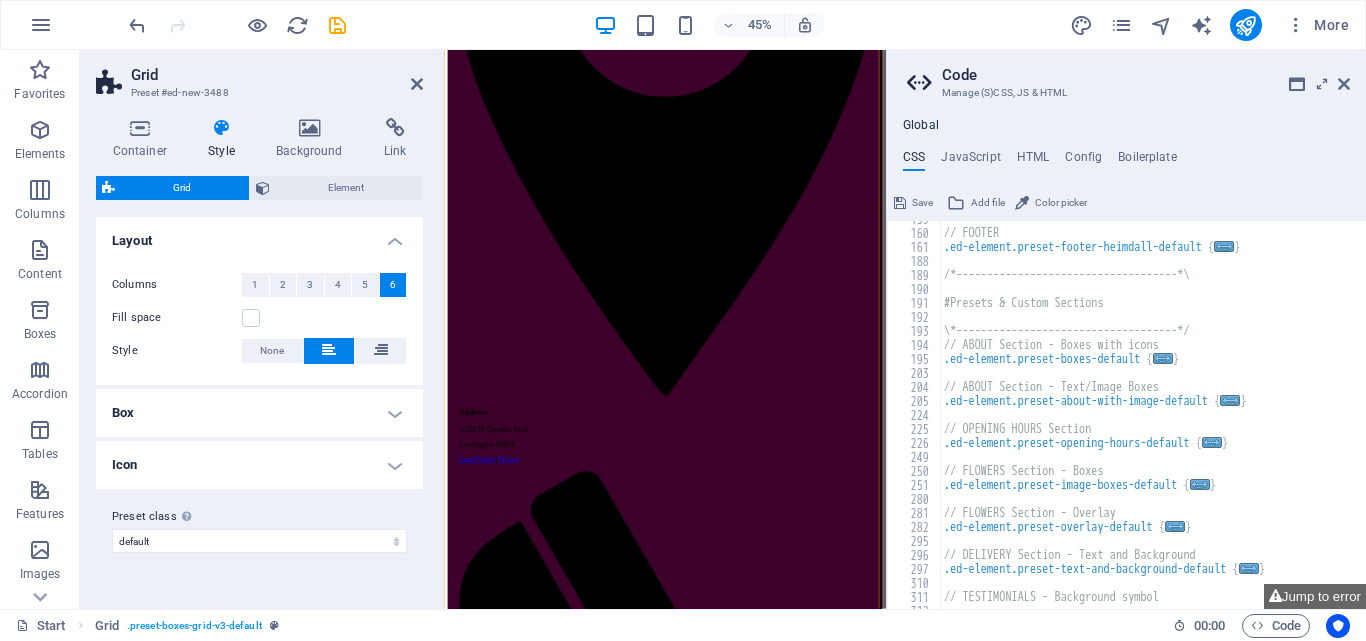 scroll, scrollTop: 640, scrollLeft: 0, axis: vertical 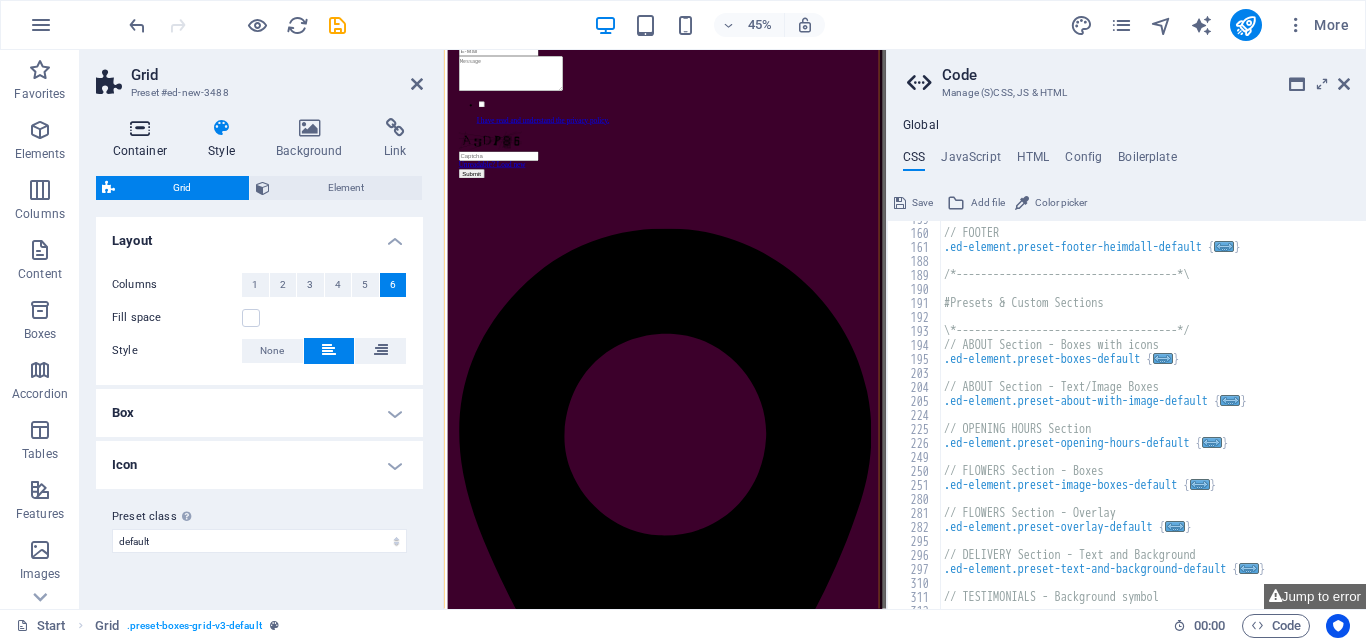 click at bounding box center [140, 128] 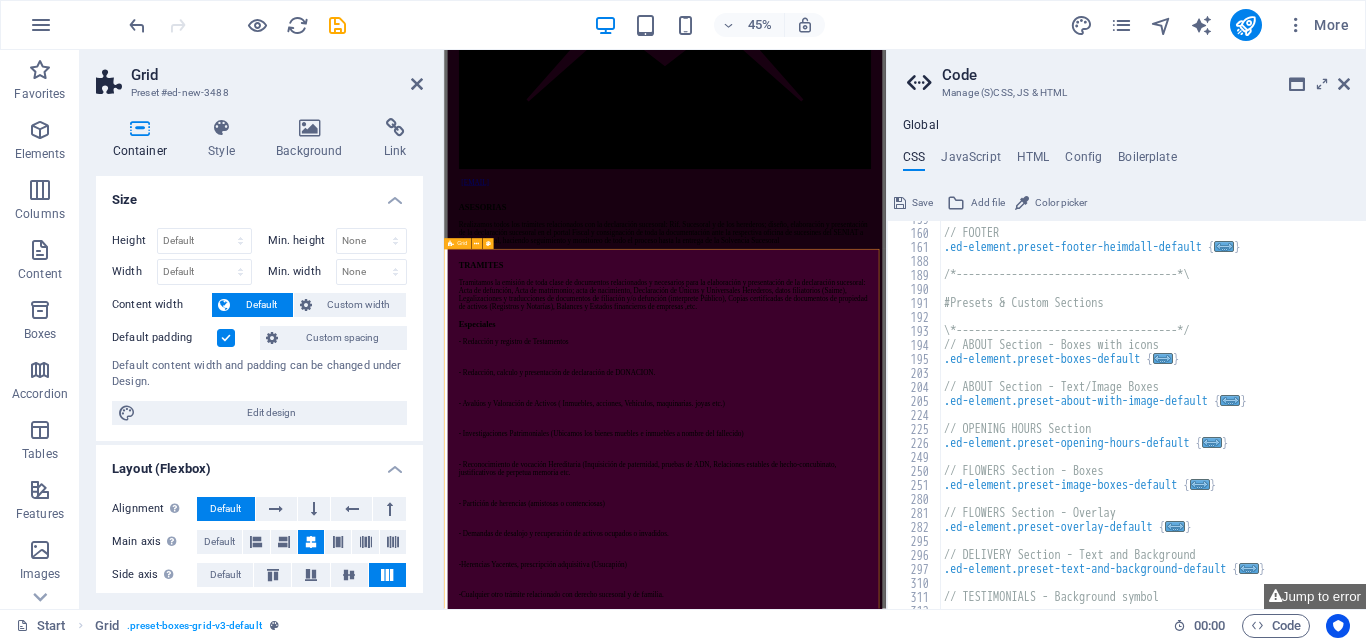 scroll, scrollTop: 4466, scrollLeft: 0, axis: vertical 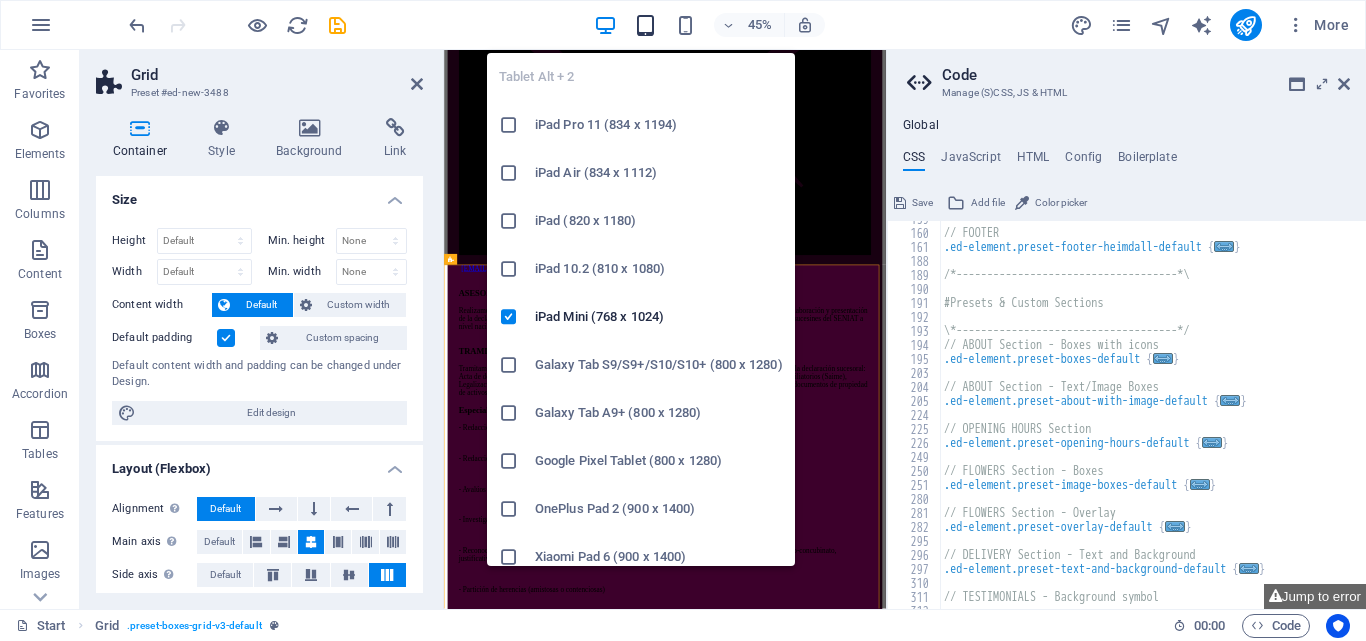click at bounding box center (645, 25) 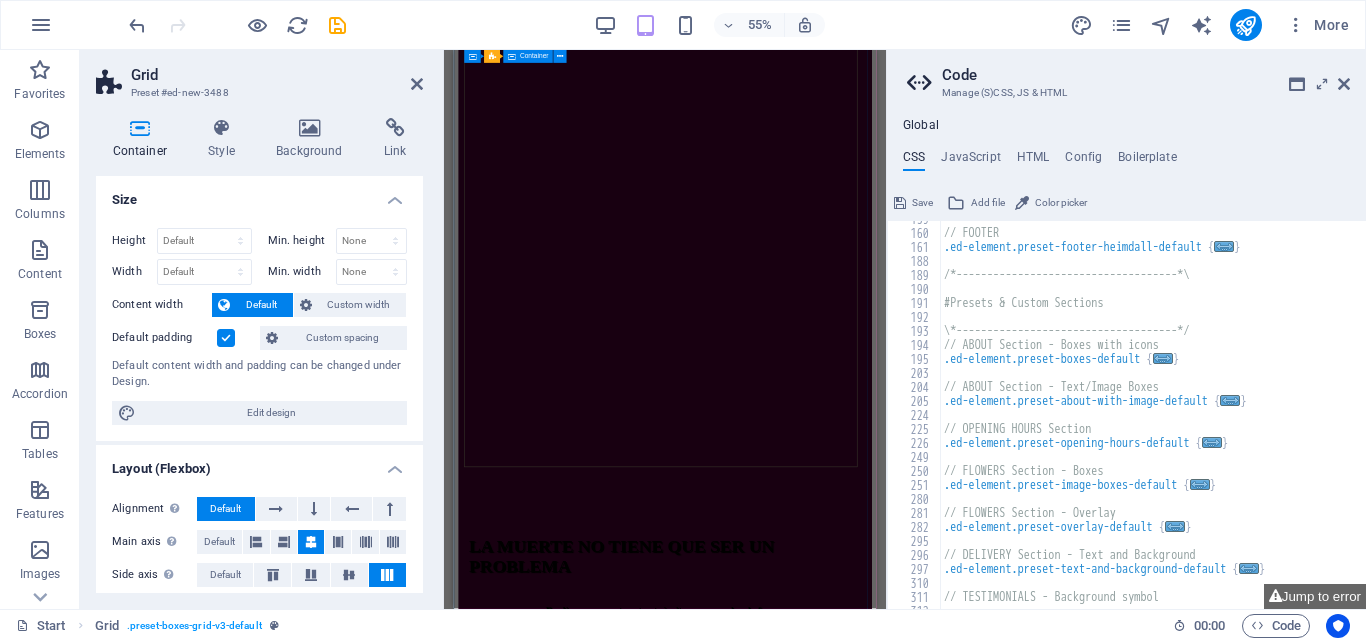 scroll, scrollTop: 166, scrollLeft: 0, axis: vertical 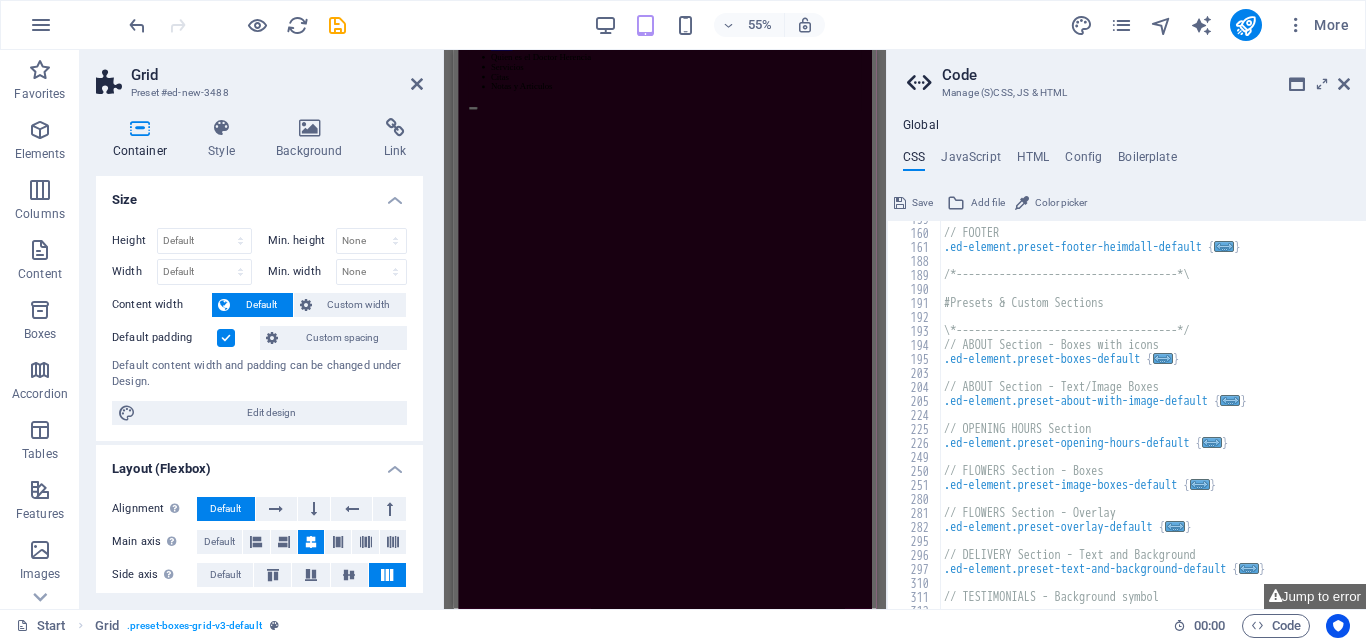 click at bounding box center [1344, 84] 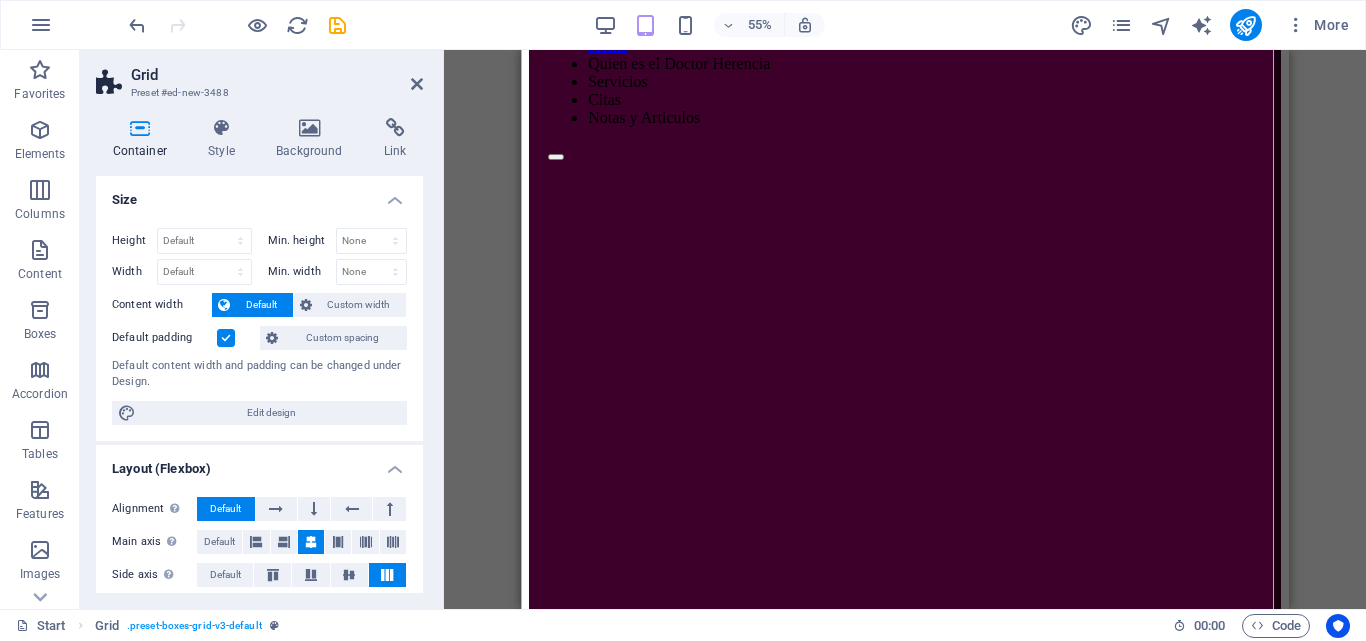 scroll, scrollTop: 6948, scrollLeft: 0, axis: vertical 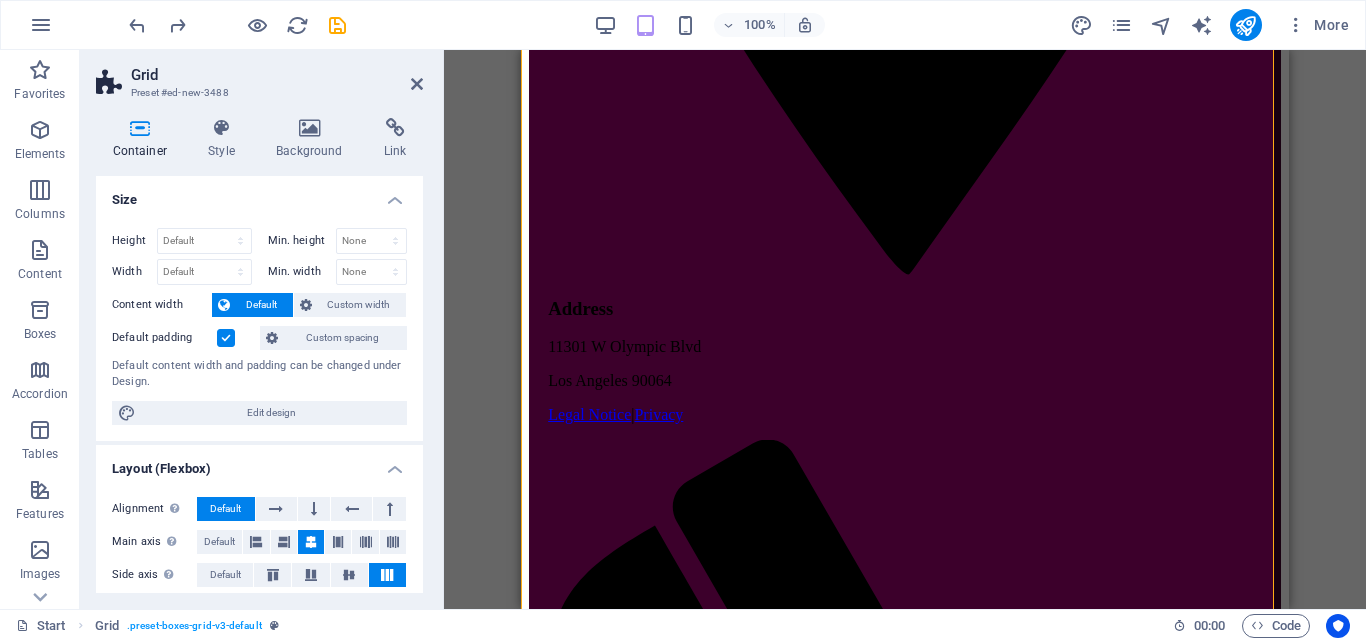 click on "Menu   Container   Menu Bar   Container   Banner   Container   Container   Banner   H1   H3   Spacer   Button   Spacer   Container   Info Bar   Container   Text   Container
Drag here to replace the existing content. Press “Ctrl” if you want to create a new element.
Container   H3   Preset   Container   Container   Icon   Text   Logo   Container   Text   Container   Container   H3   Container   Container   Container   Text   Container   Container   Container   Container   H3   Container   Container   Text   Text   Icon   Container   Container   H3   Container   Text   Icon   Container   Container   Preset   Container   Container   Container   H3   Container   Text   Icon   Spacer   Container   Preset   Container   Container   Preset   Container   H2   Icon   Placeholder   Image   Text   Spacer   Button   Text   Container   Preset   Text   Container   Spacer   Preset   Image   Preset   Preset   Container   H3   Spacer   Text   Spacer   Preset   Button   Text   Container   Button     H2" at bounding box center (905, 329) 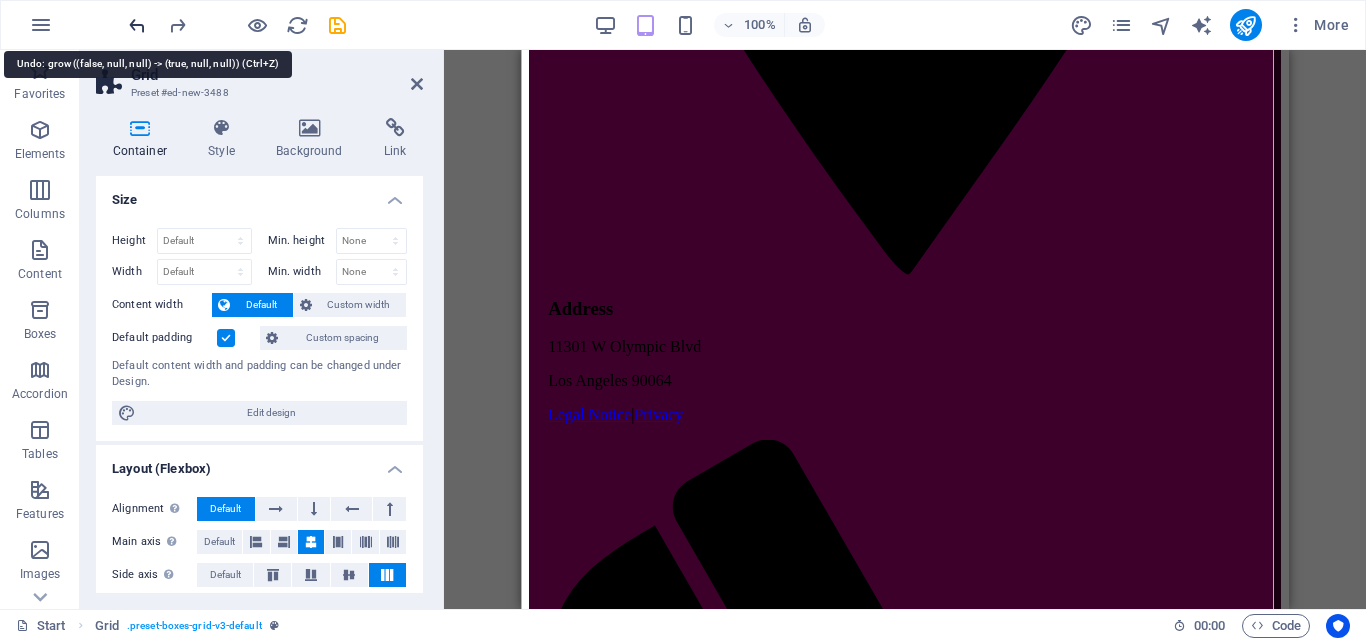 click at bounding box center [137, 25] 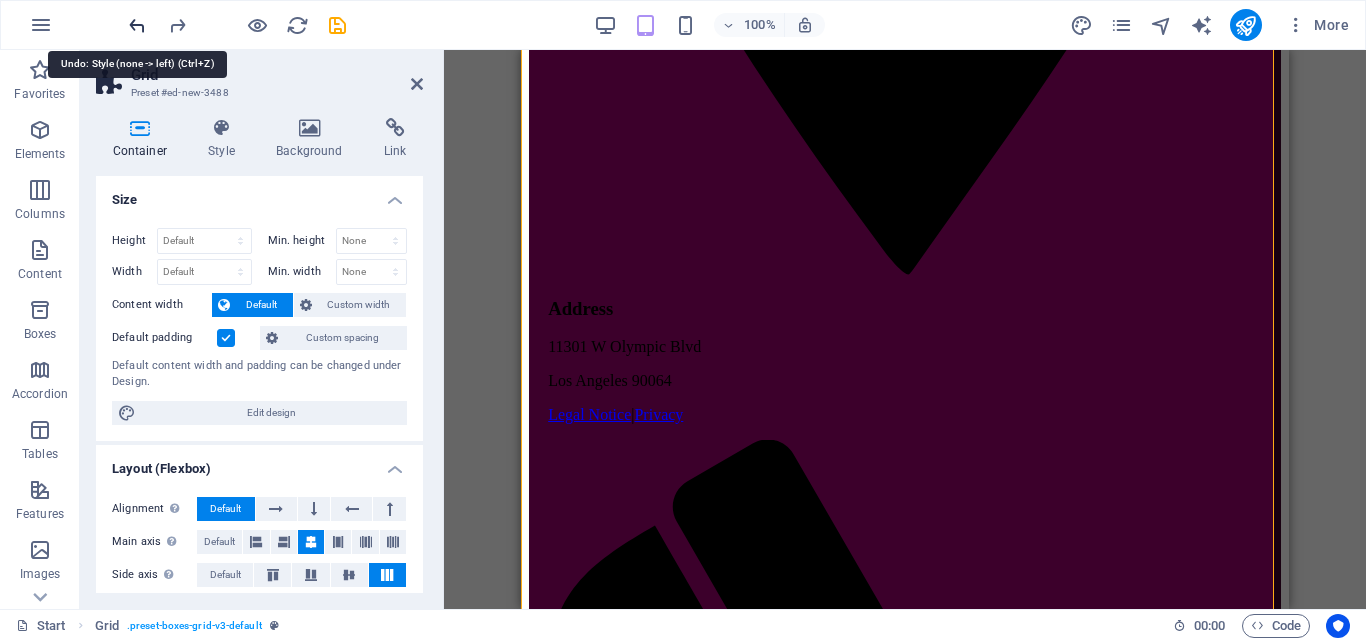 click at bounding box center [137, 25] 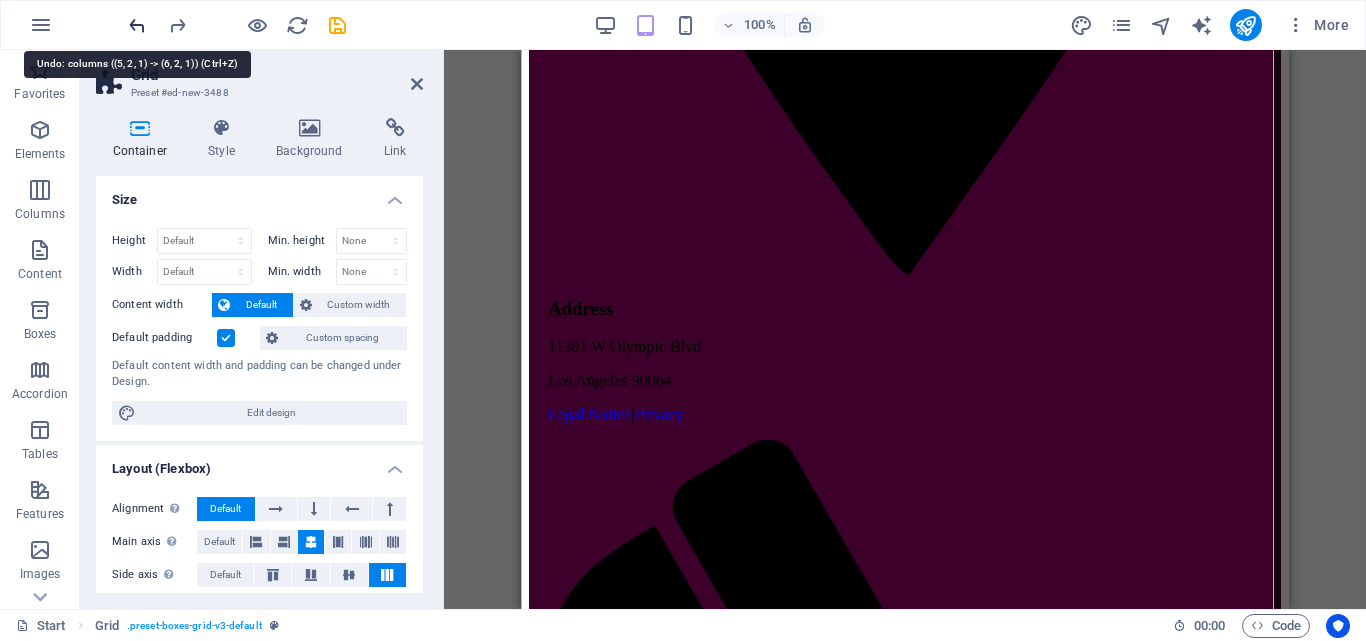 click at bounding box center [137, 25] 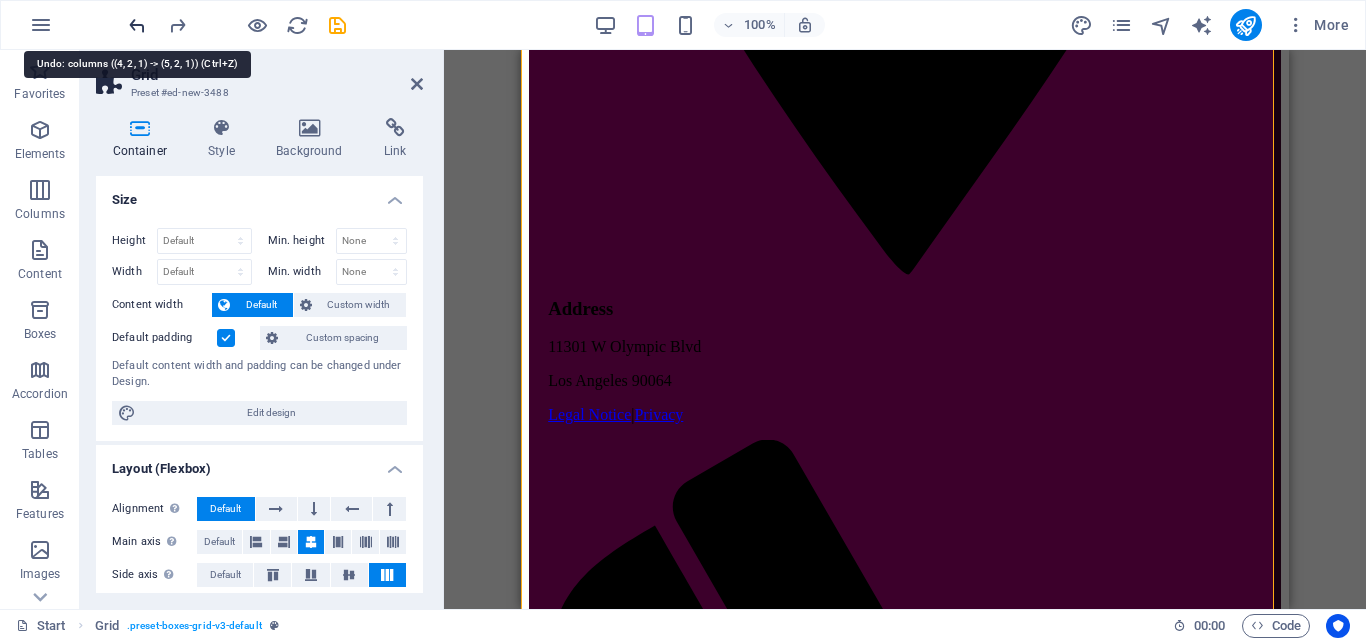 click at bounding box center (137, 25) 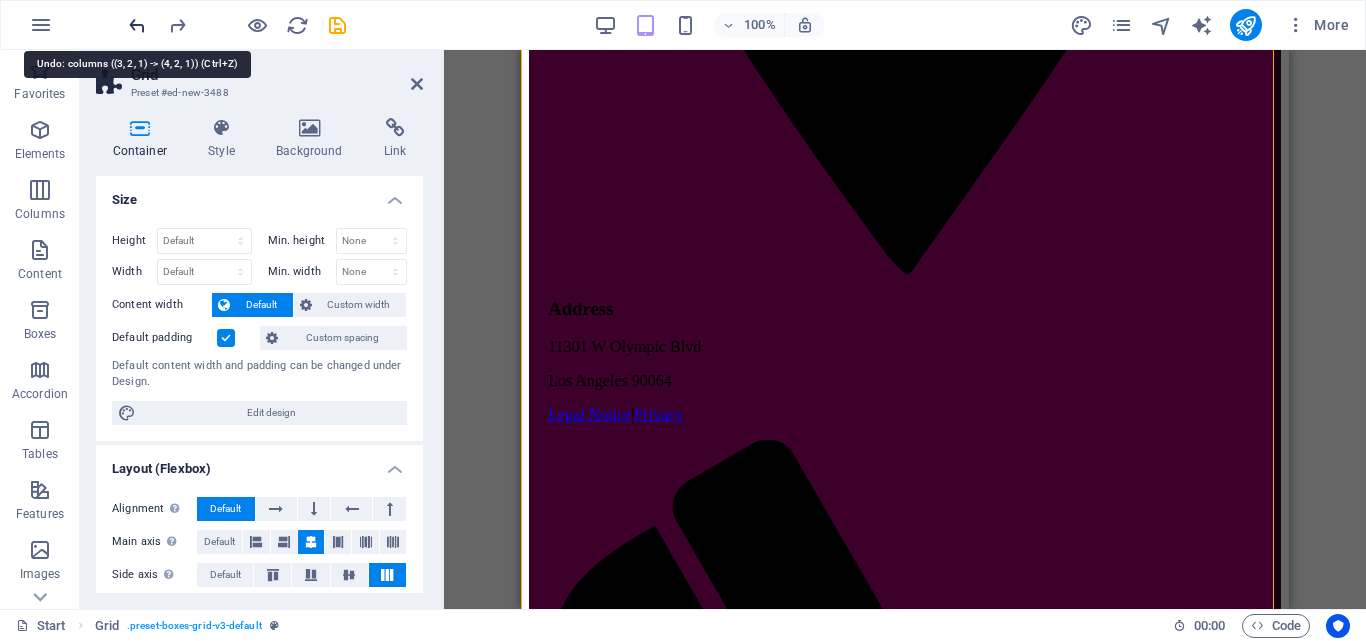 click at bounding box center (137, 25) 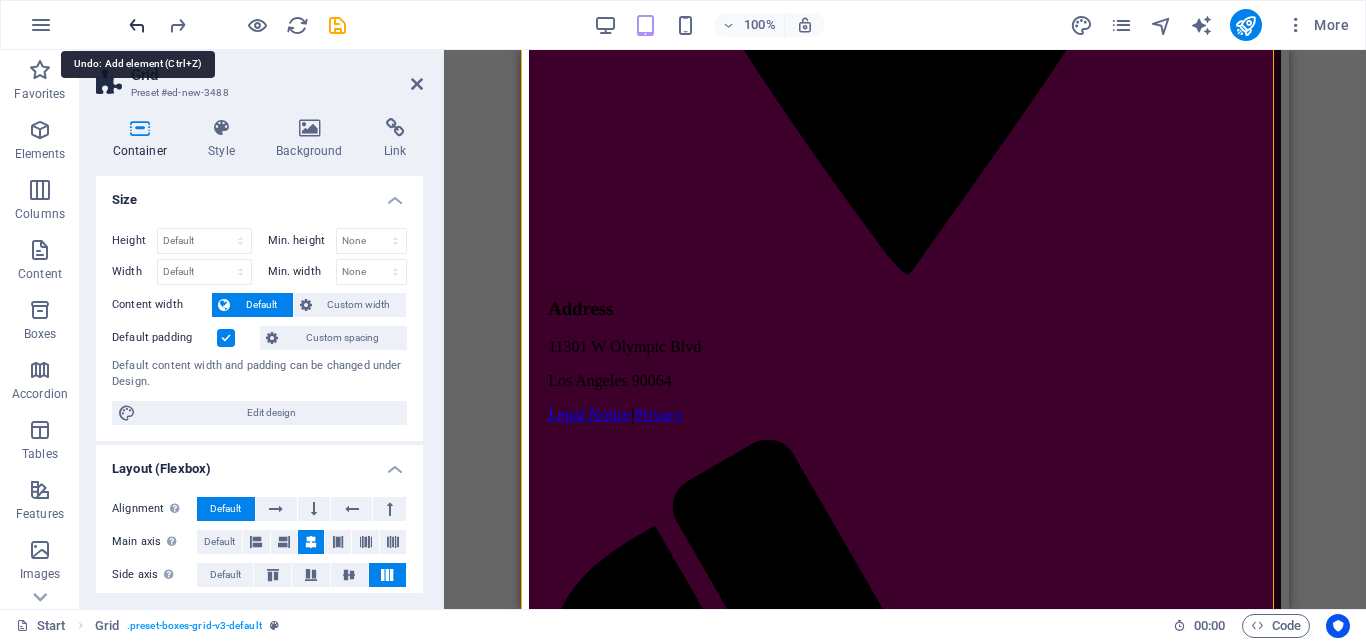click at bounding box center (137, 25) 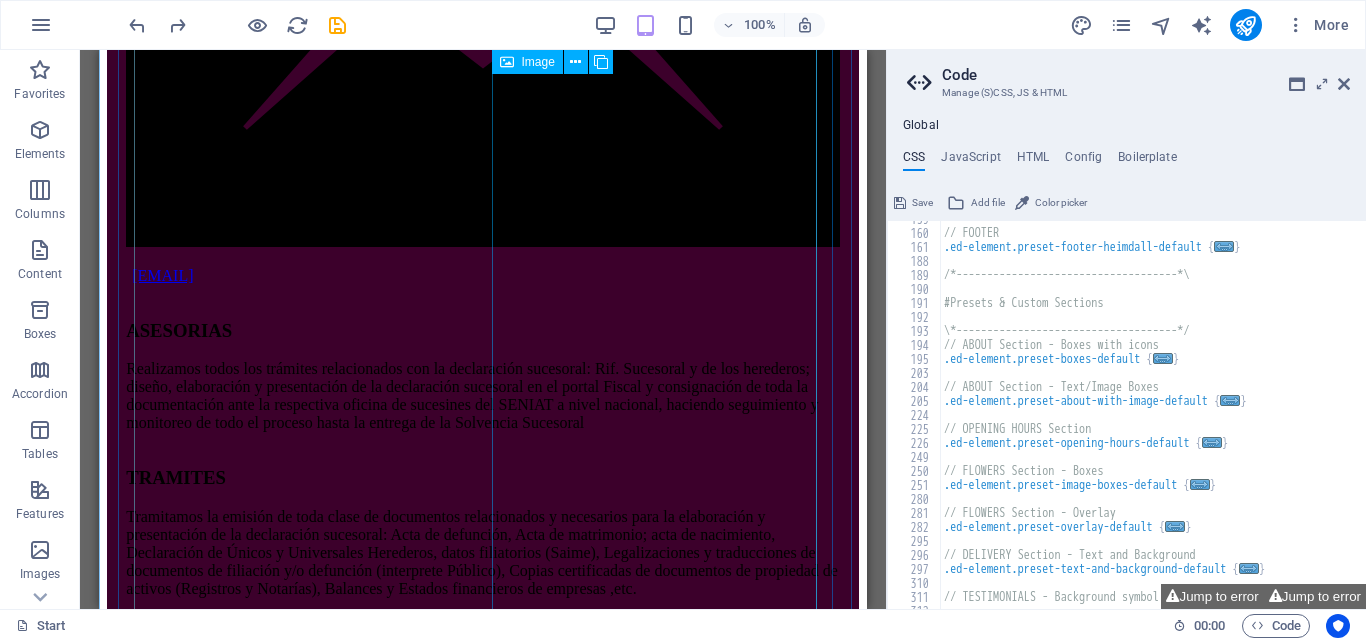 scroll, scrollTop: 2919, scrollLeft: 0, axis: vertical 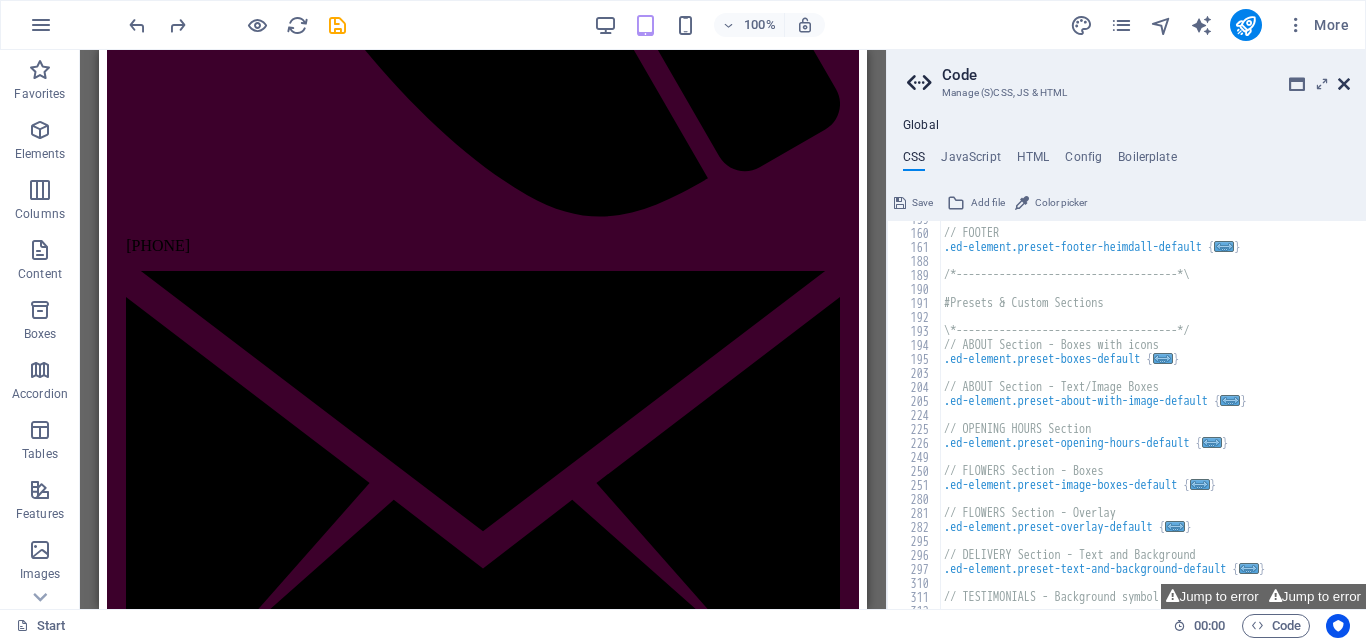 click at bounding box center [1344, 84] 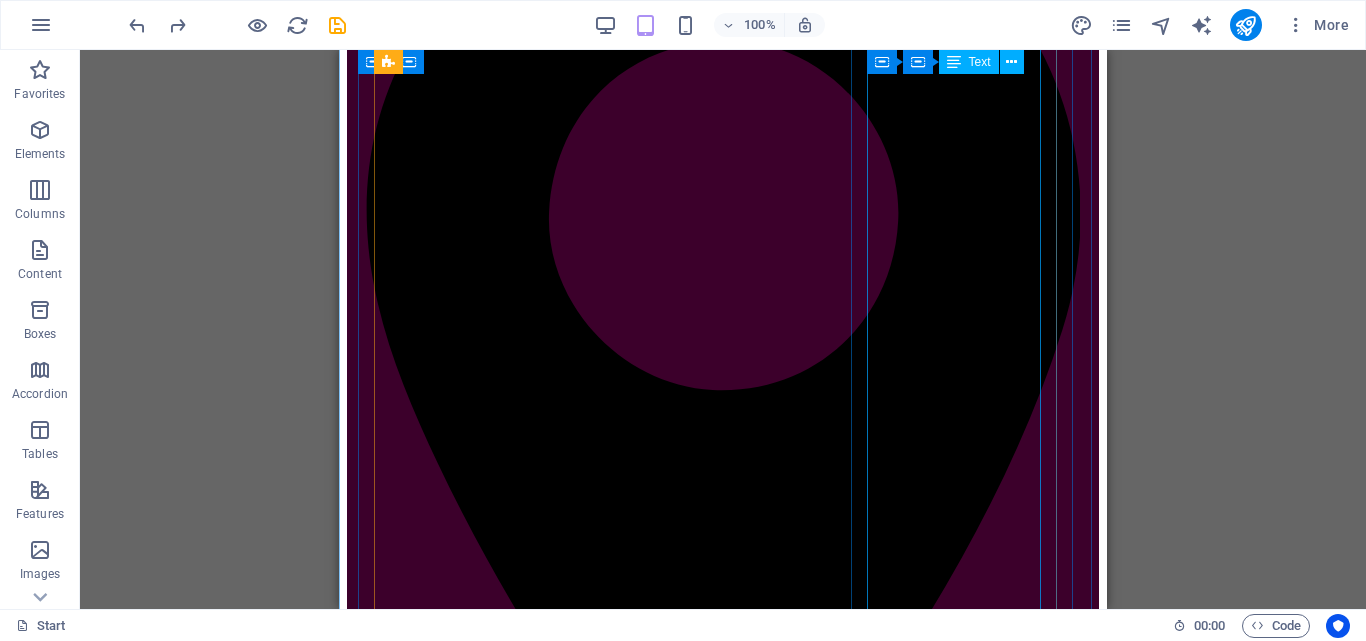 scroll, scrollTop: 1219, scrollLeft: 0, axis: vertical 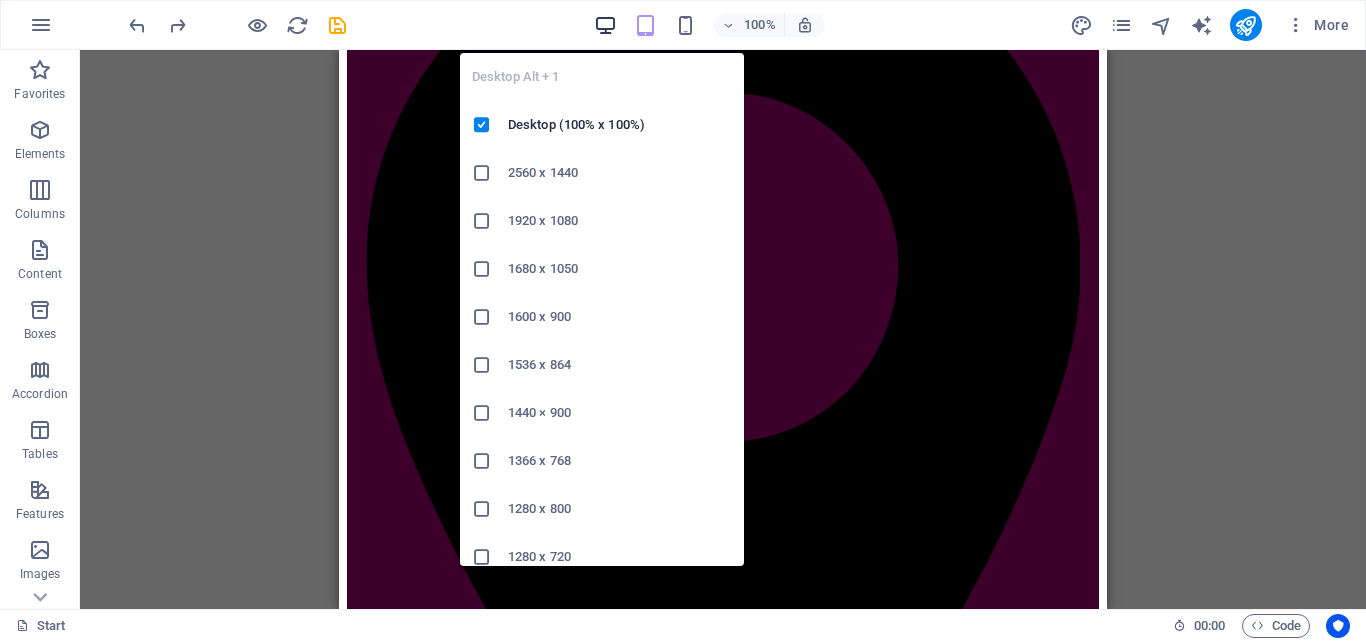 click at bounding box center [605, 25] 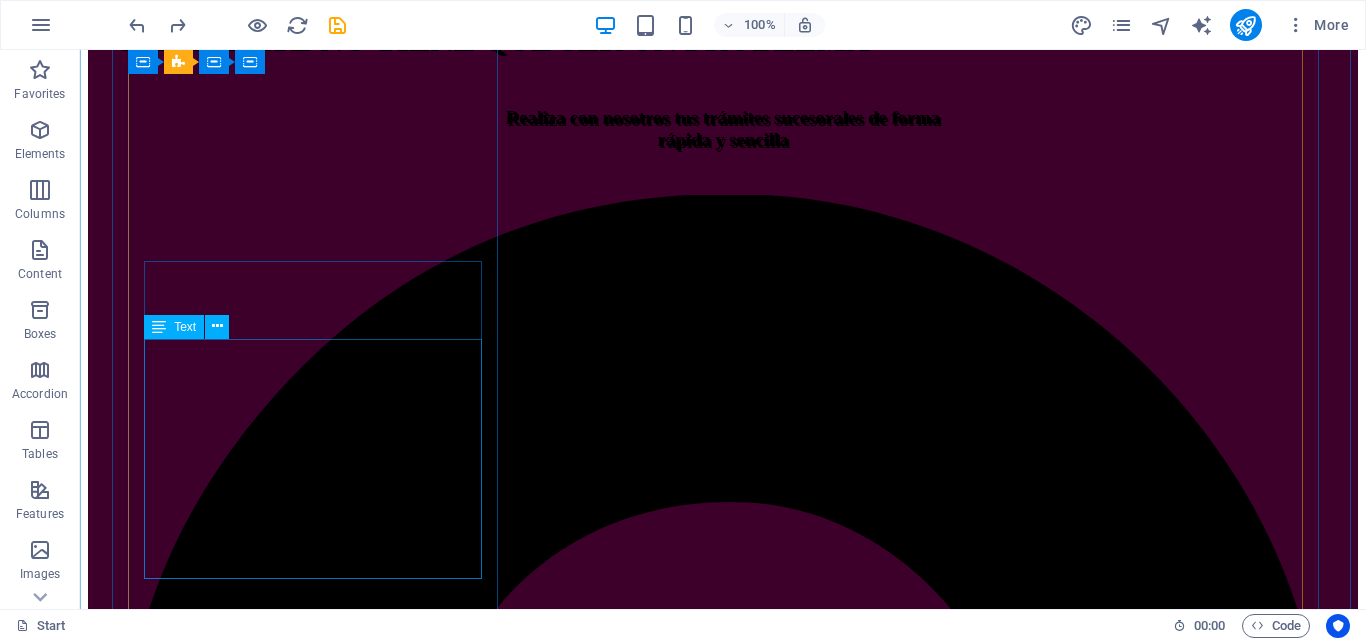 scroll, scrollTop: 819, scrollLeft: 0, axis: vertical 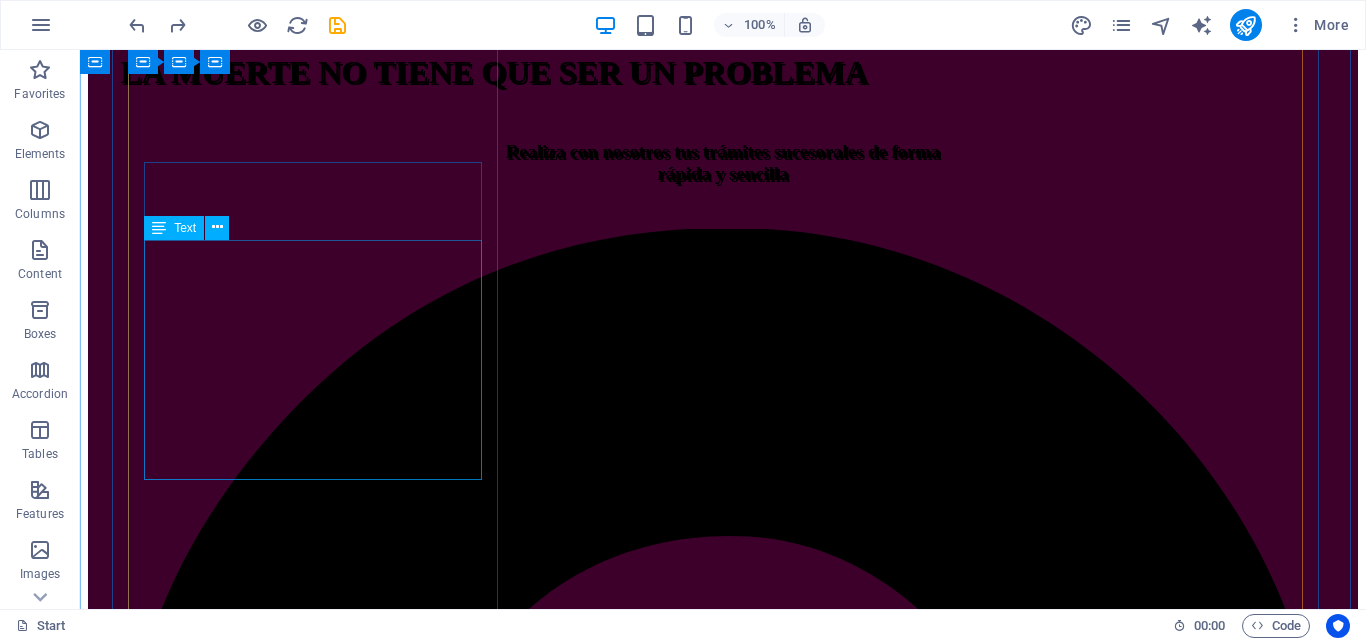 click on "Realizamos todos los trámites relacionados con la declaración sucesoral: Rif. Sucesoral y de los herederos; diseño, elaboración y presentación de la declaración sucesoral en el portal Fiscal y consignación de toda la documentación ante la respectiva oficina de sucesines del SENIAT a nivel nacional, haciendo seguimiento y monitoreo de todo el proceso hasta la entrega de la Solvencia Sucesoral" at bounding box center (723, 4655) 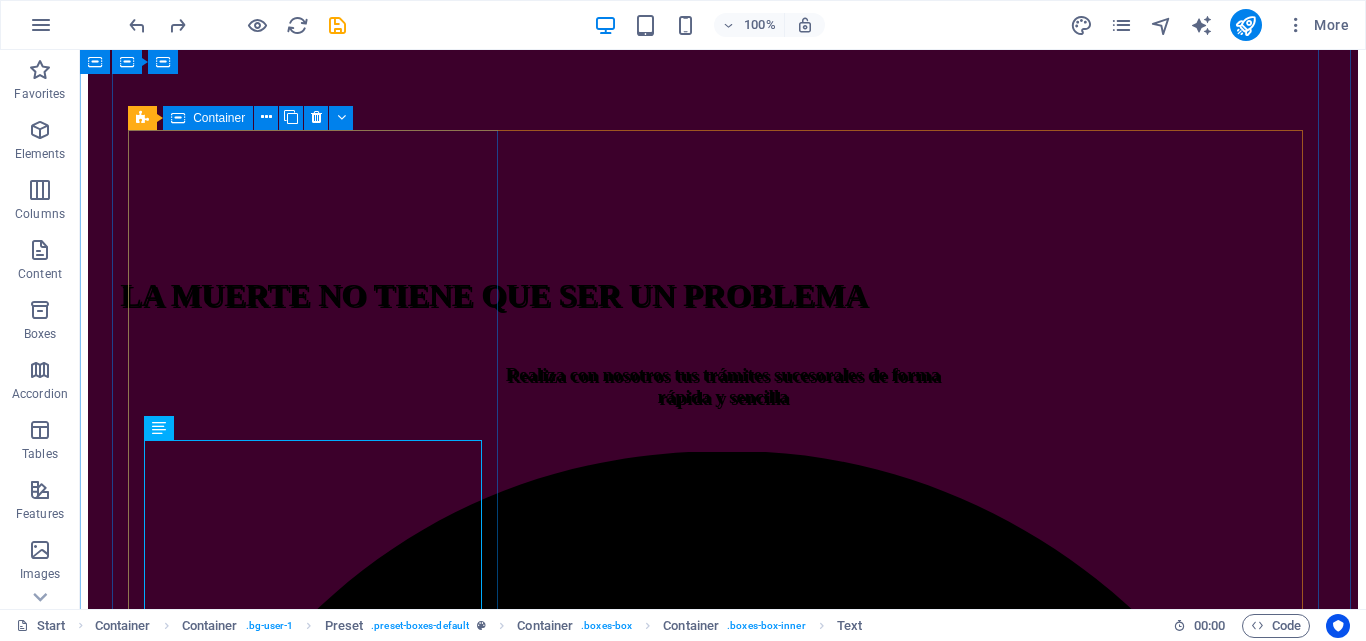 scroll, scrollTop: 619, scrollLeft: 0, axis: vertical 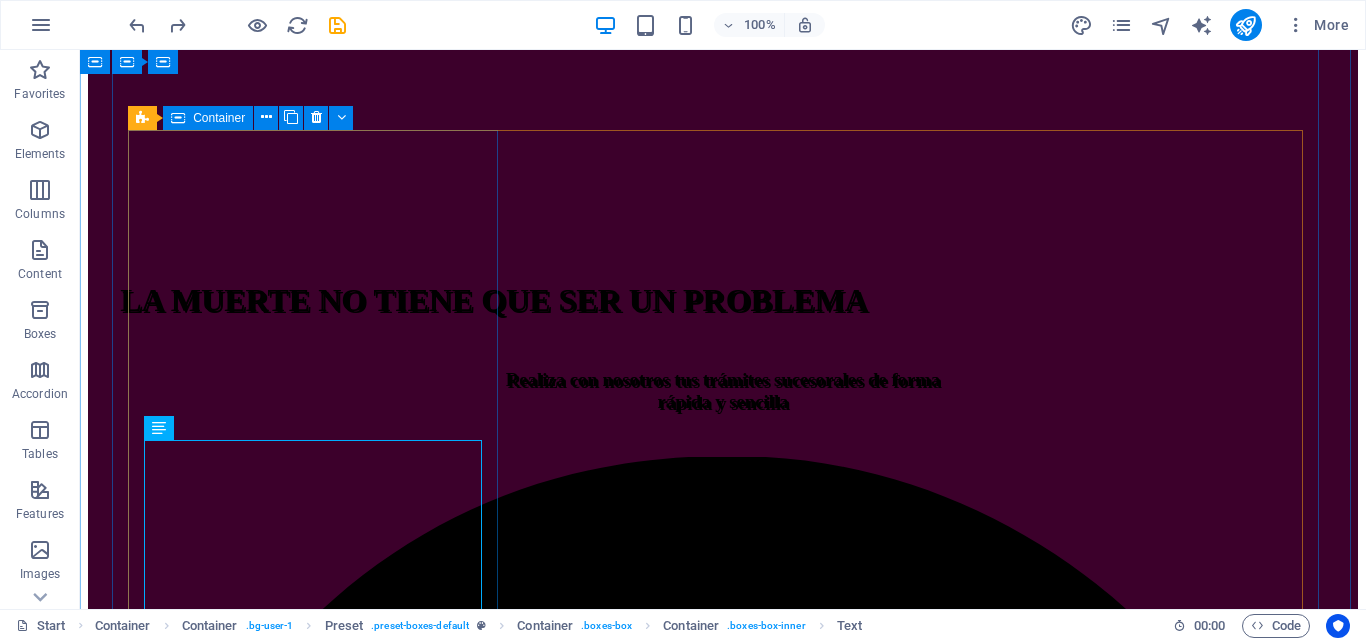 click on "ASESORIAS Realizamos todos los trámites relacionados con la declaración sucesoral: Rif. Sucesoral y de los herederos; diseño, elaboración y presentación de la declaración sucesoral en el portal Fiscal y consignación de toda la documentación ante la respectiva oficina de sucesines del SENIAT a nivel nacional, haciendo seguimiento y monitoreo de todo el proceso hasta la entrega de la Solvencia Sucesoral" at bounding box center [723, 4861] 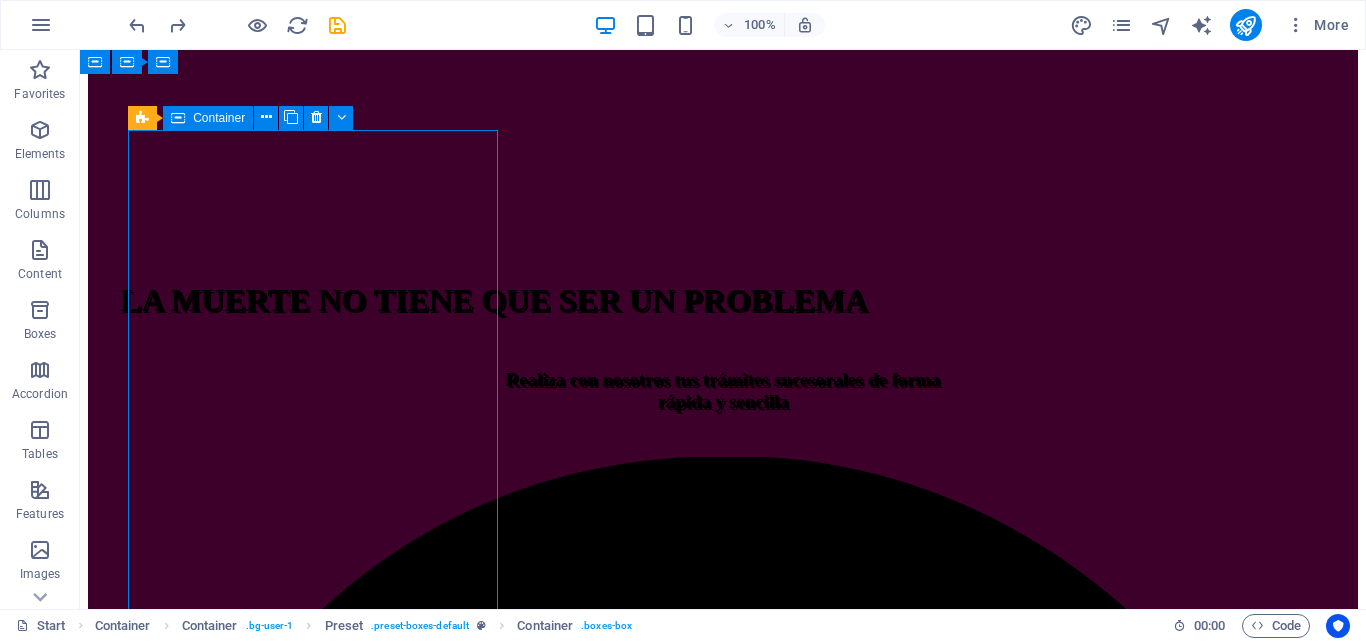 click on "ASESORIAS Realizamos todos los trámites relacionados con la declaración sucesoral: Rif. Sucesoral y de los herederos; diseño, elaboración y presentación de la declaración sucesoral en el portal Fiscal y consignación de toda la documentación ante la respectiva oficina de sucesines del SENIAT a nivel nacional, haciendo seguimiento y monitoreo de todo el proceso hasta la entrega de la Solvencia Sucesoral" at bounding box center (723, 4861) 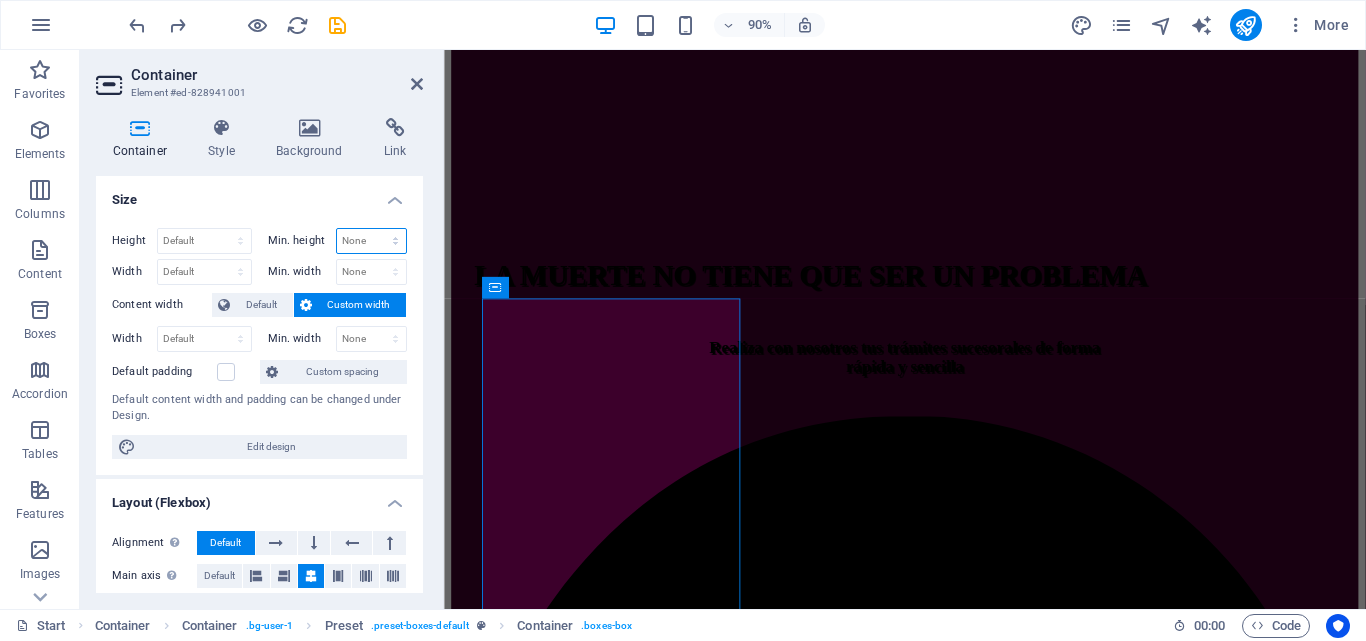click on "None px rem % vh vw" at bounding box center (372, 241) 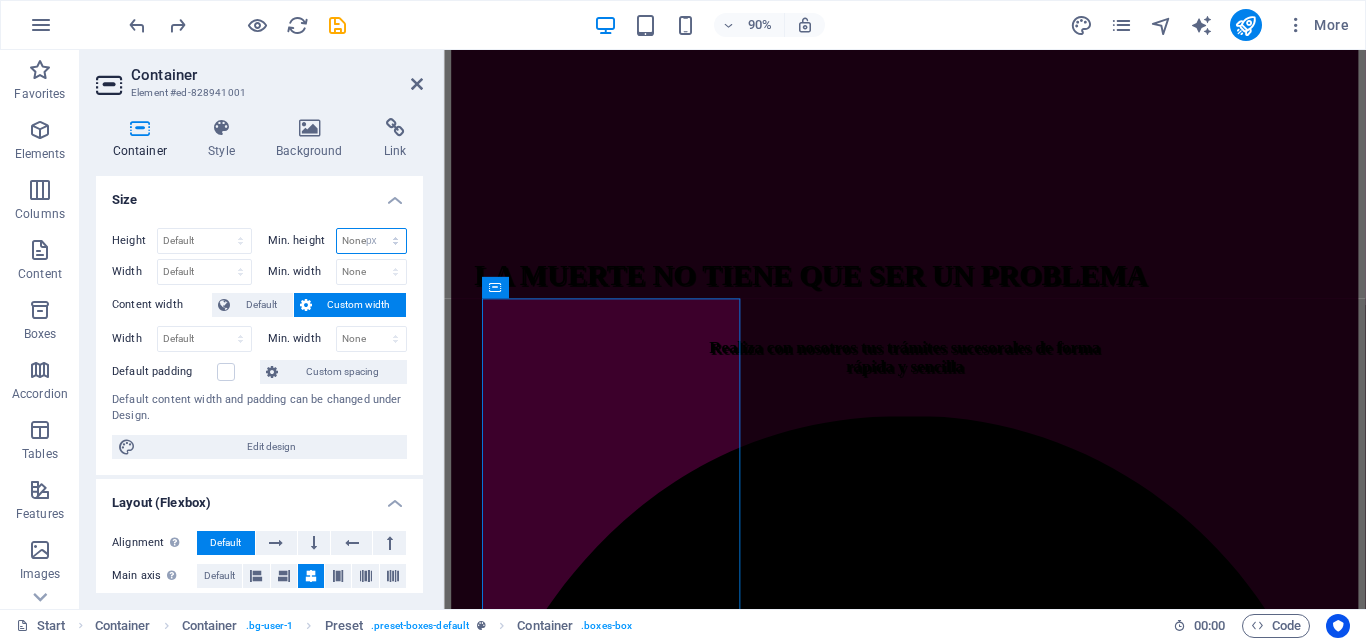 click on "None px rem % vh vw" at bounding box center (372, 241) 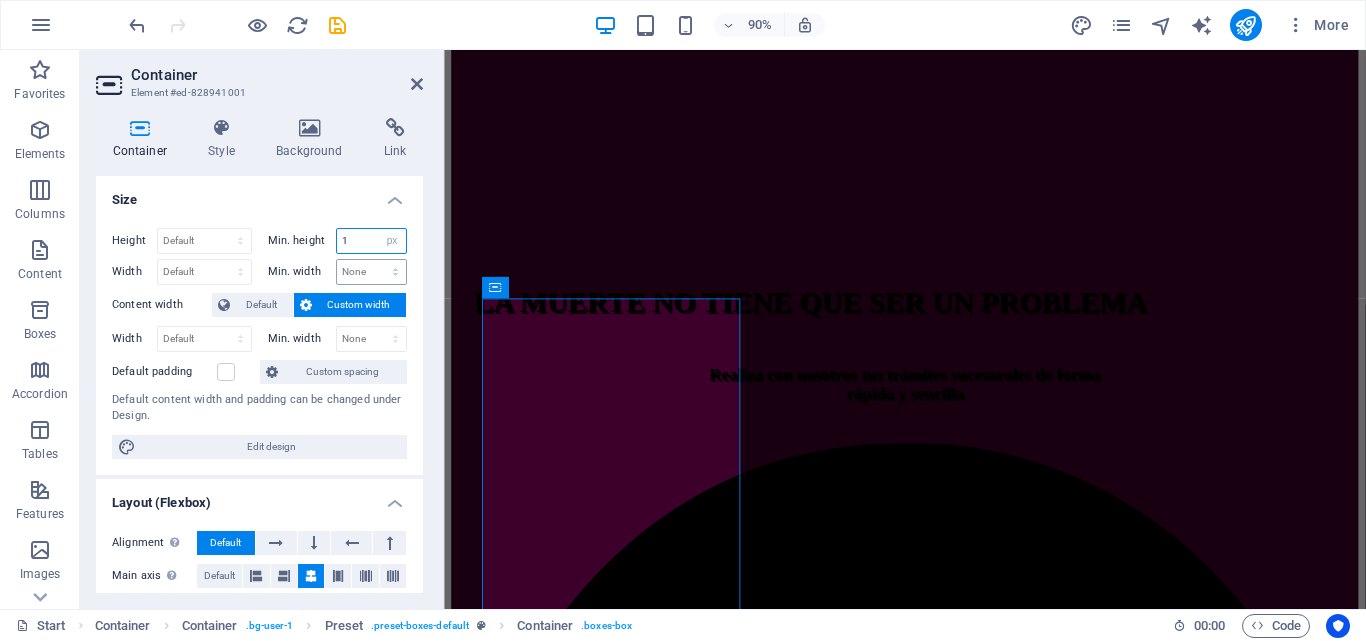 type on "1" 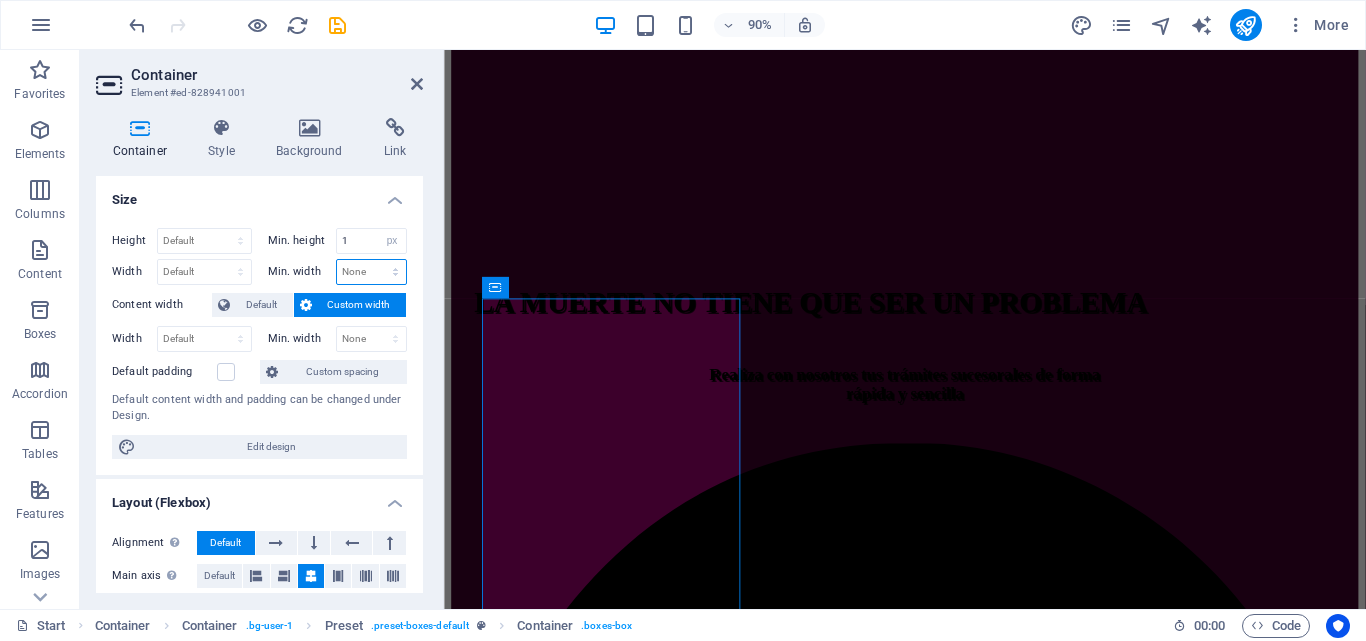 click on "None px rem % vh vw" at bounding box center (372, 272) 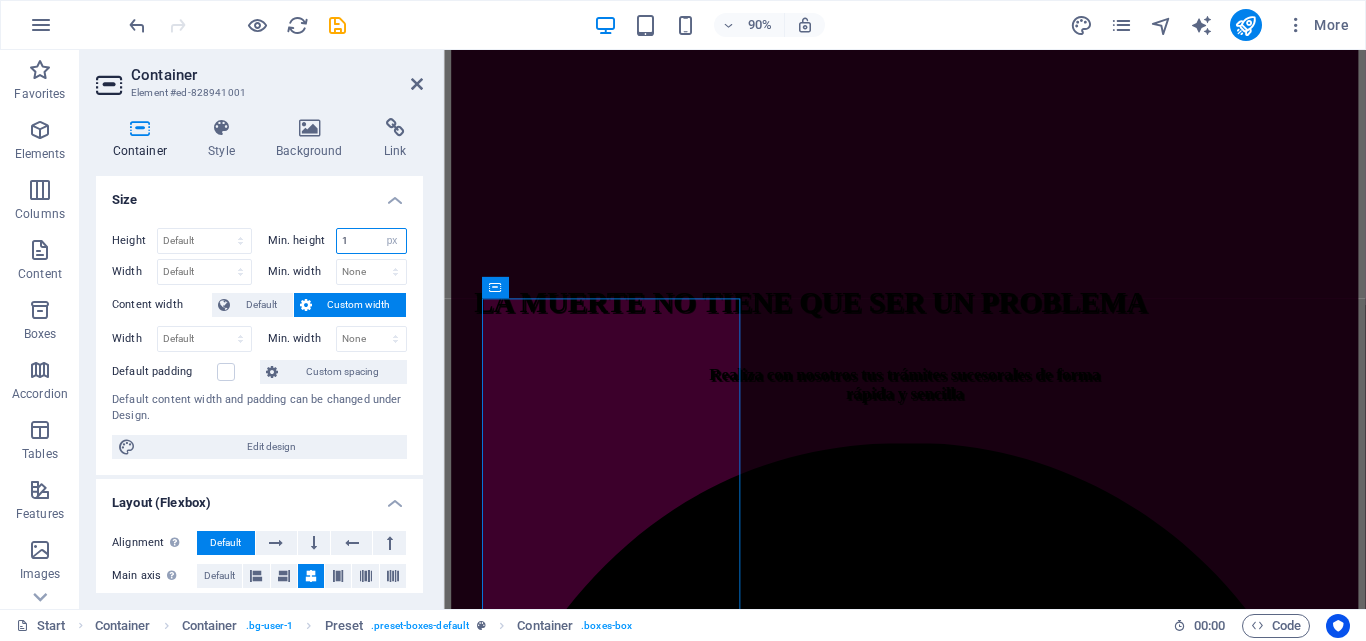 click on "1" at bounding box center [372, 241] 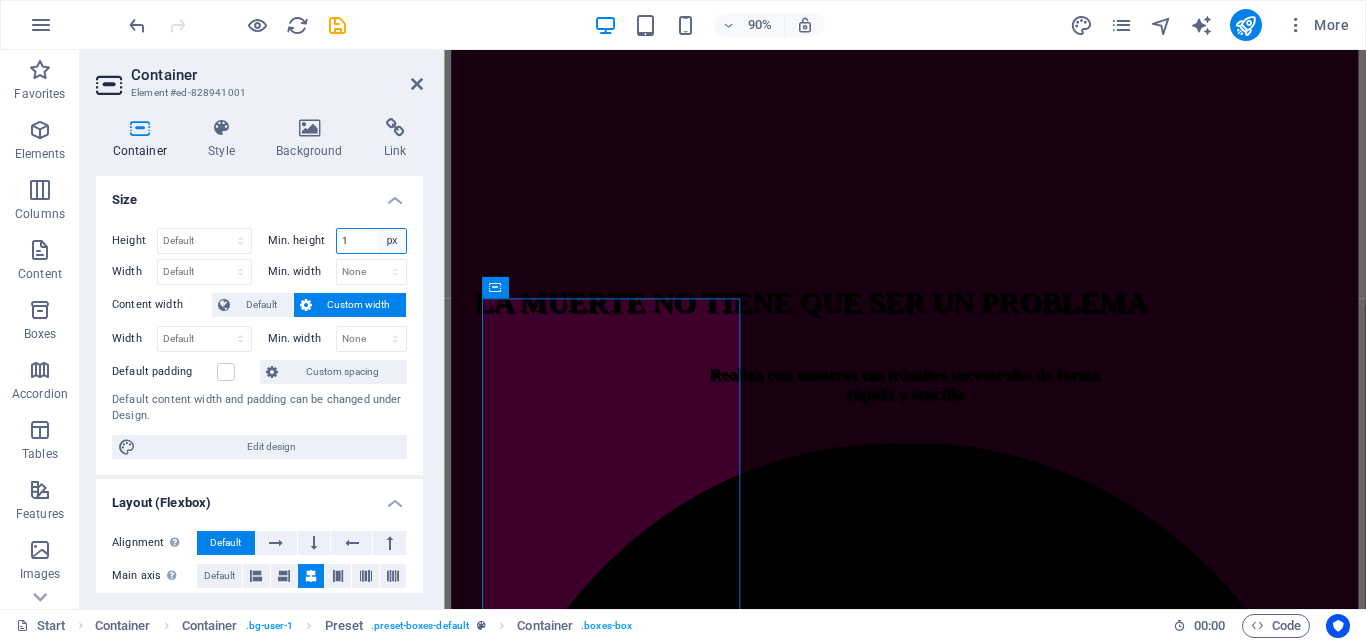 click on "None px rem % vh vw" at bounding box center (392, 241) 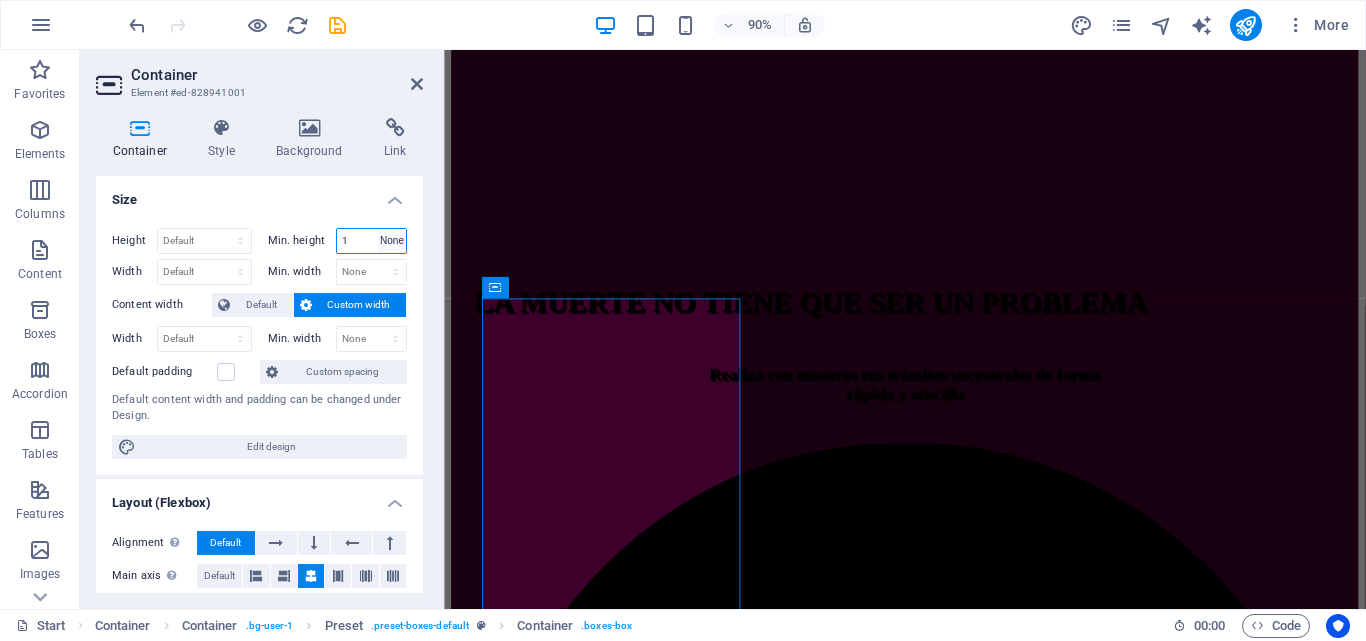 click on "None px rem % vh vw" at bounding box center (392, 241) 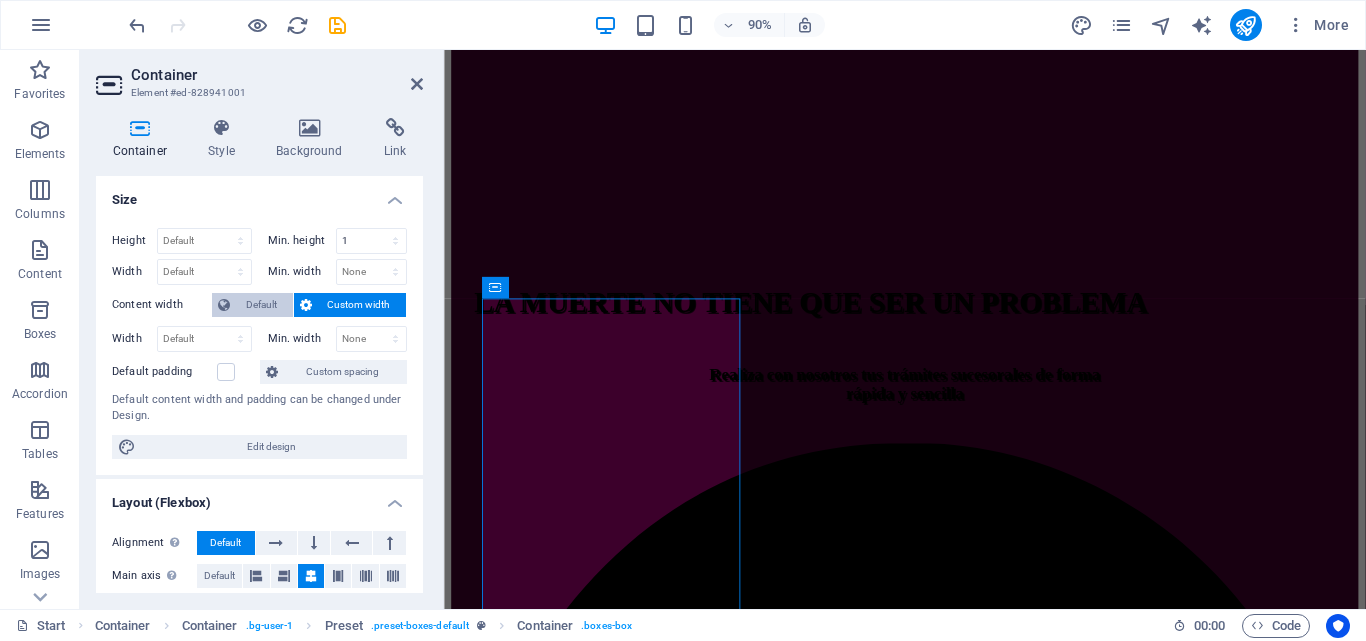 click on "Default" at bounding box center (261, 305) 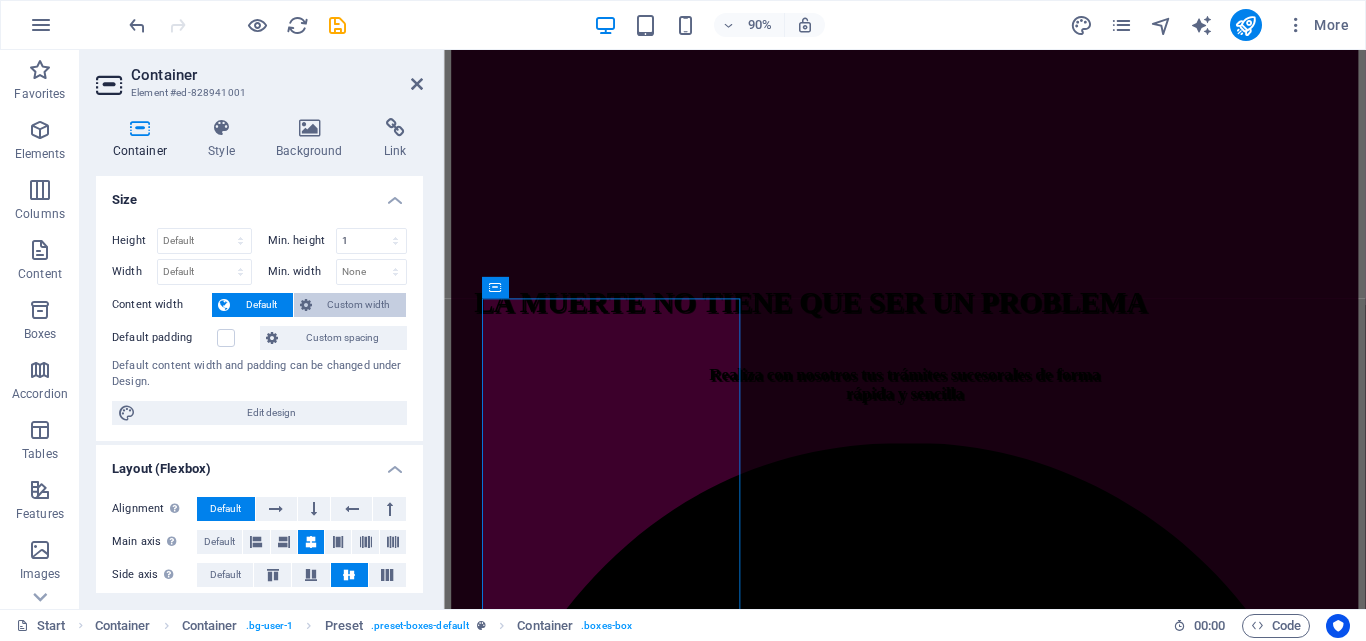 click on "Custom width" at bounding box center [359, 305] 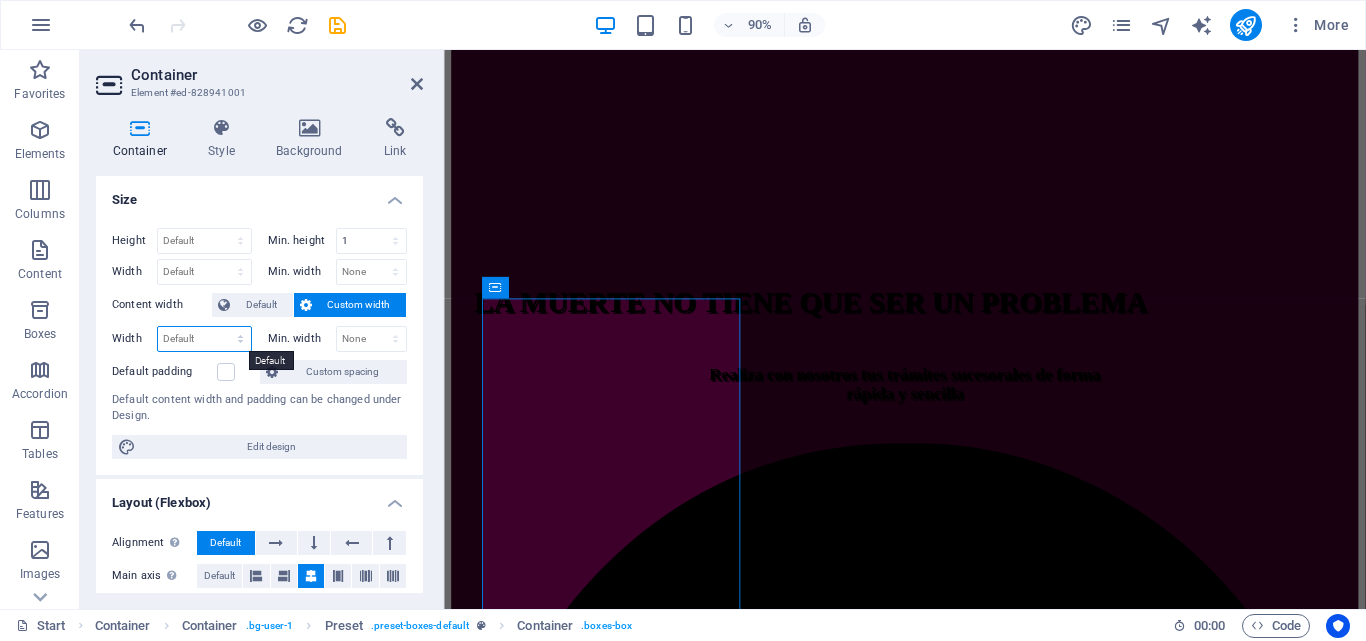 click on "Default px rem % em vh vw" at bounding box center [204, 339] 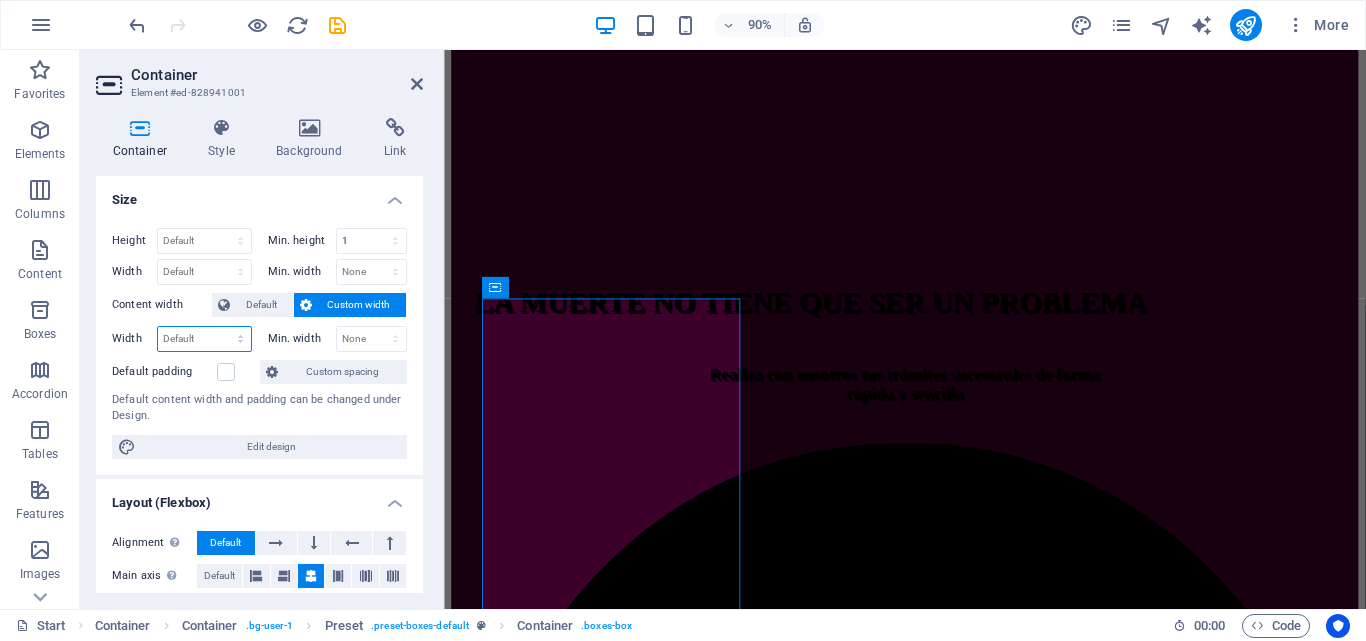 select on "px" 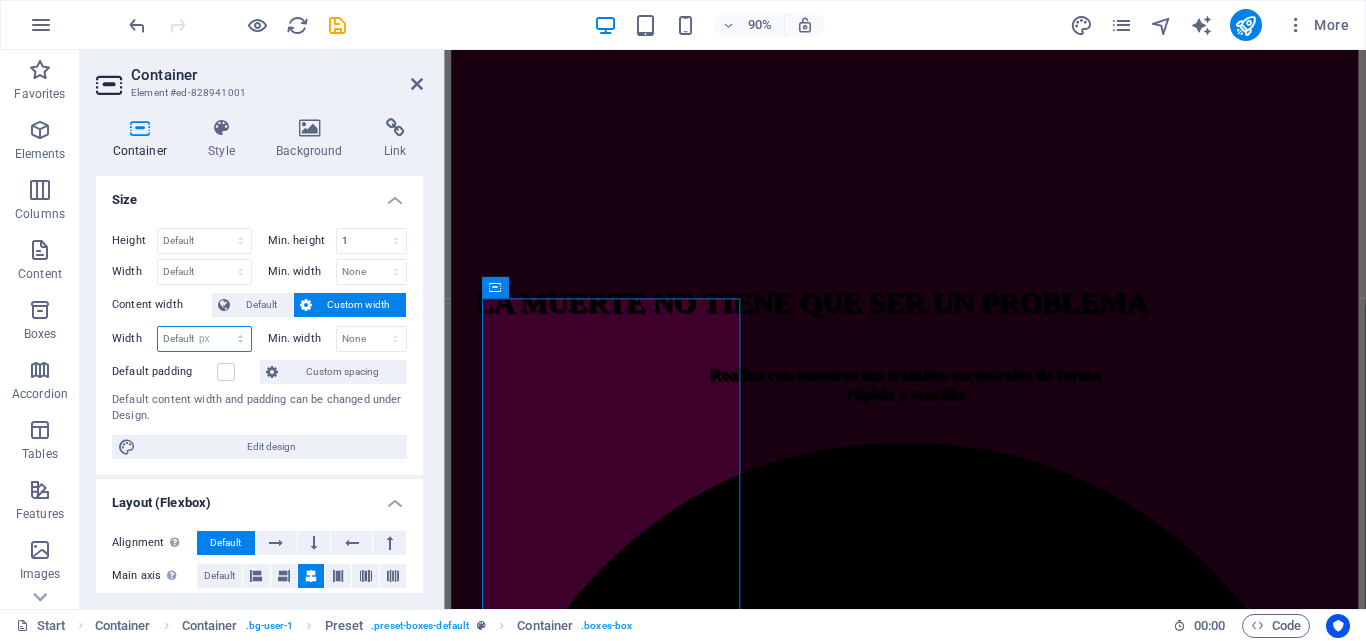 click on "Default px rem % em vh vw" at bounding box center [204, 339] 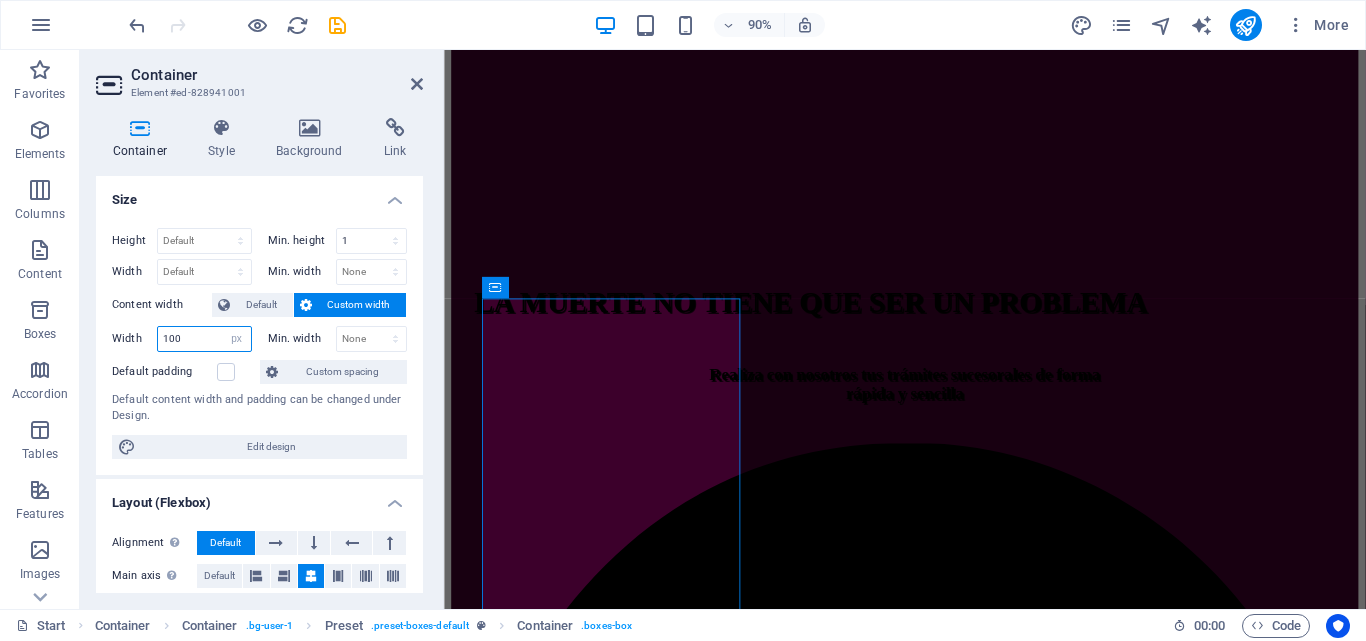 click on "100" at bounding box center (204, 339) 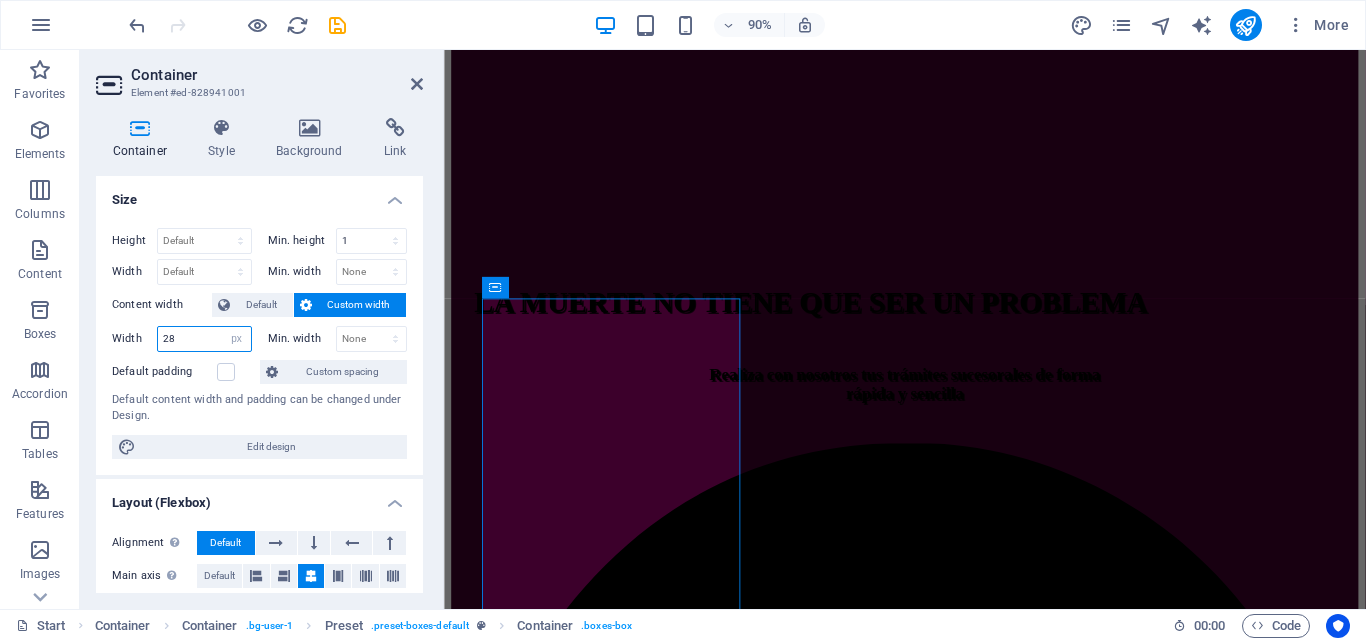 type on "287" 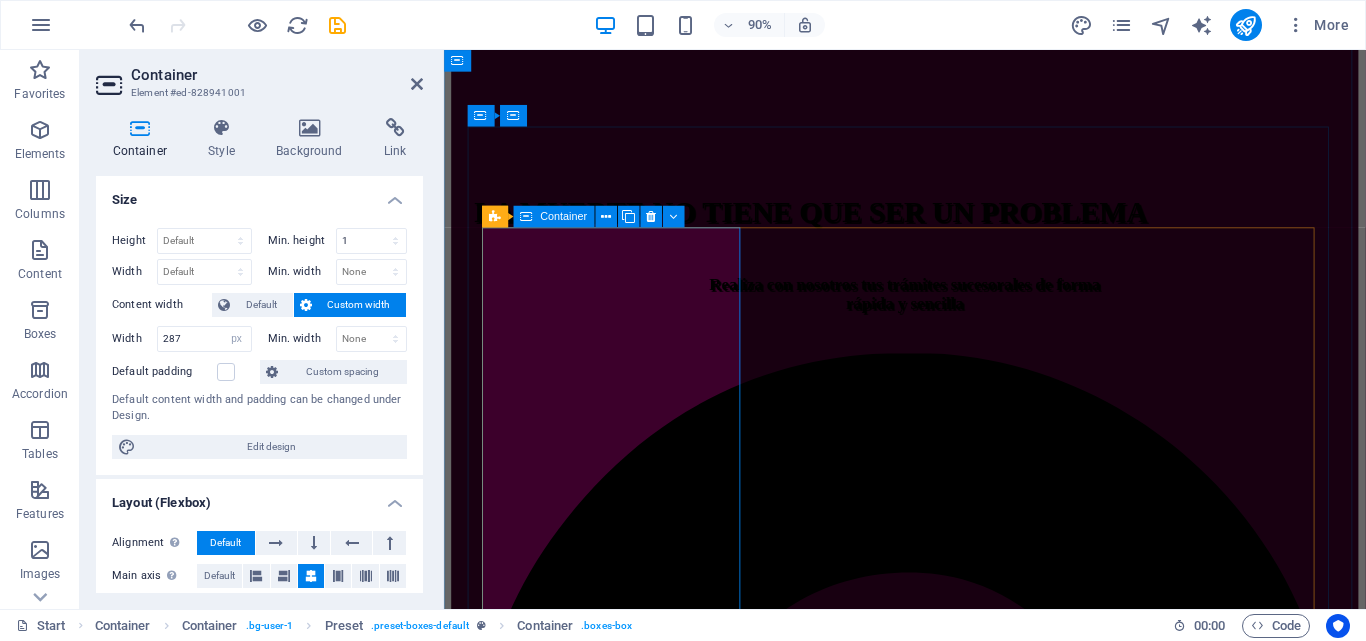 scroll, scrollTop: 519, scrollLeft: 0, axis: vertical 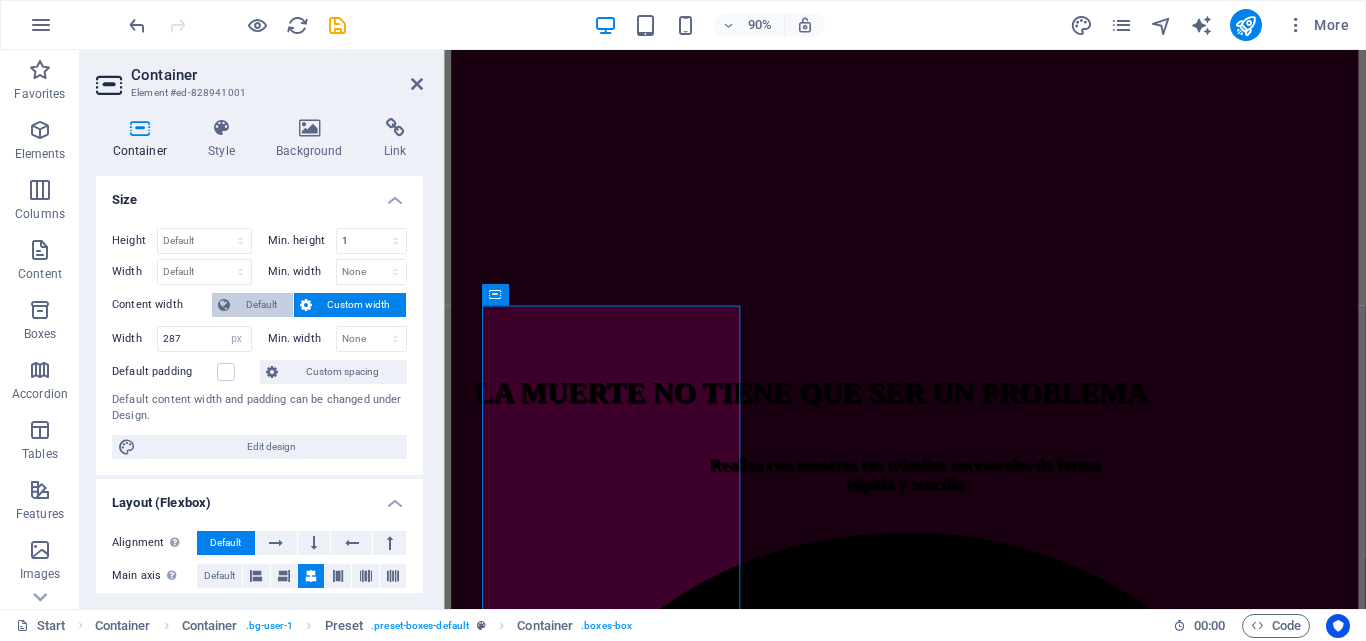 click on "Default" at bounding box center [261, 305] 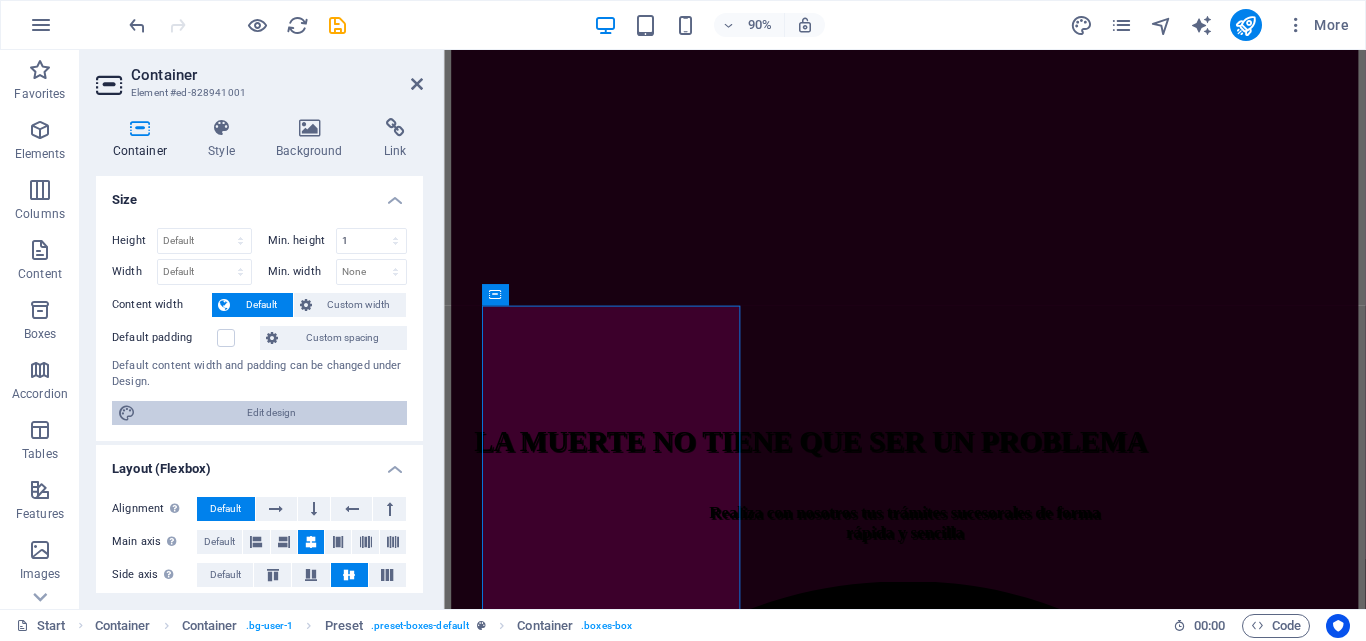 click on "Edit design" at bounding box center [271, 413] 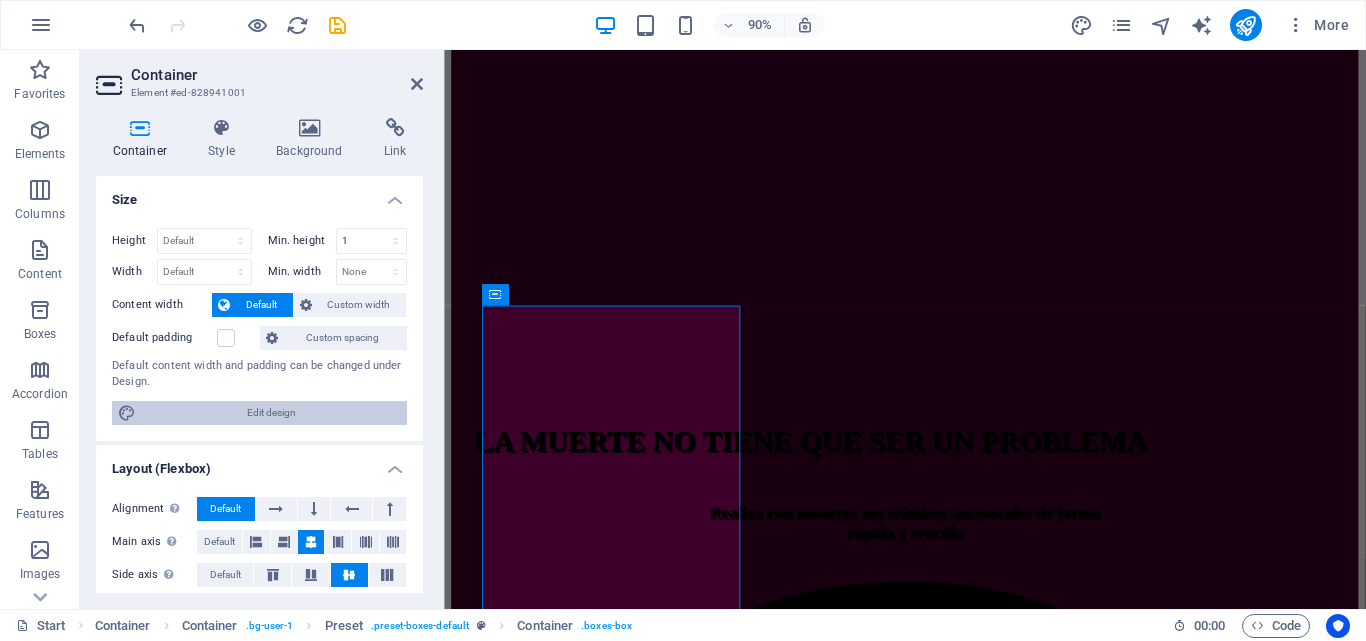 select on "rem" 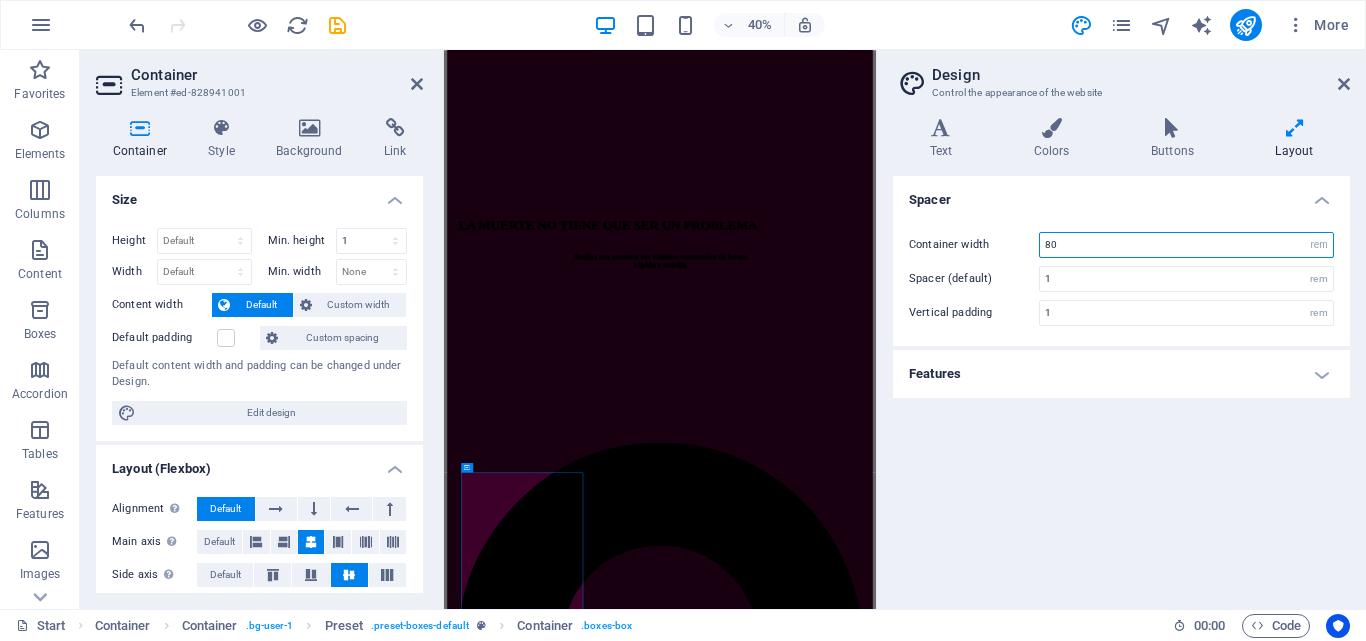 click on "80" at bounding box center (1186, 245) 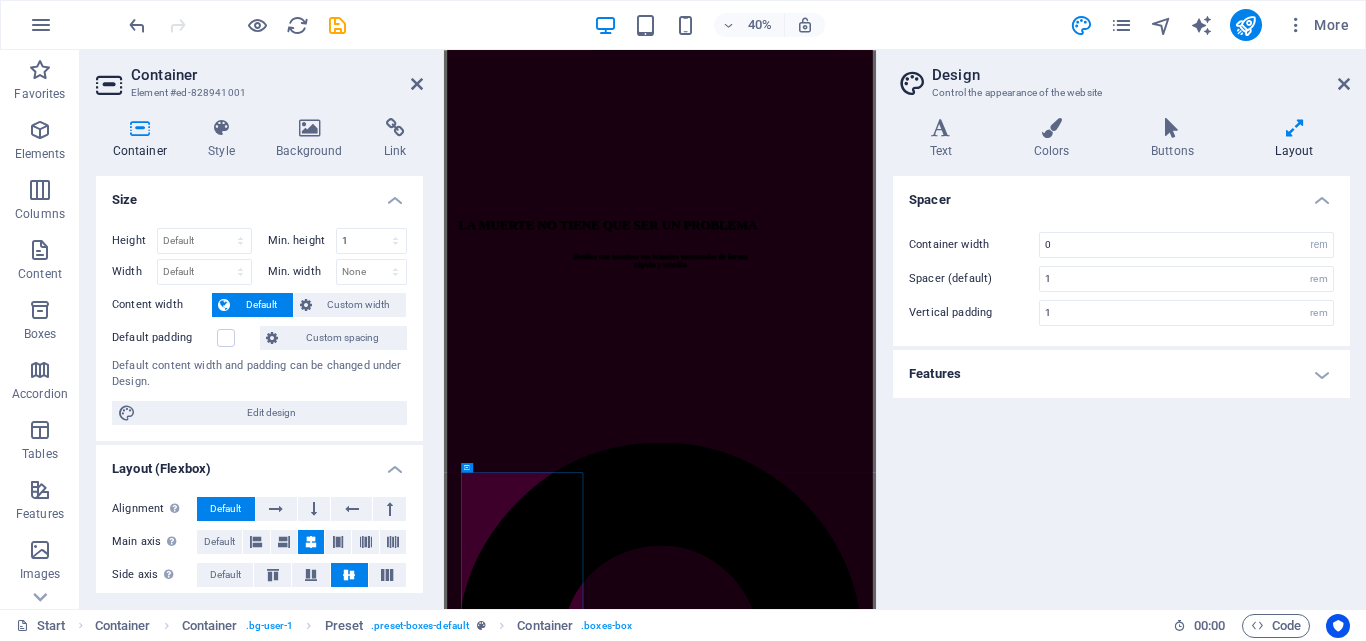 click on "Container width 0 rem px Spacer (default) 1 rem Vertical padding 1 rem" at bounding box center (1121, 279) 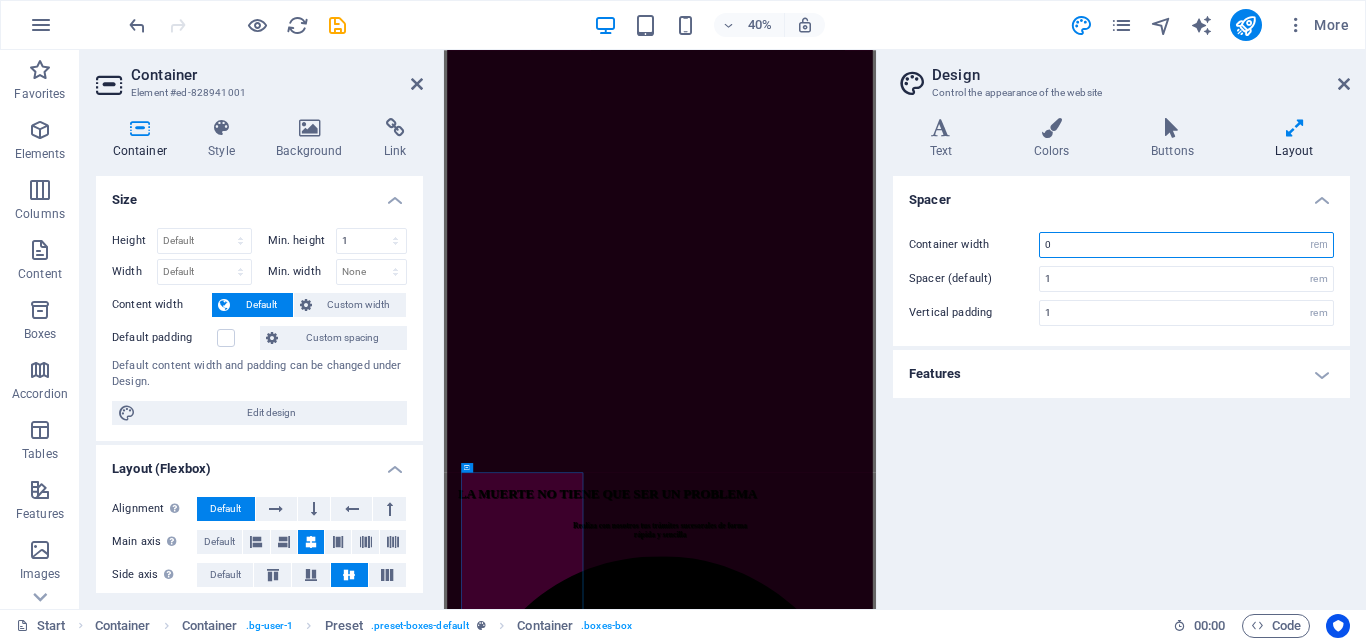 click on "0" at bounding box center [1186, 245] 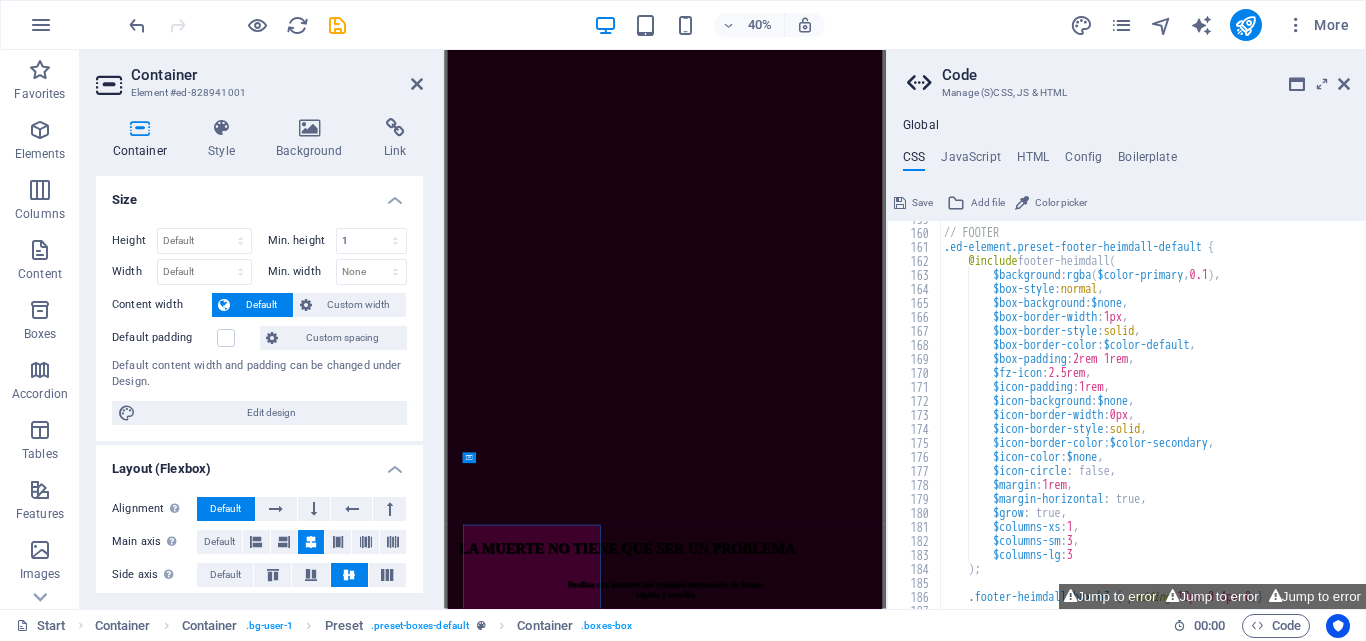 scroll, scrollTop: 1125, scrollLeft: 0, axis: vertical 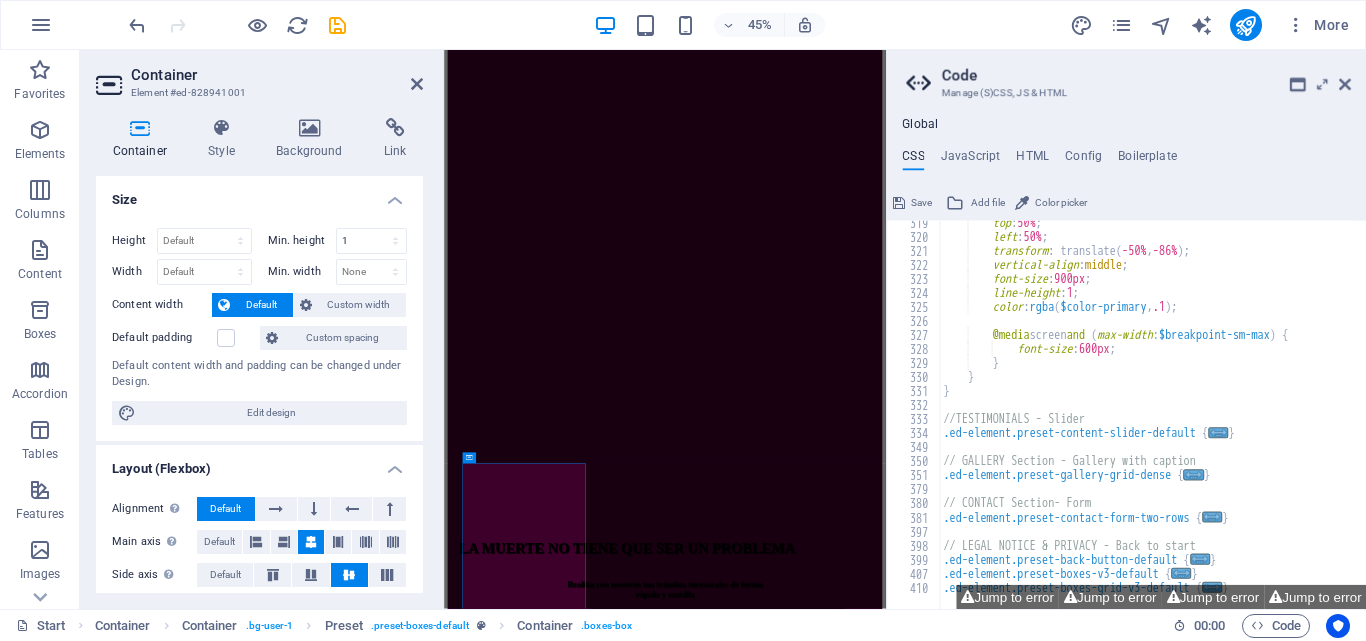 click on "Code Manage (S)CSS, JS & HTML Global CSS JavaScript HTML Config Boilerplate /*------------------------------------*\ 319 320 321 322 323 324 325 326 327 328 329 330 331 332 333 334 349 350 351 379 380 381 397 398 399 407 410           top :  50% ;           left :  50% ;           transform : translate ( -50% , -86% ) ;           vertical-align :  middle ;           font-size :  900px ;           line-height :  1 ;           color :  rgba ( $color-primary , .1 ) ;                @media  screen  and   ( max-width :  $breakpoint-sm-max )   {                font-size :  600px ;           }      } } //TESTIMONIALS - Slider .ed-element.preset-content-slider-default   { ... } // GALLERY Section - Gallery with caption .ed-element.preset-gallery-grid-dense   { ... } // CONTACT Section- Form .ed-element.preset-contact-form-two-rows   { ... } // LEGAL NOTICE & PRIVACY - Back to start .ed-element.preset-back-button-default   { ... } .ed-element.preset-boxes-v3-default   { ... } .ed-element.preset-boxes-grid-v3-default" at bounding box center [1126, 329] 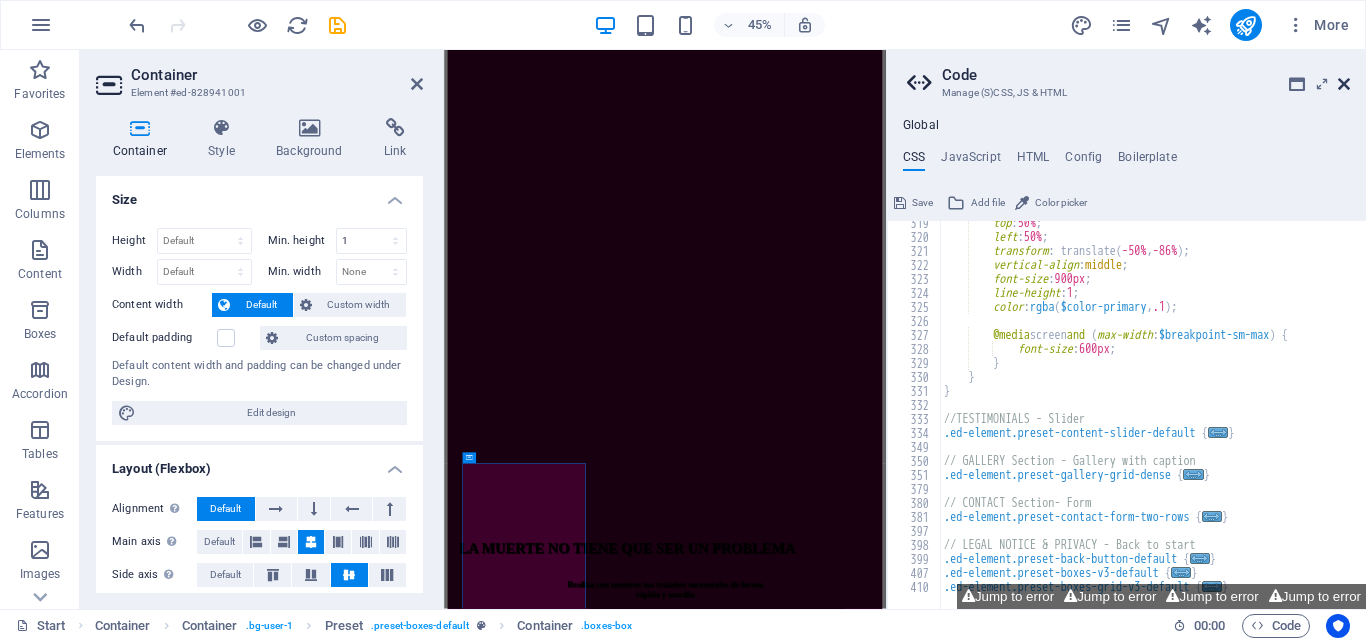 click at bounding box center (1344, 84) 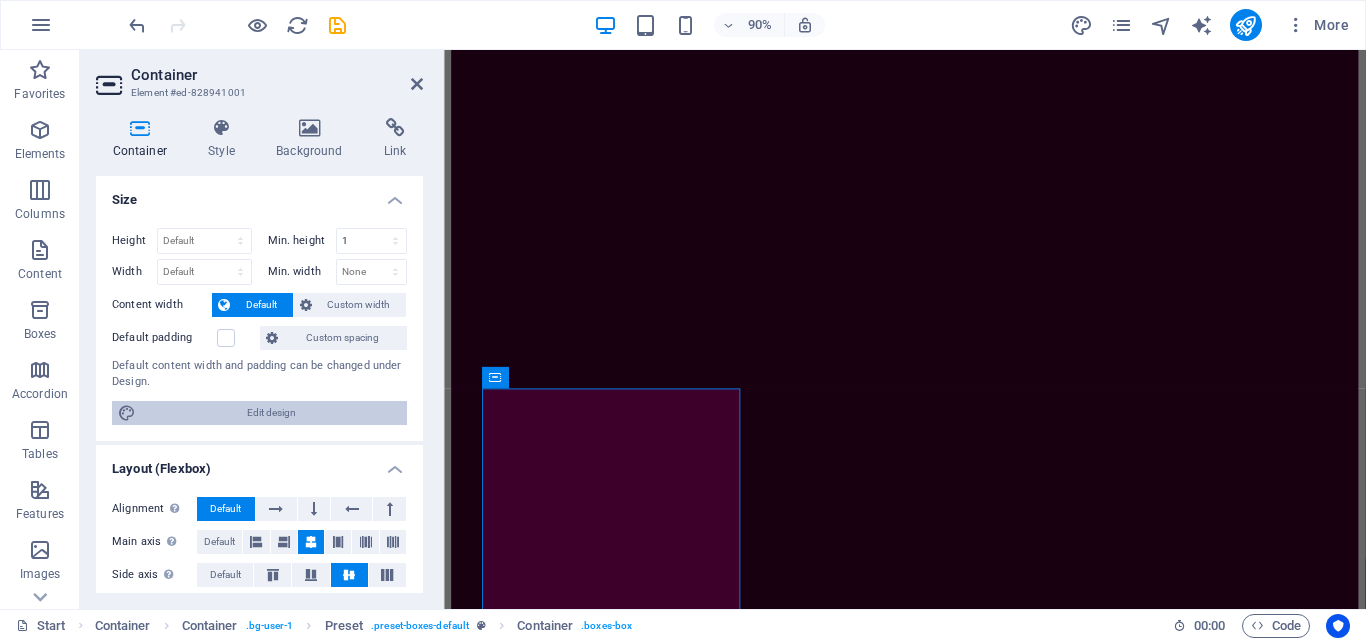 click on "Edit design" at bounding box center [271, 413] 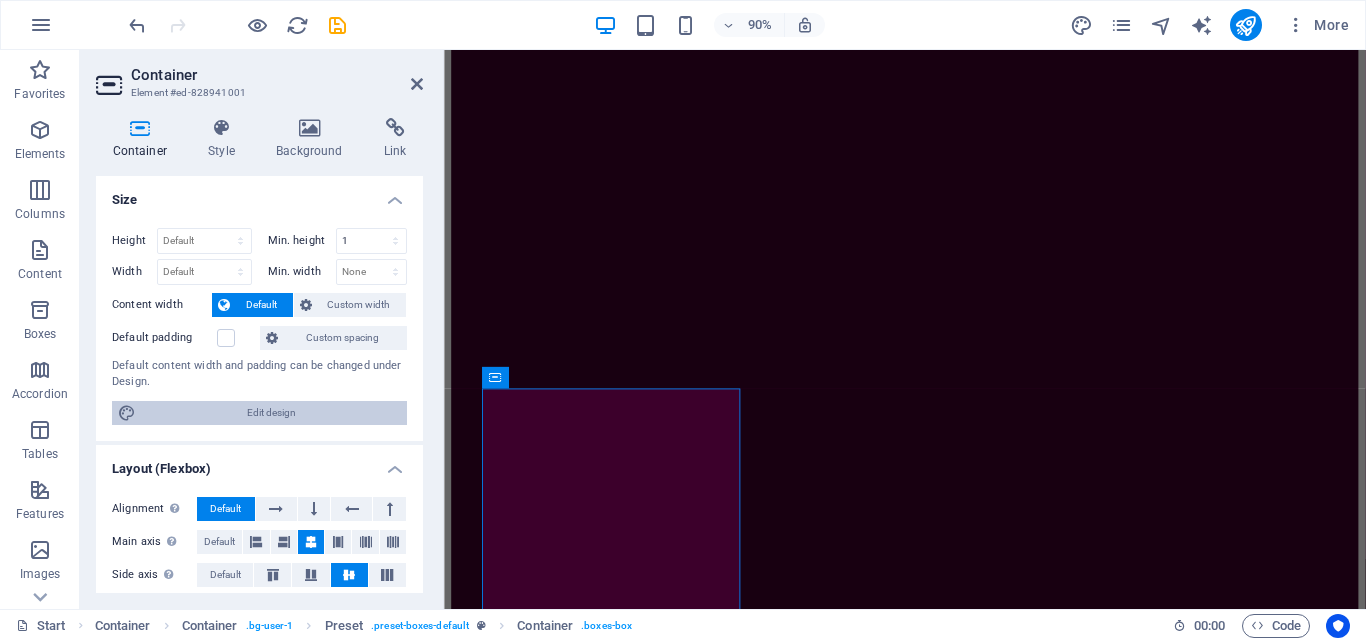 select on "rem" 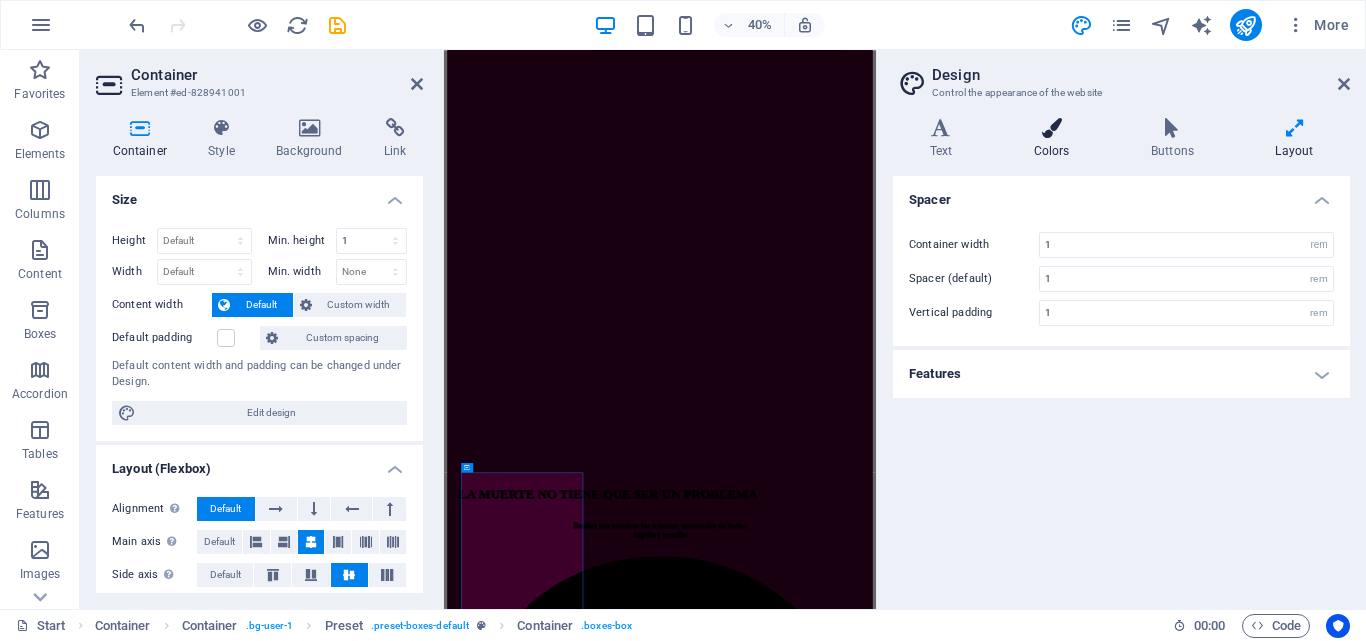 click at bounding box center (1051, 128) 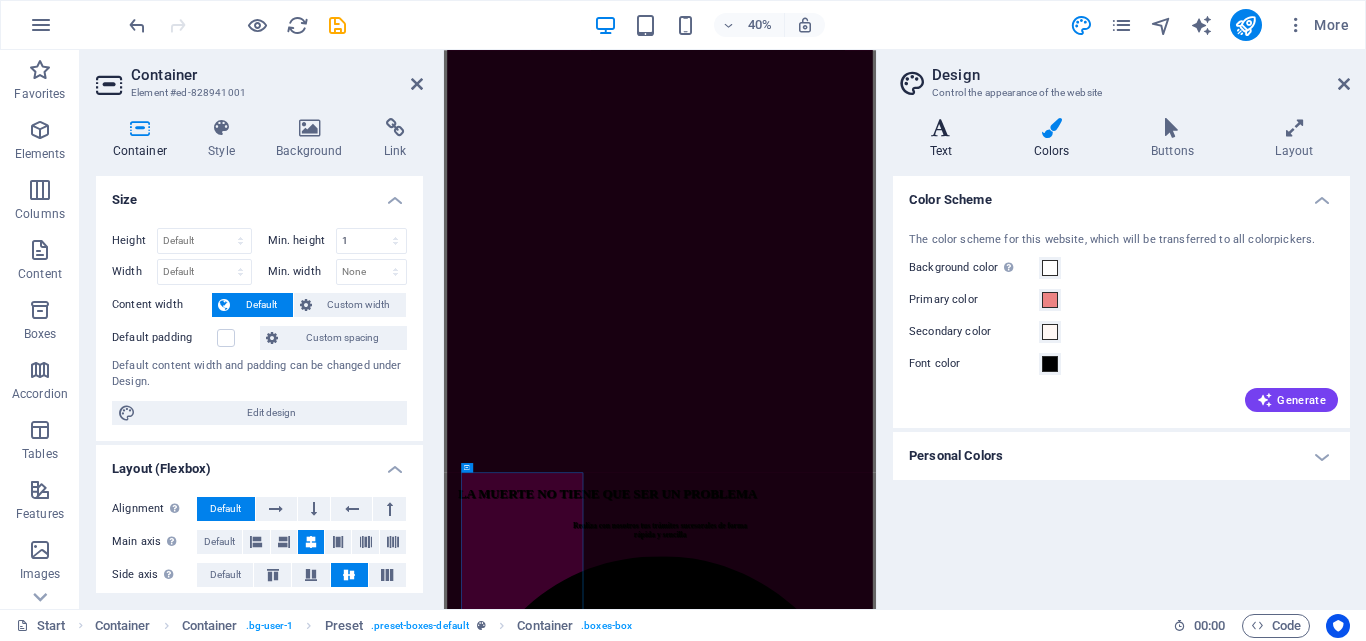 drag, startPoint x: 916, startPoint y: 125, endPoint x: 942, endPoint y: 125, distance: 26 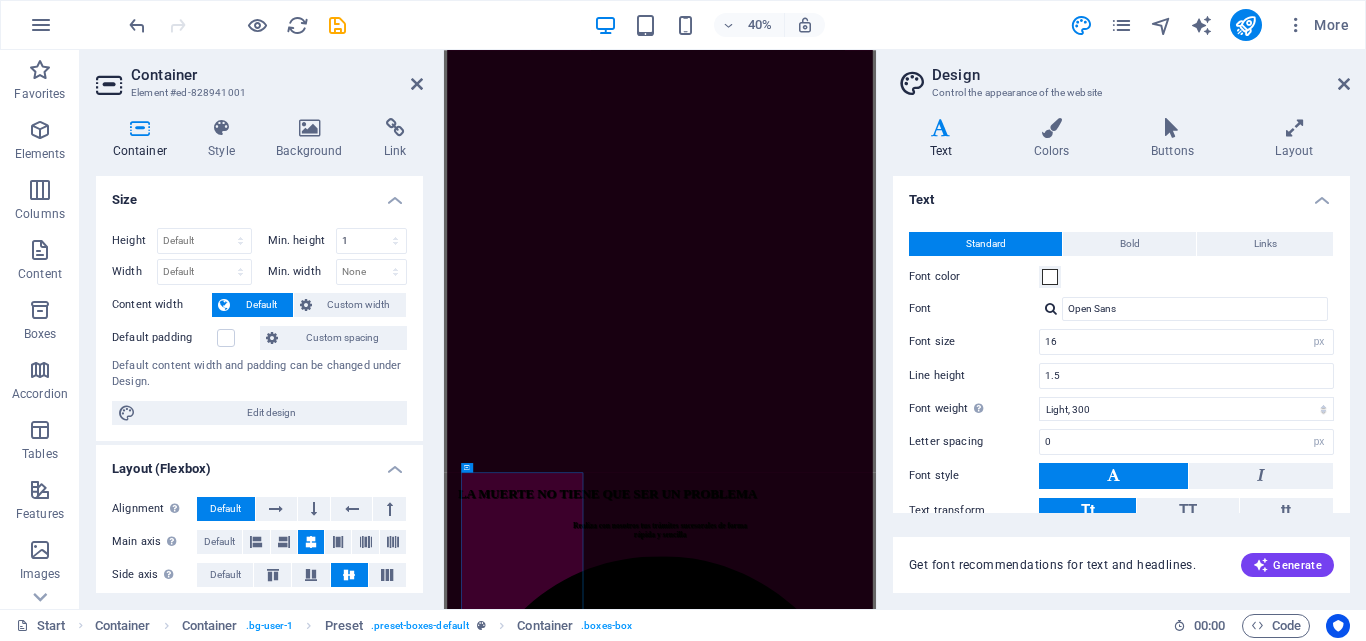 click at bounding box center [941, 128] 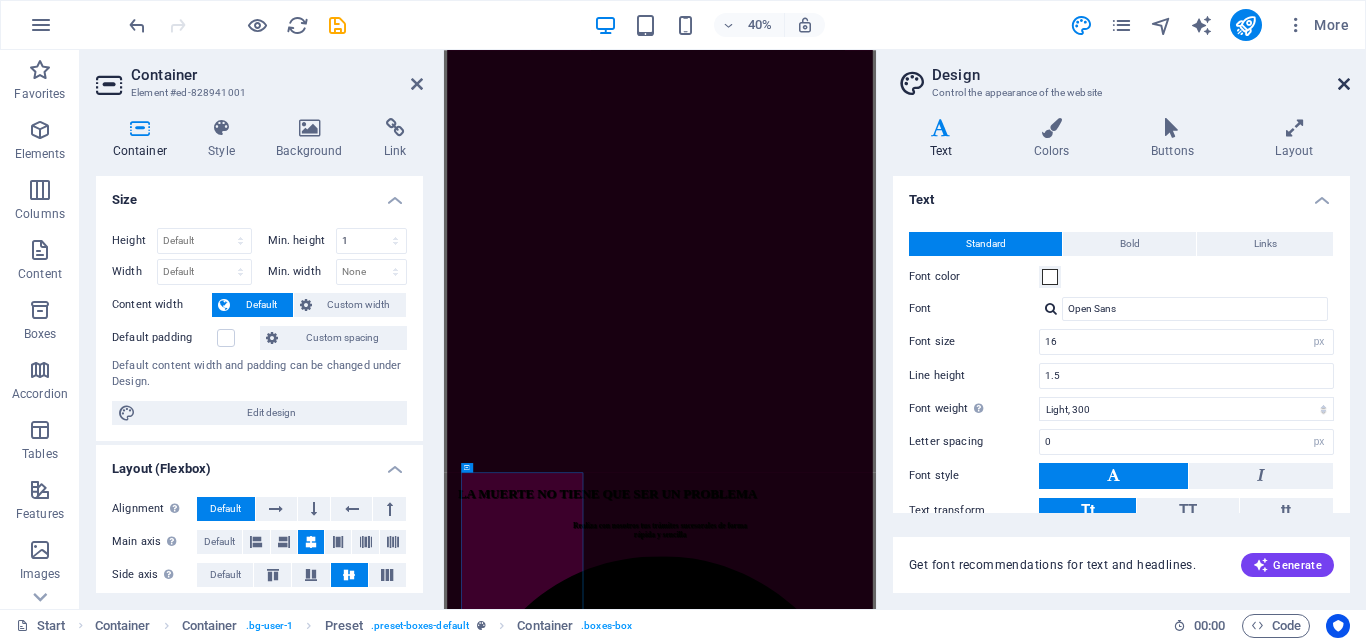 click at bounding box center (1344, 84) 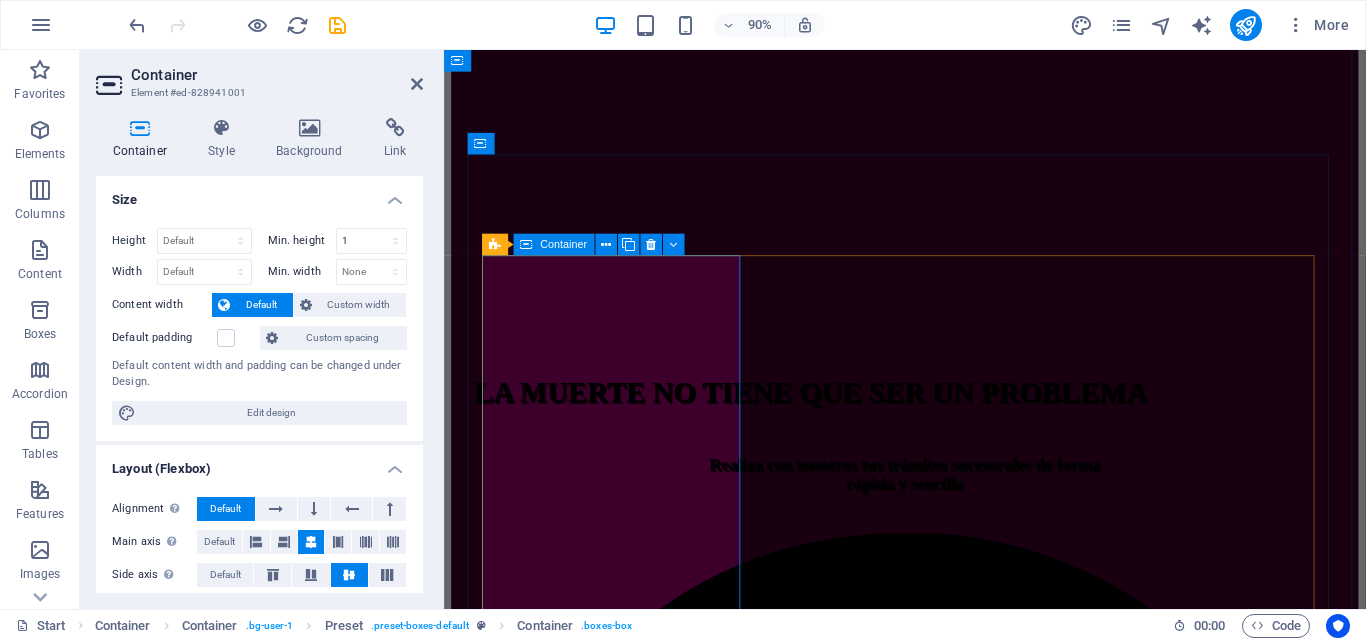 scroll, scrollTop: 719, scrollLeft: 0, axis: vertical 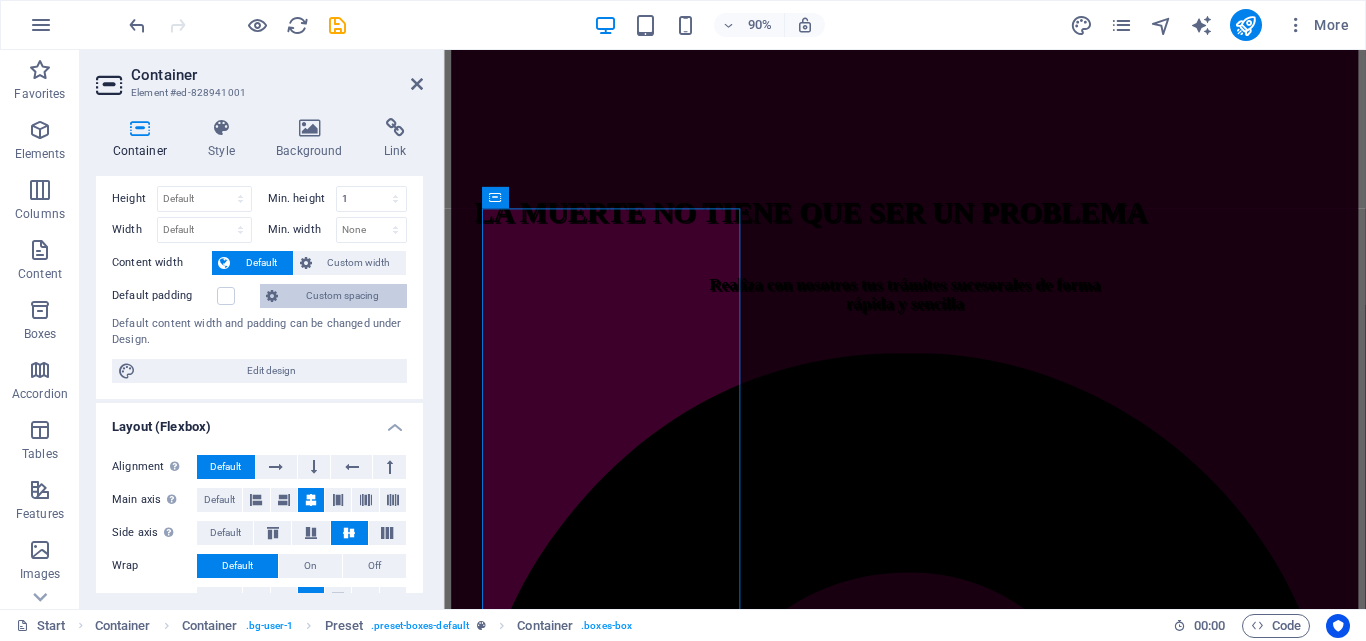 click on "Custom spacing" at bounding box center [342, 296] 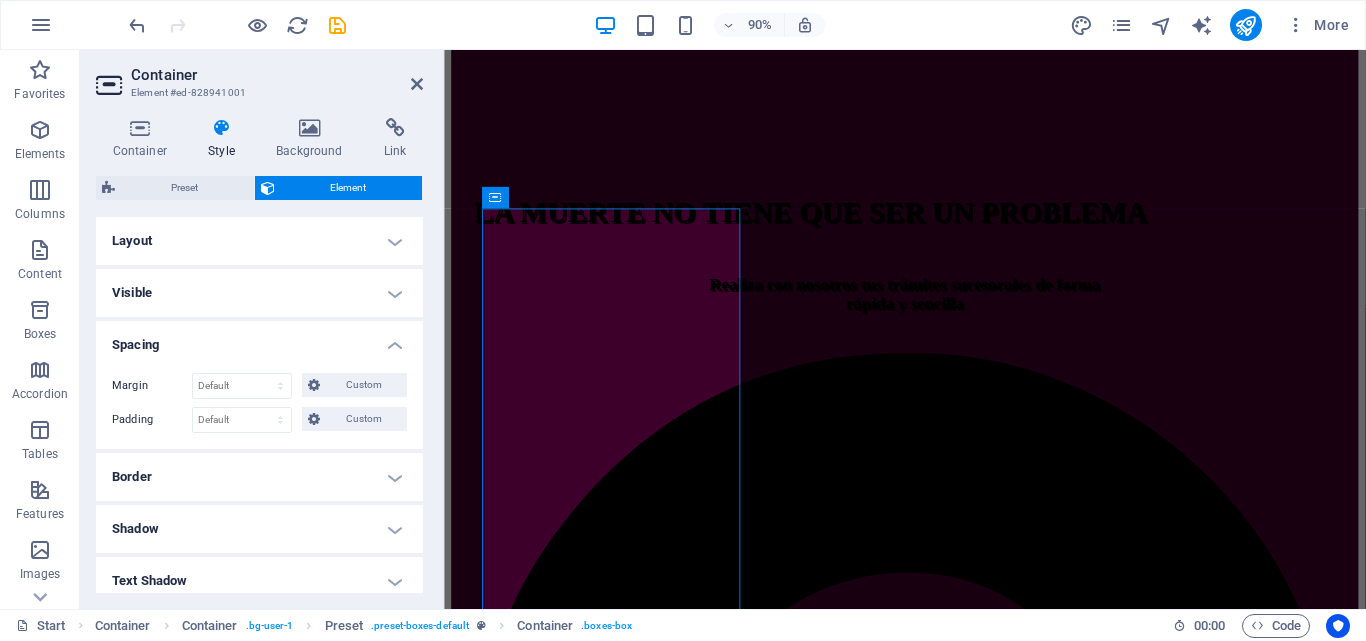 click on "Layout" at bounding box center (259, 241) 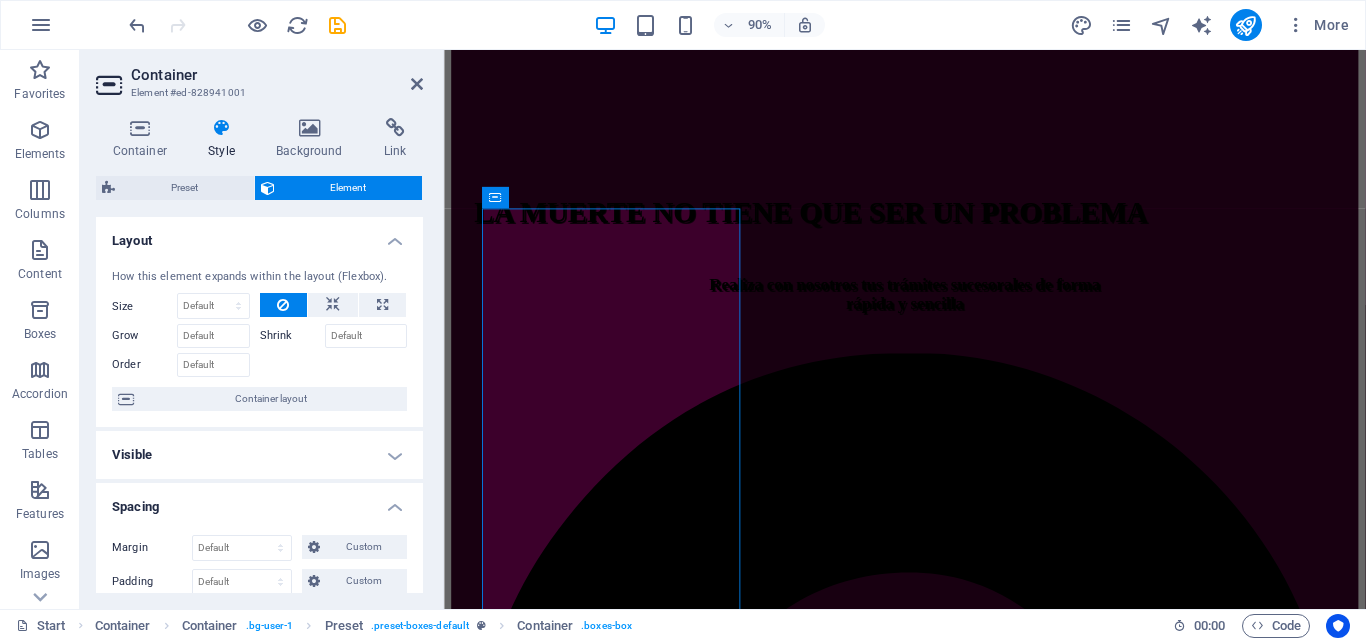 click on "Layout" at bounding box center [259, 235] 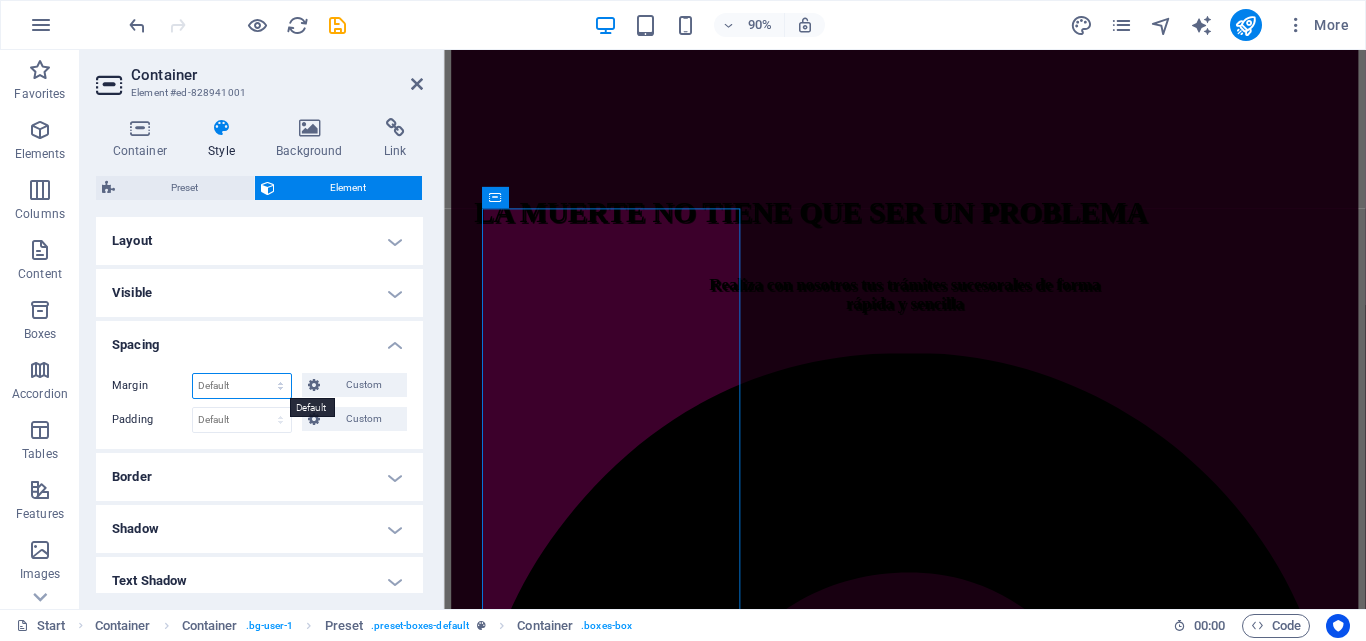click on "Default auto px % rem vw vh Custom" at bounding box center (242, 386) 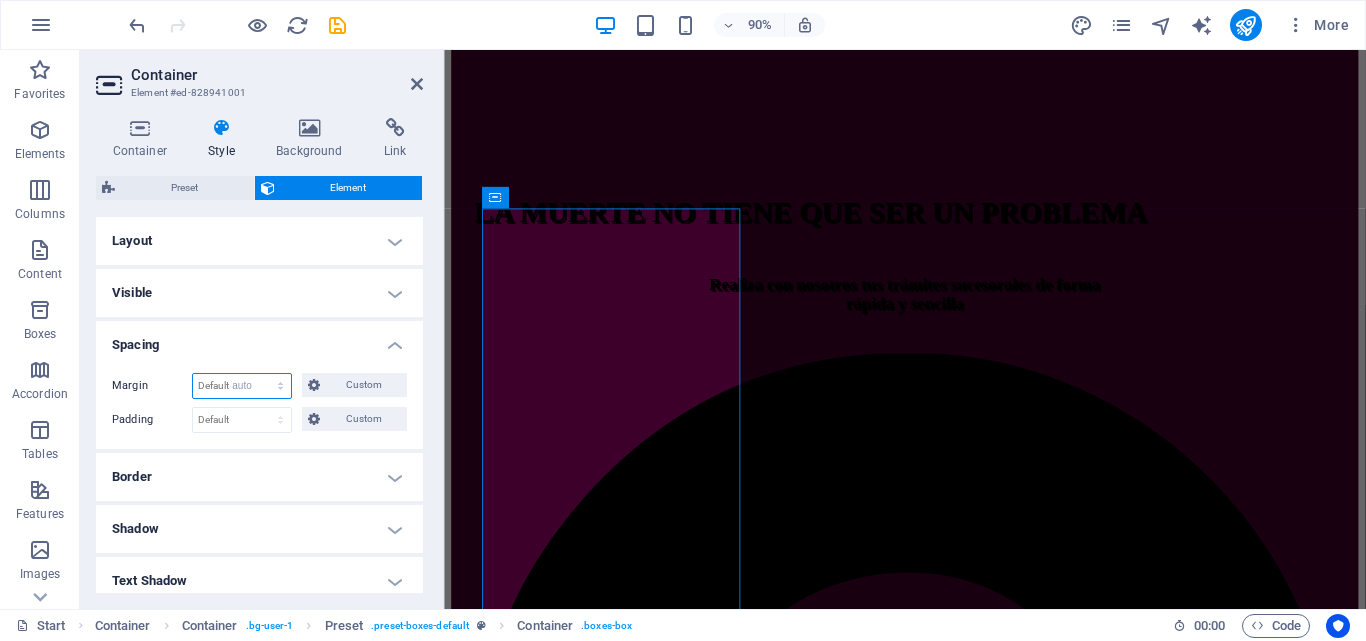 click on "Default auto px % rem vw vh Custom" at bounding box center (242, 386) 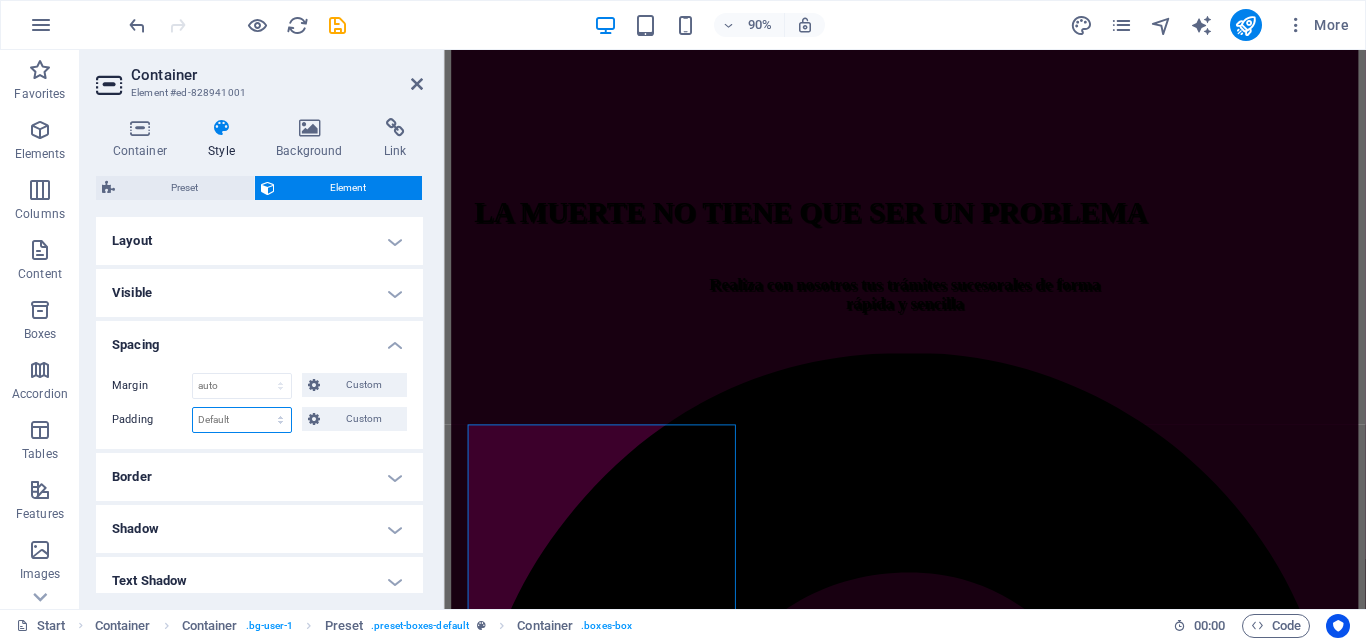 click on "Default px rem % vh vw Custom" at bounding box center (242, 420) 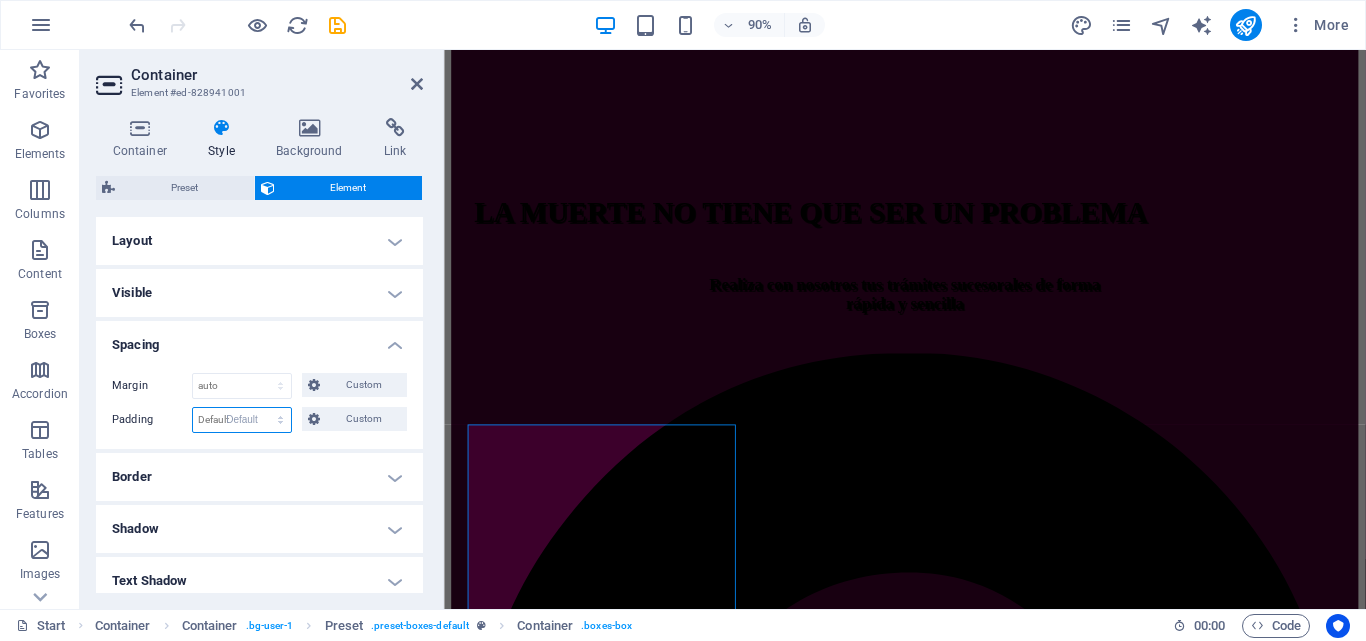 click on "Default px rem % vh vw Custom" at bounding box center [242, 420] 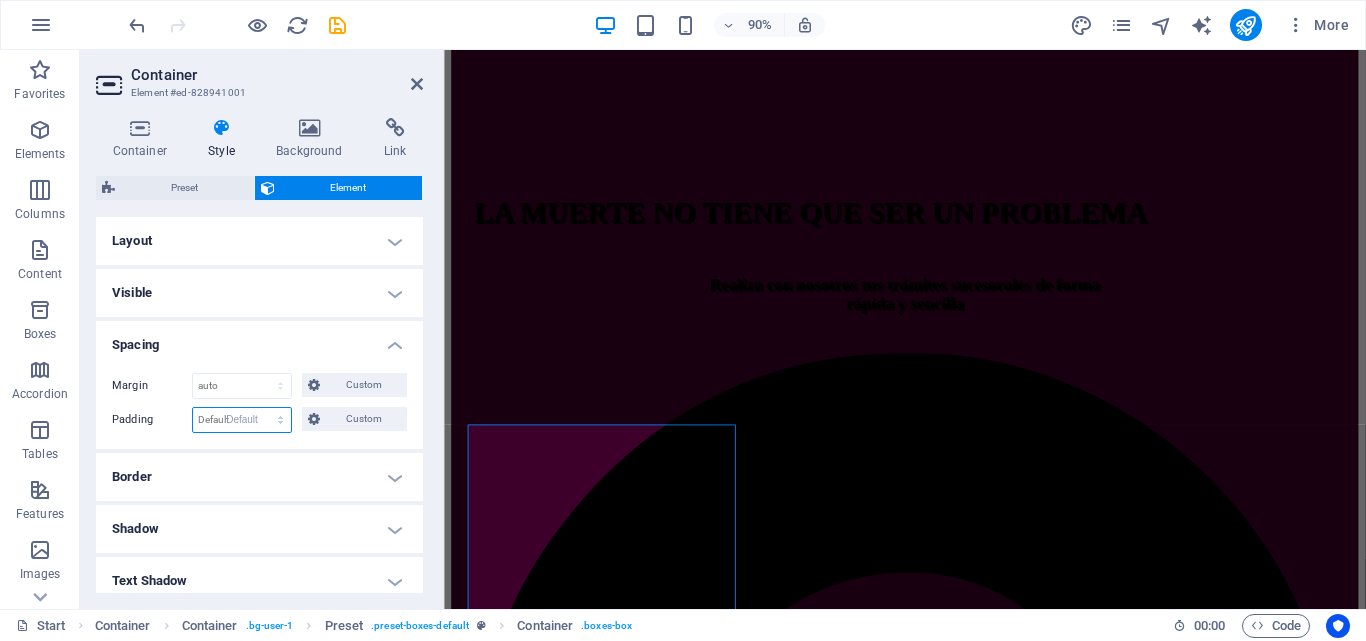 select on "DISABLED_OPTION_VALUE" 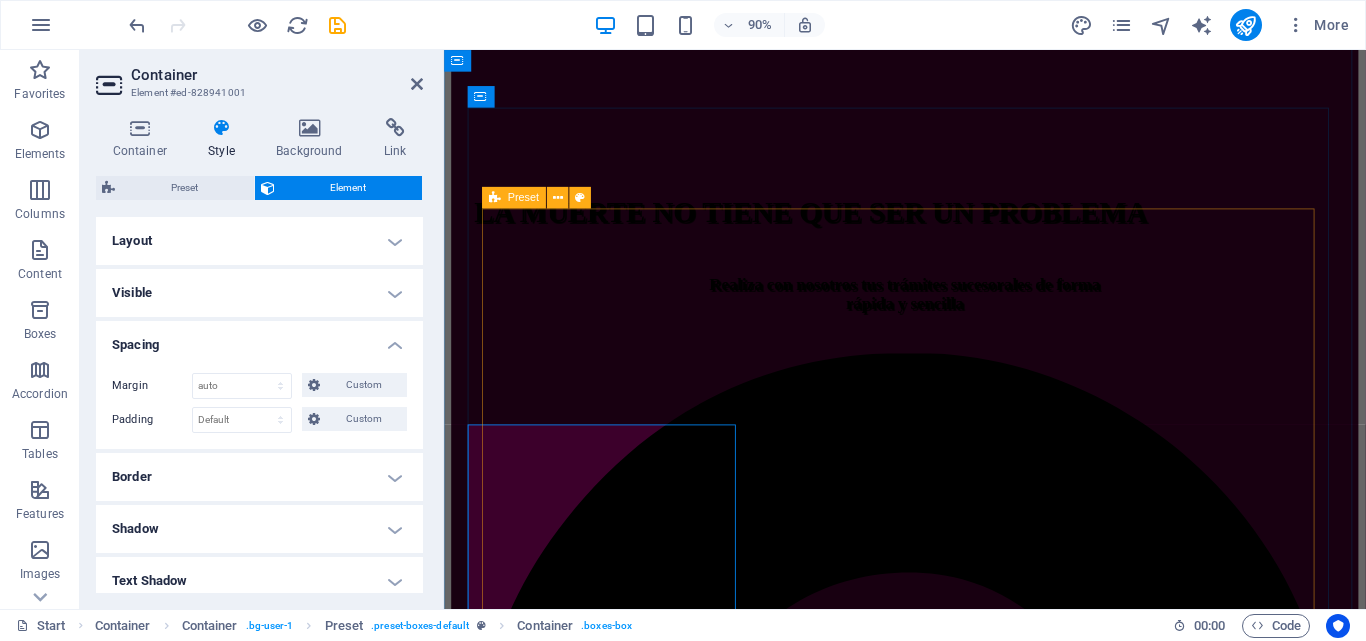 click on "ASESORIAS Realizamos todos los trámites relacionados con la declaración sucesoral: Rif. Sucesoral y de los herederos; diseño, elaboración y presentación de la declaración sucesoral en el portal Fiscal y consignación de toda la documentación ante la respectiva oficina de sucesines del SENIAT a nivel nacional, haciendo seguimiento y monitoreo de todo el proceso hasta la entrega de la Solvencia Sucesoral TRAMITES Tramitamos la emisión de toda clase de documentos relacionados y necesarios para la elaboración y presentación de la declaración sucesoral: Acta de defunción, Acta de matrimonio; acta de nacimiento, Declaración de Únicos y Universales Herederos, datos filiatorios (Saime), Legalizaciones y traducciones de documentos de filiación y/o defunción (interprete Público), Copias certificadas de documentos de propiedad de activos (Registros y Notarías), Balances y Estados financieros de empresas ,etc. Especiales - Redacción y registro de Testamentos" at bounding box center (956, 4315) 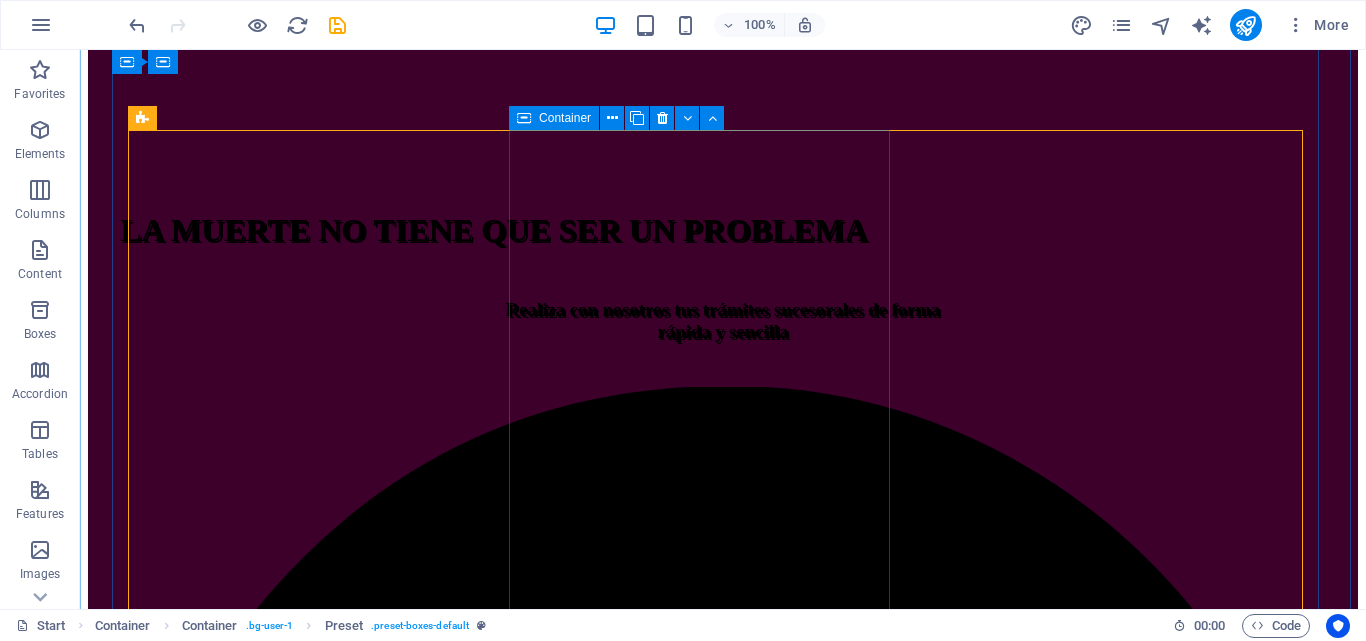 click on "TRAMITES Tramitamos la emisión de toda clase de documentos relacionados y necesarios para la elaboración y presentación de la declaración sucesoral: Acta de defunción, Acta de matrimonio; acta de nacimiento, Declaración de Únicos y Universales Herederos, datos filiatorios (Saime), Legalizaciones y traducciones de documentos de filiación y/o defunción (interprete Público), Copias certificadas de documentos de propiedad de activos (Registros y Notarías), Balances y Estados financieros de empresas ,etc." at bounding box center [723, 4922] 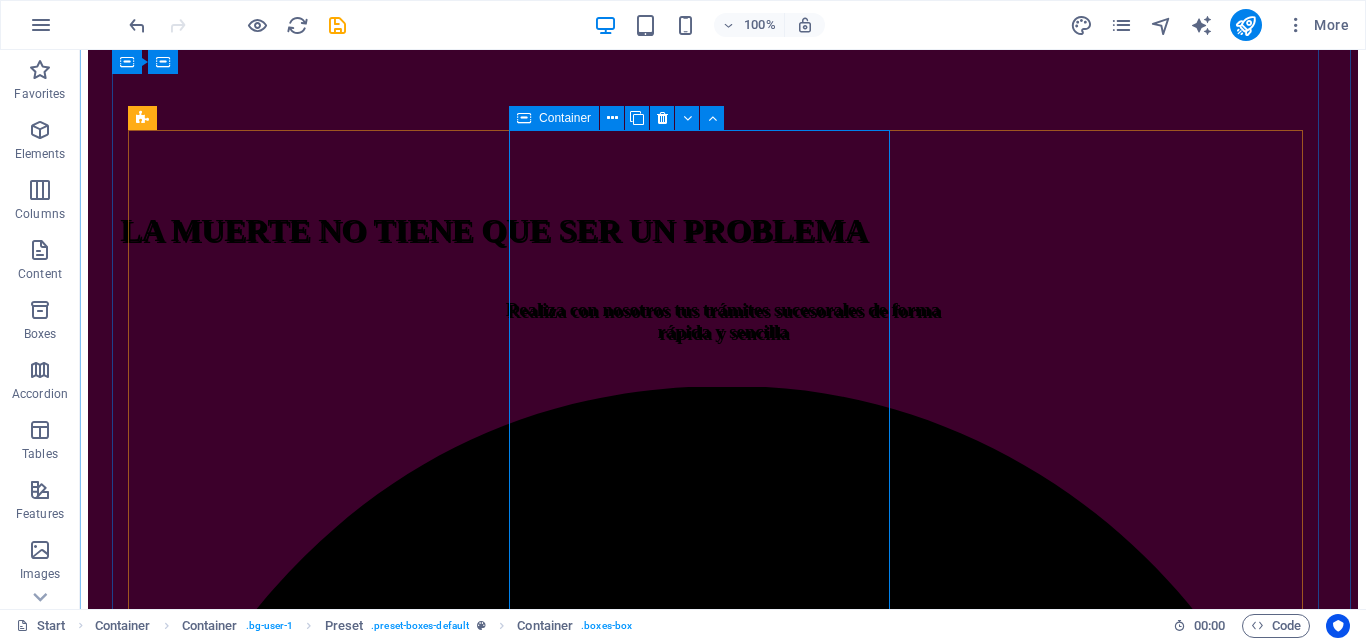 click on "TRAMITES Tramitamos la emisión de toda clase de documentos relacionados y necesarios para la elaboración y presentación de la declaración sucesoral: Acta de defunción, Acta de matrimonio; acta de nacimiento, Declaración de Únicos y Universales Herederos, datos filiatorios (Saime), Legalizaciones y traducciones de documentos de filiación y/o defunción (interprete Público), Copias certificadas de documentos de propiedad de activos (Registros y Notarías), Balances y Estados financieros de empresas ,etc." at bounding box center (723, 4922) 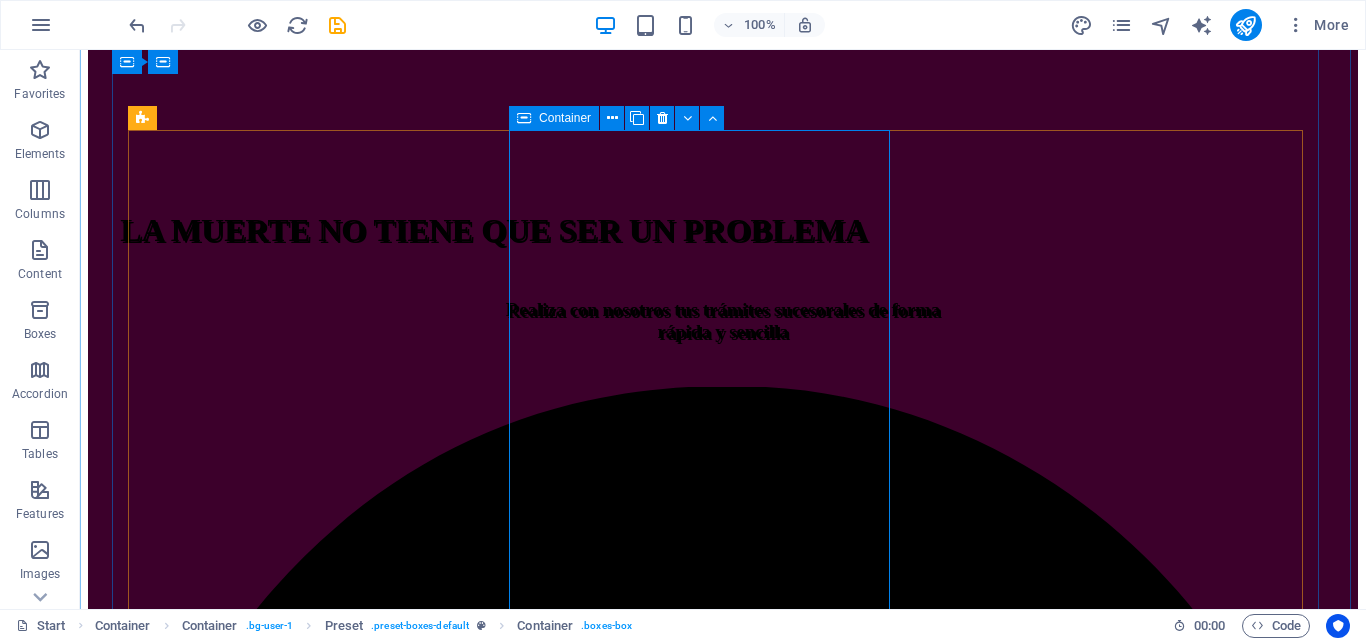 click on "TRAMITES Tramitamos la emisión de toda clase de documentos relacionados y necesarios para la elaboración y presentación de la declaración sucesoral: Acta de defunción, Acta de matrimonio; acta de nacimiento, Declaración de Únicos y Universales Herederos, datos filiatorios (Saime), Legalizaciones y traducciones de documentos de filiación y/o defunción (interprete Público), Copias certificadas de documentos de propiedad de activos (Registros y Notarías), Balances y Estados financieros de empresas ,etc." at bounding box center [723, 4922] 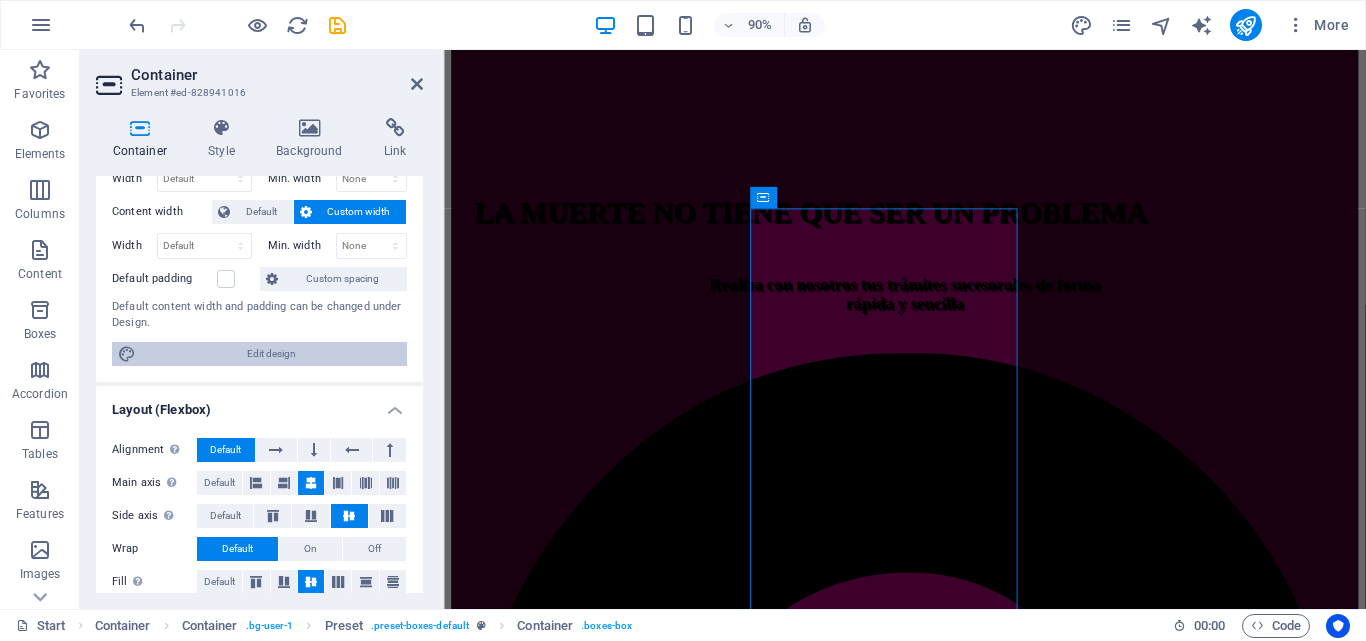 scroll, scrollTop: 0, scrollLeft: 0, axis: both 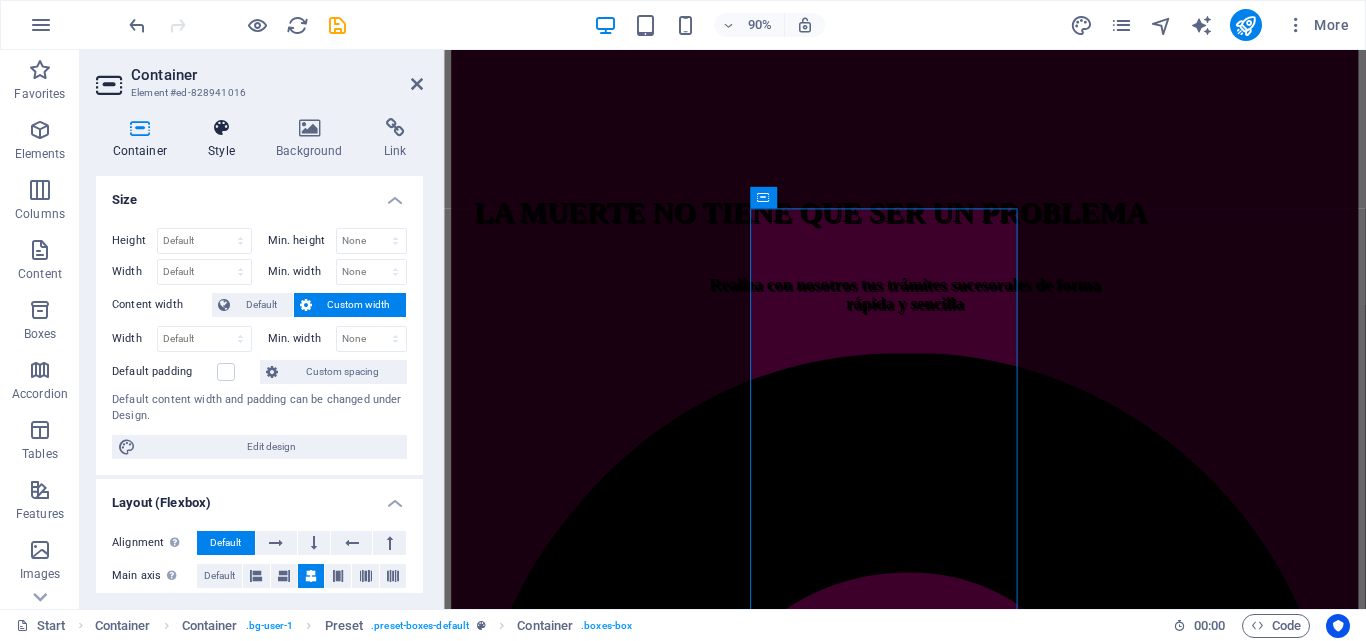 click on "Style" at bounding box center (226, 139) 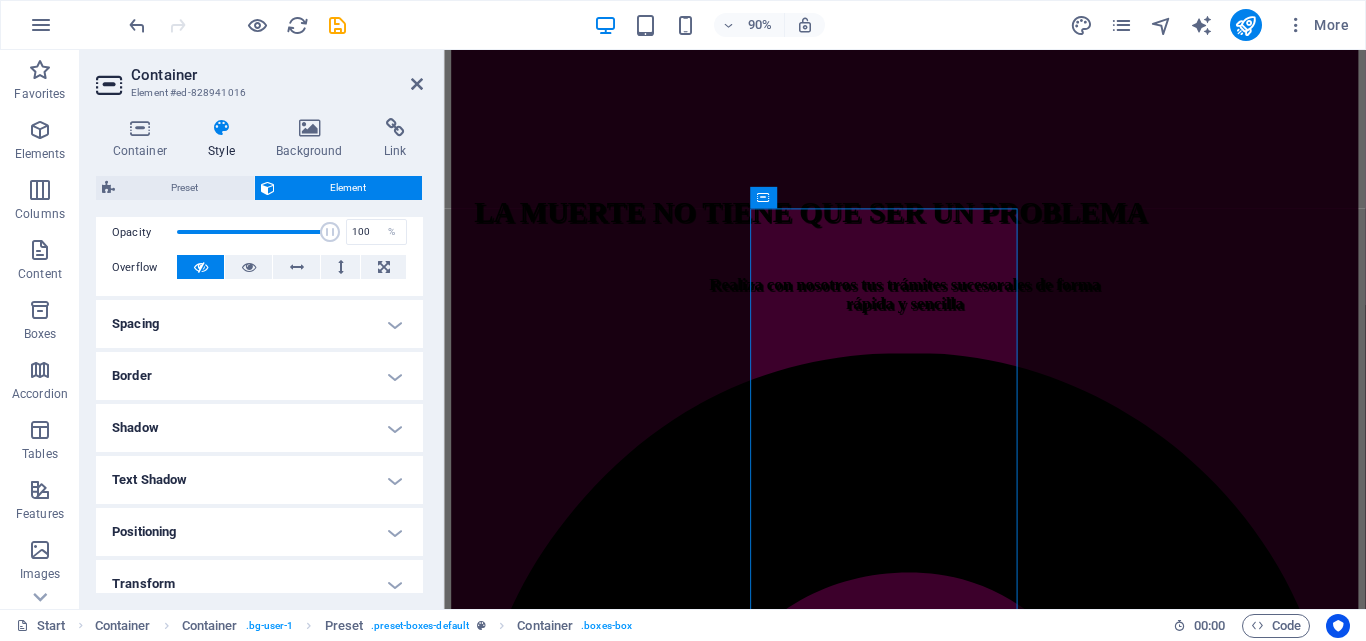 scroll, scrollTop: 300, scrollLeft: 0, axis: vertical 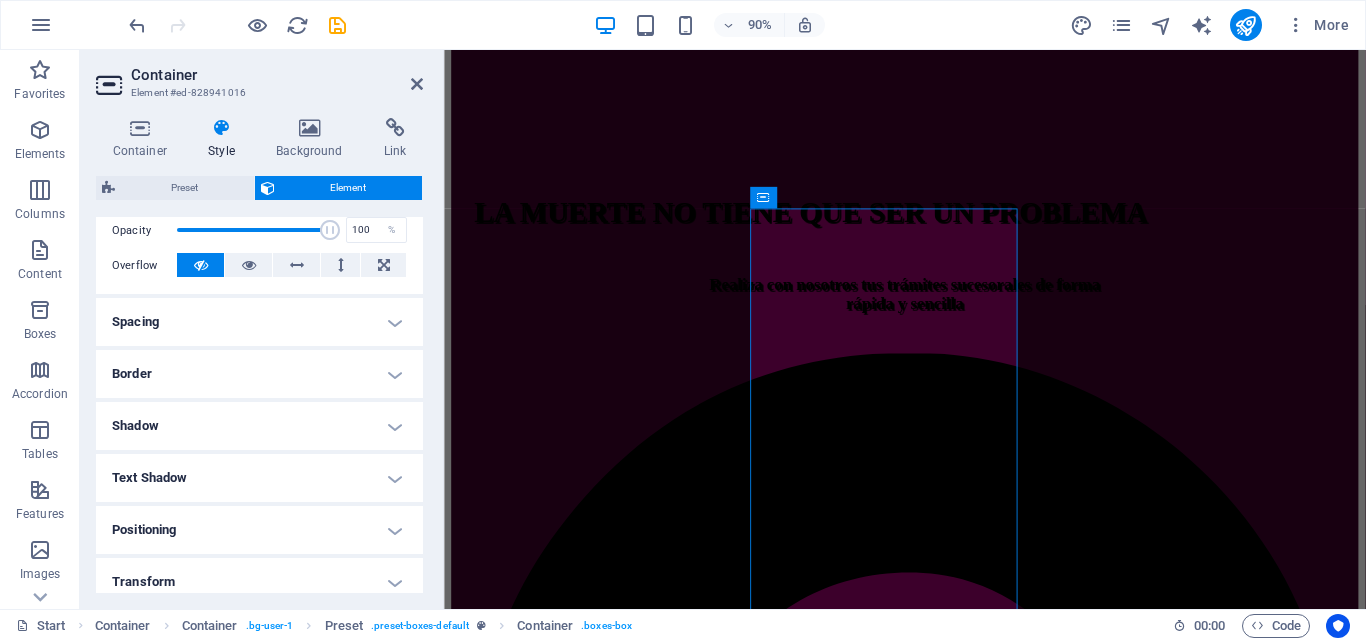 click on "Spacing" at bounding box center (259, 322) 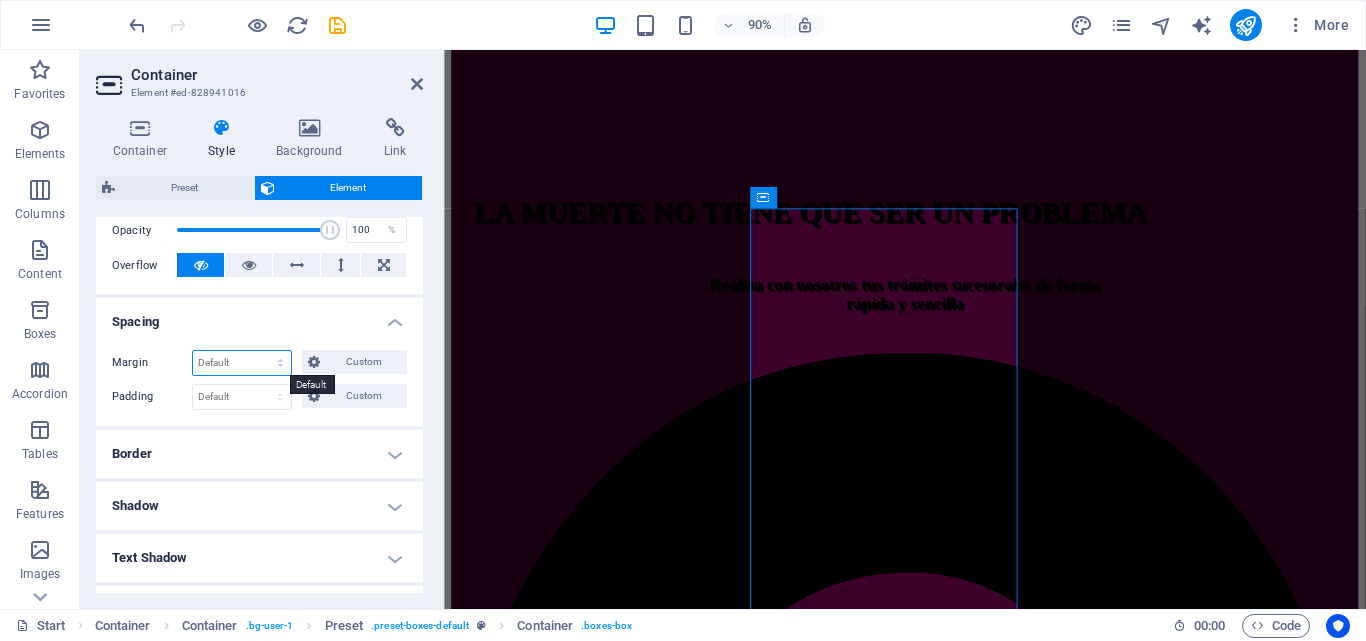 click on "Default auto px % rem vw vh Custom" at bounding box center [242, 363] 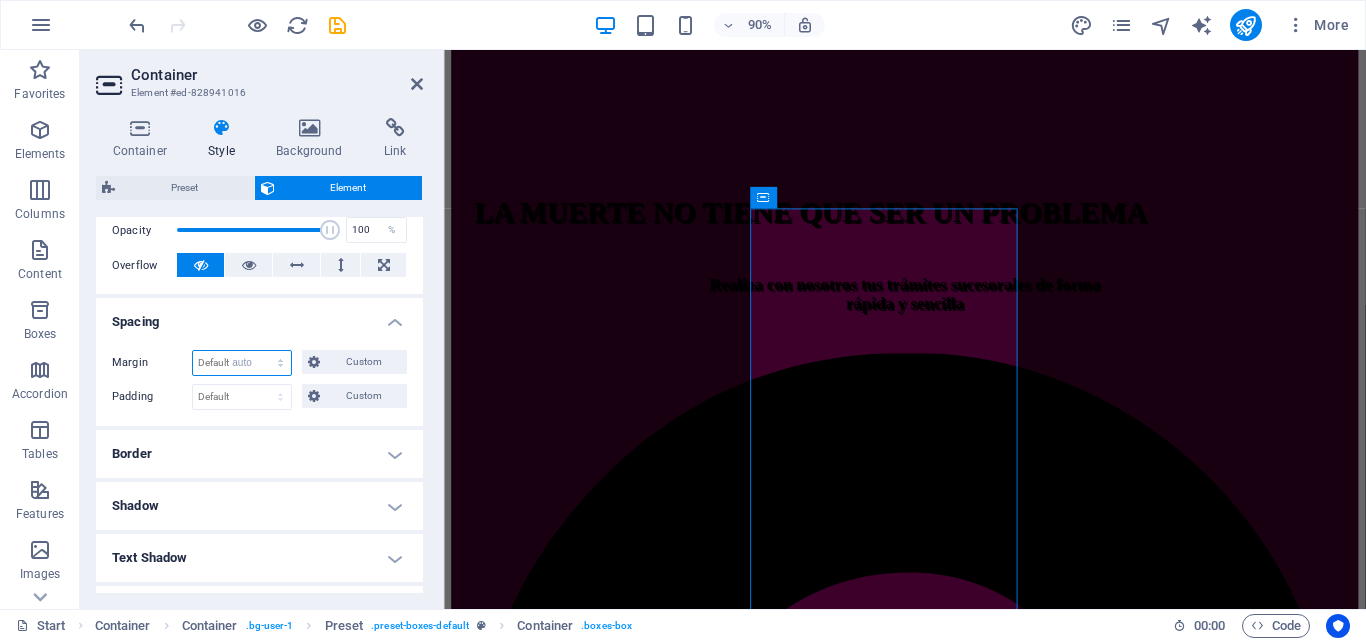 click on "Default auto px % rem vw vh Custom" at bounding box center (242, 363) 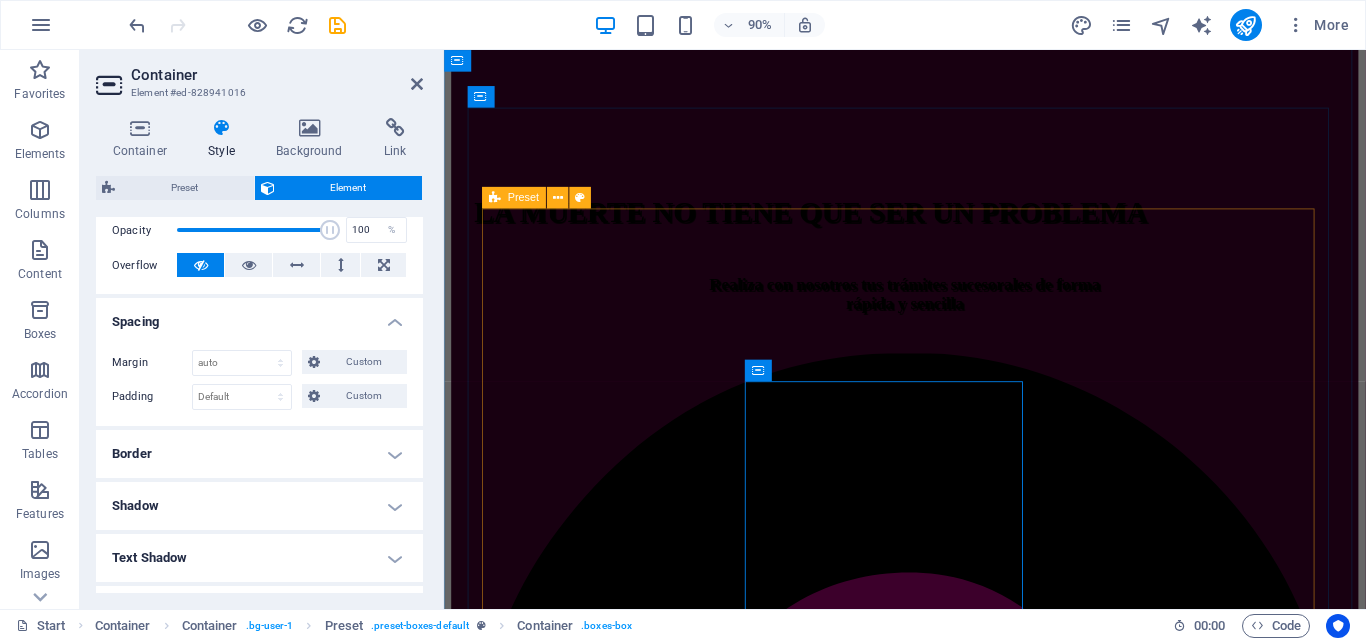 click on "ASESORIAS Realizamos todos los trámites relacionados con la declaración sucesoral: Rif. Sucesoral y de los herederos; diseño, elaboración y presentación de la declaración sucesoral en el portal Fiscal y consignación de toda la documentación ante la respectiva oficina de sucesines del SENIAT a nivel nacional, haciendo seguimiento y monitoreo de todo el proceso hasta la entrega de la Solvencia Sucesoral TRAMITES Tramitamos la emisión de toda clase de documentos relacionados y necesarios para la elaboración y presentación de la declaración sucesoral: Acta de defunción, Acta de matrimonio; acta de nacimiento, Declaración de Únicos y Universales Herederos, datos filiatorios (Saime), Legalizaciones y traducciones de documentos de filiación y/o defunción (interprete Público), Copias certificadas de documentos de propiedad de activos (Registros y Notarías), Balances y Estados financieros de empresas ,etc. Especiales - Redacción y registro de Testamentos" at bounding box center [956, 4323] 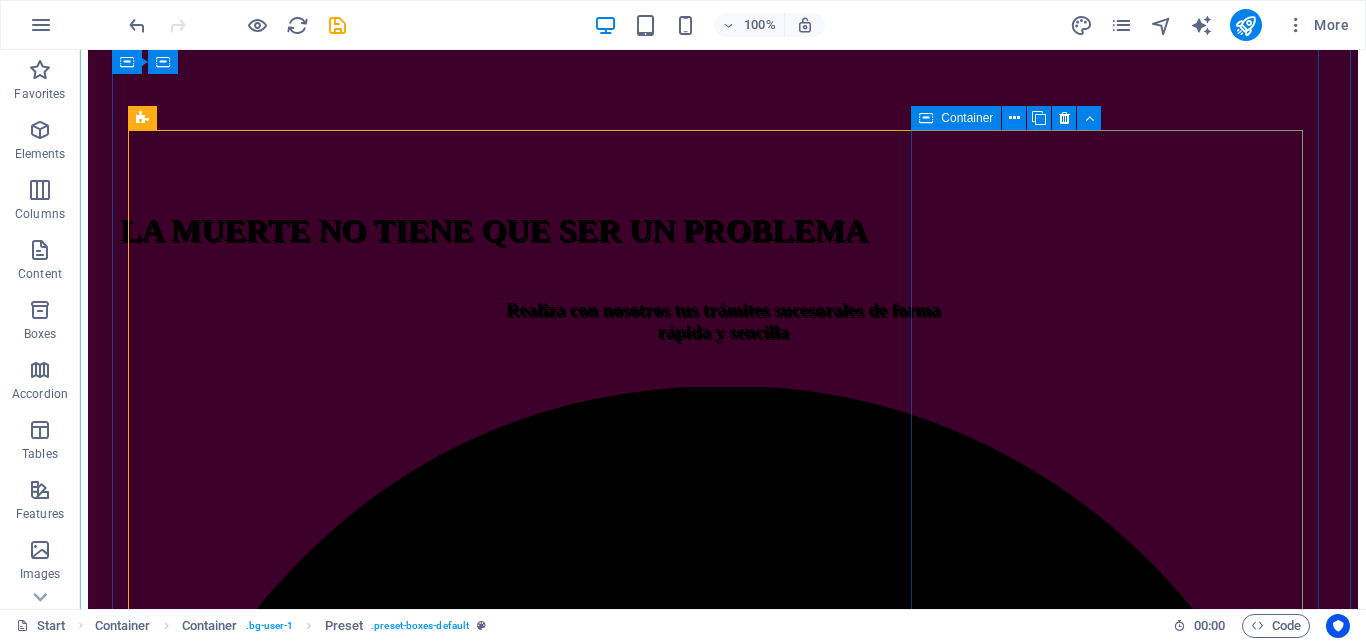 click on "Especiales - Redacción y registro de Testamentos - Redacción, calculo y presentación de declaración de DONACION. - Avalúos y Valoración de Activos ( Inmuebles, acciones, Vehículos, maquinarias. joyas etc.) - Investigaciones Patrimoniales (Ubicamos los bienes muebles e inmuebles a nombre del fallecido) - Reconocimiento de vocación Hereditaria (Inquisición de paternidad, pruebas de ADN, Relaciones estables de hecho-concubinato, justificativos de perpetua memoria etc. - Partición de herencias (amistosas o contenciosas) - Demandas de desalojo y recuperación de activos ocupados o invadidos. -Herencias Yacentes, prescripción adquisitiva (Usucapión) -Cualquier otro trámite relacionado con derecho sucesoral y de familia." at bounding box center [723, 5306] 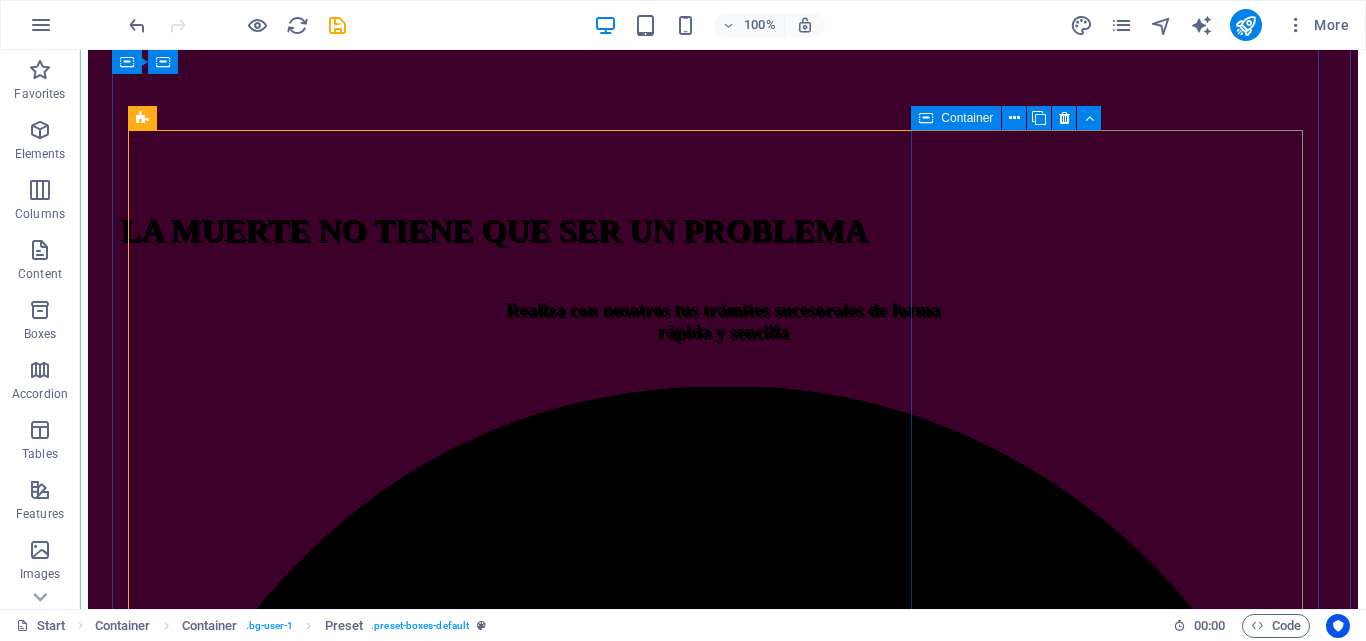 click on "Especiales - Redacción y registro de Testamentos - Redacción, calculo y presentación de declaración de DONACION. - Avalúos y Valoración de Activos ( Inmuebles, acciones, Vehículos, maquinarias. joyas etc.) - Investigaciones Patrimoniales (Ubicamos los bienes muebles e inmuebles a nombre del fallecido) - Reconocimiento de vocación Hereditaria (Inquisición de paternidad, pruebas de ADN, Relaciones estables de hecho-concubinato, justificativos de perpetua memoria etc. - Partición de herencias (amistosas o contenciosas) - Demandas de desalojo y recuperación de activos ocupados o invadidos. -Herencias Yacentes, prescripción adquisitiva (Usucapión) -Cualquier otro trámite relacionado con derecho sucesoral y de familia." at bounding box center [723, 5306] 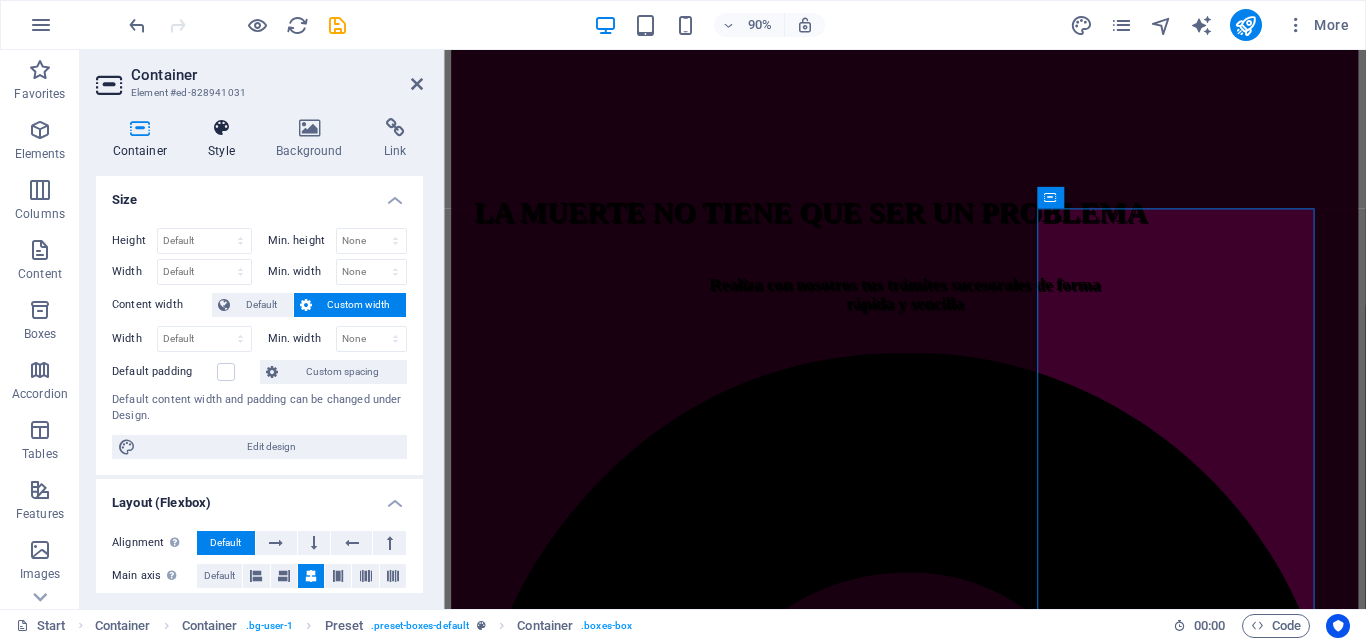 click at bounding box center [222, 128] 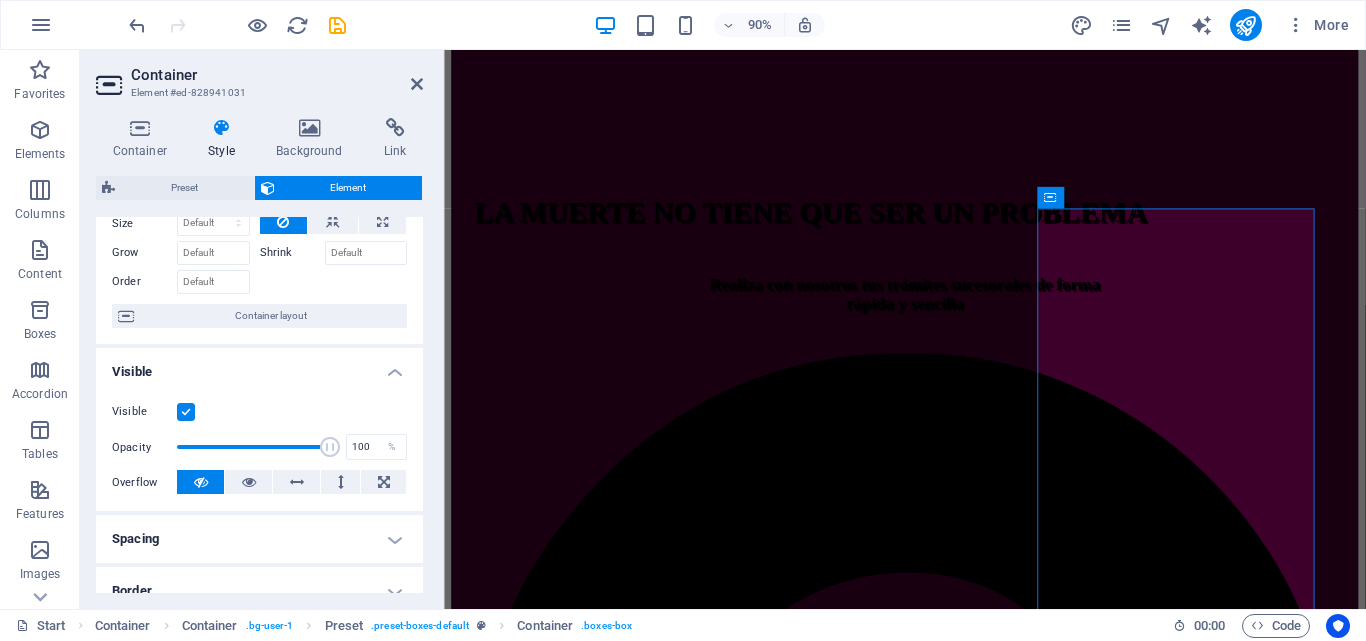 scroll, scrollTop: 200, scrollLeft: 0, axis: vertical 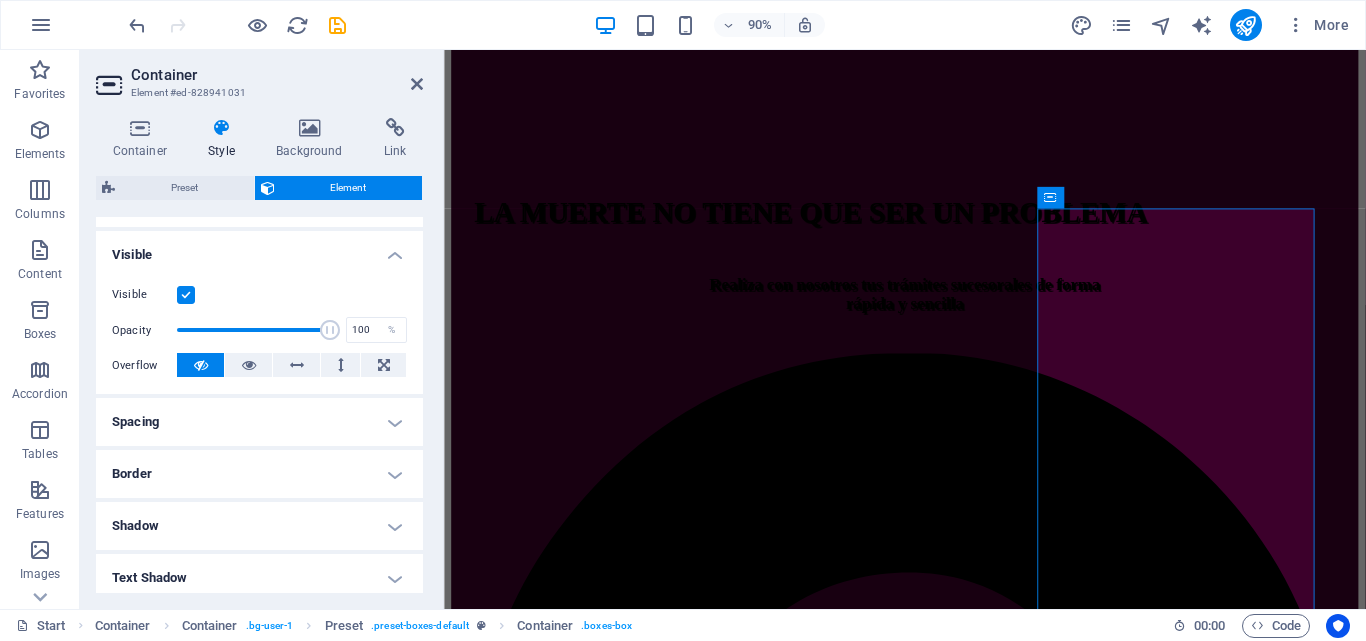 click on "Spacing" at bounding box center (259, 422) 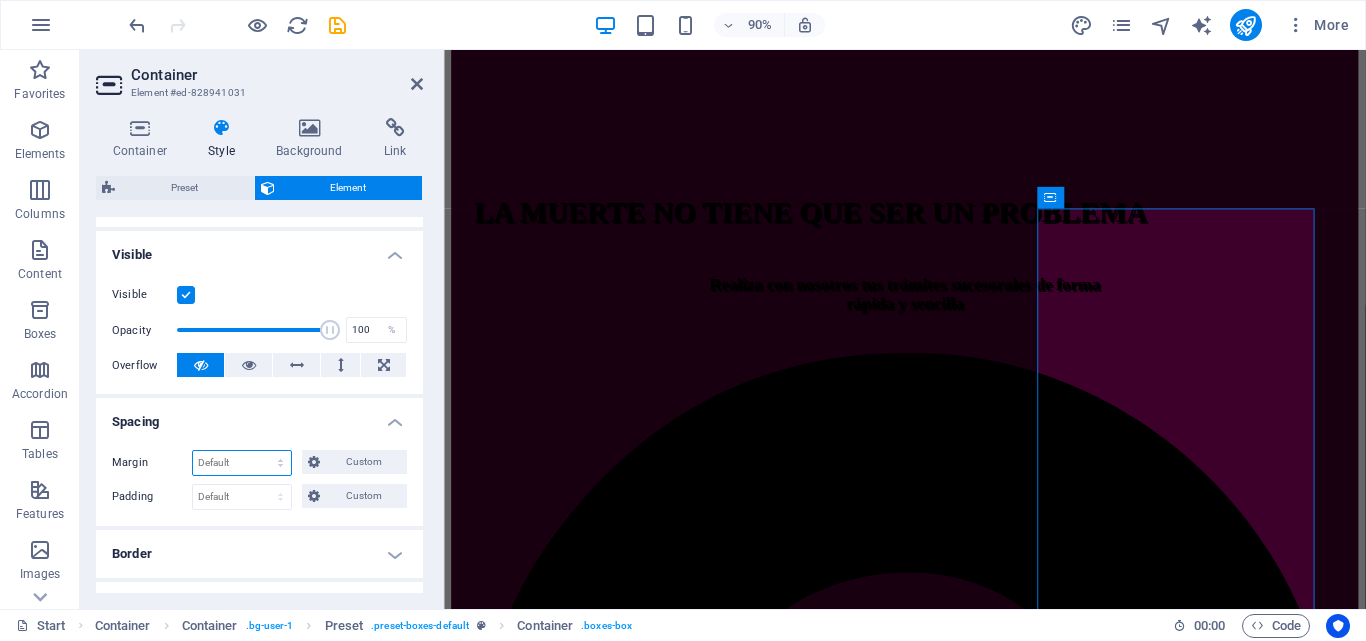 click on "Default auto px % rem vw vh Custom" at bounding box center [242, 463] 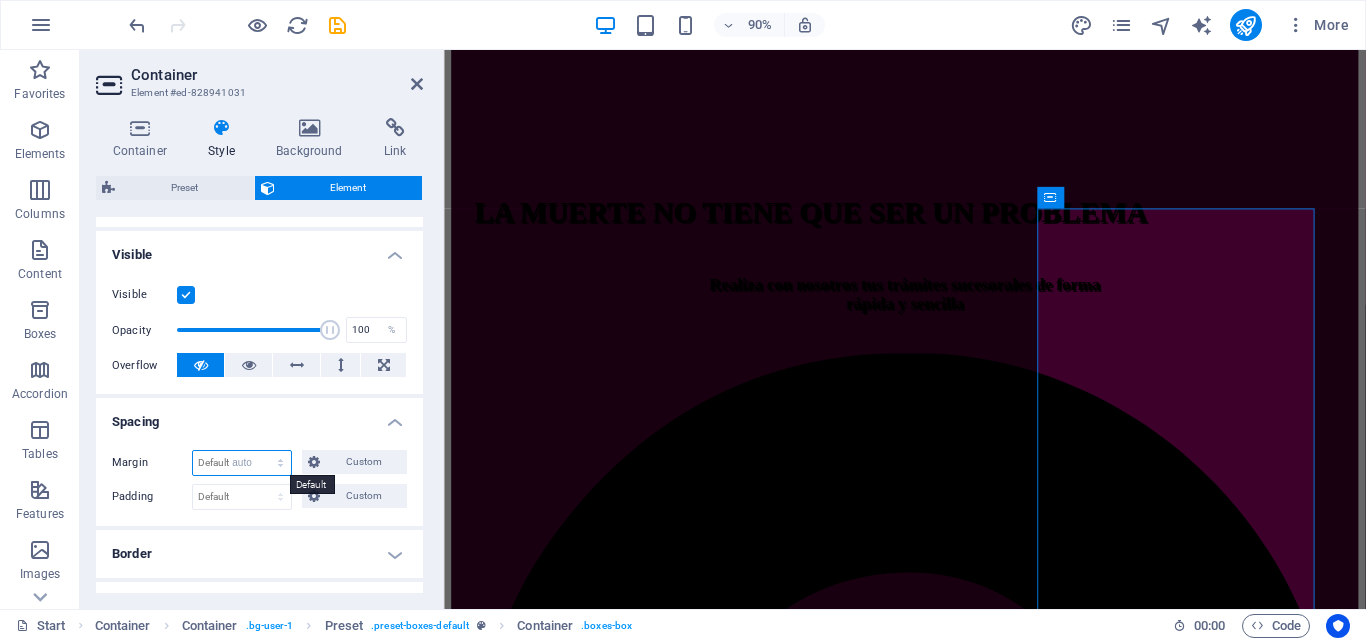 click on "Default auto px % rem vw vh Custom" at bounding box center [242, 463] 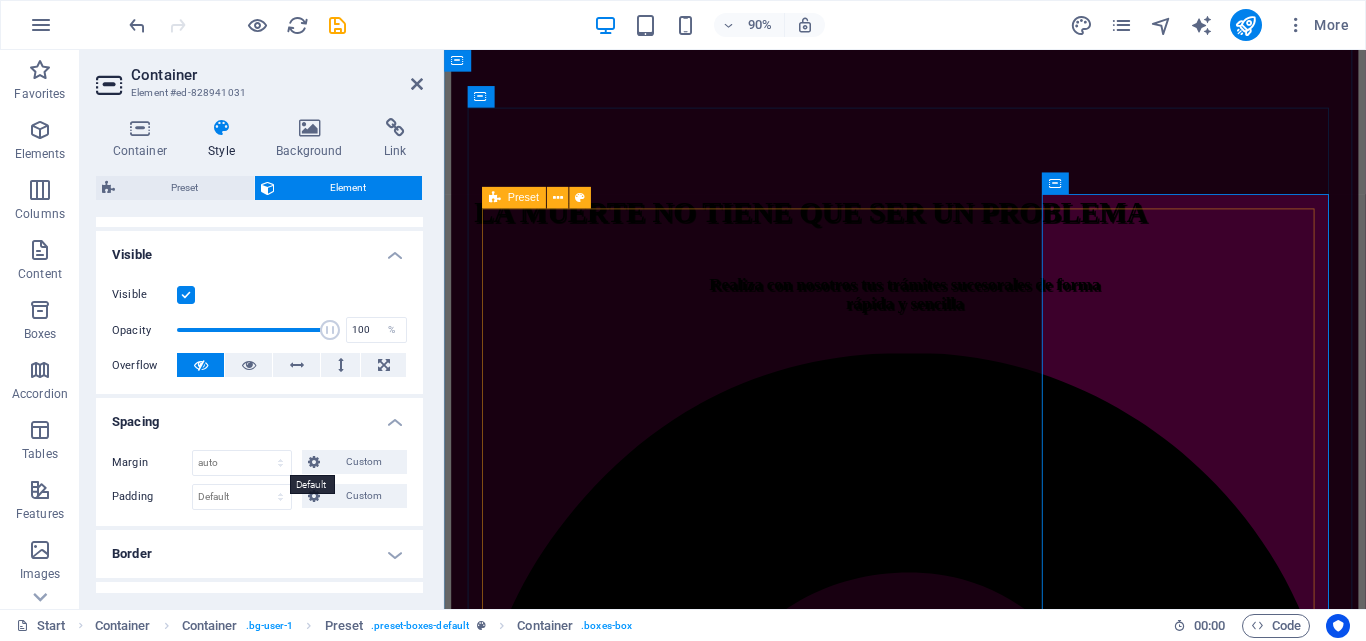 click on "ASESORIAS Realizamos todos los trámites relacionados con la declaración sucesoral: Rif. Sucesoral y de los herederos; diseño, elaboración y presentación de la declaración sucesoral en el portal Fiscal y consignación de toda la documentación ante la respectiva oficina de sucesines del SENIAT a nivel nacional, haciendo seguimiento y monitoreo de todo el proceso hasta la entrega de la Solvencia Sucesoral TRAMITES Tramitamos la emisión de toda clase de documentos relacionados y necesarios para la elaboración y presentación de la declaración sucesoral: Acta de defunción, Acta de matrimonio; acta de nacimiento, Declaración de Únicos y Universales Herederos, datos filiatorios (Saime), Legalizaciones y traducciones de documentos de filiación y/o defunción (interprete Público), Copias certificadas de documentos de propiedad de activos (Registros y Notarías), Balances y Estados financieros de empresas ,etc. Especiales - Redacción y registro de Testamentos" at bounding box center [956, 4331] 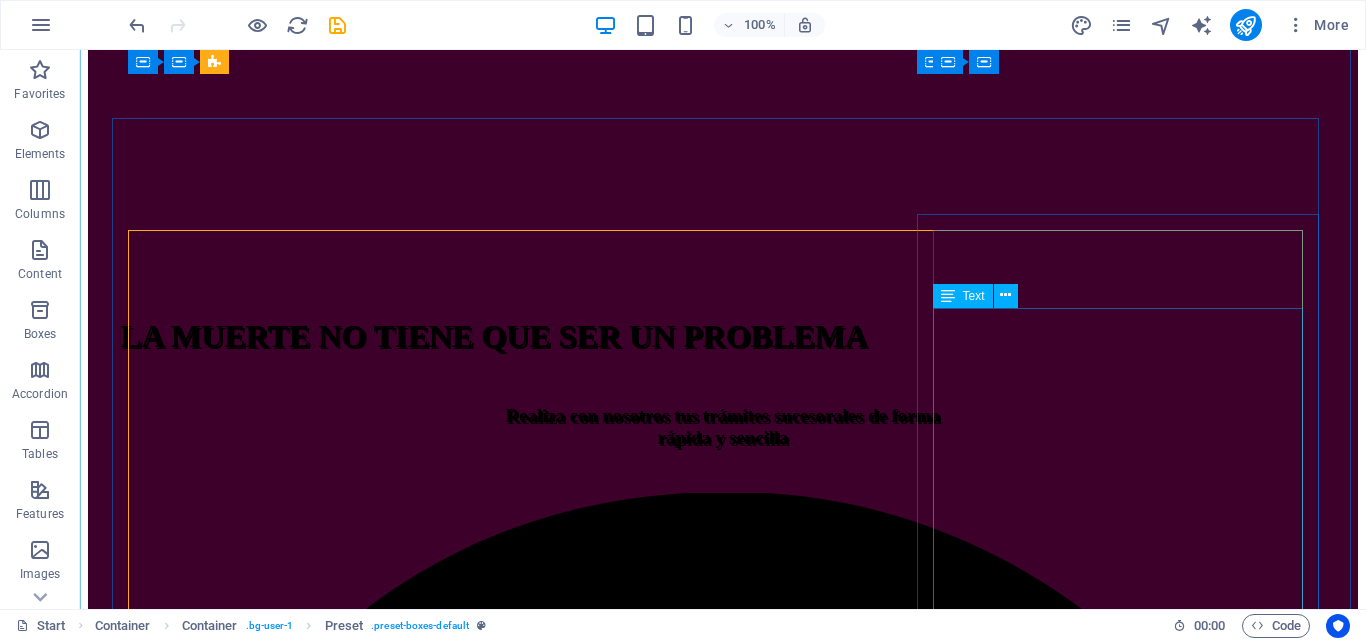 scroll, scrollTop: 519, scrollLeft: 0, axis: vertical 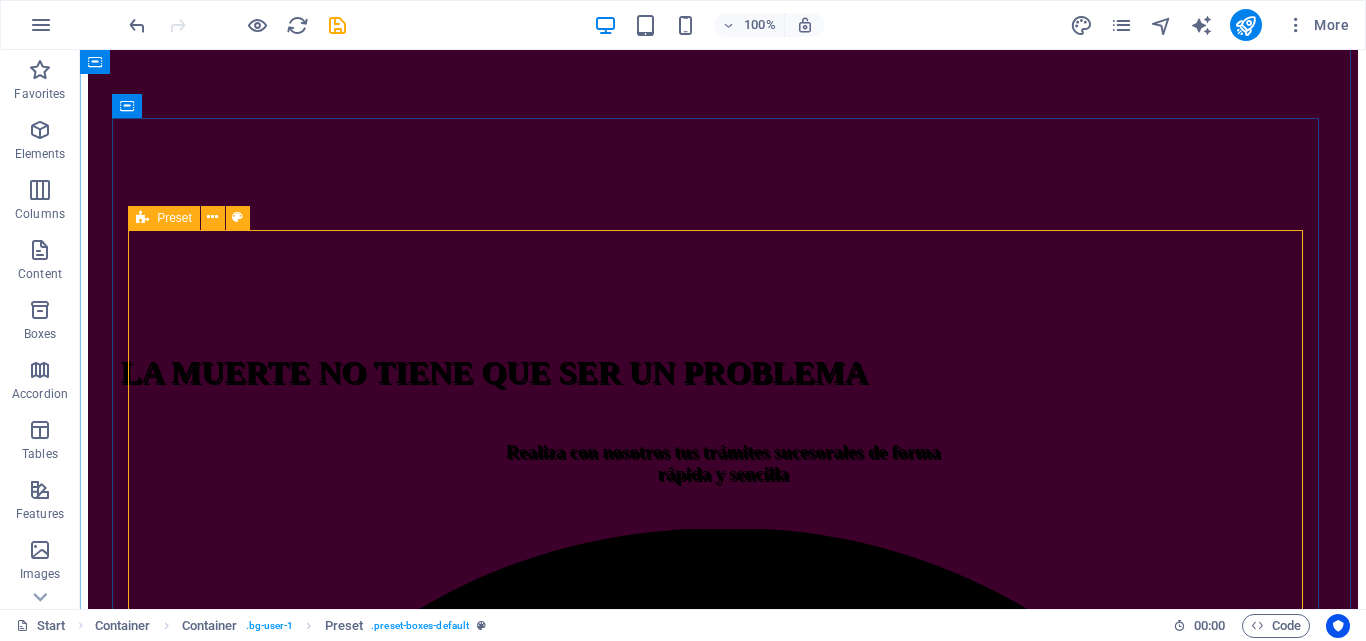 click on "ASESORIAS Realizamos todos los trámites relacionados con la declaración sucesoral: Rif. Sucesoral y de los herederos; diseño, elaboración y presentación de la declaración sucesoral en el portal Fiscal y consignación de toda la documentación ante la respectiva oficina de sucesines del SENIAT a nivel nacional, haciendo seguimiento y monitoreo de todo el proceso hasta la entrega de la Solvencia Sucesoral TRAMITES Tramitamos la emisión de toda clase de documentos relacionados y necesarios para la elaboración y presentación de la declaración sucesoral: Acta de defunción, Acta de matrimonio; acta de nacimiento, Declaración de Únicos y Universales Herederos, datos filiatorios (Saime), Legalizaciones y traducciones de documentos de filiación y/o defunción (interprete Público), Copias certificadas de documentos de propiedad de activos (Registros y Notarías), Balances y Estados financieros de empresas ,etc. Especiales - Redacción y registro de Testamentos" at bounding box center (723, 5317) 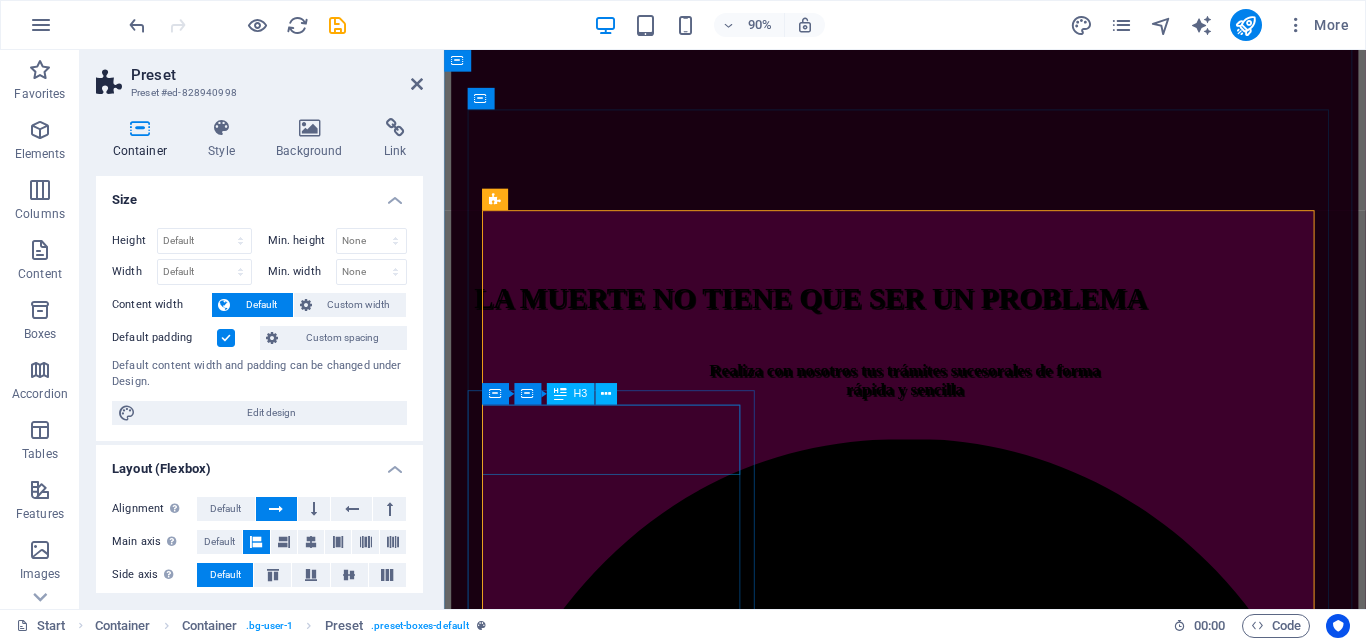 scroll, scrollTop: 719, scrollLeft: 0, axis: vertical 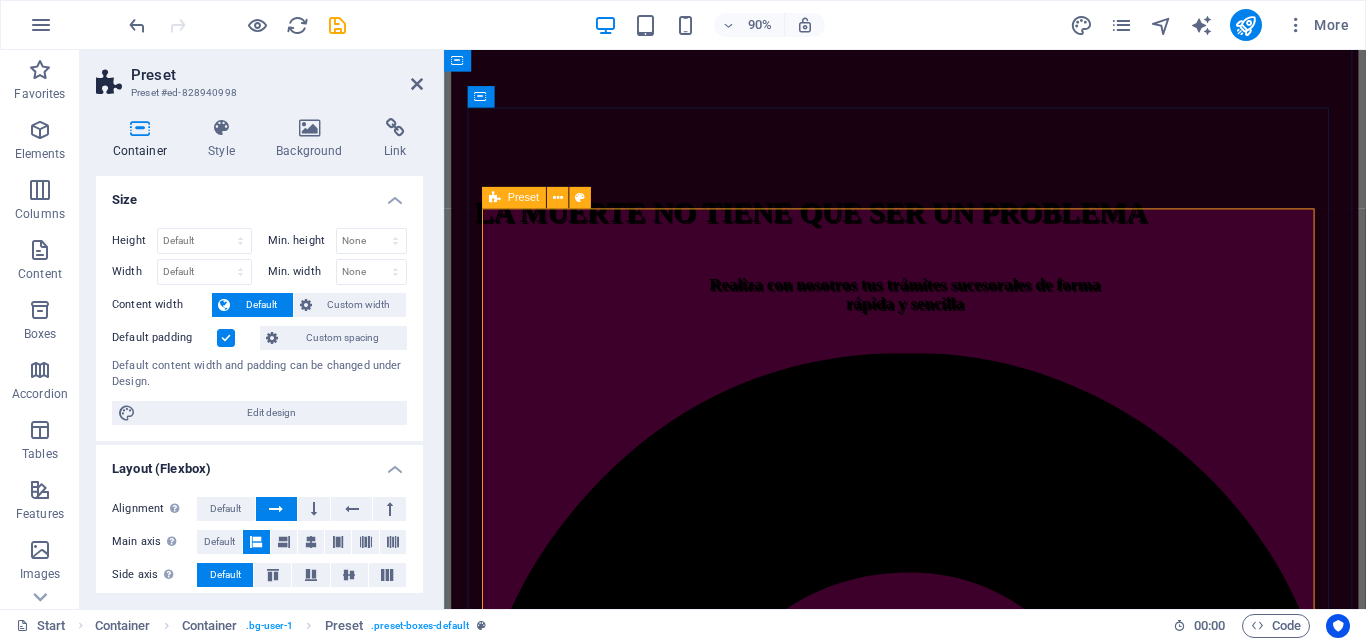 click on "ASESORIAS Realizamos todos los trámites relacionados con la declaración sucesoral: Rif. Sucesoral y de los herederos; diseño, elaboración y presentación de la declaración sucesoral en el portal Fiscal y consignación de toda la documentación ante la respectiva oficina de sucesines del SENIAT a nivel nacional, haciendo seguimiento y monitoreo de todo el proceso hasta la entrega de la Solvencia Sucesoral TRAMITES Tramitamos la emisión de toda clase de documentos relacionados y necesarios para la elaboración y presentación de la declaración sucesoral: Acta de defunción, Acta de matrimonio; acta de nacimiento, Declaración de Únicos y Universales Herederos, datos filiatorios (Saime), Legalizaciones y traducciones de documentos de filiación y/o defunción (interprete Público), Copias certificadas de documentos de propiedad de activos (Registros y Notarías), Balances y Estados financieros de empresas ,etc. Especiales - Redacción y registro de Testamentos" at bounding box center (956, 4331) 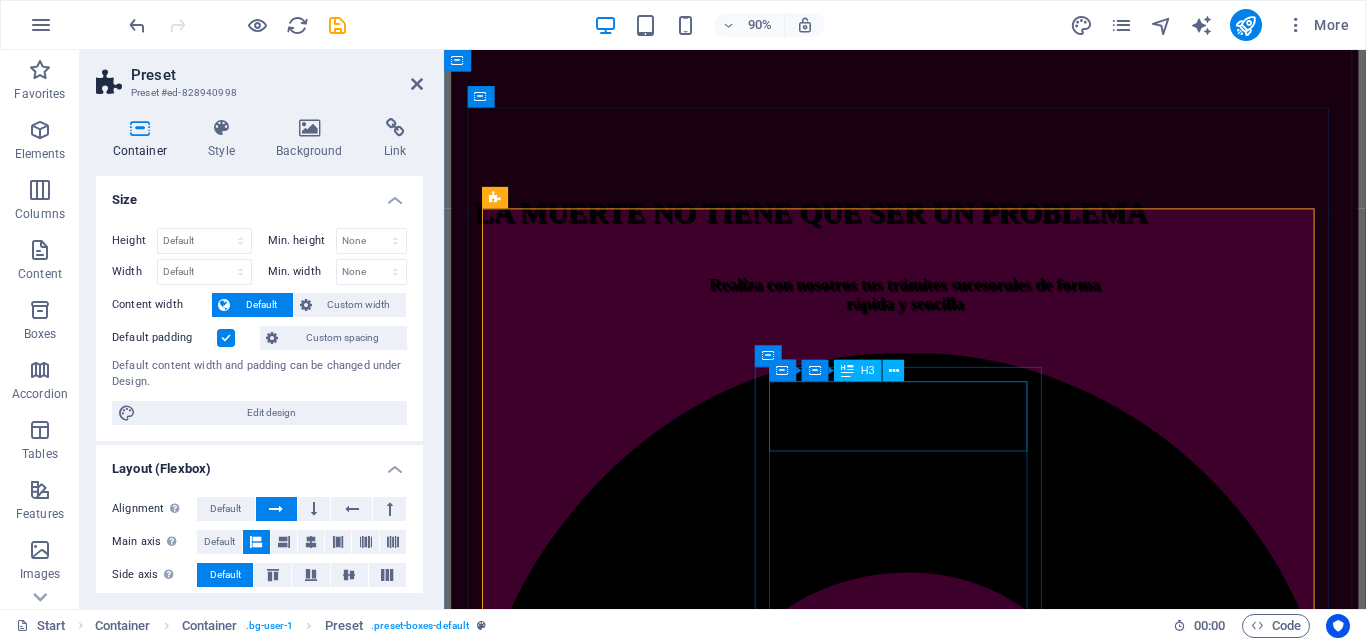 click on "TRAMITES" at bounding box center [956, 4024] 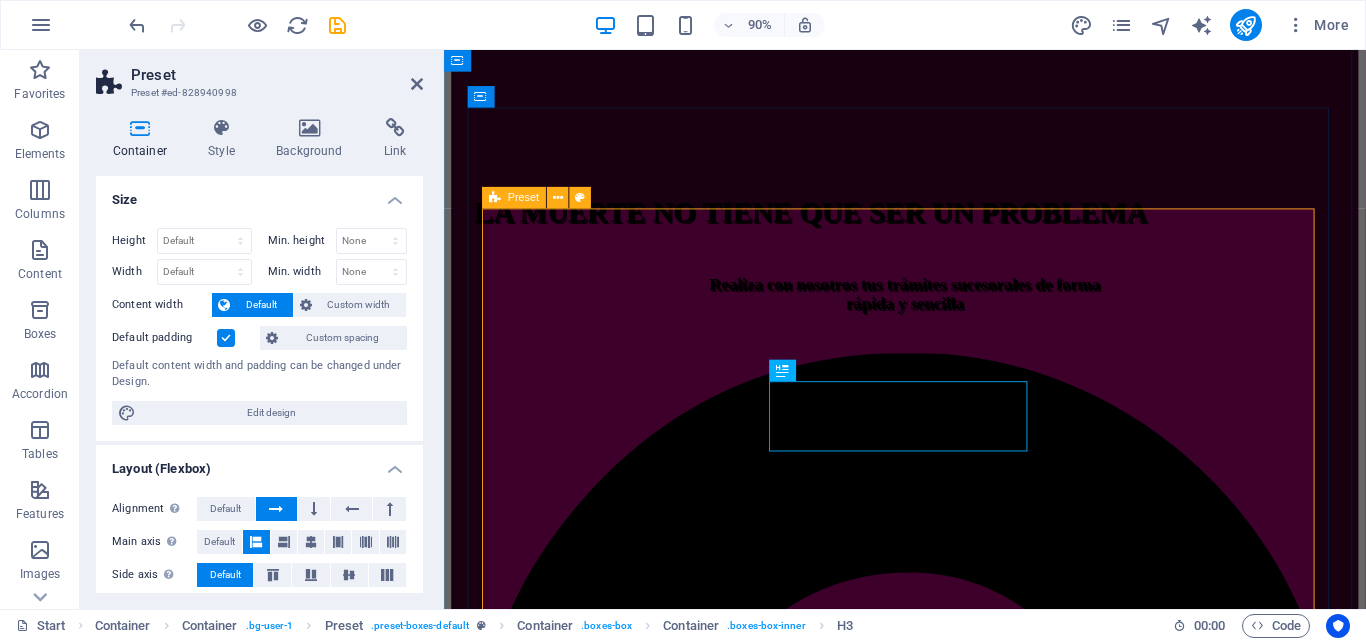 click on "ASESORIAS Realizamos todos los trámites relacionados con la declaración sucesoral: Rif. Sucesoral y de los herederos; diseño, elaboración y presentación de la declaración sucesoral en el portal Fiscal y consignación de toda la documentación ante la respectiva oficina de sucesines del SENIAT a nivel nacional, haciendo seguimiento y monitoreo de todo el proceso hasta la entrega de la Solvencia Sucesoral TRAMITES Tramitamos la emisión de toda clase de documentos relacionados y necesarios para la elaboración y presentación de la declaración sucesoral: Acta de defunción, Acta de matrimonio; acta de nacimiento, Declaración de Únicos y Universales Herederos, datos filiatorios (Saime), Legalizaciones y traducciones de documentos de filiación y/o defunción (interprete Público), Copias certificadas de documentos de propiedad de activos (Registros y Notarías), Balances y Estados financieros de empresas ,etc. Especiales - Redacción y registro de Testamentos" at bounding box center (956, 4331) 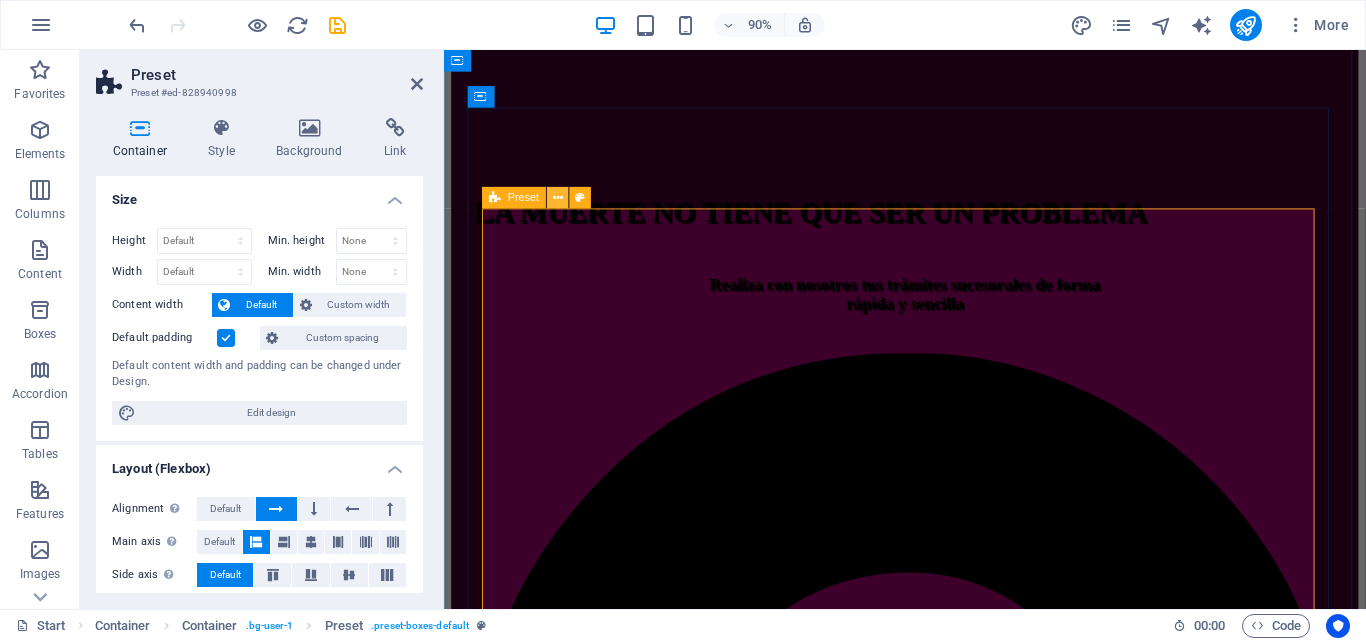 click at bounding box center [558, 197] 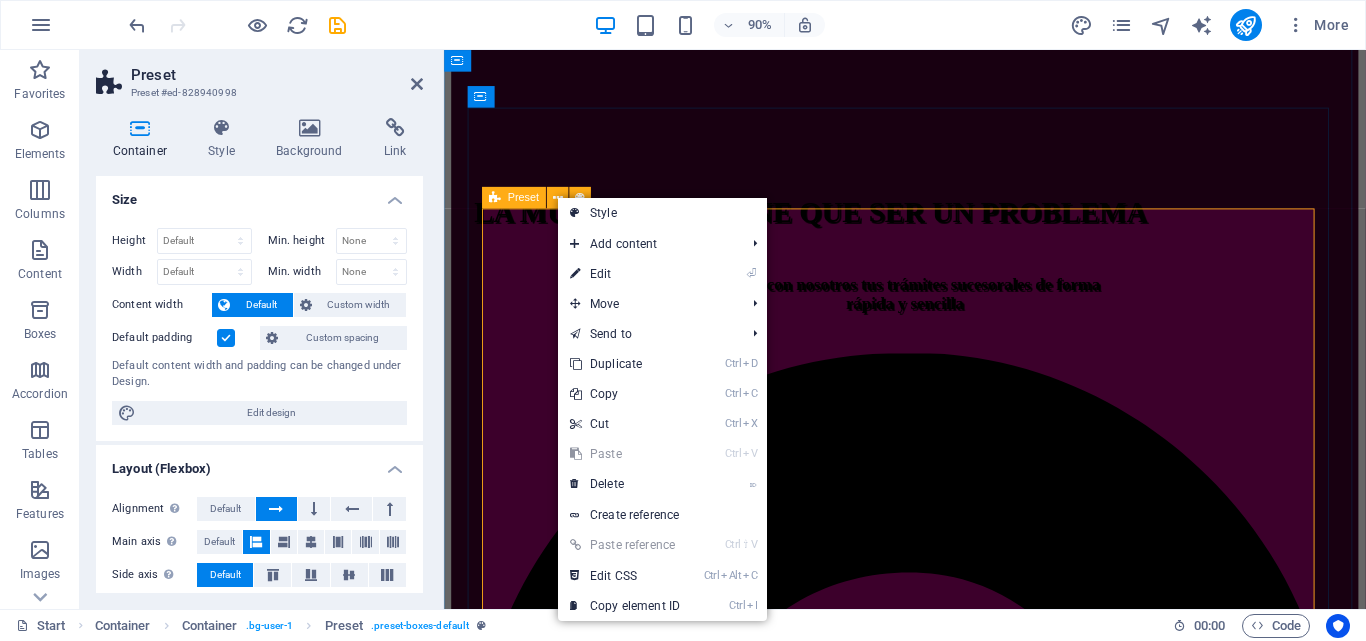 click on "ASESORIAS Realizamos todos los trámites relacionados con la declaración sucesoral: Rif. Sucesoral y de los herederos; diseño, elaboración y presentación de la declaración sucesoral en el portal Fiscal y consignación de toda la documentación ante la respectiva oficina de sucesines del SENIAT a nivel nacional, haciendo seguimiento y monitoreo de todo el proceso hasta la entrega de la Solvencia Sucesoral TRAMITES Tramitamos la emisión de toda clase de documentos relacionados y necesarios para la elaboración y presentación de la declaración sucesoral: Acta de defunción, Acta de matrimonio; acta de nacimiento, Declaración de Únicos y Universales Herederos, datos filiatorios (Saime), Legalizaciones y traducciones de documentos de filiación y/o defunción (interprete Público), Copias certificadas de documentos de propiedad de activos (Registros y Notarías), Balances y Estados financieros de empresas ,etc. Especiales - Redacción y registro de Testamentos" at bounding box center (956, 4331) 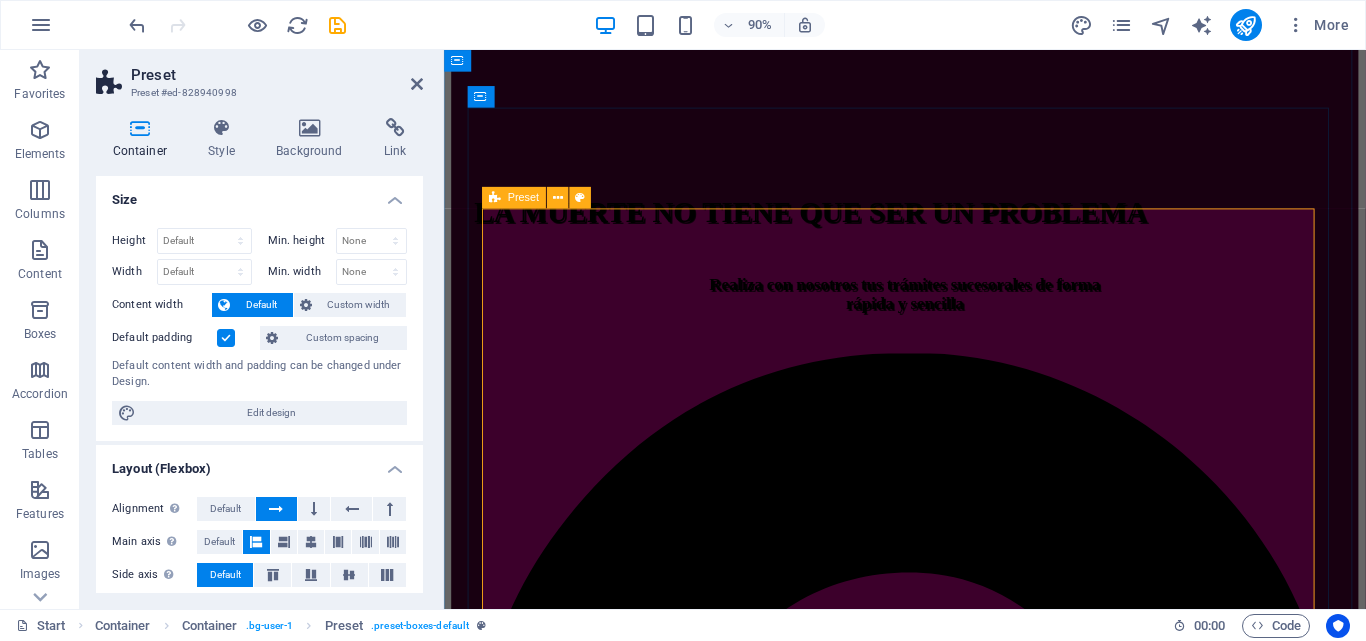 click on "ASESORIAS Realizamos todos los trámites relacionados con la declaración sucesoral: Rif. Sucesoral y de los herederos; diseño, elaboración y presentación de la declaración sucesoral en el portal Fiscal y consignación de toda la documentación ante la respectiva oficina de sucesines del SENIAT a nivel nacional, haciendo seguimiento y monitoreo de todo el proceso hasta la entrega de la Solvencia Sucesoral TRAMITES Tramitamos la emisión de toda clase de documentos relacionados y necesarios para la elaboración y presentación de la declaración sucesoral: Acta de defunción, Acta de matrimonio; acta de nacimiento, Declaración de Únicos y Universales Herederos, datos filiatorios (Saime), Legalizaciones y traducciones de documentos de filiación y/o defunción (interprete Público), Copias certificadas de documentos de propiedad de activos (Registros y Notarías), Balances y Estados financieros de empresas ,etc. Especiales - Redacción y registro de Testamentos" at bounding box center [956, 4331] 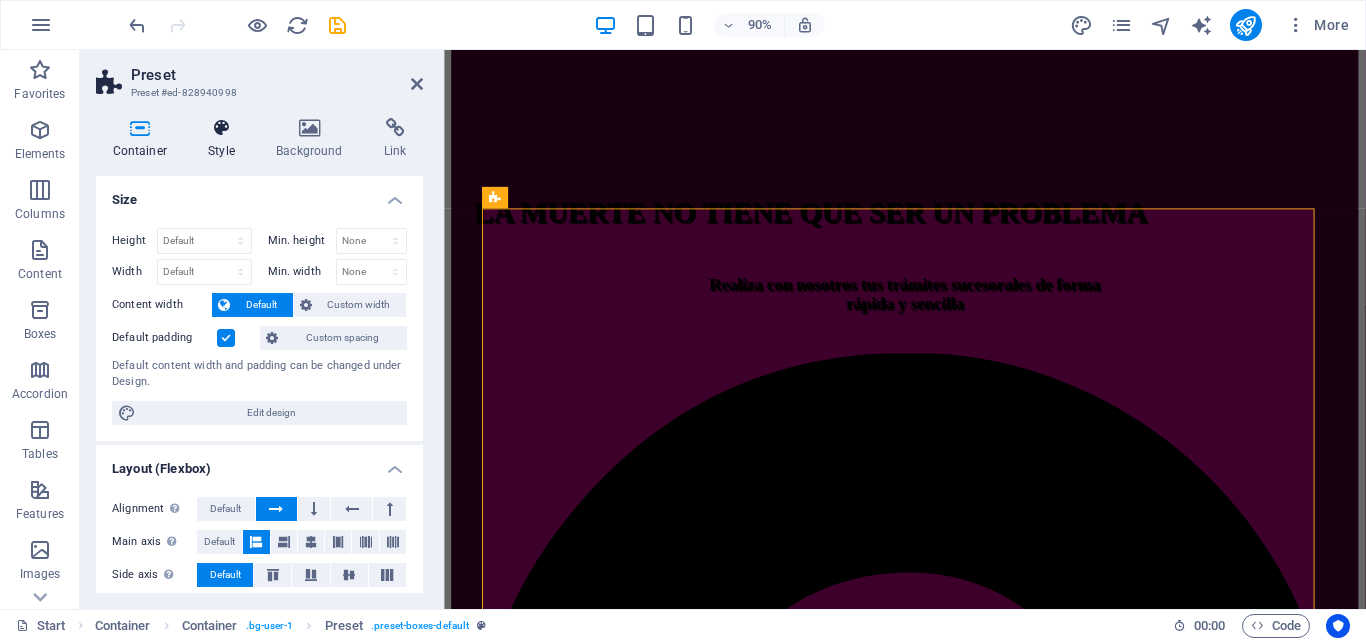 click at bounding box center [222, 128] 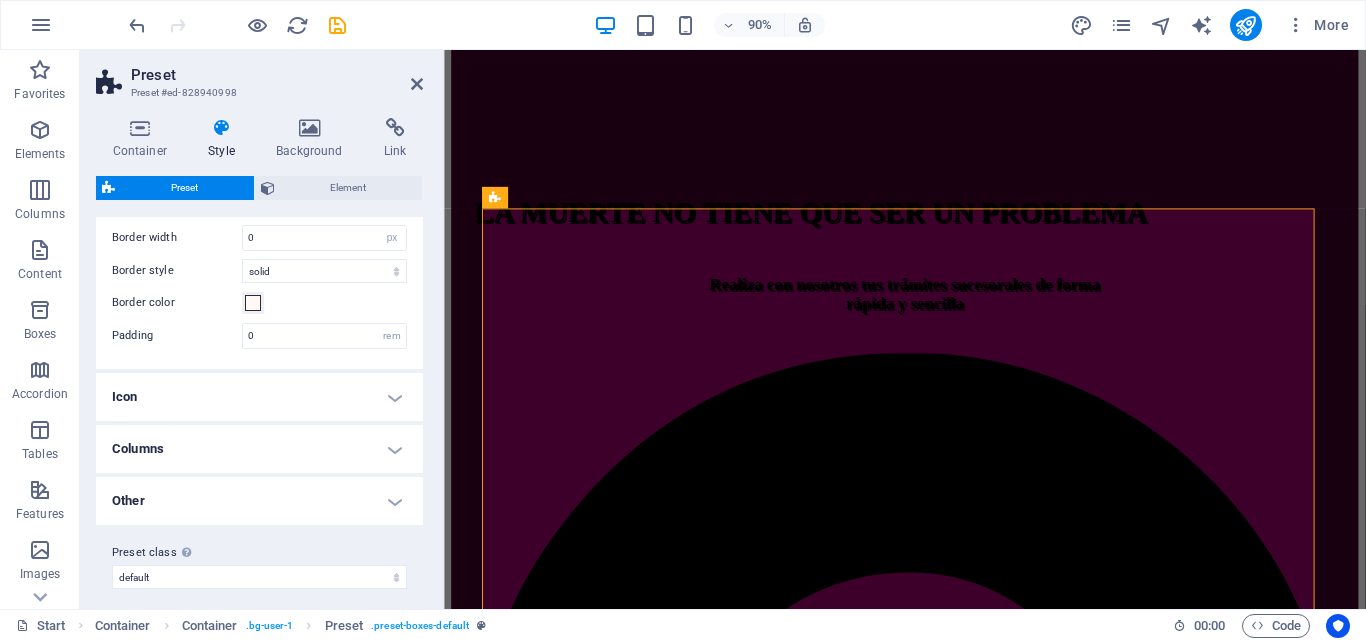 scroll, scrollTop: 436, scrollLeft: 0, axis: vertical 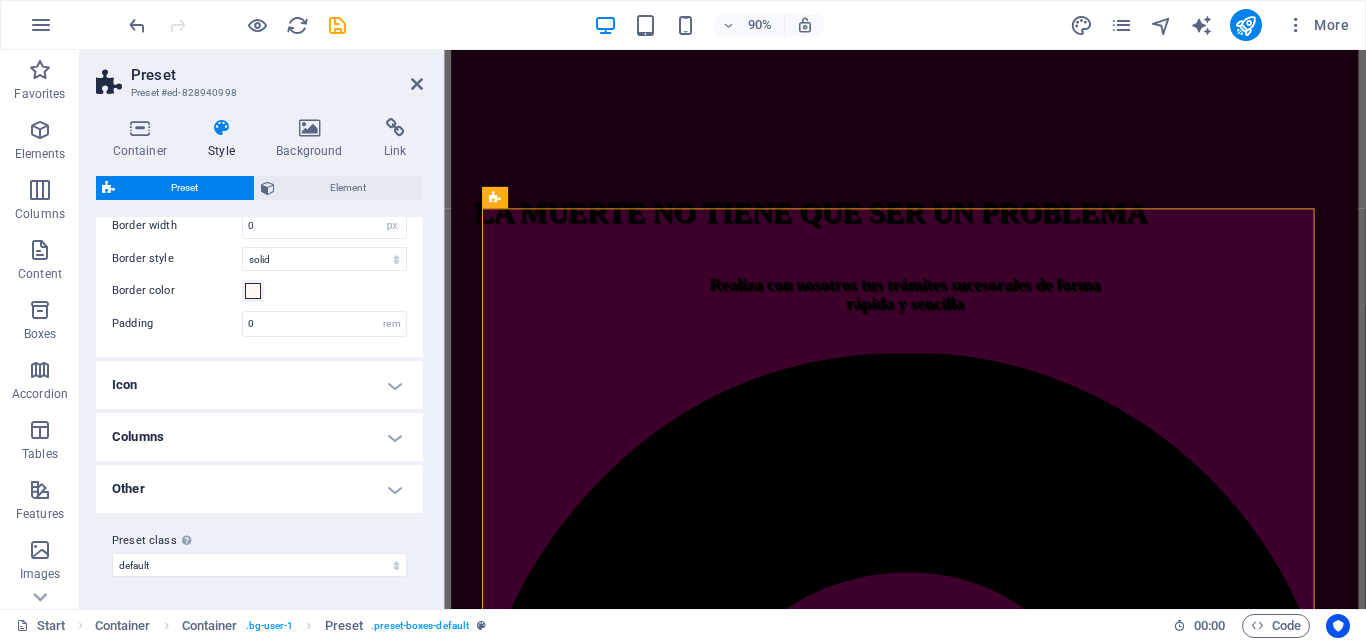click on "Columns" at bounding box center [259, 437] 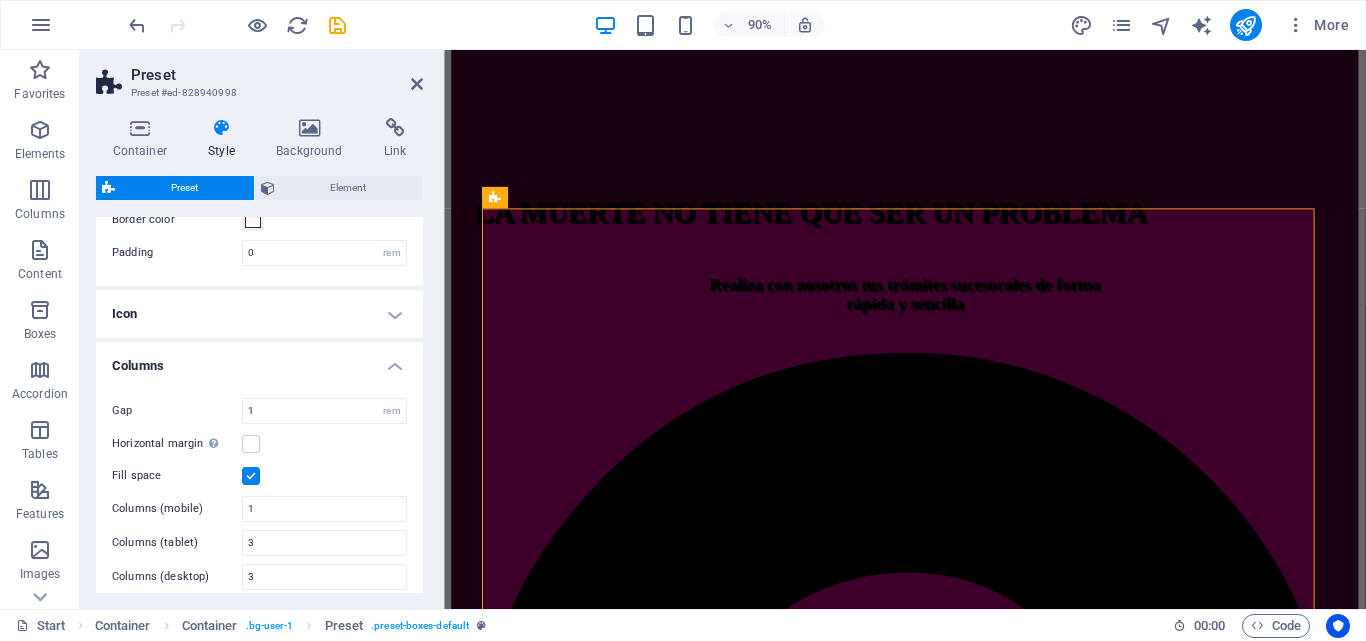scroll, scrollTop: 536, scrollLeft: 0, axis: vertical 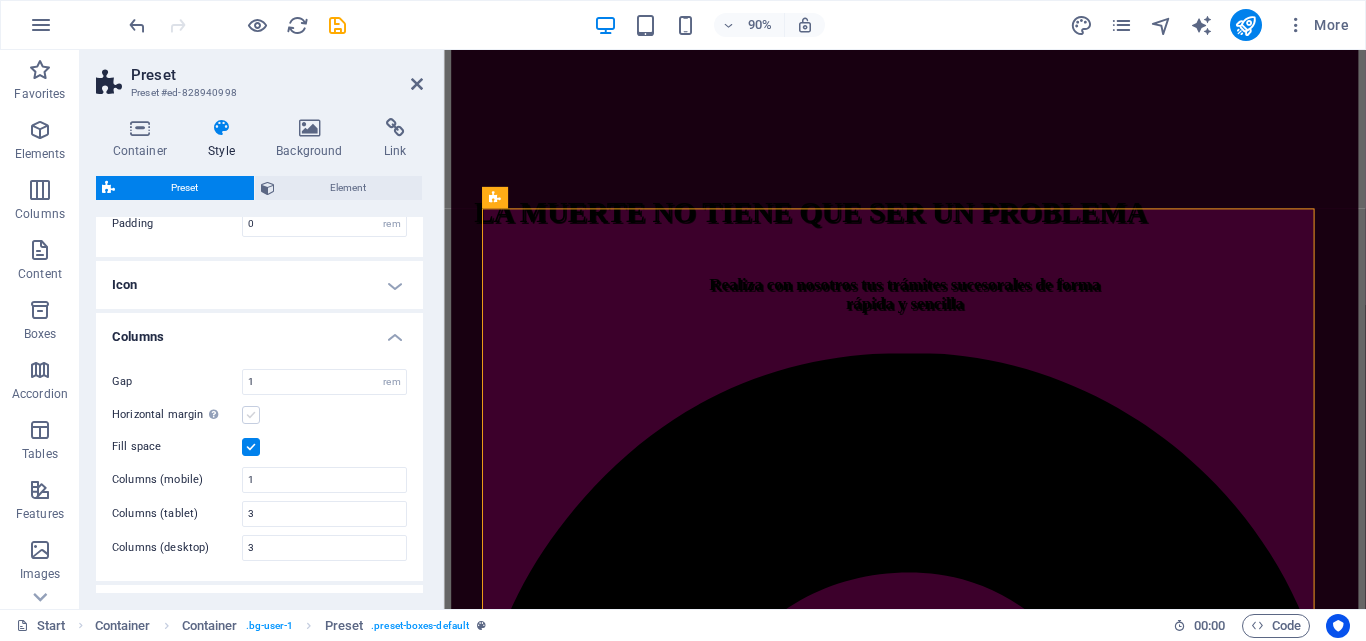 click at bounding box center (251, 415) 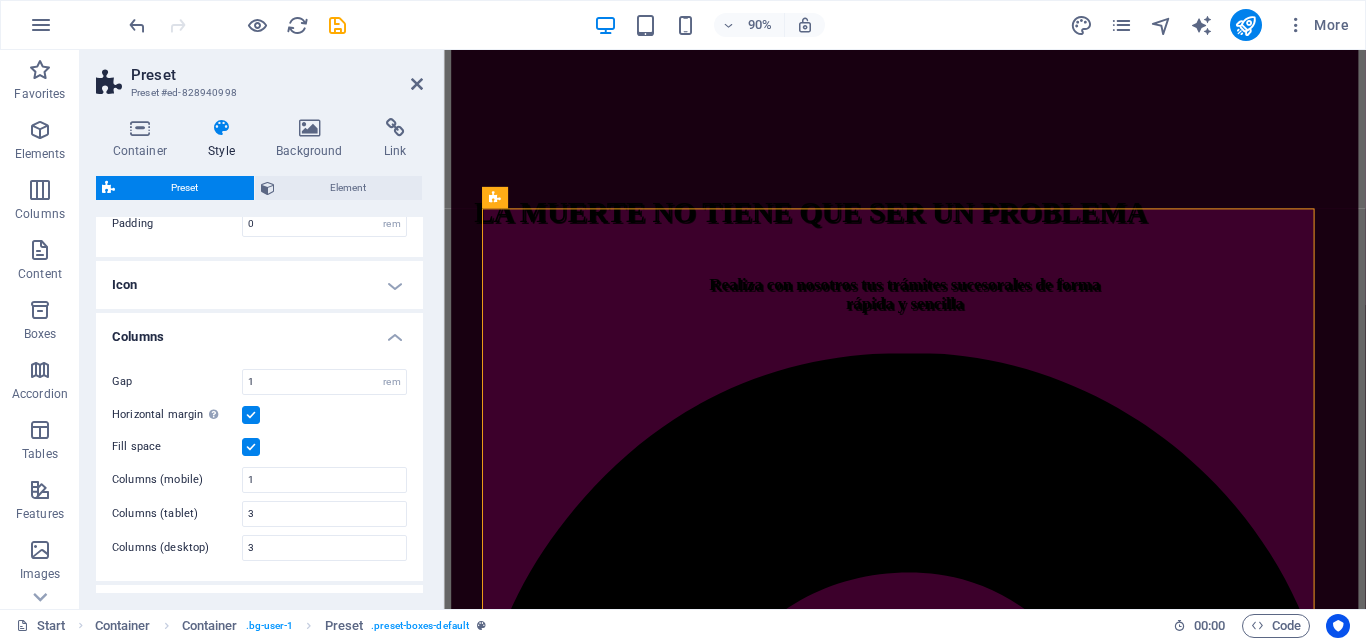 click at bounding box center (251, 415) 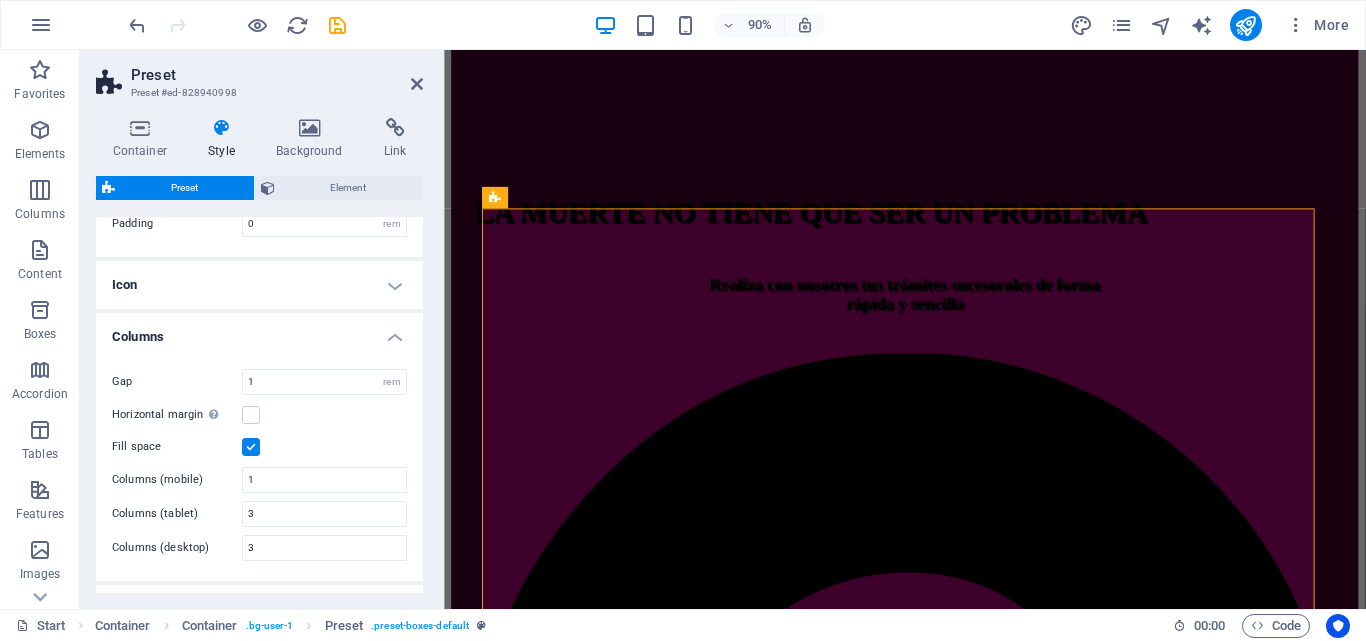 click on "Fill space" at bounding box center (259, 447) 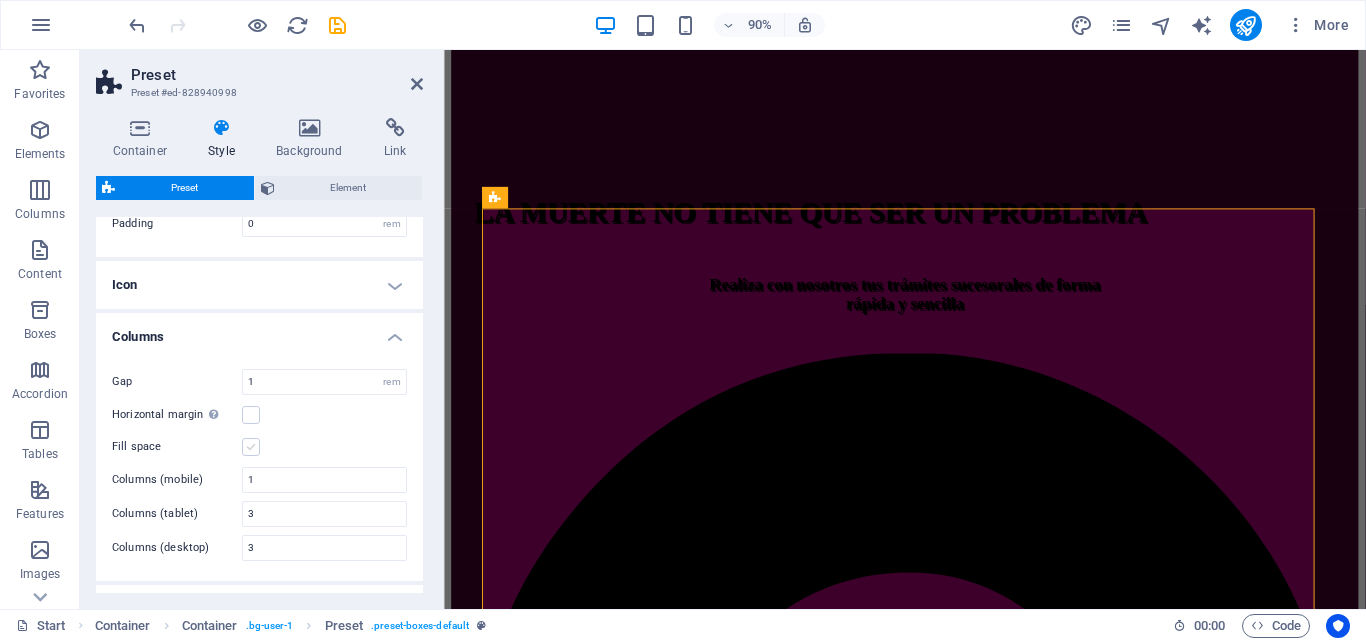 click at bounding box center [251, 447] 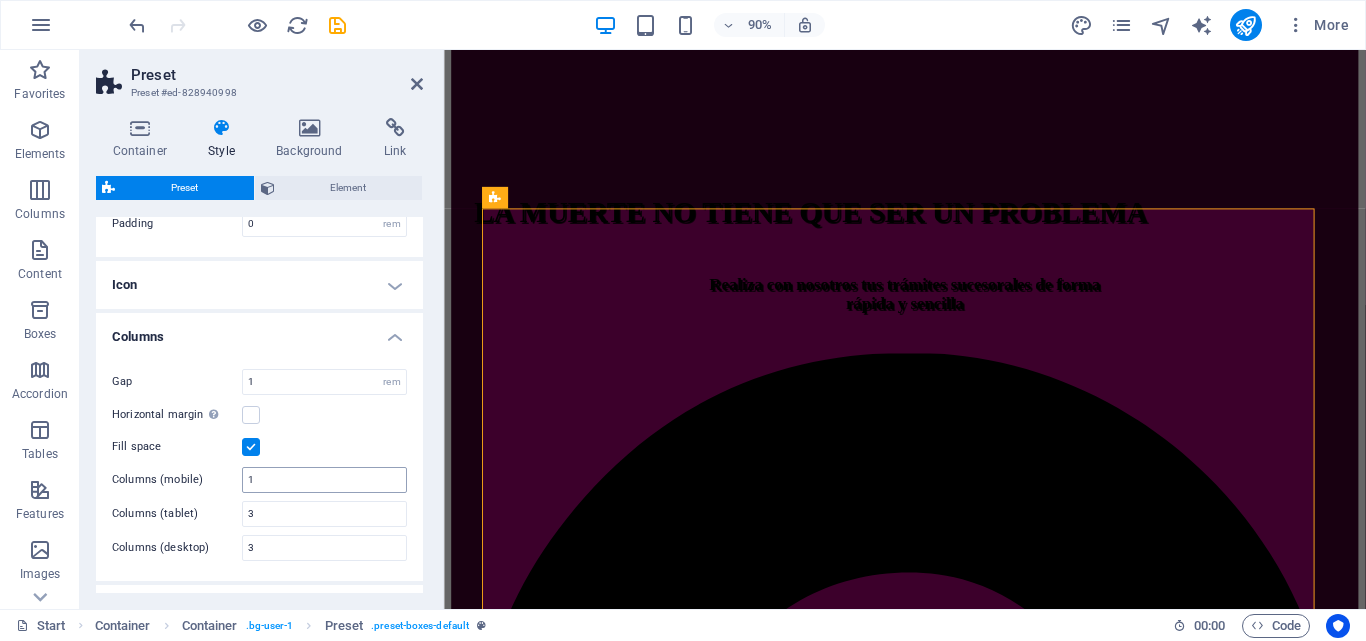 scroll, scrollTop: 636, scrollLeft: 0, axis: vertical 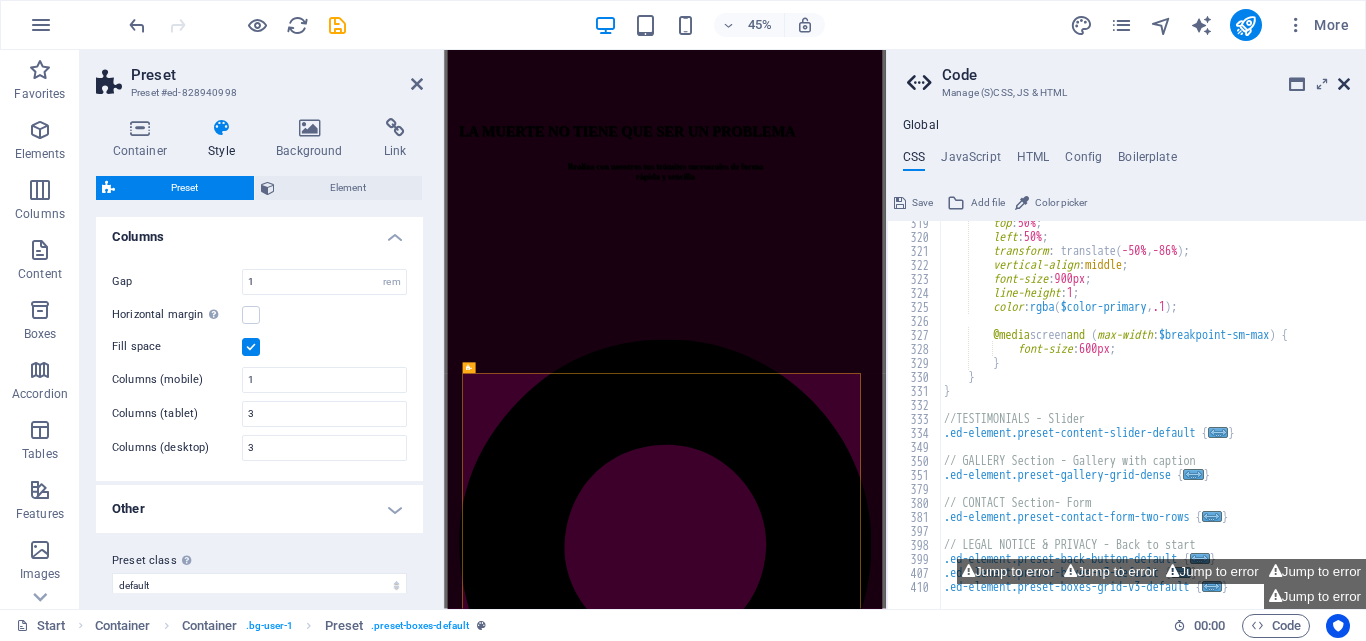 click at bounding box center [1344, 84] 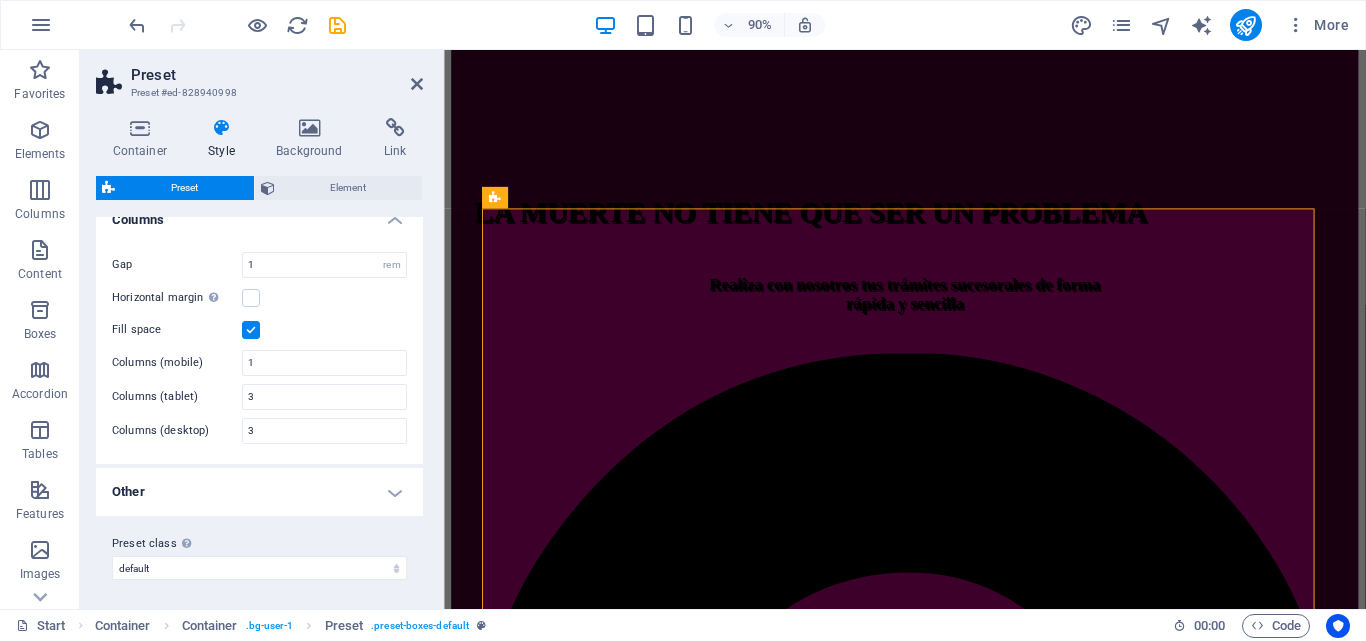 scroll, scrollTop: 656, scrollLeft: 0, axis: vertical 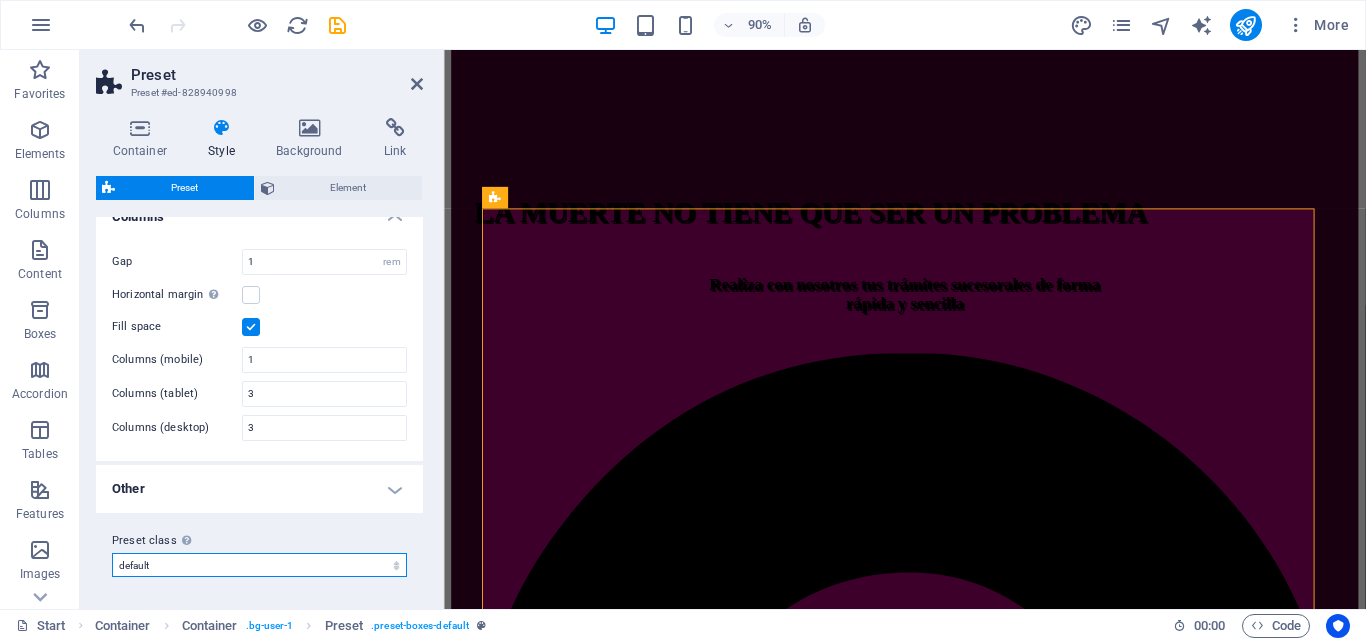click on "default v3-default Add preset class" at bounding box center (259, 565) 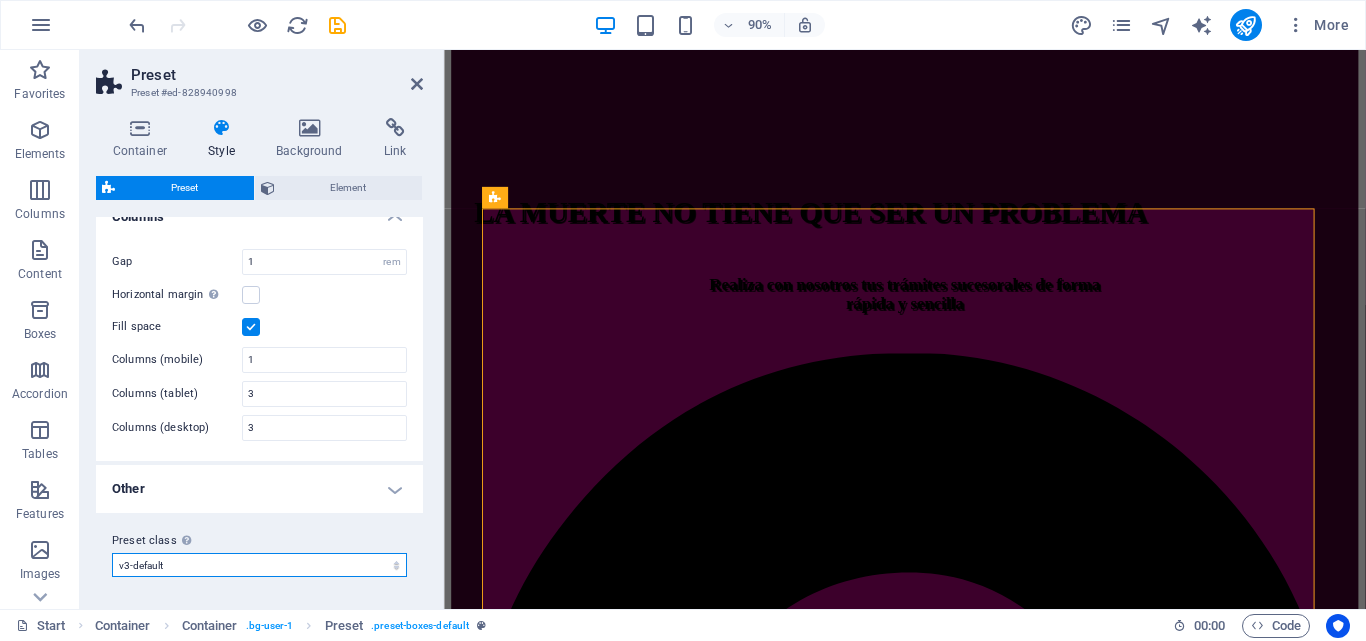 click on "default v3-default Add preset class" at bounding box center (259, 565) 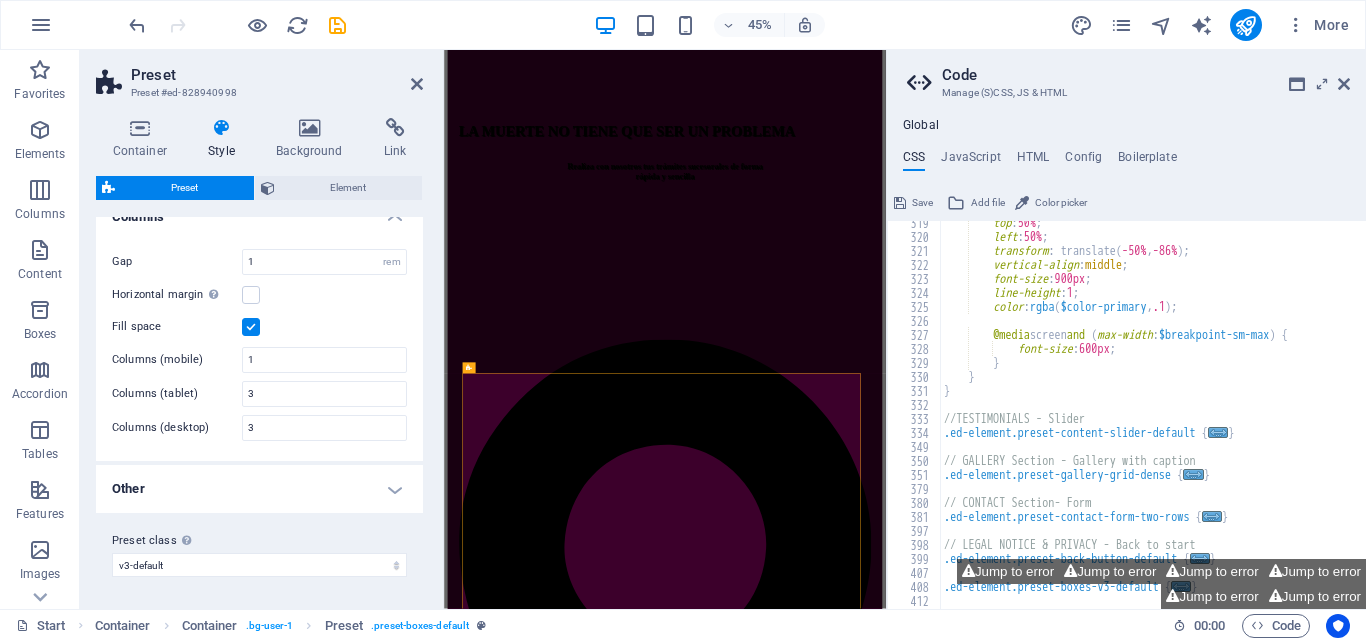 scroll, scrollTop: 1125, scrollLeft: 0, axis: vertical 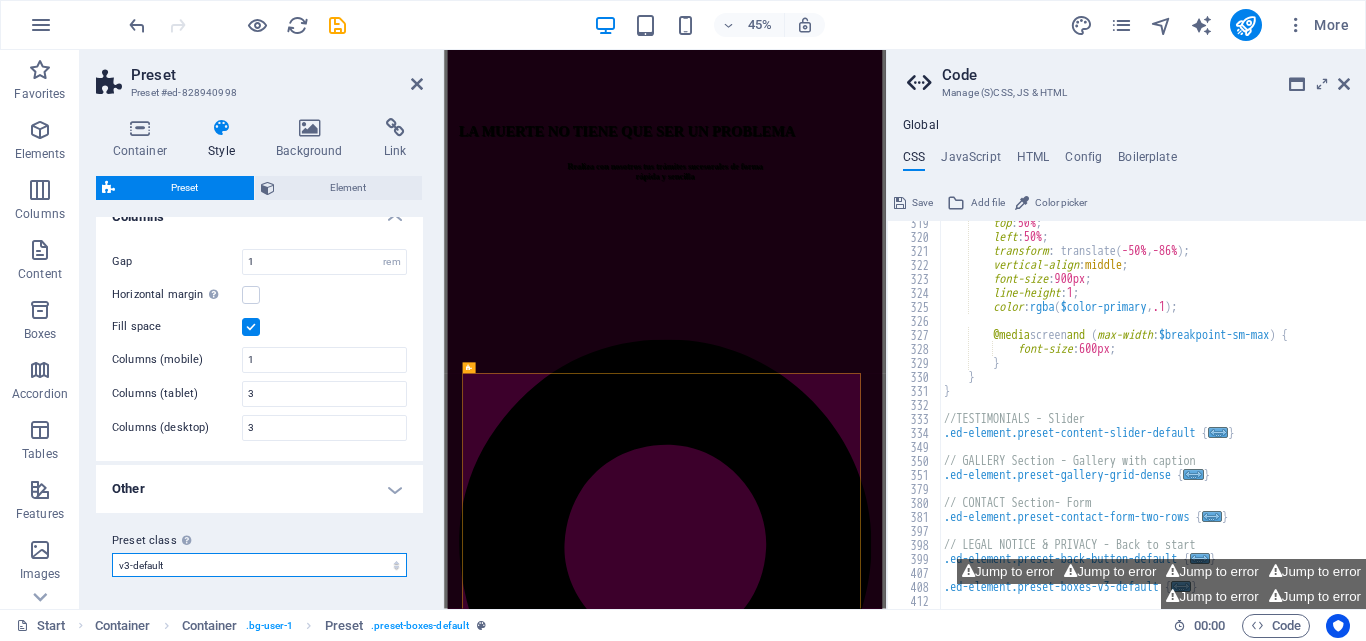click on "default v3-default grid-v3-default Add preset class" at bounding box center (259, 565) 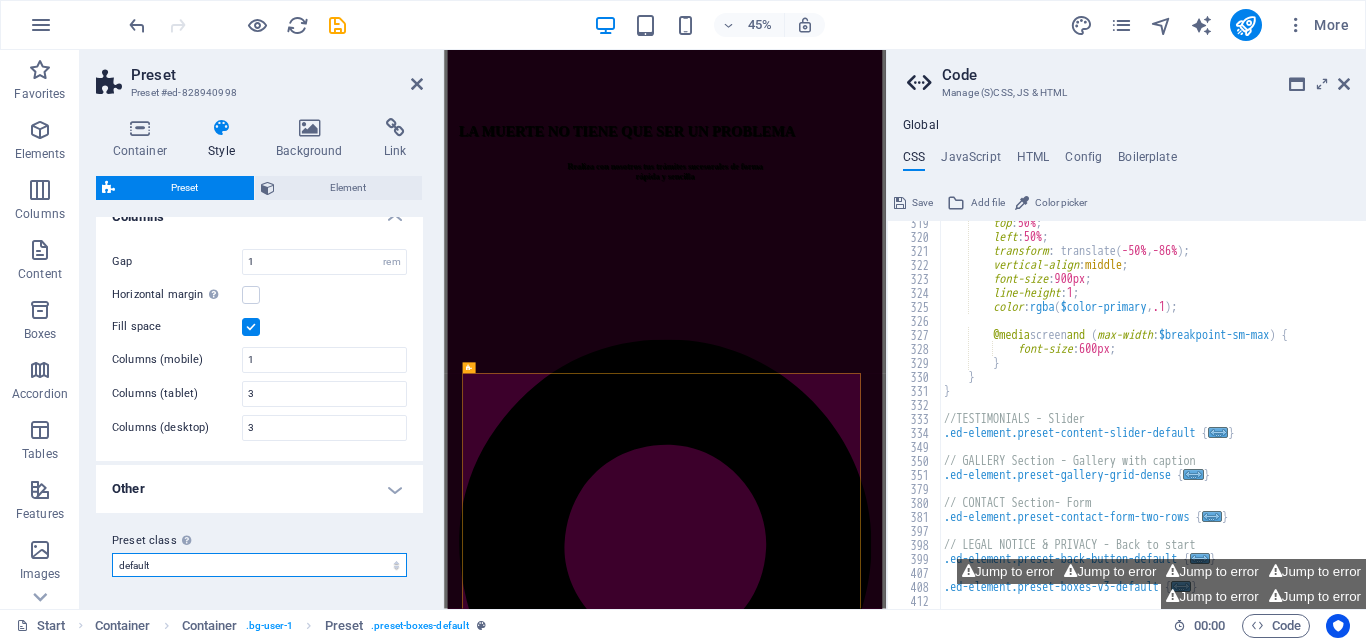 click on "default v3-default grid-v3-default Add preset class" at bounding box center (259, 565) 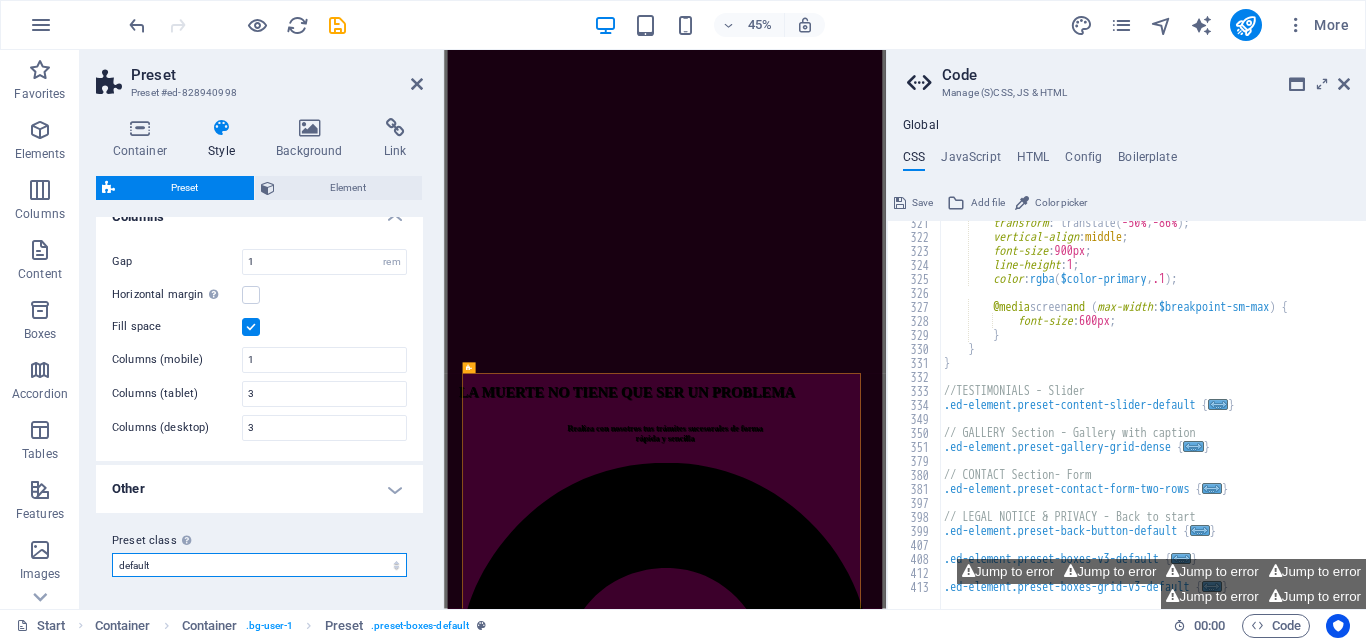 scroll, scrollTop: 1153, scrollLeft: 0, axis: vertical 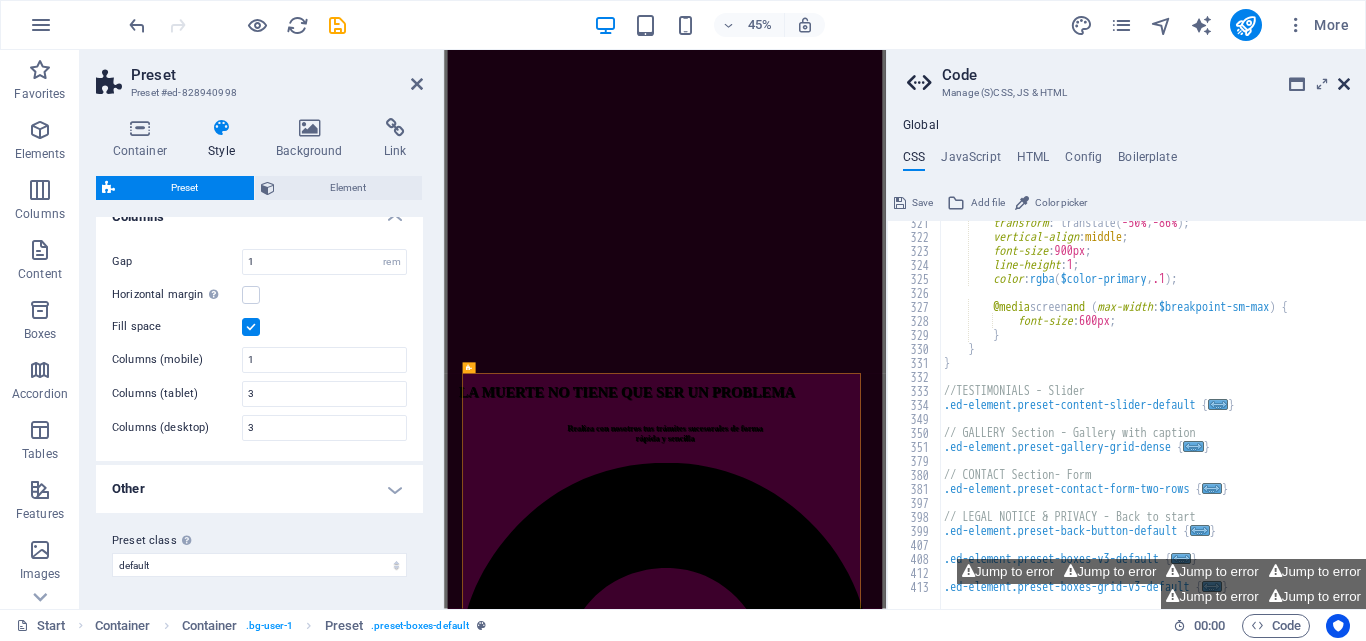 click at bounding box center (1344, 84) 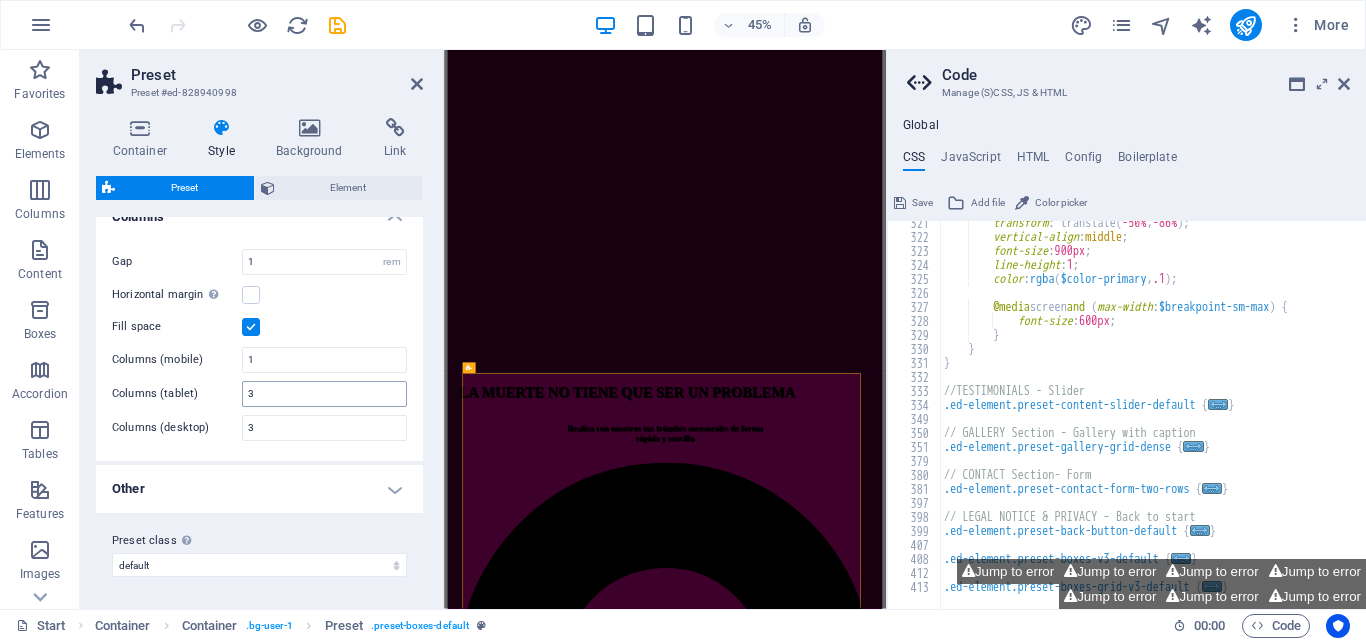 scroll, scrollTop: 556, scrollLeft: 0, axis: vertical 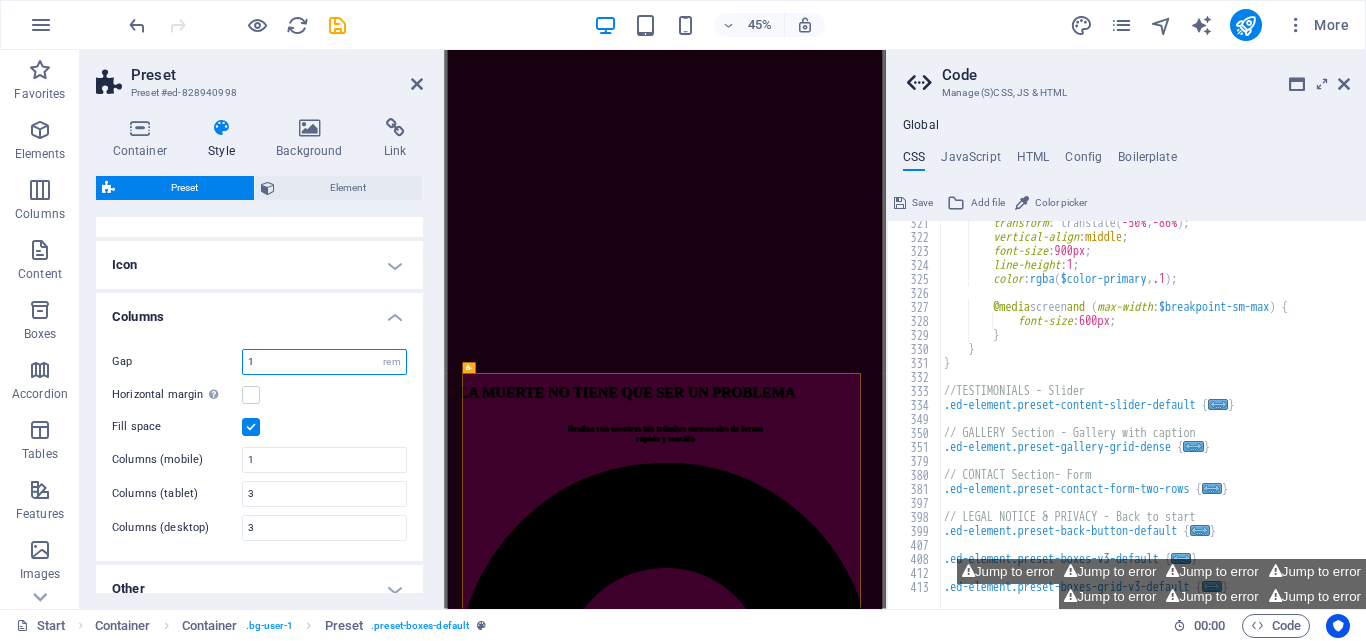 click on "1" at bounding box center (324, 362) 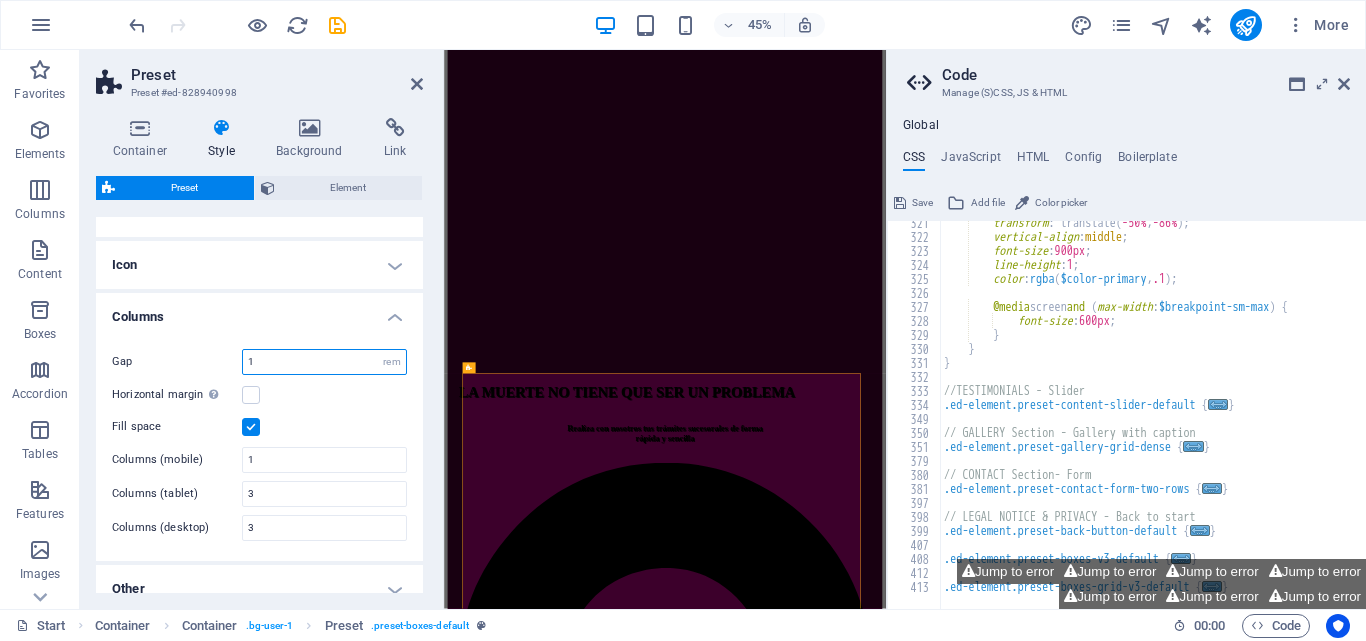 click on "1" at bounding box center (324, 362) 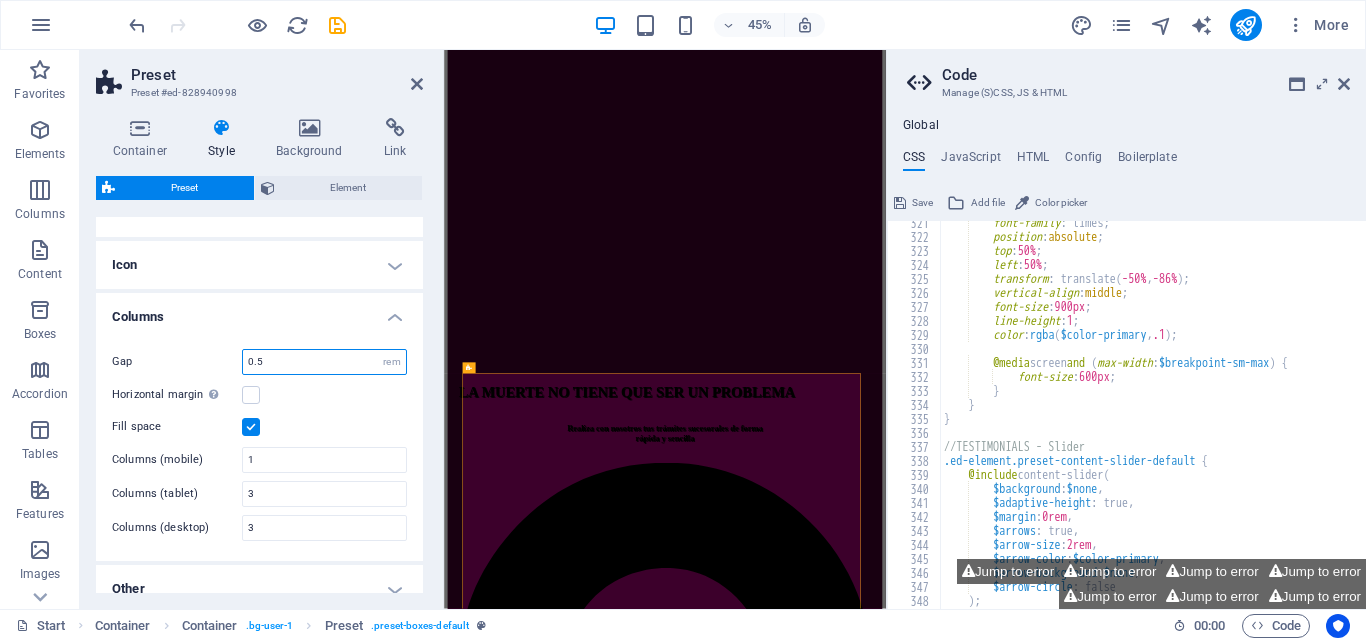 scroll, scrollTop: 1153, scrollLeft: 0, axis: vertical 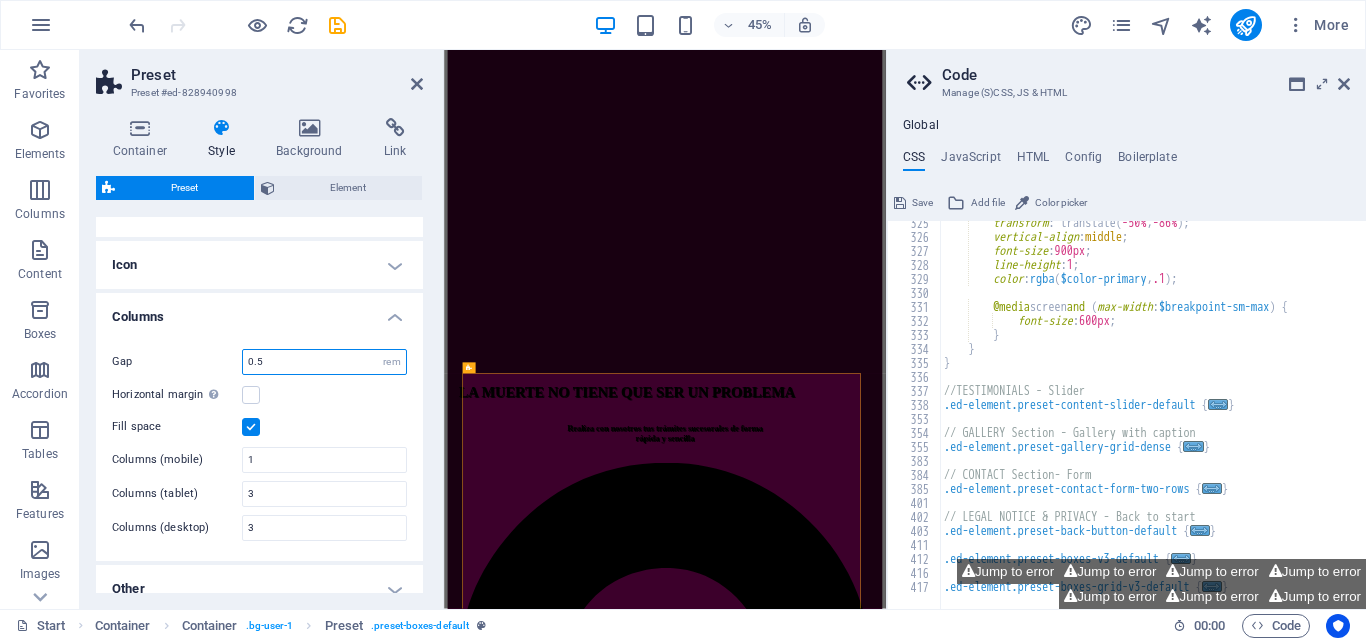 click on "0.5" at bounding box center [324, 362] 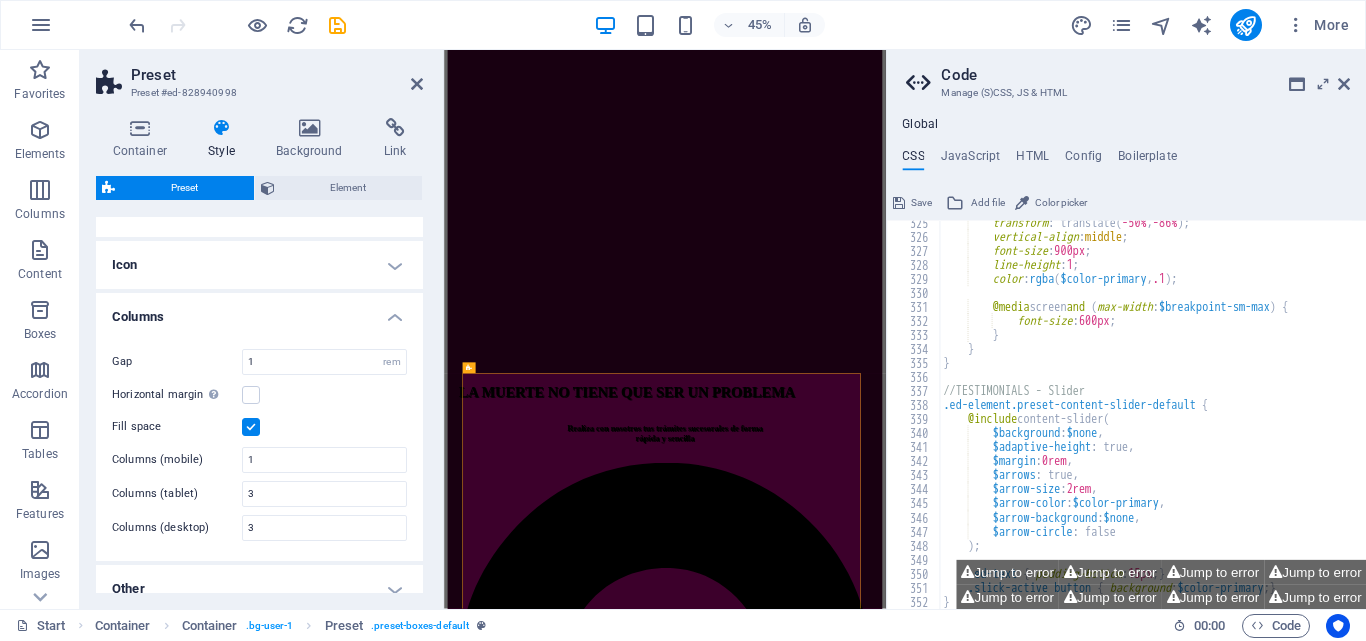 scroll, scrollTop: 1153, scrollLeft: 0, axis: vertical 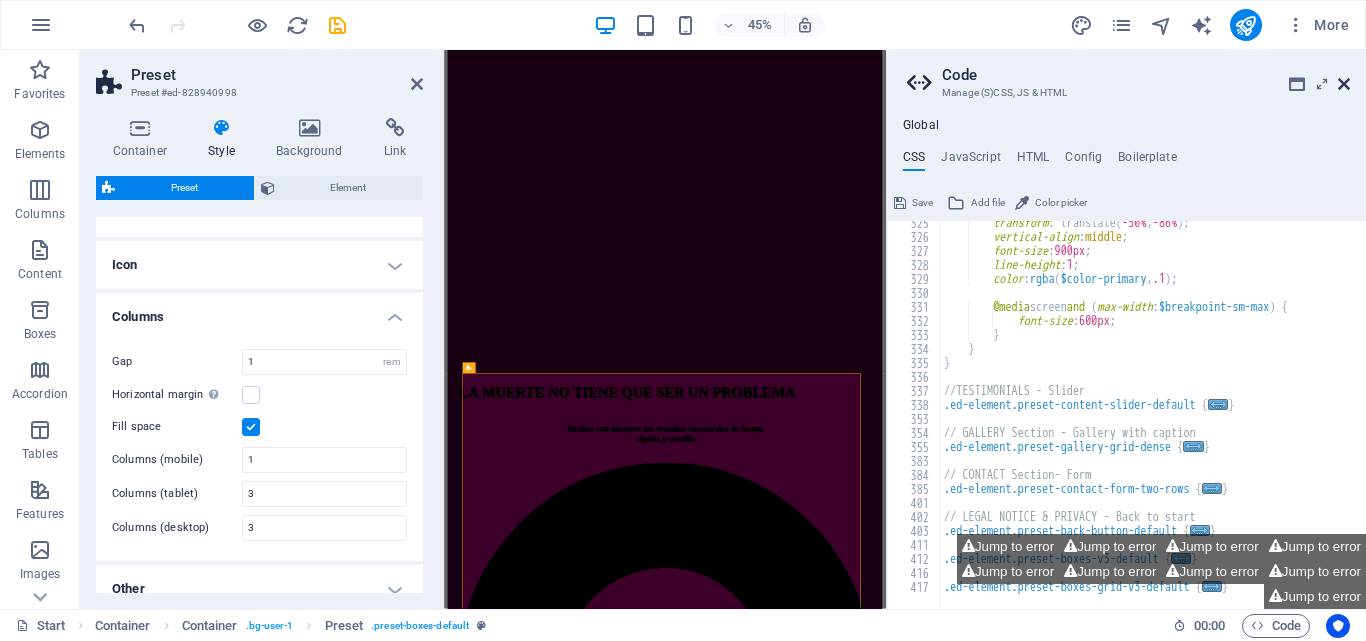 click at bounding box center [1344, 84] 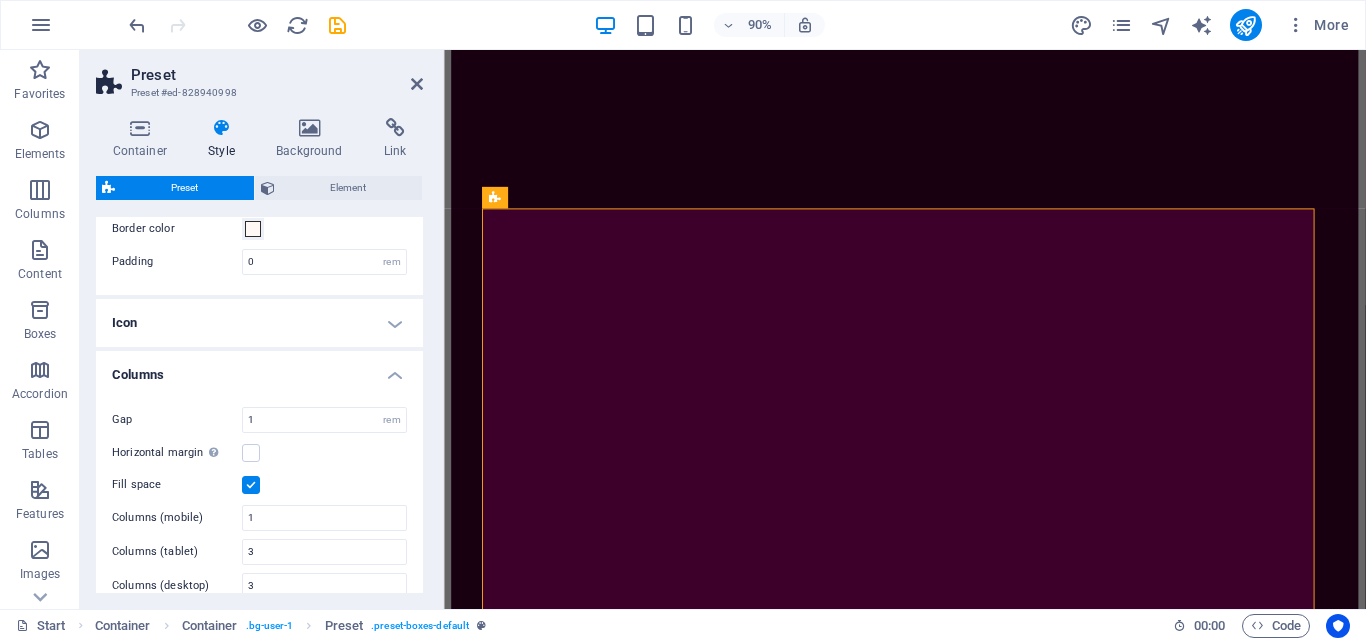 scroll, scrollTop: 456, scrollLeft: 0, axis: vertical 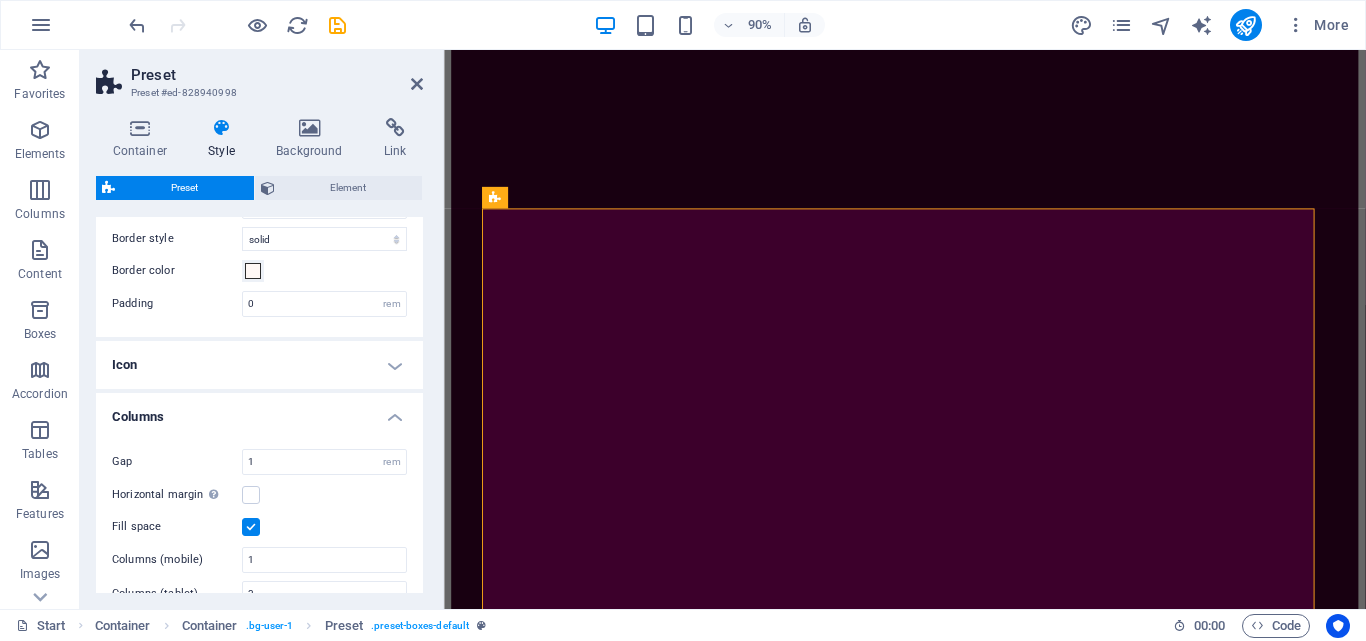 click on "Icon" at bounding box center (259, 365) 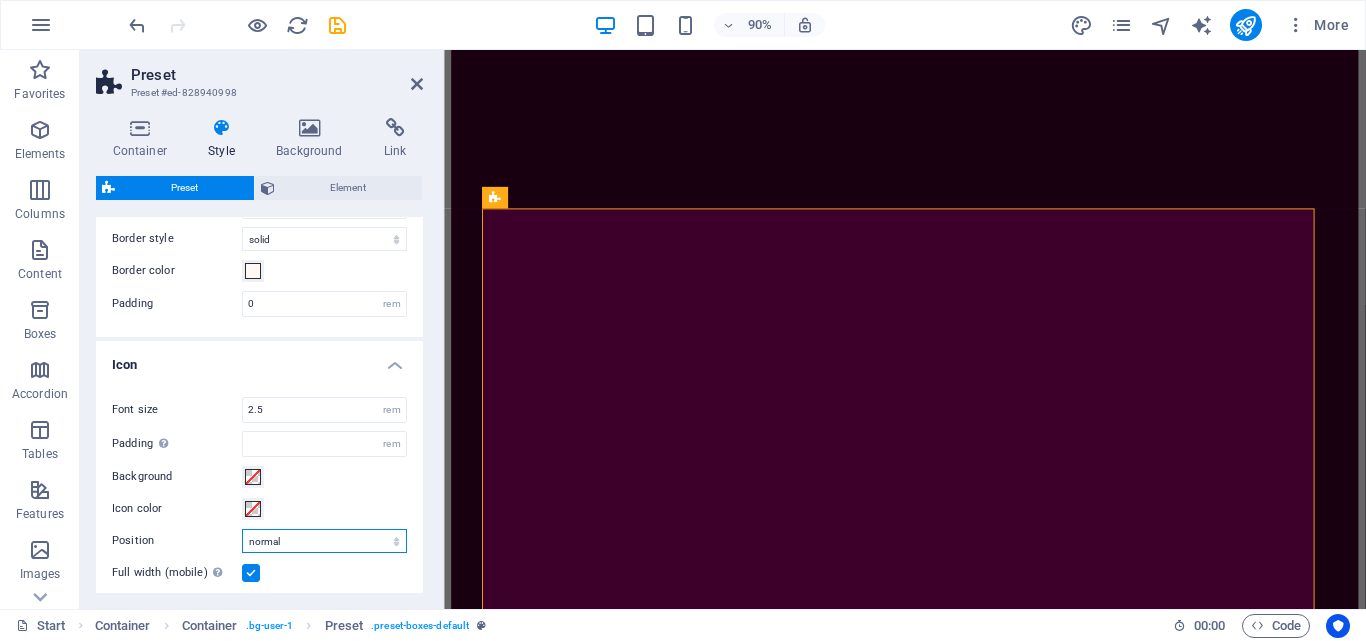 click on "normal Outside left right" at bounding box center [324, 541] 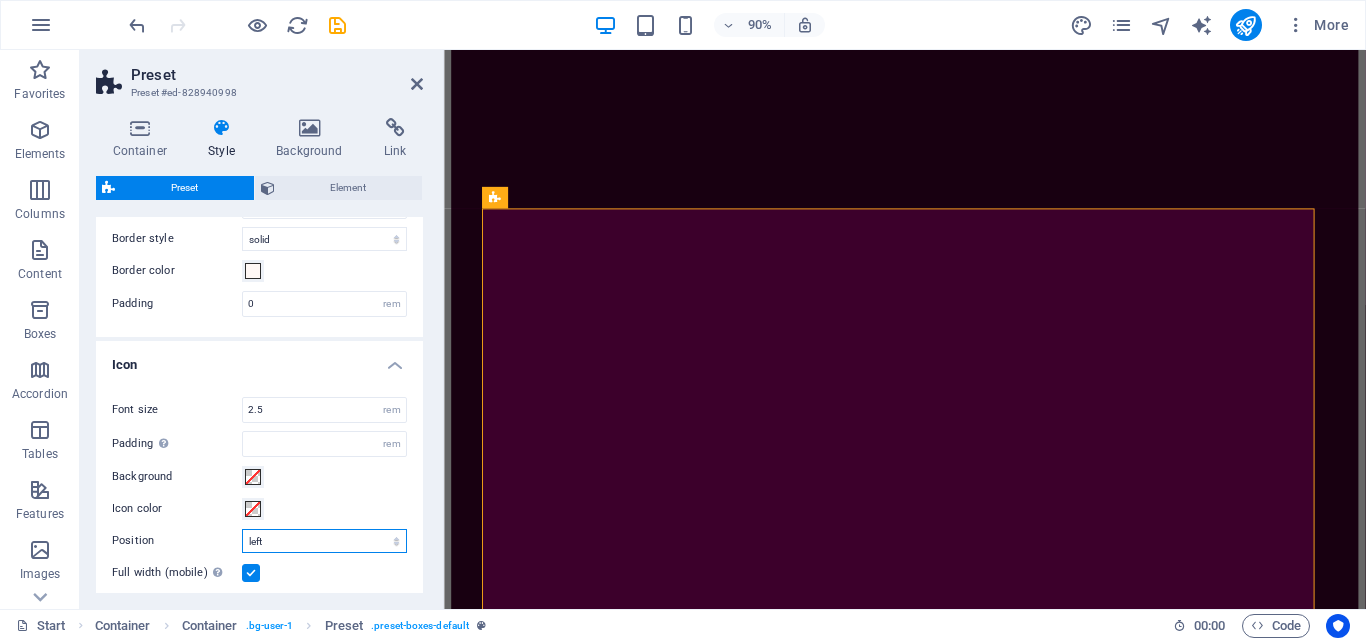 click on "normal Outside left right" at bounding box center (324, 541) 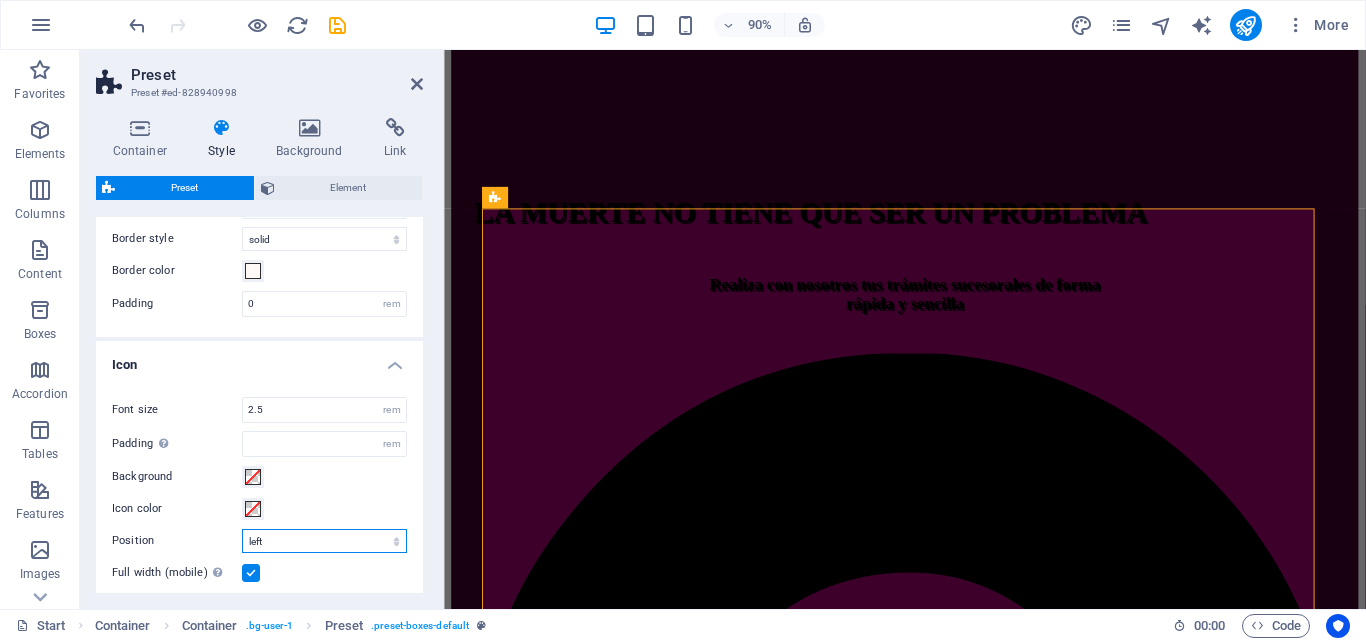 click on "normal Outside left right" at bounding box center (324, 541) 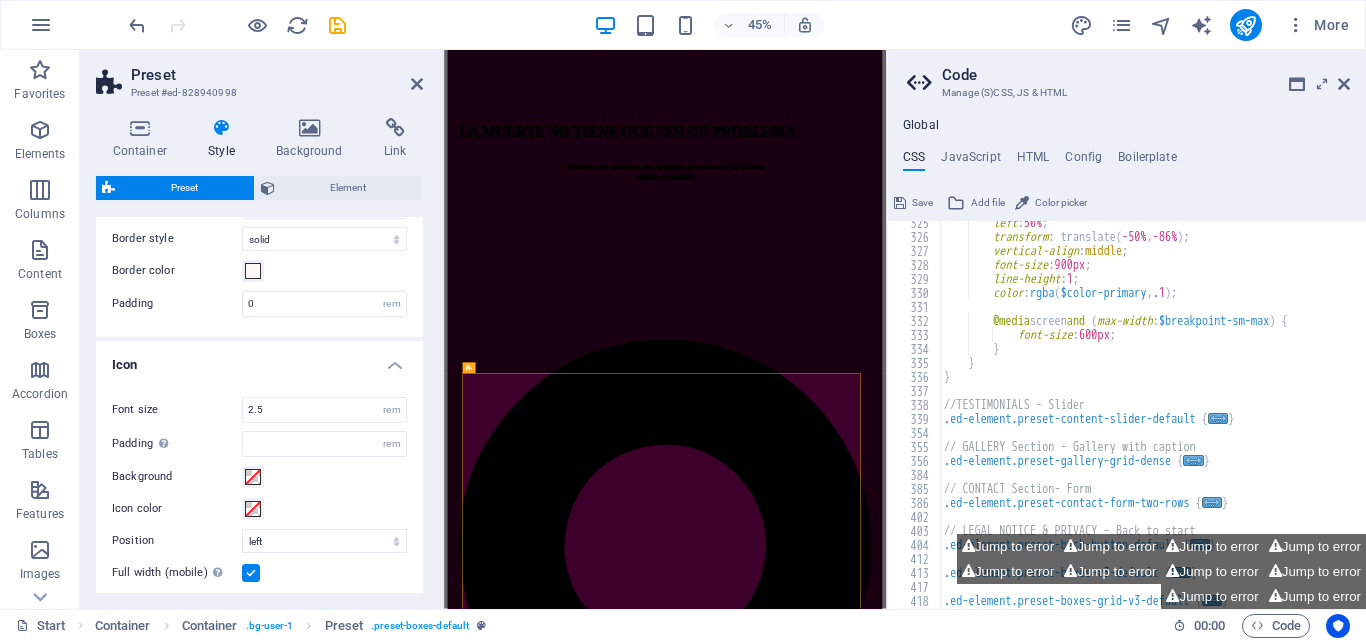 scroll, scrollTop: 1139, scrollLeft: 0, axis: vertical 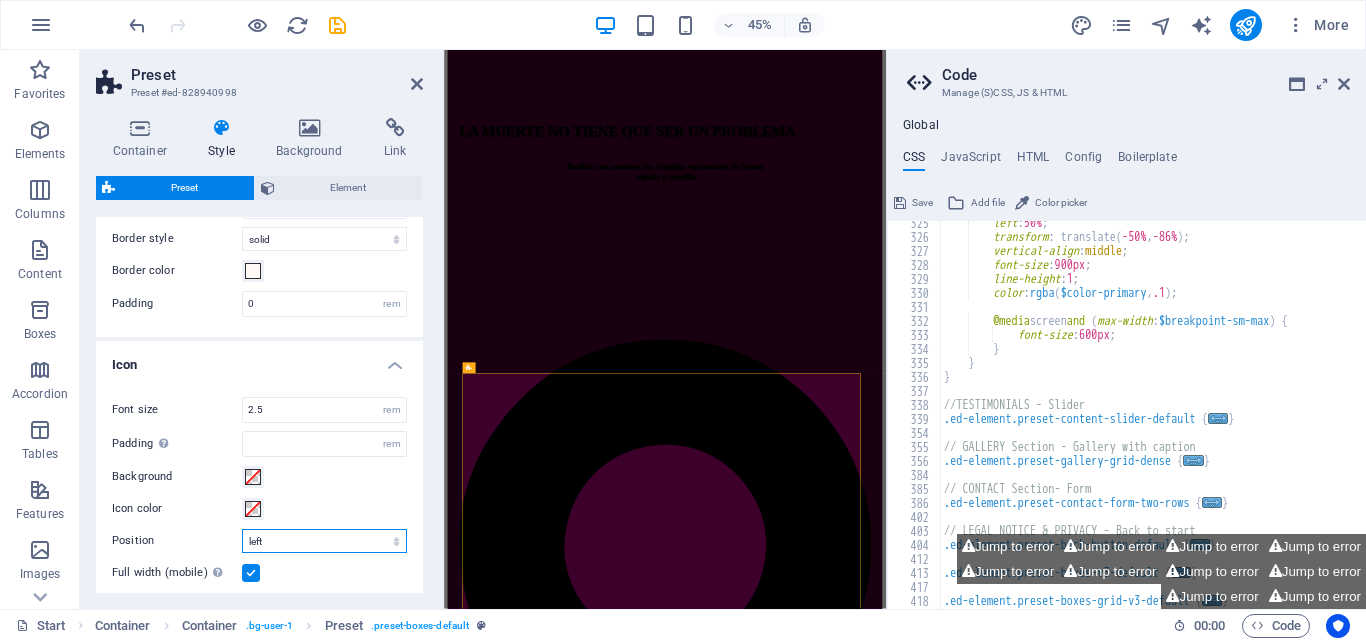 click on "normal Outside left right" at bounding box center (324, 541) 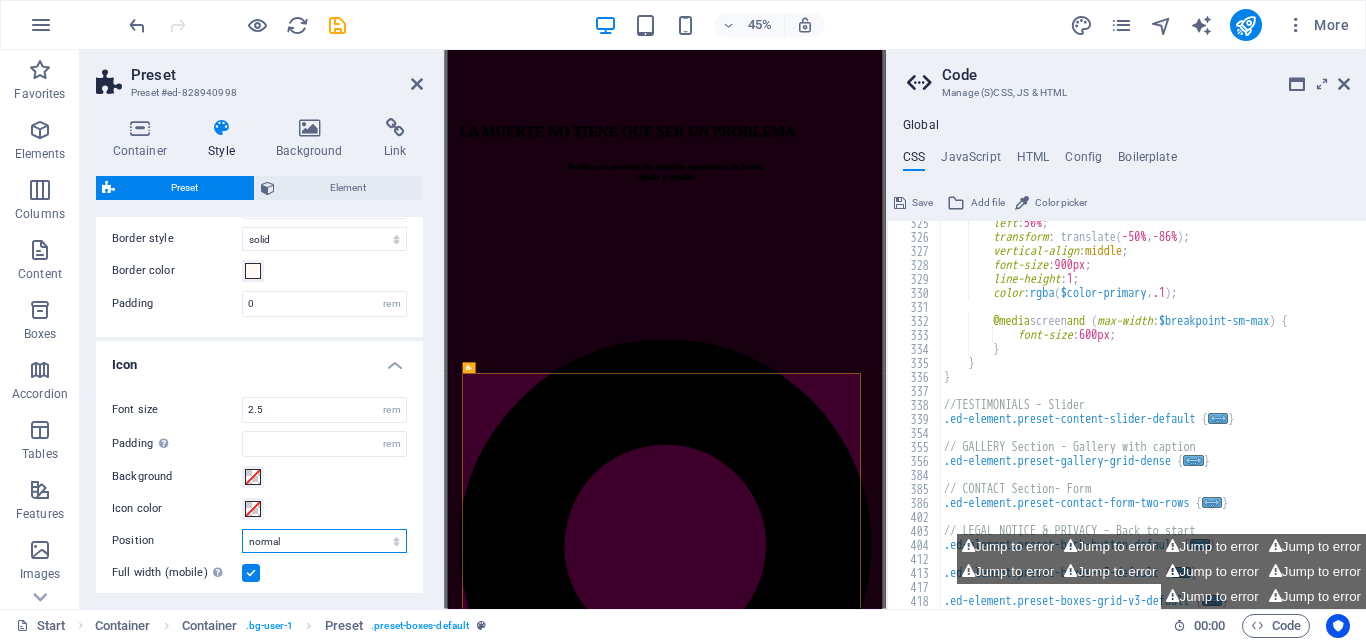 click on "normal Outside left right" at bounding box center [324, 541] 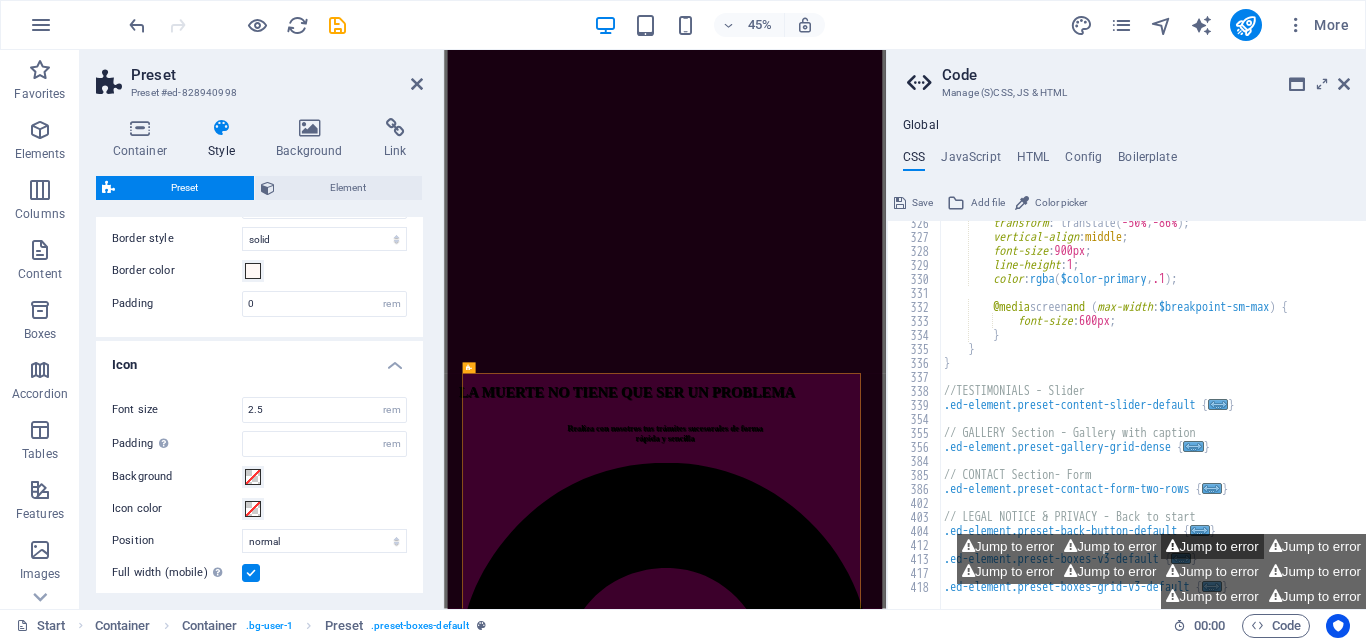 click on "Jump to error" at bounding box center [1212, 546] 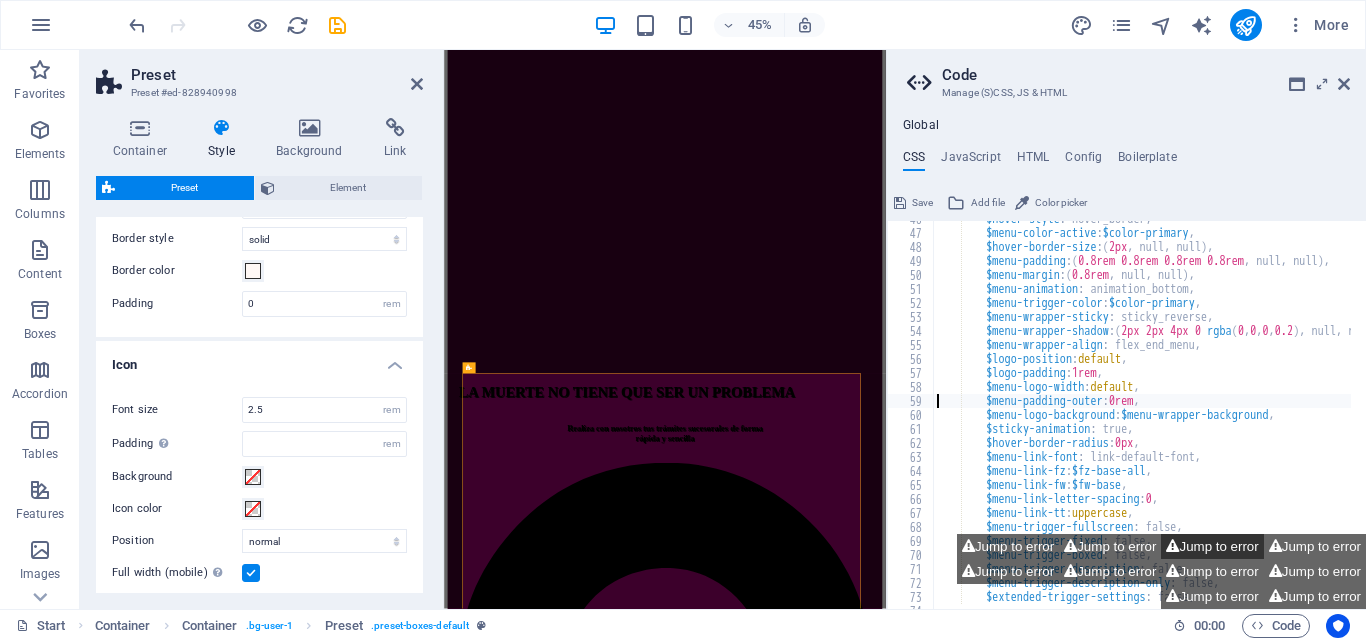 scroll, scrollTop: 640, scrollLeft: 0, axis: vertical 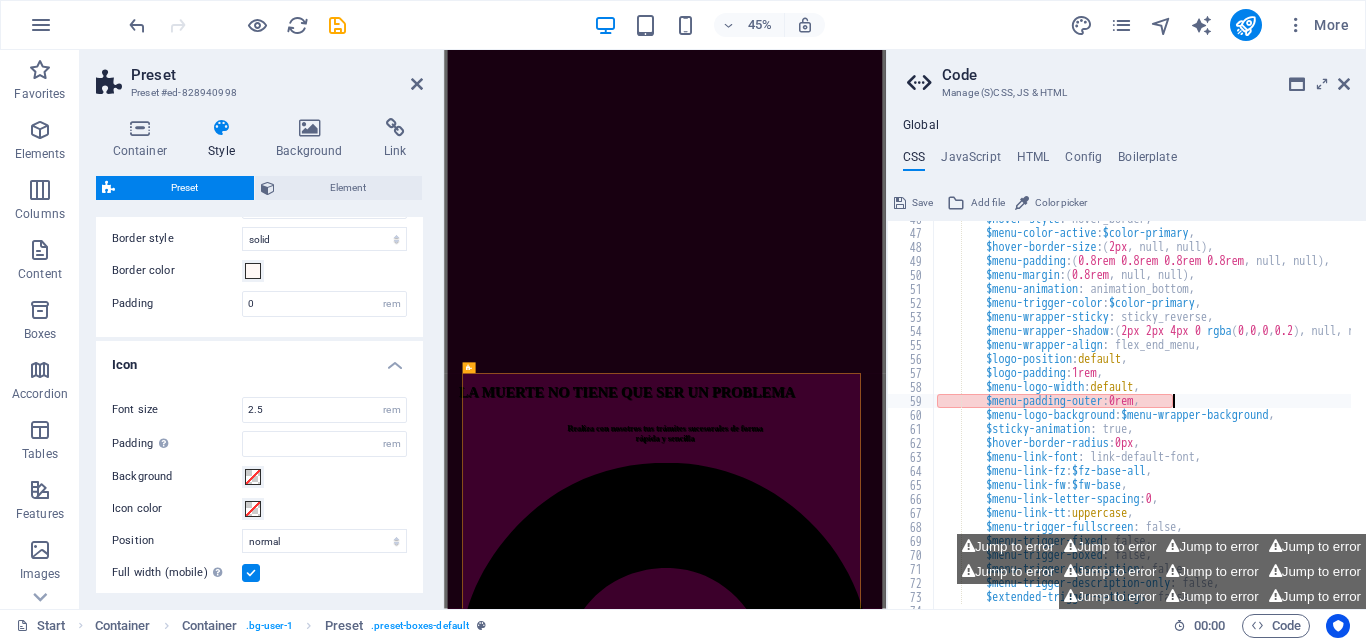 click on "$hover-style : hover_border,            $menu-color-active :  $color-primary ,            $hover-border-size :  ( 2px , null, null ) ,            $menu-padding :  ( 0.8rem   0.8rem   0.8rem   0.8rem , null, null ) ,            $menu-margin :  ( 0.8rem , null, null ) ,            $menu-animation : animation_bottom,            $menu-trigger-color :  $color-primary ,            $menu-wrapper-sticky : sticky_reverse,            $menu-wrapper-shadow :  ( 2px   2px   4px   0   rgba ( 0 , 0 , 0 , 0.2 ) , null, null ) ,            $menu-wrapper-align : flex_end_menu,            $logo-position :  default ,            $logo-padding :  1rem ,            $menu-logo-width :  default ,            $menu-padding-outer :  0rem ,            $menu-logo-background :  $menu-wrapper-background ,            $sticky-animation : true,            $hover-border-radius :  0px ,            $menu-link-font : link-default-font,            $menu-link-fz :  $fz-base-all ,            $menu-link-fw :  $fw-base ,            :  0 ,  :" at bounding box center (1233, 412) 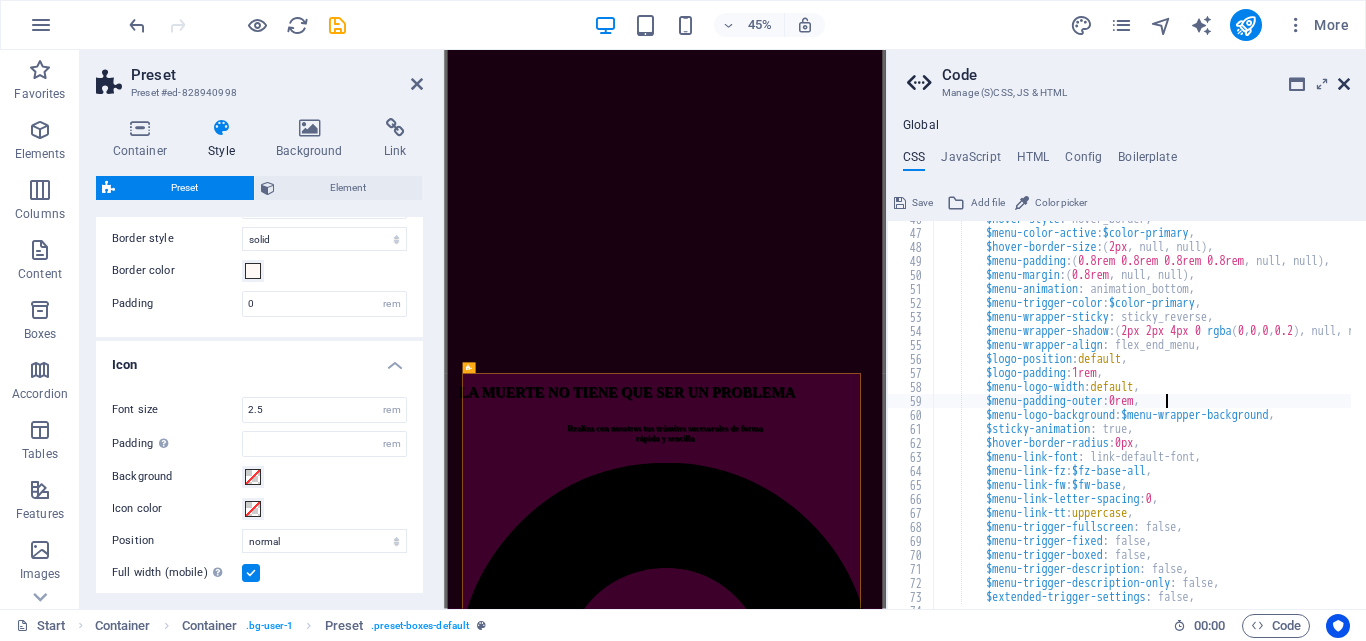 click at bounding box center [1344, 84] 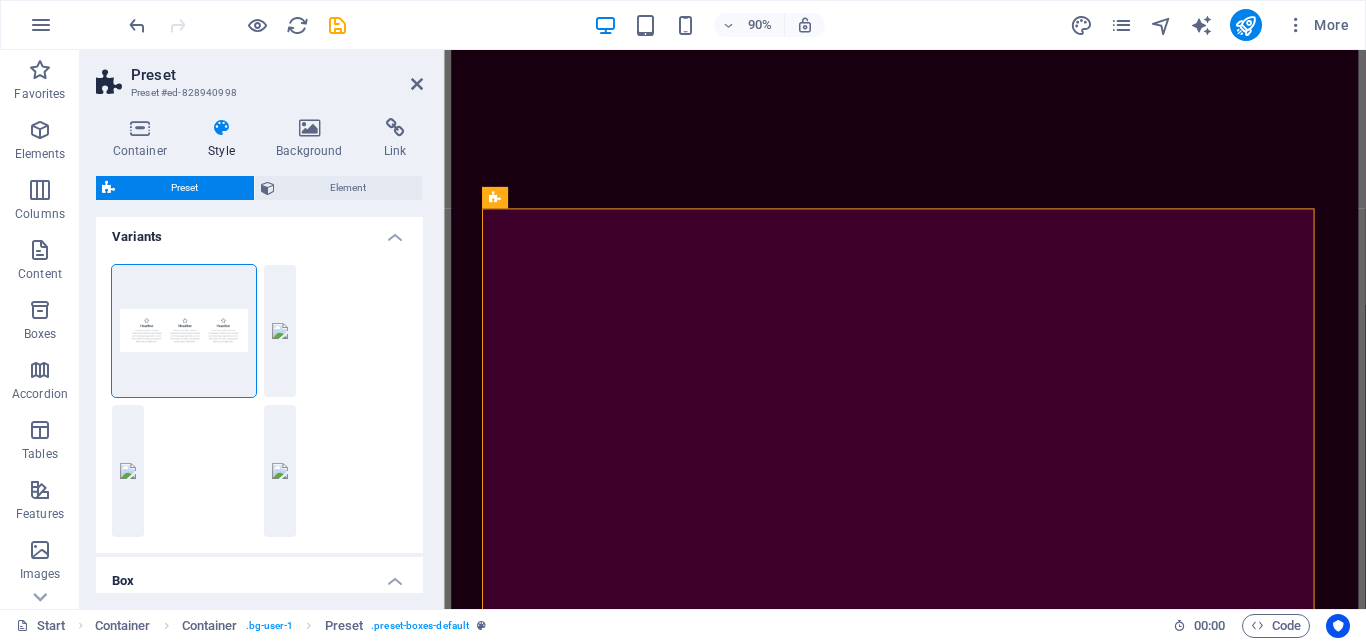 scroll, scrollTop: 0, scrollLeft: 0, axis: both 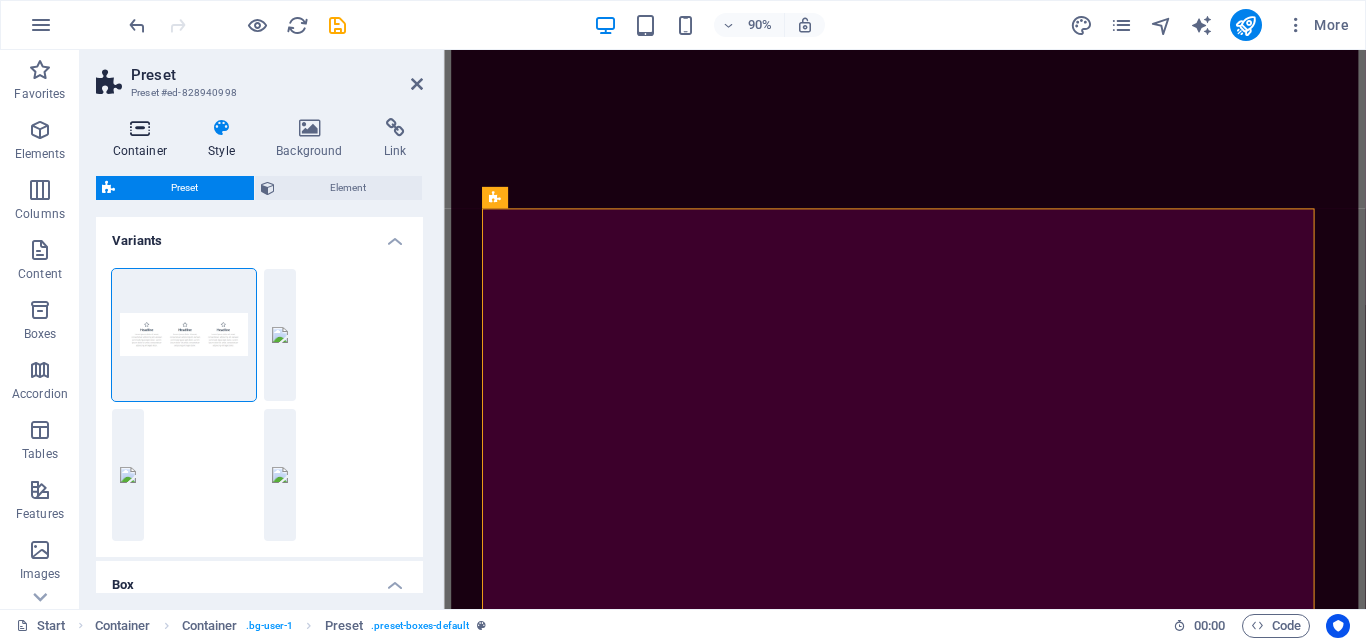 click at bounding box center [140, 128] 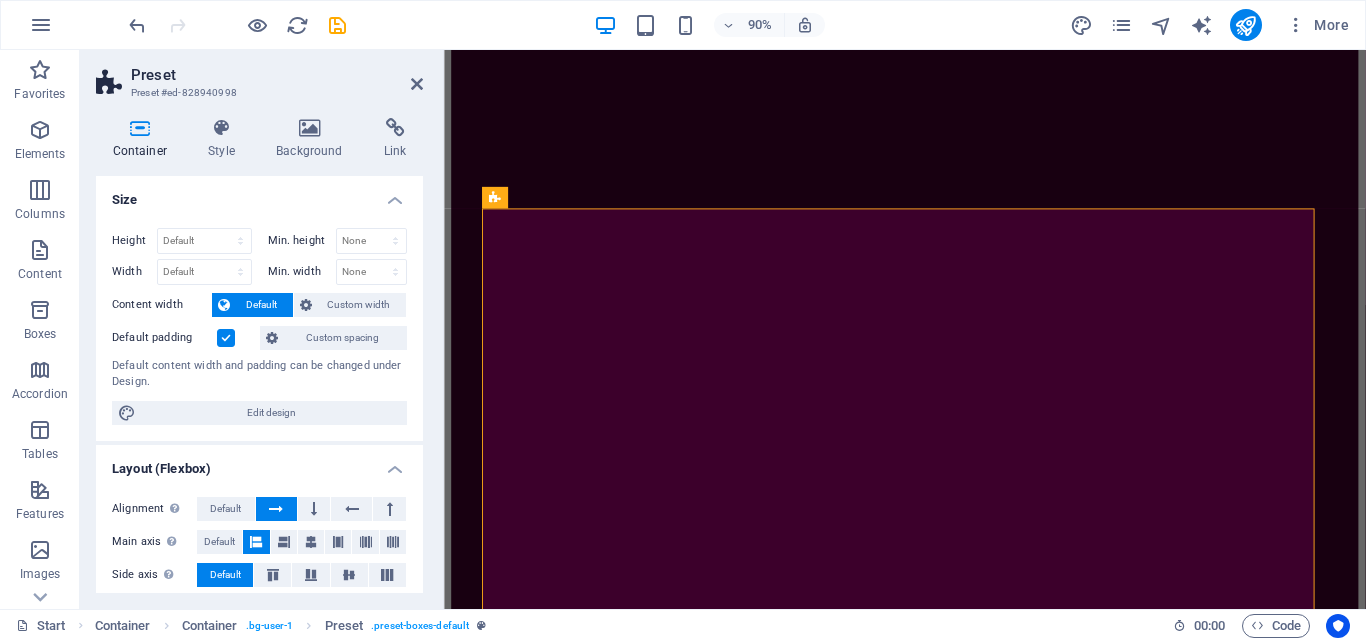 click at bounding box center (226, 338) 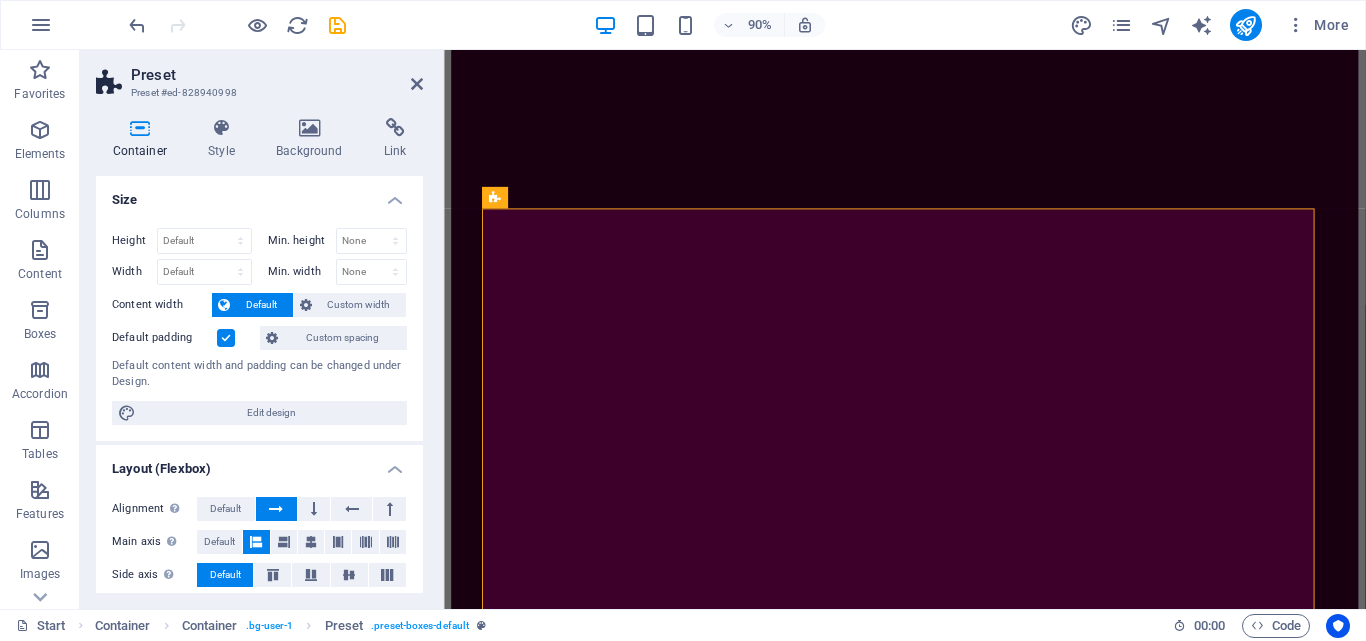 click on "Default padding" at bounding box center [0, 0] 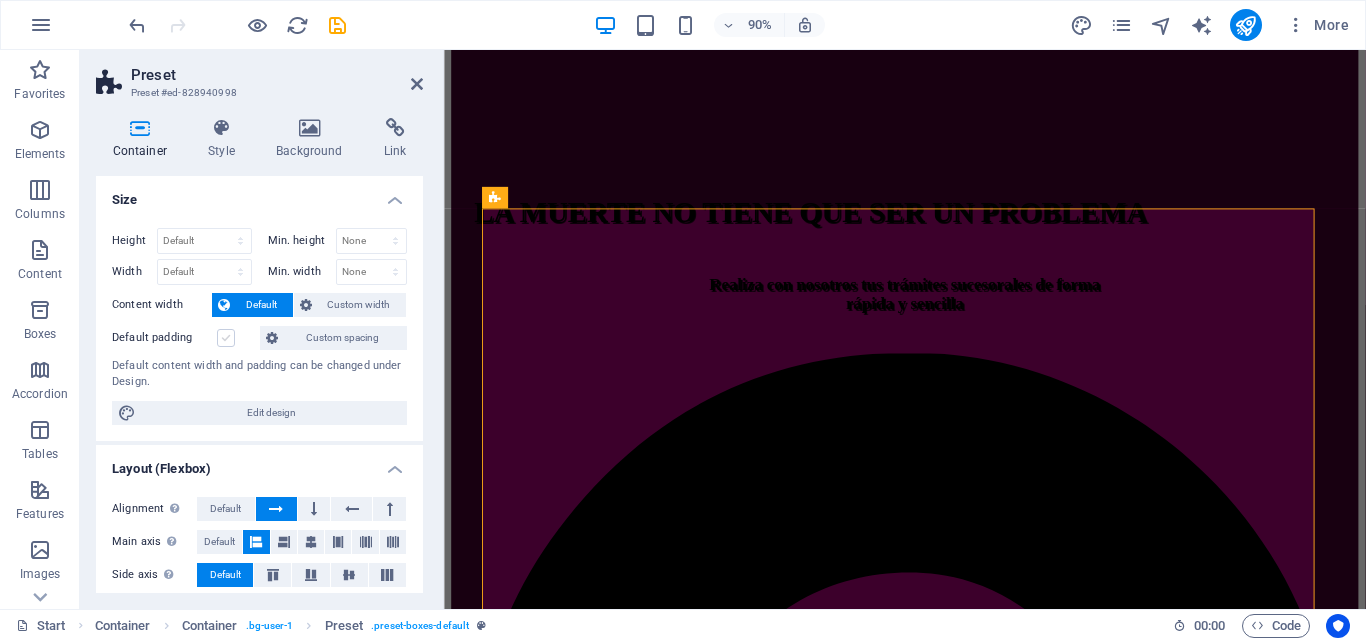 click at bounding box center (226, 338) 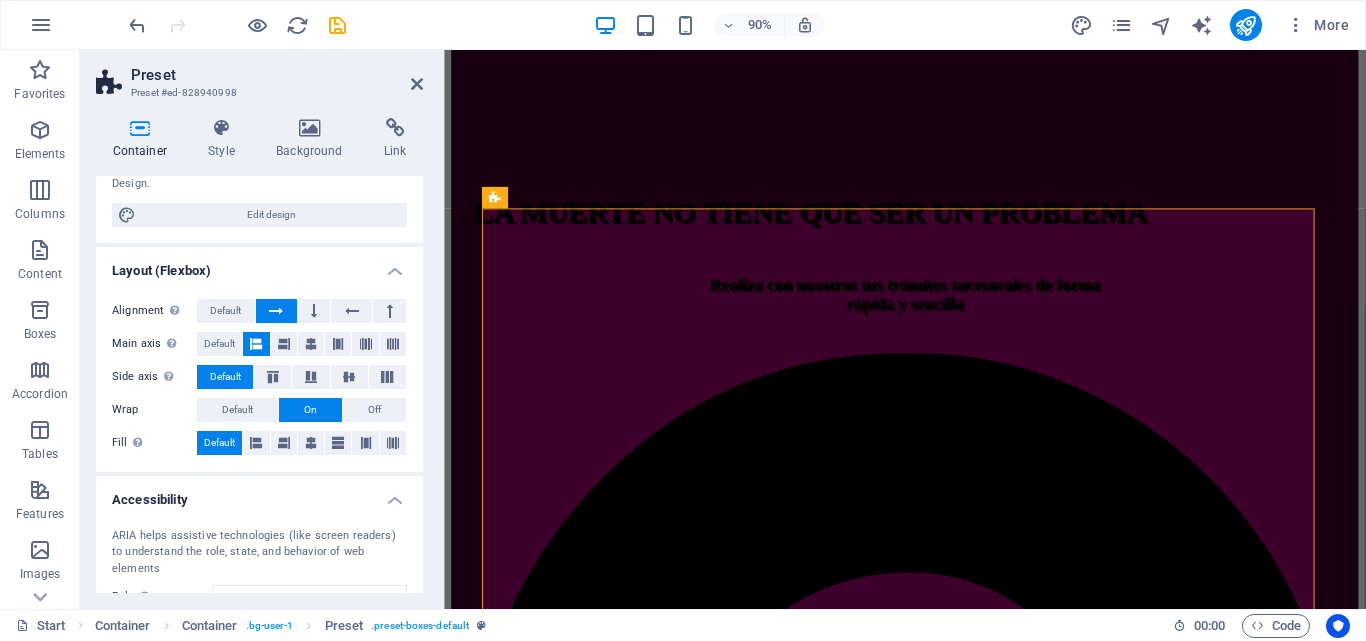 scroll, scrollTop: 200, scrollLeft: 0, axis: vertical 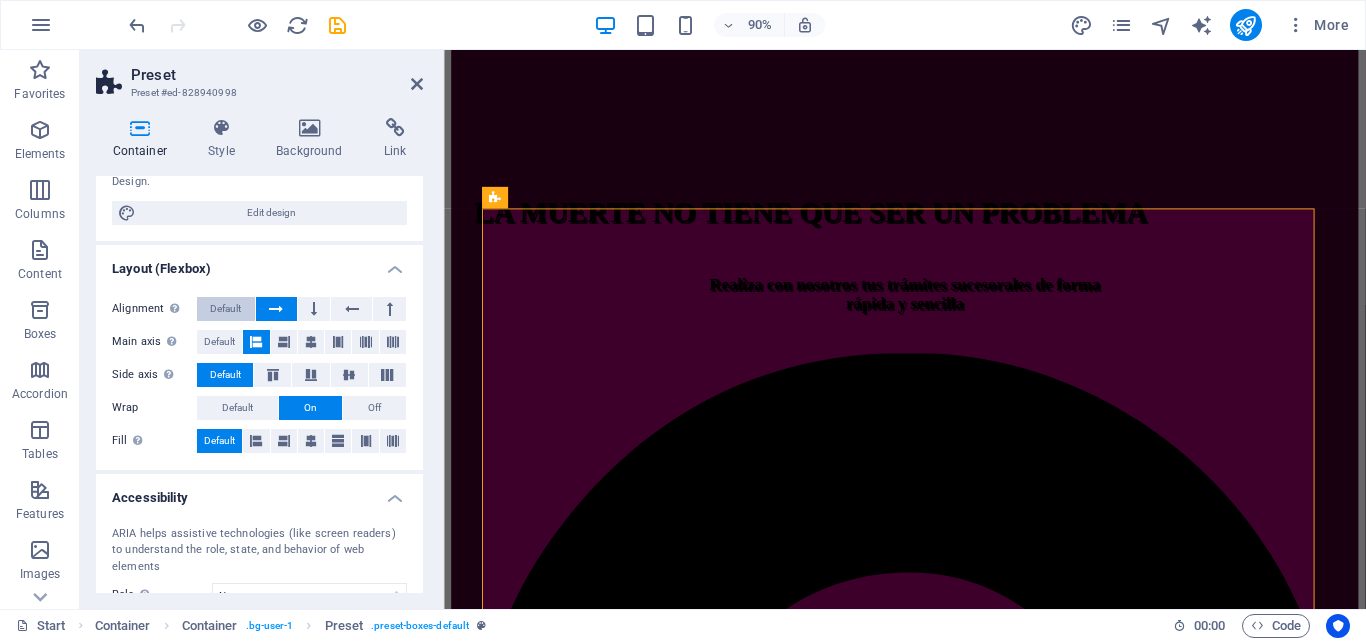 click on "Default" at bounding box center [225, 309] 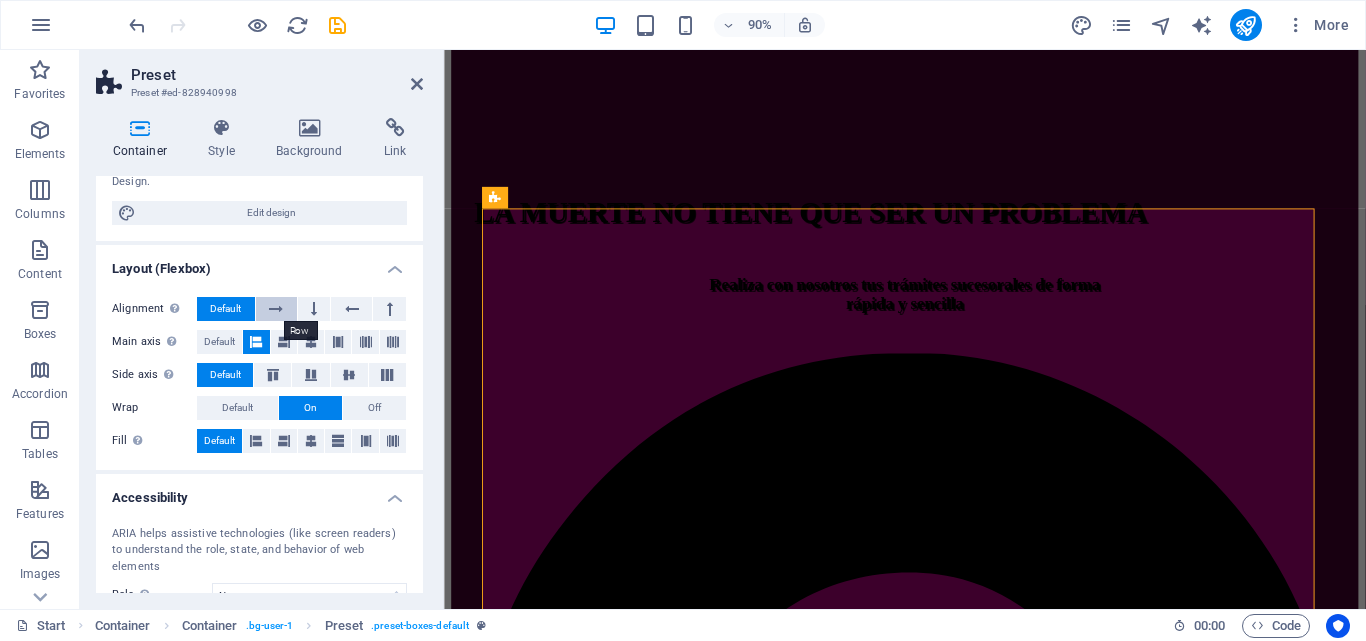 click at bounding box center [276, 309] 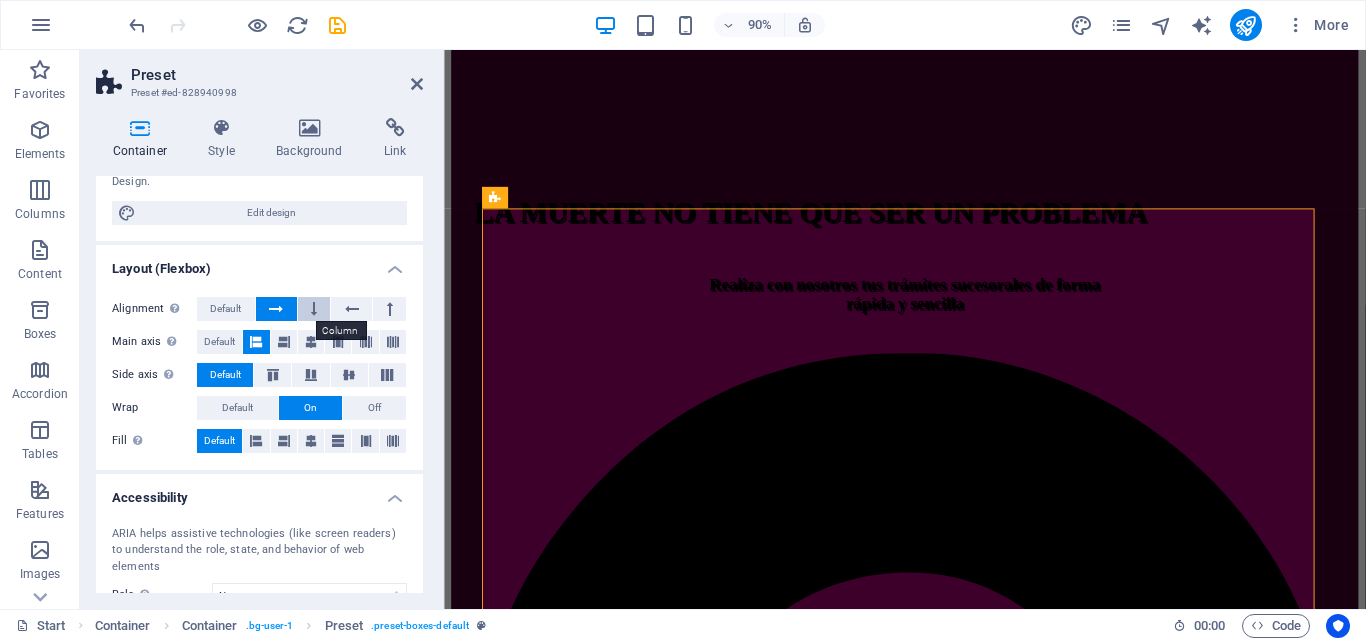 click at bounding box center [314, 309] 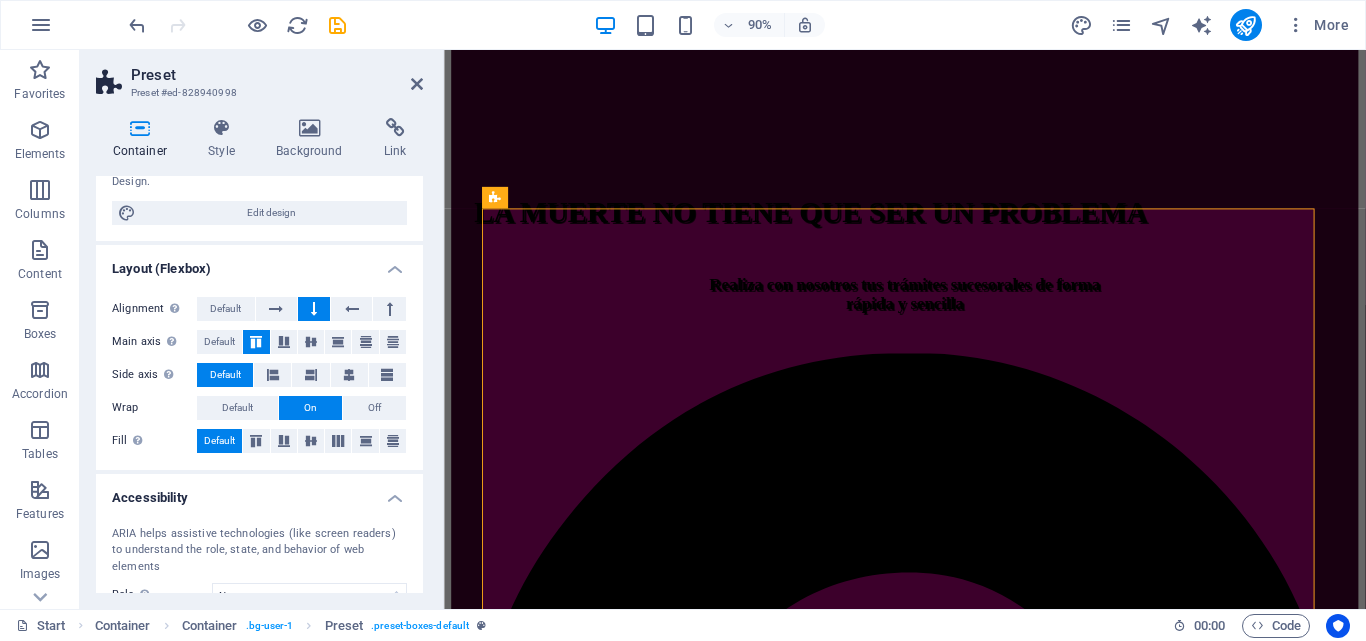 drag, startPoint x: 283, startPoint y: 305, endPoint x: 302, endPoint y: 307, distance: 19.104973 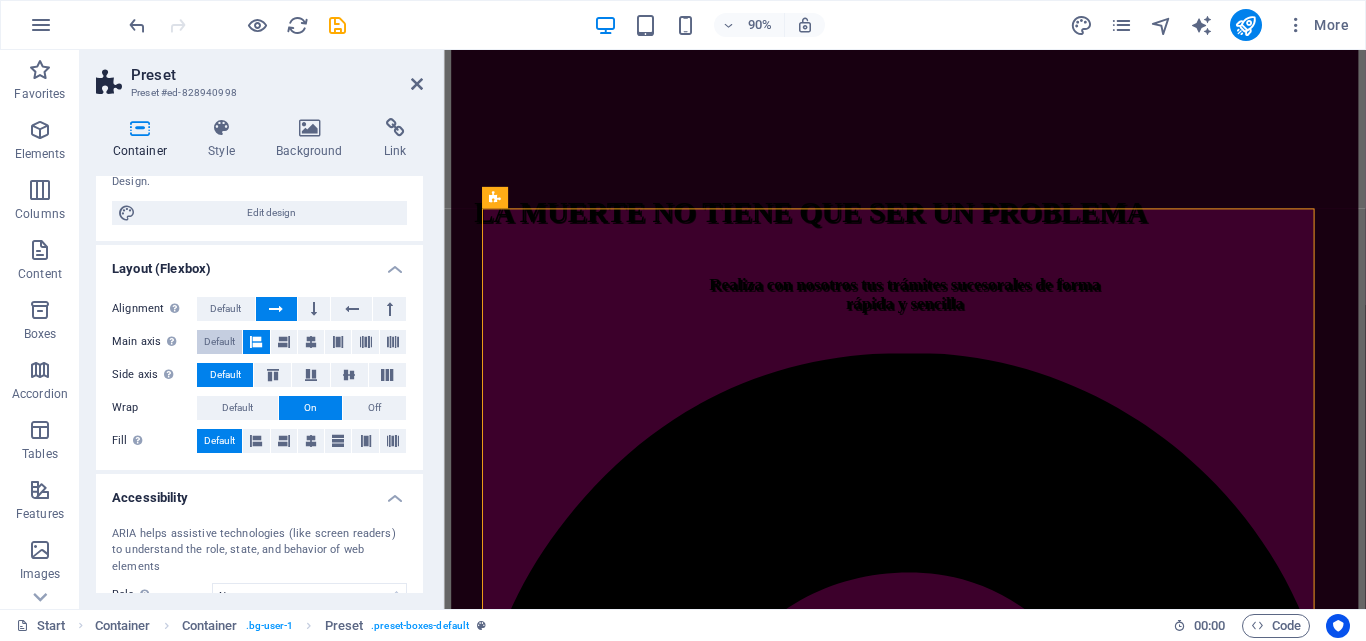 click on "Default" at bounding box center (219, 342) 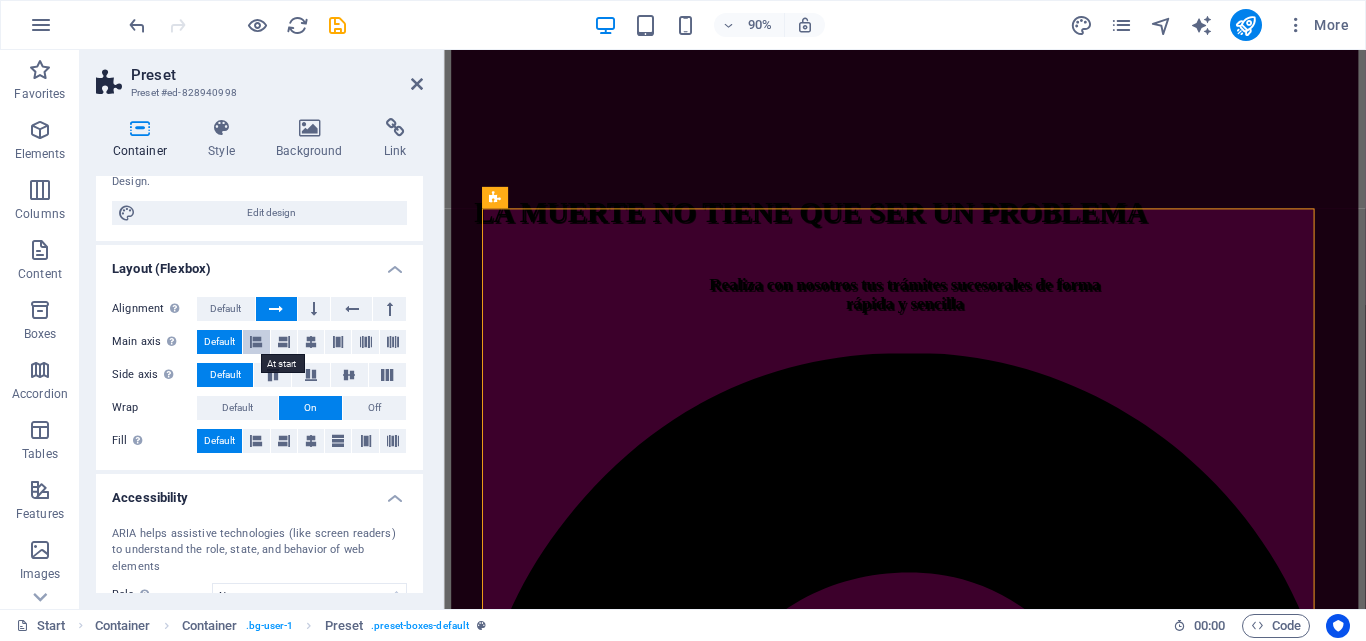 click at bounding box center (256, 342) 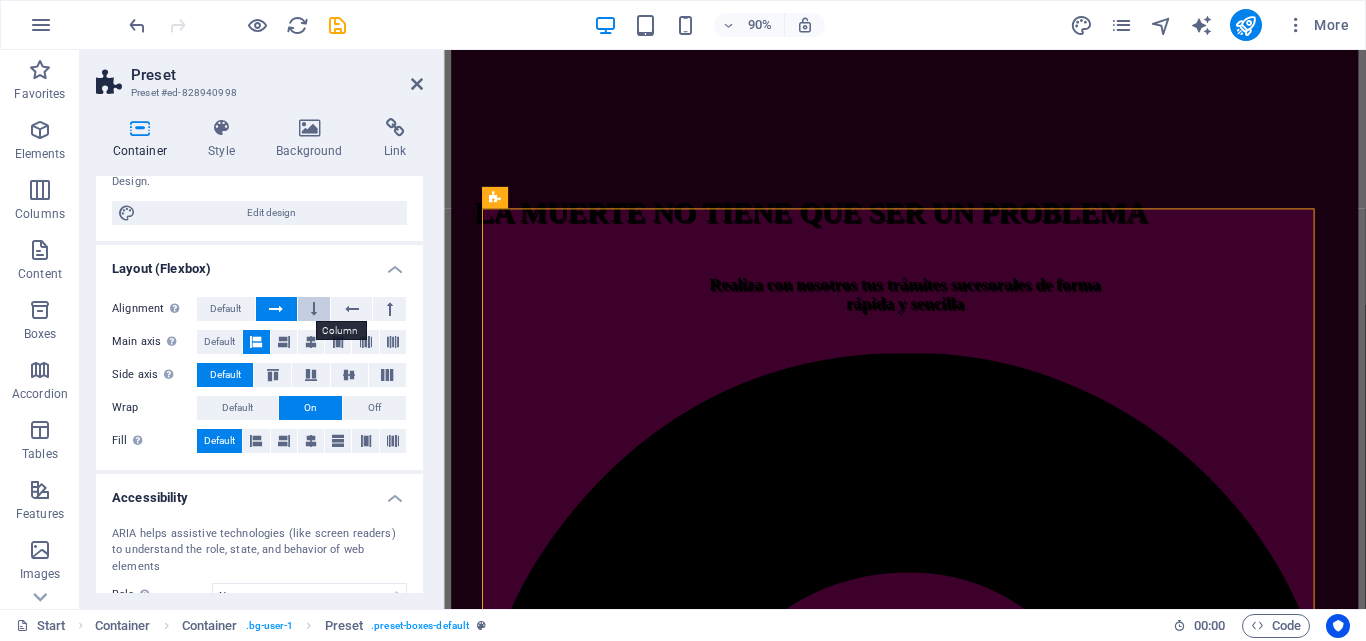 click at bounding box center (314, 309) 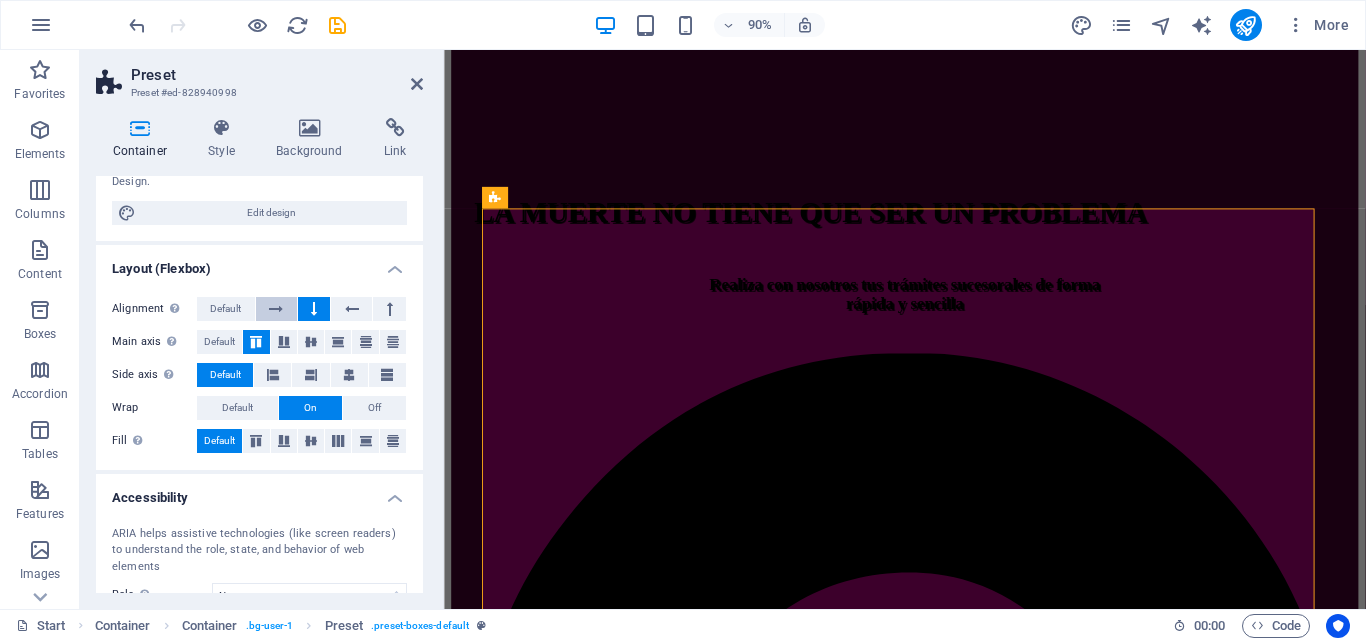 click at bounding box center (276, 309) 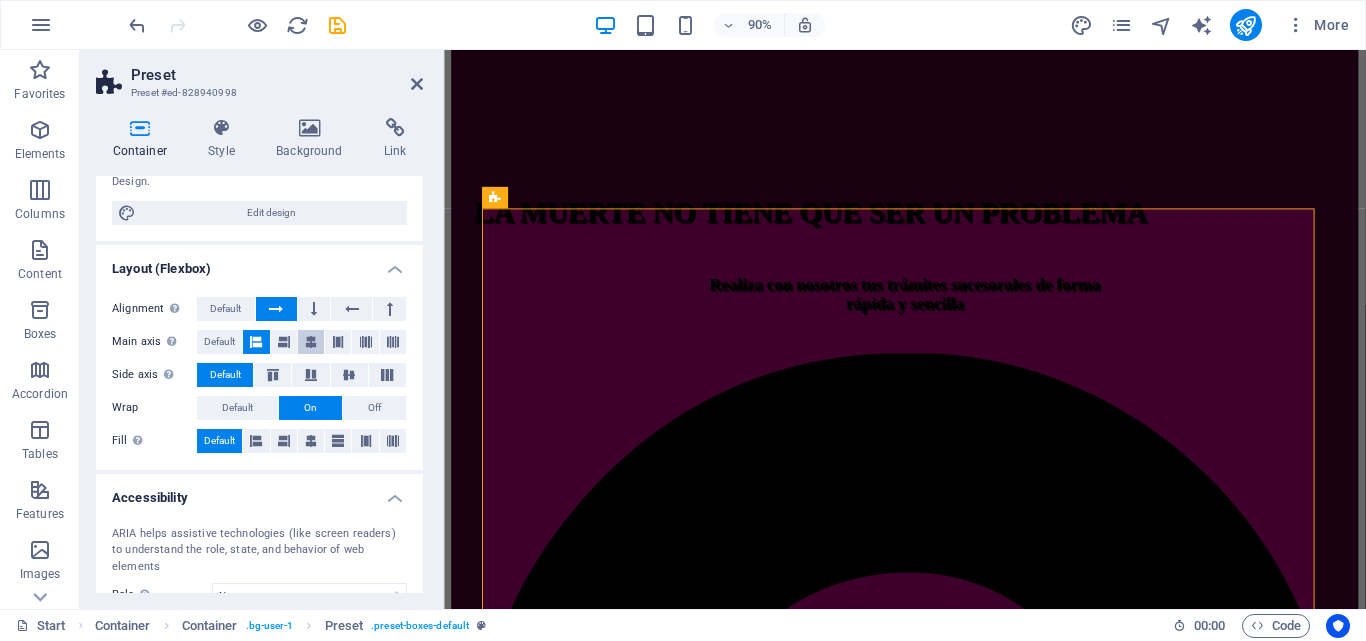 click at bounding box center [311, 342] 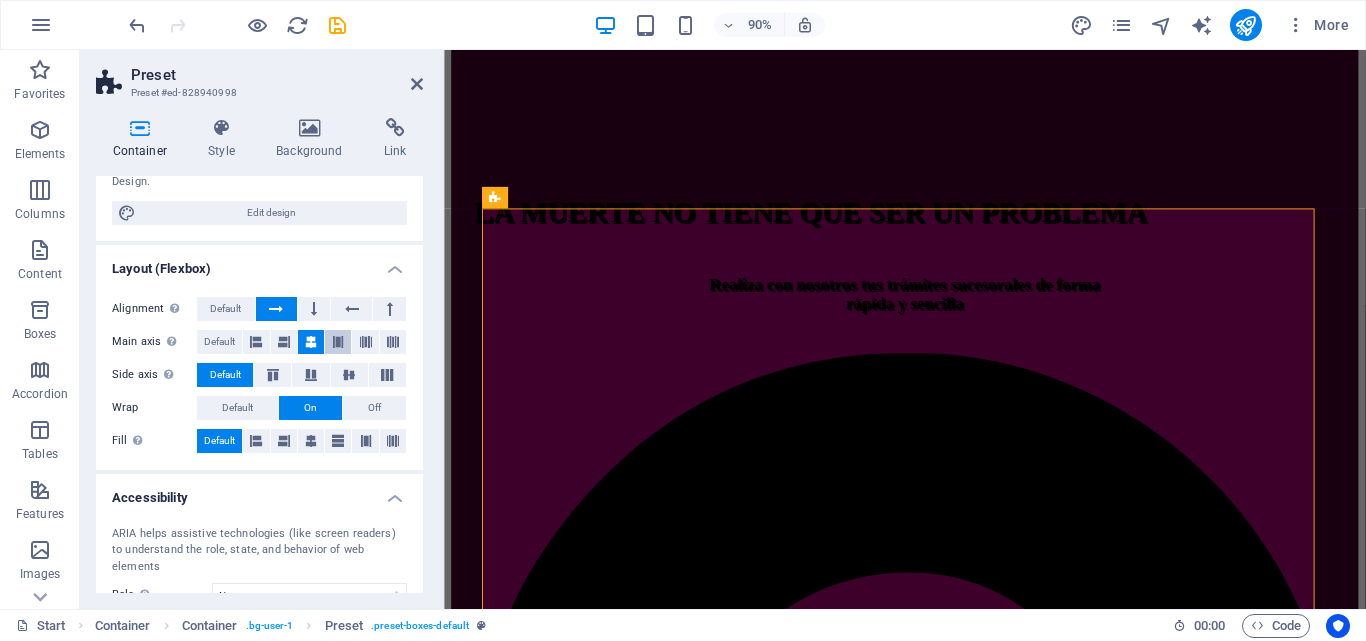 drag, startPoint x: 326, startPoint y: 337, endPoint x: 337, endPoint y: 339, distance: 11.18034 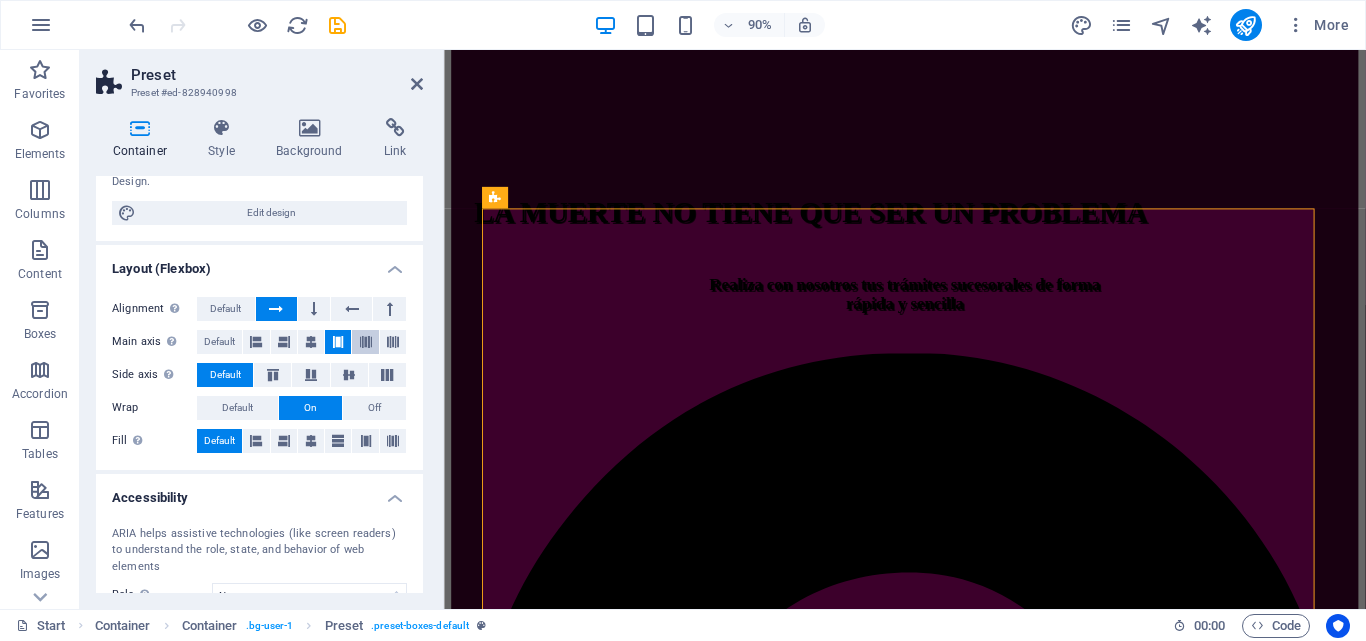 click at bounding box center [366, 342] 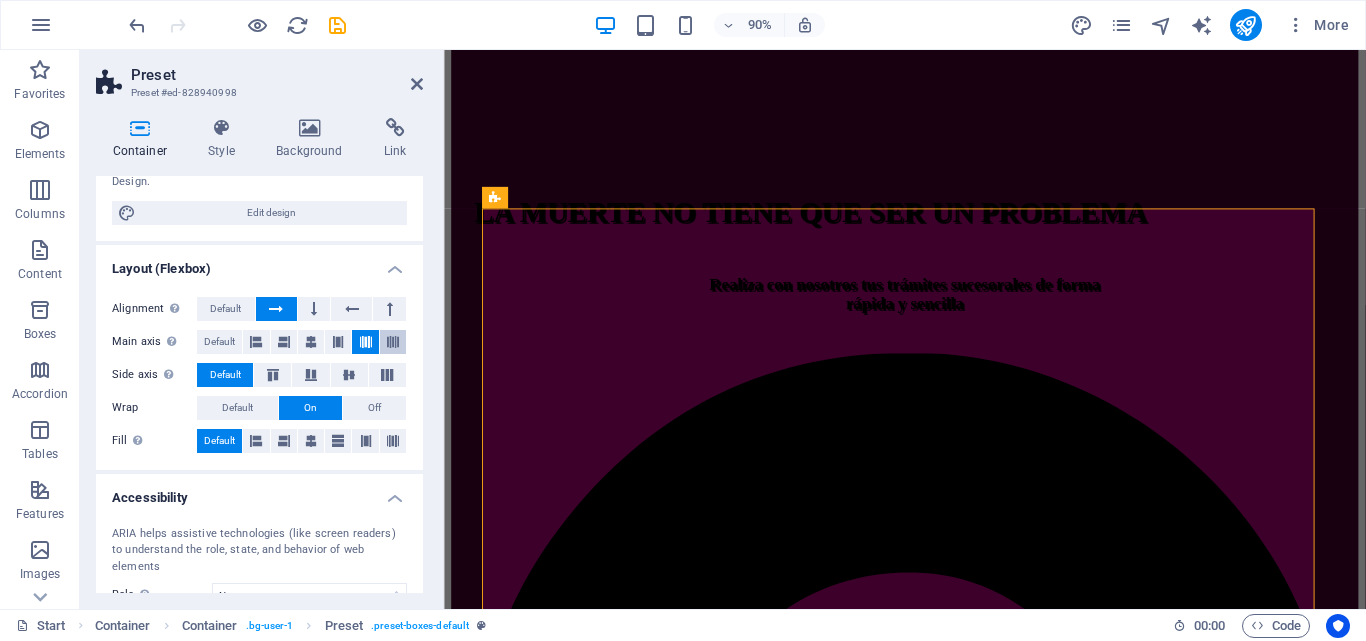 click at bounding box center [393, 342] 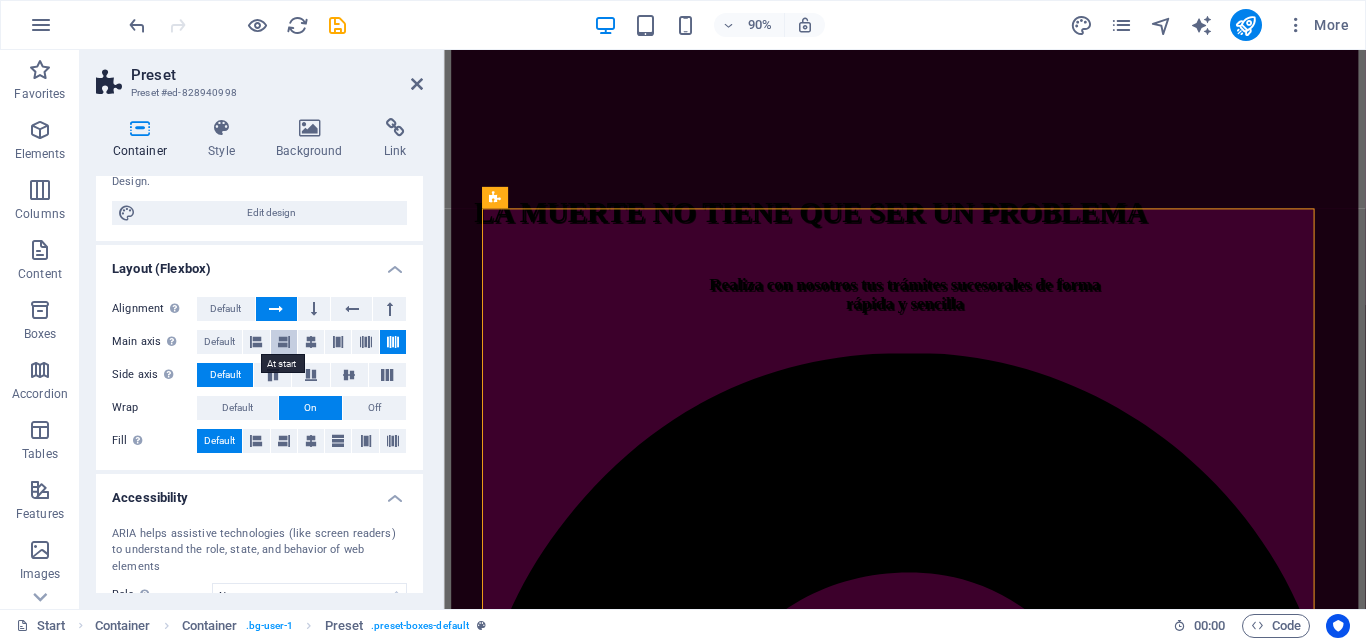 drag, startPoint x: 263, startPoint y: 340, endPoint x: 274, endPoint y: 332, distance: 13.601471 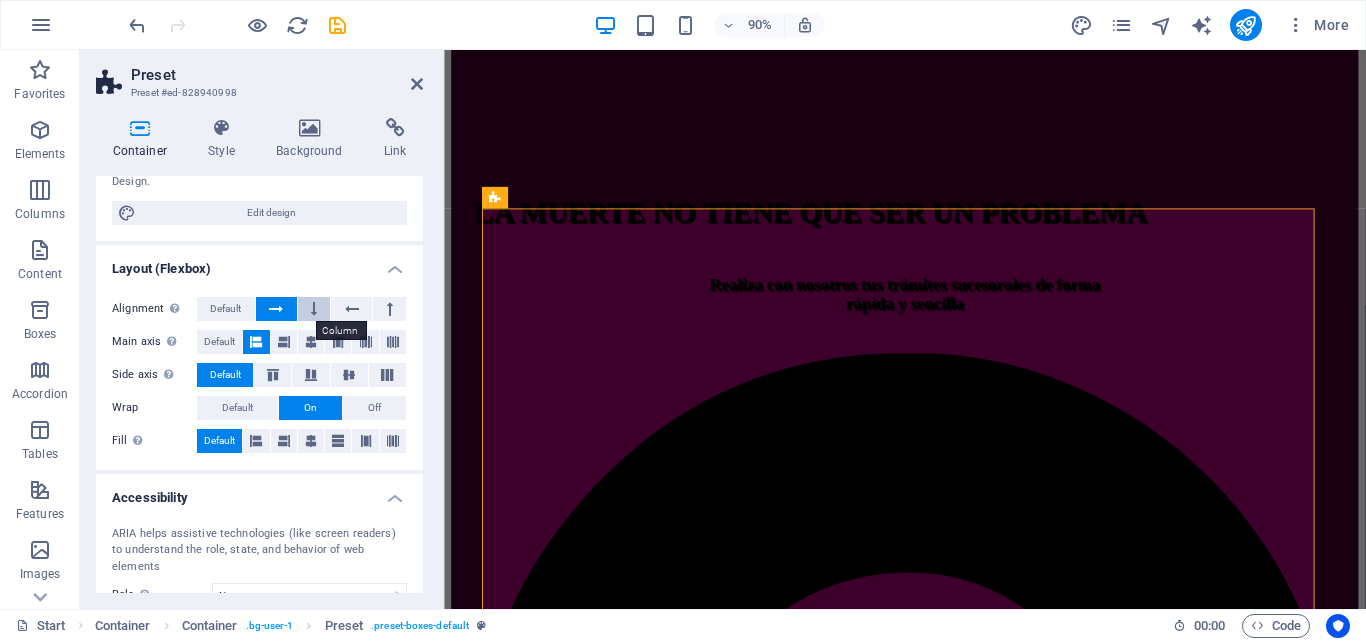 click at bounding box center [314, 309] 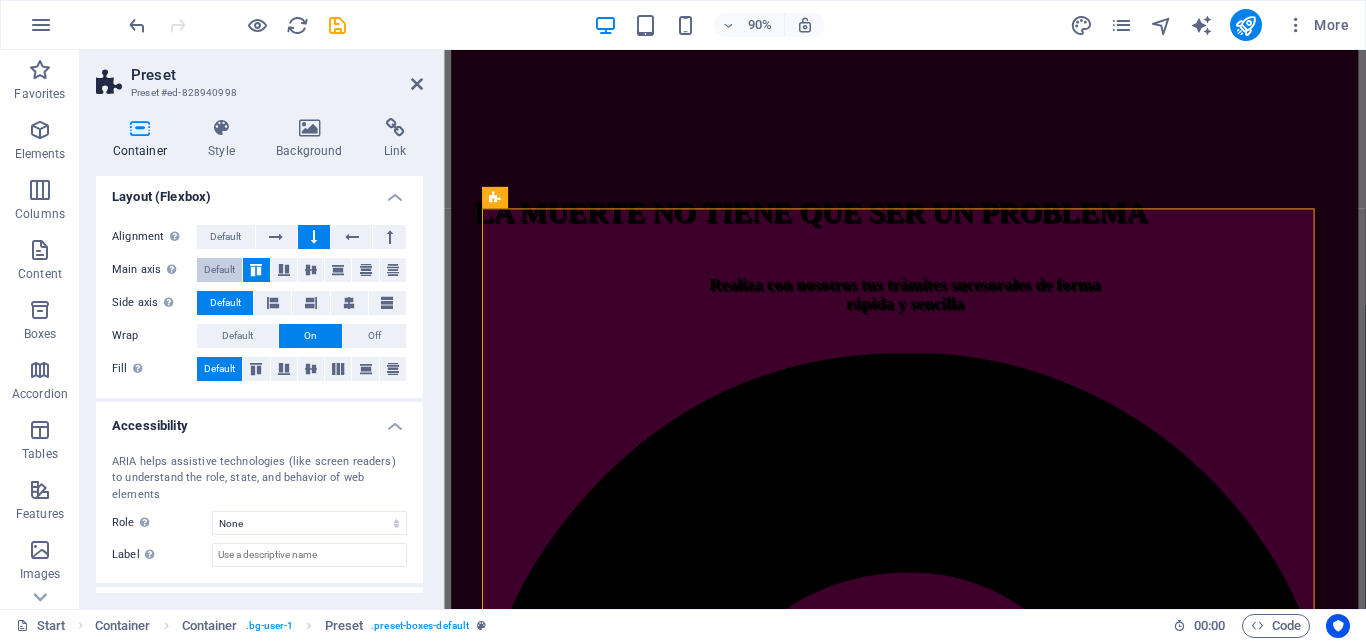 scroll, scrollTop: 300, scrollLeft: 0, axis: vertical 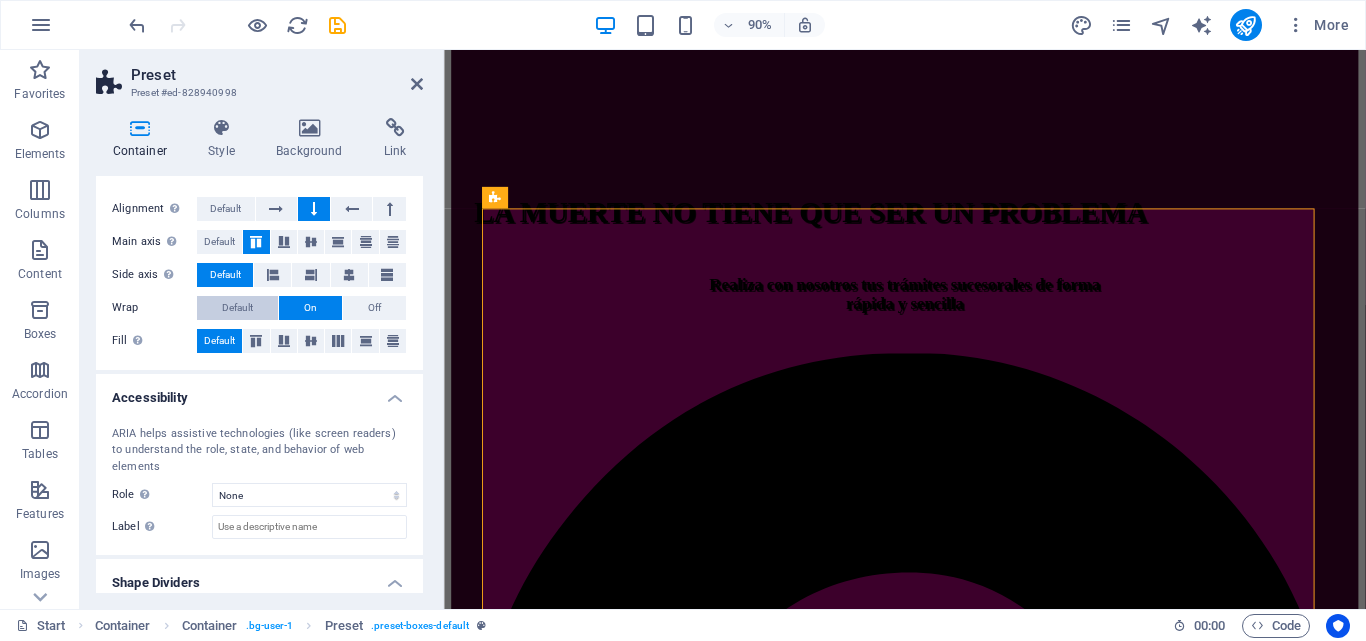 click on "Default" at bounding box center [237, 308] 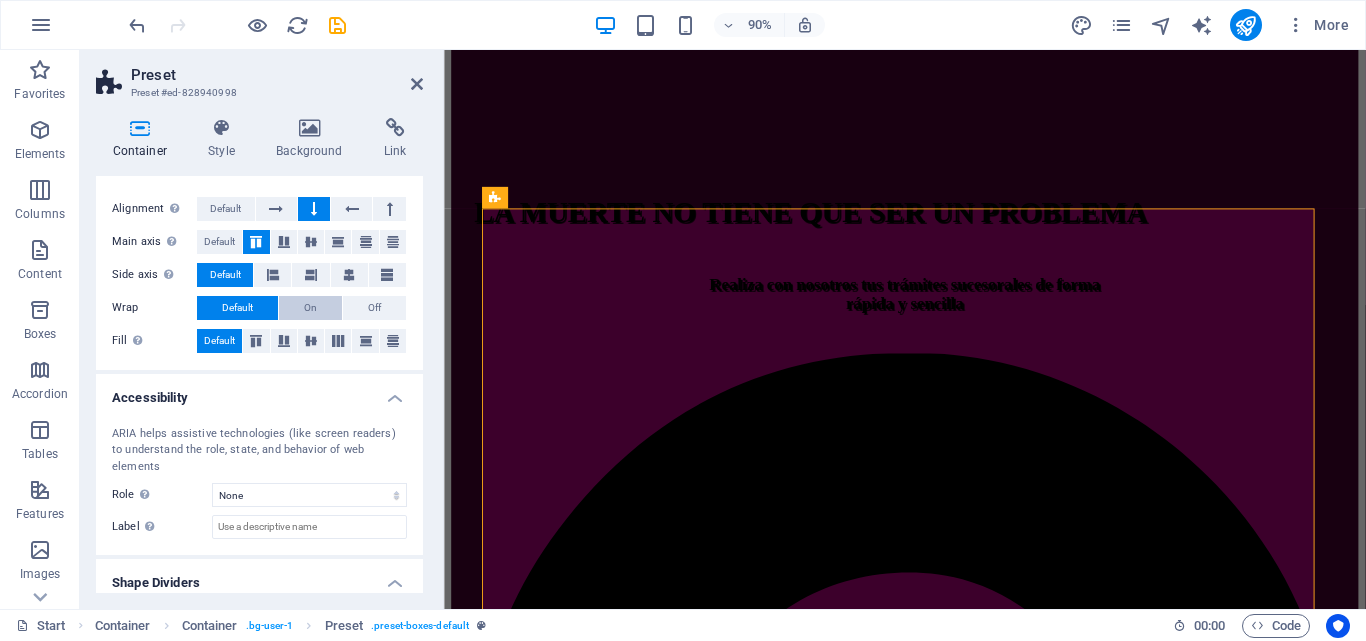drag, startPoint x: 307, startPoint y: 304, endPoint x: 326, endPoint y: 304, distance: 19 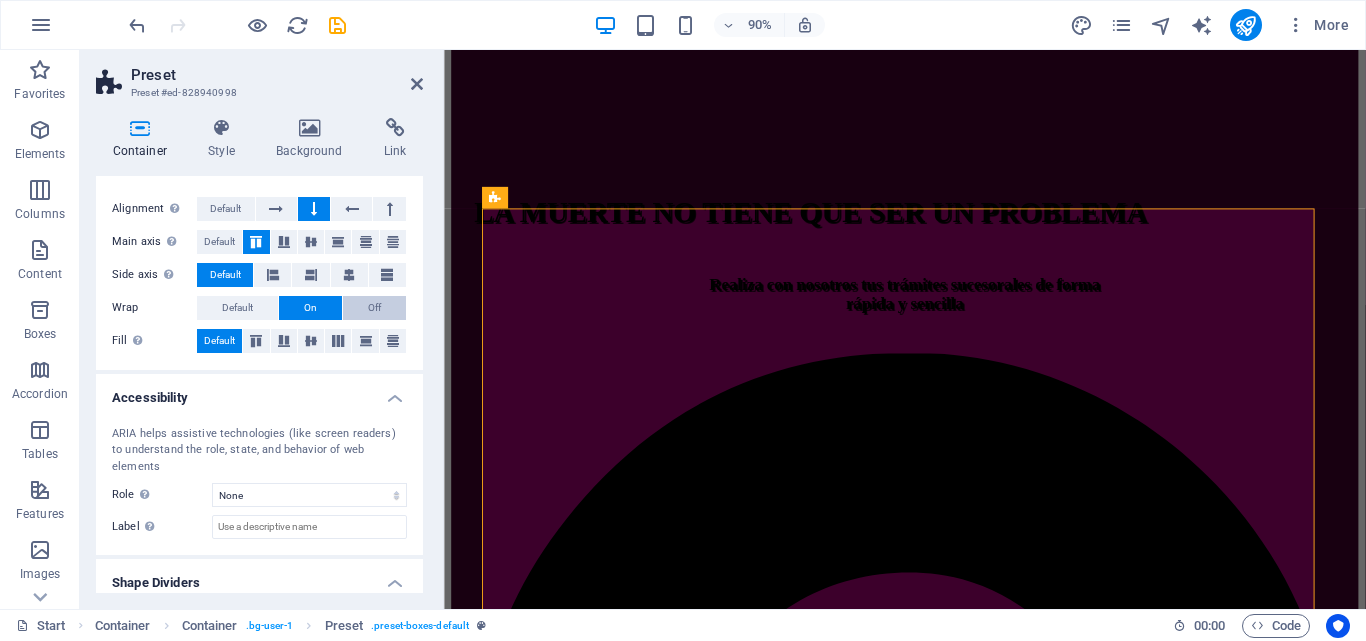 click on "Off" at bounding box center [374, 308] 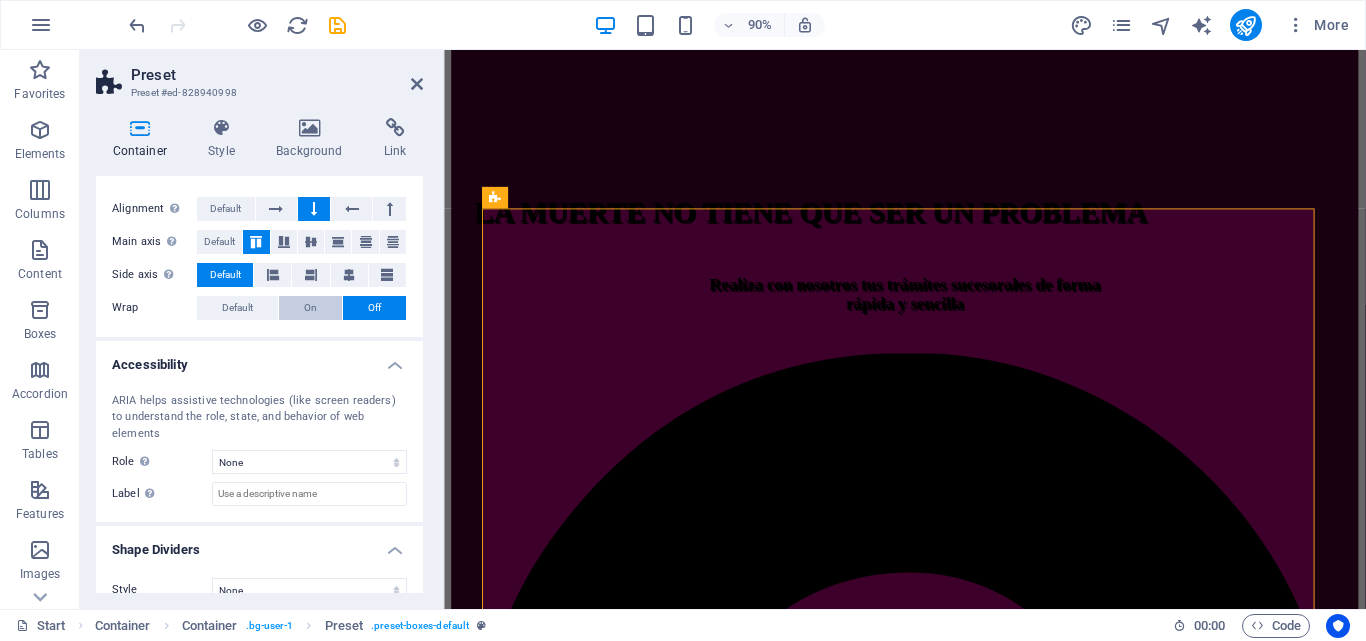 click on "On" at bounding box center [310, 308] 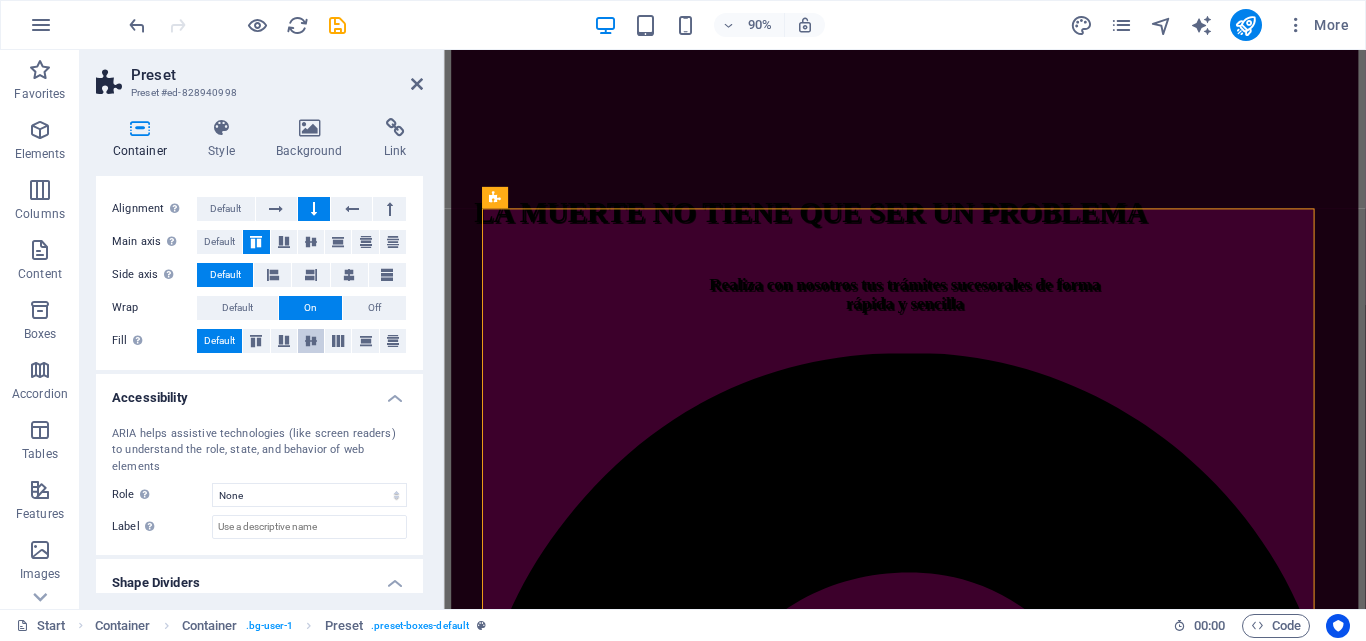 click at bounding box center (311, 341) 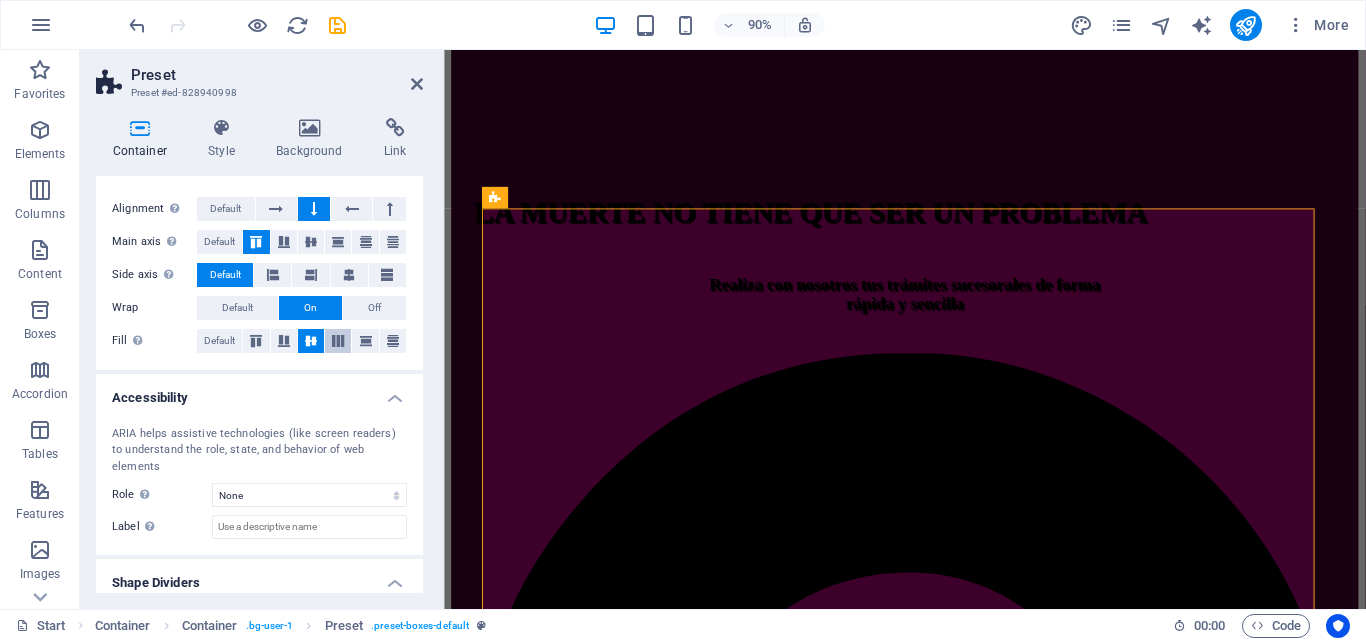 click at bounding box center [338, 341] 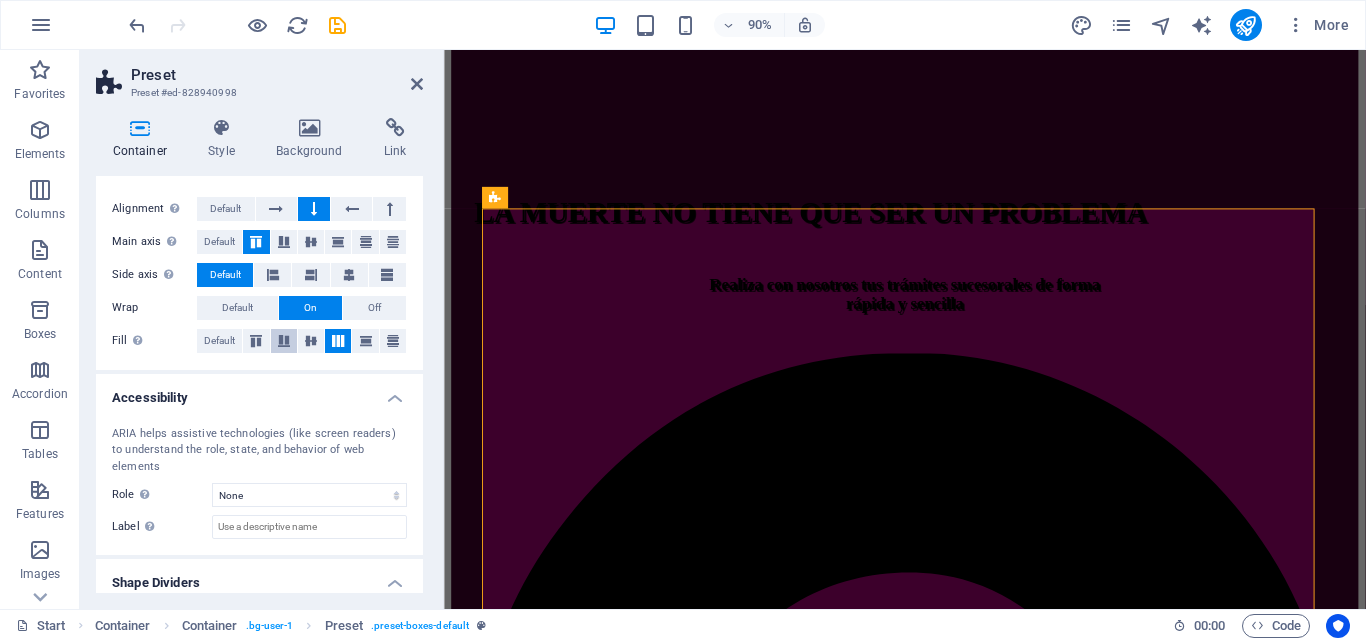 click at bounding box center [284, 341] 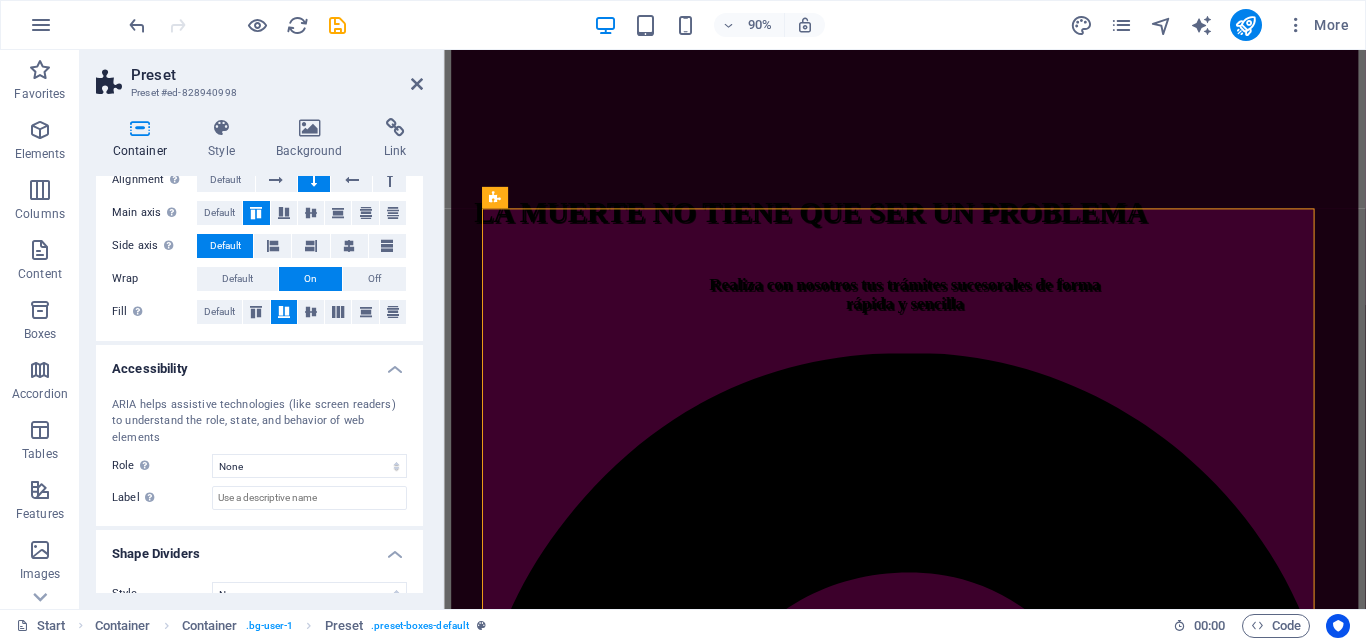 scroll, scrollTop: 342, scrollLeft: 0, axis: vertical 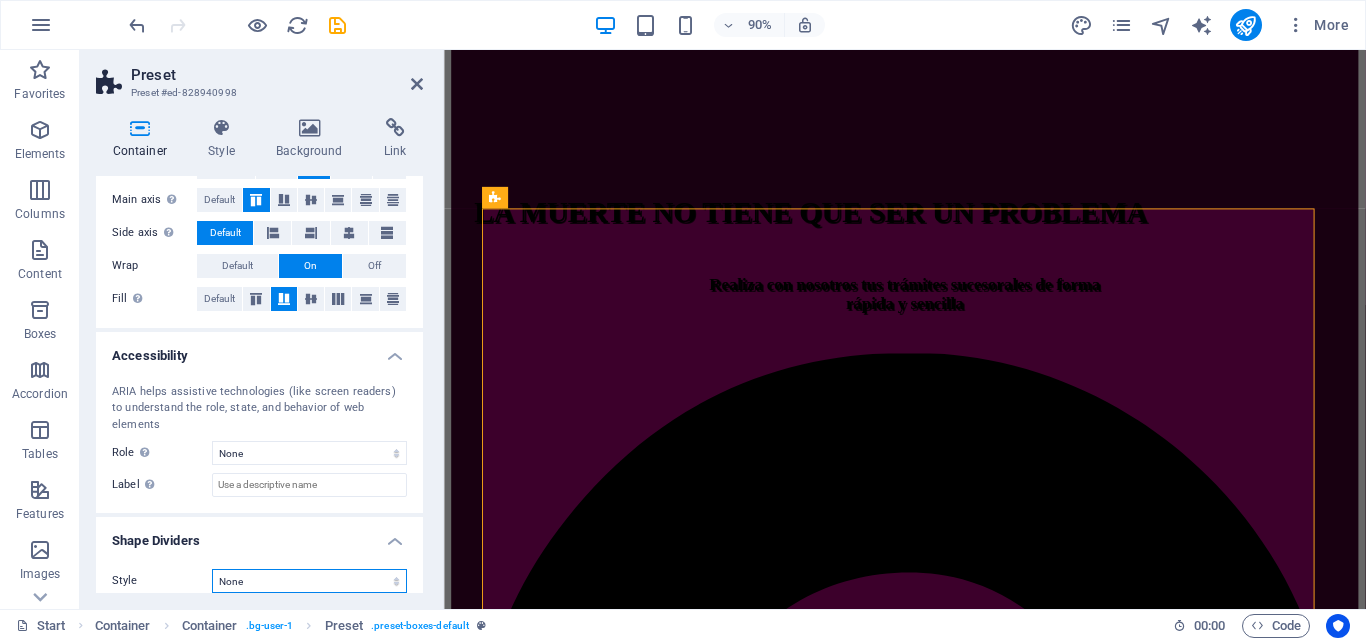 click on "None Triangle Square Diagonal Polygon 1 Polygon 2 Zigzag Multiple Zigzags Waves Multiple Waves Half Circle Circle Circle Shadow Blocks Hexagons Clouds Multiple Clouds Fan Pyramids Book Paint Drip Fire Shredded Paper Arrow" at bounding box center [309, 581] 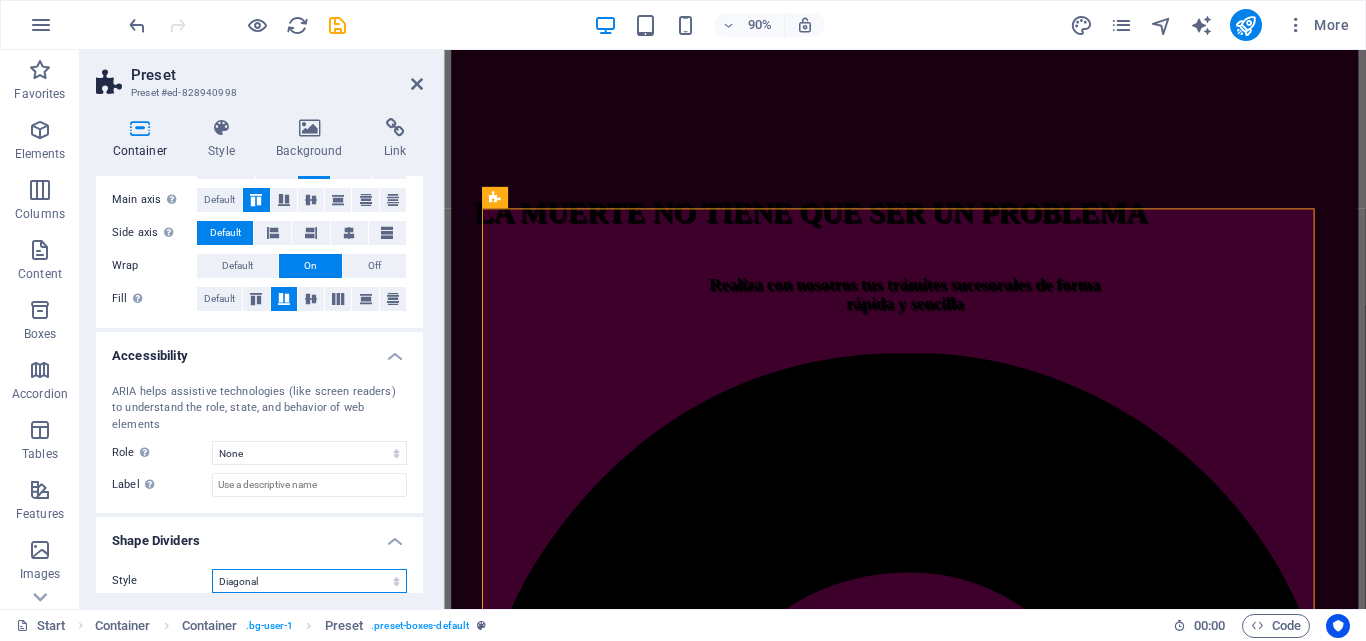 click on "None Triangle Square Diagonal Polygon 1 Polygon 2 Zigzag Multiple Zigzags Waves Multiple Waves Half Circle Circle Circle Shadow Blocks Hexagons Clouds Multiple Clouds Fan Pyramids Book Paint Drip Fire Shredded Paper Arrow" at bounding box center (309, 581) 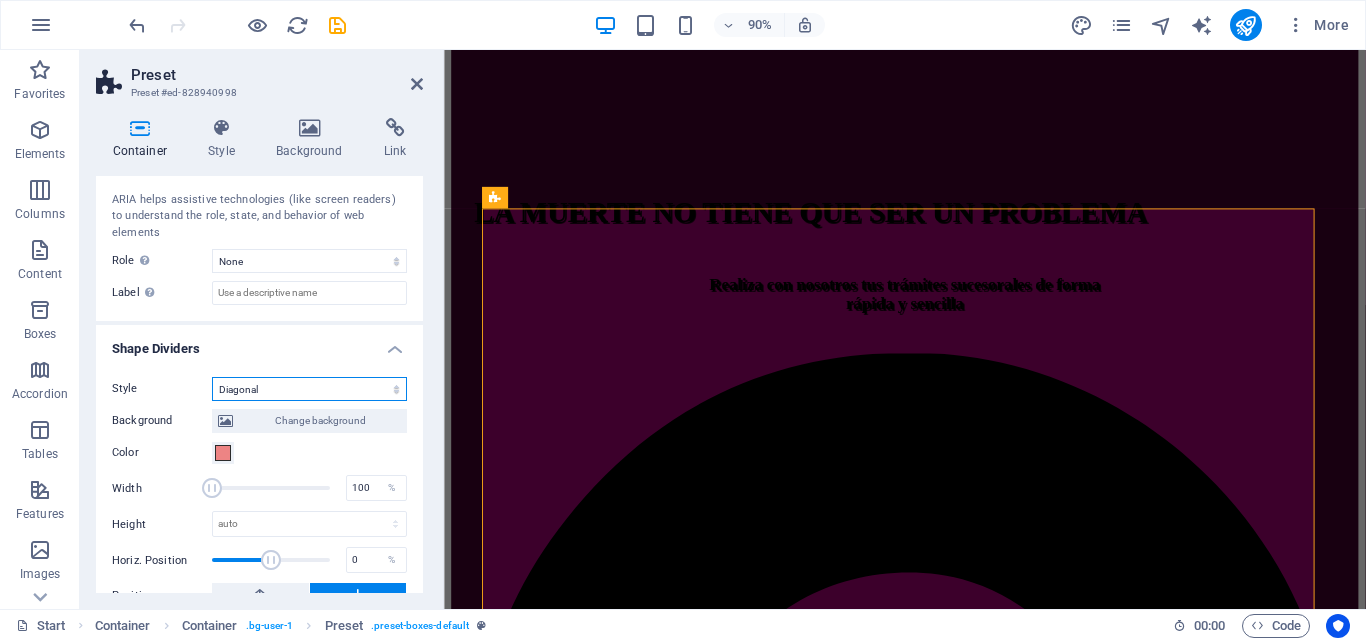scroll, scrollTop: 542, scrollLeft: 0, axis: vertical 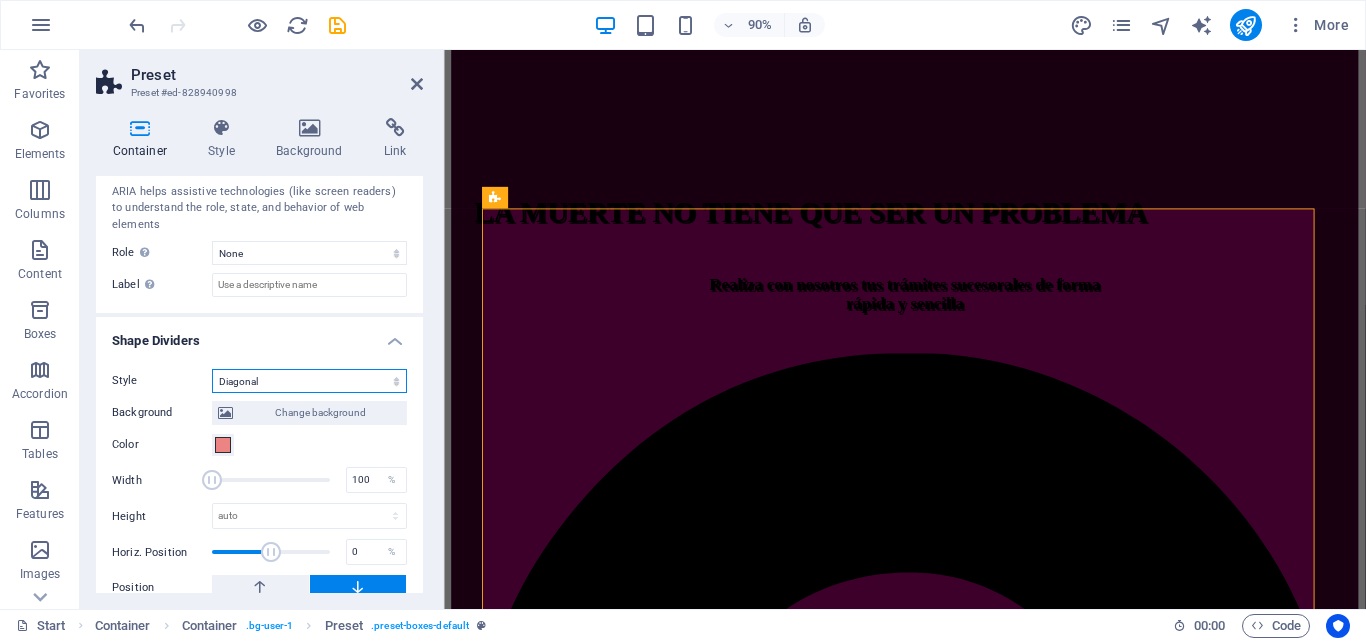click on "None Triangle Square Diagonal Polygon 1 Polygon 2 Zigzag Multiple Zigzags Waves Multiple Waves Half Circle Circle Circle Shadow Blocks Hexagons Clouds Multiple Clouds Fan Pyramids Book Paint Drip Fire Shredded Paper Arrow" at bounding box center [309, 381] 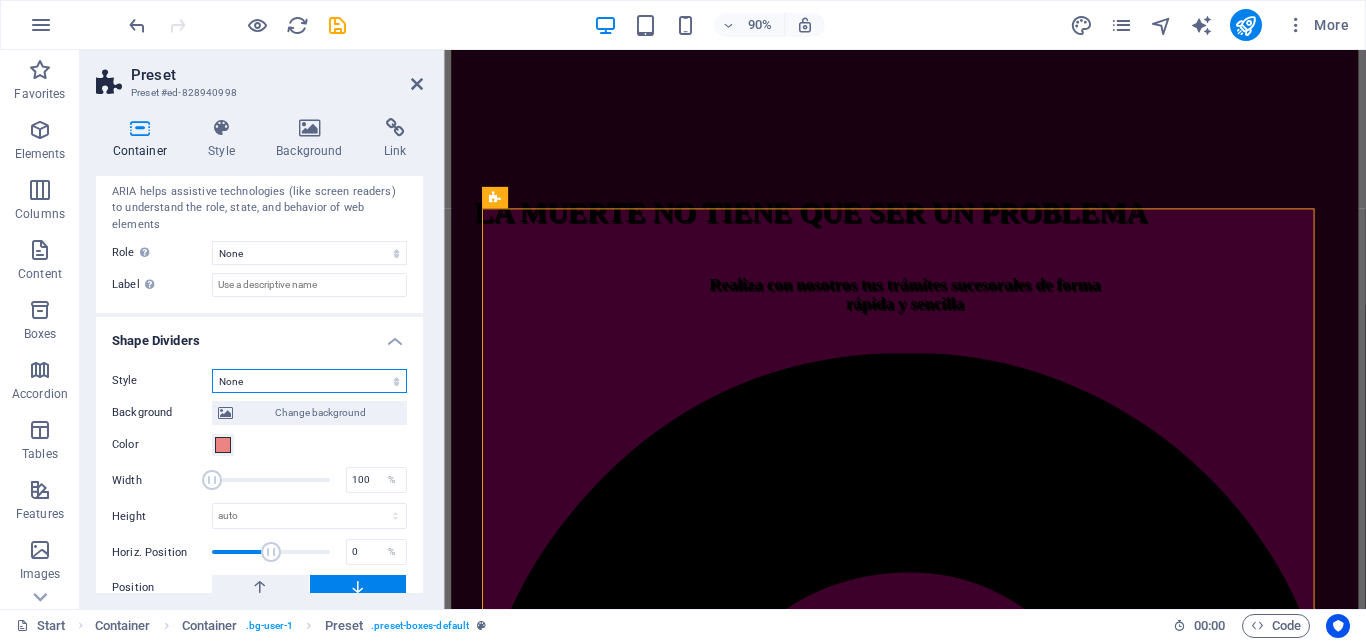 click on "None Triangle Square Diagonal Polygon 1 Polygon 2 Zigzag Multiple Zigzags Waves Multiple Waves Half Circle Circle Circle Shadow Blocks Hexagons Clouds Multiple Clouds Fan Pyramids Book Paint Drip Fire Shredded Paper Arrow" at bounding box center (309, 381) 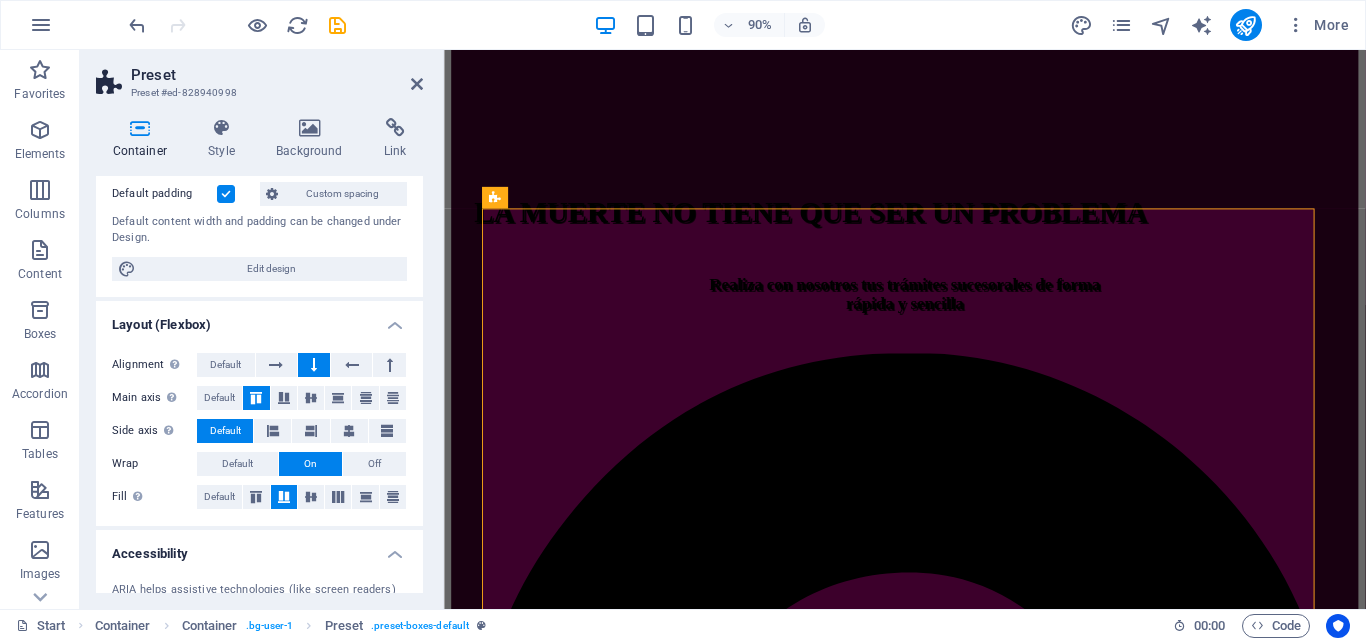 scroll, scrollTop: 142, scrollLeft: 0, axis: vertical 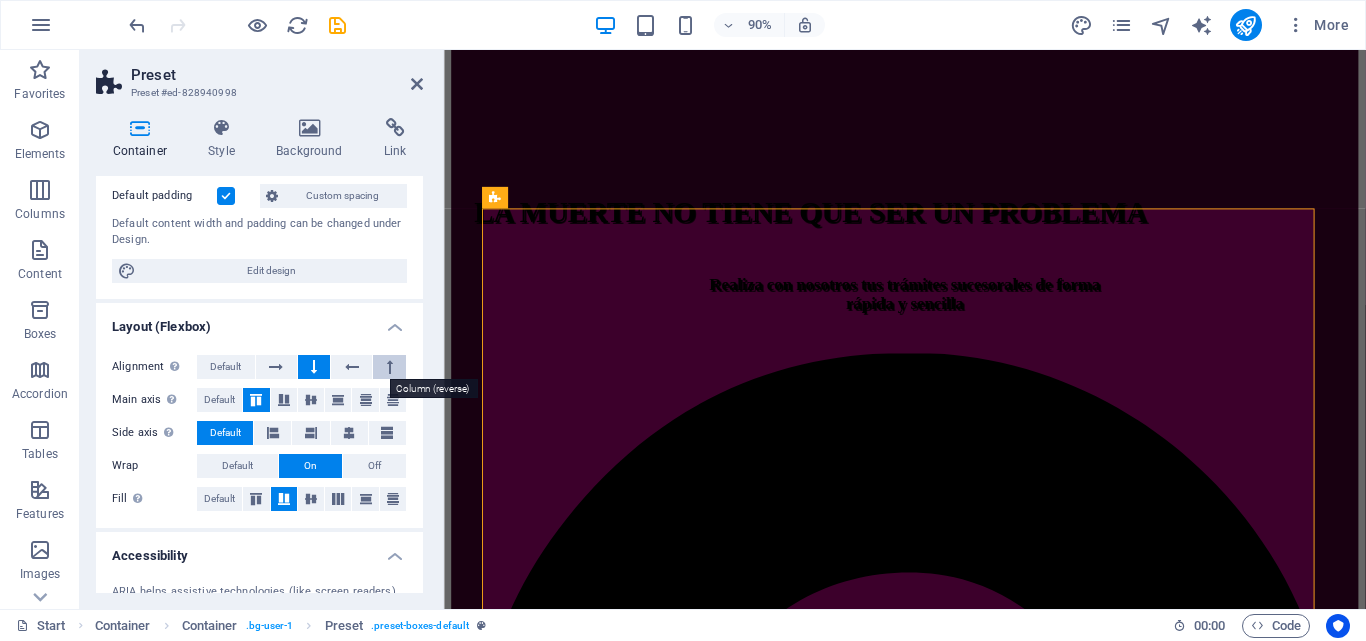 click at bounding box center [390, 367] 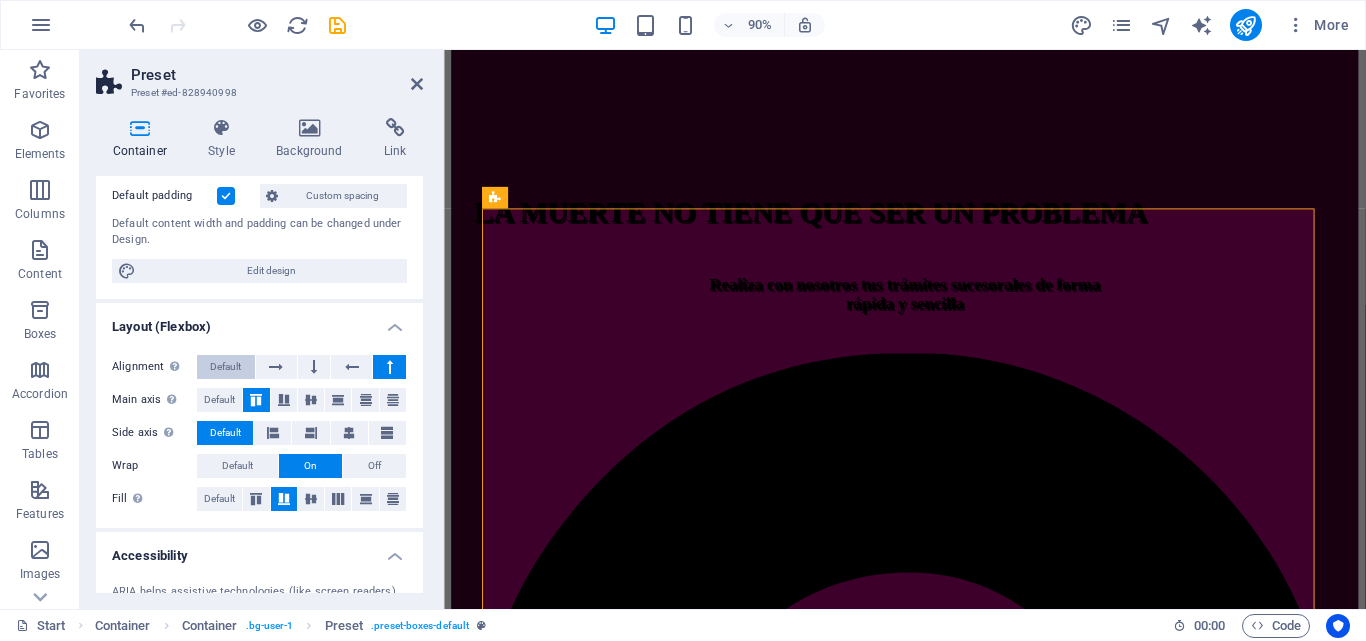 click on "Default" at bounding box center [225, 367] 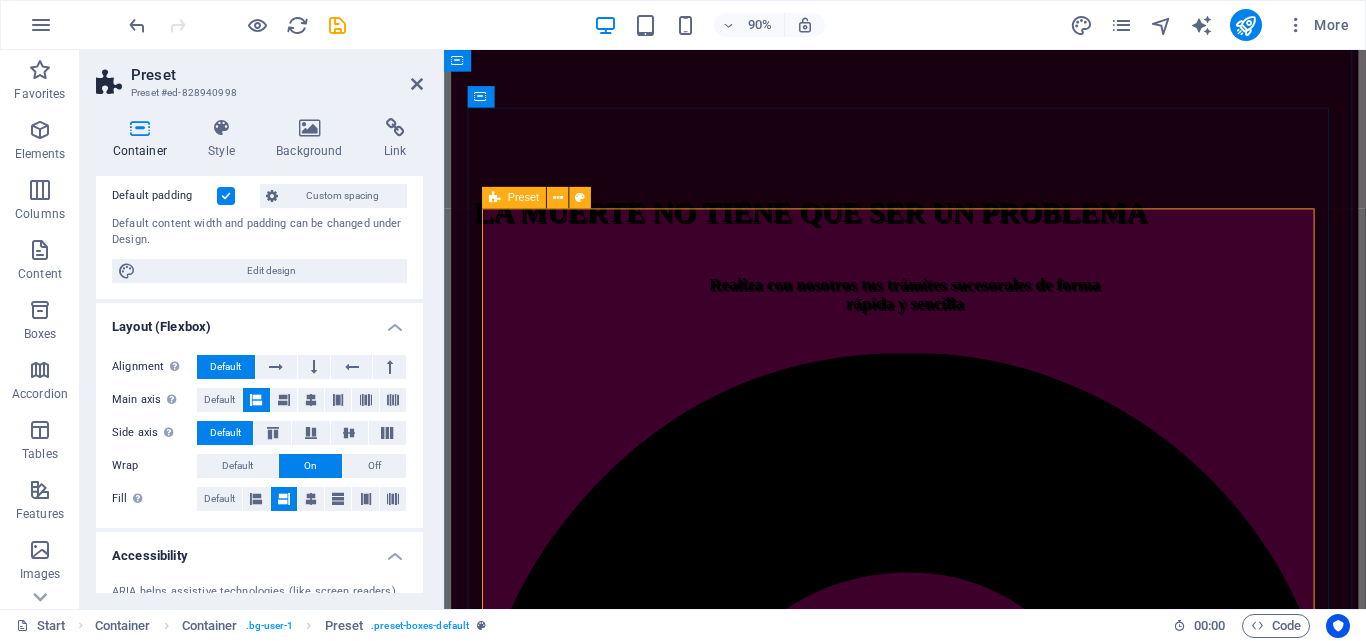click on "ASESORIAS Realizamos todos los trámites relacionados con la declaración sucesoral: Rif. Sucesoral y de los herederos; diseño, elaboración y presentación de la declaración sucesoral en el portal Fiscal y consignación de toda la documentación ante la respectiva oficina de sucesines del SENIAT a nivel nacional, haciendo seguimiento y monitoreo de todo el proceso hasta la entrega de la Solvencia Sucesoral TRAMITES Tramitamos la emisión de toda clase de documentos relacionados y necesarios para la elaboración y presentación de la declaración sucesoral: Acta de defunción, Acta de matrimonio; acta de nacimiento, Declaración de Únicos y Universales Herederos, datos filiatorios (Saime), Legalizaciones y traducciones de documentos de filiación y/o defunción (interprete Público), Copias certificadas de documentos de propiedad de activos (Registros y Notarías), Balances y Estados financieros de empresas ,etc. Especiales - Redacción y registro de Testamentos" at bounding box center (956, 4331) 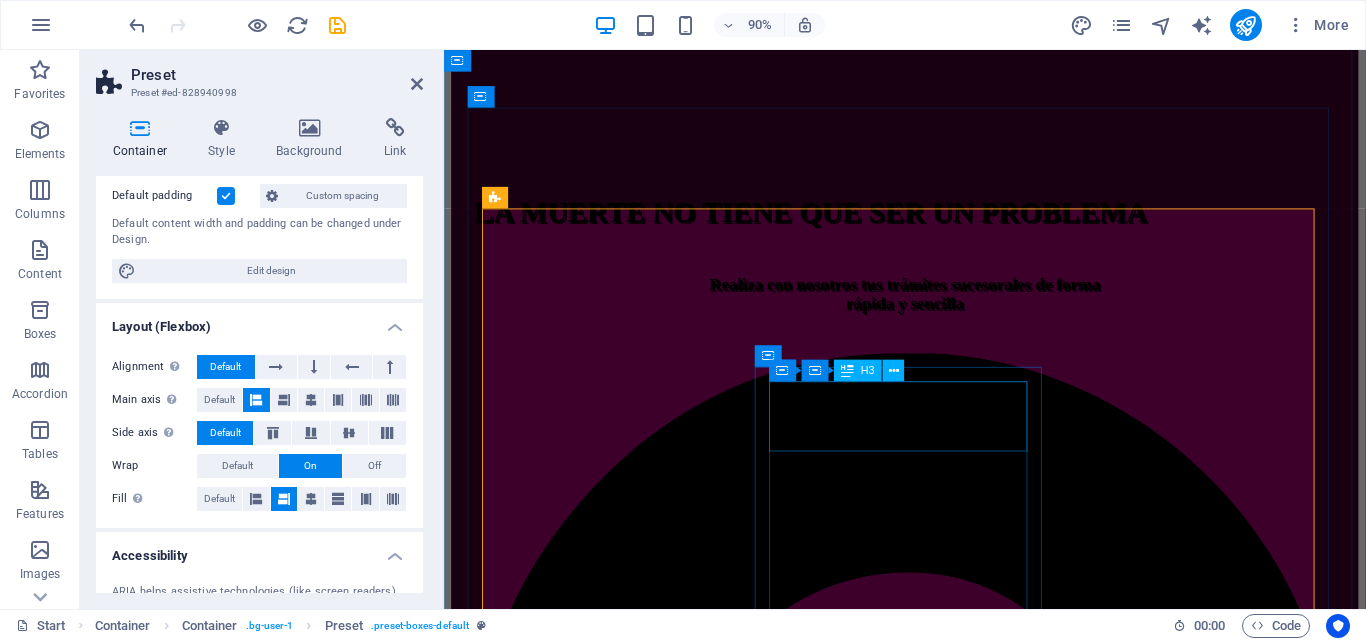 scroll, scrollTop: 1019, scrollLeft: 0, axis: vertical 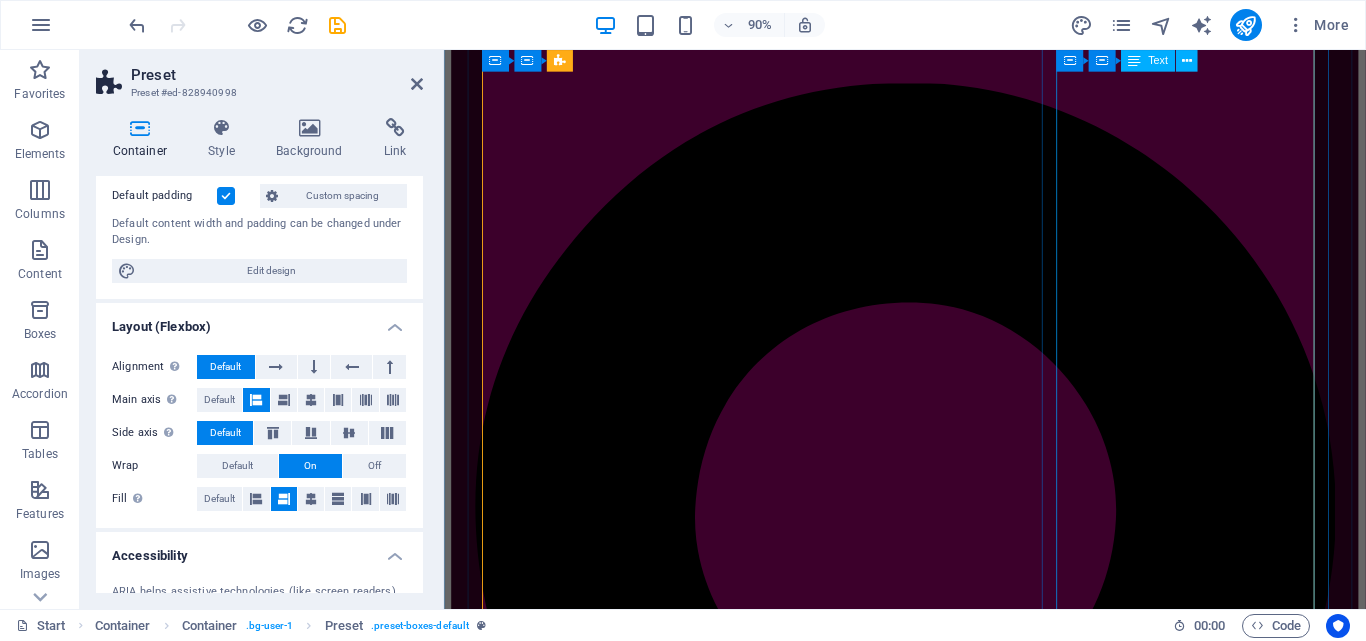 click on "- Redacción y registro de Testamentos - Redacción, calculo y presentación de declaración de DONACION. - Avalúos y Valoración de Activos ( Inmuebles, acciones, Vehículos, maquinarias. joyas etc.) - Investigaciones Patrimoniales (Ubicamos los bienes muebles e inmuebles a nombre del fallecido) - Reconocimiento de vocación Hereditaria (Inquisición de paternidad, pruebas de ADN, Relaciones estables de hecho-concubinato, justificativos de perpetua memoria etc. - Partición de herencias (amistosas o contenciosas) - Demandas de desalojo y recuperación de activos ocupados o invadidos. -Herencias Yacentes, prescripción adquisitiva (Usucapión) -Cualquier otro trámite relacionado con derecho sucesoral y de familia." at bounding box center (956, 4191) 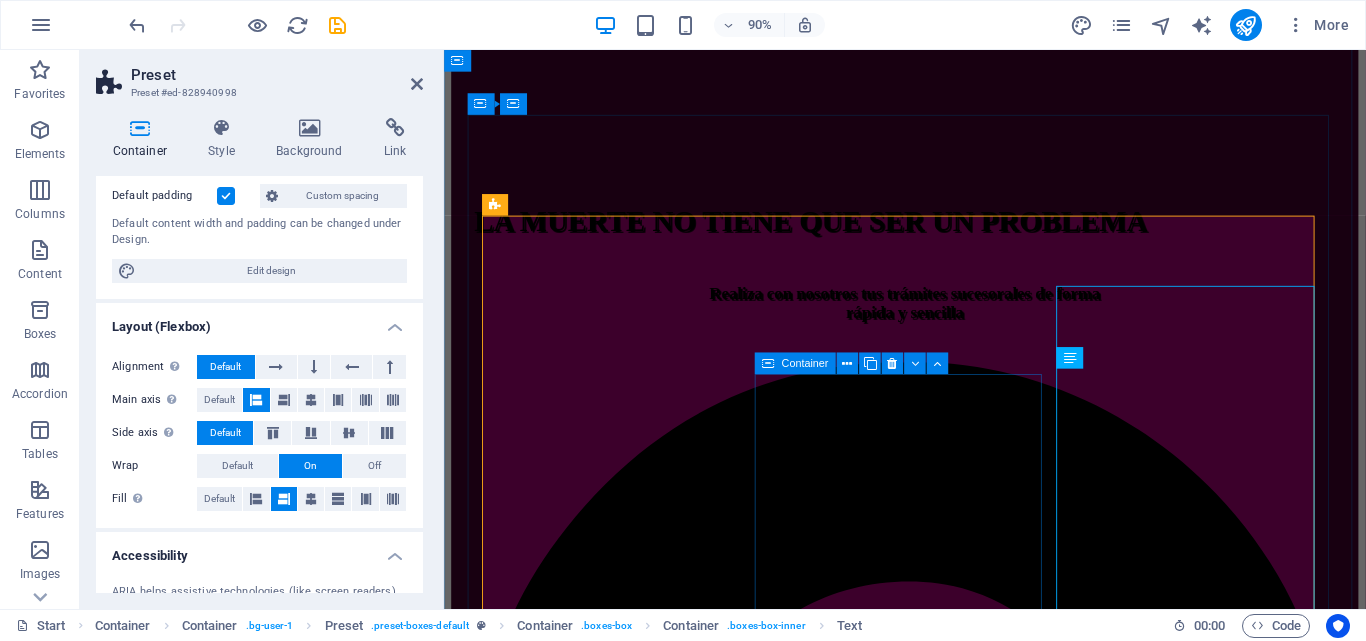 scroll, scrollTop: 619, scrollLeft: 0, axis: vertical 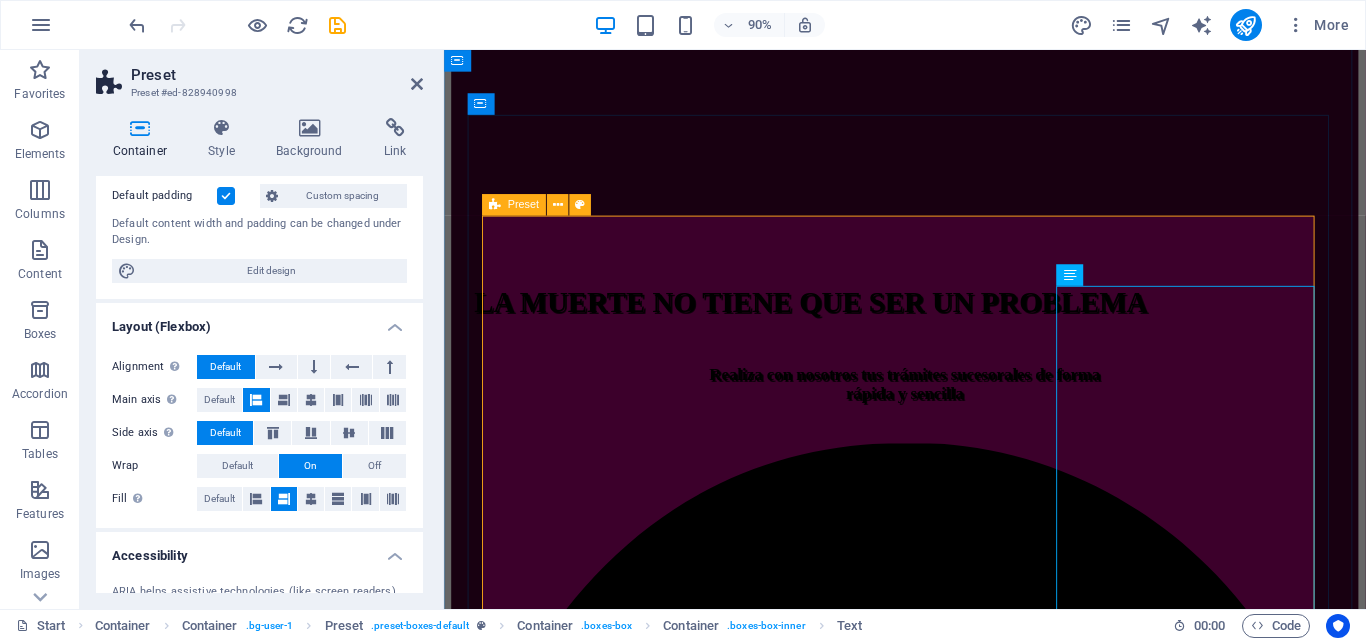 click on "ASESORIAS Realizamos todos los trámites relacionados con la declaración sucesoral: Rif. Sucesoral y de los herederos; diseño, elaboración y presentación de la declaración sucesoral en el portal Fiscal y consignación de toda la documentación ante la respectiva oficina de sucesines del SENIAT a nivel nacional, haciendo seguimiento y monitoreo de todo el proceso hasta la entrega de la Solvencia Sucesoral TRAMITES Tramitamos la emisión de toda clase de documentos relacionados y necesarios para la elaboración y presentación de la declaración sucesoral: Acta de defunción, Acta de matrimonio; acta de nacimiento, Declaración de Únicos y Universales Herederos, datos filiatorios (Saime), Legalizaciones y traducciones de documentos de filiación y/o defunción (interprete Público), Copias certificadas de documentos de propiedad de activos (Registros y Notarías), Balances y Estados financieros de empresas ,etc. Especiales - Redacción y registro de Testamentos" at bounding box center [956, 4431] 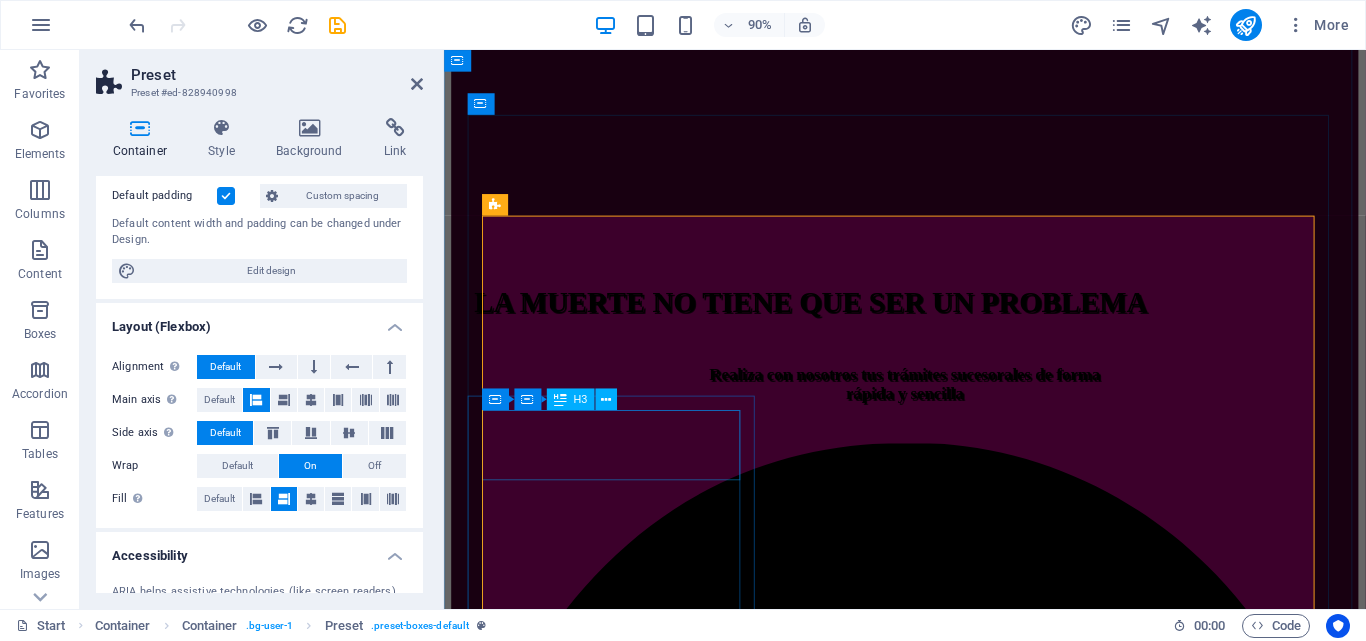 click on "ASESORIAS" at bounding box center (956, 3994) 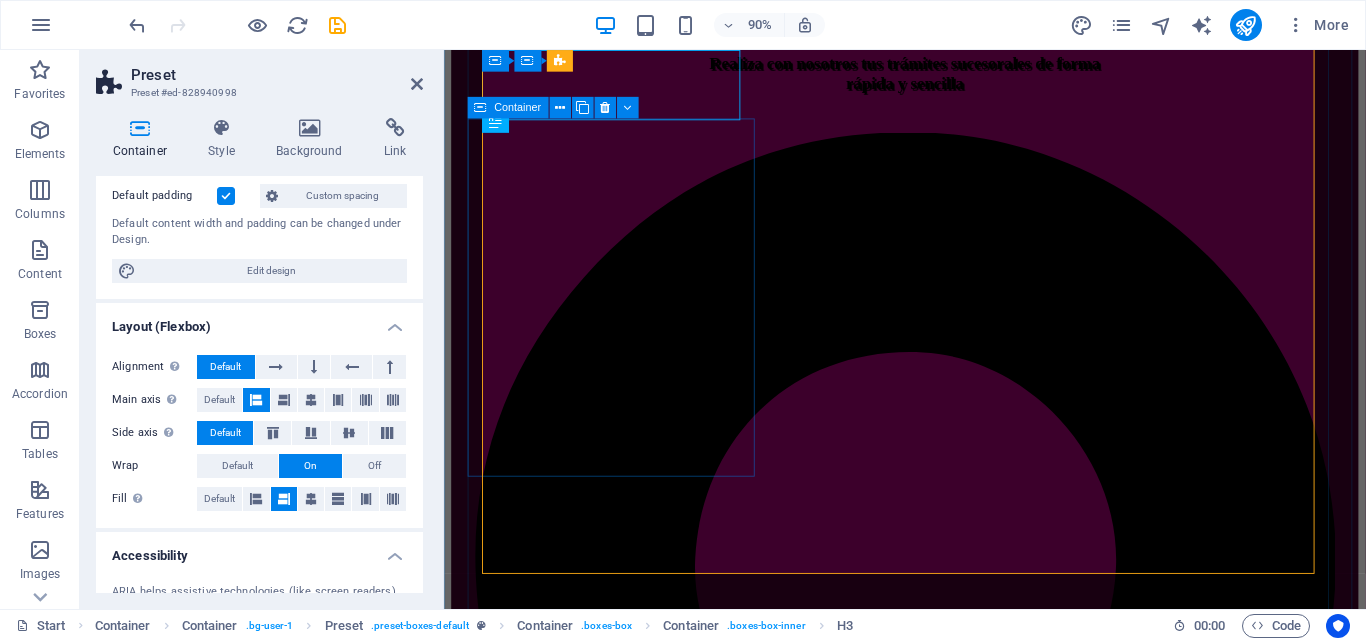 scroll, scrollTop: 1019, scrollLeft: 0, axis: vertical 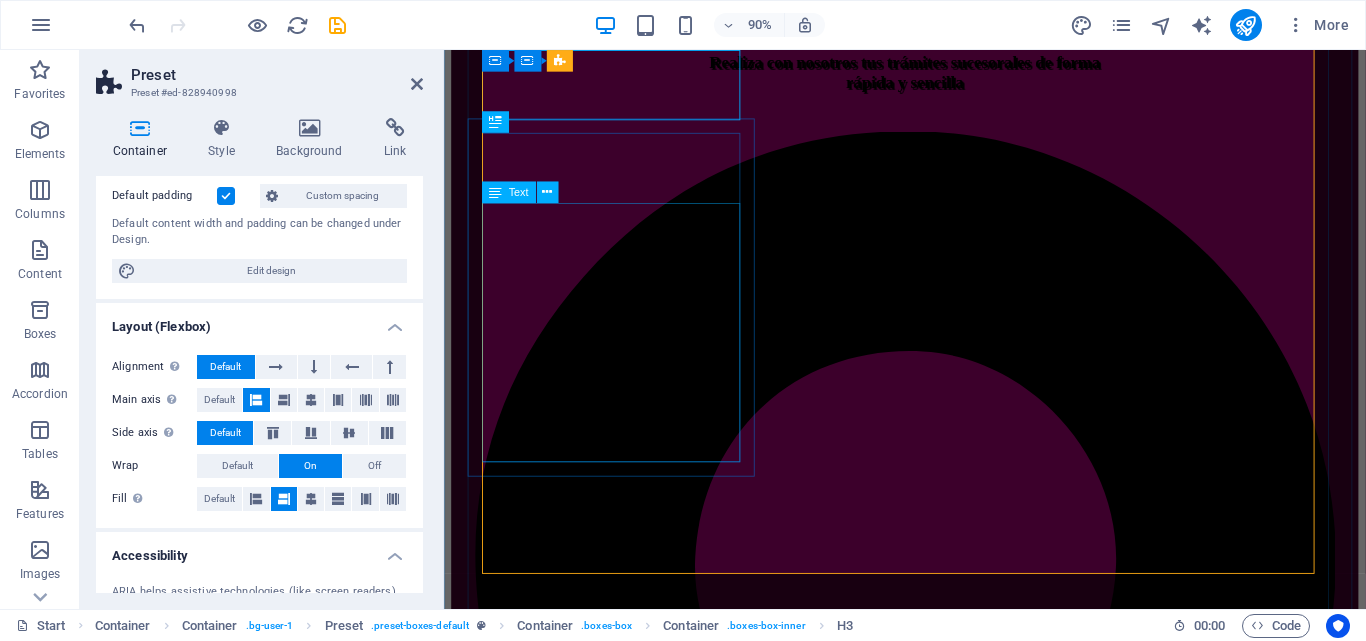 click on "Realizamos todos los trámites relacionados con la declaración sucesoral: Rif. Sucesoral y de los herederos; diseño, elaboración y presentación de la declaración sucesoral en el portal Fiscal y consignación de toda la documentación ante la respectiva oficina de sucesines del SENIAT a nivel nacional, haciendo seguimiento y monitoreo de todo el proceso hasta la entrega de la Solvencia Sucesoral" at bounding box center (956, 3705) 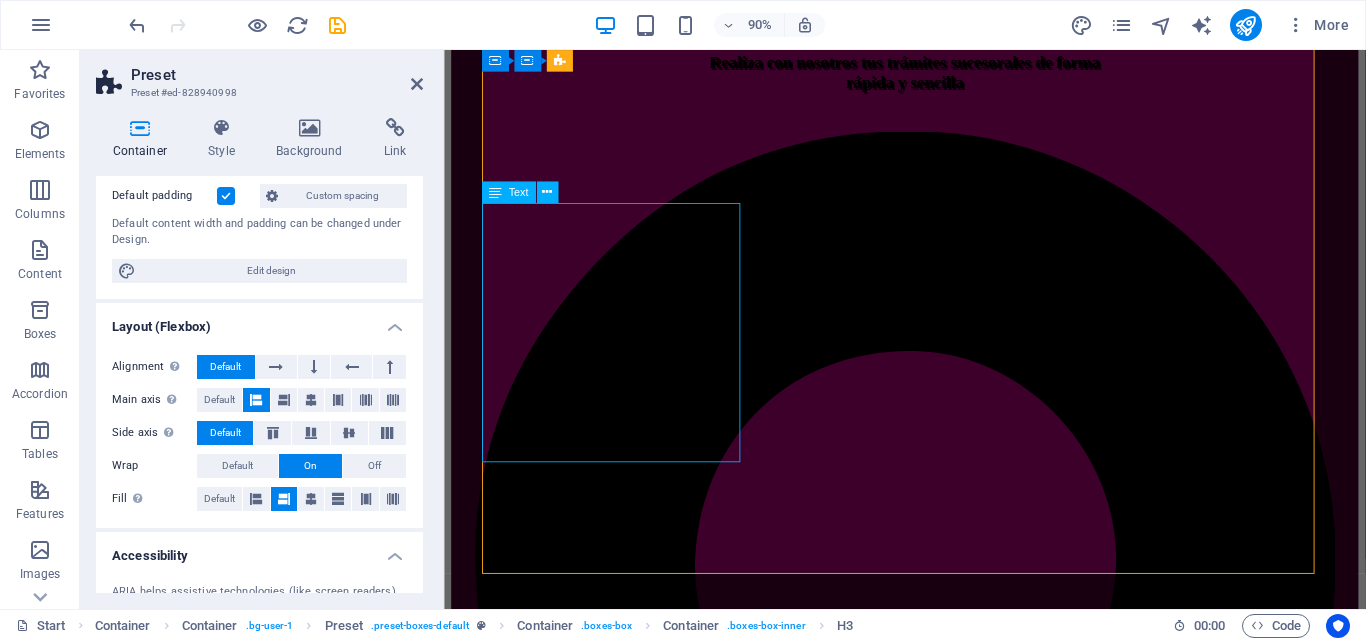 click on "Realizamos todos los trámites relacionados con la declaración sucesoral: Rif. Sucesoral y de los herederos; diseño, elaboración y presentación de la declaración sucesoral en el portal Fiscal y consignación de toda la documentación ante la respectiva oficina de sucesines del SENIAT a nivel nacional, haciendo seguimiento y monitoreo de todo el proceso hasta la entrega de la Solvencia Sucesoral" at bounding box center (956, 3705) 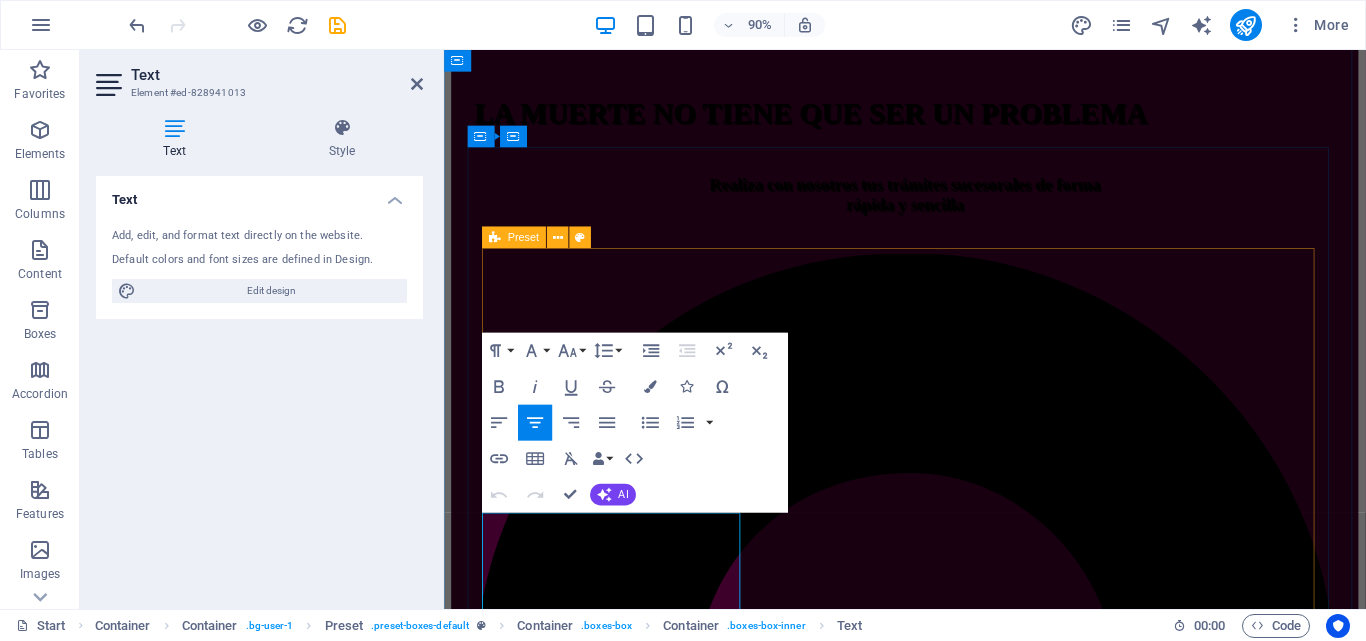 scroll, scrollTop: 583, scrollLeft: 0, axis: vertical 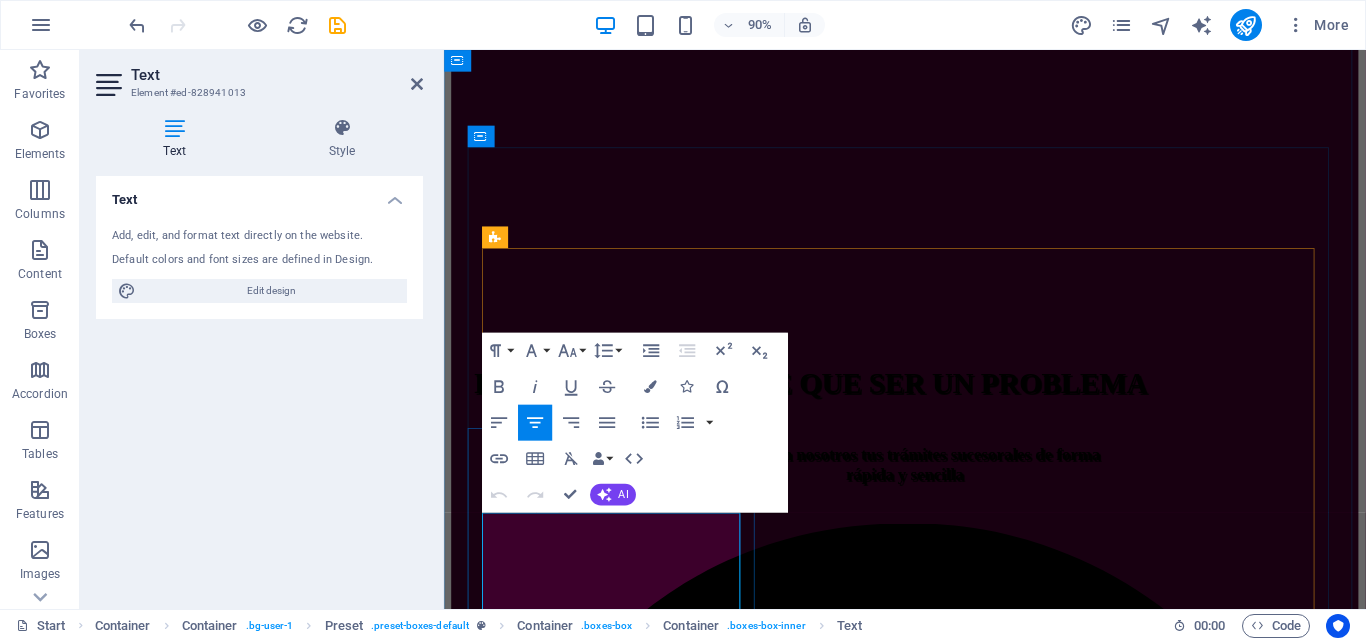 click on "Realizamos todos los trámites relacionados con la declaración sucesoral: Rif. Sucesoral y de los herederos; diseño, elaboración y presentación de la declaración sucesoral en el portal Fiscal y consignación de toda la documentación ante la respectiva oficina de sucesines del SENIAT a nivel nacional, haciendo seguimiento y monitoreo de todo el proceso hasta la entrega de la Solvencia Sucesoral" at bounding box center [956, 4141] 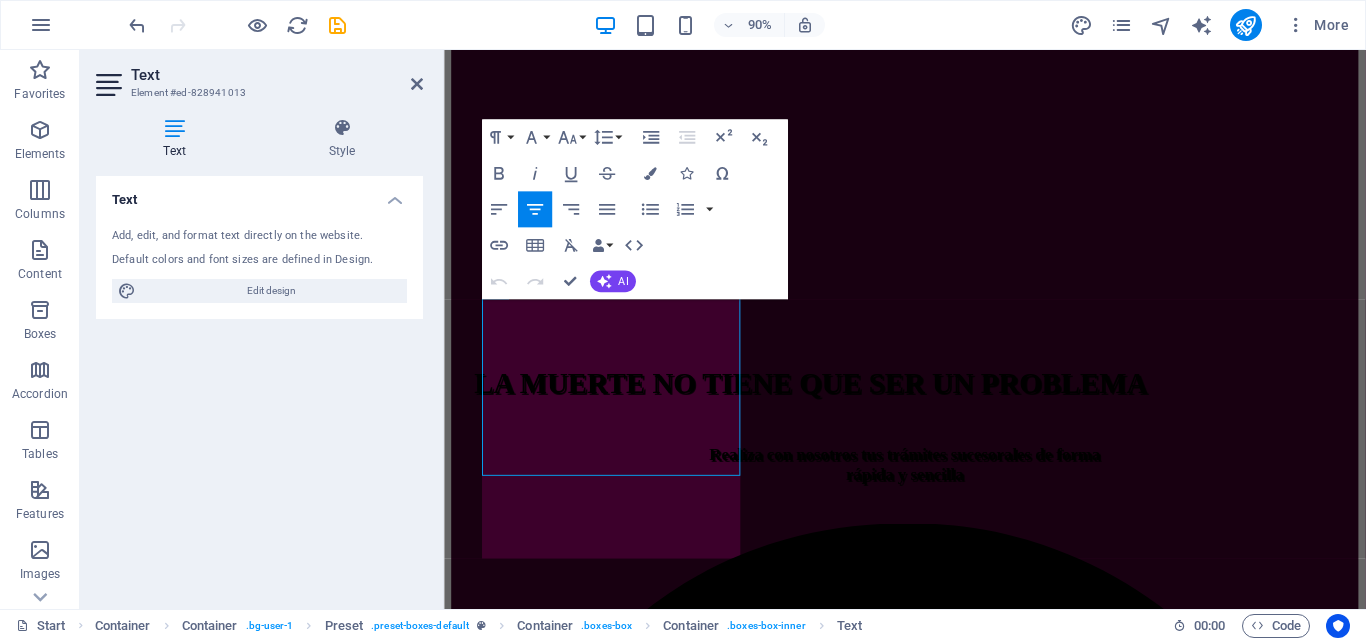 scroll, scrollTop: 983, scrollLeft: 0, axis: vertical 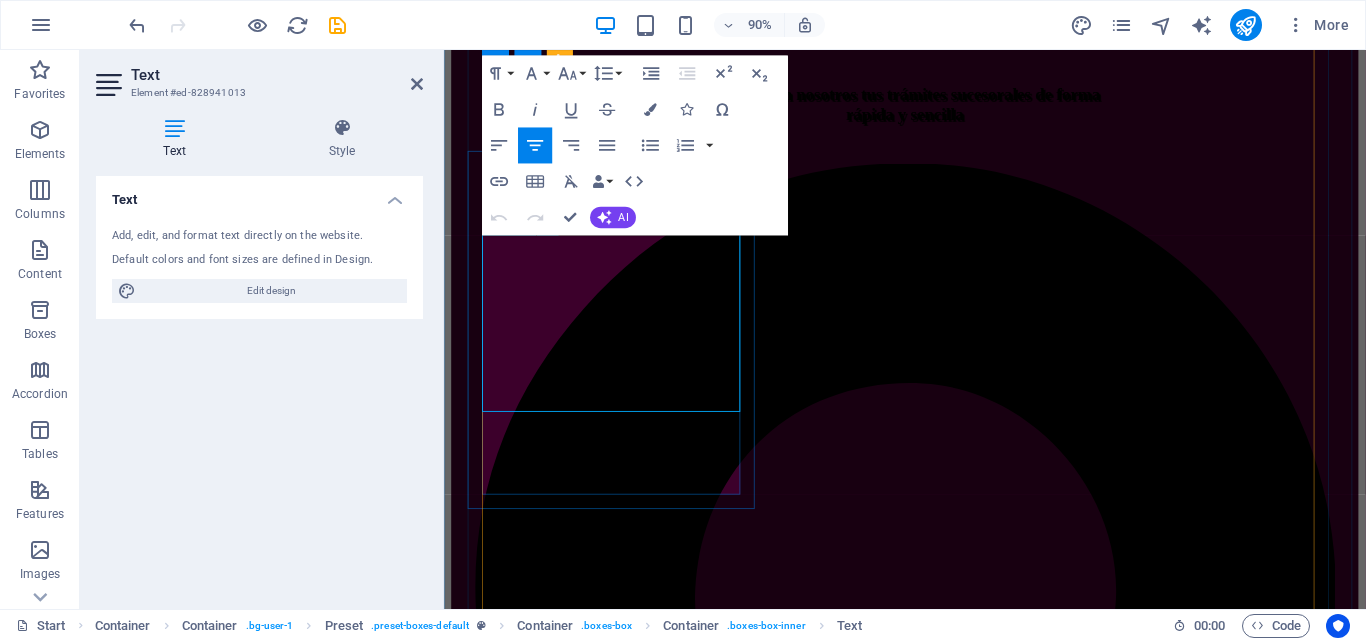 click on "Realizamos todos los trámites relacionados con la declaración sucesoral: Rif. Sucesoral y de los herederos; diseño, elaboración y presentación de la declaración sucesoral en el portal Fiscal y consignación de toda la documentación ante la respectiva oficina de sucesines del SENIAT a nivel nacional, haciendo seguimiento y monitoreo de todo el proceso hasta la entrega de la Solvencia Sucesoral" at bounding box center (956, 3741) 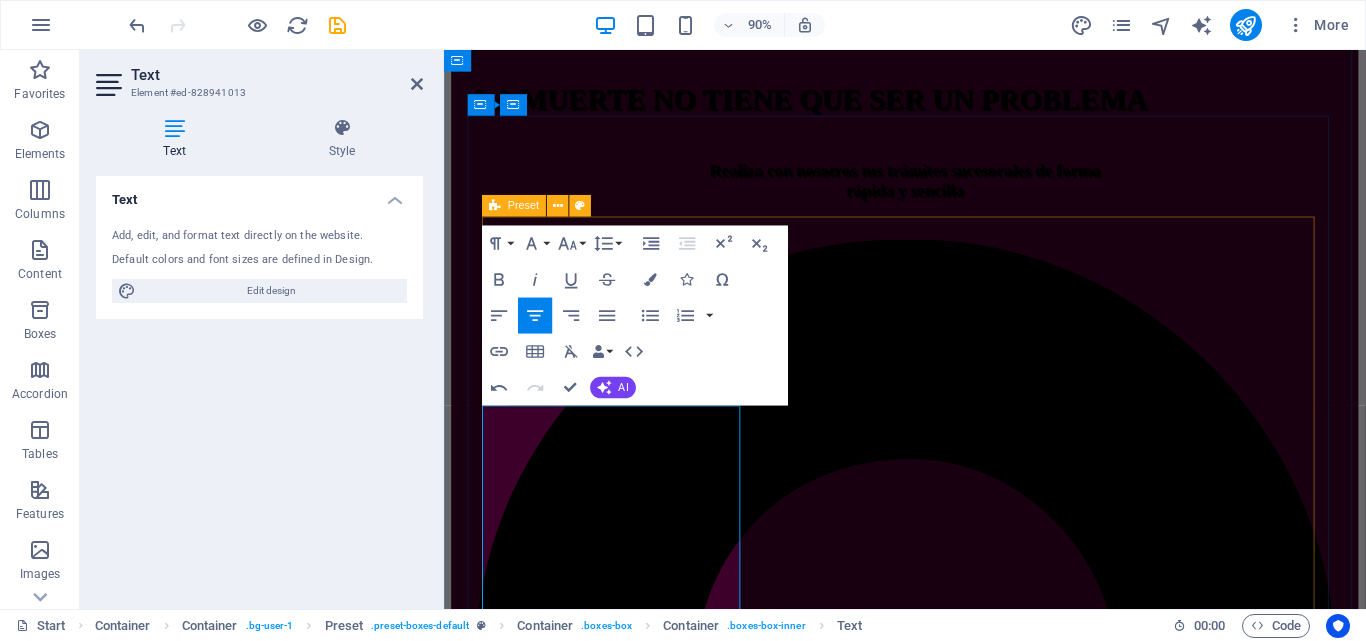 scroll, scrollTop: 599, scrollLeft: 0, axis: vertical 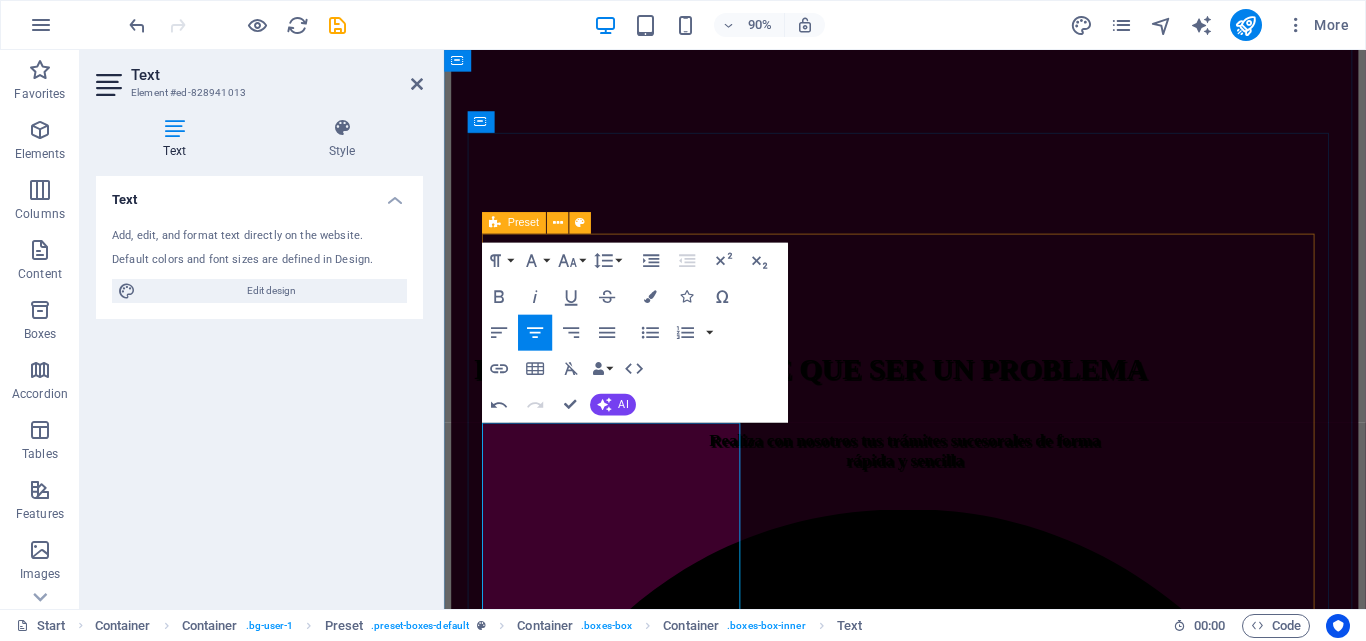 click on "ASESORIAS Realizamos todos los trámites relacionados con la declaración sucesoral: Rif. Sucesoral y de los herederos; diseño, elaboración y presentación de la declaración sucesoral en el portal Fiscal y consignación de toda la documentación ante la respectiva oficina de sucesines del SENIAT a nivel nacional, haciendo seguimiento y monitoreo de todo el proceso hasta la entrega de la Solvencia Sucesoral TRAMITES Tramitamos la emisión de toda clase de documentos relacionados y necesarios para la elaboración y presentación de la declaración sucesoral: Acta de defunción, Acta de matrimonio; acta de nacimiento, Declaración de Únicos y Universales Herederos, datos filiatorios (Saime), Legalizaciones y traducciones de documentos de filiación y/o defunción (interprete Público), Copias certificadas de documentos de propiedad de activos (Registros y Notarías), Balances y Estados financieros de empresas ,etc. Especiales - Redacción y registro de Testamentos" at bounding box center [956, 4624] 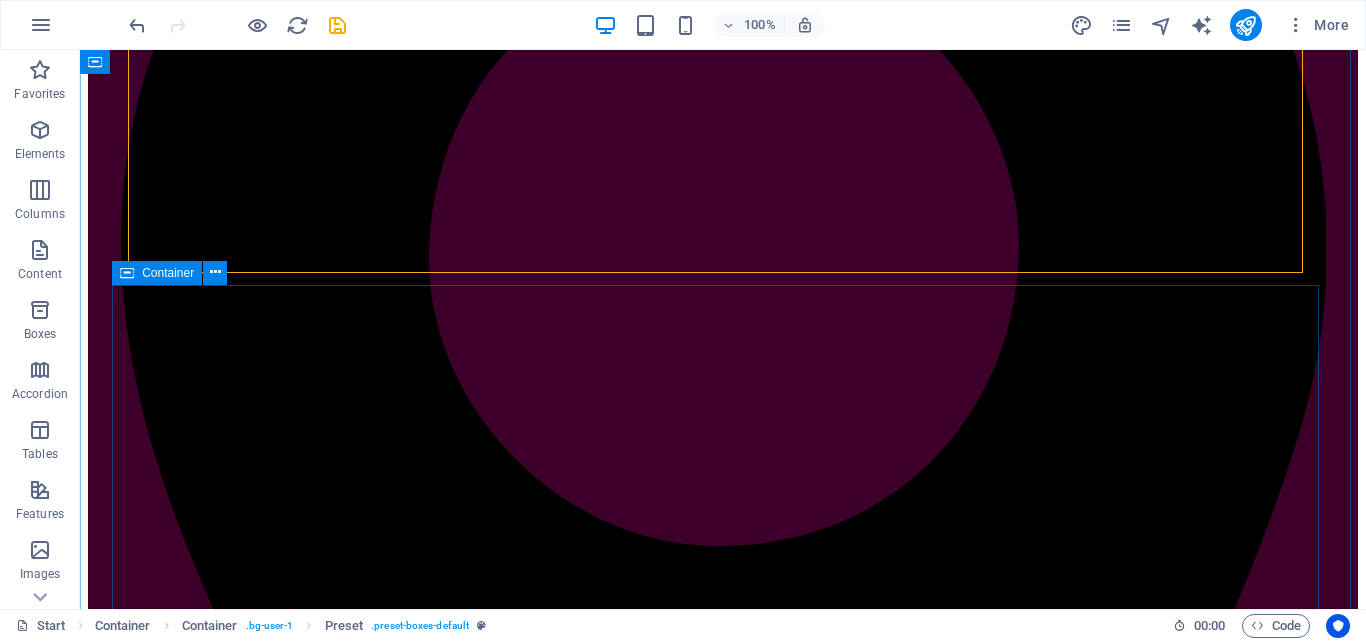 scroll, scrollTop: 1199, scrollLeft: 0, axis: vertical 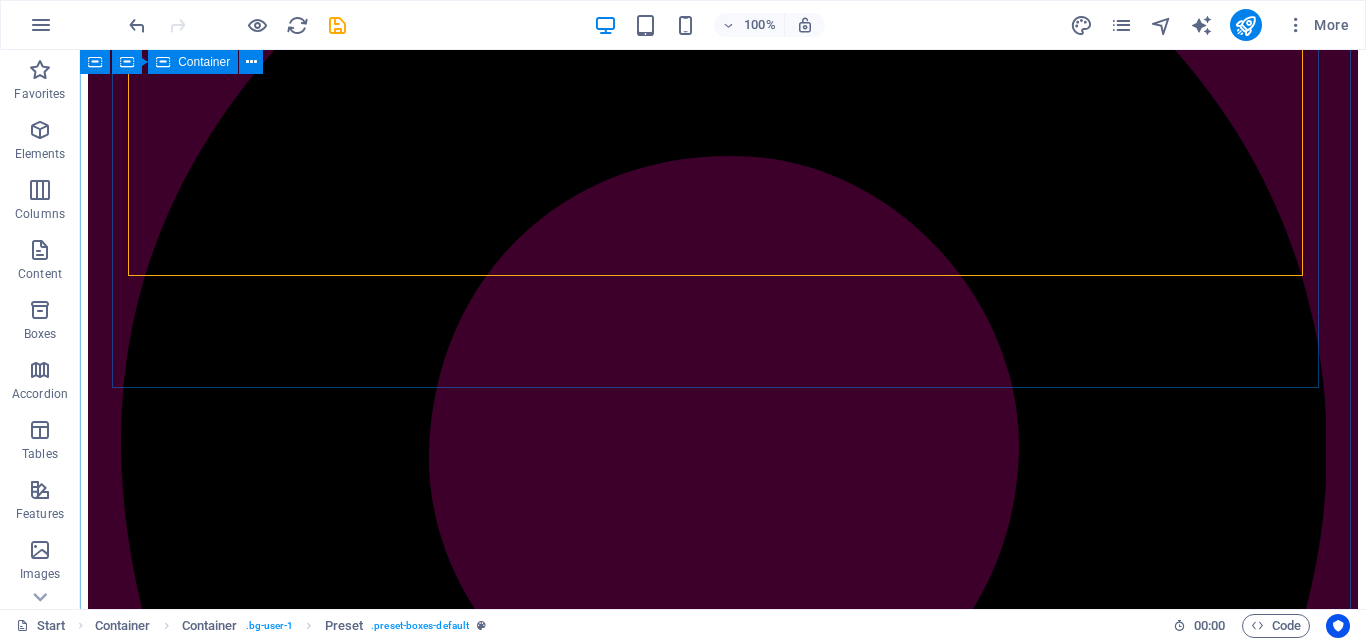 click on "ASESORIAS Realizamos todos los trámites relacionados con la declaración sucesoral: Rif. Sucesoral y de los herederos; diseño, elaboración y presentación de la declaración sucesoral en el portal Fiscal y consignación de toda la documentación ante la respectiva oficina de sucesines del SENIAT a nivel nacional, haciendo seguimiento y monitoreo de todo el proceso hasta la entrega de la Solvencia Sucesoral TRAMITES Tramitamos la emisión de toda clase de documentos relacionados y necesarios para la elaboración y presentación de la declaración sucesoral: Acta de defunción, Acta de matrimonio; acta de nacimiento, Declaración de Únicos y Universales Herederos, datos filiatorios (Saime), Legalizaciones y traducciones de documentos de filiación y/o defunción (interprete Público), Copias certificadas de documentos de propiedad de activos (Registros y Notarías), Balances y Estados financieros de empresas ,etc. Especiales - Redacción y registro de Testamentos" at bounding box center [723, 4756] 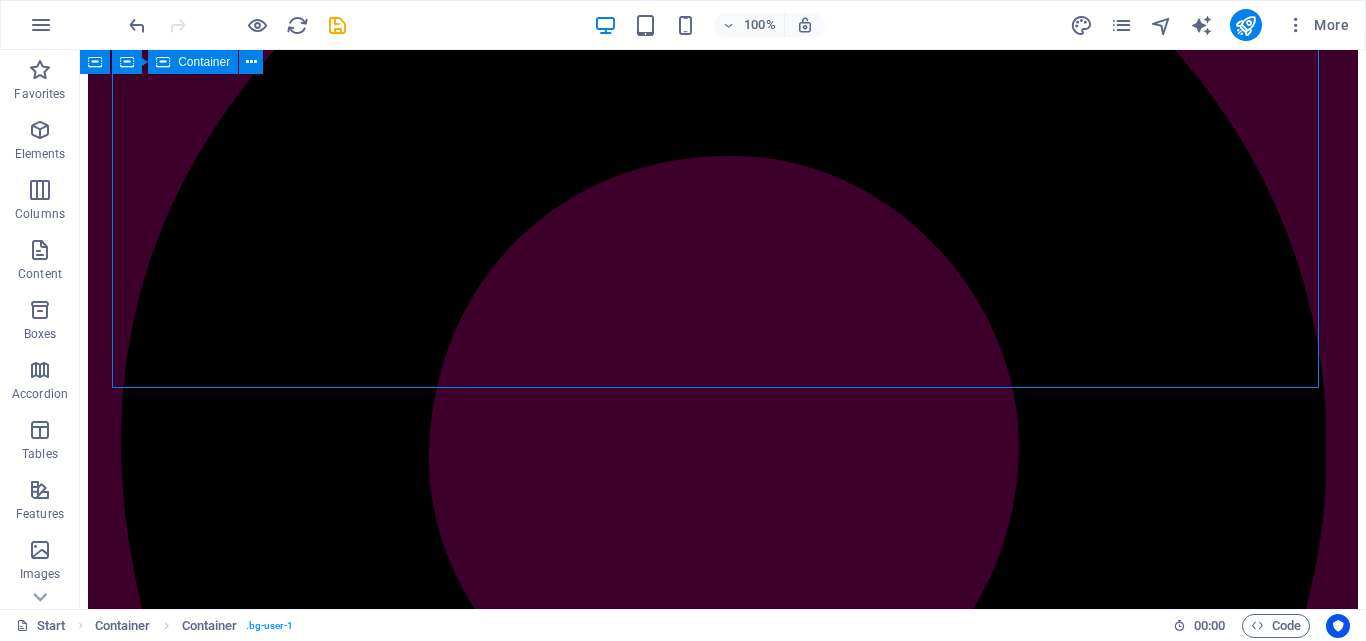 click on "ASESORIAS Realizamos todos los trámites relacionados con la declaración sucesoral: Rif. Sucesoral y de los herederos; diseño, elaboración y presentación de la declaración sucesoral en el portal Fiscal y consignación de toda la documentación ante la respectiva oficina de sucesines del SENIAT a nivel nacional, haciendo seguimiento y monitoreo de todo el proceso hasta la entrega de la Solvencia Sucesoral TRAMITES Tramitamos la emisión de toda clase de documentos relacionados y necesarios para la elaboración y presentación de la declaración sucesoral: Acta de defunción, Acta de matrimonio; acta de nacimiento, Declaración de Únicos y Universales Herederos, datos filiatorios (Saime), Legalizaciones y traducciones de documentos de filiación y/o defunción (interprete Público), Copias certificadas de documentos de propiedad de activos (Registros y Notarías), Balances y Estados financieros de empresas ,etc. Especiales - Redacción y registro de Testamentos" at bounding box center (723, 4756) 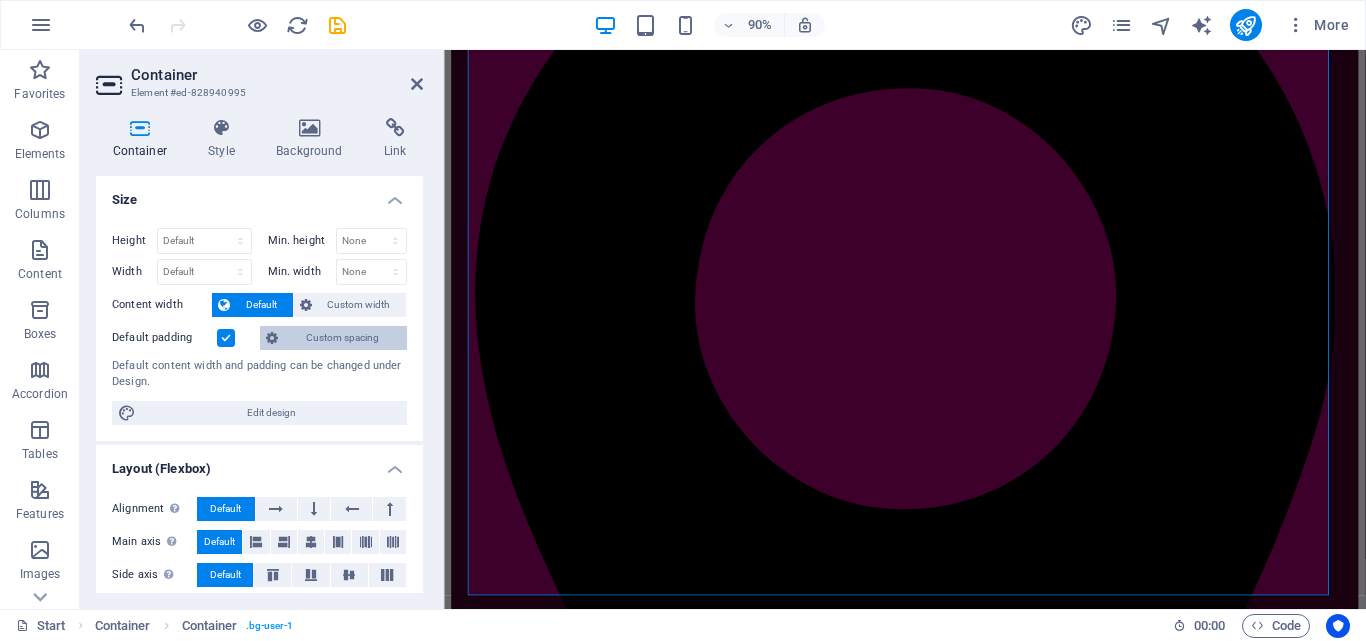 click on "Custom spacing" at bounding box center (342, 338) 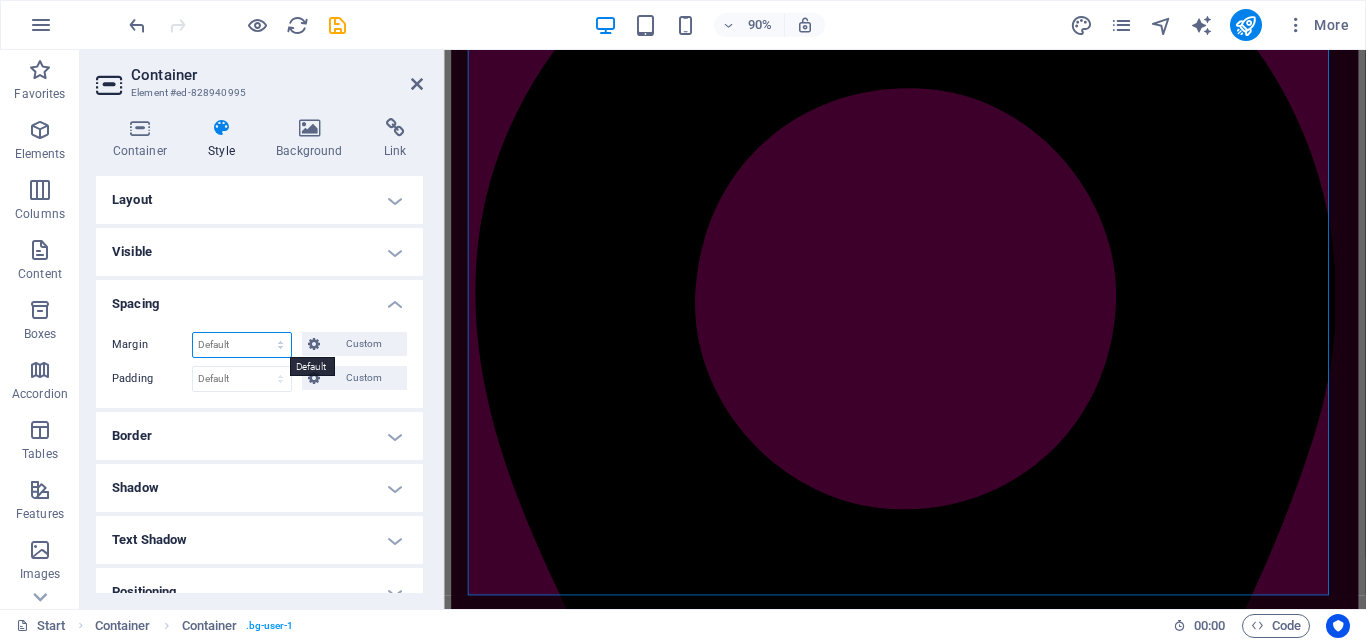 click on "Default auto px % rem vw vh Custom" at bounding box center [242, 345] 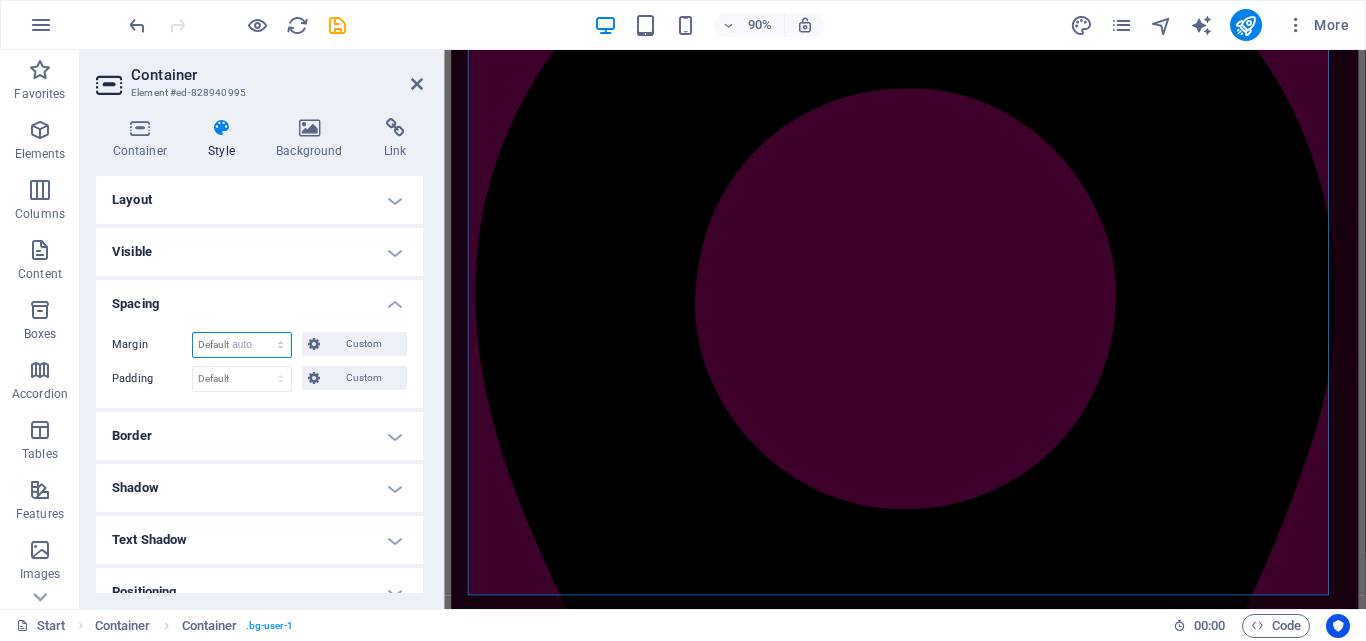 click on "Default auto px % rem vw vh Custom" at bounding box center [242, 345] 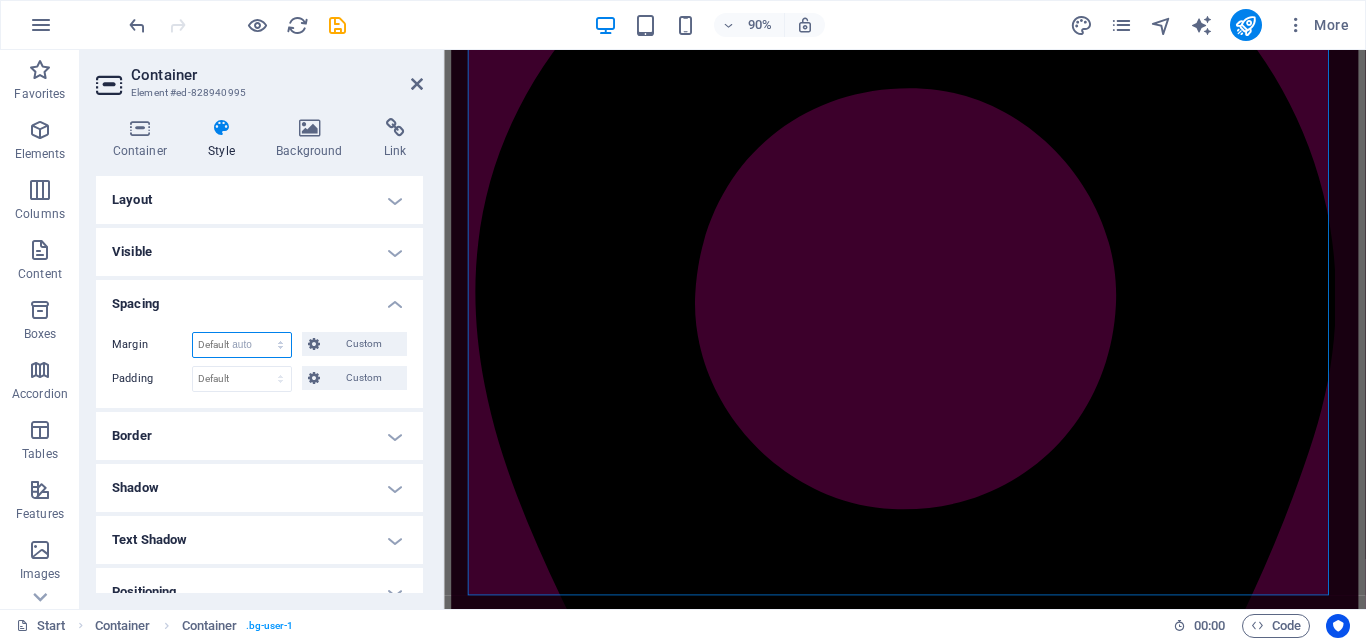 select on "DISABLED_OPTION_VALUE" 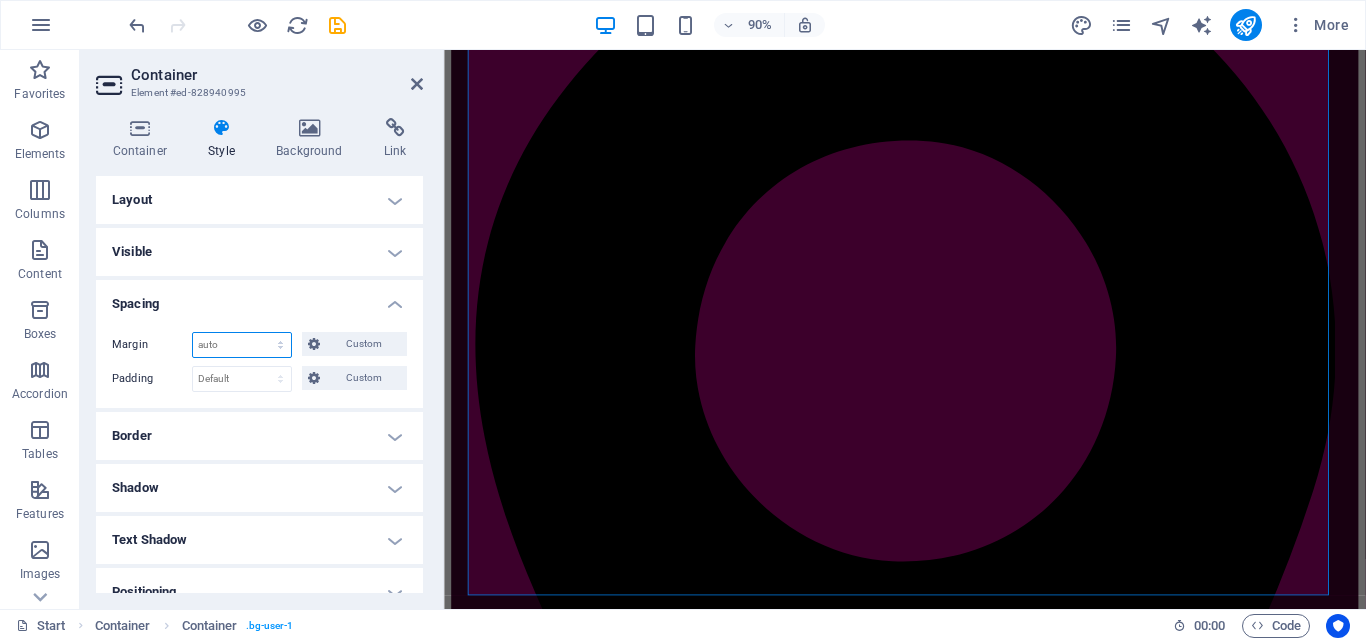 click on "Default auto px % rem vw vh Custom" at bounding box center [242, 345] 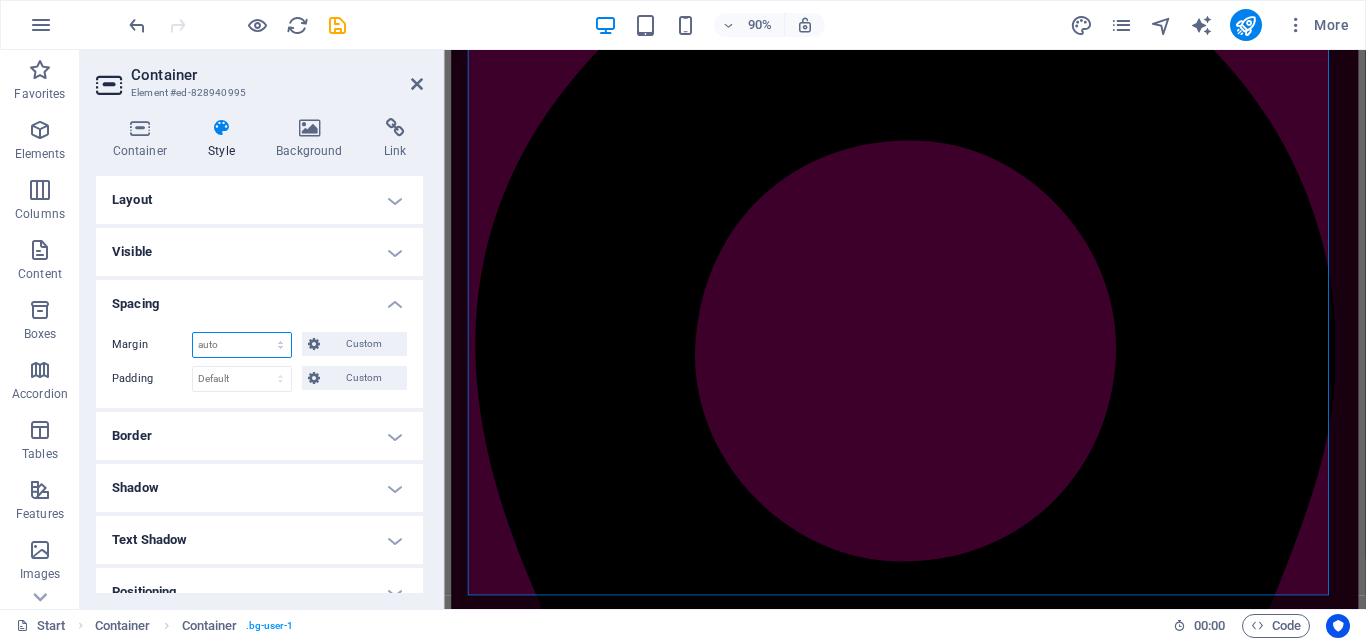 click on "Default auto px % rem vw vh Custom" at bounding box center [242, 345] 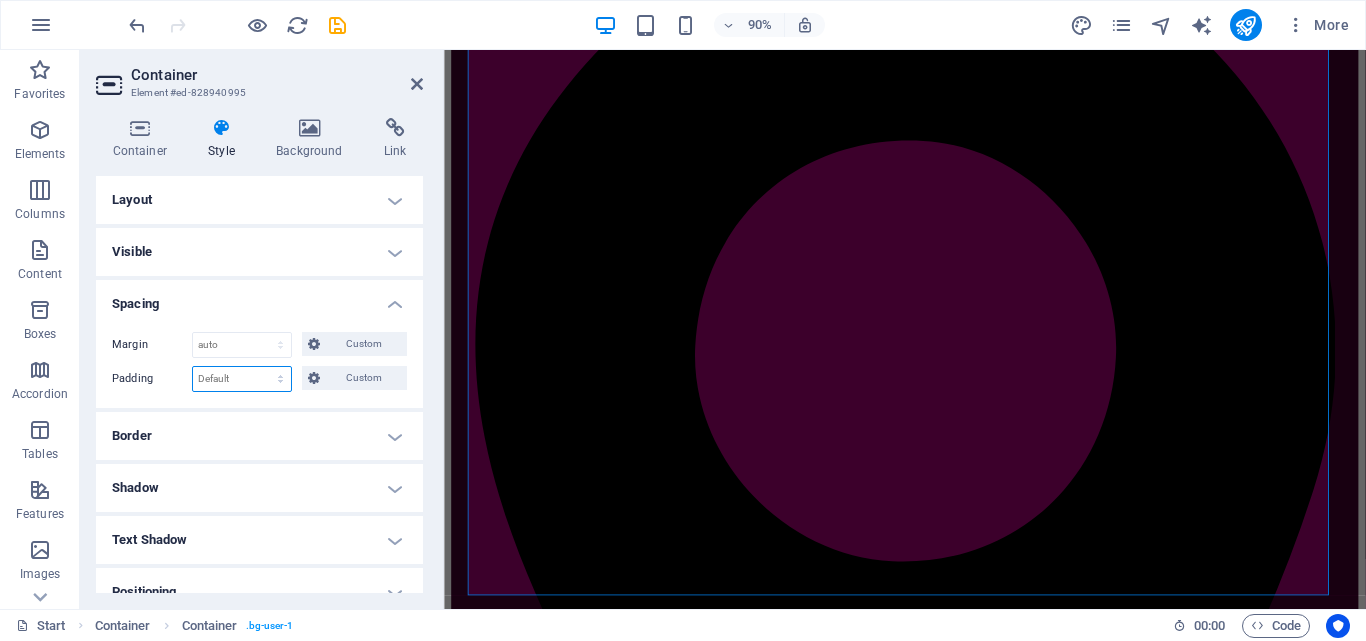 click on "Default px rem % vh vw Custom" at bounding box center (242, 379) 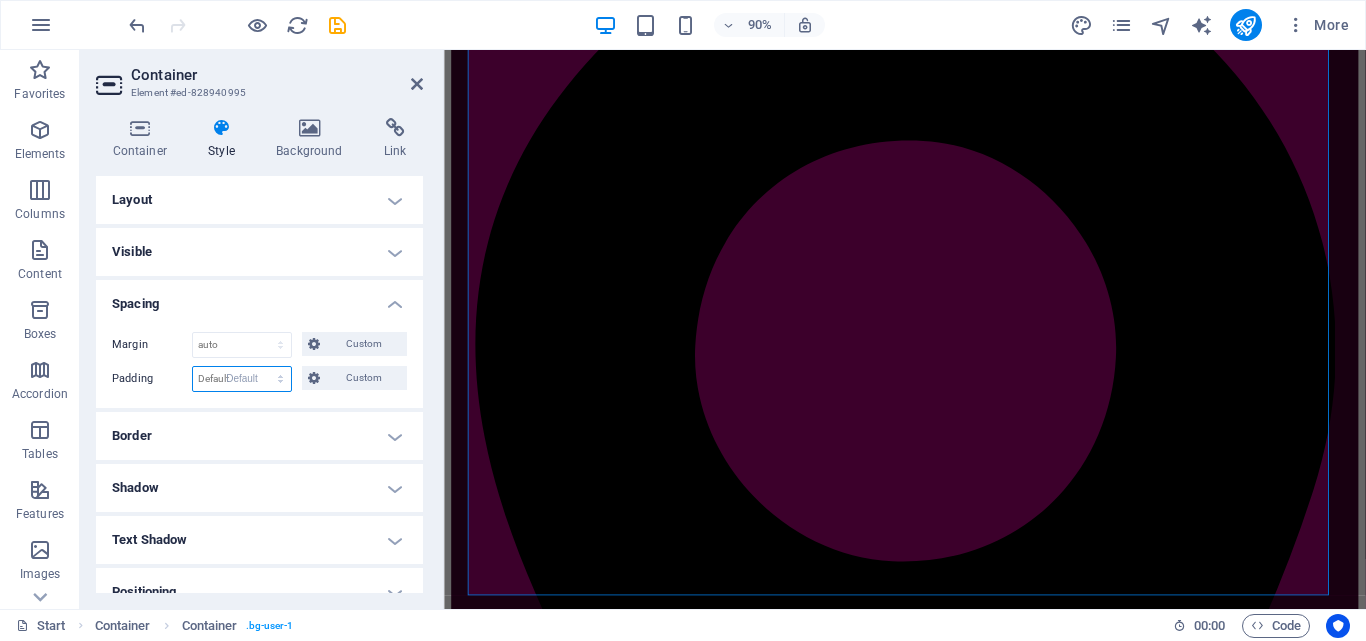 click on "Default px rem % vh vw Custom" at bounding box center [242, 379] 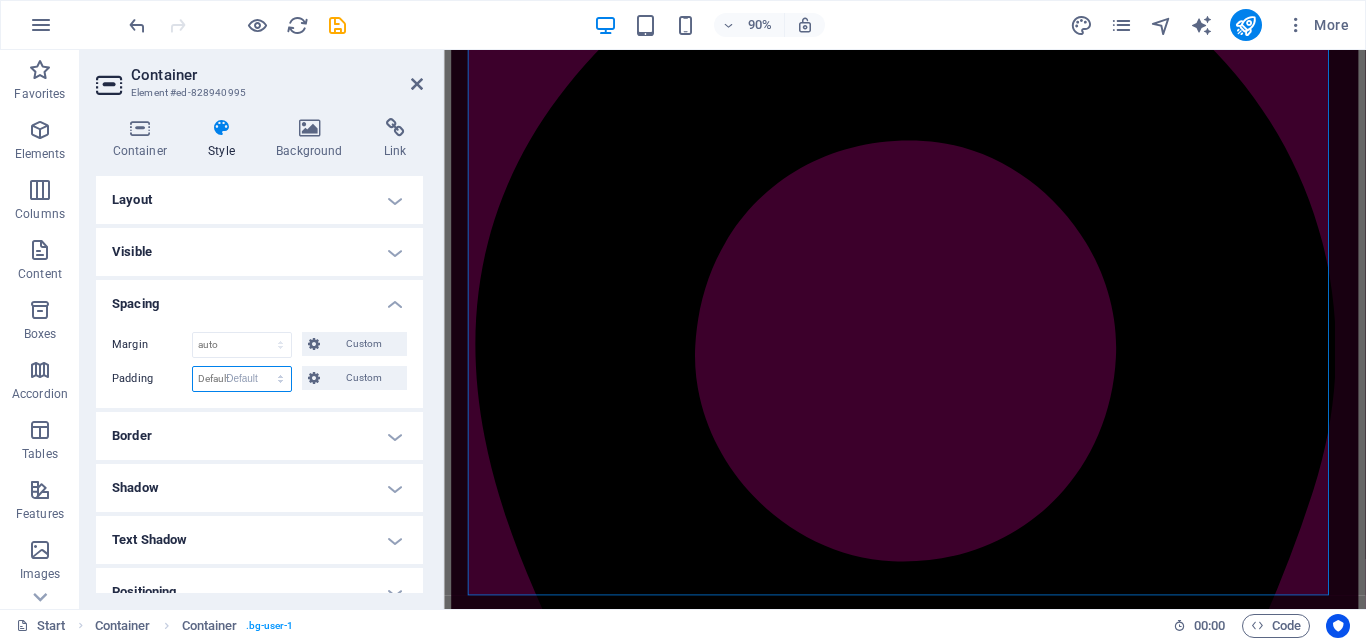 select on "DISABLED_OPTION_VALUE" 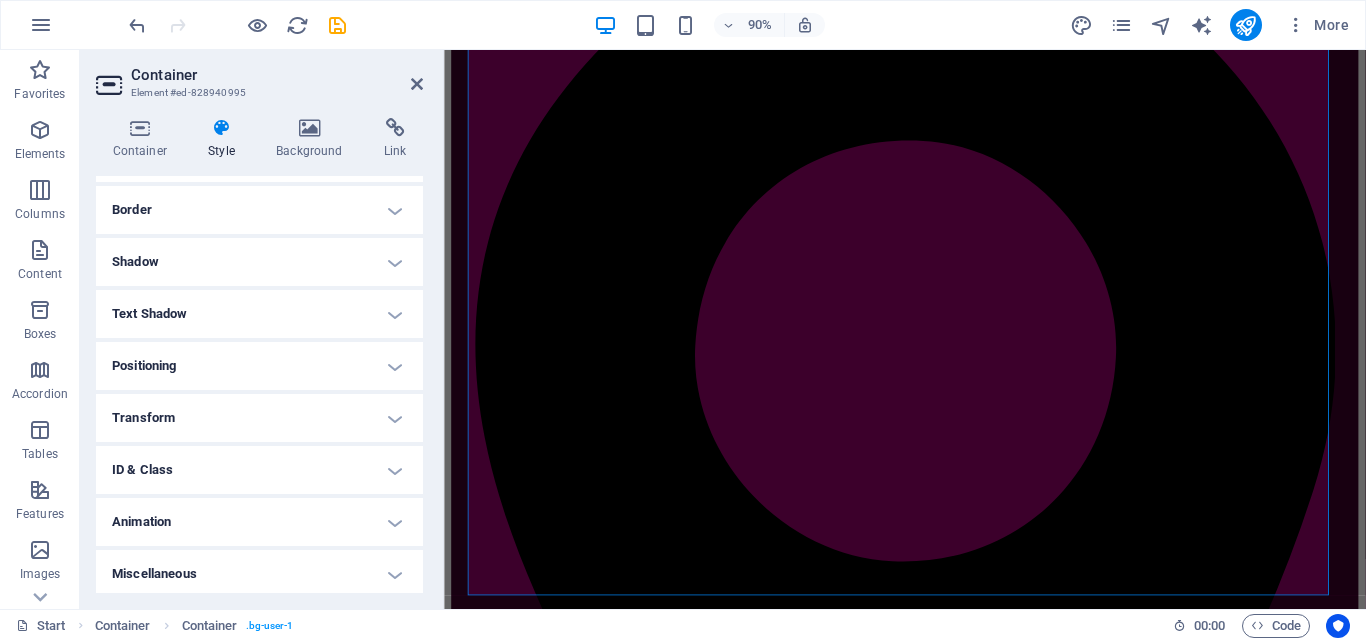 scroll, scrollTop: 231, scrollLeft: 0, axis: vertical 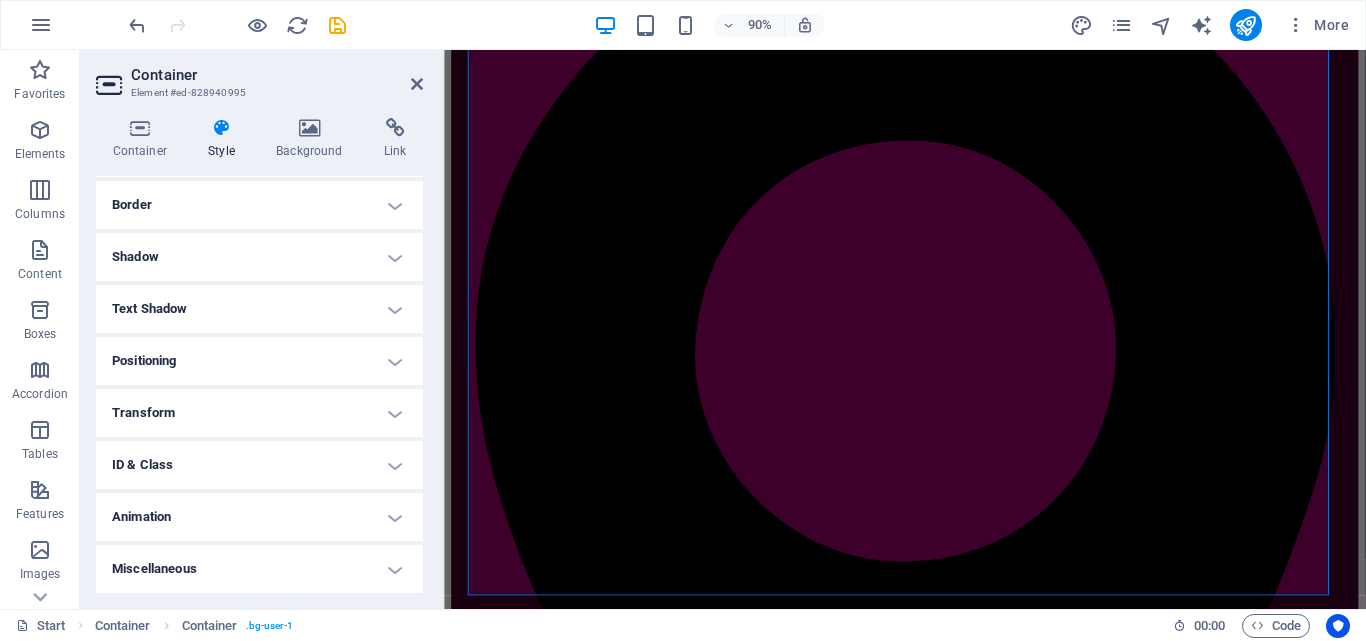 click on "Positioning" at bounding box center [259, 361] 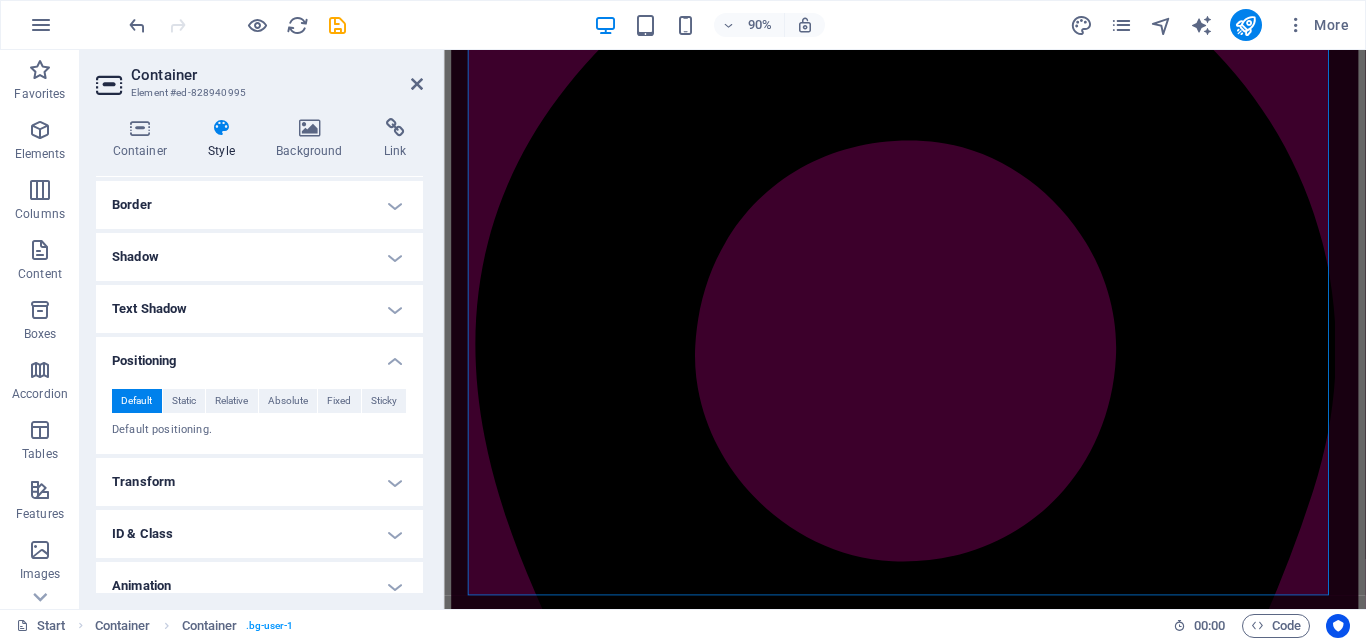 click on "Positioning" at bounding box center [259, 355] 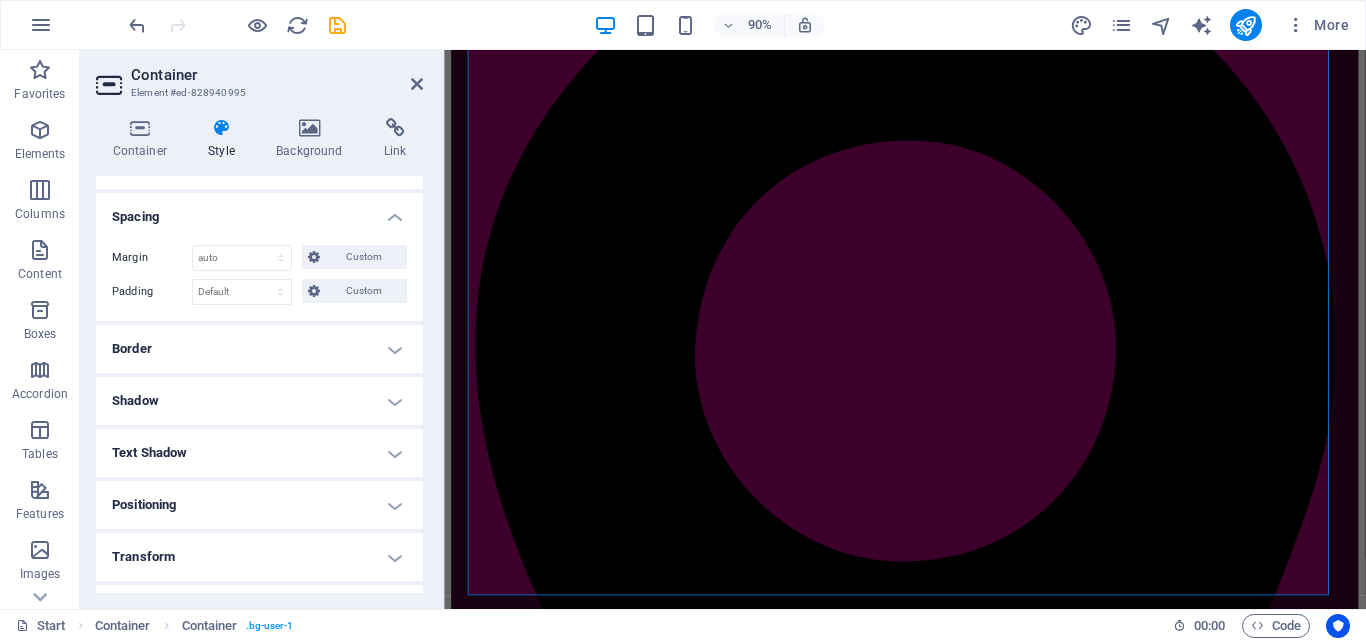 scroll, scrollTop: 0, scrollLeft: 0, axis: both 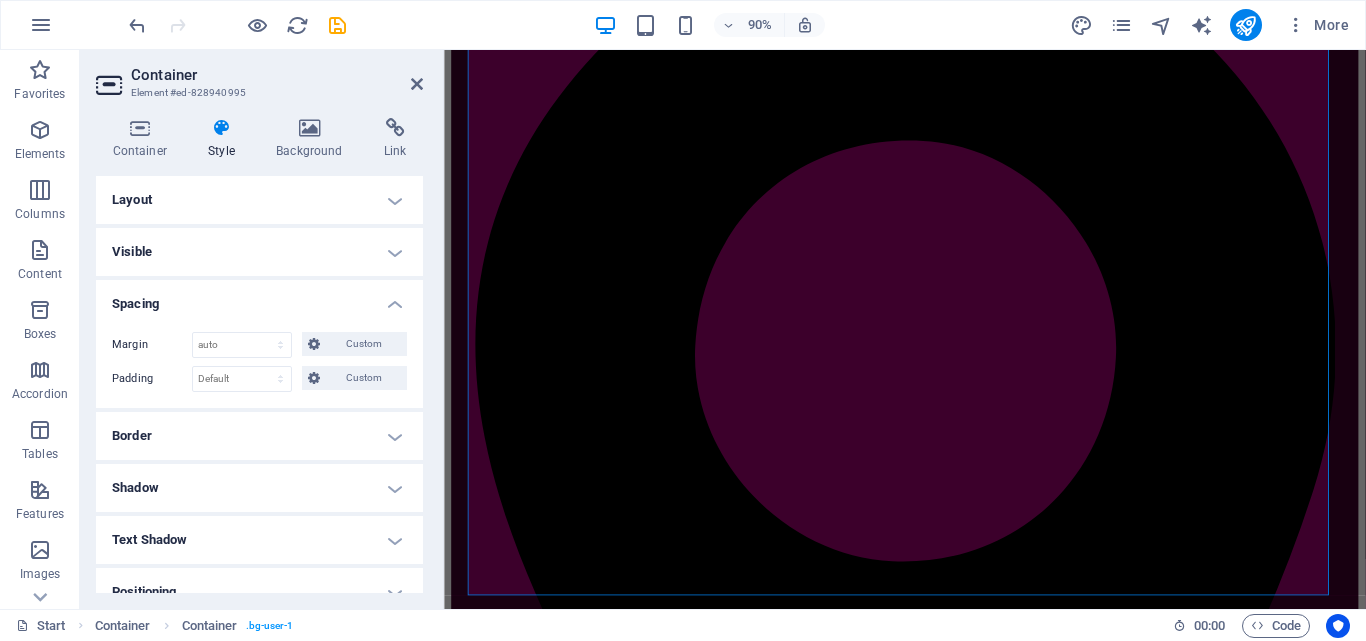 click on "Layout" at bounding box center [259, 200] 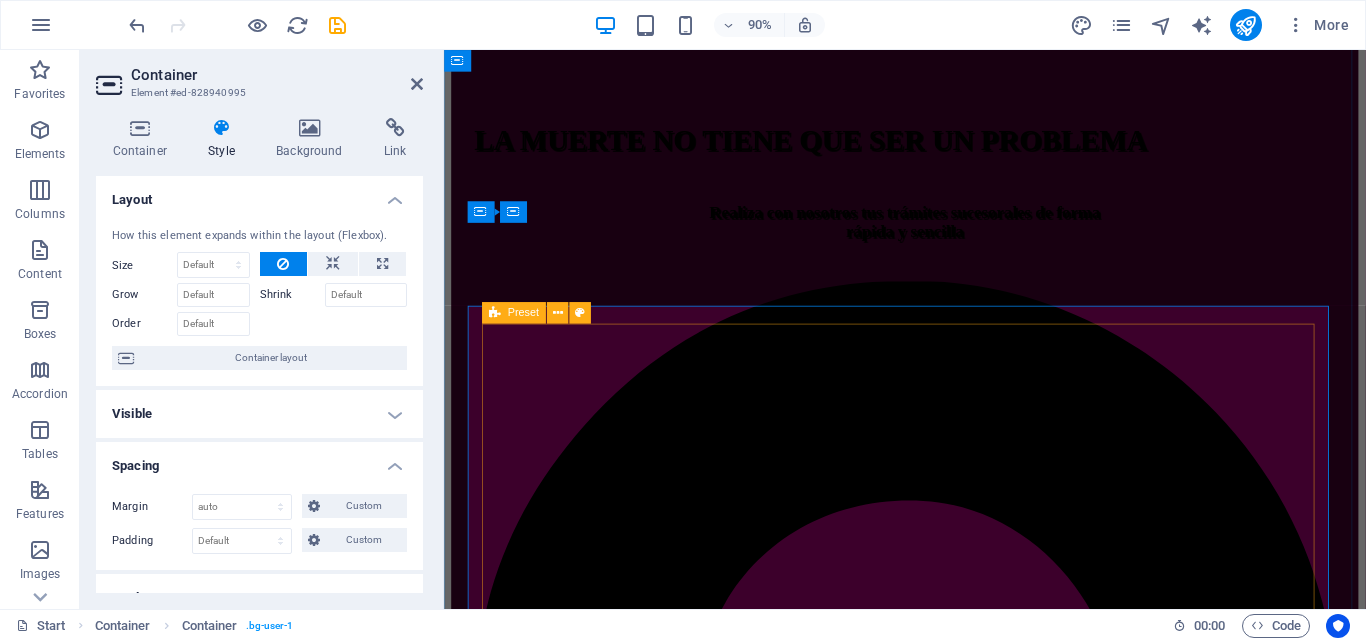 scroll, scrollTop: 499, scrollLeft: 0, axis: vertical 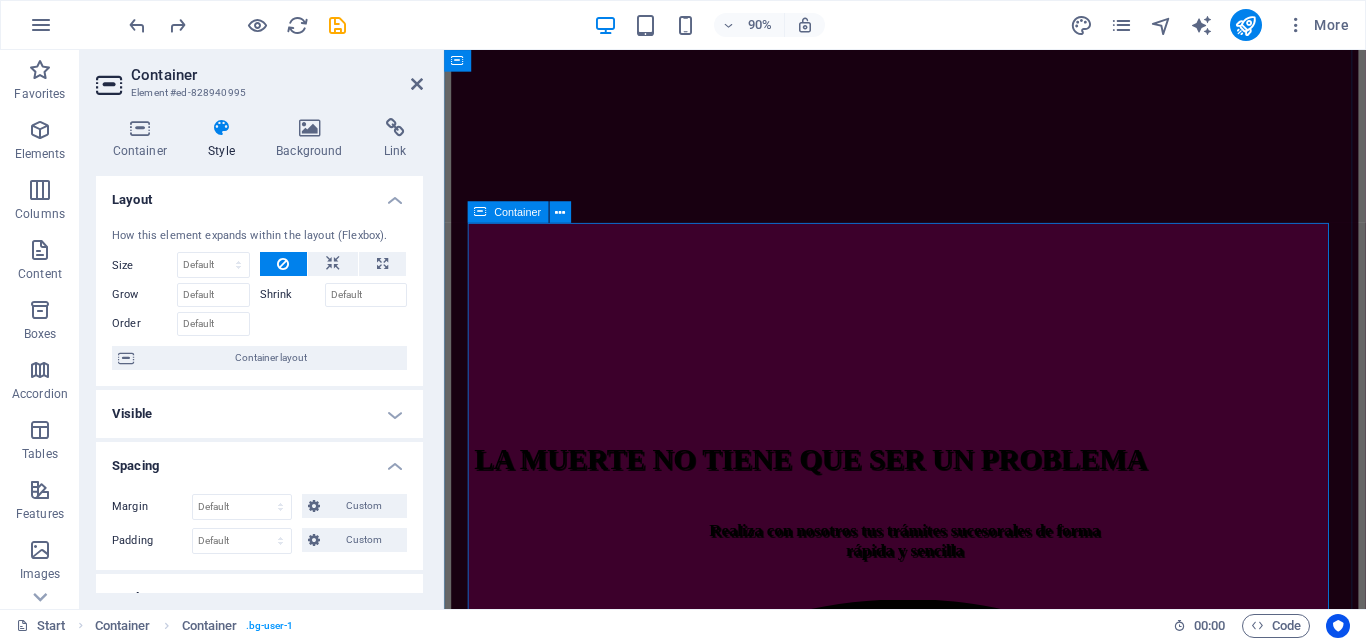 click on "ASESORIAS Realizamos todos los trámites relacionados con la declaración sucesoral: Rif. Sucesoral y de los herederos; diseño, elaboración y presentación de la declaración sucesoral en el portal Fiscal y consignación de toda la documentación ante la respectiva oficina de sucesines del SENIAT a nivel nacional, haciendo seguimiento y monitoreo de todo el proceso hasta la entrega de la Solvencia Sucesoral TRAMITES Tramitamos la emisión de toda clase de documentos relacionados y necesarios para la elaboración y presentación de la declaración sucesoral: Acta de defunción, Acta de matrimonio; acta de nacimiento, Declaración de Únicos y Universales Herederos, datos filiatorios (Saime), Legalizaciones y traducciones de documentos de filiación y/o defunción (interprete Público), Copias certificadas de documentos de propiedad de activos (Registros y Notarías), Balances y Estados financieros de empresas ,etc. Especiales - Redacción y registro de Testamentos" at bounding box center [956, 4724] 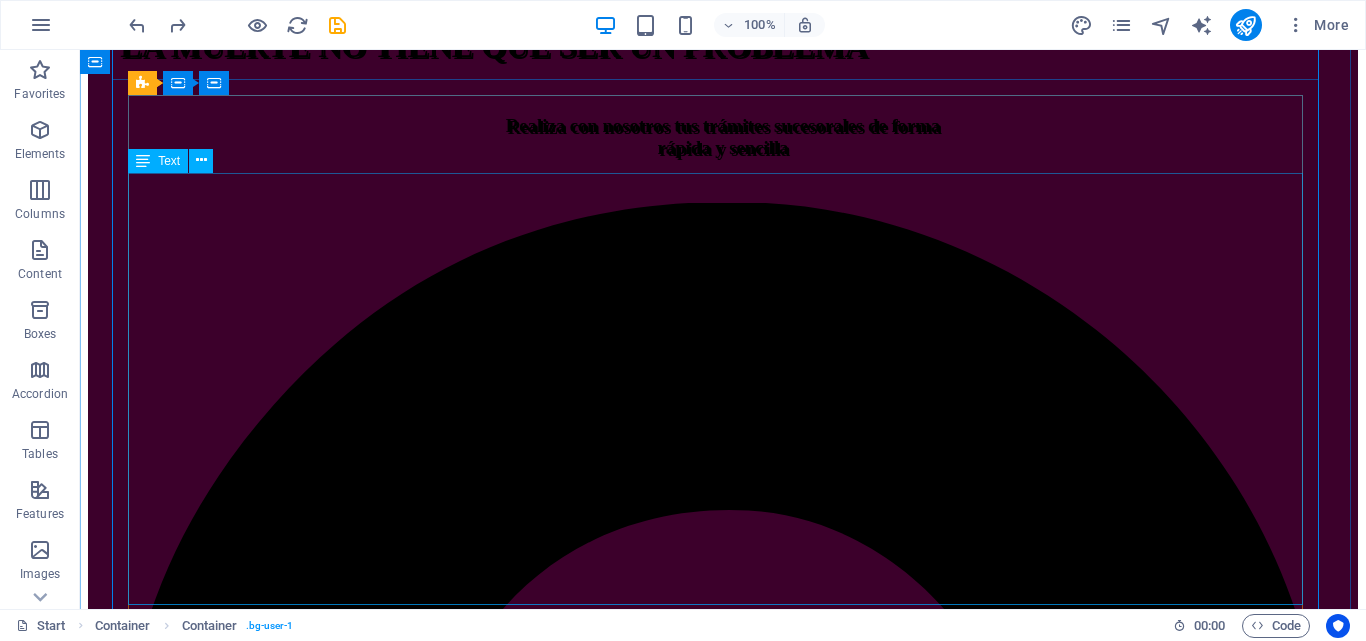 scroll, scrollTop: 852, scrollLeft: 0, axis: vertical 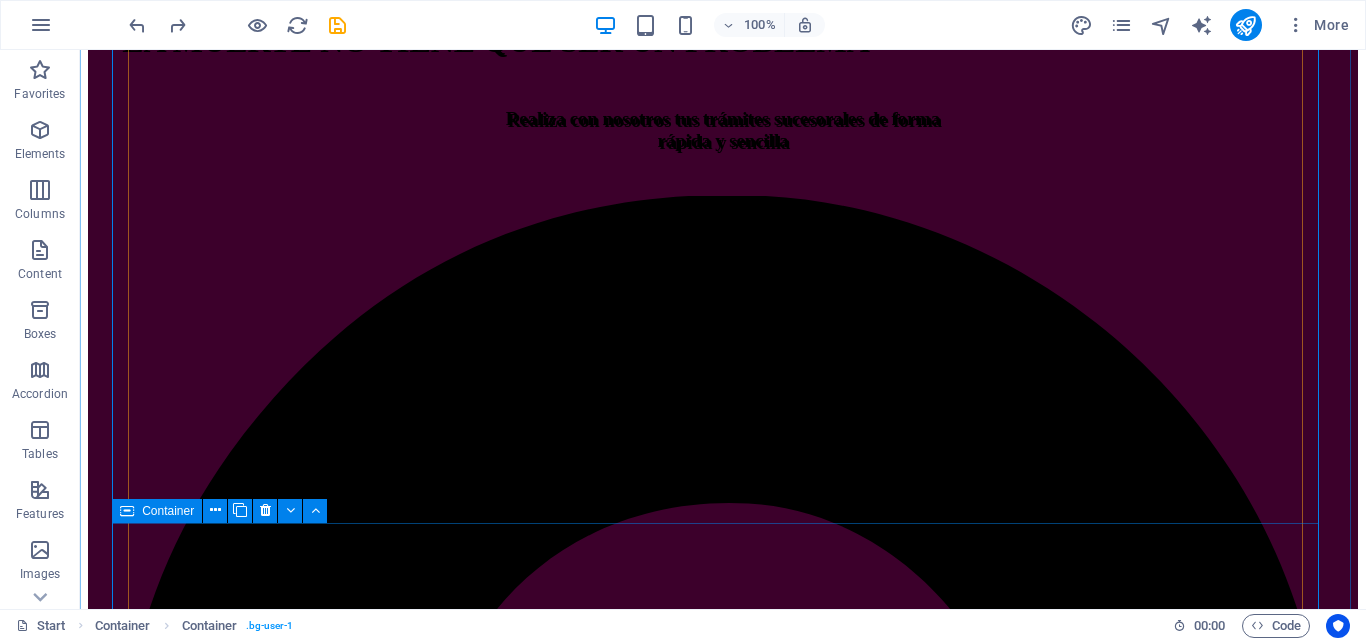 click on "TRAMITES Tramitamos la emisión de toda clase de documentos relacionados y necesarios para la elaboración y presentación de la declaración sucesoral: Acta de defunción, Acta de matrimonio; acta de nacimiento, Declaración de Únicos y Universales Herederos, datos filiatorios (Saime), Legalizaciones y traducciones de documentos de filiación y/o defunción (interprete Público), Copias certificadas de documentos de propiedad de activos (Registros y Notarías), Balances y Estados financieros de empresas ,etc." at bounding box center (723, 4729) 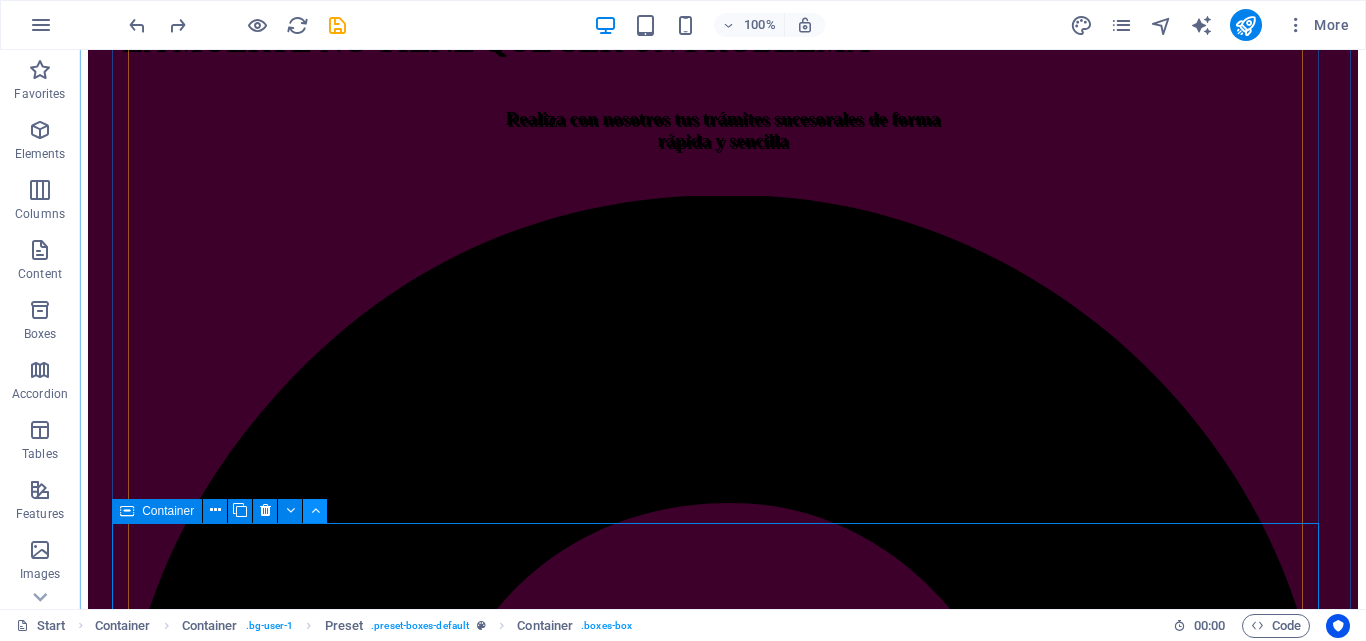click at bounding box center (315, 511) 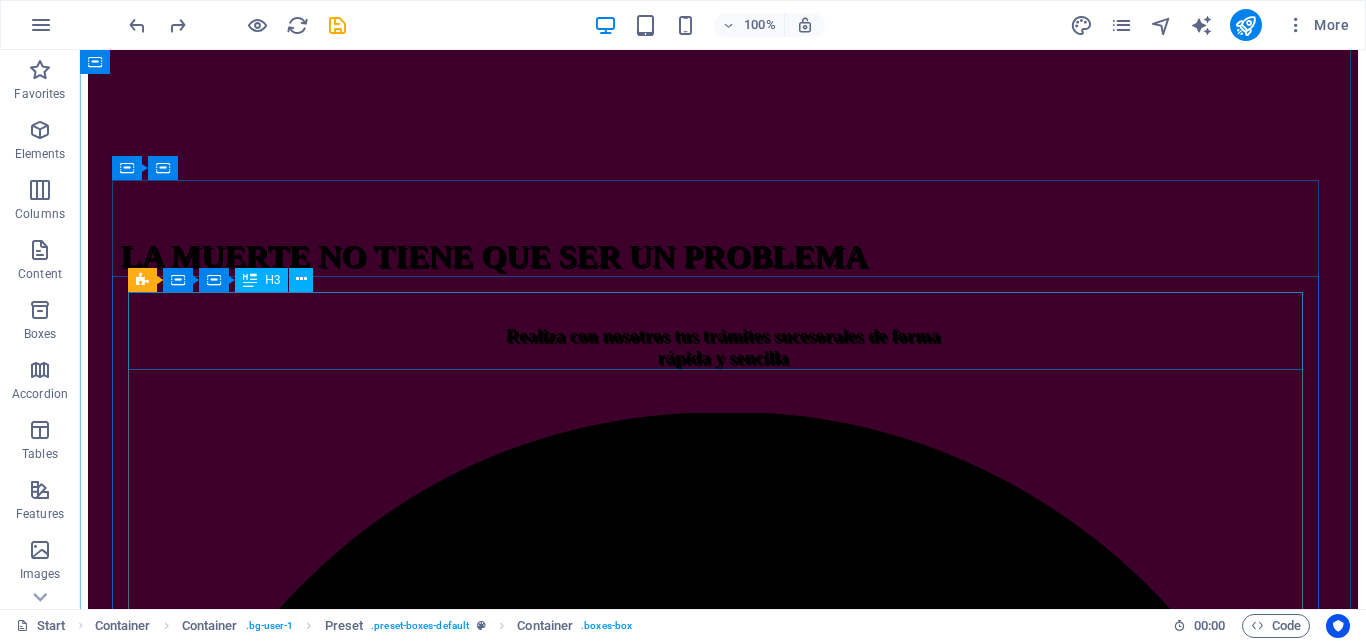 scroll, scrollTop: 335, scrollLeft: 0, axis: vertical 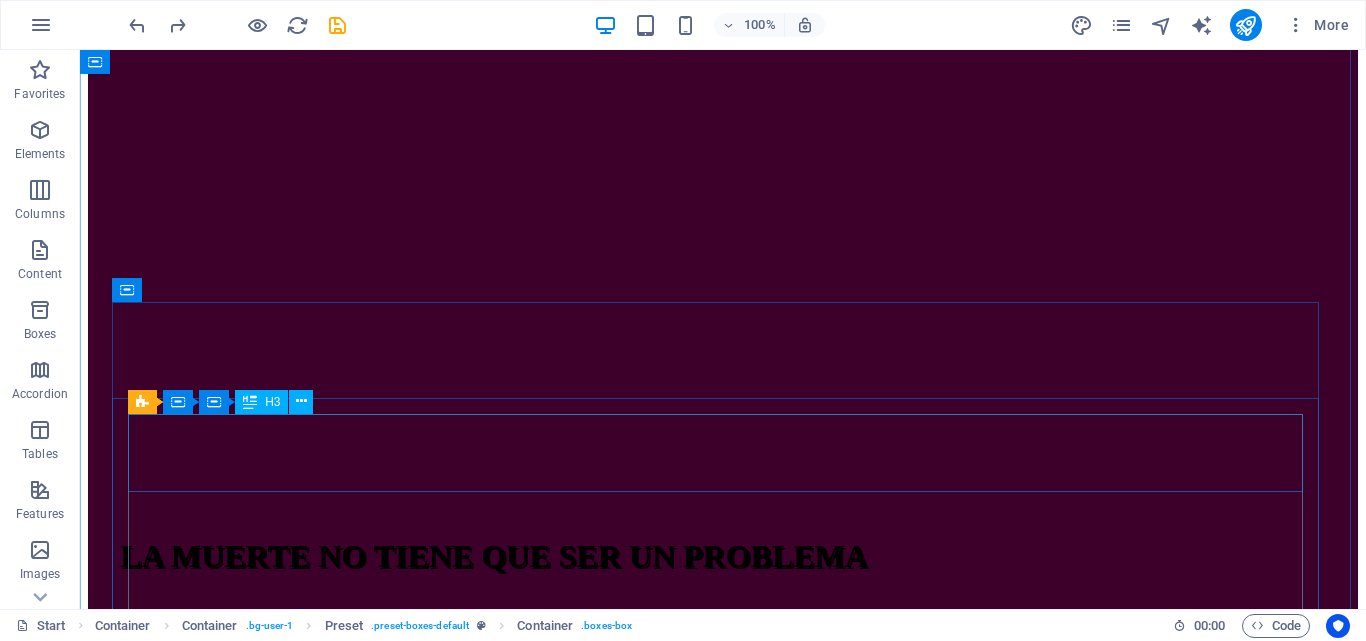 click on "Especiales" at bounding box center (723, 5342) 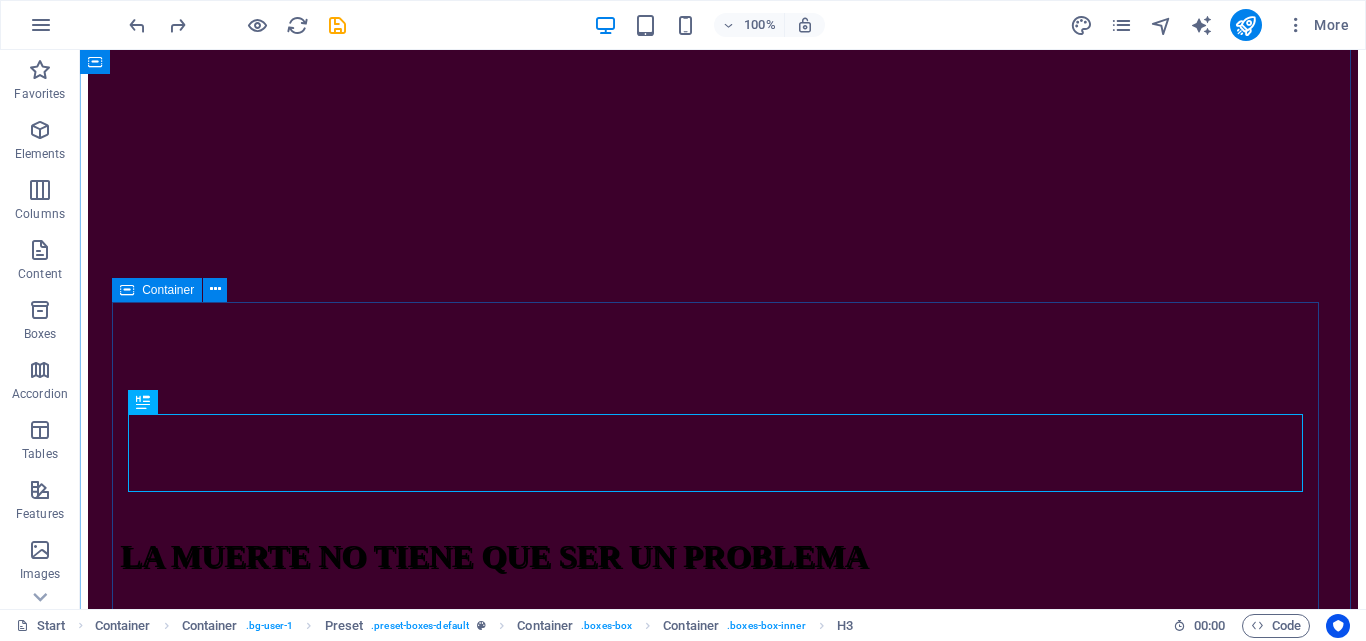 click on "ASESORIAS Realizamos todos los trámites relacionados con la declaración sucesoral: Rif. Sucesoral y de los herederos; diseño, elaboración y presentación de la declaración sucesoral en el portal Fiscal y consignación de toda la documentación ante la respectiva oficina de sucesines del SENIAT a nivel nacional, haciendo seguimiento y monitoreo de todo el proceso hasta la entrega de la Solvencia Sucesoral TRAMITES Tramitamos la emisión de toda clase de documentos relacionados y necesarios para la elaboración y presentación de la declaración sucesoral: Acta de defunción, Acta de matrimonio; acta de nacimiento, Declaración de Únicos y Universales Herederos, datos filiatorios (Saime), Legalizaciones y traducciones de documentos de filiación y/o defunción (interprete Público), Copias certificadas de documentos de propiedad de activos (Registros y Notarías), Balances y Estados financieros de empresas ,etc. Especiales - Redacción y registro de Testamentos" at bounding box center [723, 5501] 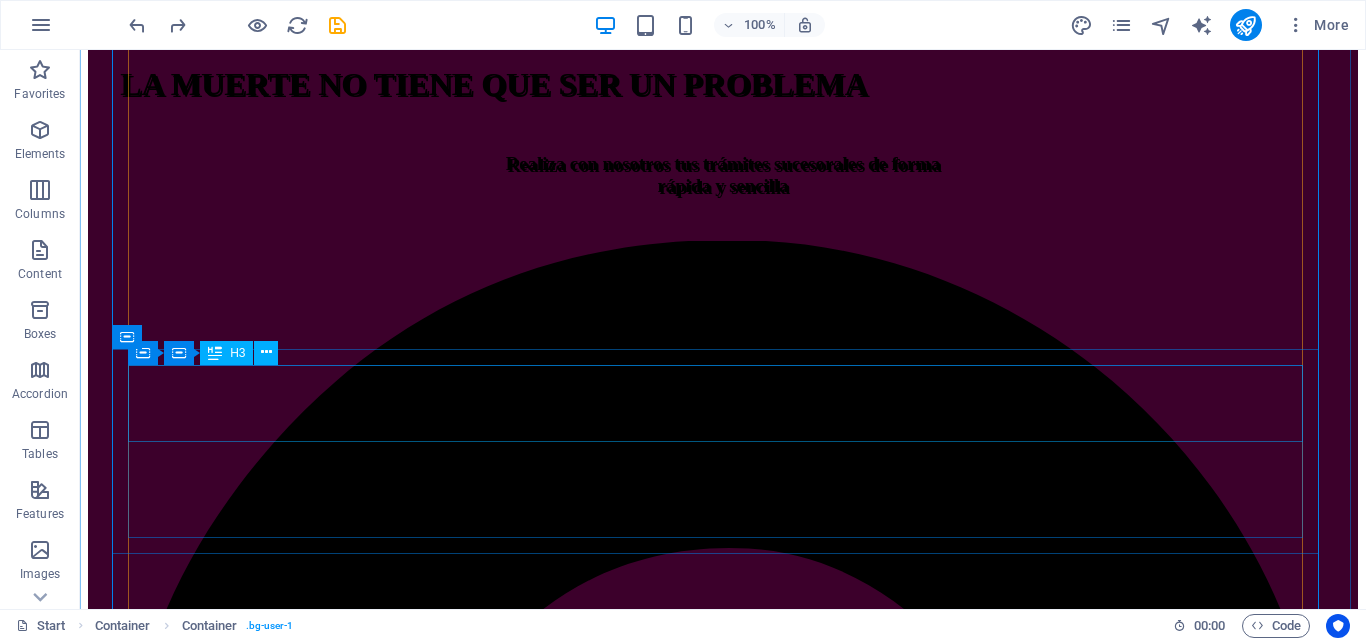 scroll, scrollTop: 1035, scrollLeft: 0, axis: vertical 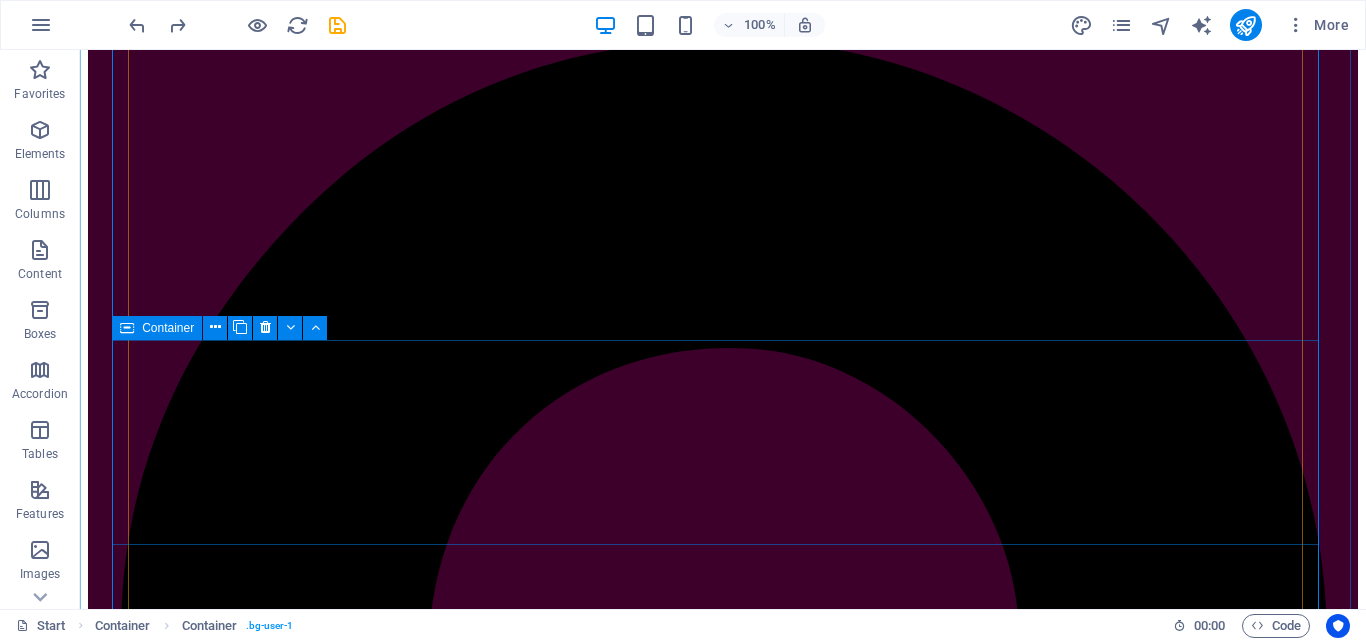 click on "TRAMITES Tramitamos la emisión de toda clase de documentos relacionados y necesarios para la elaboración y presentación de la declaración sucesoral: Acta de defunción, Acta de matrimonio; acta de nacimiento, Declaración de Únicos y Universales Herederos, datos filiatorios (Saime), Legalizaciones y traducciones de documentos de filiación y/o defunción (interprete Público), Copias certificadas de documentos de propiedad de activos (Registros y Notarías), Balances y Estados financieros de empresas ,etc." at bounding box center (723, 4574) 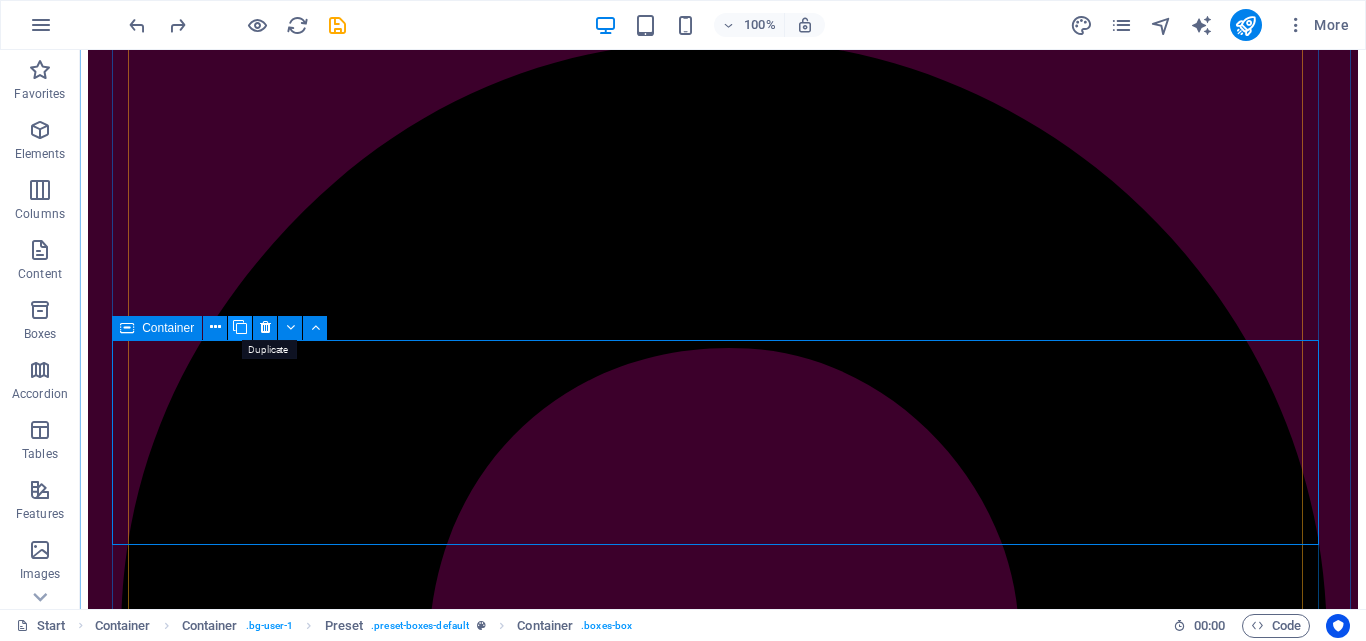click at bounding box center [240, 327] 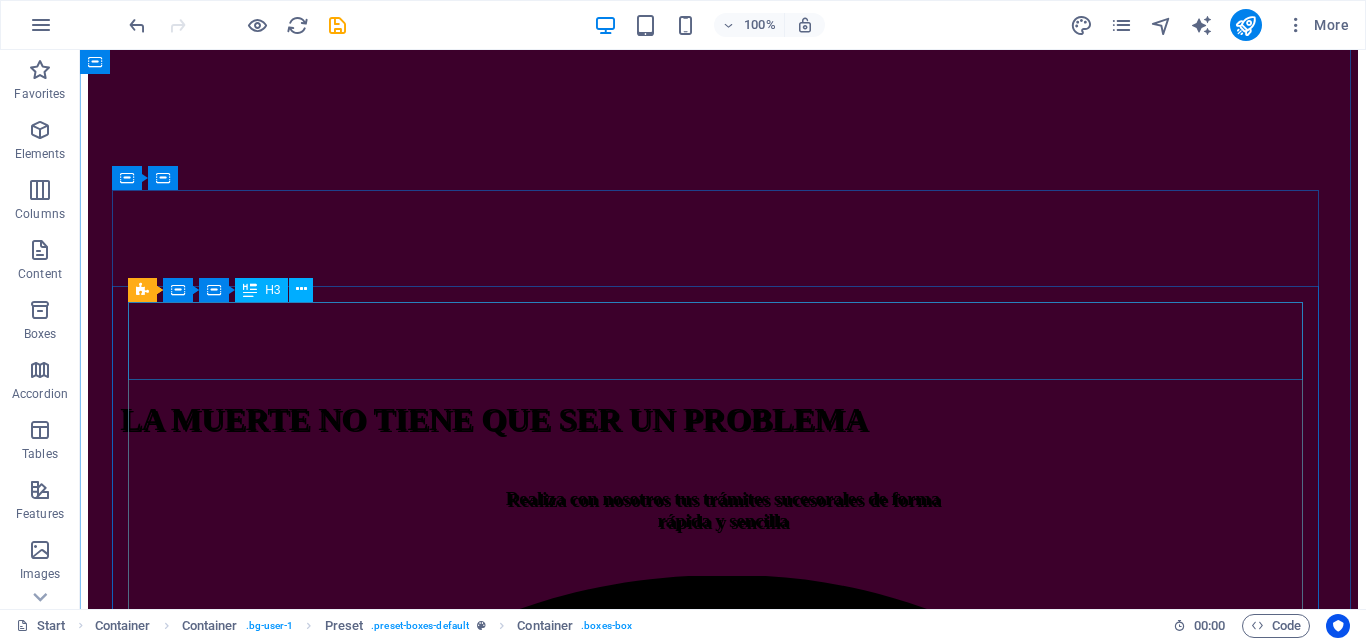 scroll, scrollTop: 441, scrollLeft: 0, axis: vertical 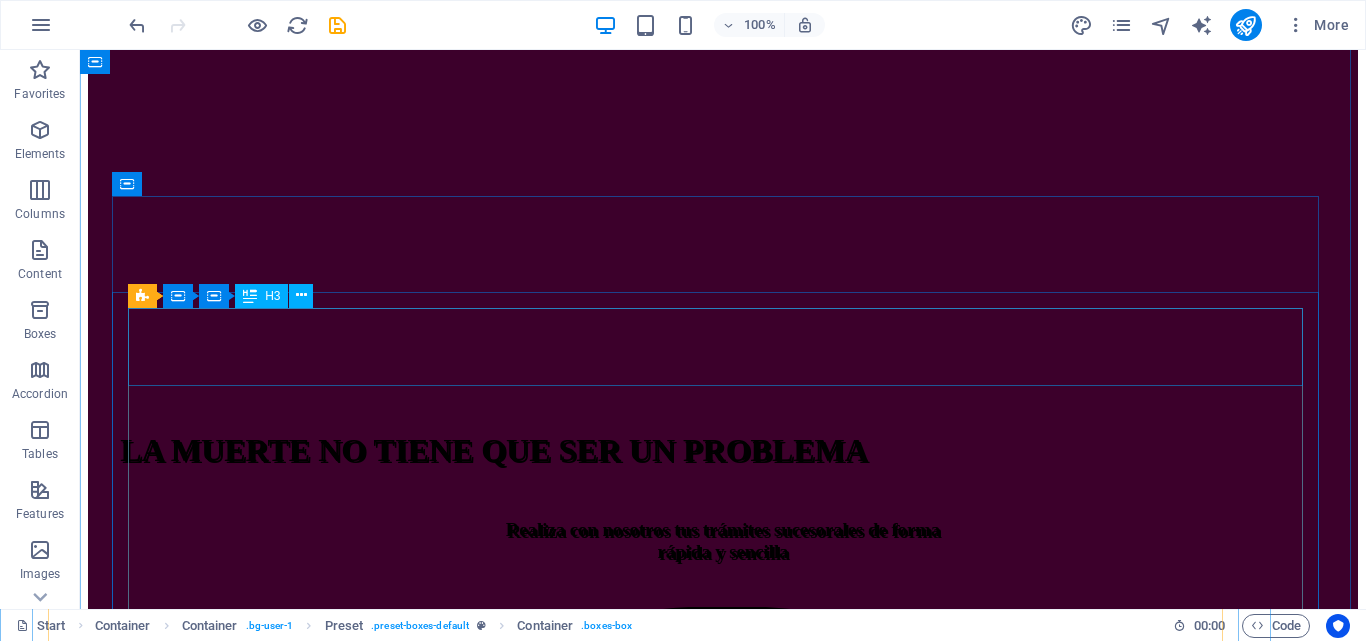 click on "Especiales" at bounding box center [723, 5365] 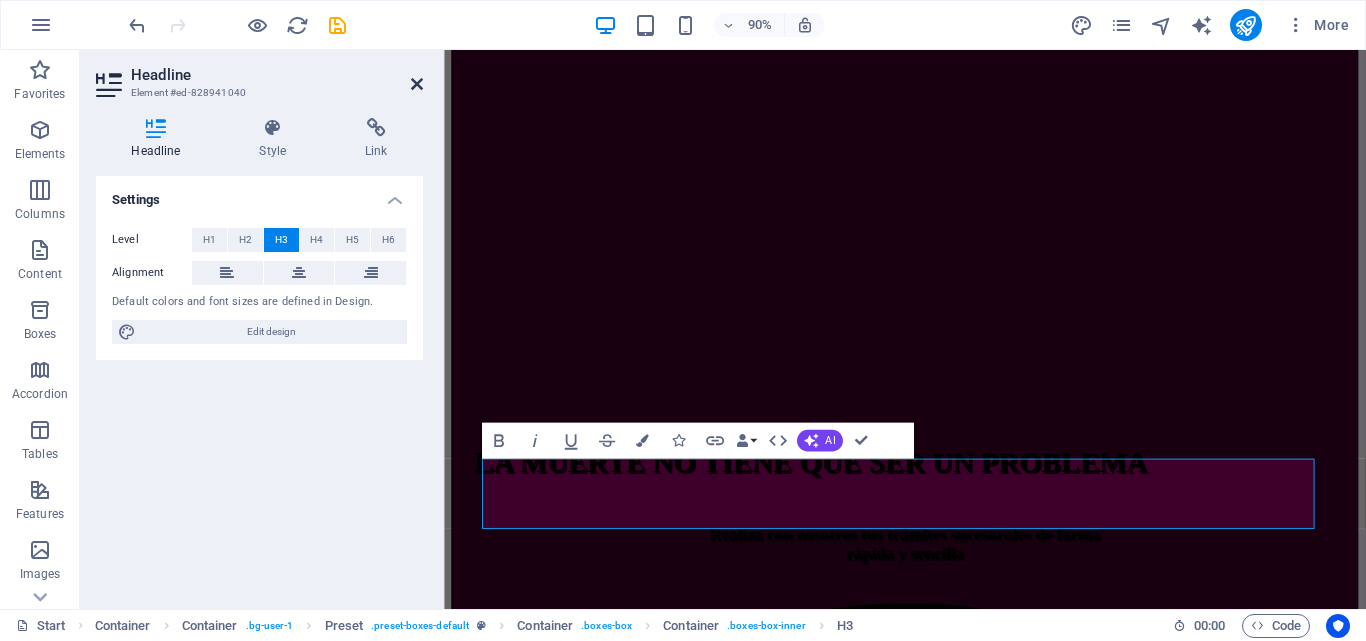 click at bounding box center [417, 84] 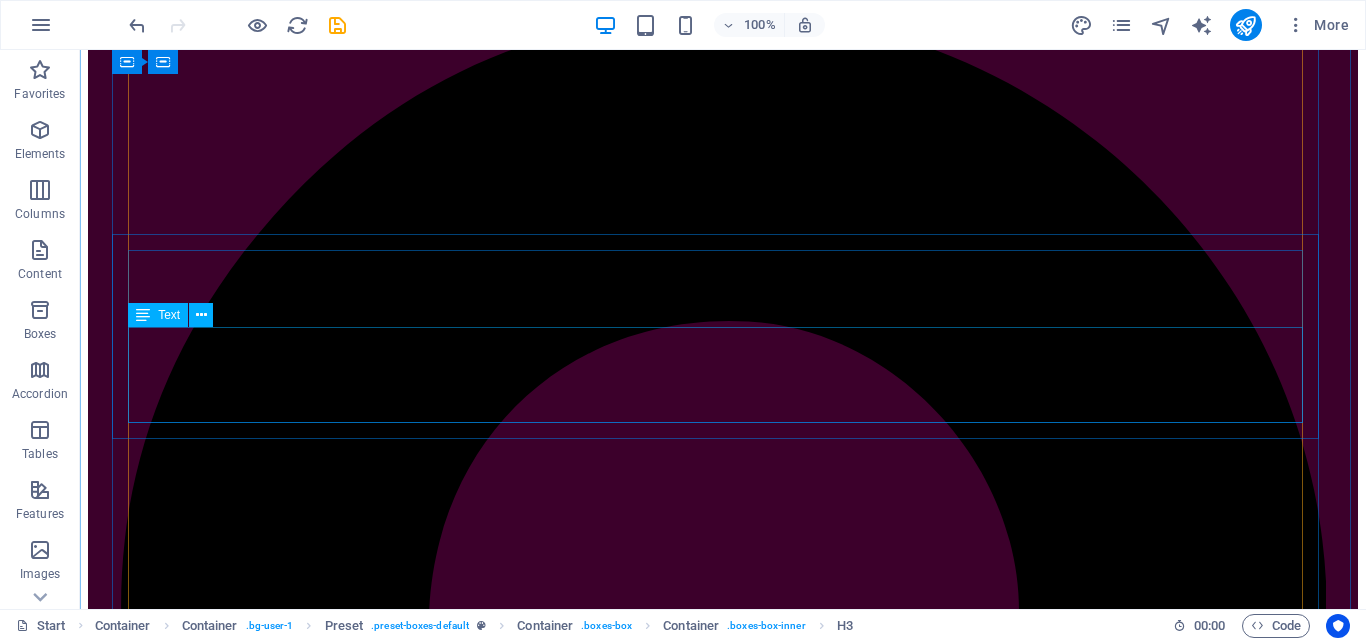 scroll, scrollTop: 1141, scrollLeft: 0, axis: vertical 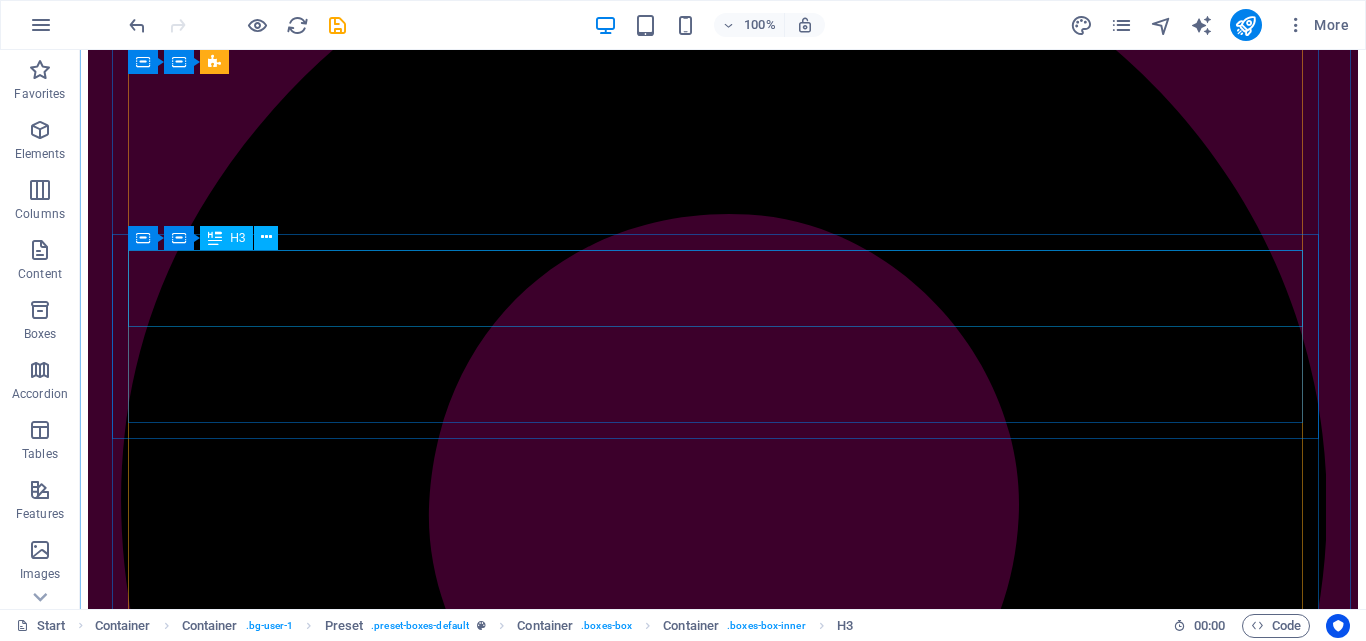 click on "TRAMITES" at bounding box center [723, 4536] 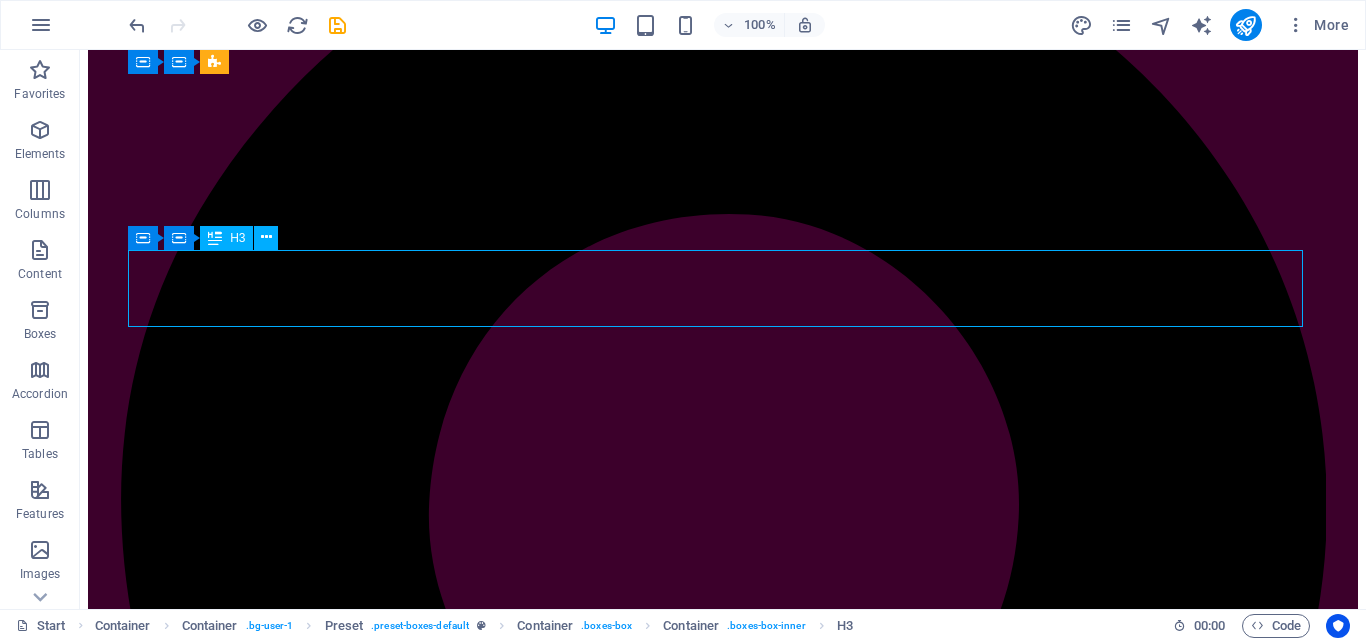 click on "TRAMITES" at bounding box center (723, 4536) 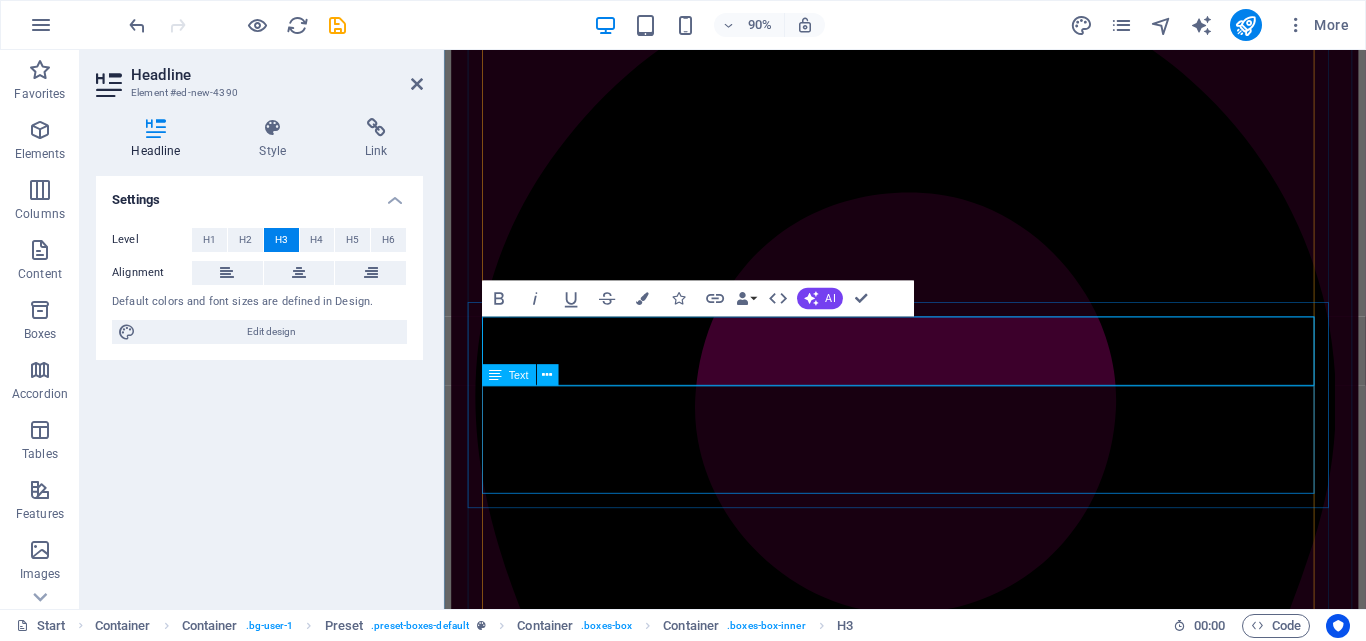 click on "Tramitamos la emisión de toda clase de documentos relacionados y necesarios para la elaboración y presentación de la declaración sucesoral: Acta de defunción, Acta de matrimonio; acta de nacimiento, Declaración de Únicos y Universales Herederos, datos filiatorios (Saime), Legalizaciones y traducciones de documentos de filiación y/o defunción (interprete Público), Copias certificadas de documentos de propiedad de activos (Registros y Notarías), Balances y Estados financieros de empresas ,etc." at bounding box center (956, 3815) 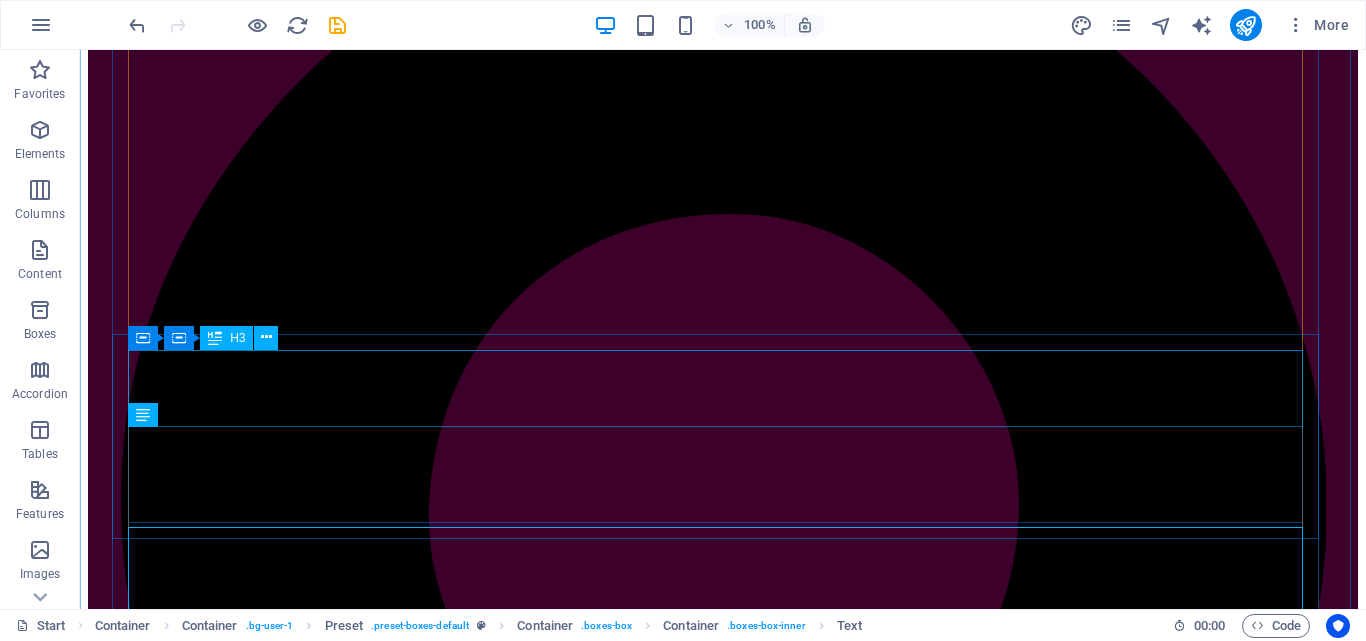 scroll, scrollTop: 941, scrollLeft: 0, axis: vertical 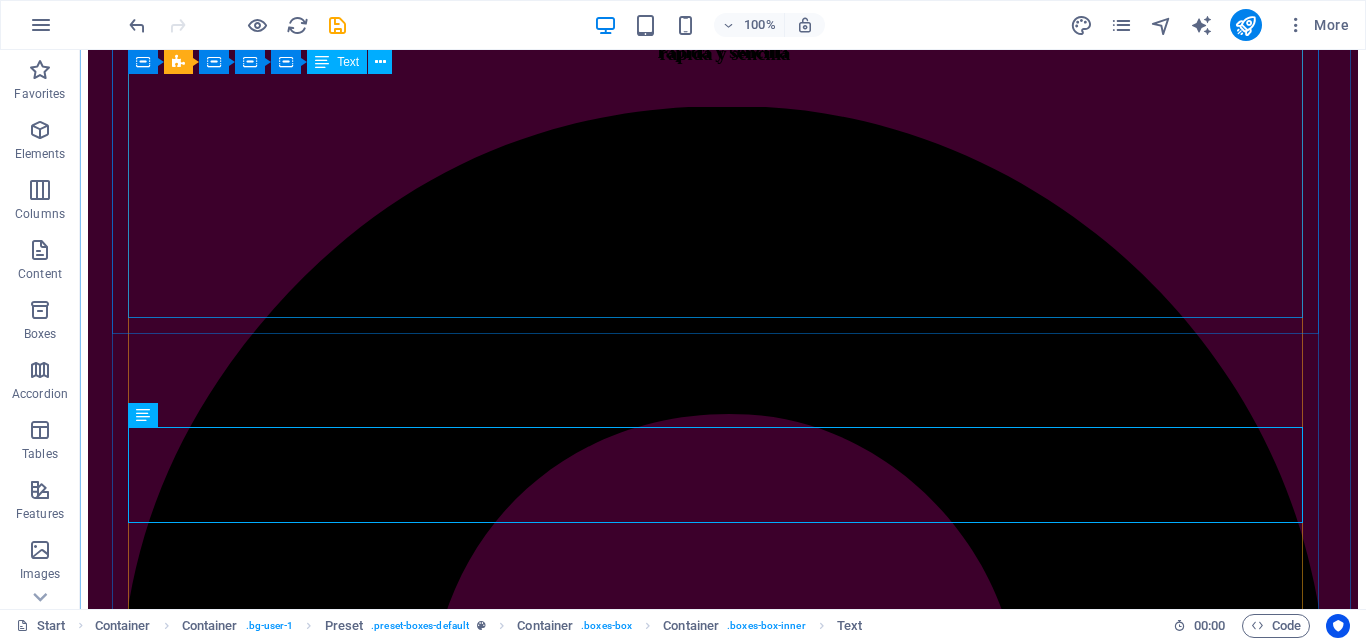 click on "- Redacción y registro de Testamentos - Redacción, calculo y presentación de declaración de DONACION. - Avalúos y Valoración de Activos ( Inmuebles, acciones, Vehículos, maquinarias. joyas etc.) - Investigaciones Patrimoniales (Ubicamos los bienes muebles e inmuebles a nombre del fallecido) - Reconocimiento de vocación Hereditaria (Inquisición de paternidad, pruebas de ADN, Relaciones estables de hecho-concubinato, justificativos de perpetua memoria etc. - Partición de herencias (amistosas o contenciosas) - Demandas de desalojo y recuperación de activos ocupados o invadidos. -Herencias Yacentes, prescripción adquisitiva (Usucapión) -Cualquier otro trámite relacionado con derecho sucesoral y de familia." at bounding box center (723, 5176) 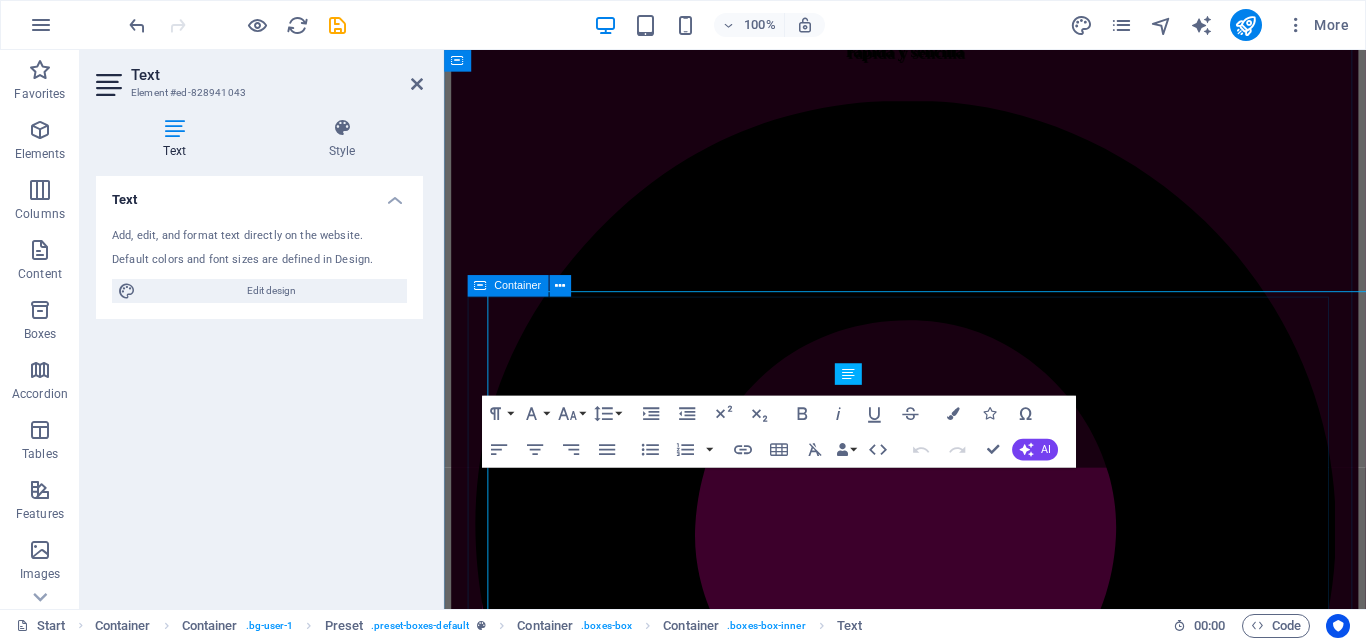 scroll, scrollTop: 509, scrollLeft: 0, axis: vertical 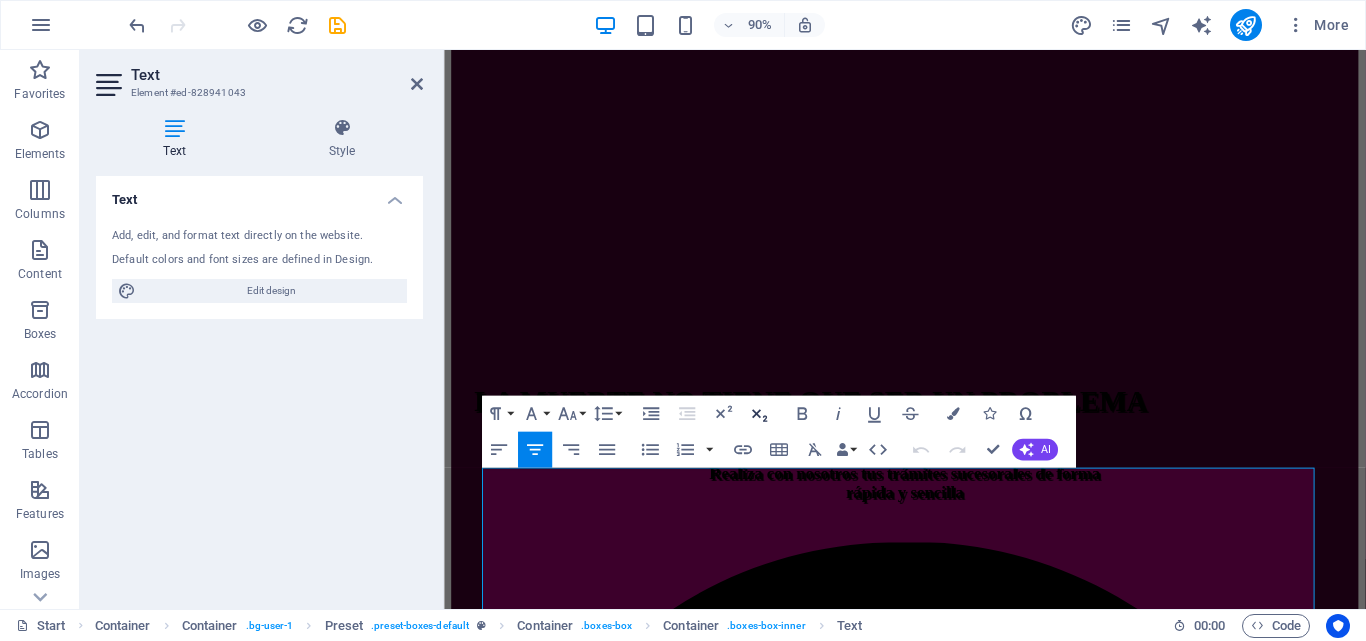 copy on "- Redacción y registro de Testamentos - Redacción, calculo y presentación de declaración de DONACION. - Avalúos y Valoración de Activos ( Inmuebles, acciones, Vehículos, maquinarias. joyas etc.) - Investigaciones Patrimoniales (Ubicamos los bienes muebles e inmuebles a nombre del fallecido) - Reconocimiento de vocación Hereditaria (Inquisición de paternidad, pruebas de ADN, Relaciones estables de hecho-concubinato, justificativos de perpetua memoria etc. - Partición de herencias (amistosas o contenciosas) - Demandas de desalojo y recuperación de activos ocupados o invadidos. -Herencias Yacentes, prescripción adquisitiva (Usucapión) -Cualquier otro trámite relacionado con derecho sucesoral y de familia." 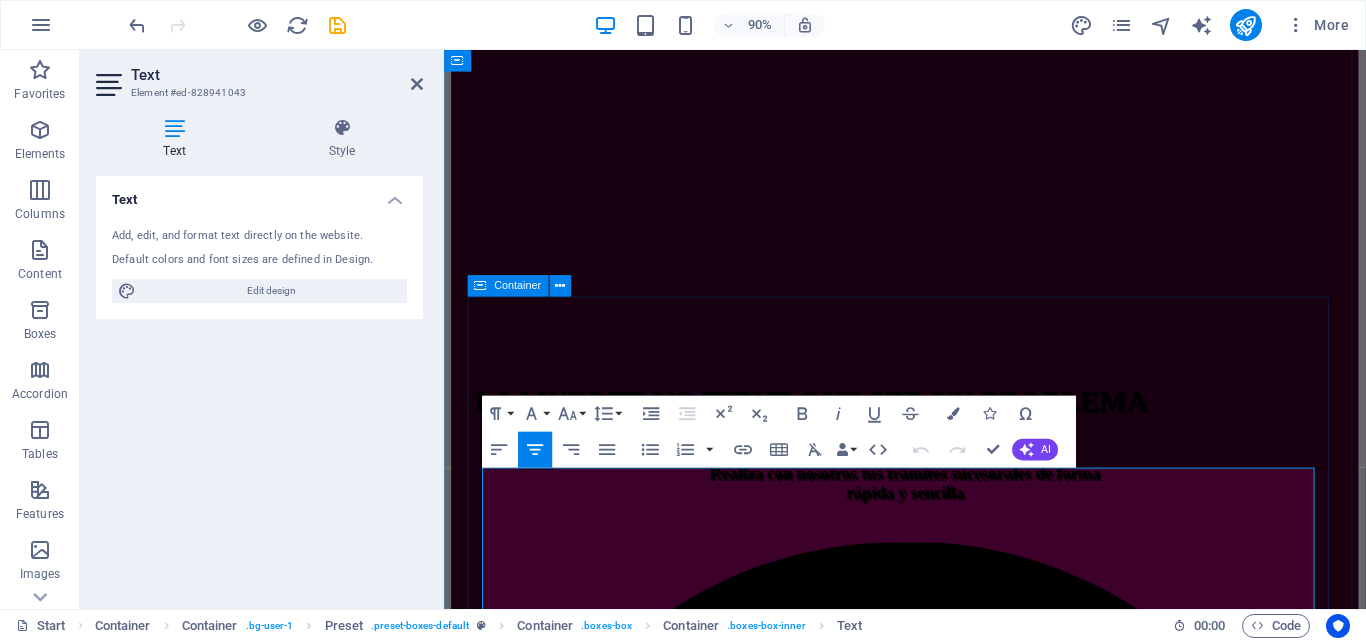 click on "ASESORIAS Realizamos todos los trámites relacionados con la declaración sucesoral: Rif. Sucesoral y de los herederos; diseño, elaboración y presentación de la declaración sucesoral en el portal Fiscal y consignación de toda la documentación ante la respectiva oficina de sucesines del SENIAT a nivel nacional, haciendo seguimiento y monitoreo de todo el proceso hasta la entrega de la Solvencia Sucesoral TRAMITES Tramitamos la emisión de toda clase de documentos relacionados y necesarios para la elaboración y presentación de la declaración sucesoral: Acta de defunción, Acta de matrimonio; acta de nacimiento, Declaración de Únicos y Universales Herederos, datos filiatorios (Saime), Legalizaciones y traducciones de documentos de filiación y/o defunción (interprete Público), Copias certificadas de documentos de propiedad de activos (Registros y Notarías), Balances y Estados financieros de empresas ,etc. Especiales Especiales - Redacción y registro de Testamentos" at bounding box center (956, 4615) 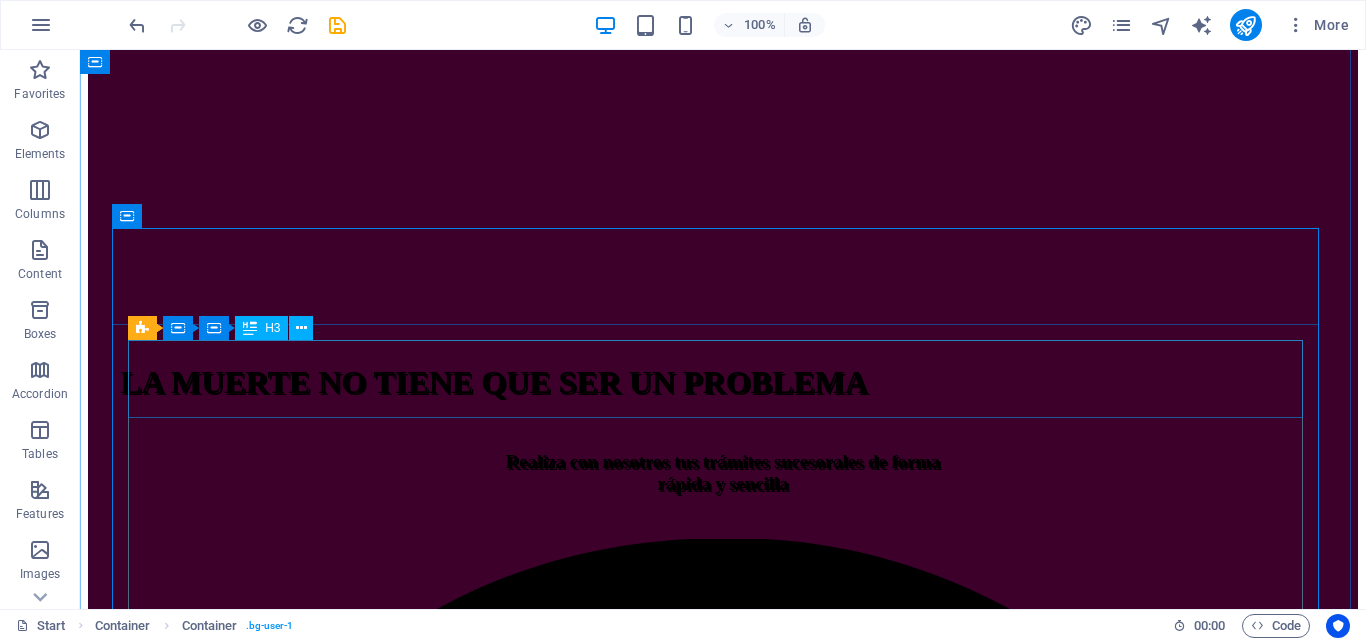 click on "Especiales" at bounding box center (723, 5297) 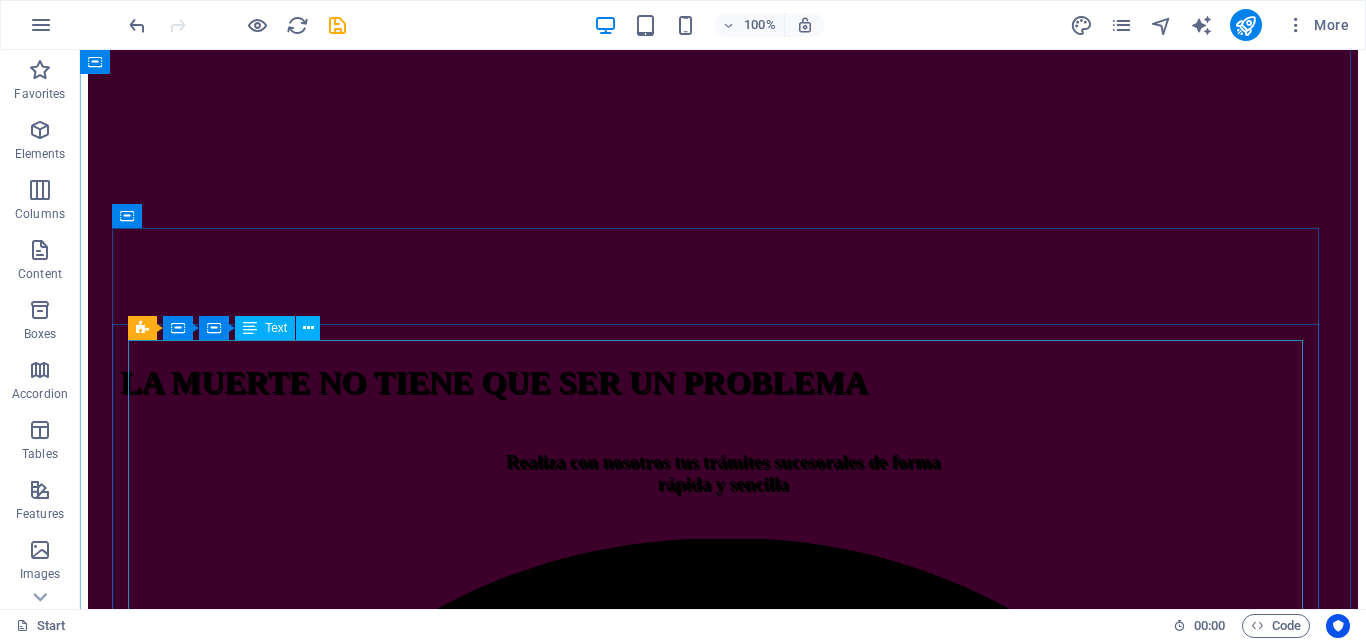 click on "- Redacción y registro de Testamentos - Redacción, calculo y presentación de declaración de DONACION. - Avalúos y Valoración de Activos ( Inmuebles, acciones, Vehículos, maquinarias. joyas etc.) - Investigaciones Patrimoniales (Ubicamos los bienes muebles e inmuebles a nombre del fallecido) - Reconocimiento de vocación Hereditaria (Inquisición de paternidad, pruebas de ADN, Relaciones estables de hecho-concubinato, justificativos de perpetua memoria etc. - Partición de herencias (amistosas o contenciosas) - Demandas de desalojo y recuperación de activos ocupados o invadidos. -Herencias Yacentes, prescripción adquisitiva (Usucapión) -Cualquier otro trámite relacionado con derecho sucesoral y de familia." at bounding box center [723, 5564] 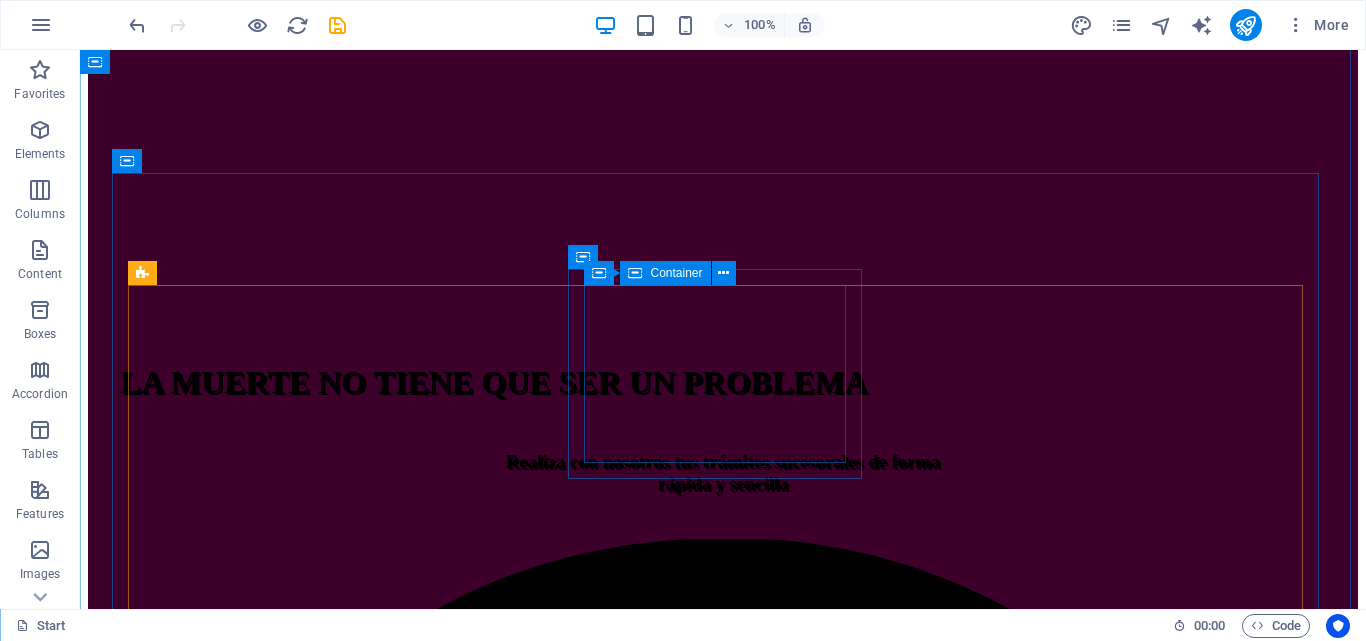 scroll, scrollTop: 609, scrollLeft: 0, axis: vertical 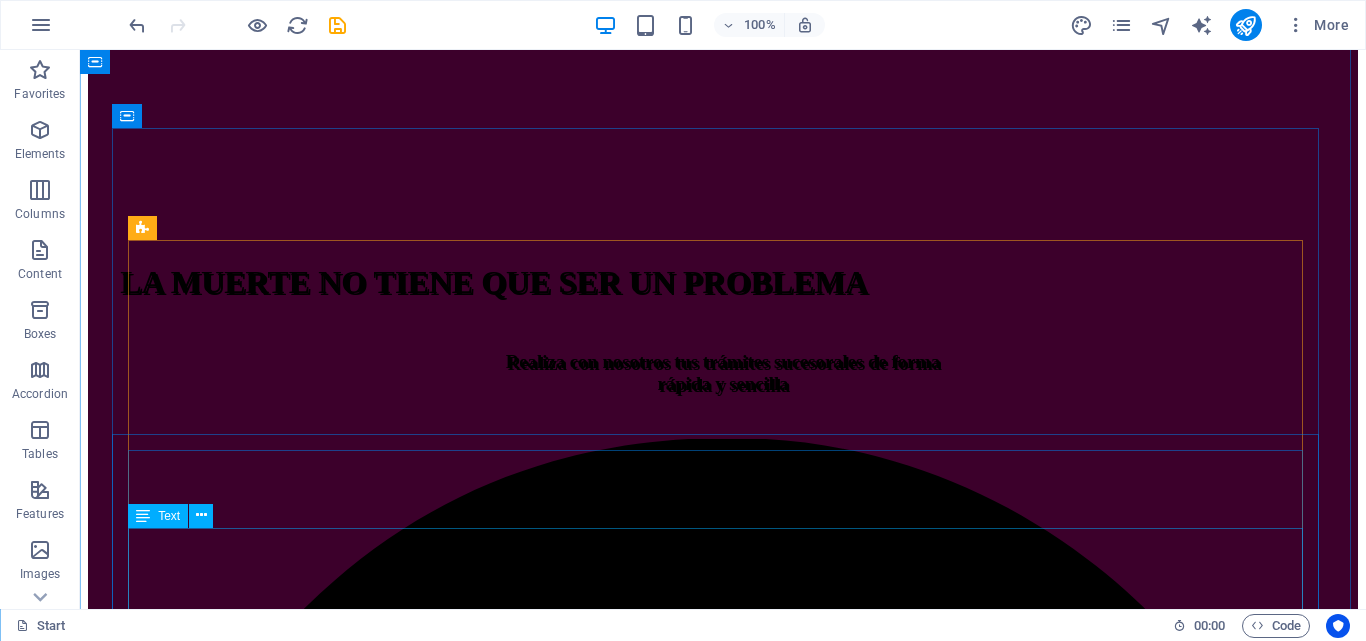 click on "Tramitamos la emisión de toda clase de documentos relacionados y necesarios para la elaboración y presentación de la declaración sucesoral: Acta de defunción, Acta de matrimonio; acta de nacimiento, Declaración de Únicos y Universales Herederos, datos filiatorios (Saime), Legalizaciones y traducciones de documentos de filiación y/o defunción (interprete Público), Copias certificadas de documentos de propiedad de activos (Registros y Notarías), Balances y Estados financieros de empresas ,etc." at bounding box center [723, 5124] 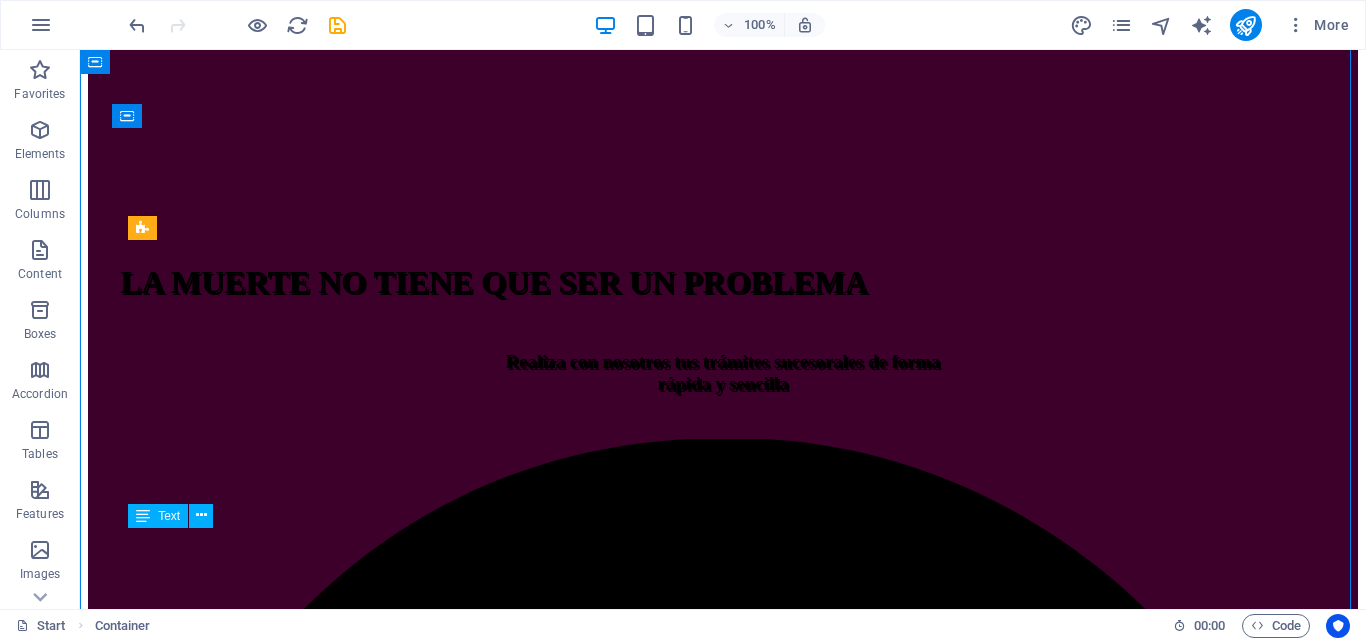 click on "Tramitamos la emisión de toda clase de documentos relacionados y necesarios para la elaboración y presentación de la declaración sucesoral: Acta de defunción, Acta de matrimonio; acta de nacimiento, Declaración de Únicos y Universales Herederos, datos filiatorios (Saime), Legalizaciones y traducciones de documentos de filiación y/o defunción (interprete Público), Copias certificadas de documentos de propiedad de activos (Registros y Notarías), Balances y Estados financieros de empresas ,etc." at bounding box center [723, 5124] 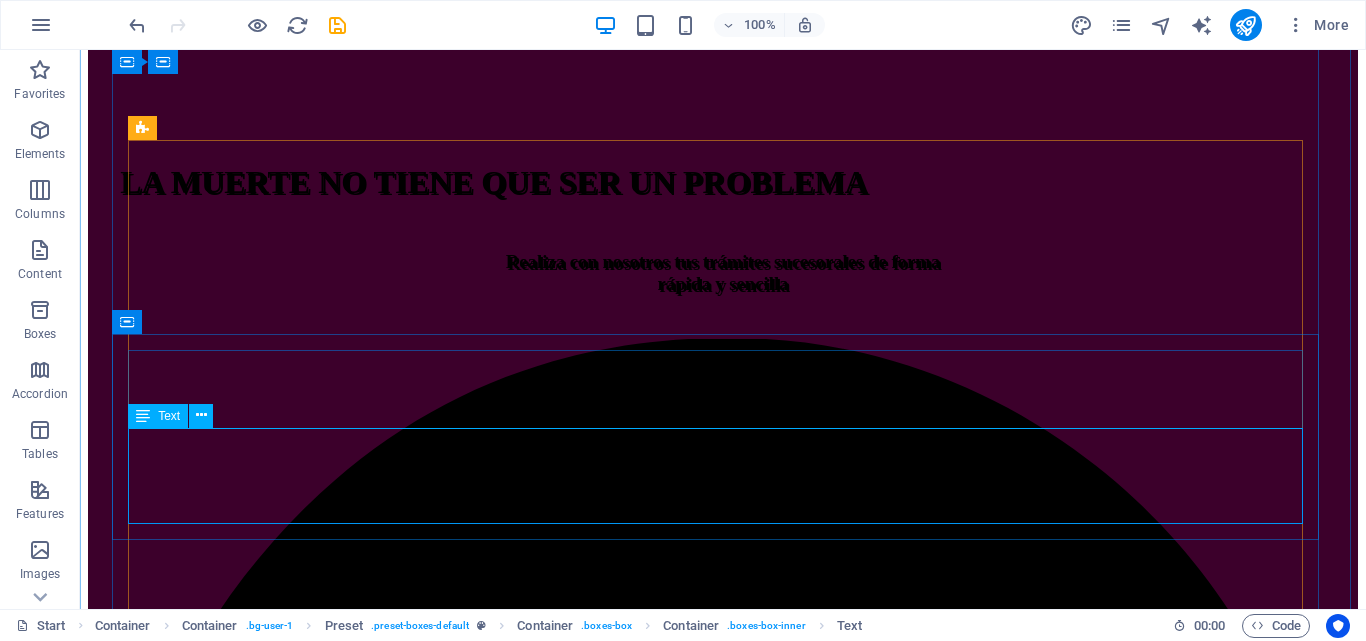 click on "Tramitamos la emisión de toda clase de documentos relacionados y necesarios para la elaboración y presentación de la declaración sucesoral: Acta de defunción, Acta de matrimonio; acta de nacimiento, Declaración de Únicos y Universales Herederos, datos filiatorios (Saime), Legalizaciones y traducciones de documentos de filiación y/o defunción (interprete Público), Copias certificadas de documentos de propiedad de activos (Registros y Notarías), Balances y Estados financieros de empresas ,etc." at bounding box center [723, 5024] 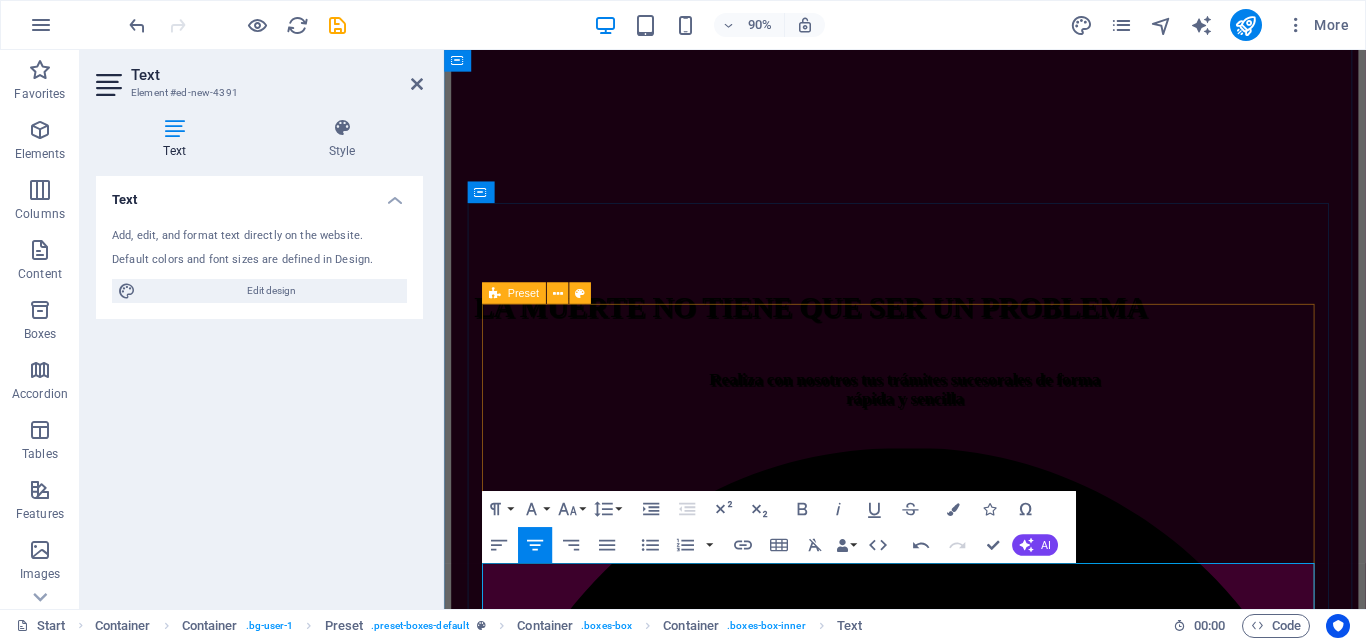 click on "ASESORIAS Realizamos todos los trámites relacionados con la declaración sucesoral: Rif. Sucesoral y de los herederos; diseño, elaboración y presentación de la declaración sucesoral en el portal Fiscal y consignación de toda la documentación ante la respectiva oficina de sucesines del SENIAT a nivel nacional, haciendo seguimiento y monitoreo de todo el proceso hasta la entrega de la Solvencia Sucesoral TRAMITES Tramitamos la emisión de toda clase de documentos relacionados y necesarios para la elaboración y presentación de la declaración sucesoral: Acta de defunción, Acta de matrimonio; acta de nacimiento, Declaración de Únicos y Universales Herederos, datos filiatorios (Saime), Legalizaciones y traducciones de documentos de filiación y/o defunción (interprete Público), Copias certificadas de documentos de propiedad de activos (Registros y Notarías), Balances y Estados financieros de empresas ,etc. Especiales - Redacción y registro de Testamentos Drop content here or  Add elements" at bounding box center [956, 4508] 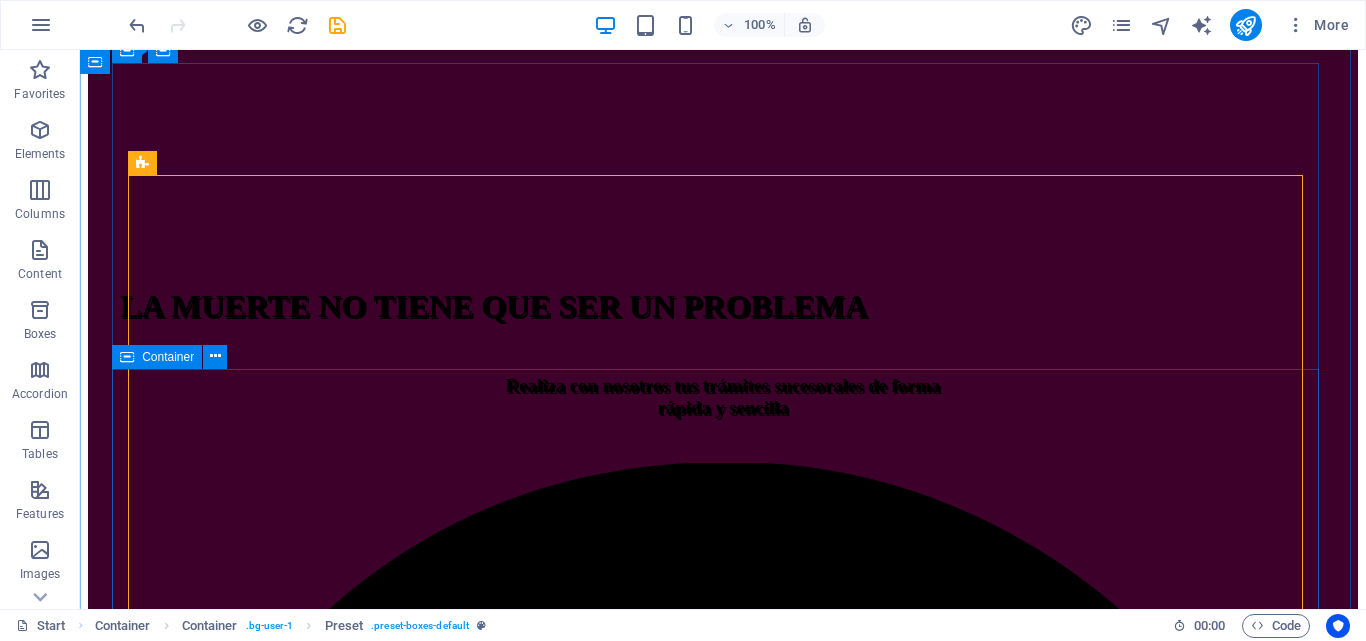 scroll, scrollTop: 513, scrollLeft: 0, axis: vertical 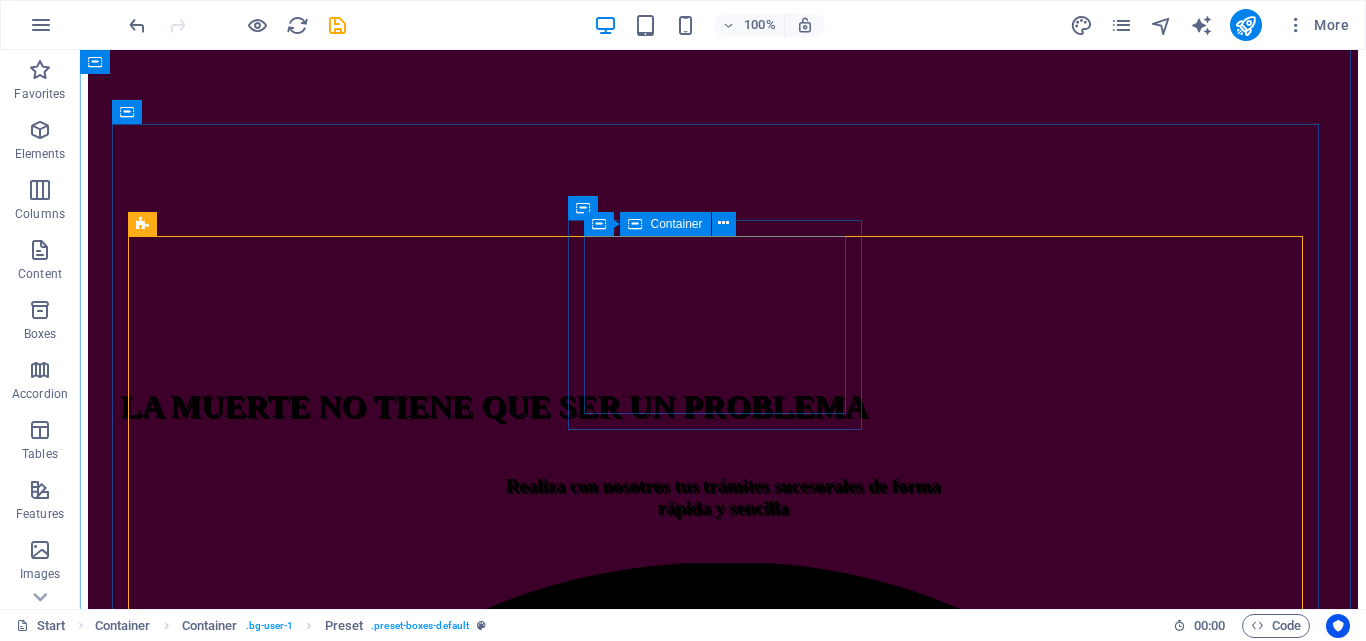 click on "Drop content here or  Add elements  Paste clipboard" at bounding box center [723, 5870] 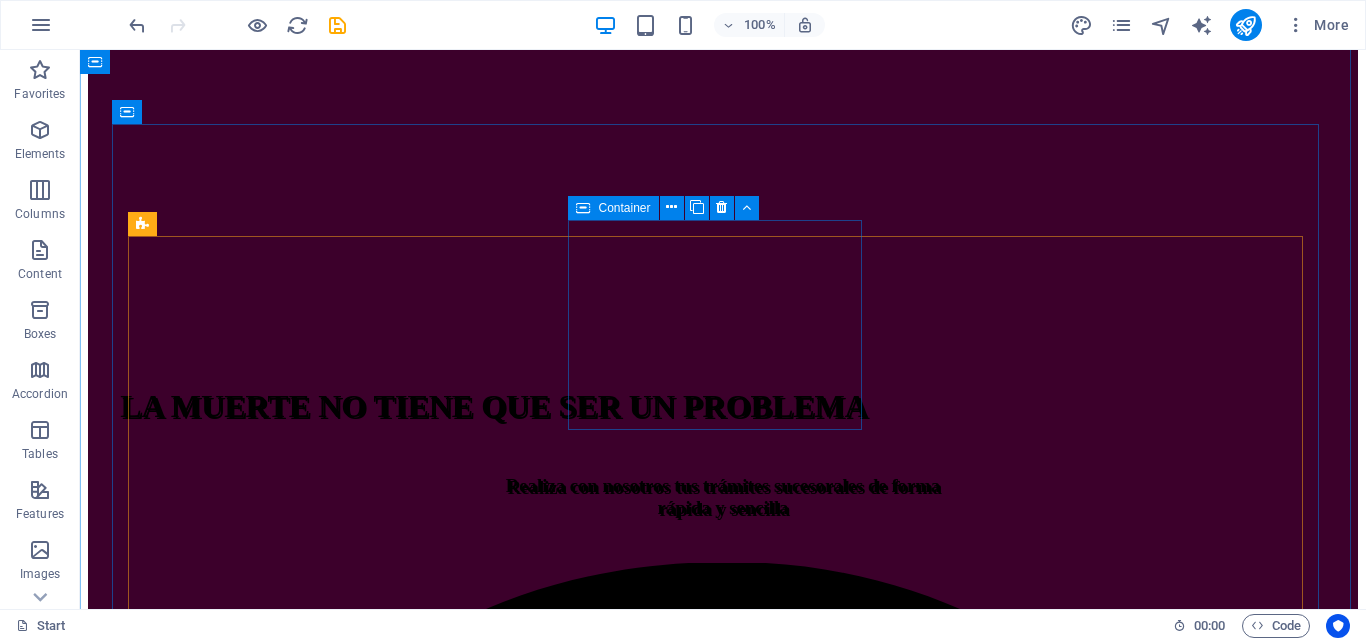 drag, startPoint x: 702, startPoint y: 296, endPoint x: 803, endPoint y: 267, distance: 105.080925 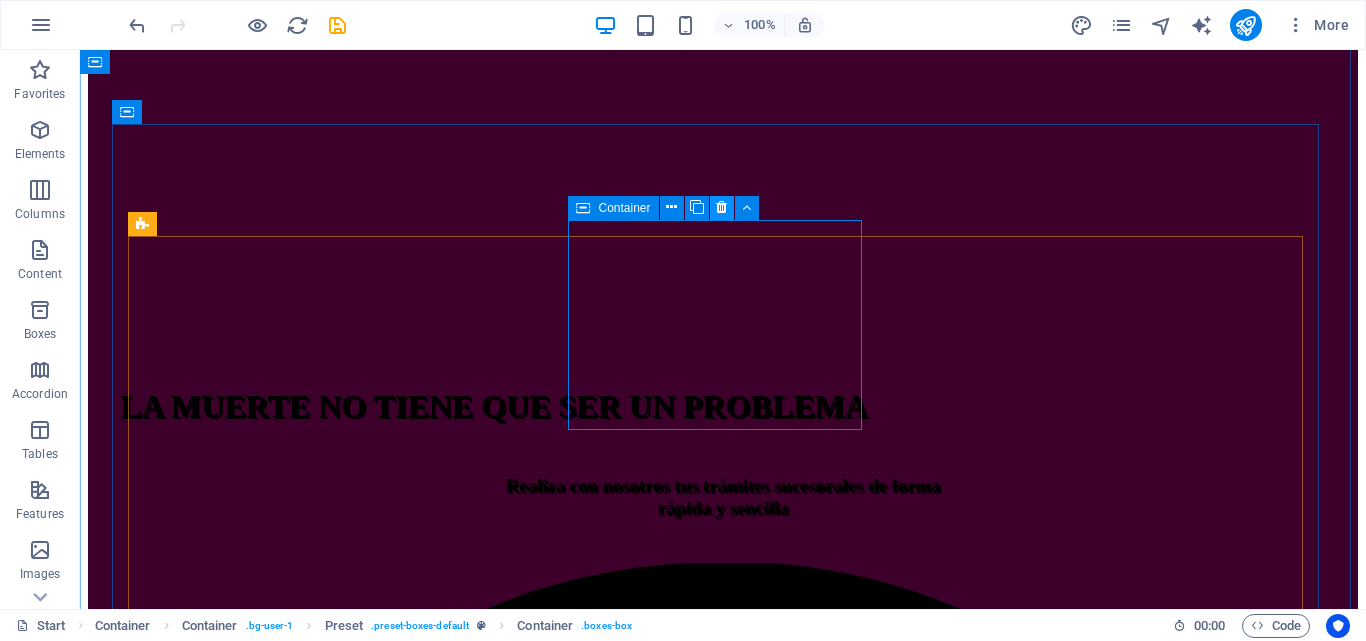 click at bounding box center (721, 207) 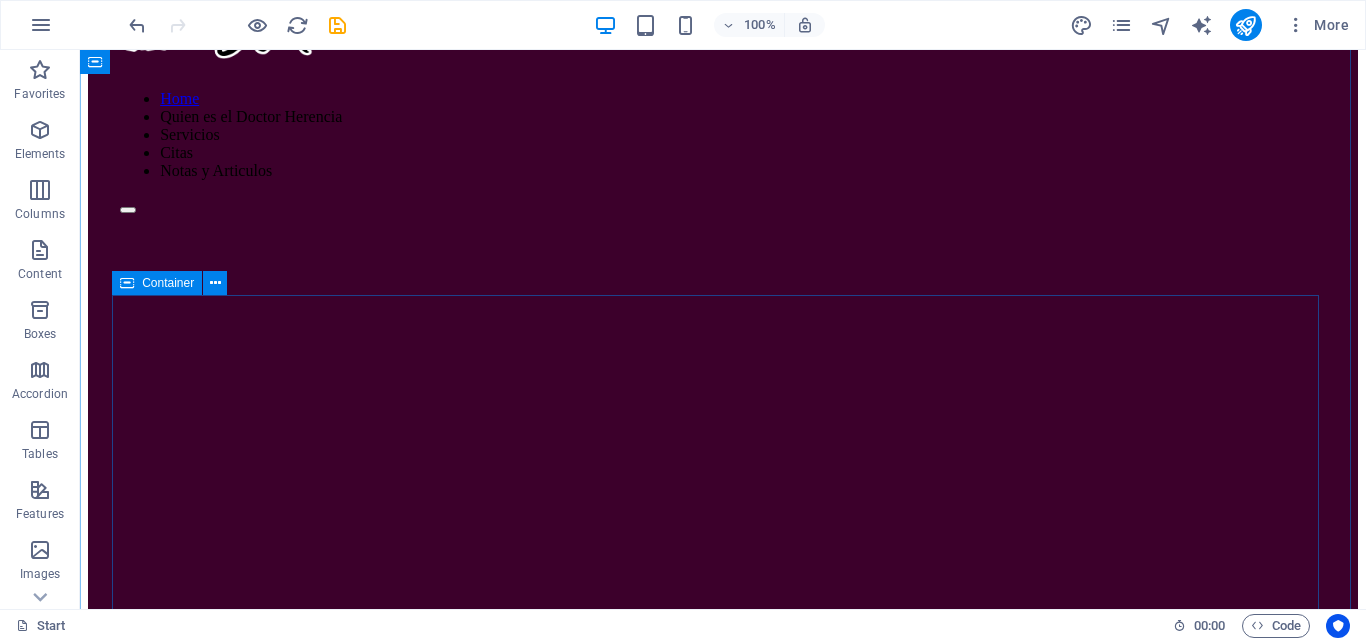 scroll, scrollTop: 513, scrollLeft: 0, axis: vertical 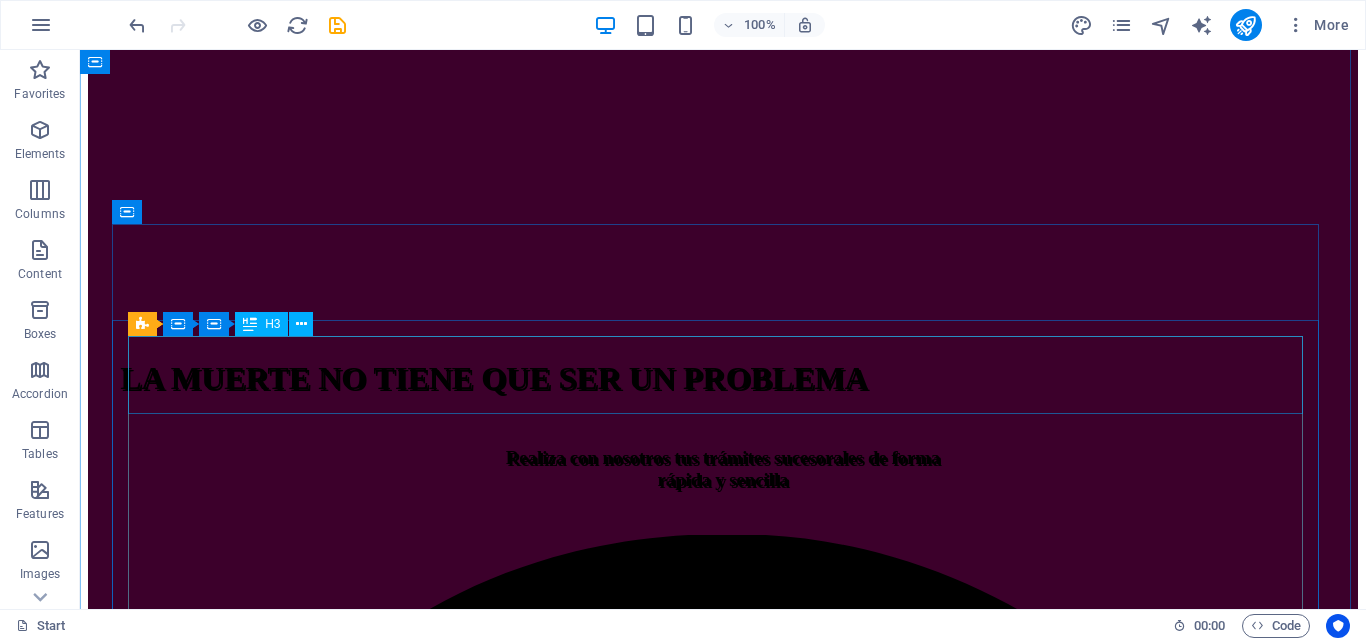 click on "Especiales" at bounding box center (723, 5164) 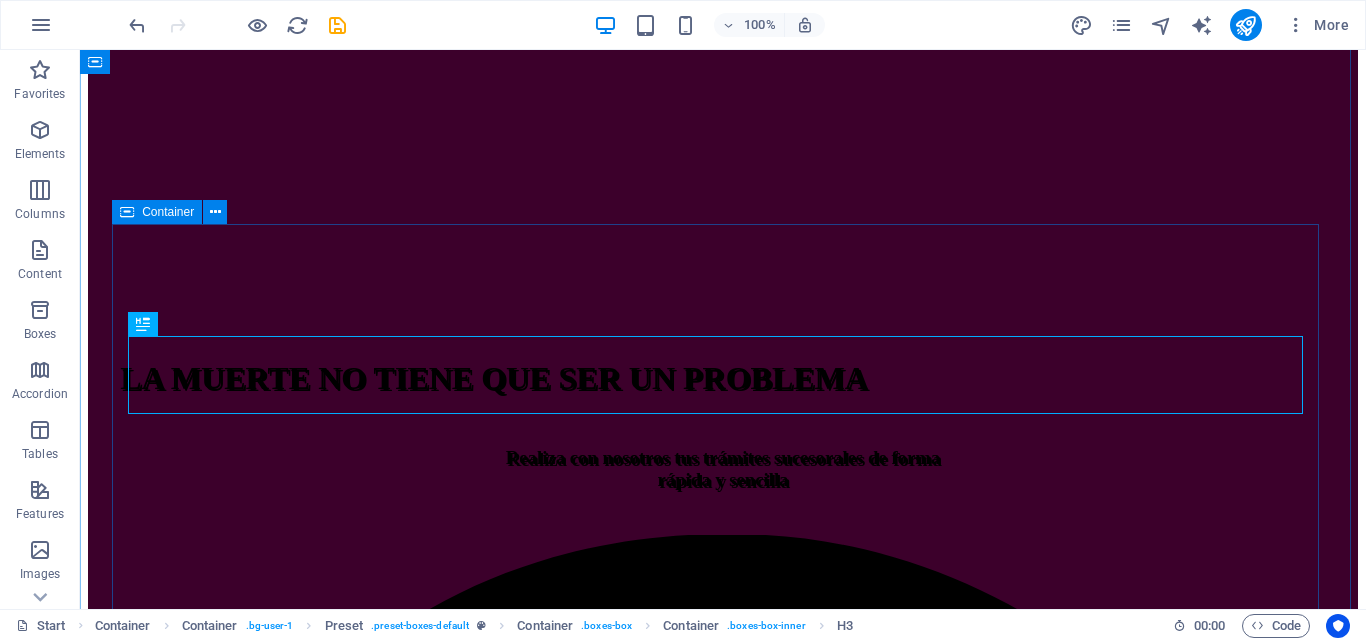 click on "ASESORIAS Realizamos todos los trámites relacionados con la declaración sucesoral: Rif. Sucesoral y de los herederos; diseño, elaboración y presentación de la declaración sucesoral en el portal Fiscal y consignación de toda la documentación ante la respectiva oficina de sucesines del SENIAT a nivel nacional, haciendo seguimiento y monitoreo de todo el proceso hasta la entrega de la Solvencia Sucesoral TRAMITES Tramitamos la emisión de toda clase de documentos relacionados y necesarios para la elaboración y presentación de la declaración sucesoral: Acta de defunción, Acta de matrimonio; acta de nacimiento, Declaración de Únicos y Universales Herederos, datos filiatorios (Saime), Legalizaciones y traducciones de documentos de filiación y/o defunción (interprete Público), Copias certificadas de documentos de propiedad de activos (Registros y Notarías), Balances y Estados financieros de empresas ,etc. Especiales - Redacción y registro de Testamentos" at bounding box center [723, 5323] 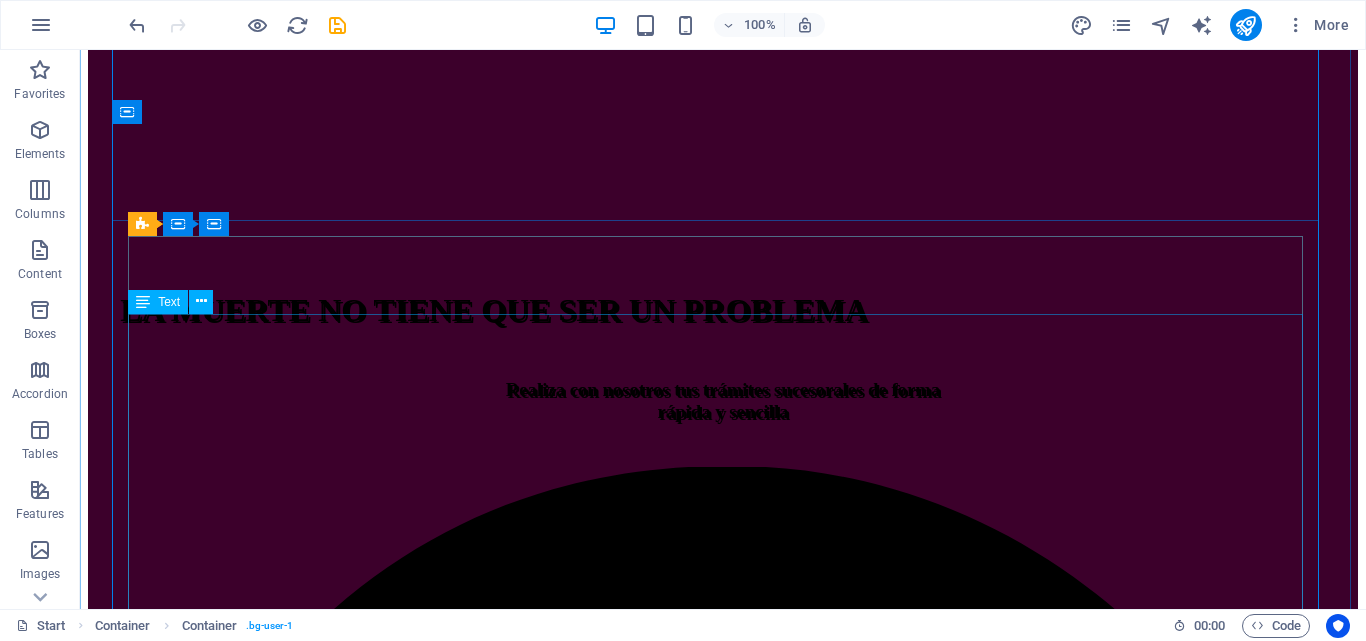 scroll, scrollTop: 613, scrollLeft: 0, axis: vertical 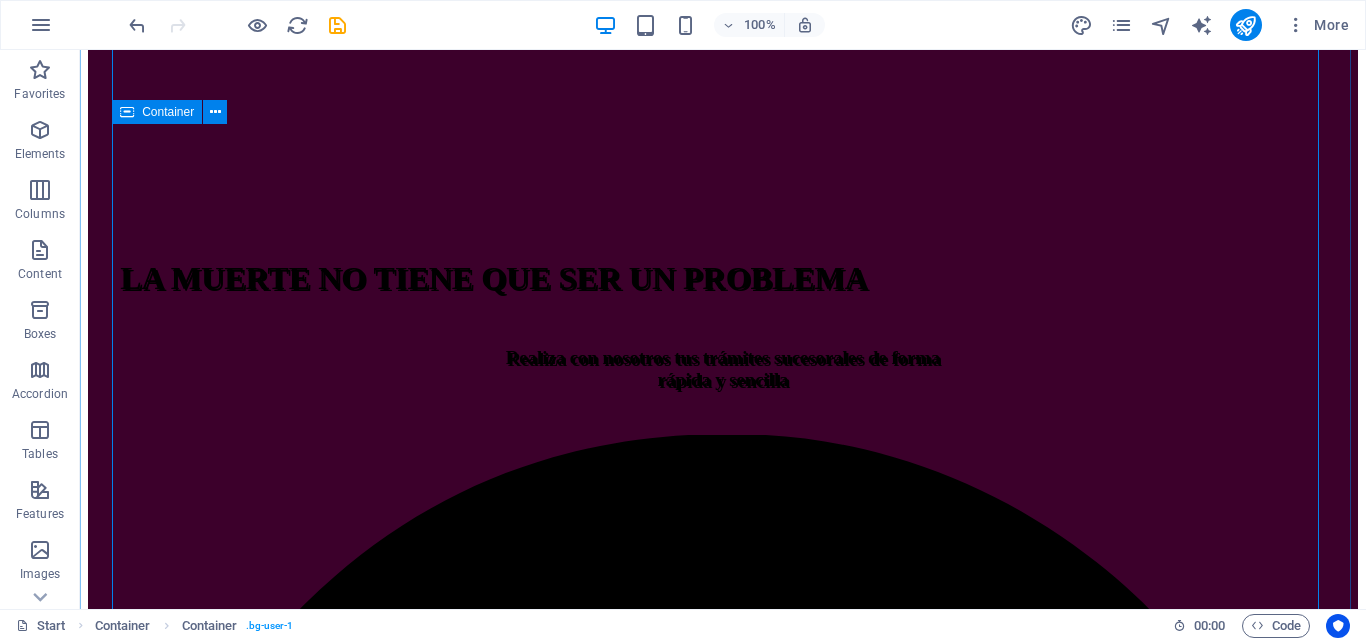 click on "Container" at bounding box center [157, 112] 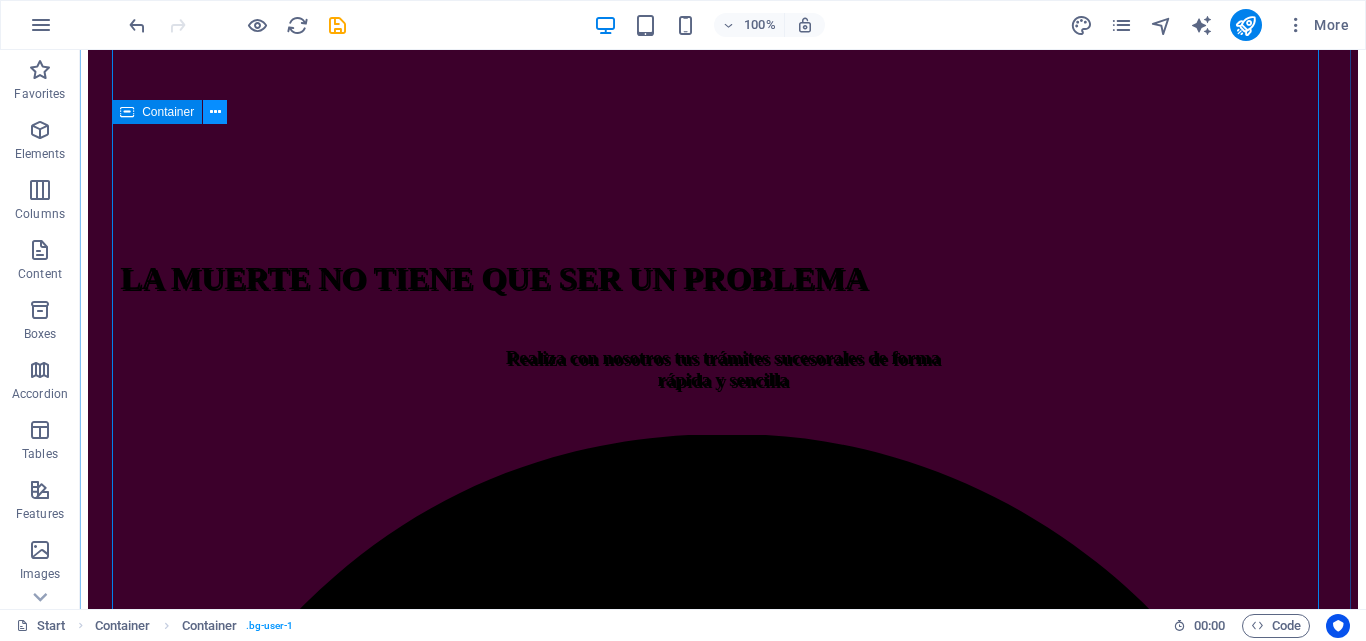 click at bounding box center (215, 112) 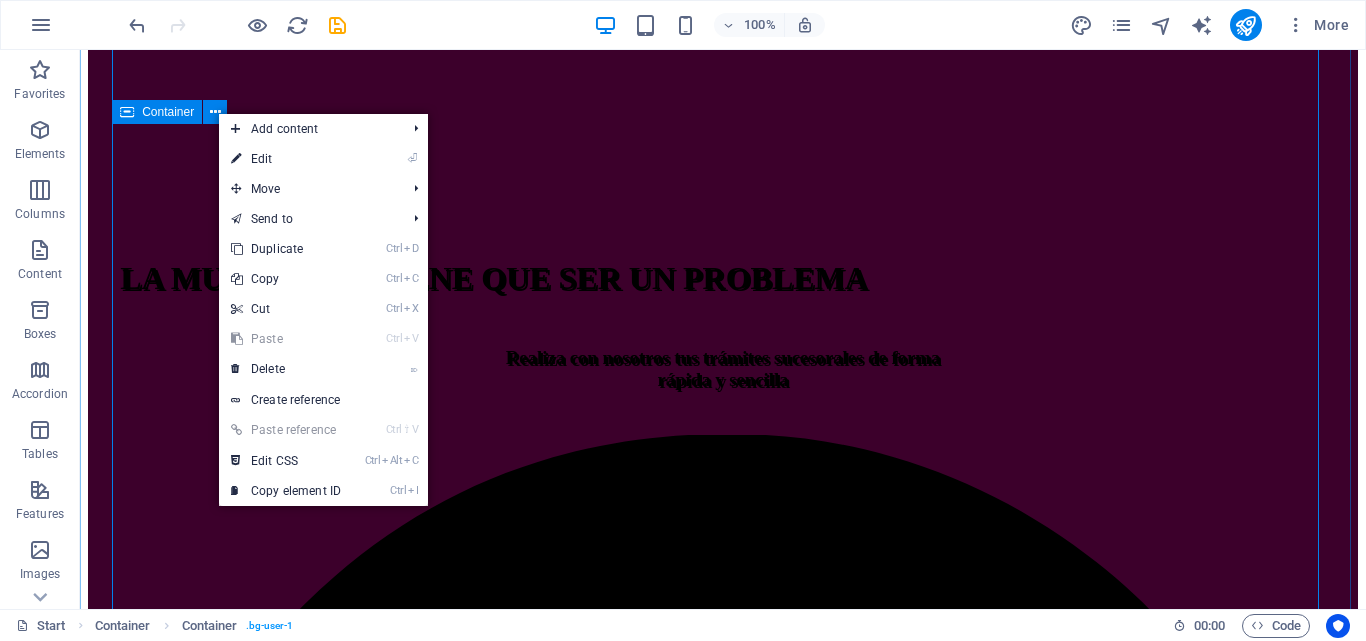 click on "ASESORIAS Realizamos todos los trámites relacionados con la declaración sucesoral: Rif. Sucesoral y de los herederos; diseño, elaboración y presentación de la declaración sucesoral en el portal Fiscal y consignación de toda la documentación ante la respectiva oficina de sucesines del SENIAT a nivel nacional, haciendo seguimiento y monitoreo de todo el proceso hasta la entrega de la Solvencia Sucesoral TRAMITES Tramitamos la emisión de toda clase de documentos relacionados y necesarios para la elaboración y presentación de la declaración sucesoral: Acta de defunción, Acta de matrimonio; acta de nacimiento, Declaración de Únicos y Universales Herederos, datos filiatorios (Saime), Legalizaciones y traducciones de documentos de filiación y/o defunción (interprete Público), Copias certificadas de documentos de propiedad de activos (Registros y Notarías), Balances y Estados financieros de empresas ,etc. Especiales - Redacción y registro de Testamentos" at bounding box center (723, 5223) 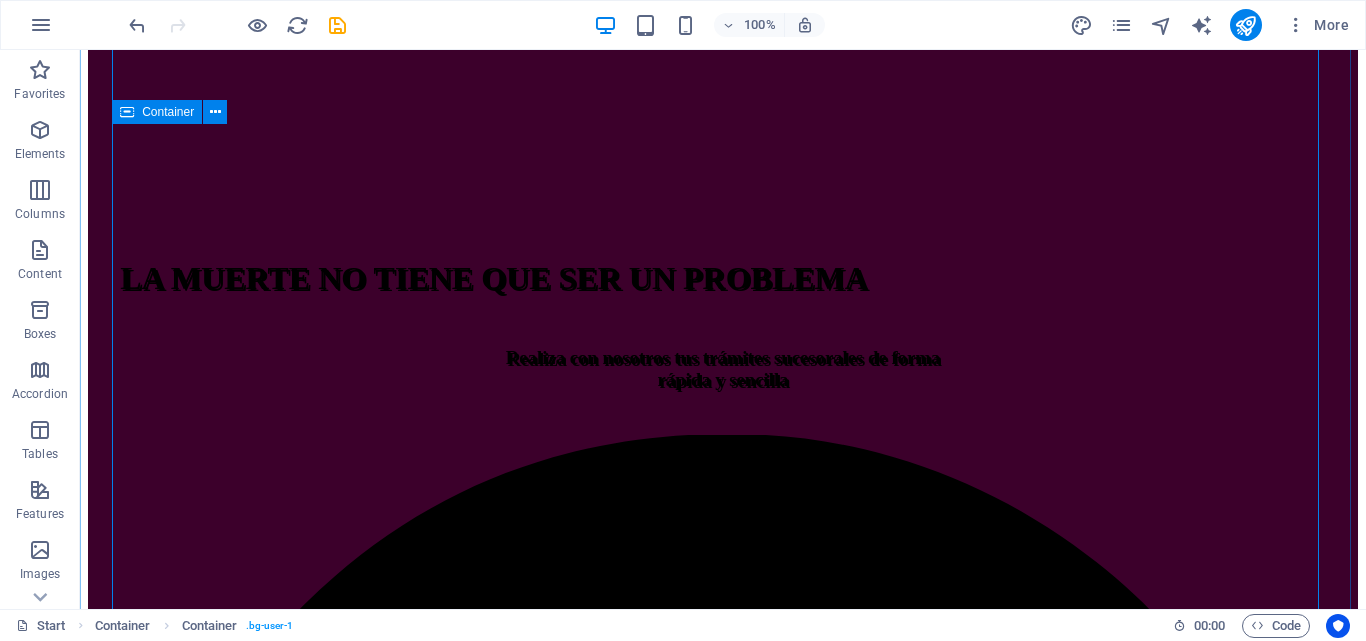 click on "ASESORIAS Realizamos todos los trámites relacionados con la declaración sucesoral: Rif. Sucesoral y de los herederos; diseño, elaboración y presentación de la declaración sucesoral en el portal Fiscal y consignación de toda la documentación ante la respectiva oficina de sucesines del SENIAT a nivel nacional, haciendo seguimiento y monitoreo de todo el proceso hasta la entrega de la Solvencia Sucesoral TRAMITES Tramitamos la emisión de toda clase de documentos relacionados y necesarios para la elaboración y presentación de la declaración sucesoral: Acta de defunción, Acta de matrimonio; acta de nacimiento, Declaración de Únicos y Universales Herederos, datos filiatorios (Saime), Legalizaciones y traducciones de documentos de filiación y/o defunción (interprete Público), Copias certificadas de documentos de propiedad de activos (Registros y Notarías), Balances y Estados financieros de empresas ,etc. Especiales - Redacción y registro de Testamentos" at bounding box center [723, 5223] 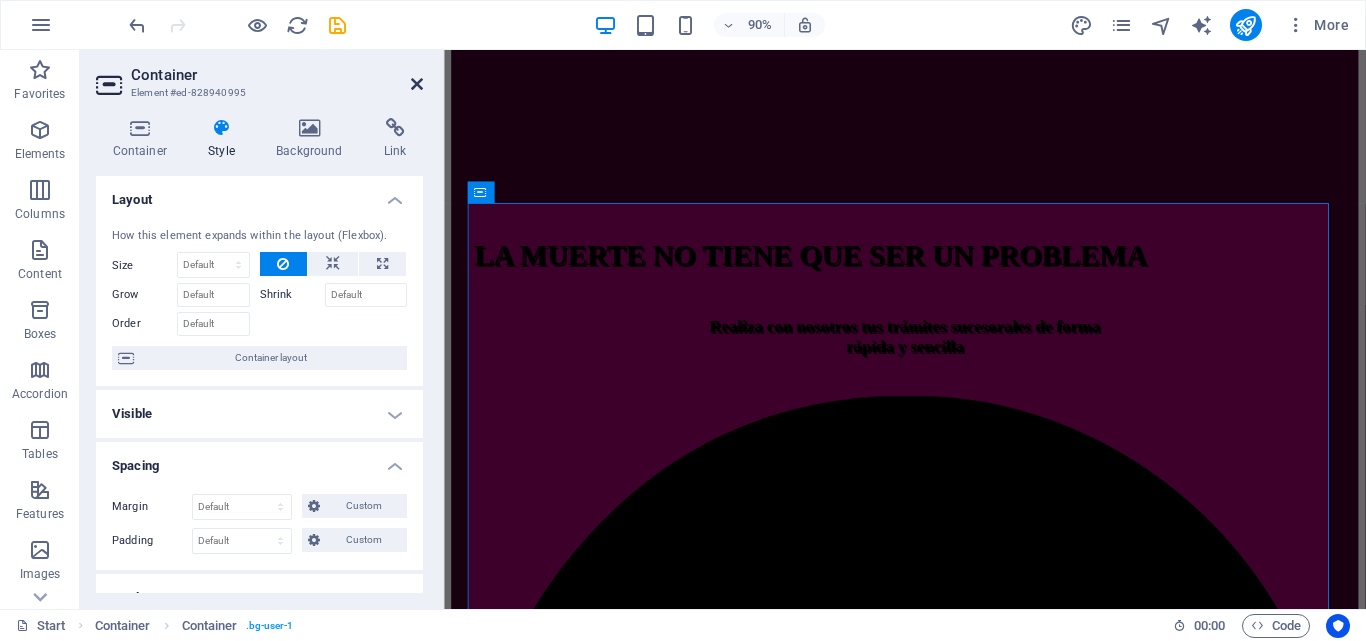 click at bounding box center (417, 84) 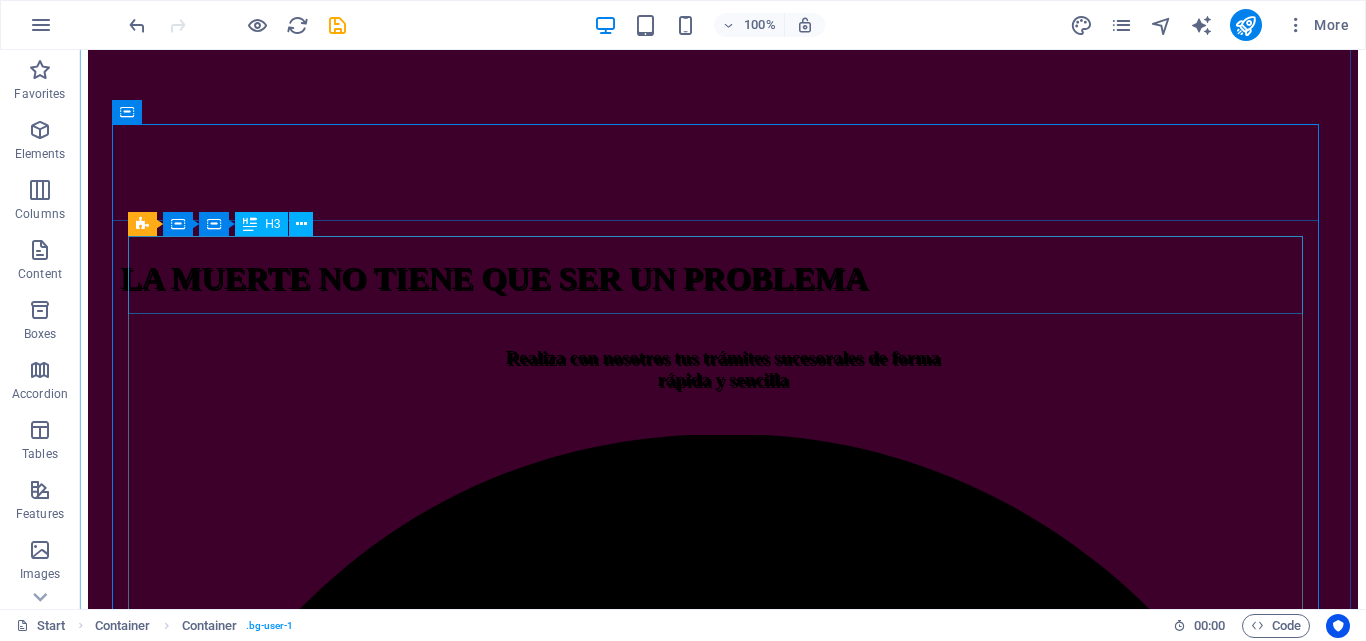 click on "Especiales" at bounding box center (723, 5064) 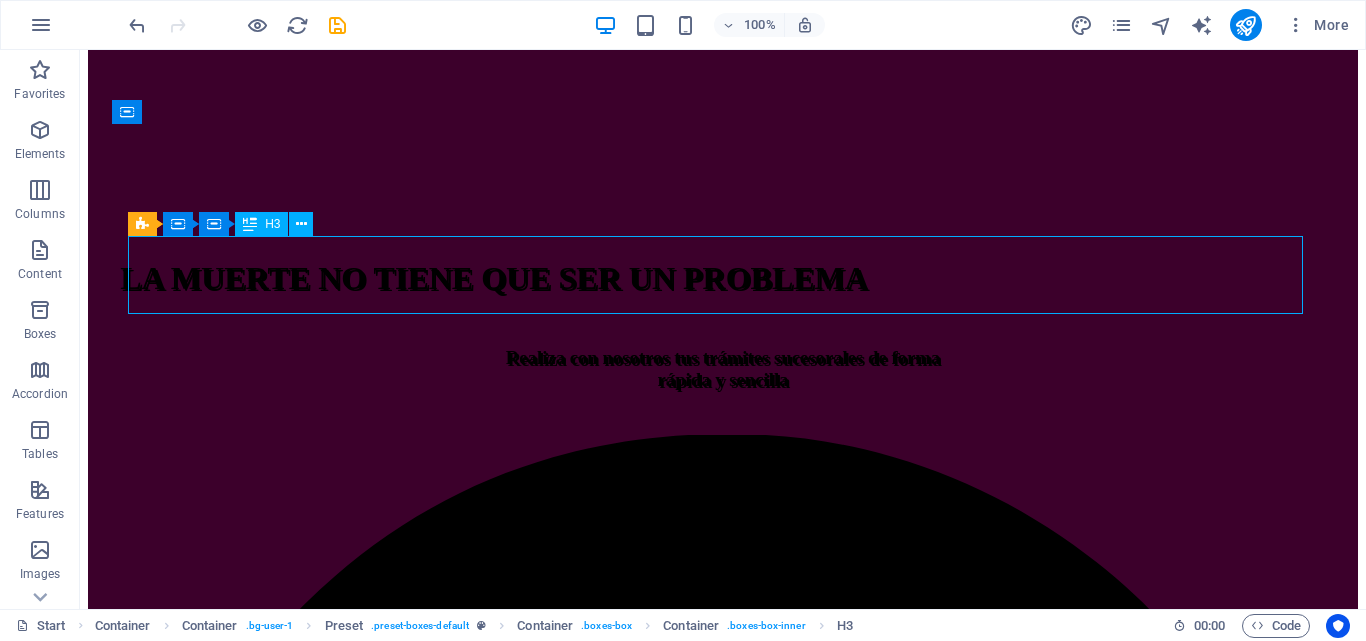 click on "Especiales" at bounding box center [723, 5064] 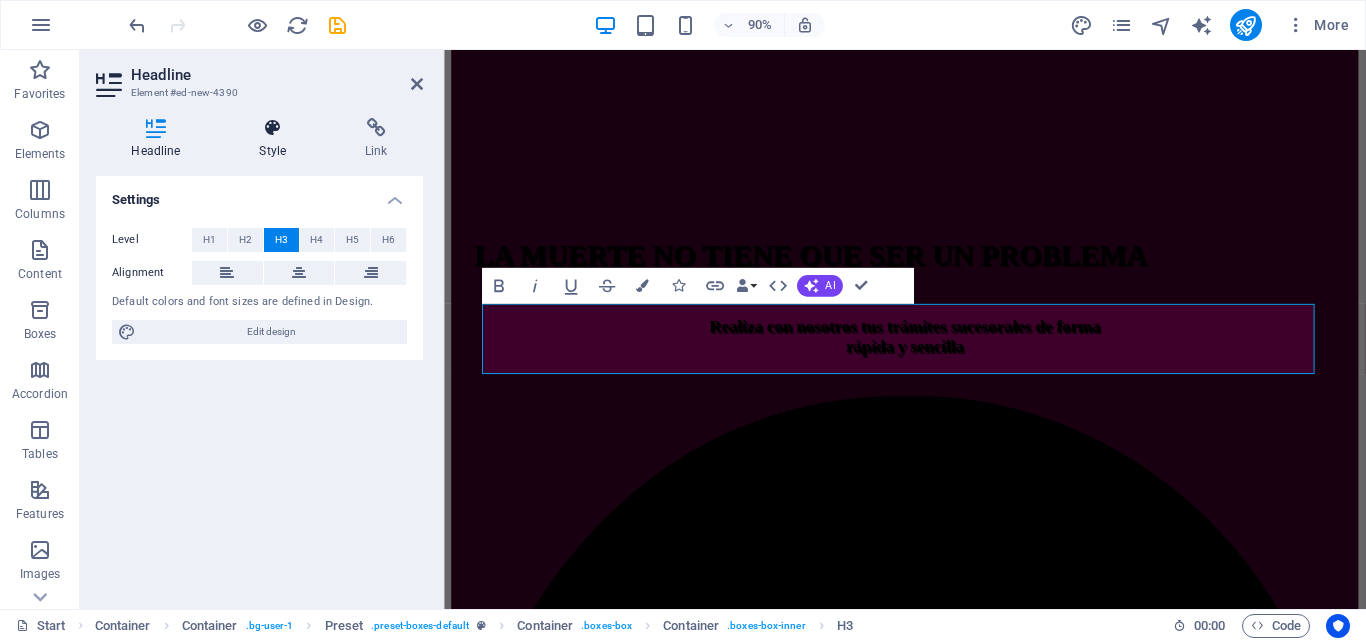 click at bounding box center [273, 128] 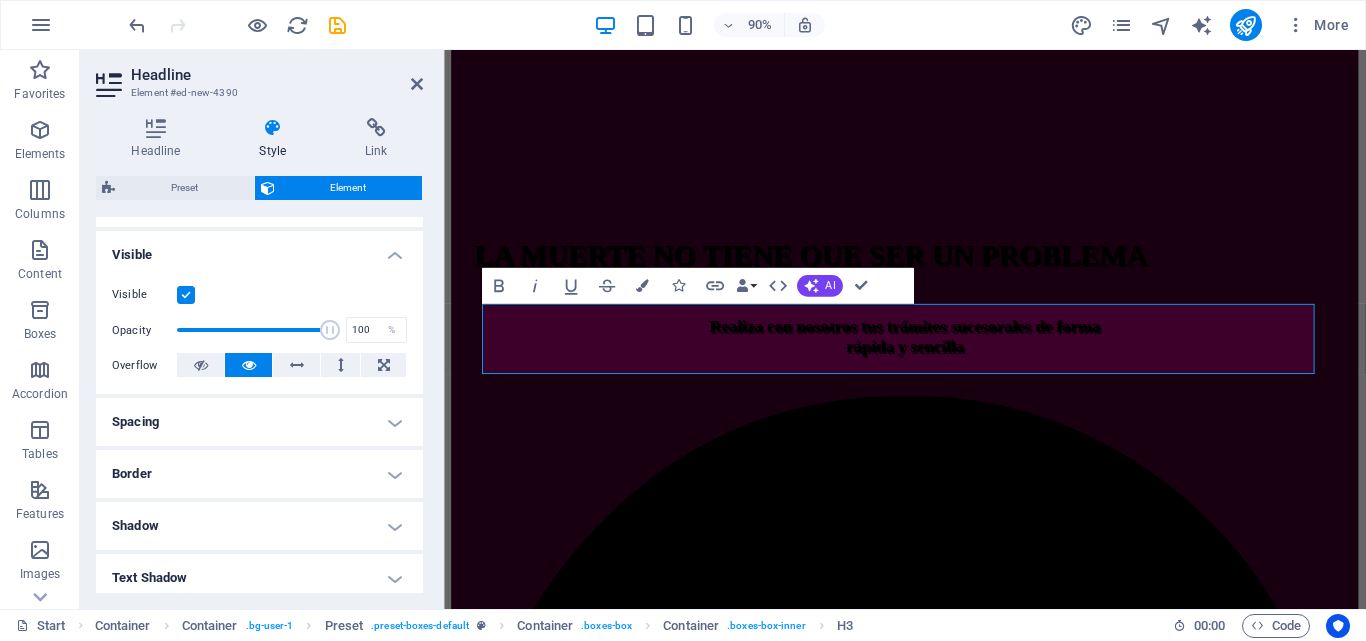 scroll, scrollTop: 0, scrollLeft: 0, axis: both 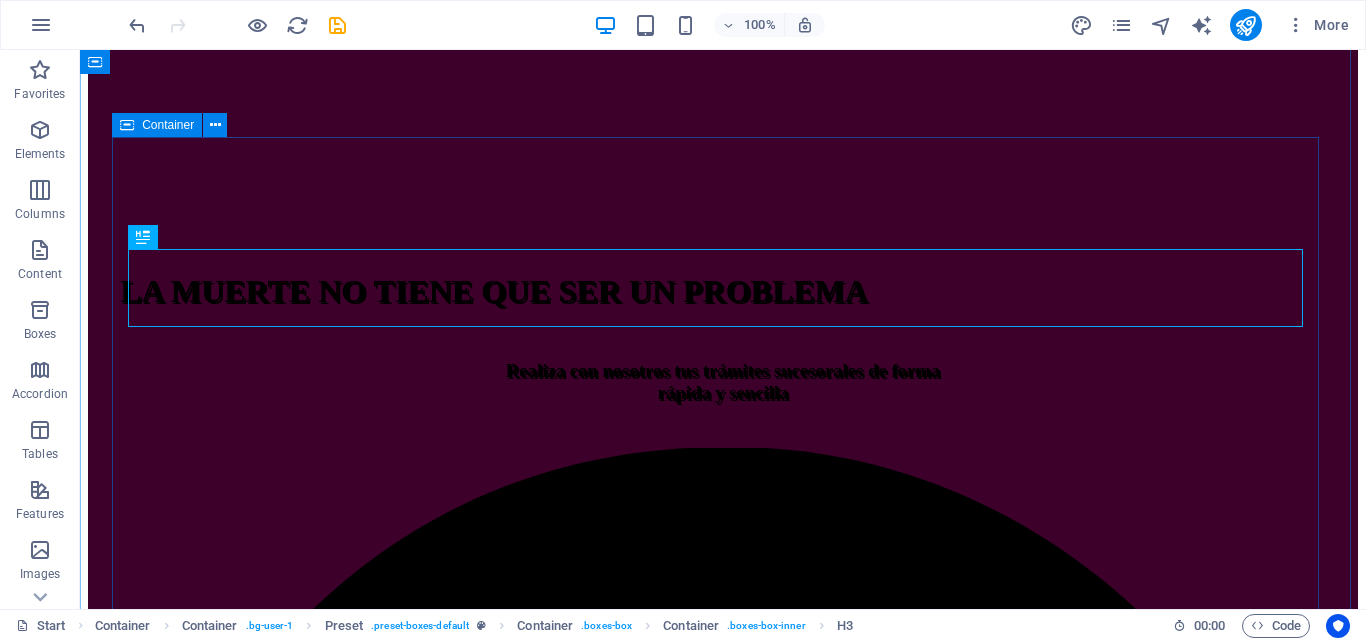 click on "ASESORIAS Realizamos todos los trámites relacionados con la declaración sucesoral: Rif. Sucesoral y de los herederos; diseño, elaboración y presentación de la declaración sucesoral en el portal Fiscal y consignación de toda la documentación ante la respectiva oficina de sucesines del SENIAT a nivel nacional, haciendo seguimiento y monitoreo de todo el proceso hasta la entrega de la Solvencia Sucesoral TRAMITES Tramitamos la emisión de toda clase de documentos relacionados y necesarios para la elaboración y presentación de la declaración sucesoral: Acta de defunción, Acta de matrimonio; acta de nacimiento, Declaración de Únicos y Universales Herederos, datos filiatorios (Saime), Legalizaciones y traducciones de documentos de filiación y/o defunción (interprete Público), Copias certificadas de documentos de propiedad de activos (Registros y Notarías), Balances y Estados financieros de empresas ,etc. Especiales - Redacción y registro de Testamentos" at bounding box center (723, 5236) 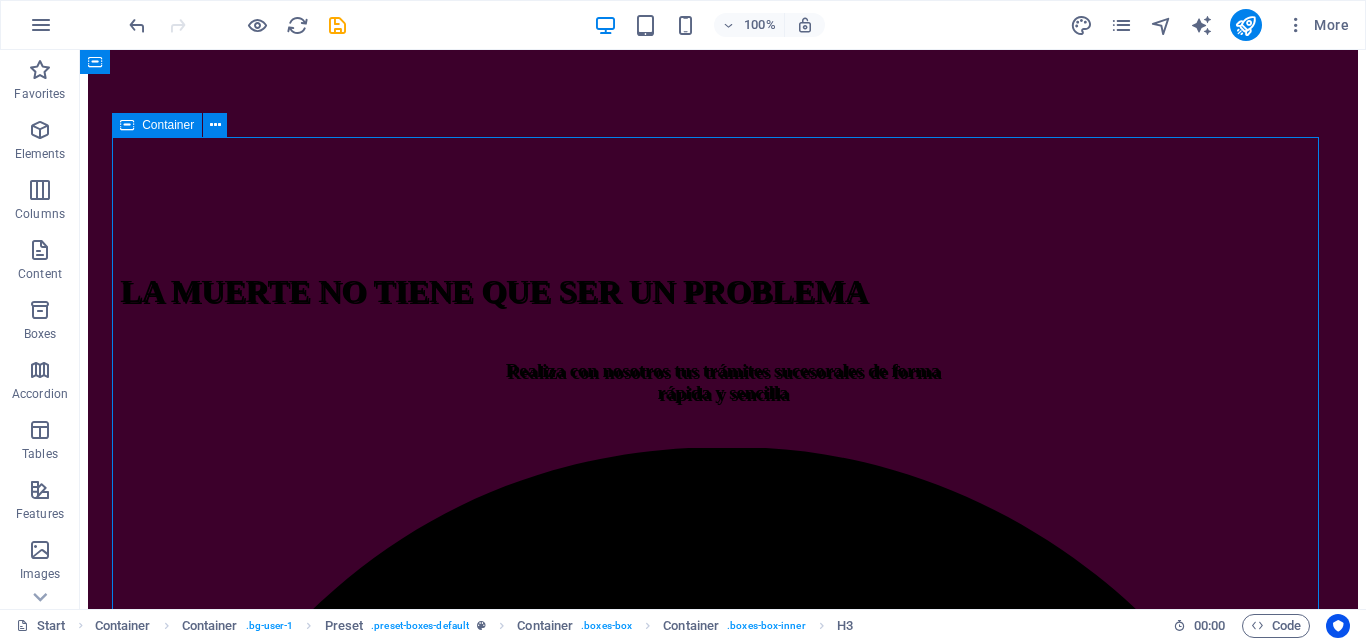 click on "ASESORIAS Realizamos todos los trámites relacionados con la declaración sucesoral: Rif. Sucesoral y de los herederos; diseño, elaboración y presentación de la declaración sucesoral en el portal Fiscal y consignación de toda la documentación ante la respectiva oficina de sucesines del SENIAT a nivel nacional, haciendo seguimiento y monitoreo de todo el proceso hasta la entrega de la Solvencia Sucesoral TRAMITES Tramitamos la emisión de toda clase de documentos relacionados y necesarios para la elaboración y presentación de la declaración sucesoral: Acta de defunción, Acta de matrimonio; acta de nacimiento, Declaración de Únicos y Universales Herederos, datos filiatorios (Saime), Legalizaciones y traducciones de documentos de filiación y/o defunción (interprete Público), Copias certificadas de documentos de propiedad de activos (Registros y Notarías), Balances y Estados financieros de empresas ,etc. Especiales - Redacción y registro de Testamentos" at bounding box center (723, 5236) 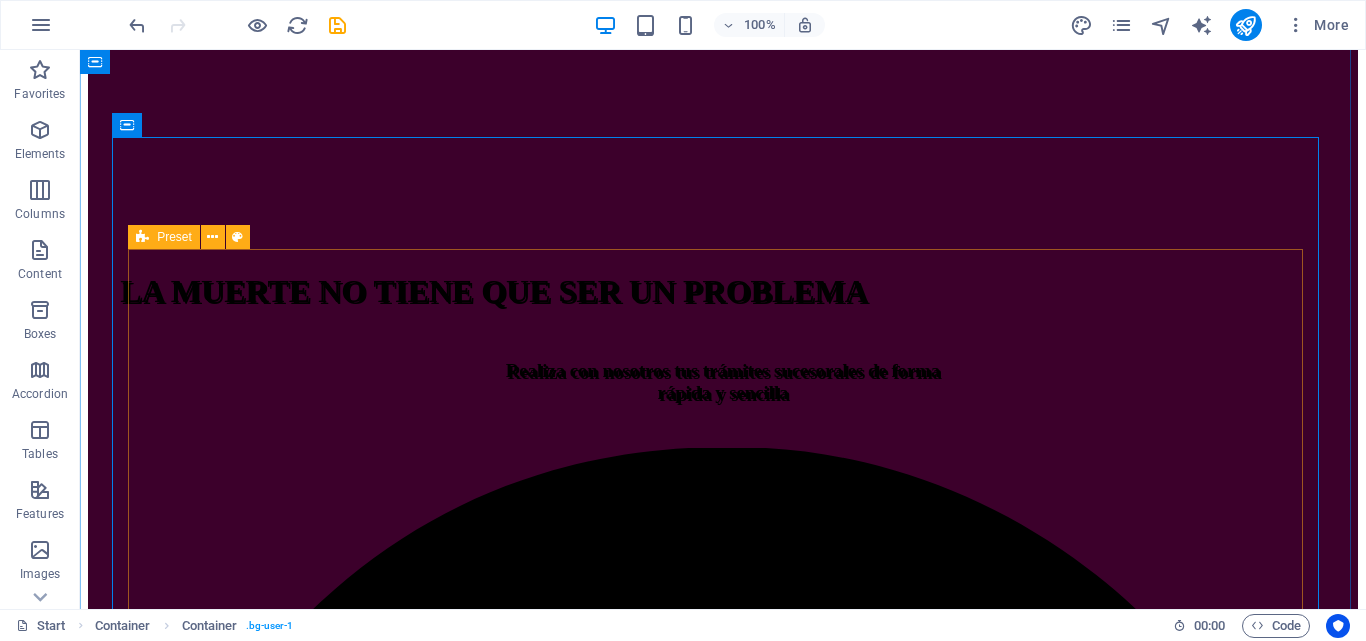 click on "Preset" at bounding box center [164, 237] 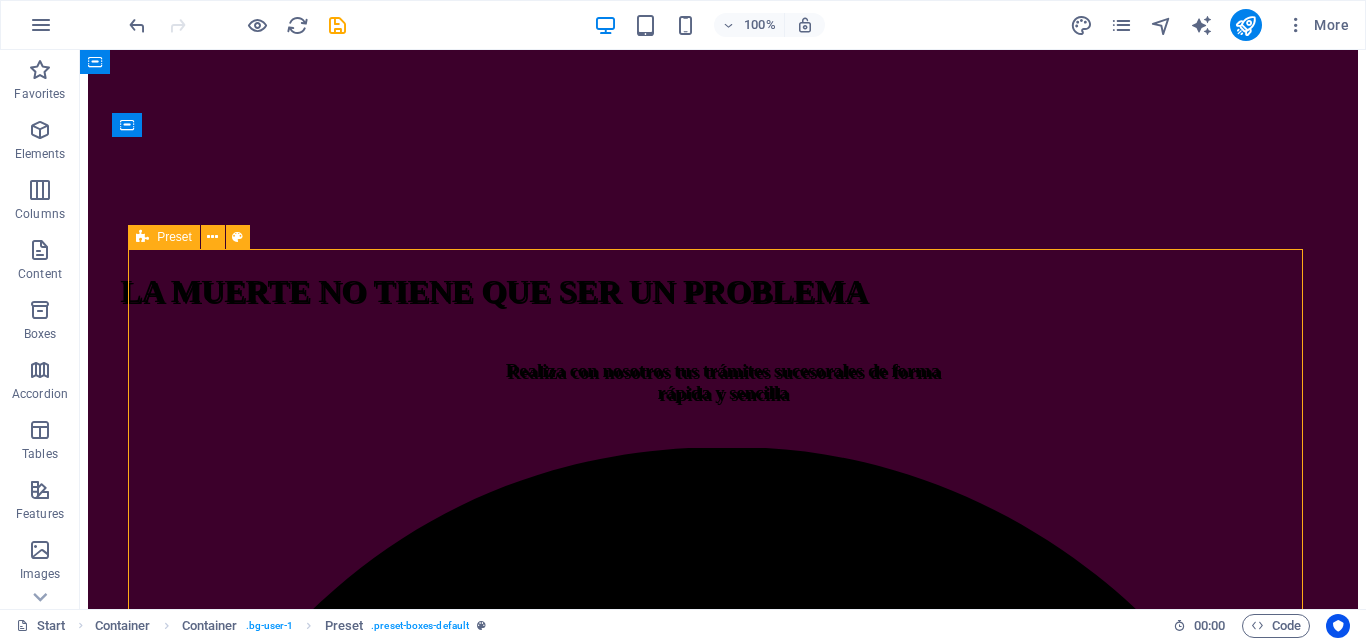 click on "Preset" at bounding box center (164, 237) 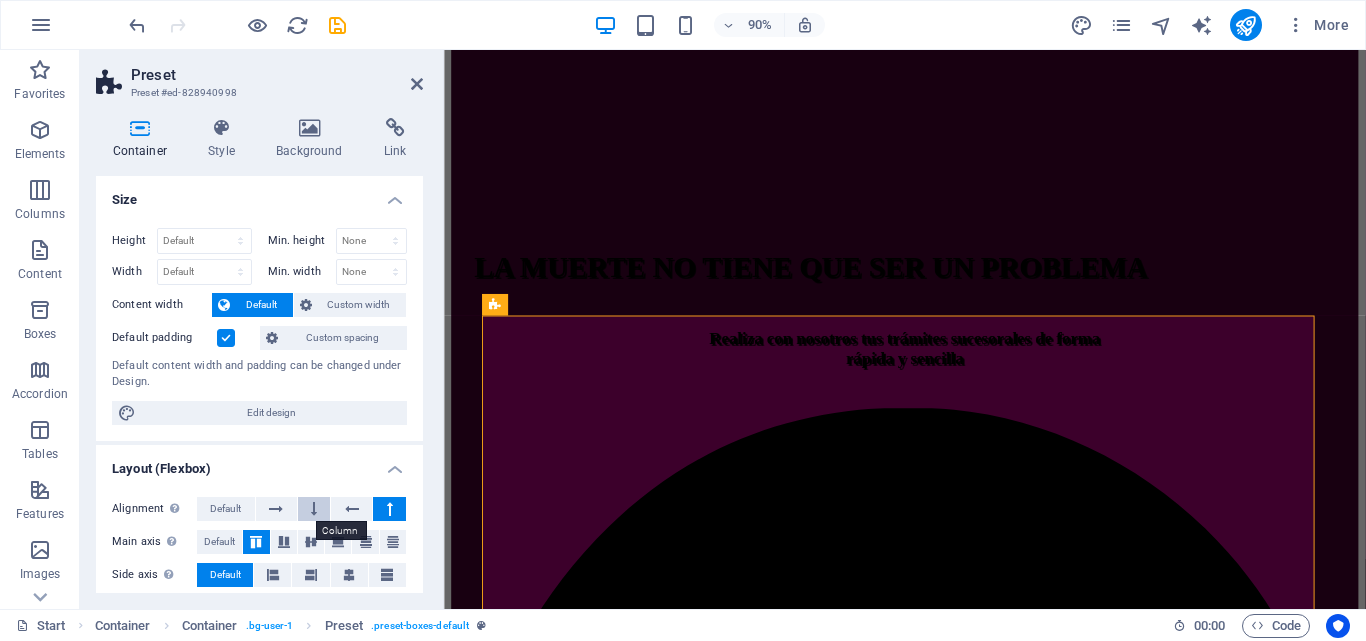 click at bounding box center [314, 509] 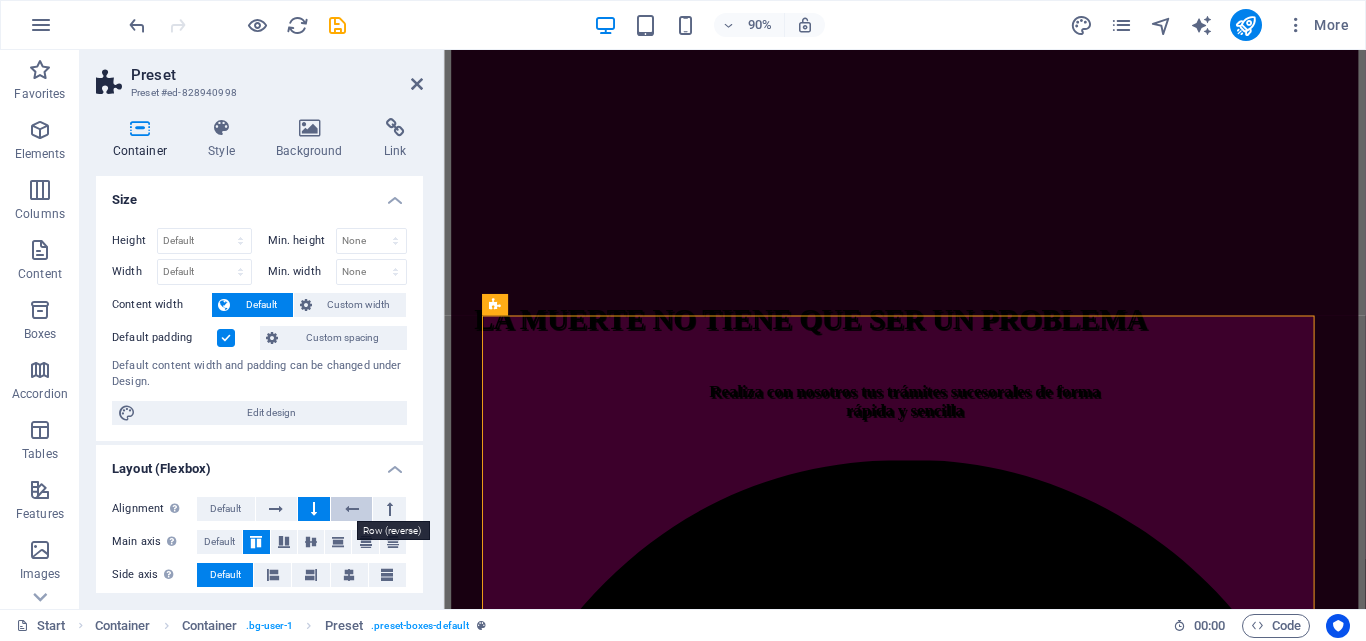 click at bounding box center (351, 509) 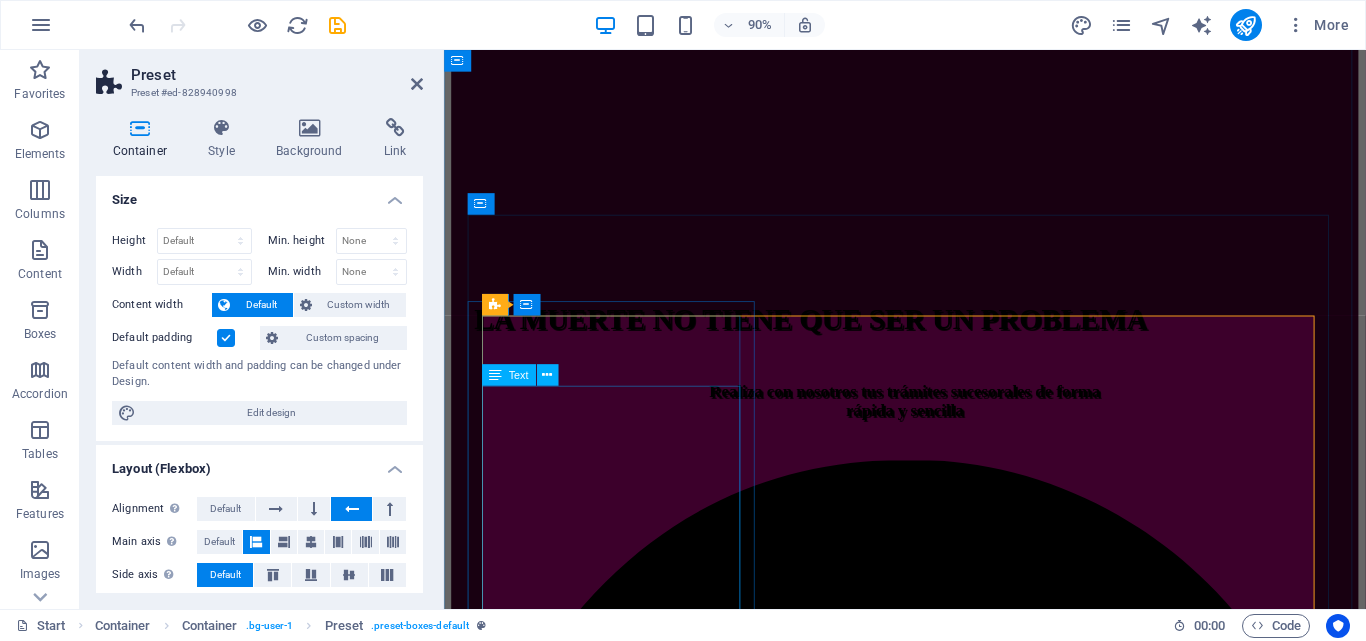 scroll, scrollTop: 800, scrollLeft: 0, axis: vertical 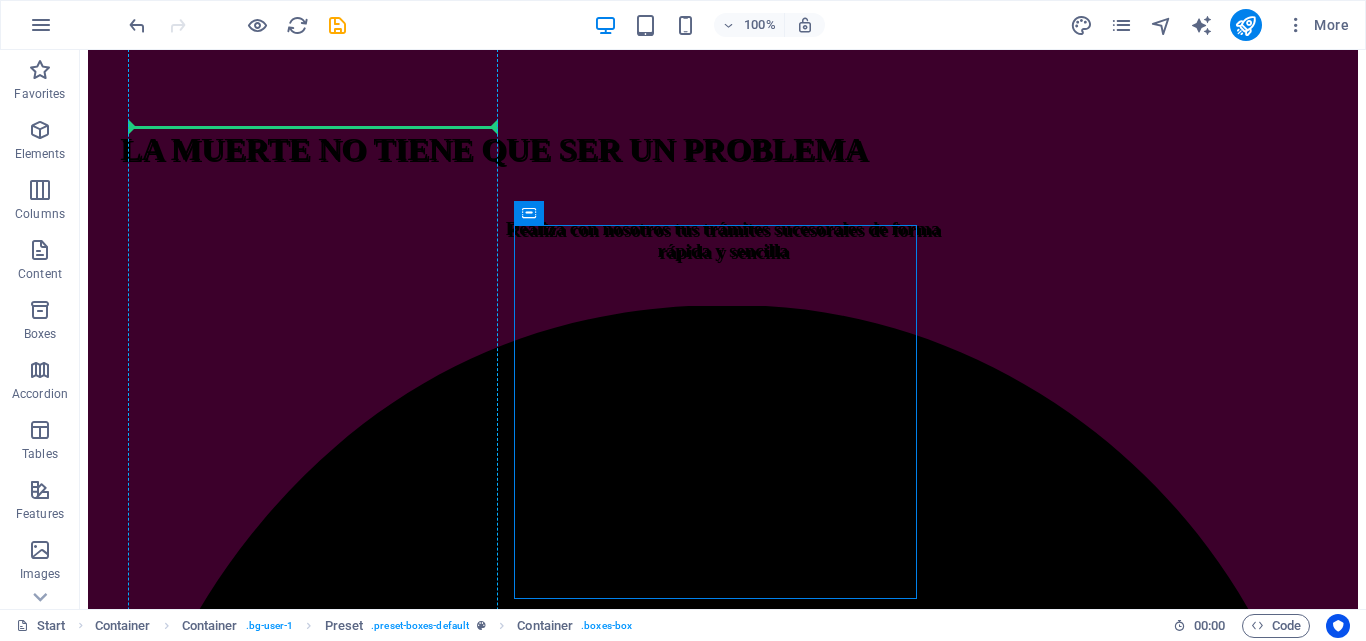 drag, startPoint x: 659, startPoint y: 332, endPoint x: 147, endPoint y: 200, distance: 528.7419 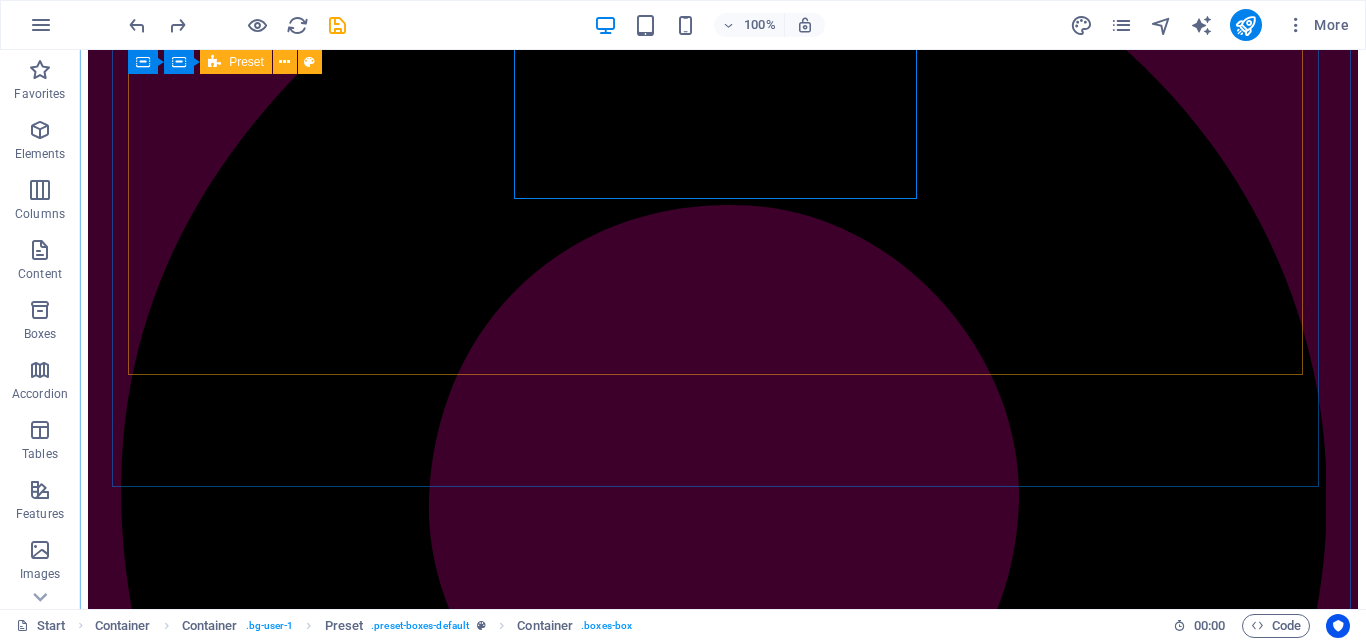 scroll, scrollTop: 1200, scrollLeft: 0, axis: vertical 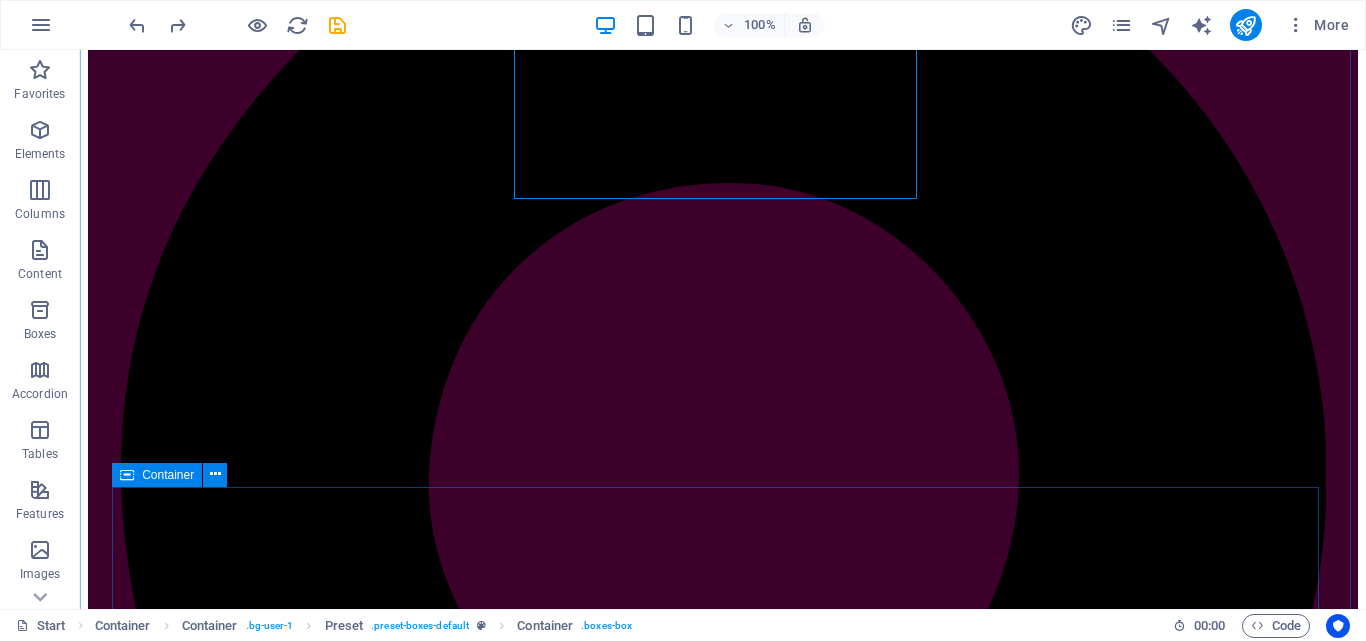click on "EL DOCTOR HERENCIA ELDOCTORHERENCIA.COM es tu mejor opción… Abogado: [FIRST] [LAST] [LAST]. IPSA: 132.395 Visit us" at bounding box center (723, 5513) 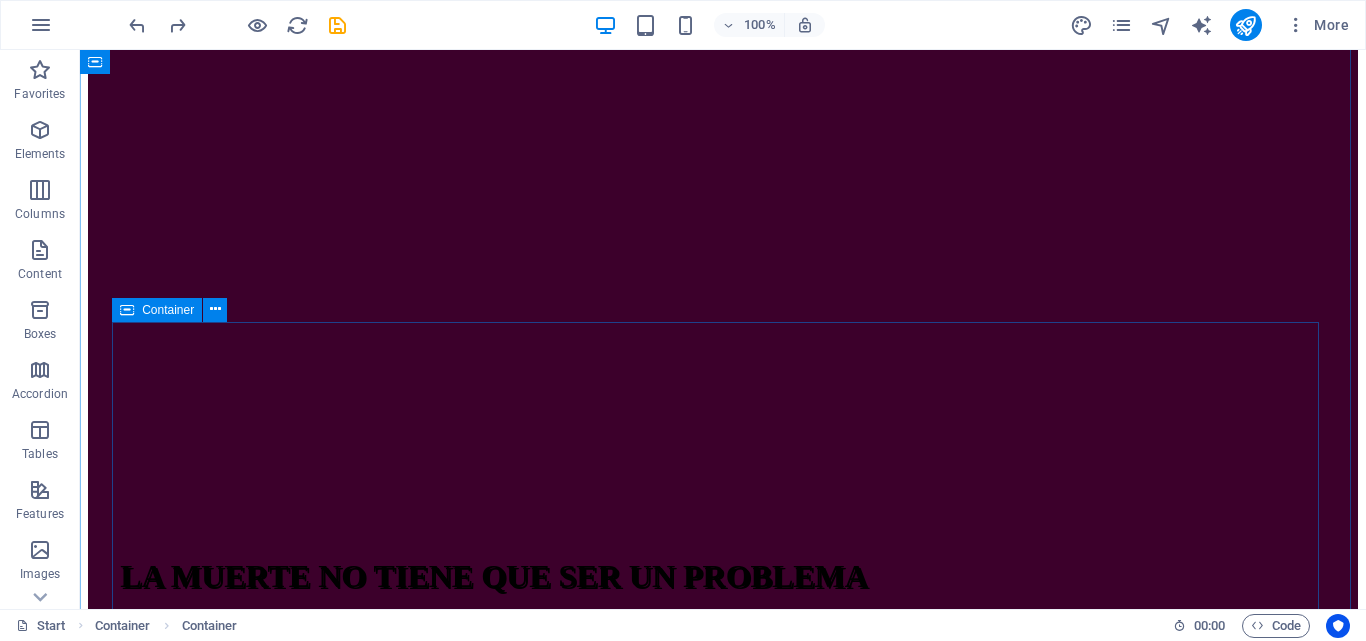 scroll, scrollTop: 300, scrollLeft: 0, axis: vertical 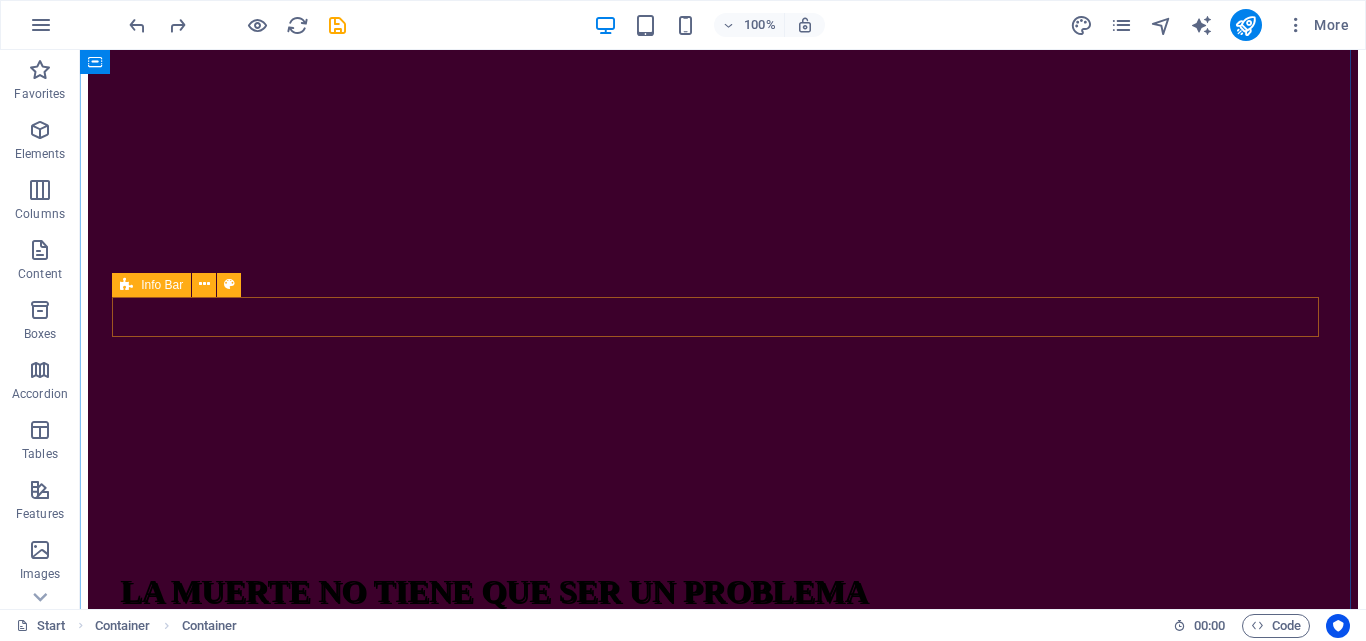click on "Info Bar" at bounding box center (151, 285) 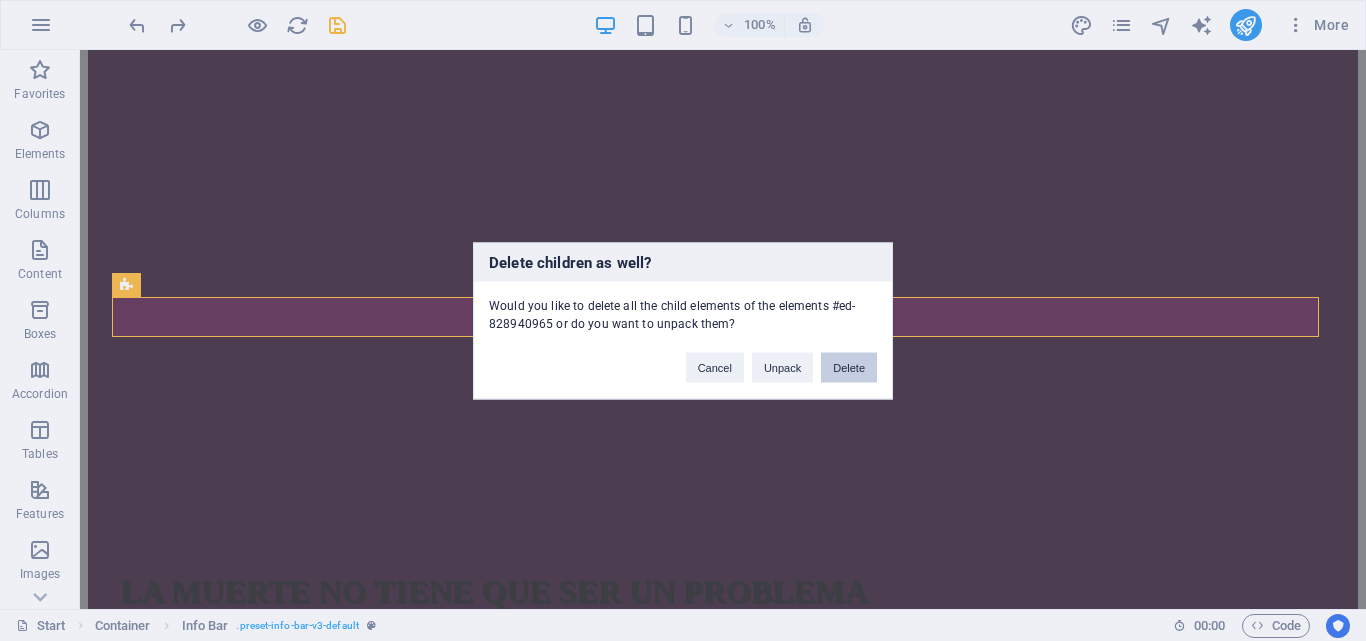 click on "Delete" at bounding box center [849, 367] 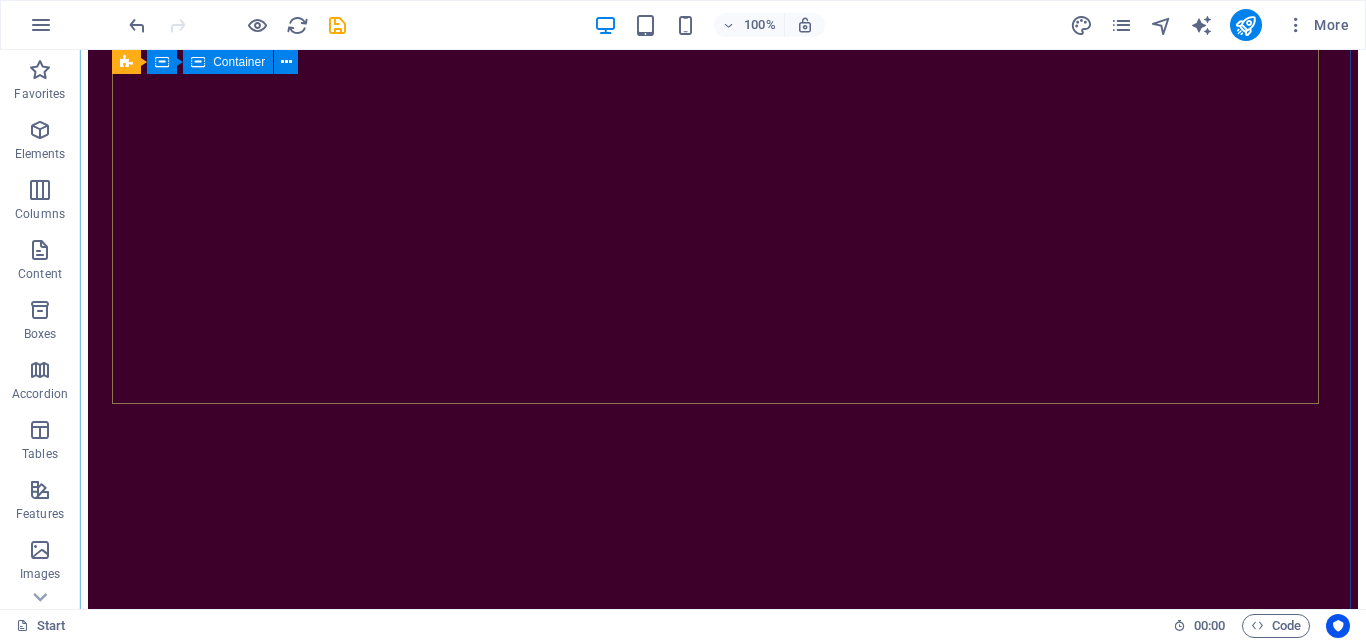 scroll, scrollTop: 300, scrollLeft: 0, axis: vertical 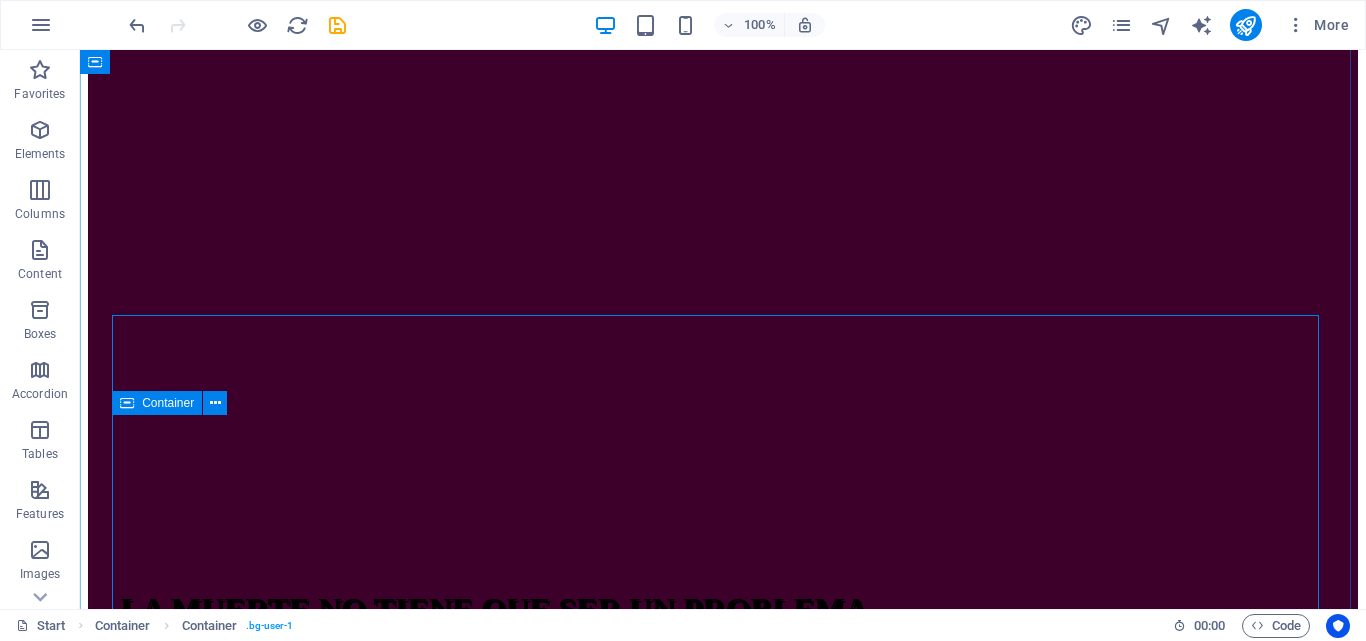 click at bounding box center (127, 403) 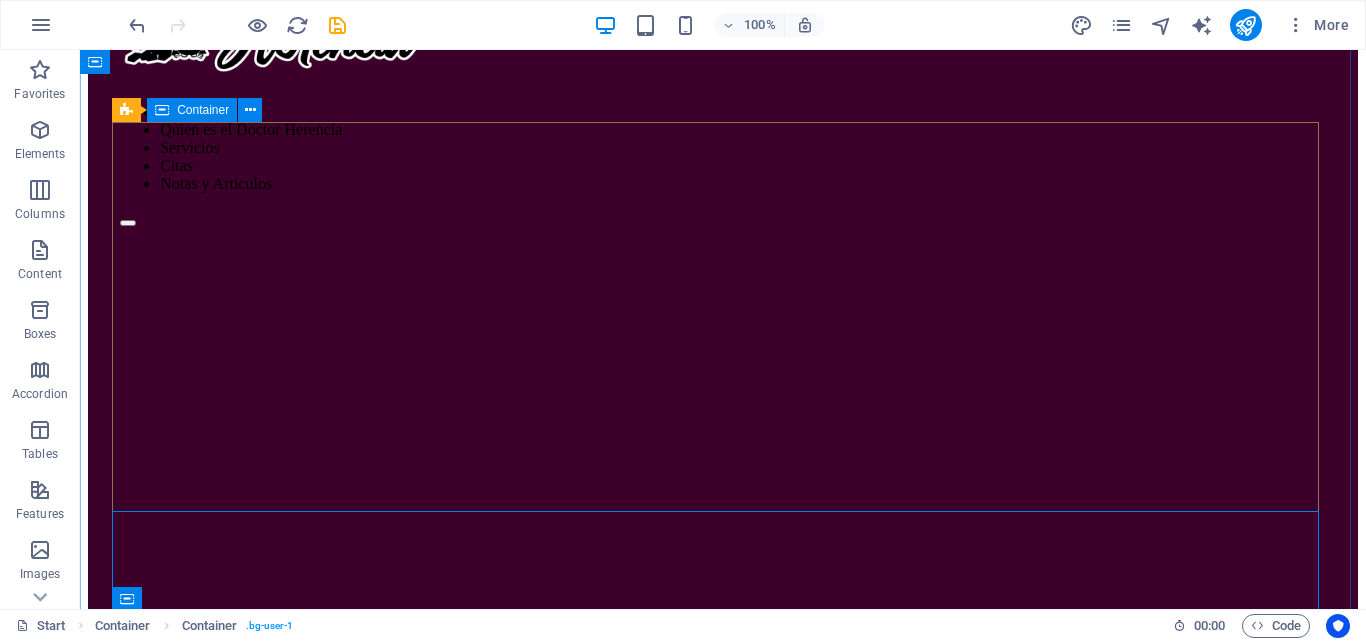 scroll, scrollTop: 0, scrollLeft: 0, axis: both 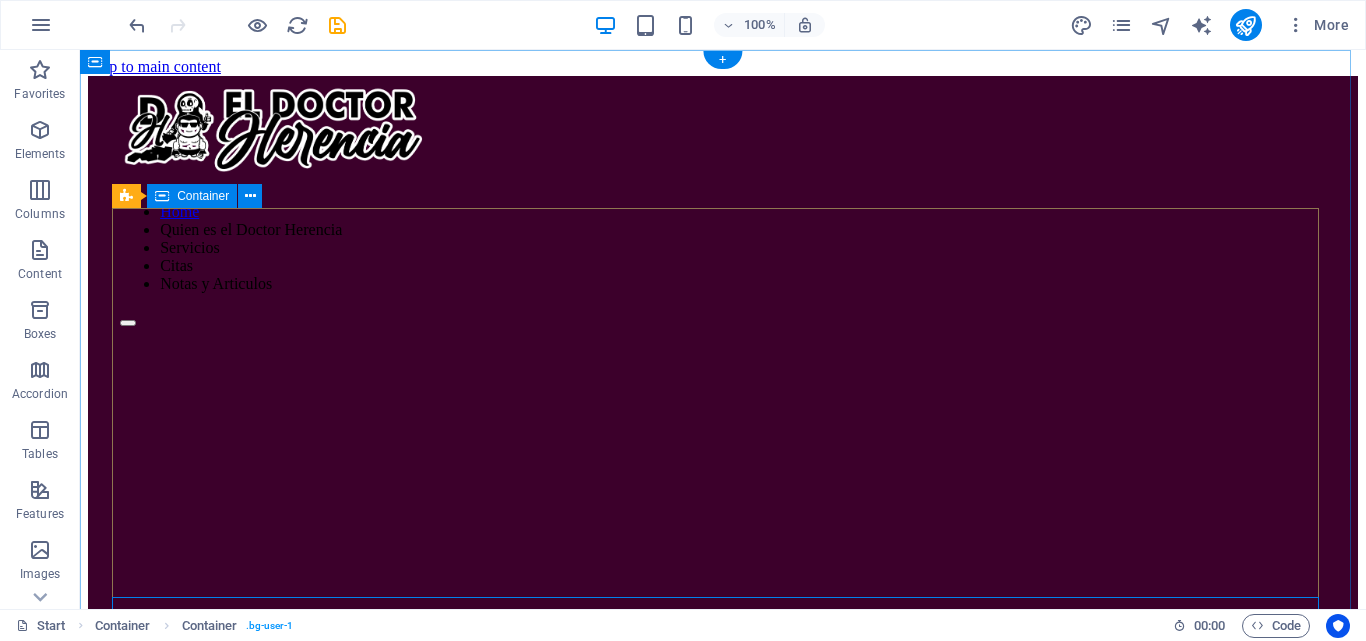 click on "LA MUERTE NO TIENE QUE SER UN PROBLEMA Realiza con nosotros tus trámites sucesorales de forma  rápida y sencilla" at bounding box center [723, 950] 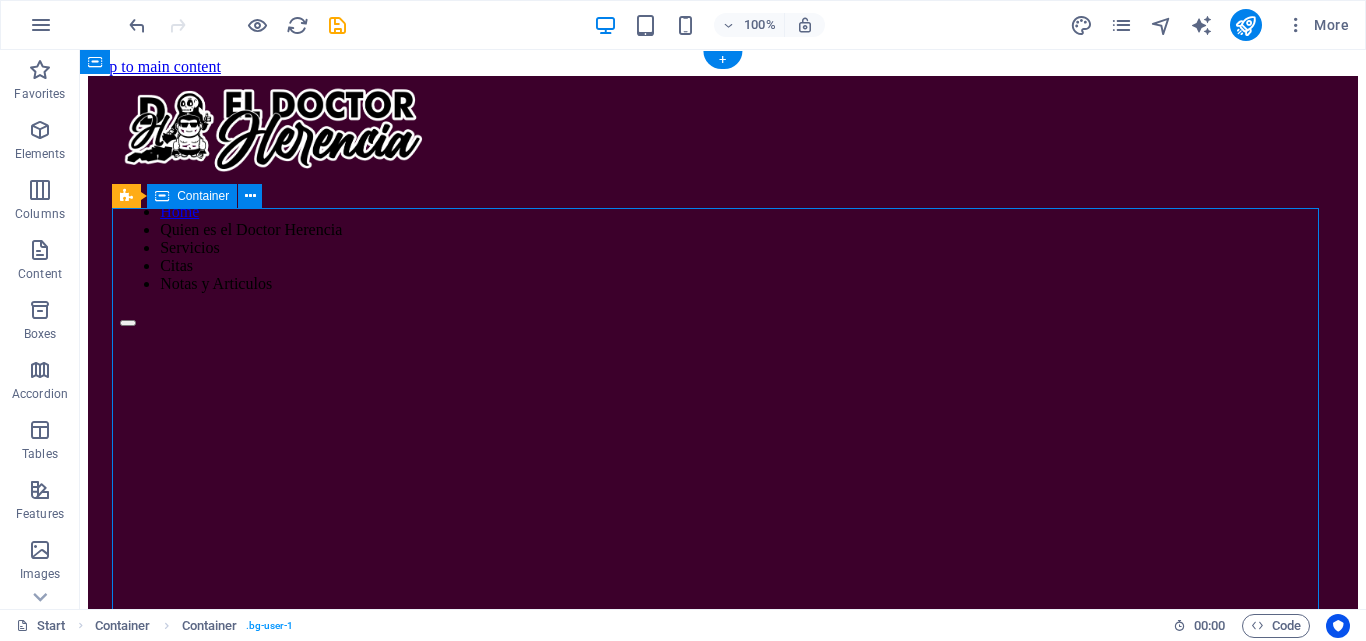 click on "LA MUERTE NO TIENE QUE SER UN PROBLEMA Realiza con nosotros tus trámites sucesorales de forma  rápida y sencilla" at bounding box center [723, 950] 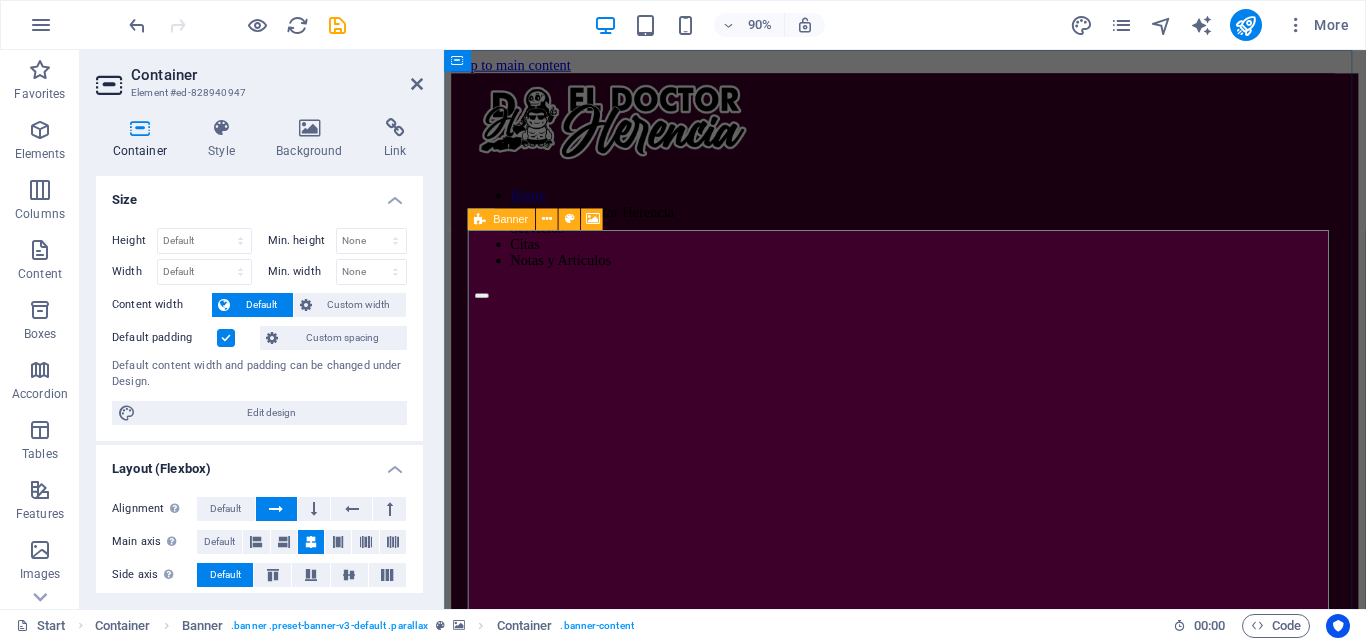 click on "Banner" at bounding box center (501, 219) 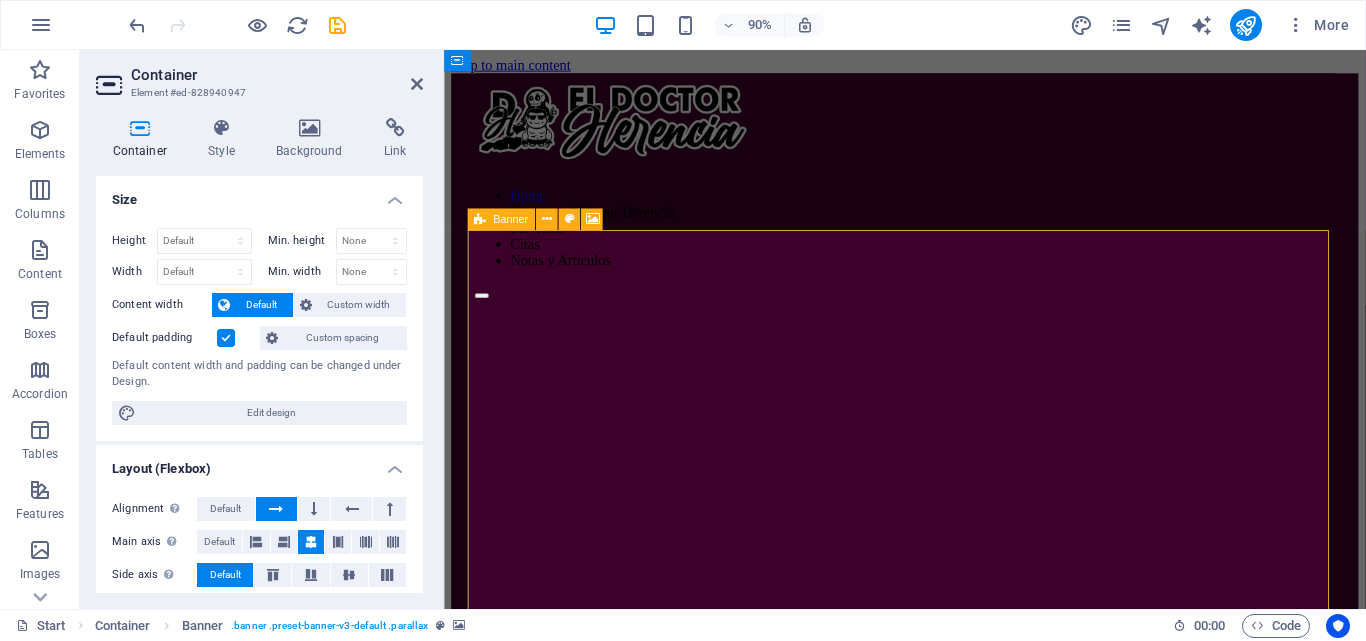 drag, startPoint x: 486, startPoint y: 222, endPoint x: 8, endPoint y: 198, distance: 478.60214 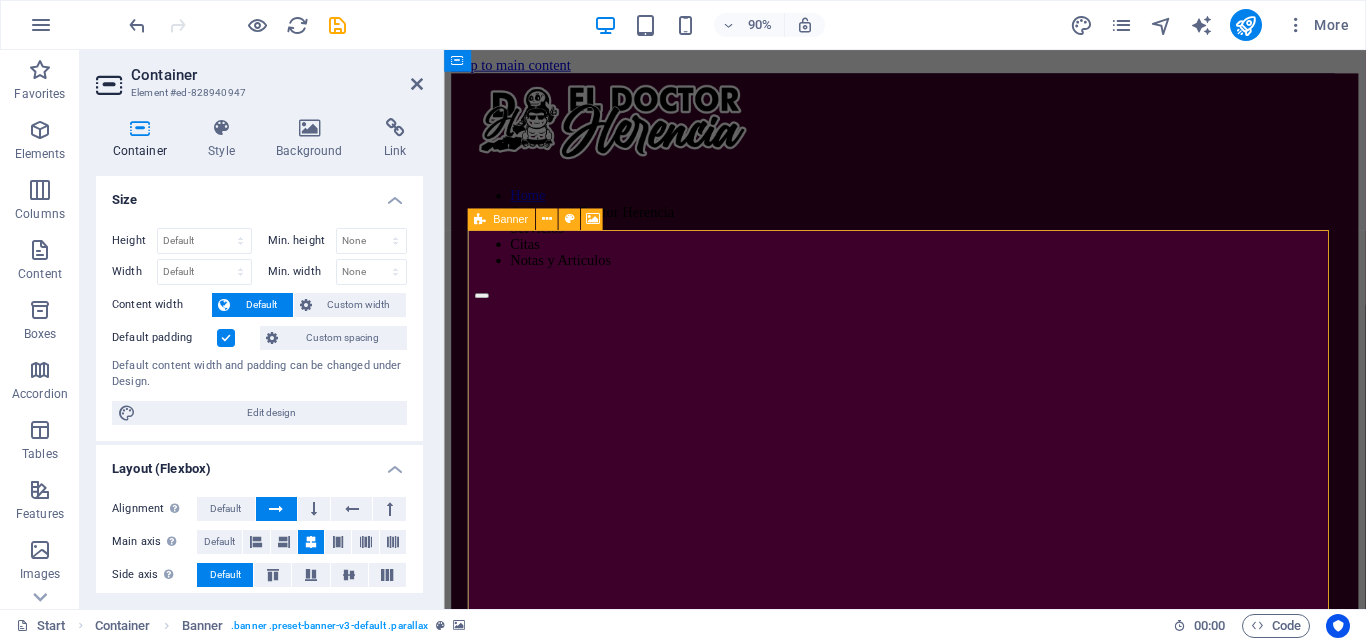 click at bounding box center [480, 219] 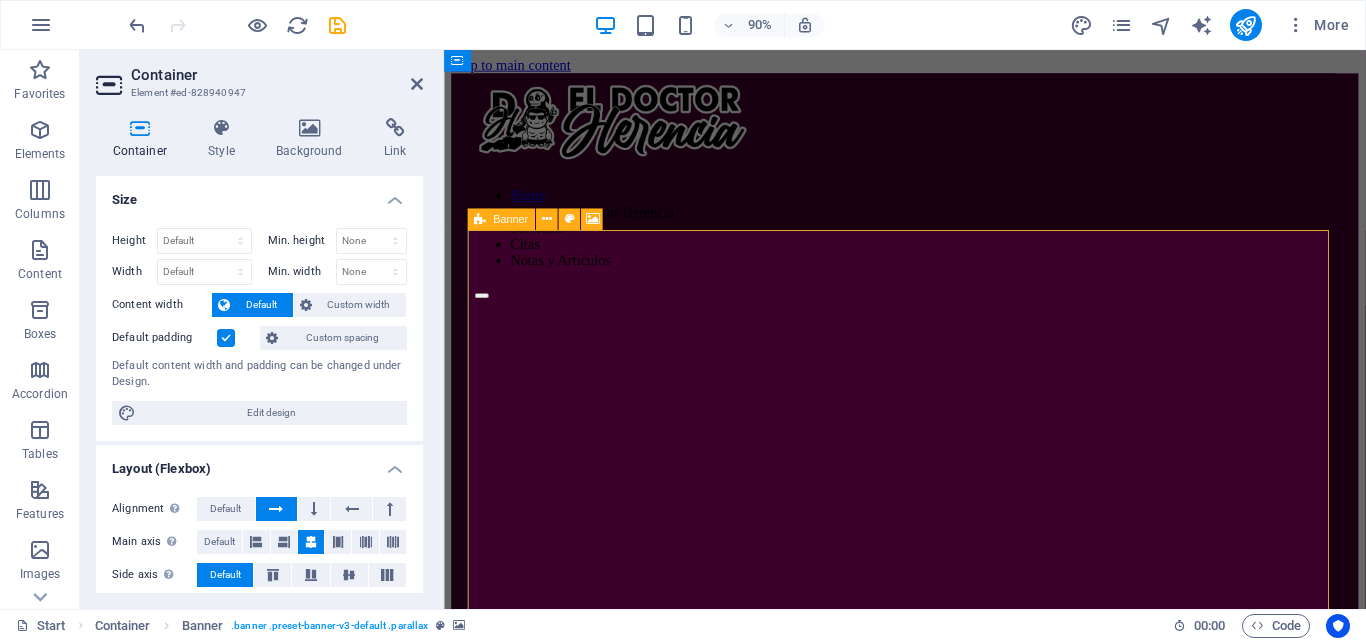 select on "vh" 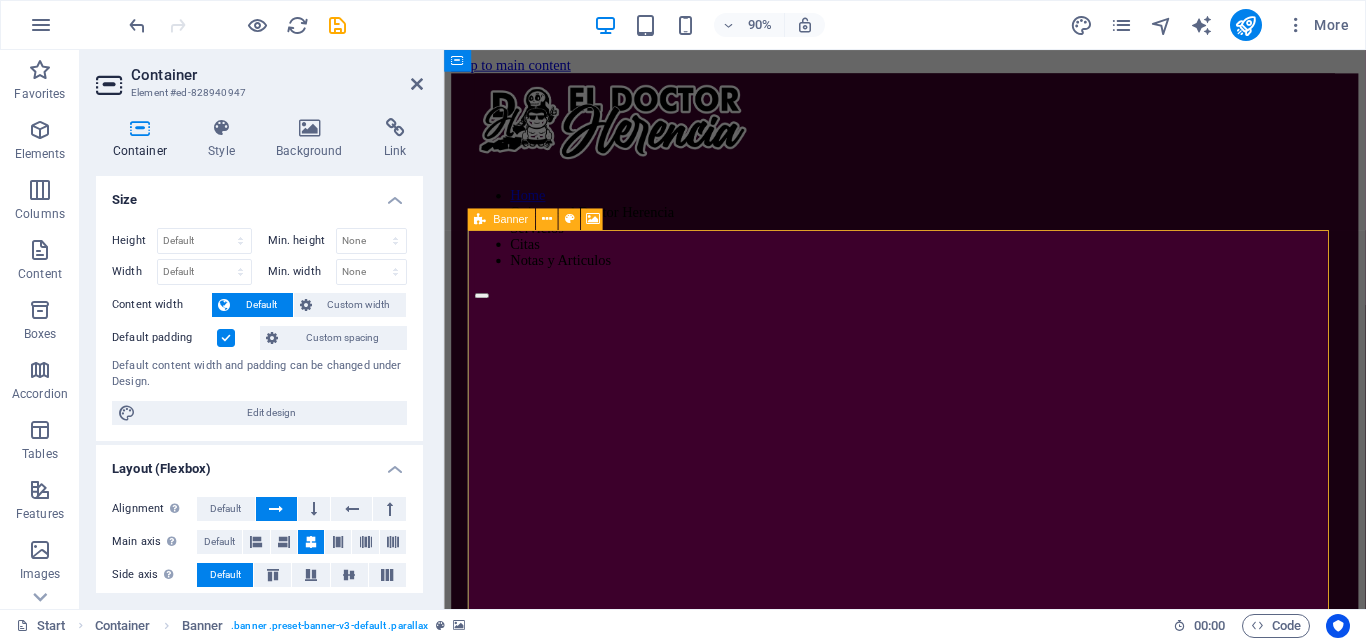 select on "header" 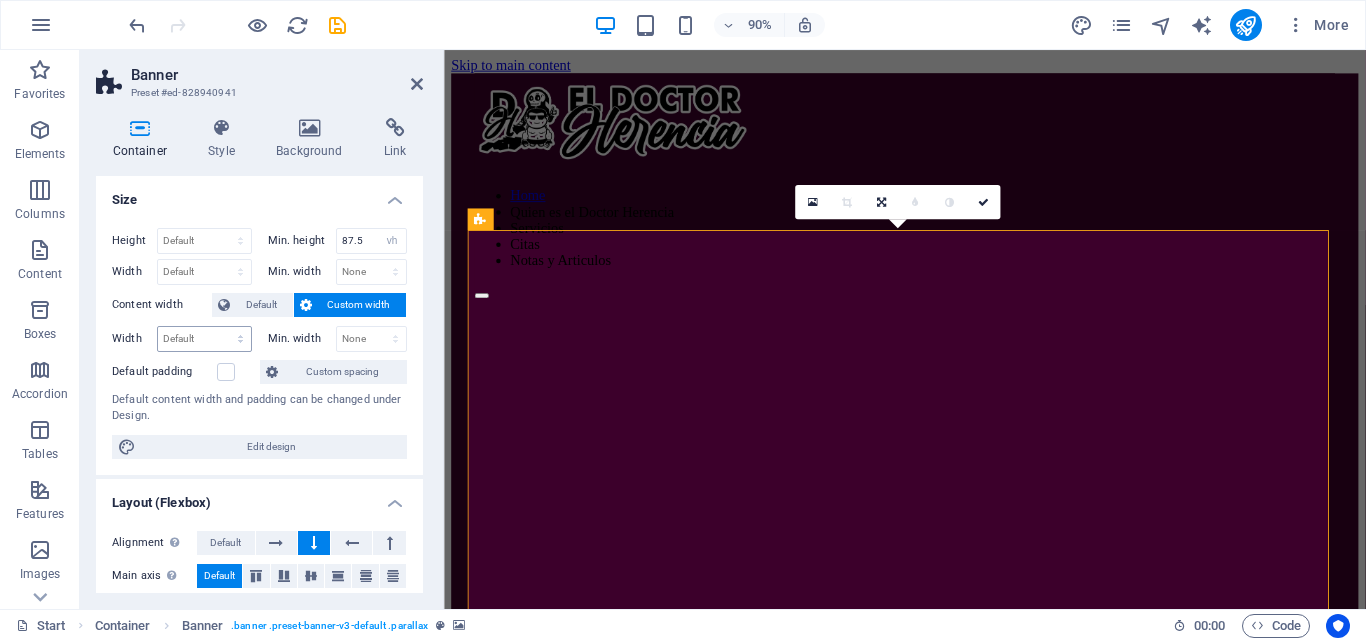 scroll, scrollTop: 100, scrollLeft: 0, axis: vertical 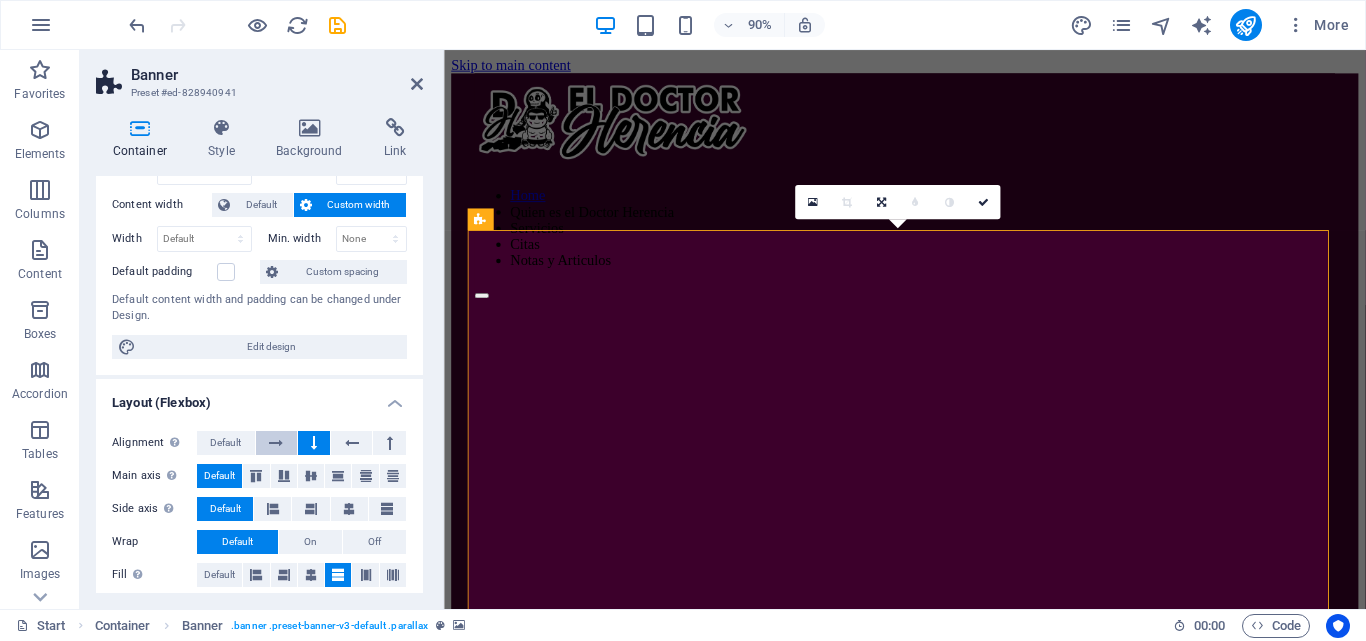 click at bounding box center (276, 443) 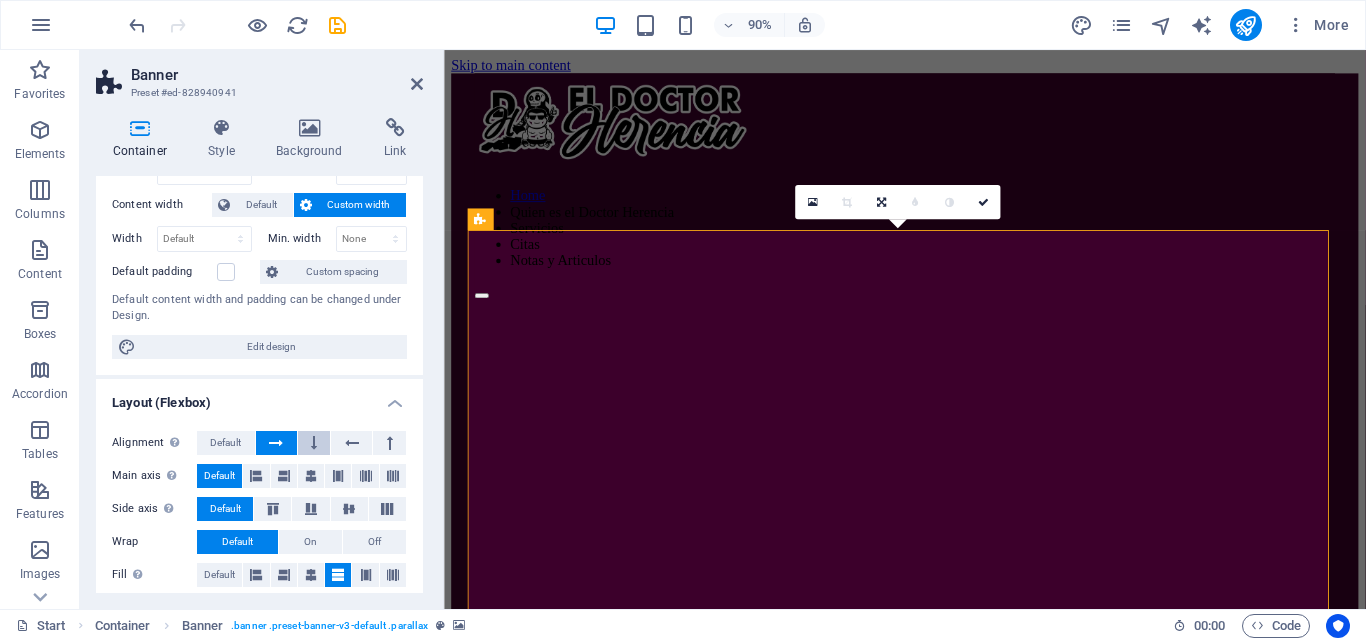 click at bounding box center [314, 443] 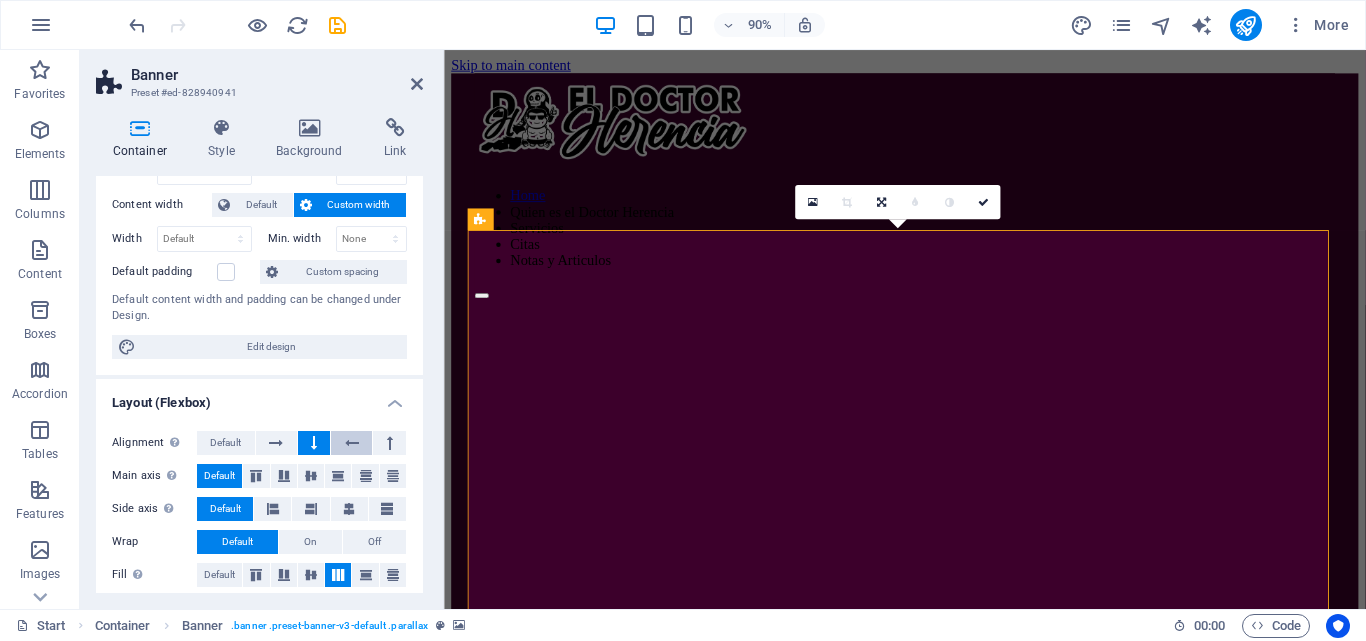 click at bounding box center (352, 443) 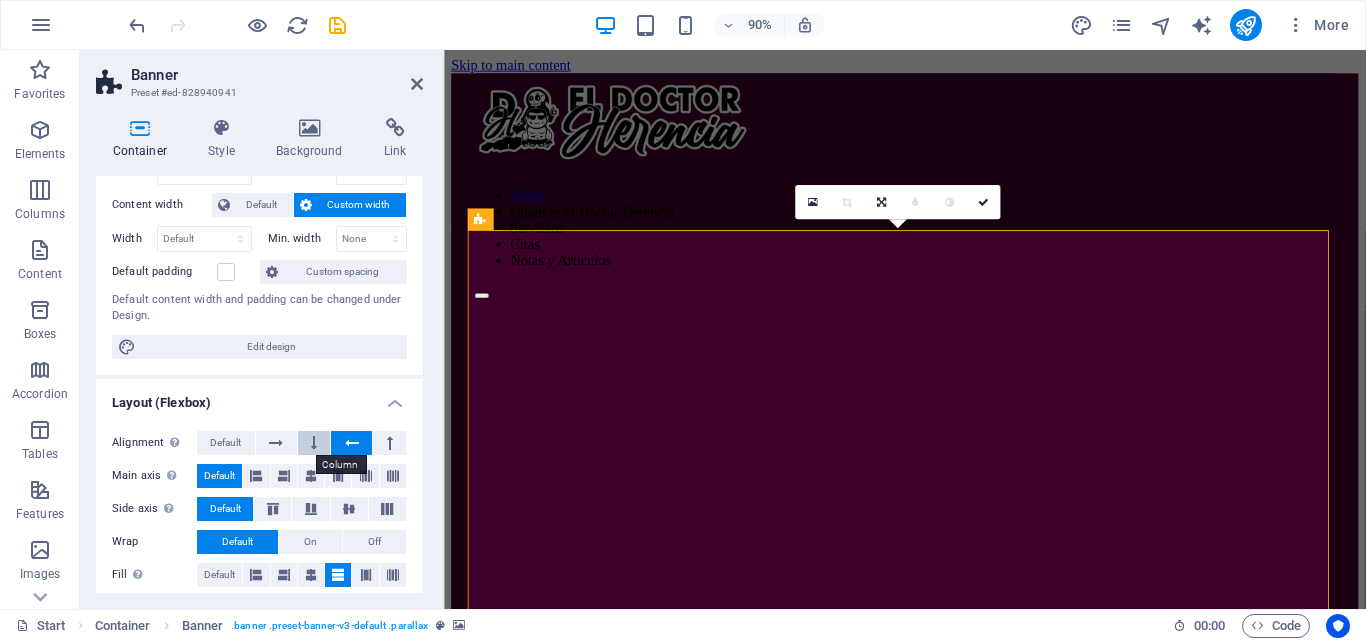 click at bounding box center [314, 443] 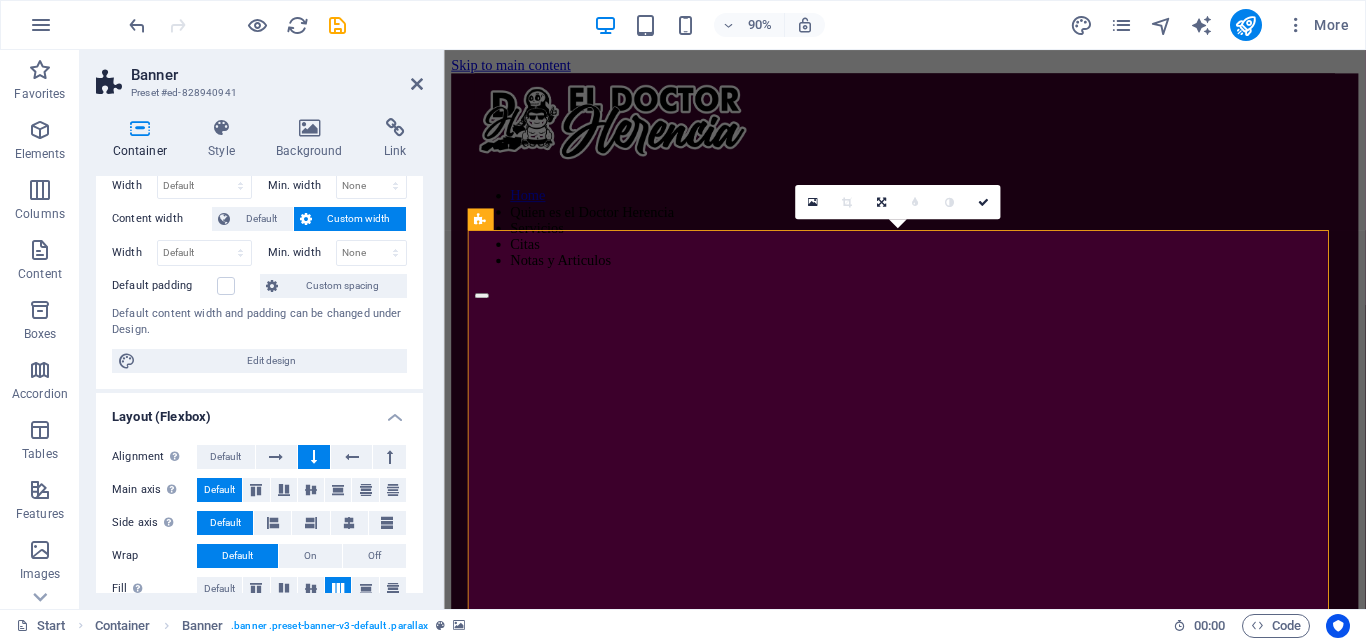 scroll, scrollTop: 76, scrollLeft: 0, axis: vertical 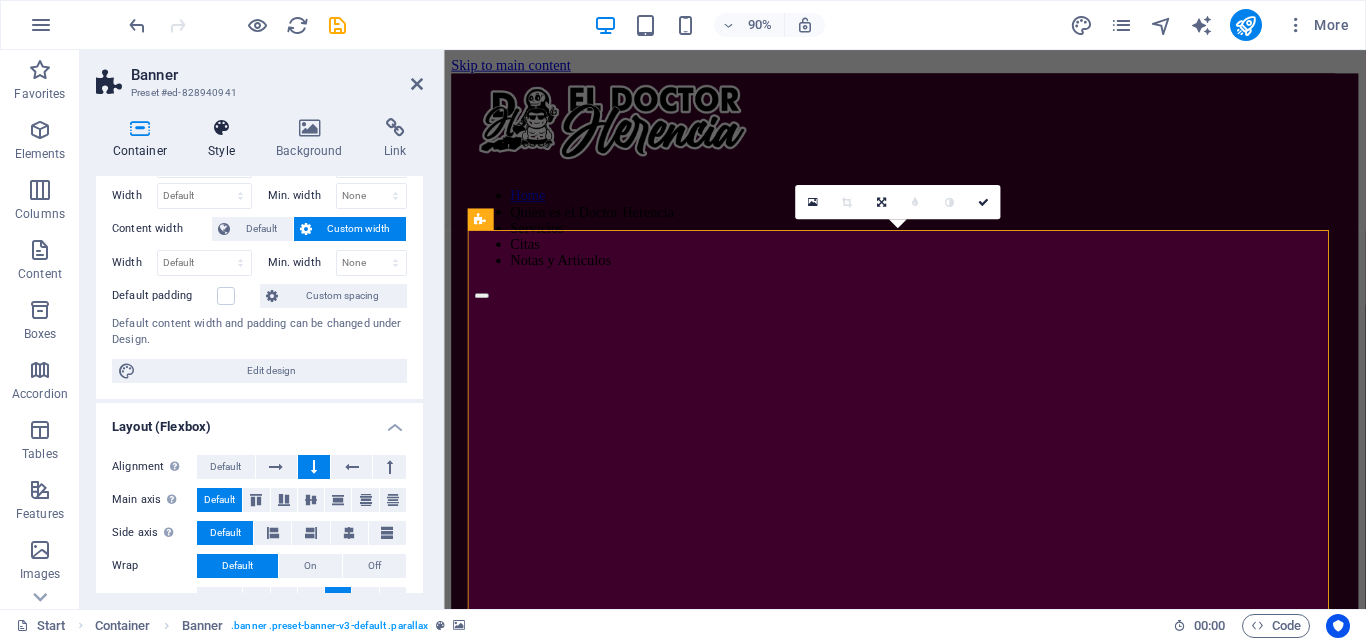 click at bounding box center [222, 128] 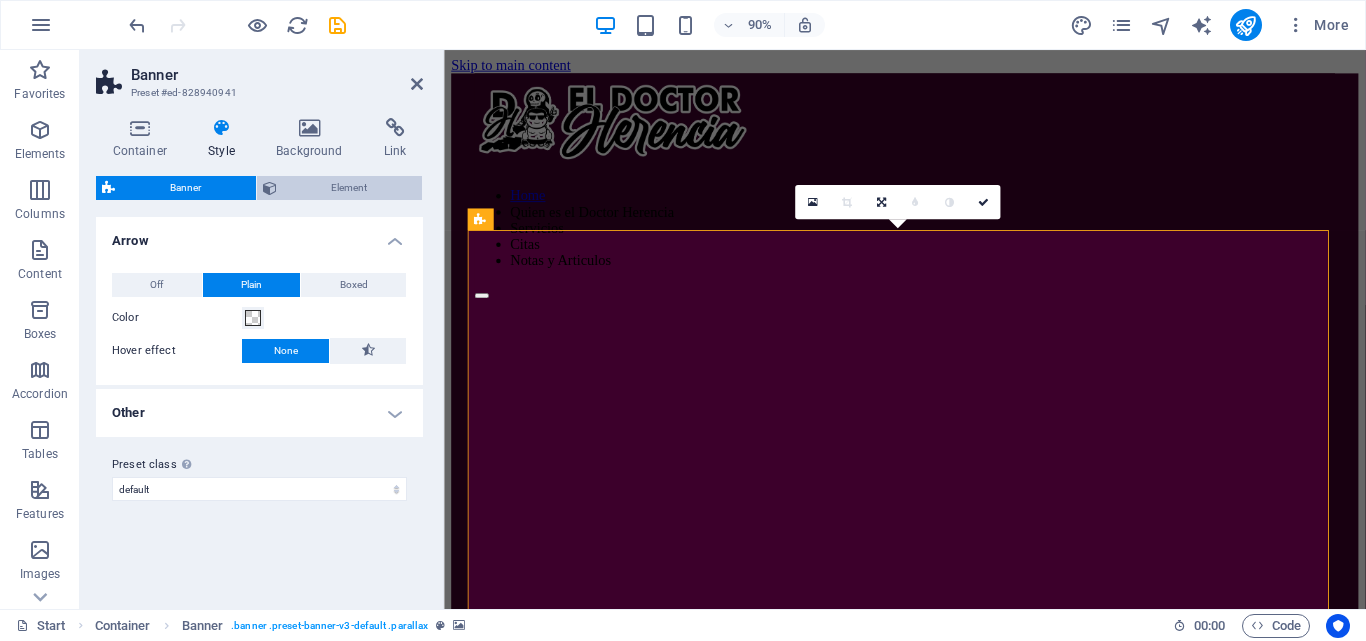 click on "Element" at bounding box center (350, 188) 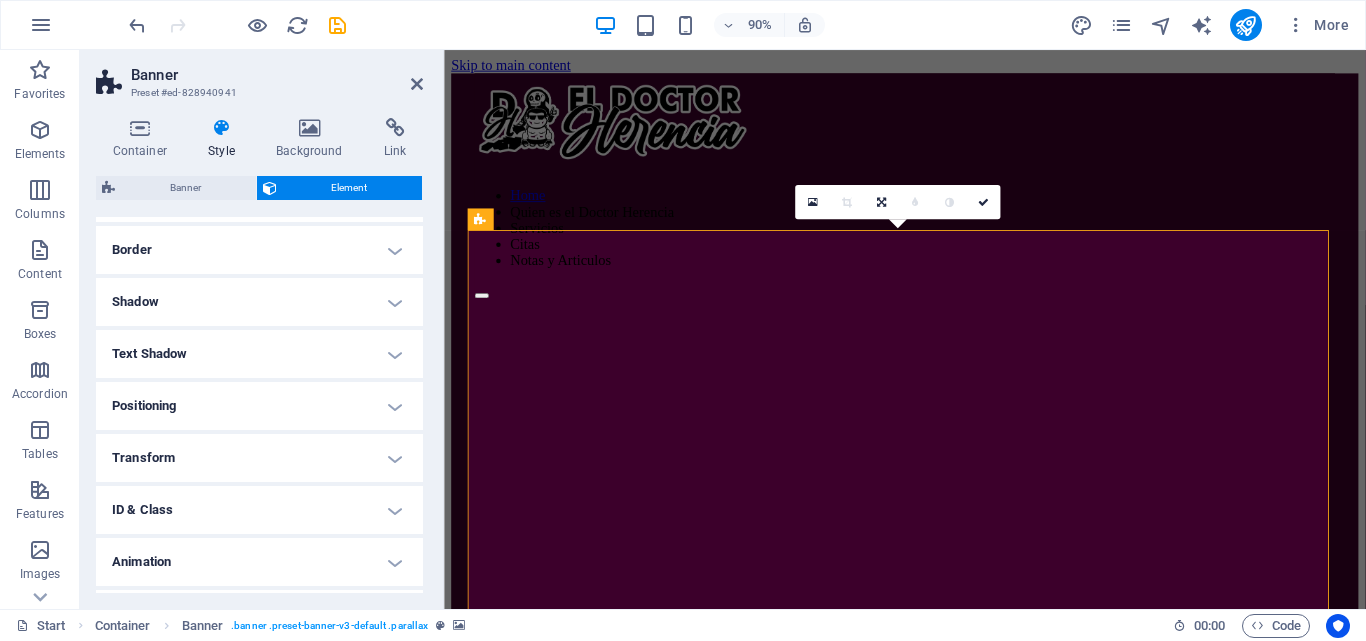 scroll, scrollTop: 469, scrollLeft: 0, axis: vertical 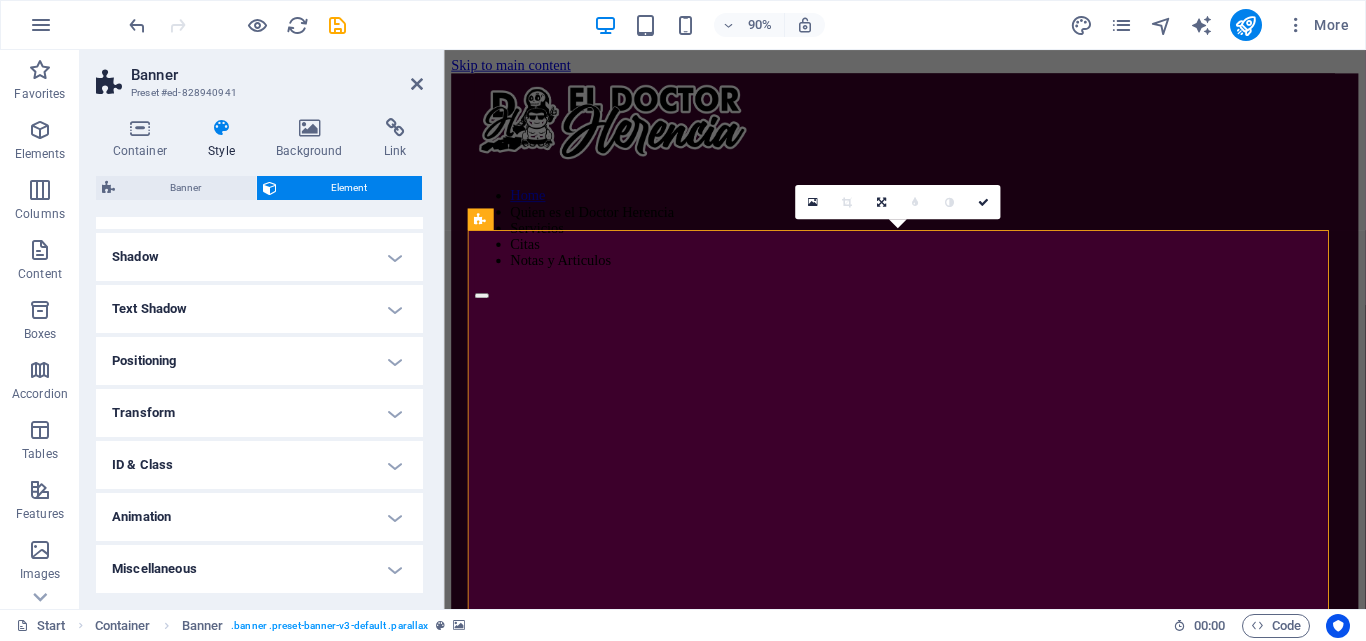 click on "Animation" at bounding box center (259, 517) 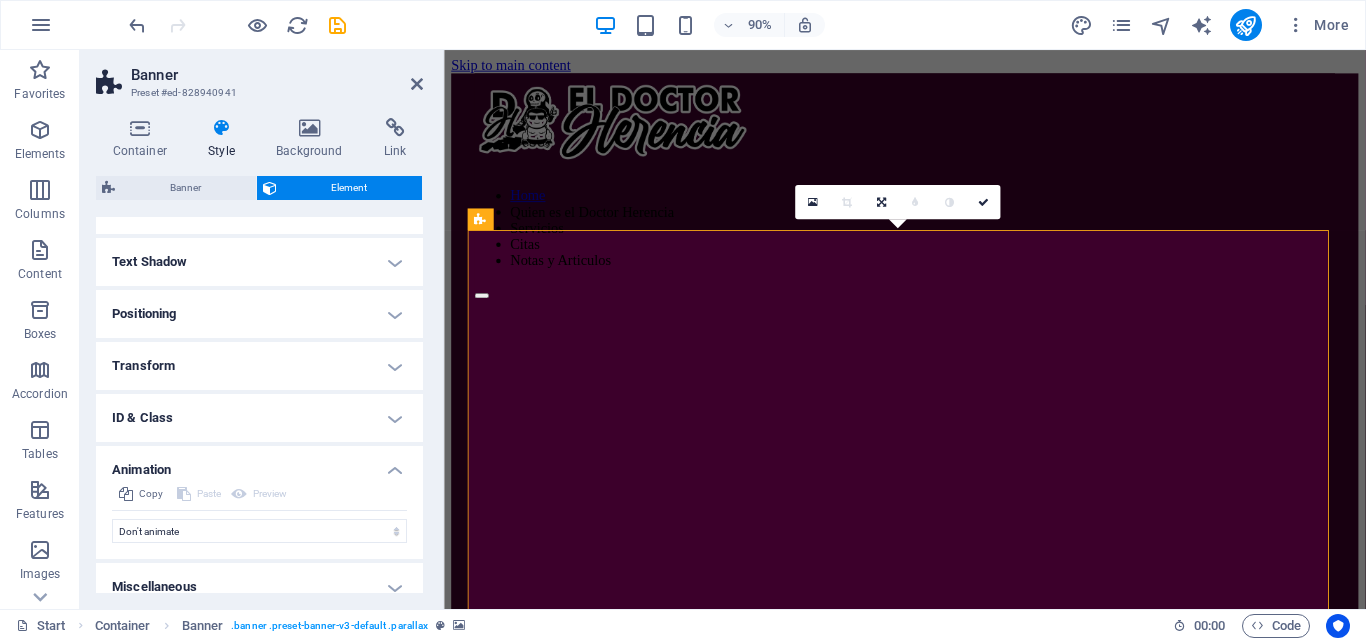 scroll, scrollTop: 534, scrollLeft: 0, axis: vertical 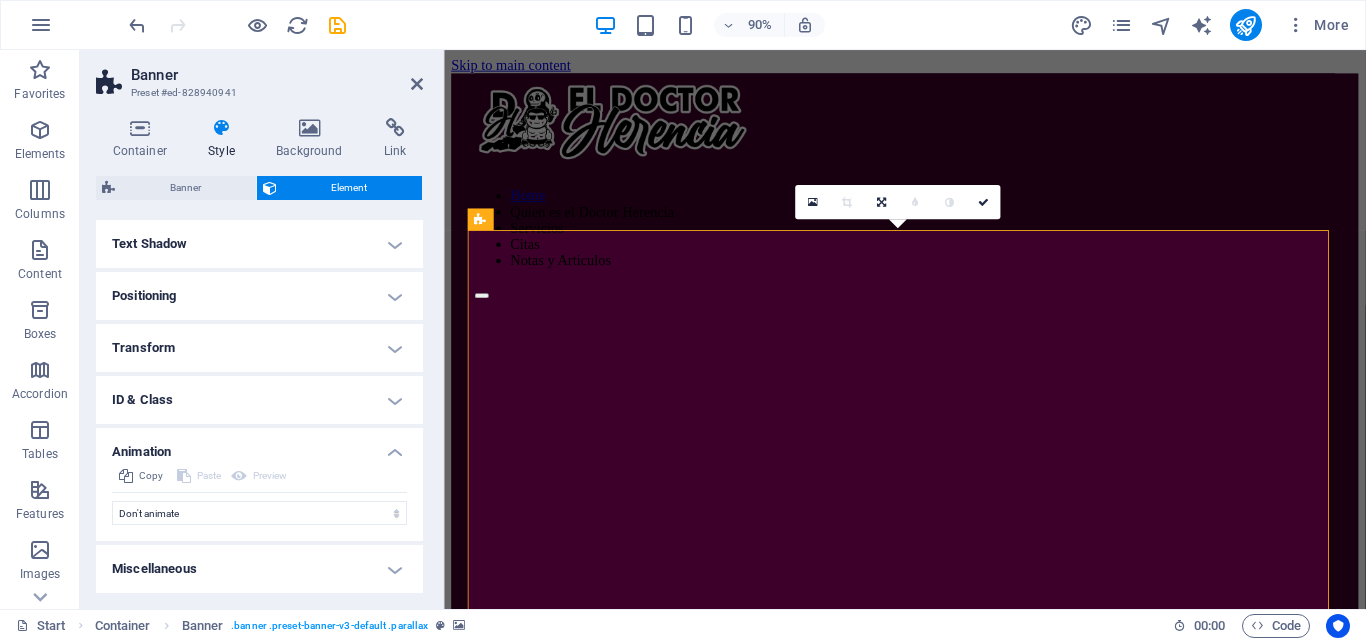 click on "Miscellaneous" at bounding box center [259, 569] 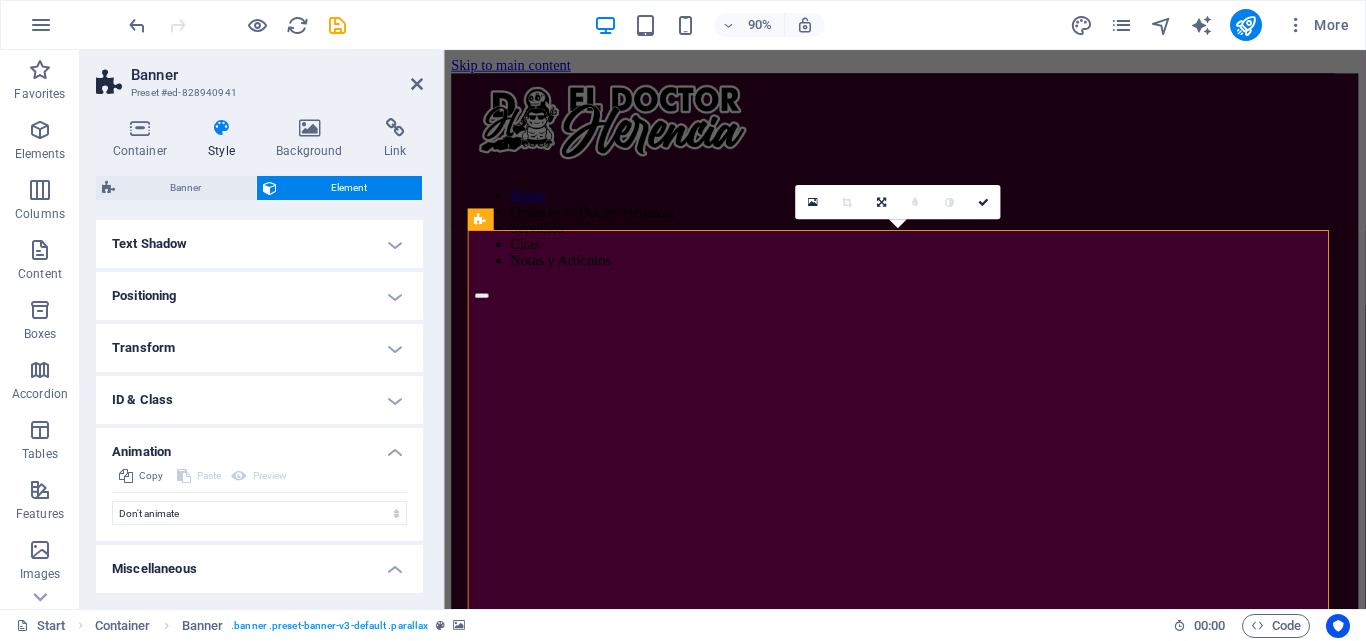 drag, startPoint x: 300, startPoint y: 564, endPoint x: 304, endPoint y: 553, distance: 11.7046995 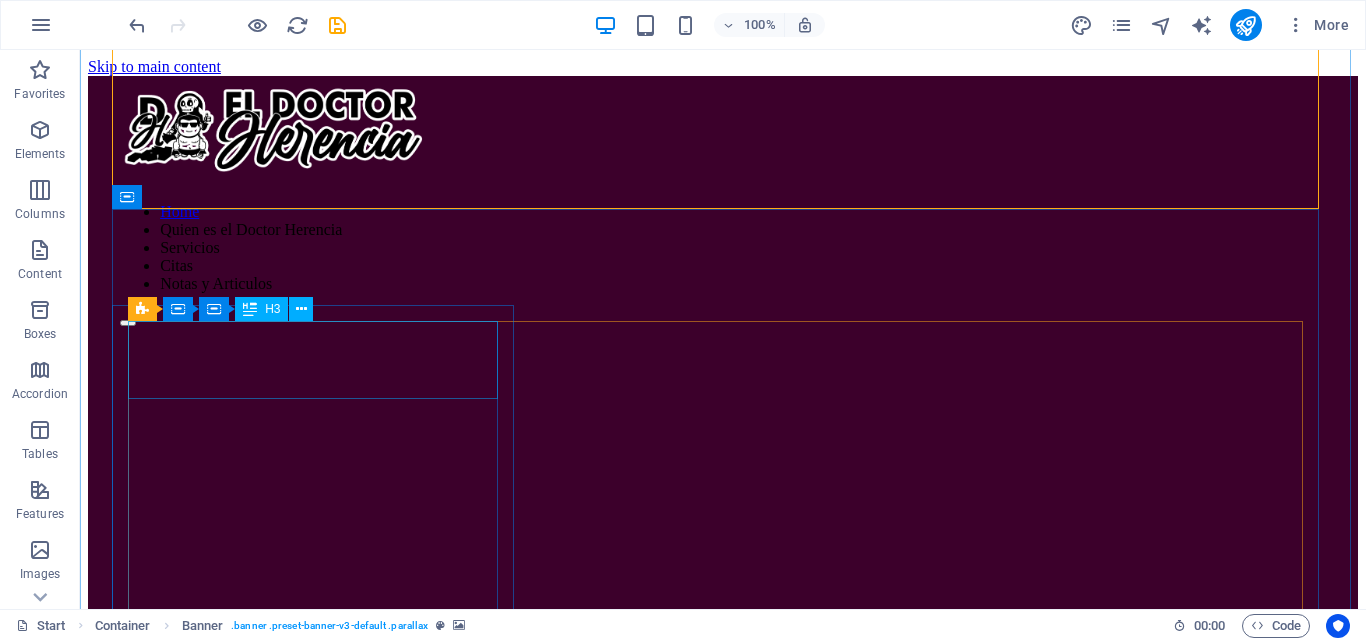 scroll, scrollTop: 500, scrollLeft: 0, axis: vertical 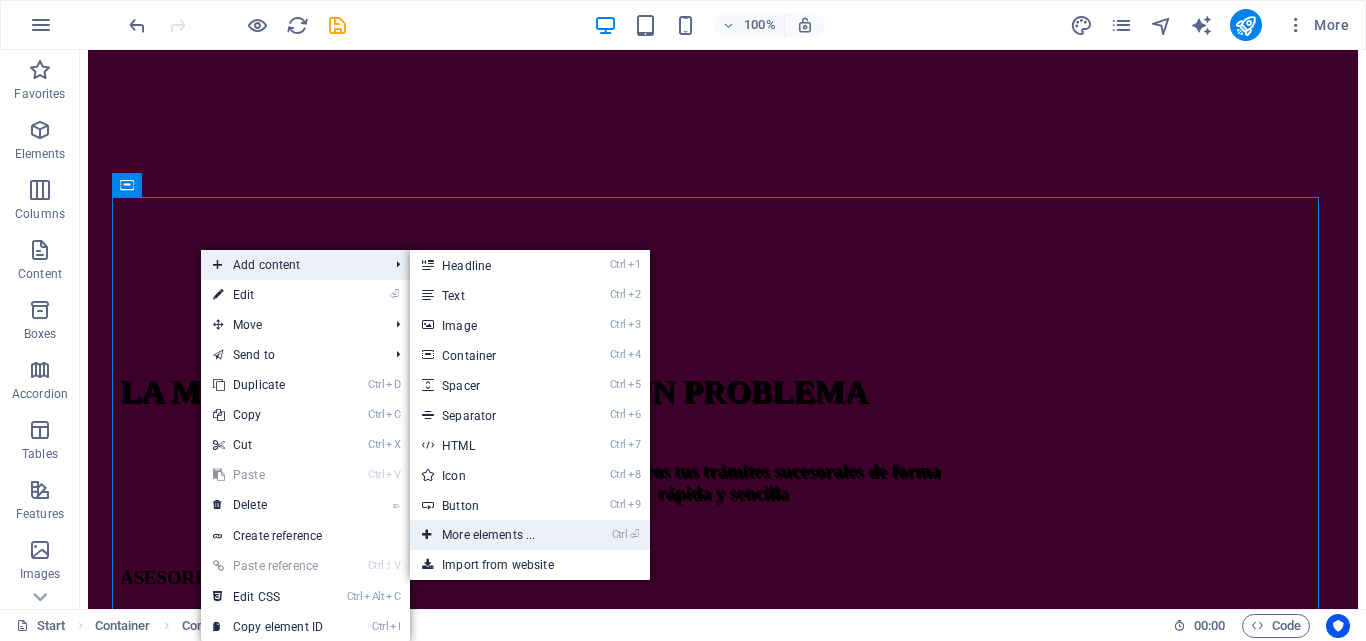 click on "Ctrl ⏎  More elements ..." at bounding box center [492, 535] 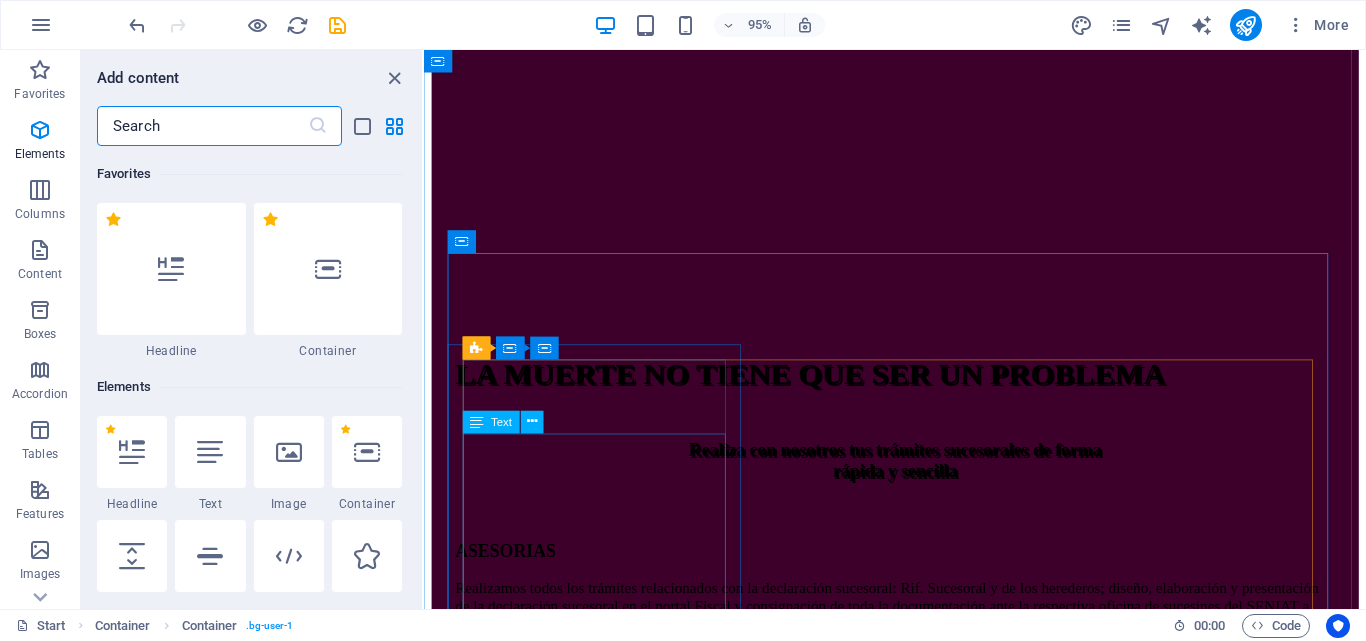 scroll, scrollTop: 213, scrollLeft: 0, axis: vertical 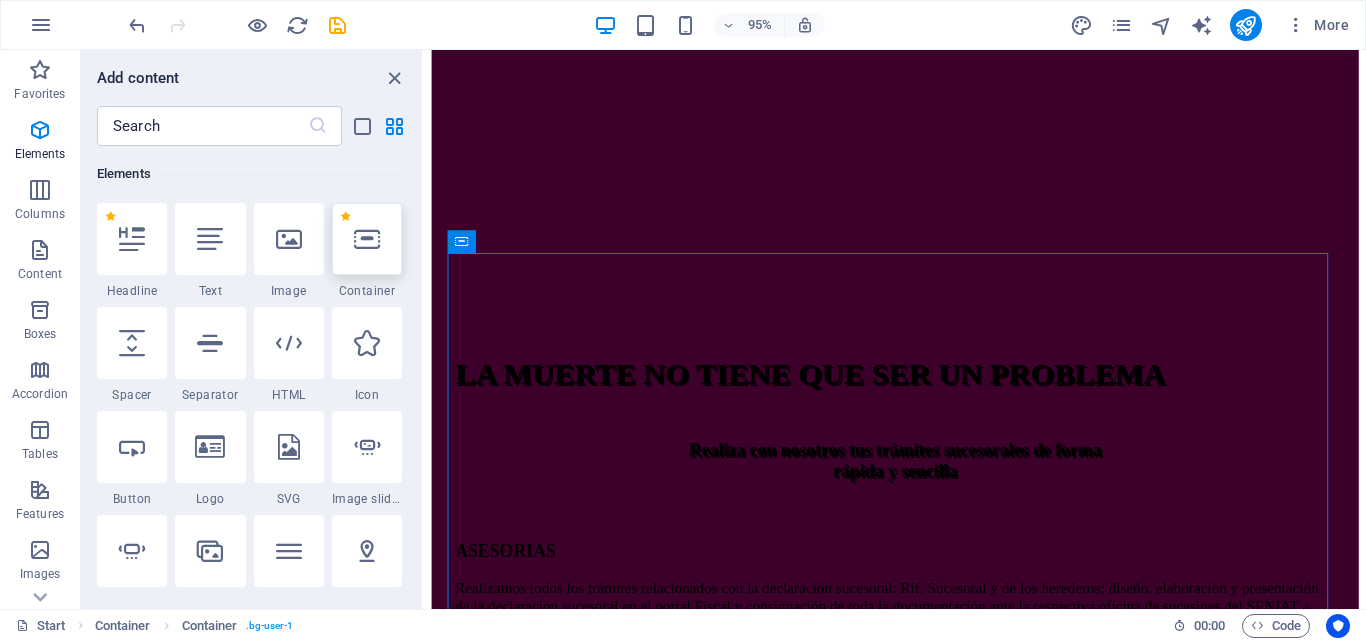 click at bounding box center [367, 239] 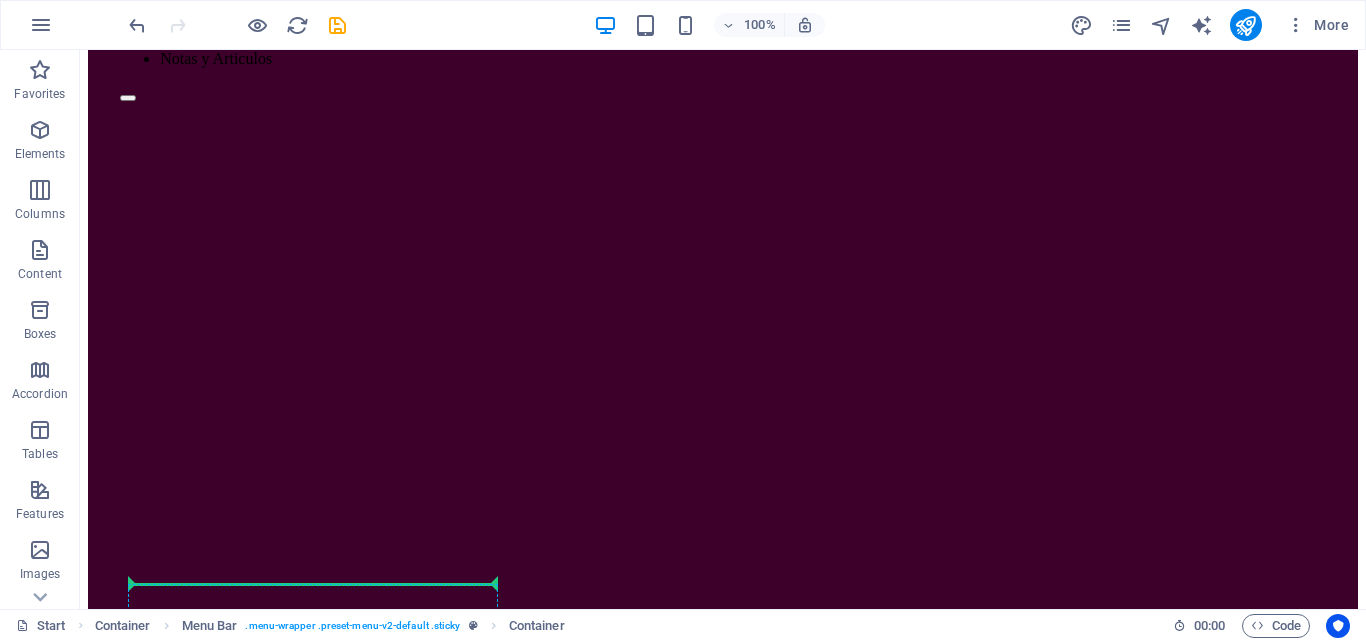 scroll, scrollTop: 479, scrollLeft: 0, axis: vertical 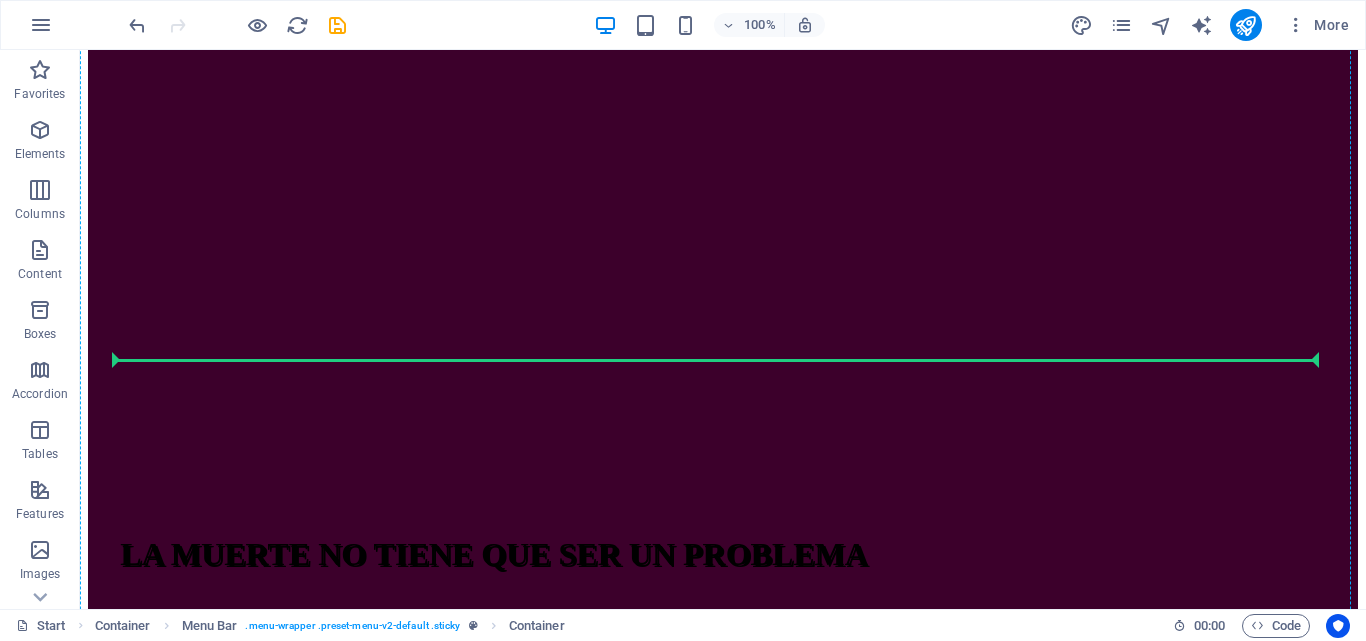 drag, startPoint x: 429, startPoint y: 133, endPoint x: 371, endPoint y: 440, distance: 312.4308 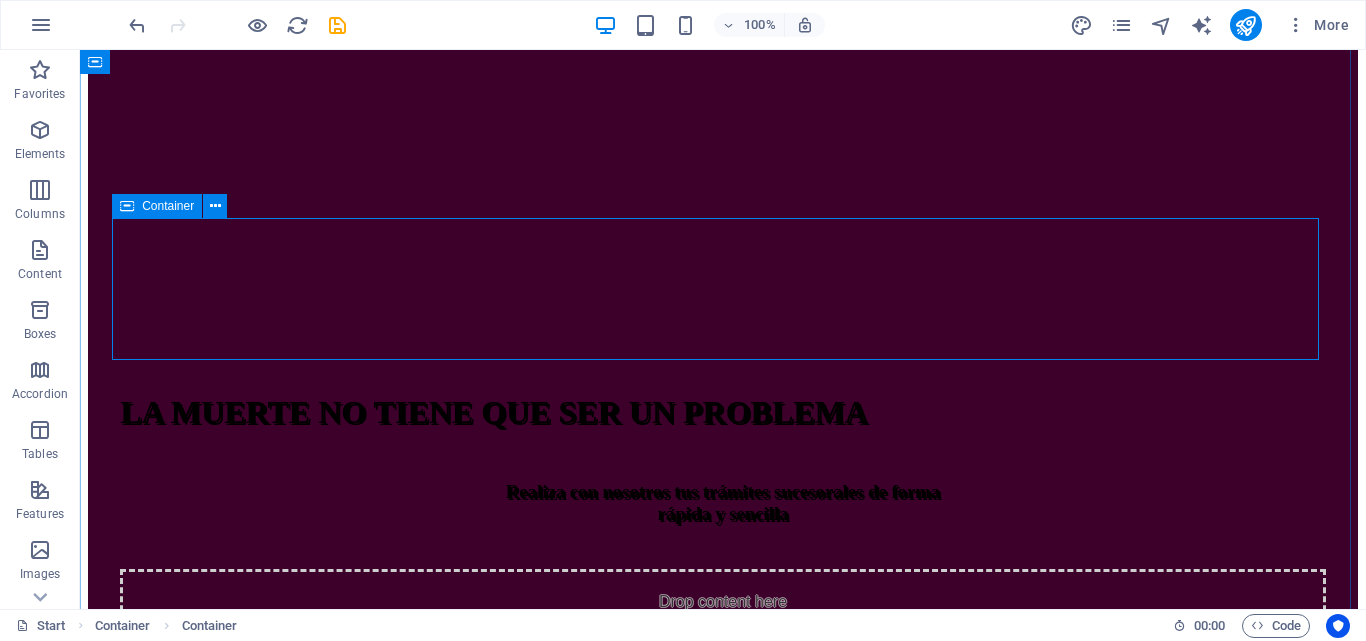 drag, startPoint x: 488, startPoint y: 275, endPoint x: 554, endPoint y: 285, distance: 66.75328 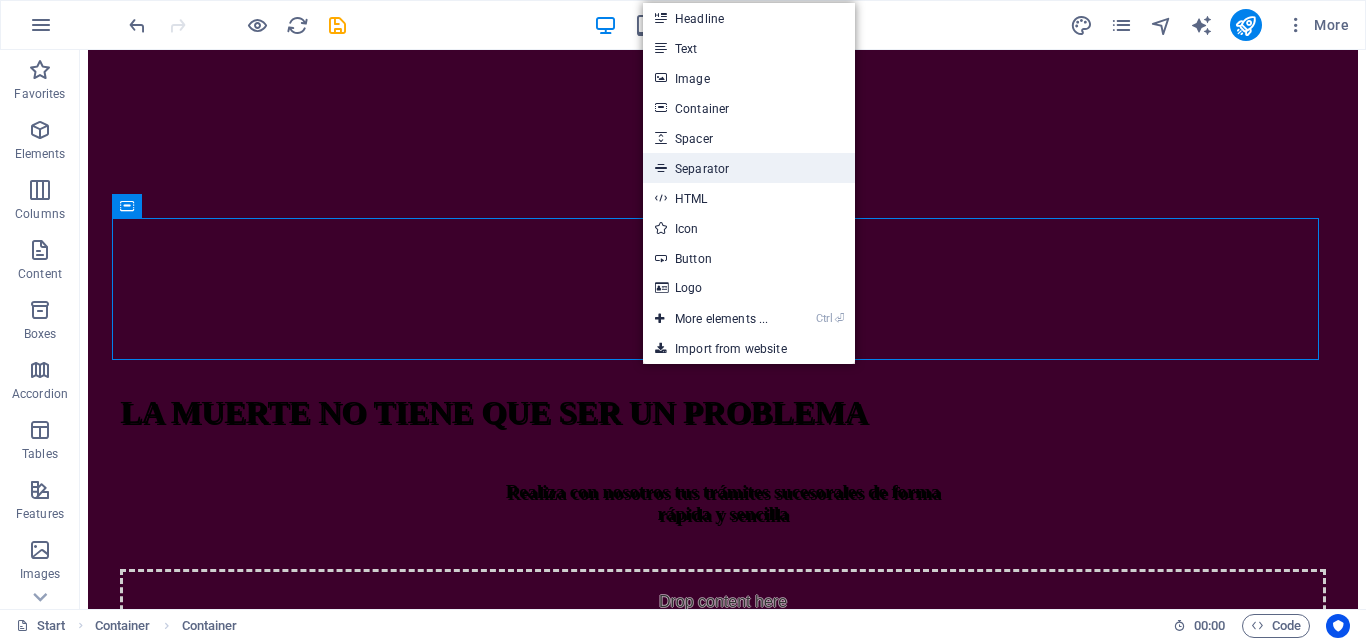 click on "Separator" at bounding box center (749, 168) 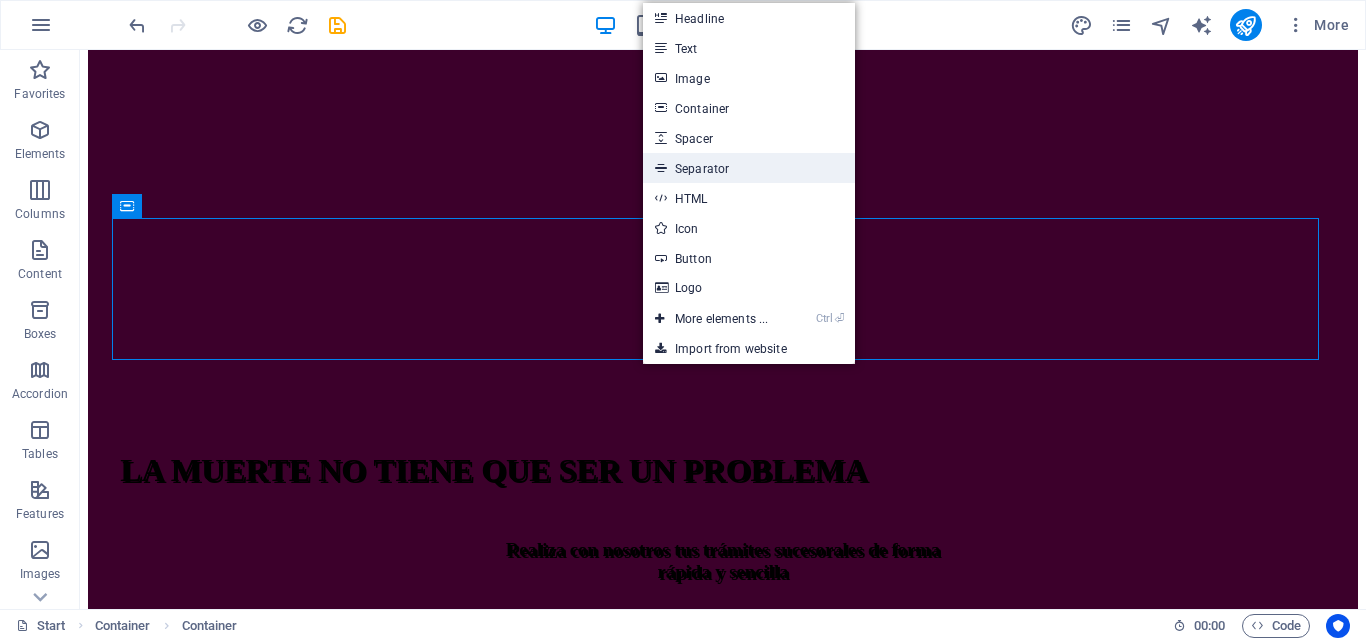 select on "%" 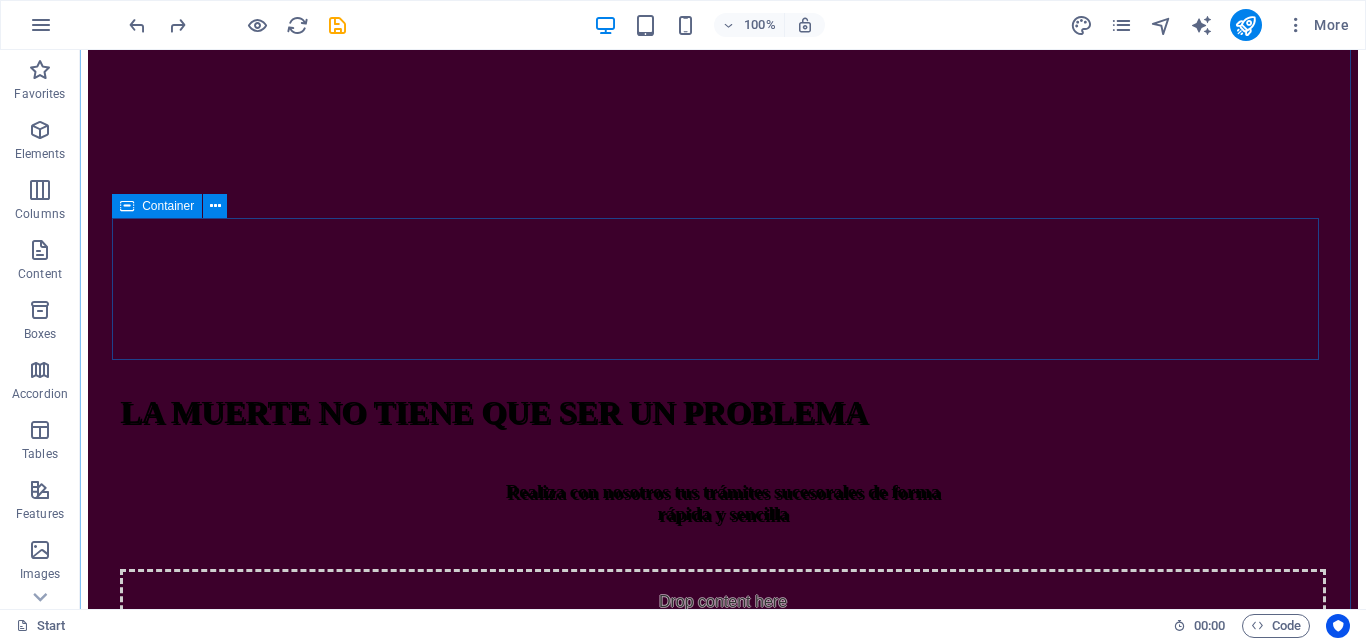 click on "Add elements" at bounding box center (664, 670) 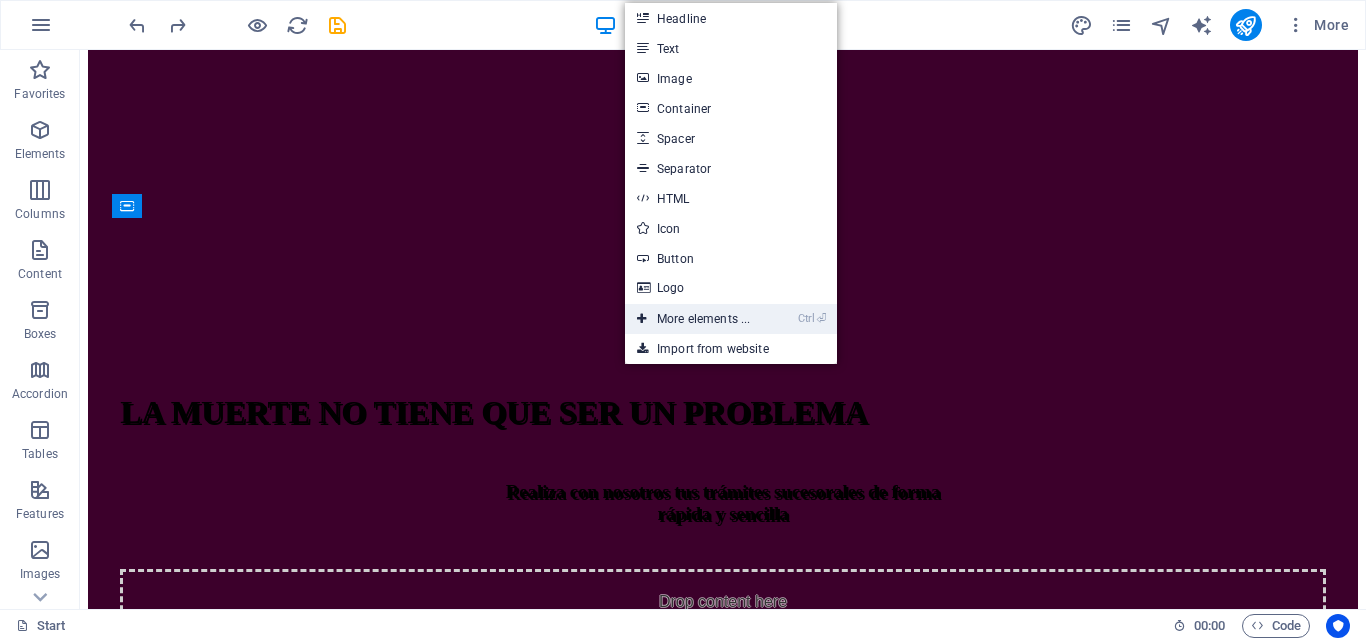 click on "Ctrl ⏎  More elements ..." at bounding box center [693, 319] 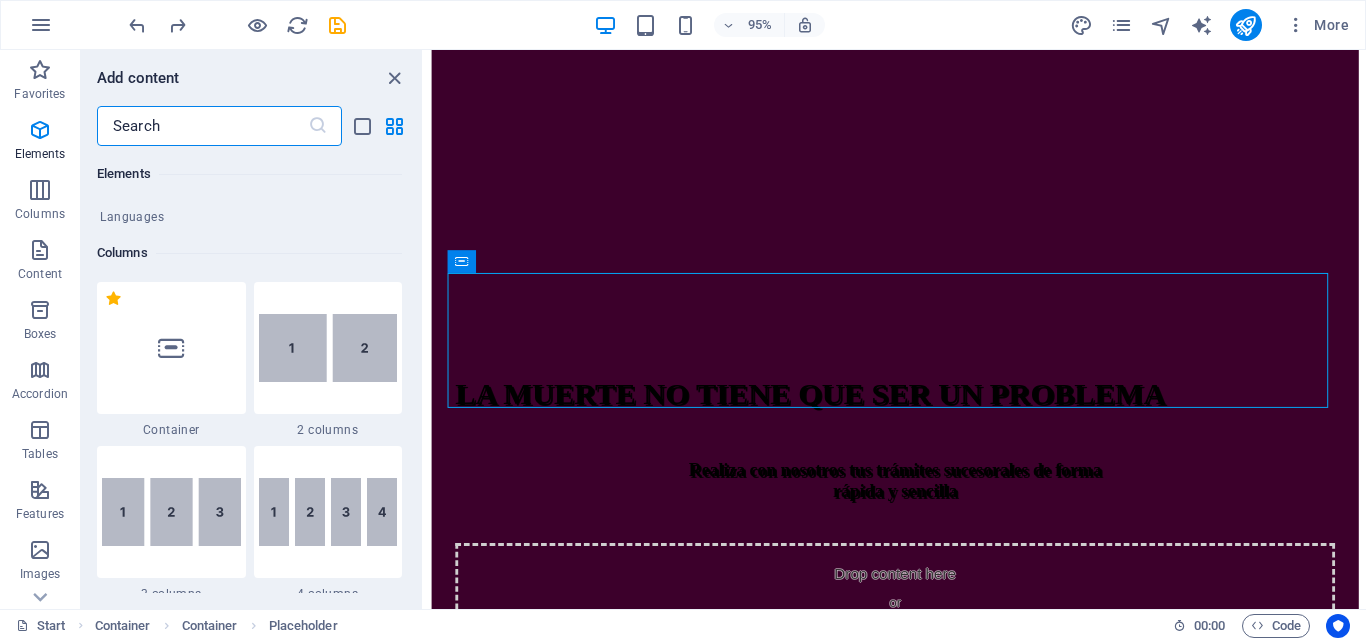 scroll, scrollTop: 913, scrollLeft: 0, axis: vertical 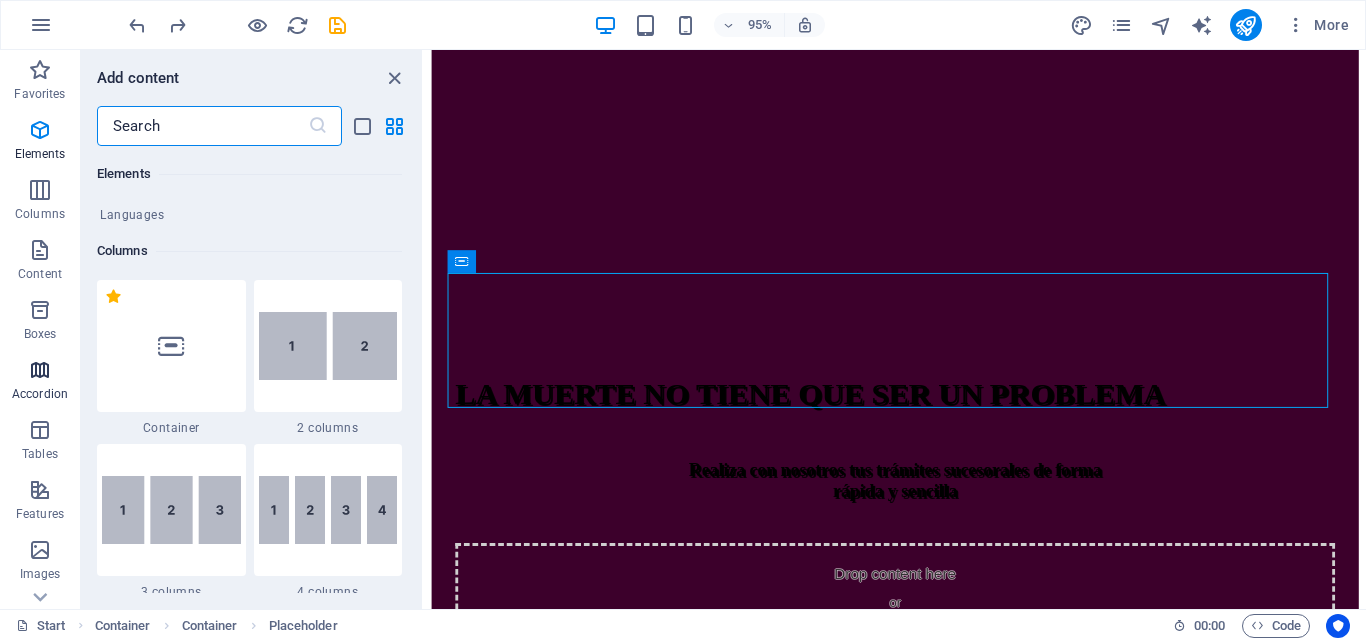 click on "Accordion" at bounding box center [40, 394] 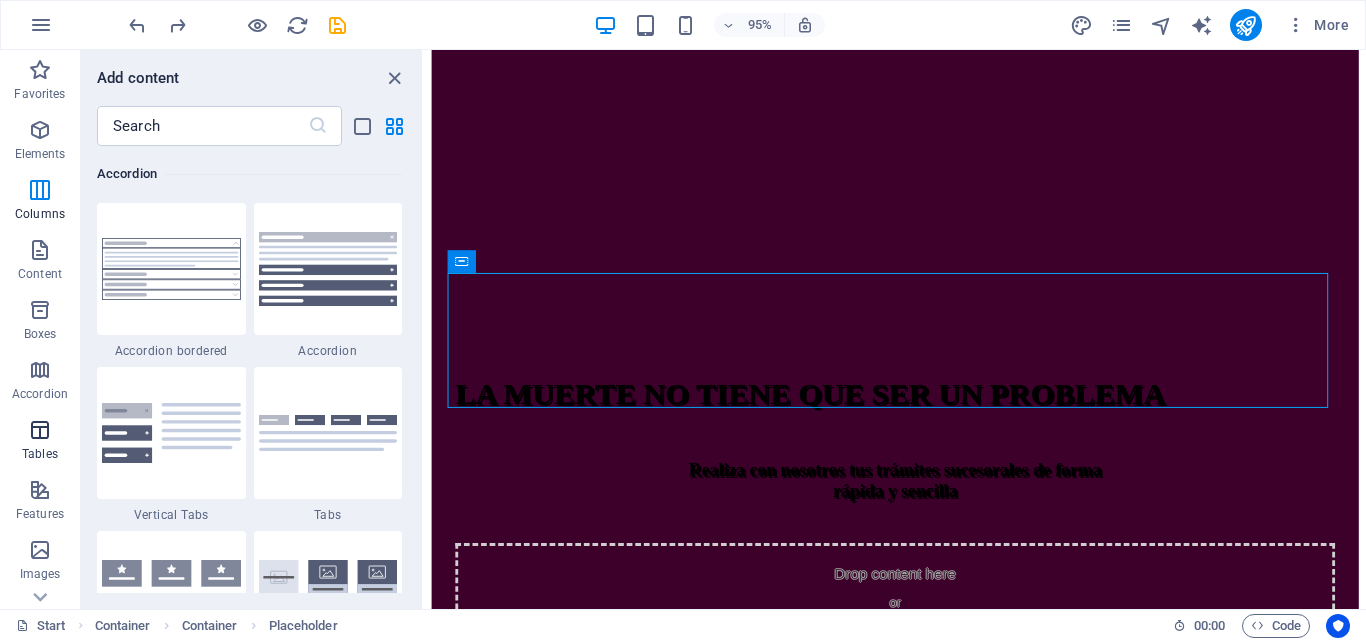 click at bounding box center (40, 430) 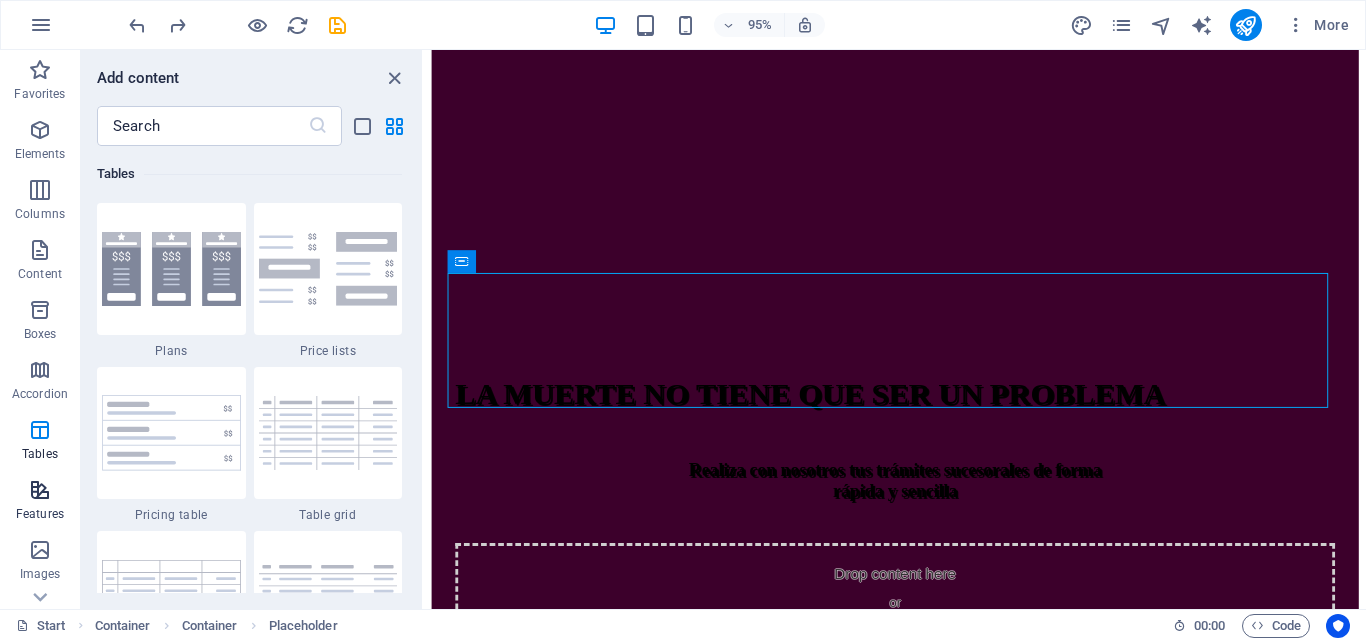 click at bounding box center (40, 490) 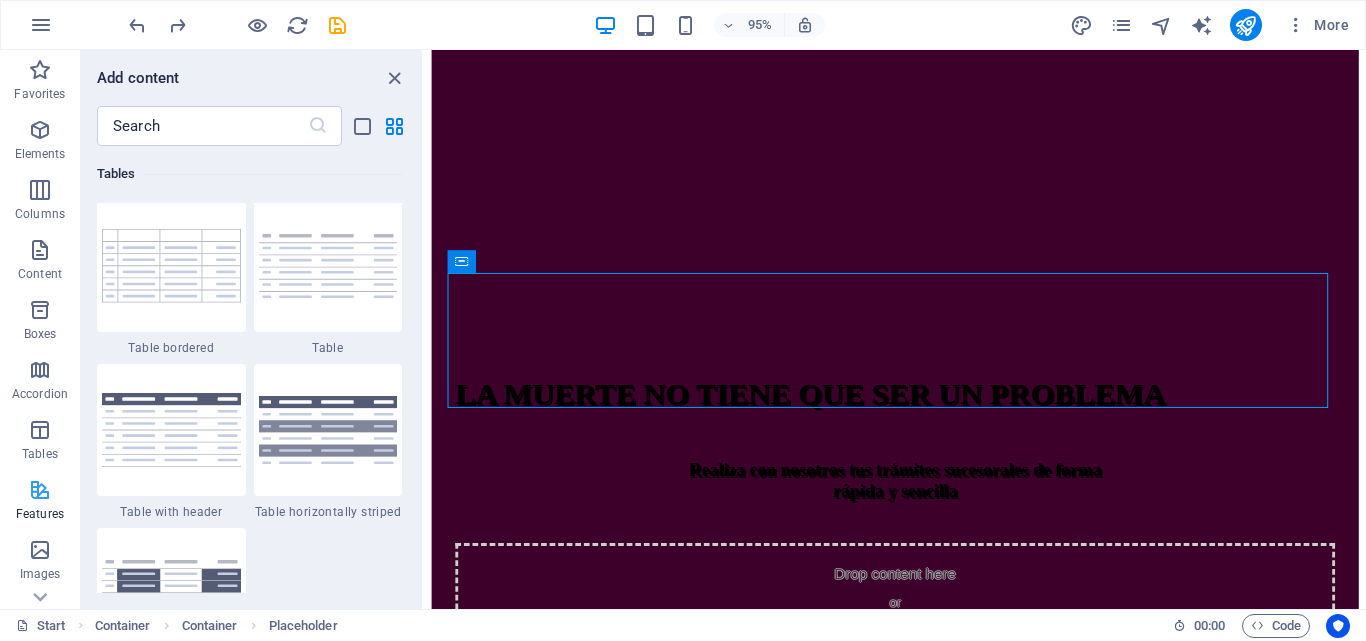 scroll, scrollTop: 7795, scrollLeft: 0, axis: vertical 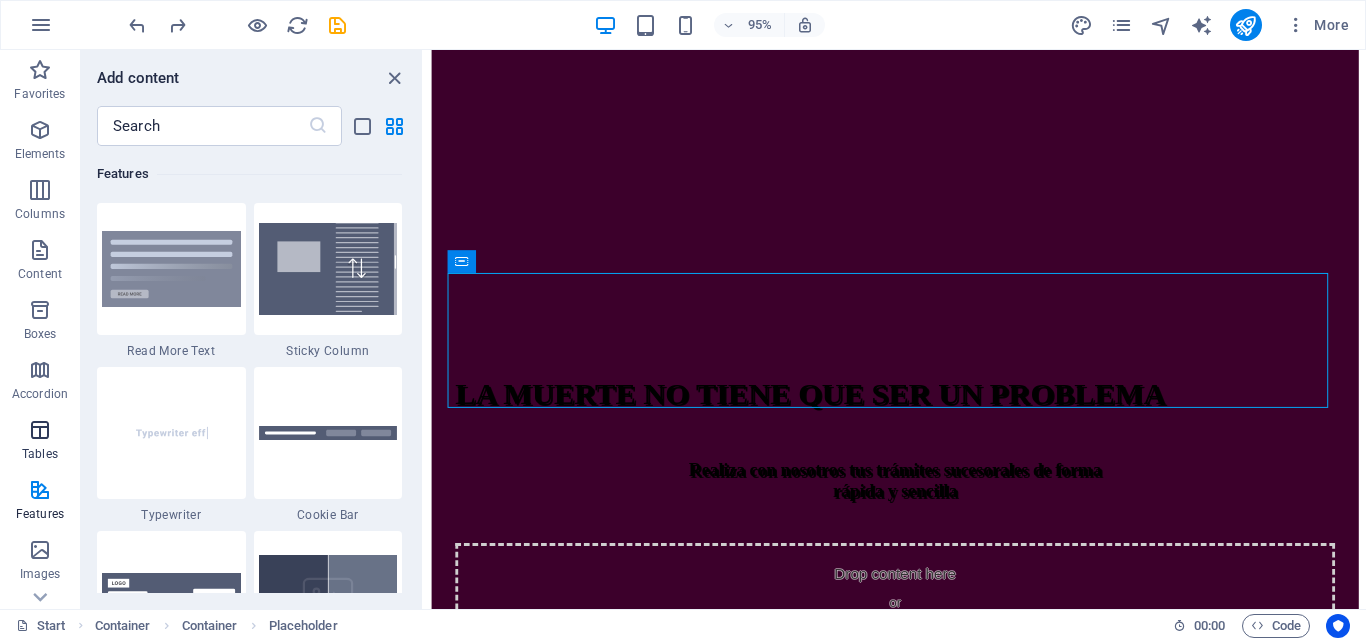 click at bounding box center [40, 430] 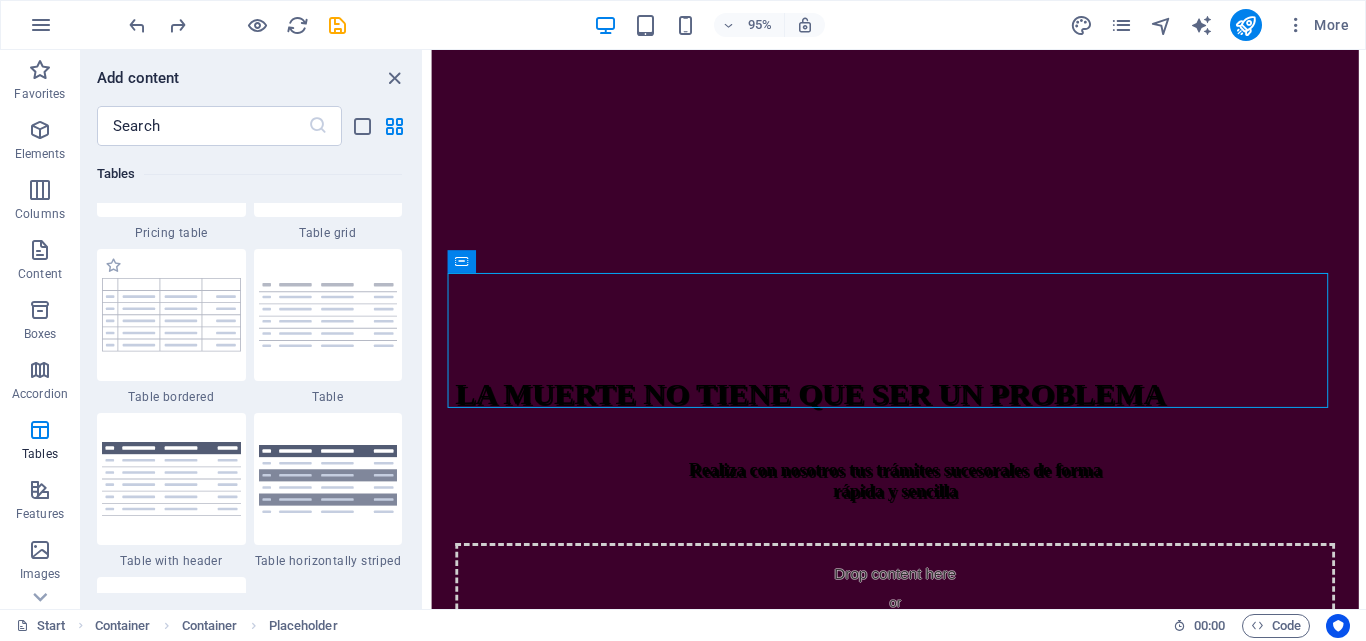 scroll, scrollTop: 7226, scrollLeft: 0, axis: vertical 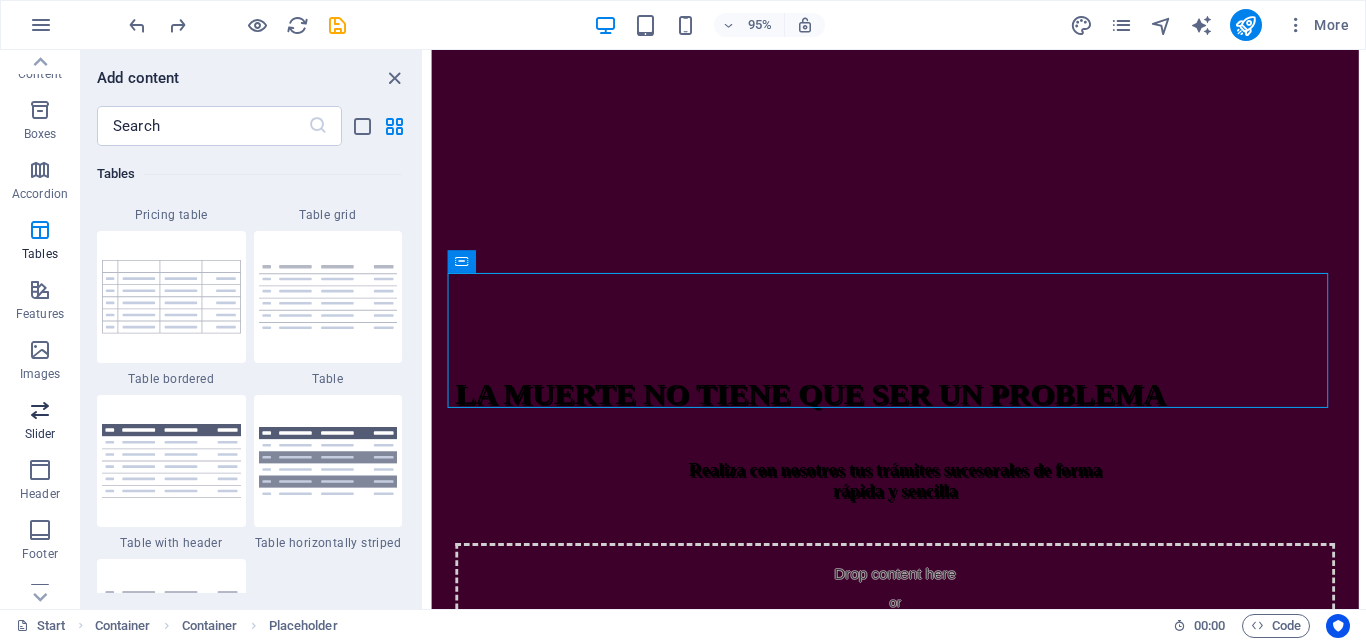 click on "Slider" at bounding box center [40, 420] 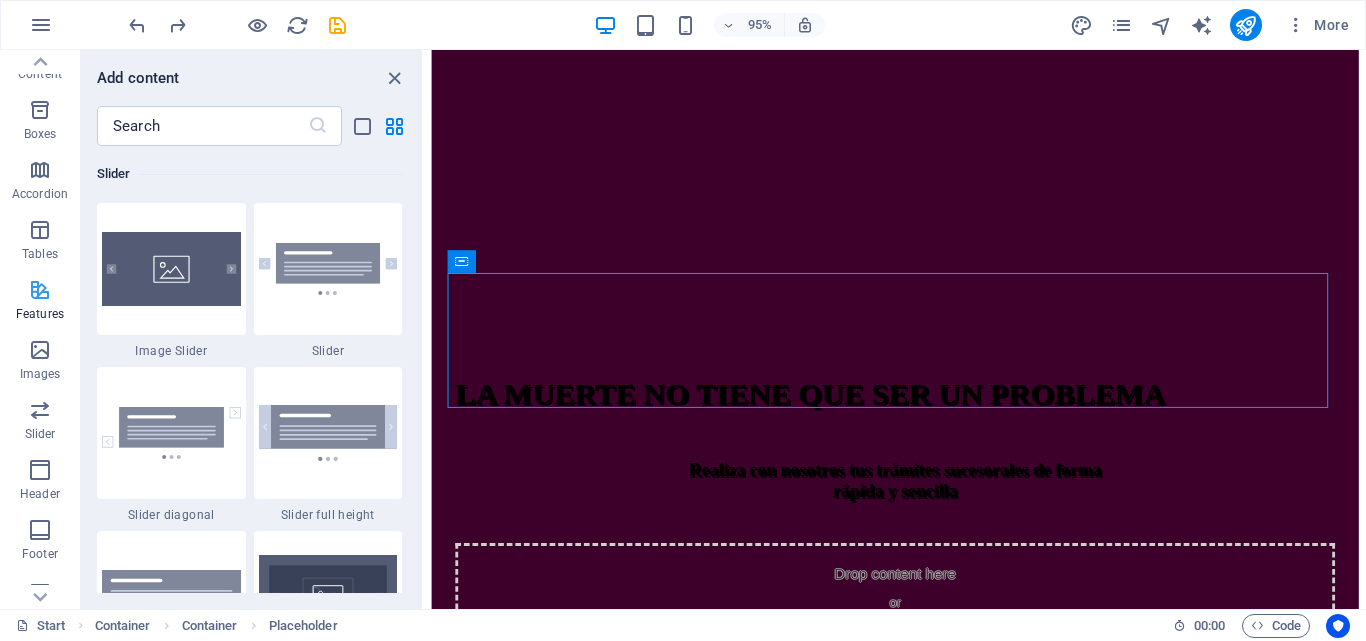 scroll, scrollTop: 11337, scrollLeft: 0, axis: vertical 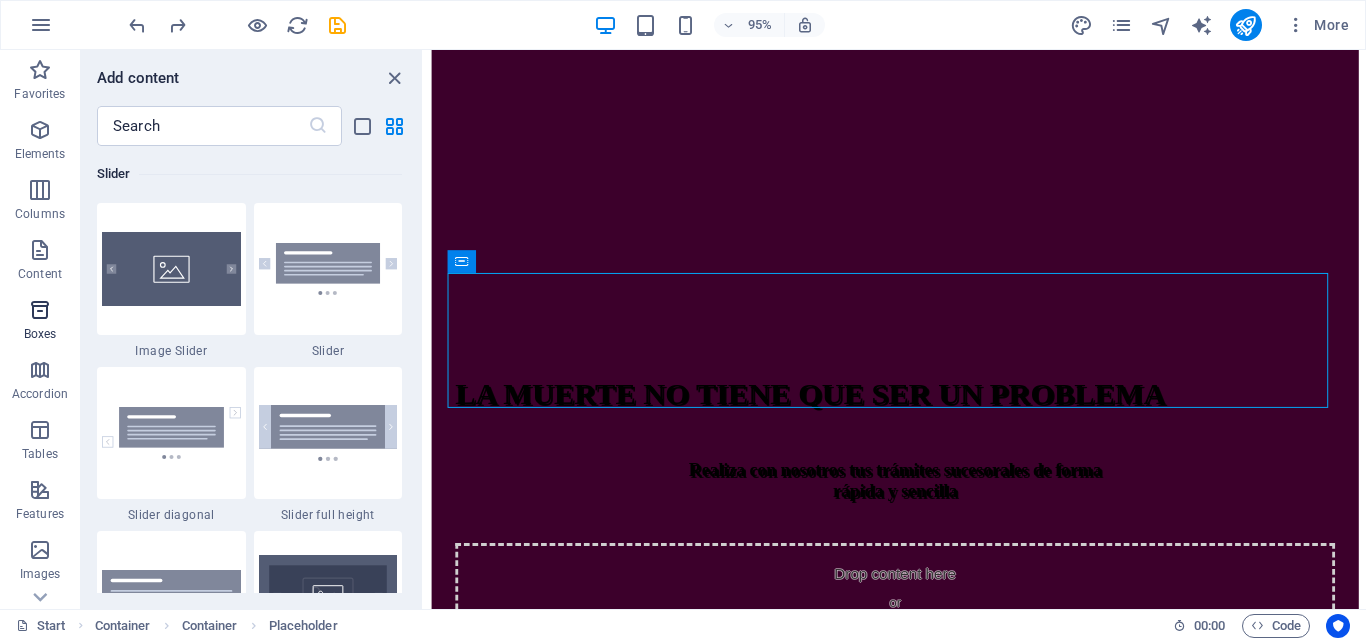 click on "Boxes" at bounding box center [40, 320] 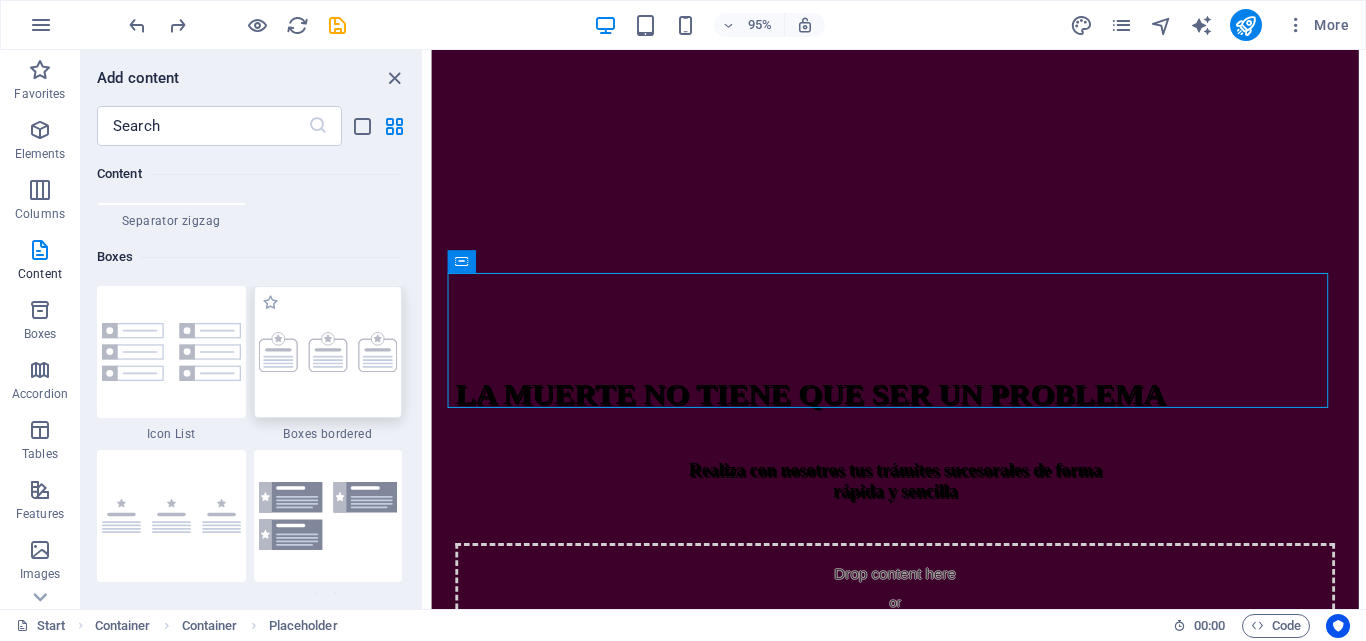 scroll, scrollTop: 5416, scrollLeft: 0, axis: vertical 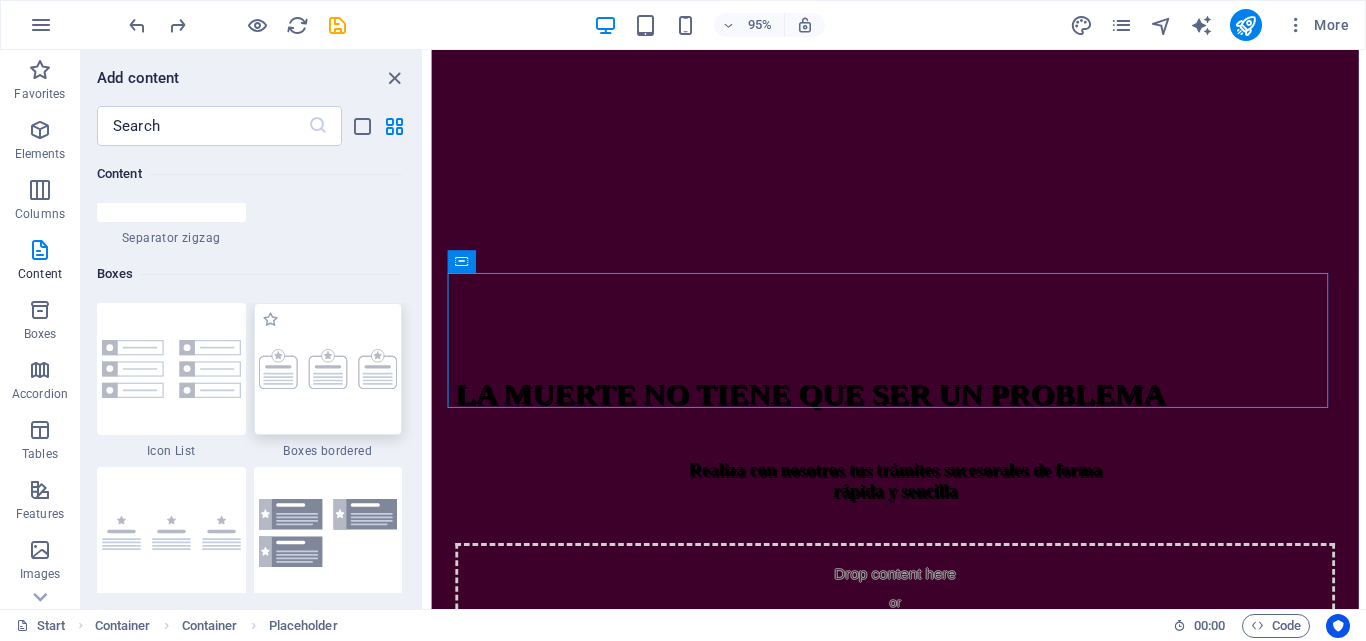 click at bounding box center [328, 369] 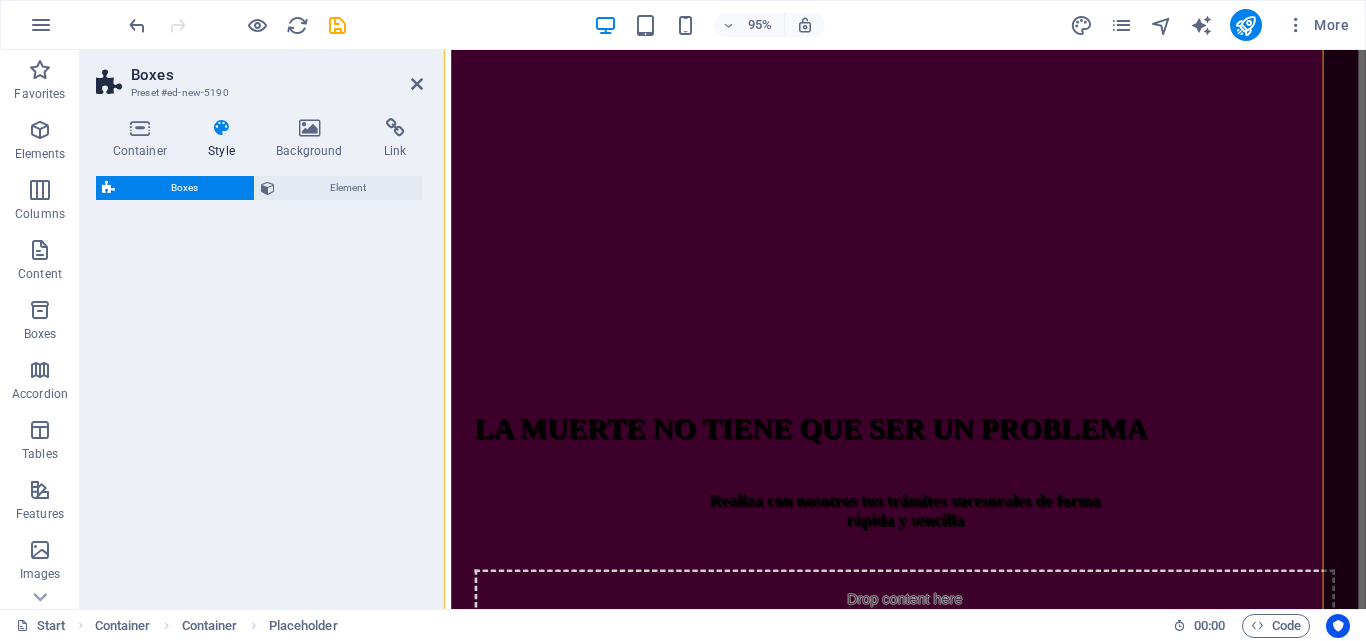 select on "rem" 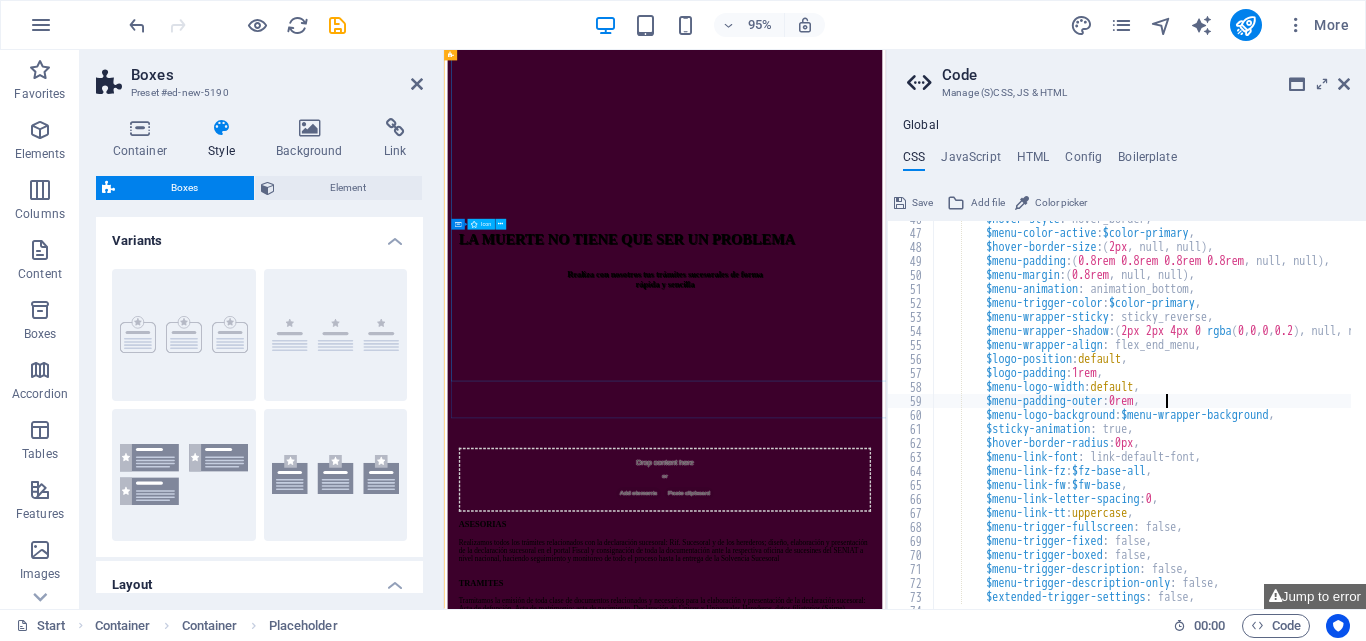 scroll, scrollTop: 5782, scrollLeft: 0, axis: vertical 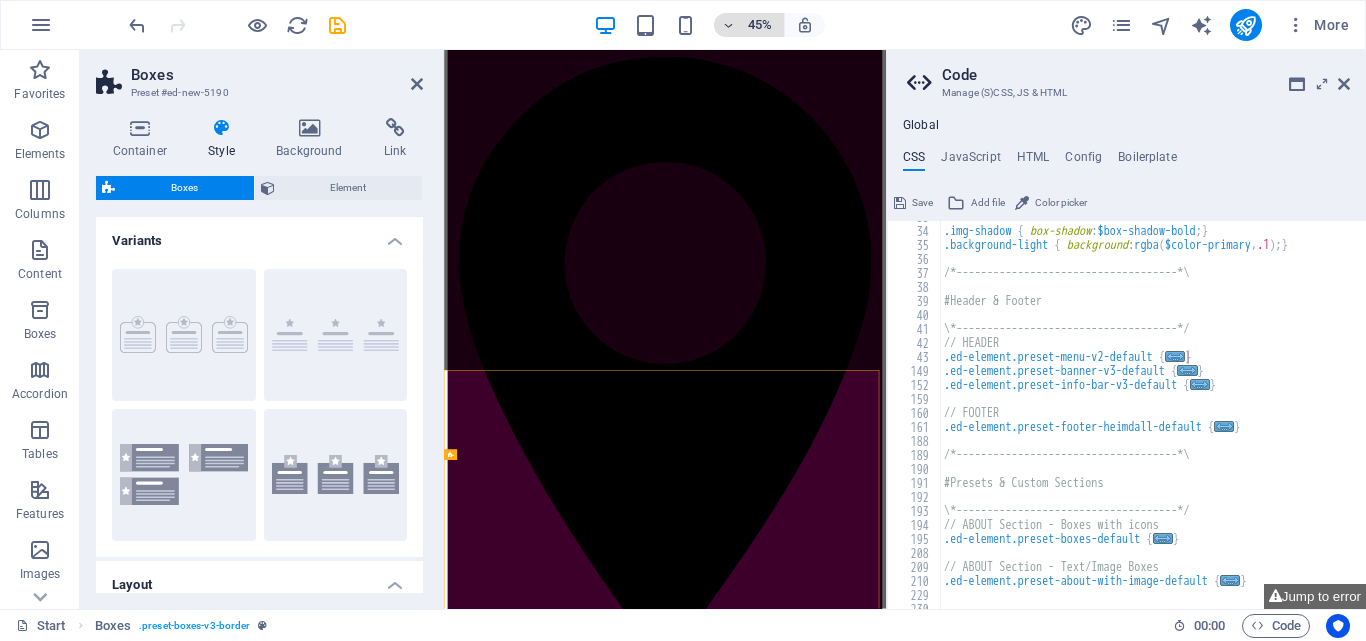 click on "45%" at bounding box center (749, 25) 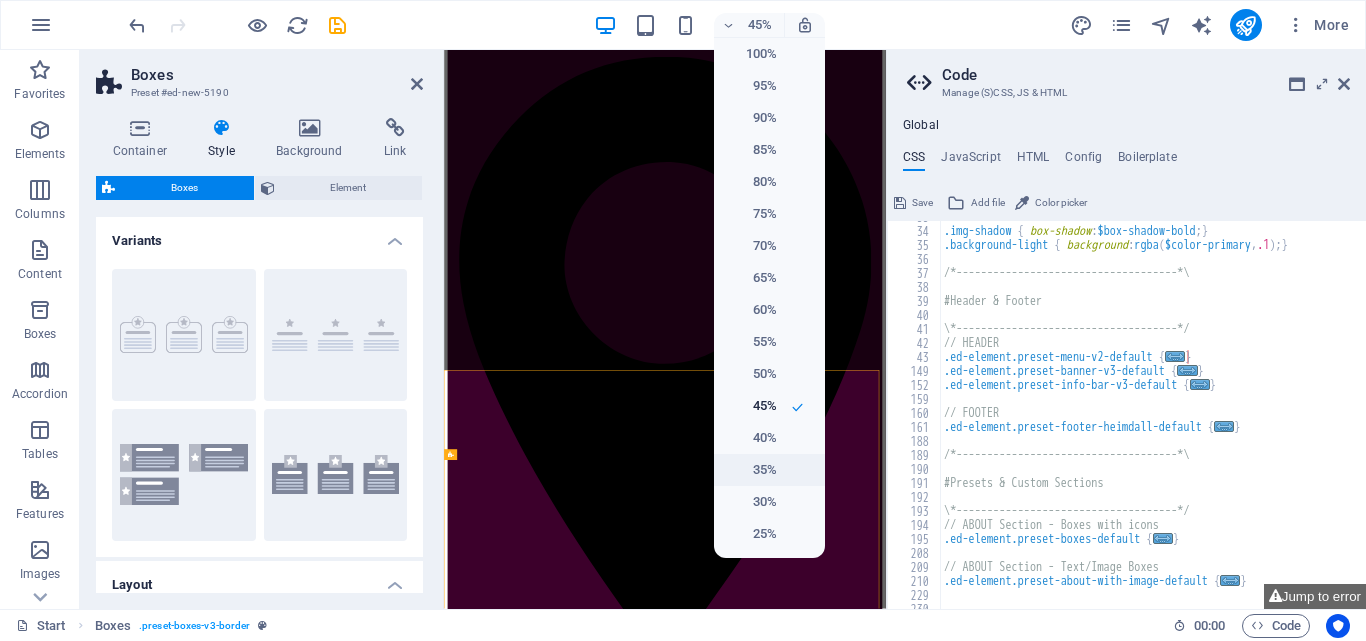 click on "35%" at bounding box center [751, 470] 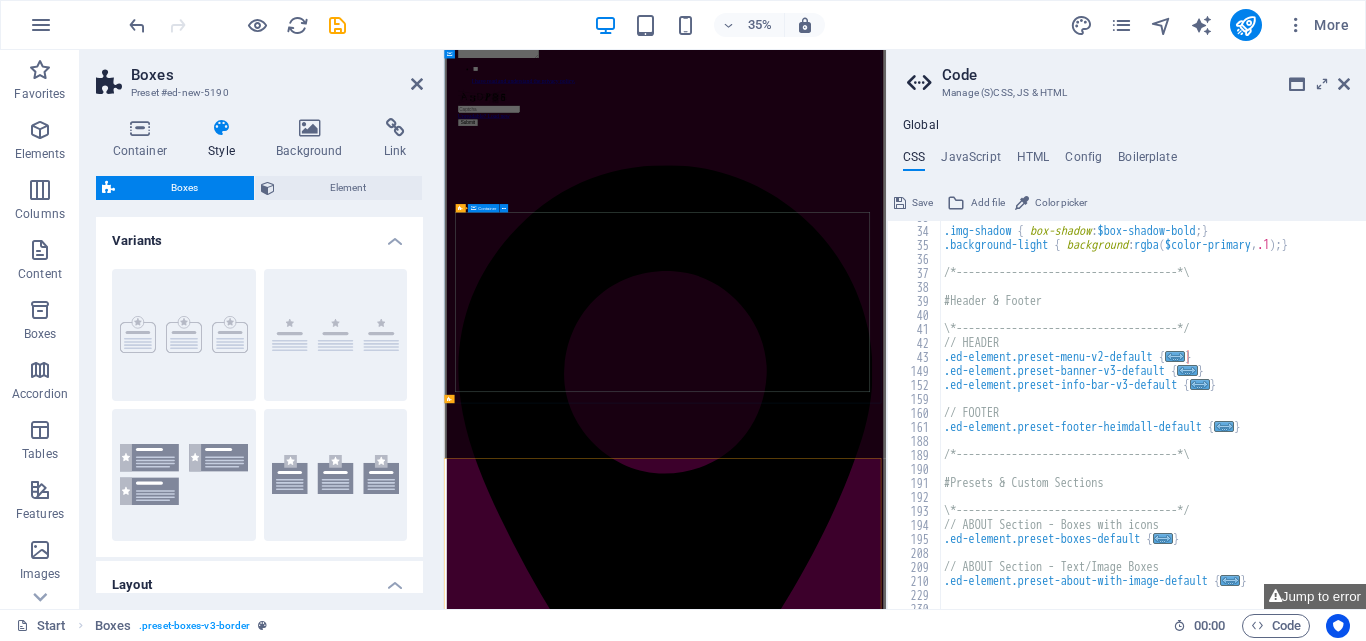 scroll, scrollTop: 3882, scrollLeft: 0, axis: vertical 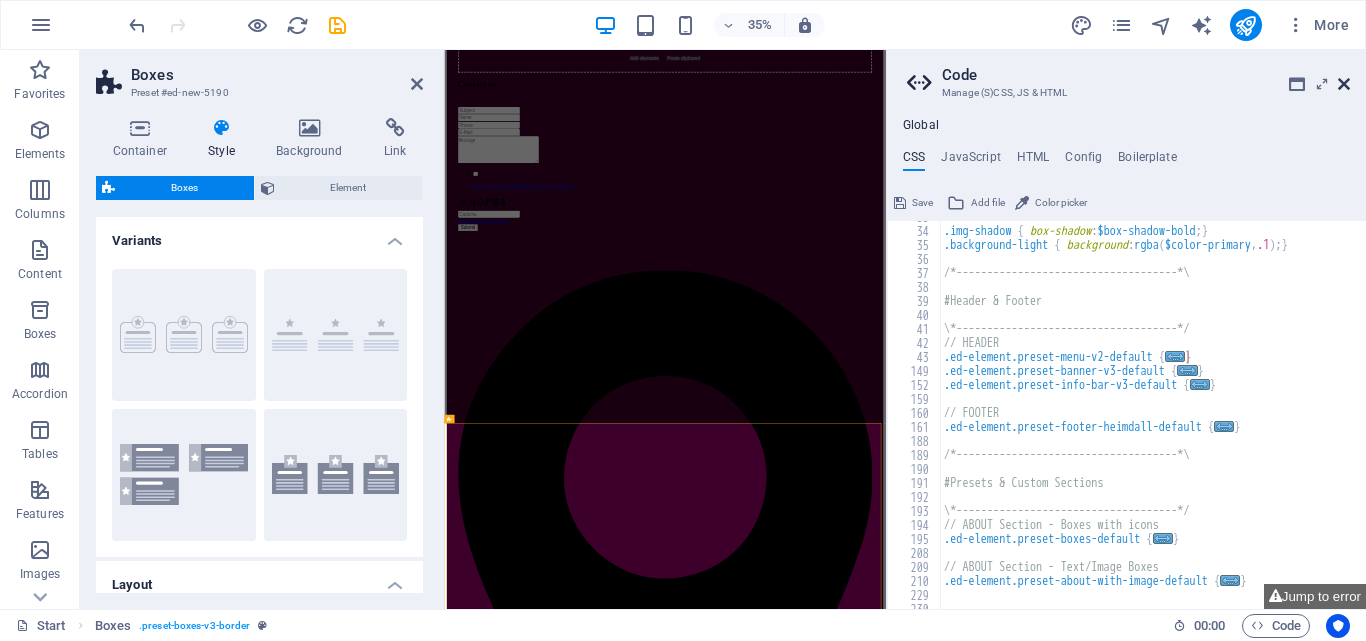 drag, startPoint x: 1340, startPoint y: 83, endPoint x: 2559, endPoint y: 91, distance: 1219.0262 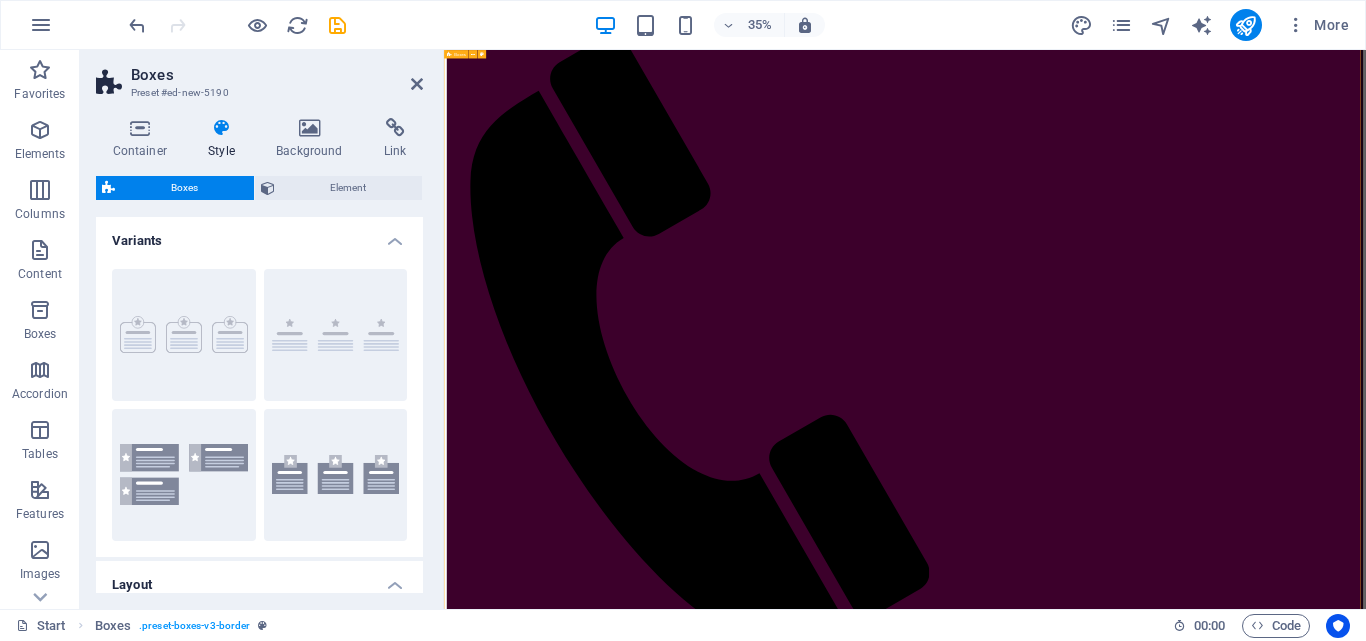 scroll, scrollTop: 7382, scrollLeft: 0, axis: vertical 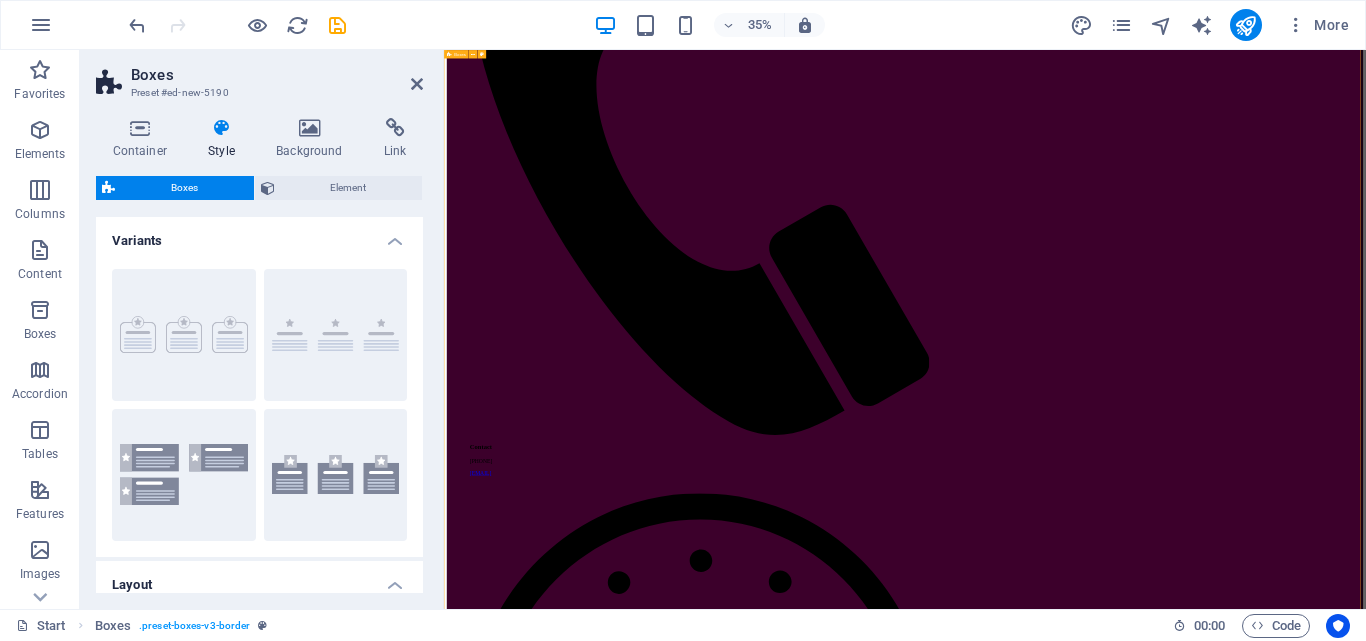 click on "Headline Lorem ipsum dolor sit amet, consectetuer adipiscing elit. Aenean commodo ligula eget dolor. Lorem ipsum dolor sit amet, consectetuer adipiscing elit leget dolor. Headline Lorem ipsum dolor sit amet, consectetuer adipiscing elit. Aenean commodo ligula eget dolor. Lorem ipsum dolor sit amet, consectetuer adipiscing elit leget dolor. Headline Lorem ipsum dolor sit amet, consectetuer adipiscing elit. Aenean commodo ligula eget dolor. Lorem ipsum dolor sit amet, consectetuer adipiscing elit leget dolor." at bounding box center (1761, 6877) 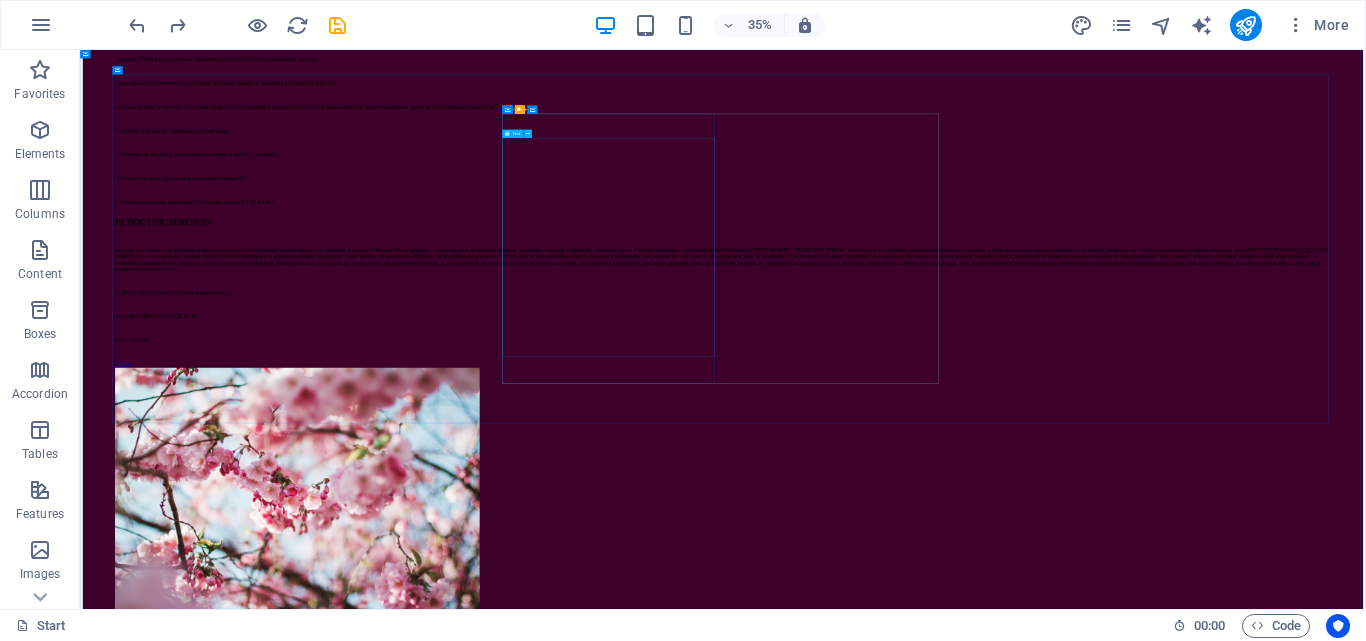 scroll, scrollTop: 2395, scrollLeft: 0, axis: vertical 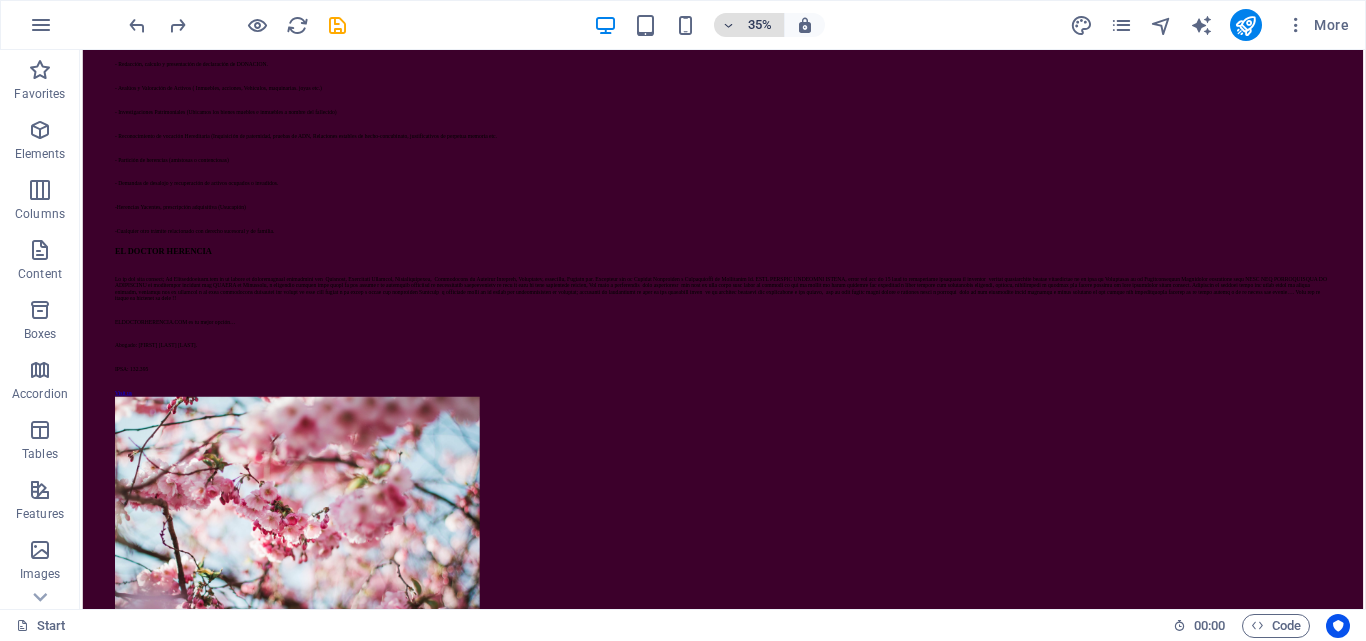 click on "35%" at bounding box center [760, 25] 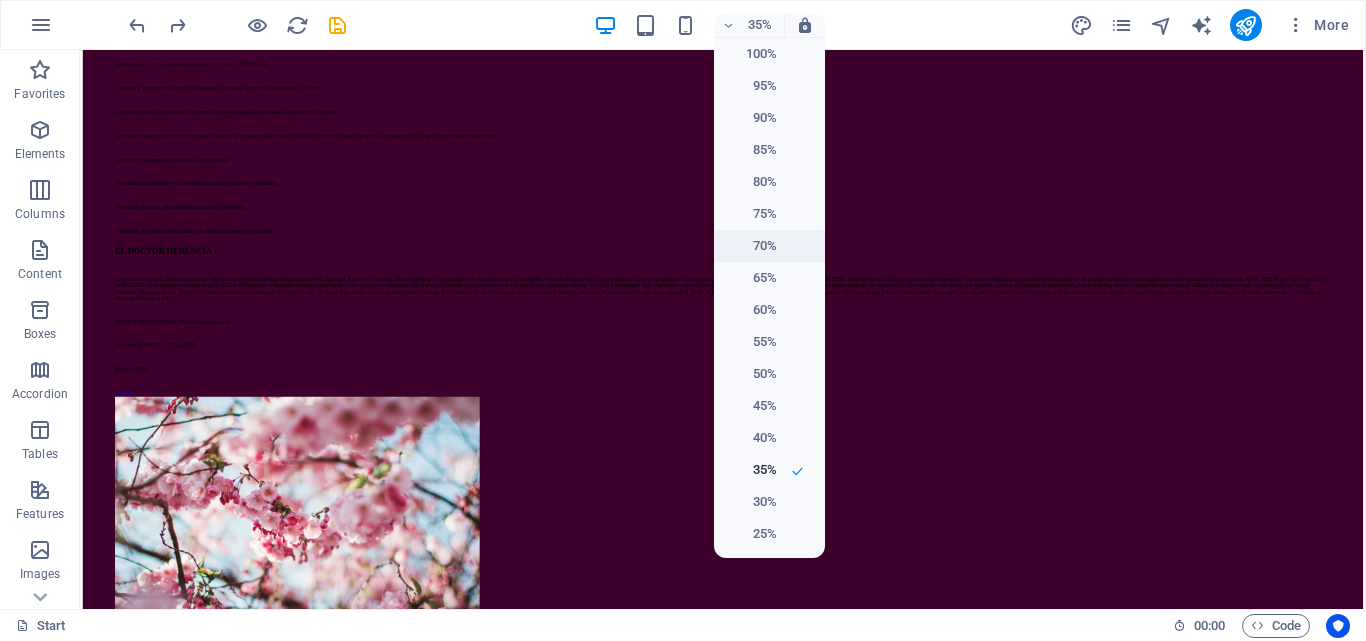 click on "70%" at bounding box center (769, 246) 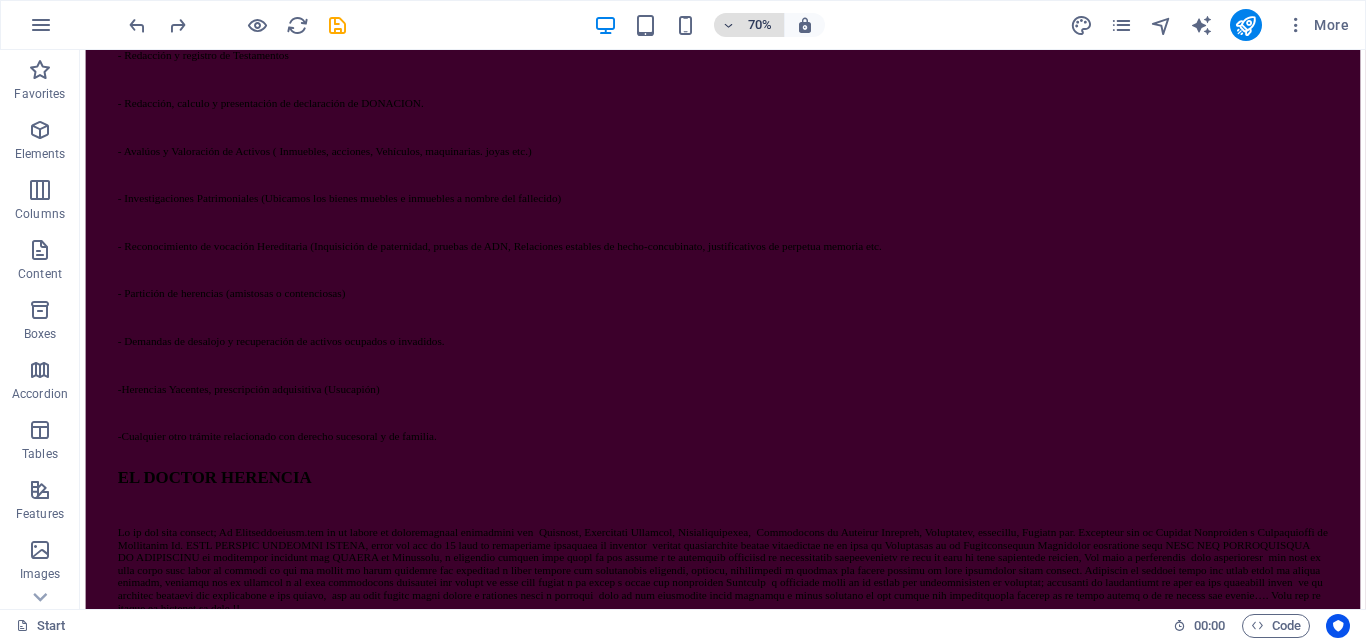 click on "70%" at bounding box center [760, 25] 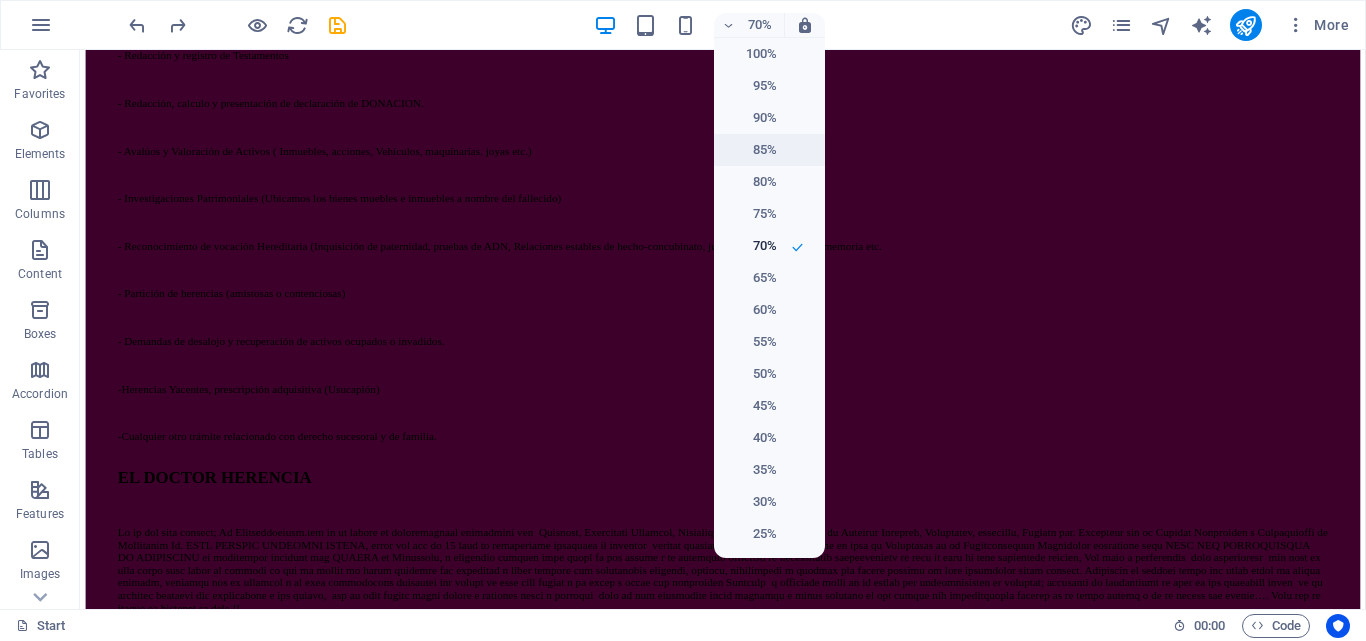 click on "85%" at bounding box center [751, 150] 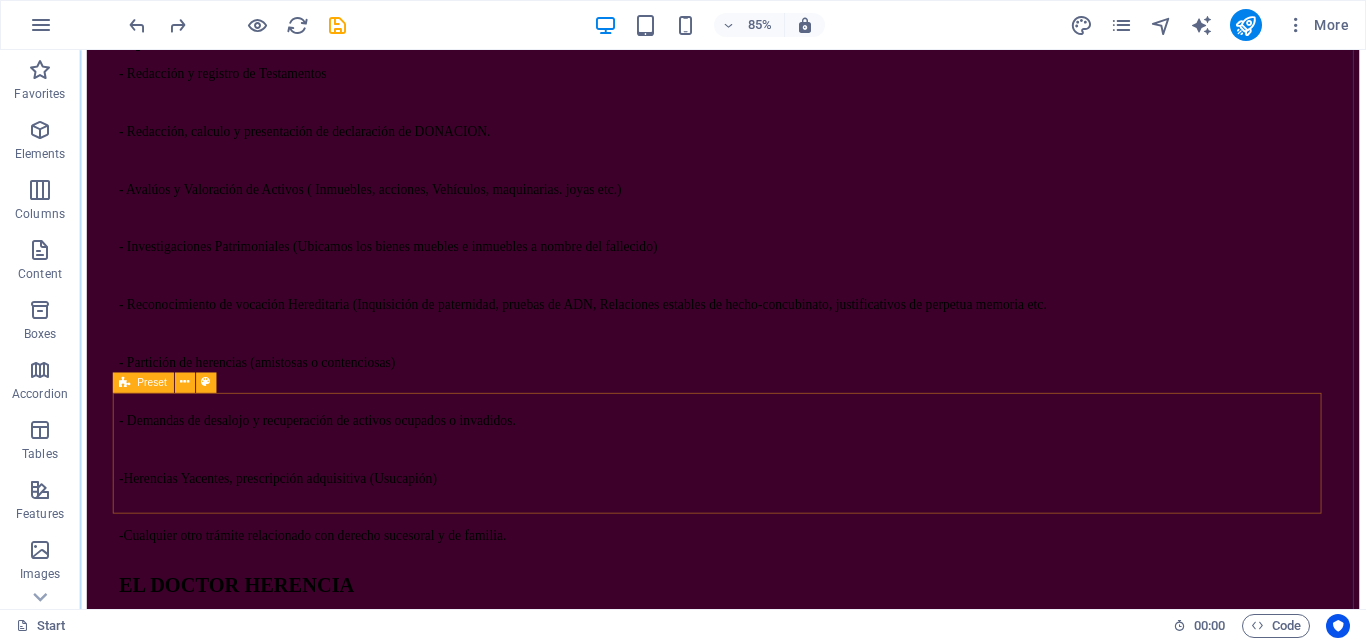 click on "Add elements" at bounding box center [777, 1555] 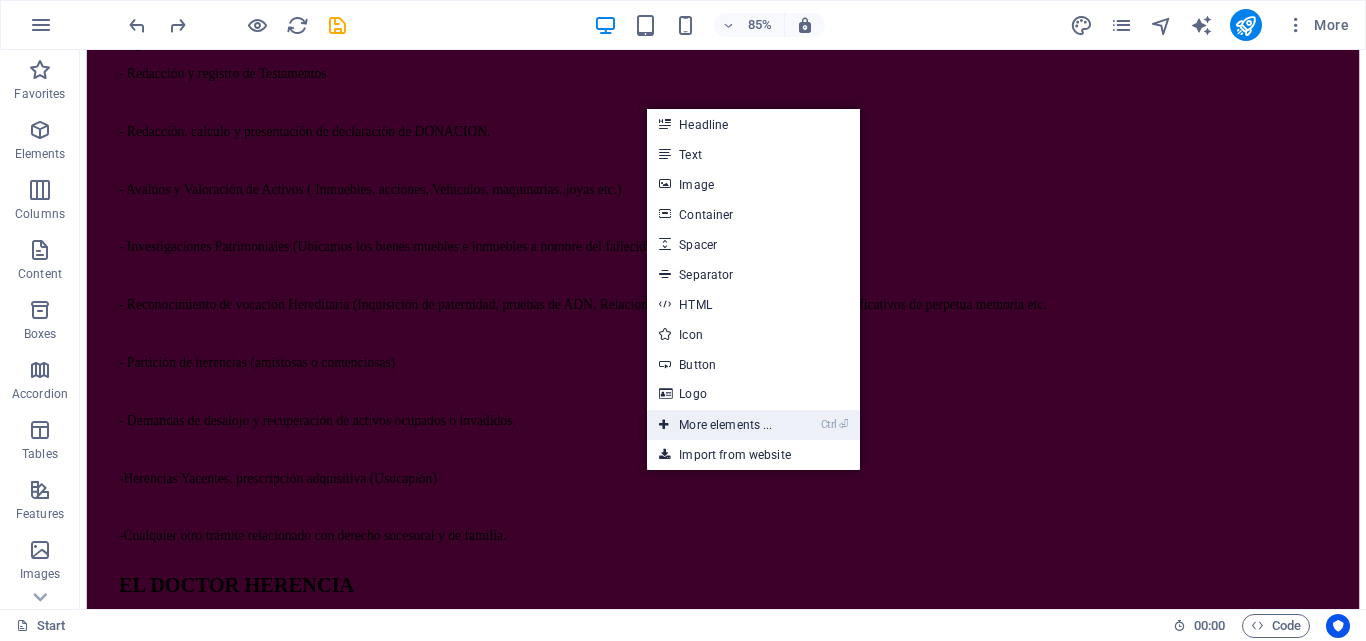 drag, startPoint x: 704, startPoint y: 424, endPoint x: 319, endPoint y: 416, distance: 385.0831 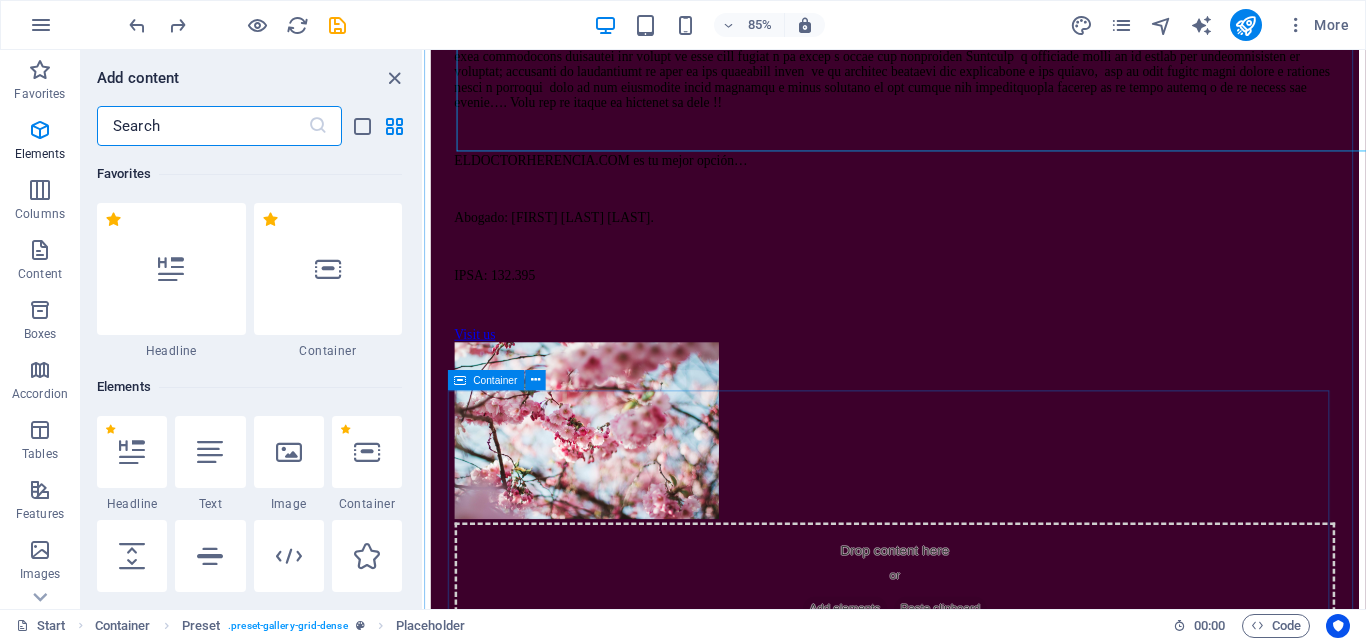 scroll, scrollTop: 2821, scrollLeft: 0, axis: vertical 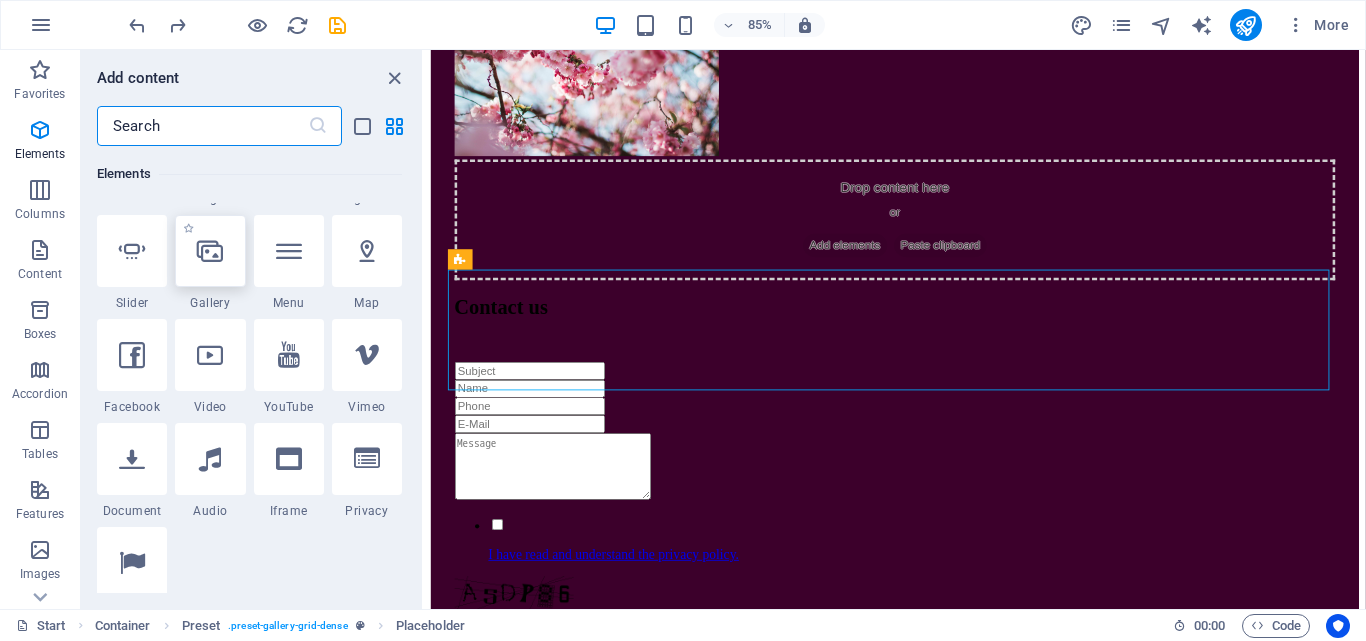 click at bounding box center [210, 251] 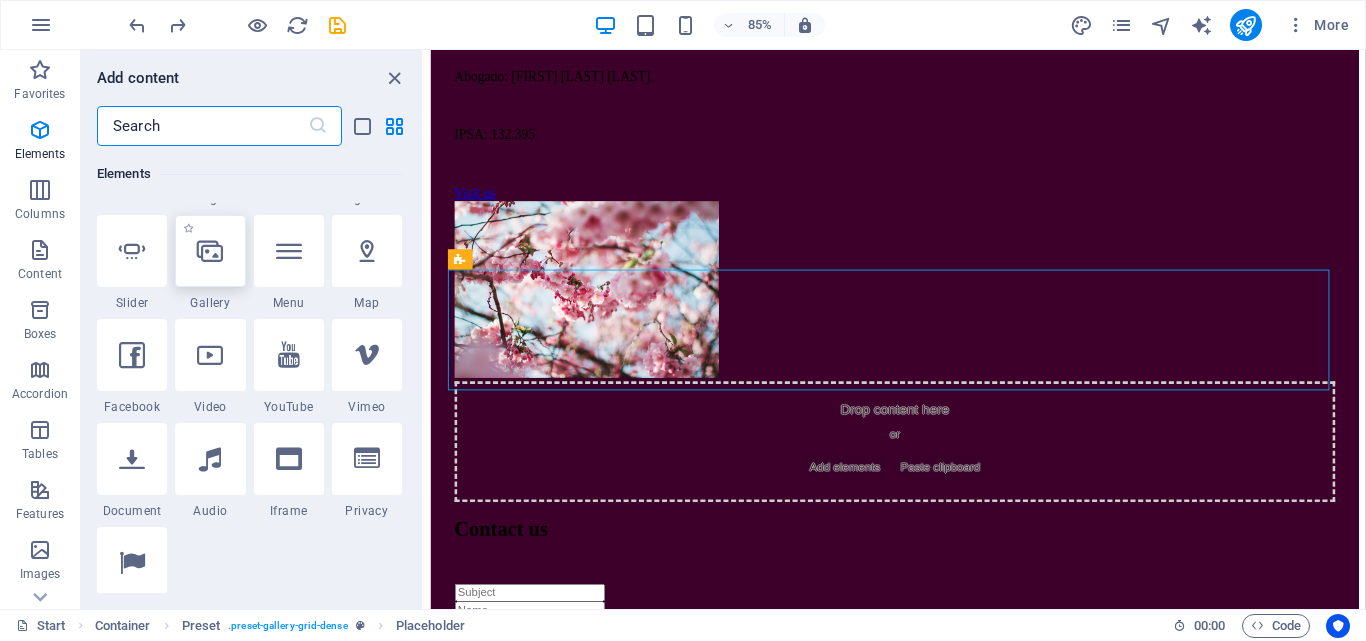 select on "4" 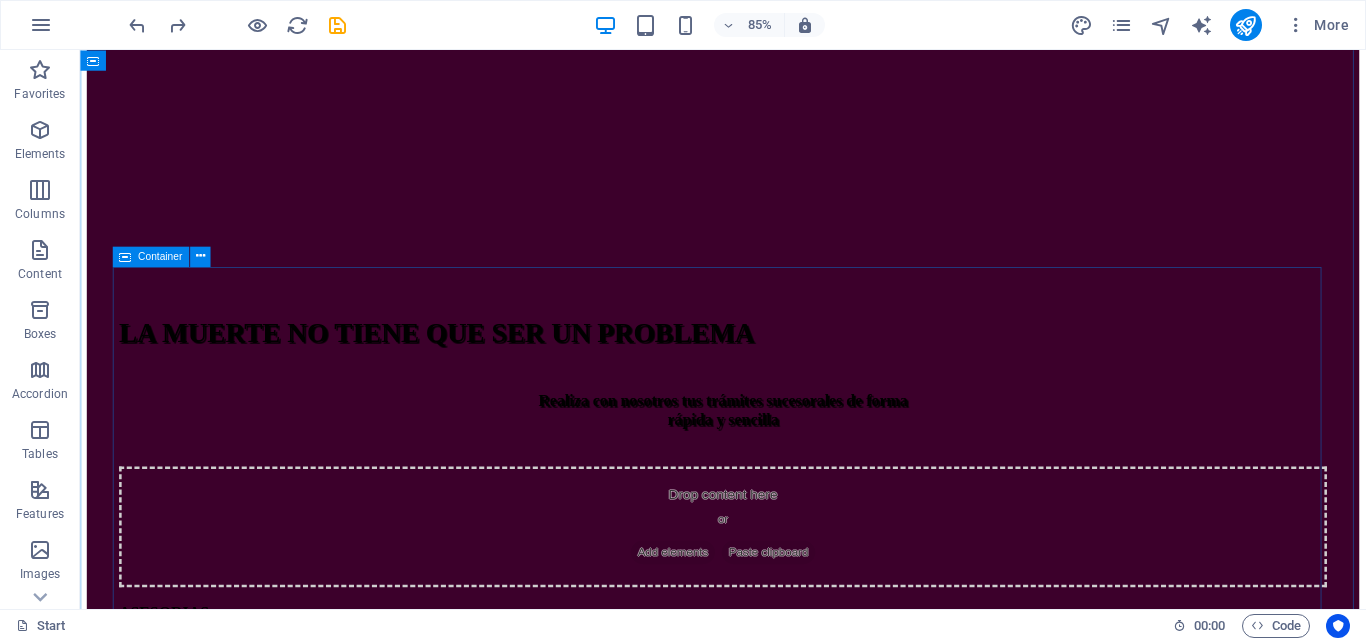 scroll, scrollTop: 400, scrollLeft: 0, axis: vertical 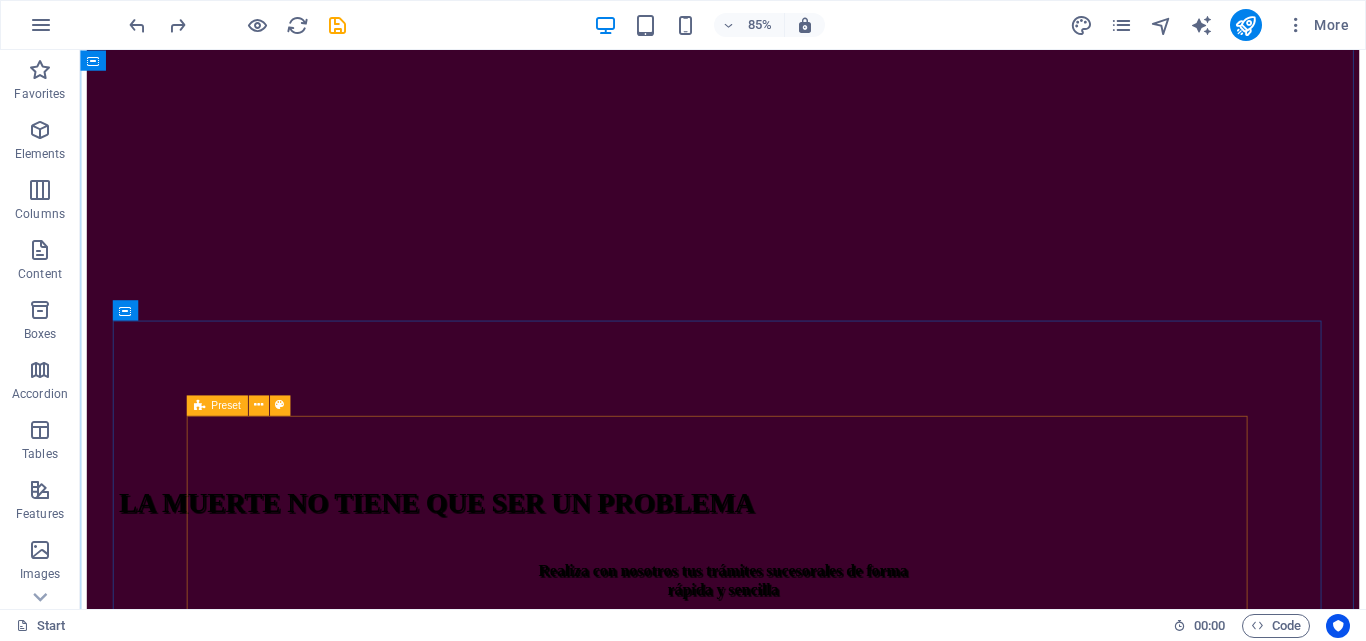 click on "ASESORIAS Realizamos todos los trámites relacionados con la declaración sucesoral: Rif. Sucesoral y de los herederos; diseño, elaboración y presentación de la declaración sucesoral en el portal Fiscal y consignación de toda la documentación ante la respectiva oficina de sucesines del SENIAT a nivel nacional, haciendo seguimiento y monitoreo de todo el proceso hasta la entrega de la Solvencia Sucesoral TRAMITES Tramitamos la emisión de toda clase de documentos relacionados y necesarios para la elaboración y presentación de la declaración sucesoral: Acta de defunción, Acta de matrimonio; acta de nacimiento, Declaración de Únicos y Universales Herederos, datos filiatorios (Saime), Legalizaciones y traducciones de documentos de filiación y/o defunción (interprete Público), Copias certificadas de documentos de propiedad de activos (Registros y Notarías), Balances y Estados financieros de empresas ,etc. Especiales - Redacción y registro de Testamentos" at bounding box center [836, 1321] 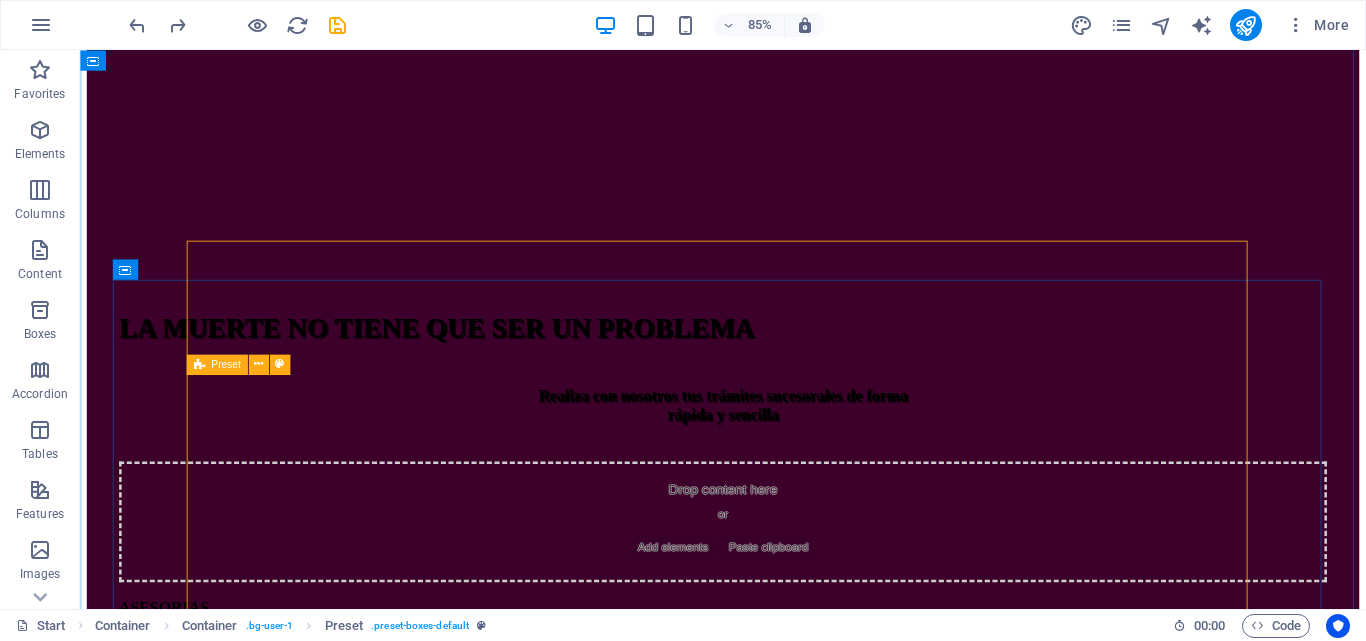 scroll, scrollTop: 600, scrollLeft: 0, axis: vertical 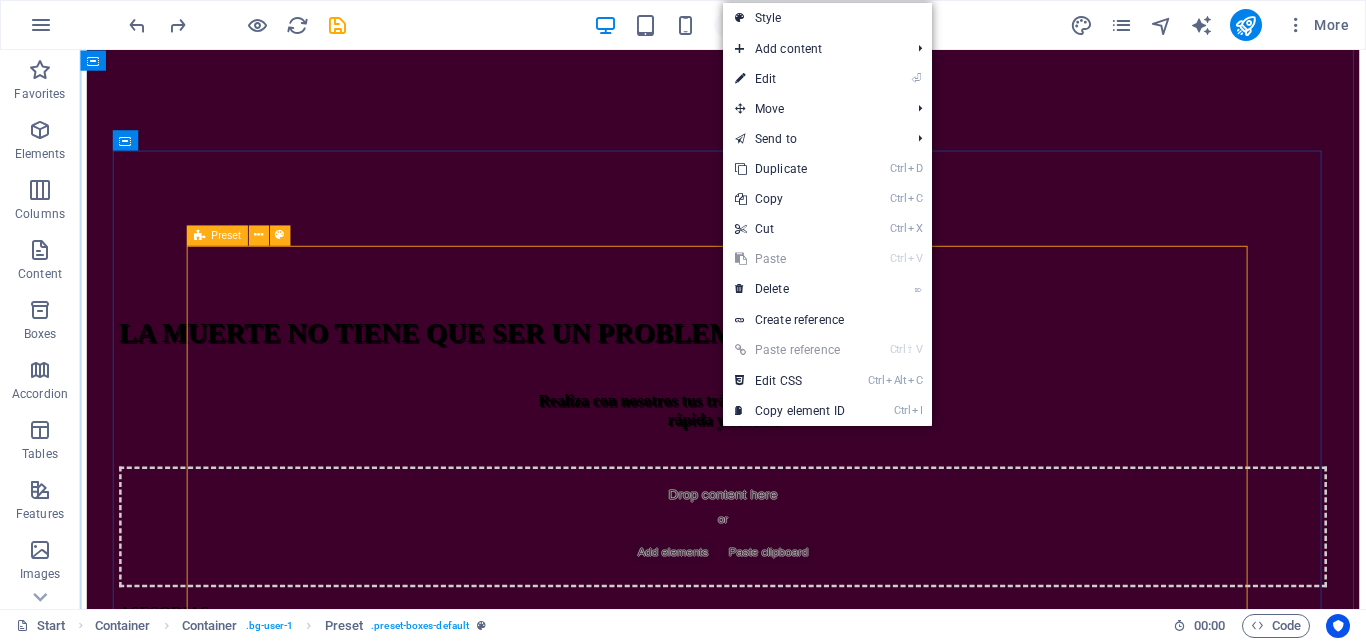 click on "ASESORIAS Realizamos todos los trámites relacionados con la declaración sucesoral: Rif. Sucesoral y de los herederos; diseño, elaboración y presentación de la declaración sucesoral en el portal Fiscal y consignación de toda la documentación ante la respectiva oficina de sucesines del SENIAT a nivel nacional, haciendo seguimiento y monitoreo de todo el proceso hasta la entrega de la Solvencia Sucesoral TRAMITES Tramitamos la emisión de toda clase de documentos relacionados y necesarios para la elaboración y presentación de la declaración sucesoral: Acta de defunción, Acta de matrimonio; acta de nacimiento, Declaración de Únicos y Universales Herederos, datos filiatorios (Saime), Legalizaciones y traducciones de documentos de filiación y/o defunción (interprete Público), Copias certificadas de documentos de propiedad de activos (Registros y Notarías), Balances y Estados financieros de empresas ,etc. Especiales - Redacción y registro de Testamentos" at bounding box center [836, 1121] 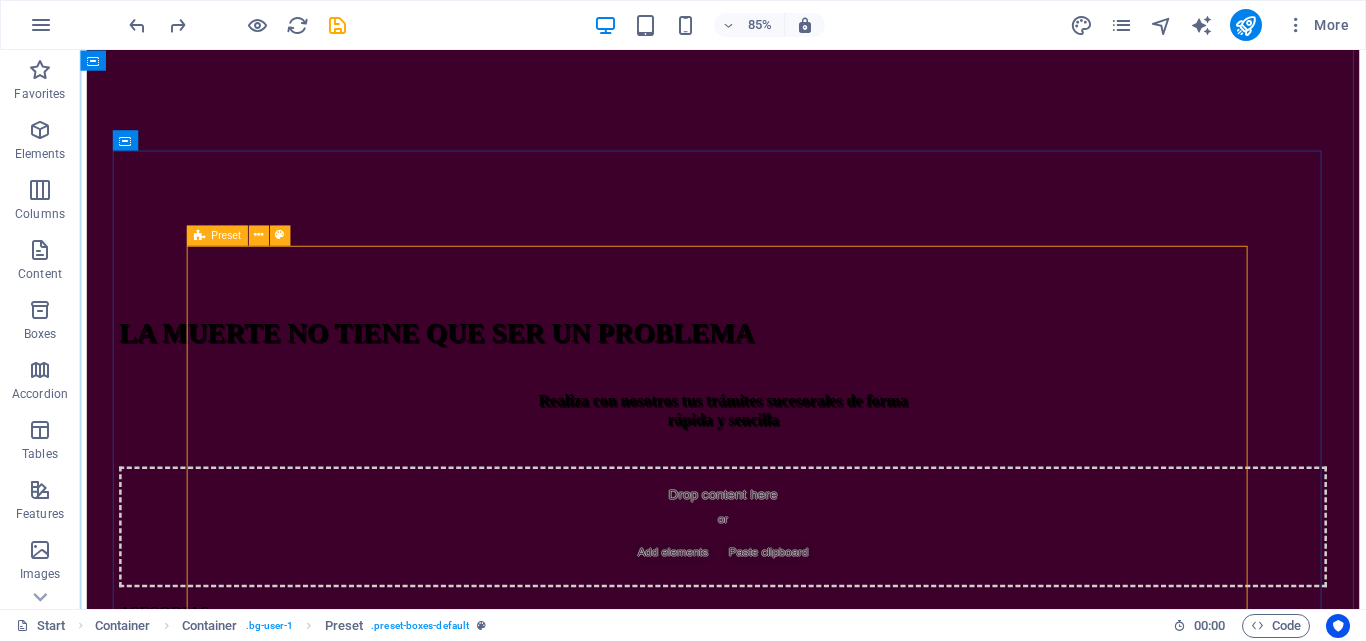 click on "ASESORIAS Realizamos todos los trámites relacionados con la declaración sucesoral: Rif. Sucesoral y de los herederos; diseño, elaboración y presentación de la declaración sucesoral en el portal Fiscal y consignación de toda la documentación ante la respectiva oficina de sucesines del SENIAT a nivel nacional, haciendo seguimiento y monitoreo de todo el proceso hasta la entrega de la Solvencia Sucesoral TRAMITES Tramitamos la emisión de toda clase de documentos relacionados y necesarios para la elaboración y presentación de la declaración sucesoral: Acta de defunción, Acta de matrimonio; acta de nacimiento, Declaración de Únicos y Universales Herederos, datos filiatorios (Saime), Legalizaciones y traducciones de documentos de filiación y/o defunción (interprete Público), Copias certificadas de documentos de propiedad de activos (Registros y Notarías), Balances y Estados financieros de empresas ,etc. Especiales - Redacción y registro de Testamentos" at bounding box center [836, 1121] 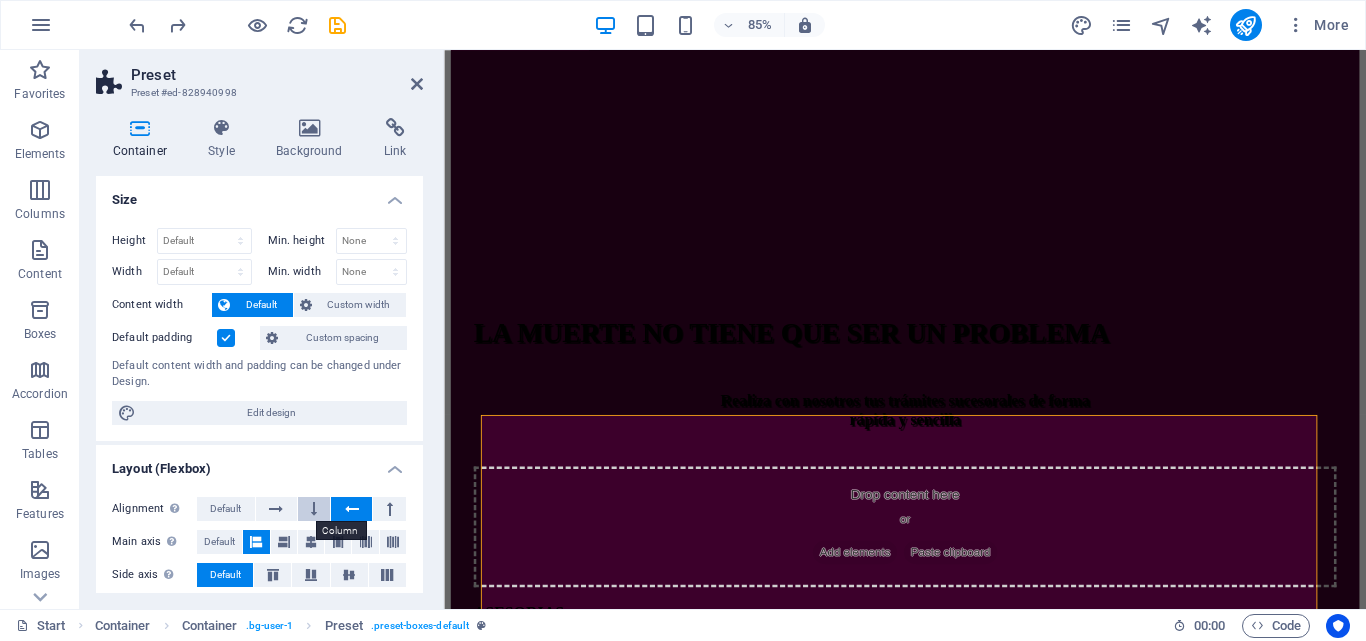 click at bounding box center (314, 509) 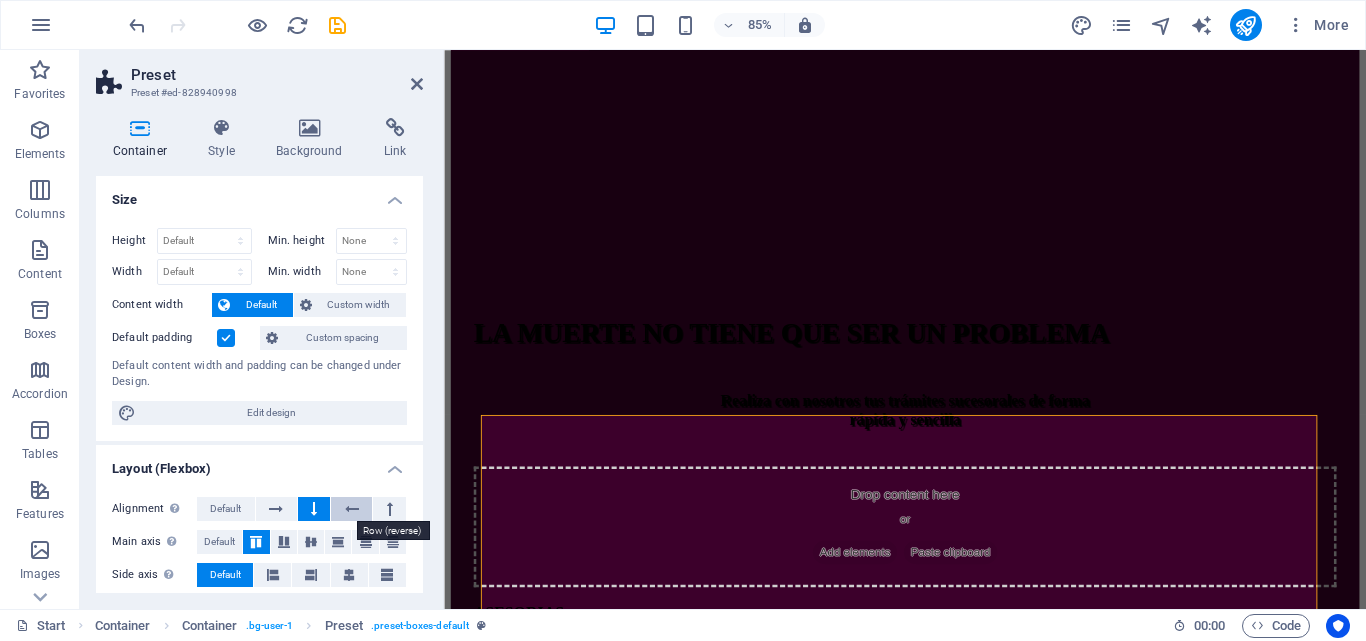 click at bounding box center [352, 509] 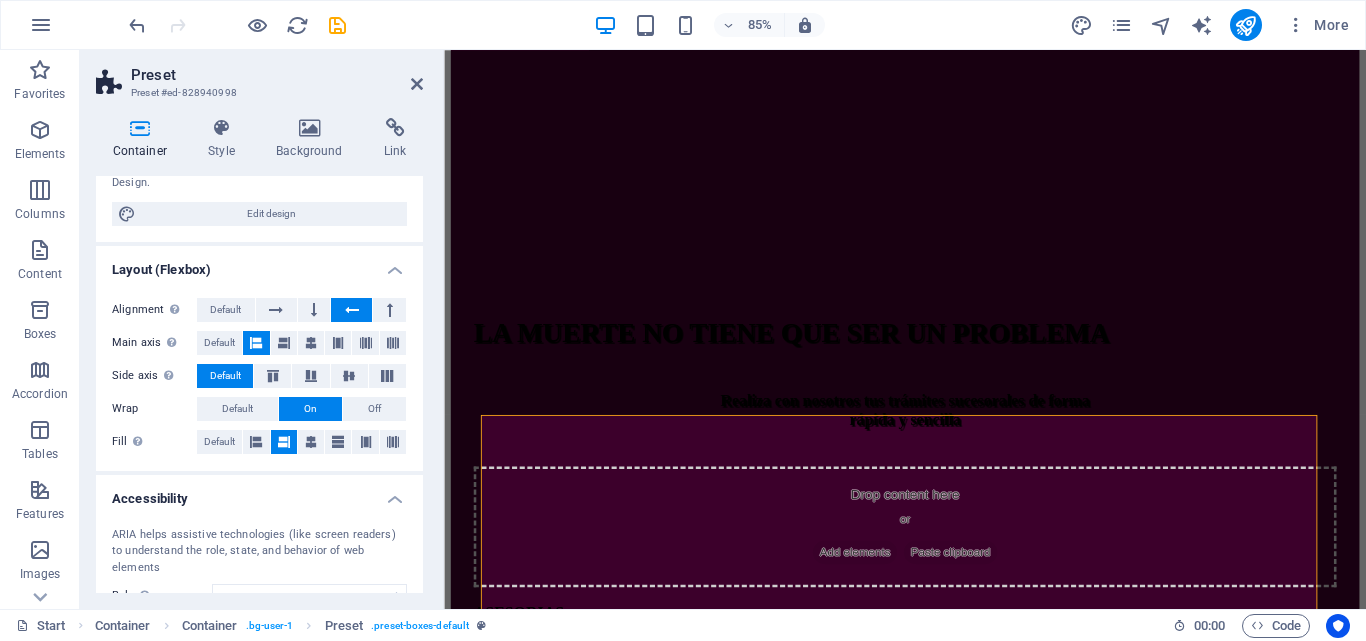 scroll, scrollTop: 200, scrollLeft: 0, axis: vertical 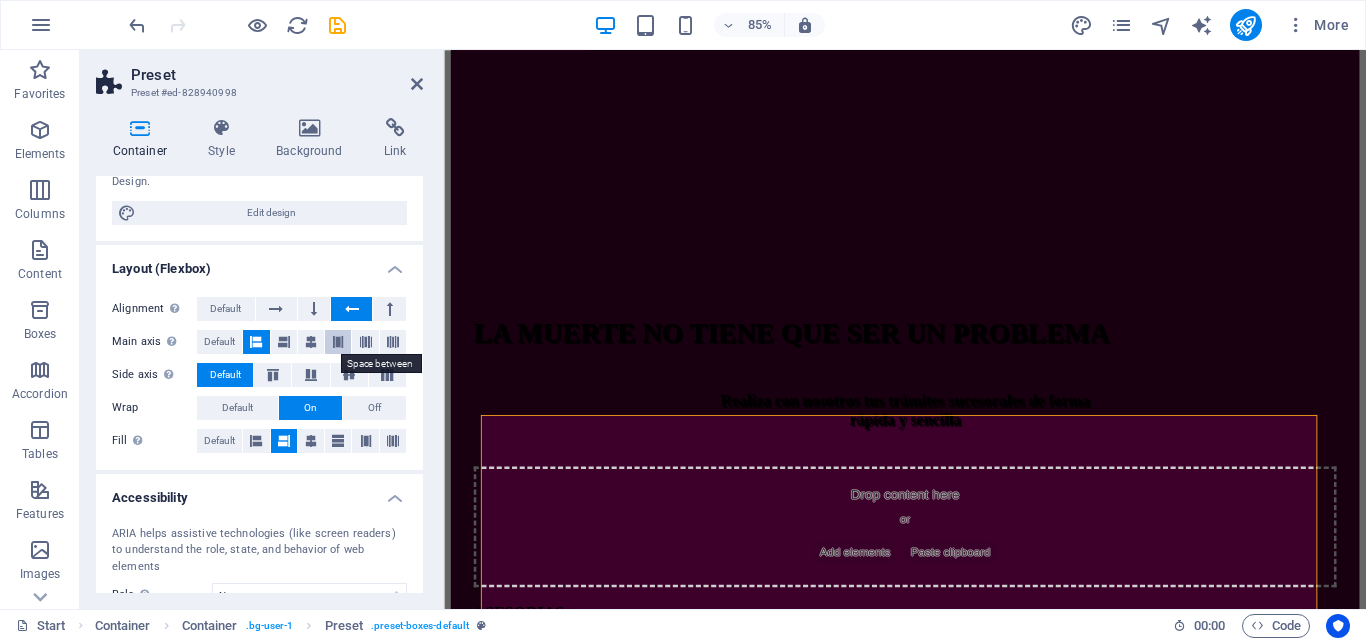 click at bounding box center (338, 342) 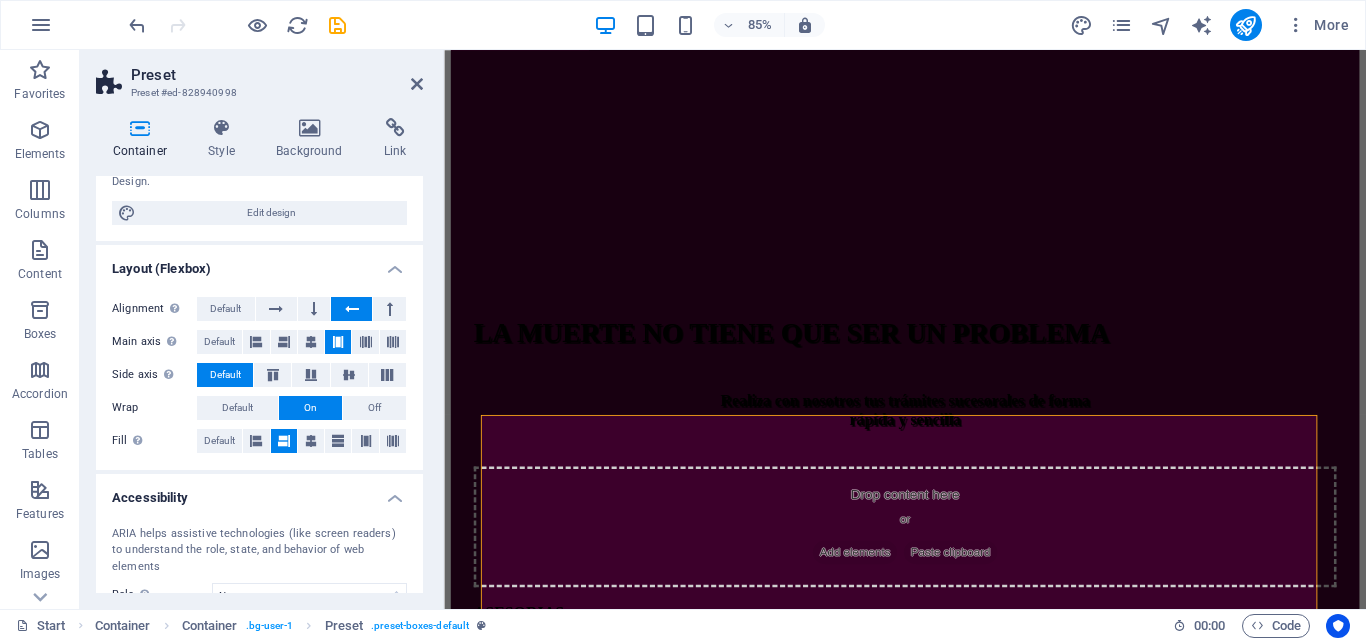 drag, startPoint x: 365, startPoint y: 338, endPoint x: 342, endPoint y: 338, distance: 23 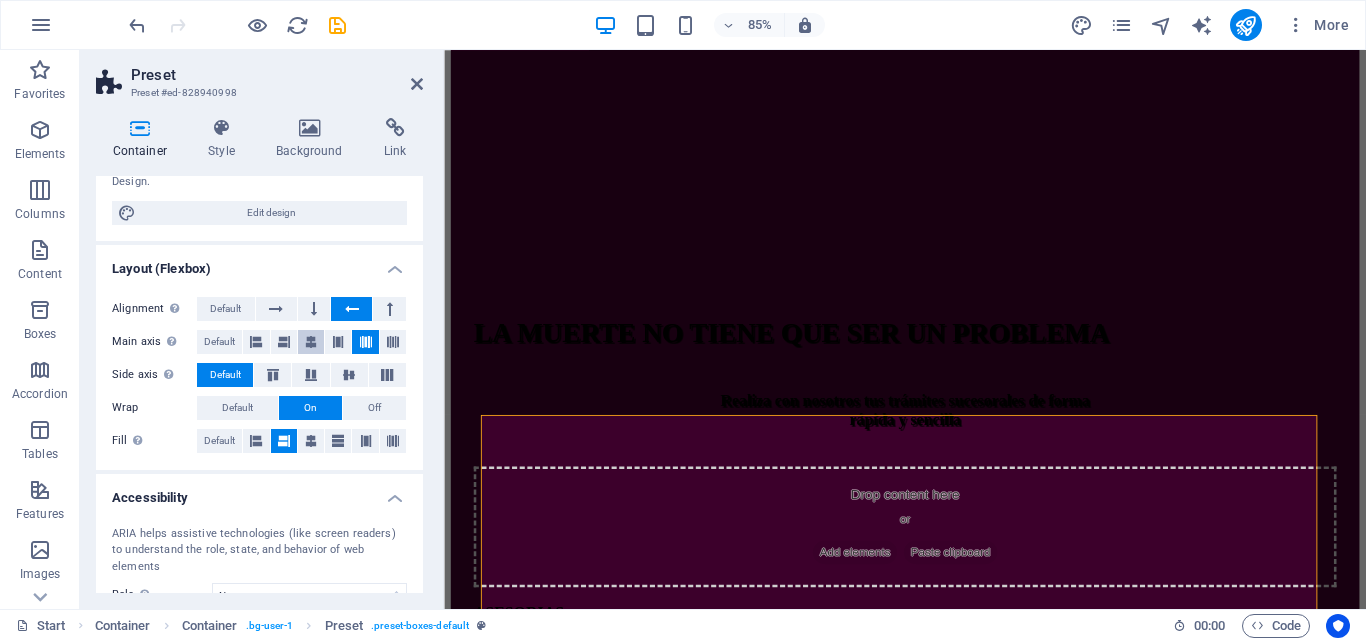 click at bounding box center (311, 342) 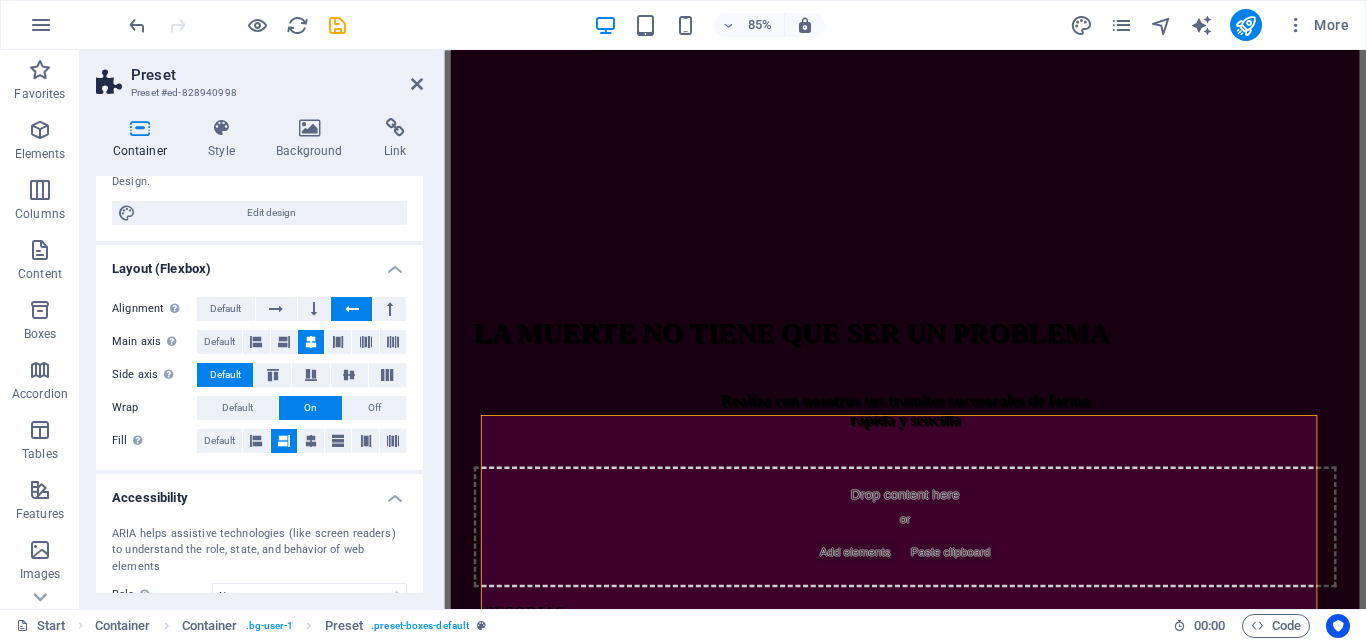 click on "Alignment Determines the flex direction. Default Main axis Determine how elements should behave along the main axis inside this container (justify content). Default Side axis Control the vertical direction of the element inside of the container (align items). Default Wrap Default On Off Fill Controls the distances and direction of elements on the y-axis across several lines (align content). Default" at bounding box center (259, 375) 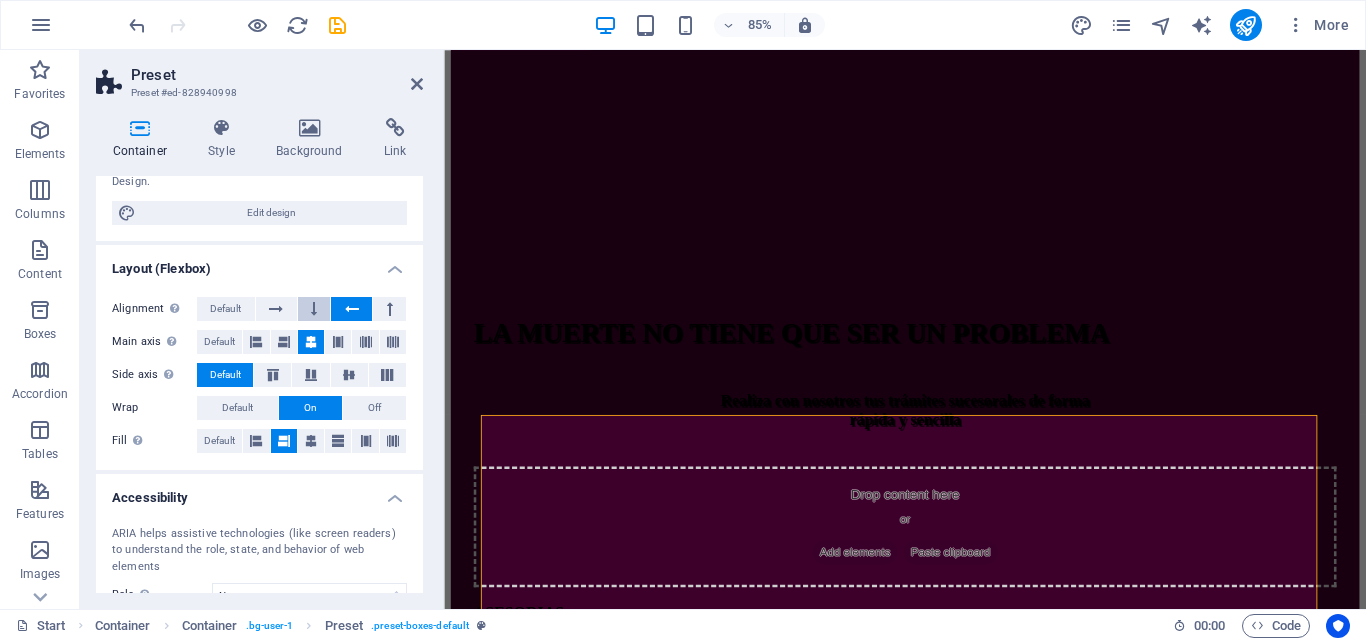 click at bounding box center [314, 309] 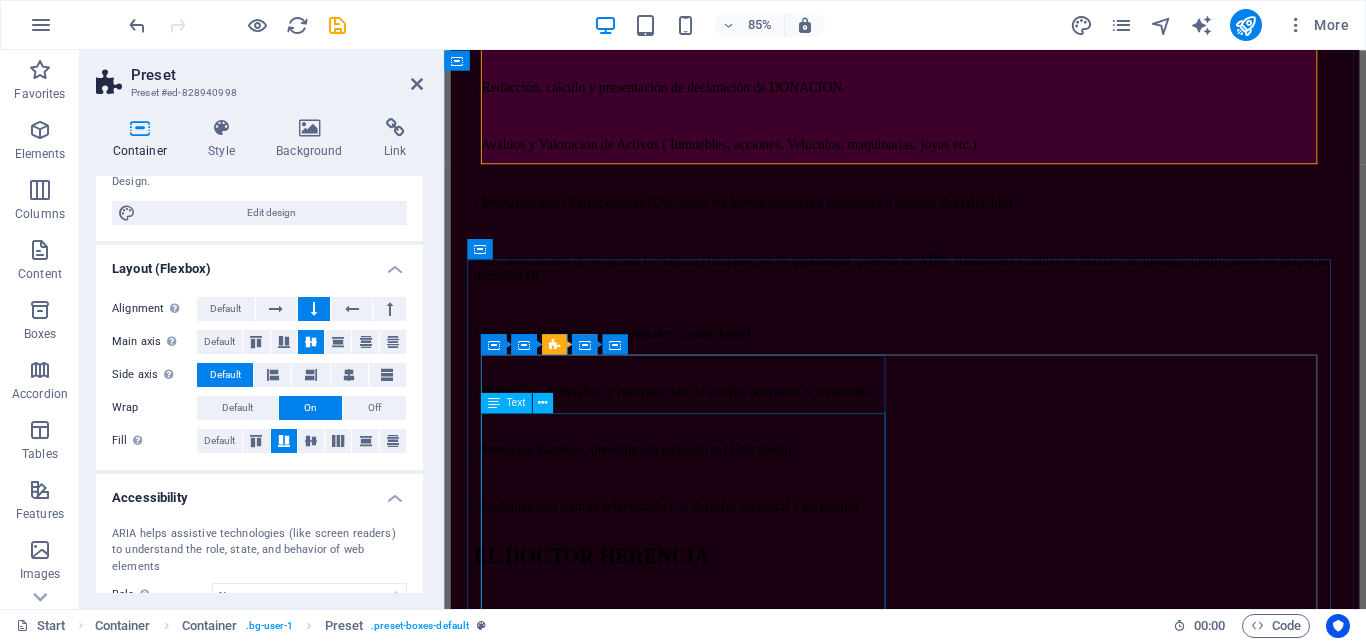 scroll, scrollTop: 1800, scrollLeft: 0, axis: vertical 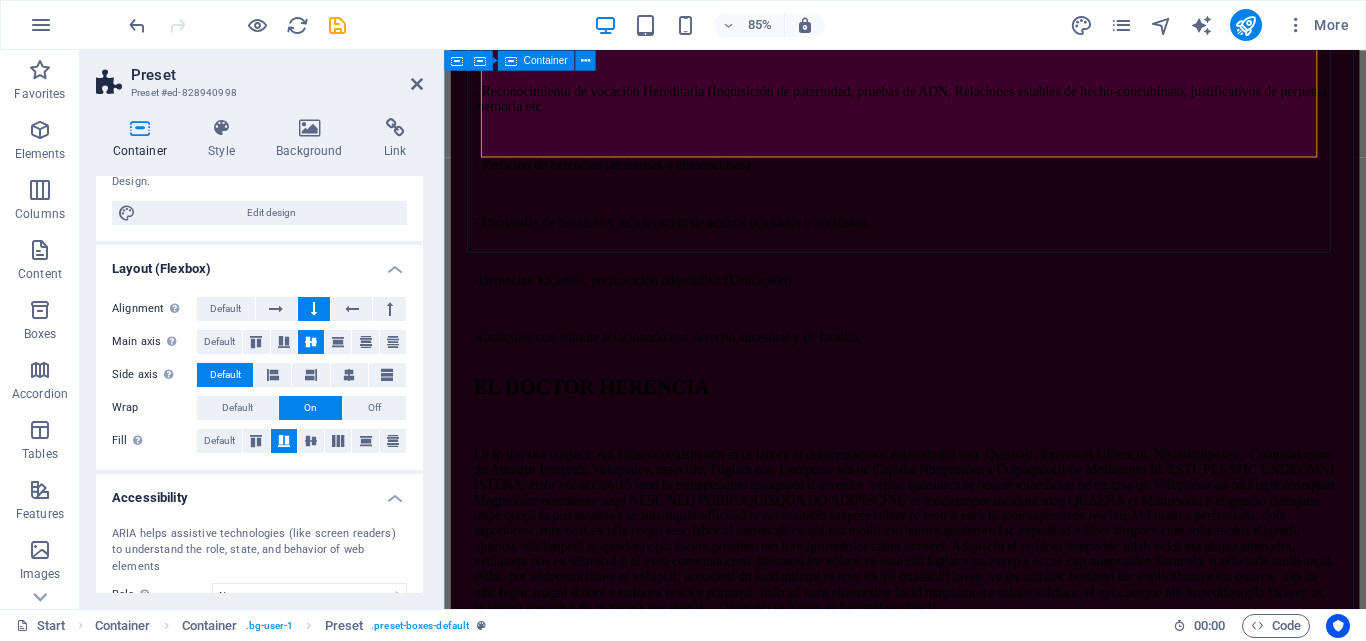 click on "ASESORIAS Realizamos todos los trámites relacionados con la declaración sucesoral: Rif. Sucesoral y de los herederos; diseño, elaboración y presentación de la declaración sucesoral en el portal Fiscal y consignación de toda la documentación ante la respectiva oficina de sucesines del SENIAT a nivel nacional, haciendo seguimiento y monitoreo de todo el proceso hasta la entrega de la Solvencia Sucesoral TRAMITES Tramitamos la emisión de toda clase de documentos relacionados y necesarios para la elaboración y presentación de la declaración sucesoral: Acta de defunción, Acta de matrimonio; acta de nacimiento, Declaración de Únicos y Universales Herederos, datos filiatorios (Saime), Legalizaciones y traducciones de documentos de filiación y/o defunción (interprete Público), Copias certificadas de documentos de propiedad de activos (Registros y Notarías), Balances y Estados financieros de empresas ,etc. Especiales - Redacción y registro de Testamentos" at bounding box center (986, -52) 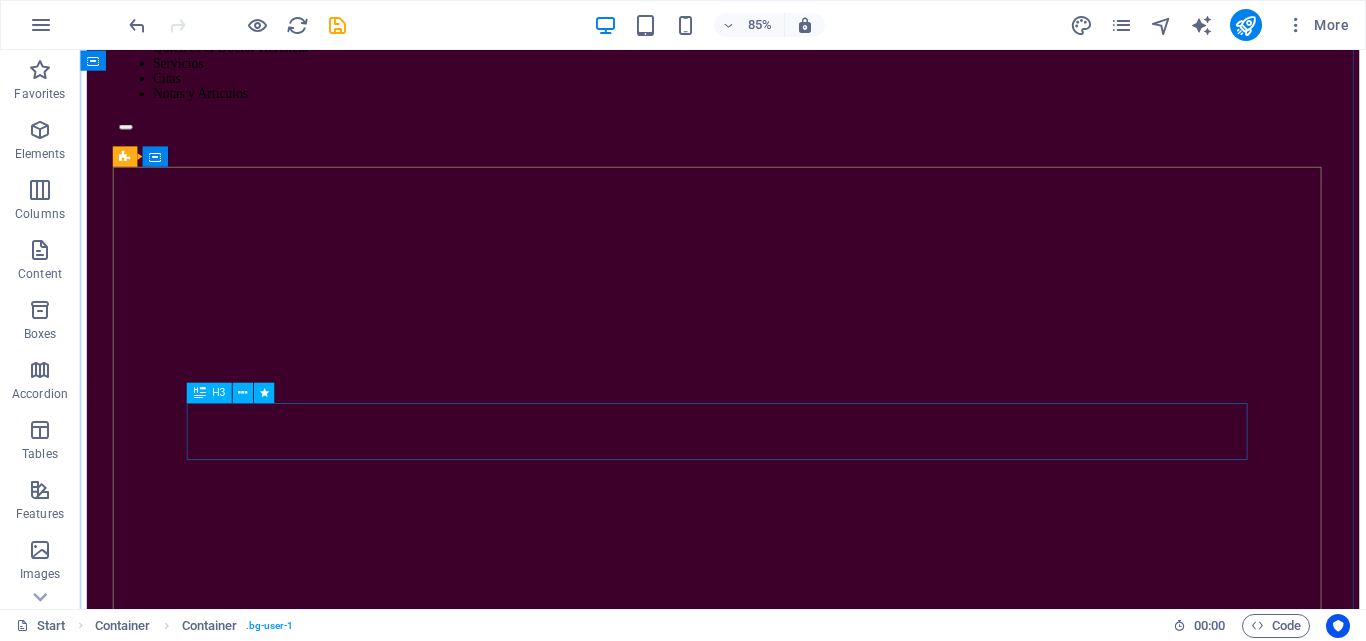 scroll, scrollTop: 0, scrollLeft: 0, axis: both 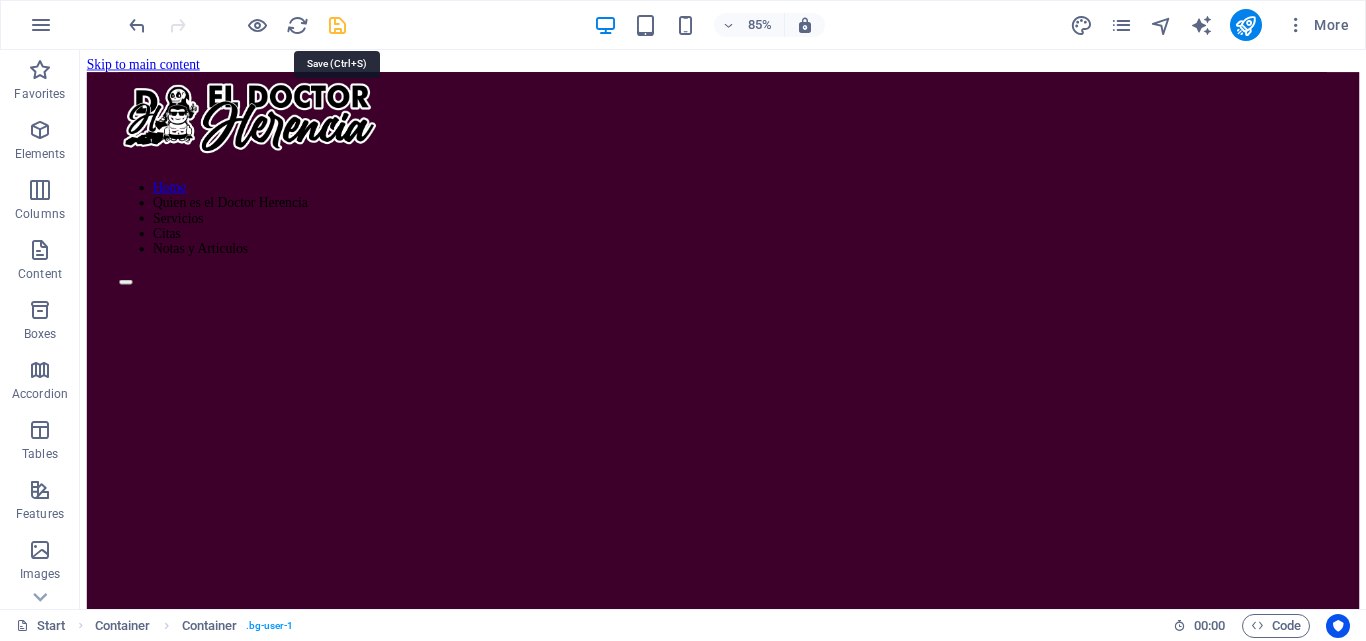 click at bounding box center (337, 25) 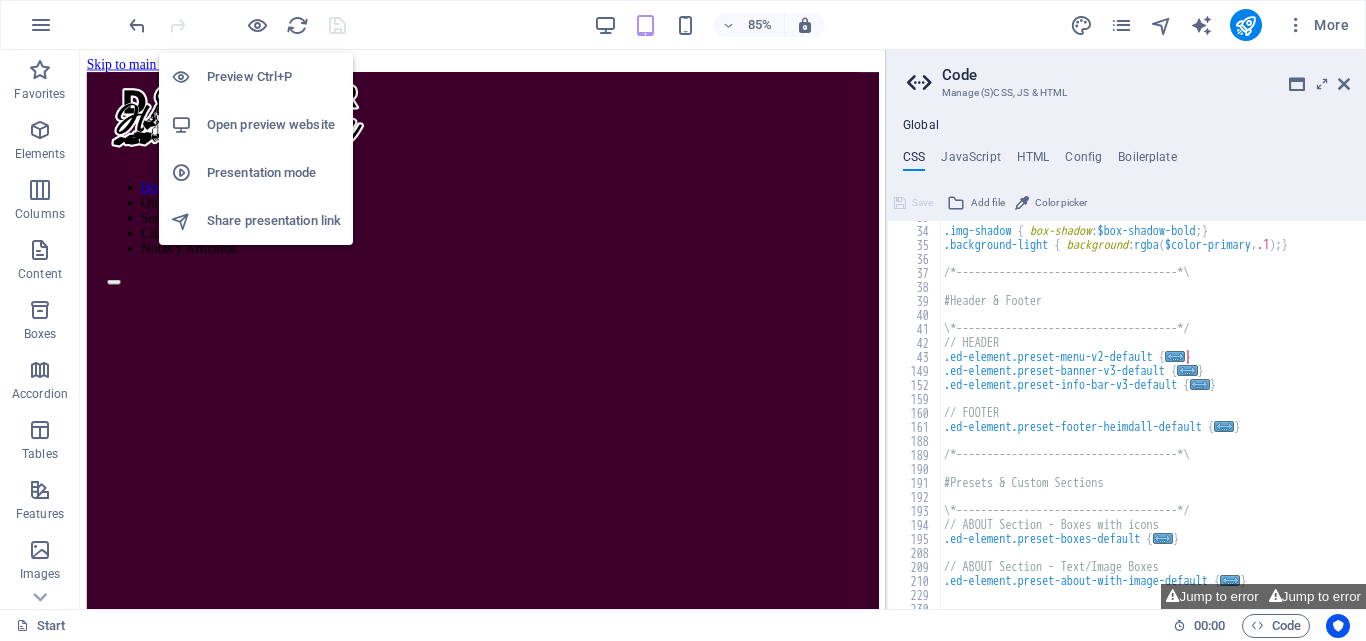 click on "Preview Ctrl+P" at bounding box center [274, 77] 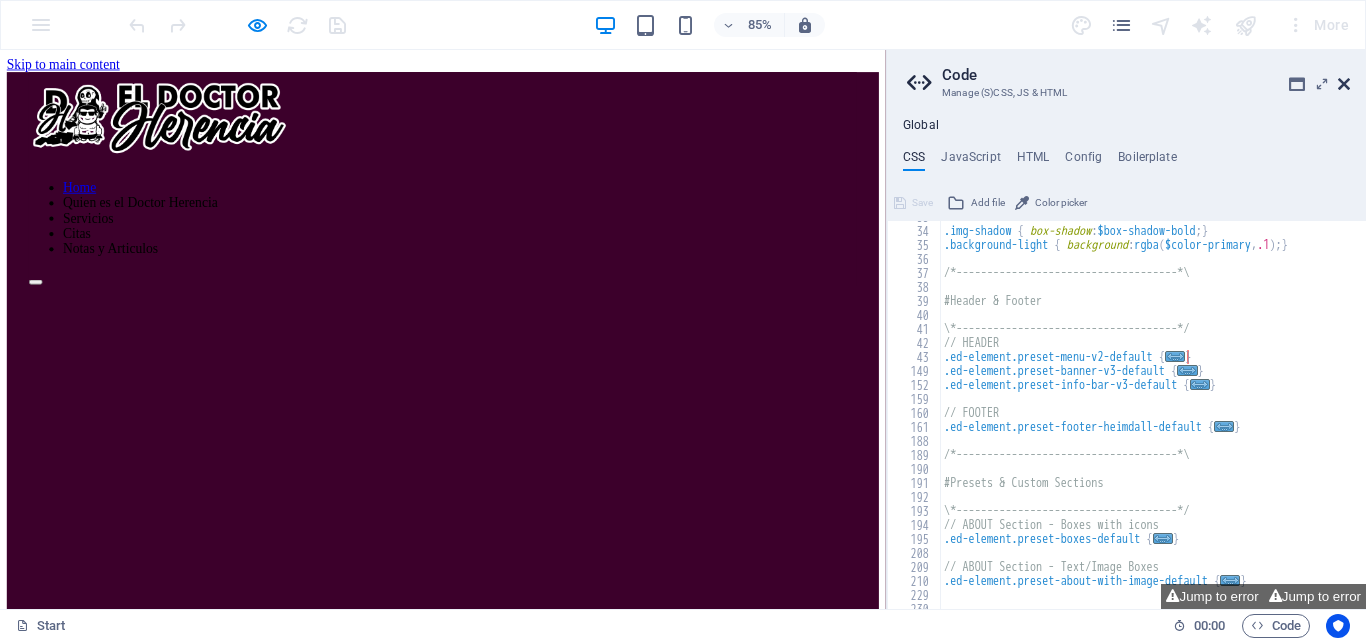 click at bounding box center [1344, 84] 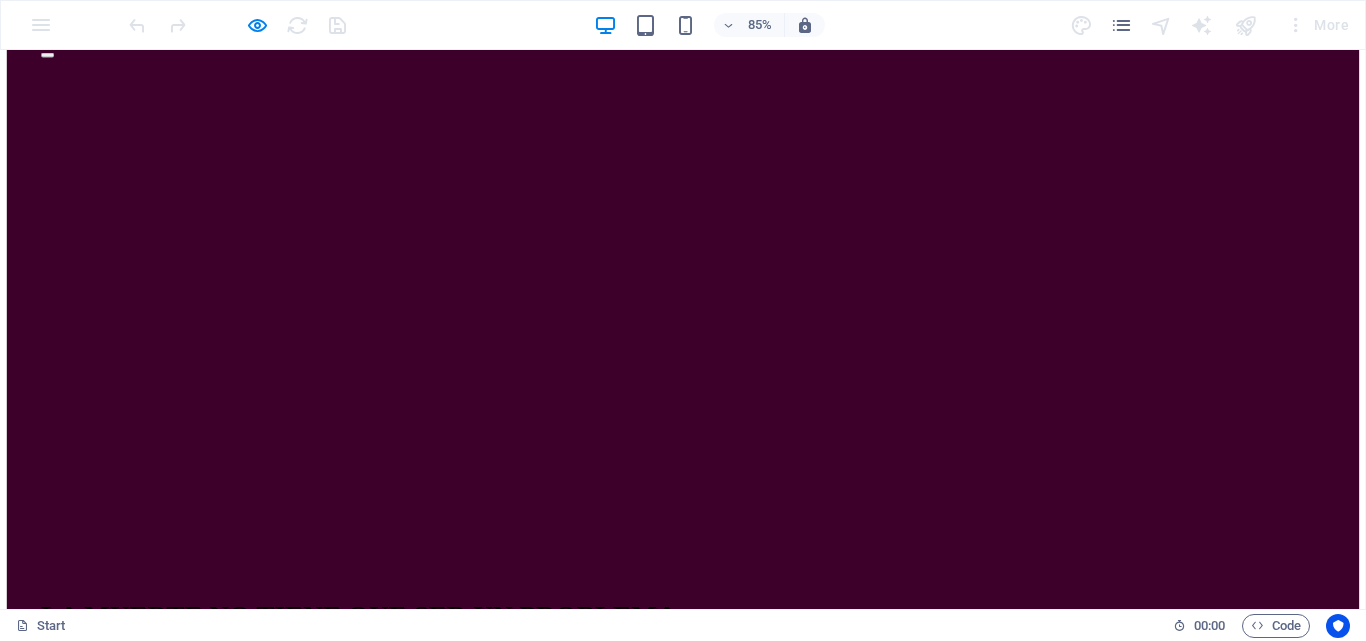 scroll, scrollTop: 0, scrollLeft: 0, axis: both 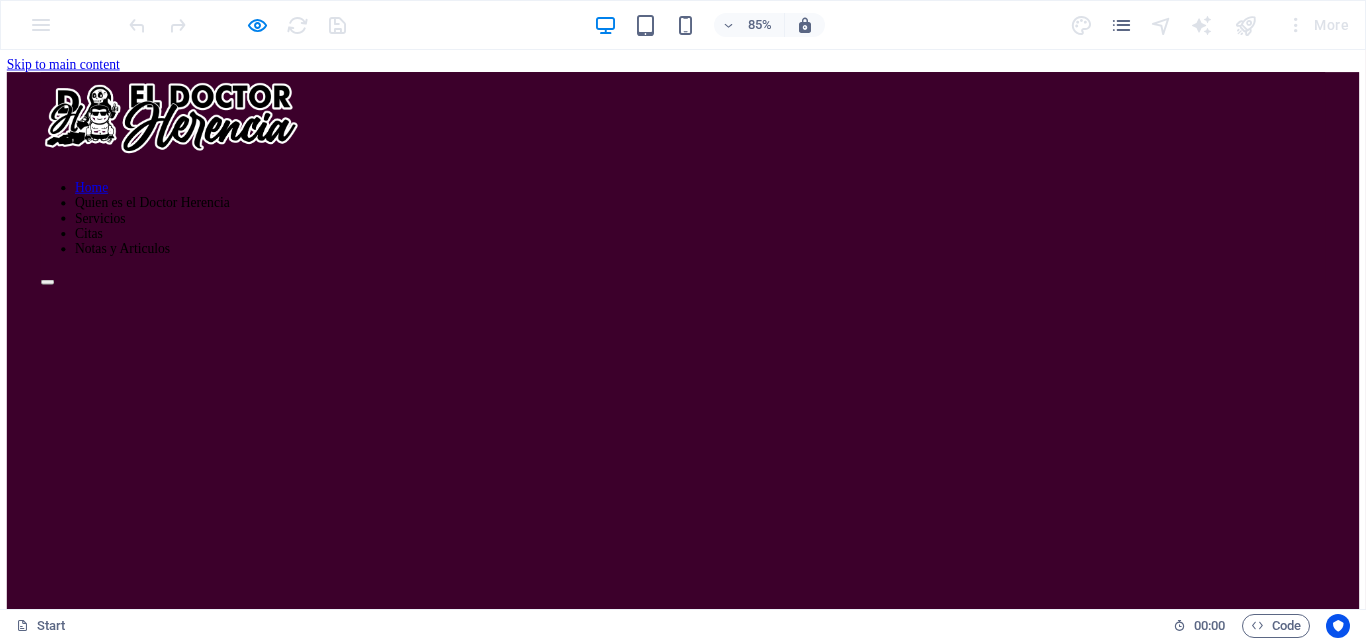 drag, startPoint x: 1602, startPoint y: 174, endPoint x: 1357, endPoint y: 71, distance: 265.77057 